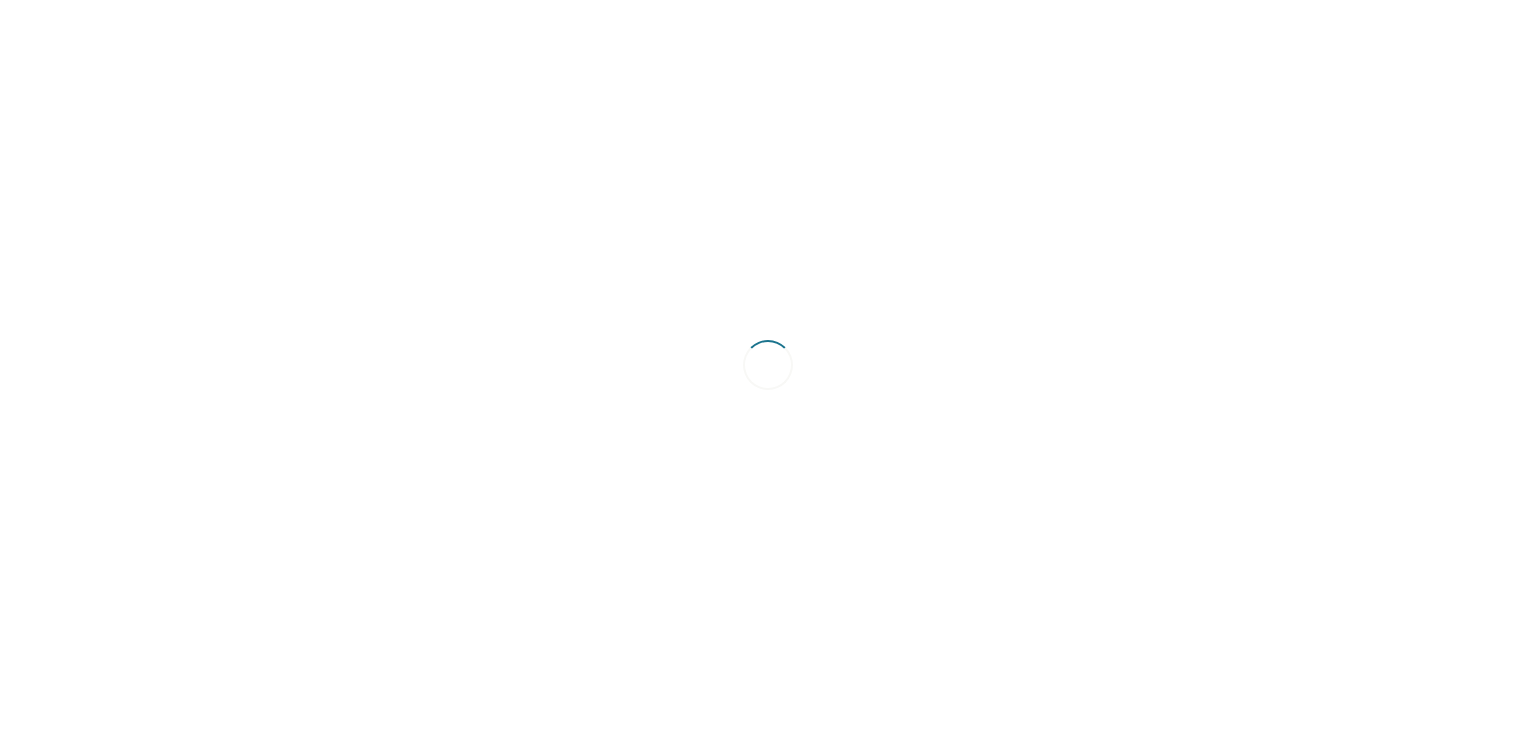 scroll, scrollTop: 0, scrollLeft: 0, axis: both 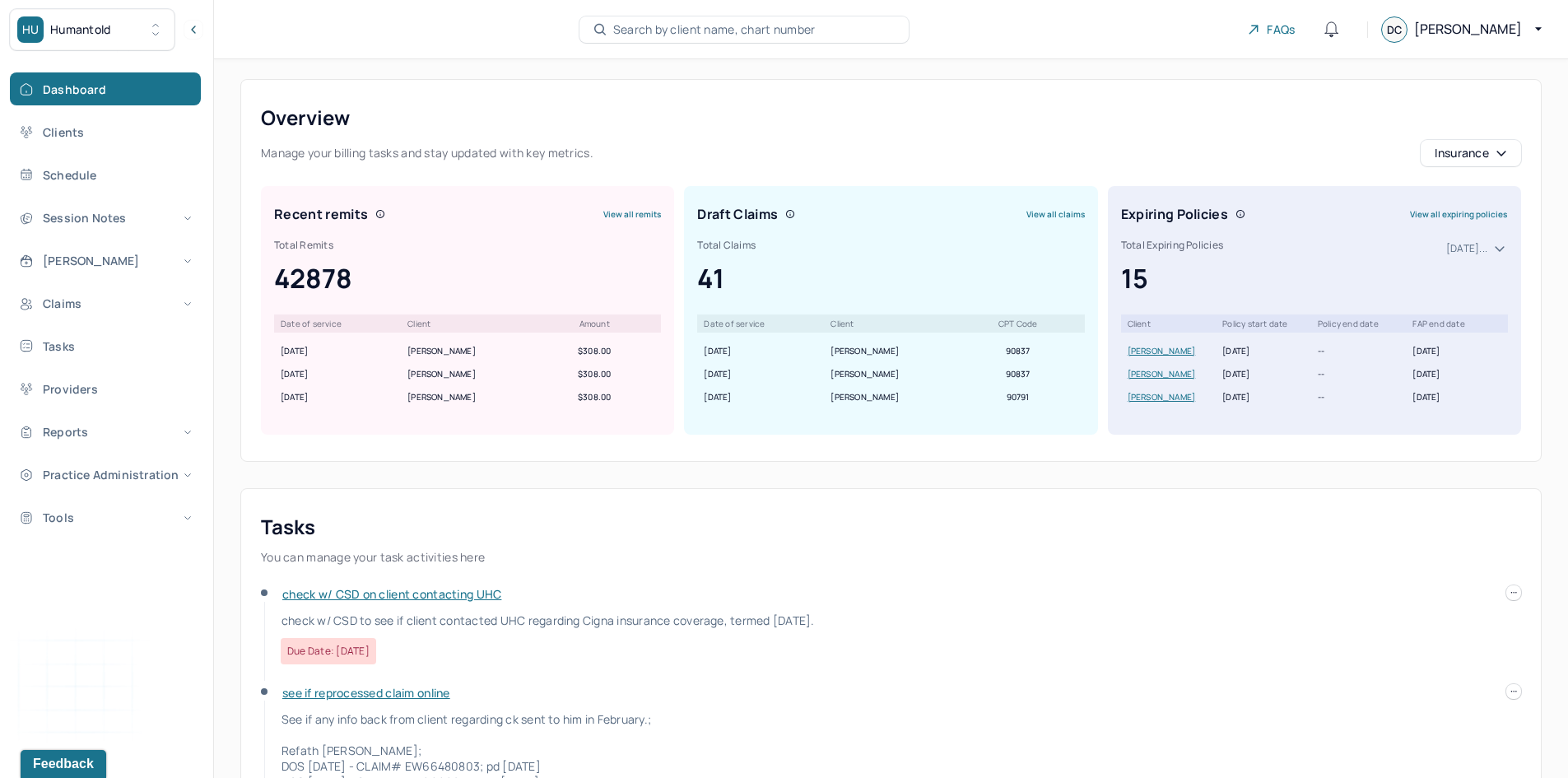 click on "View all claims" at bounding box center [1055, 214] 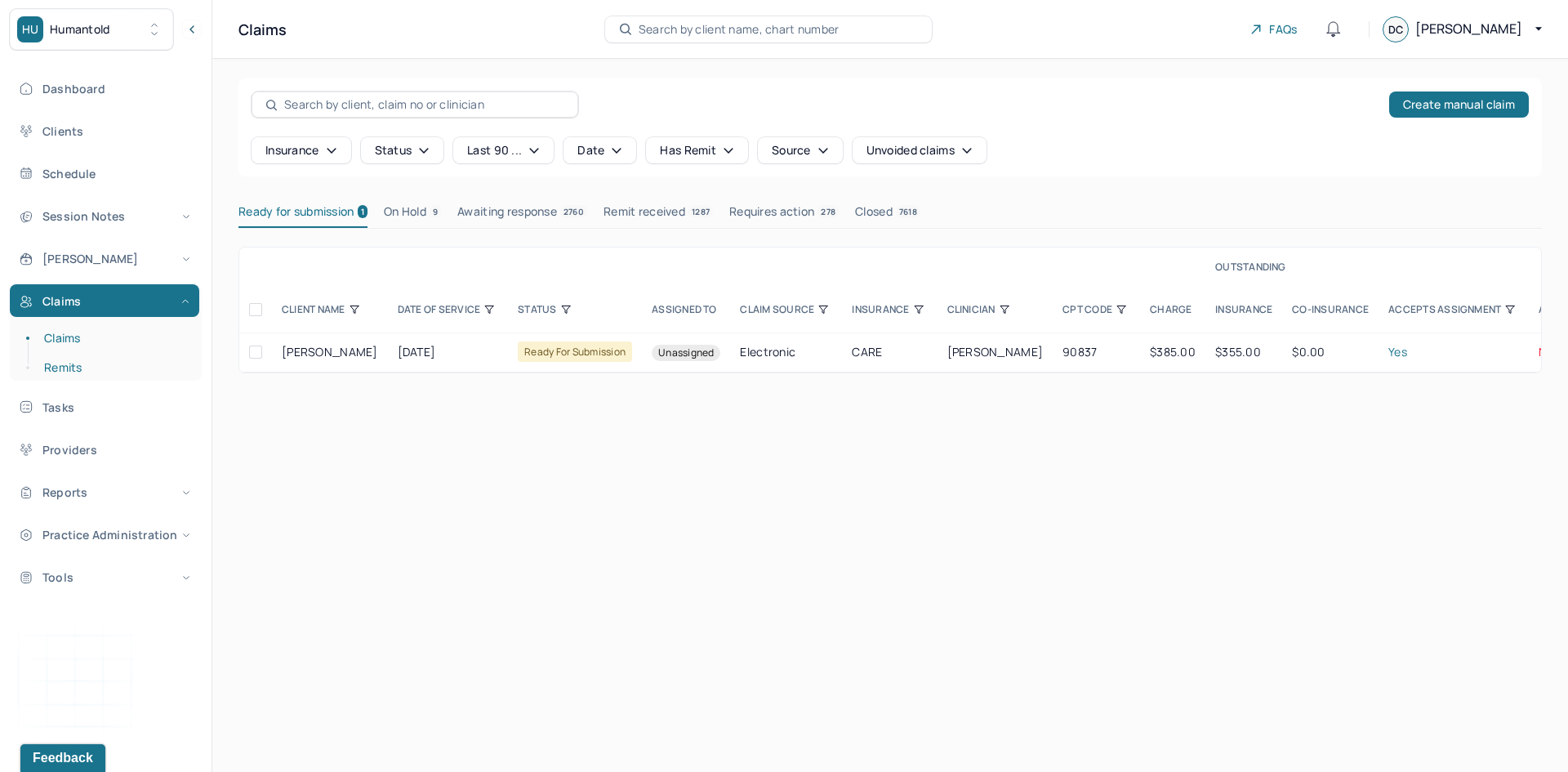 click on "Remits" at bounding box center (114, 368) 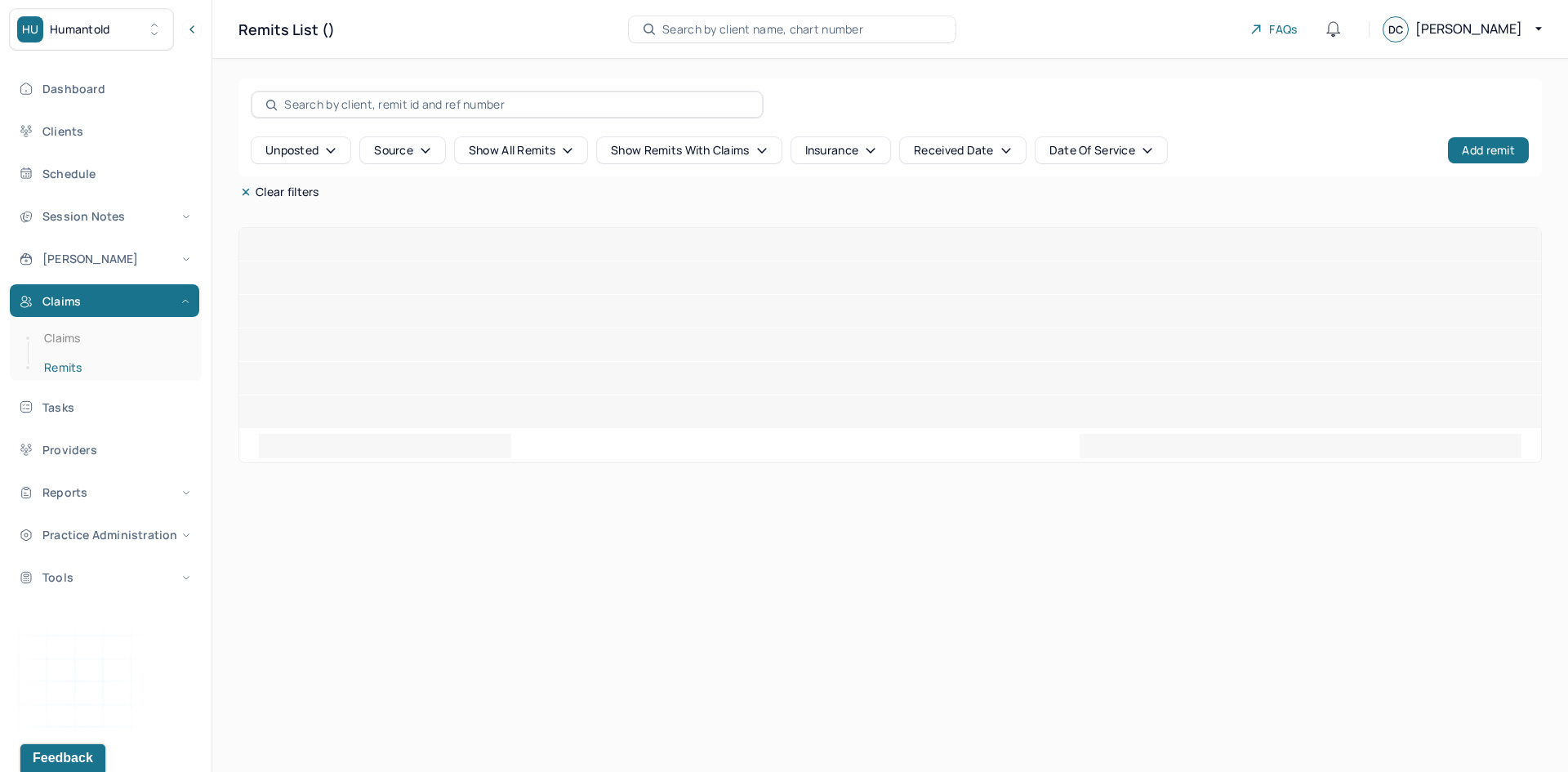 click on "Remits" at bounding box center (114, 368) 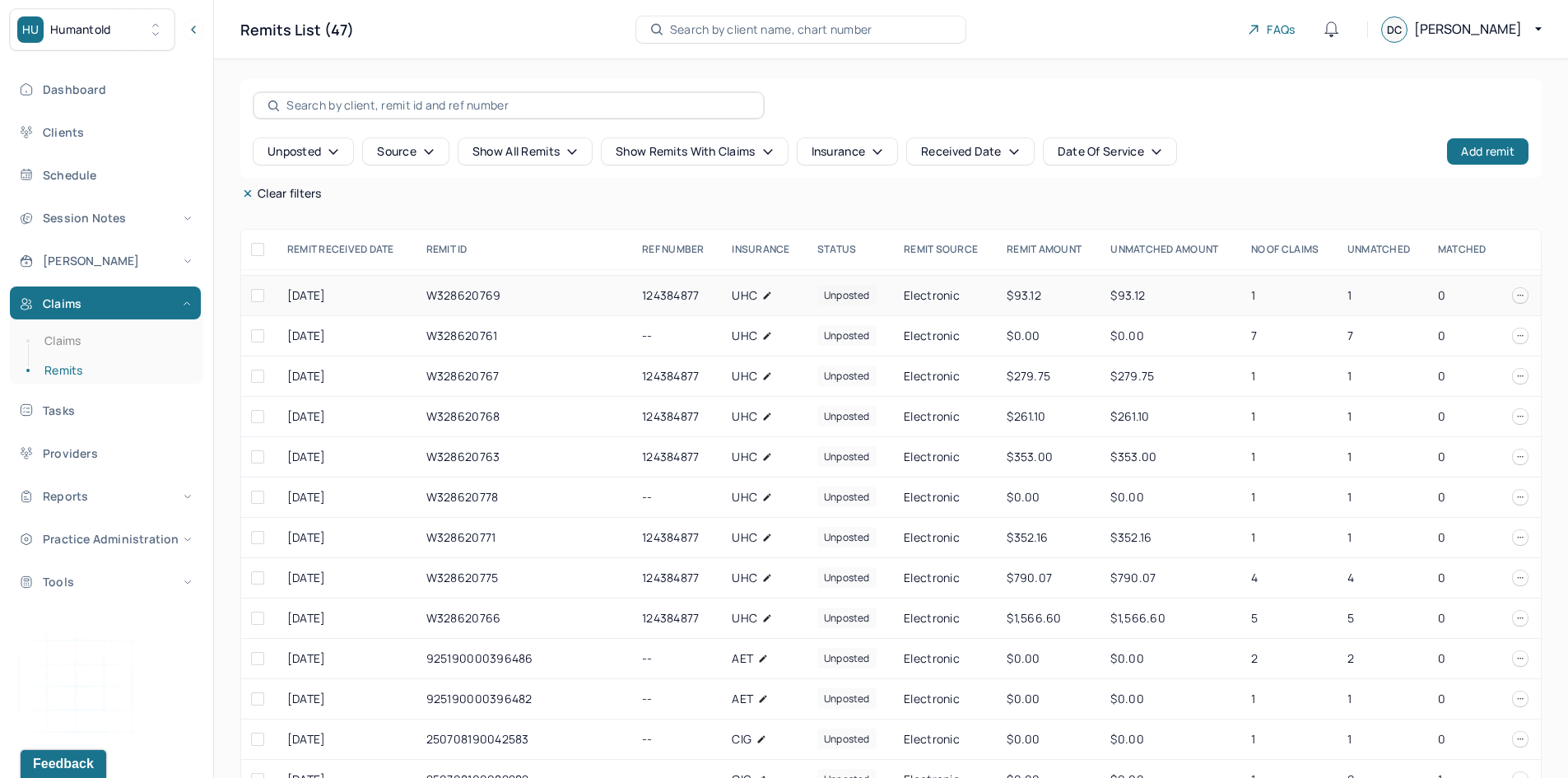 scroll, scrollTop: 823, scrollLeft: 0, axis: vertical 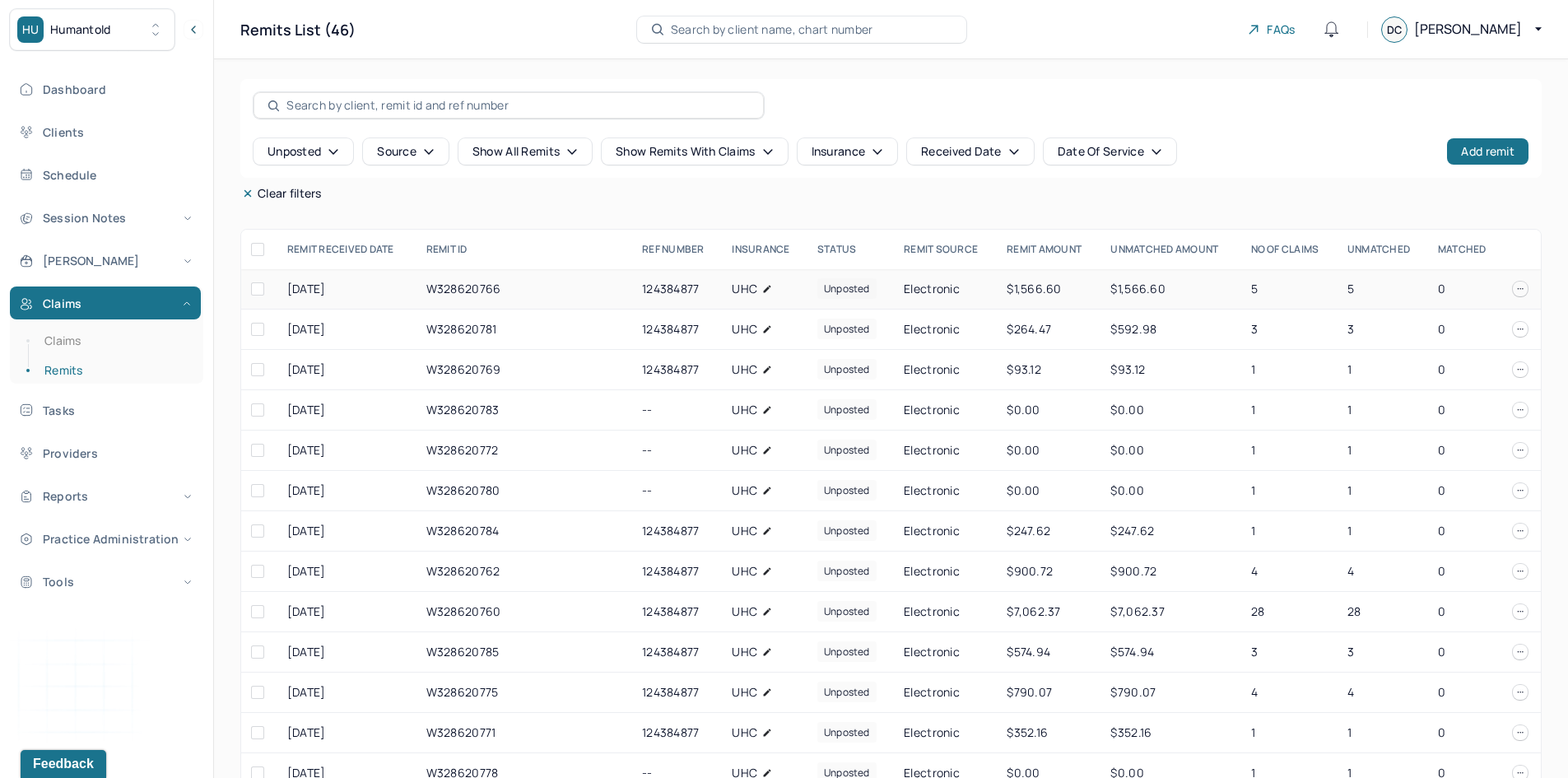 click on "W328620766" at bounding box center [524, 289] 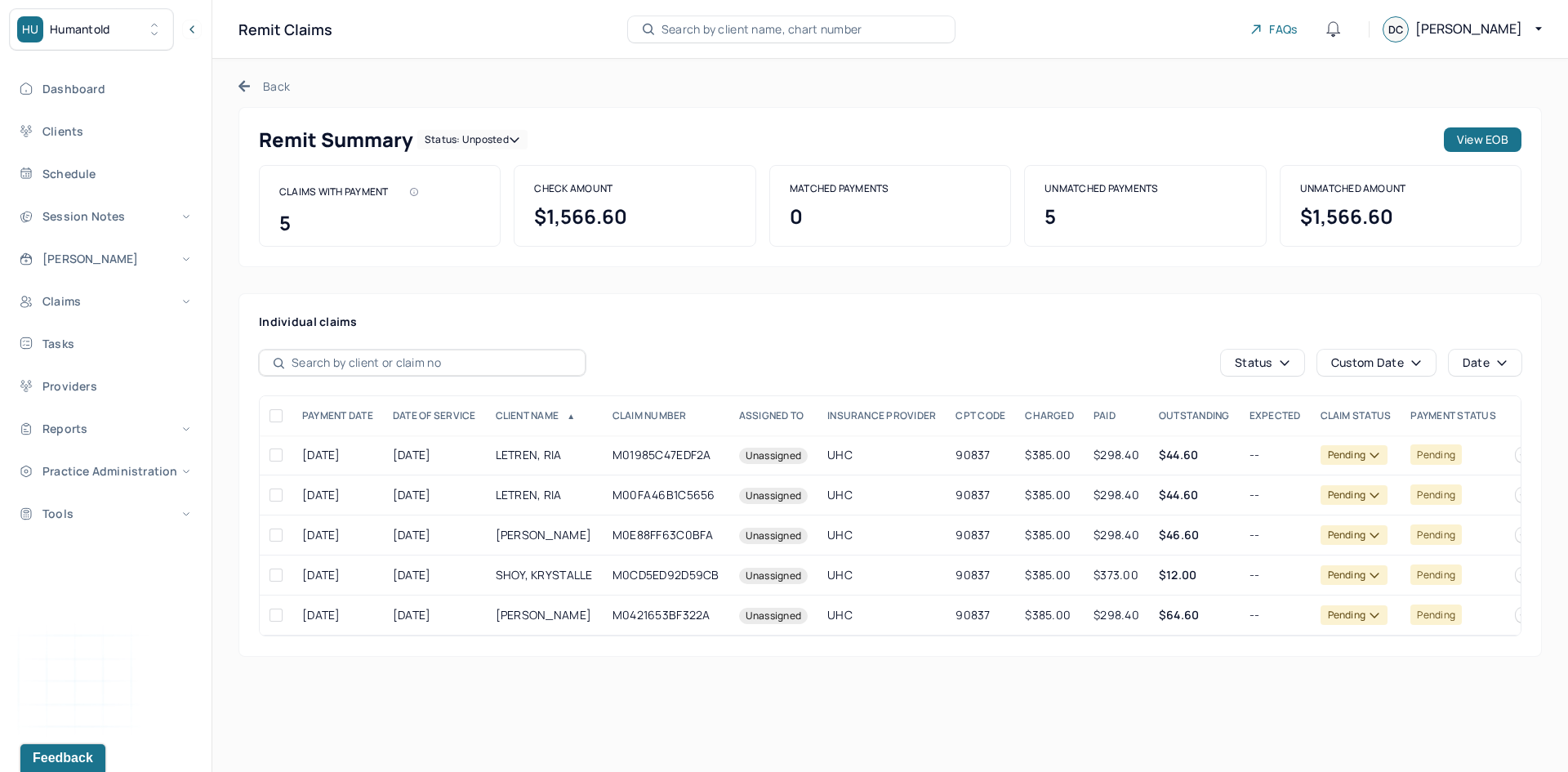 click 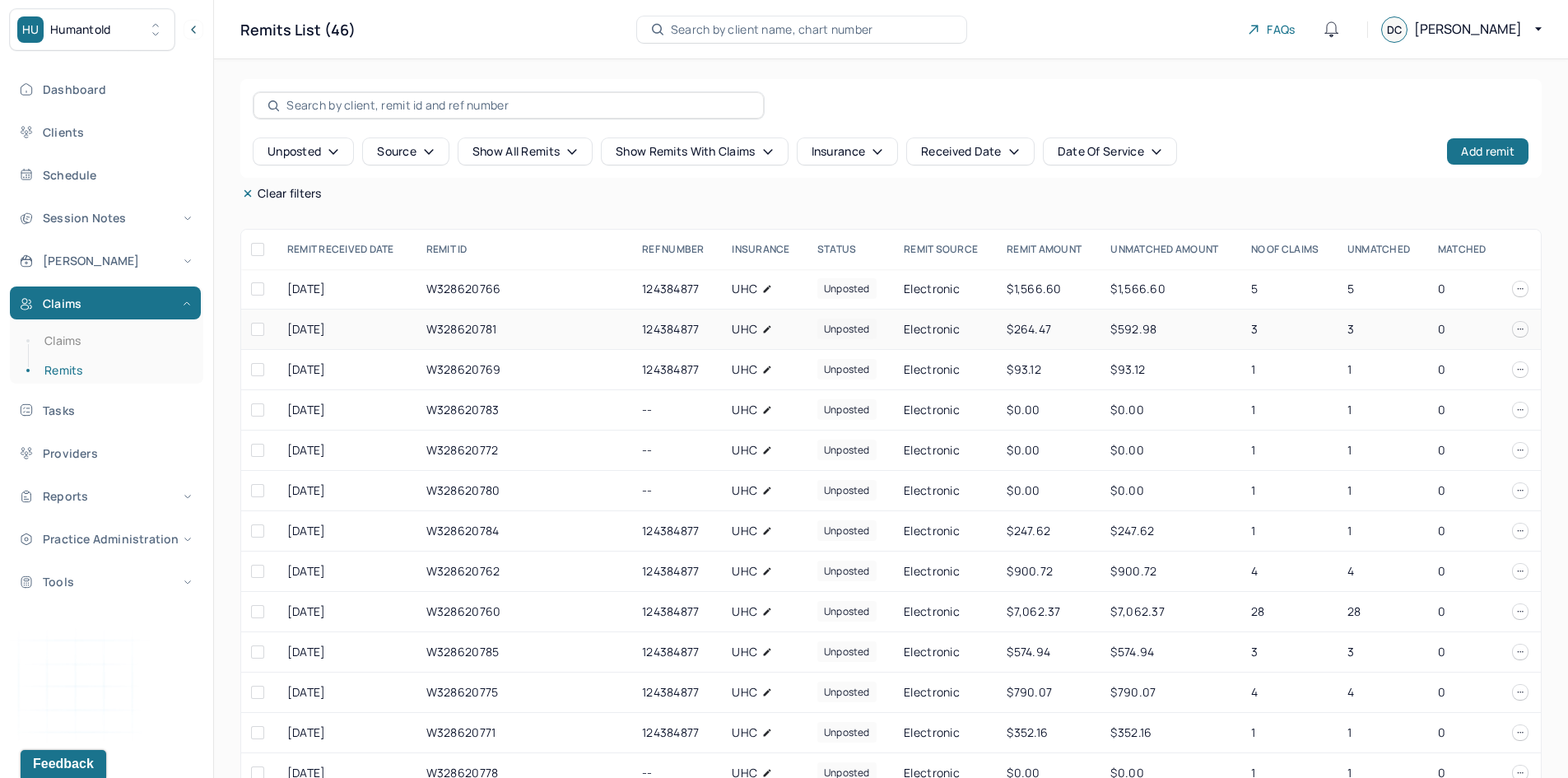 click on "W328620781" at bounding box center [524, 329] 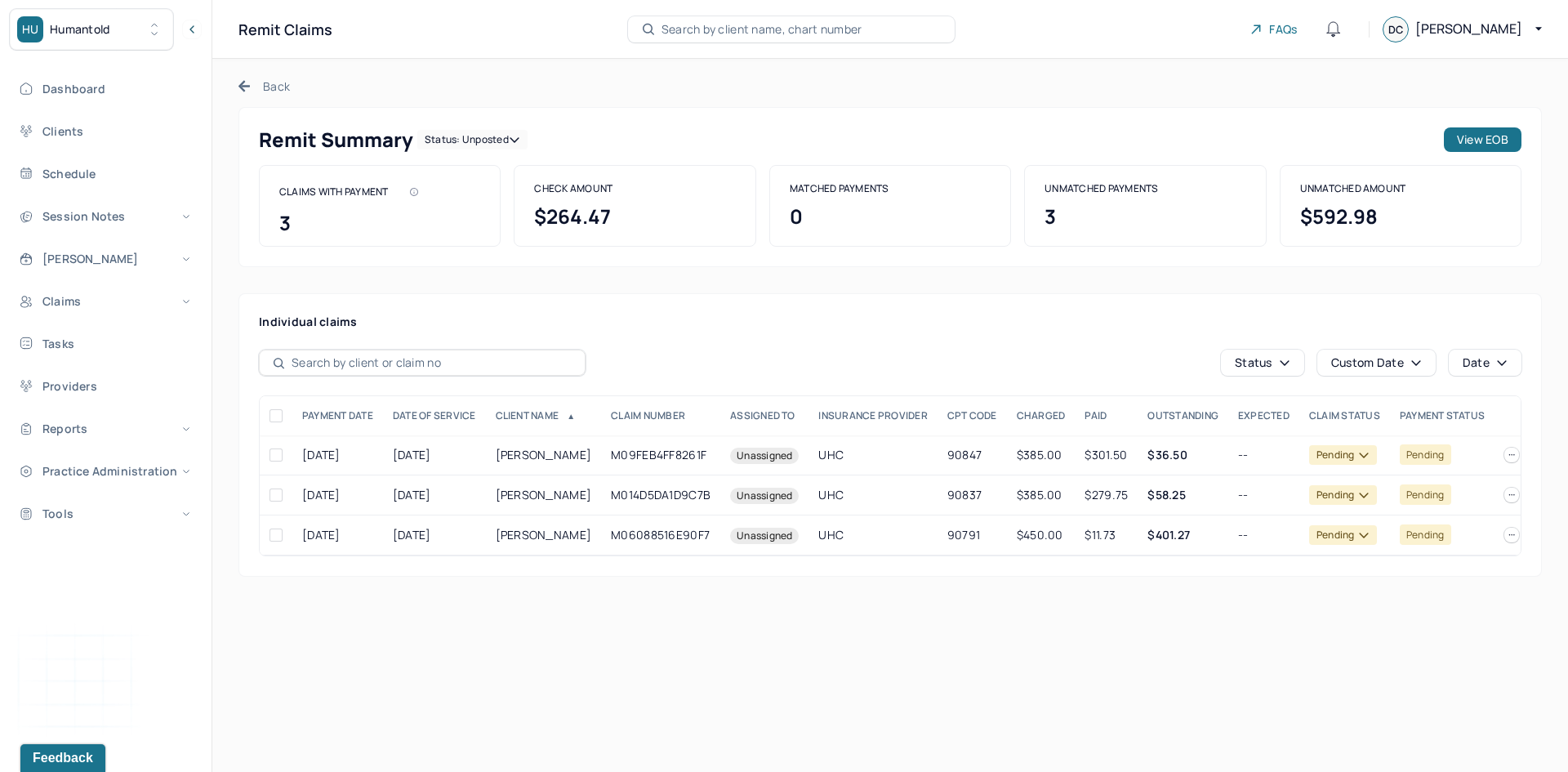click 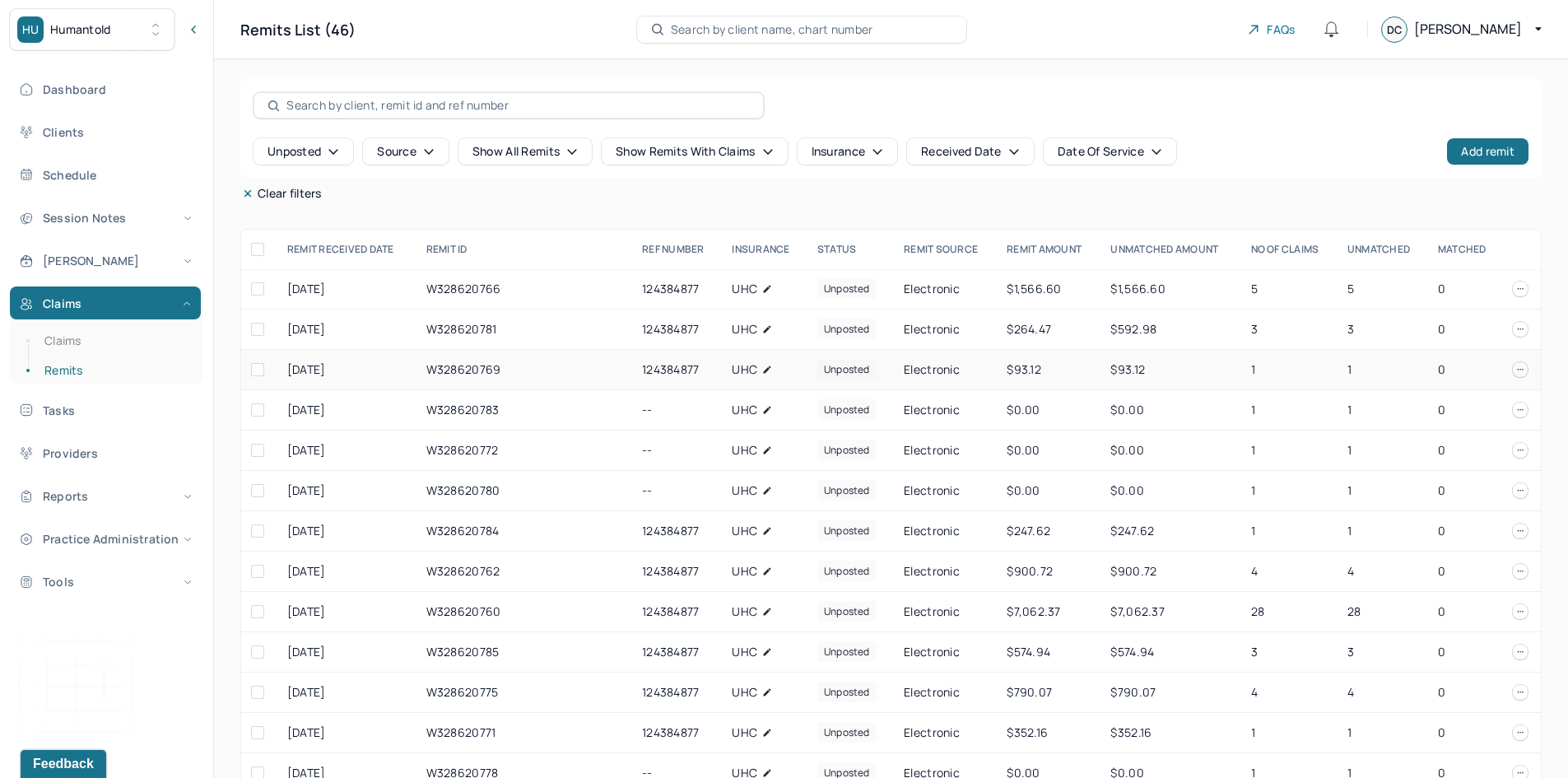 click on "W328620769" at bounding box center [524, 370] 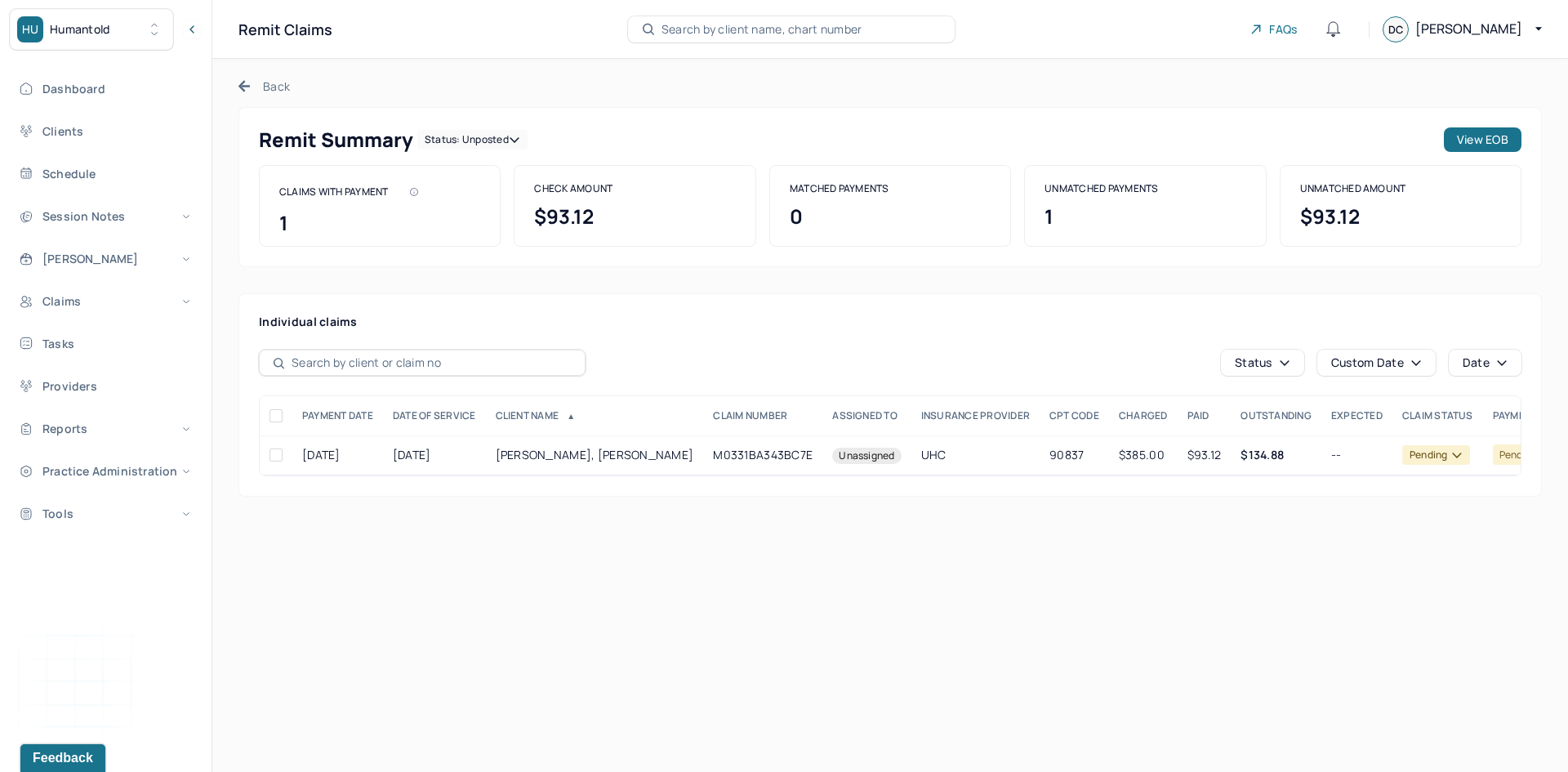 click 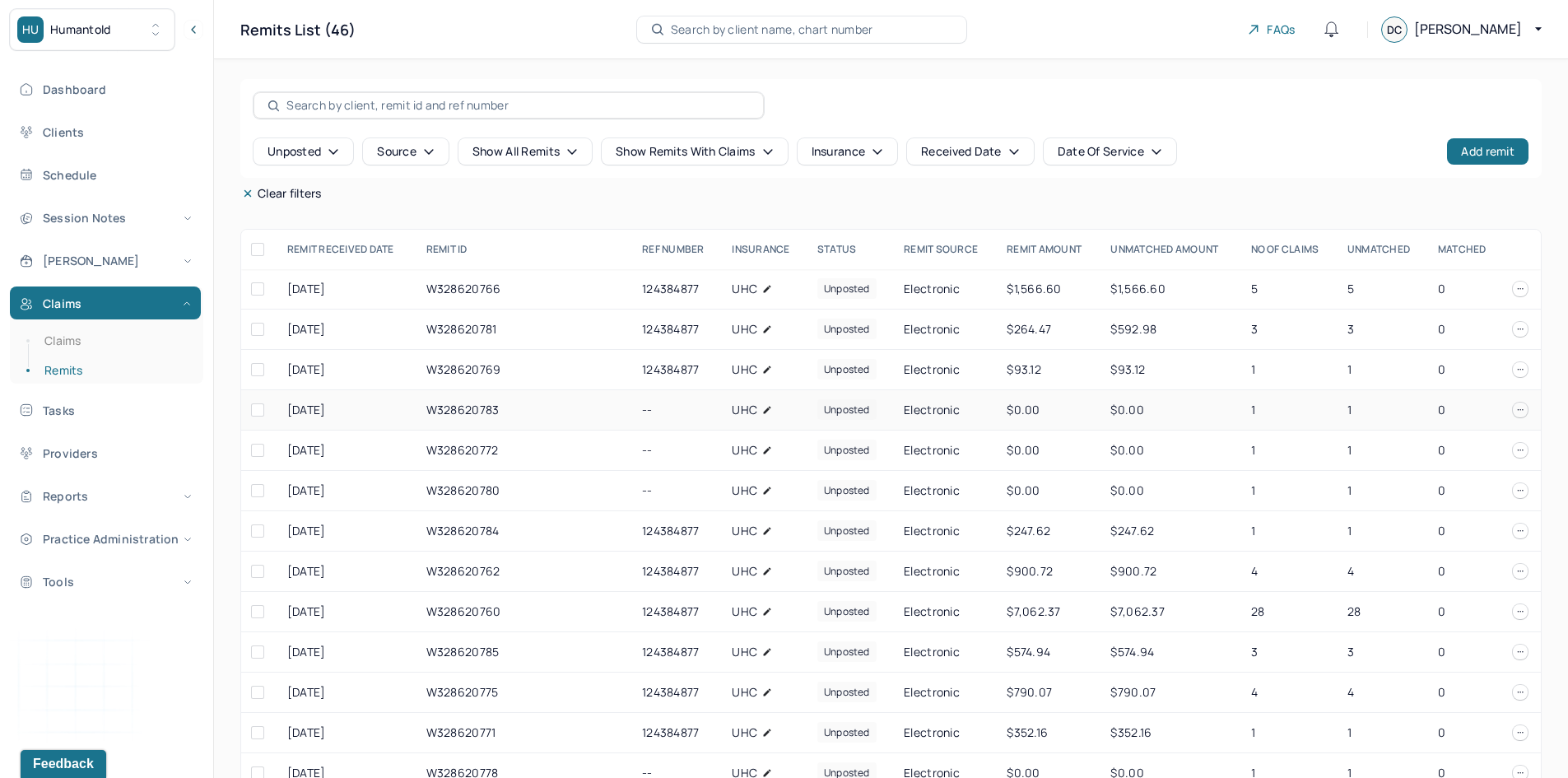 click on "W328620783" at bounding box center [524, 410] 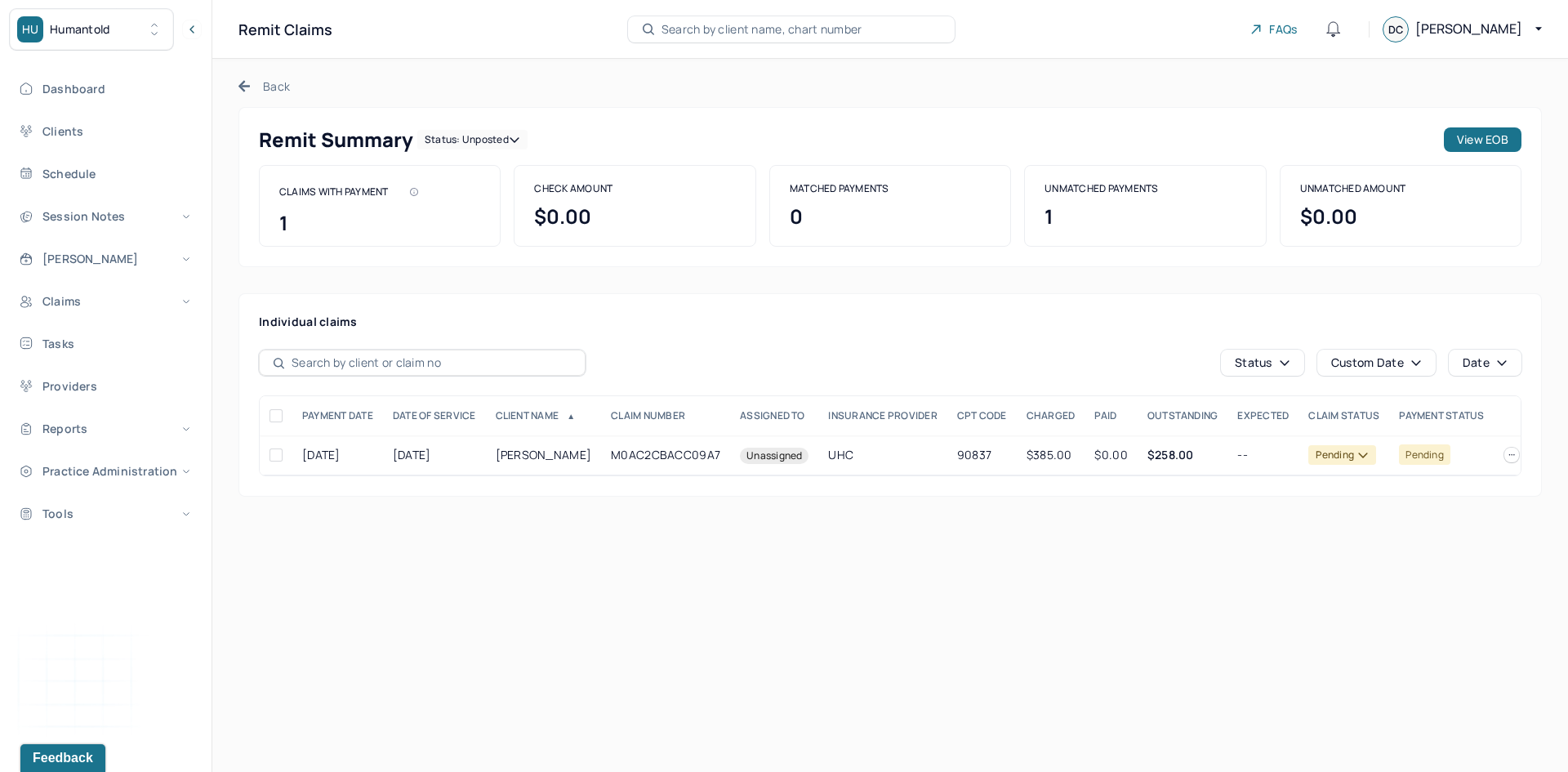 click 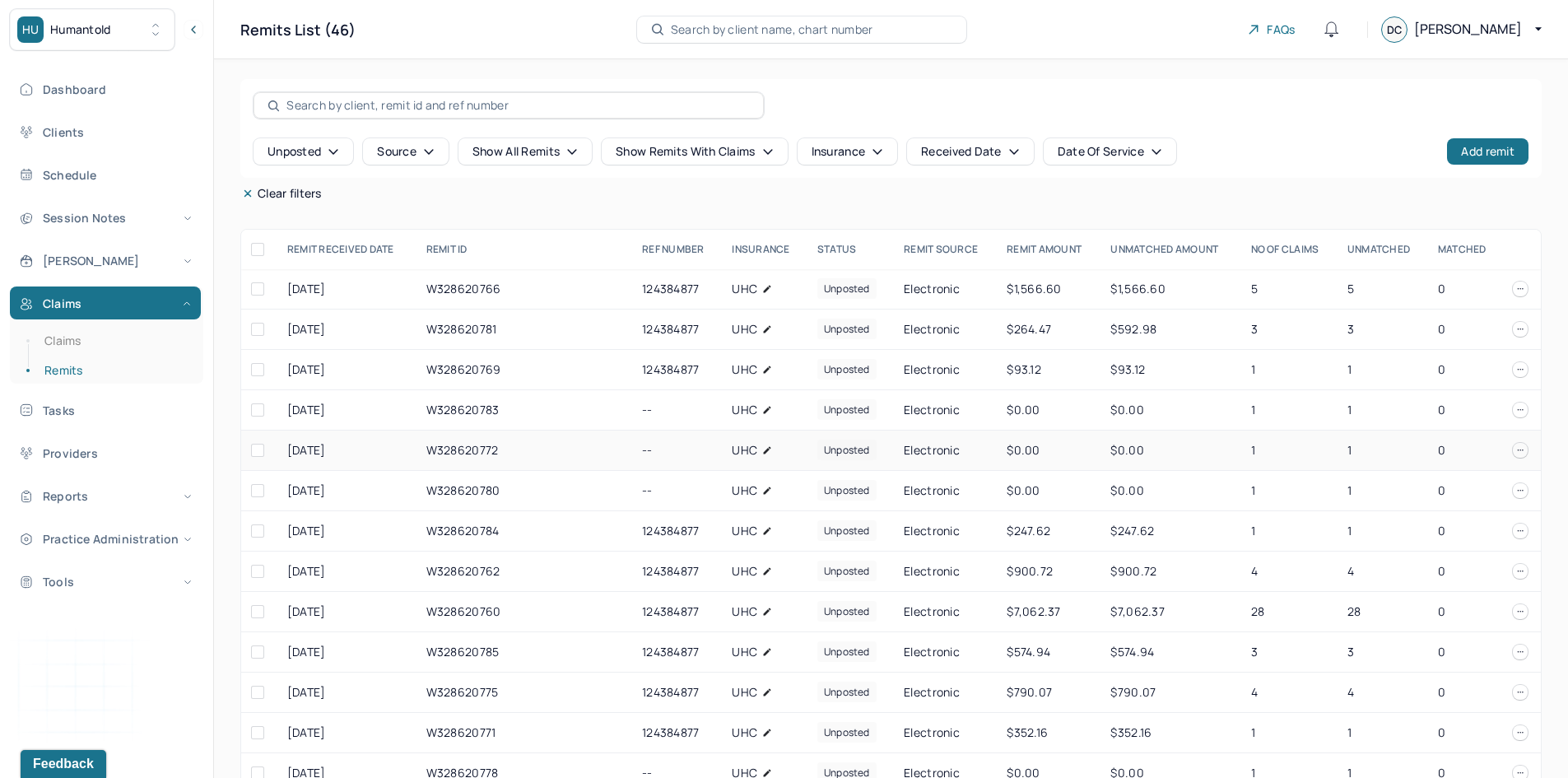 click on "W328620772" at bounding box center [524, 450] 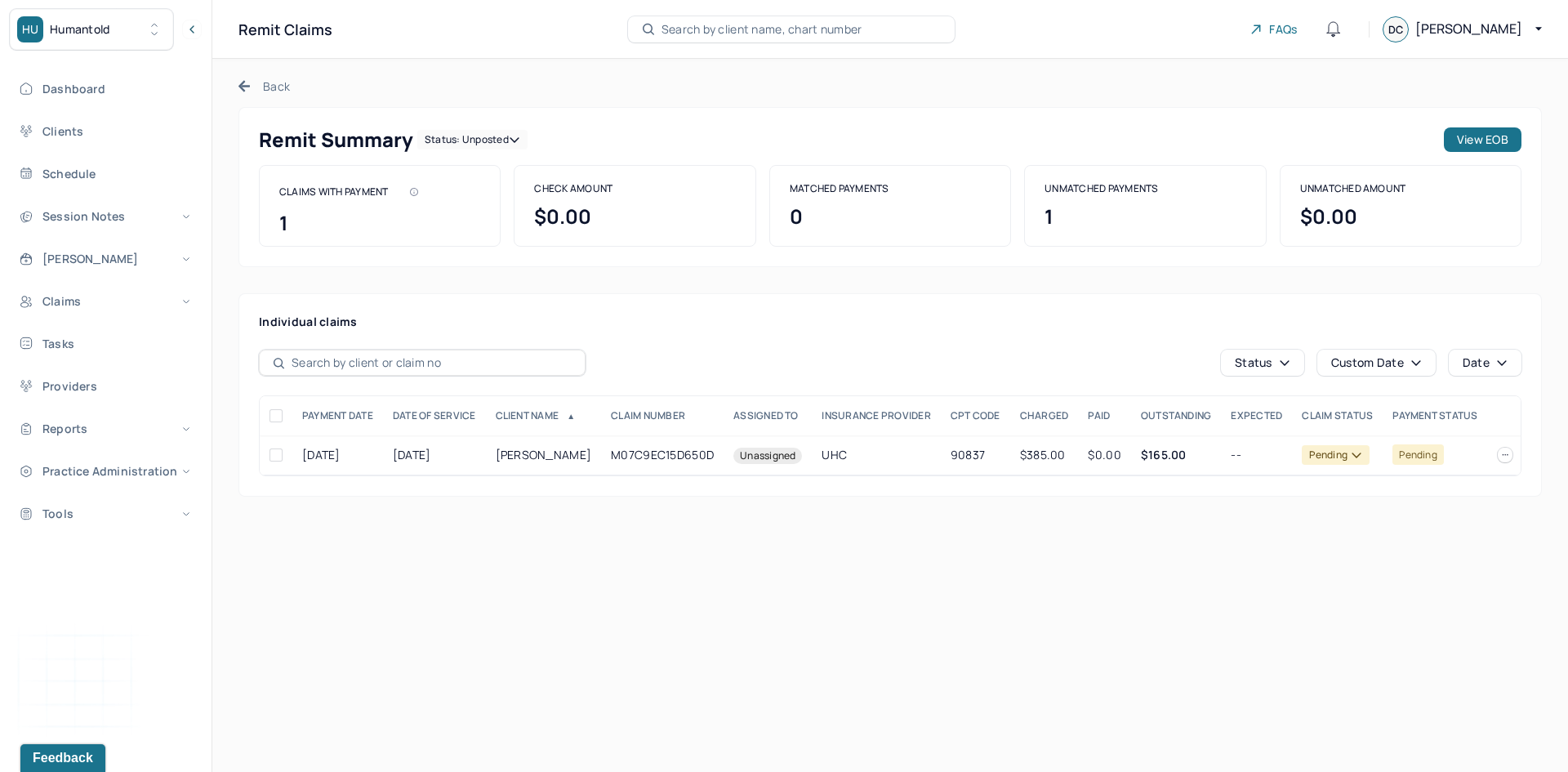 click 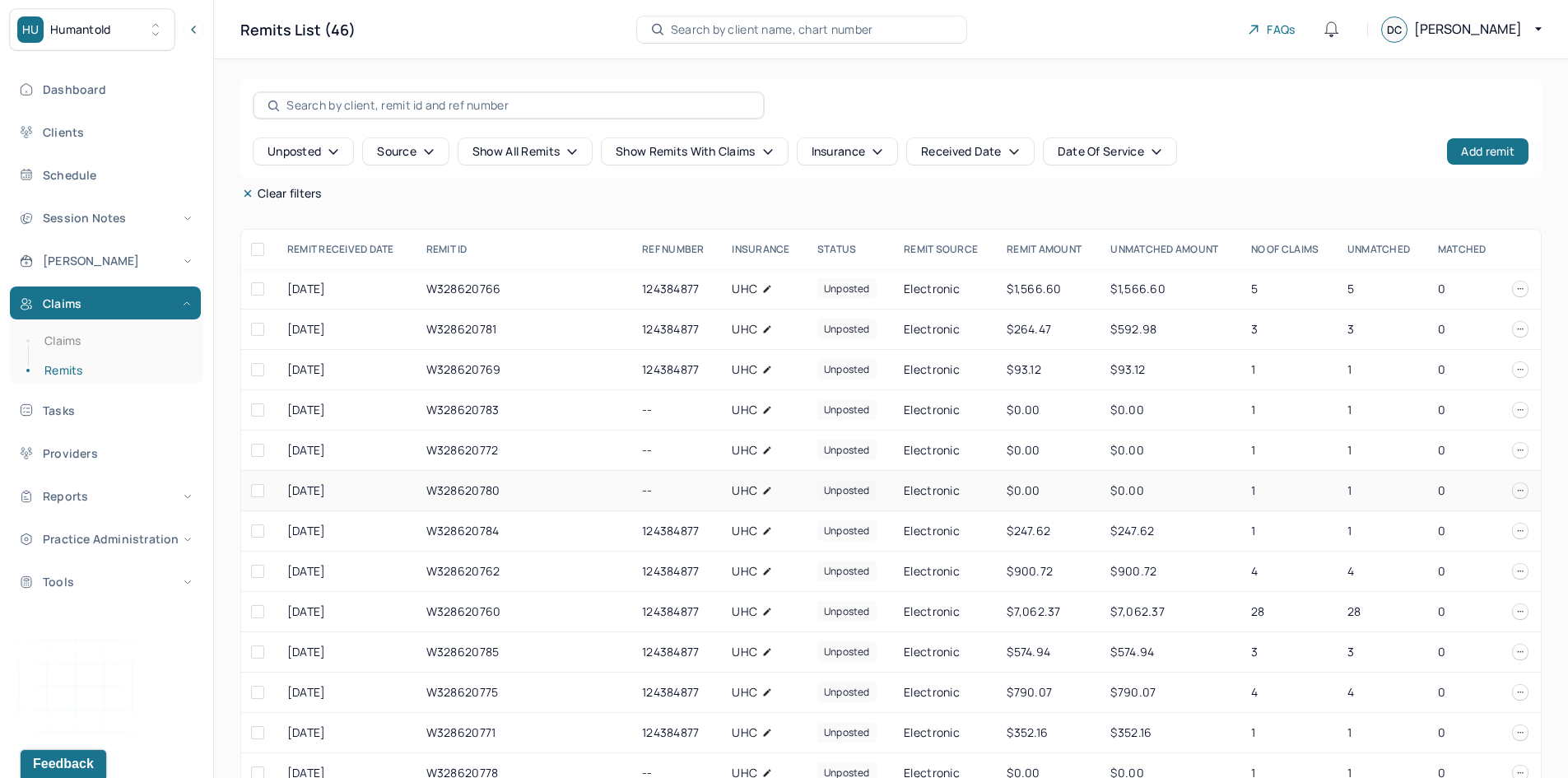 click on "W328620780" at bounding box center (524, 491) 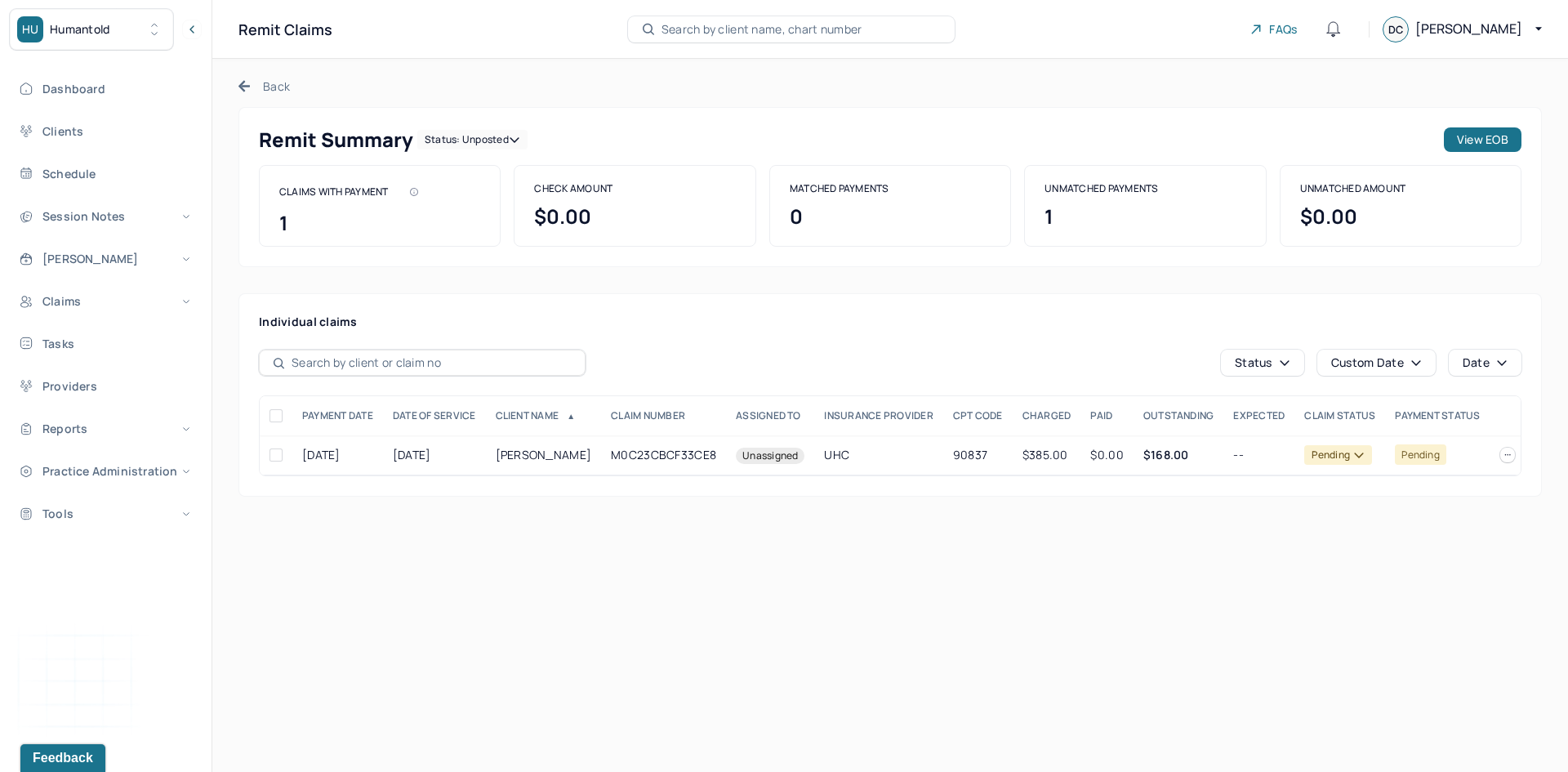 click 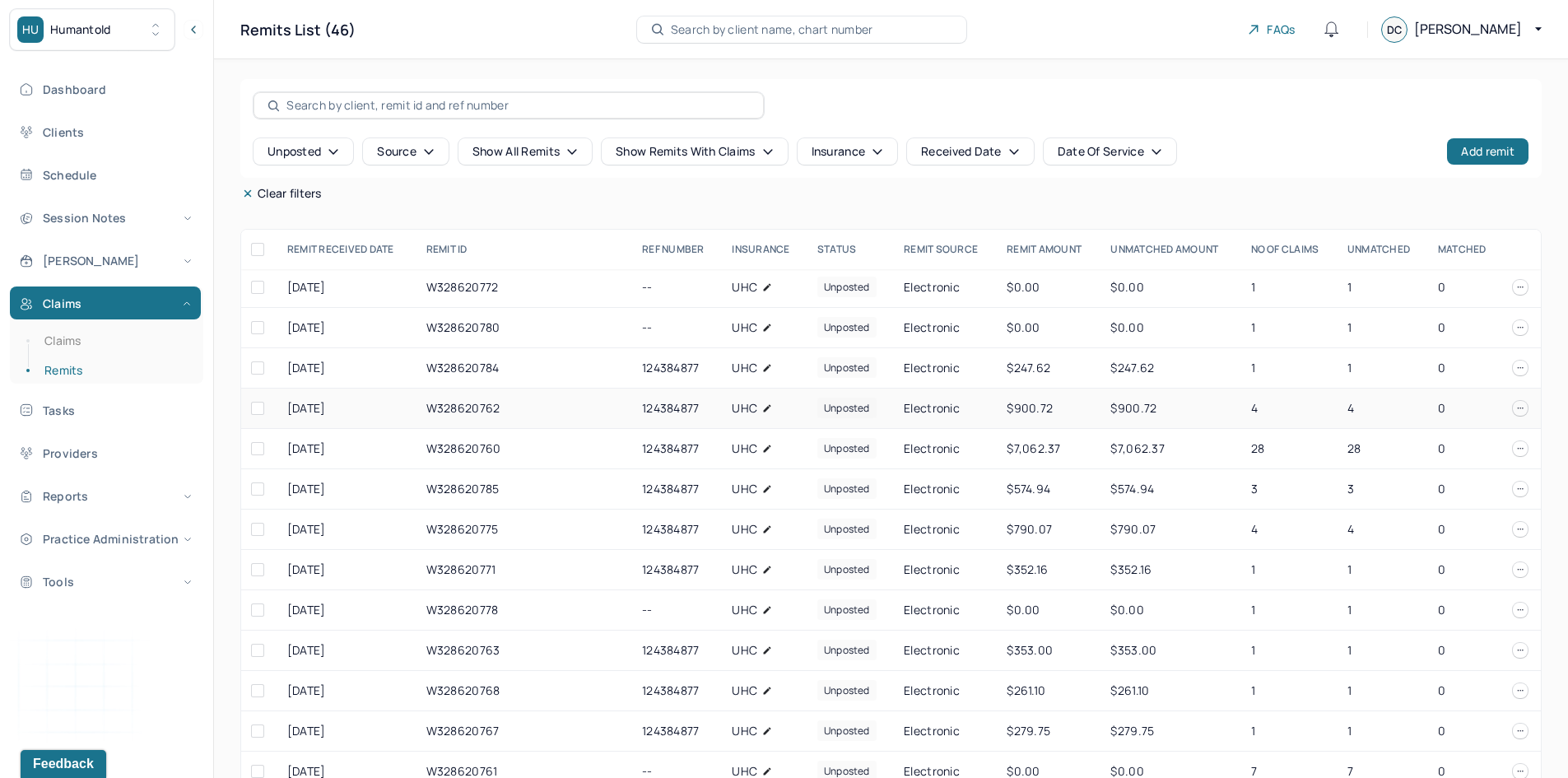 scroll, scrollTop: 165, scrollLeft: 0, axis: vertical 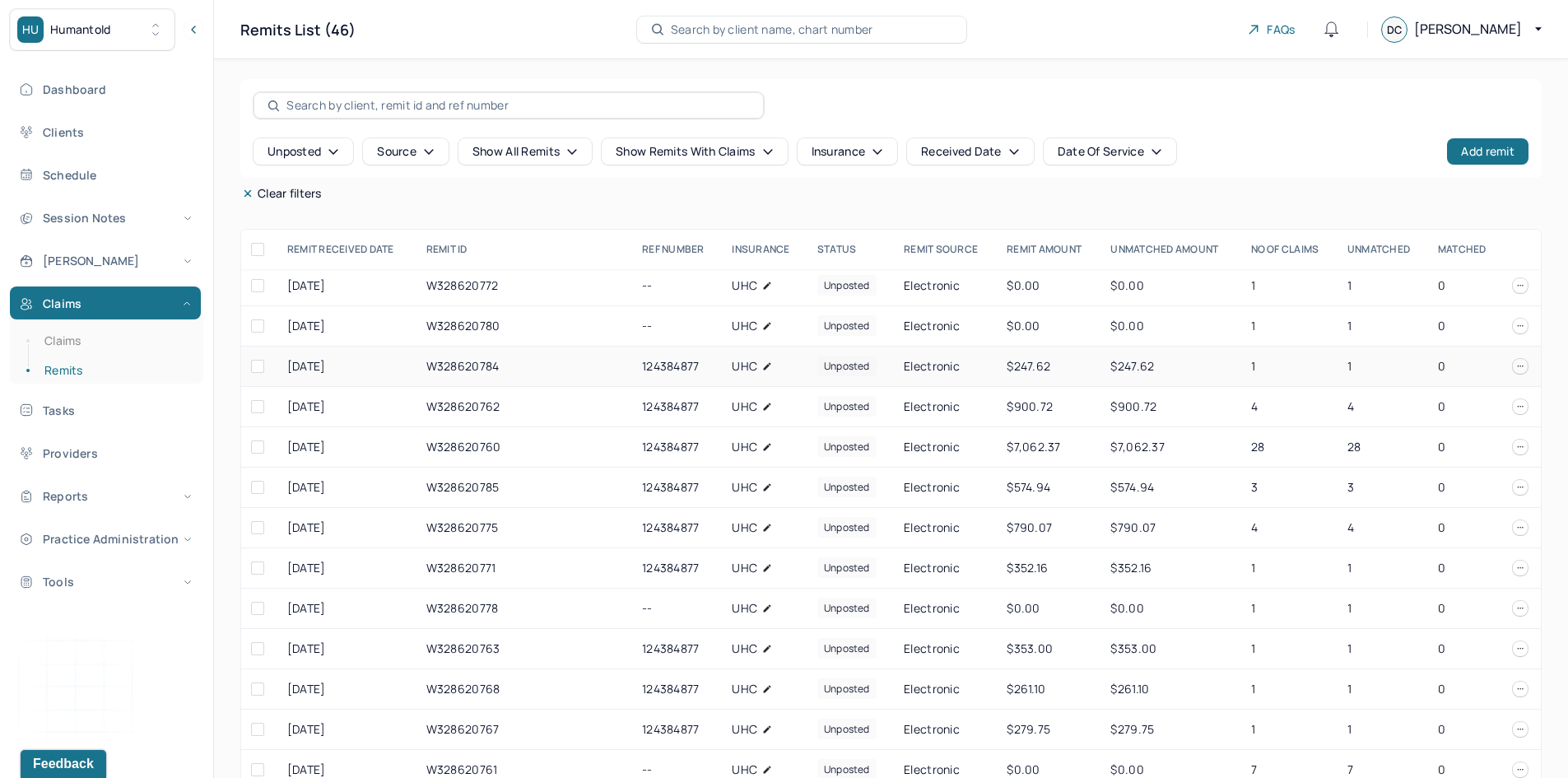 click on "W328620784" at bounding box center (524, 366) 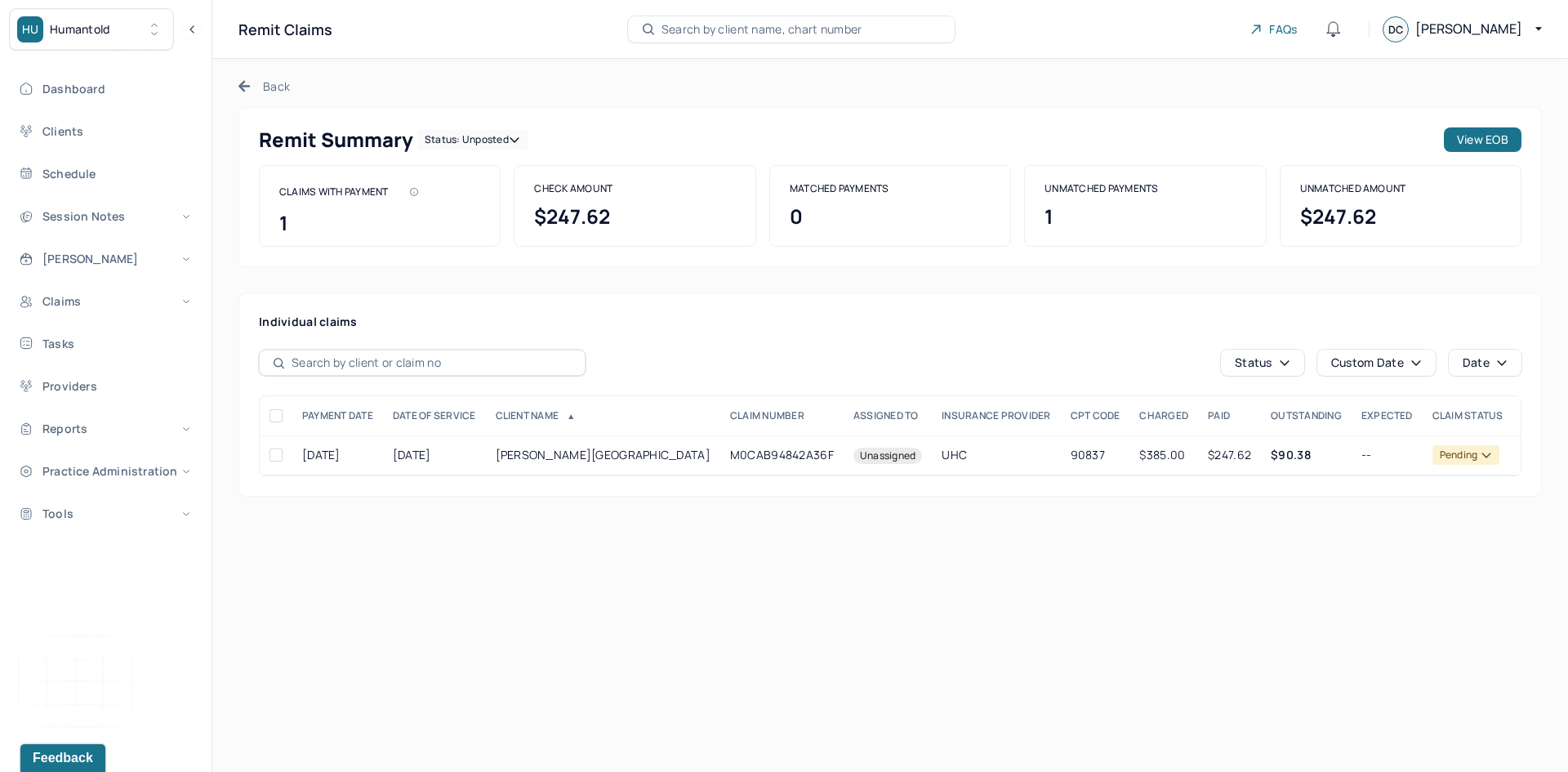 click on "Back Remit Summary   Status: unposted   View EOB CLAIMS WITH PAYMENT     1 CHECK AMOUNT $247.62 MATCHED PAYMENTS 0 UNMATCHED PAYMENTS 1 UNMATCHED AMOUNT $247.62 Individual claims   Status     Custom Date     Date   PAYMENT DATE DATE OF SERVICE CLIENT NAME ▲ CLAIM NUMBER Assigned to INSURANCE PROVIDER CPT CODE CHARGED PAID OUTSTANDING EXPECTED CLAIM STATUS Payment status 06/30/2025 06/26/2025 CHOE, VICTORIA M0CAB94842A36F Unassigned UHC 90837 $385.00 $247.62 $90.38 --   pending   pending" at bounding box center [890, 288] 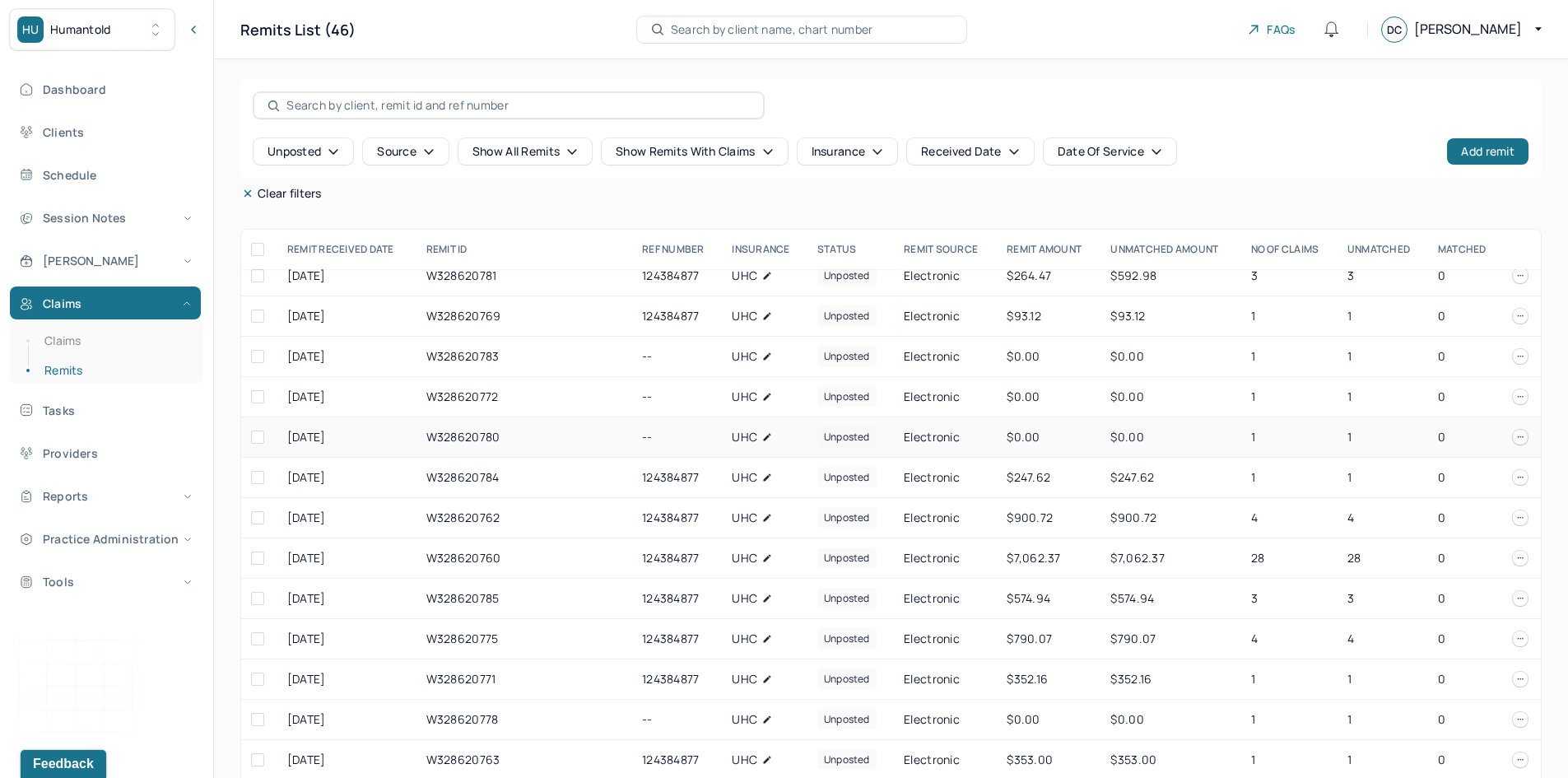 scroll, scrollTop: 82, scrollLeft: 0, axis: vertical 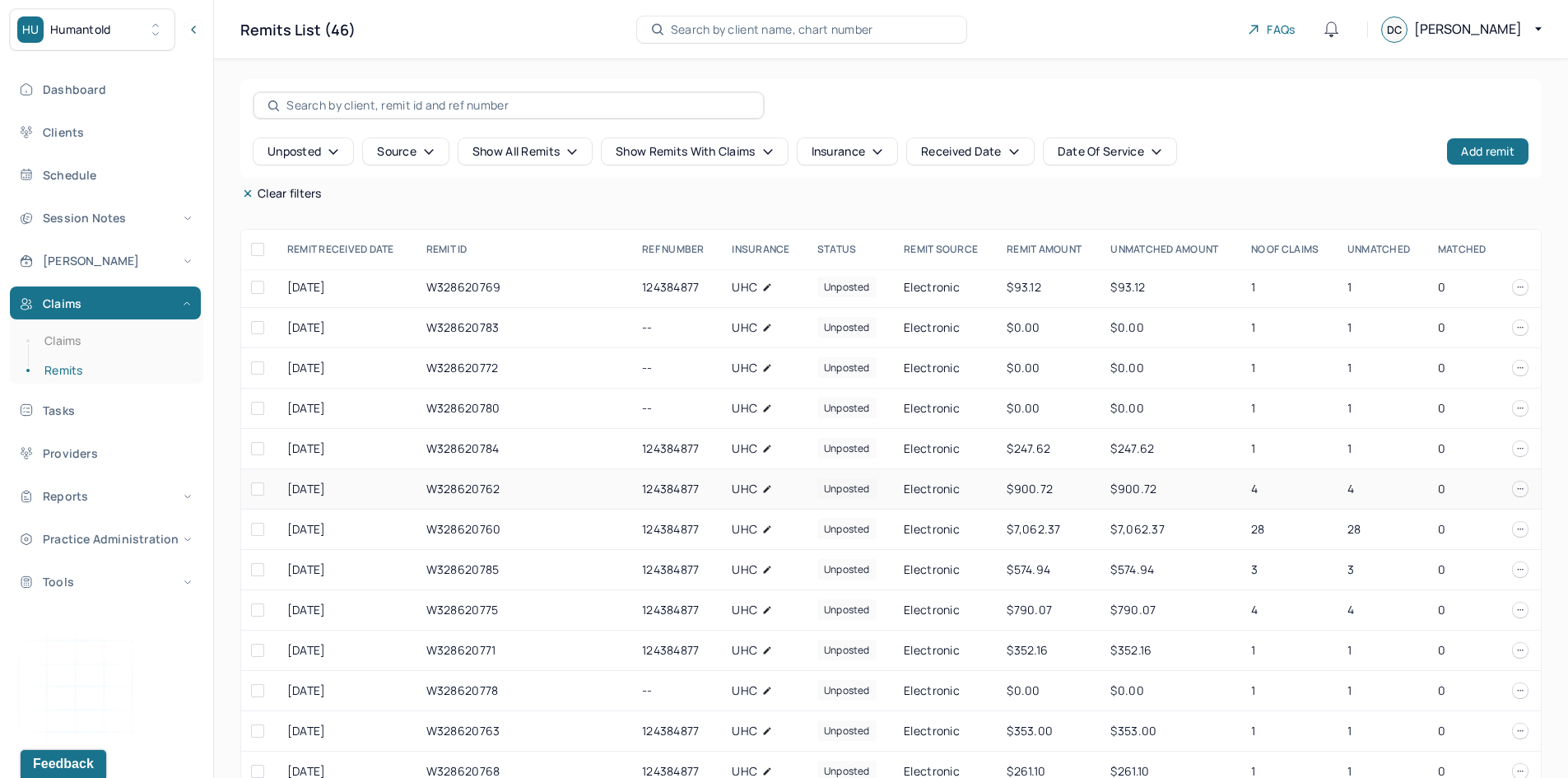 click on "W328620762" at bounding box center [524, 489] 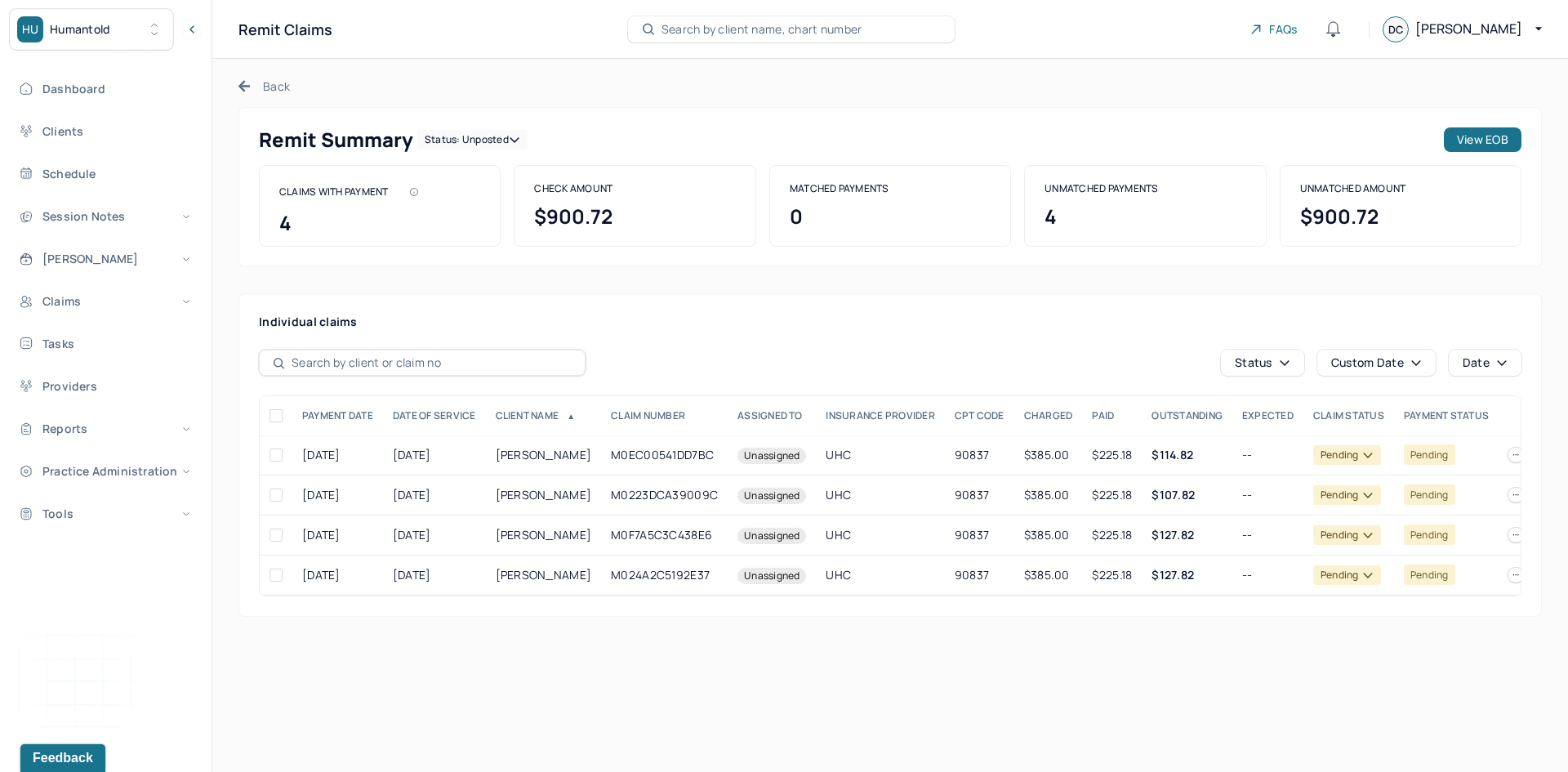click 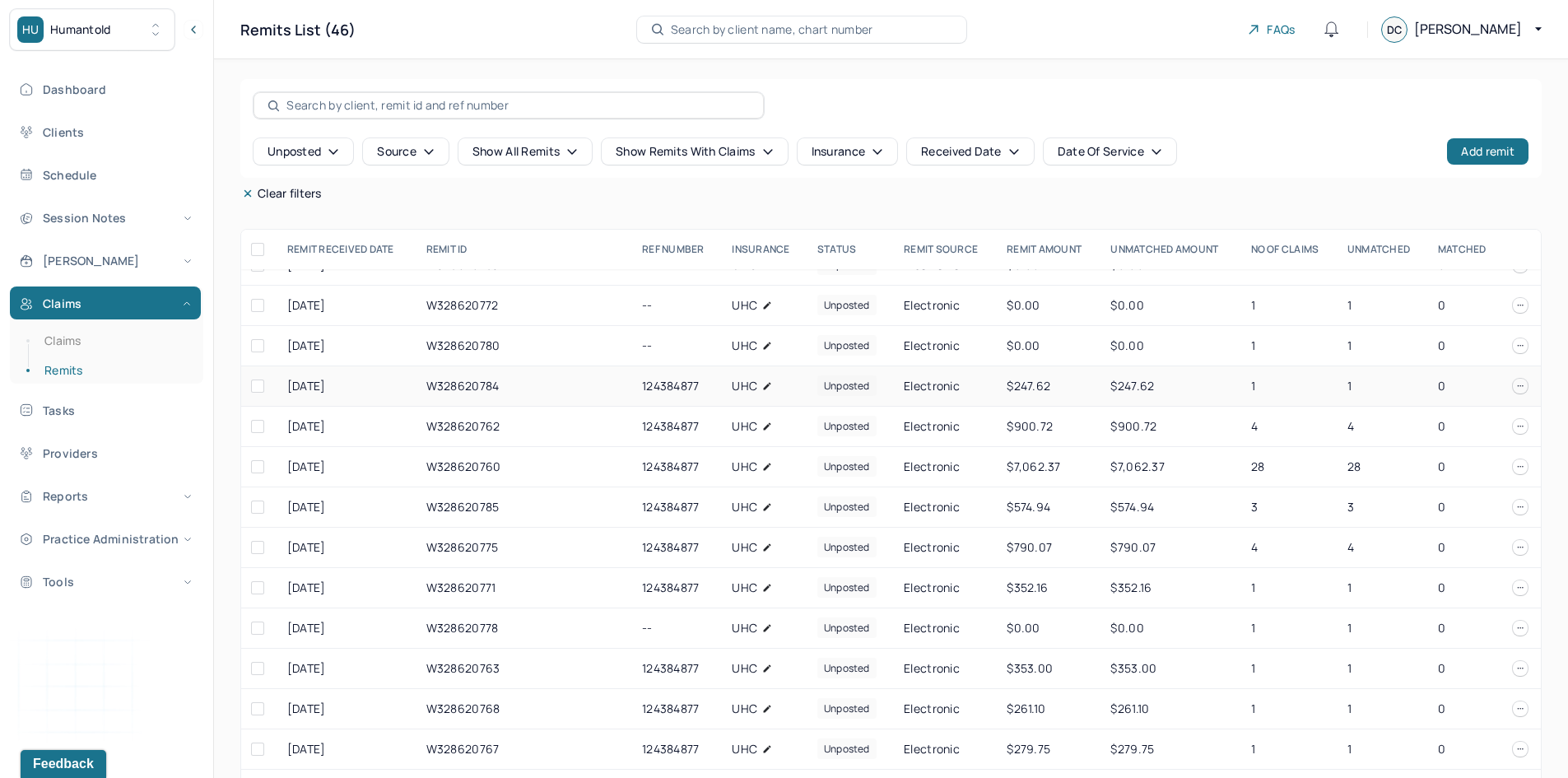scroll, scrollTop: 165, scrollLeft: 0, axis: vertical 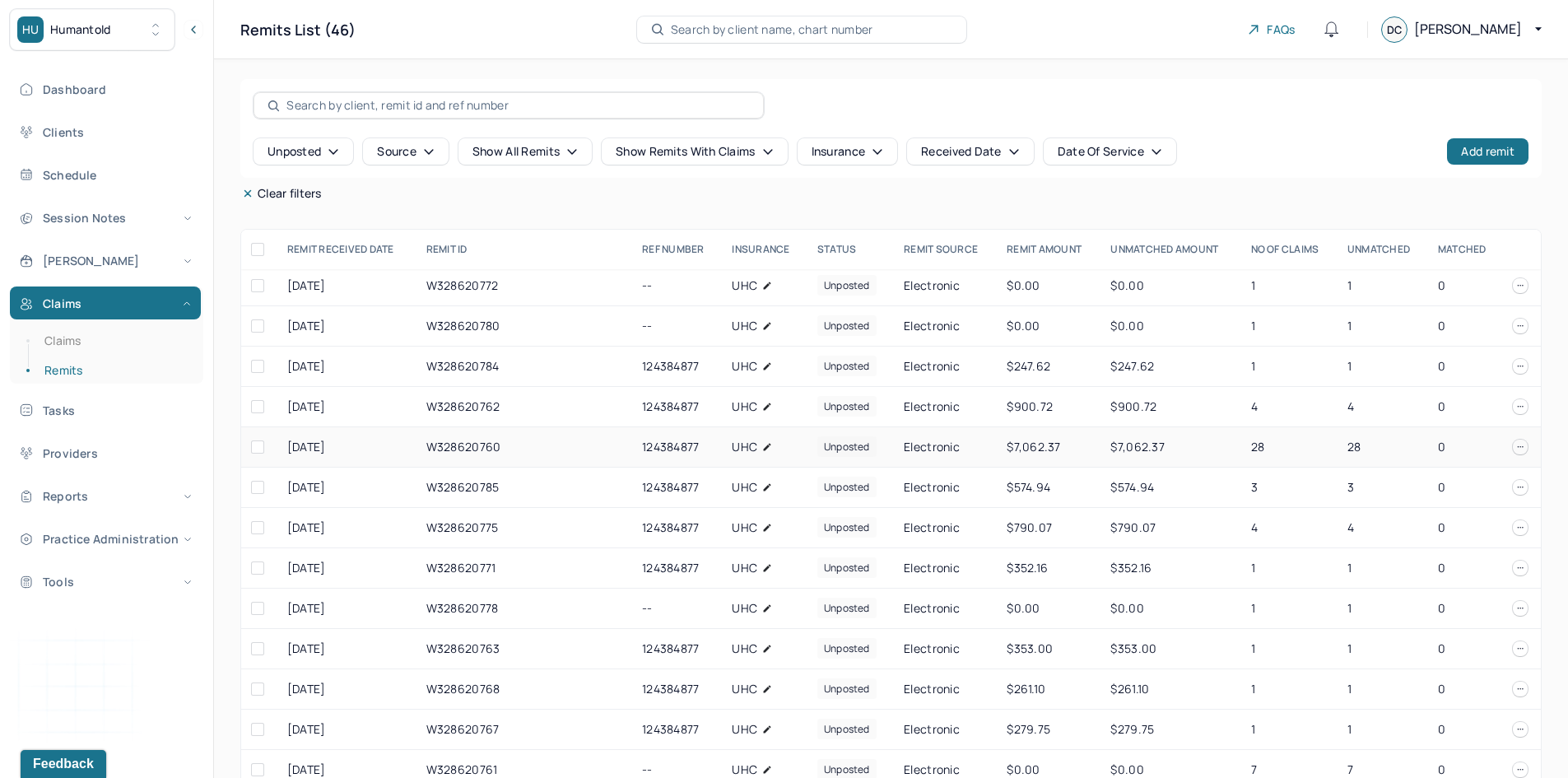 click on "W328620760" at bounding box center (524, 447) 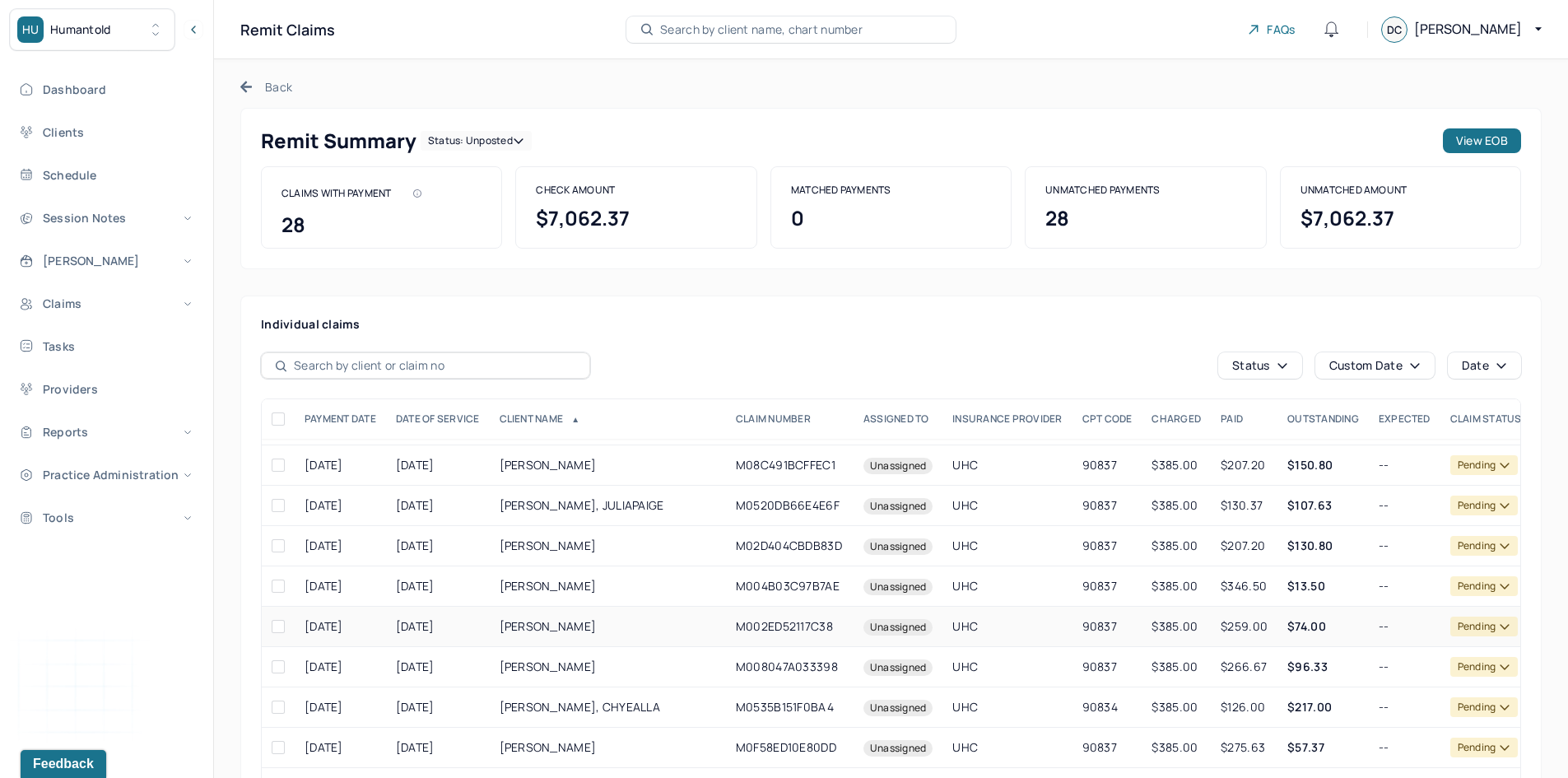 scroll, scrollTop: 611, scrollLeft: 0, axis: vertical 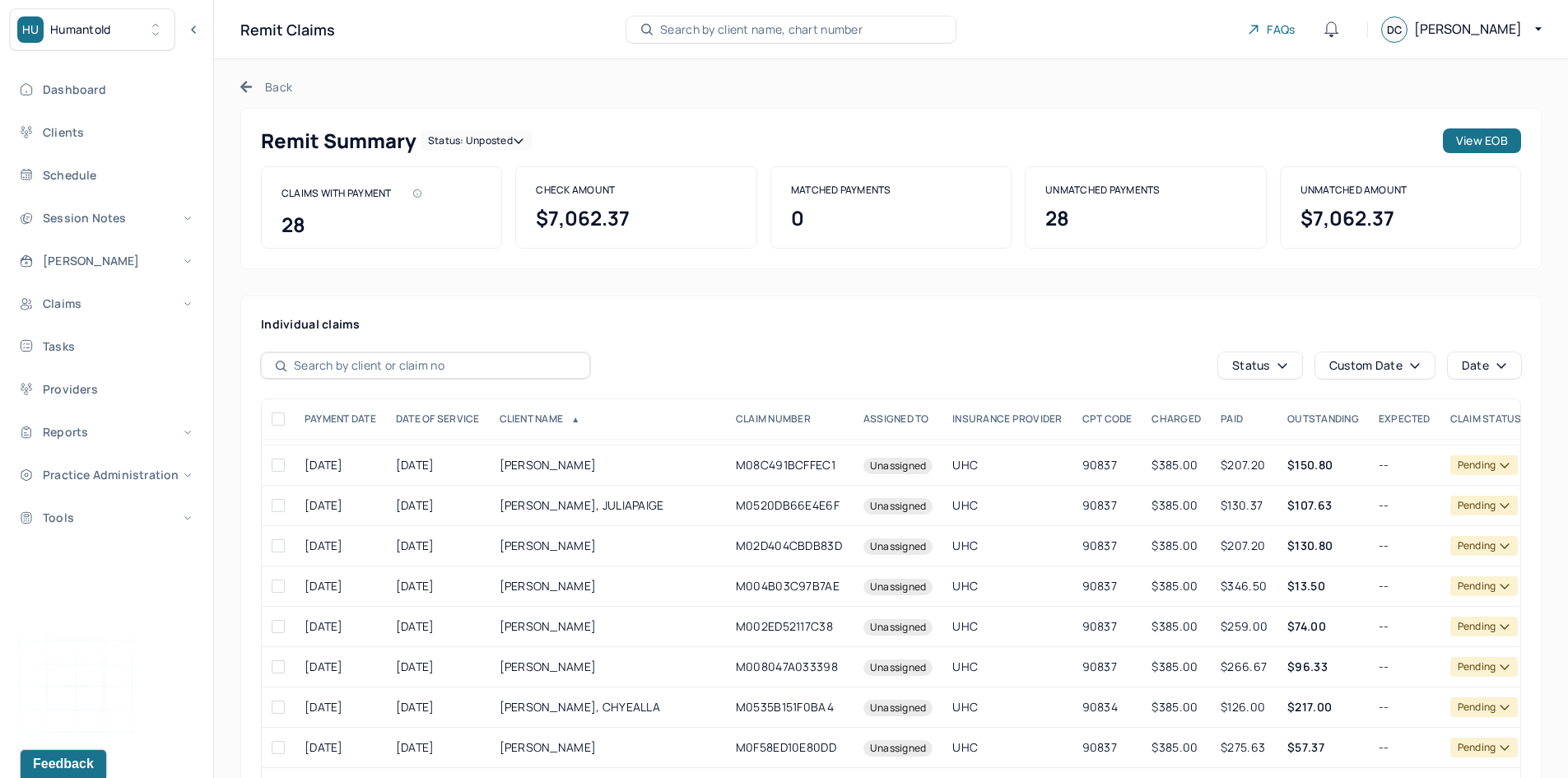 click 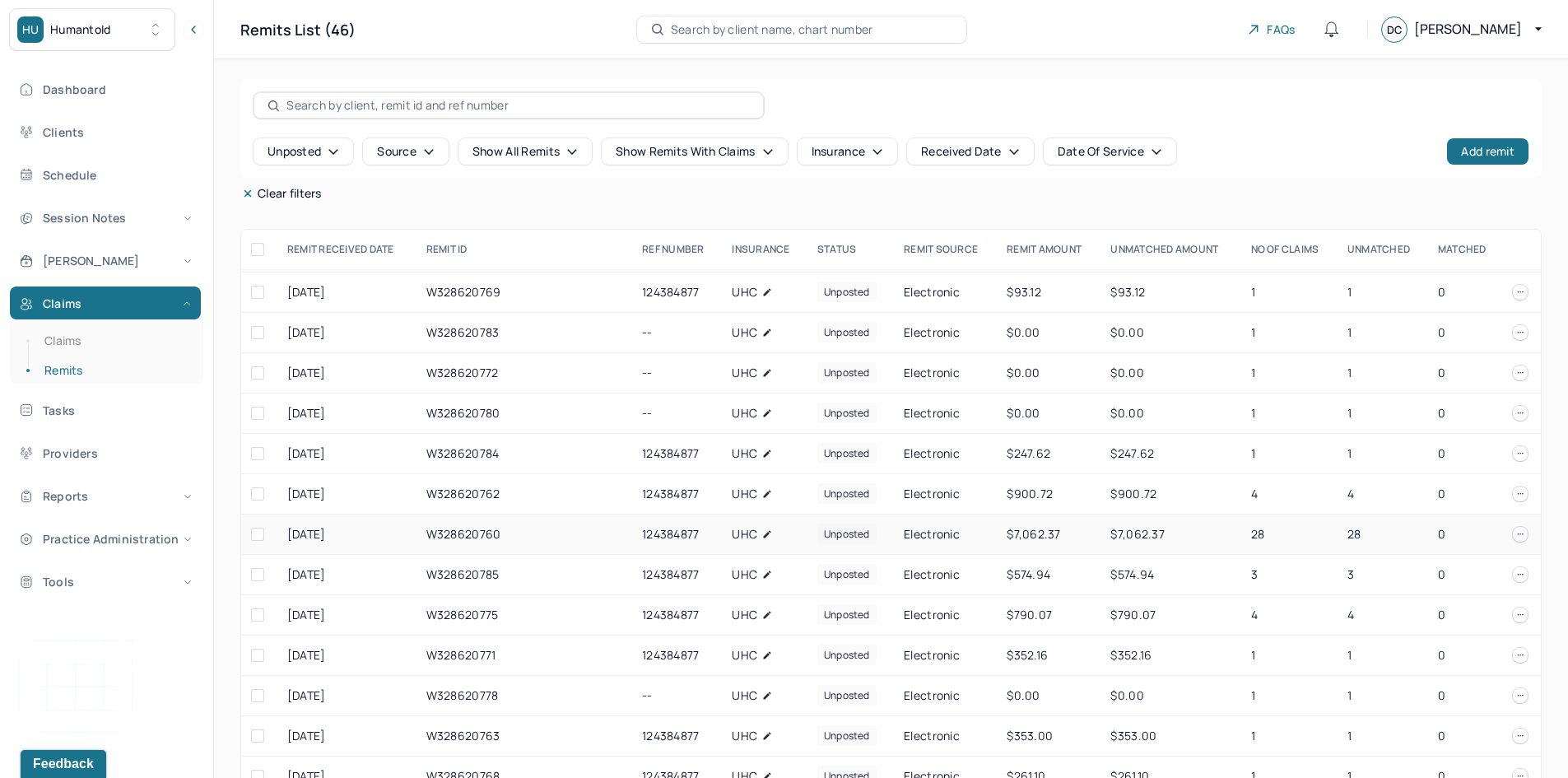scroll, scrollTop: 165, scrollLeft: 0, axis: vertical 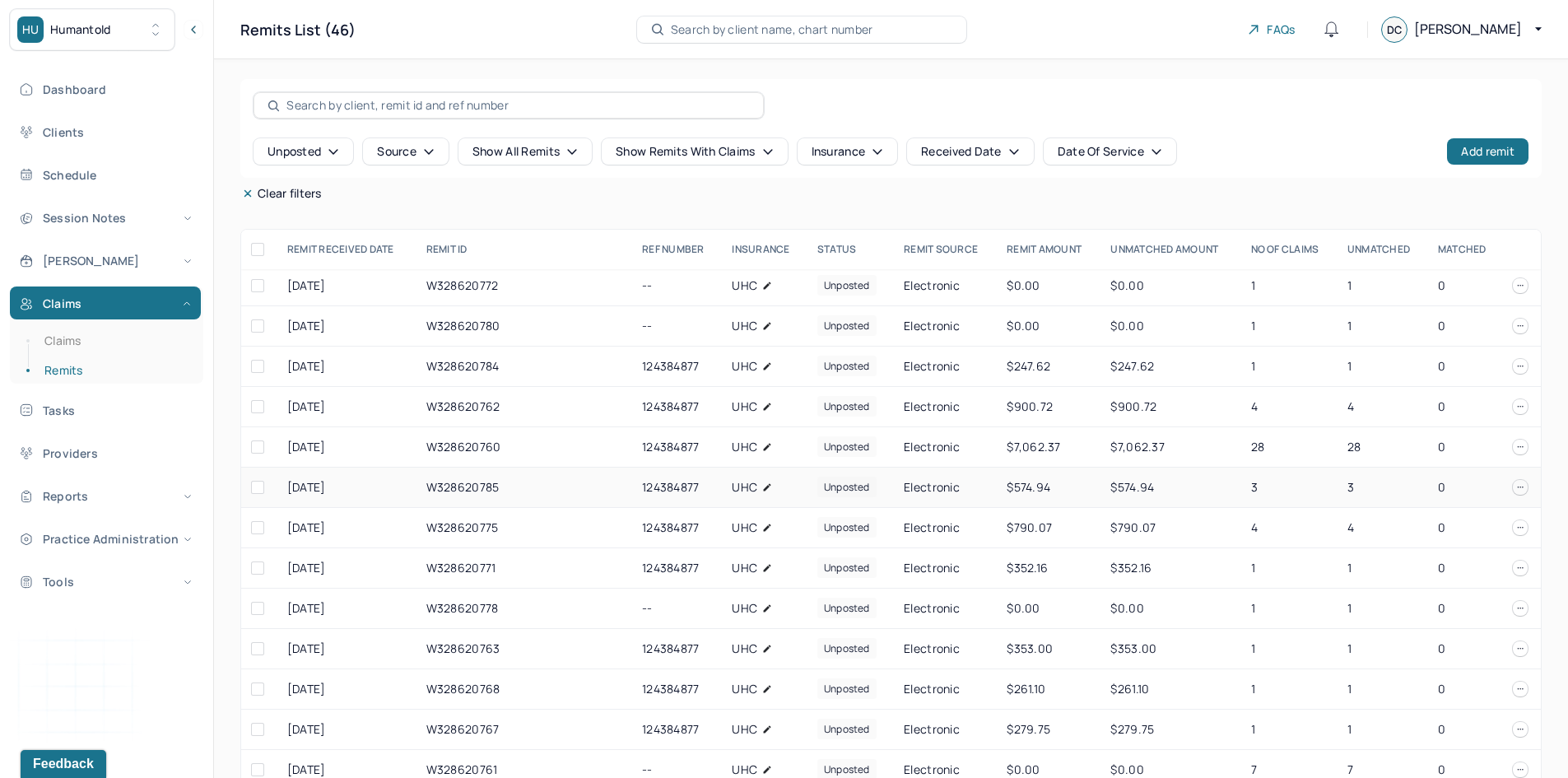 click on "W328620785" at bounding box center [524, 487] 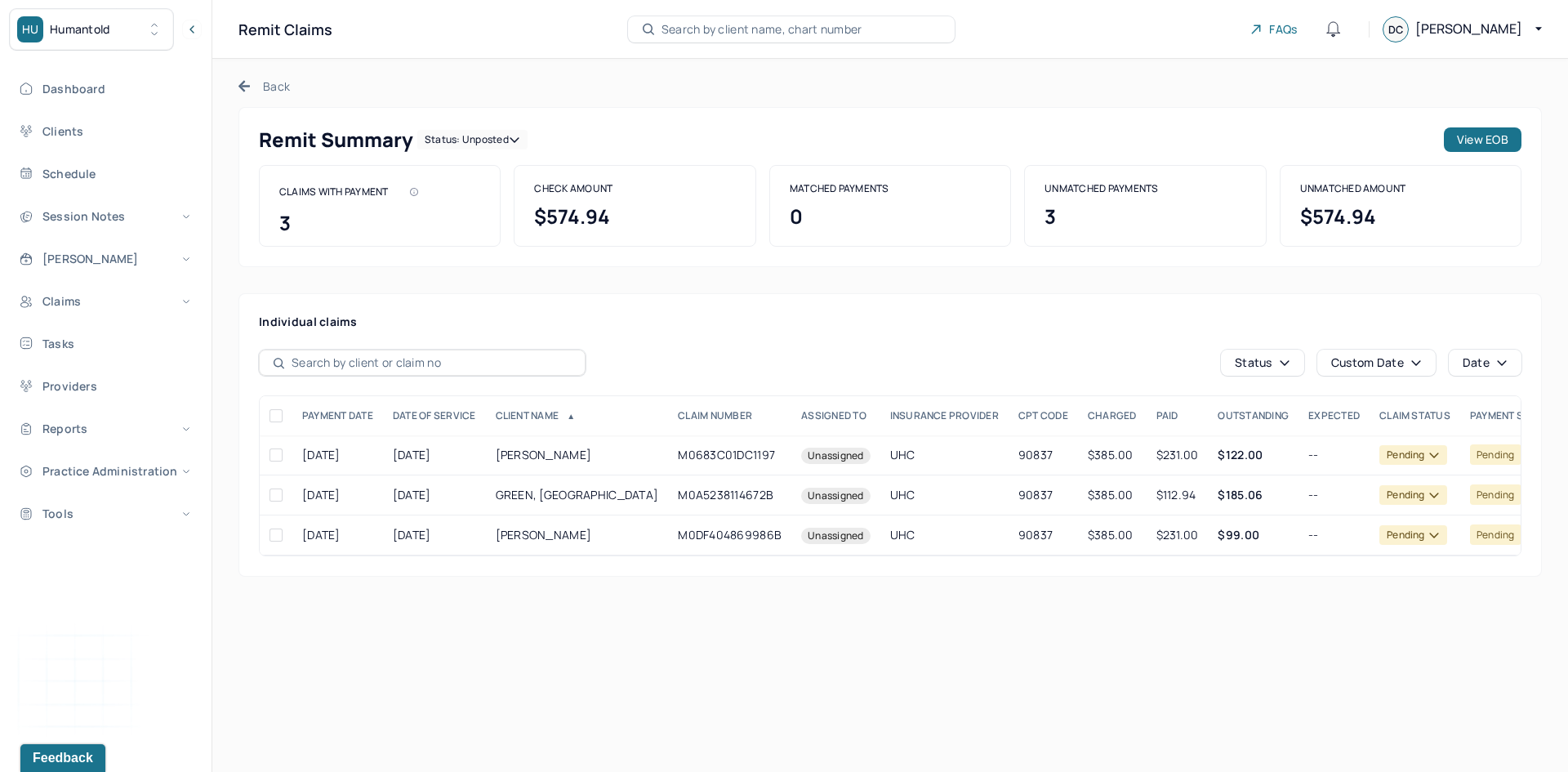 click 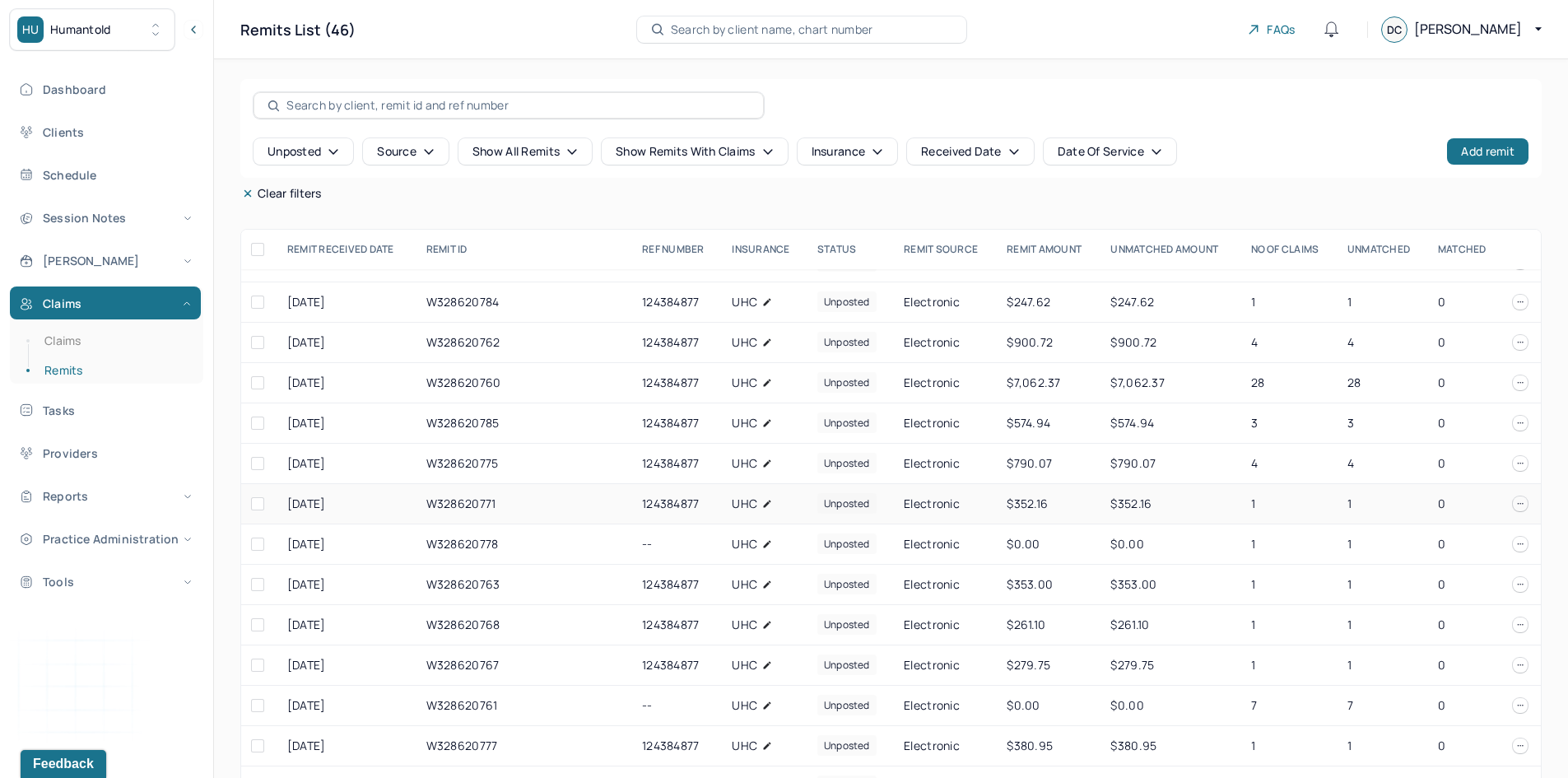 scroll, scrollTop: 247, scrollLeft: 0, axis: vertical 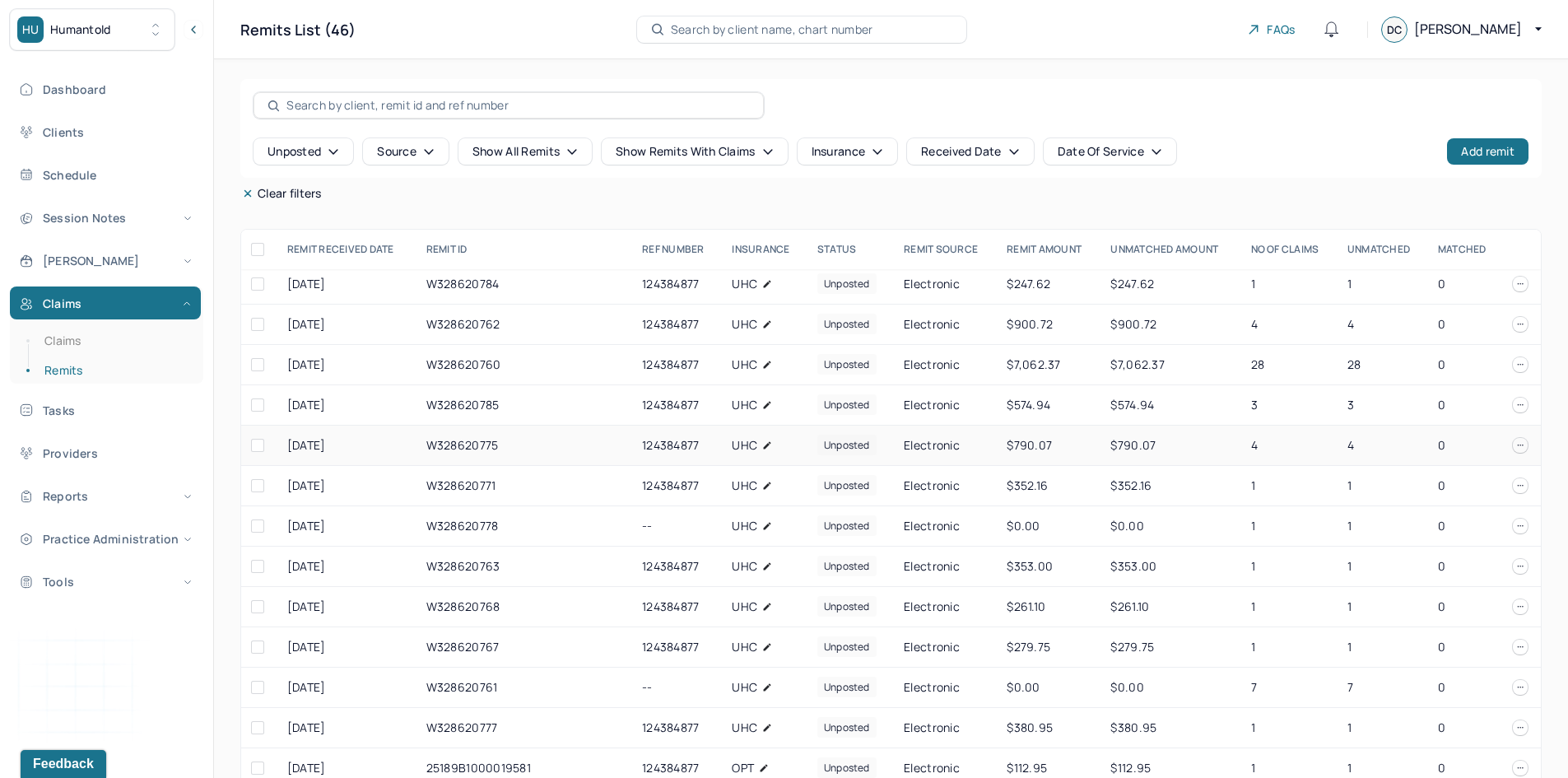 click on "W328620775" at bounding box center (524, 445) 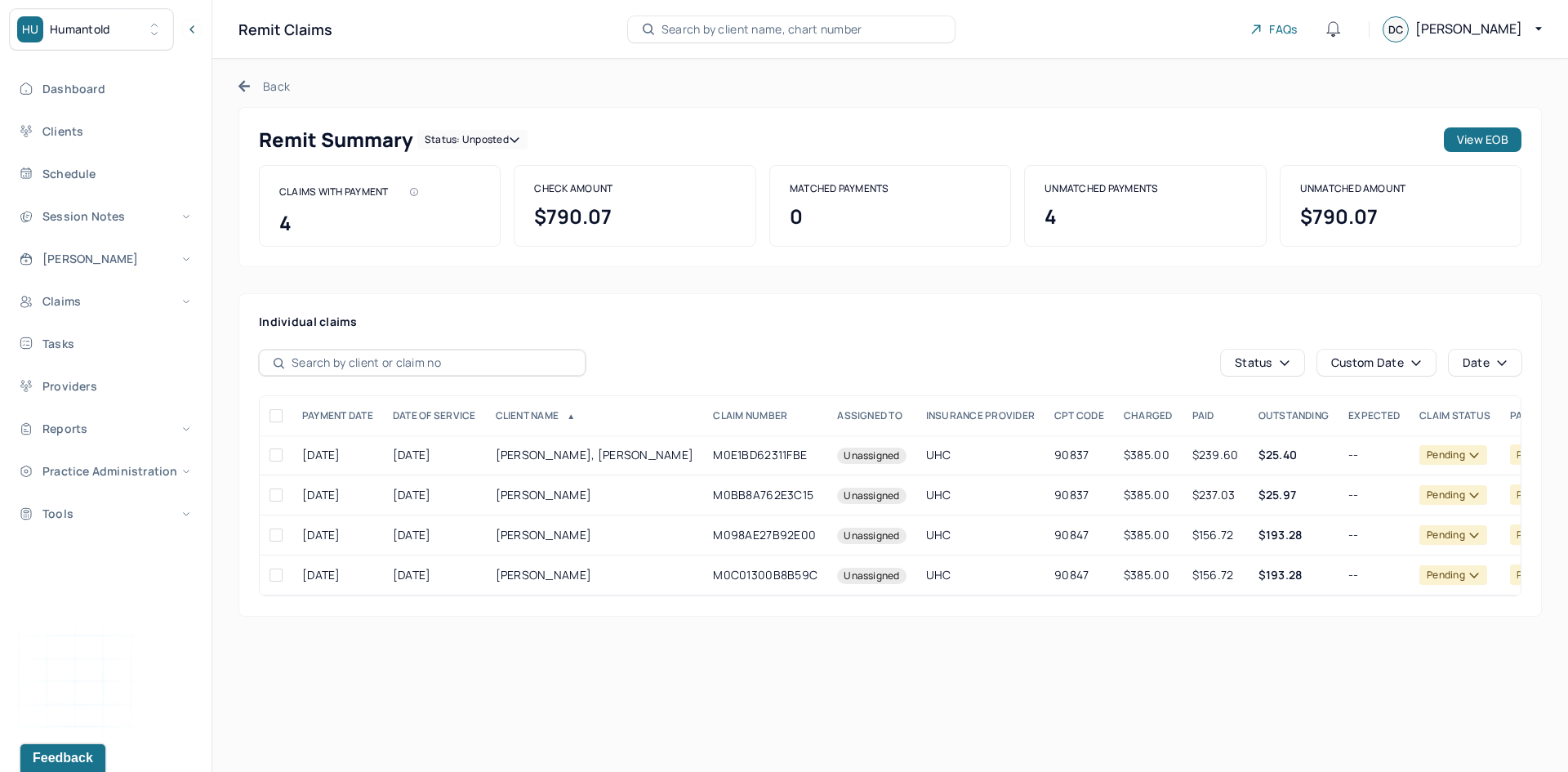 click 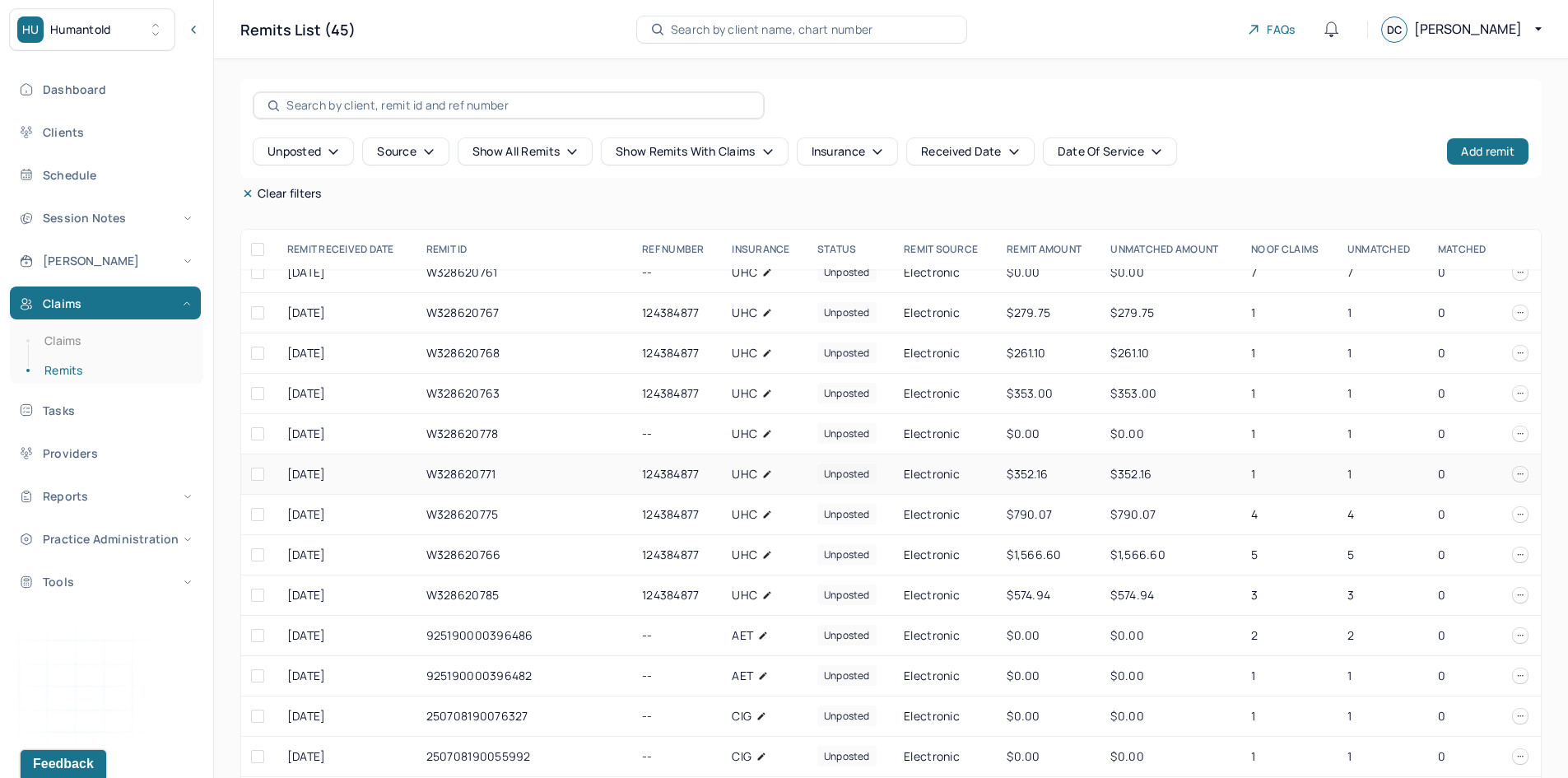 scroll, scrollTop: 823, scrollLeft: 0, axis: vertical 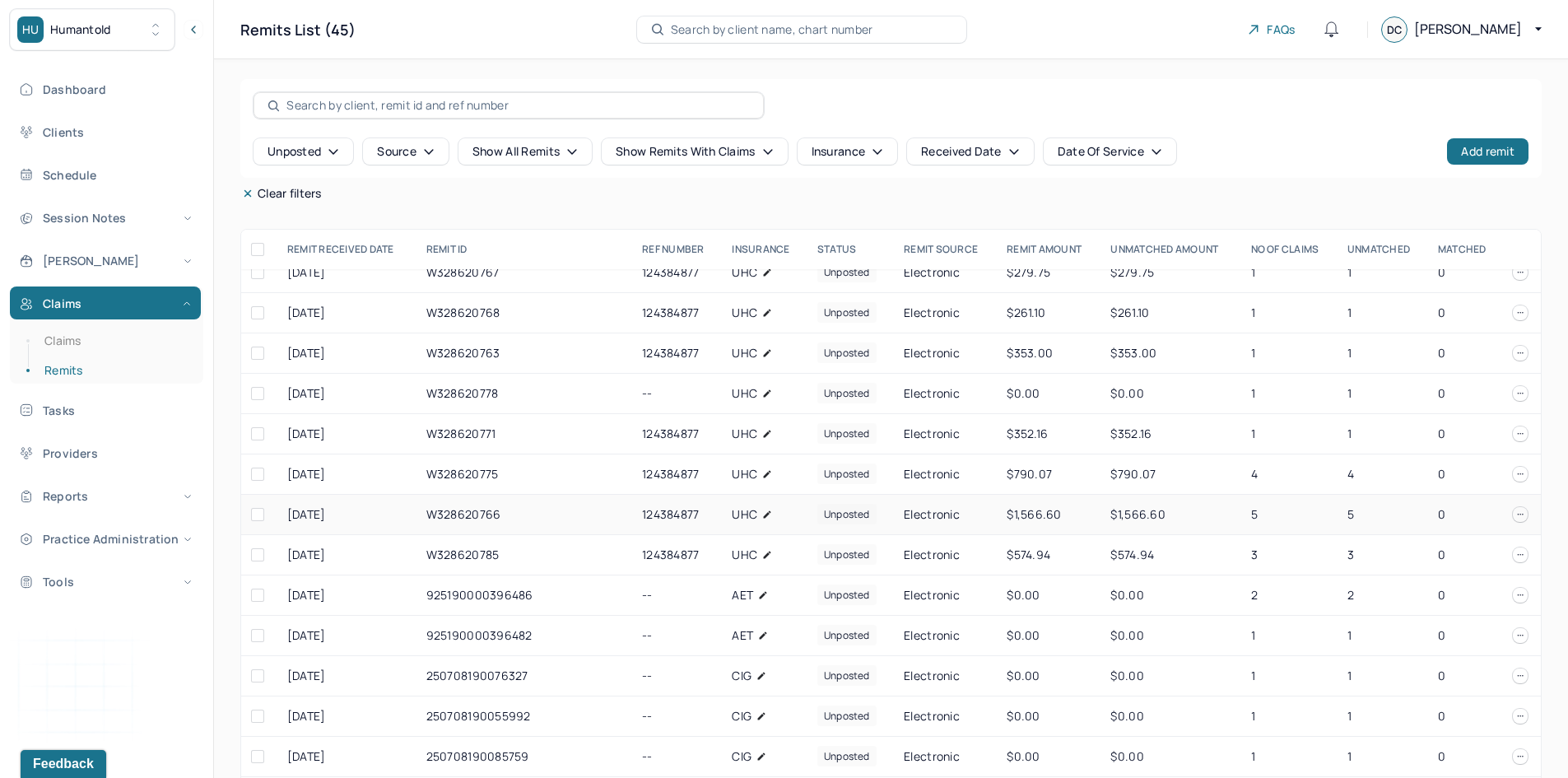 click on "W328620766" at bounding box center [524, 515] 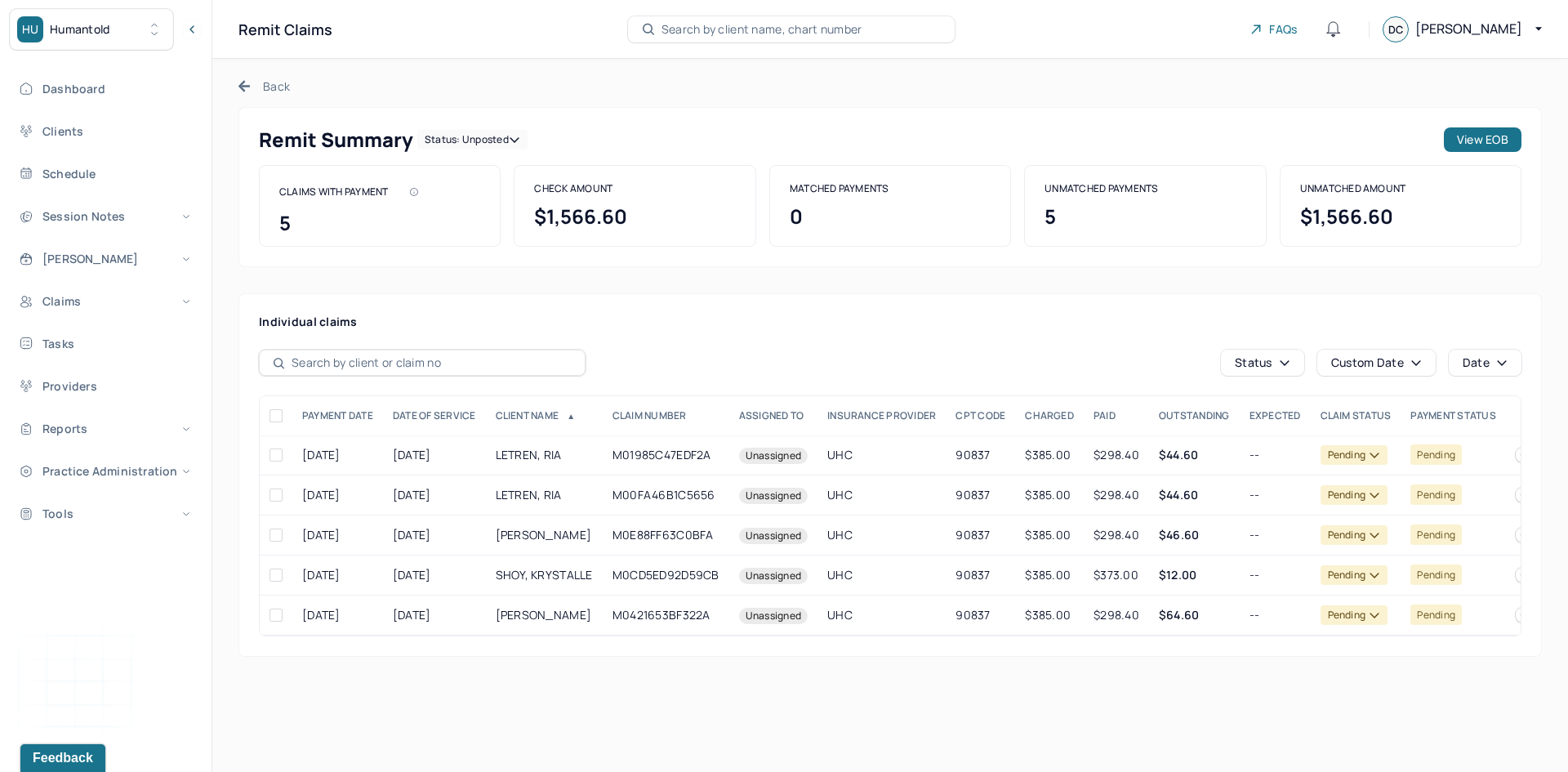 click 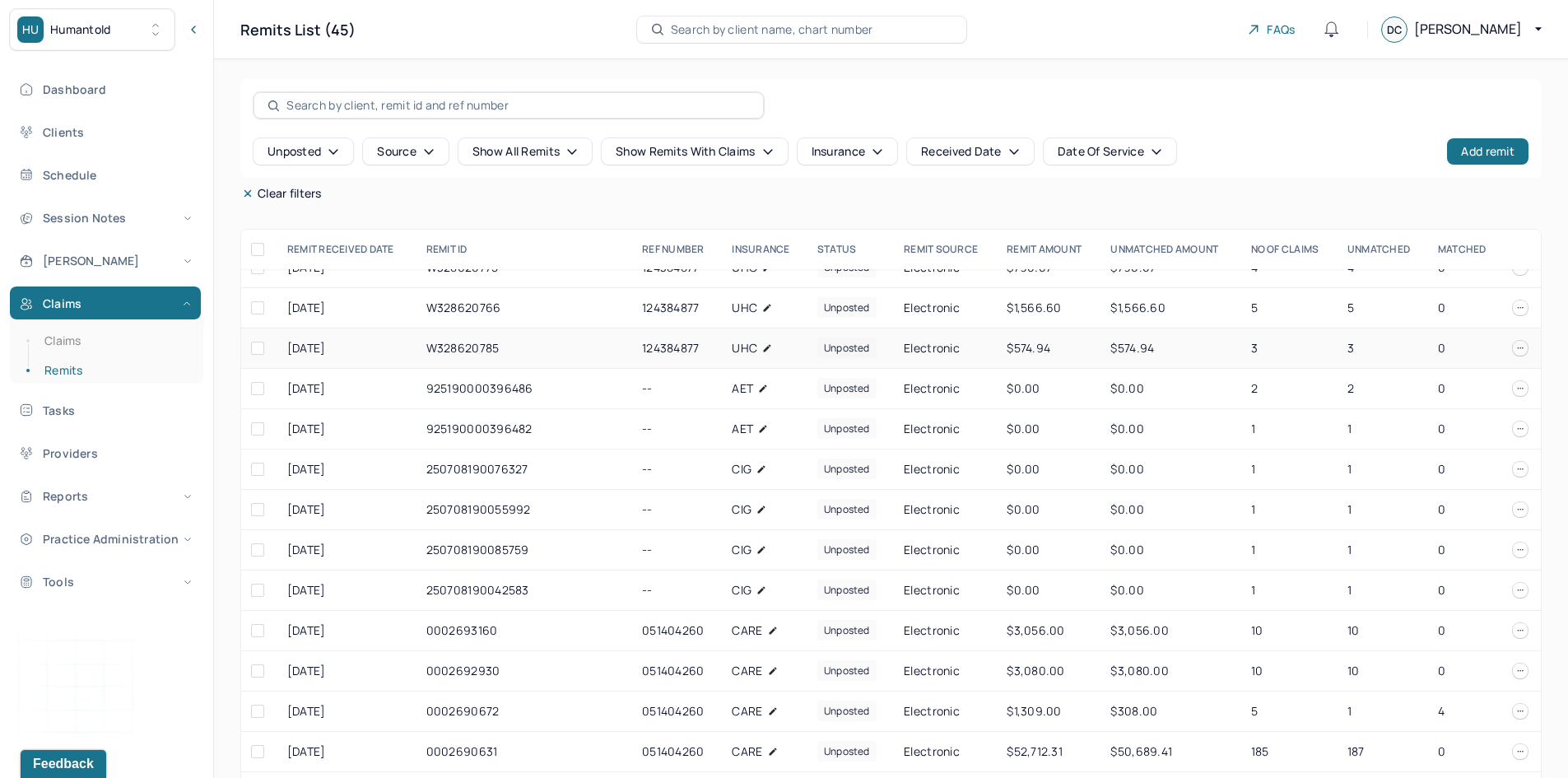scroll, scrollTop: 1070, scrollLeft: 0, axis: vertical 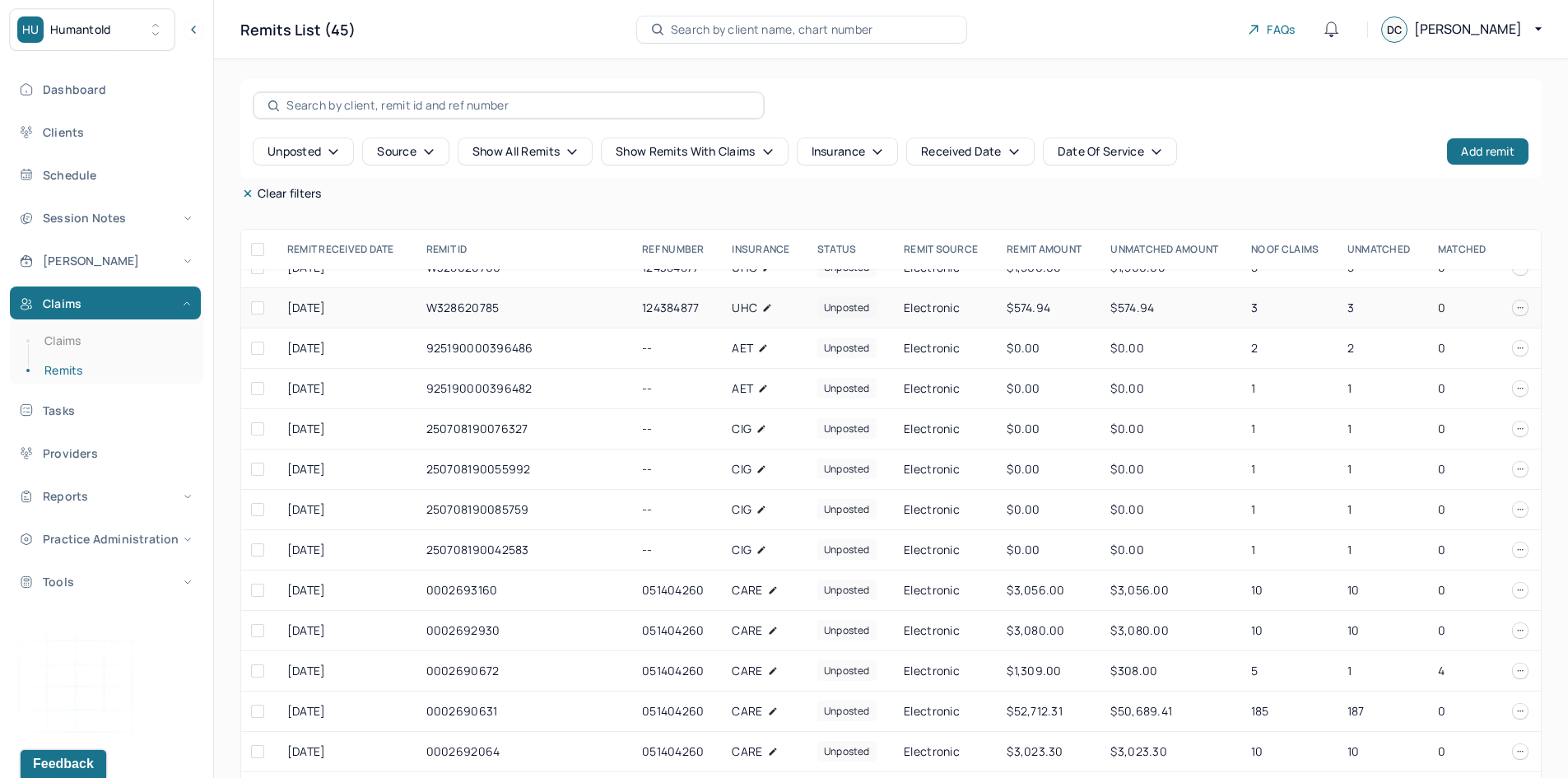 click on "W328620785" at bounding box center (524, 308) 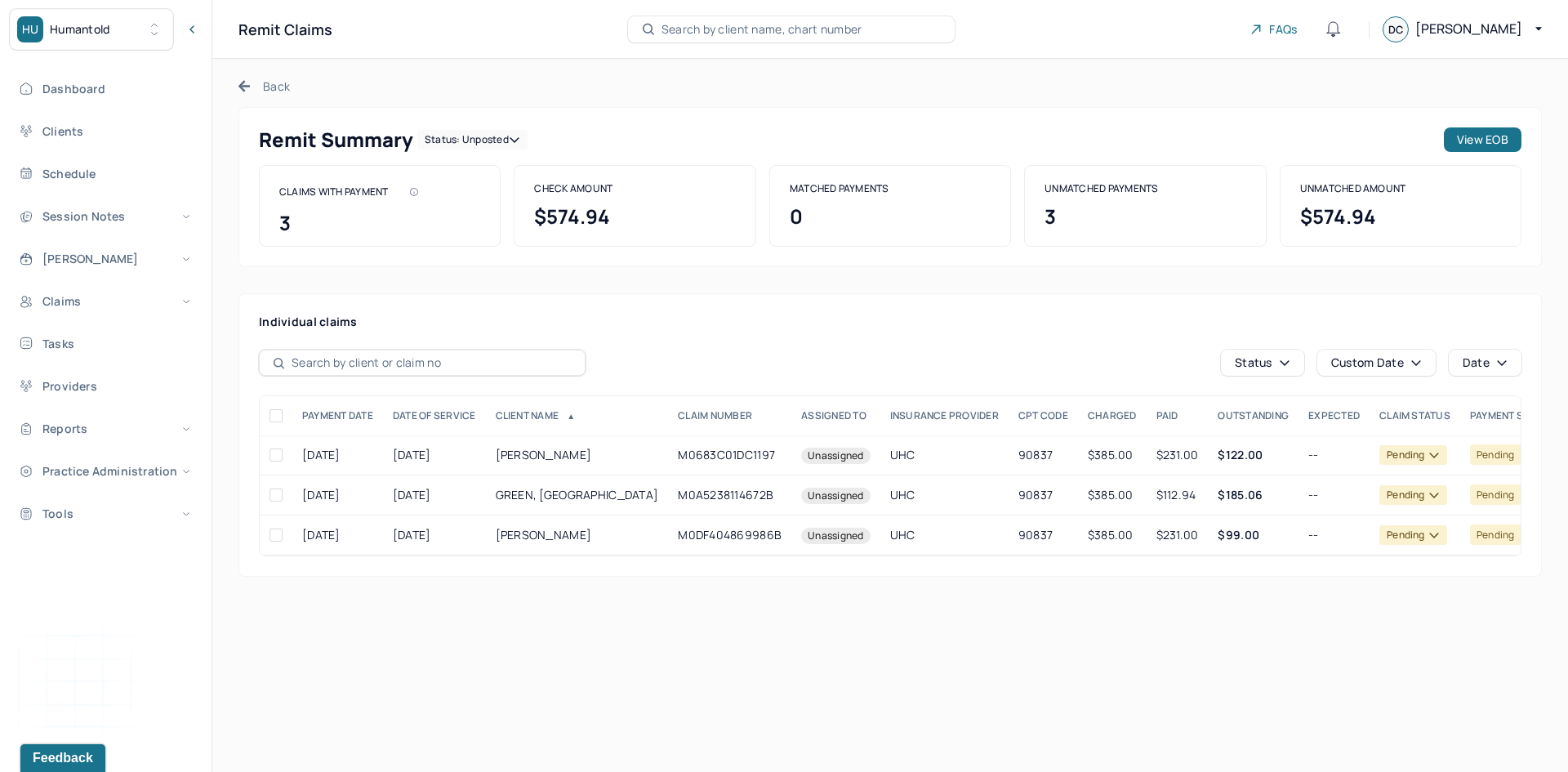 click 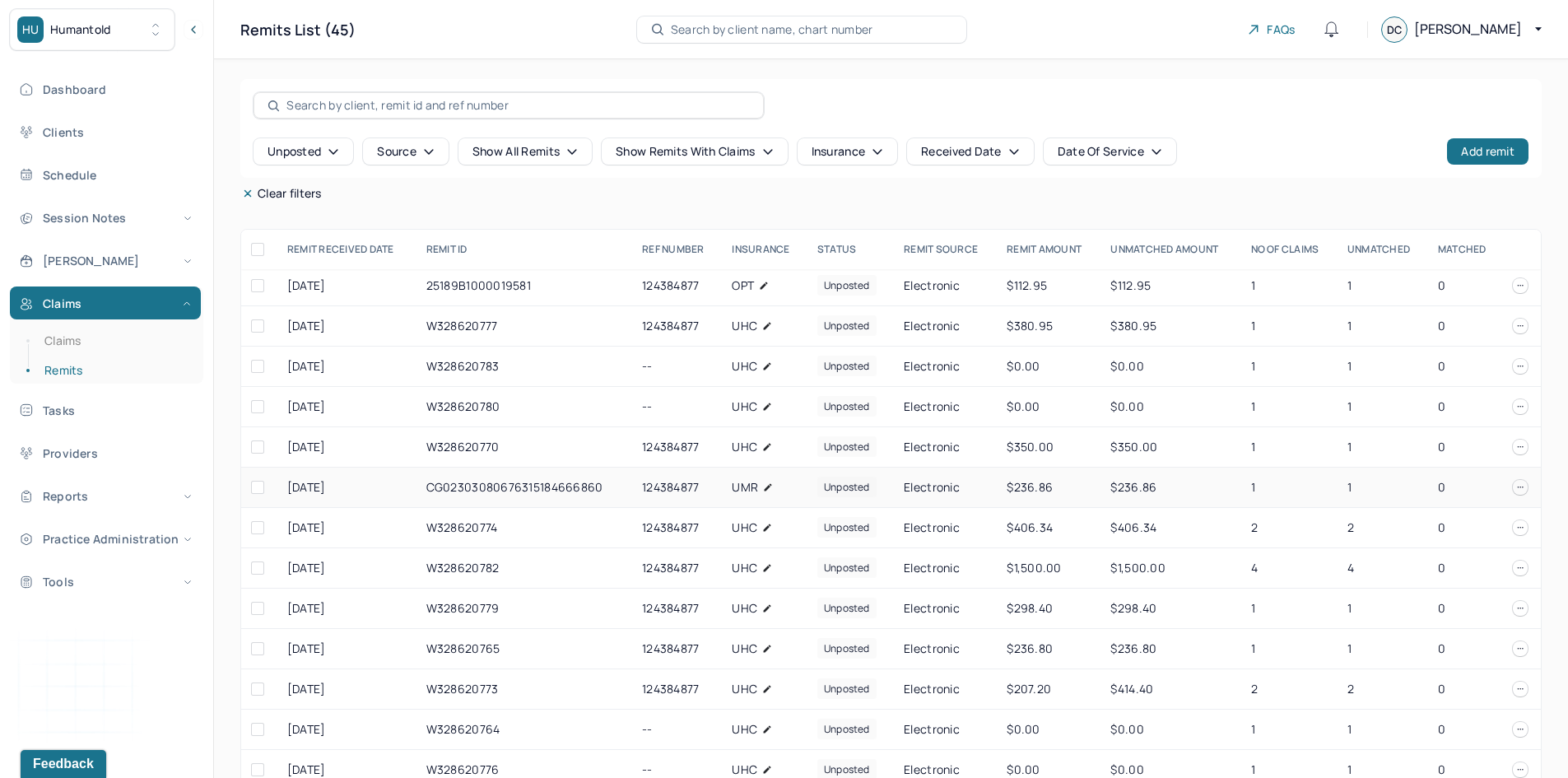 scroll, scrollTop: 247, scrollLeft: 0, axis: vertical 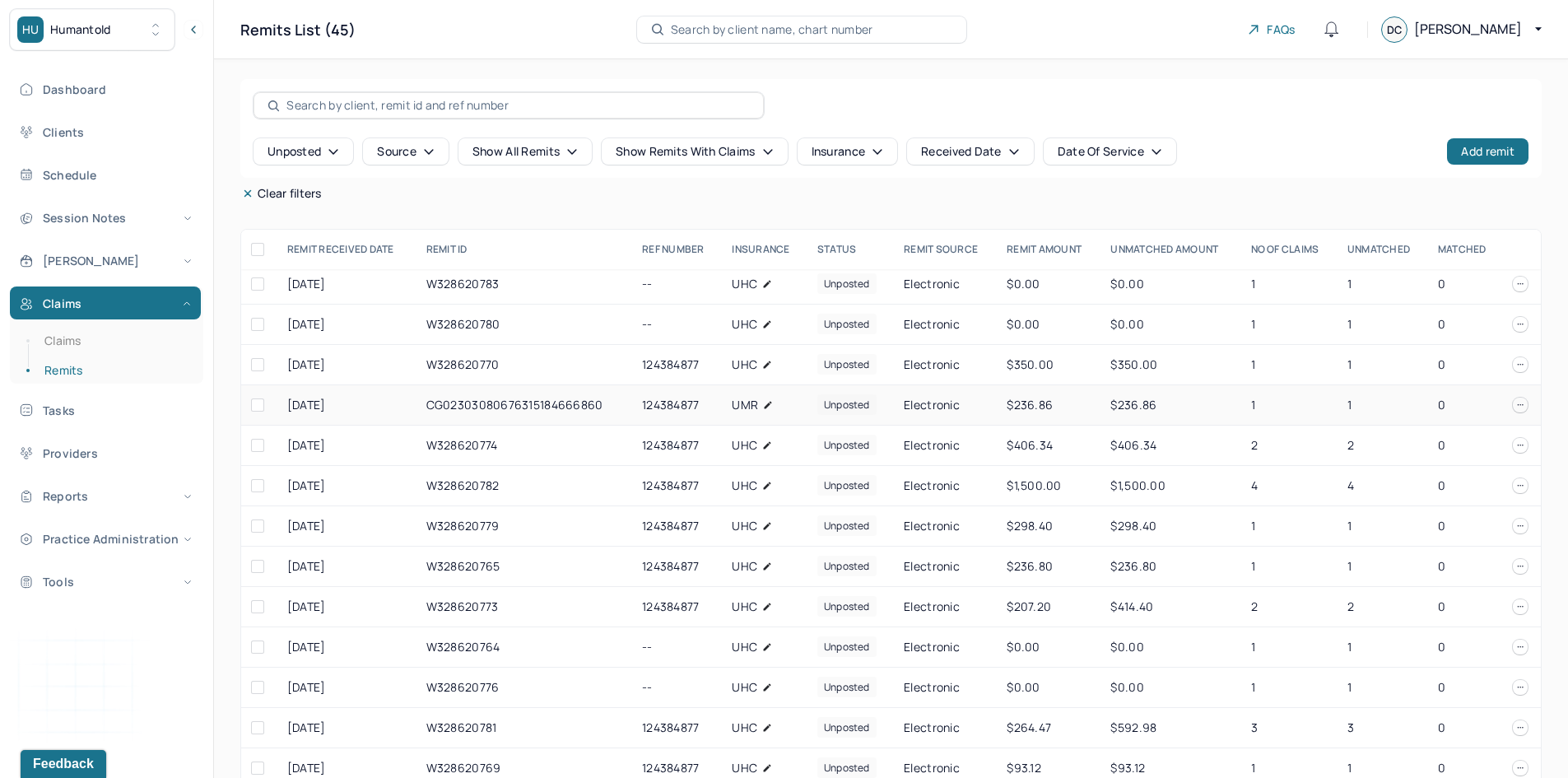 click on "CG02303080676315184666860" at bounding box center (524, 405) 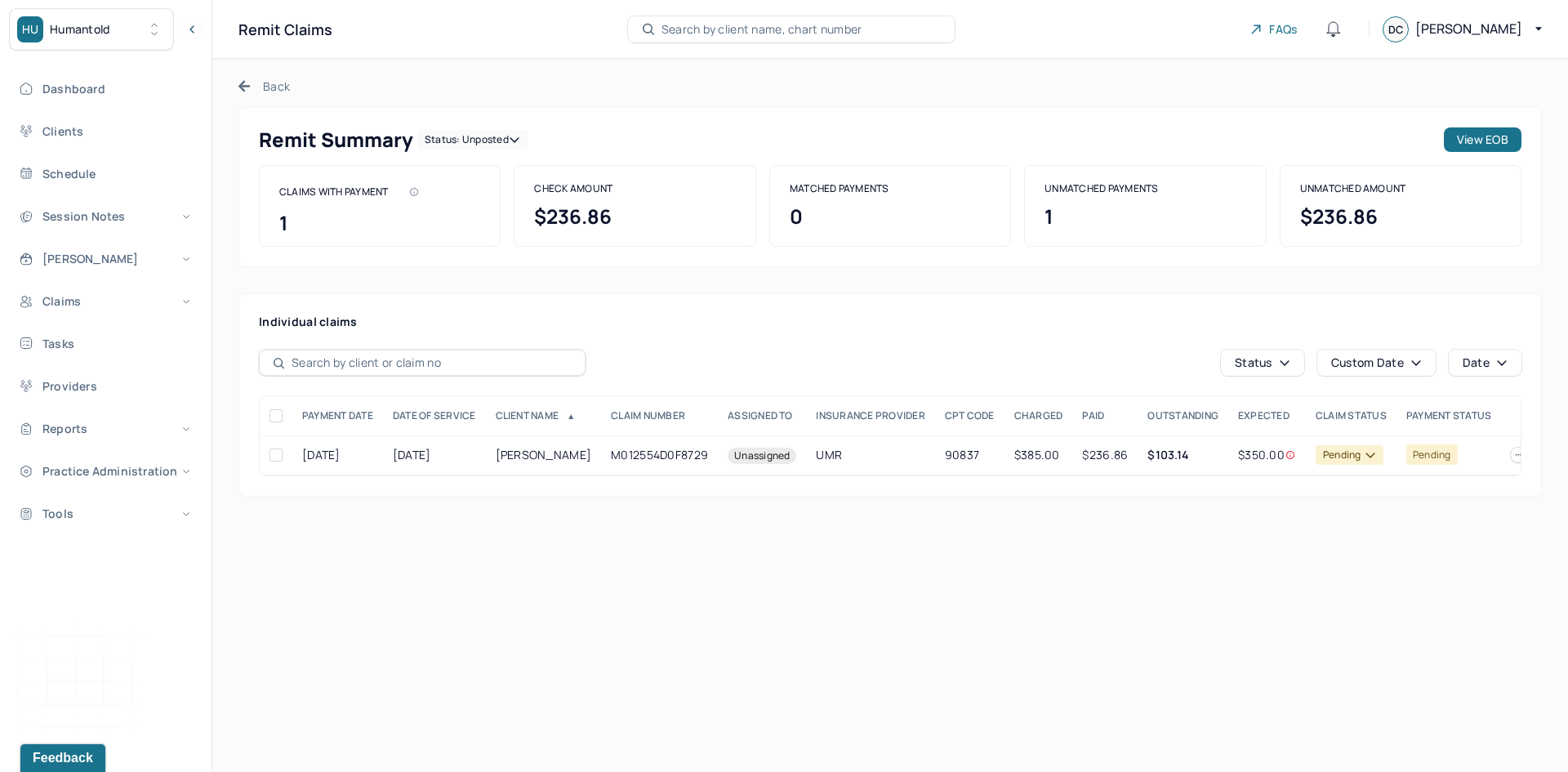click 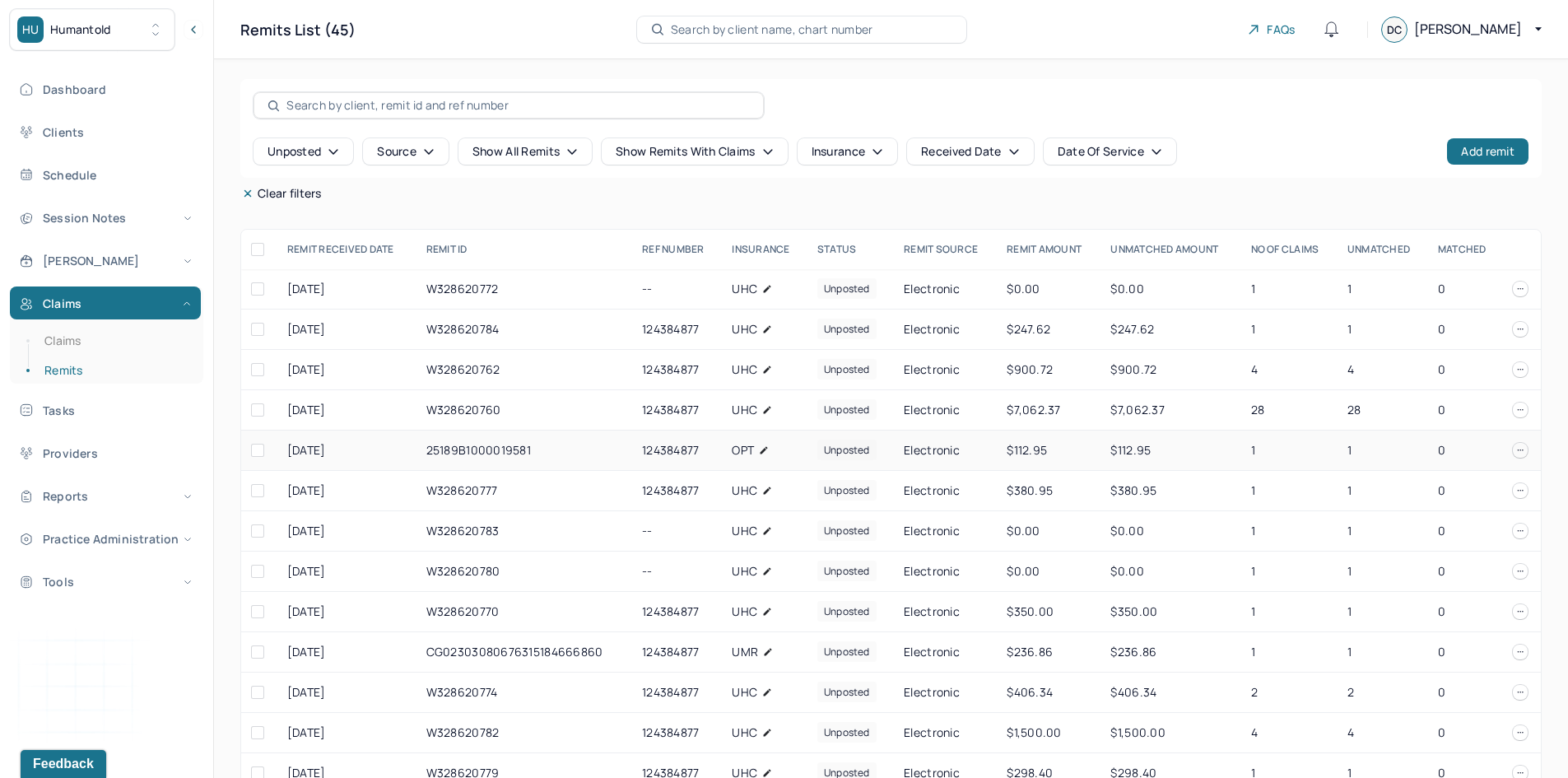 click on "124384877" at bounding box center [677, 450] 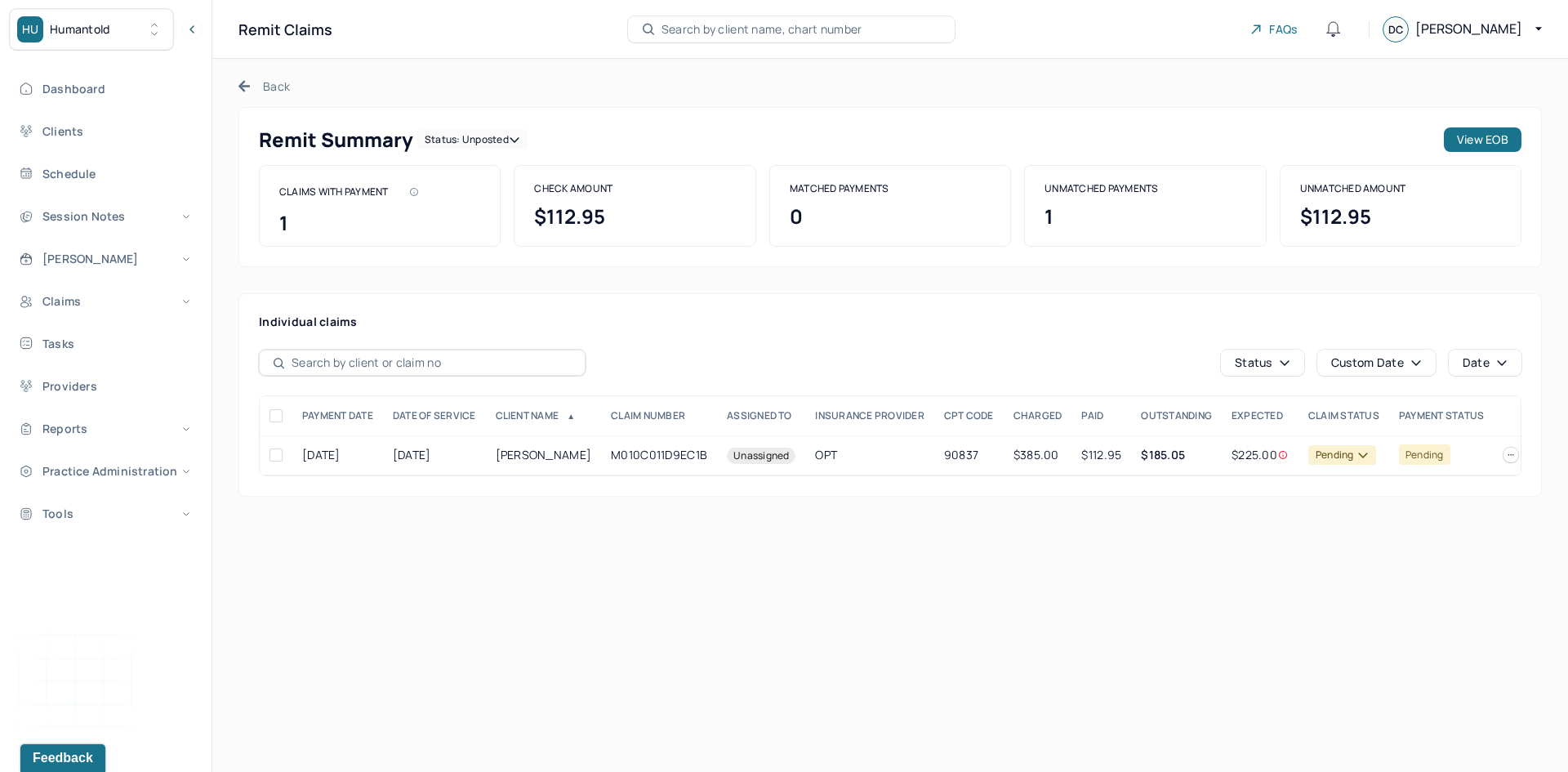 click 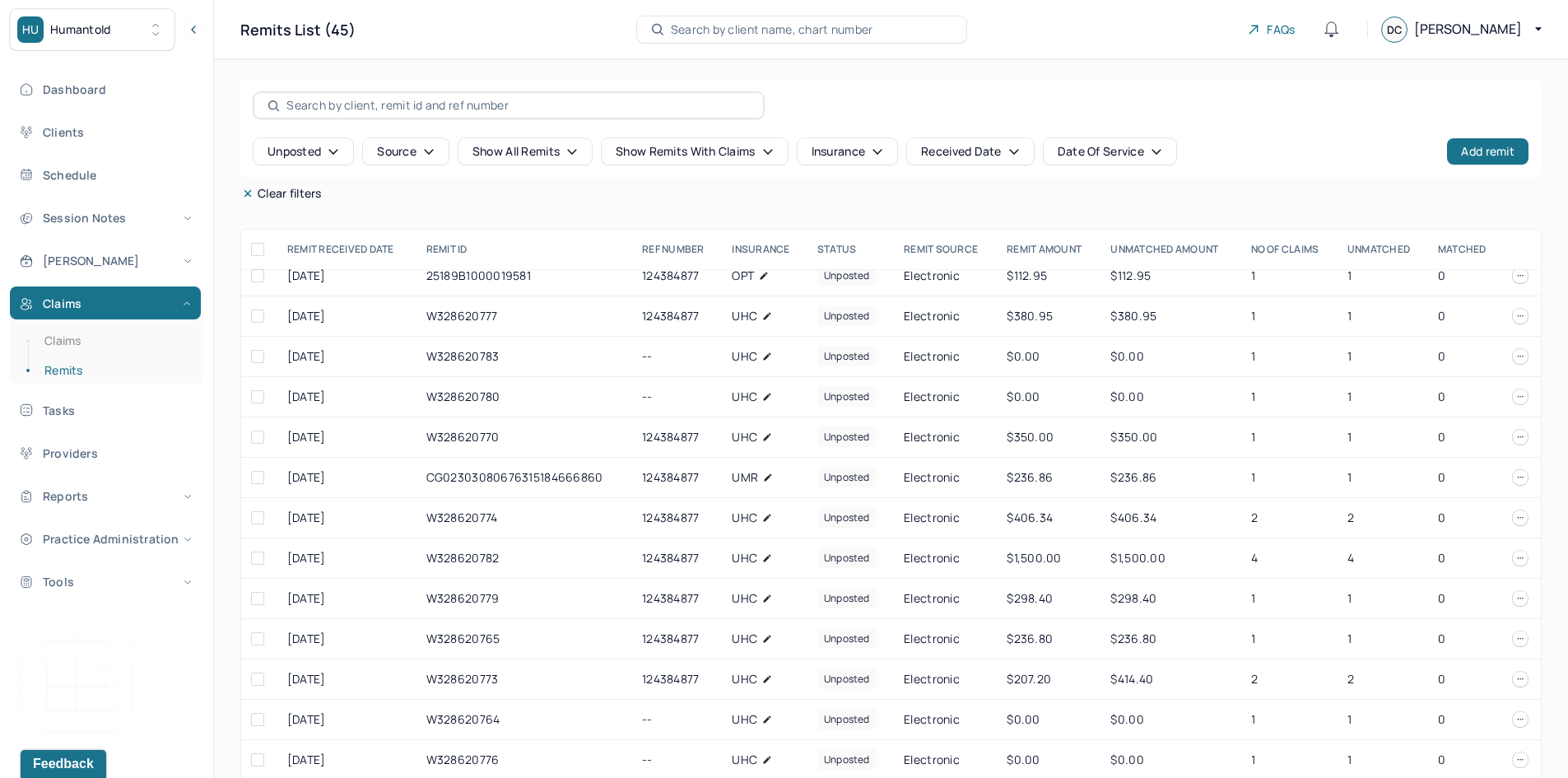 scroll, scrollTop: 0, scrollLeft: 0, axis: both 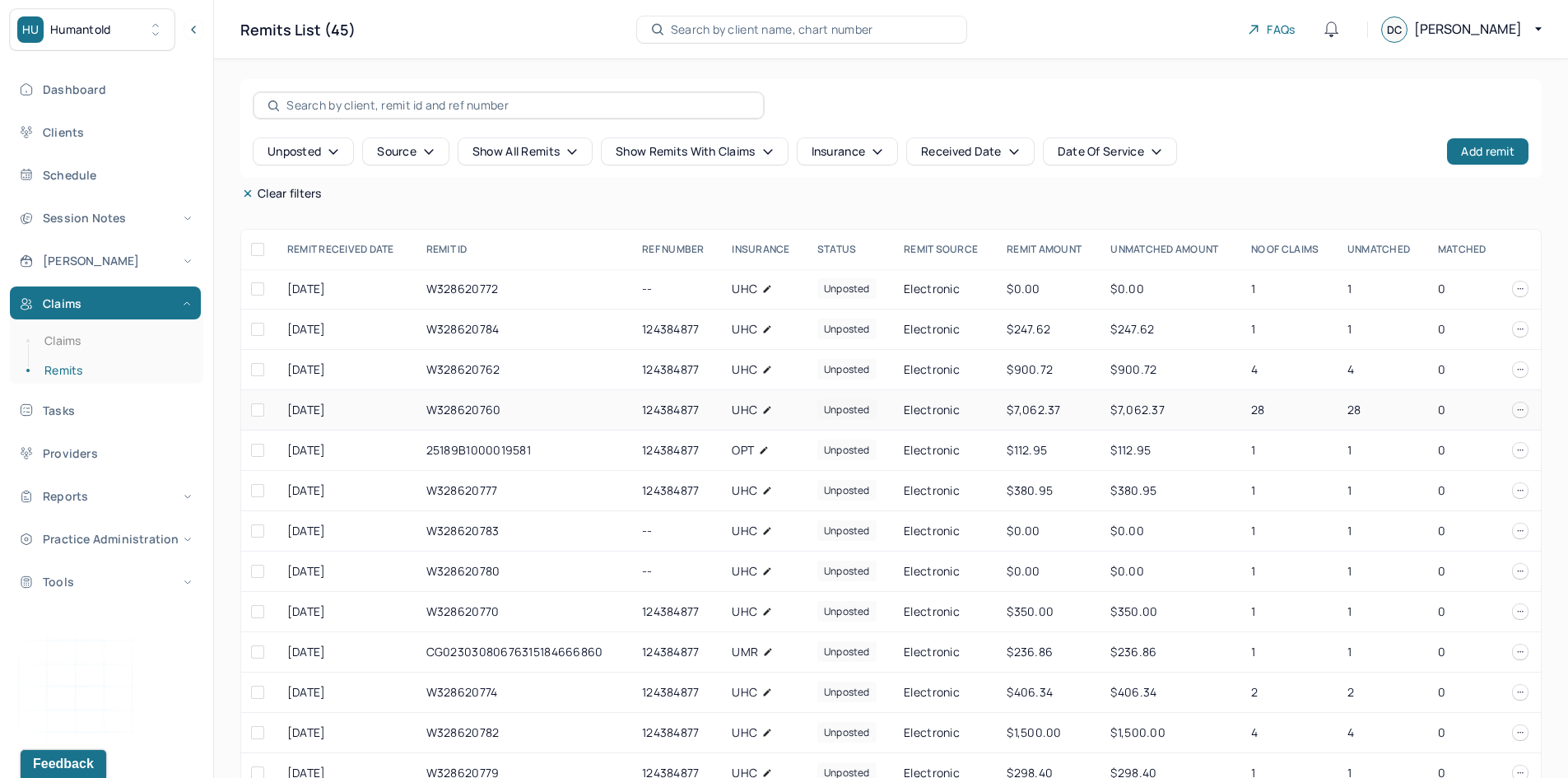 click on "W328620760" at bounding box center (524, 410) 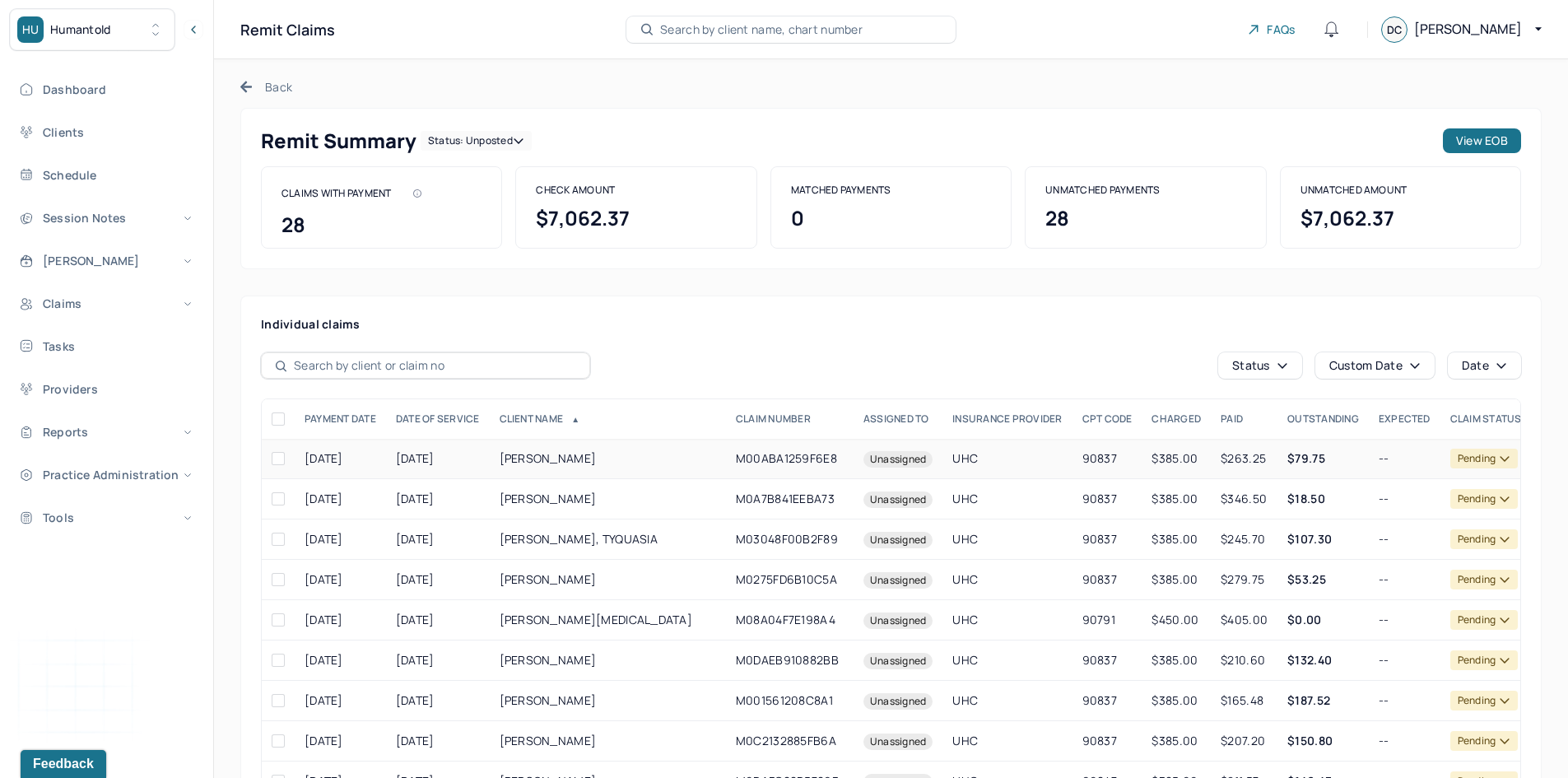 click on "06/18/2025" at bounding box center (438, 459) 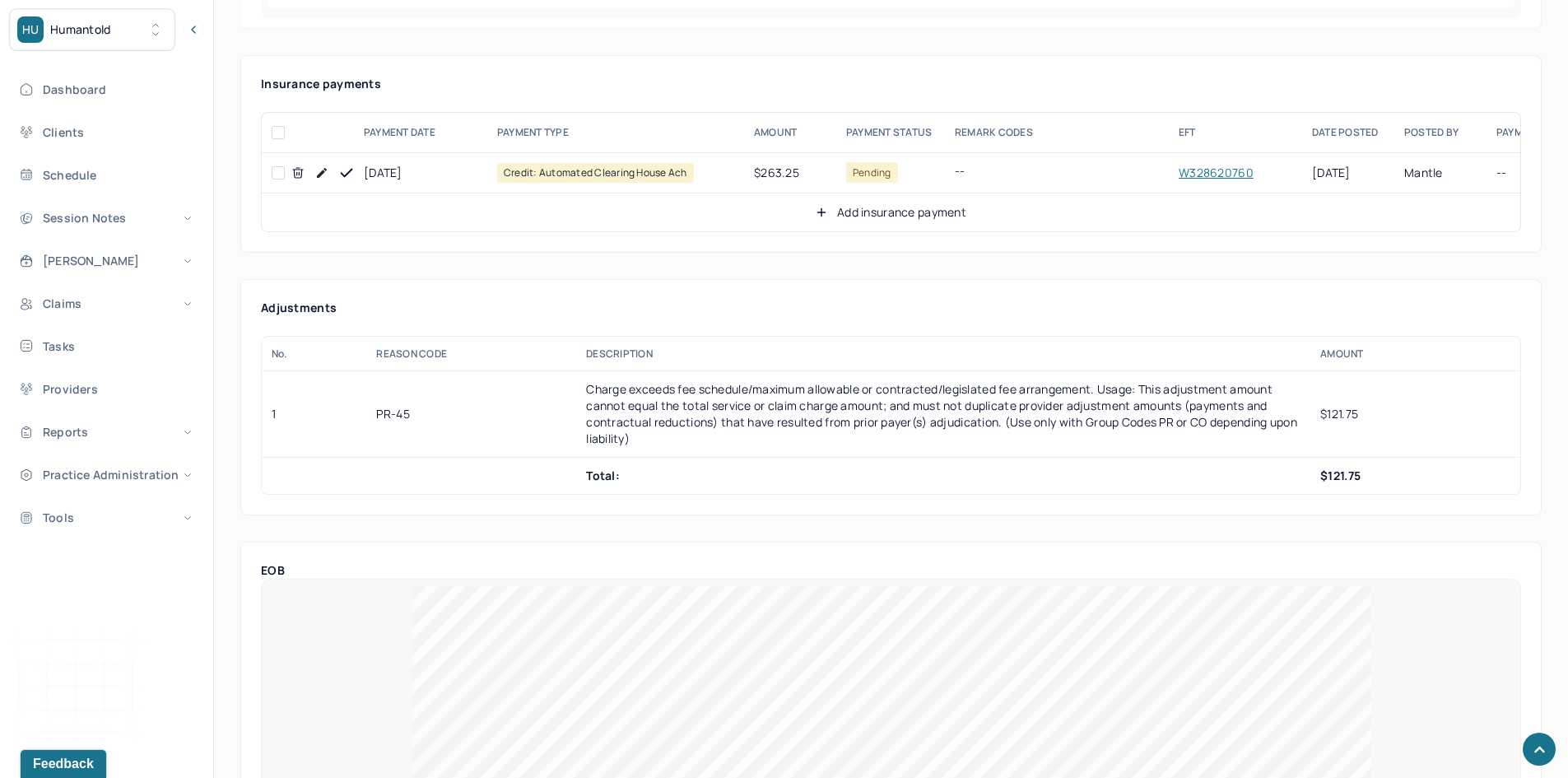 scroll, scrollTop: 823, scrollLeft: 0, axis: vertical 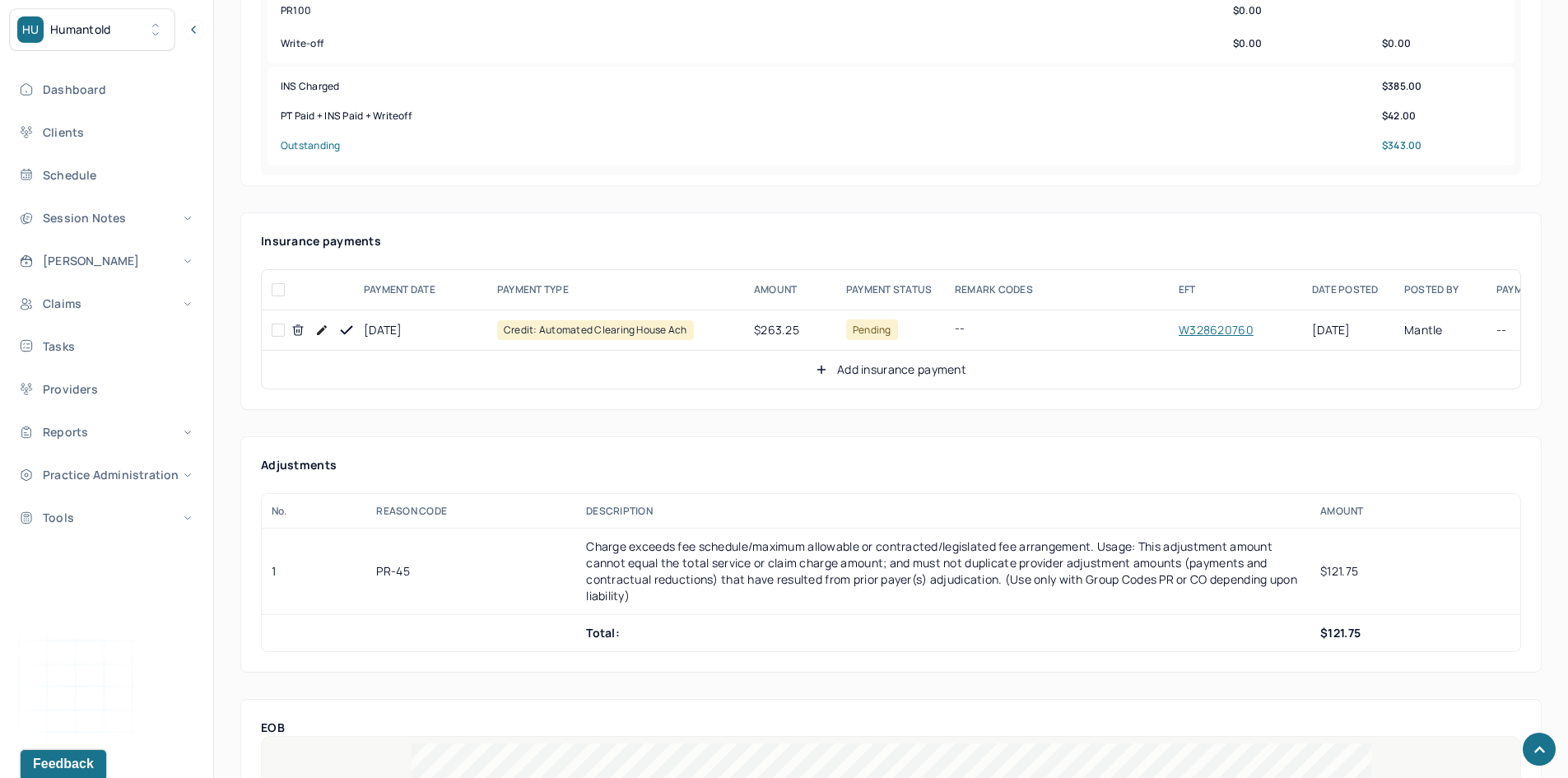 click at bounding box center (278, 330) 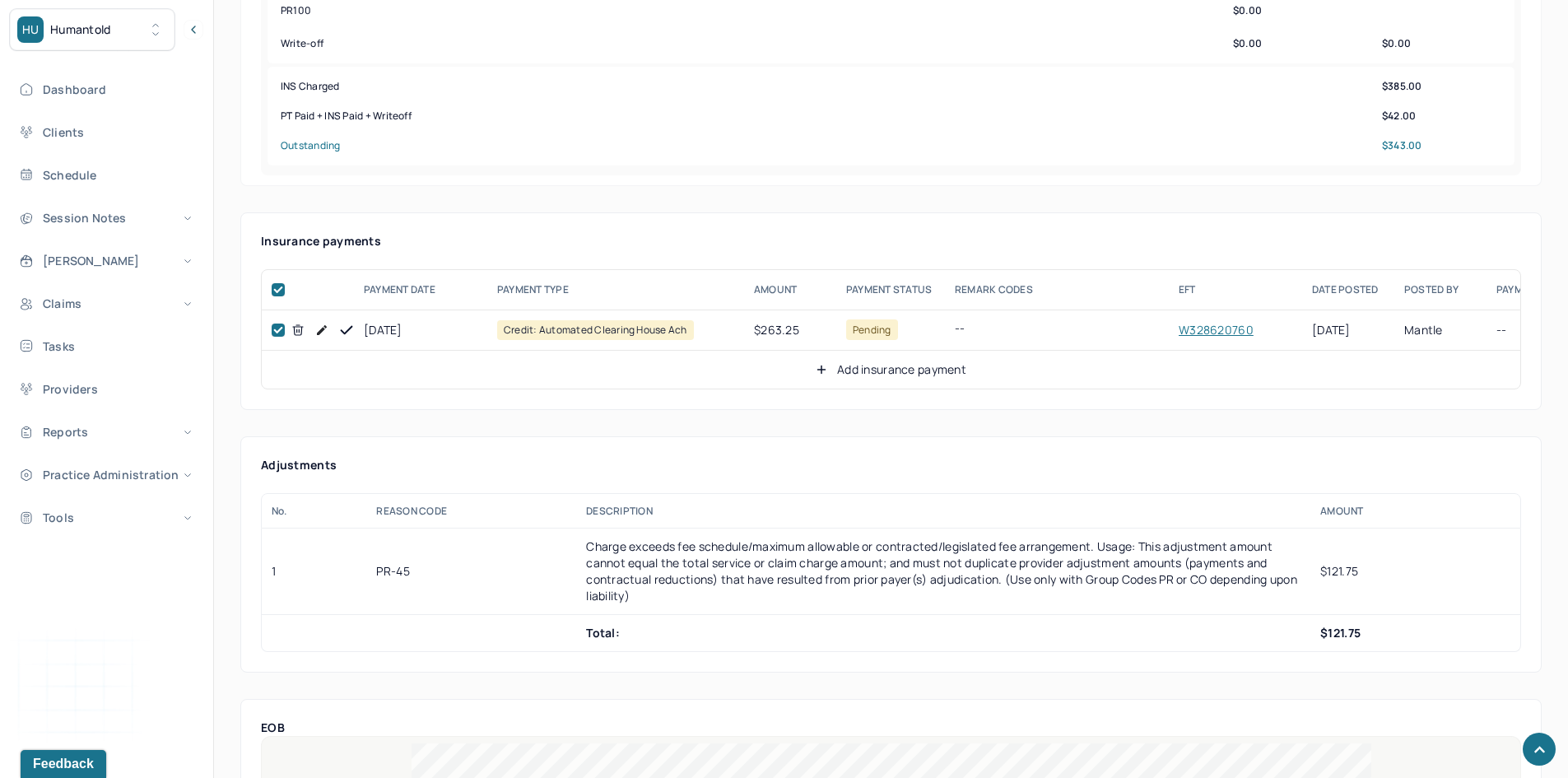 checkbox on "true" 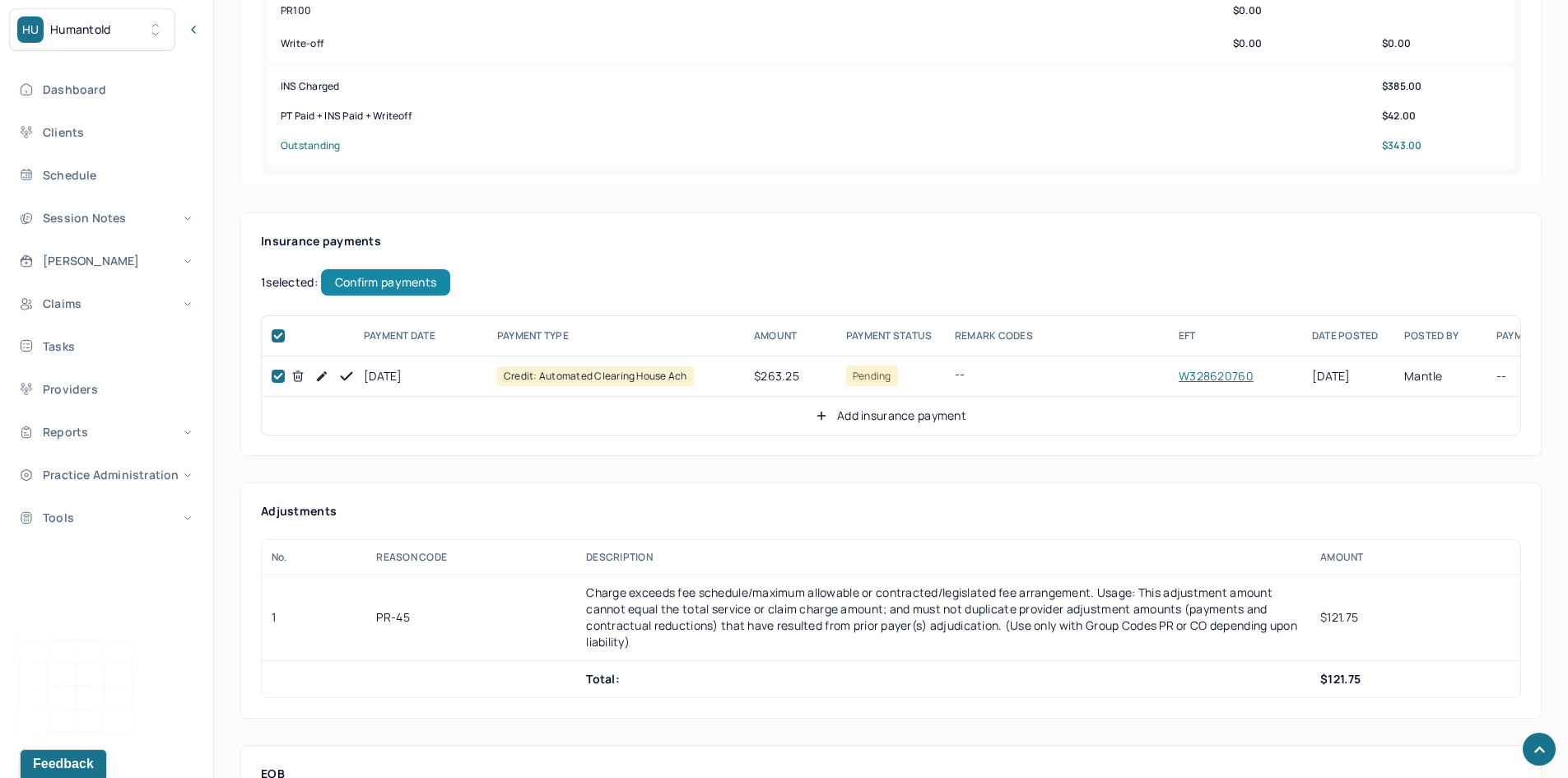 click on "Confirm payments" at bounding box center (385, 282) 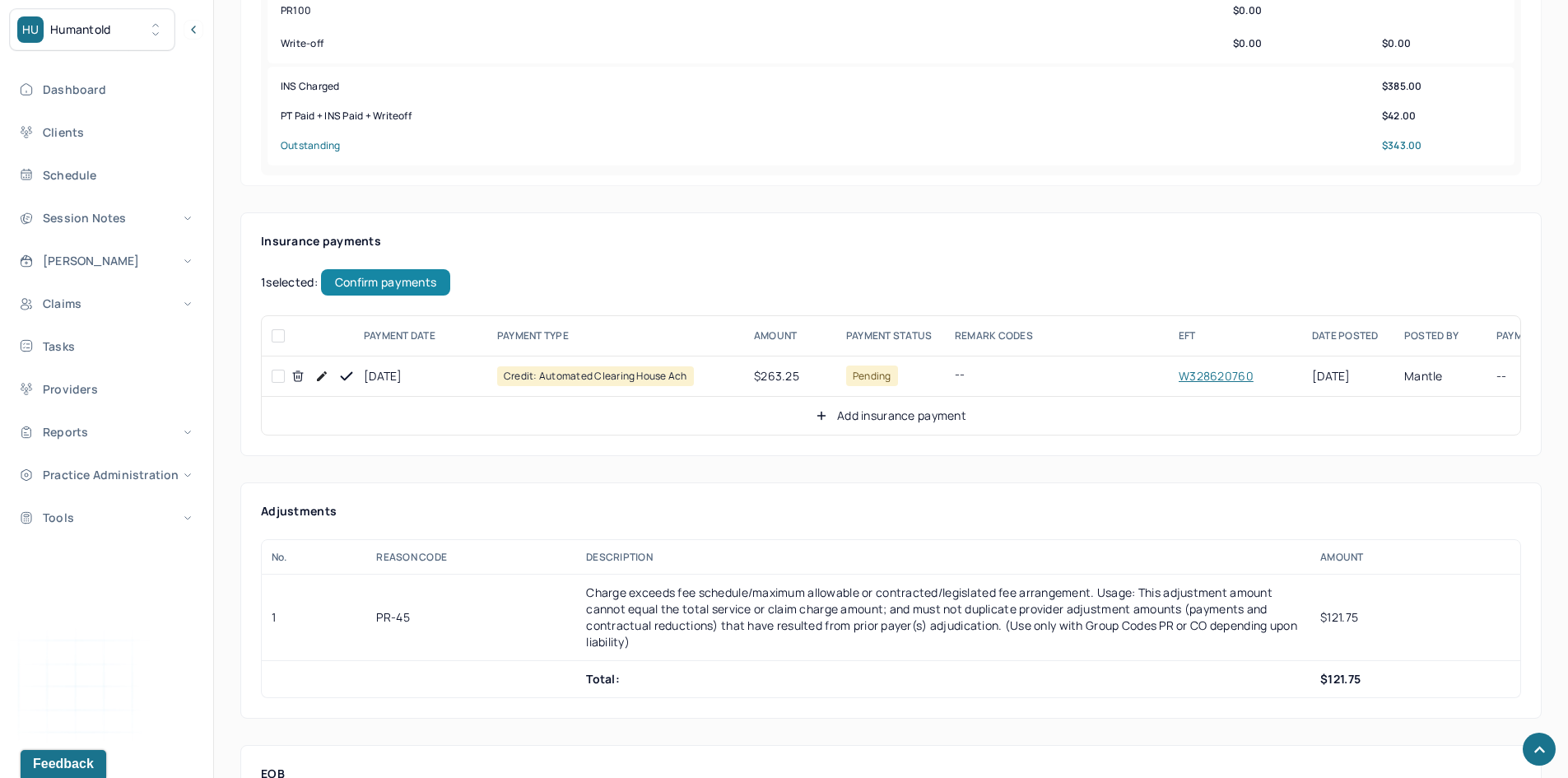 checkbox on "false" 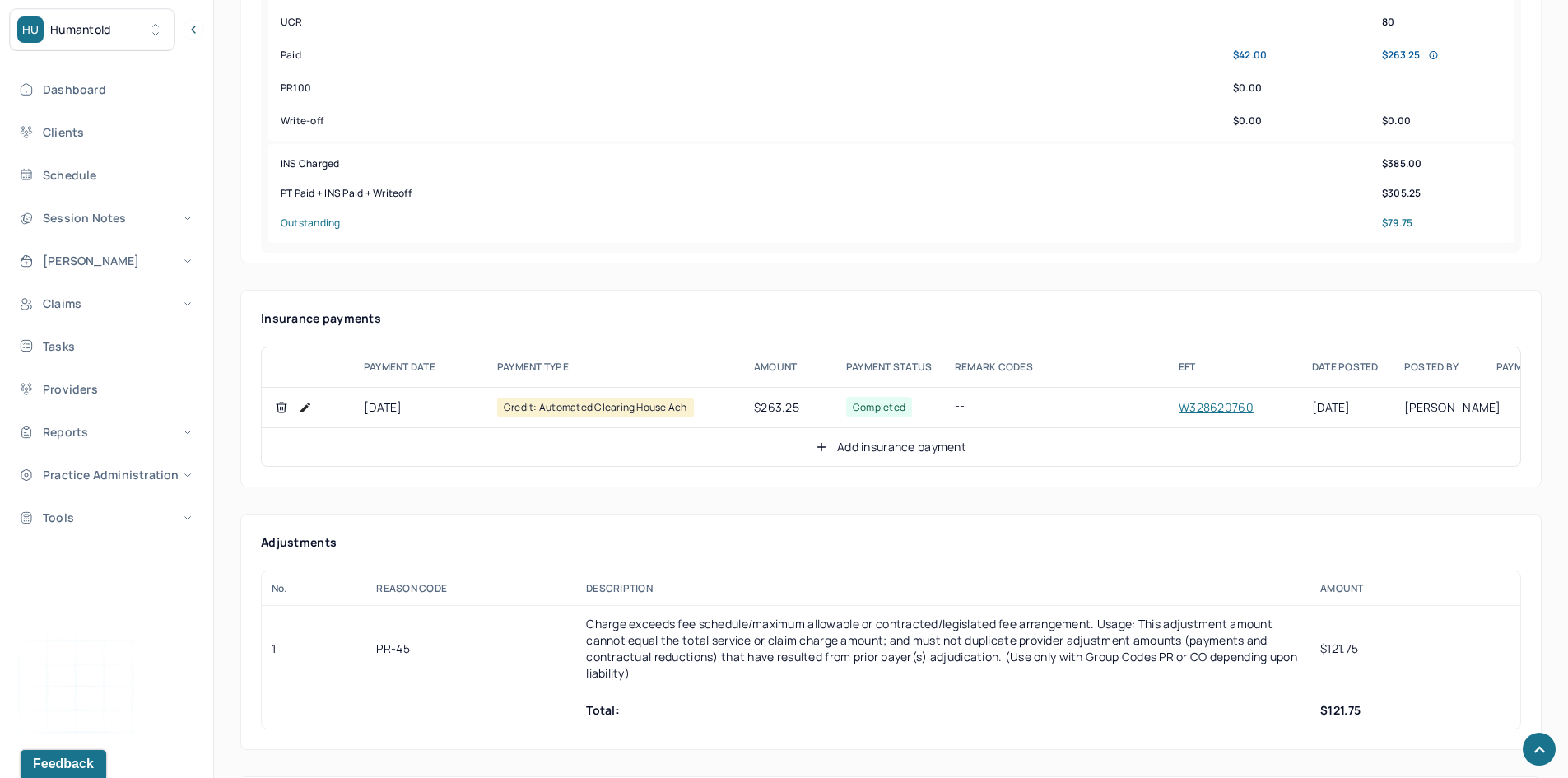 scroll, scrollTop: 906, scrollLeft: 0, axis: vertical 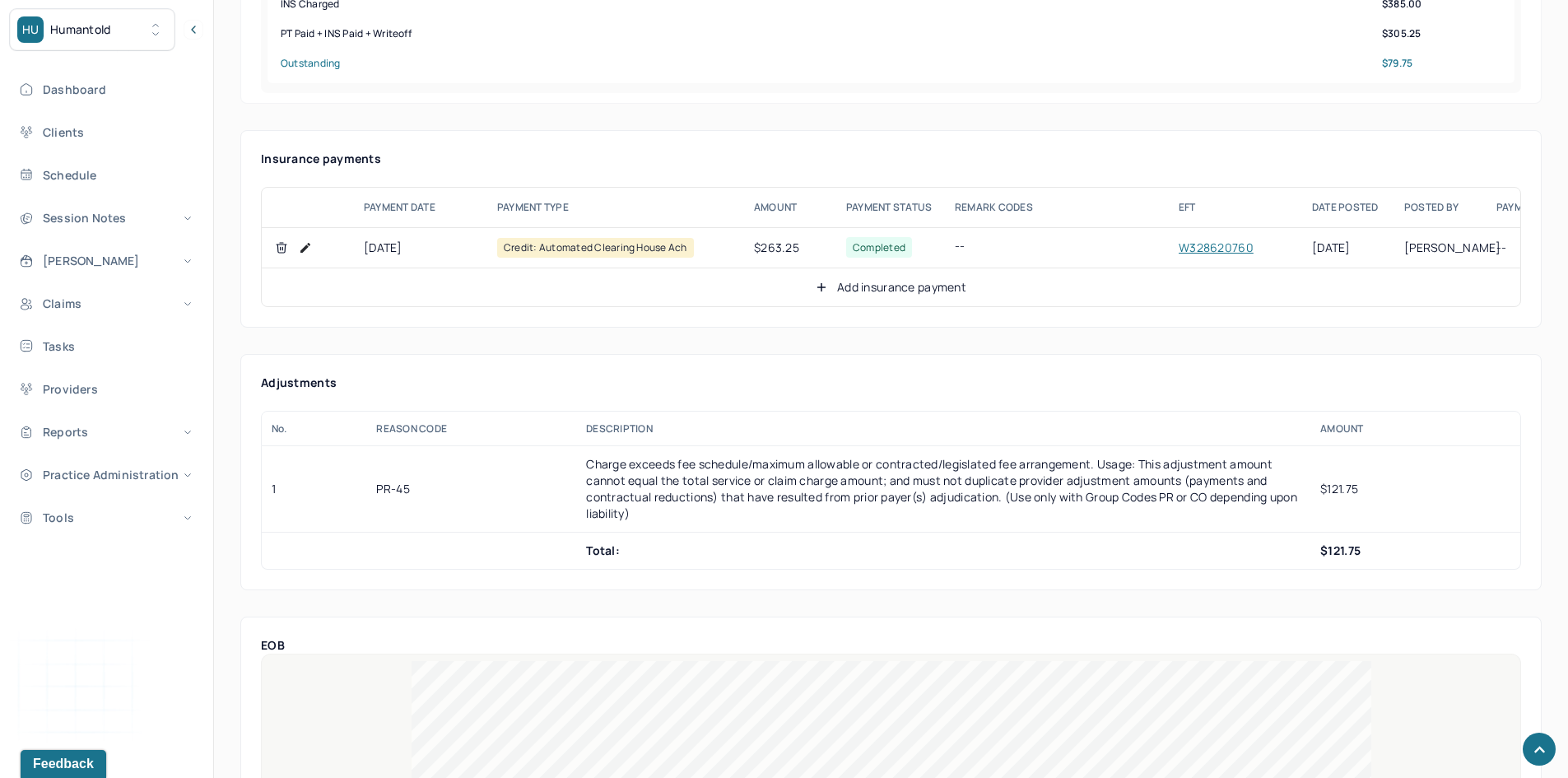 click 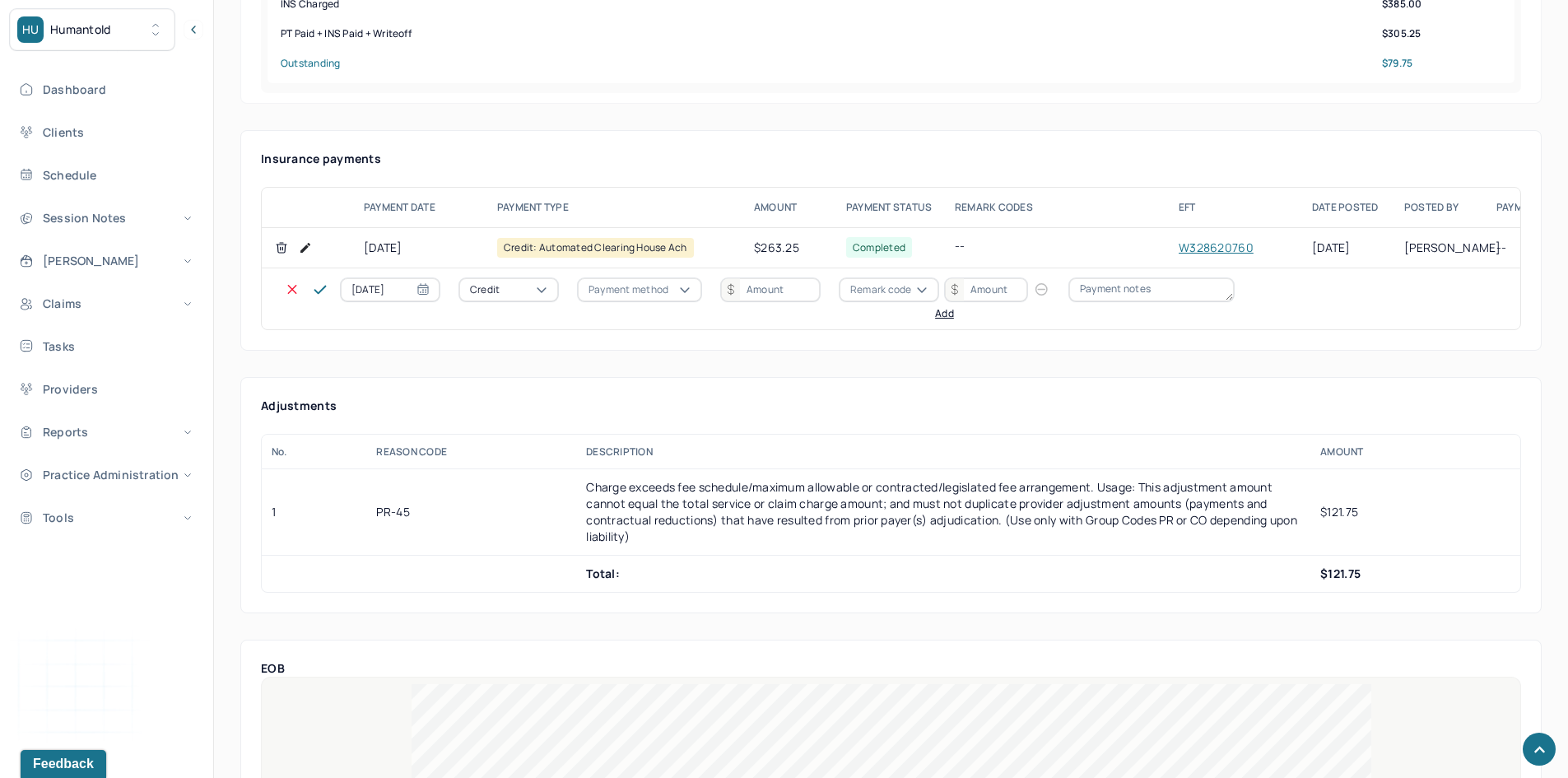 click on "Credit" at bounding box center [485, 290] 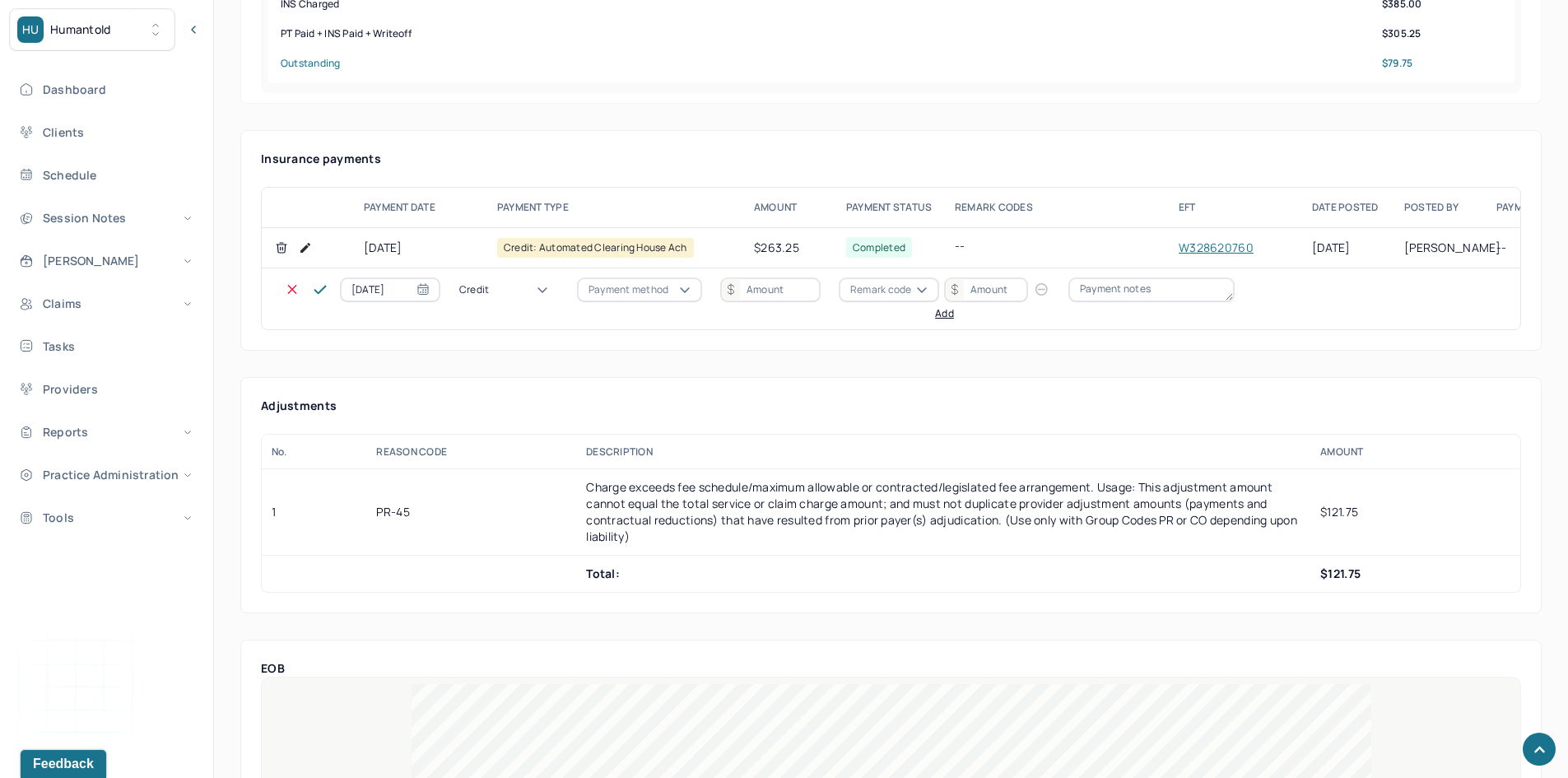 click on "Write off" at bounding box center [49, 2466] 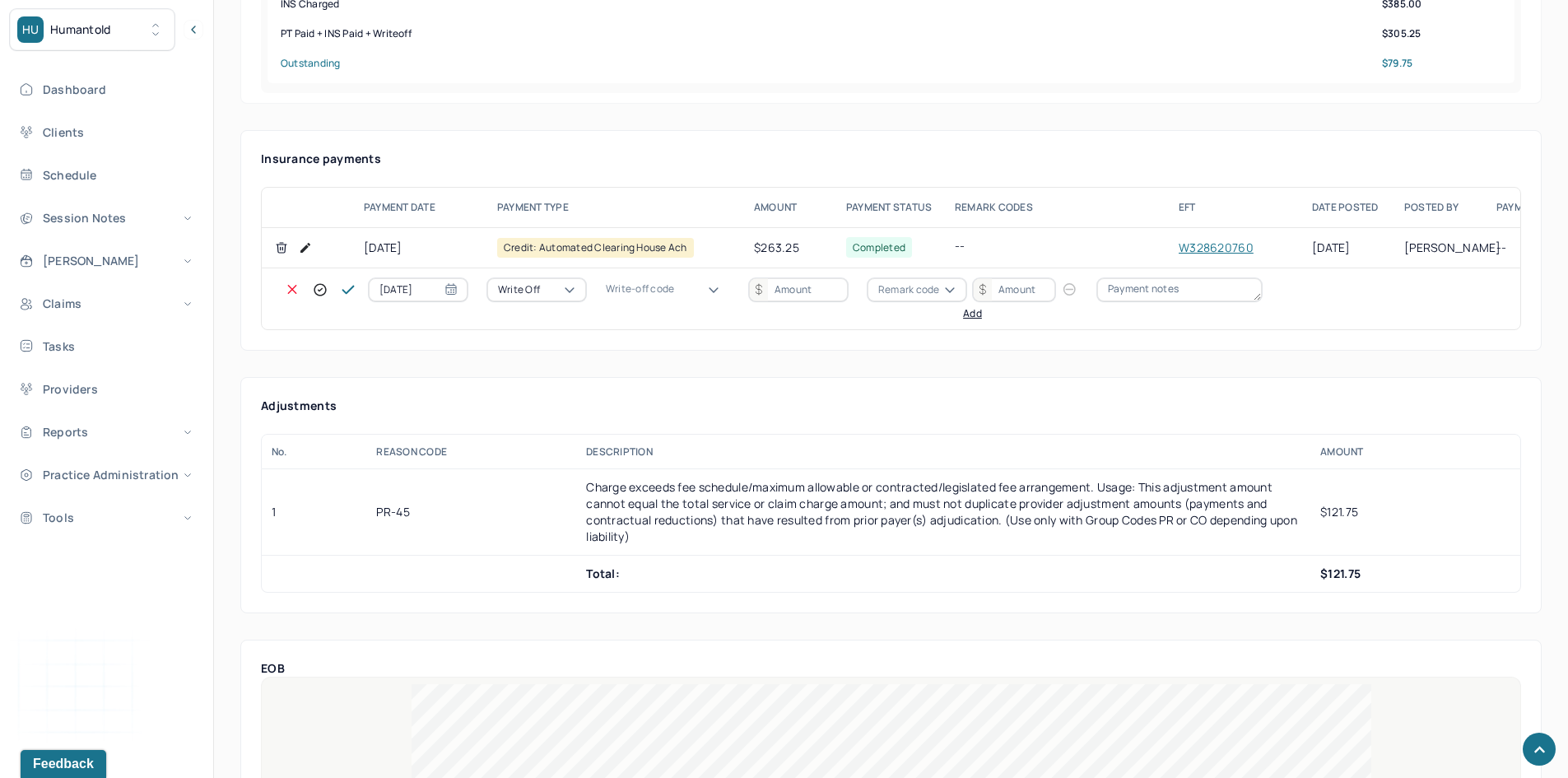 click on "Write-off code" at bounding box center [640, 289] 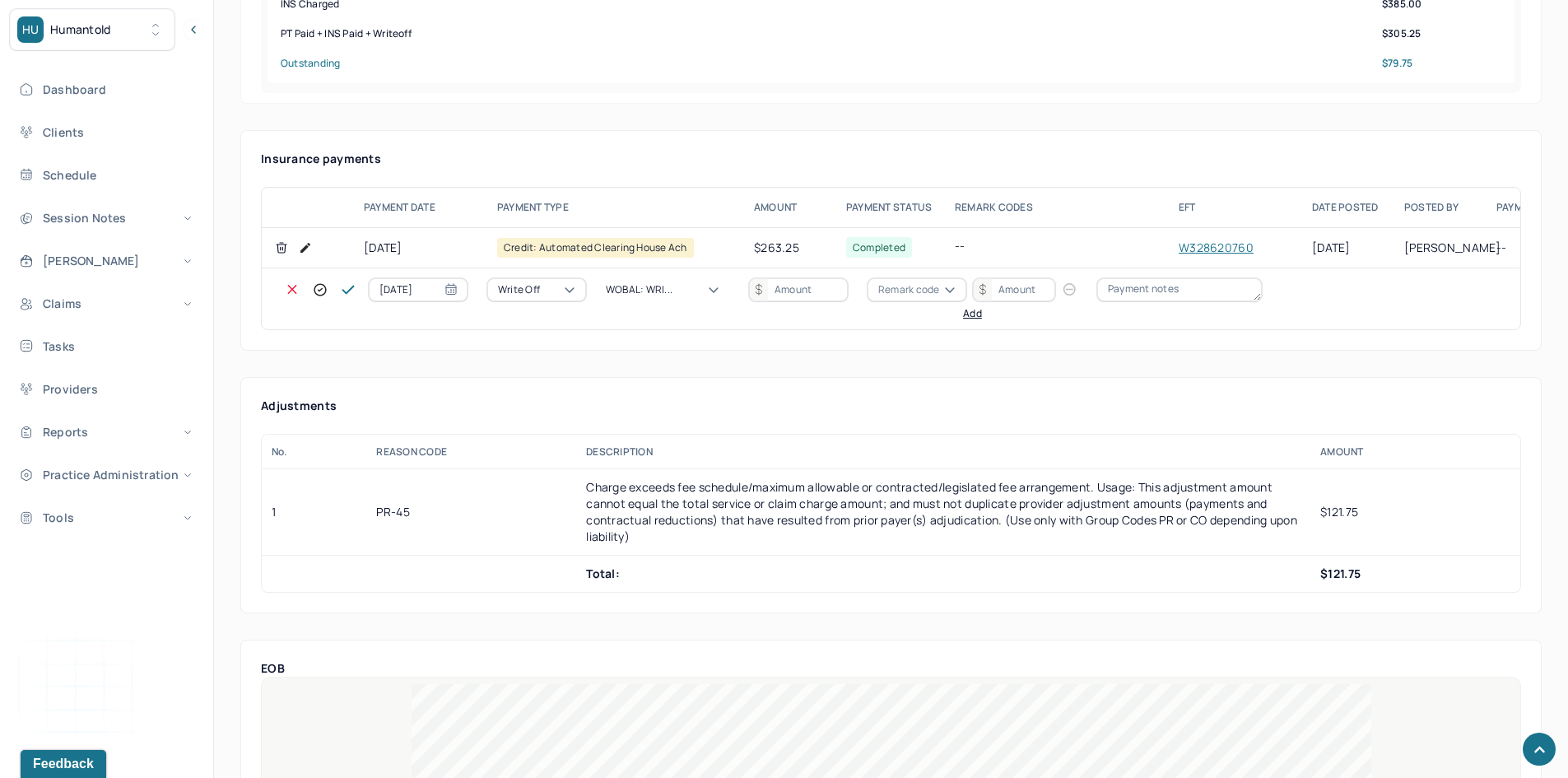 click at bounding box center (798, 290) 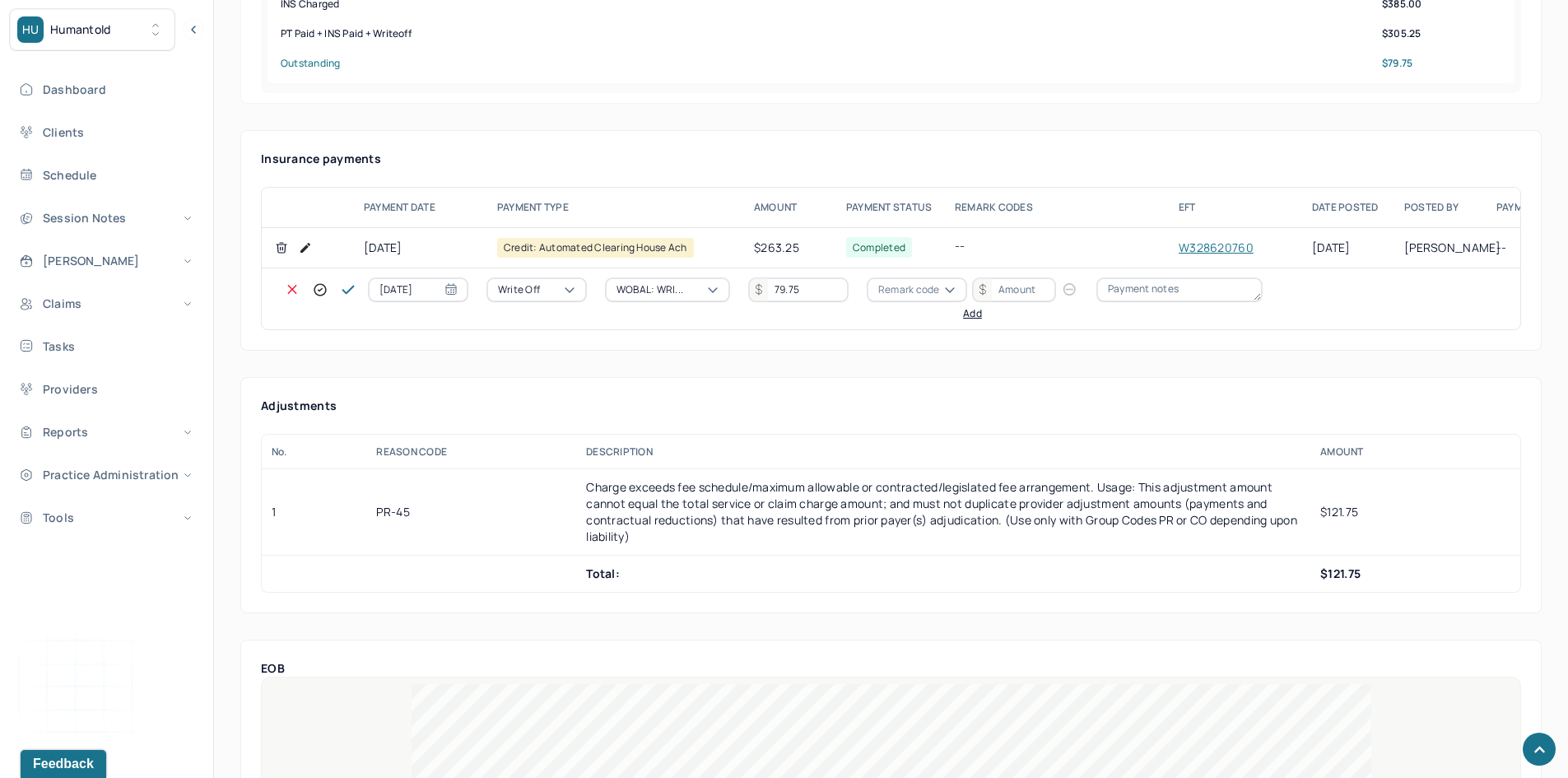 type on "79.75" 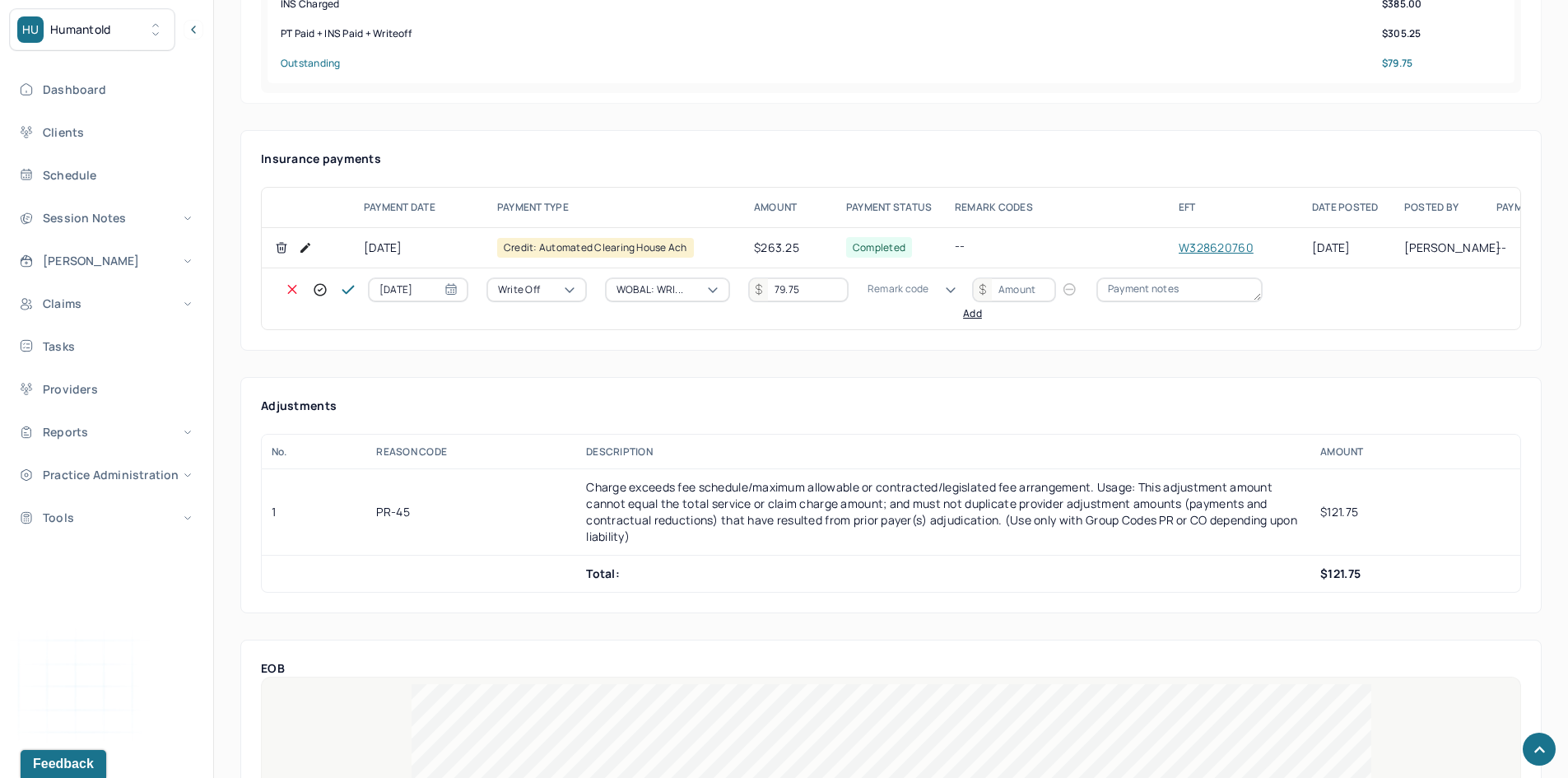 click on "Remark code" at bounding box center (898, 289) 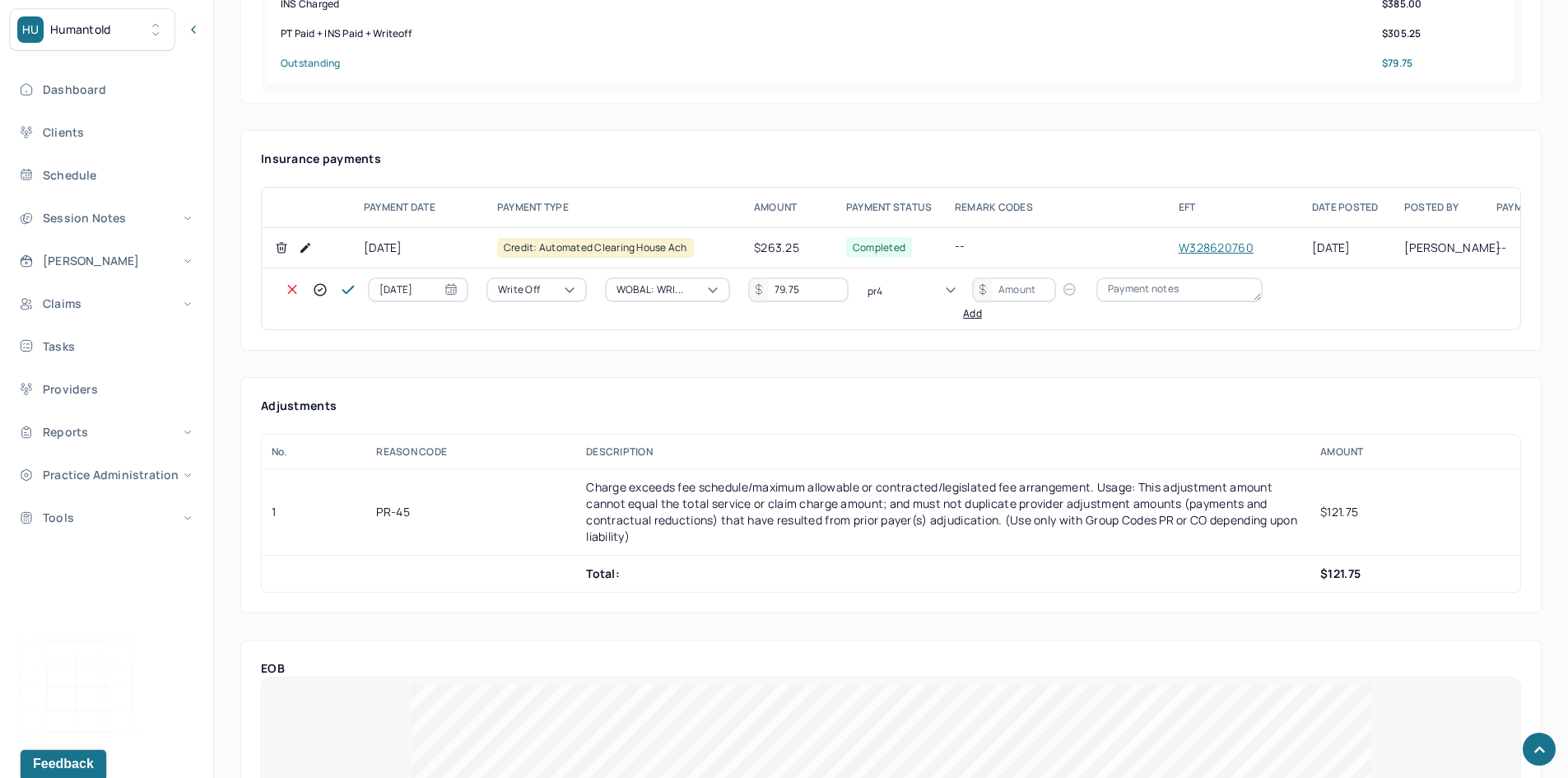 scroll, scrollTop: 0, scrollLeft: 0, axis: both 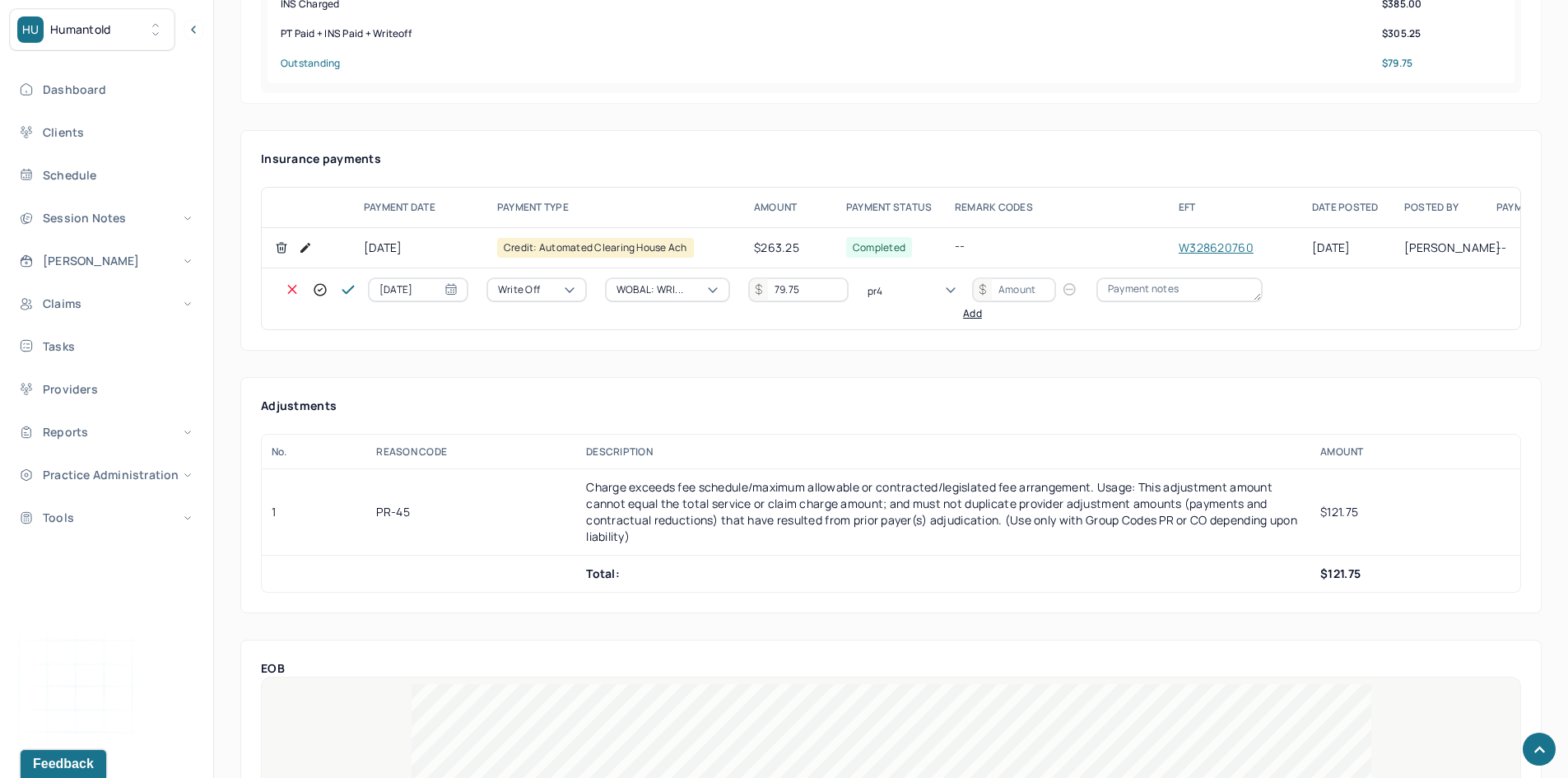 type on "pr45" 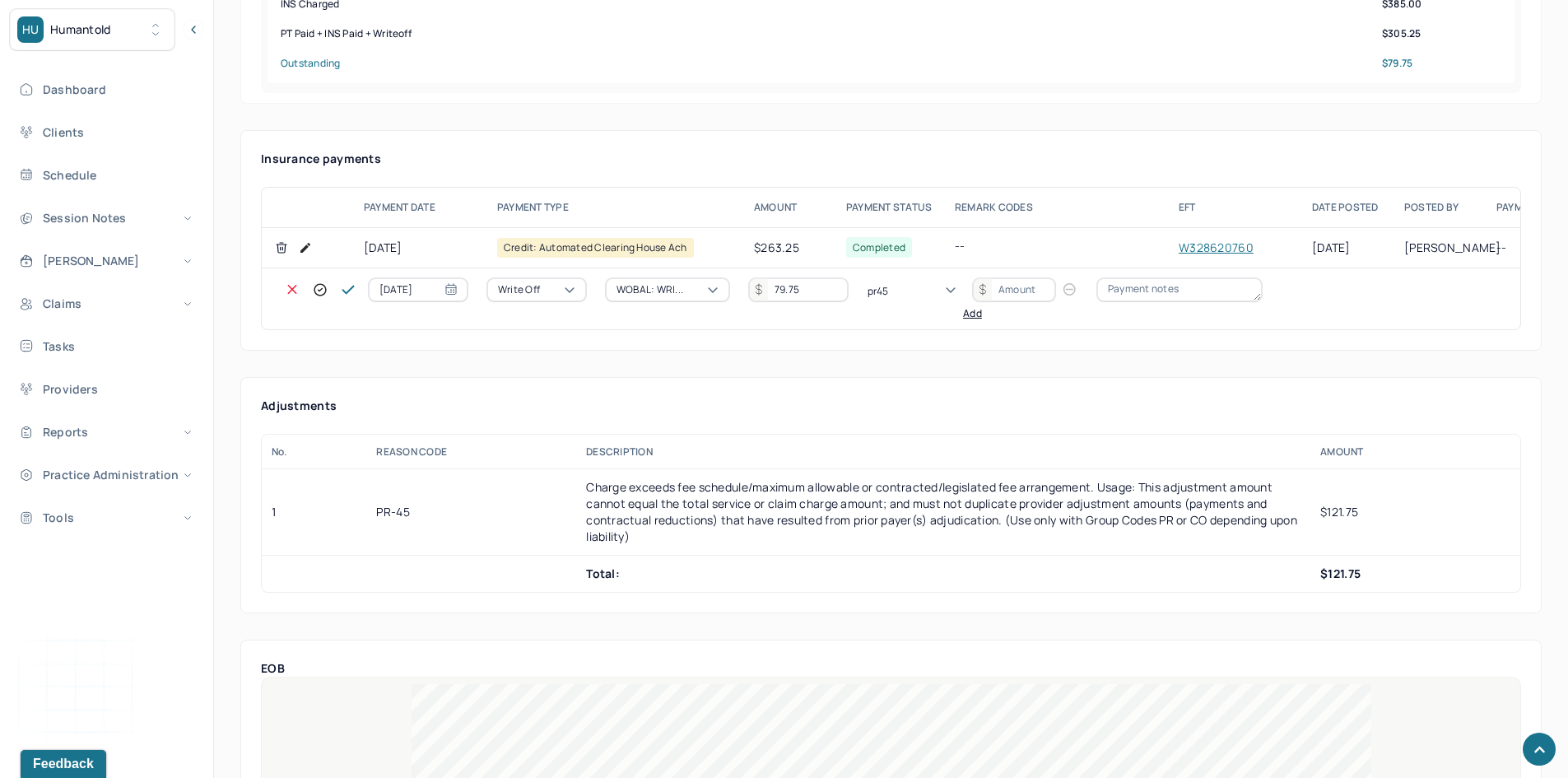 type 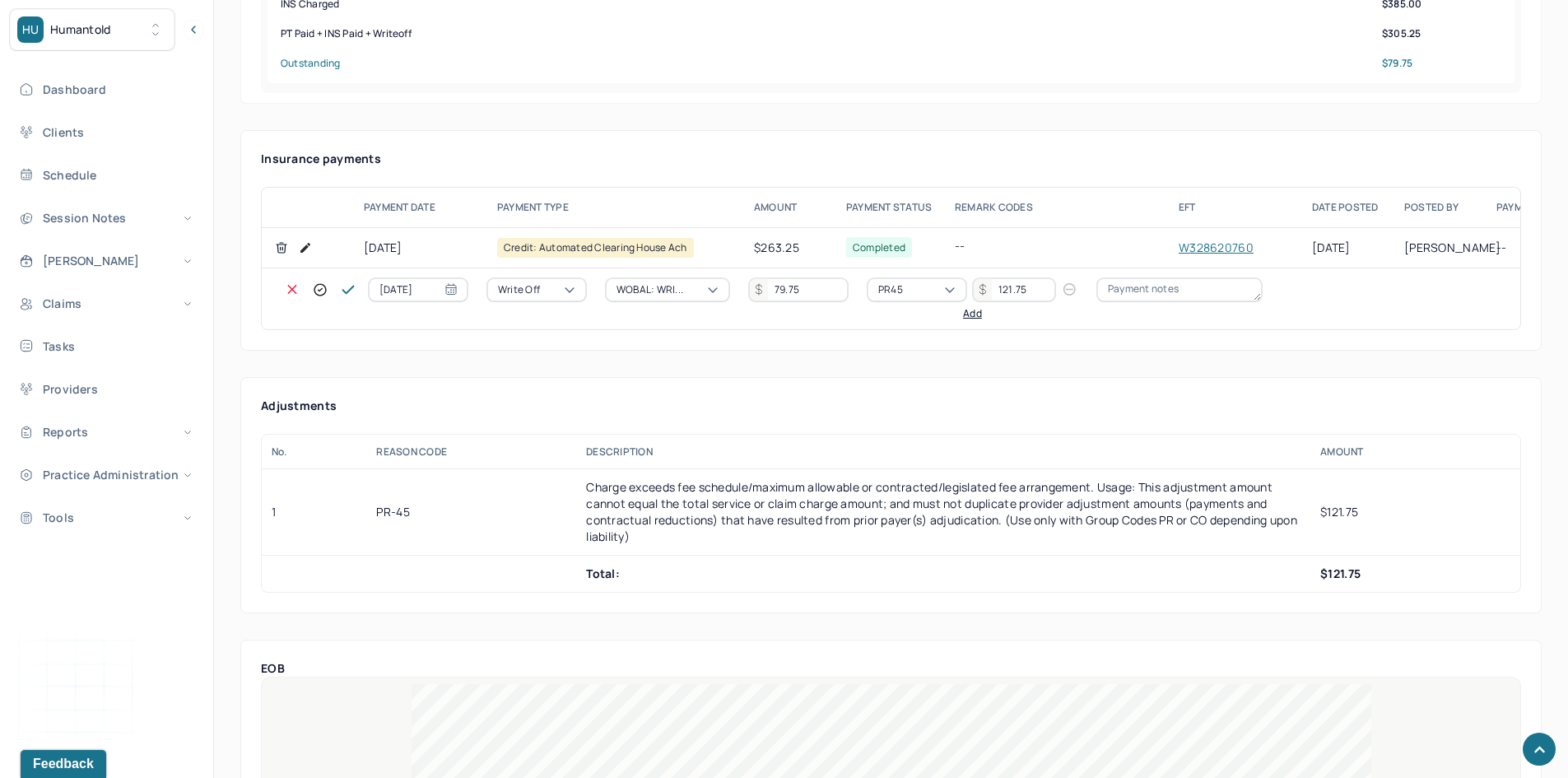 type on "121.75" 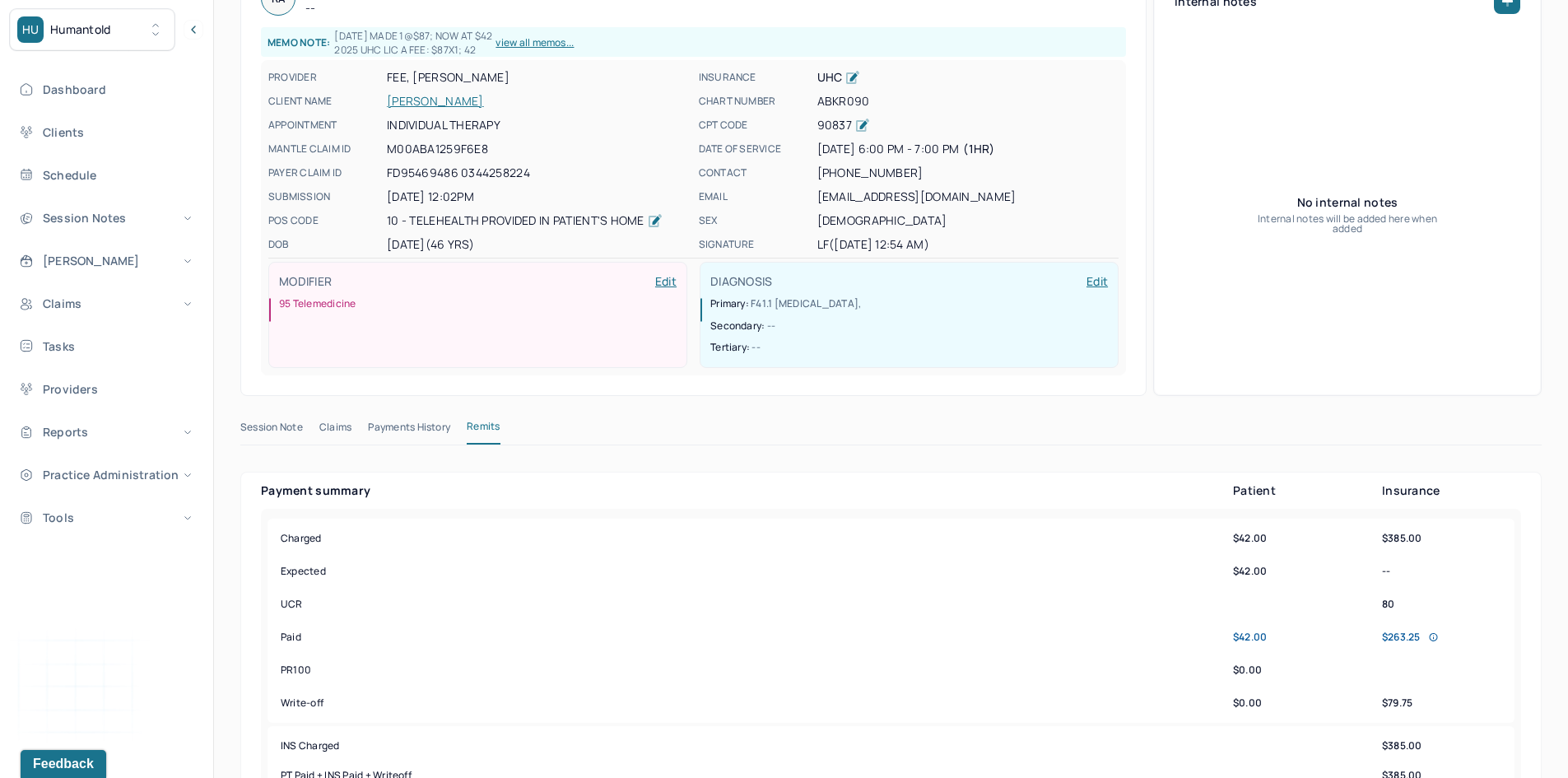 scroll, scrollTop: 0, scrollLeft: 0, axis: both 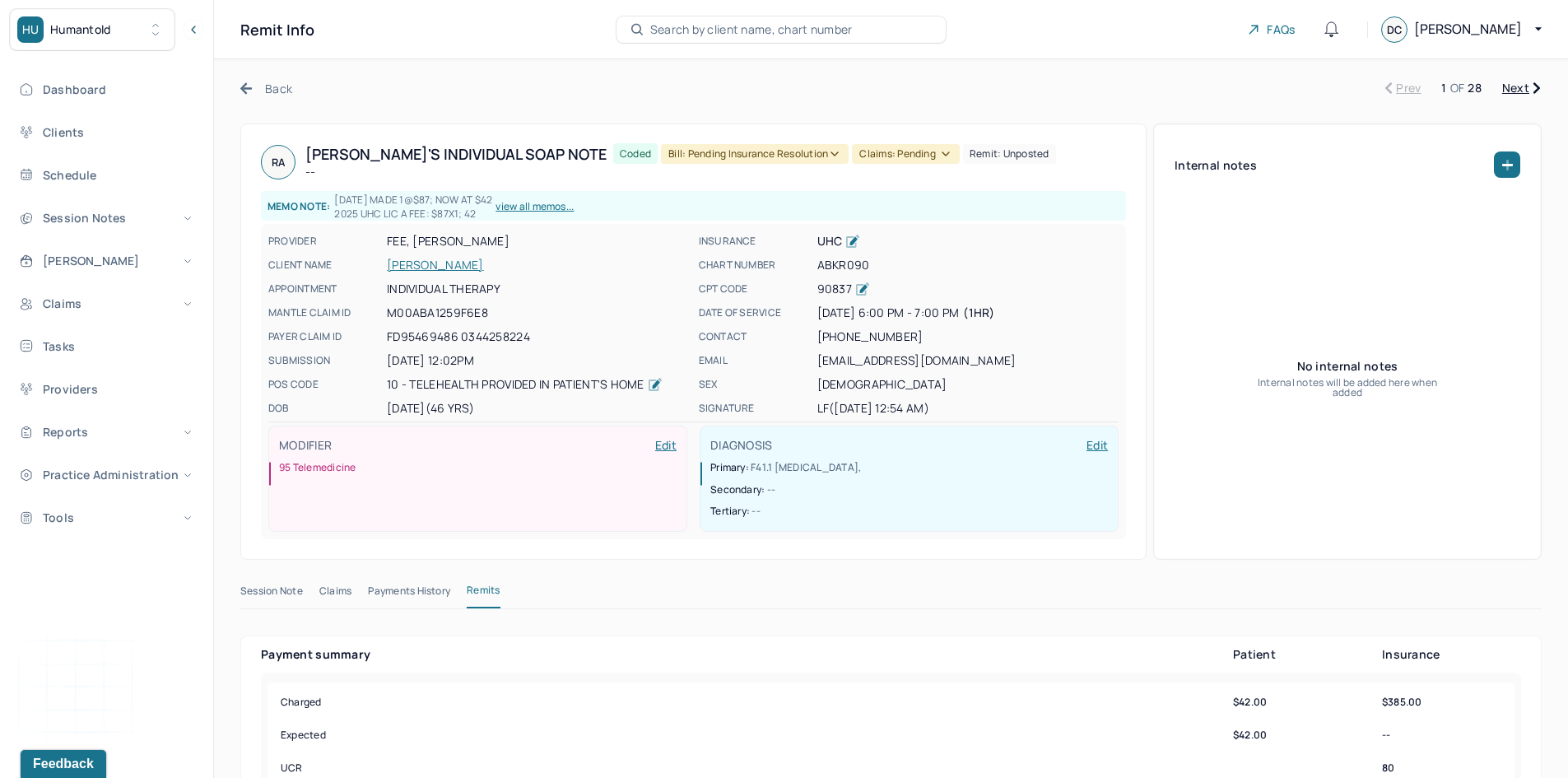 click on "Bill: Pending Insurance Resolution" at bounding box center (755, 154) 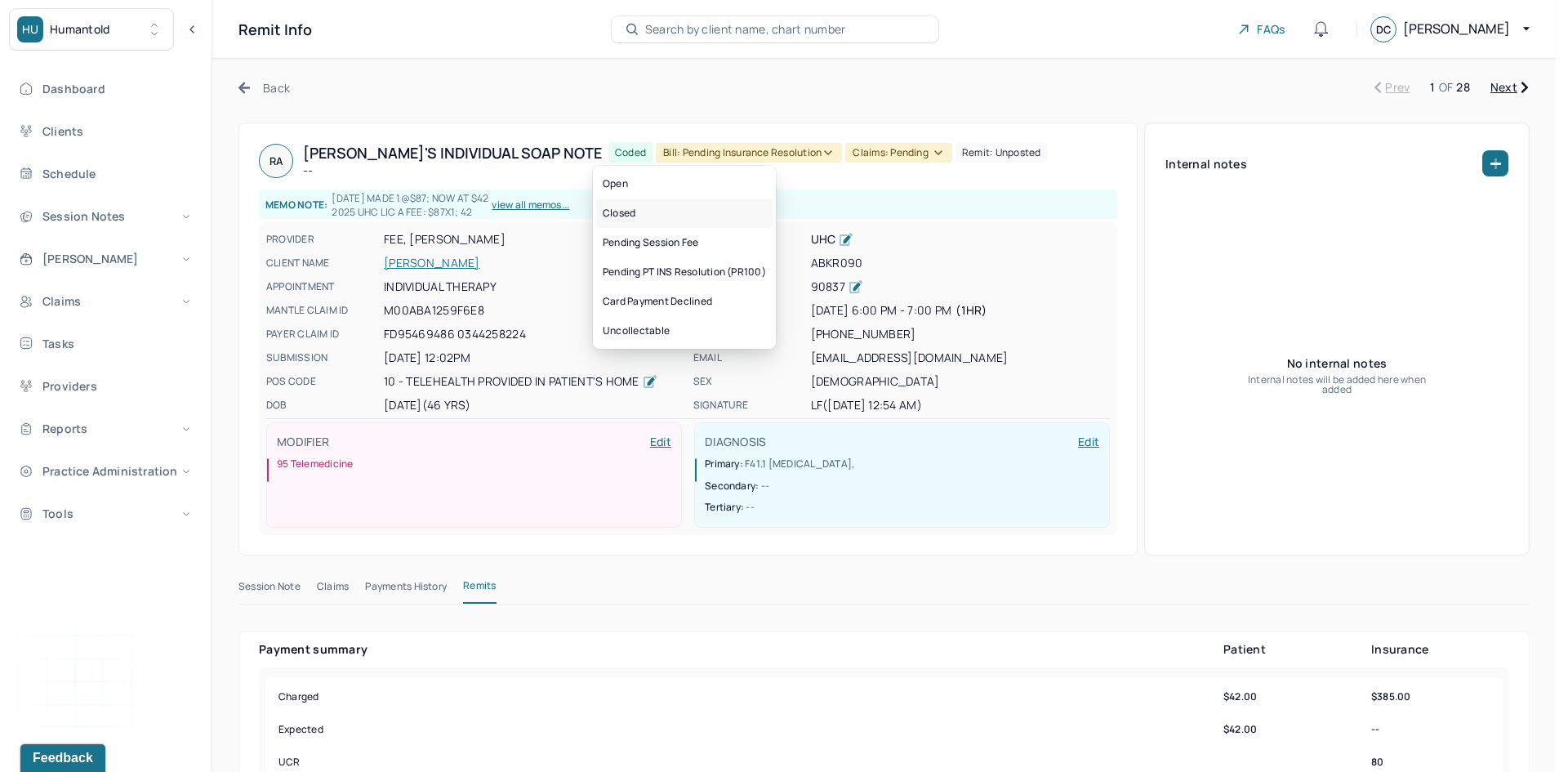 click on "Closed" at bounding box center (684, 213) 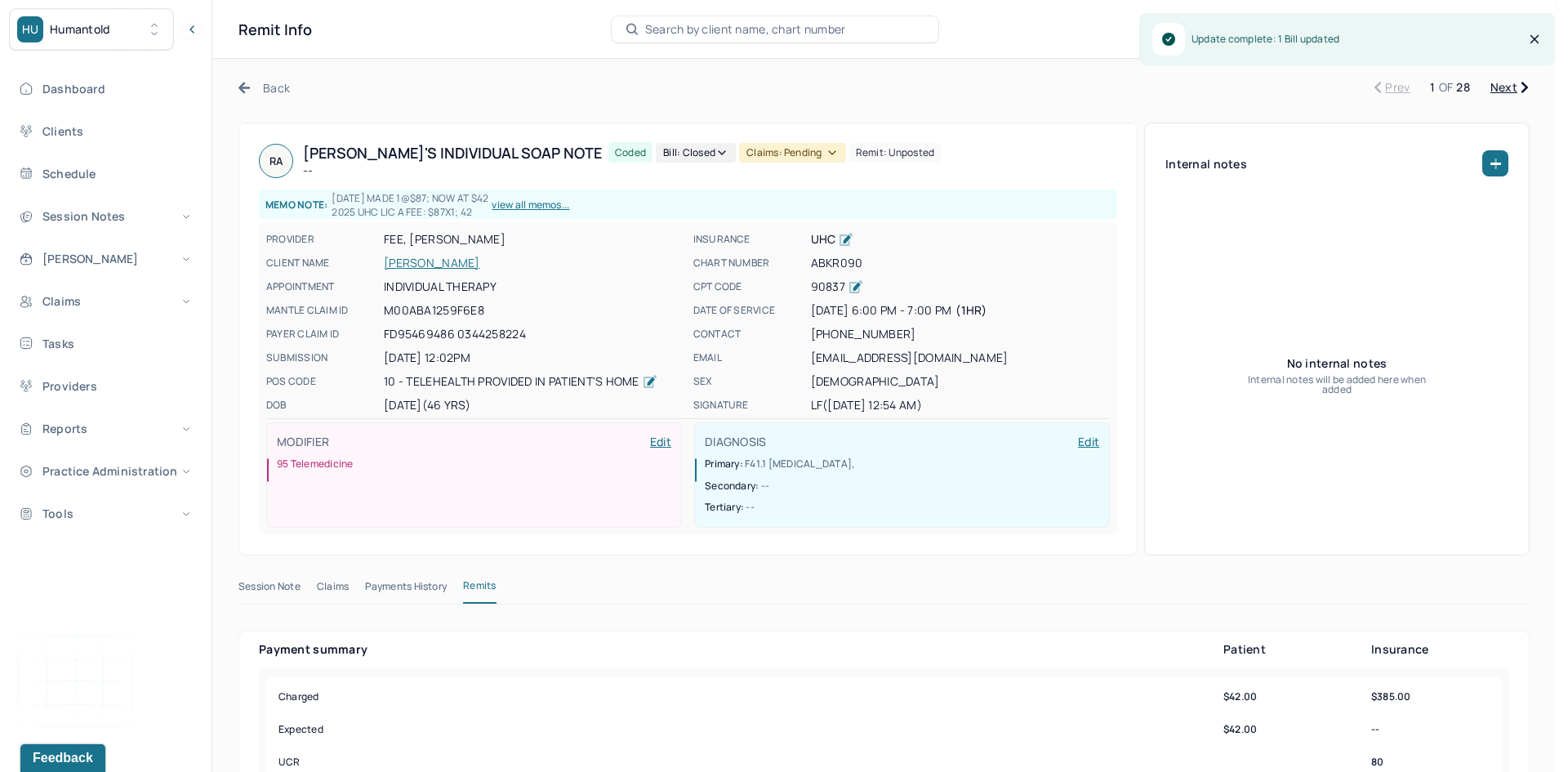 click on "Claims: pending" at bounding box center (792, 153) 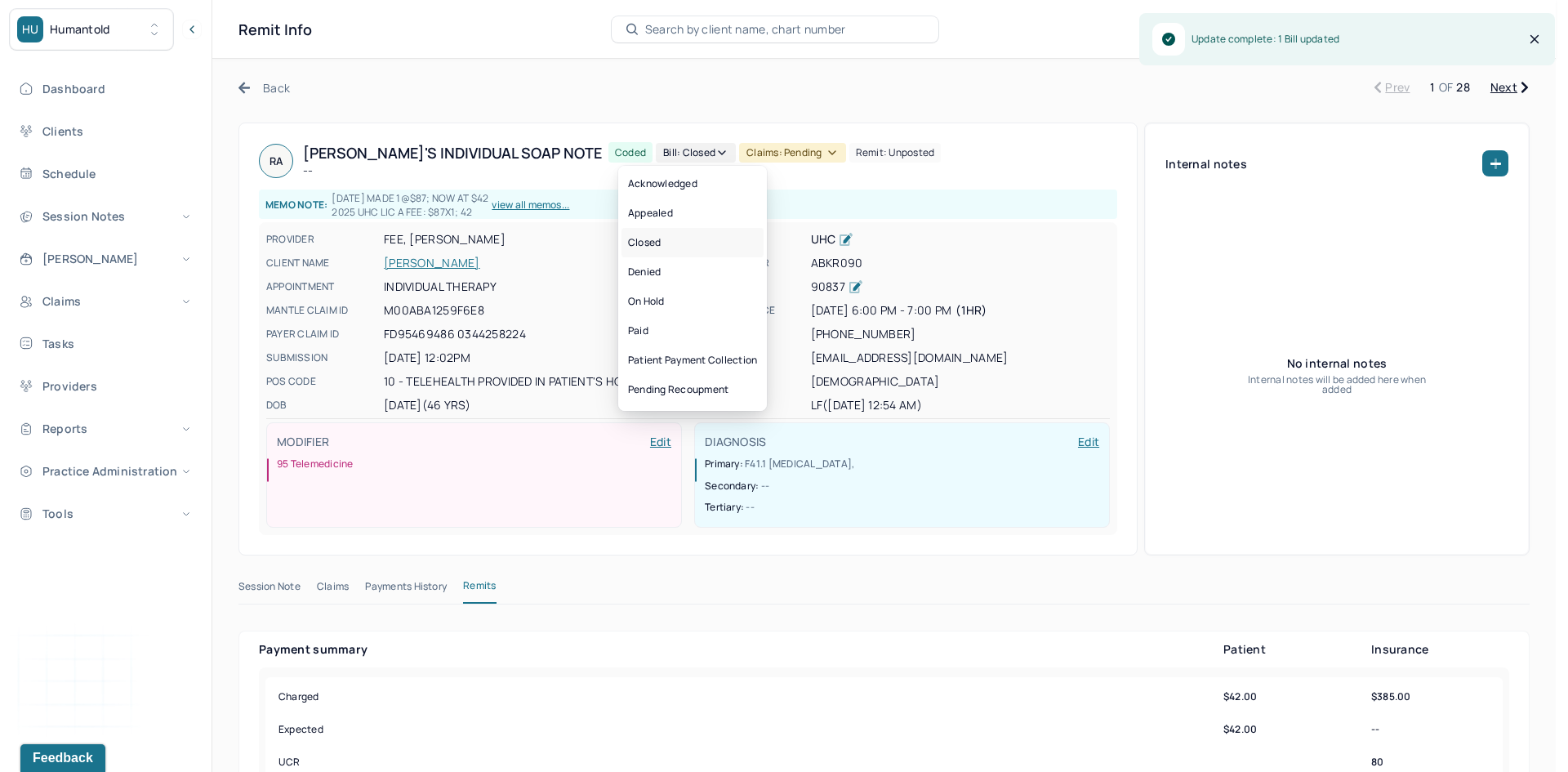click on "Closed" at bounding box center (693, 243) 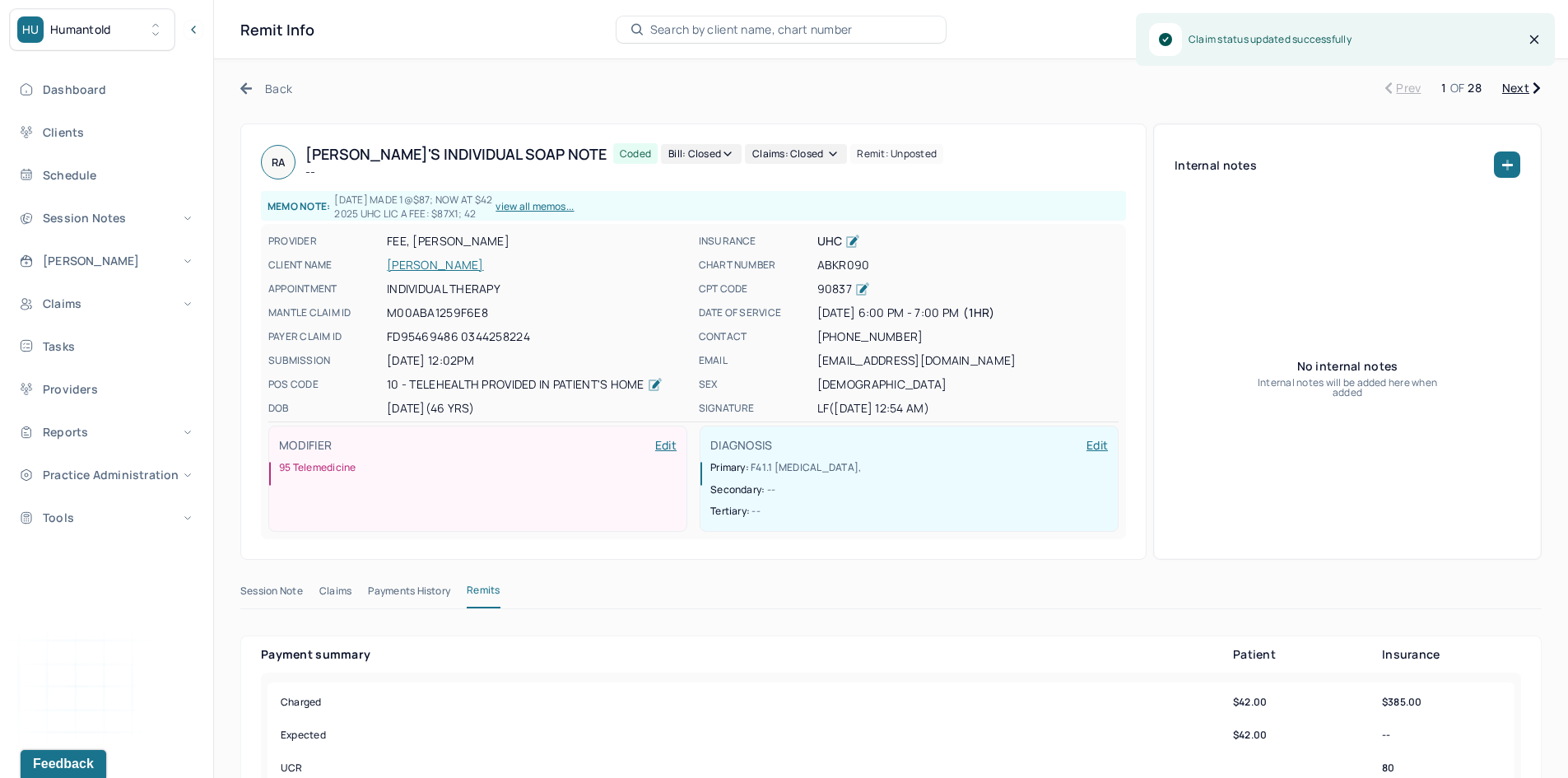 click on "Next" at bounding box center (1521, 88) 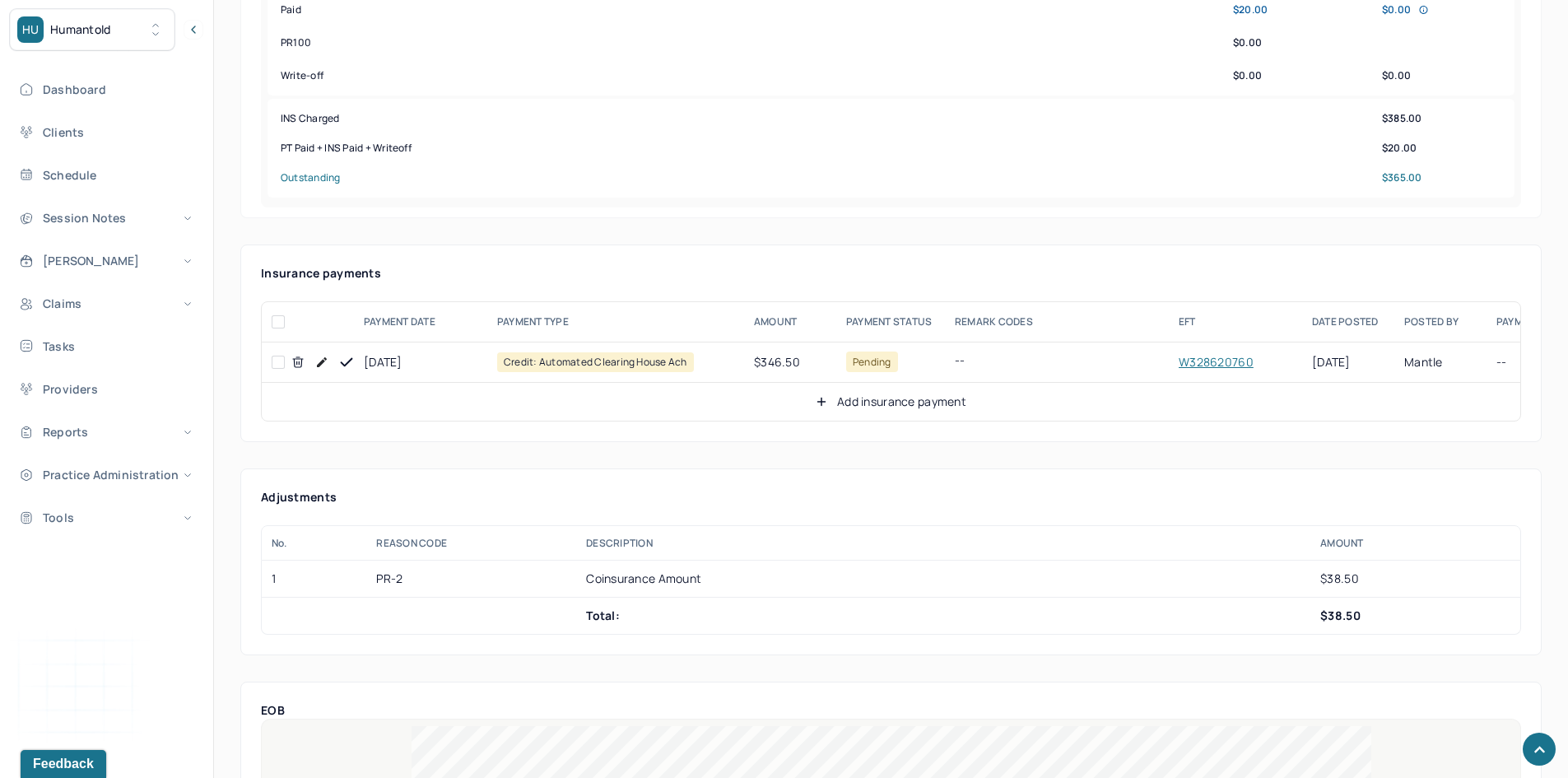 scroll, scrollTop: 823, scrollLeft: 0, axis: vertical 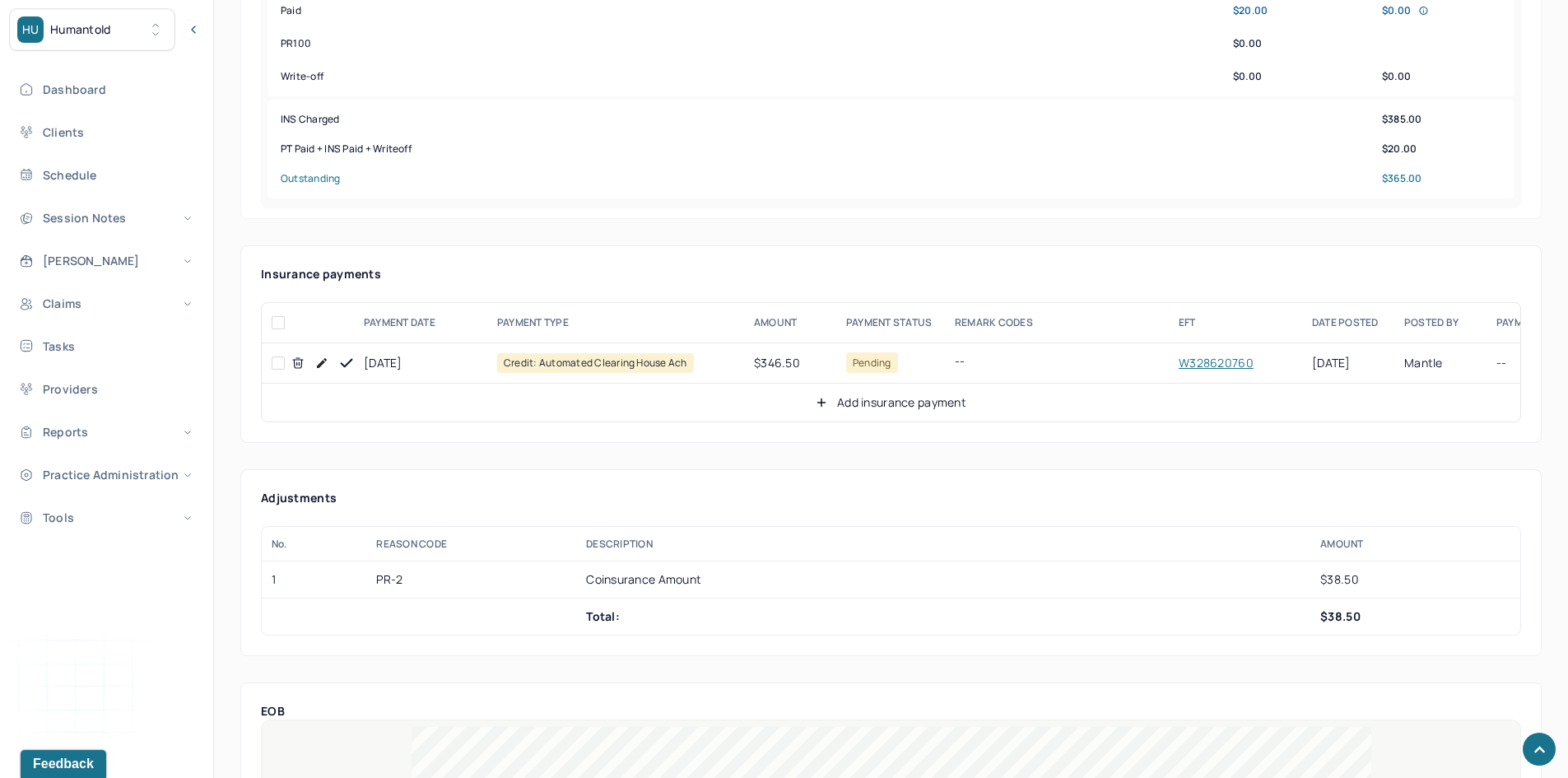 click at bounding box center [278, 363] 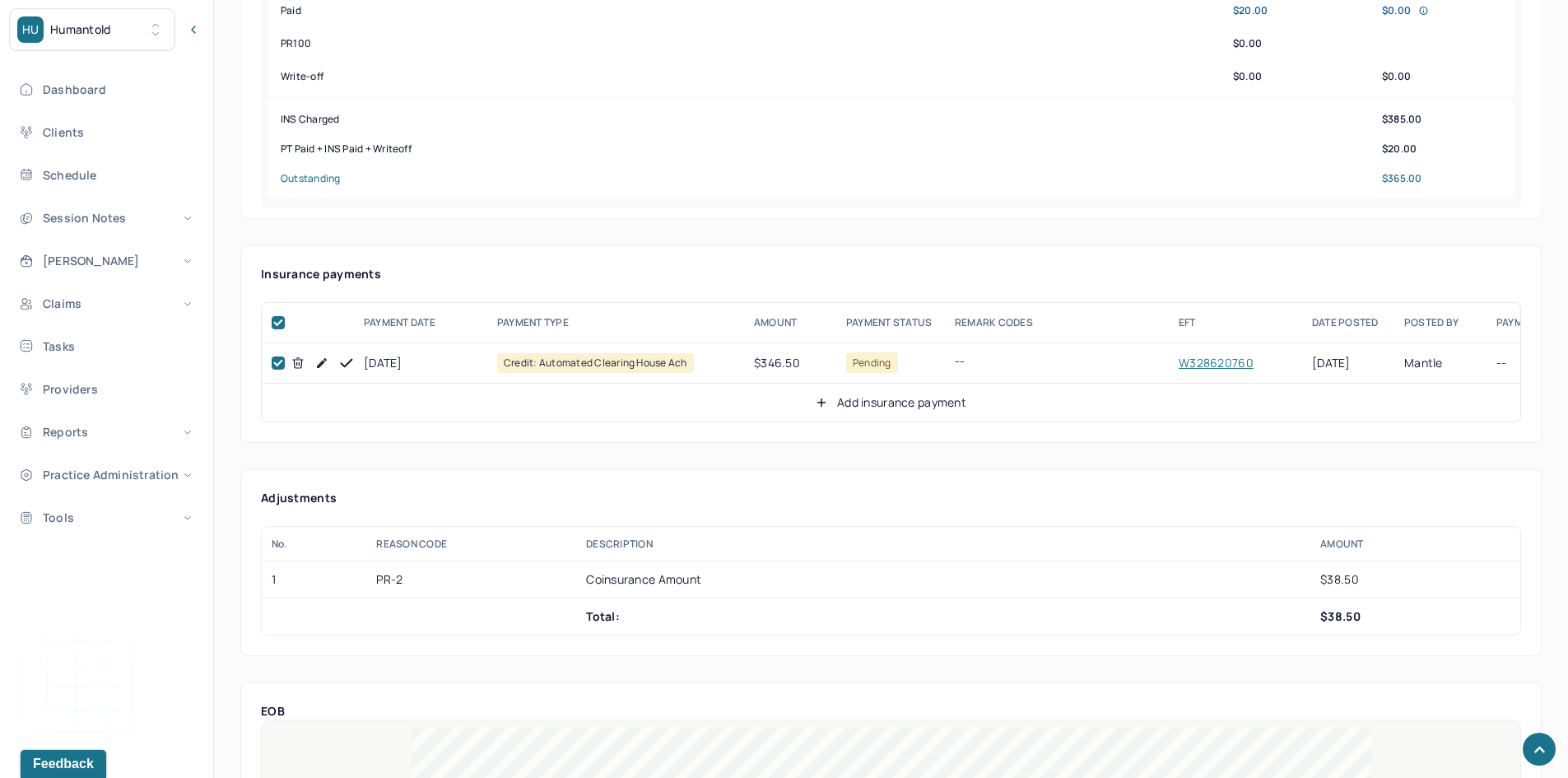 checkbox on "true" 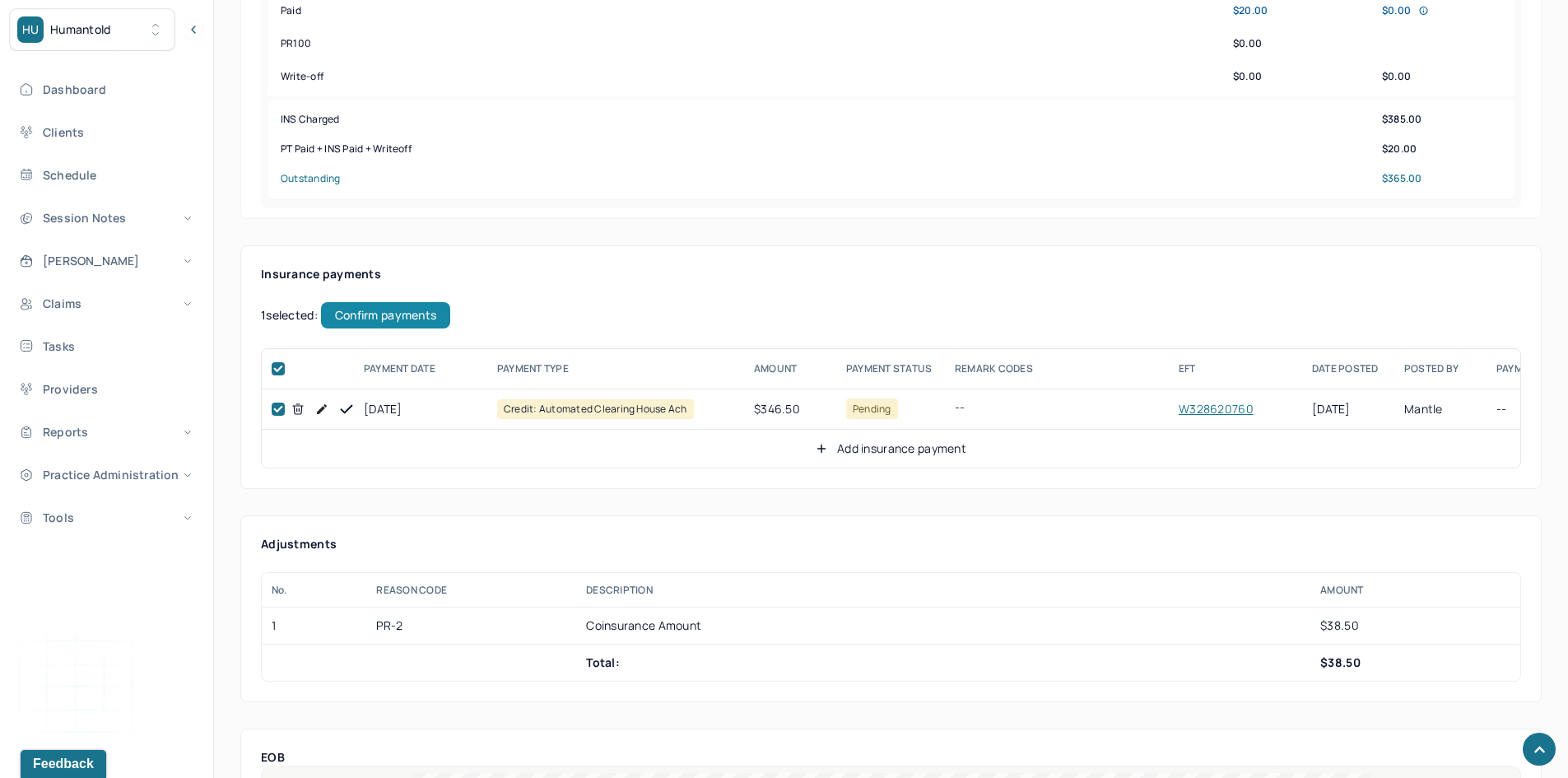 click on "Confirm payments" at bounding box center (385, 315) 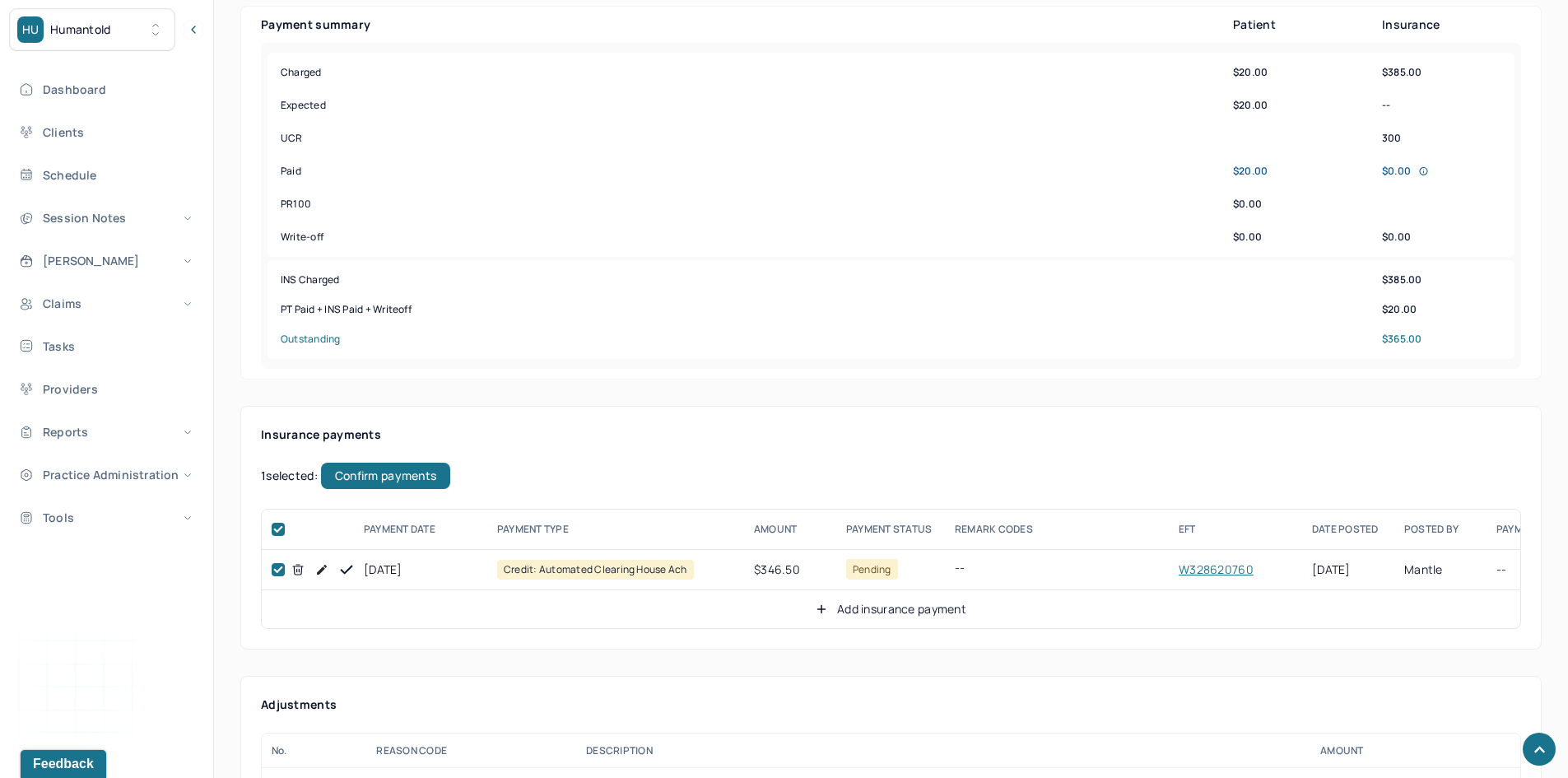 scroll, scrollTop: 494, scrollLeft: 0, axis: vertical 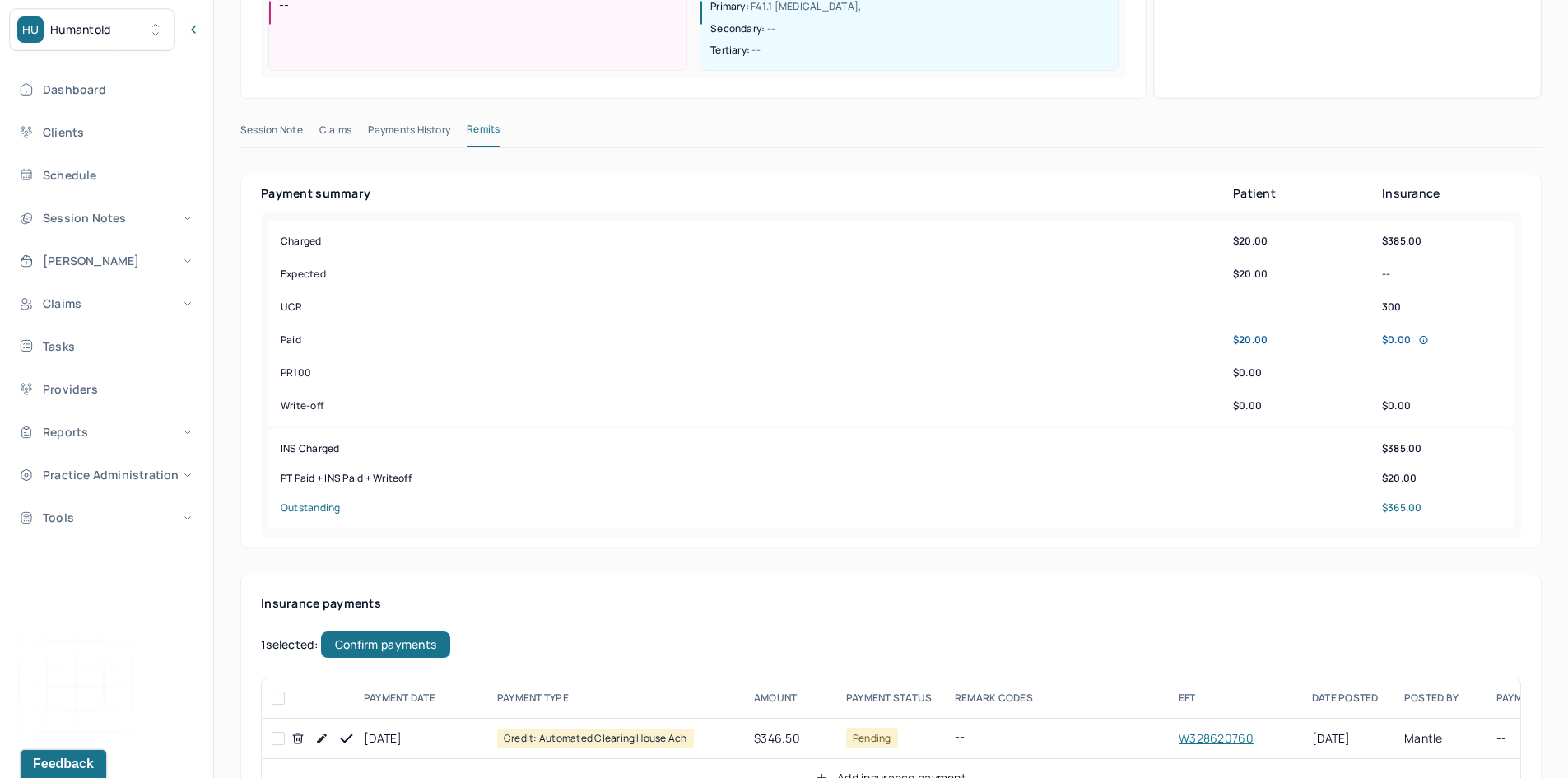 checkbox on "false" 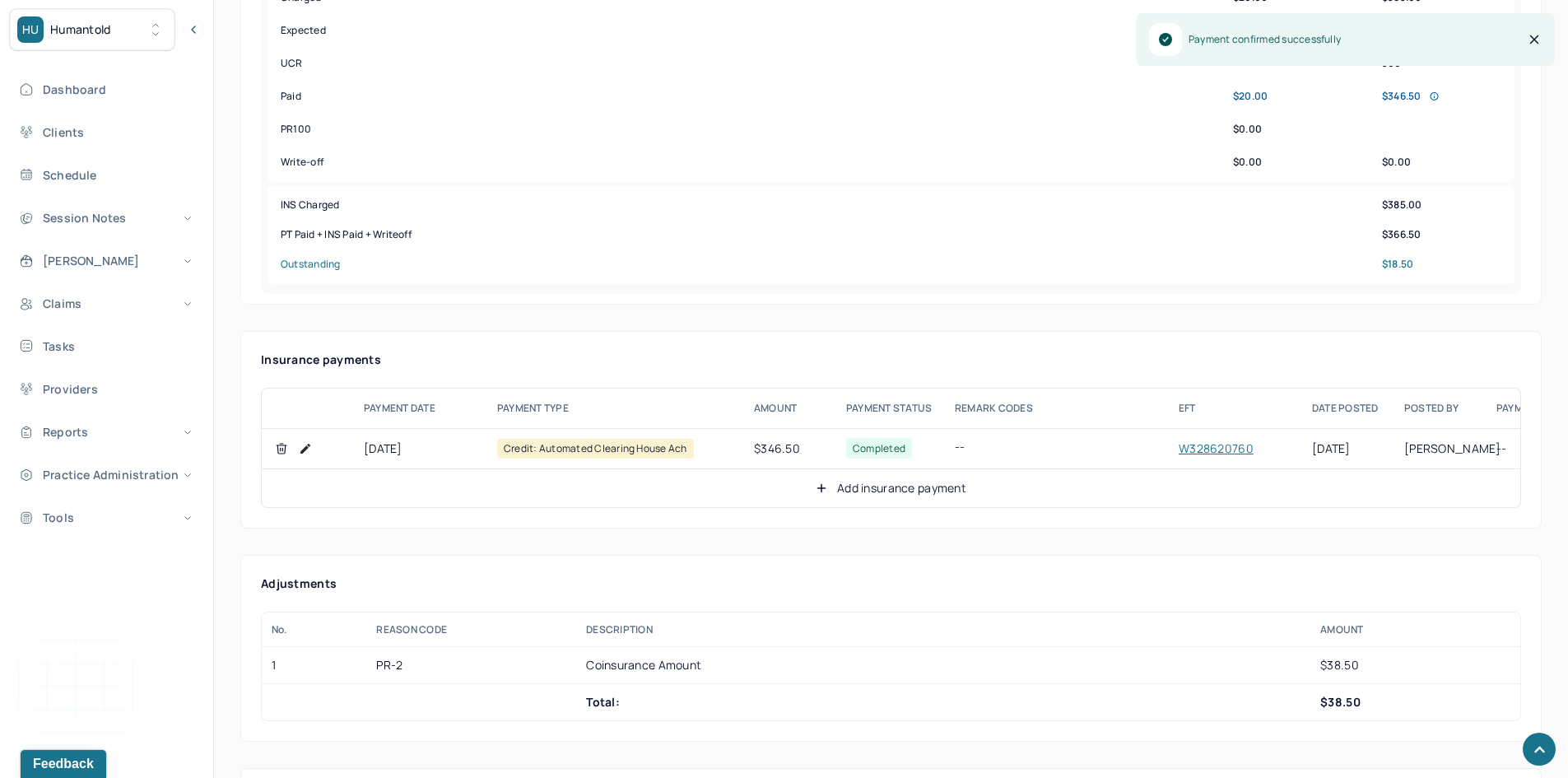 scroll, scrollTop: 741, scrollLeft: 0, axis: vertical 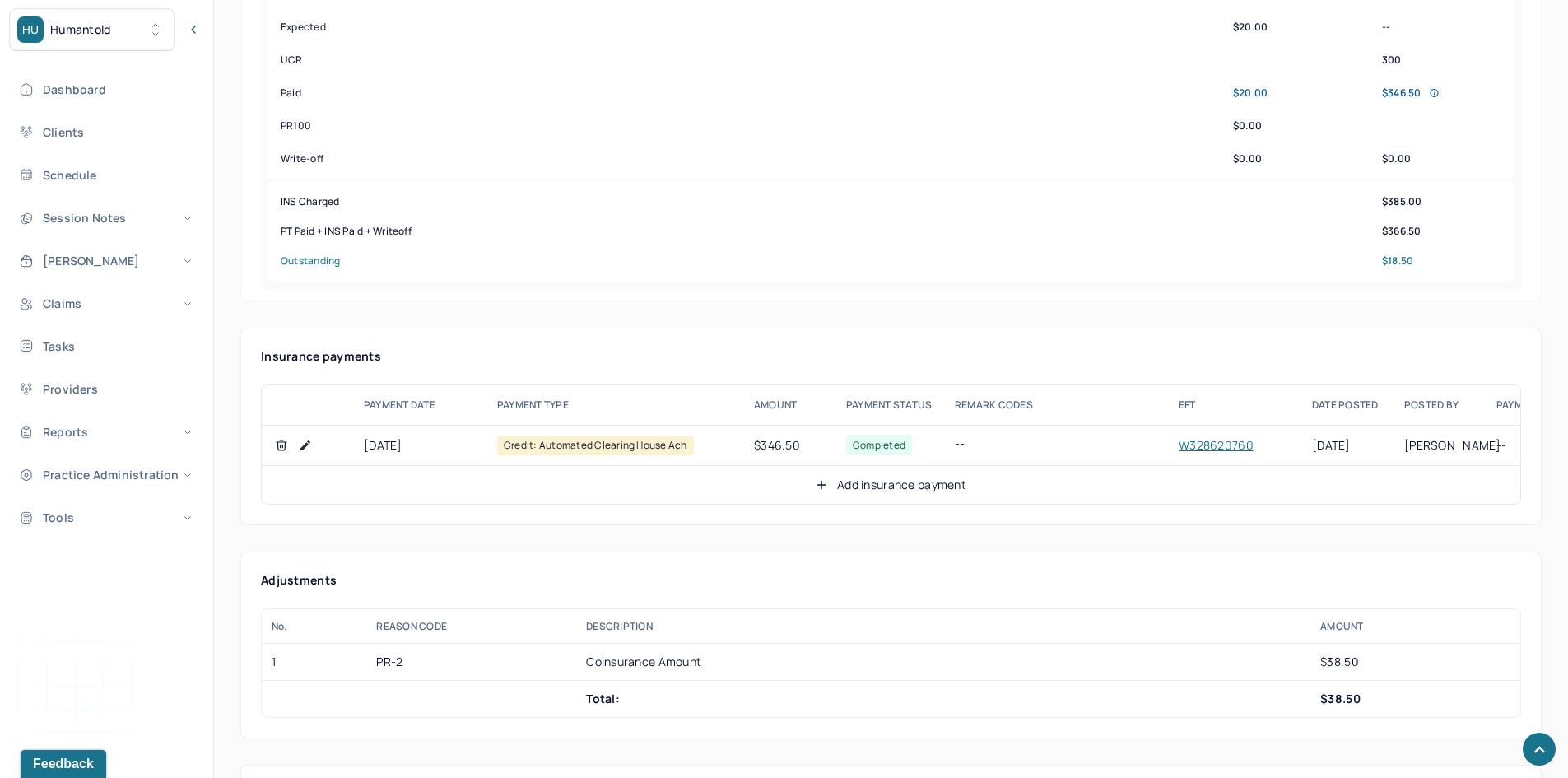 click 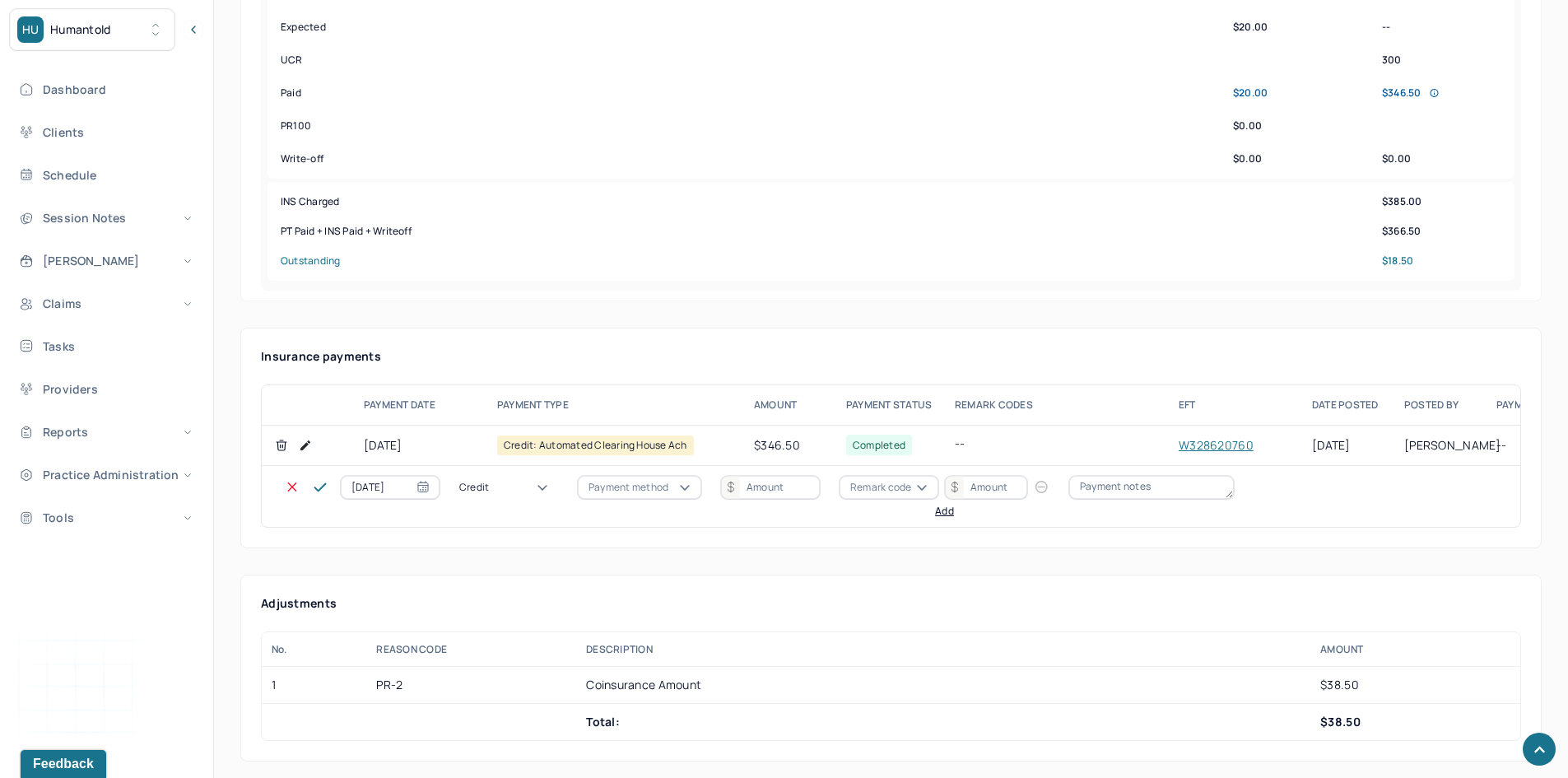 click on "Credit" at bounding box center (509, 487) 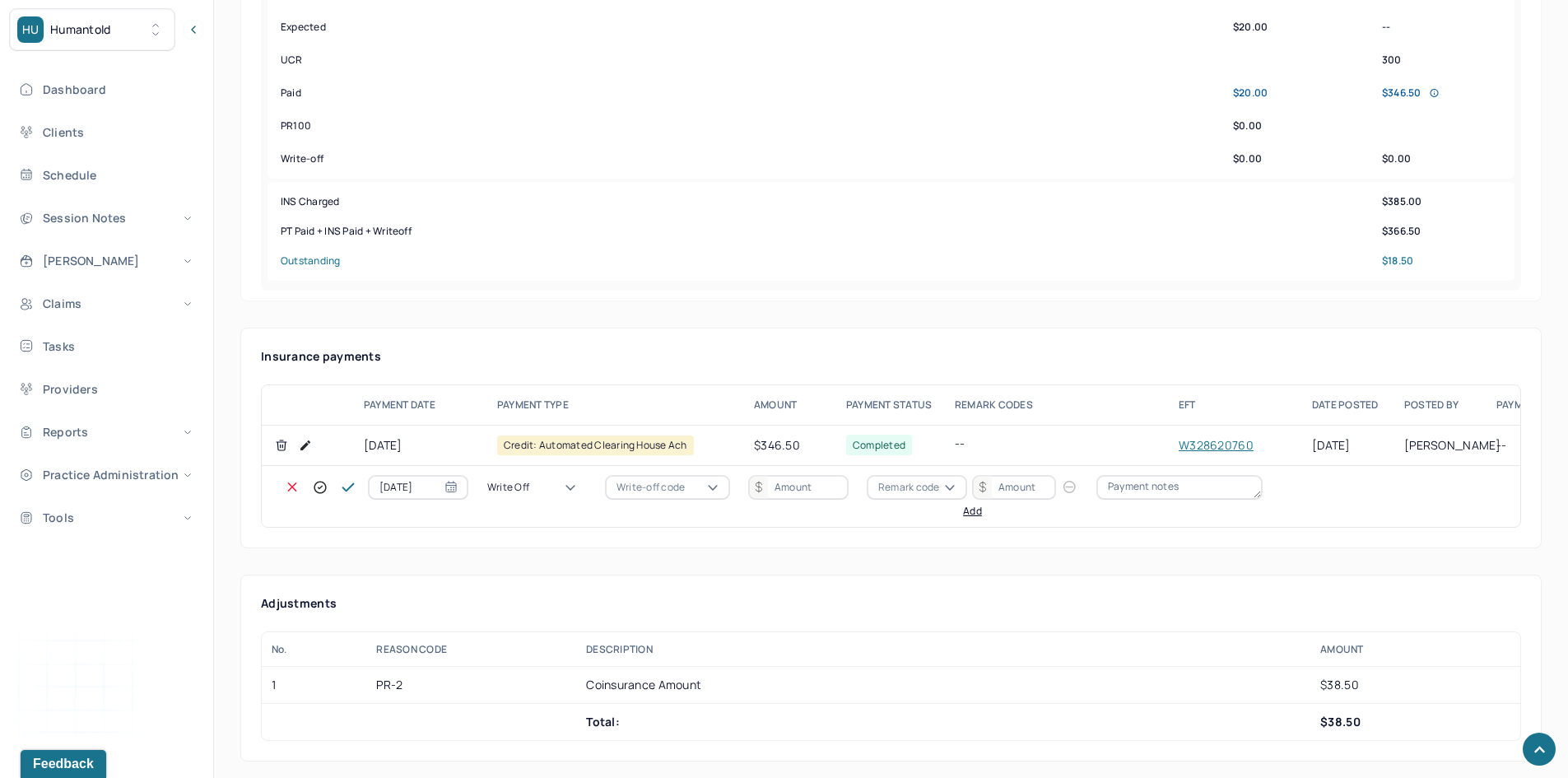 click on "Write-off code" at bounding box center [650, 487] 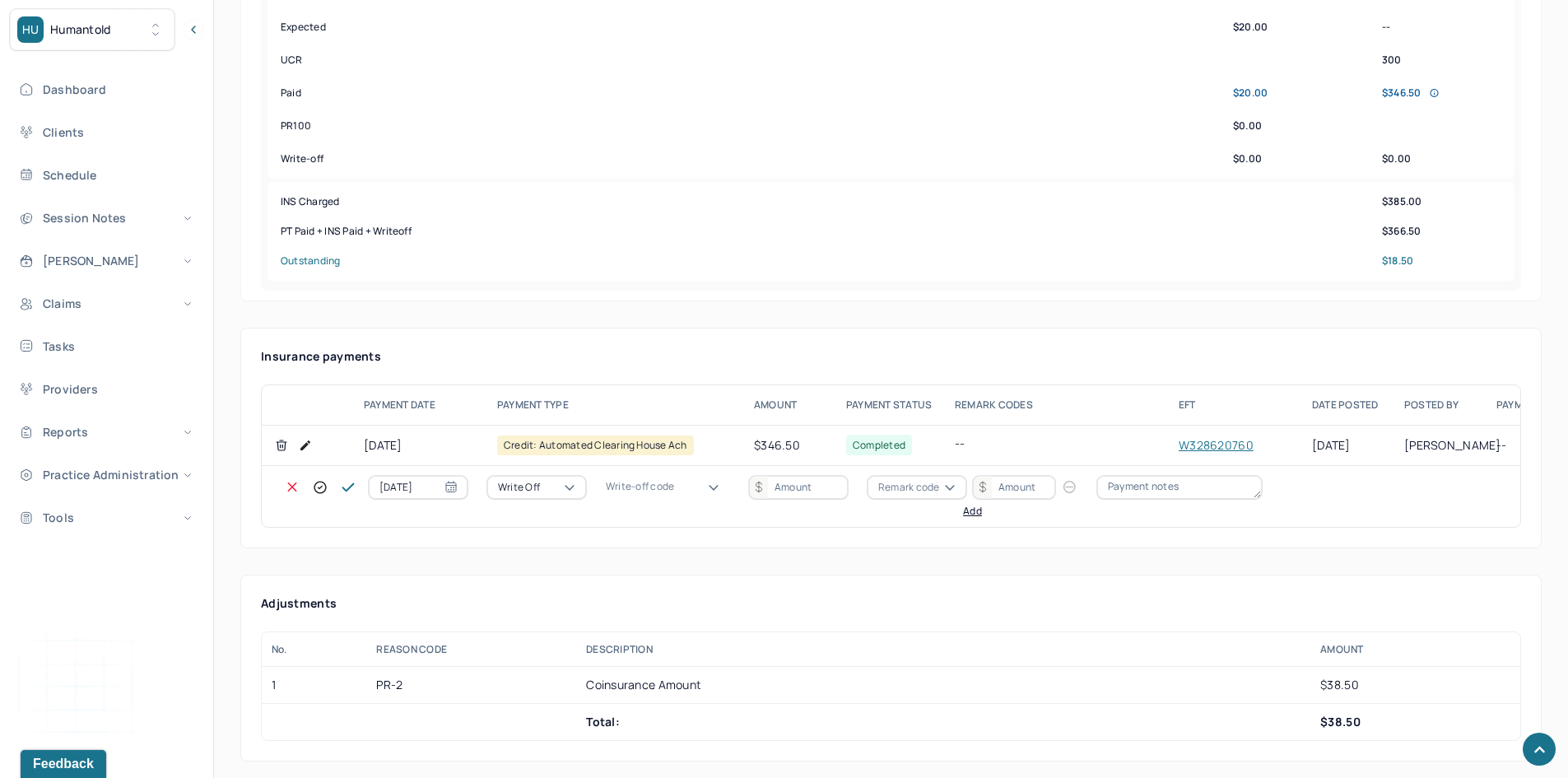 drag, startPoint x: 660, startPoint y: 594, endPoint x: 758, endPoint y: 486, distance: 145.8355 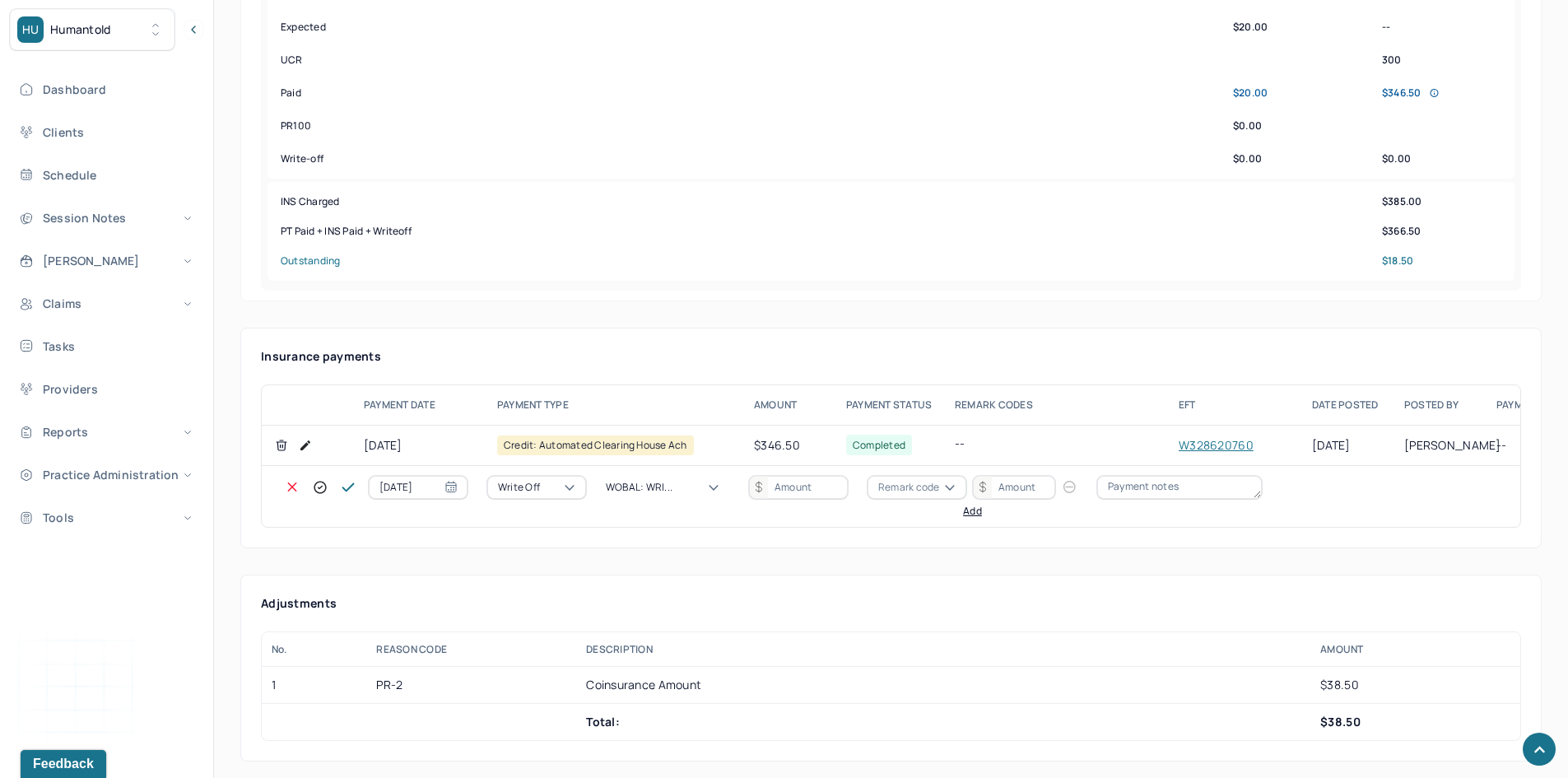 drag, startPoint x: 797, startPoint y: 487, endPoint x: 787, endPoint y: 472, distance: 18.027756 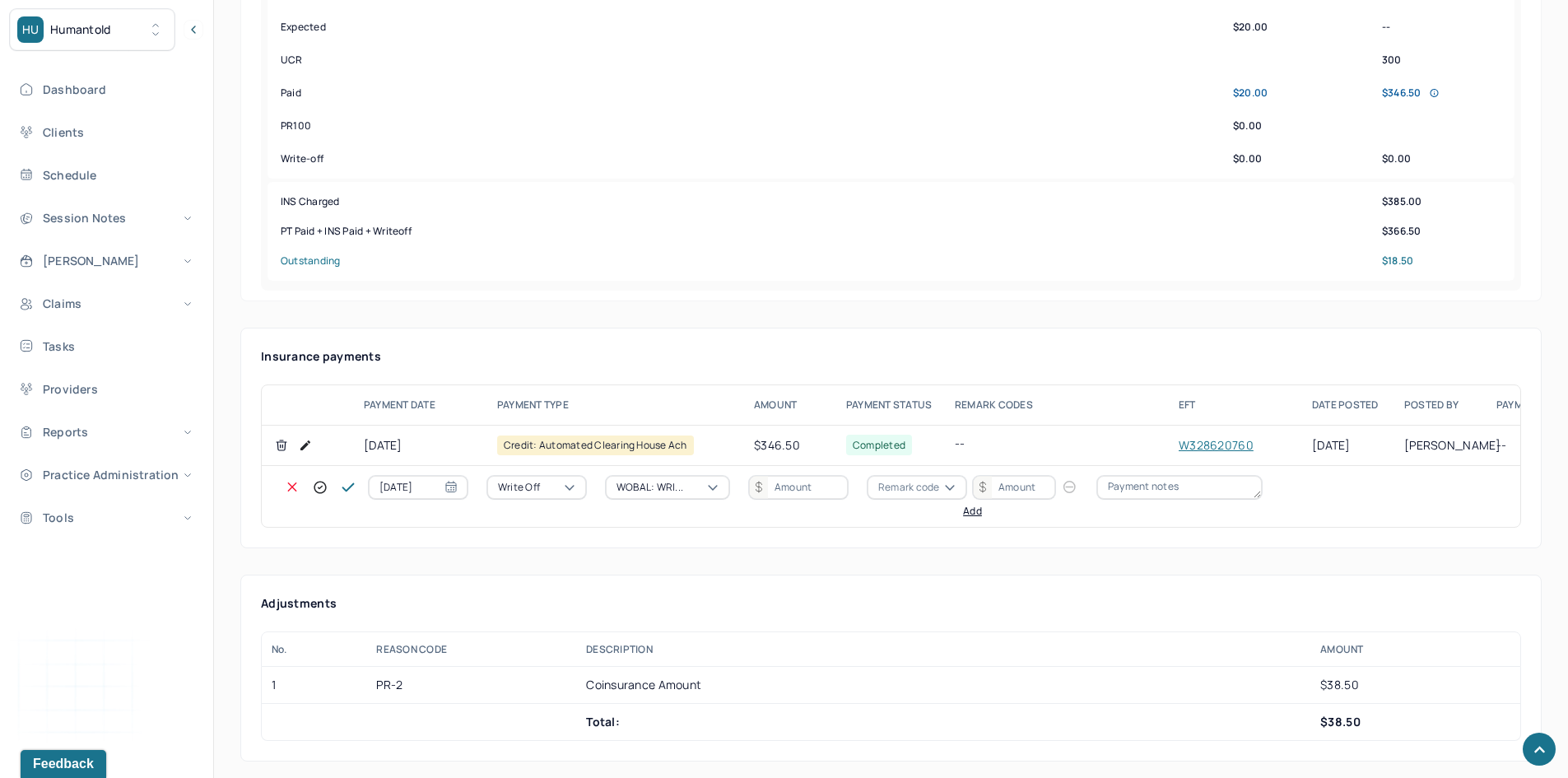 drag, startPoint x: 784, startPoint y: 477, endPoint x: 793, endPoint y: 468, distance: 12.727922 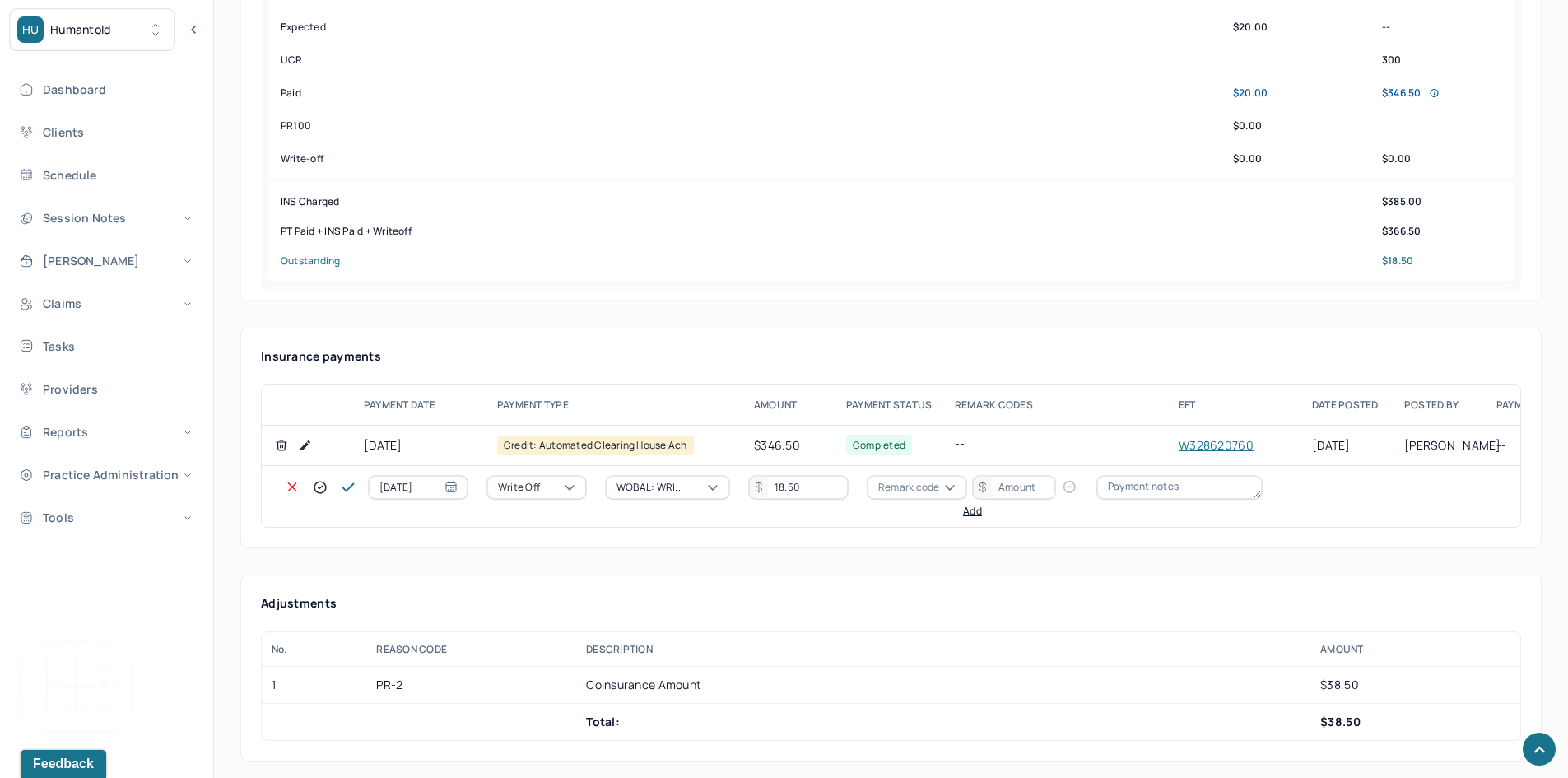 type on "18.50" 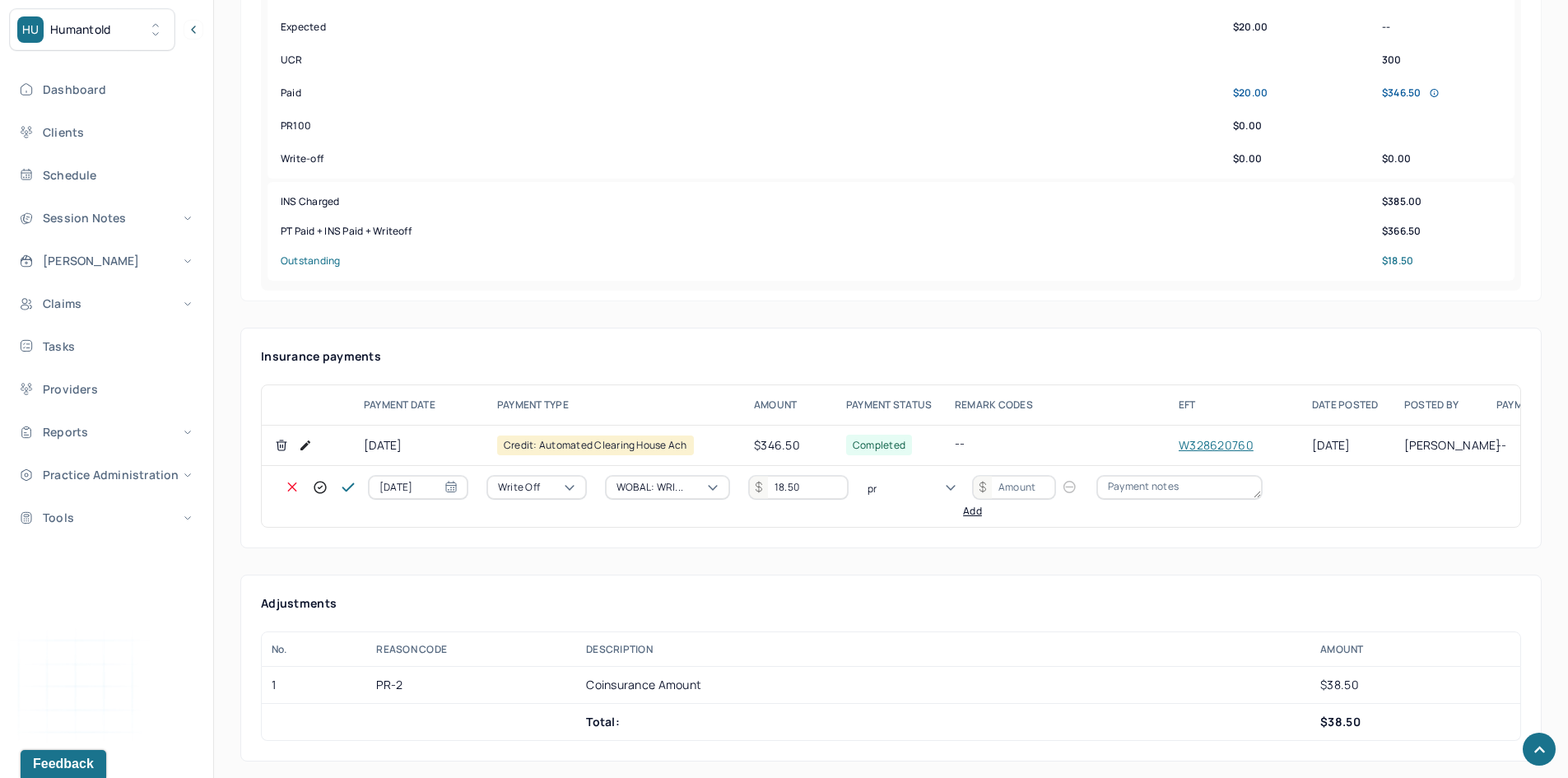 type on "pr2" 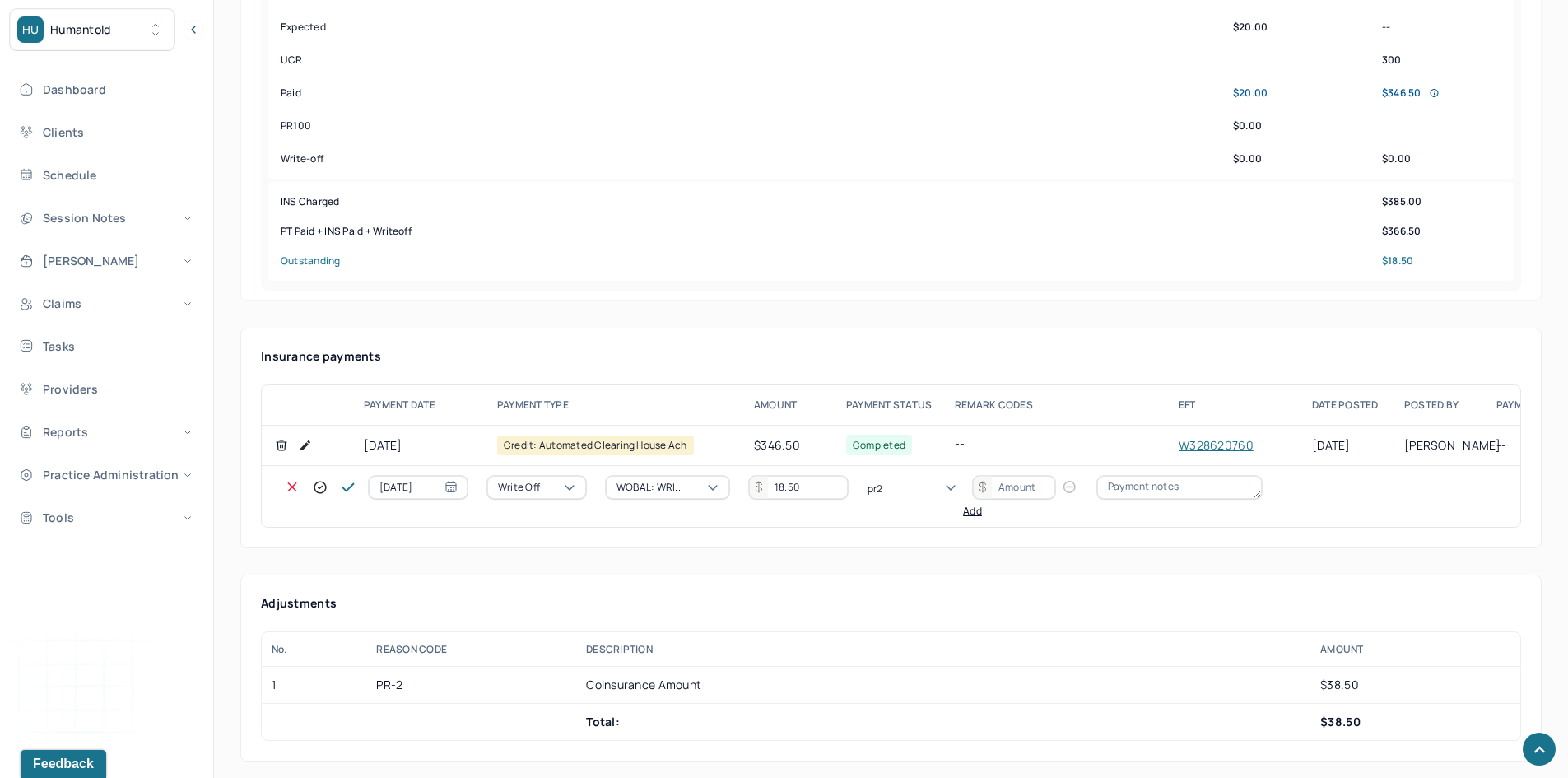 type 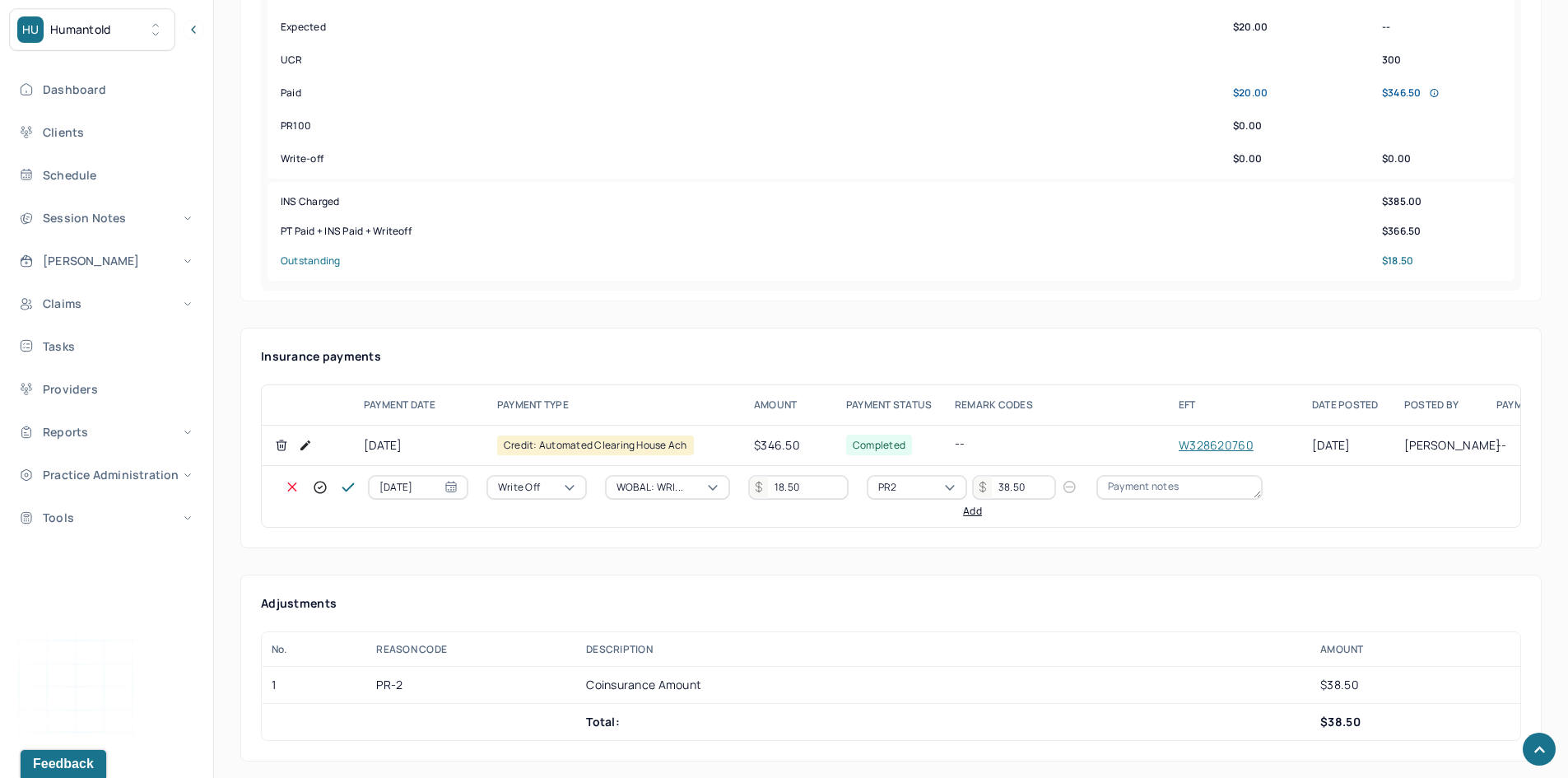 type on "38.50" 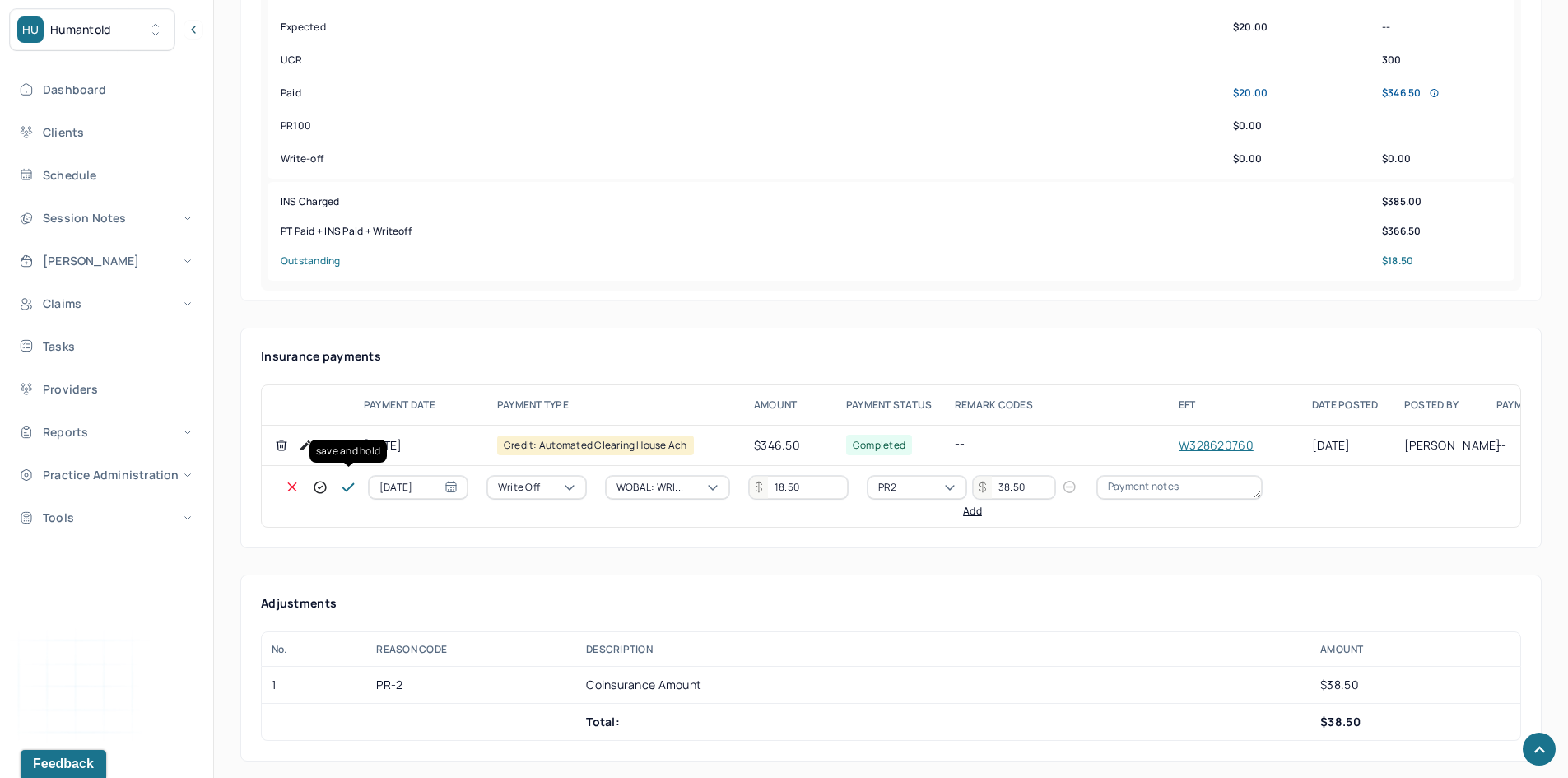 click 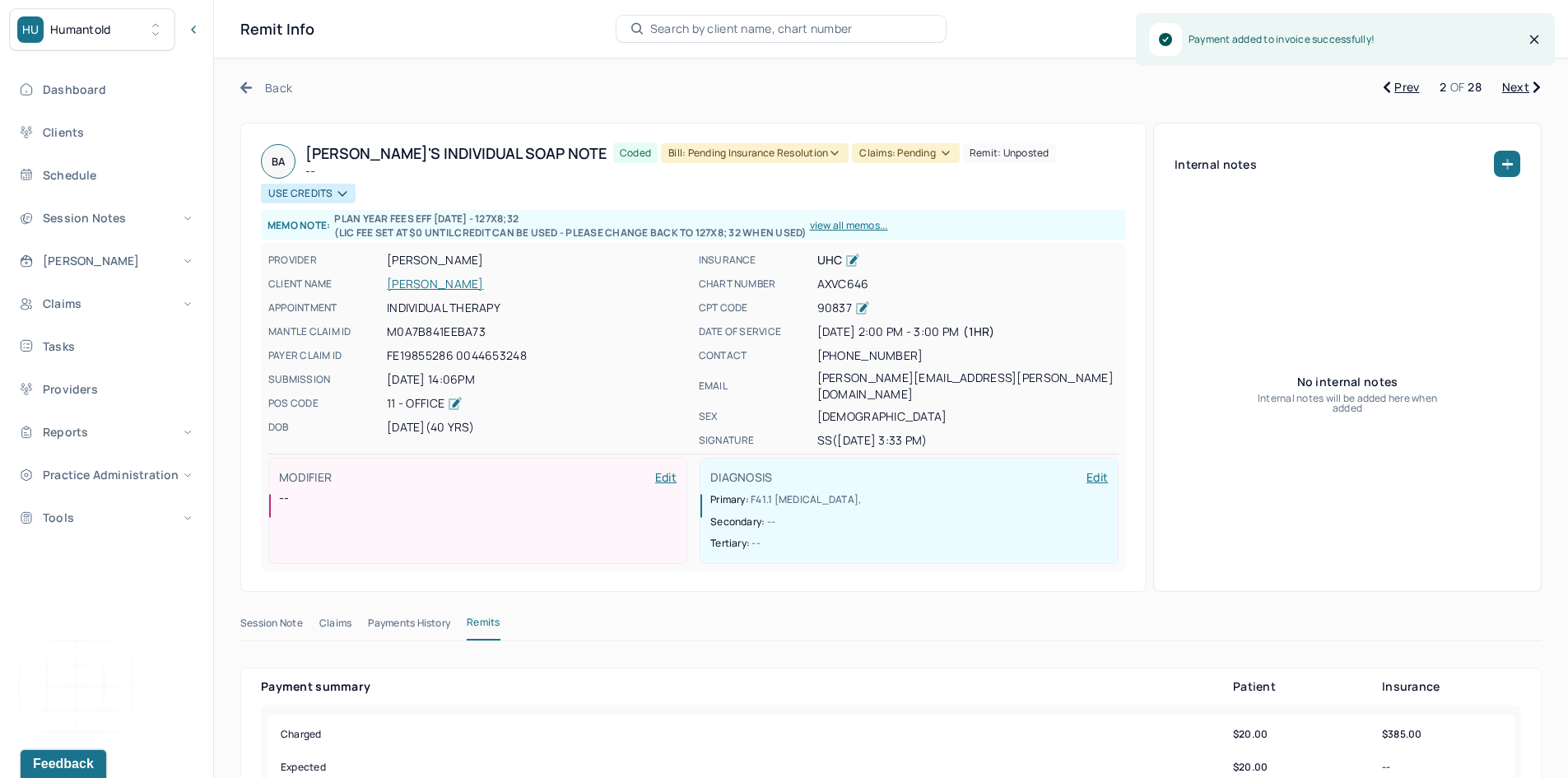 scroll, scrollTop: 0, scrollLeft: 0, axis: both 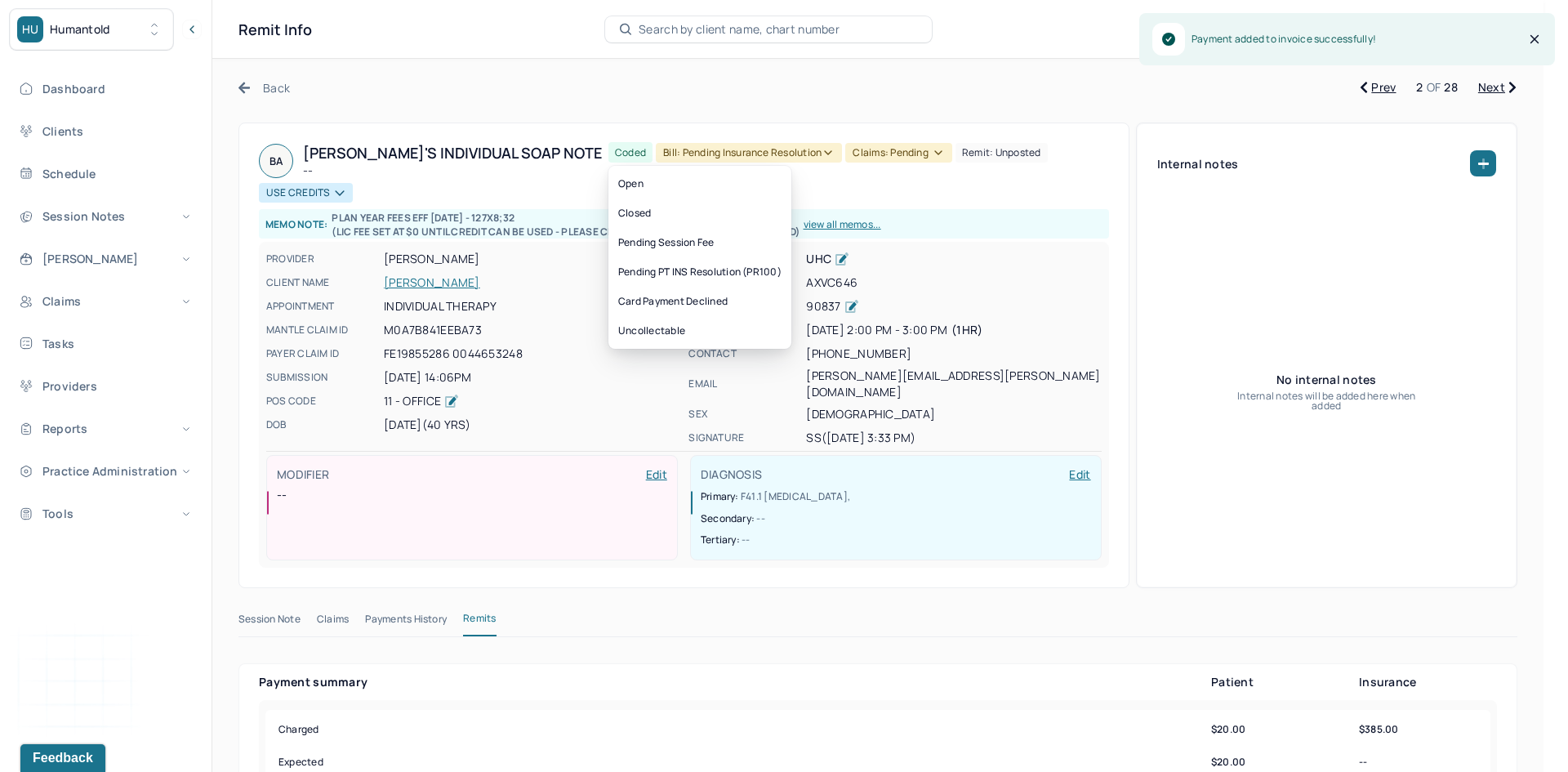 click on "Bill: Pending Insurance Resolution" at bounding box center (749, 153) 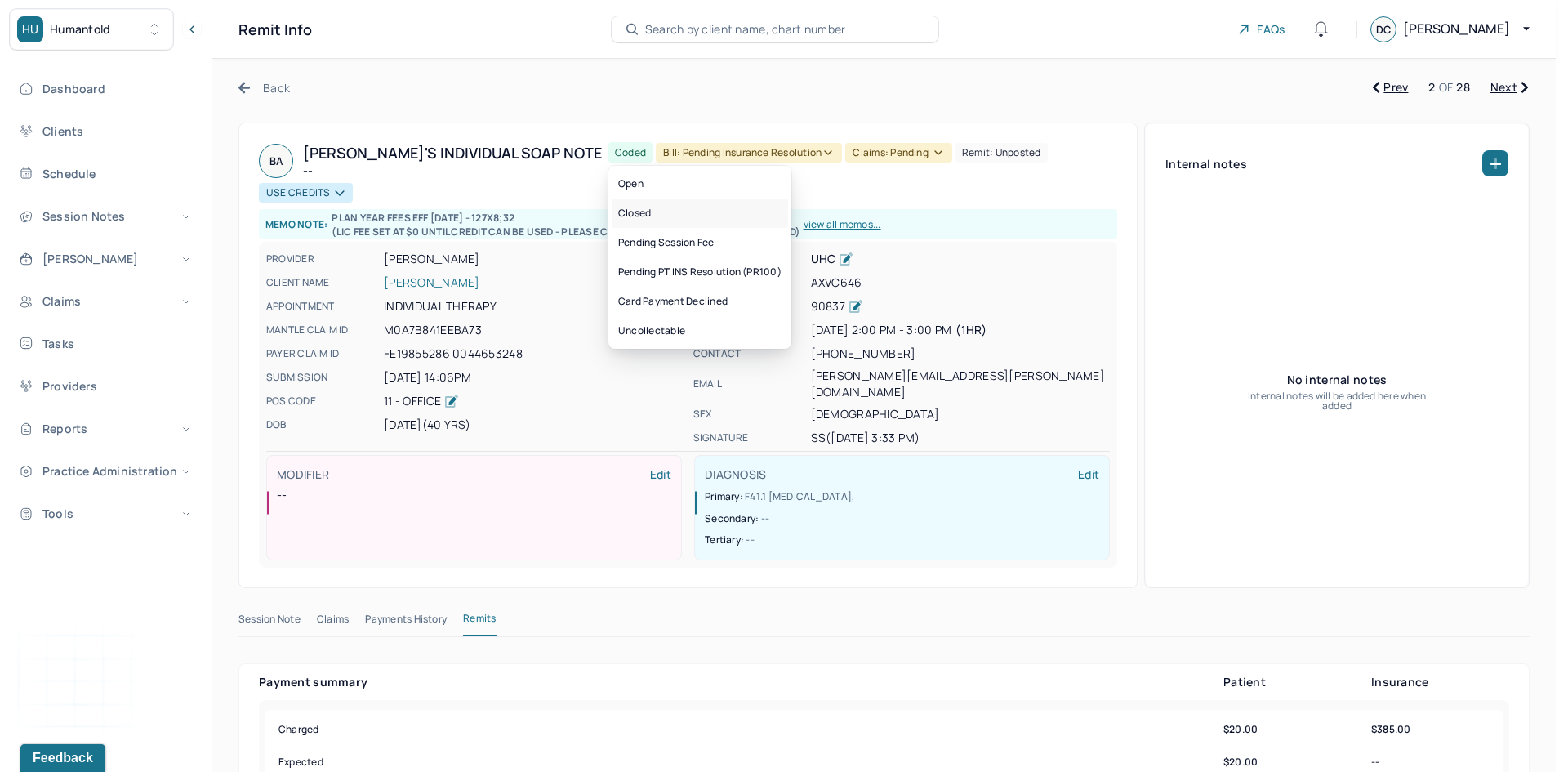 click on "Closed" at bounding box center [700, 213] 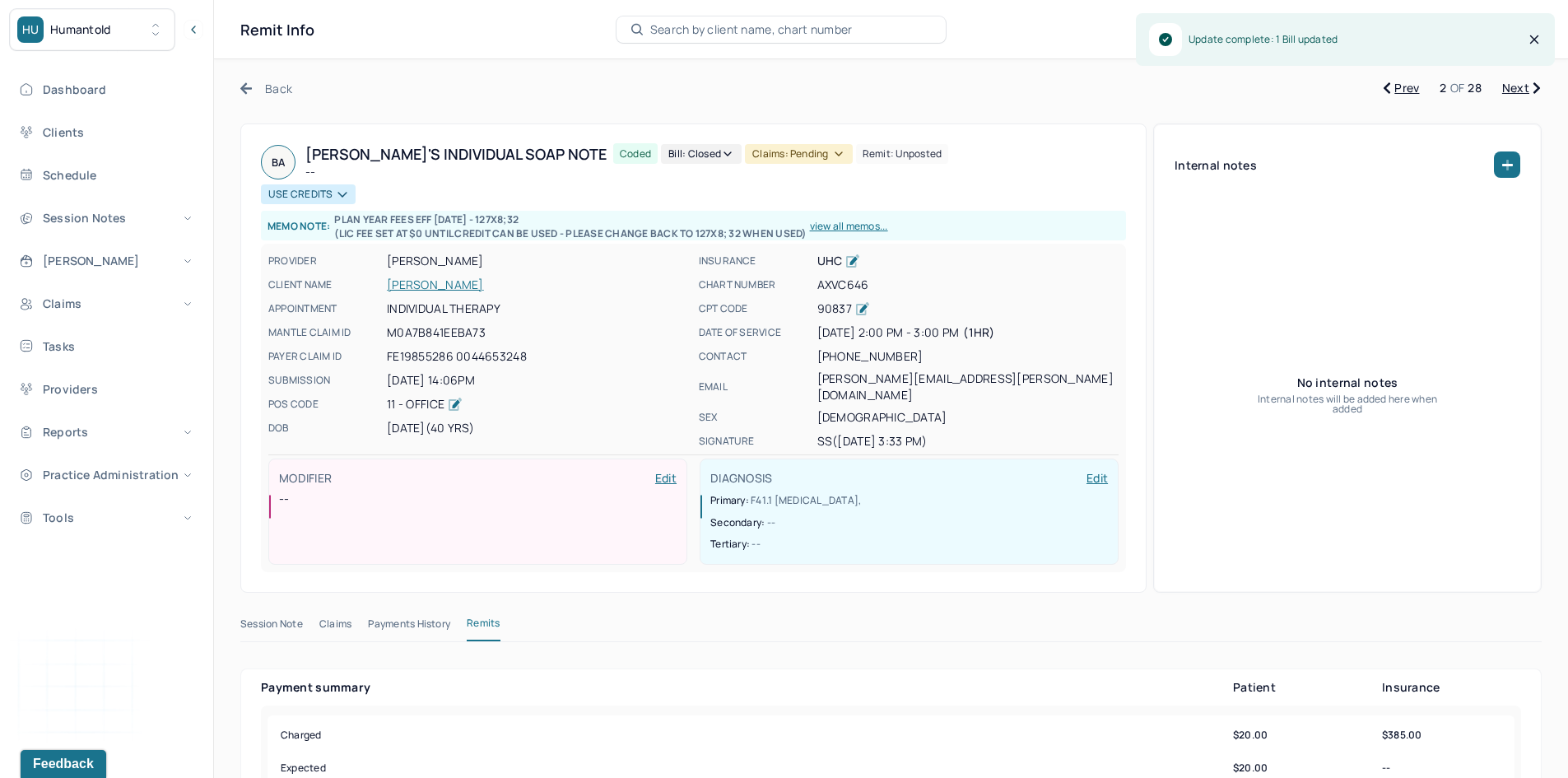 click on "Claims: pending" at bounding box center (798, 154) 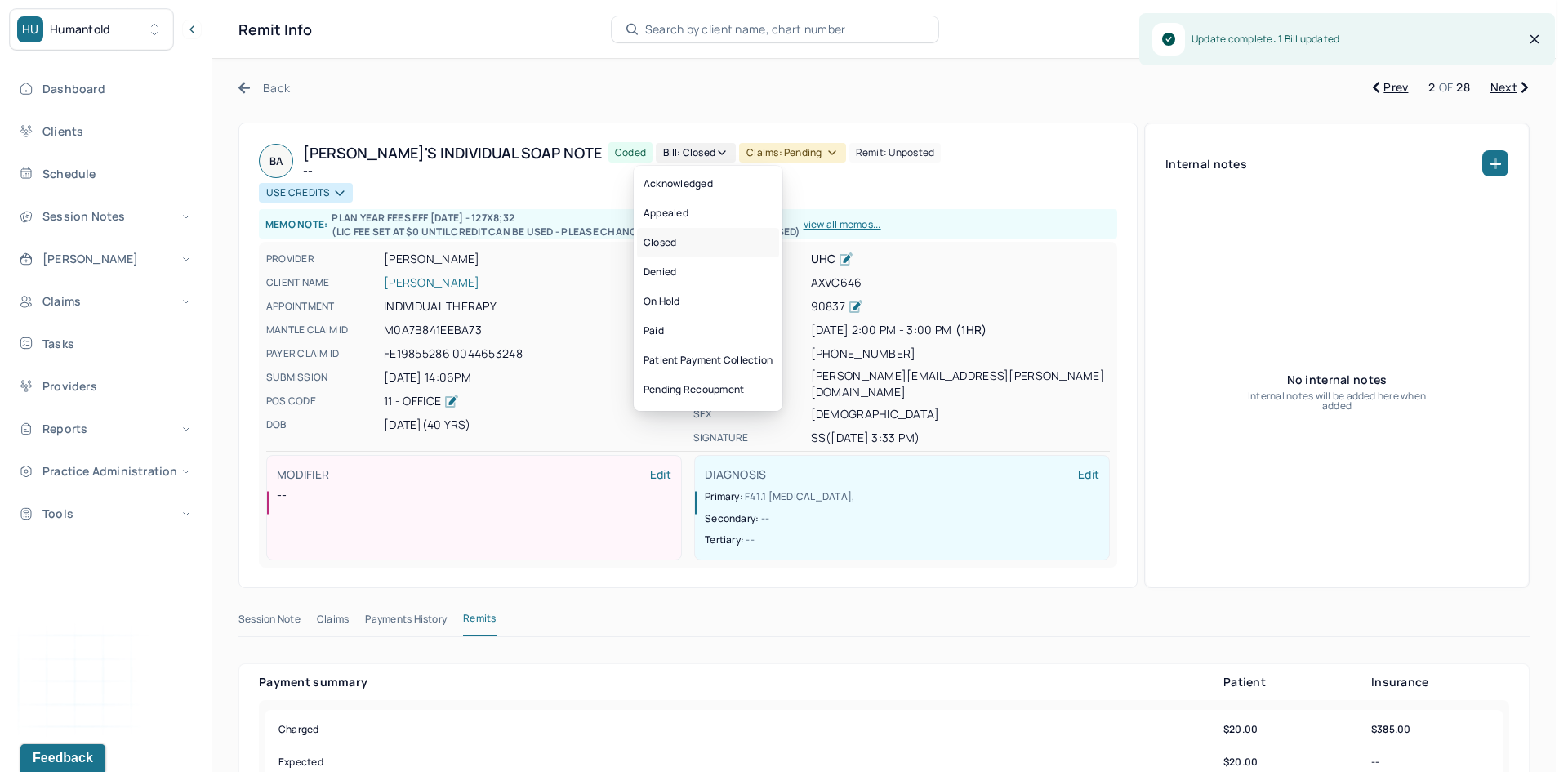 click on "Closed" at bounding box center [708, 243] 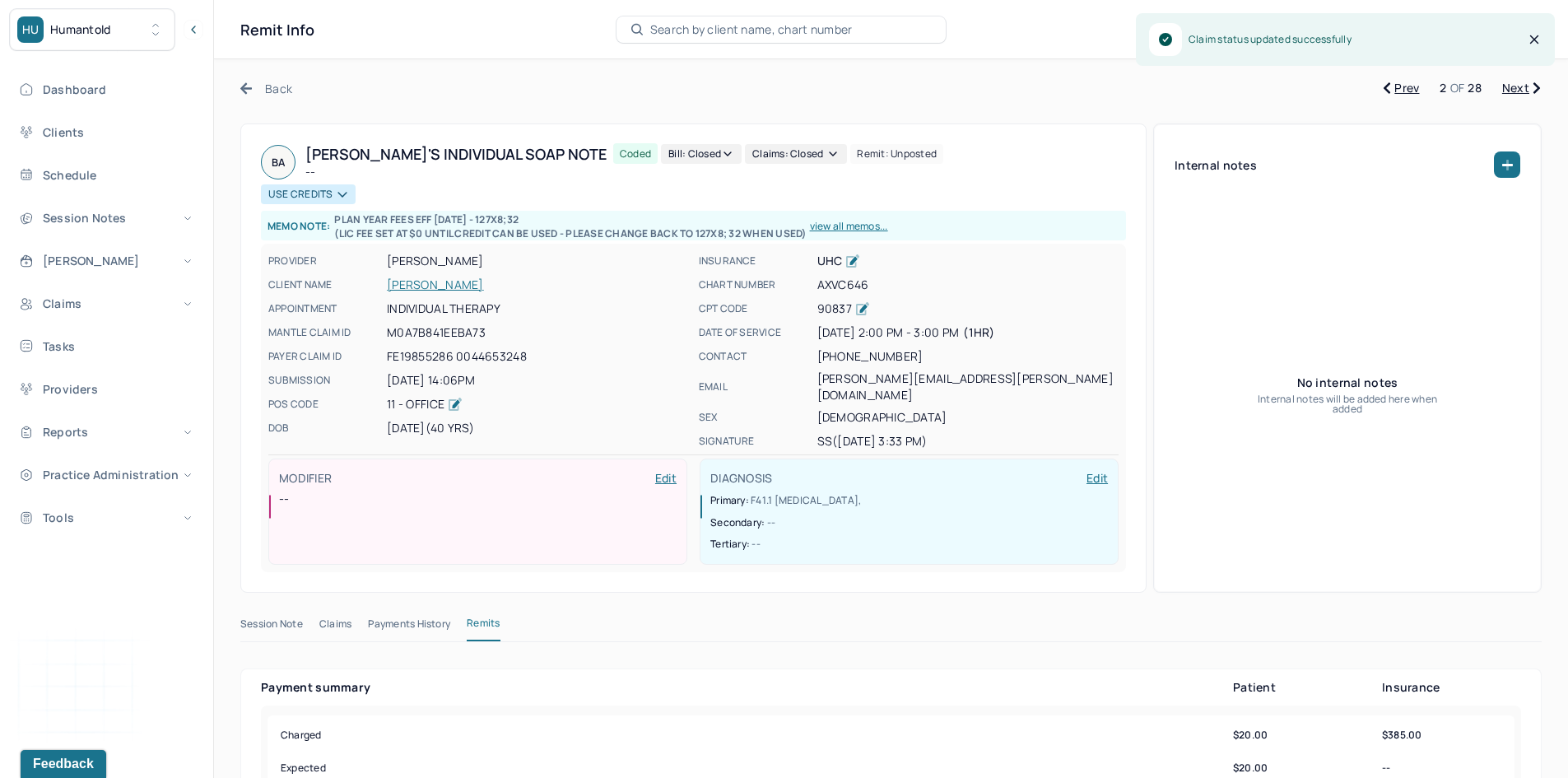 click on "Next" at bounding box center (1521, 88) 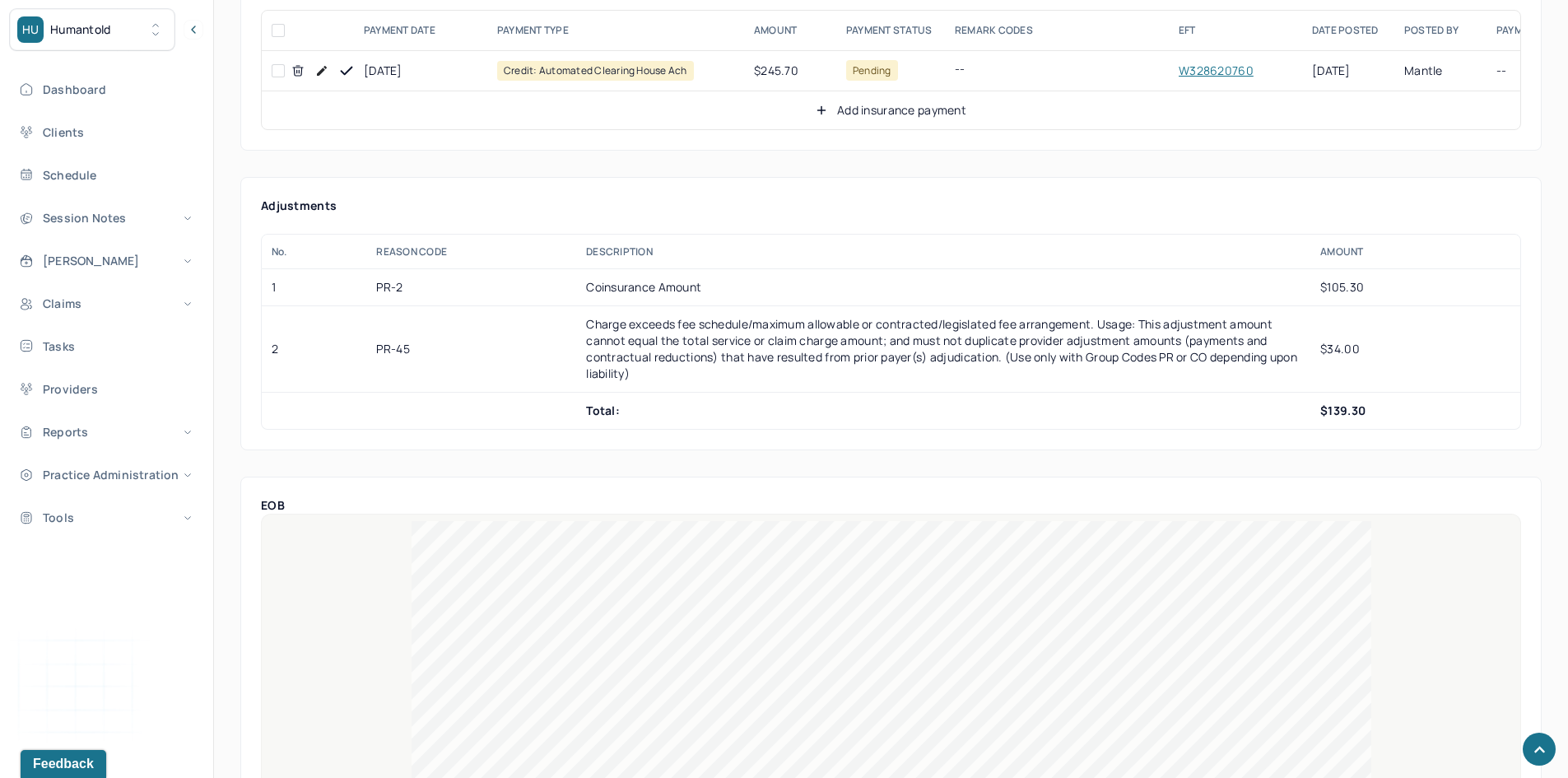 scroll, scrollTop: 906, scrollLeft: 0, axis: vertical 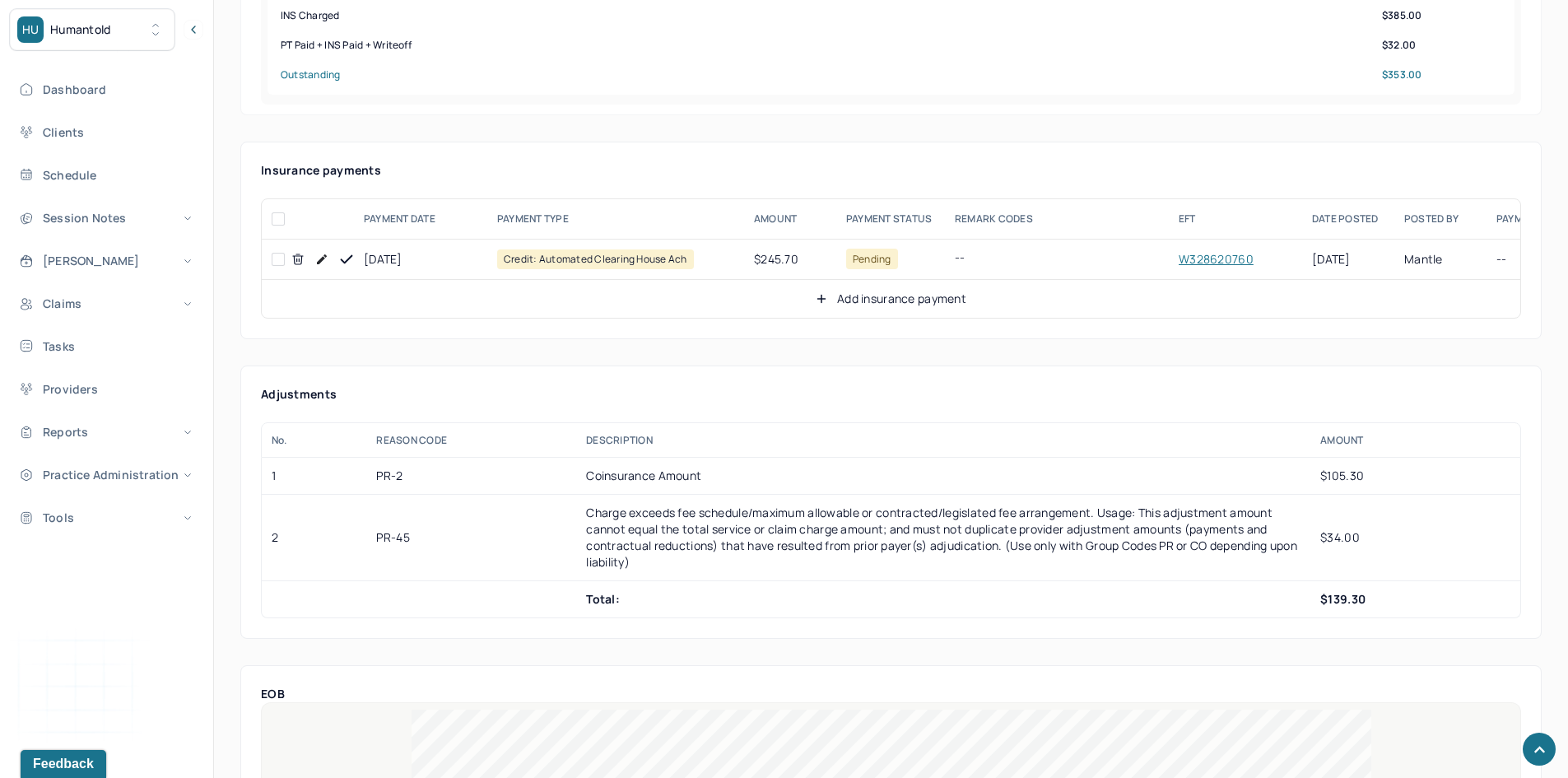 click at bounding box center [278, 259] 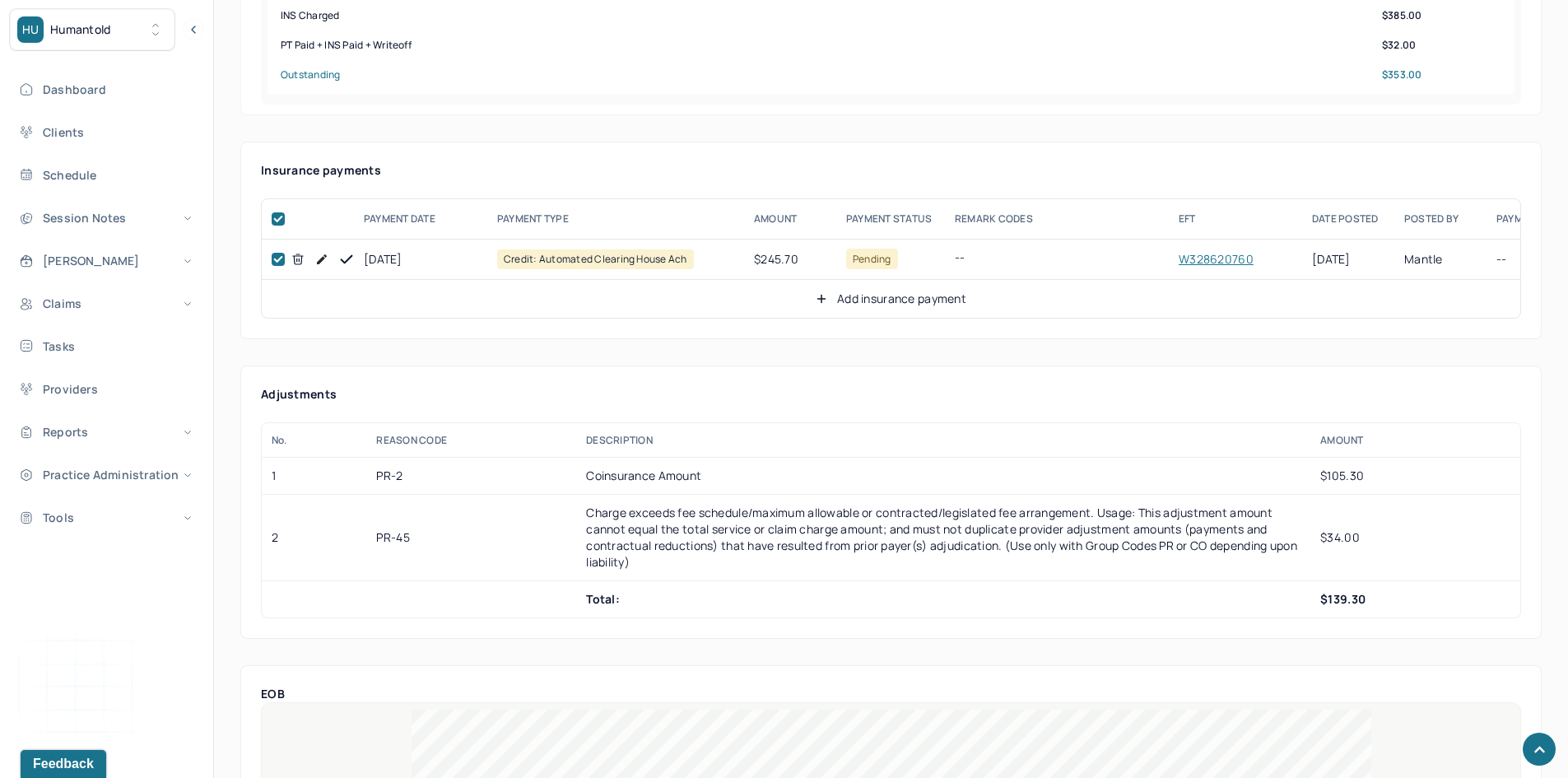 checkbox on "true" 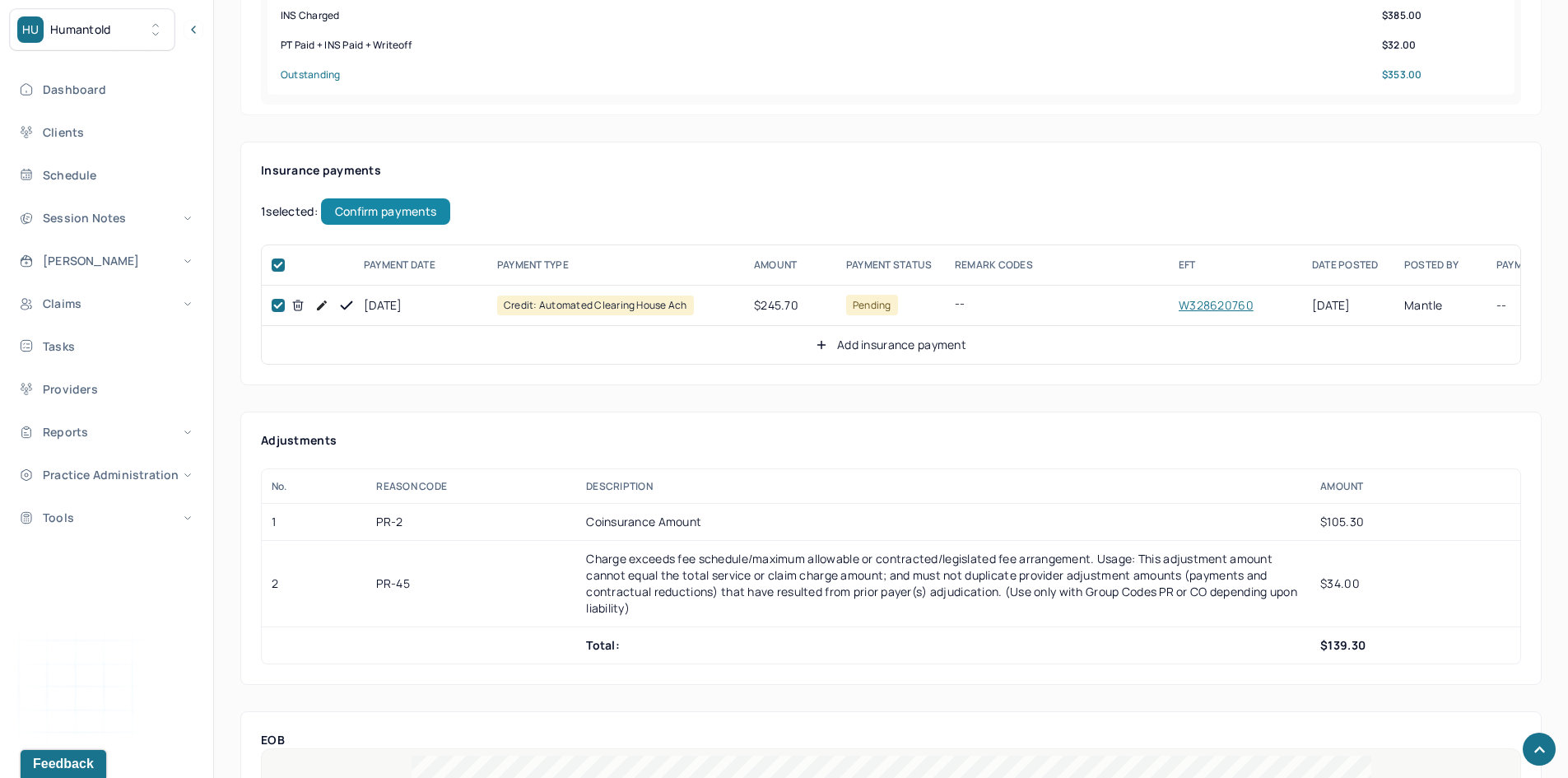 click on "Confirm payments" at bounding box center (385, 212) 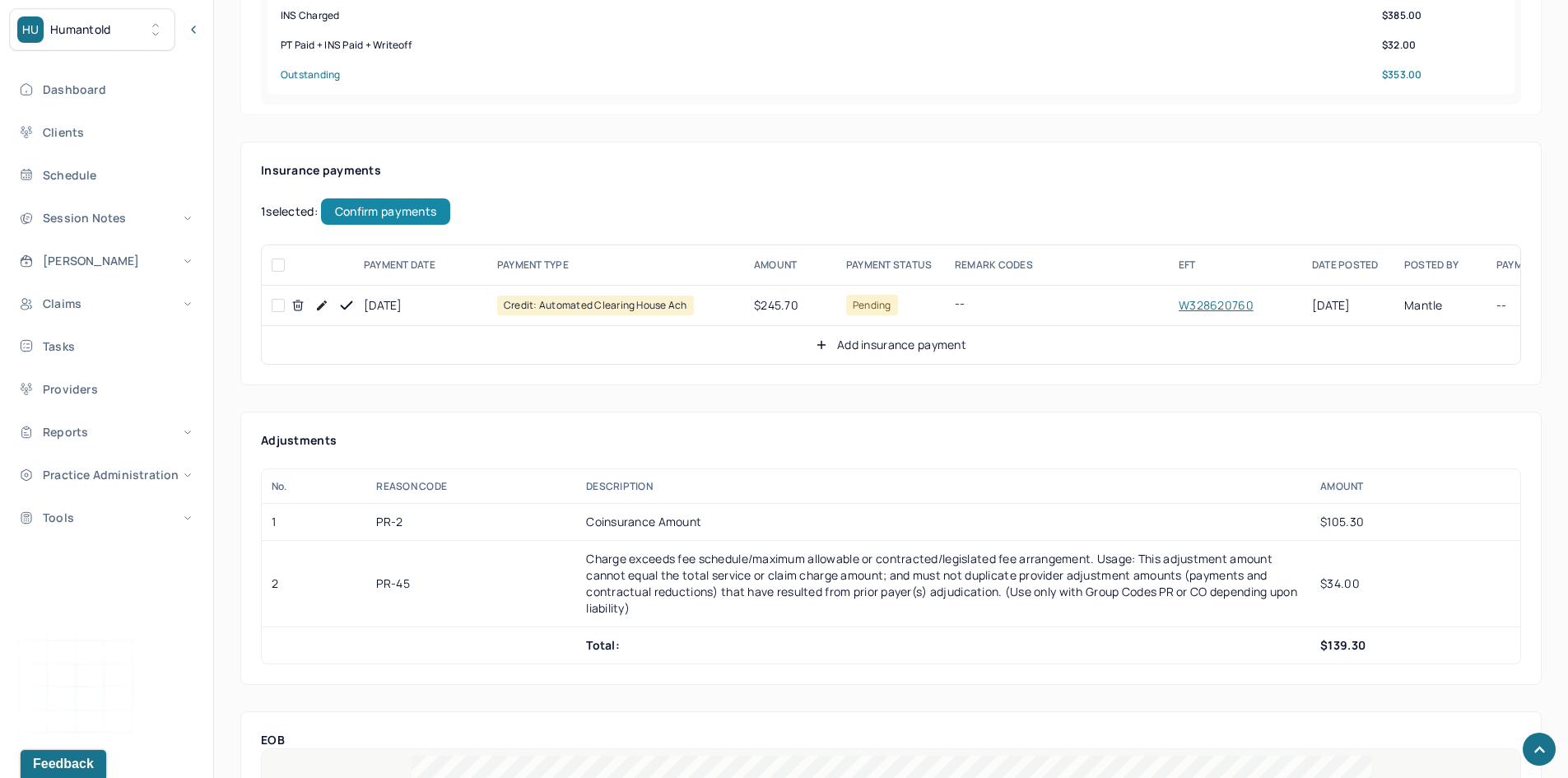 checkbox on "false" 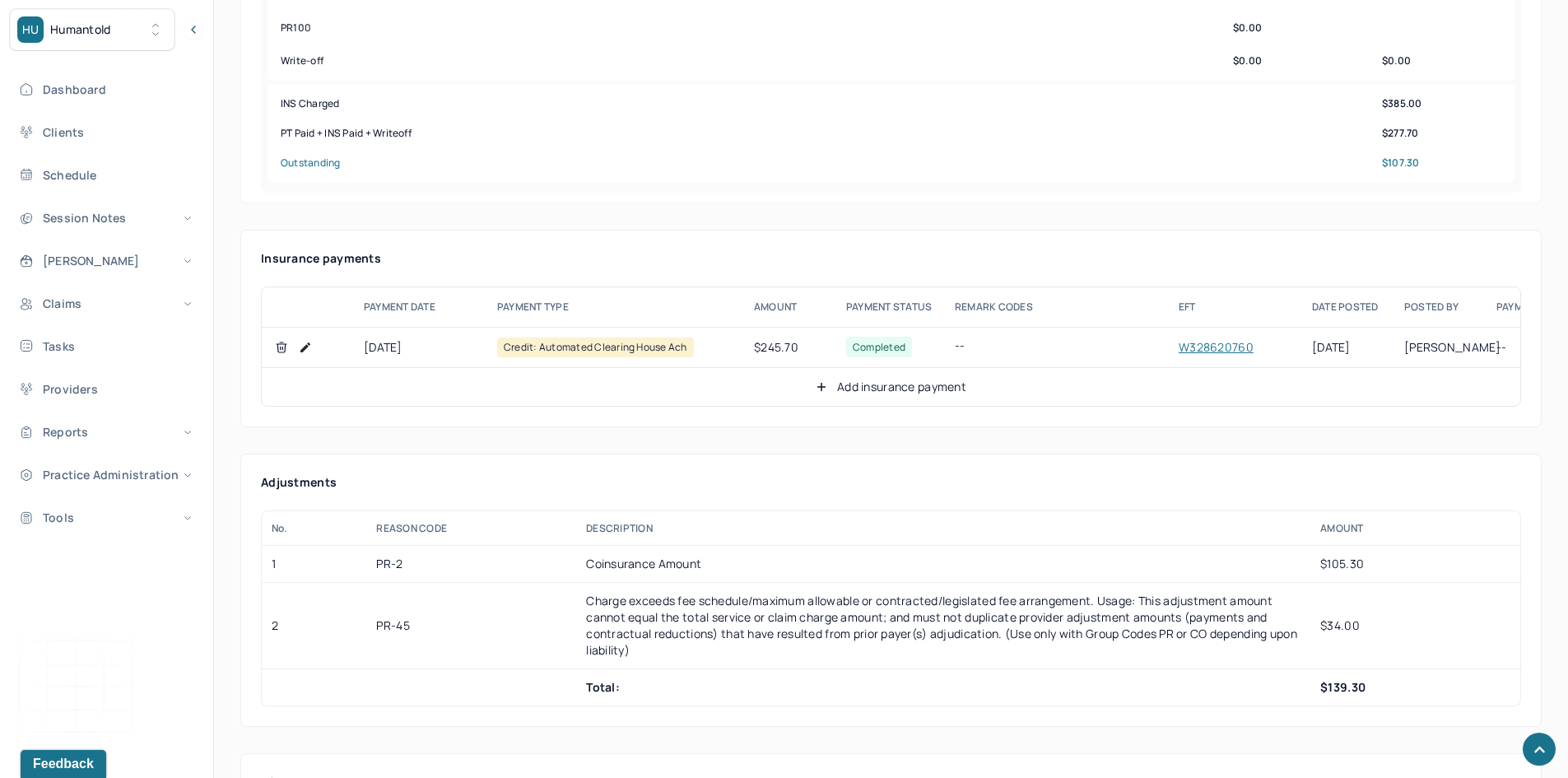 scroll, scrollTop: 823, scrollLeft: 0, axis: vertical 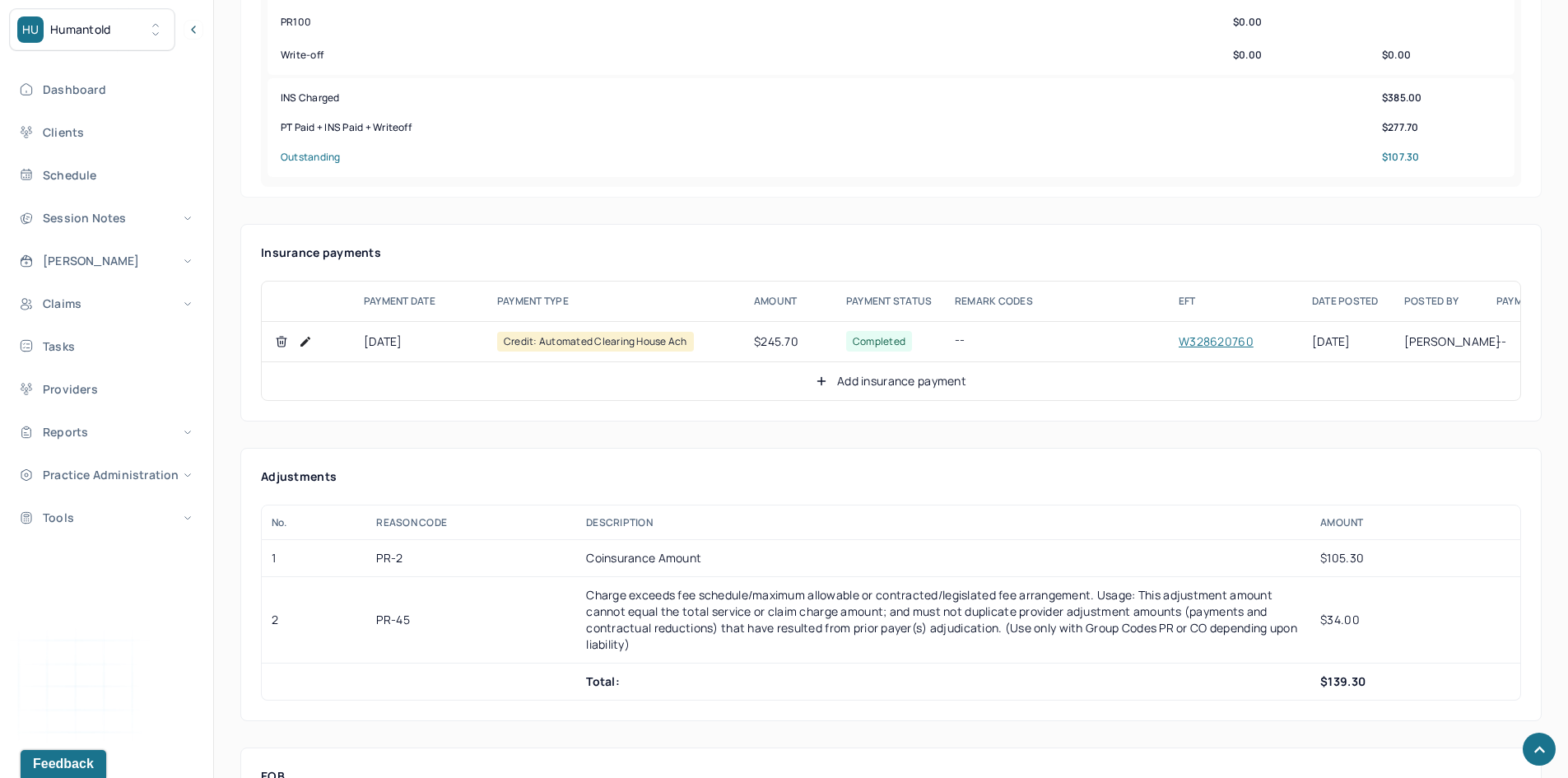 click 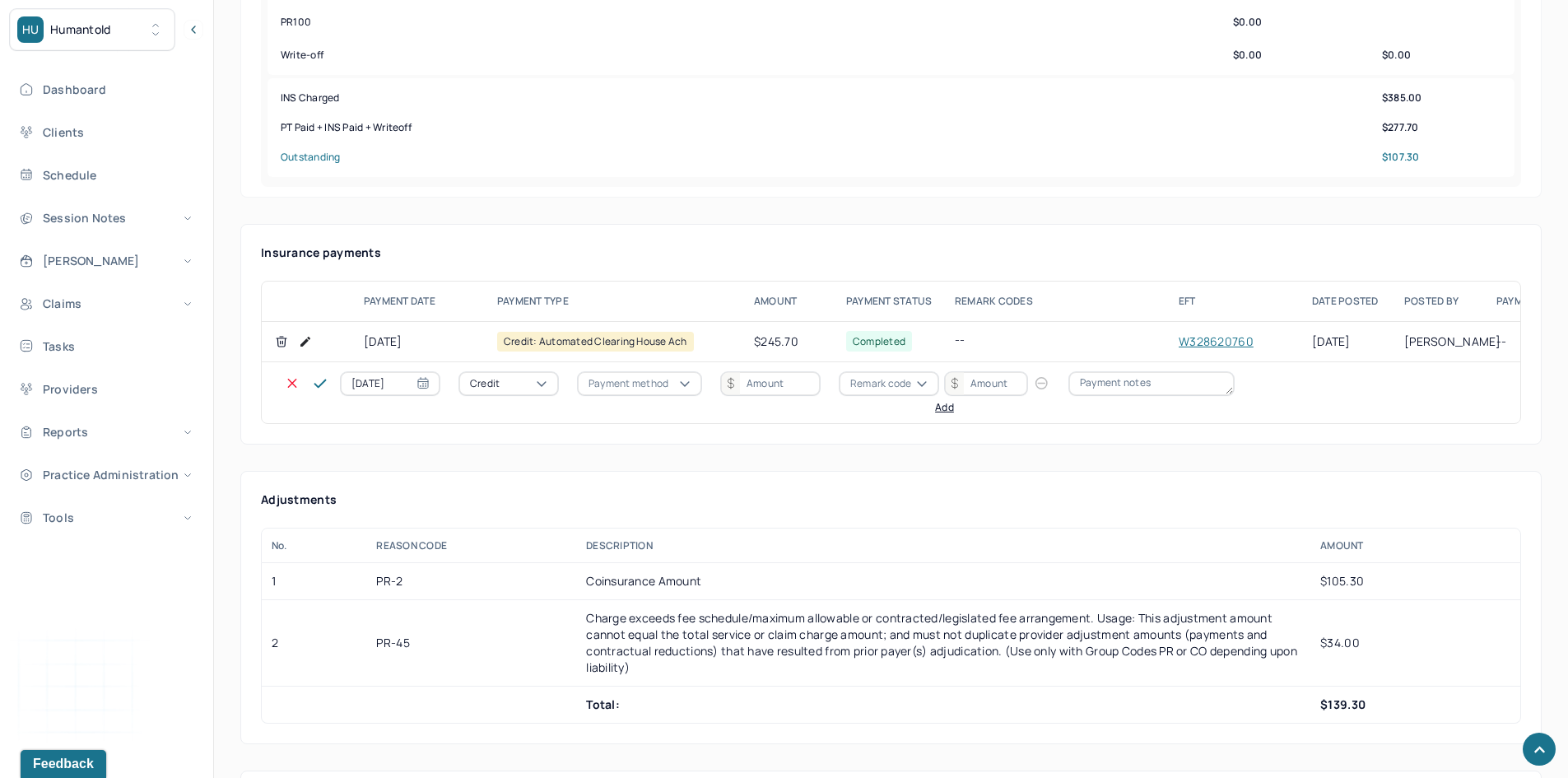 click on "Credit" at bounding box center [485, 384] 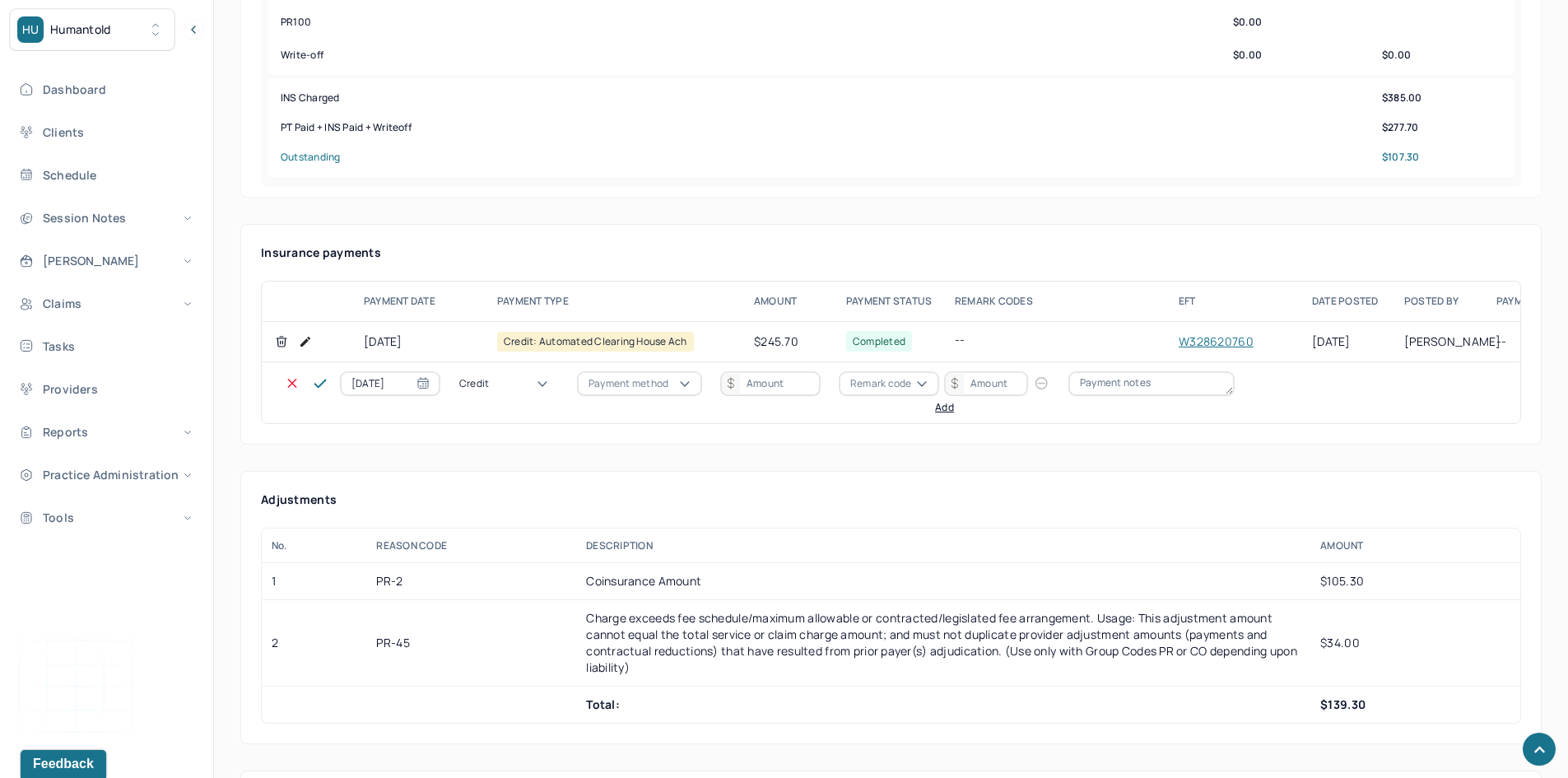 click on "Write off" at bounding box center [49, 2597] 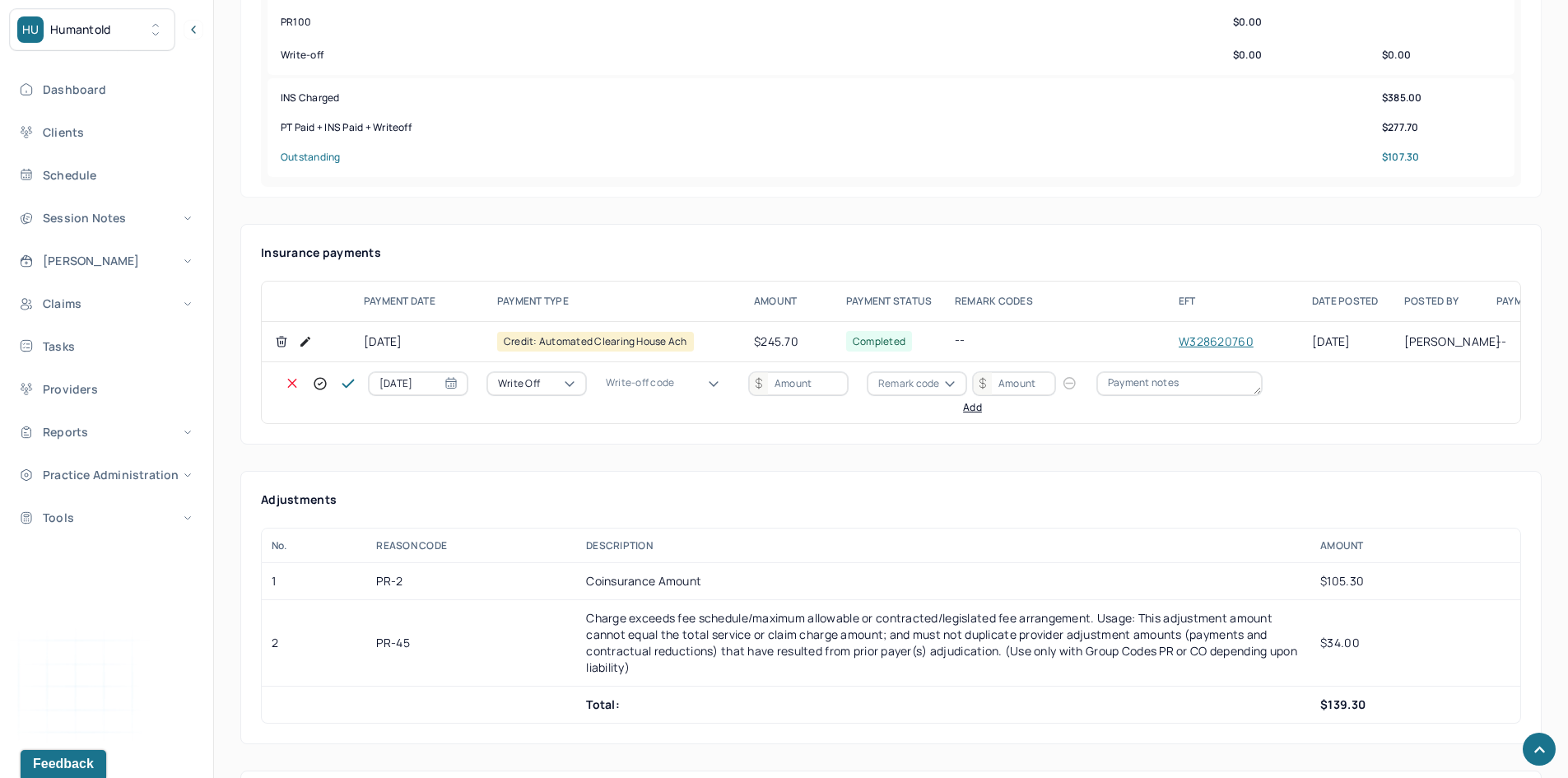 click on "Write-off code" at bounding box center (640, 383) 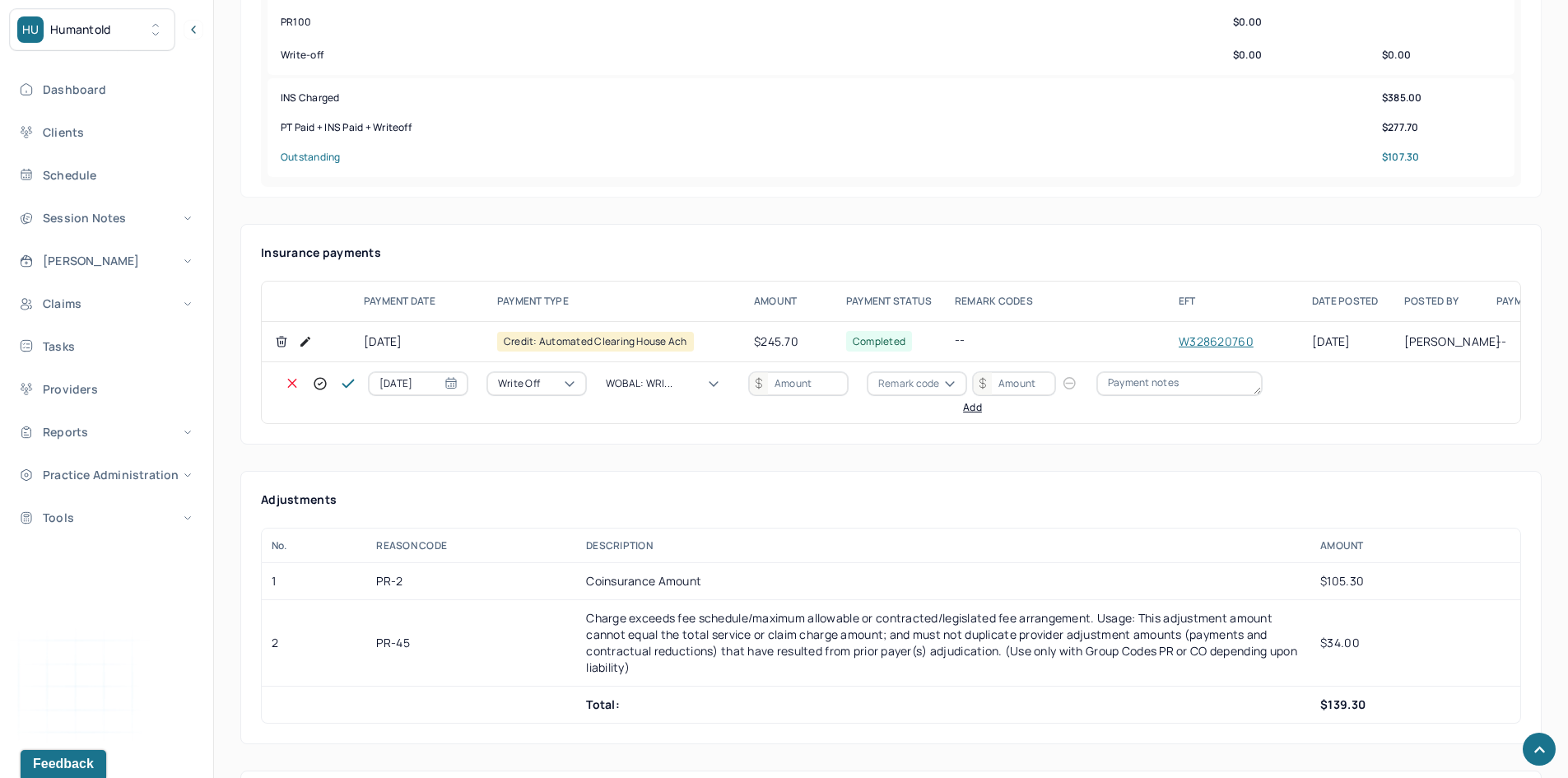 click at bounding box center (798, 384) 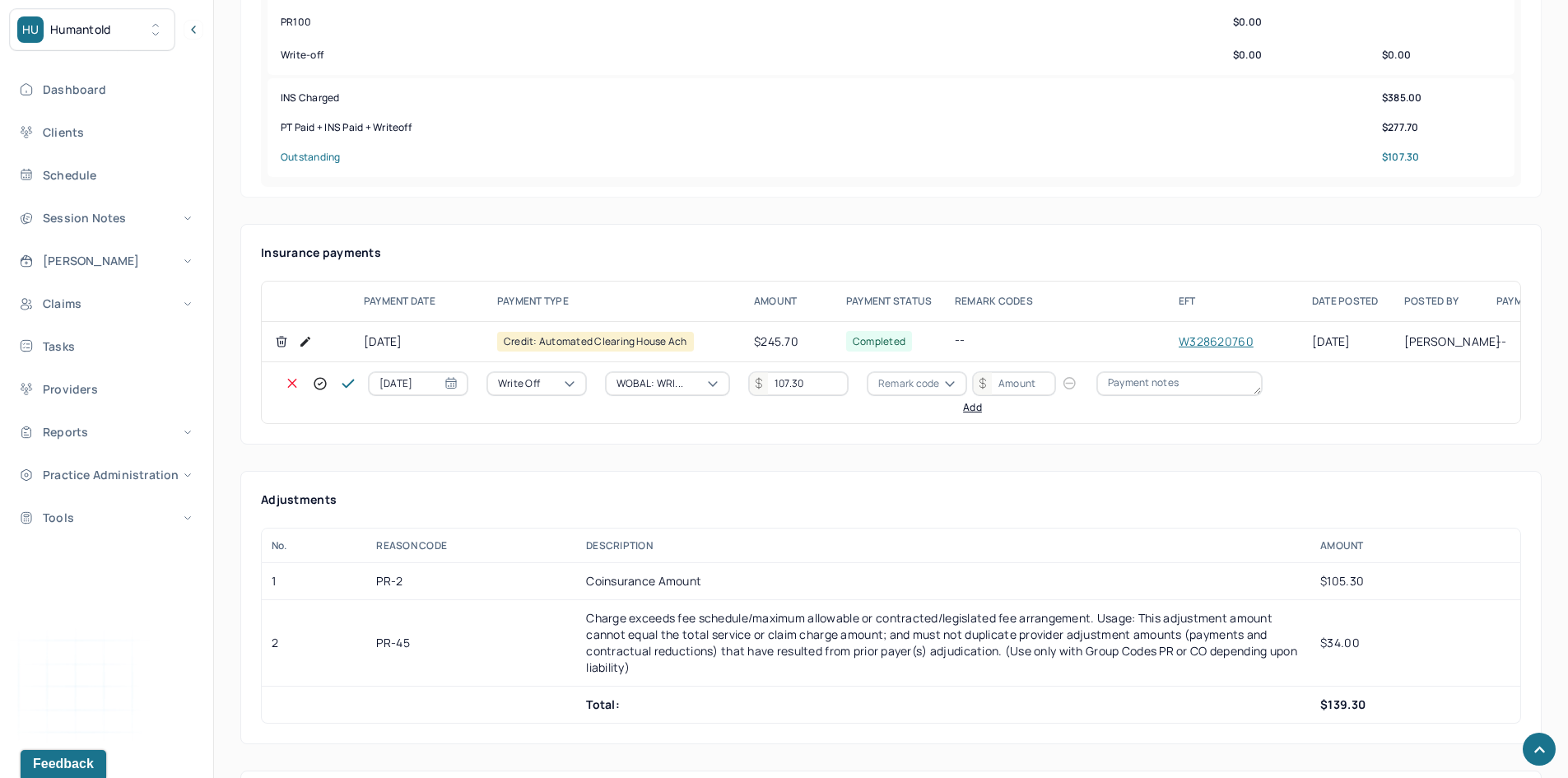 type on "107.30" 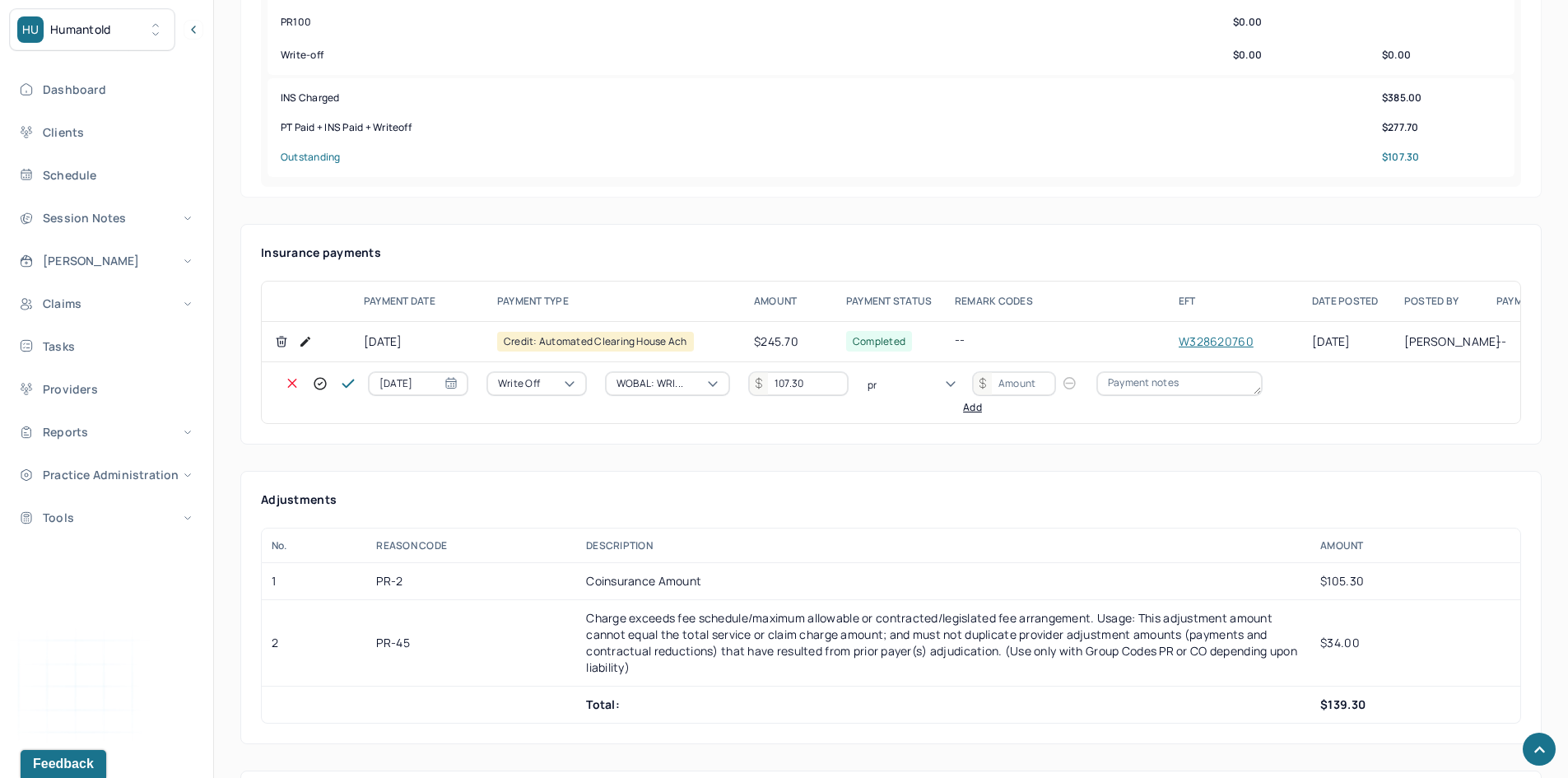 type on "pr2" 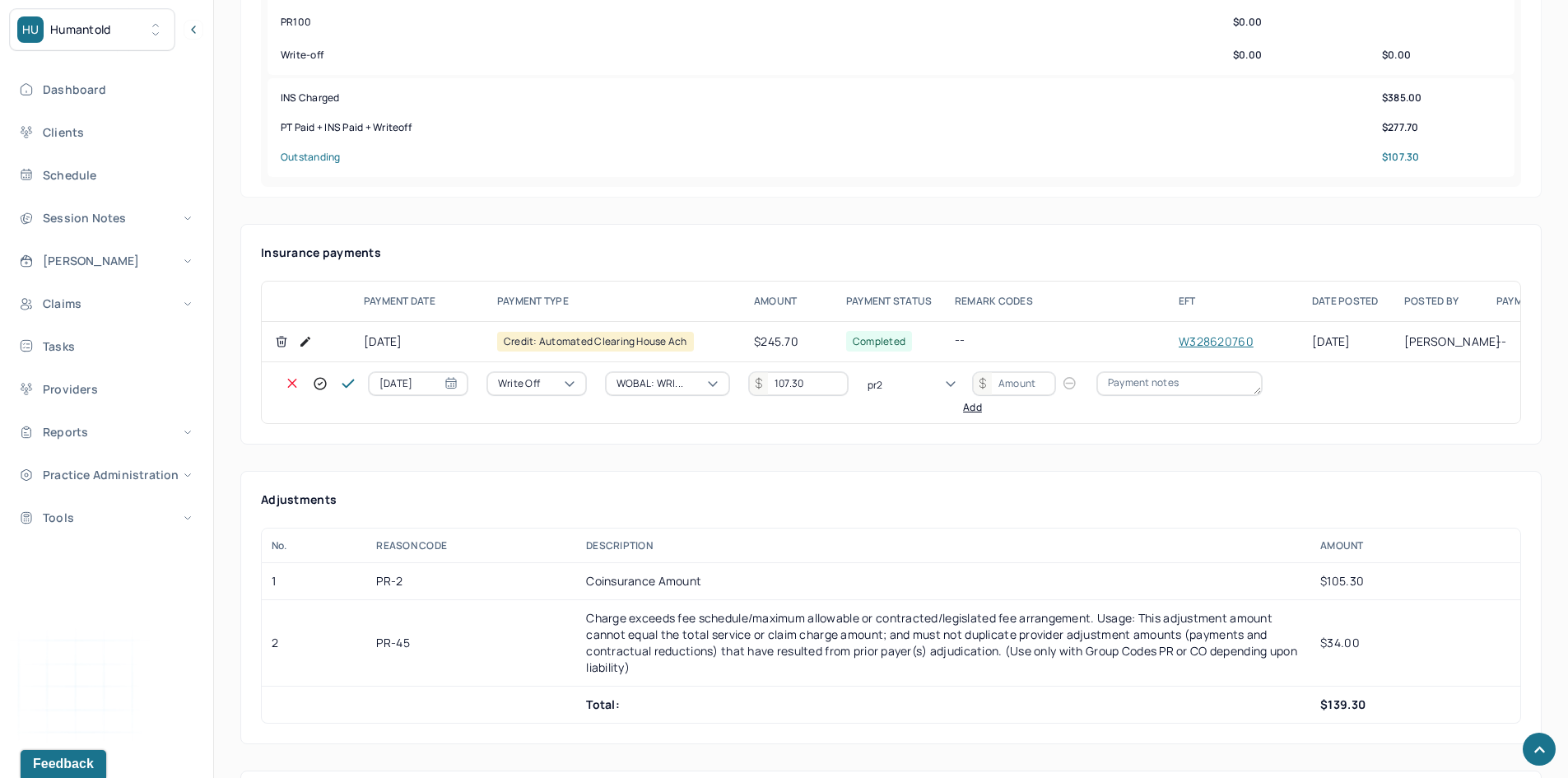 type 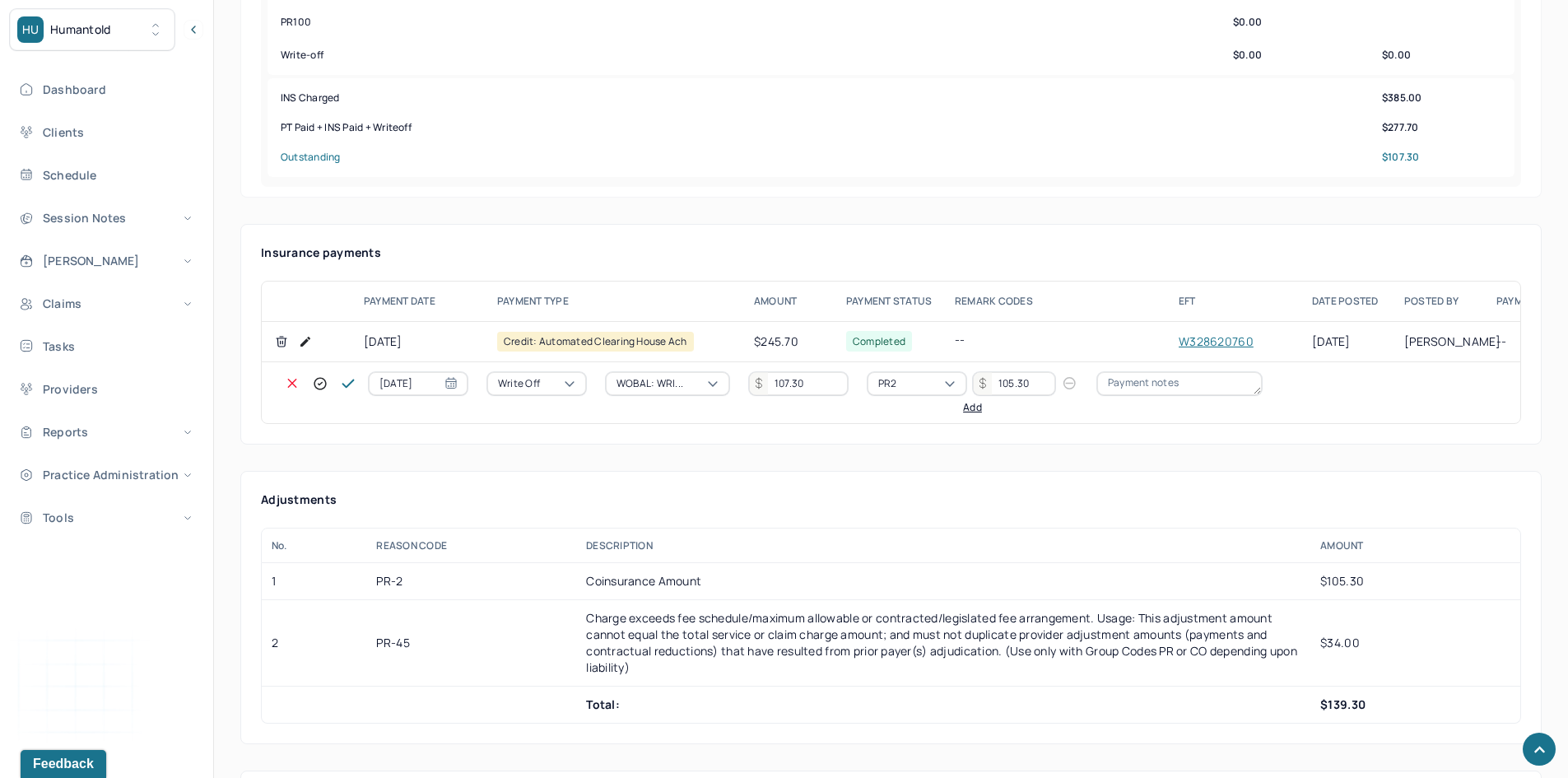 type on "105.30" 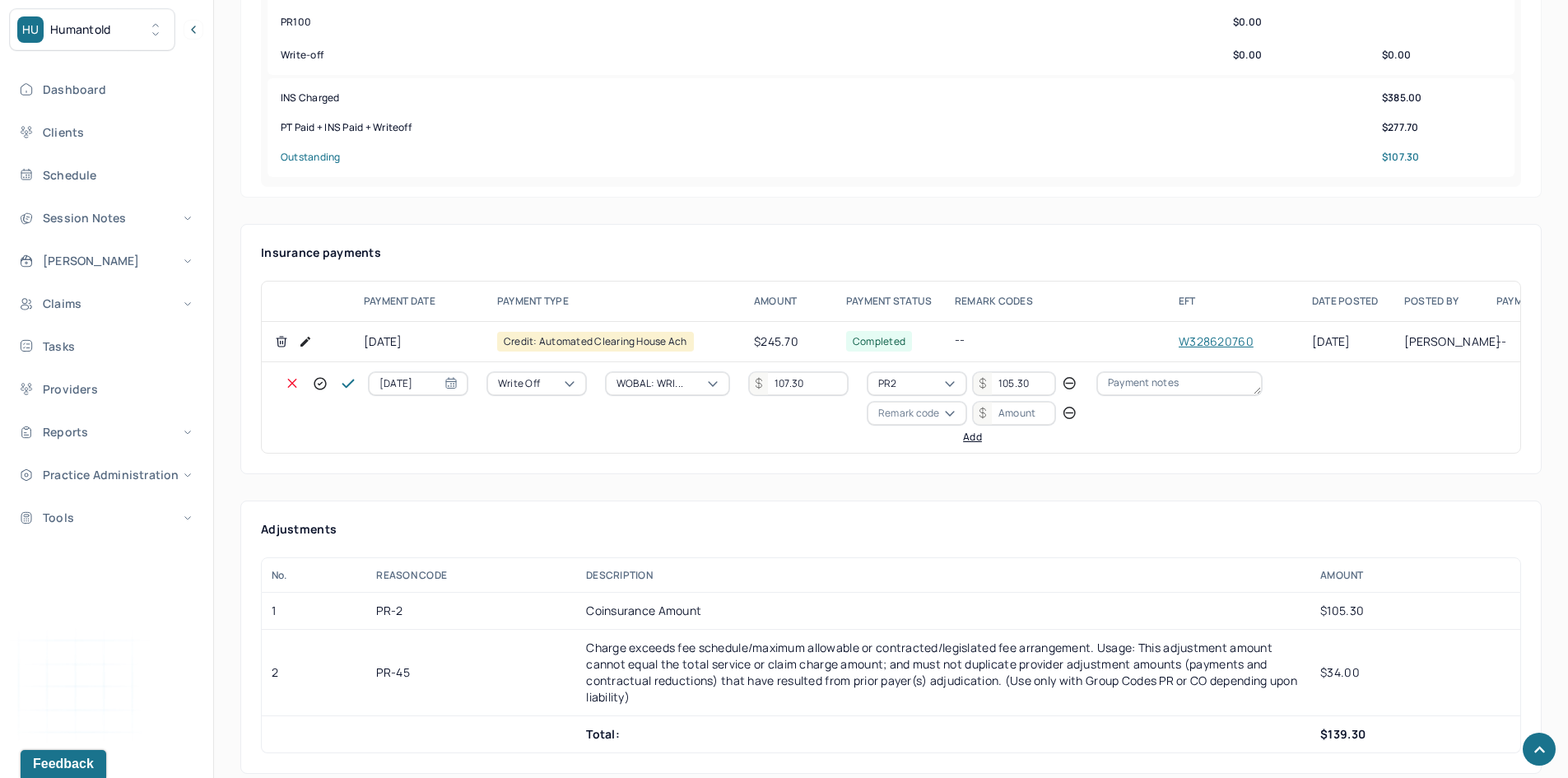 click on "Remark code" at bounding box center (909, 413) 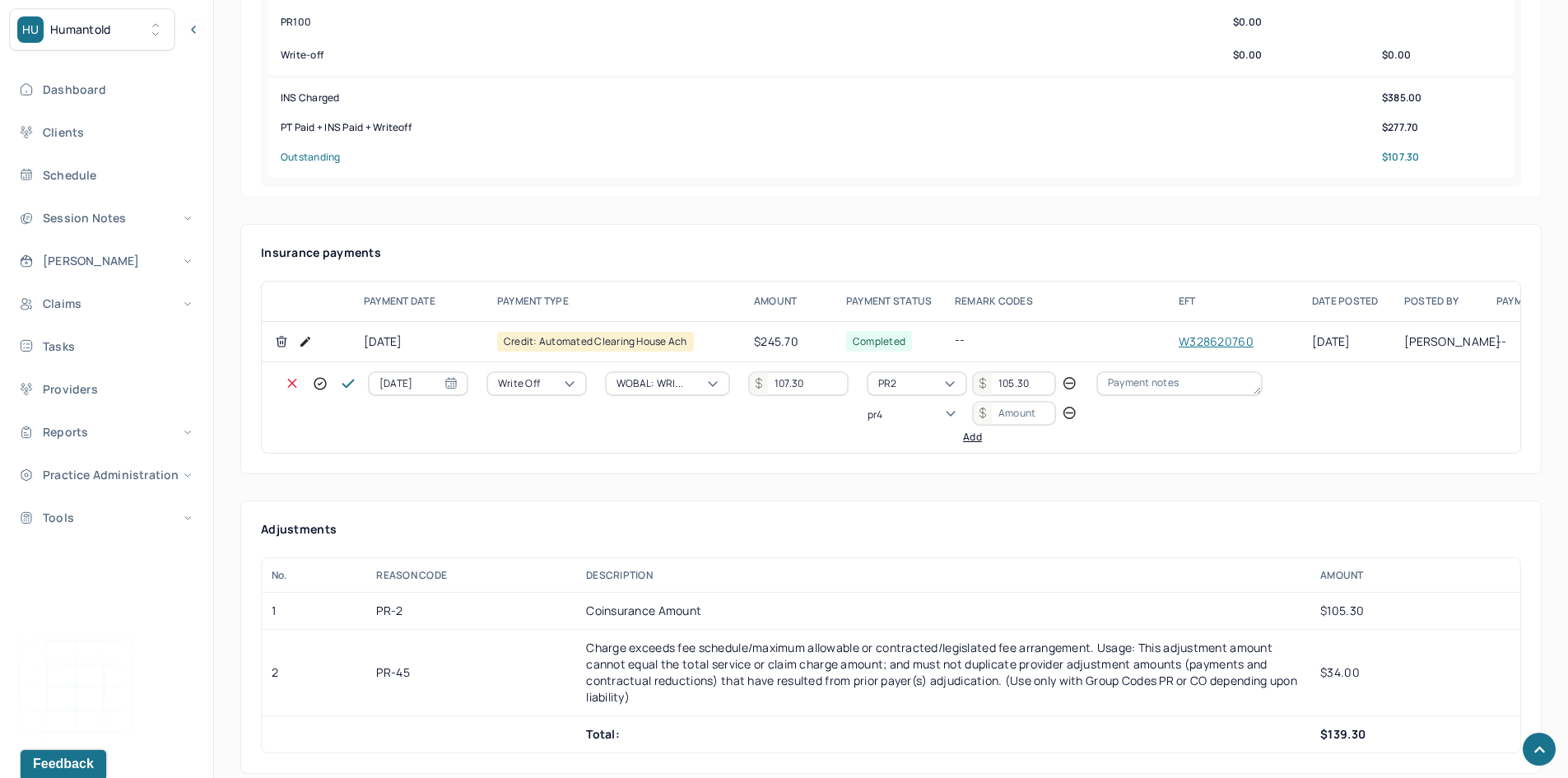 scroll, scrollTop: 0, scrollLeft: 0, axis: both 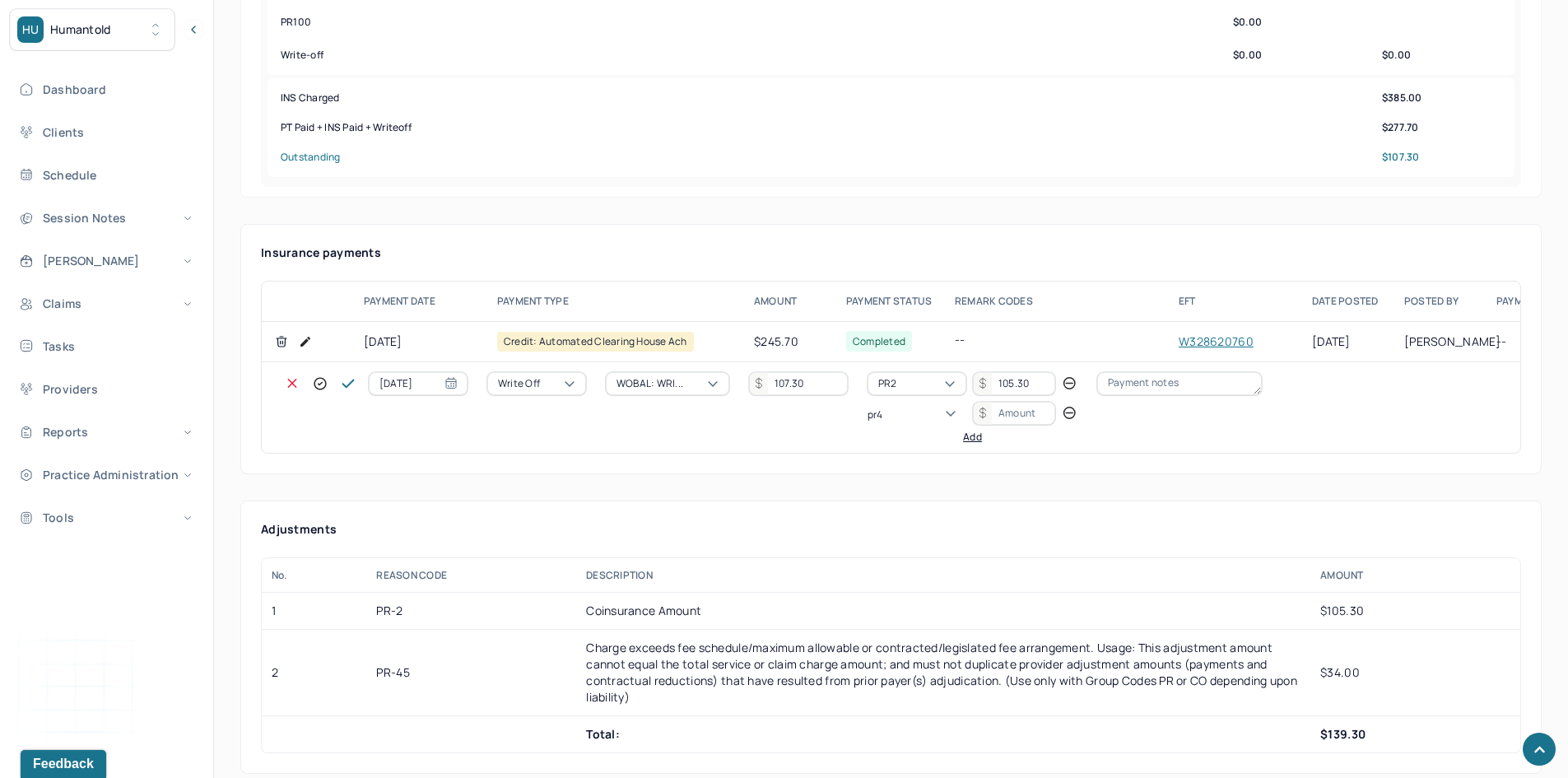 type on "pr45" 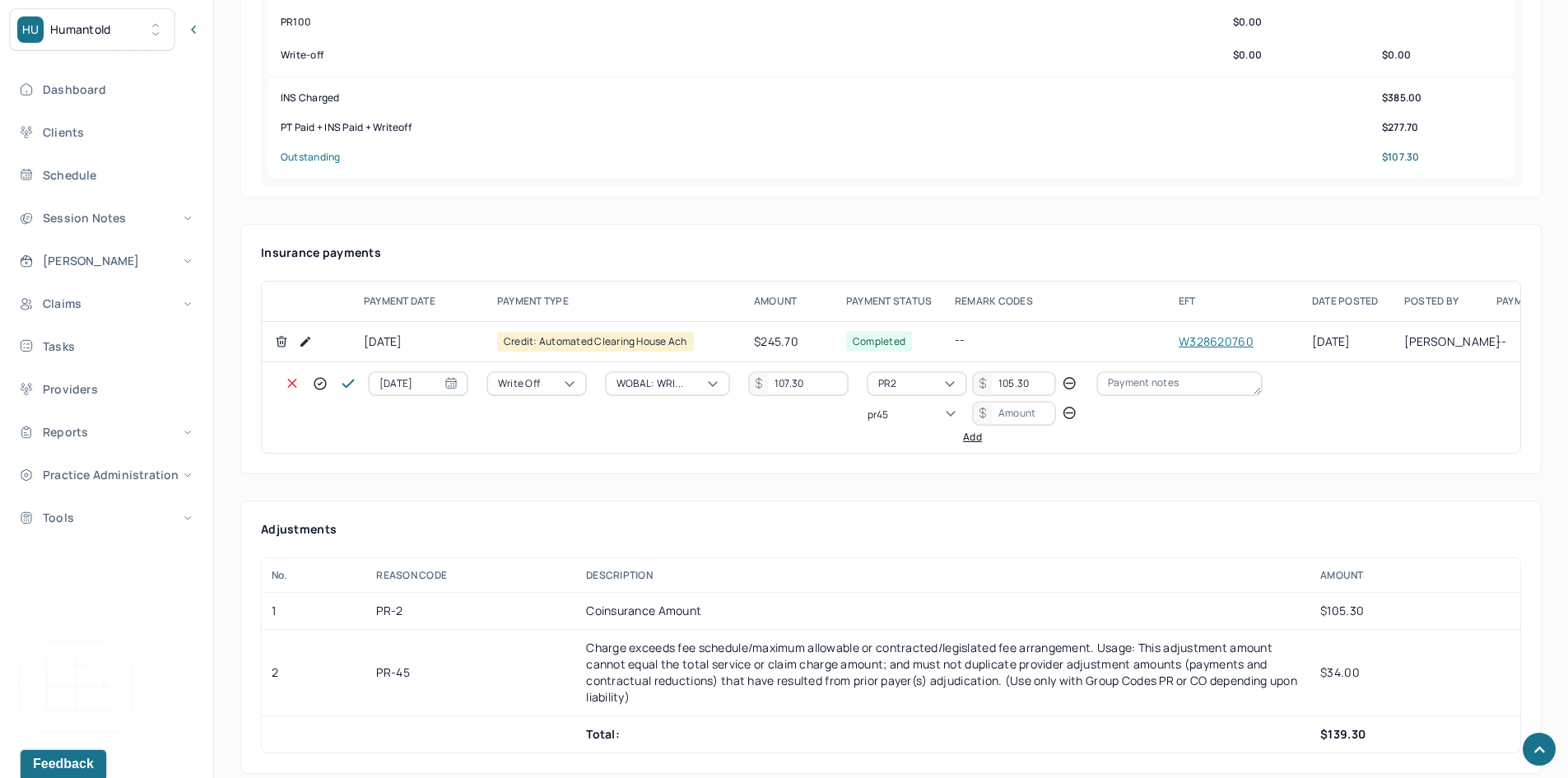 type 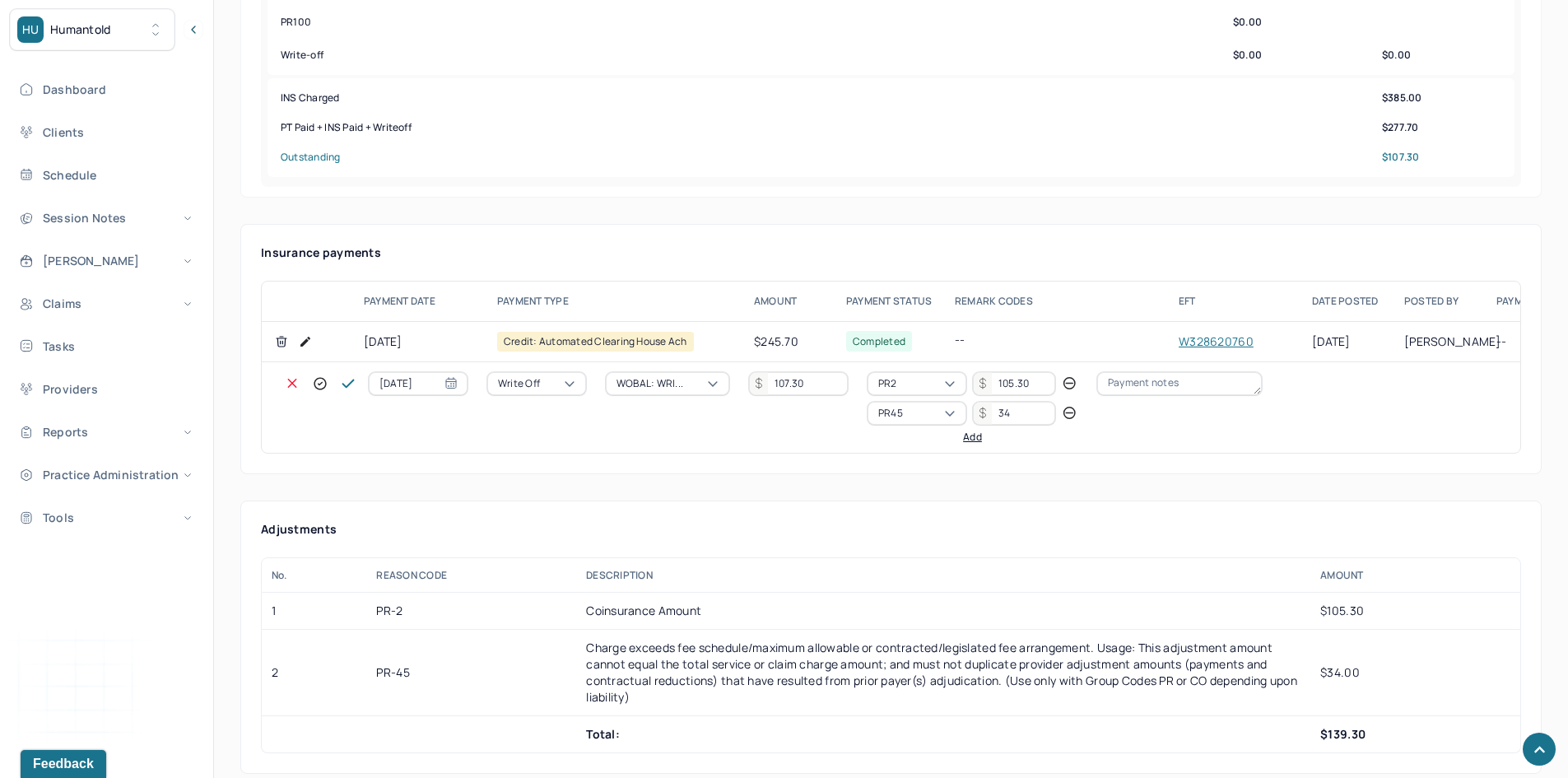 type on "34" 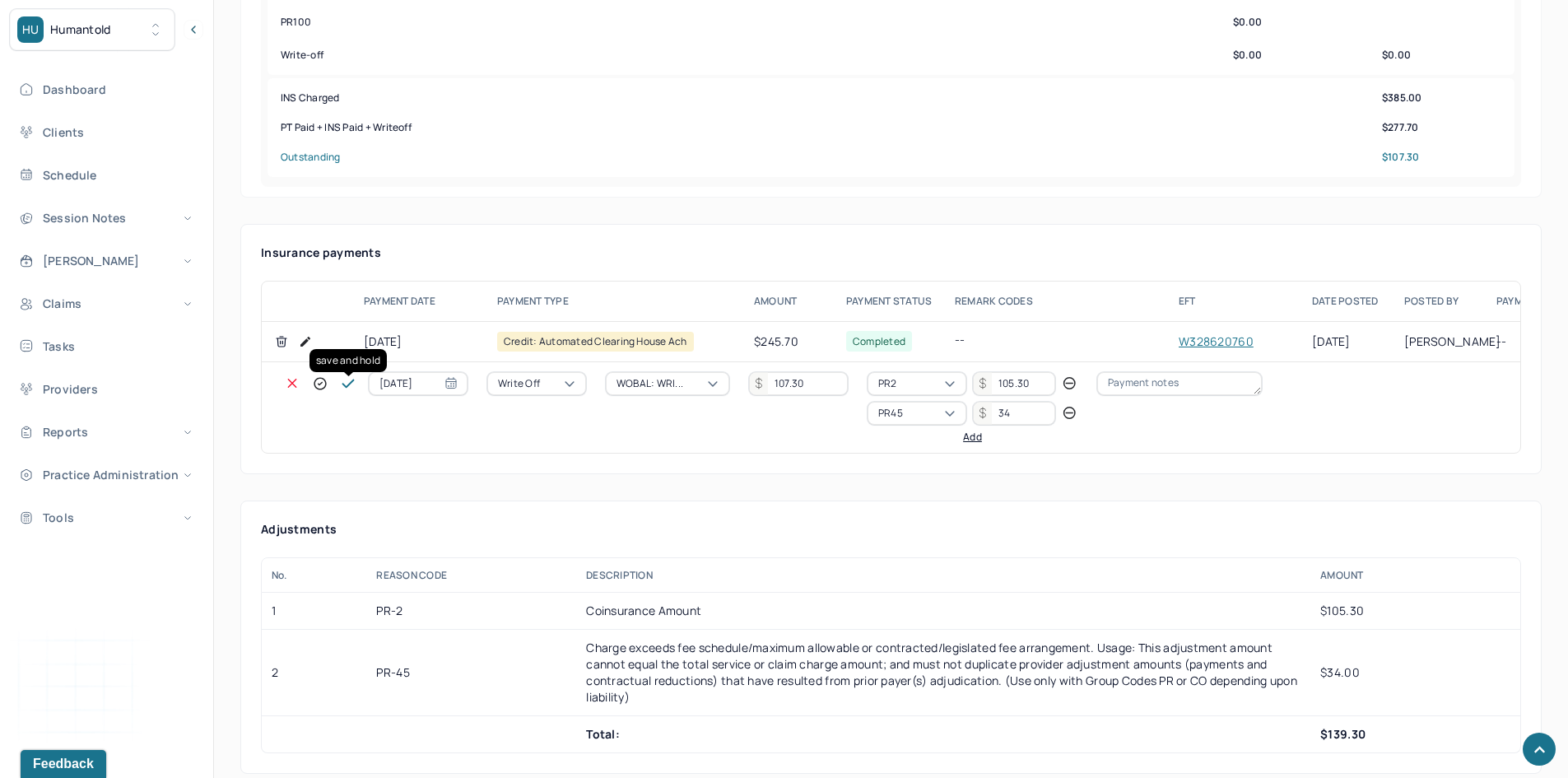 click 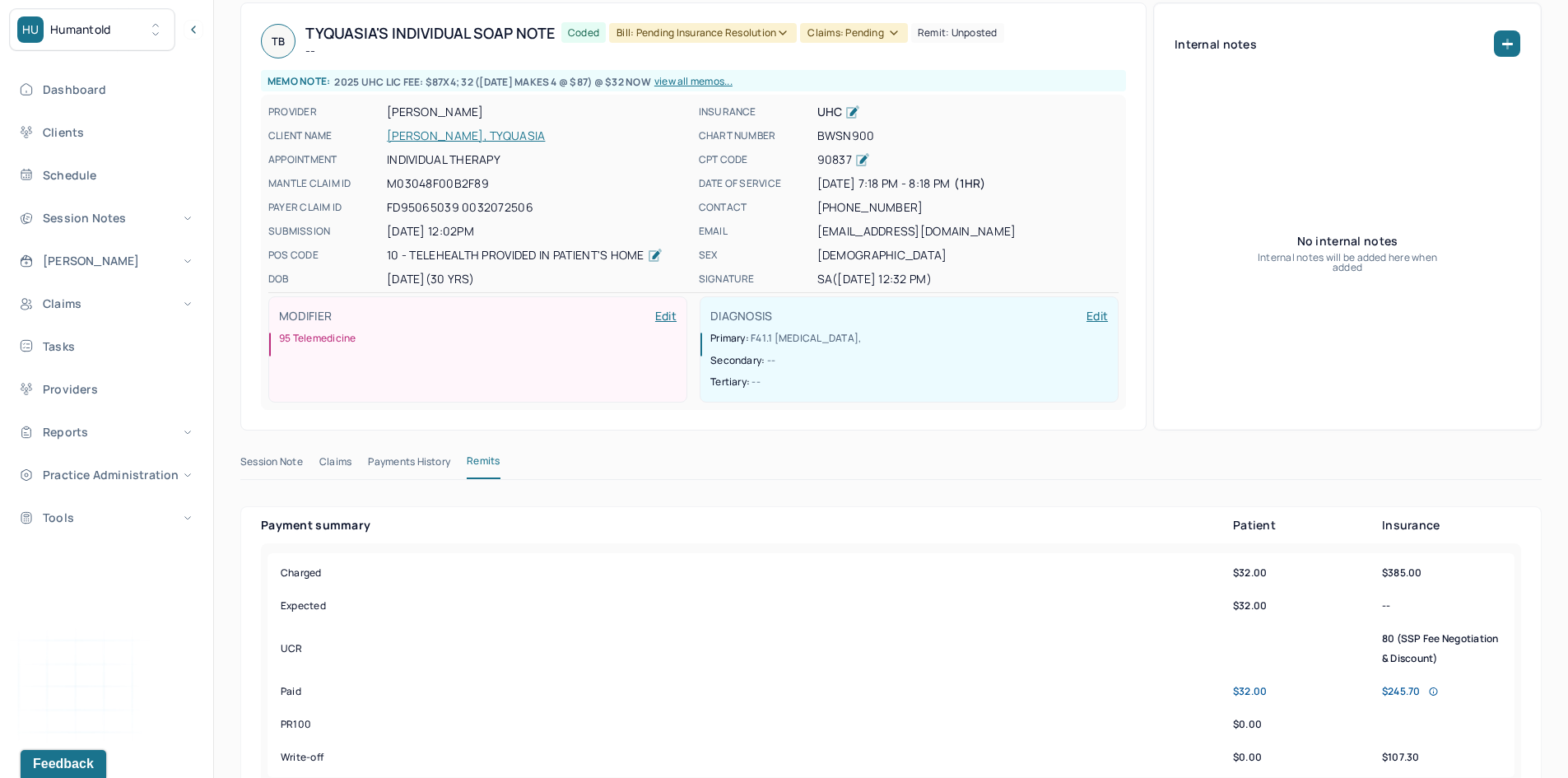 scroll, scrollTop: 0, scrollLeft: 0, axis: both 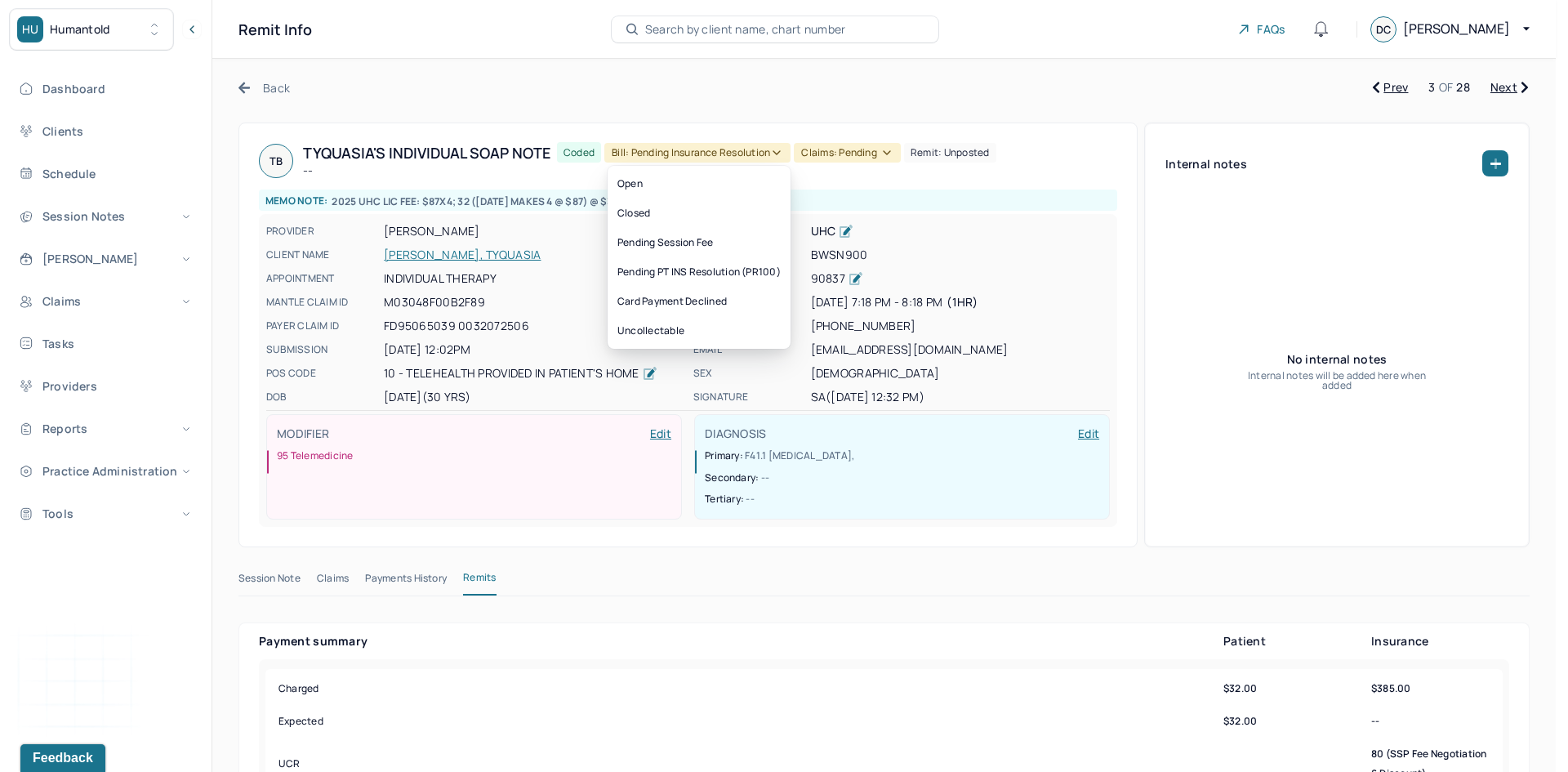 click on "Bill: Pending Insurance Resolution" at bounding box center [697, 153] 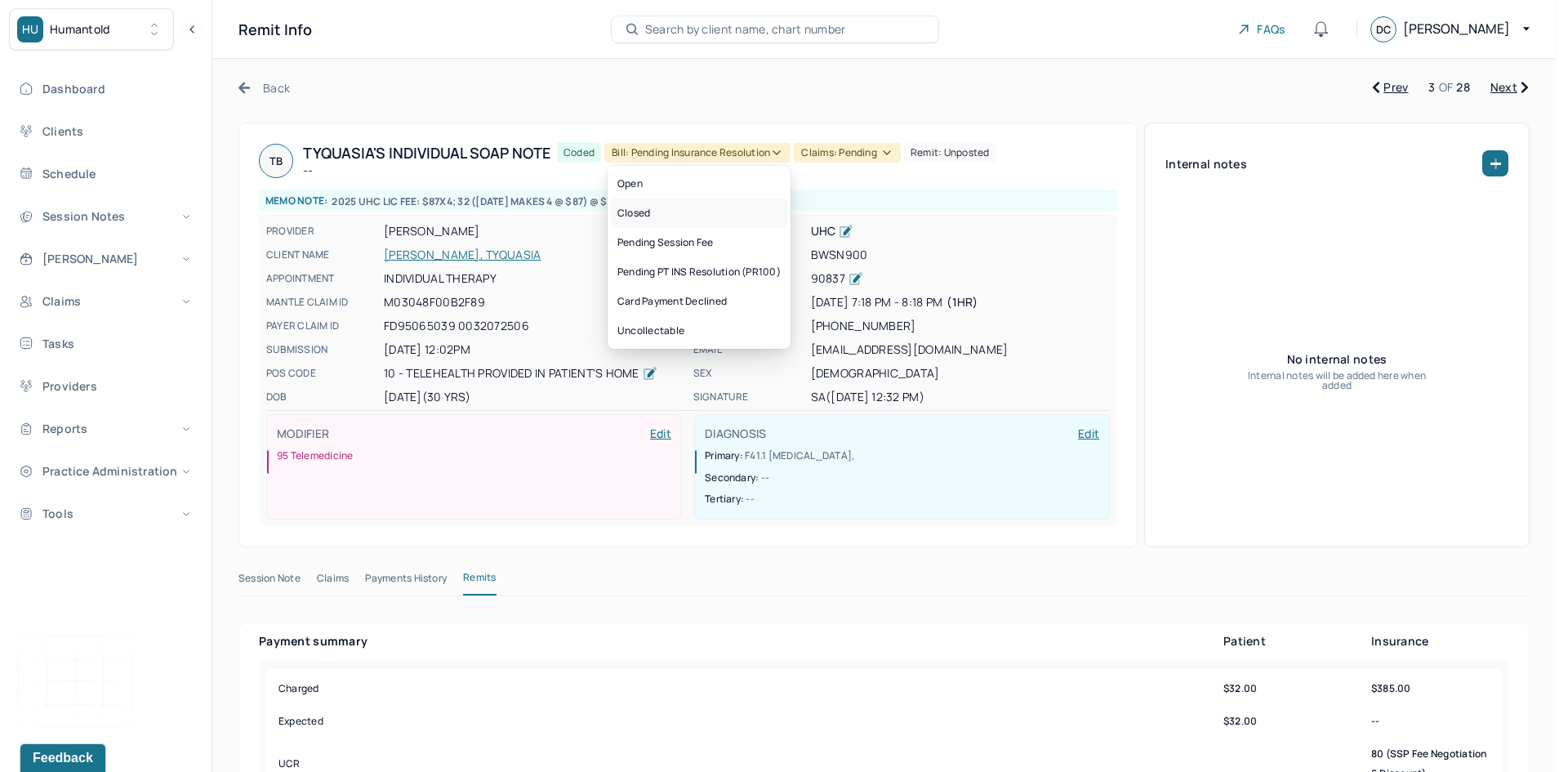 click on "Closed" at bounding box center [699, 213] 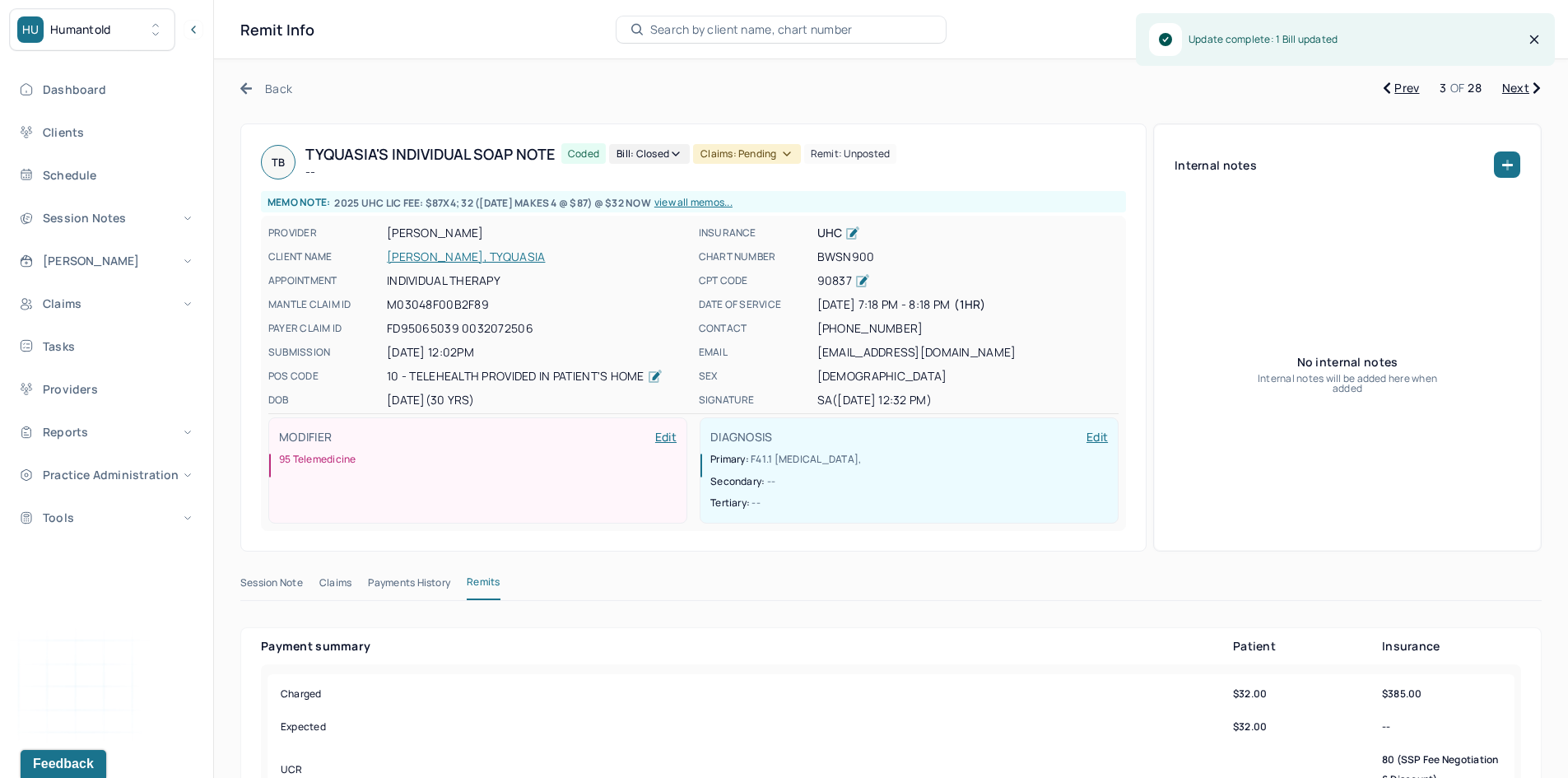 click on "Claims: pending" at bounding box center [747, 154] 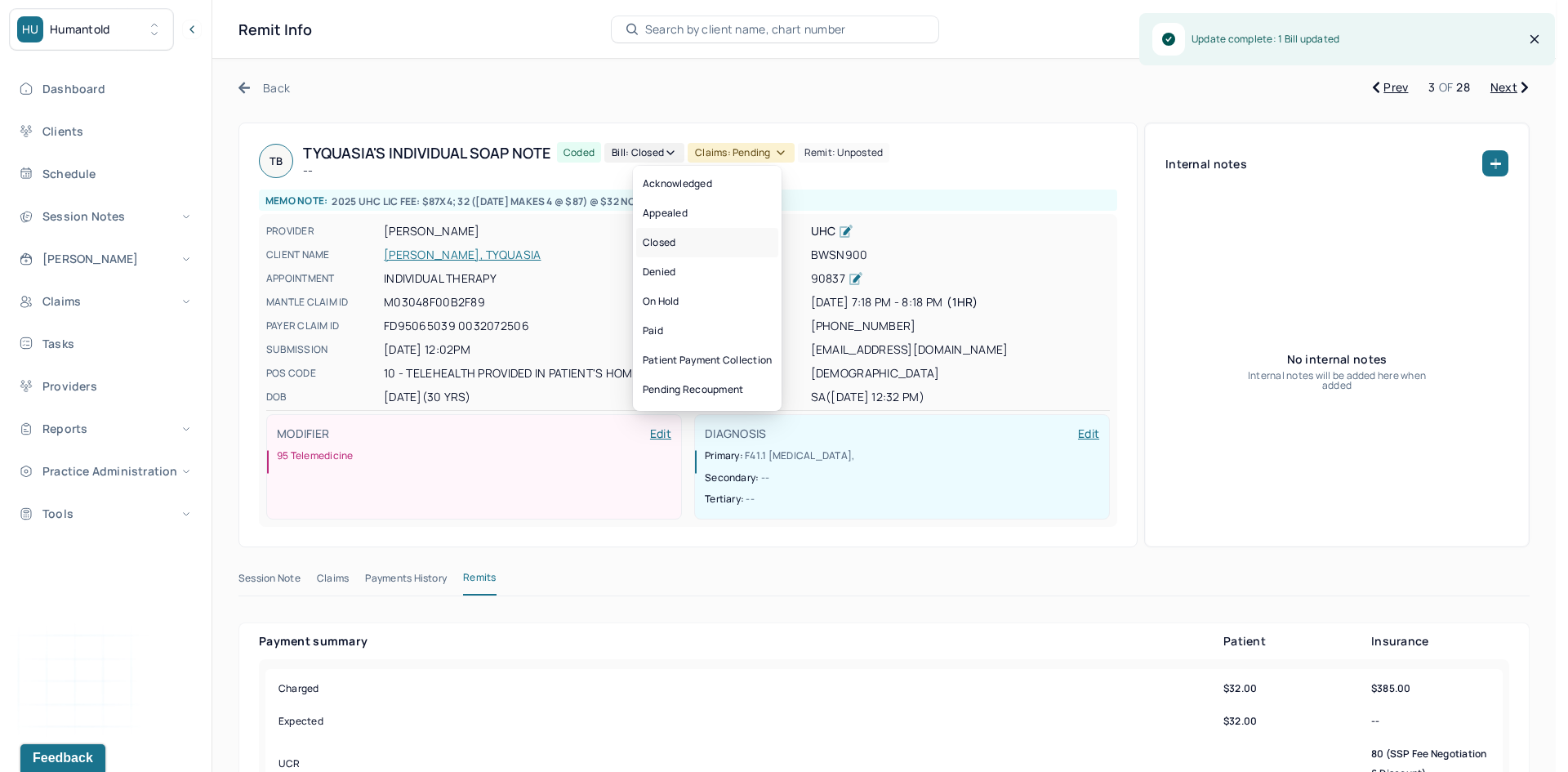 click on "Closed" at bounding box center [707, 243] 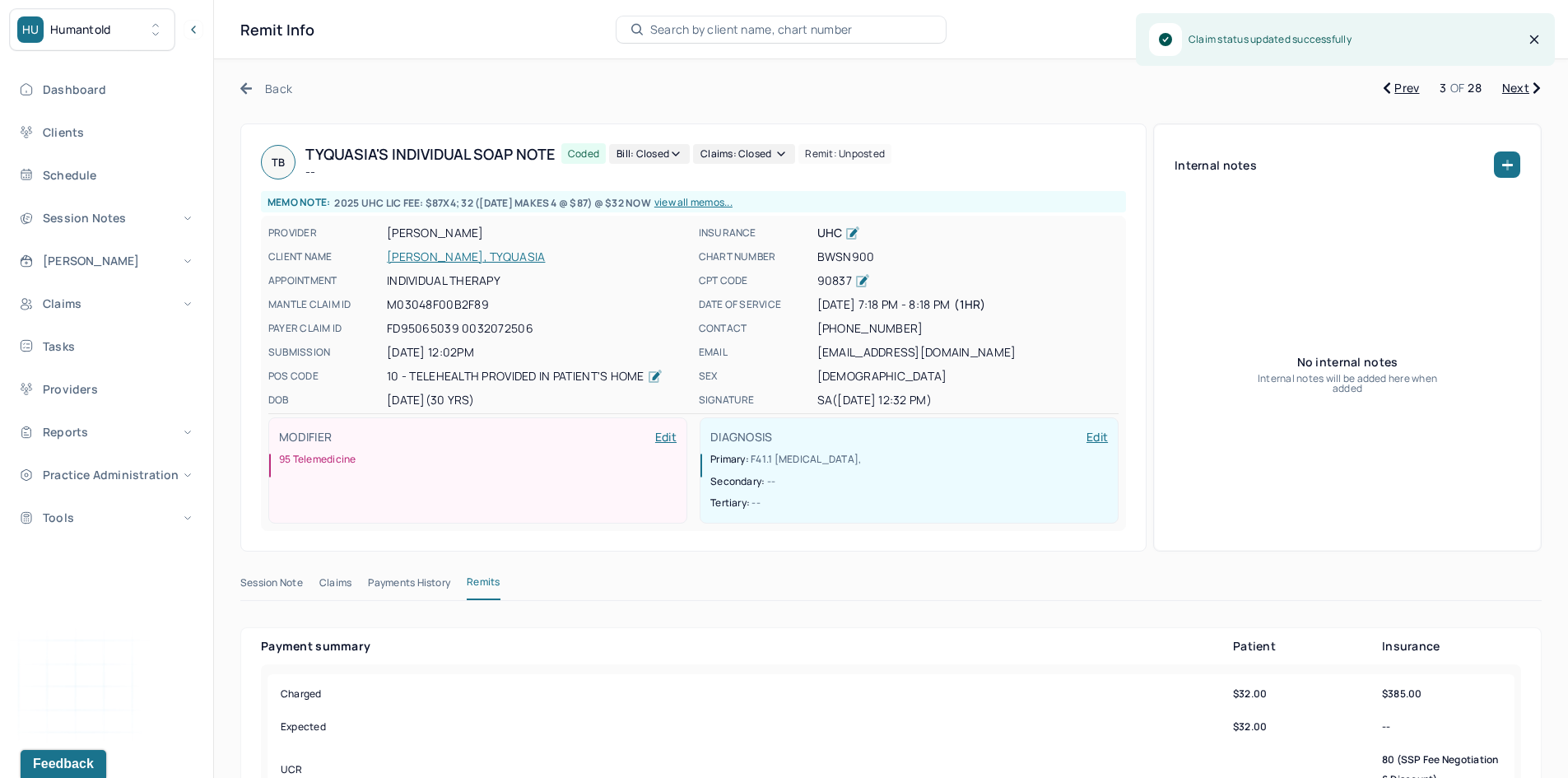 click on "Next" at bounding box center [1521, 88] 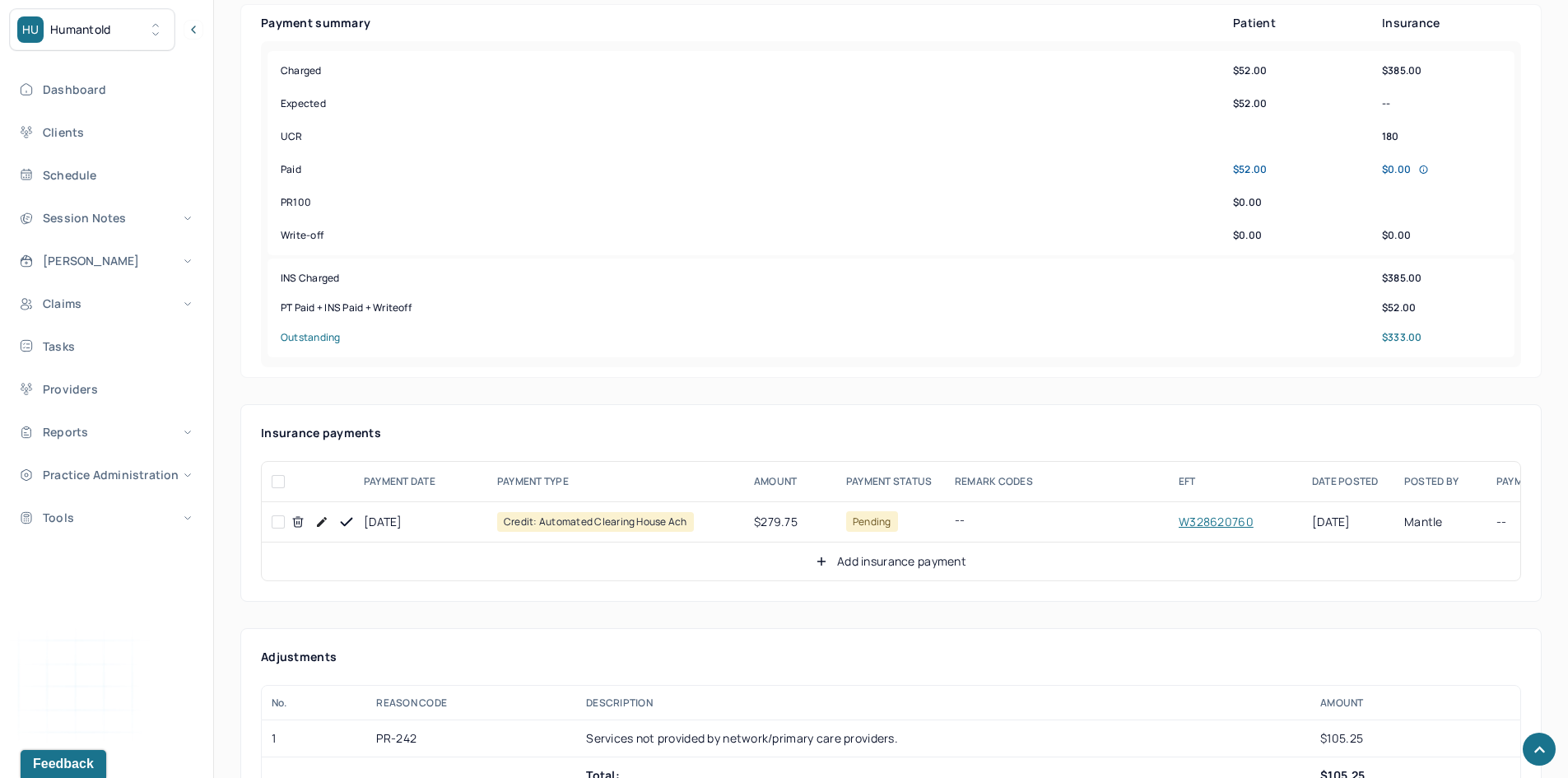 scroll, scrollTop: 659, scrollLeft: 0, axis: vertical 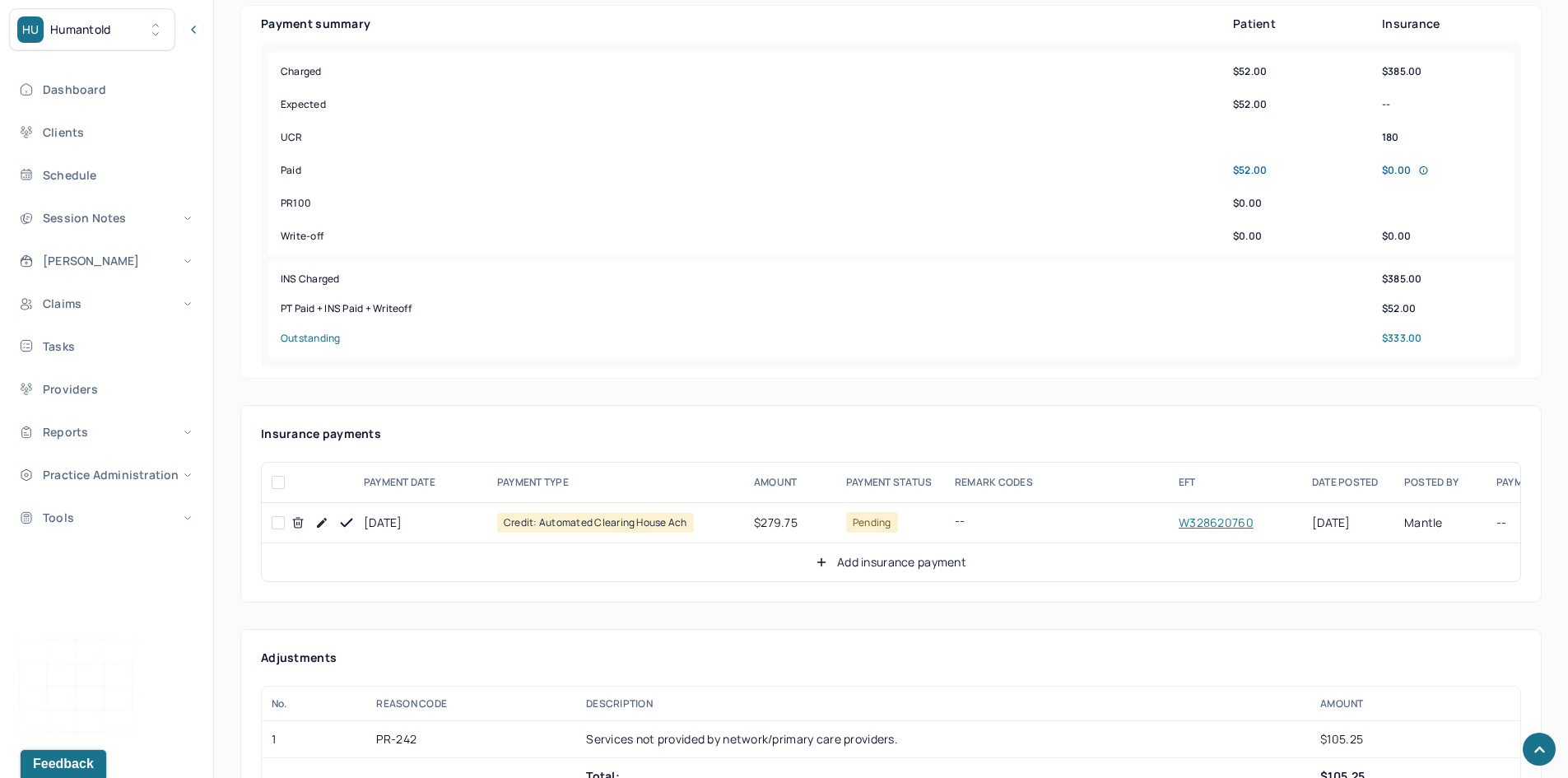 click at bounding box center [278, 523] 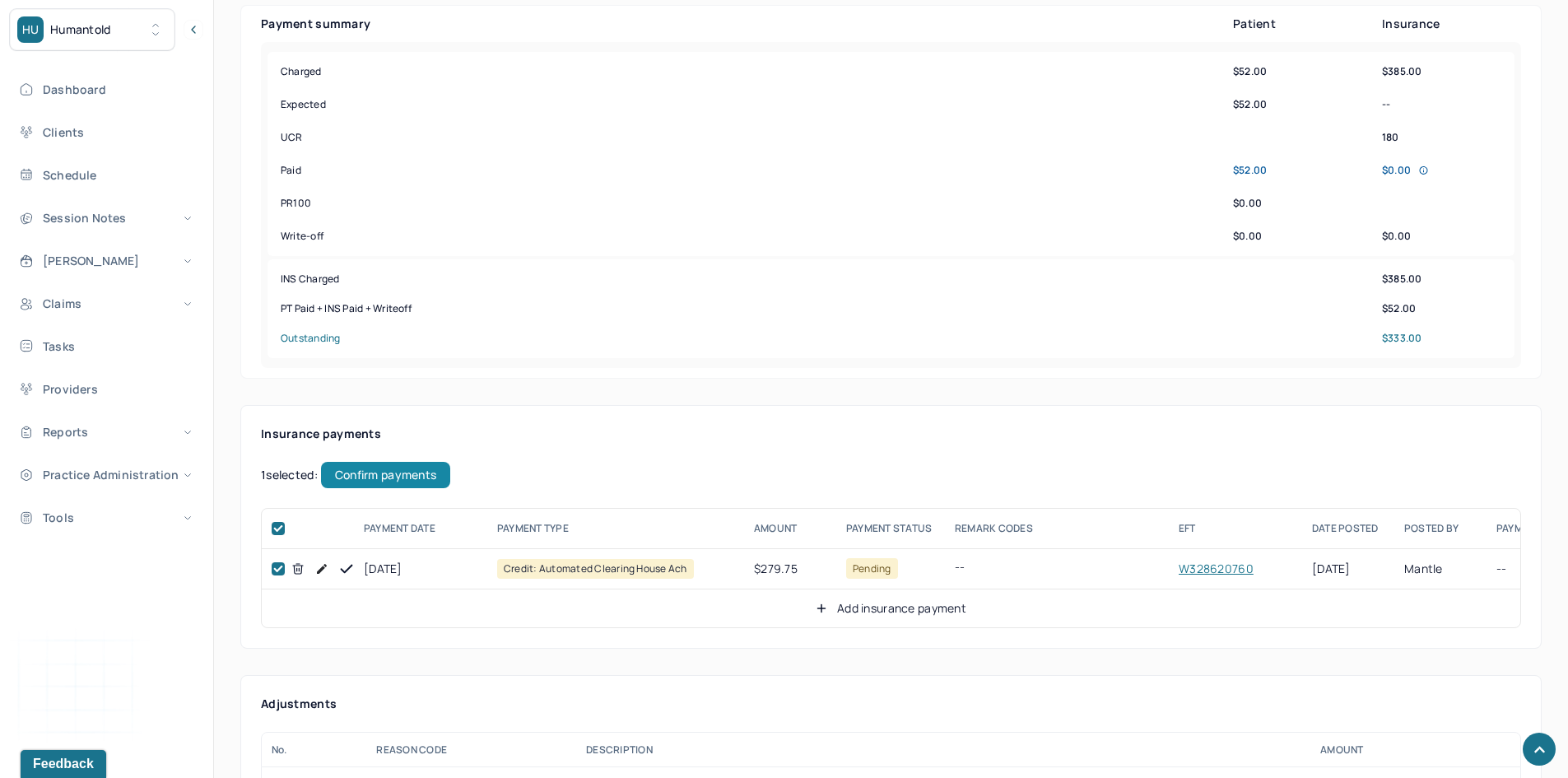 click on "Confirm payments" at bounding box center [385, 475] 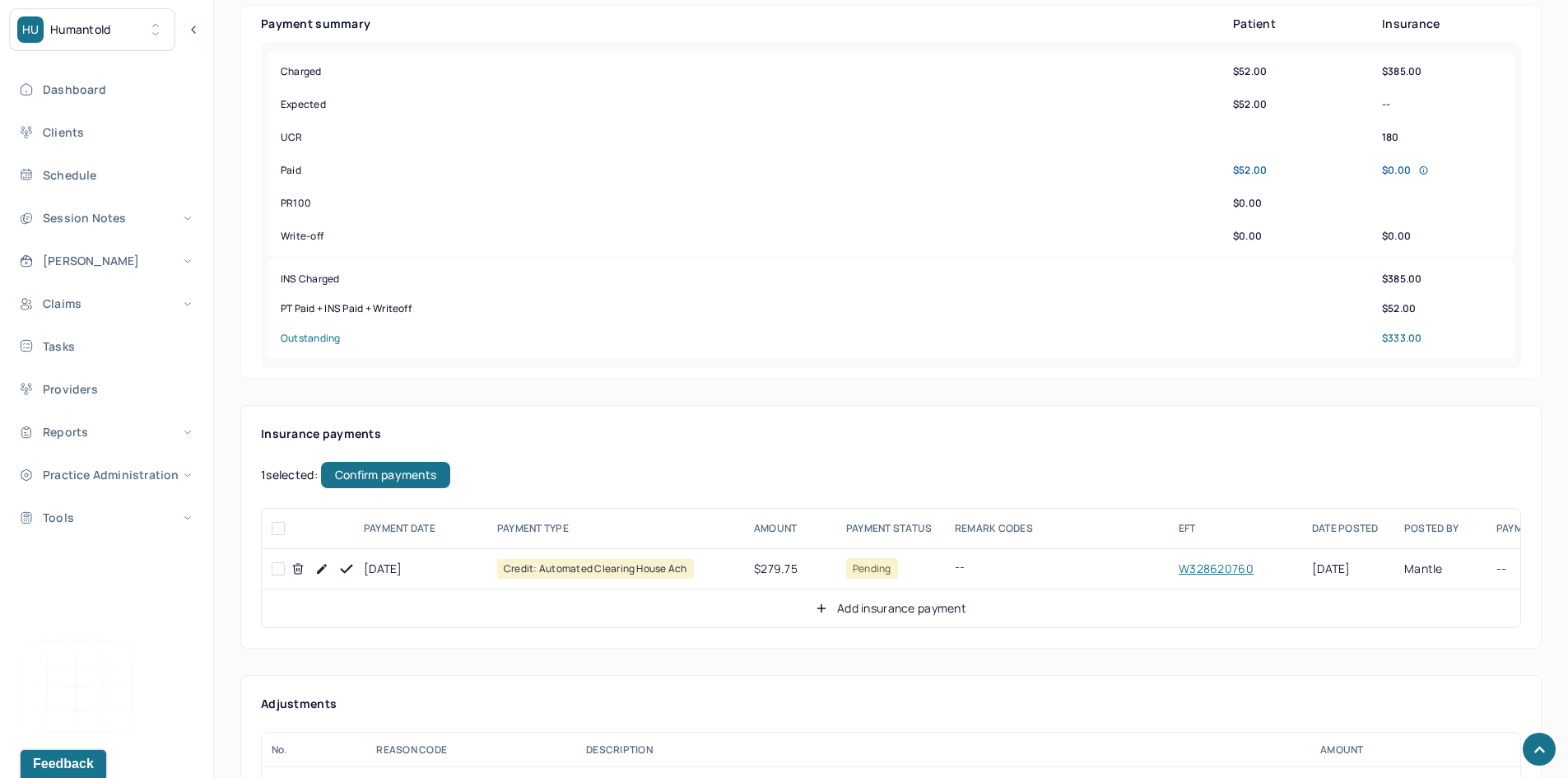 checkbox on "false" 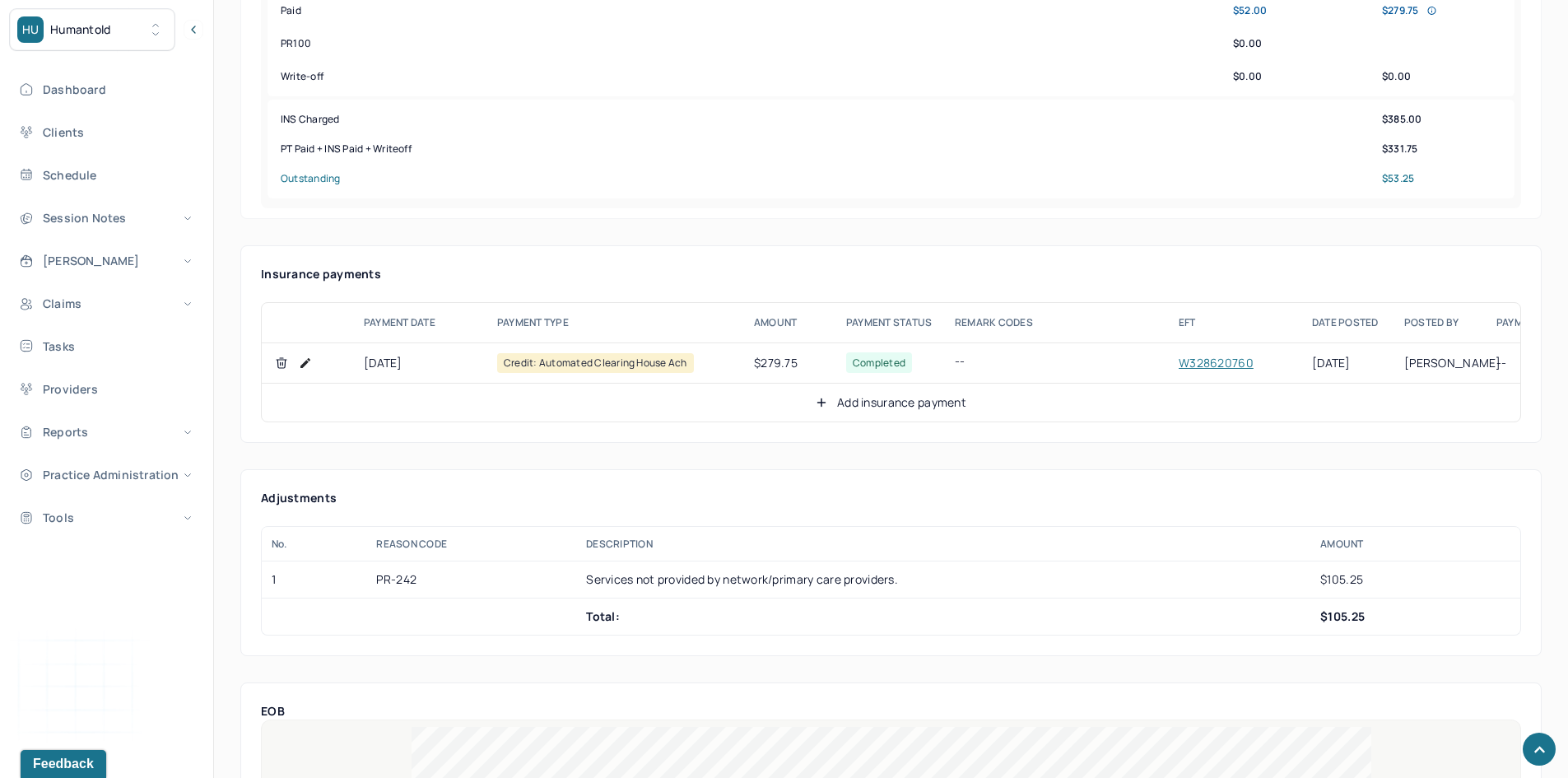 scroll, scrollTop: 823, scrollLeft: 0, axis: vertical 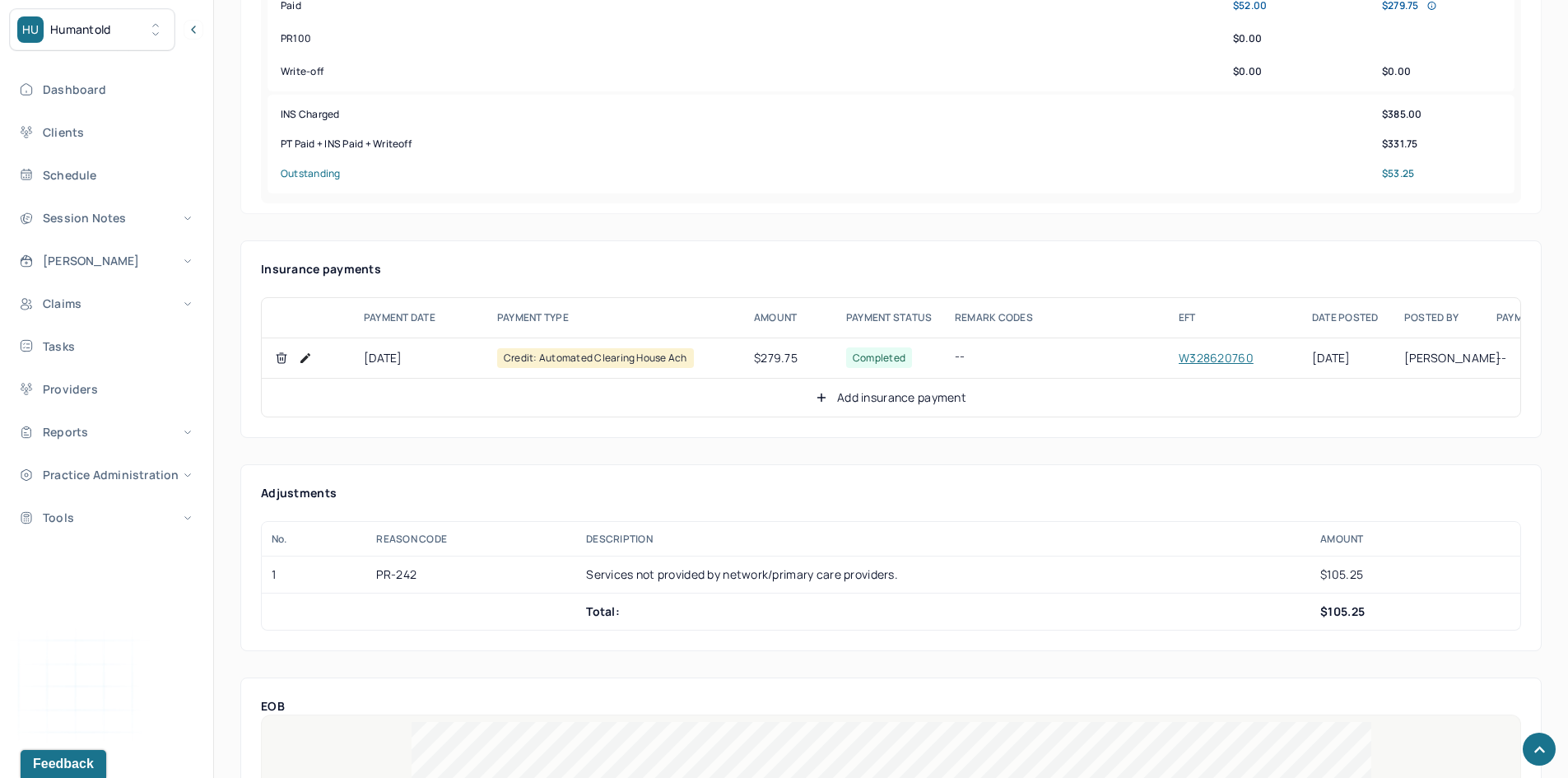 click 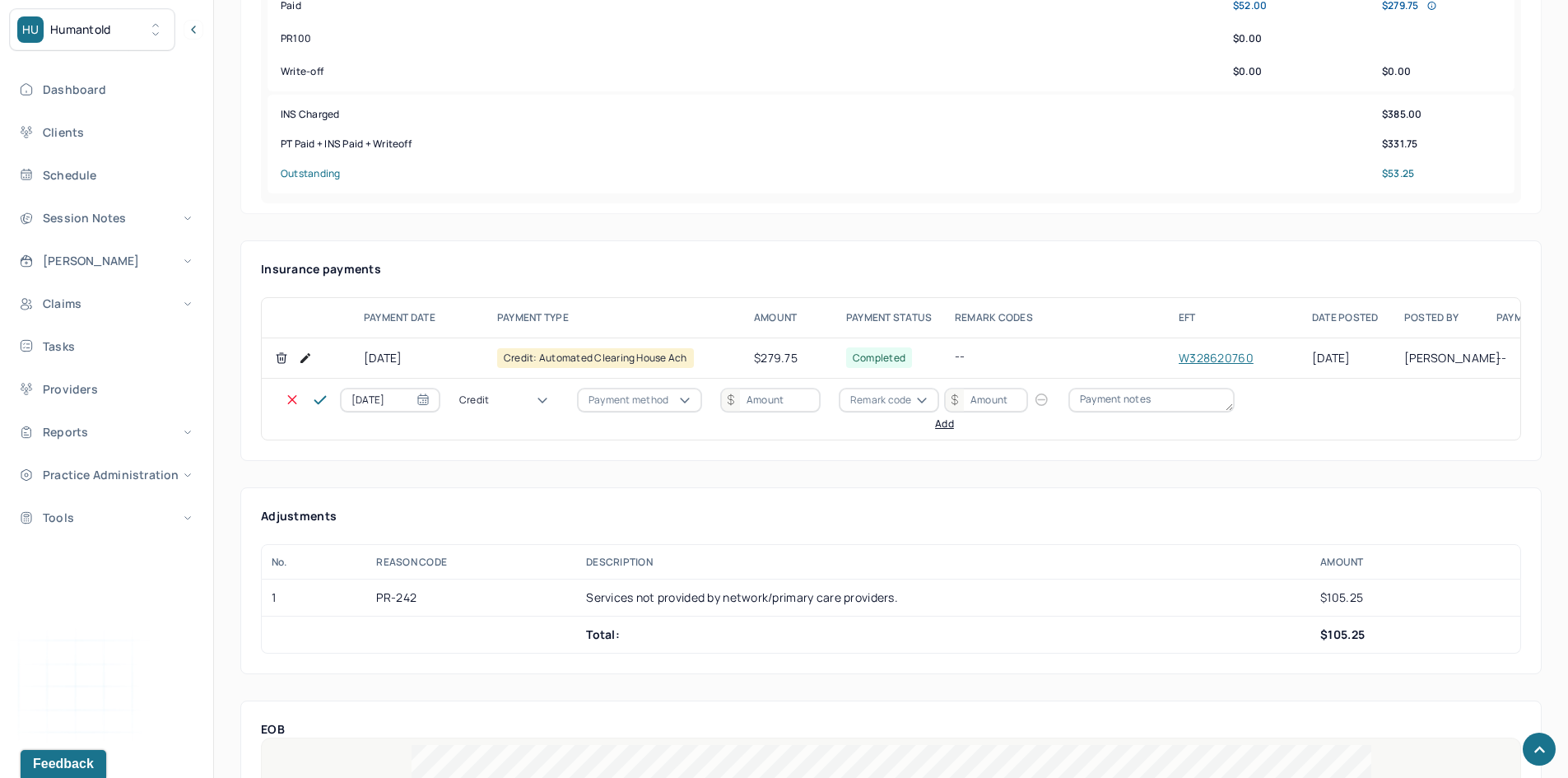 click on "Credit" at bounding box center (509, 400) 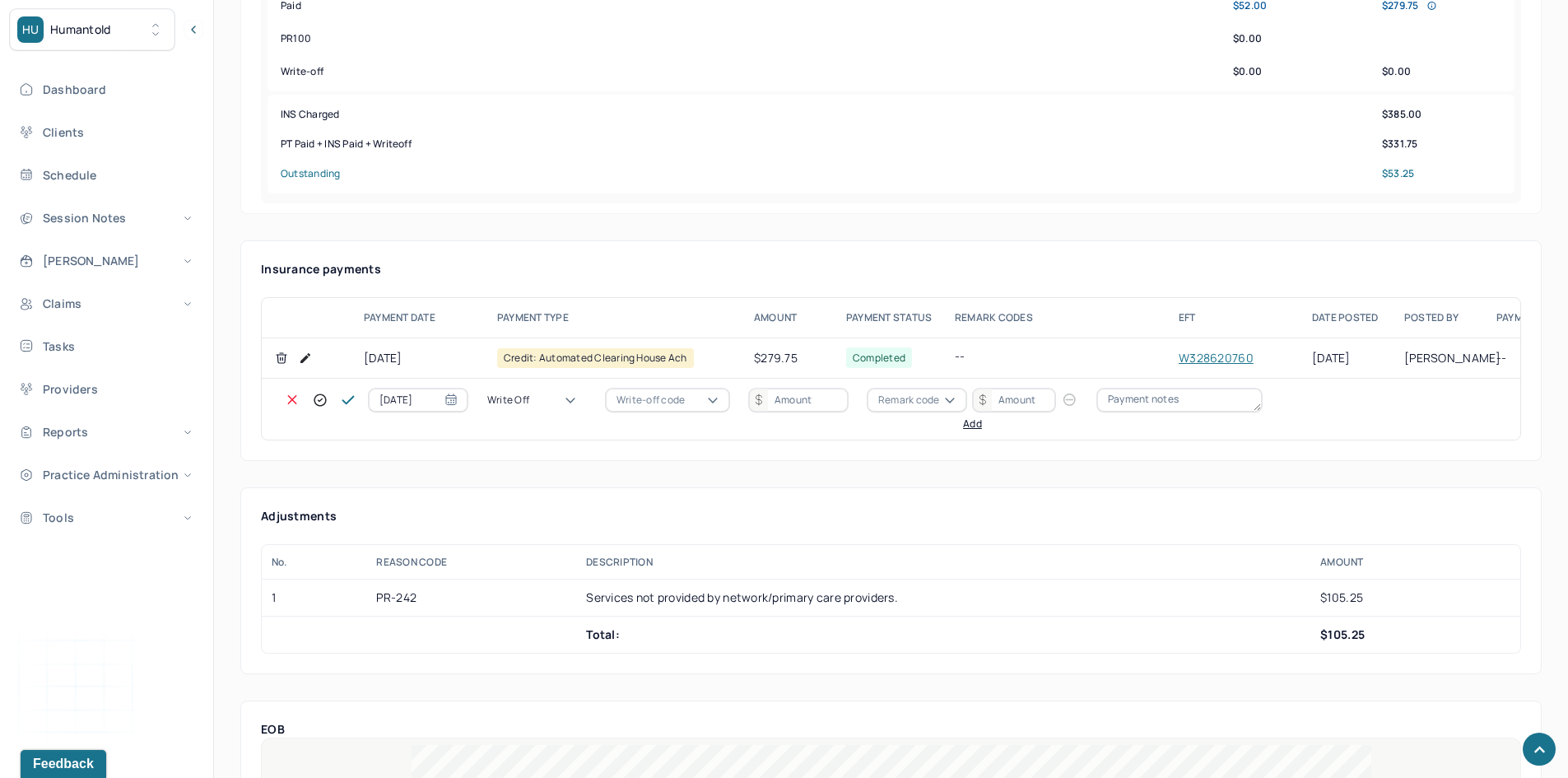 click on "Write-off code" at bounding box center [650, 400] 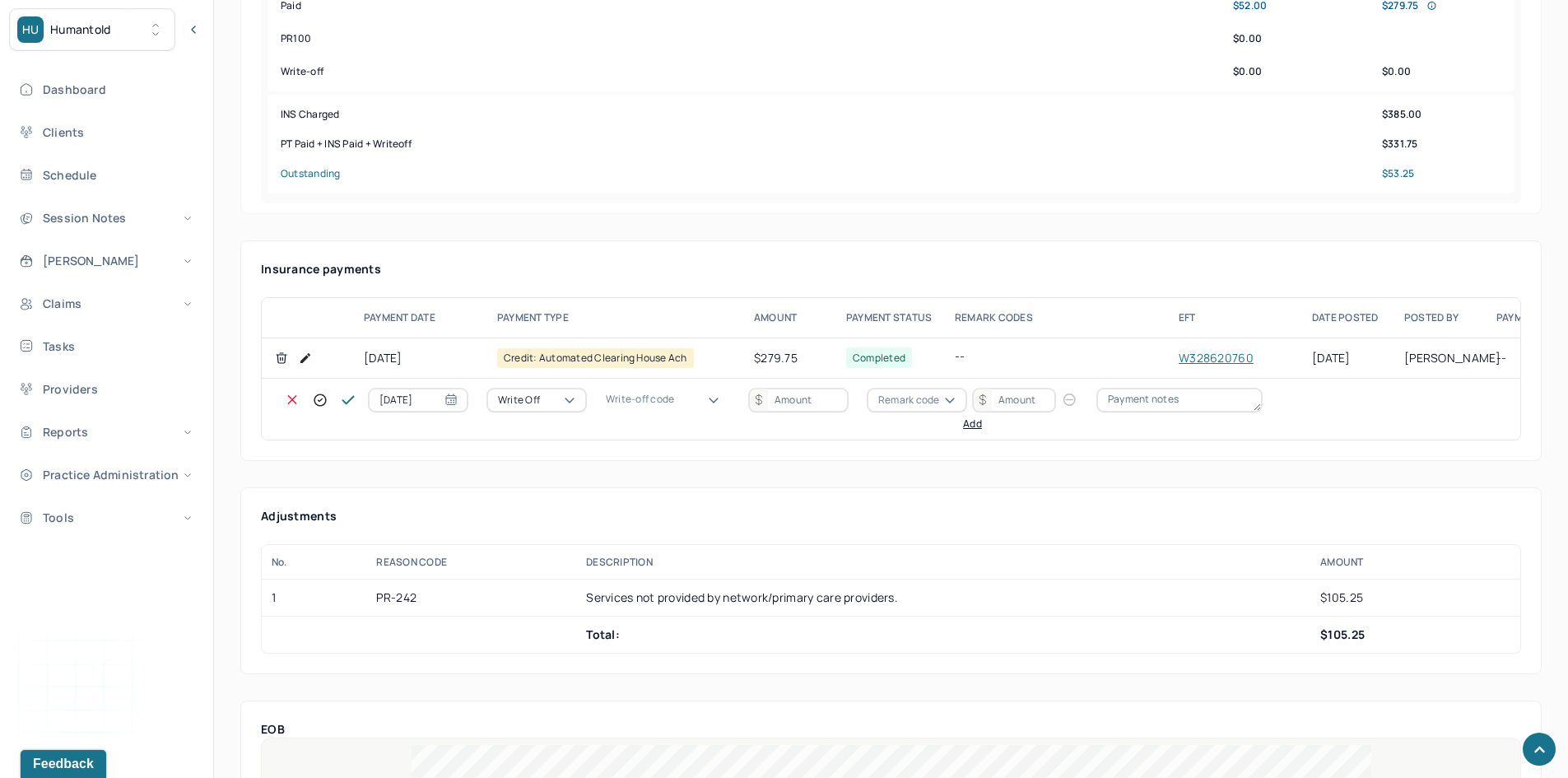 click on "WOBAL: WRITE OFF - BALANCE (INSADJ)" at bounding box center [82, 2543] 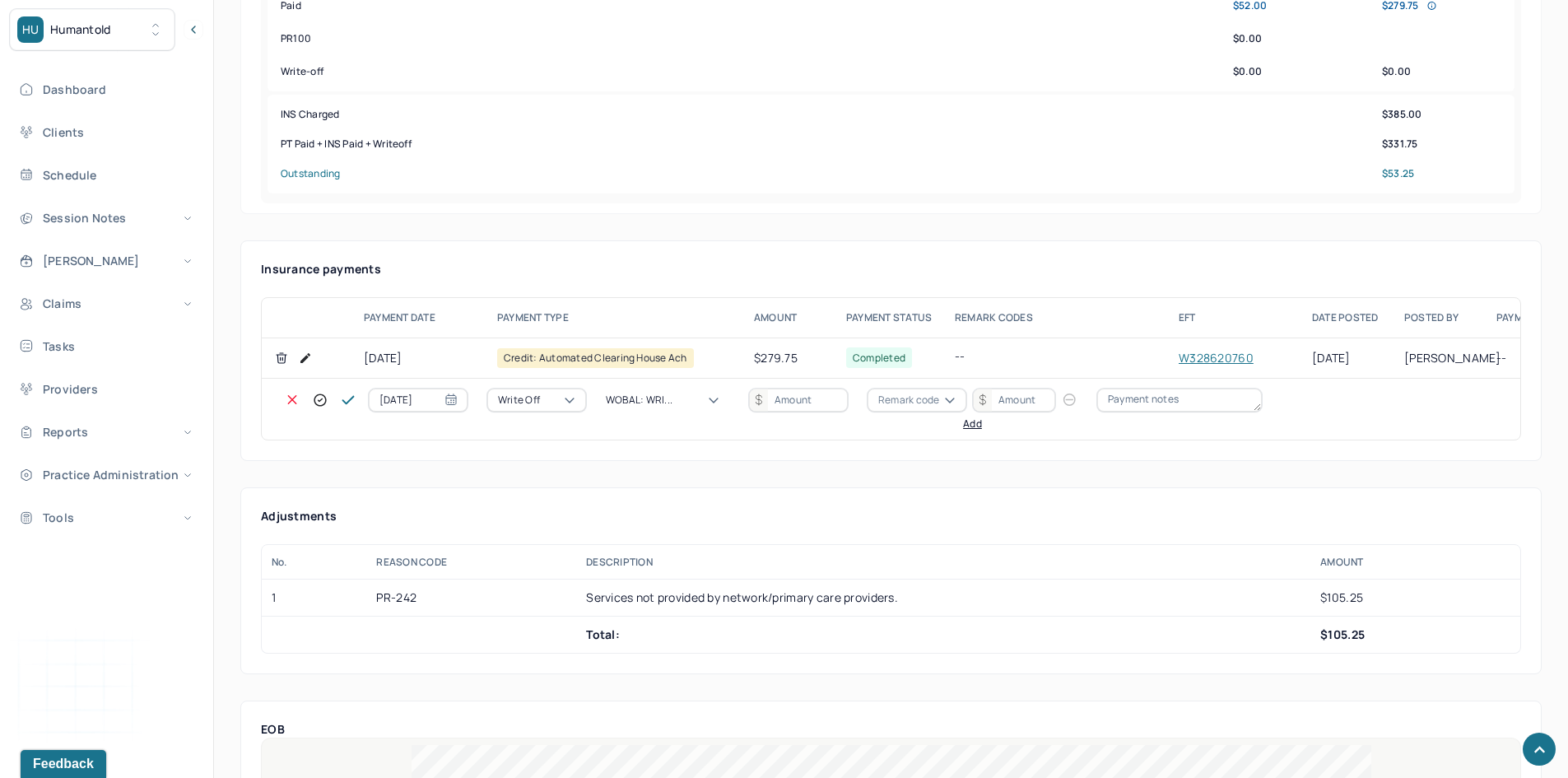 click at bounding box center [798, 400] 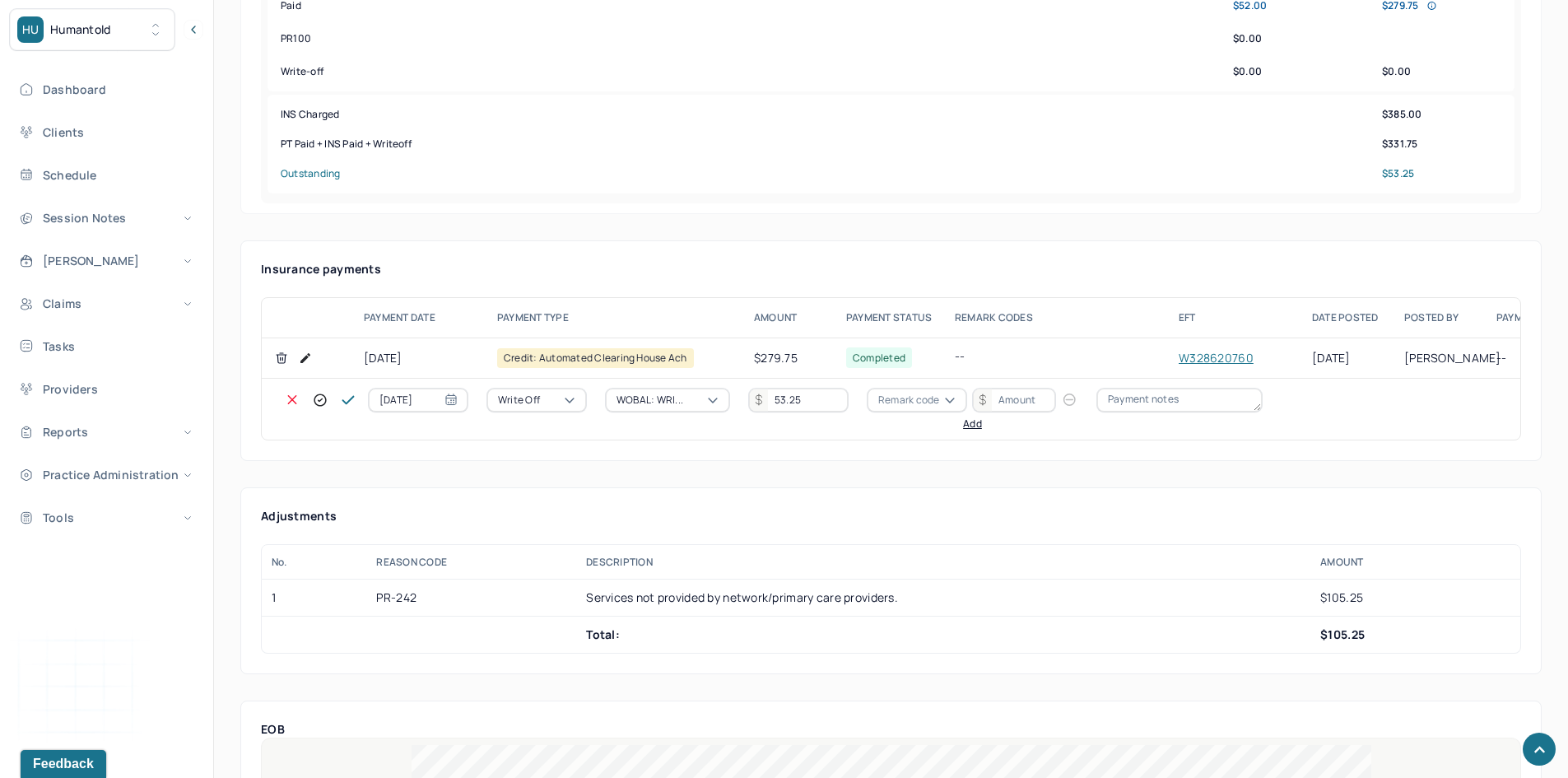 type on "53.25" 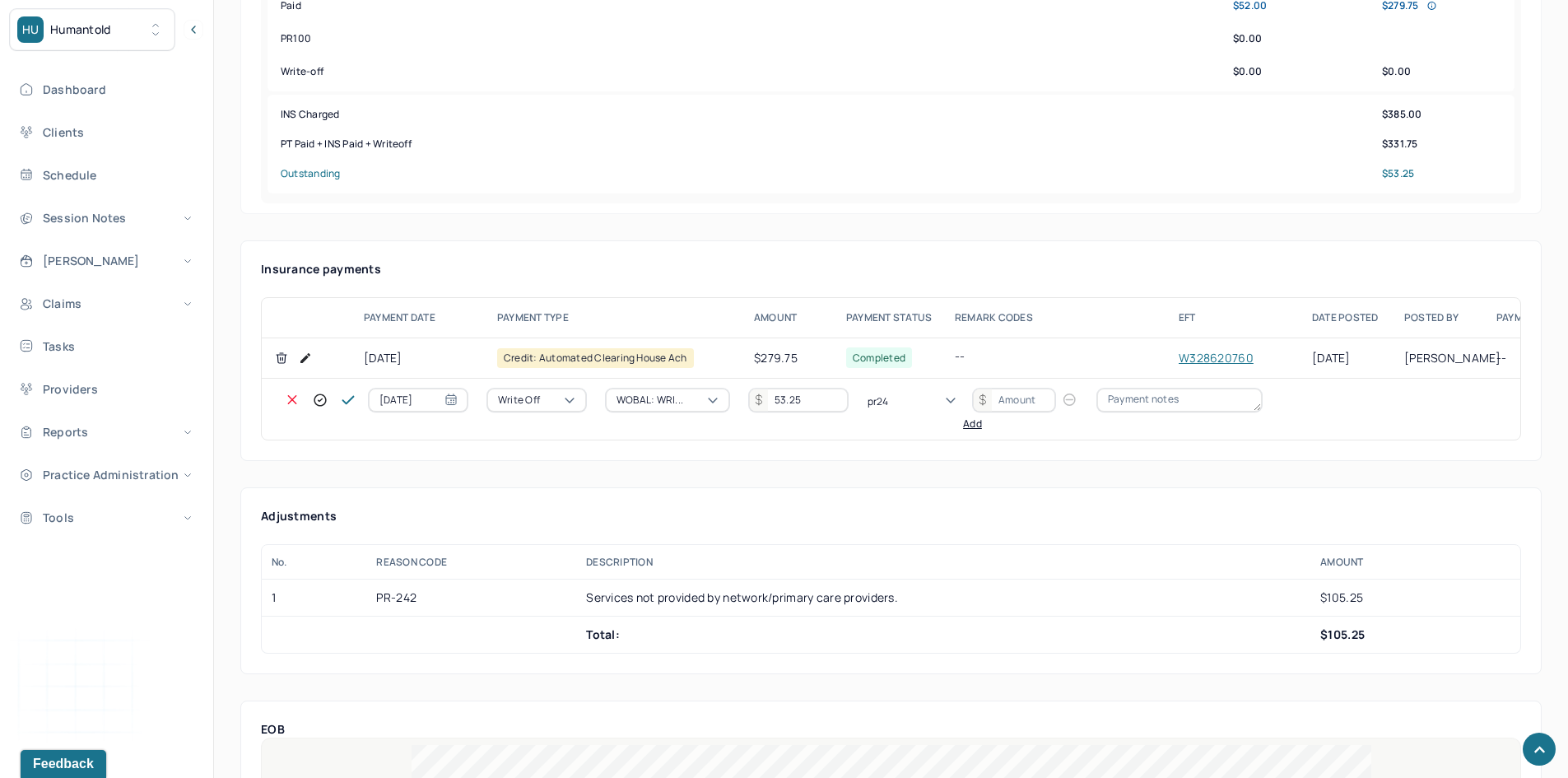 type on "pr242" 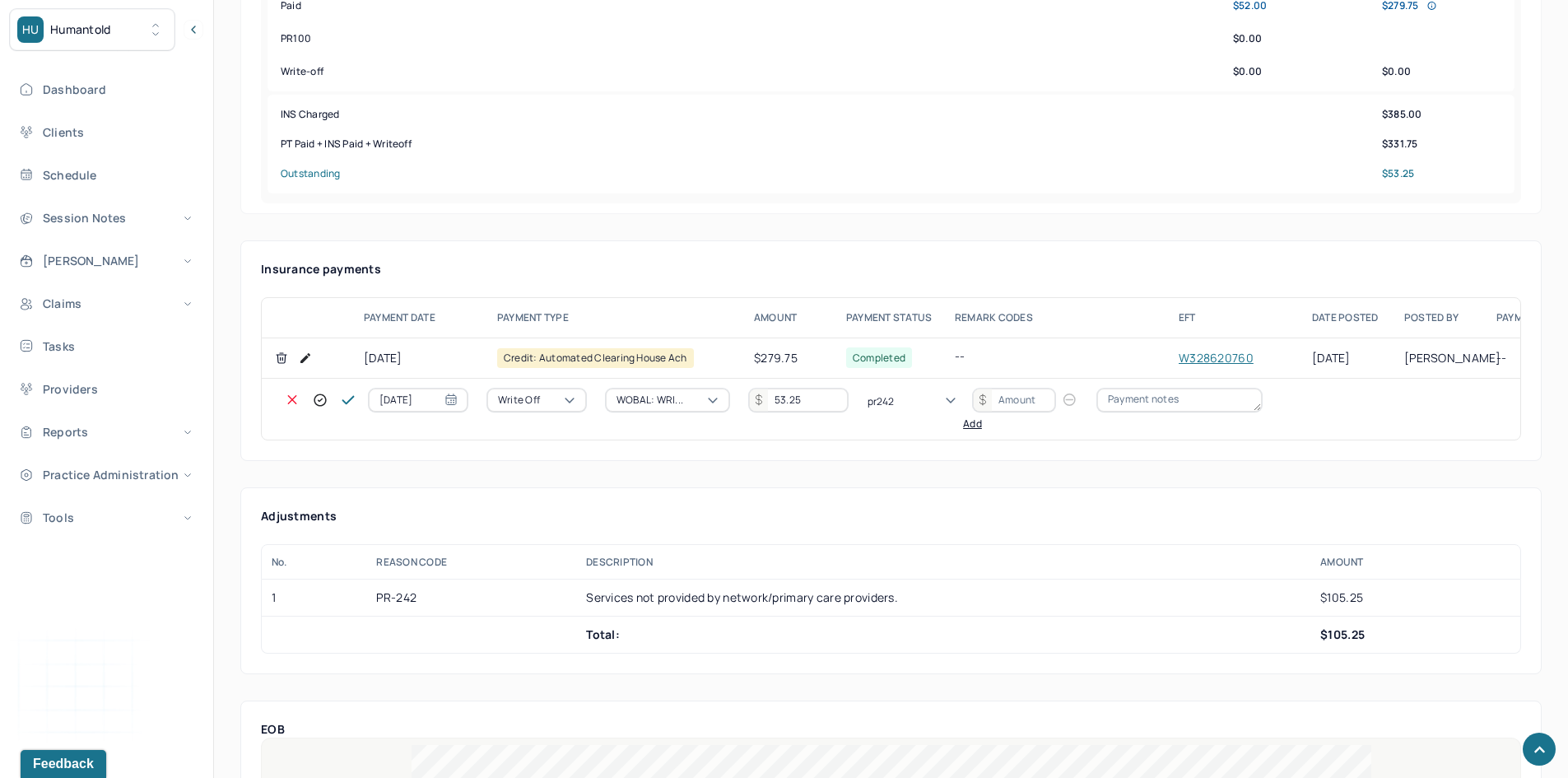 type 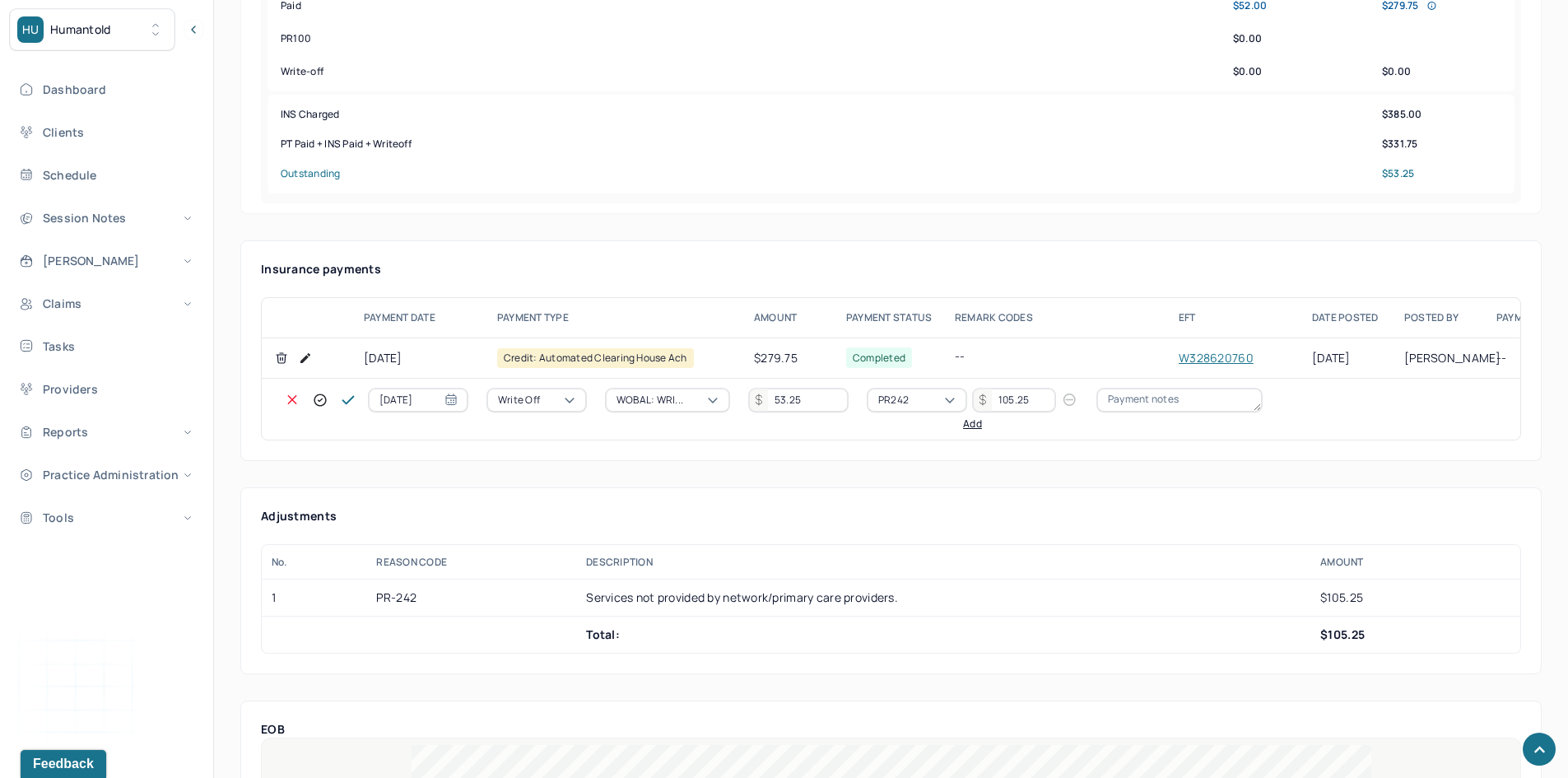 type on "105.25" 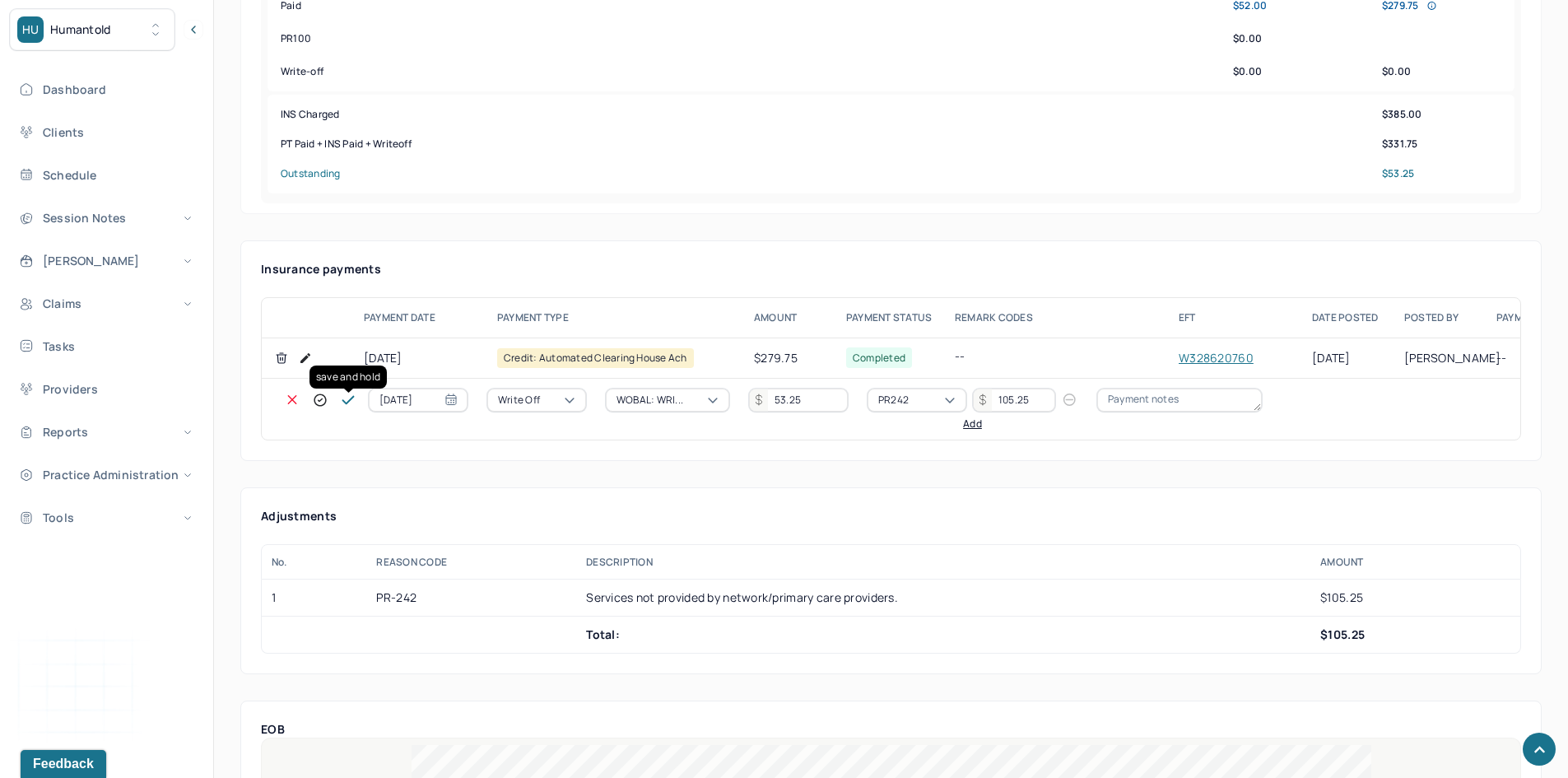 click 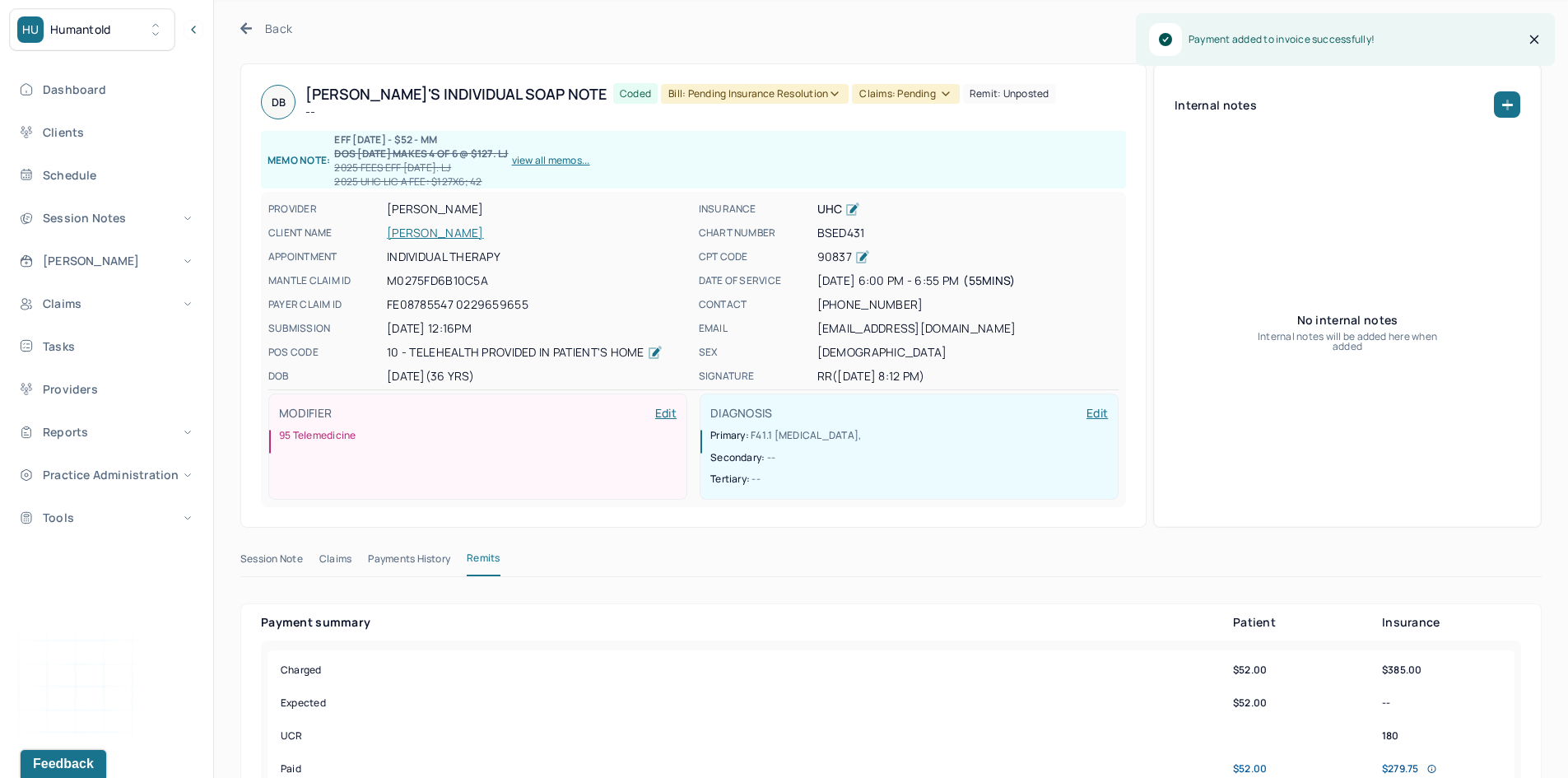 scroll, scrollTop: 0, scrollLeft: 0, axis: both 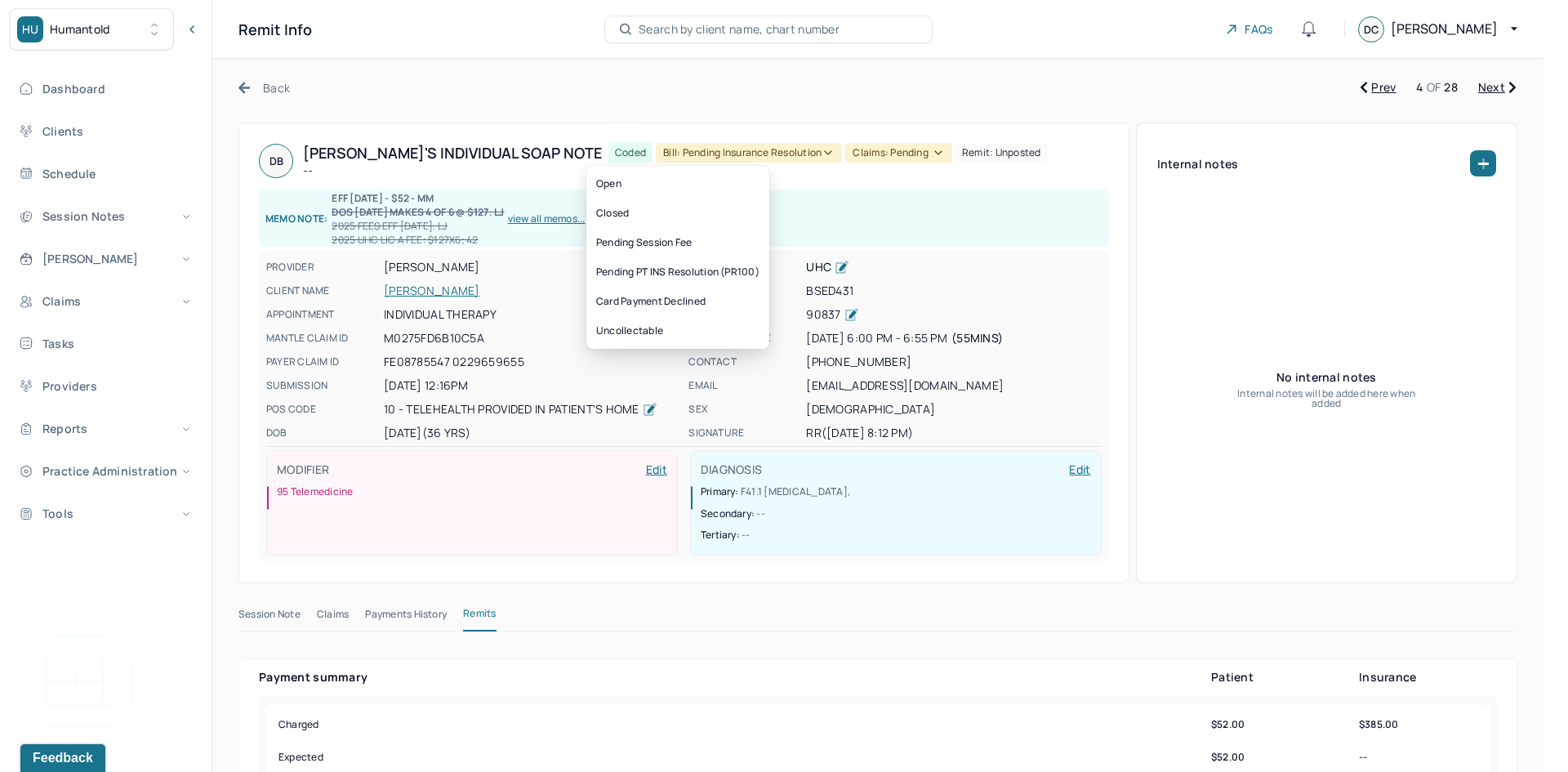 click on "Bill: Pending Insurance Resolution" at bounding box center [749, 153] 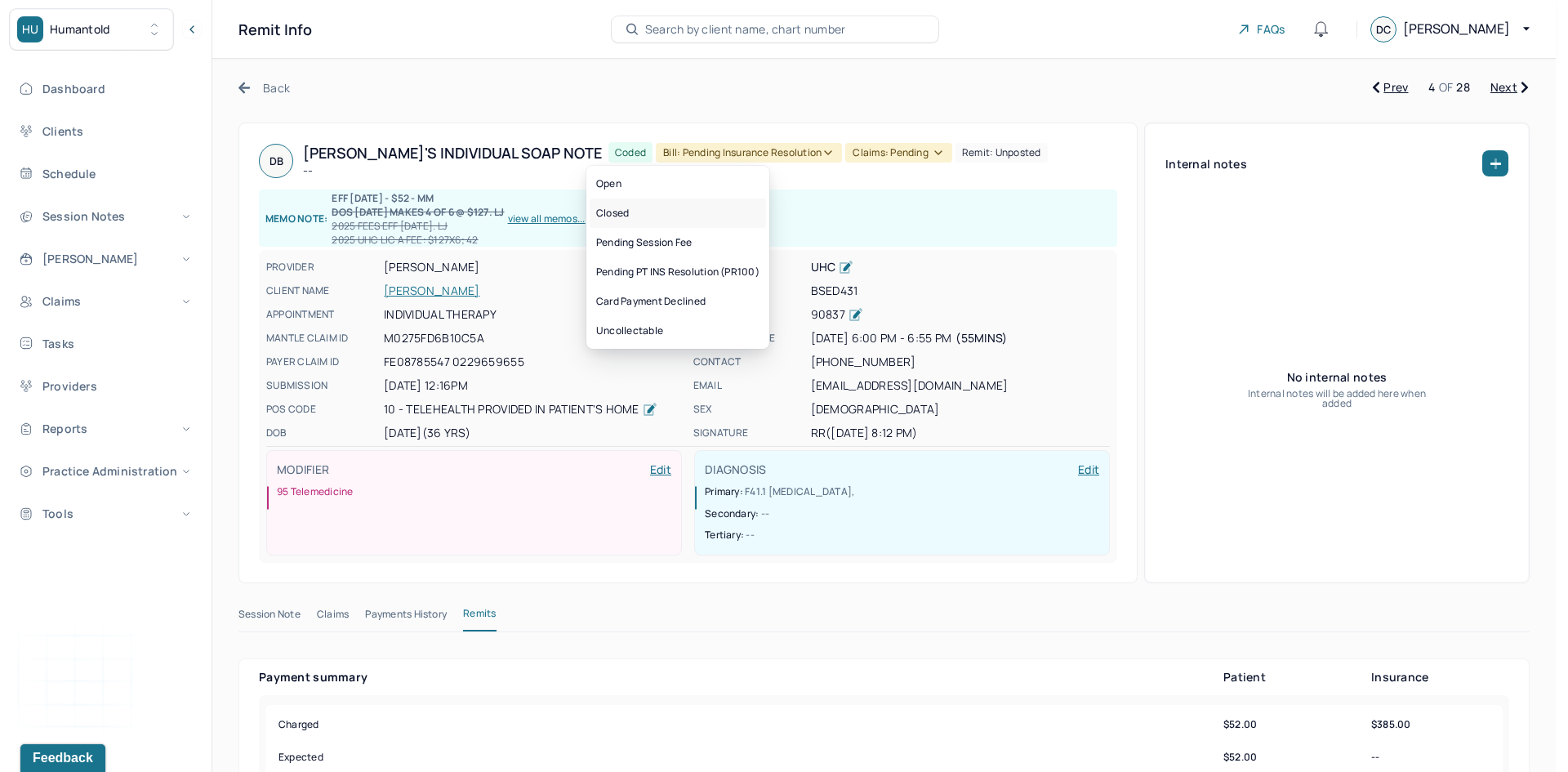 click on "Closed" at bounding box center (678, 213) 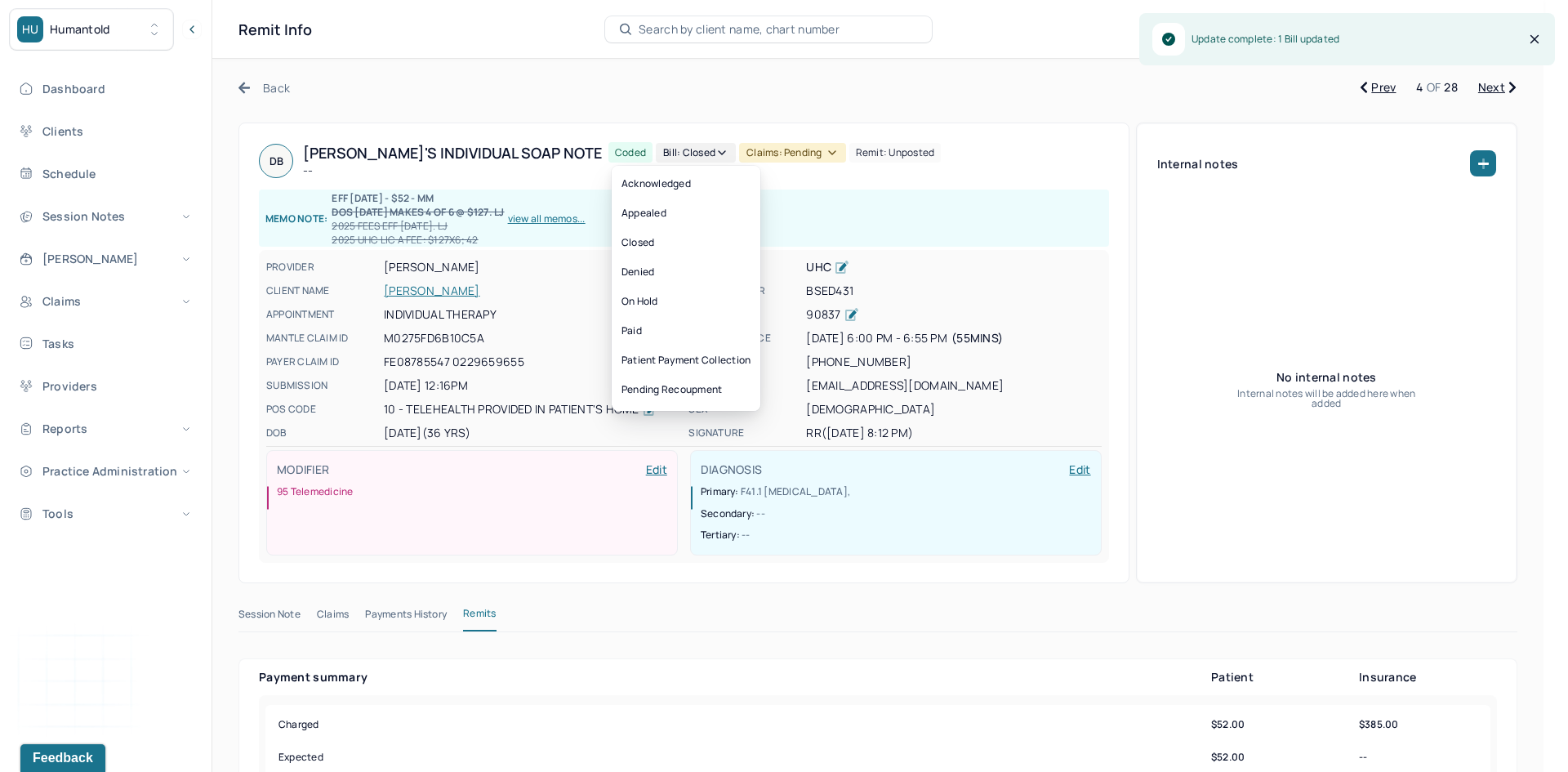 click on "Claims: pending" at bounding box center (792, 153) 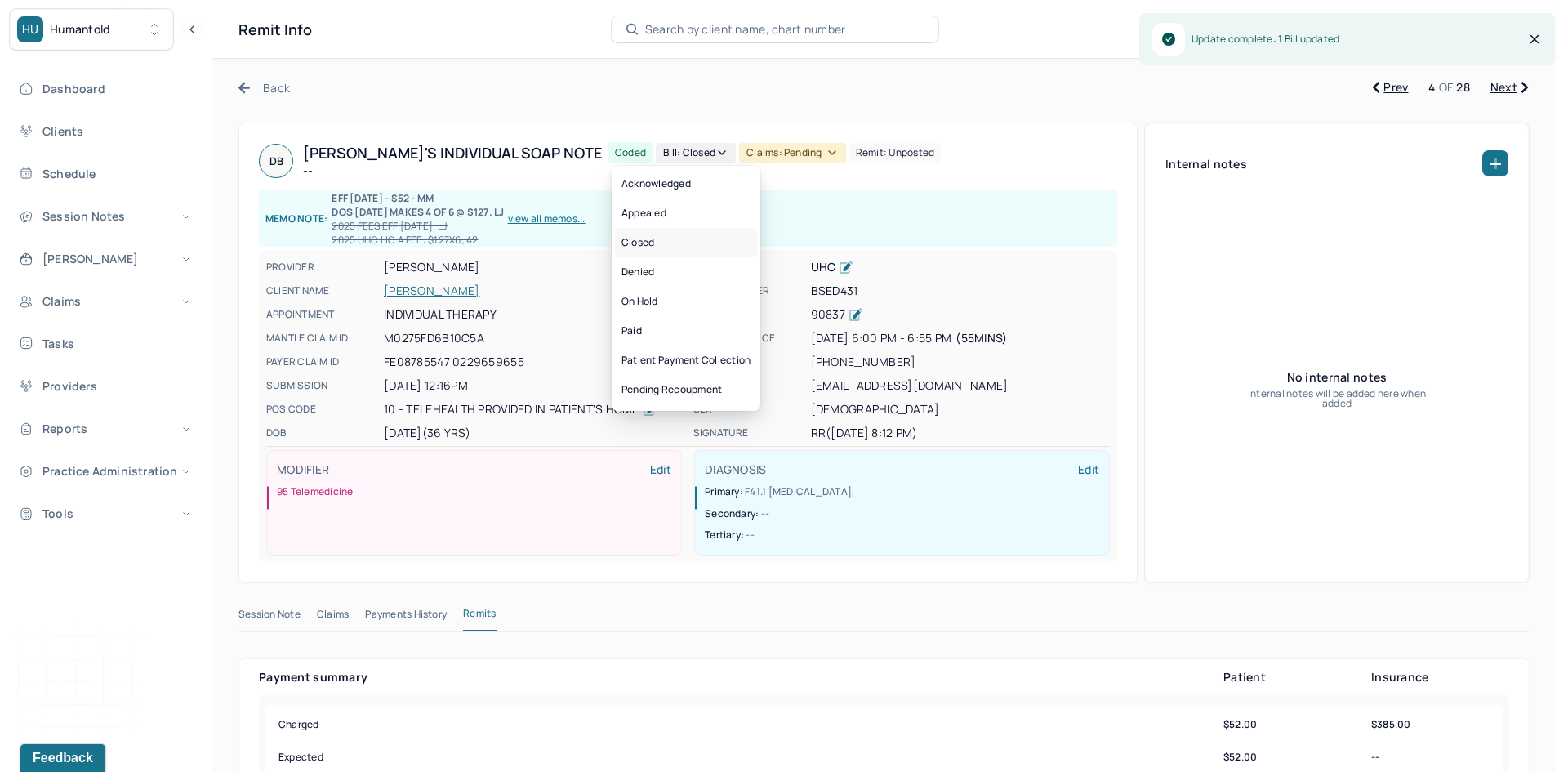click on "Closed" at bounding box center [686, 243] 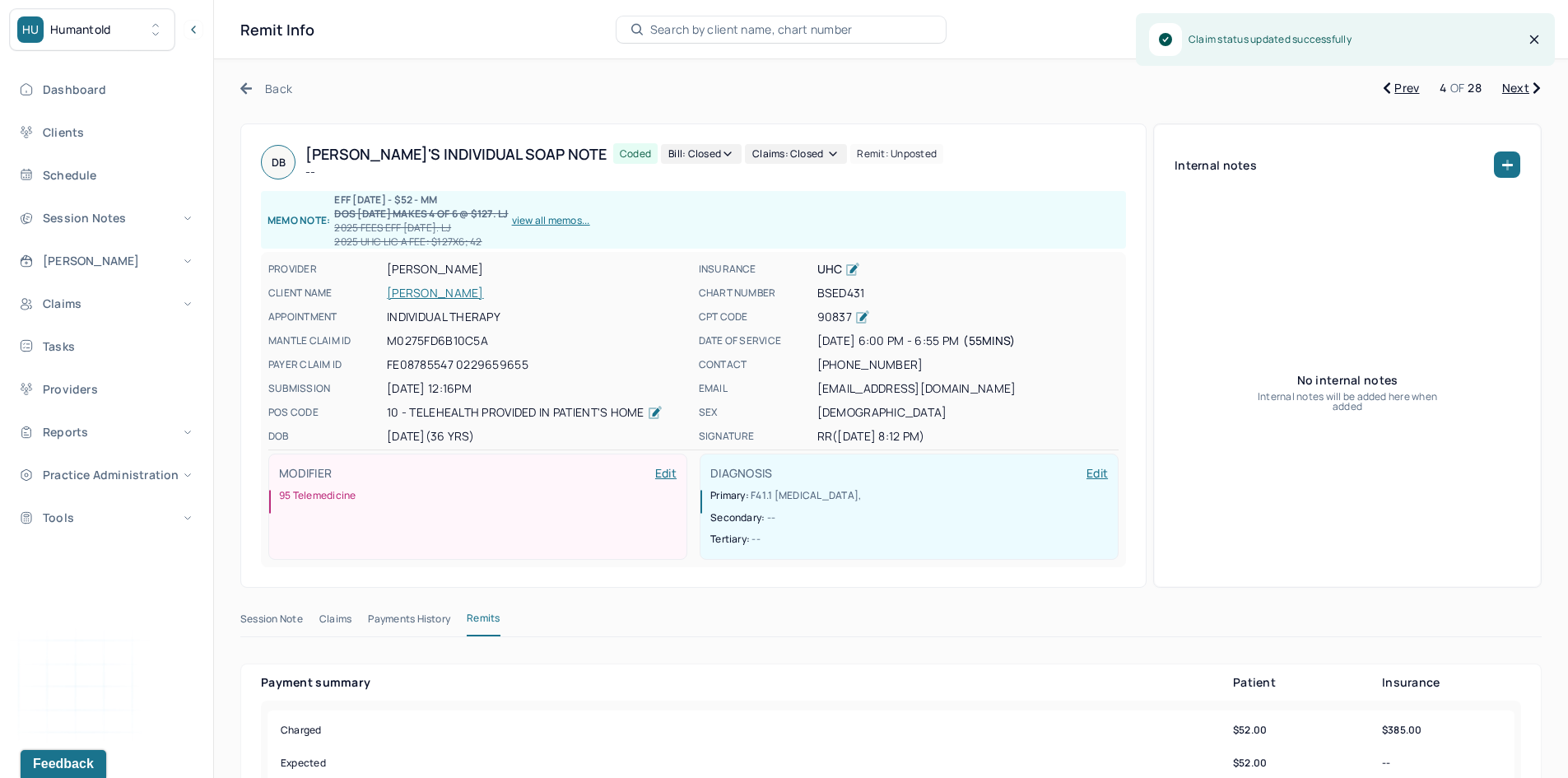 click on "Next" at bounding box center (1521, 88) 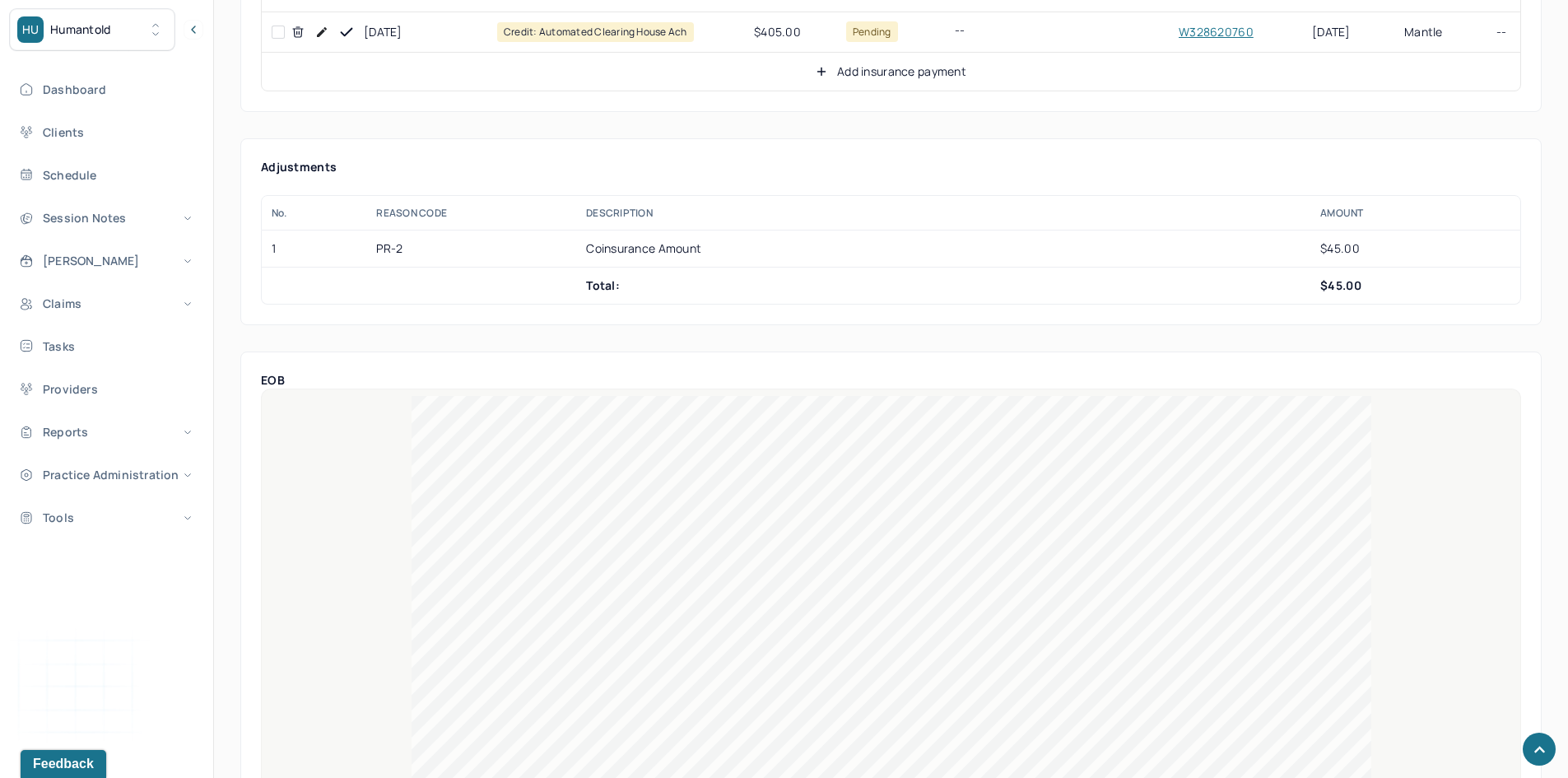 scroll, scrollTop: 906, scrollLeft: 0, axis: vertical 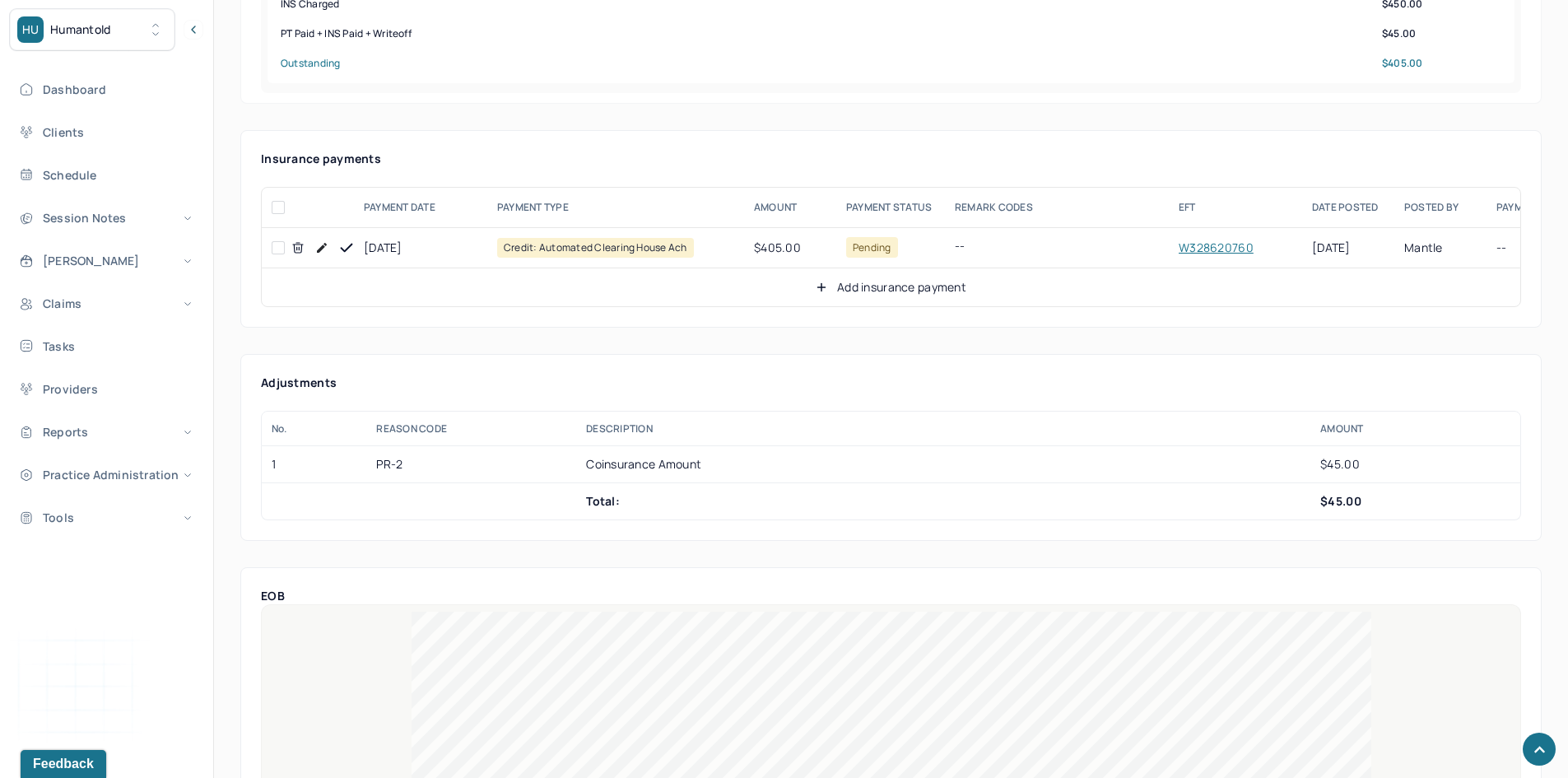 click at bounding box center [278, 248] 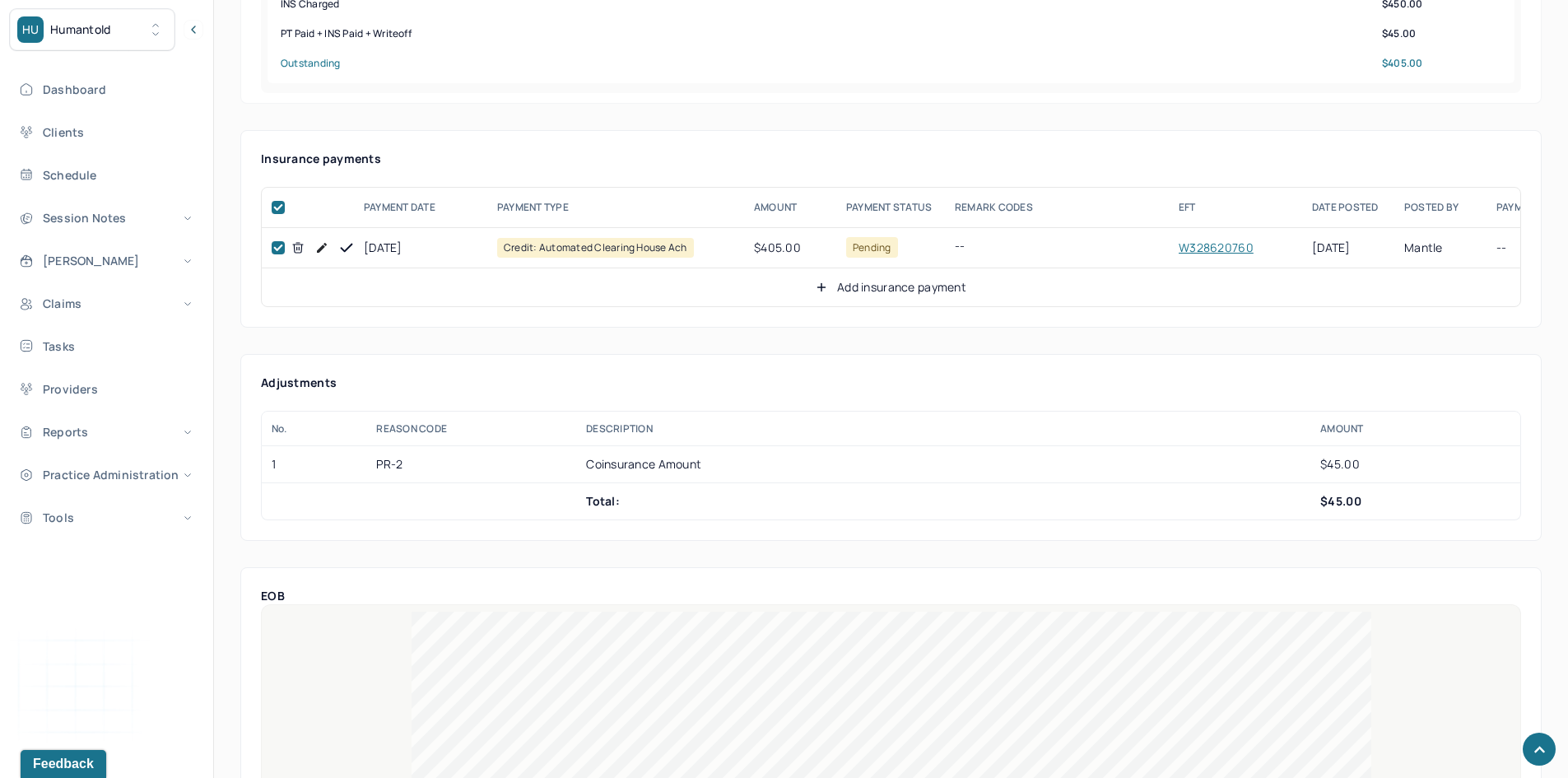 checkbox on "true" 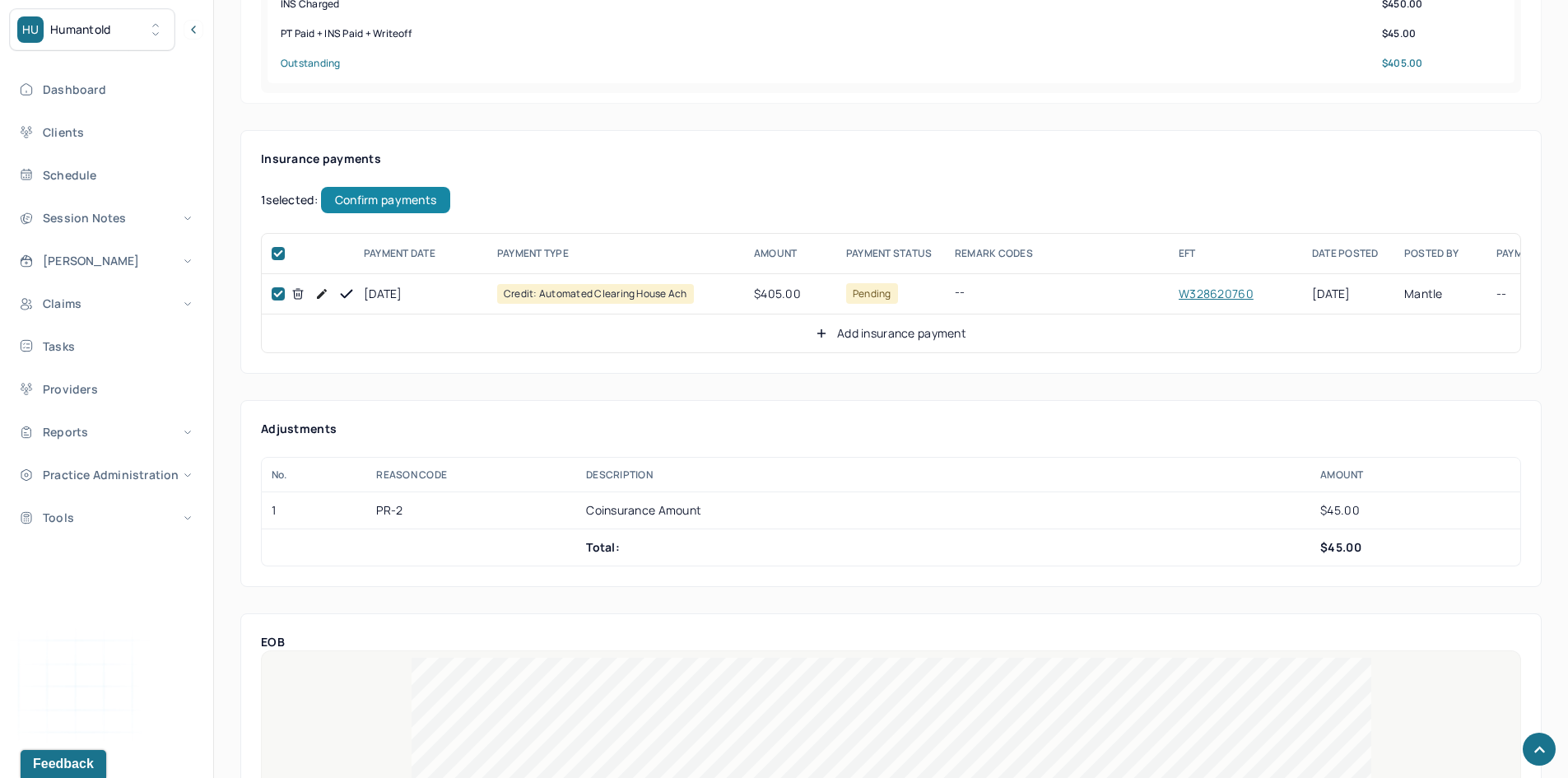 click on "Confirm payments" at bounding box center [385, 200] 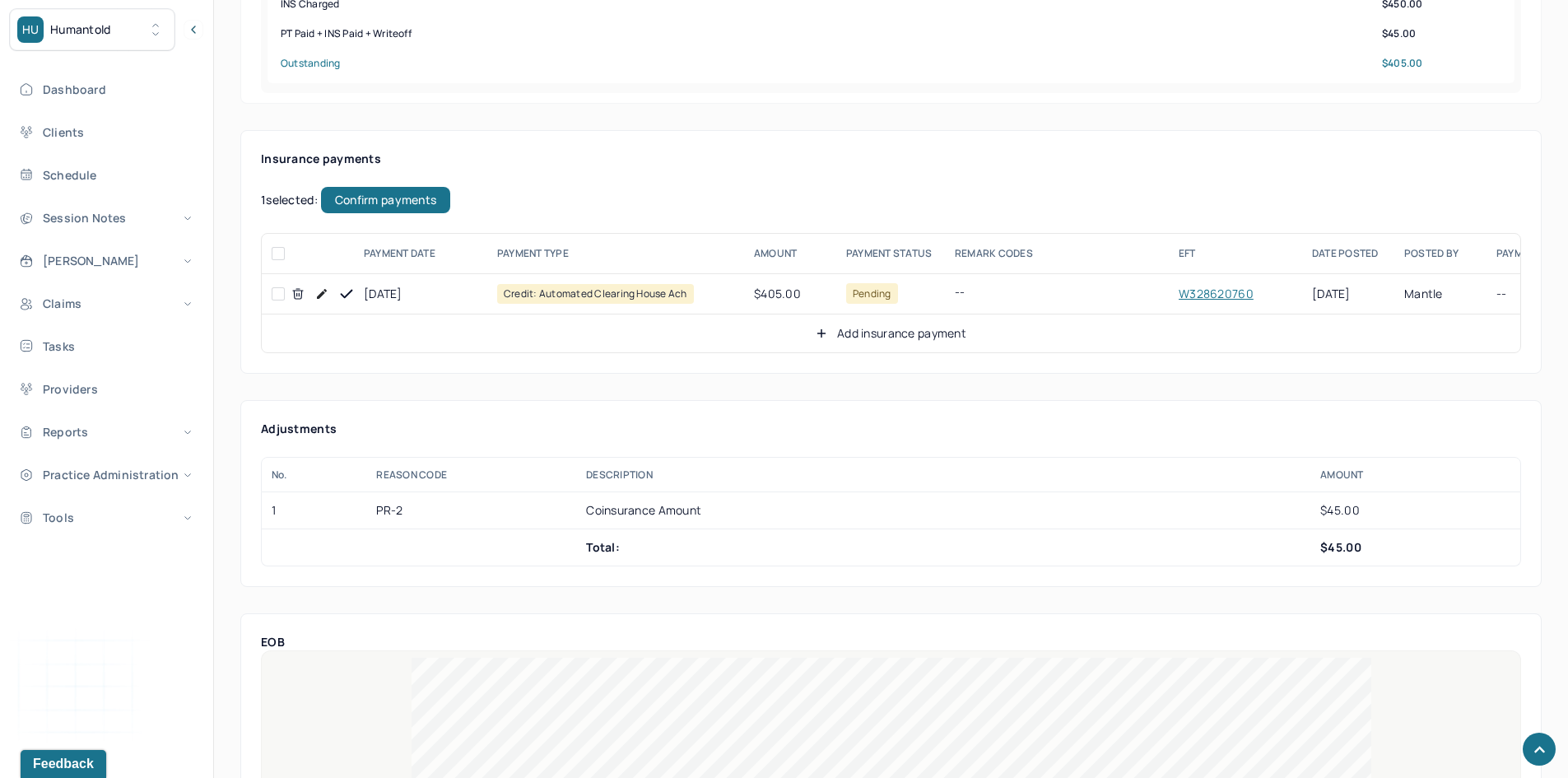 checkbox on "false" 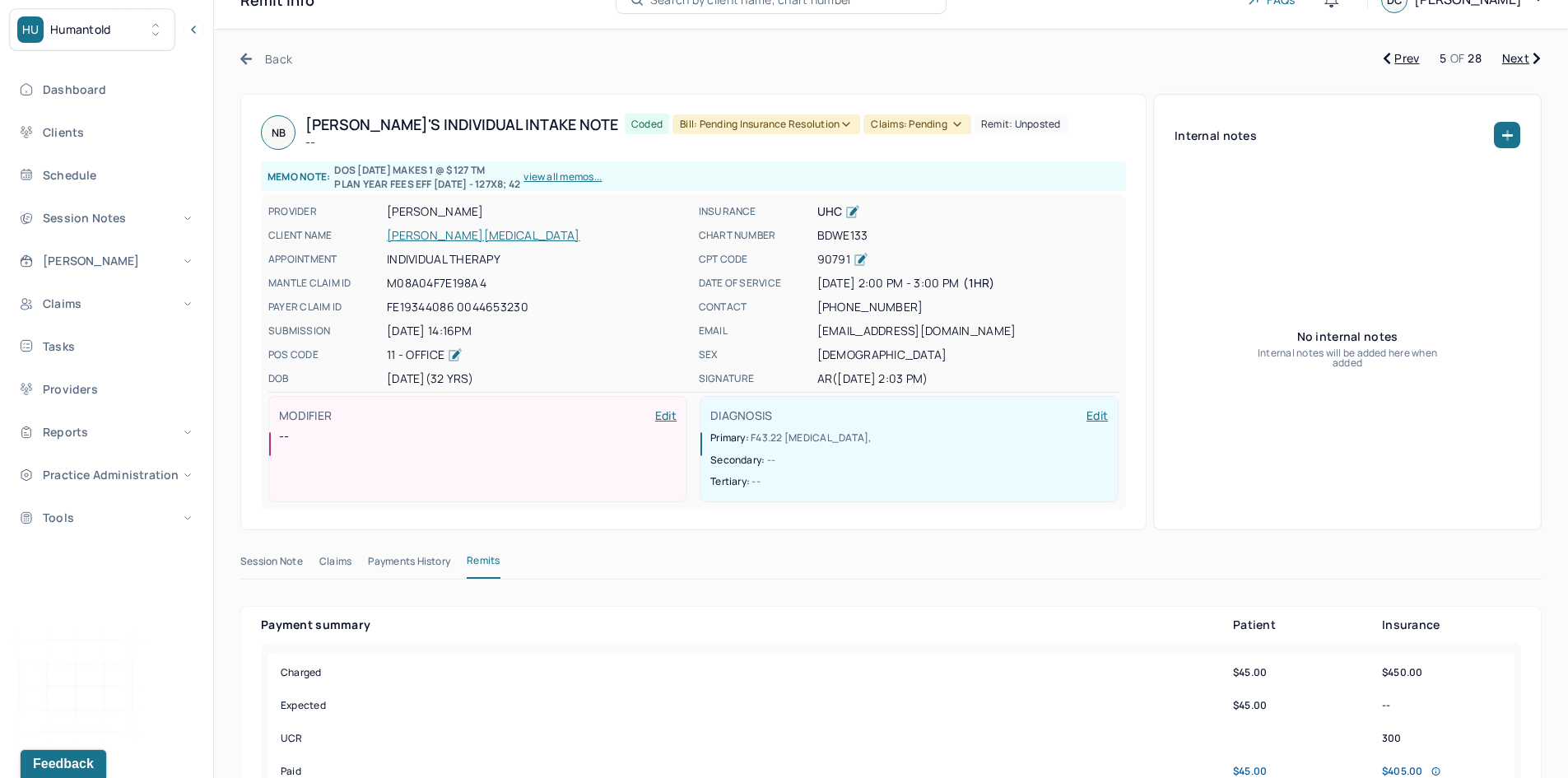 scroll, scrollTop: 0, scrollLeft: 0, axis: both 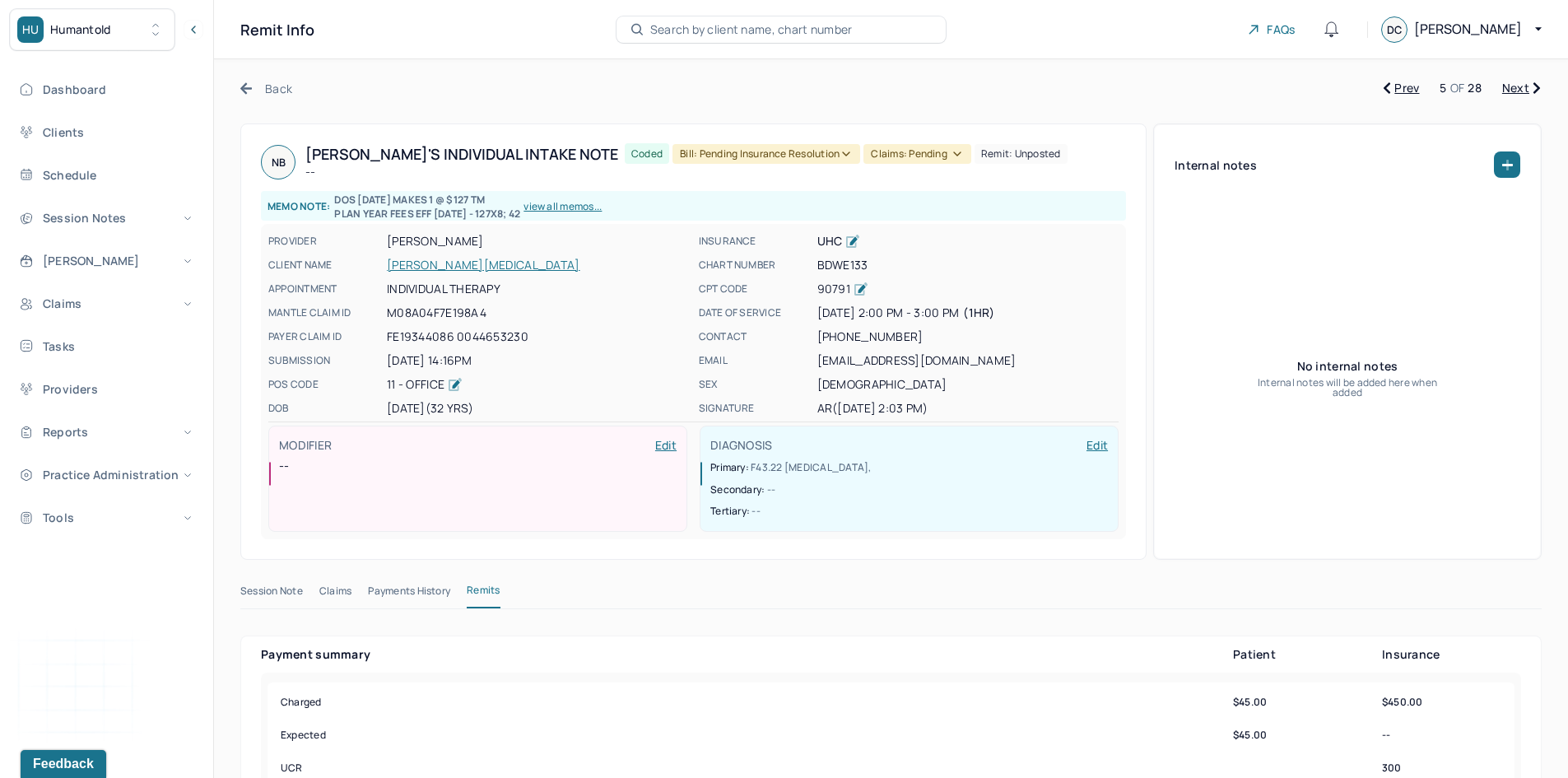 click on "Bill: Pending Insurance Resolution" at bounding box center [766, 154] 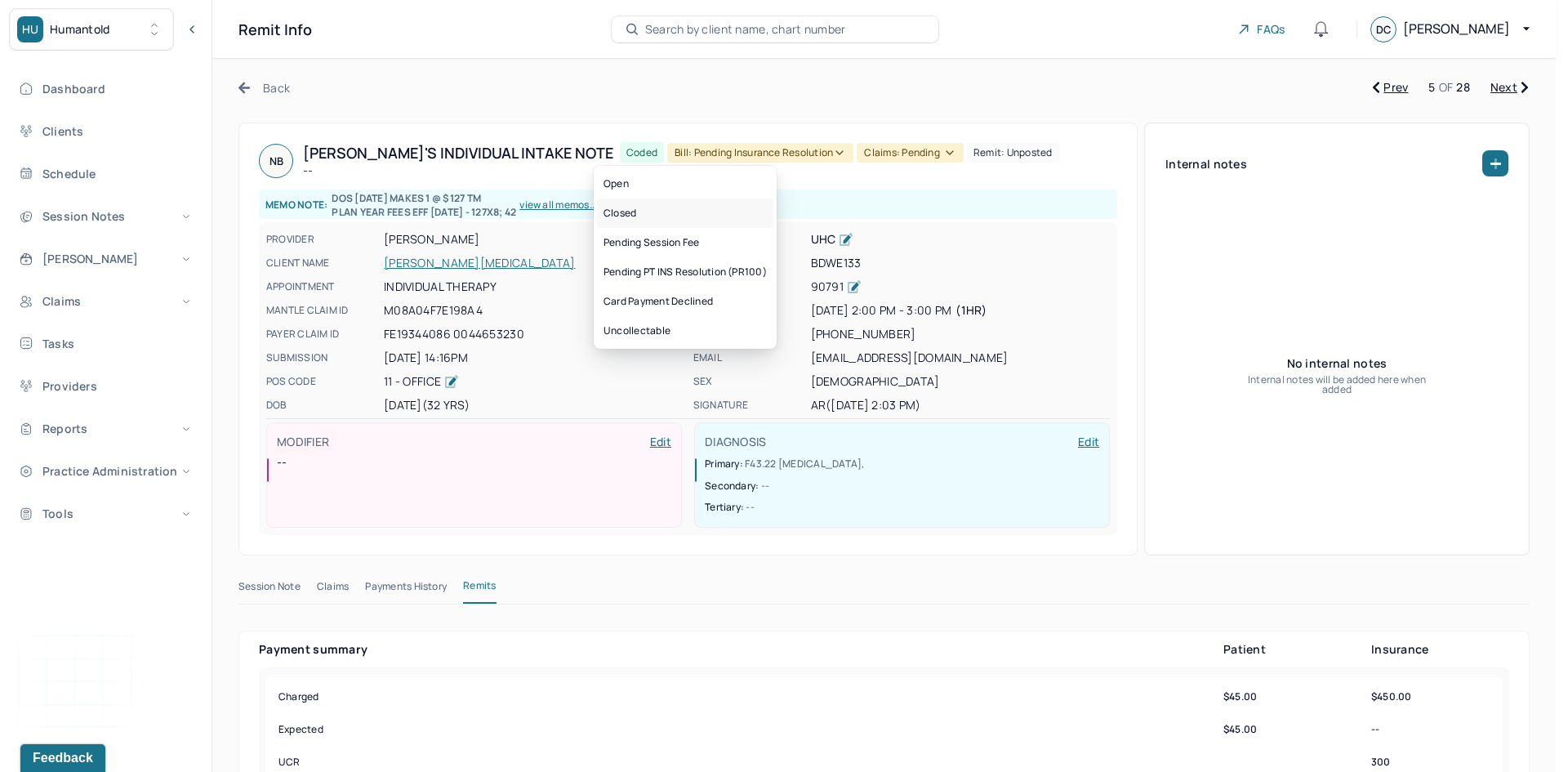 click on "Closed" at bounding box center (685, 213) 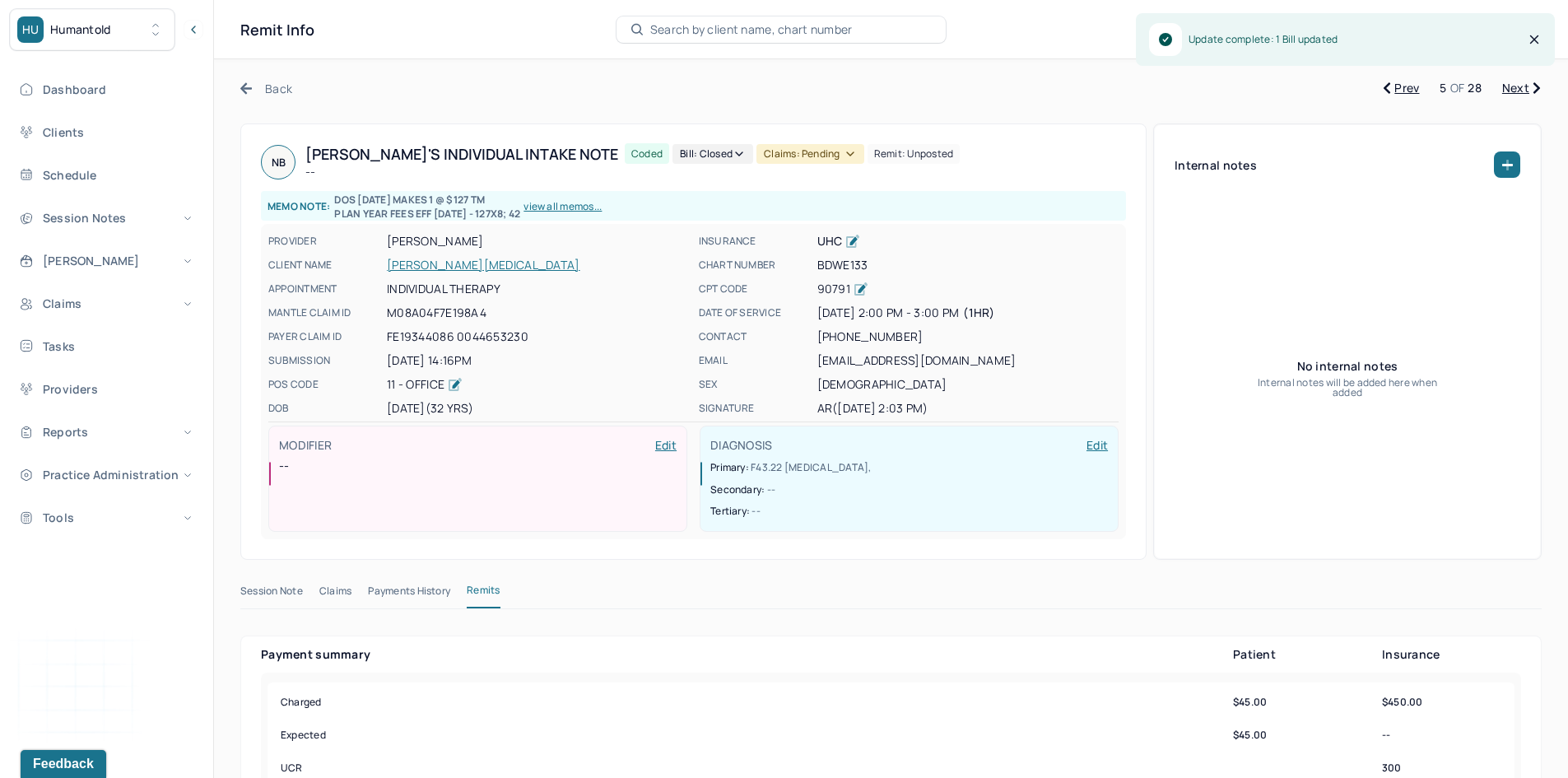 click on "Claims: pending" at bounding box center [810, 154] 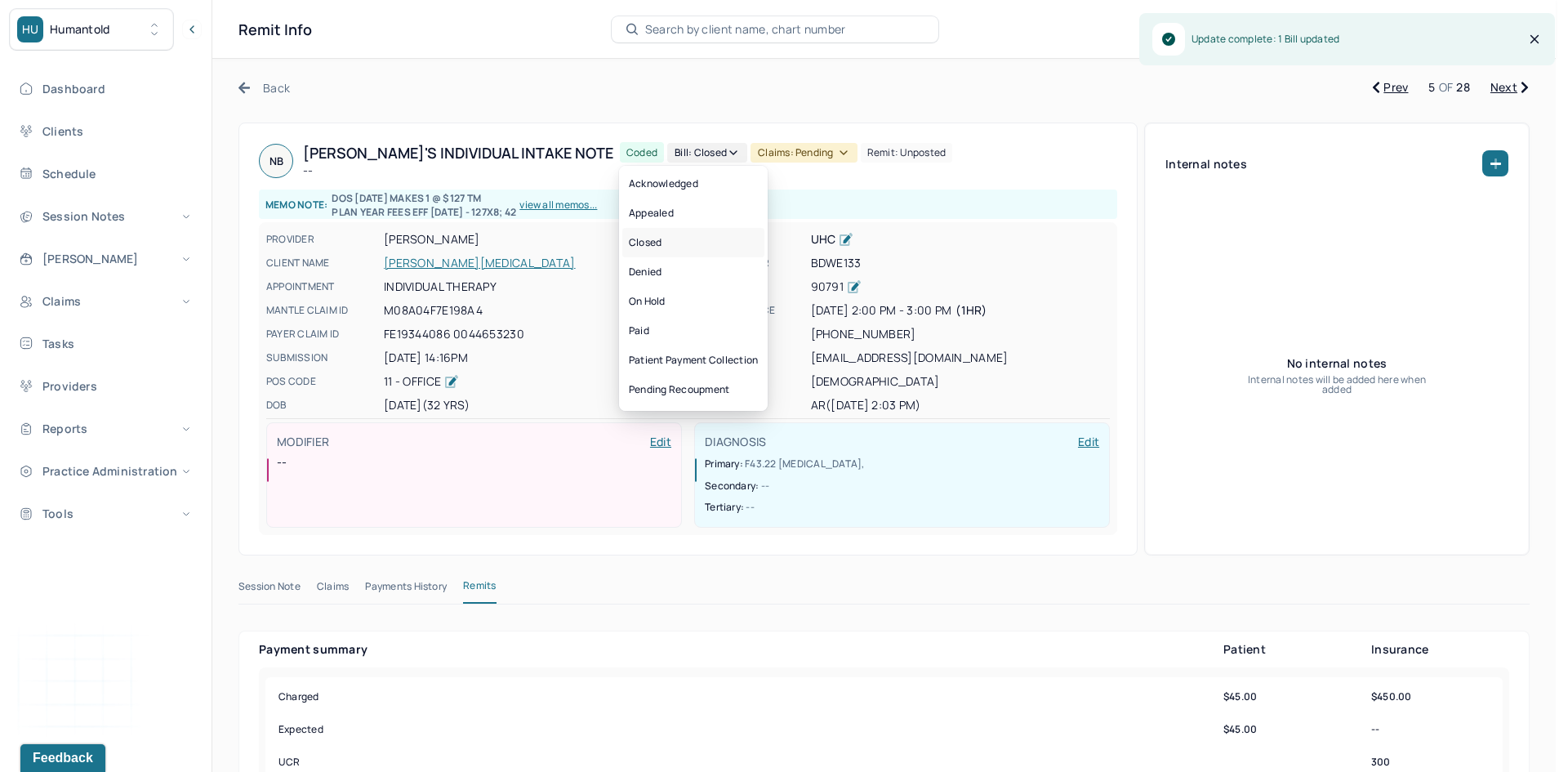 click on "Closed" at bounding box center [693, 243] 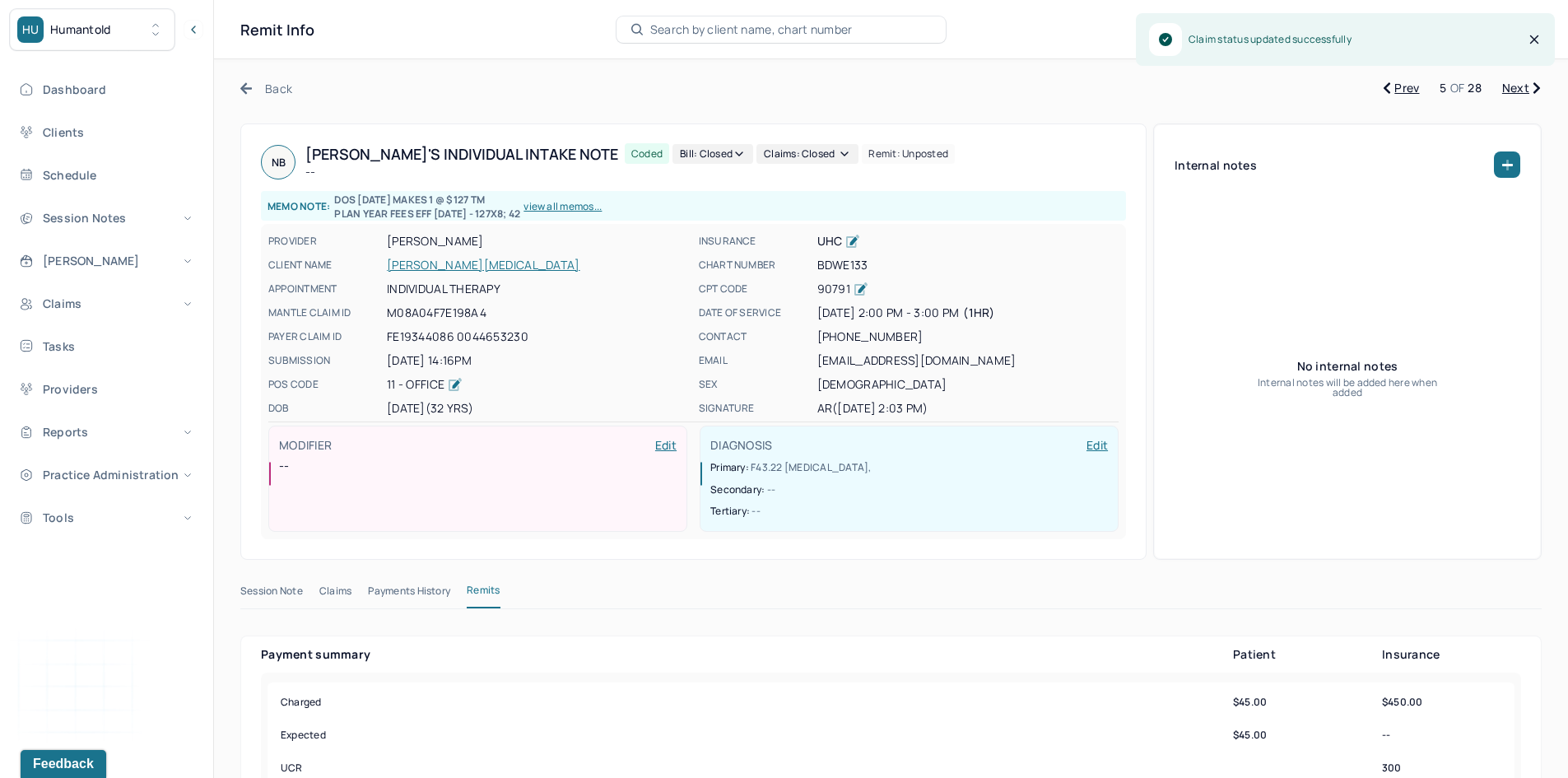 click on "Next" at bounding box center (1521, 88) 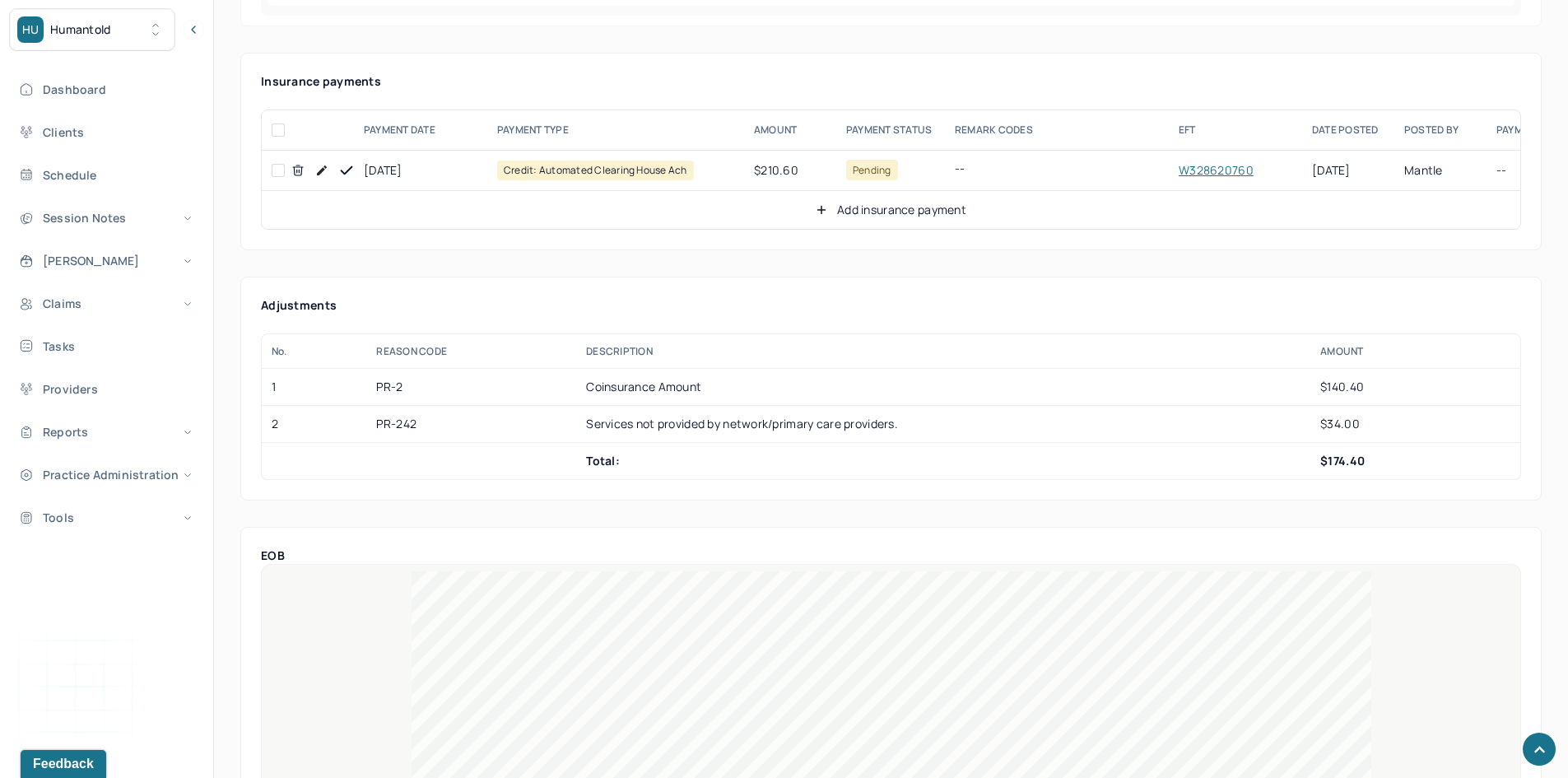scroll, scrollTop: 659, scrollLeft: 0, axis: vertical 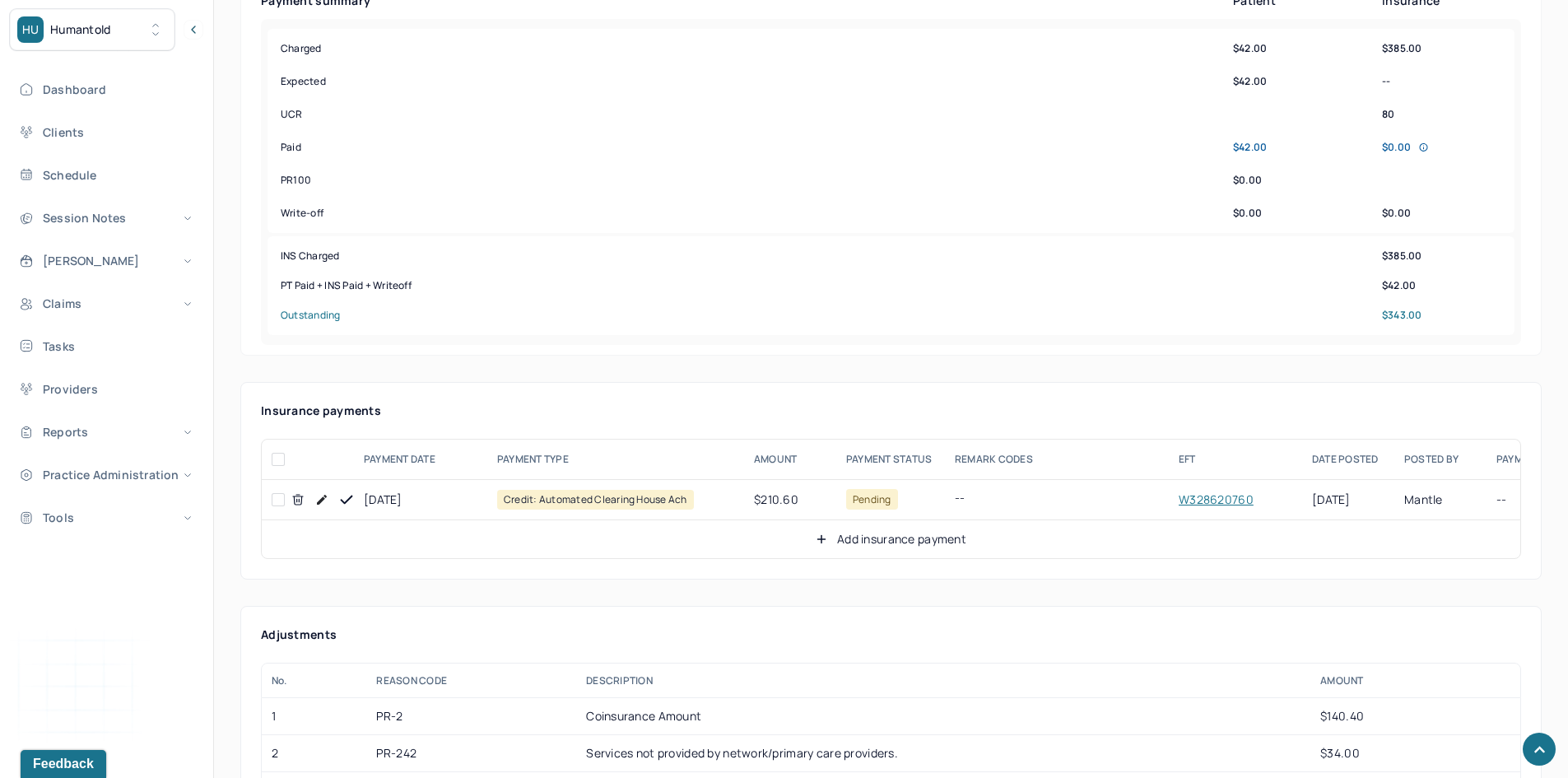 drag, startPoint x: 277, startPoint y: 487, endPoint x: 314, endPoint y: 467, distance: 42.05948 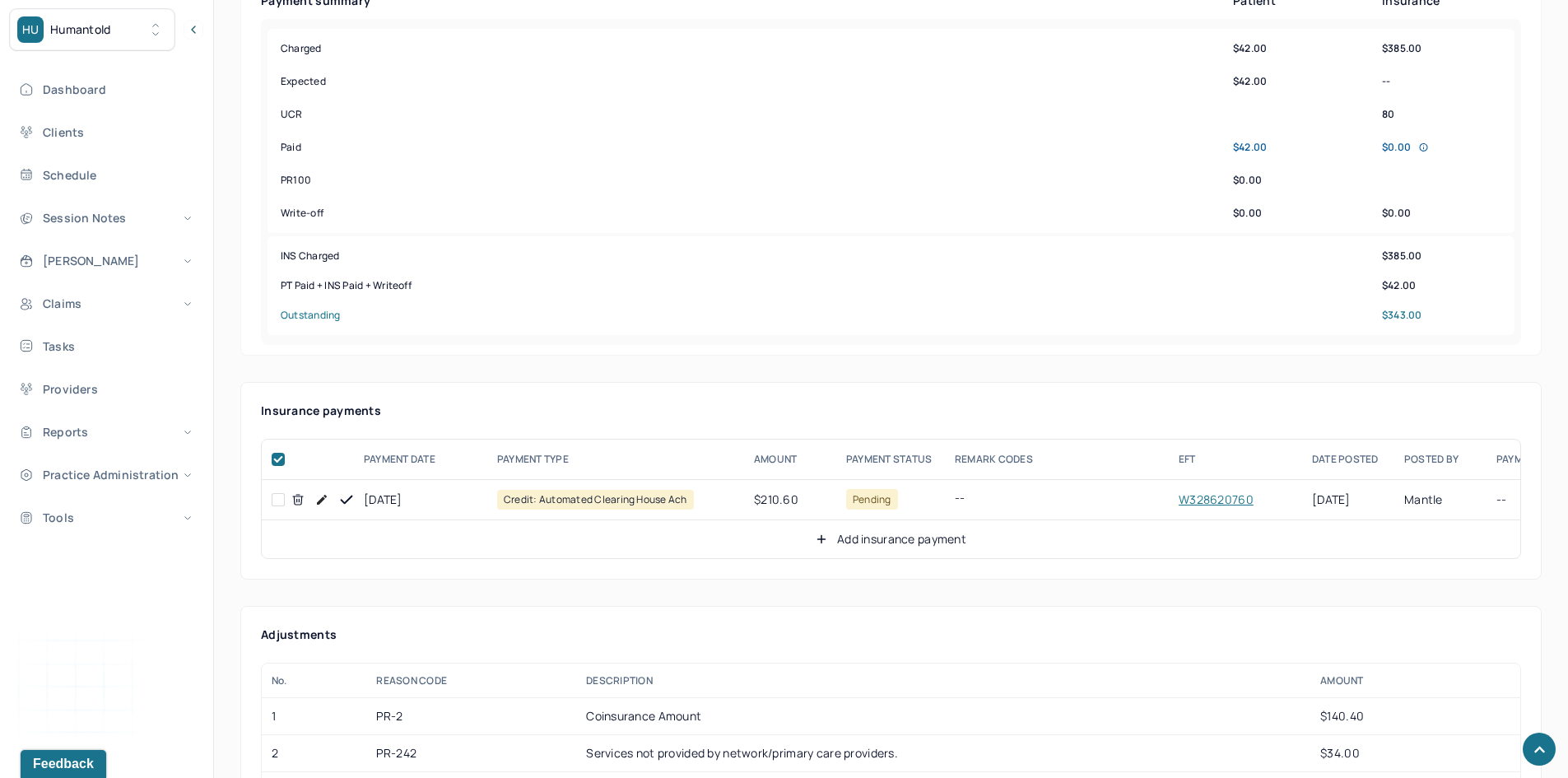 checkbox on "true" 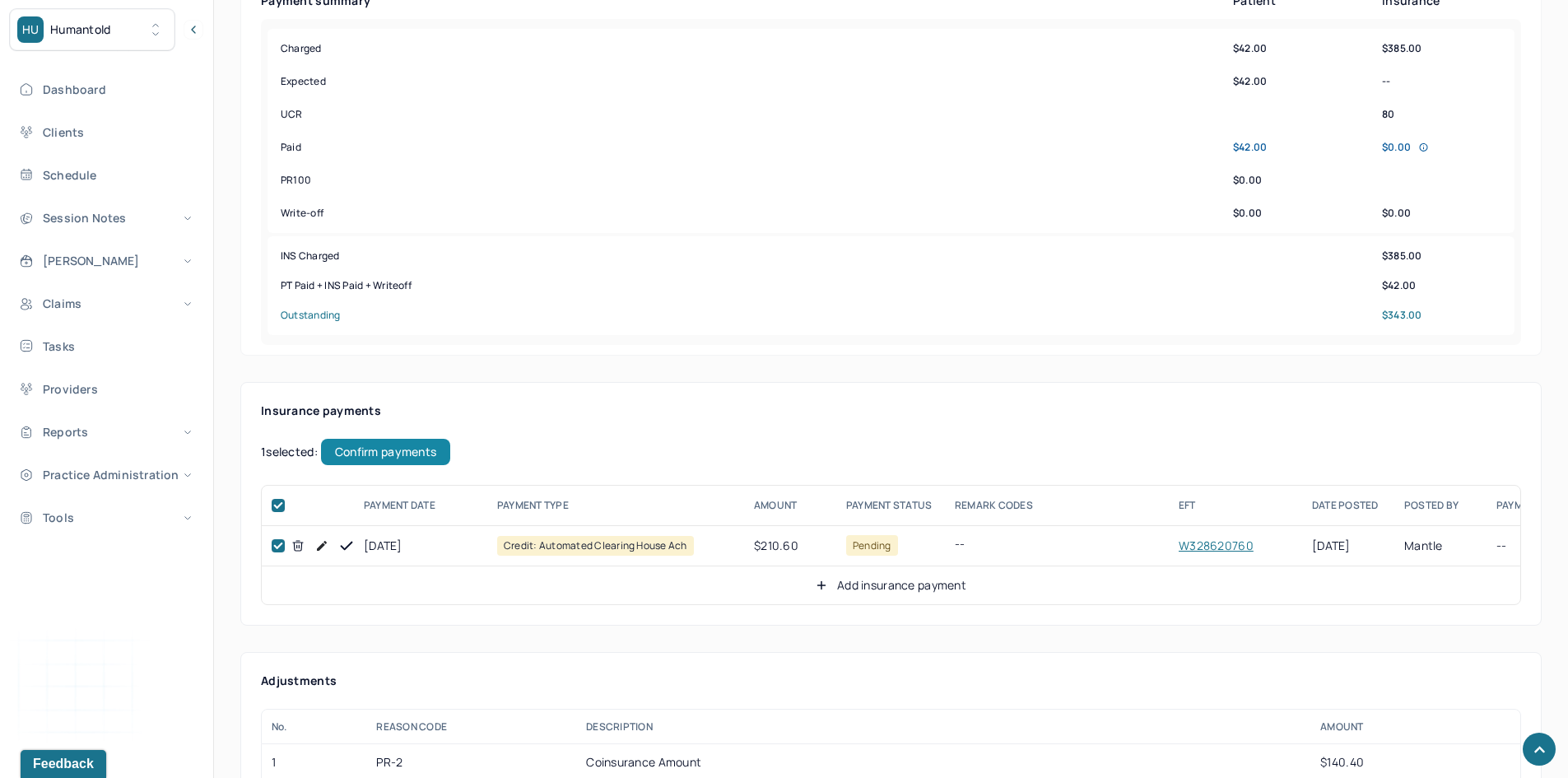 click on "Confirm payments" at bounding box center (385, 452) 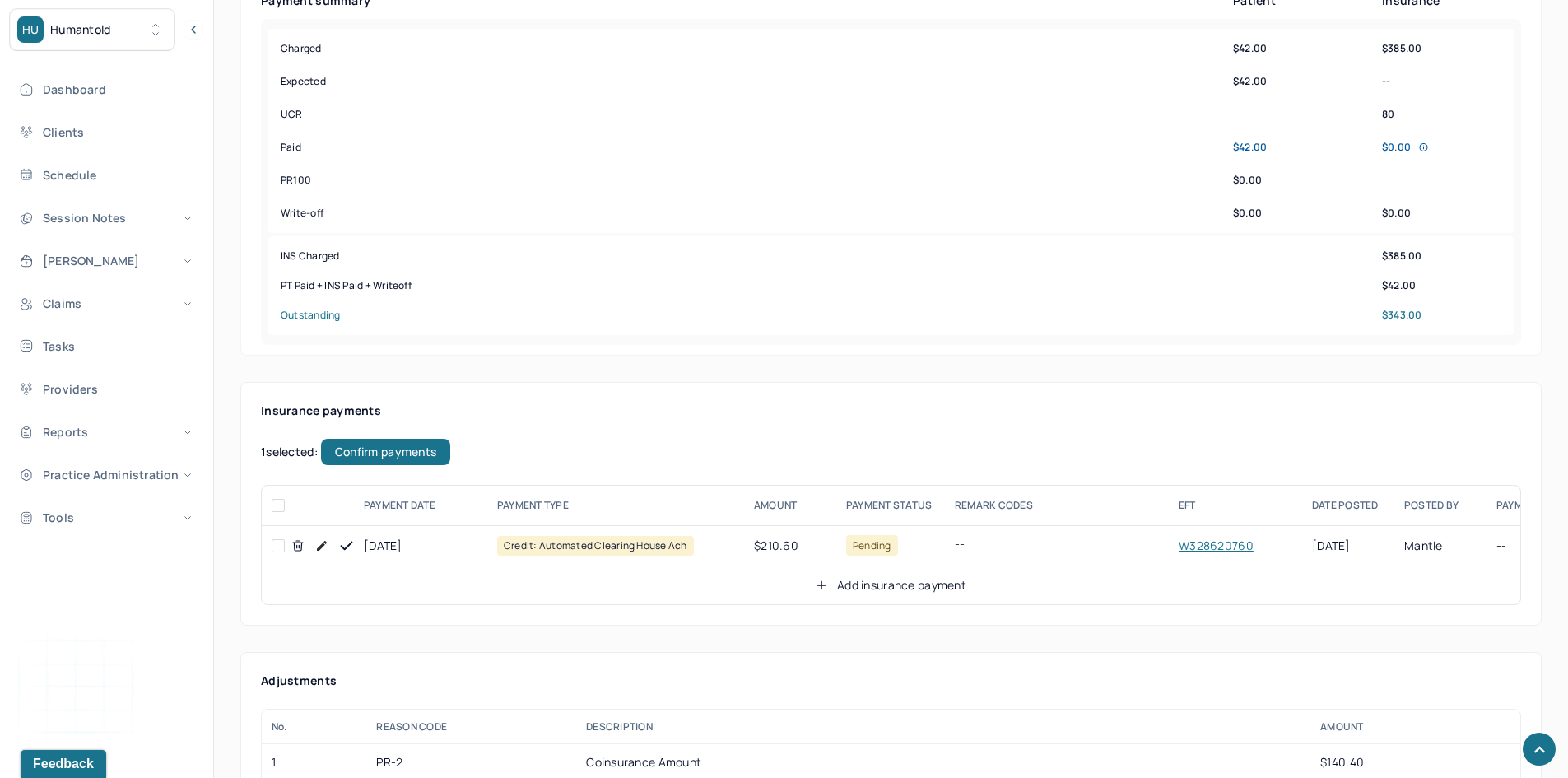 checkbox on "false" 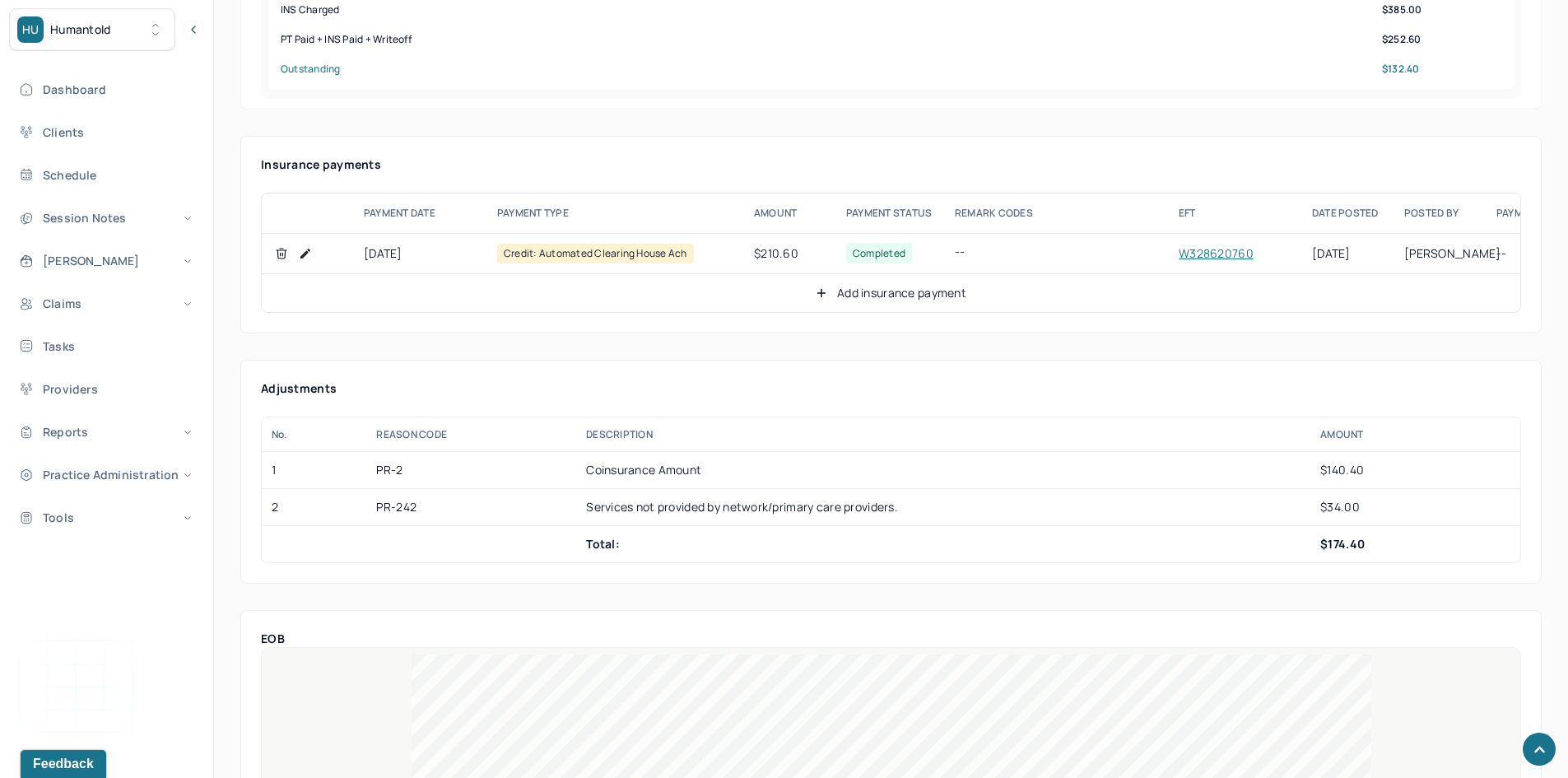 scroll, scrollTop: 906, scrollLeft: 0, axis: vertical 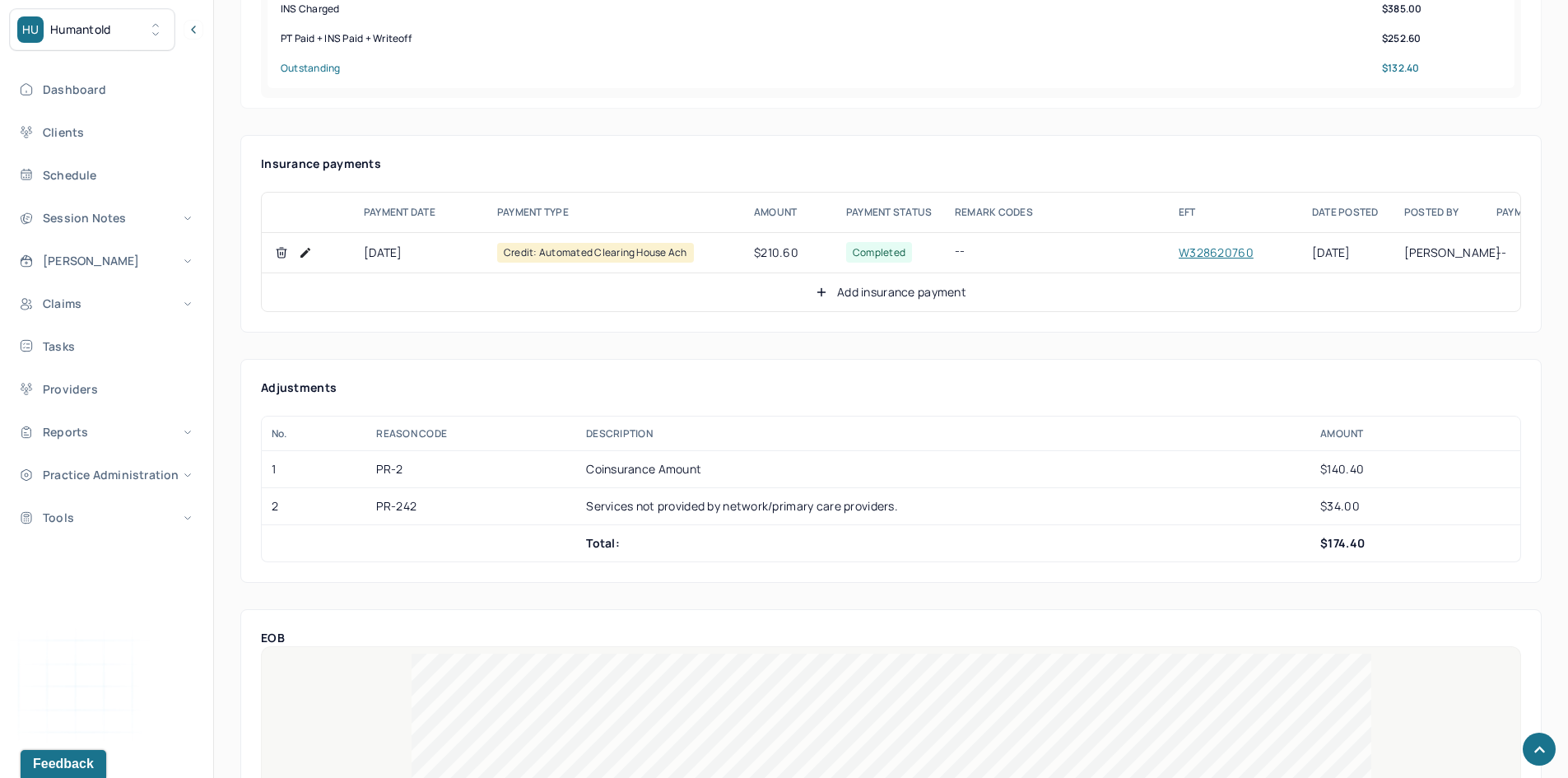 click 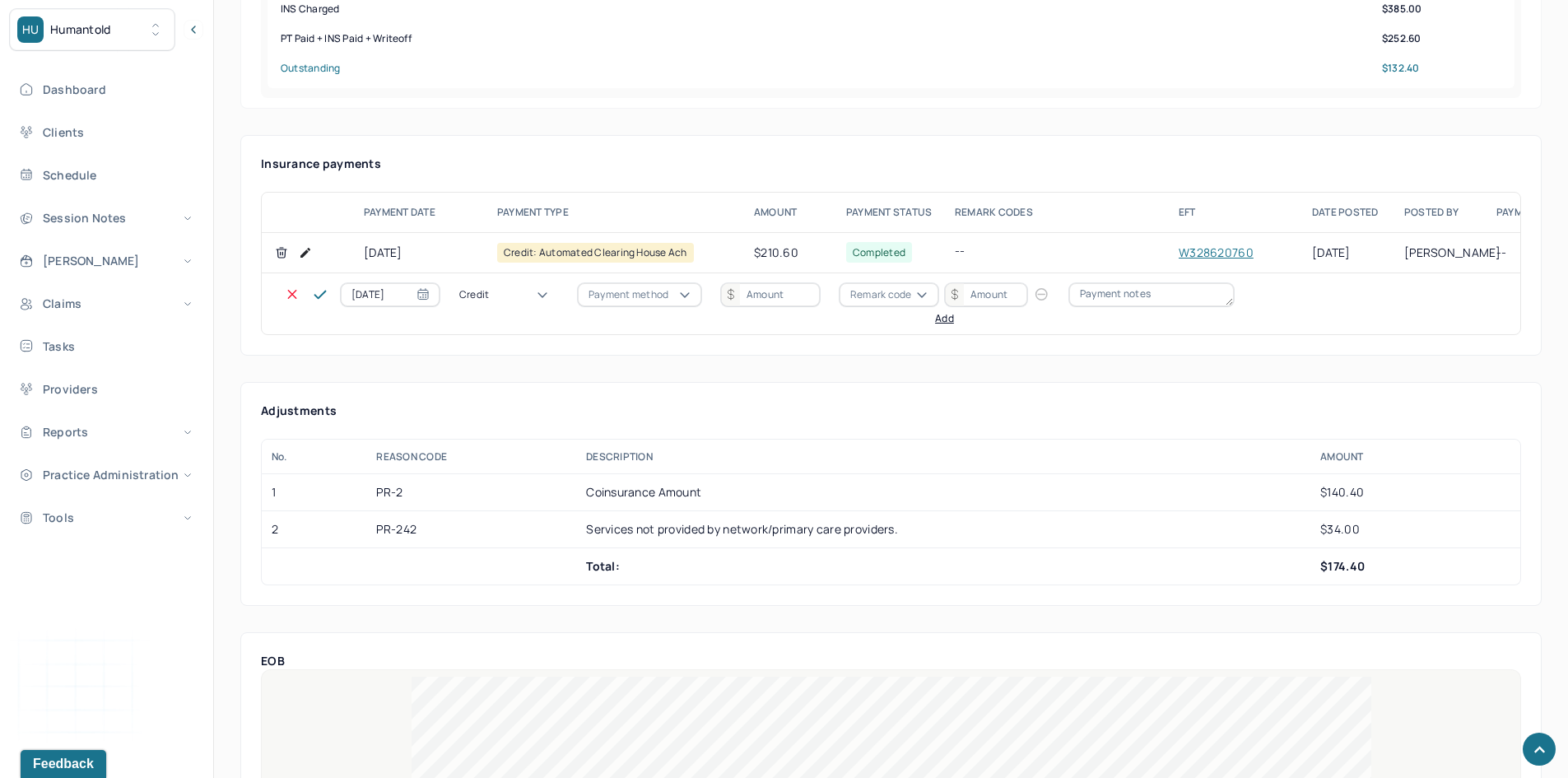 click on "Credit" at bounding box center (509, 295) 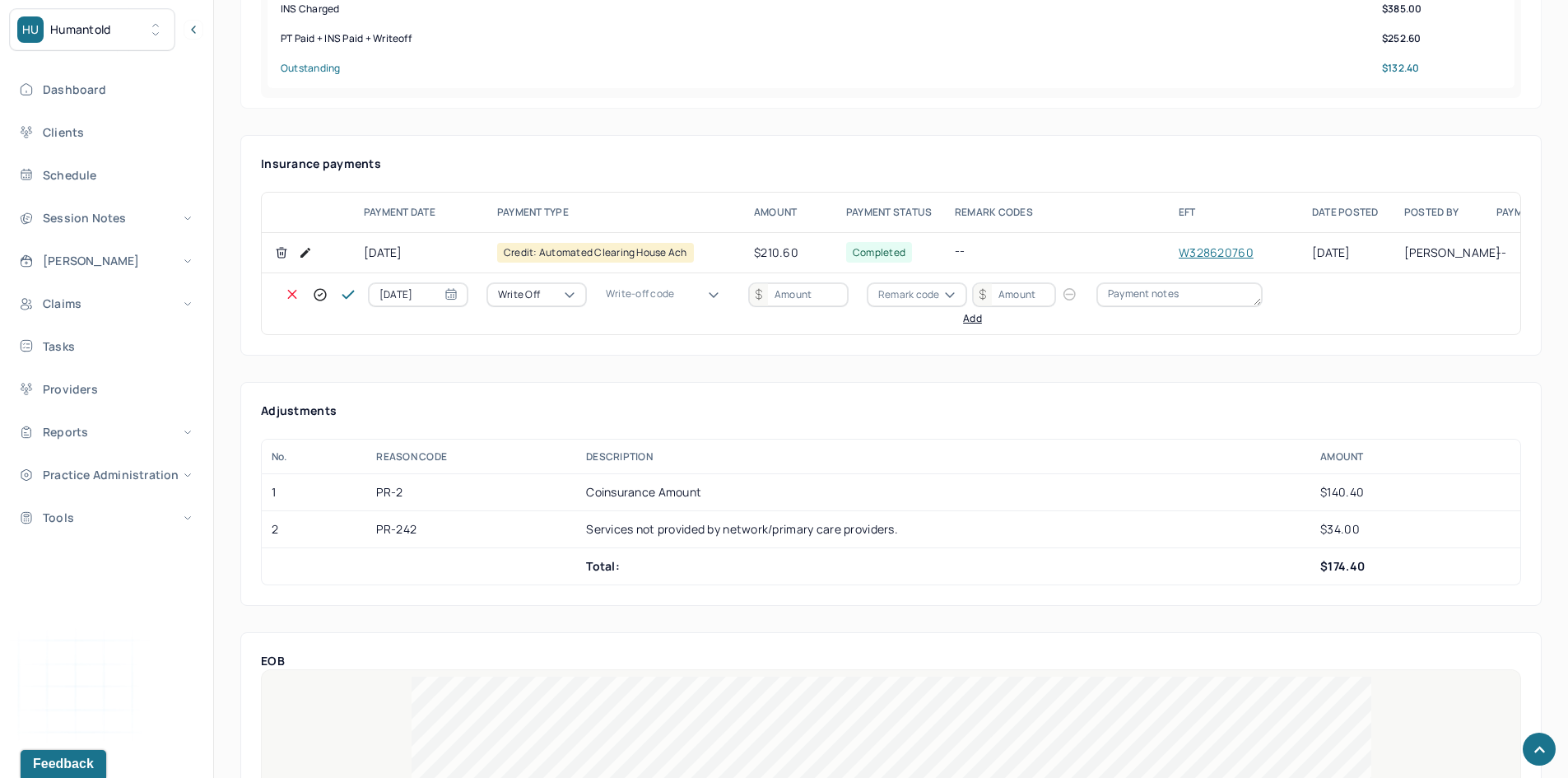 click on "Write-off code" at bounding box center [640, 294] 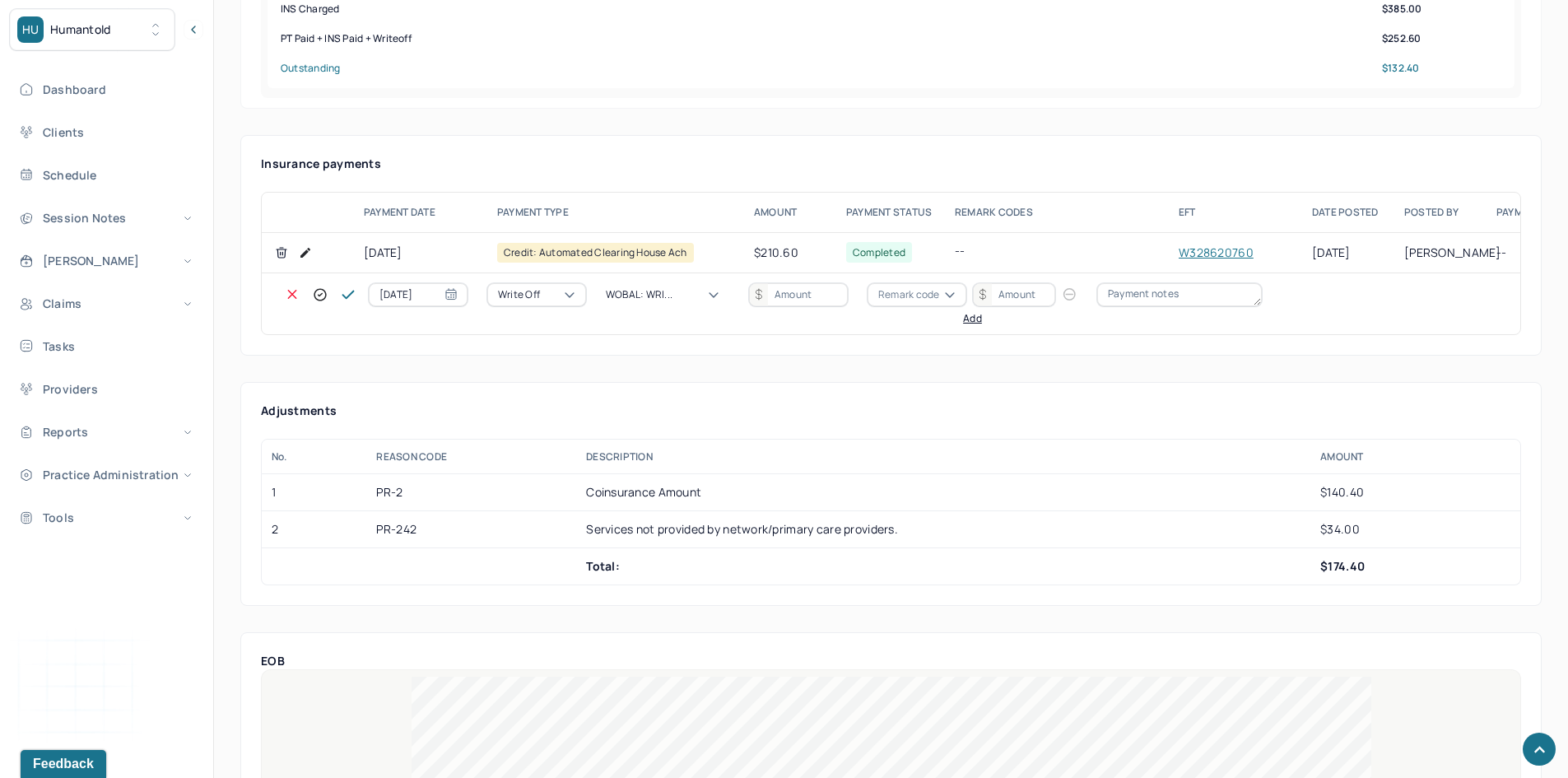 click at bounding box center [798, 295] 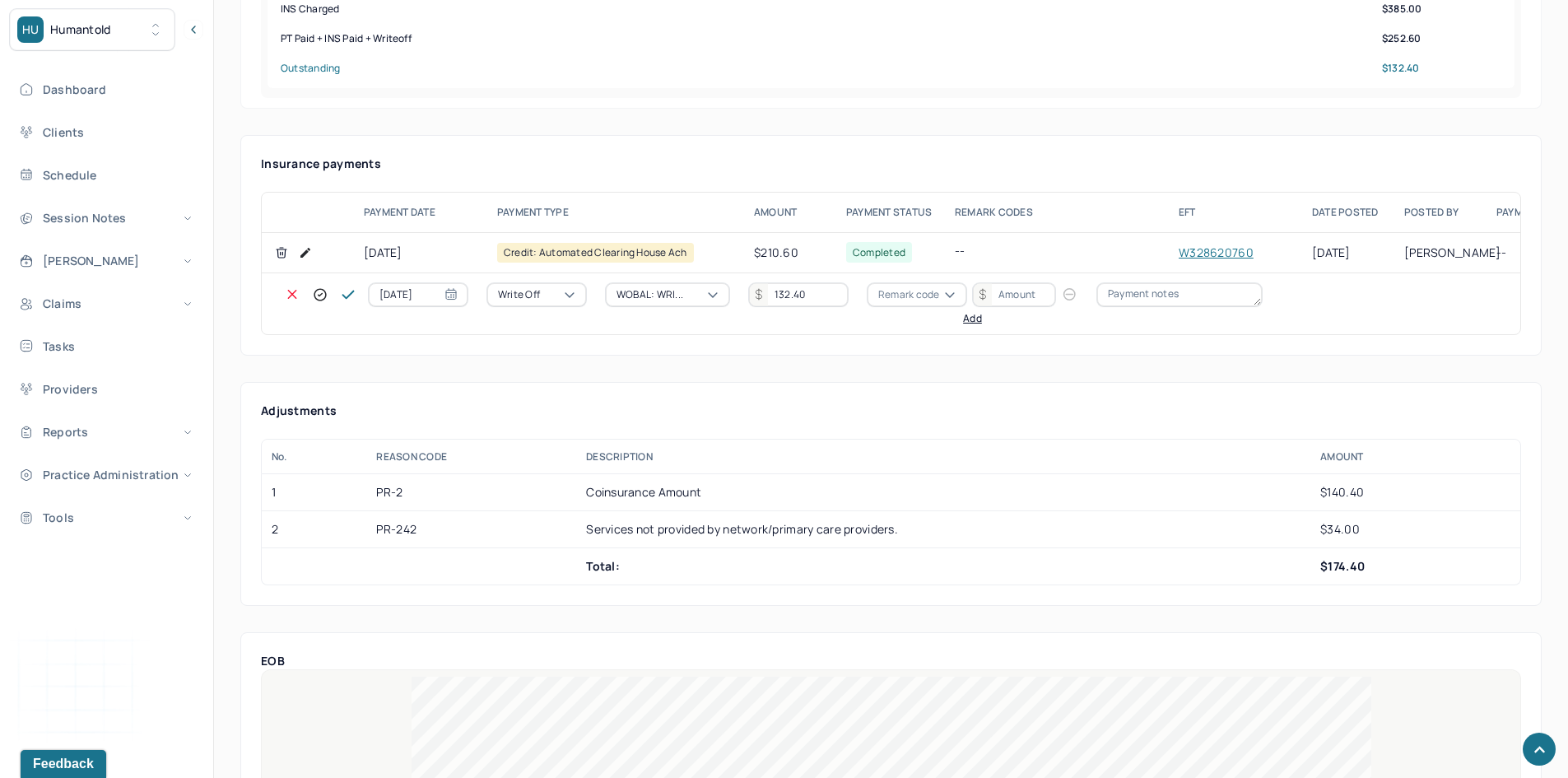 type on "132.40" 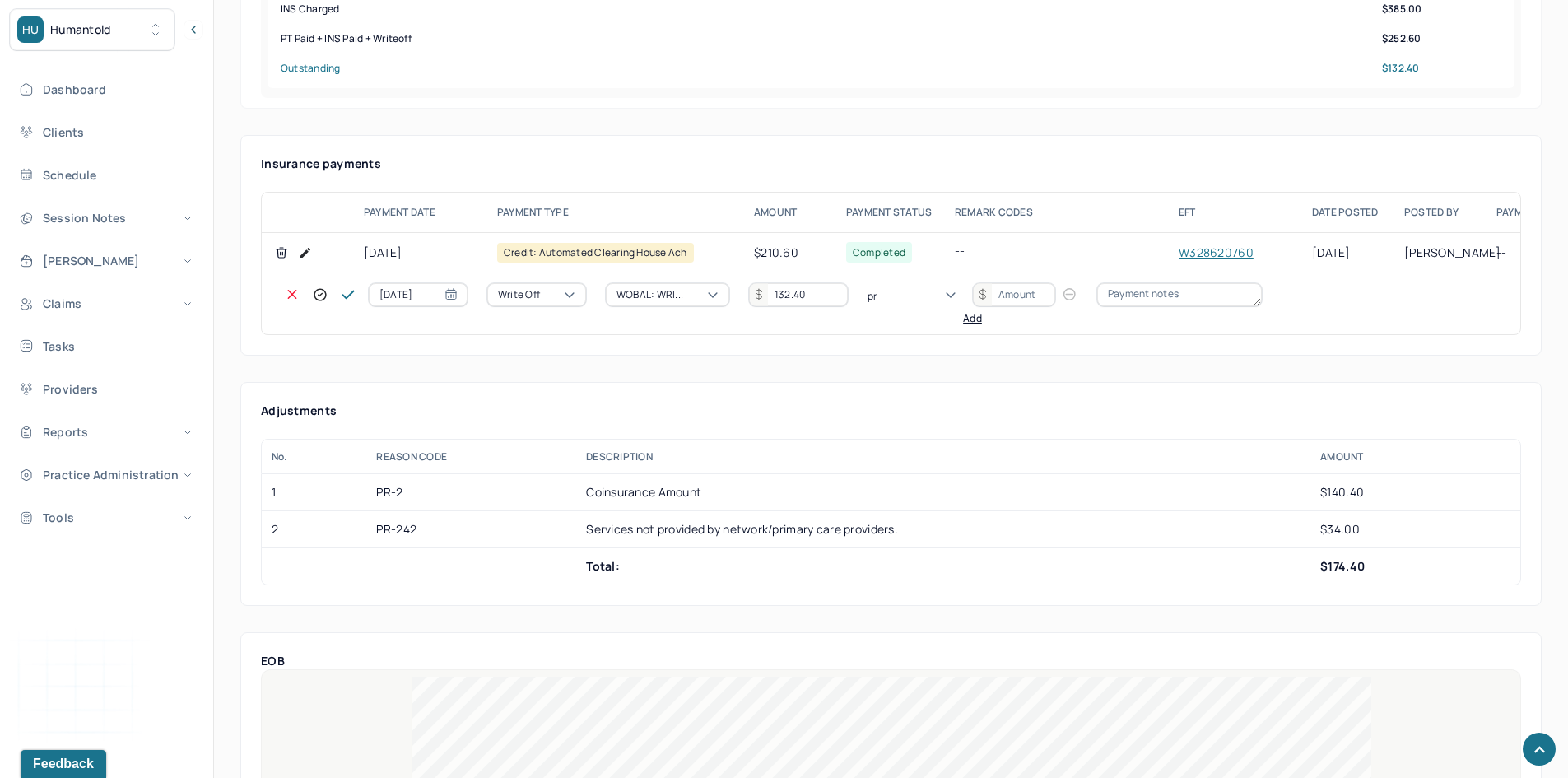 type on "pr2" 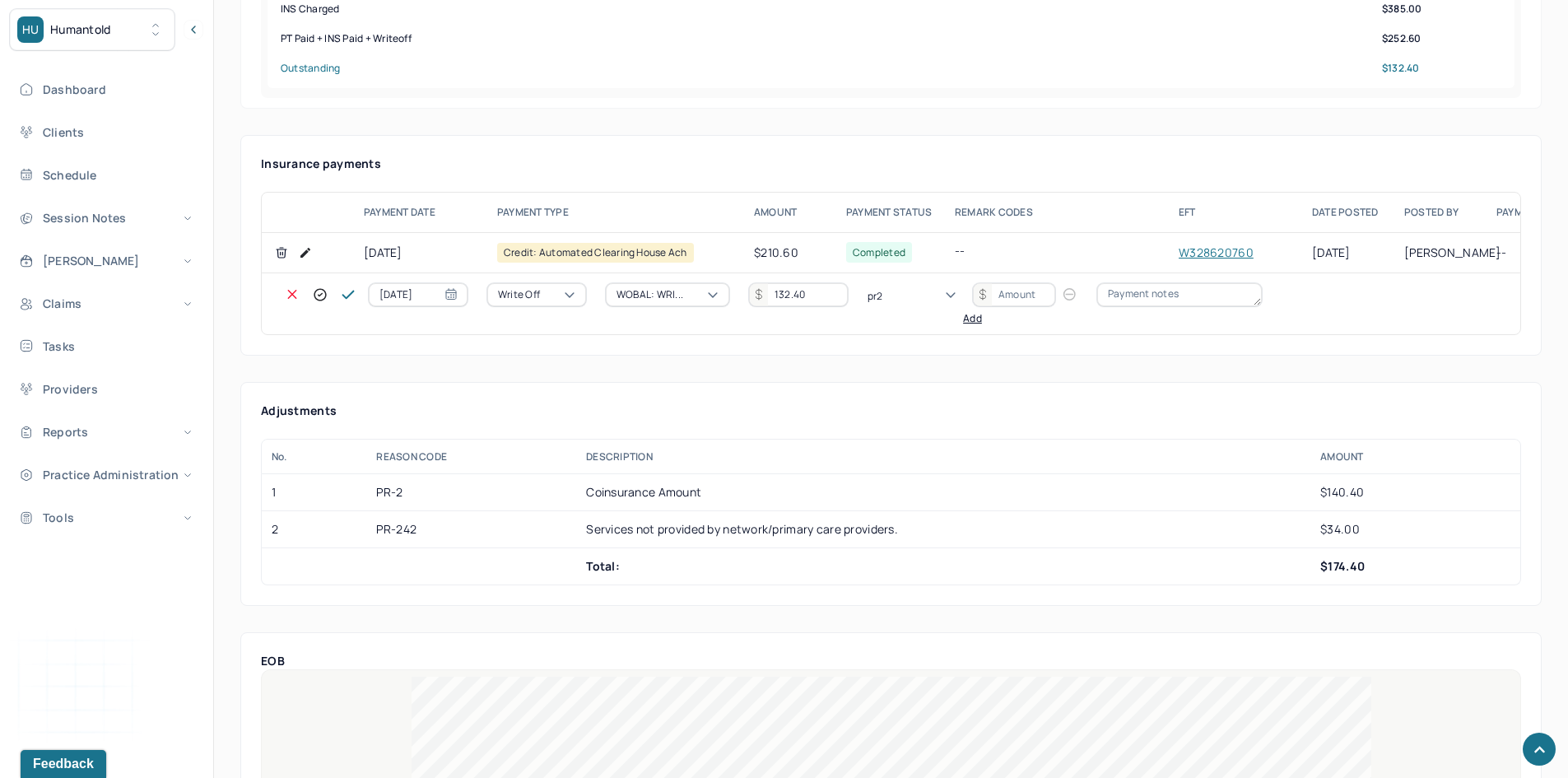type 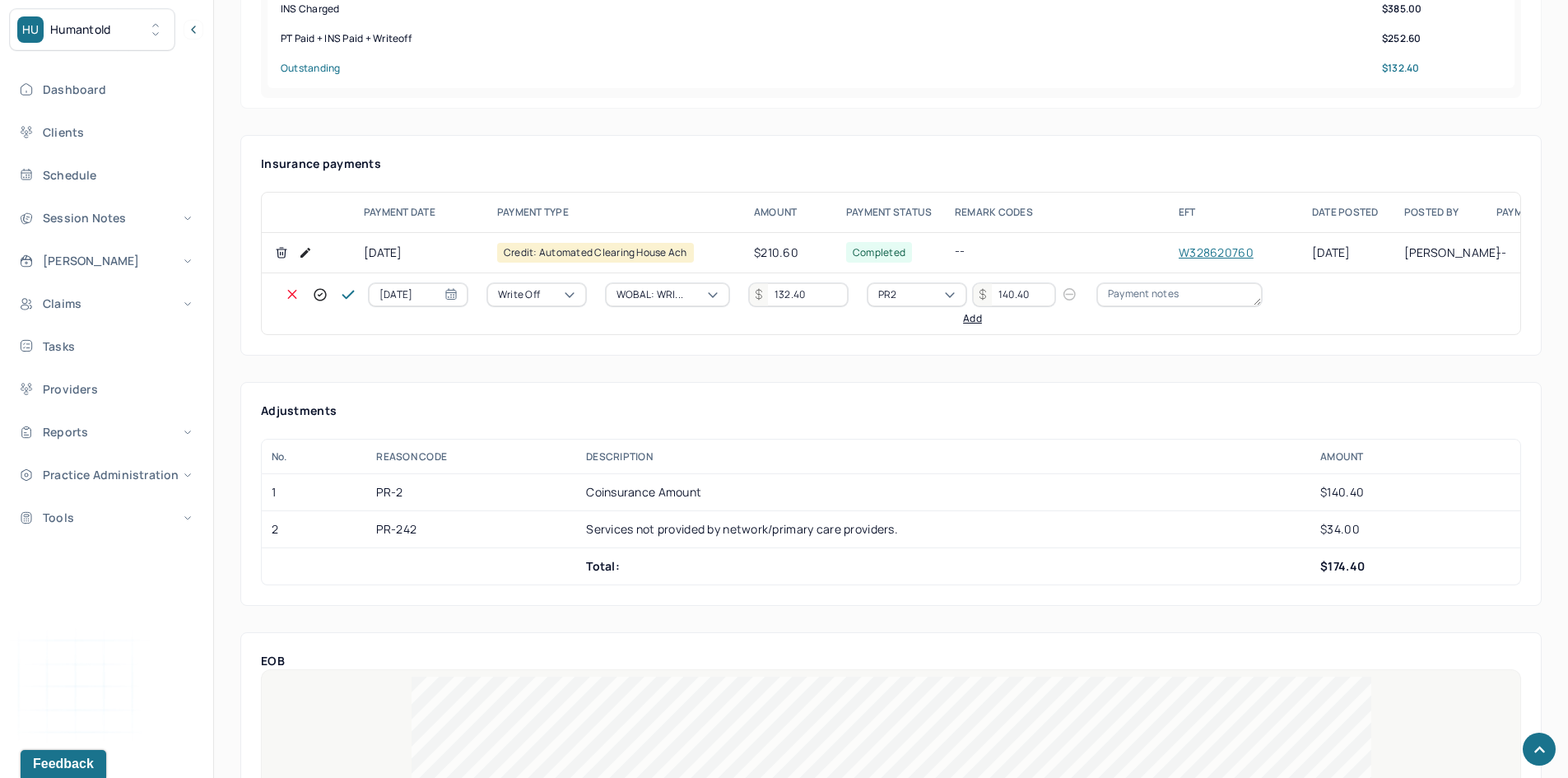type on "140.40" 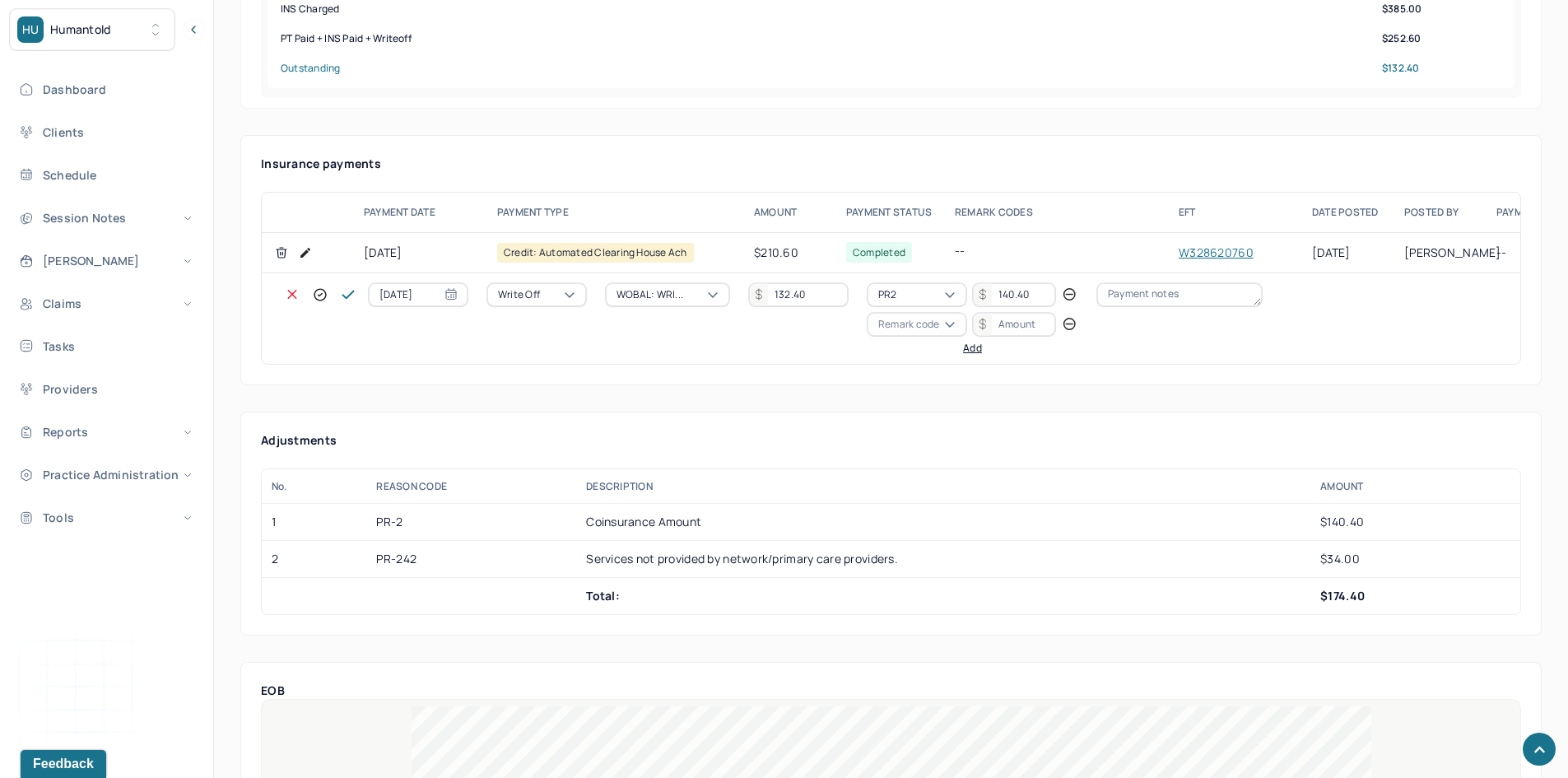 click on "Remark code" at bounding box center [909, 324] 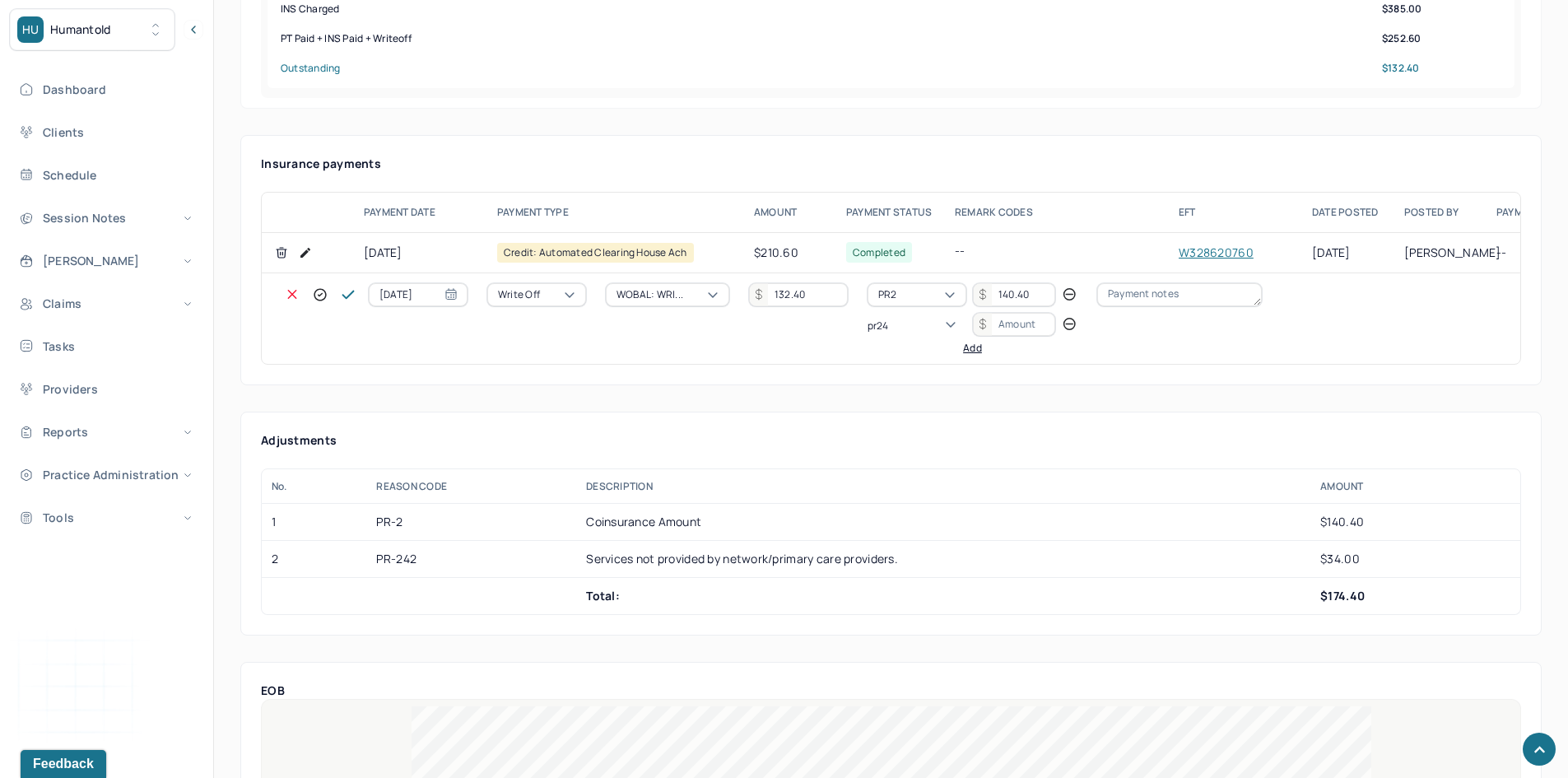 scroll, scrollTop: 0, scrollLeft: 0, axis: both 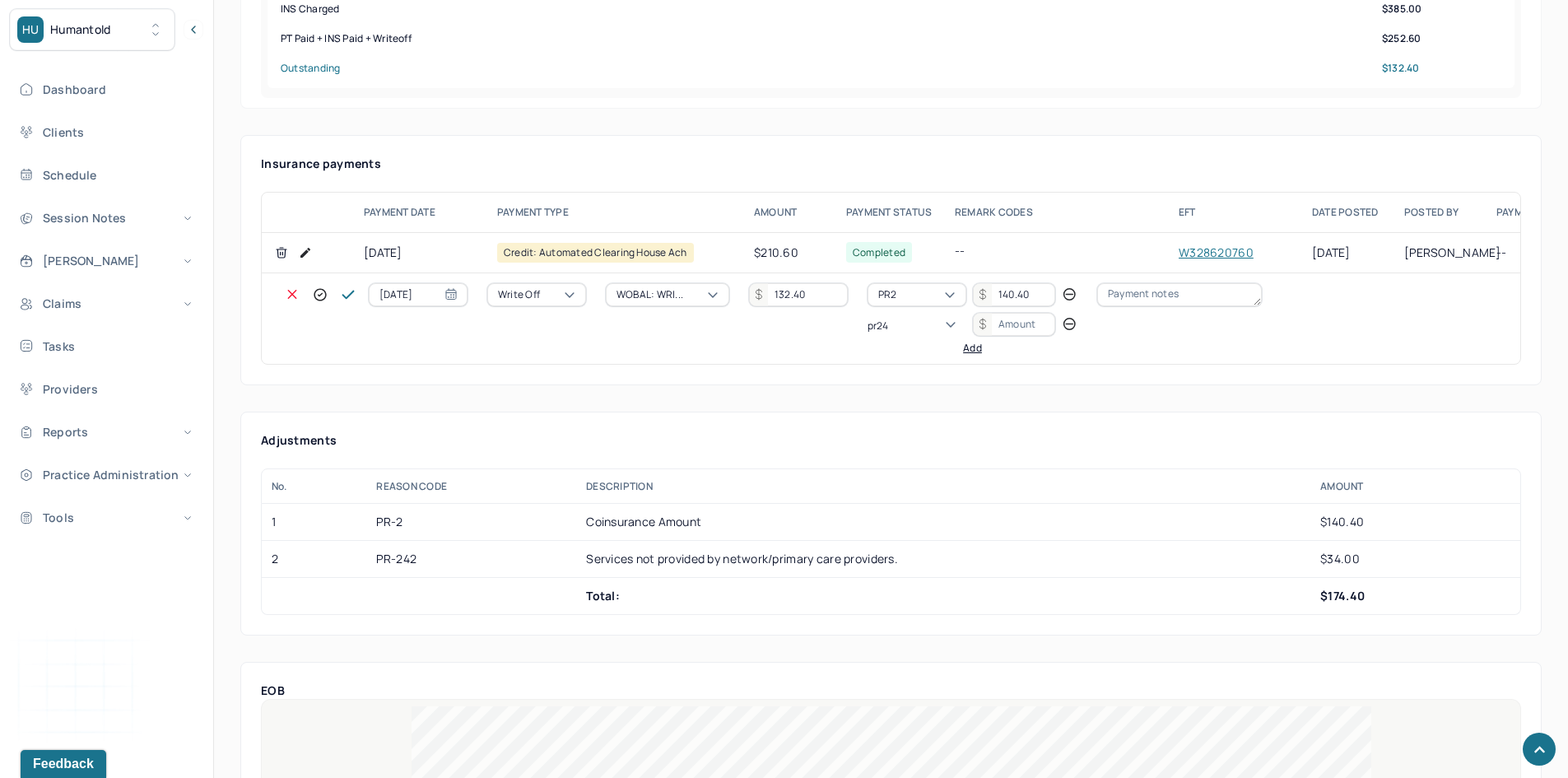 type on "pr242" 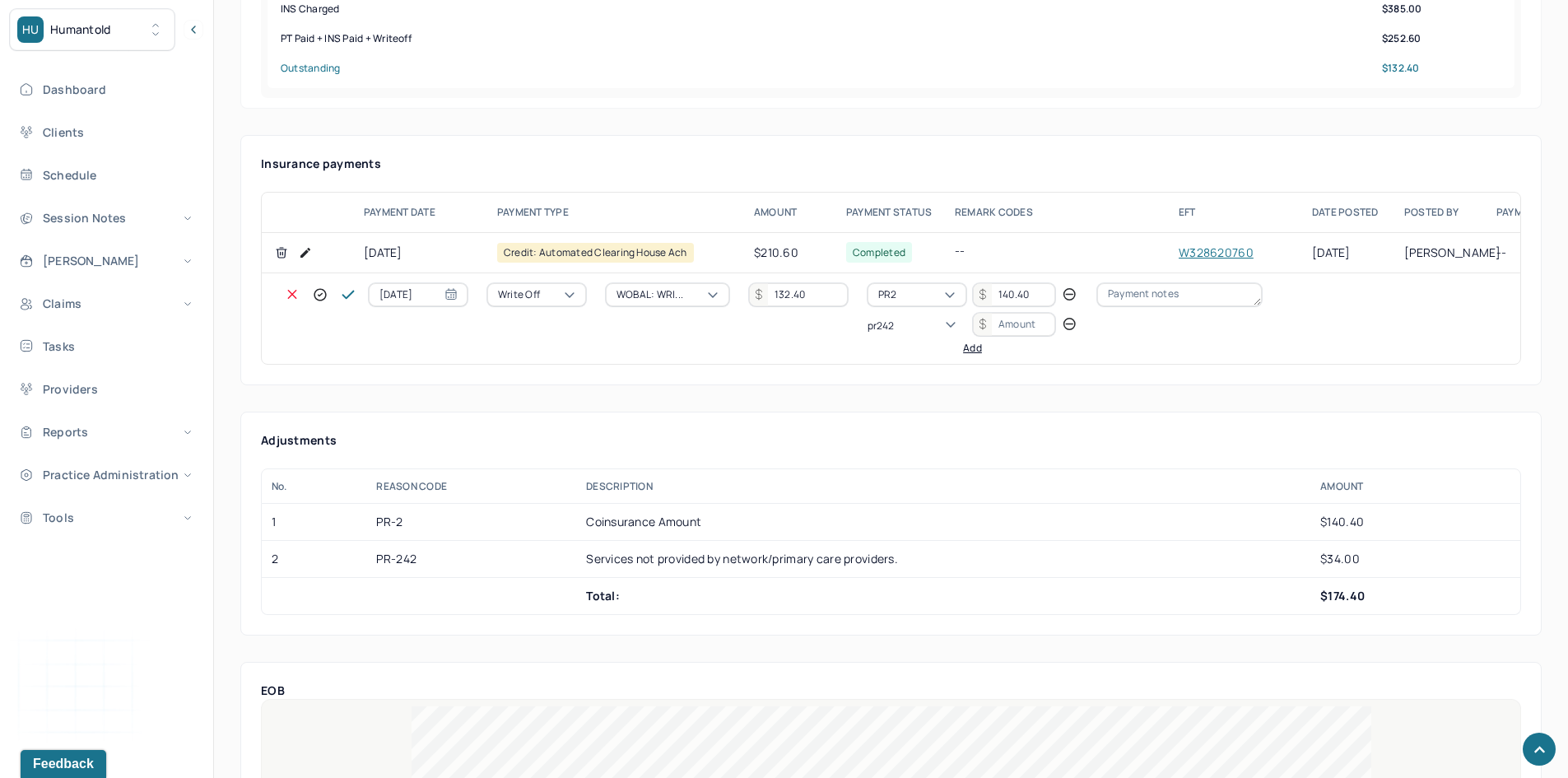 type 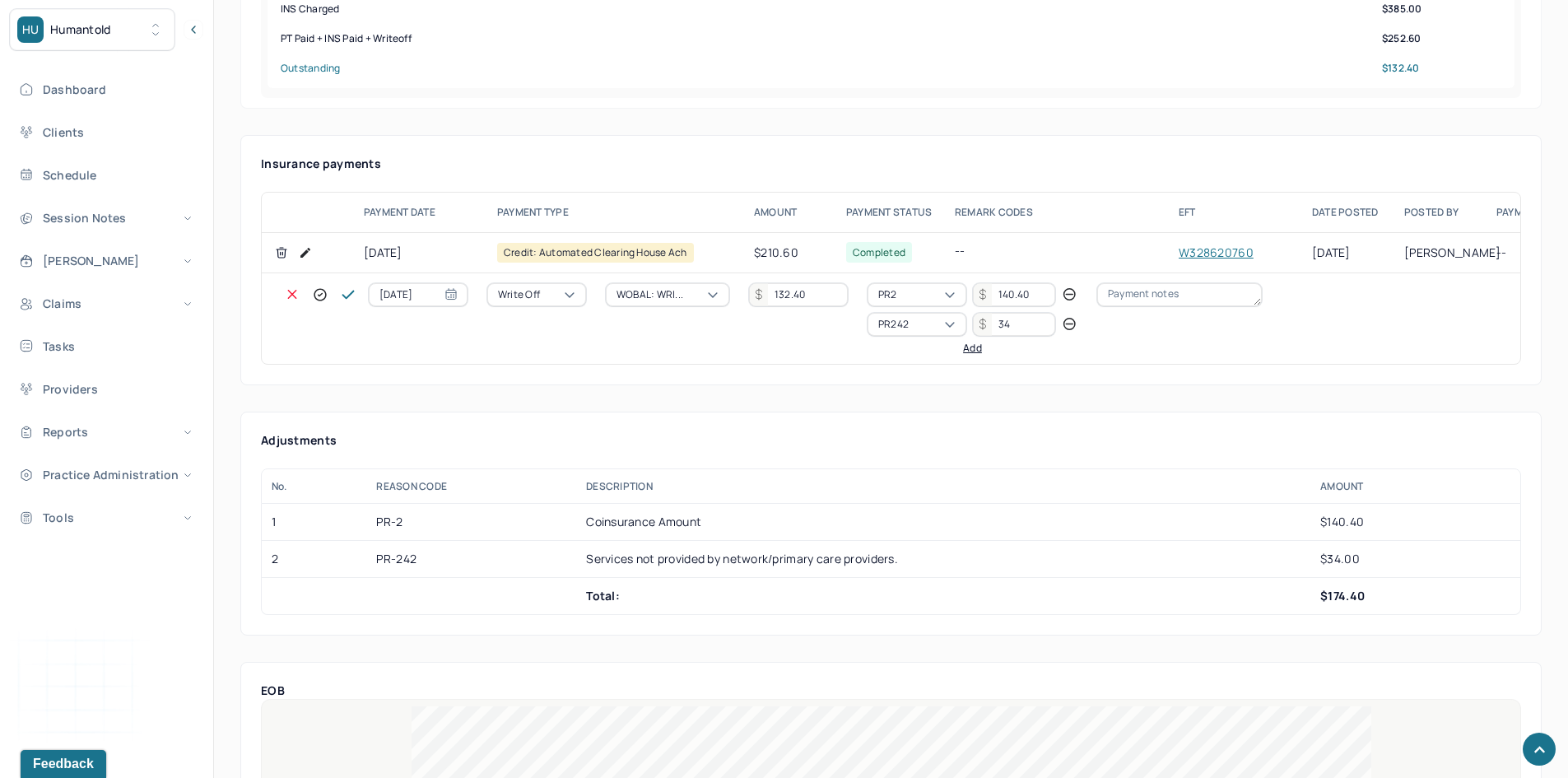 type on "34" 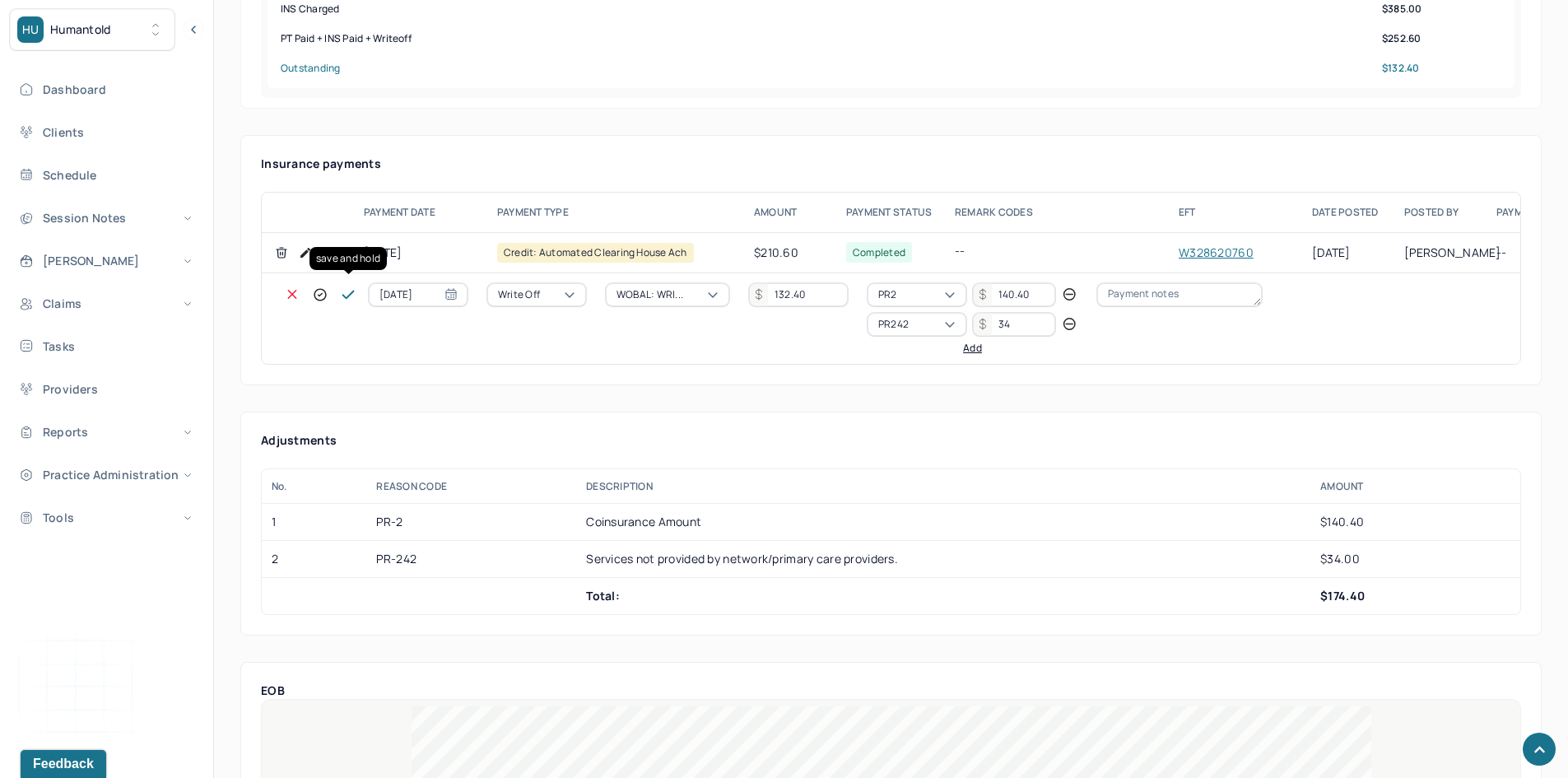 click 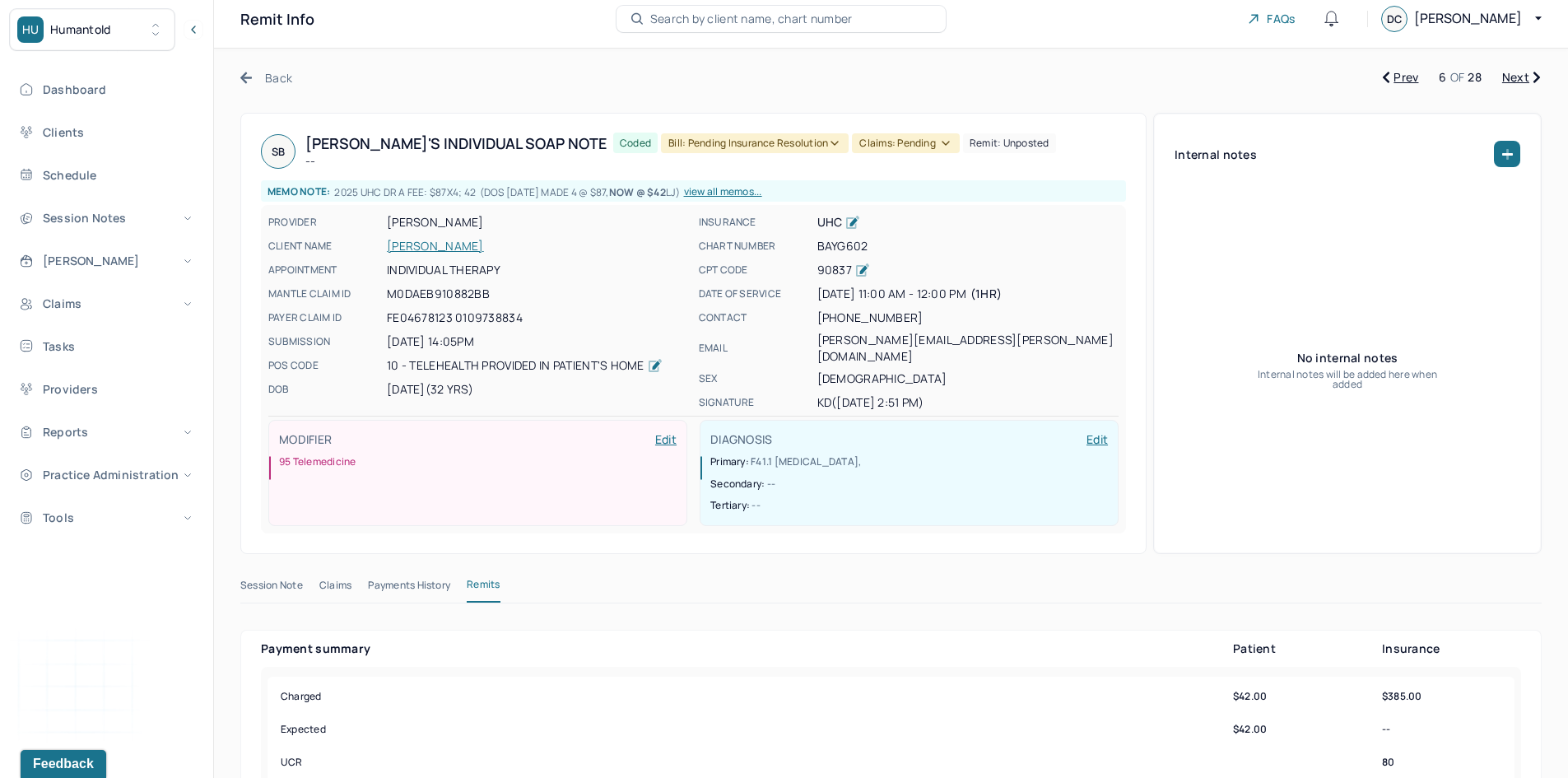 scroll, scrollTop: 0, scrollLeft: 0, axis: both 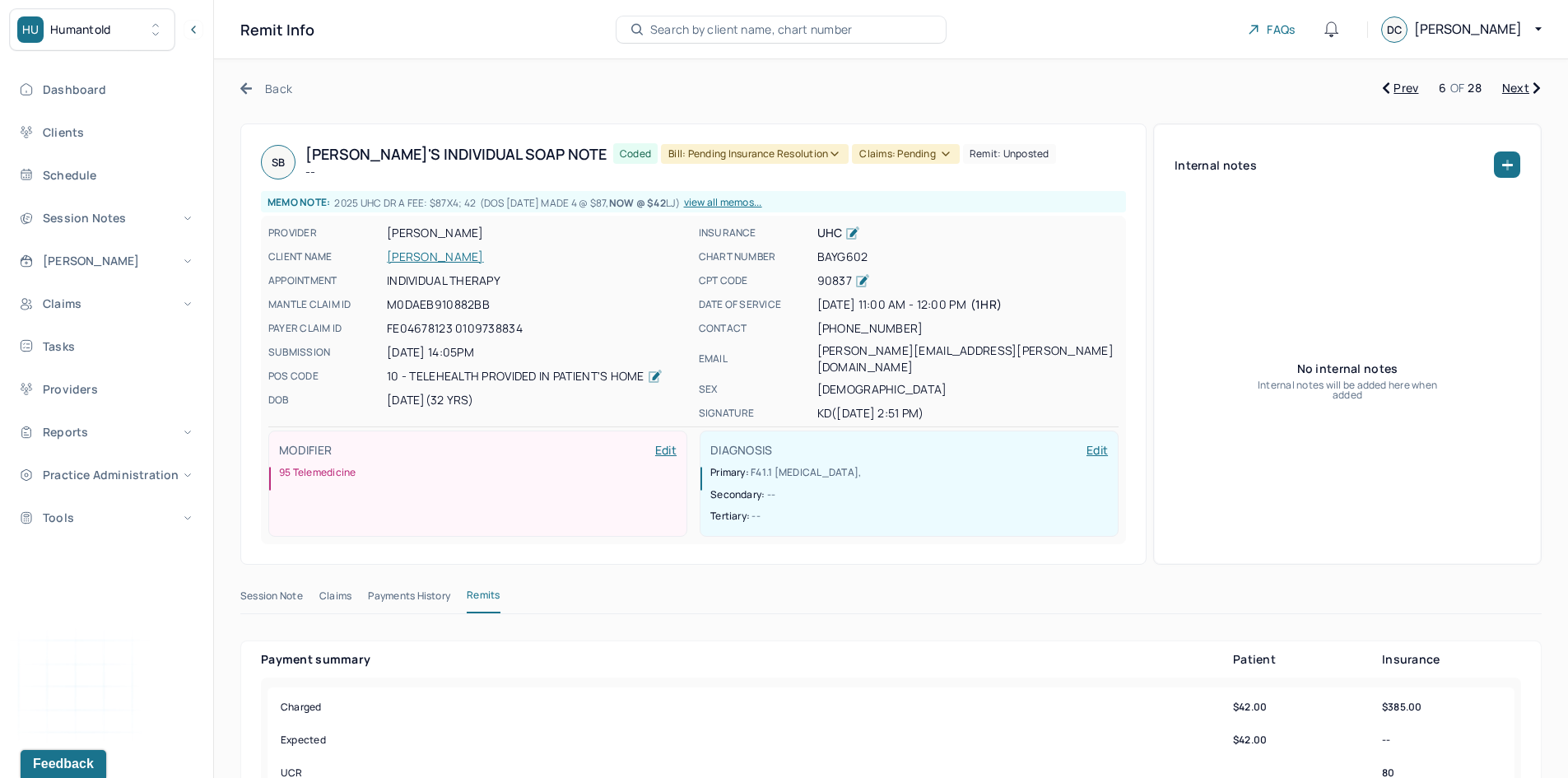 click on "Bill: Pending Insurance Resolution" at bounding box center [755, 154] 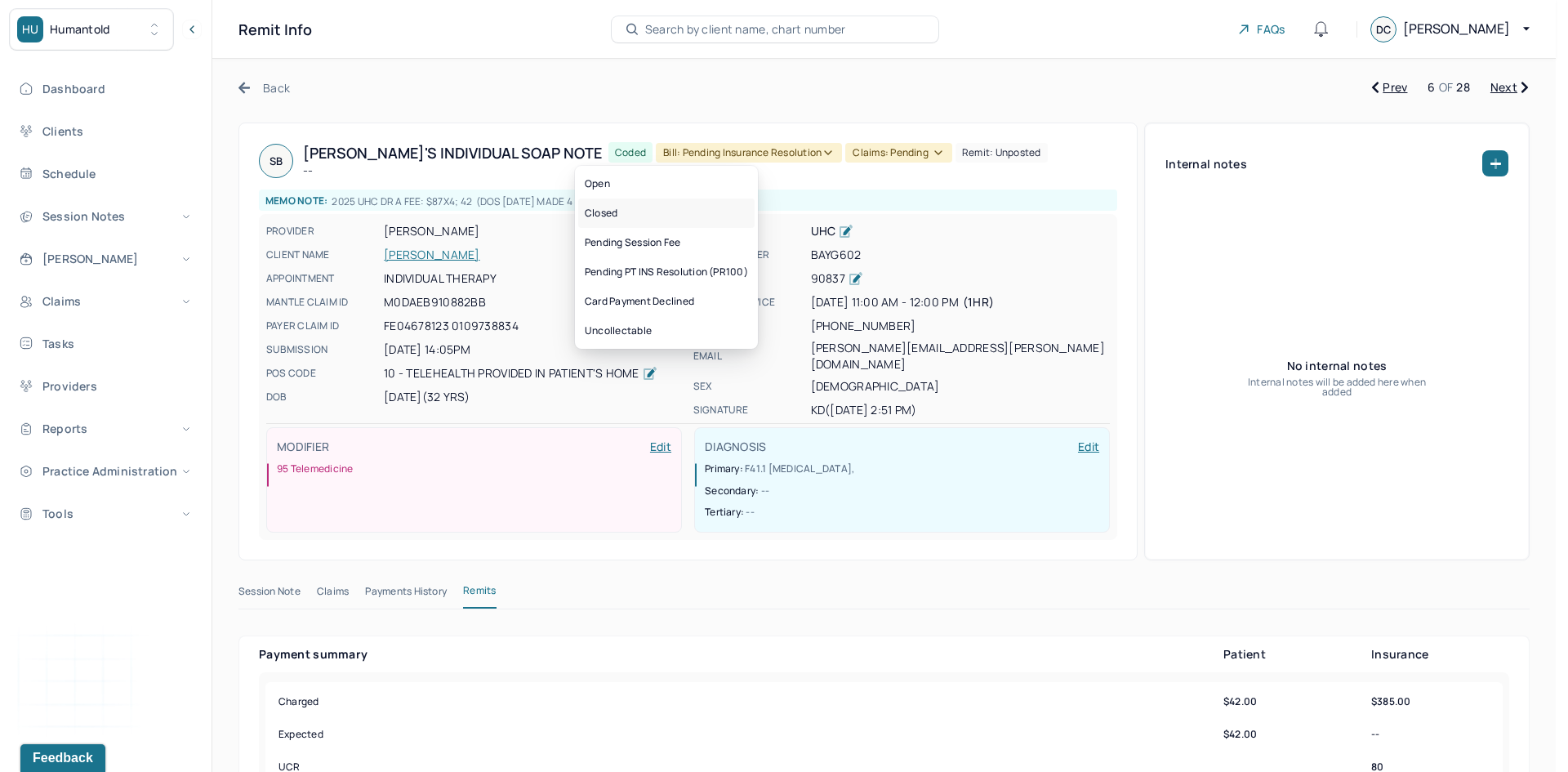 click on "Closed" at bounding box center (666, 213) 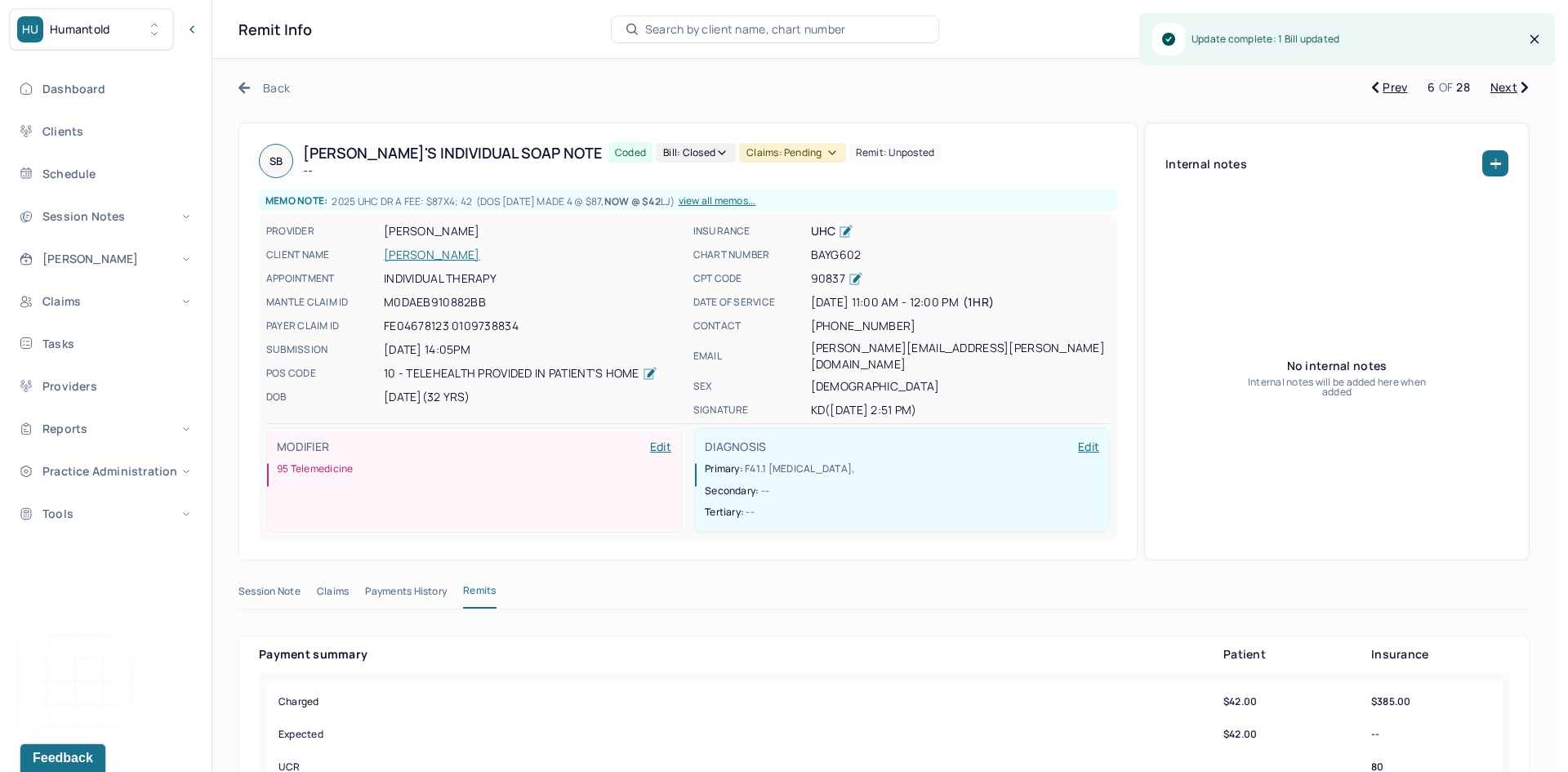 click on "Claims: pending" at bounding box center (792, 153) 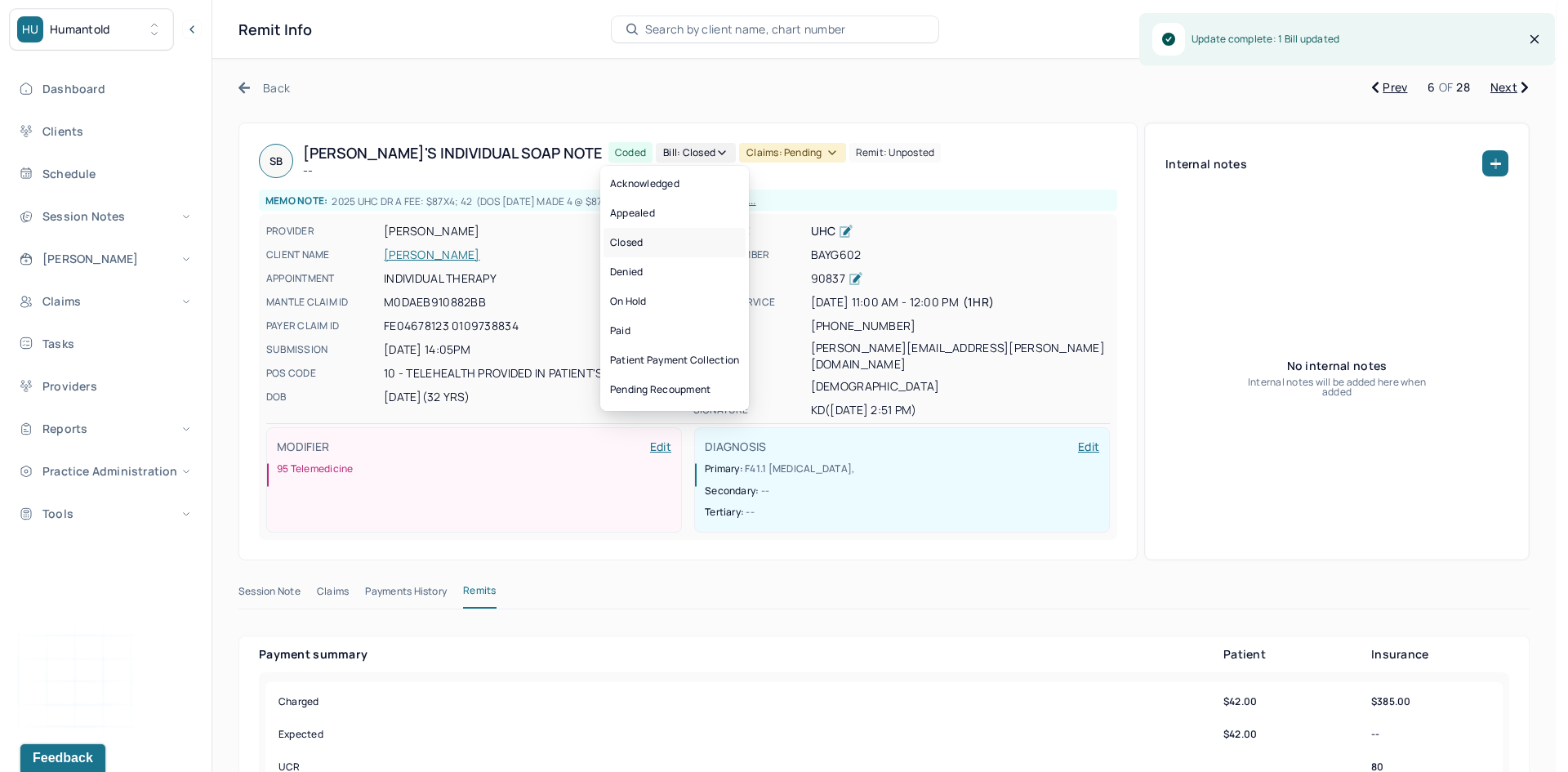 click on "Closed" at bounding box center [675, 243] 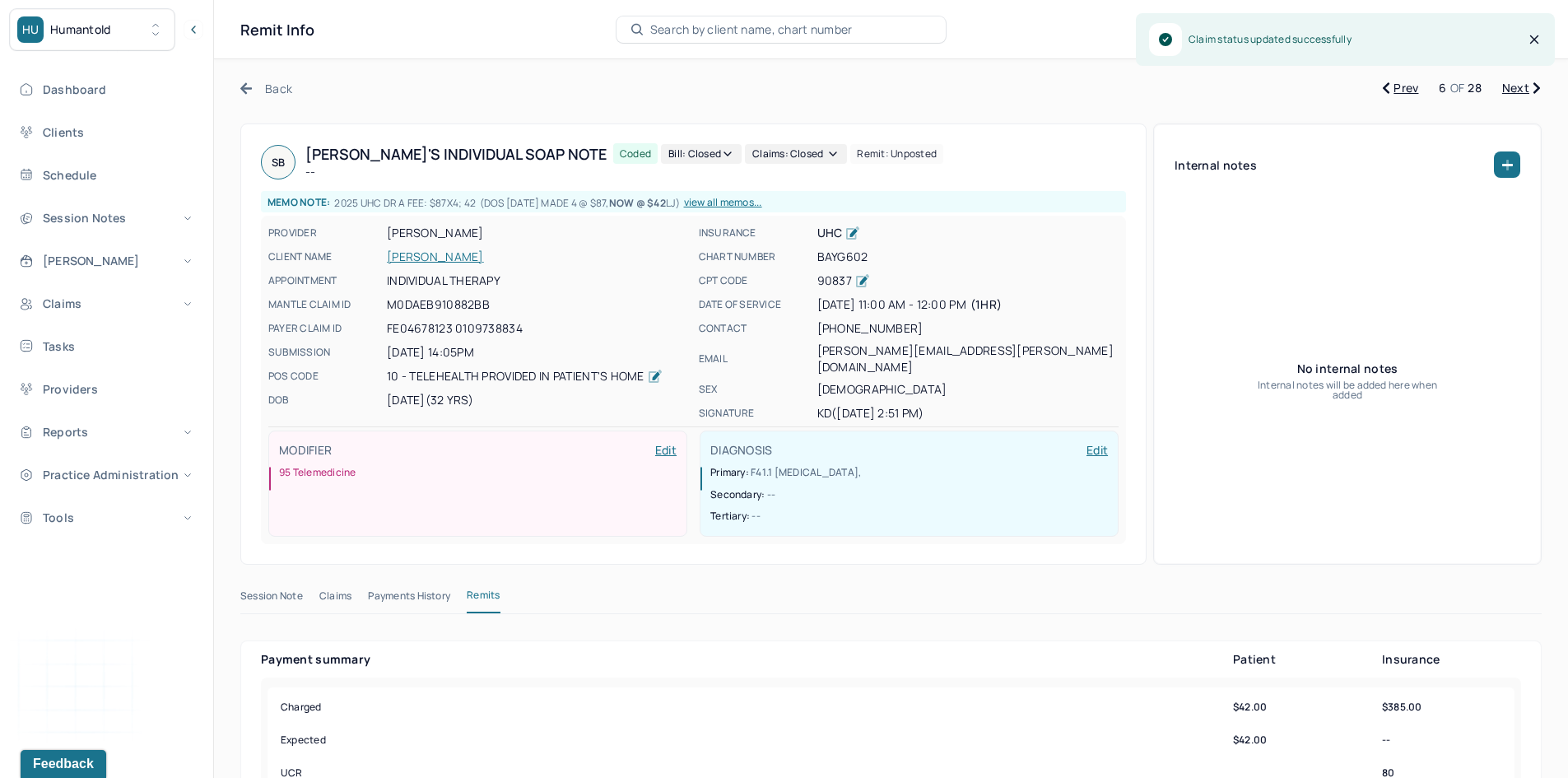 click on "Next" at bounding box center (1521, 88) 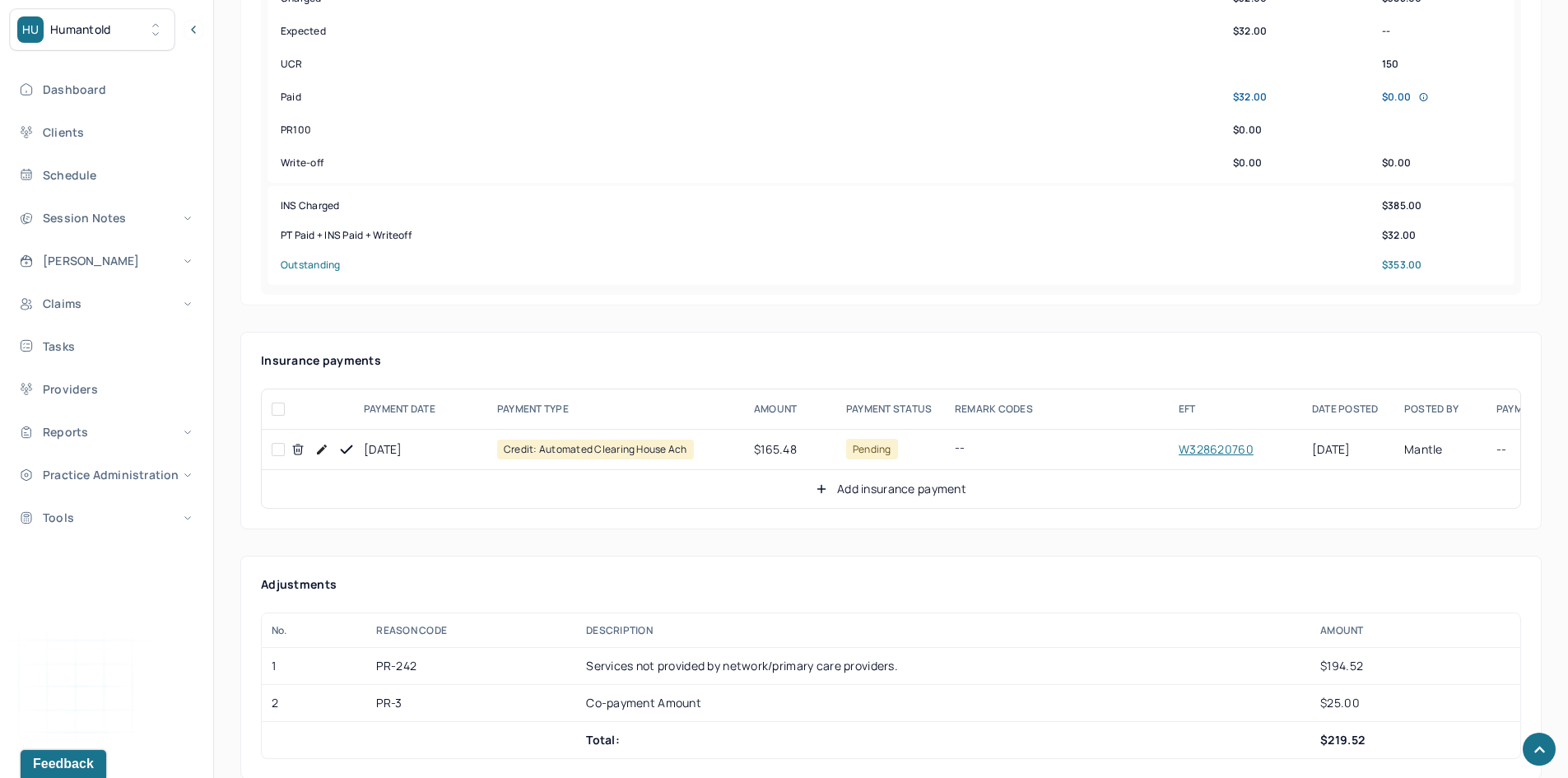 scroll, scrollTop: 659, scrollLeft: 0, axis: vertical 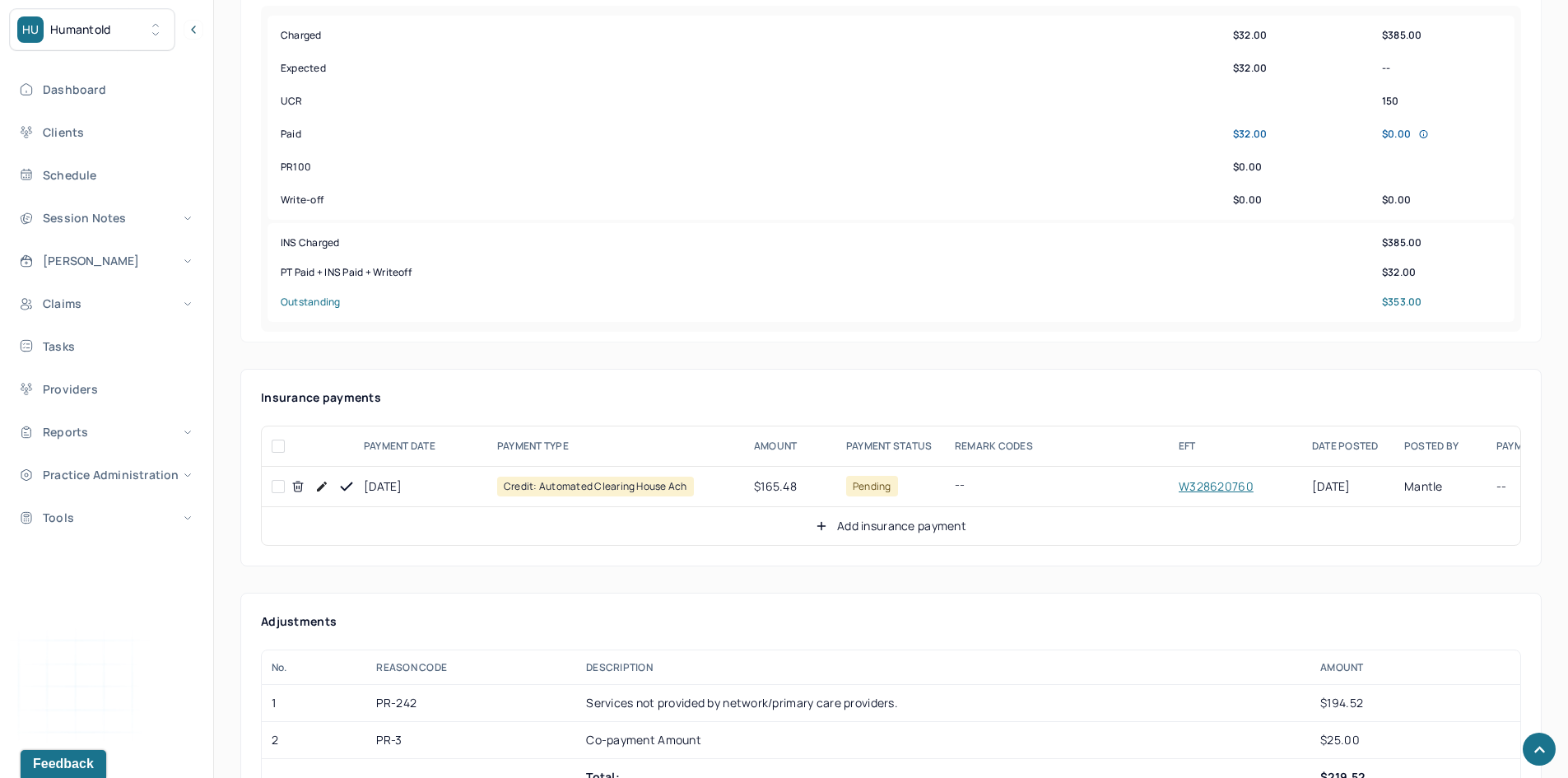 click at bounding box center (278, 487) 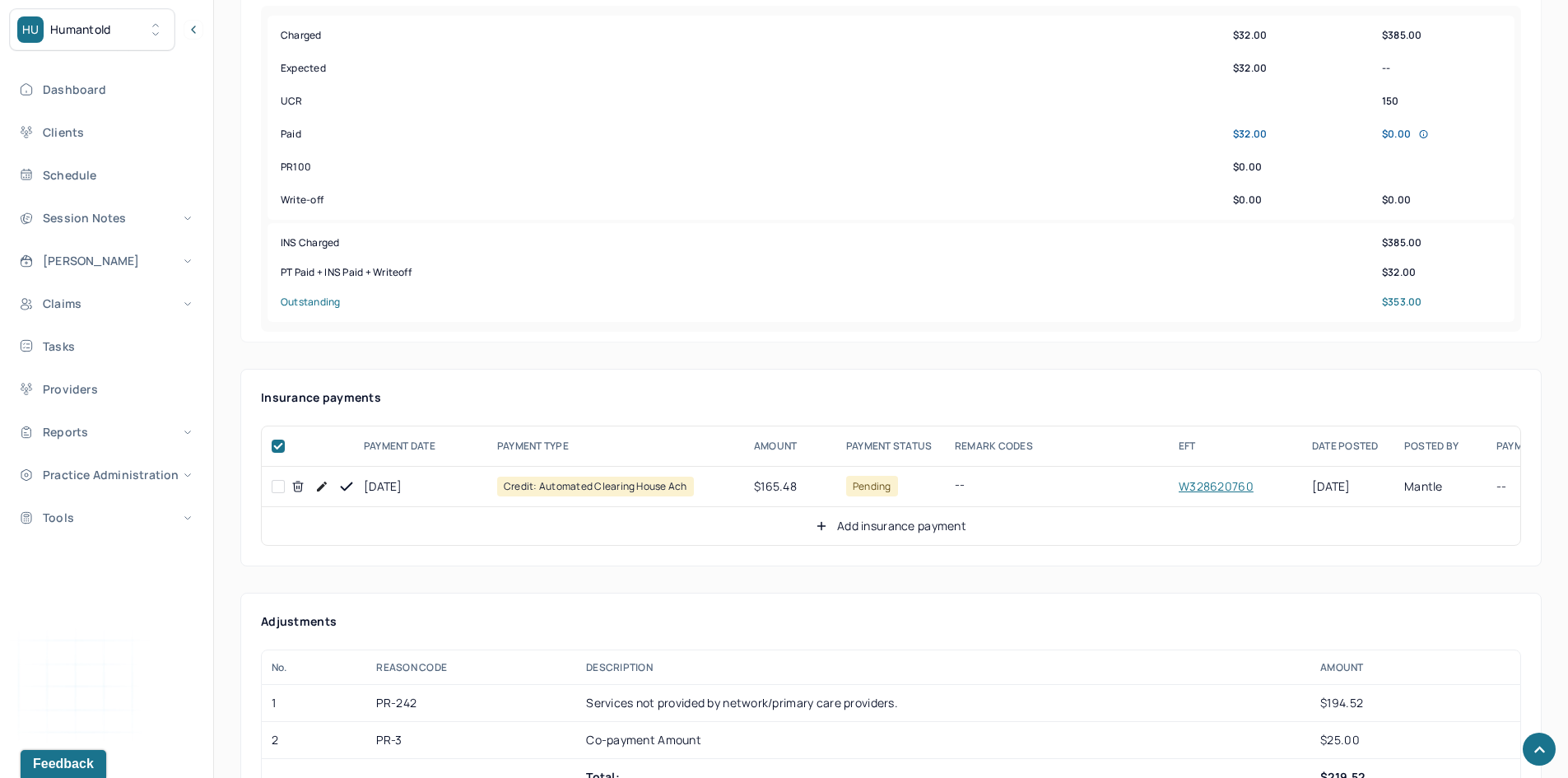 checkbox on "true" 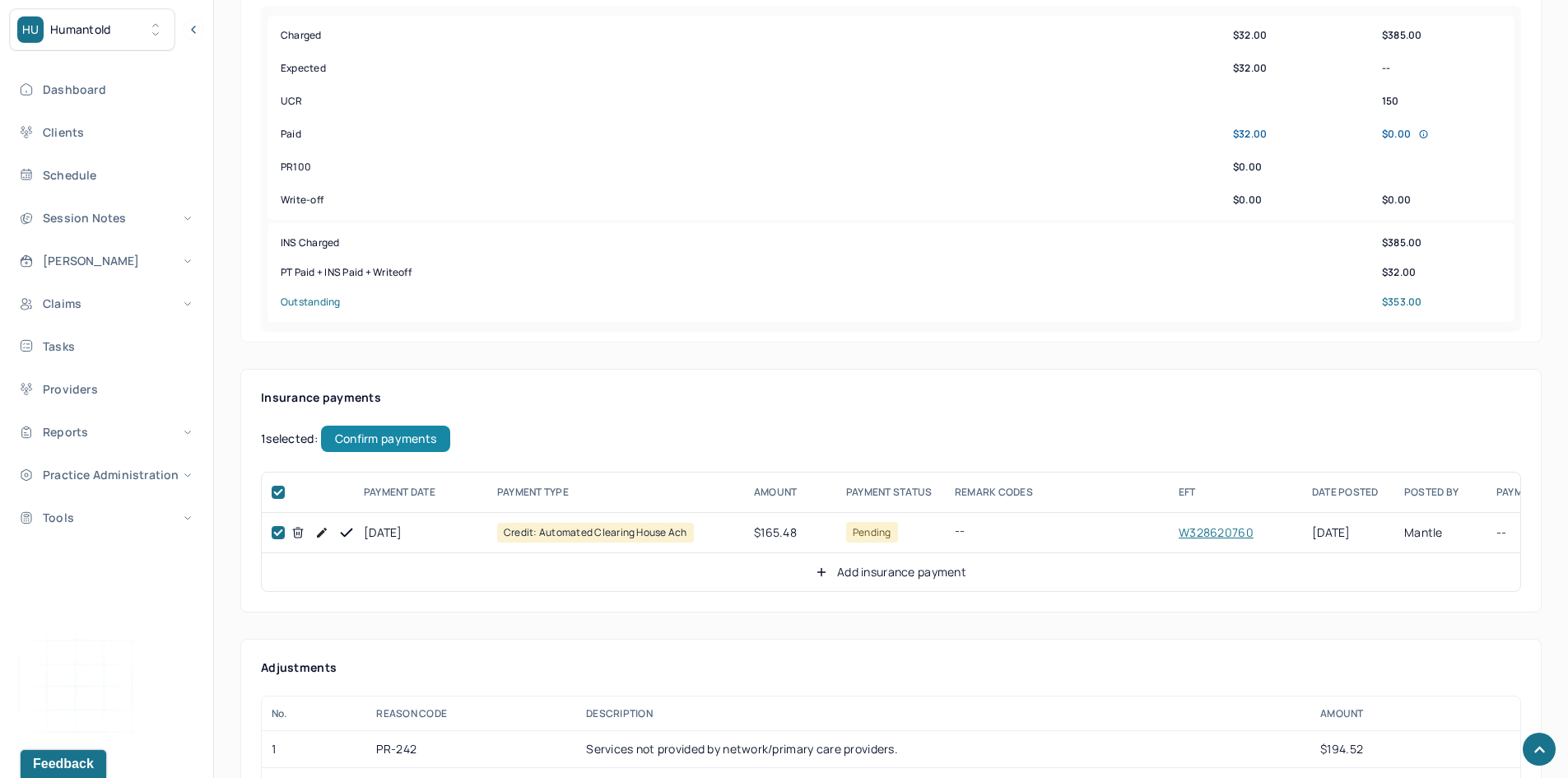 click on "Confirm payments" at bounding box center [385, 439] 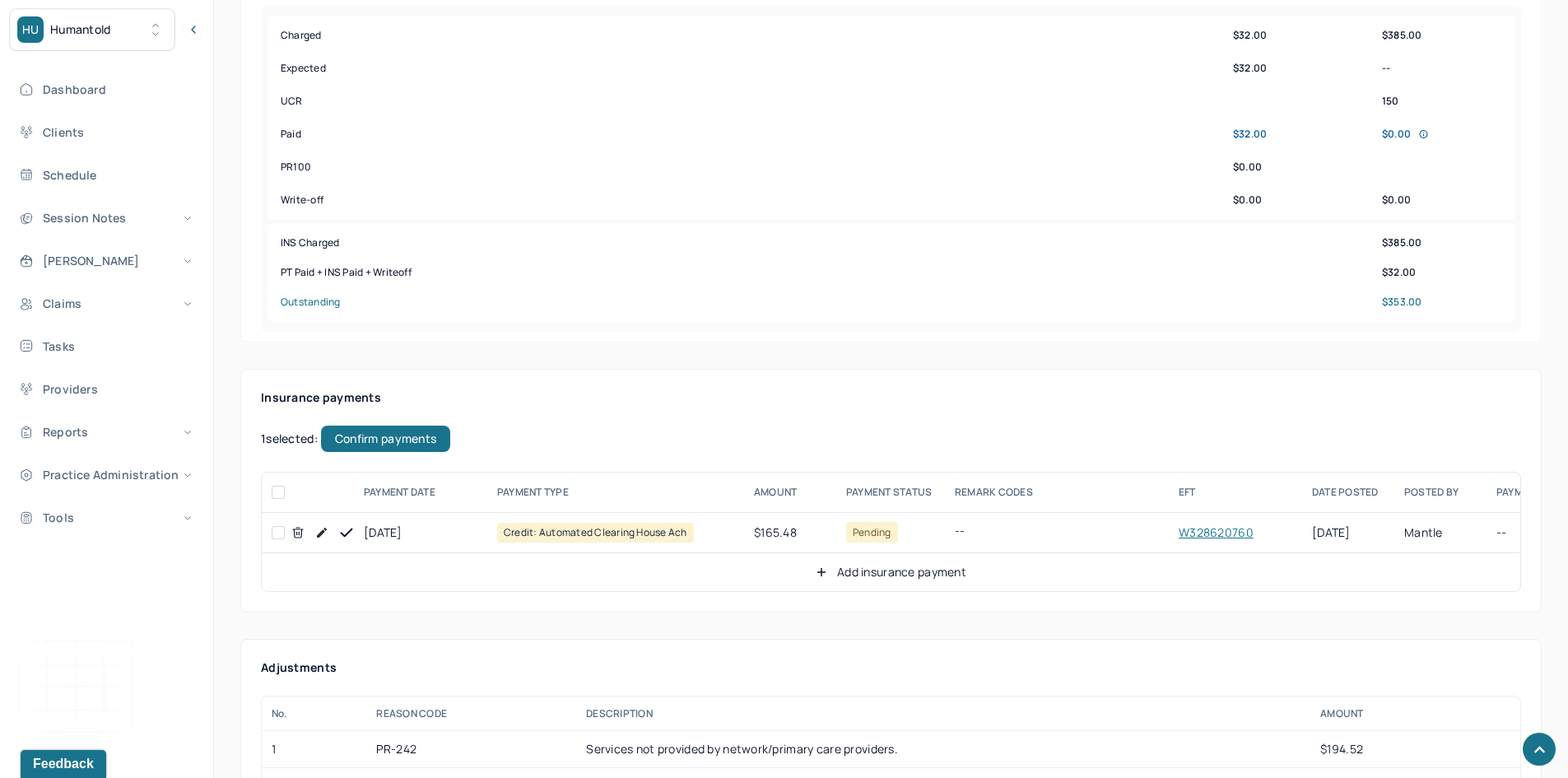 checkbox on "false" 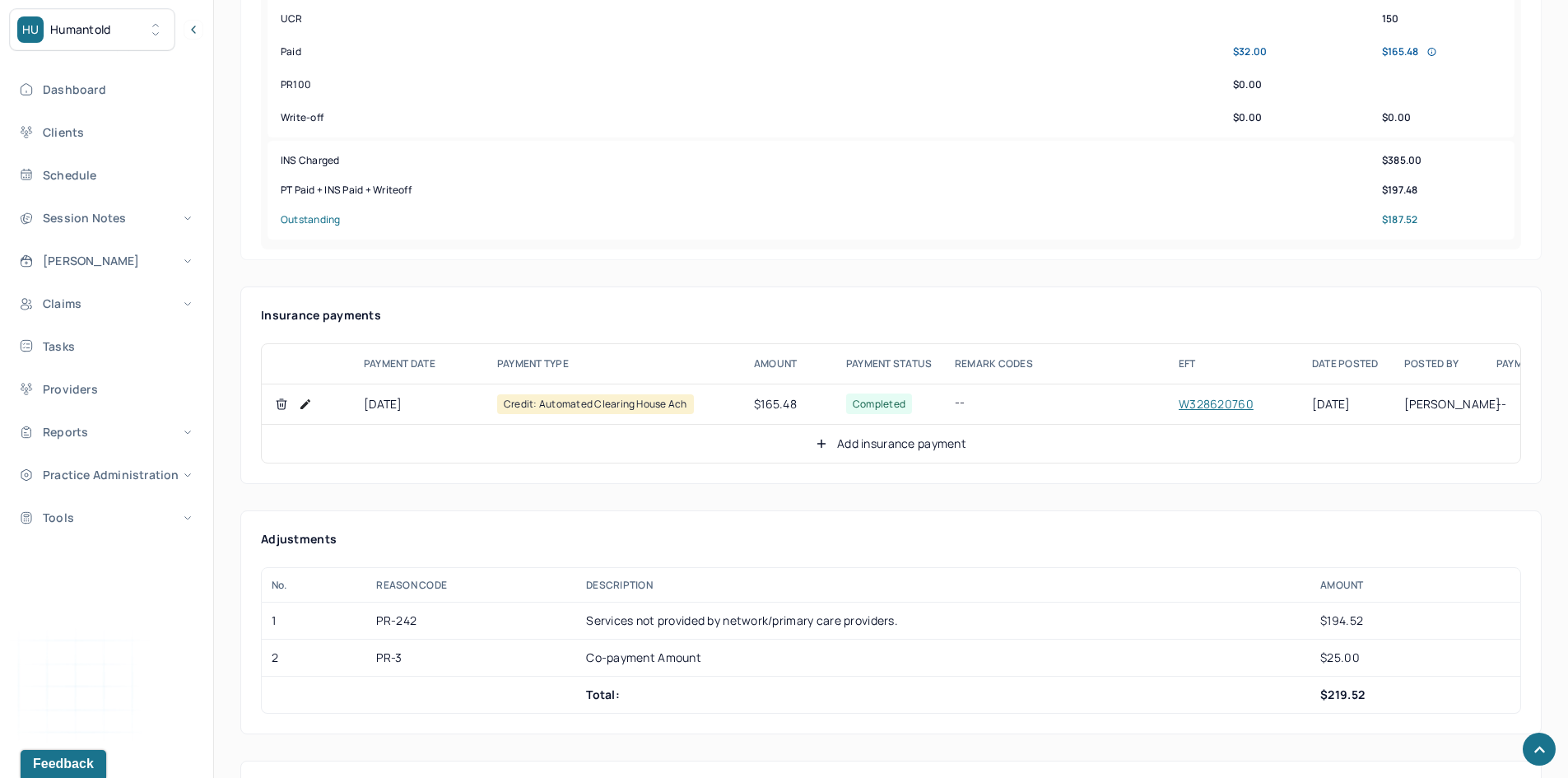 scroll, scrollTop: 823, scrollLeft: 0, axis: vertical 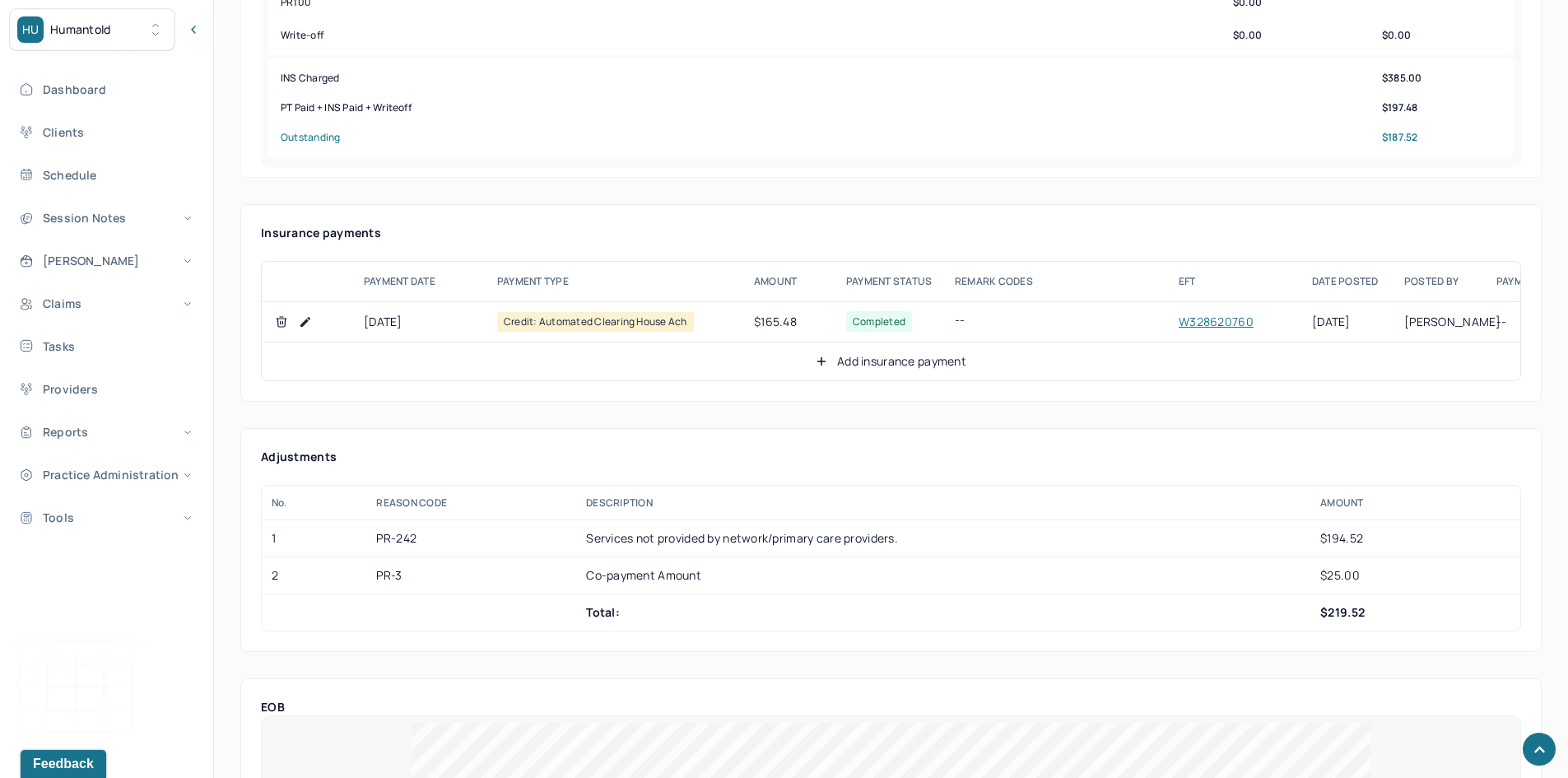 click 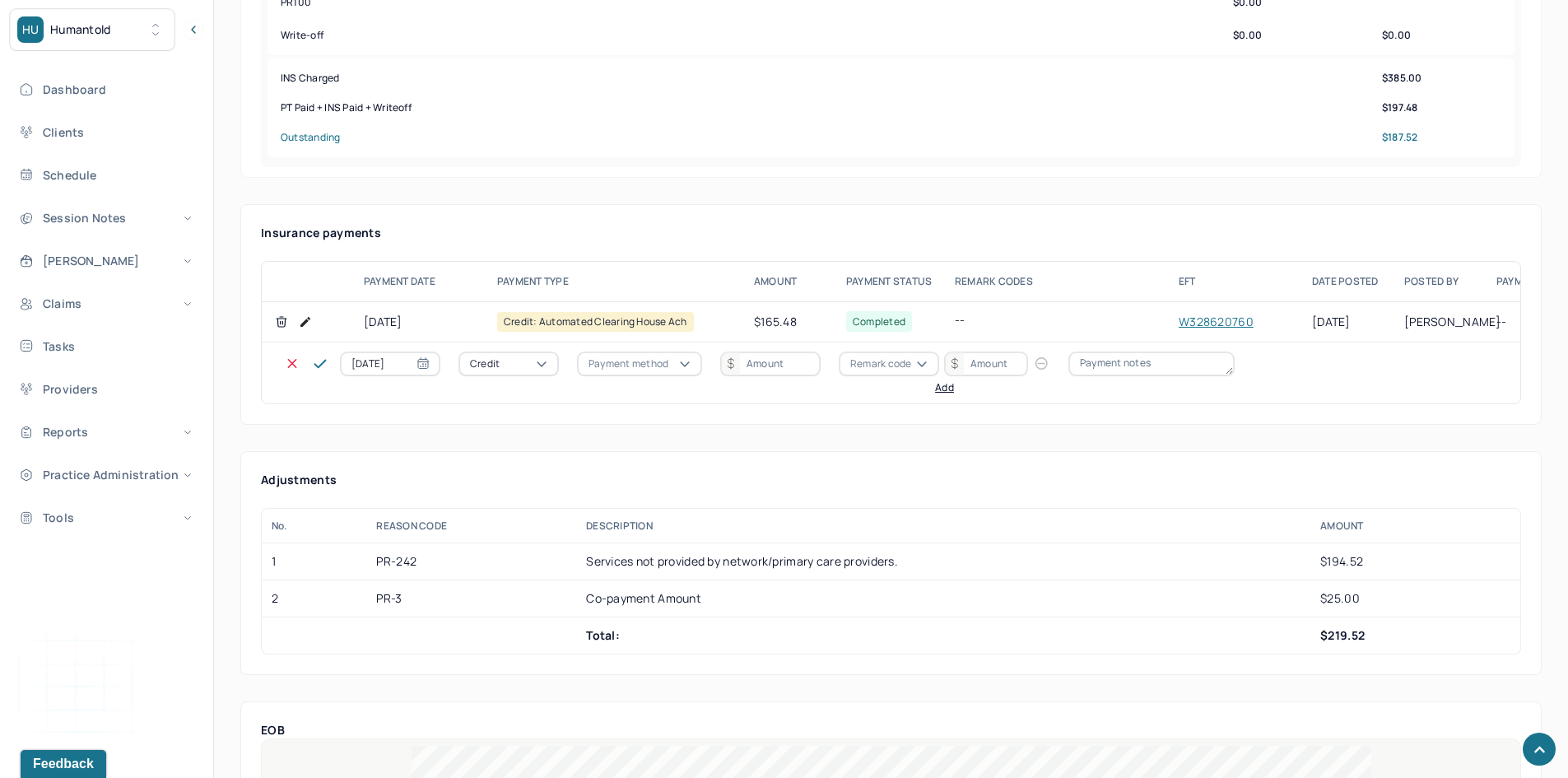 click on "Credit" at bounding box center (509, 364) 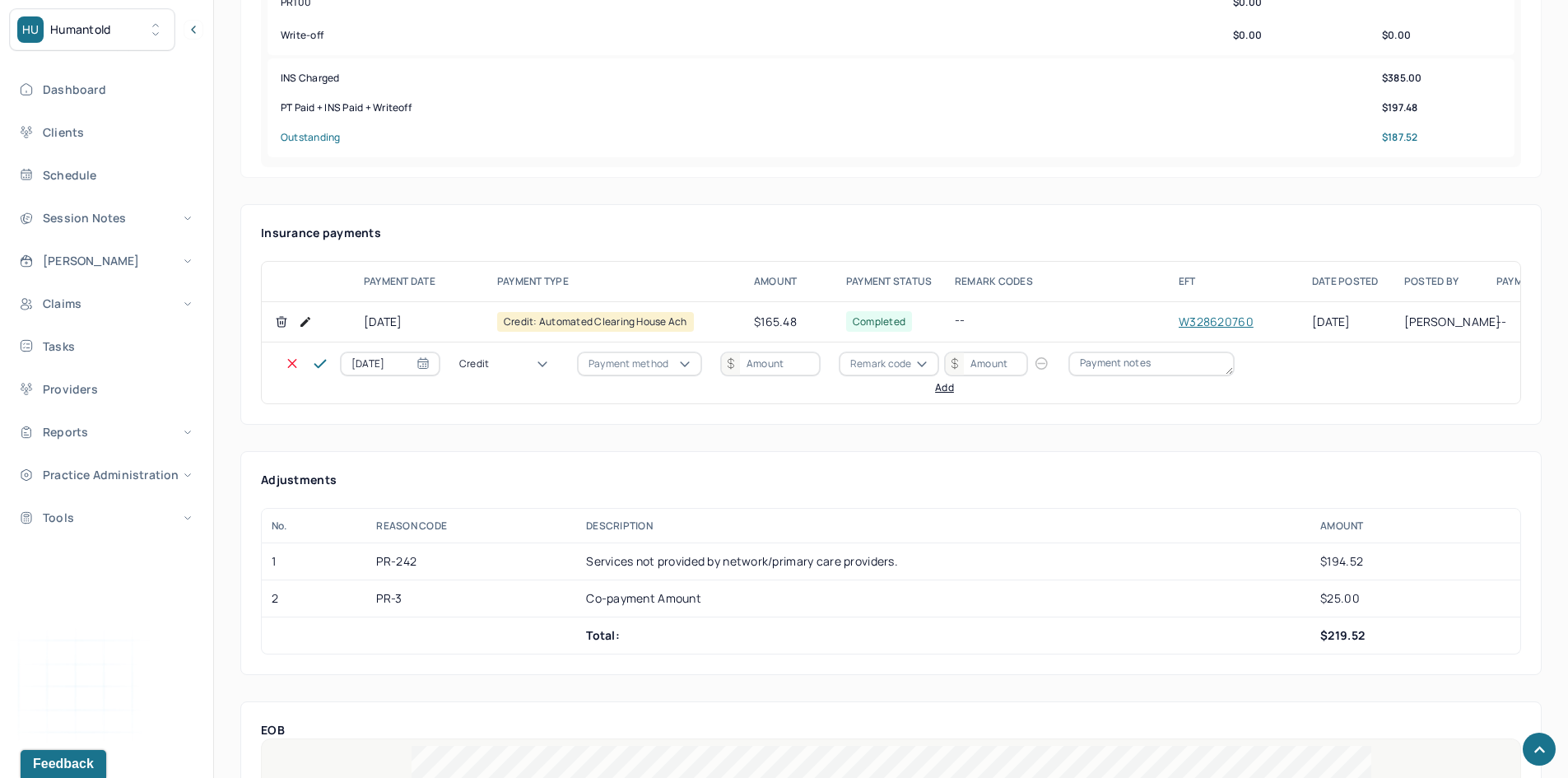 click on "Write off" at bounding box center [49, 2527] 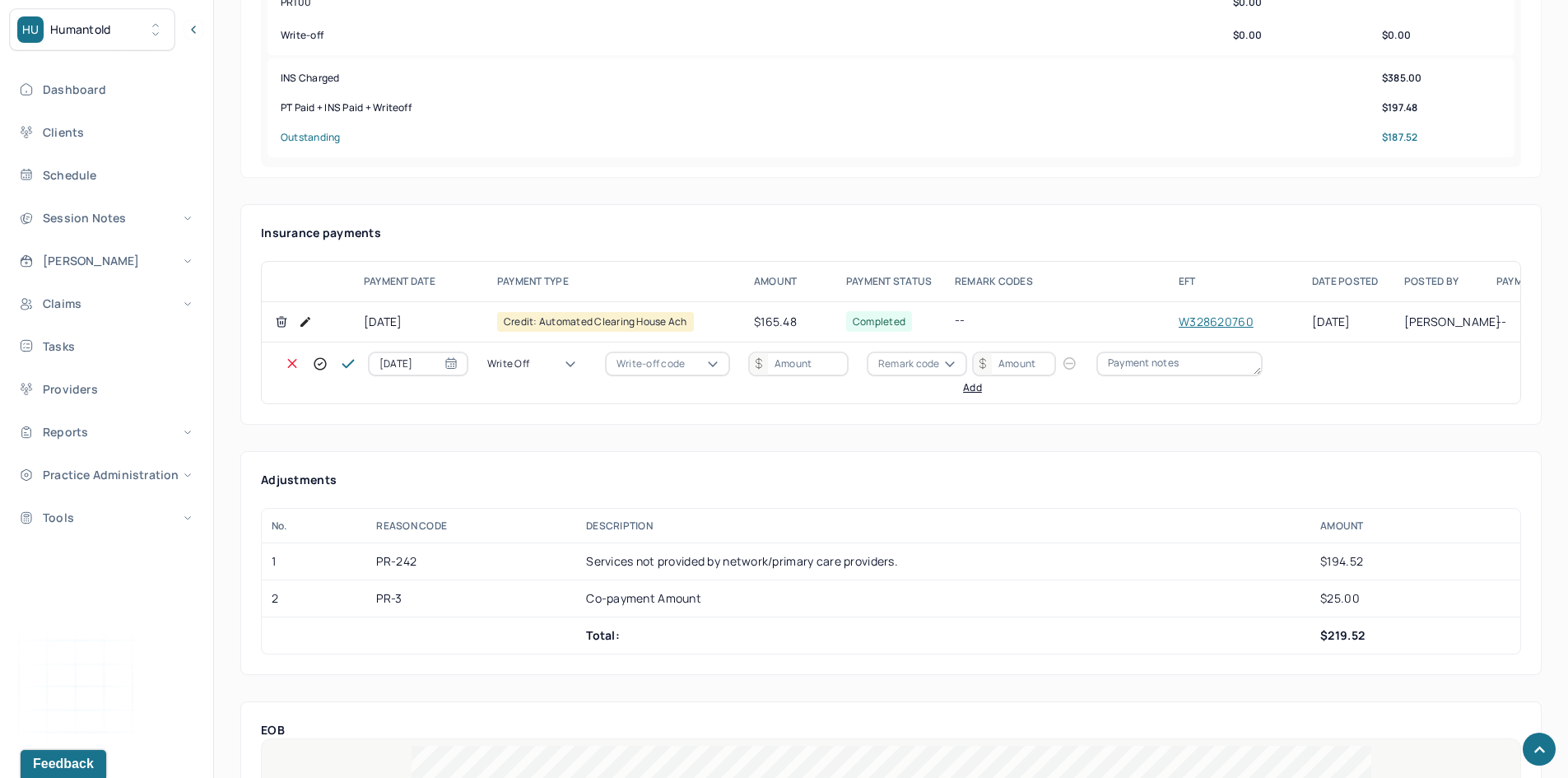 click on "Write-off code" at bounding box center [650, 364] 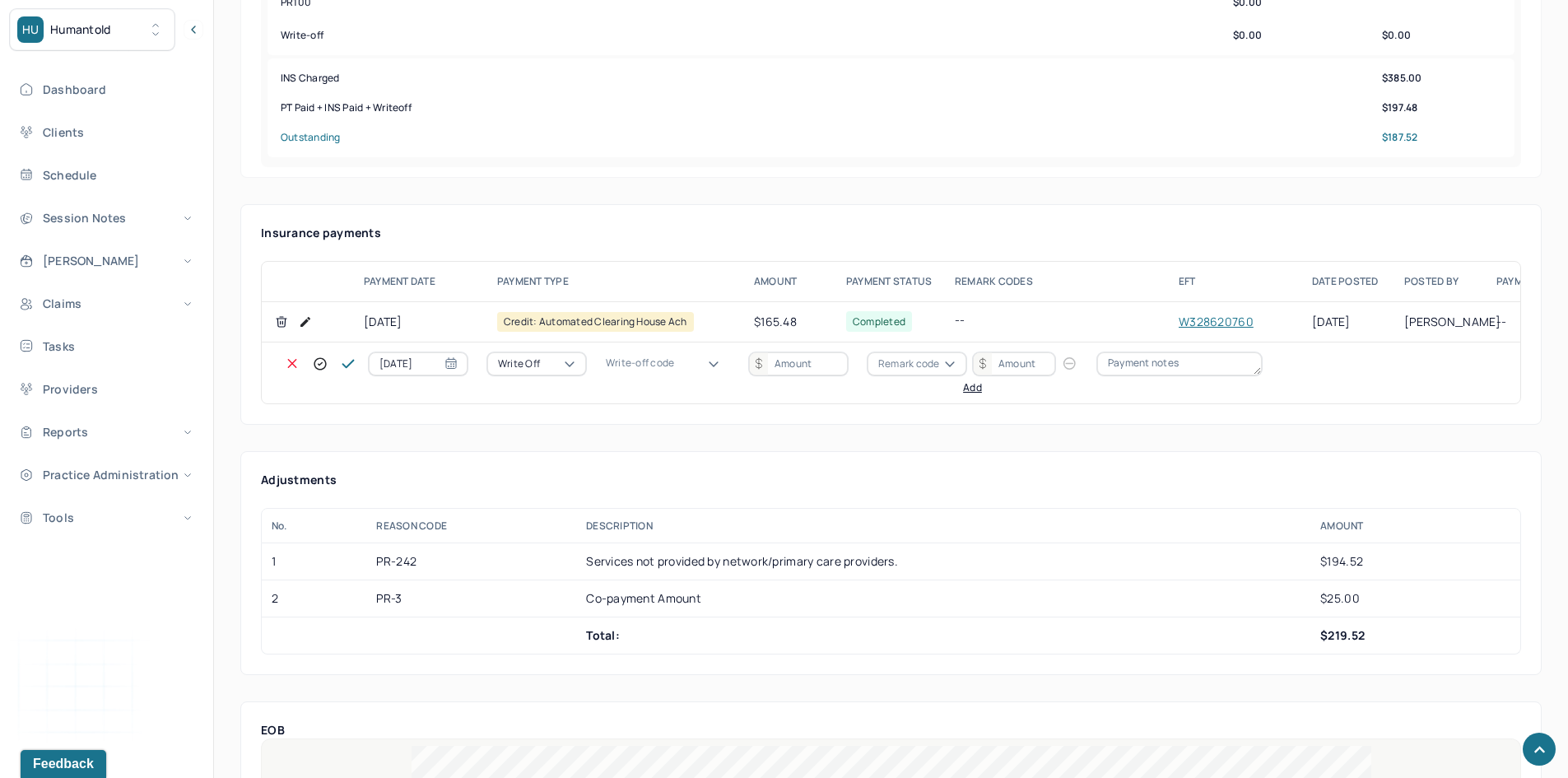 click on "WOBAL: WRITE OFF - BALANCE (INSADJ)" at bounding box center (82, 2544) 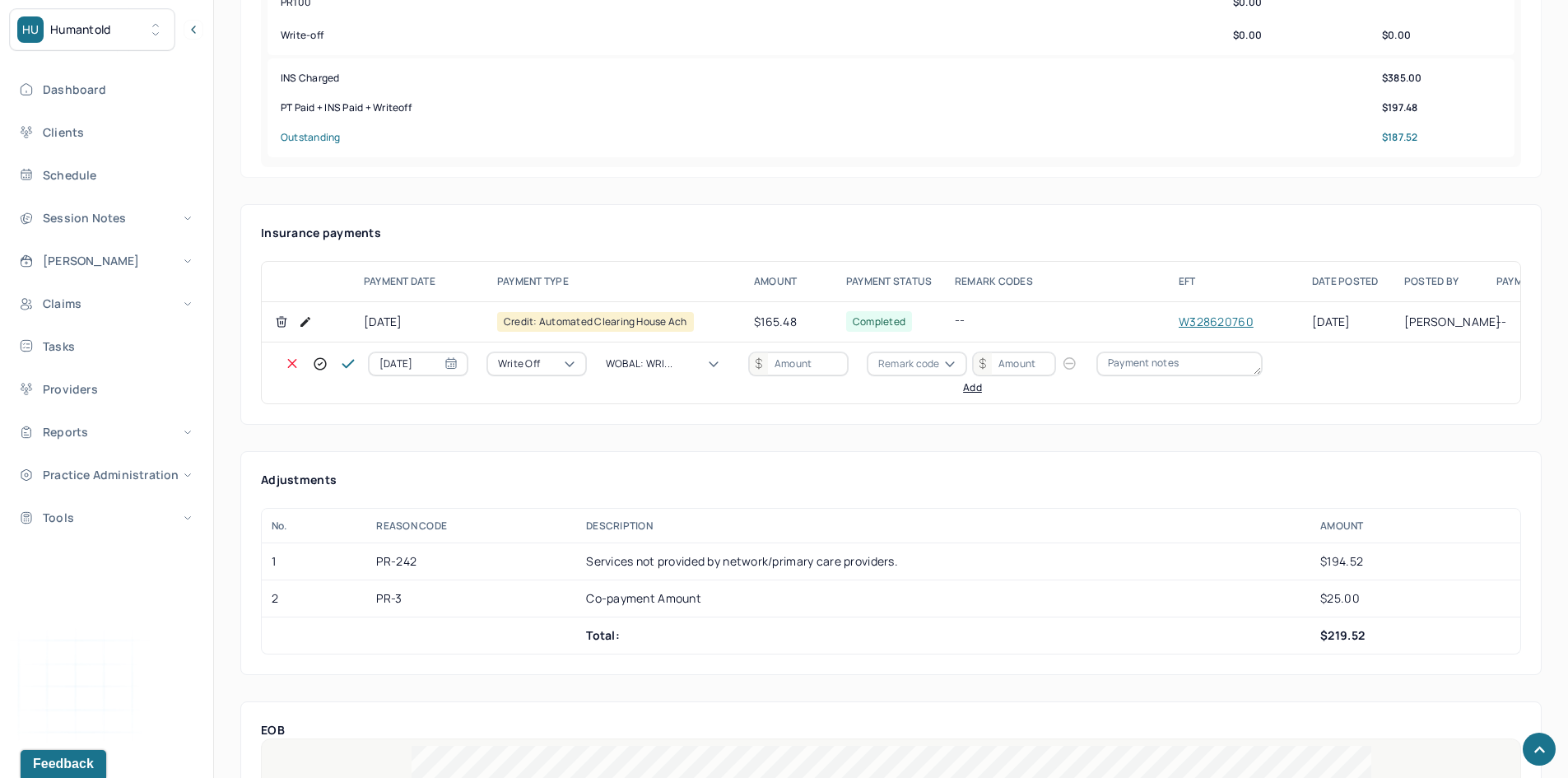 click at bounding box center [798, 364] 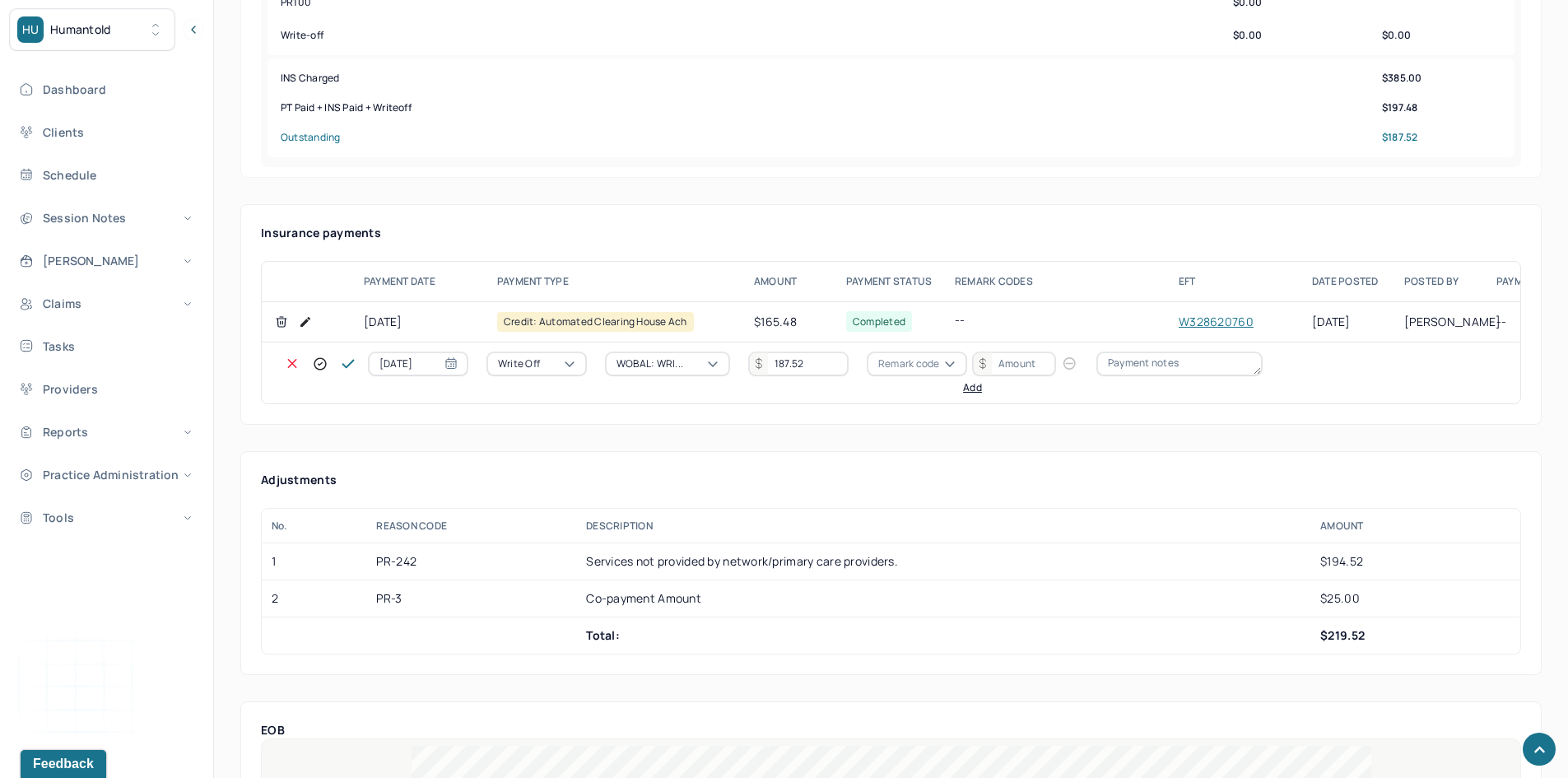 type on "187.52" 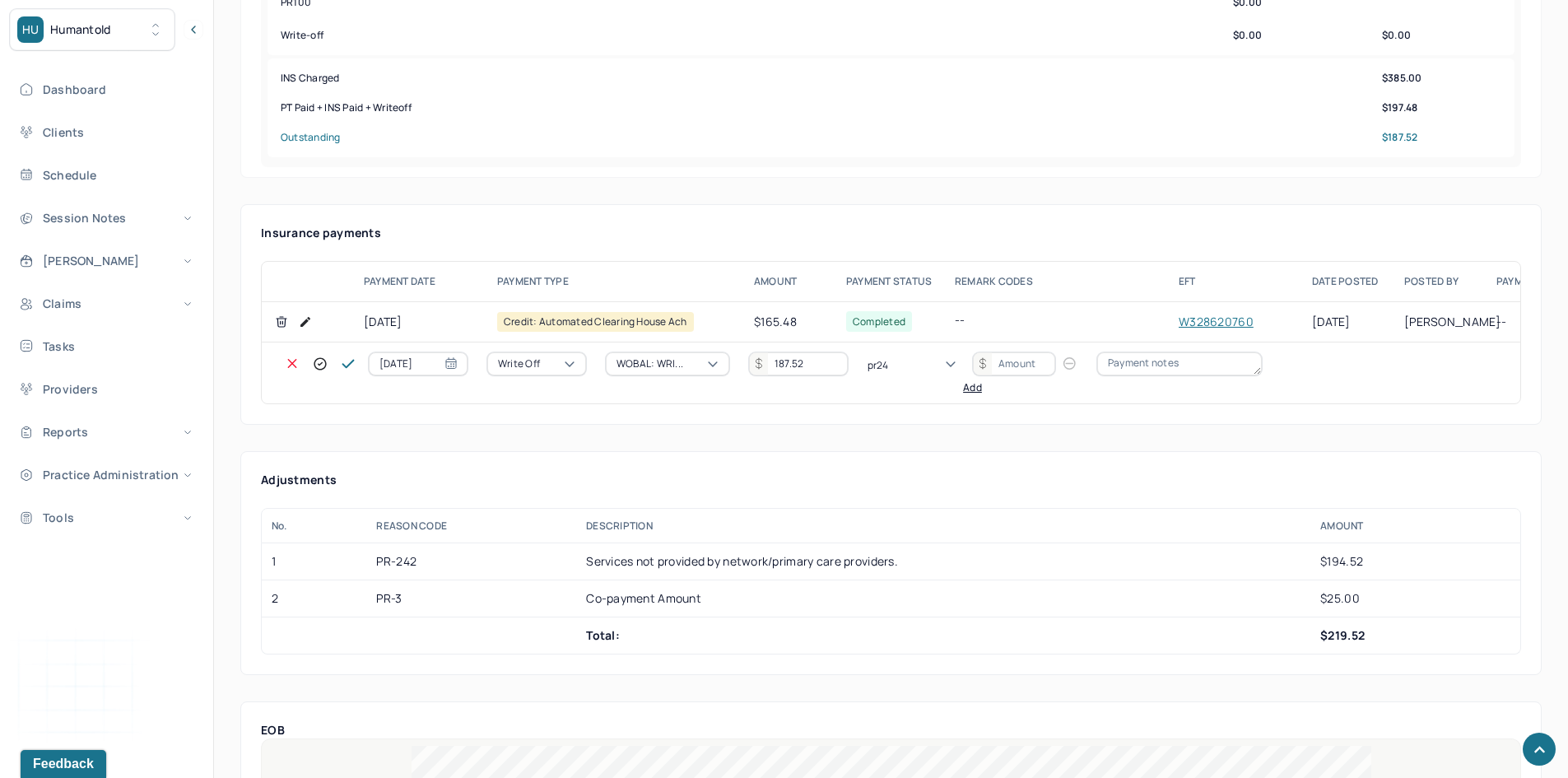 type on "pr242" 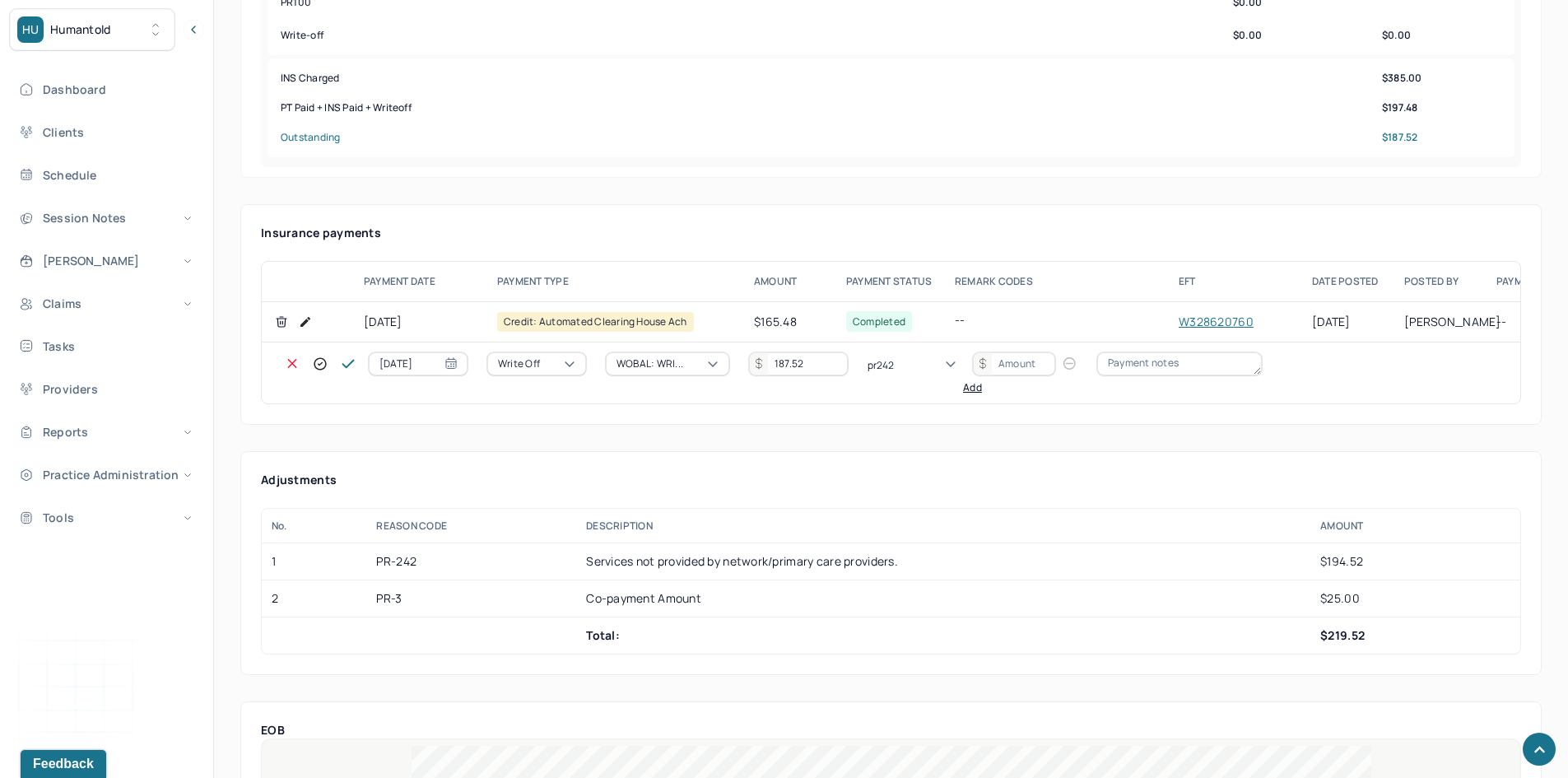 type 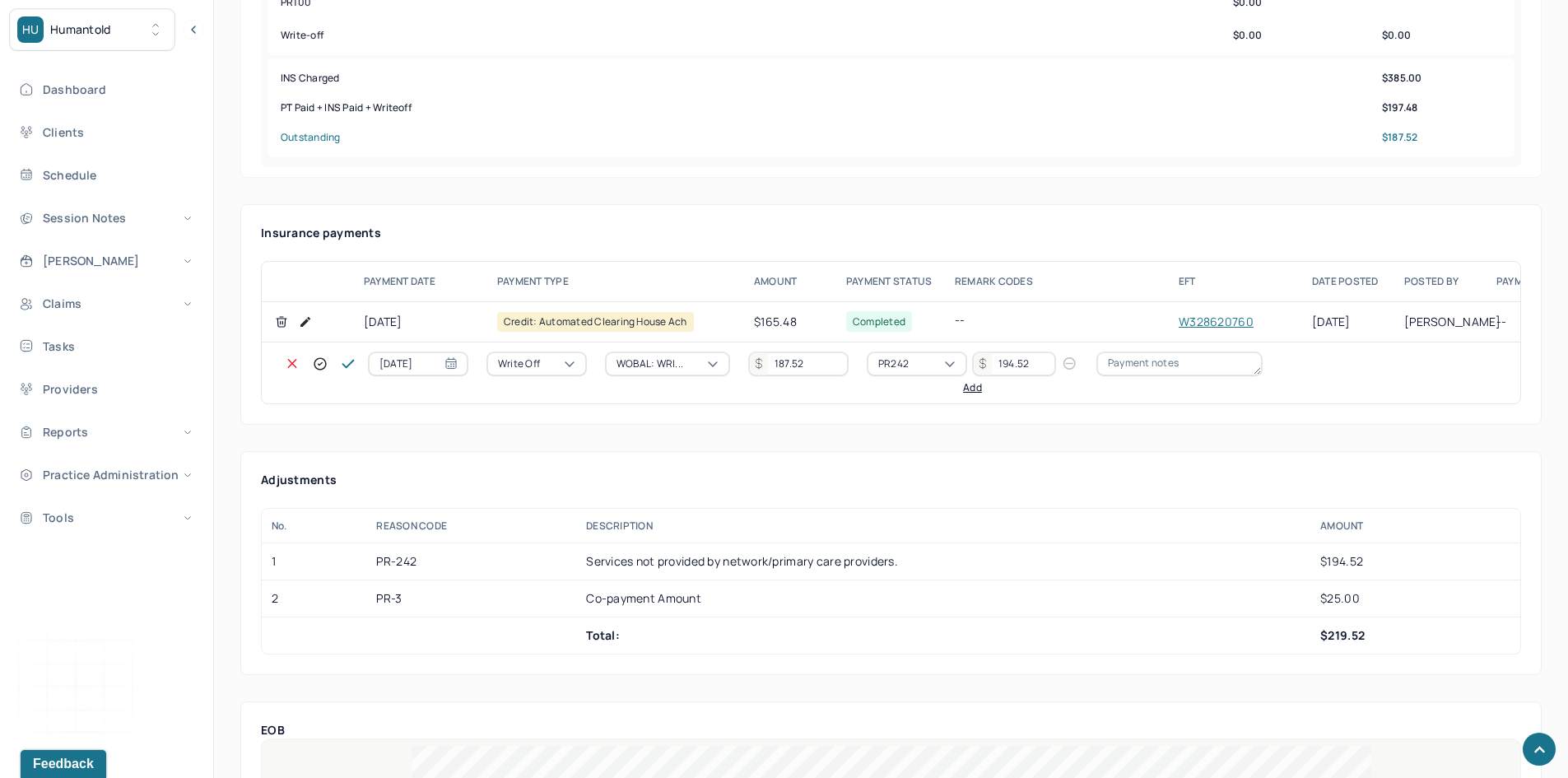 type on "194.52" 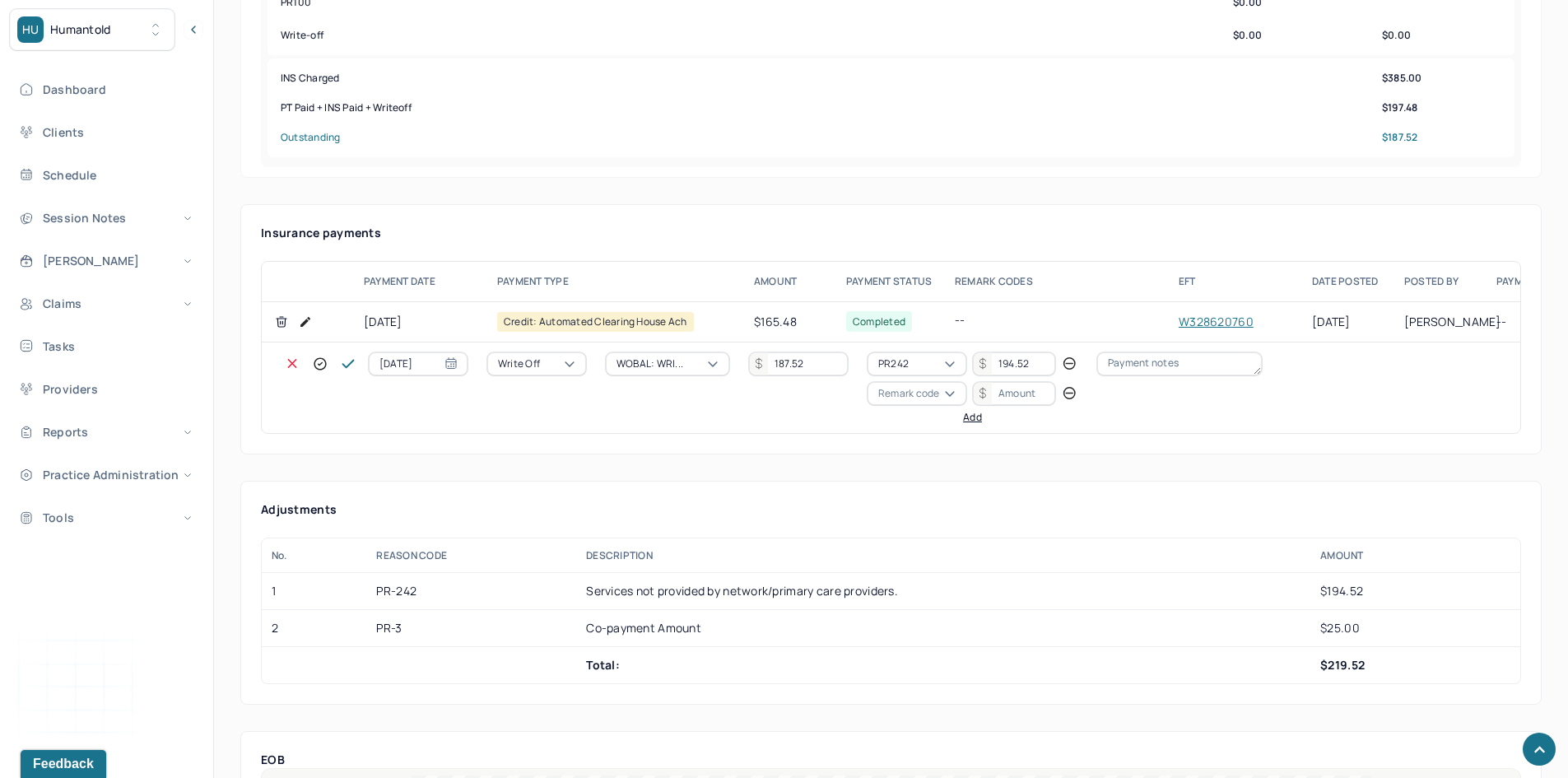 click on "Remark code" at bounding box center (909, 394) 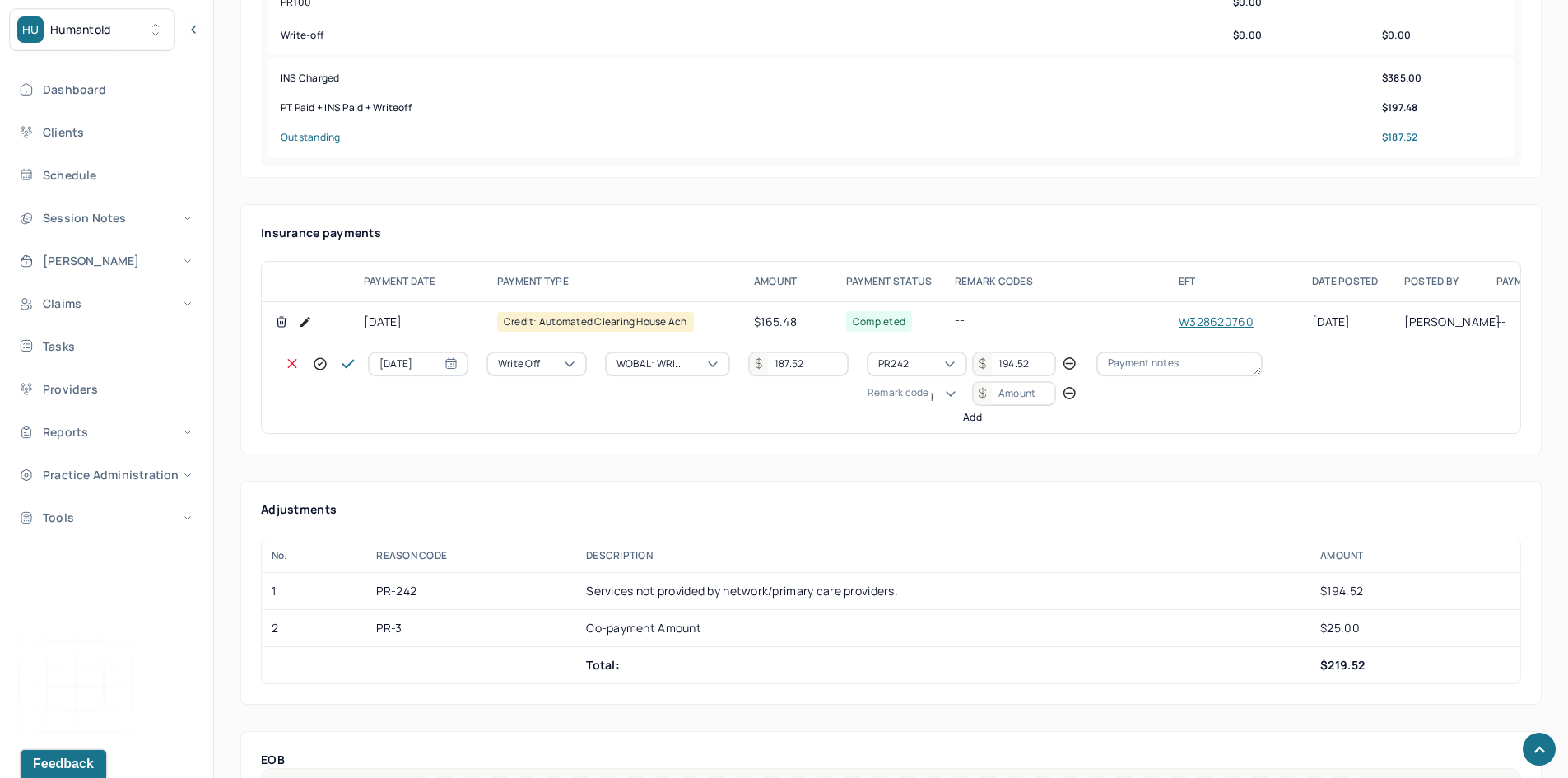 scroll, scrollTop: 102, scrollLeft: 0, axis: vertical 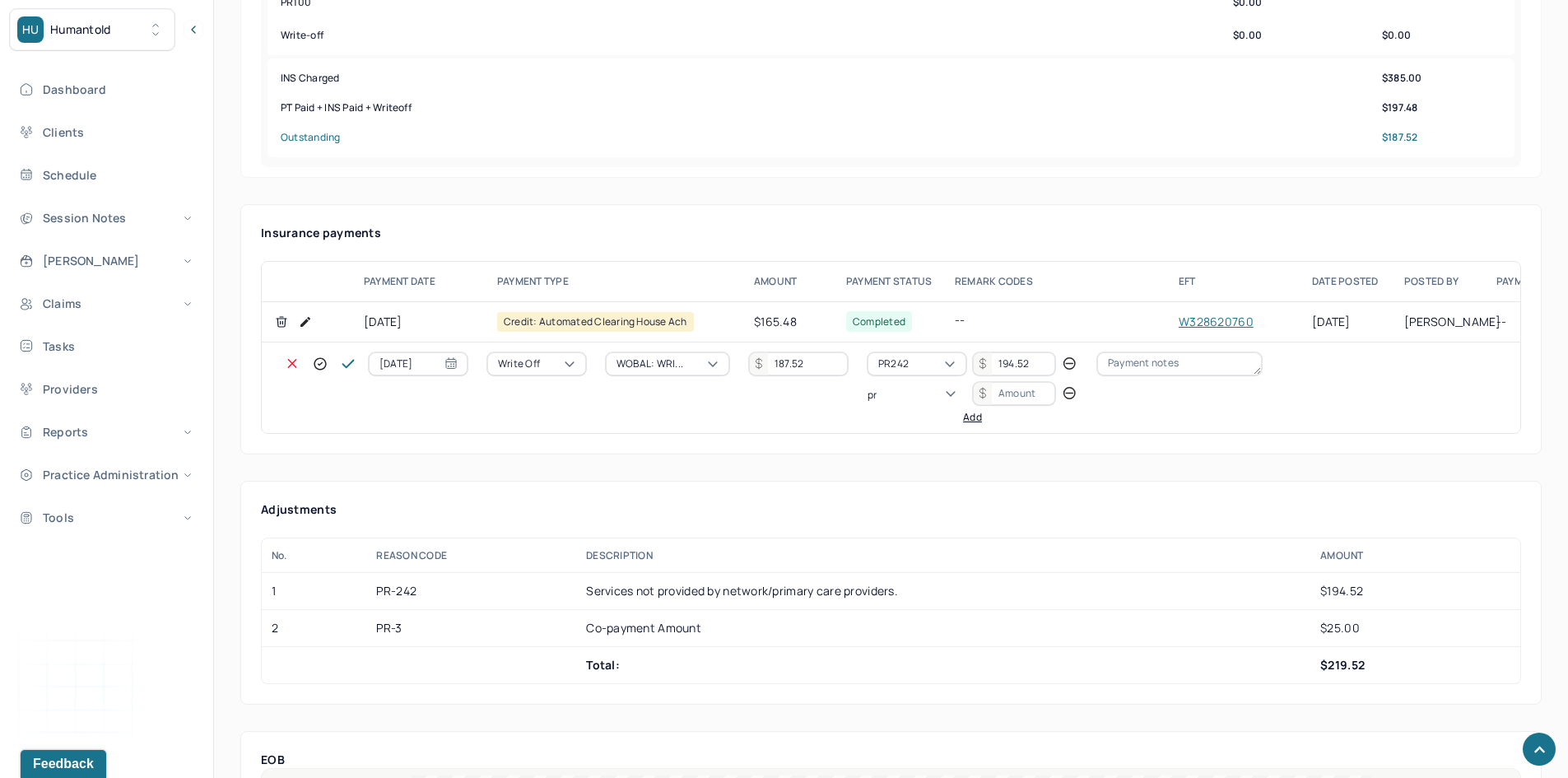 type on "pr3" 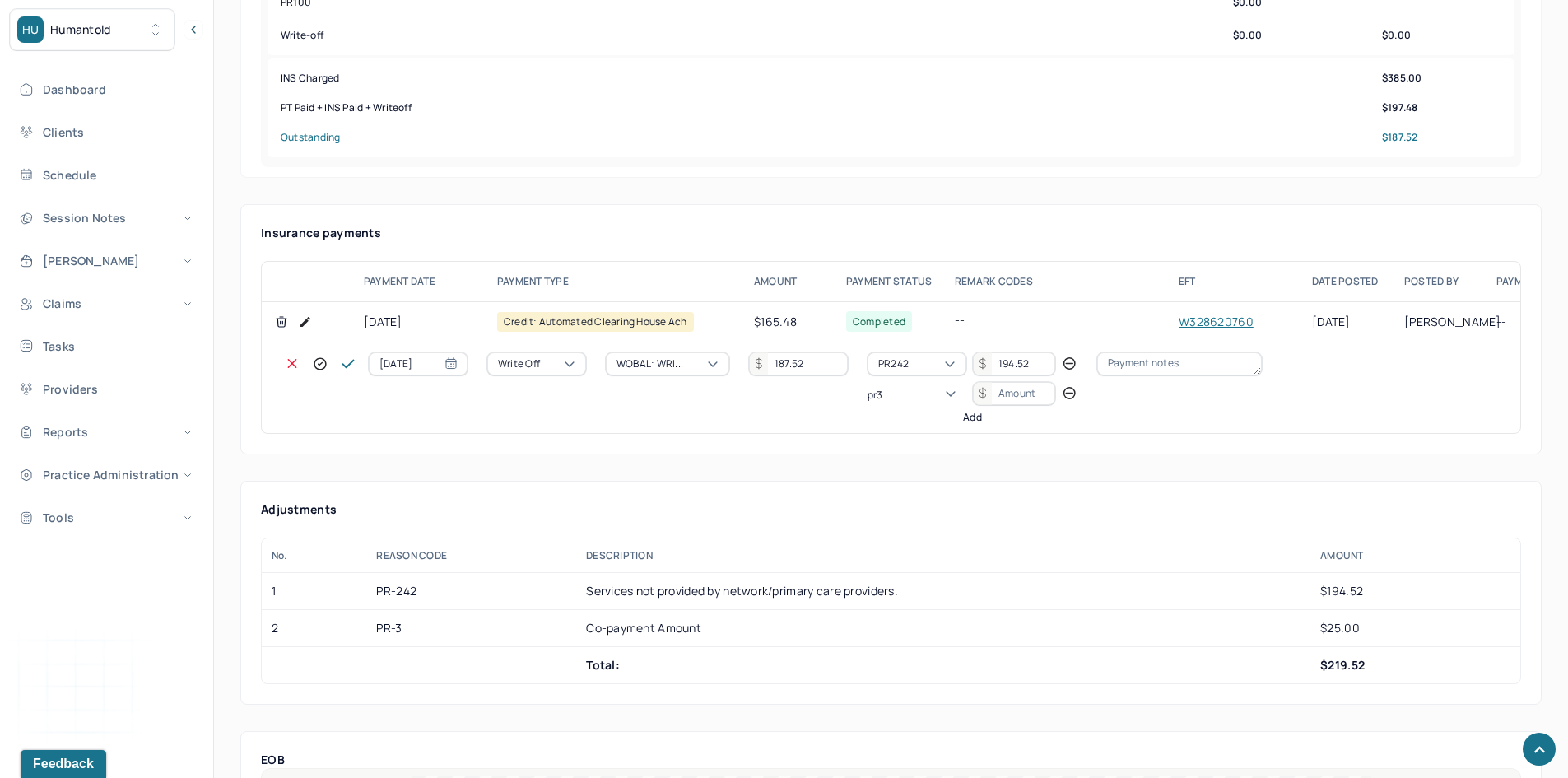 scroll, scrollTop: 0, scrollLeft: 0, axis: both 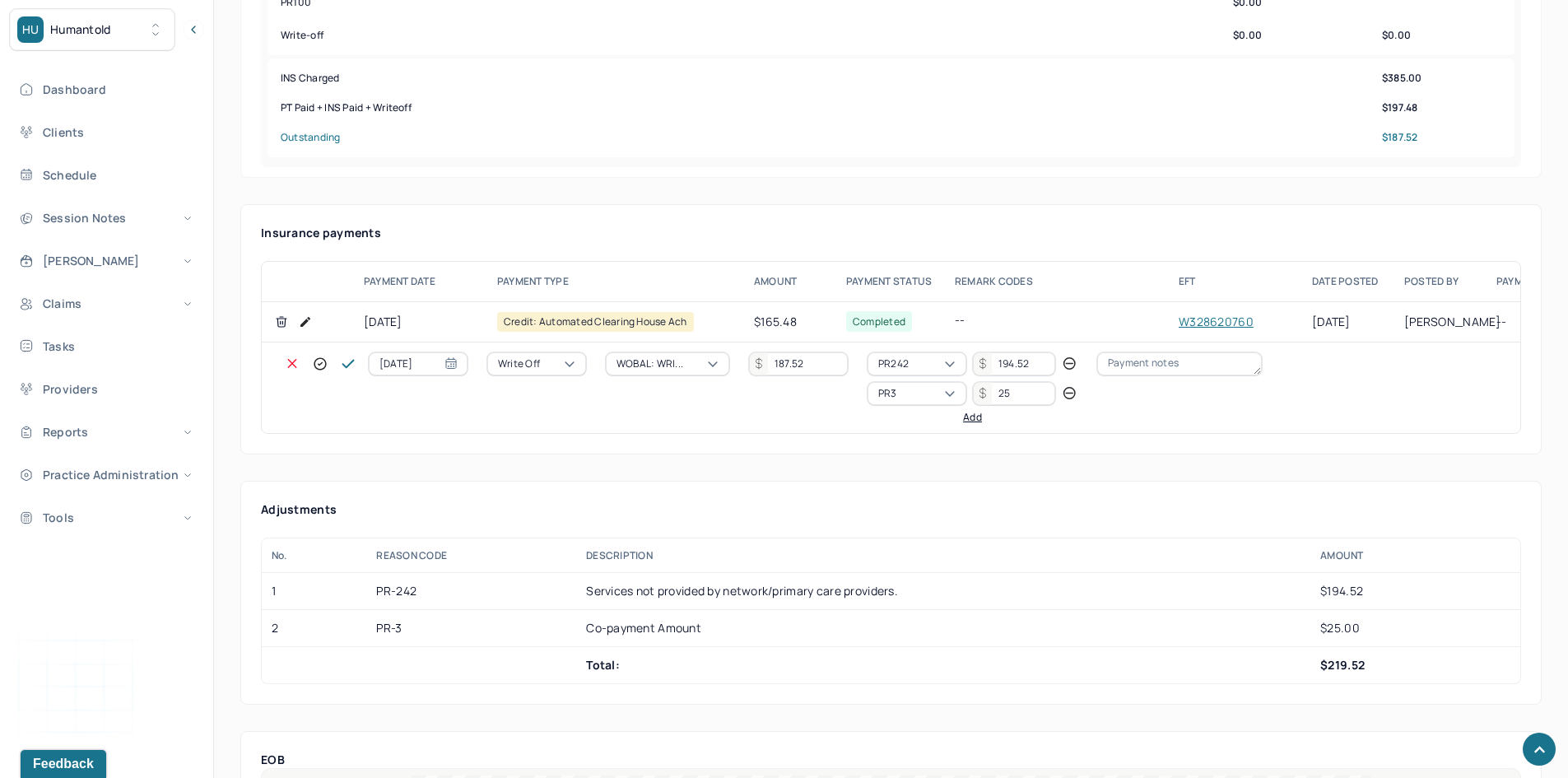 type on "25" 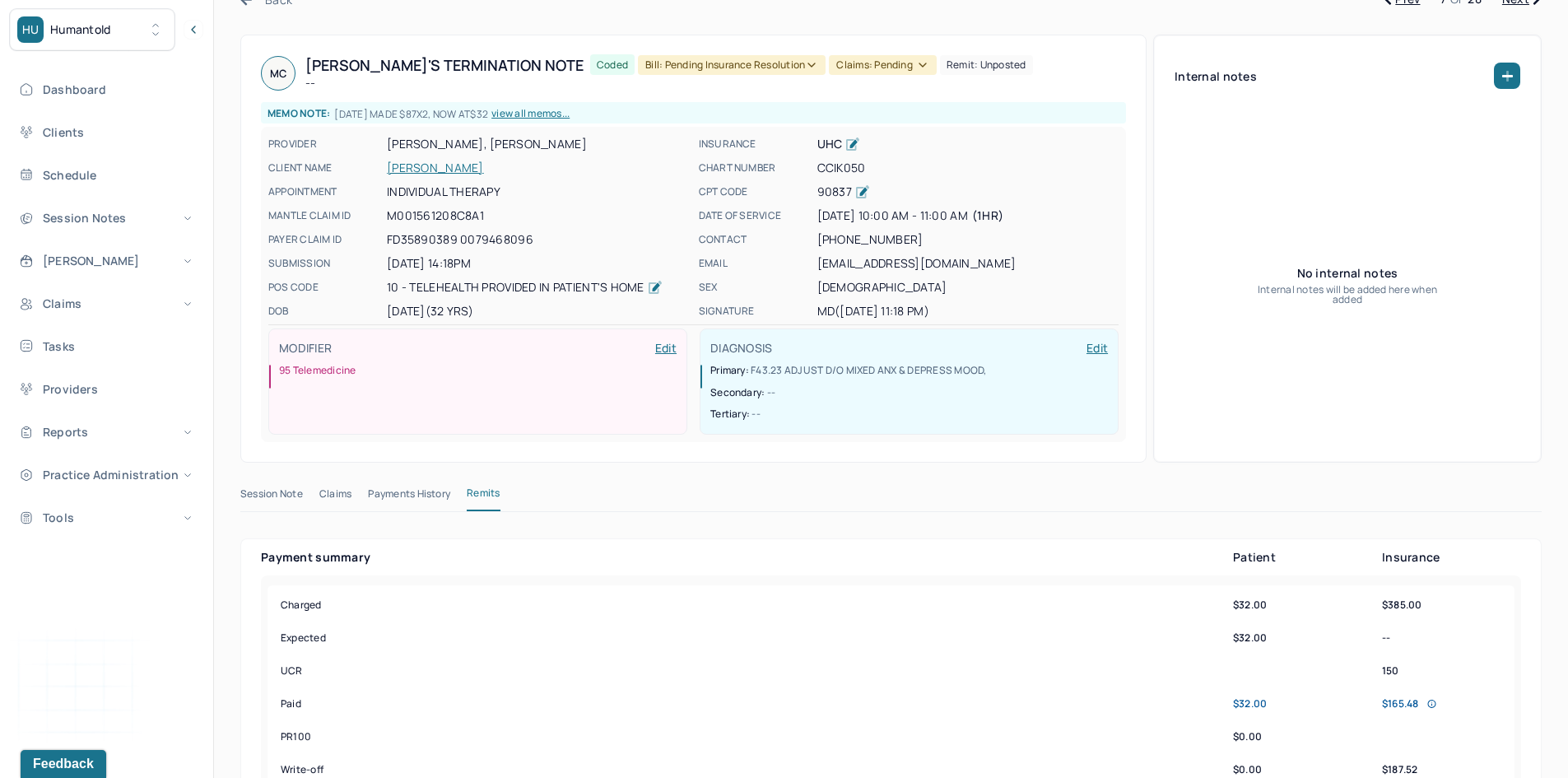 scroll, scrollTop: 0, scrollLeft: 0, axis: both 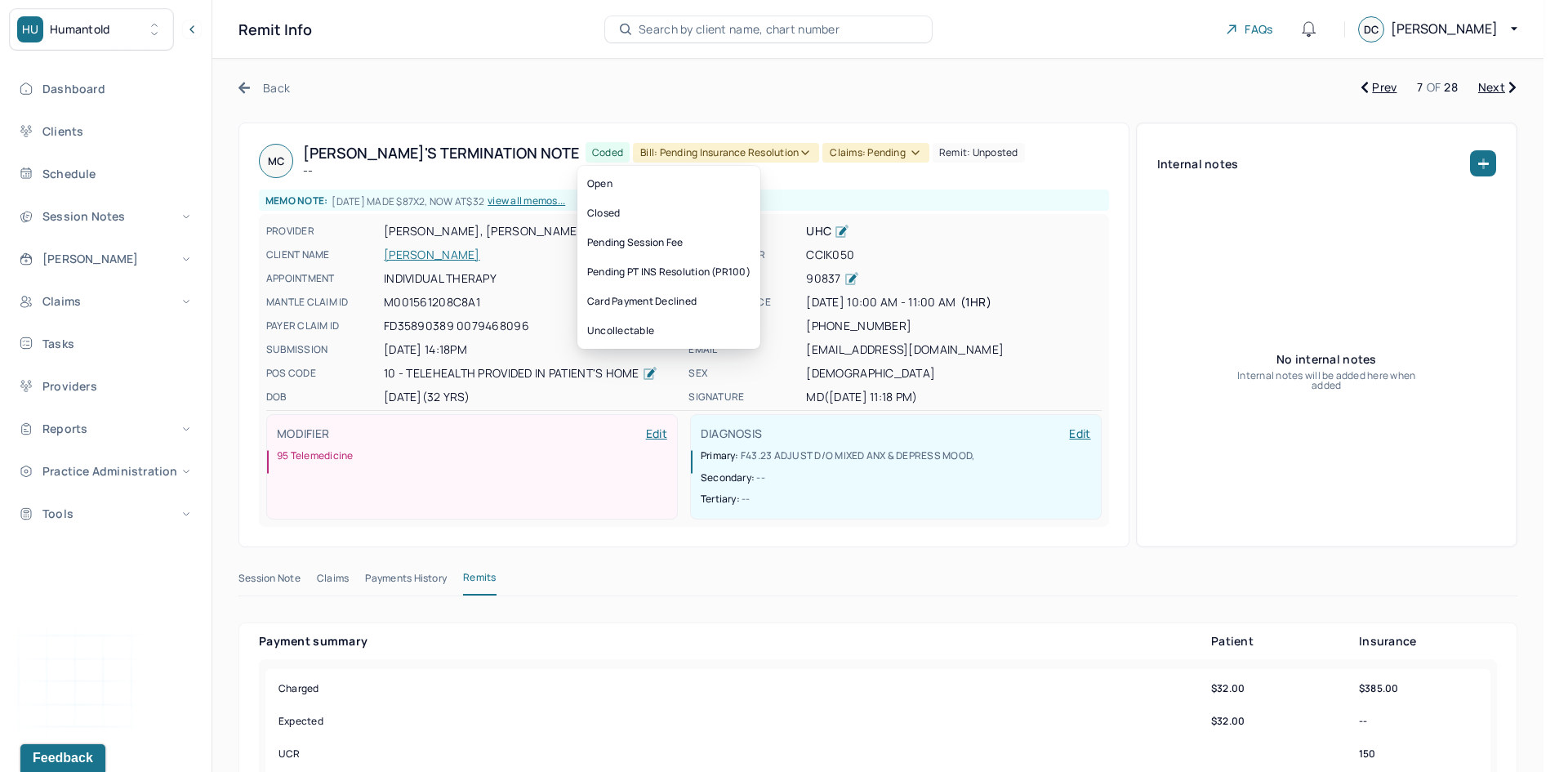 click on "Bill: Pending Insurance Resolution" at bounding box center (726, 153) 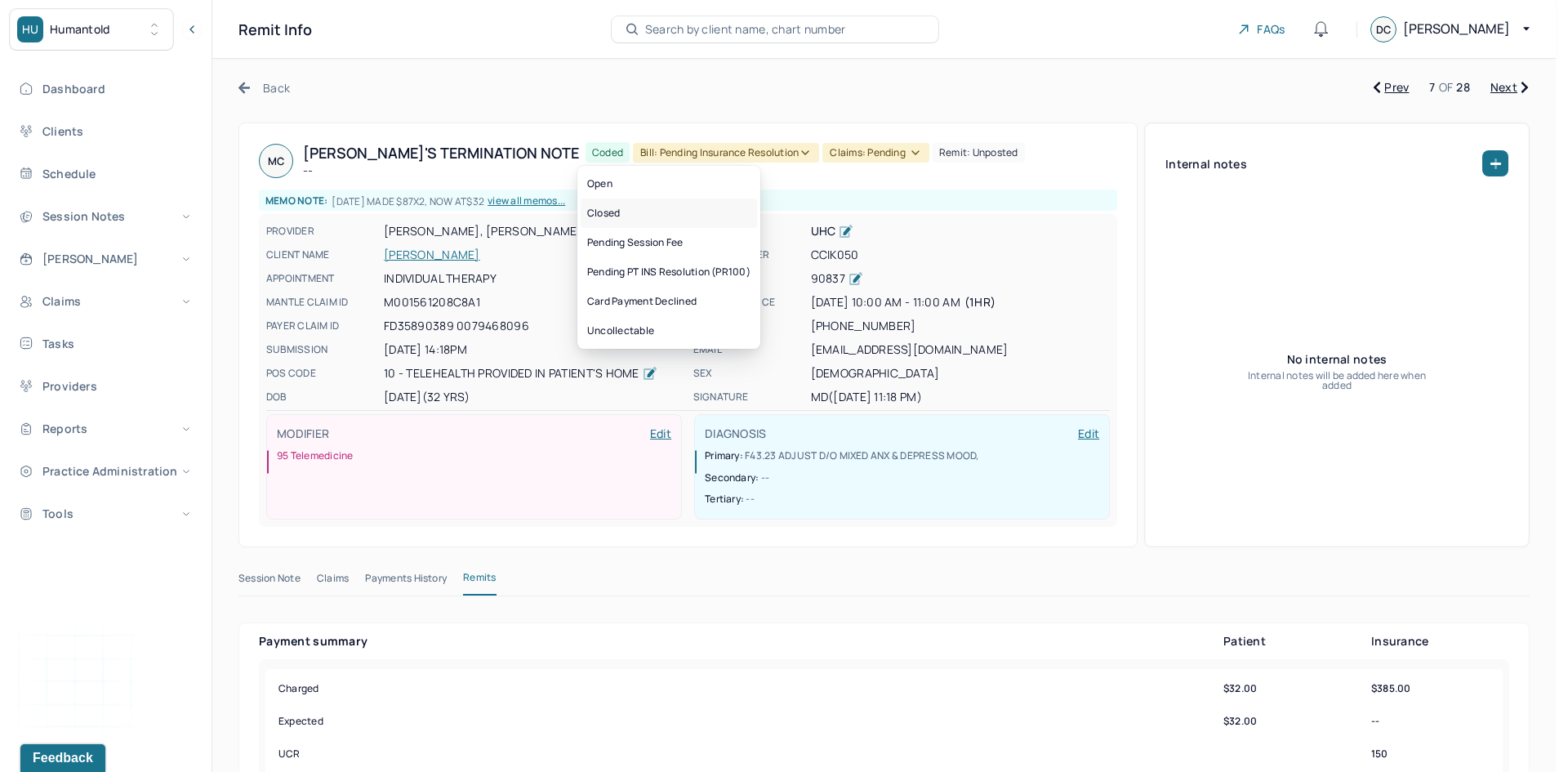 click on "Closed" at bounding box center (669, 213) 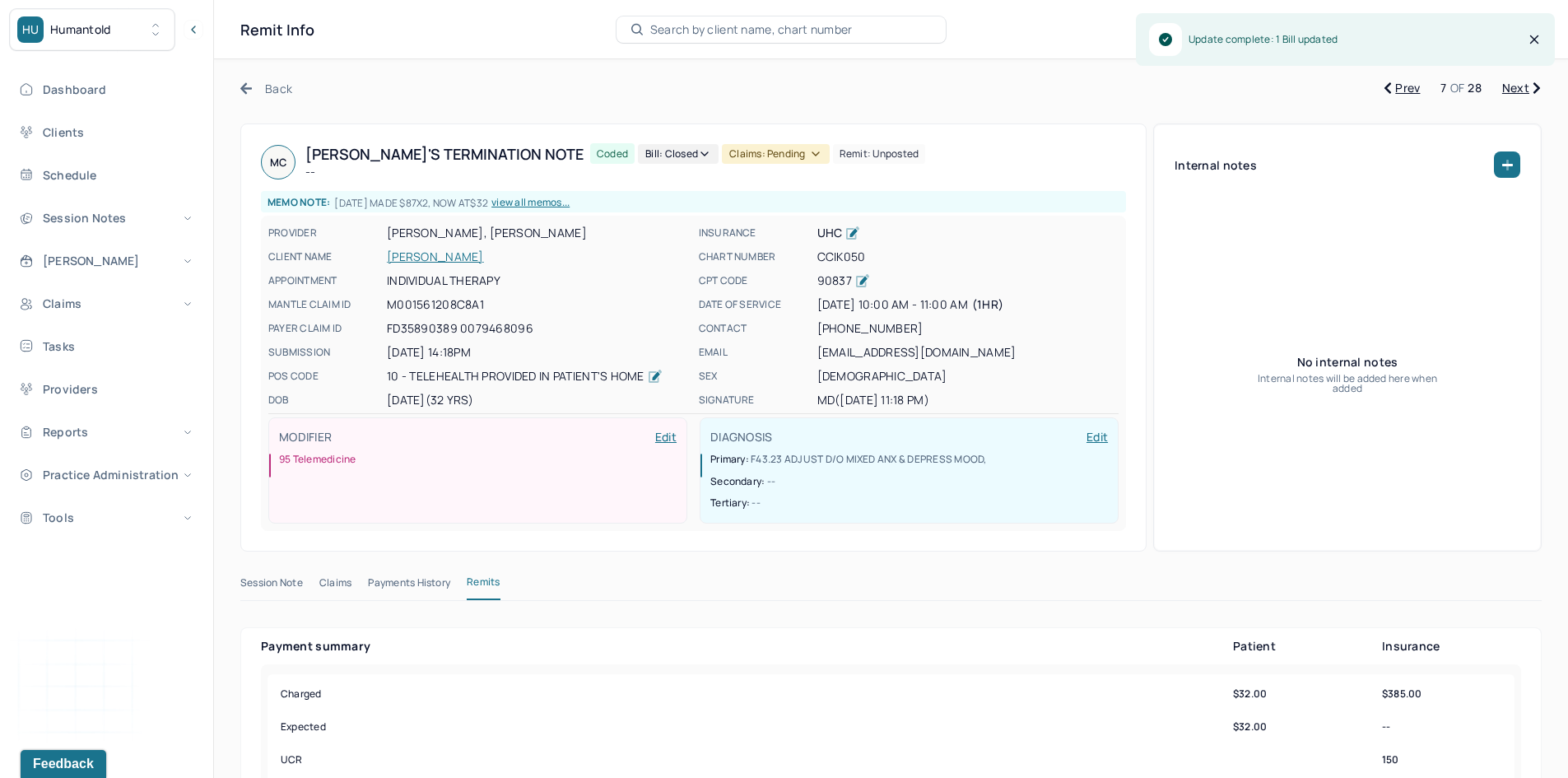 click on "Claims: pending" at bounding box center [775, 154] 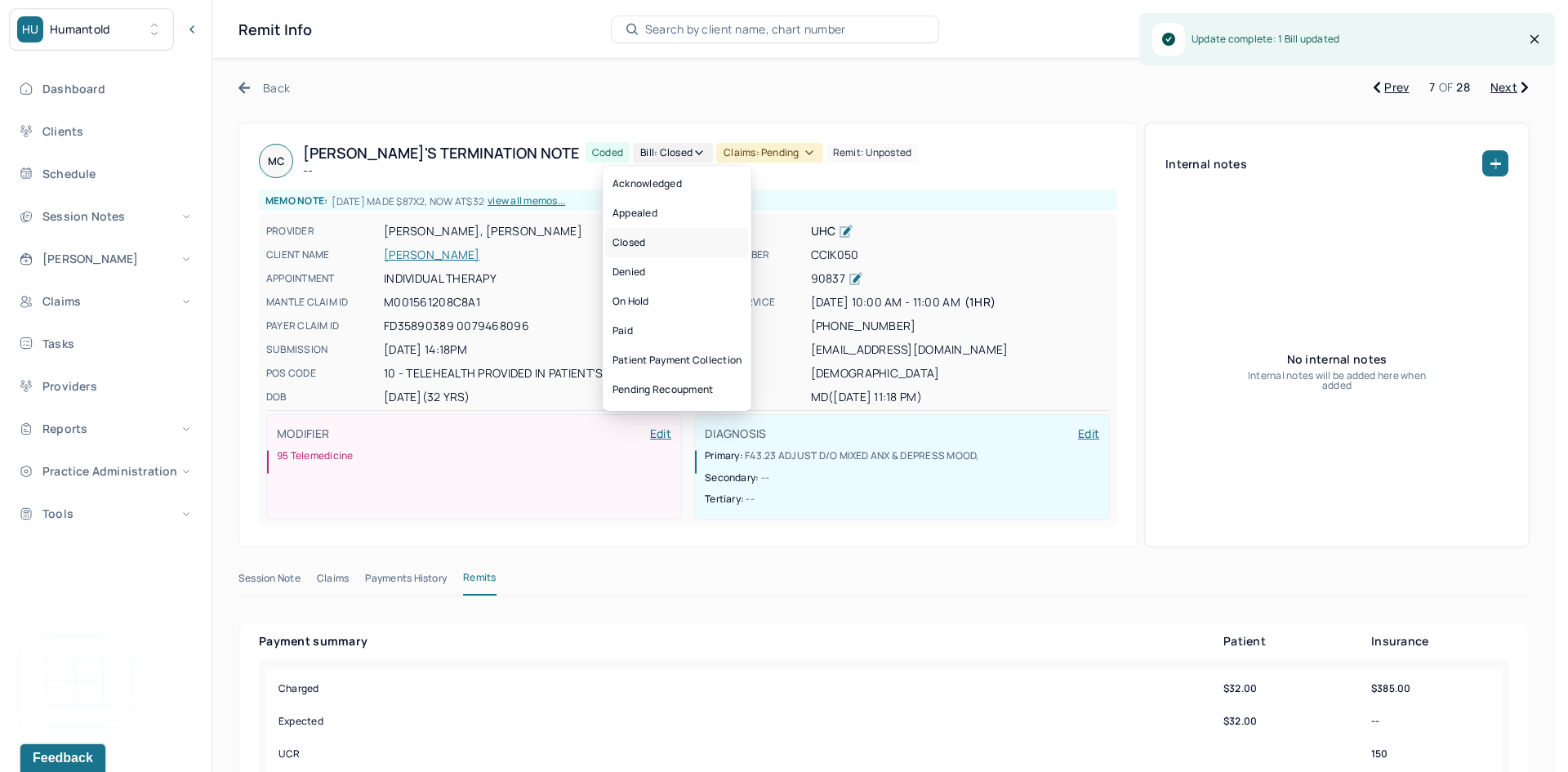 click on "Closed" at bounding box center (677, 243) 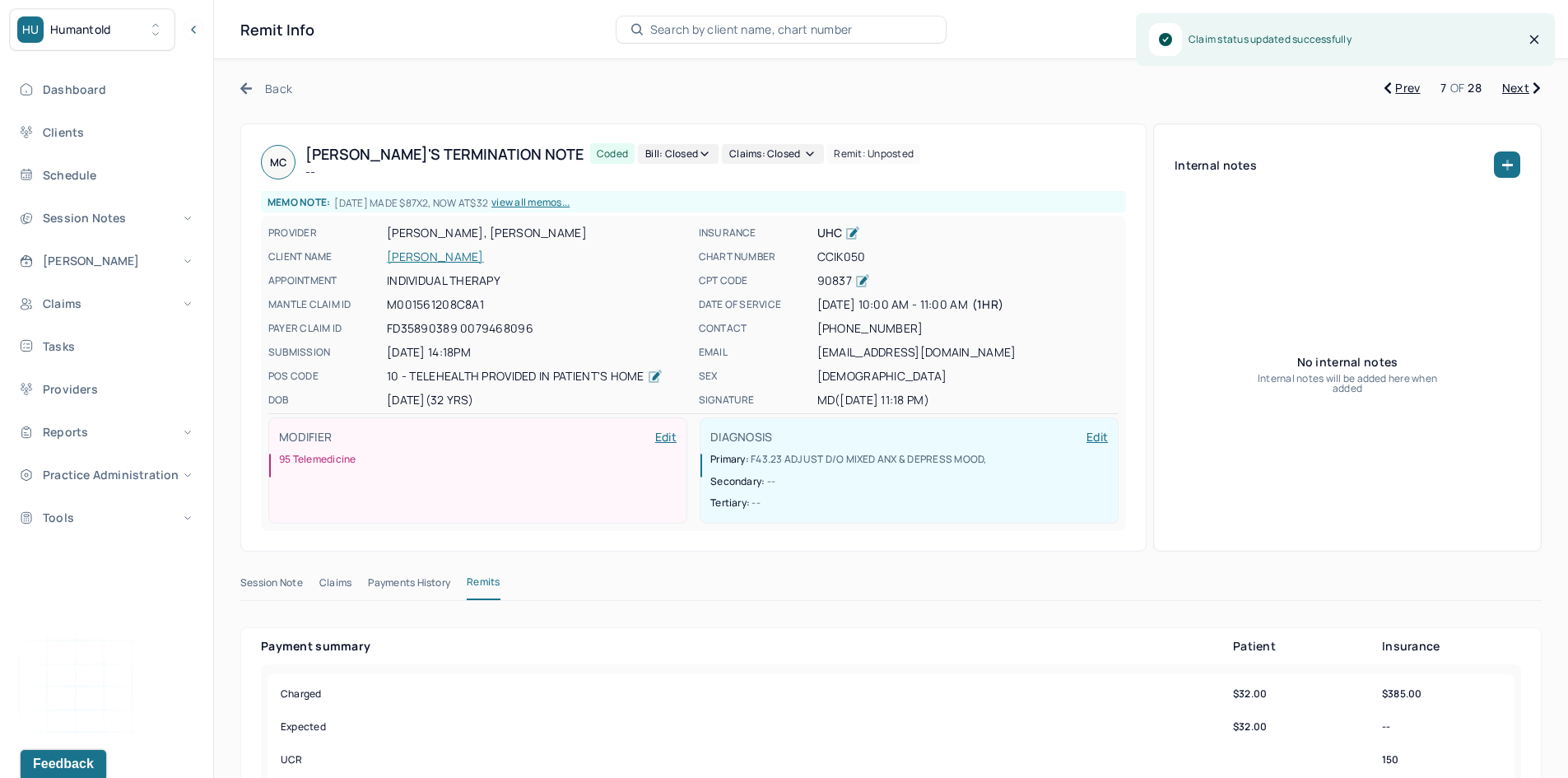 click on "Next" at bounding box center [1521, 88] 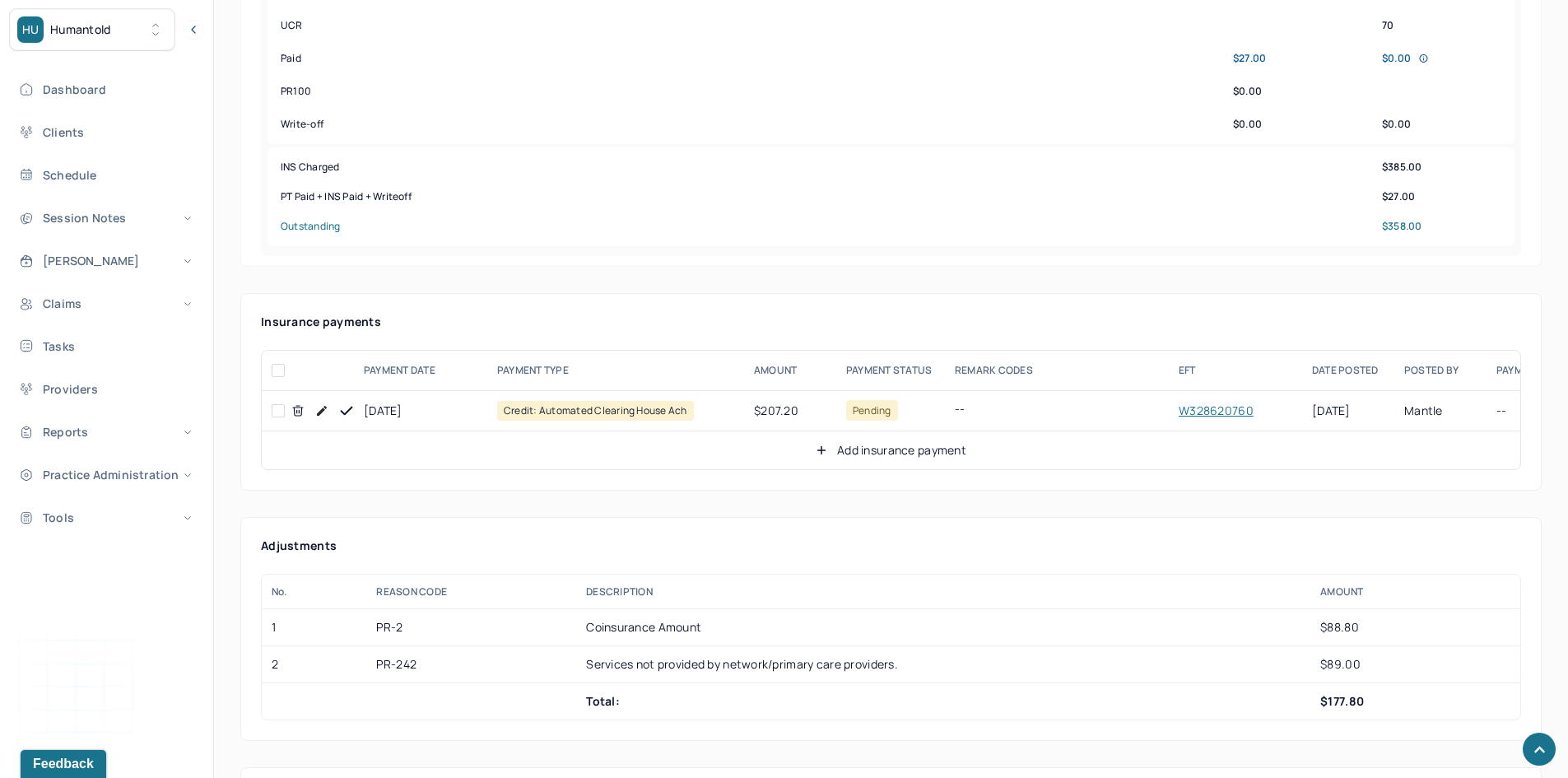scroll, scrollTop: 741, scrollLeft: 0, axis: vertical 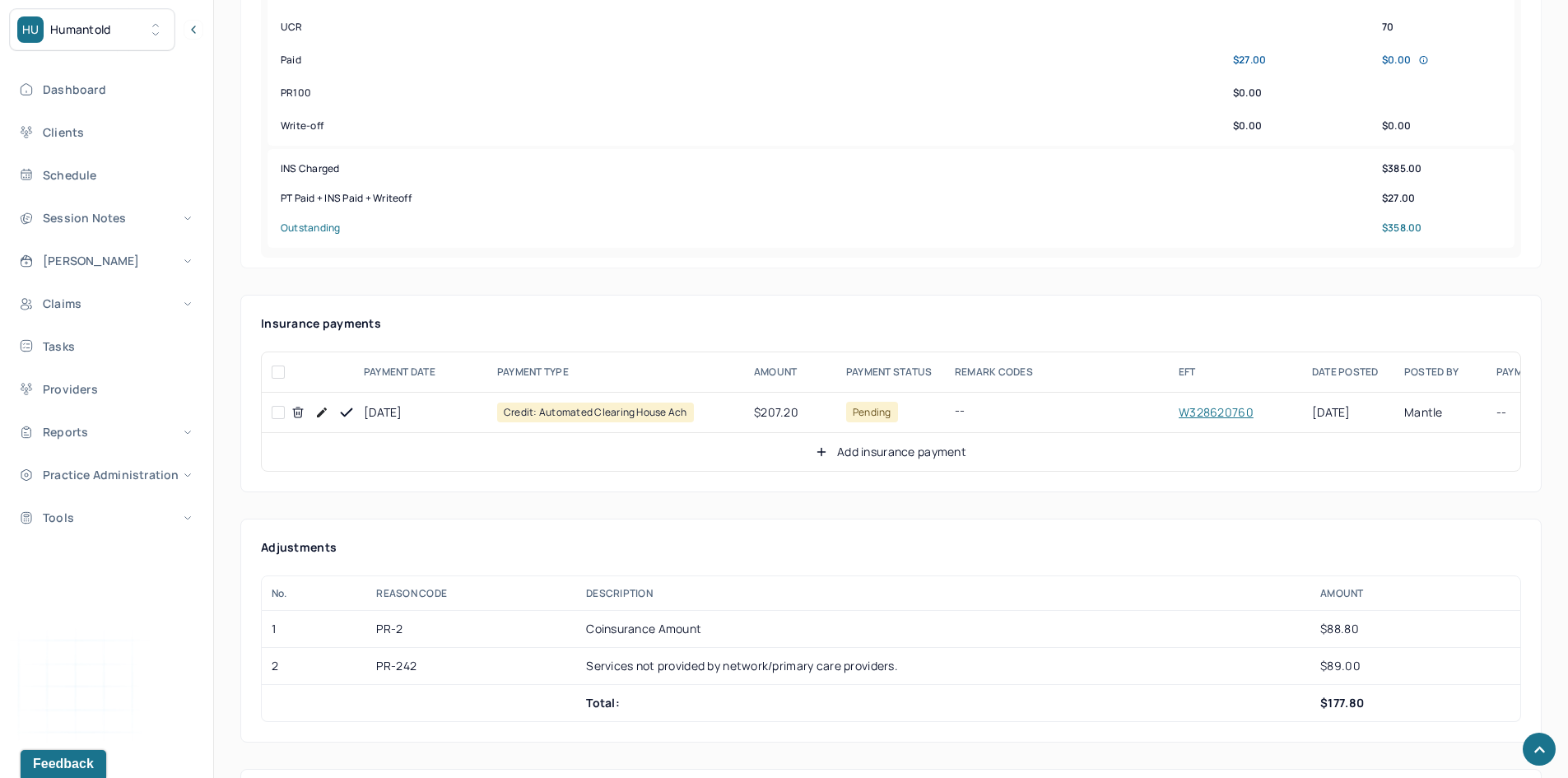 click at bounding box center (278, 412) 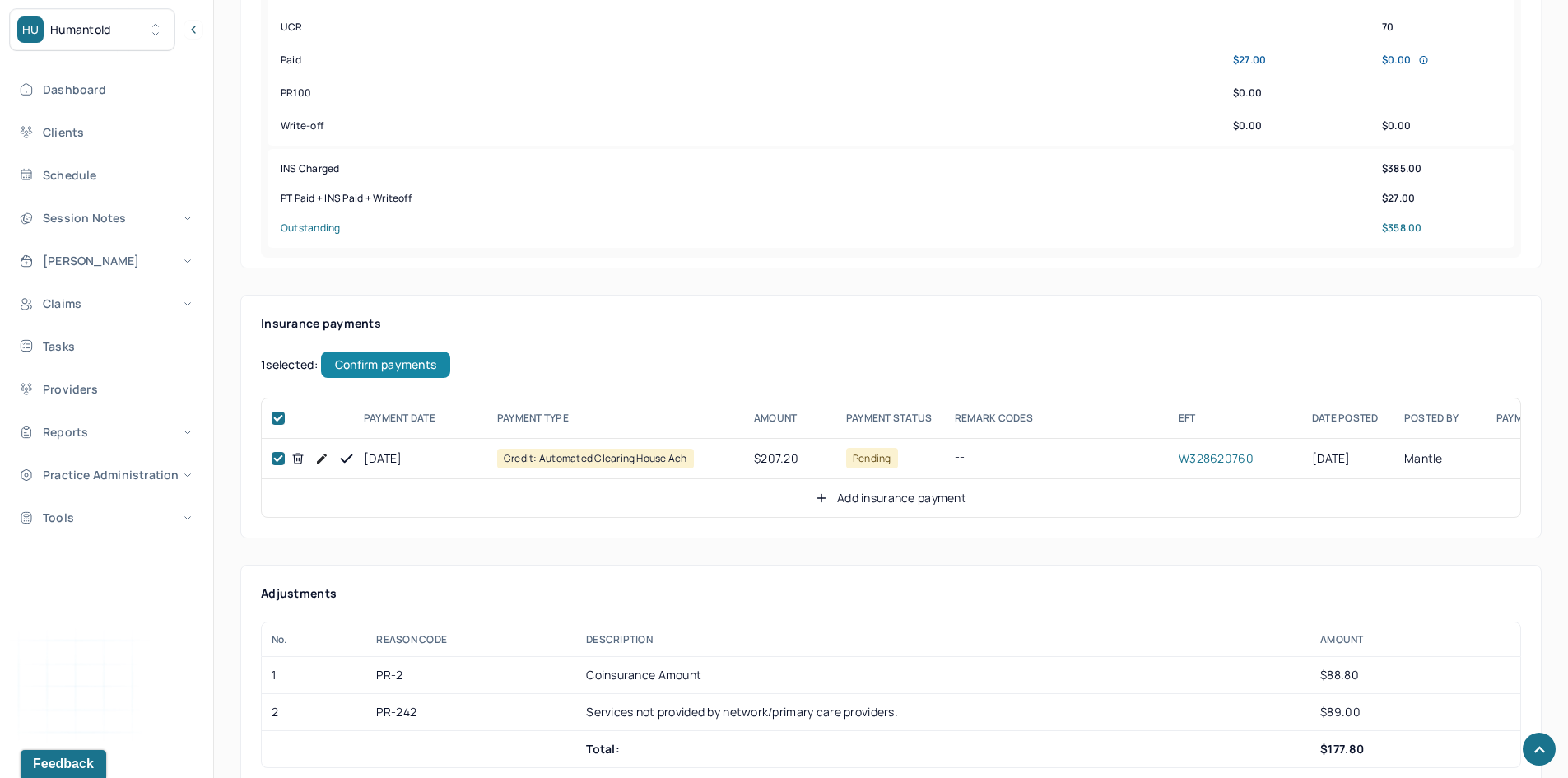 click on "Confirm payments" at bounding box center [385, 365] 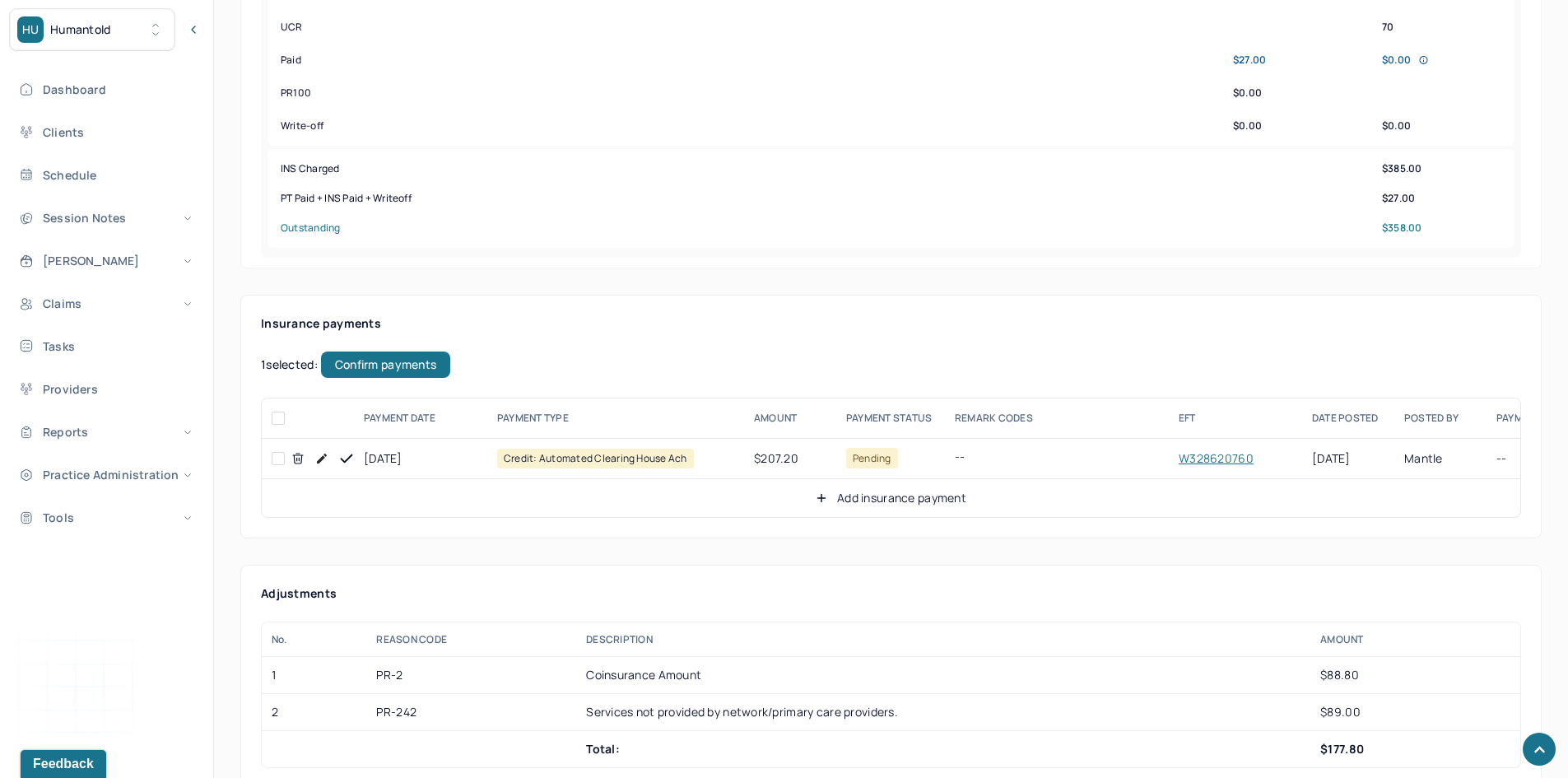 checkbox on "false" 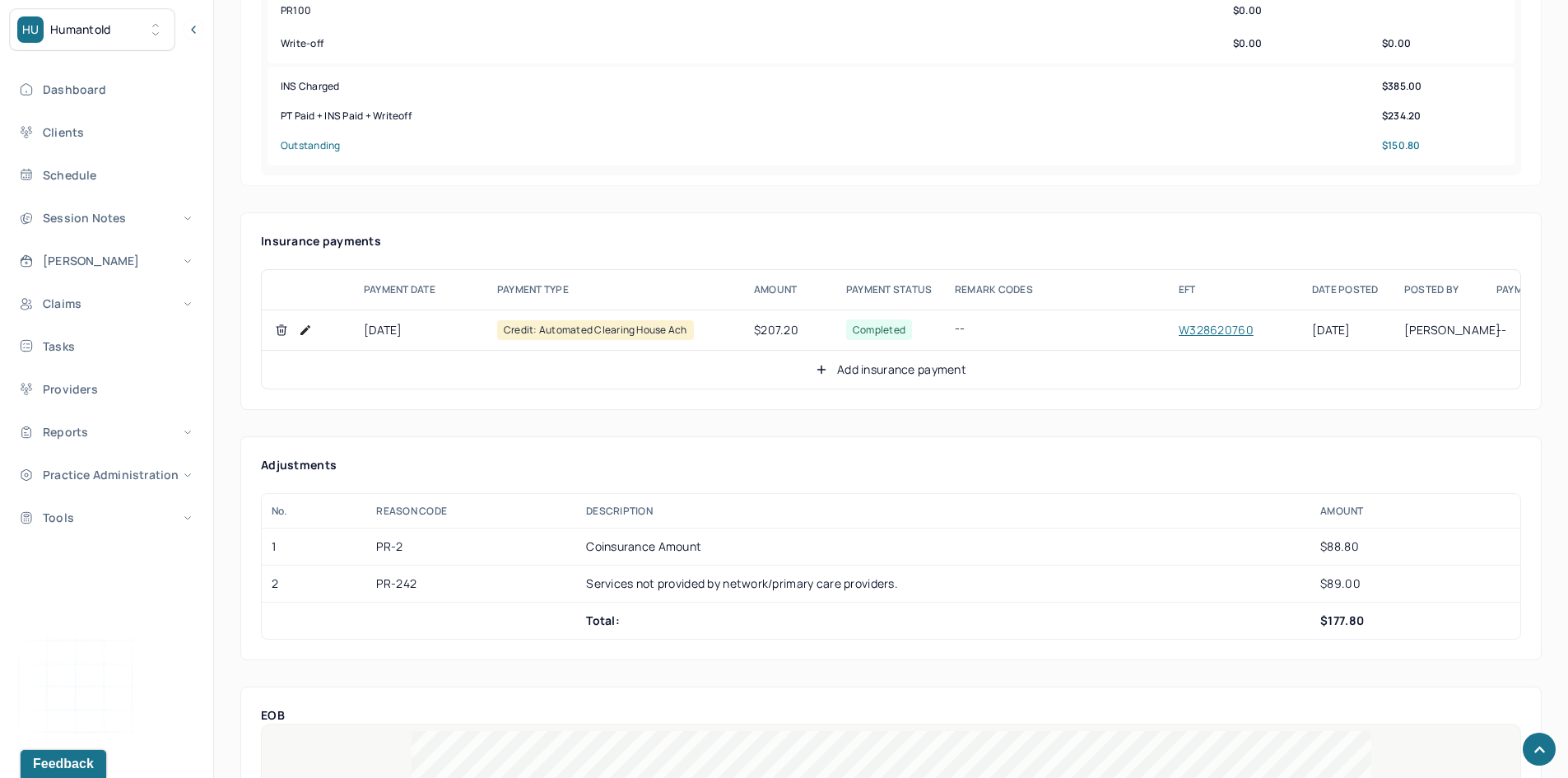scroll, scrollTop: 906, scrollLeft: 0, axis: vertical 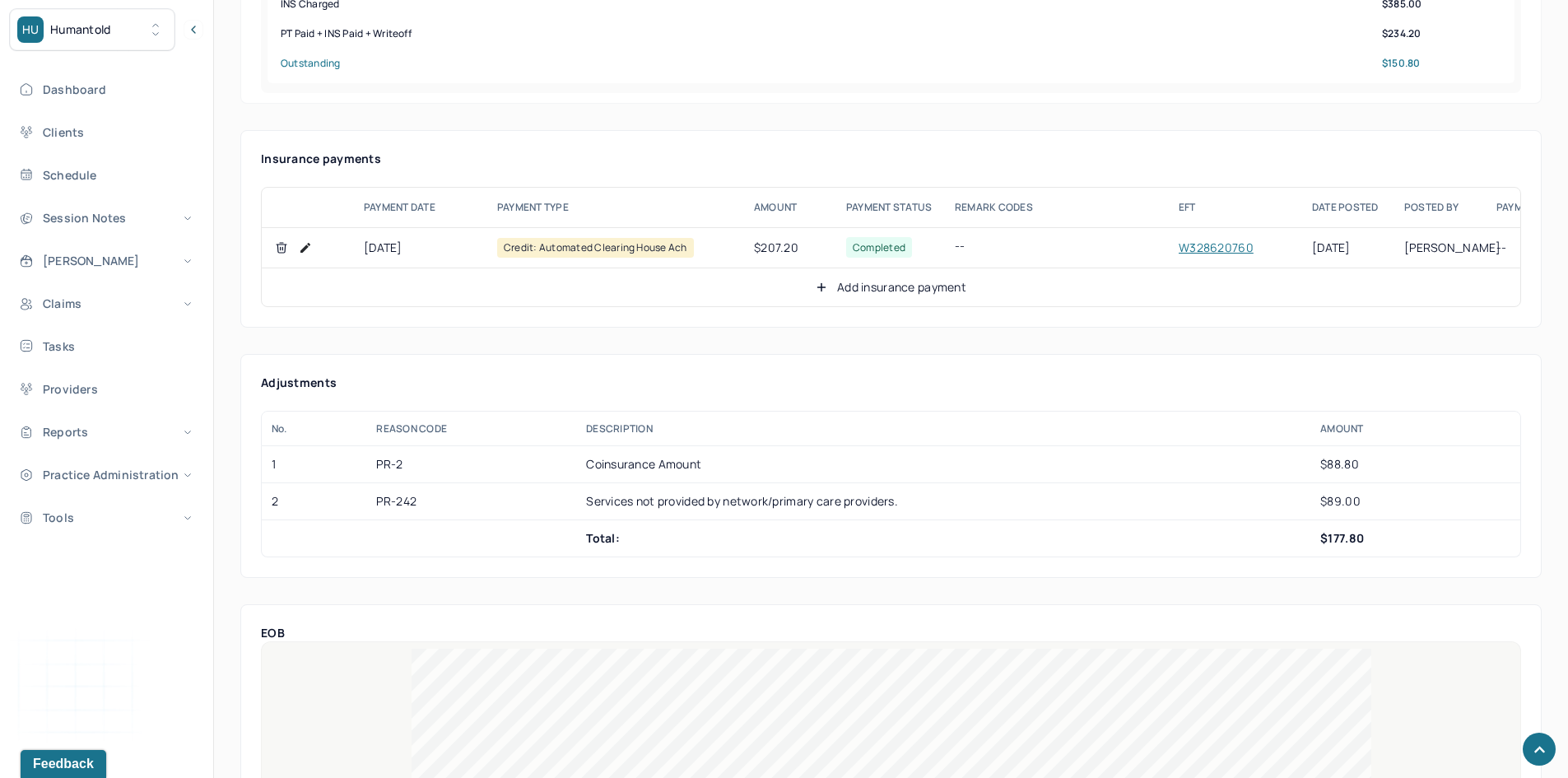 click 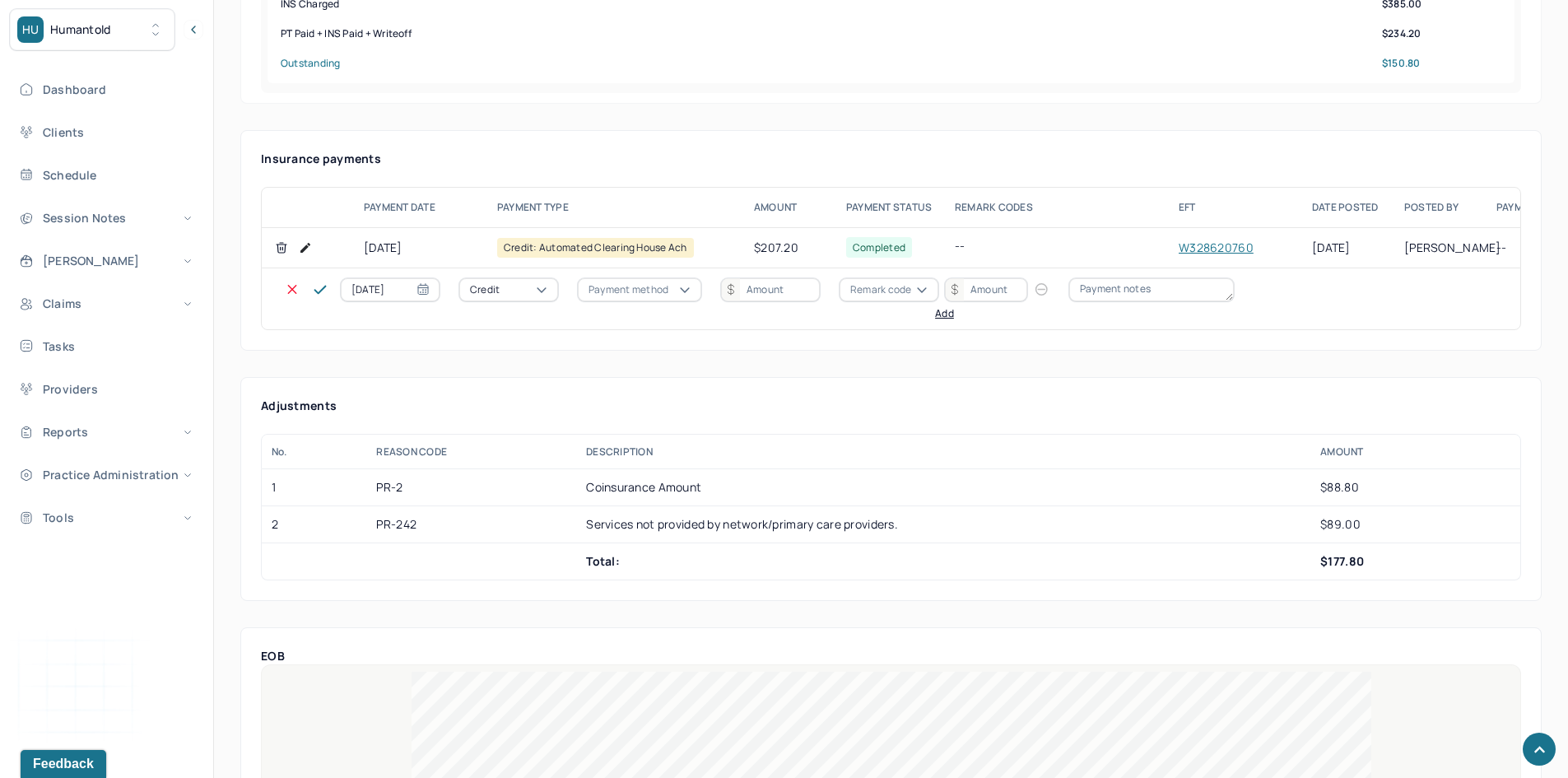 click on "Credit" at bounding box center [509, 290] 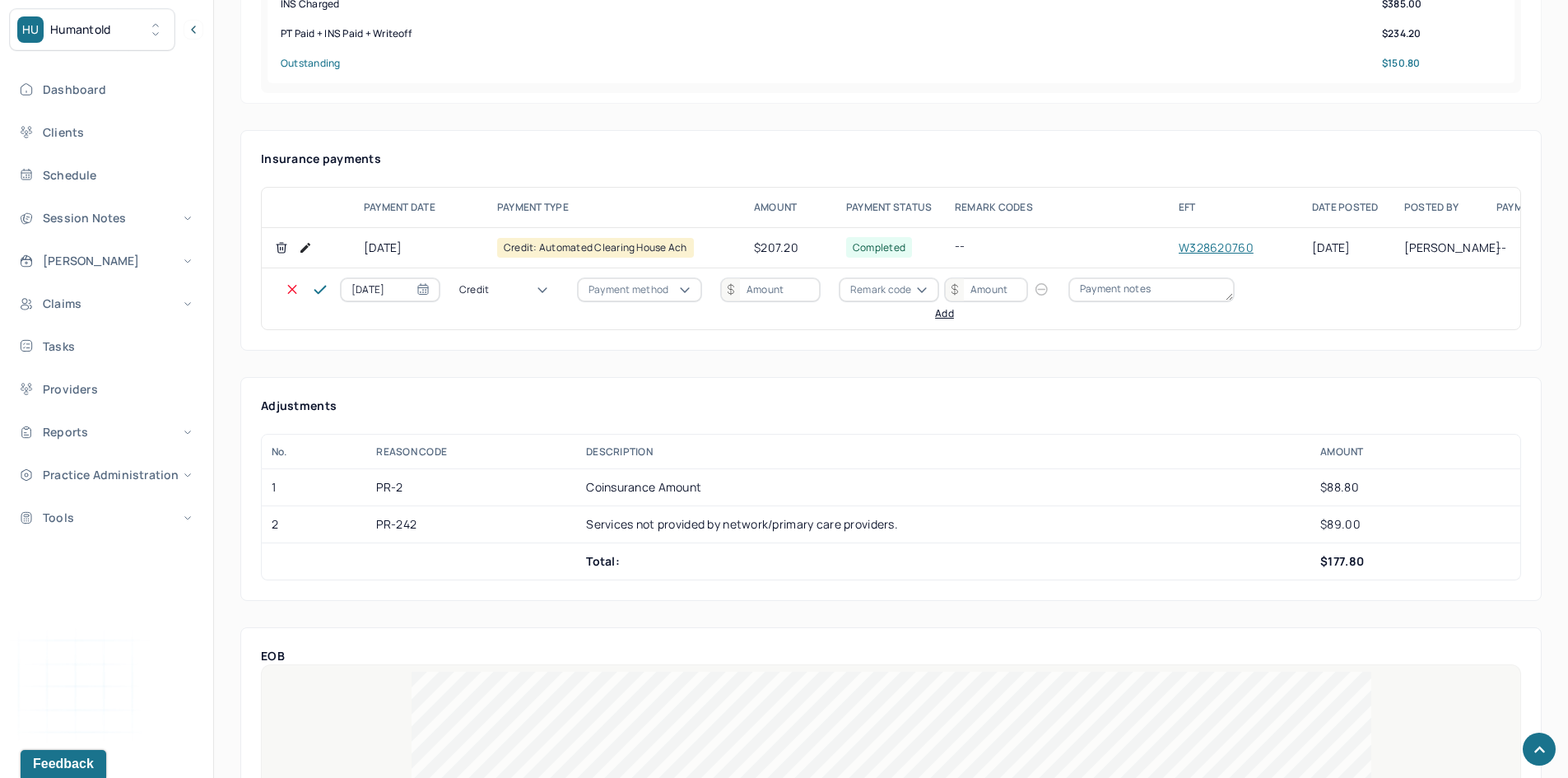 click on "Write off" at bounding box center (49, 2453) 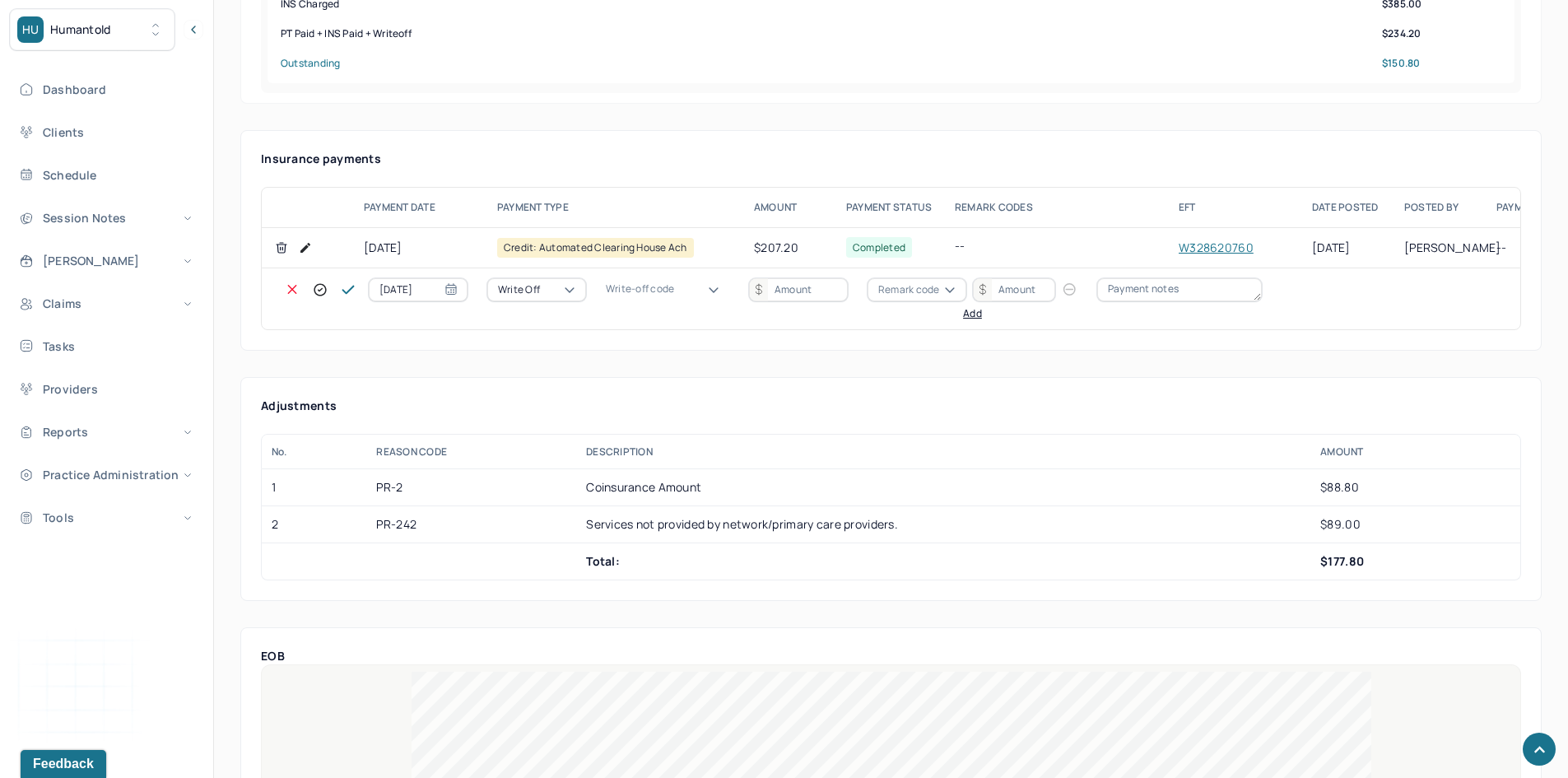 click on "Write-off code" at bounding box center [640, 289] 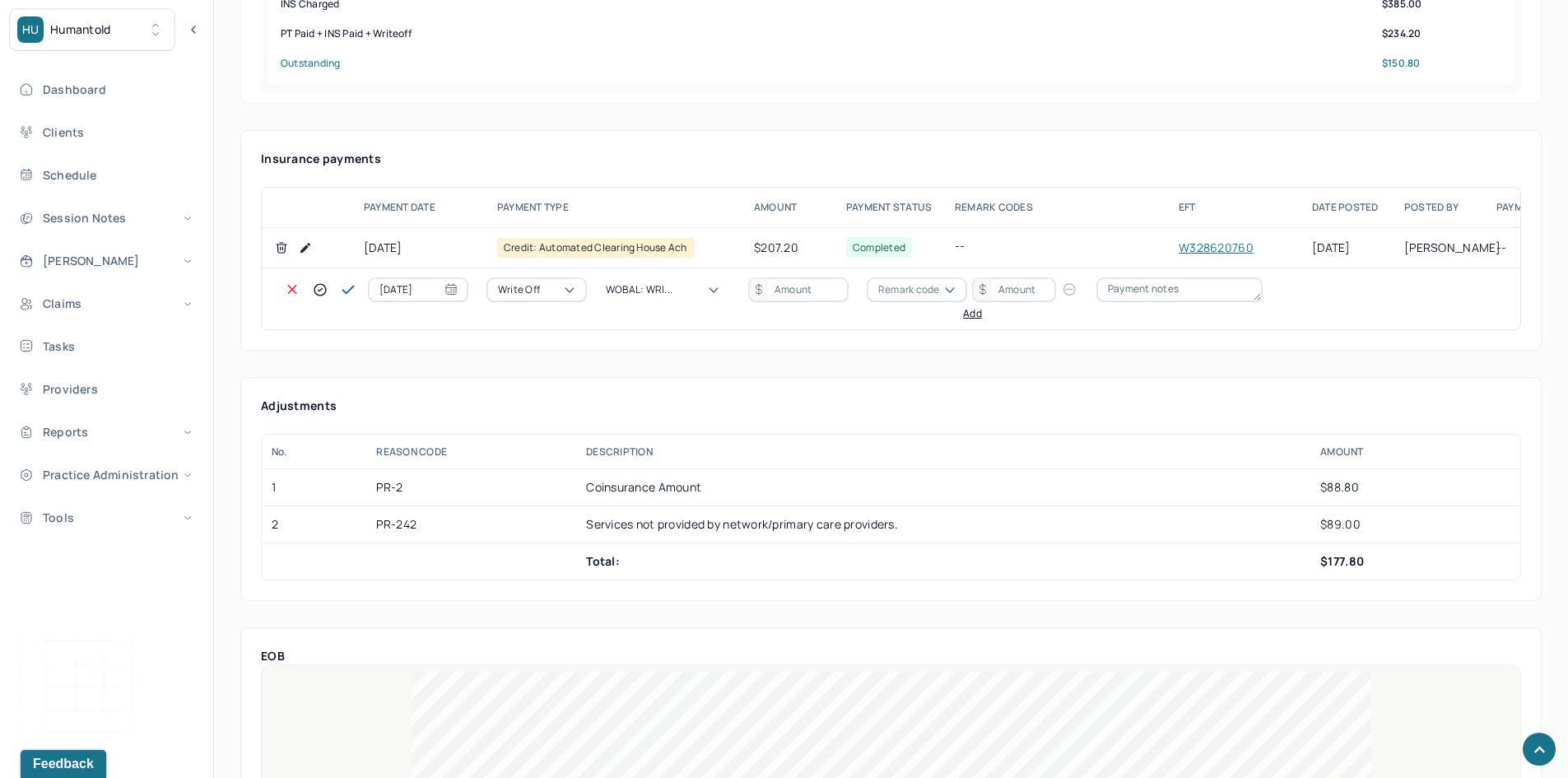 click at bounding box center [798, 290] 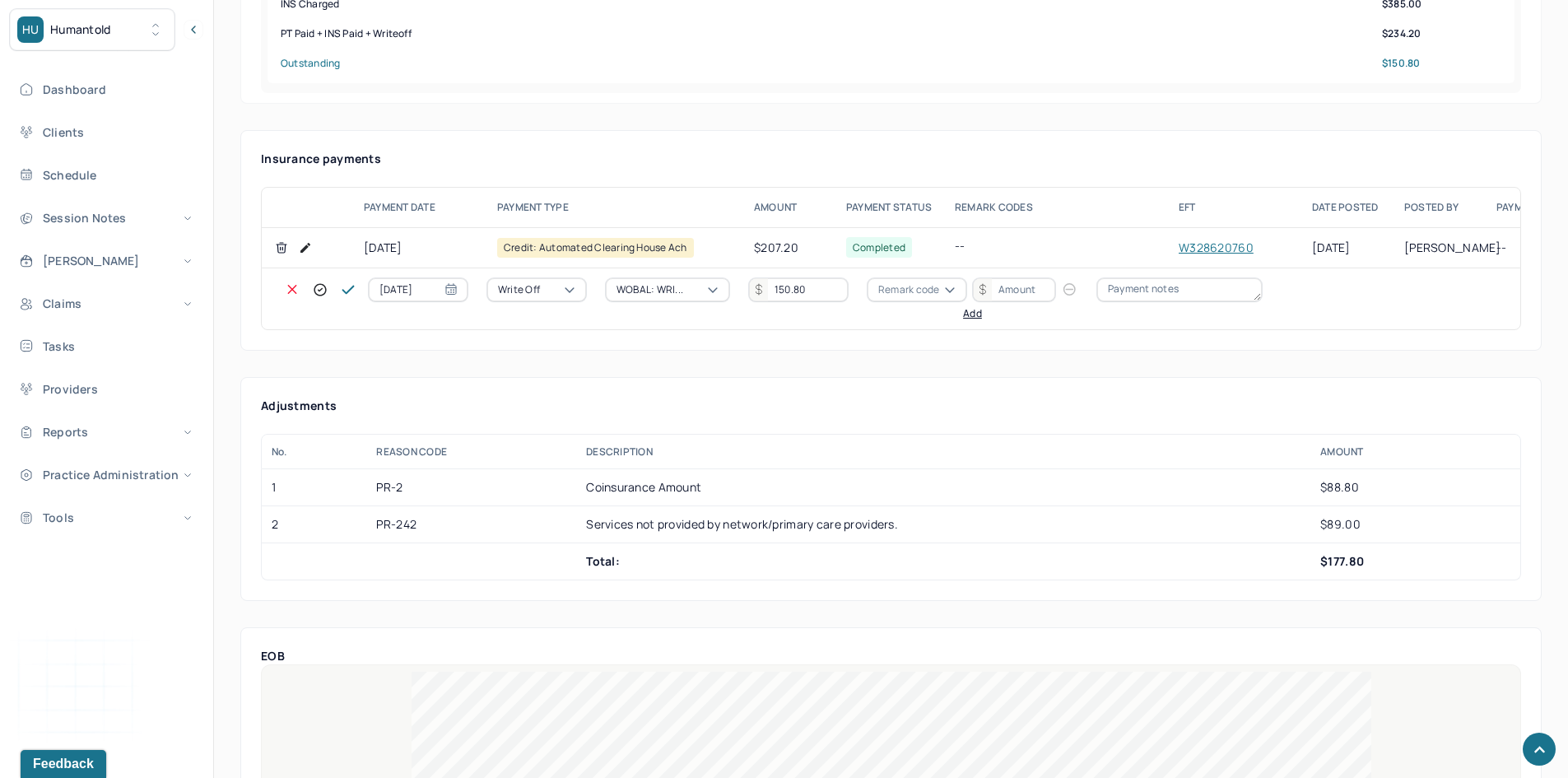 type on "150.80" 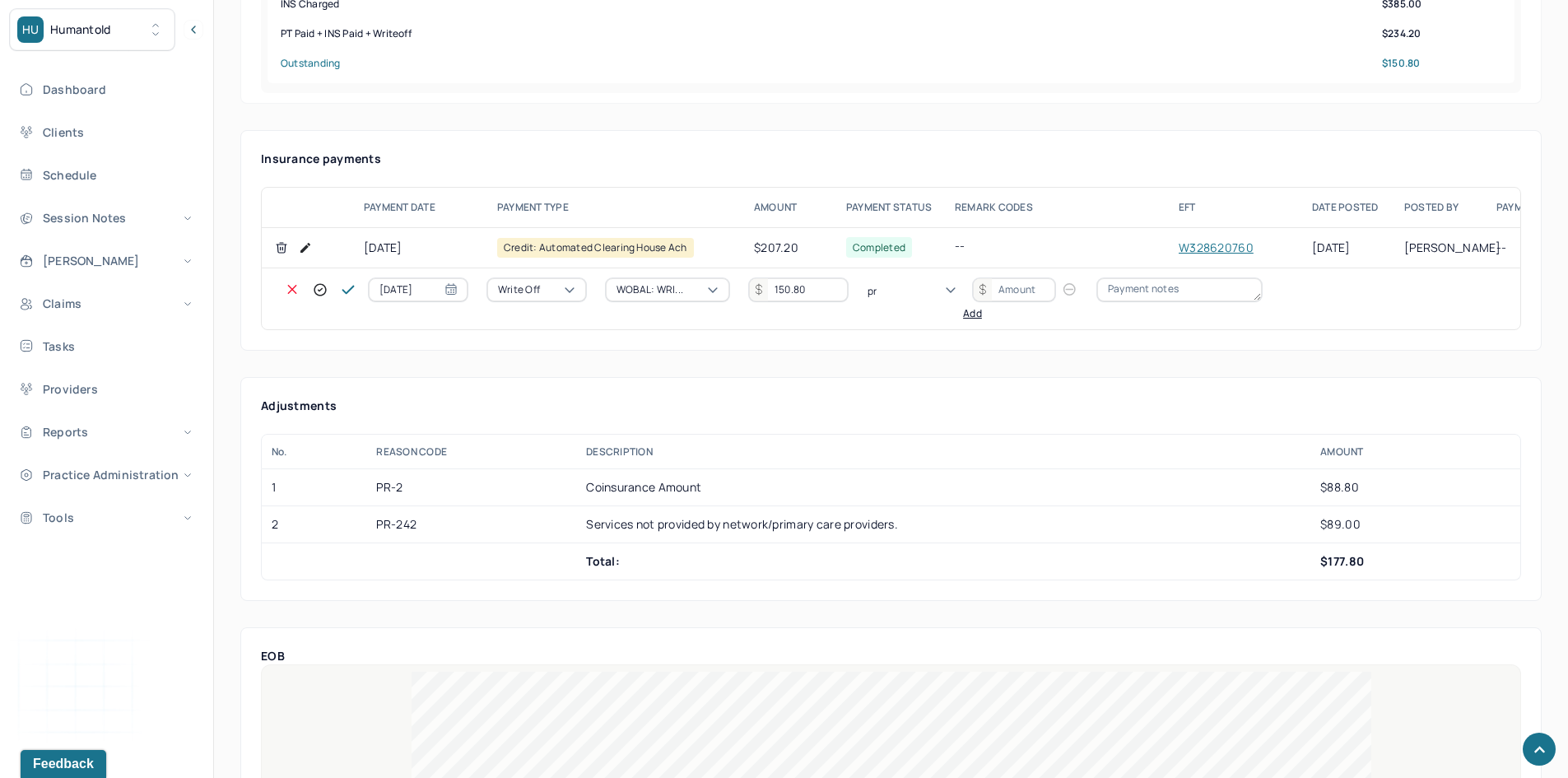 type on "pr2" 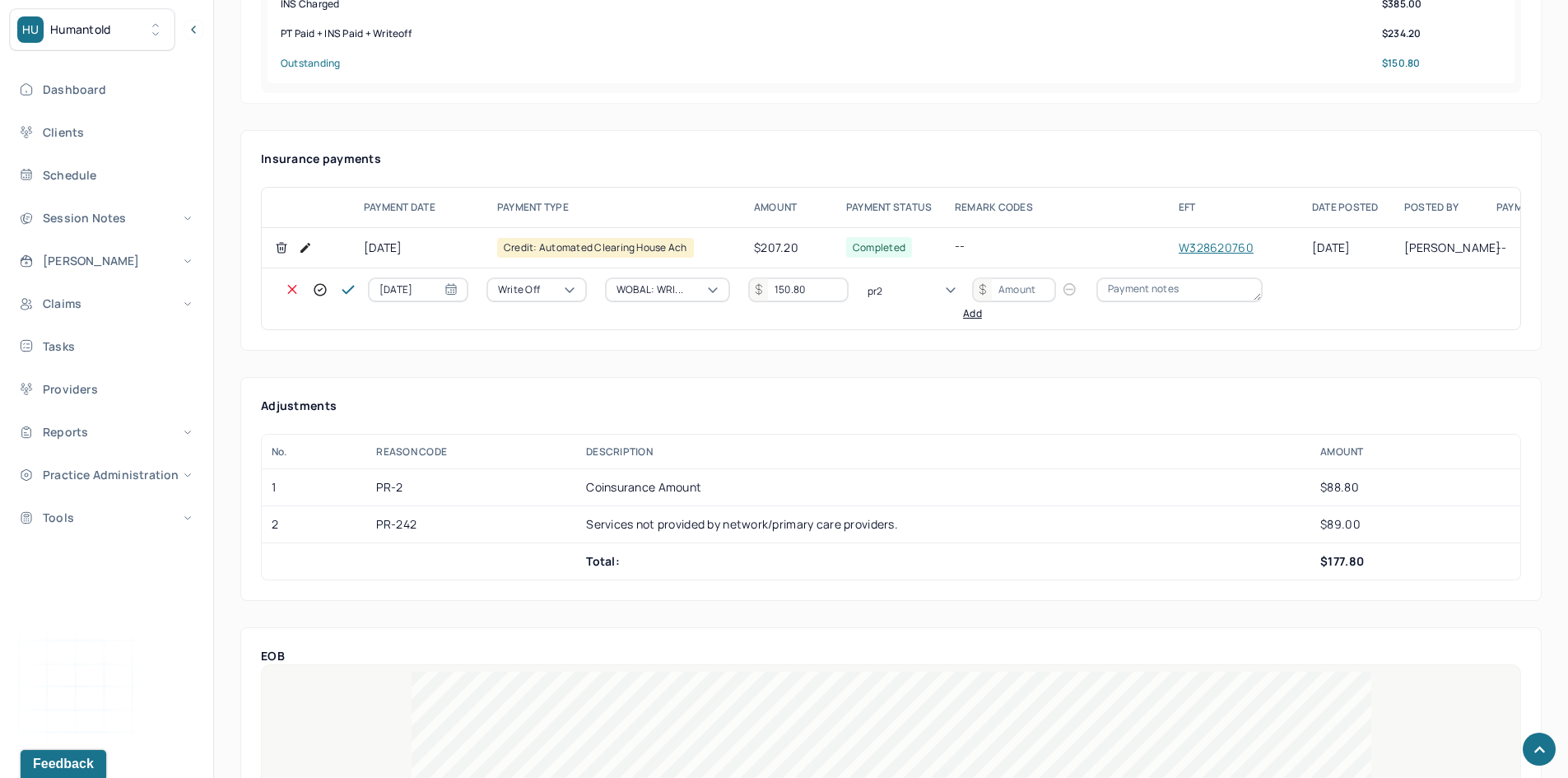 type 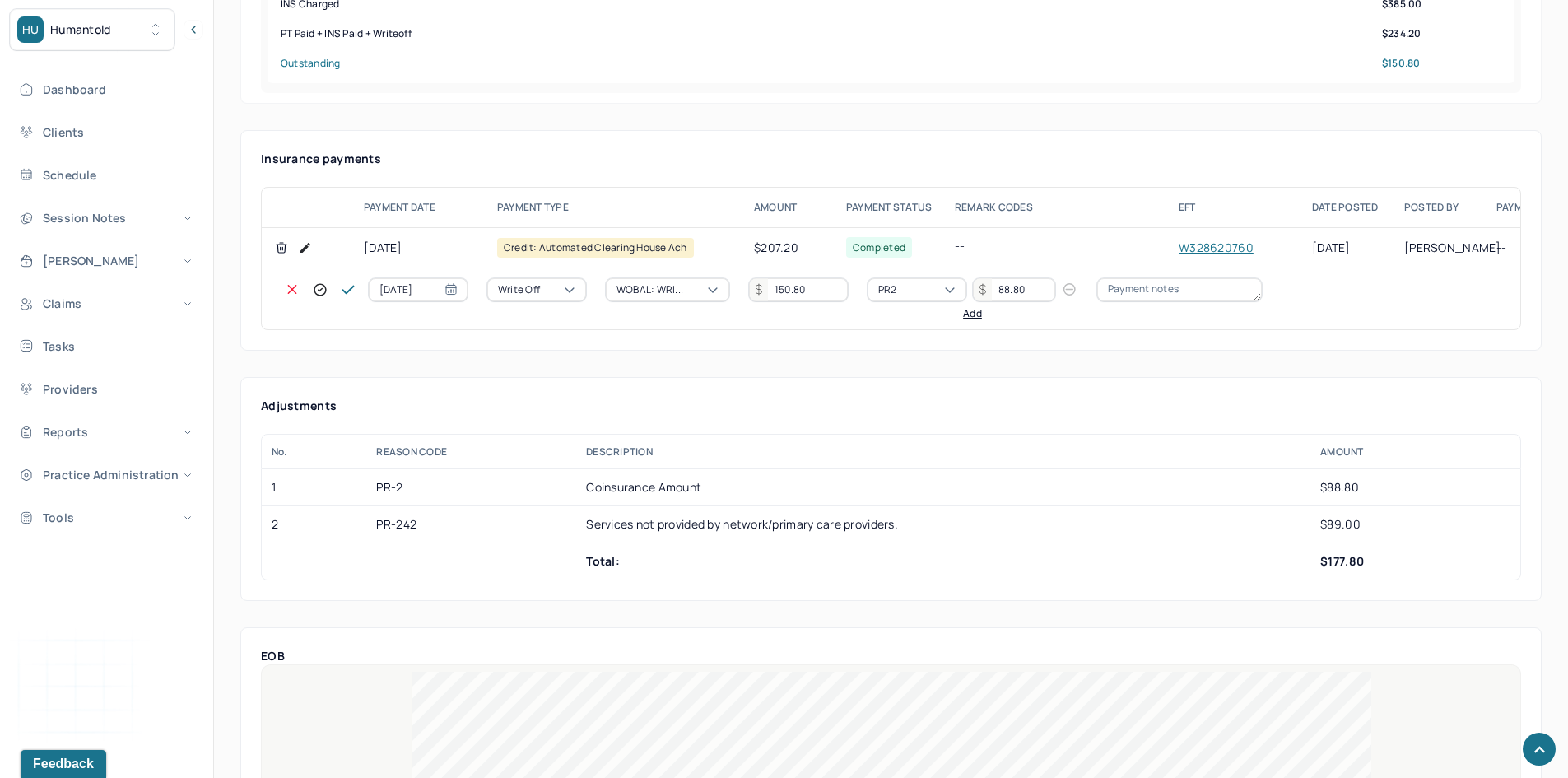 type on "88.80" 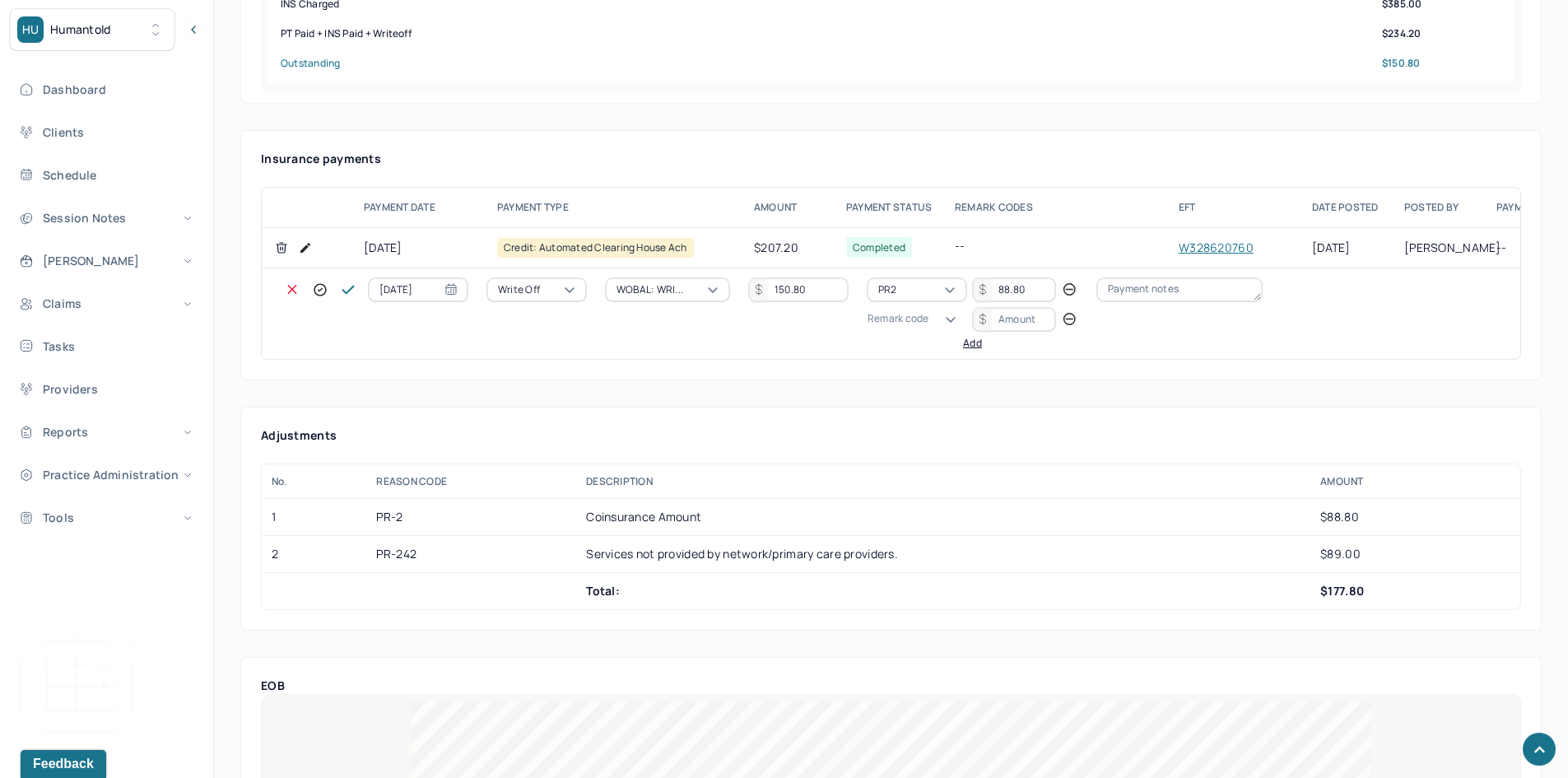 click on "Remark code" at bounding box center (898, 319) 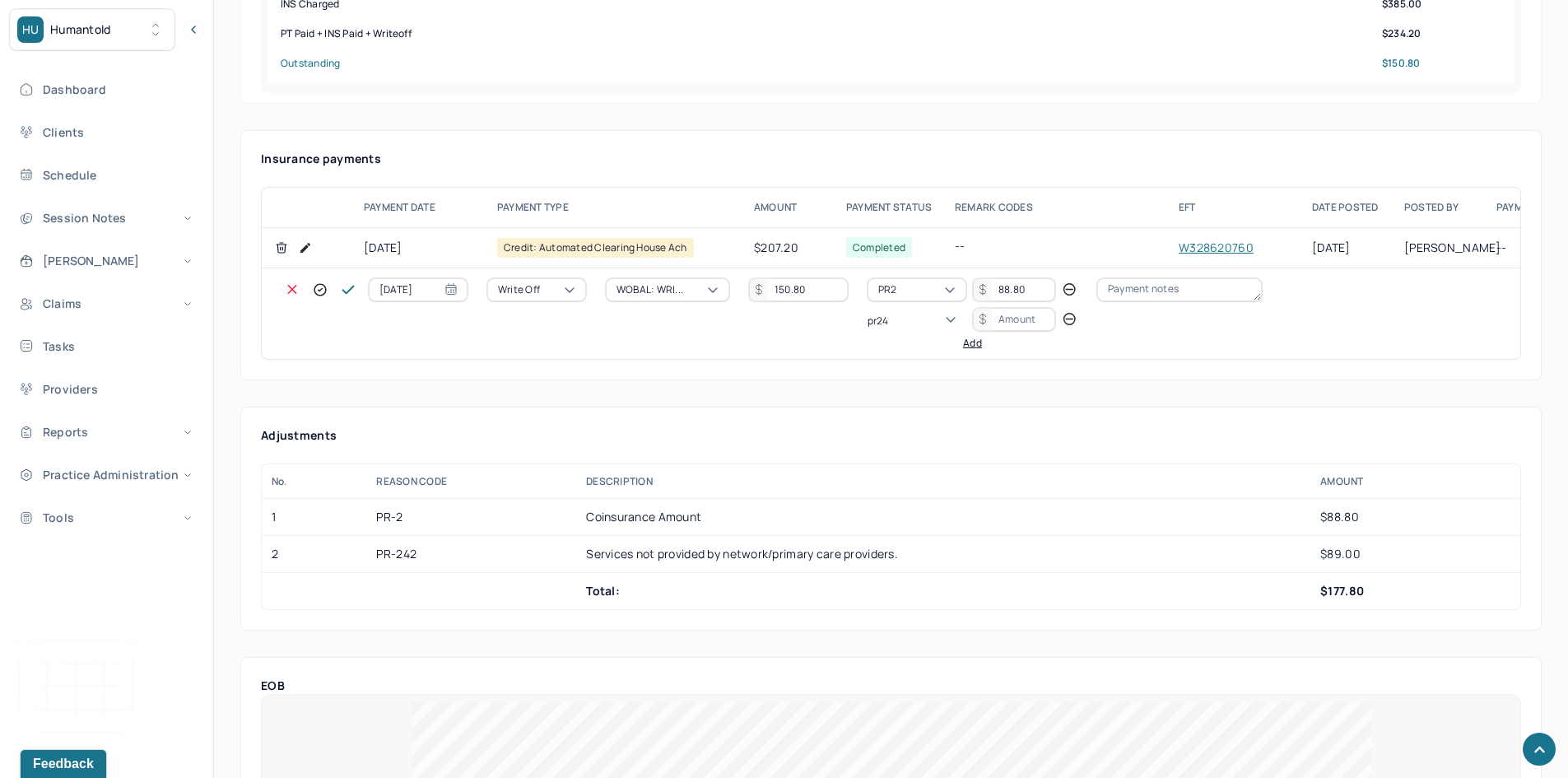 scroll, scrollTop: 0, scrollLeft: 0, axis: both 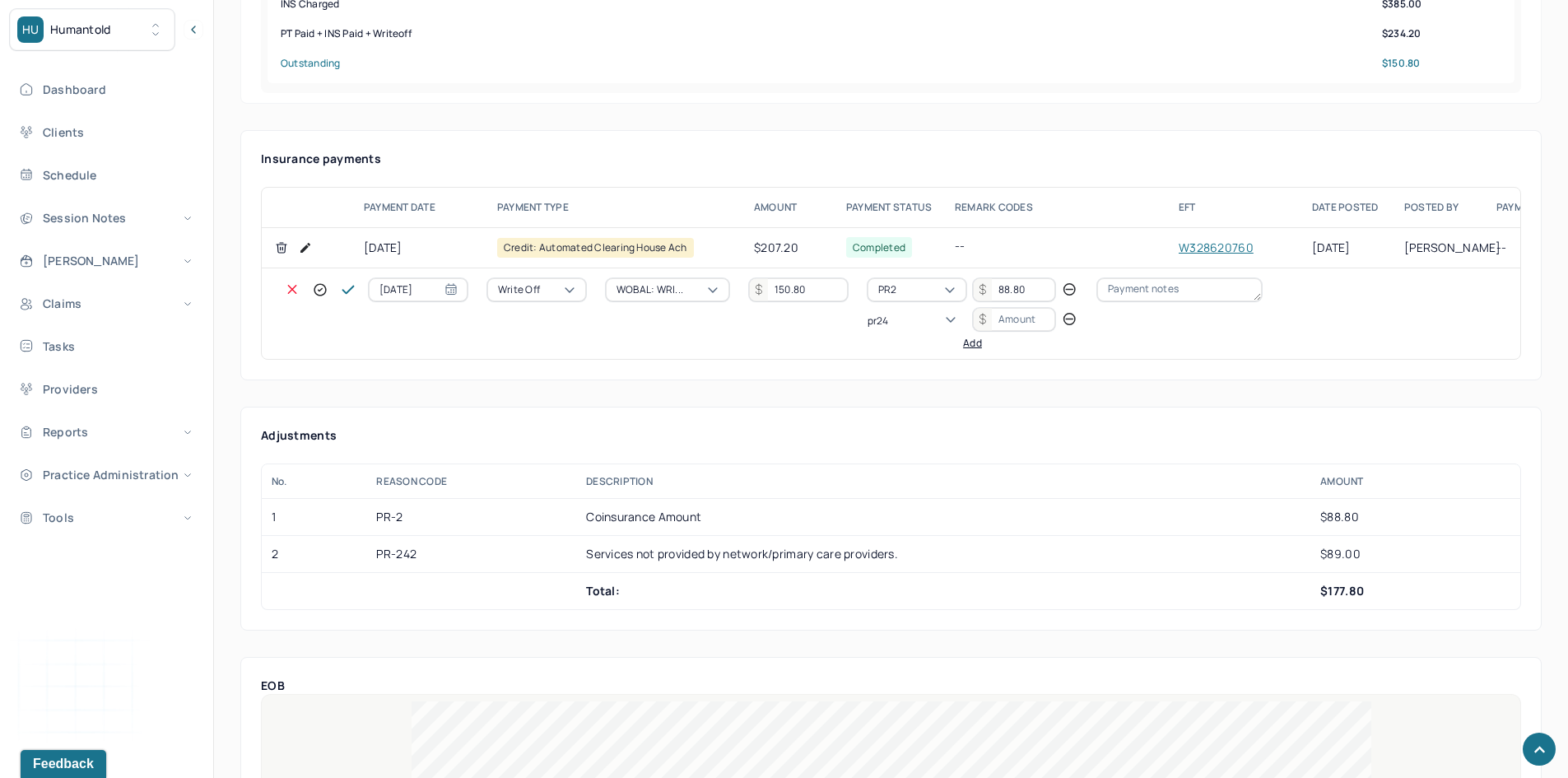 type on "pr242" 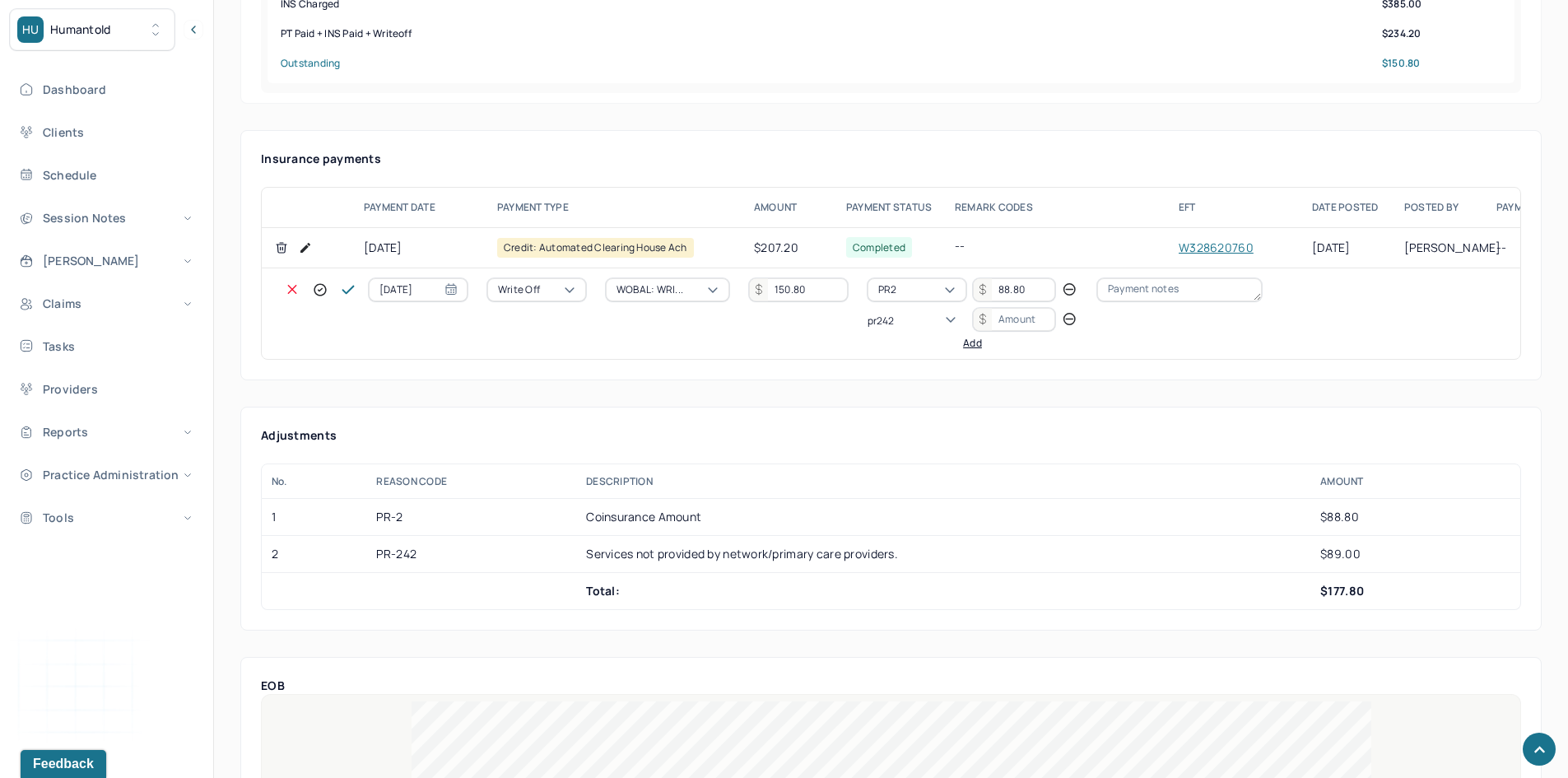 type 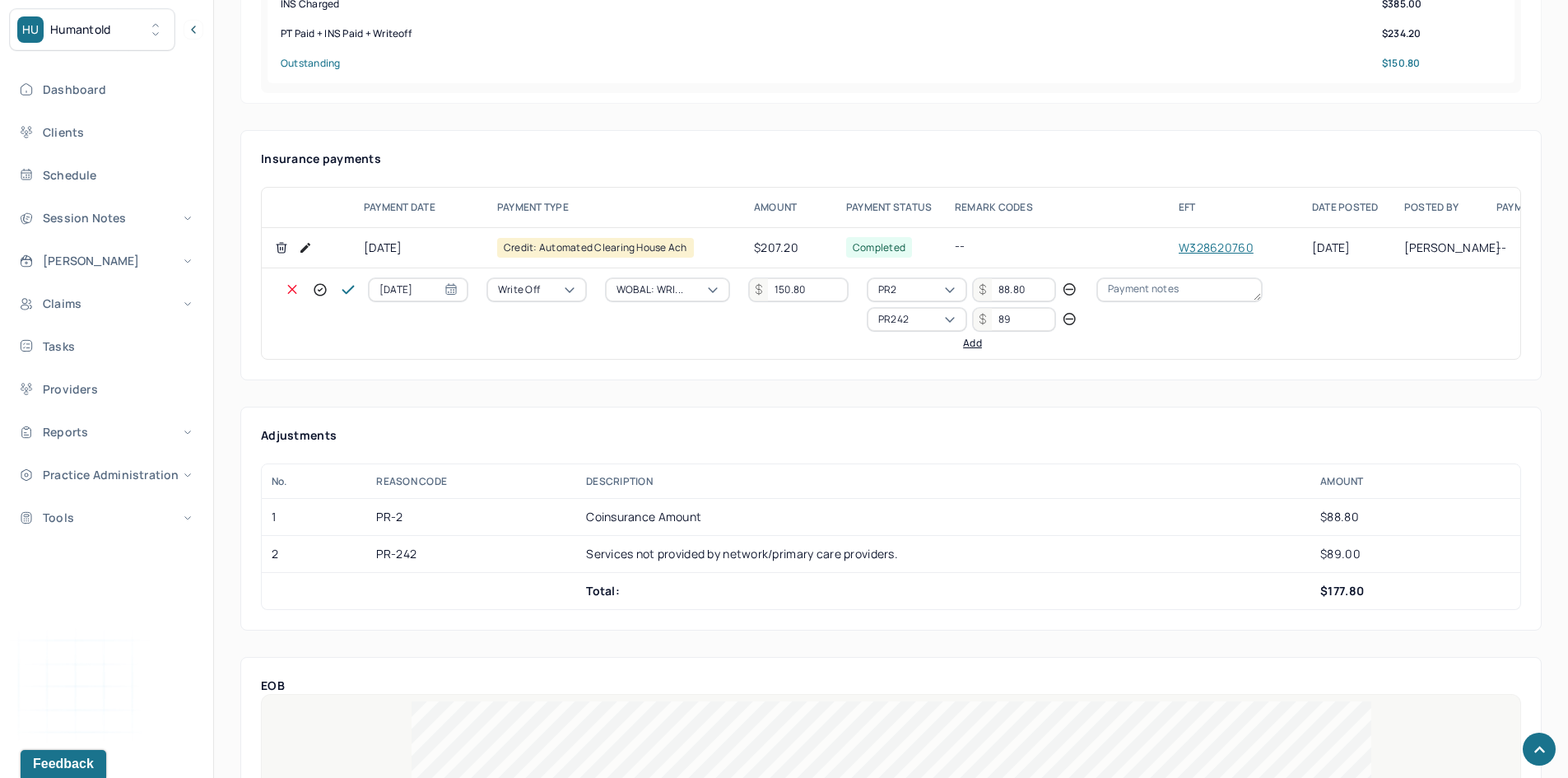 type on "89" 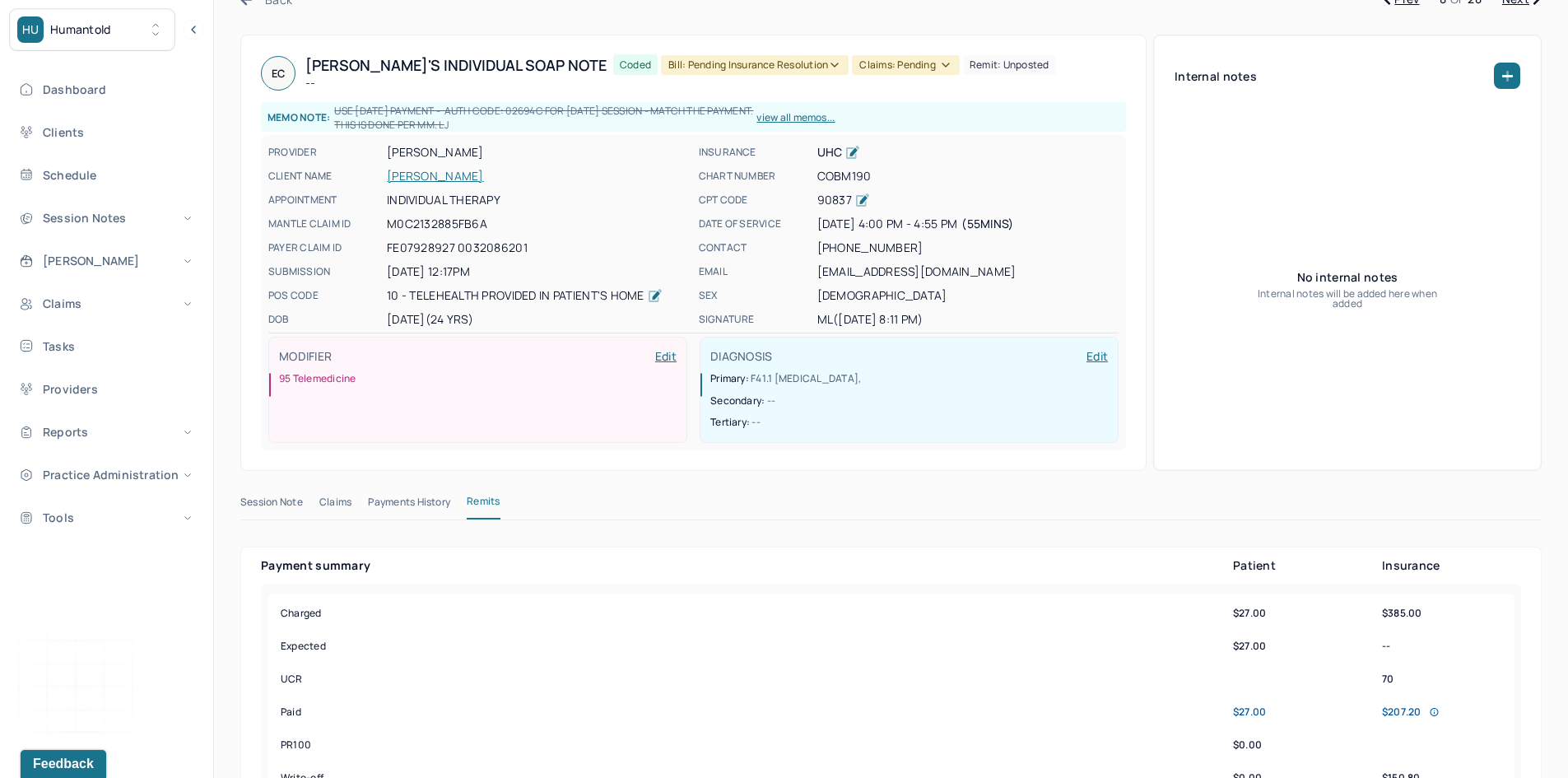scroll, scrollTop: 0, scrollLeft: 0, axis: both 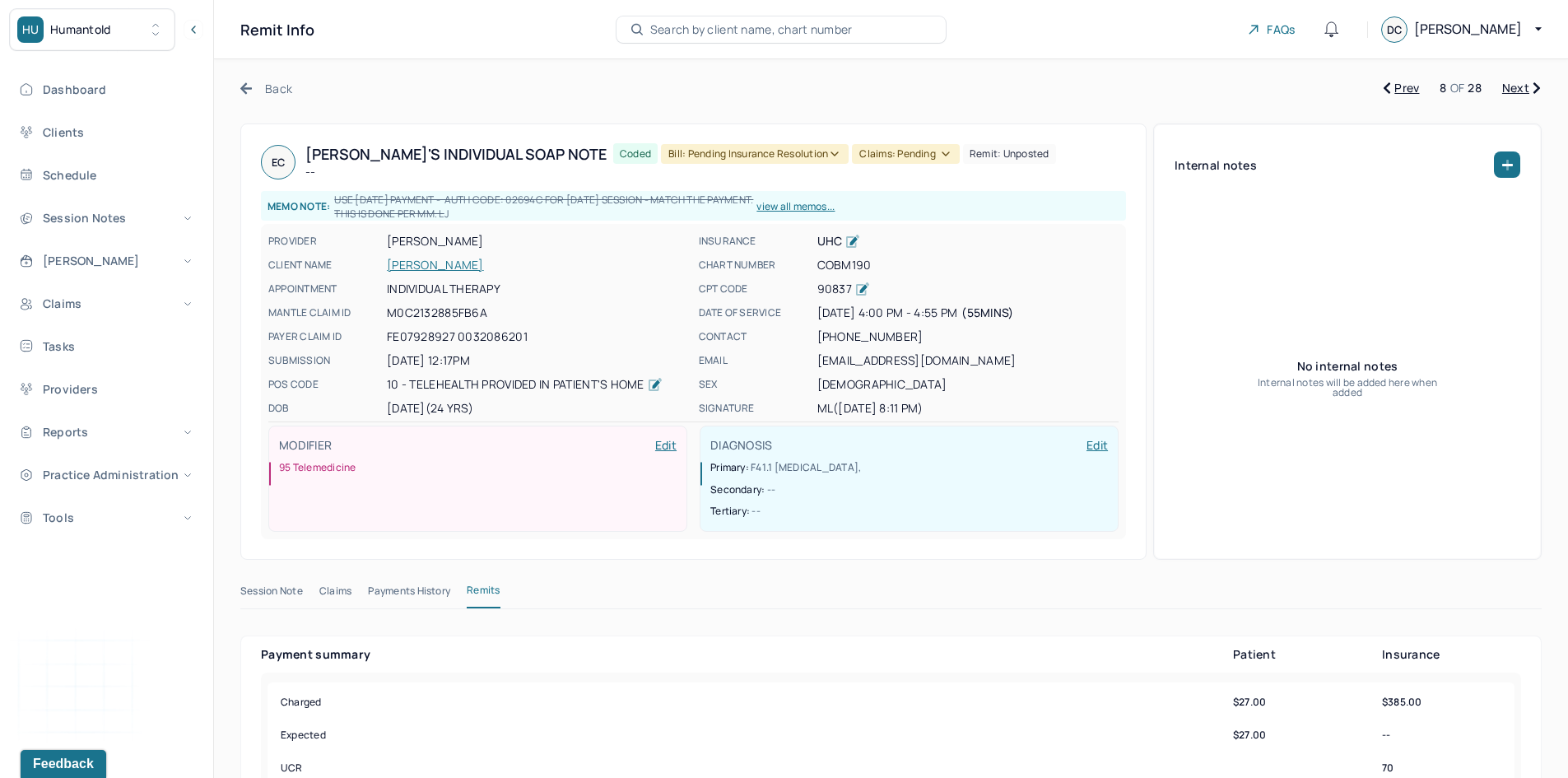 click on "Bill: Pending Insurance Resolution" at bounding box center [755, 154] 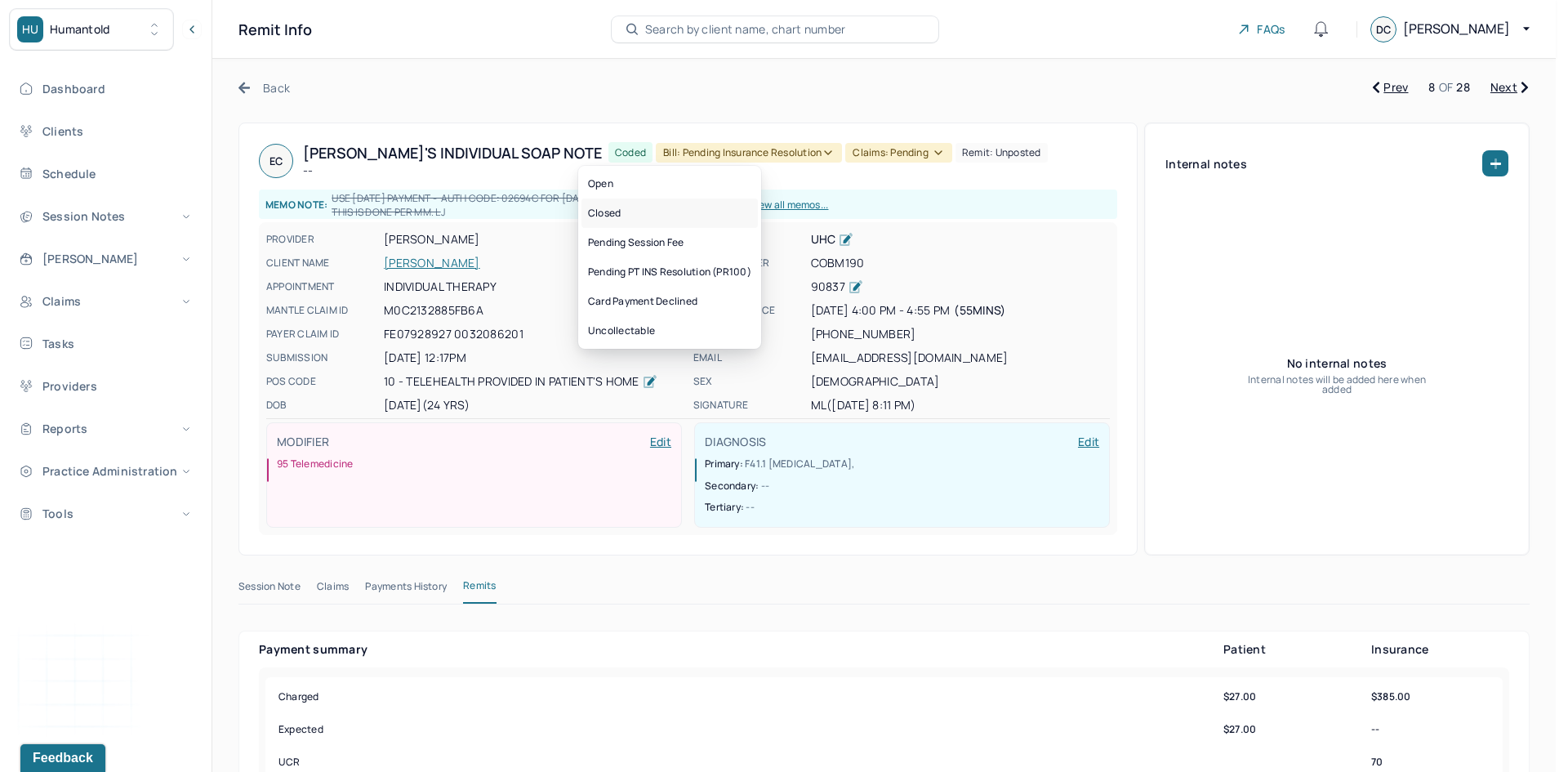 click on "Closed" at bounding box center [670, 213] 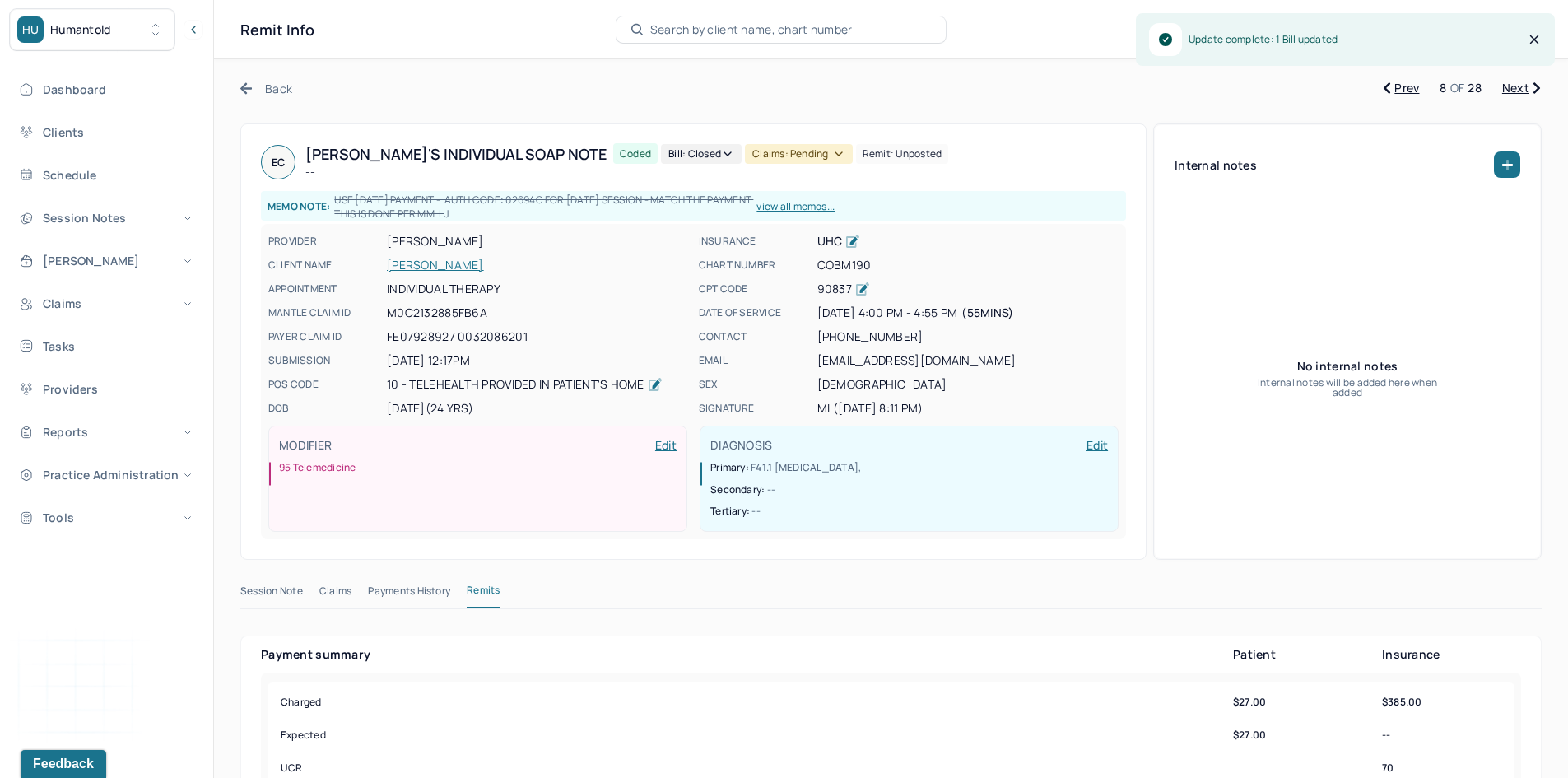 click on "Claims: pending" at bounding box center [798, 154] 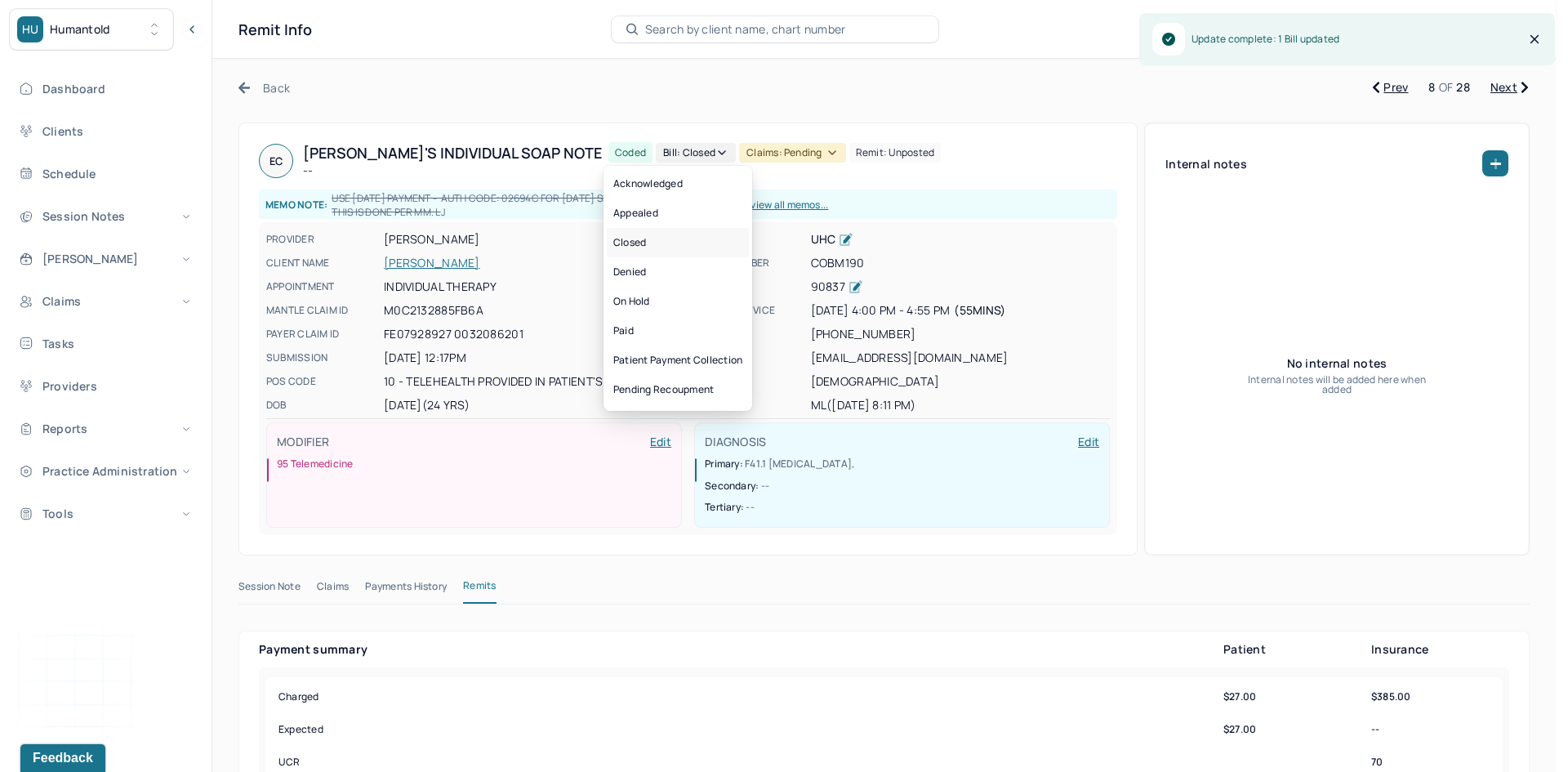 click on "Closed" at bounding box center [678, 243] 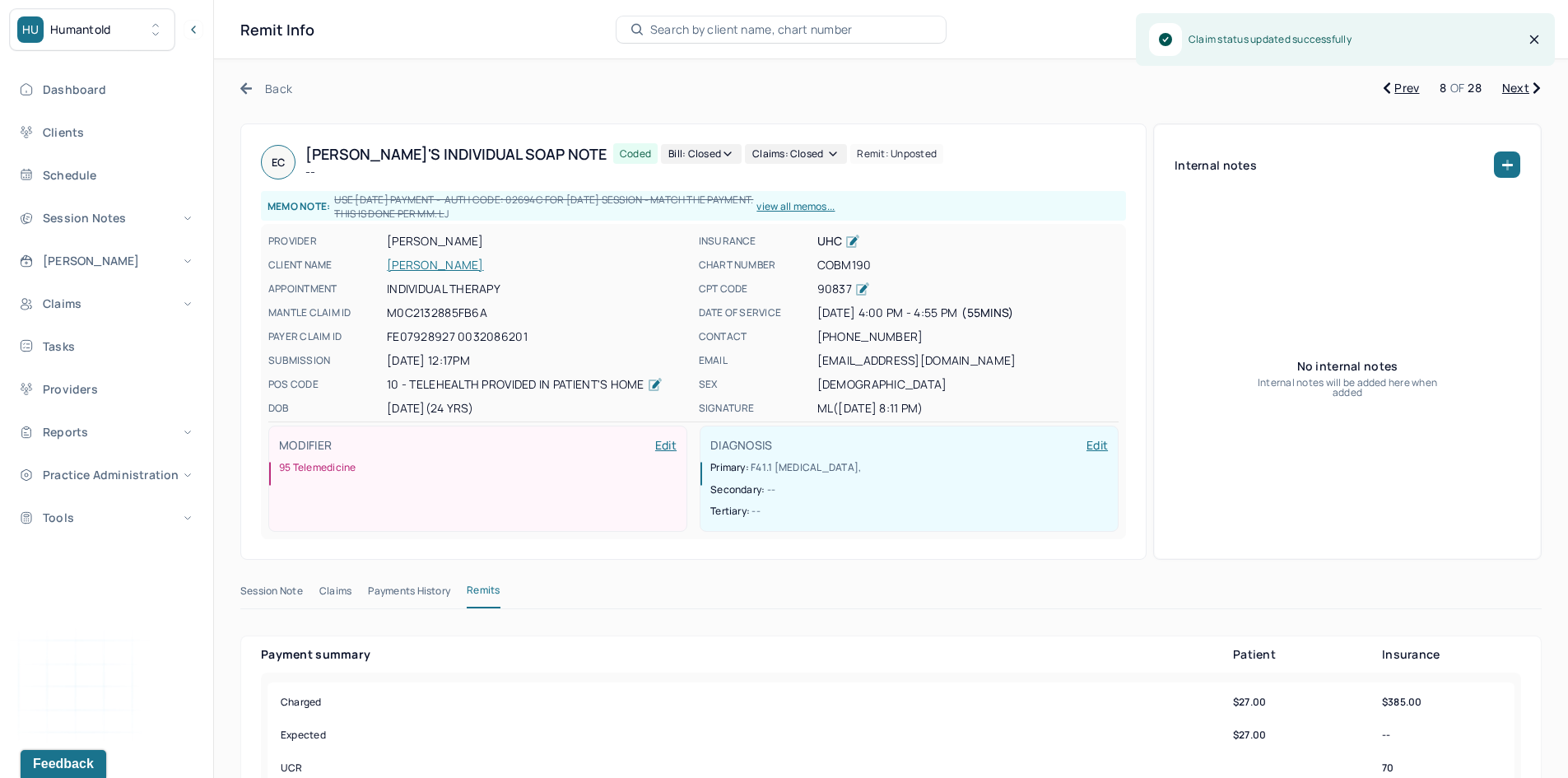 click on "Next" at bounding box center [1521, 88] 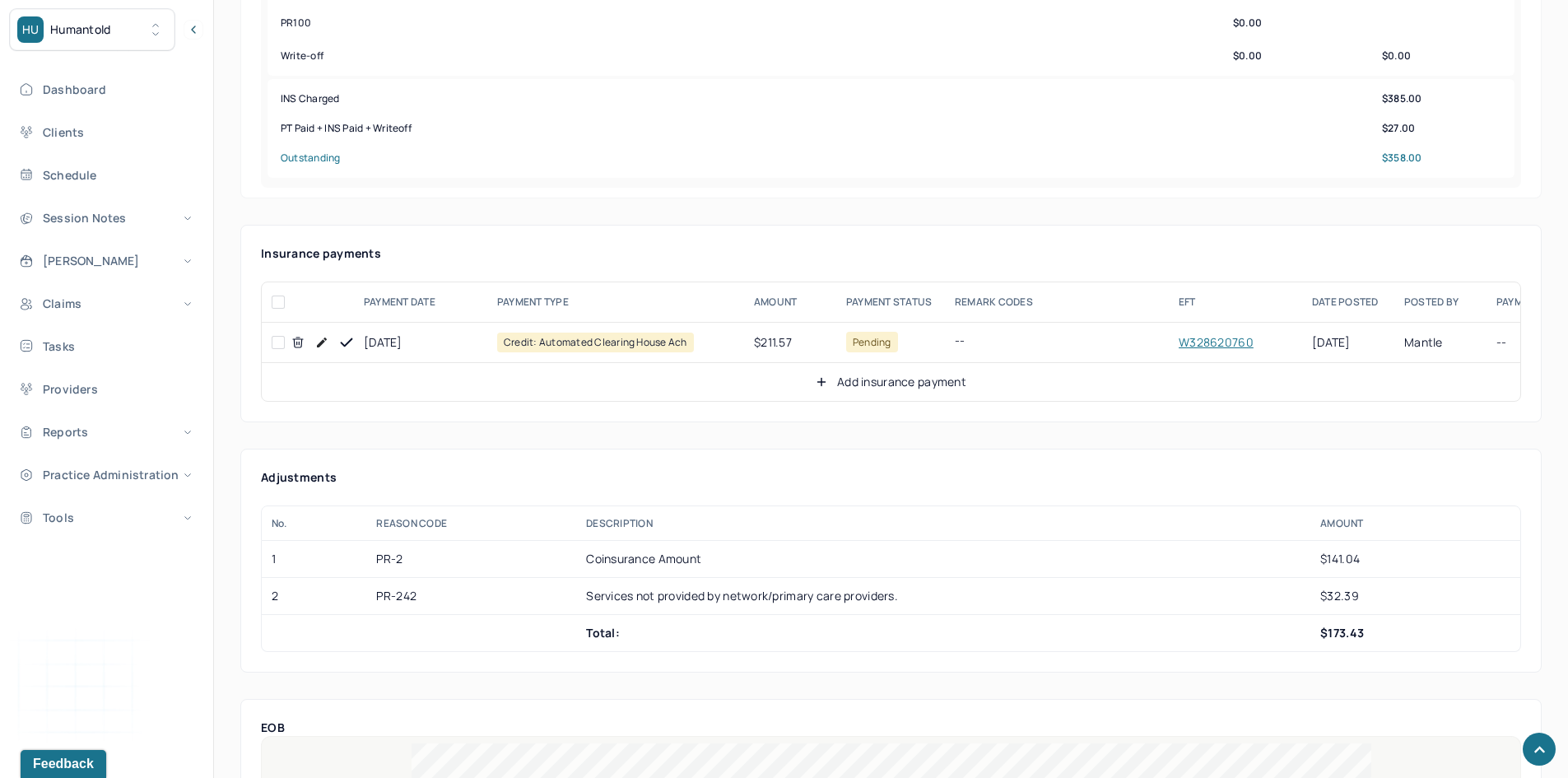 scroll, scrollTop: 823, scrollLeft: 0, axis: vertical 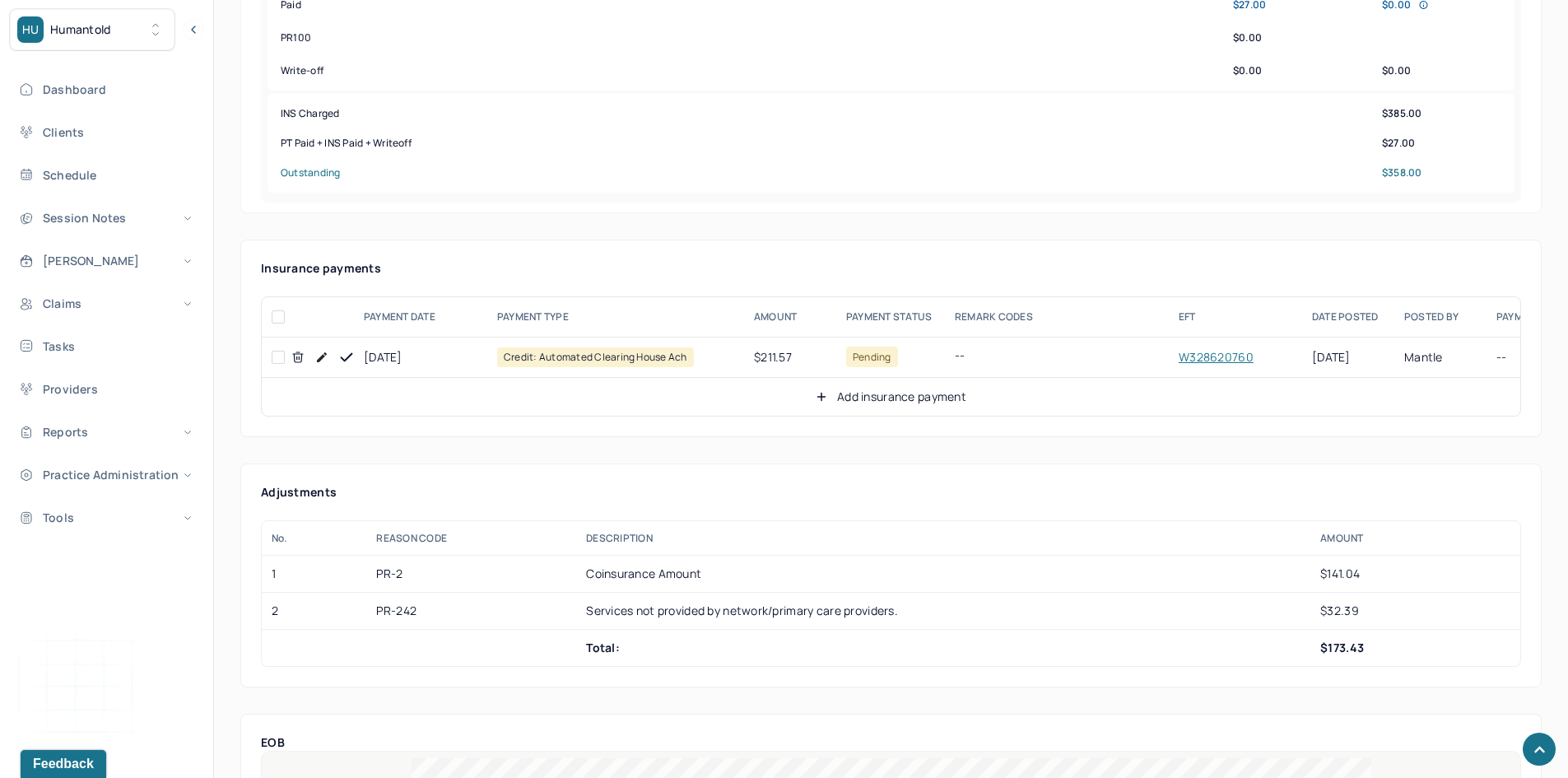 click at bounding box center (278, 357) 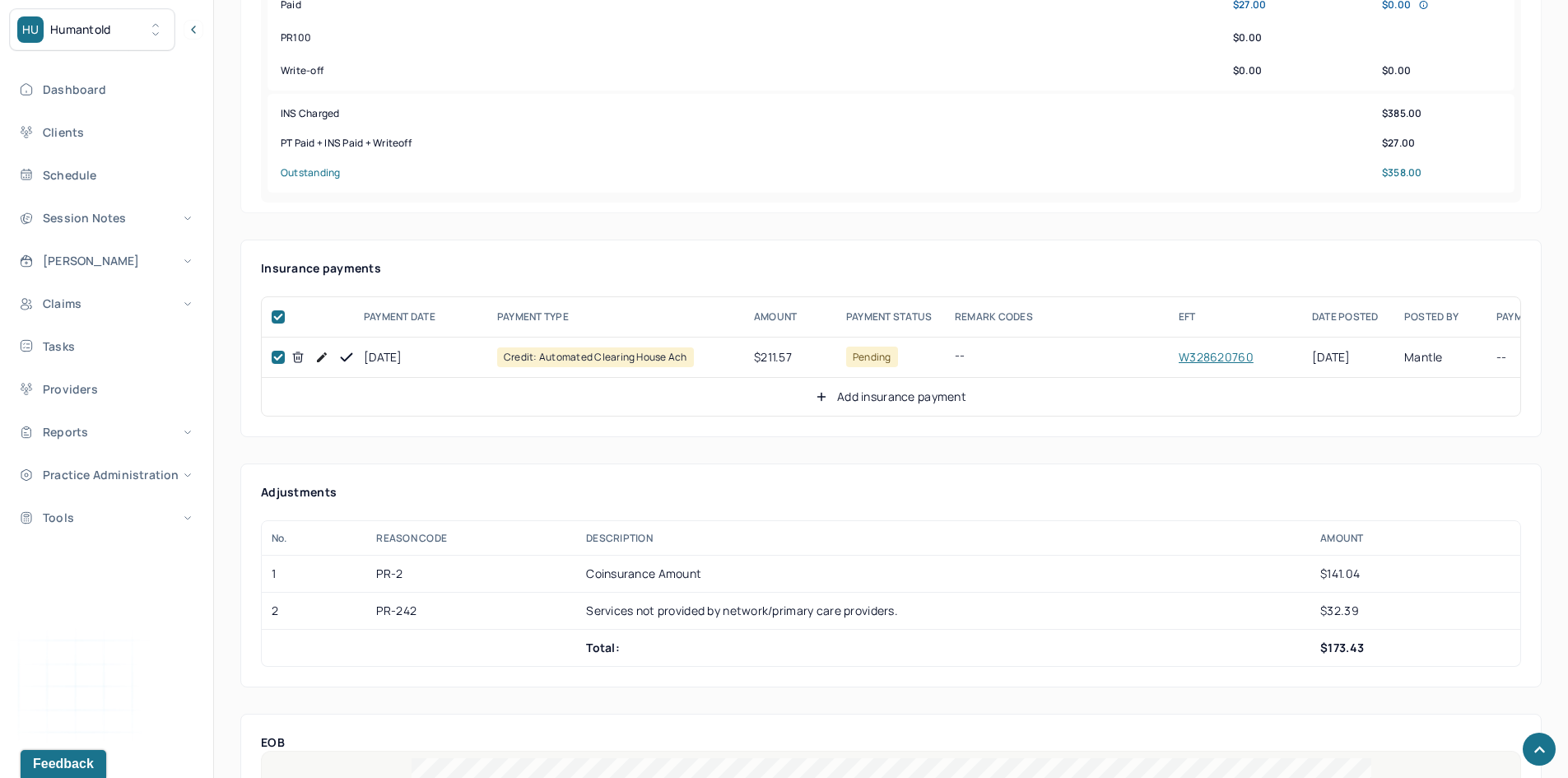 checkbox on "true" 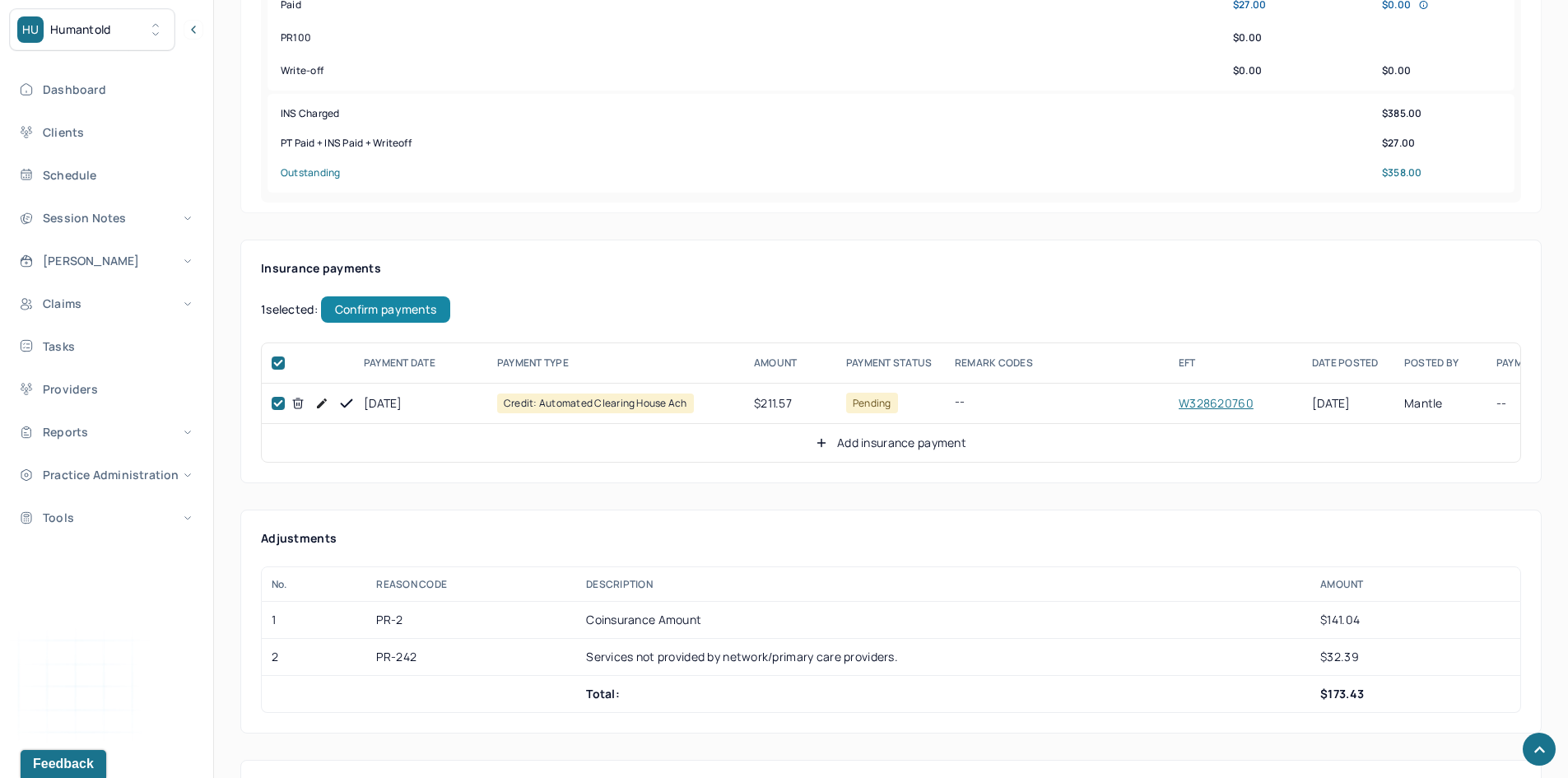 click on "Confirm payments" at bounding box center (385, 310) 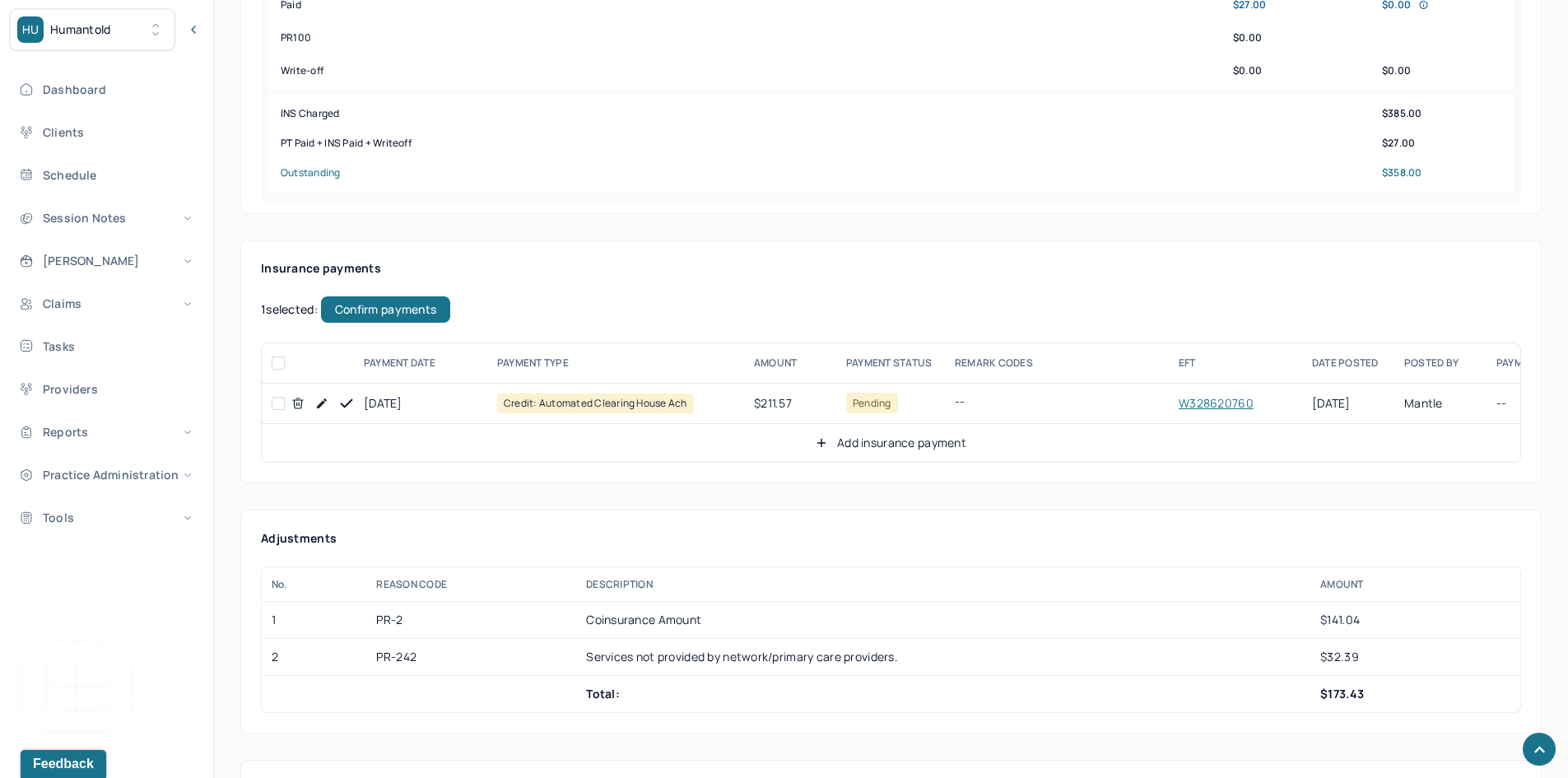 checkbox on "false" 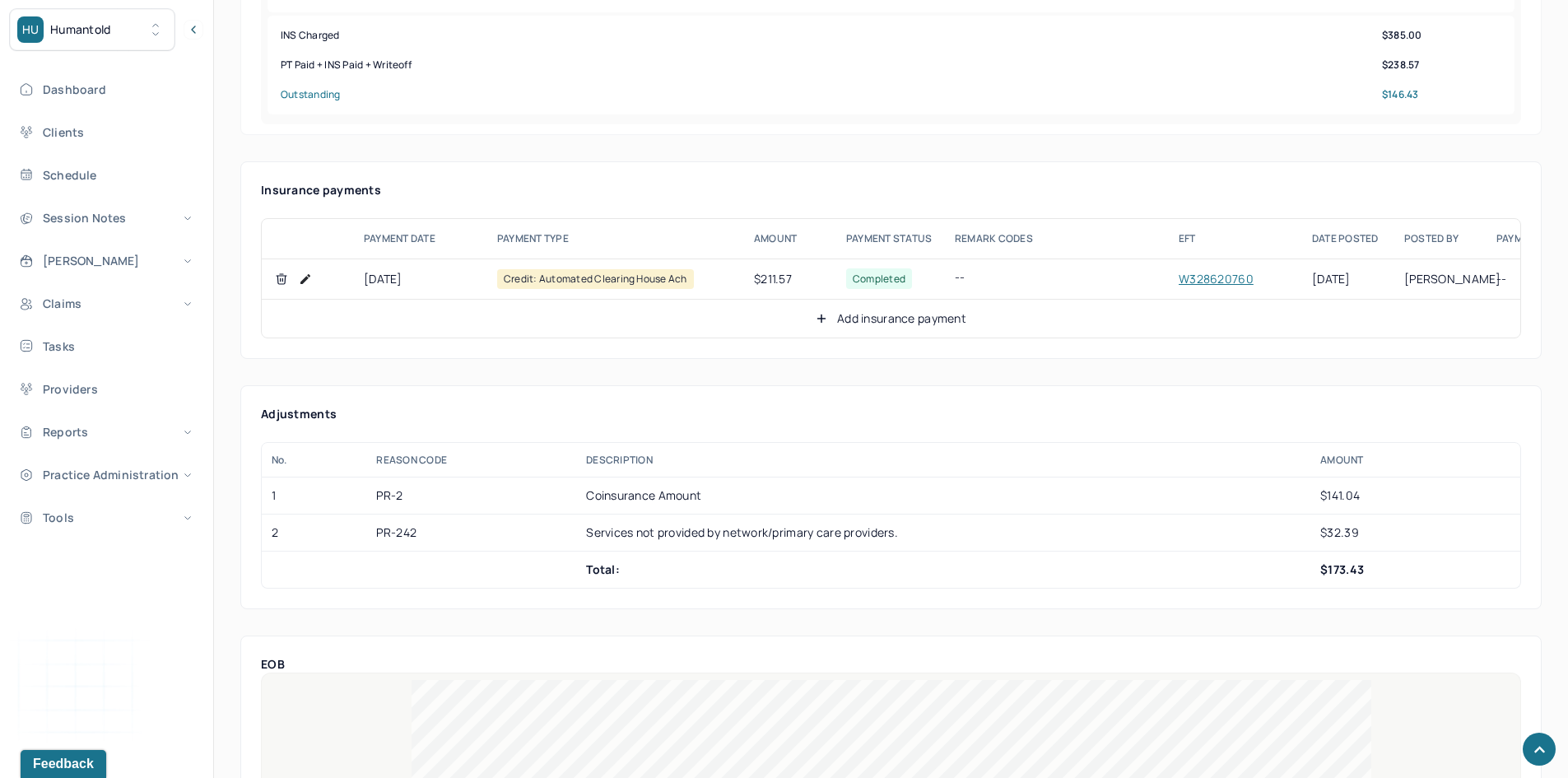 scroll, scrollTop: 906, scrollLeft: 0, axis: vertical 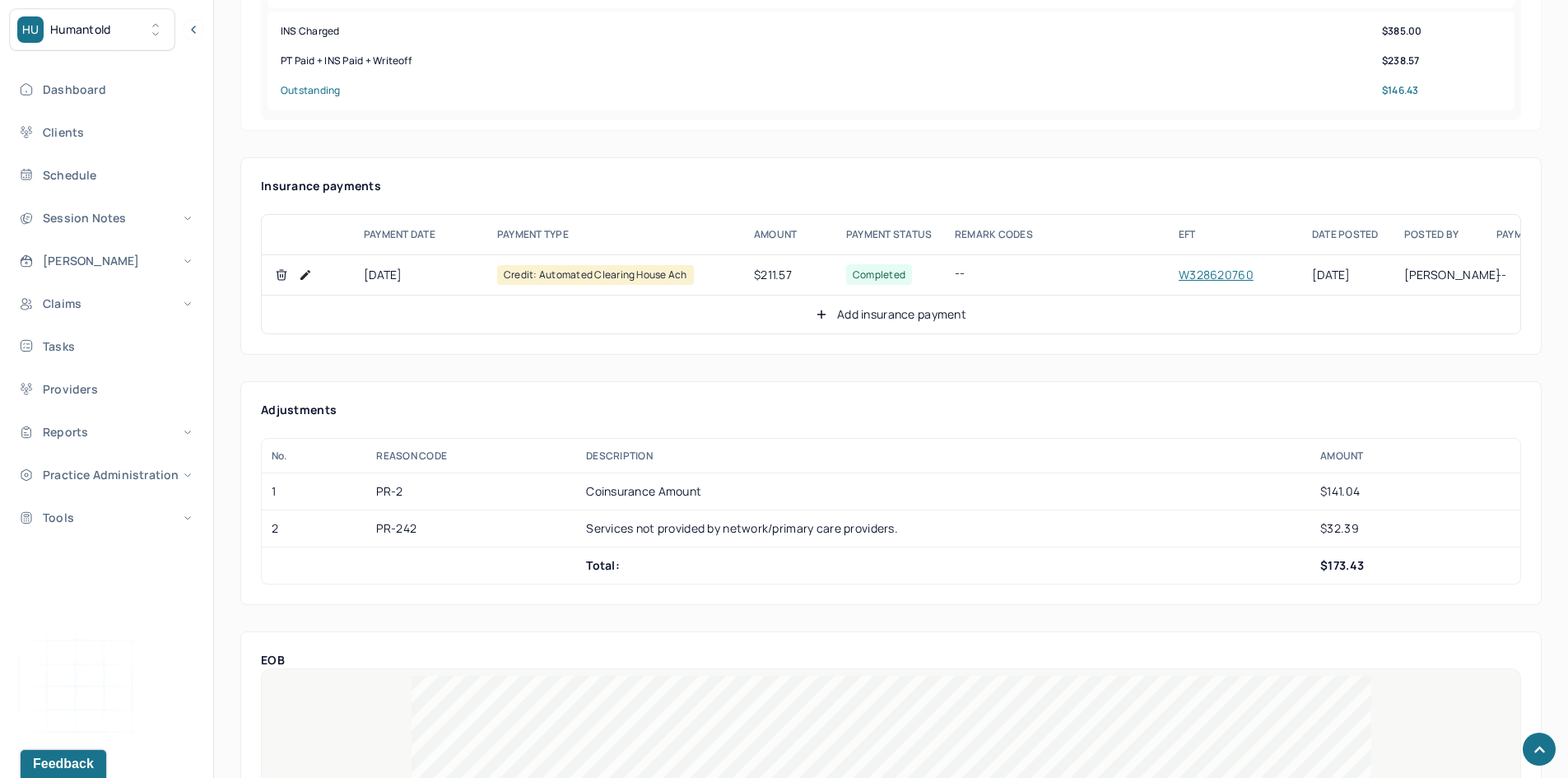 click 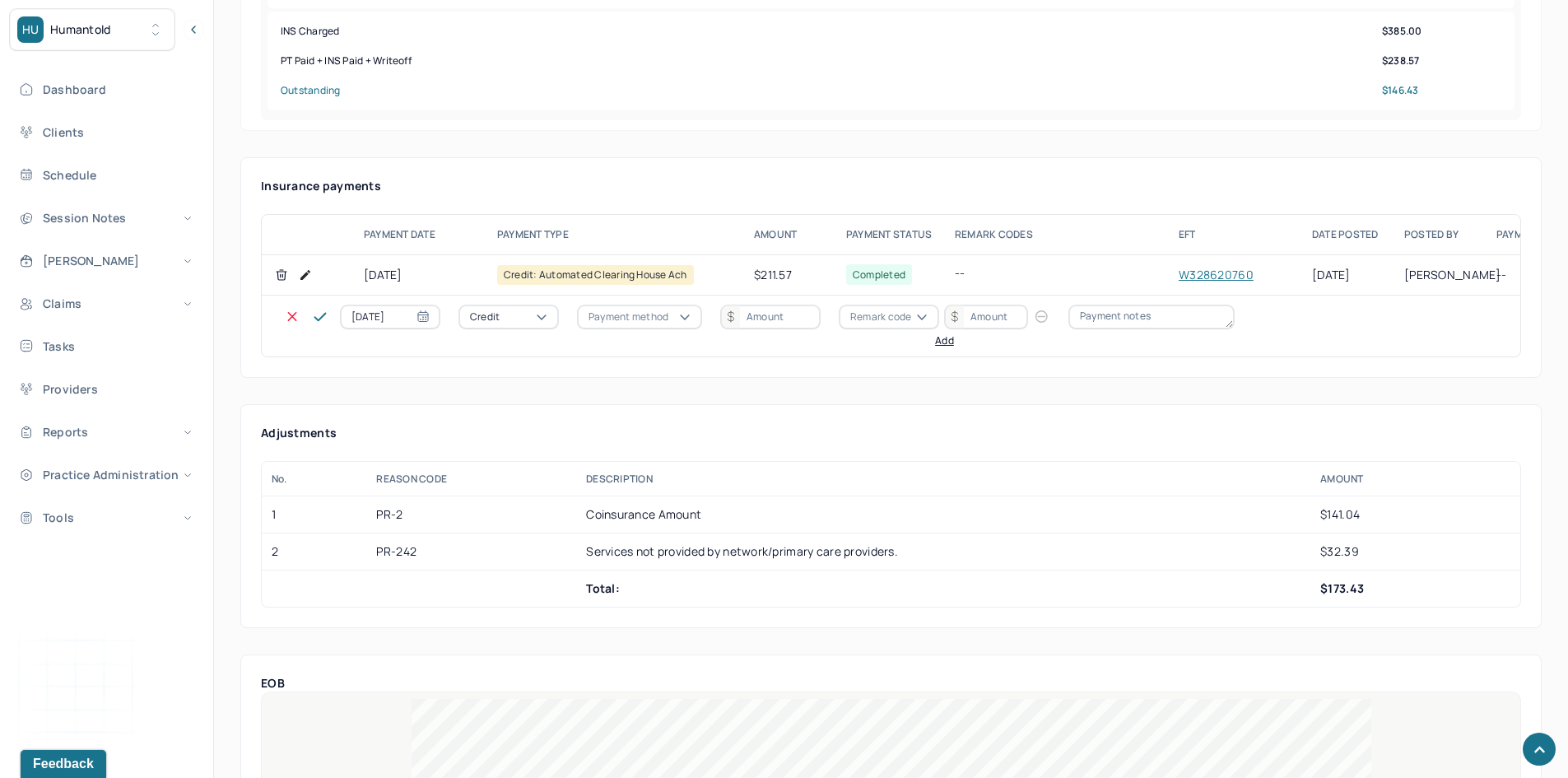 click on "Credit" at bounding box center [509, 317] 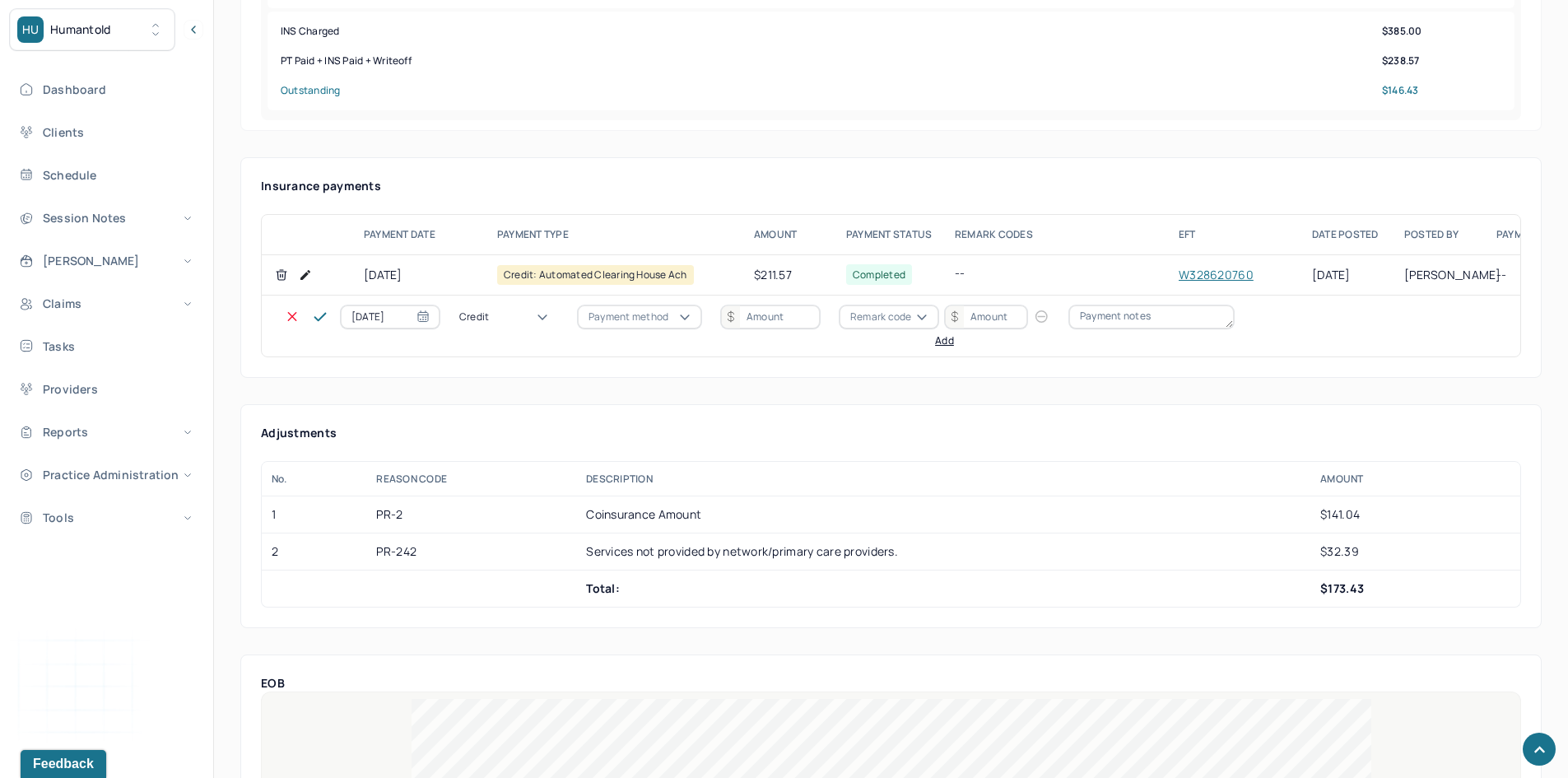 click on "Write off" at bounding box center (49, 2481) 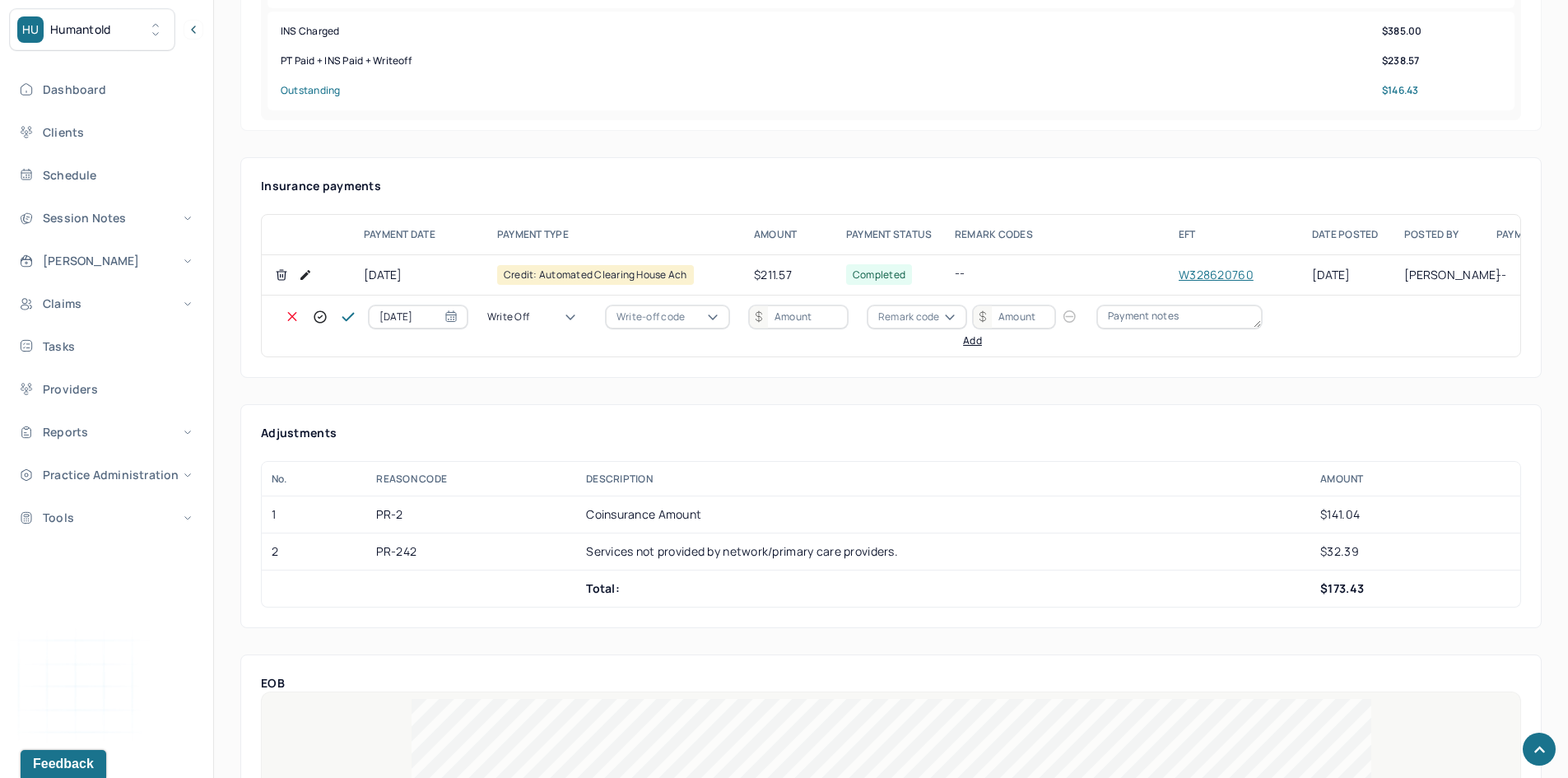 click on "Write-off code" at bounding box center (650, 317) 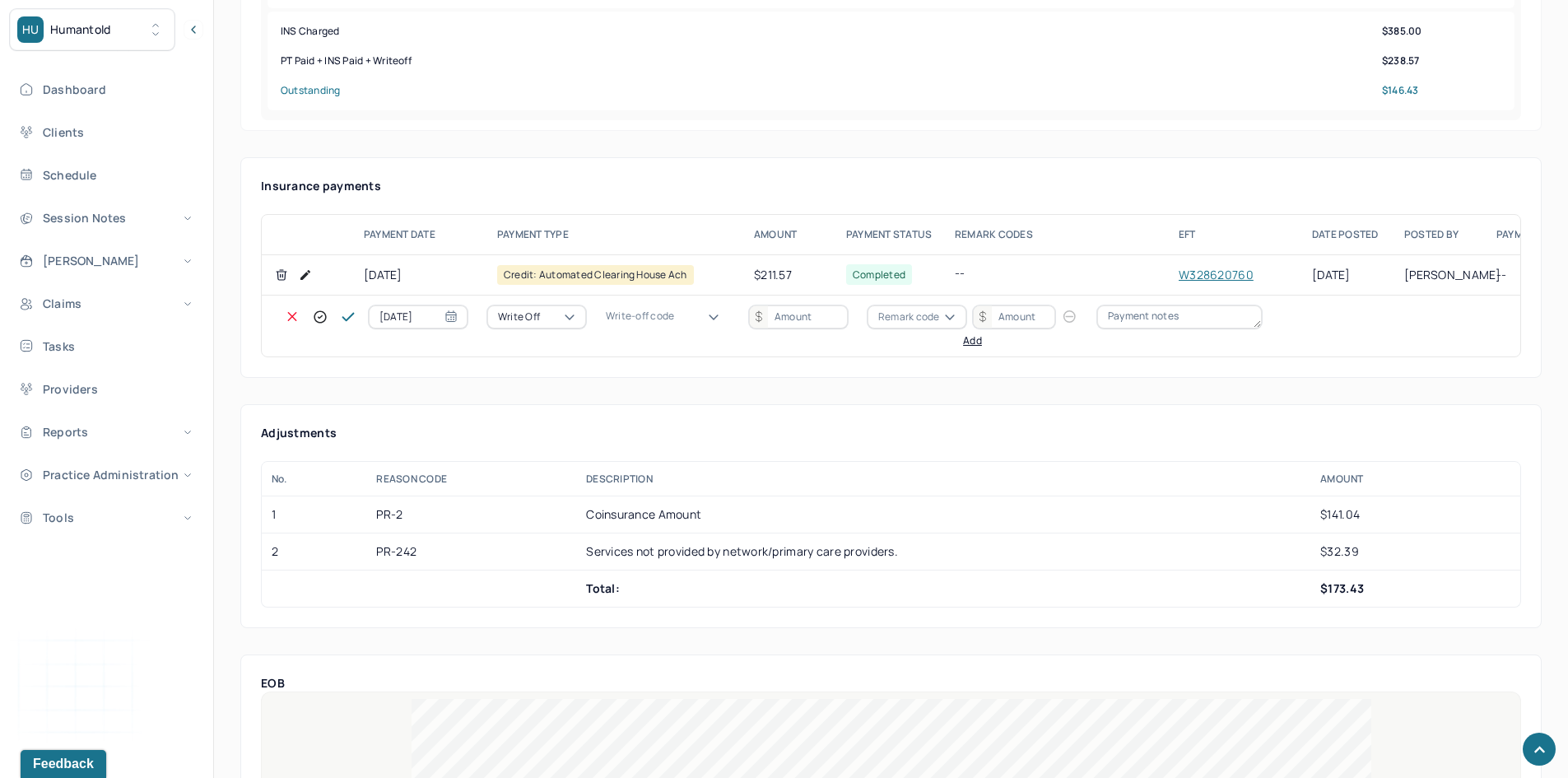 drag, startPoint x: 647, startPoint y: 433, endPoint x: 708, endPoint y: 378, distance: 82.134037 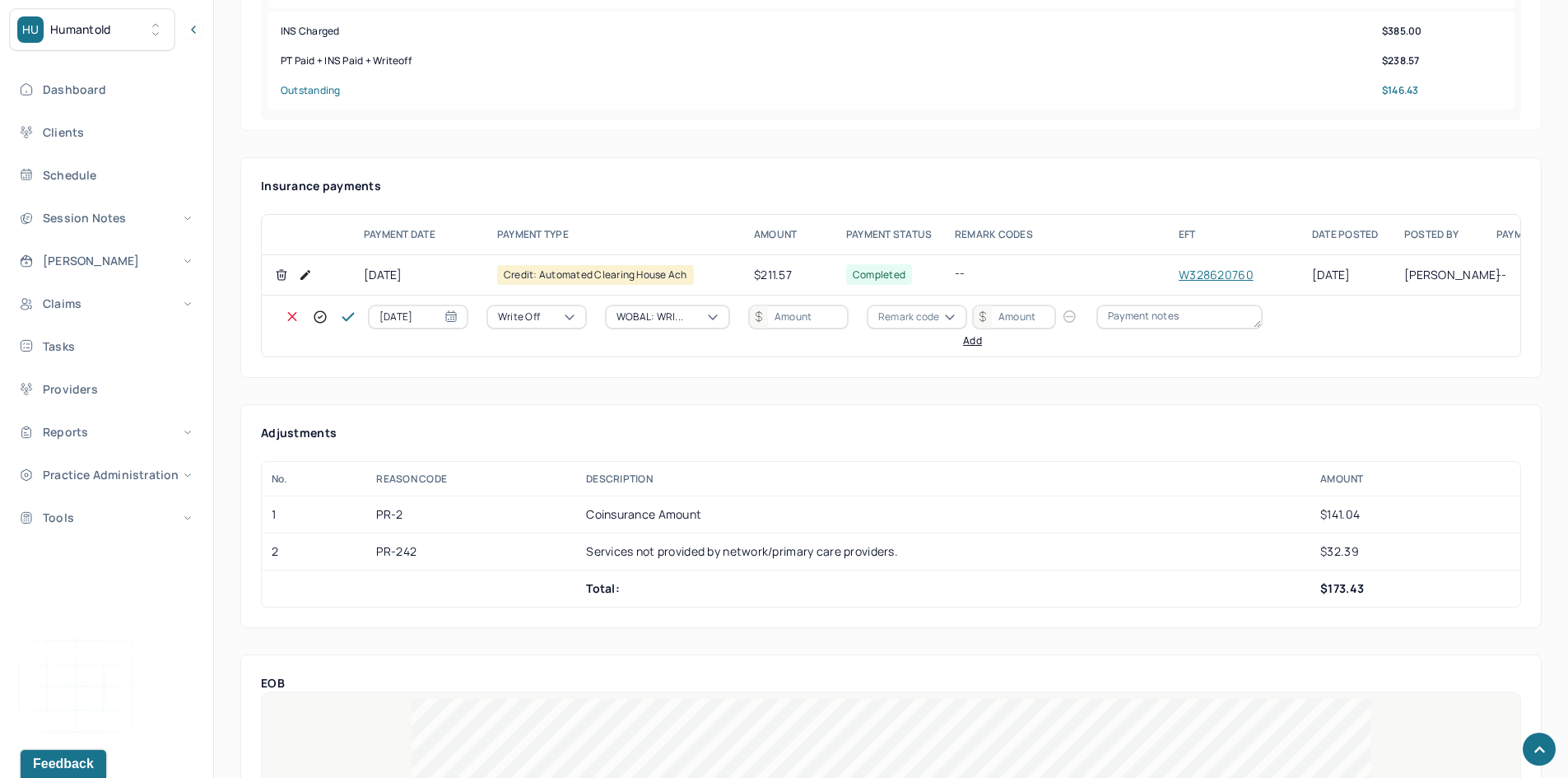 click at bounding box center [798, 317] 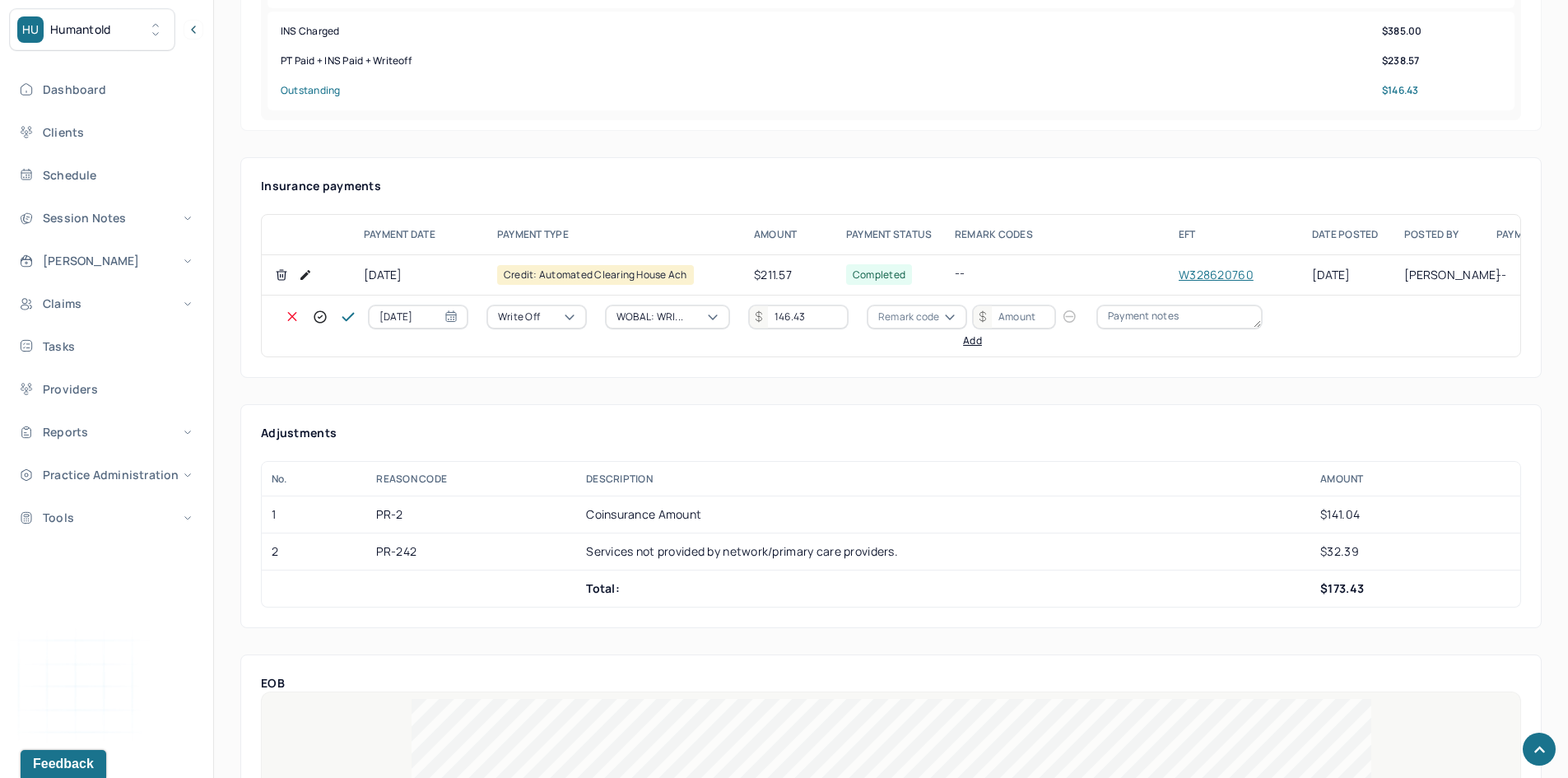 type on "146.43" 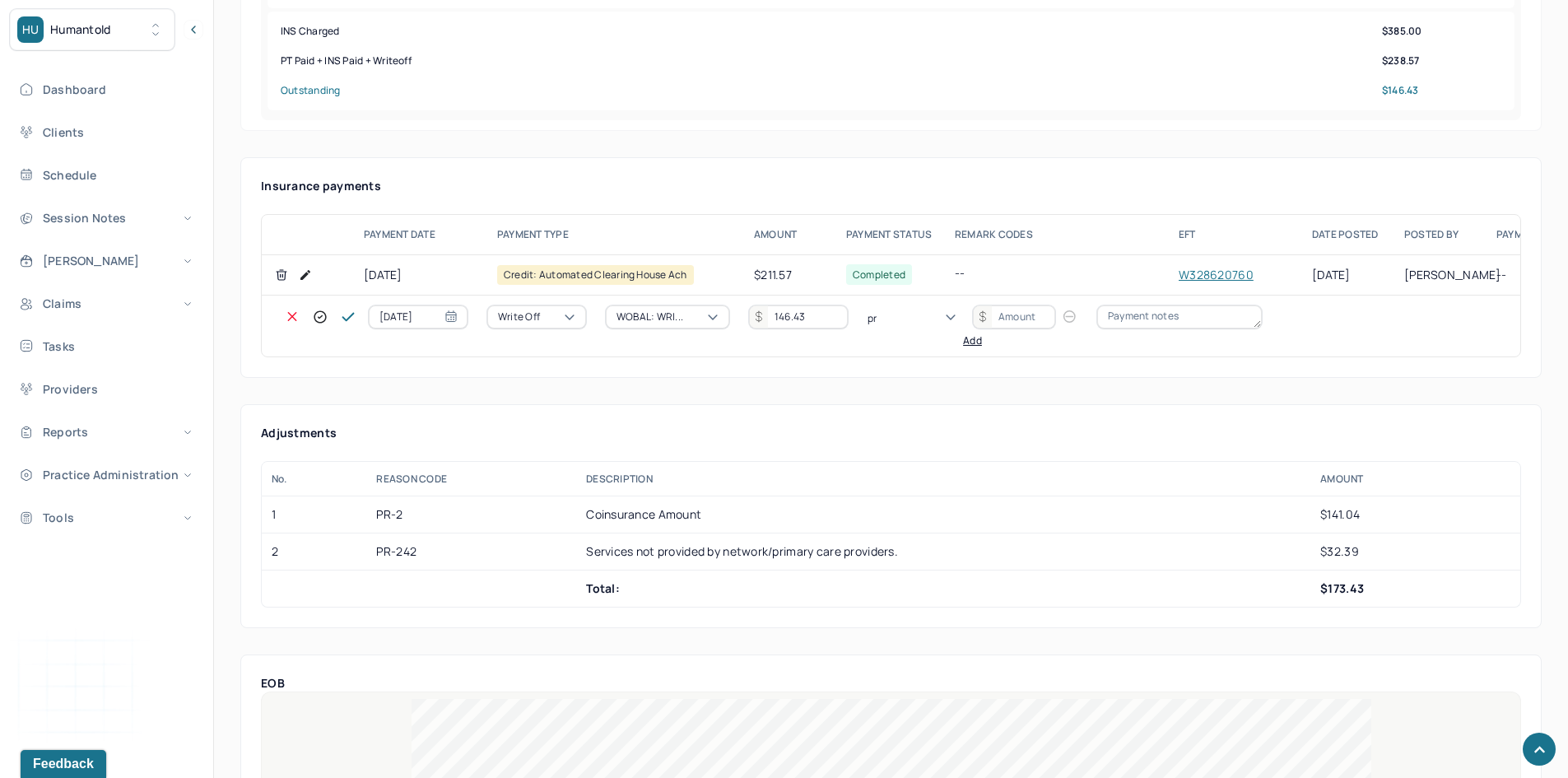 type on "pr2" 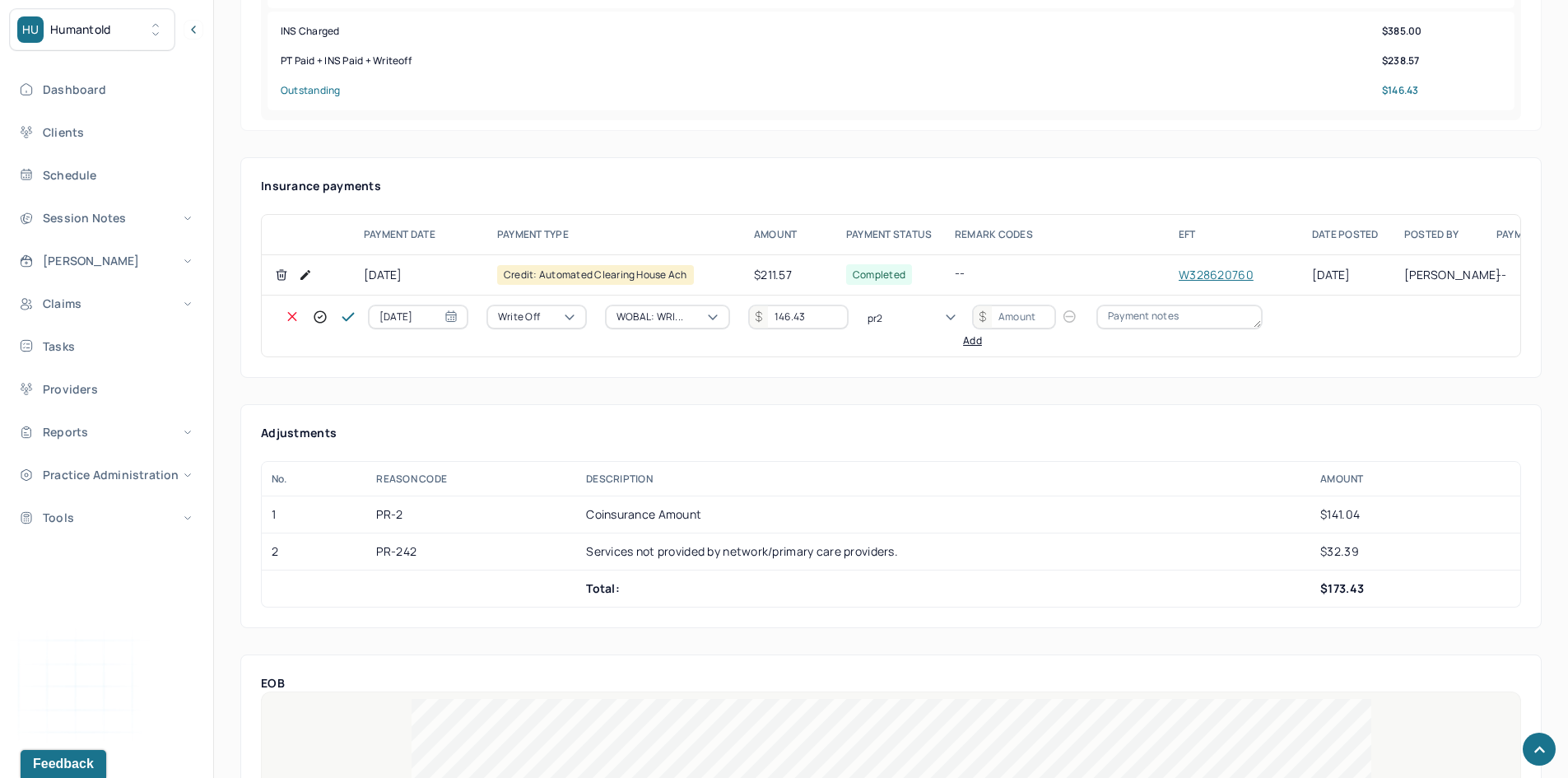 type 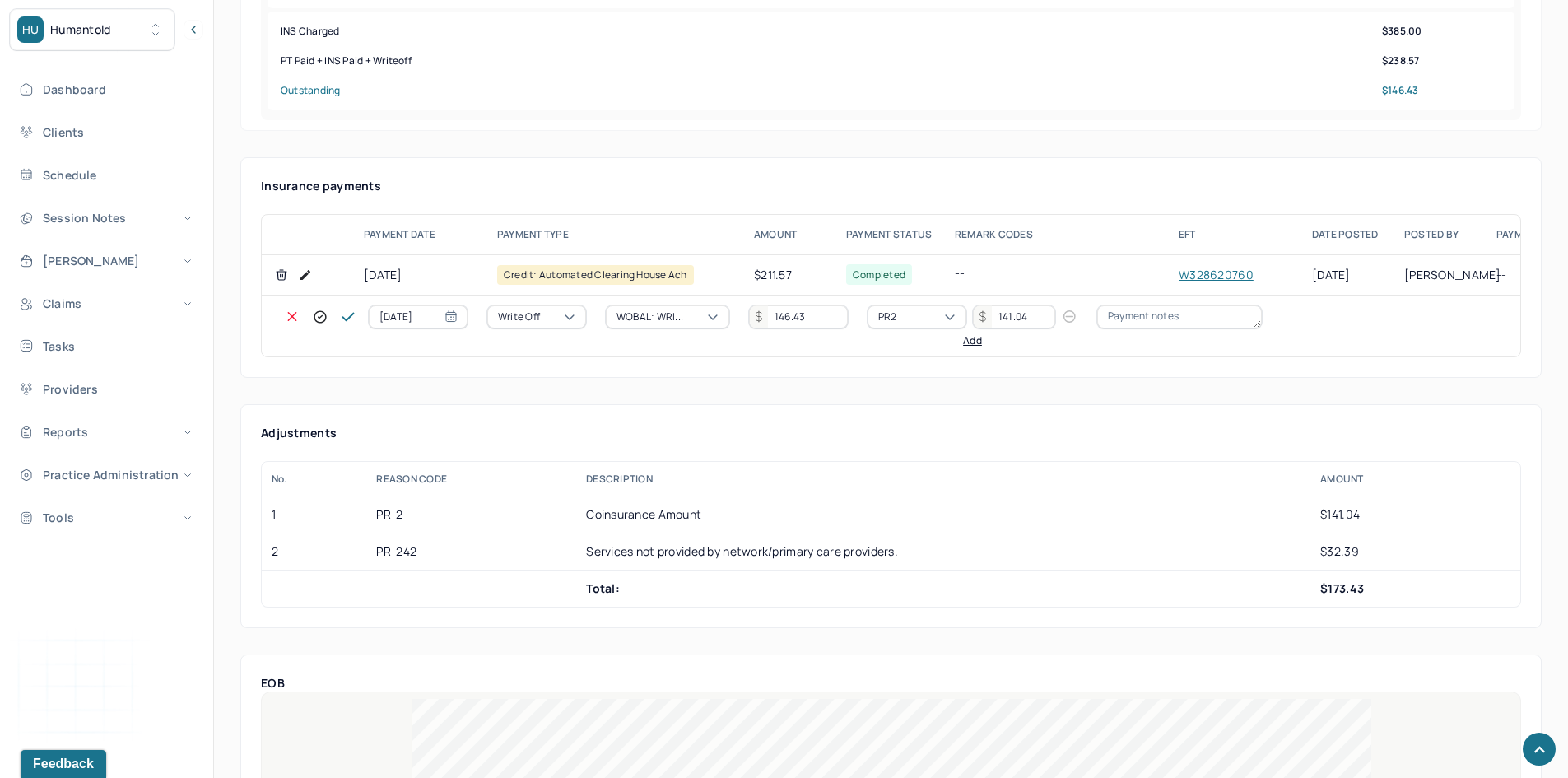 type on "141.04" 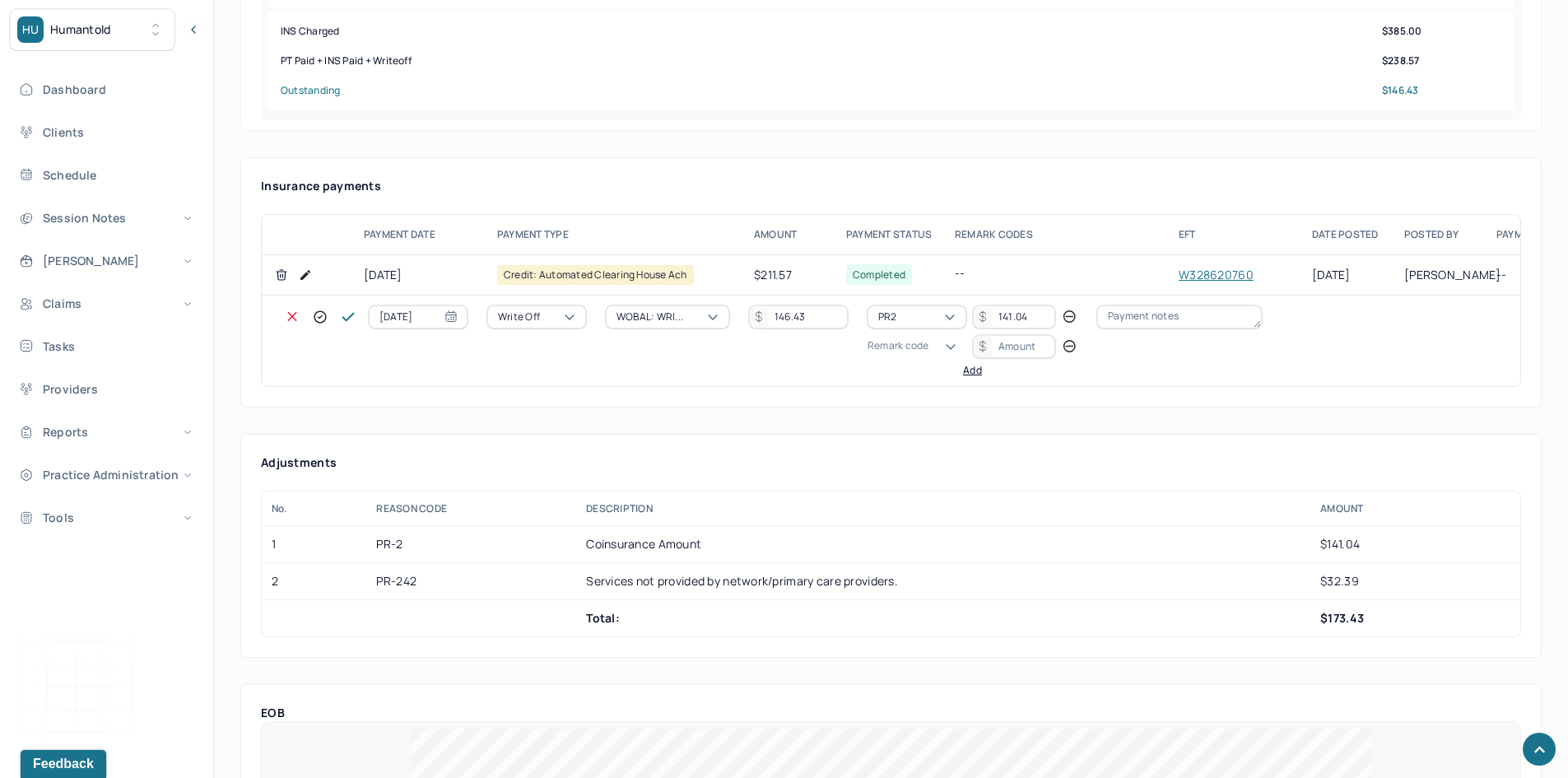 click on "Remark code" at bounding box center (898, 346) 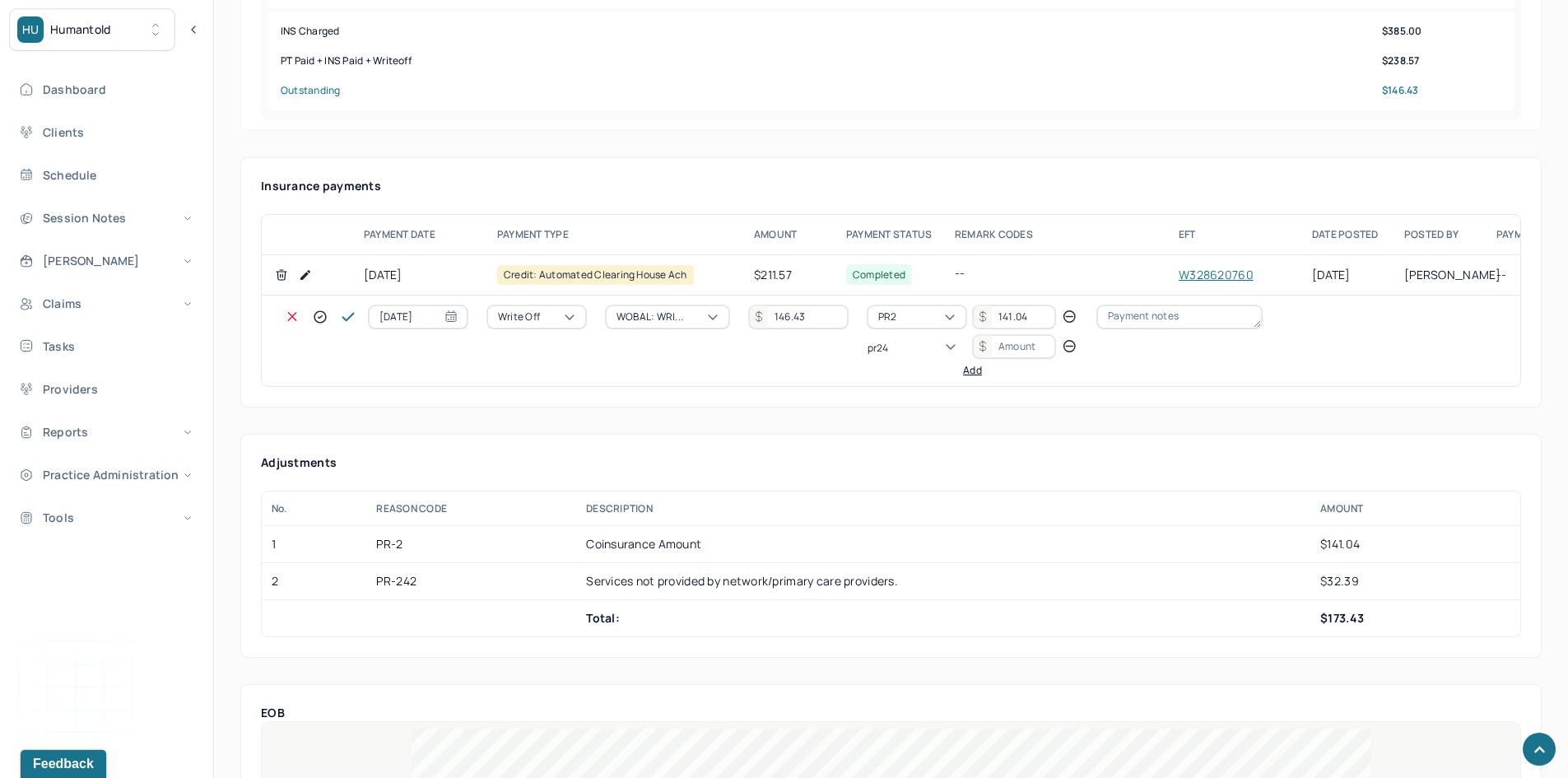 scroll, scrollTop: 0, scrollLeft: 0, axis: both 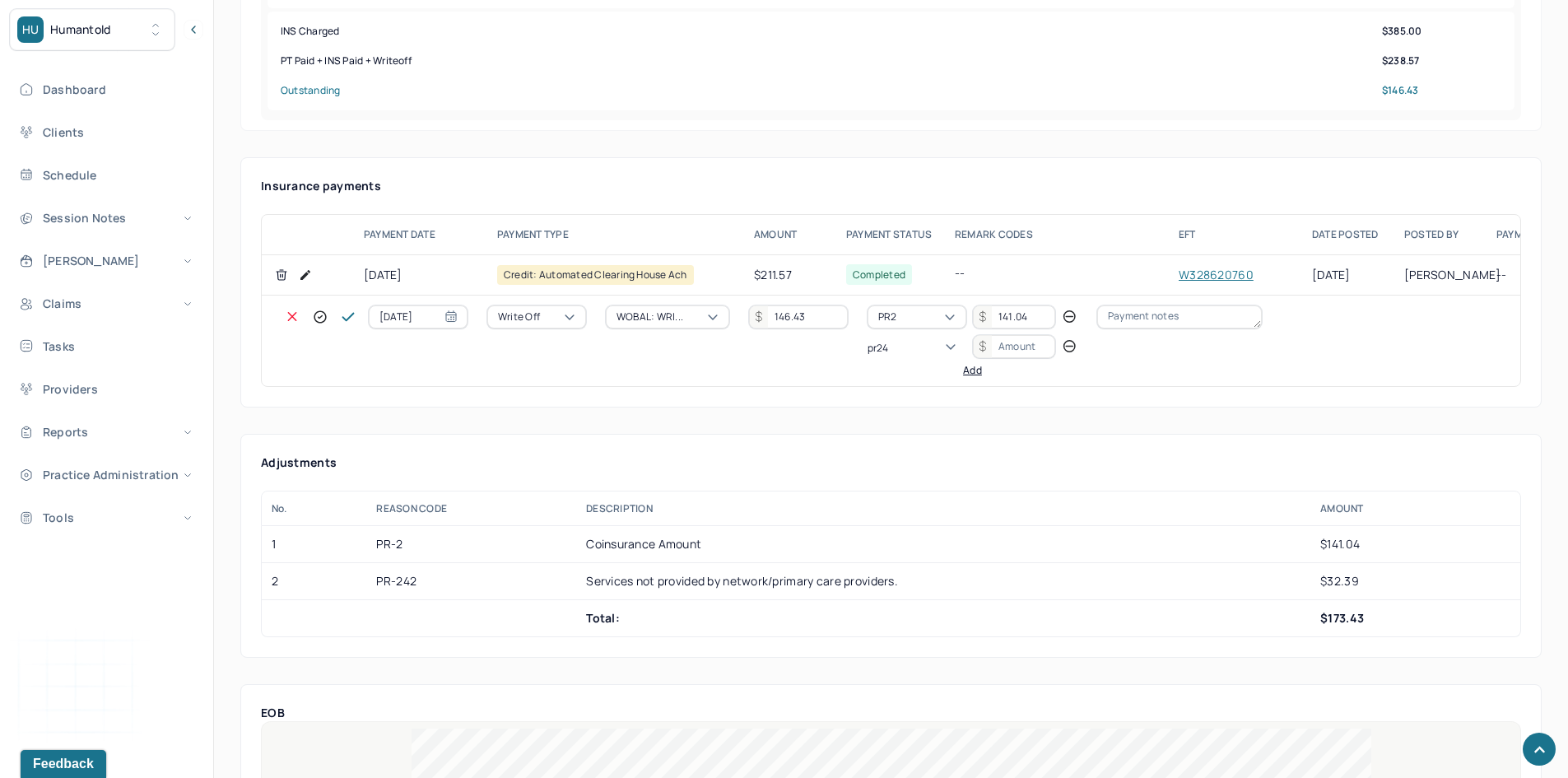 type on "pr242" 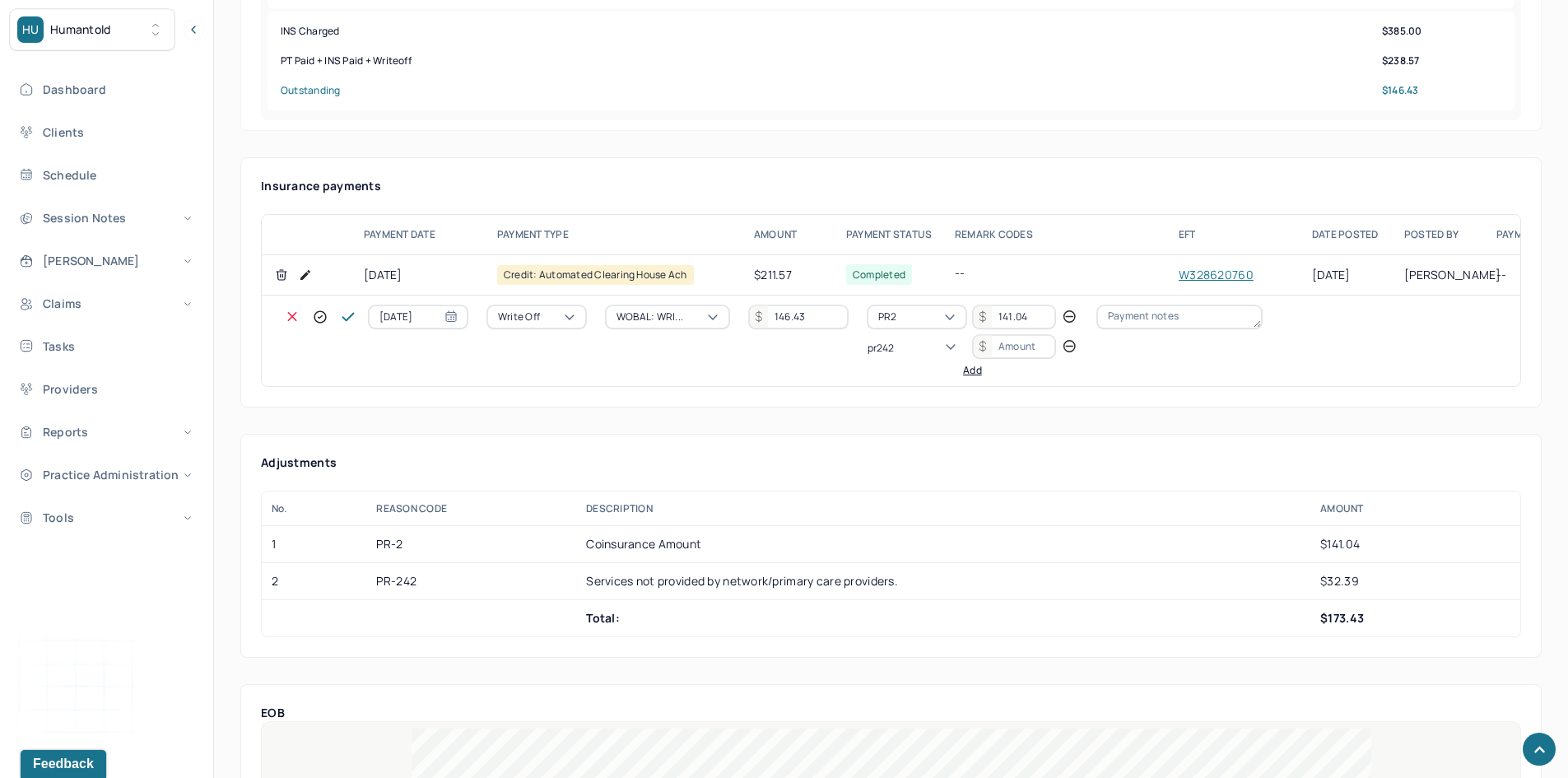 type 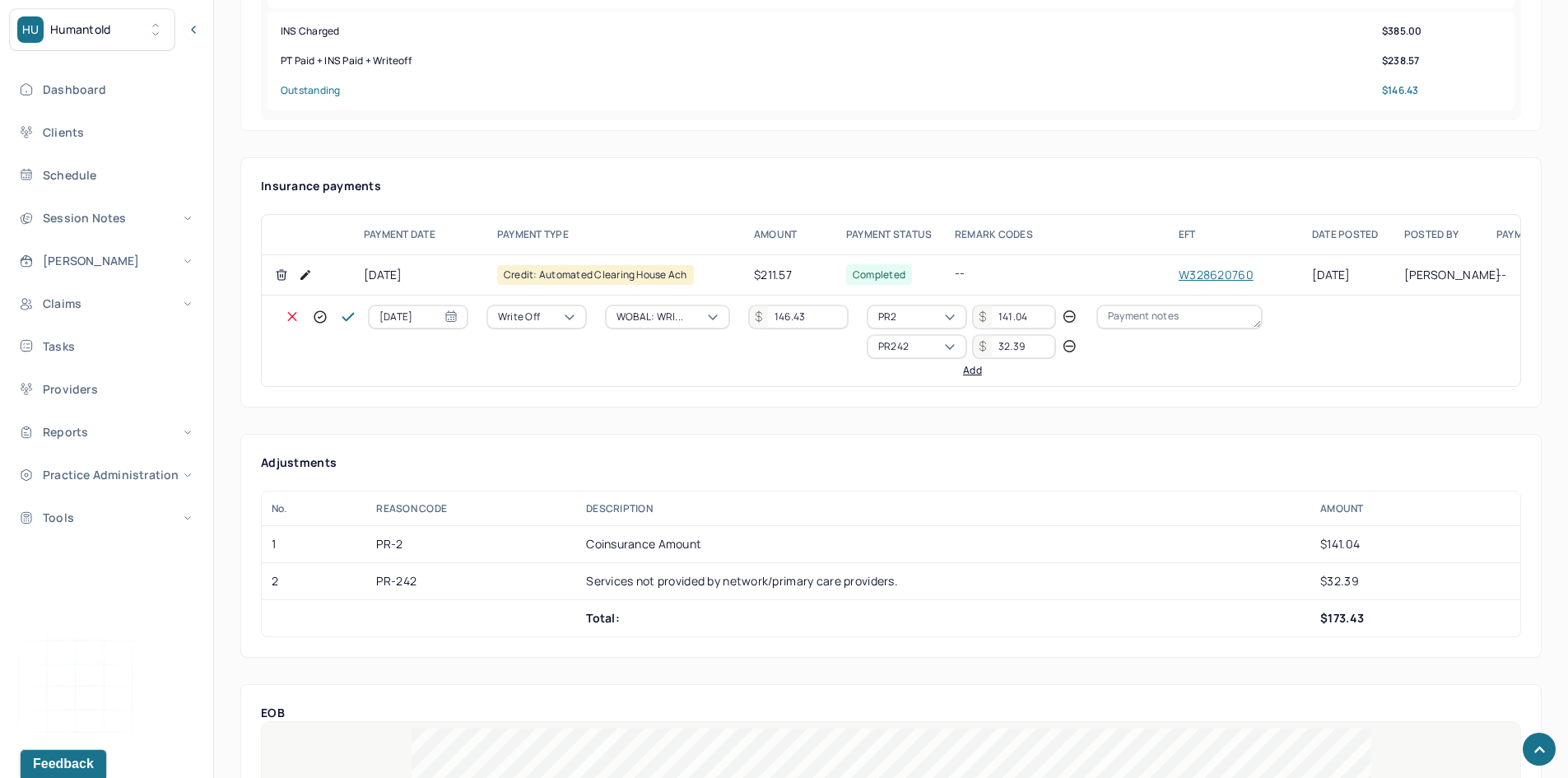 type on "32.39" 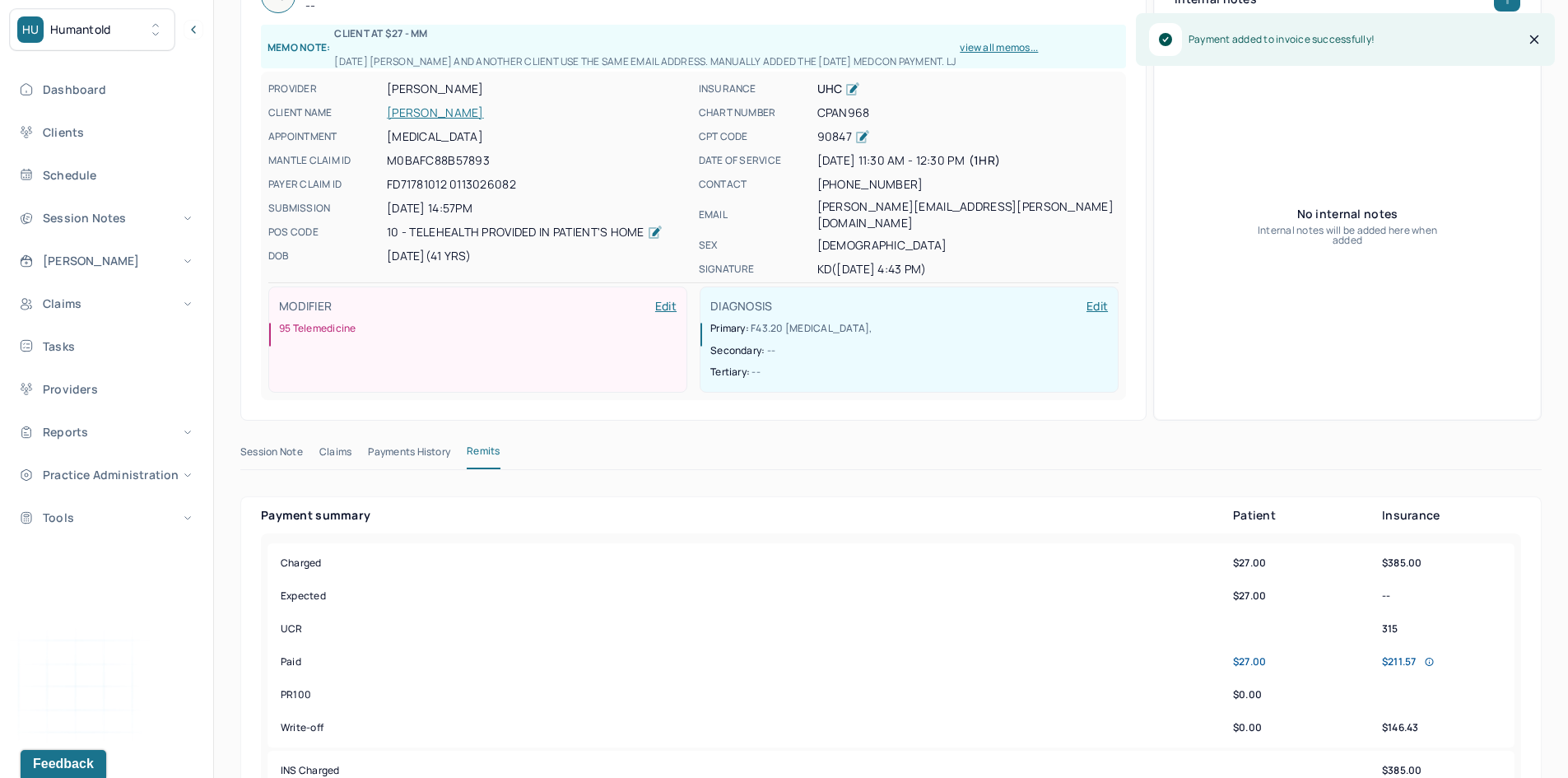 scroll, scrollTop: 0, scrollLeft: 0, axis: both 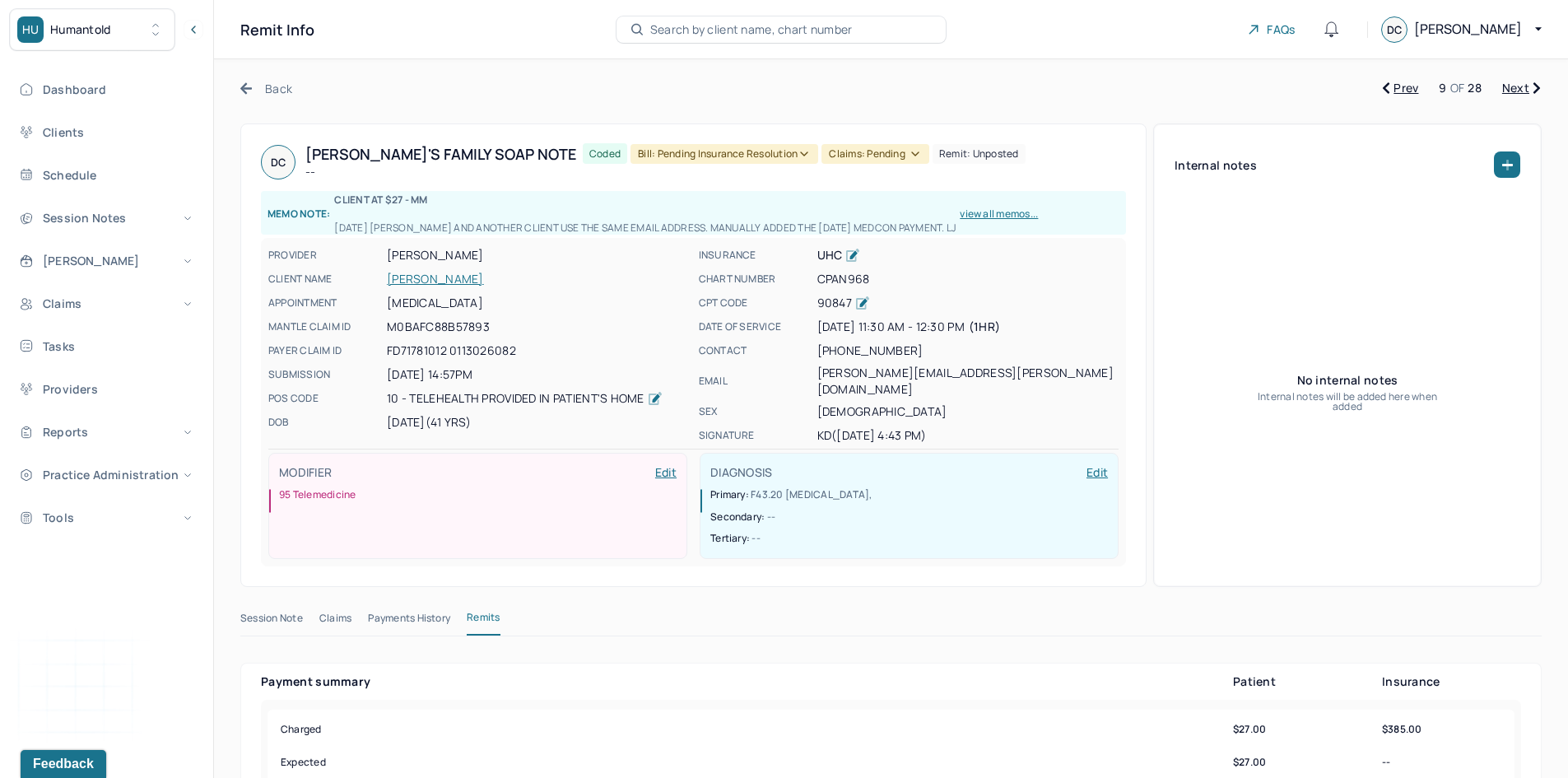 click on "Bill: Pending Insurance Resolution" at bounding box center (724, 154) 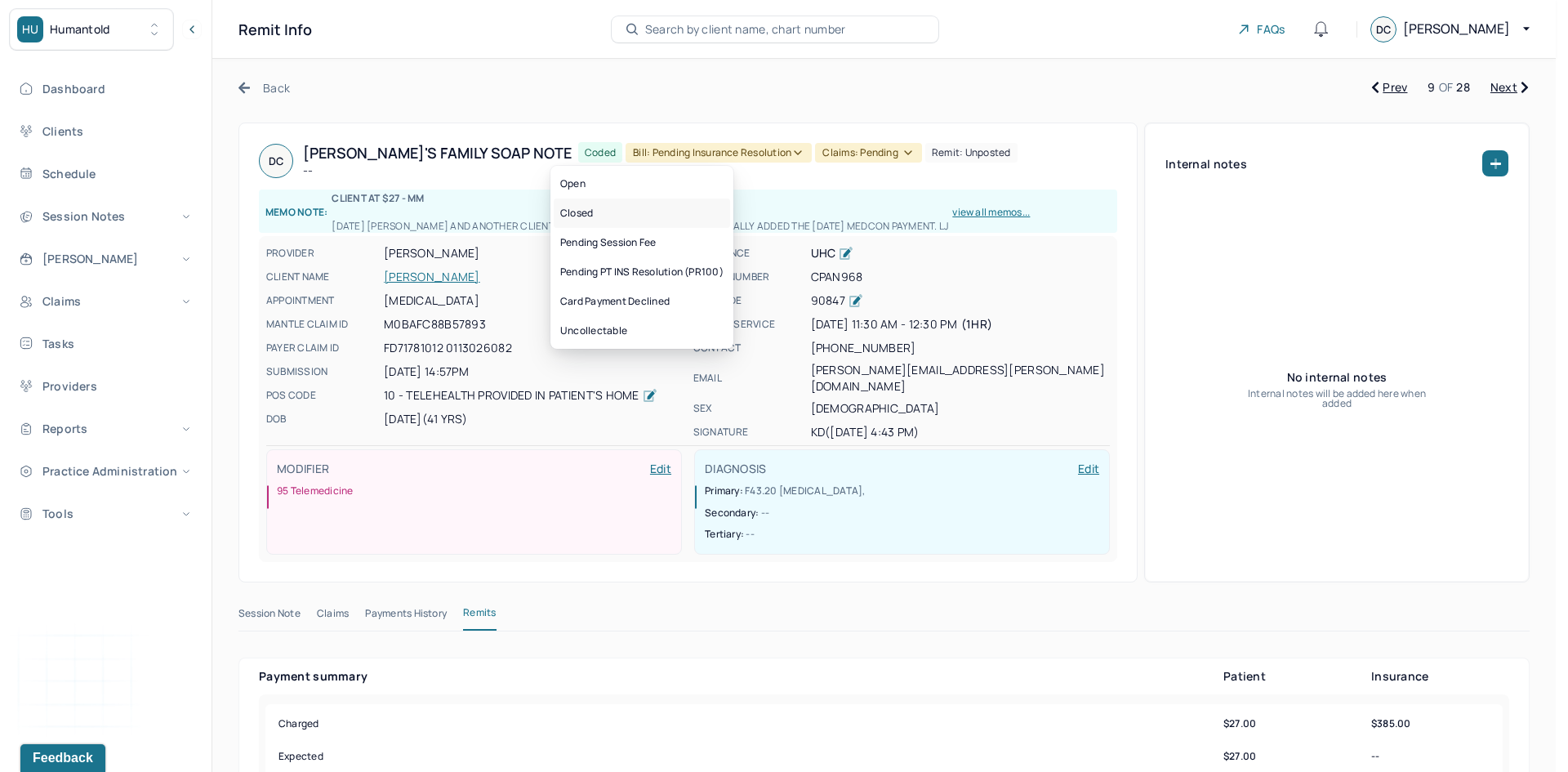 click on "Closed" at bounding box center (642, 213) 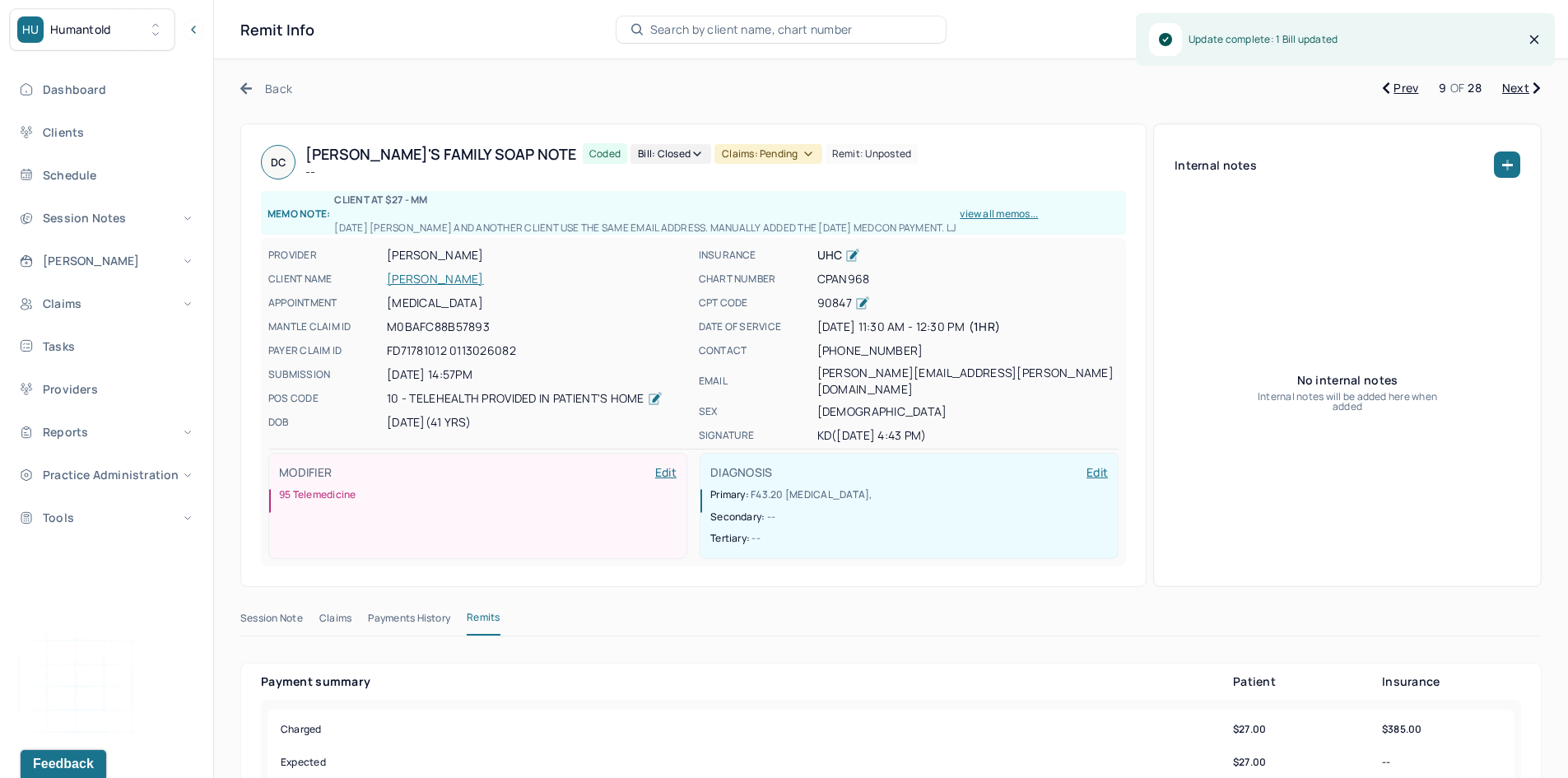 click on "Claims: pending" at bounding box center (768, 154) 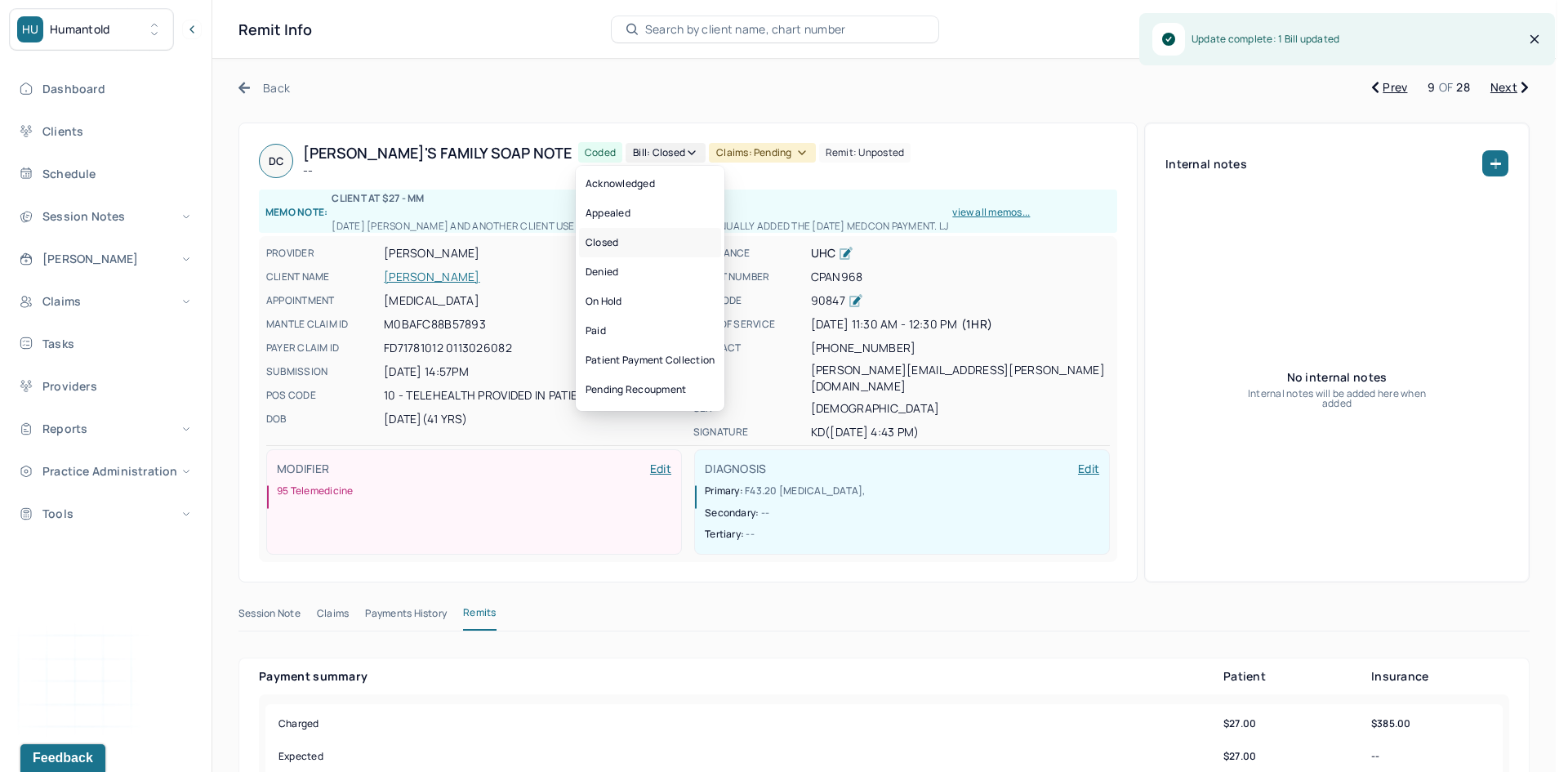 click on "Closed" at bounding box center [650, 243] 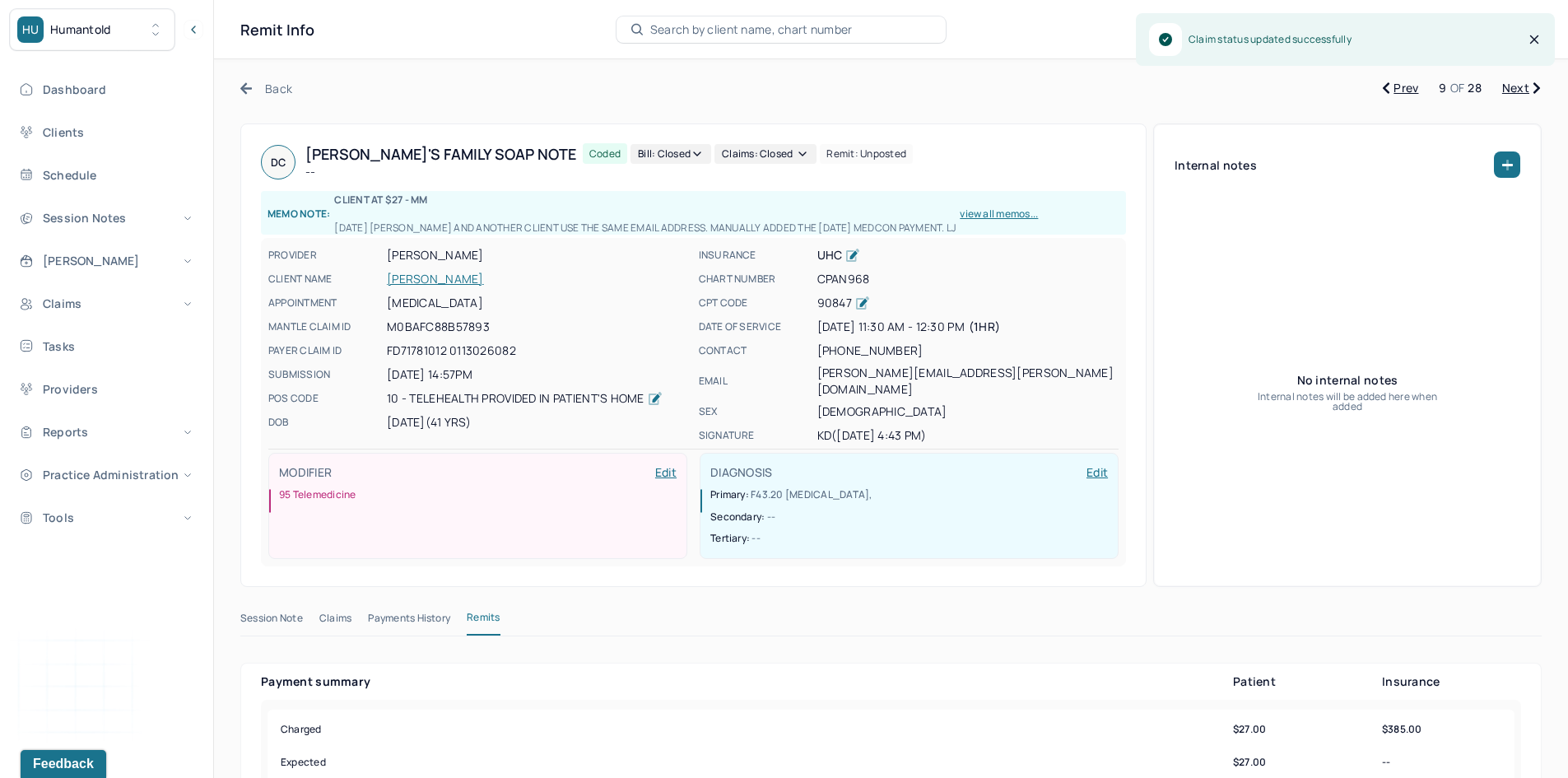 click on "Next" at bounding box center [1521, 88] 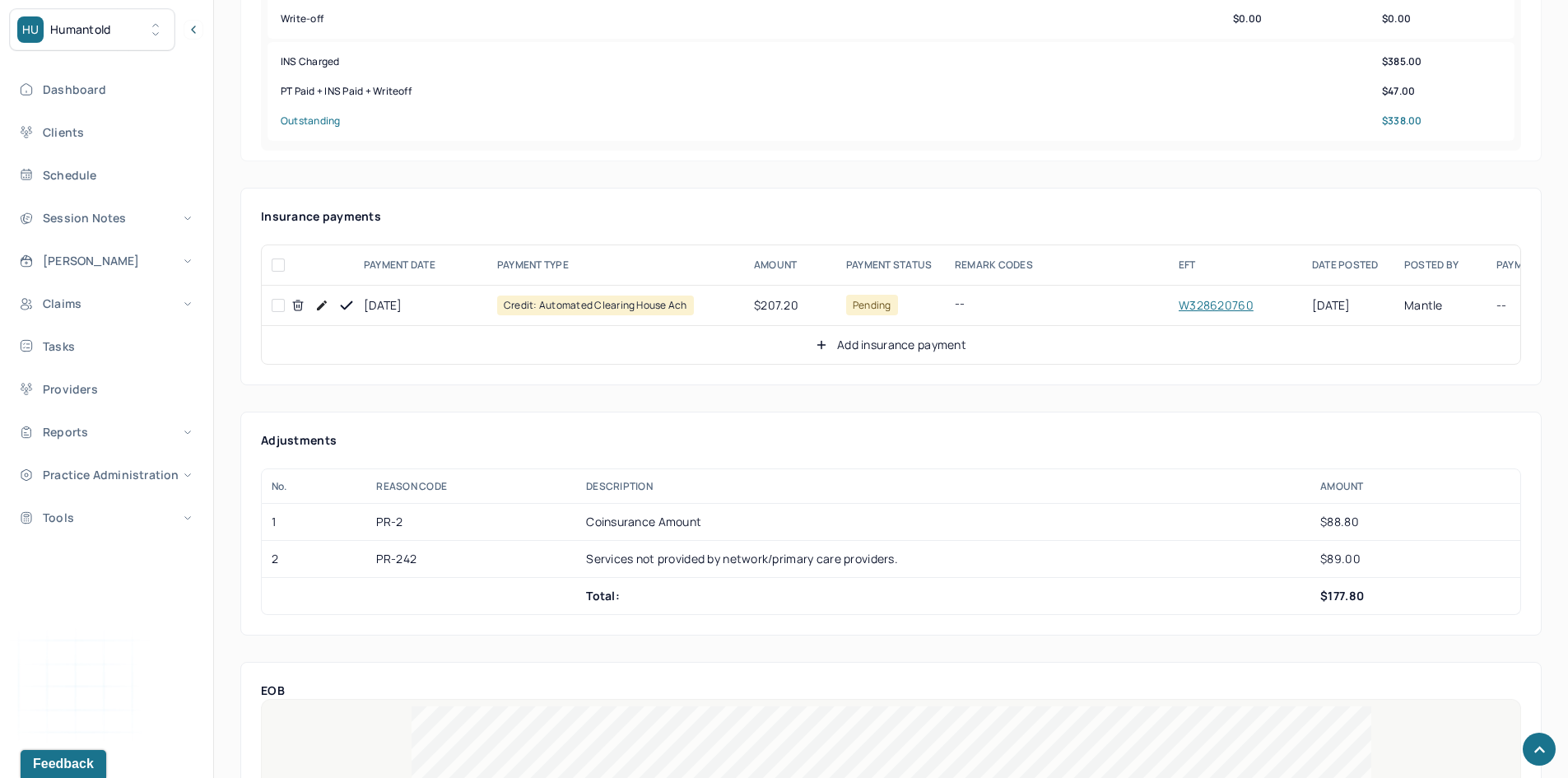 scroll, scrollTop: 659, scrollLeft: 0, axis: vertical 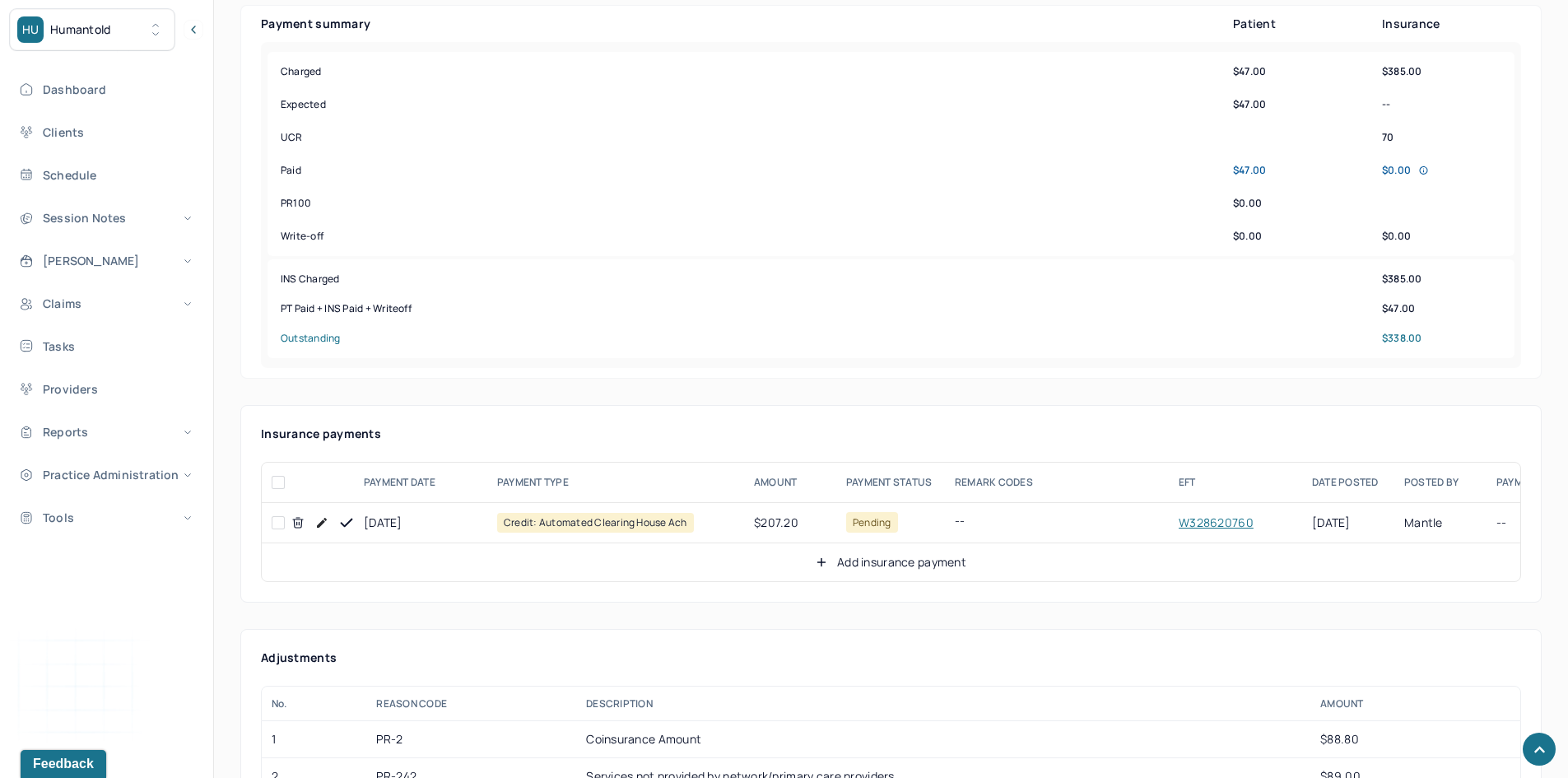 click at bounding box center (278, 523) 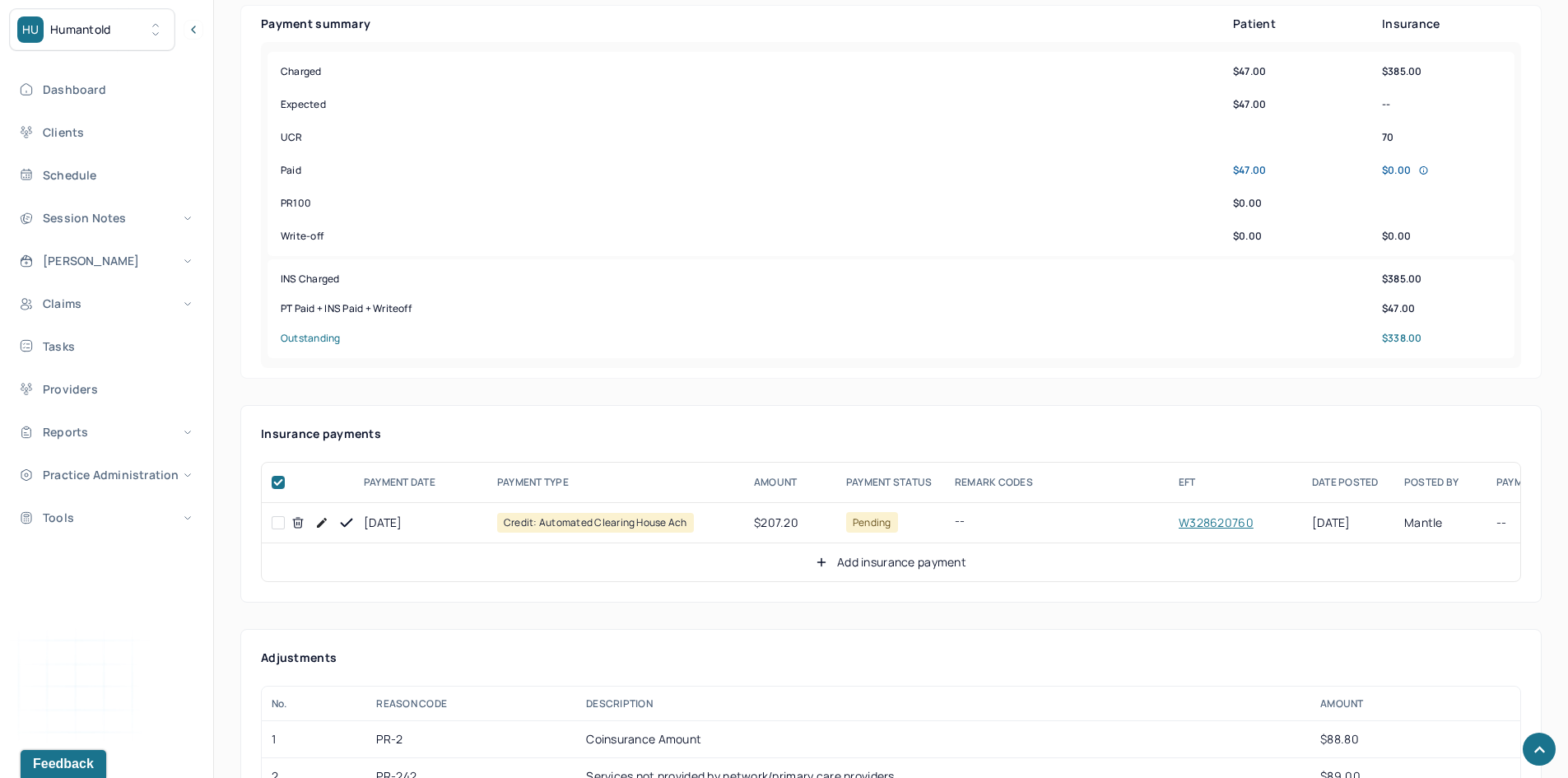 checkbox on "true" 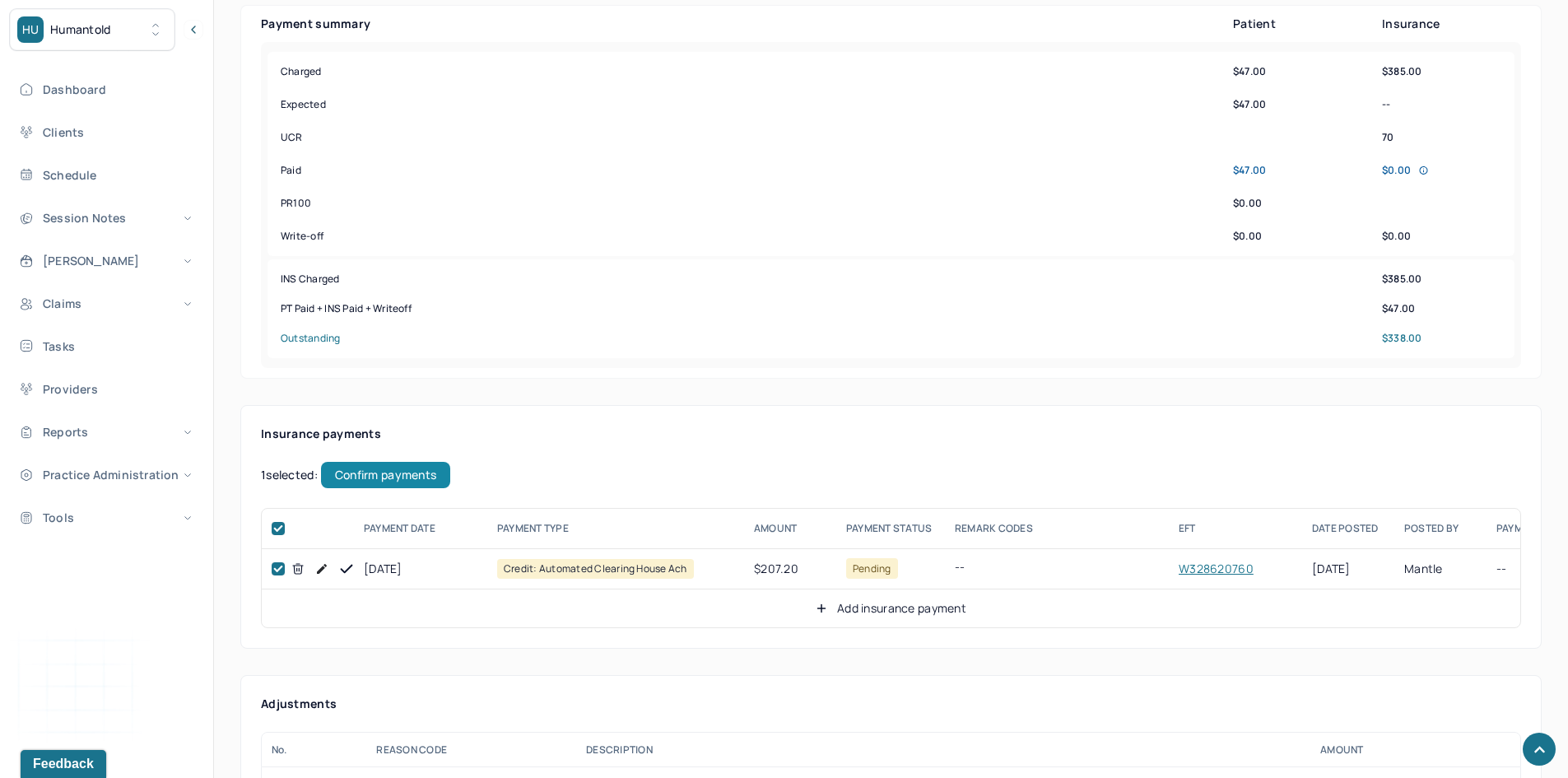 click on "Confirm payments" at bounding box center [385, 475] 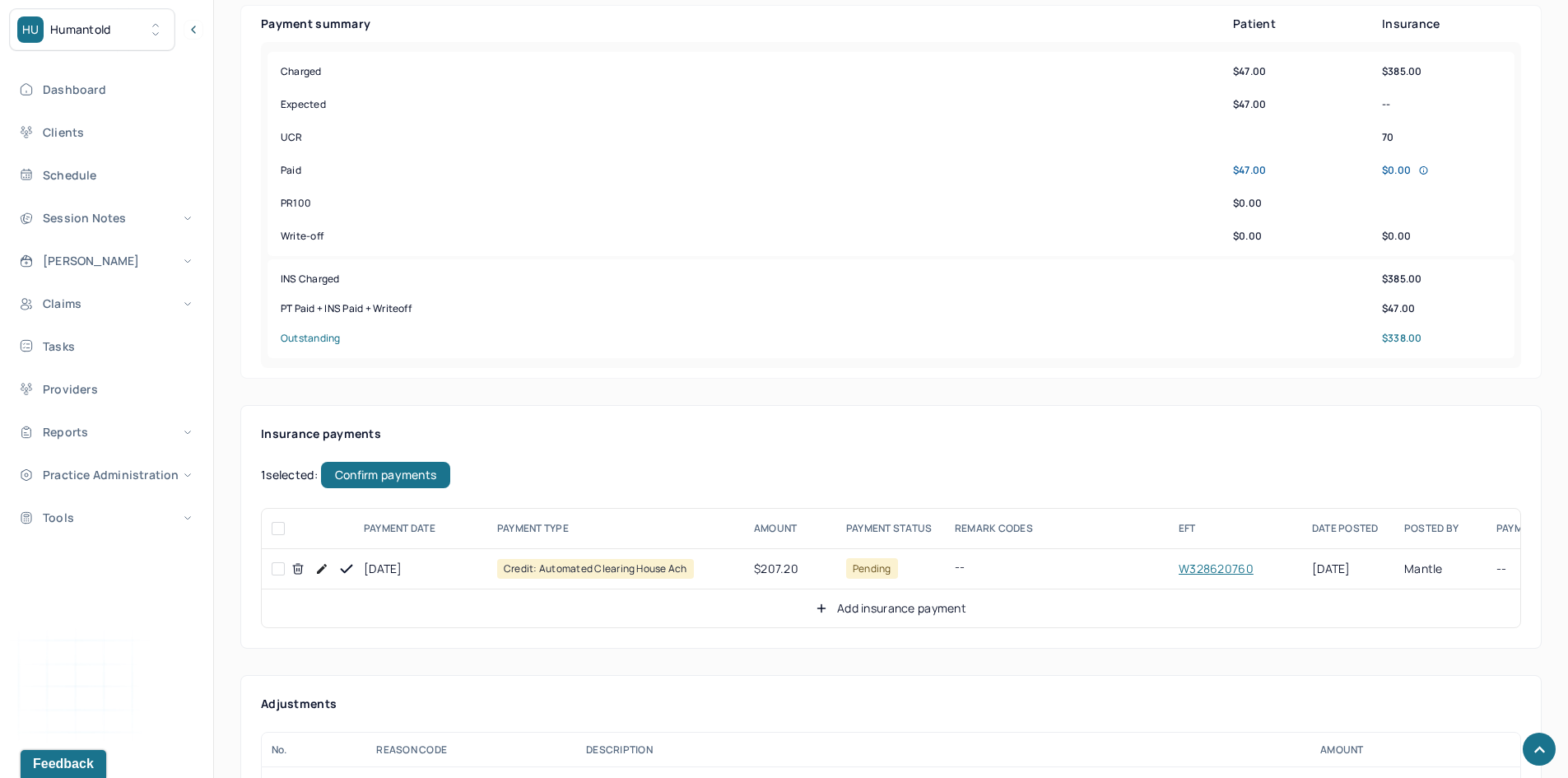 checkbox on "false" 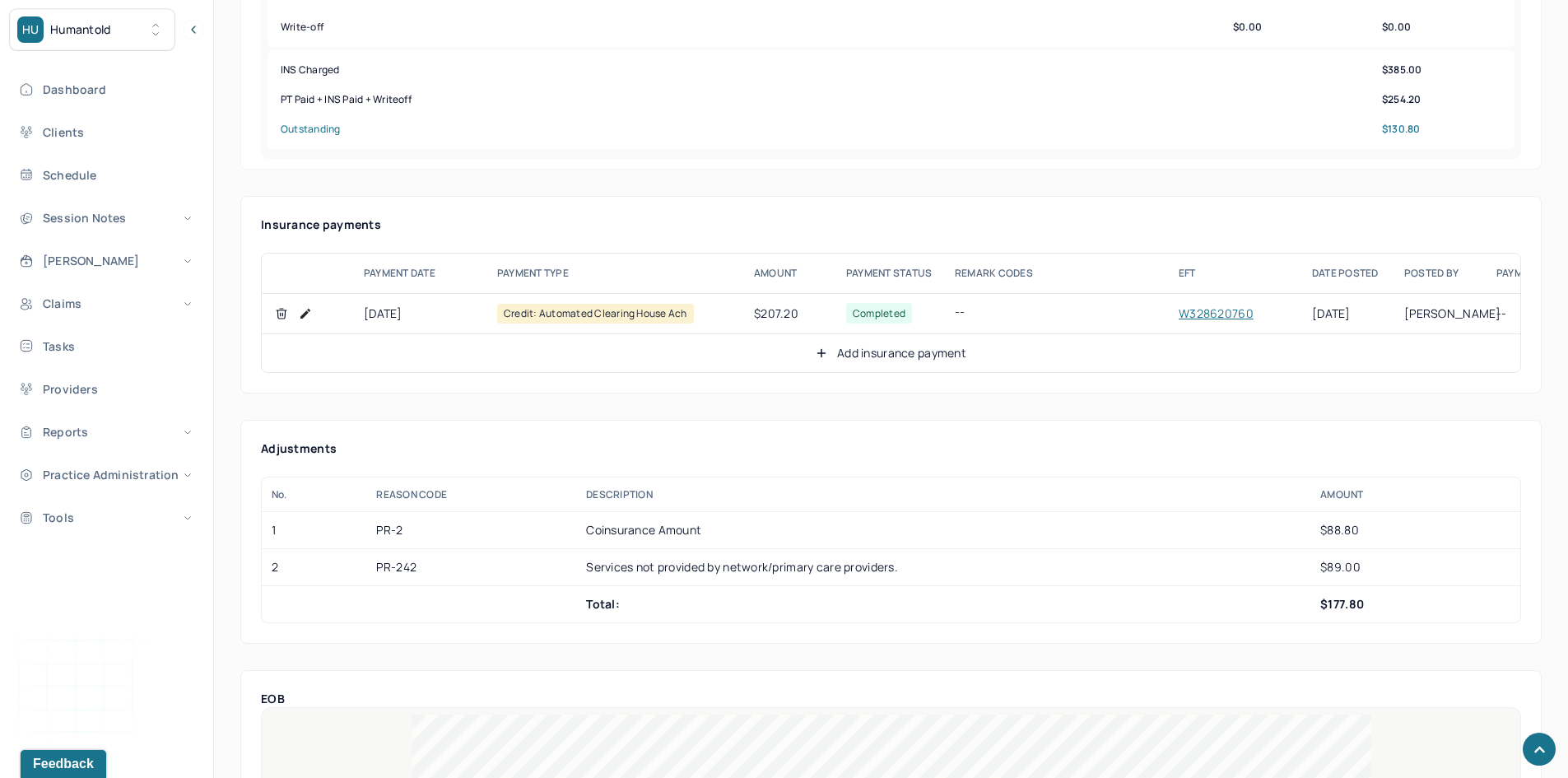 scroll, scrollTop: 906, scrollLeft: 0, axis: vertical 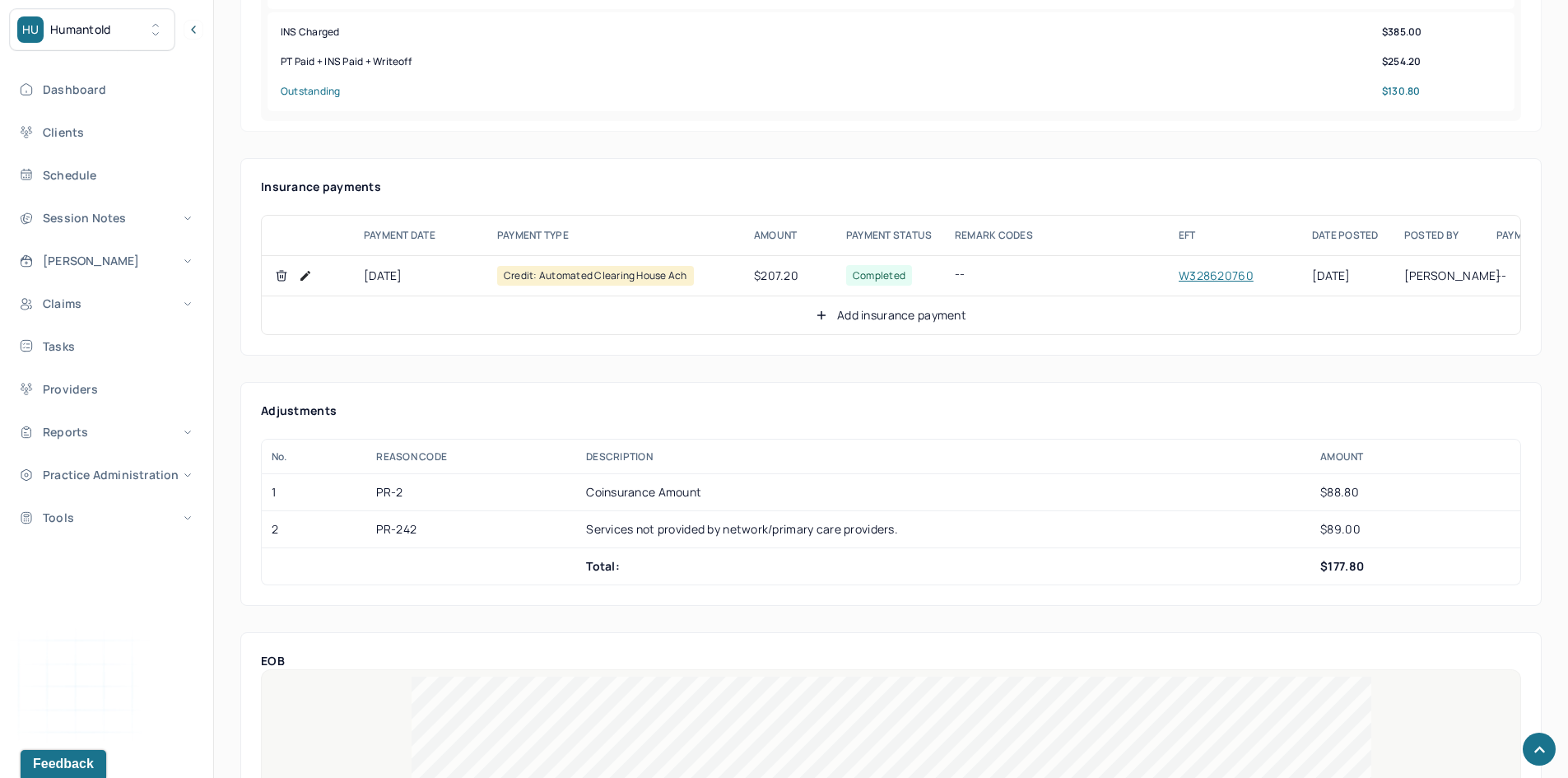 click 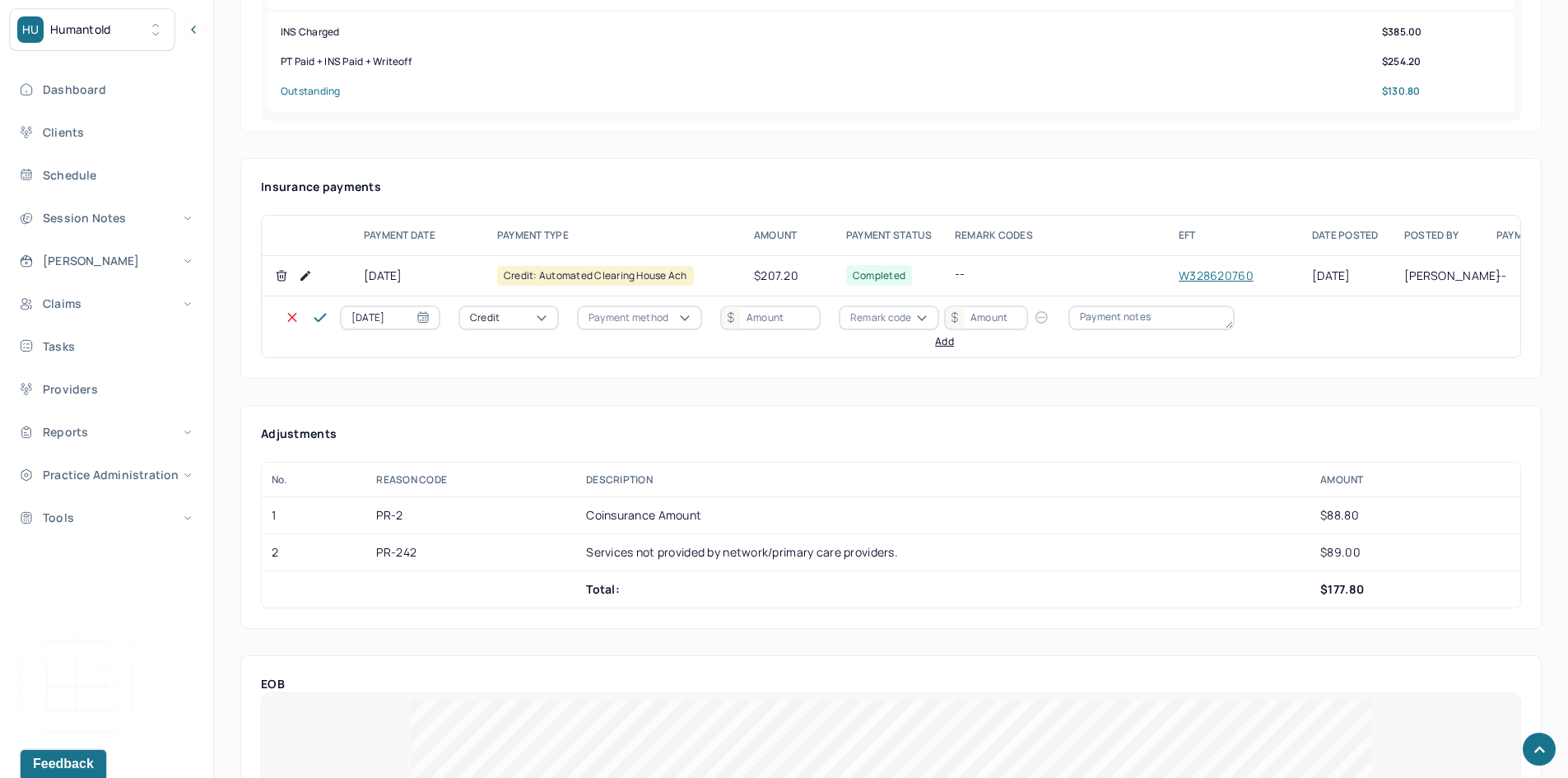 click on "Credit" at bounding box center [509, 318] 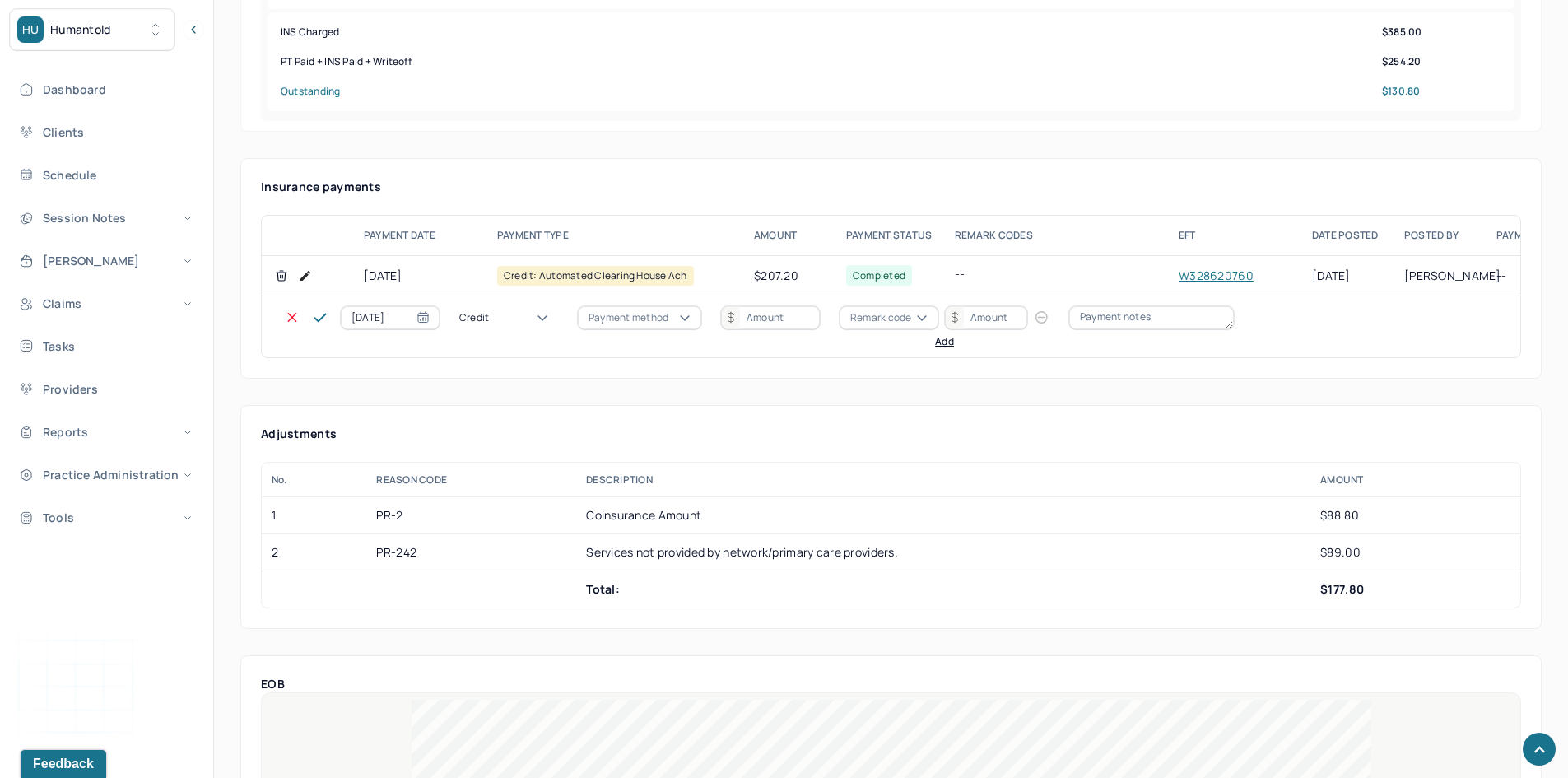 click on "Write off" at bounding box center (49, 2481) 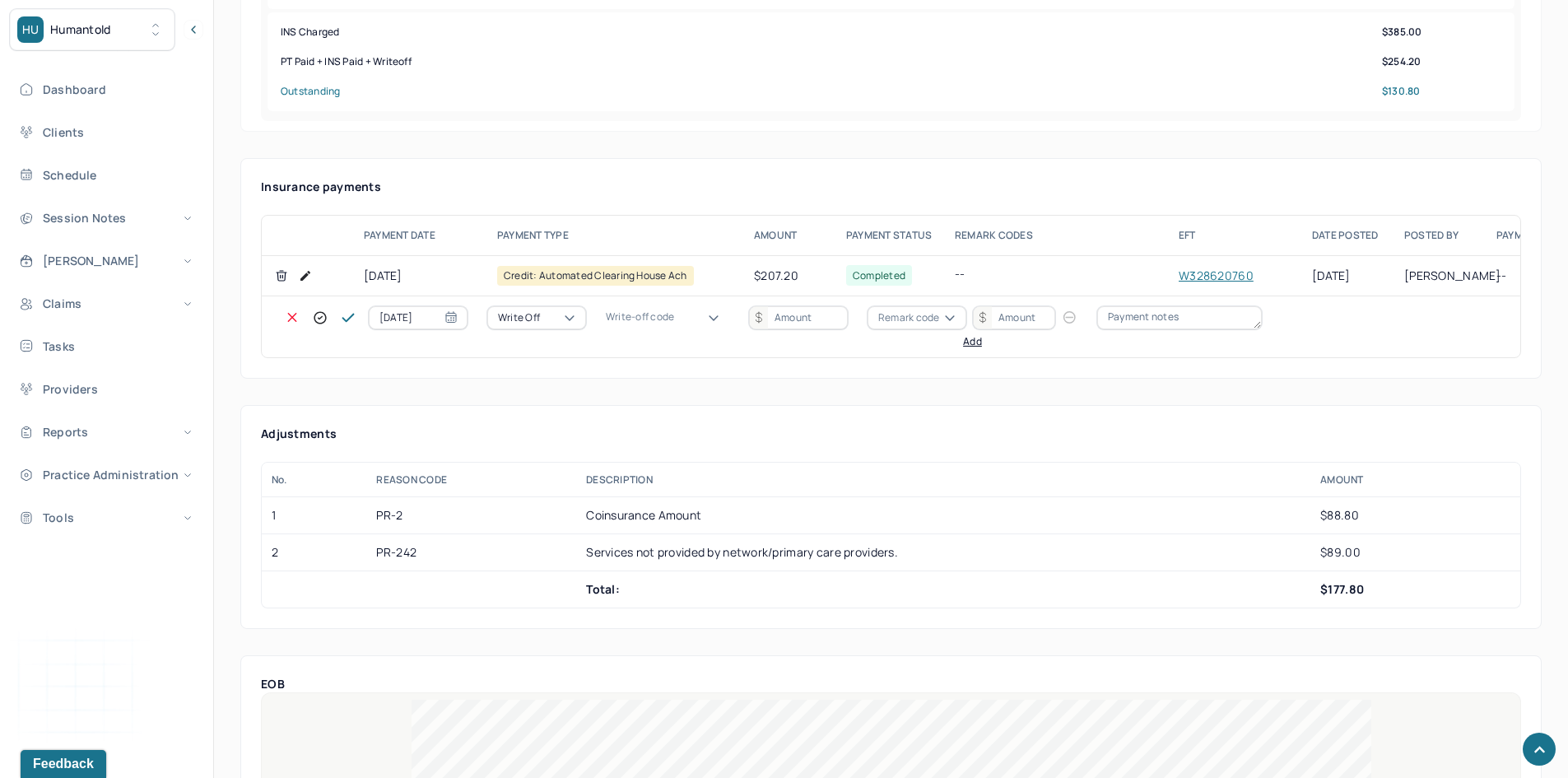 click on "Write-off code" at bounding box center [640, 317] 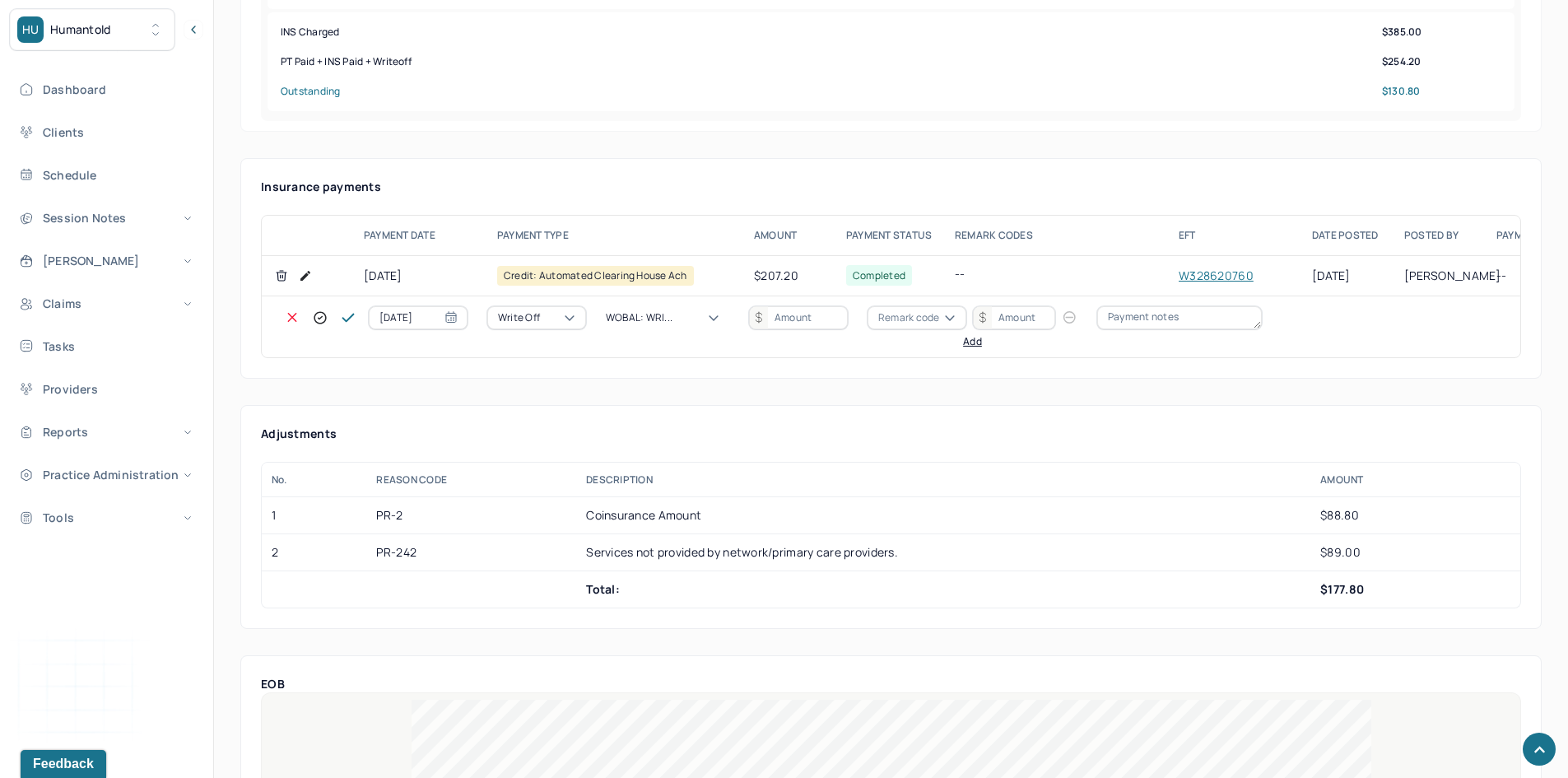 click at bounding box center [798, 318] 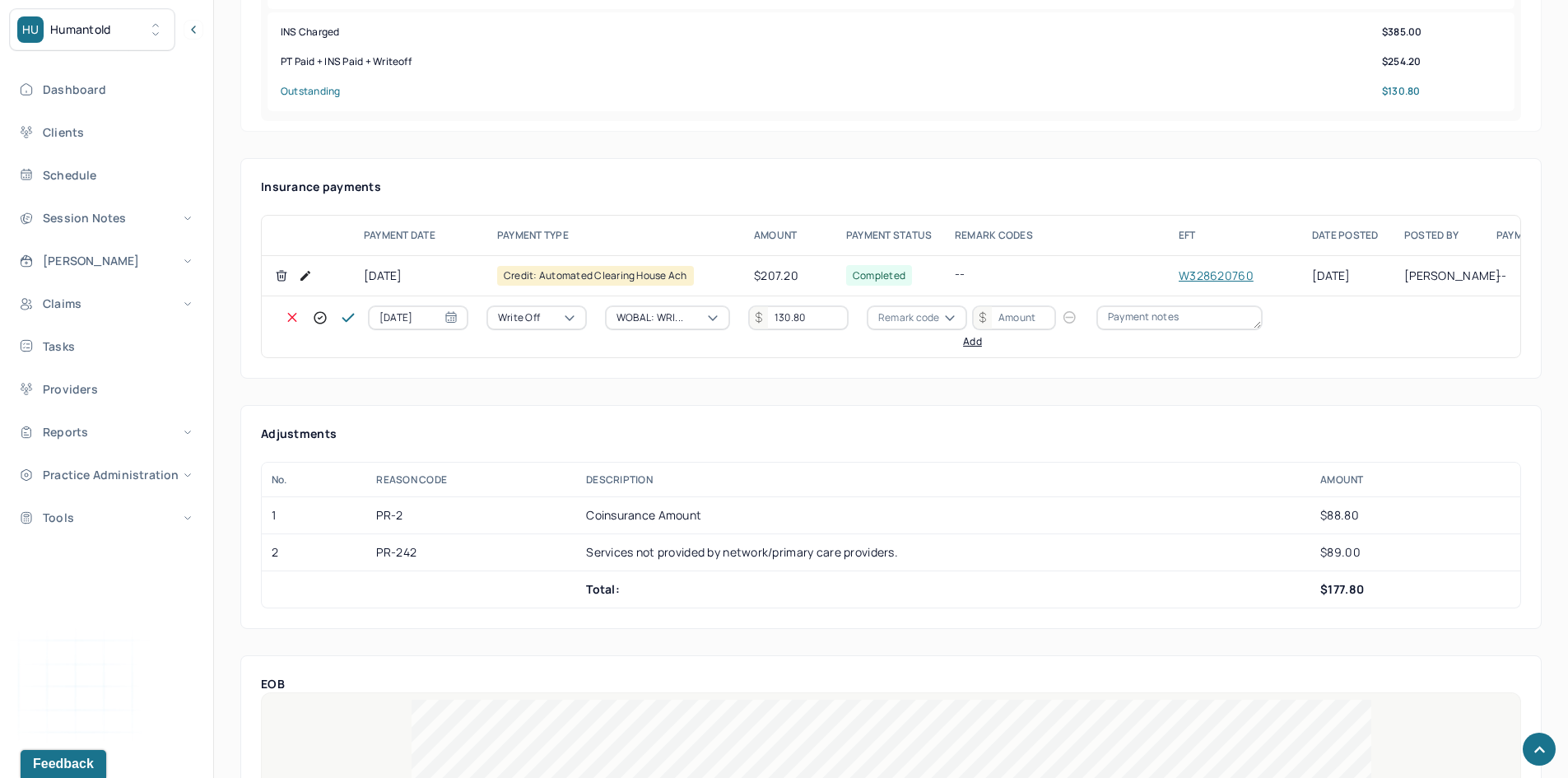 type on "130.80" 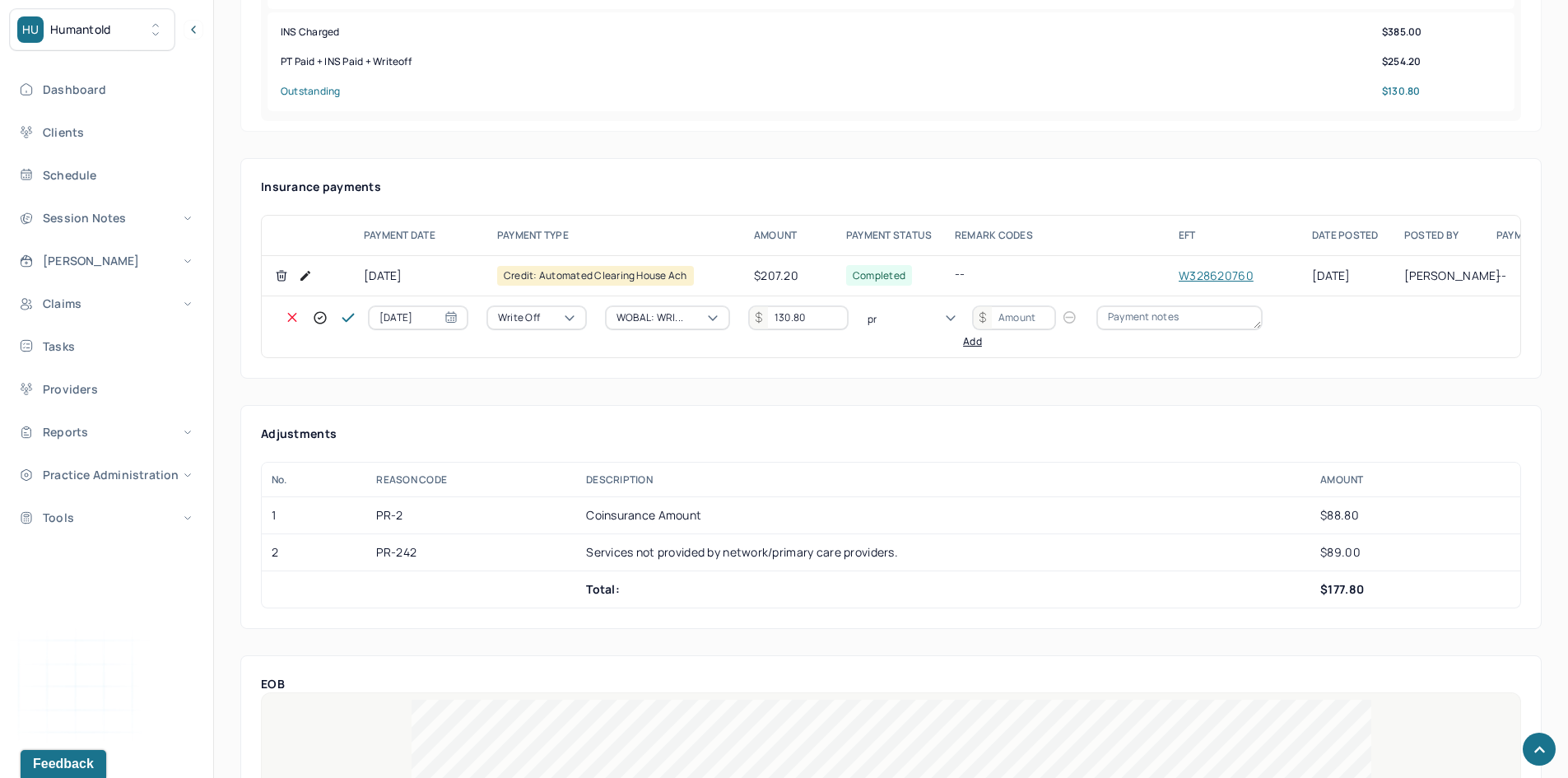 type on "pr2" 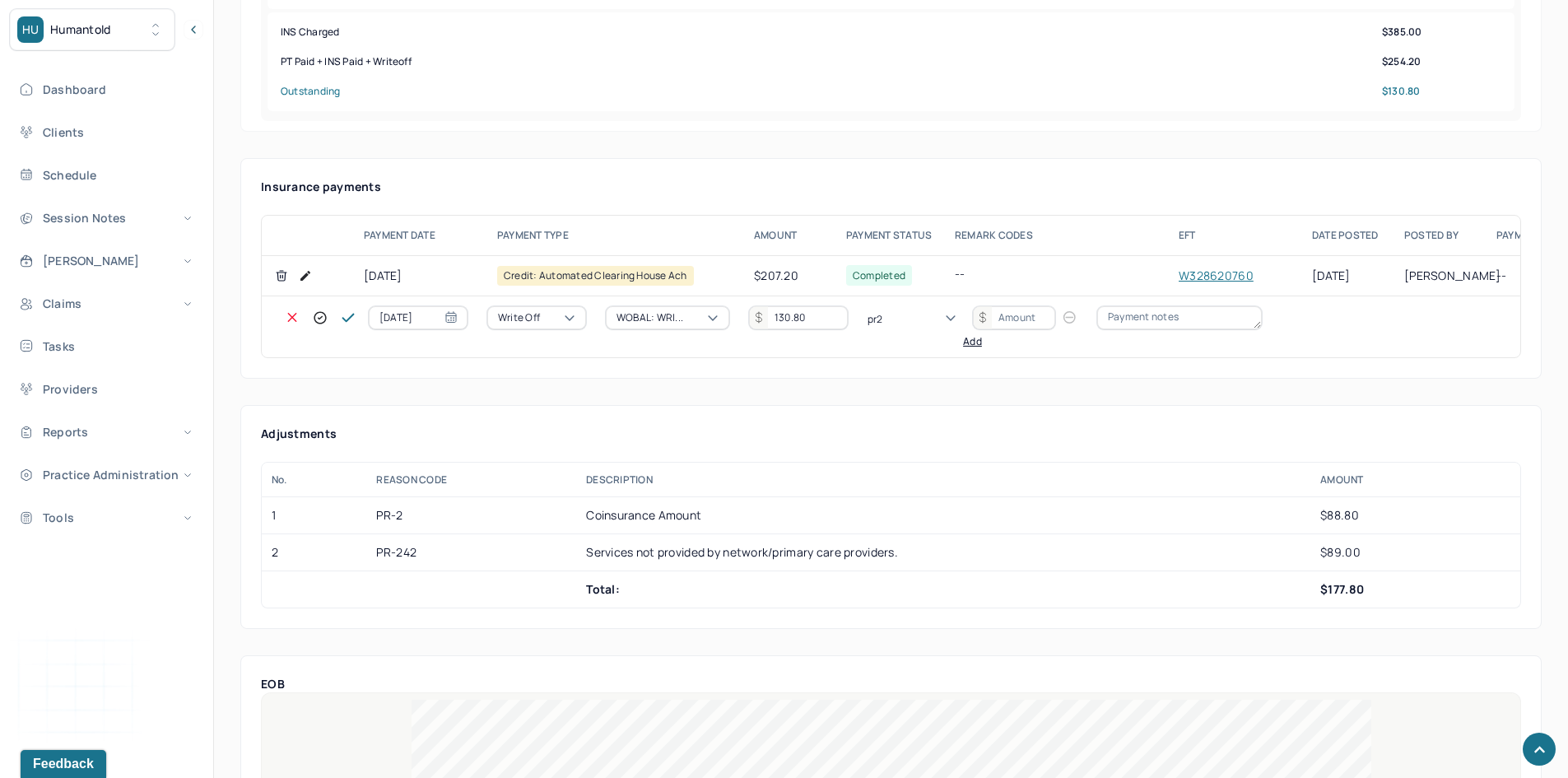 type 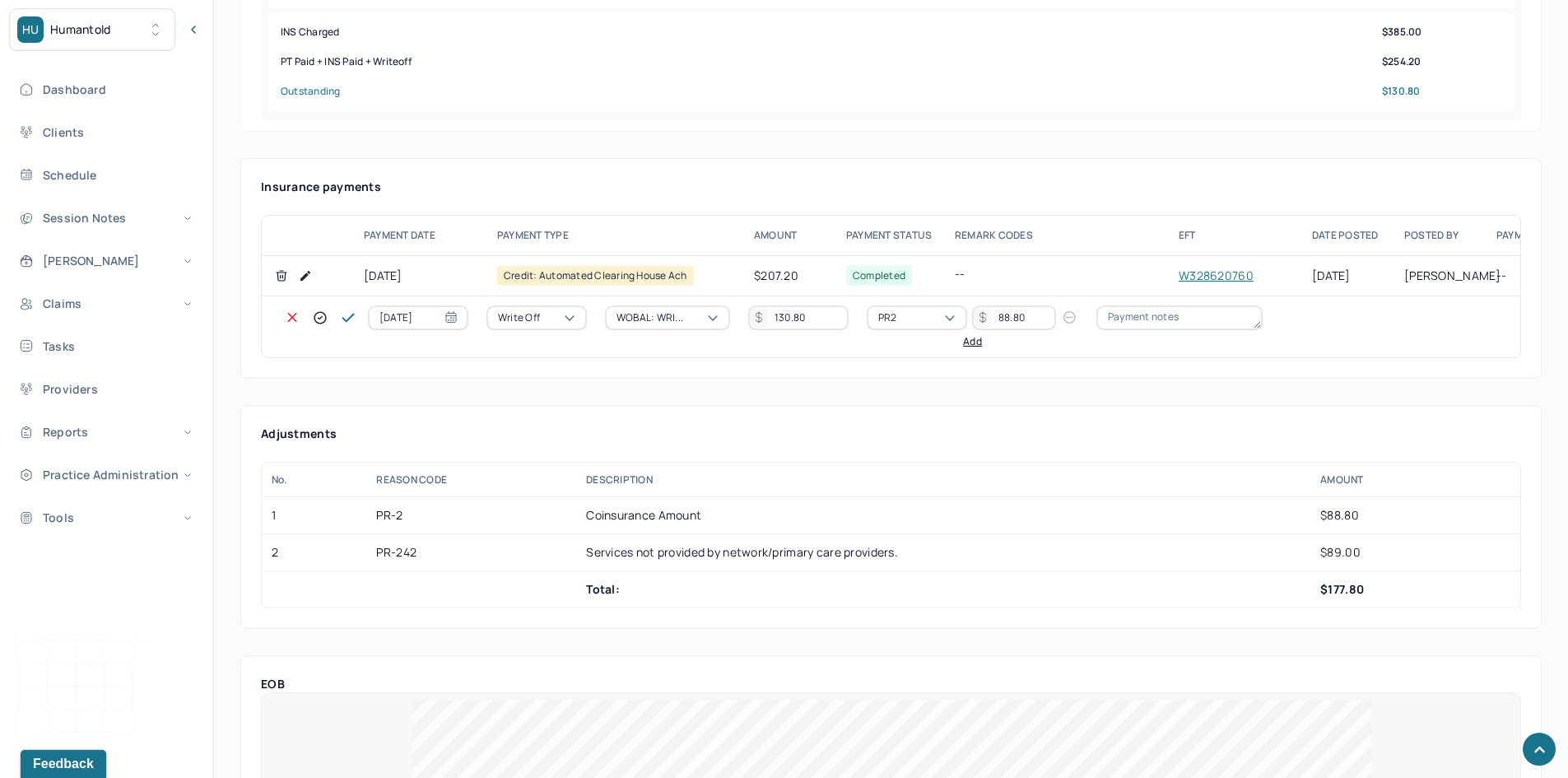 type on "88.80" 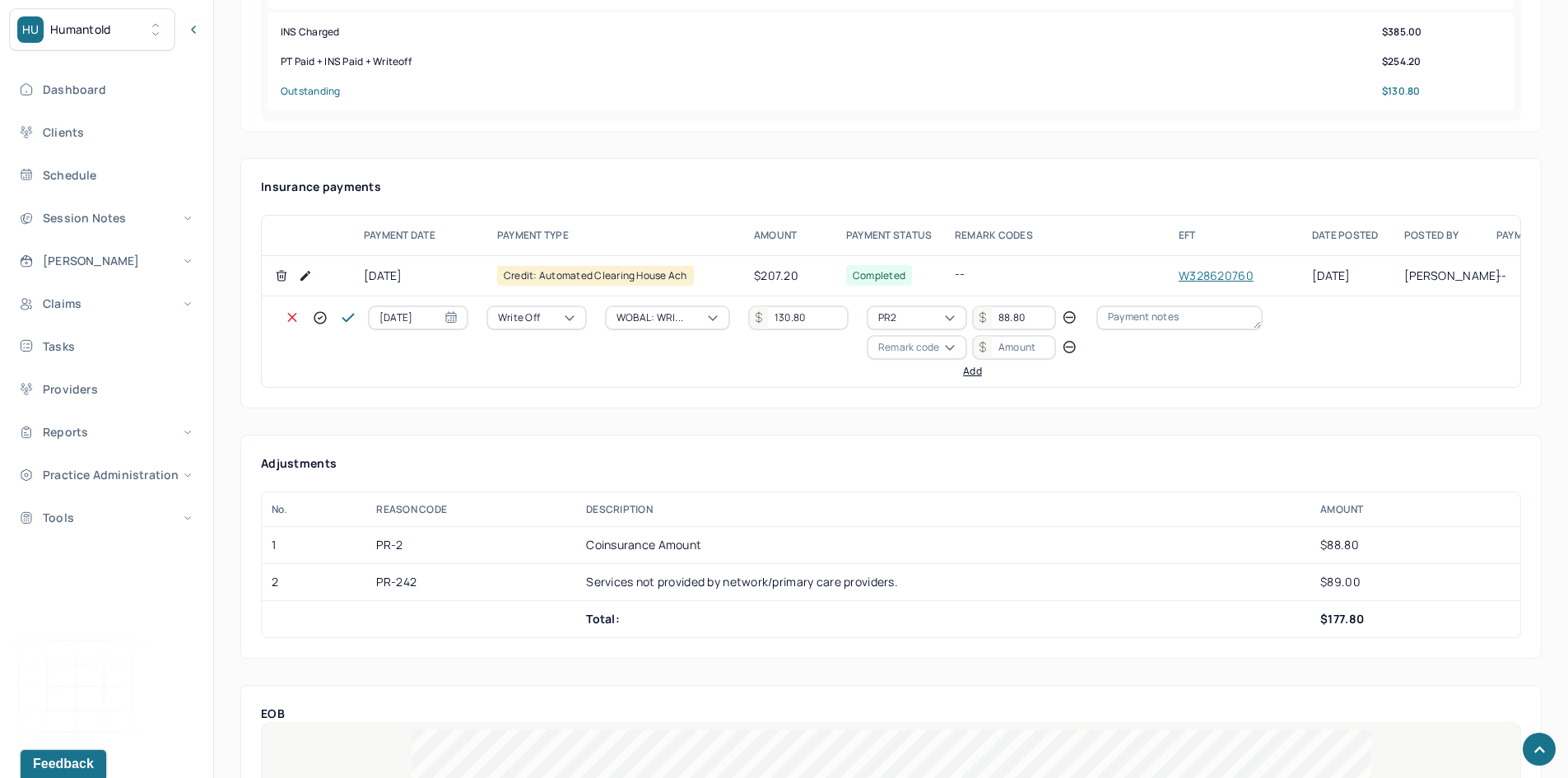 click on "Remark code" at bounding box center [909, 347] 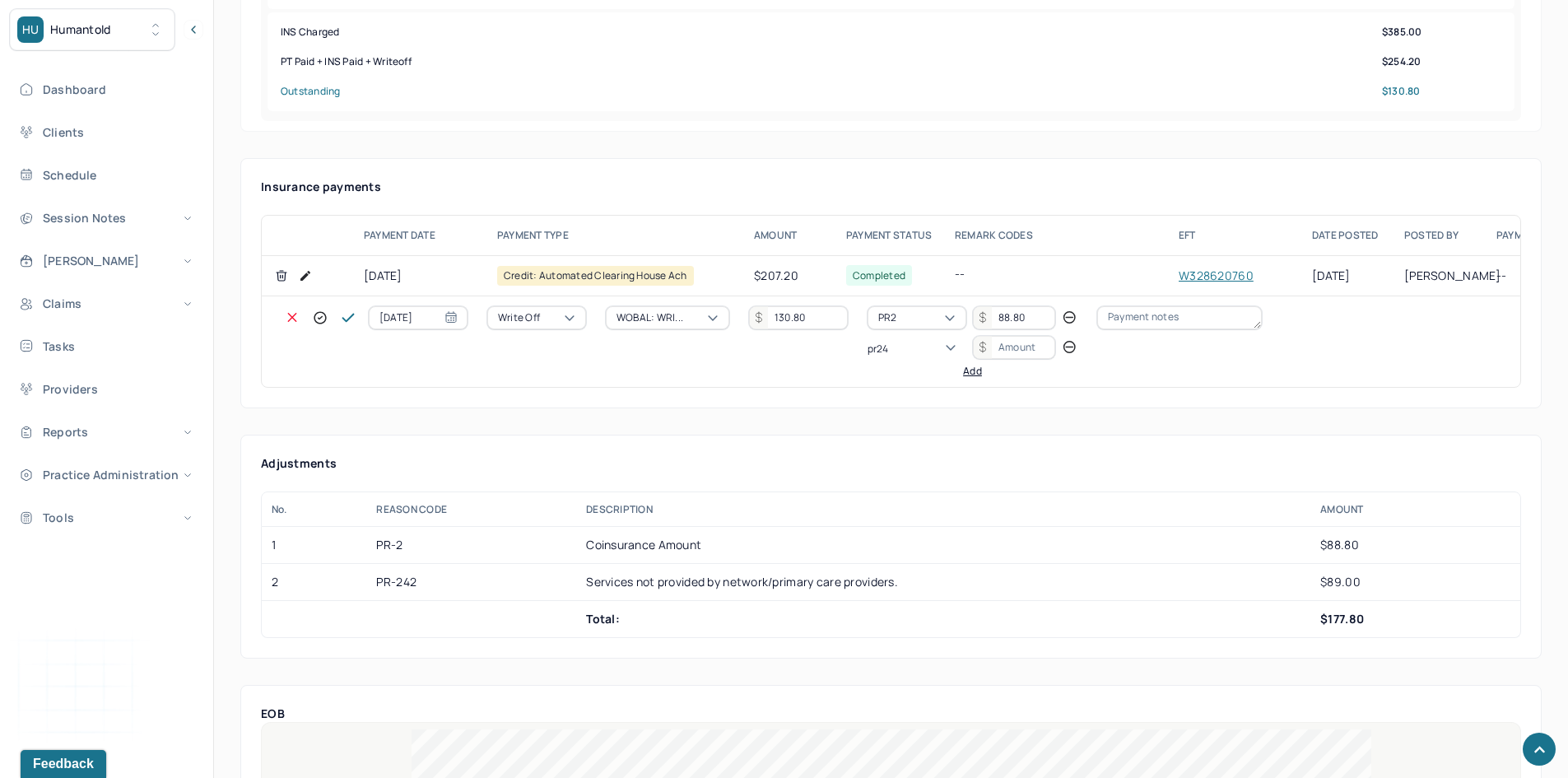 scroll, scrollTop: 0, scrollLeft: 0, axis: both 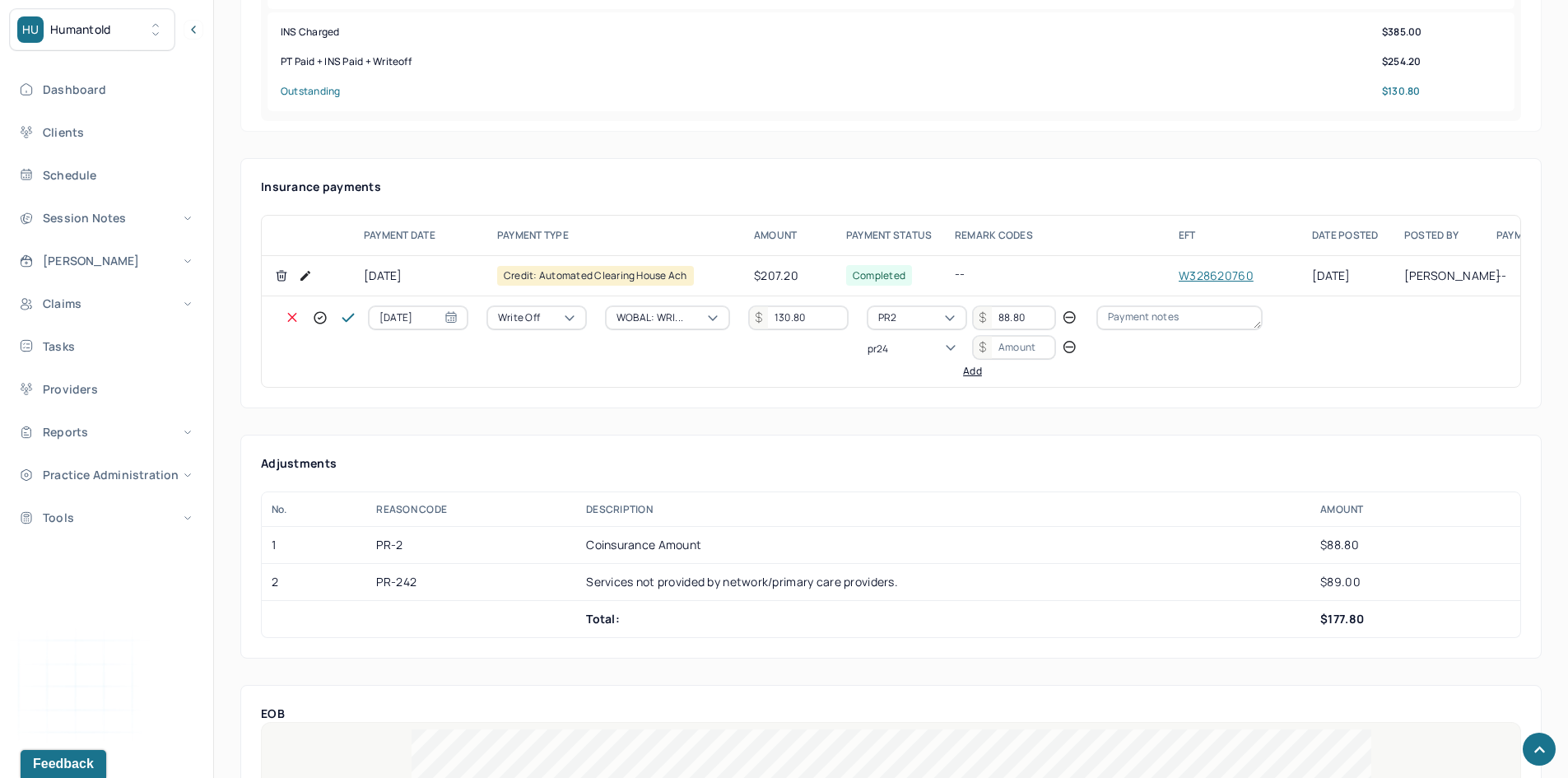 type on "pr242" 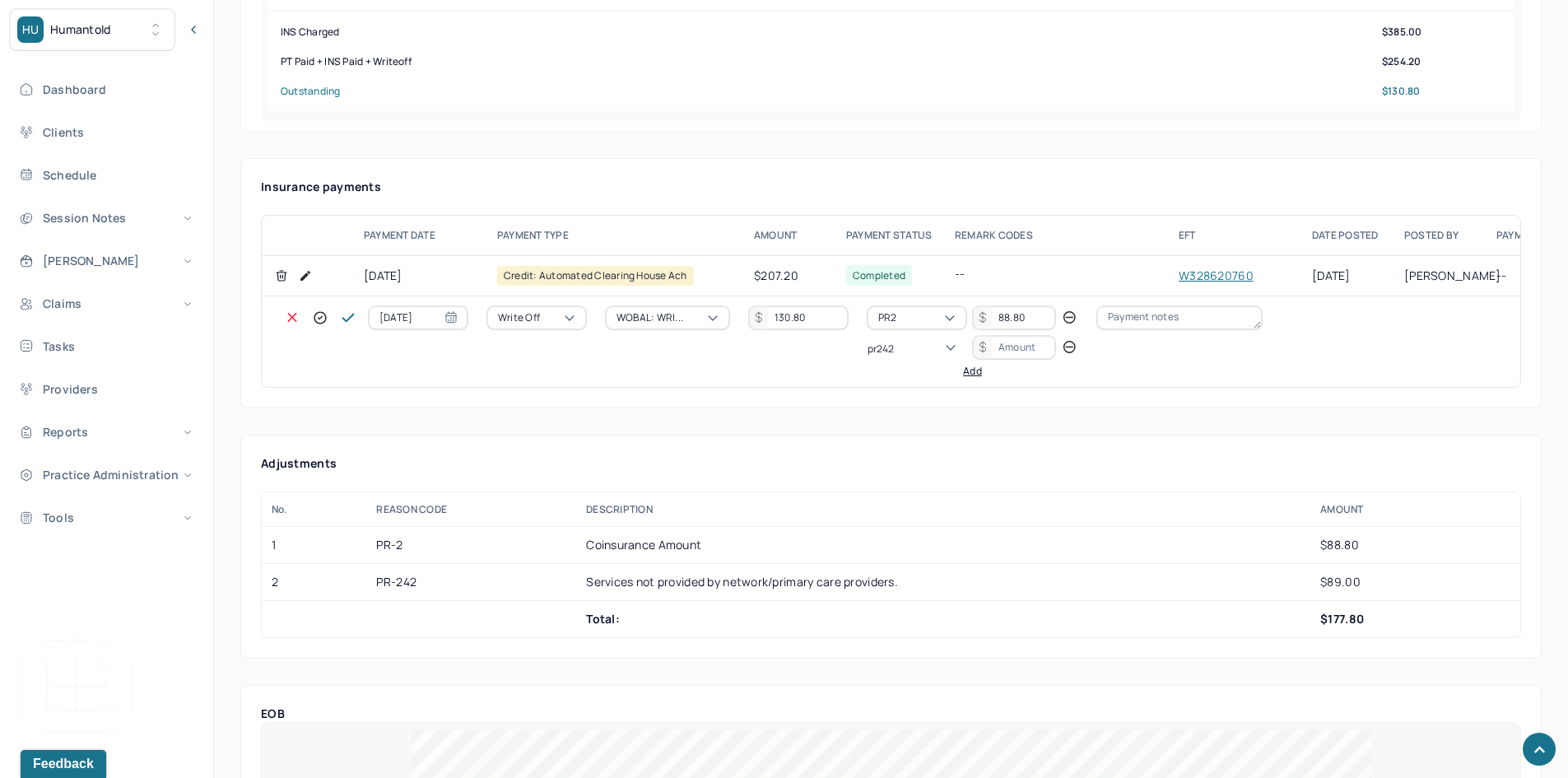 type 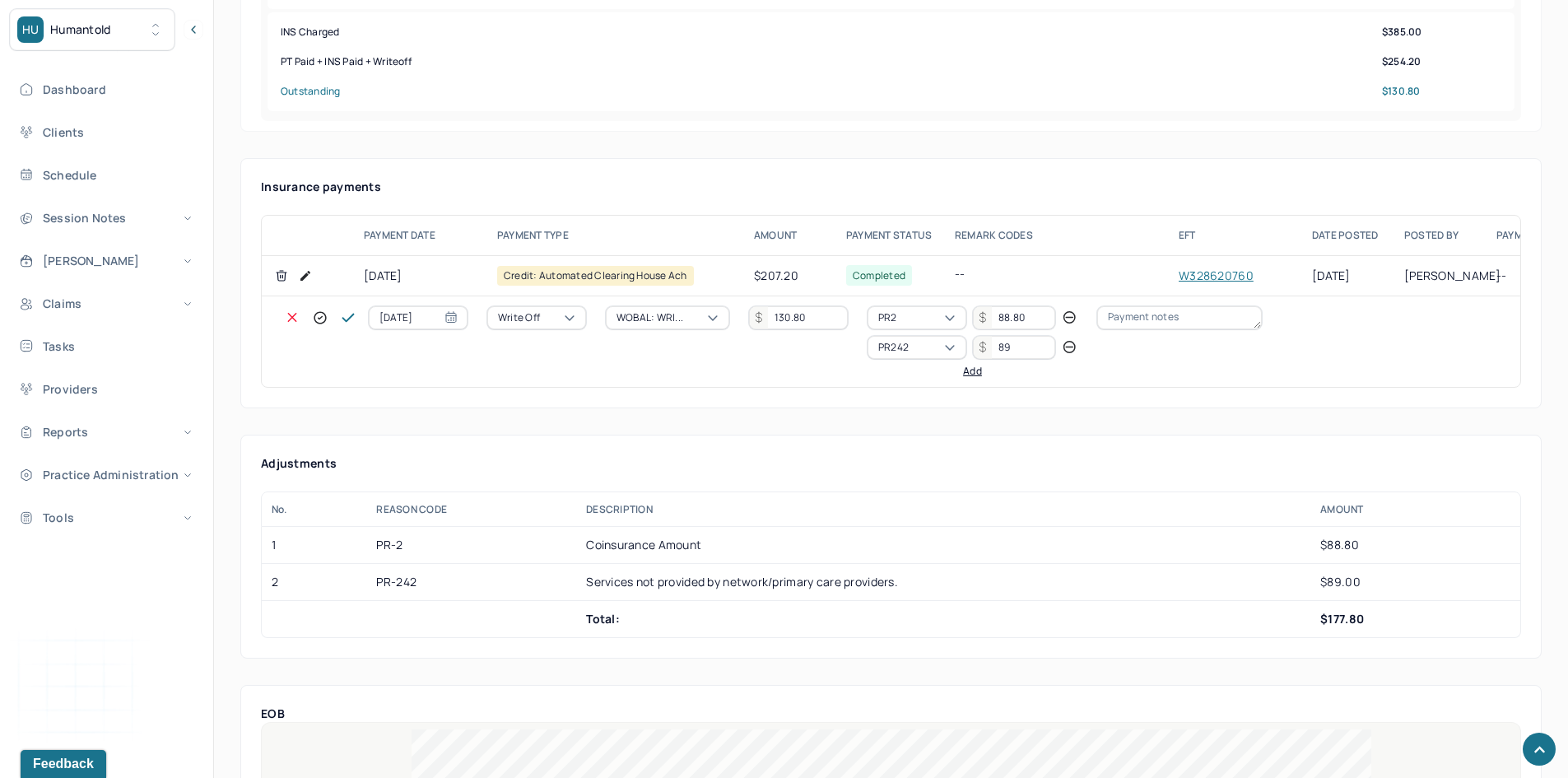 type on "89" 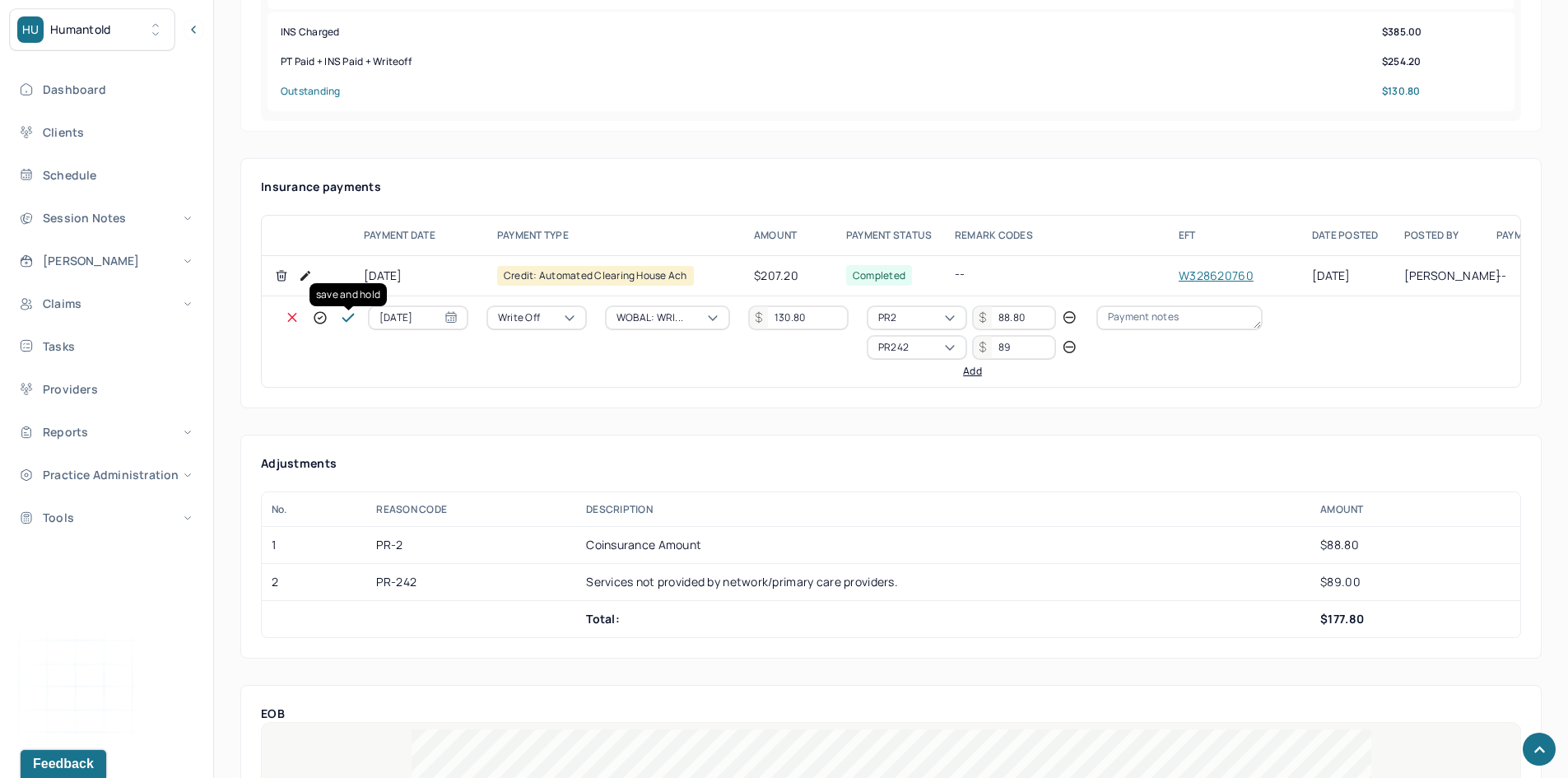 click 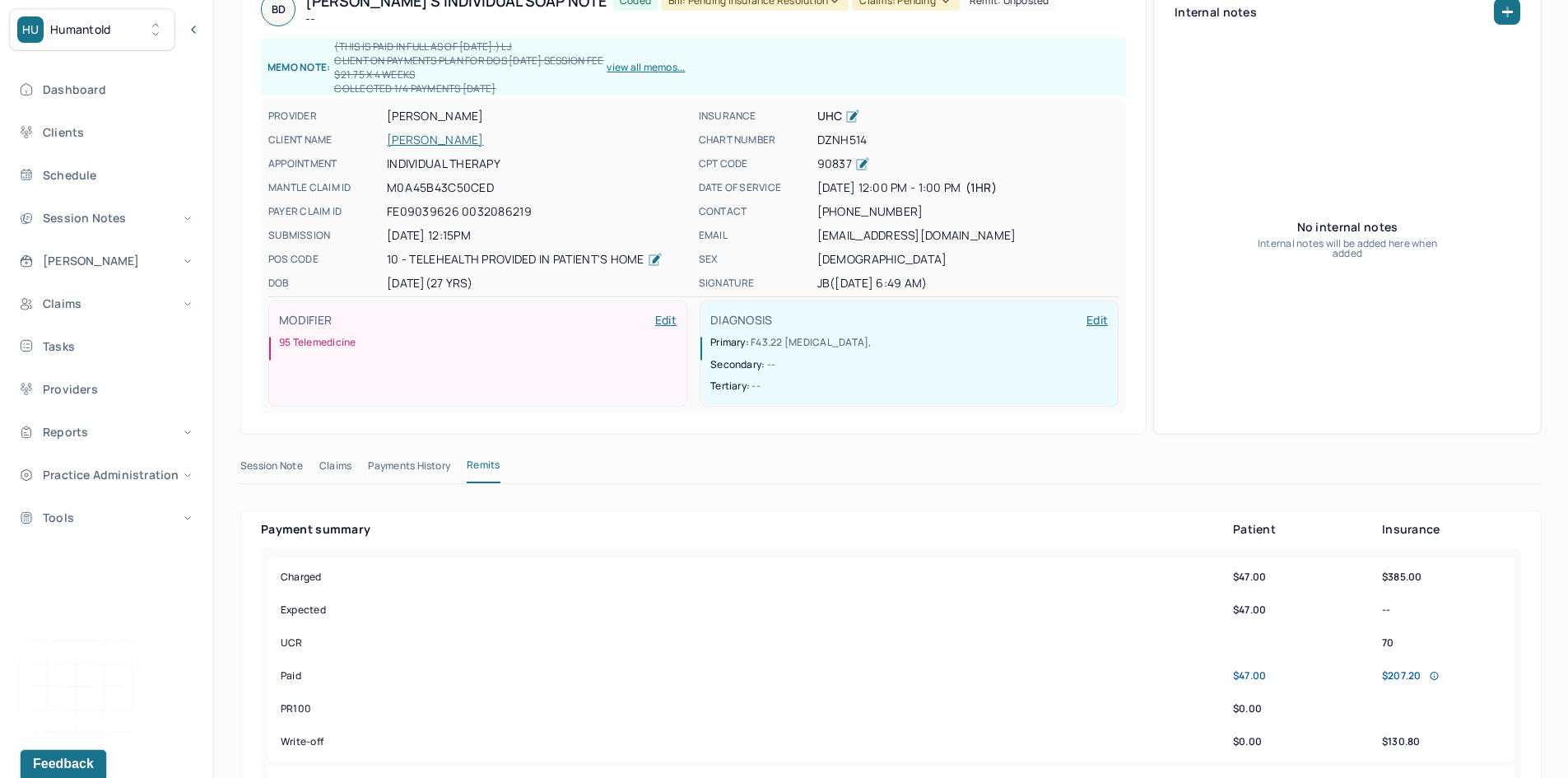 scroll, scrollTop: 0, scrollLeft: 0, axis: both 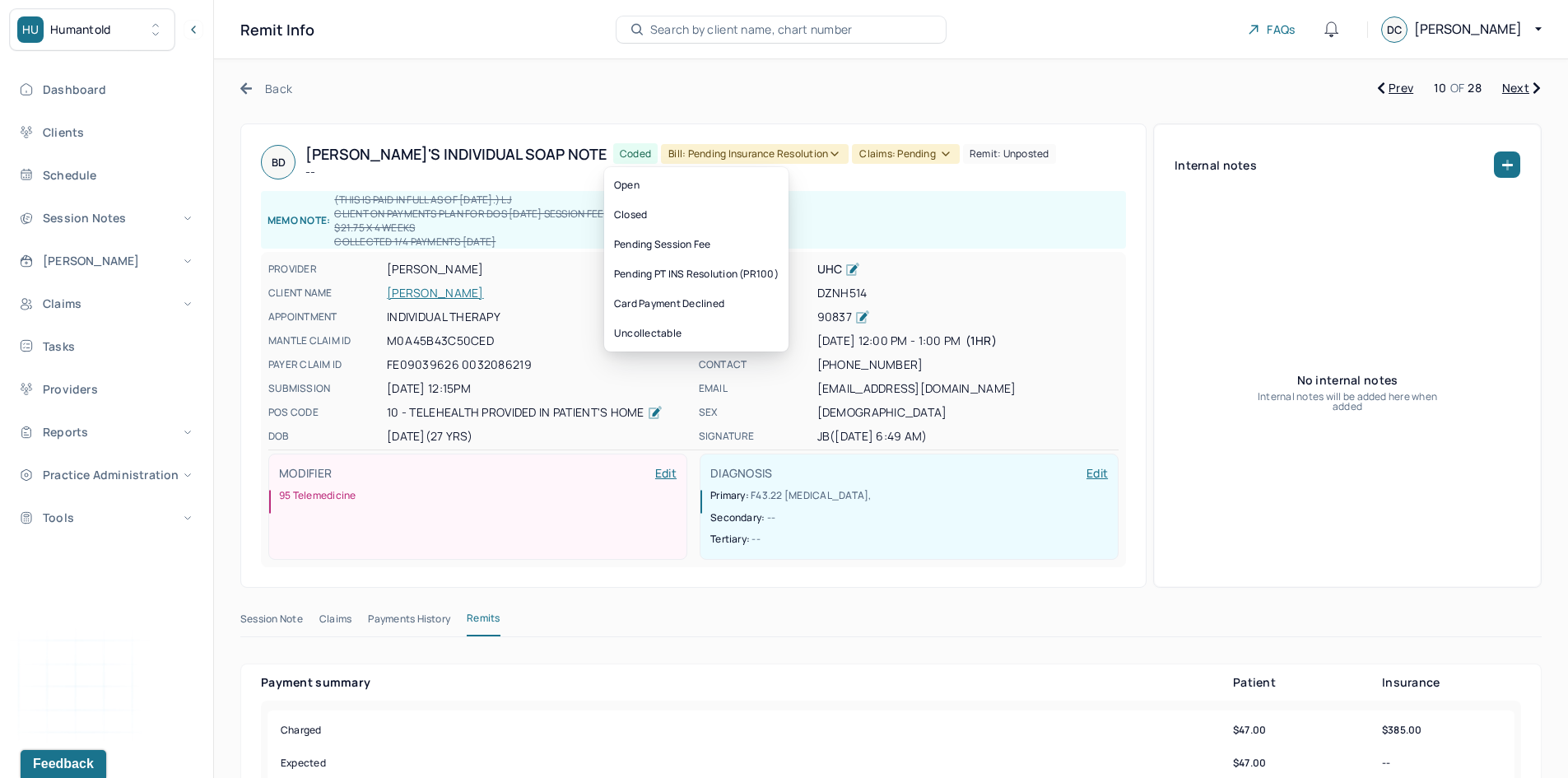 click on "Bill: Pending Insurance Resolution" at bounding box center (755, 154) 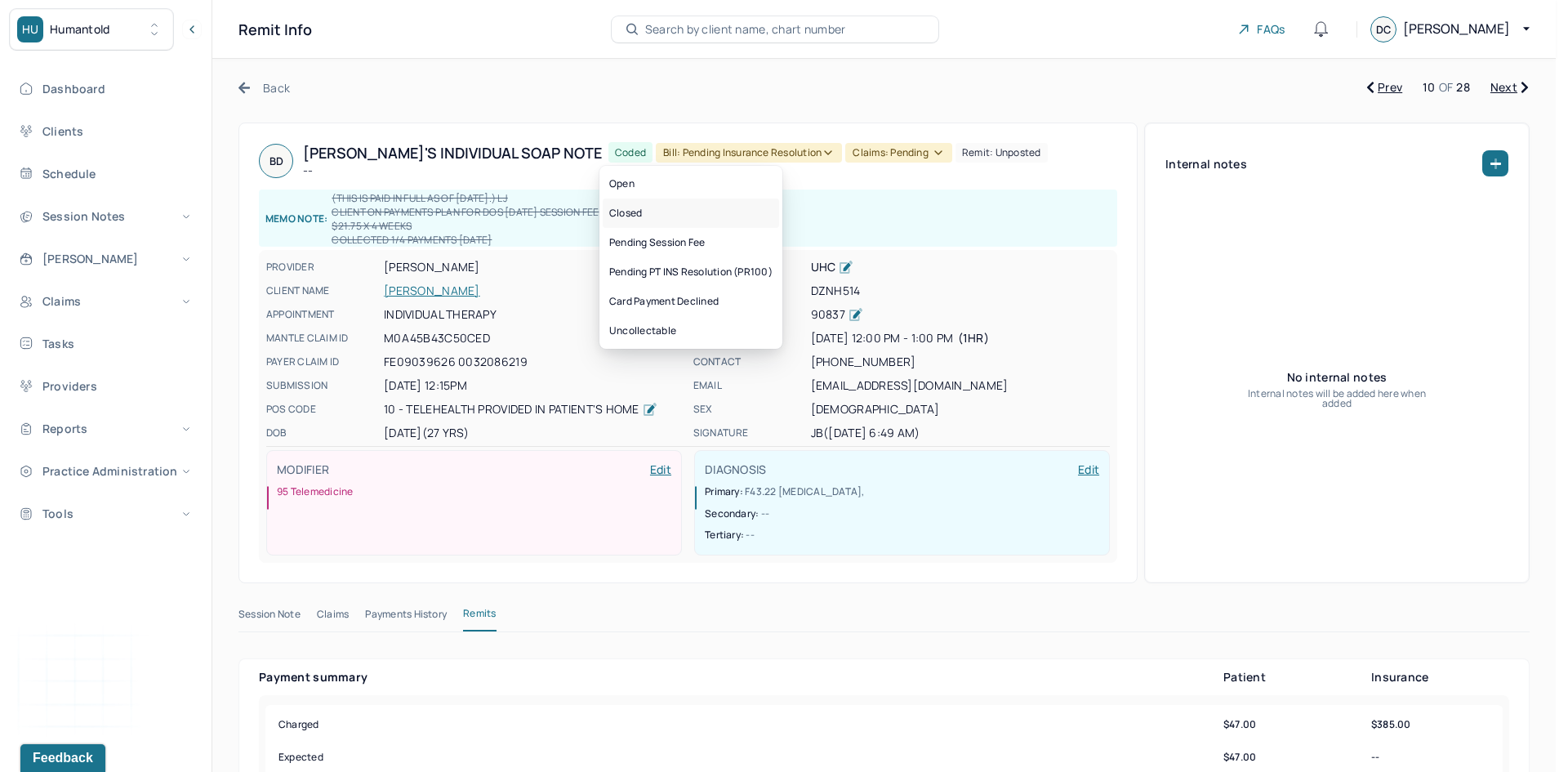 click on "Closed" at bounding box center (691, 213) 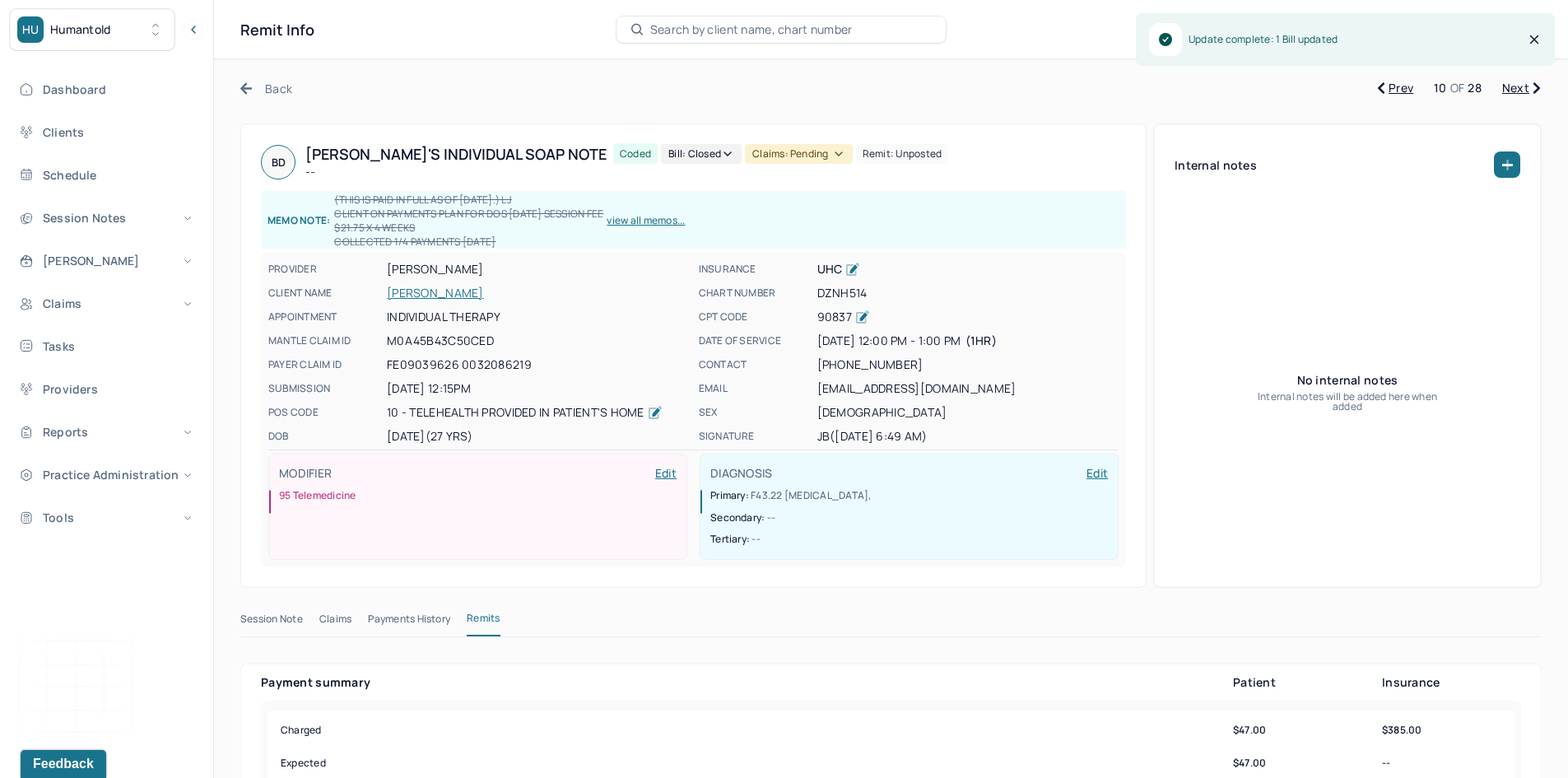 click on "Claims: pending" at bounding box center [798, 154] 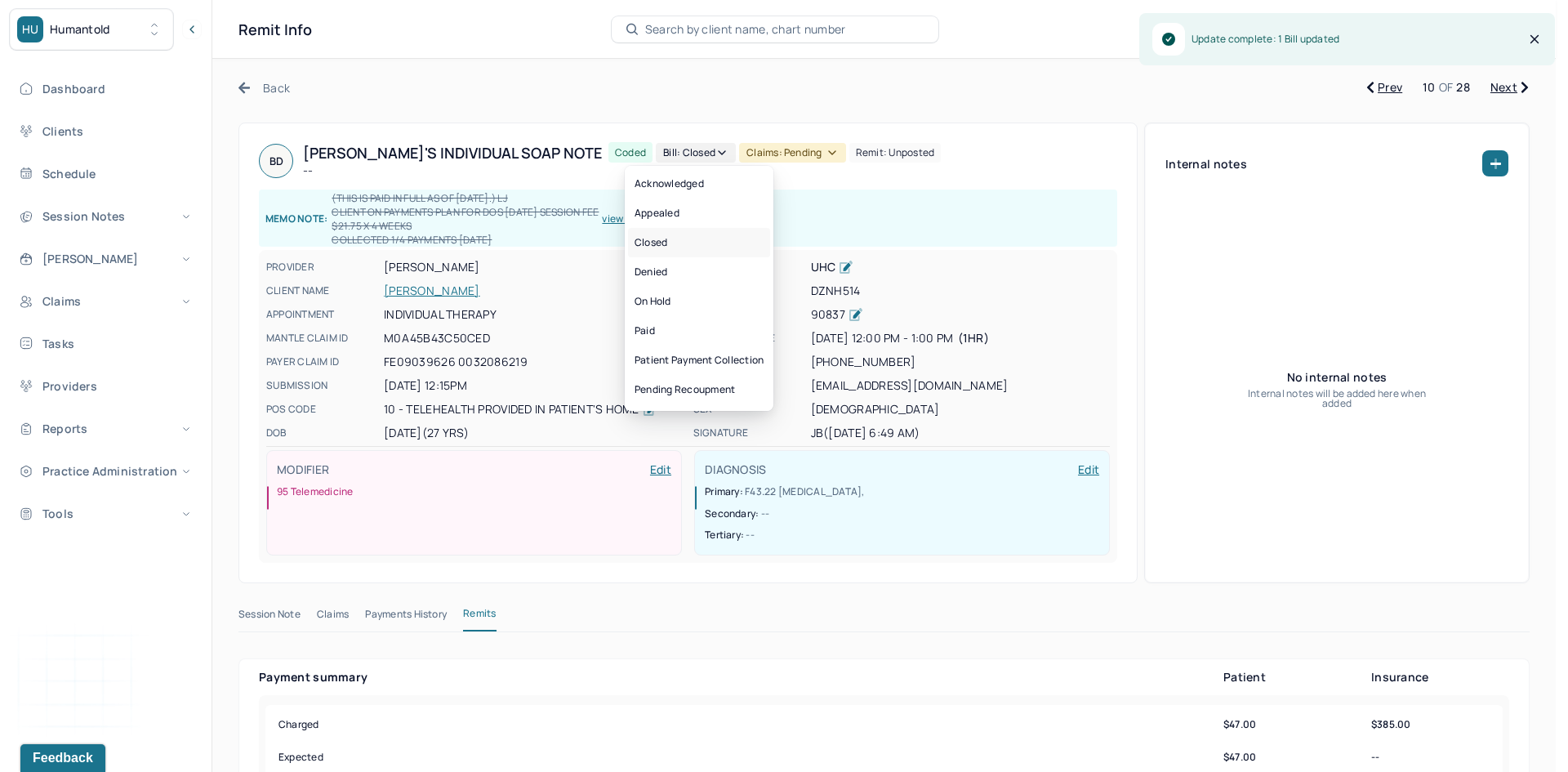 click on "Closed" at bounding box center [699, 243] 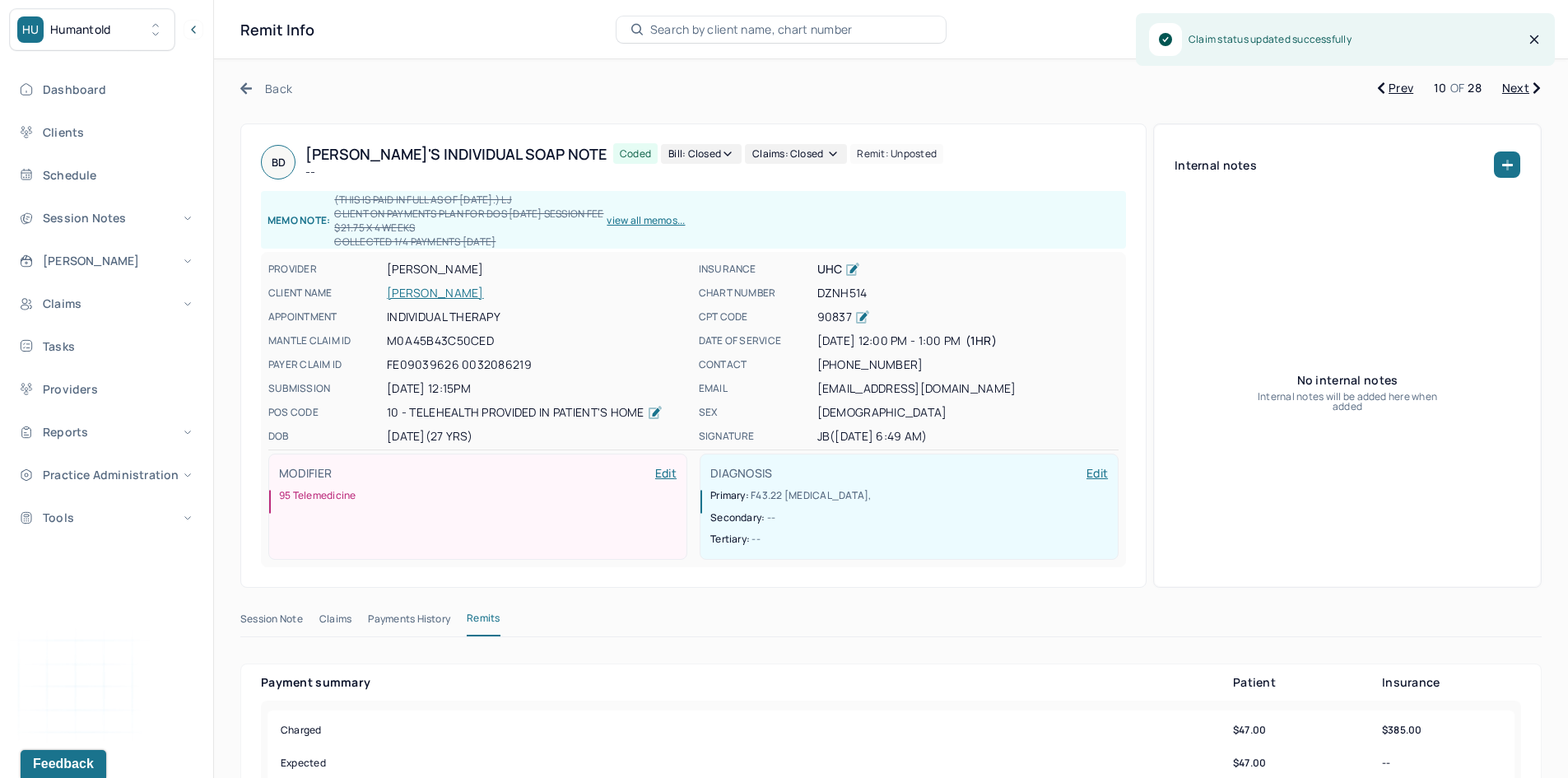 click on "Next" at bounding box center (1521, 88) 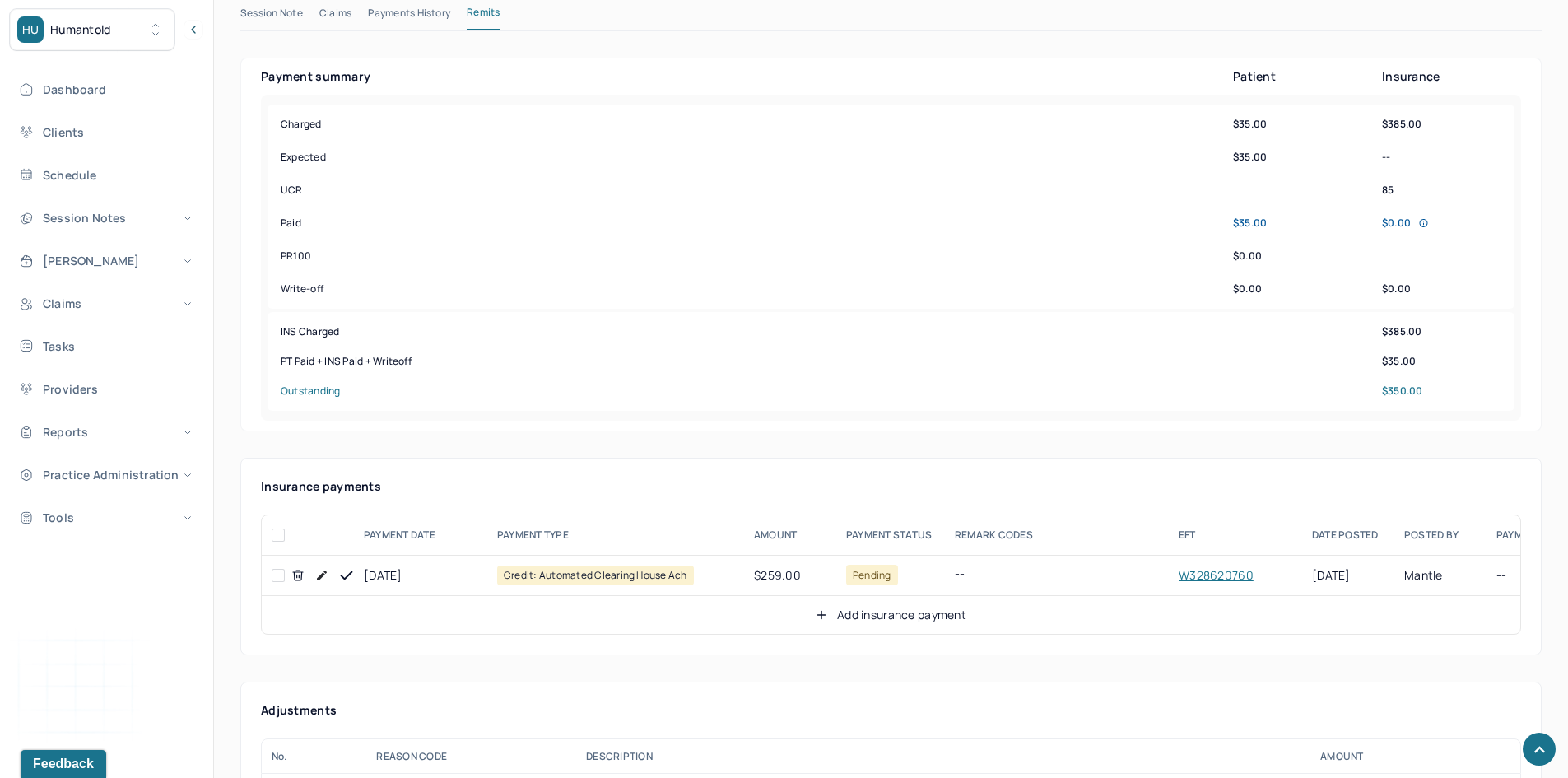 scroll, scrollTop: 576, scrollLeft: 0, axis: vertical 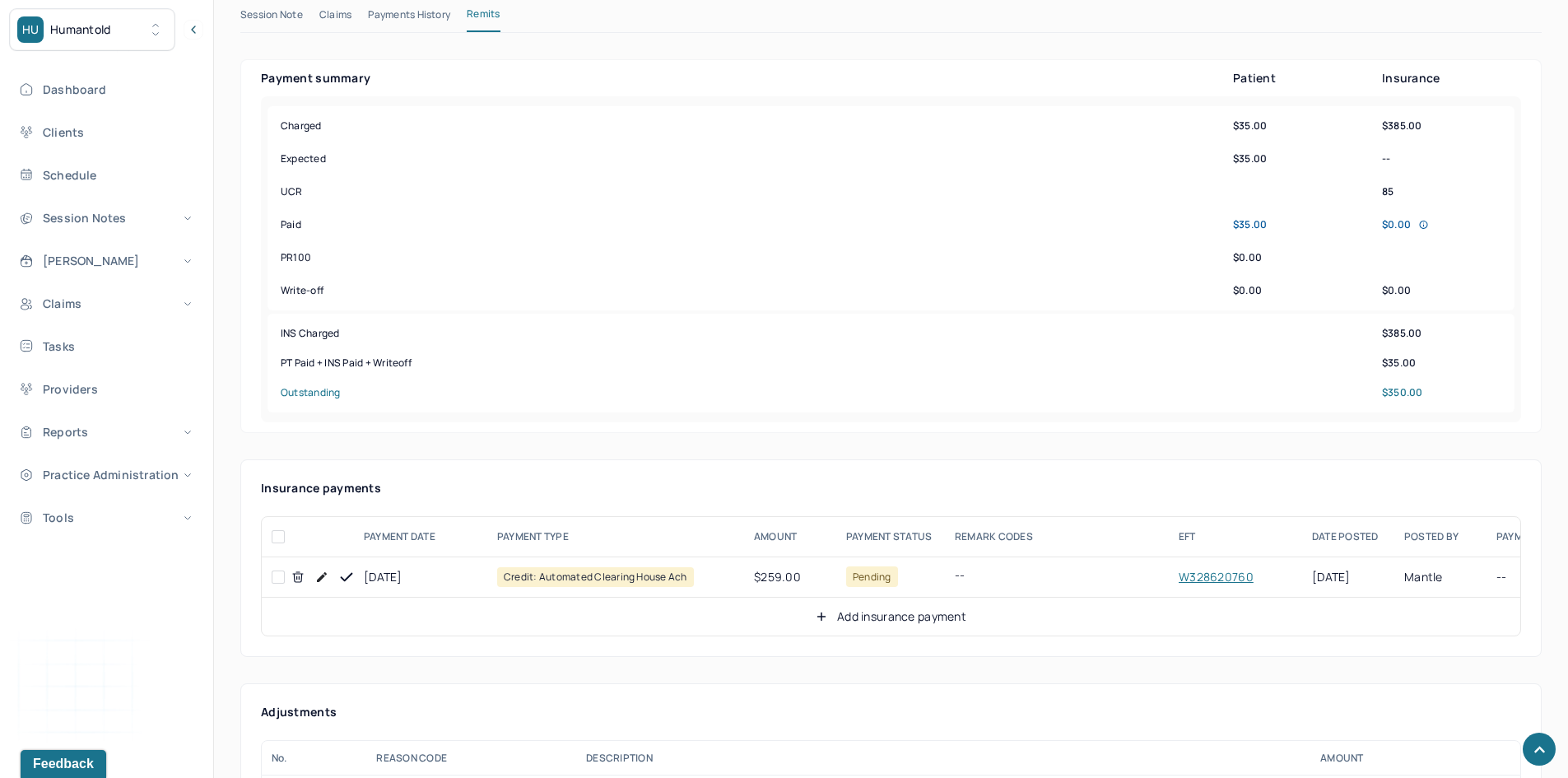 click at bounding box center [278, 577] 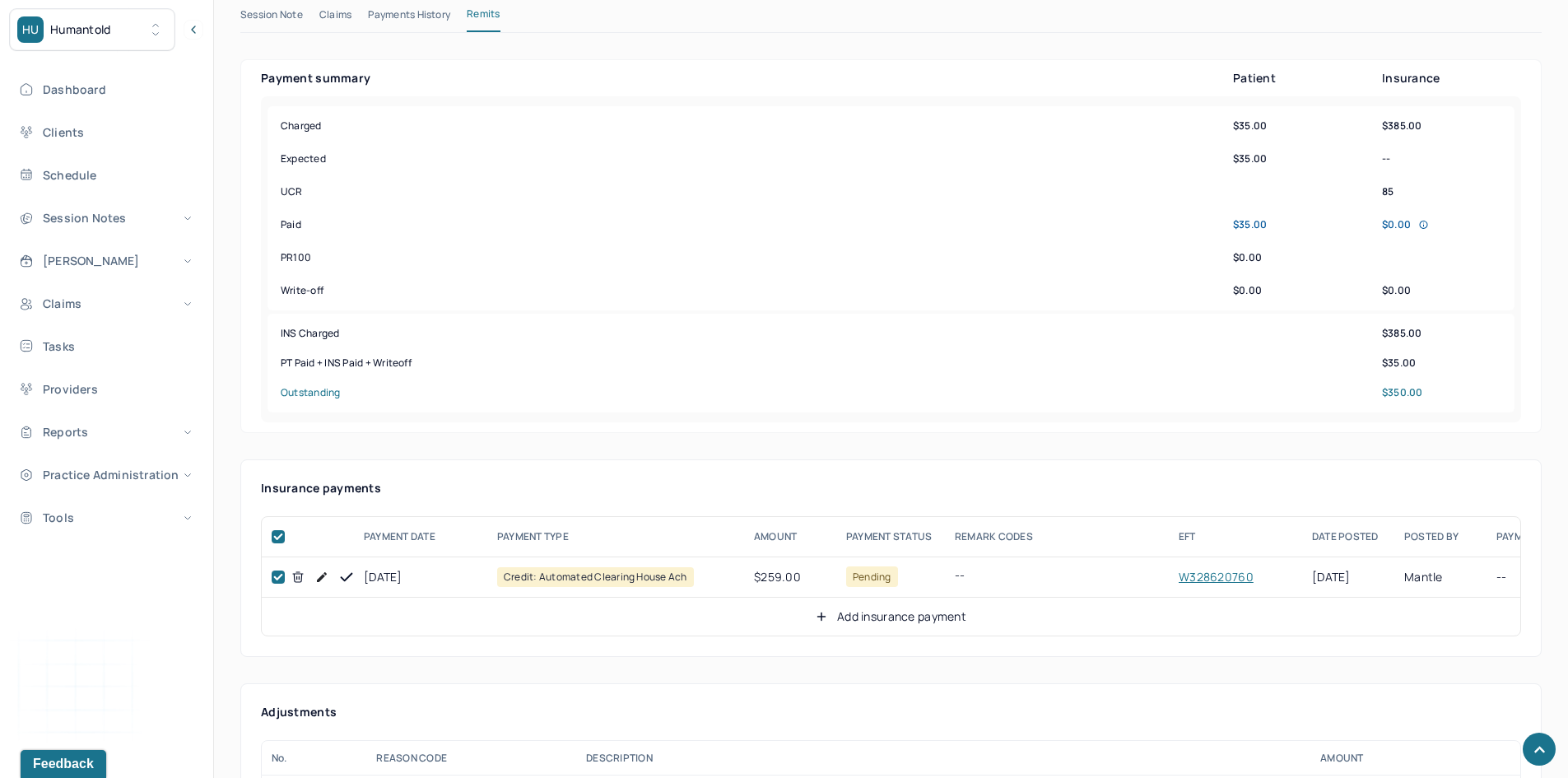 checkbox on "true" 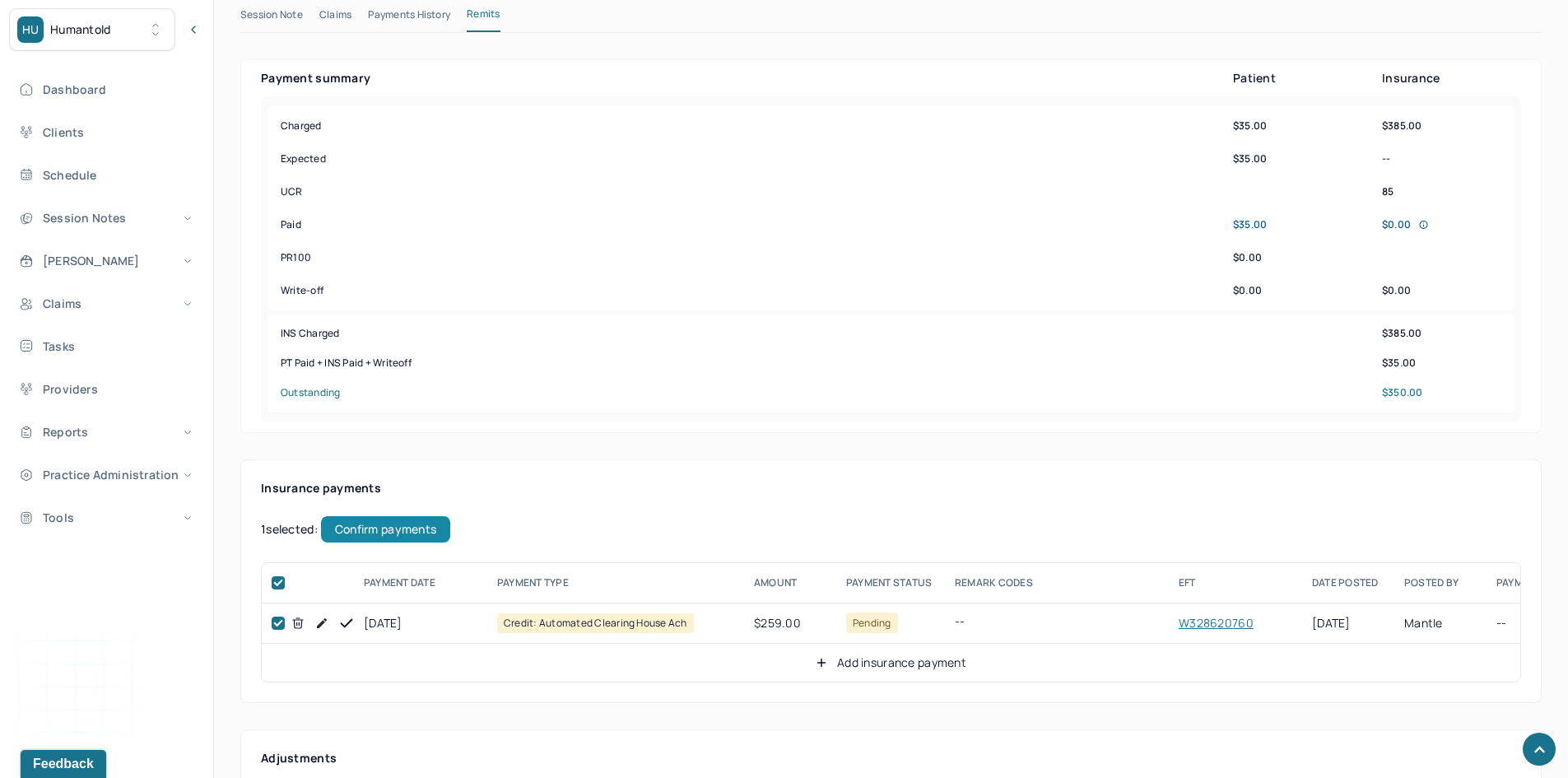 click on "Confirm payments" at bounding box center (385, 529) 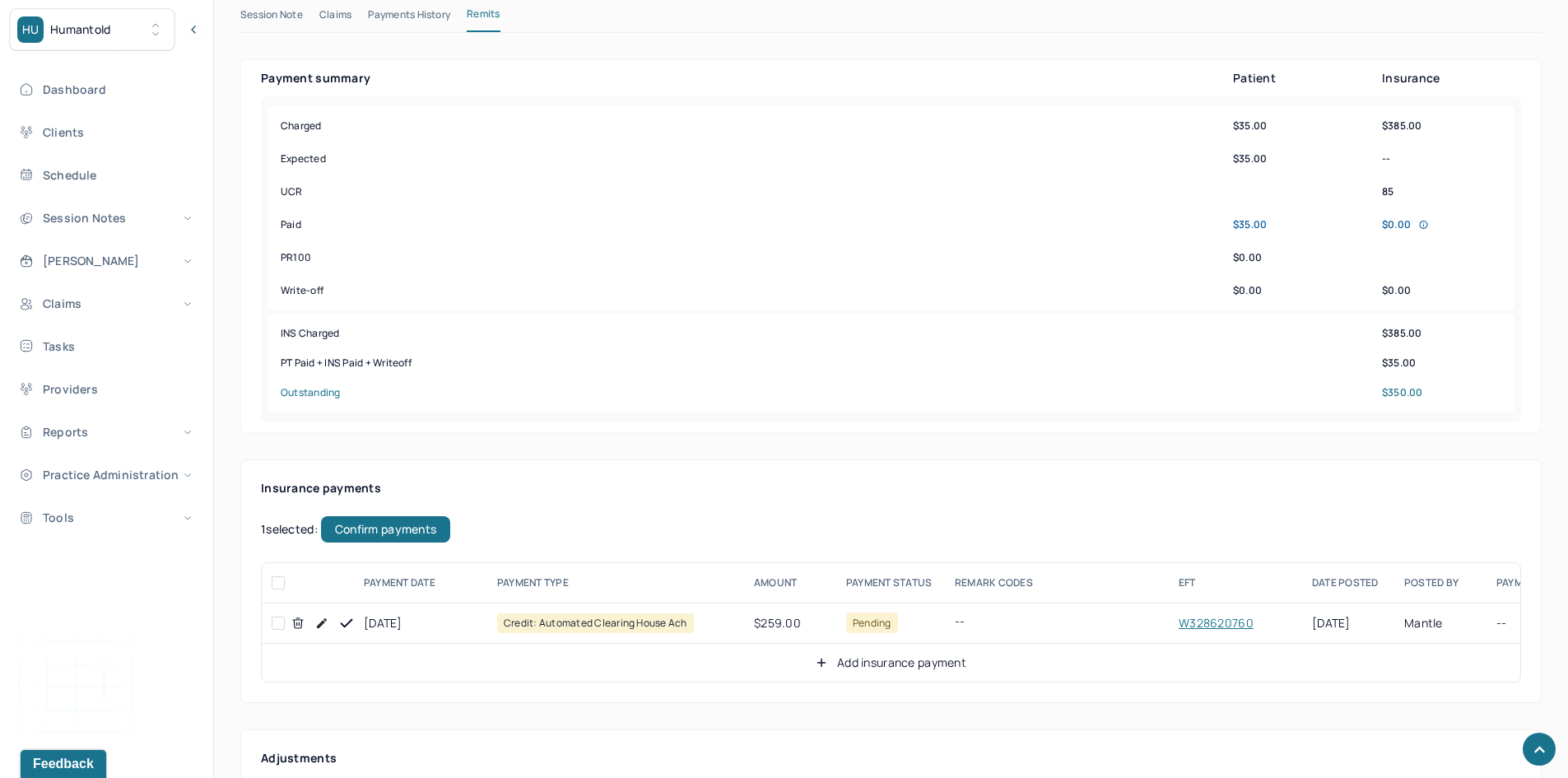 checkbox on "false" 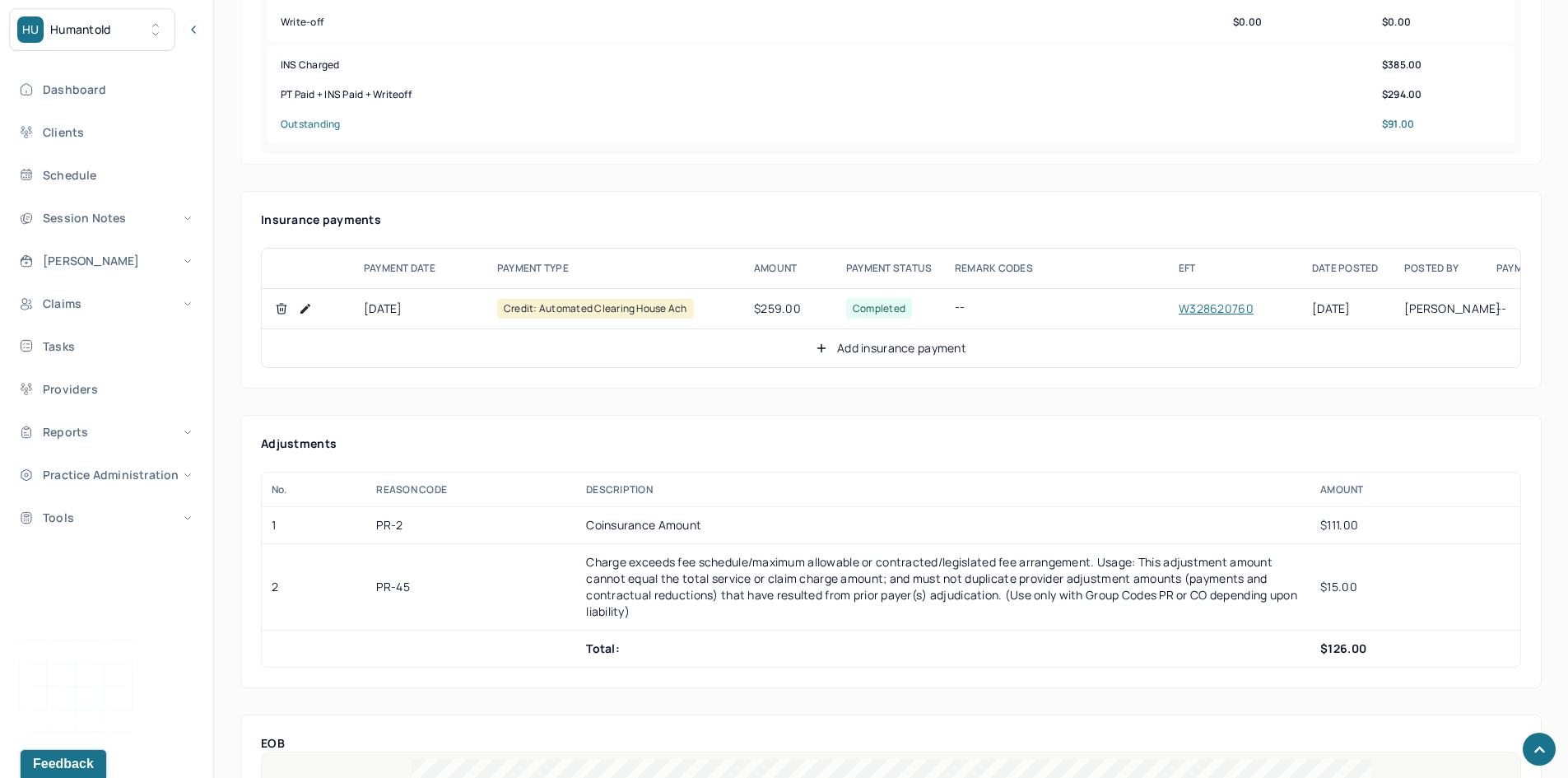 scroll, scrollTop: 823, scrollLeft: 0, axis: vertical 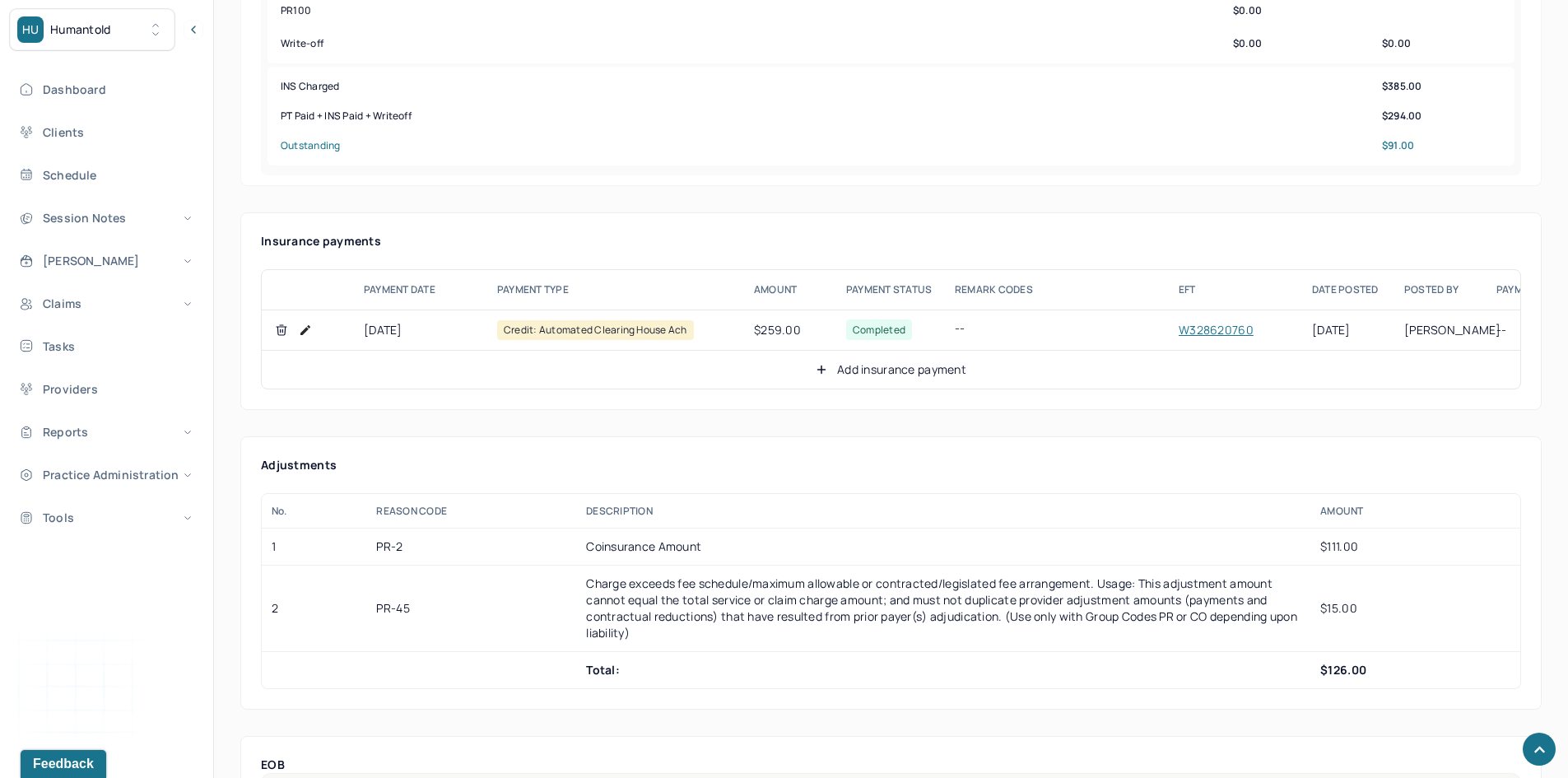 click 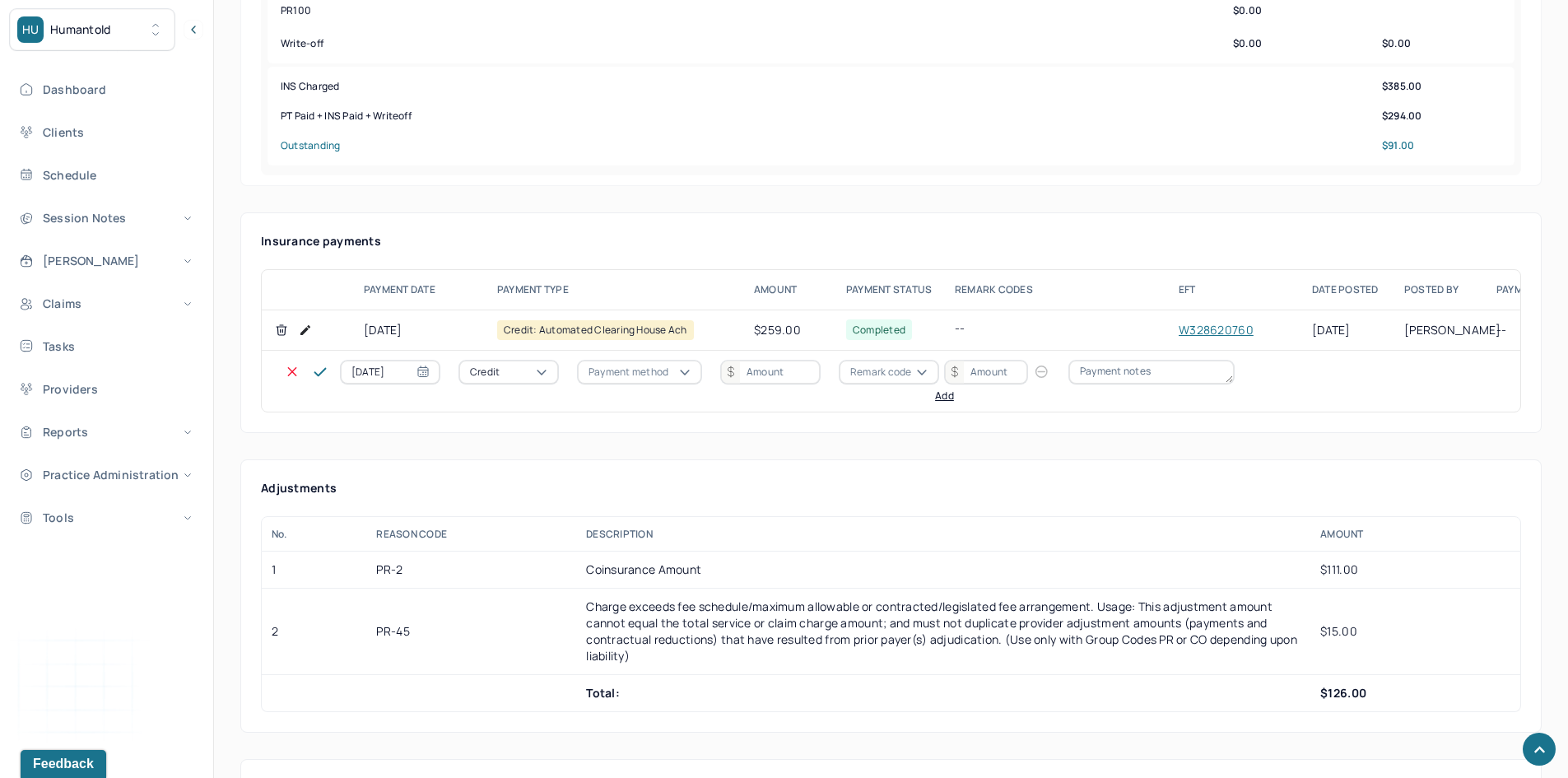 click on "Credit" at bounding box center [485, 372] 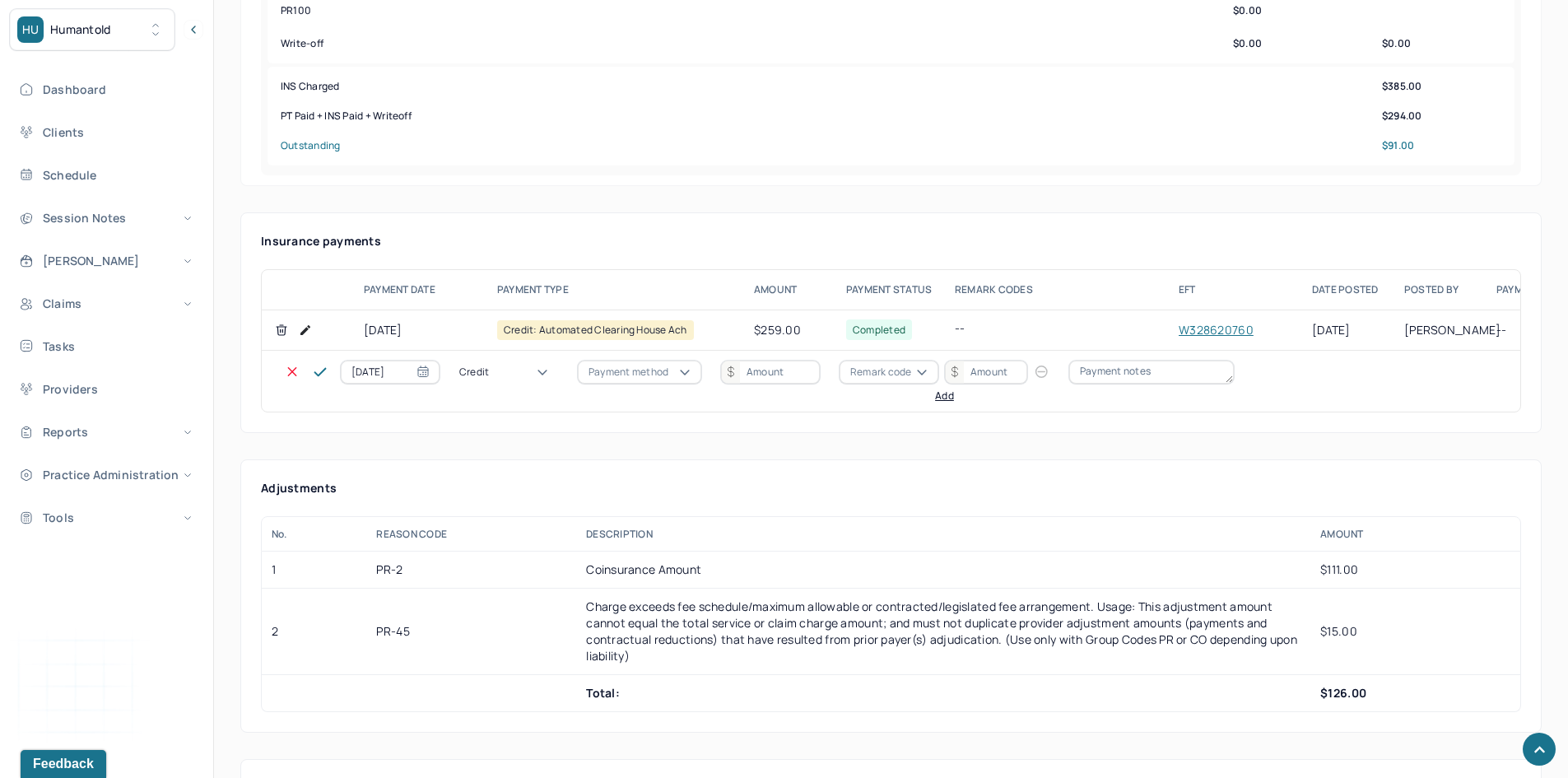drag, startPoint x: 501, startPoint y: 440, endPoint x: 551, endPoint y: 408, distance: 59.363288 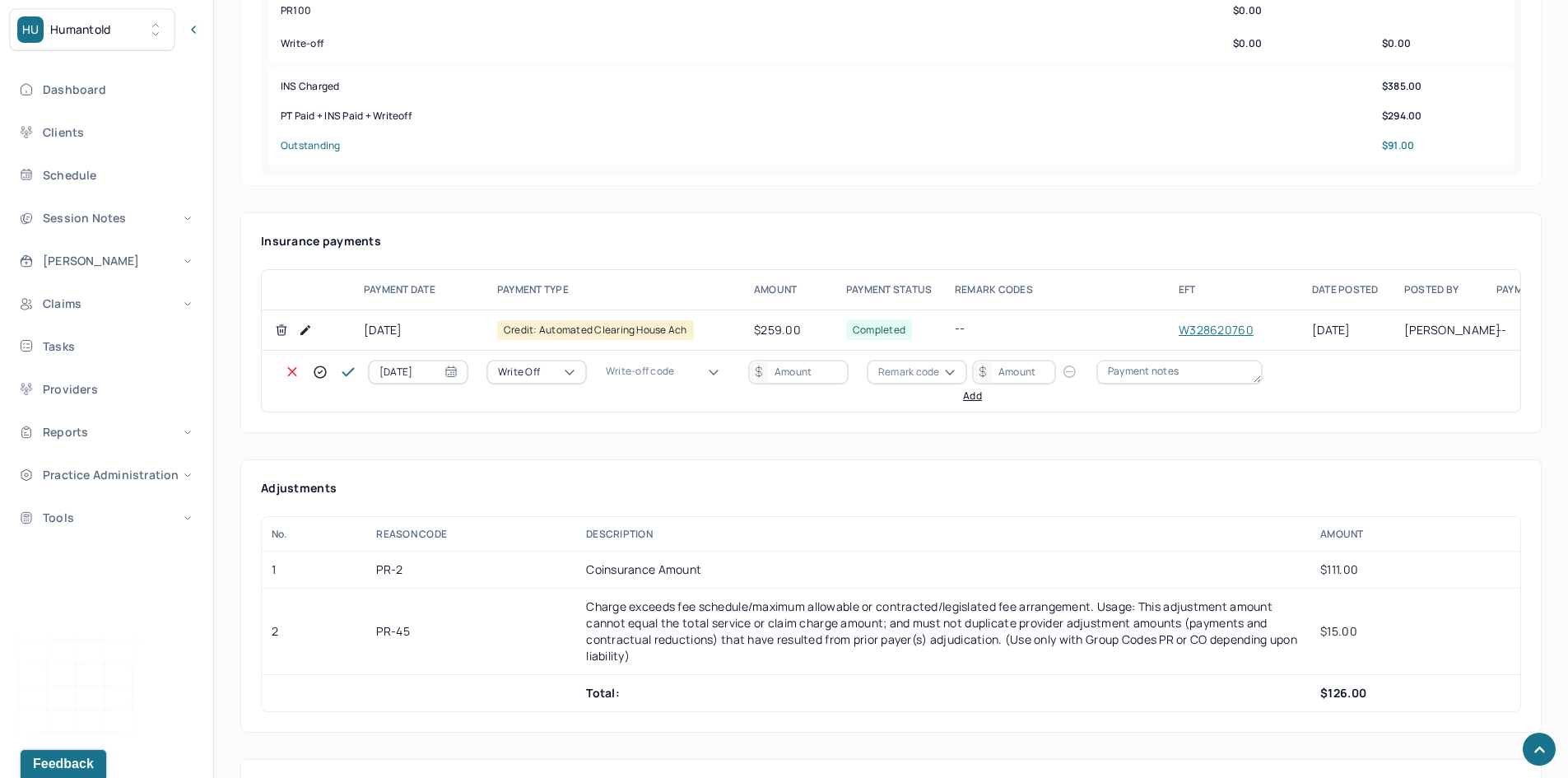 click on "Write-off code" at bounding box center [640, 371] 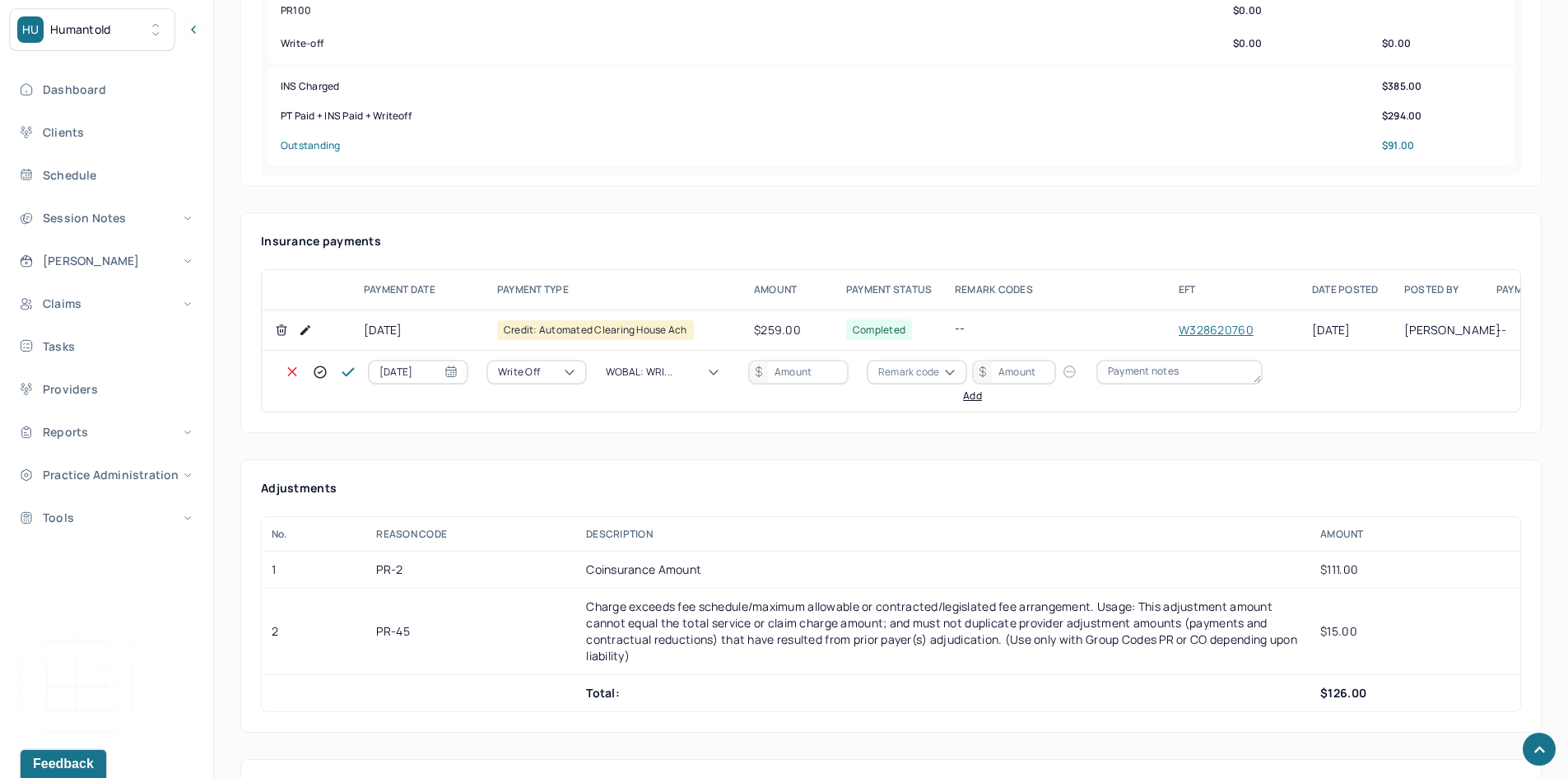 click at bounding box center (798, 372) 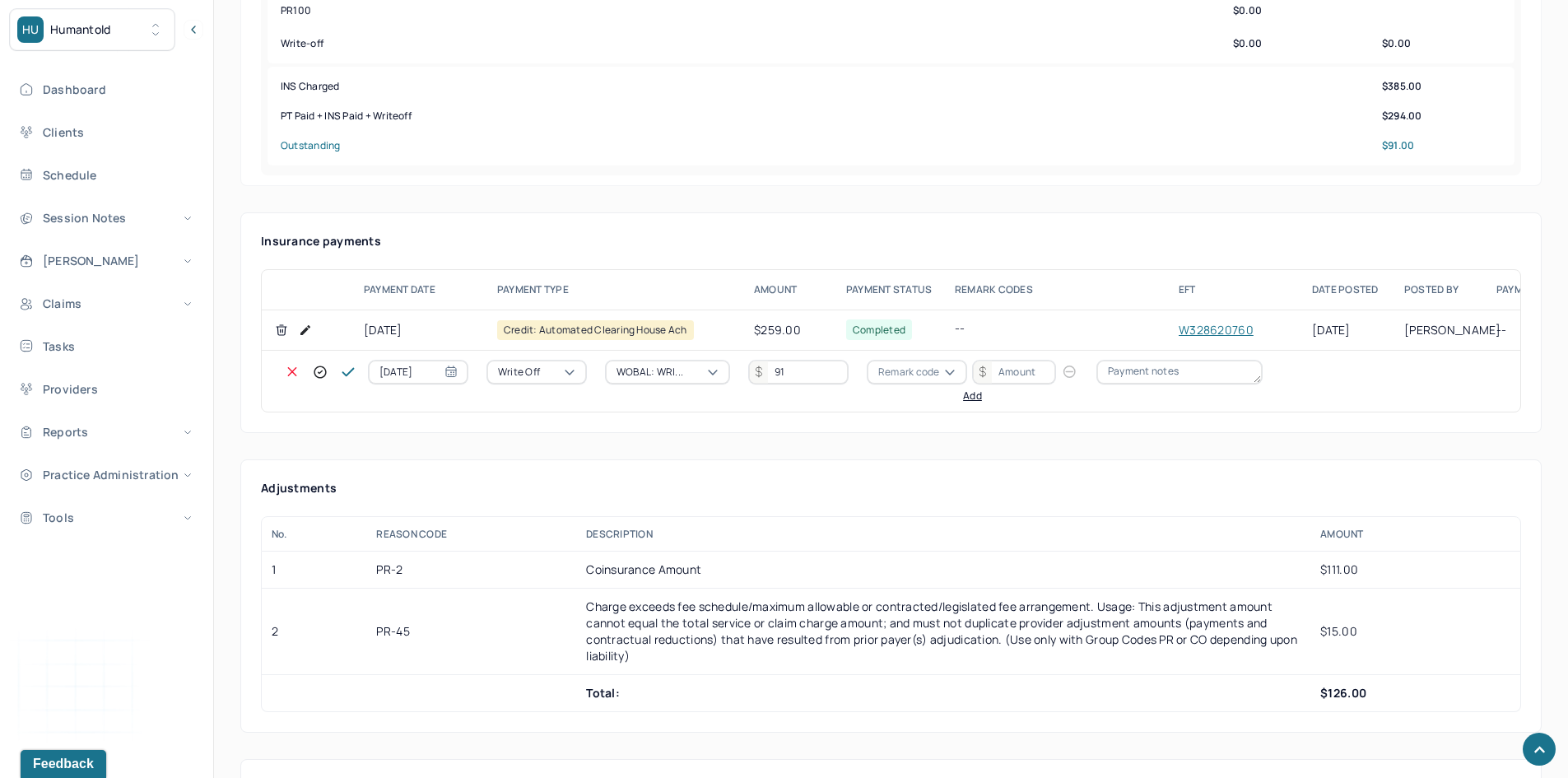 type on "91" 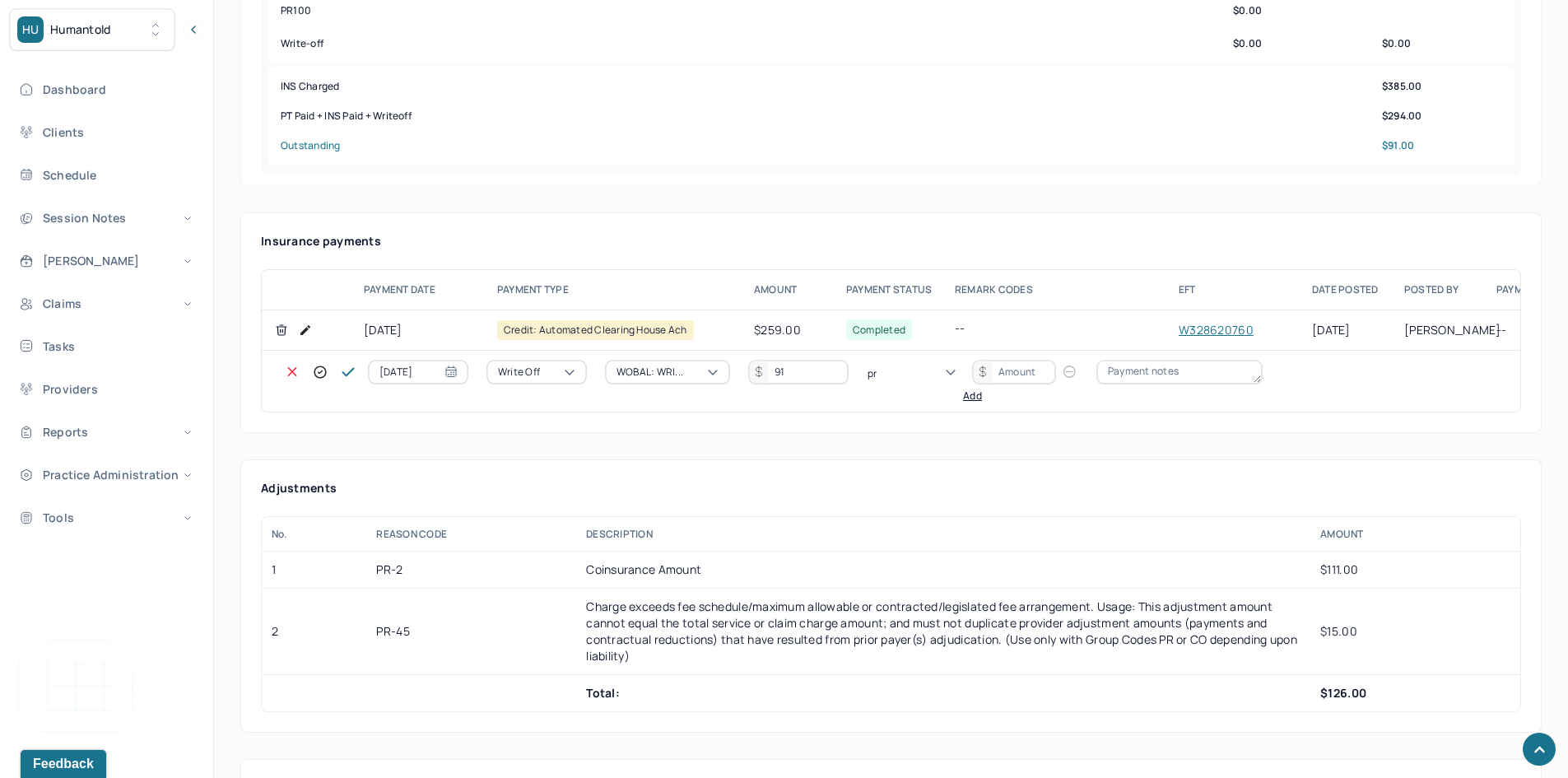 type on "pr2" 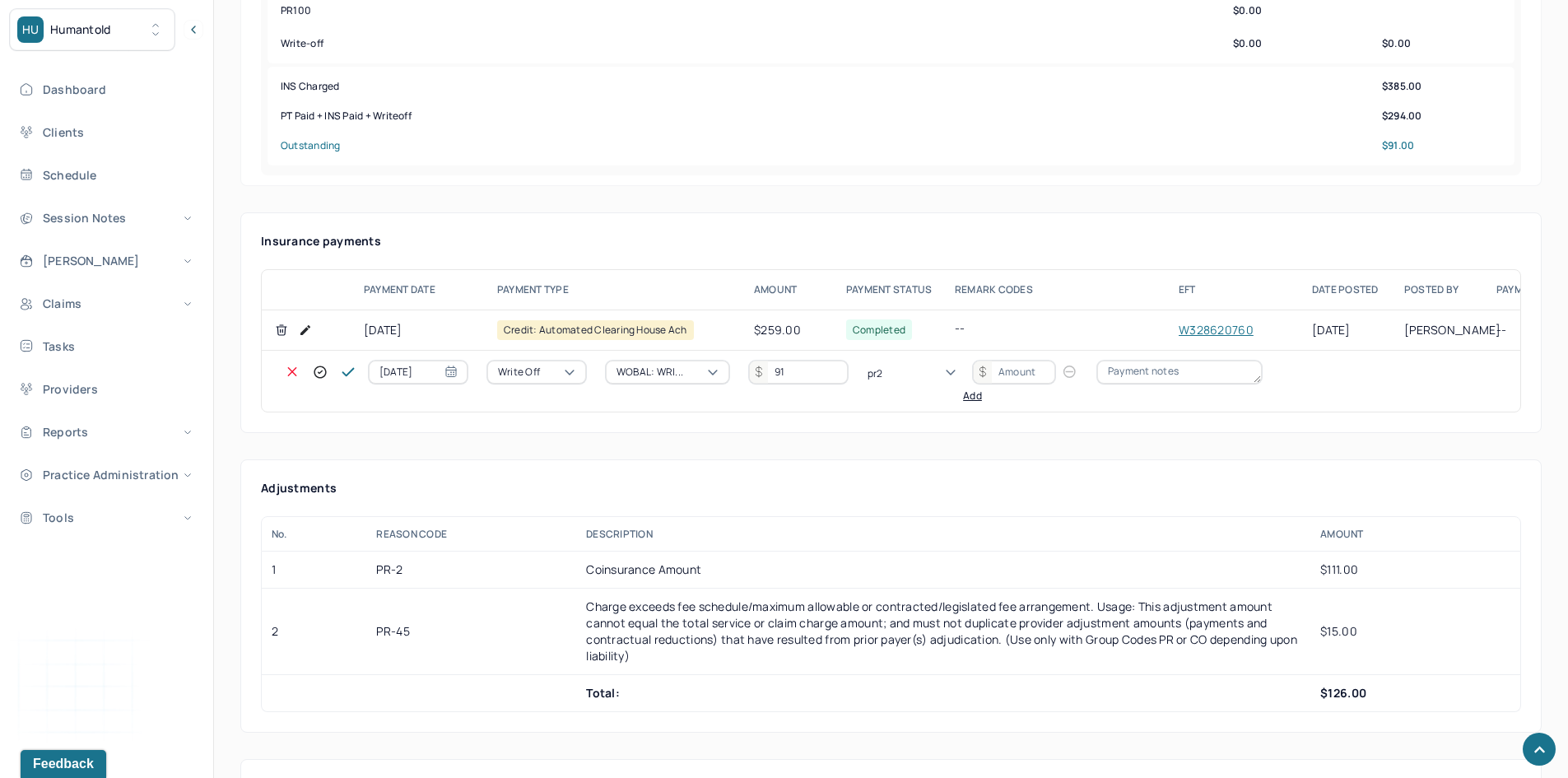 type 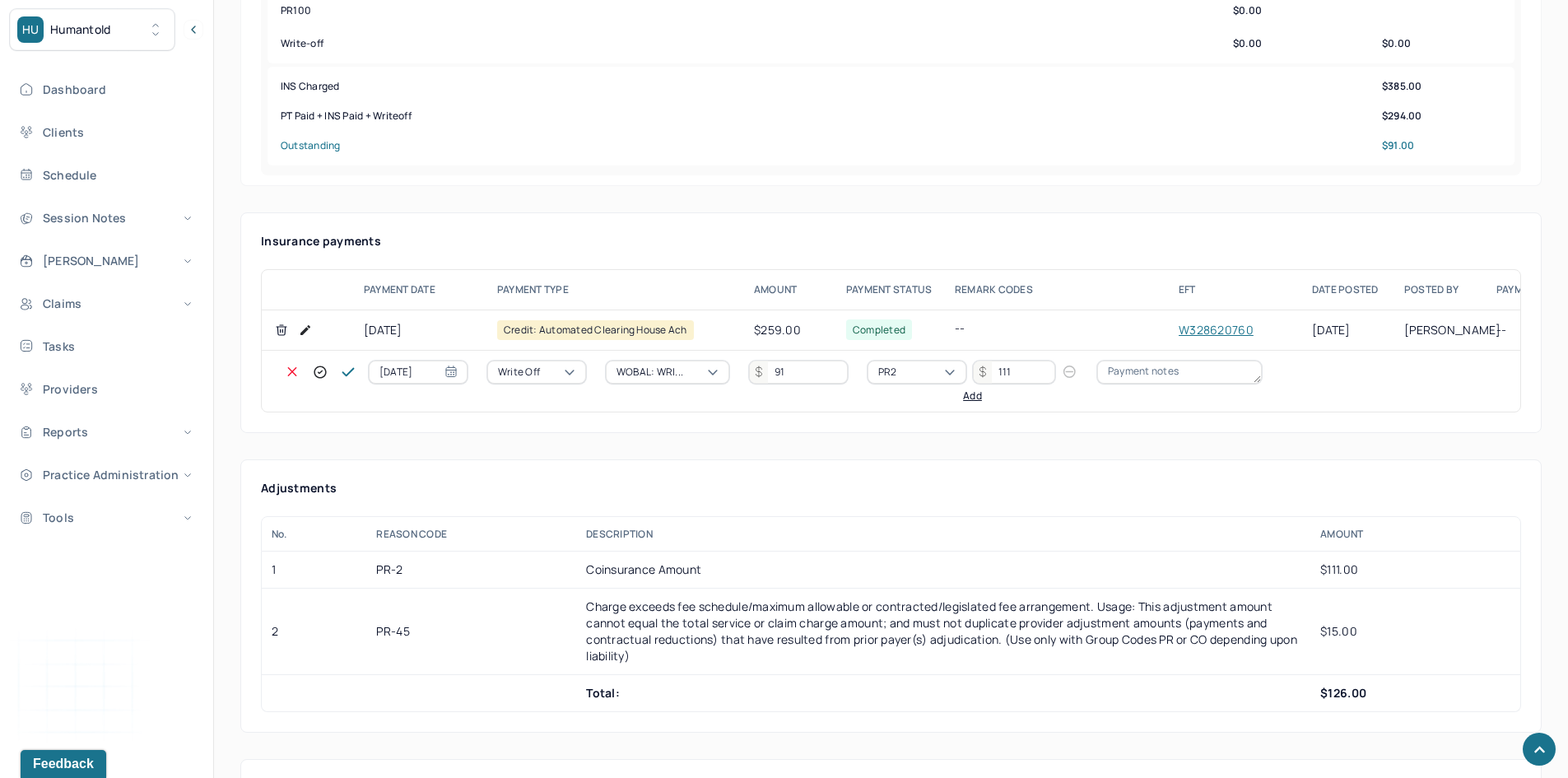 type on "111" 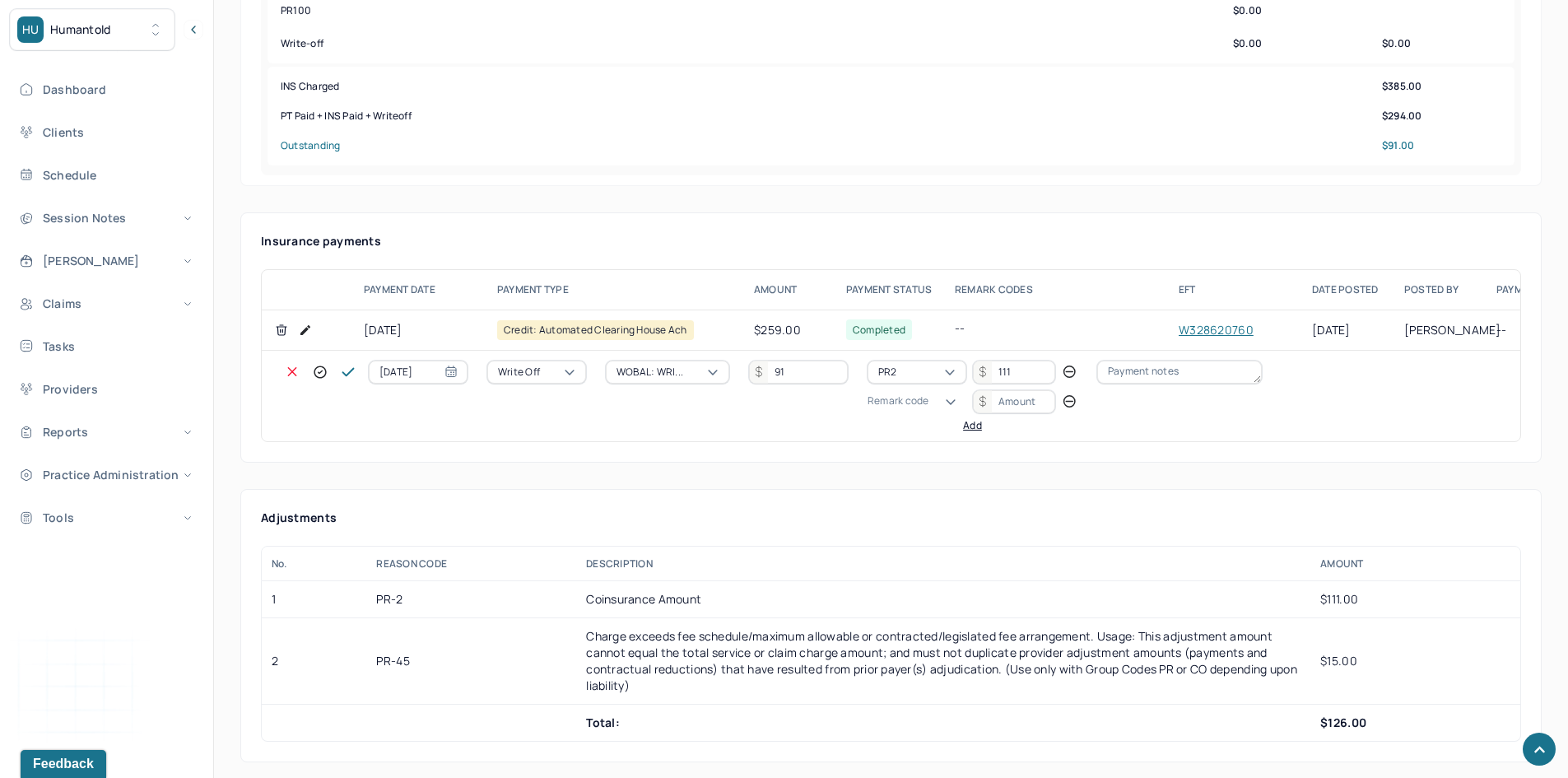 click on "Remark code" at bounding box center [898, 401] 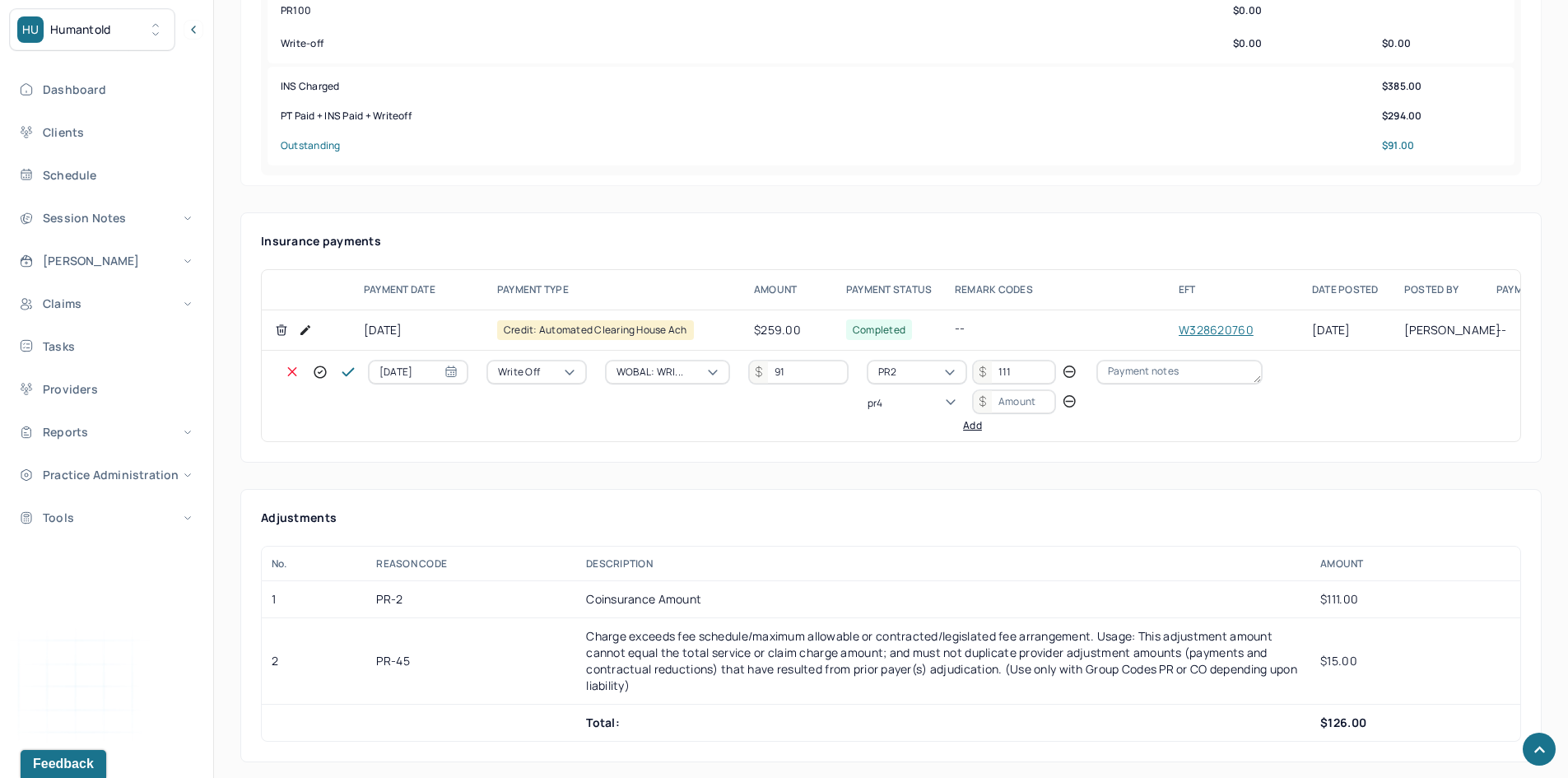 scroll, scrollTop: 0, scrollLeft: 0, axis: both 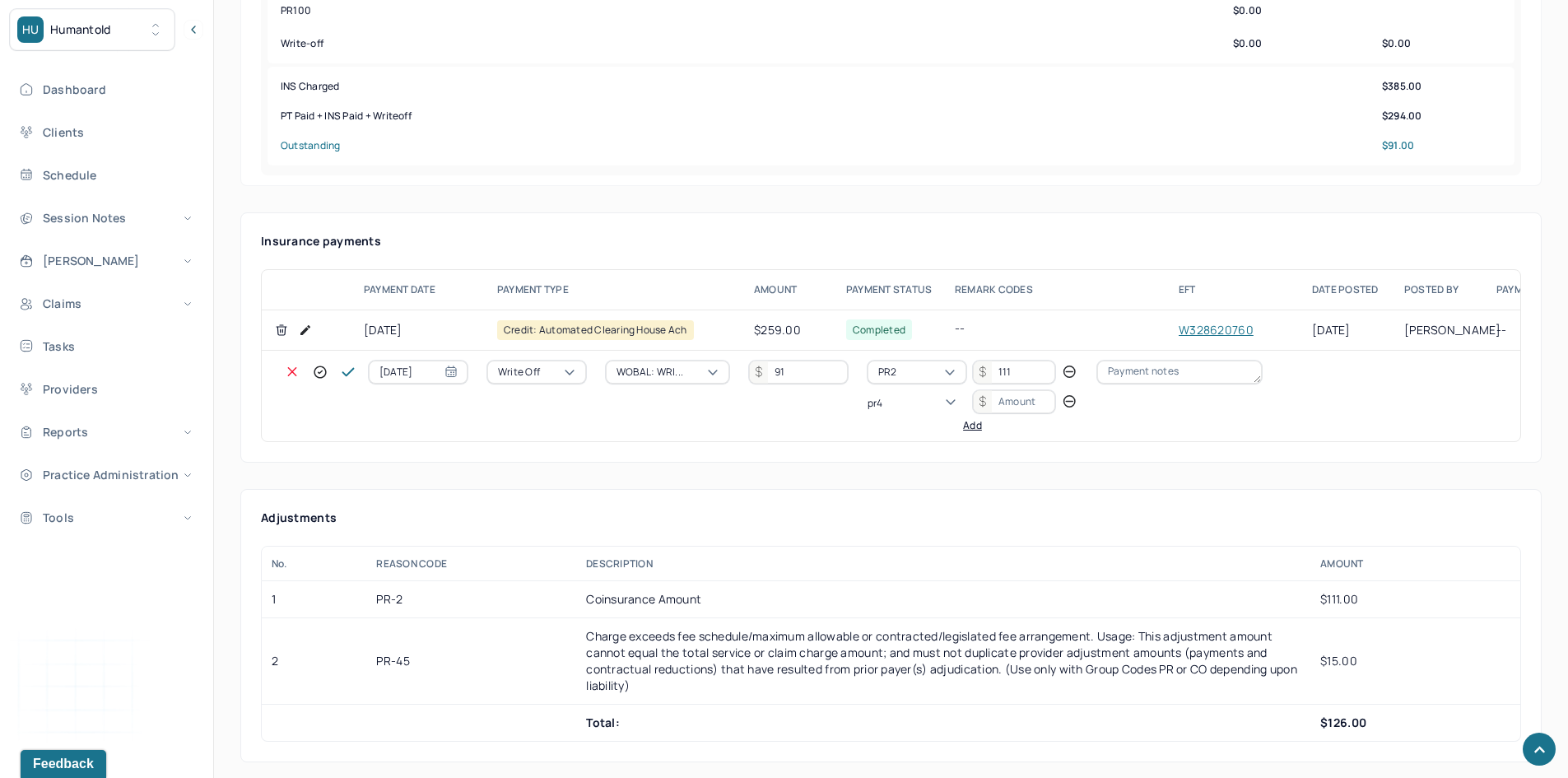 type on "pr45" 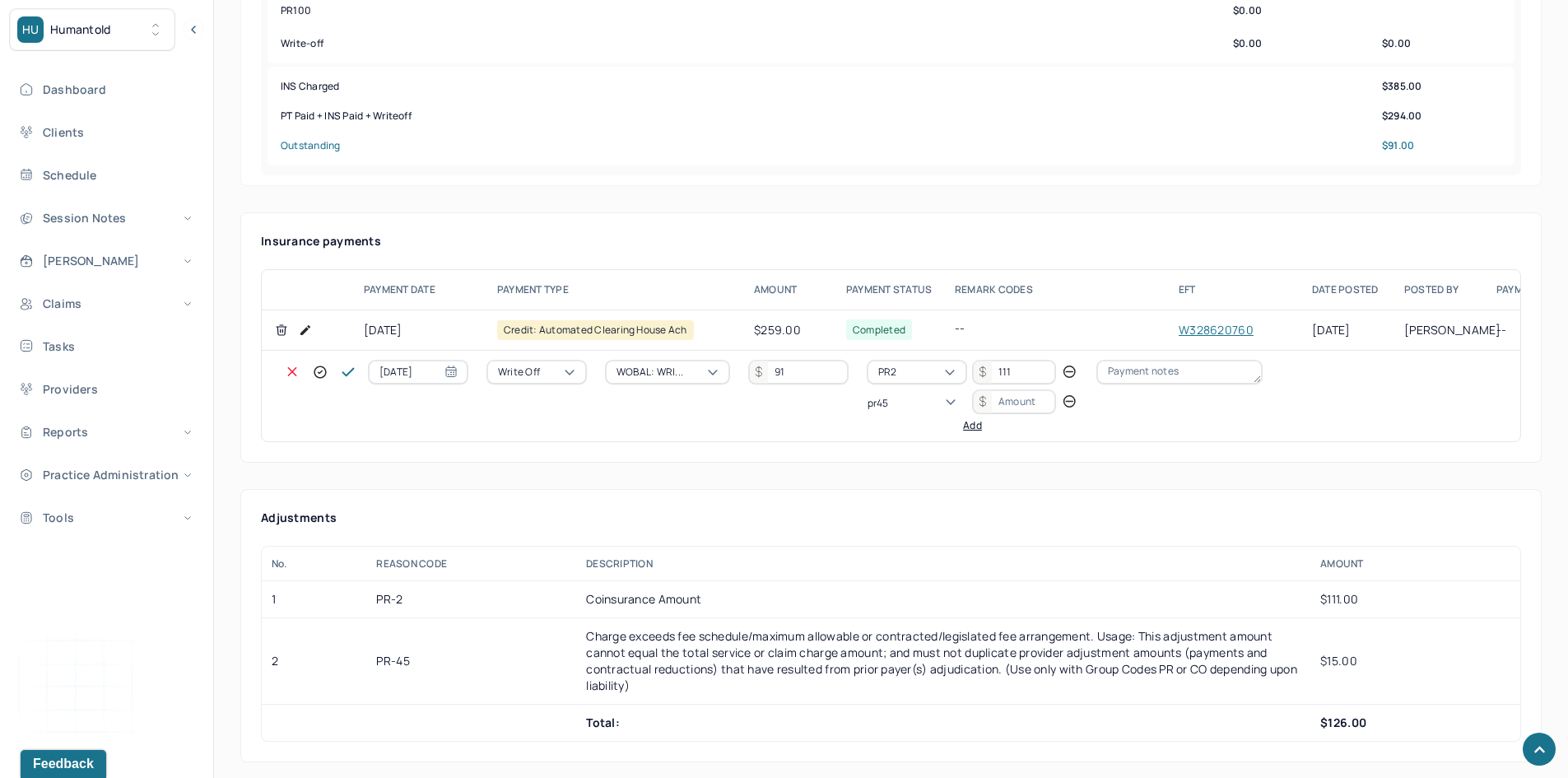 type 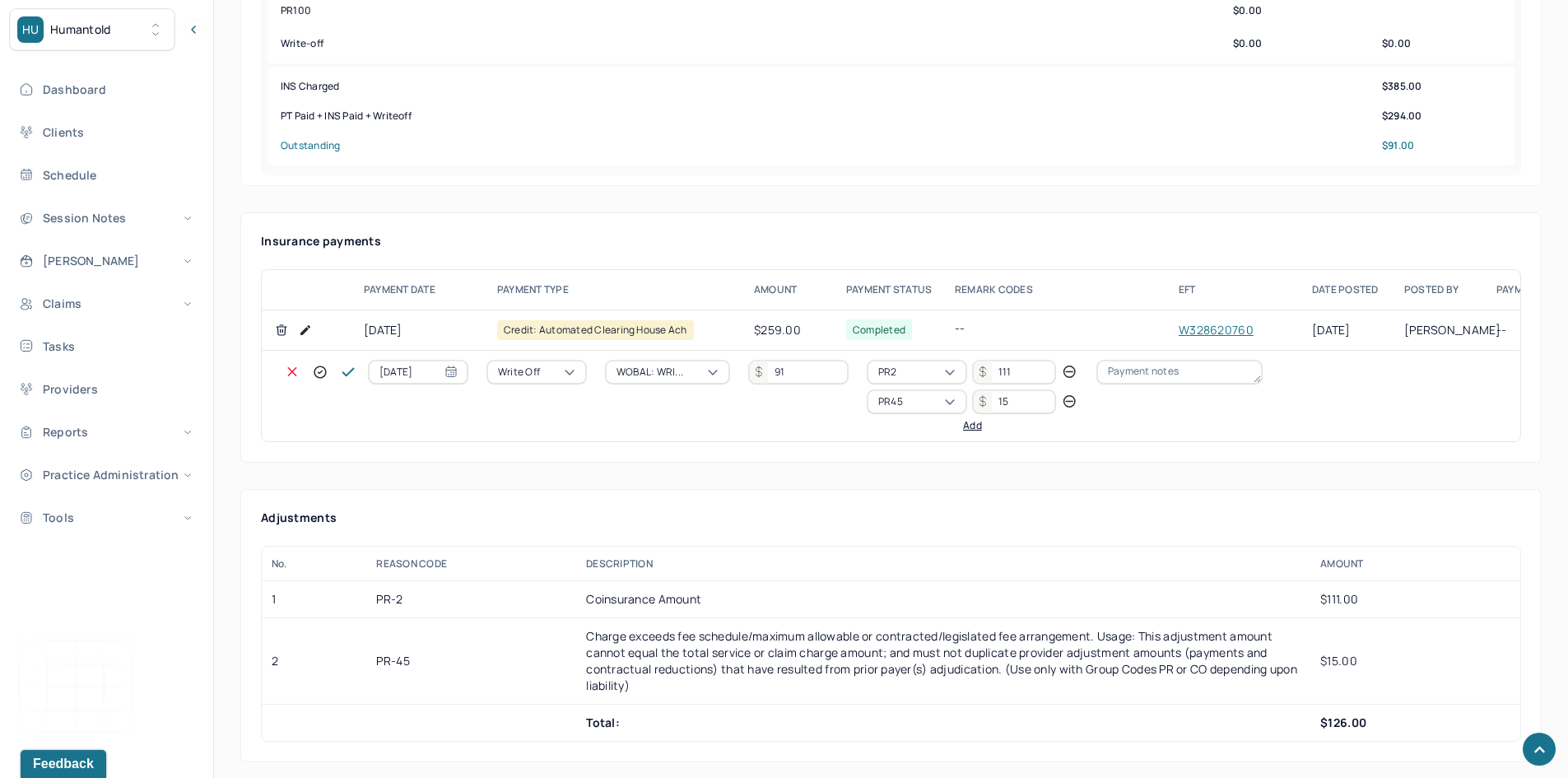 type on "15" 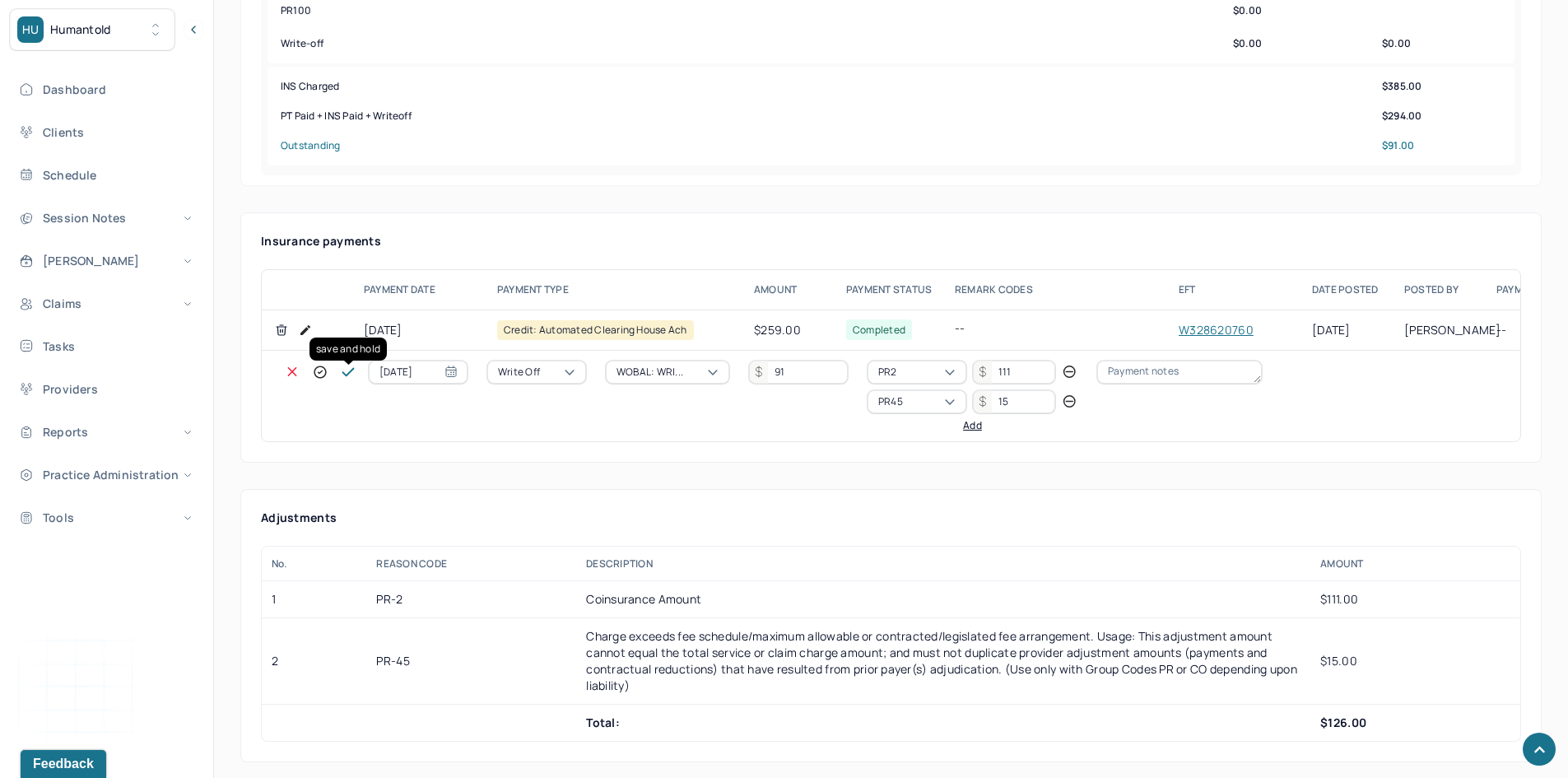 click 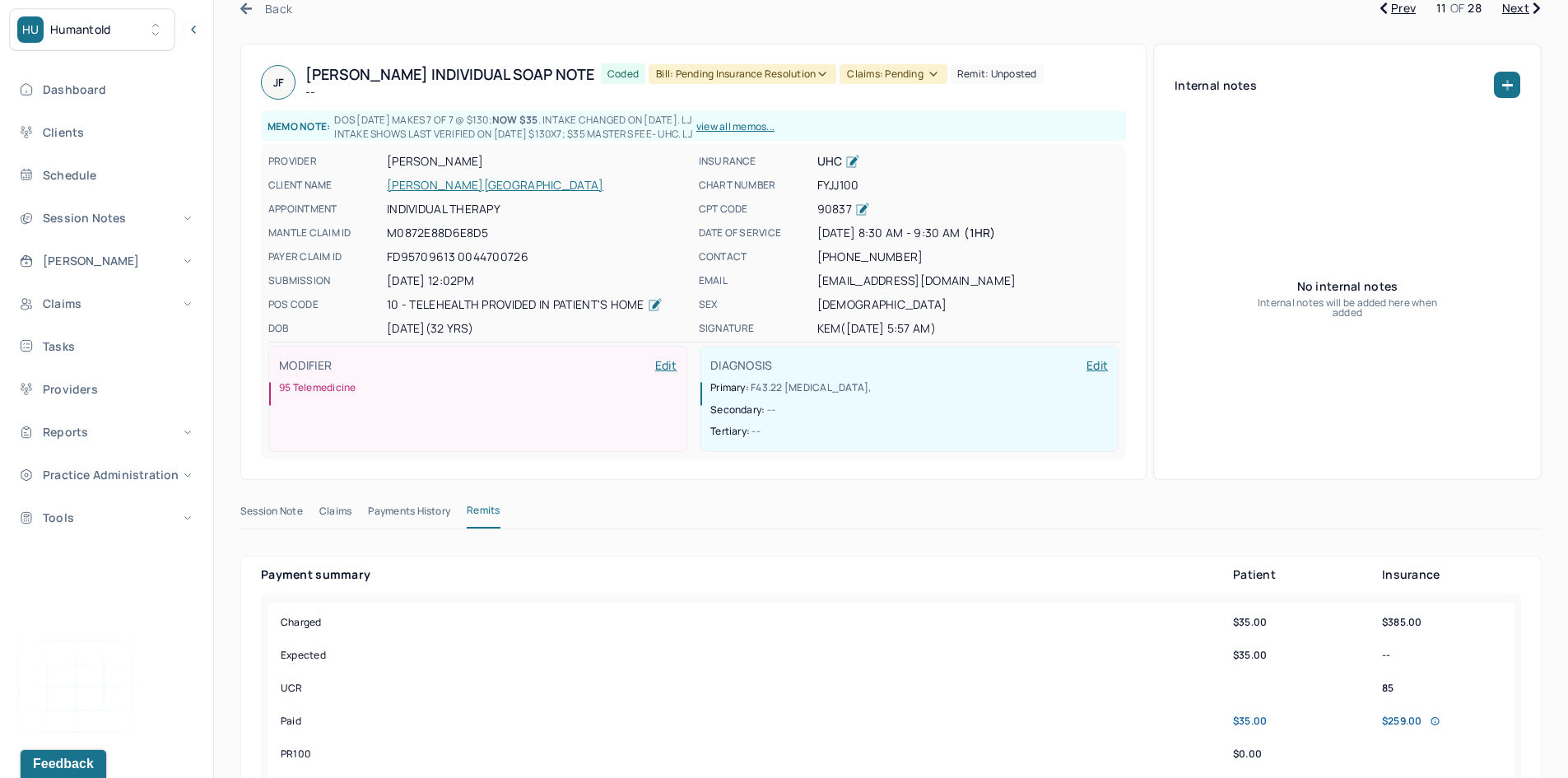 scroll, scrollTop: 0, scrollLeft: 0, axis: both 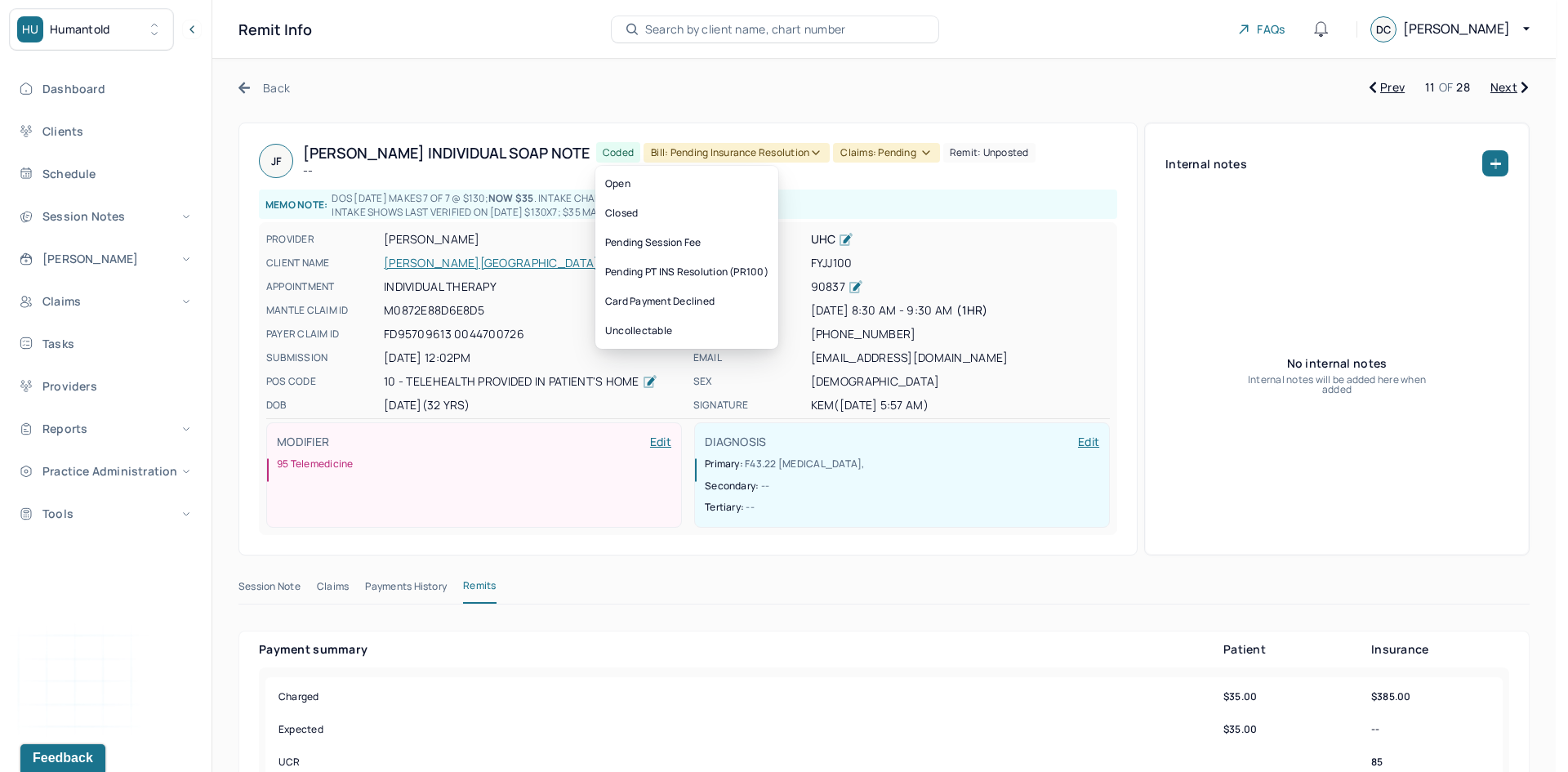 click on "Bill: Pending Insurance Resolution" at bounding box center [737, 153] 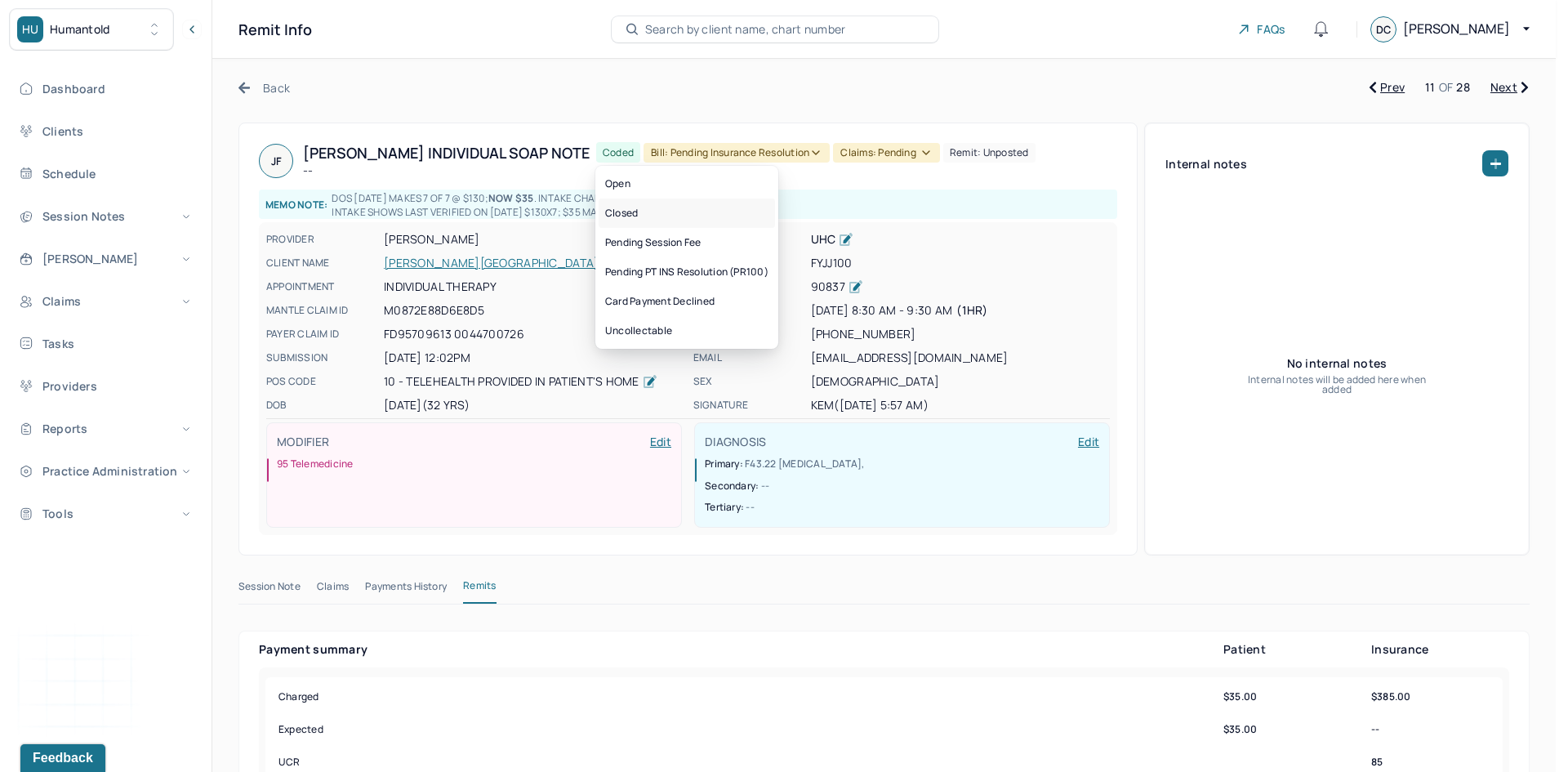 click on "Closed" at bounding box center (687, 213) 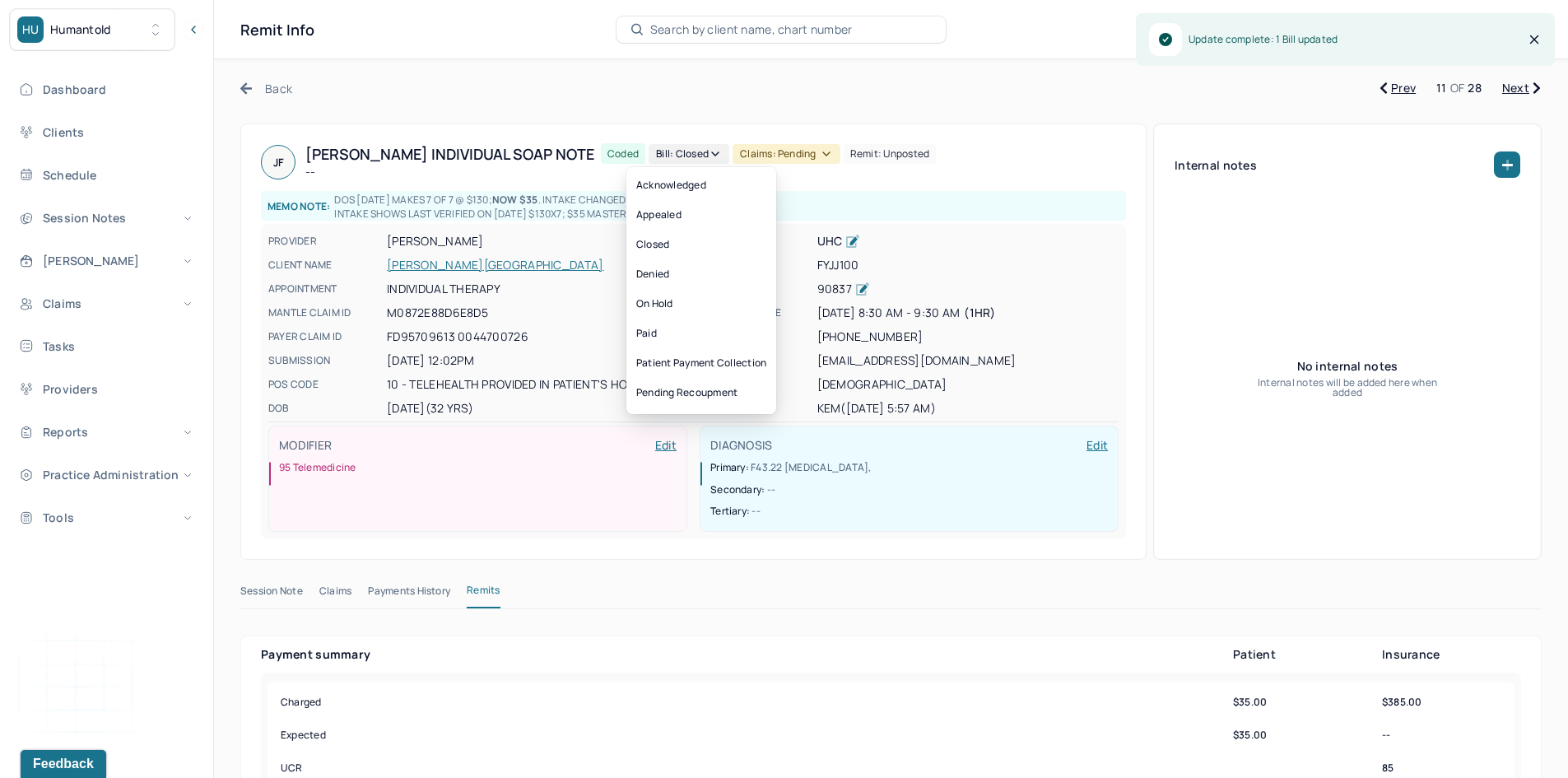 click on "Claims: pending" at bounding box center [786, 154] 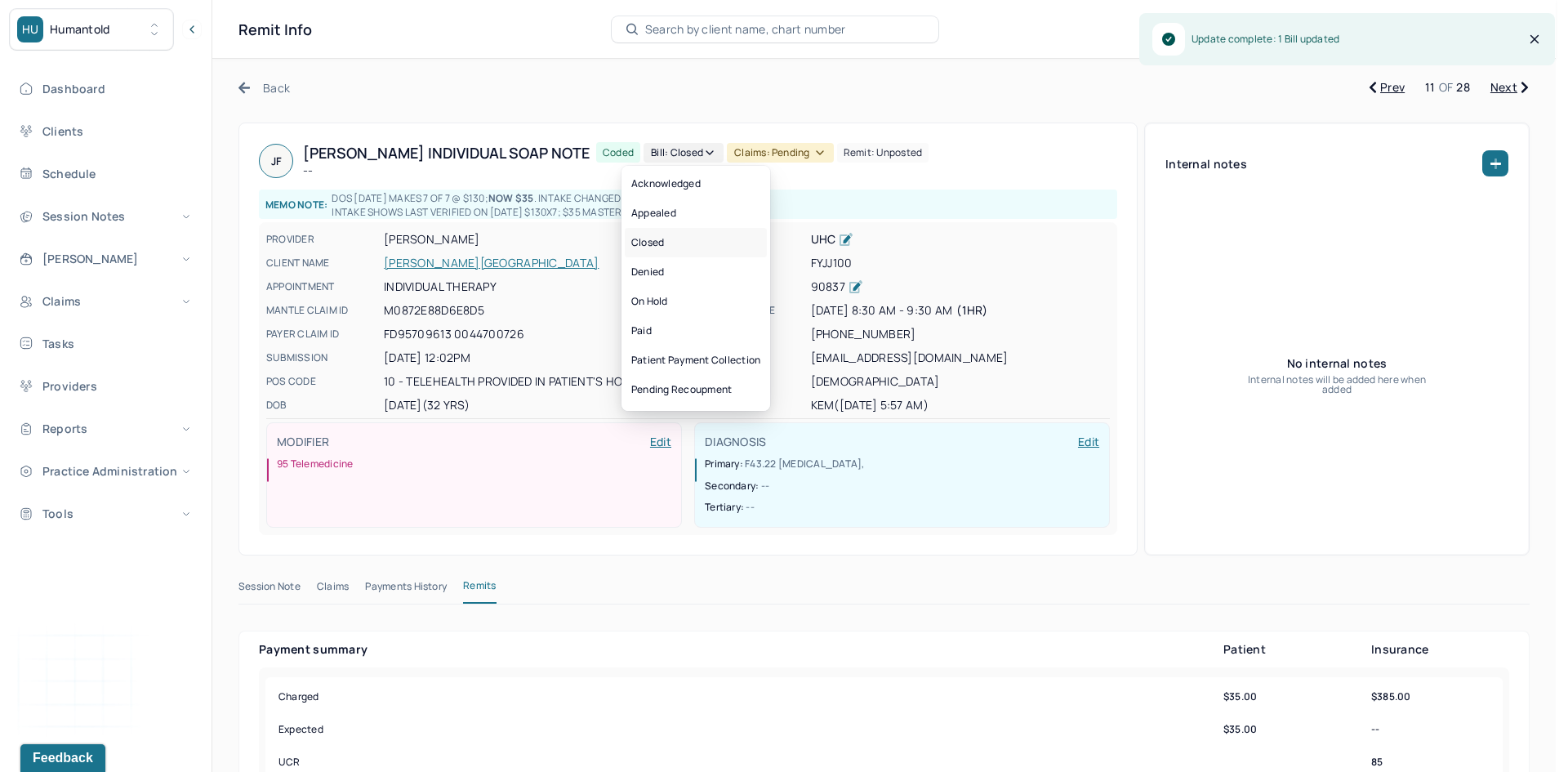 click on "Closed" at bounding box center (696, 243) 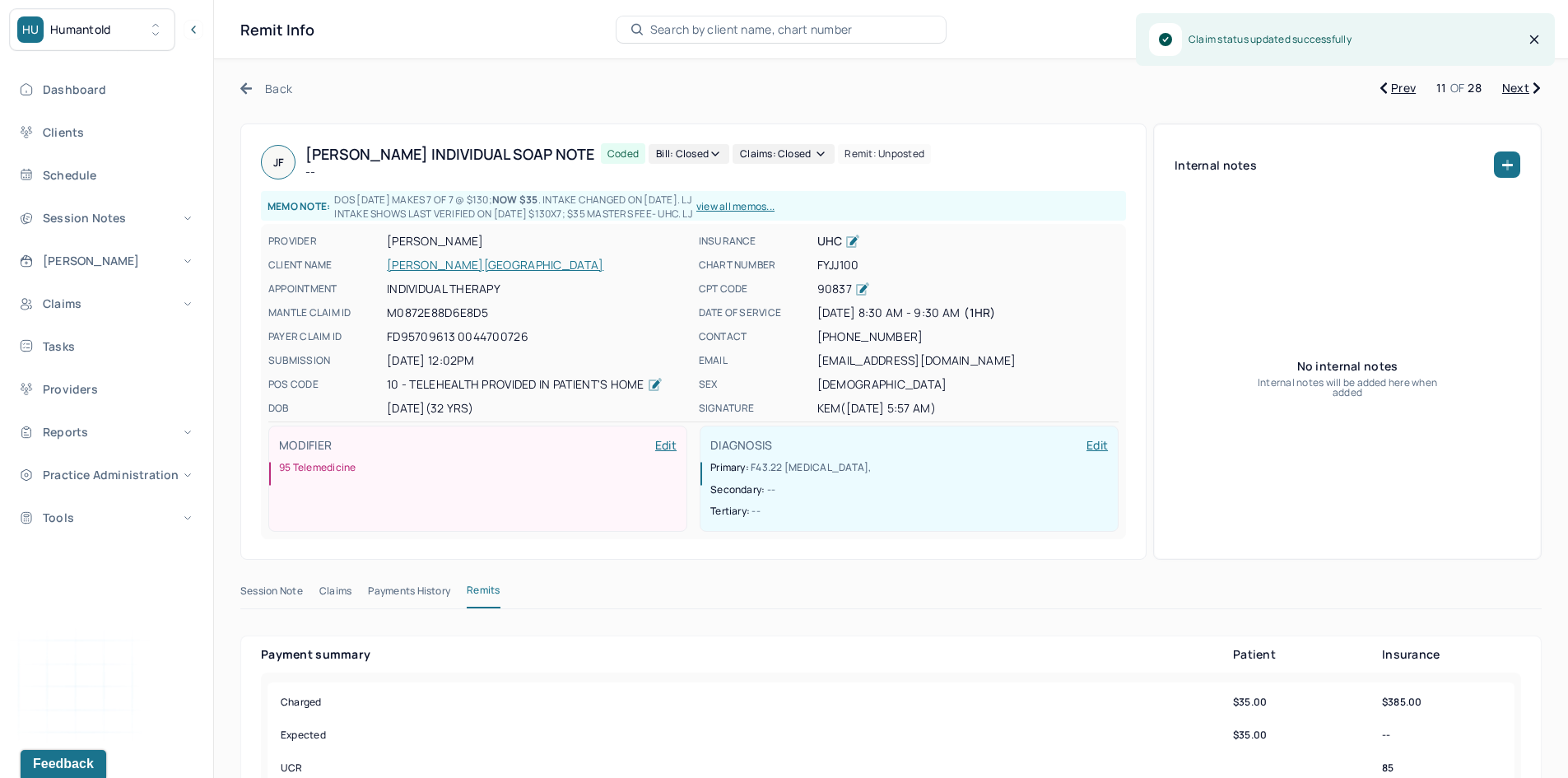 click on "Next" at bounding box center (1521, 88) 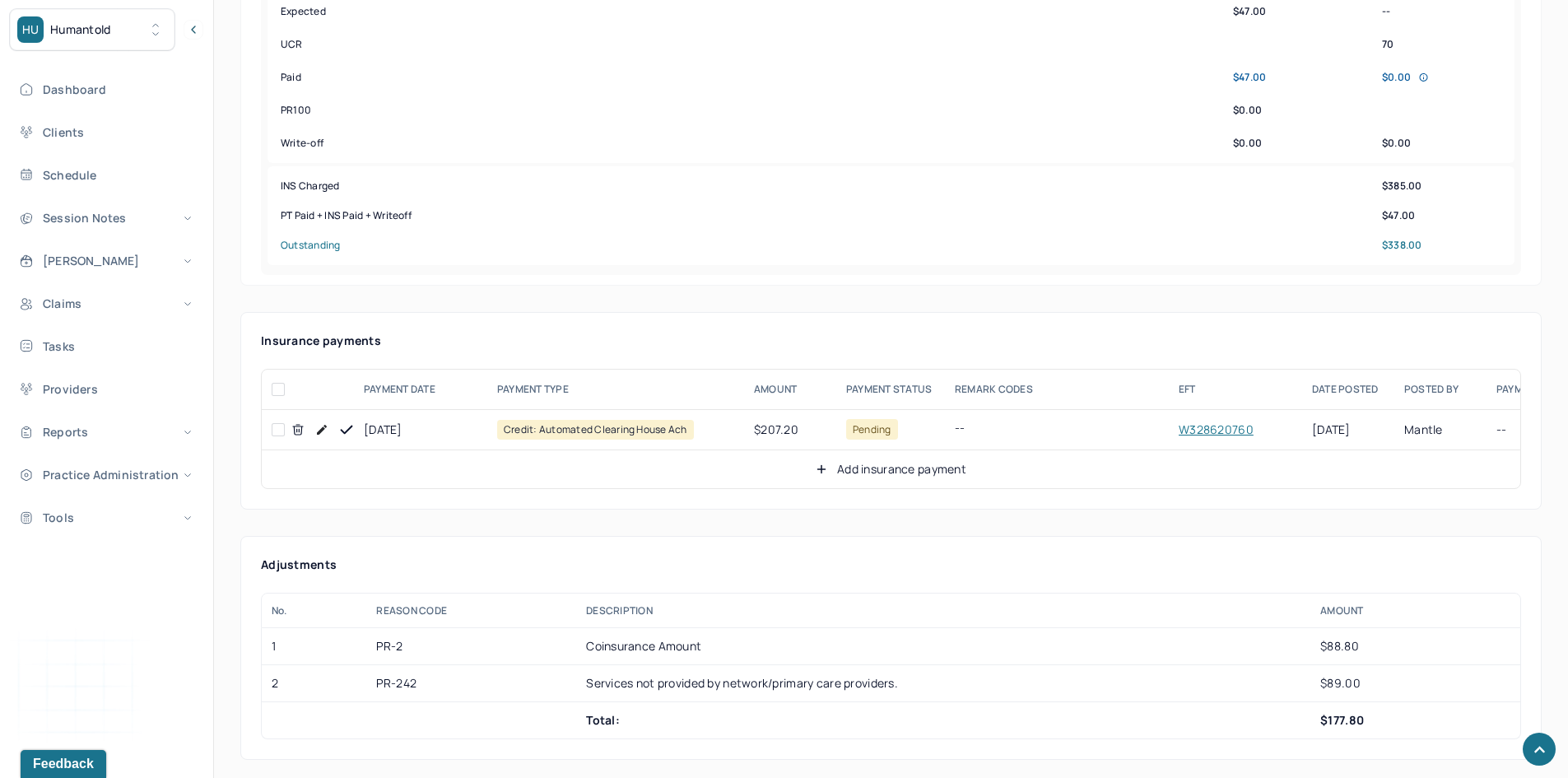 scroll, scrollTop: 741, scrollLeft: 0, axis: vertical 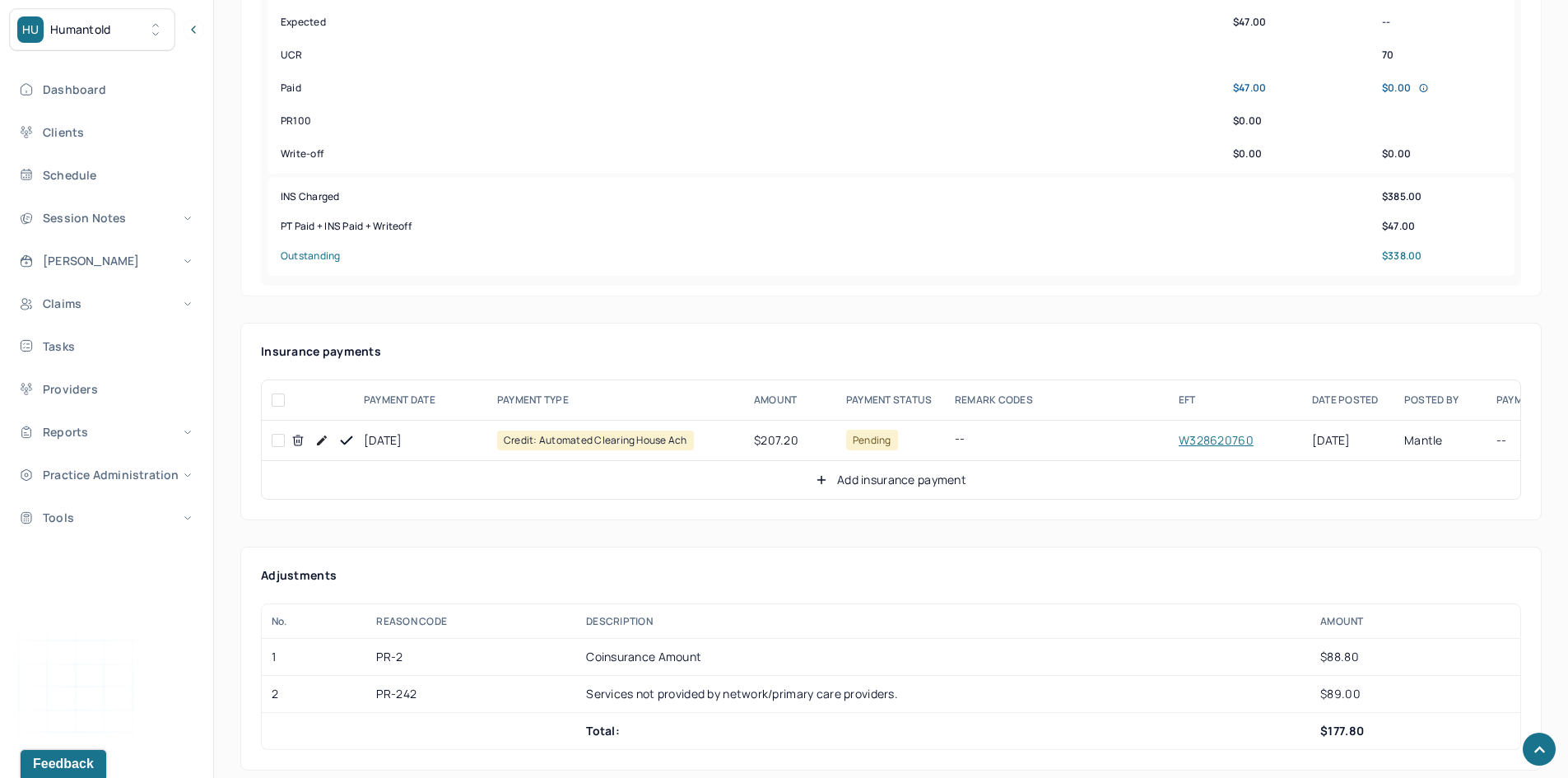 click at bounding box center [278, 440] 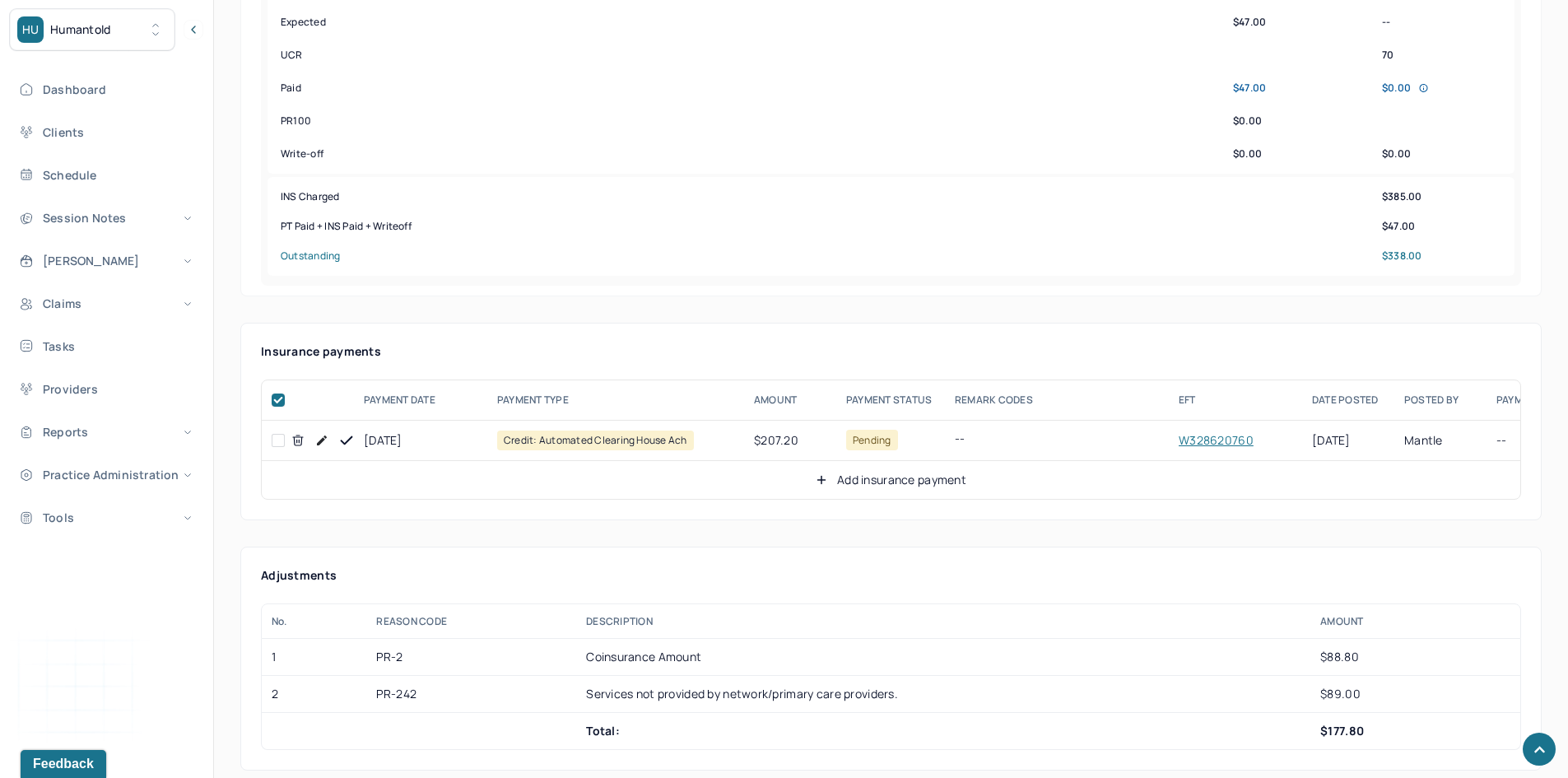 checkbox on "true" 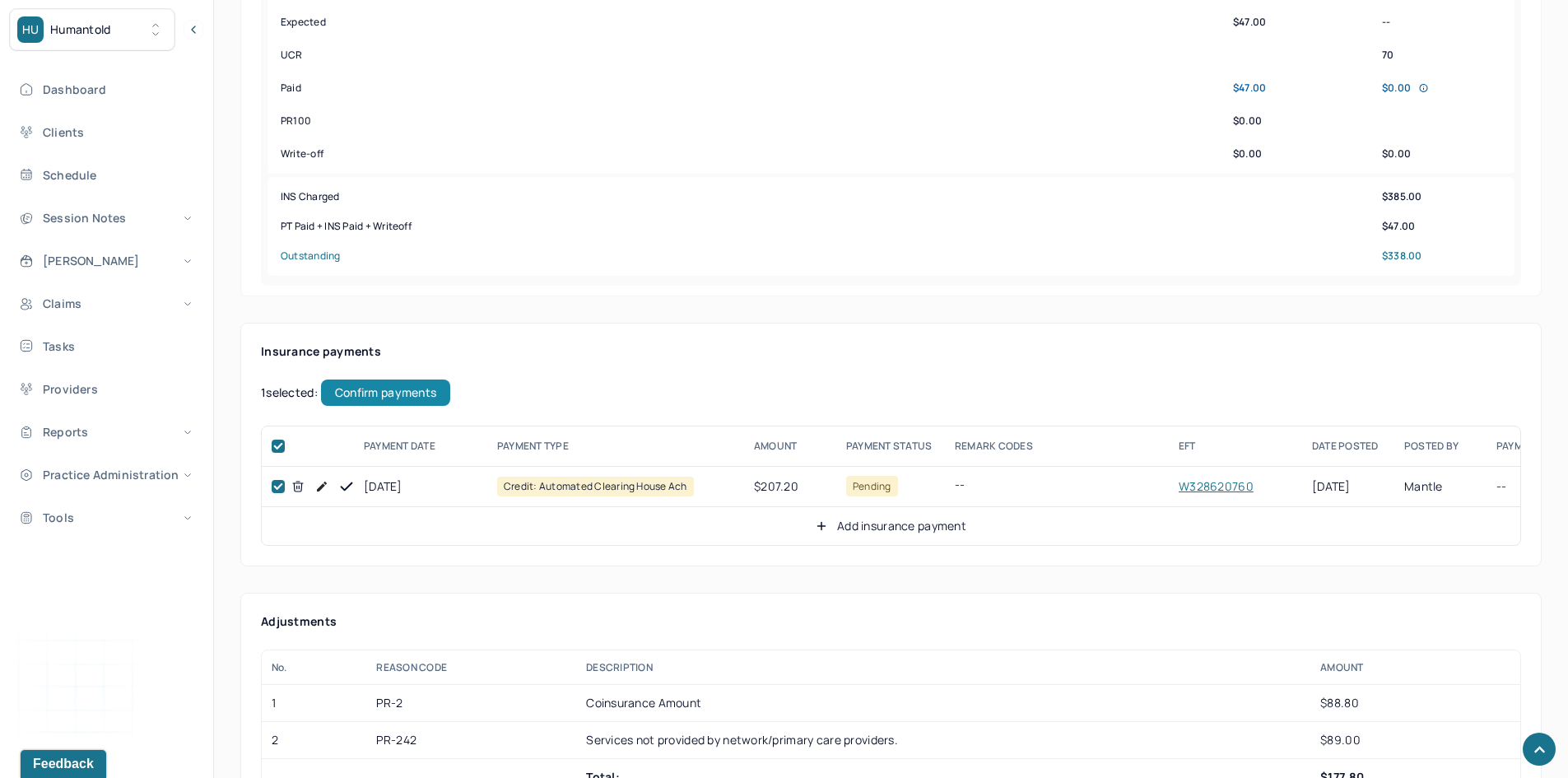click on "Confirm payments" at bounding box center (385, 393) 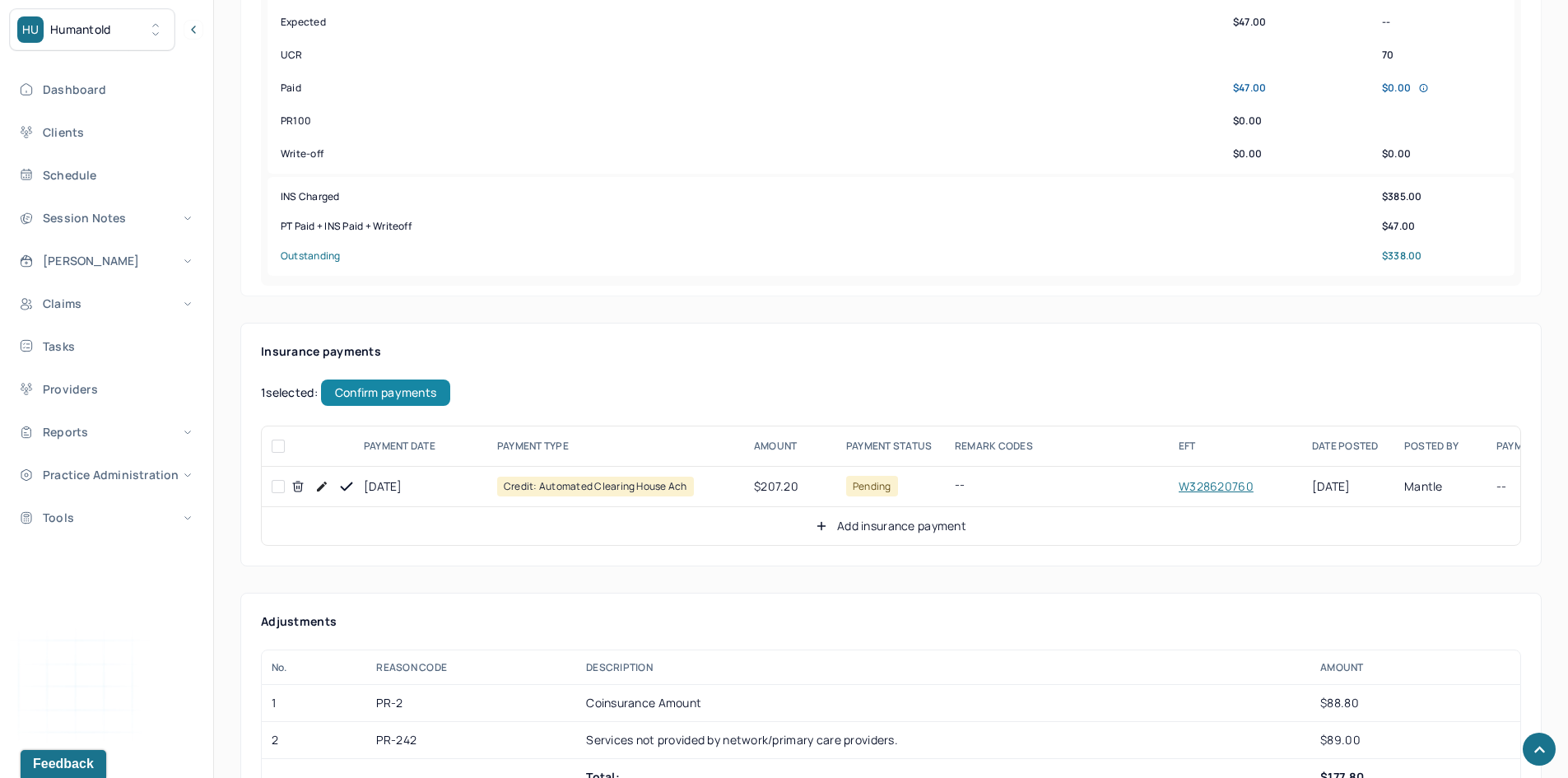 checkbox on "false" 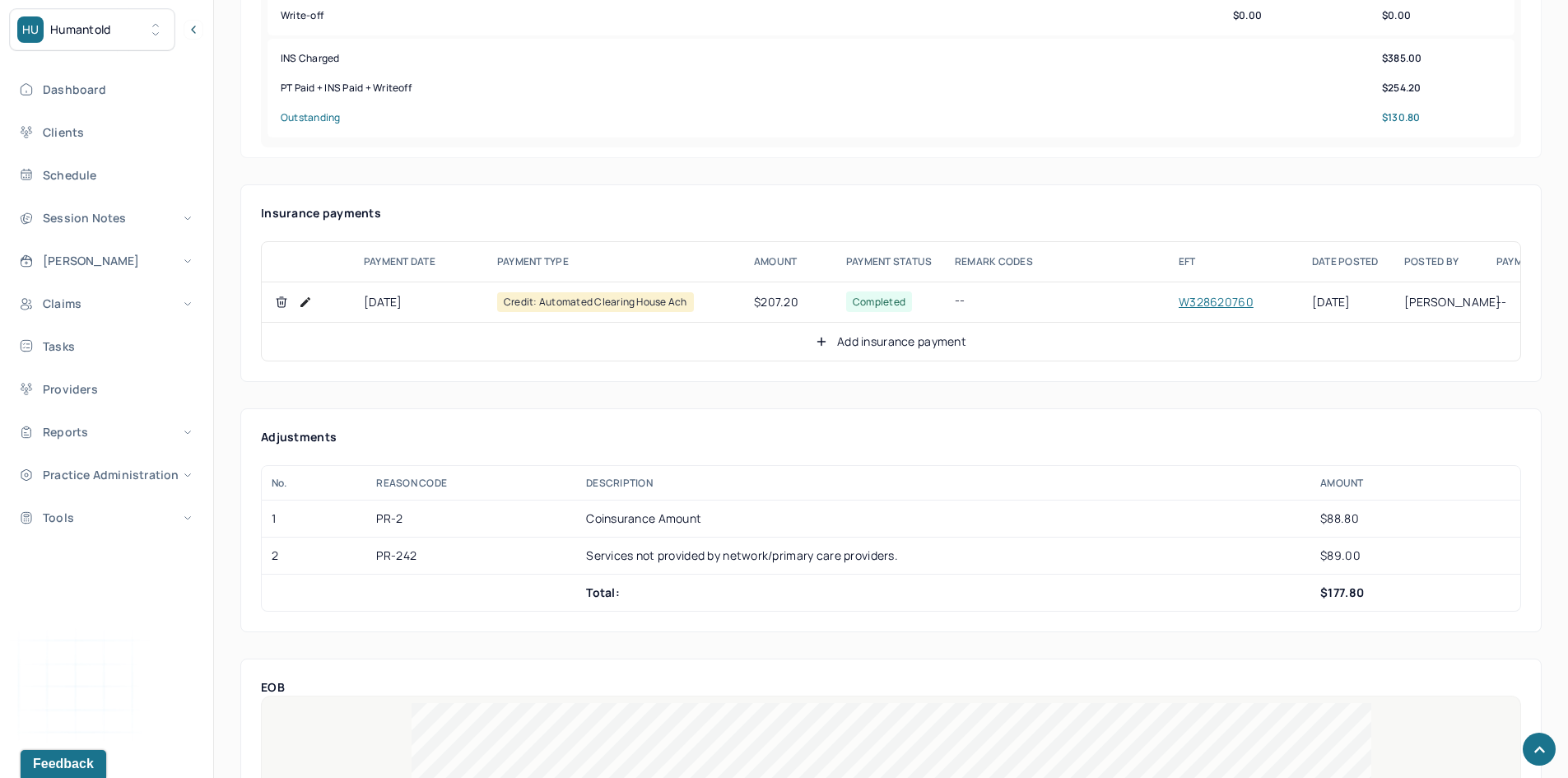 scroll, scrollTop: 906, scrollLeft: 0, axis: vertical 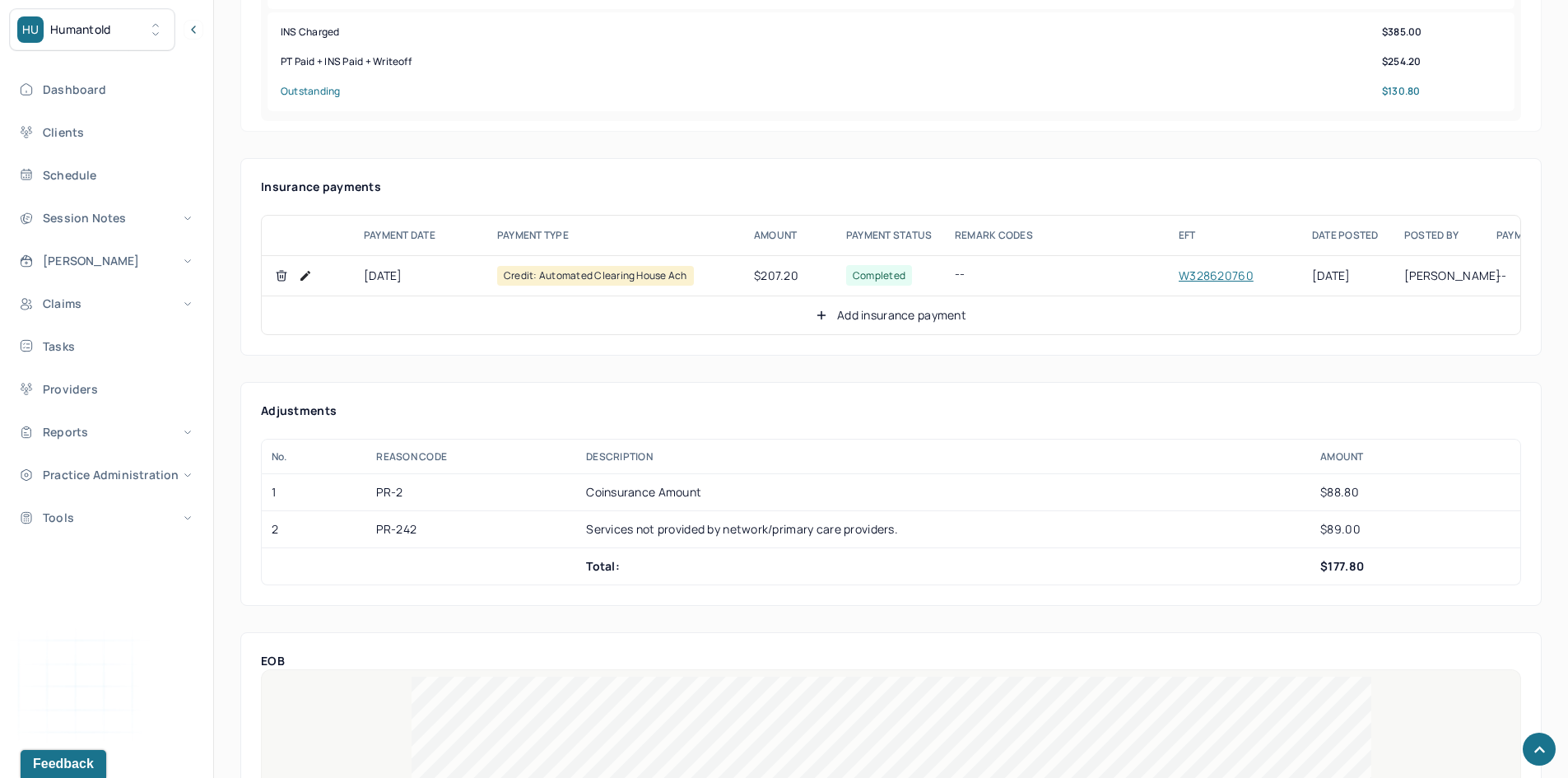 click 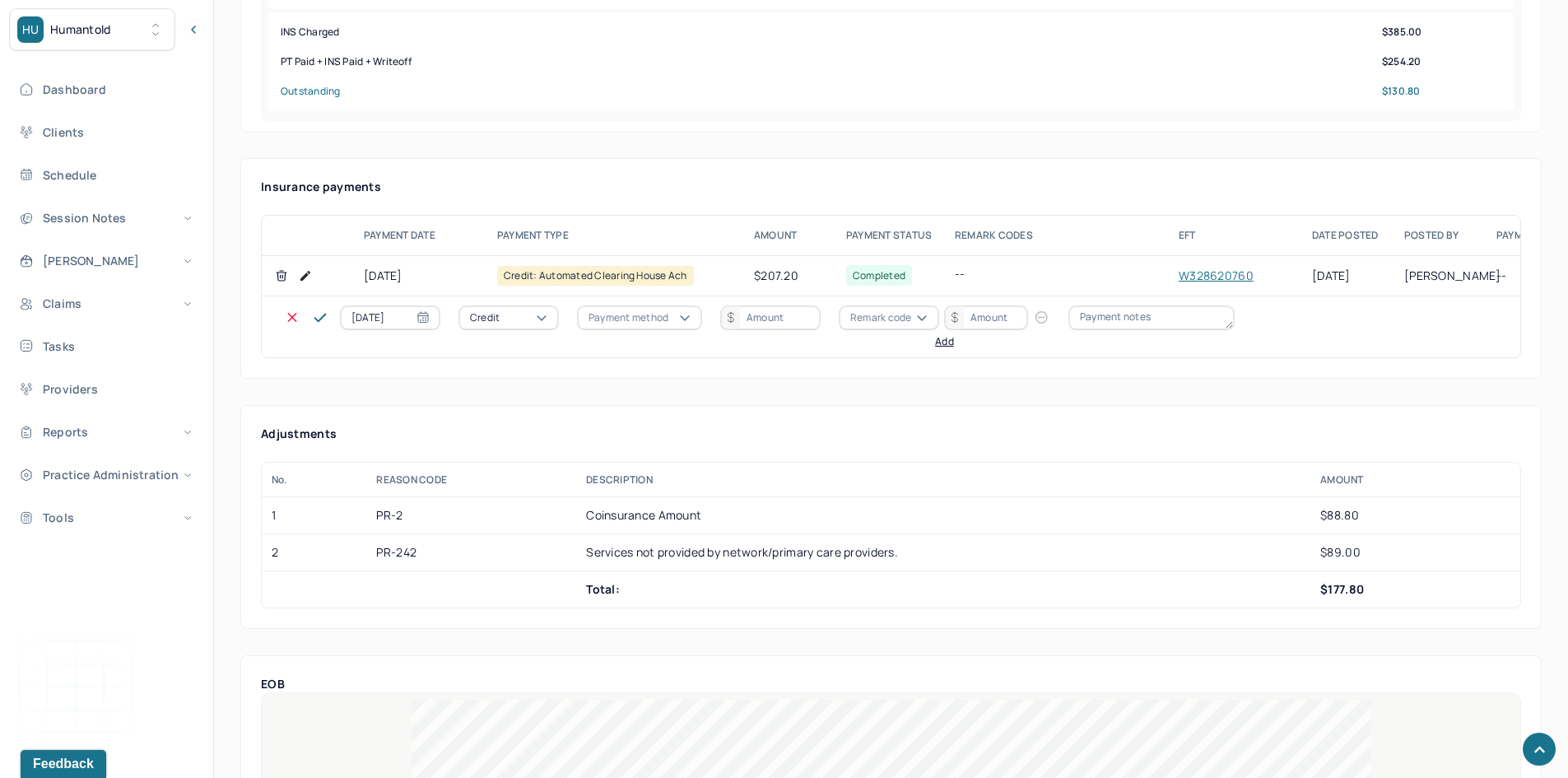 click on "Credit" at bounding box center [509, 318] 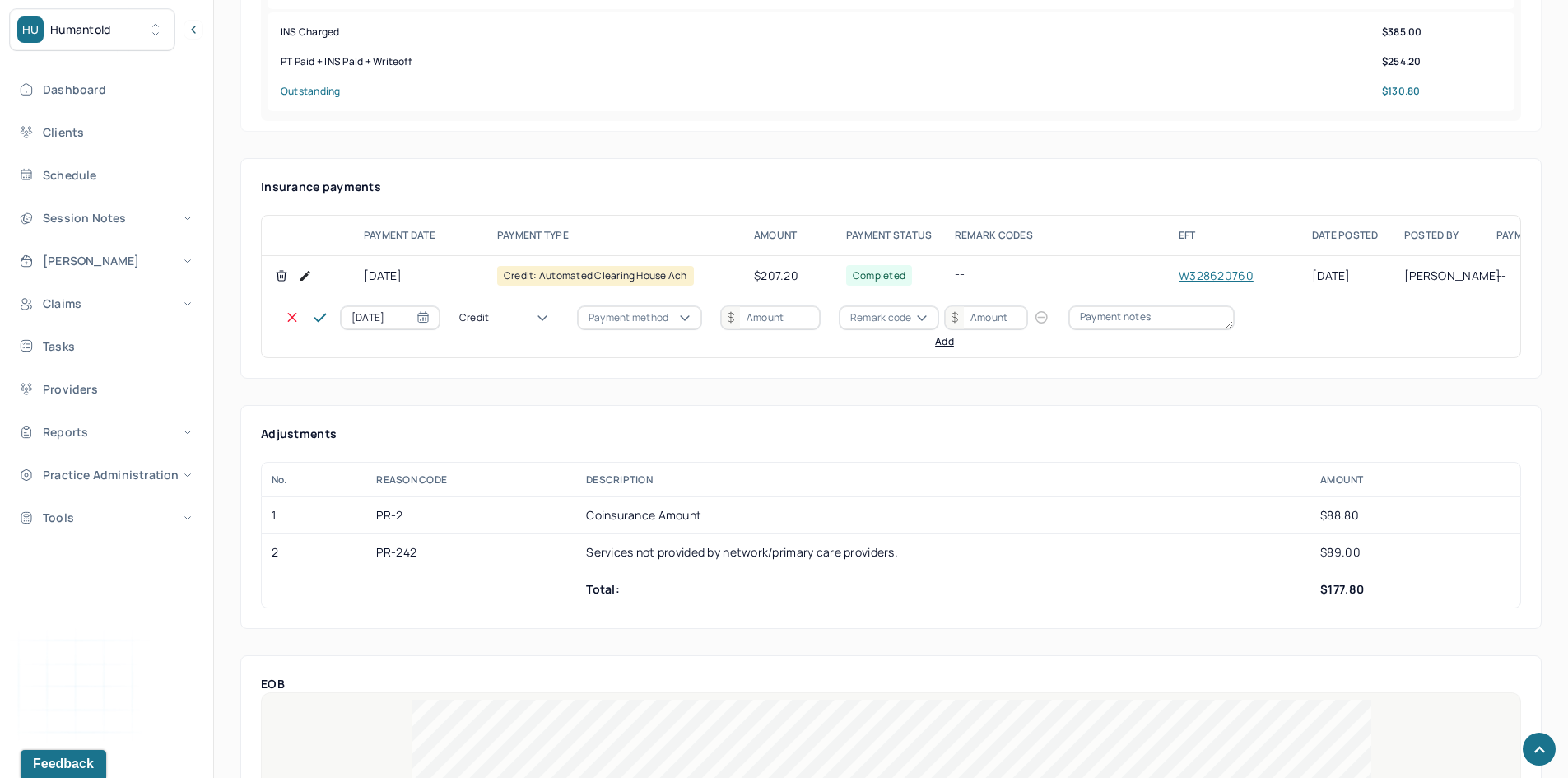 click on "Write off" at bounding box center (49, 2481) 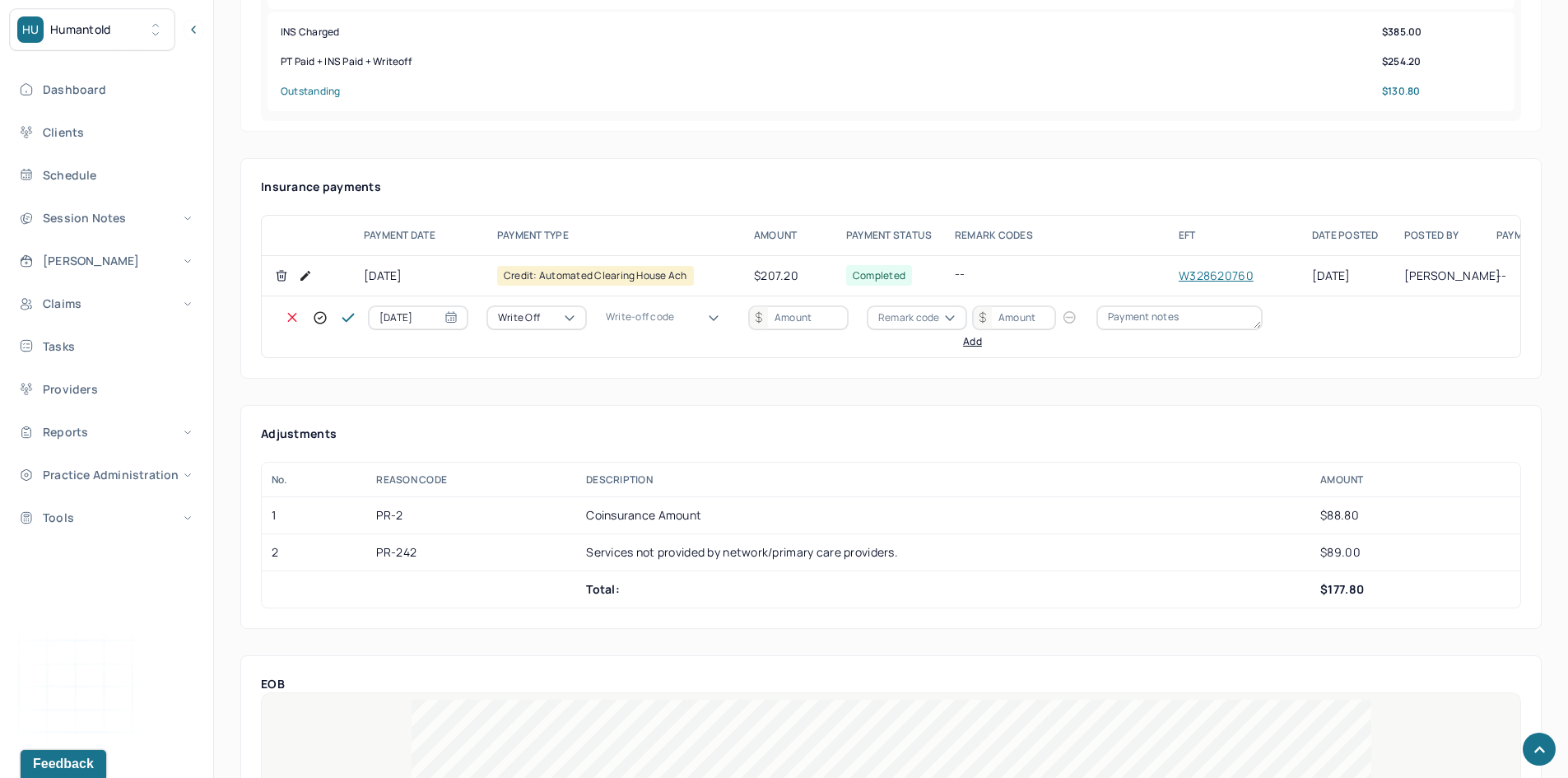 click on "Write-off code" at bounding box center (668, 318) 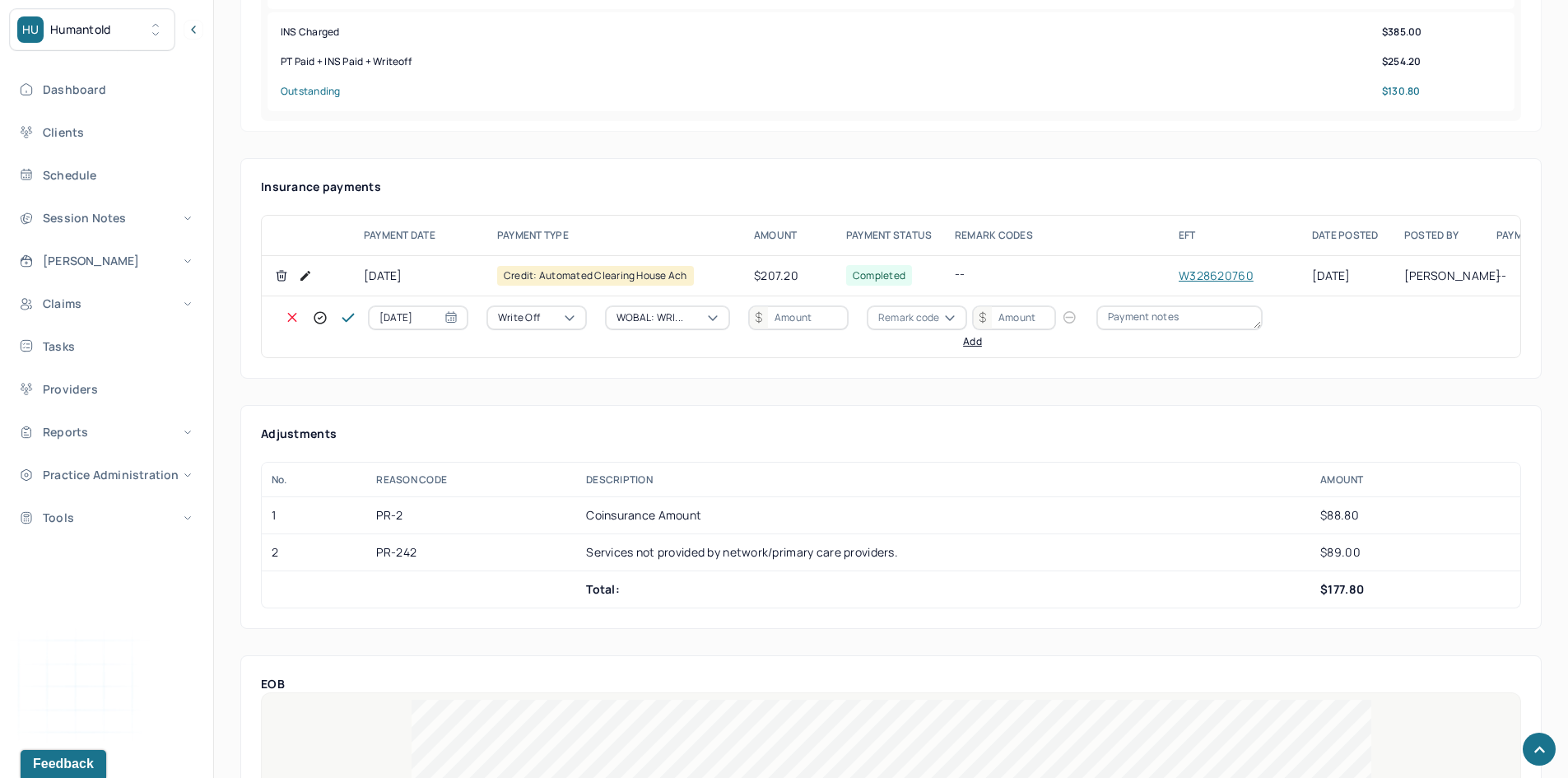 click at bounding box center (798, 318) 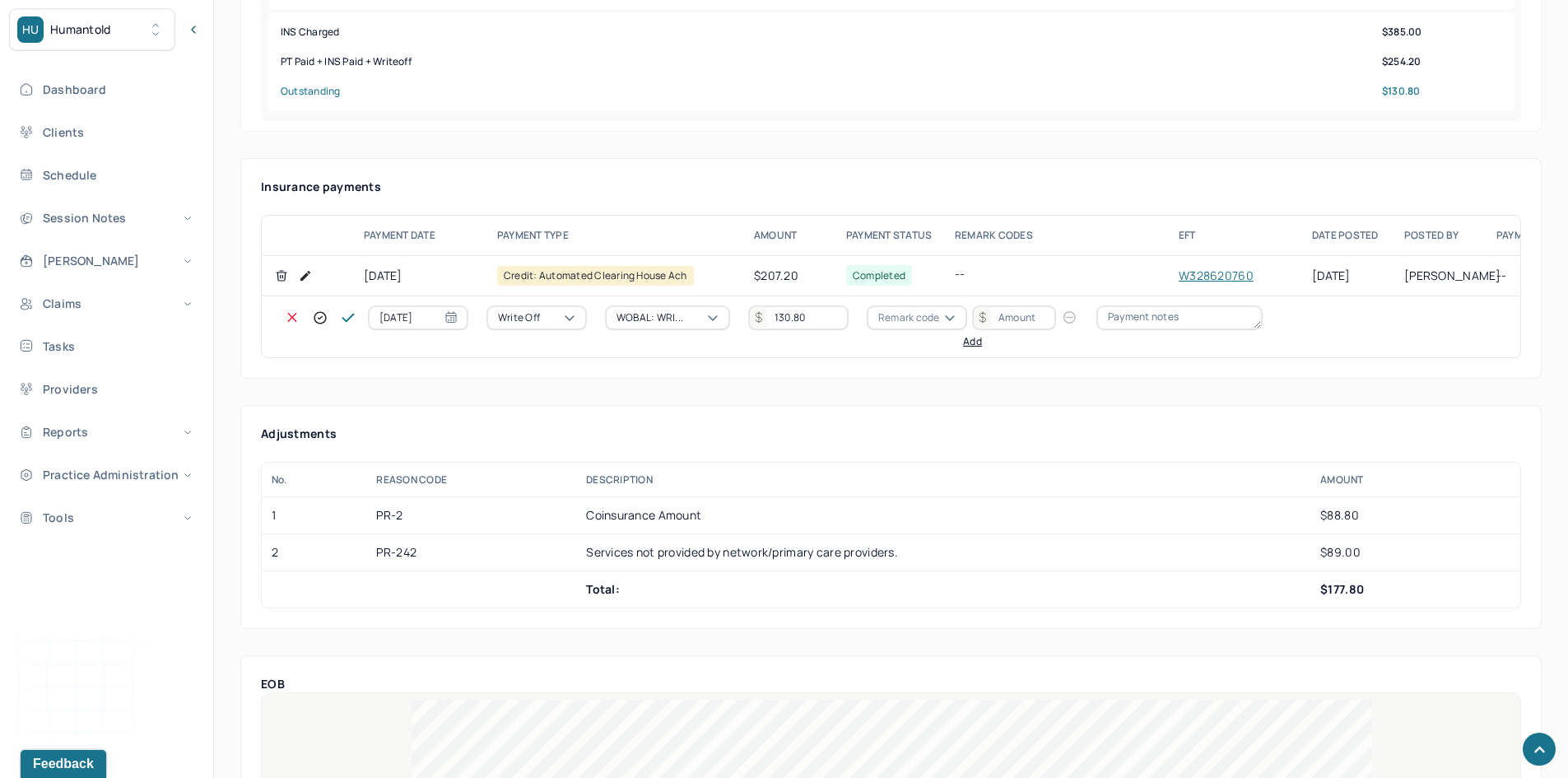 type on "130.80" 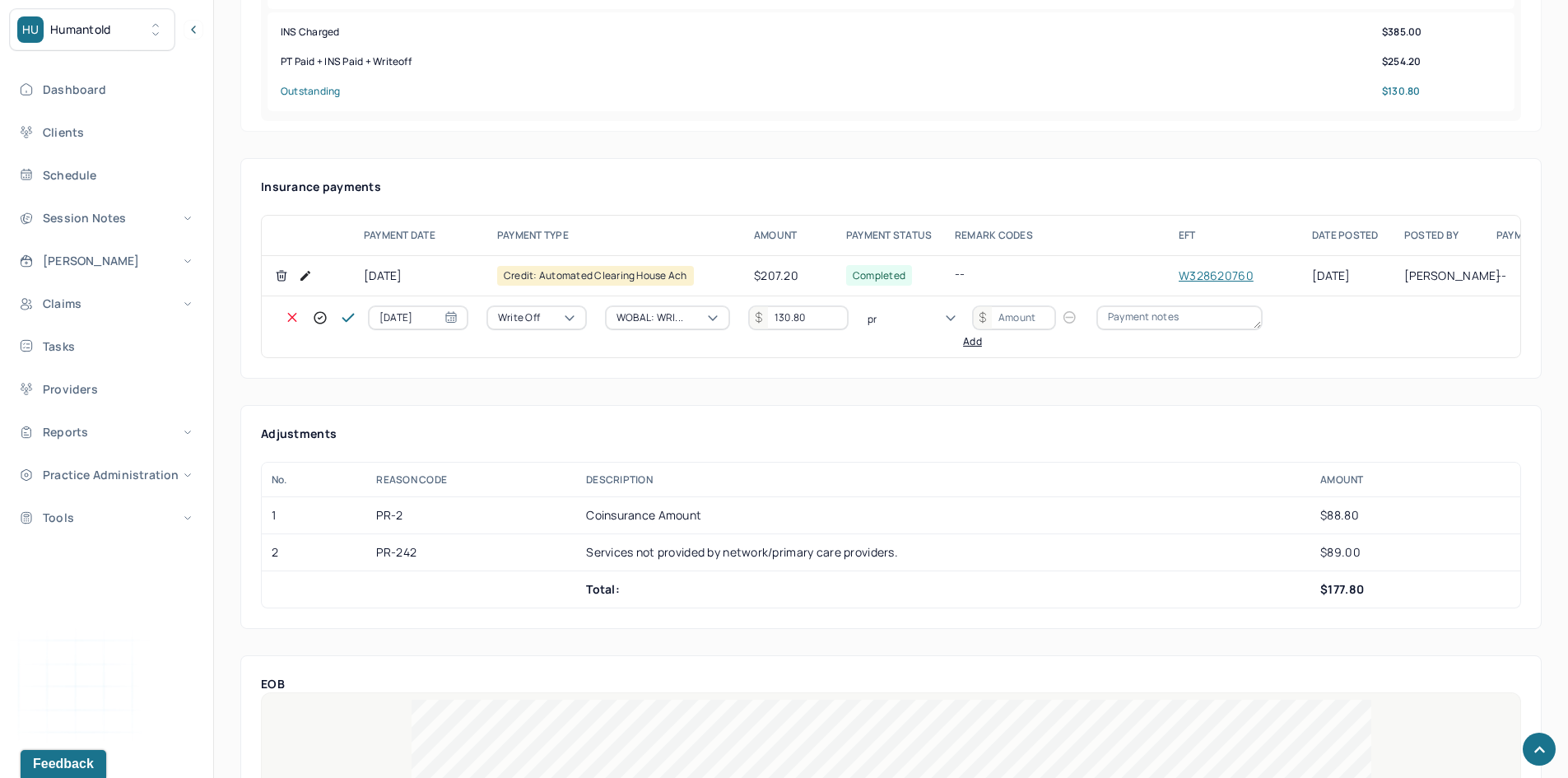type on "pr2" 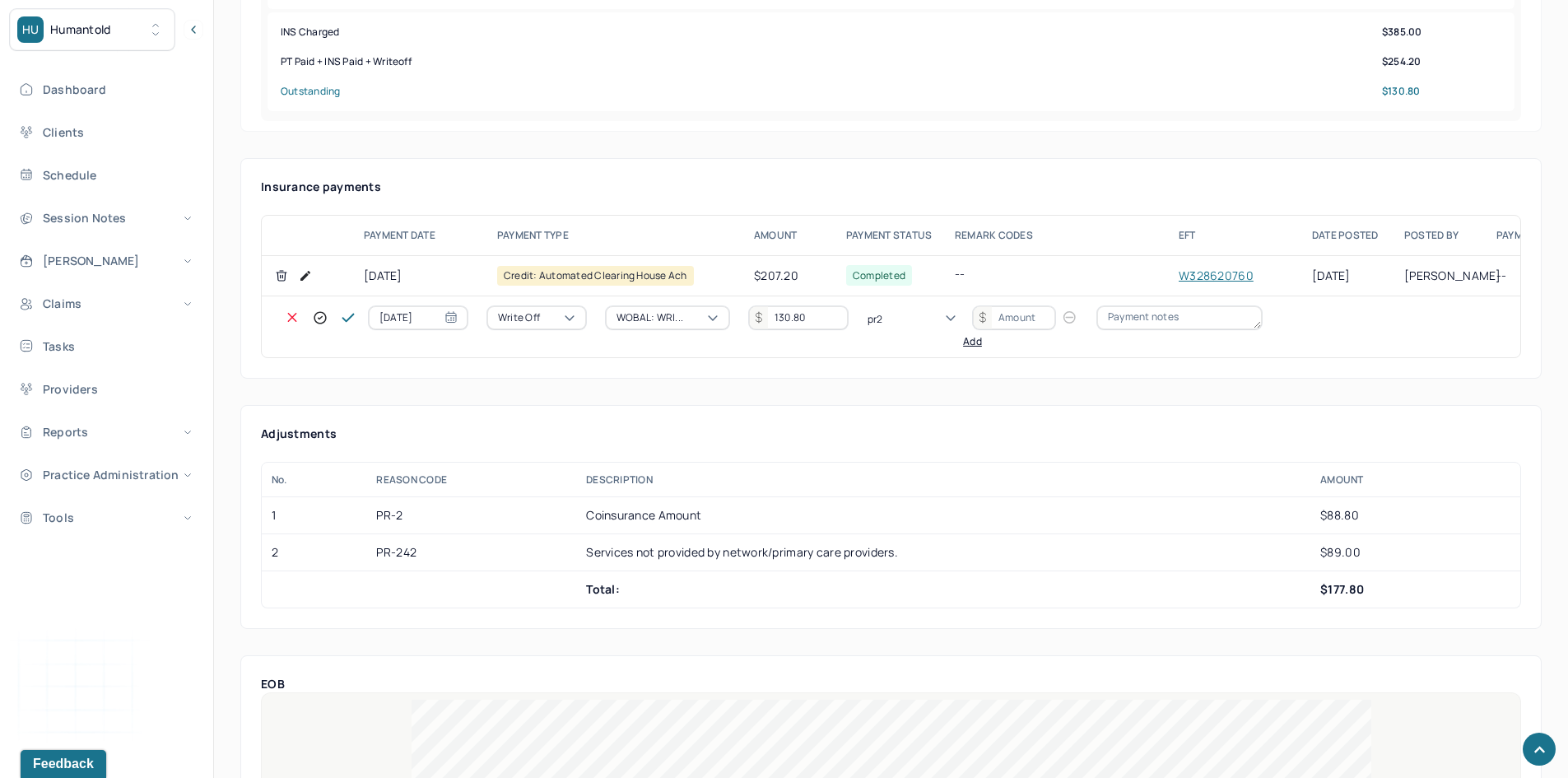 type 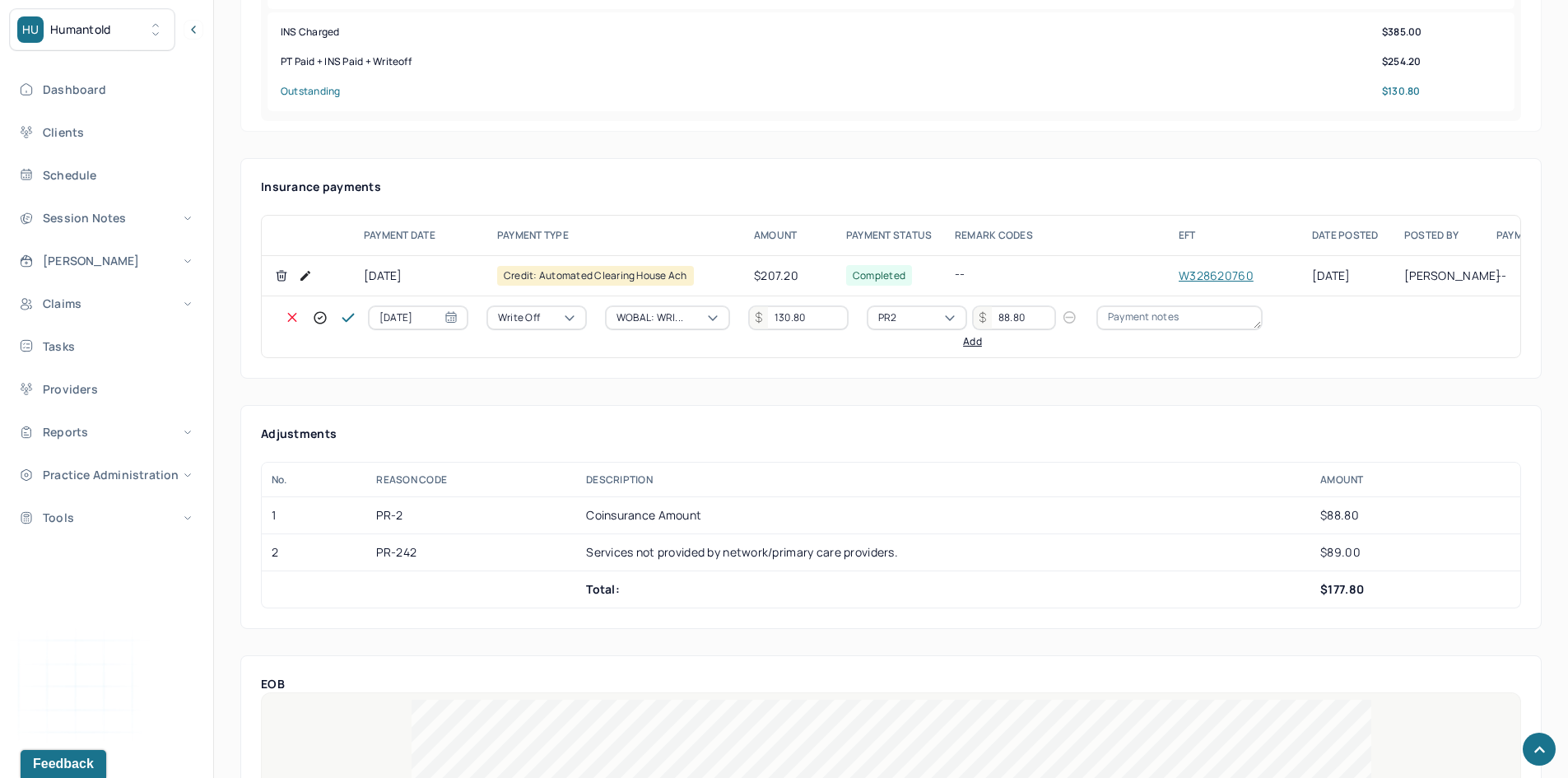 type on "88.80" 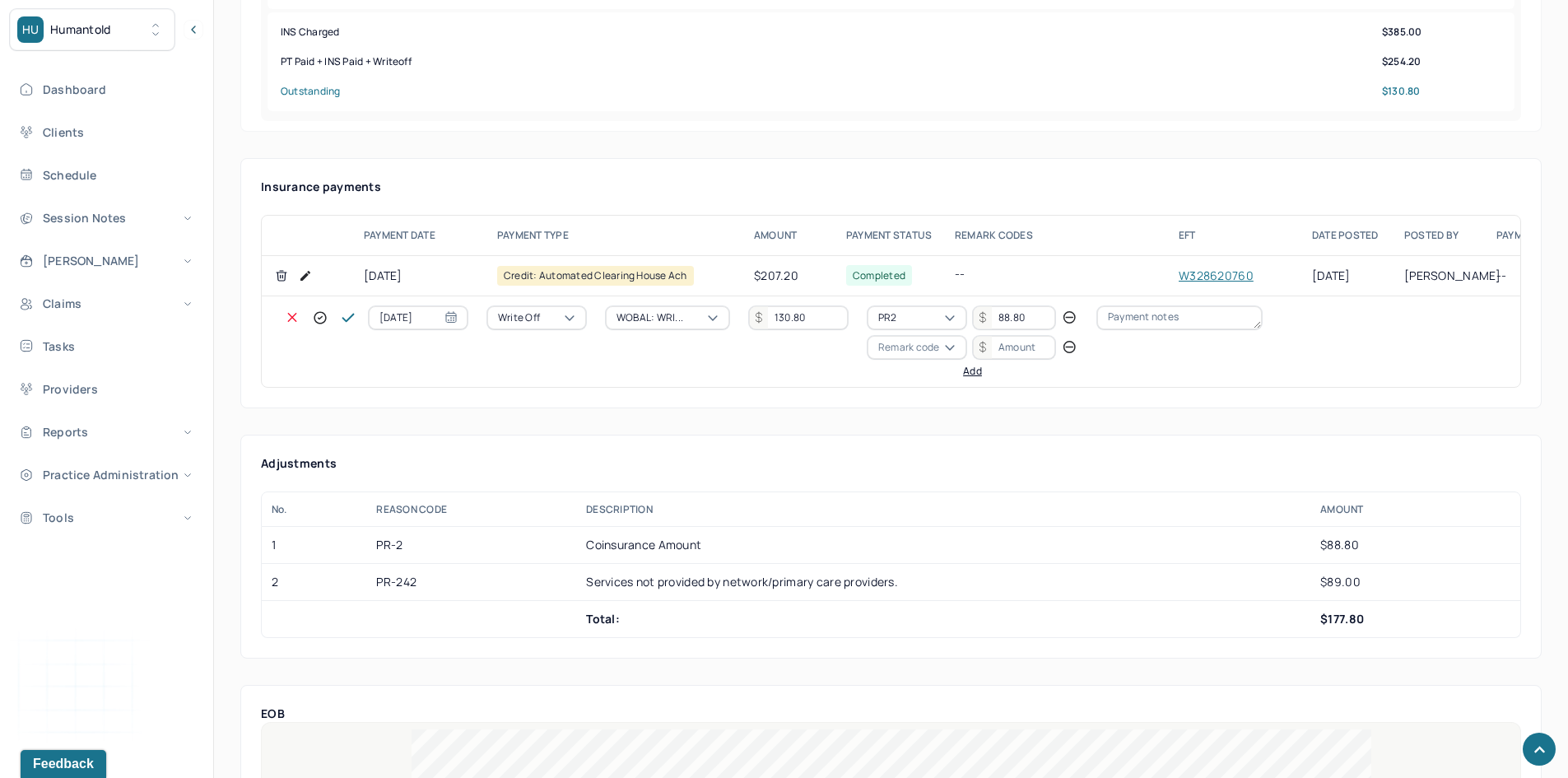 click on "Remark code" at bounding box center (909, 347) 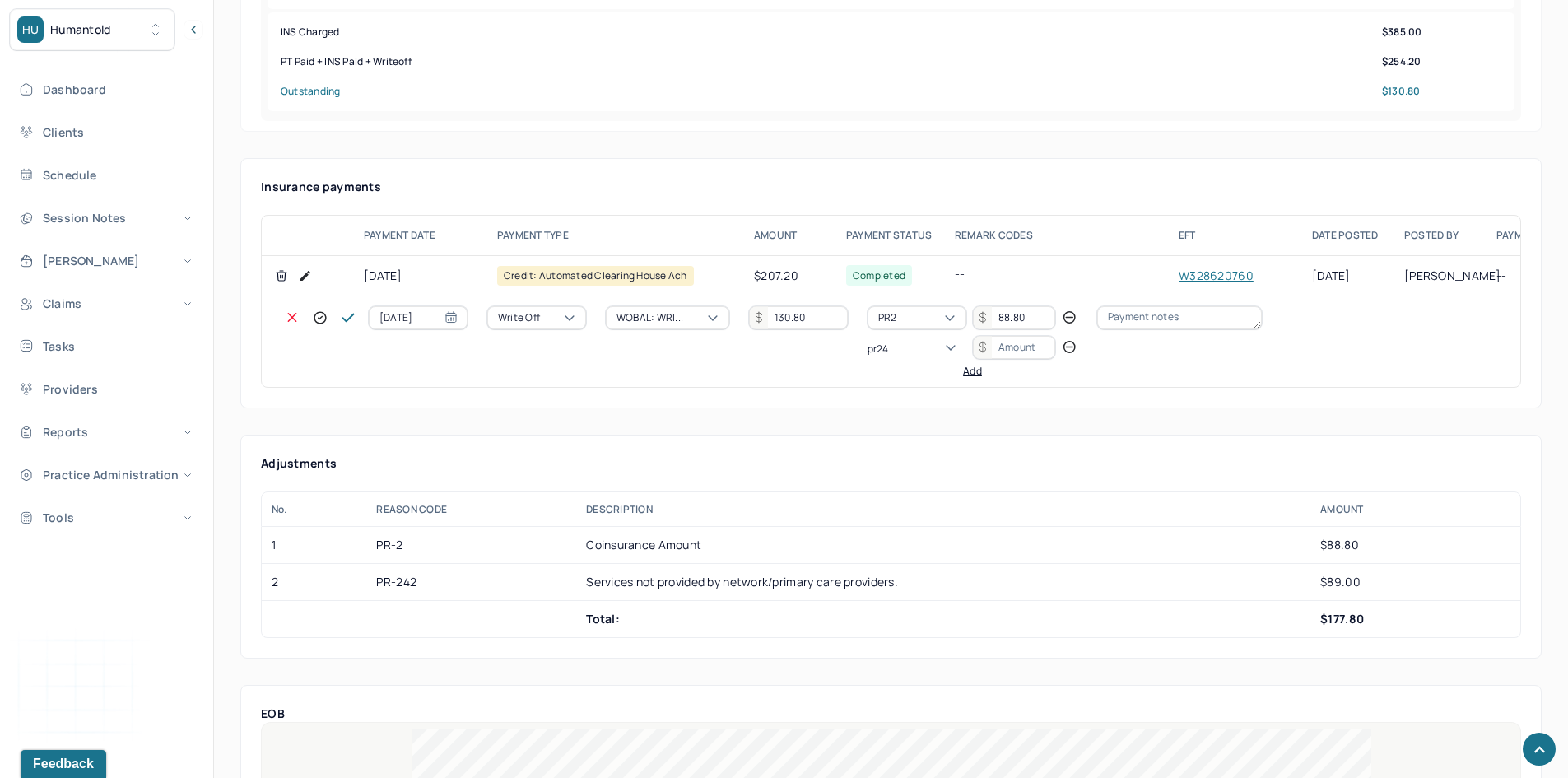 scroll, scrollTop: 0, scrollLeft: 0, axis: both 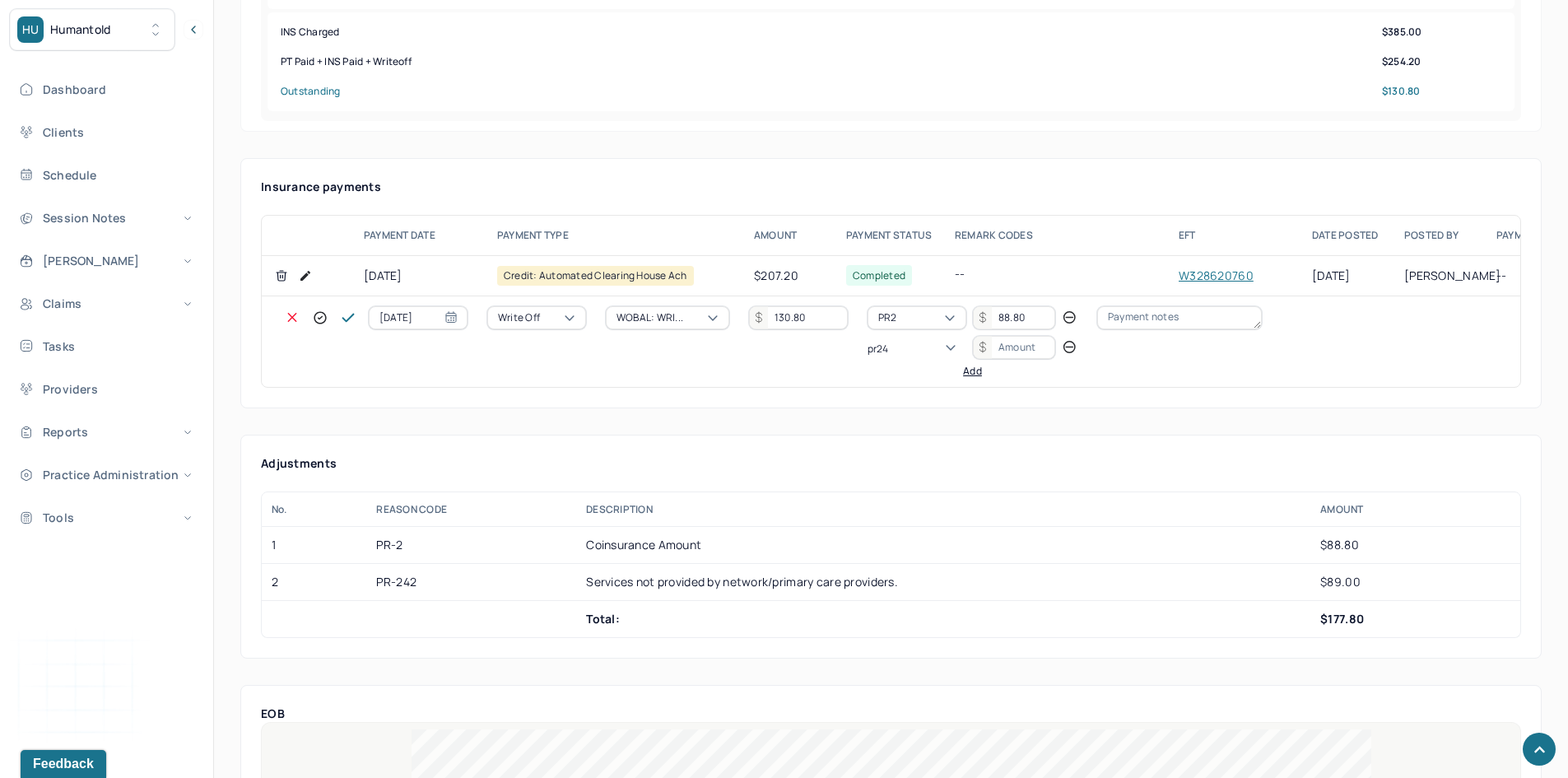 type on "pr242" 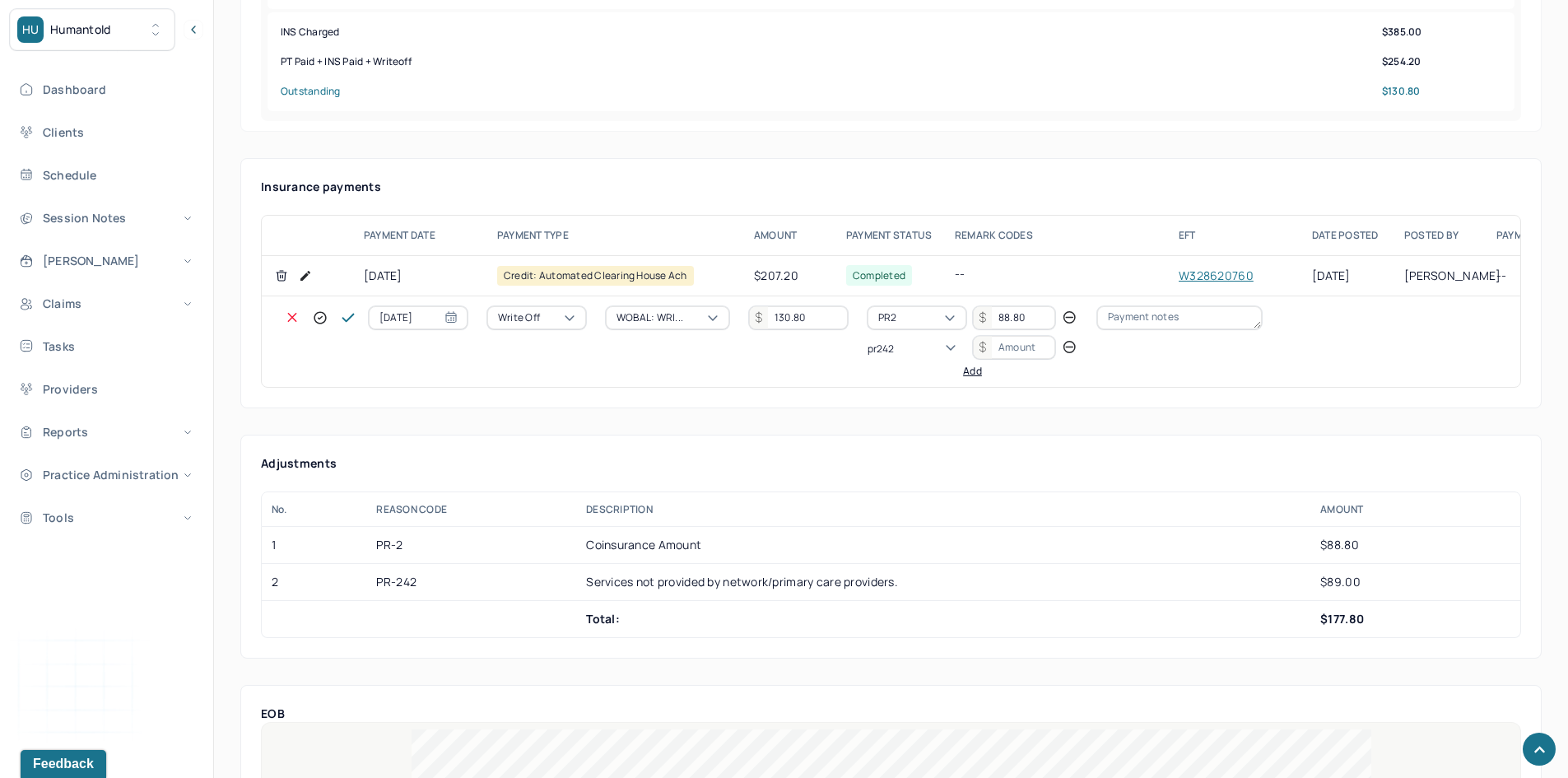 type 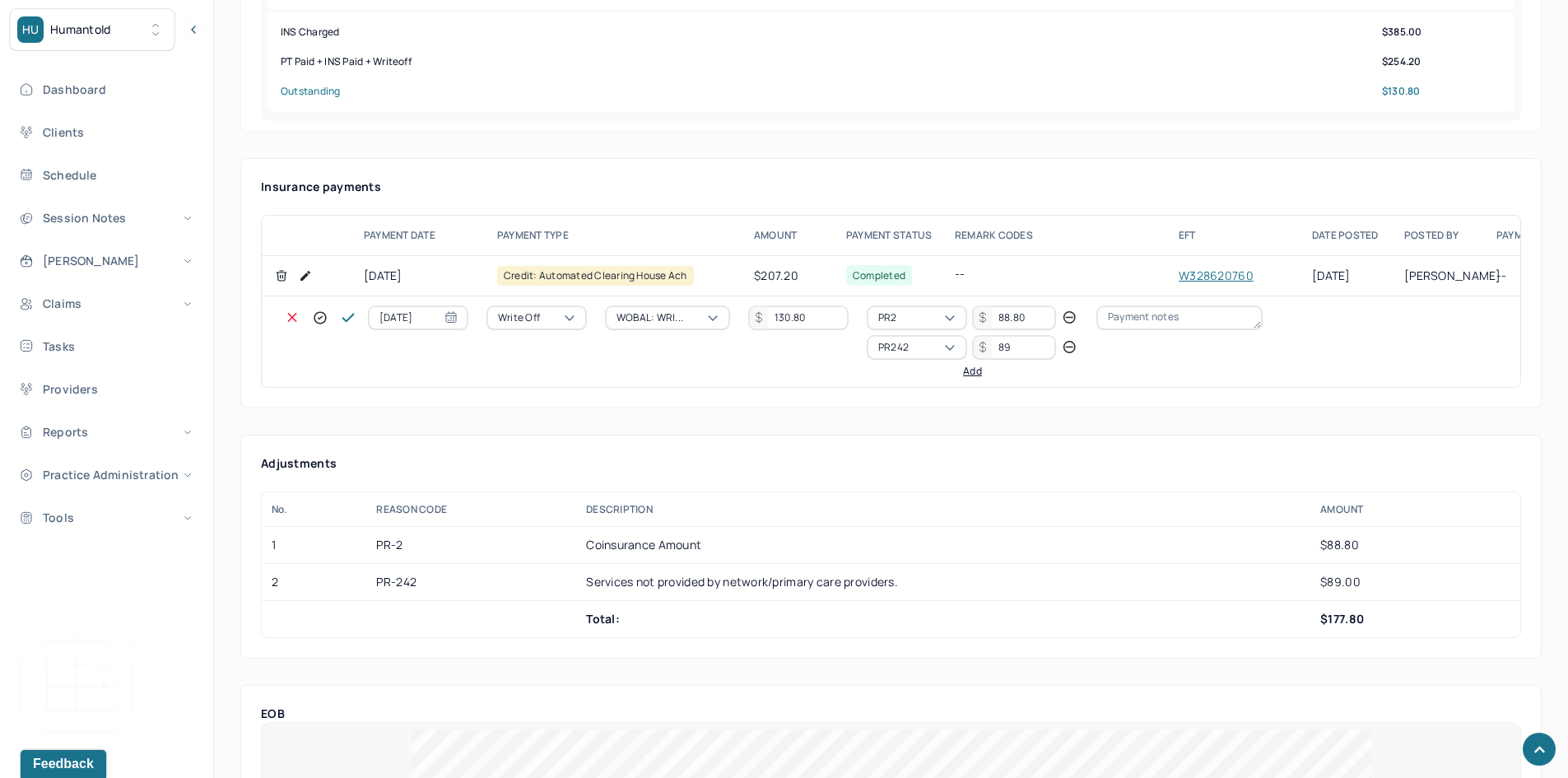 type on "89" 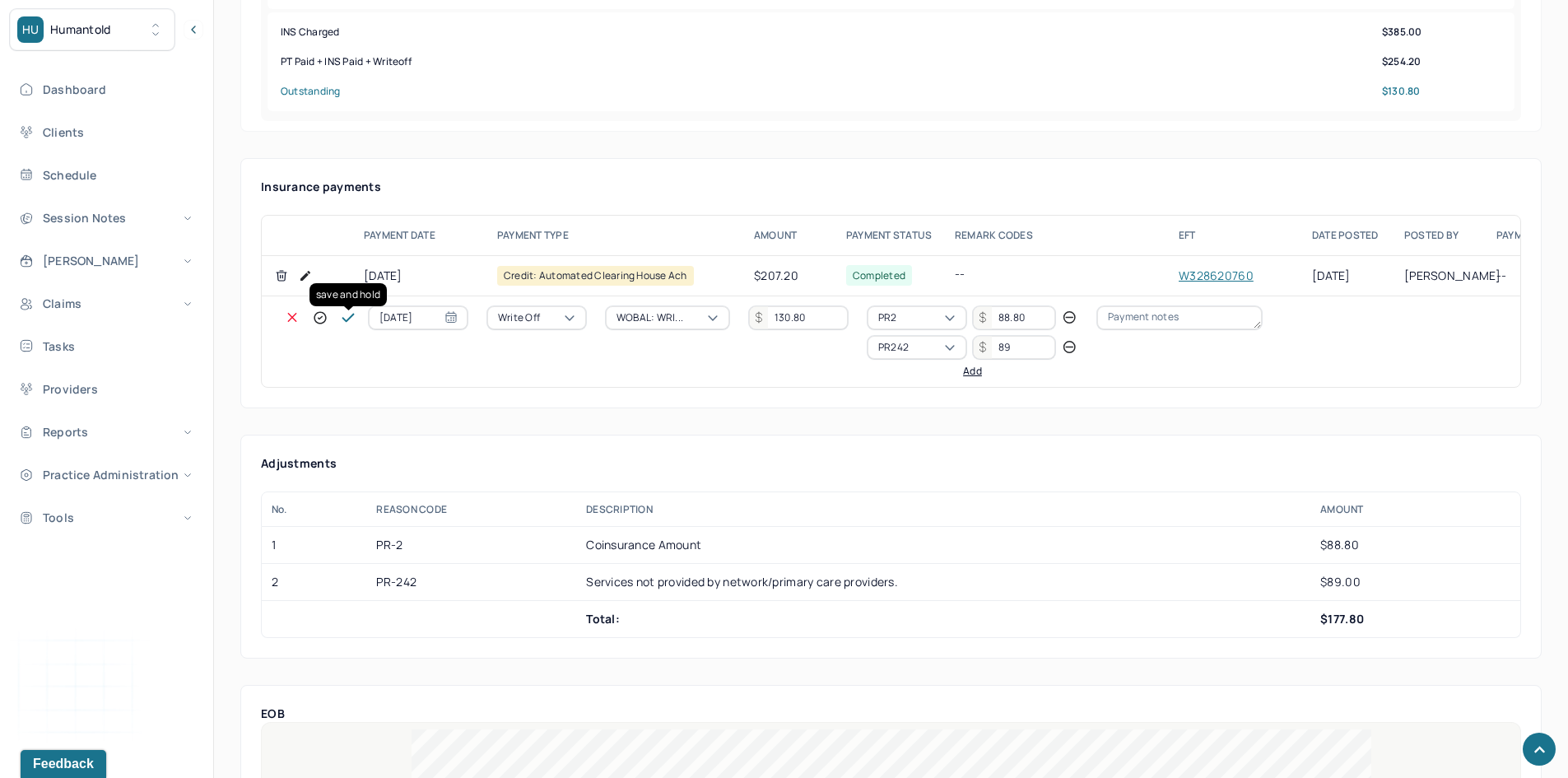 click 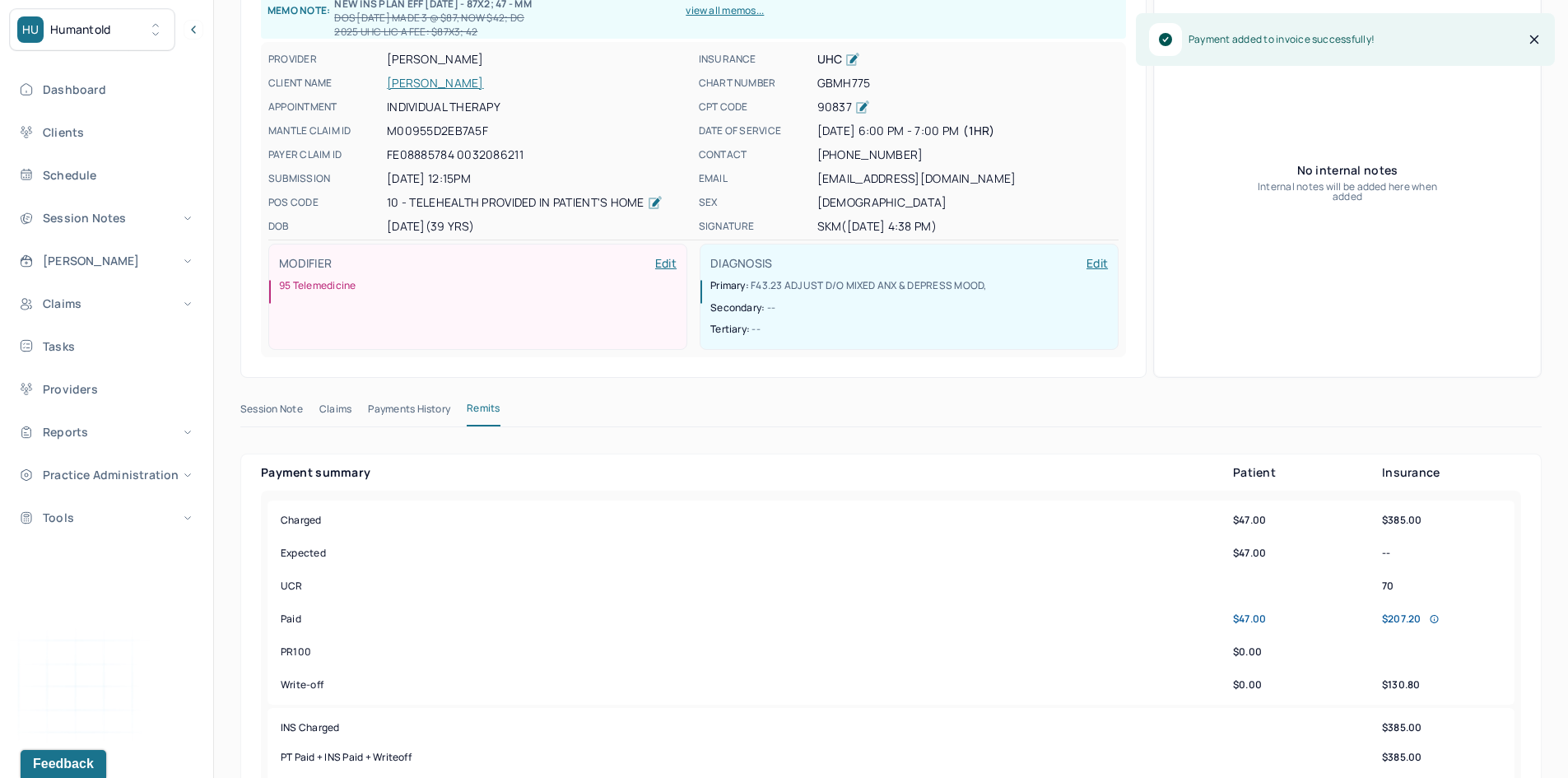 scroll, scrollTop: 82, scrollLeft: 0, axis: vertical 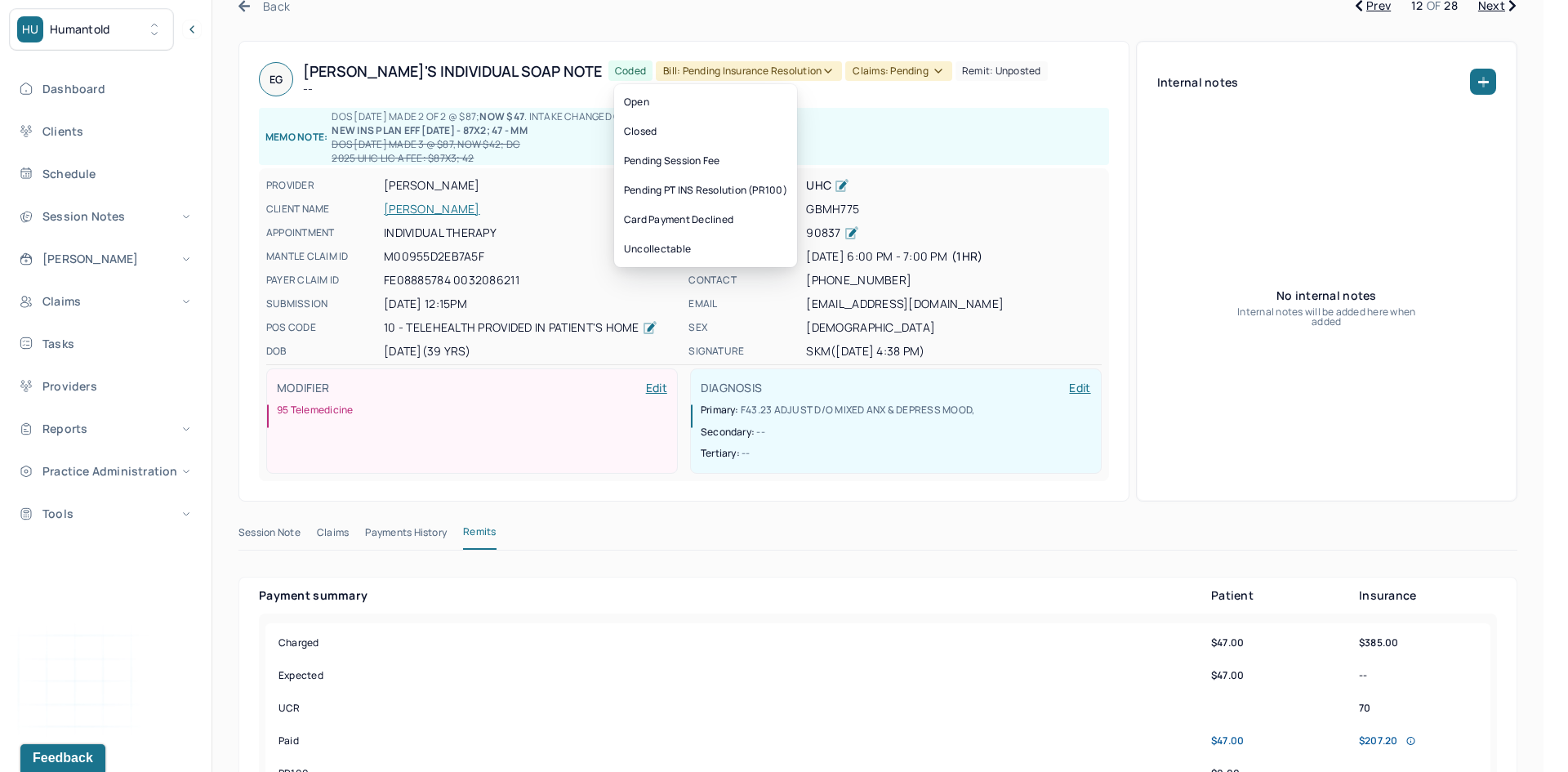 click on "Bill: Pending Insurance Resolution" at bounding box center [749, 71] 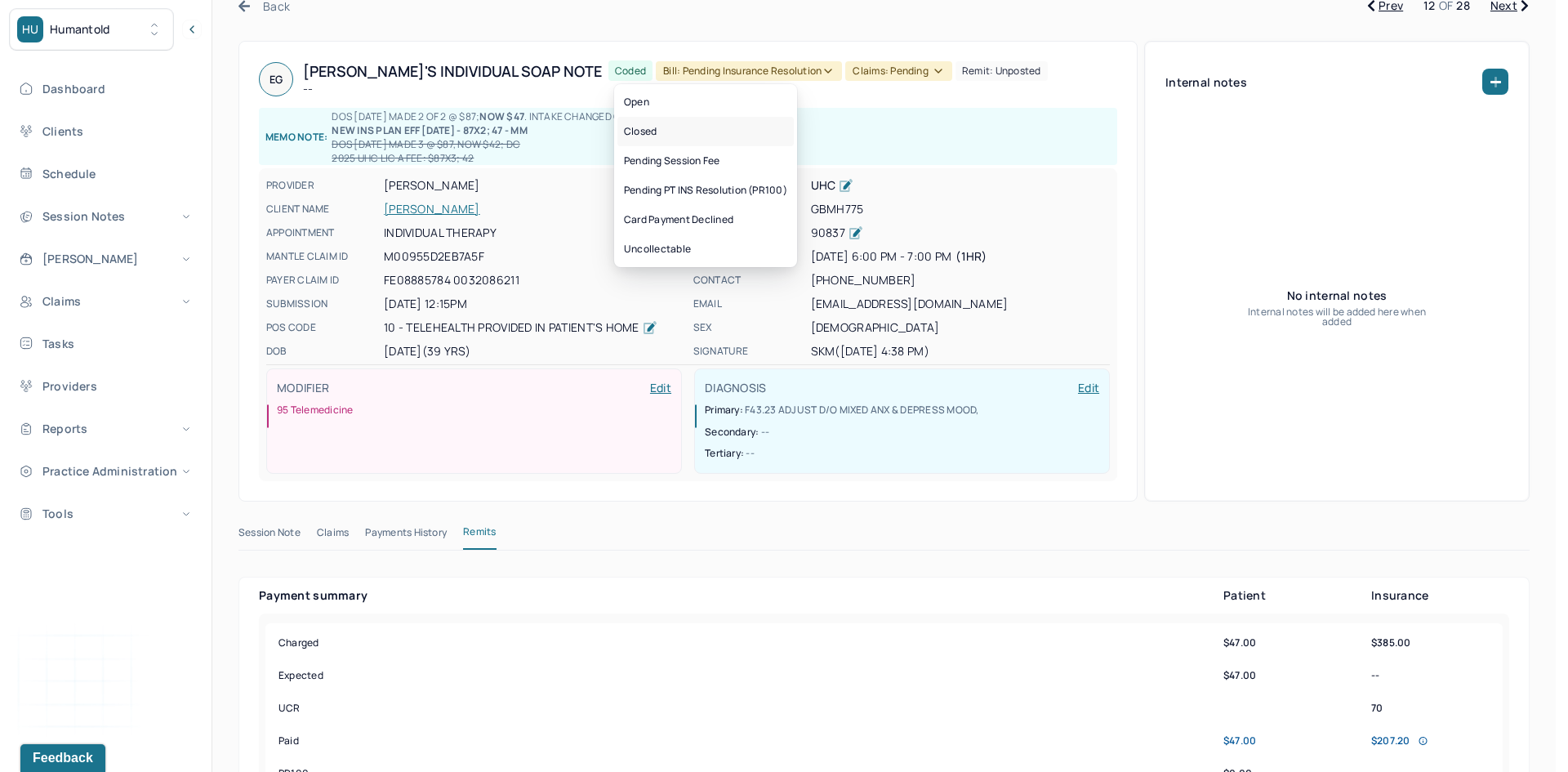 drag, startPoint x: 644, startPoint y: 138, endPoint x: 643, endPoint y: 126, distance: 12.041595 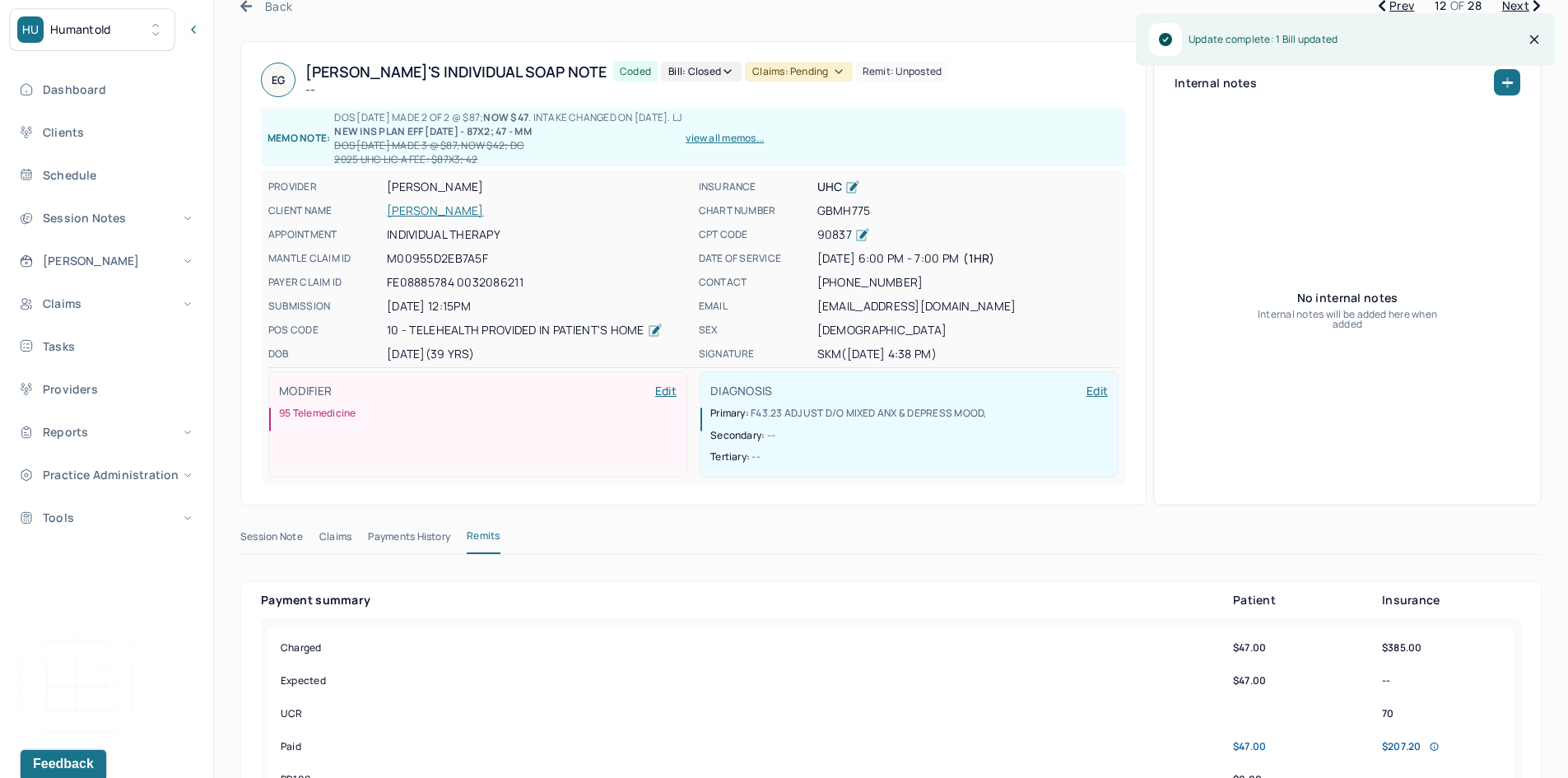 click on "Claims: pending" at bounding box center (798, 72) 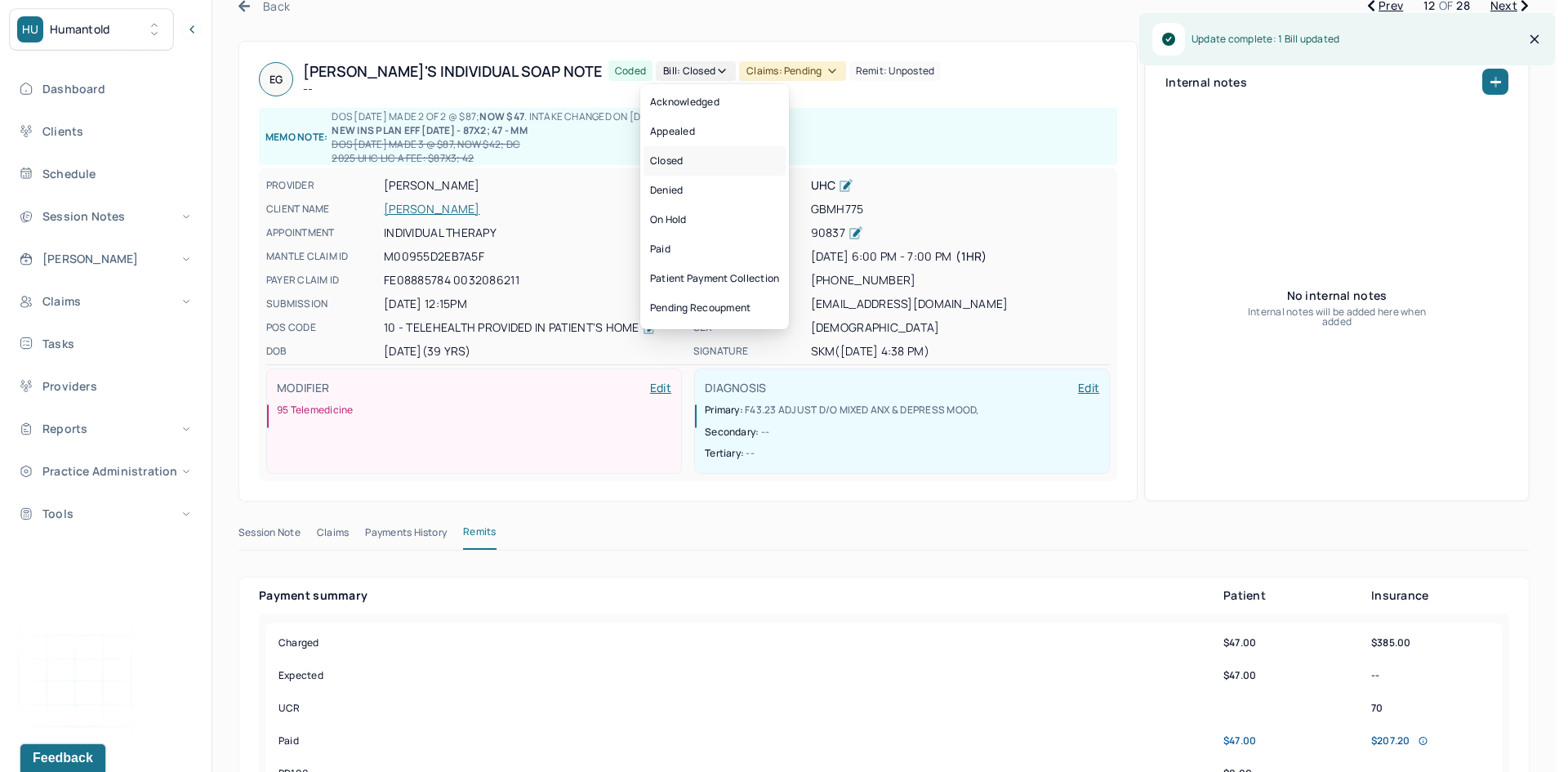 click on "Closed" at bounding box center (715, 161) 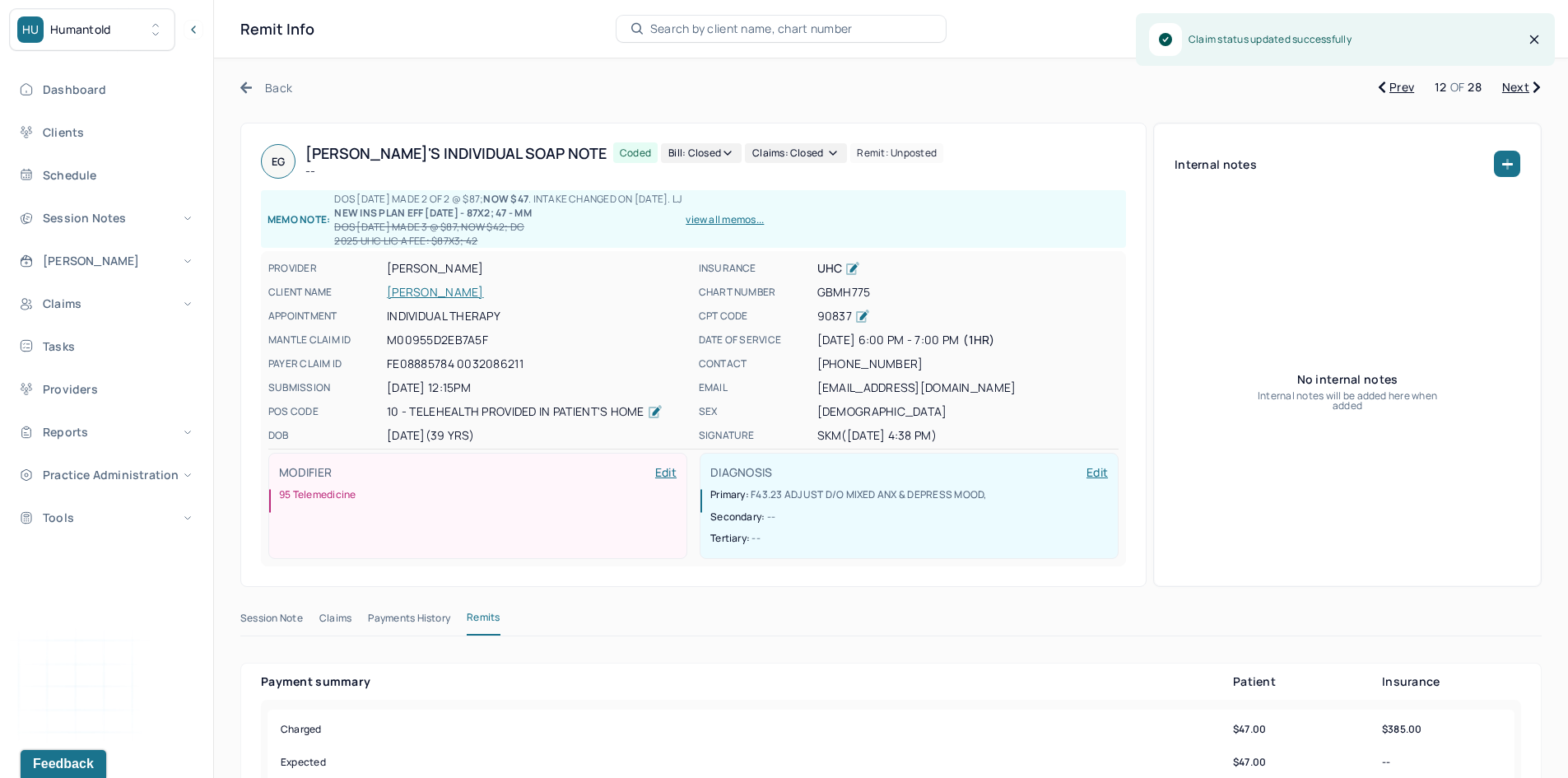 scroll, scrollTop: 0, scrollLeft: 0, axis: both 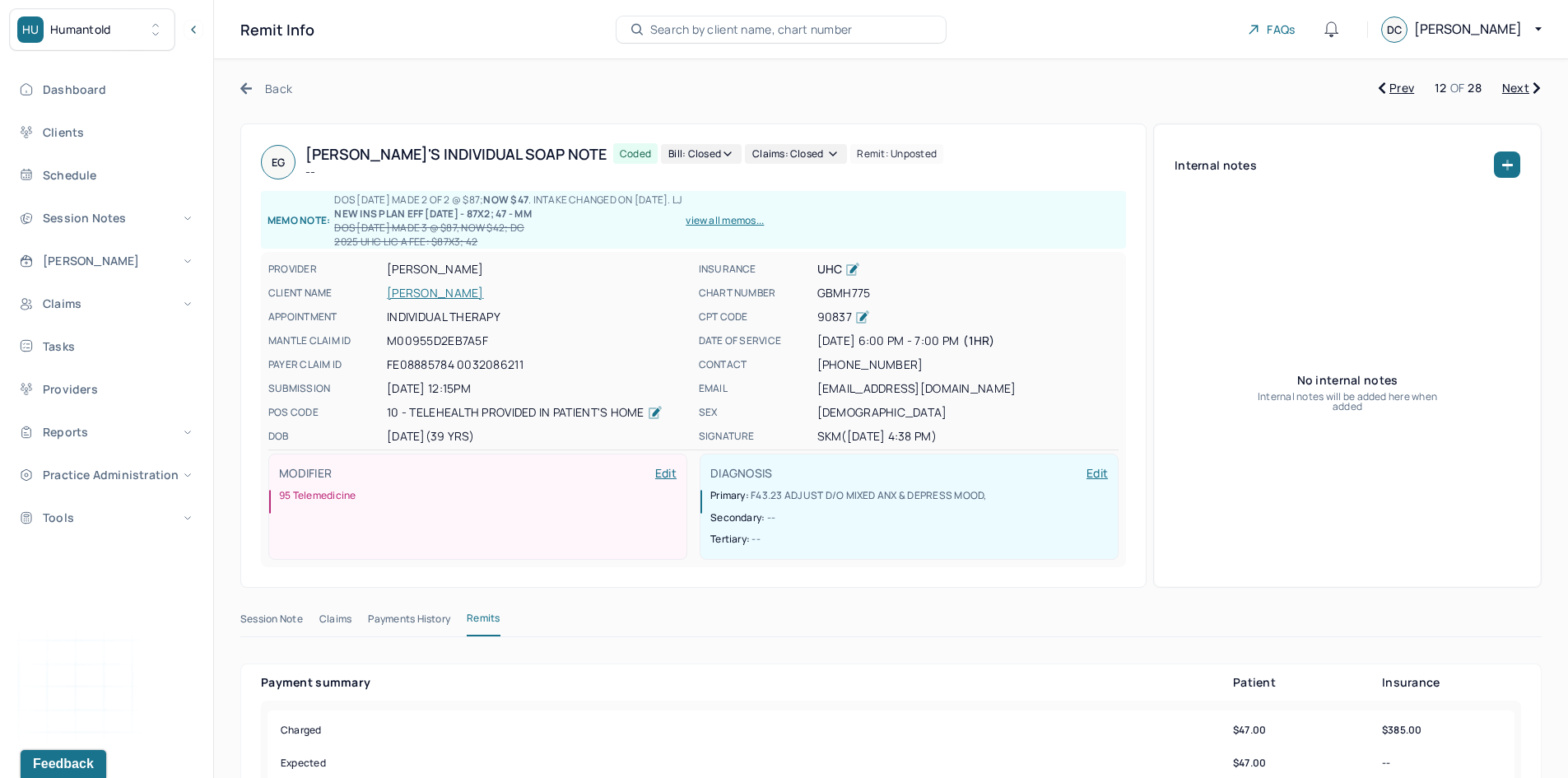 click on "Next" at bounding box center (1521, 88) 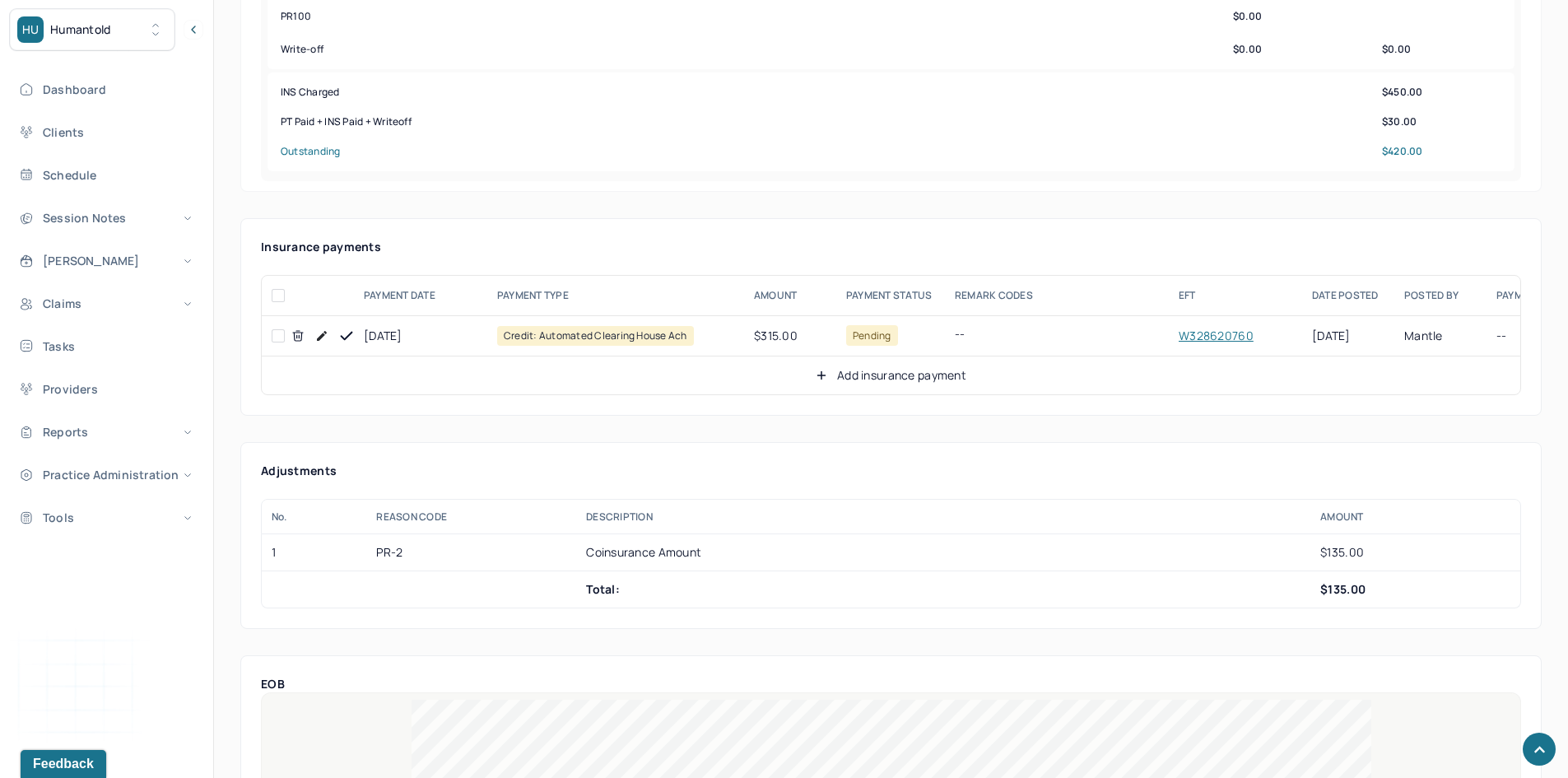scroll, scrollTop: 576, scrollLeft: 0, axis: vertical 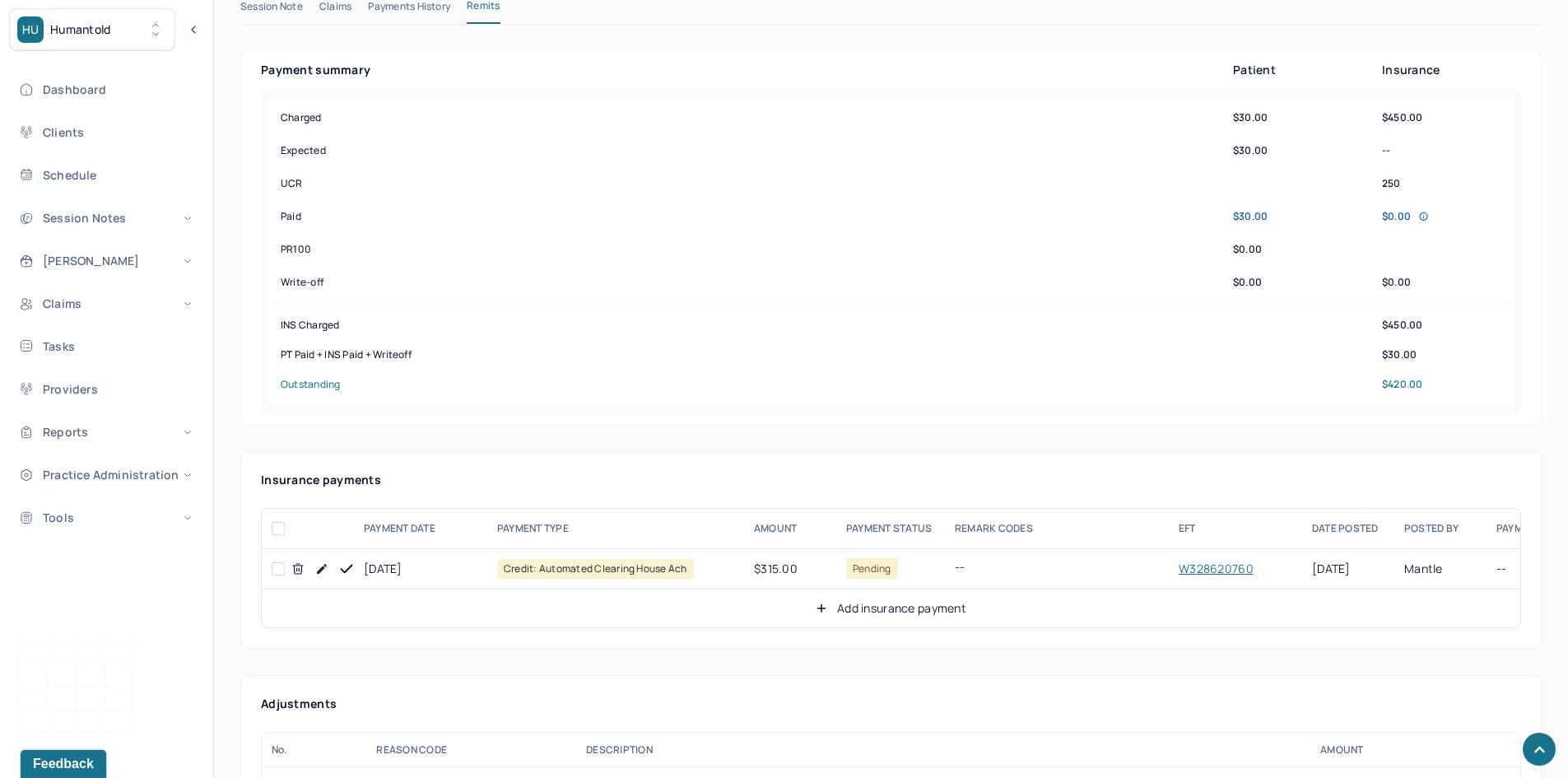 click at bounding box center (278, 569) 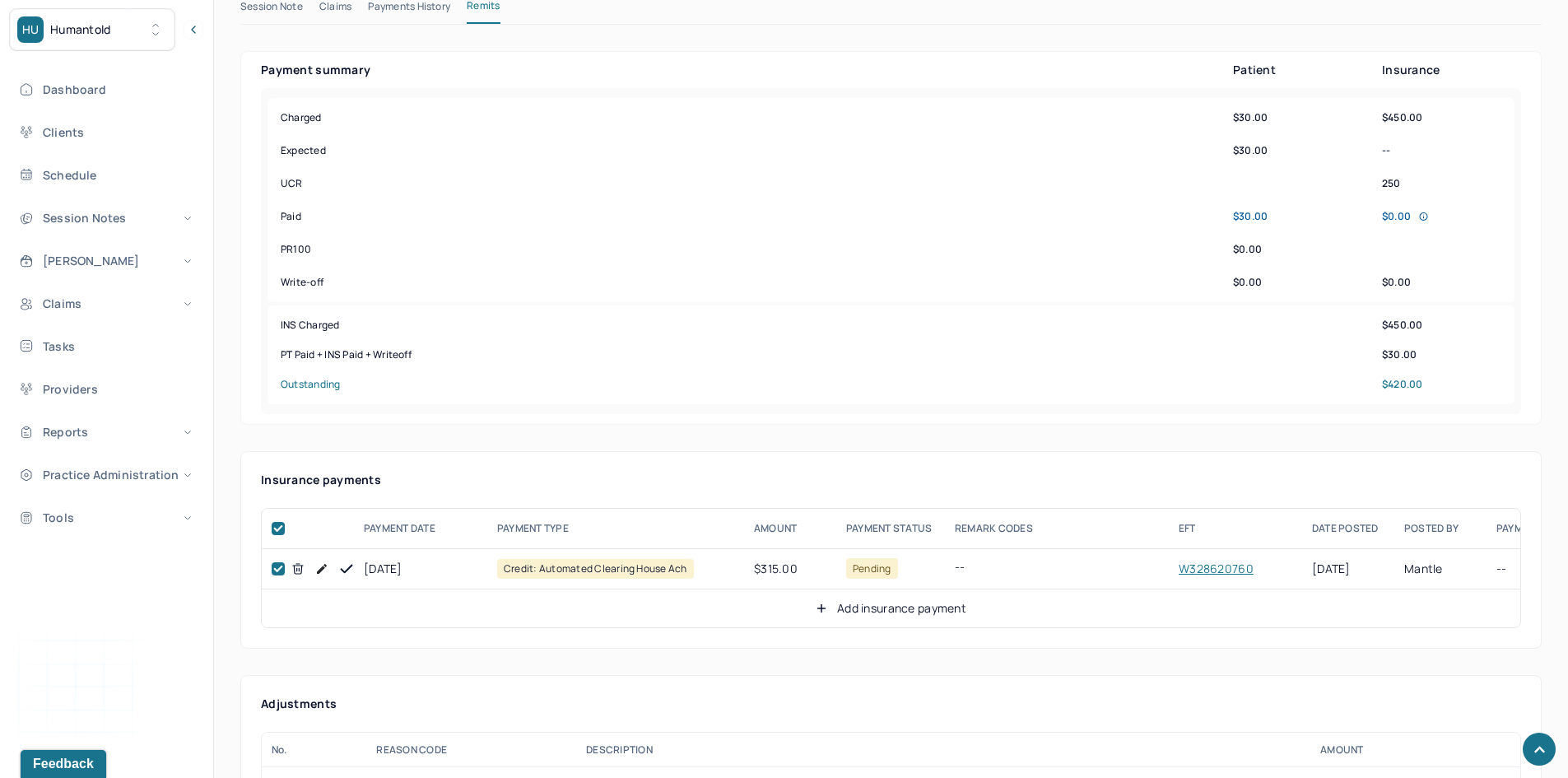 checkbox on "true" 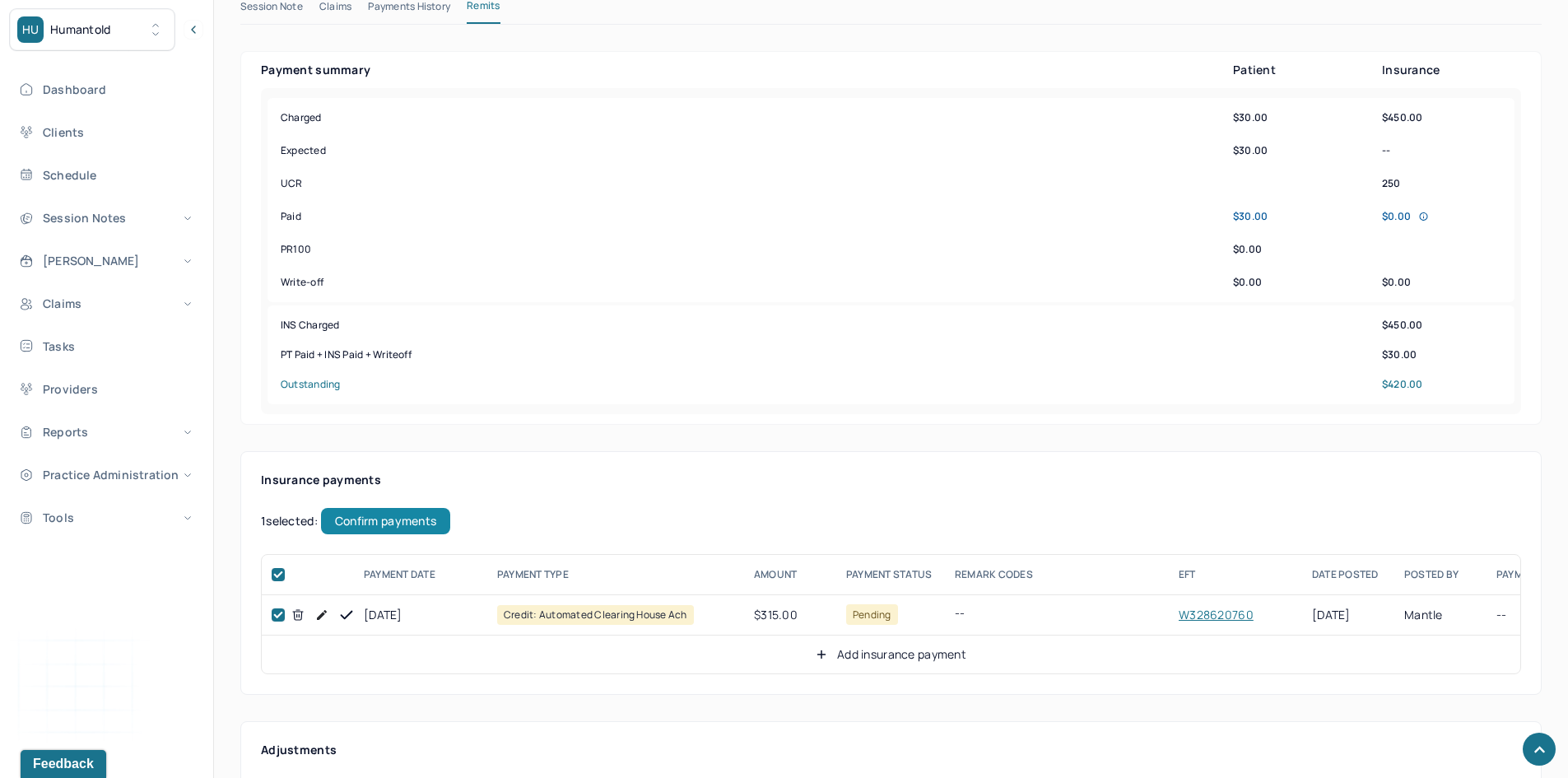 click on "Confirm payments" at bounding box center (385, 521) 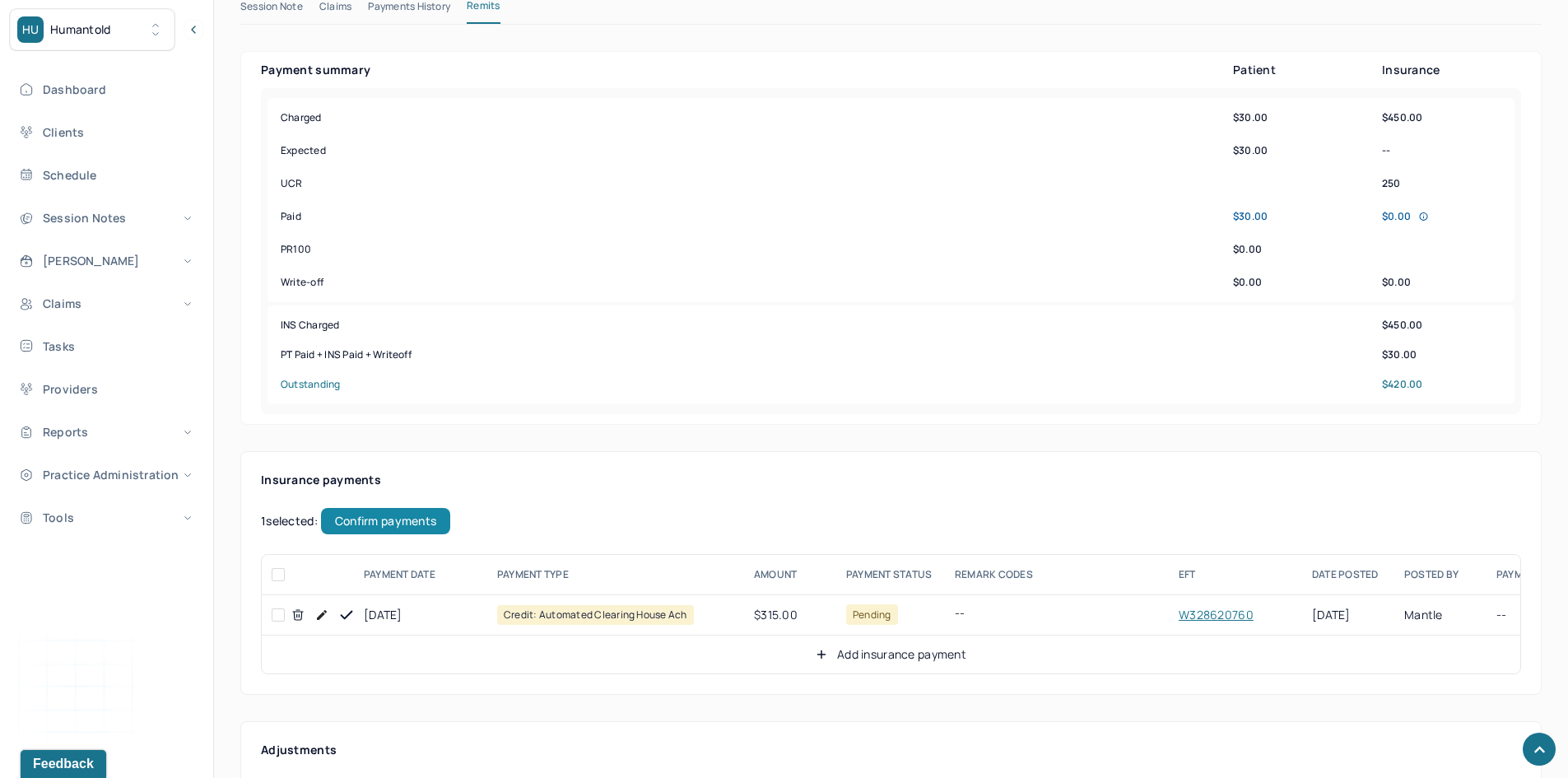 checkbox on "false" 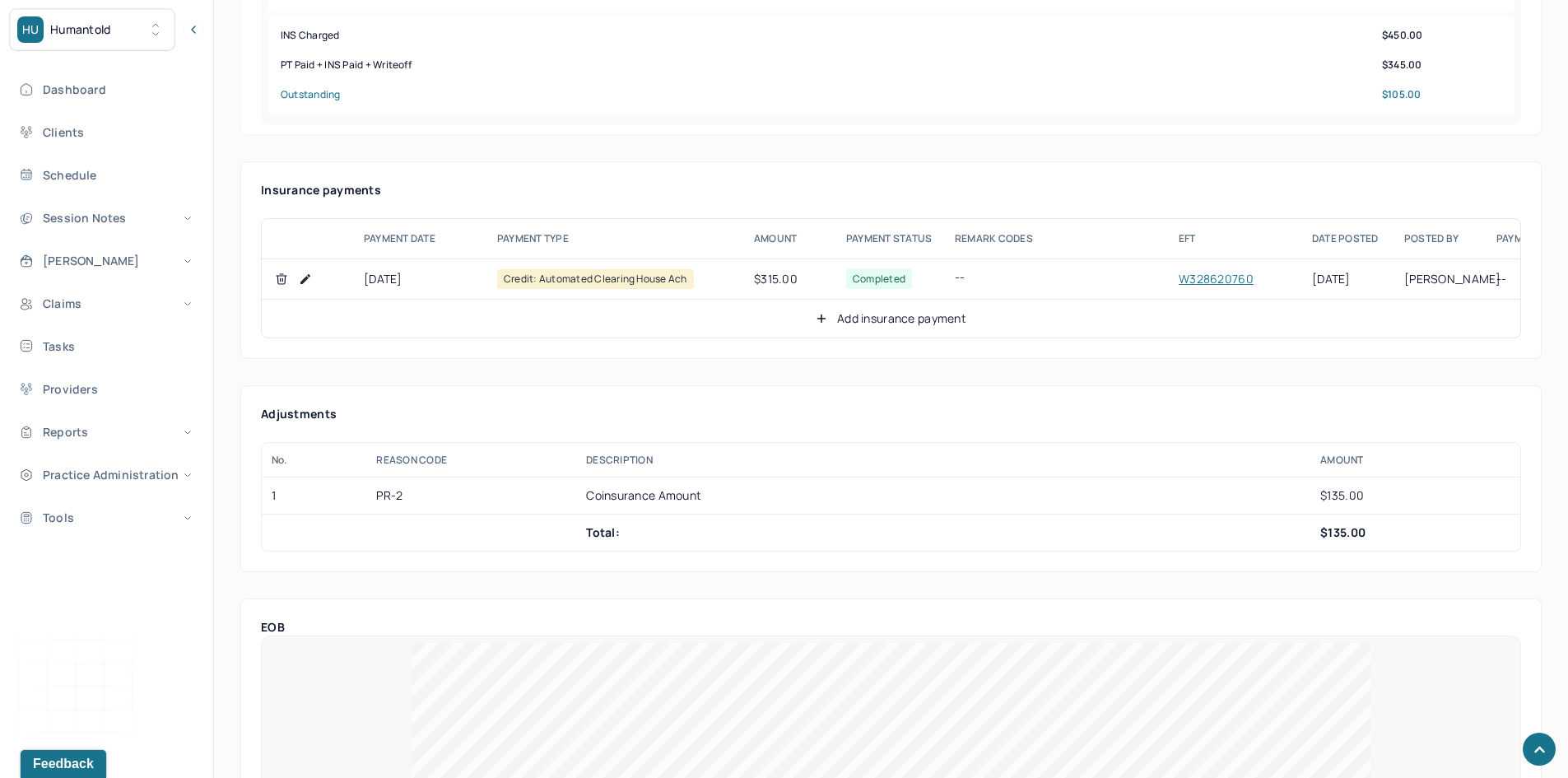 scroll, scrollTop: 906, scrollLeft: 0, axis: vertical 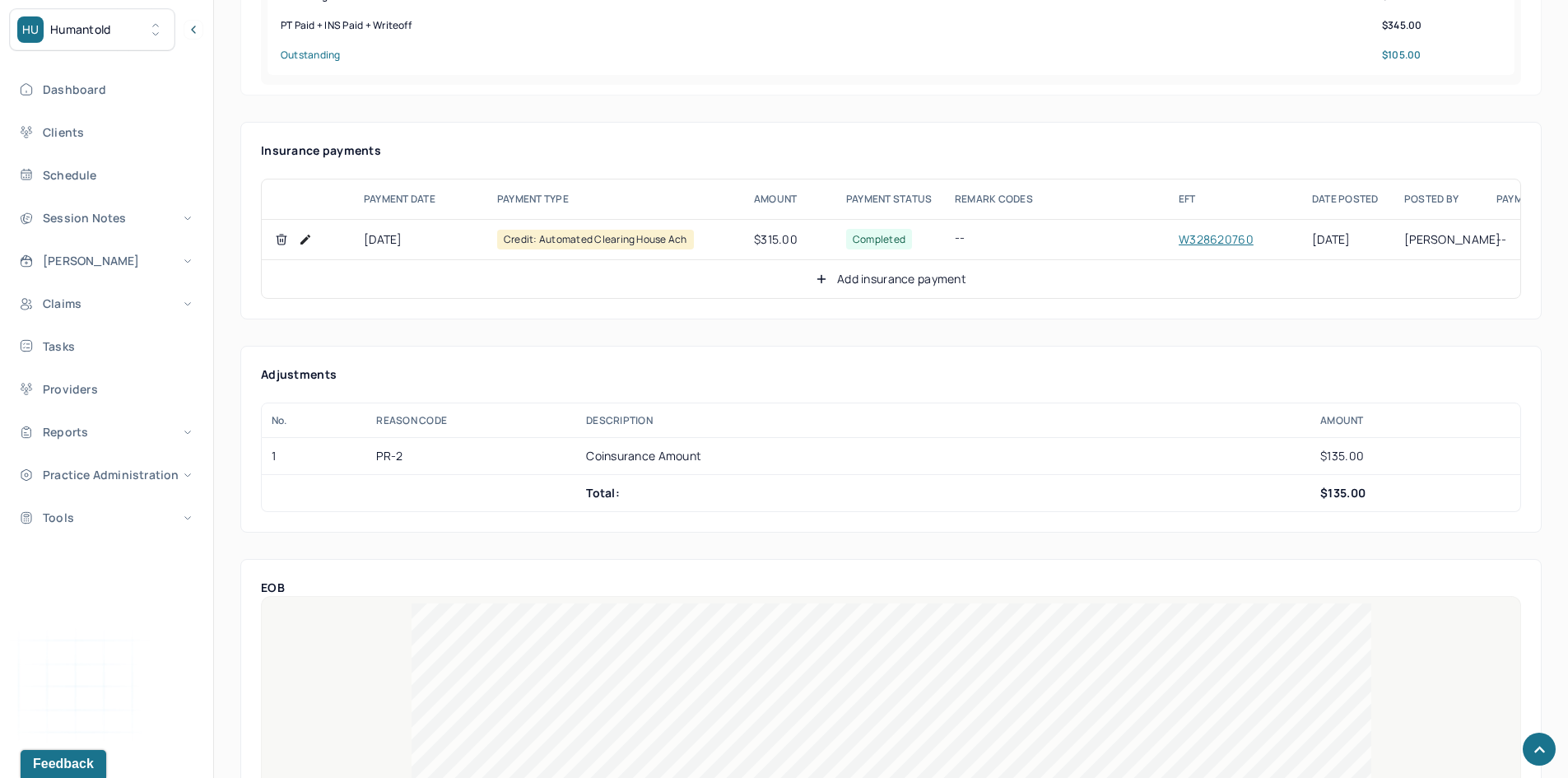 click 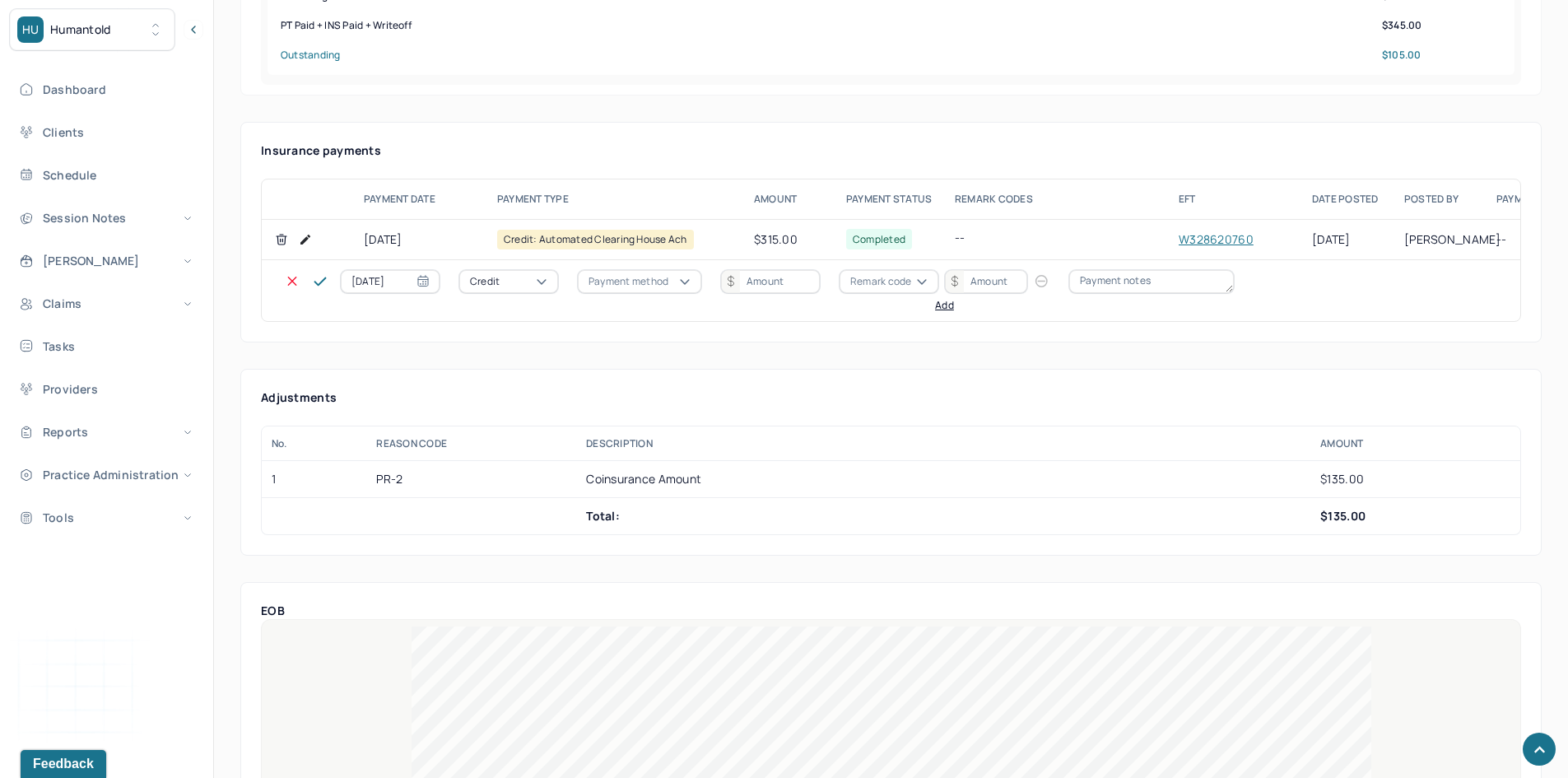 click on "Credit" at bounding box center [509, 282] 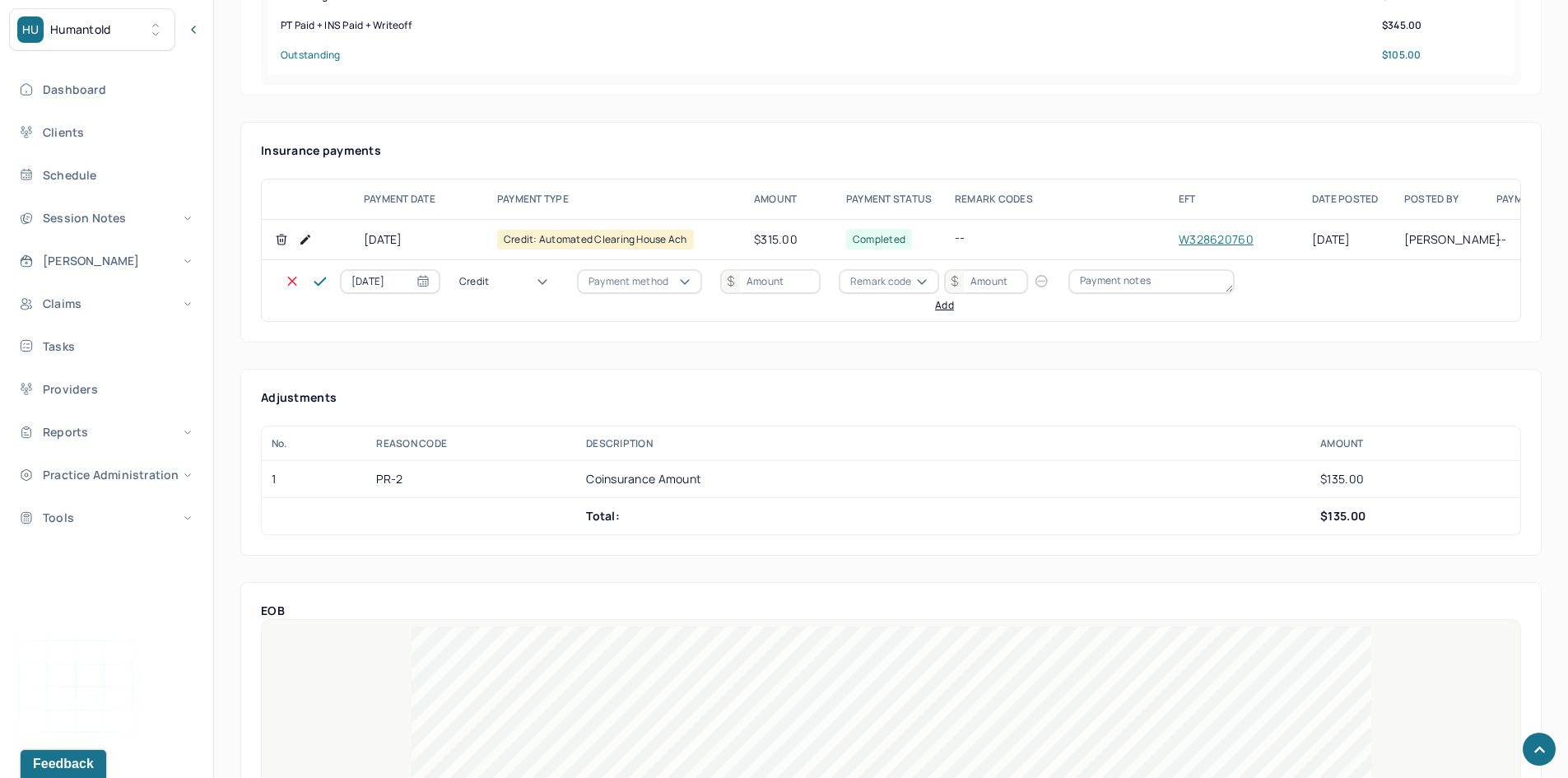 click on "Write off" at bounding box center (49, 2408) 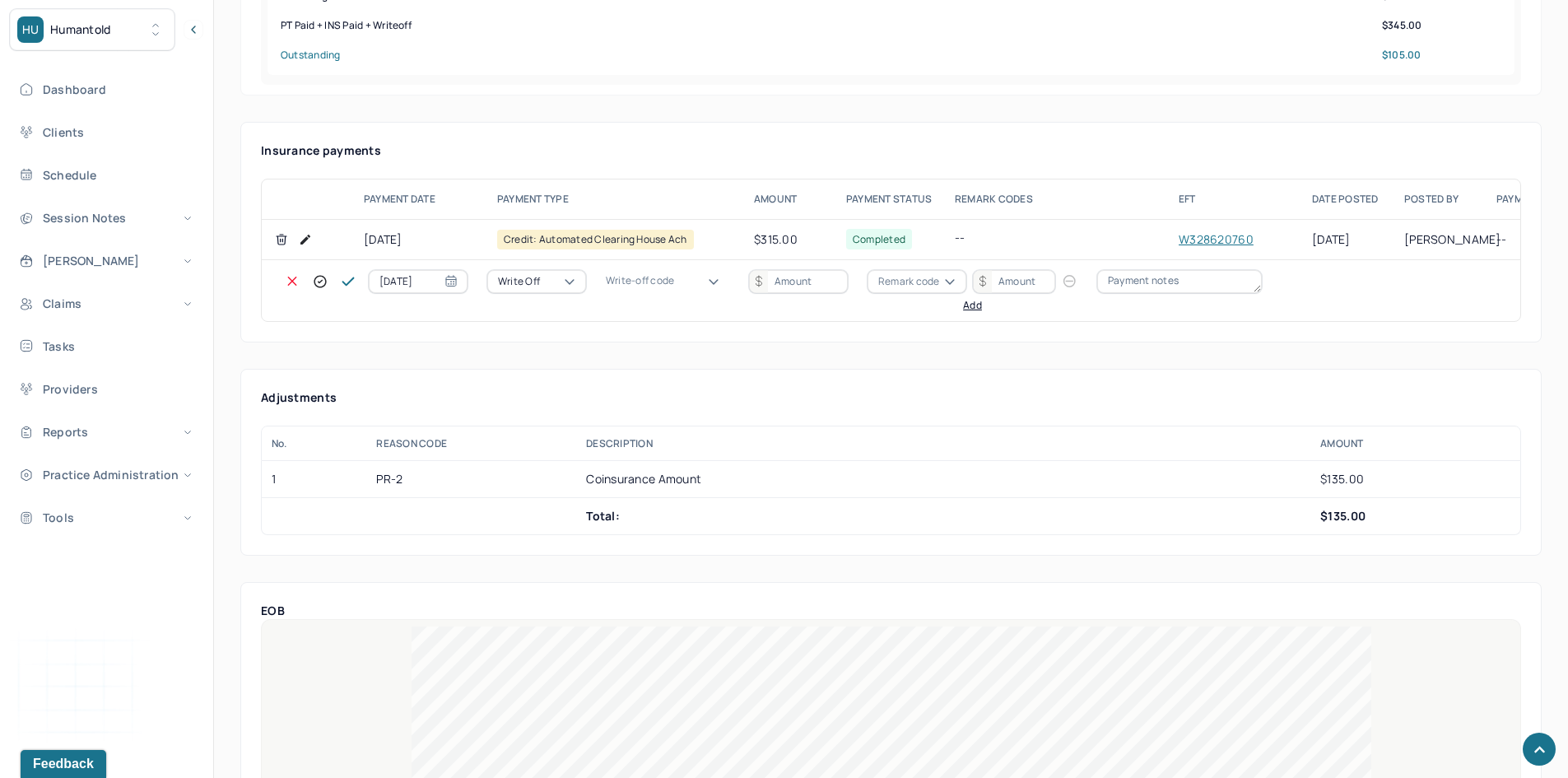 click on "Write-off code" at bounding box center [640, 281] 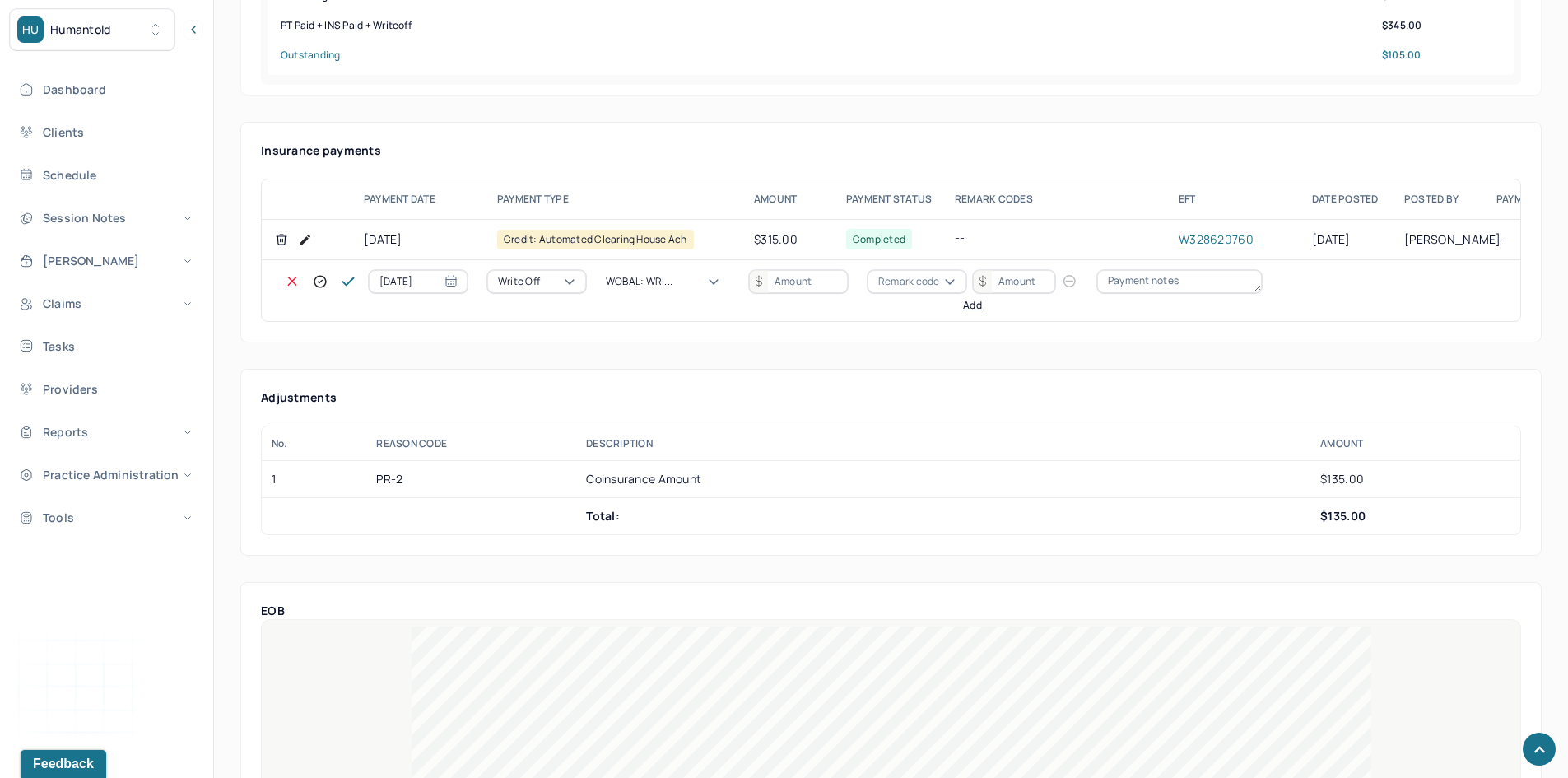 click at bounding box center [798, 282] 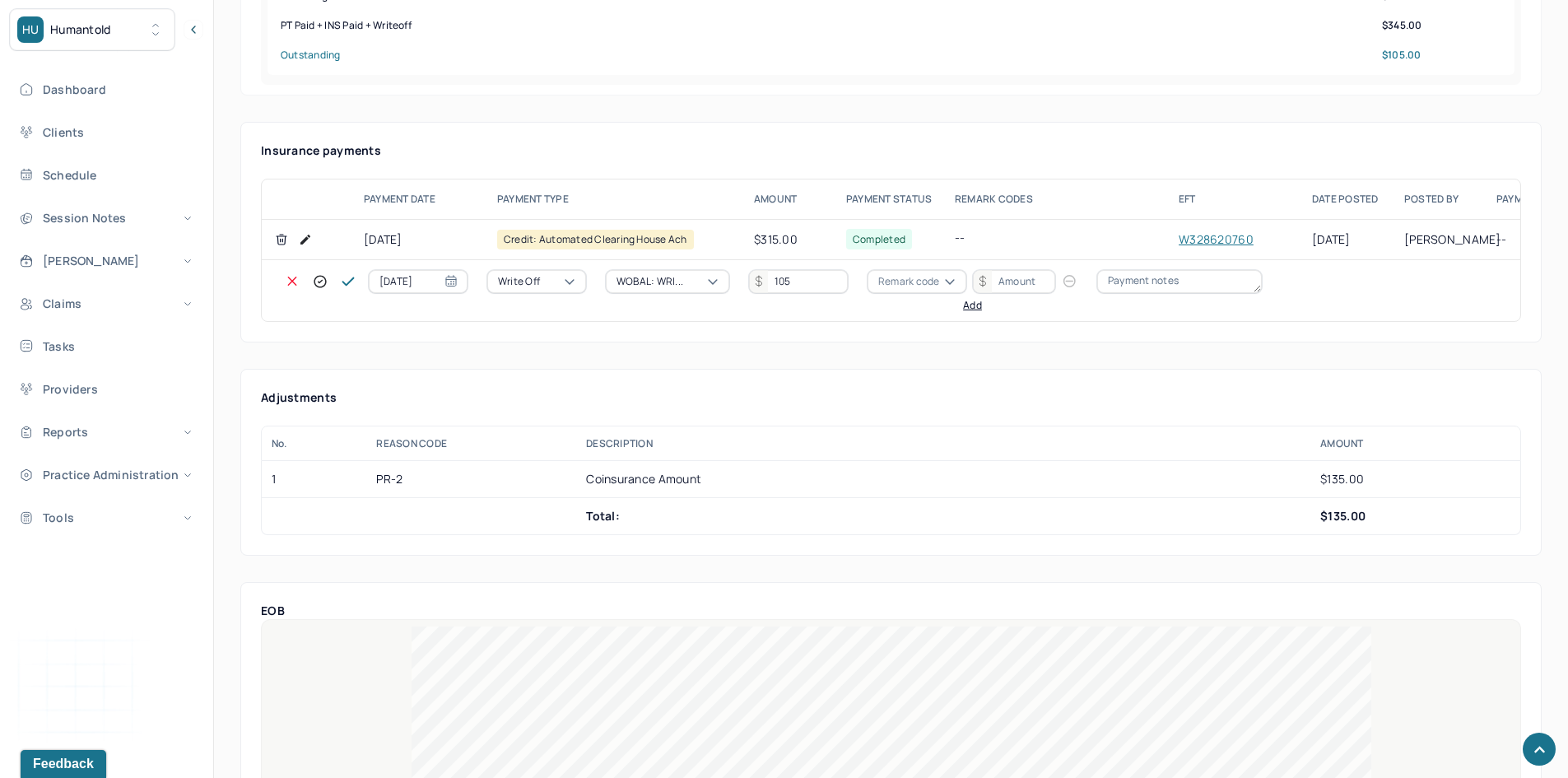 type on "105" 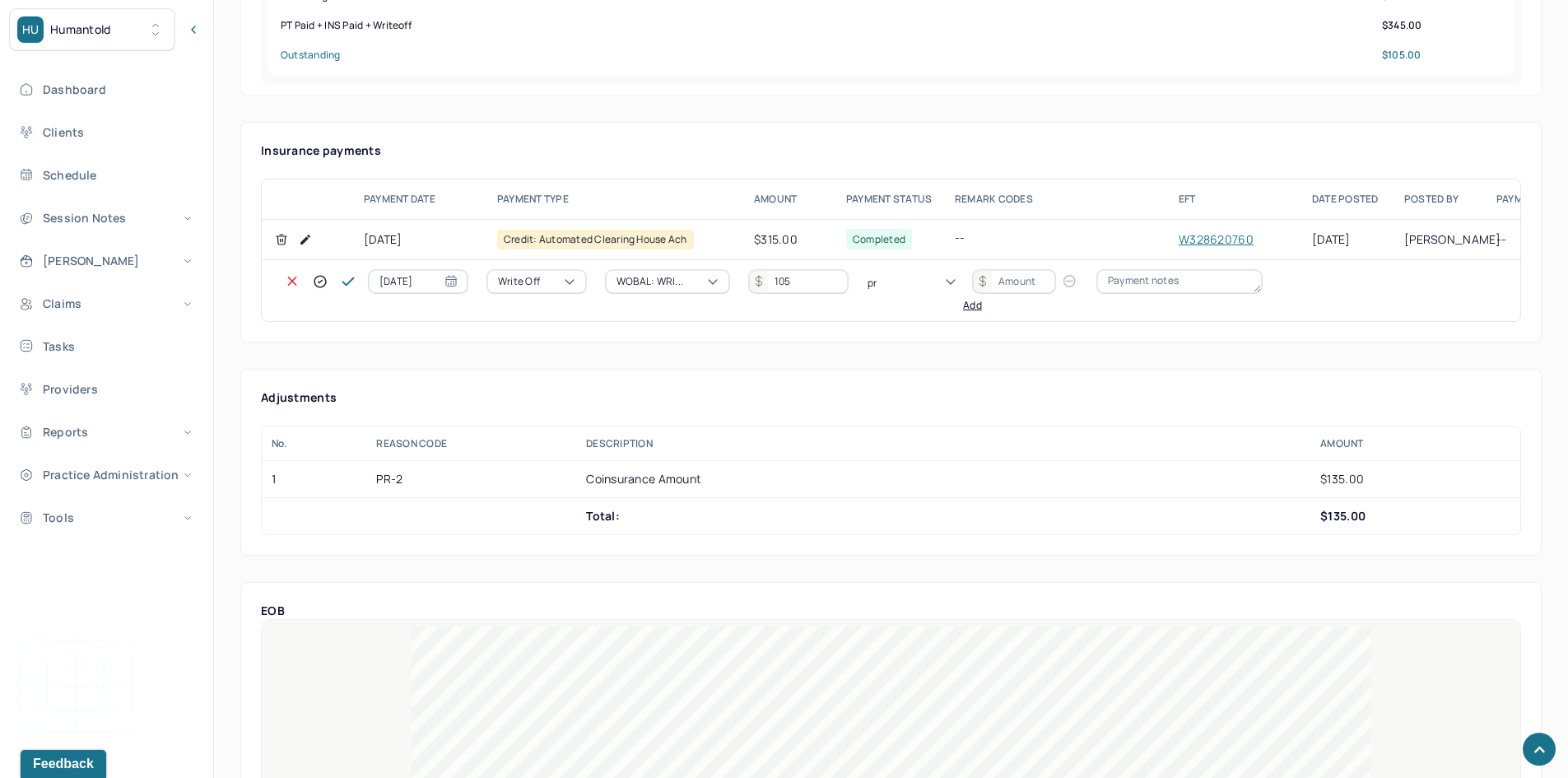 type on "pr2" 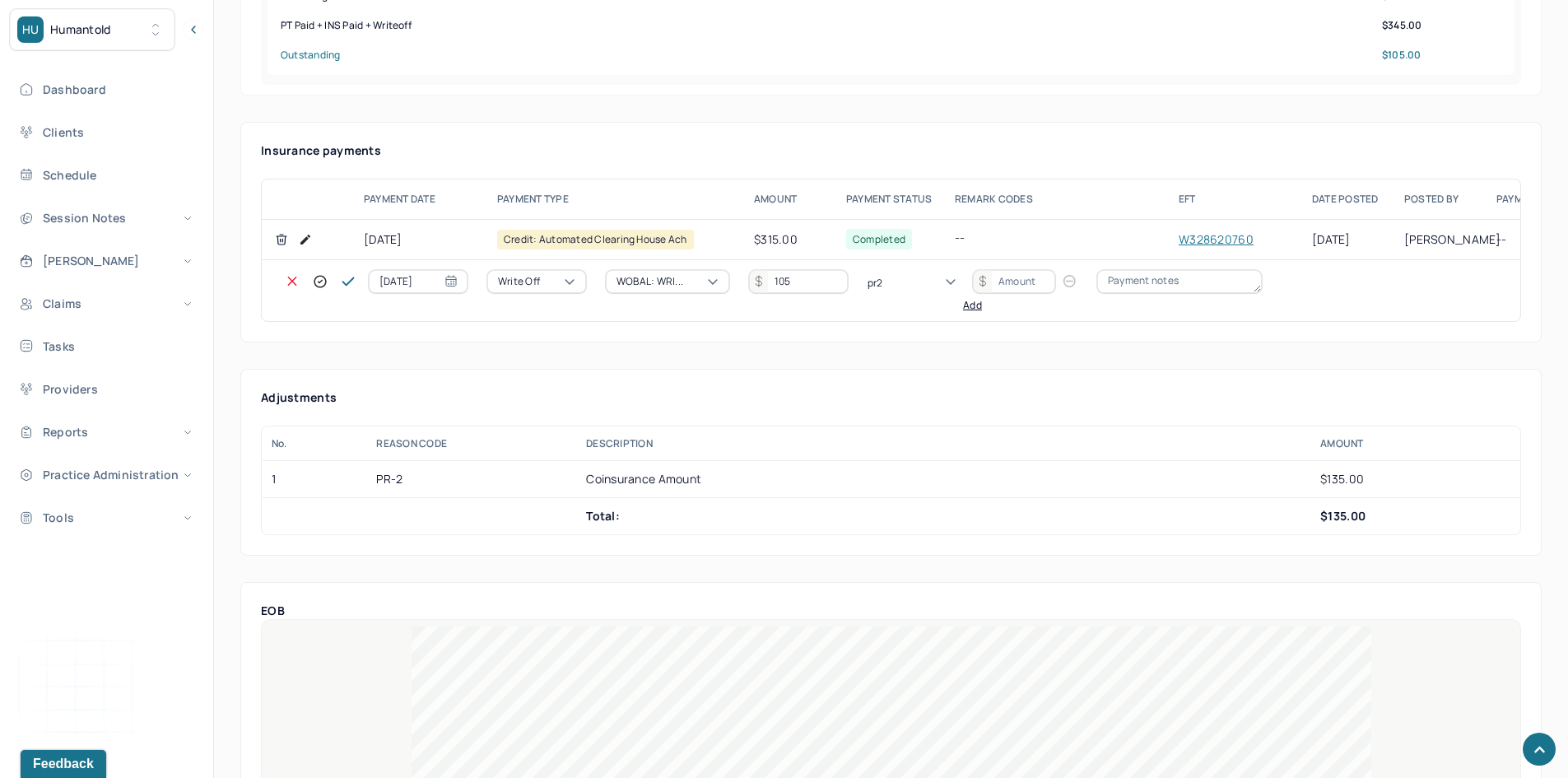 type 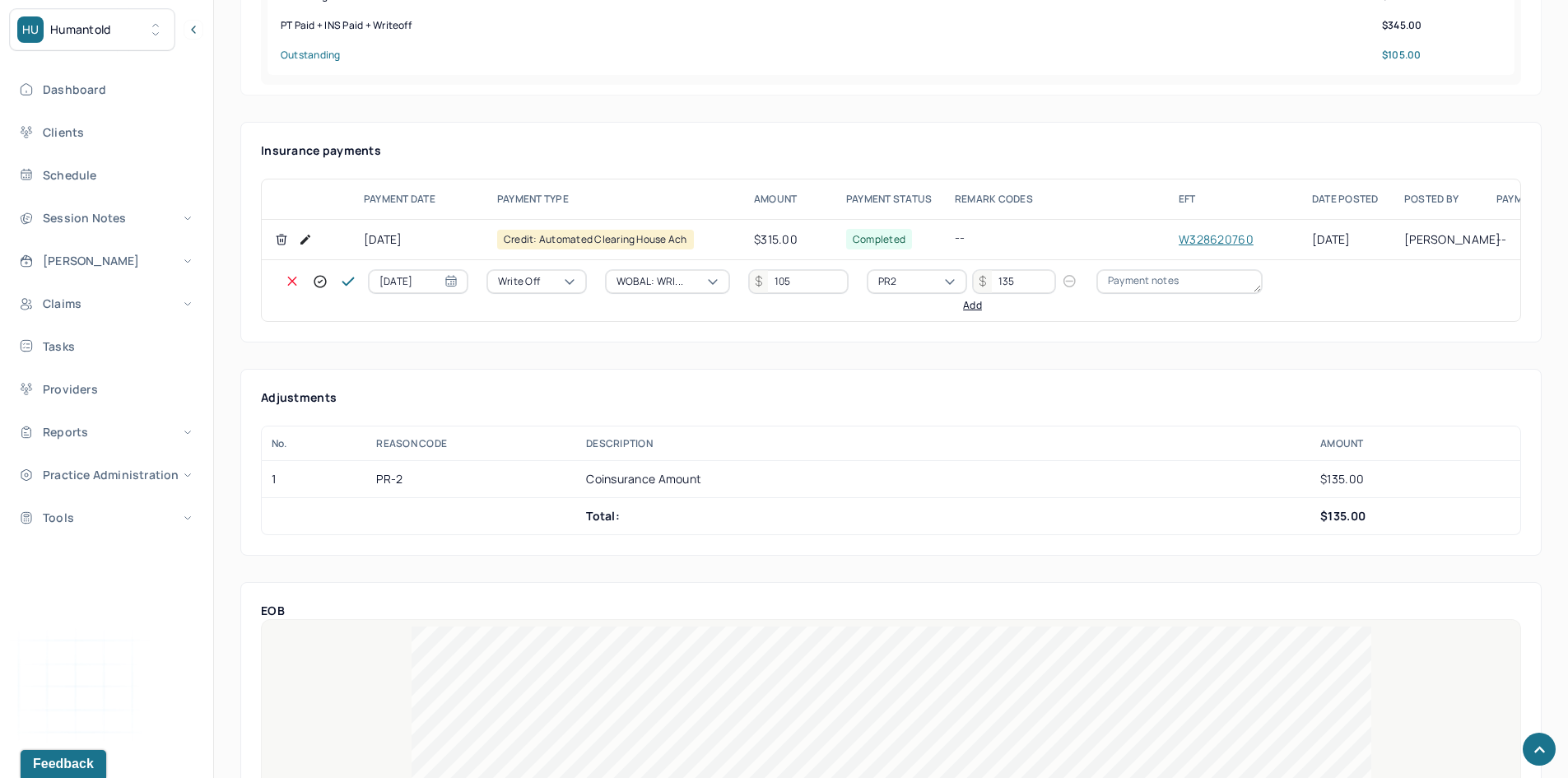 type on "135" 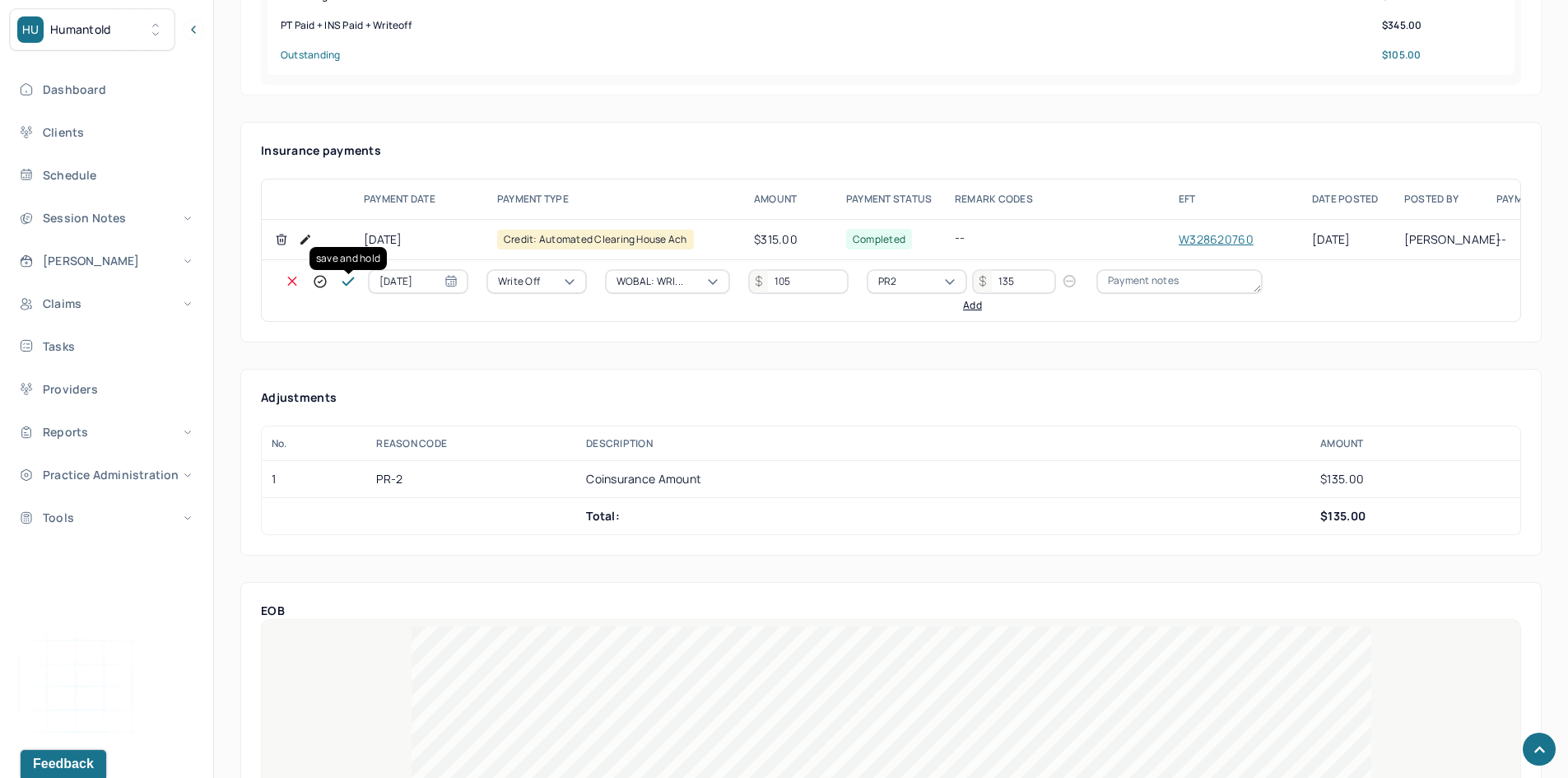 click 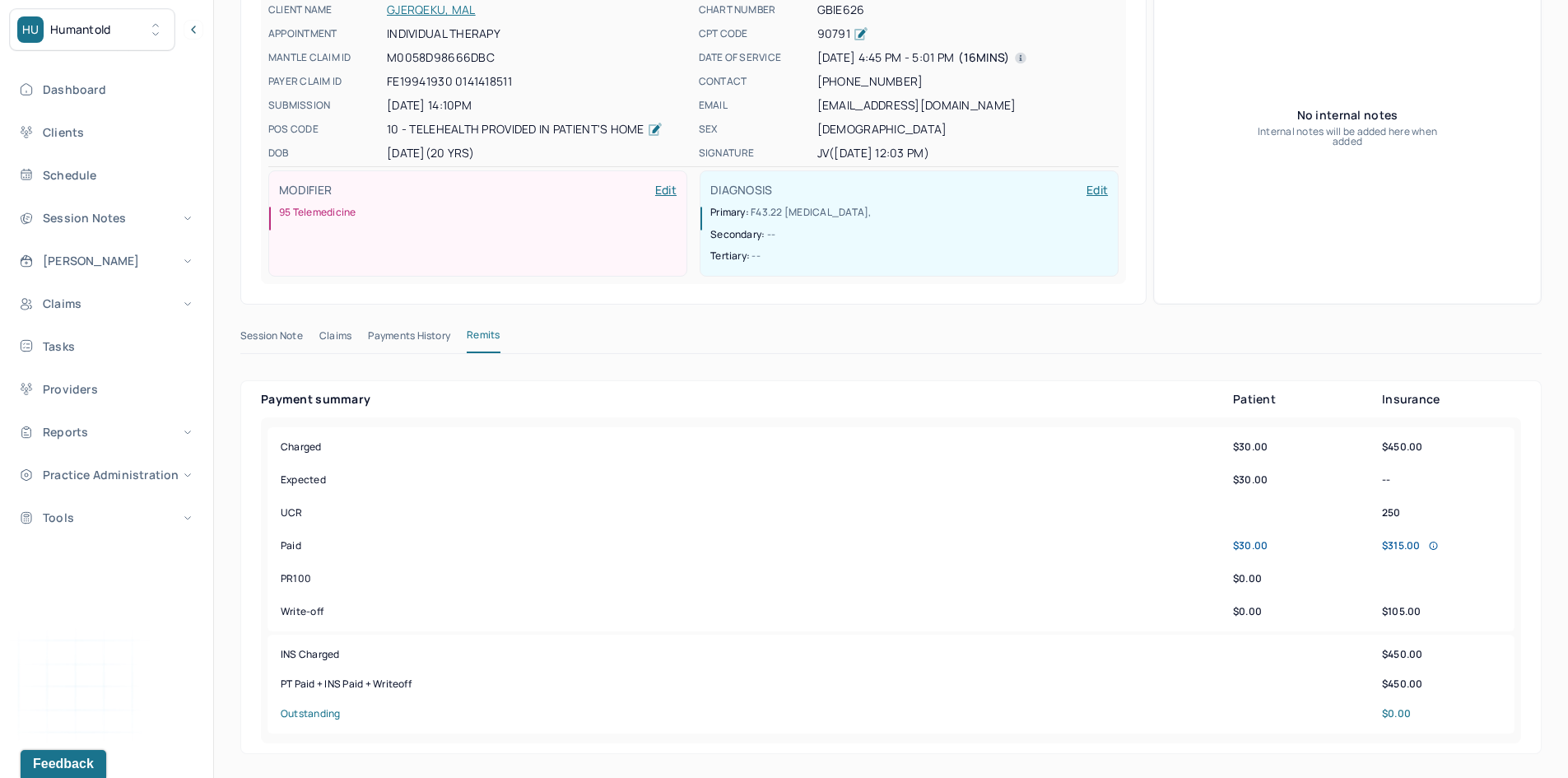 scroll, scrollTop: 0, scrollLeft: 0, axis: both 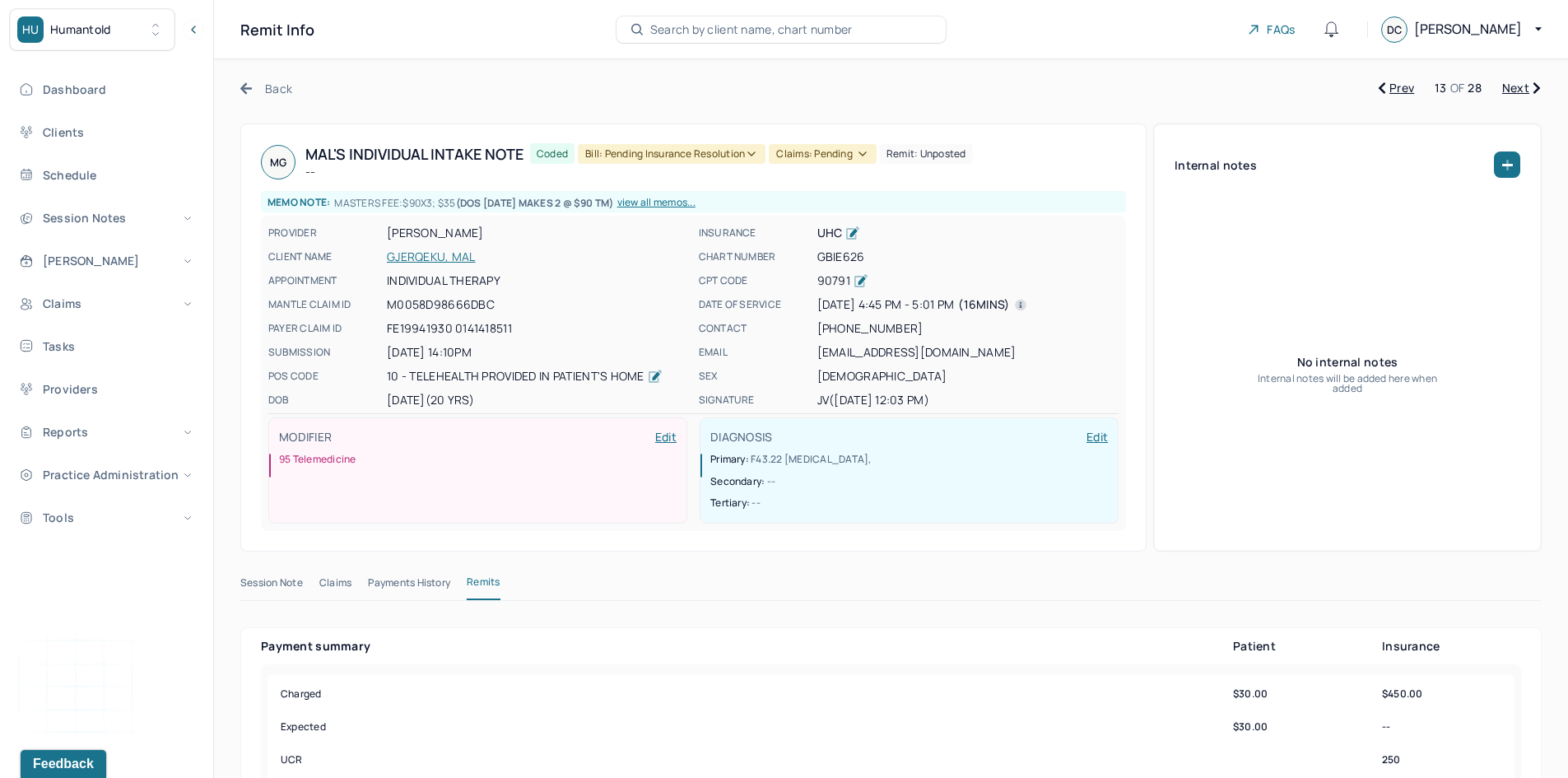 click on "Bill: Pending Insurance Resolution" at bounding box center [672, 154] 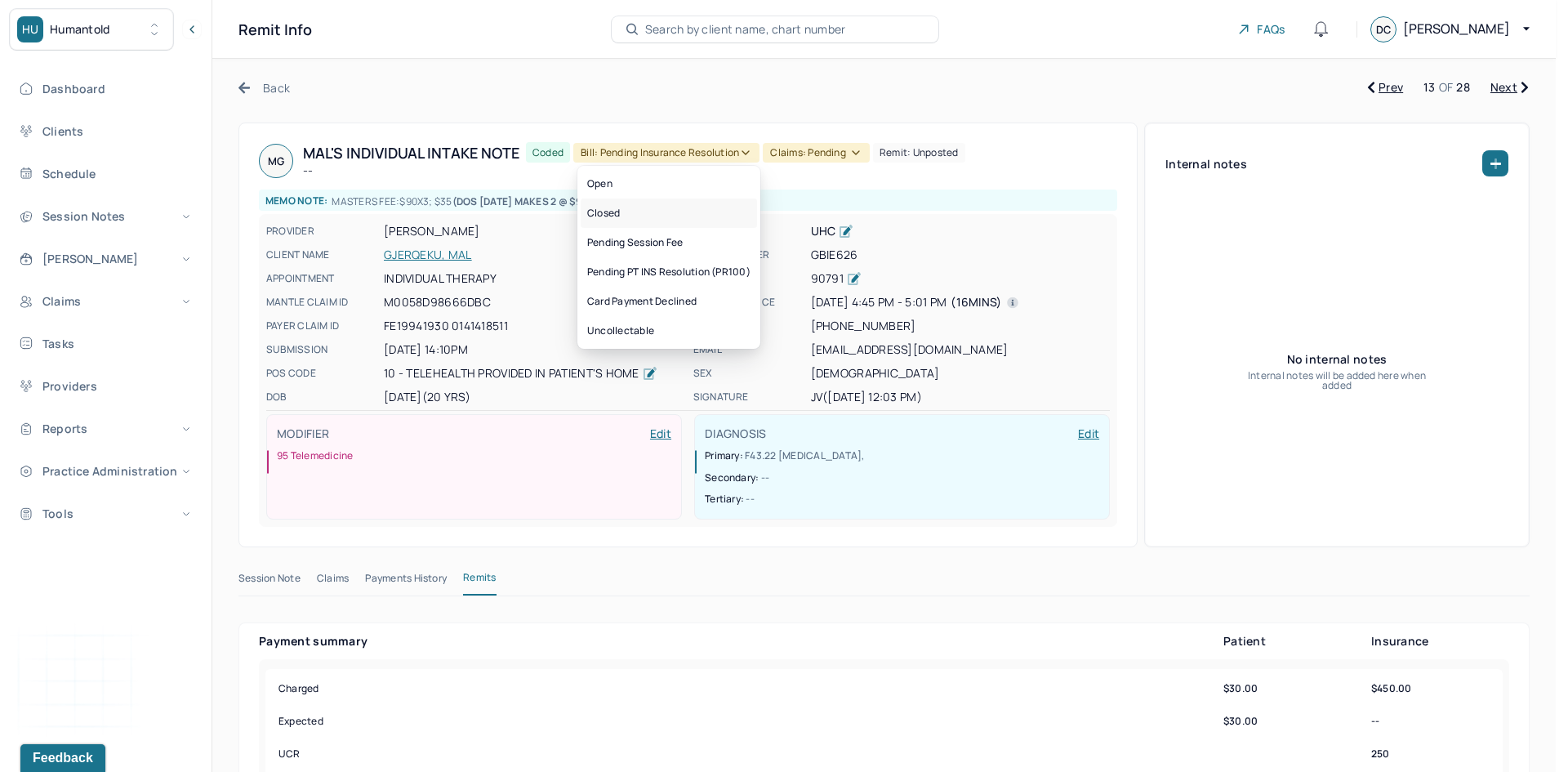 click on "Closed" at bounding box center (669, 213) 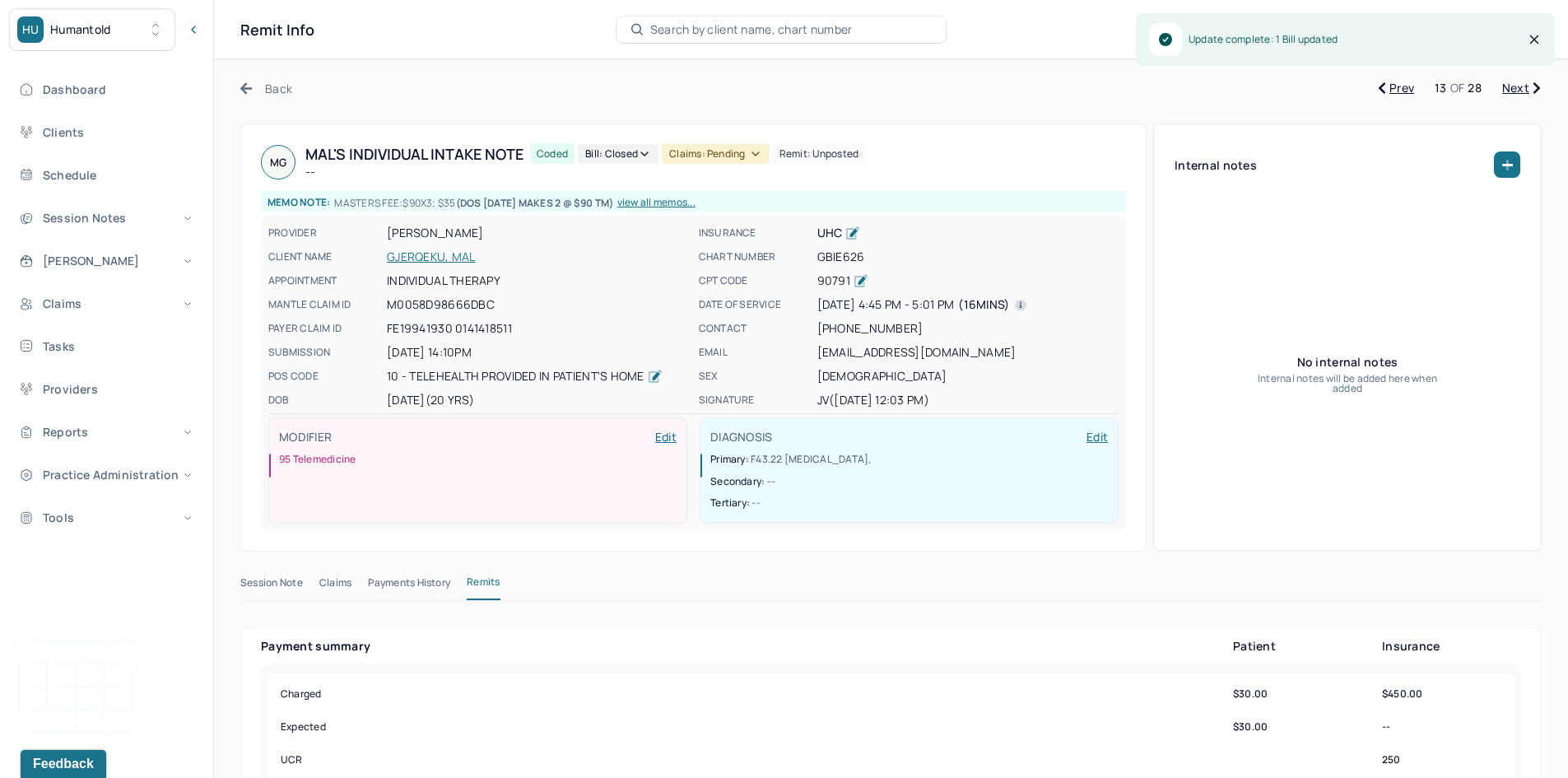 click on "Claims: pending" at bounding box center [715, 154] 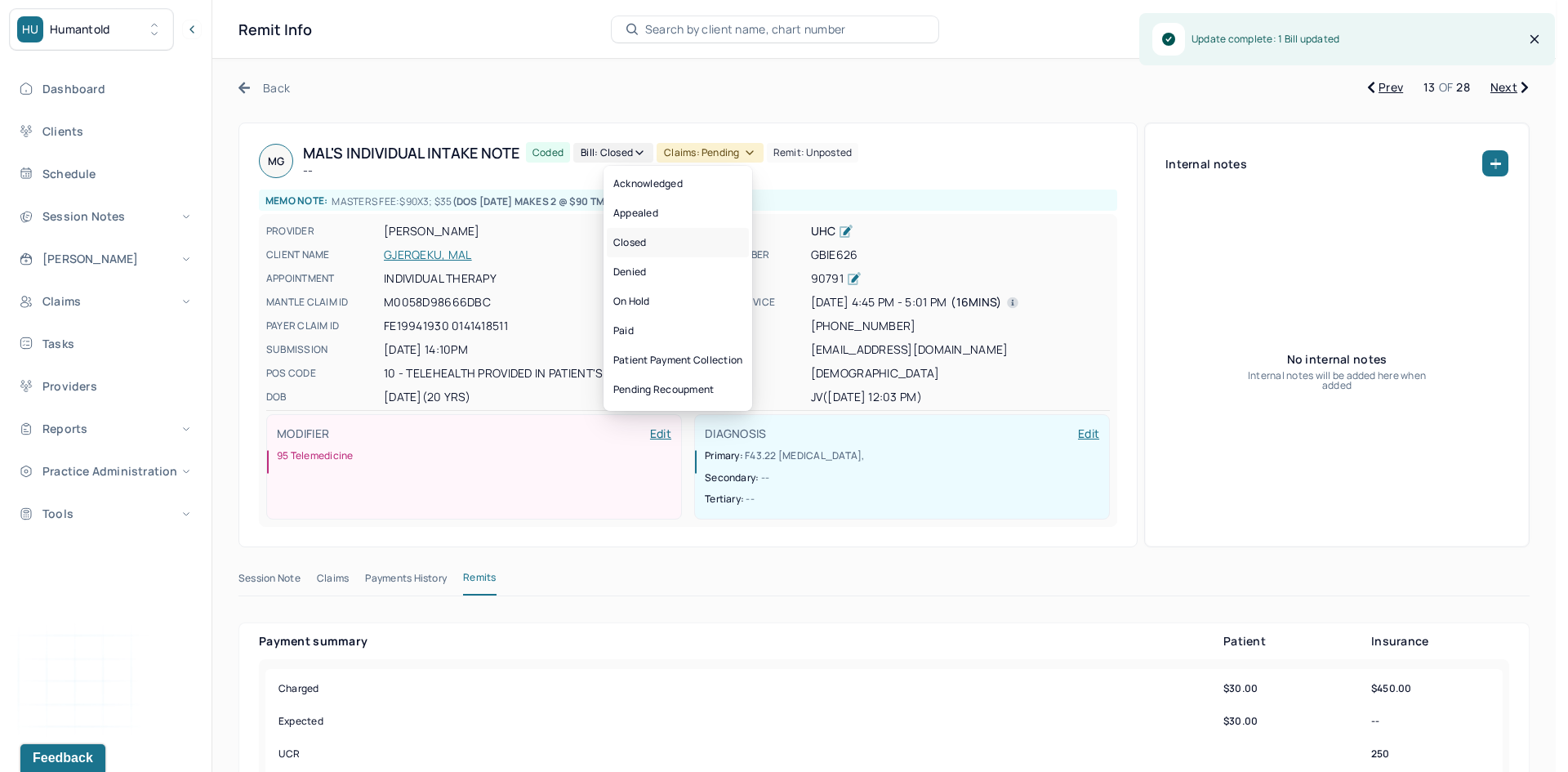 click on "Closed" at bounding box center (678, 243) 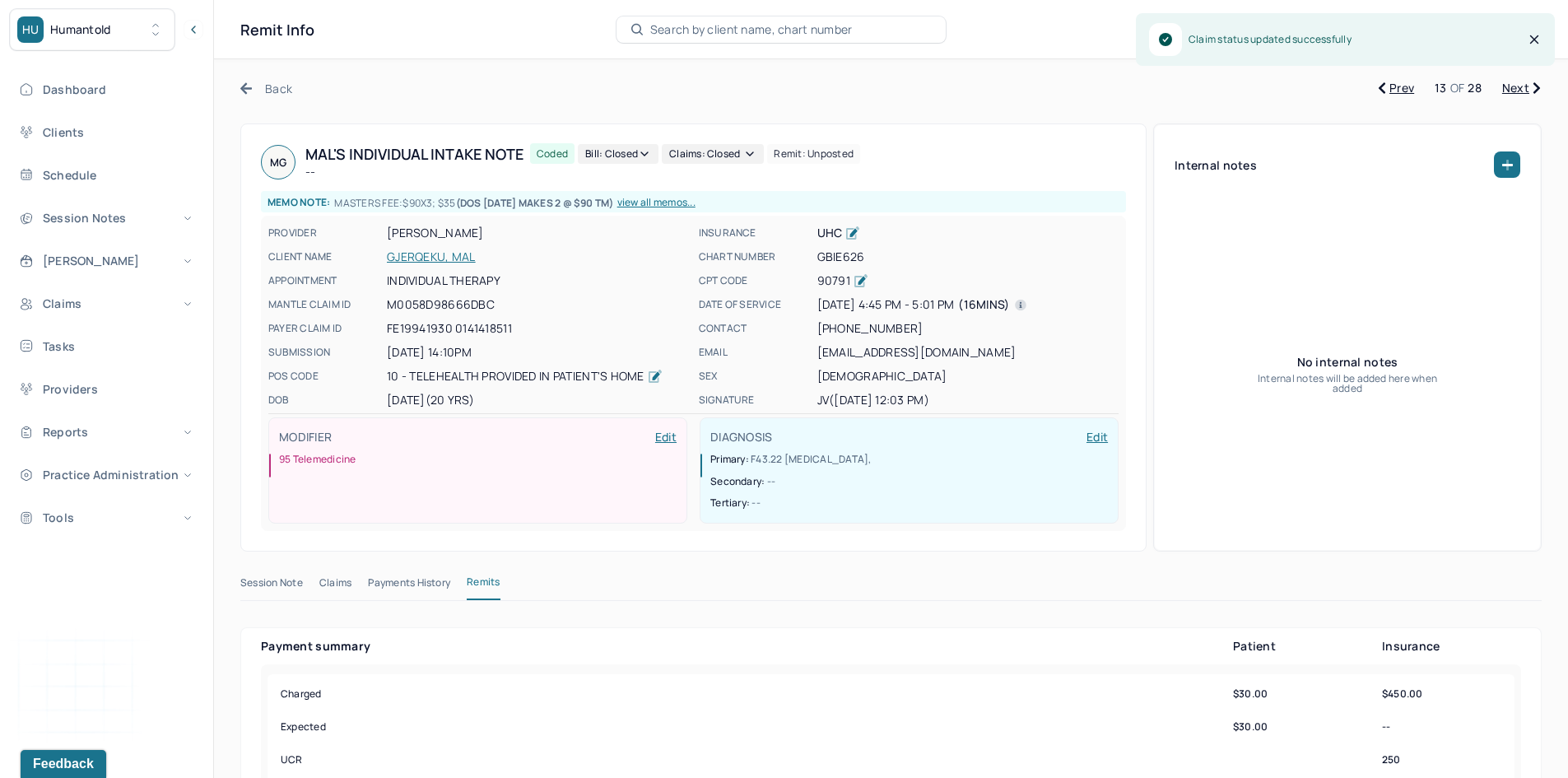 click on "Next" at bounding box center (1521, 88) 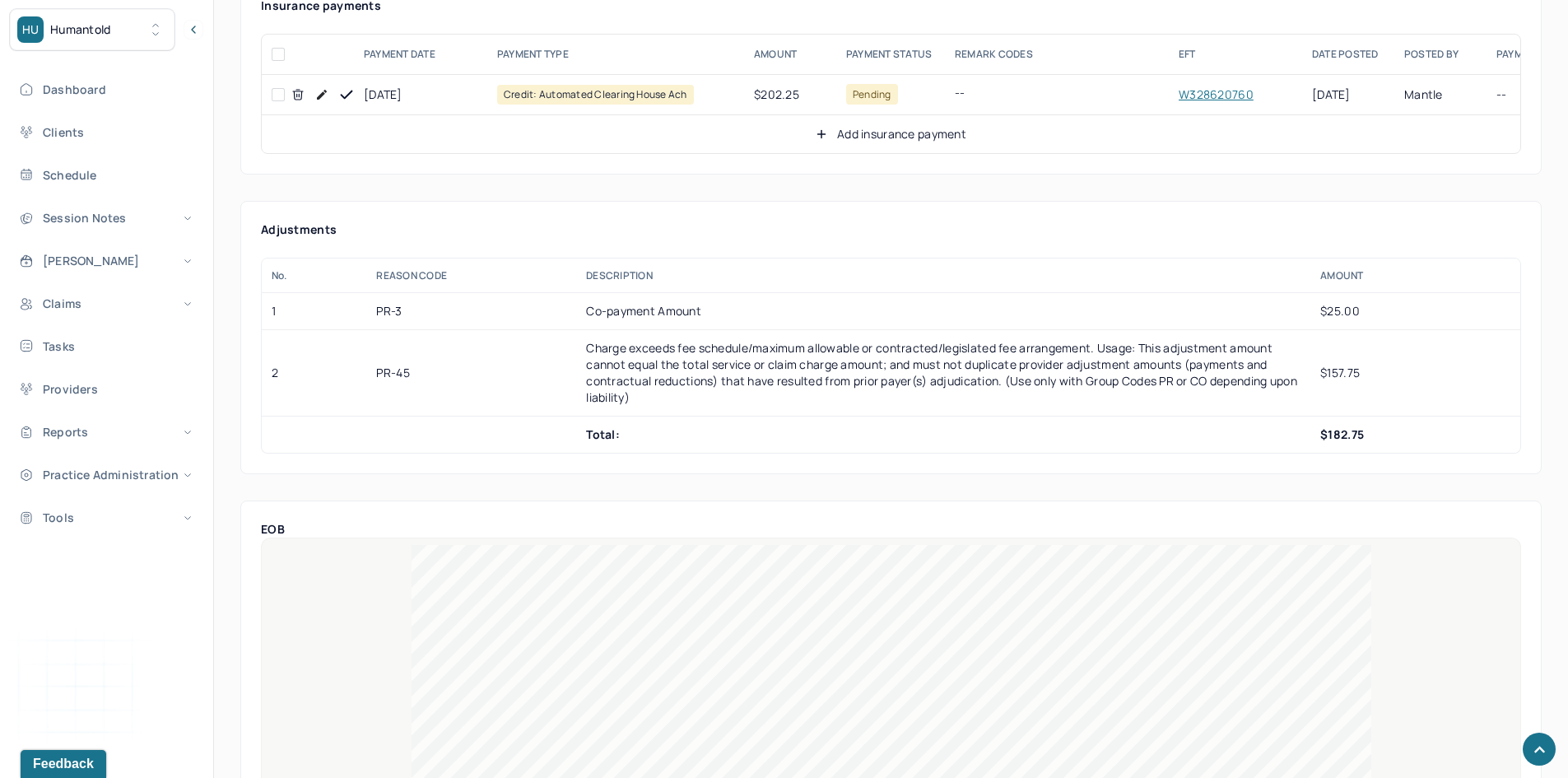 scroll, scrollTop: 659, scrollLeft: 0, axis: vertical 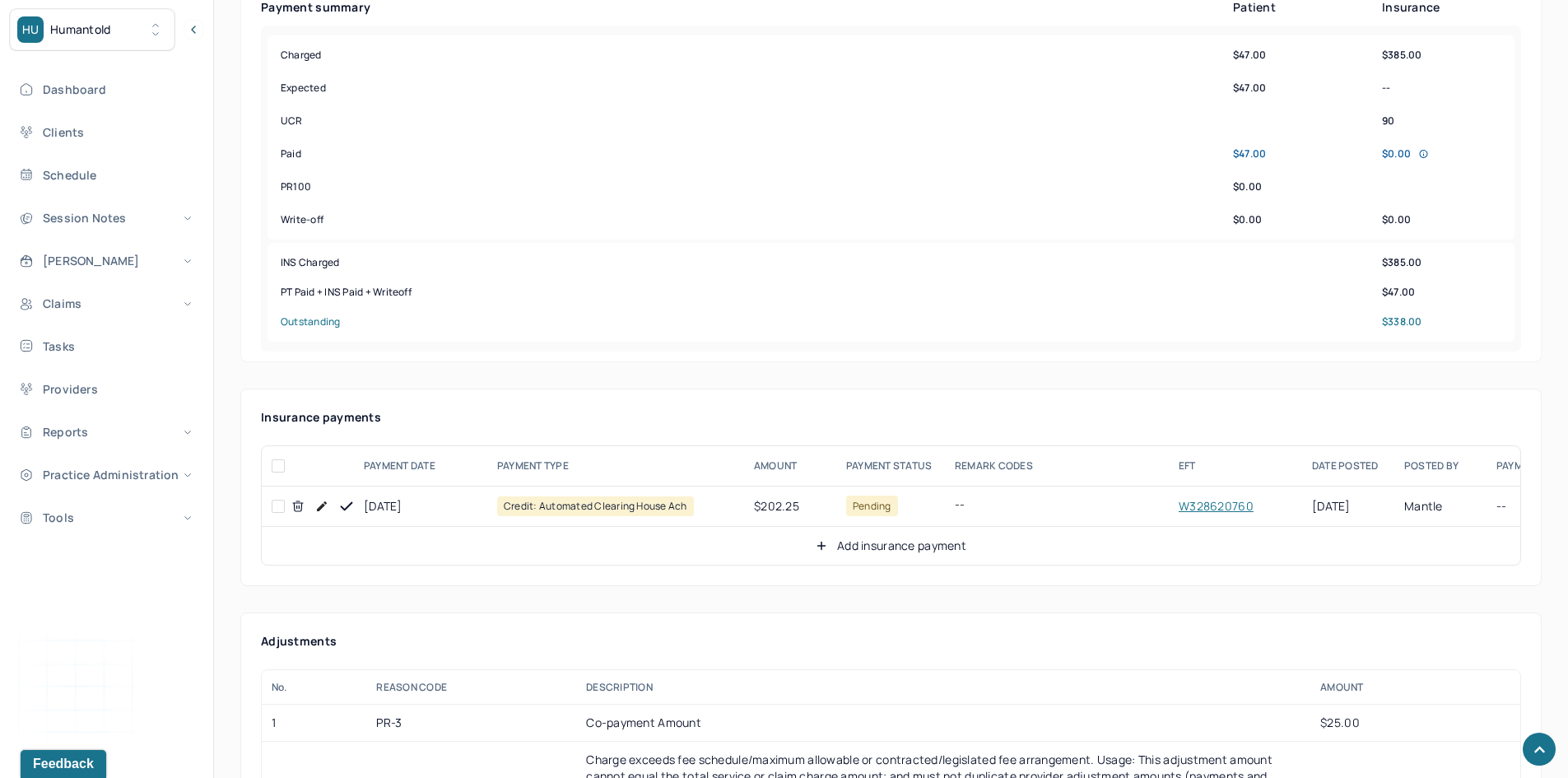 drag, startPoint x: 276, startPoint y: 507, endPoint x: 305, endPoint y: 495, distance: 31.38471 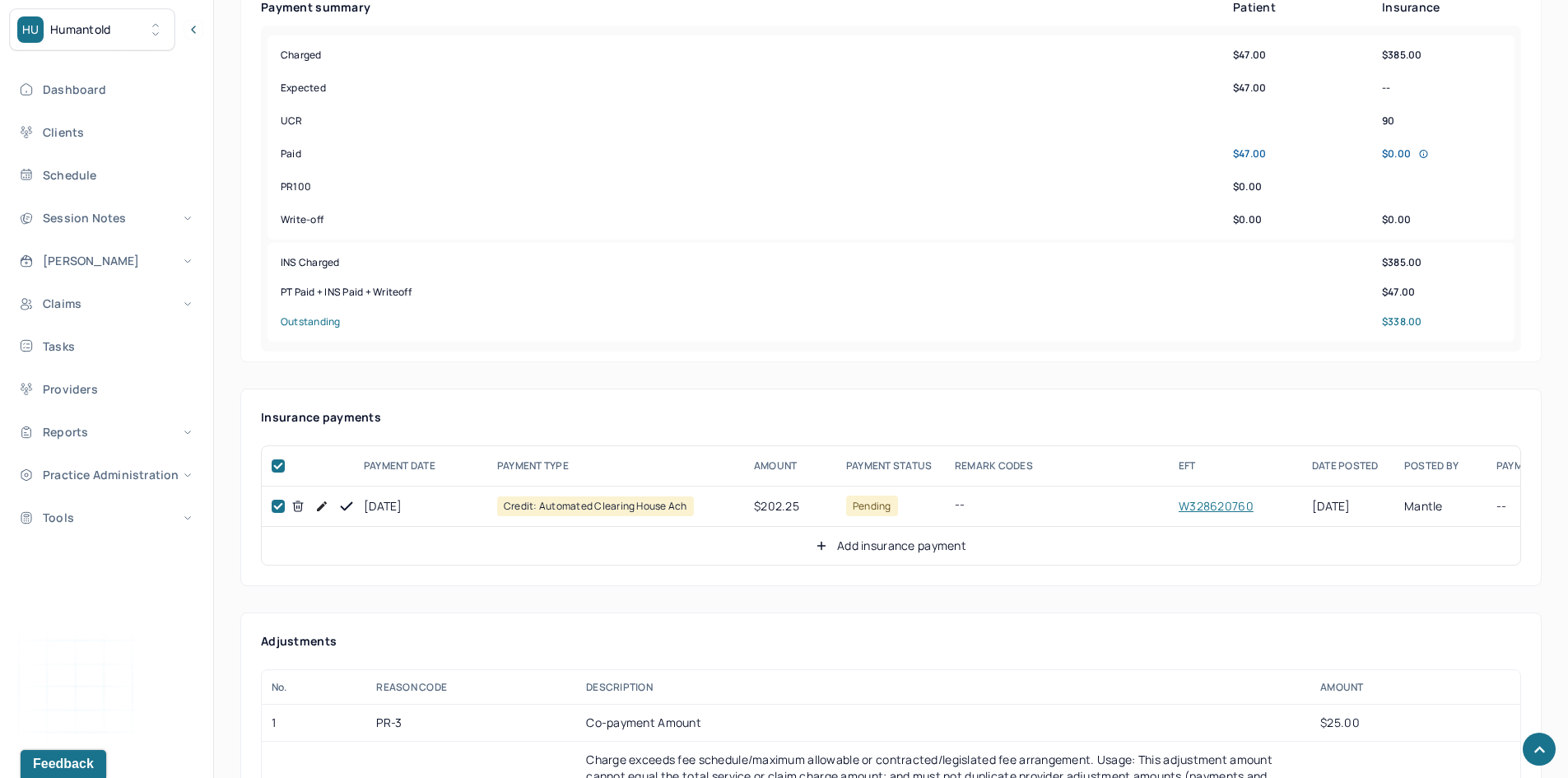 checkbox on "true" 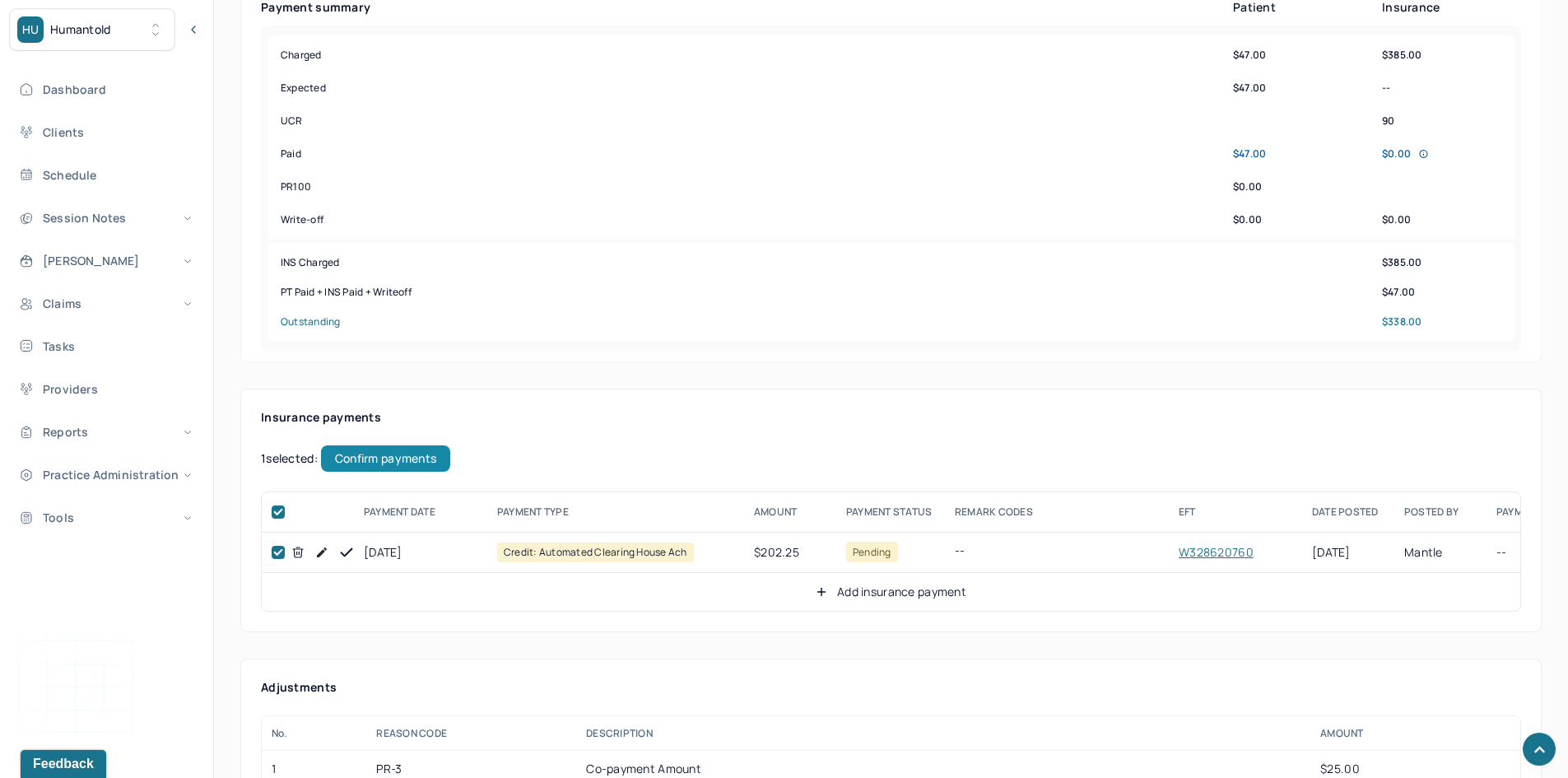 click on "Confirm payments" at bounding box center [385, 459] 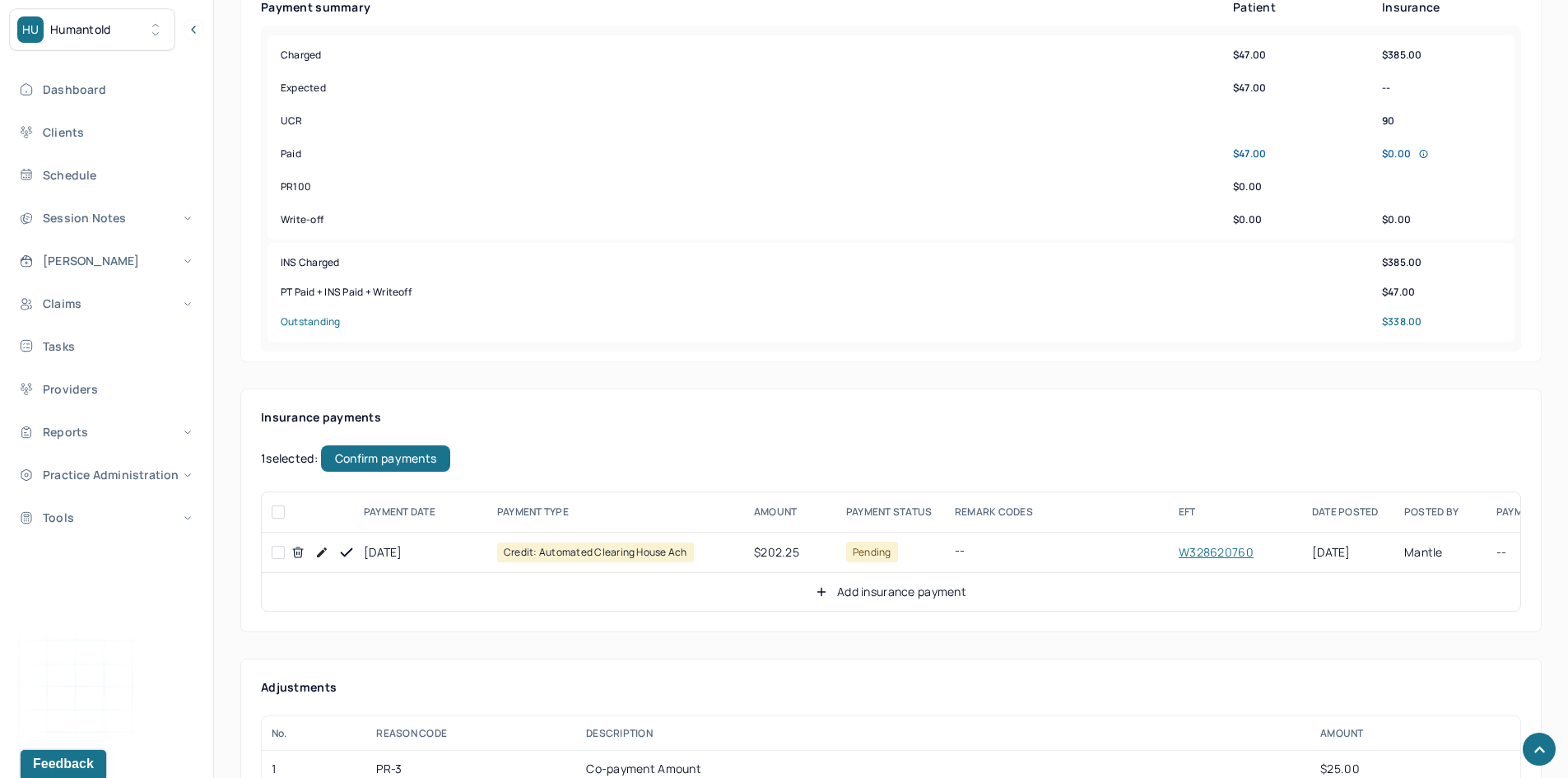 checkbox on "false" 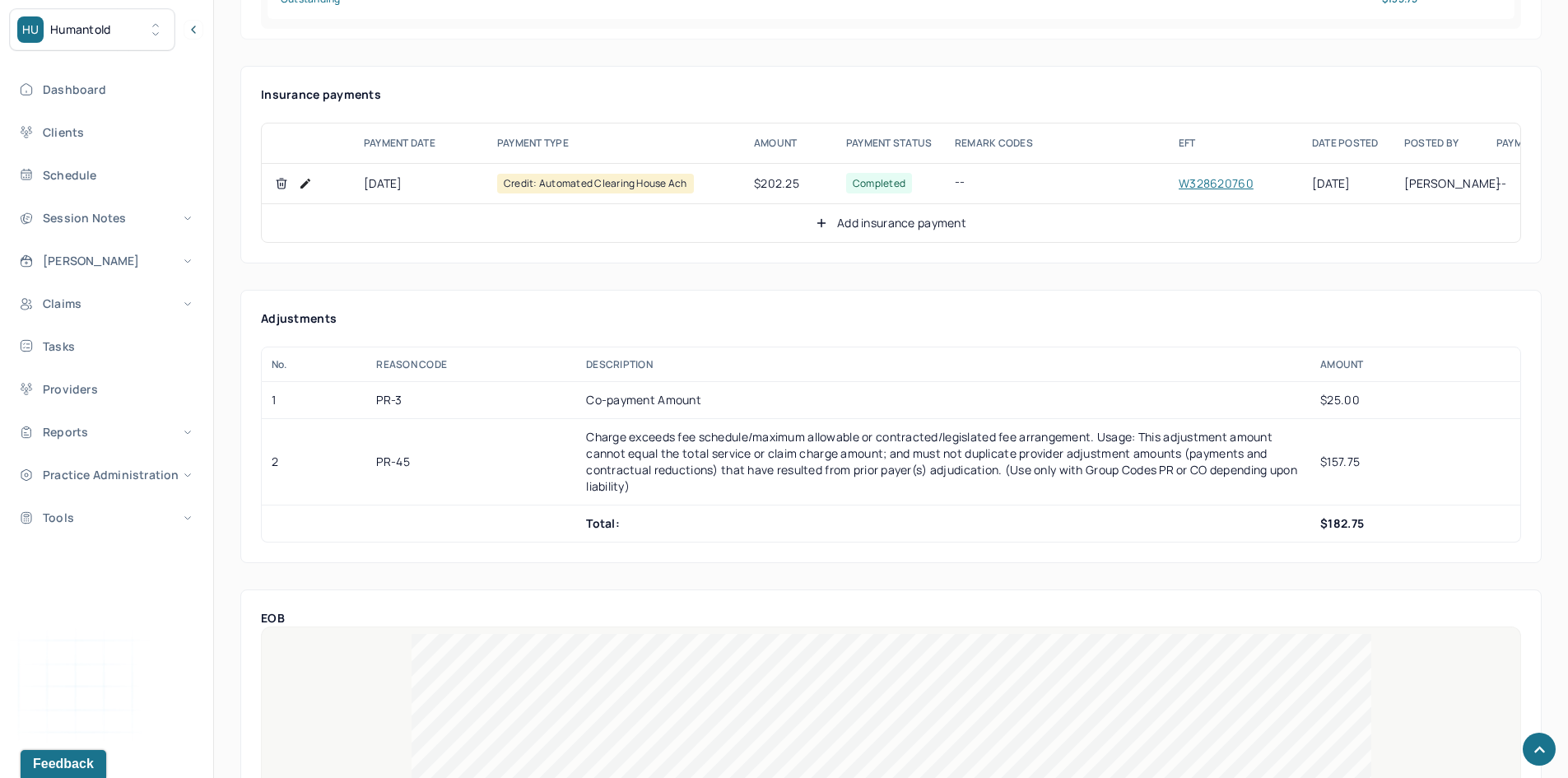 scroll, scrollTop: 988, scrollLeft: 0, axis: vertical 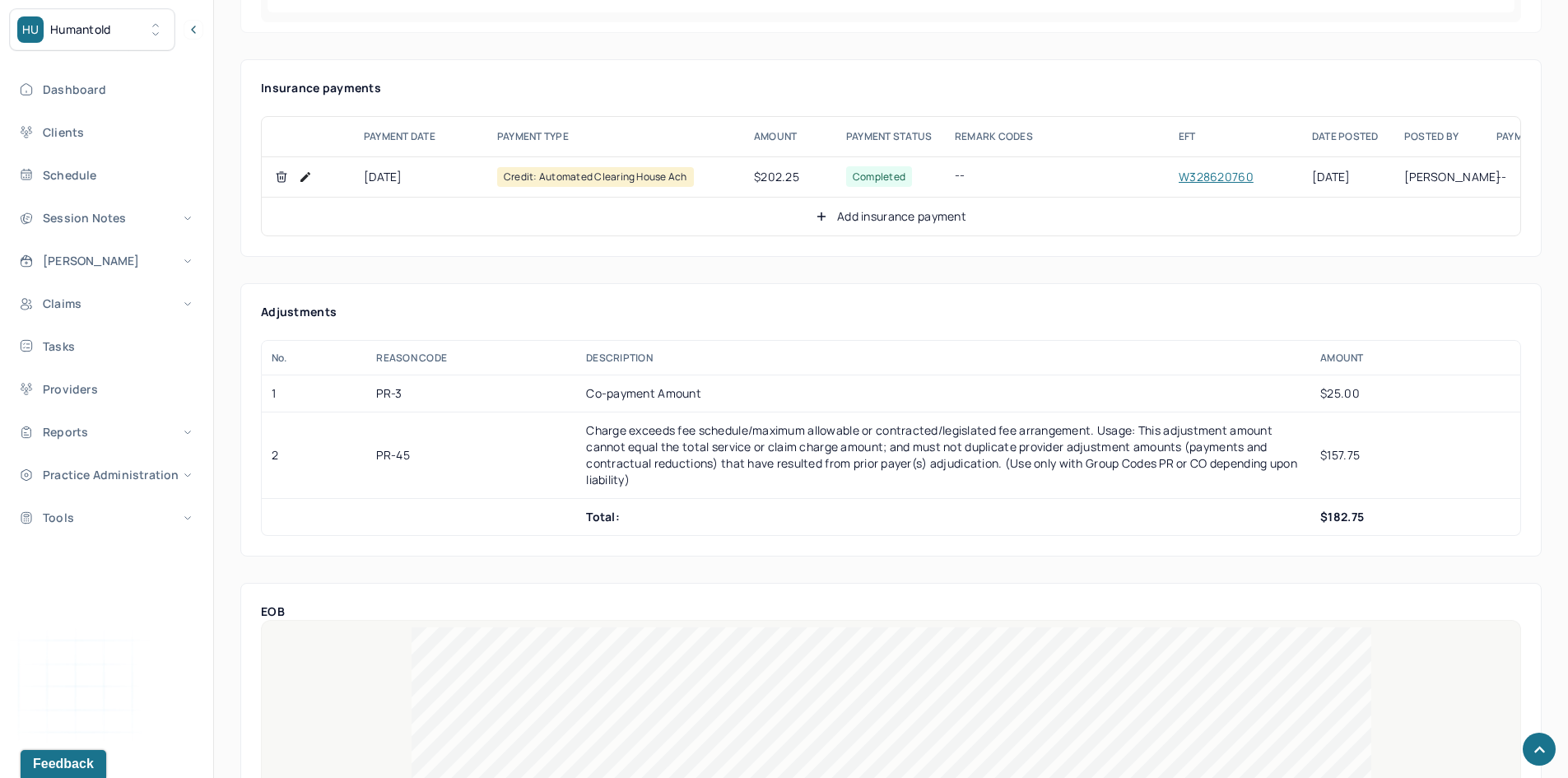 click on "Add insurance payment" at bounding box center (891, 217) 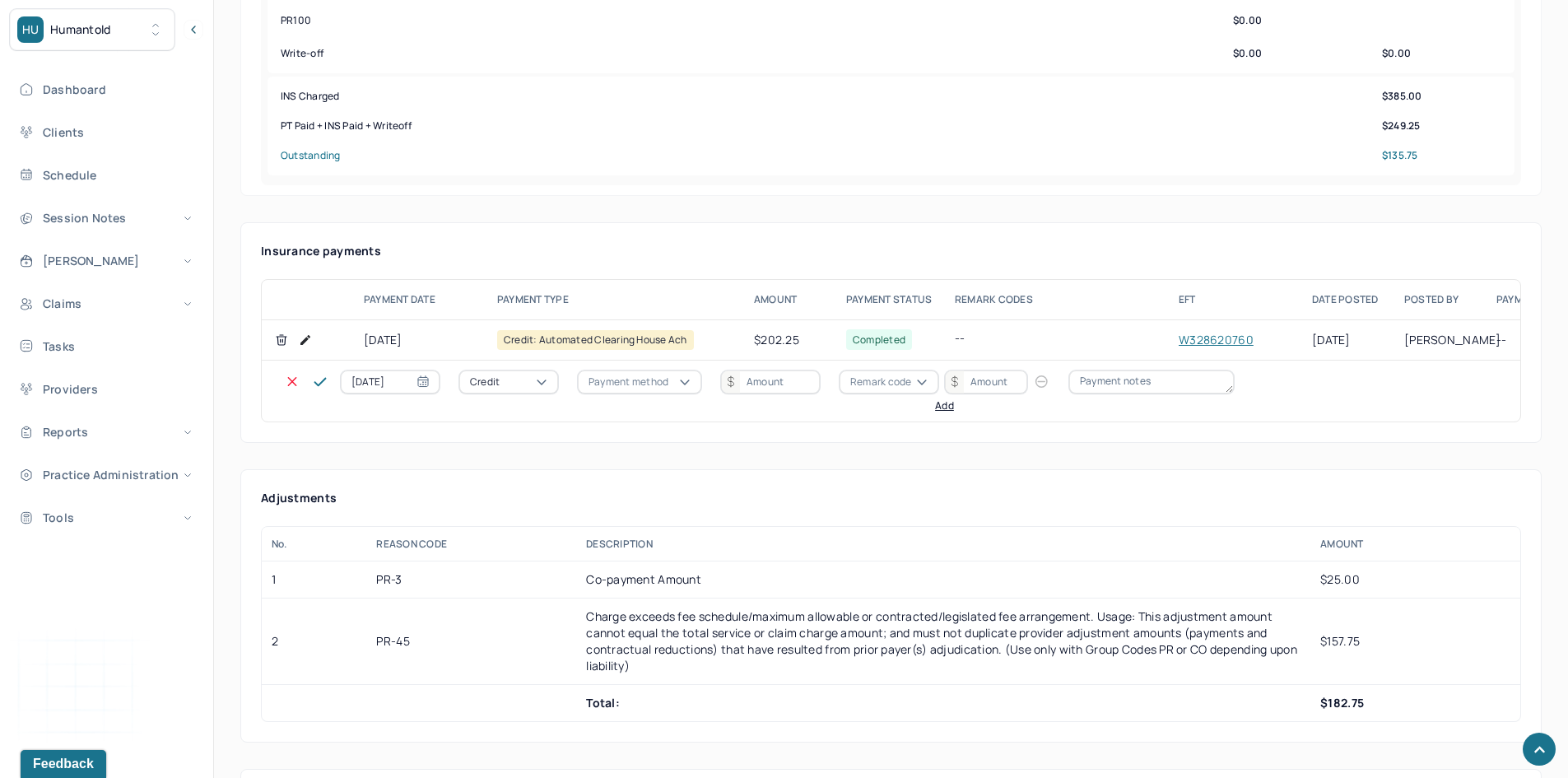 scroll, scrollTop: 823, scrollLeft: 0, axis: vertical 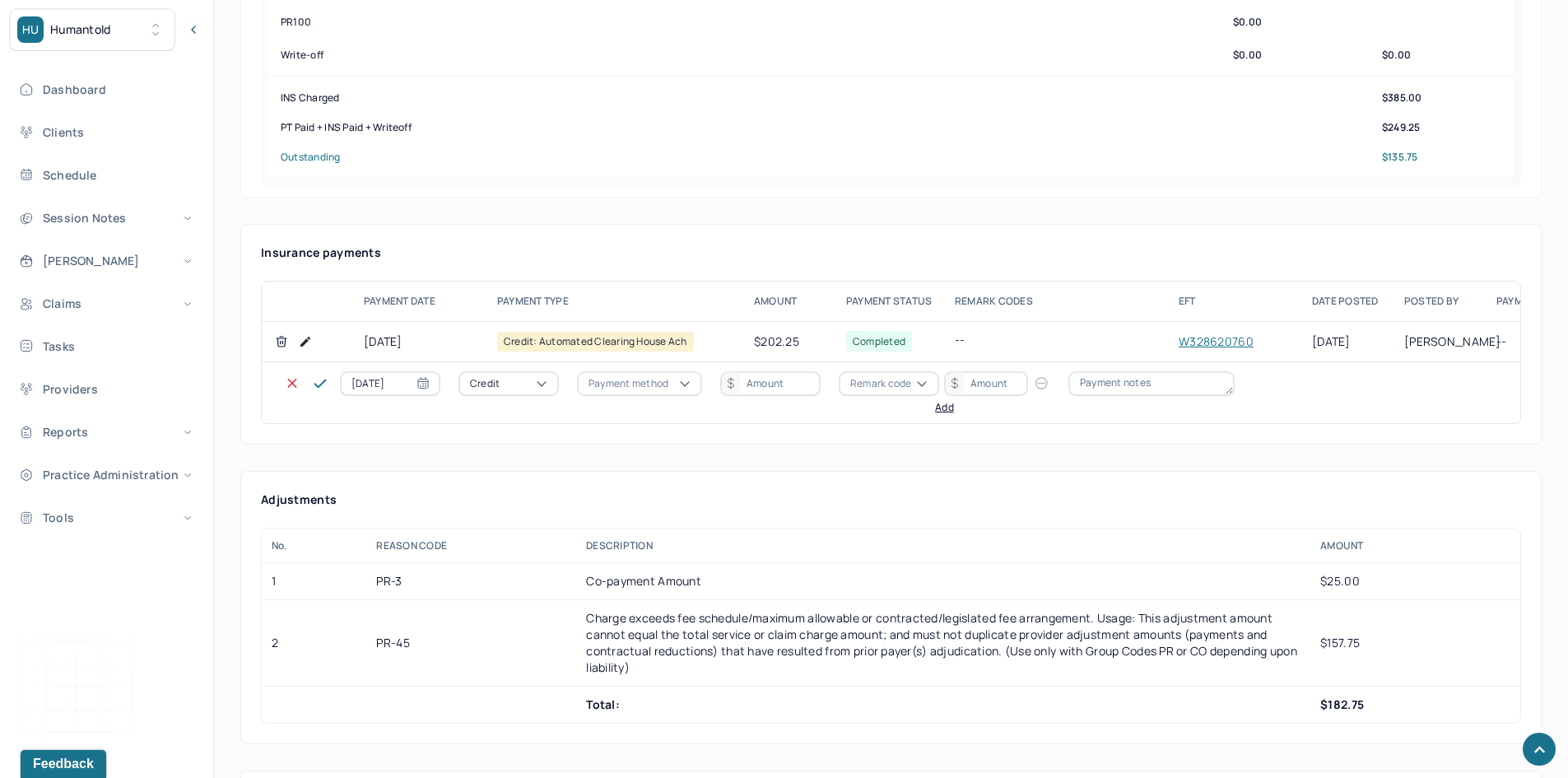 click on "Credit" at bounding box center (509, 384) 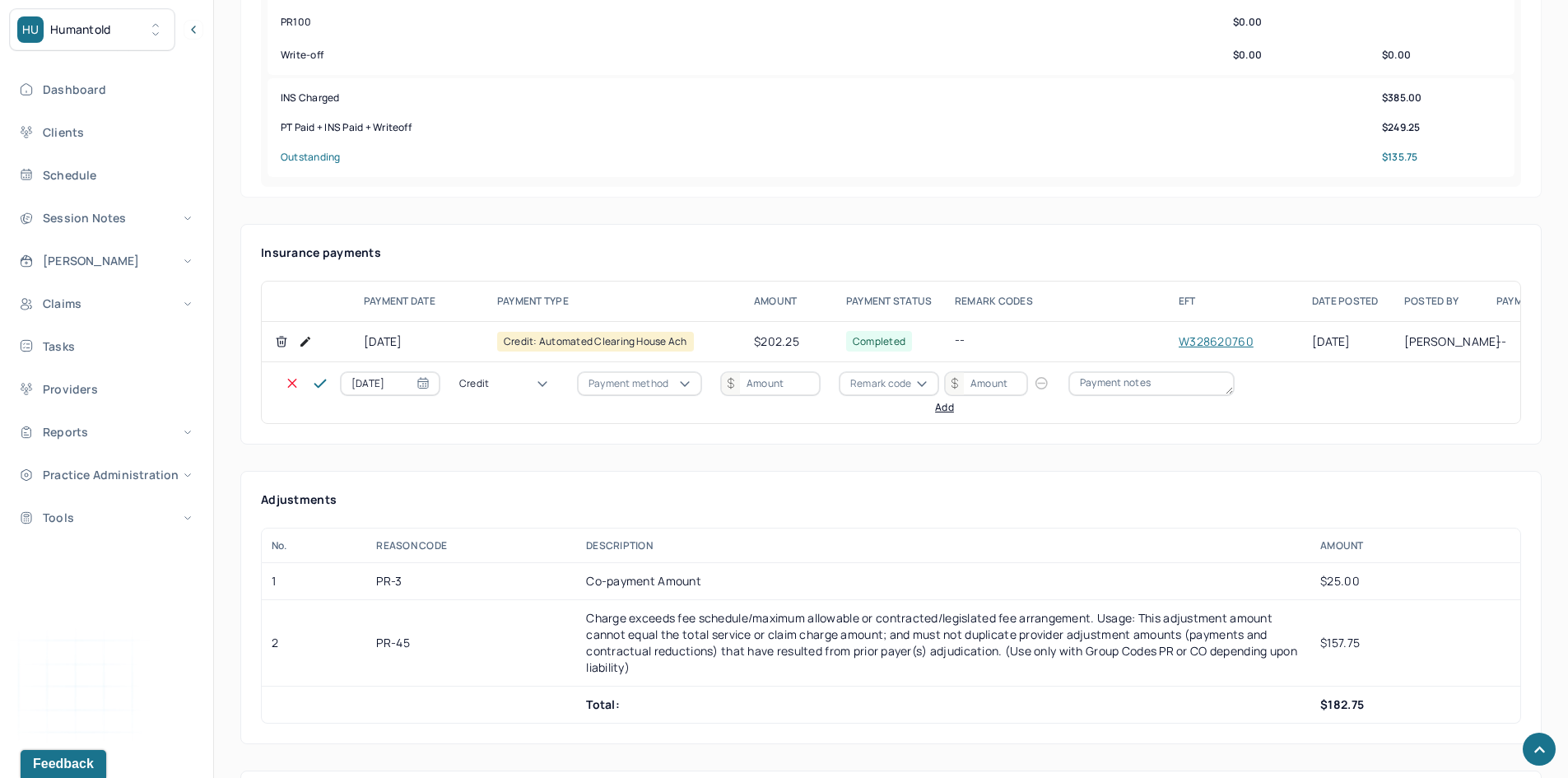 click on "Write off" at bounding box center (49, 2597) 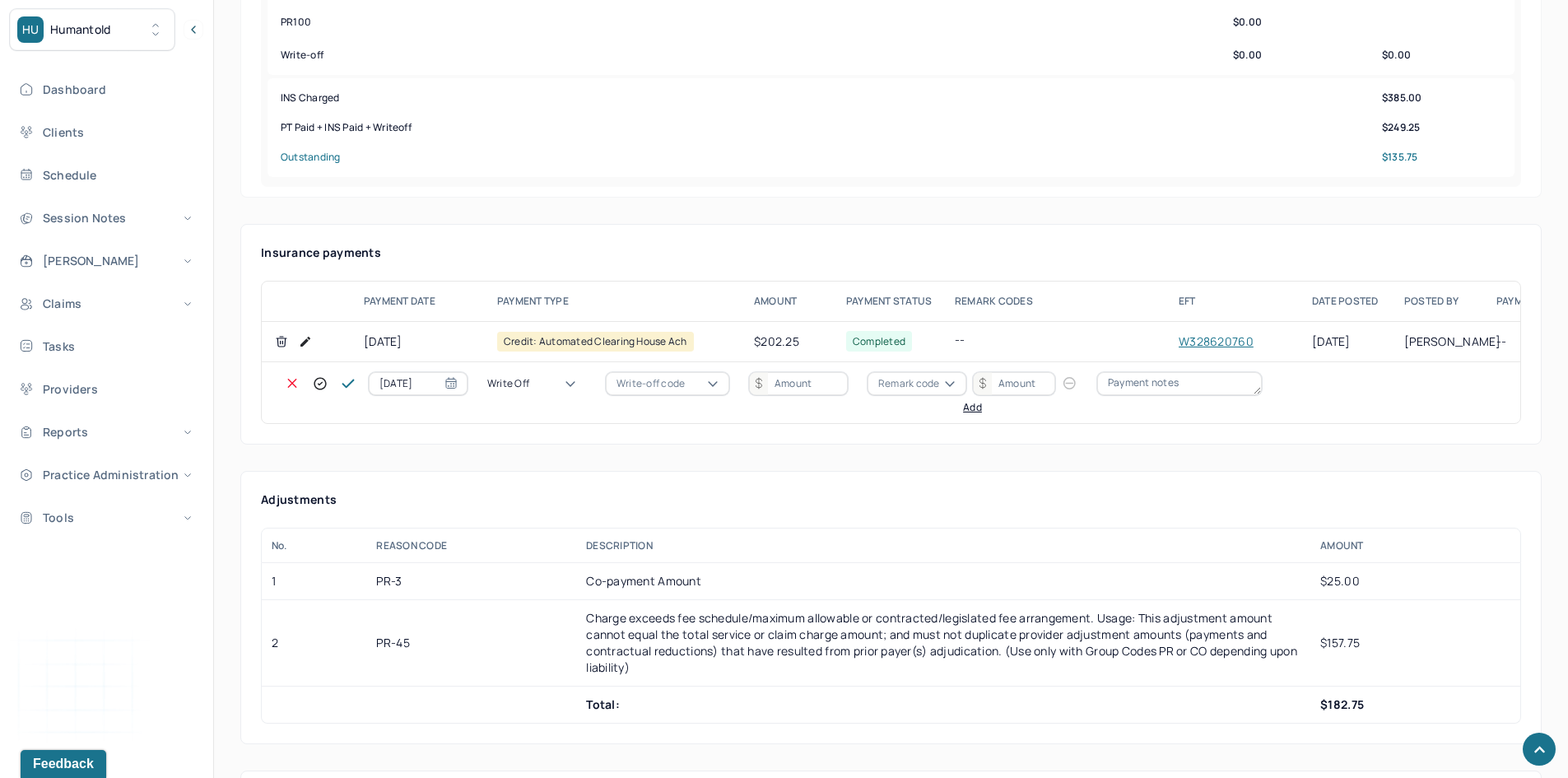 click on "Write-off code" at bounding box center (650, 384) 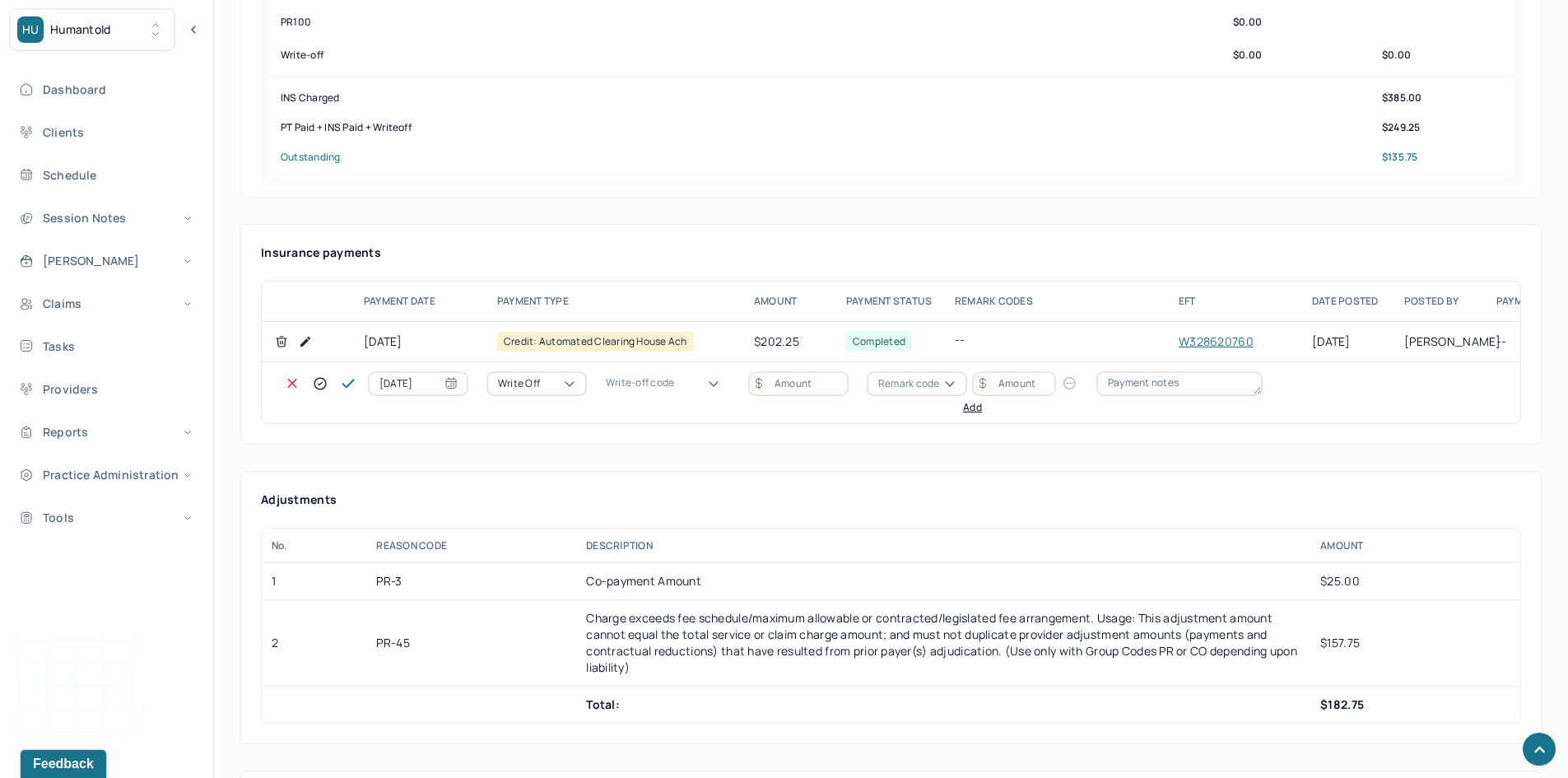 drag, startPoint x: 657, startPoint y: 498, endPoint x: 721, endPoint y: 456, distance: 76.550637 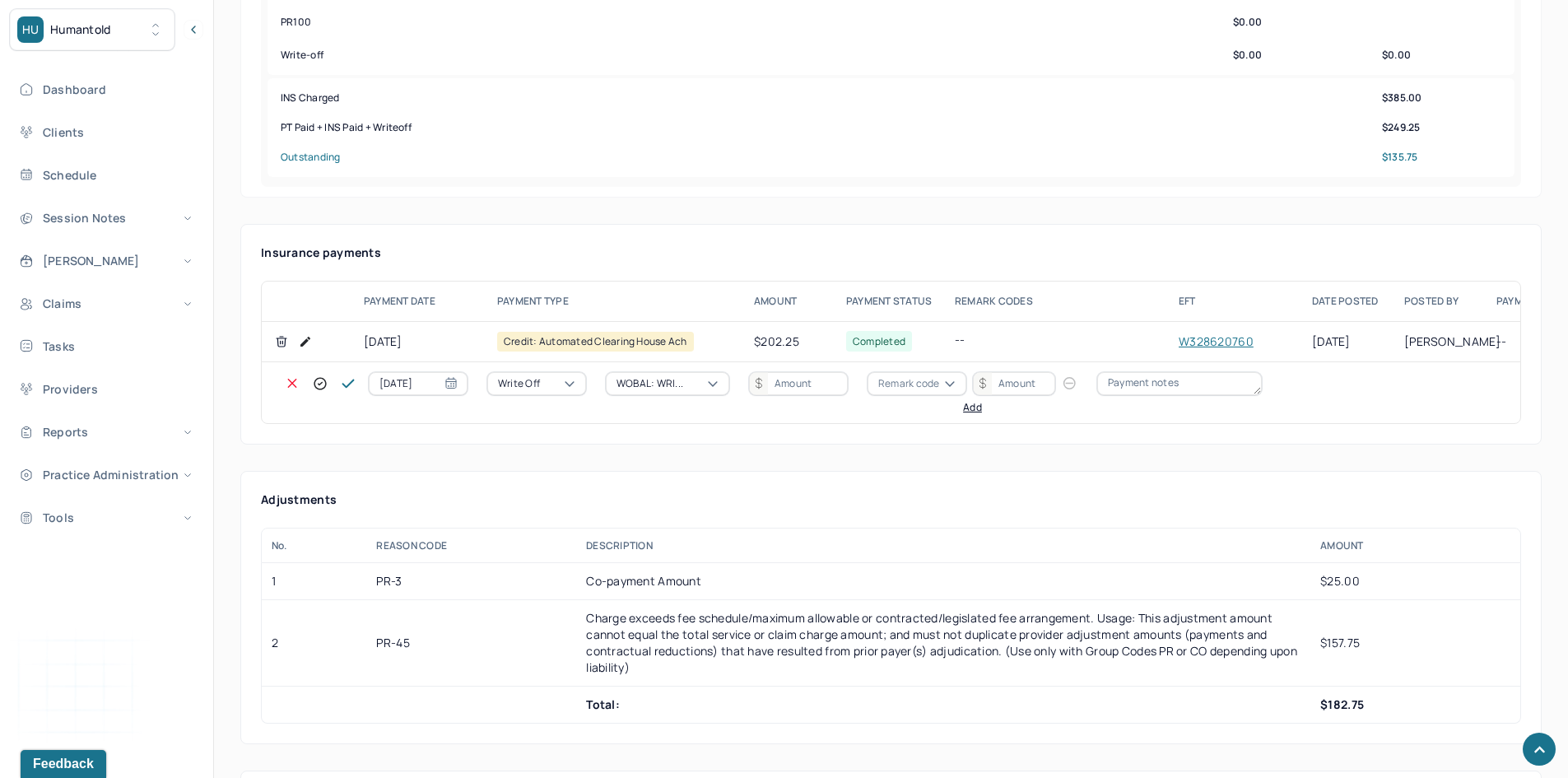 click at bounding box center (798, 384) 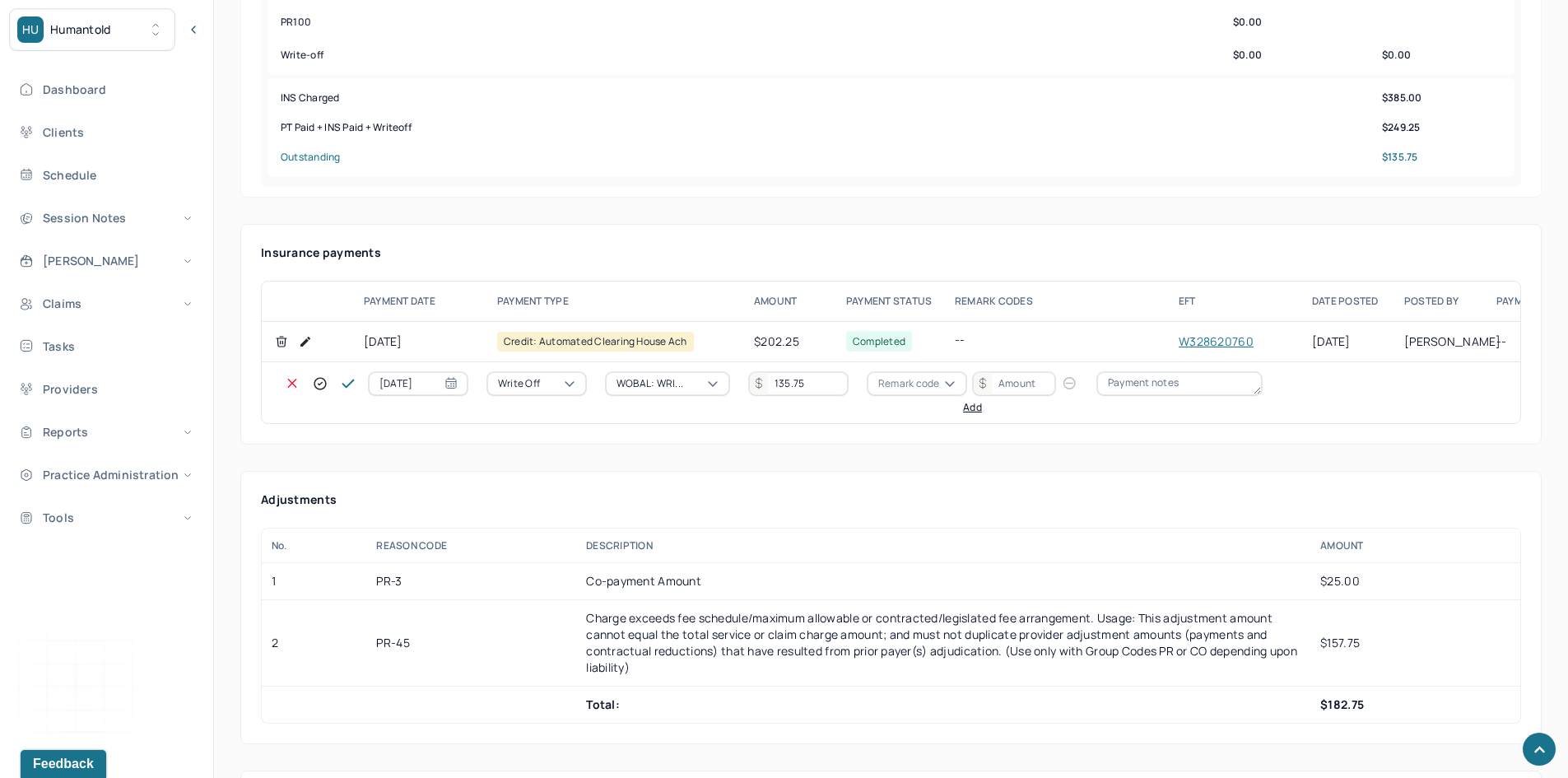 type on "135.75" 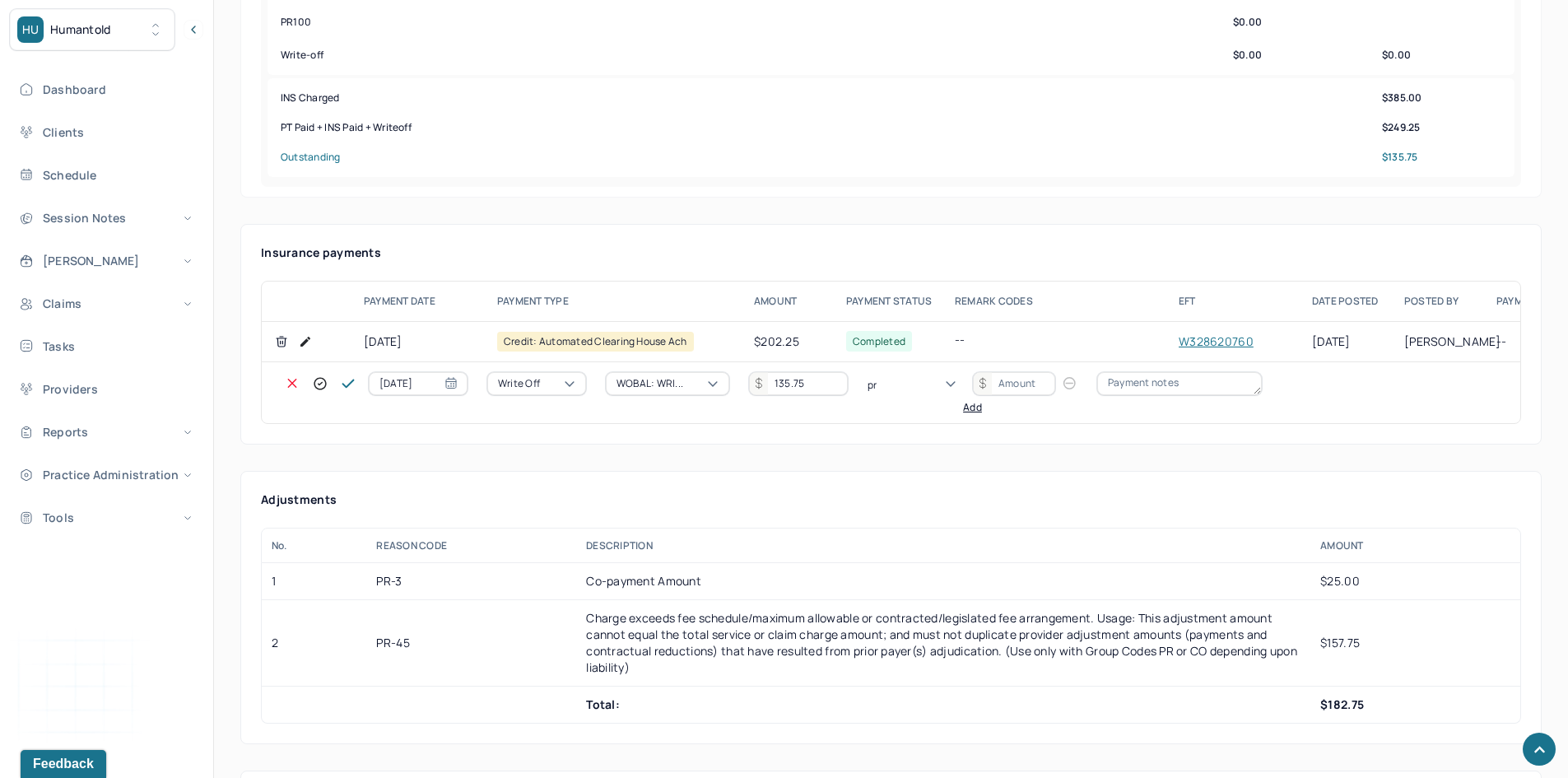 type on "pr3" 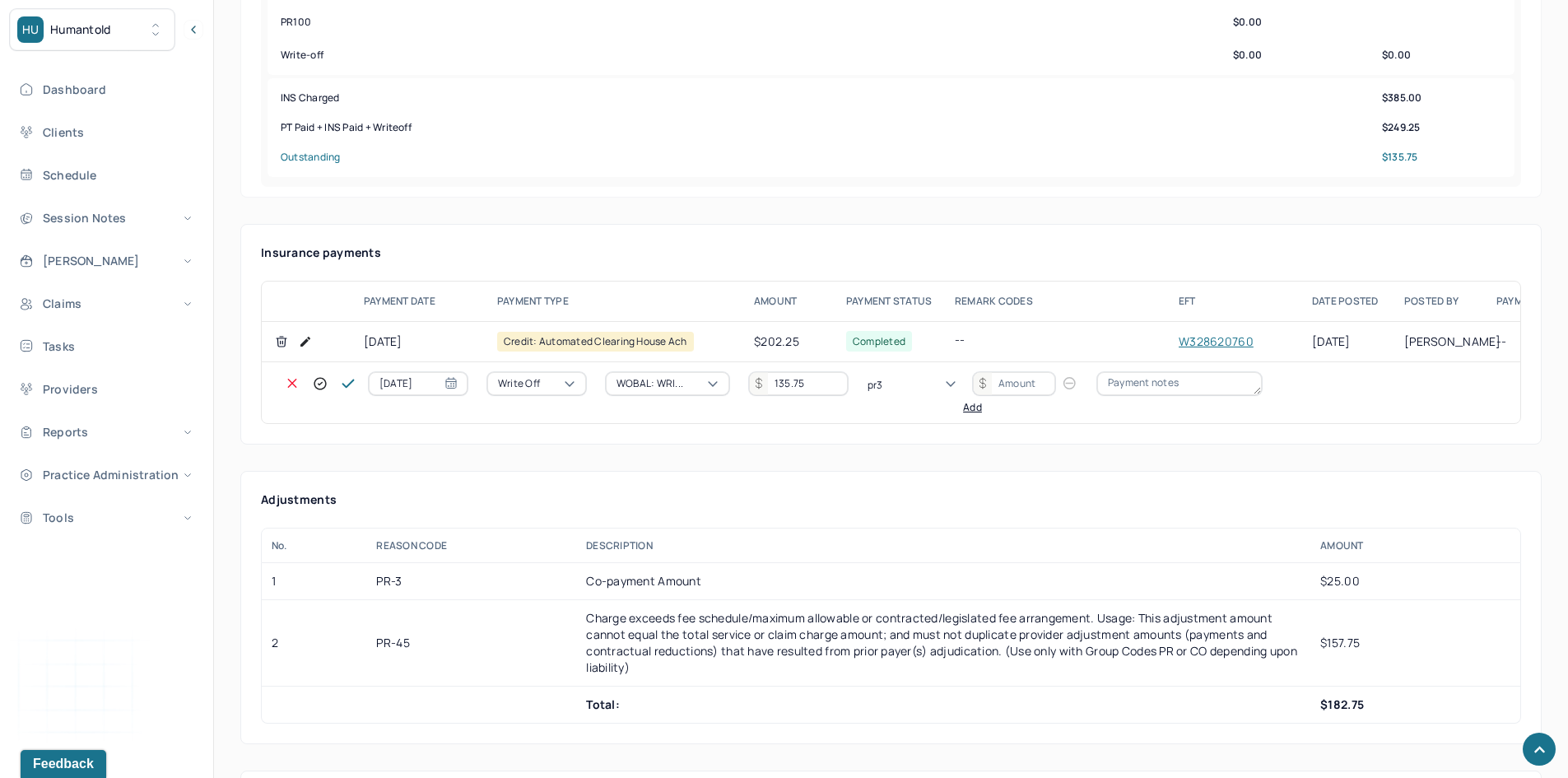 type 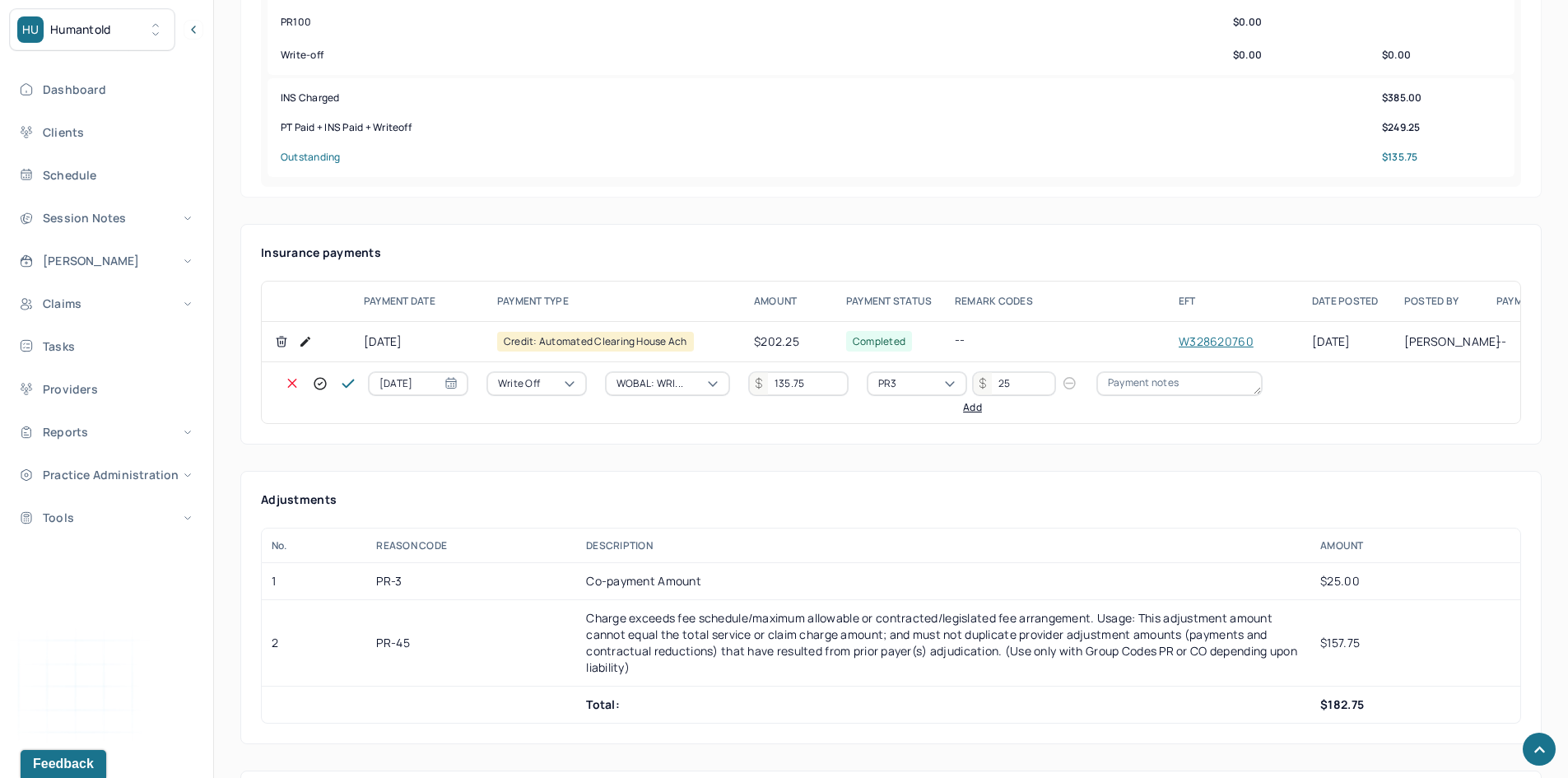 type on "25" 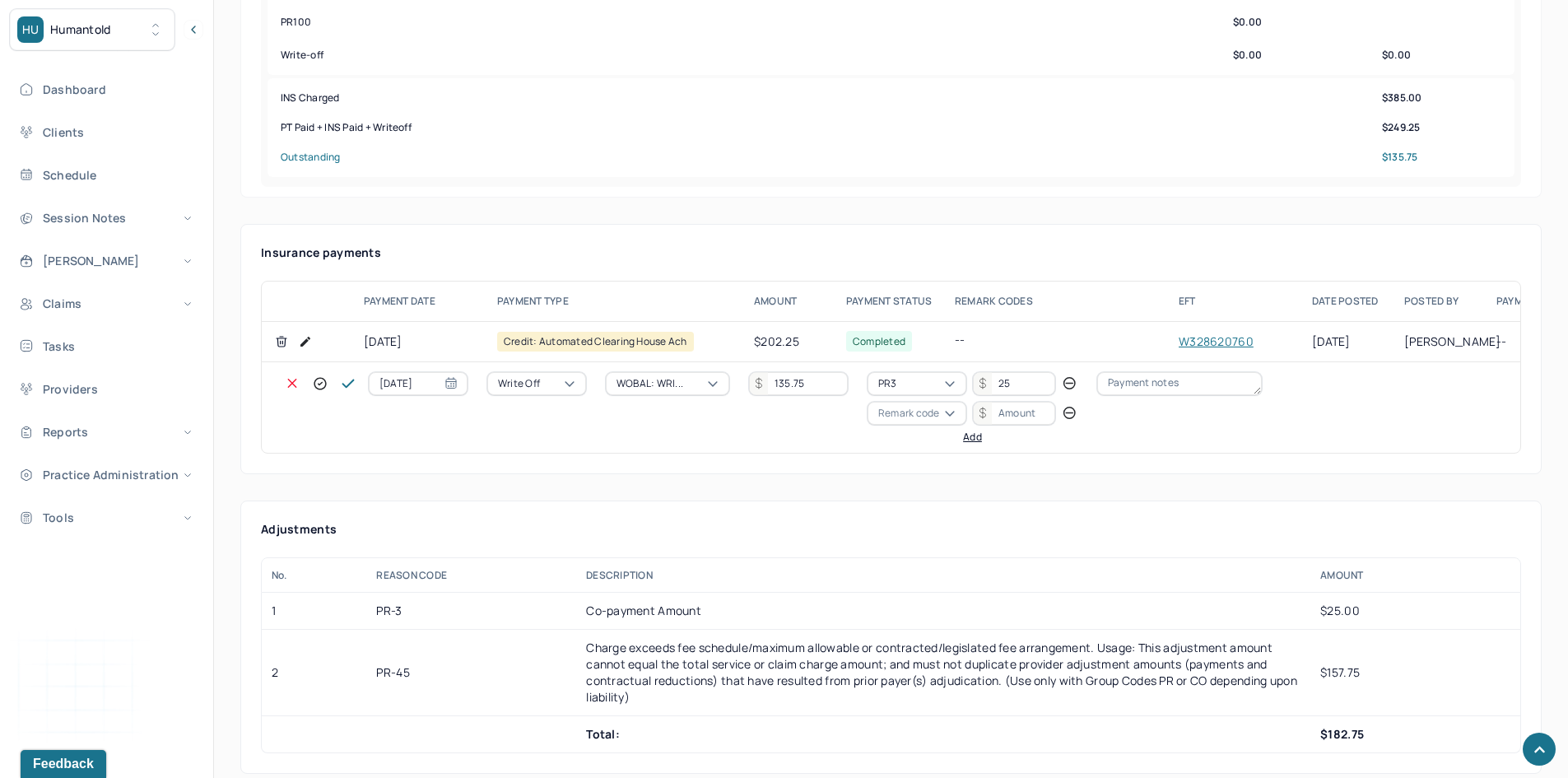 click on "Remark code" at bounding box center [909, 413] 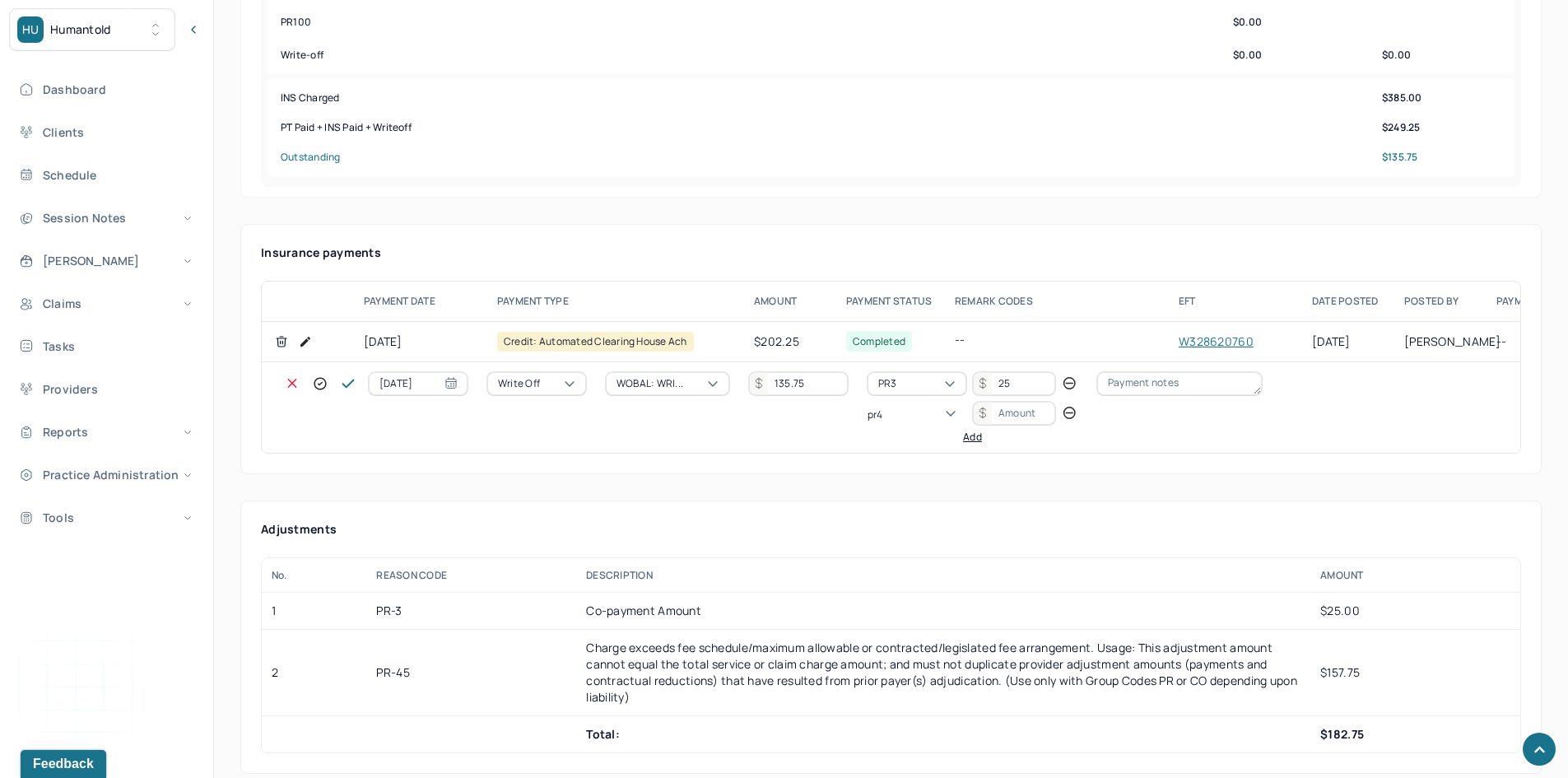 scroll, scrollTop: 0, scrollLeft: 0, axis: both 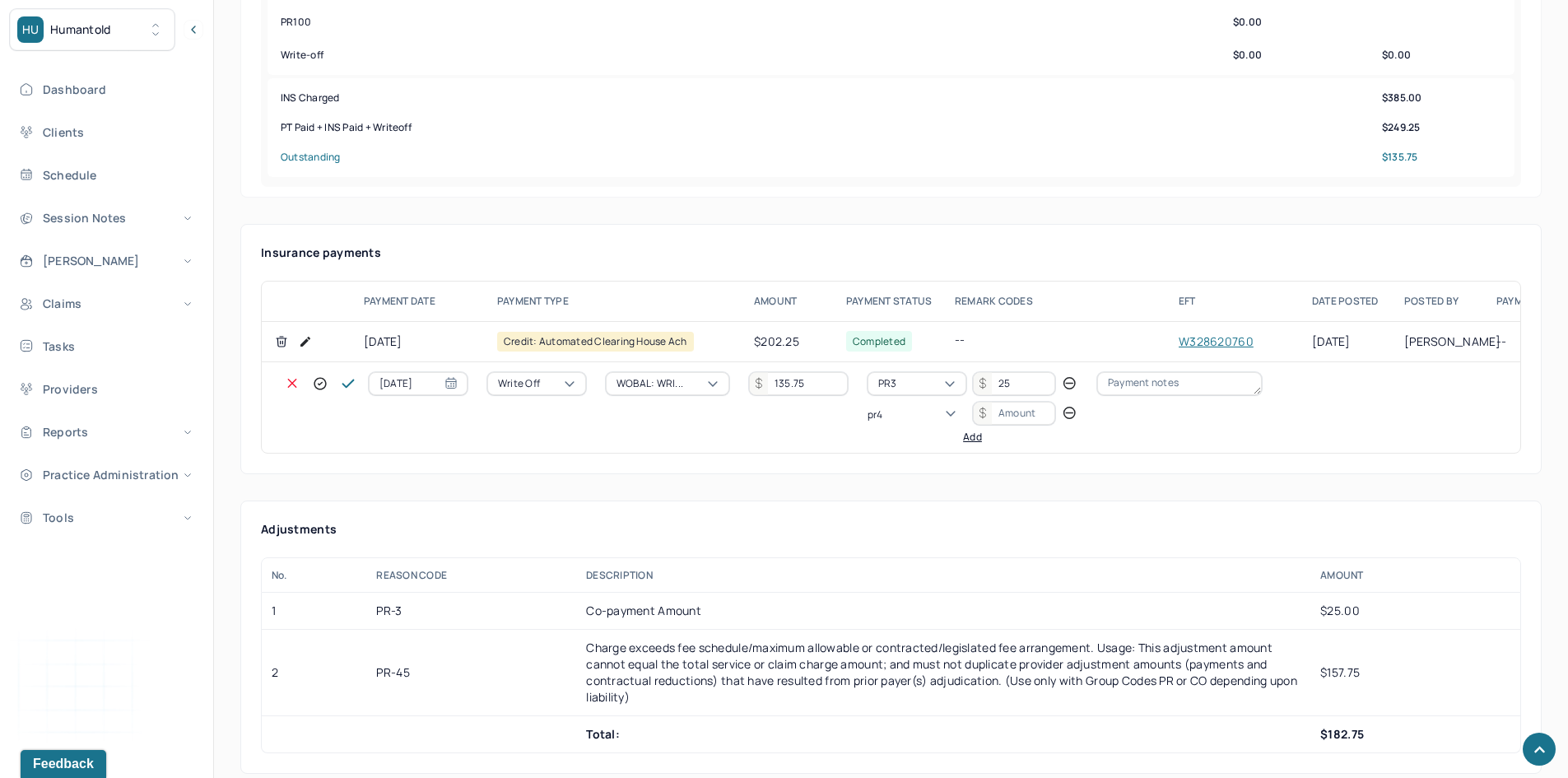 type on "pr45" 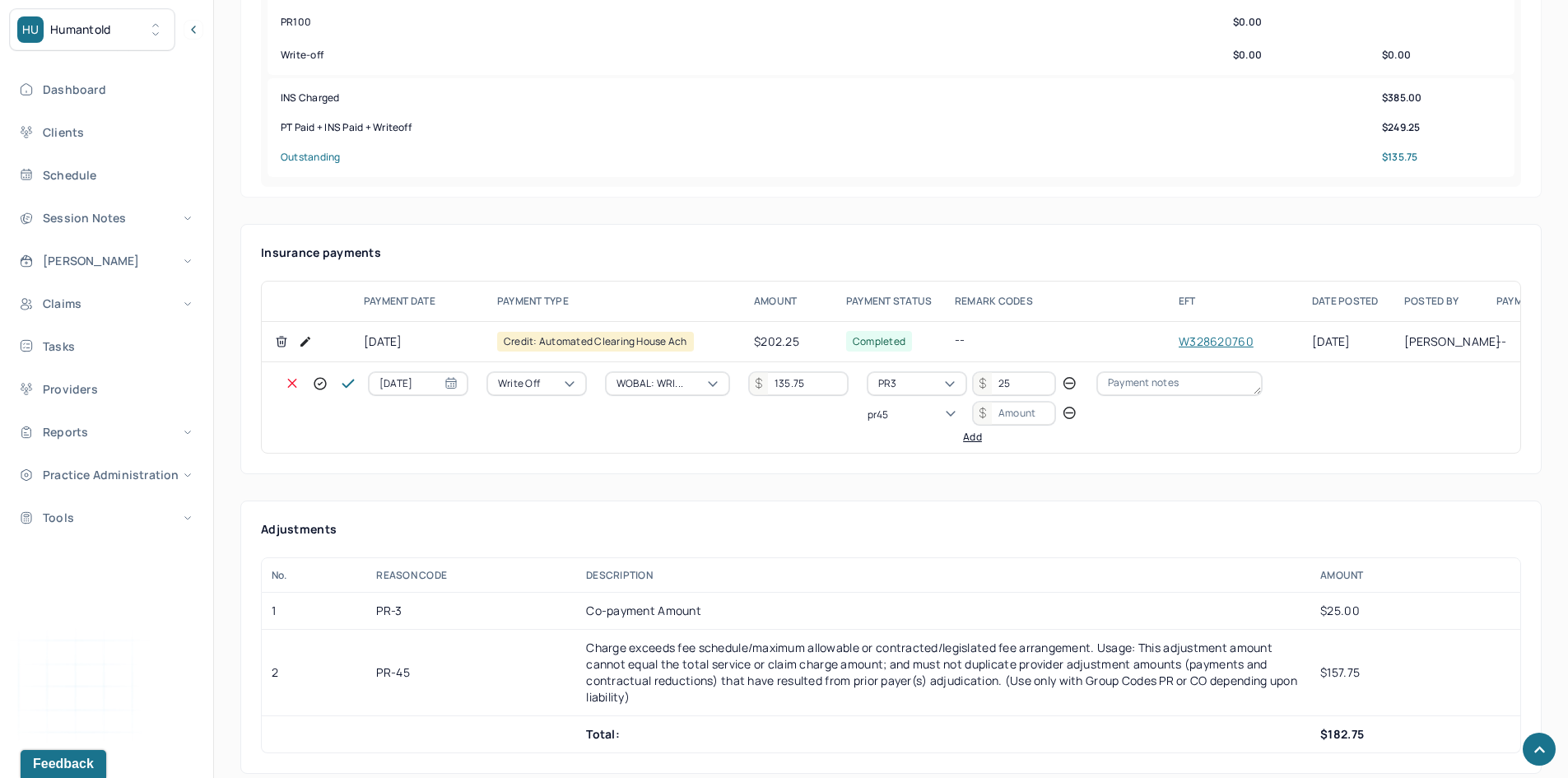type 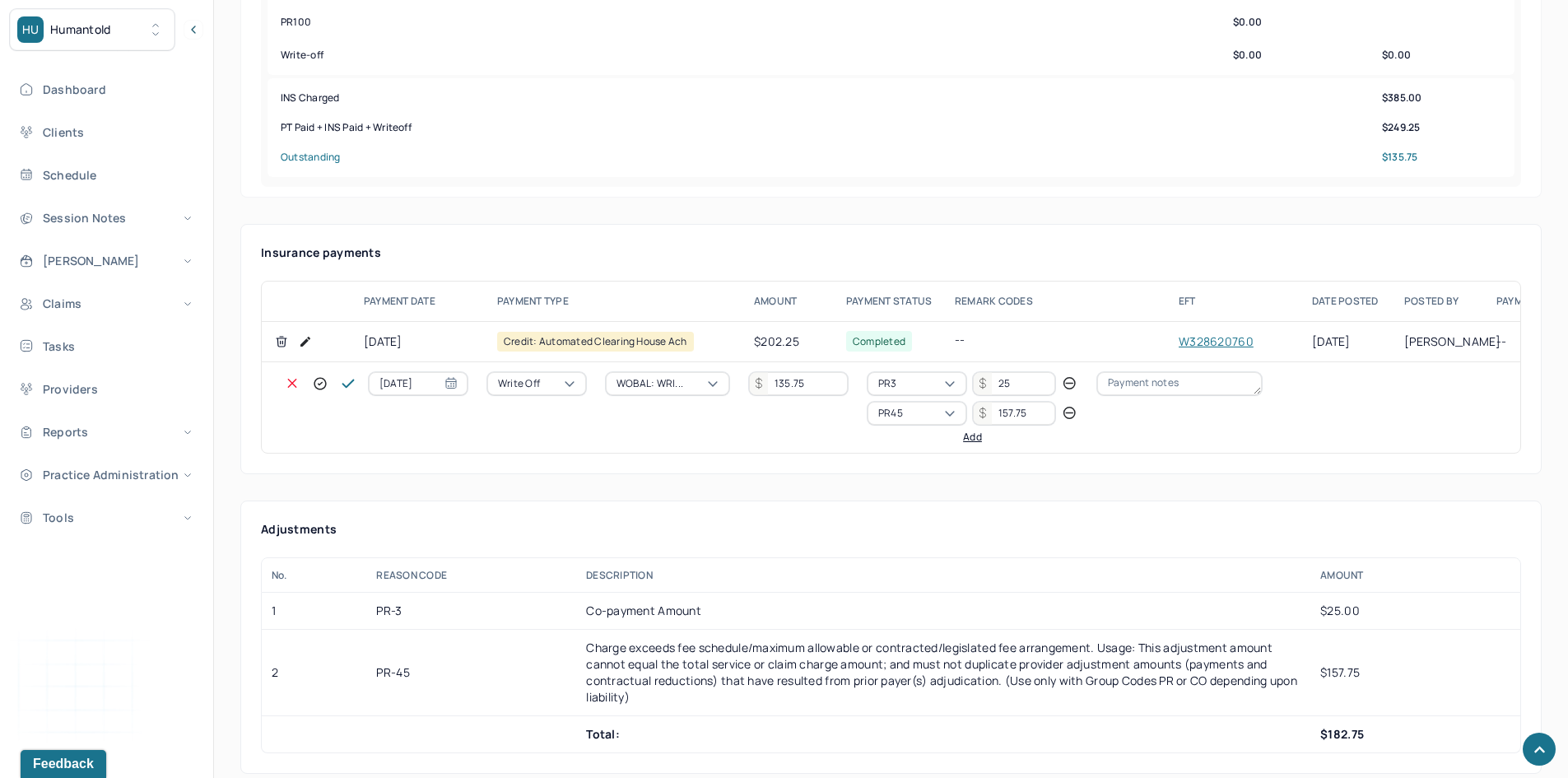 type on "157.75" 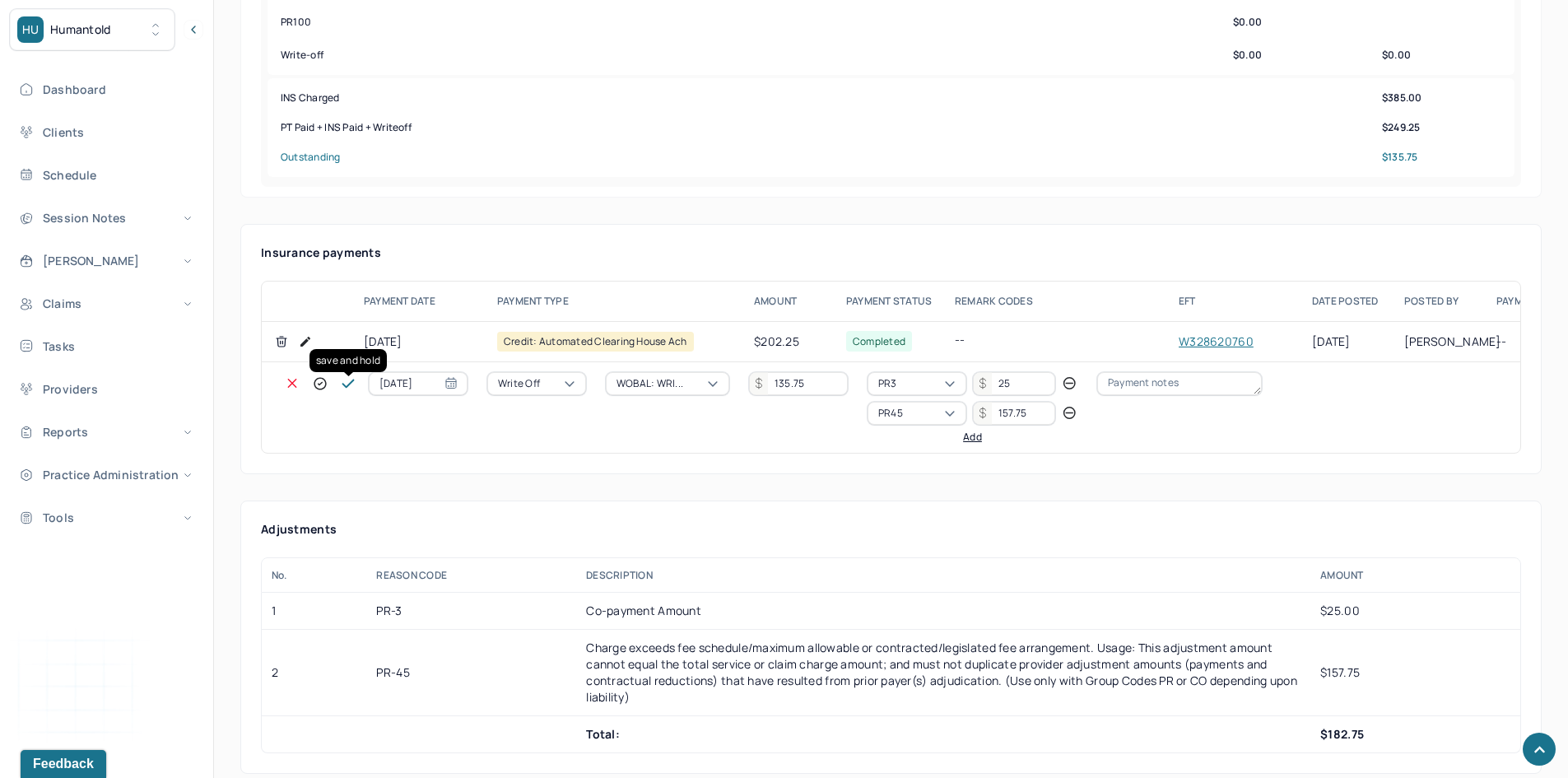 click 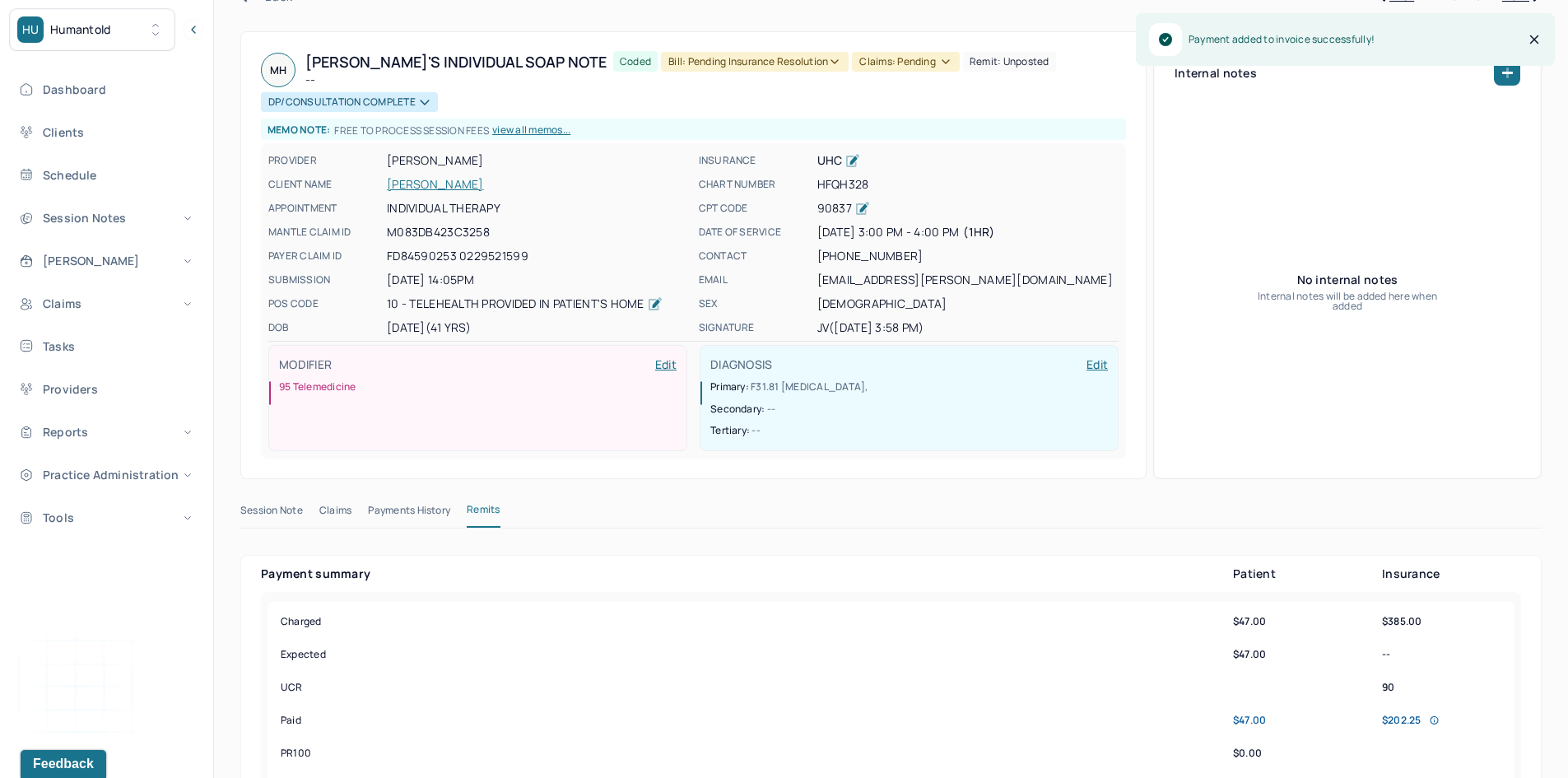 scroll, scrollTop: 82, scrollLeft: 0, axis: vertical 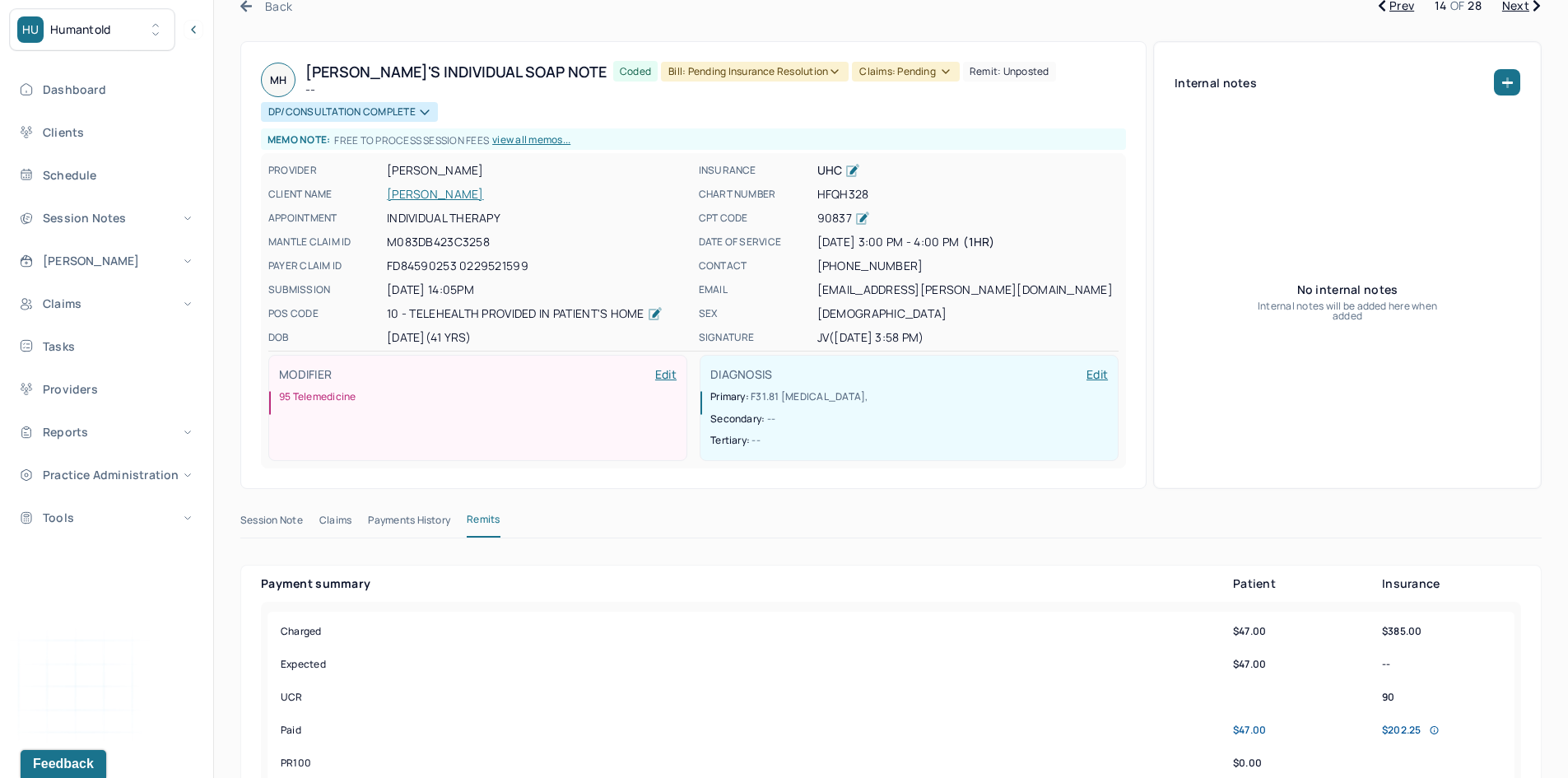click on "Bill: Pending Insurance Resolution" at bounding box center (755, 72) 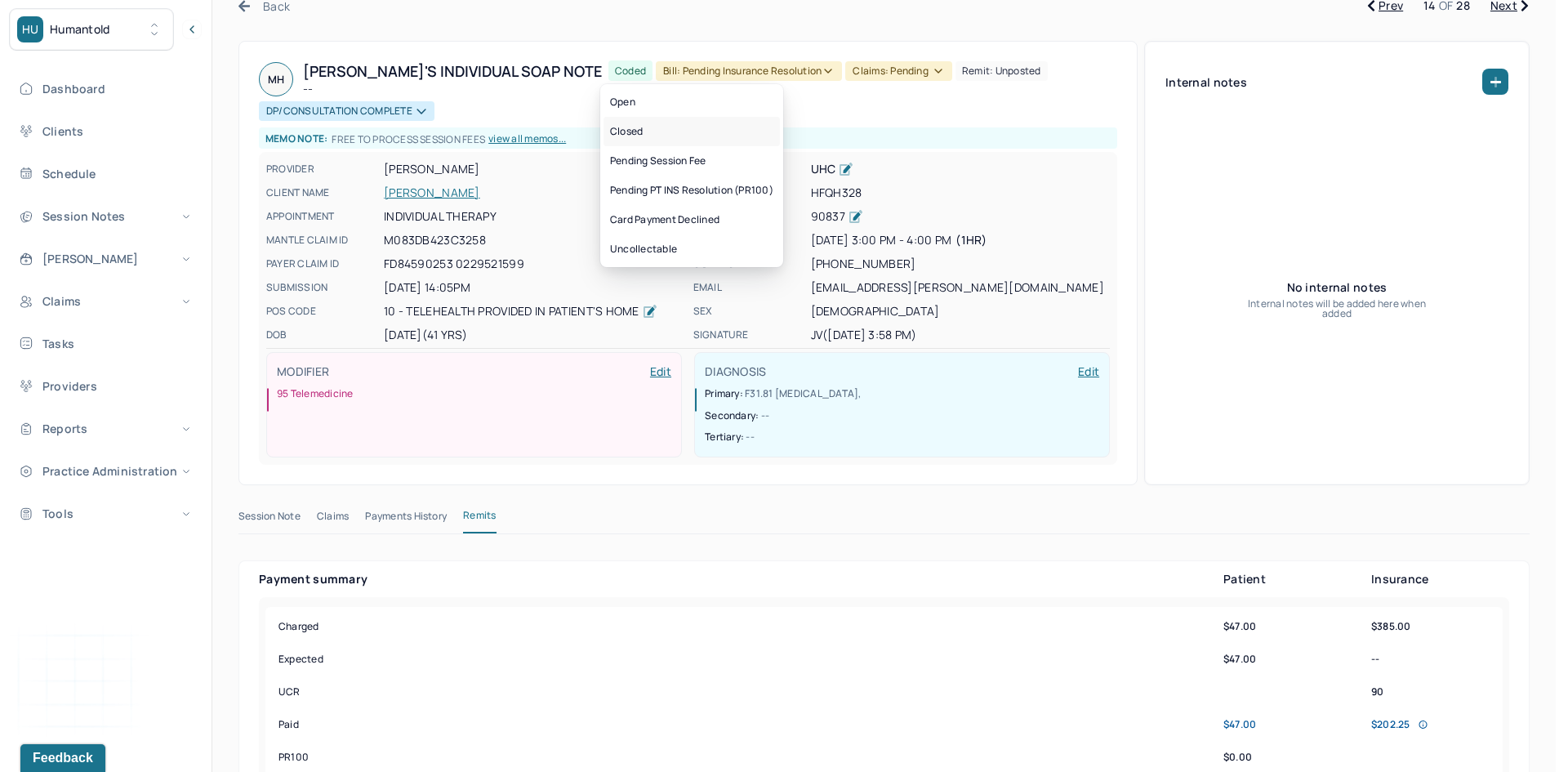 click on "Closed" at bounding box center (692, 132) 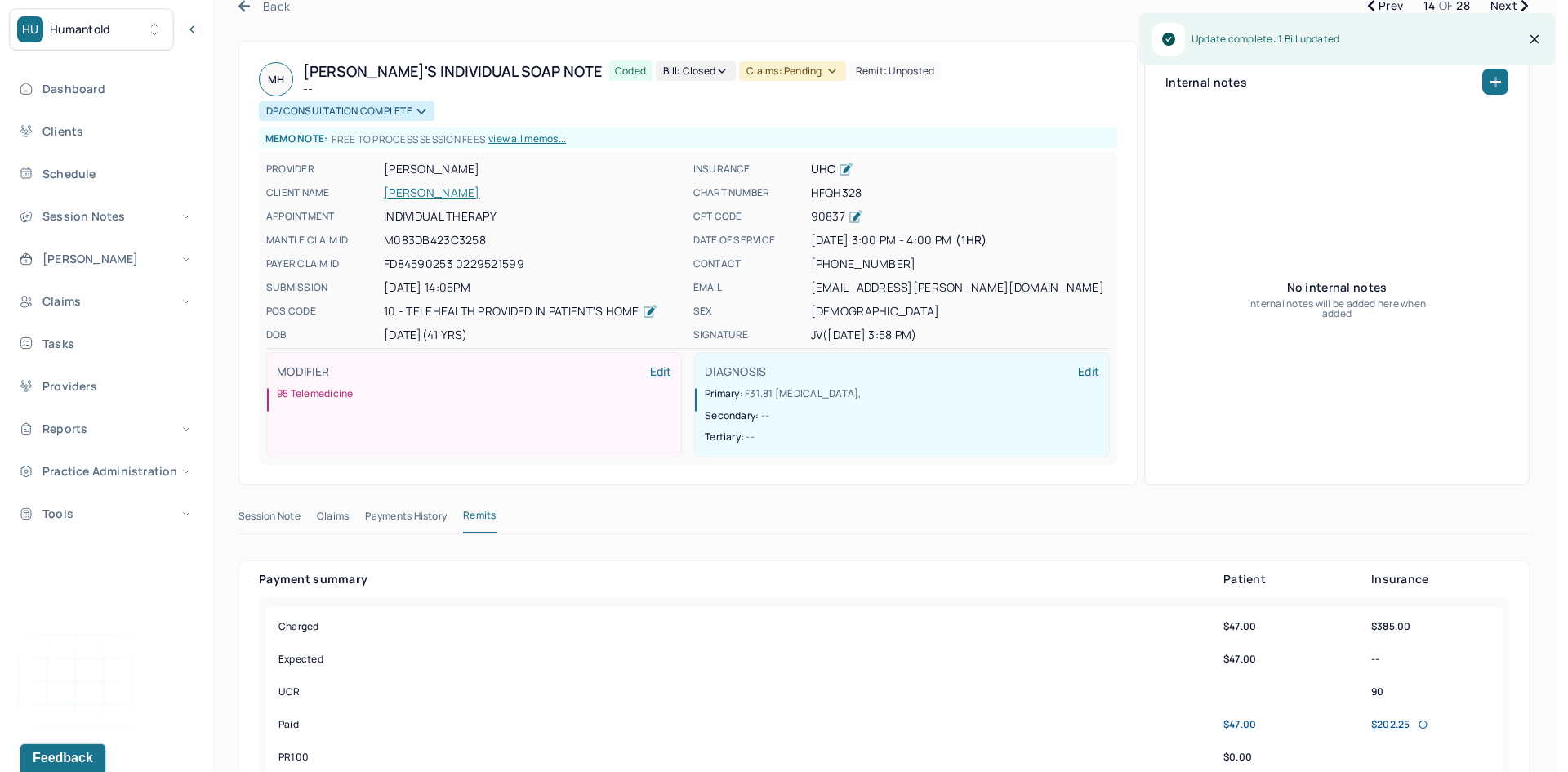 click on "Claims: pending" at bounding box center (792, 71) 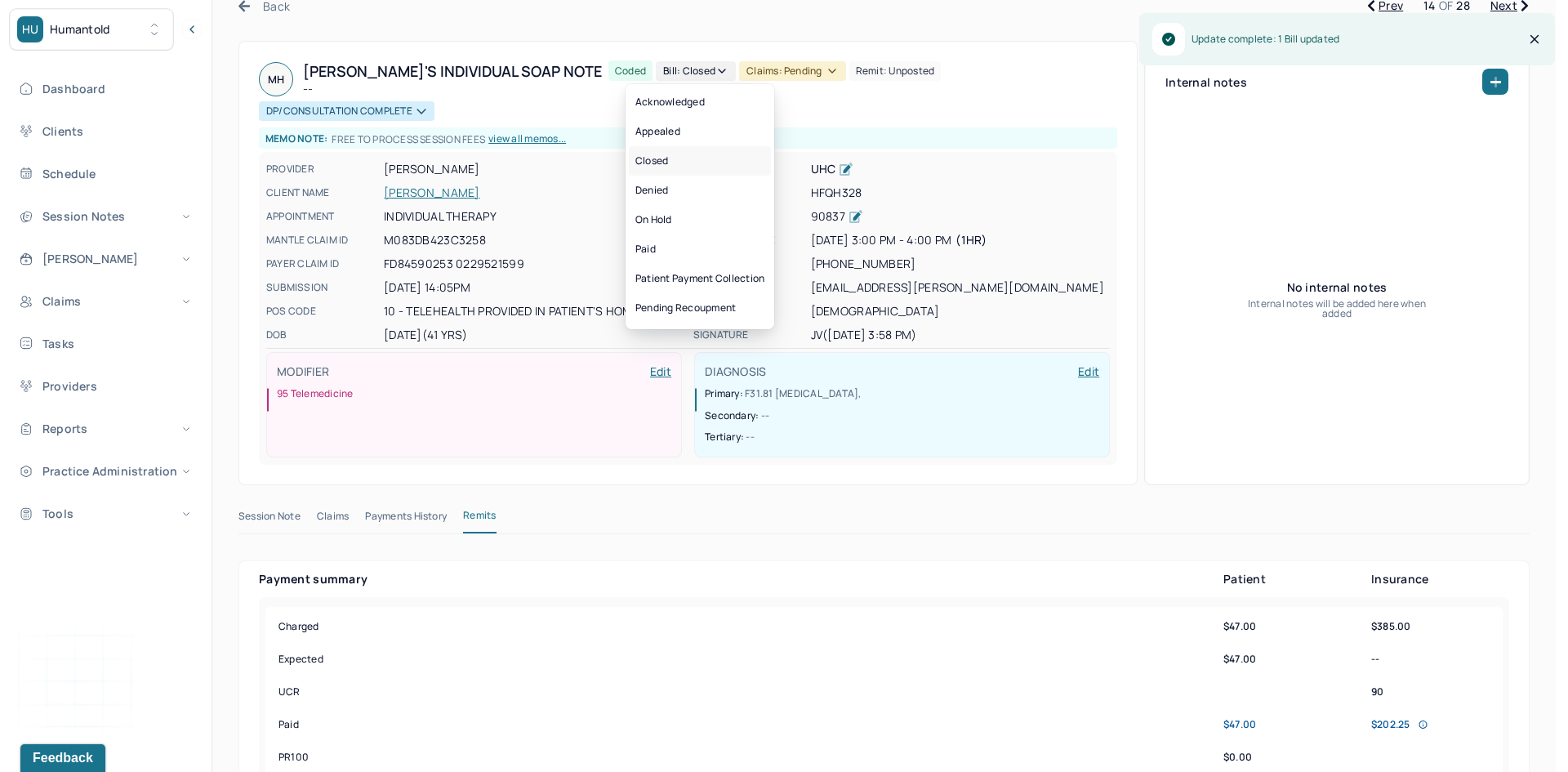 click on "Closed" at bounding box center (700, 161) 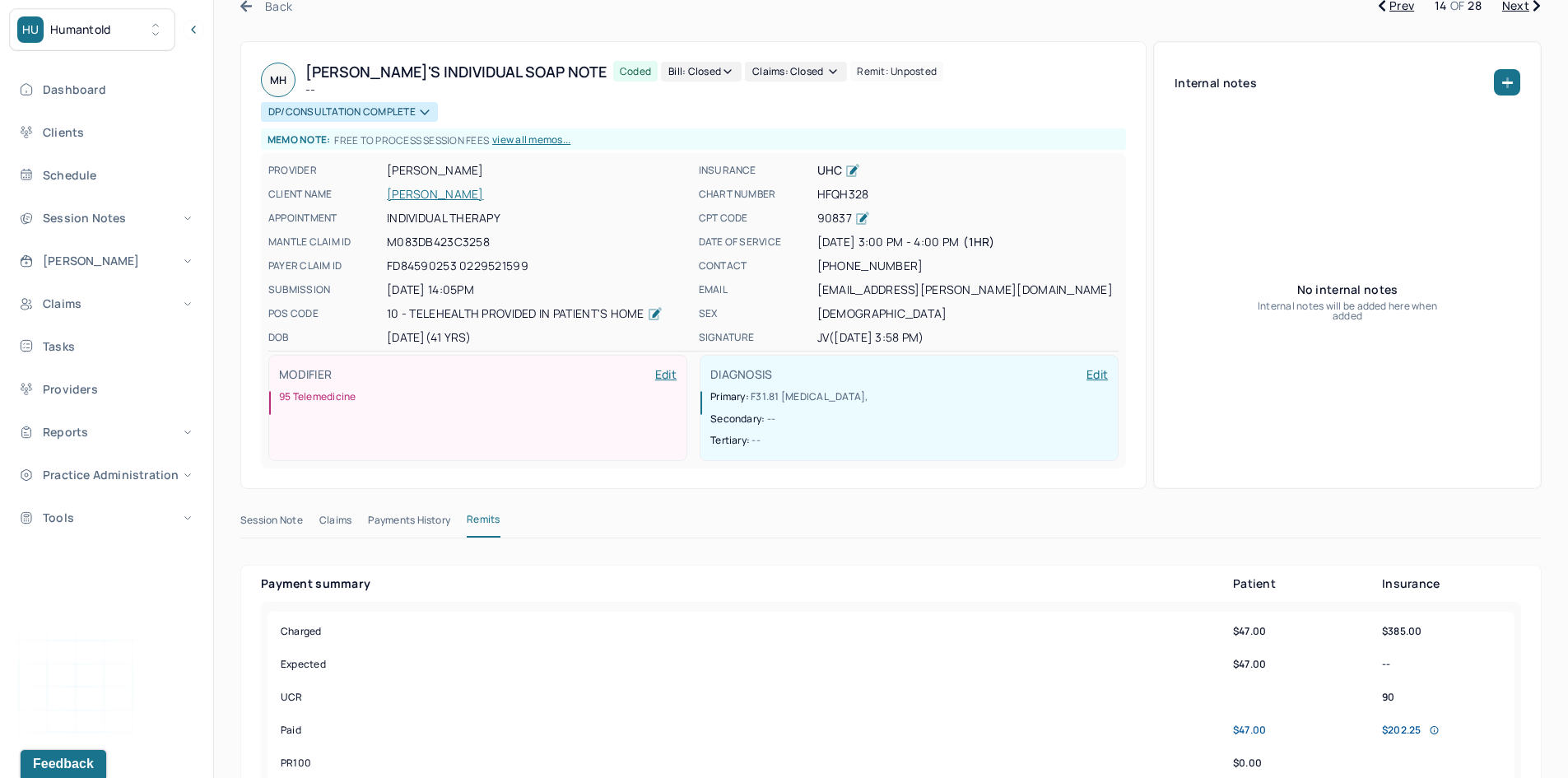 click on "Next" at bounding box center (1521, 6) 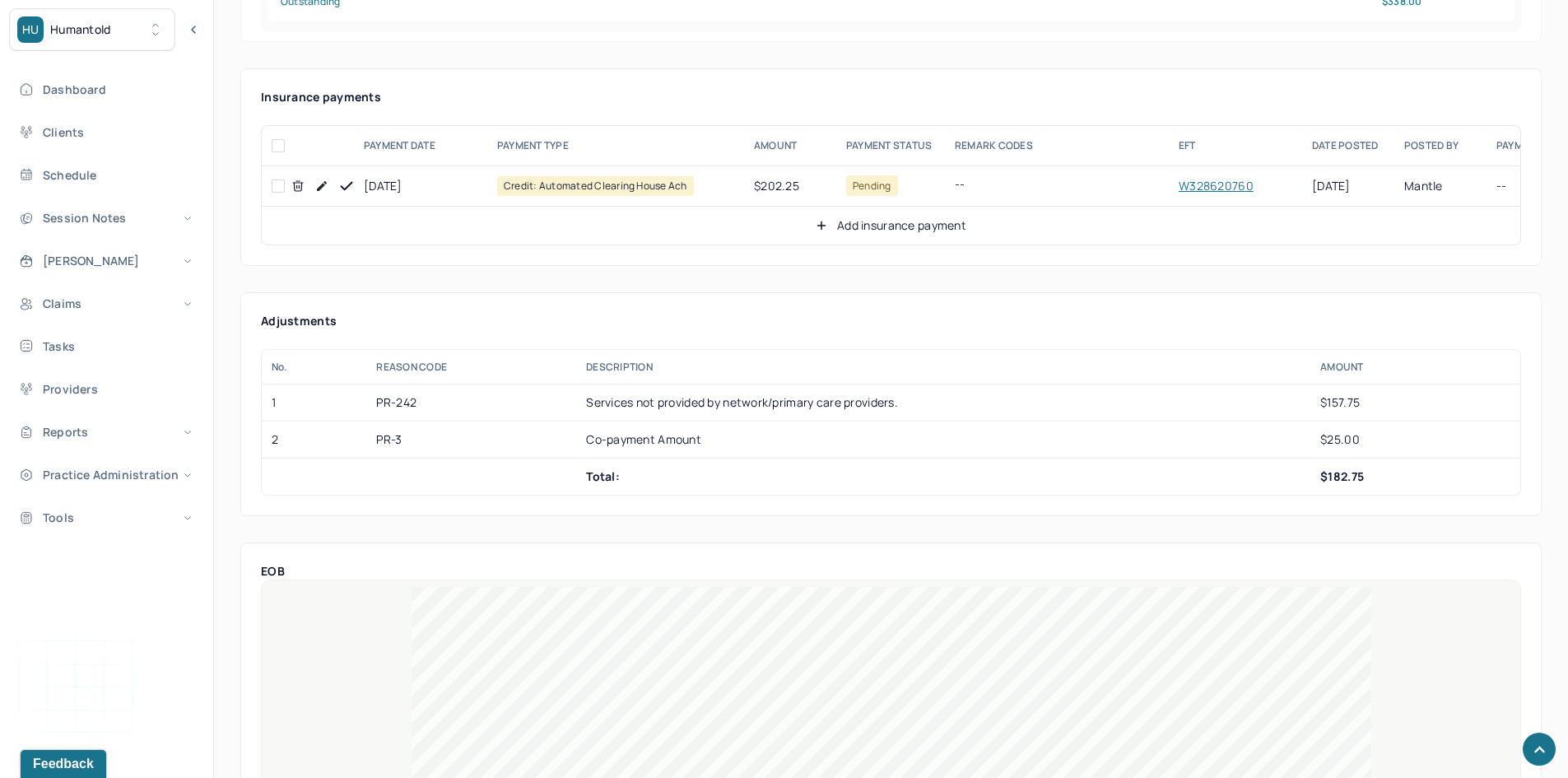 scroll, scrollTop: 823, scrollLeft: 0, axis: vertical 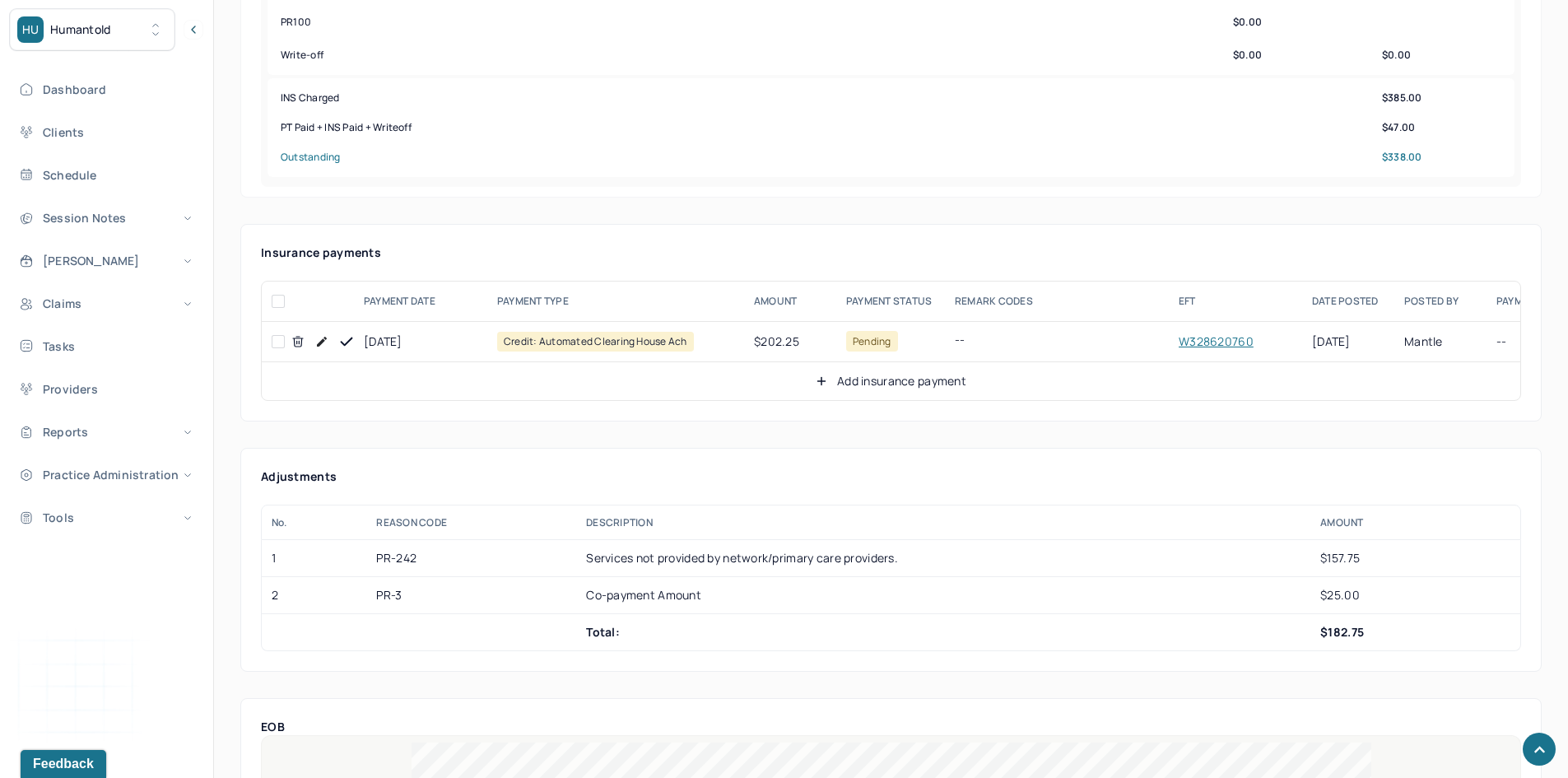 click at bounding box center [278, 342] 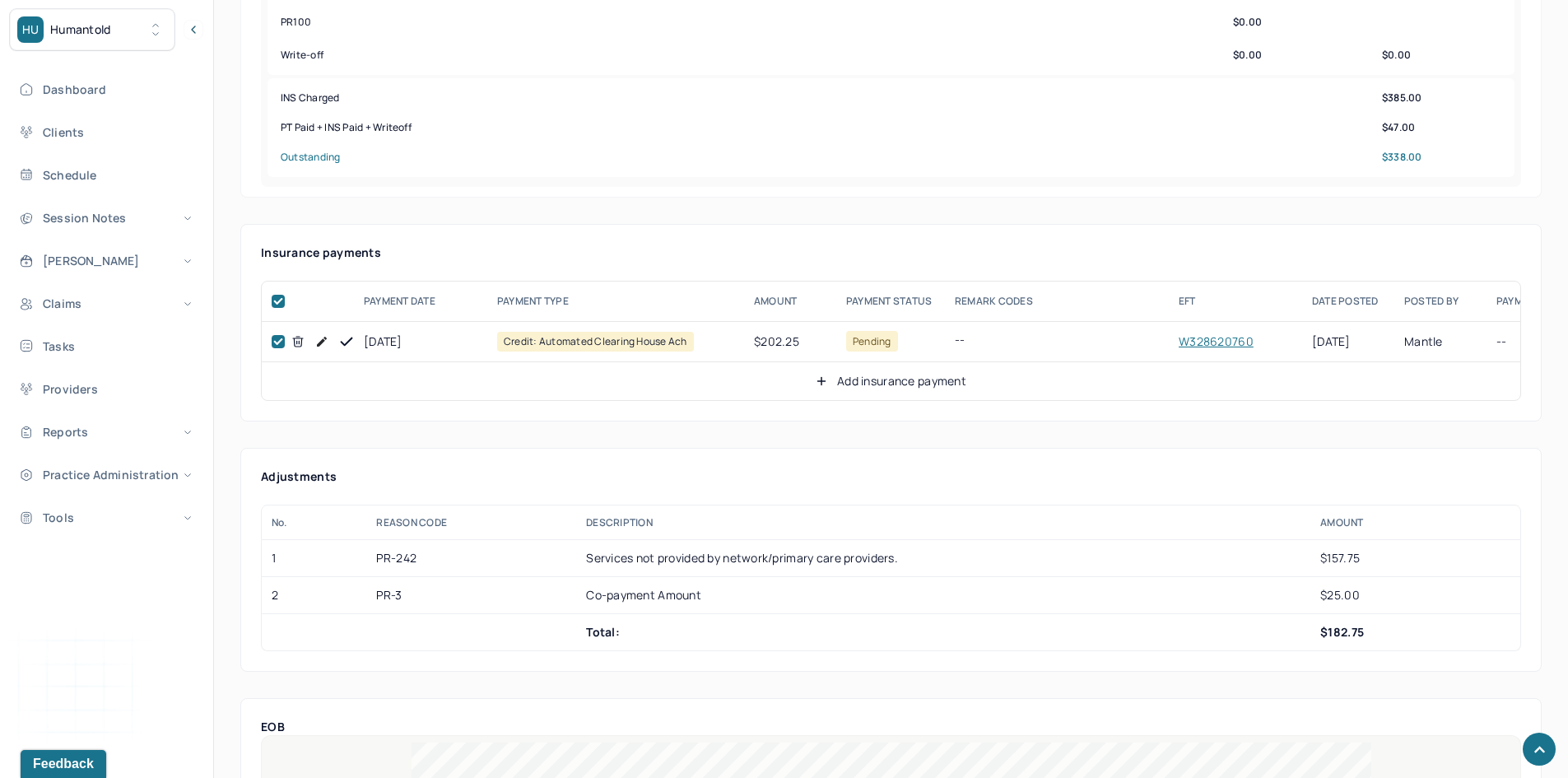 checkbox on "true" 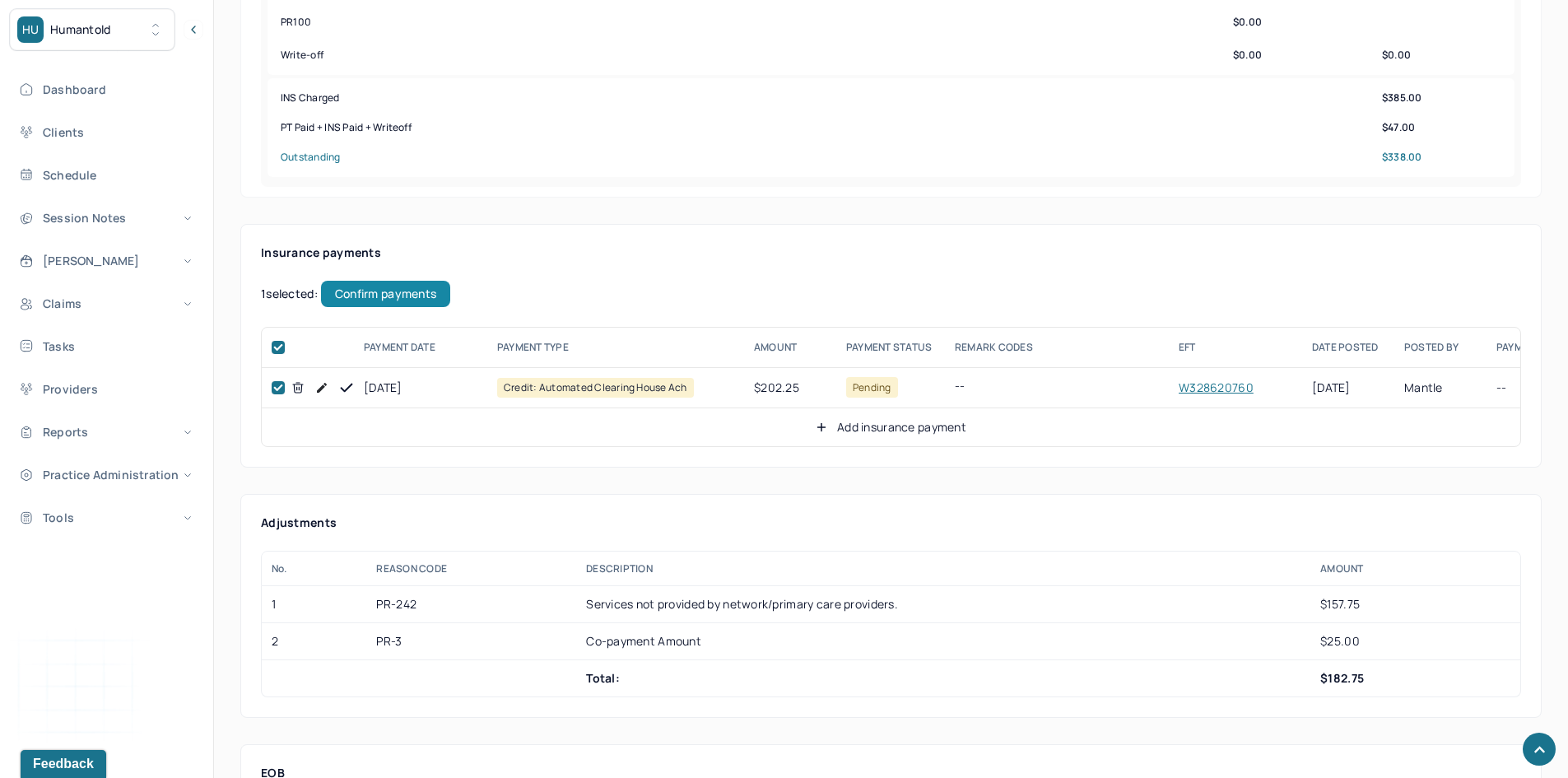 click on "Confirm payments" at bounding box center (385, 294) 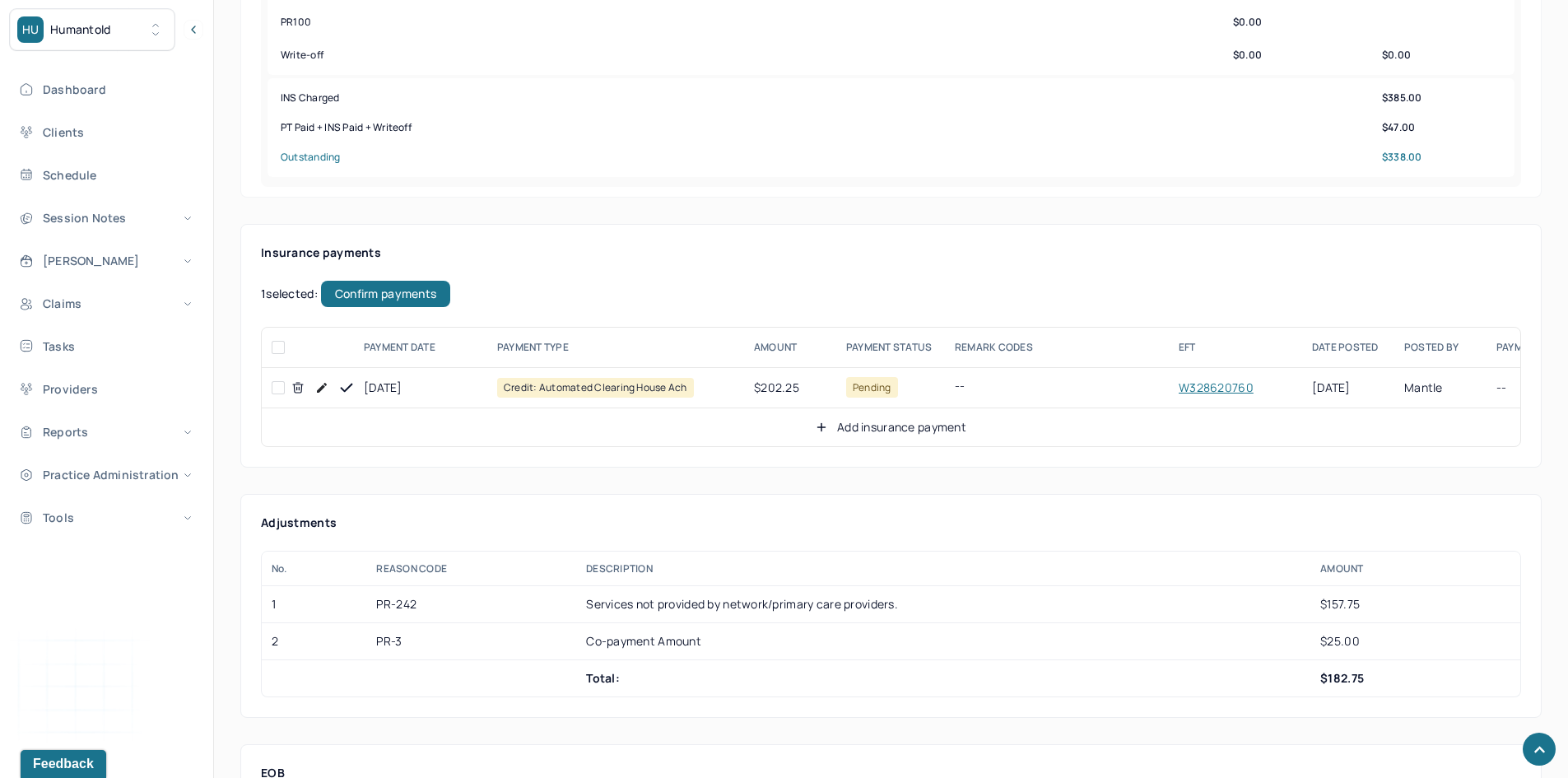 checkbox on "false" 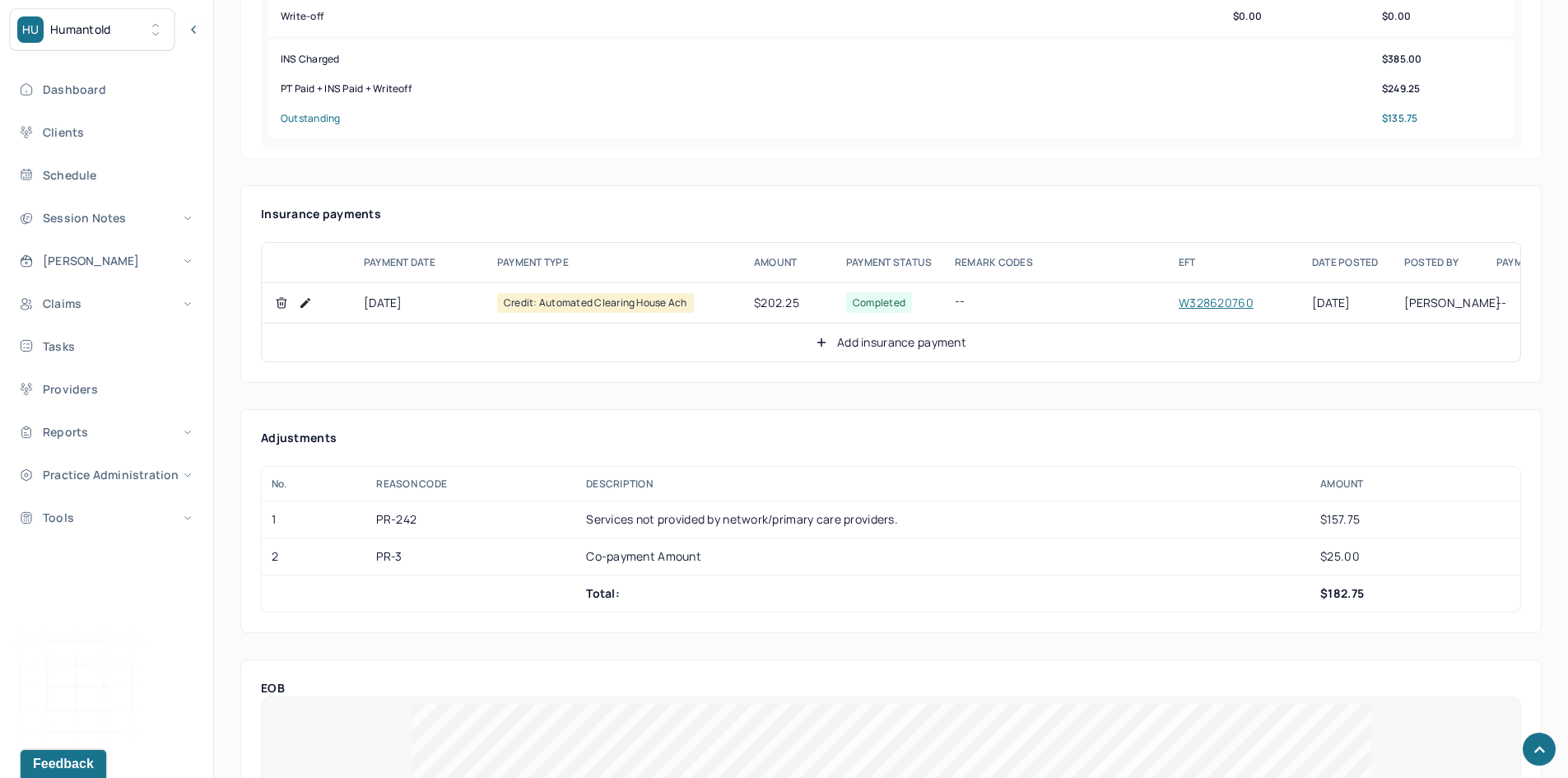 scroll, scrollTop: 906, scrollLeft: 0, axis: vertical 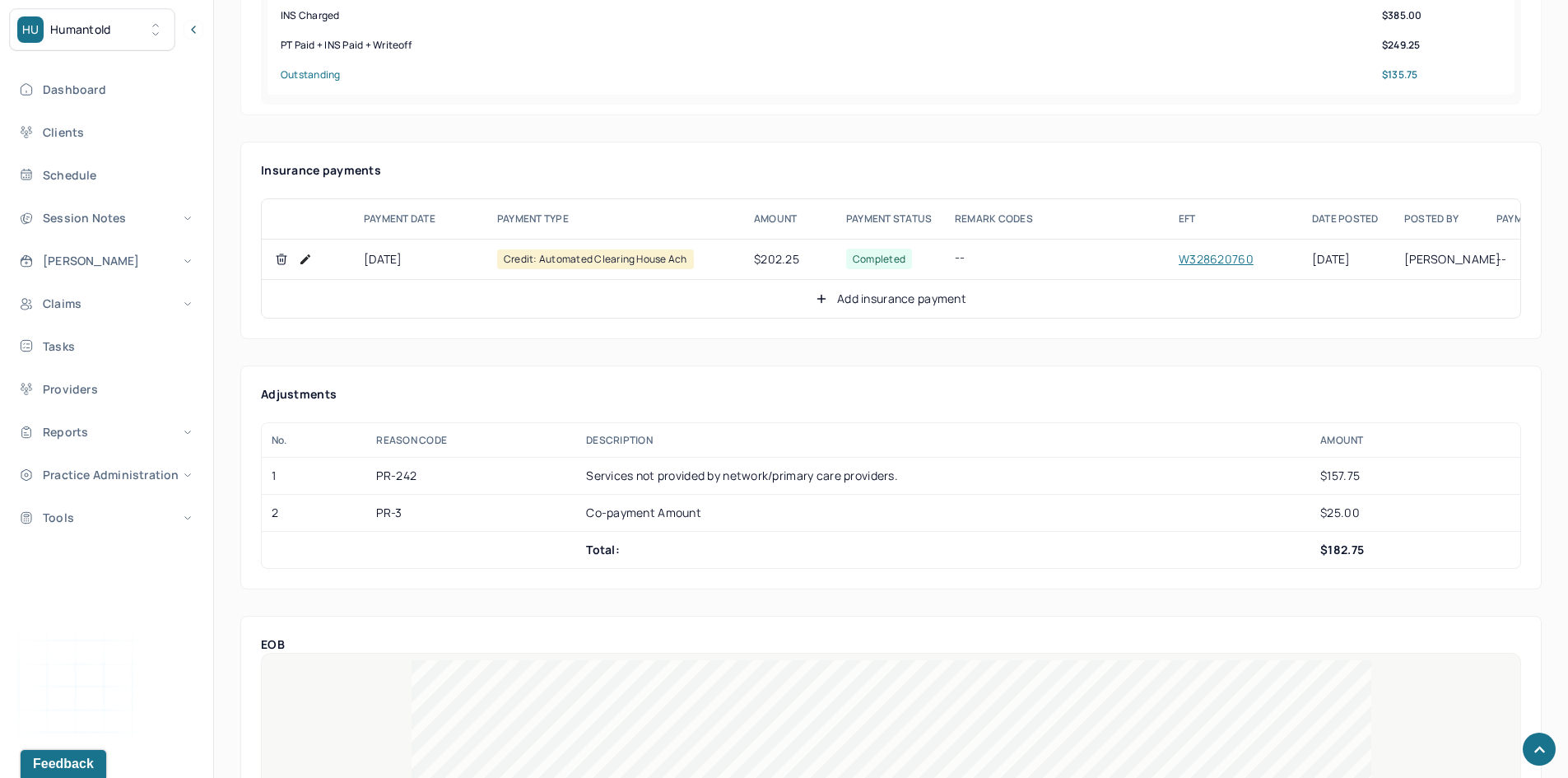click 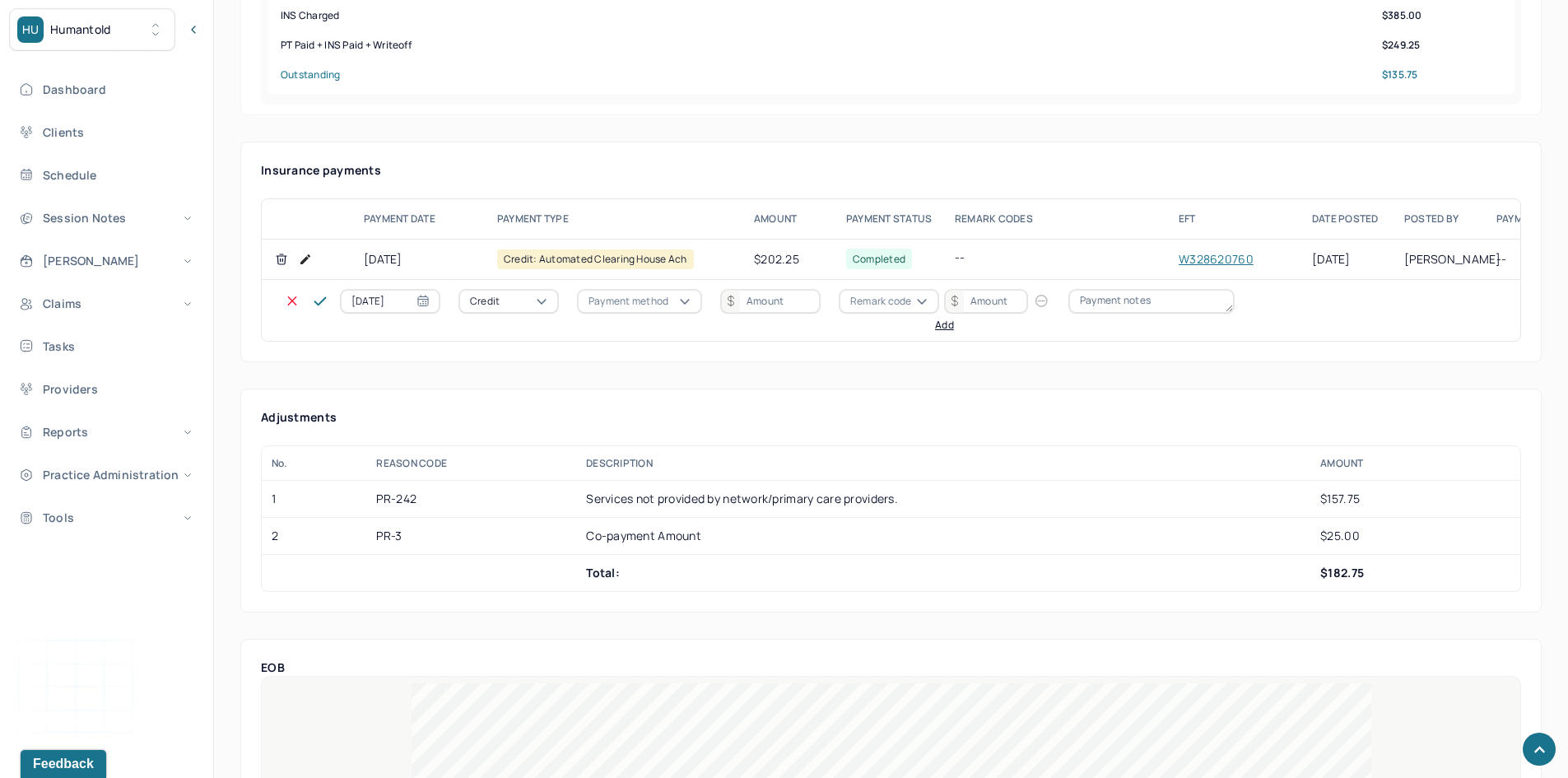 click on "Credit" at bounding box center [509, 301] 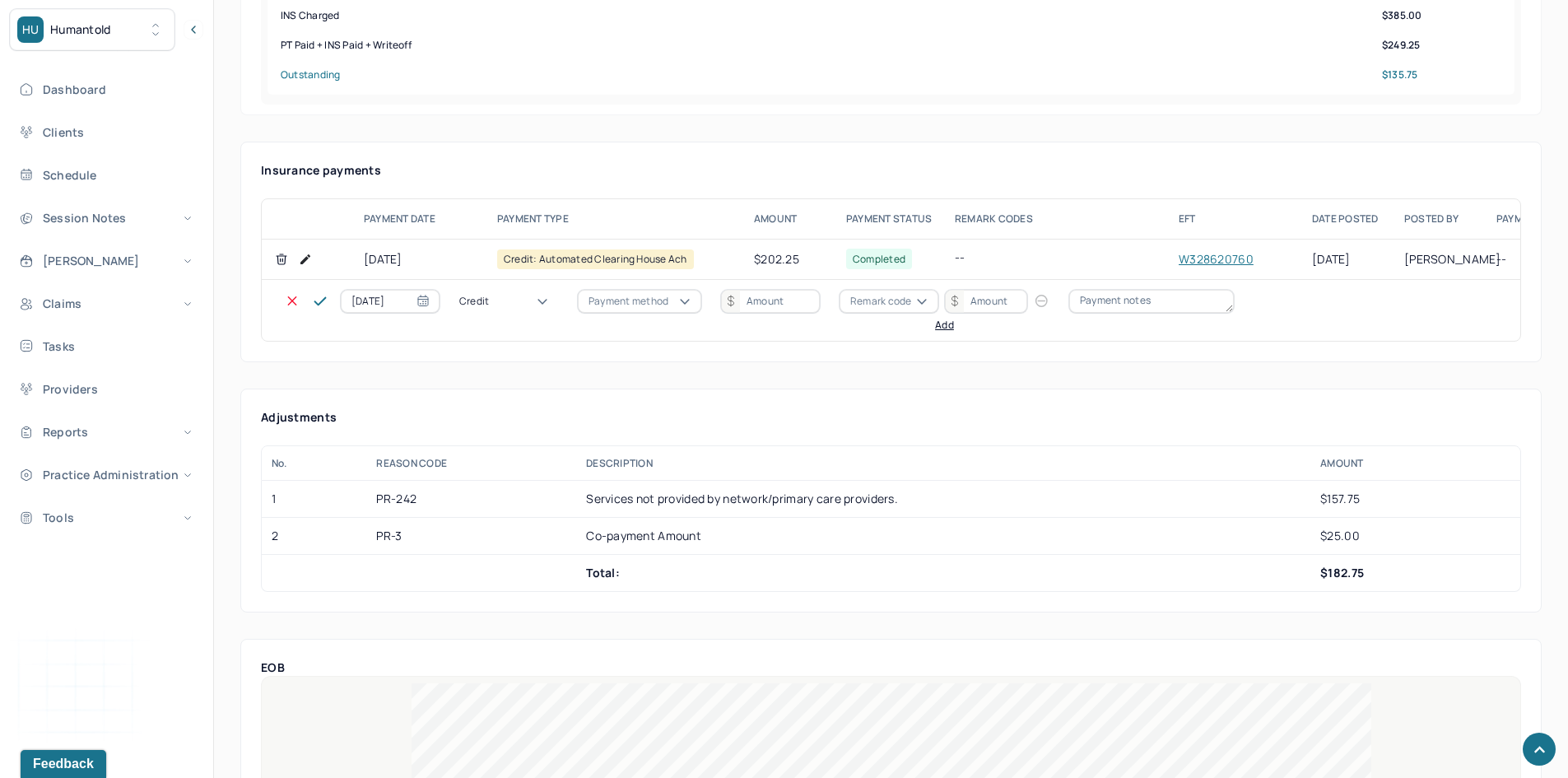 click on "Write off" at bounding box center [49, 2465] 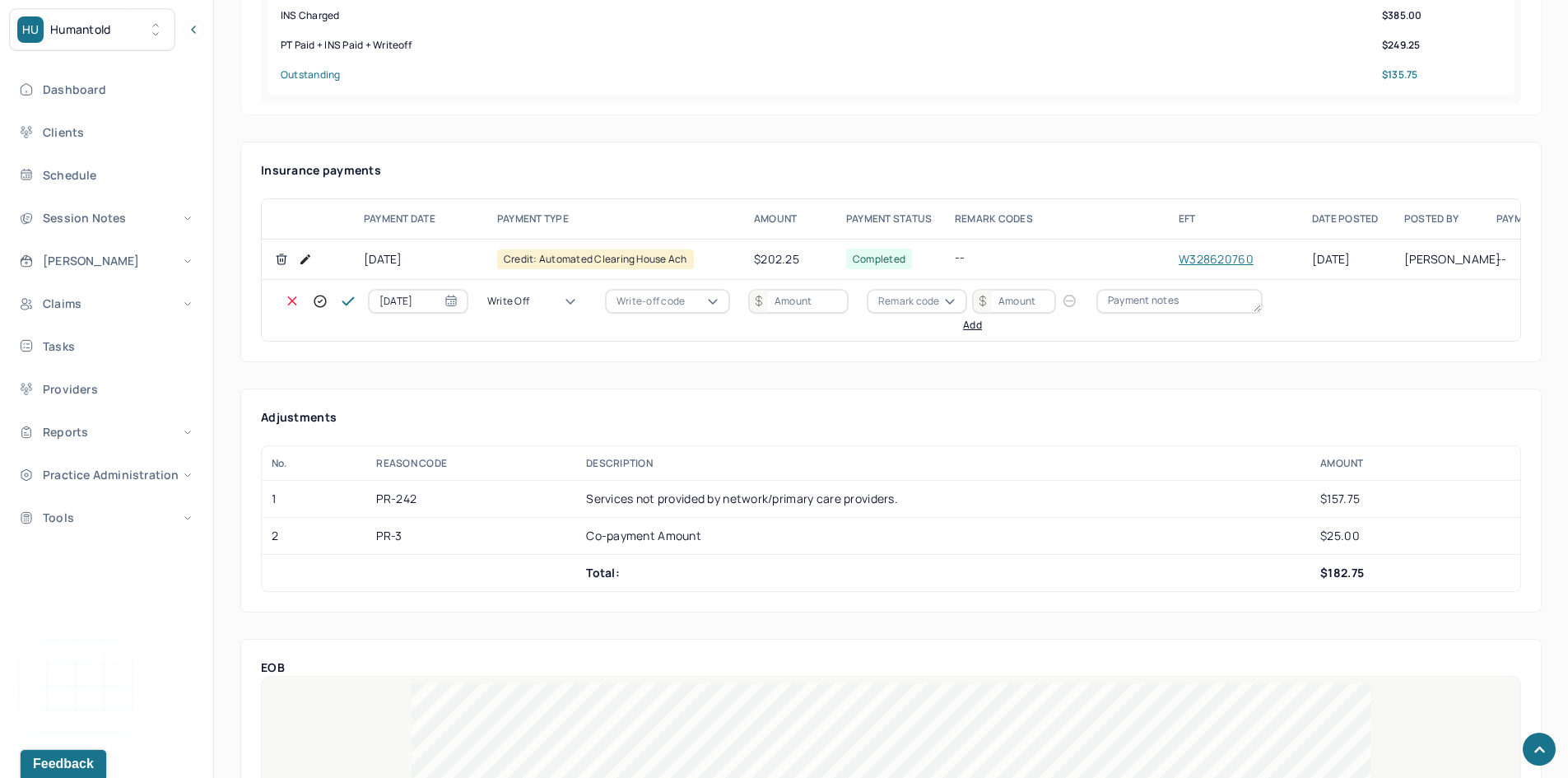 click on "Write-off code" at bounding box center [650, 301] 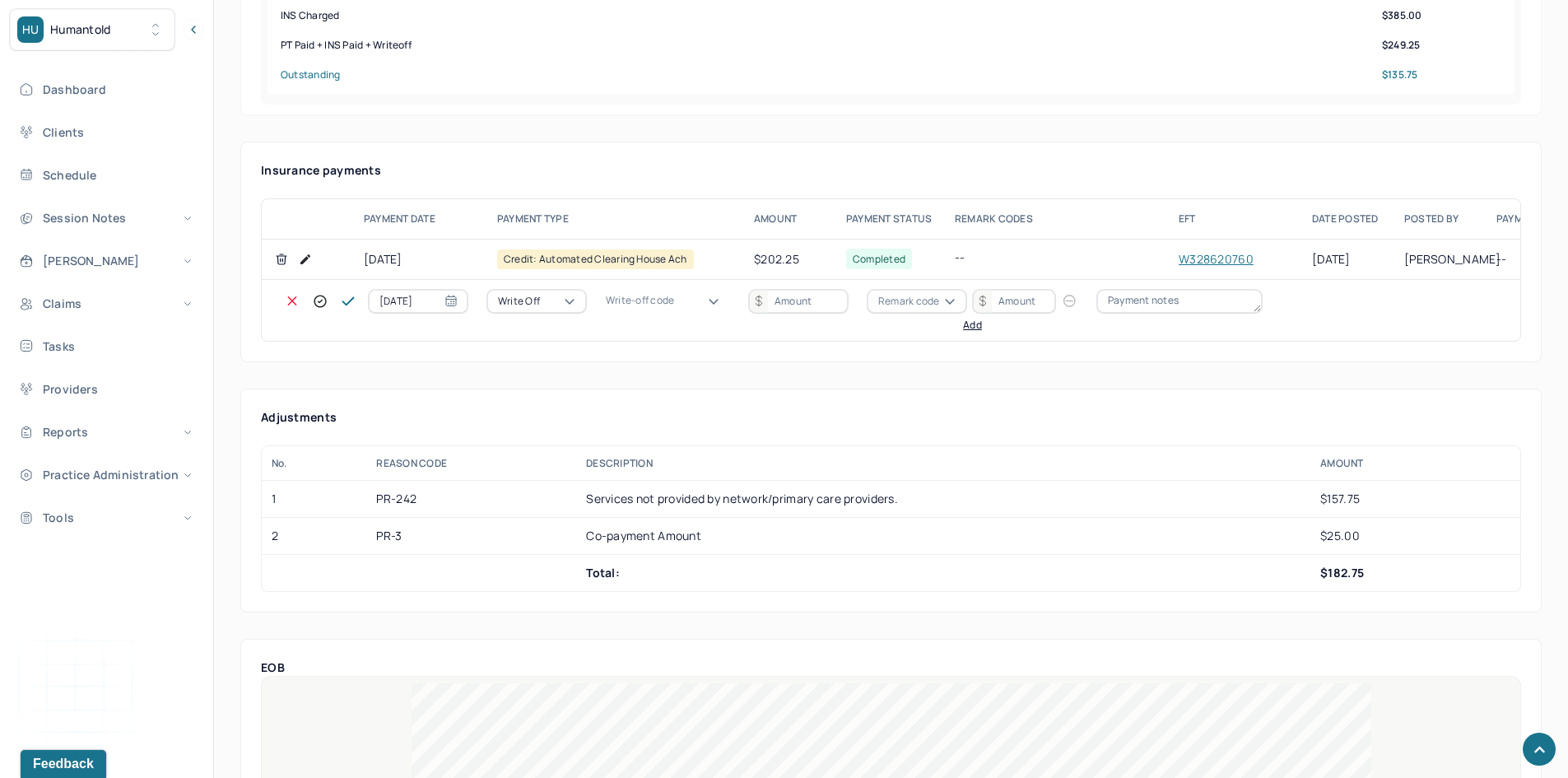 click on "WOBAL: WRITE OFF - BALANCE (INSADJ)" at bounding box center (82, 2481) 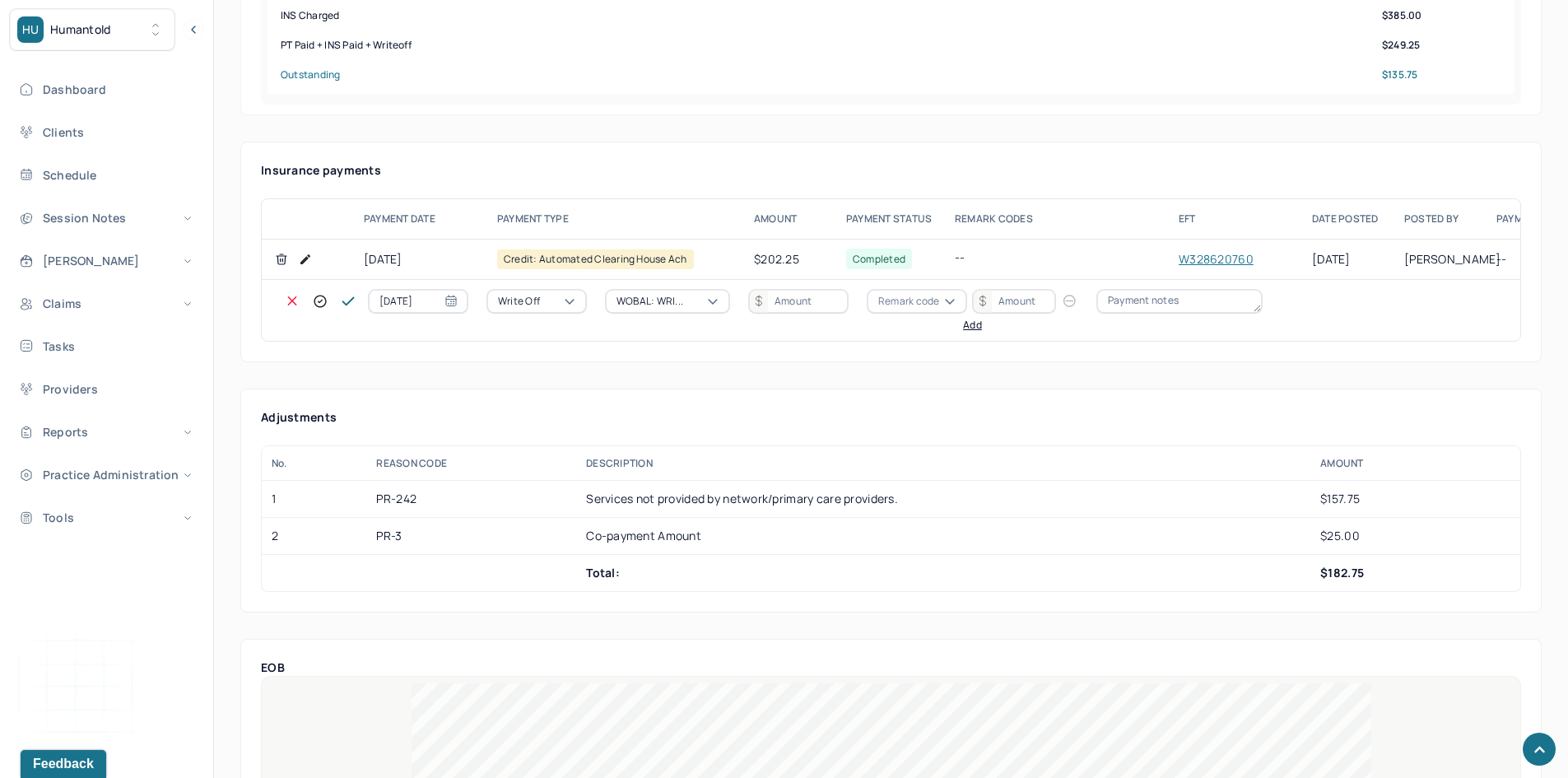 click at bounding box center [798, 301] 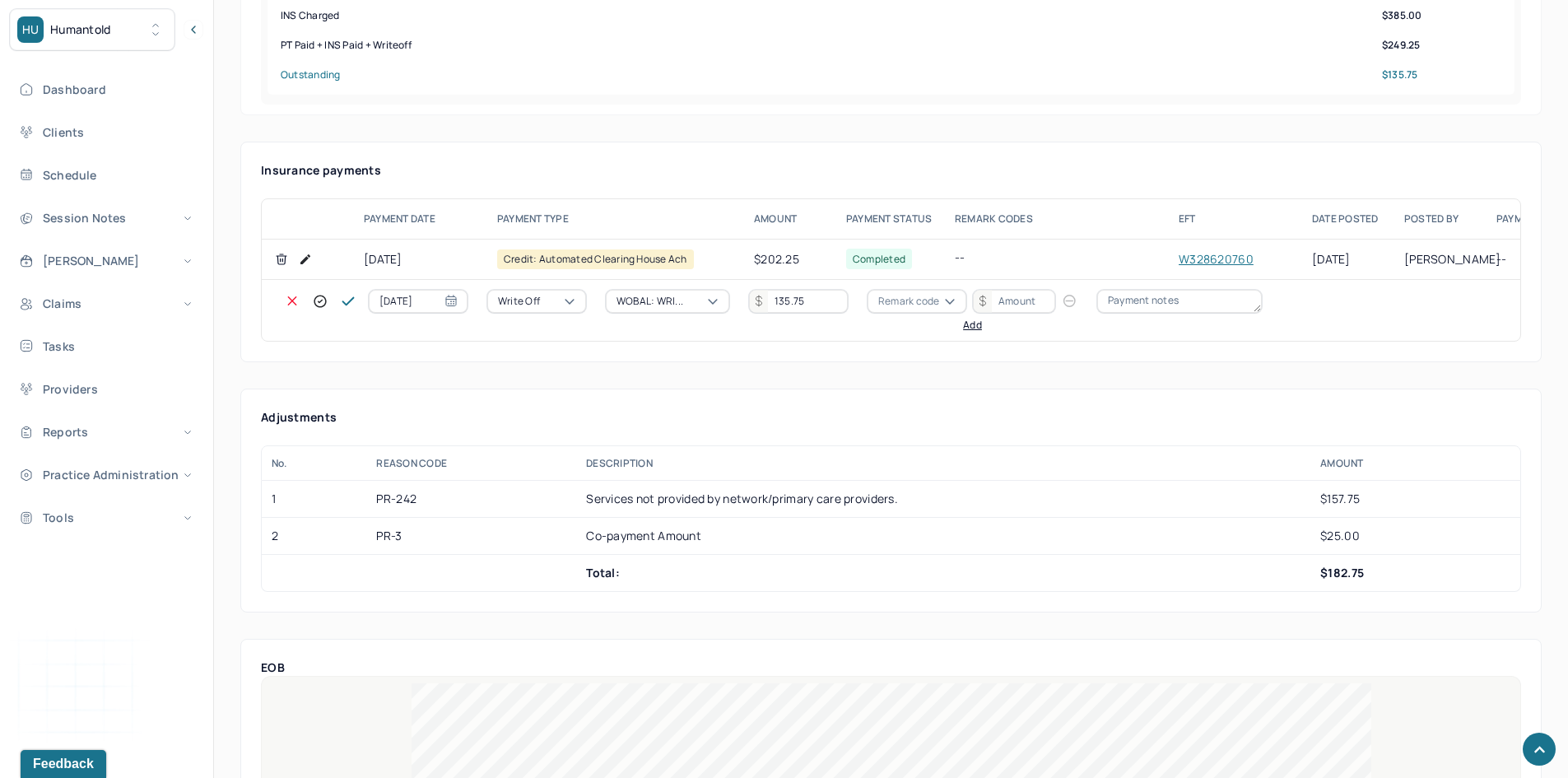 type on "135.75" 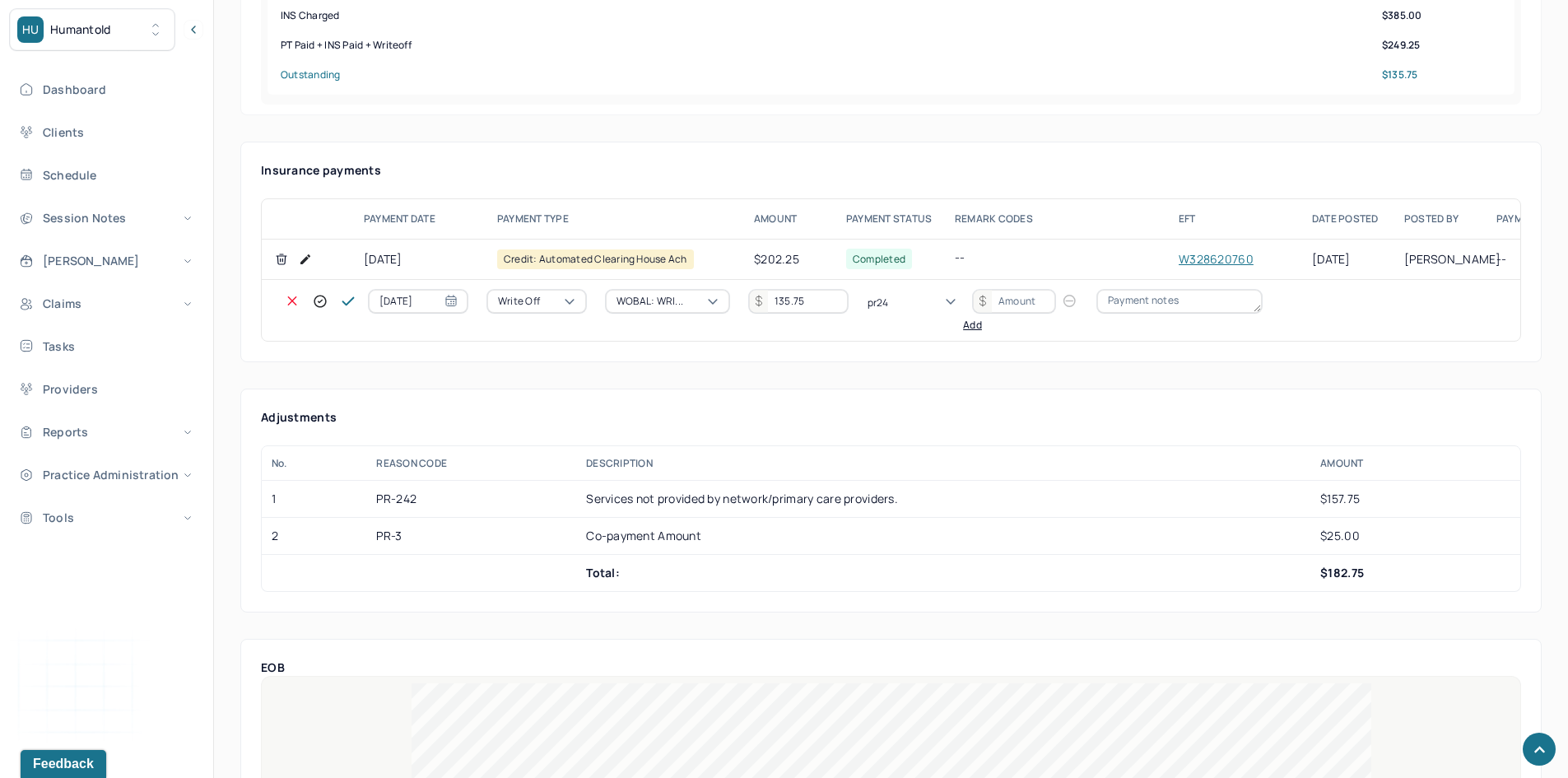 type on "pr242" 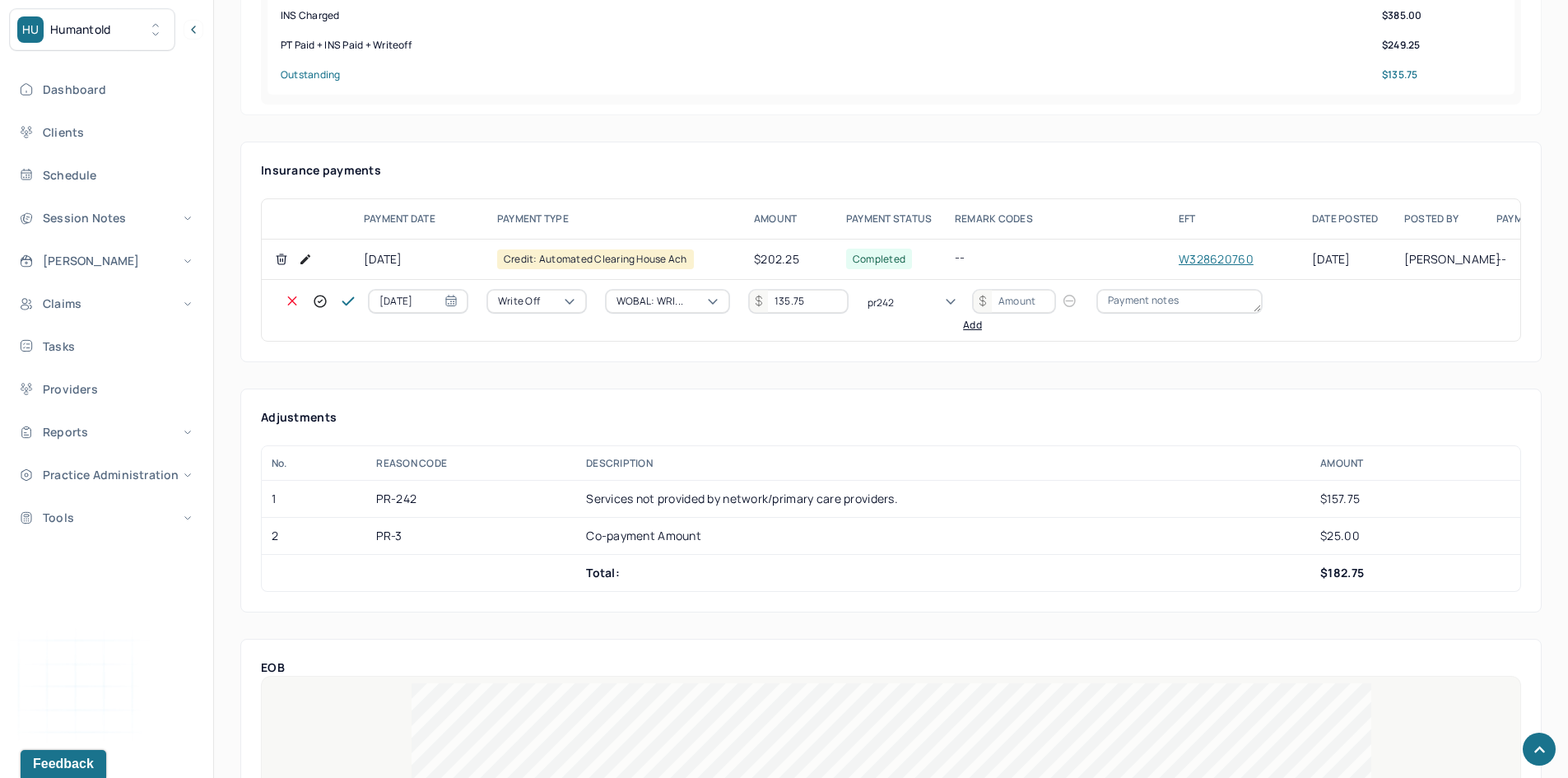 type 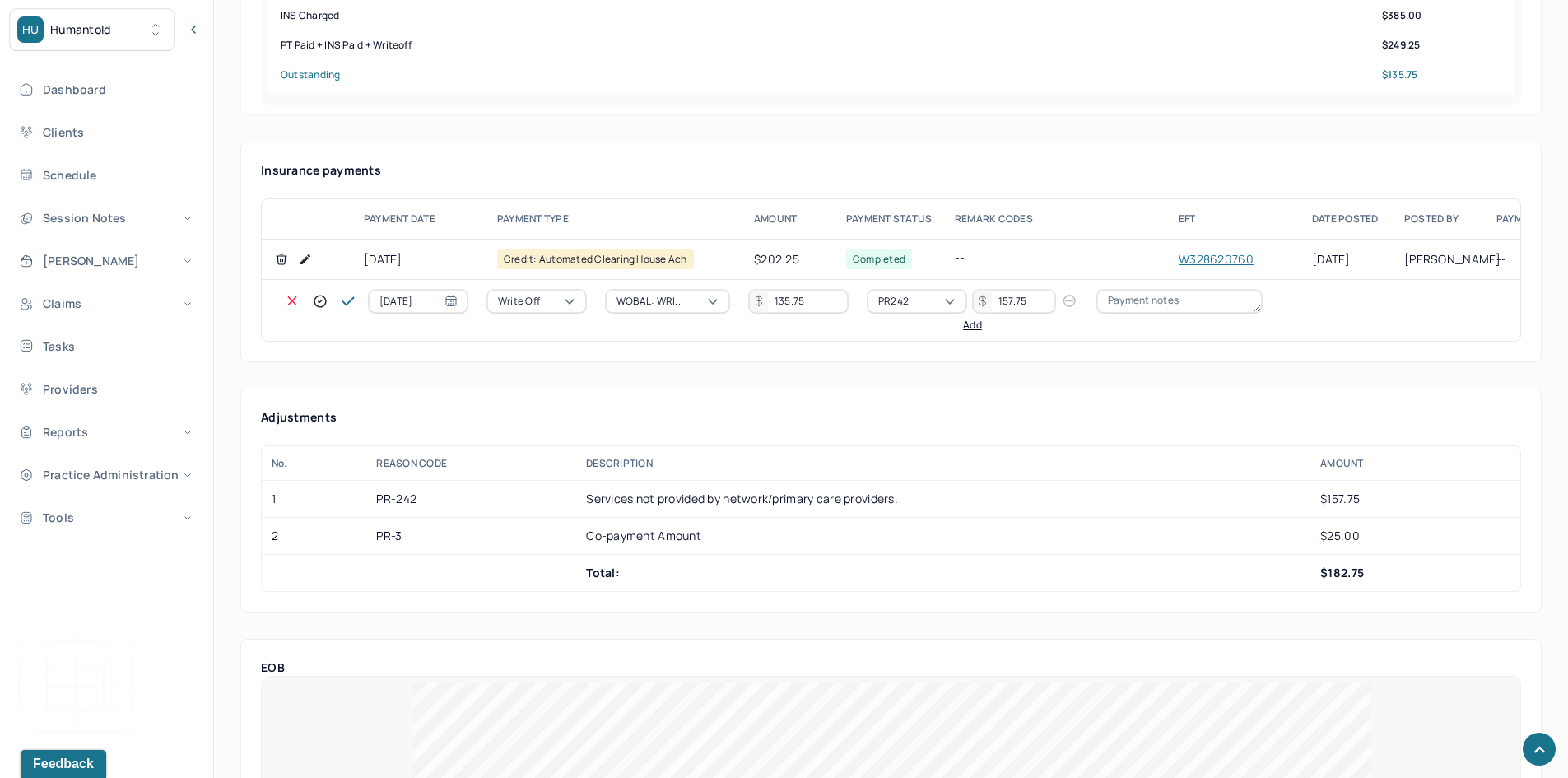 type on "157.75" 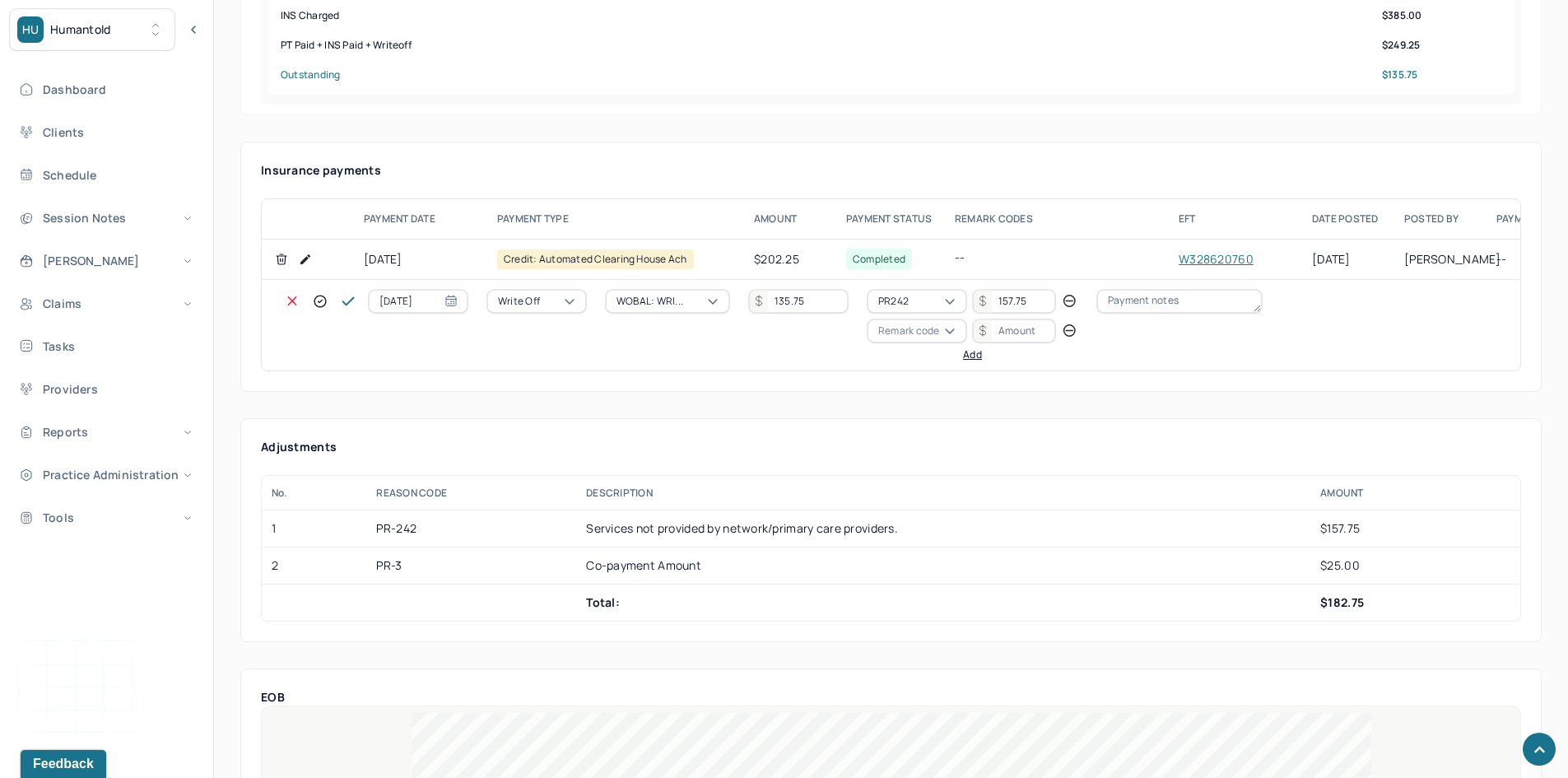 click on "Remark code" at bounding box center [909, 331] 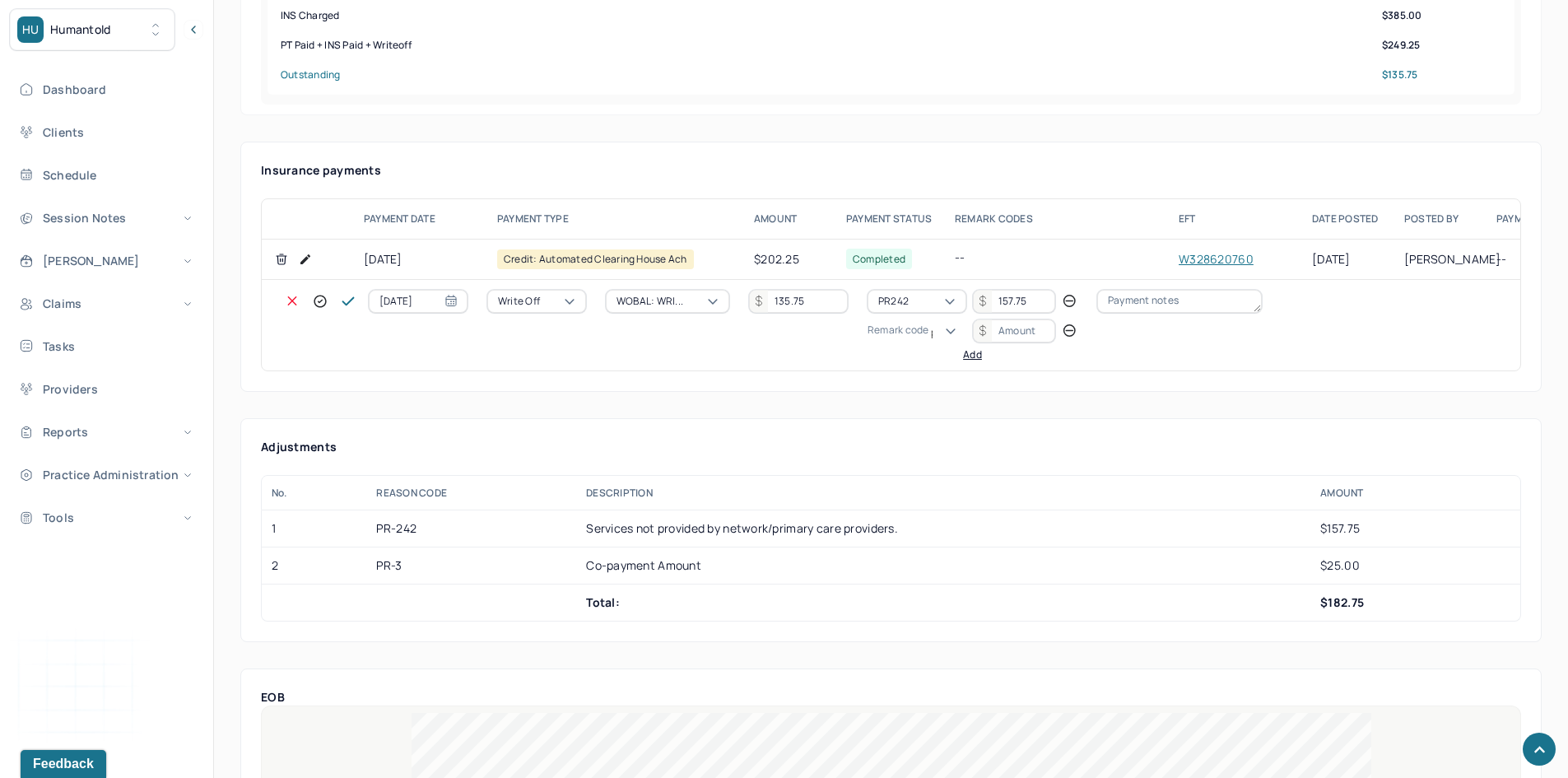 scroll, scrollTop: 102, scrollLeft: 0, axis: vertical 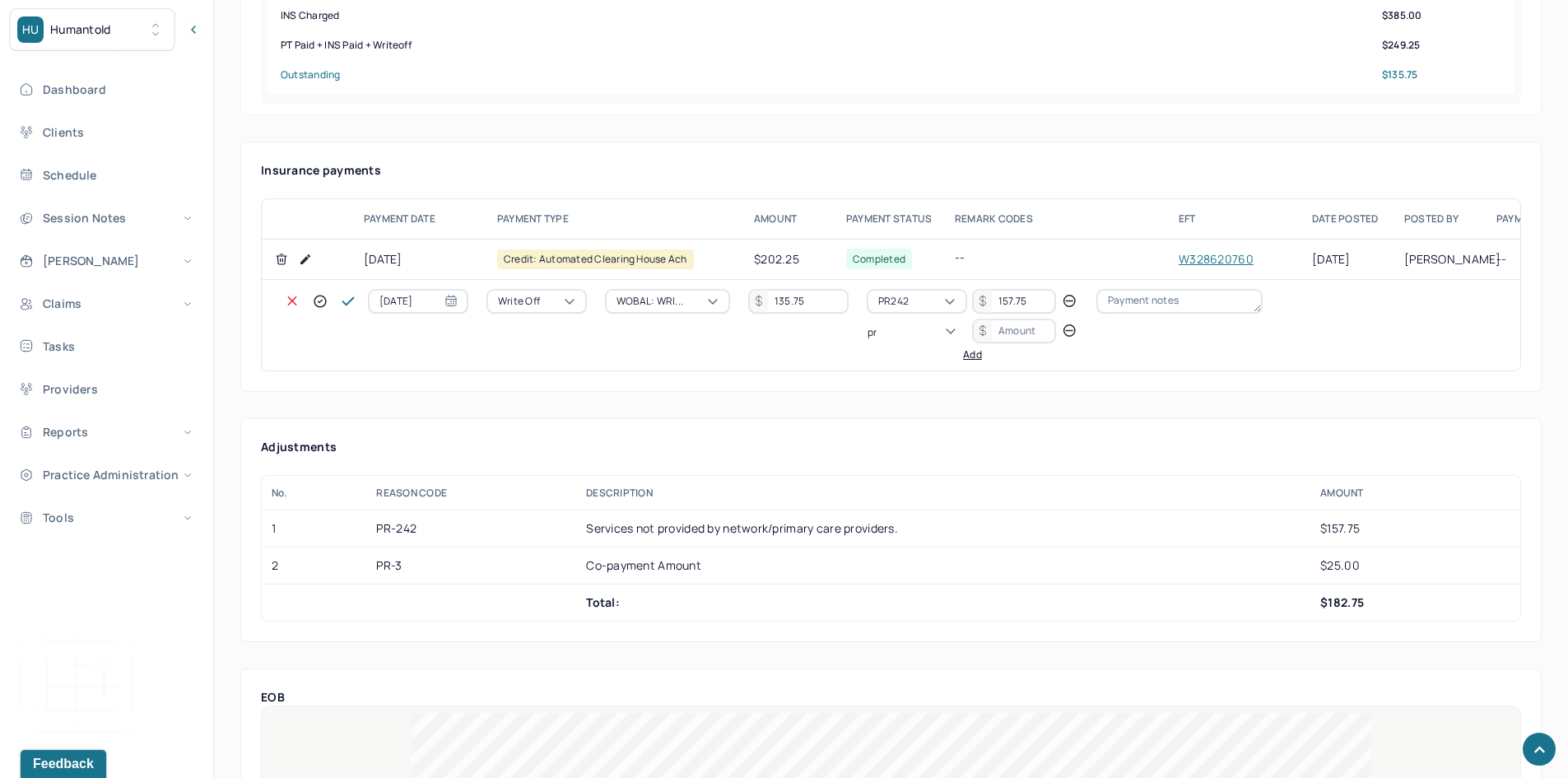 type on "pr3" 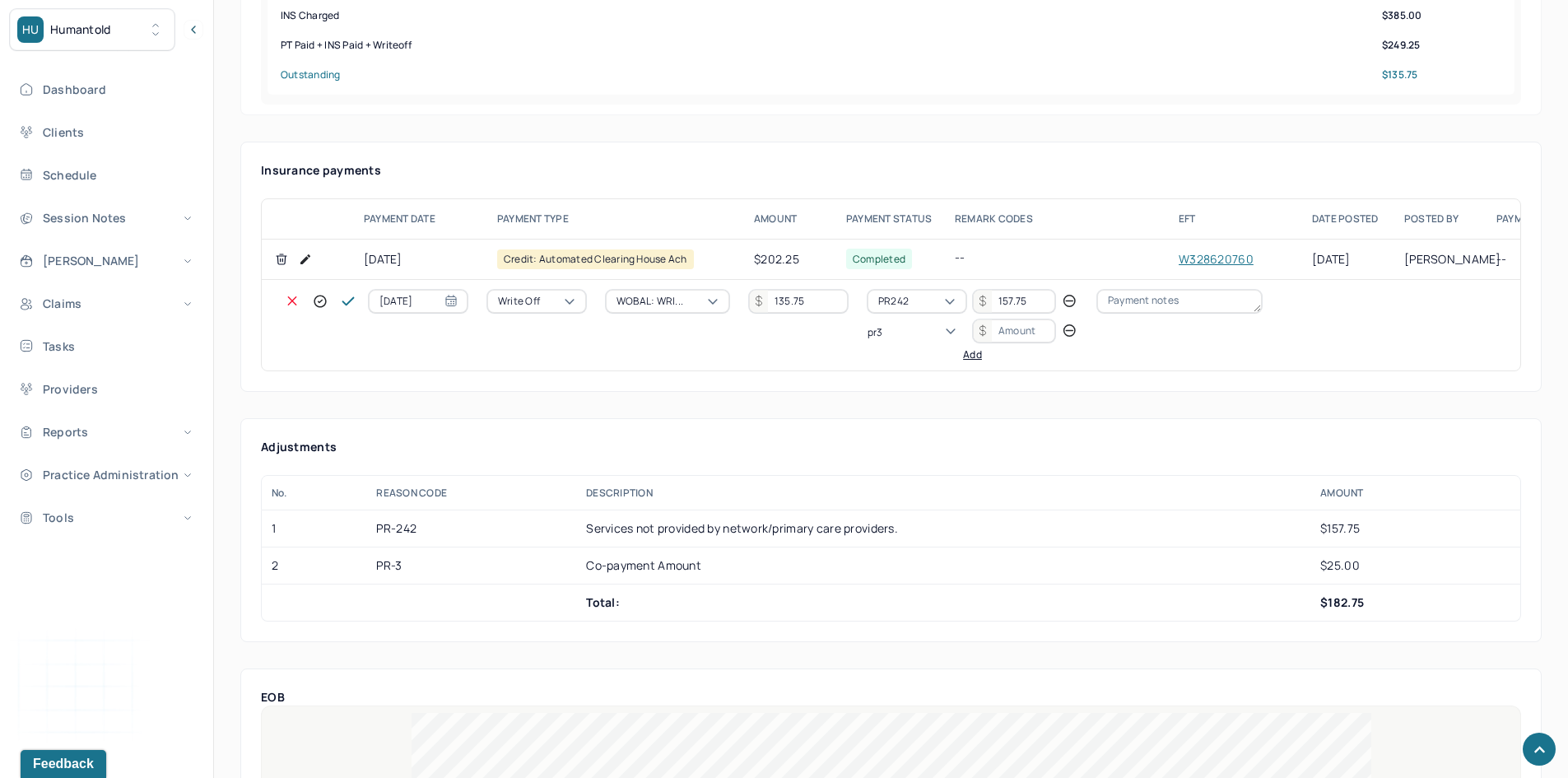 scroll, scrollTop: 0, scrollLeft: 0, axis: both 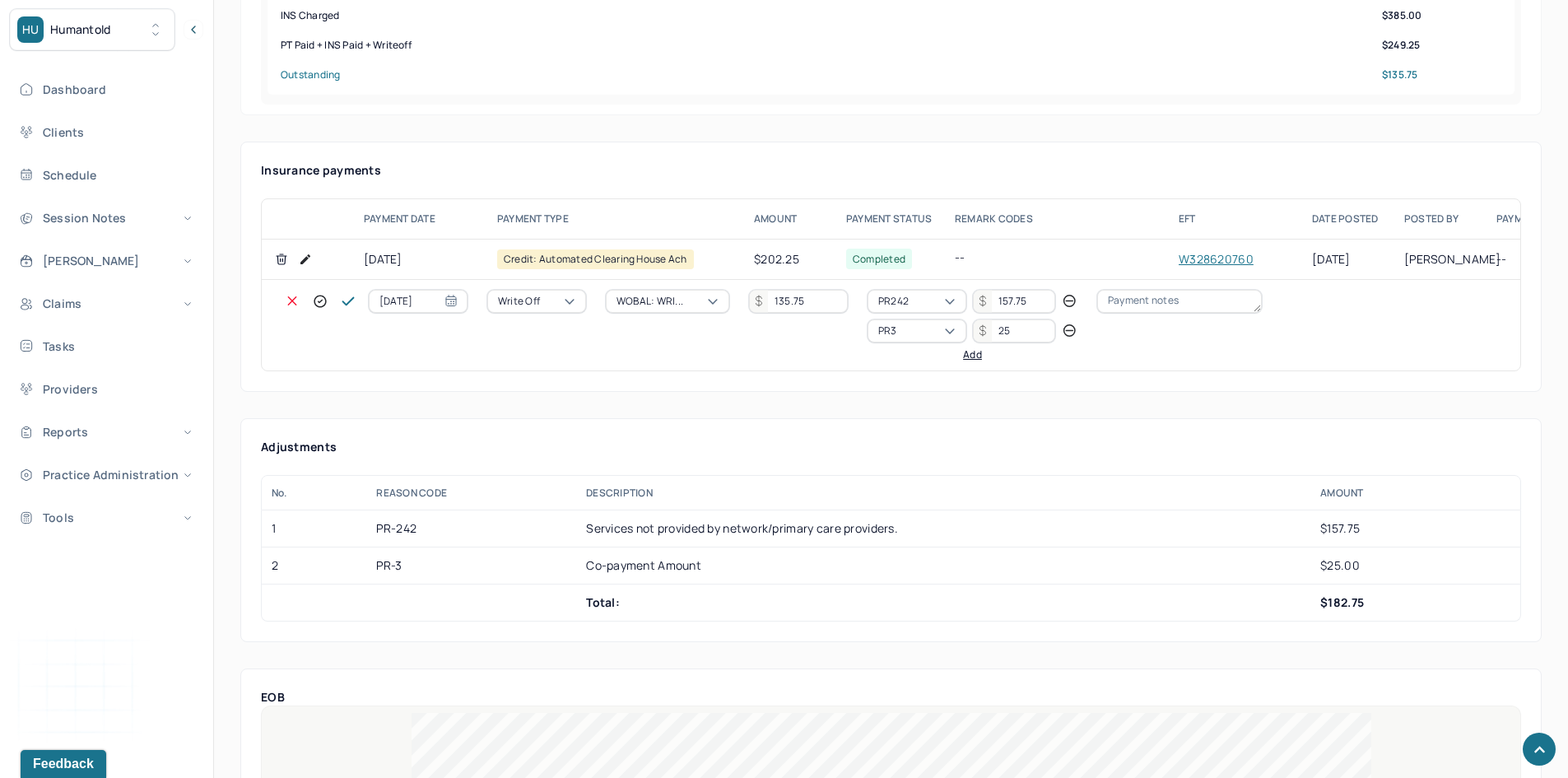 type on "25" 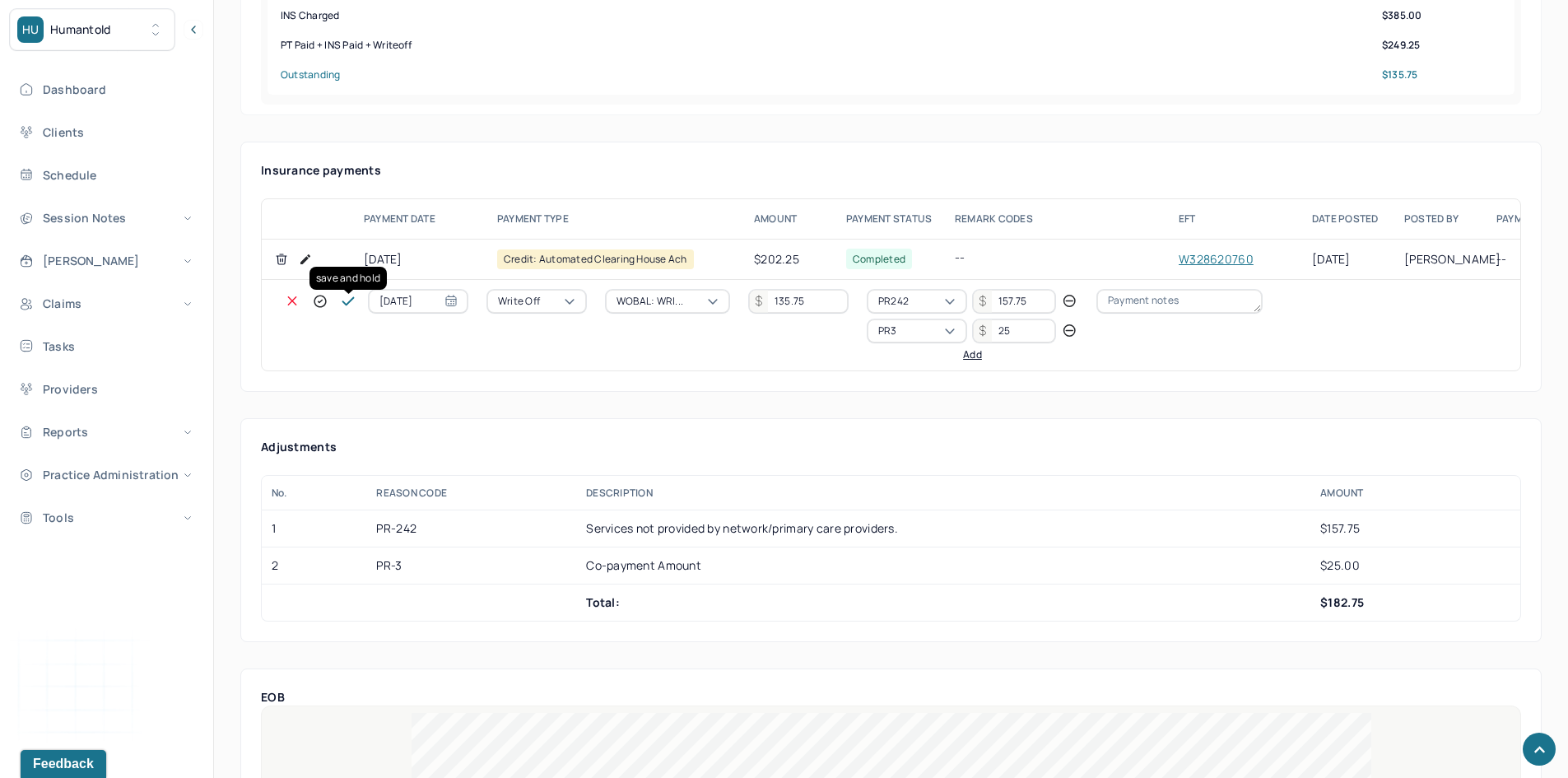 click 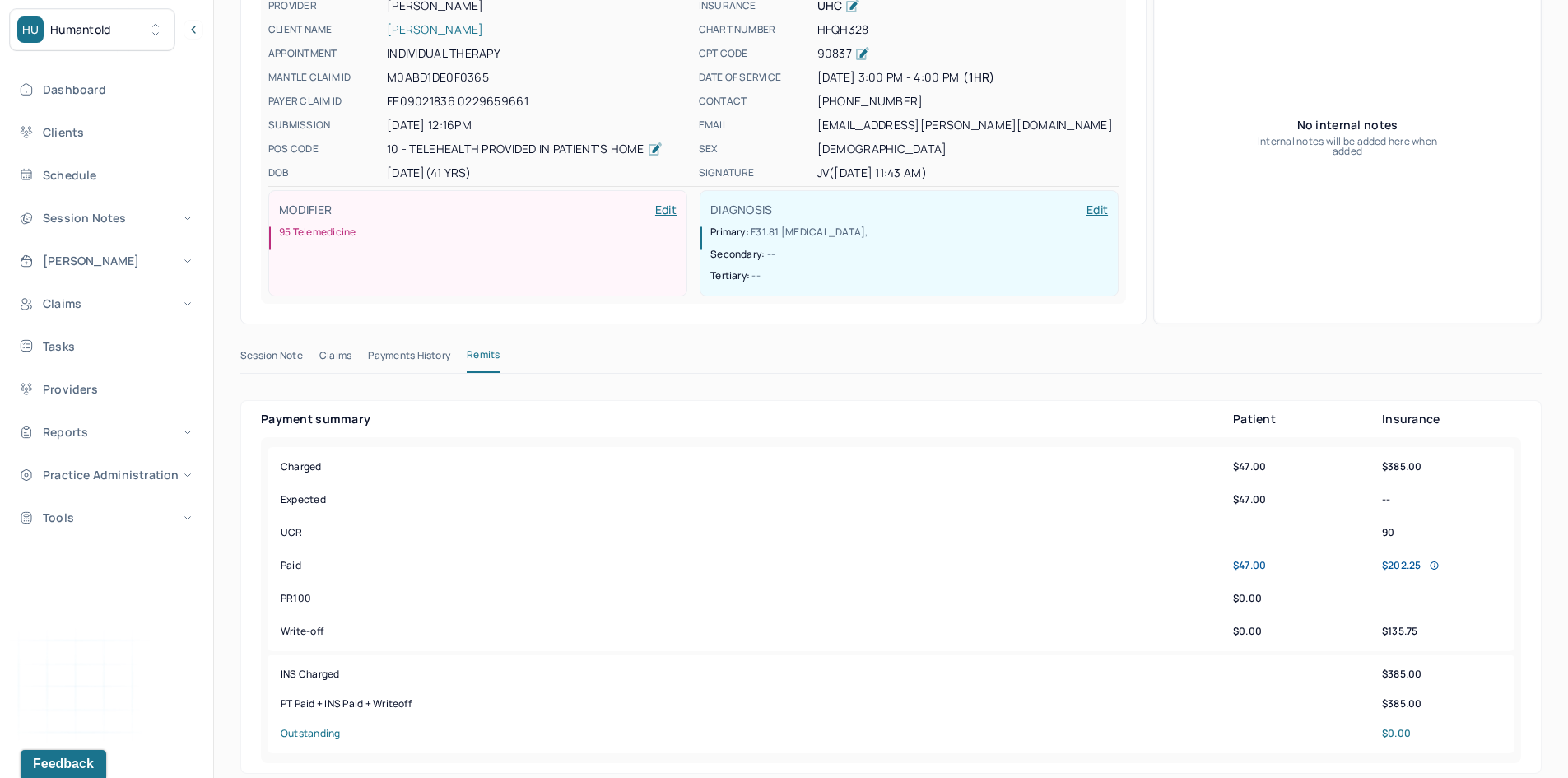scroll, scrollTop: 0, scrollLeft: 0, axis: both 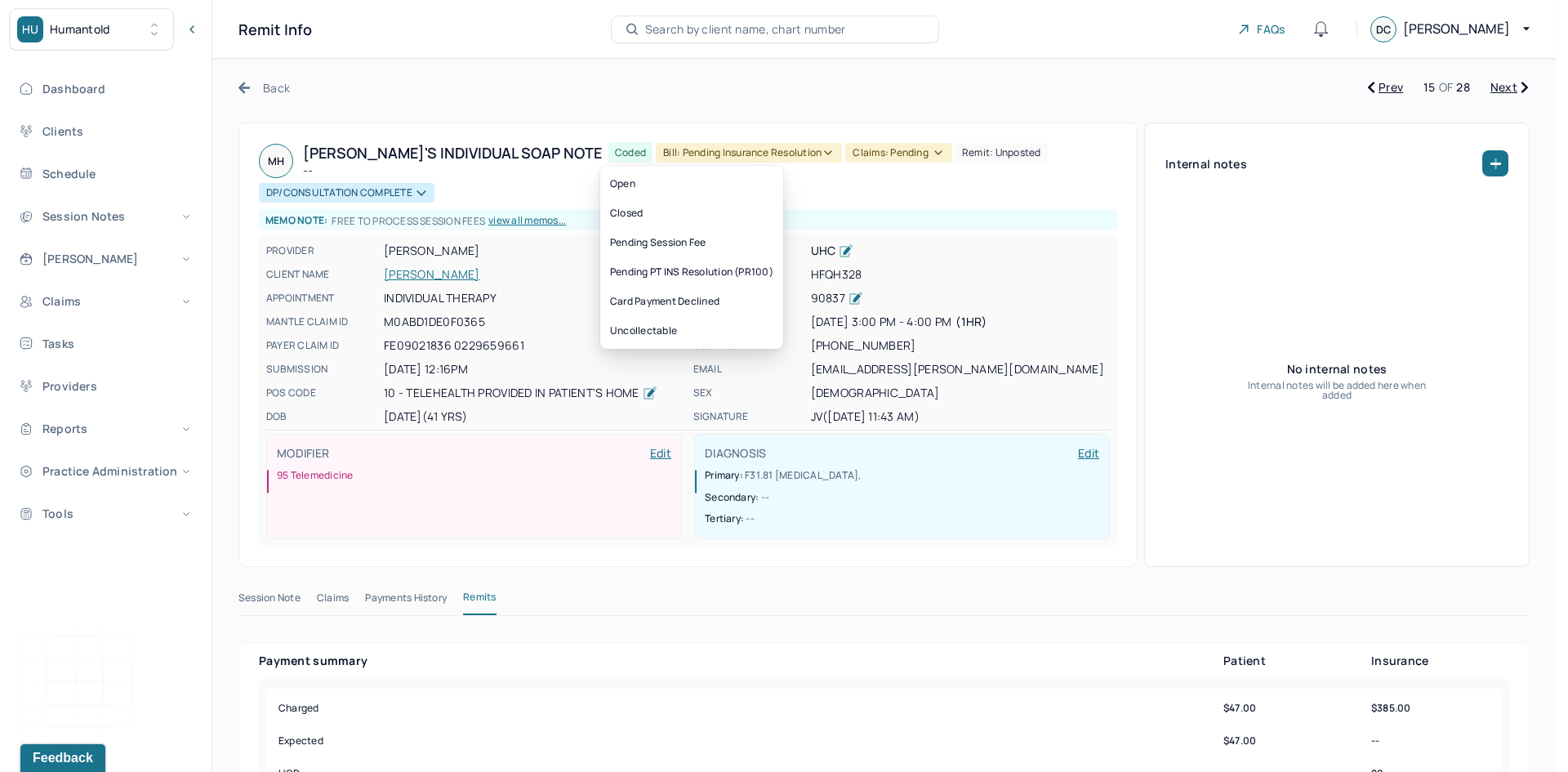 click on "Bill: Pending Insurance Resolution" at bounding box center [749, 153] 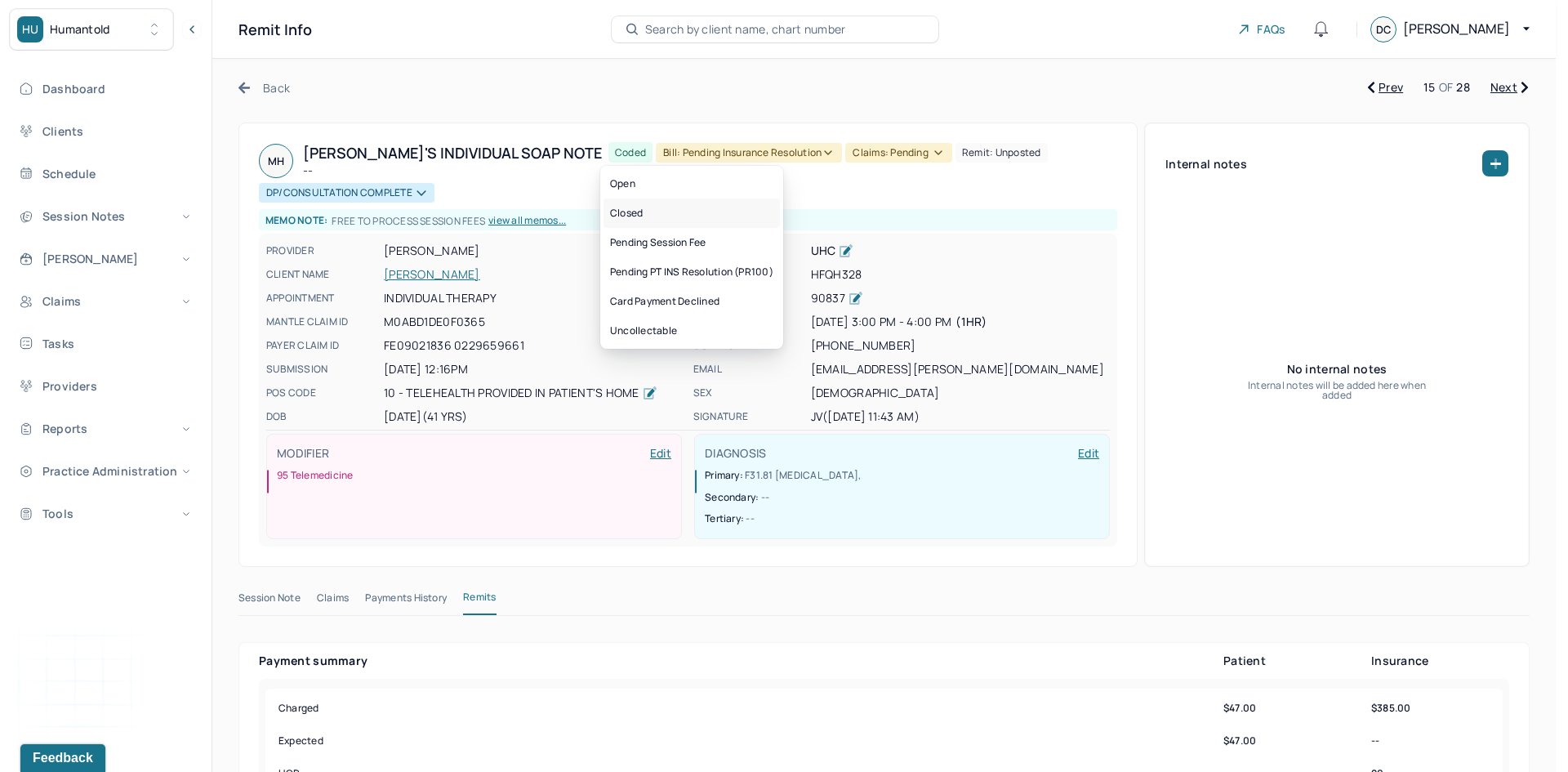click on "Closed" at bounding box center (692, 213) 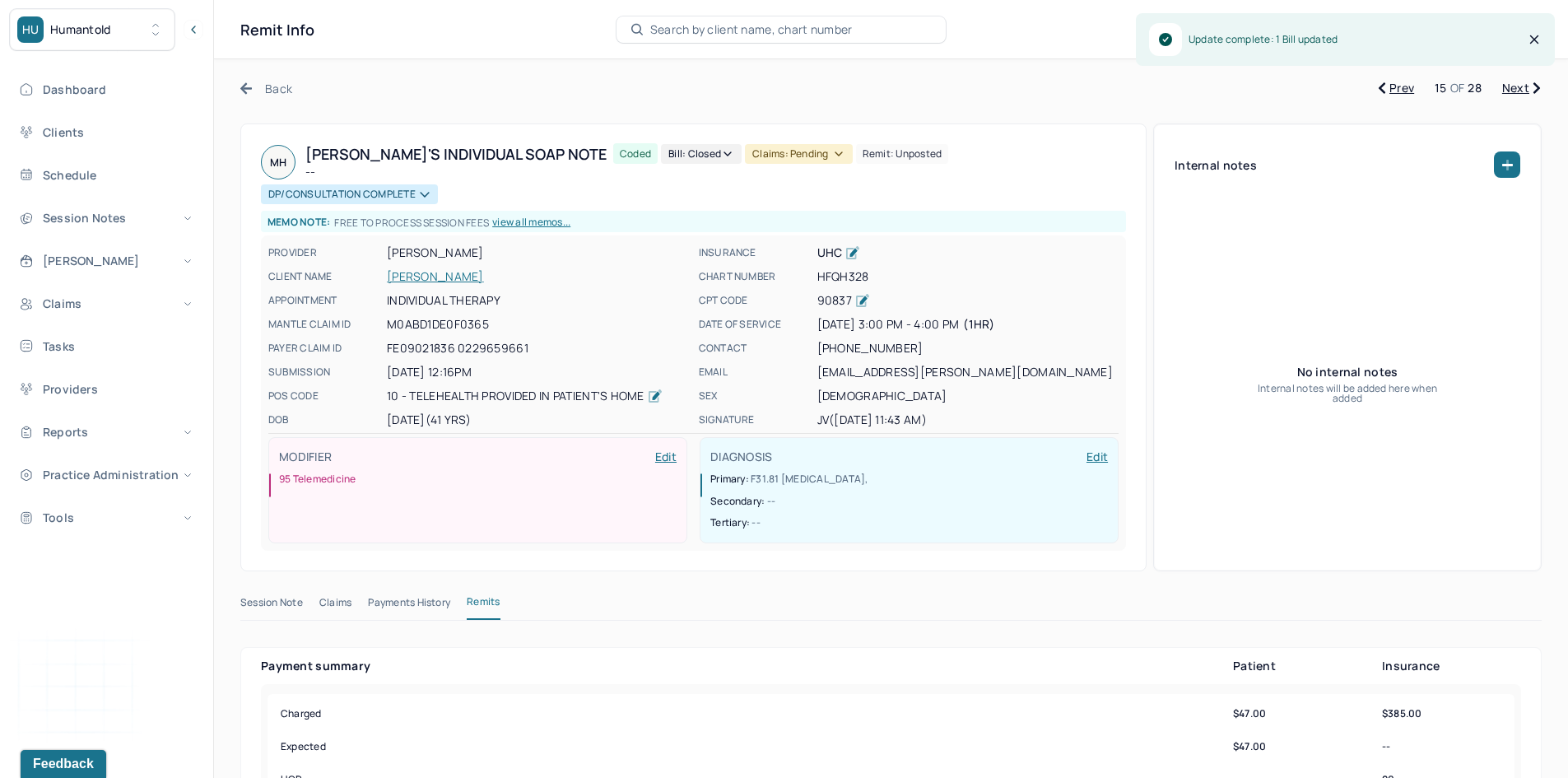 click on "Claims: pending" at bounding box center [798, 154] 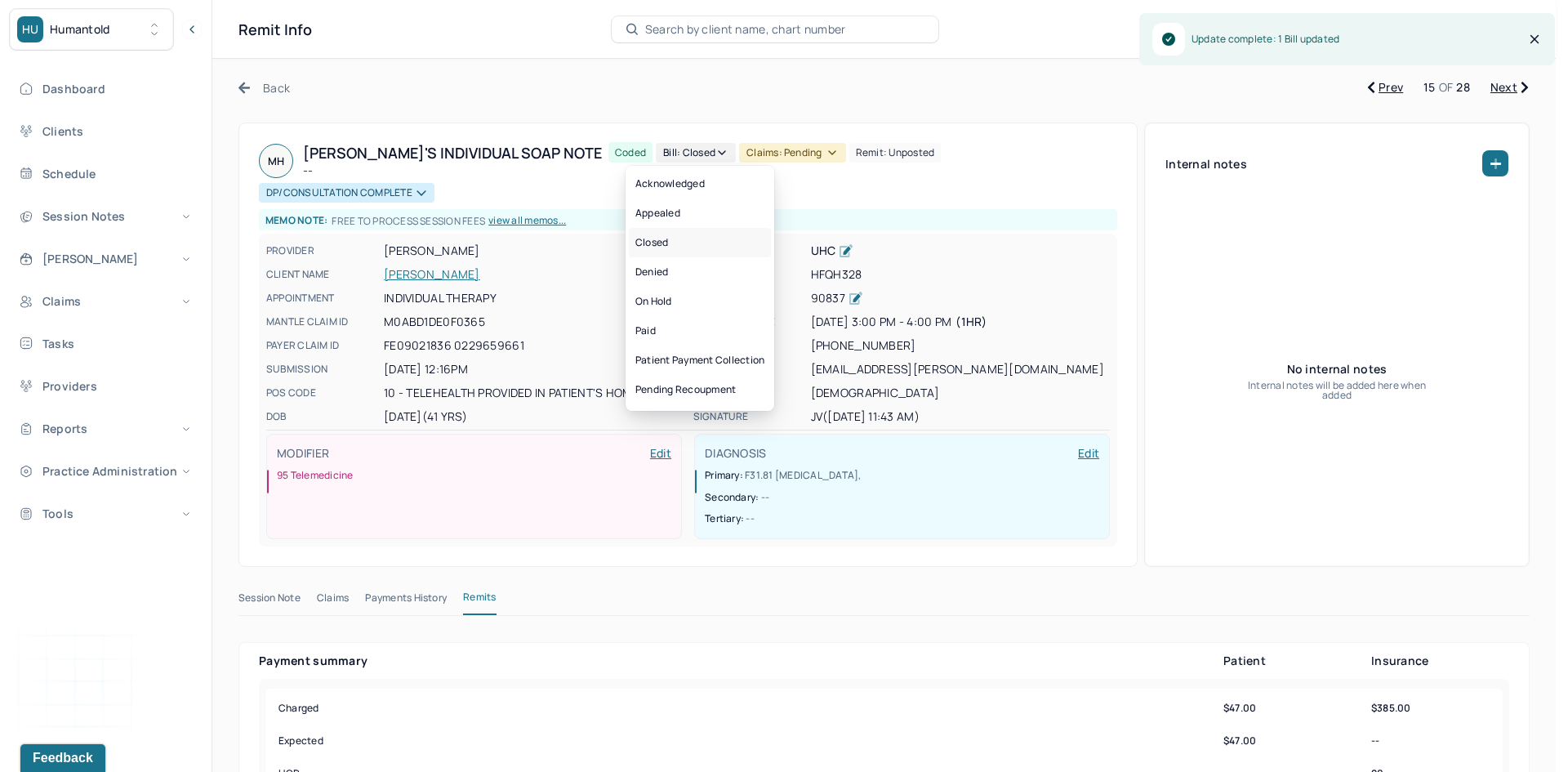 click on "Closed" at bounding box center [700, 243] 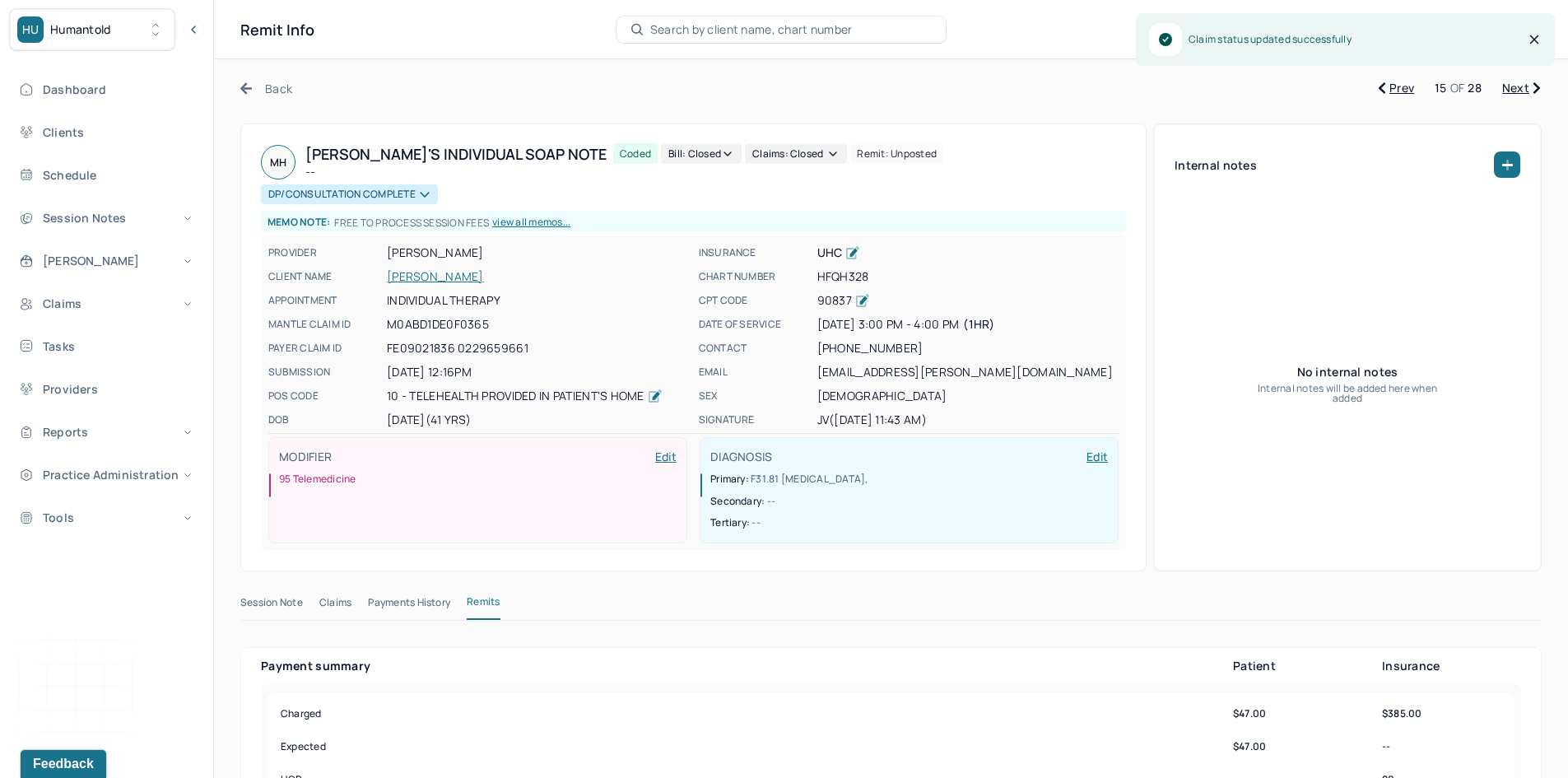 click on "Next" at bounding box center (1521, 88) 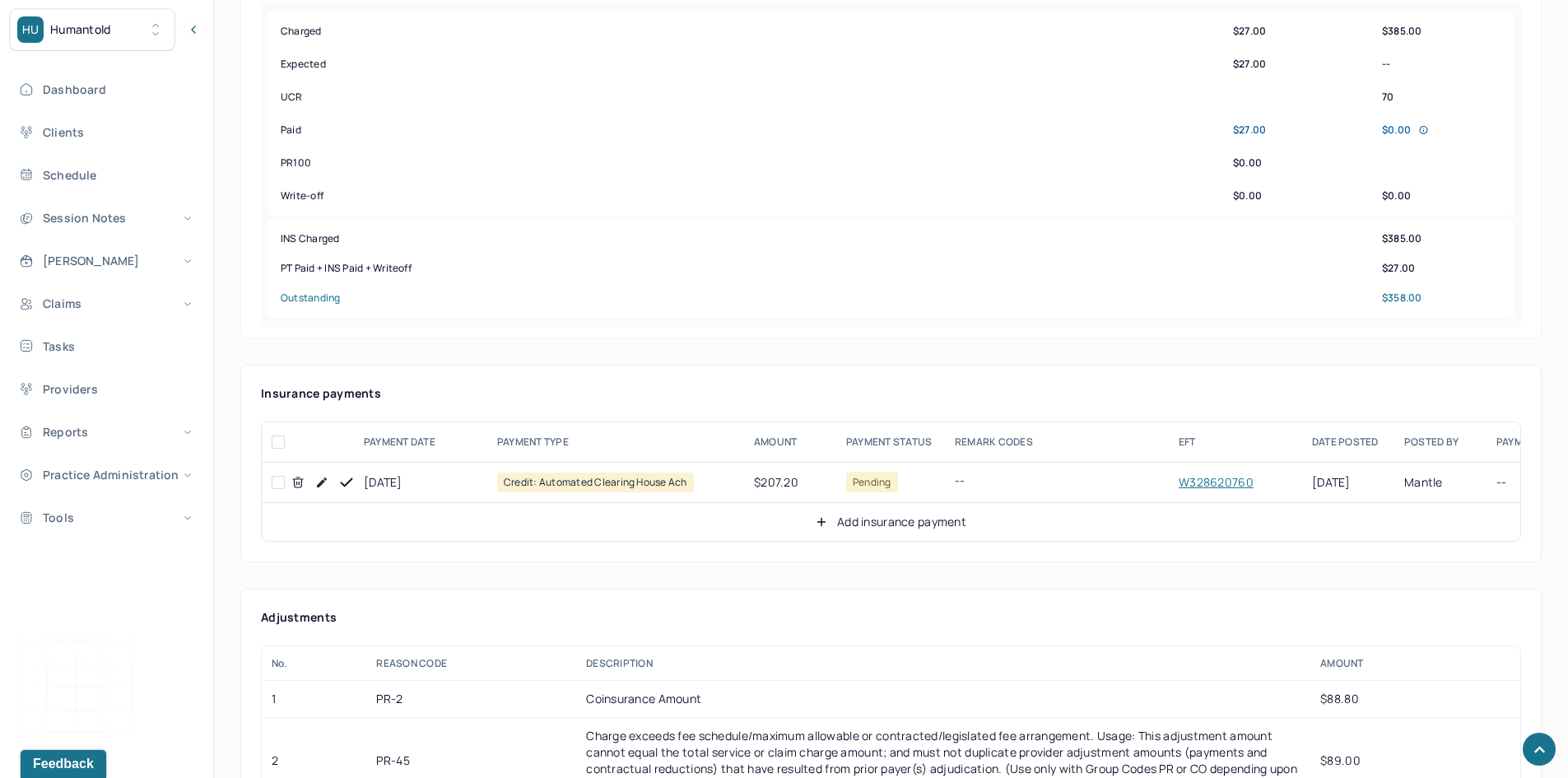 scroll, scrollTop: 576, scrollLeft: 0, axis: vertical 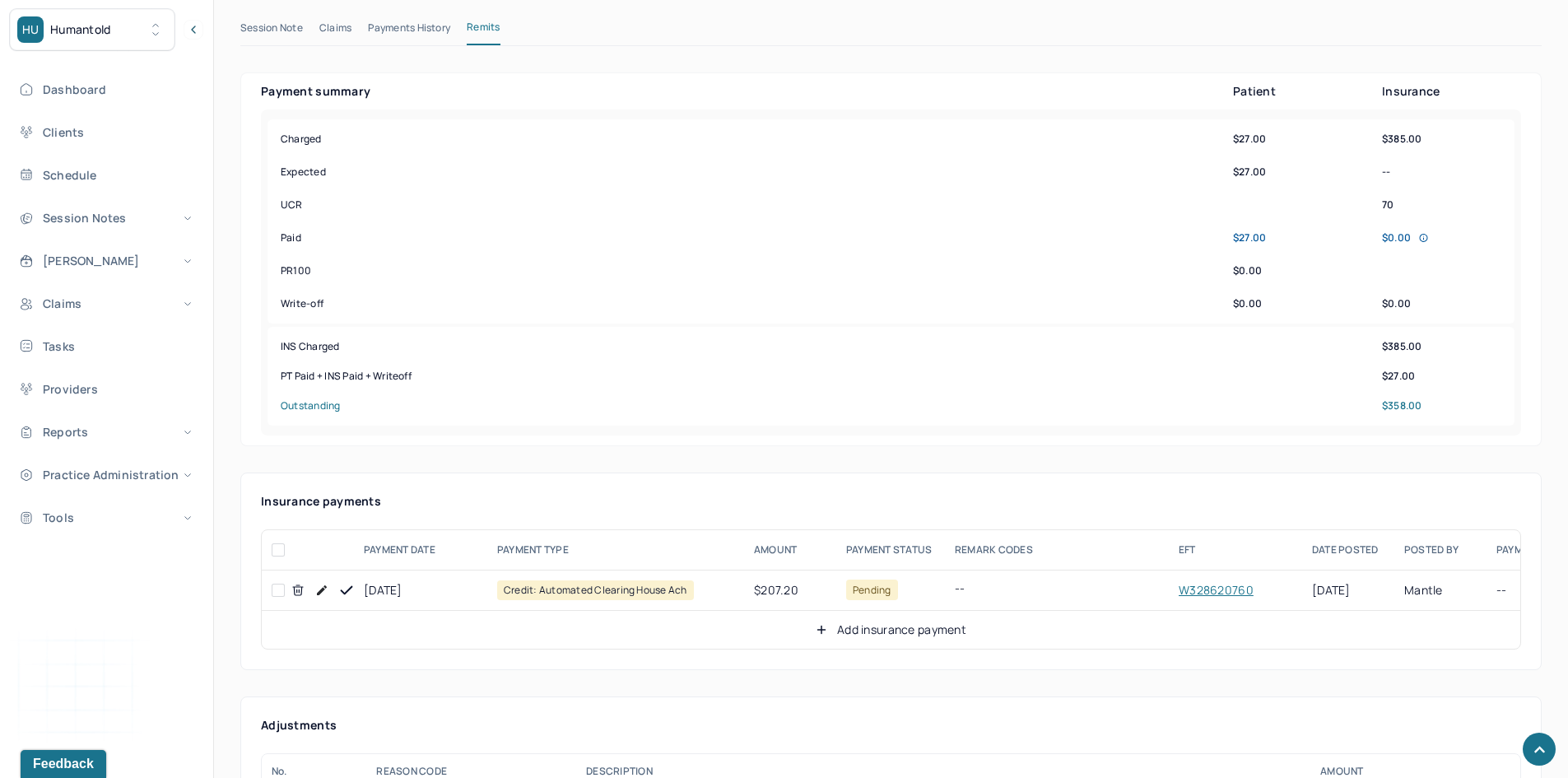 click at bounding box center (278, 590) 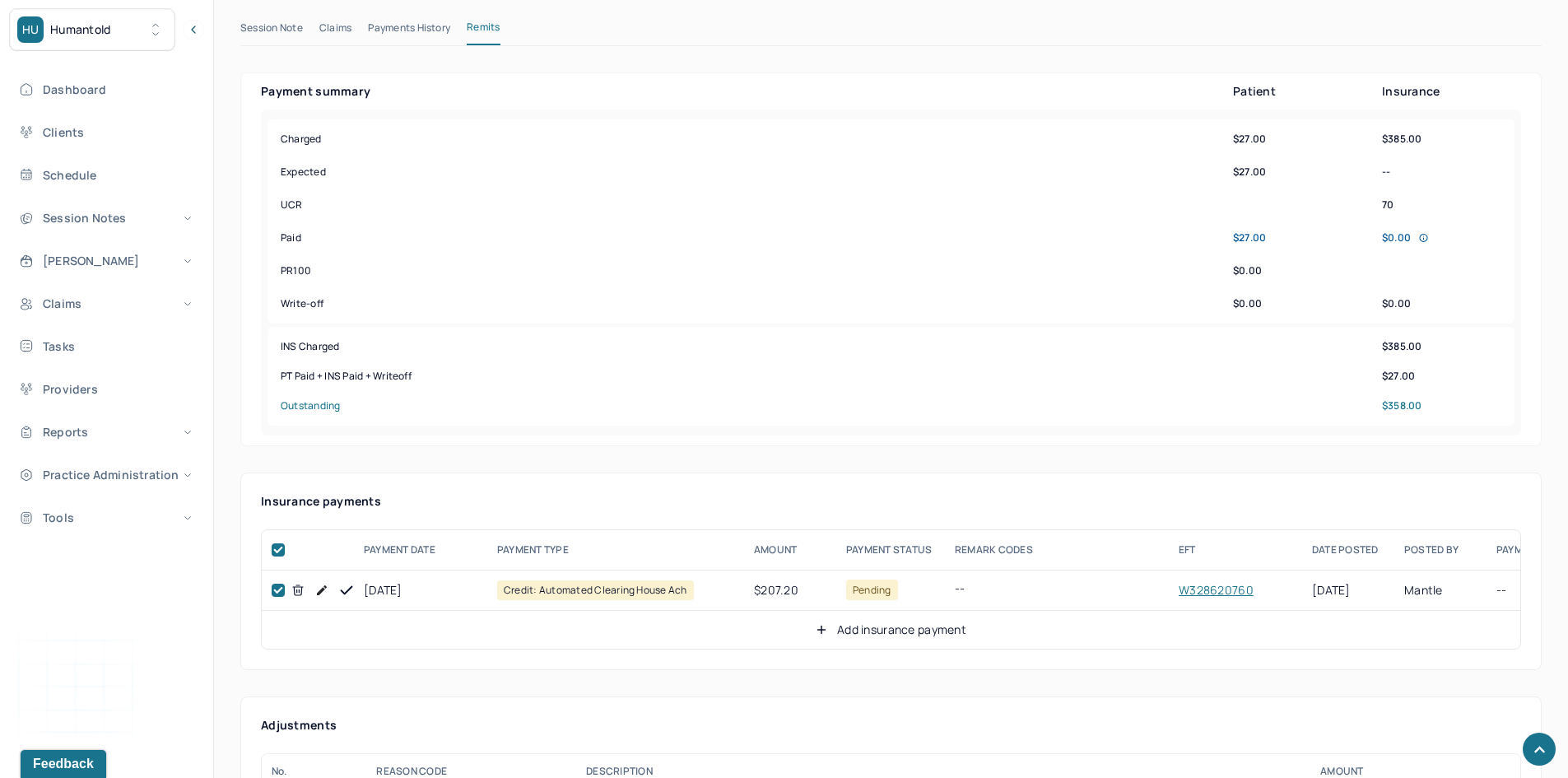 checkbox on "true" 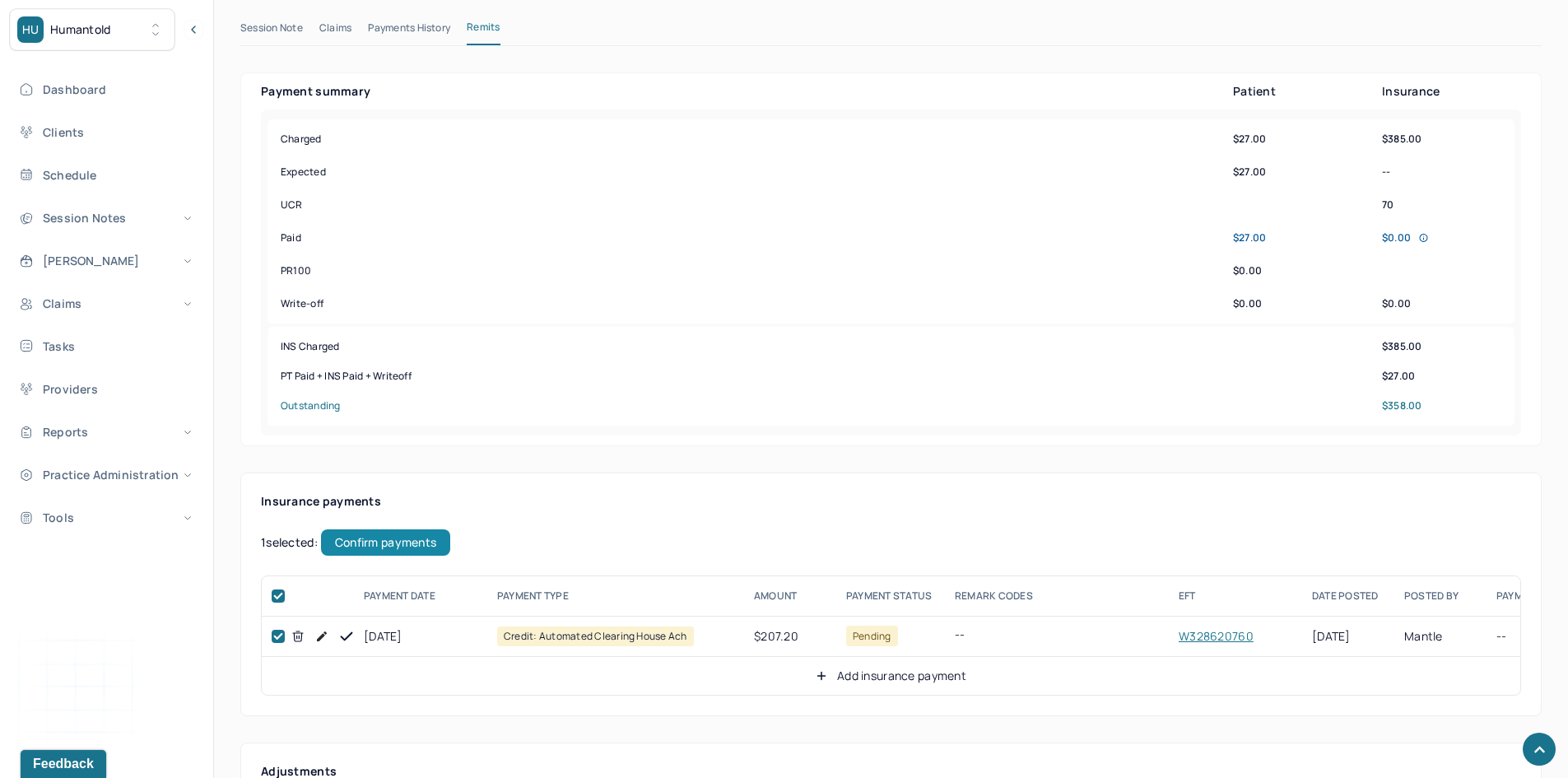 click on "Confirm payments" at bounding box center [385, 543] 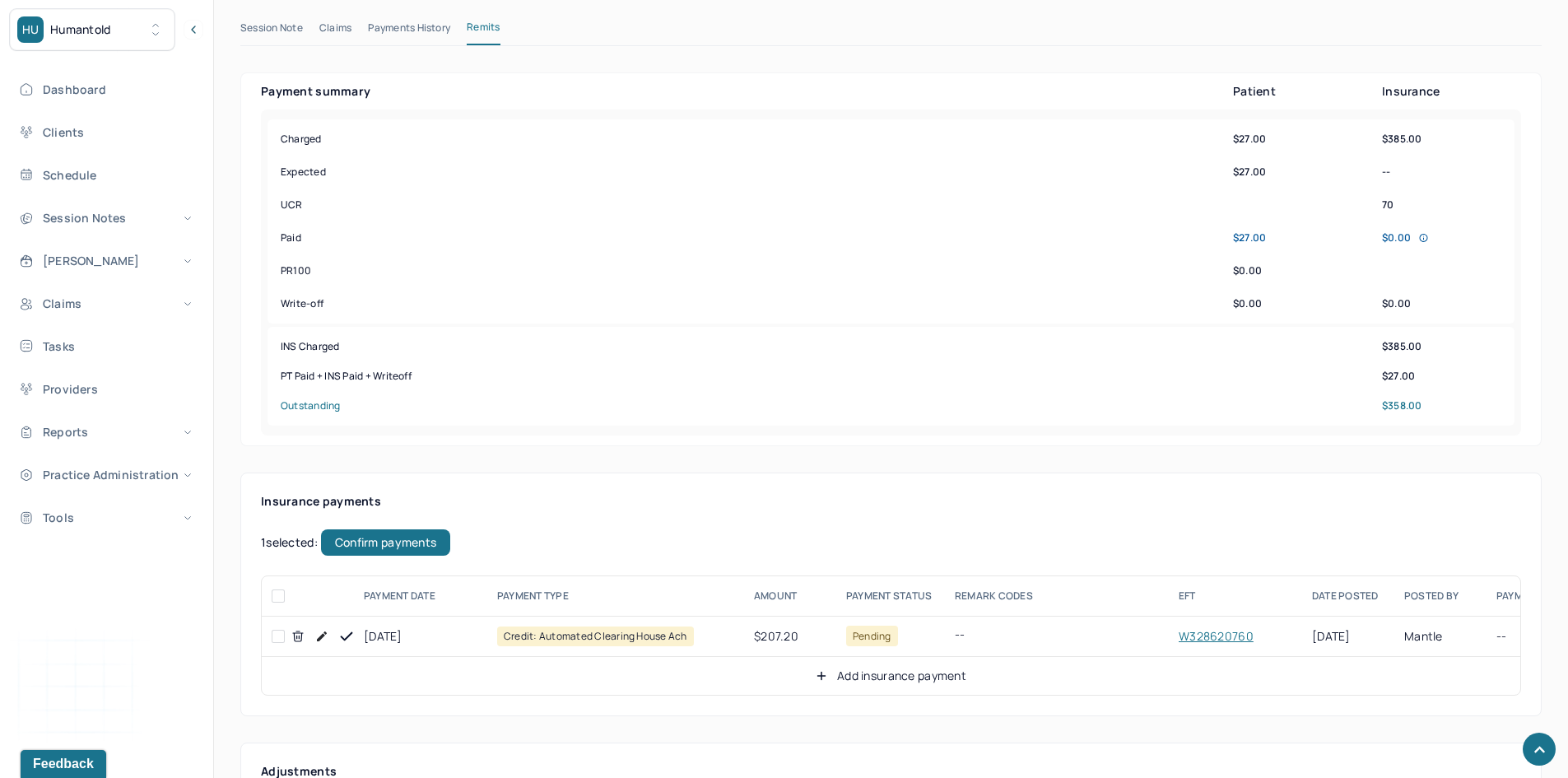 checkbox on "false" 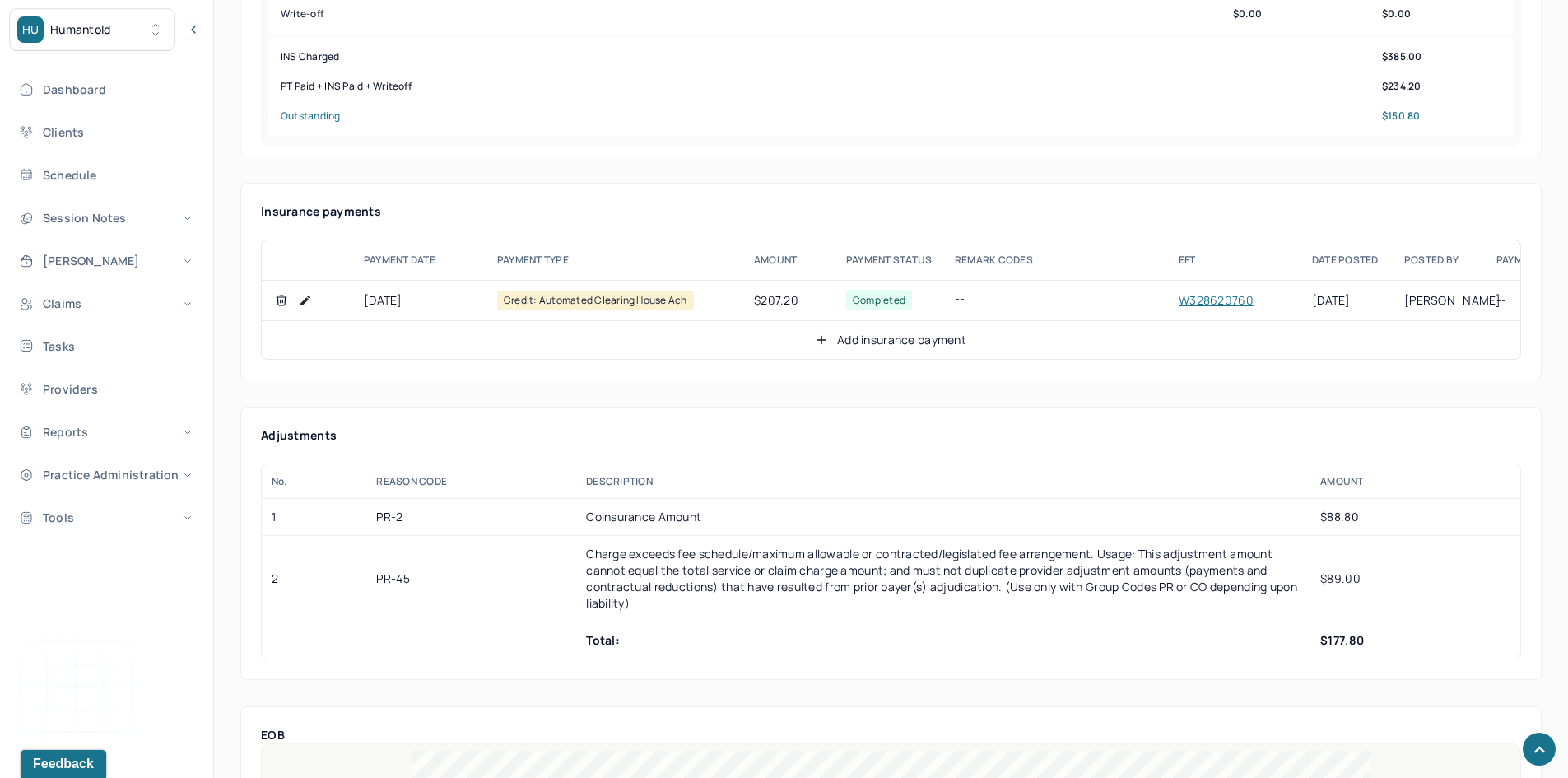 scroll, scrollTop: 906, scrollLeft: 0, axis: vertical 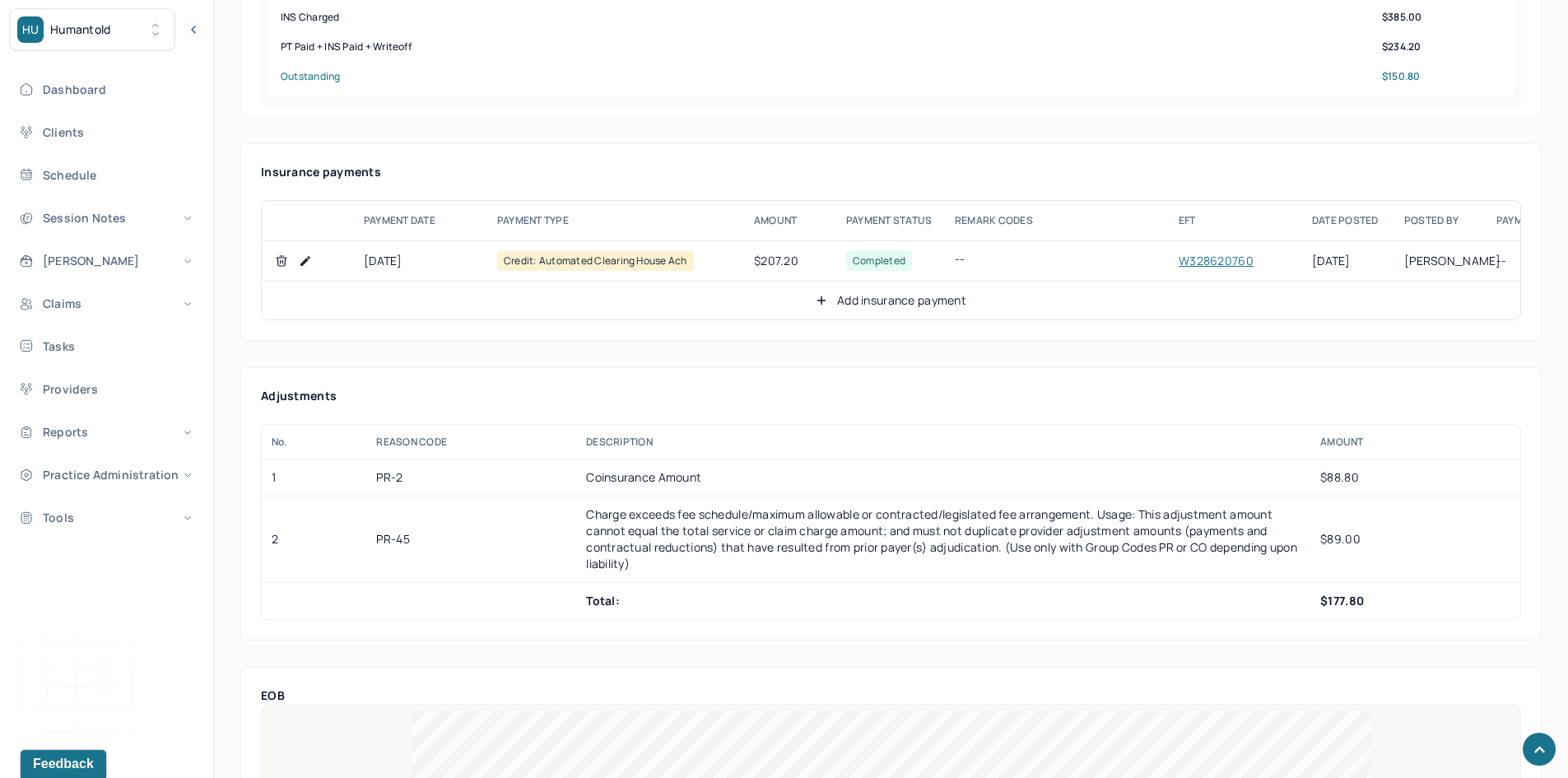click 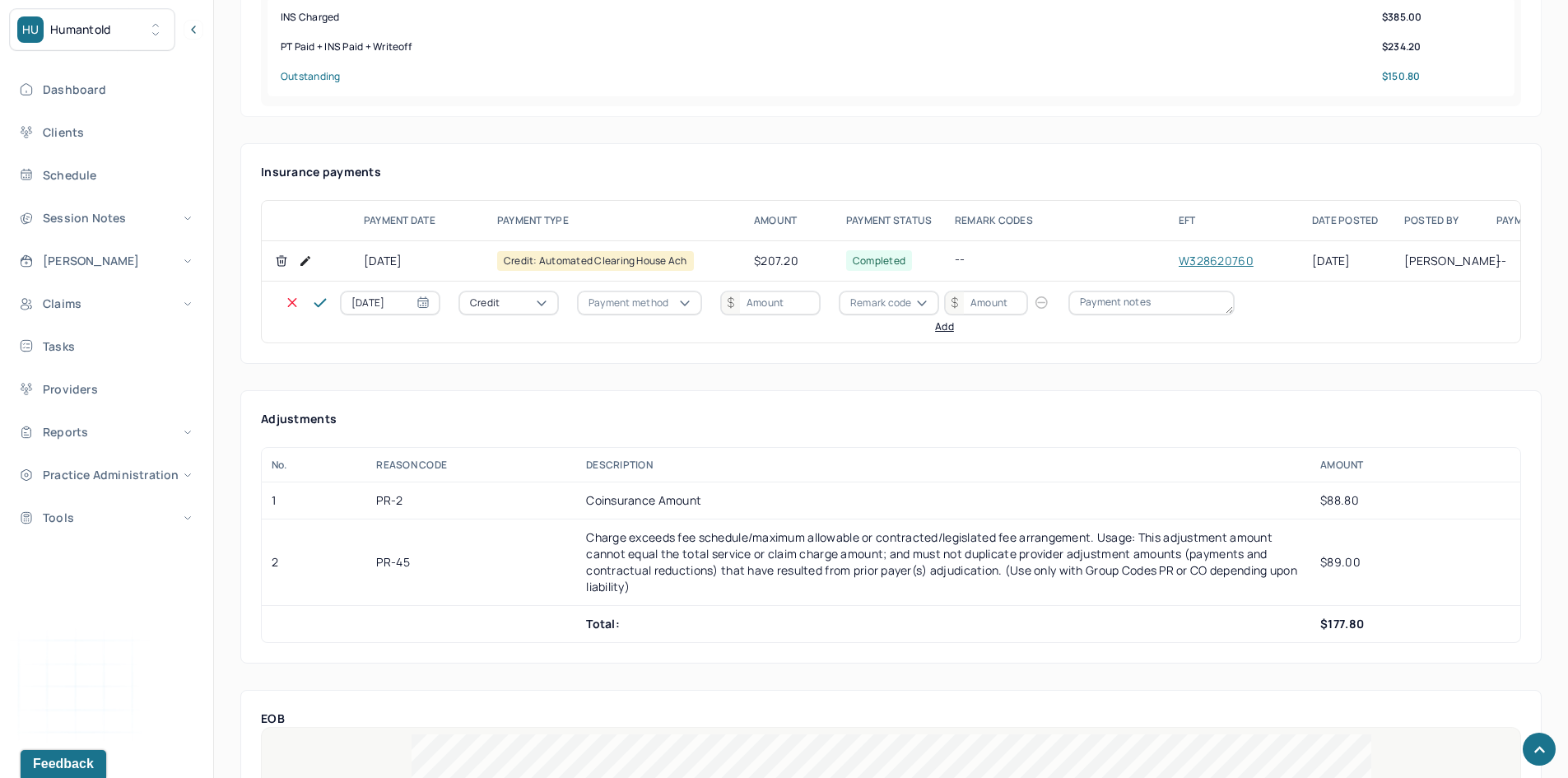 click on "Credit" at bounding box center [509, 303] 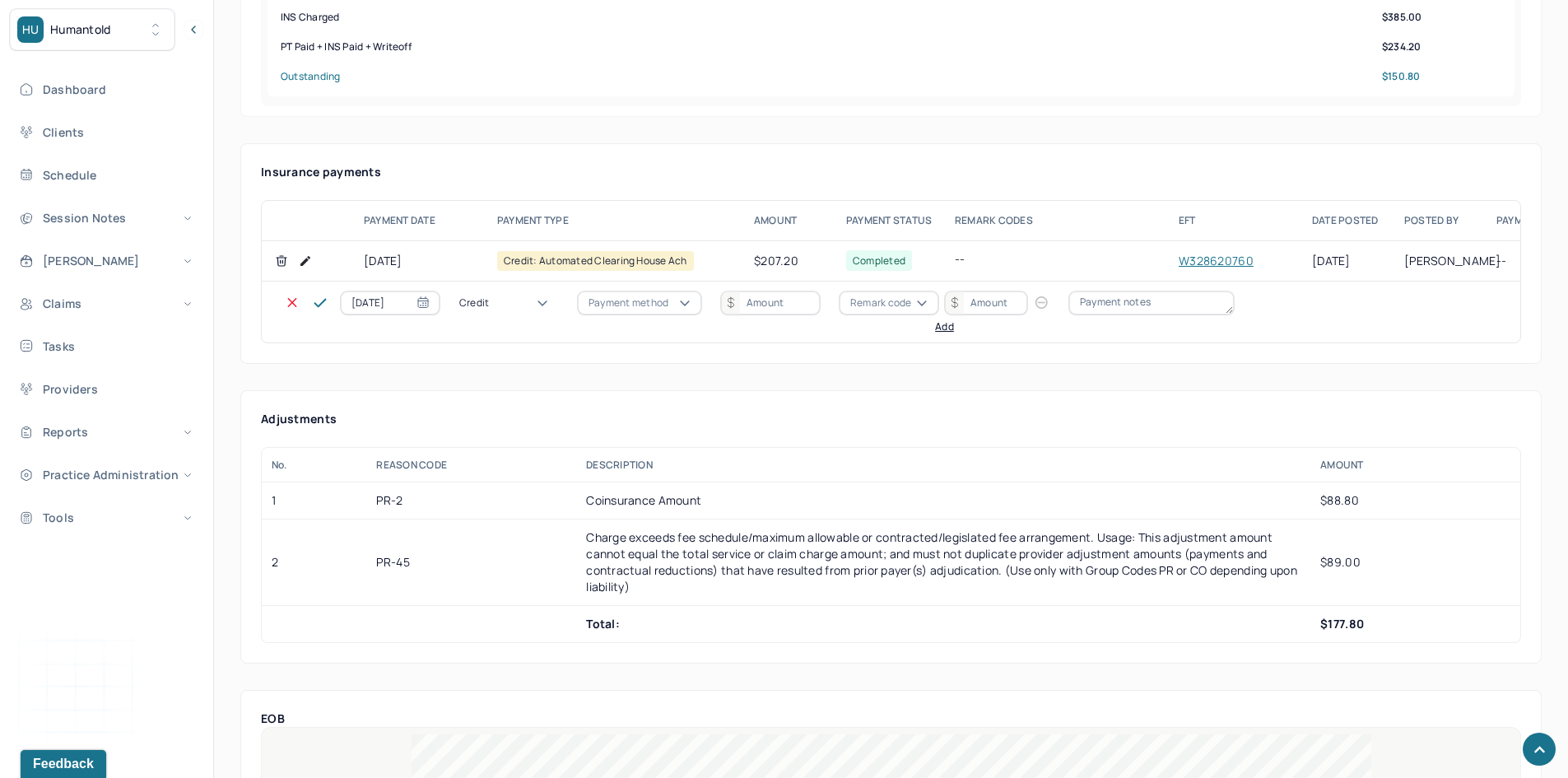 click on "Write off" at bounding box center (49, 2516) 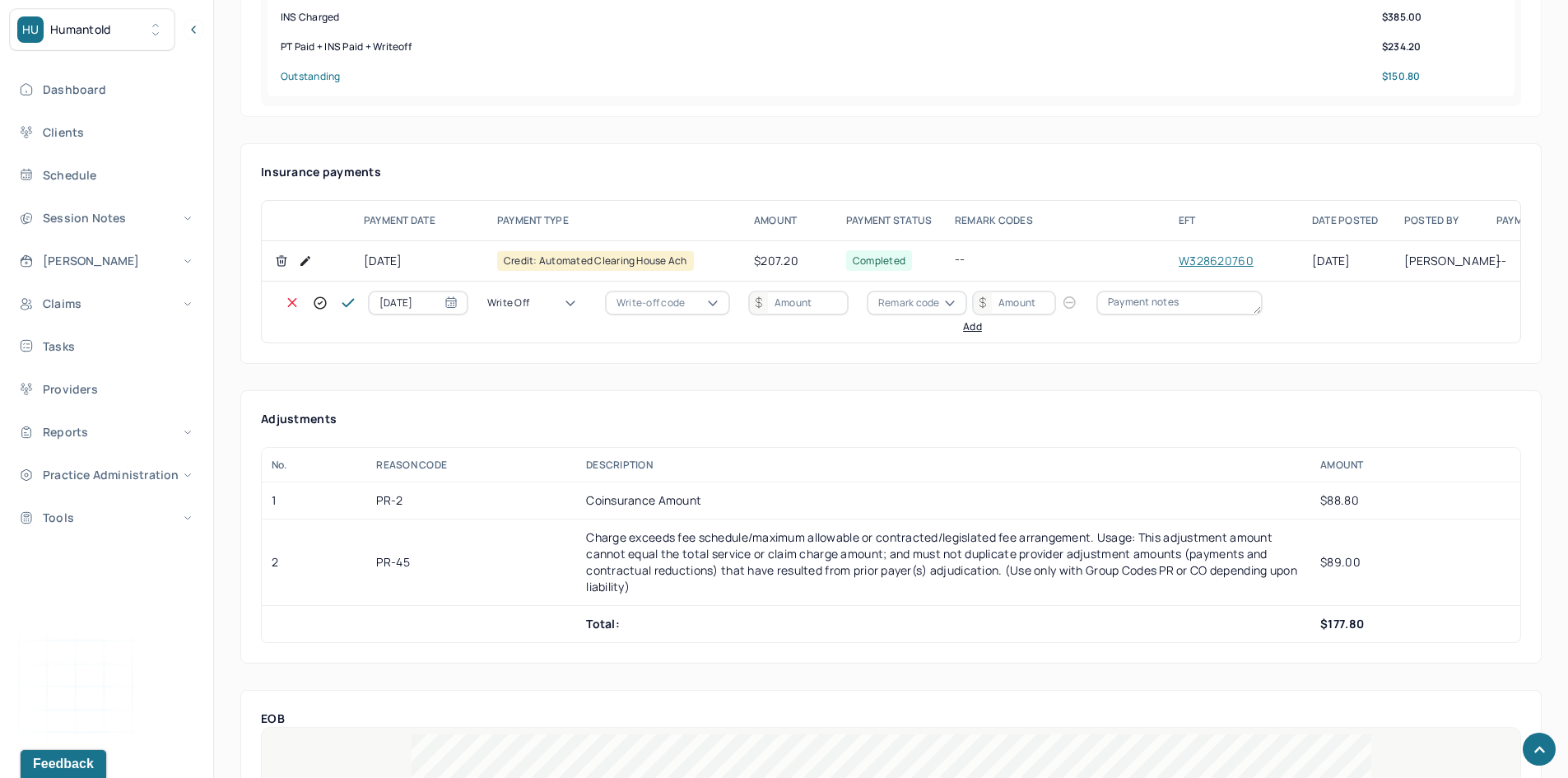 click on "Write-off code" at bounding box center [650, 303] 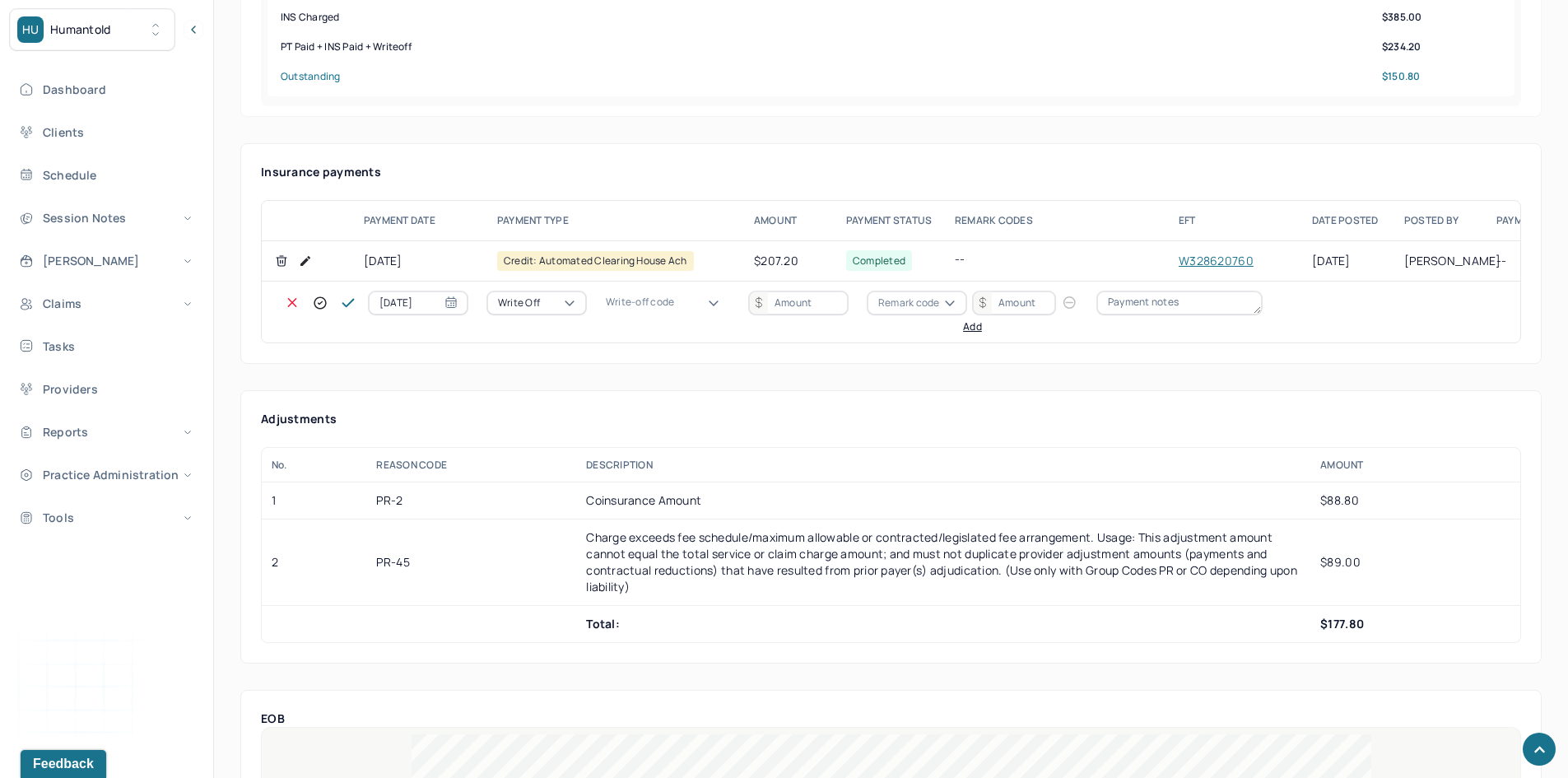 click on "WOBAL: WRITE OFF - BALANCE (INSADJ)" at bounding box center [82, 2532] 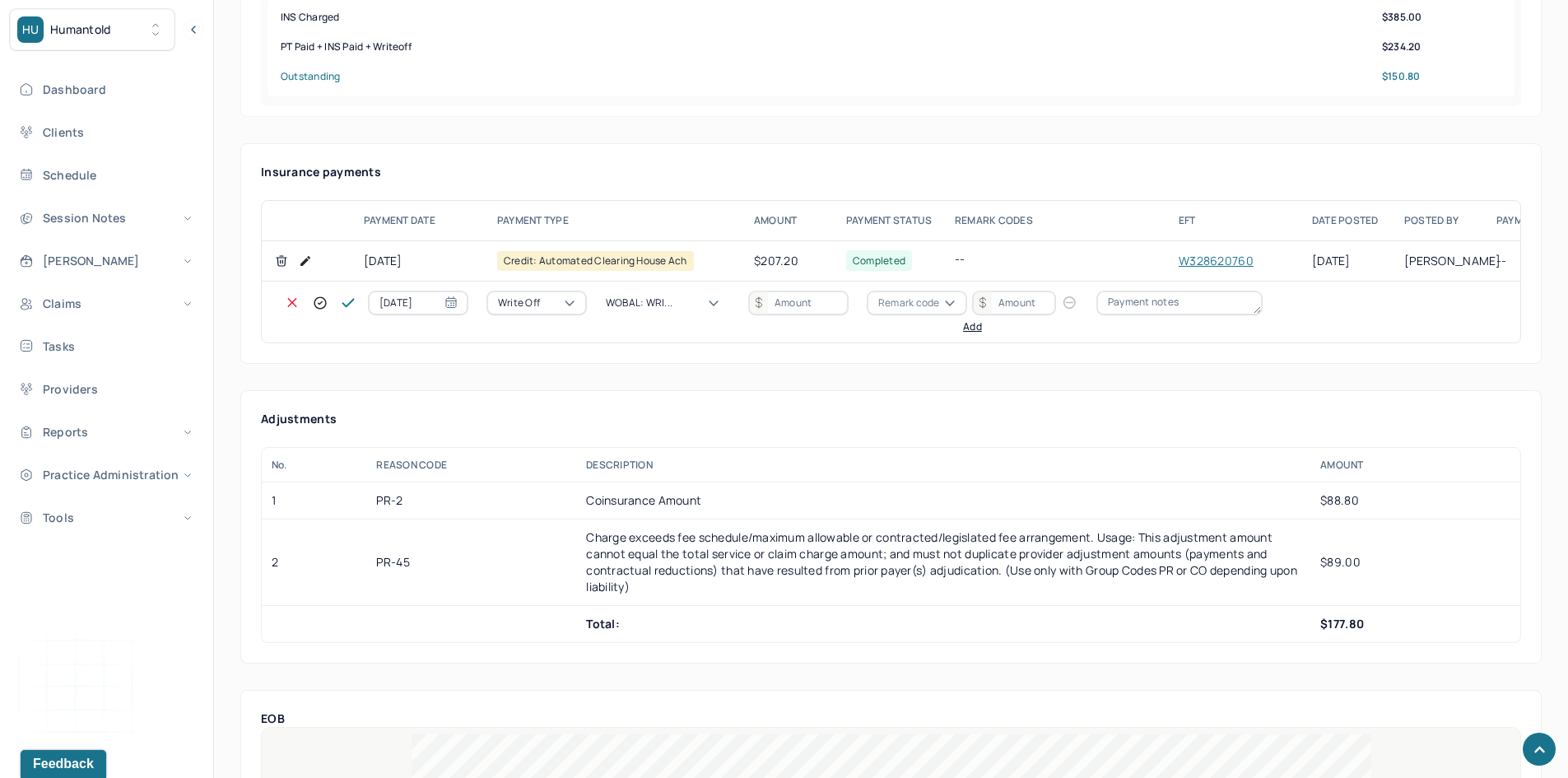 click at bounding box center (798, 303) 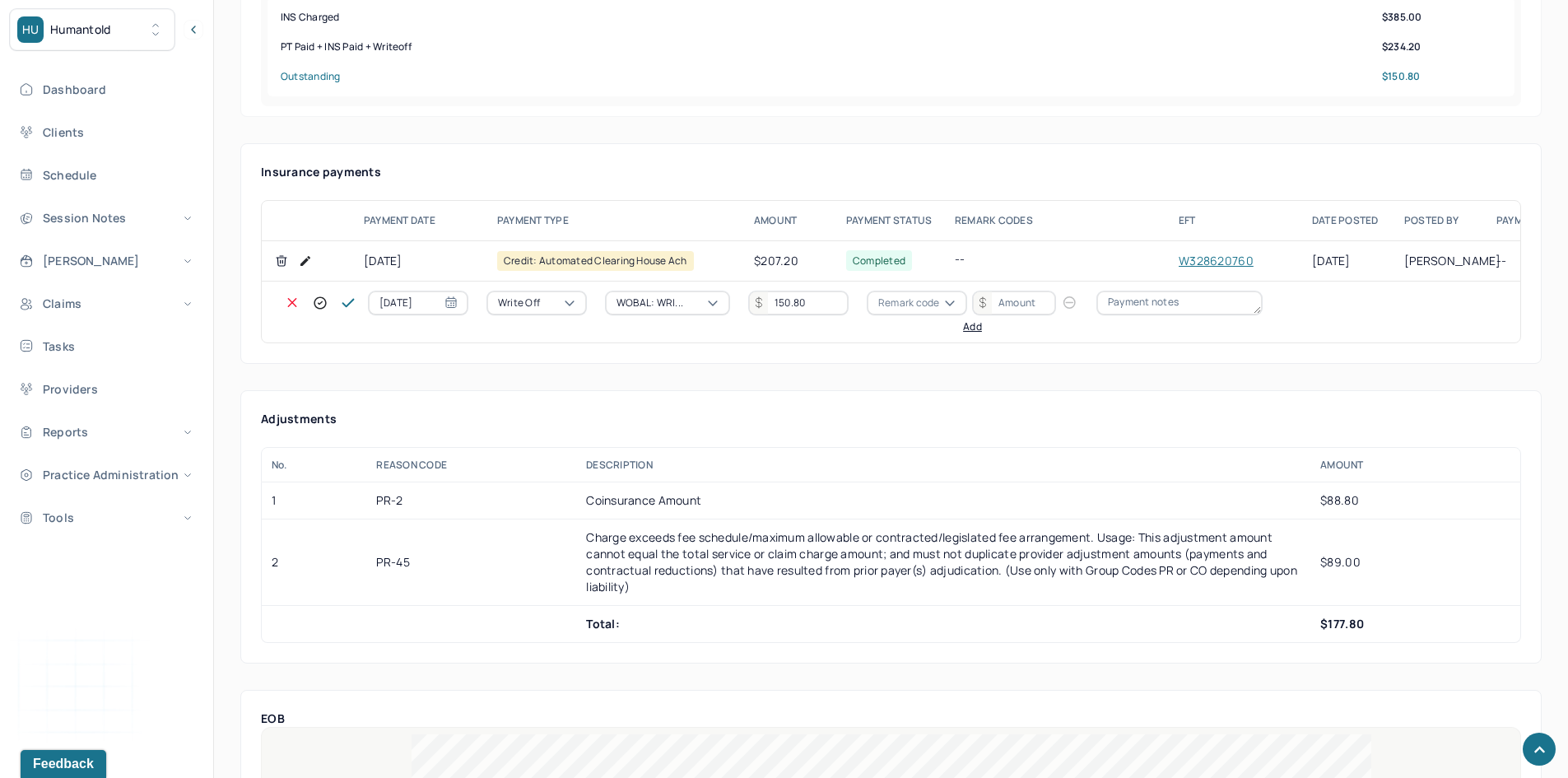 type on "150.80" 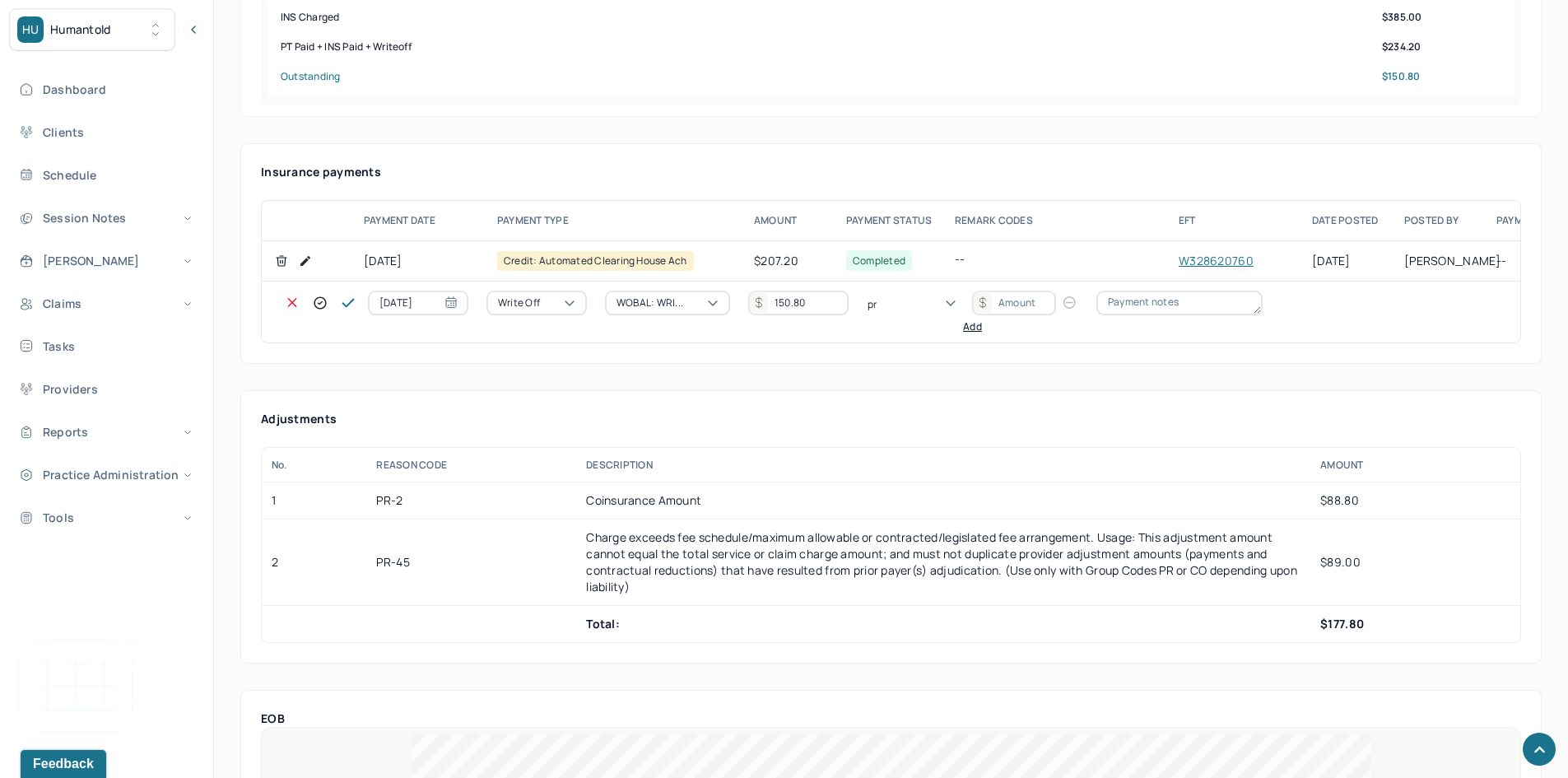 type on "pr2" 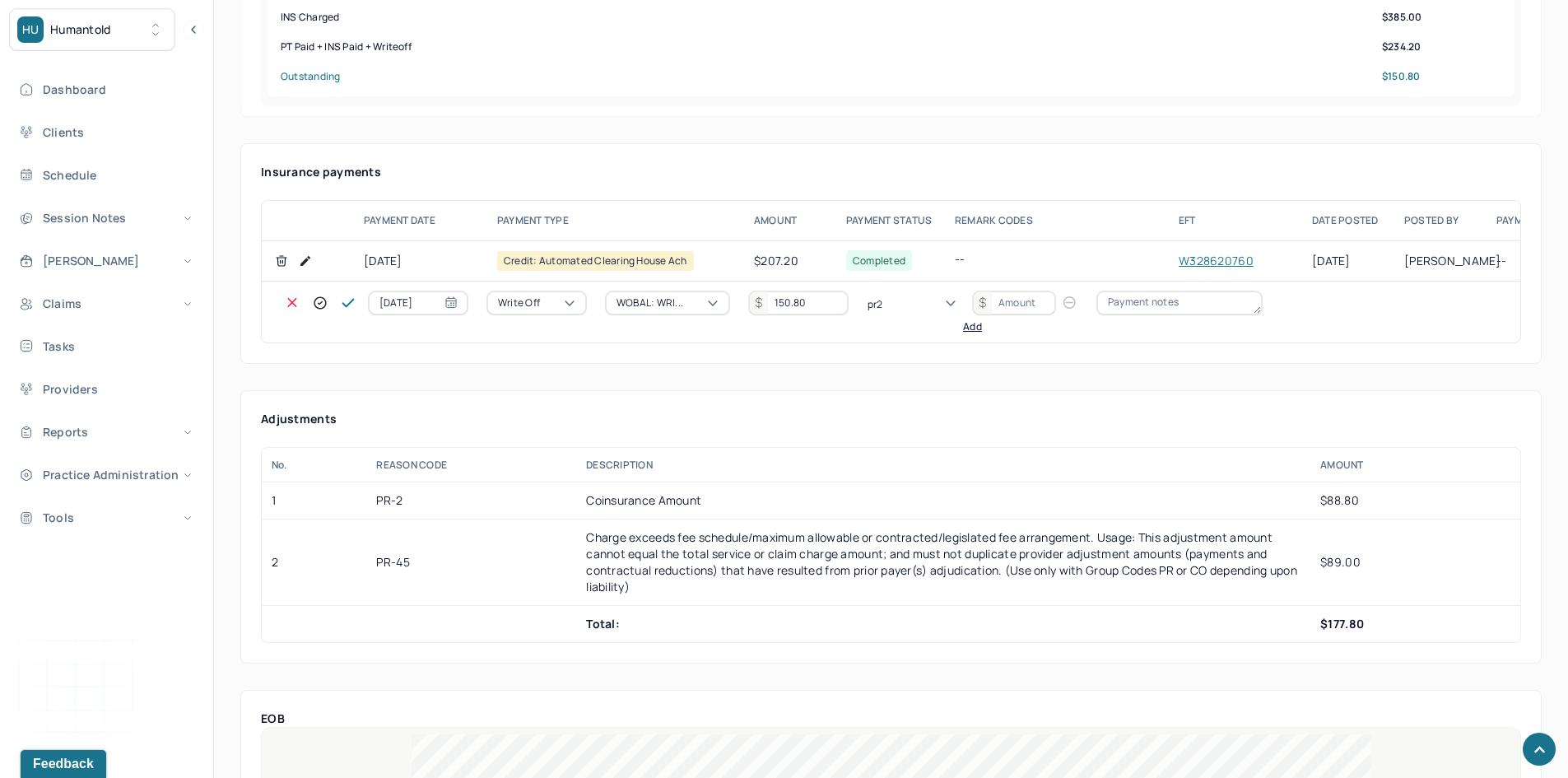 type 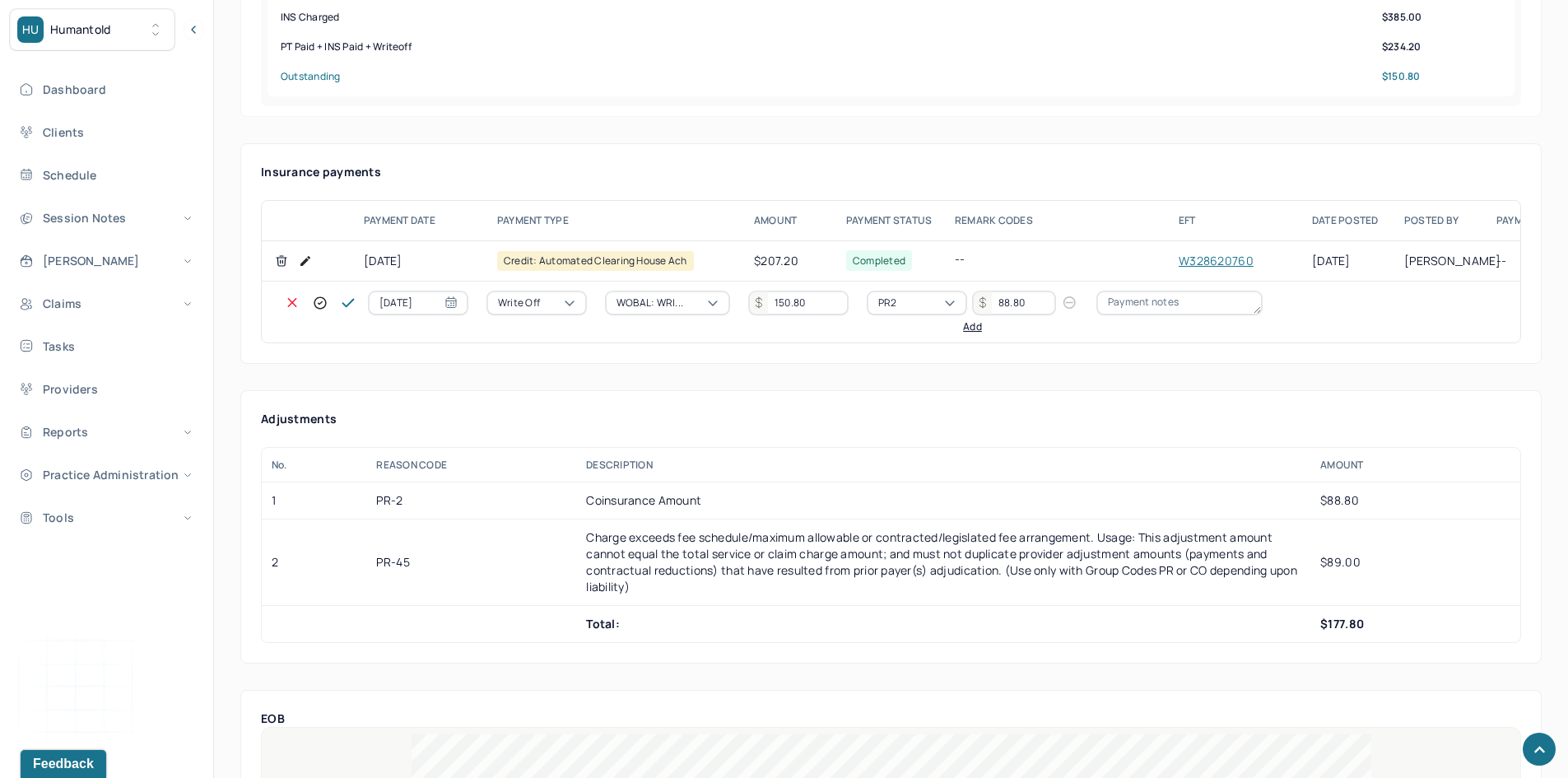 type on "88.80" 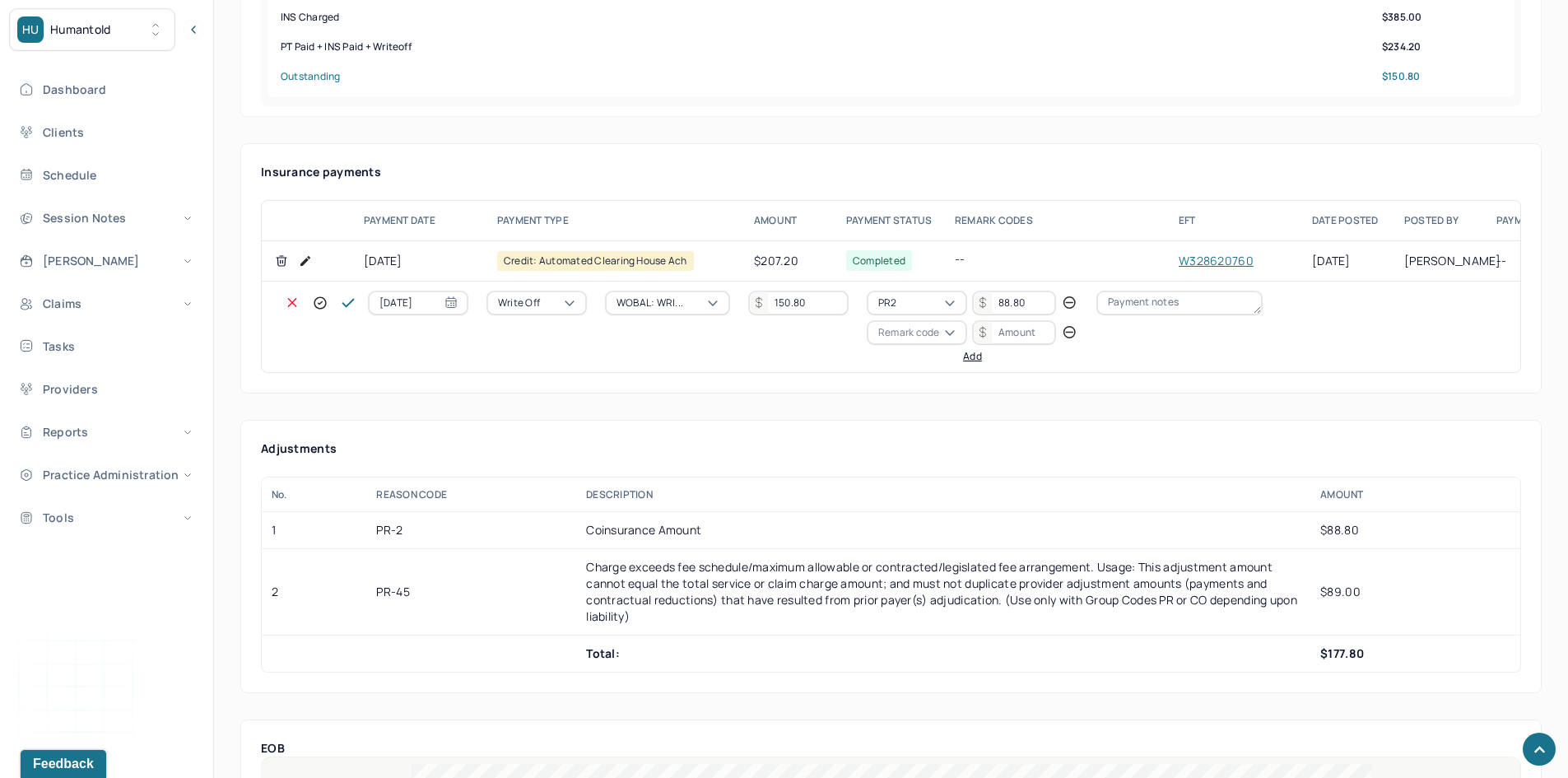 click on "Remark code" at bounding box center [909, 333] 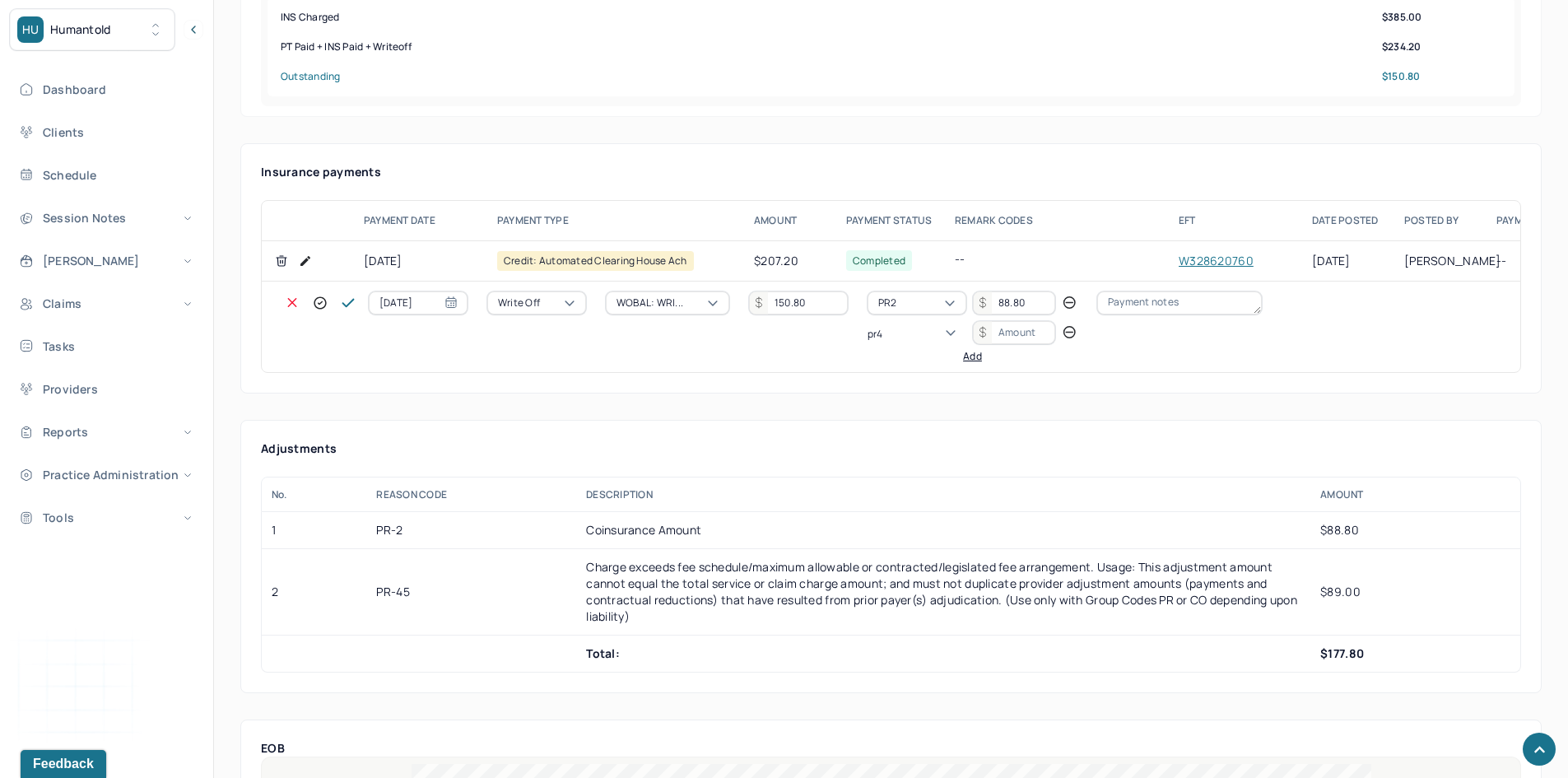 scroll, scrollTop: 0, scrollLeft: 0, axis: both 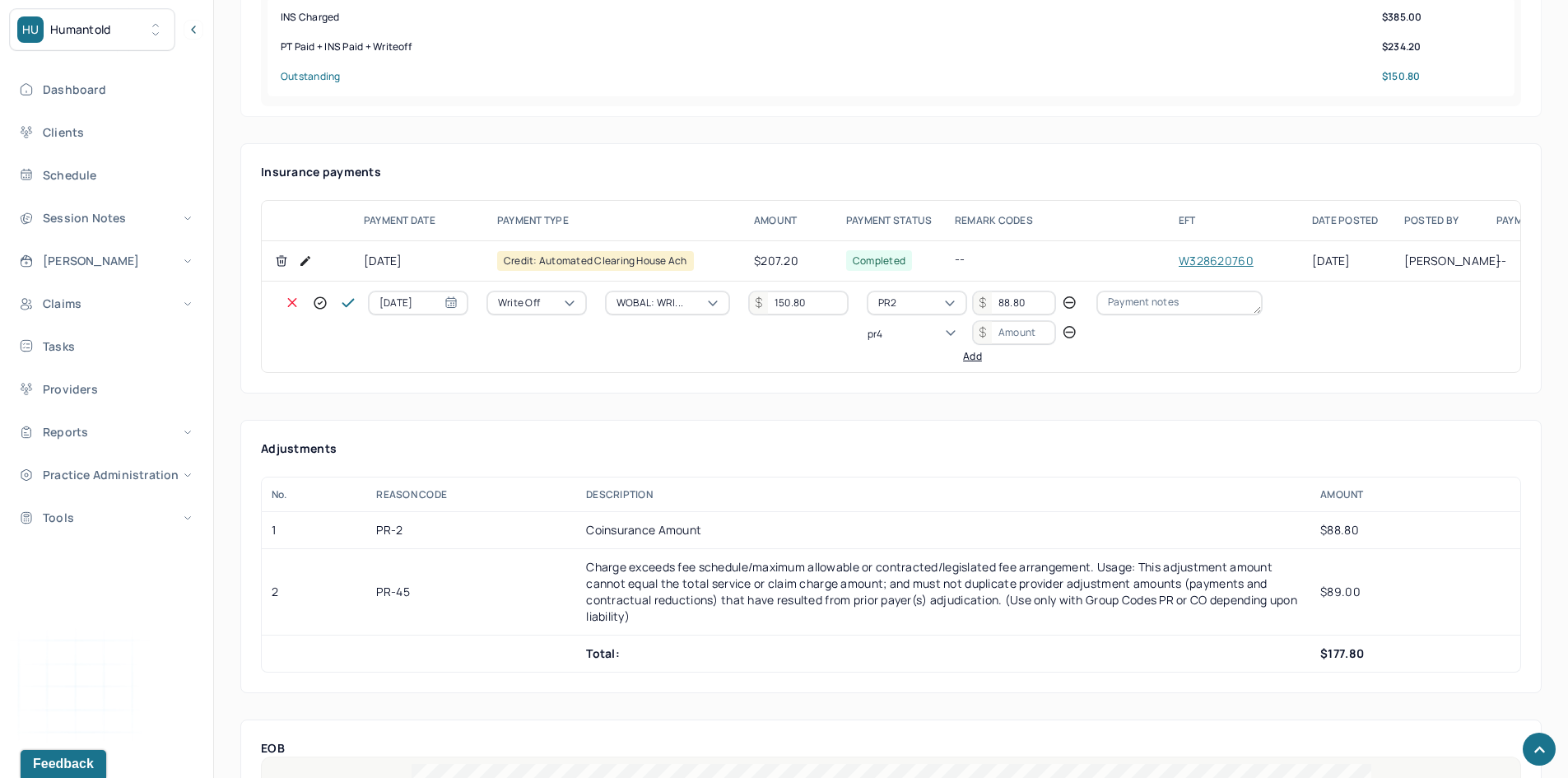 type on "pr45" 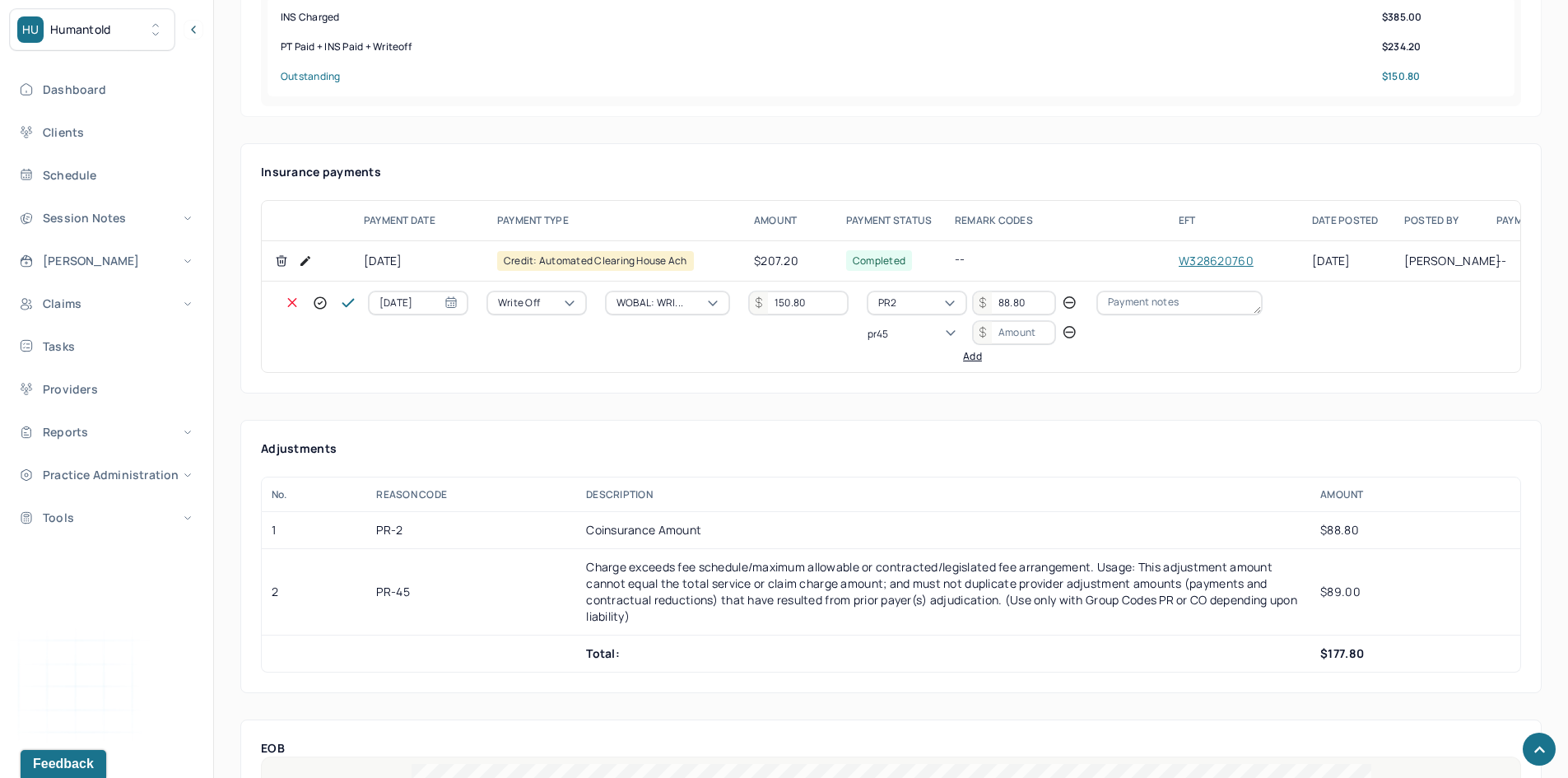 type 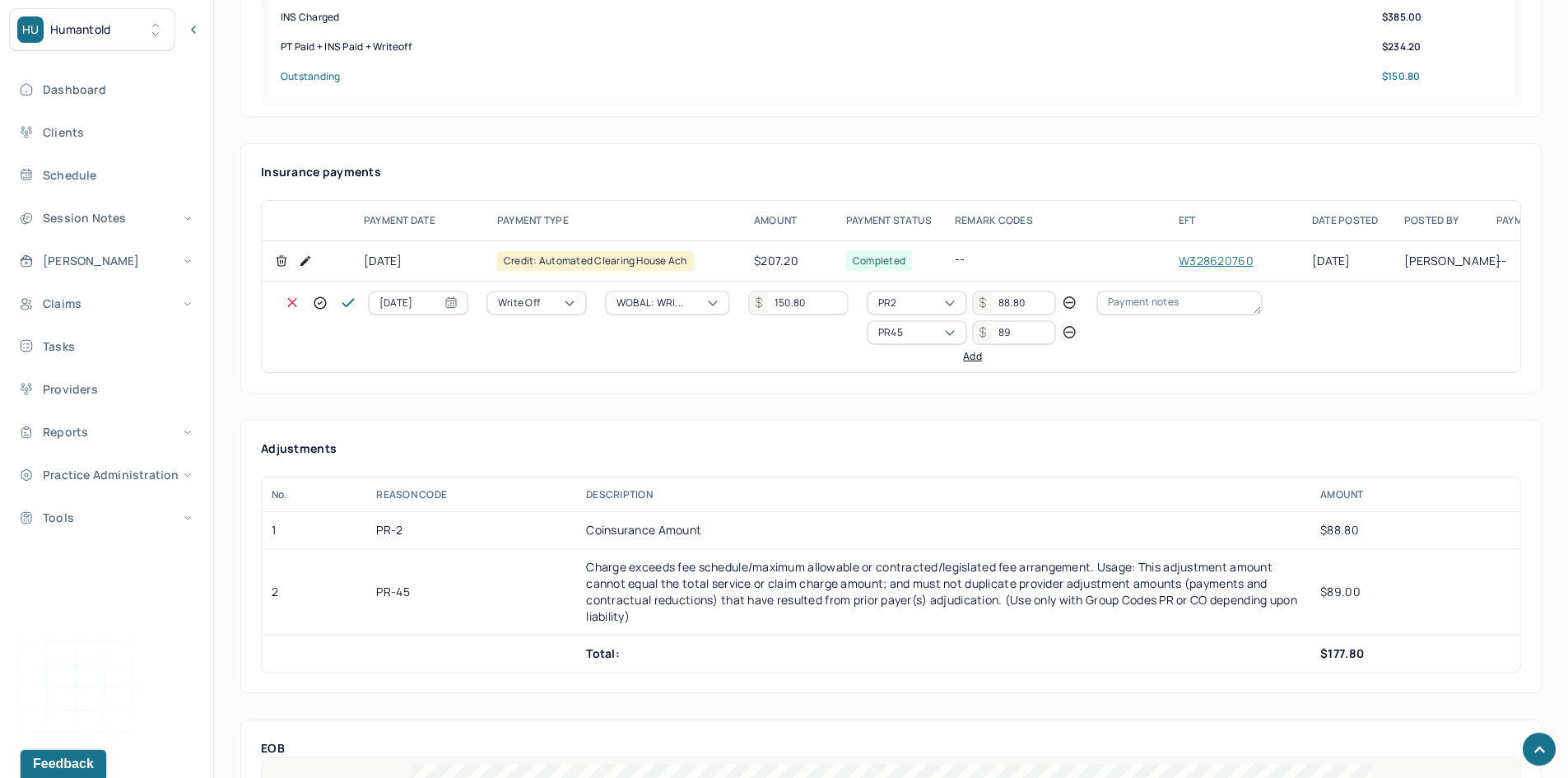 type on "89" 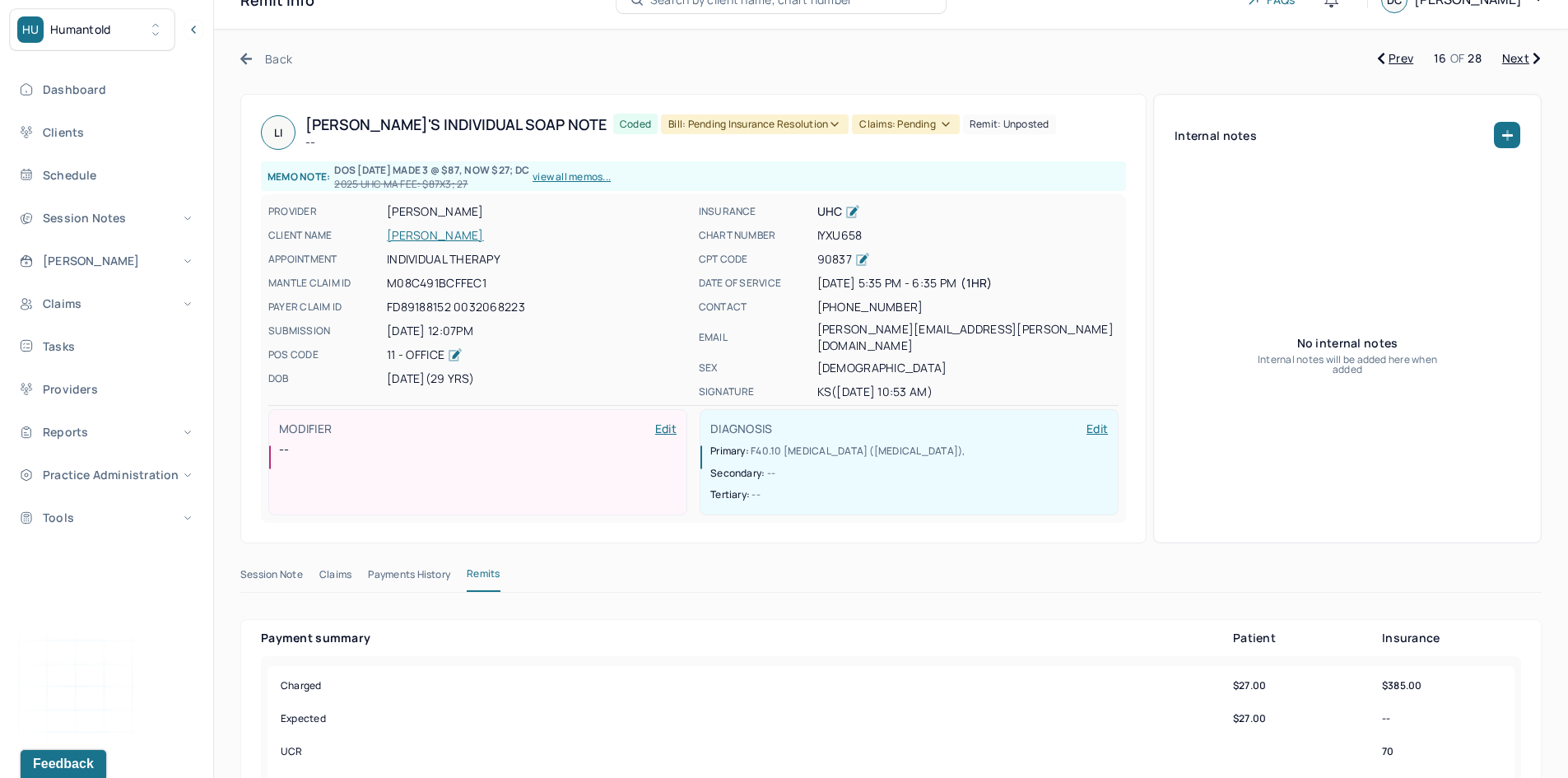 scroll, scrollTop: 0, scrollLeft: 0, axis: both 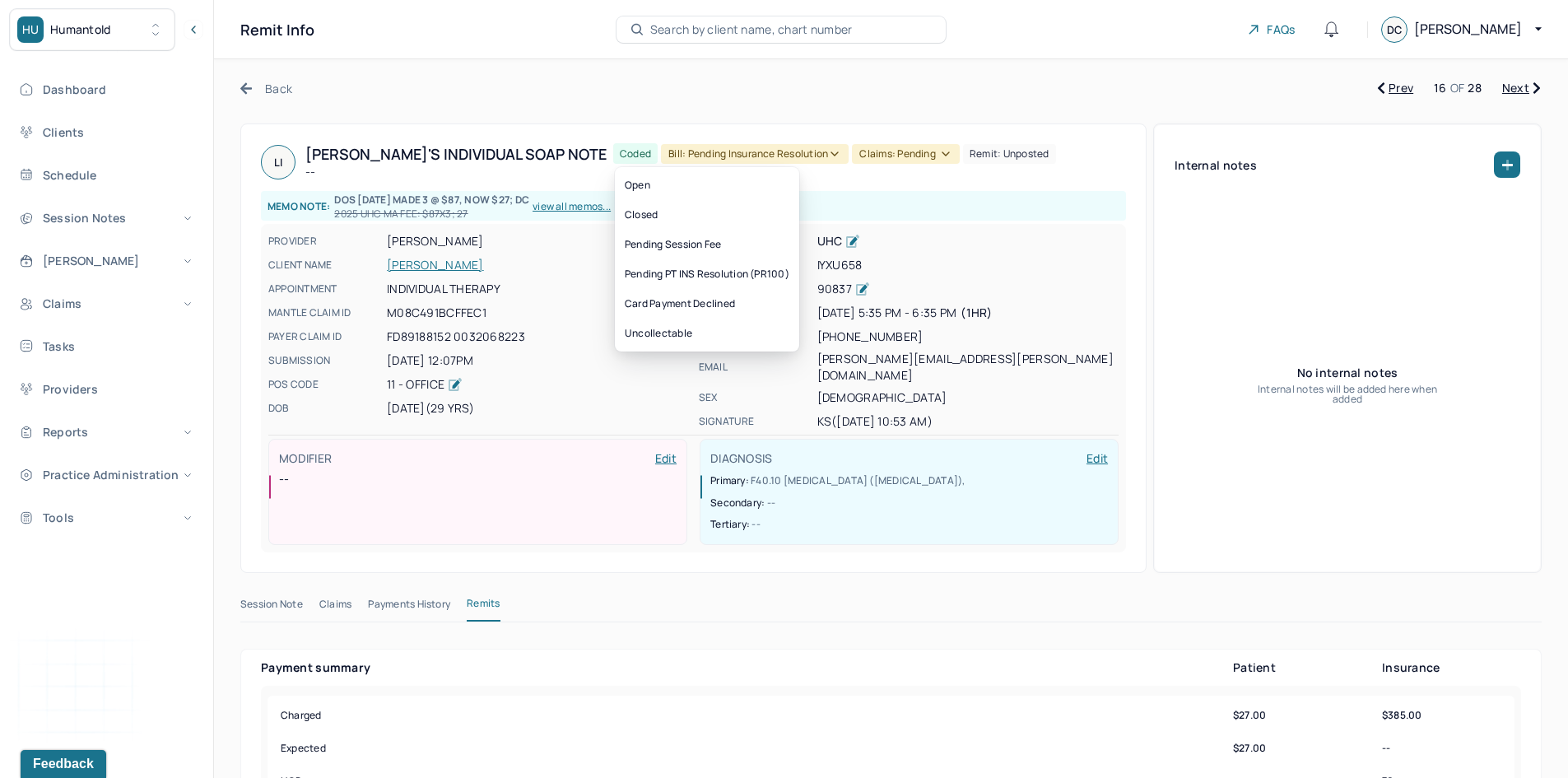 click on "Bill: Pending Insurance Resolution" at bounding box center (755, 154) 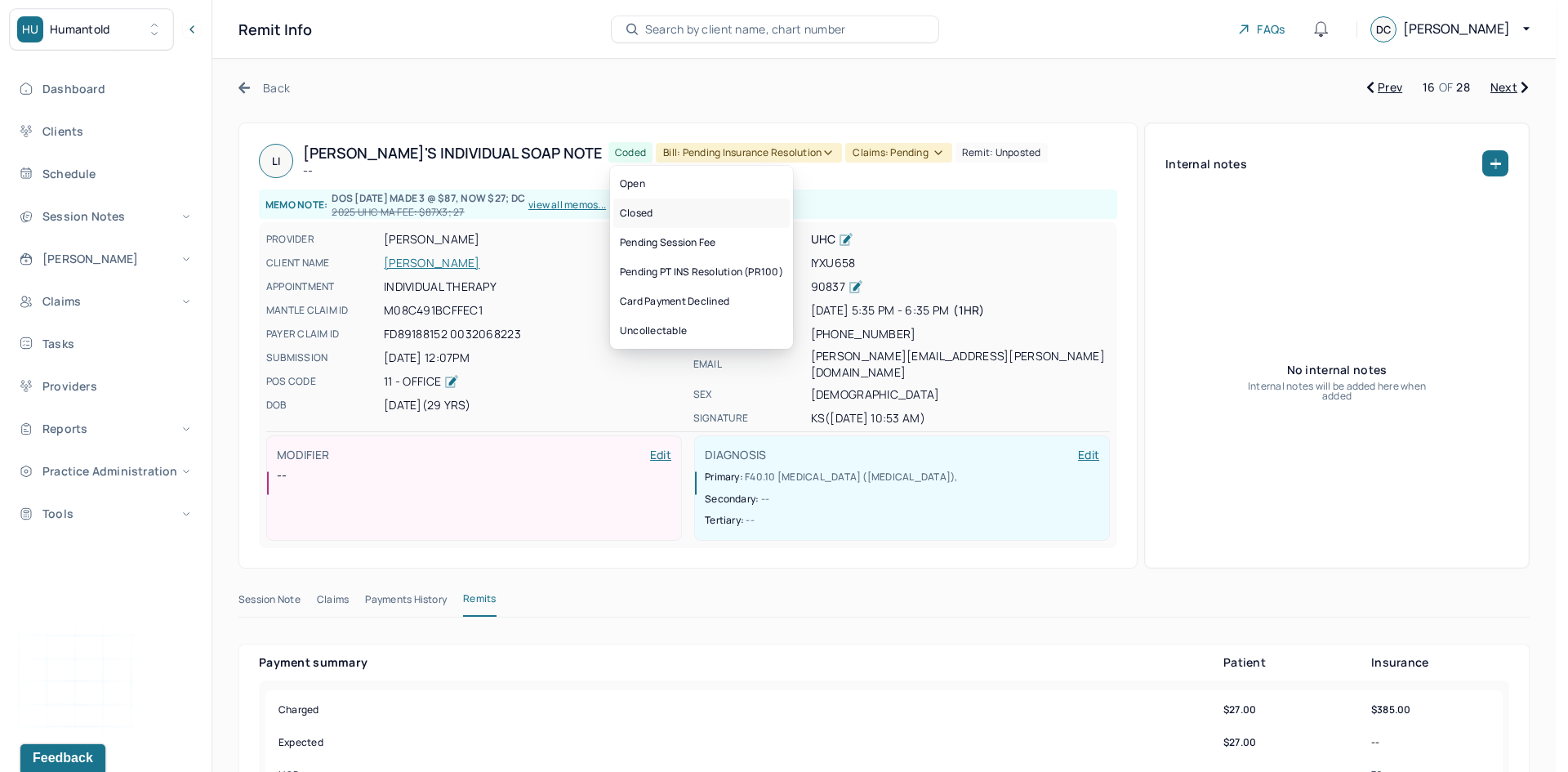 click on "Closed" at bounding box center (702, 213) 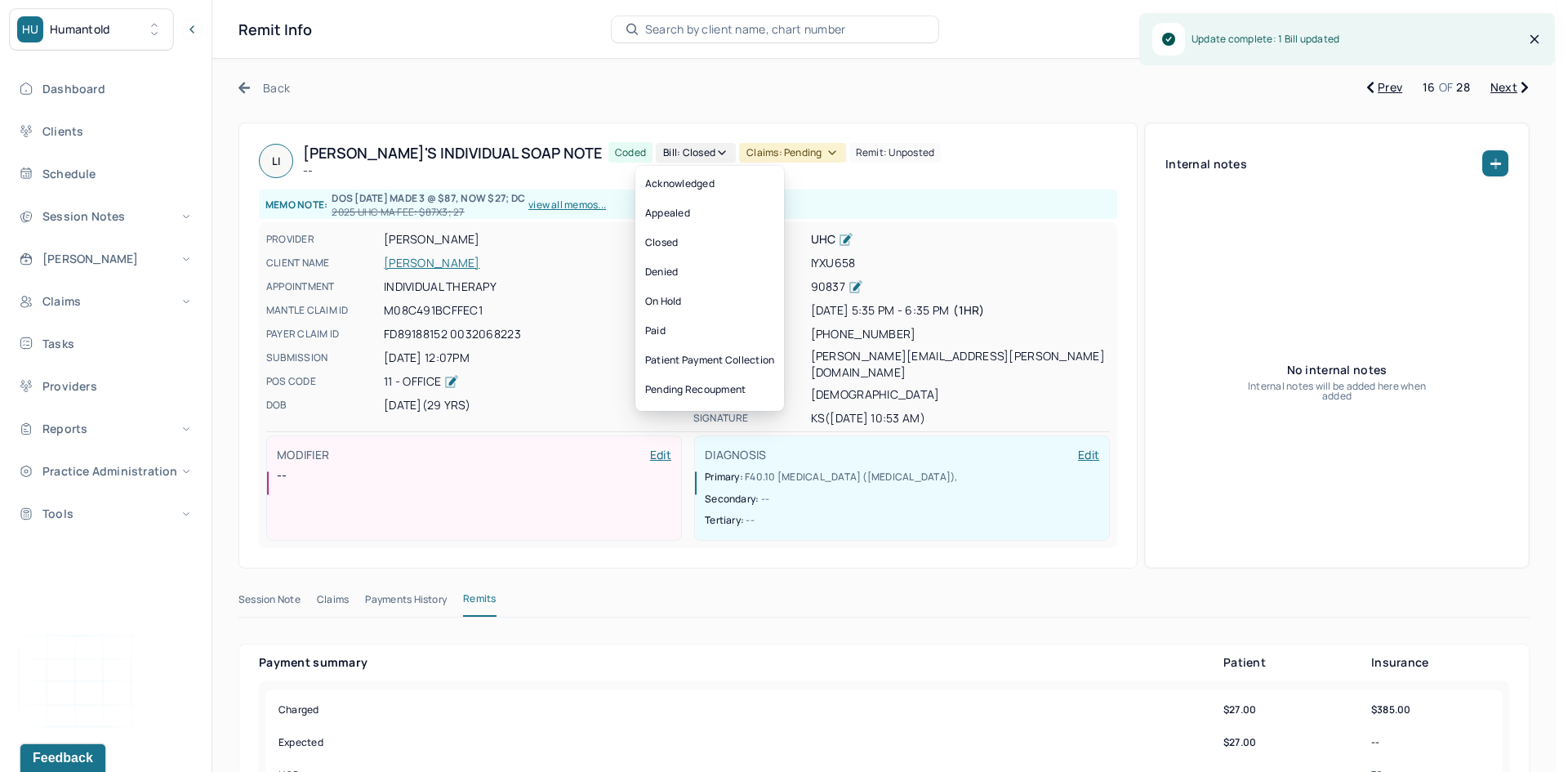click on "Claims: pending" at bounding box center (792, 153) 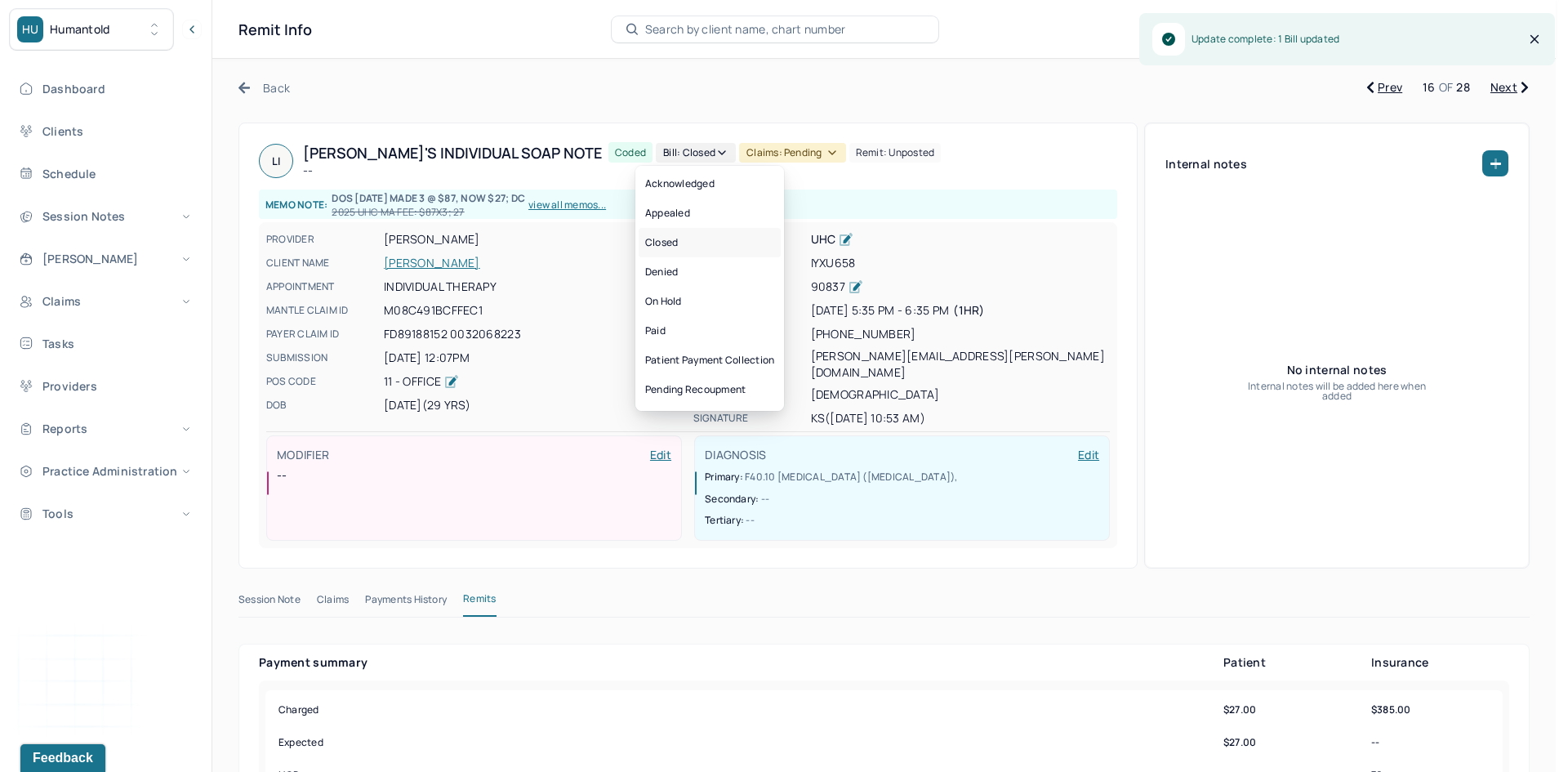 click on "Closed" at bounding box center [710, 243] 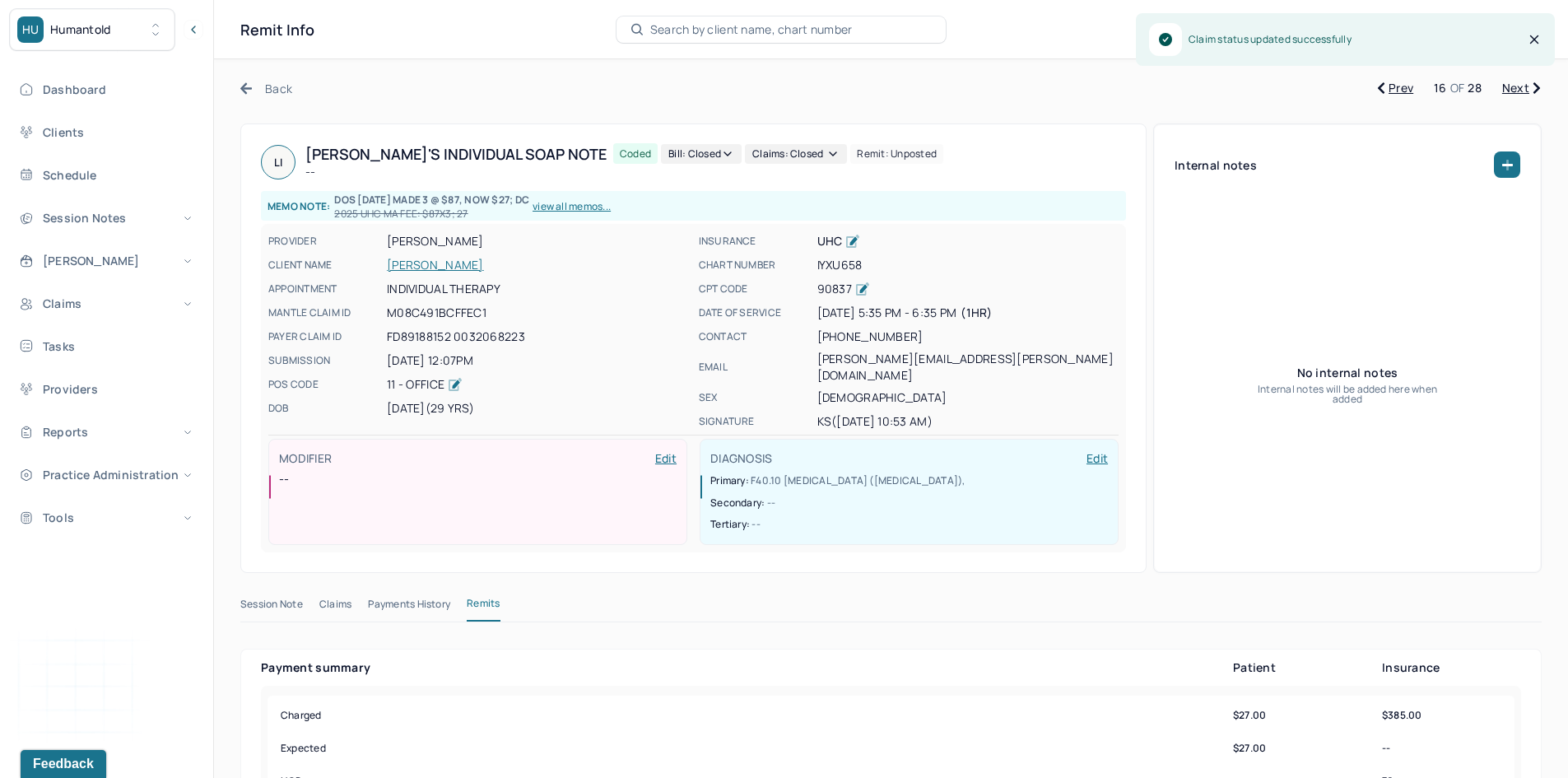 click on "Next" at bounding box center (1521, 88) 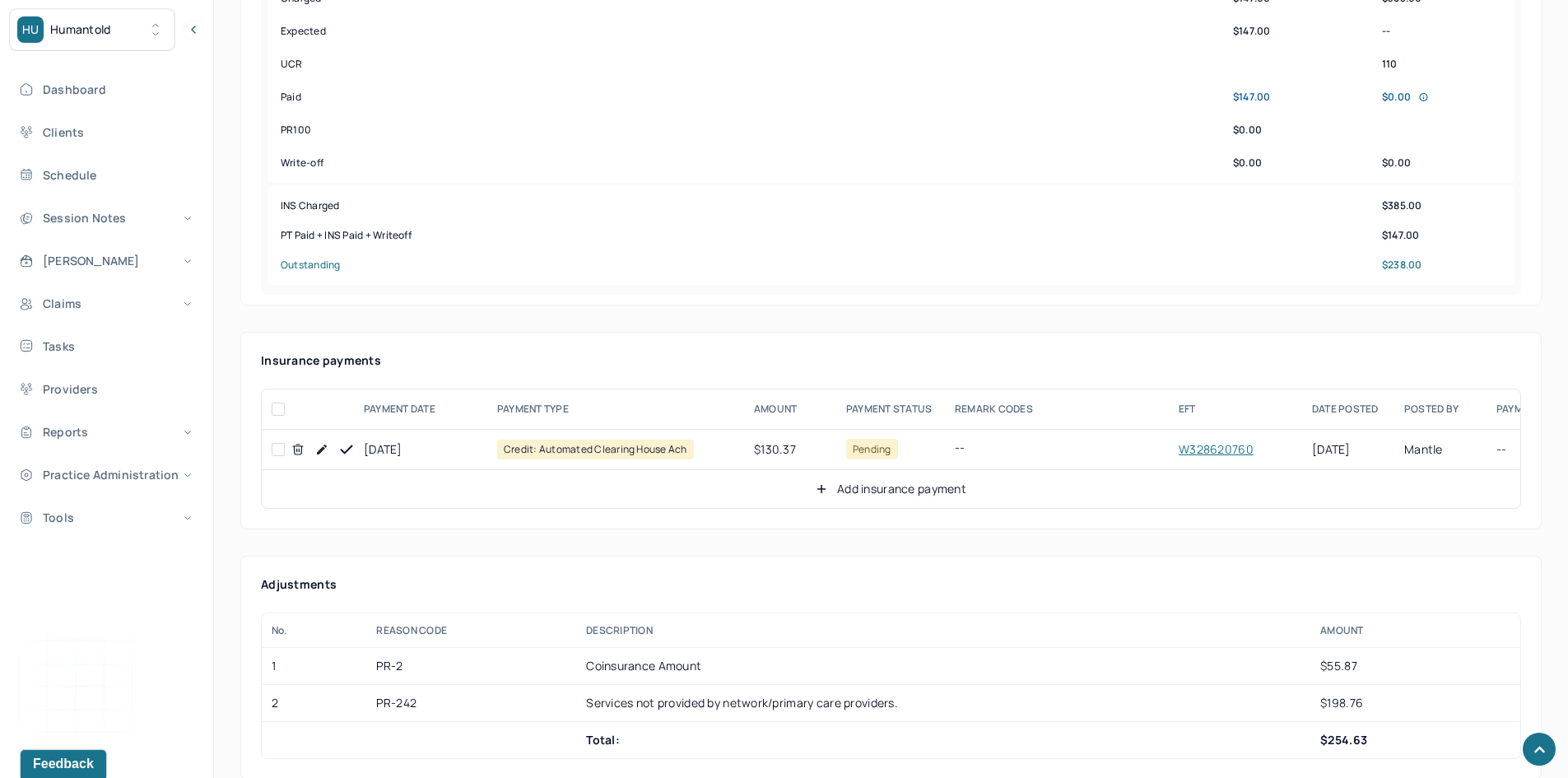 scroll, scrollTop: 659, scrollLeft: 0, axis: vertical 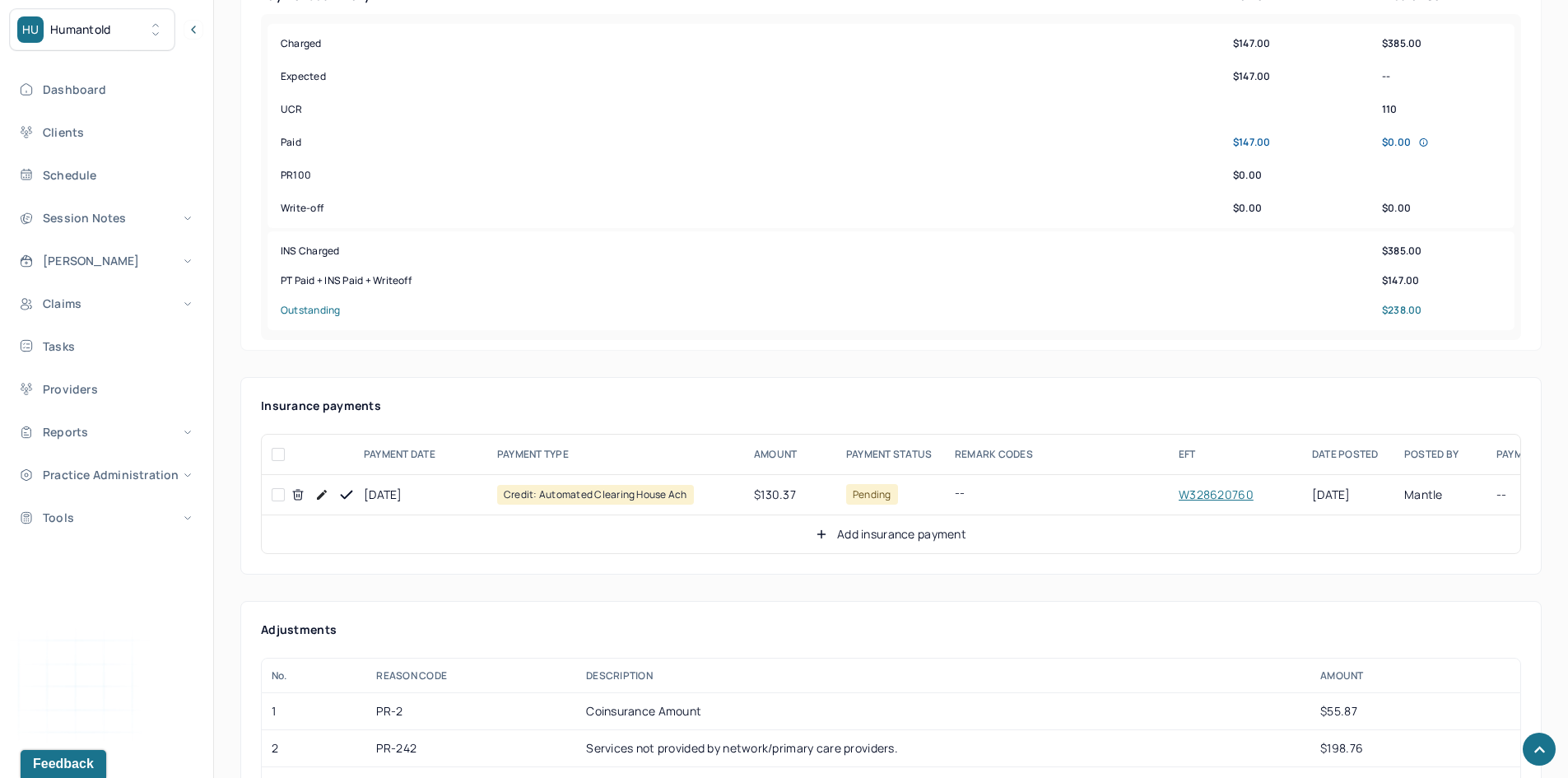 click at bounding box center (278, 495) 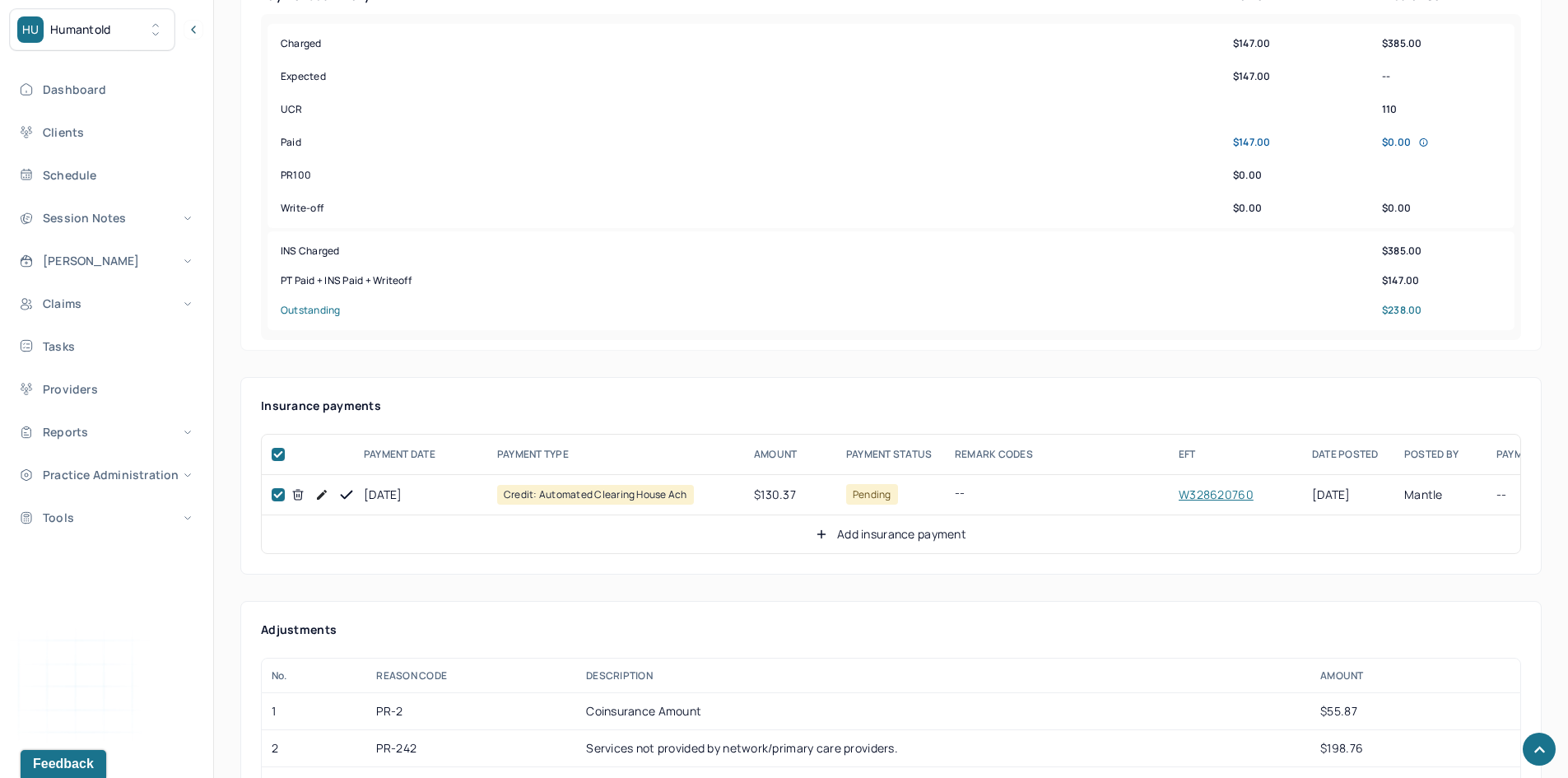 checkbox on "true" 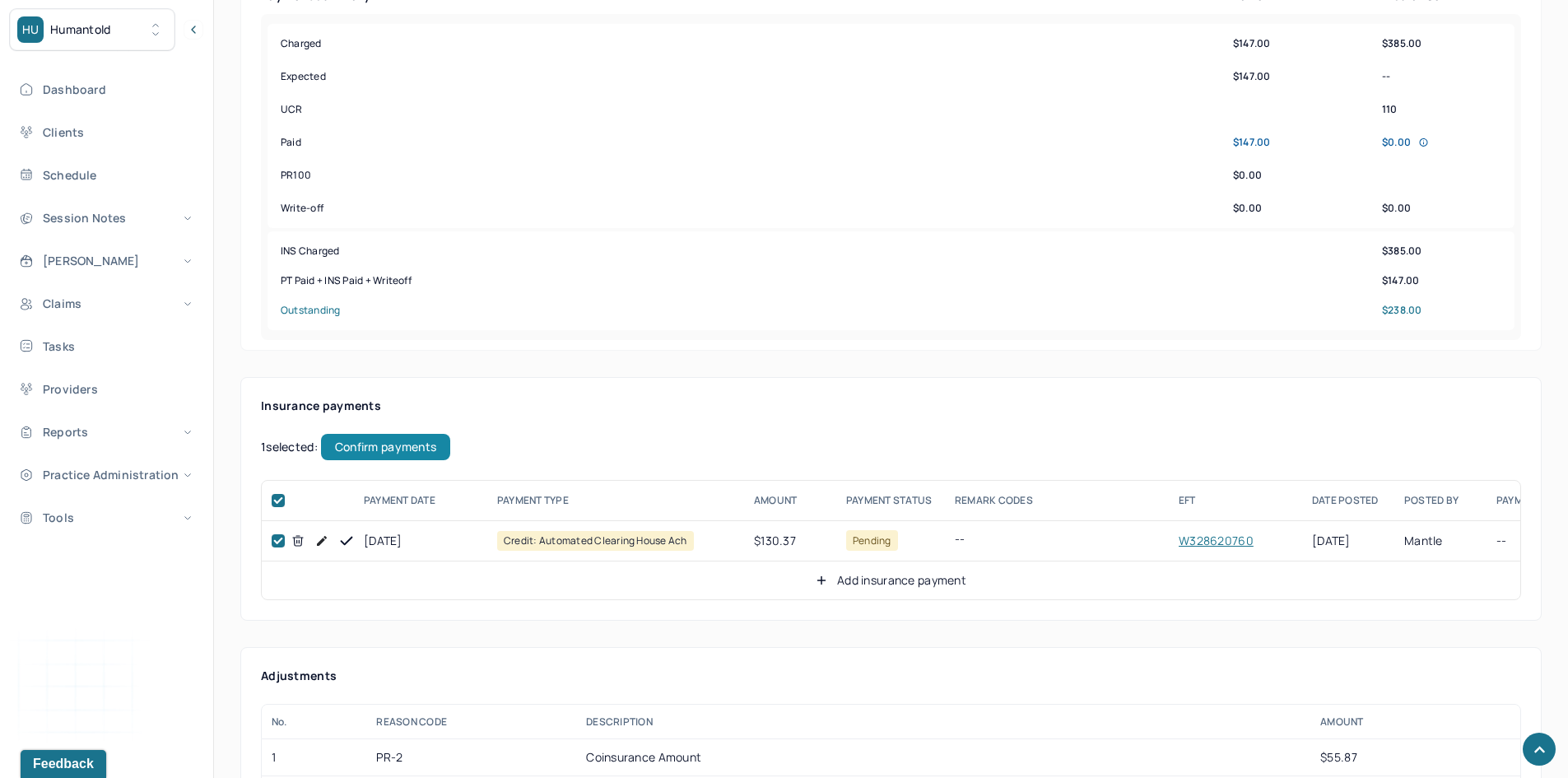 click on "Confirm payments" at bounding box center [385, 447] 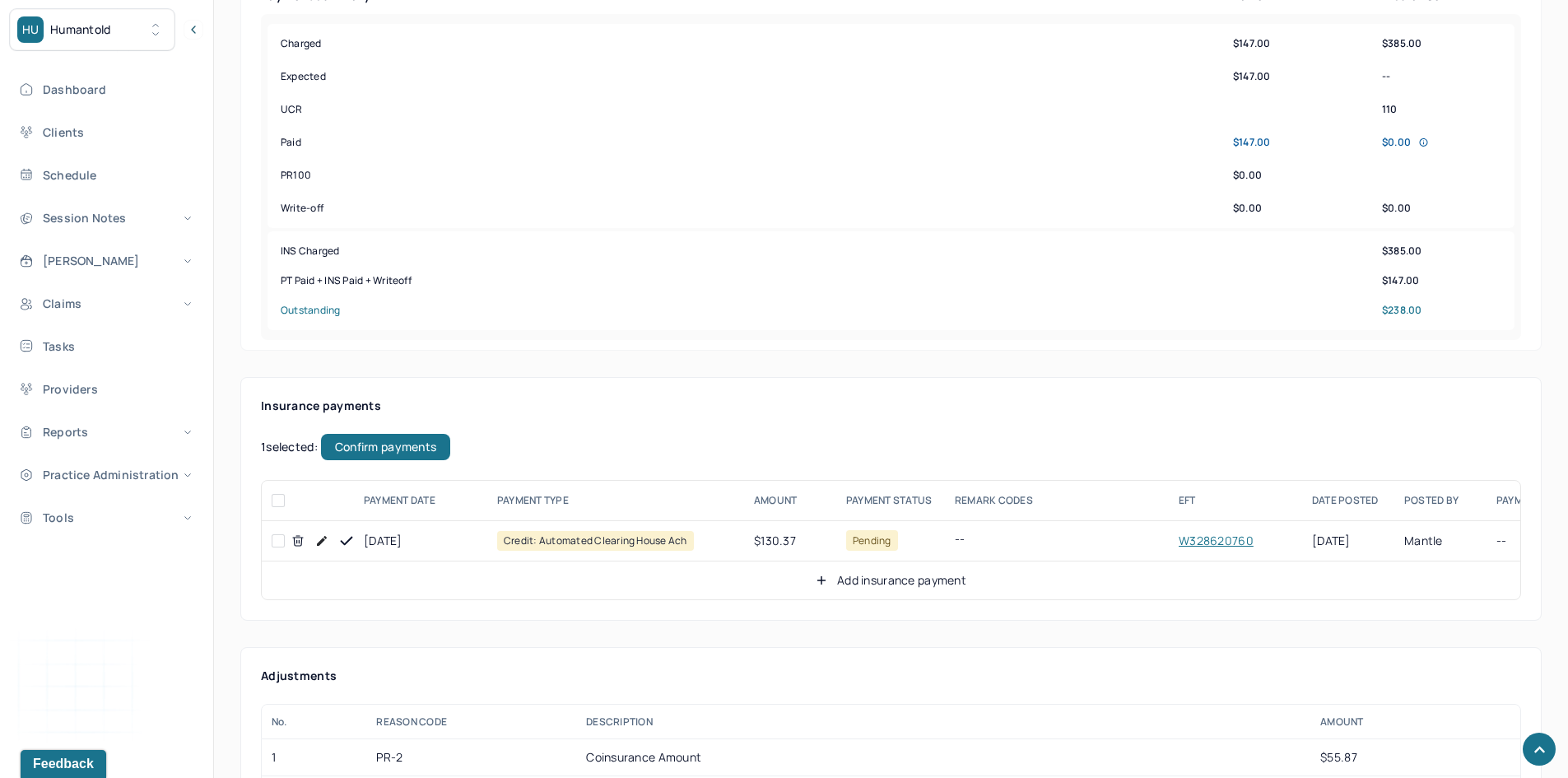 checkbox on "false" 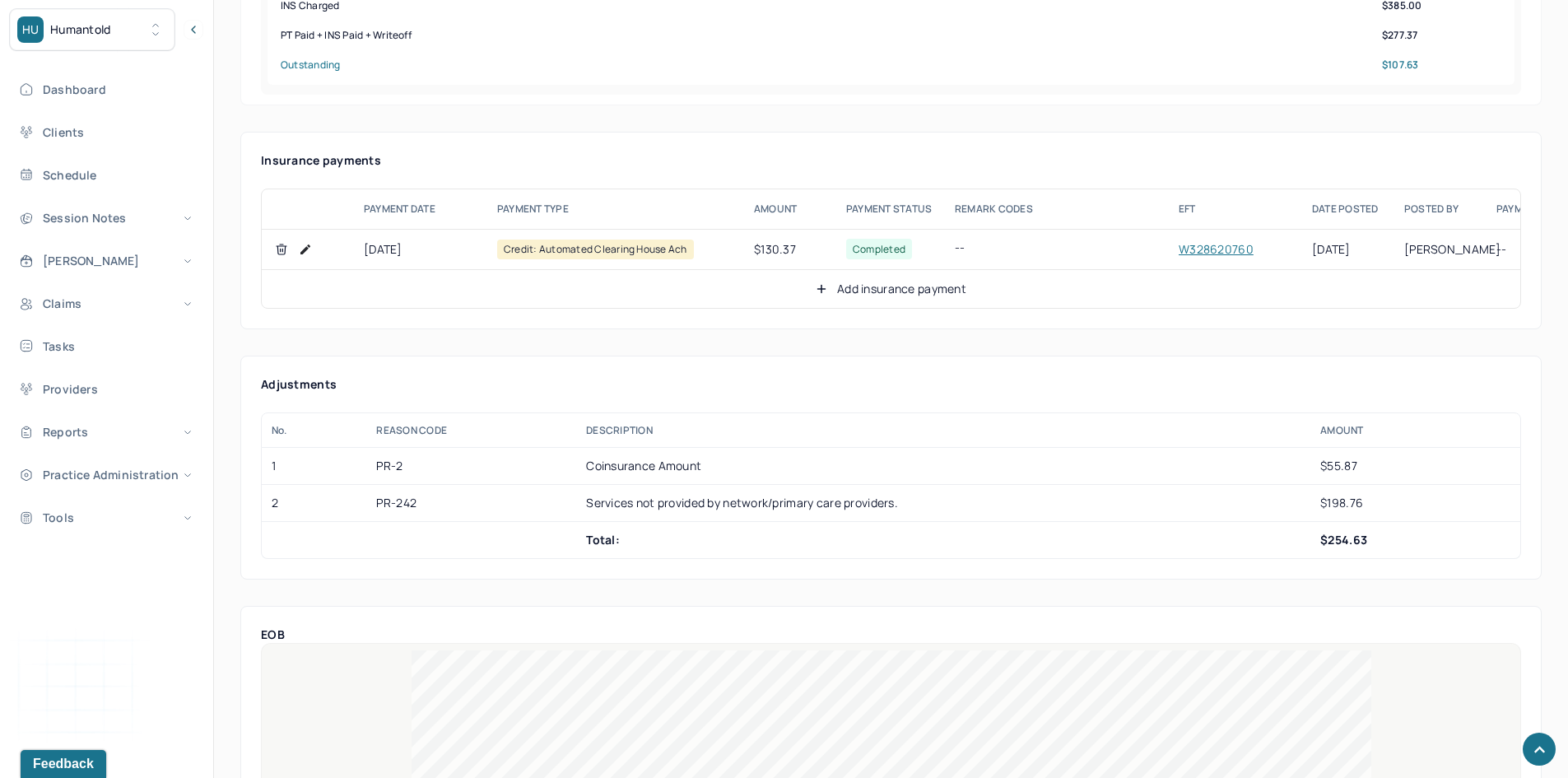 scroll, scrollTop: 906, scrollLeft: 0, axis: vertical 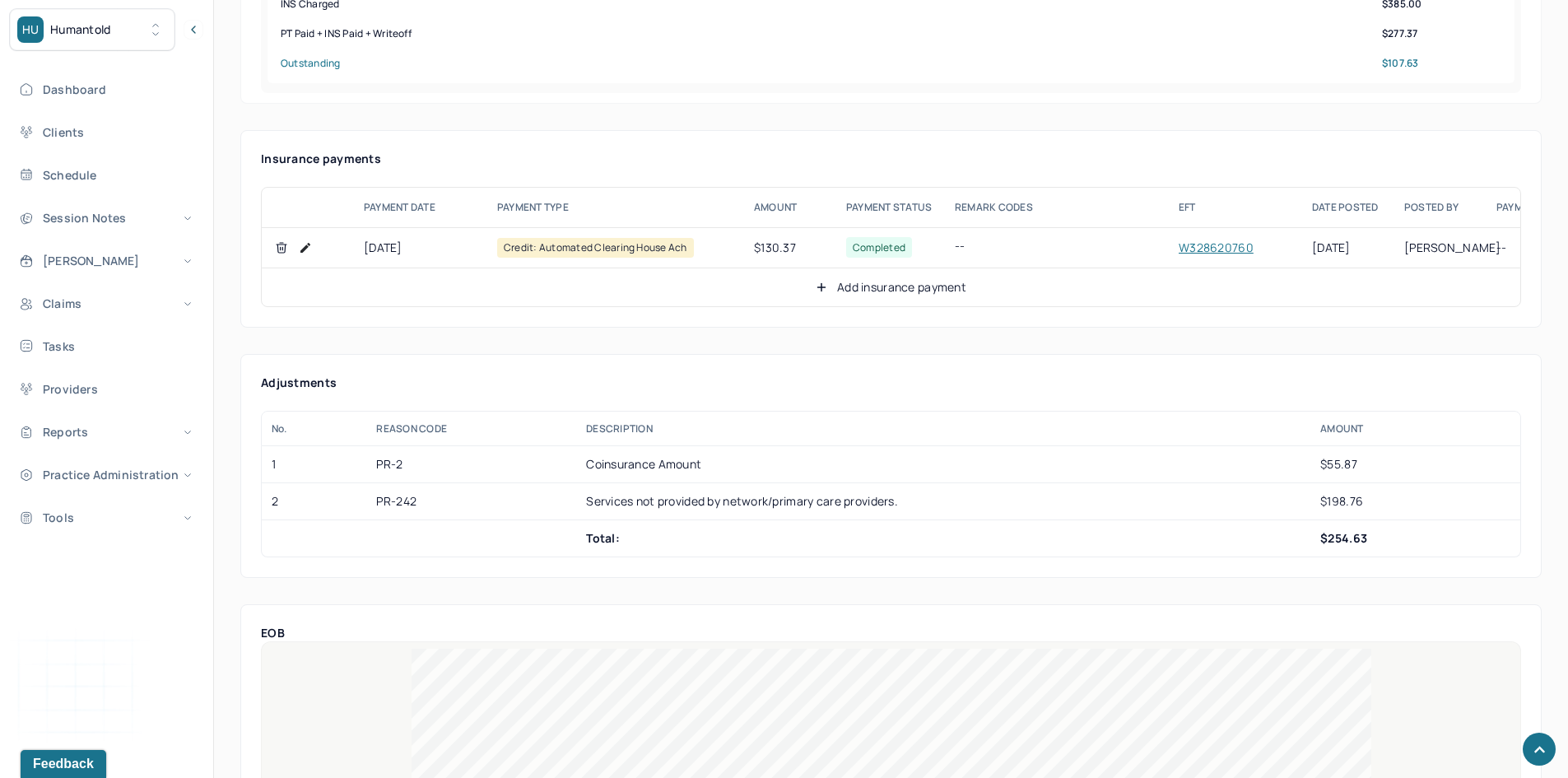 click 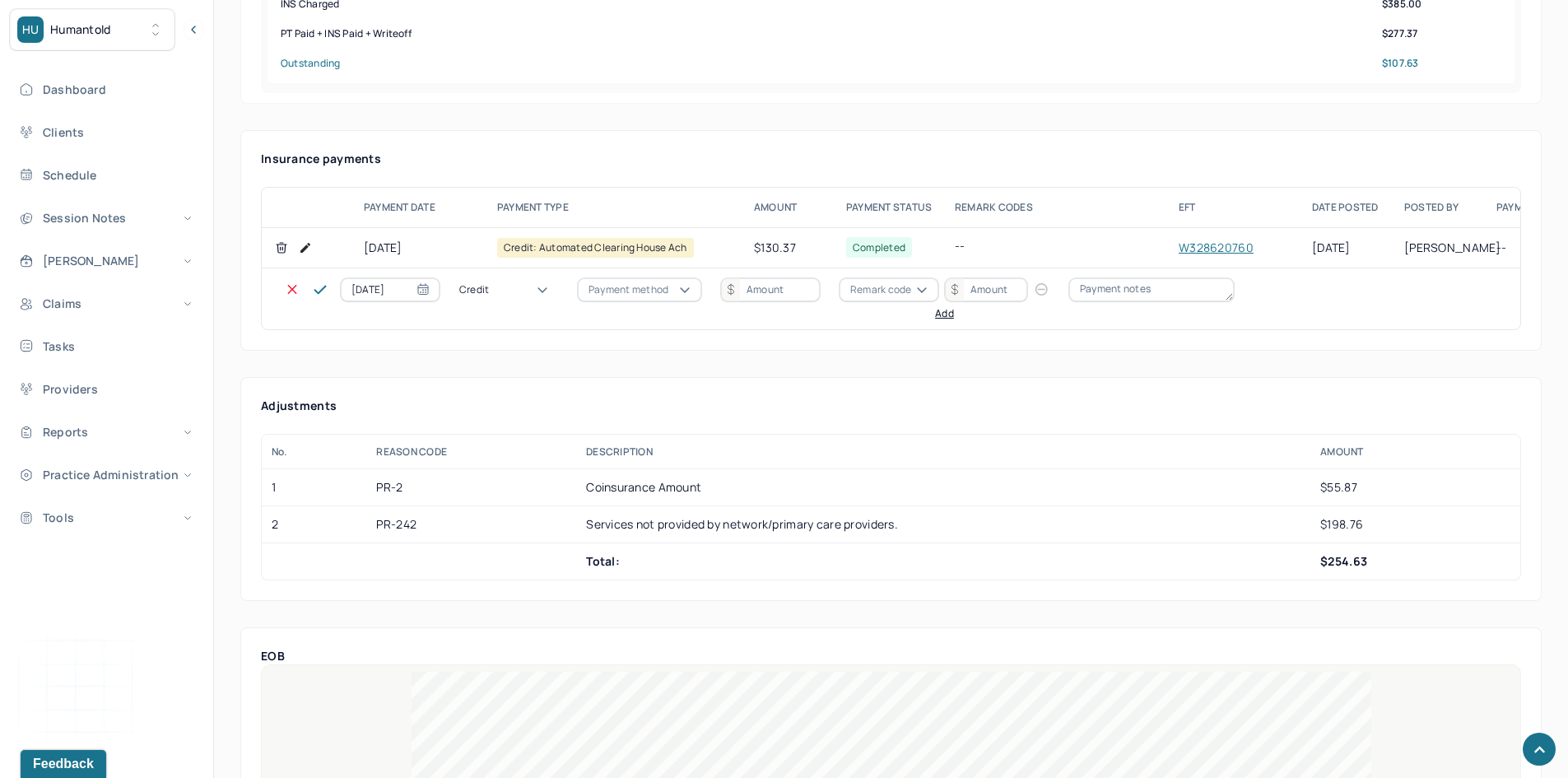 click on "Credit" at bounding box center [509, 290] 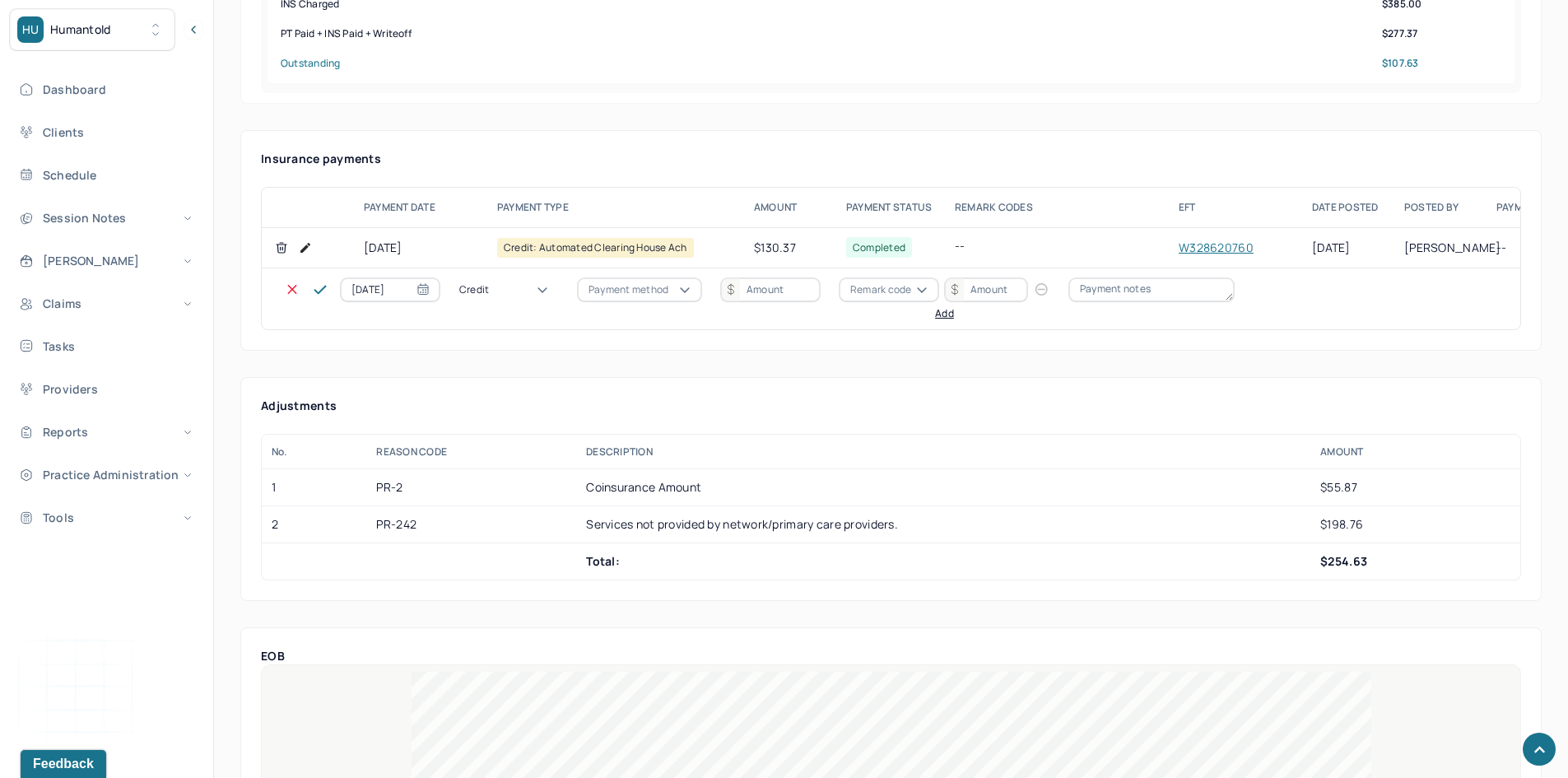 drag, startPoint x: 493, startPoint y: 358, endPoint x: 561, endPoint y: 350, distance: 68.468971 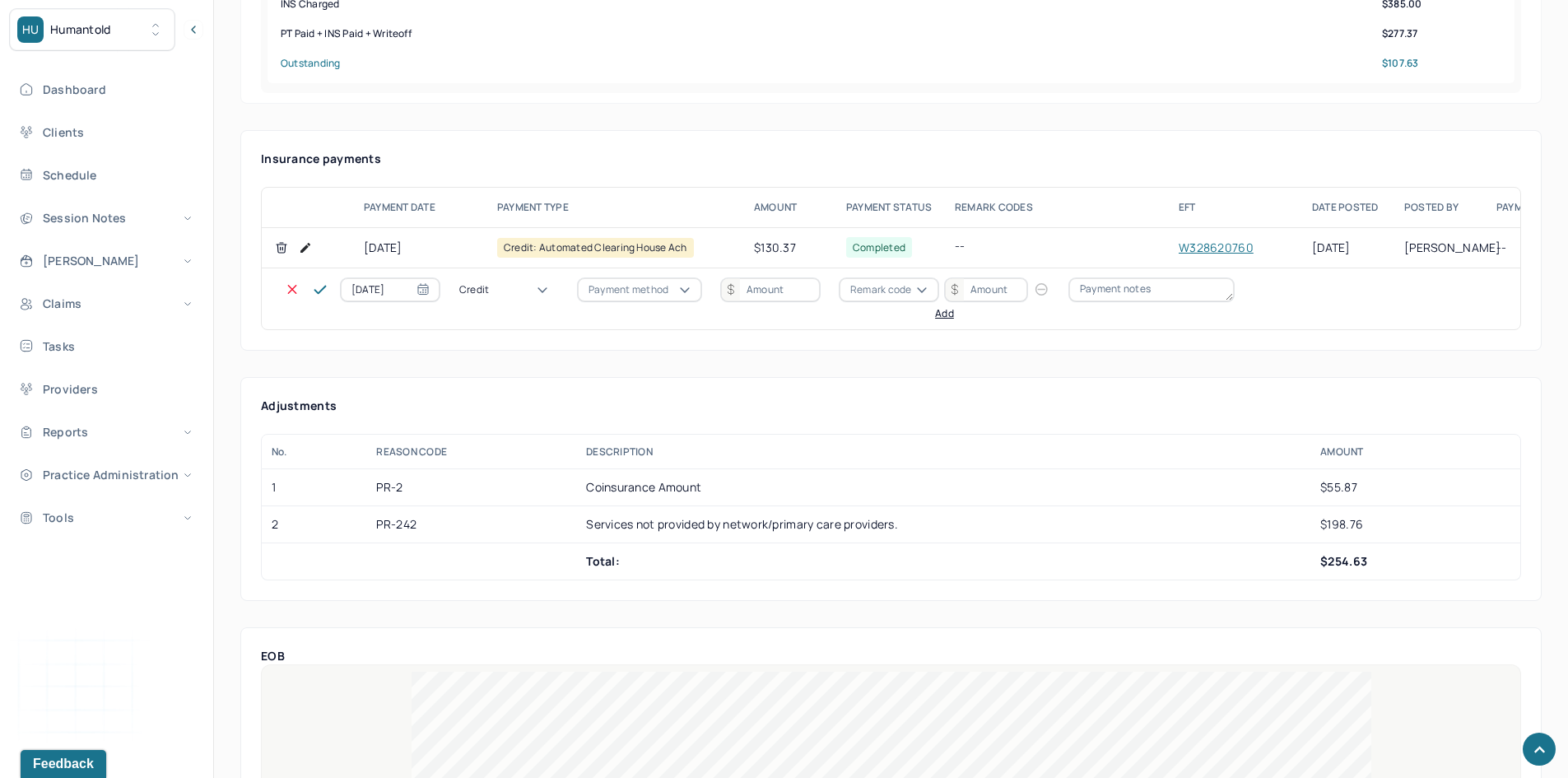click on "Write off" at bounding box center (49, 2453) 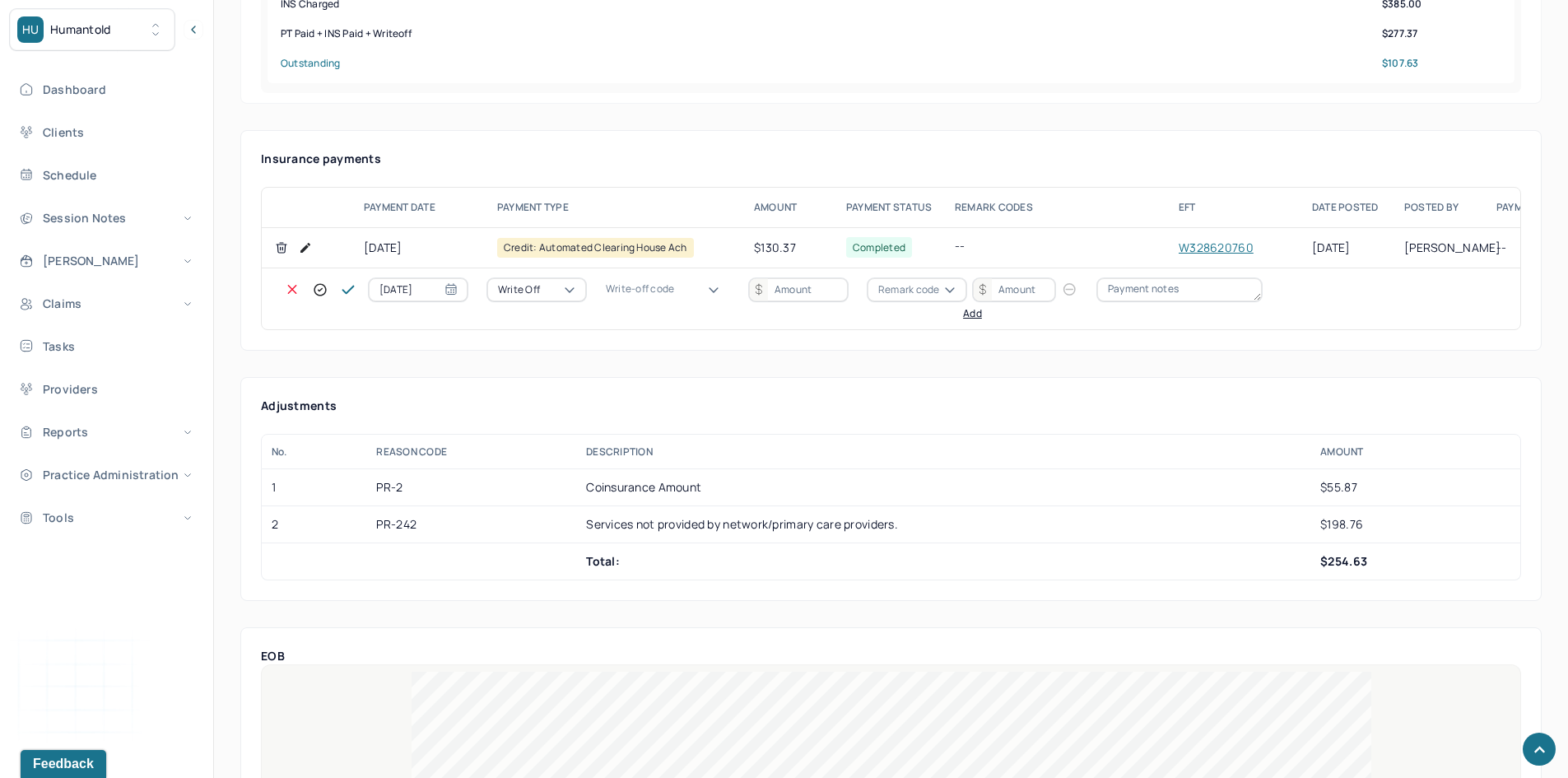 click on "Write-off code" at bounding box center (640, 289) 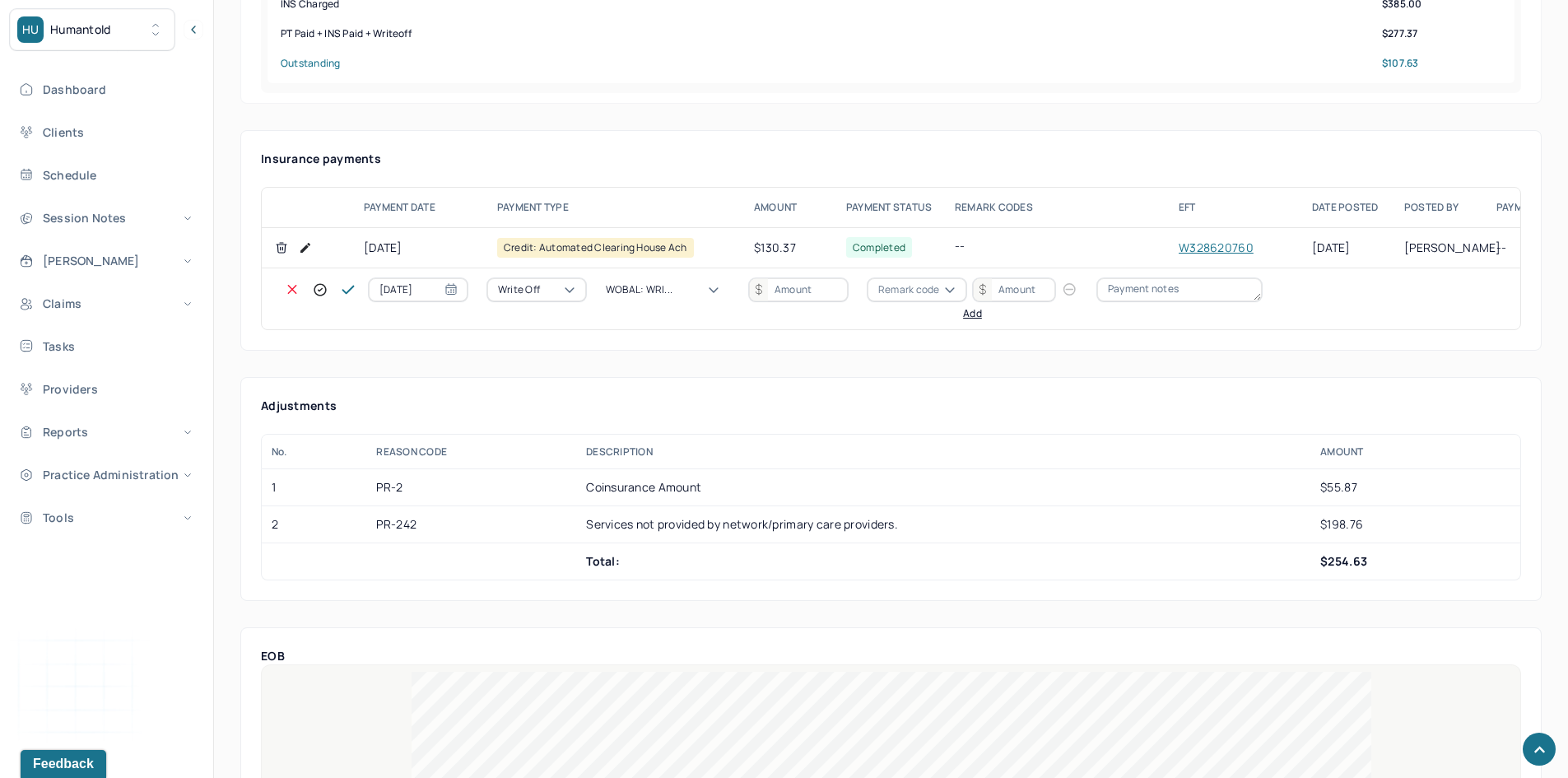 click at bounding box center (798, 290) 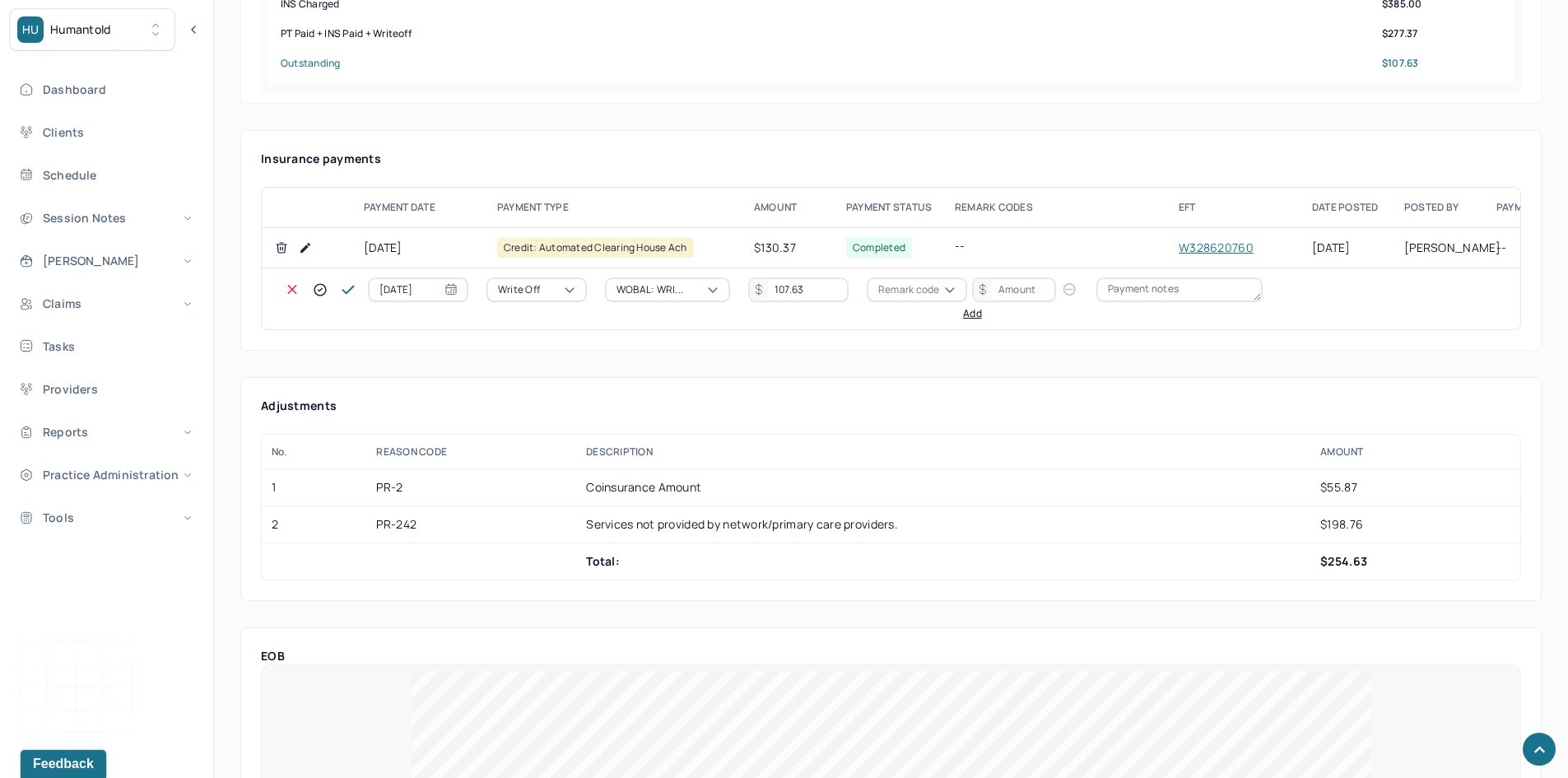type on "107.63" 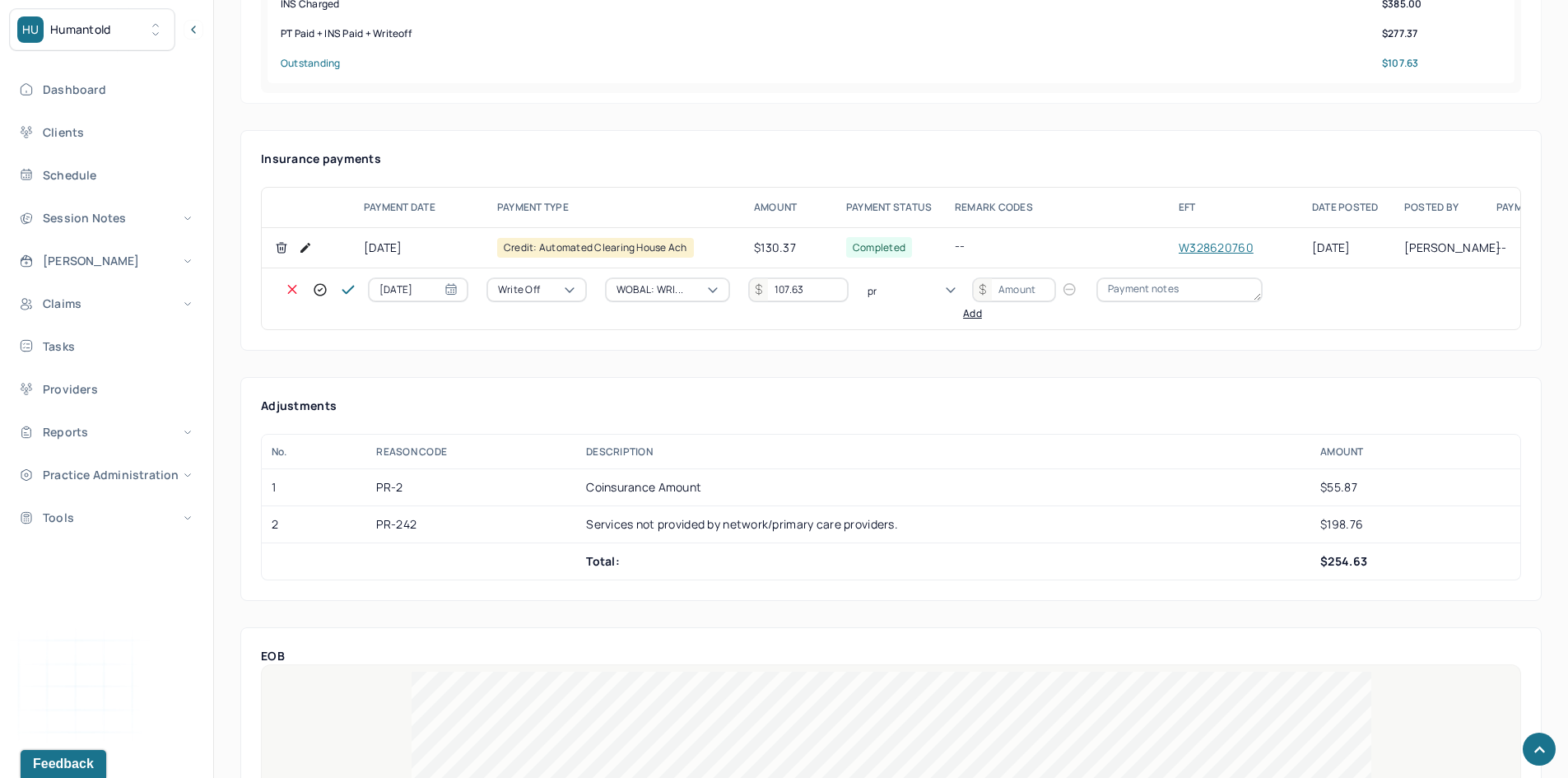 type on "pr2" 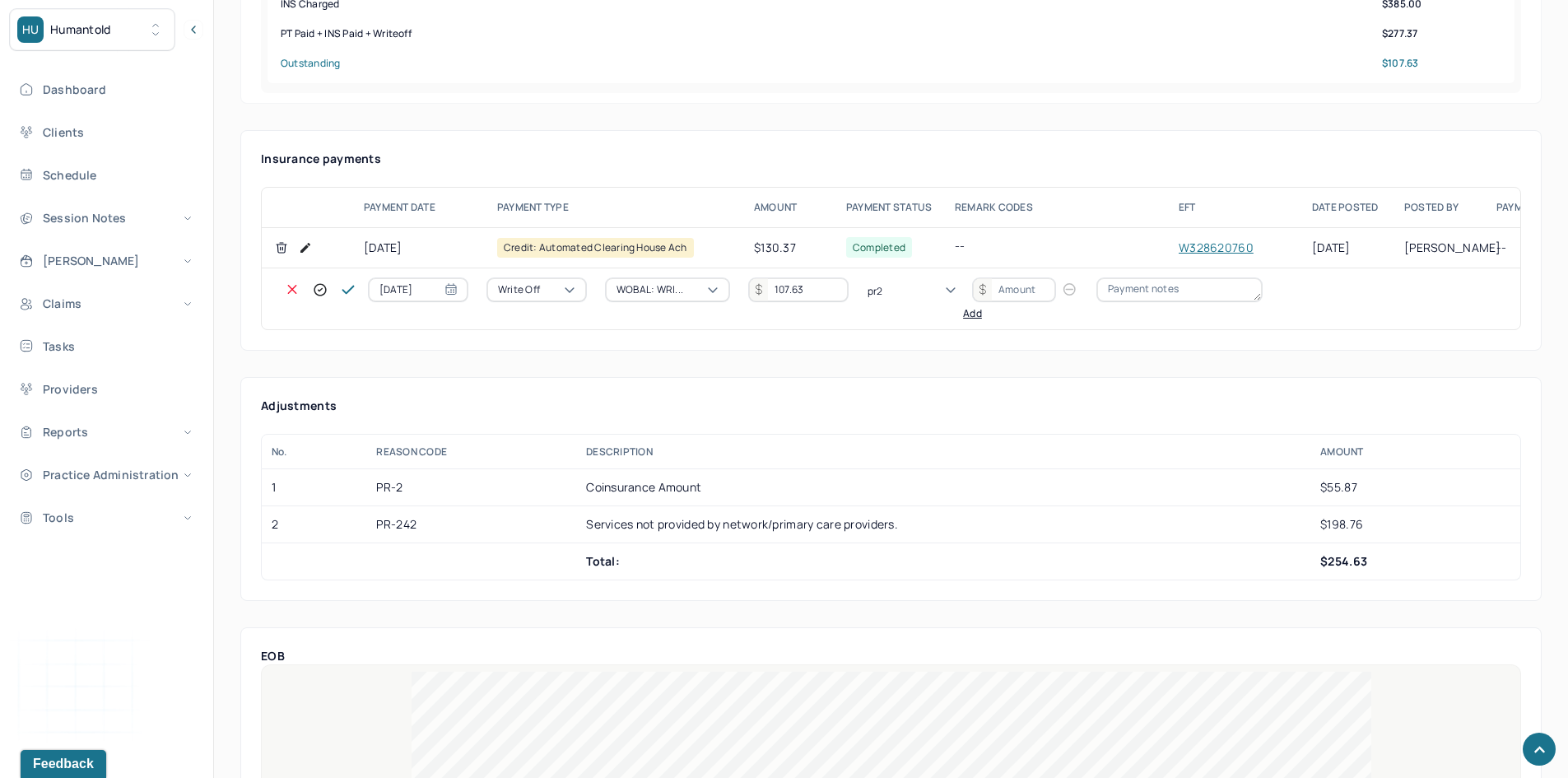 type 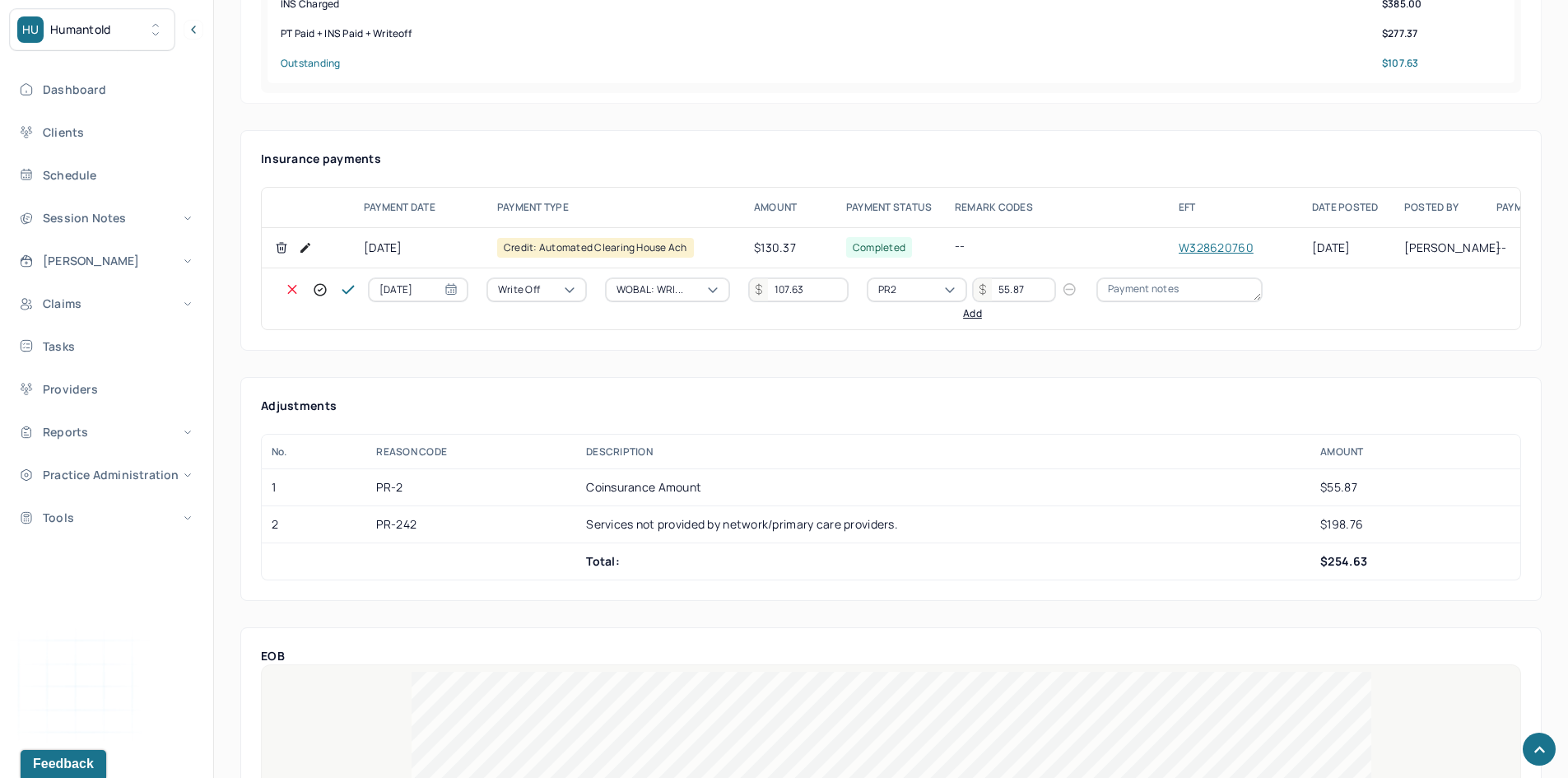 type on "55.87" 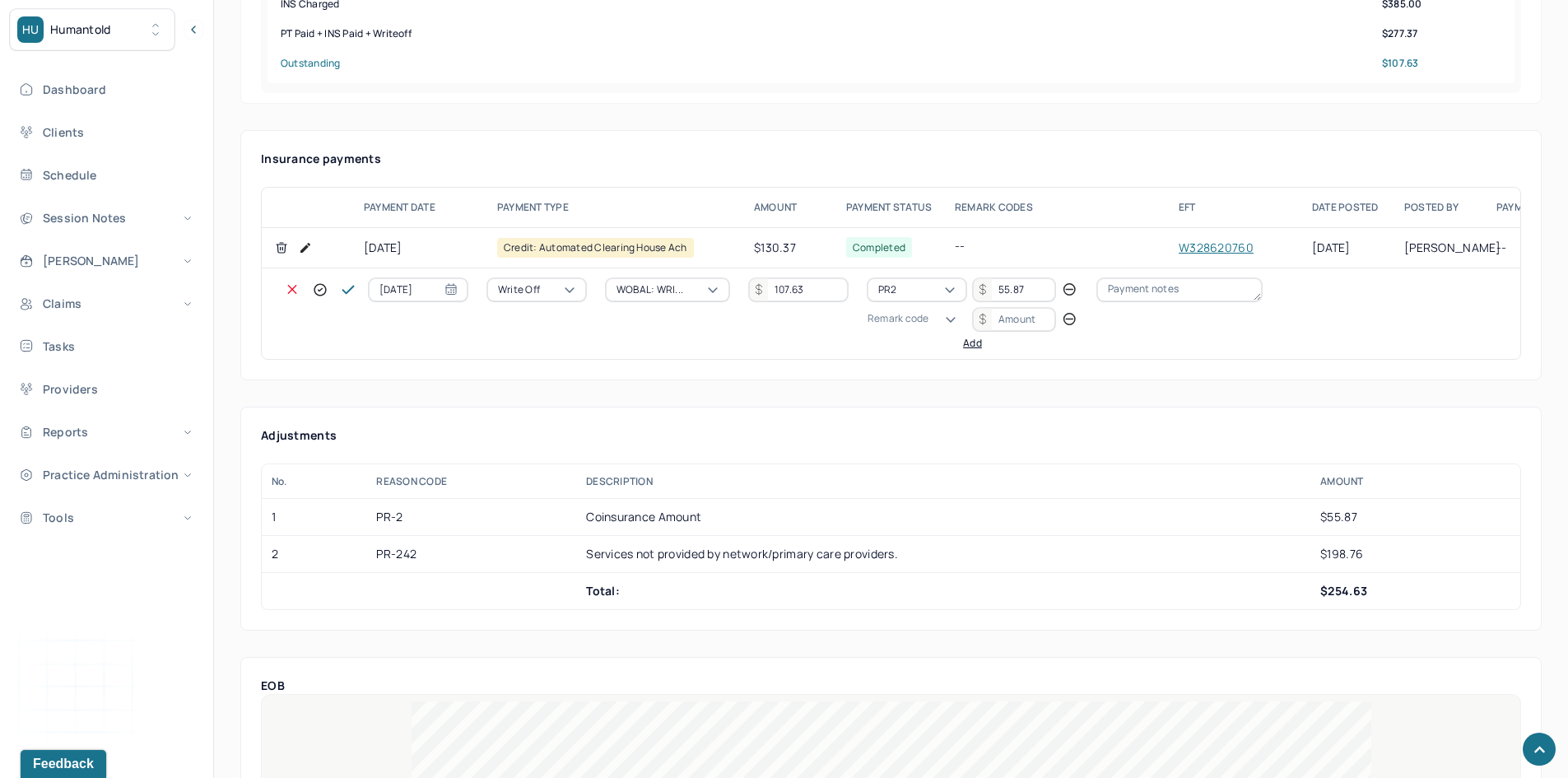 click on "Remark code" at bounding box center (898, 319) 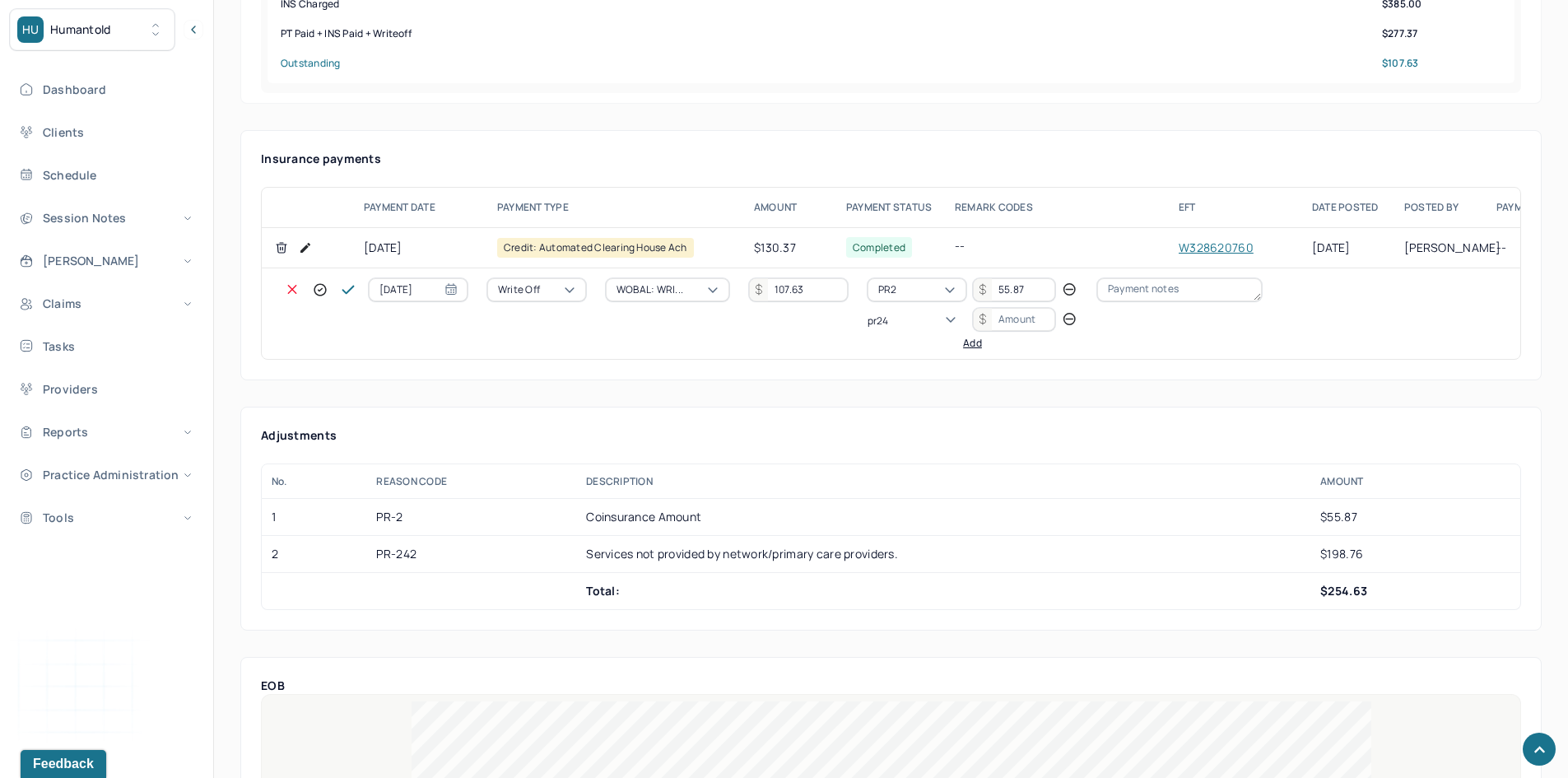 scroll, scrollTop: 0, scrollLeft: 0, axis: both 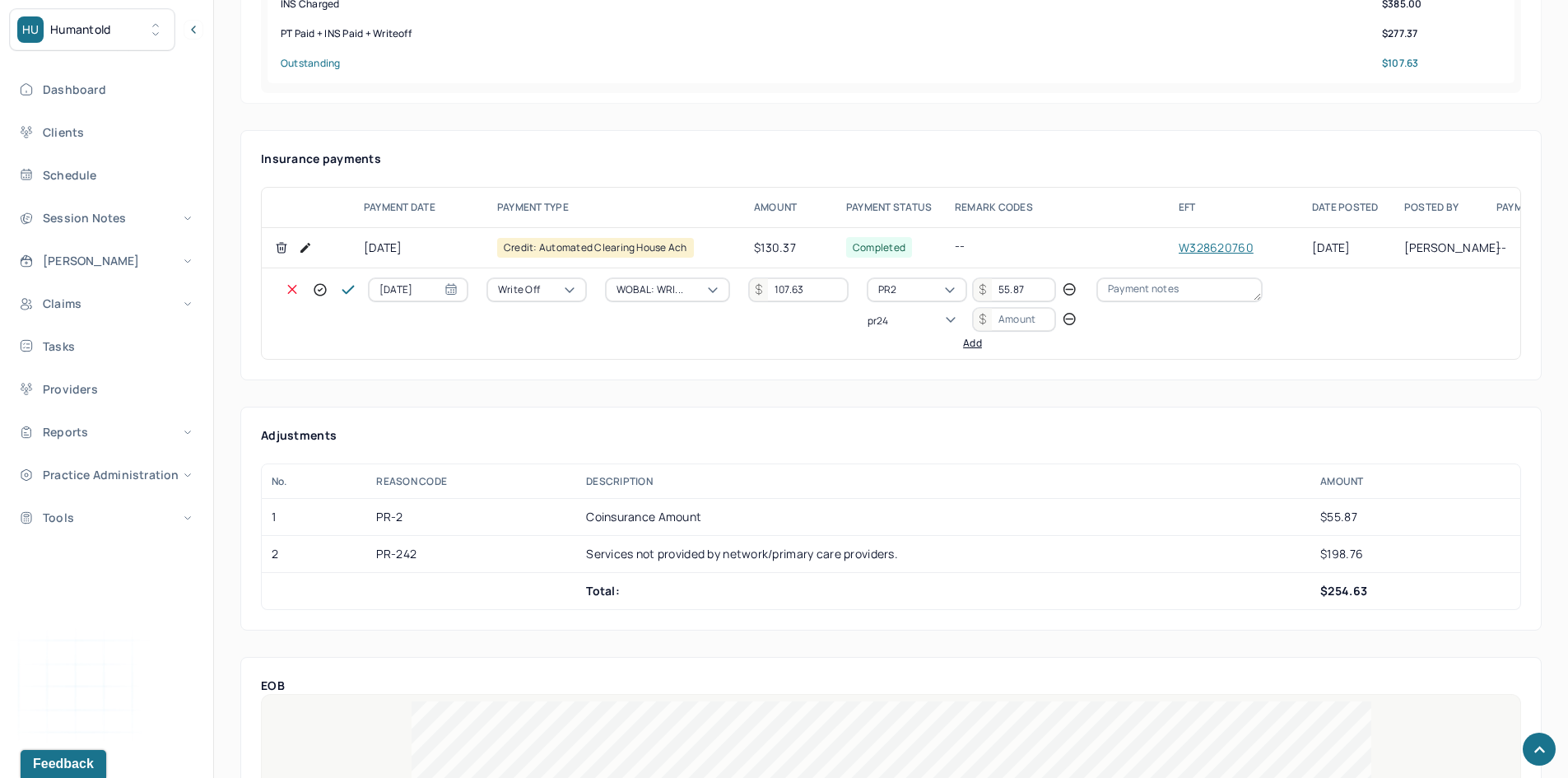 type on "pr242" 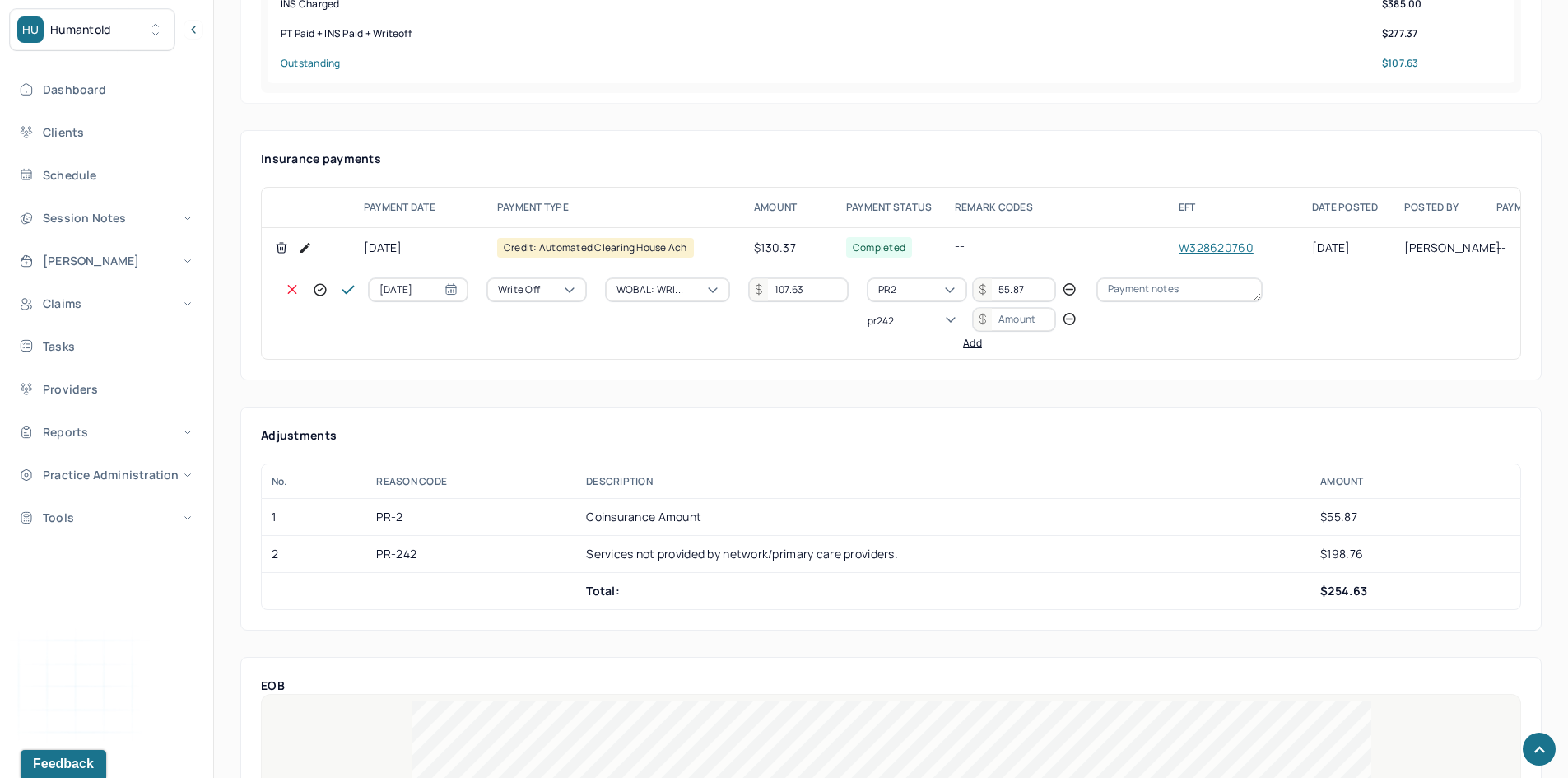 type 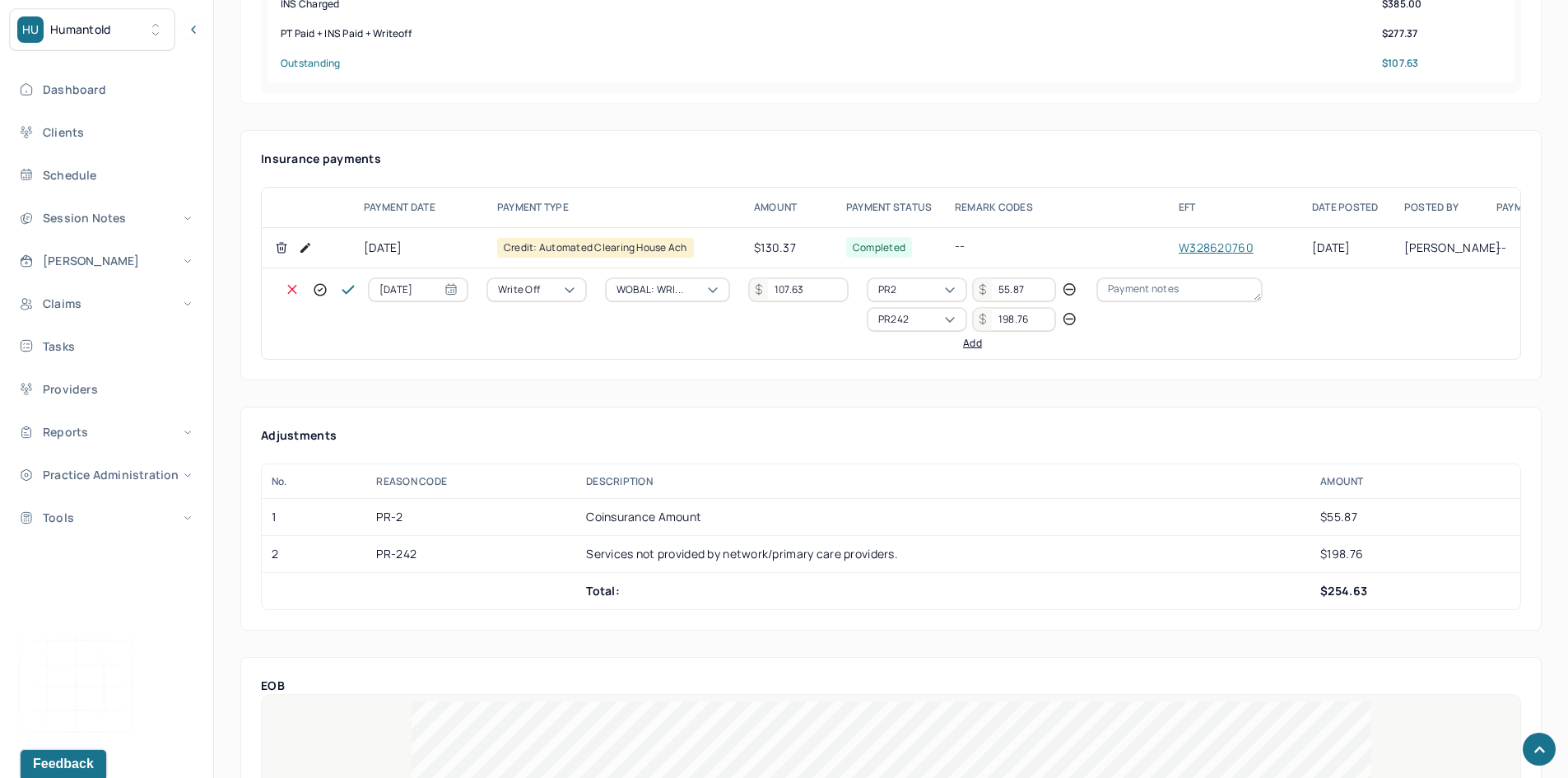 type on "198.76" 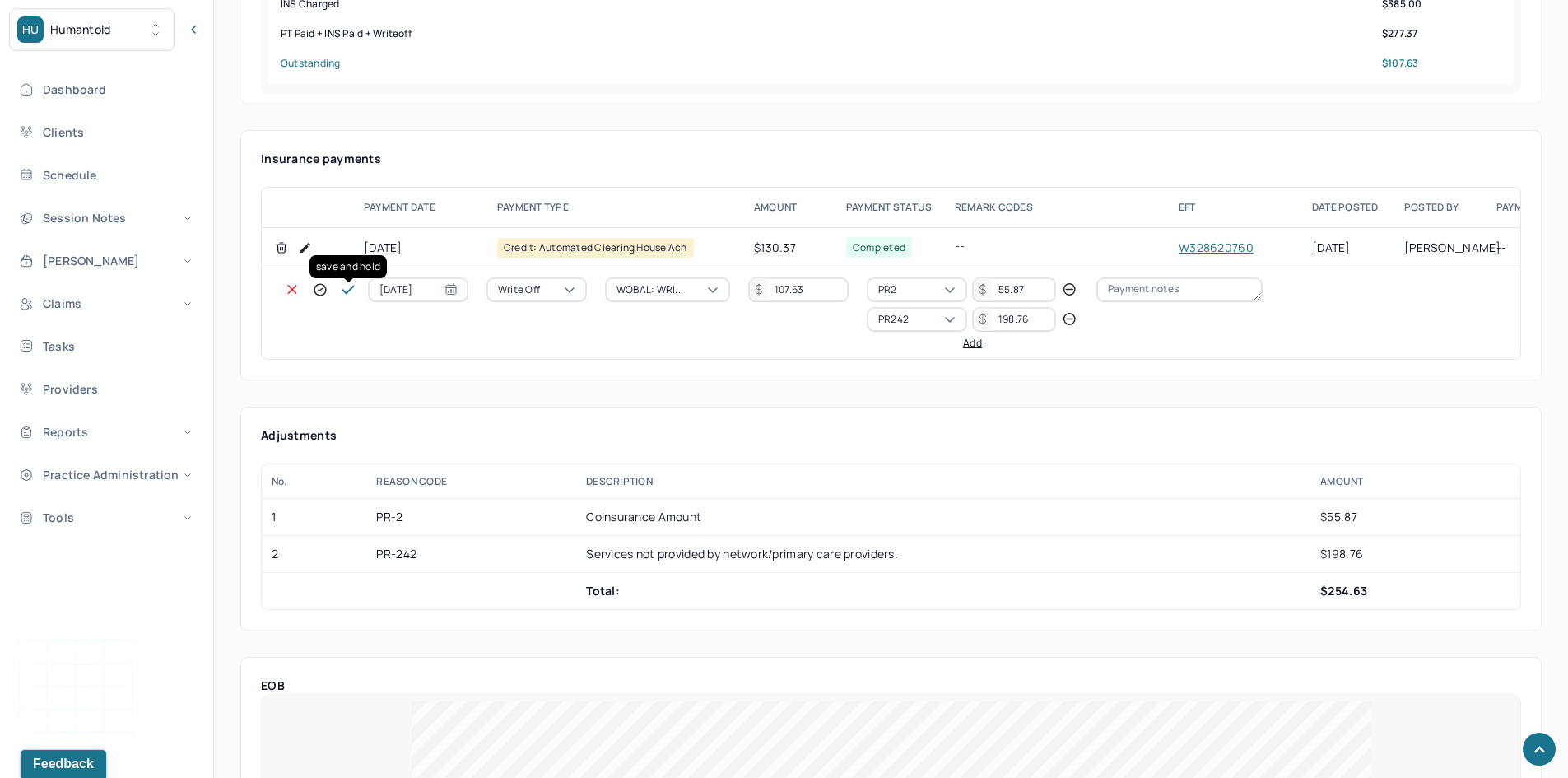 click 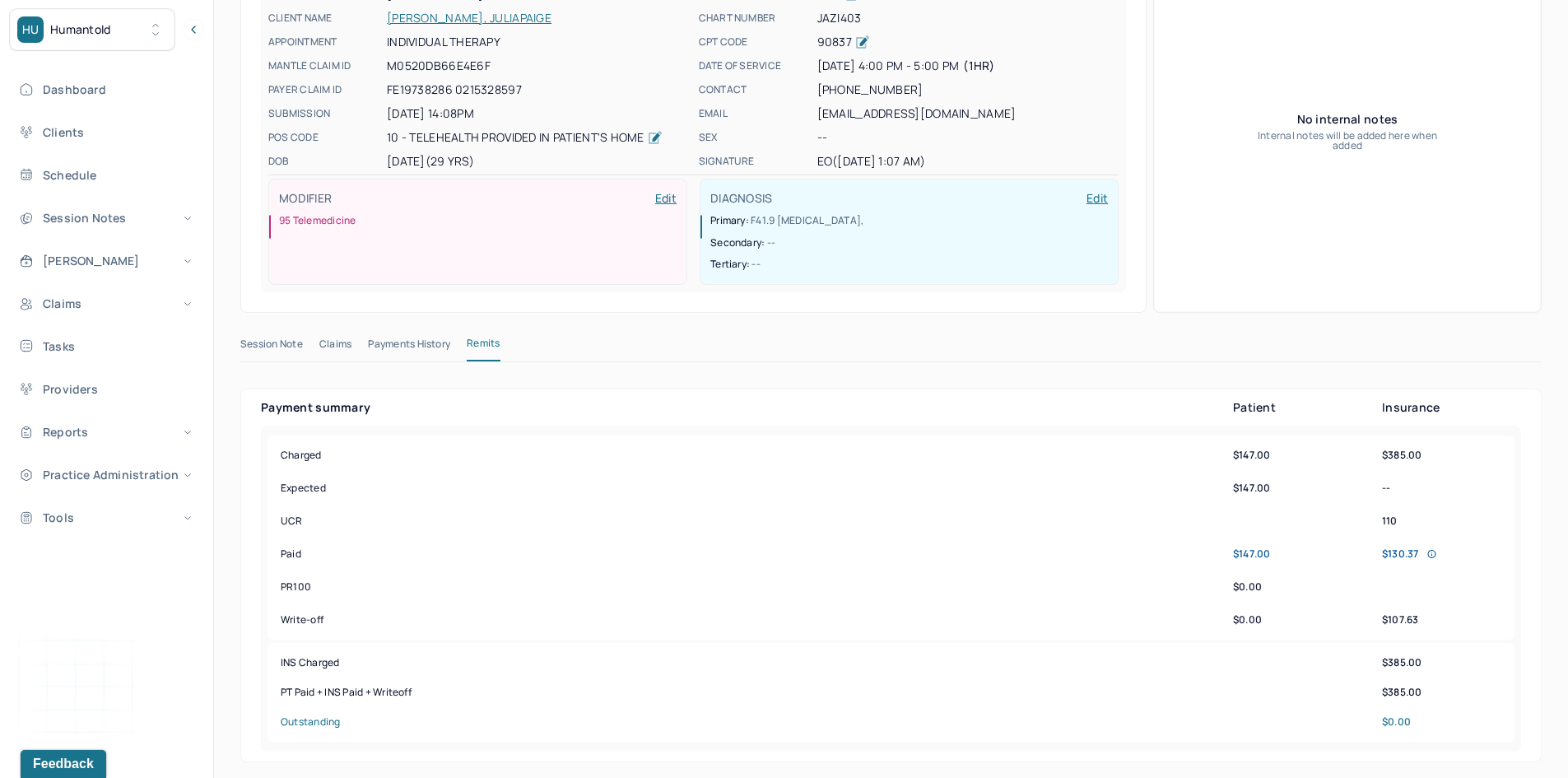scroll, scrollTop: 0, scrollLeft: 0, axis: both 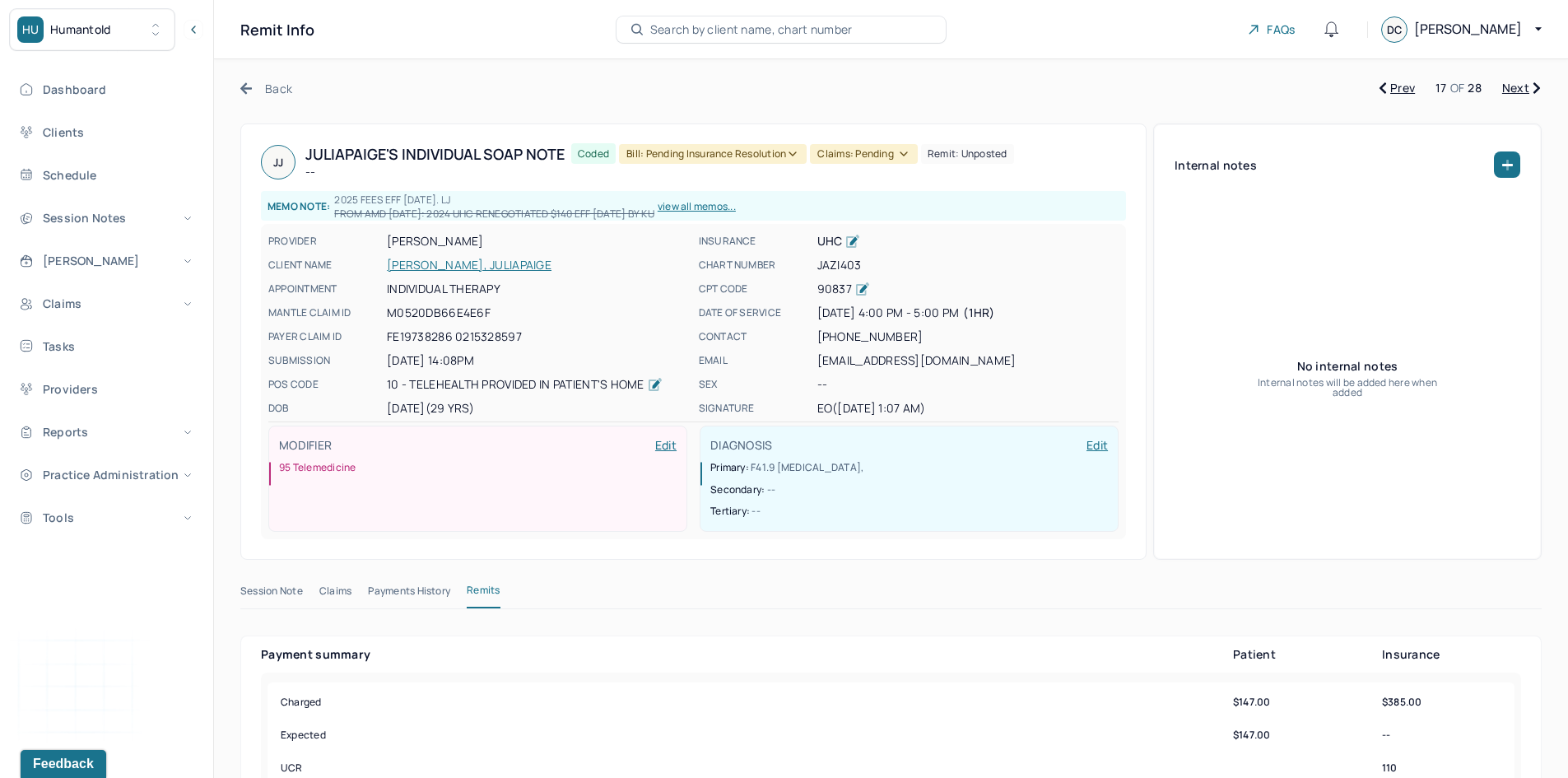 click on "Bill: Pending Insurance Resolution" at bounding box center [713, 154] 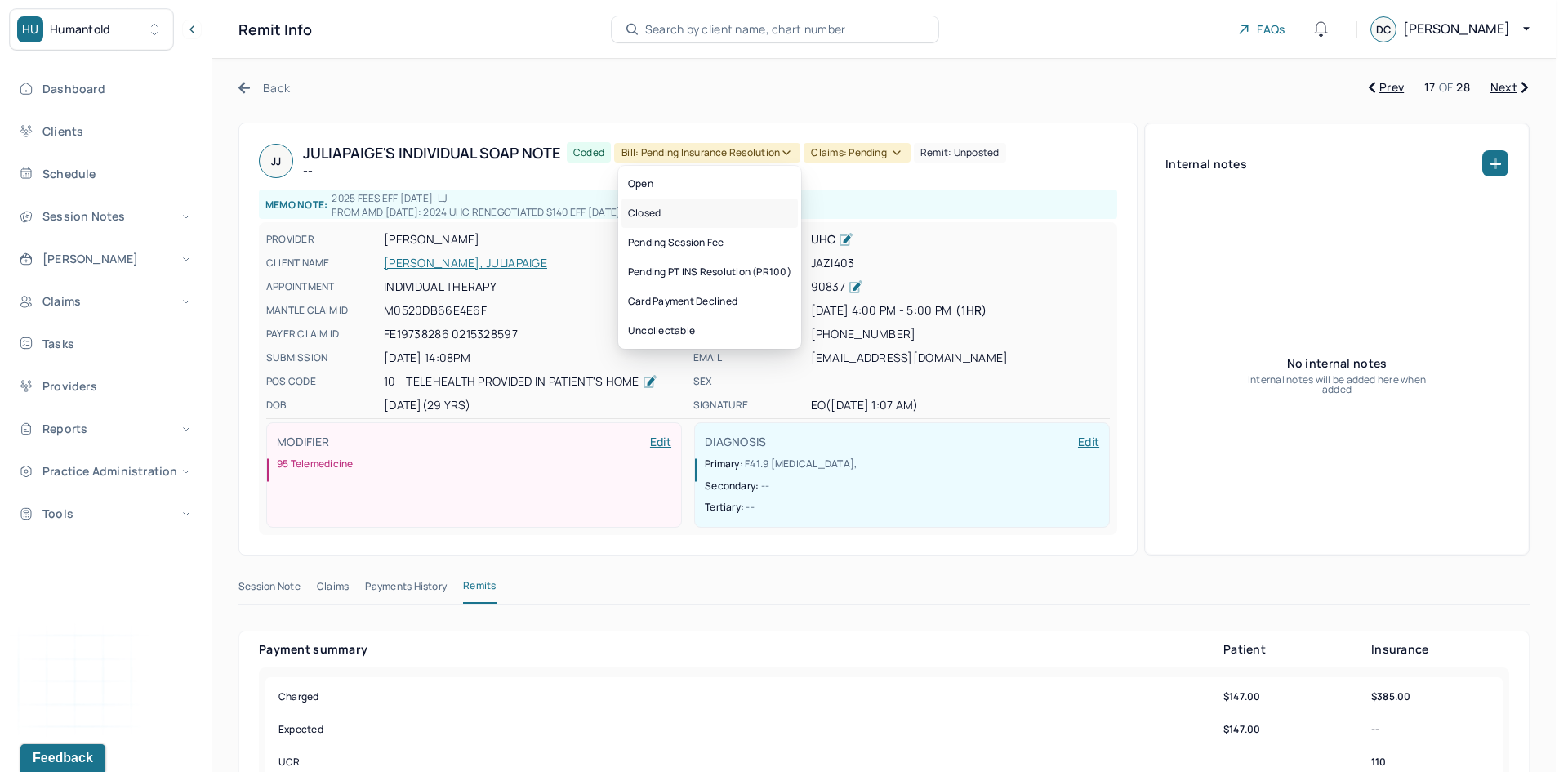 click on "Closed" at bounding box center [710, 213] 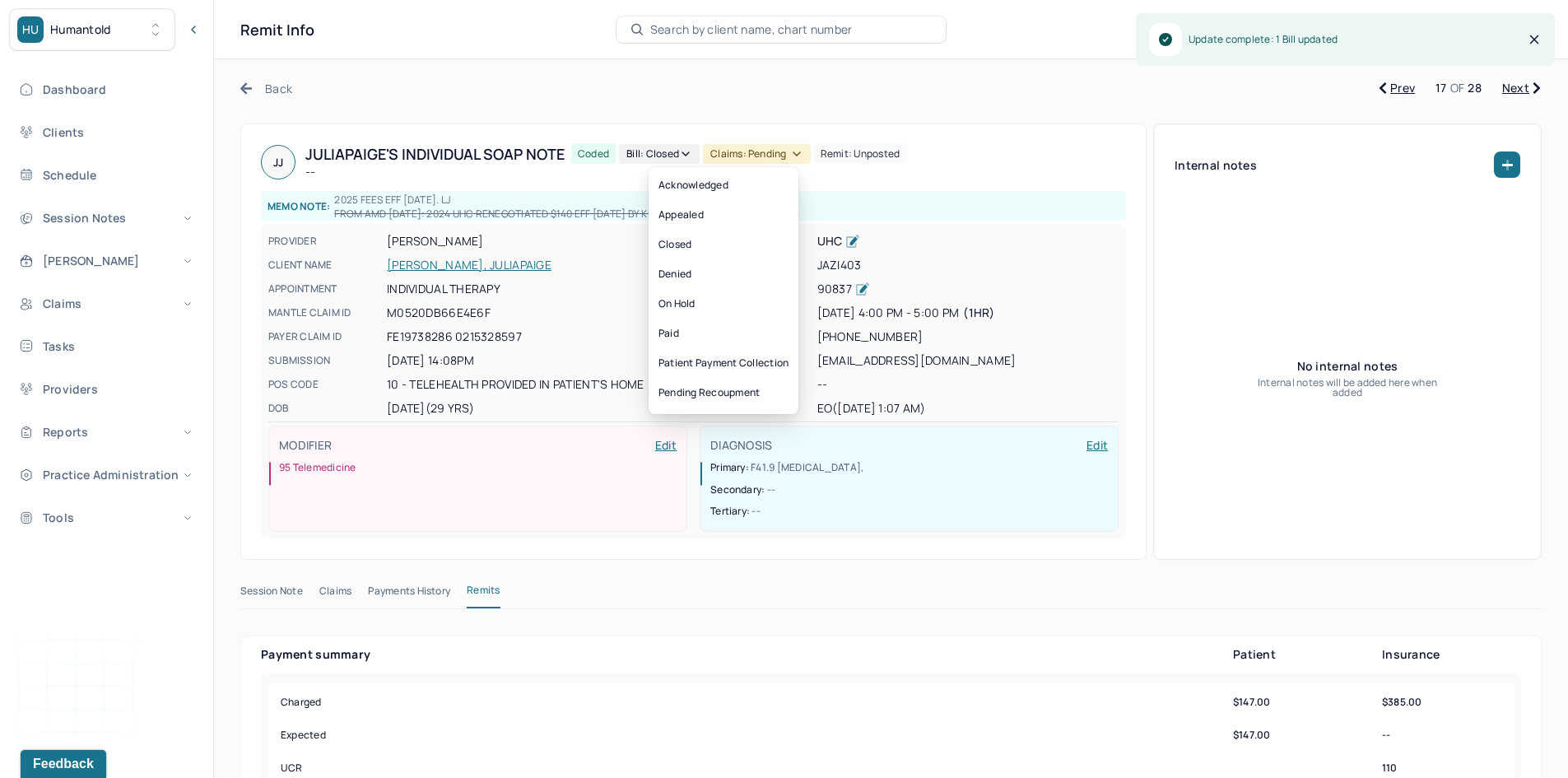click 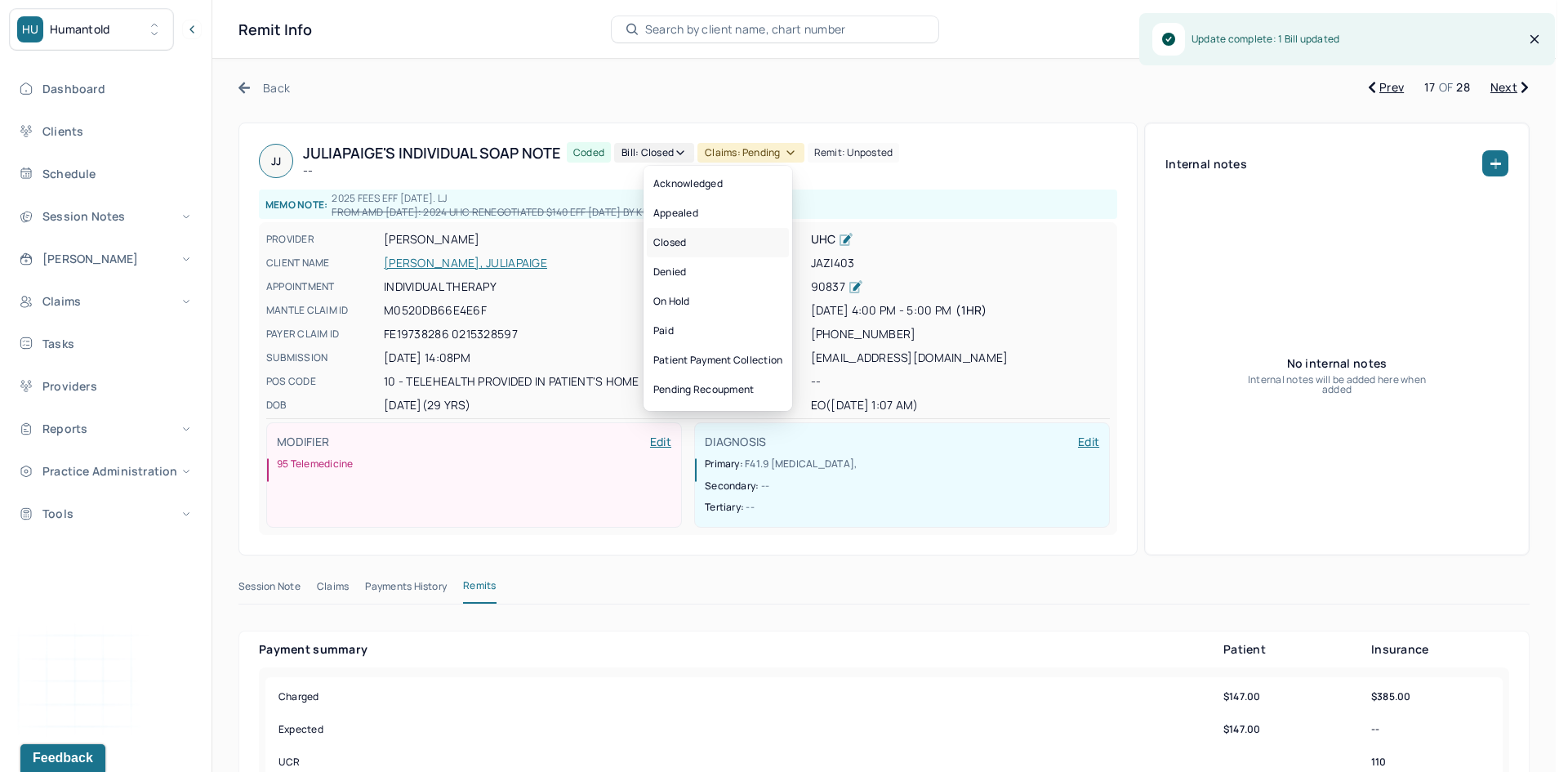 click on "Closed" at bounding box center [718, 243] 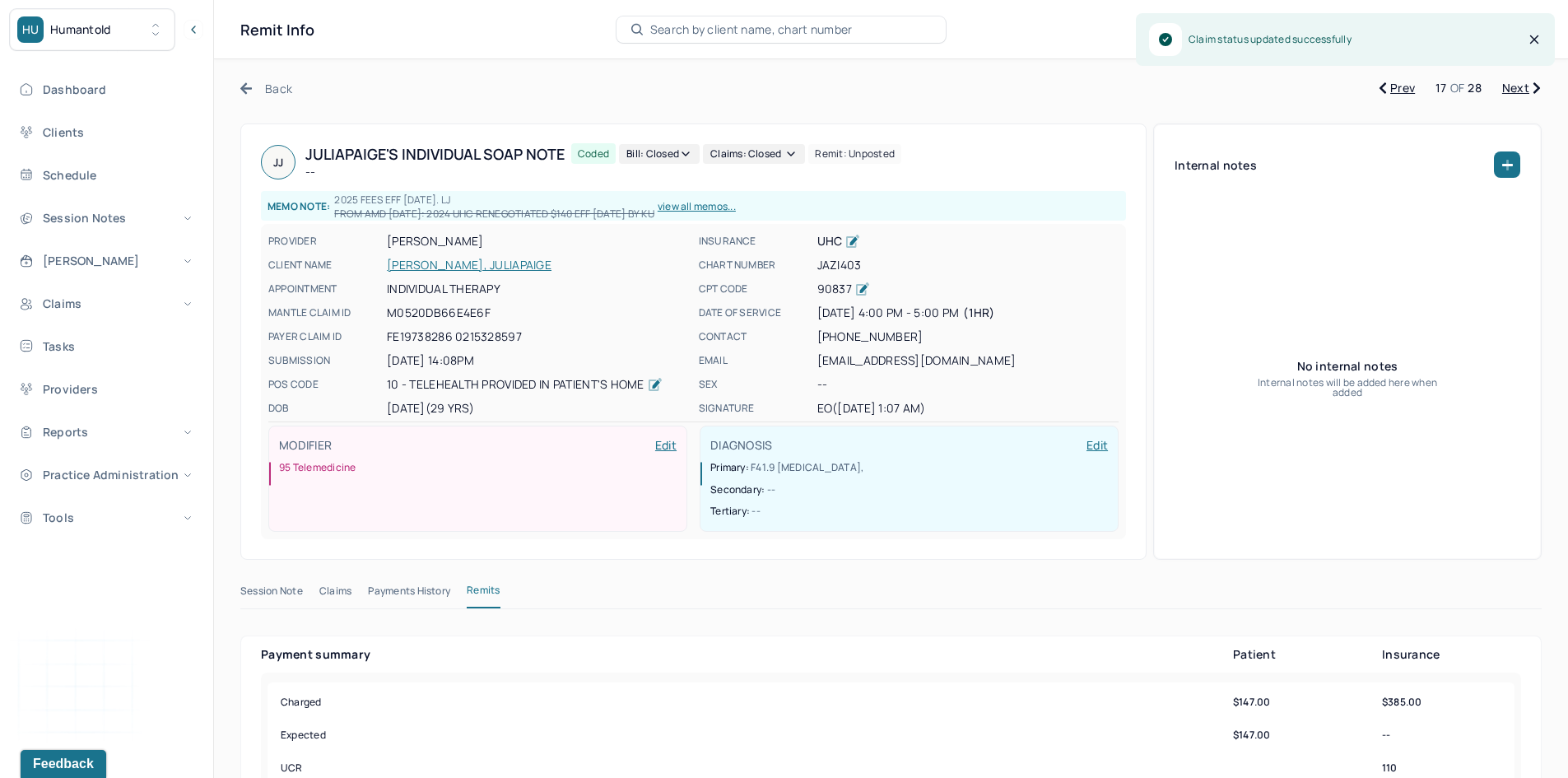 click on "Next" at bounding box center (1521, 88) 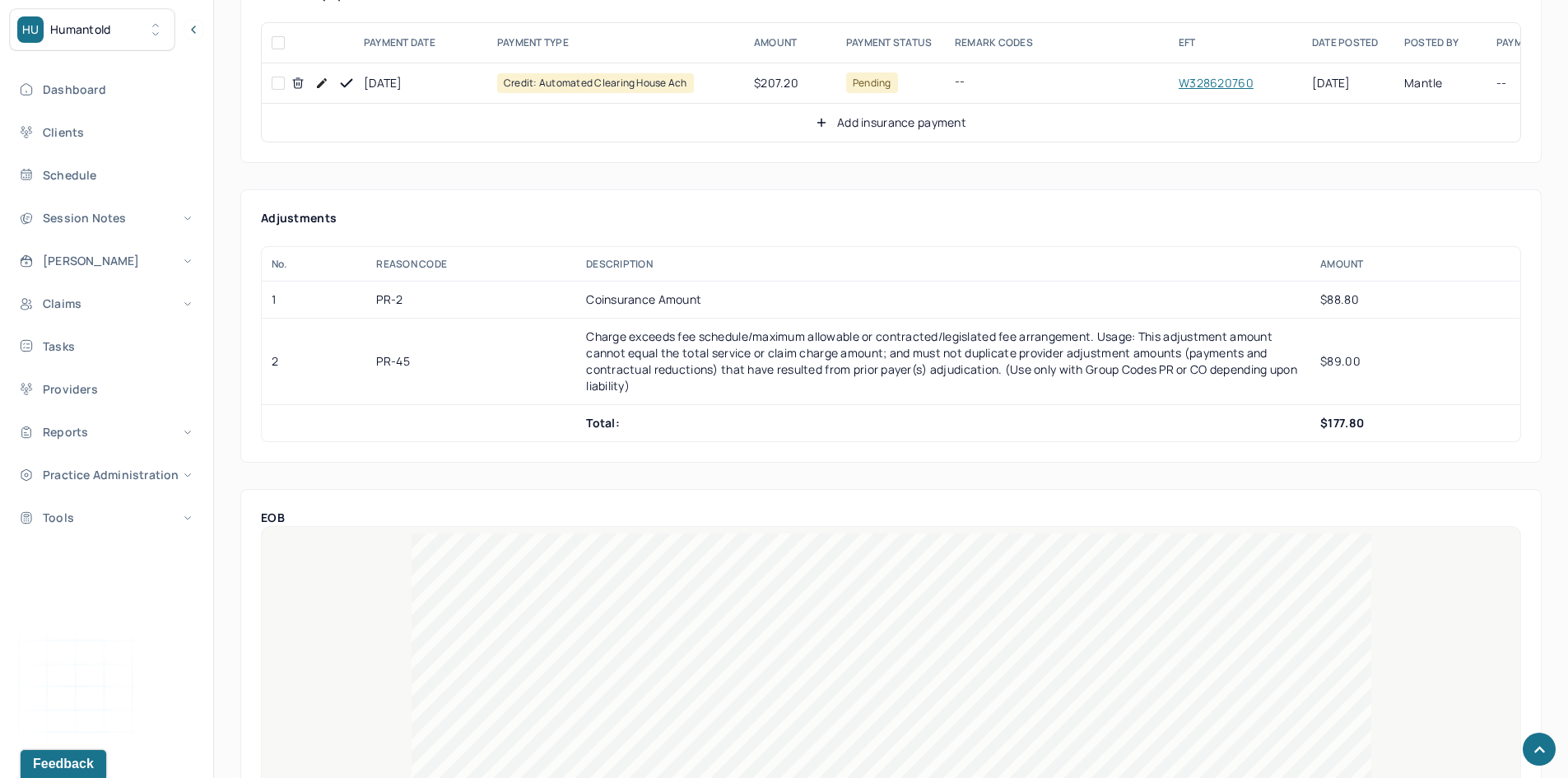 scroll, scrollTop: 659, scrollLeft: 0, axis: vertical 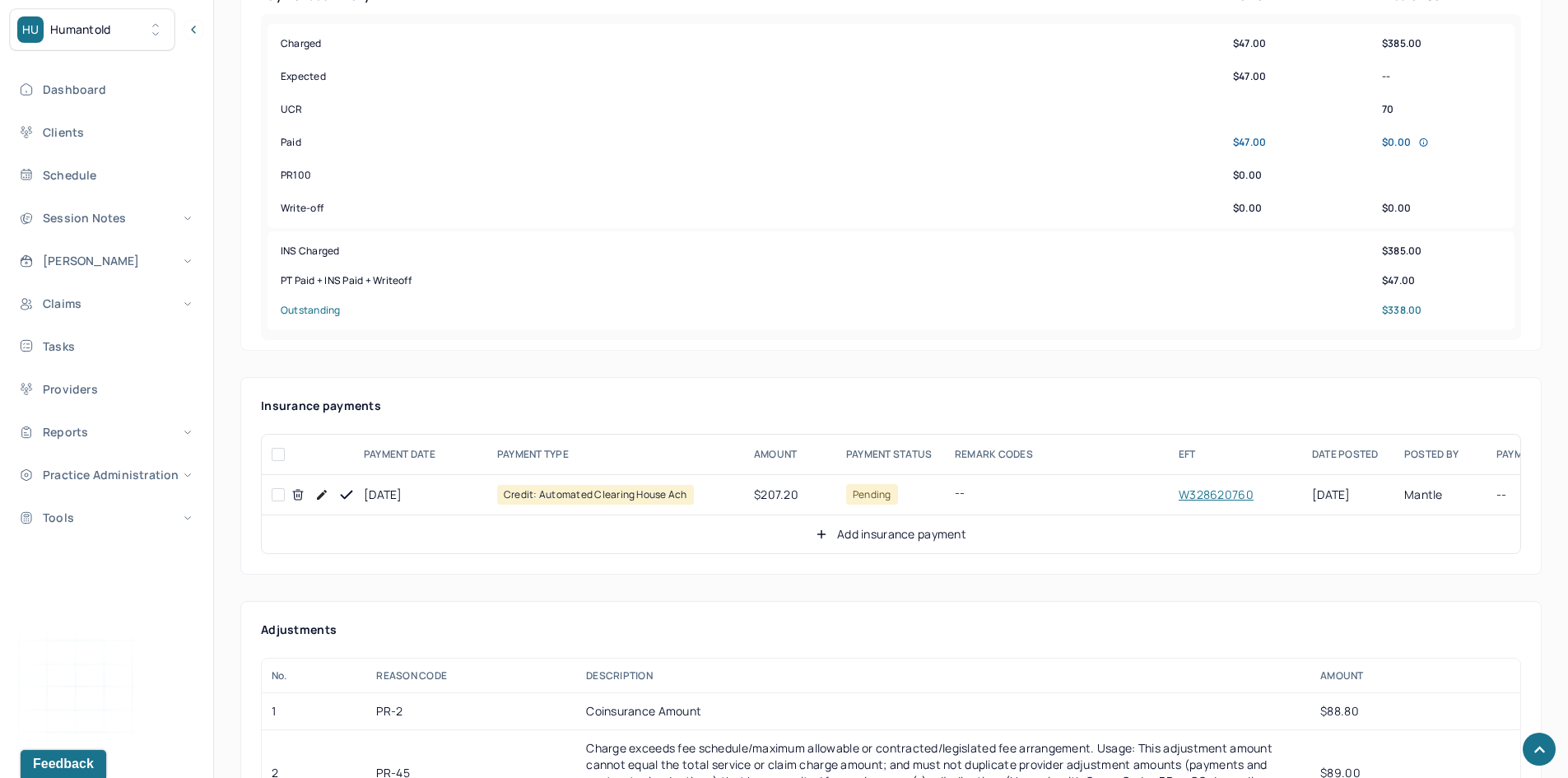 click at bounding box center (278, 495) 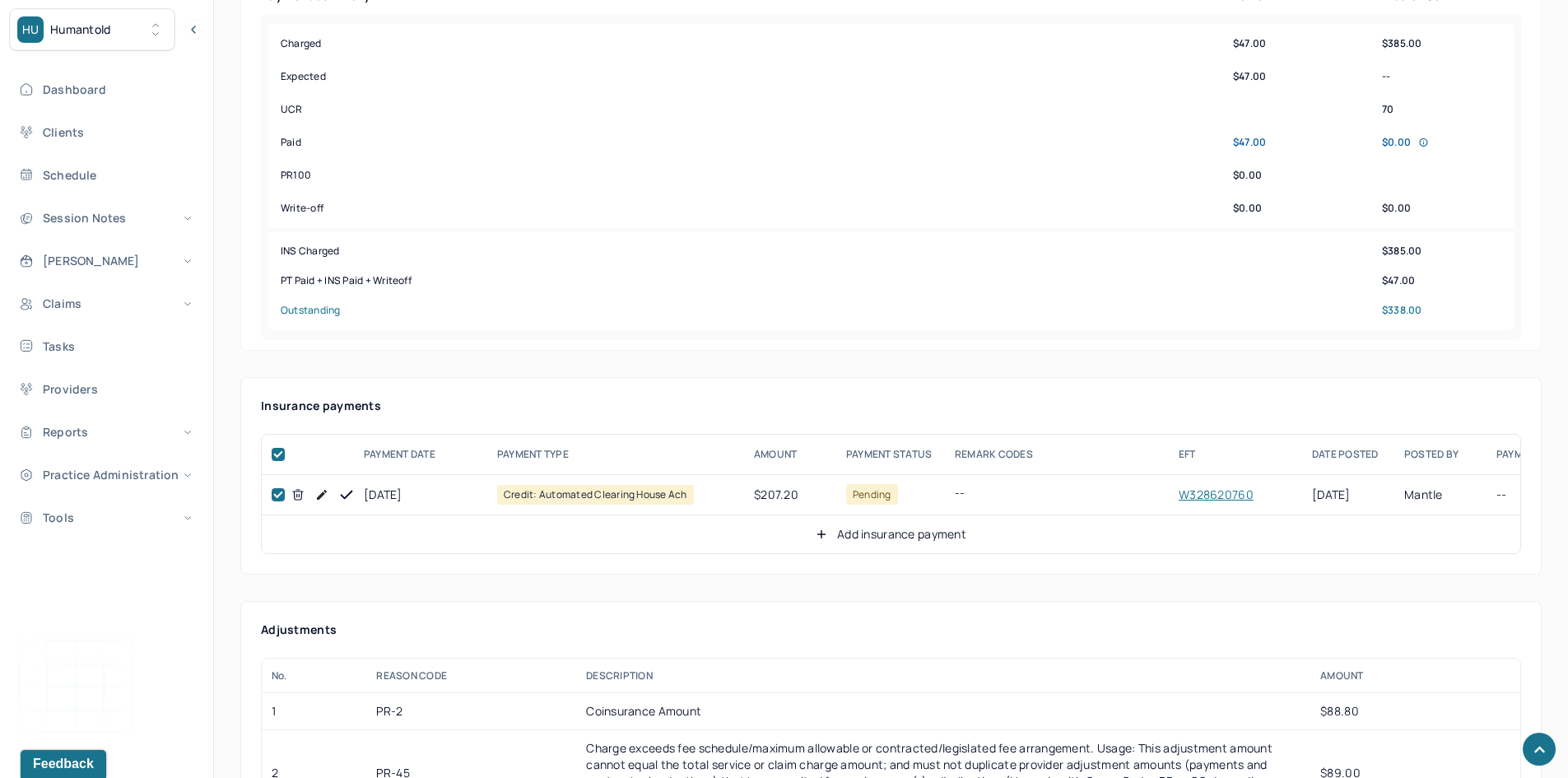 checkbox on "true" 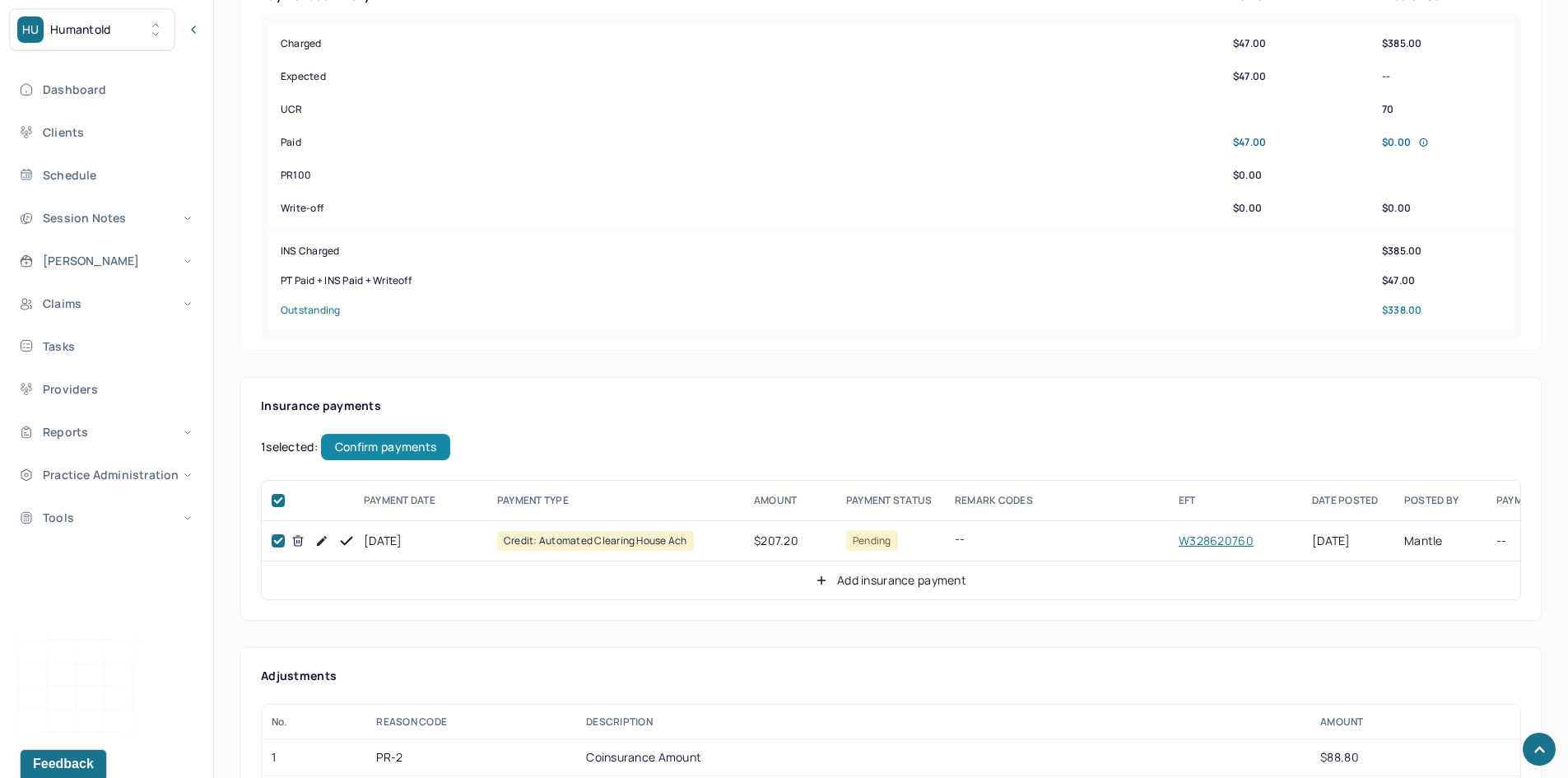click on "Confirm payments" at bounding box center (385, 447) 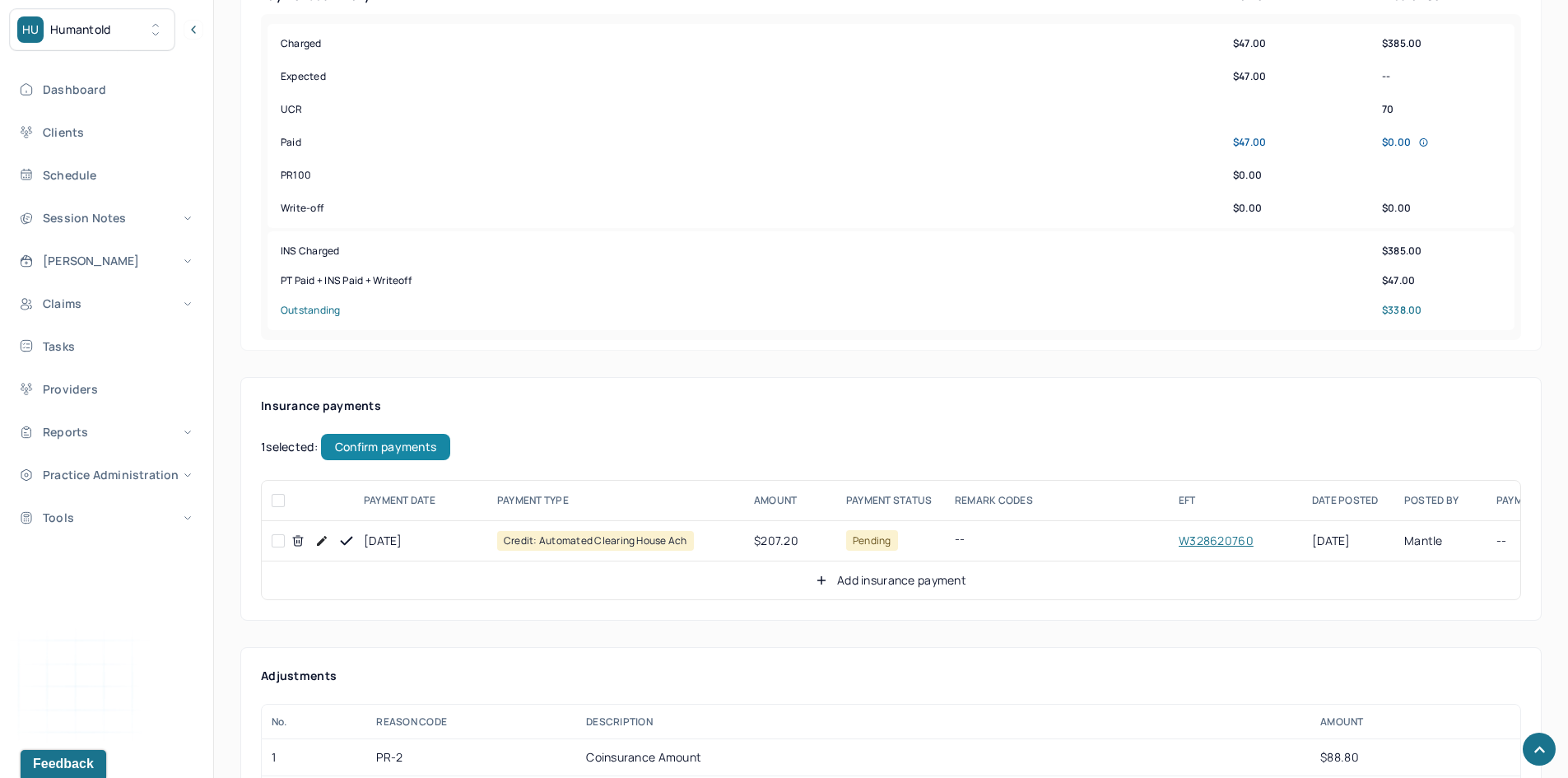 checkbox on "false" 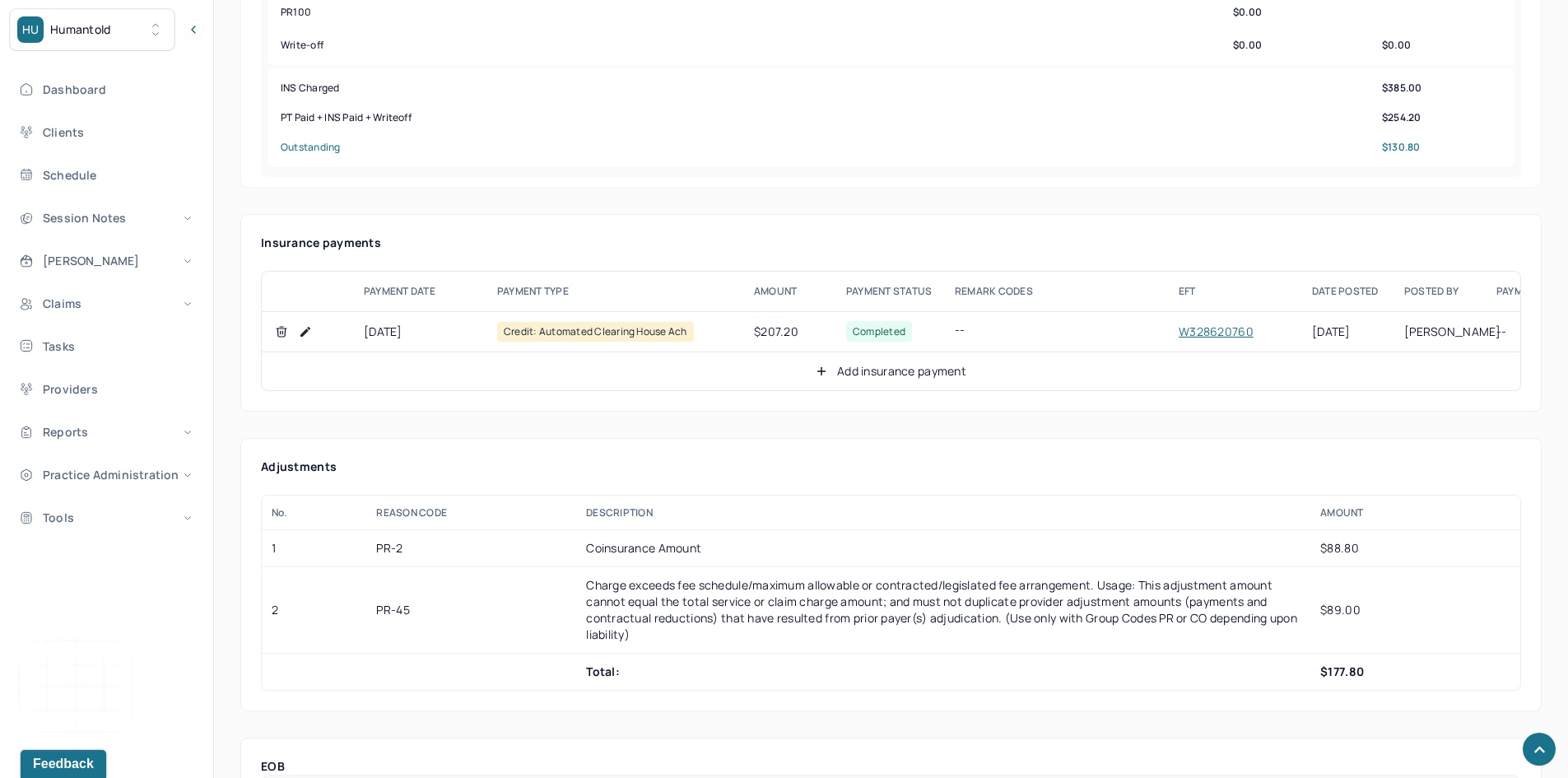 scroll, scrollTop: 823, scrollLeft: 0, axis: vertical 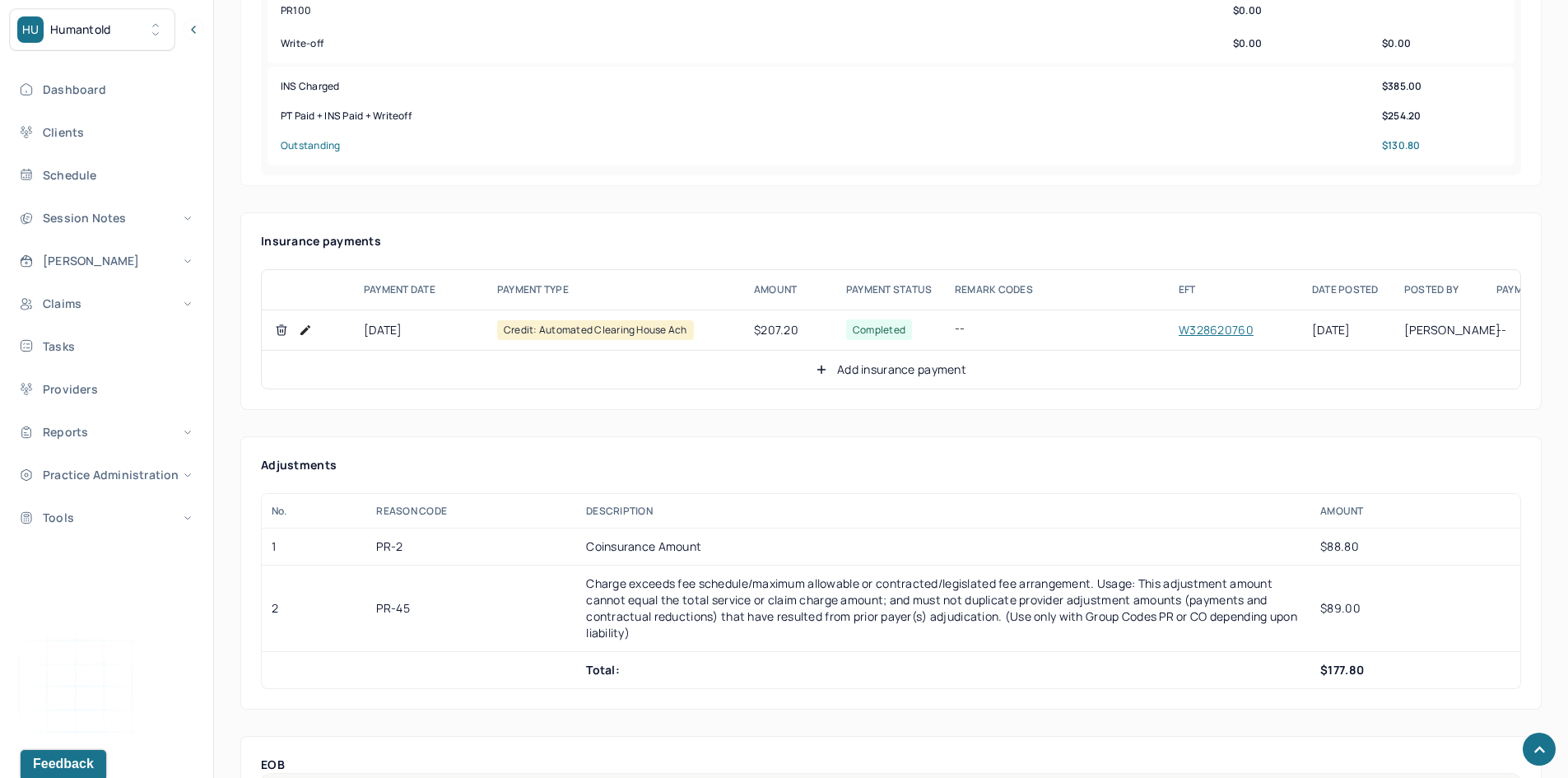click 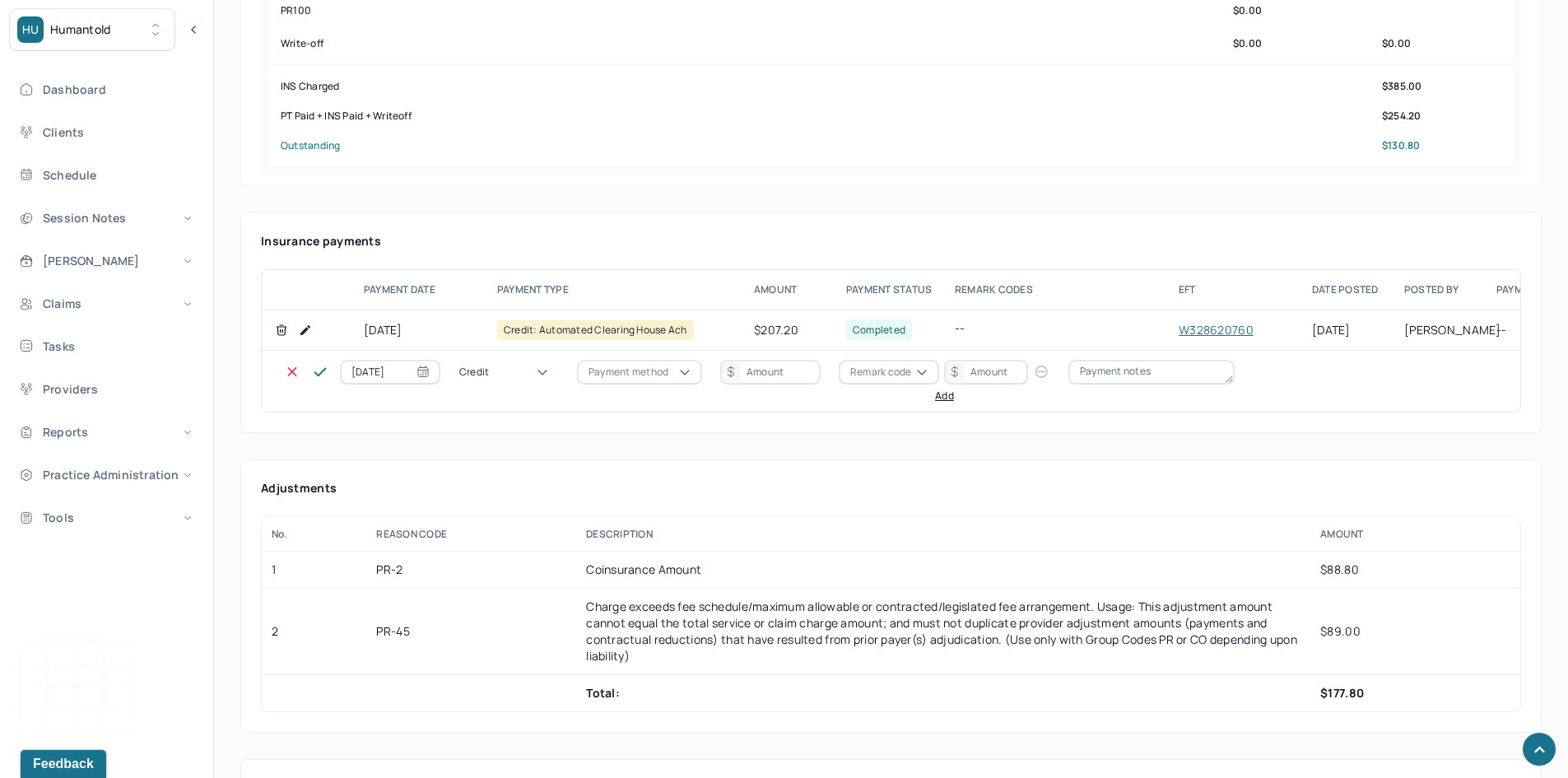 click on "Credit" at bounding box center (509, 372) 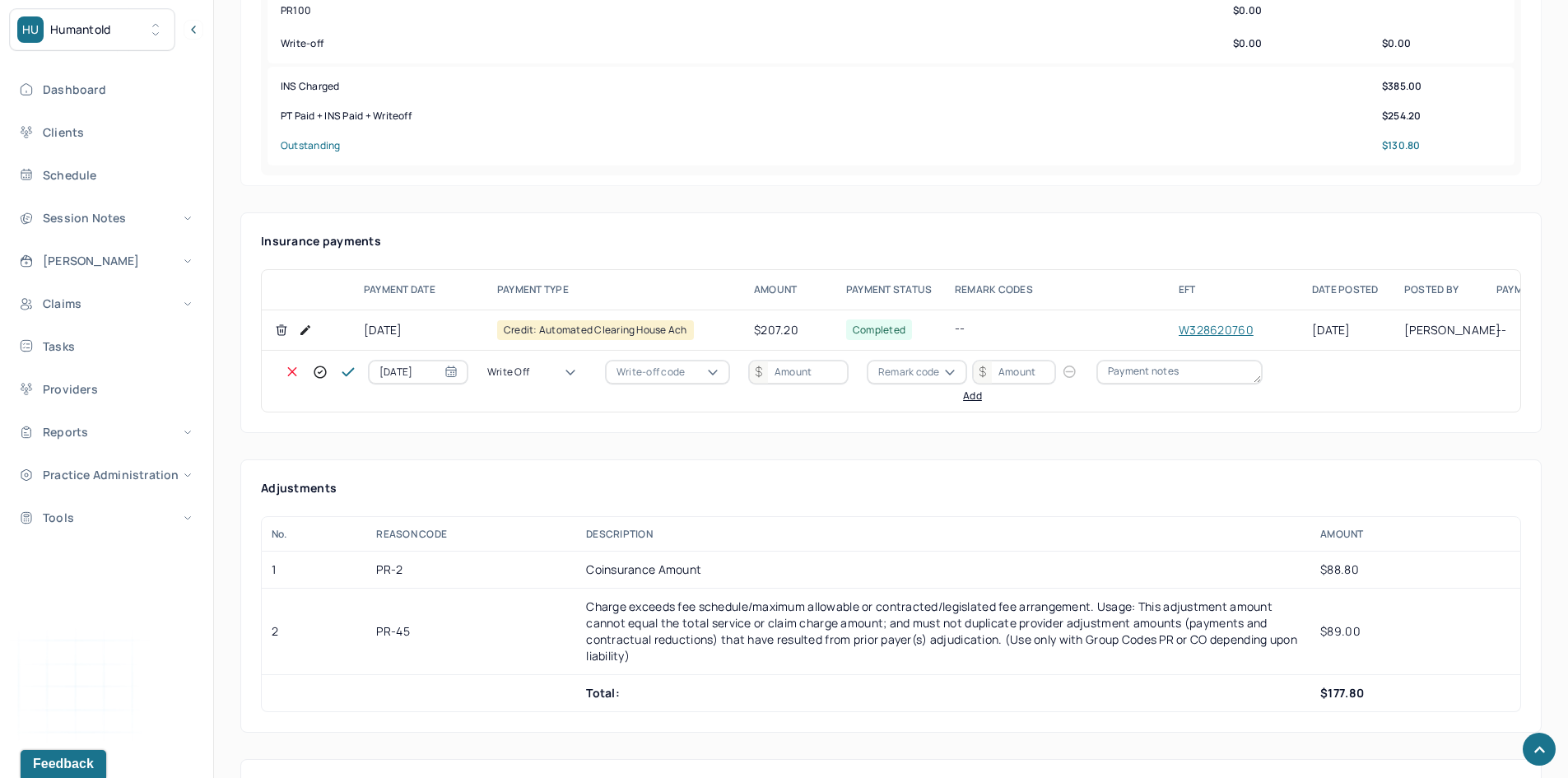 click on "Write-off code" at bounding box center [650, 372] 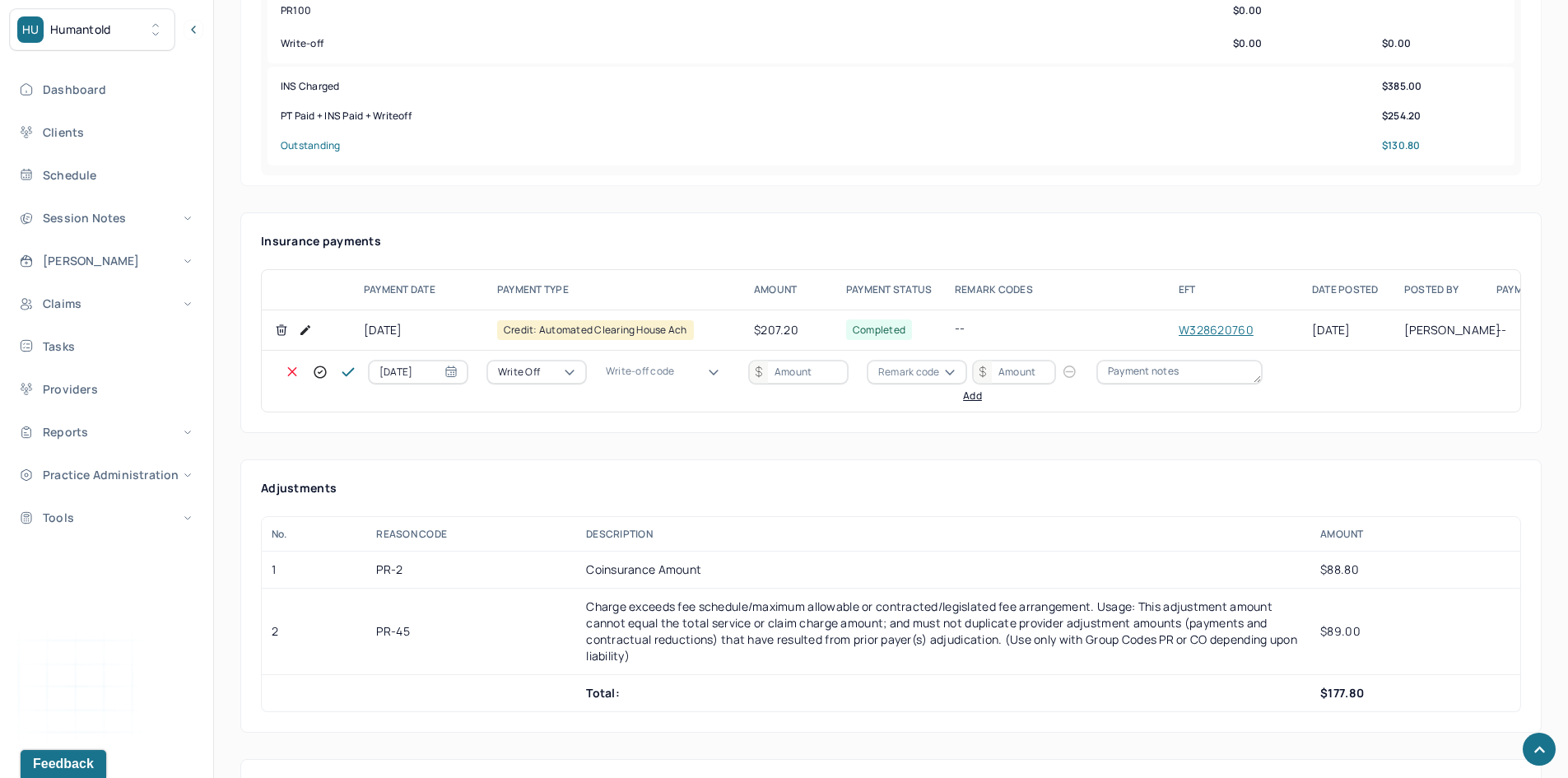 click on "WOBAL: WRITE OFF - BALANCE (INSADJ)" at bounding box center (82, 2602) 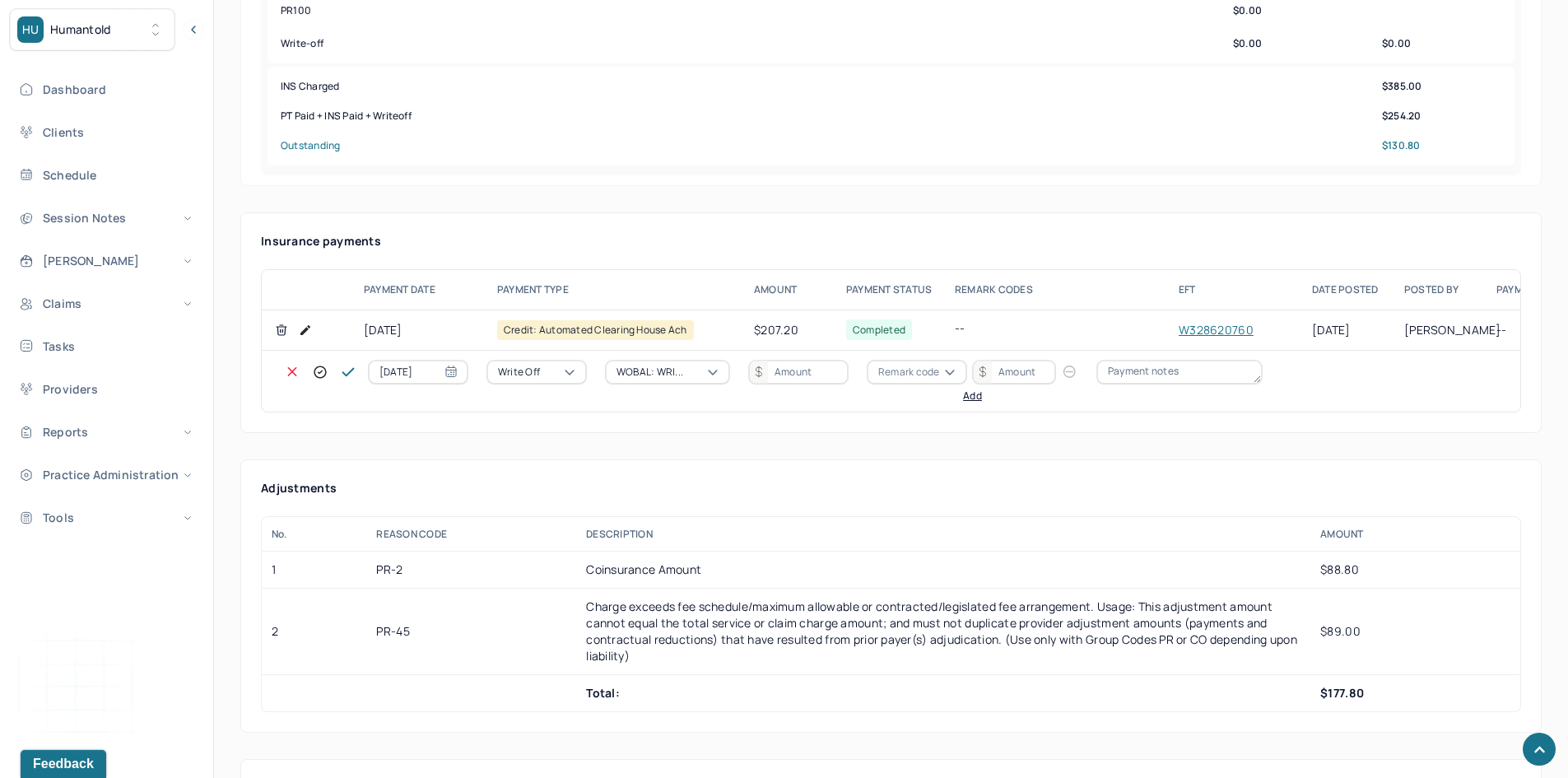click at bounding box center [798, 372] 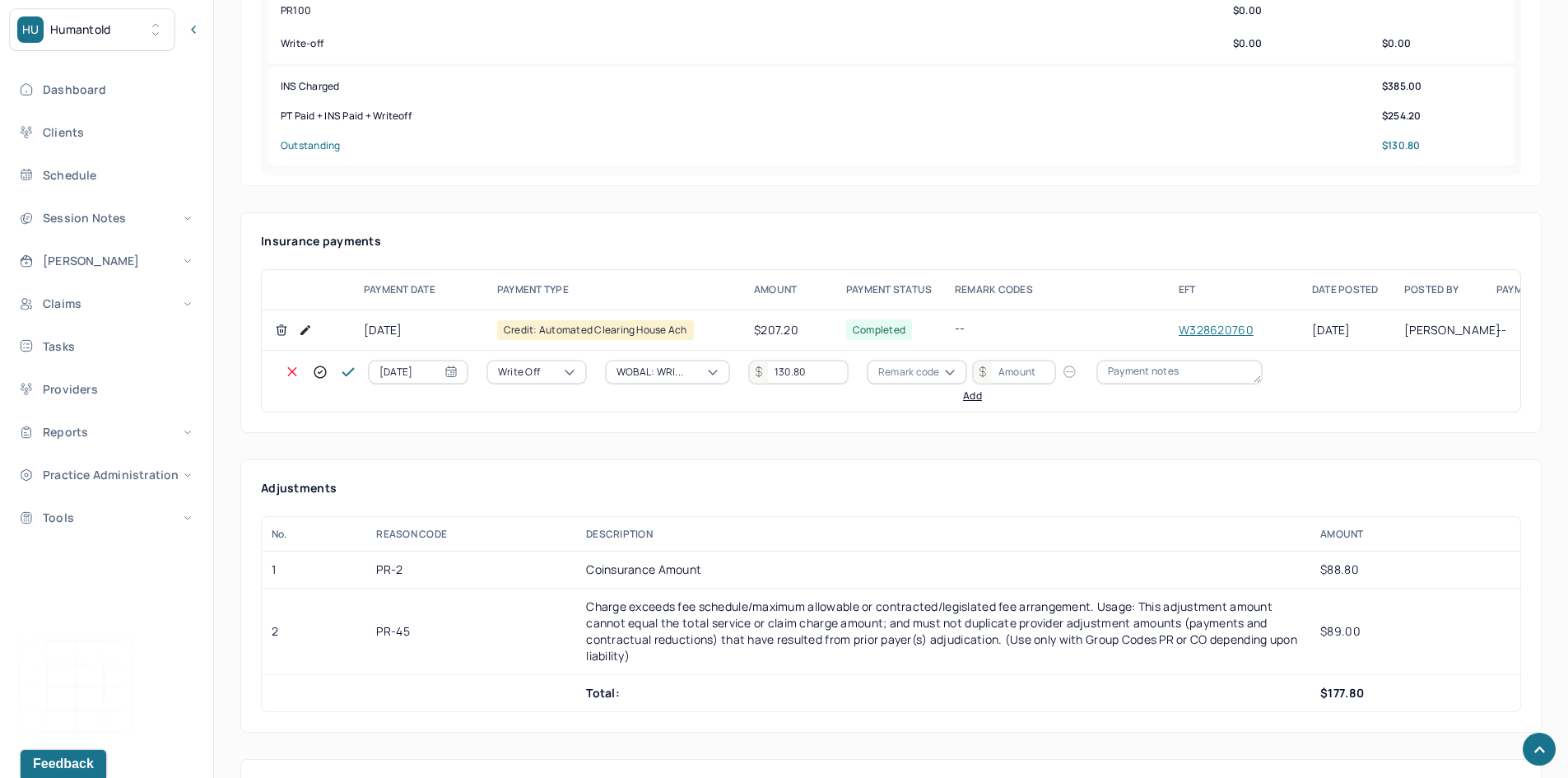 type on "130.80" 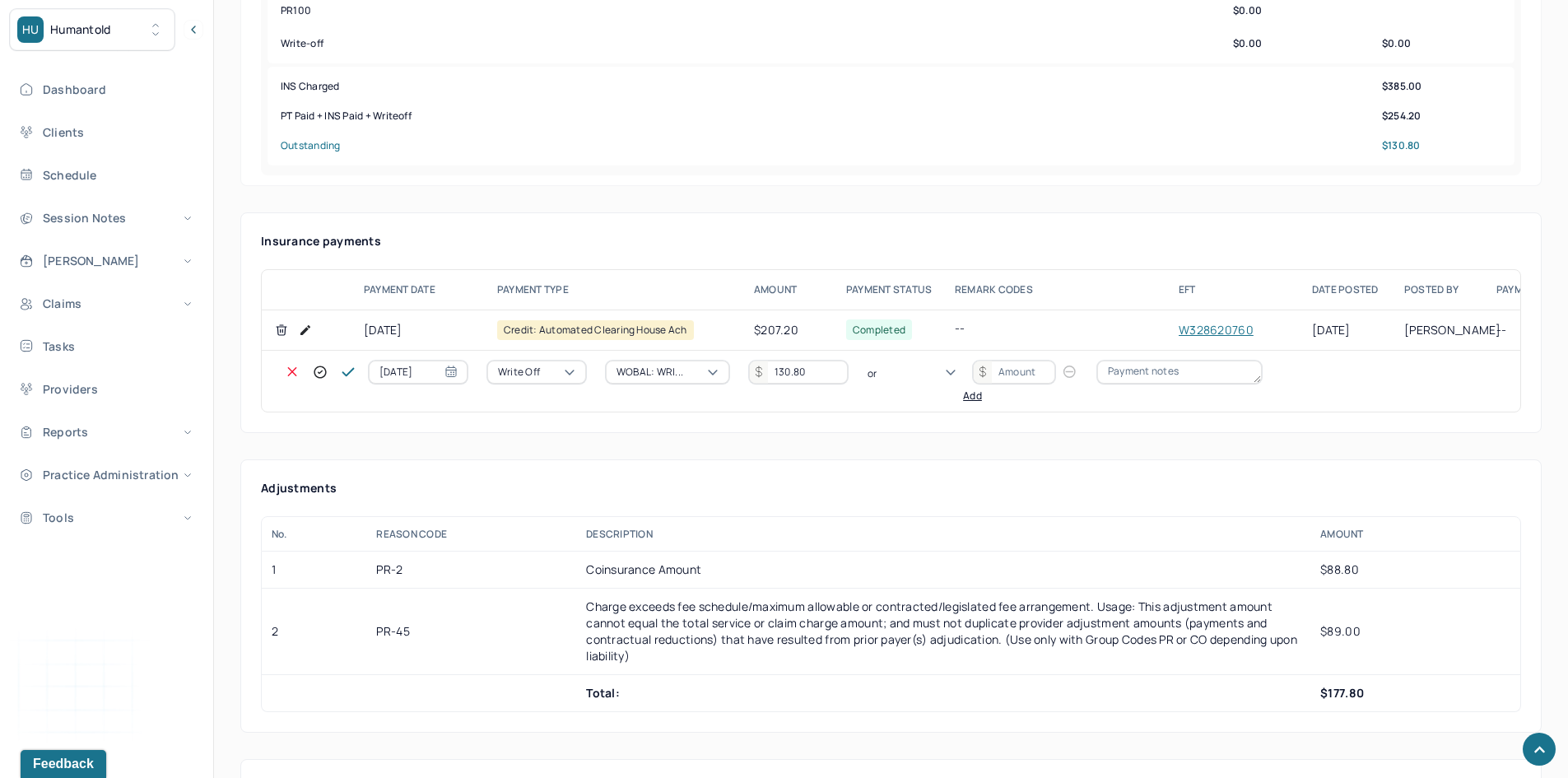 type on "o" 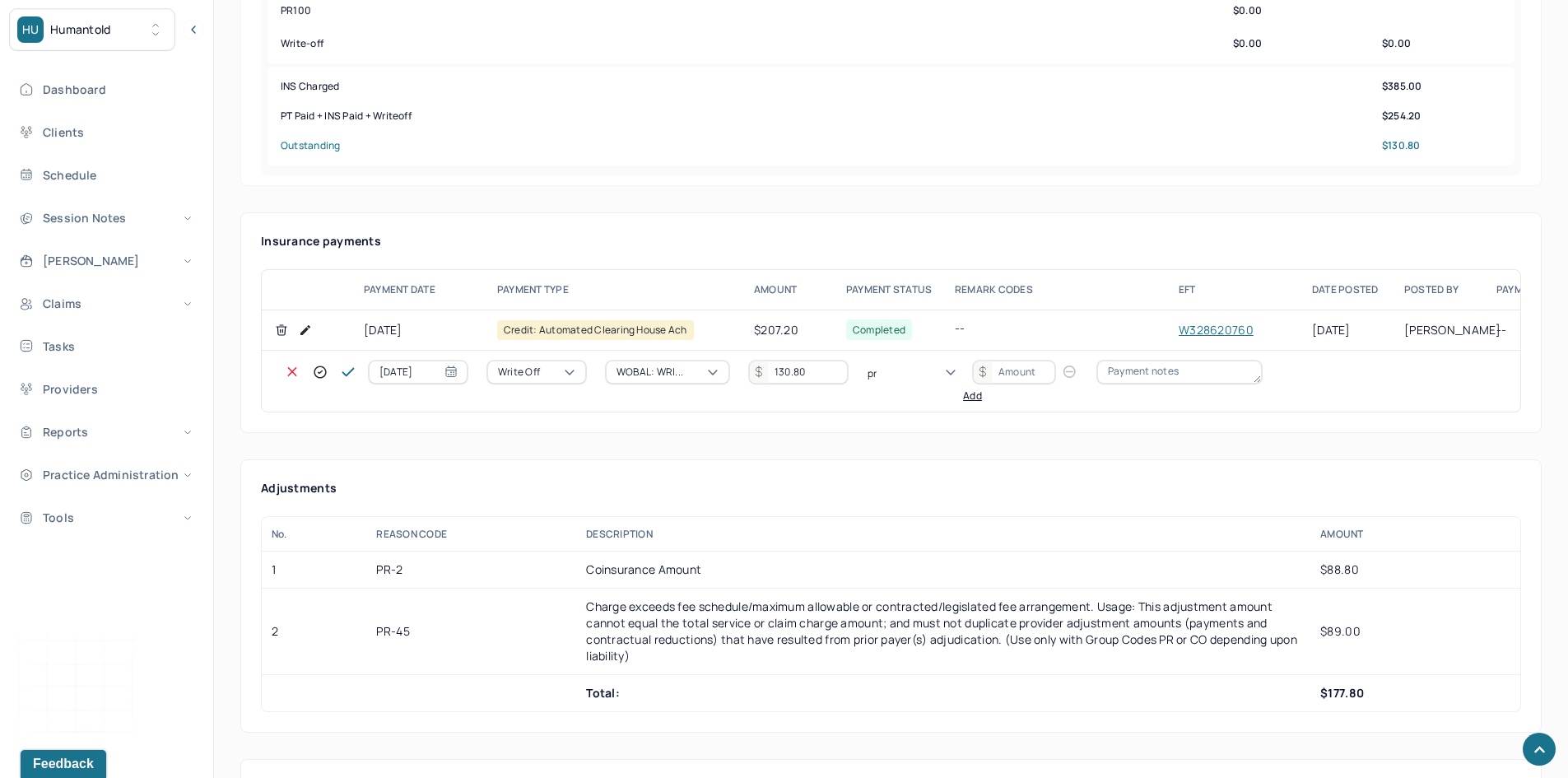 type on "pr2" 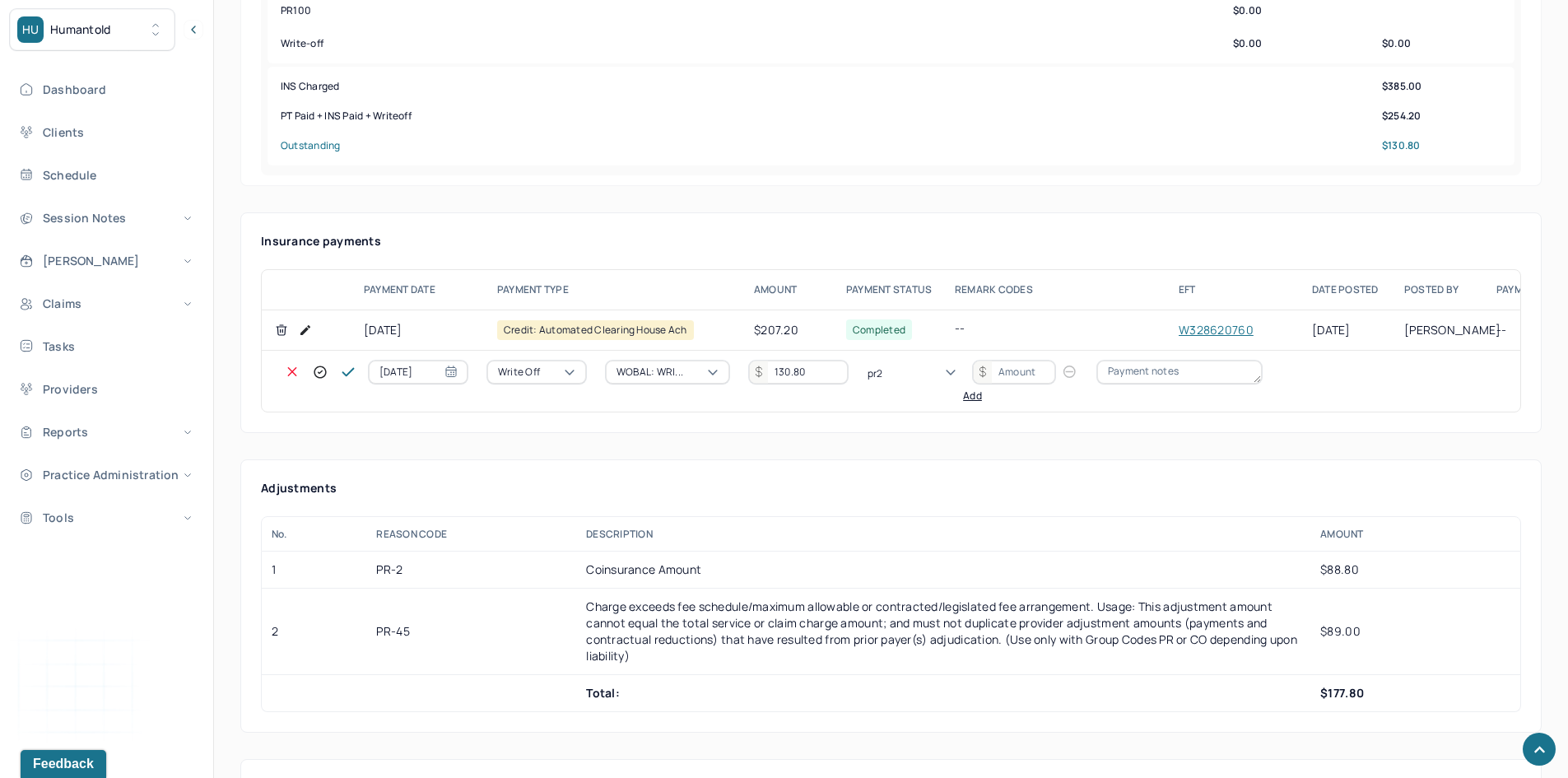 type 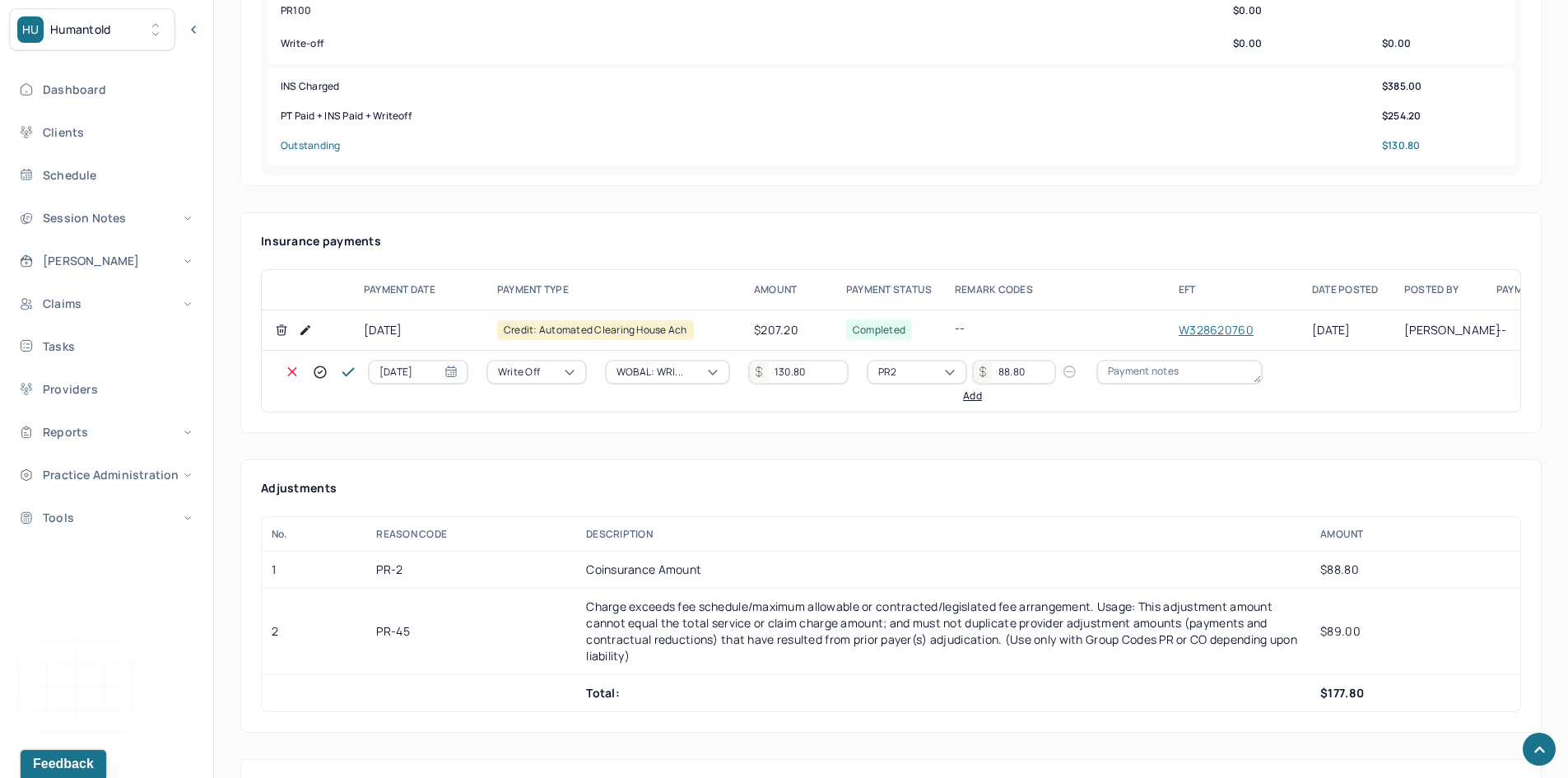 type on "88.80" 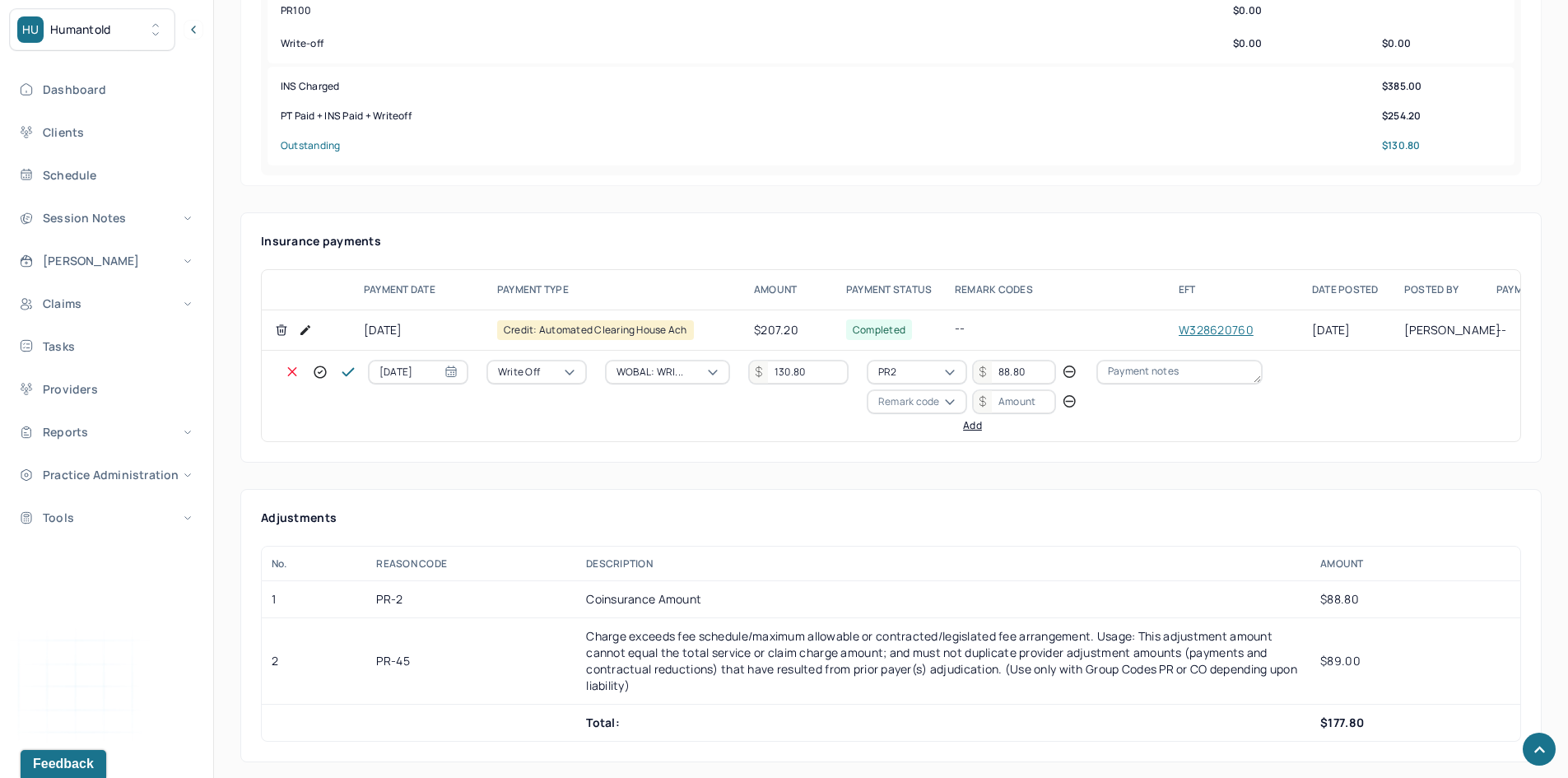 click on "Remark code" at bounding box center (909, 402) 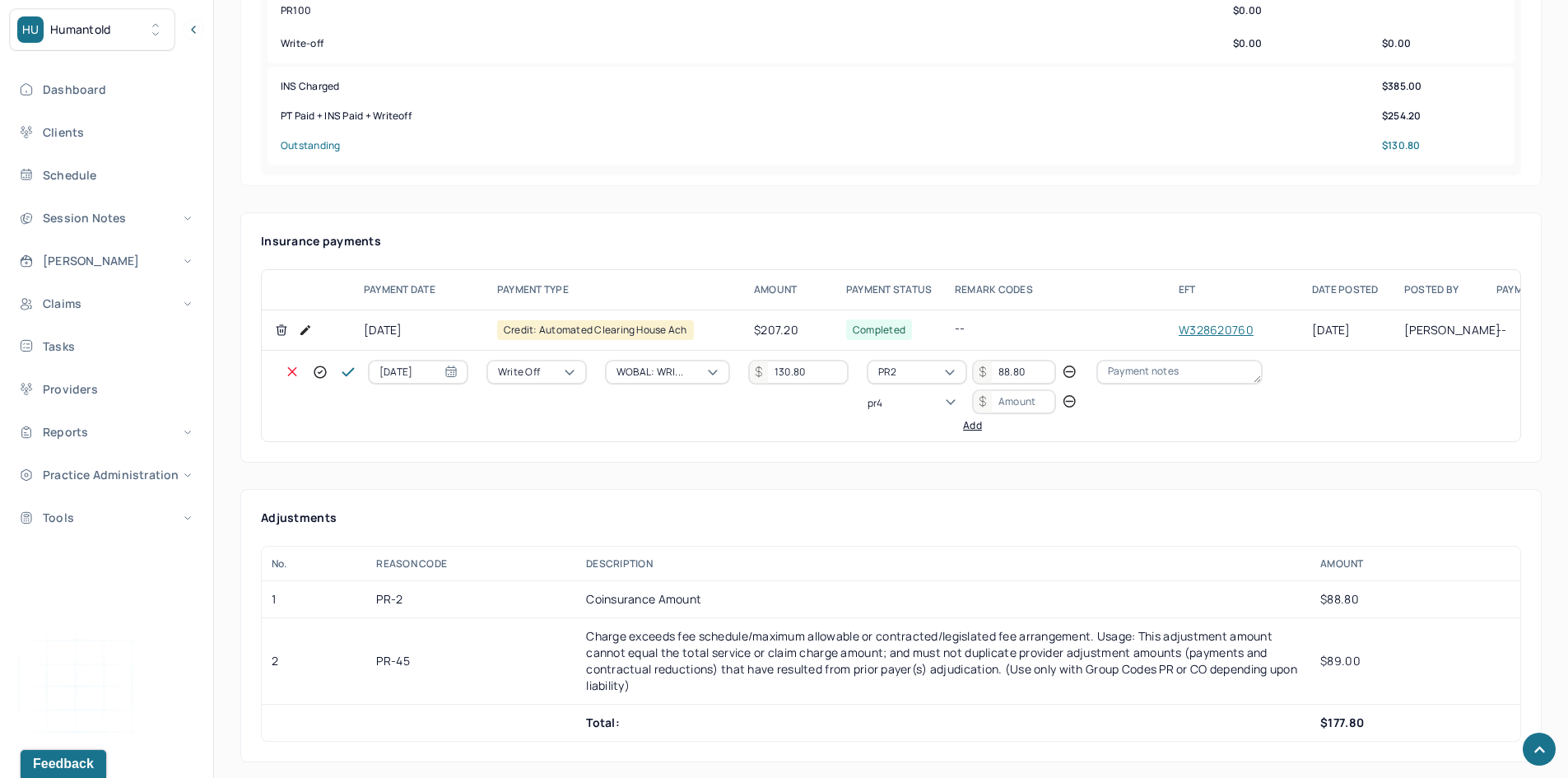 scroll, scrollTop: 0, scrollLeft: 0, axis: both 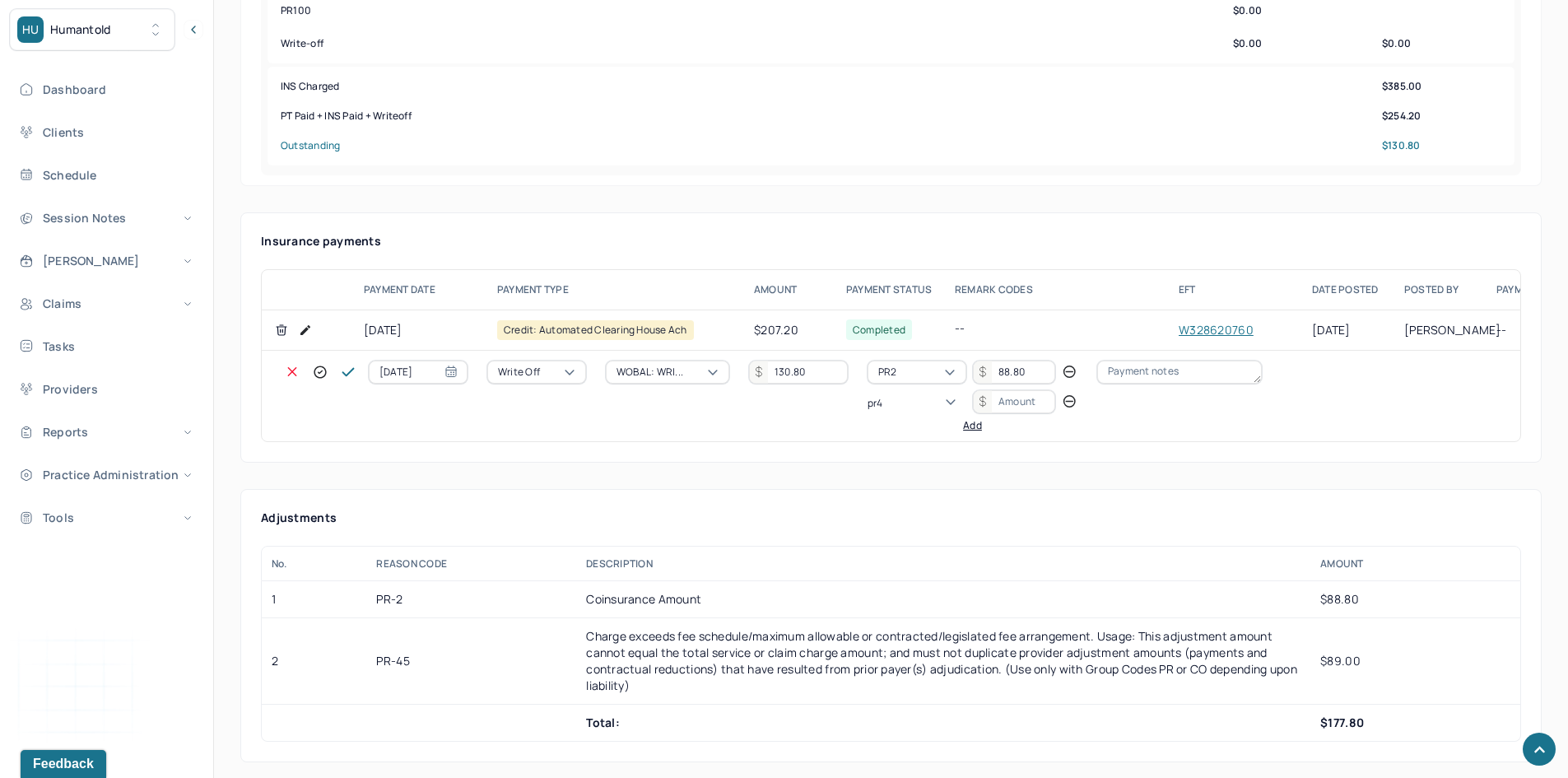 type on "pr45" 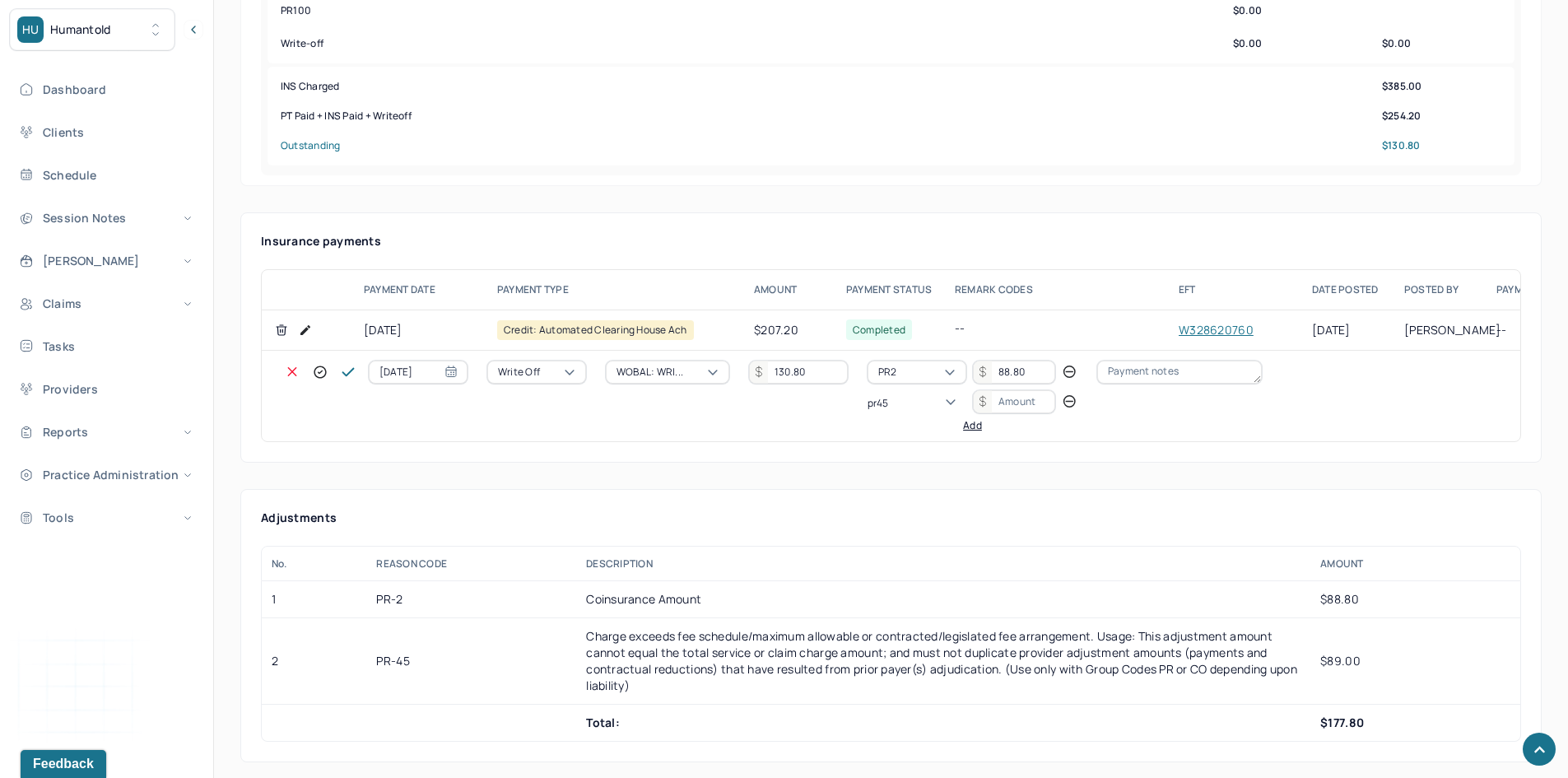 type 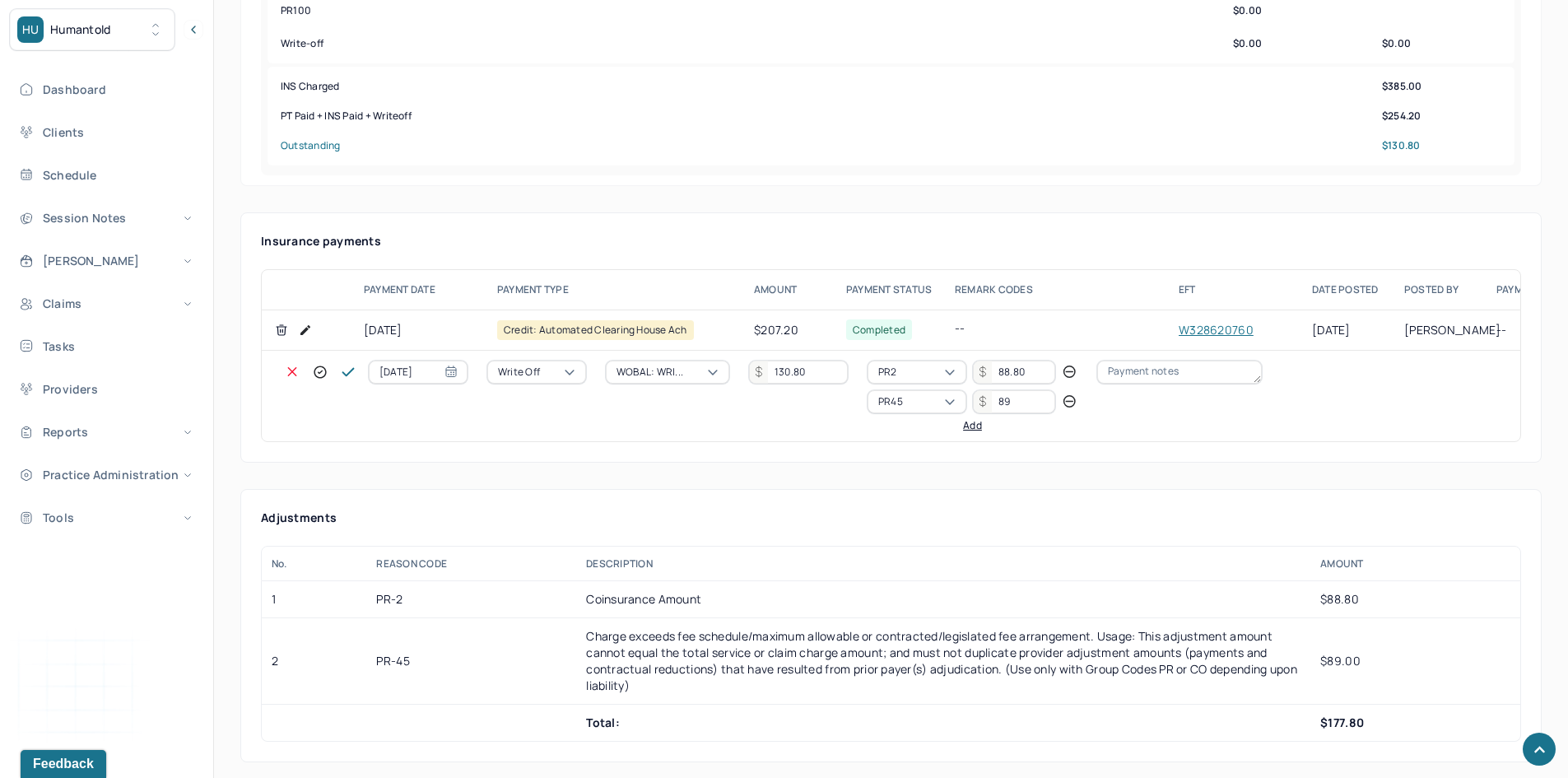 type on "89" 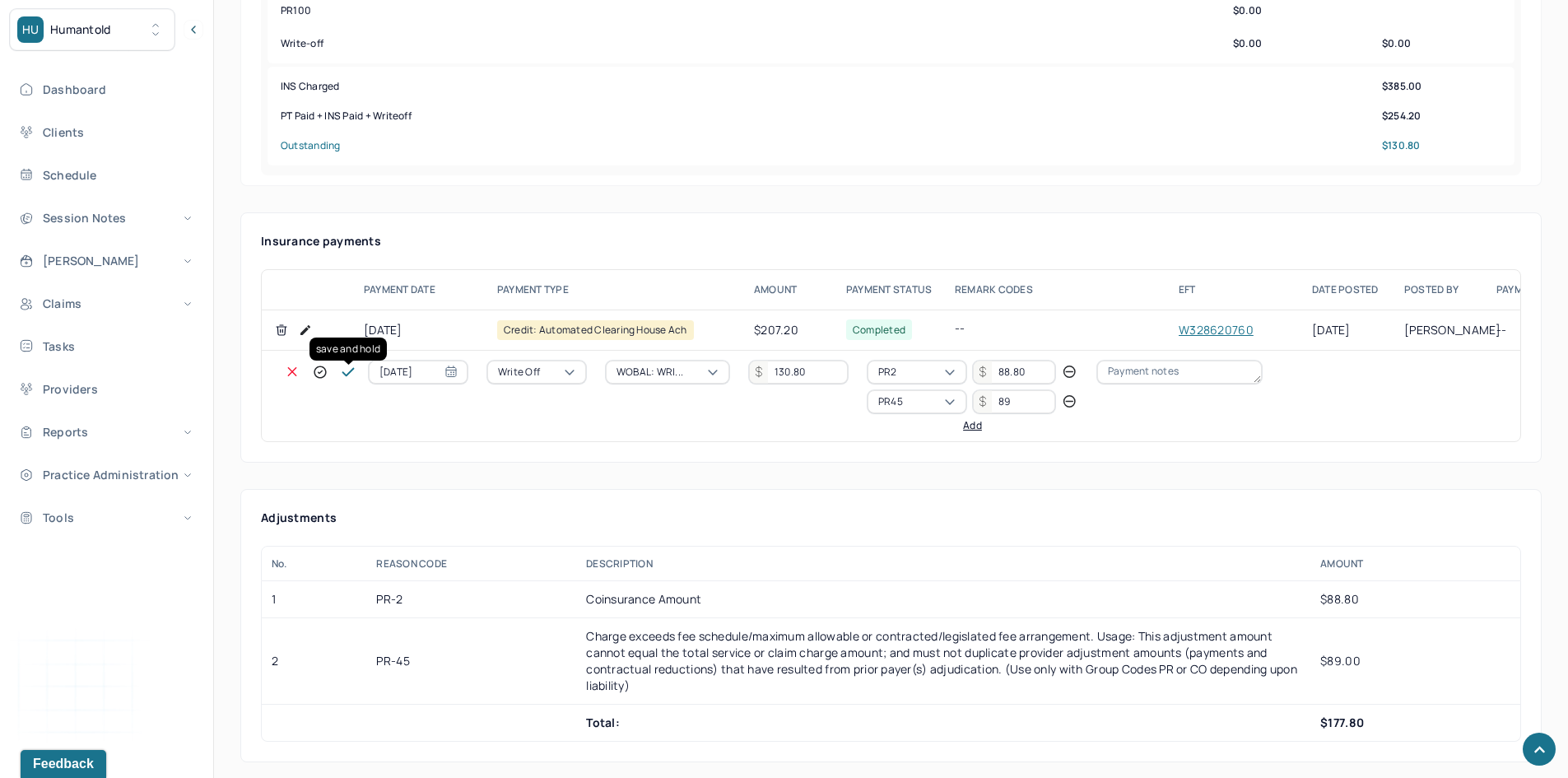 click 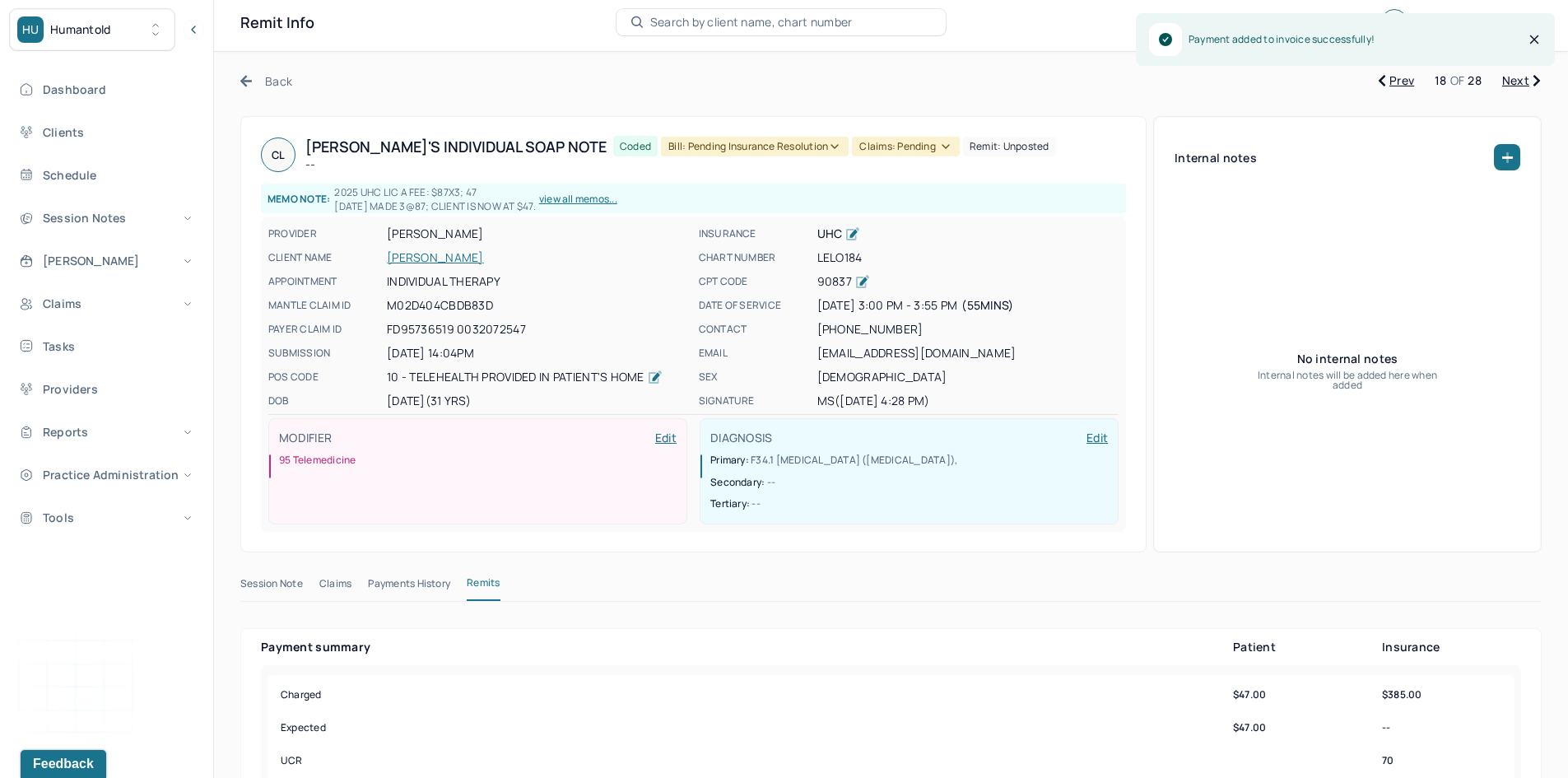 scroll, scrollTop: 0, scrollLeft: 0, axis: both 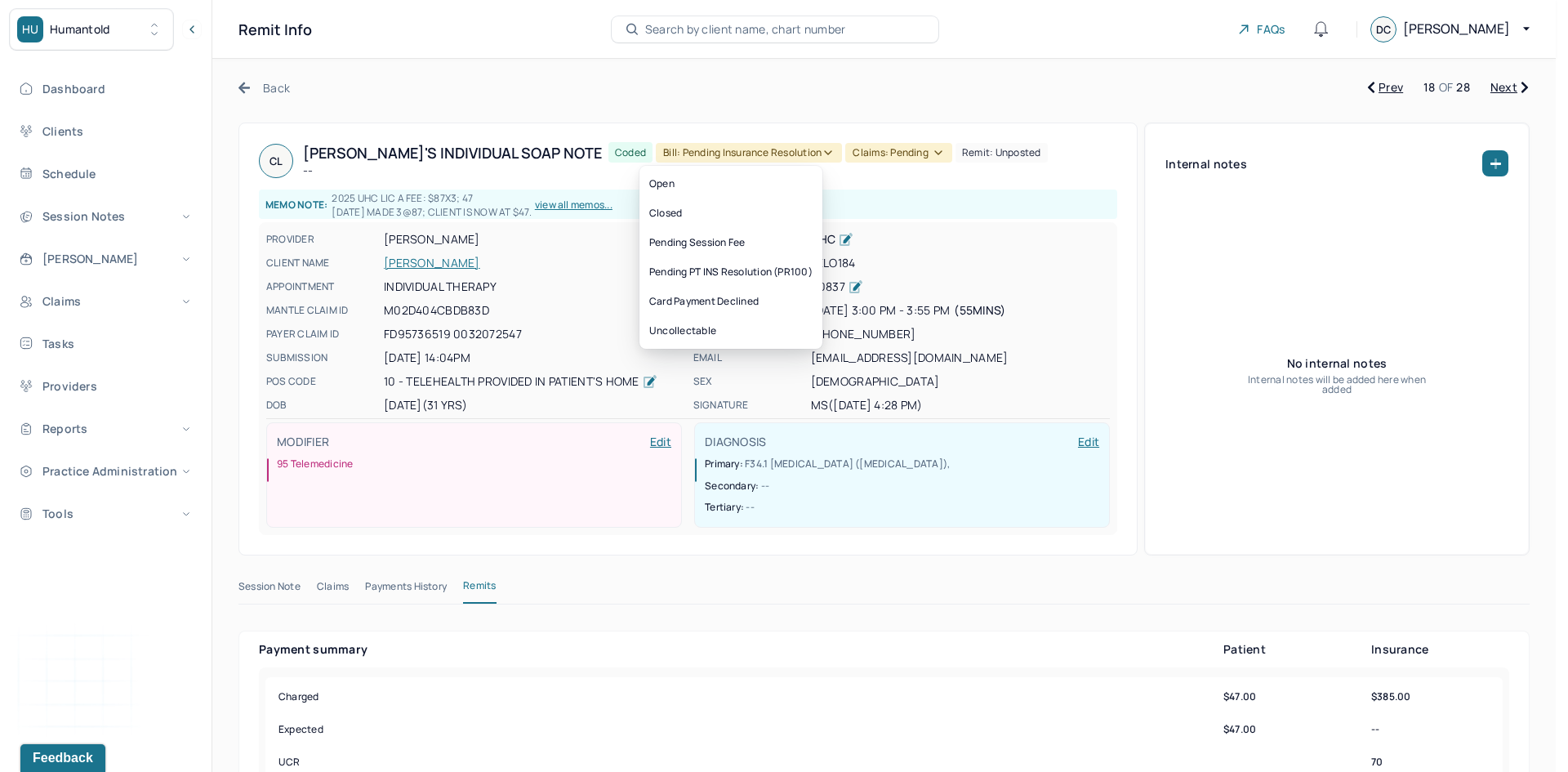 click on "Bill: Pending Insurance Resolution" at bounding box center [749, 153] 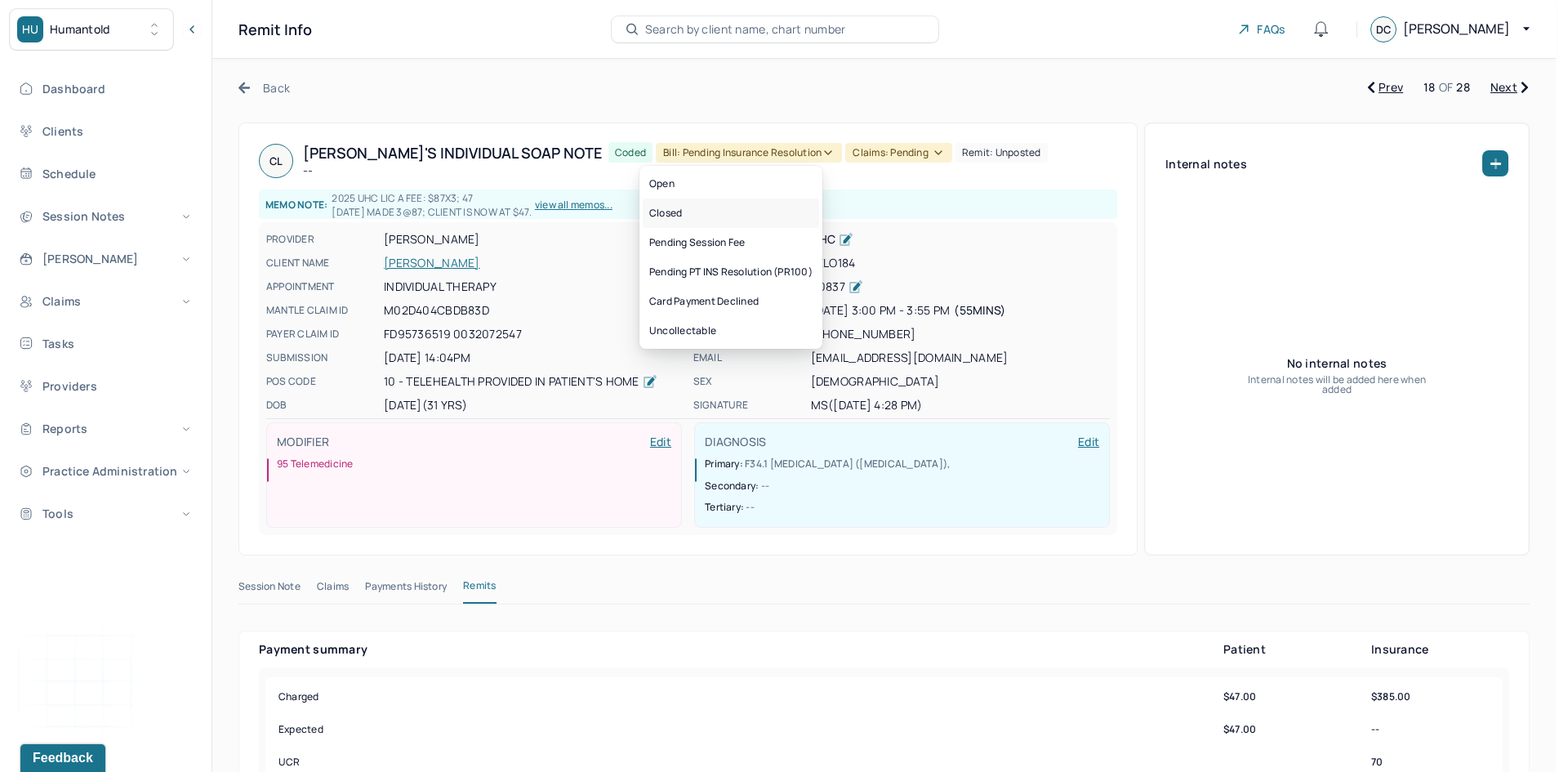 click on "Closed" at bounding box center (731, 213) 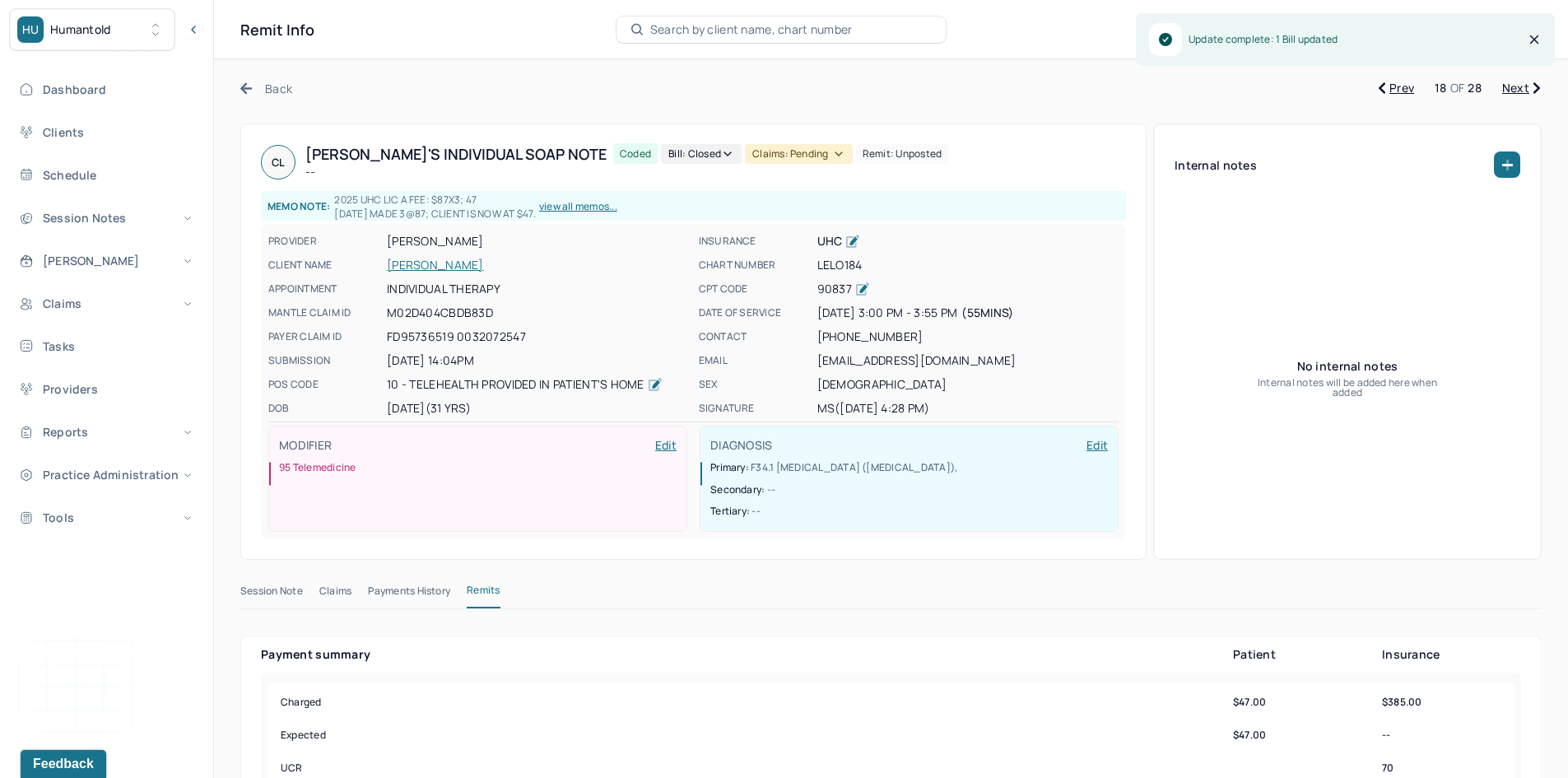 click on "Claims: pending" at bounding box center (798, 154) 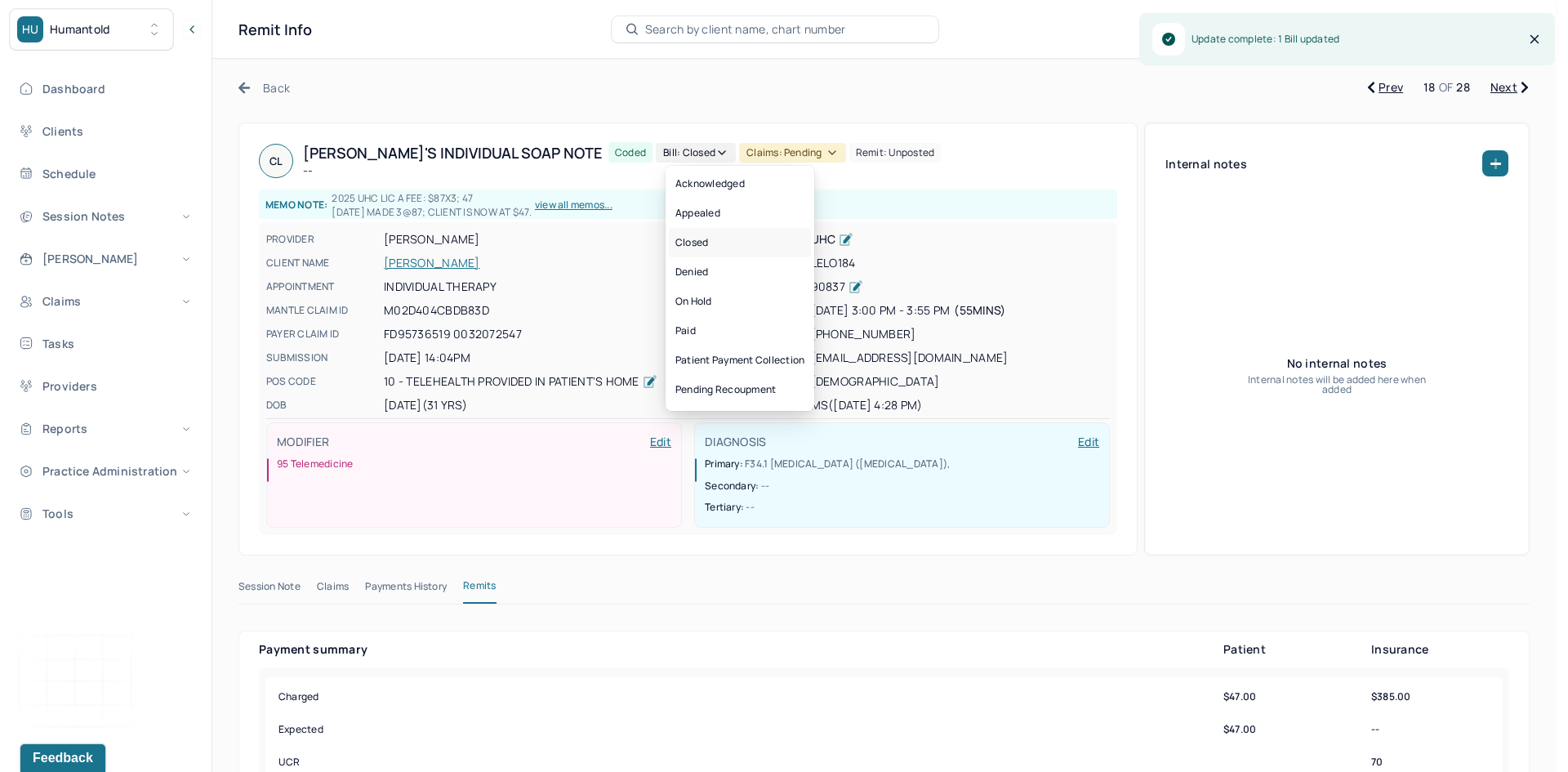 click on "Closed" at bounding box center [740, 243] 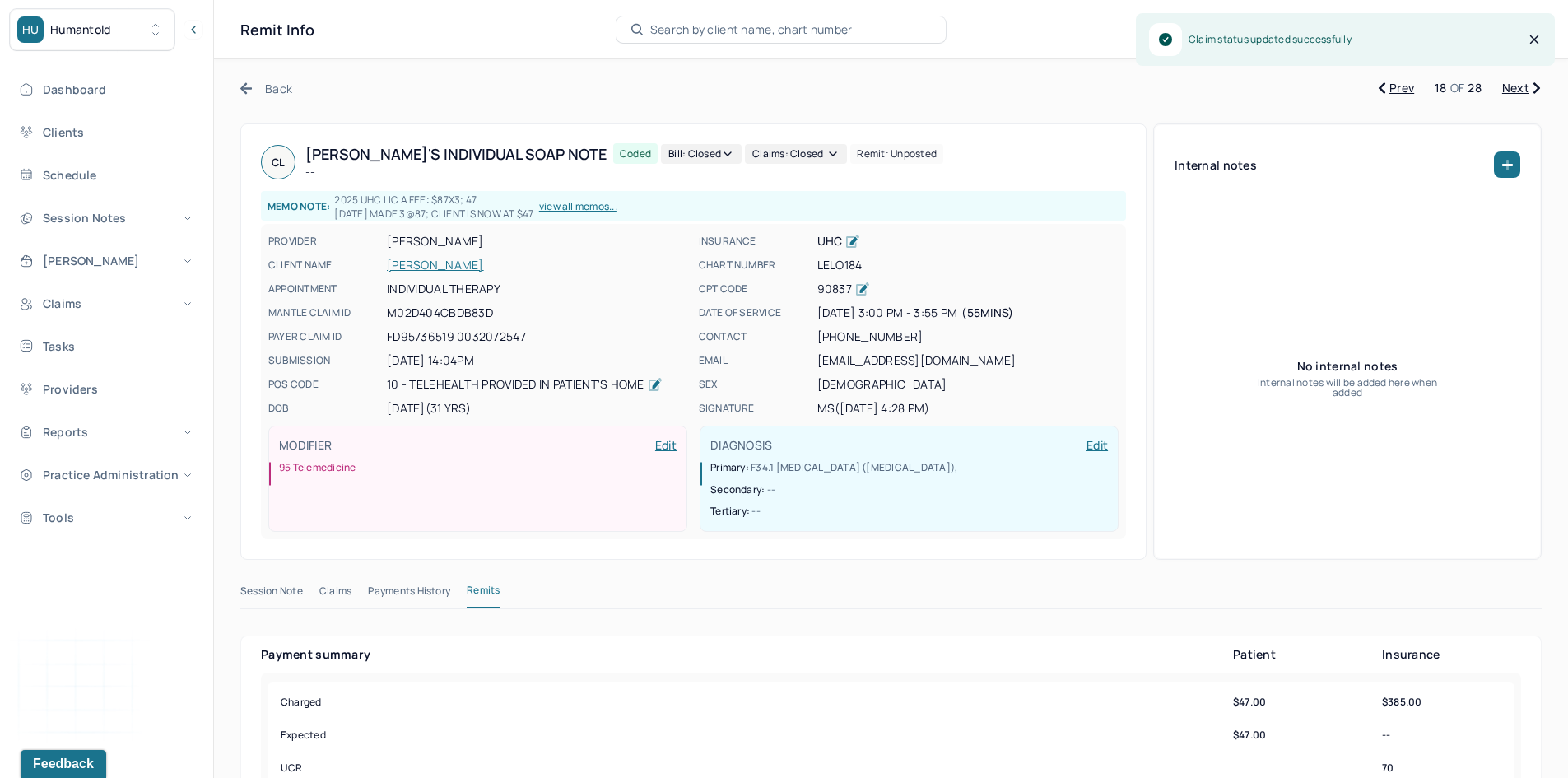 click on "Next" at bounding box center [1521, 88] 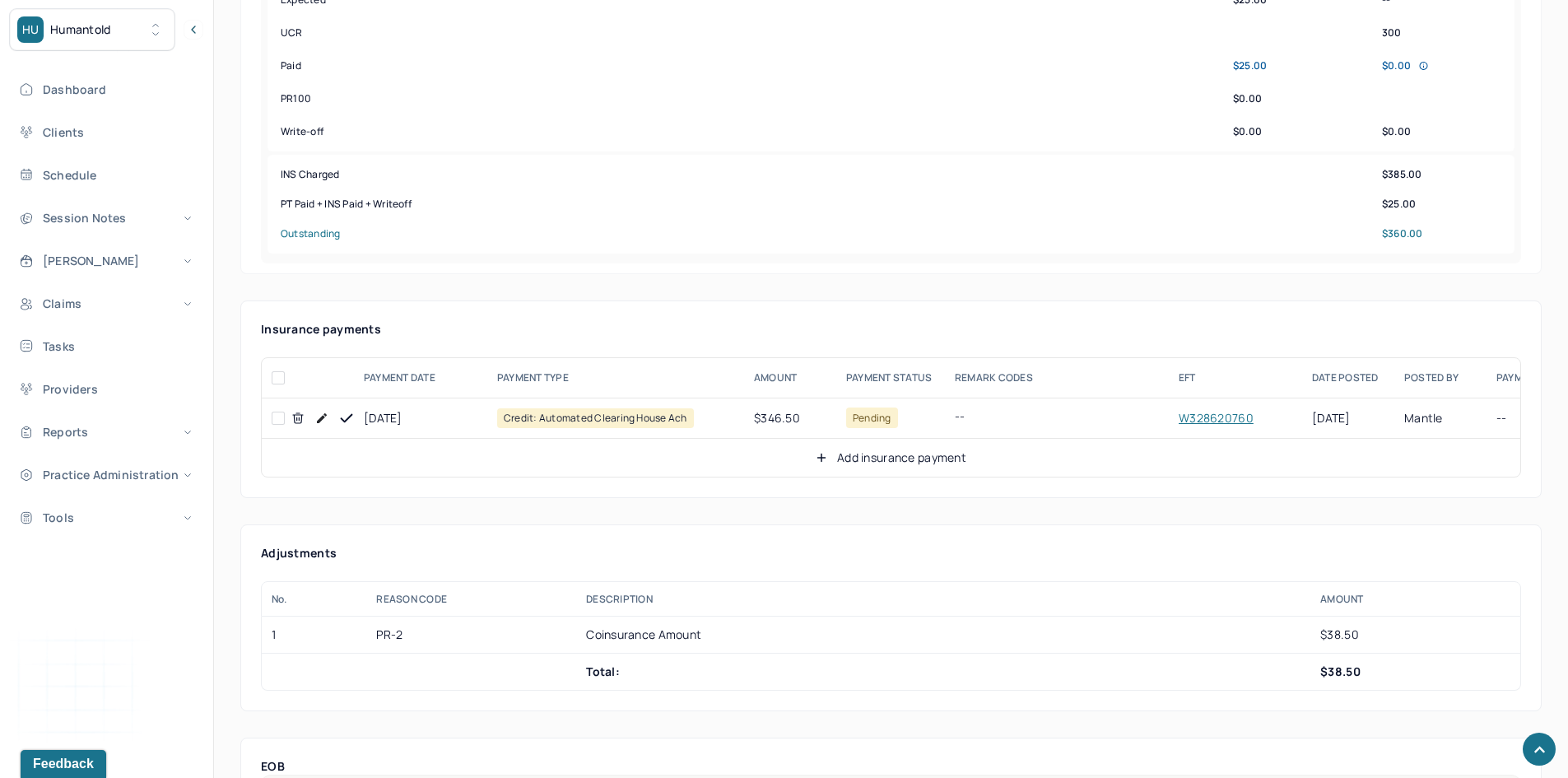 scroll, scrollTop: 741, scrollLeft: 0, axis: vertical 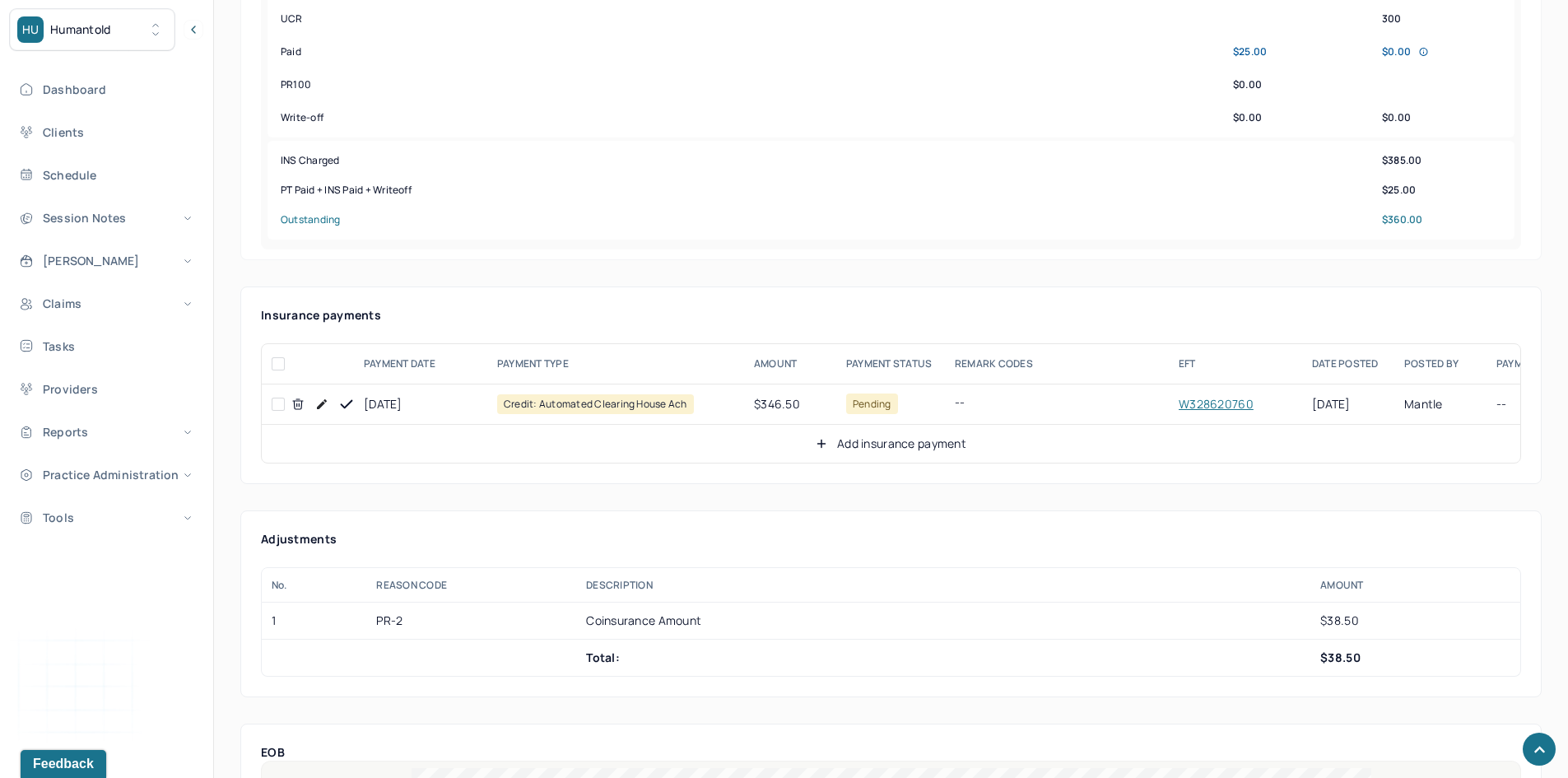 click at bounding box center (278, 404) 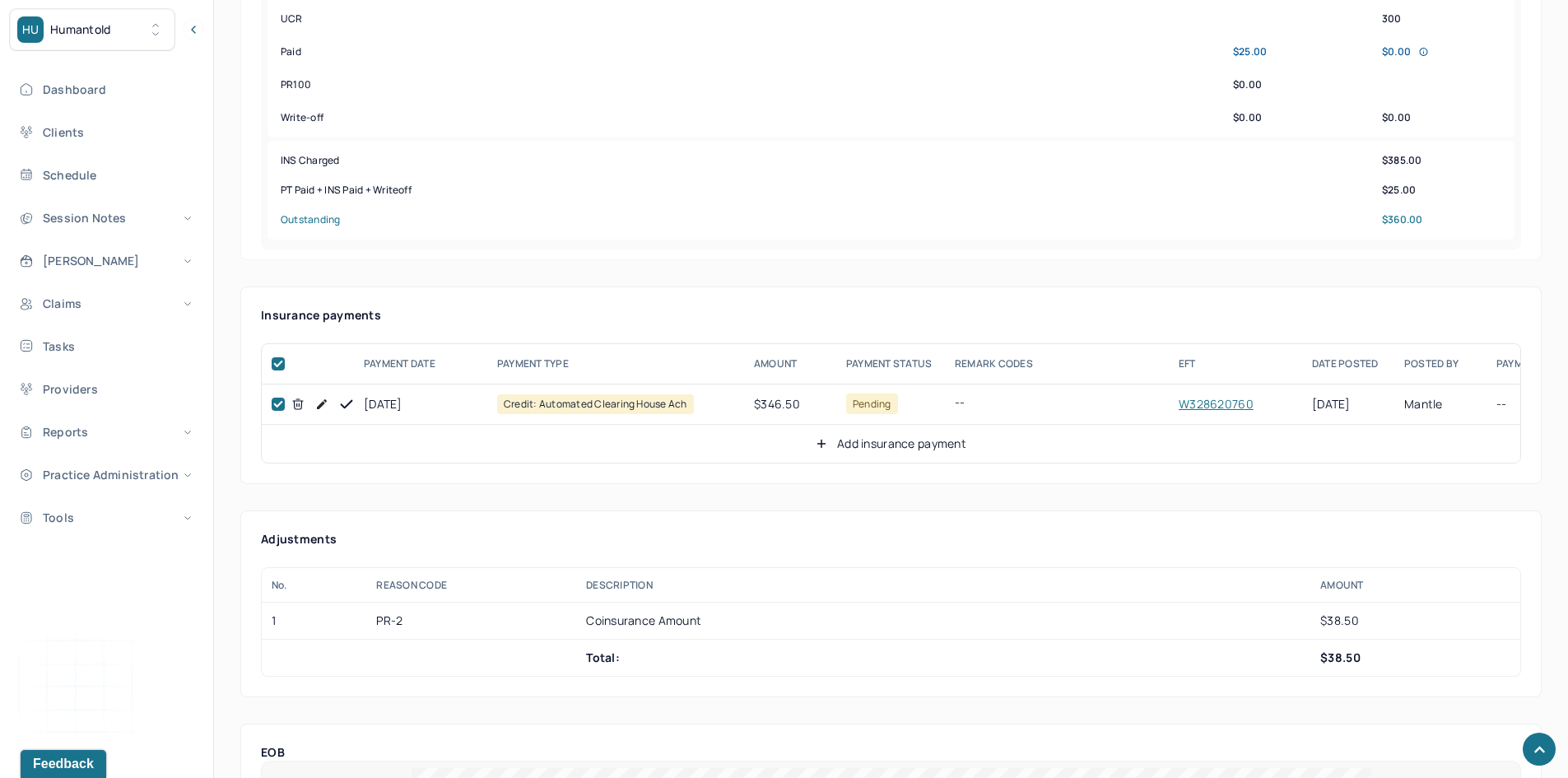 checkbox on "true" 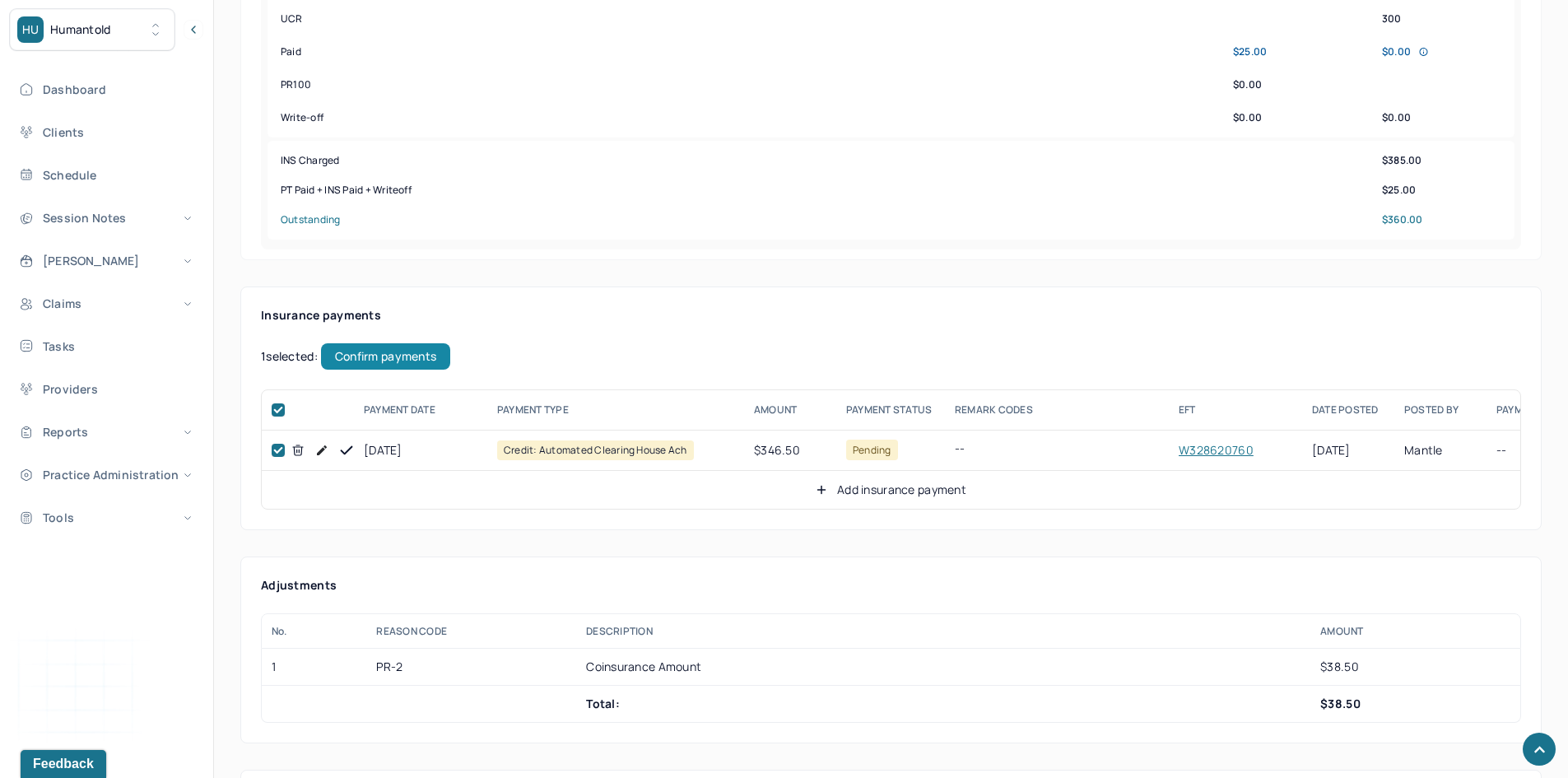 click on "Confirm payments" at bounding box center [385, 356] 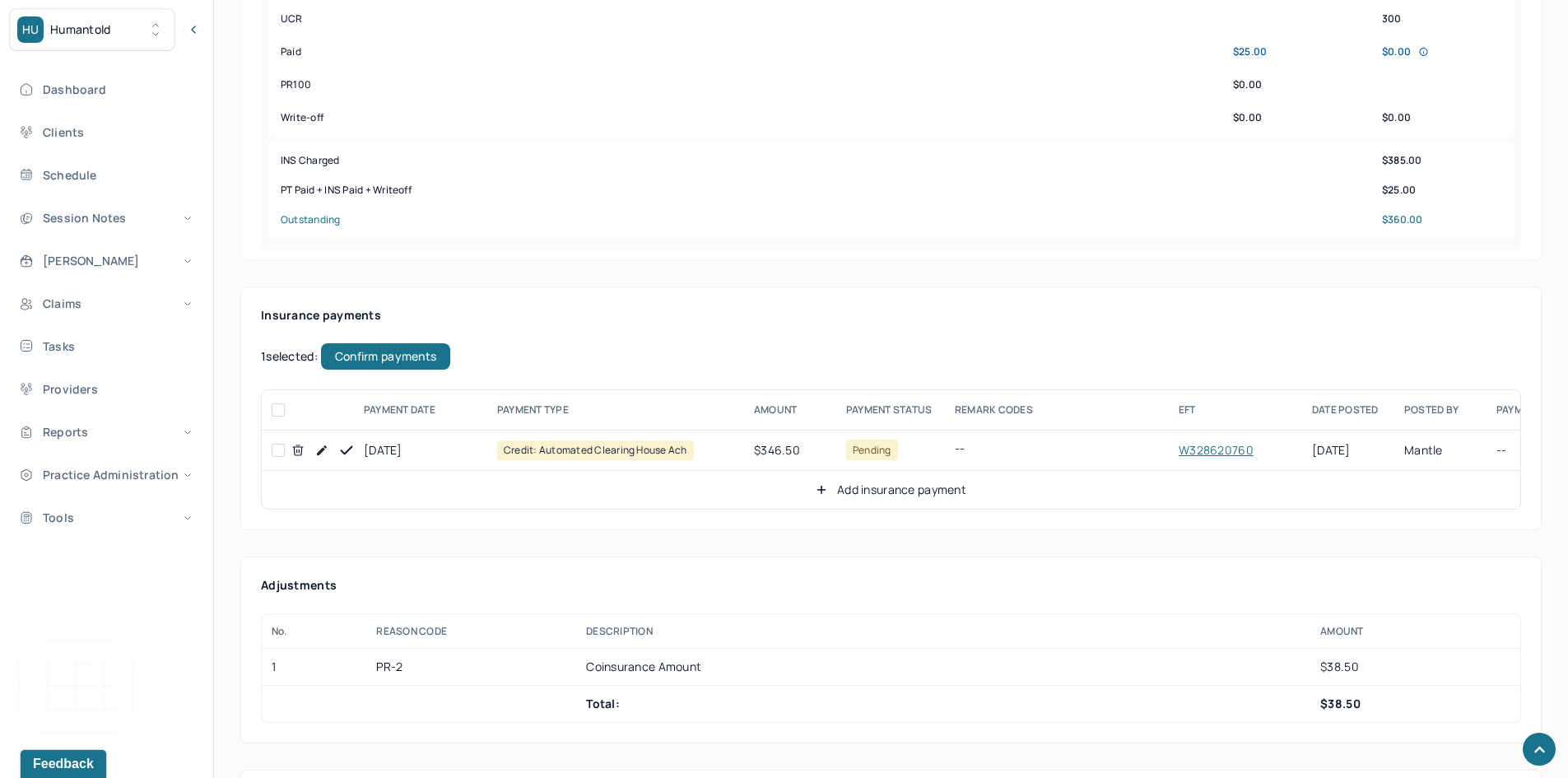 checkbox on "false" 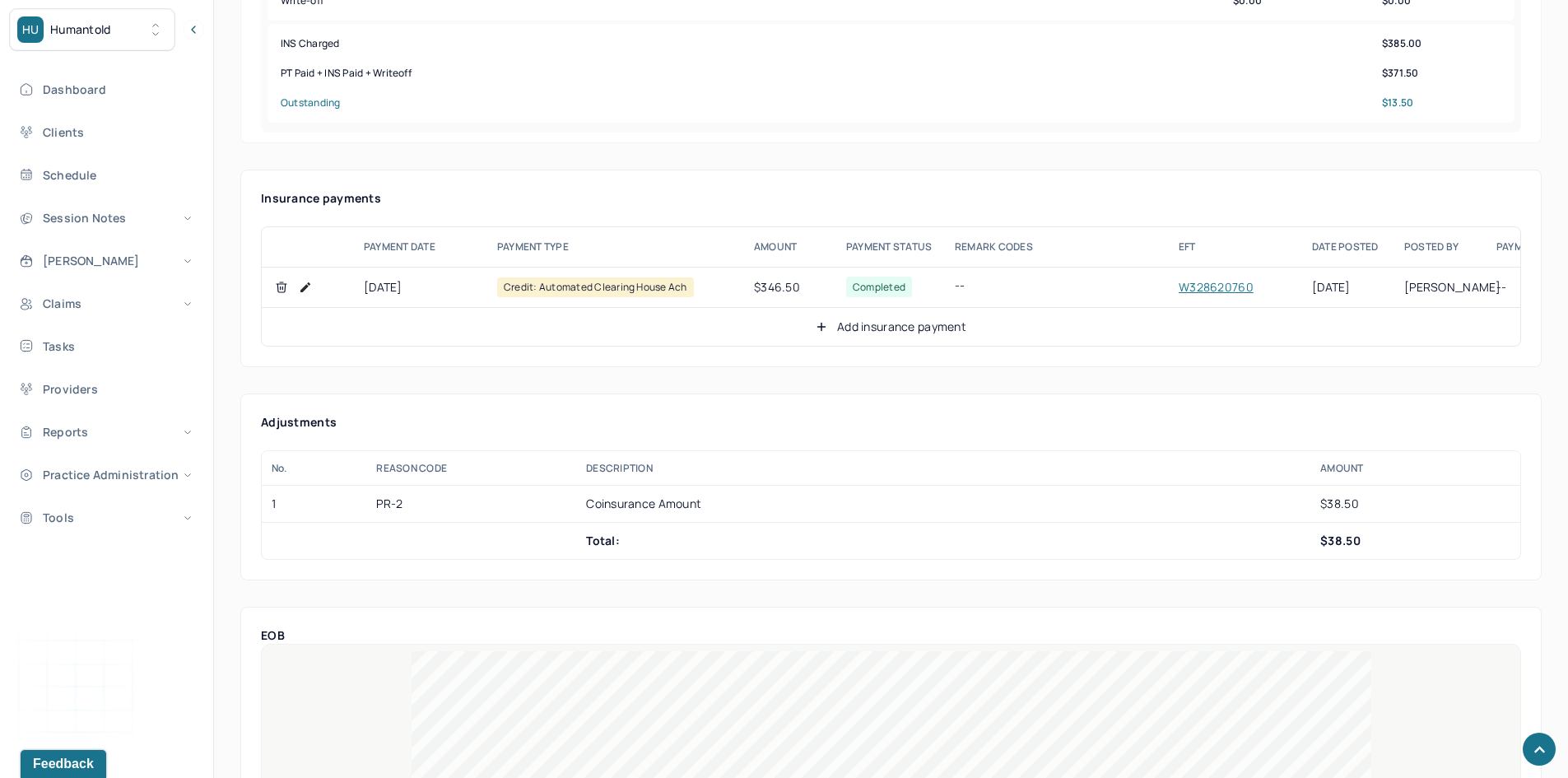 scroll, scrollTop: 906, scrollLeft: 0, axis: vertical 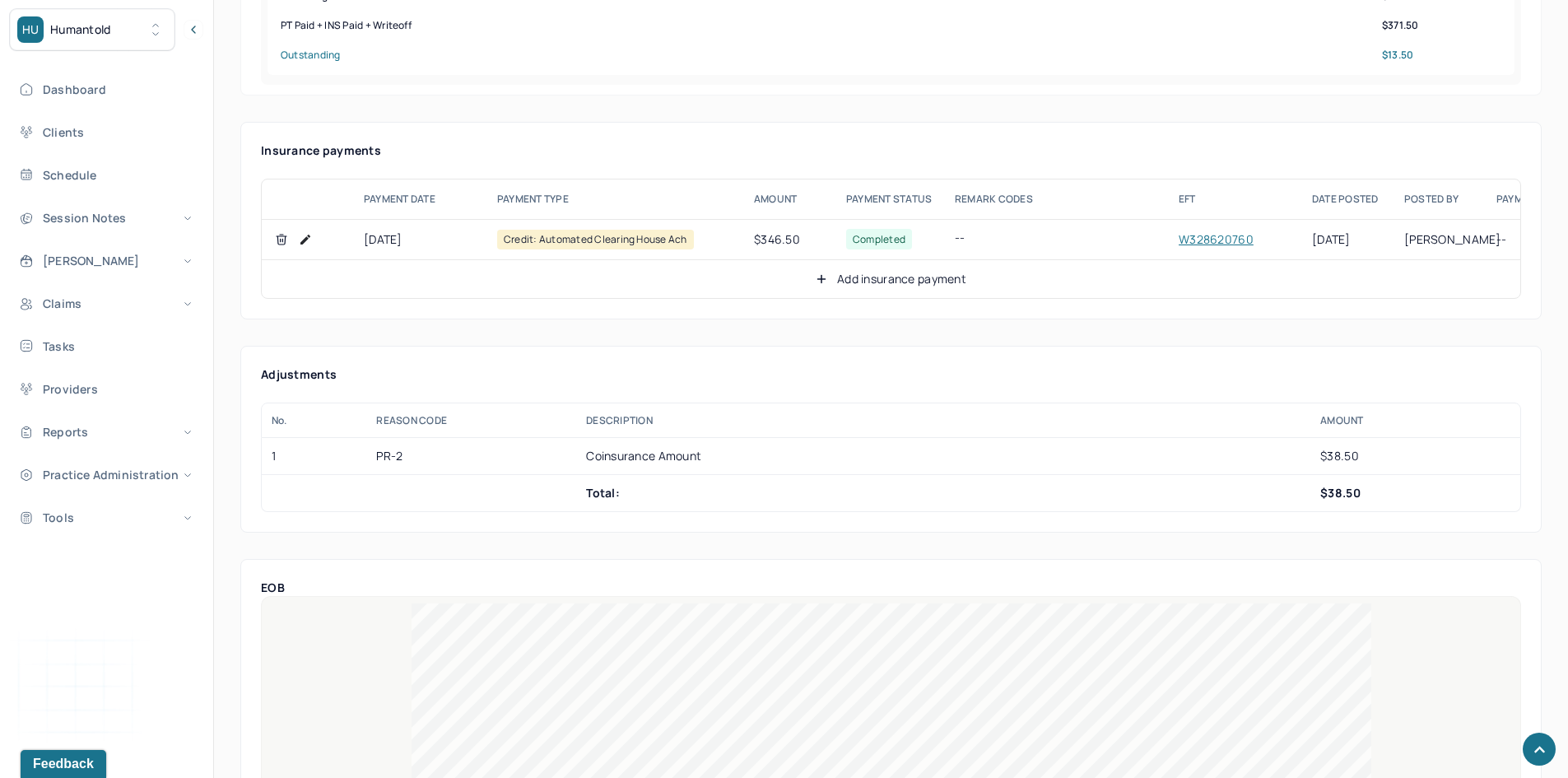 click on "Add insurance payment" at bounding box center [891, 279] 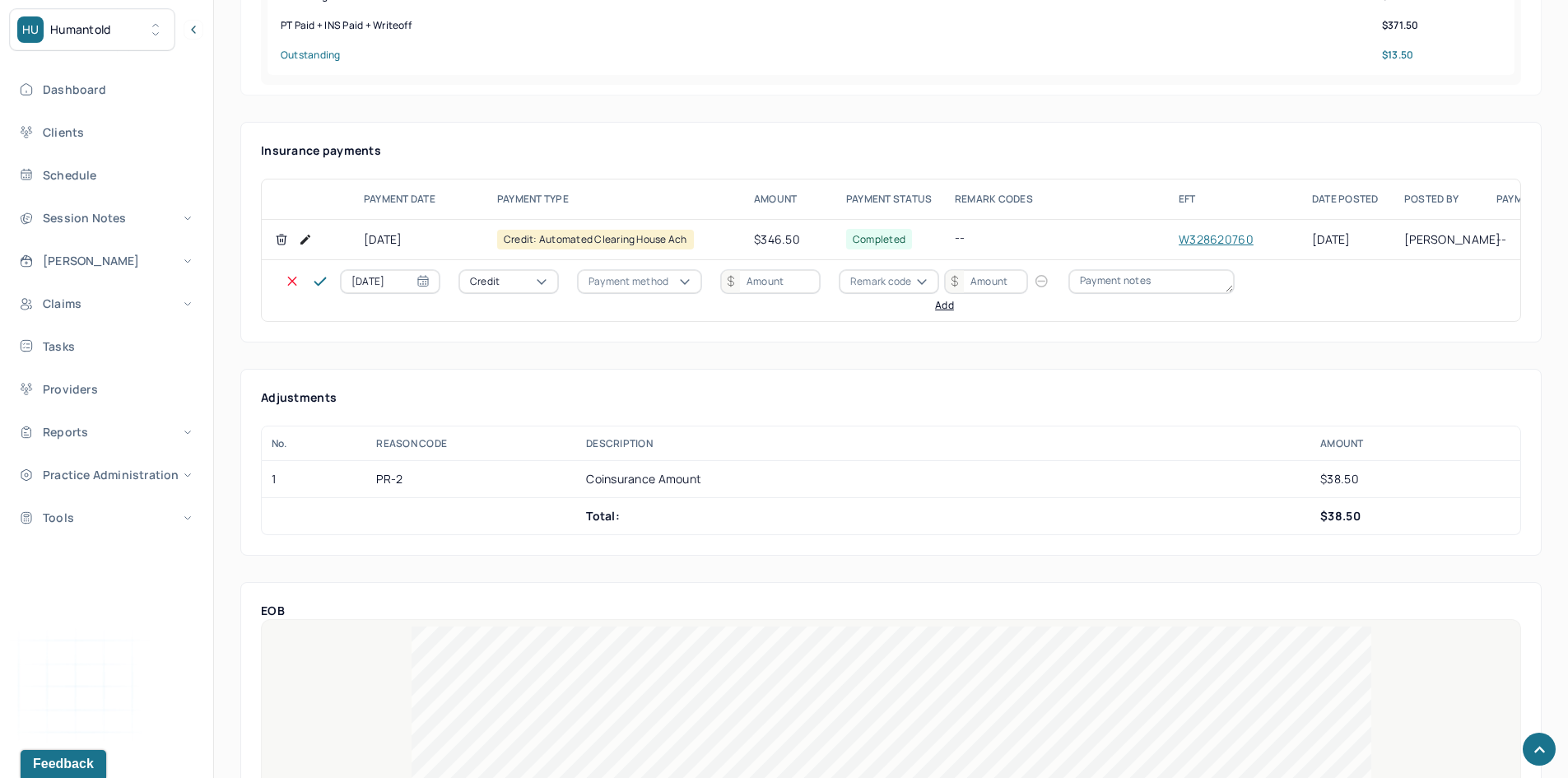 drag, startPoint x: 485, startPoint y: 287, endPoint x: 490, endPoint y: 296, distance: 10.29563 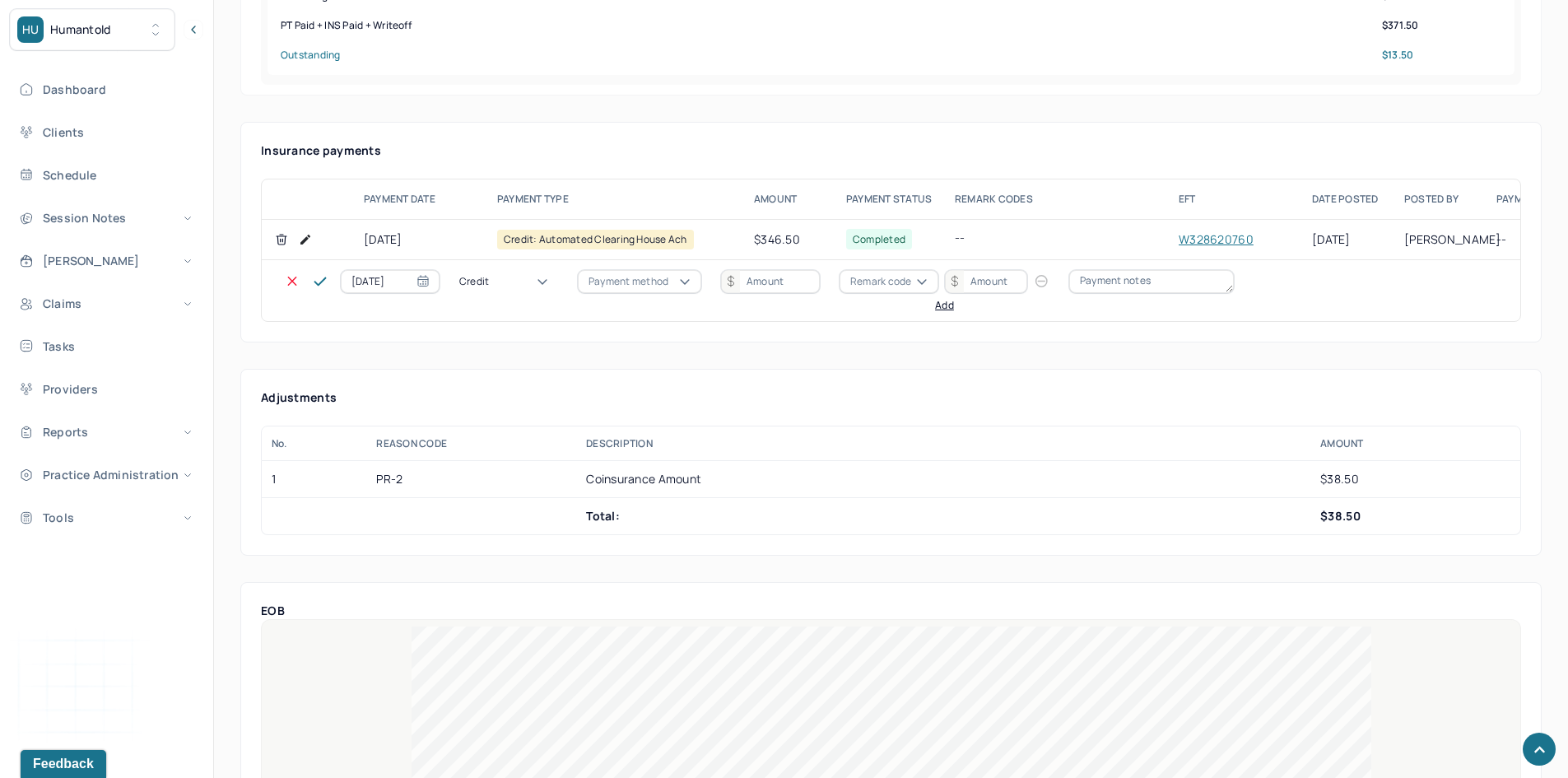 click on "Write off" at bounding box center (49, 2408) 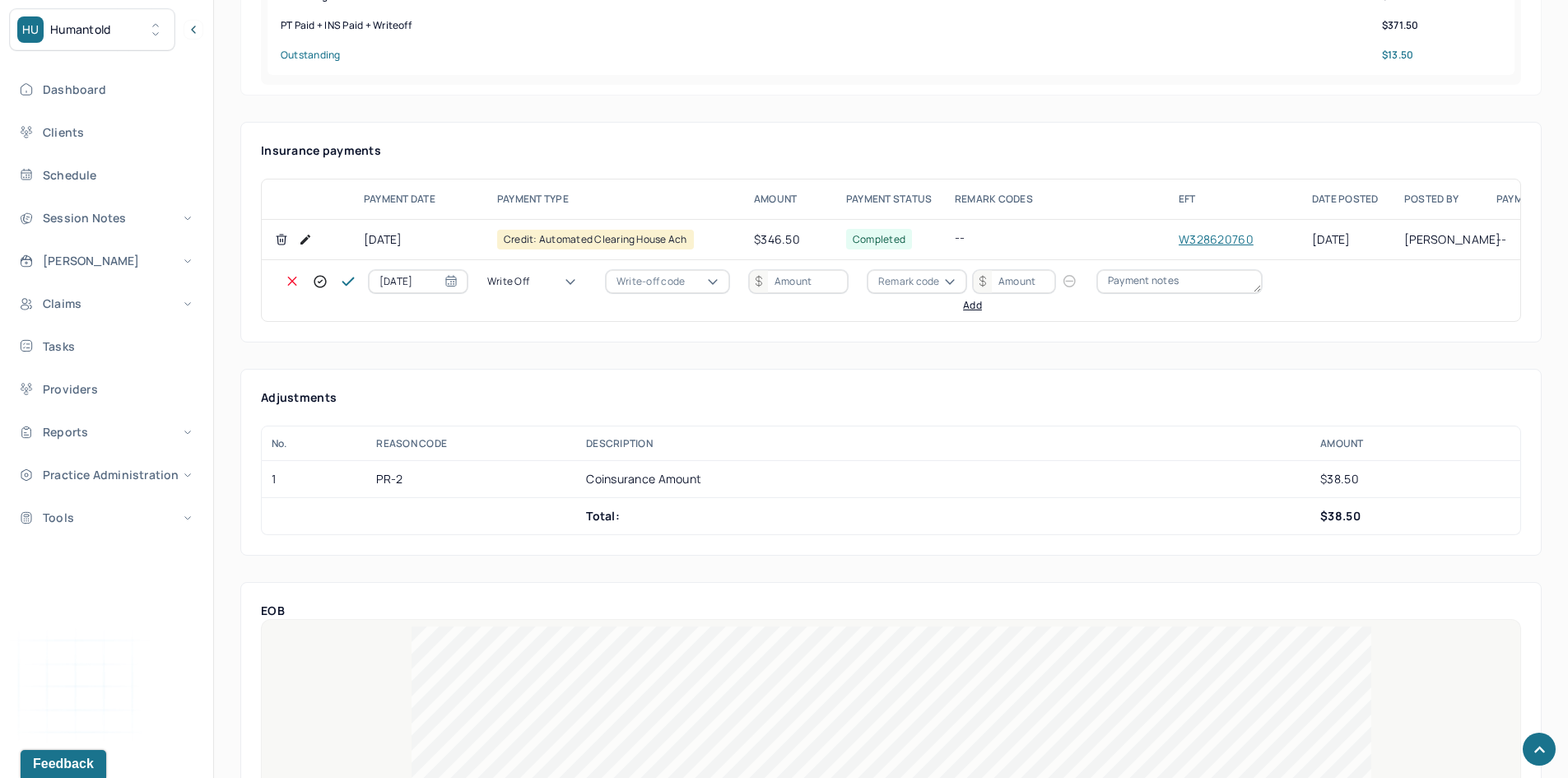 click on "Write-off code" at bounding box center [650, 282] 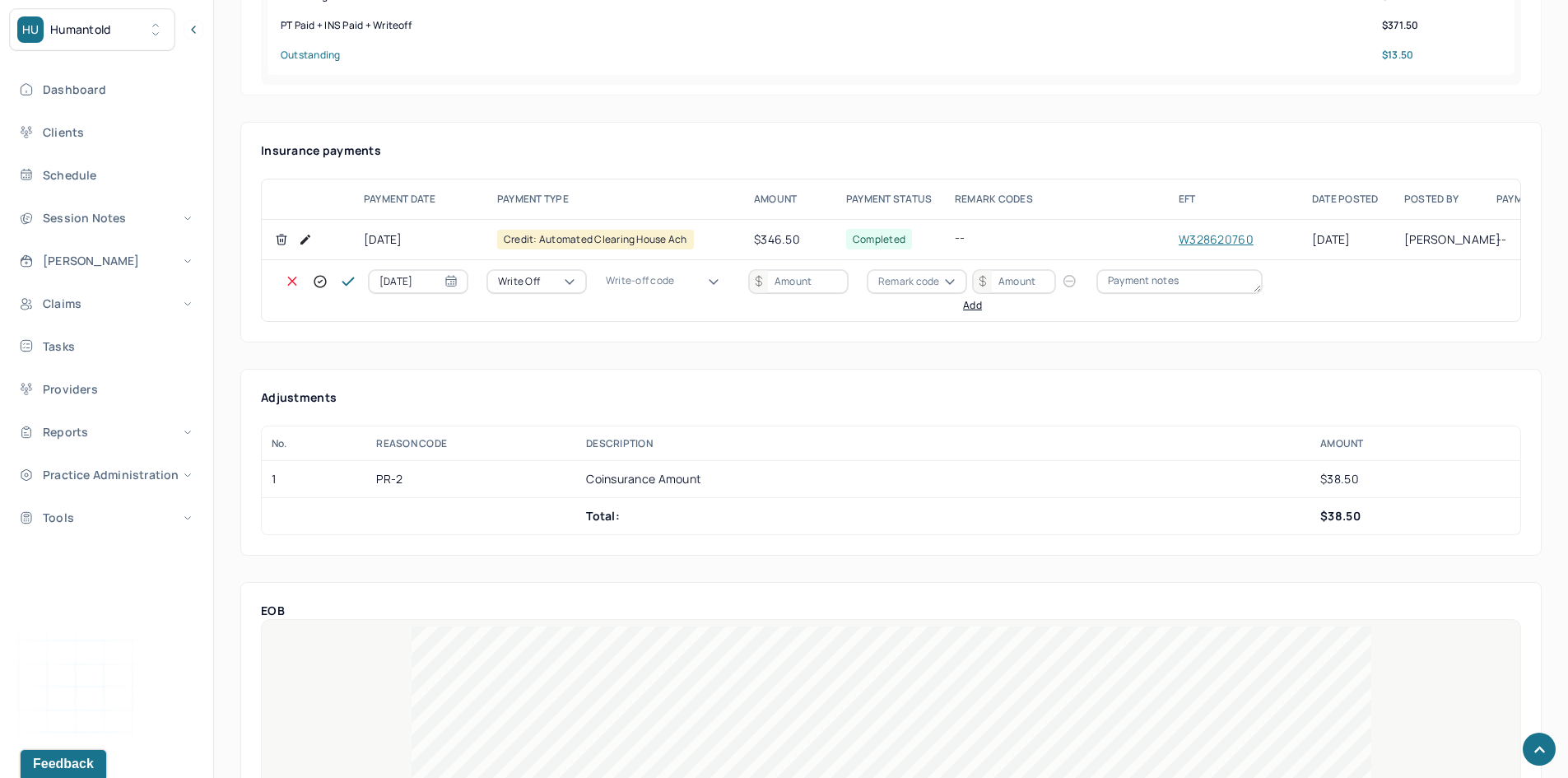 click on "WOBAL: WRITE OFF - BALANCE (INSADJ)" at bounding box center (82, 2425) 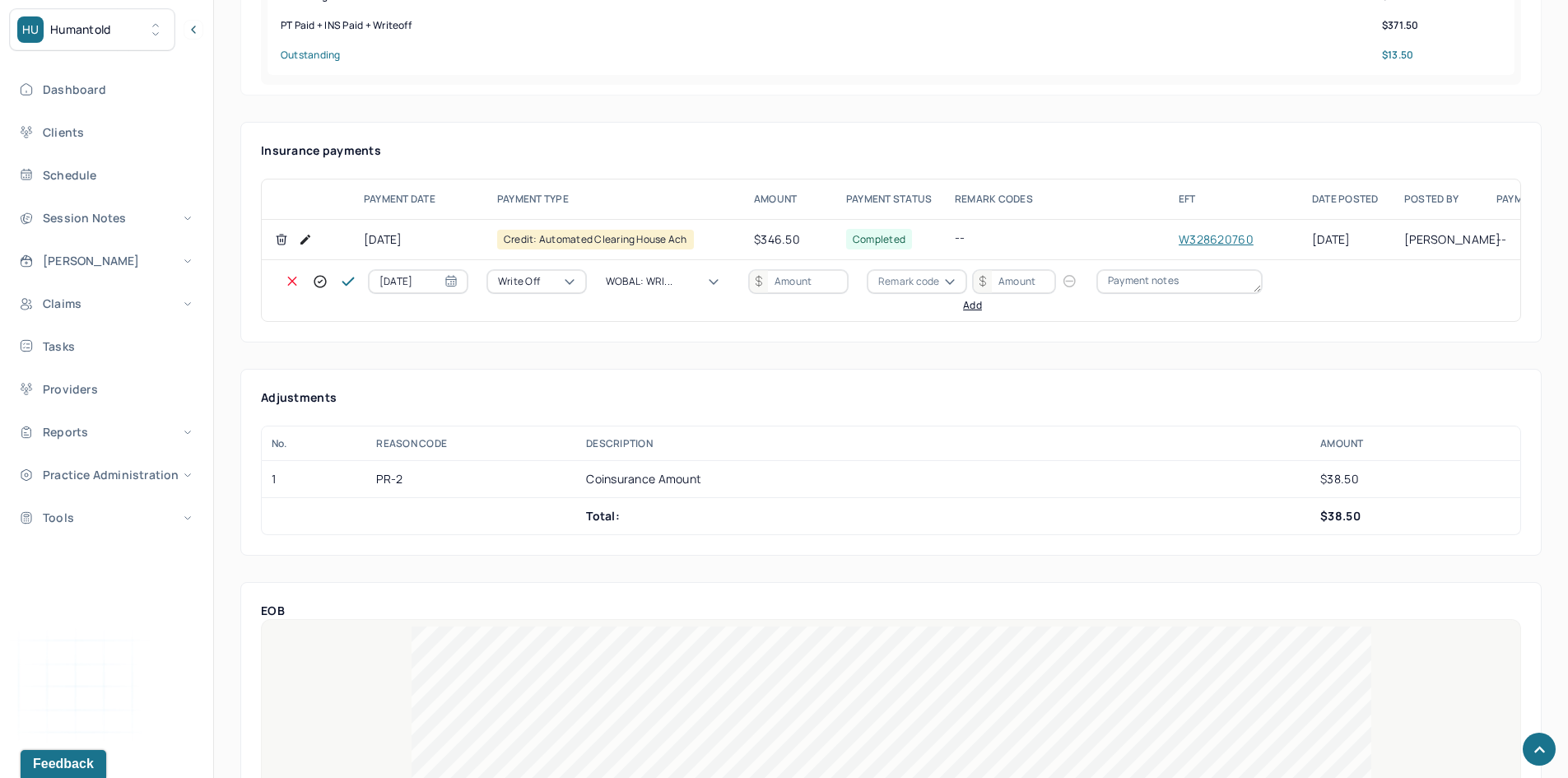 click at bounding box center [798, 282] 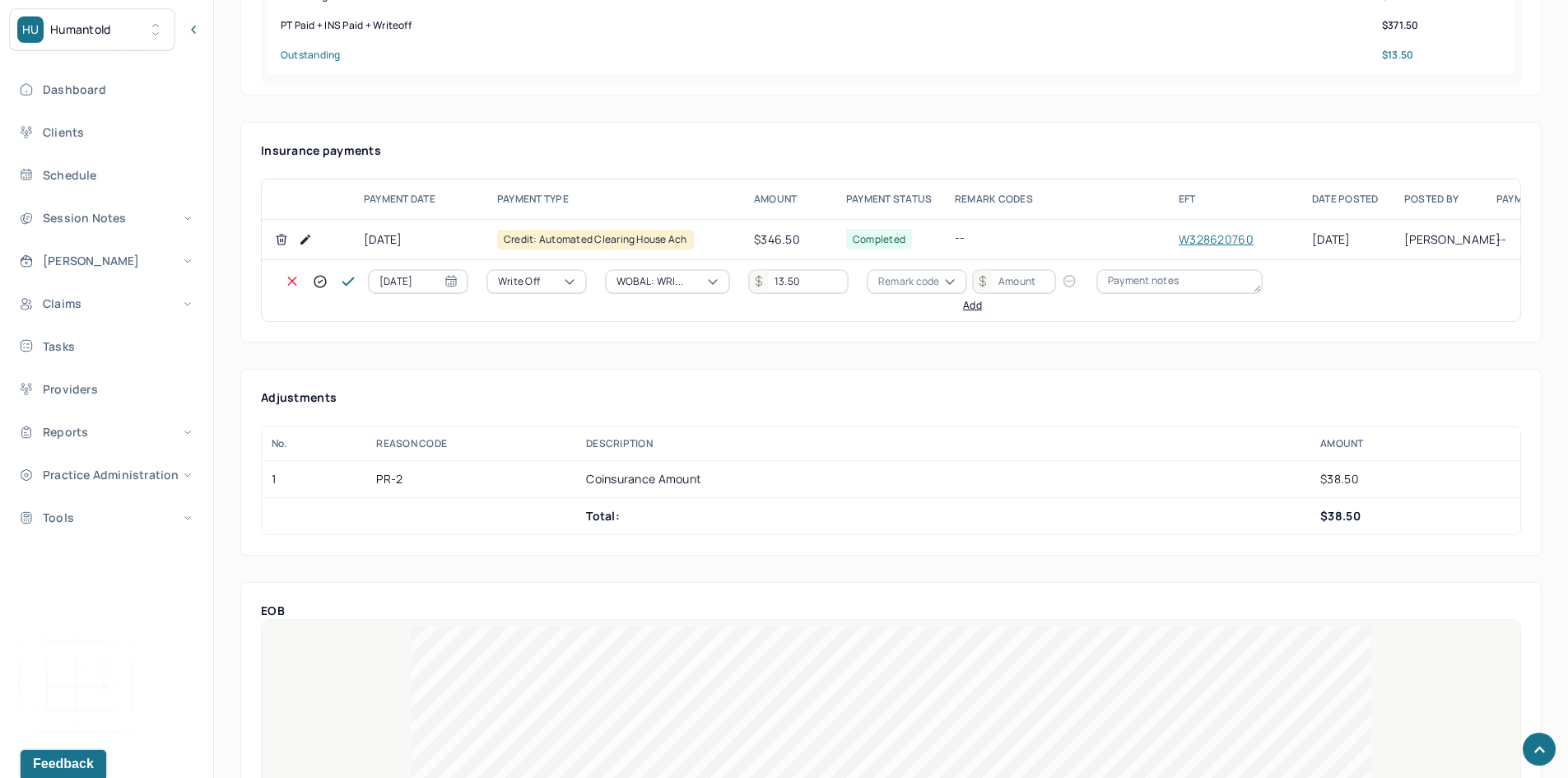 type on "13.50" 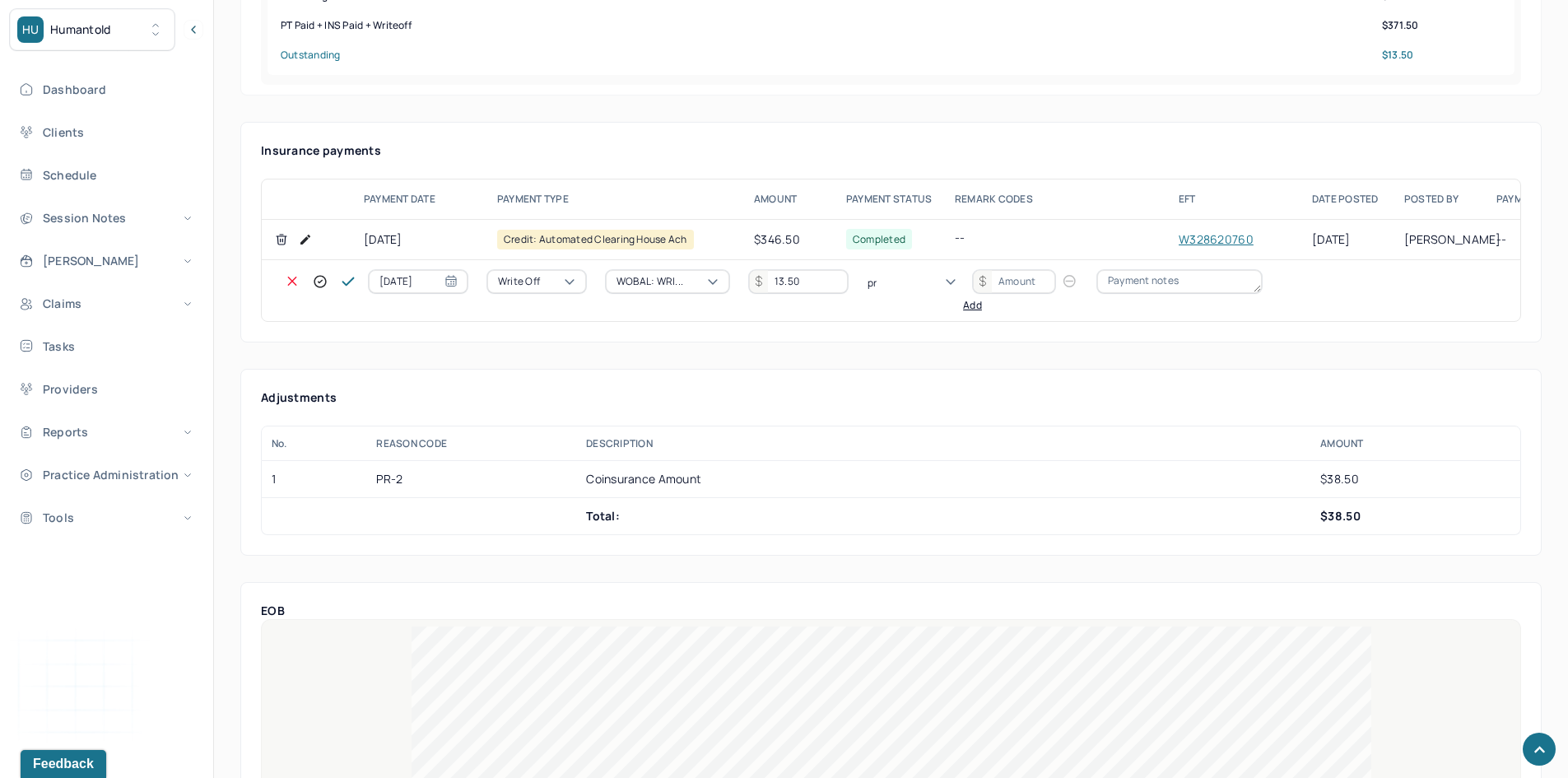 type on "pr2" 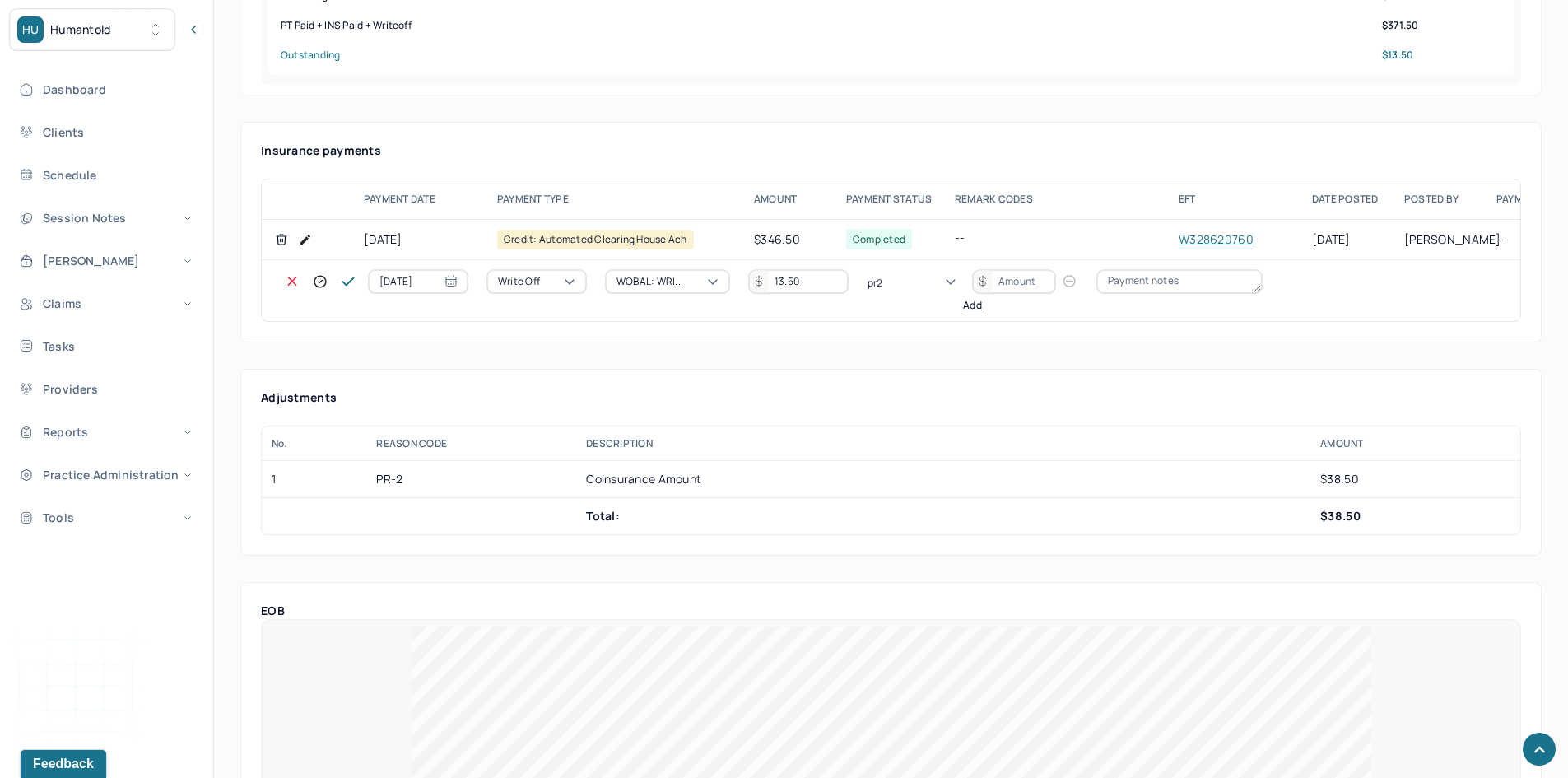 type 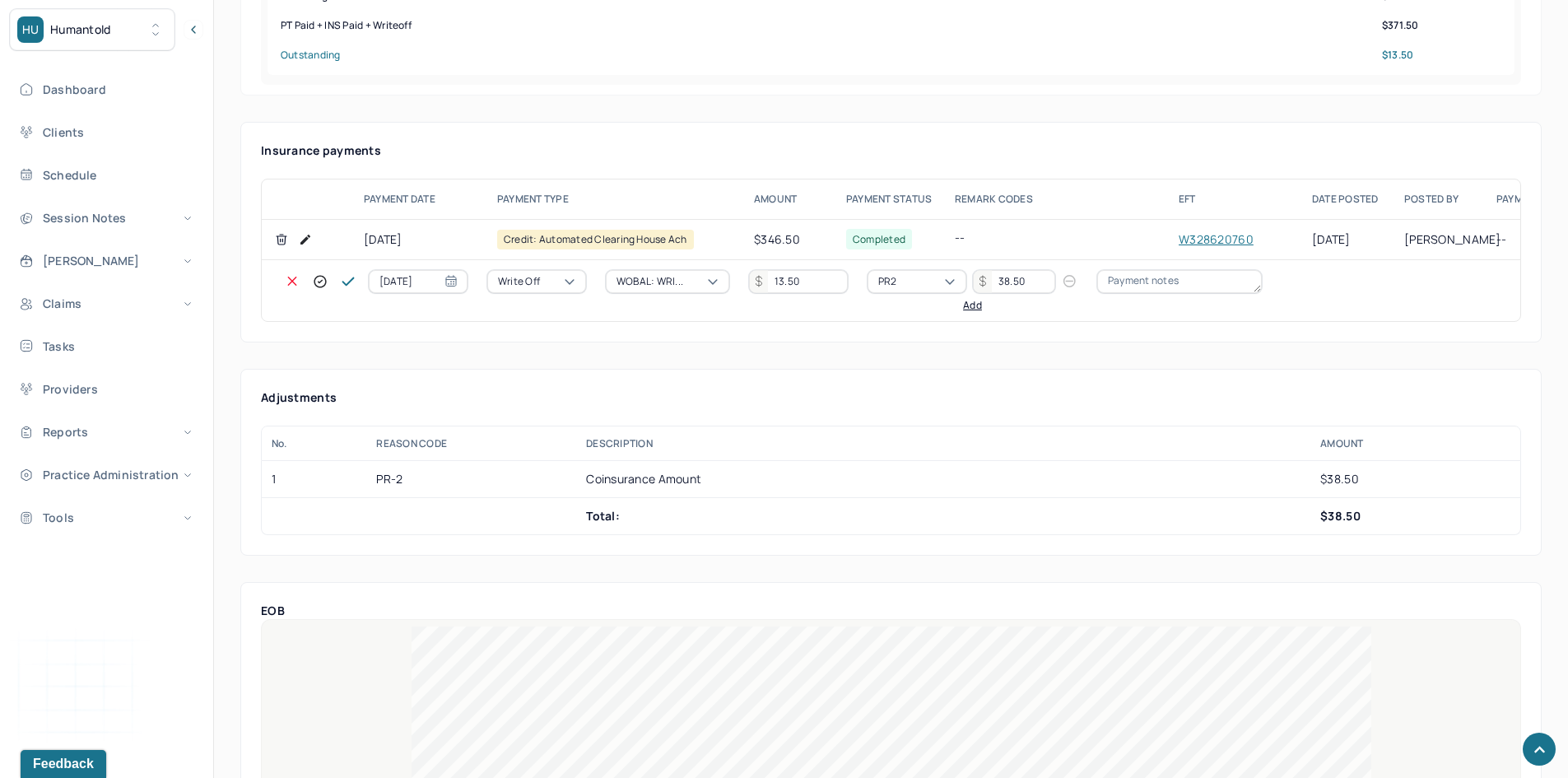 type on "38.50" 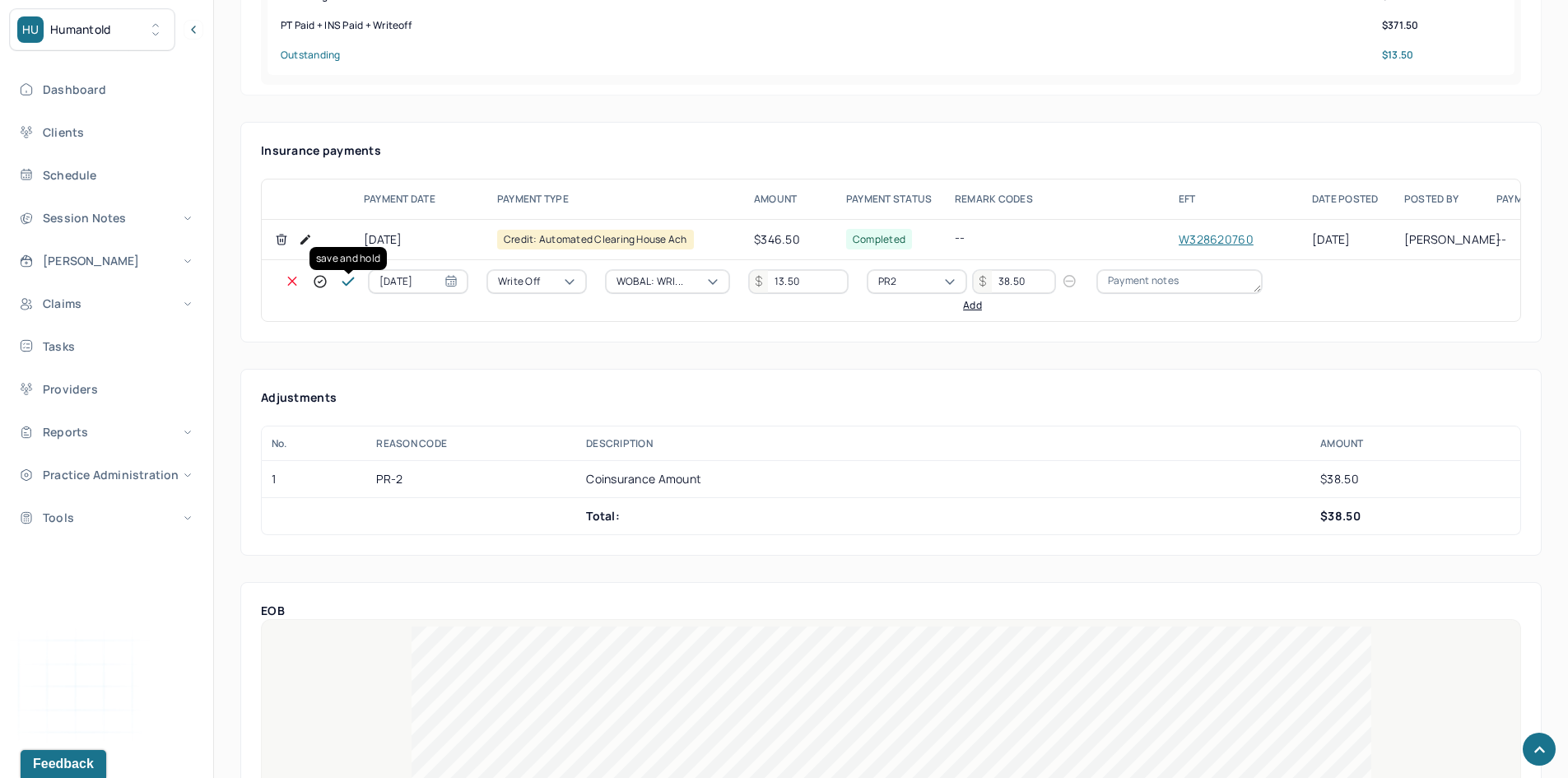 click 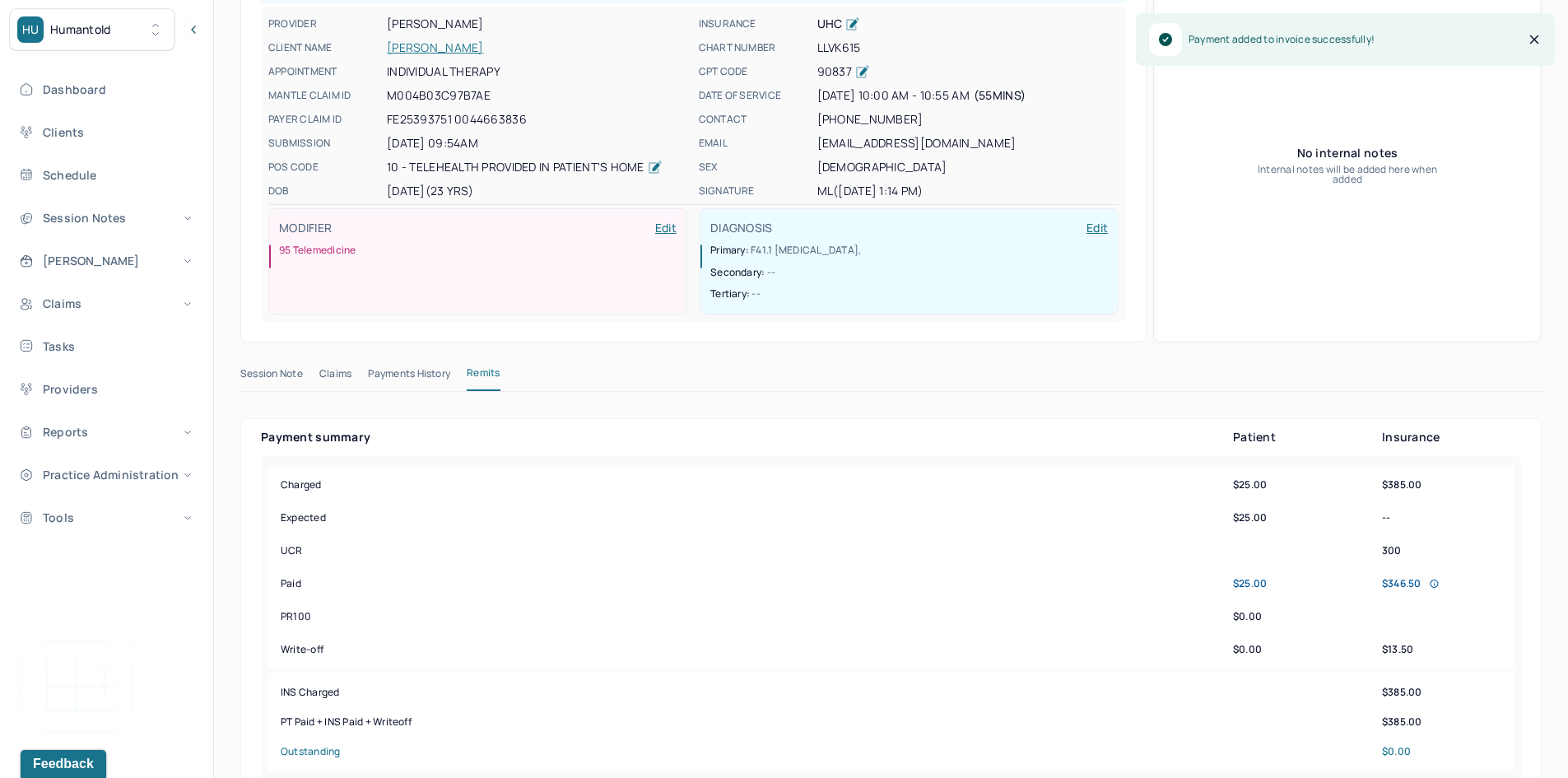 scroll, scrollTop: 0, scrollLeft: 0, axis: both 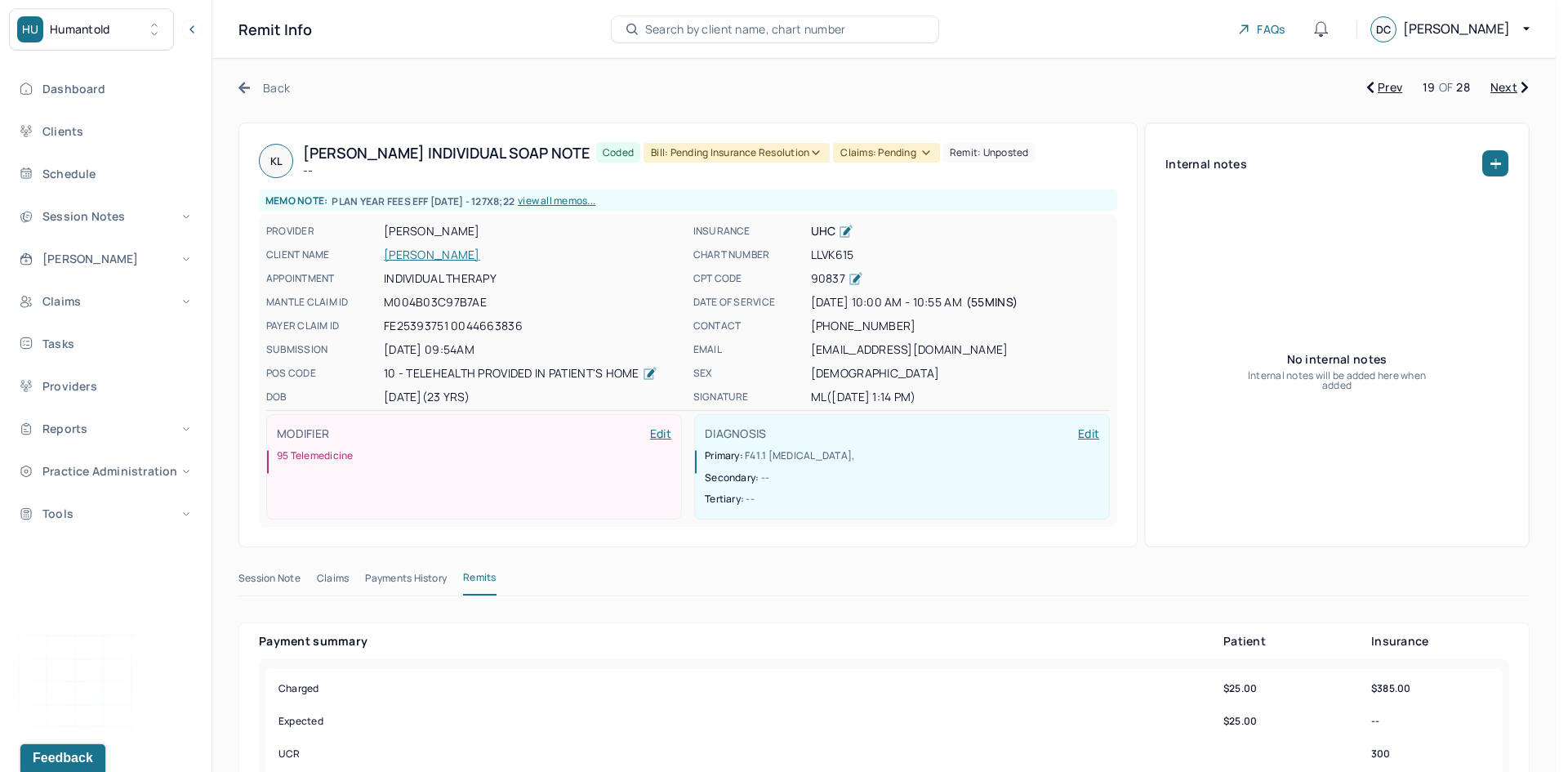 click on "Bill: Pending Insurance Resolution" at bounding box center [737, 153] 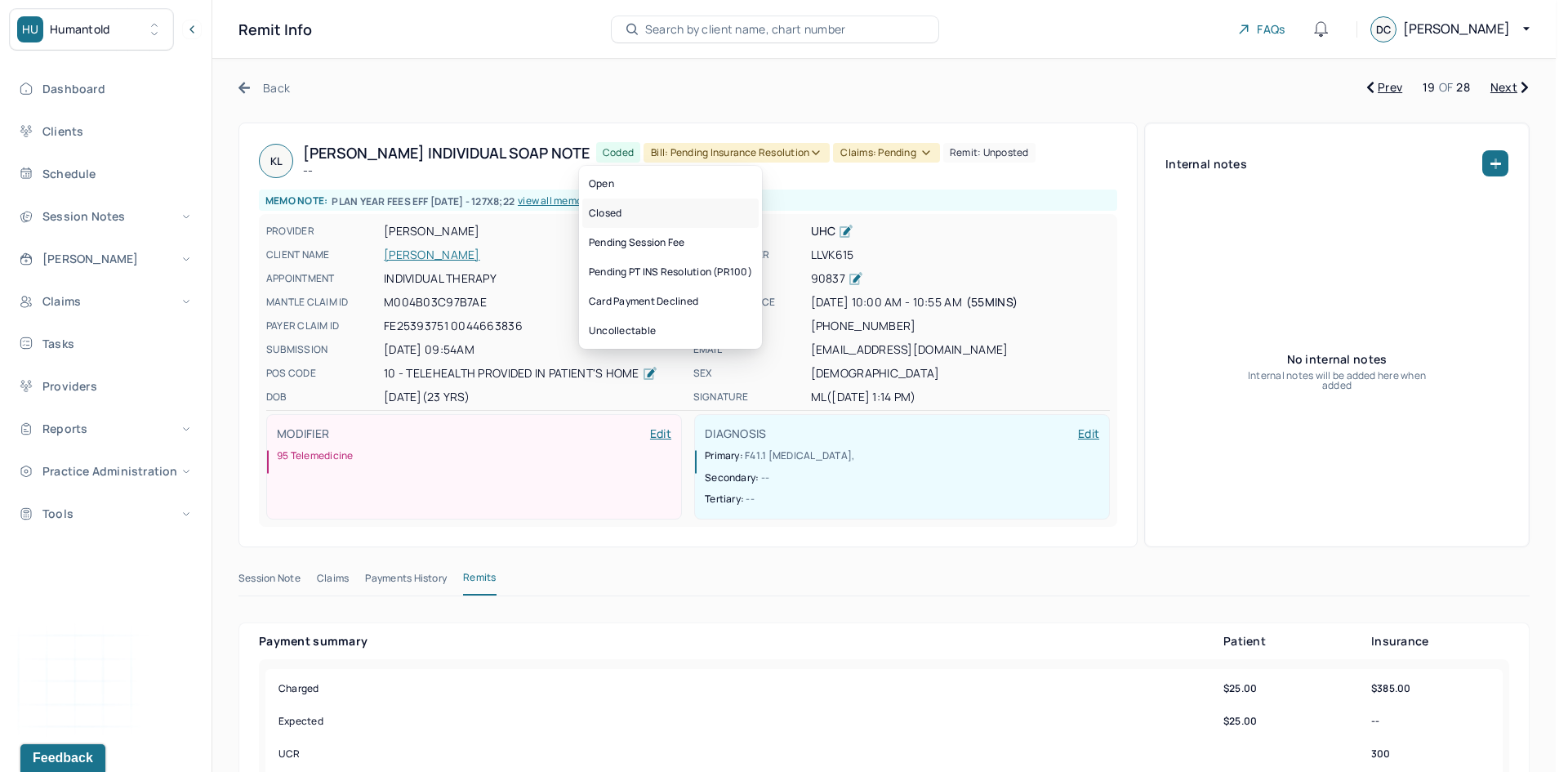 click on "Closed" at bounding box center [670, 213] 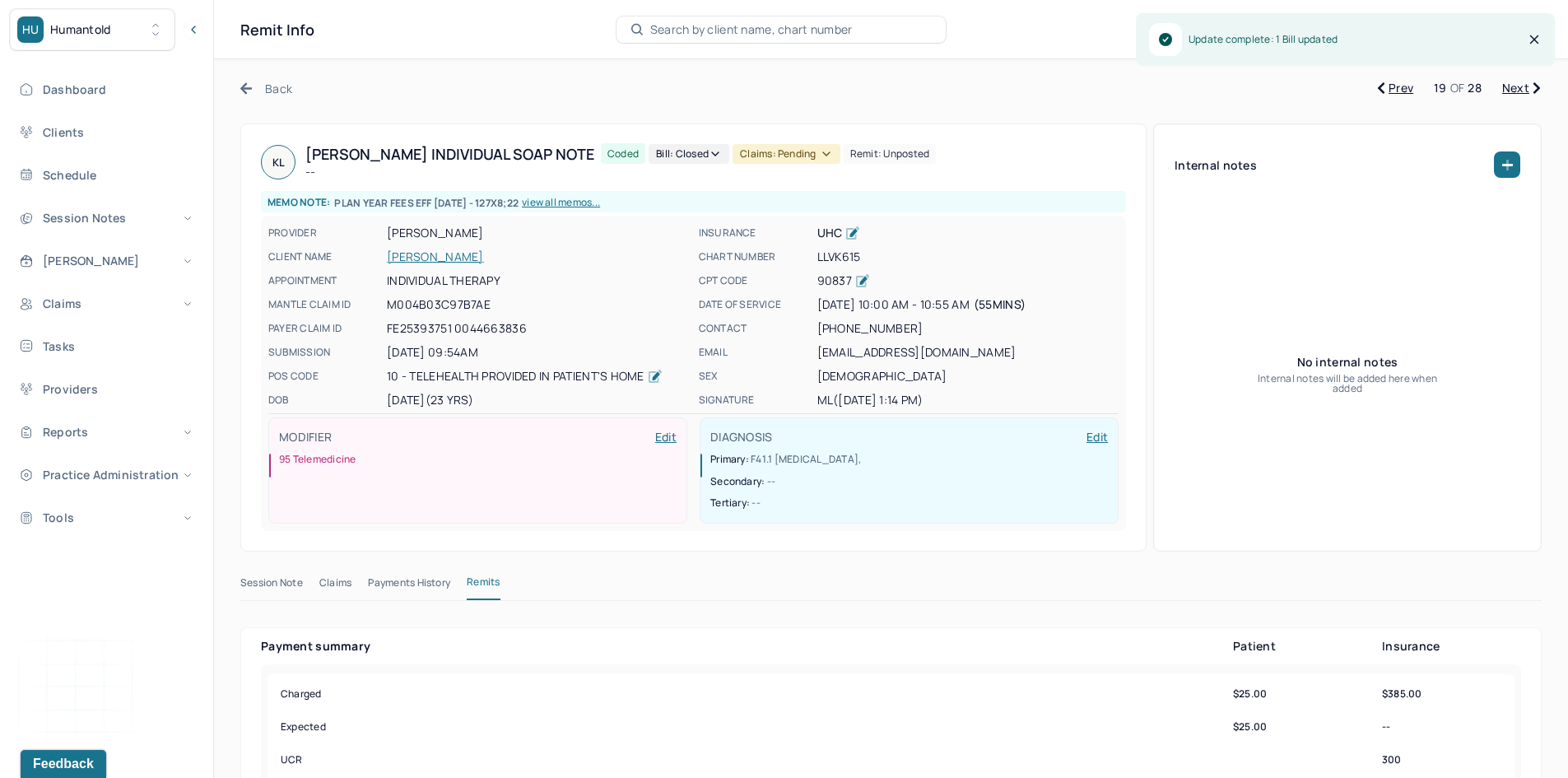 click 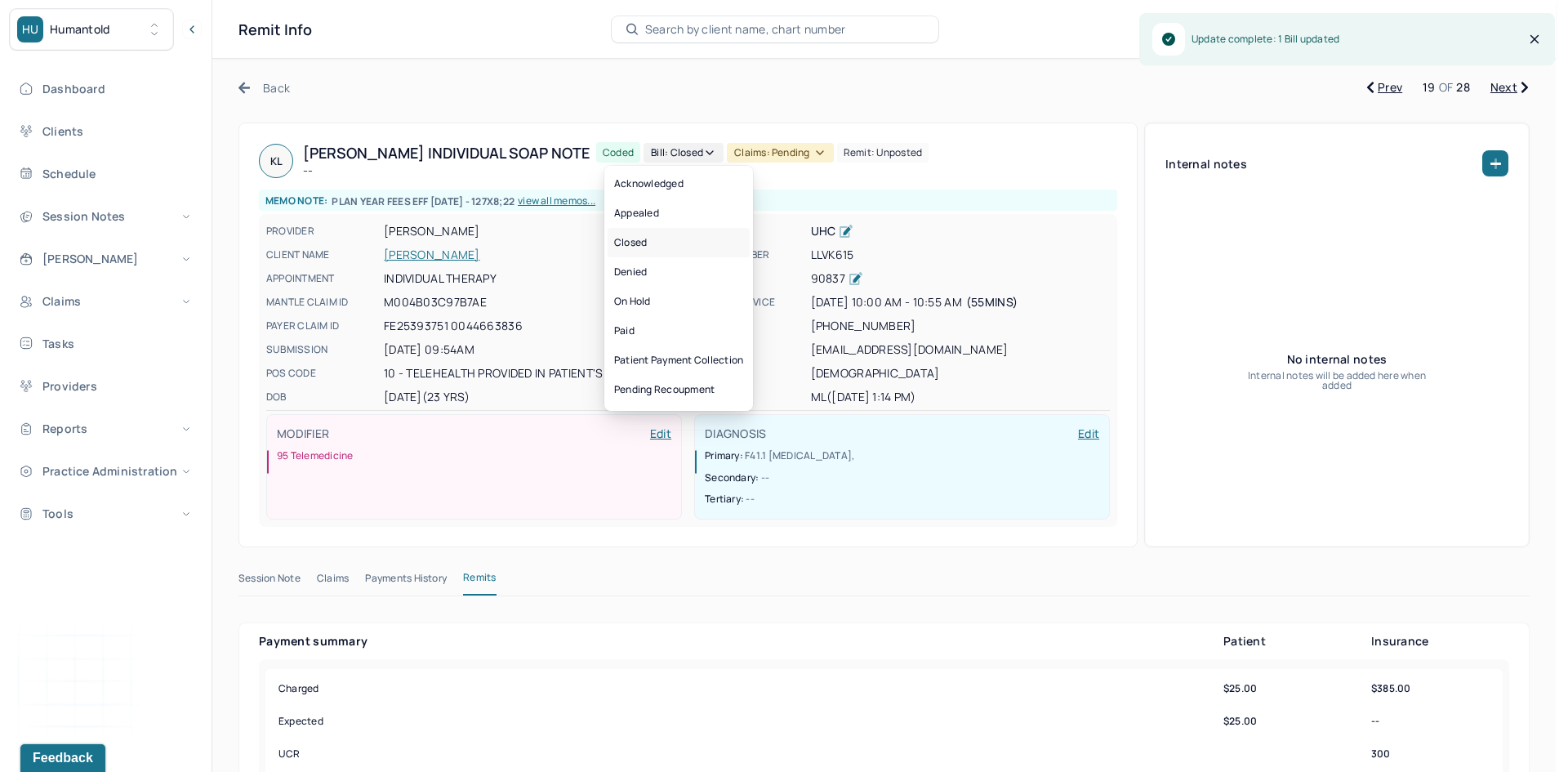 click on "Closed" at bounding box center [679, 243] 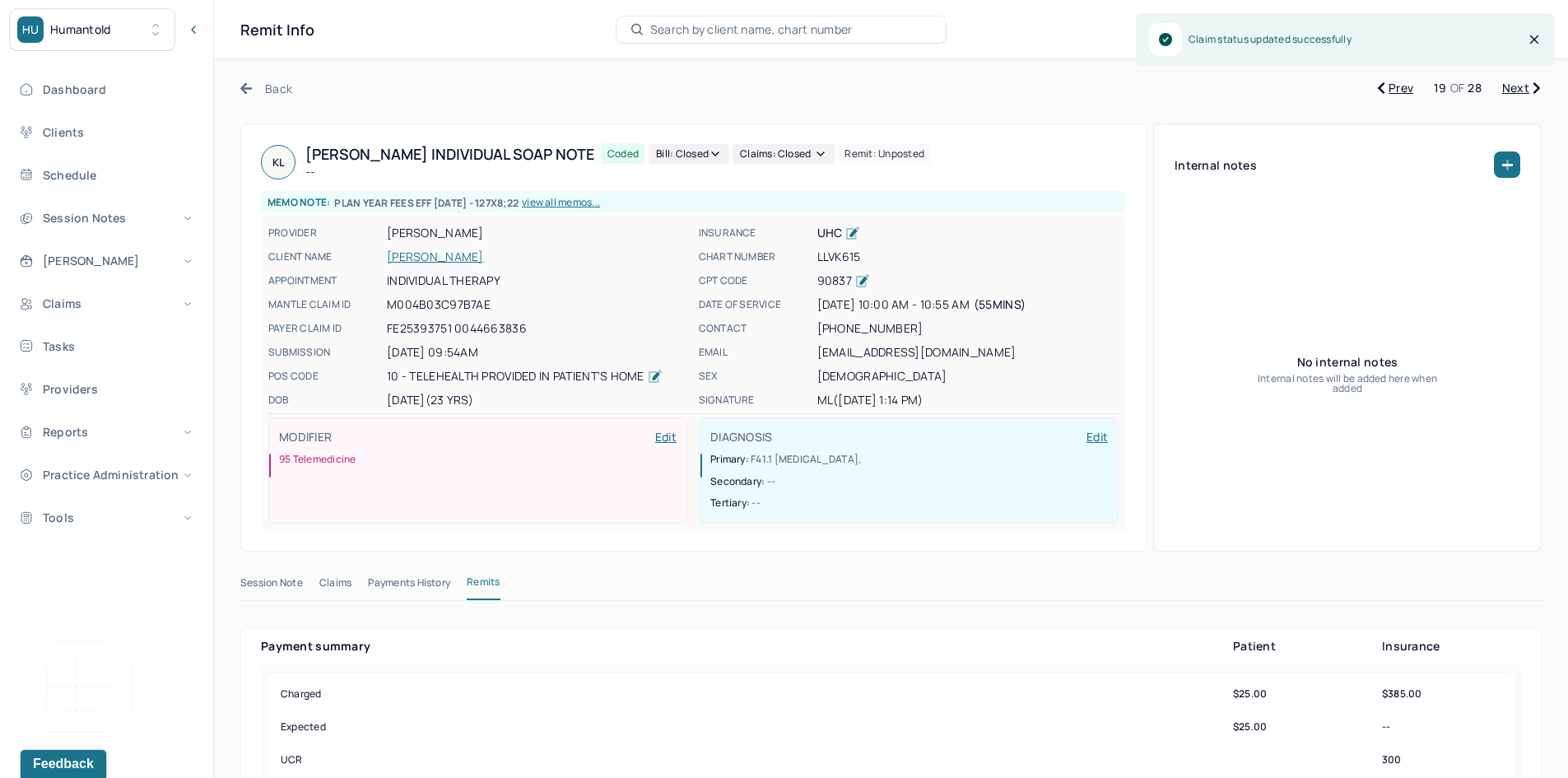 click on "Next" at bounding box center [1521, 88] 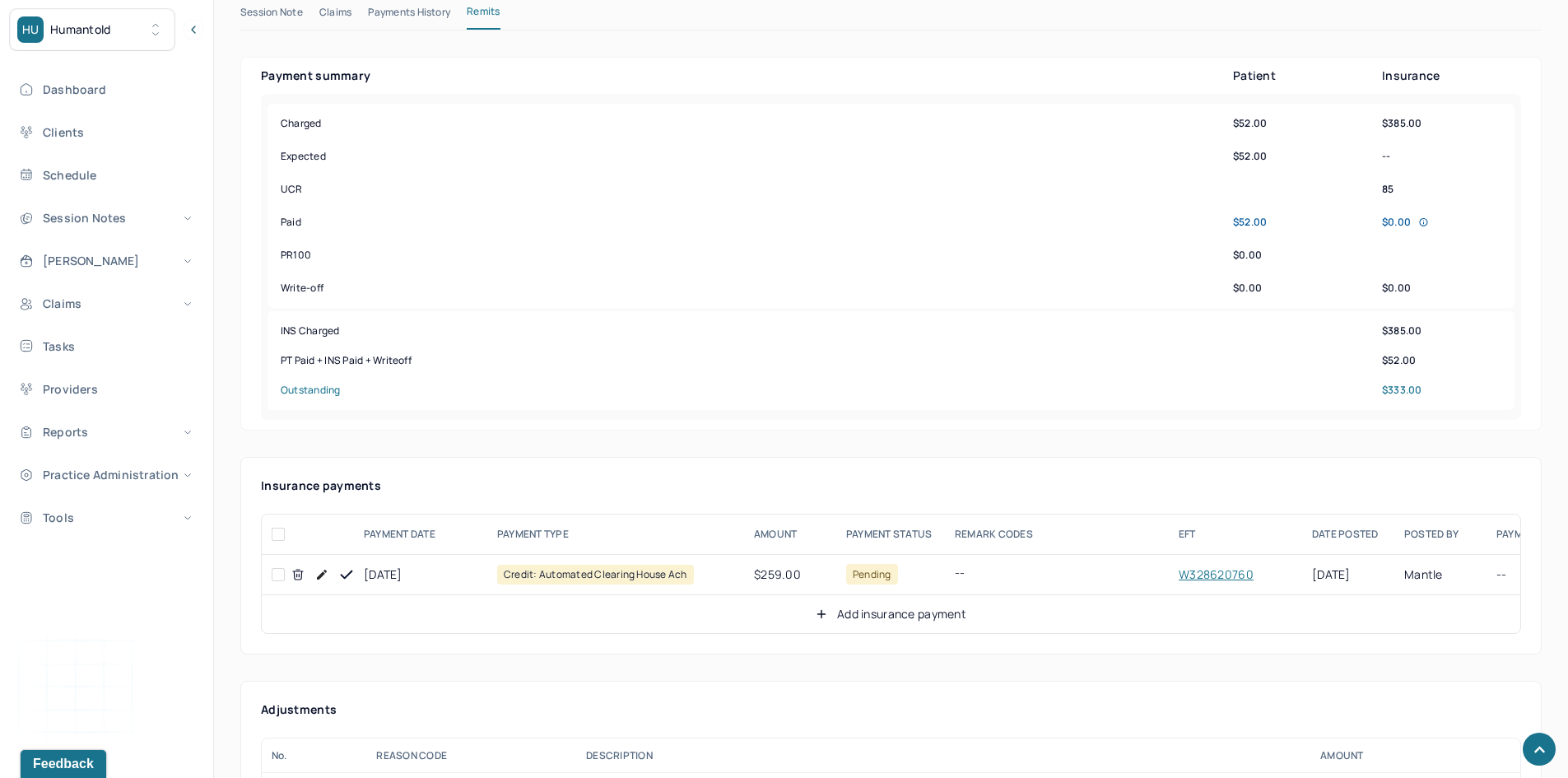 scroll, scrollTop: 659, scrollLeft: 0, axis: vertical 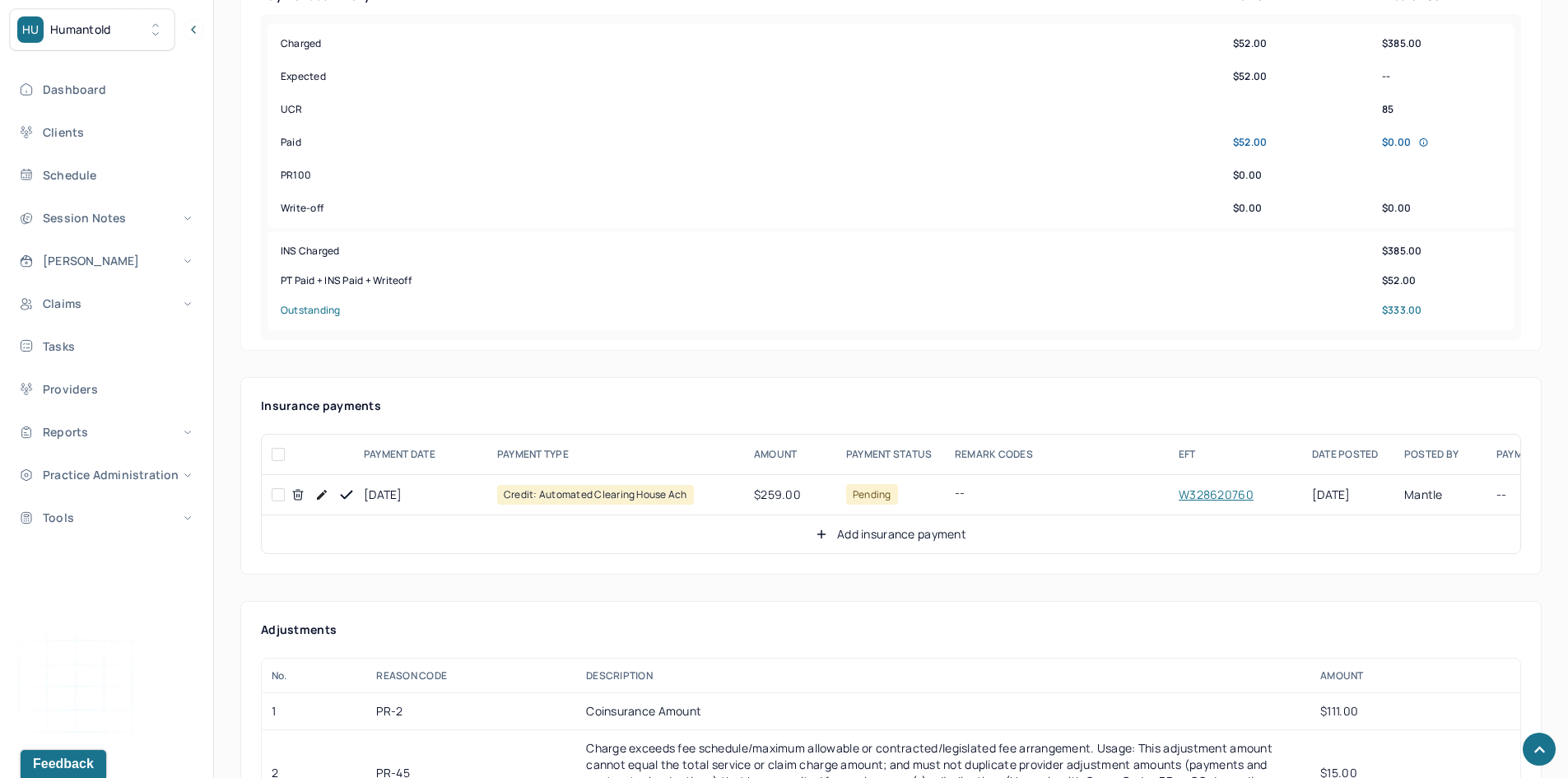 click at bounding box center (278, 495) 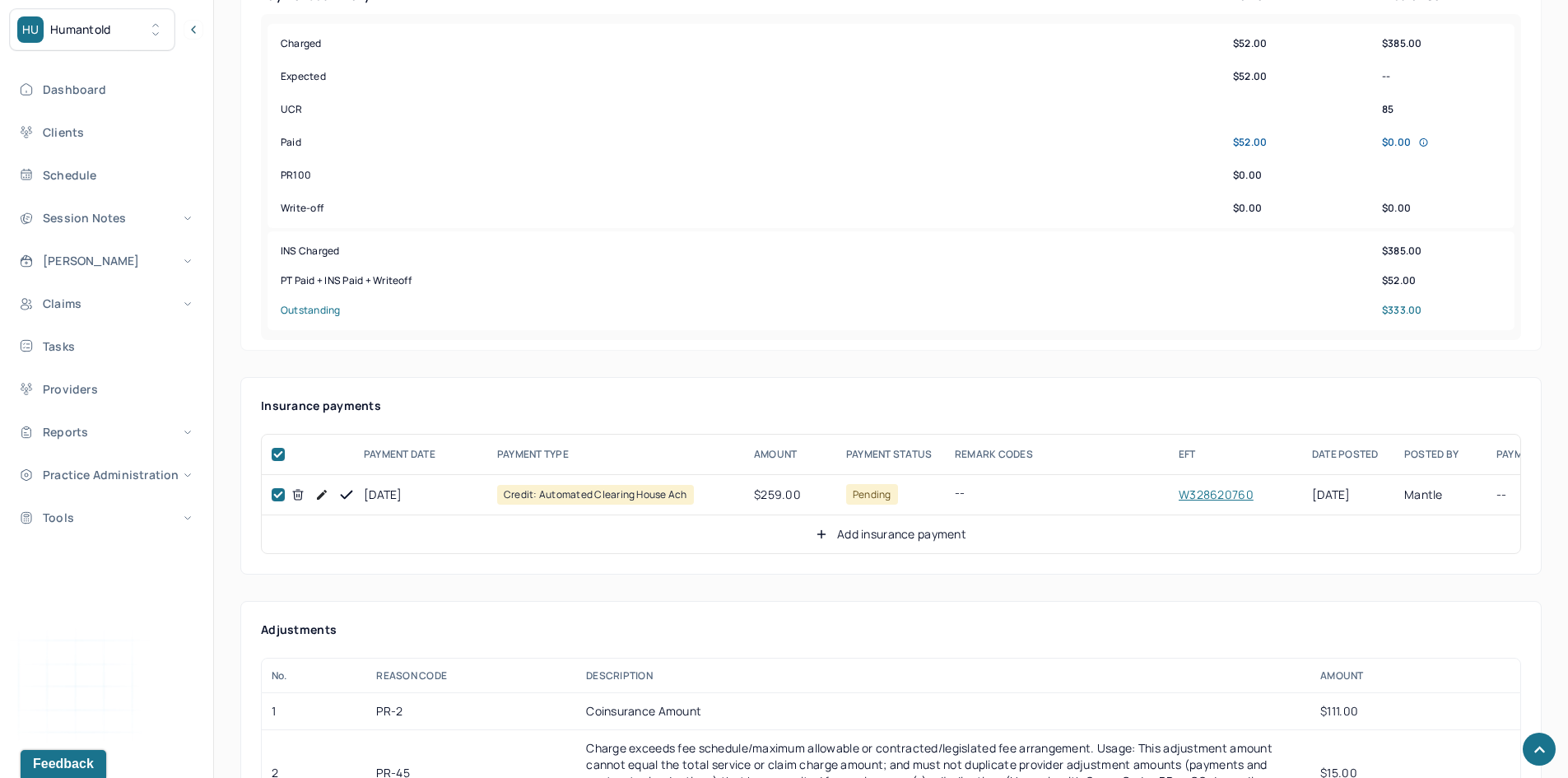 type 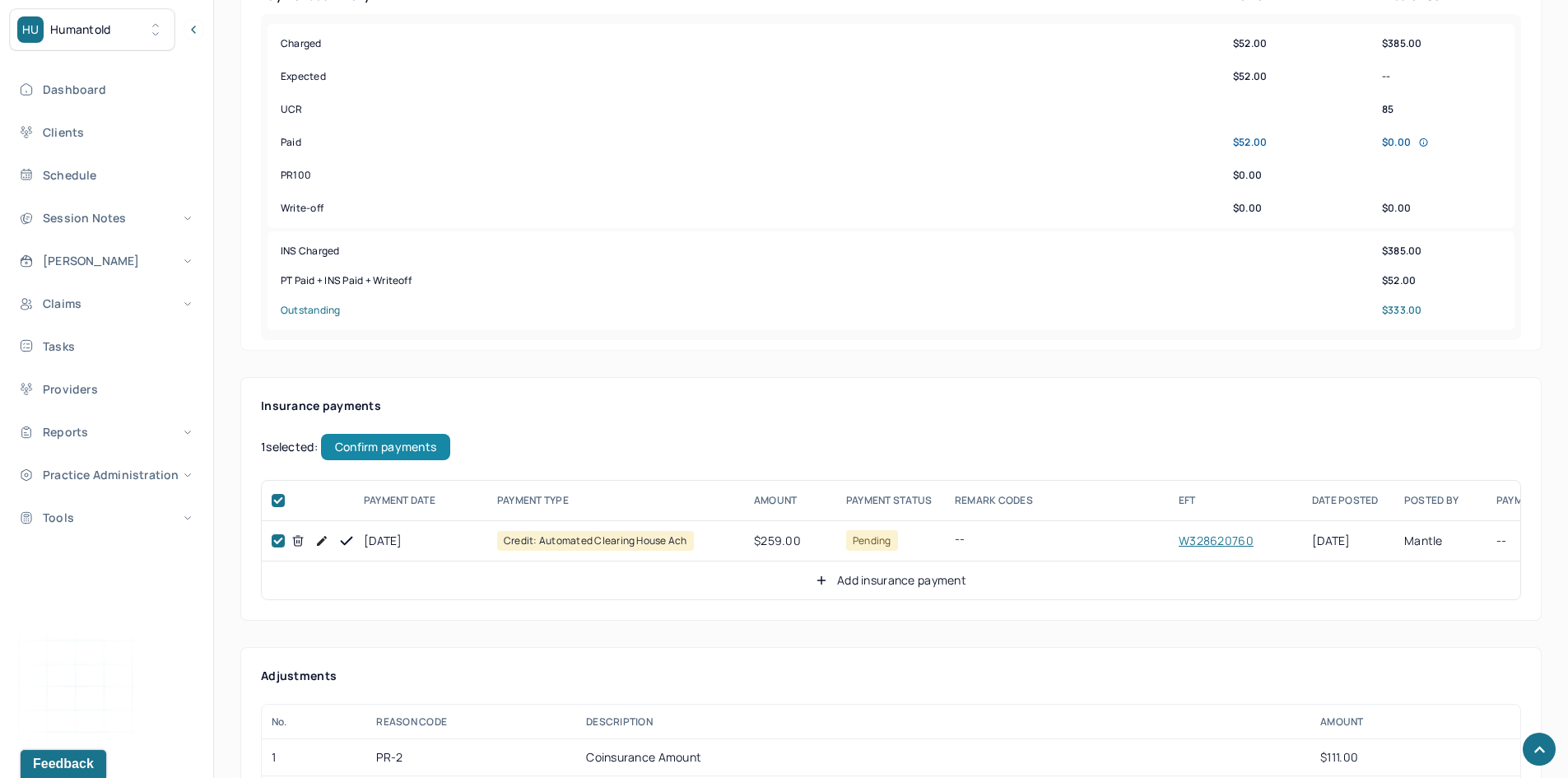 click on "Confirm payments" at bounding box center [385, 447] 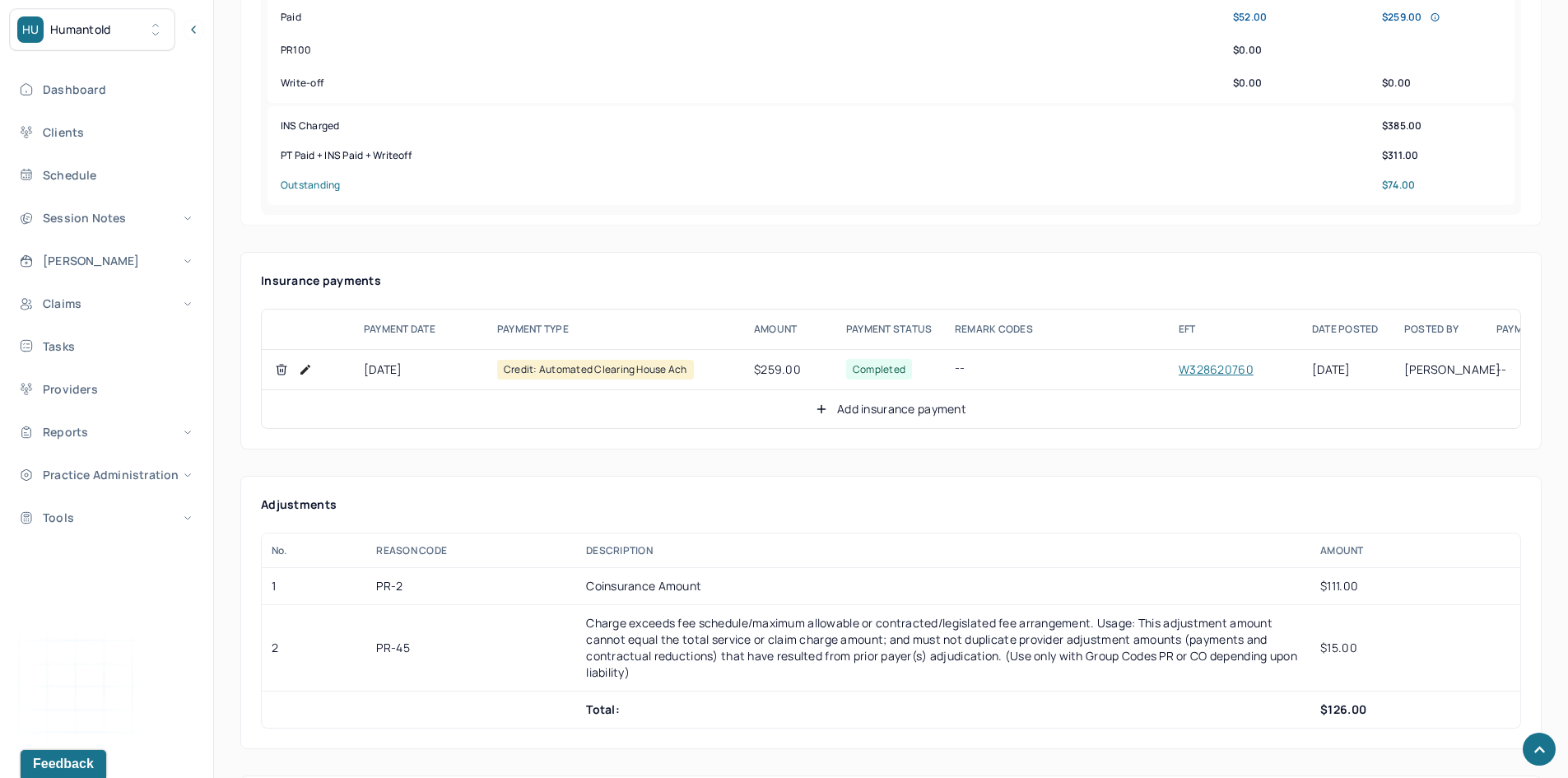 scroll, scrollTop: 823, scrollLeft: 0, axis: vertical 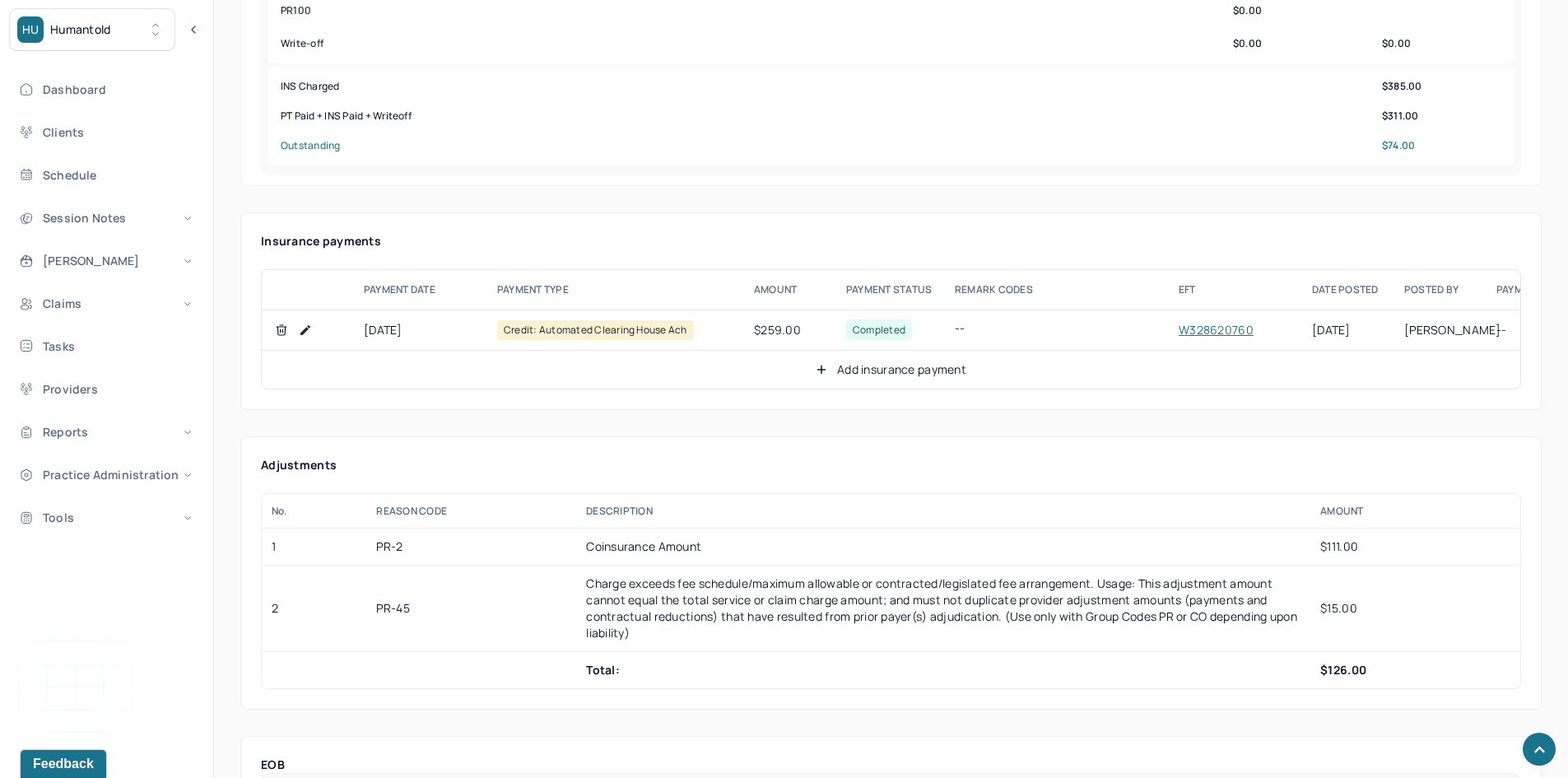 click 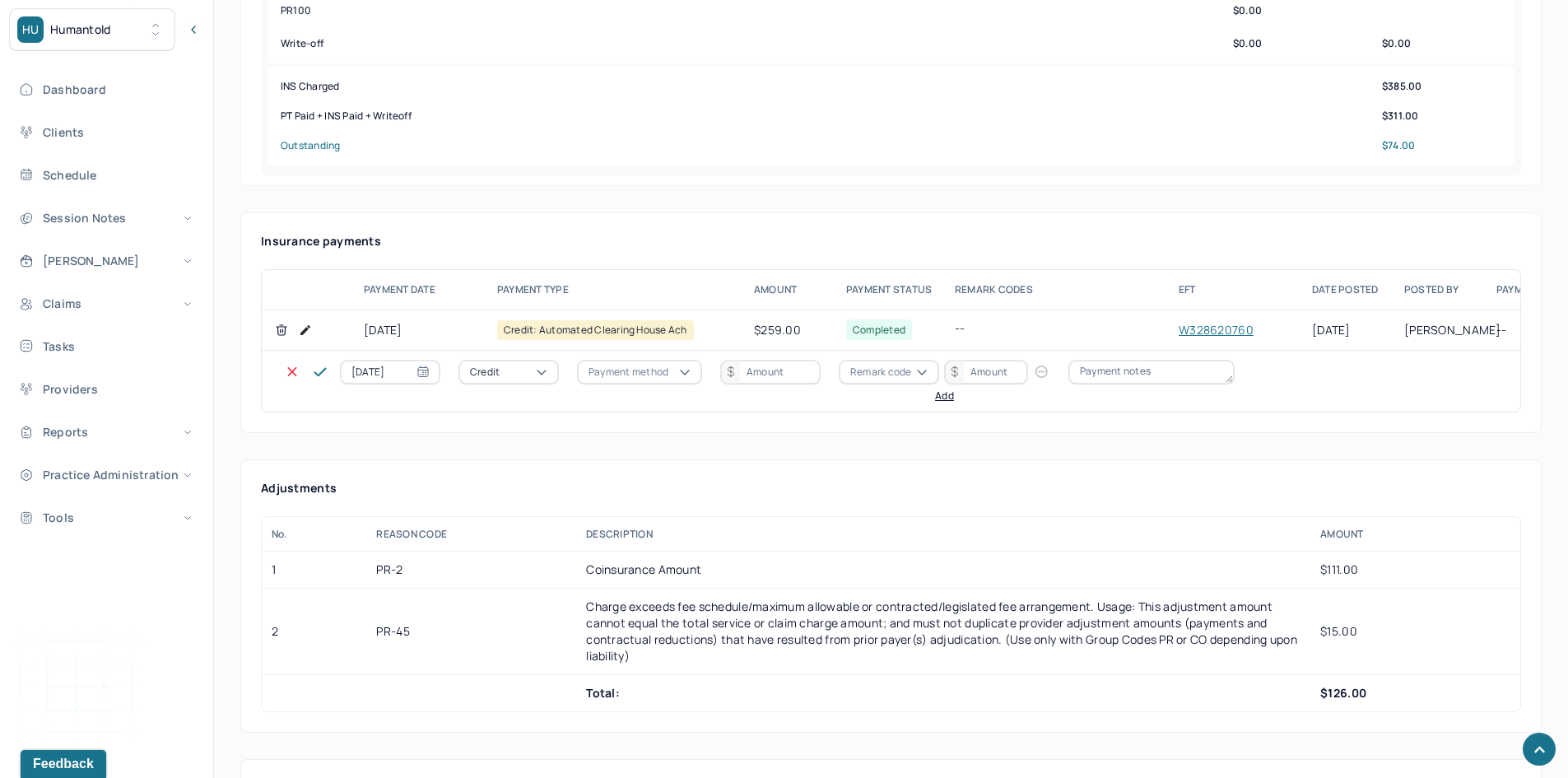click on "Credit" at bounding box center (485, 372) 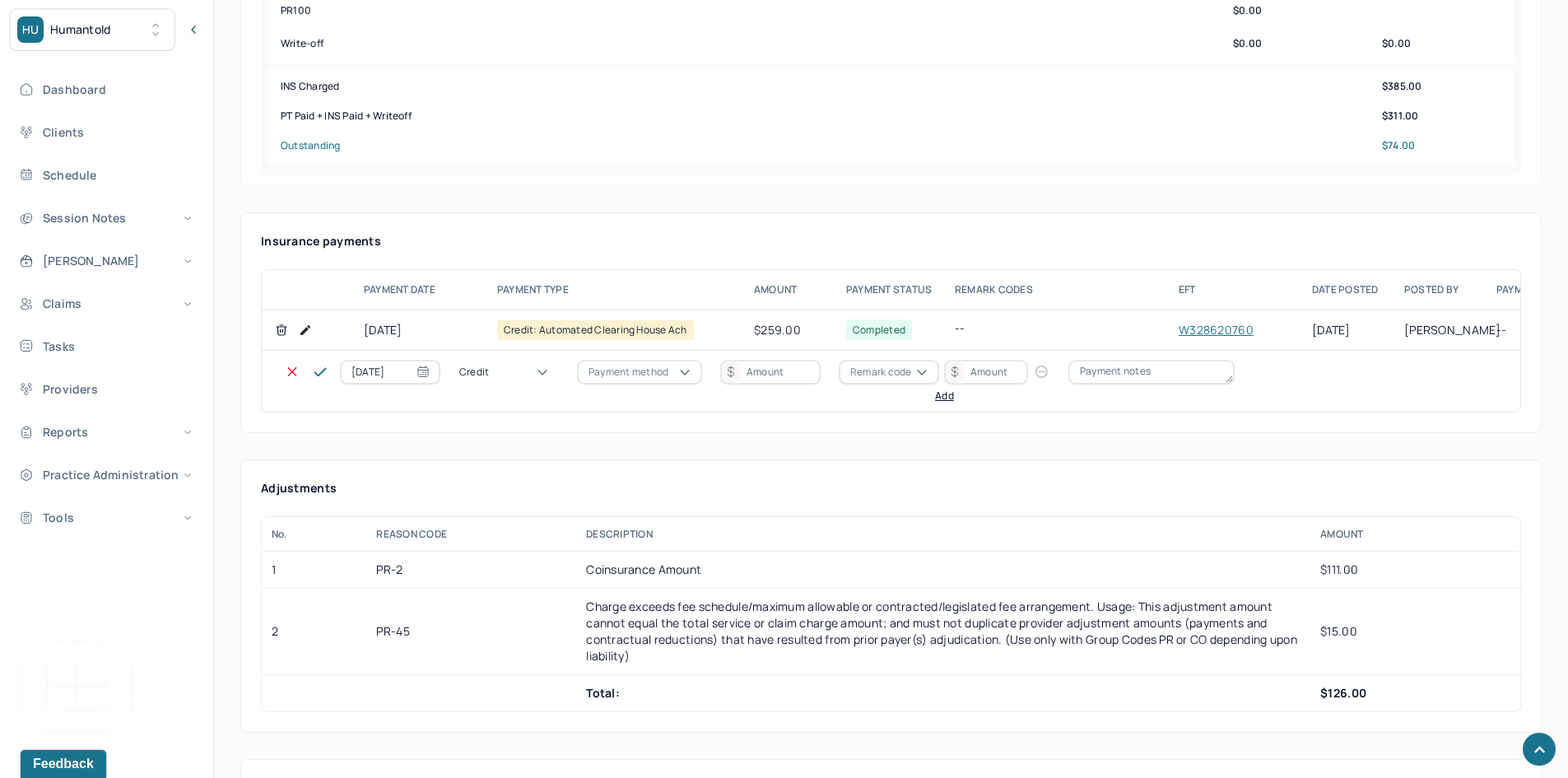 click on "Write off" at bounding box center (49, 2585) 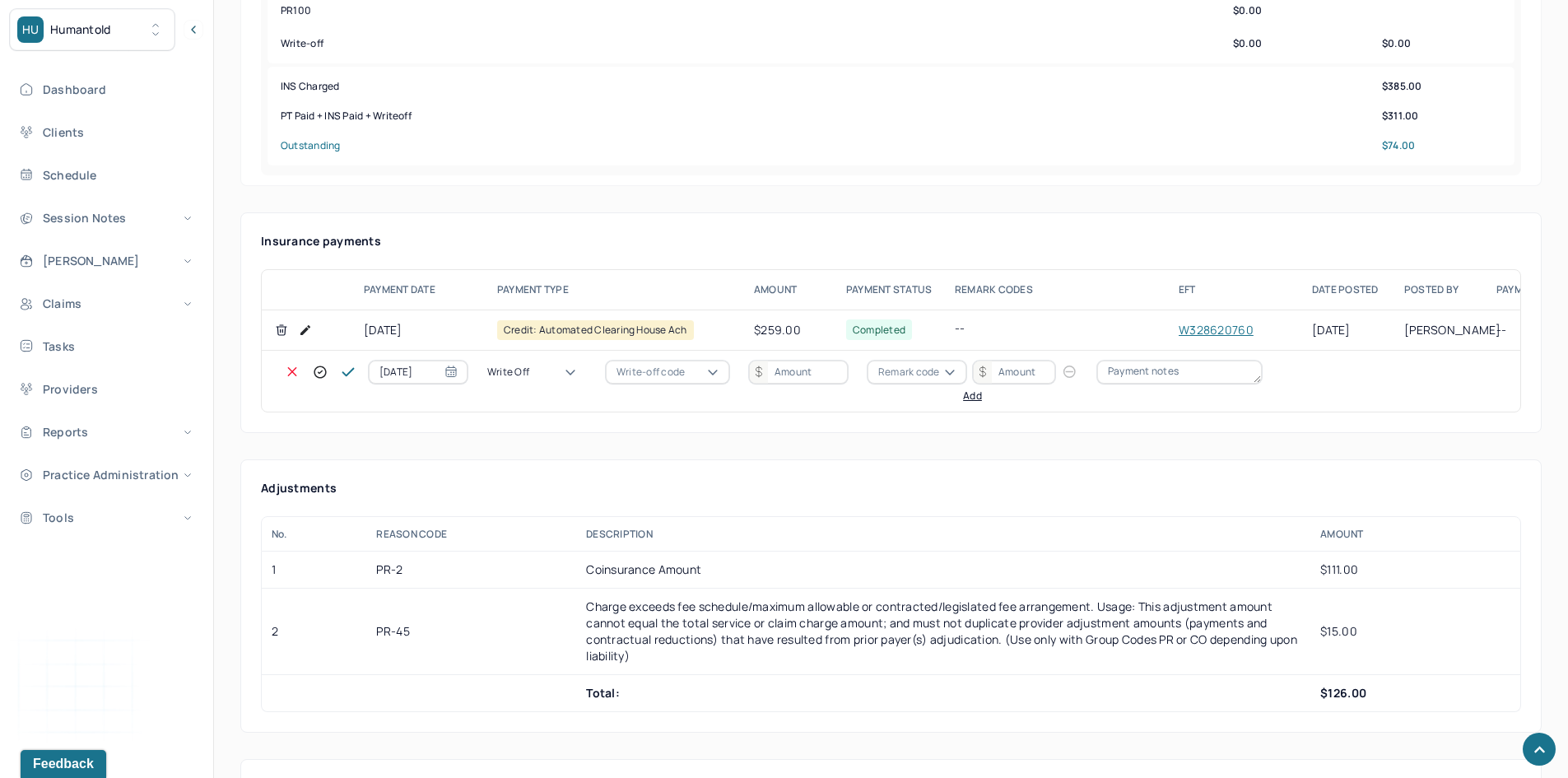 click on "Write-off code" at bounding box center [650, 372] 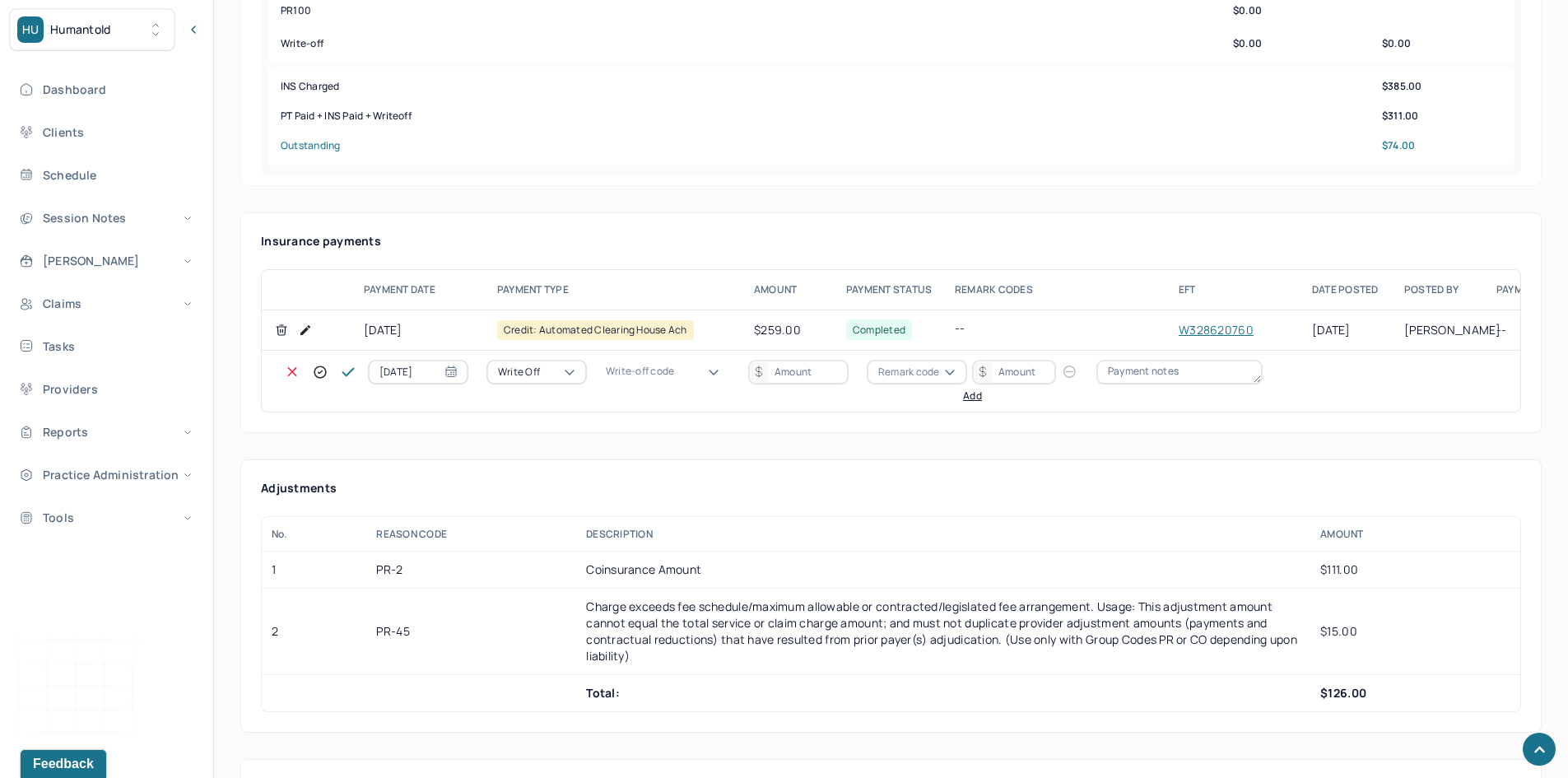 drag, startPoint x: 647, startPoint y: 495, endPoint x: 710, endPoint y: 452, distance: 76.275815 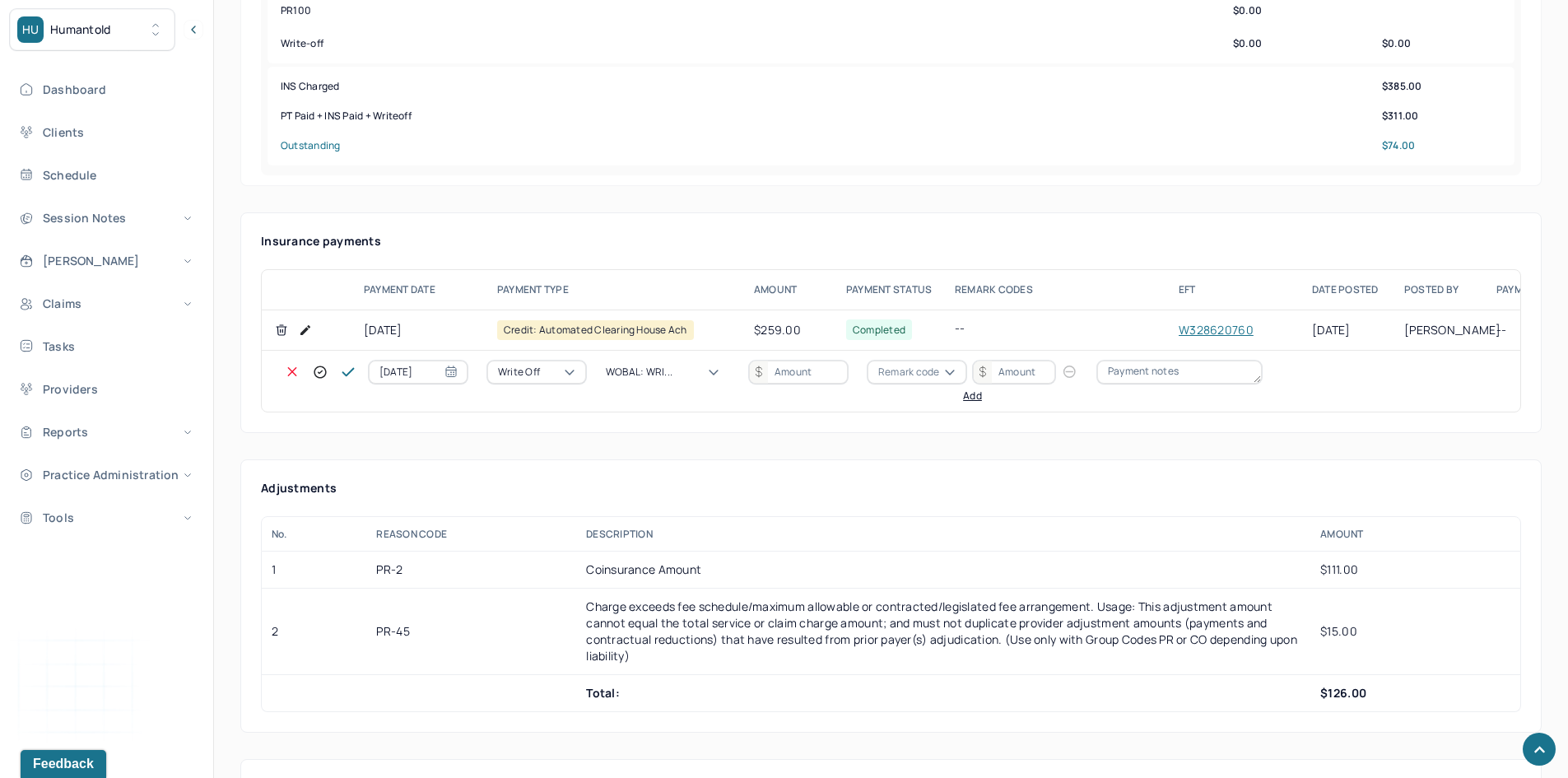click at bounding box center [798, 372] 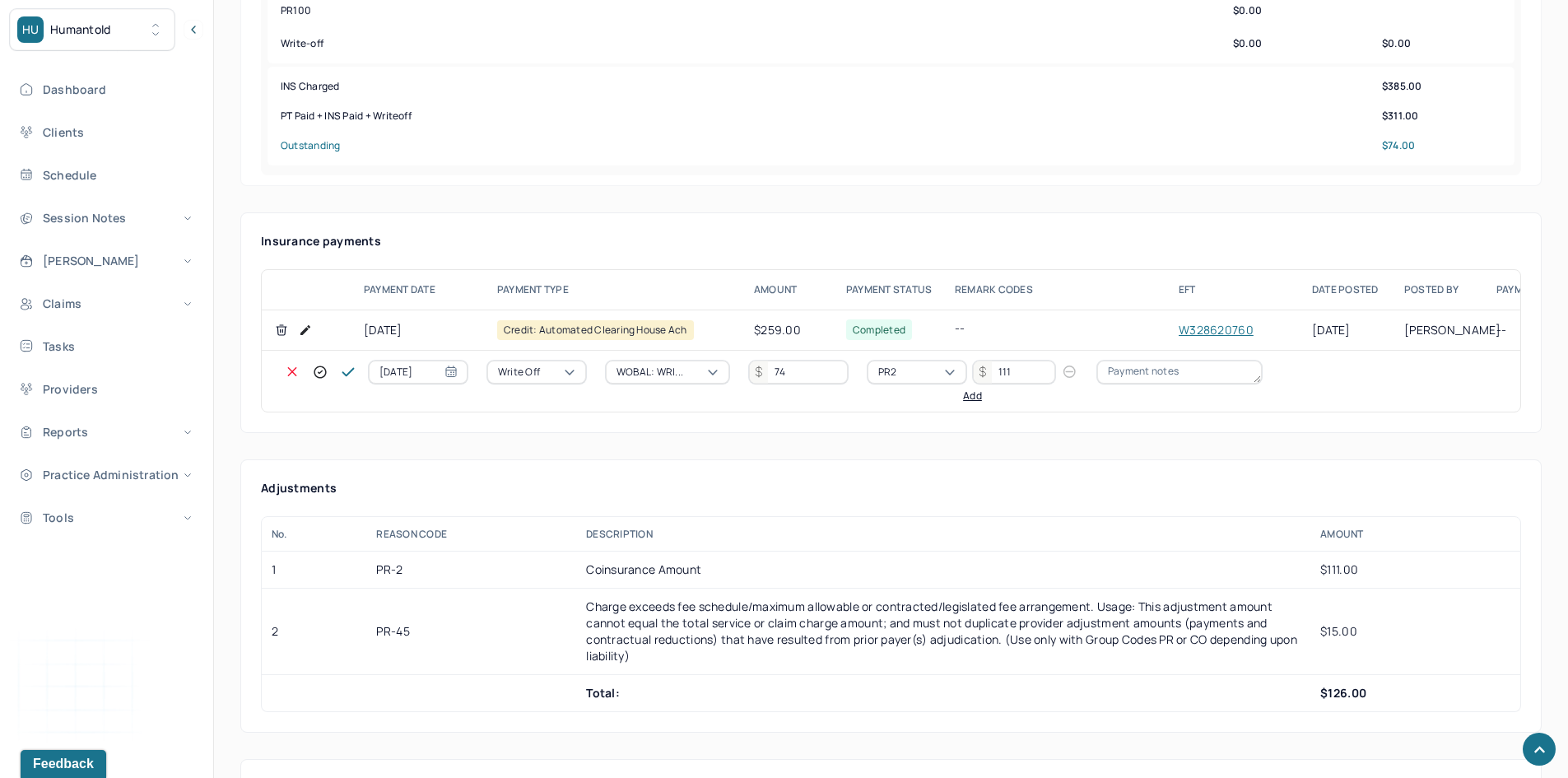 click on "Add" at bounding box center (972, 396) 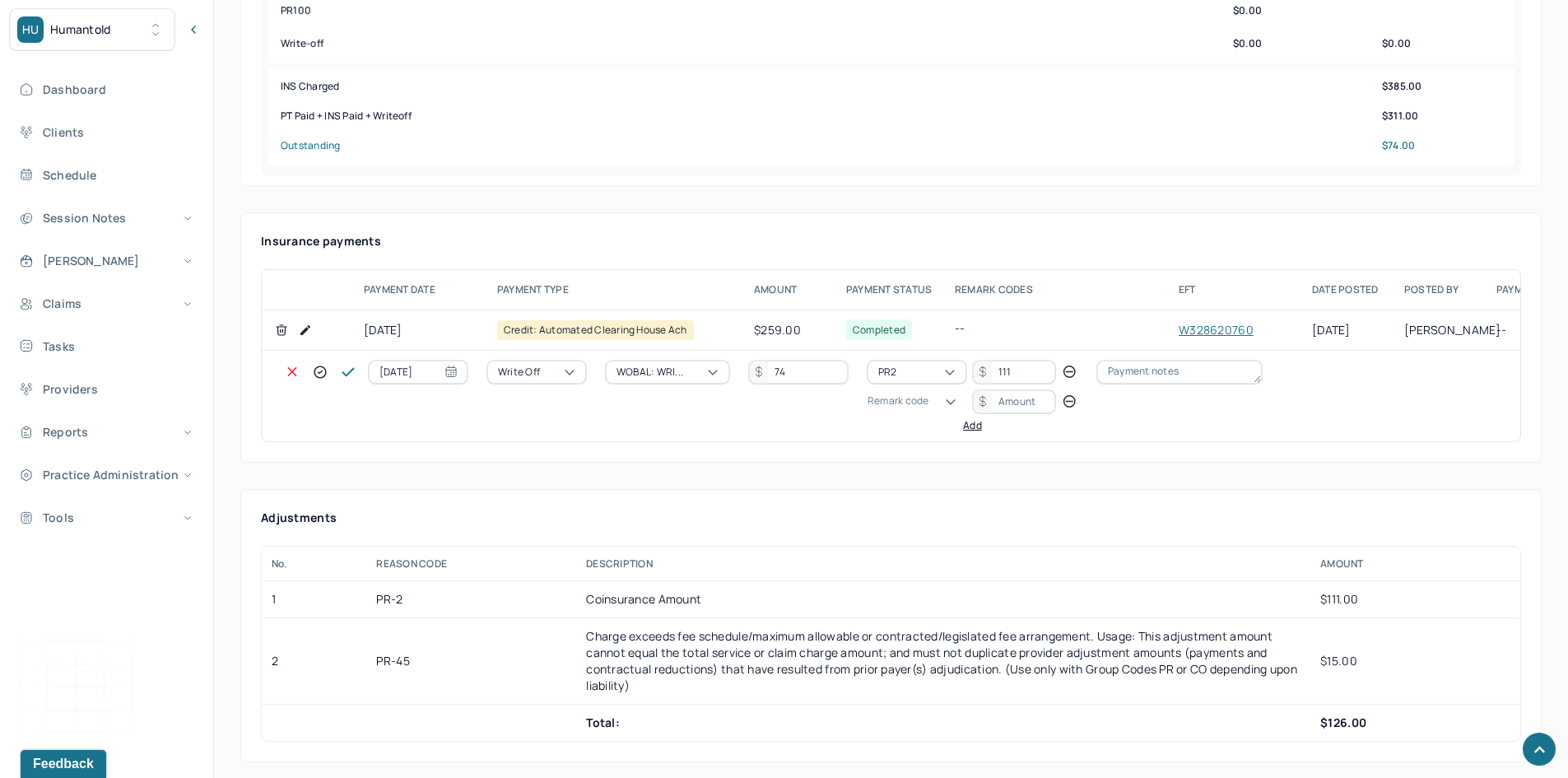 click on "Remark code" at bounding box center (898, 401) 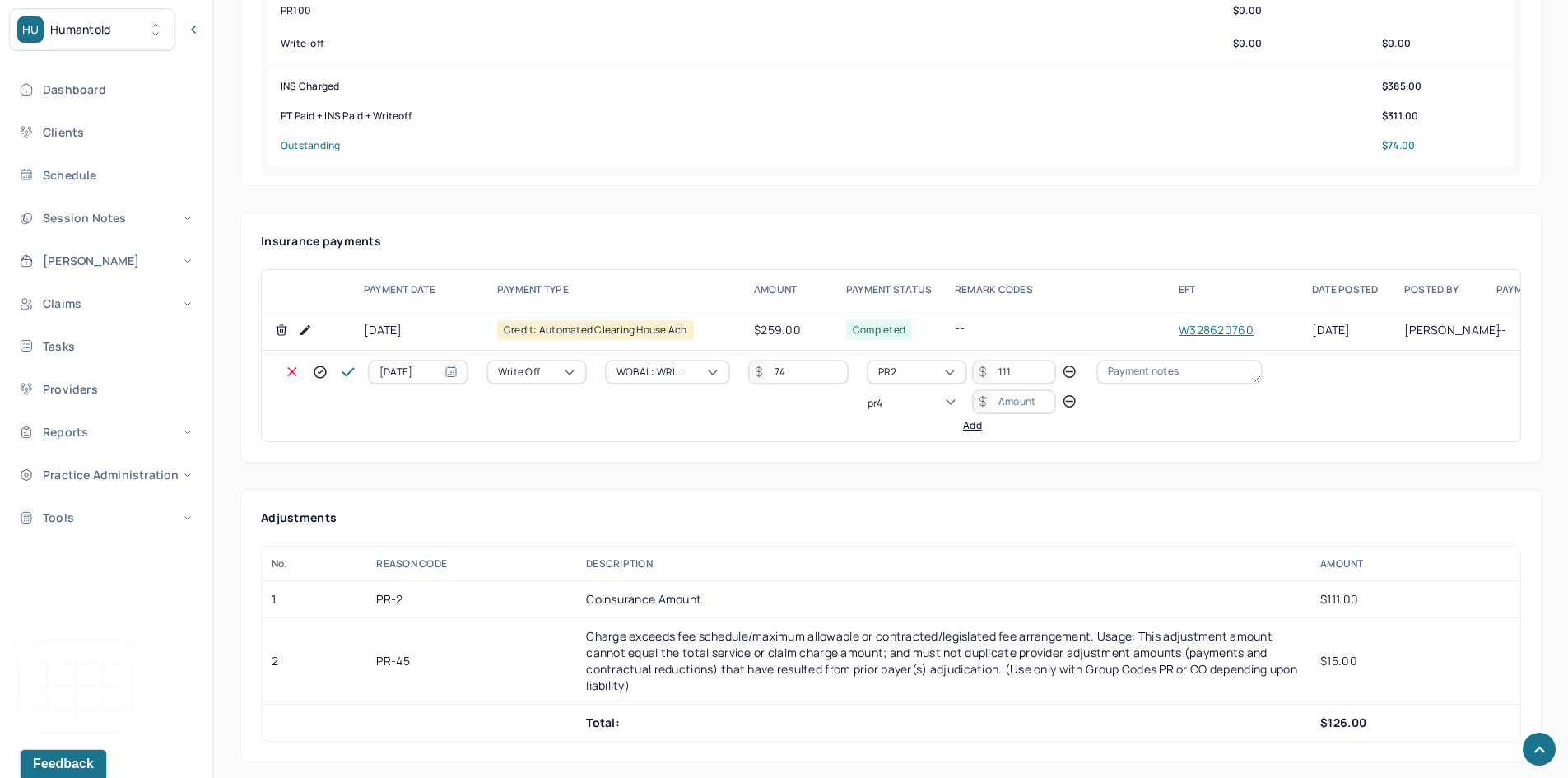 scroll, scrollTop: 0, scrollLeft: 0, axis: both 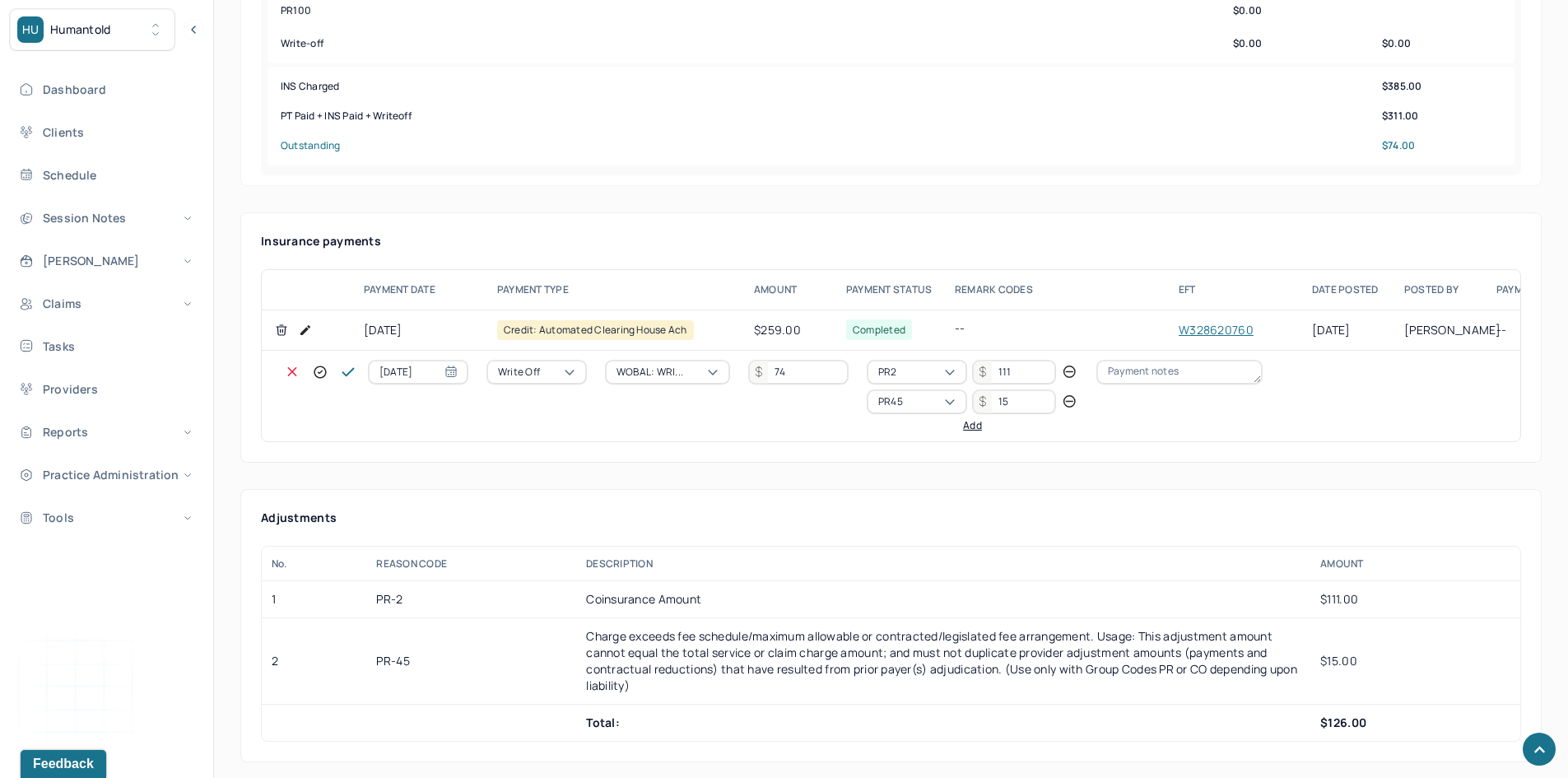 click 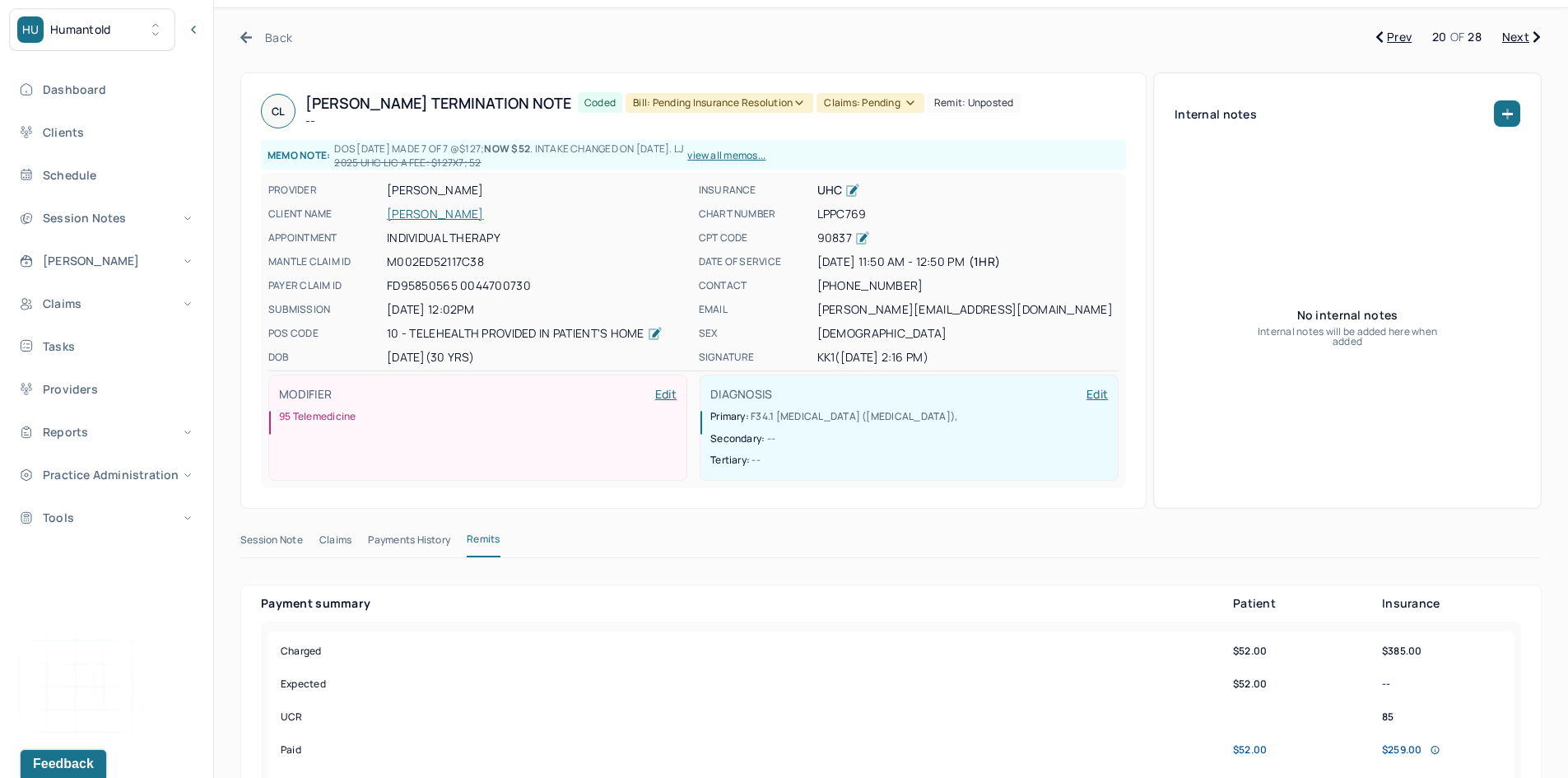 scroll, scrollTop: 0, scrollLeft: 0, axis: both 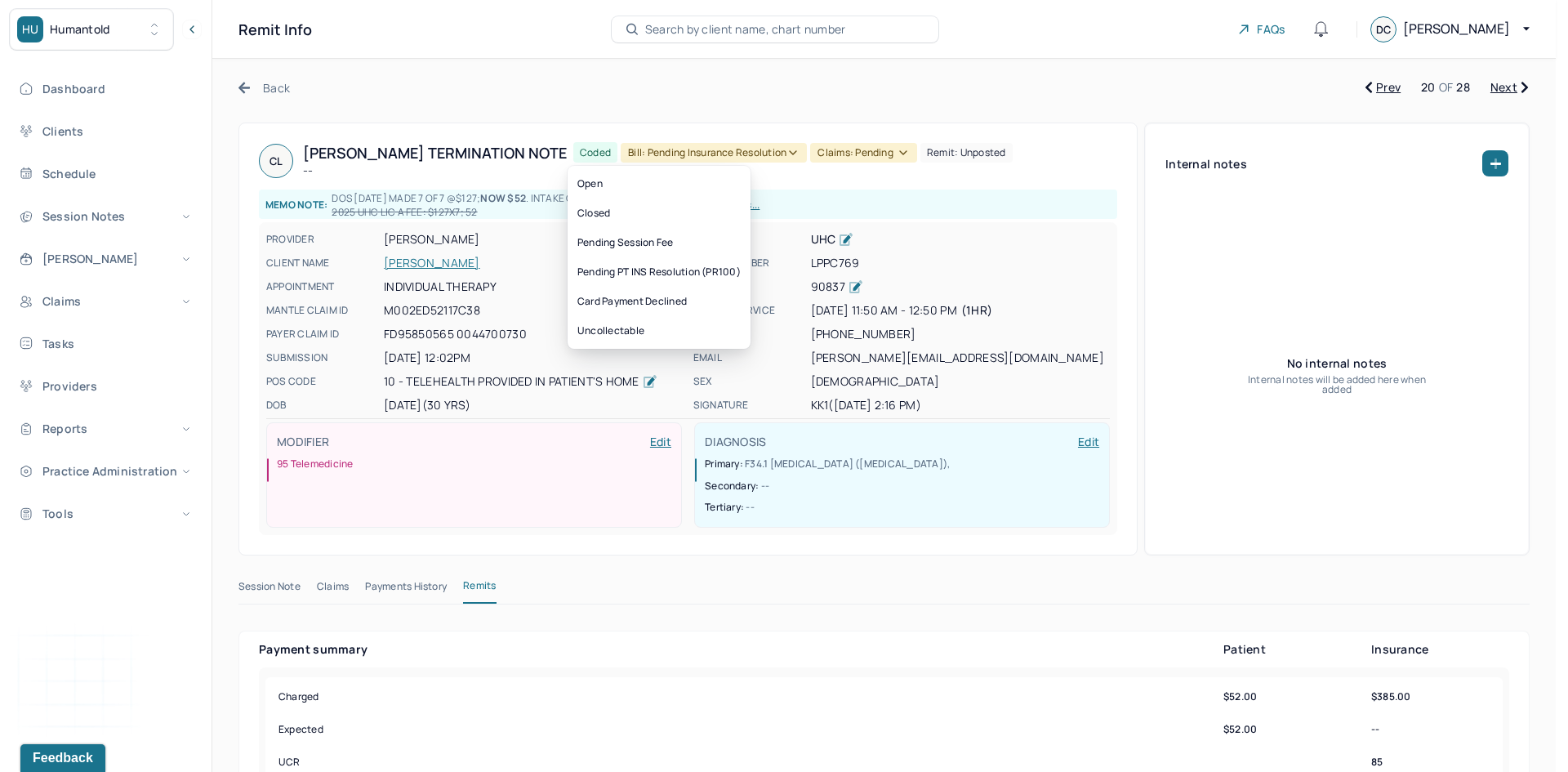 click on "Bill: Pending Insurance Resolution" at bounding box center (714, 153) 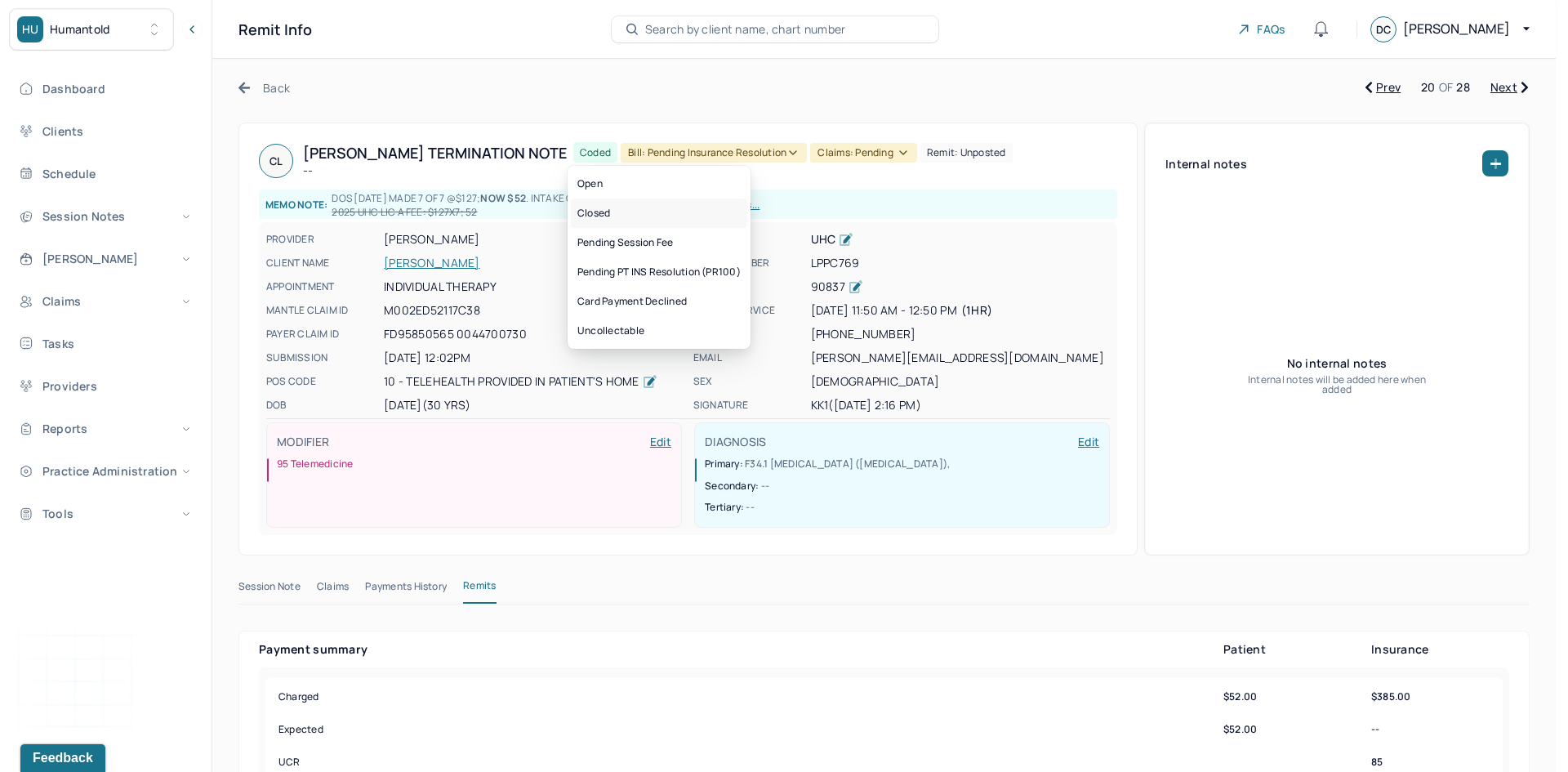 click on "Closed" at bounding box center [659, 213] 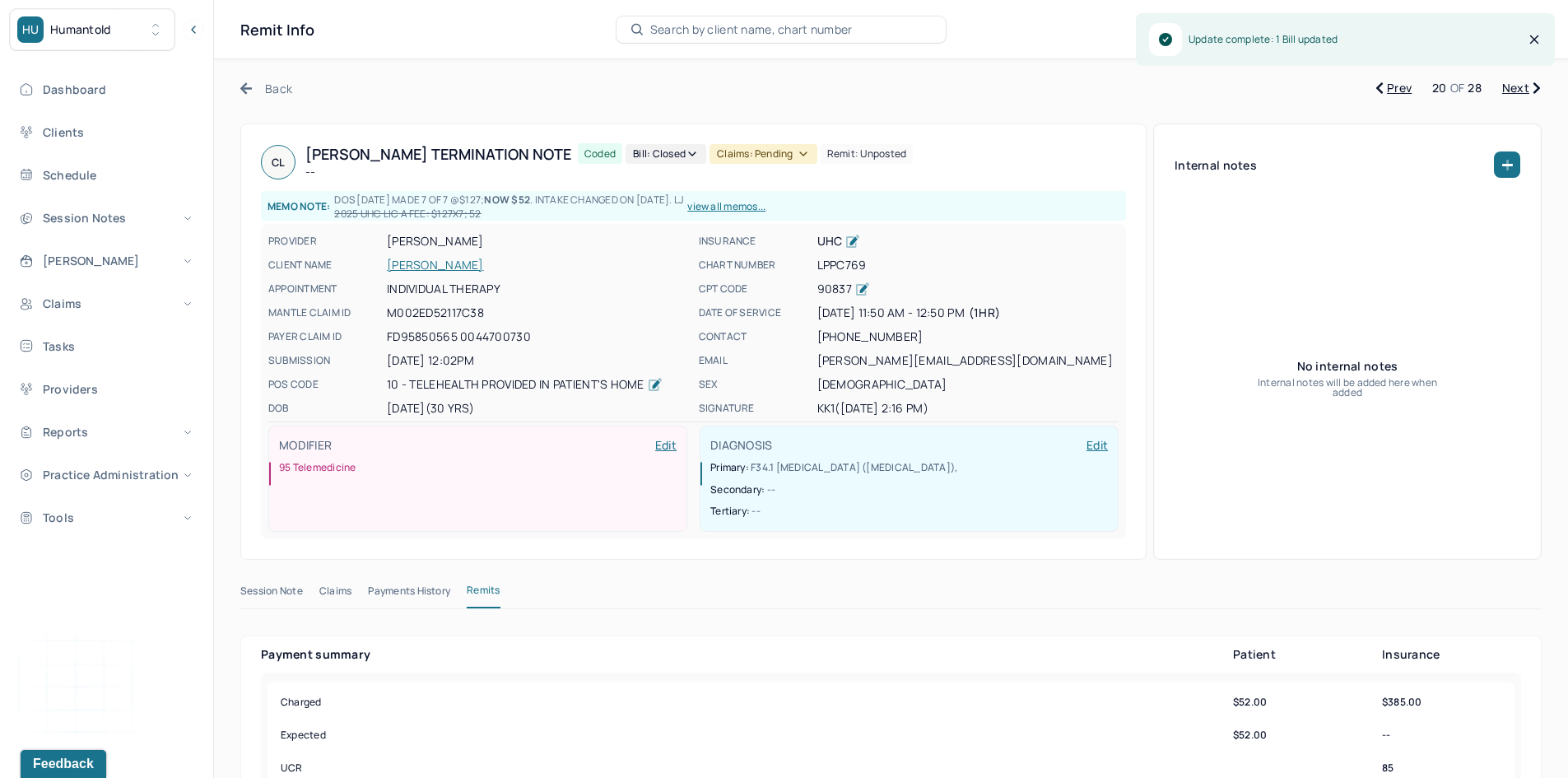 click on "Claims: pending" at bounding box center (763, 154) 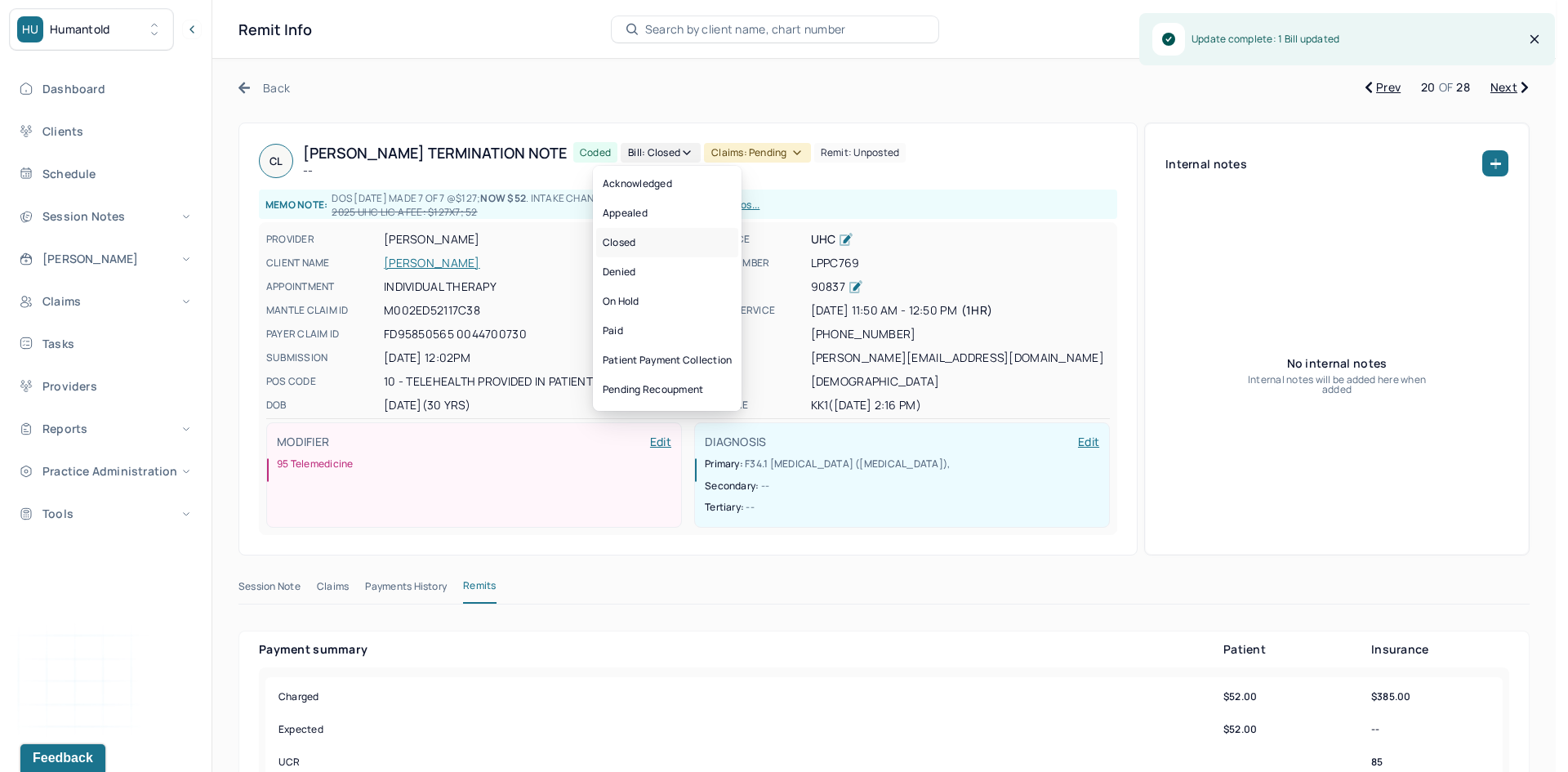 click on "Closed" at bounding box center (667, 243) 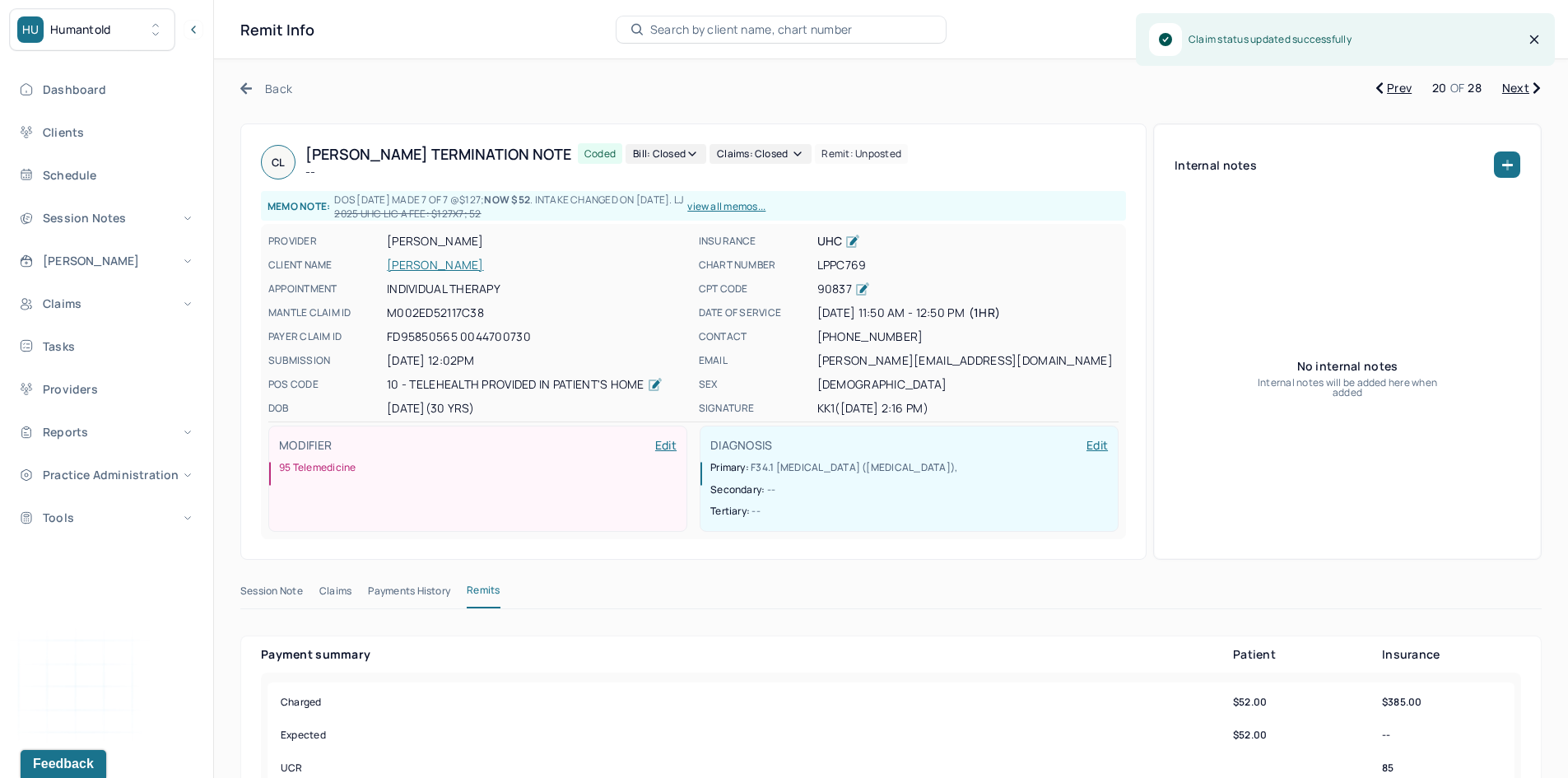 click on "Next" at bounding box center (1521, 88) 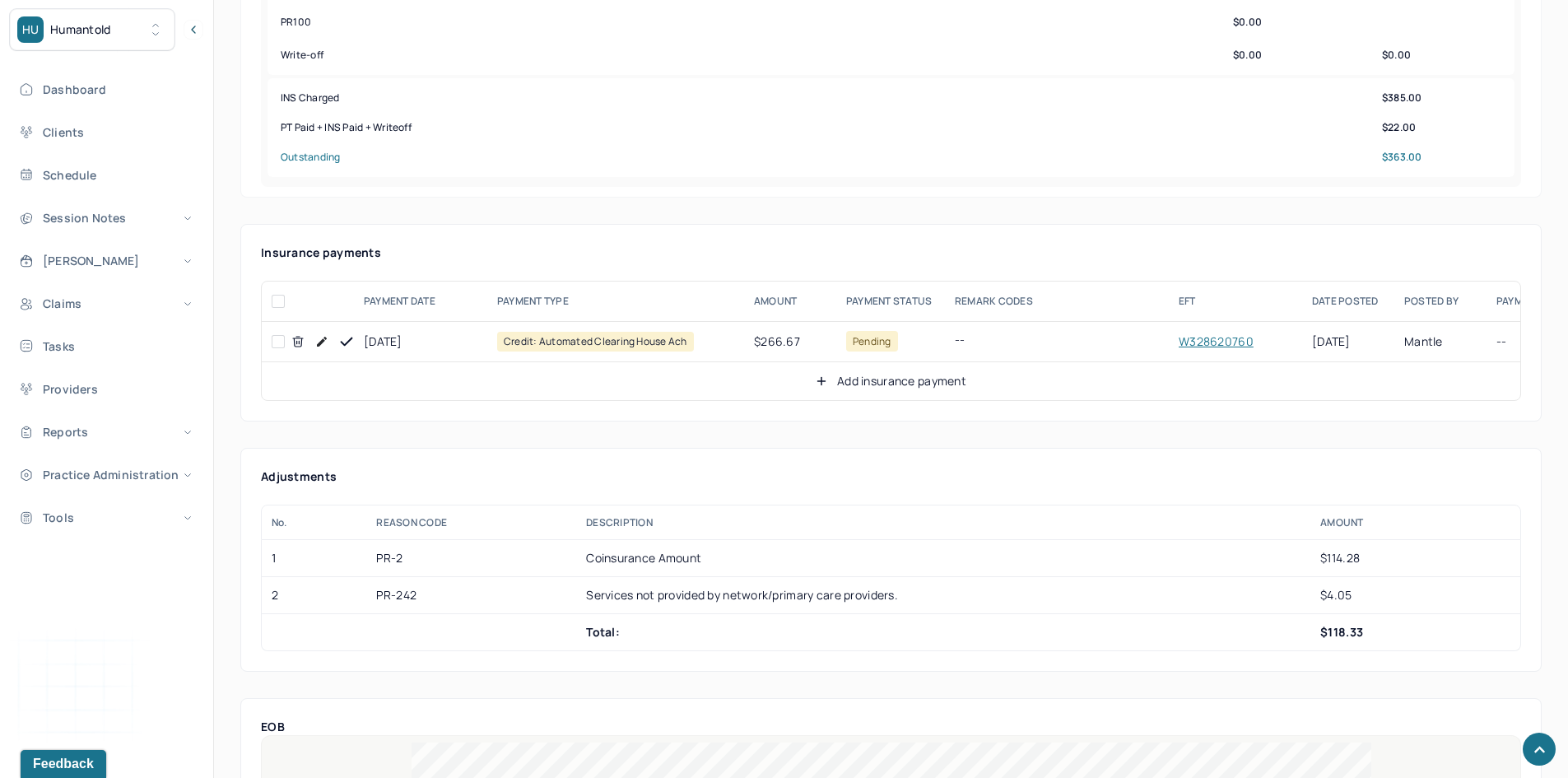 scroll, scrollTop: 659, scrollLeft: 0, axis: vertical 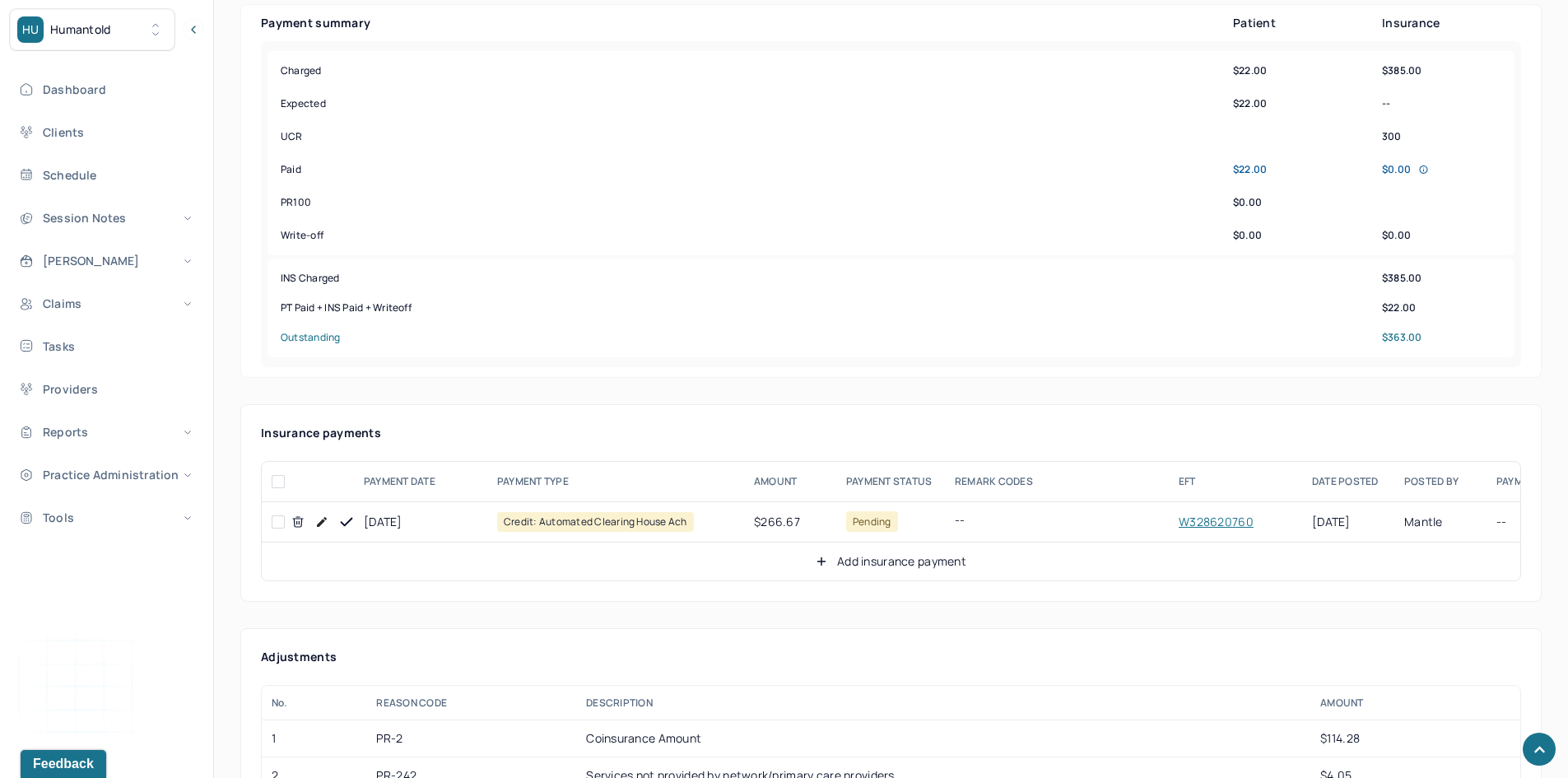drag, startPoint x: 277, startPoint y: 510, endPoint x: 281, endPoint y: 502, distance: 8.94427 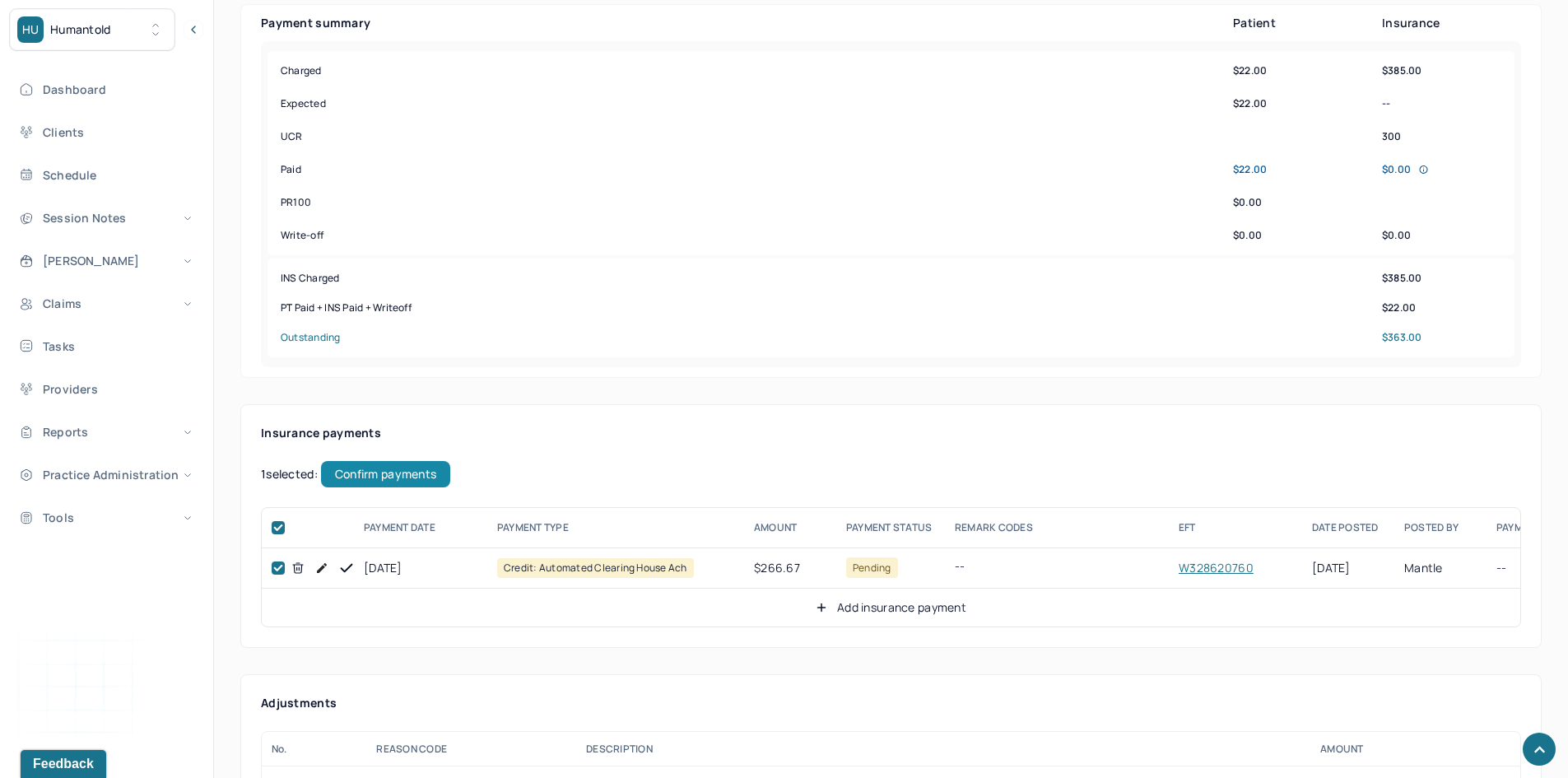 click on "Confirm payments" at bounding box center (385, 474) 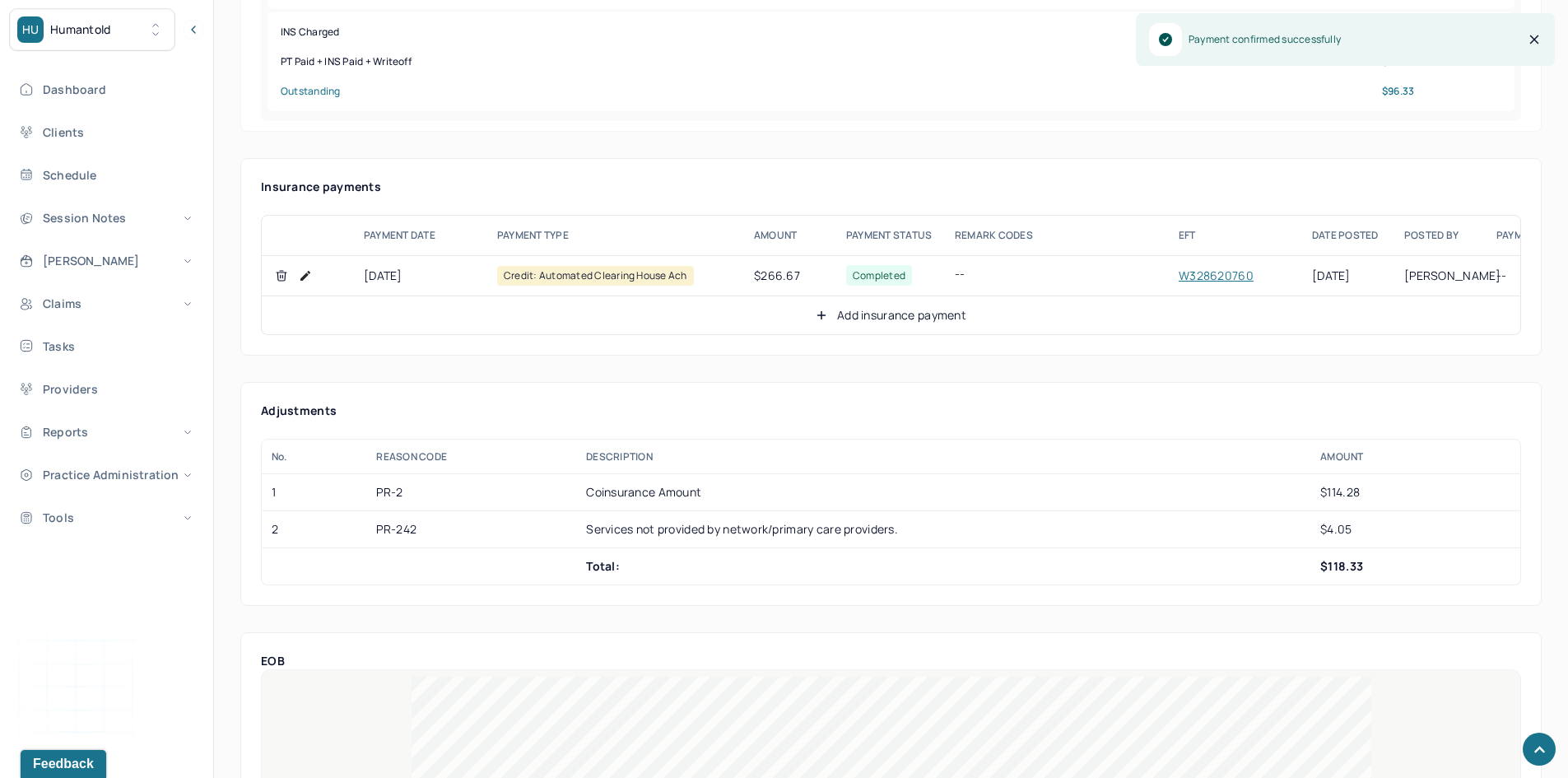 scroll, scrollTop: 906, scrollLeft: 0, axis: vertical 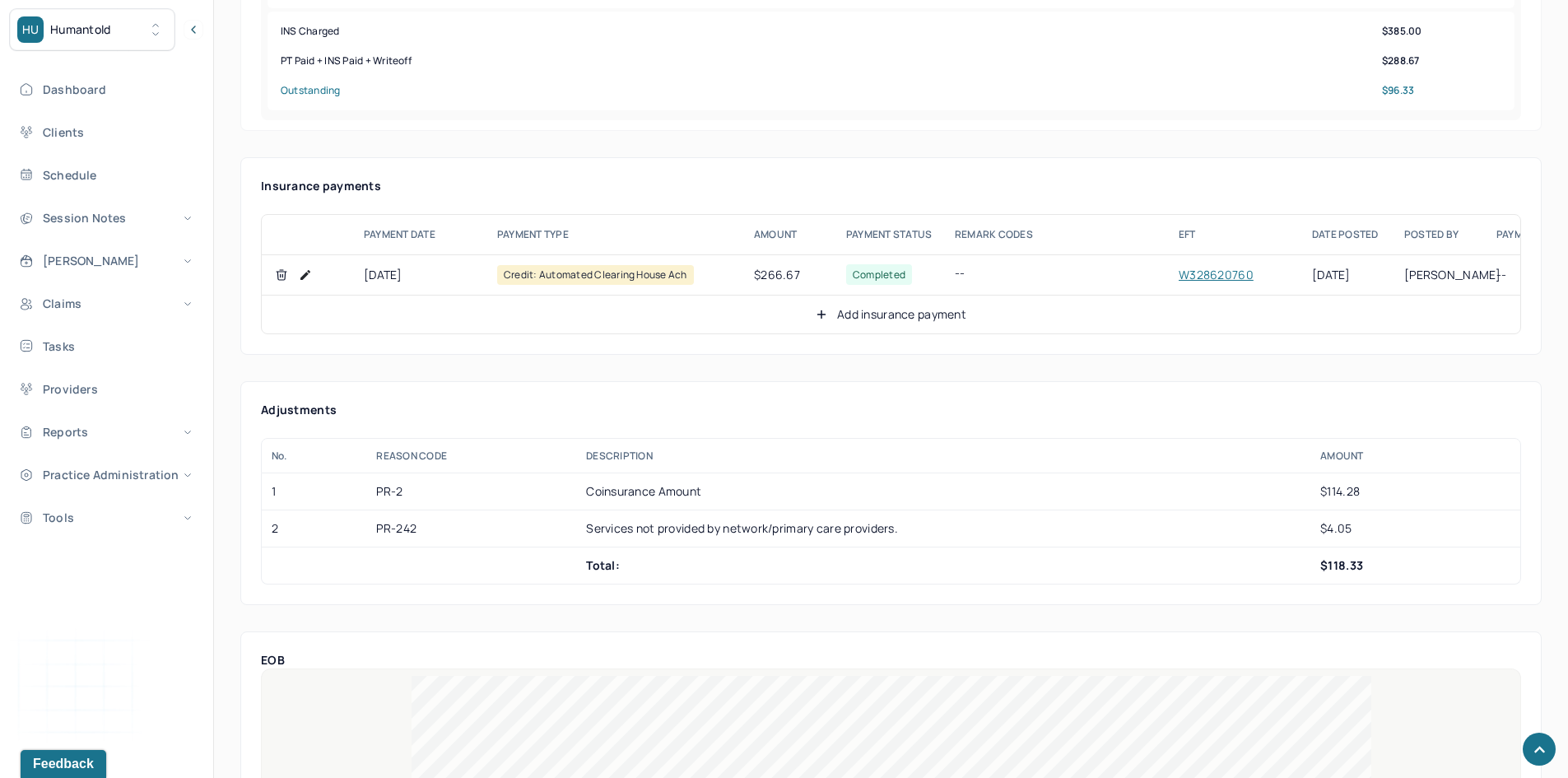 click 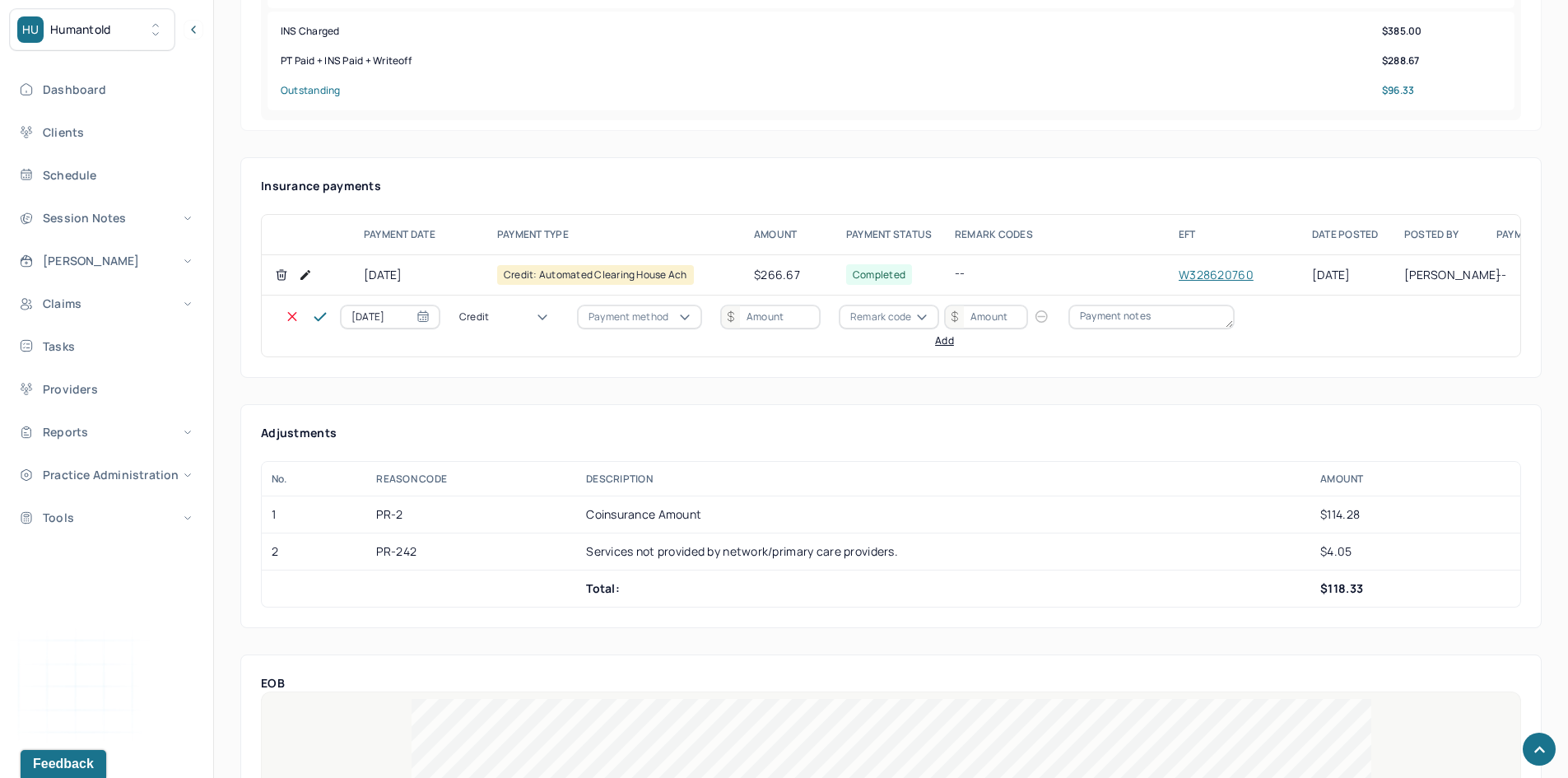 click on "Credit" at bounding box center (509, 317) 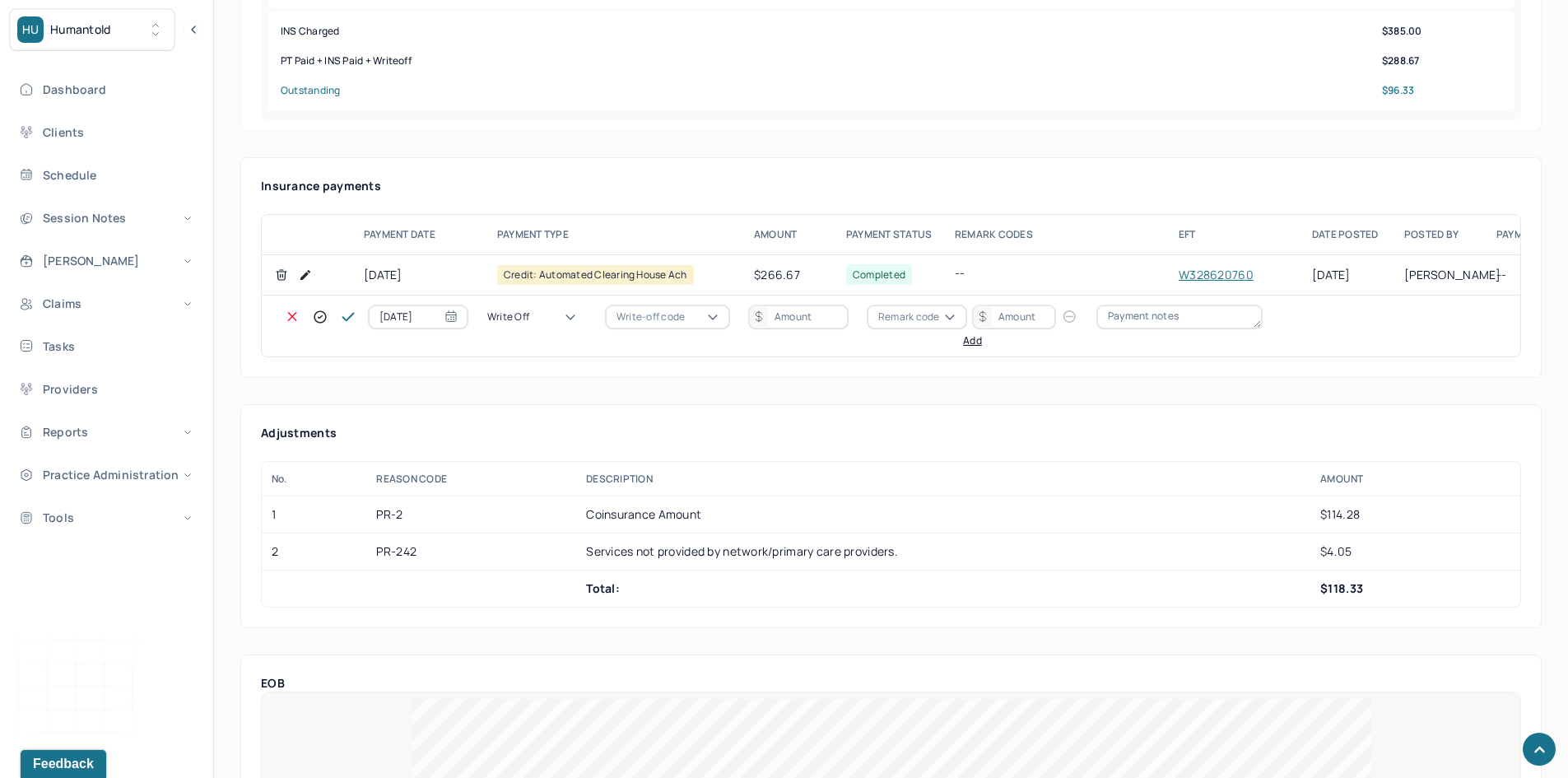 click on "Write-off code" at bounding box center (650, 317) 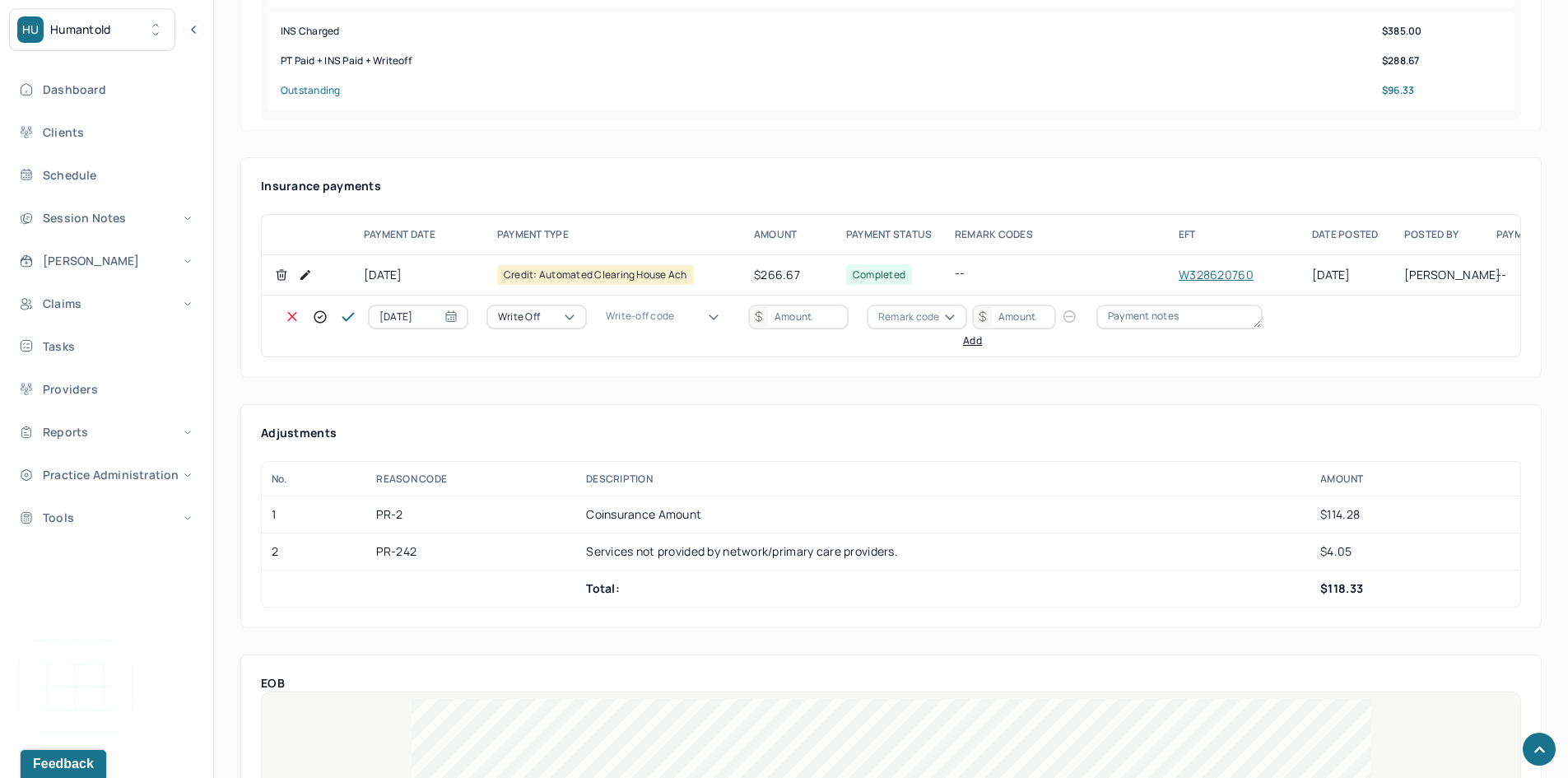 click on "WOBAL: WRITE OFF - BALANCE (INSADJ)" at bounding box center [82, 2497] 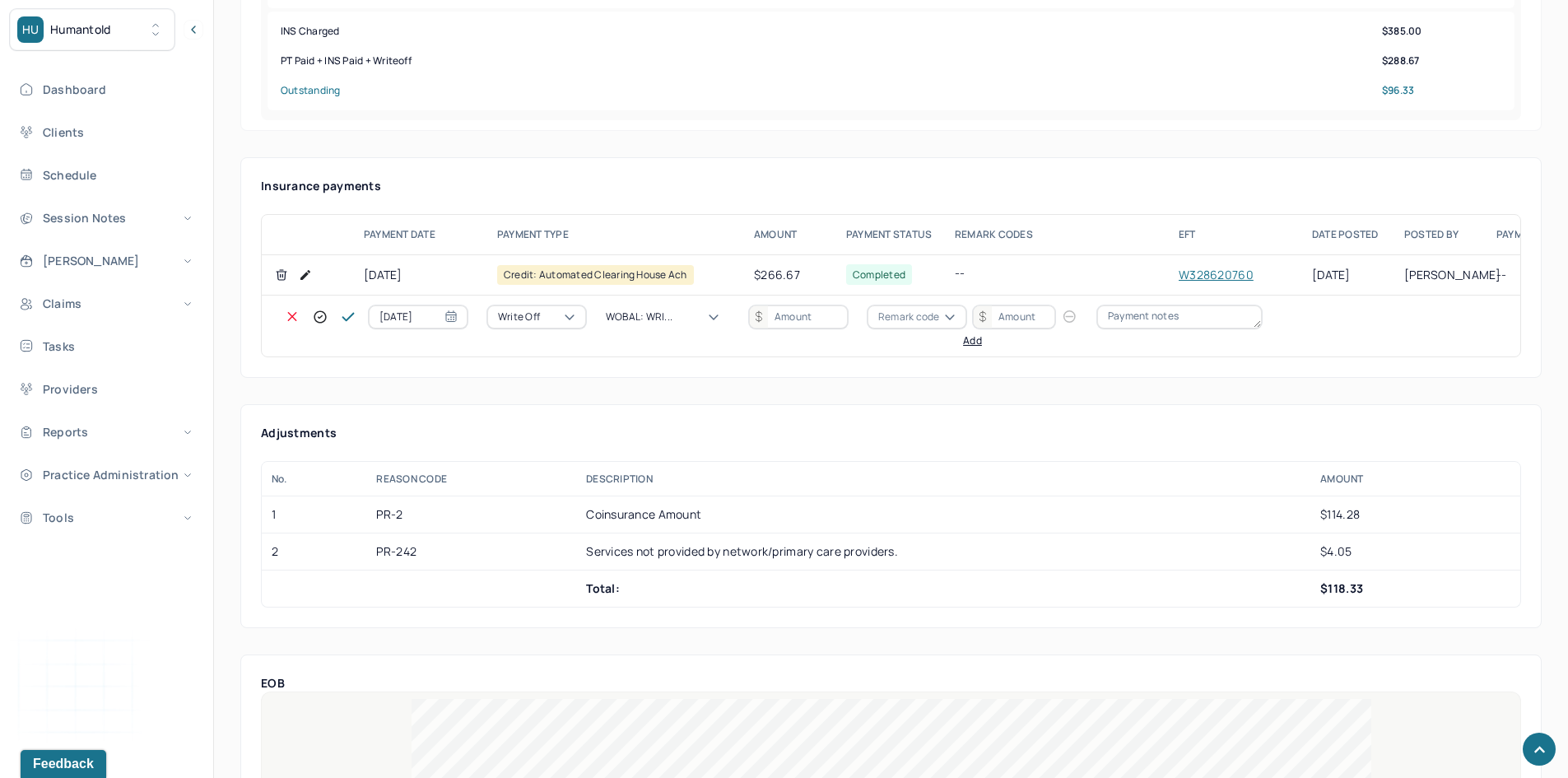 click at bounding box center [798, 317] 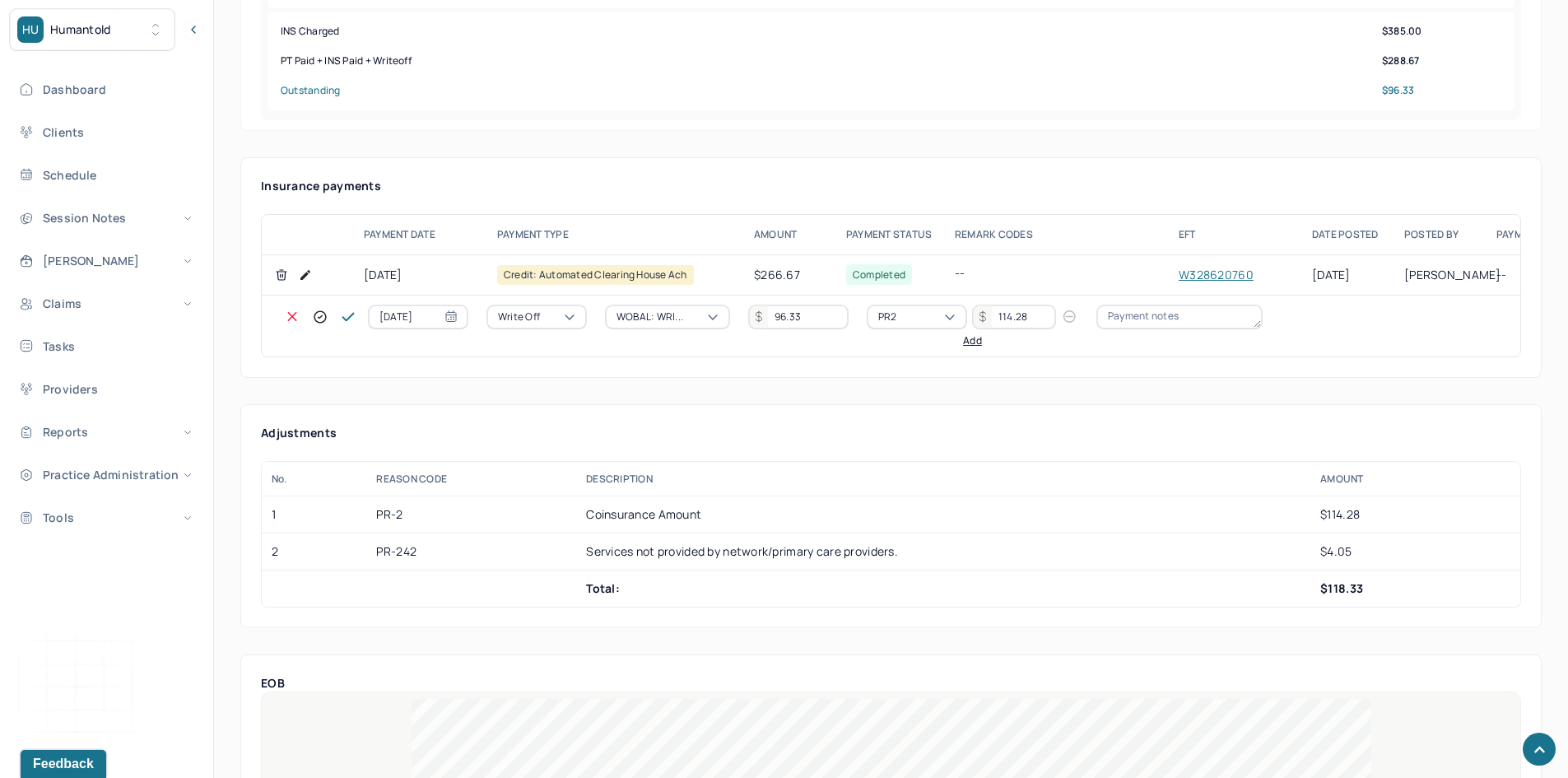 click on "Add" at bounding box center [972, 341] 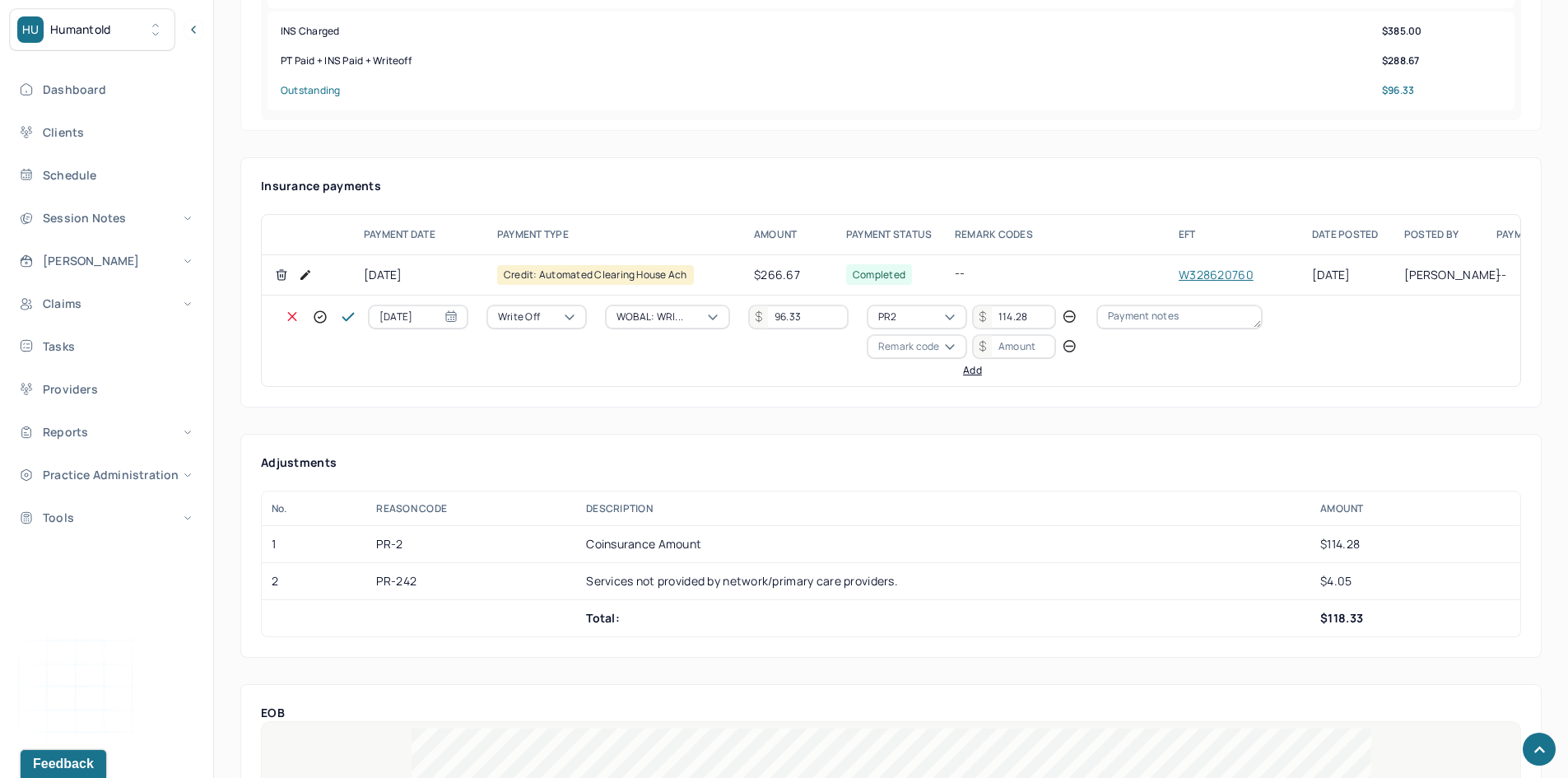 click on "Remark code" at bounding box center [909, 347] 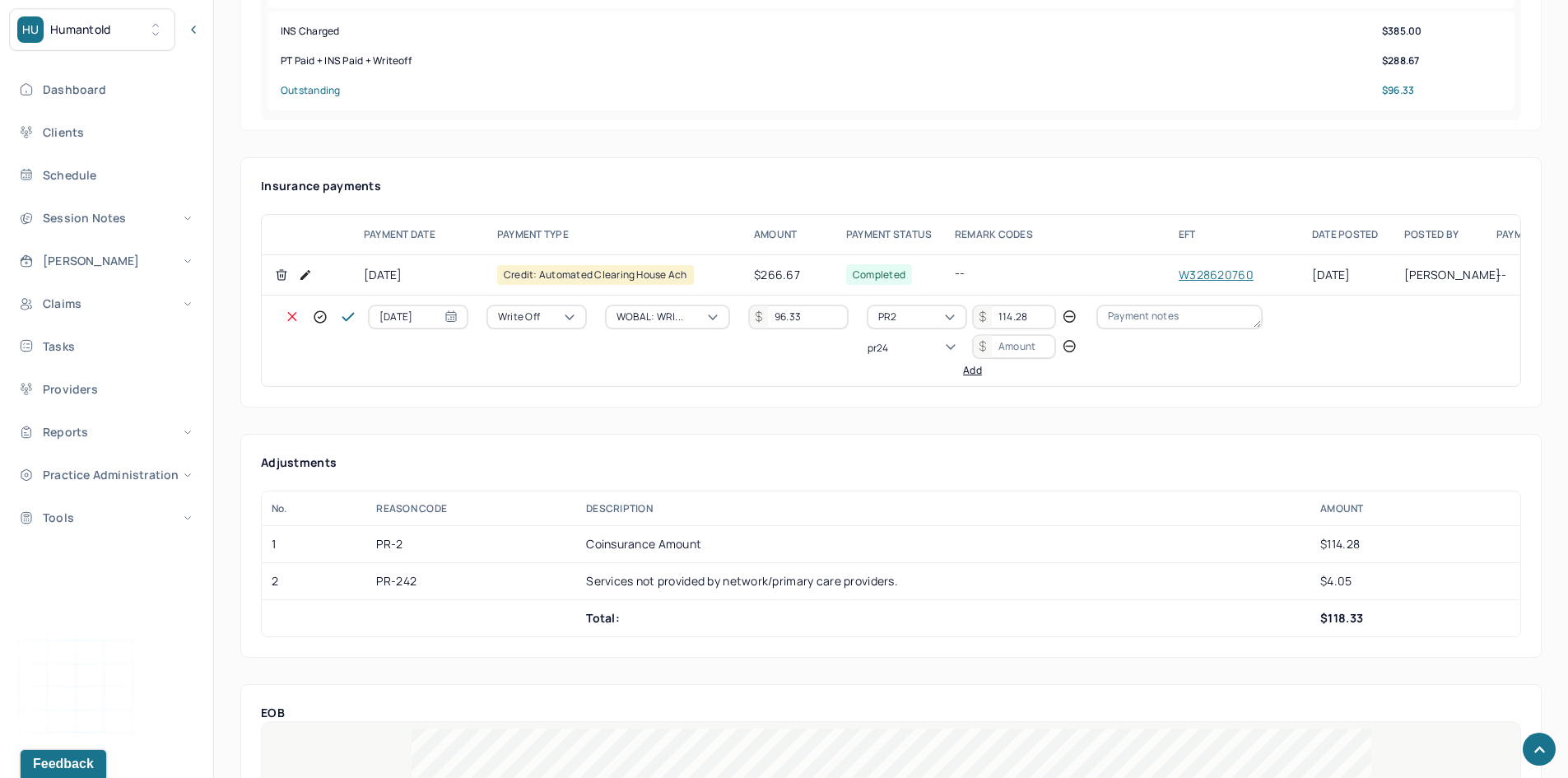 scroll, scrollTop: 0, scrollLeft: 0, axis: both 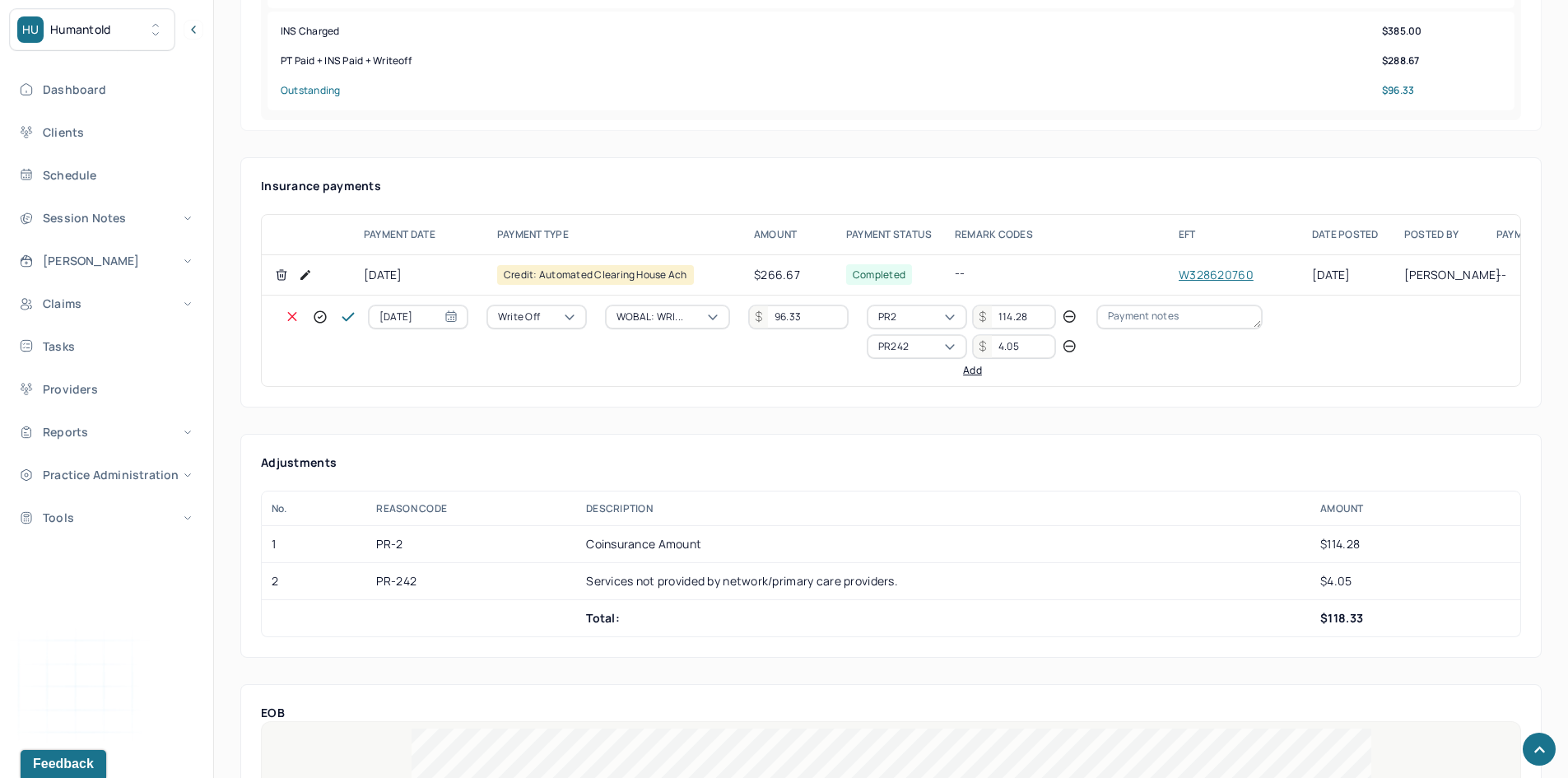 click 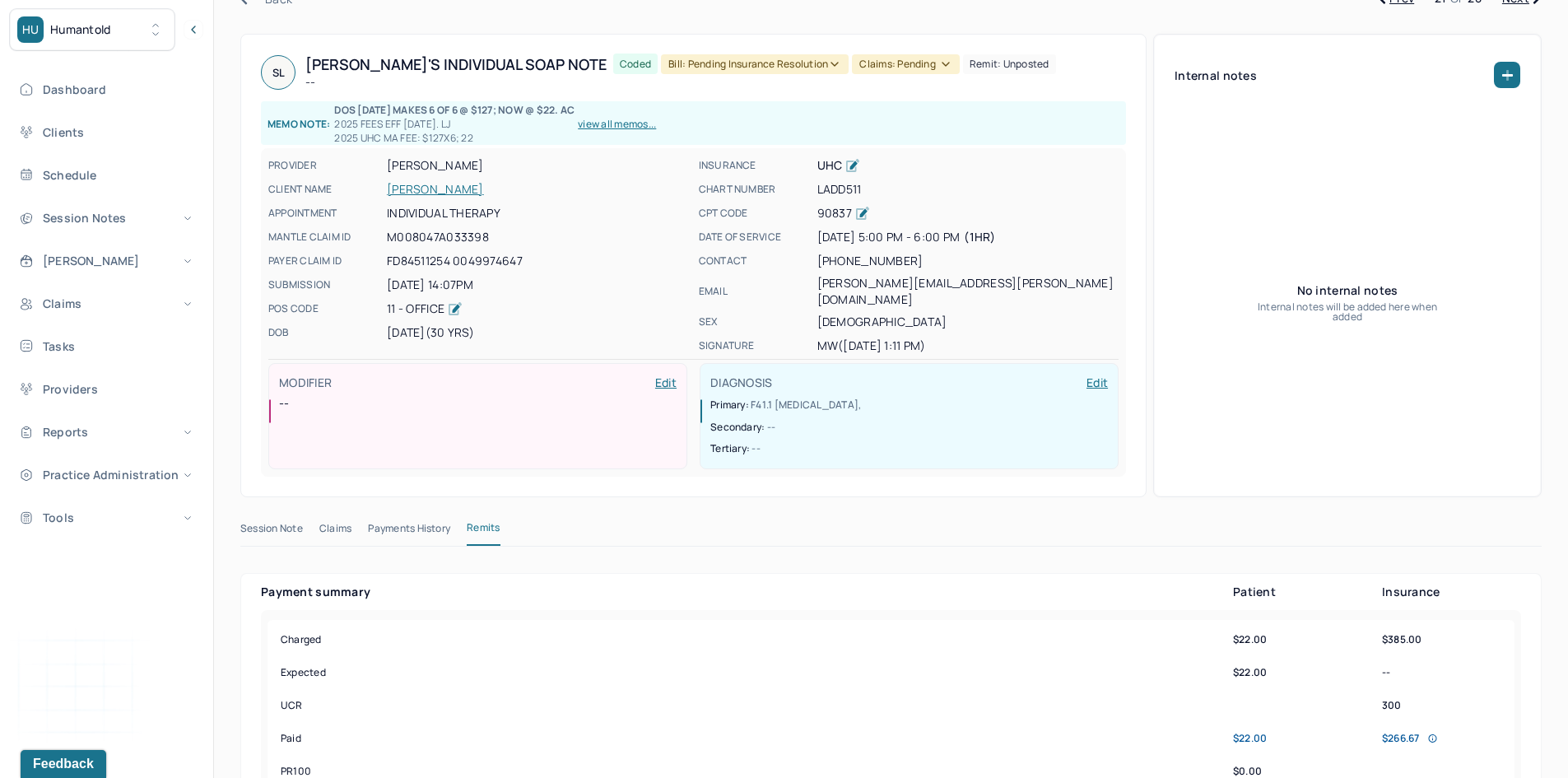 scroll, scrollTop: 0, scrollLeft: 0, axis: both 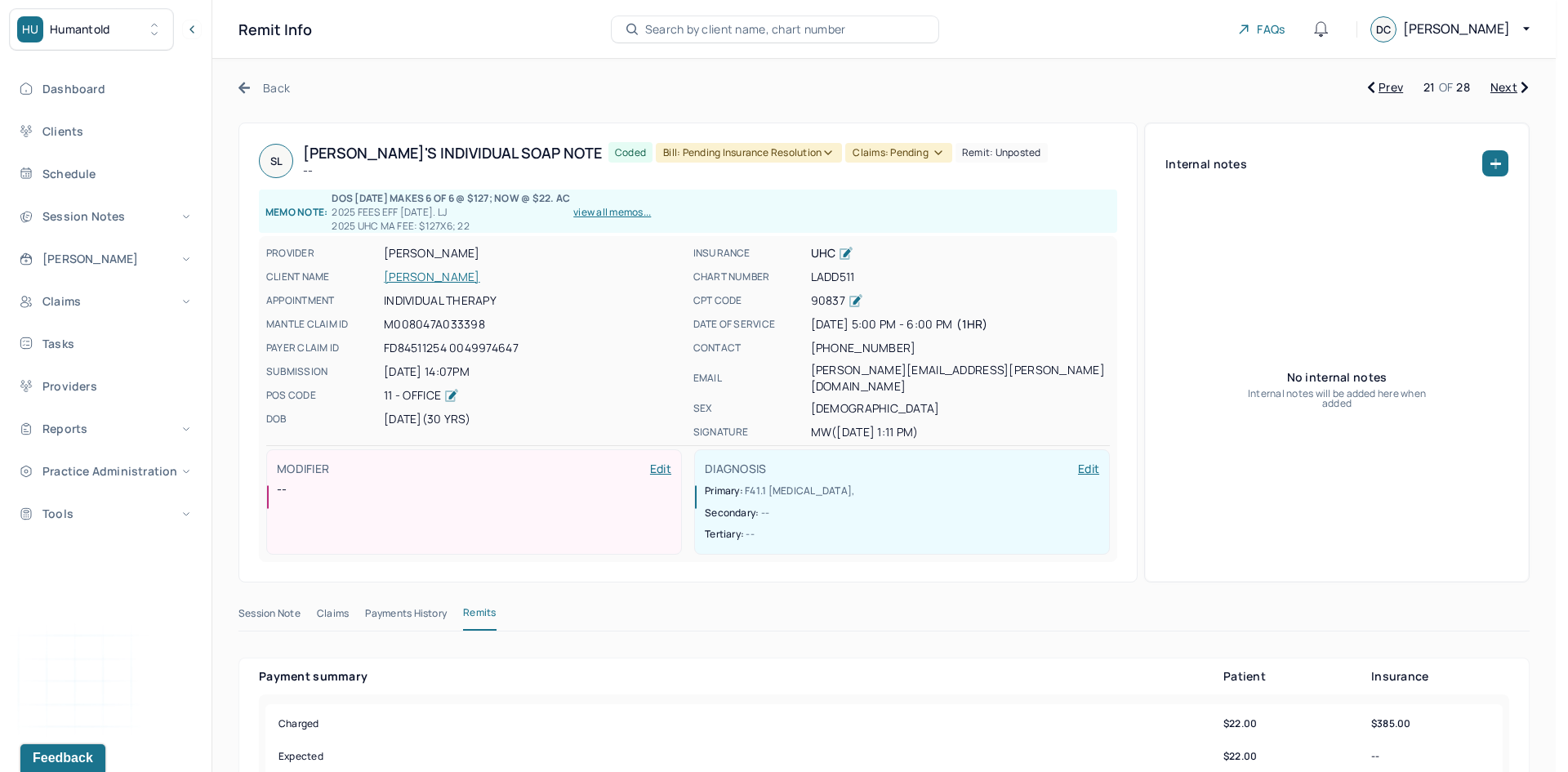 click on "Bill: Pending Insurance Resolution" at bounding box center (749, 153) 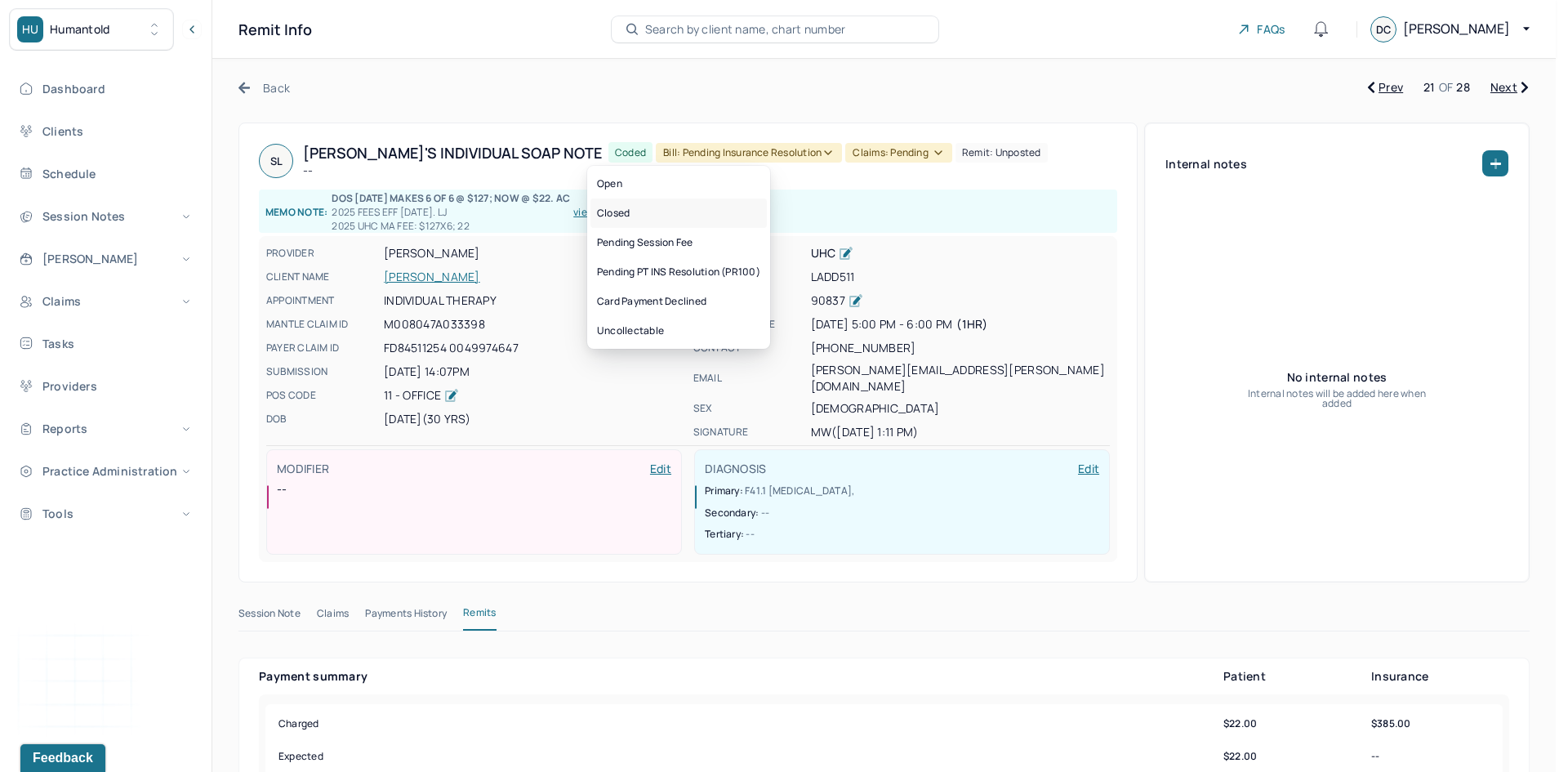 click on "Closed" at bounding box center (679, 213) 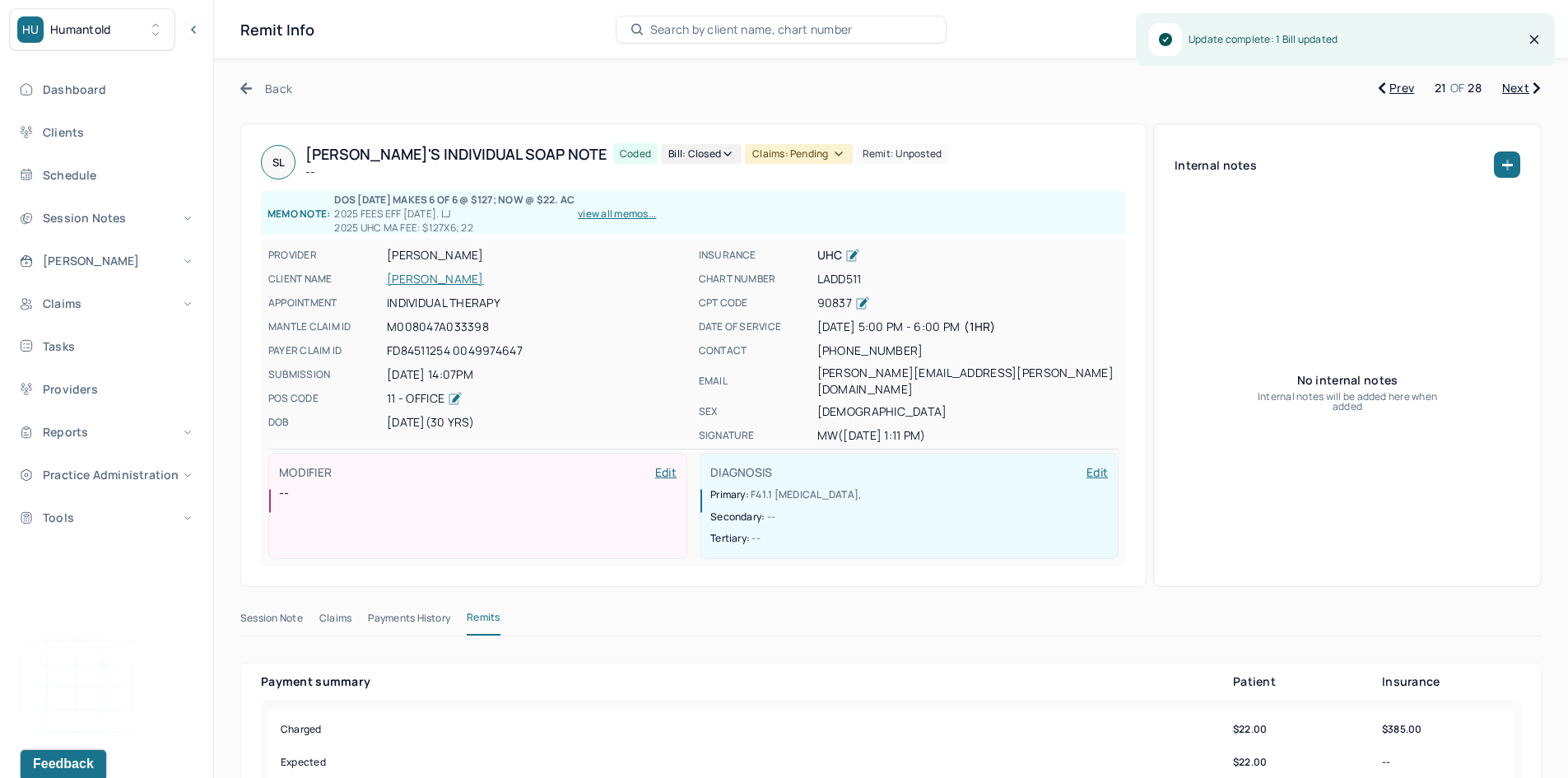 click on "Claims: pending" at bounding box center (798, 154) 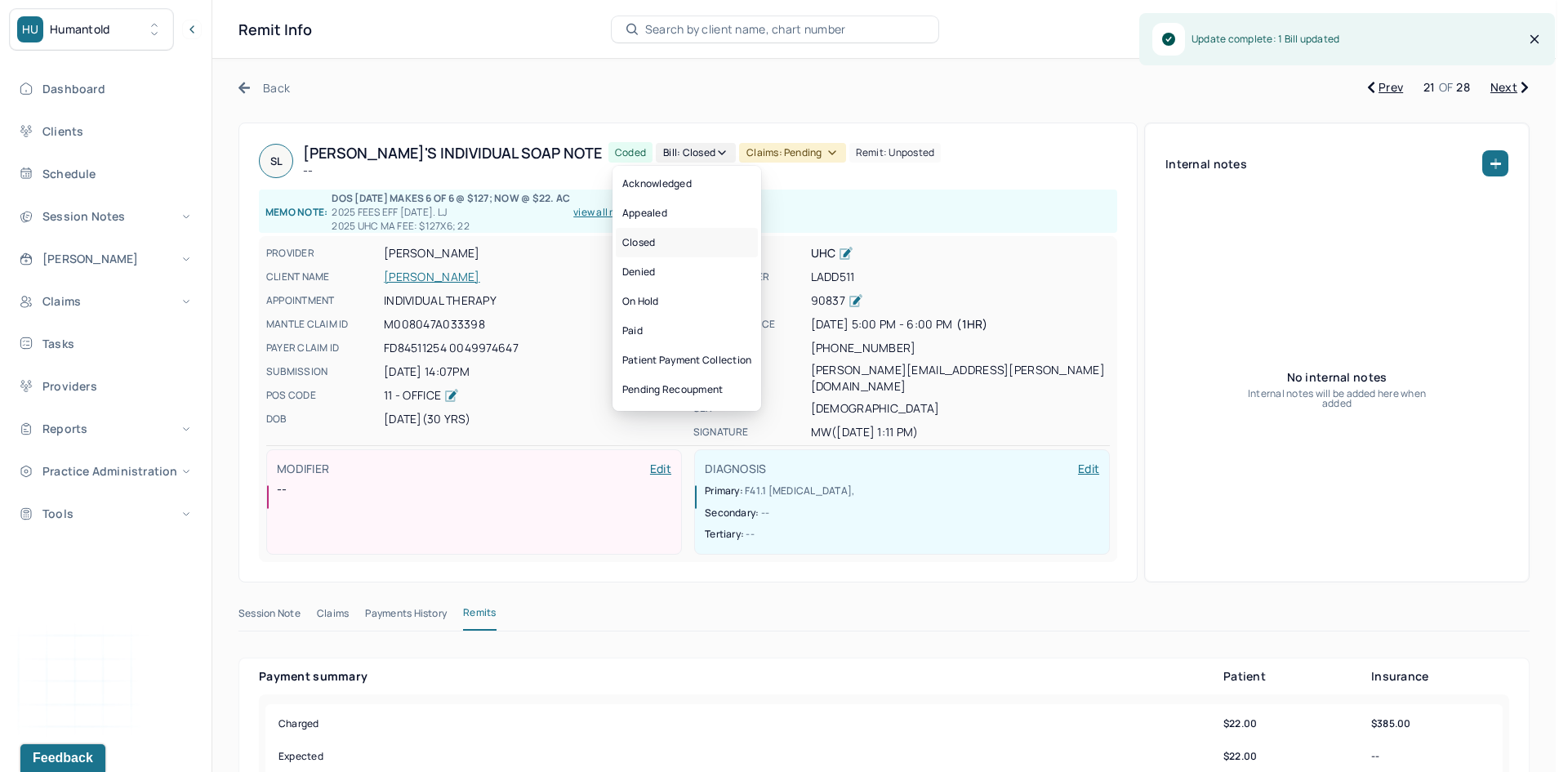 click on "Closed" at bounding box center (687, 243) 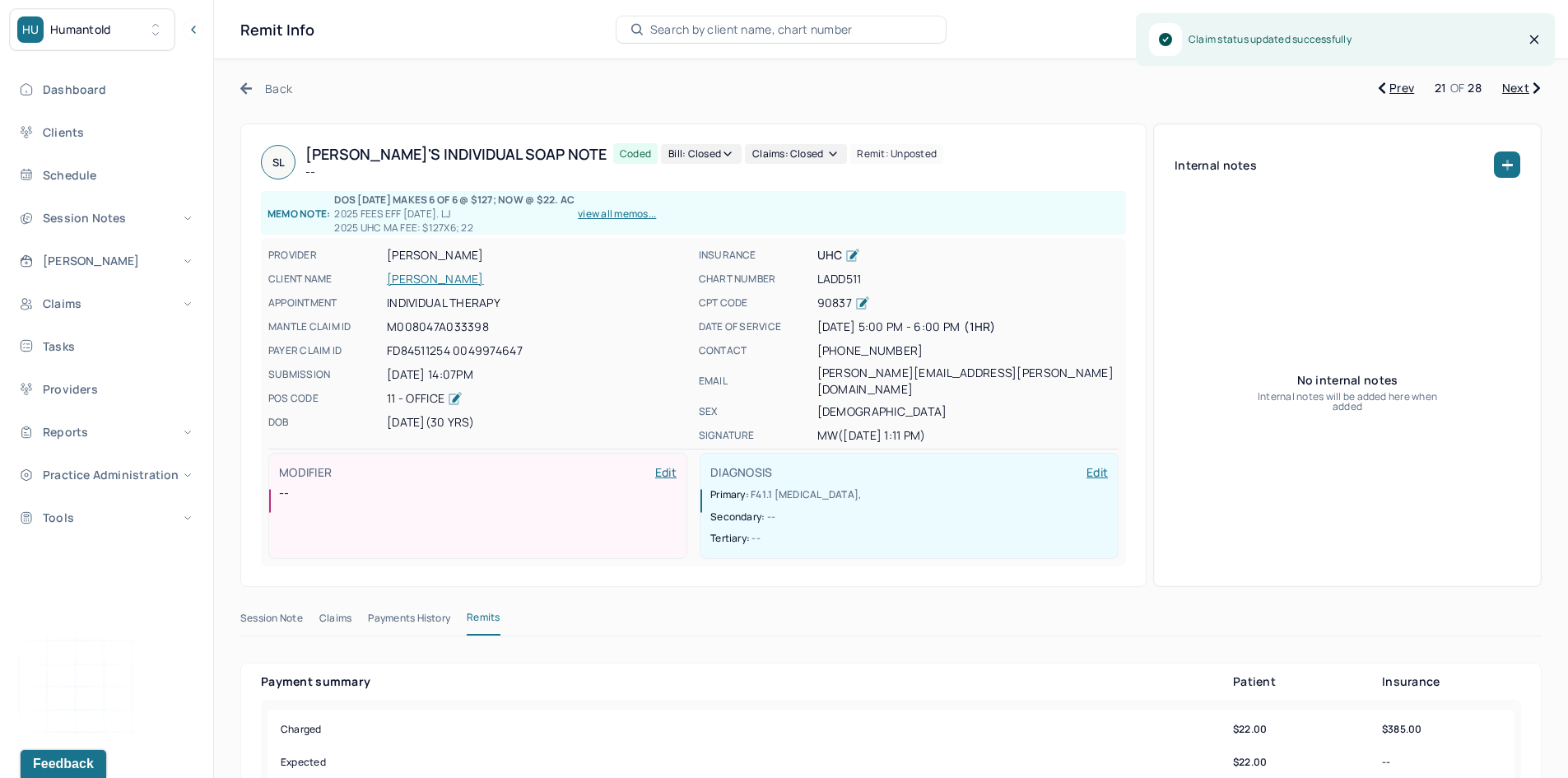 click on "Next" at bounding box center (1521, 88) 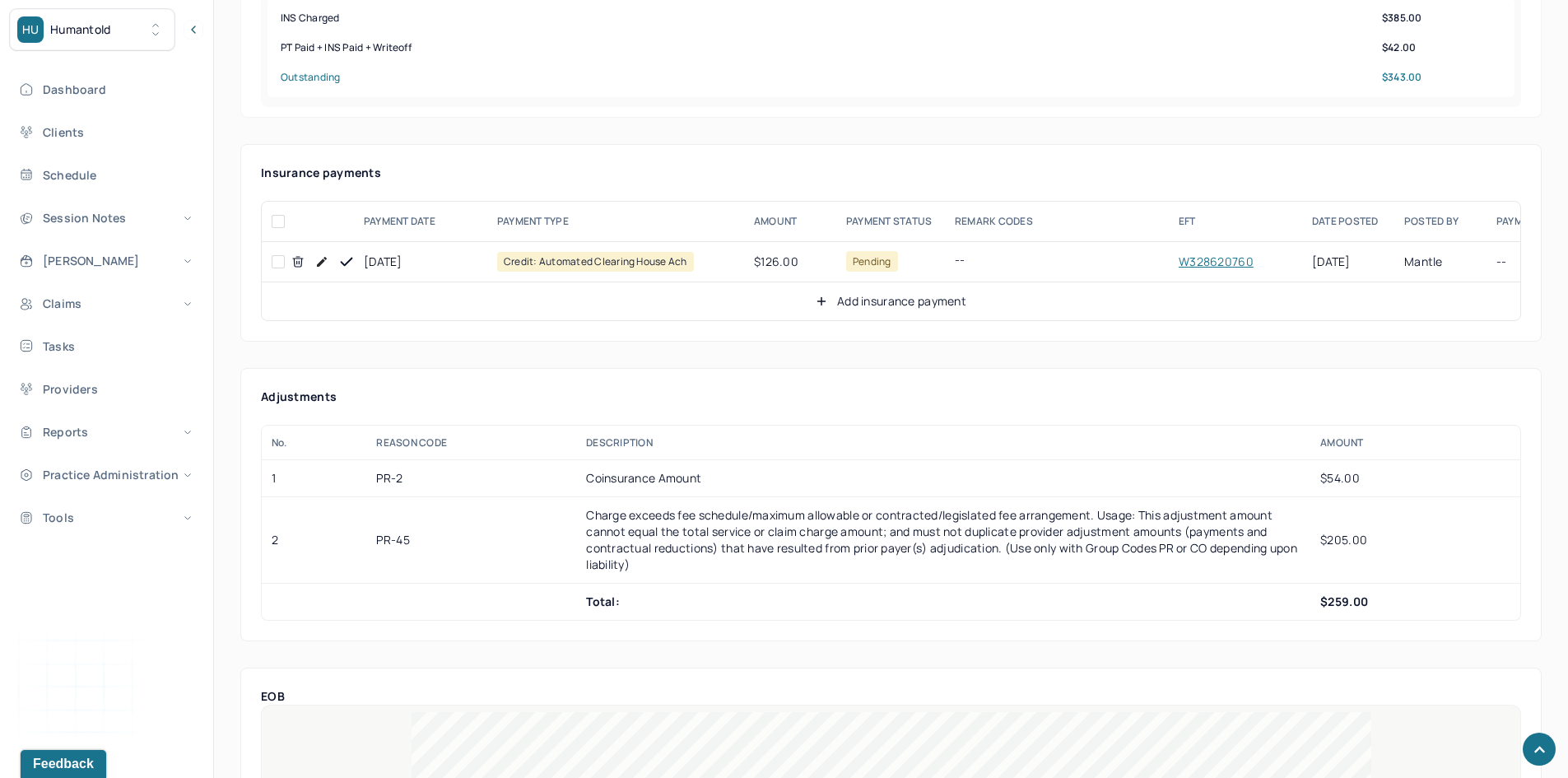 scroll, scrollTop: 741, scrollLeft: 0, axis: vertical 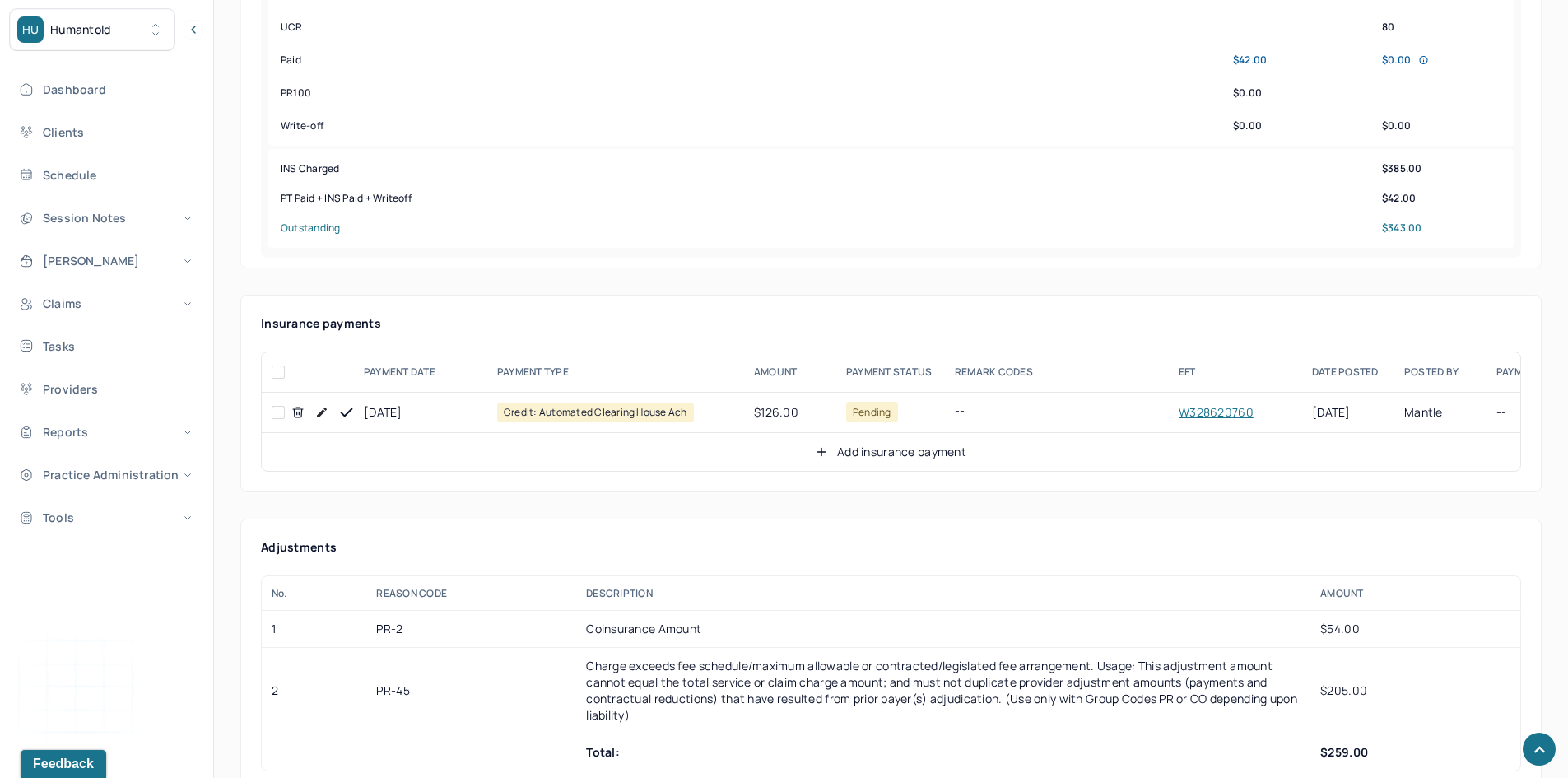 click at bounding box center (278, 412) 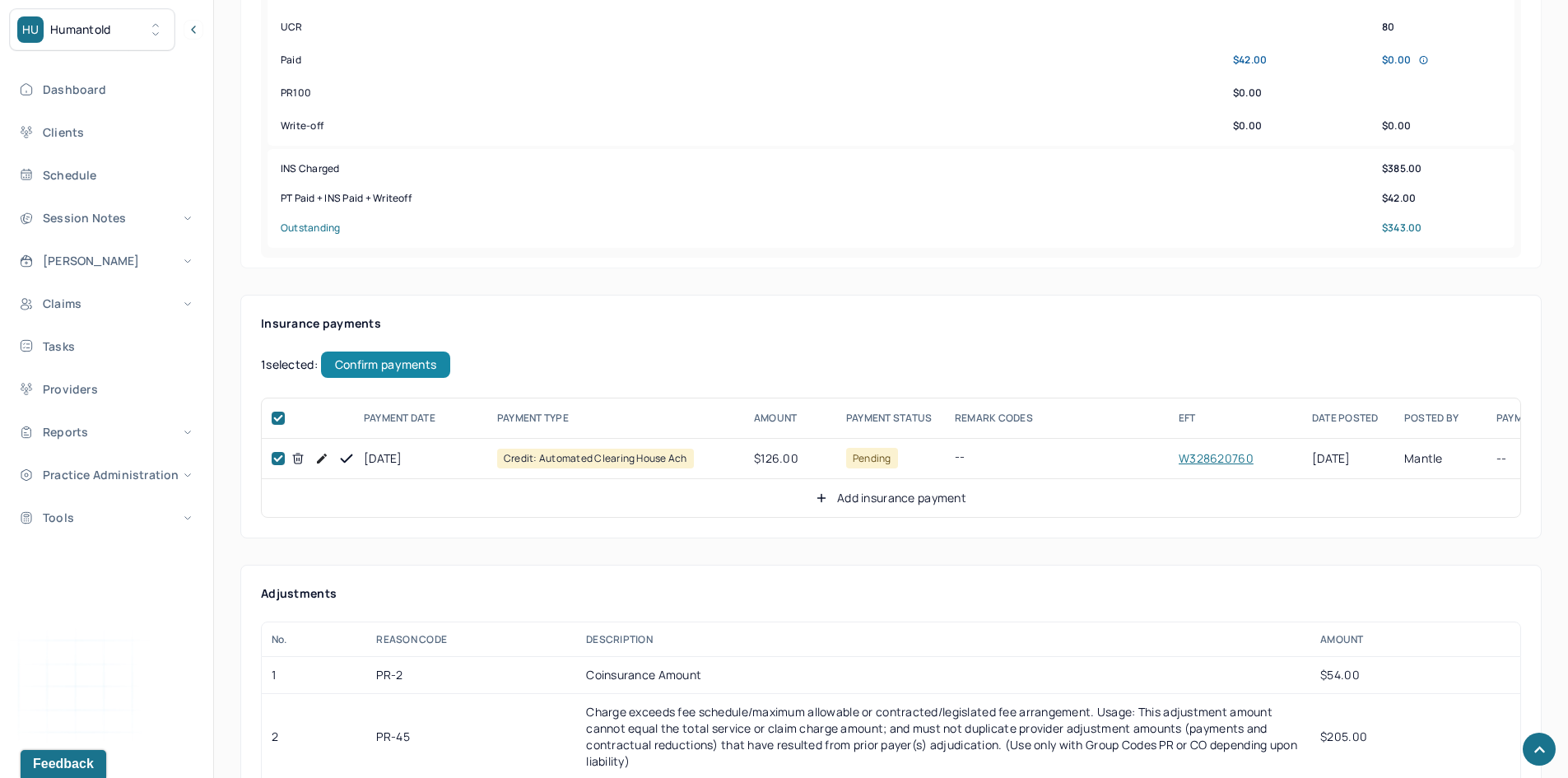 click on "Confirm payments" at bounding box center (385, 365) 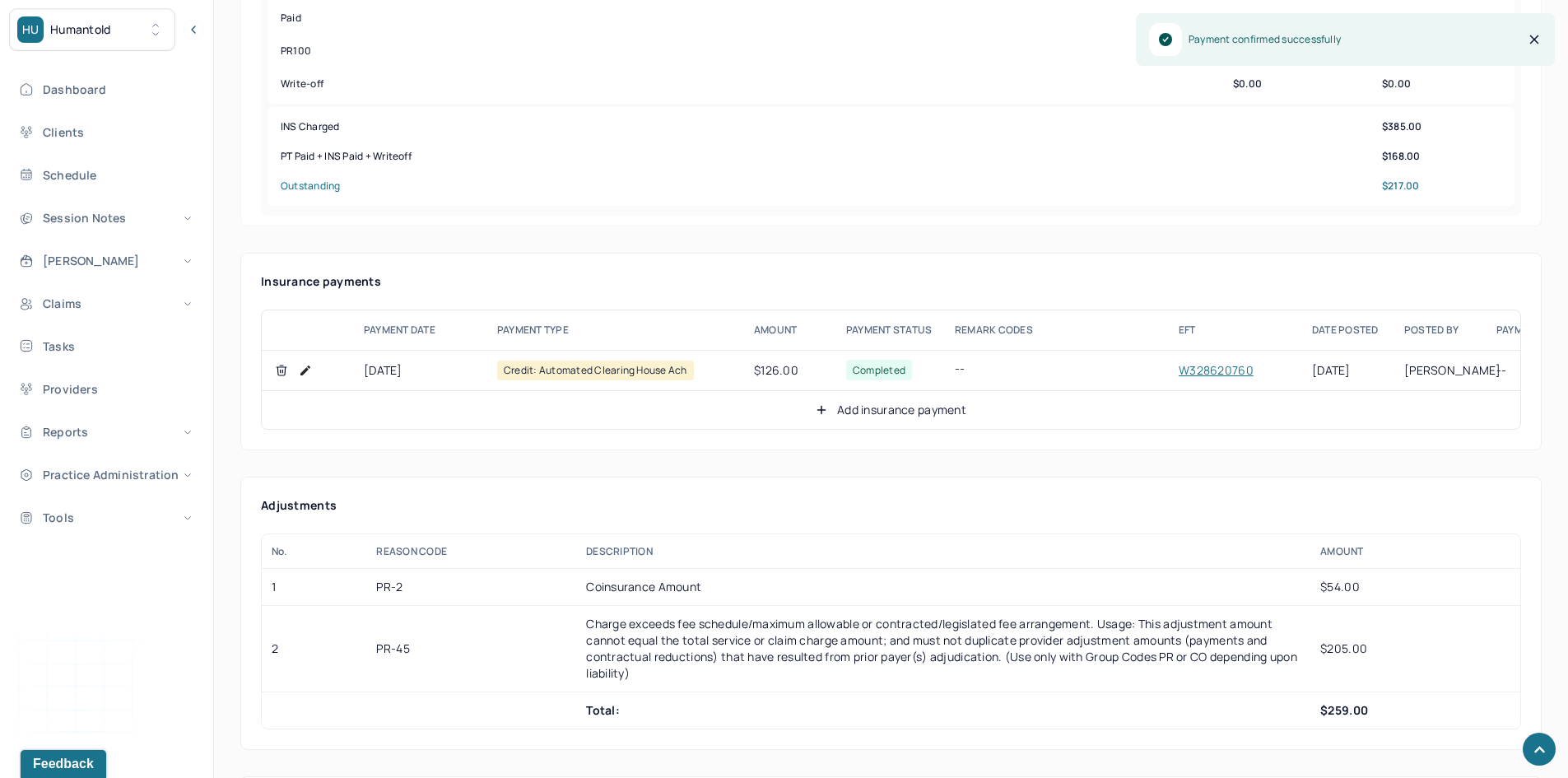 scroll, scrollTop: 823, scrollLeft: 0, axis: vertical 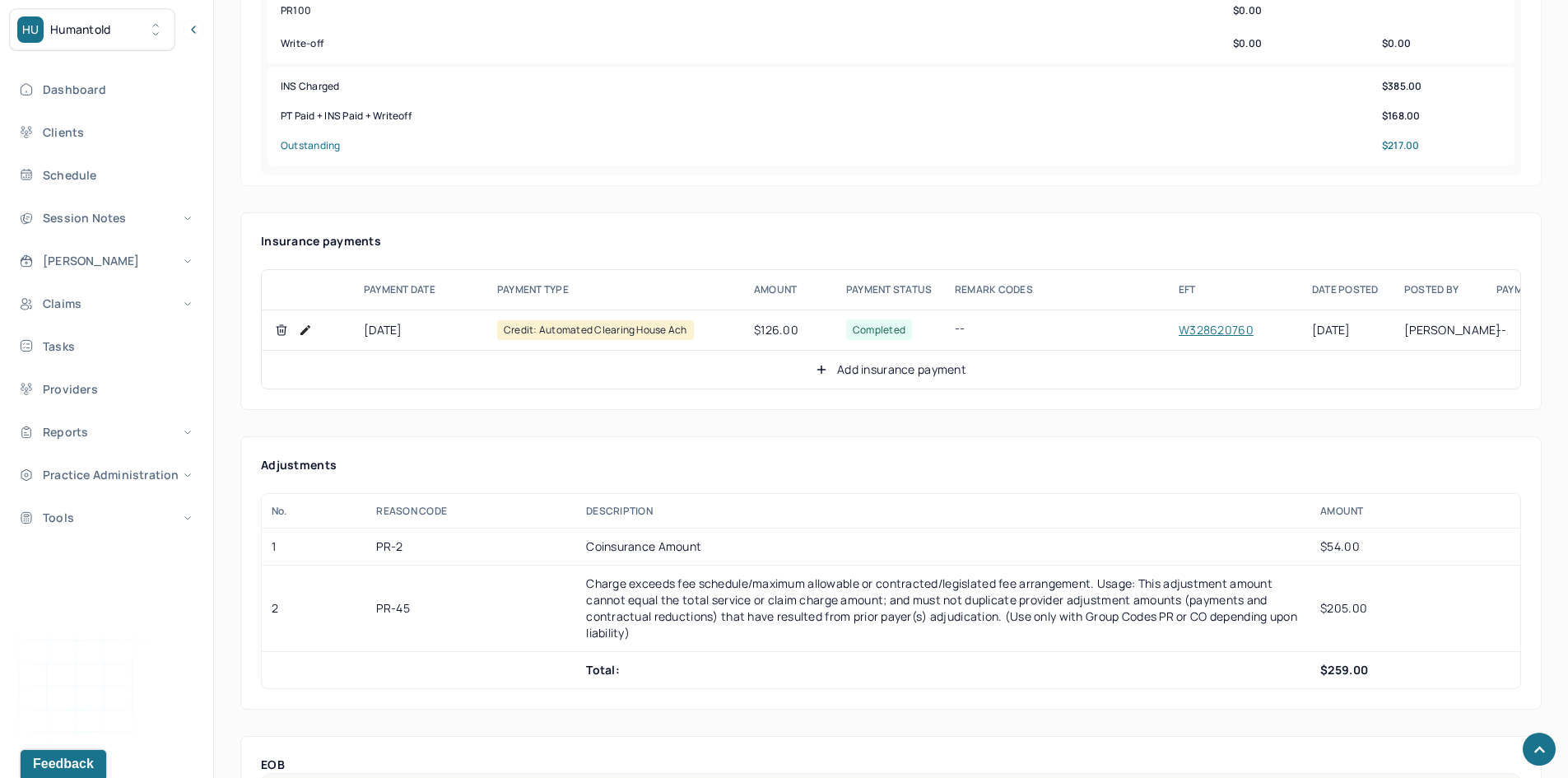 click 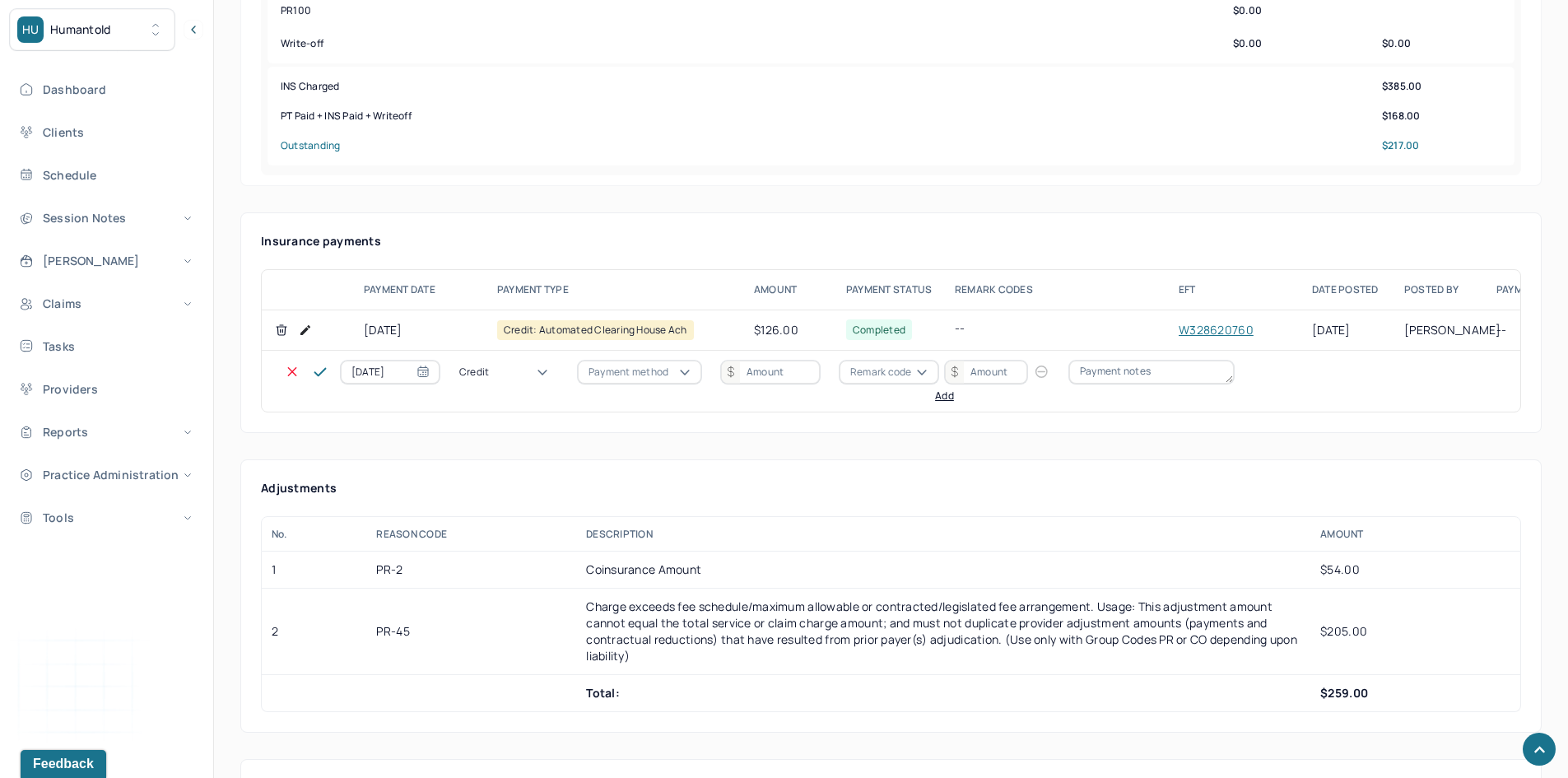click on "Credit" at bounding box center (509, 372) 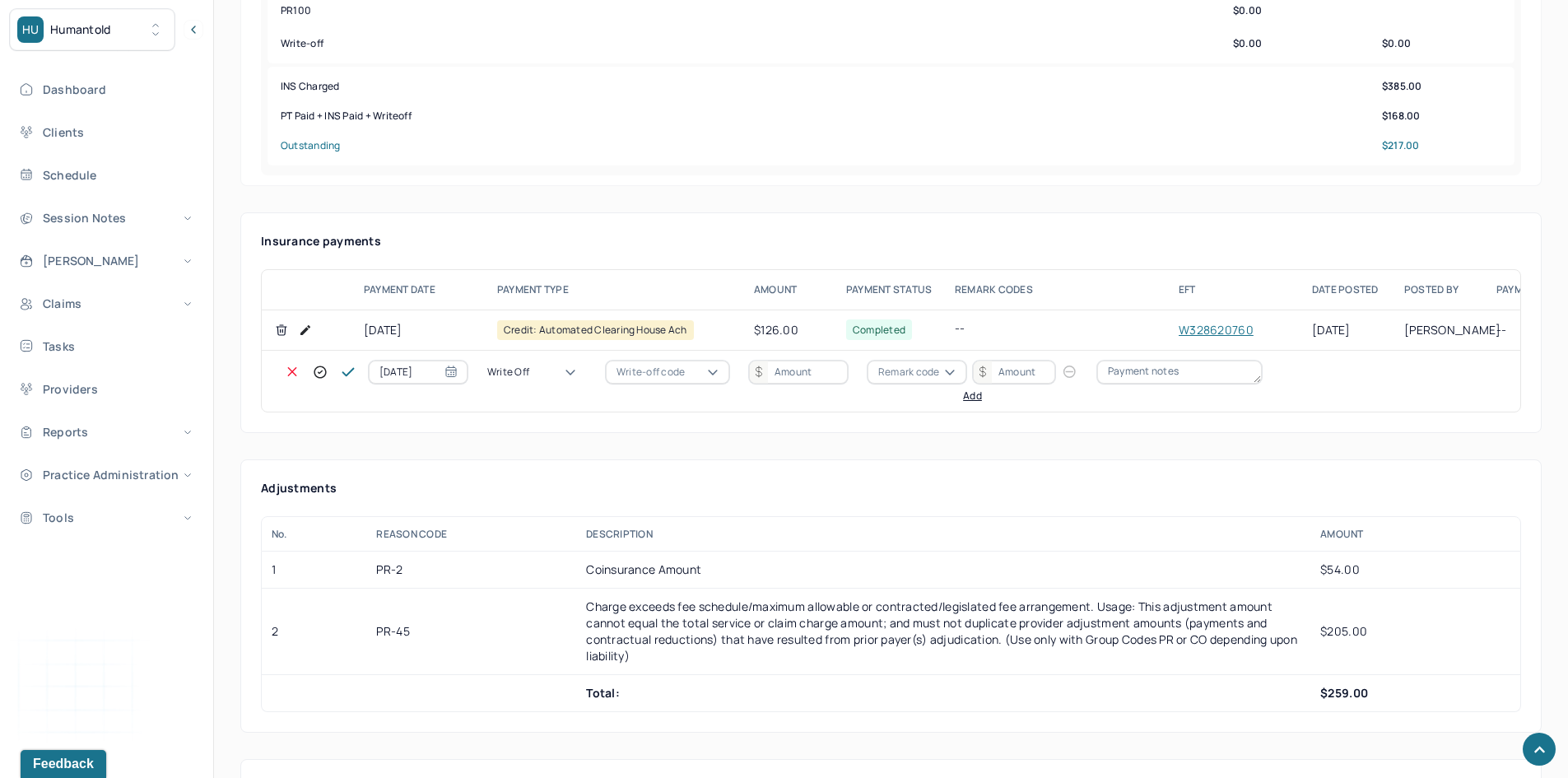 click on "Write-off code" at bounding box center (650, 372) 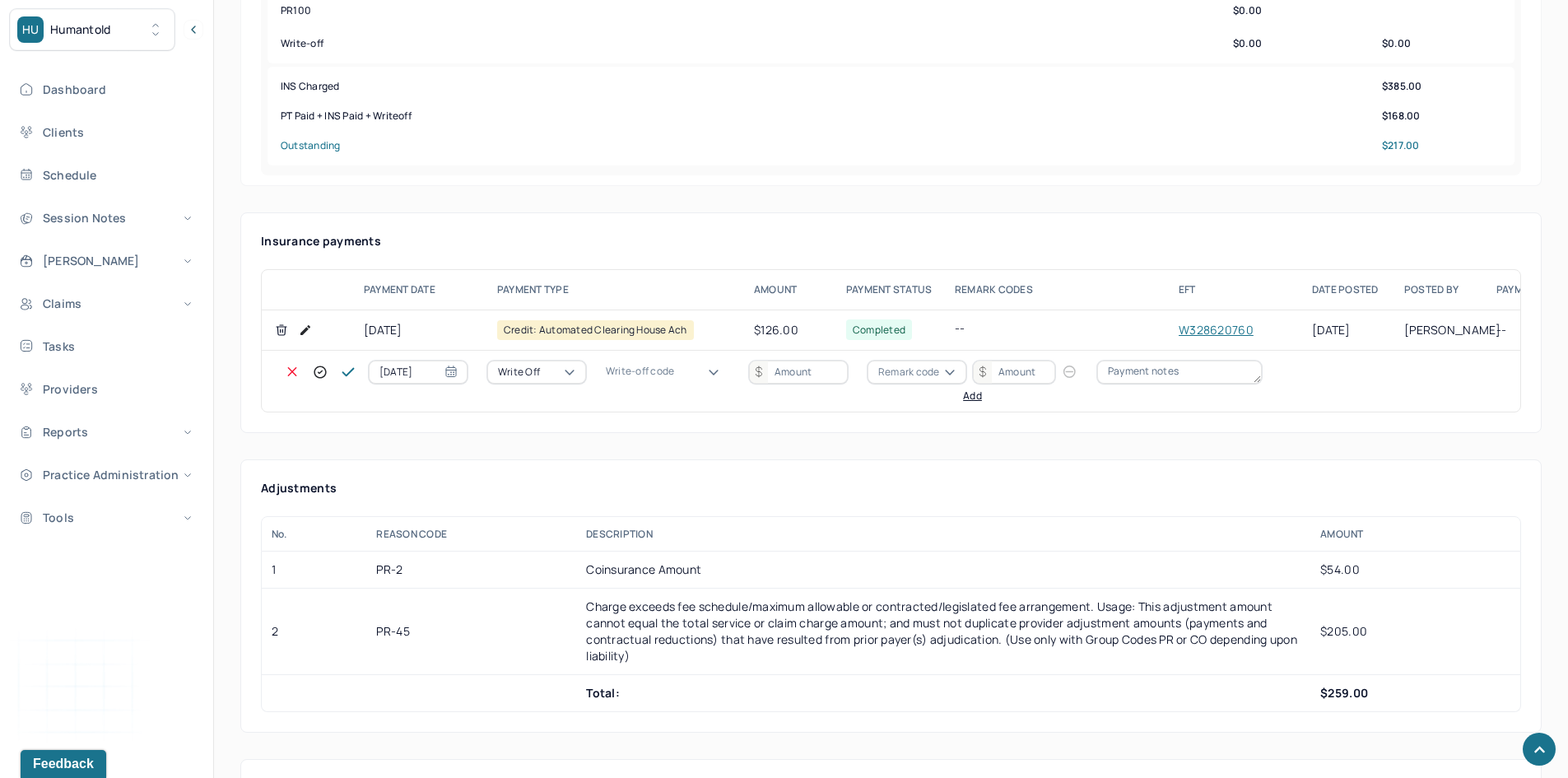 click on "WOBAL: WRITE OFF - BALANCE (INSADJ)" at bounding box center (82, 2602) 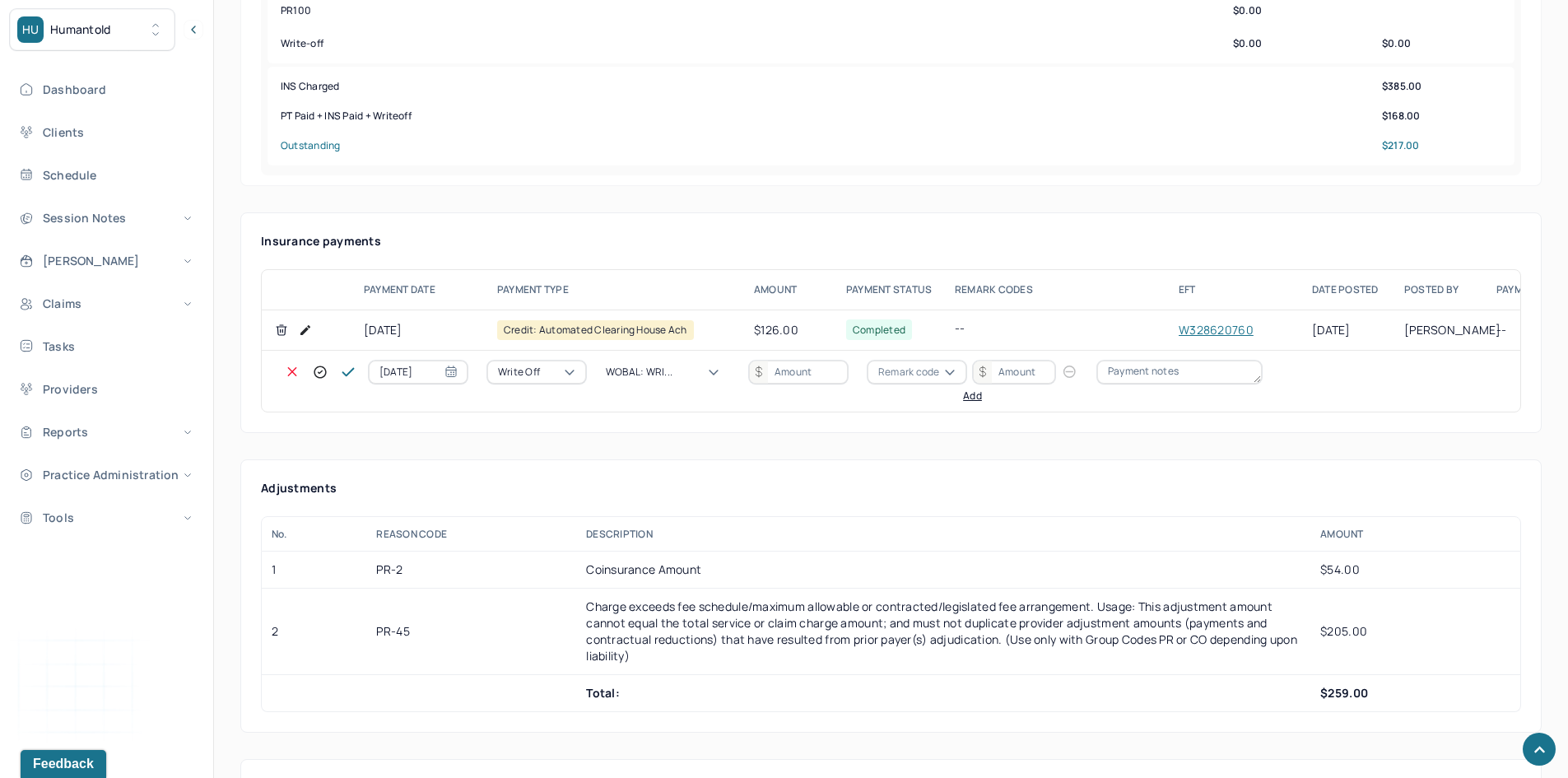 click at bounding box center (798, 372) 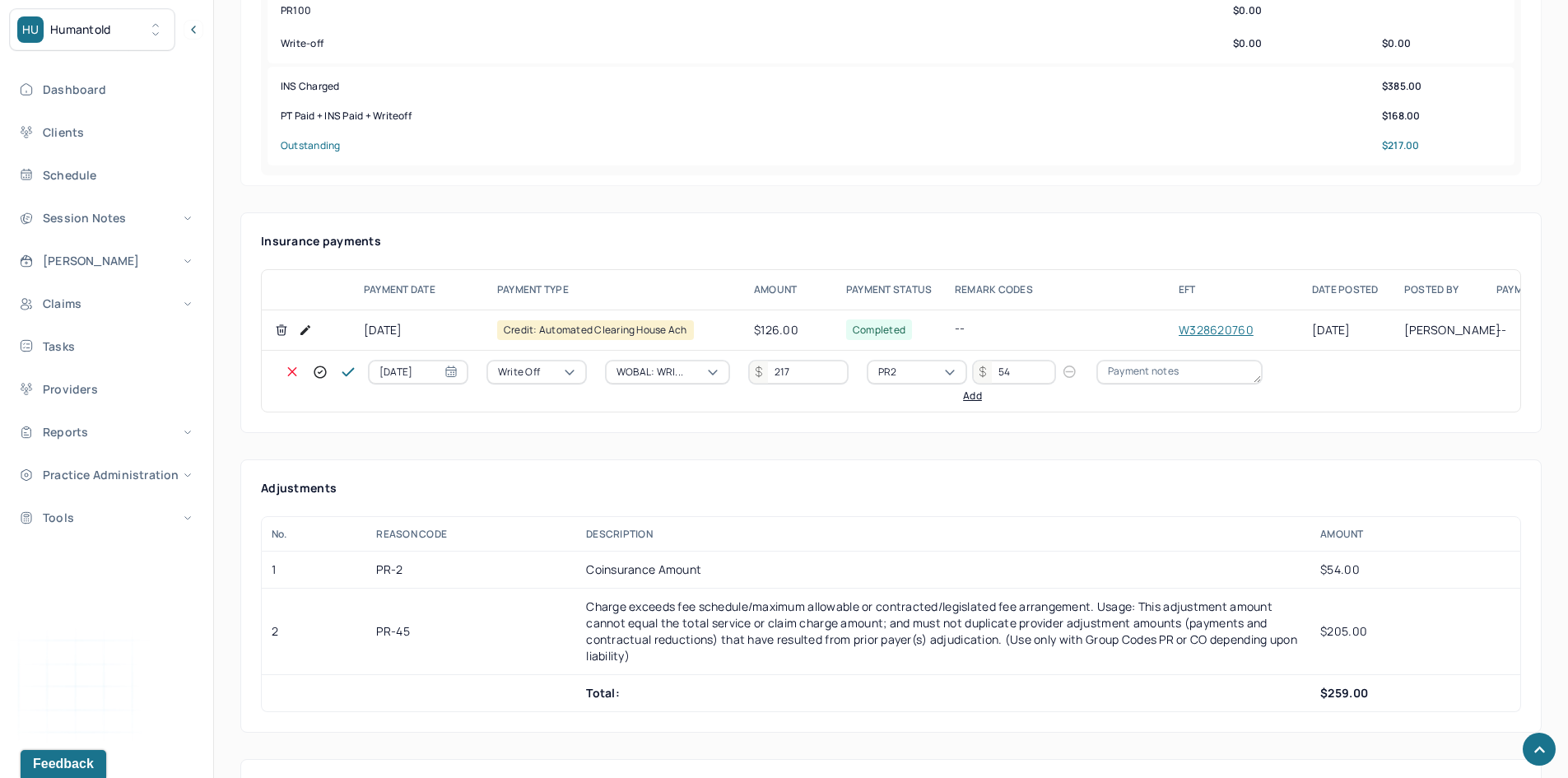 click on "Add" at bounding box center [972, 396] 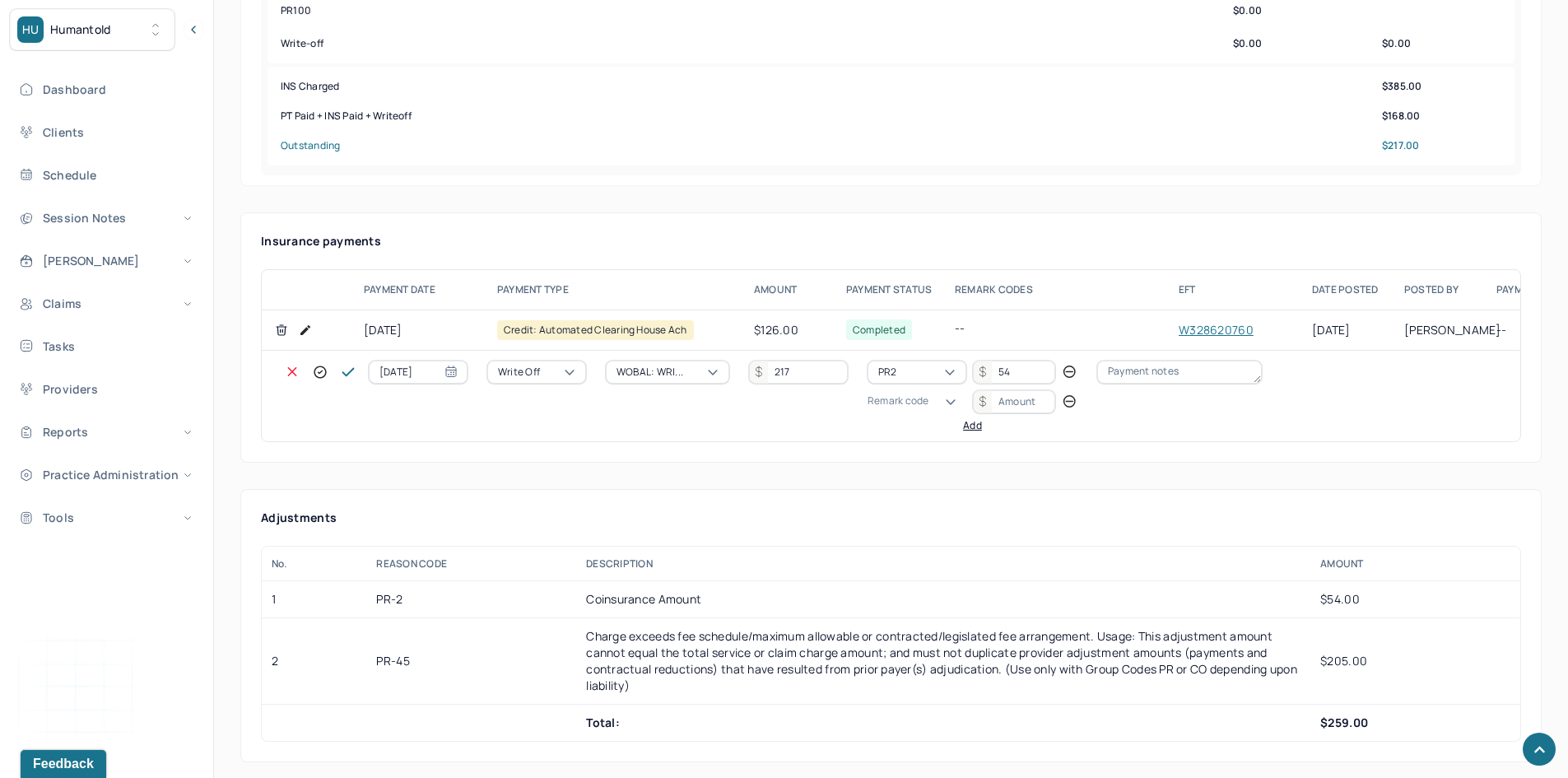 click on "Remark code" at bounding box center [898, 401] 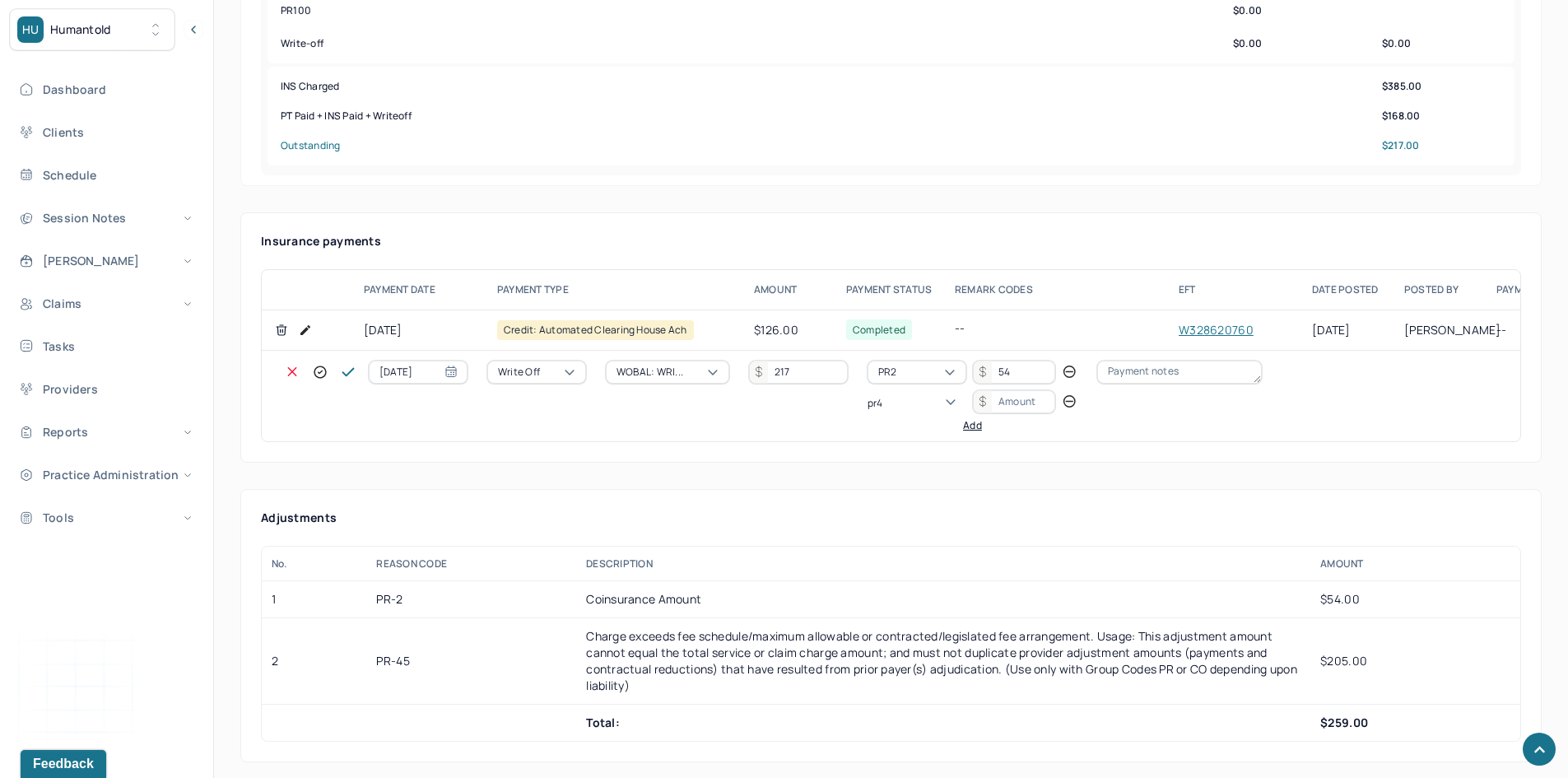 scroll, scrollTop: 0, scrollLeft: 0, axis: both 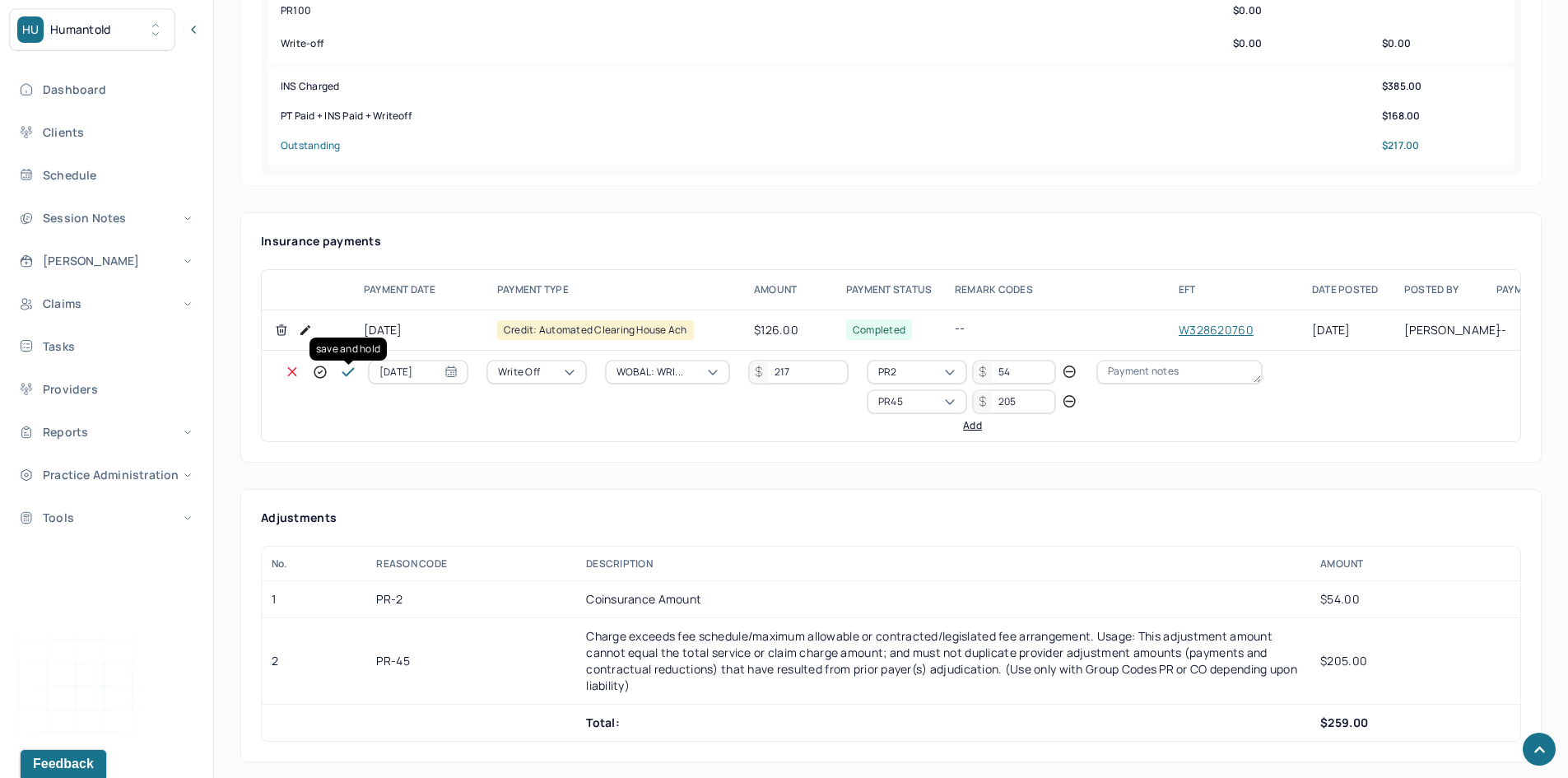click 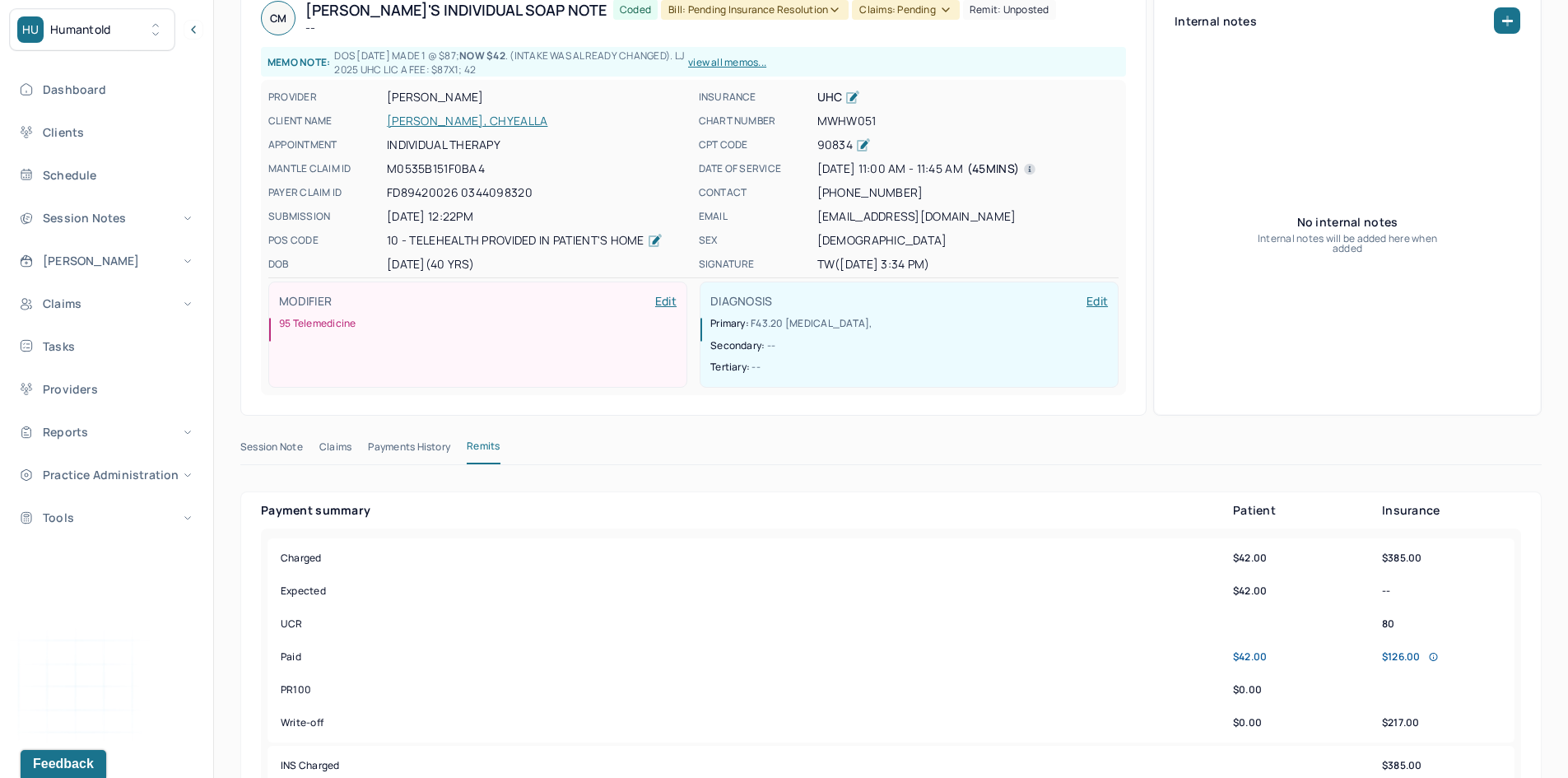 scroll, scrollTop: 0, scrollLeft: 0, axis: both 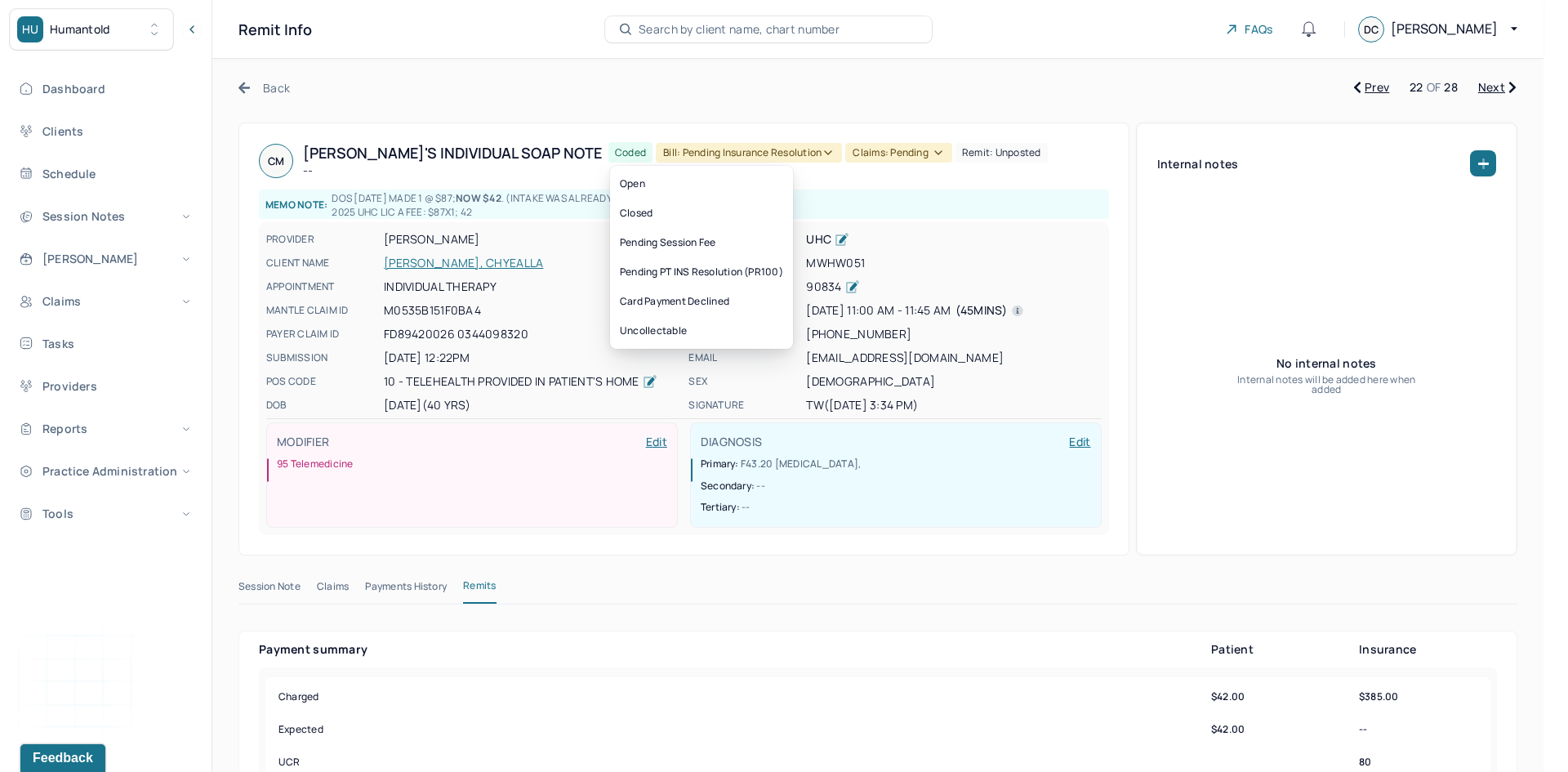 click on "Bill: Pending Insurance Resolution" at bounding box center (749, 153) 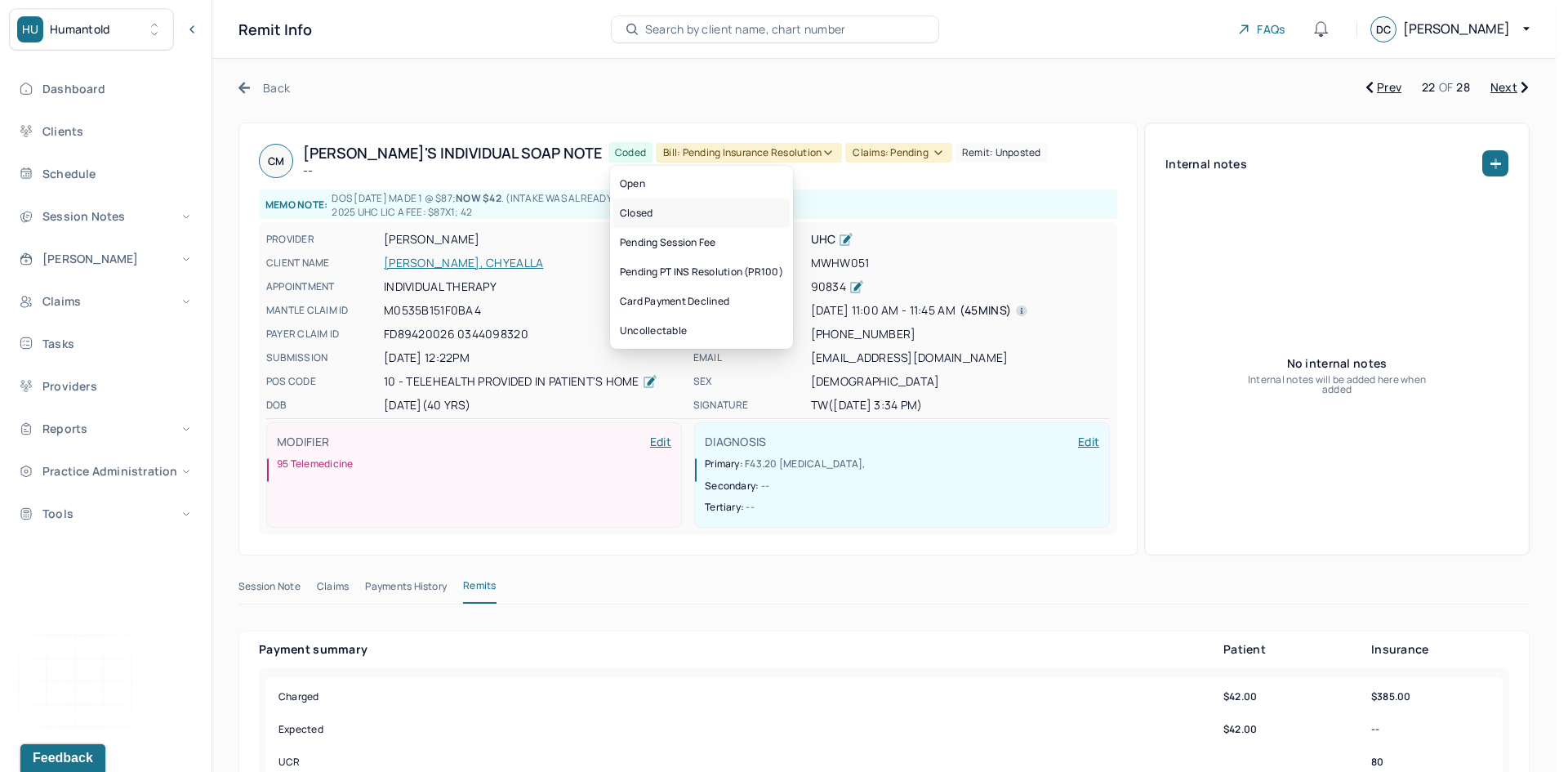 click on "Closed" at bounding box center [702, 213] 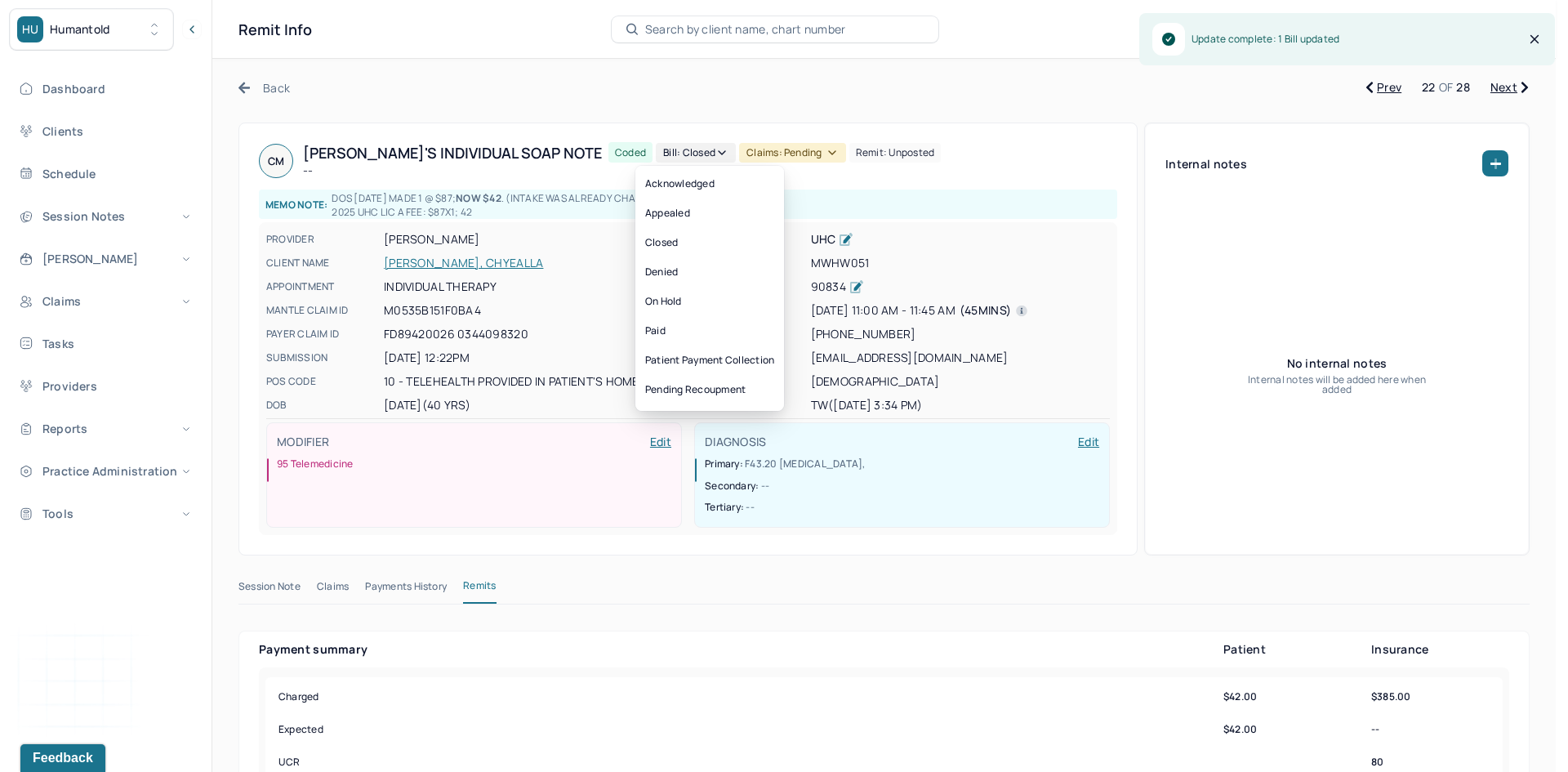 click on "Claims: pending" at bounding box center (792, 153) 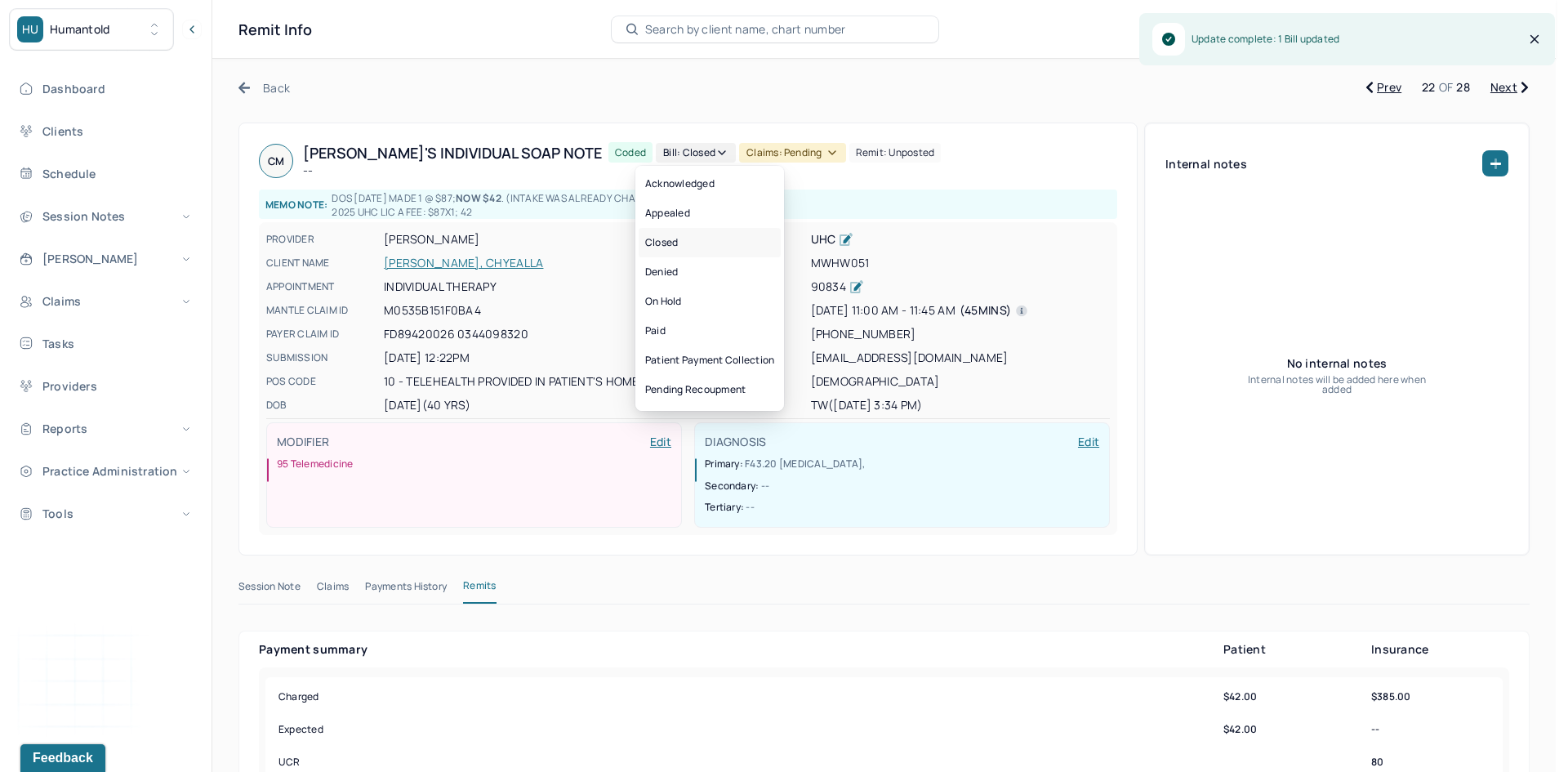 click on "Closed" at bounding box center [710, 243] 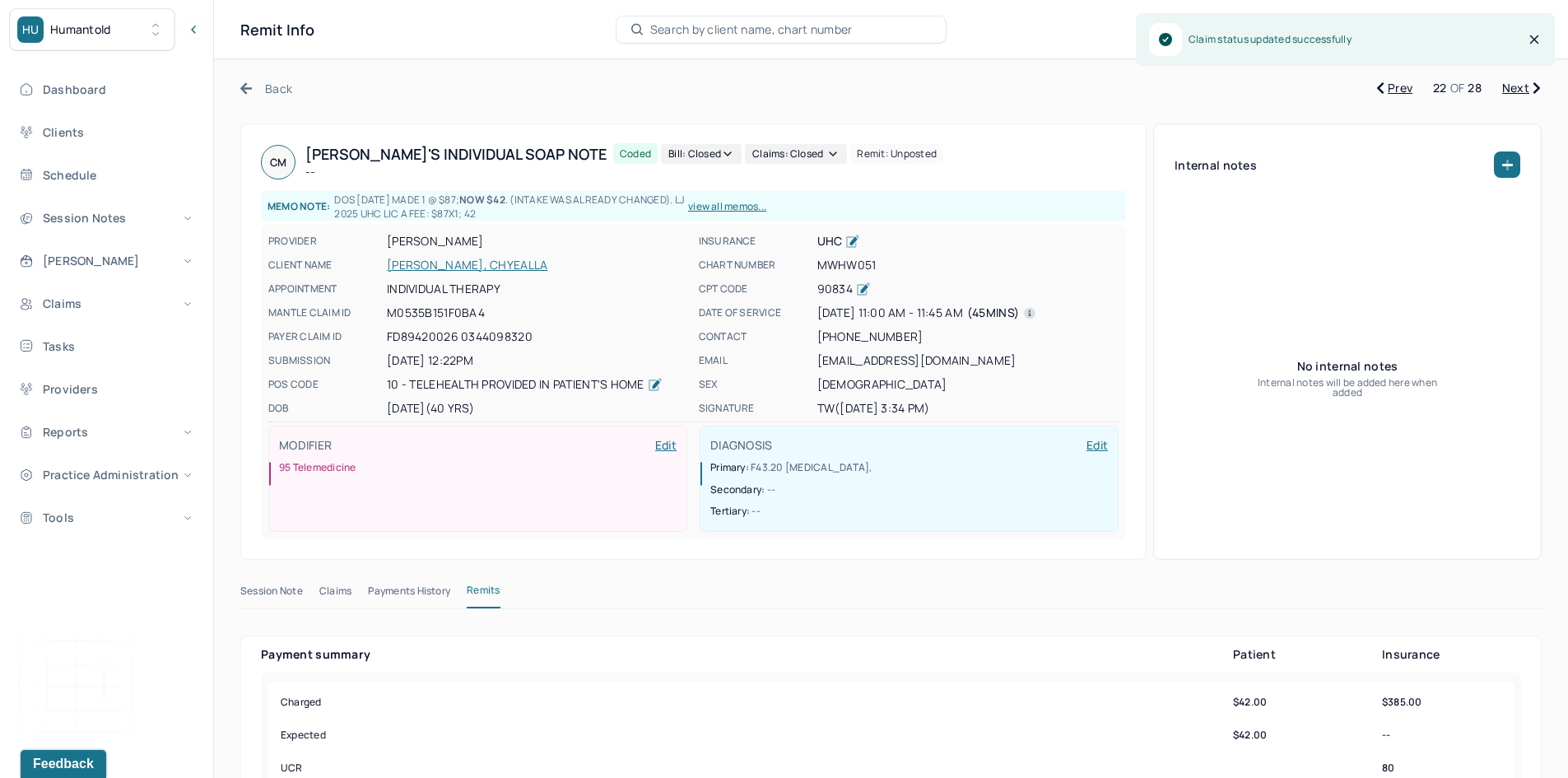 click on "Next" at bounding box center [1521, 88] 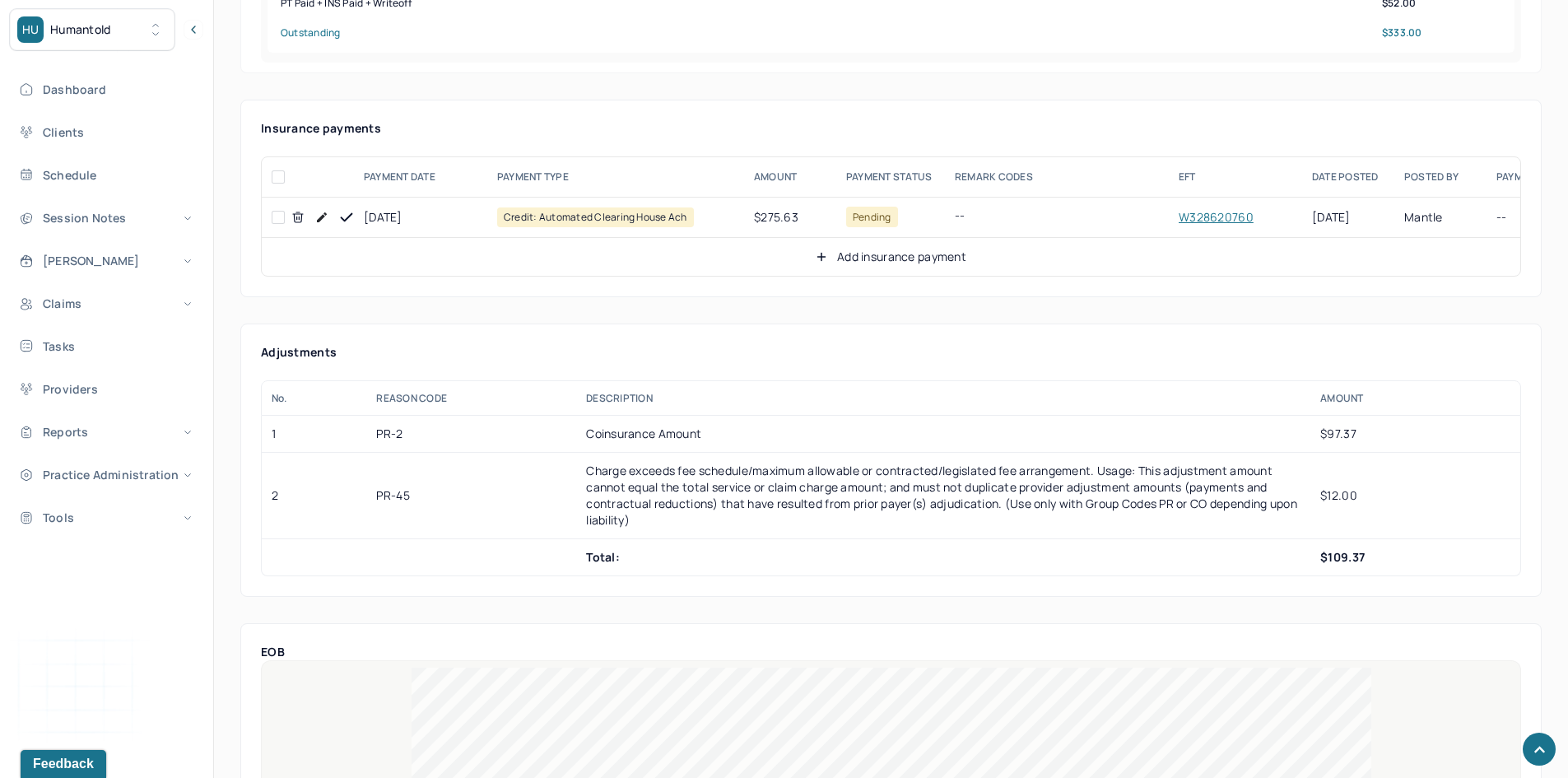 scroll, scrollTop: 741, scrollLeft: 0, axis: vertical 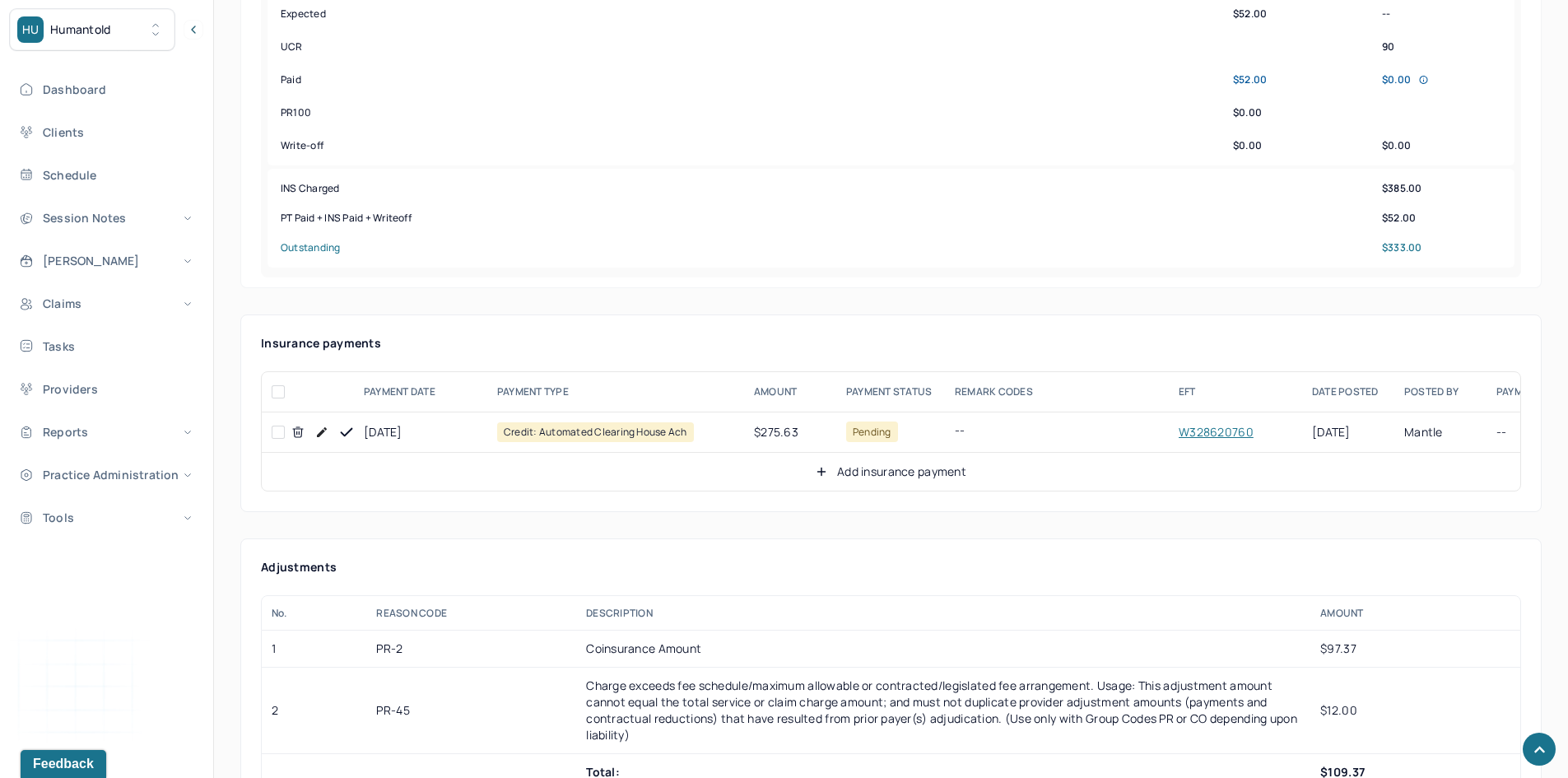 click at bounding box center [278, 432] 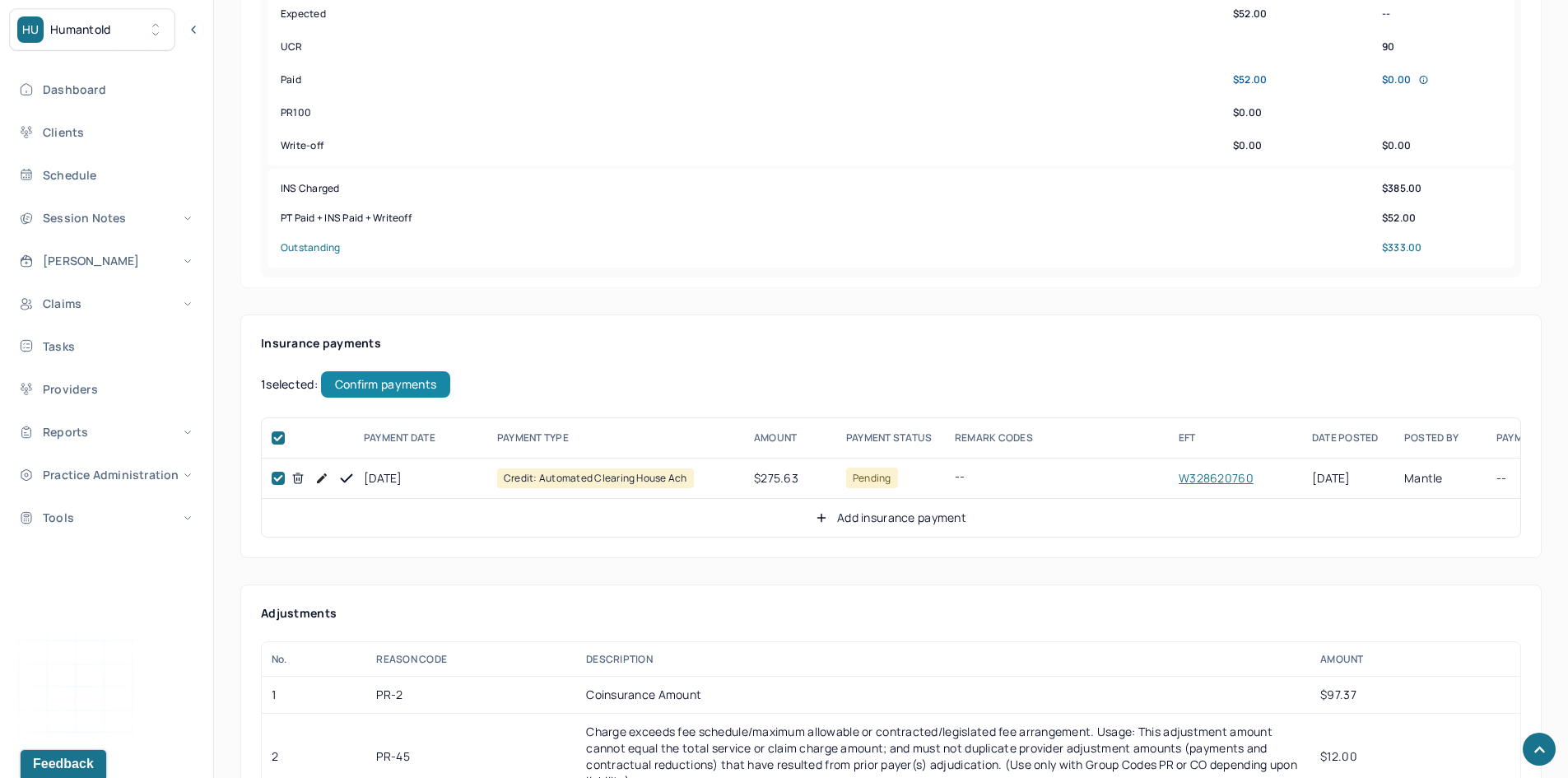click on "Confirm payments" at bounding box center [385, 384] 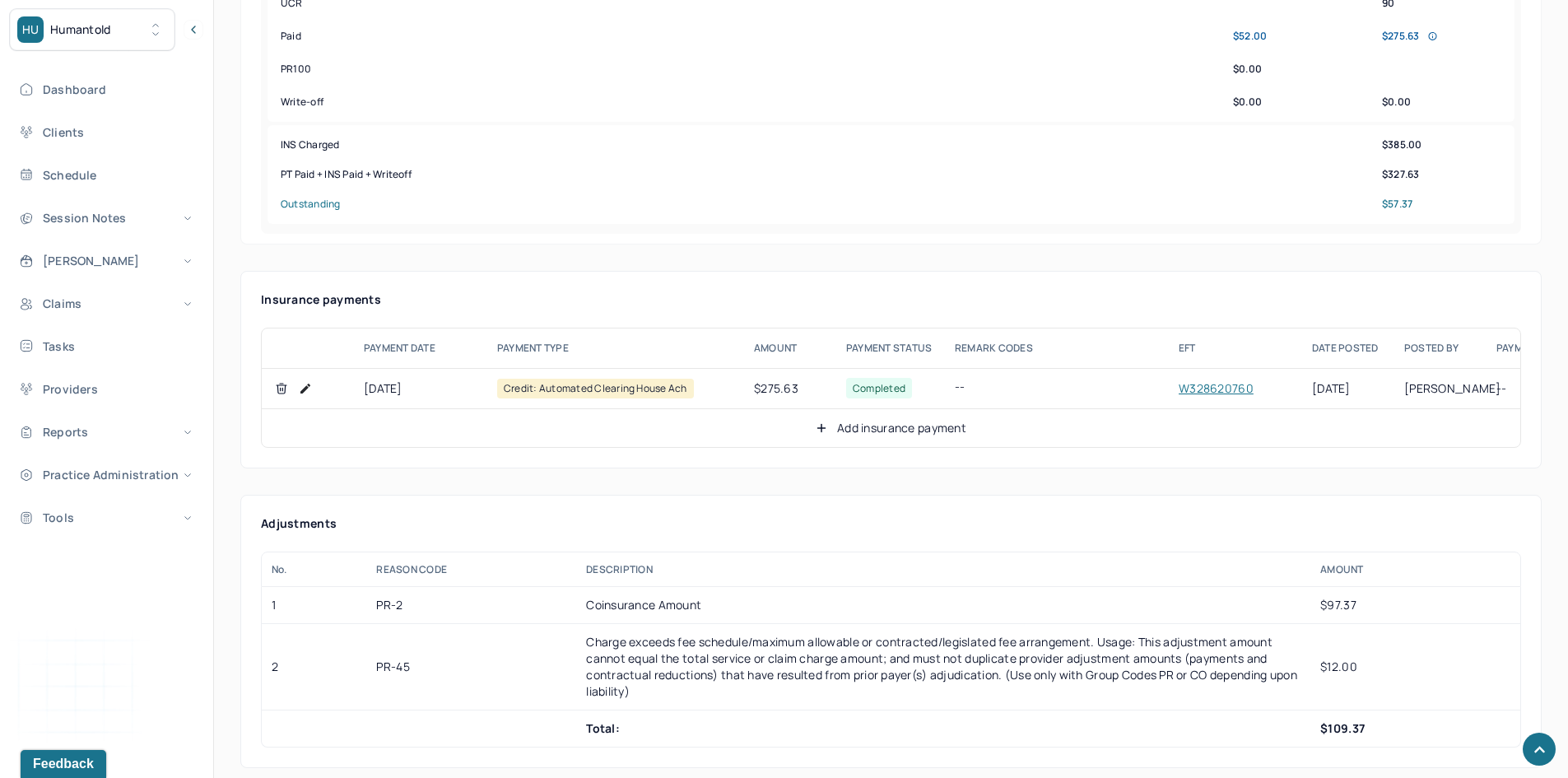 scroll, scrollTop: 823, scrollLeft: 0, axis: vertical 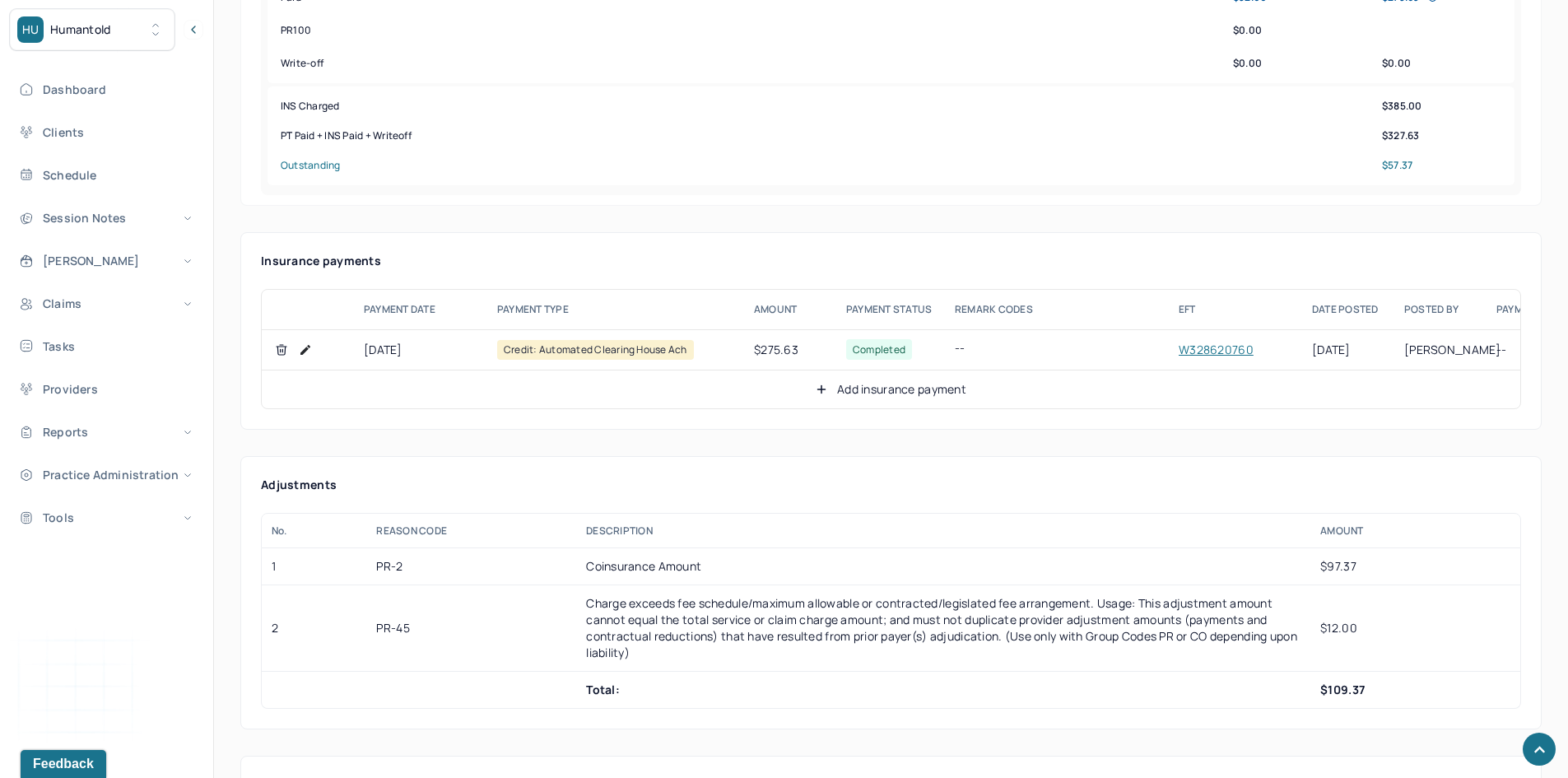 click 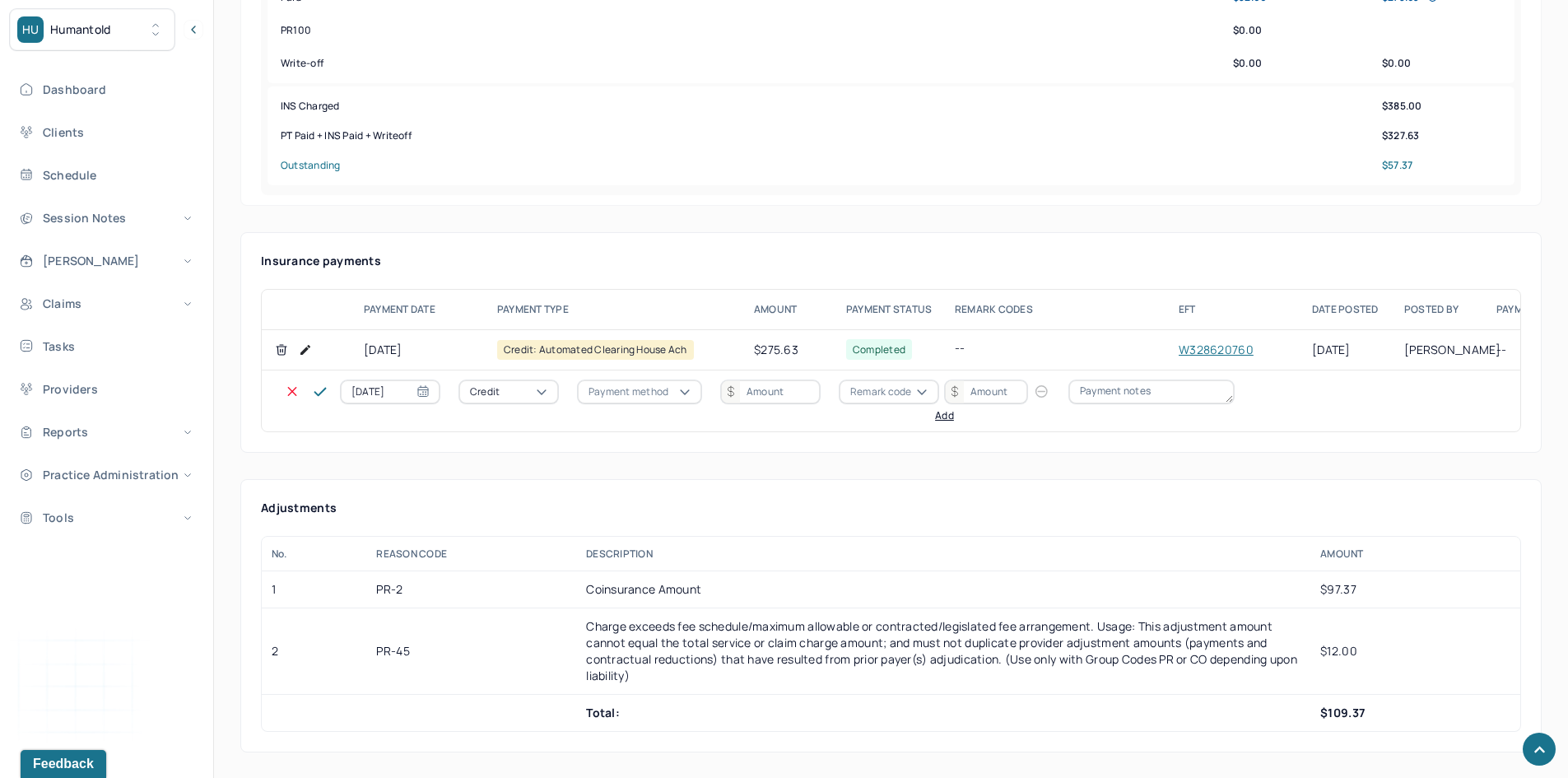 click on "Credit" at bounding box center (509, 392) 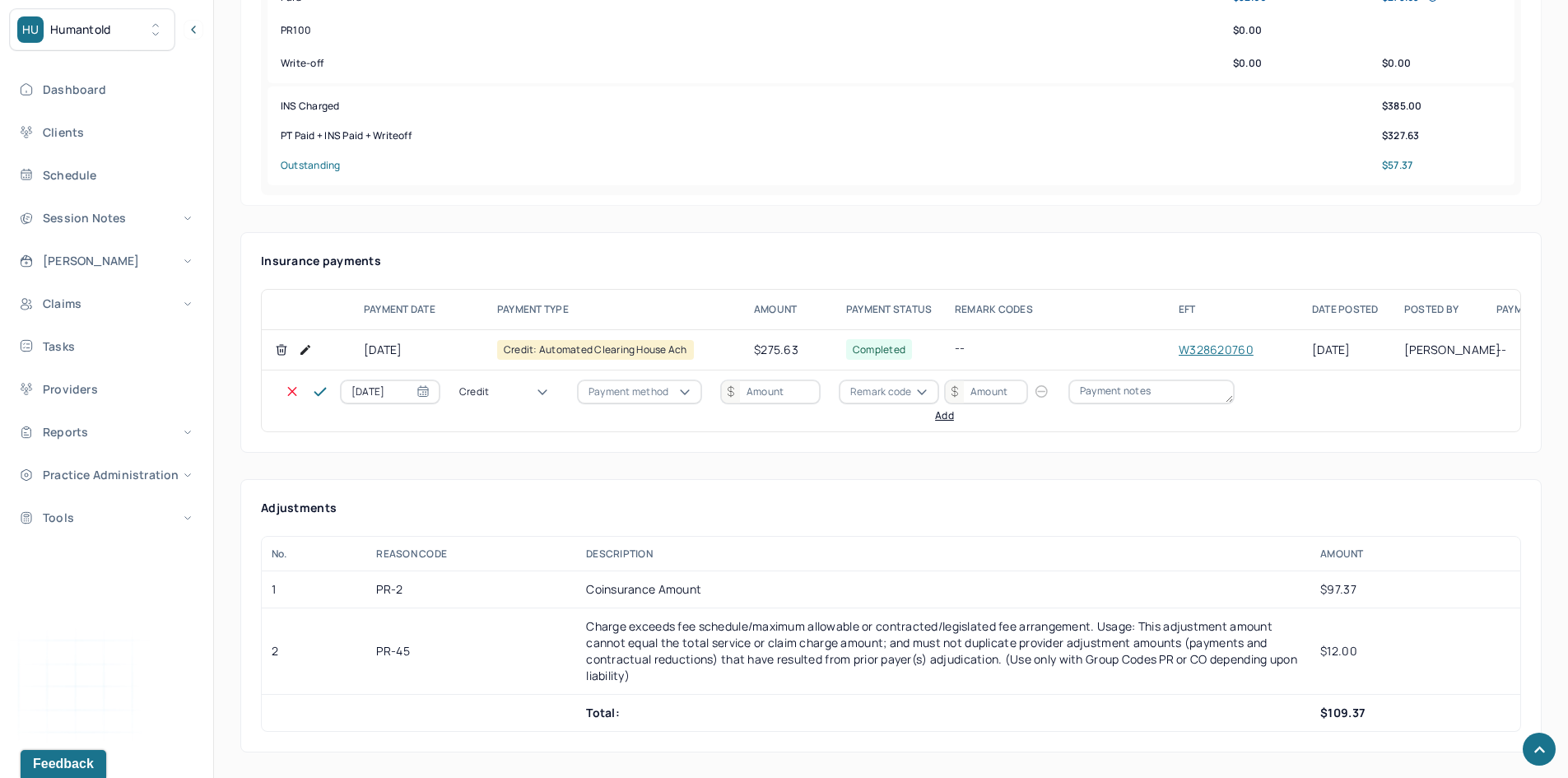 click on "Write off" at bounding box center (49, 2605) 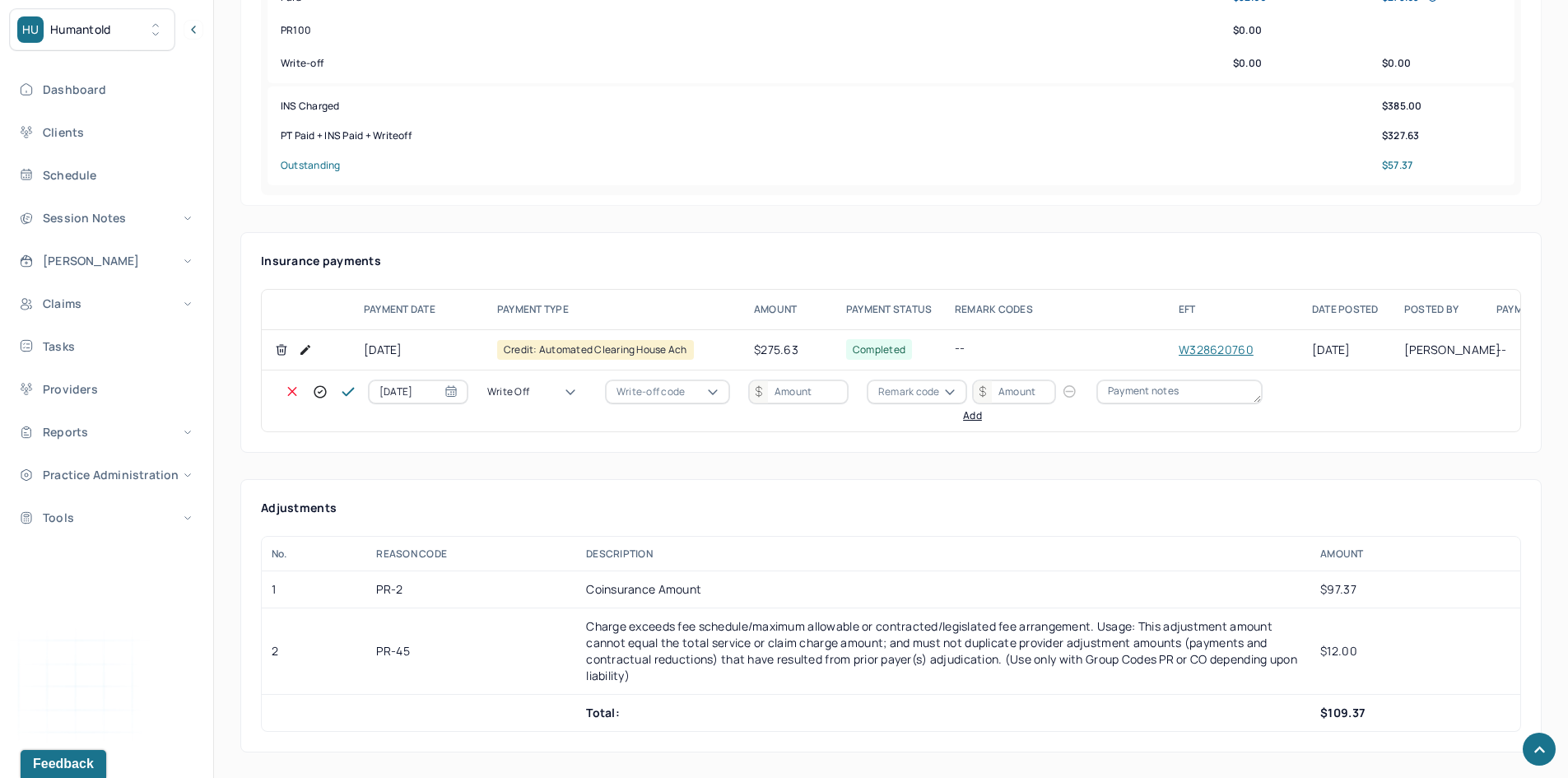 click on "Write-off code" at bounding box center (650, 392) 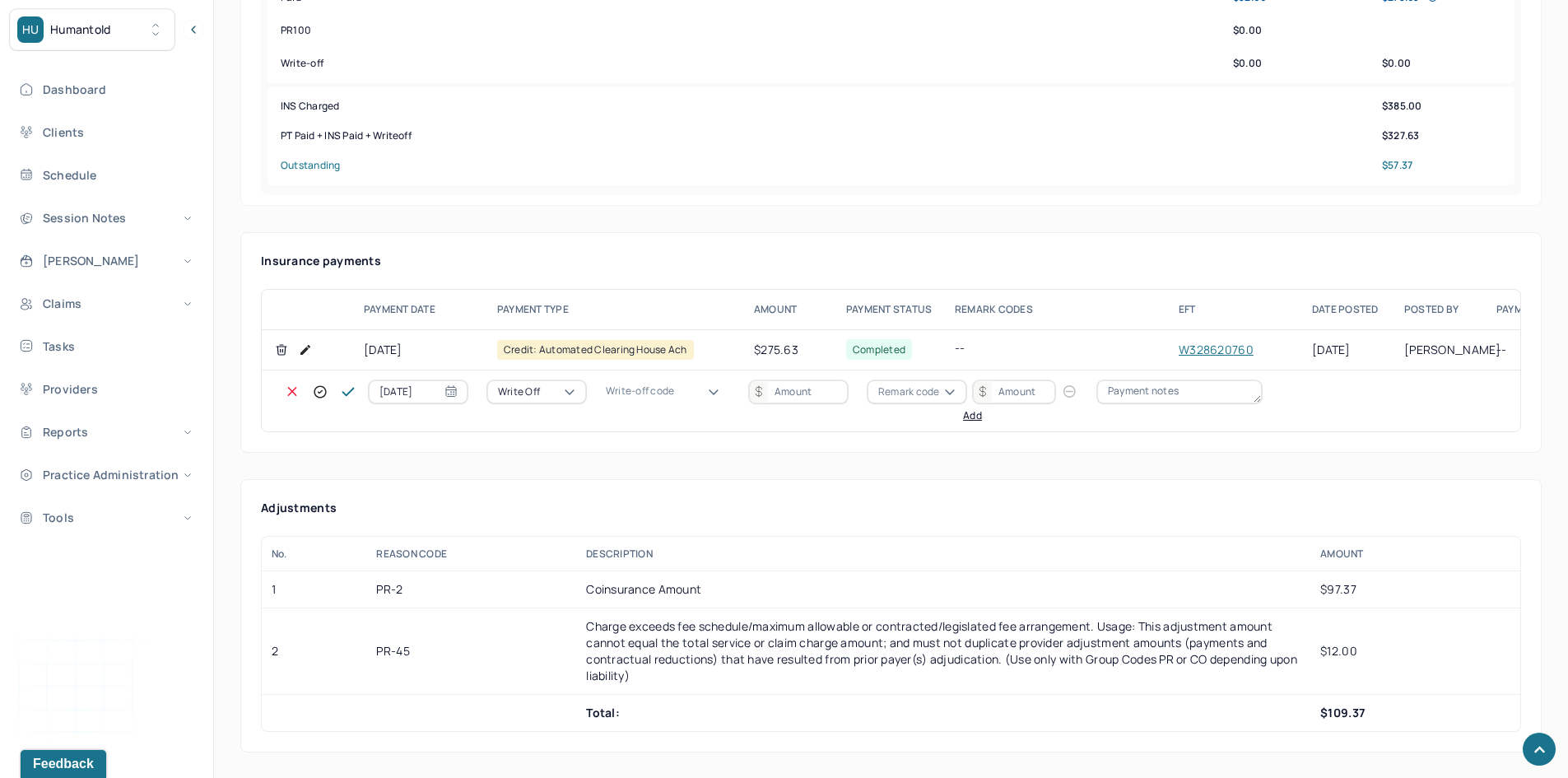 click on "WOBAL: WRITE OFF - BALANCE (INSADJ)" at bounding box center [82, 2621] 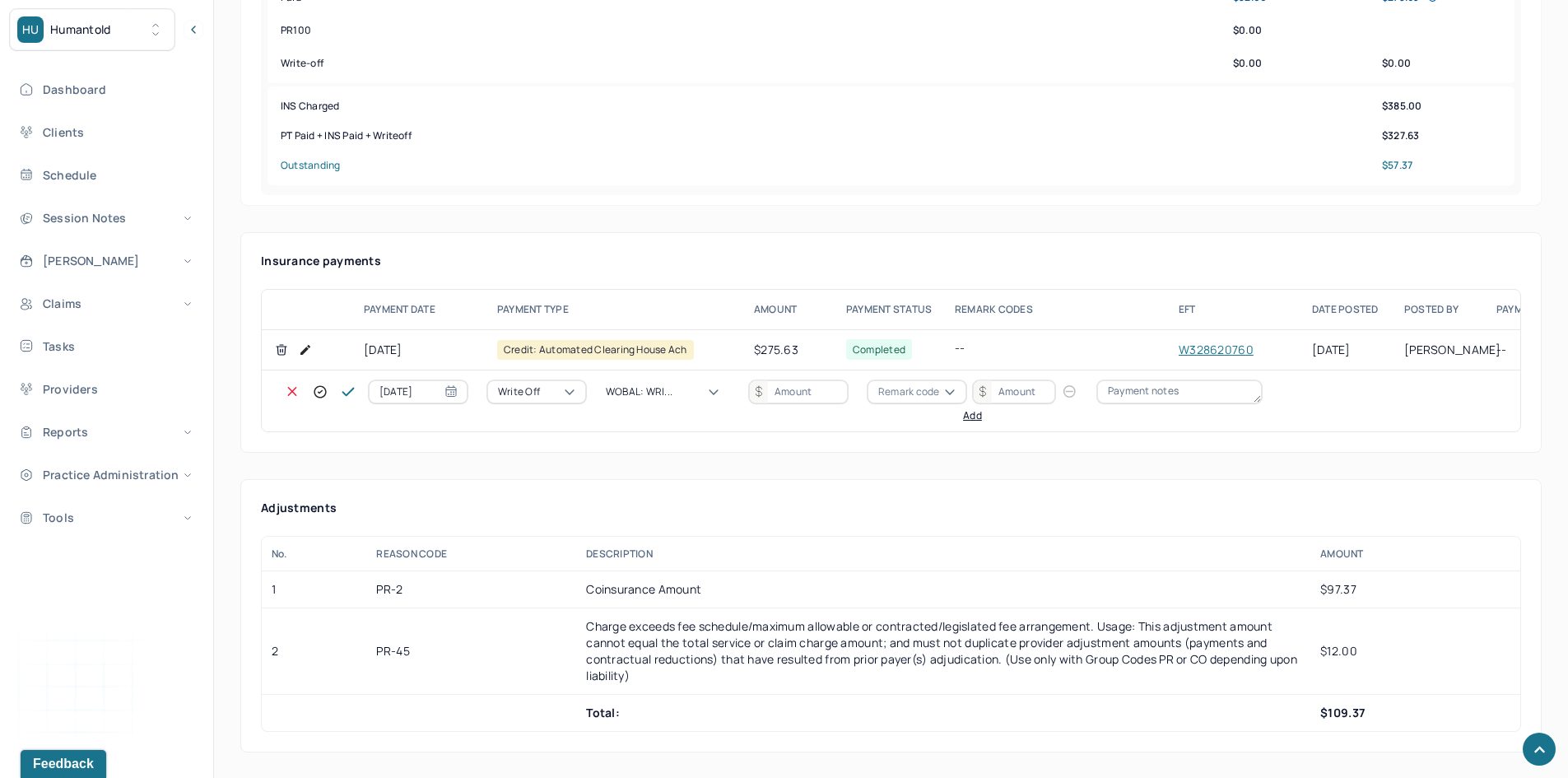click at bounding box center [798, 392] 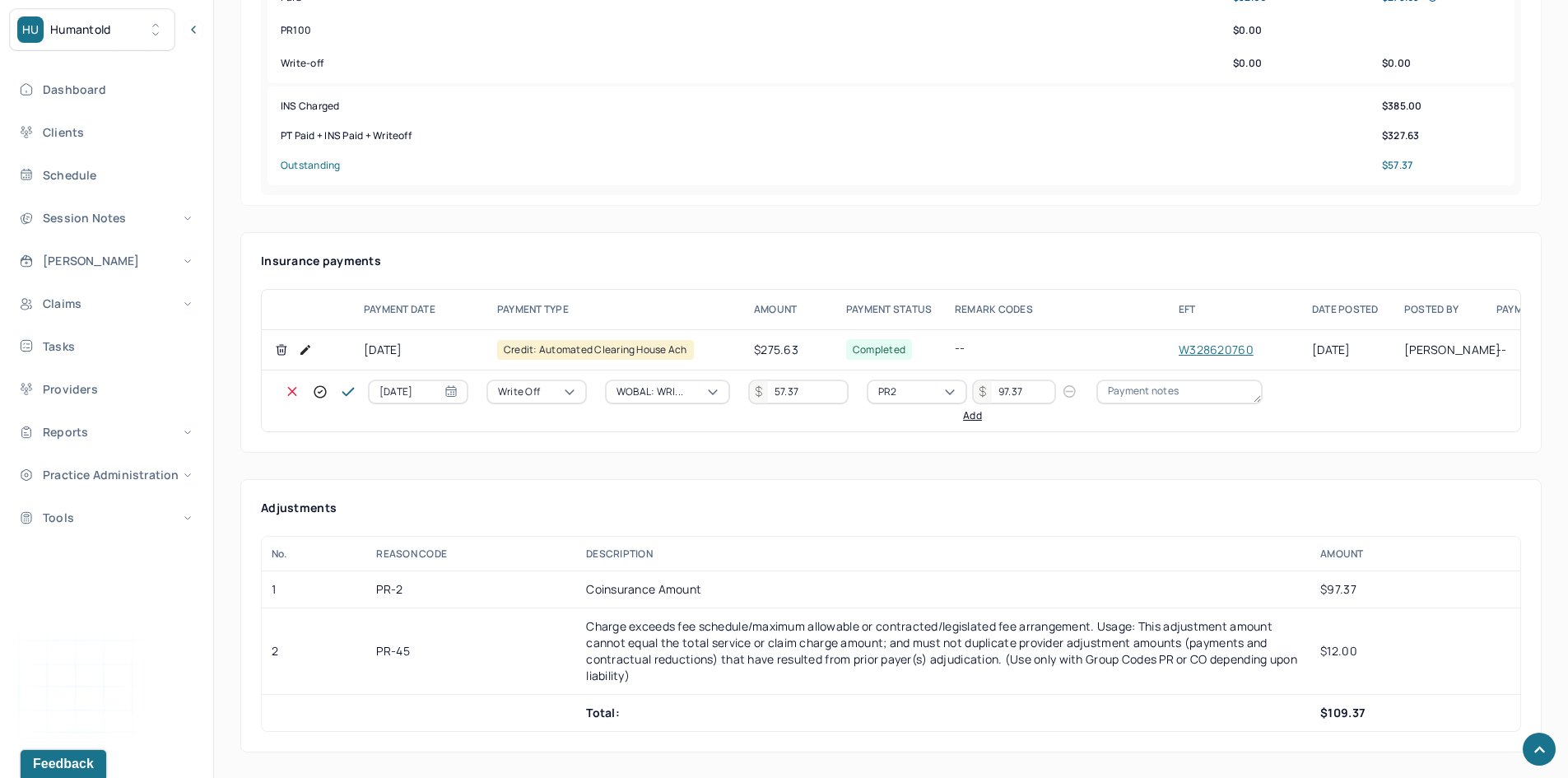 click on "Add" at bounding box center [972, 416] 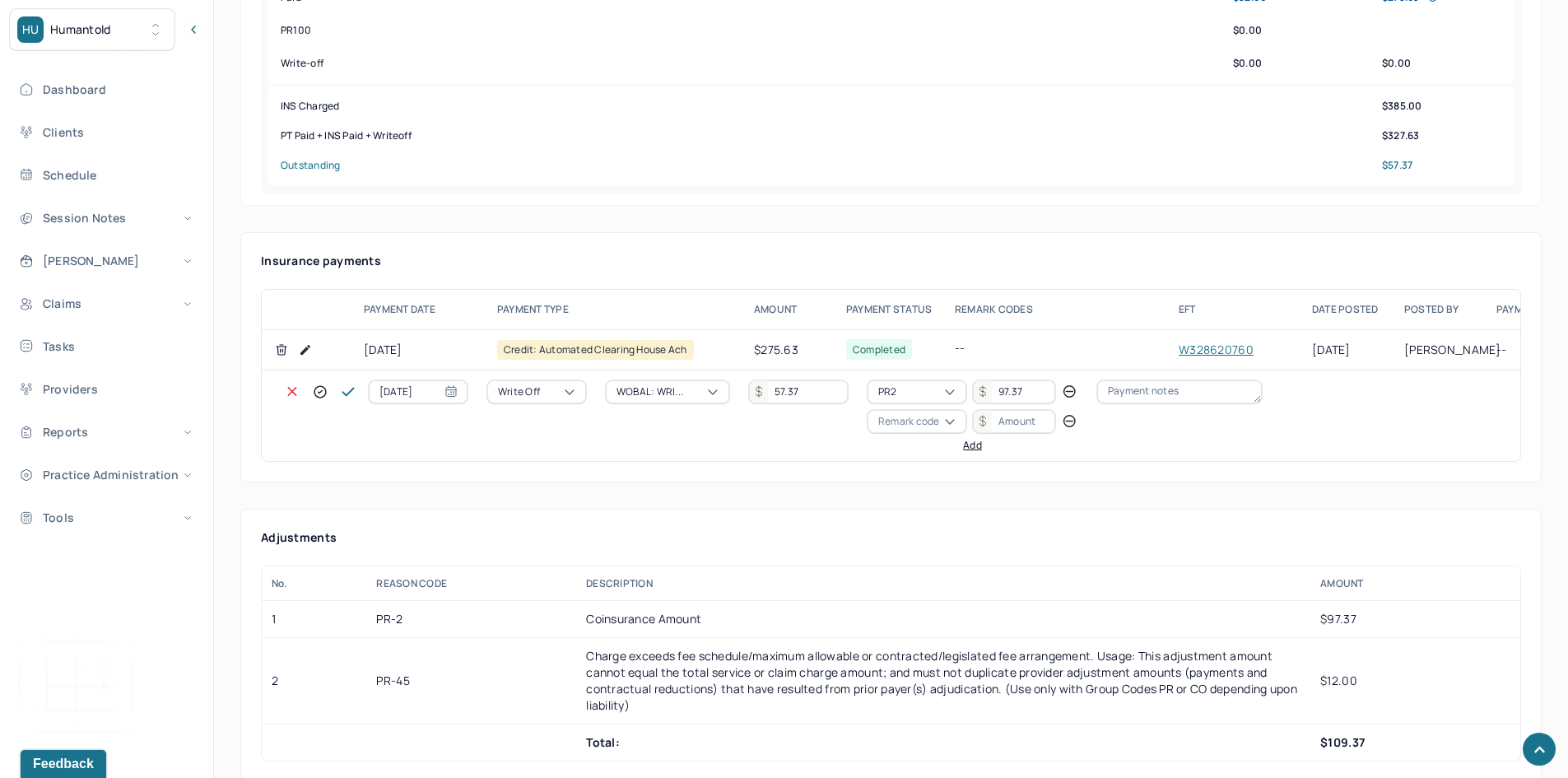click on "Remark code" at bounding box center [909, 422] 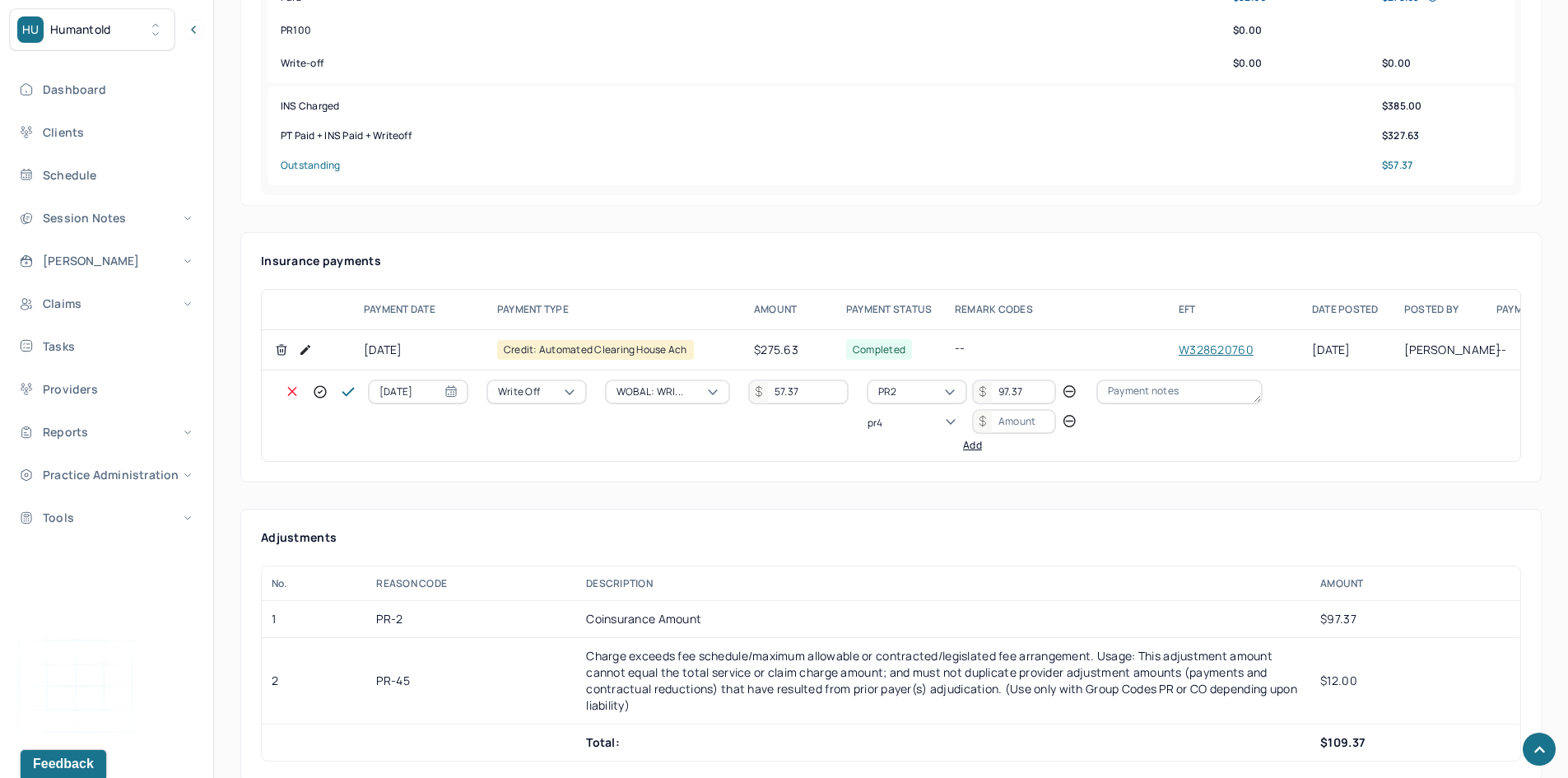 scroll, scrollTop: 0, scrollLeft: 0, axis: both 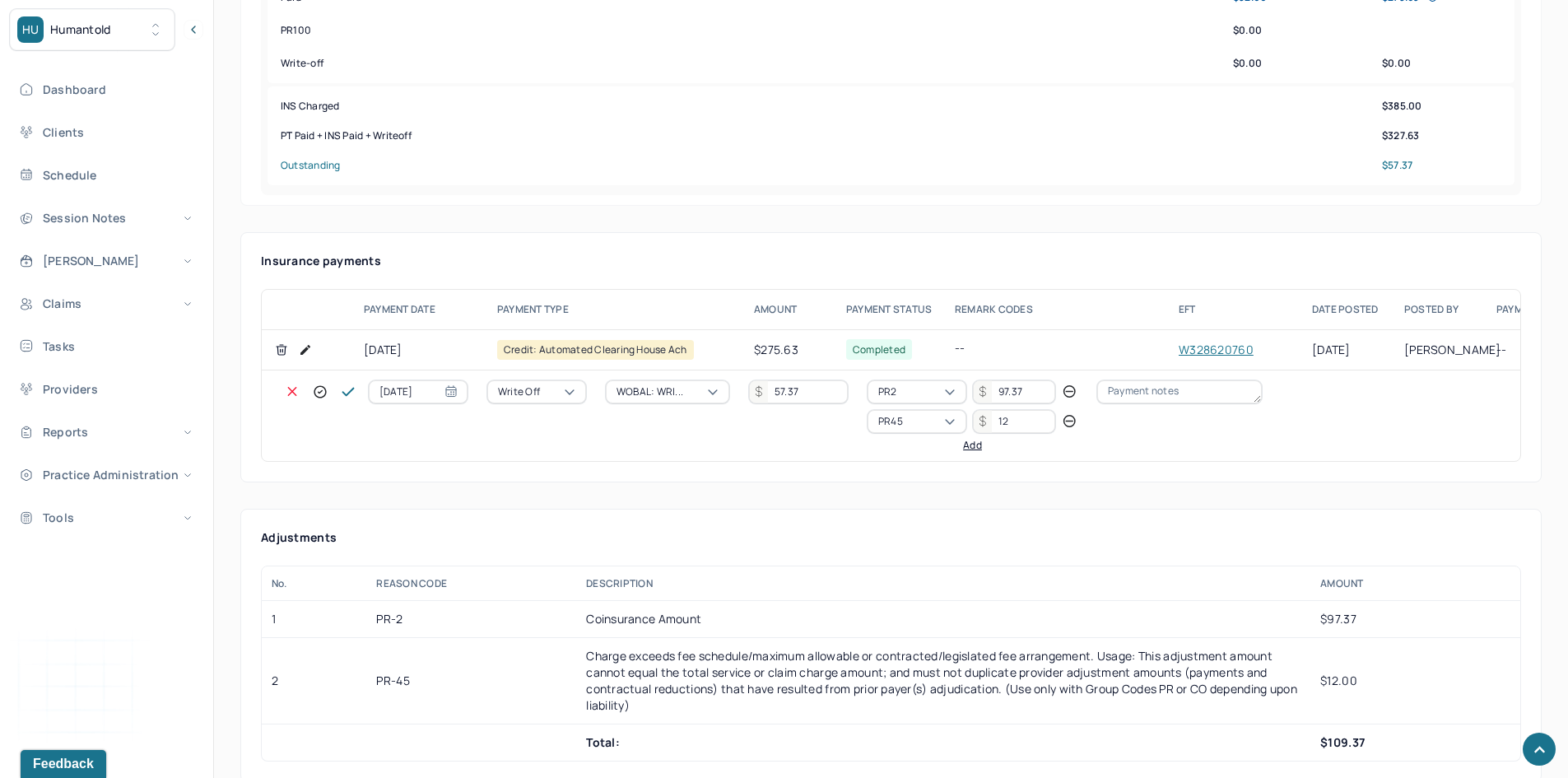 click 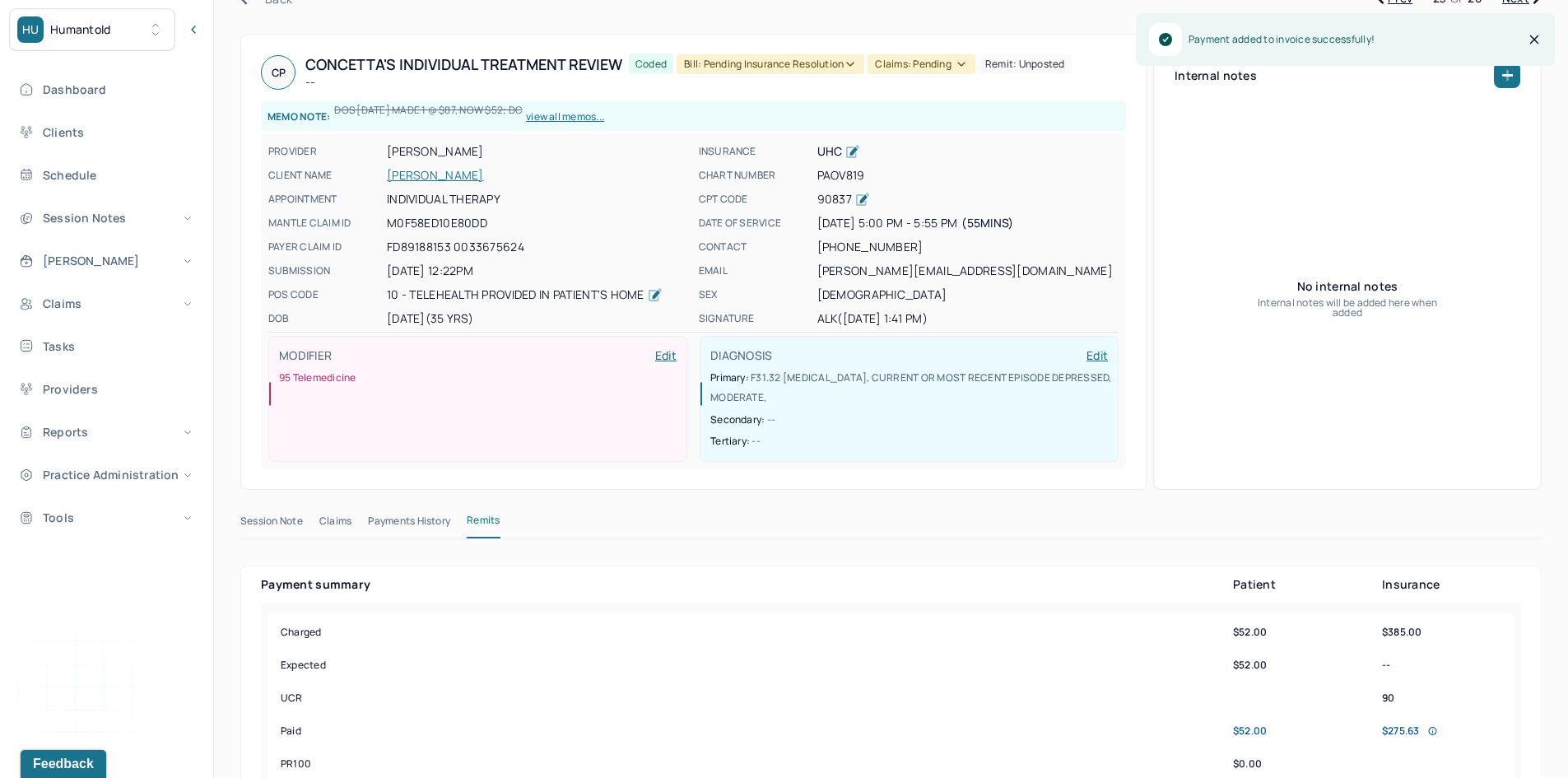scroll, scrollTop: 0, scrollLeft: 0, axis: both 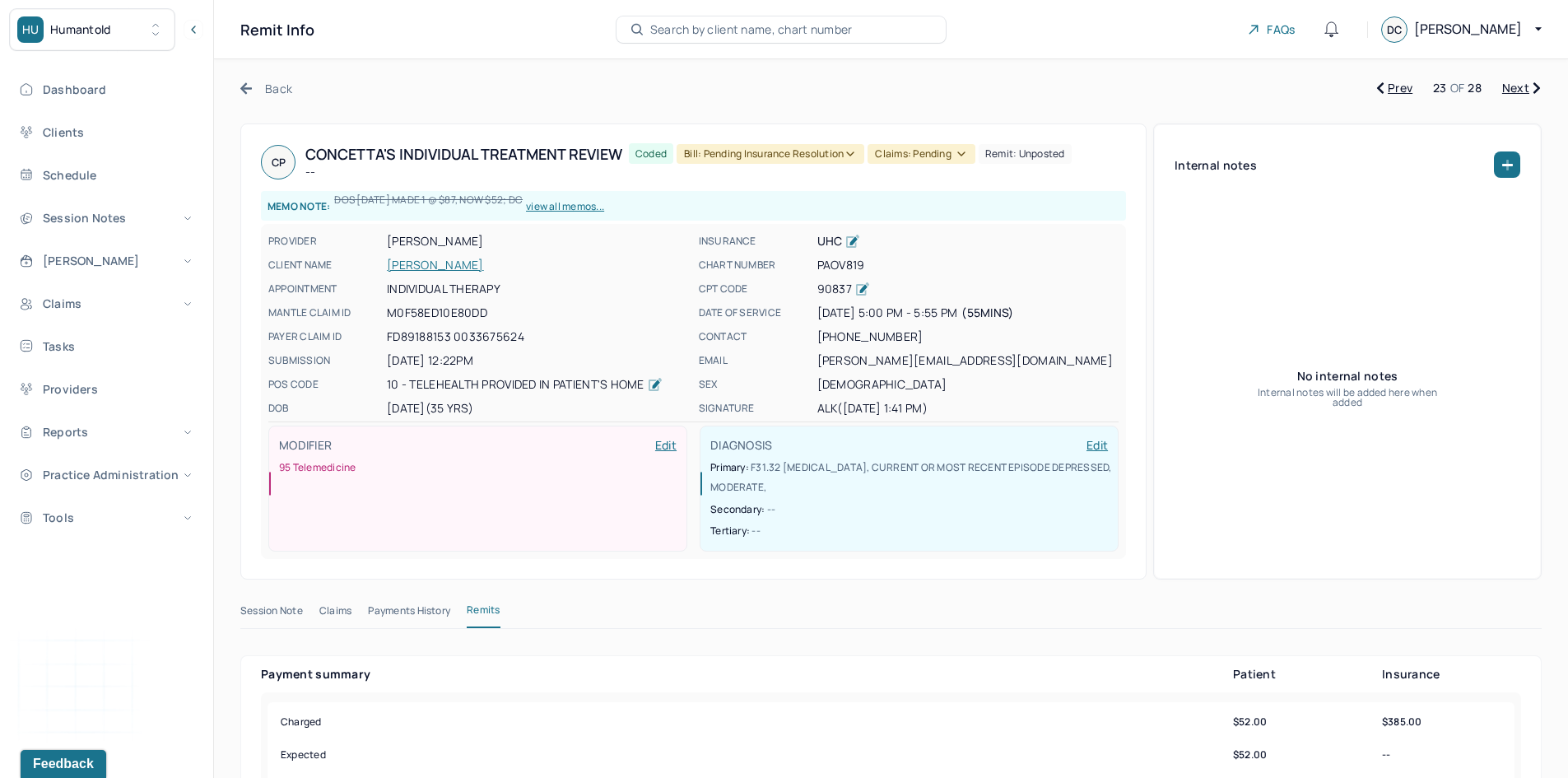 click on "Bill: Pending Insurance Resolution" at bounding box center [770, 154] 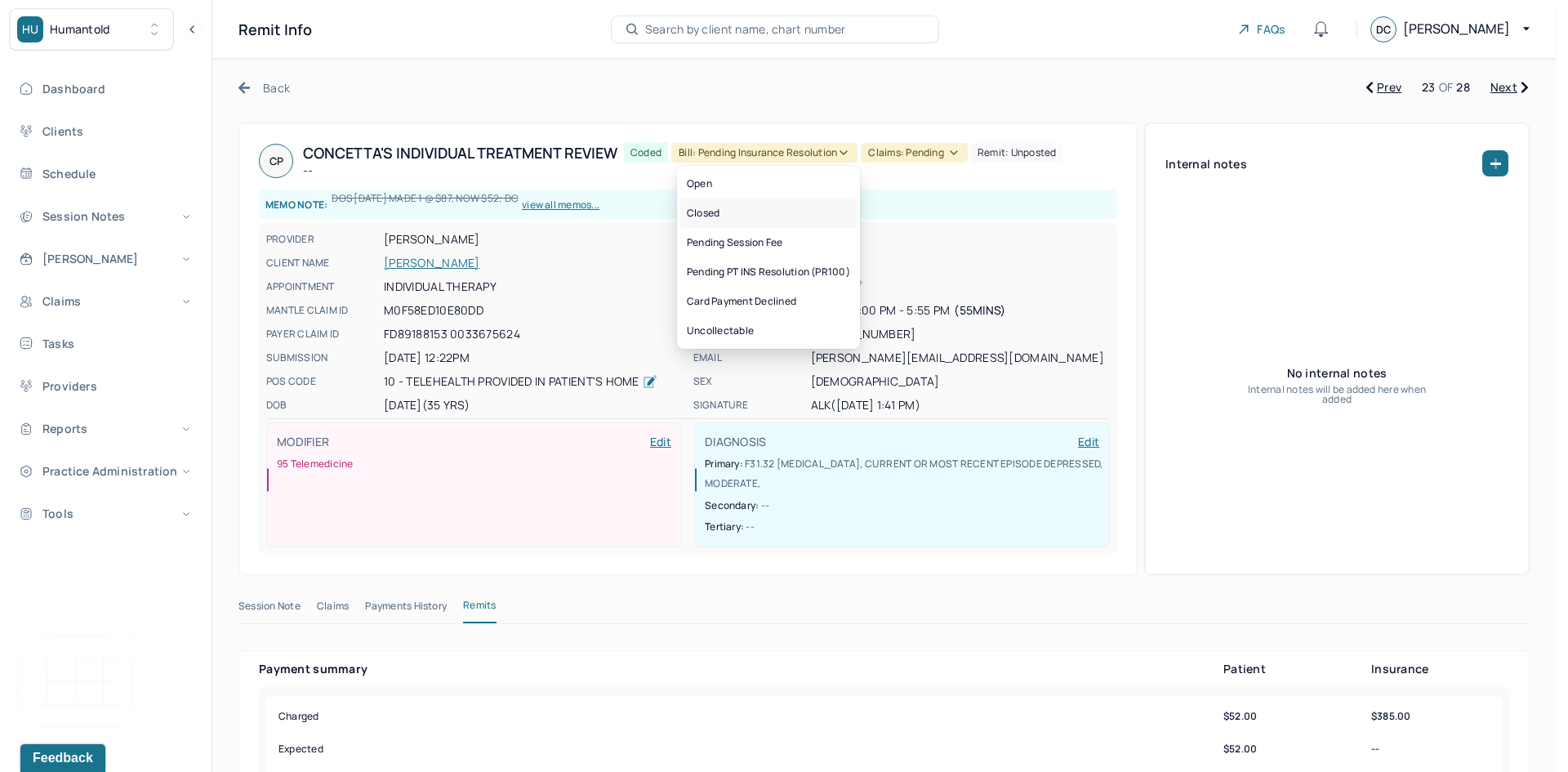 click on "Closed" at bounding box center (768, 213) 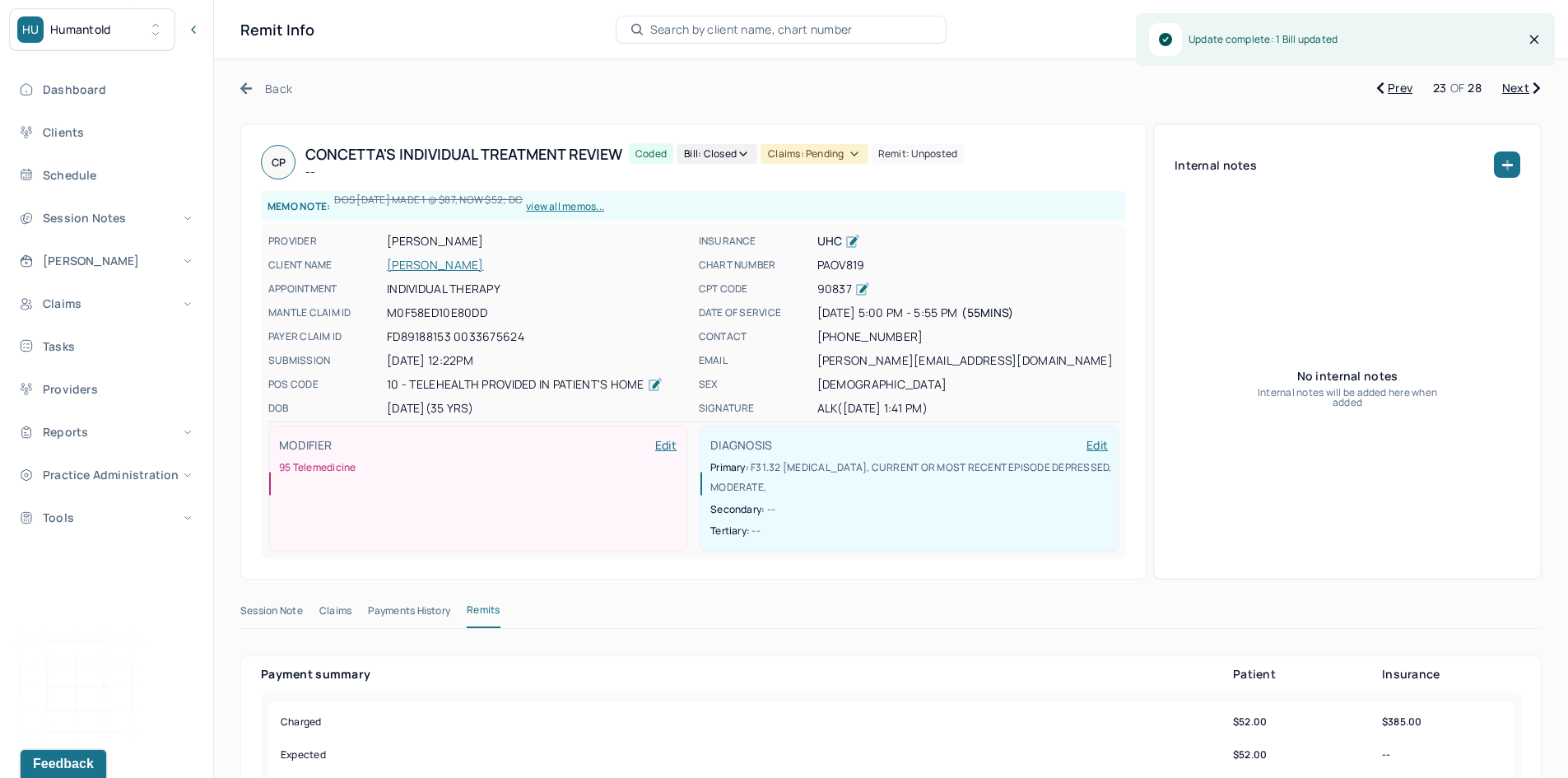click on "Claims: pending" at bounding box center [814, 154] 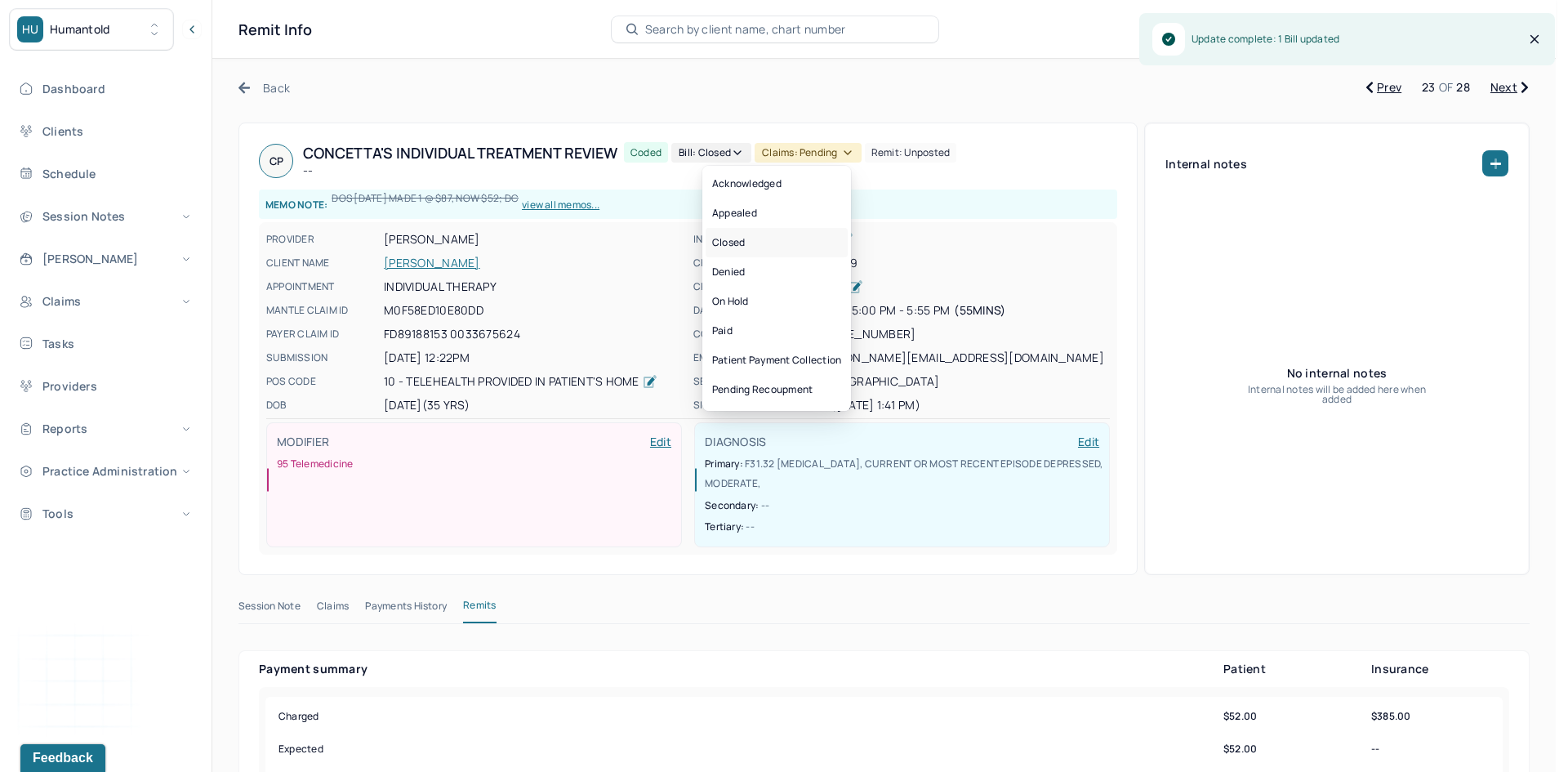 click on "Closed" at bounding box center [777, 243] 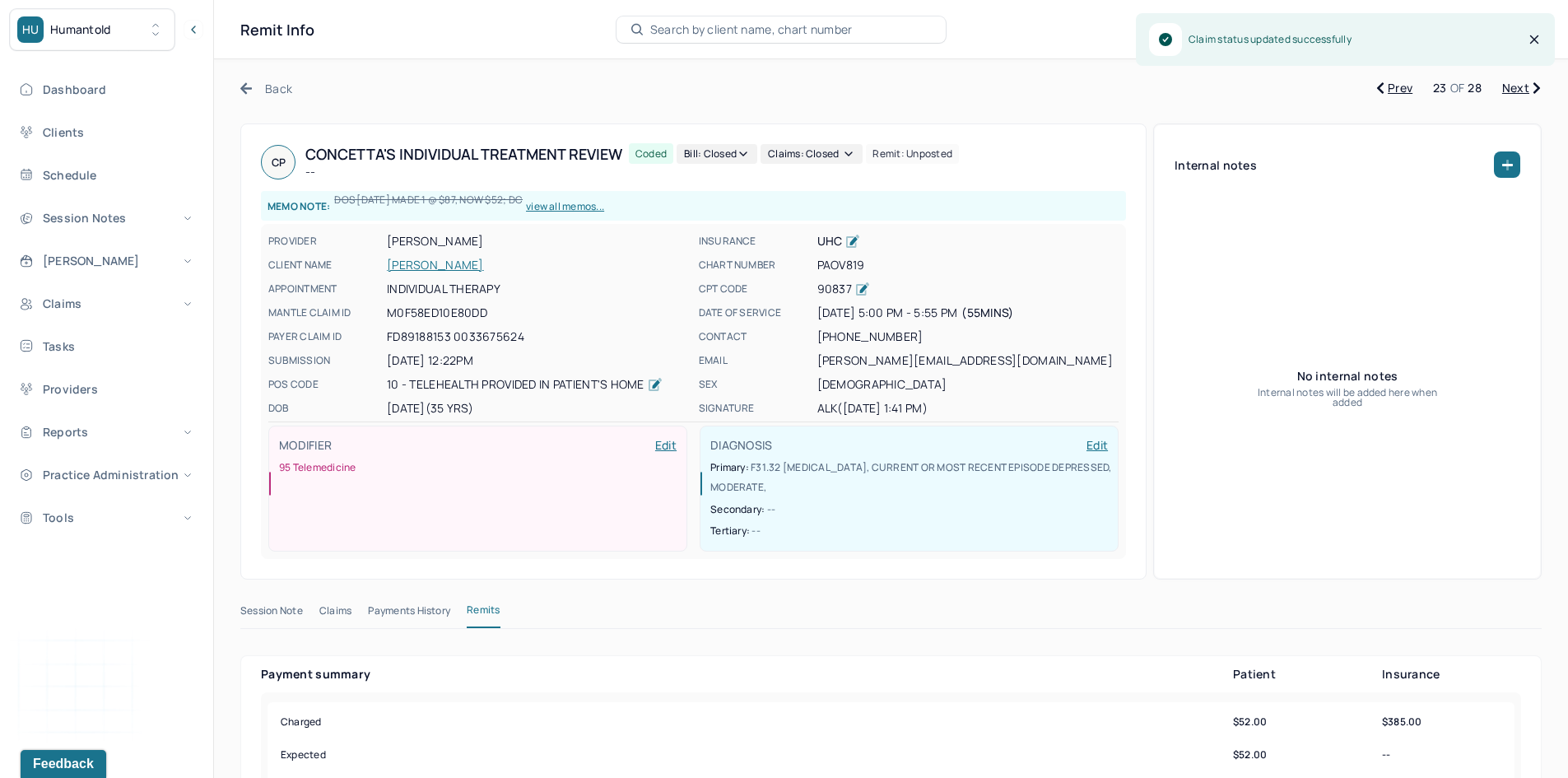 click on "Next" at bounding box center [1521, 88] 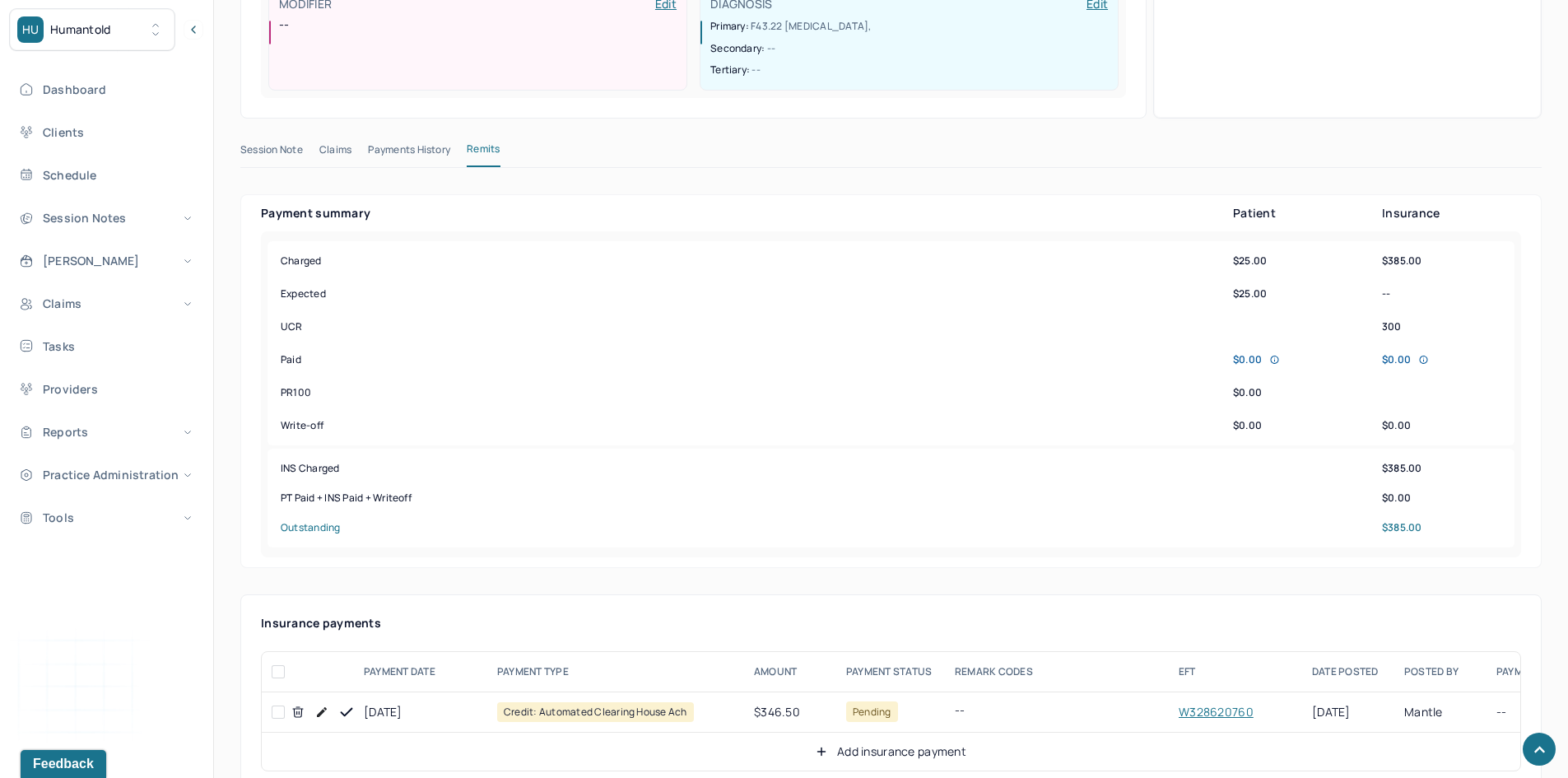 scroll, scrollTop: 659, scrollLeft: 0, axis: vertical 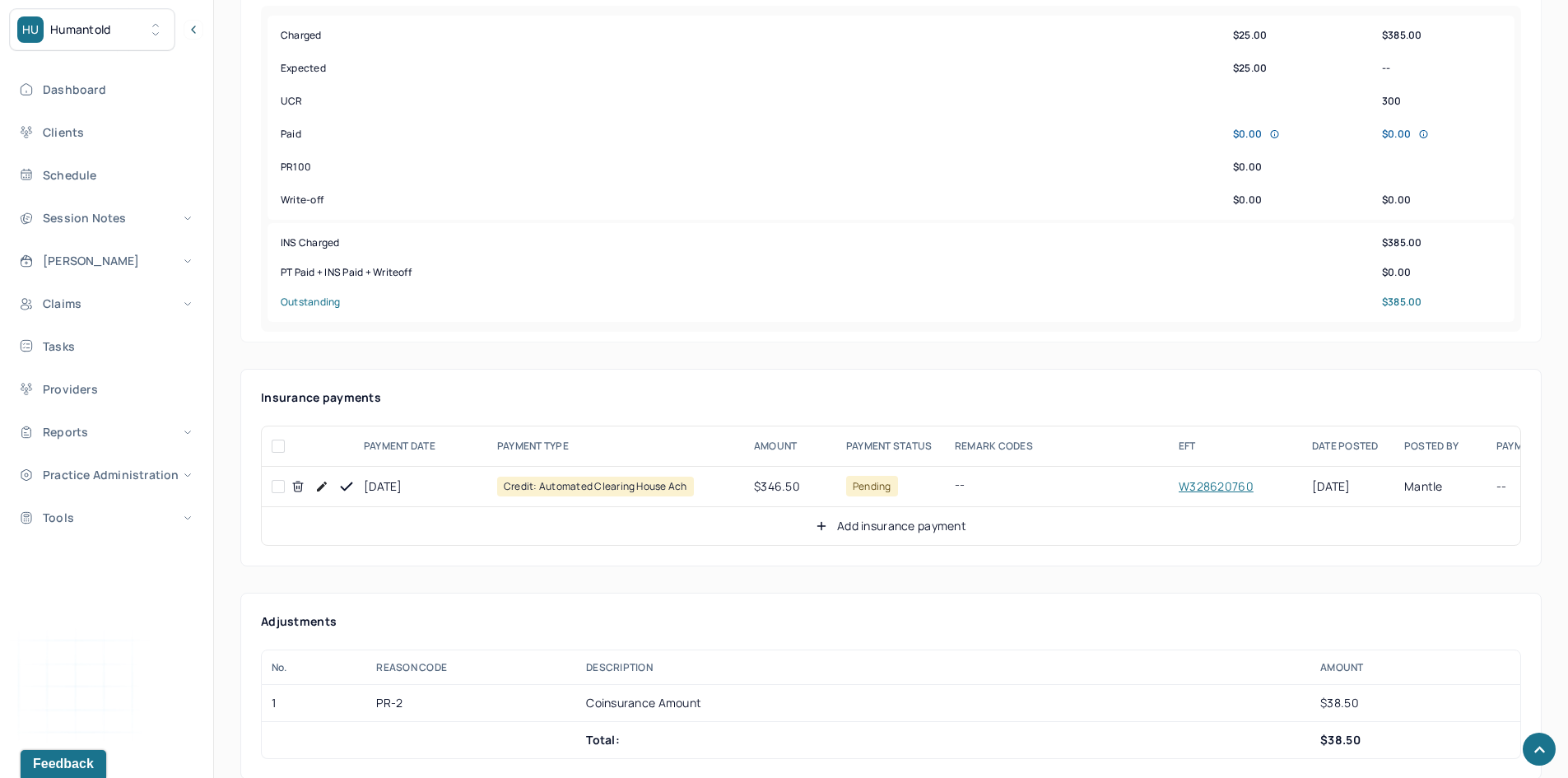 click at bounding box center [278, 487] 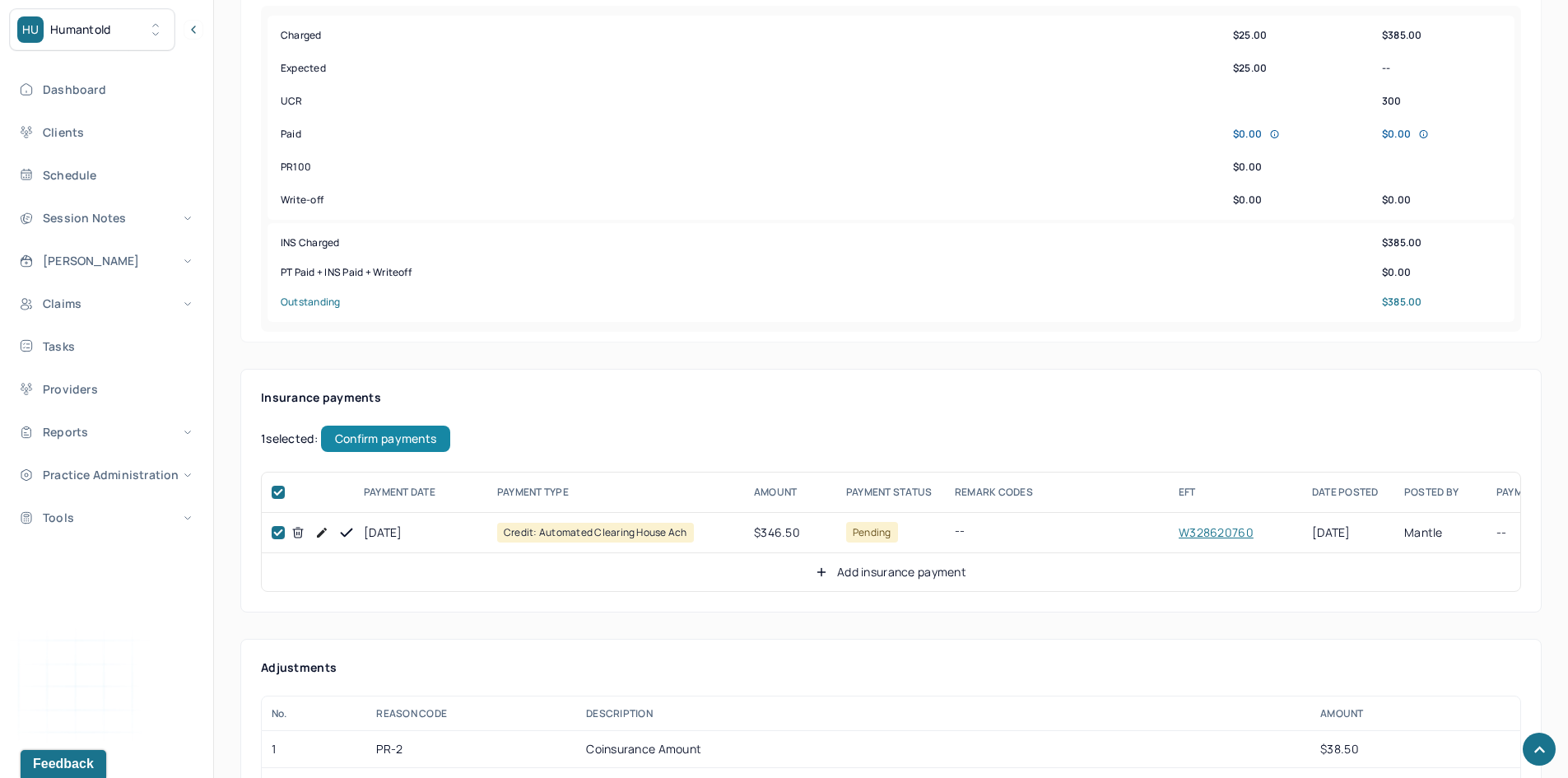click on "Confirm payments" at bounding box center (385, 439) 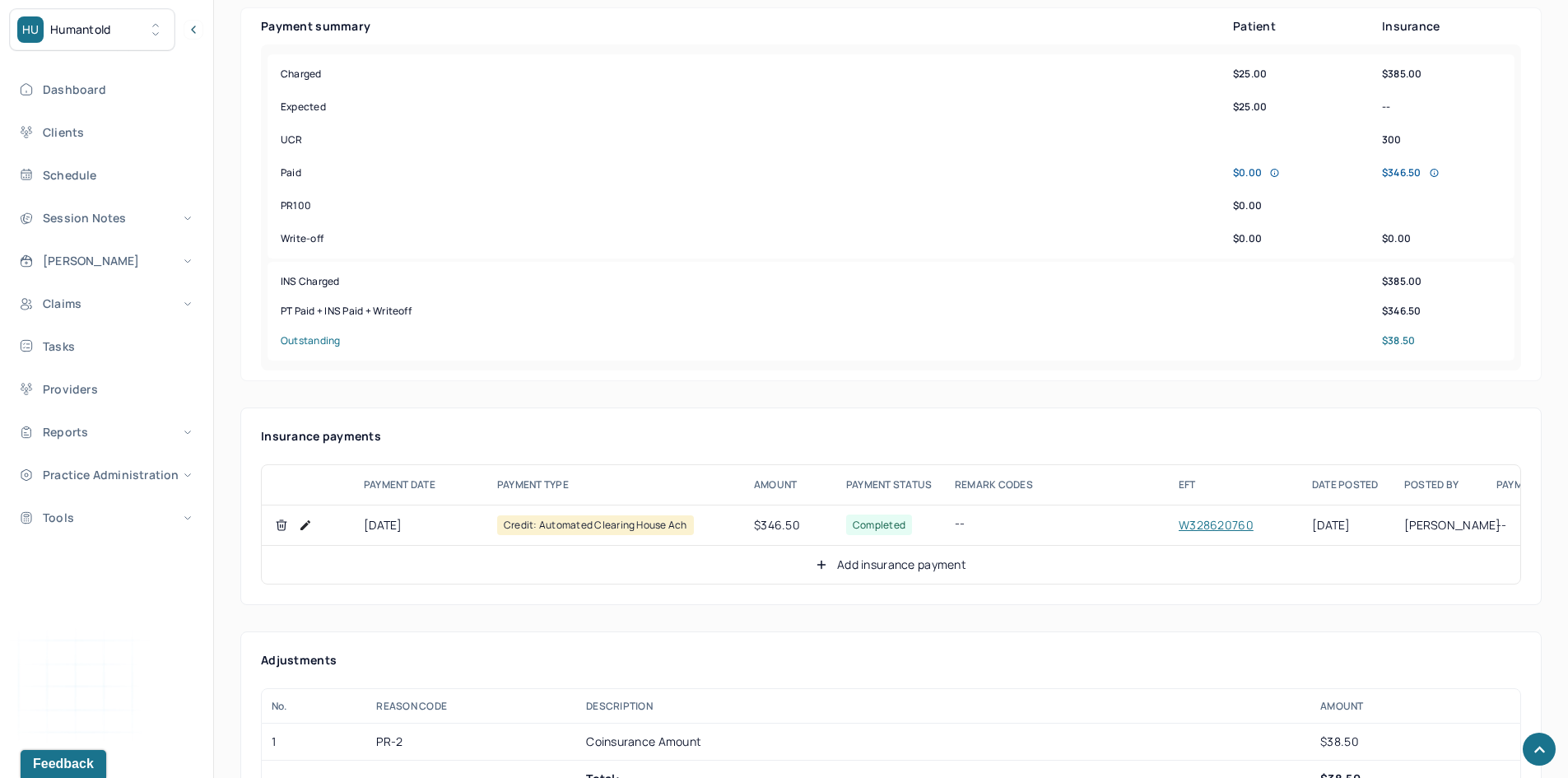 scroll, scrollTop: 659, scrollLeft: 0, axis: vertical 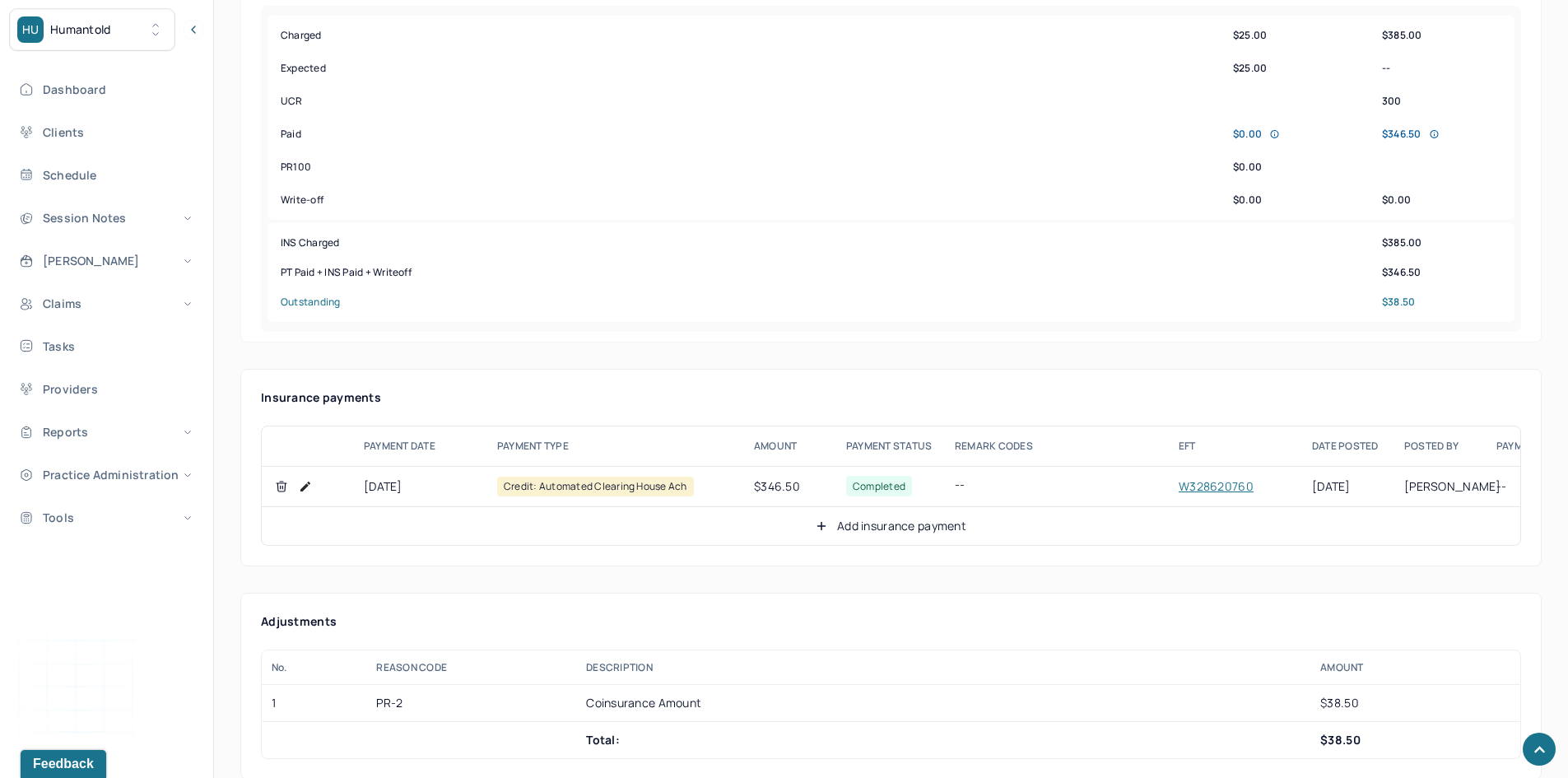 click 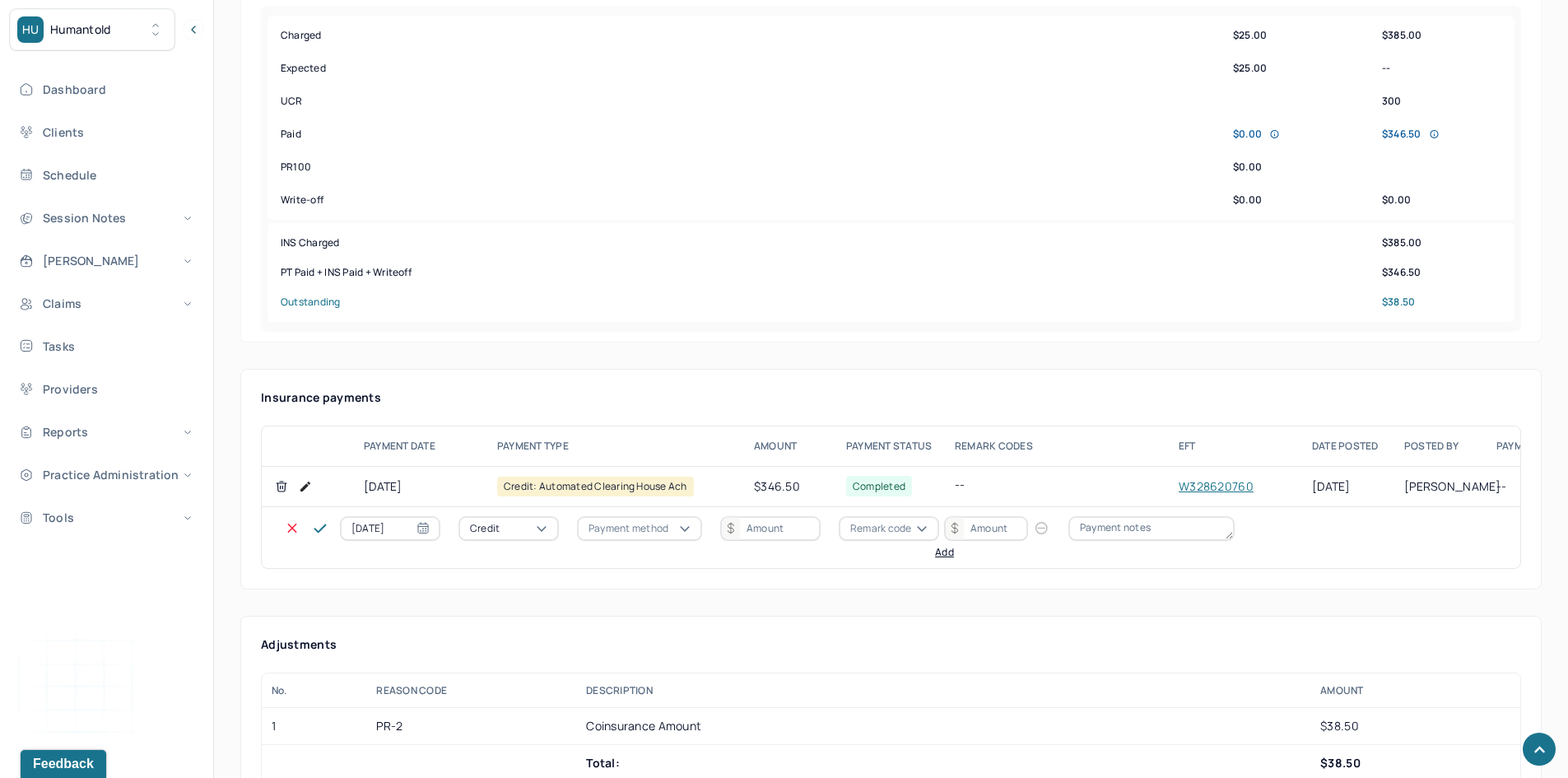 click on "Credit" at bounding box center [485, 529] 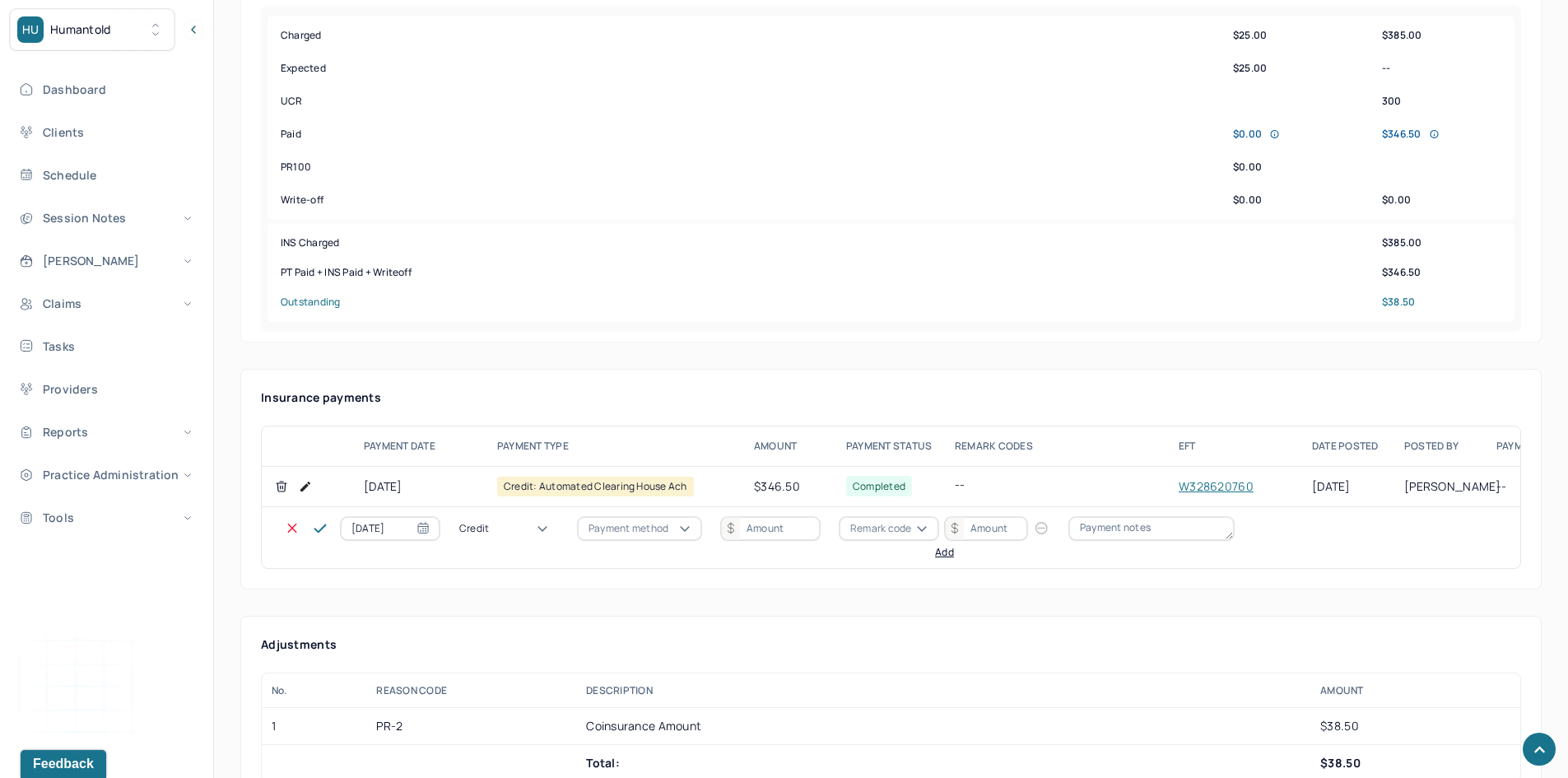 click on "Write off" at bounding box center (49, 2655) 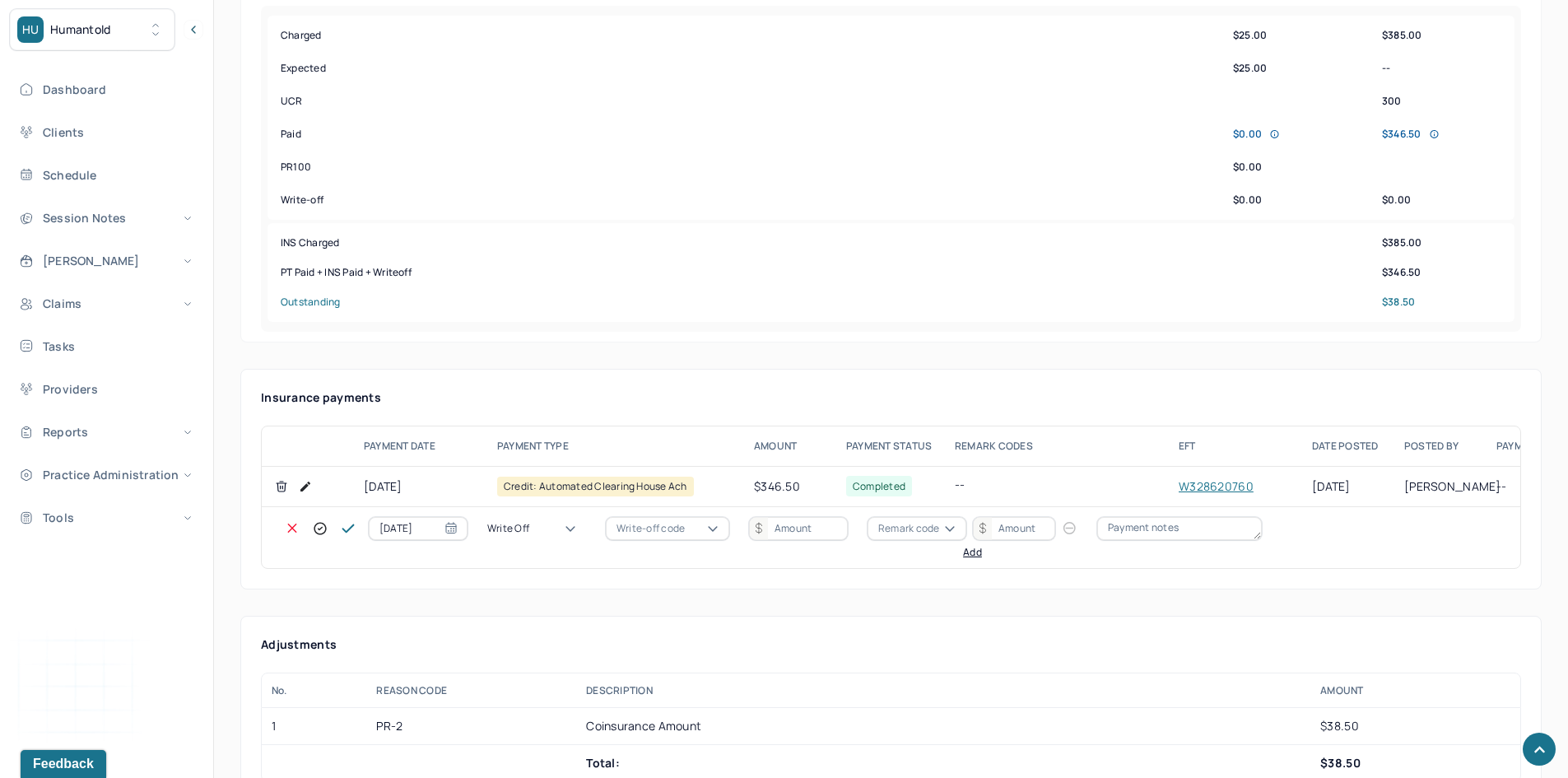 click on "Write-off code" at bounding box center (650, 529) 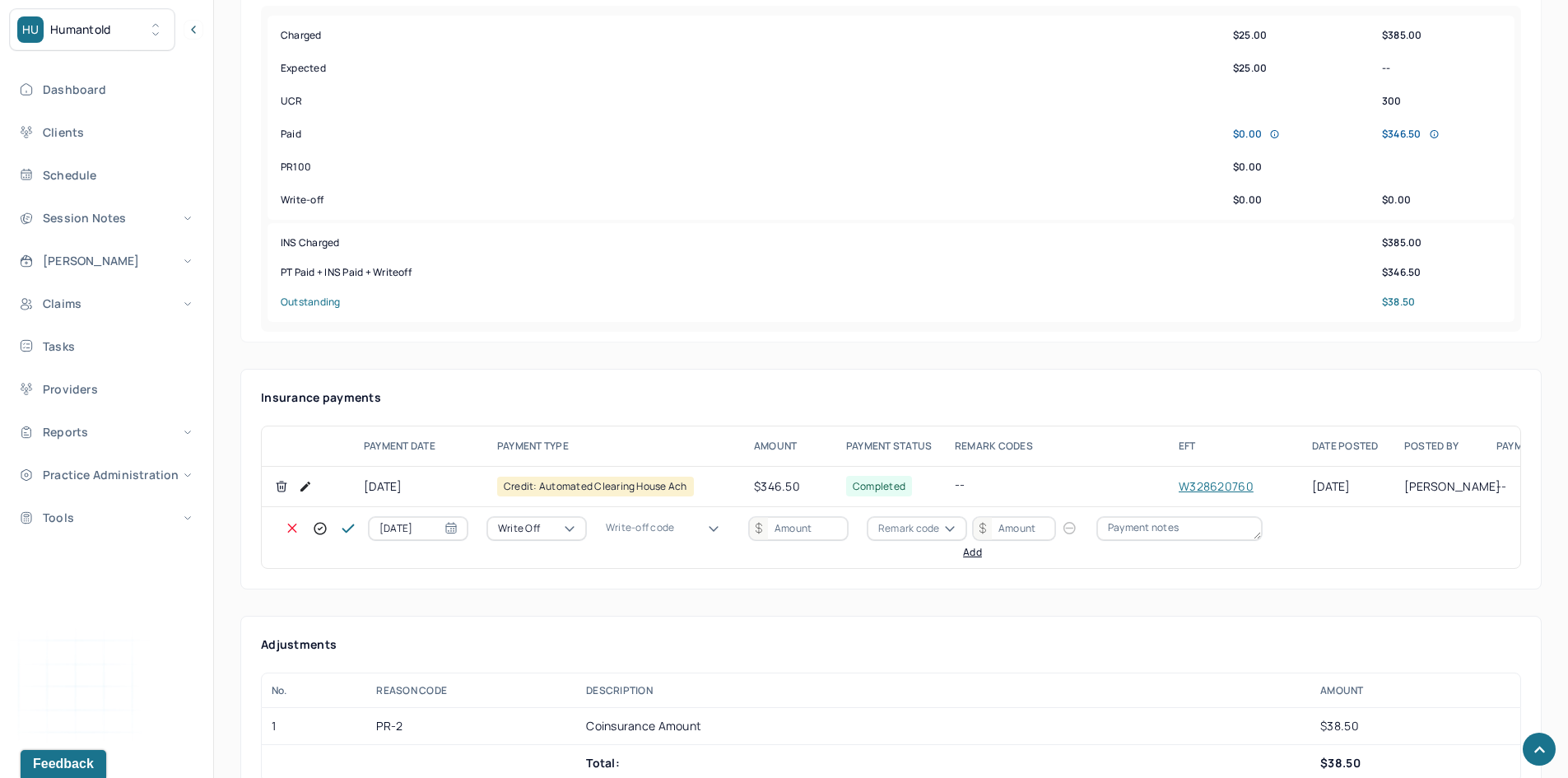 click on "WOBAL: WRITE OFF - BALANCE (INSADJ)" at bounding box center [82, 2672] 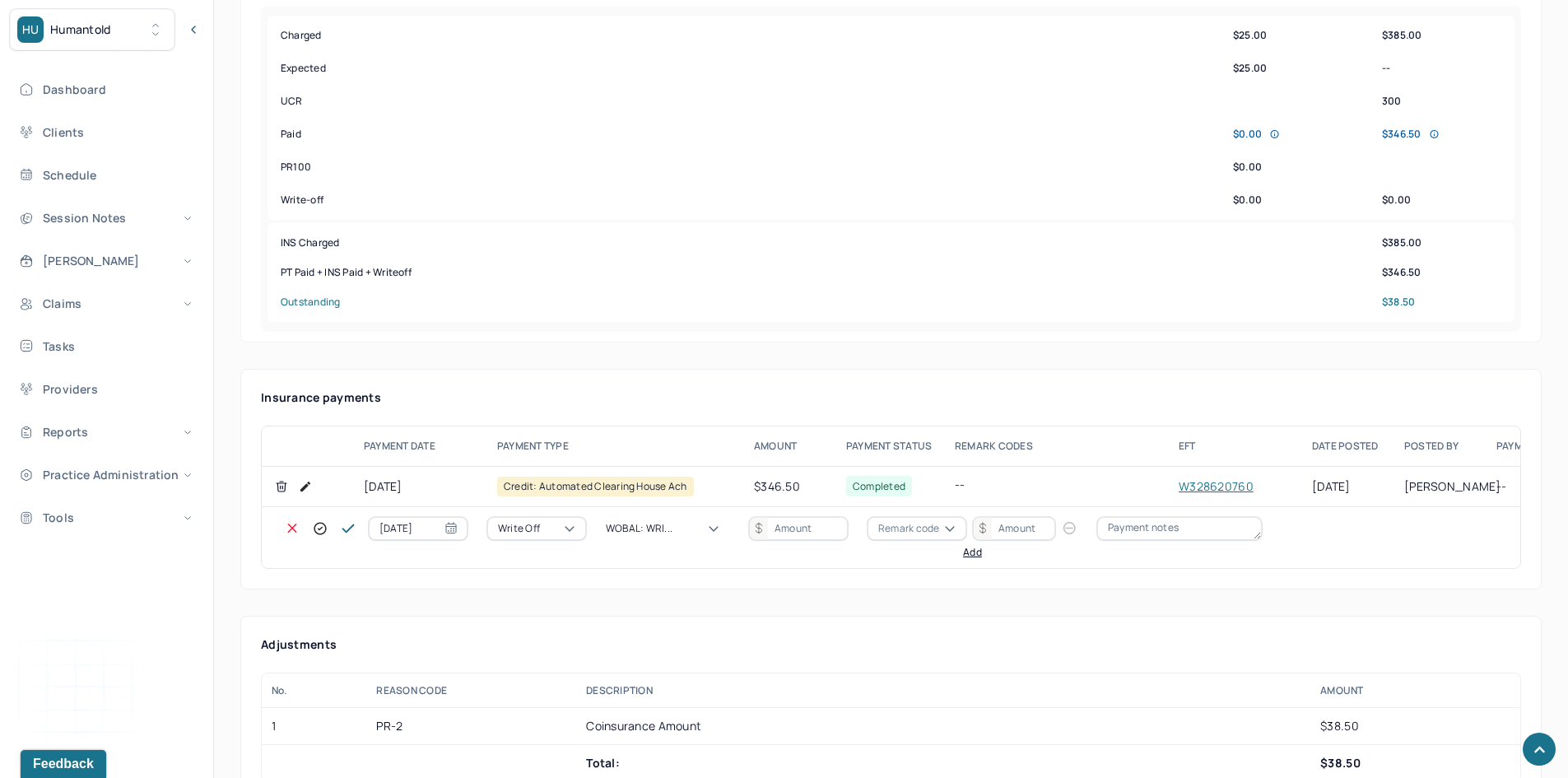 click at bounding box center (798, 529) 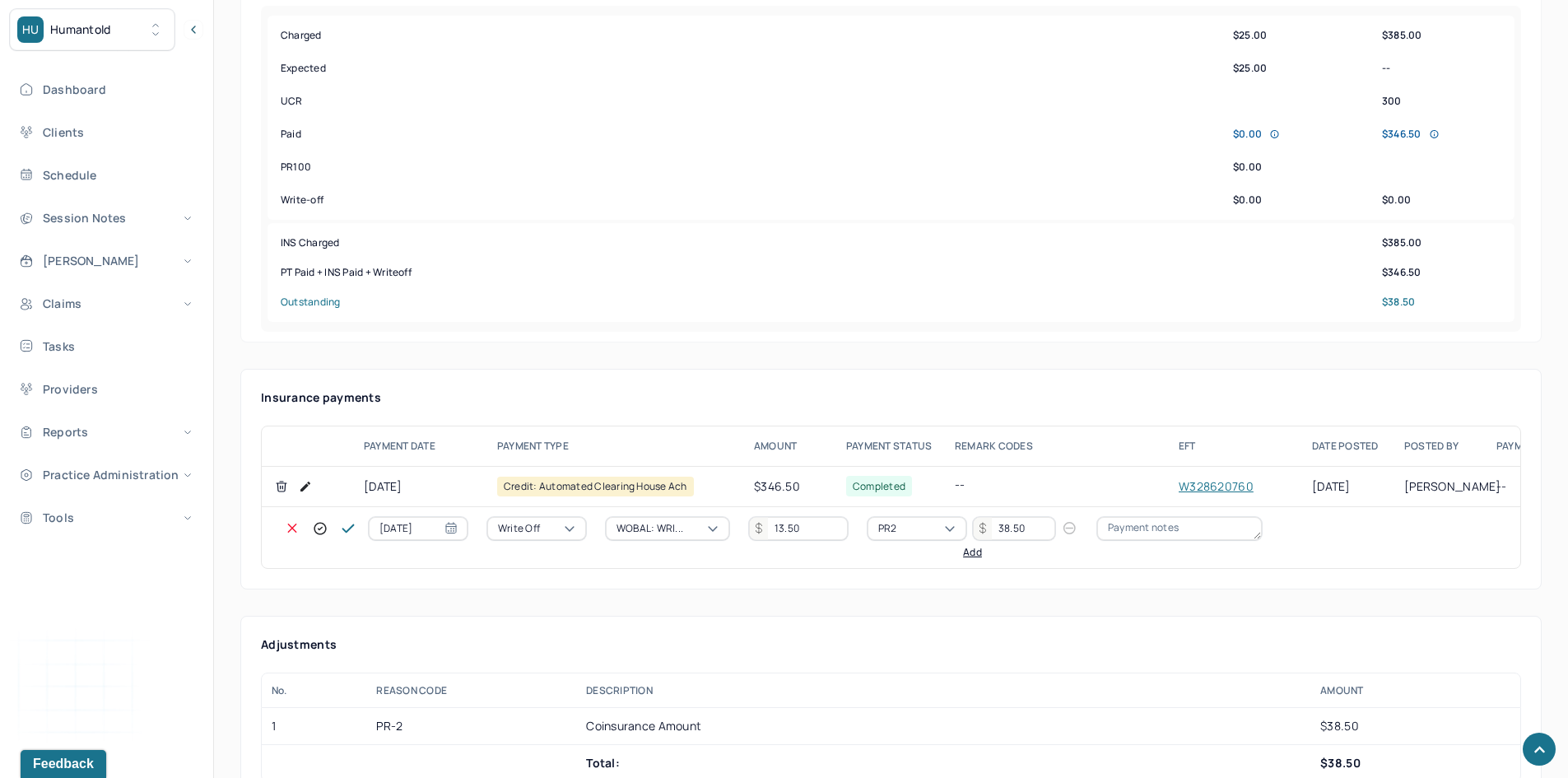 click 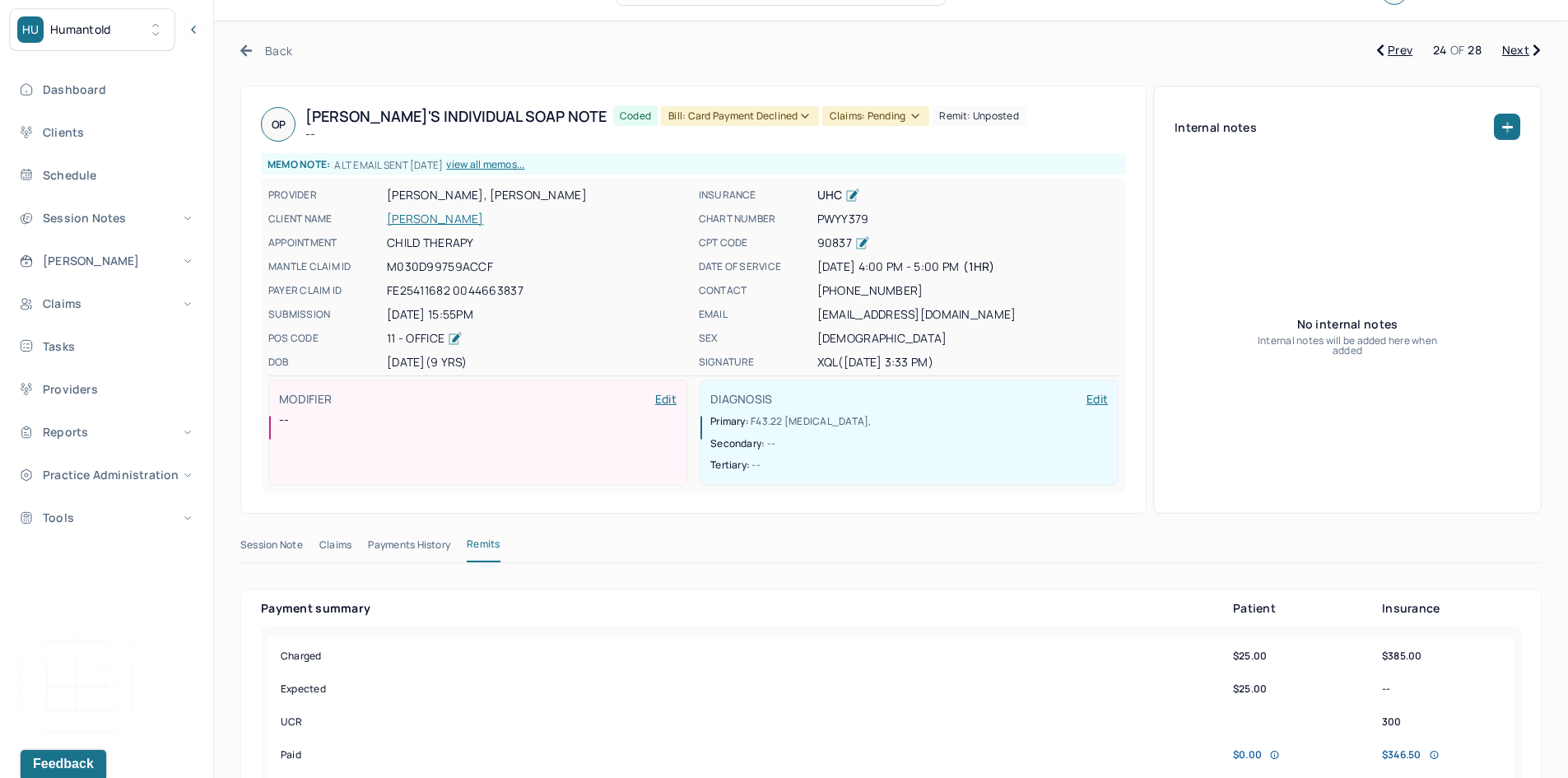 scroll, scrollTop: 0, scrollLeft: 0, axis: both 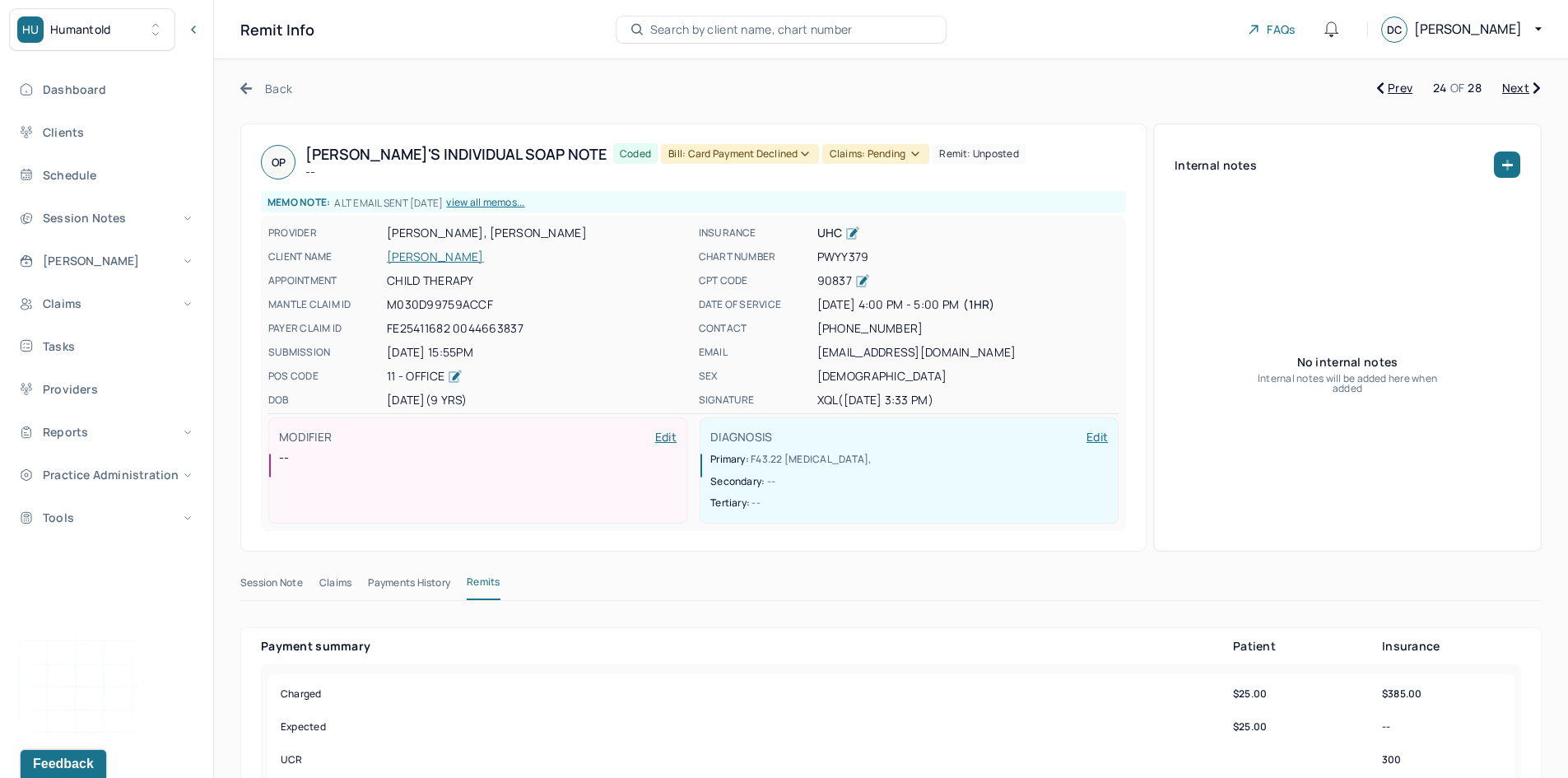 click on "Claims: pending" at bounding box center (876, 154) 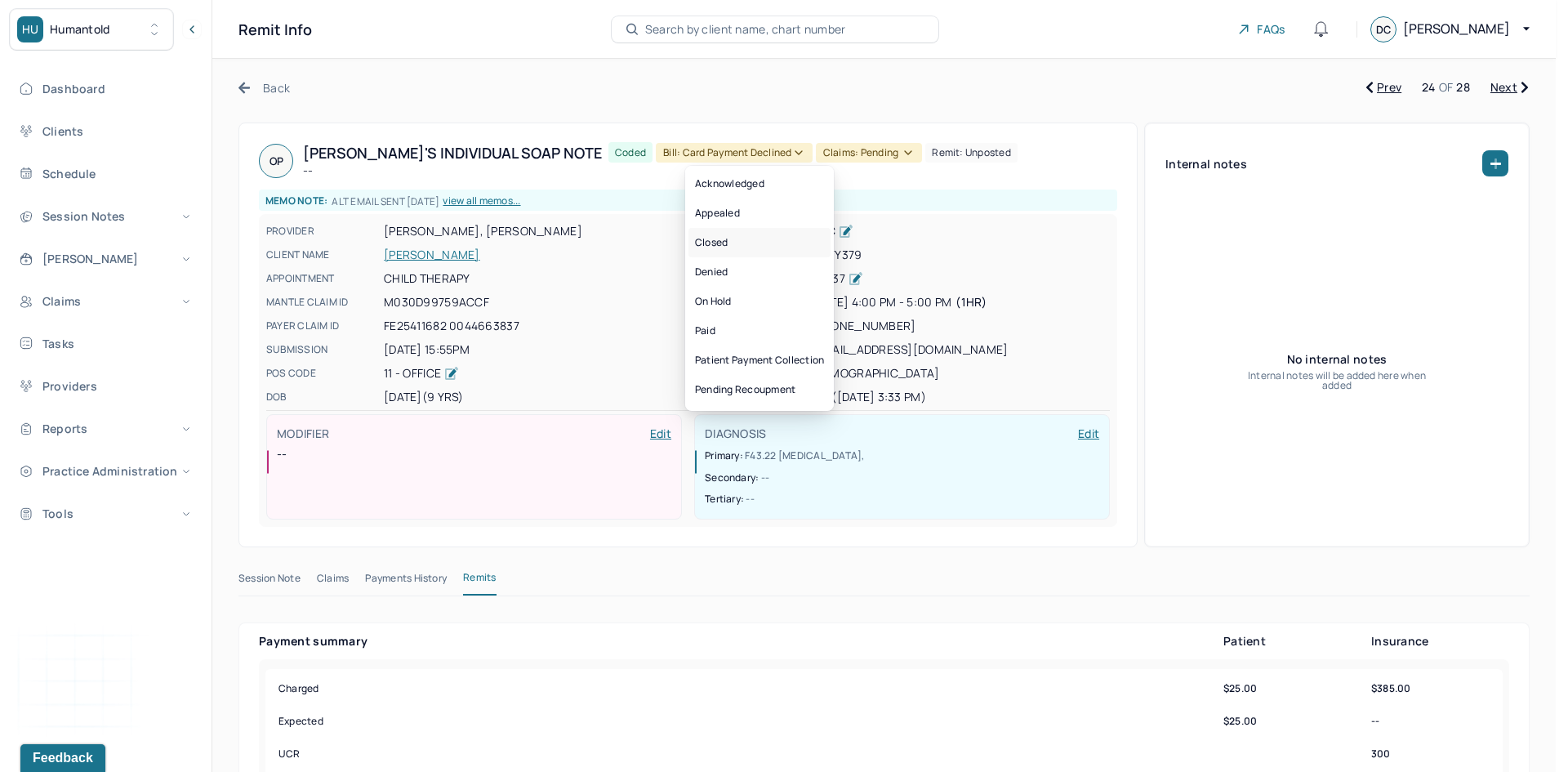 click on "Closed" at bounding box center [760, 243] 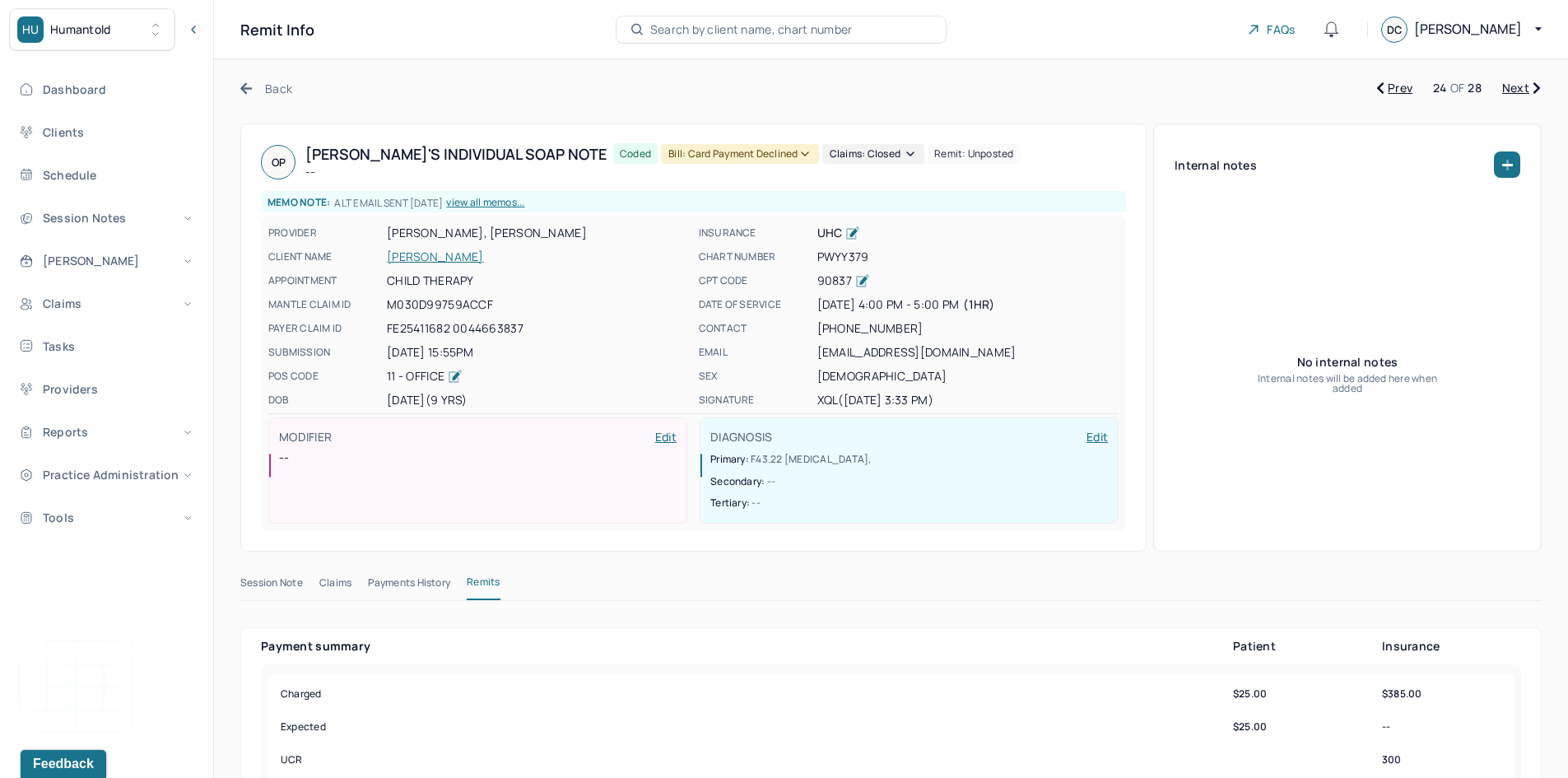 click on "Next" at bounding box center [1521, 88] 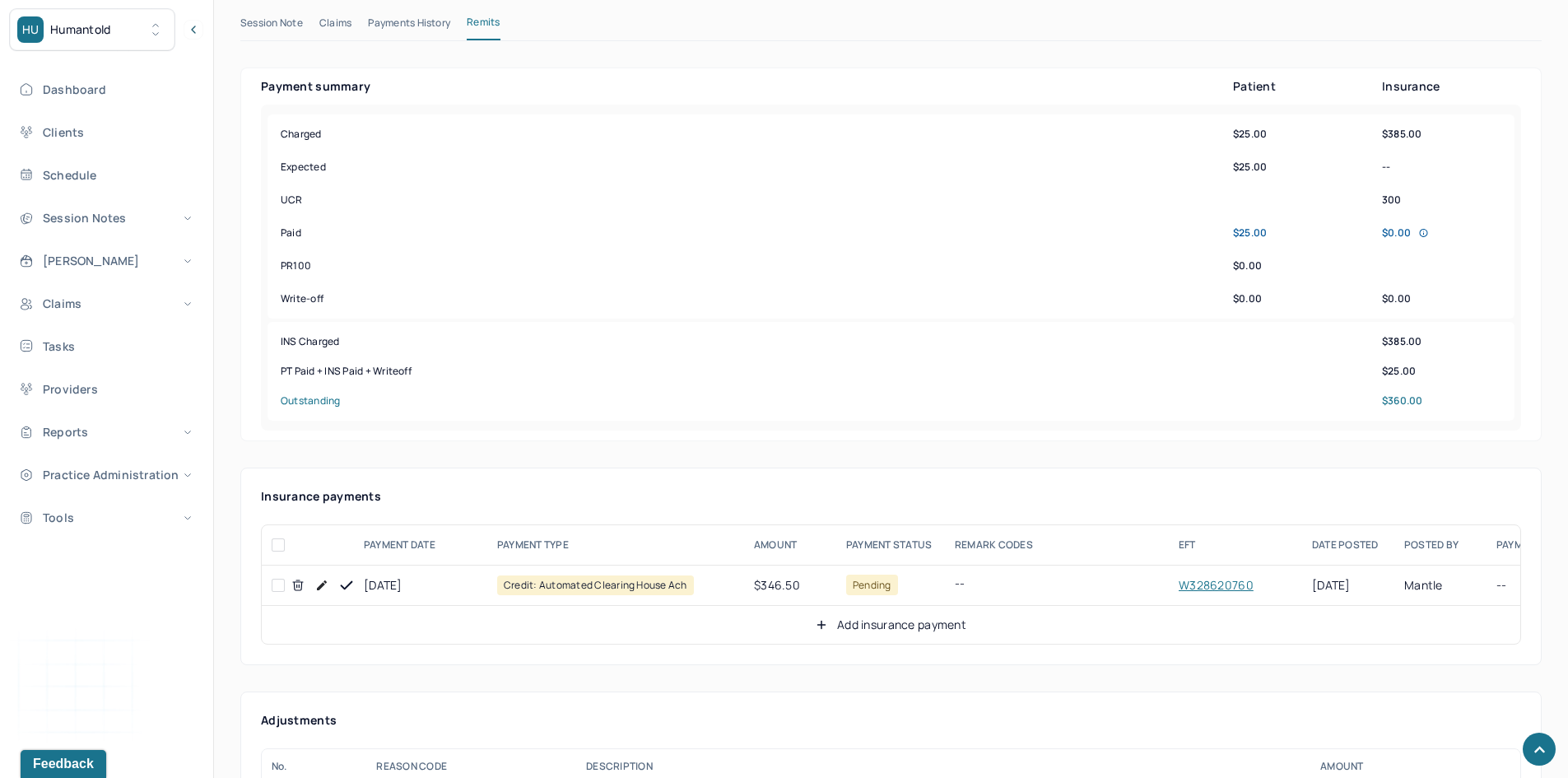scroll, scrollTop: 576, scrollLeft: 0, axis: vertical 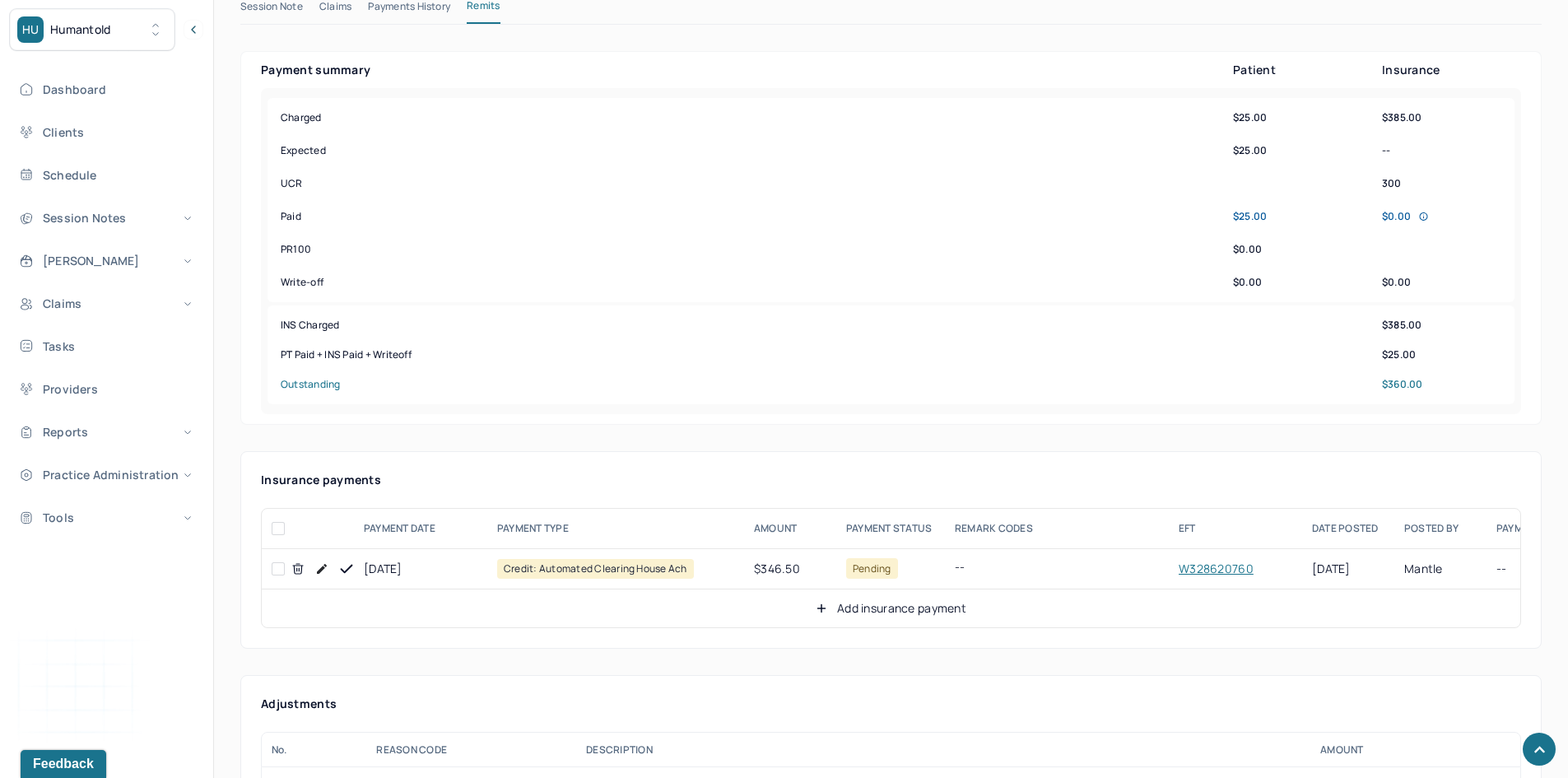 drag, startPoint x: 277, startPoint y: 567, endPoint x: 341, endPoint y: 544, distance: 68.0074 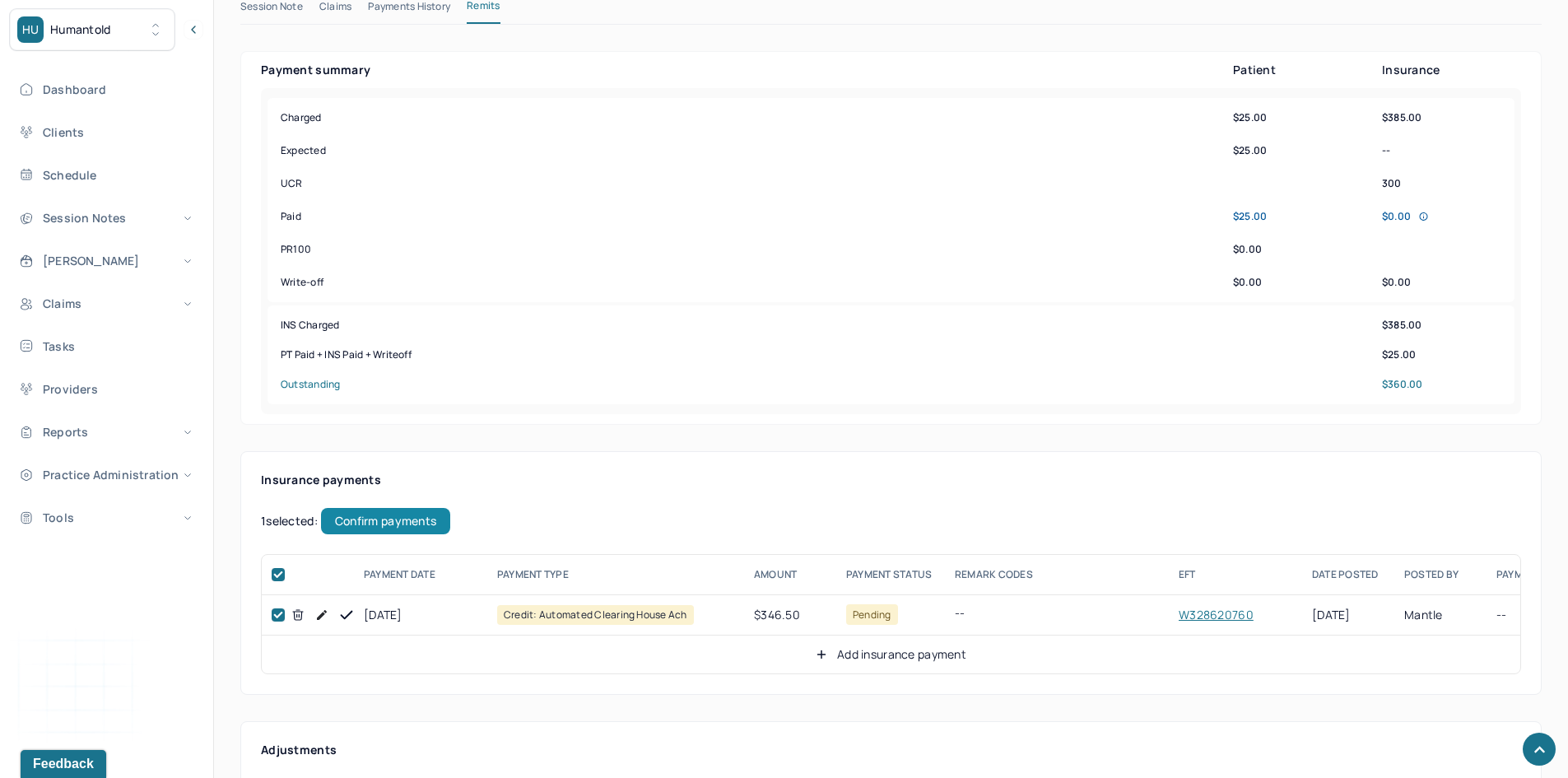 click on "Confirm payments" at bounding box center (385, 521) 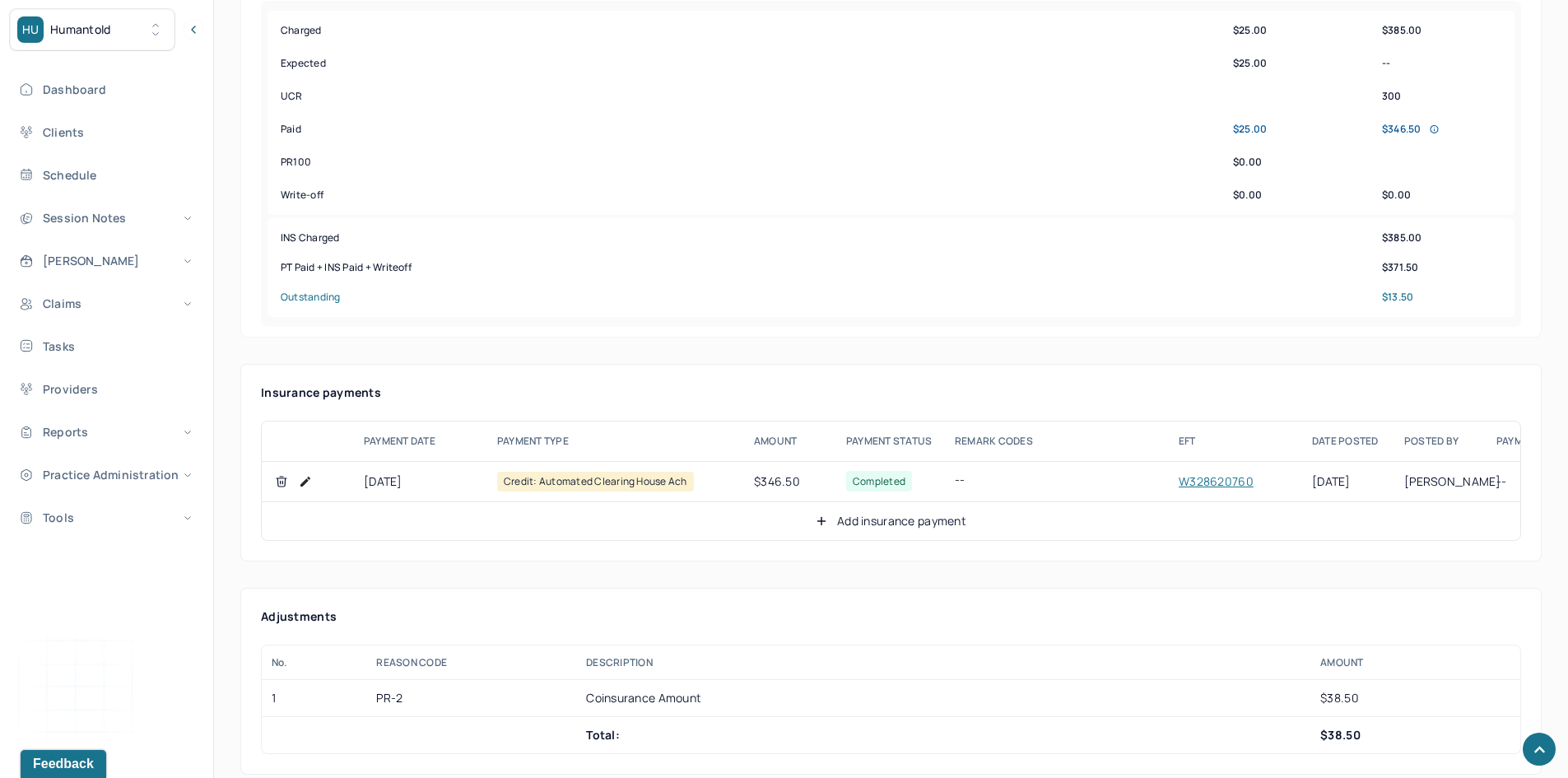 scroll, scrollTop: 823, scrollLeft: 0, axis: vertical 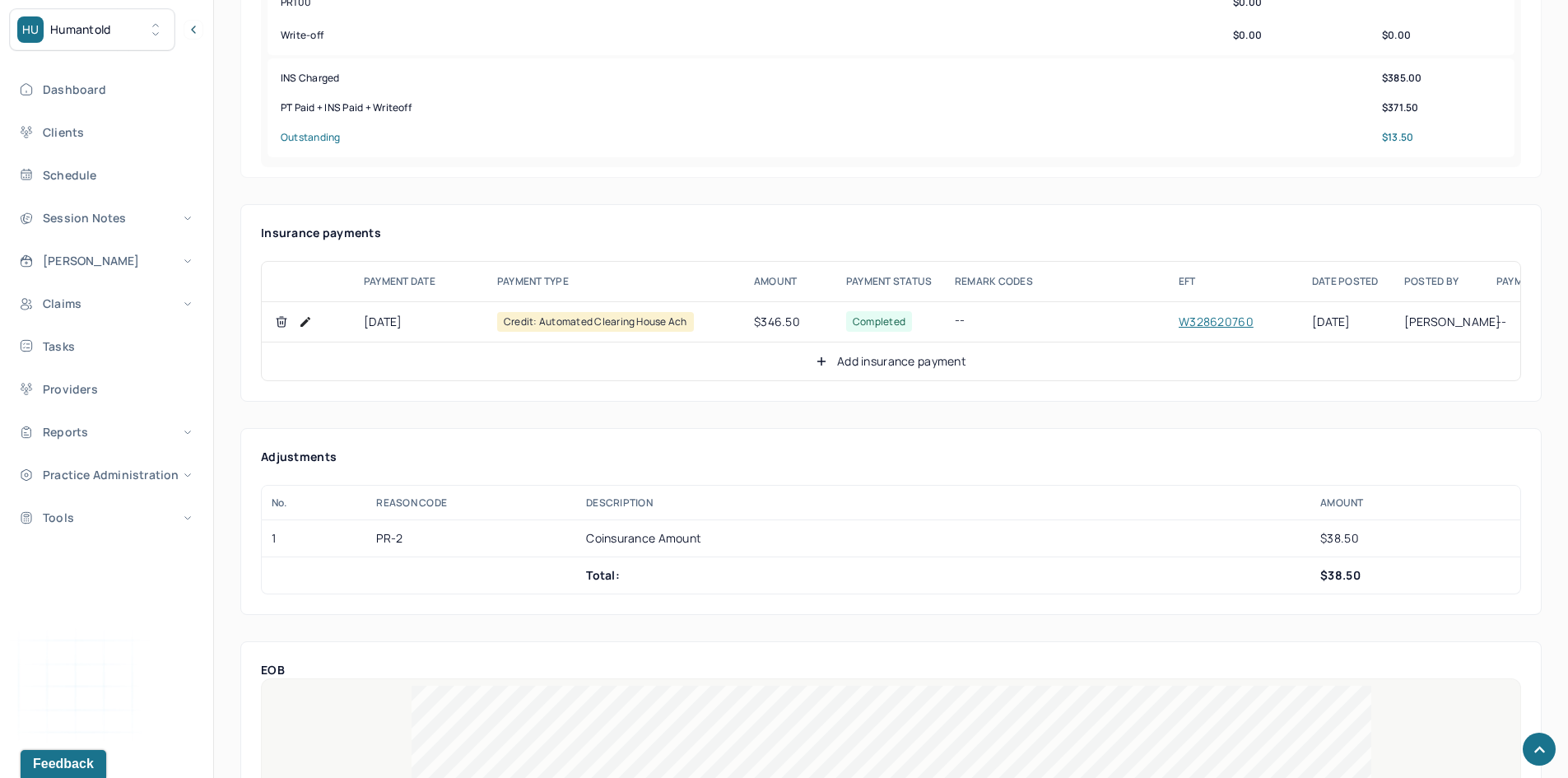 click 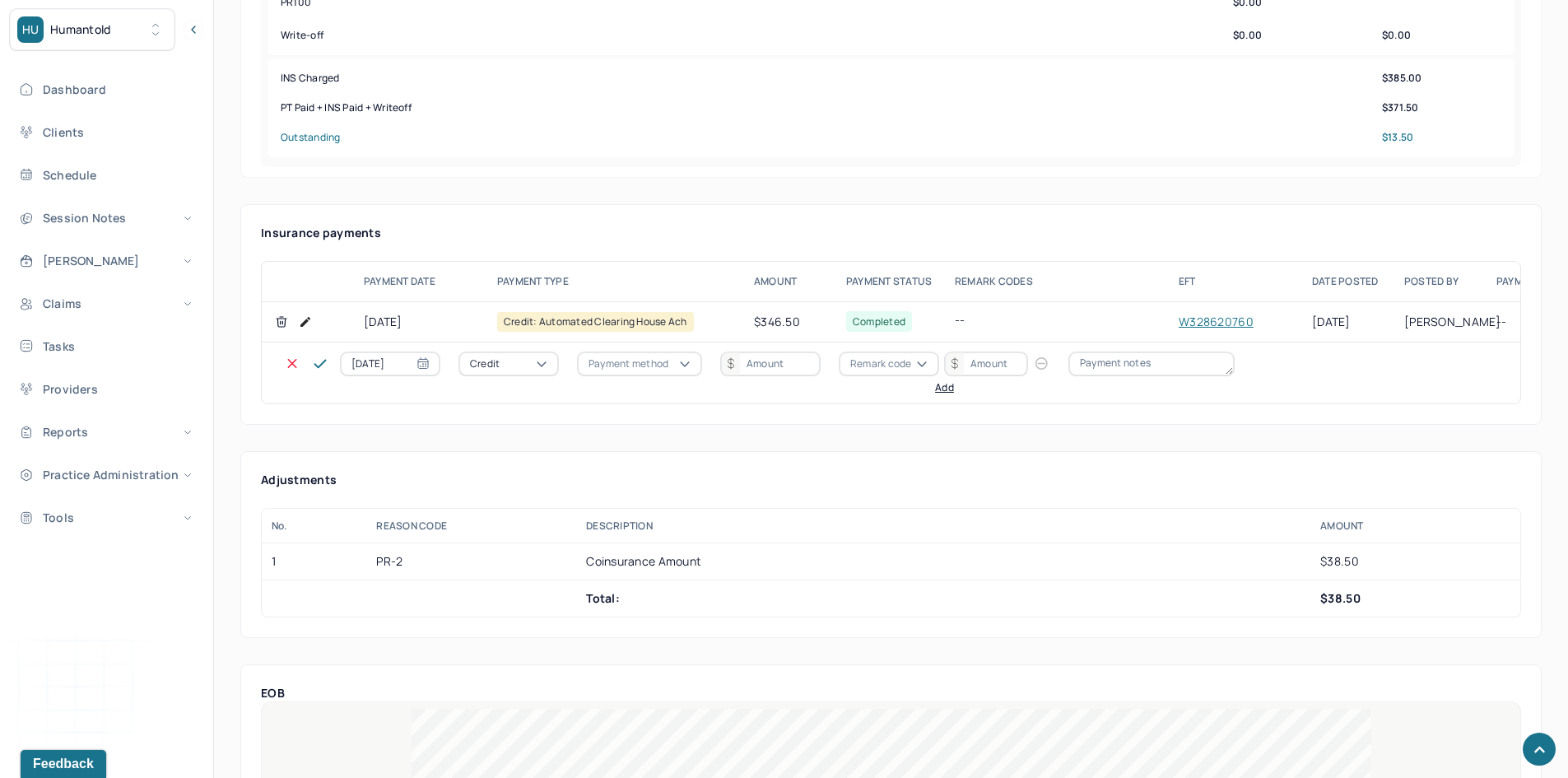 click on "Credit" at bounding box center [485, 364] 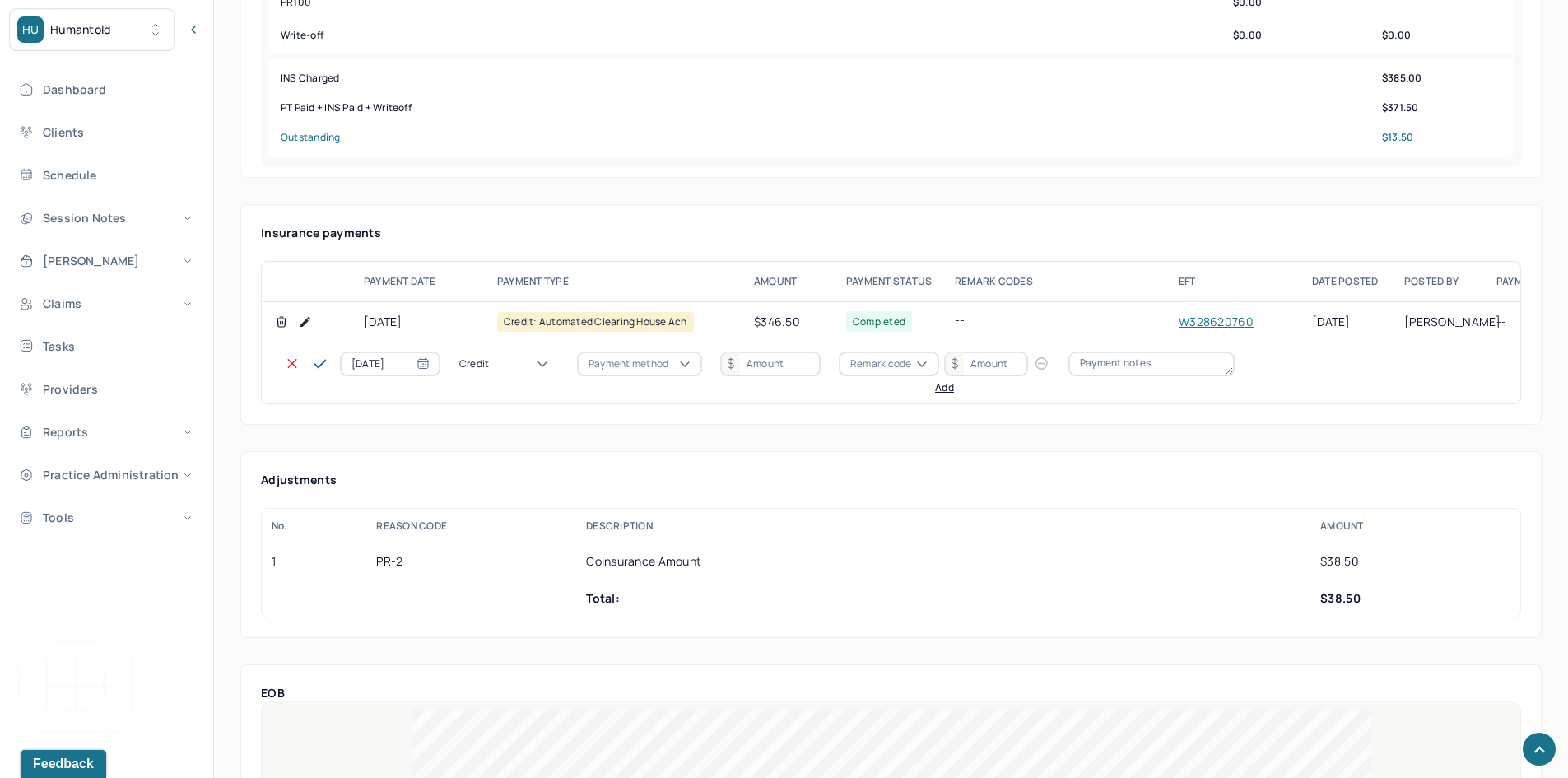 drag, startPoint x: 488, startPoint y: 427, endPoint x: 574, endPoint y: 407, distance: 88.29496 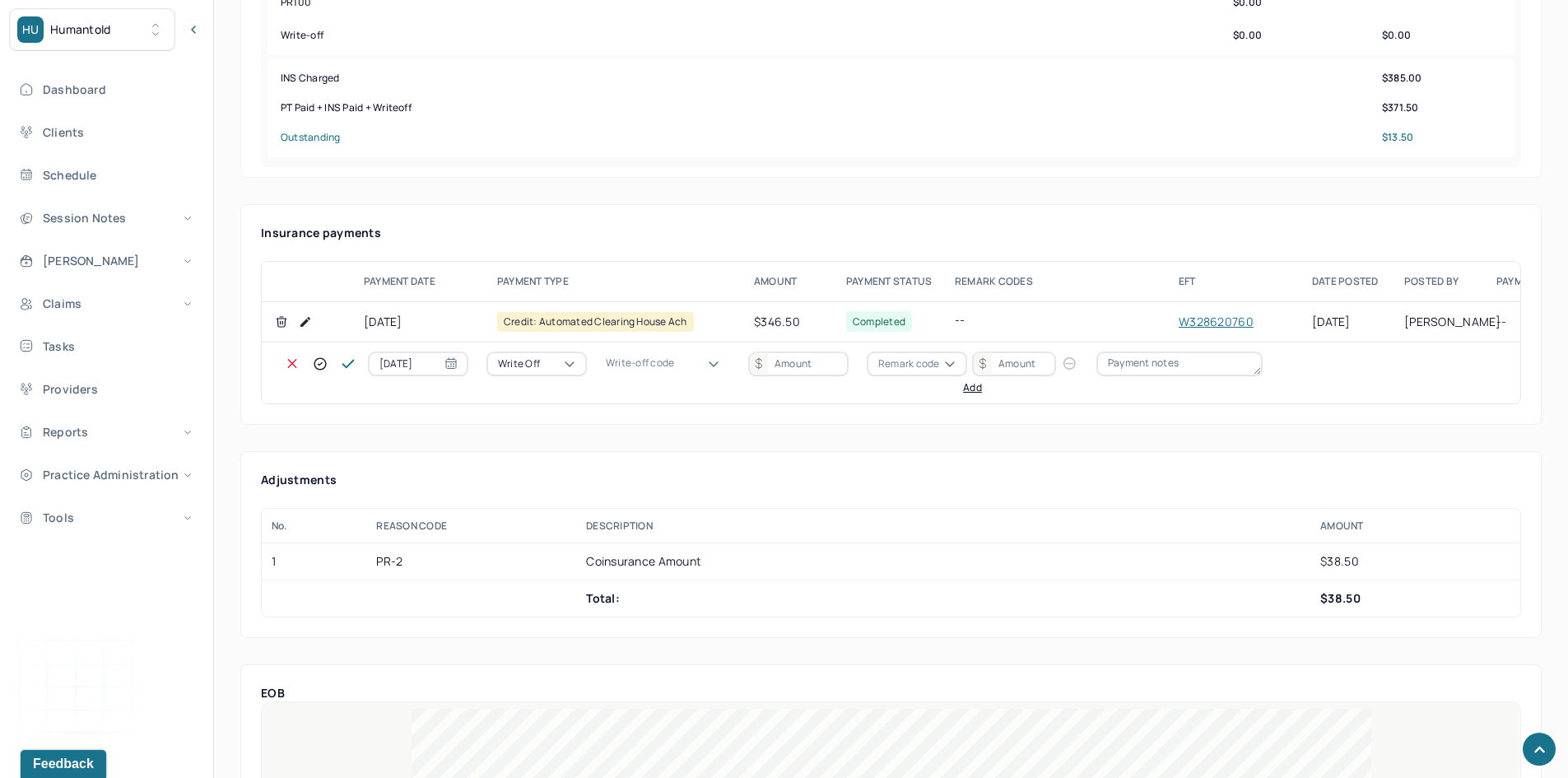 click on "Write-off code" at bounding box center [640, 363] 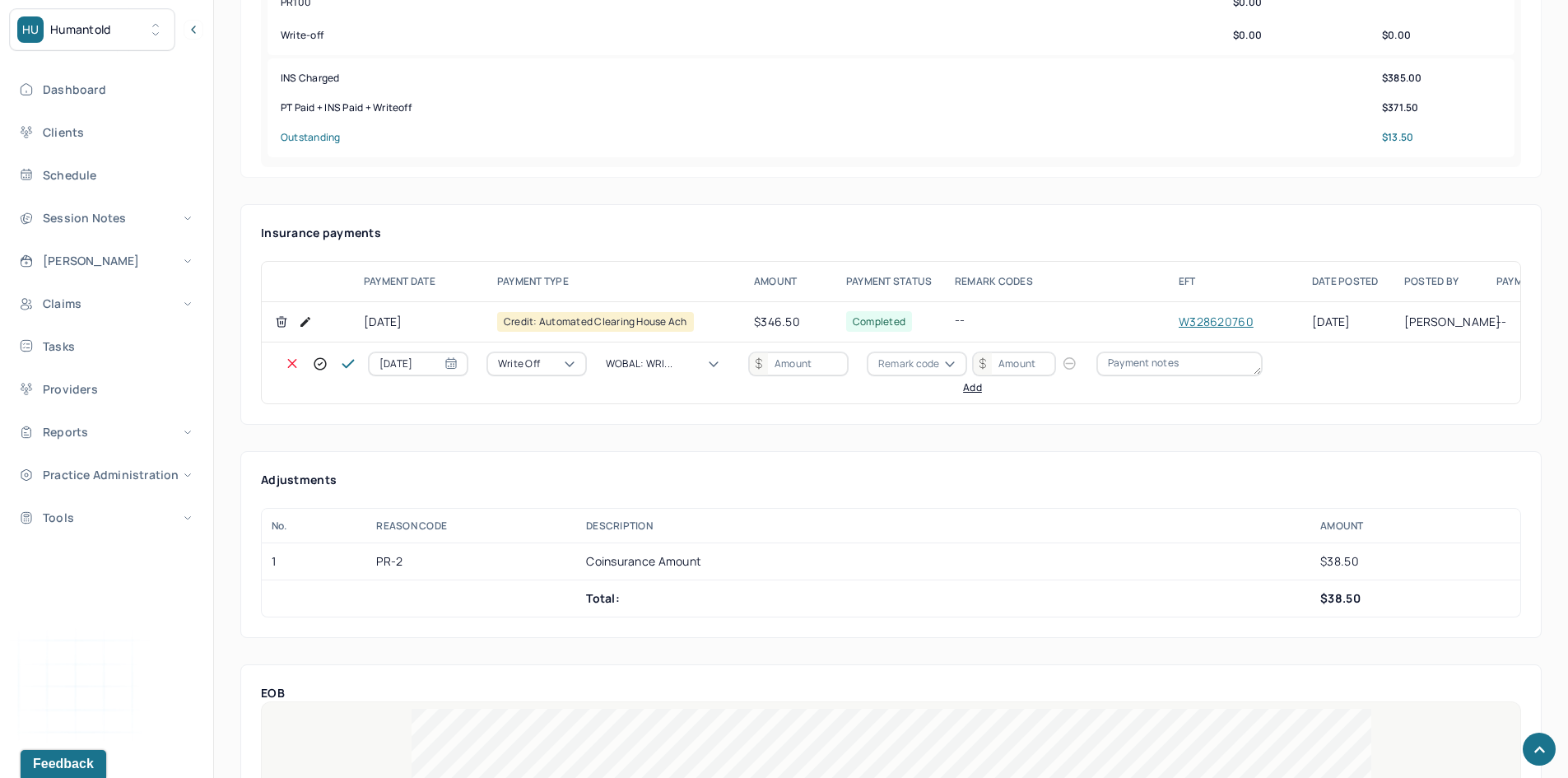 click at bounding box center [798, 364] 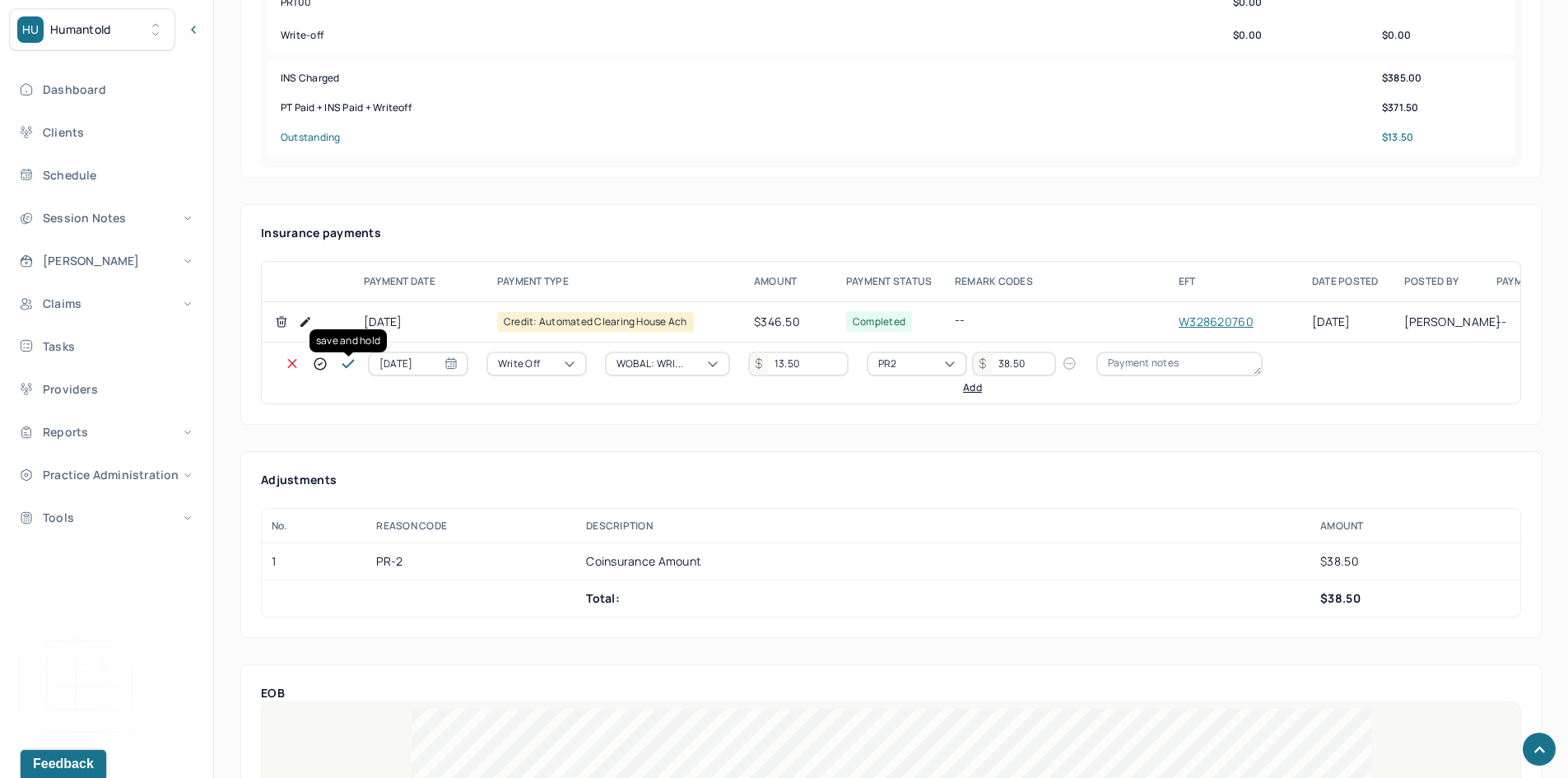 click 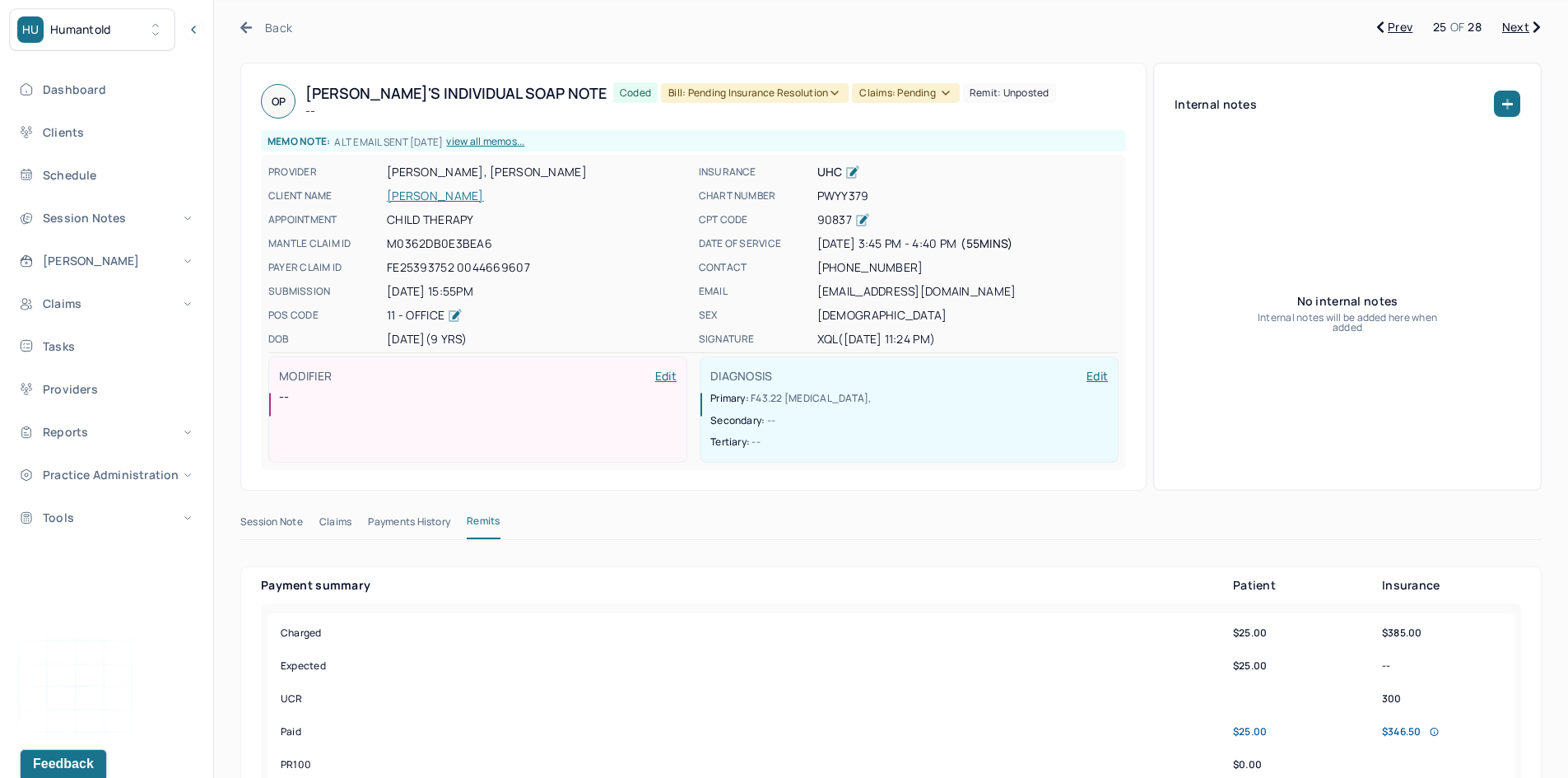 scroll, scrollTop: 0, scrollLeft: 0, axis: both 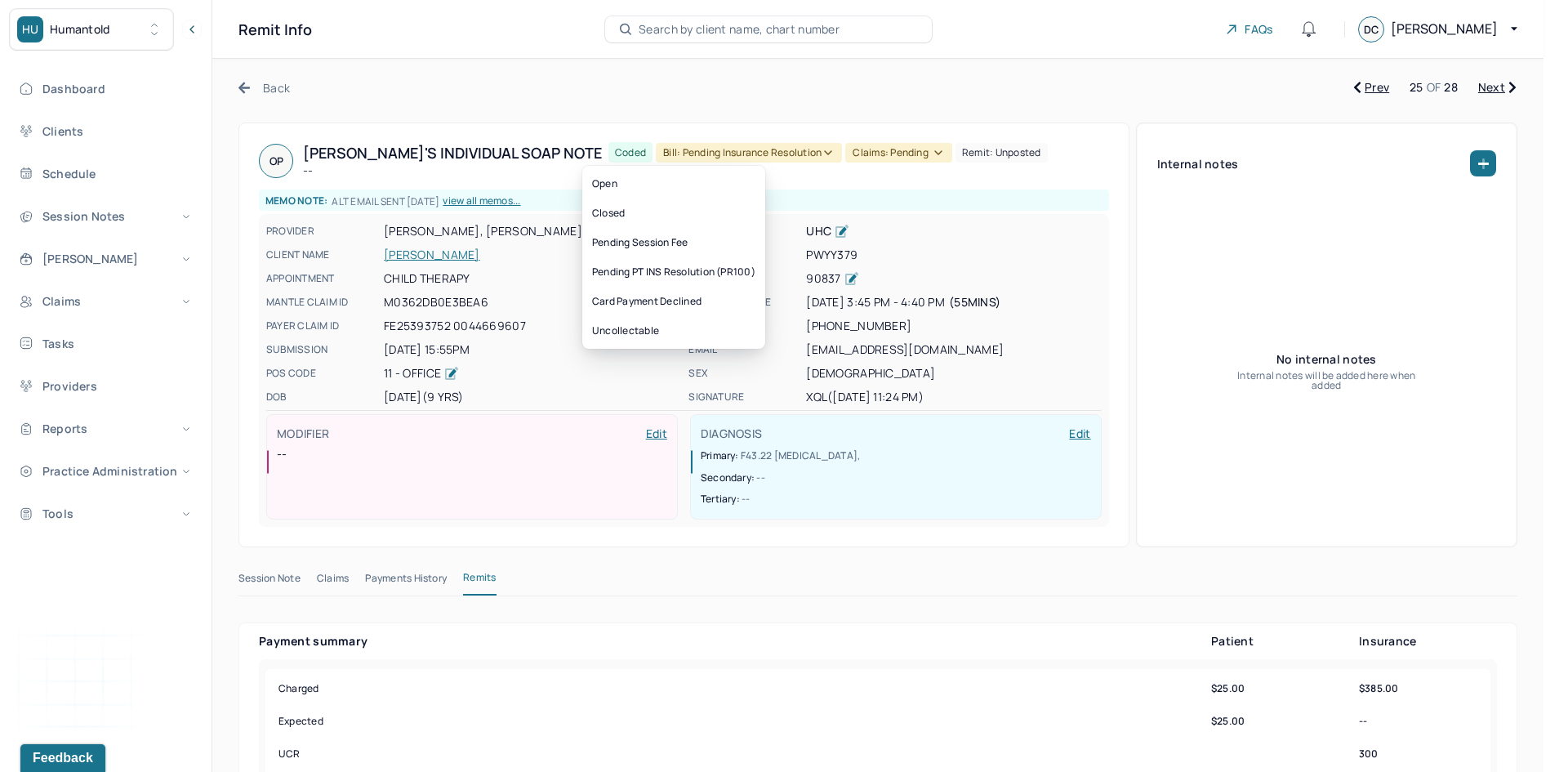 click on "Bill: Pending Insurance Resolution" at bounding box center (749, 153) 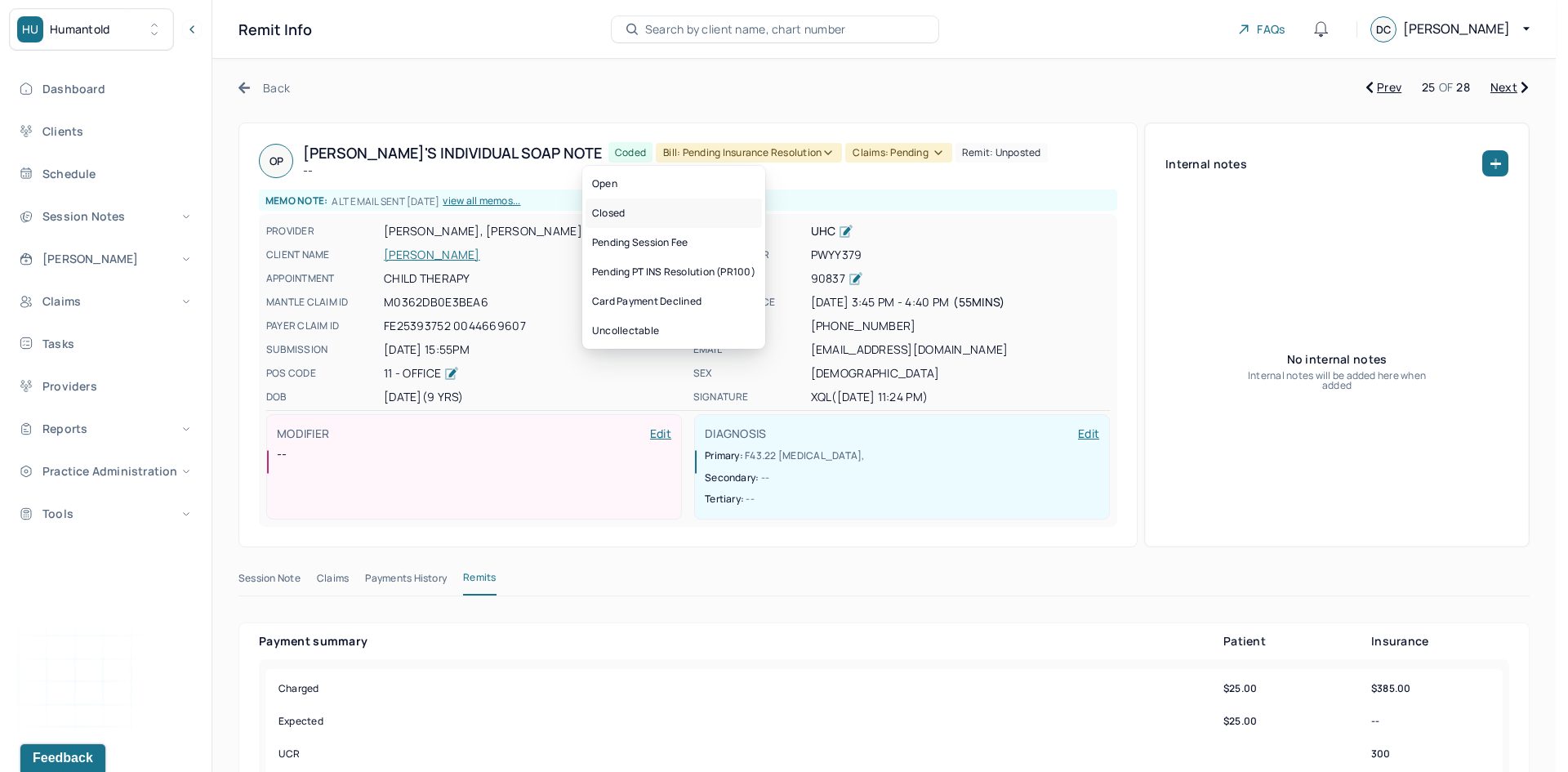 click on "Closed" at bounding box center [674, 213] 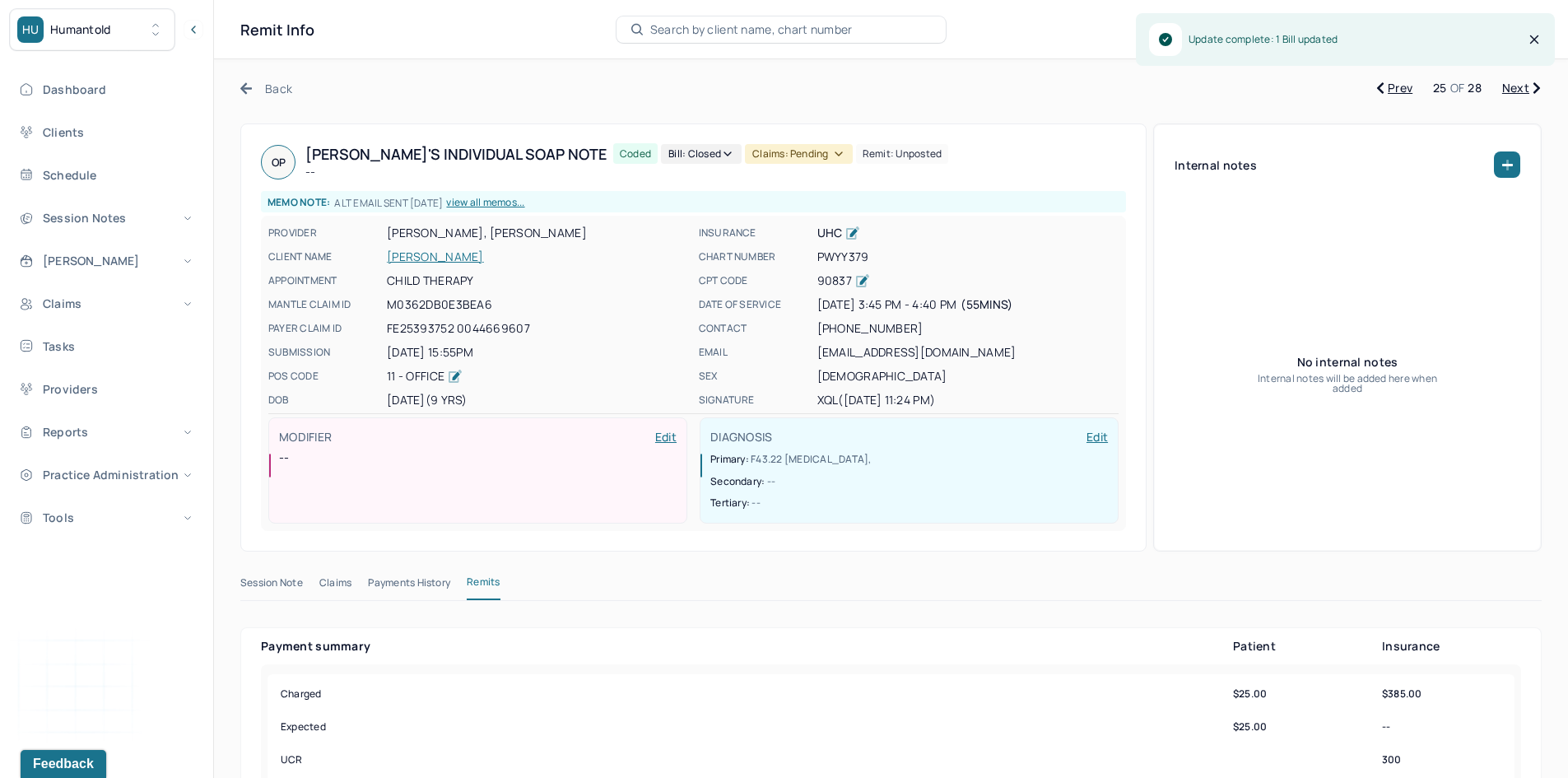 click on "Claims: pending" at bounding box center [798, 154] 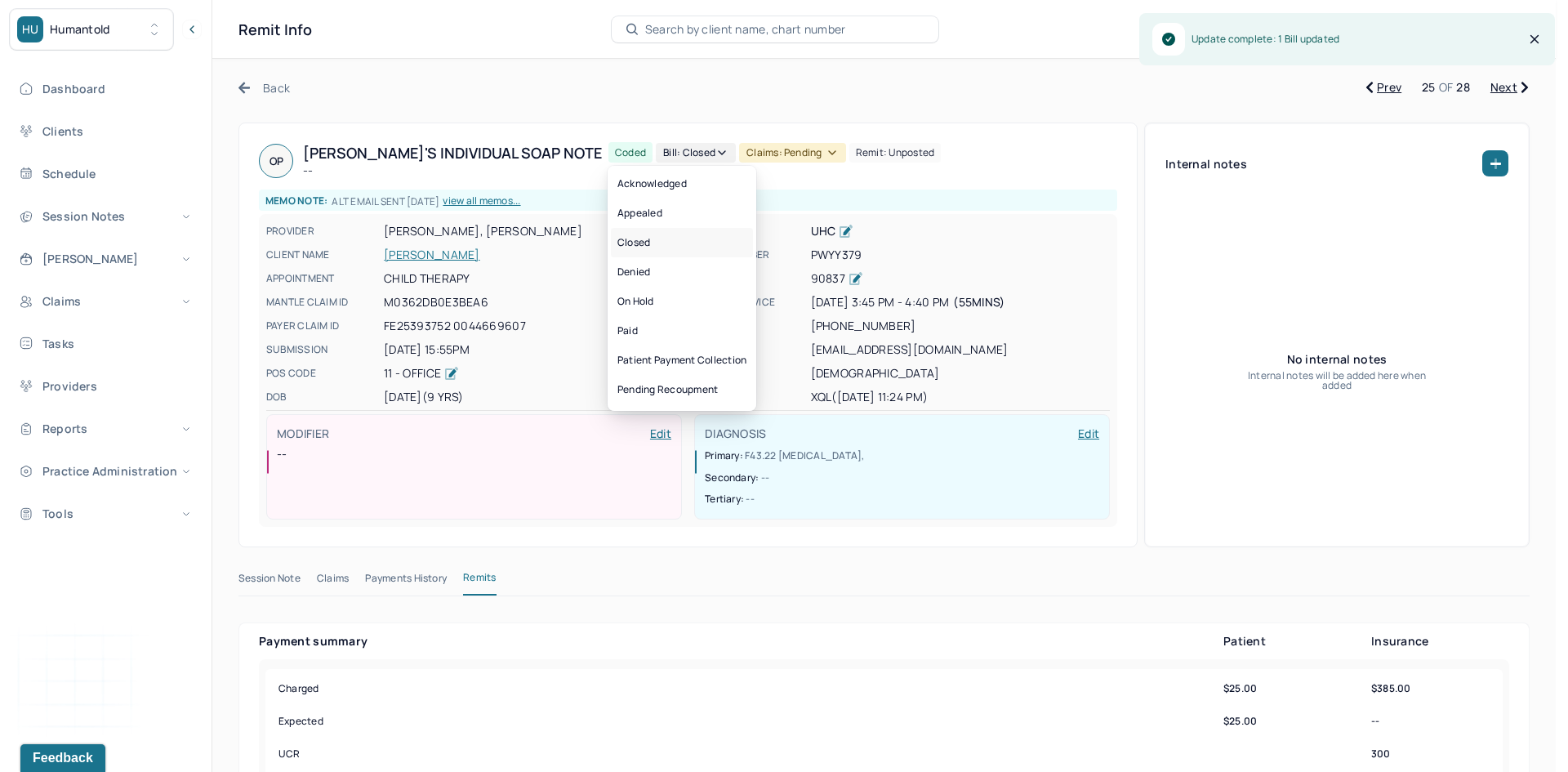click on "Closed" at bounding box center [682, 243] 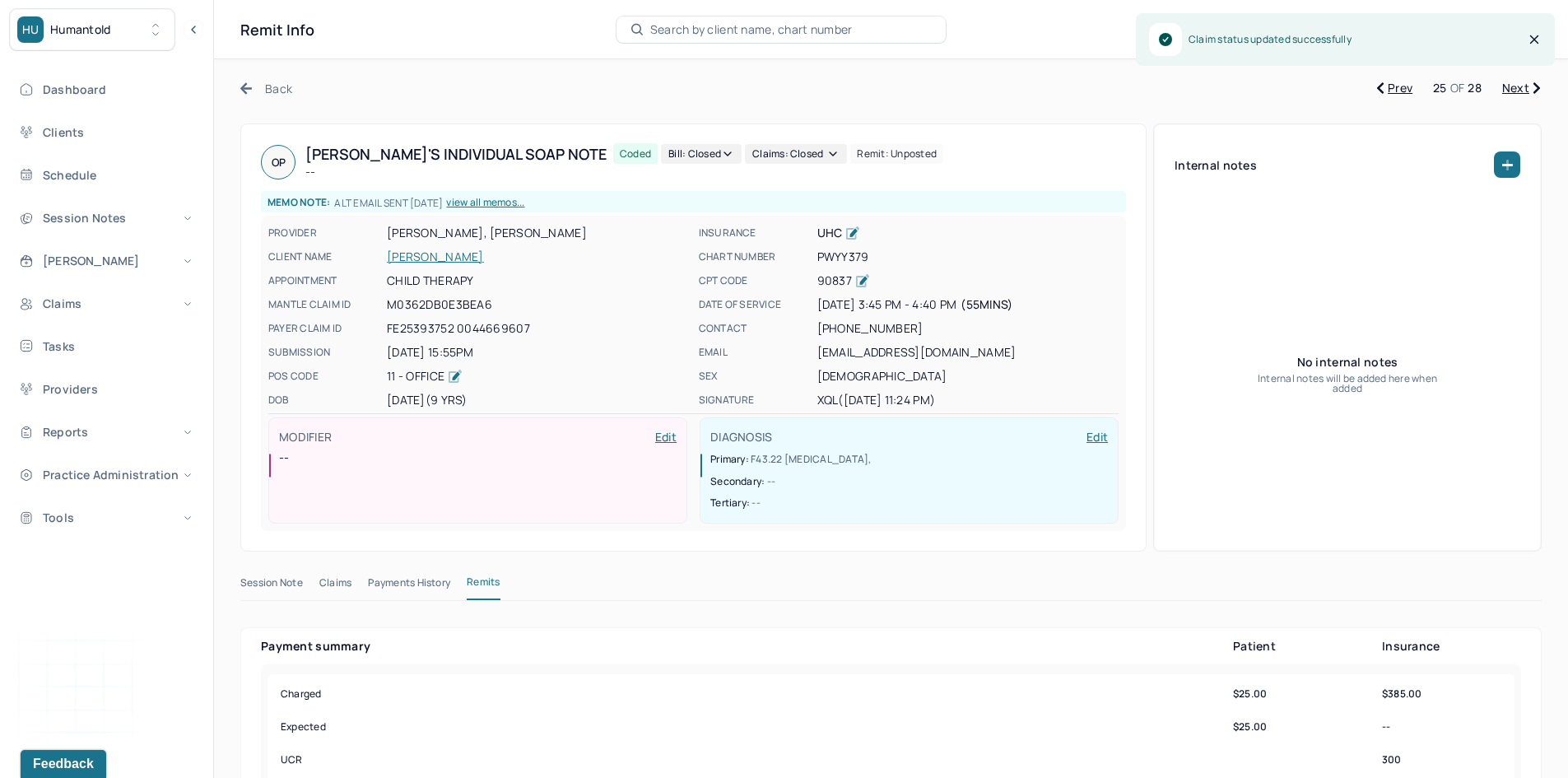 click on "Next" at bounding box center [1521, 88] 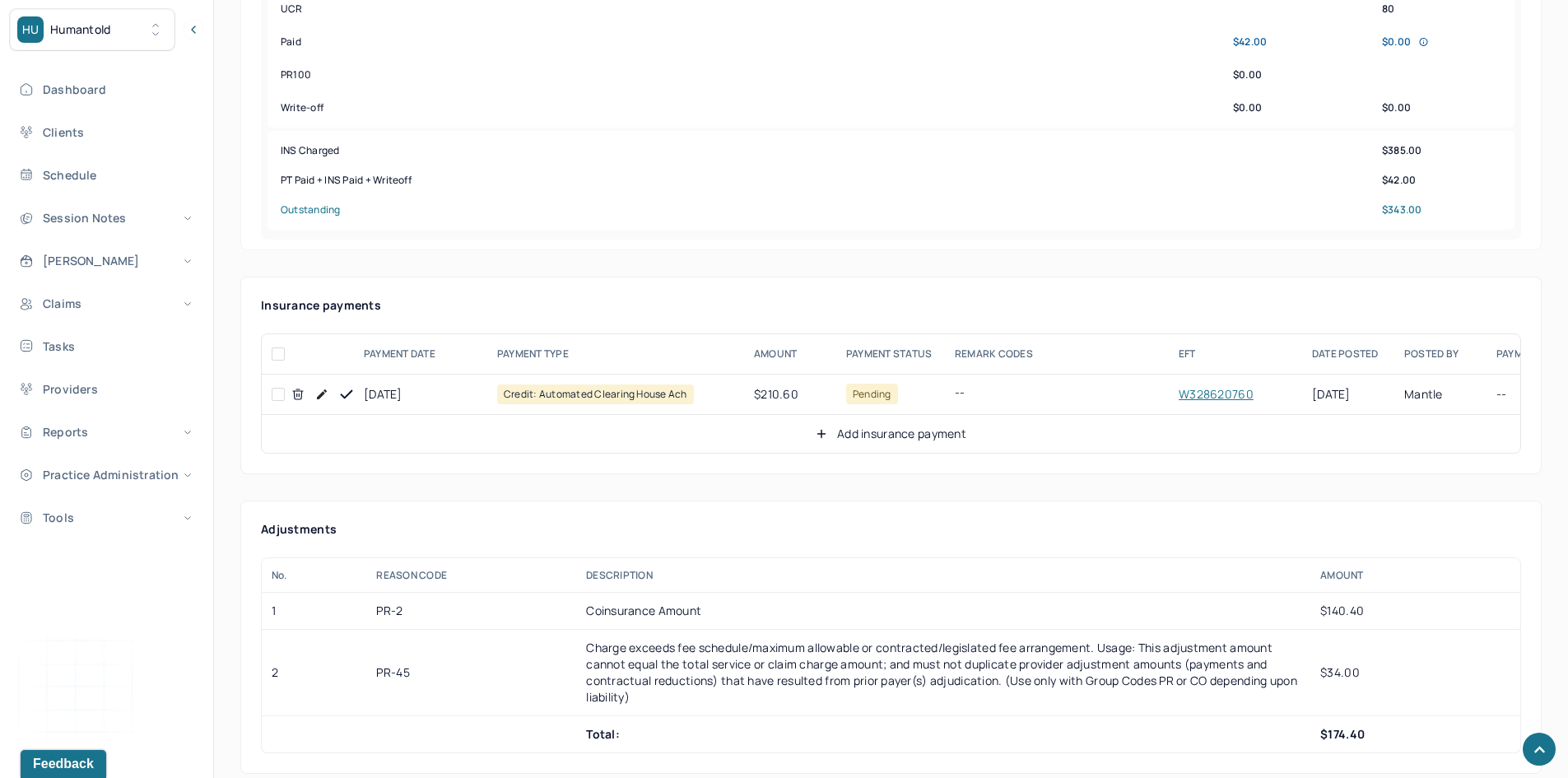 scroll, scrollTop: 741, scrollLeft: 0, axis: vertical 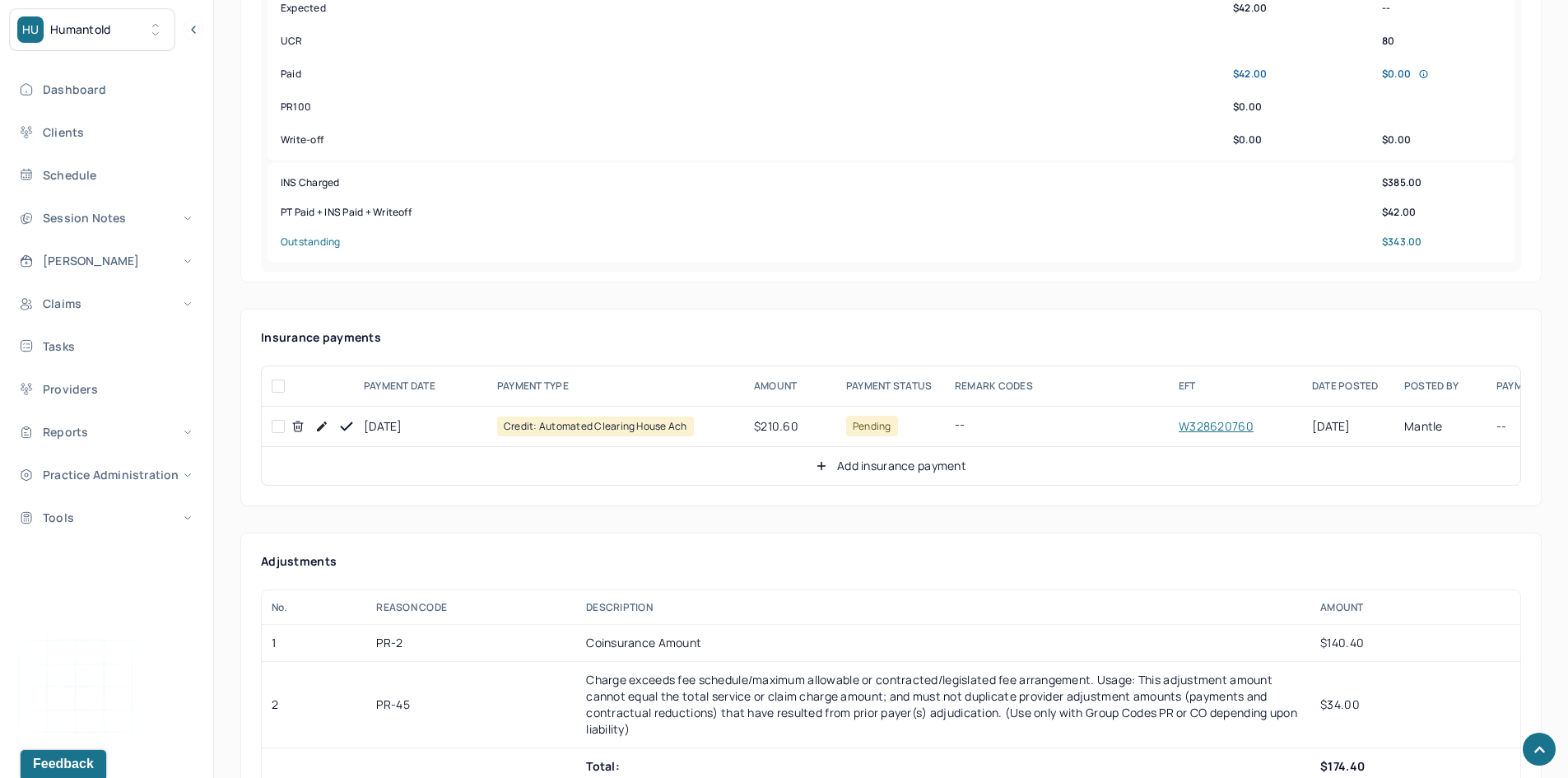 click at bounding box center (278, 426) 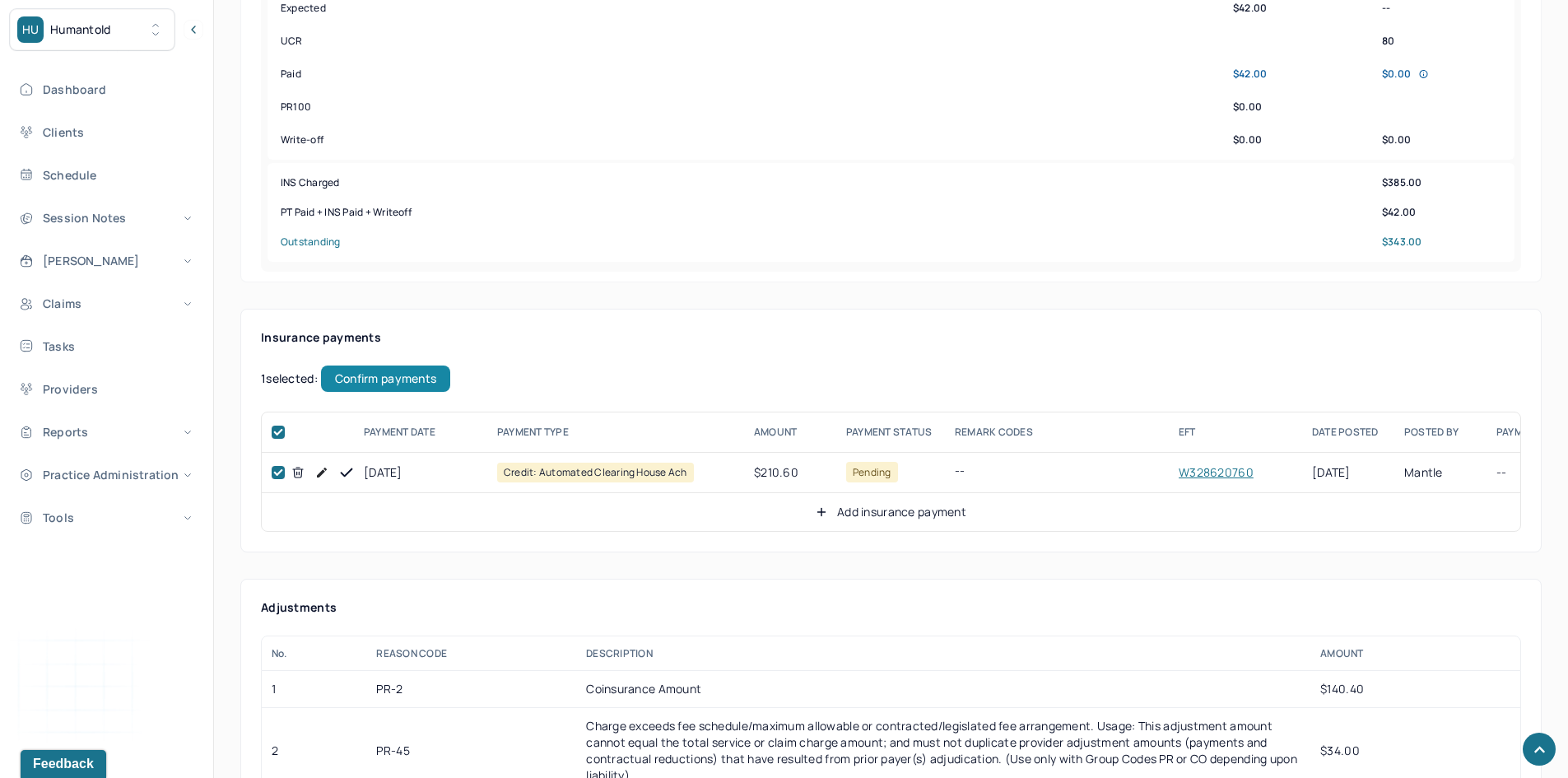 click on "Confirm payments" at bounding box center [385, 379] 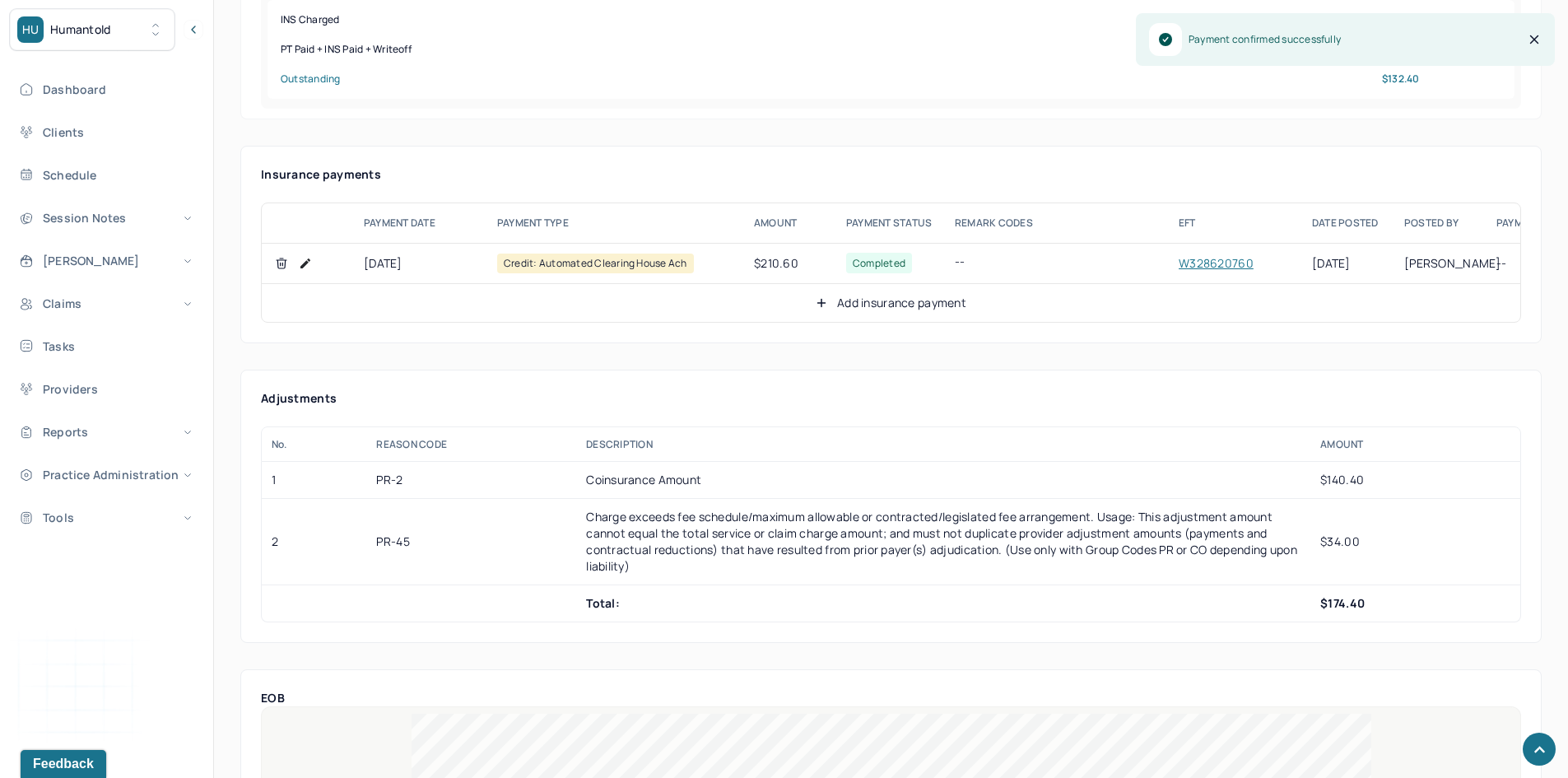 scroll, scrollTop: 906, scrollLeft: 0, axis: vertical 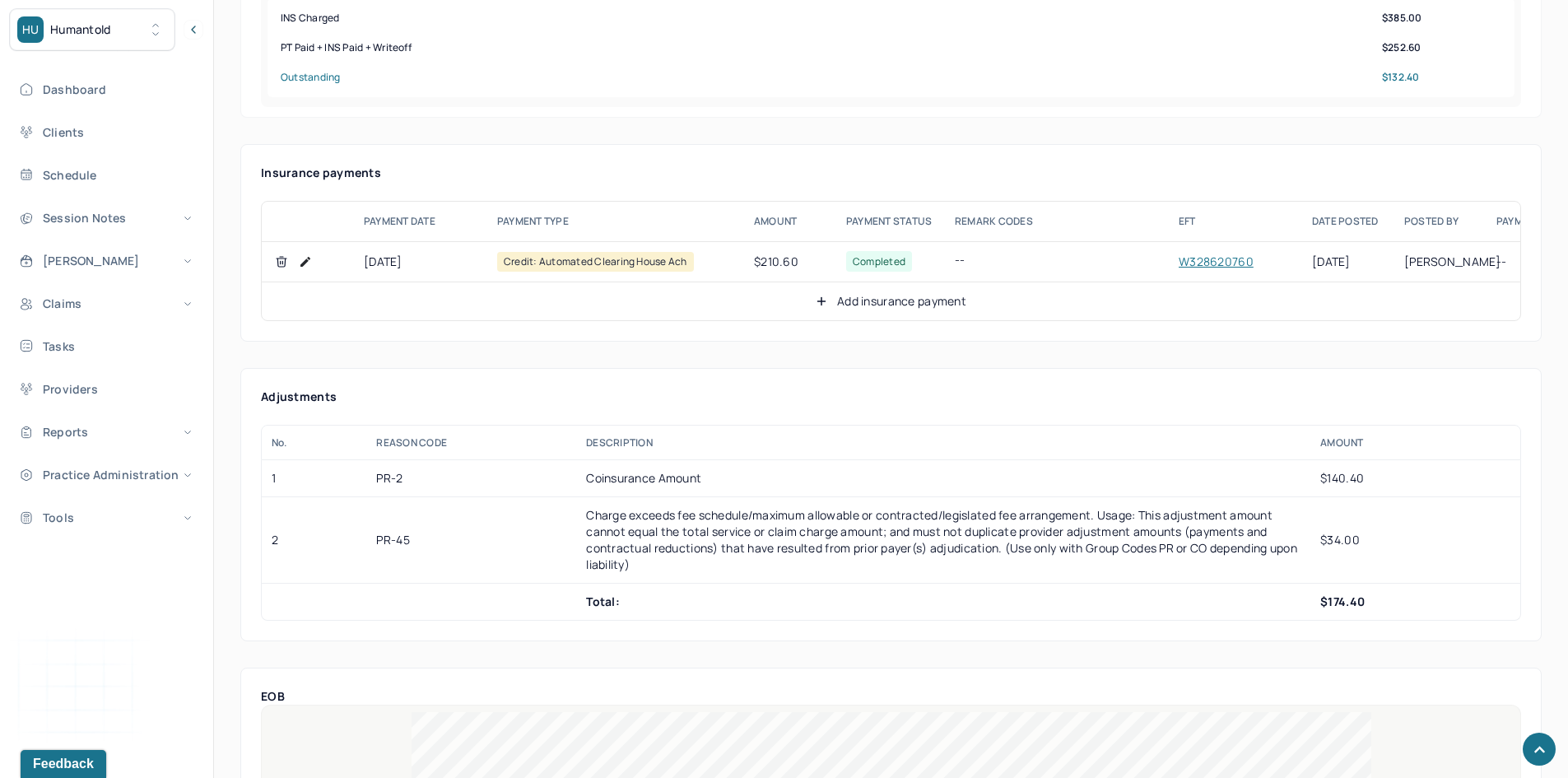 click 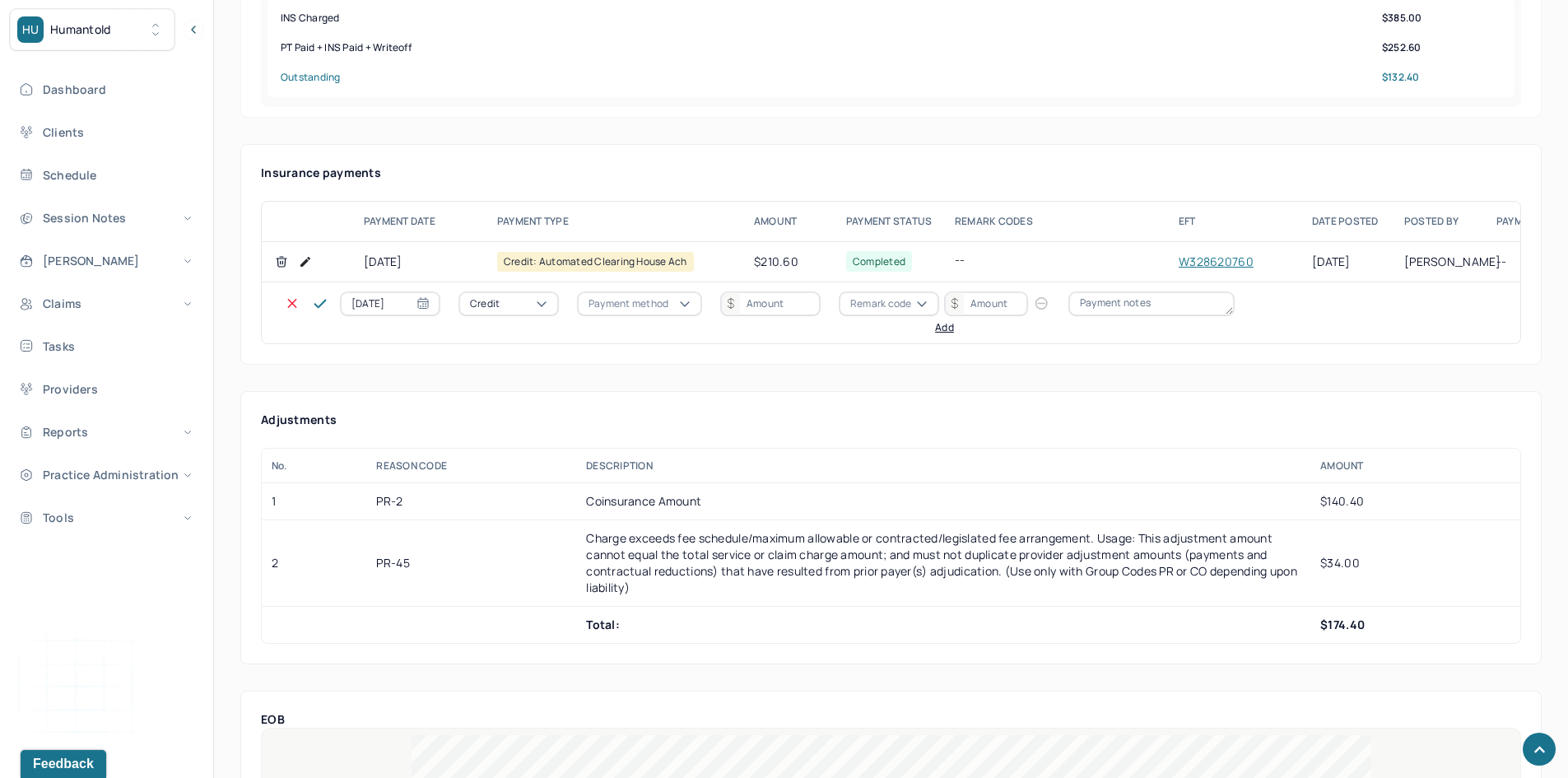 click 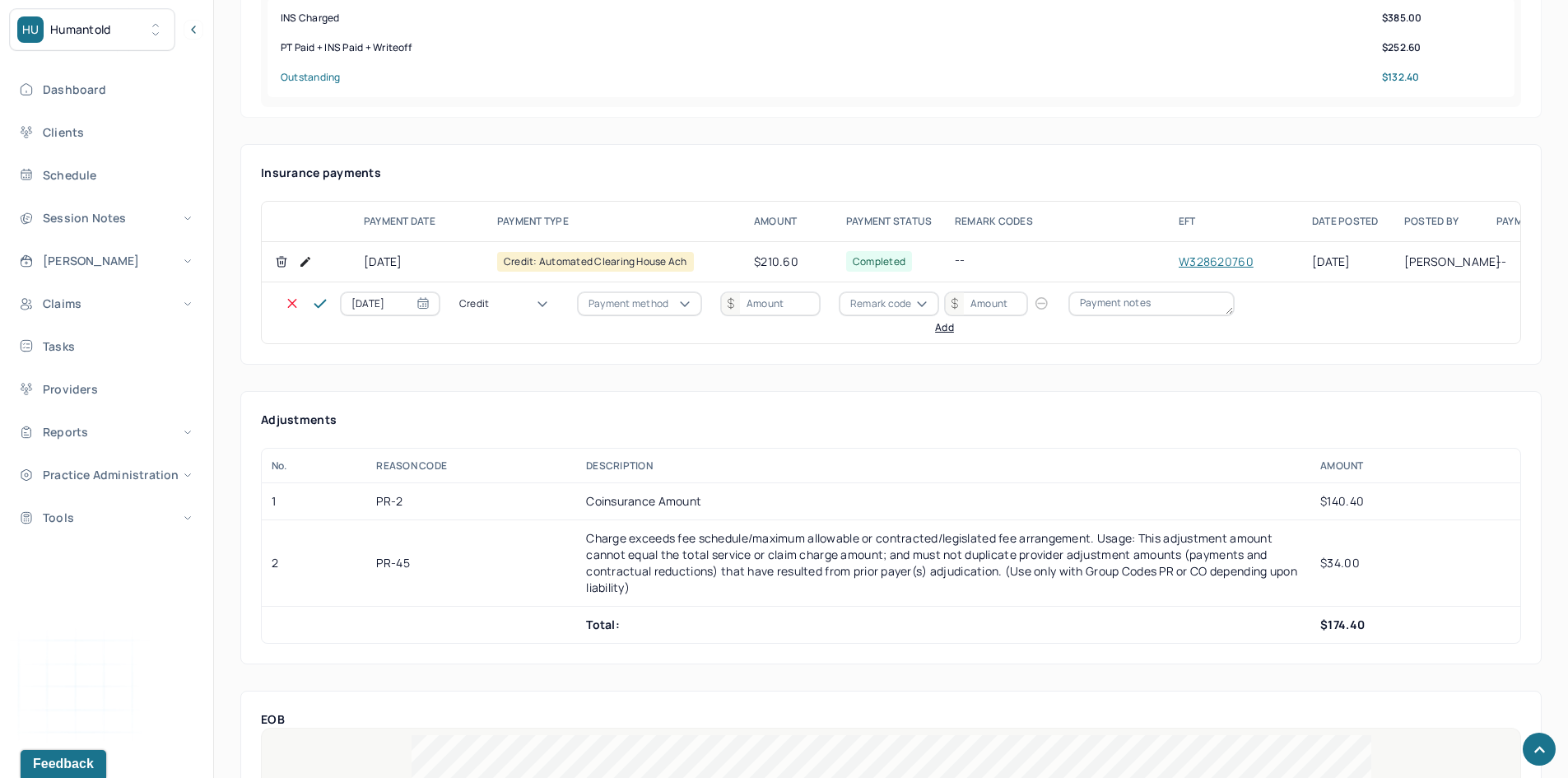 click on "Write off" at bounding box center [49, 2517] 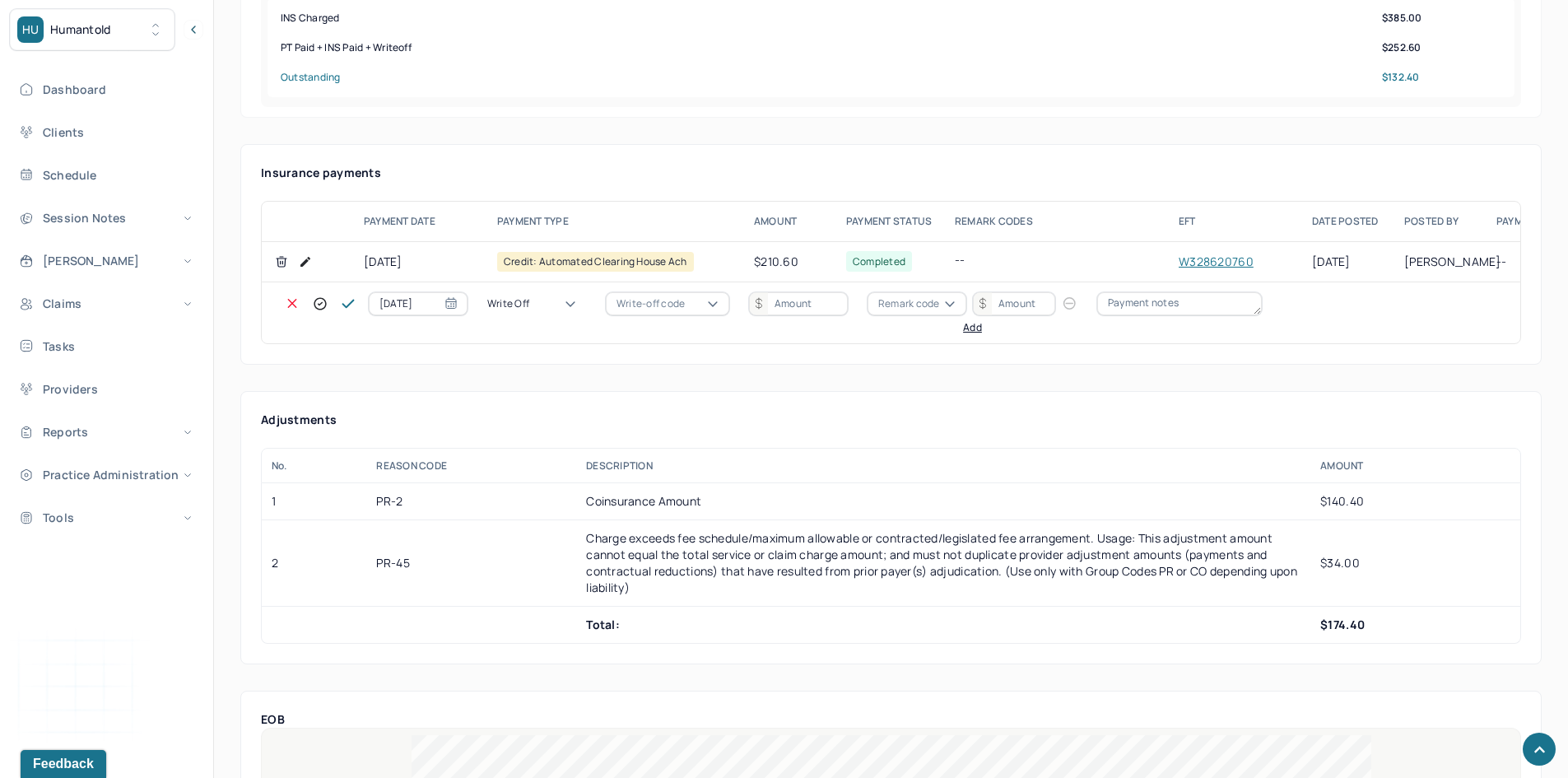click on "Write-off code" at bounding box center [650, 304] 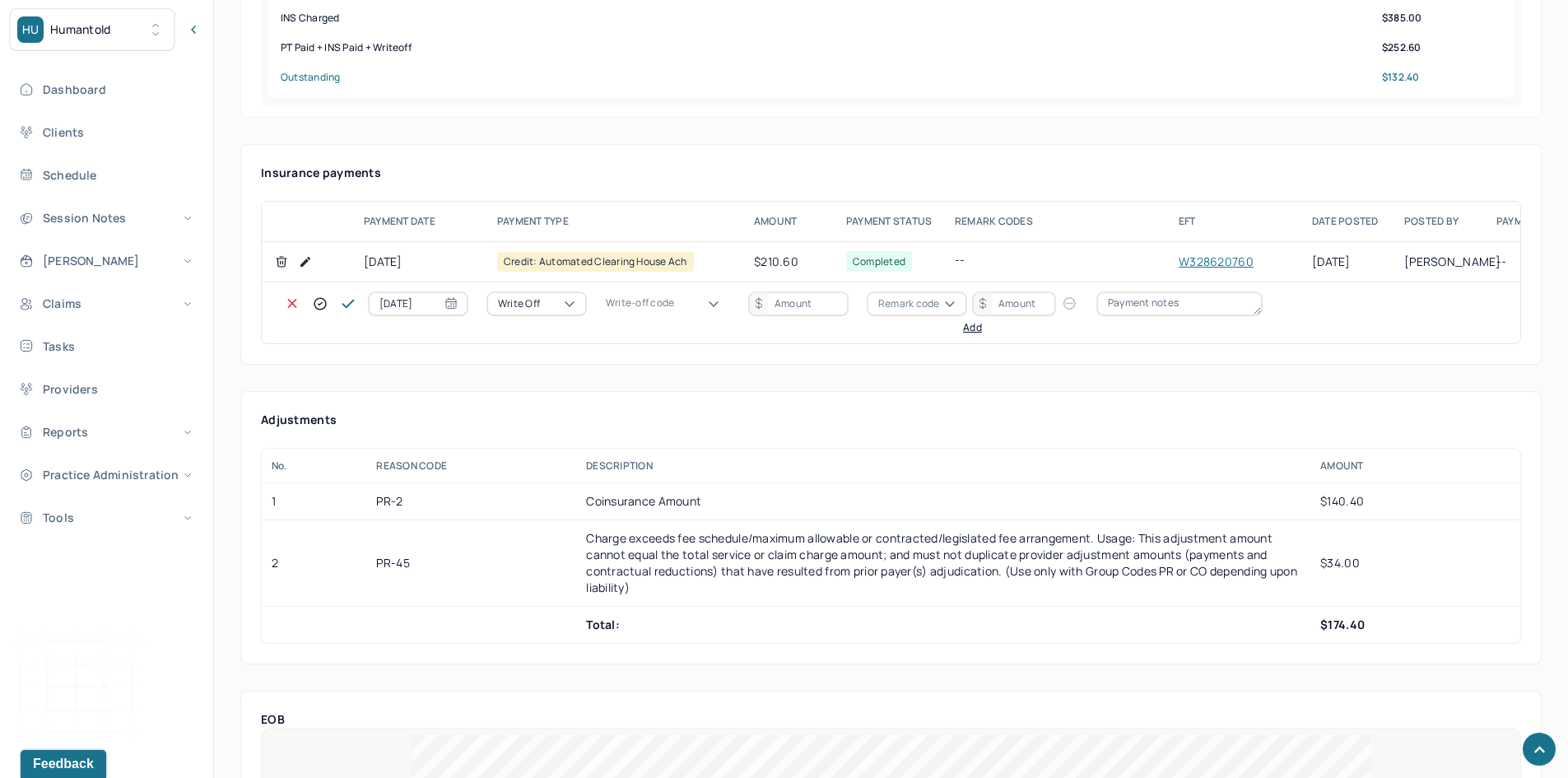 click on "WOBAL: WRITE OFF - BALANCE (INSADJ)" at bounding box center (82, 2533) 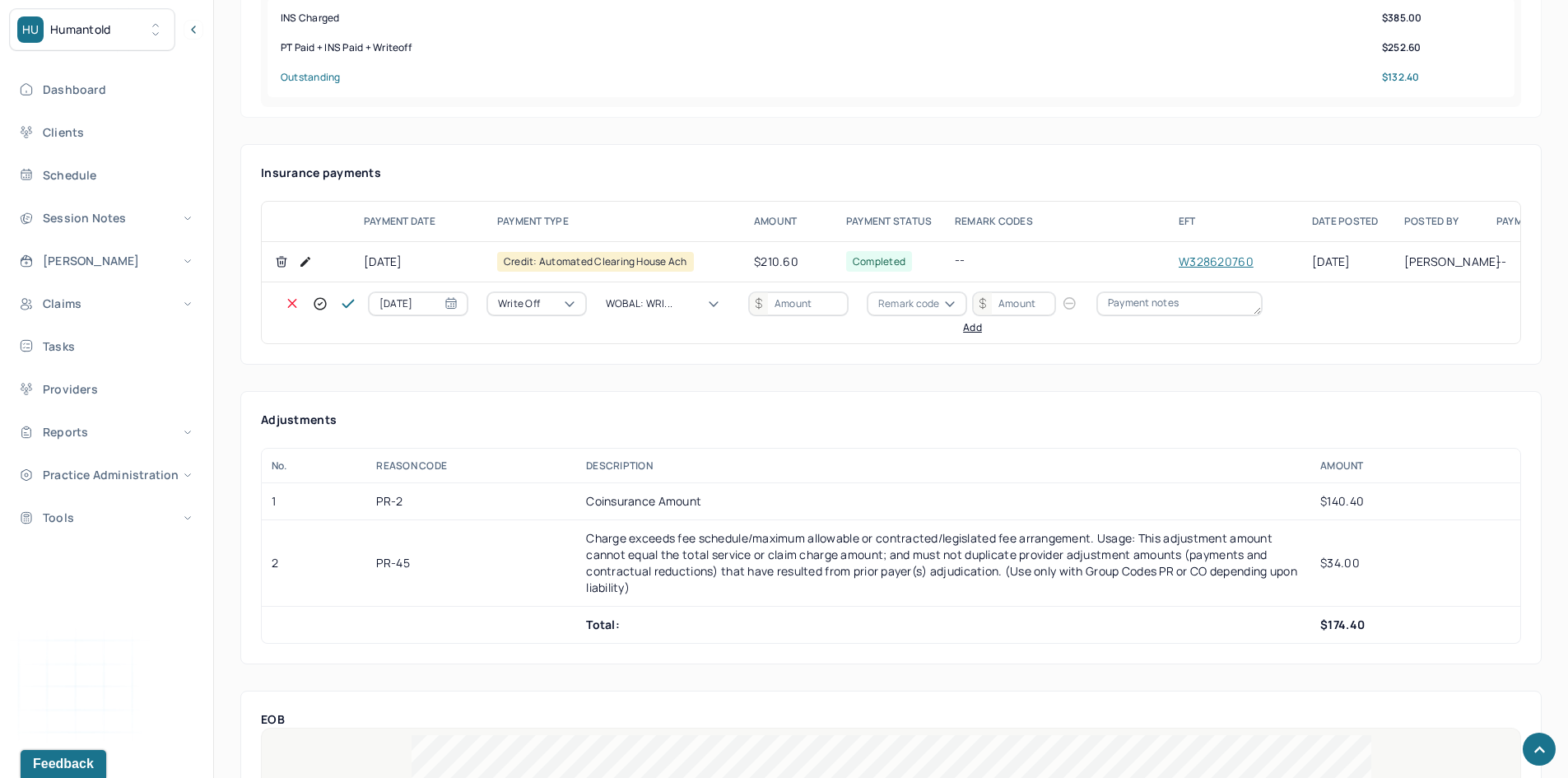 click at bounding box center [798, 304] 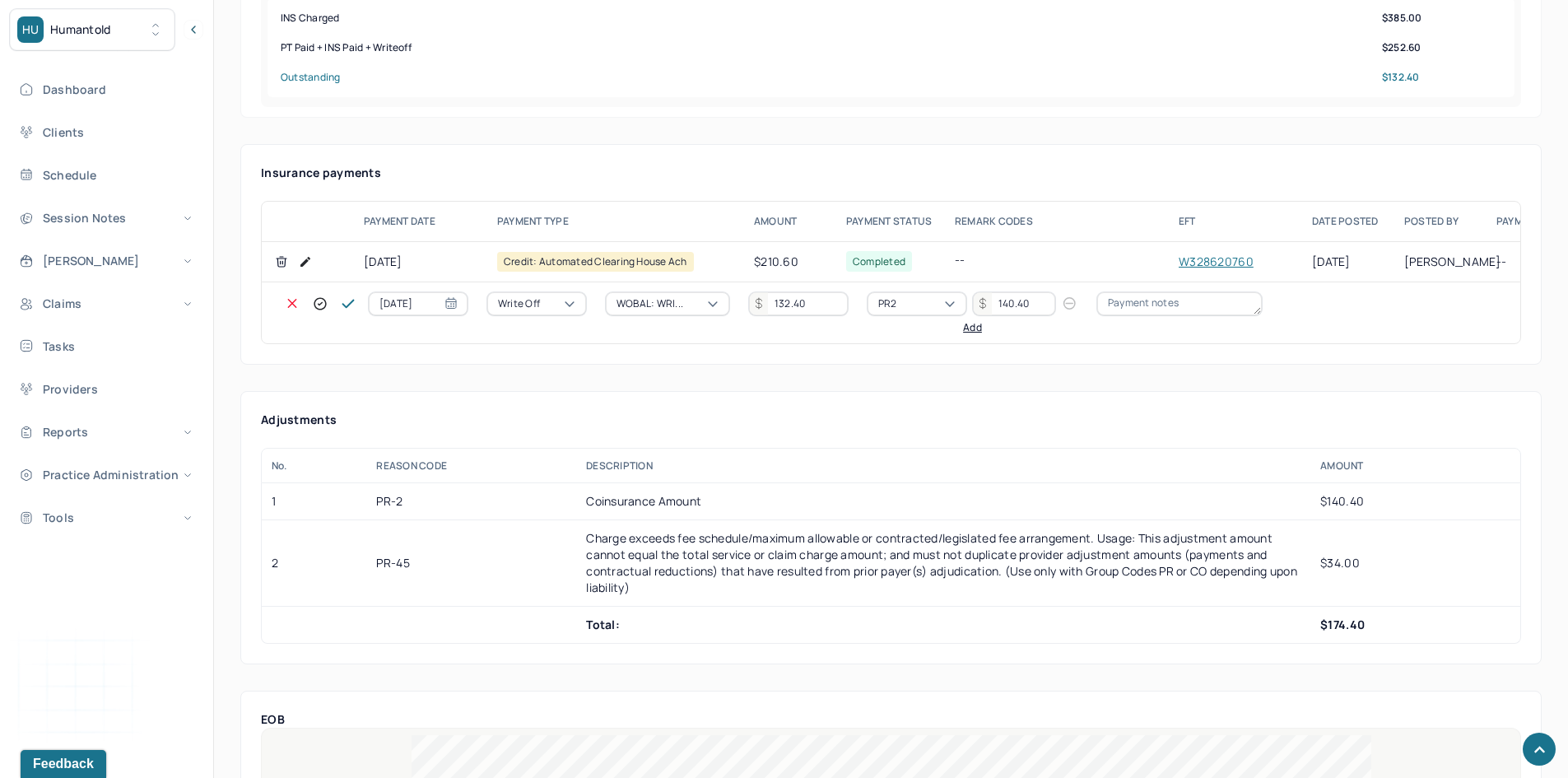 click on "Add" at bounding box center (972, 328) 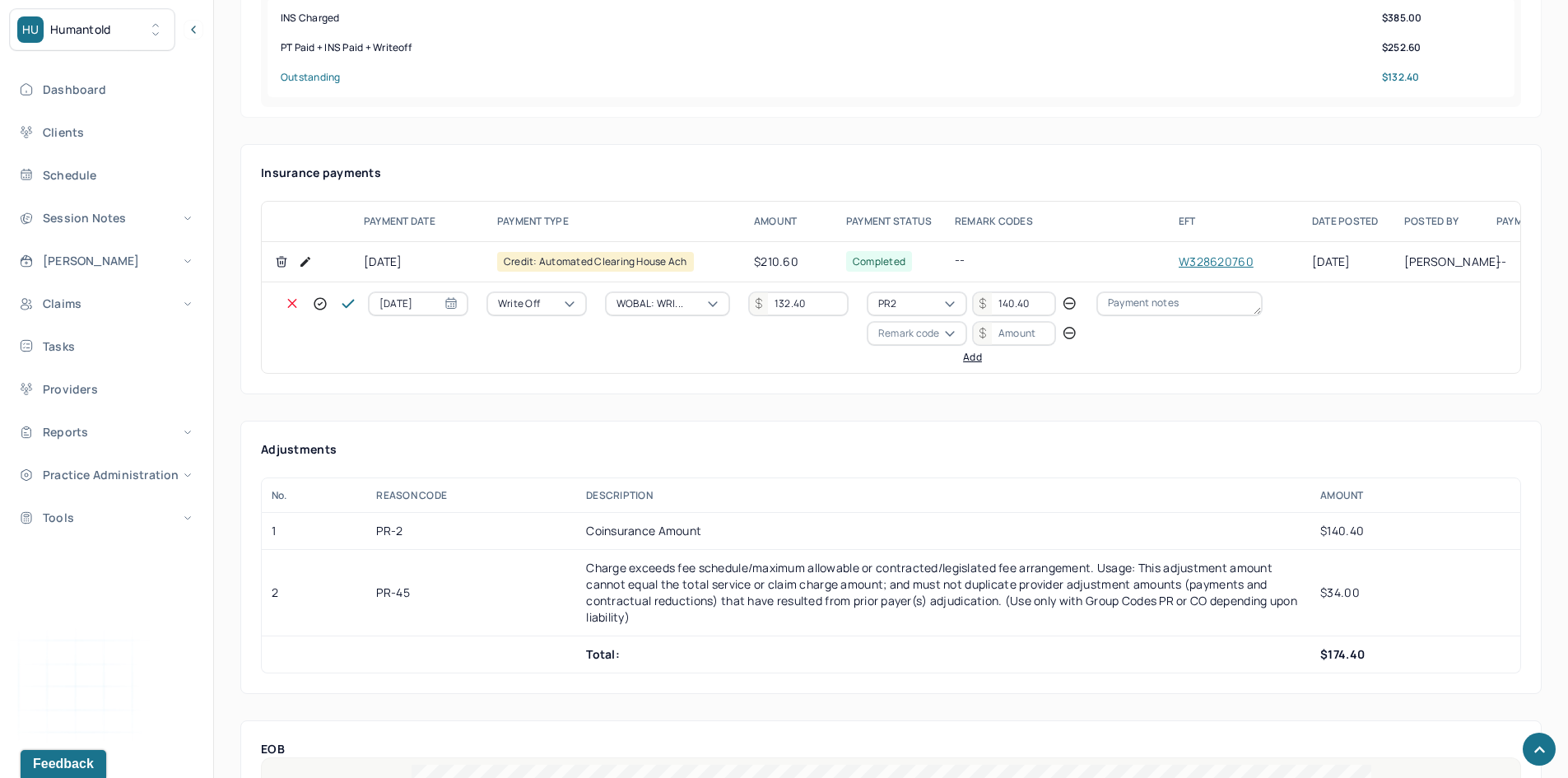 click on "Remark code" at bounding box center [909, 333] 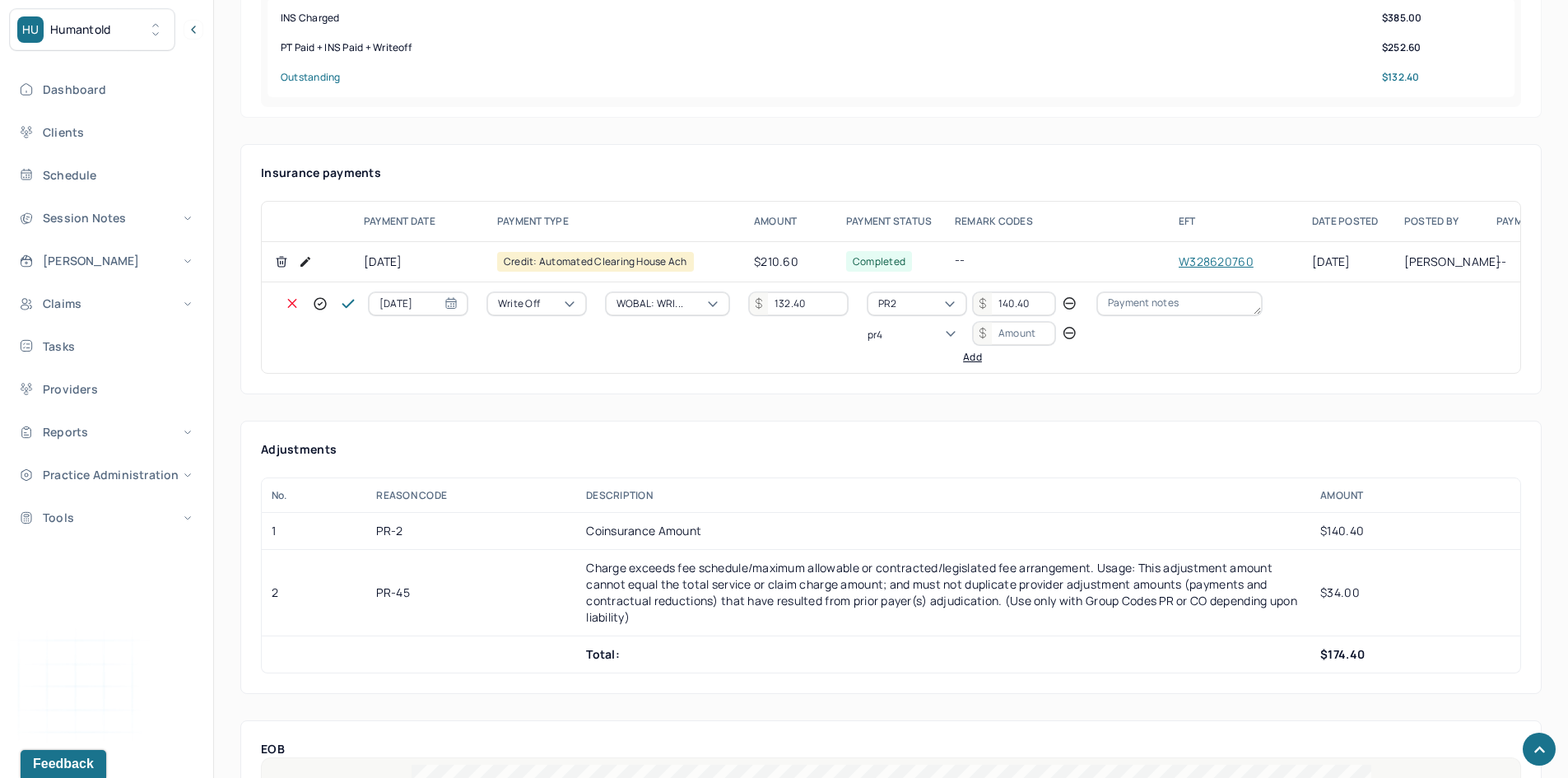scroll, scrollTop: 0, scrollLeft: 0, axis: both 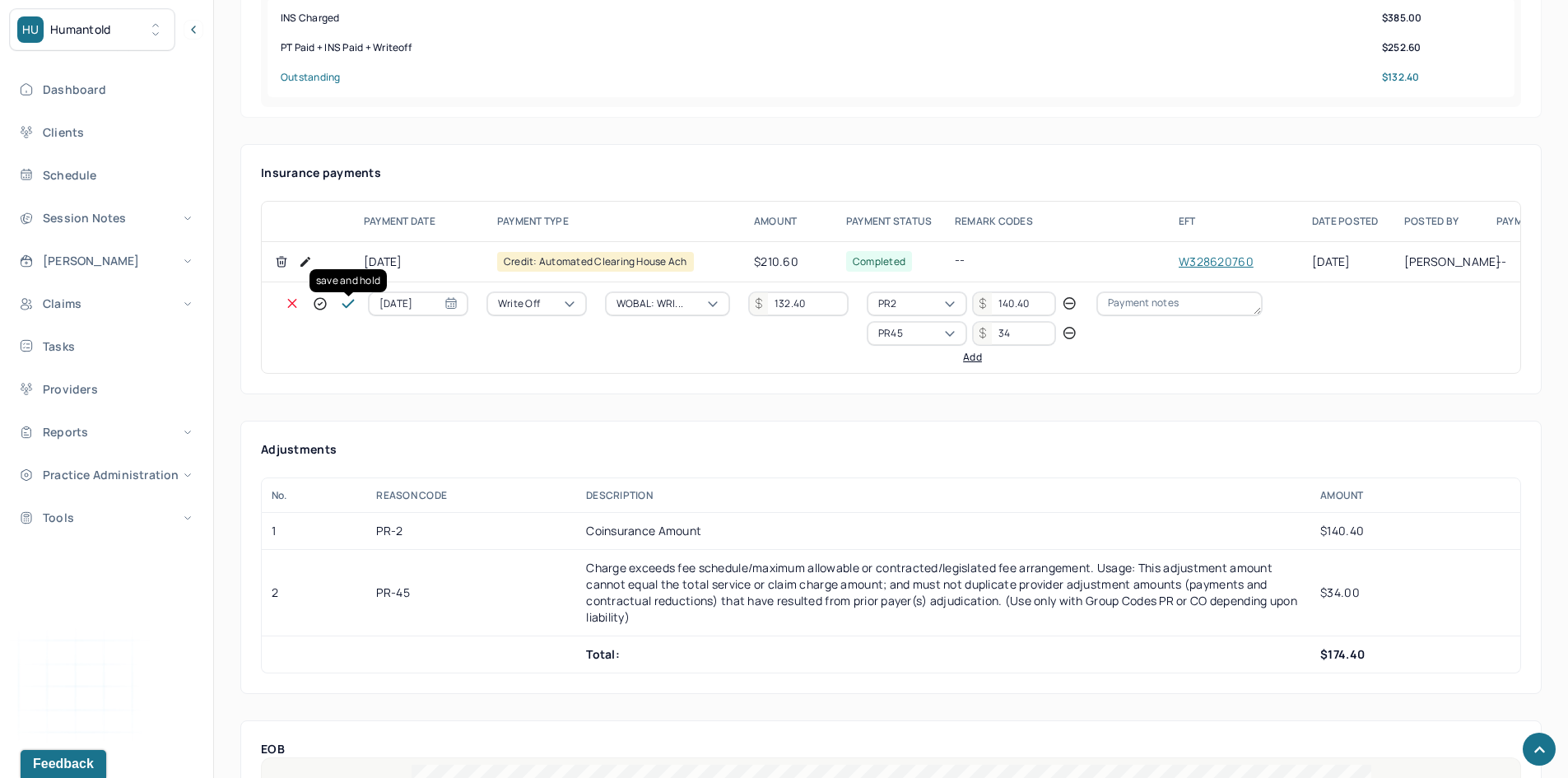 click 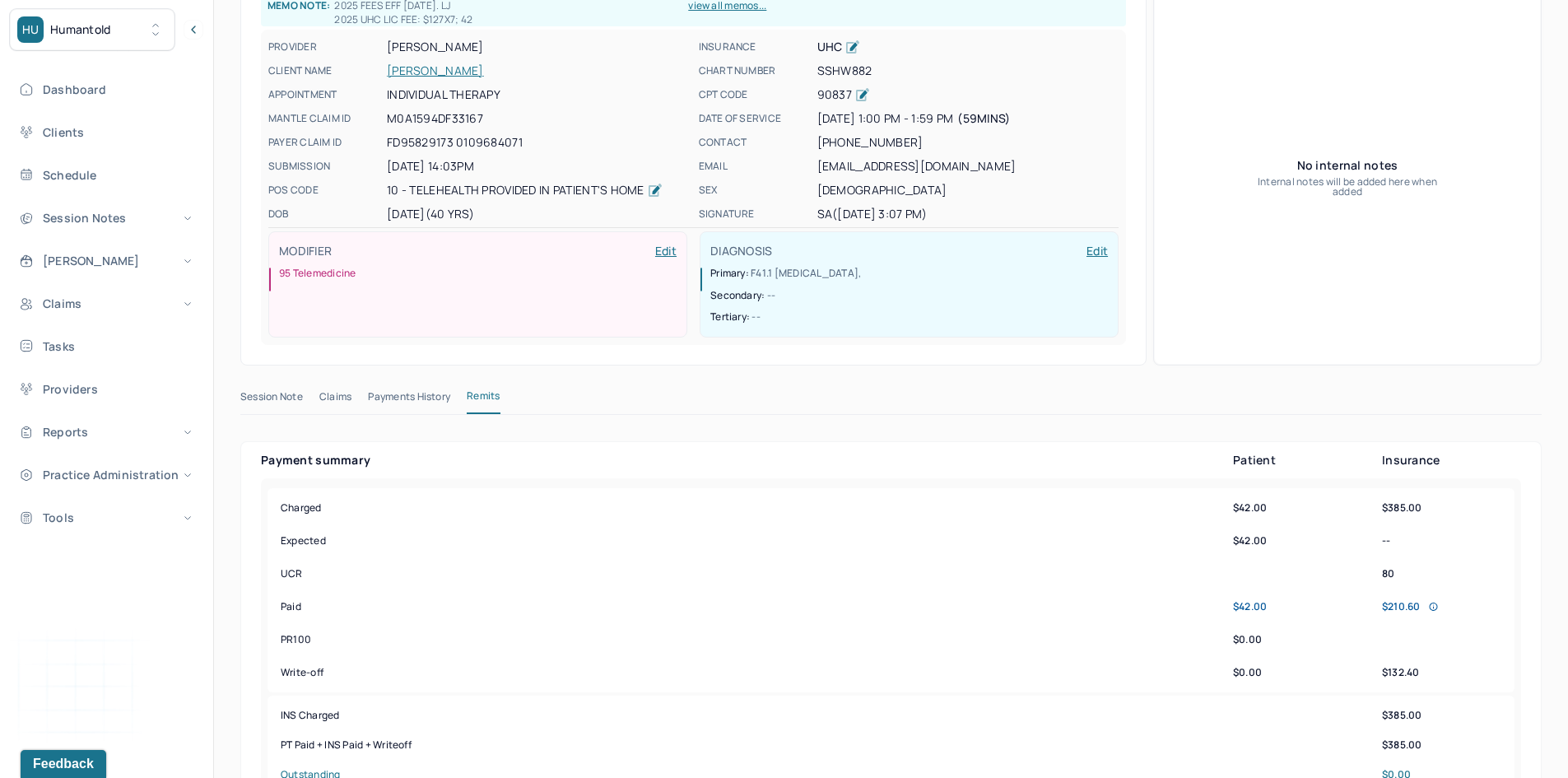 scroll, scrollTop: 0, scrollLeft: 0, axis: both 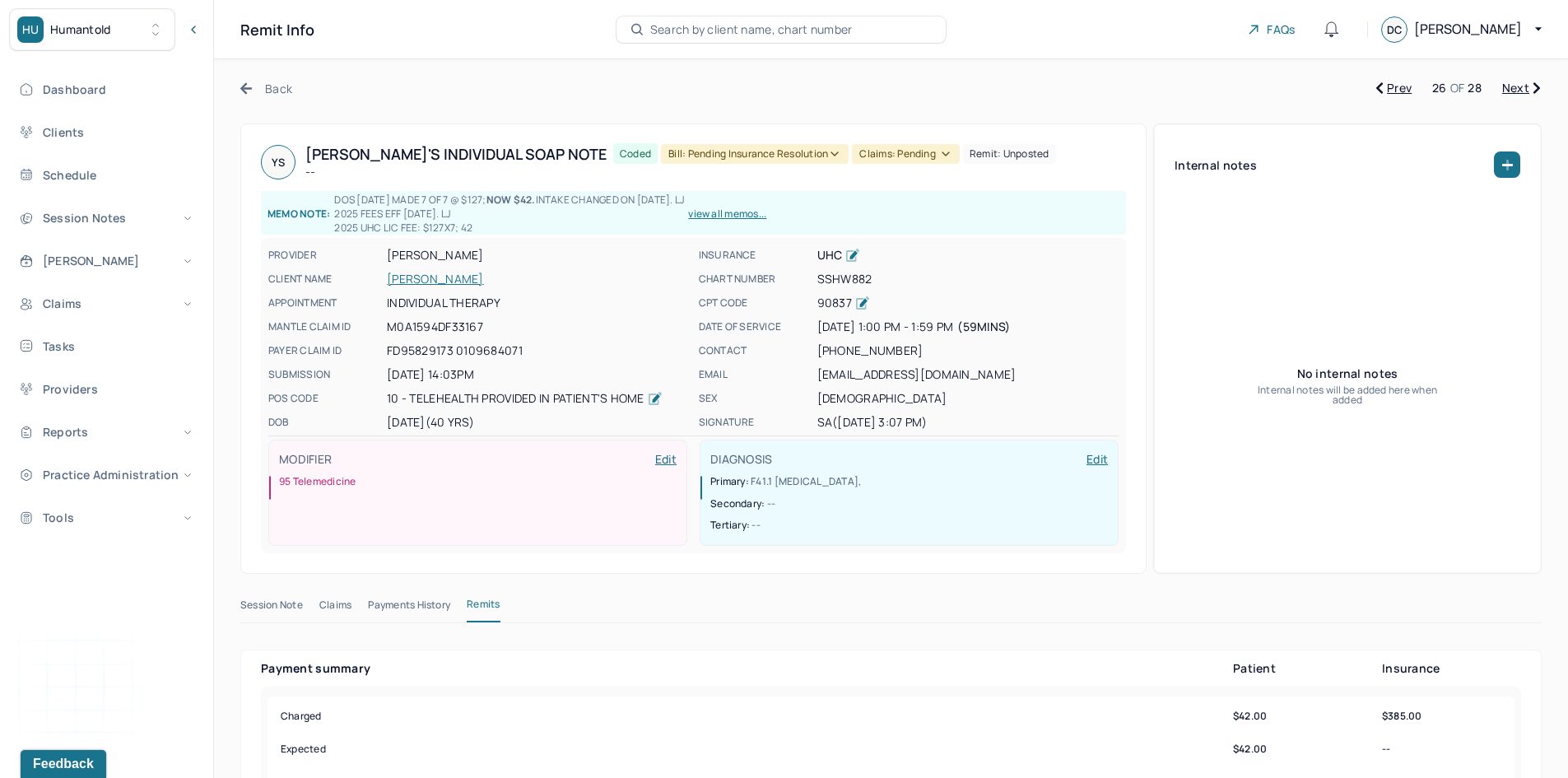 click on "YS Yonatan's   Individual soap note -- Coded   Bill: Pending Insurance Resolution     Claims: pending   Remit: unposted Memo note: DOS 4/10/2025 made 7 of 7 @ $127;  now $42.  Intake changed on 4/14/2025. LJ 2025 Fees EFF 1/8/2025. LJ 2025 UHC Lic Fee: $127x7; 42 view all memos... PROVIDER AKCHAYAN, STEVE CLIENT NAME SALLMANDER, YONATAN APPOINTMENT Individual therapy   MANTLE CLAIM ID M0A1594DF33167 PAYER CLAIM ID FD95829173 0109684071 SUBMISSION 06/23/2025 14:03PM POS CODE 10 - Telehealth Provided in Patient's Home     DOB 03/17/1985  (40 Yrs) INSURANCE UHC     CHART NUMBER SSHW882 CPT CODE 90837     DATE OF SERVICE 06/20/2025   1:00 PM   -   1:59 PM ( 59mins ) CONTACT (347) 606-6175 EMAIL yoni.sallmander@gmail.com SEX male SIGNATURE SA  (06/20/2025, 3:07 PM) MODIFIER   Edit   95 Telemedicine DIAGNOSIS   Edit   Primary:   F41.1 GENERALIZED ANXIETY DISORDER ,  Secondary:   -- Tertiary:   --" at bounding box center (693, 348) 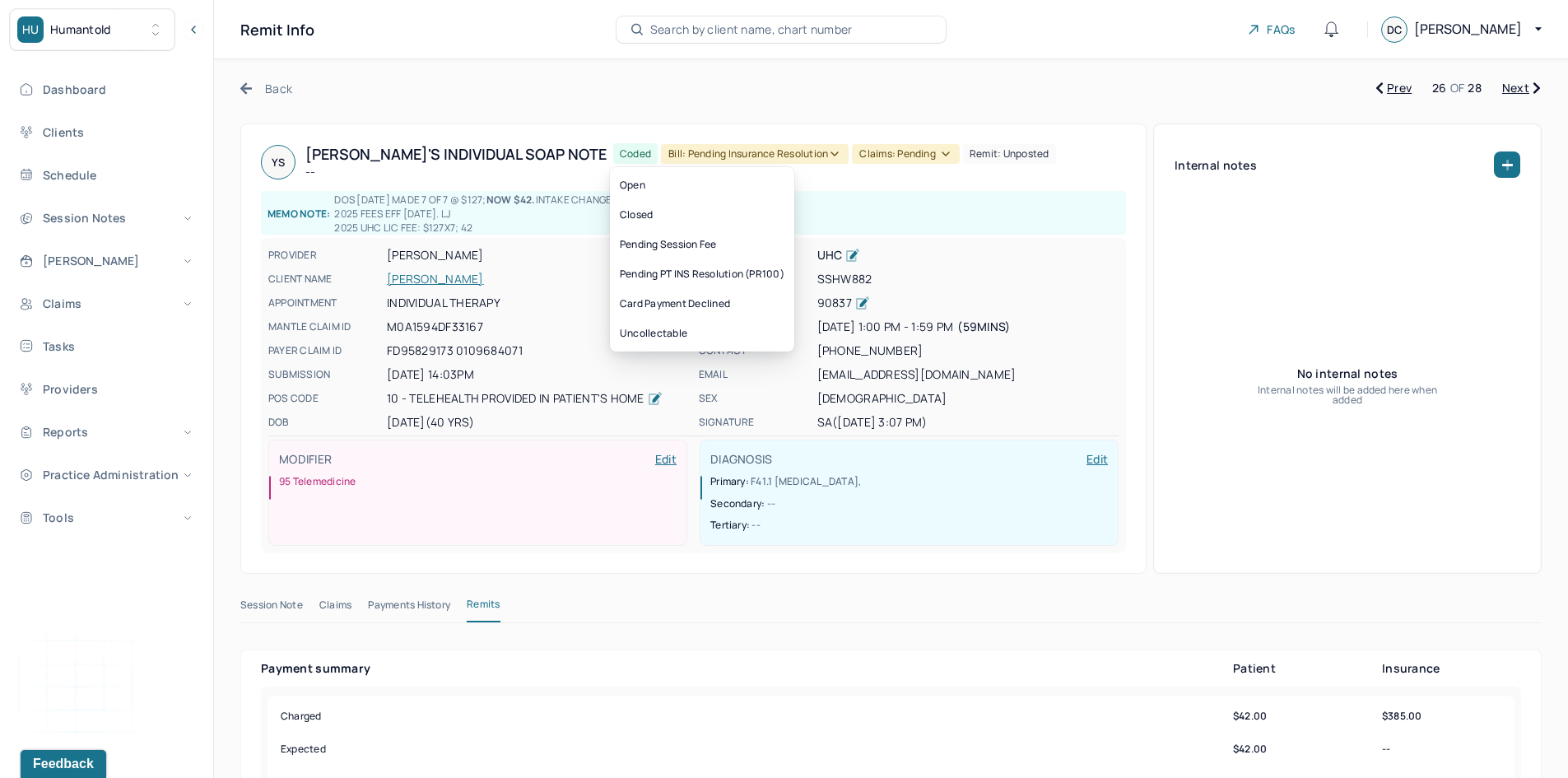 click on "Bill: Pending Insurance Resolution" at bounding box center [755, 154] 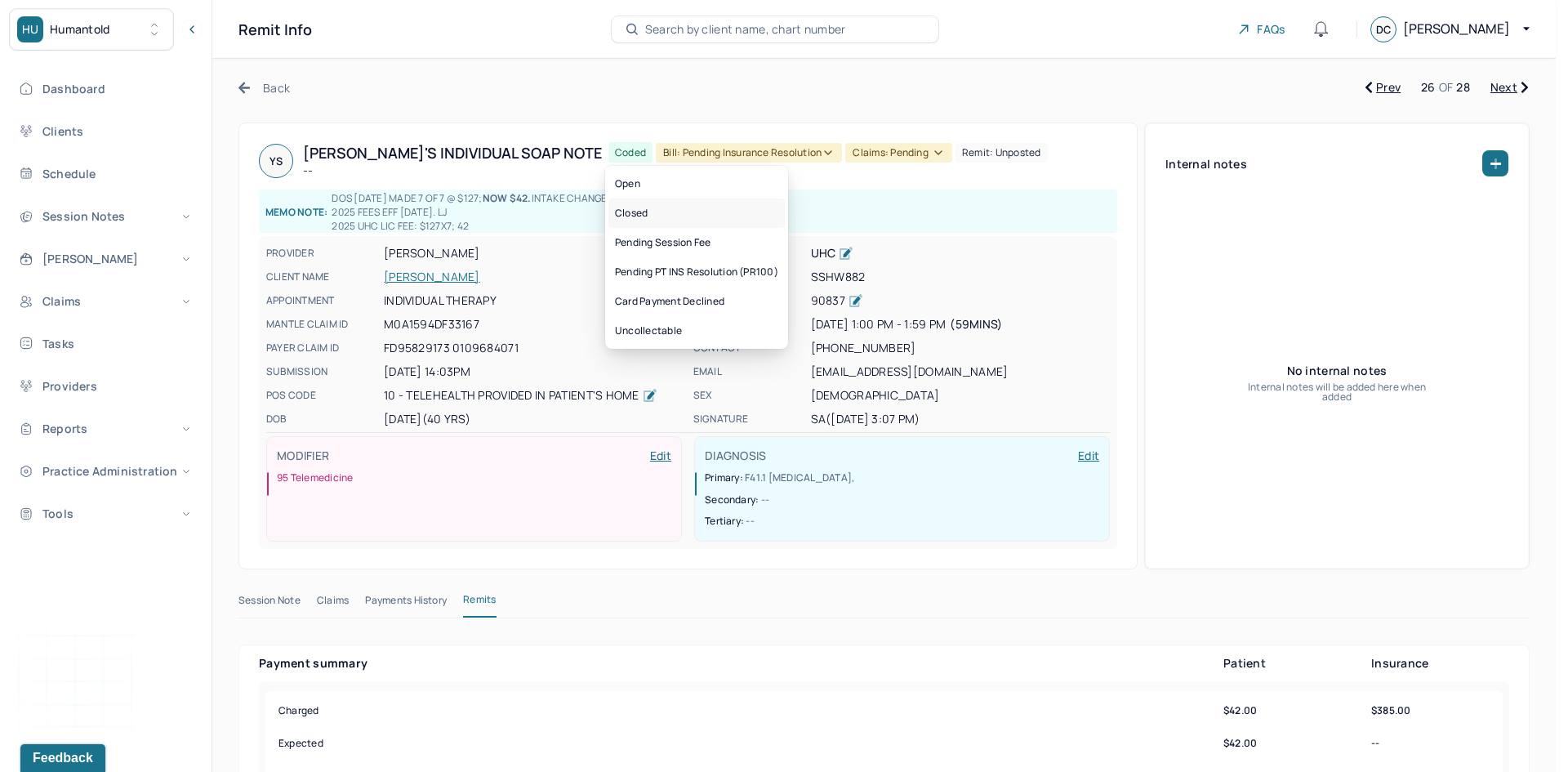 click on "Closed" at bounding box center [697, 213] 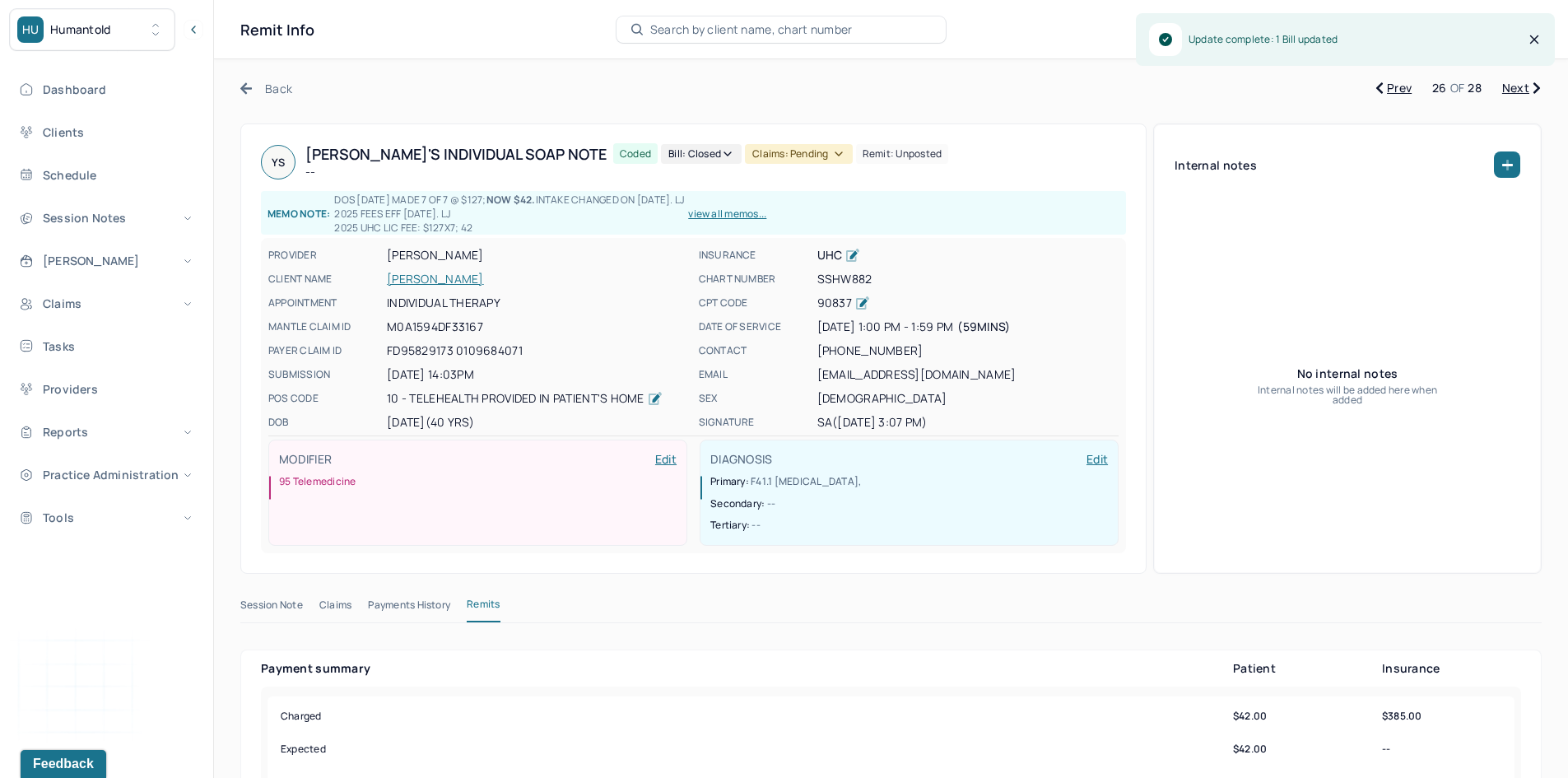 click on "Claims: pending" at bounding box center [798, 154] 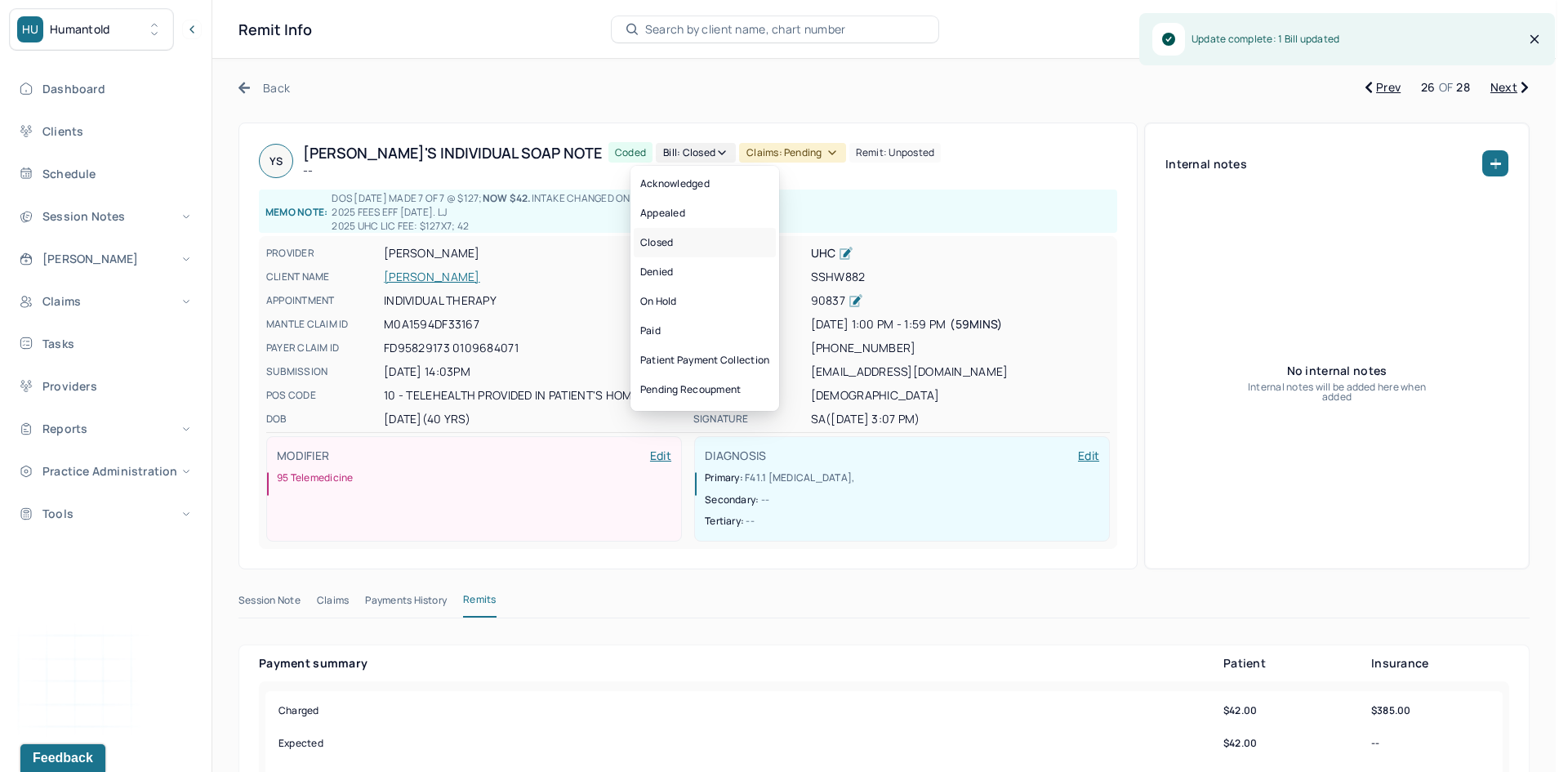 click on "Closed" at bounding box center [705, 243] 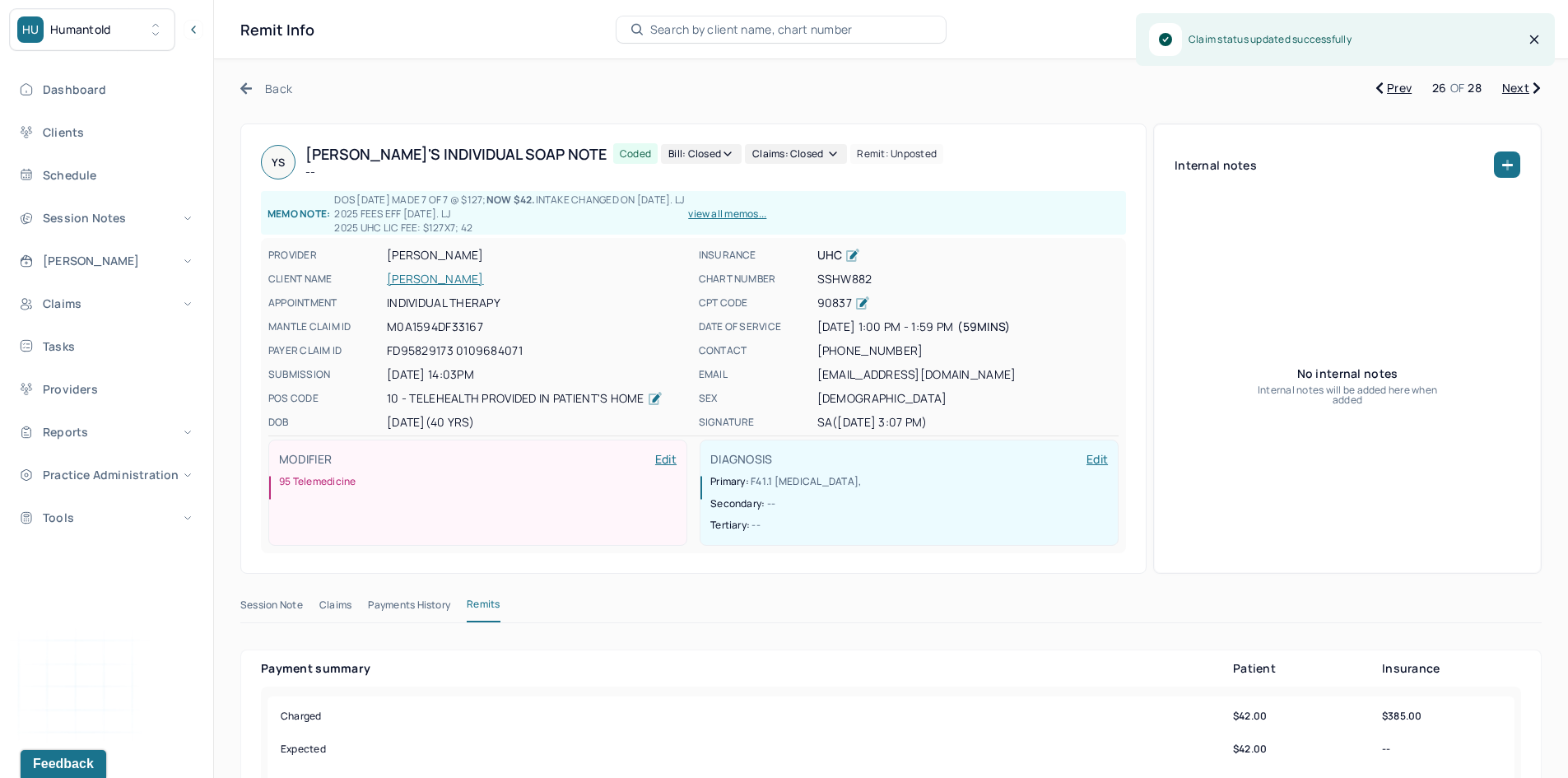 click on "Next" at bounding box center (1521, 88) 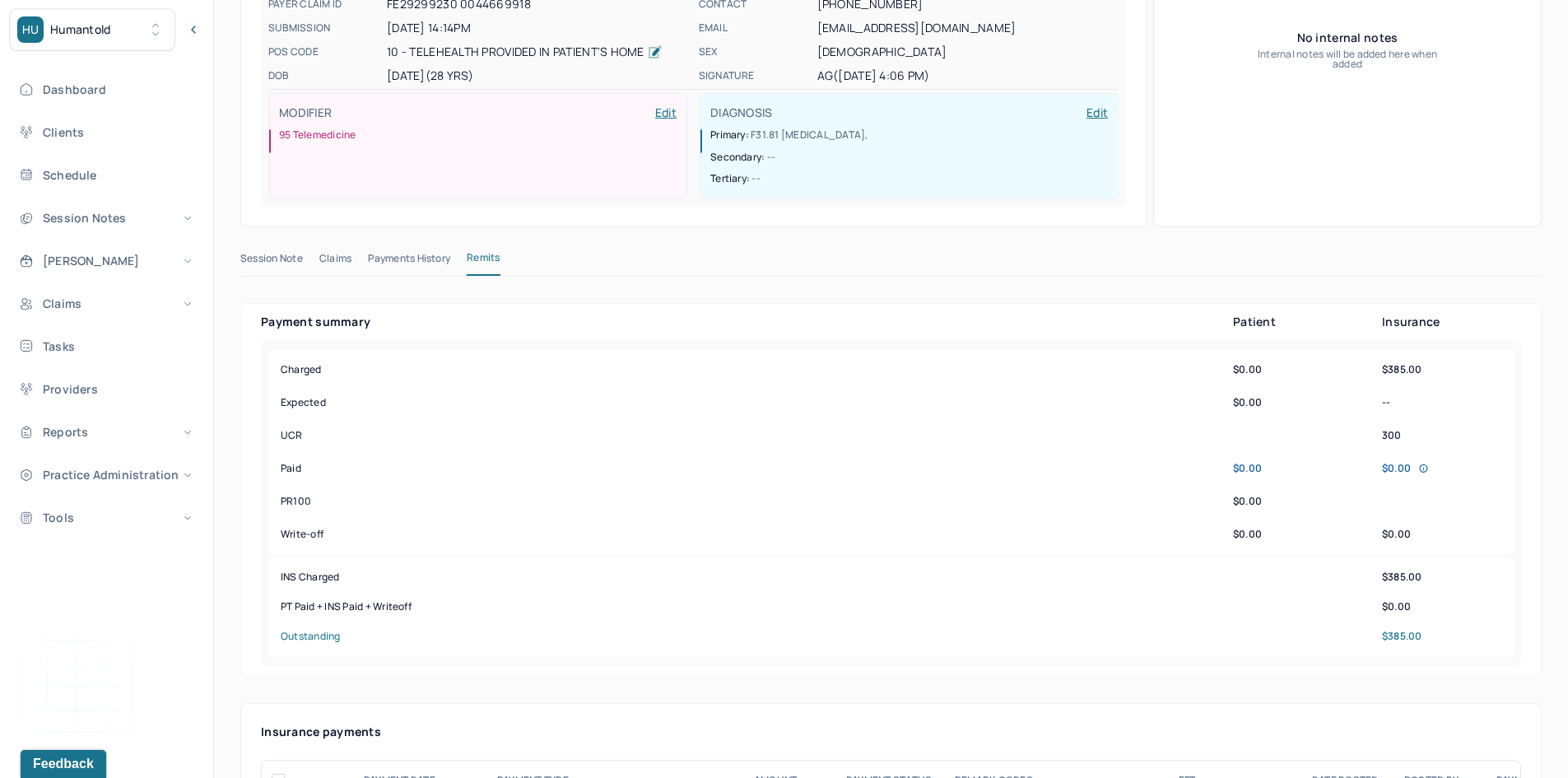 scroll, scrollTop: 494, scrollLeft: 0, axis: vertical 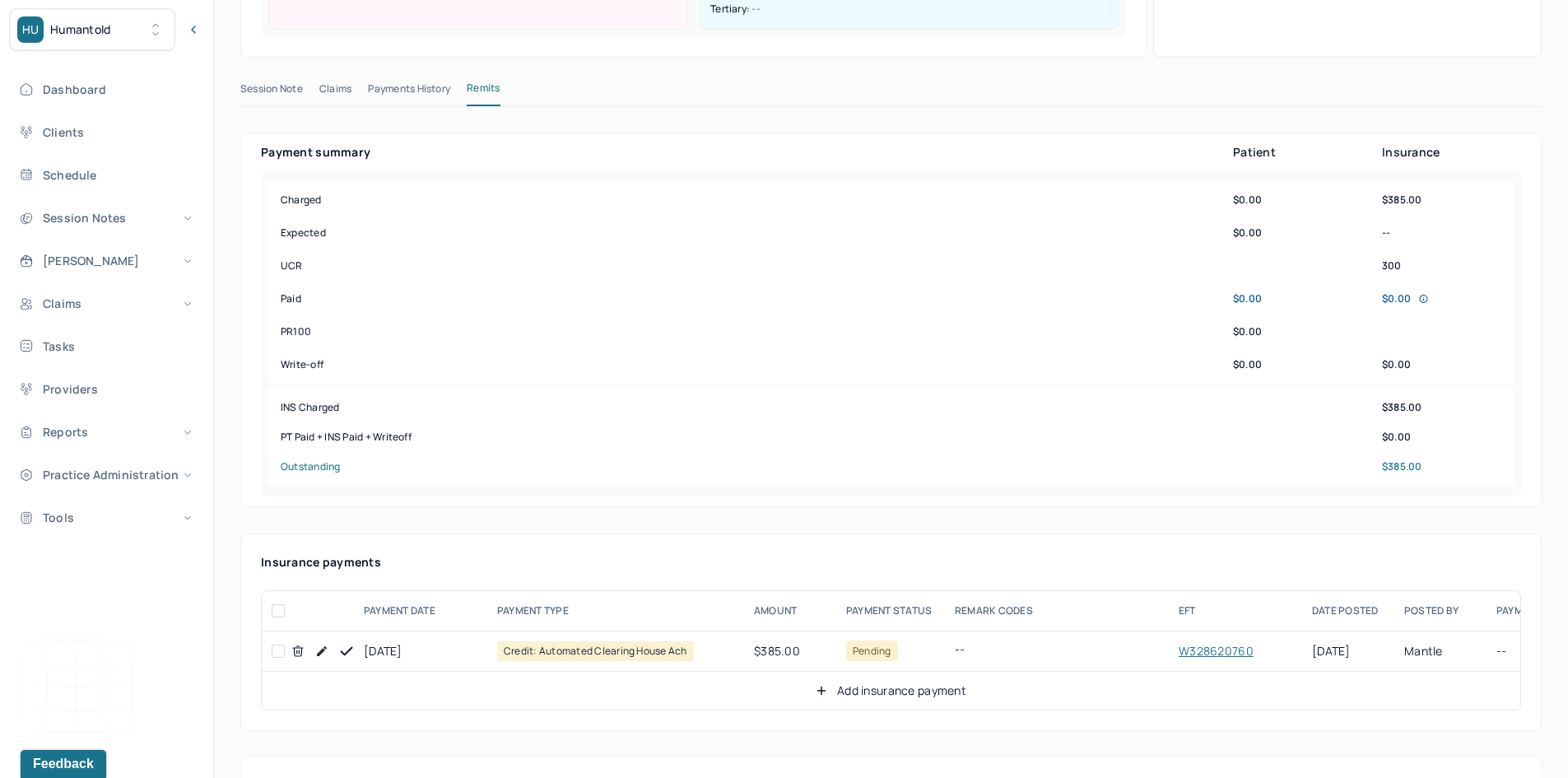 click at bounding box center [278, 651] 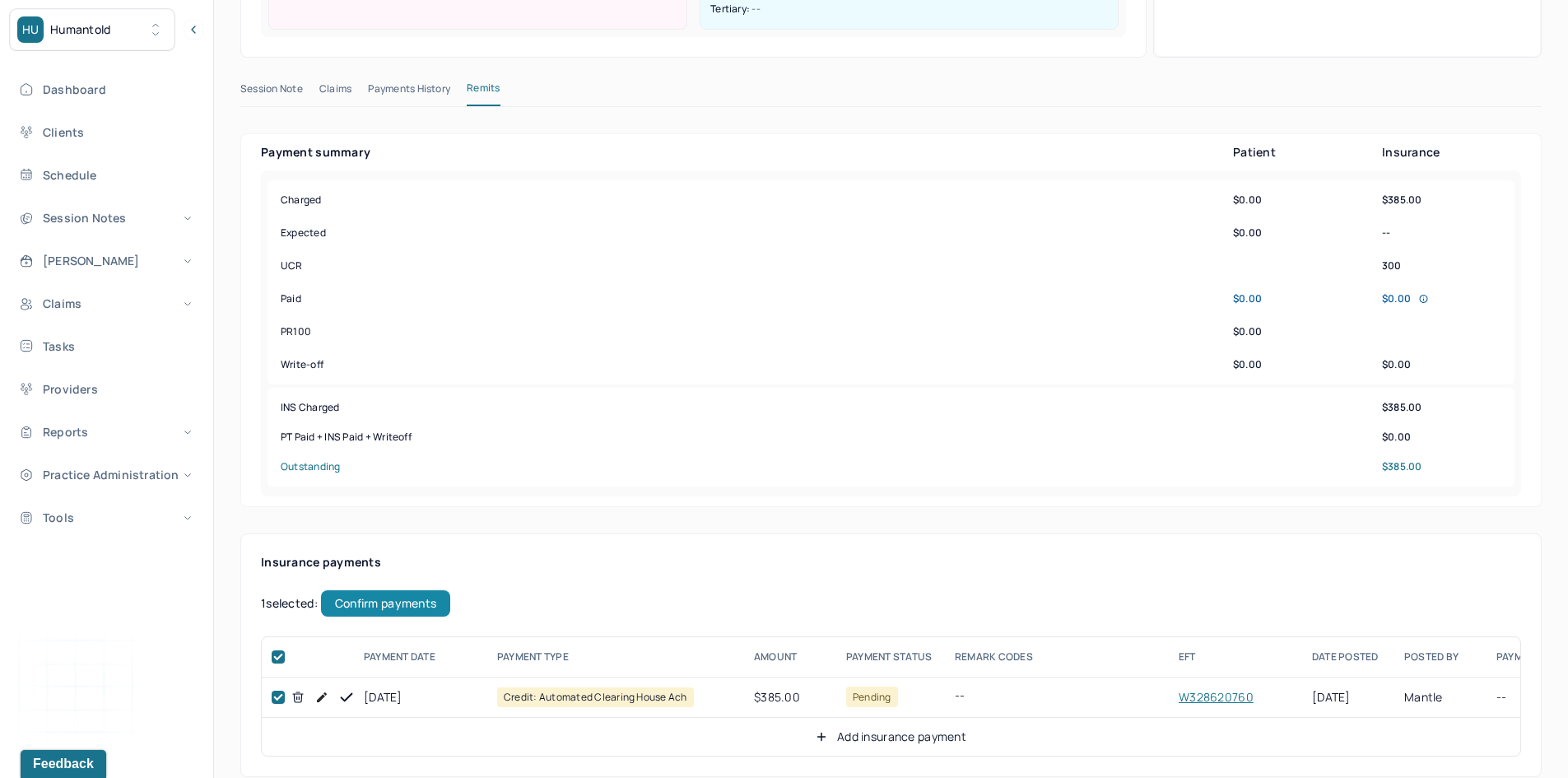 click on "Confirm payments" at bounding box center (385, 603) 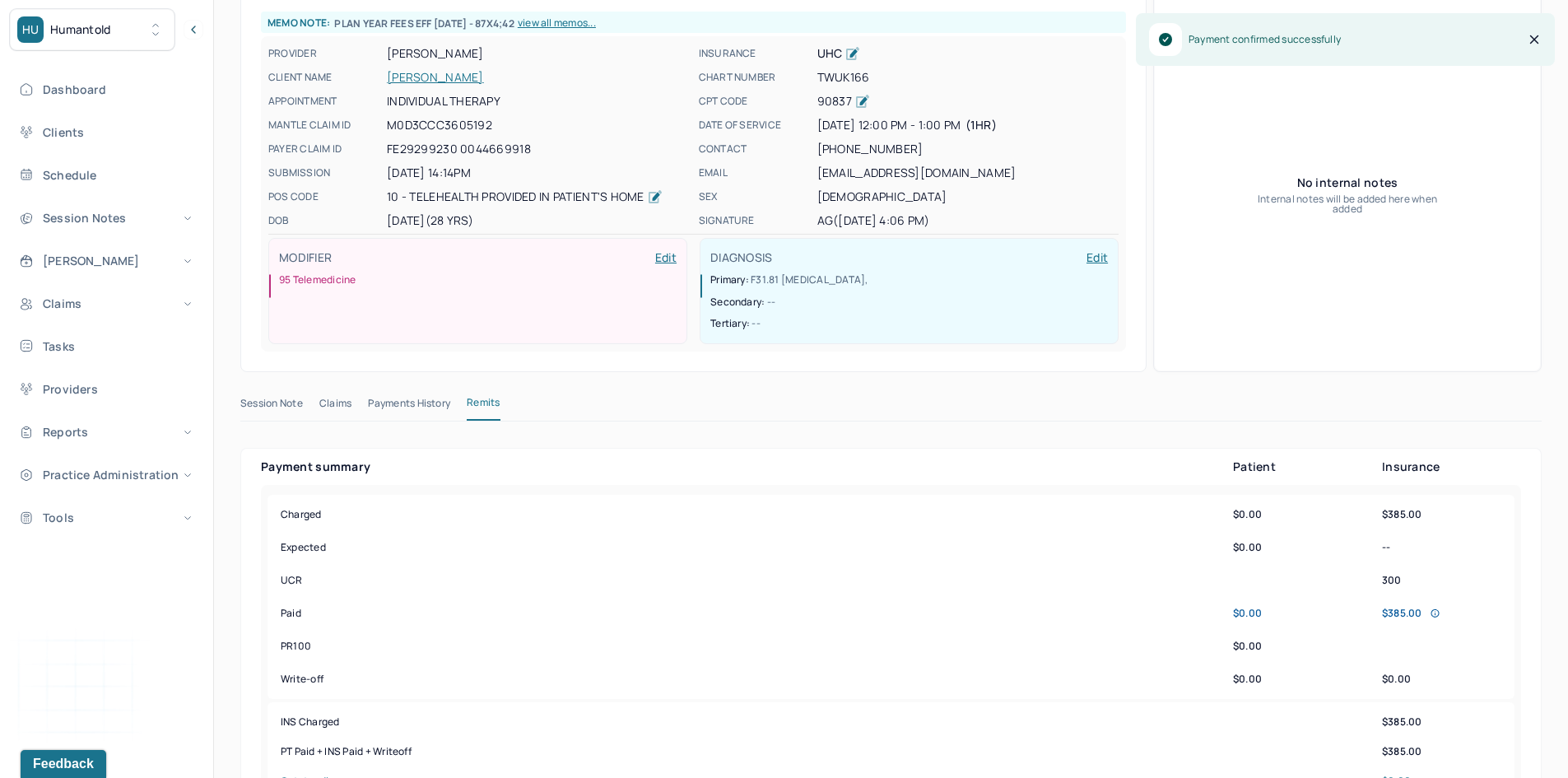 scroll, scrollTop: 0, scrollLeft: 0, axis: both 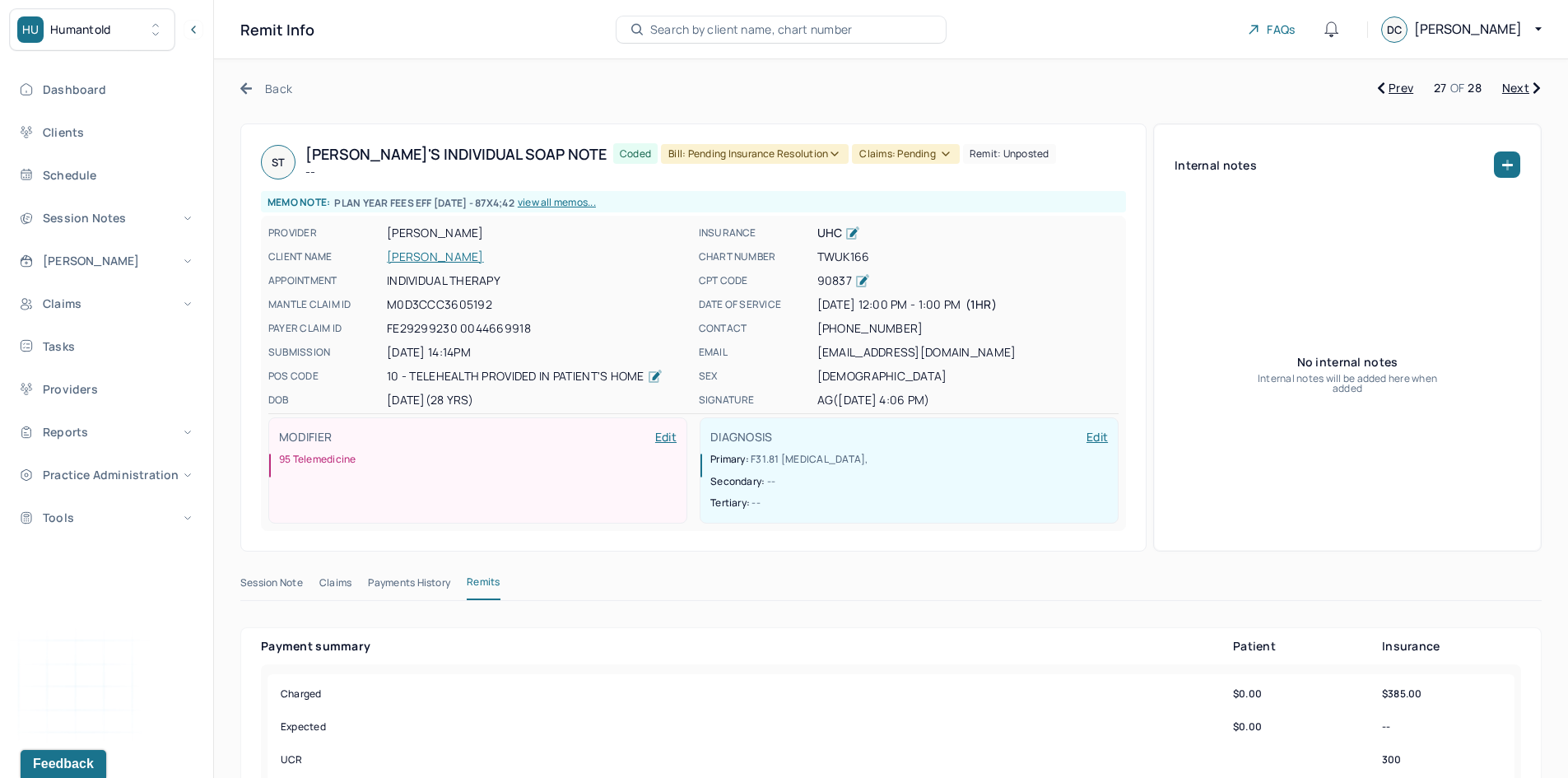 click on "Bill: Pending Insurance Resolution" at bounding box center [755, 154] 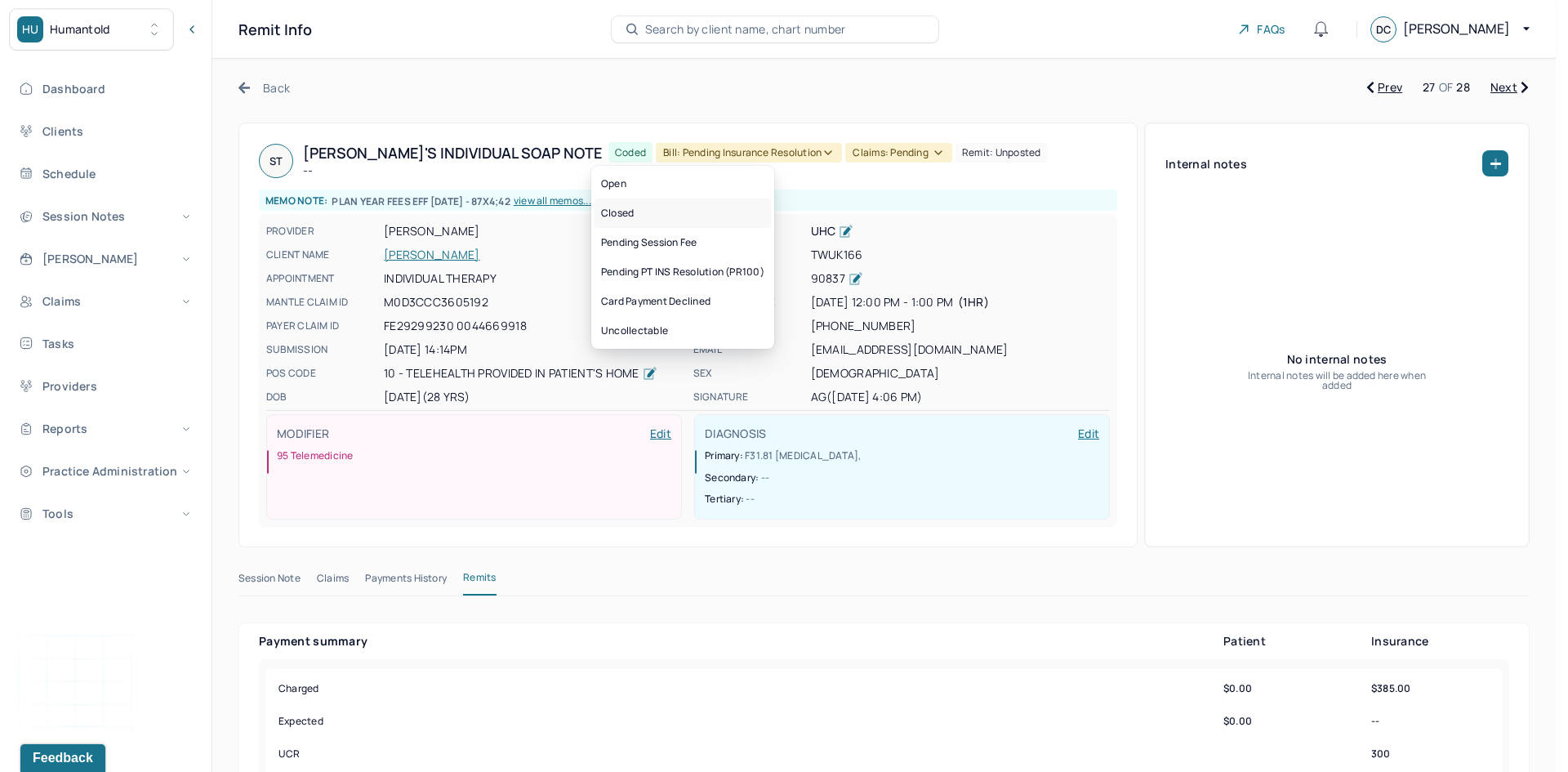 click on "Closed" at bounding box center [683, 213] 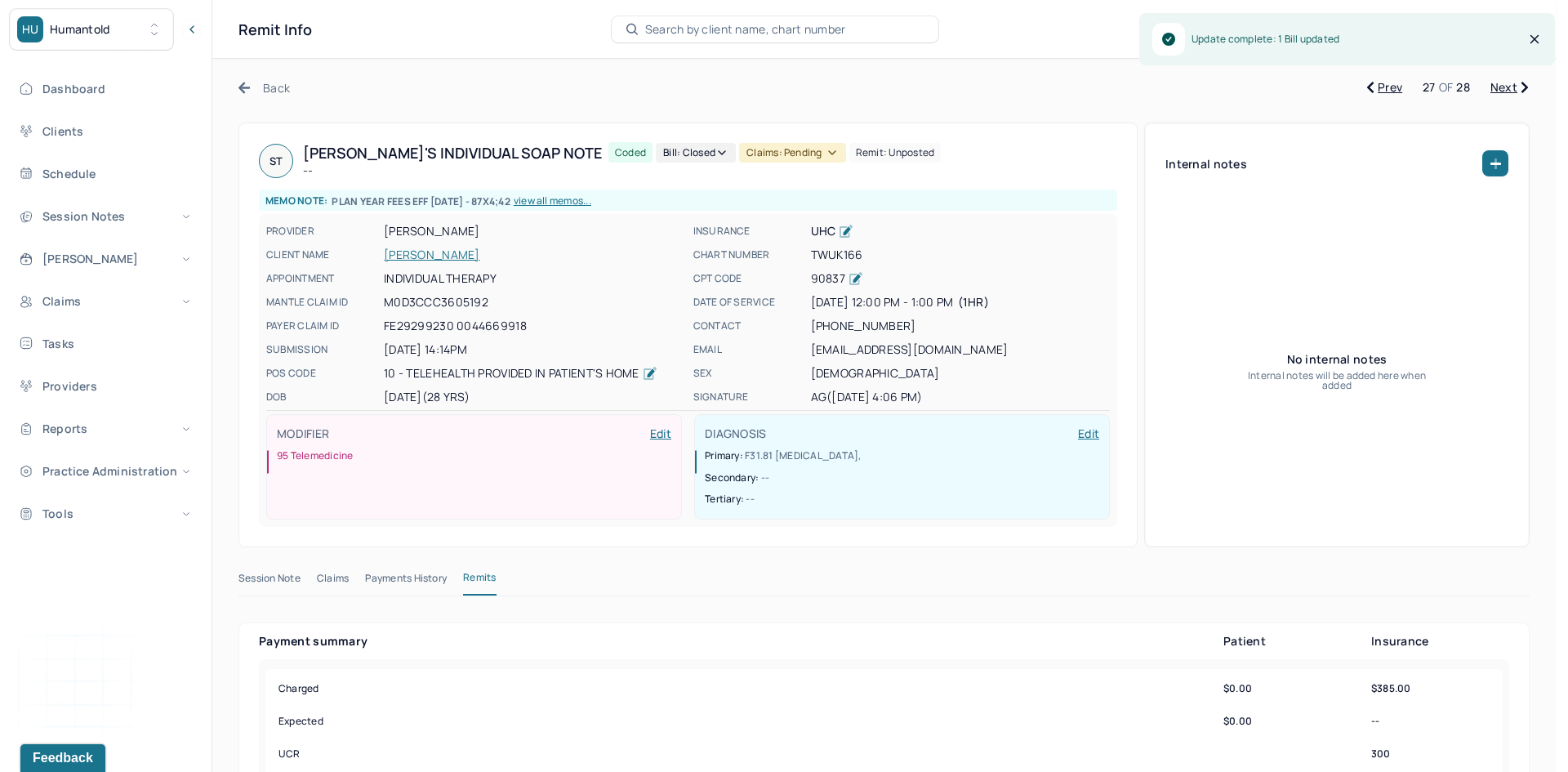 click on "Claims: pending" at bounding box center [792, 153] 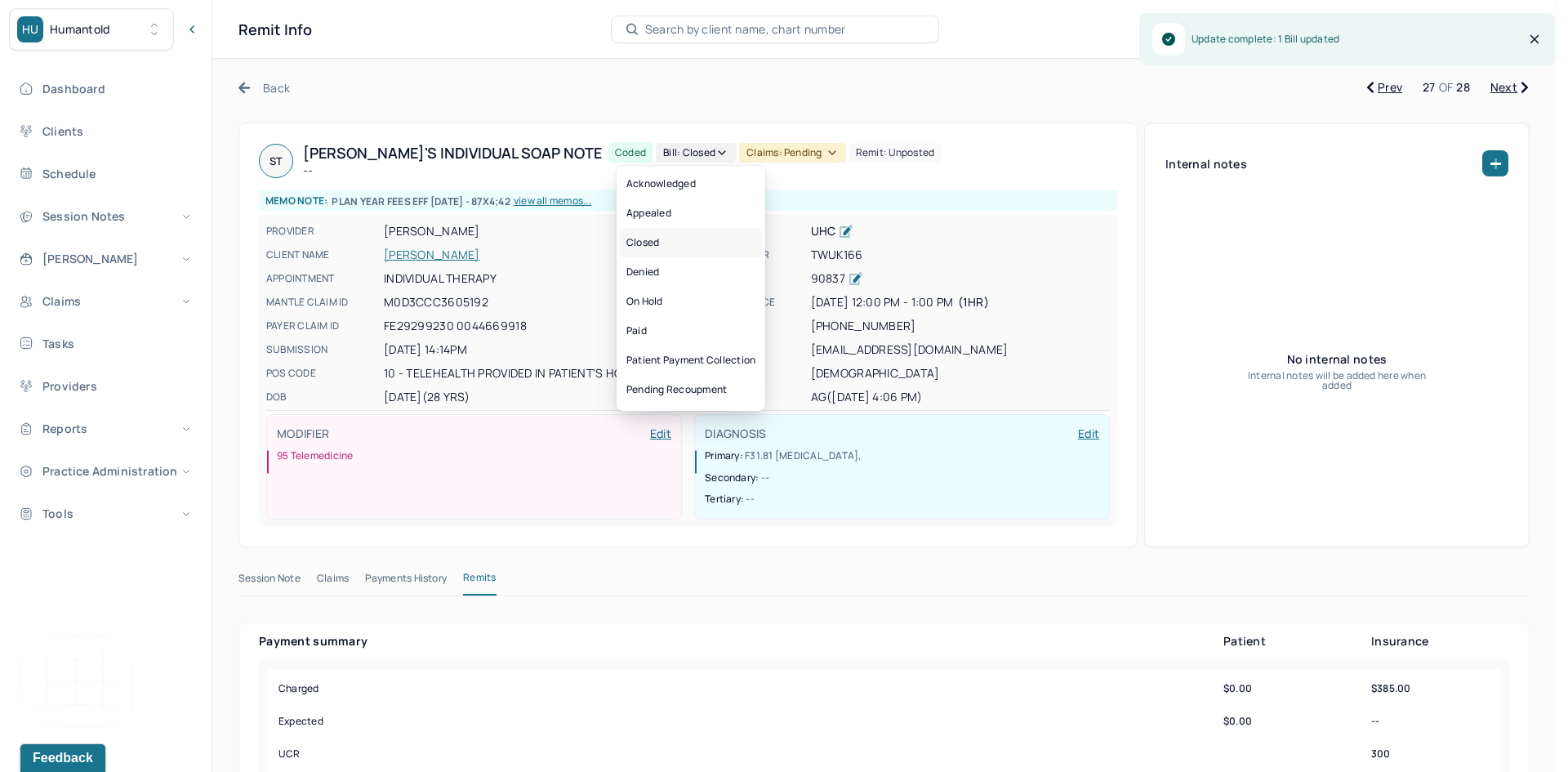 click on "Closed" at bounding box center [691, 243] 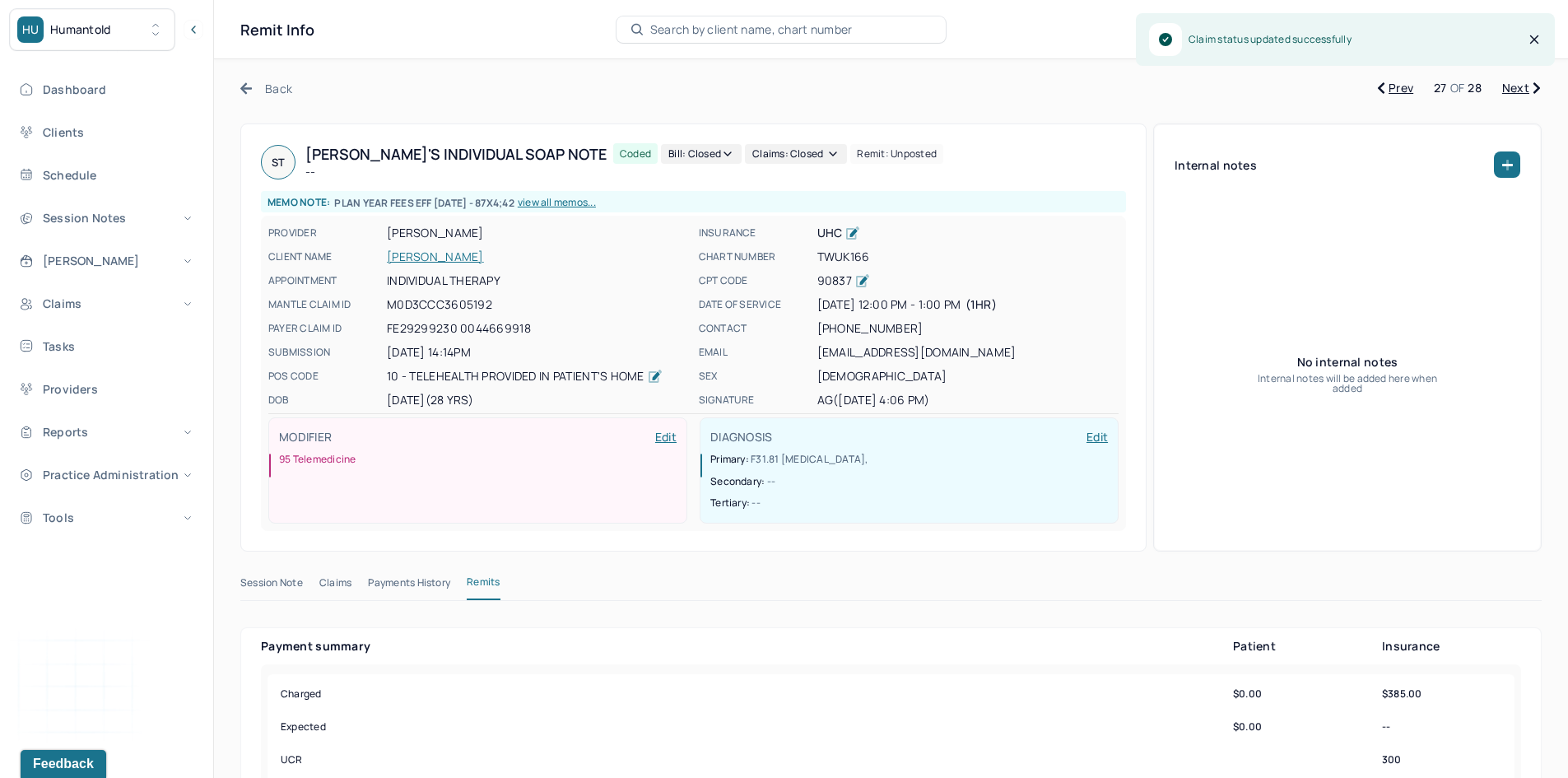 click on "Back    Prev   27 OF 28   Next   ST Selena's   Individual soap note -- Coded   Bill: Closed     Claims: closed   Remit: unposted Memo note: PLAN YEAR FEES EFF 7/2/25 - 87x4;42 view all memos... PROVIDER GORMAN, ADRIENNE CLIENT NAME TORRES, SELENA APPOINTMENT Individual therapy   MANTLE CLAIM ID M0D3CCC3605192 PAYER CLAIM ID FE29299230 0044669918 SUBMISSION 07/02/2025 14:14PM POS CODE 10 - Telehealth Provided in Patient's Home     DOB 06/01/1997  (28 Yrs) INSURANCE UHC     CHART NUMBER TWUK166 CPT CODE 90837     DATE OF SERVICE 06/29/2025   12:00 PM   -   1:00 PM ( 1hr ) CONTACT (201) 892-7762 EMAIL selena61@gmail.com SEX female SIGNATURE AG  (06/30/2025, 4:06 PM) MODIFIER   Edit   95 Telemedicine DIAGNOSIS   Edit   Primary:   F31.81 BIPOLAR II DISORDER ,  Secondary:   -- Tertiary:   -- Internal notes     No internal notes Internal notes will be added here when added   Session Note     Claims     Payments History     Remits   Payment summary Patient Insurance Charged $0.00 $385.00 Expected $0.00 -- UCR 300" at bounding box center (891, 1683) 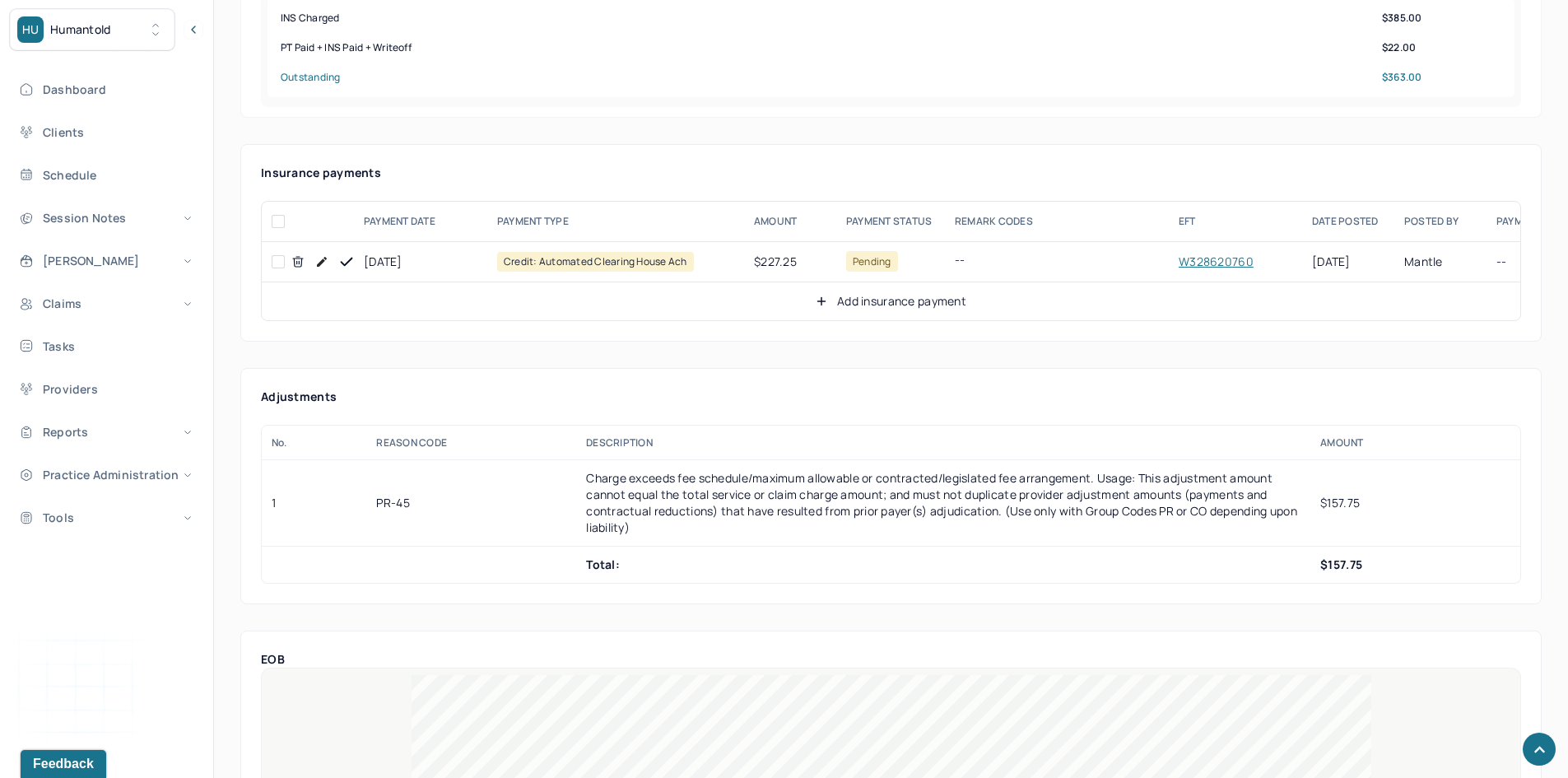 scroll, scrollTop: 741, scrollLeft: 0, axis: vertical 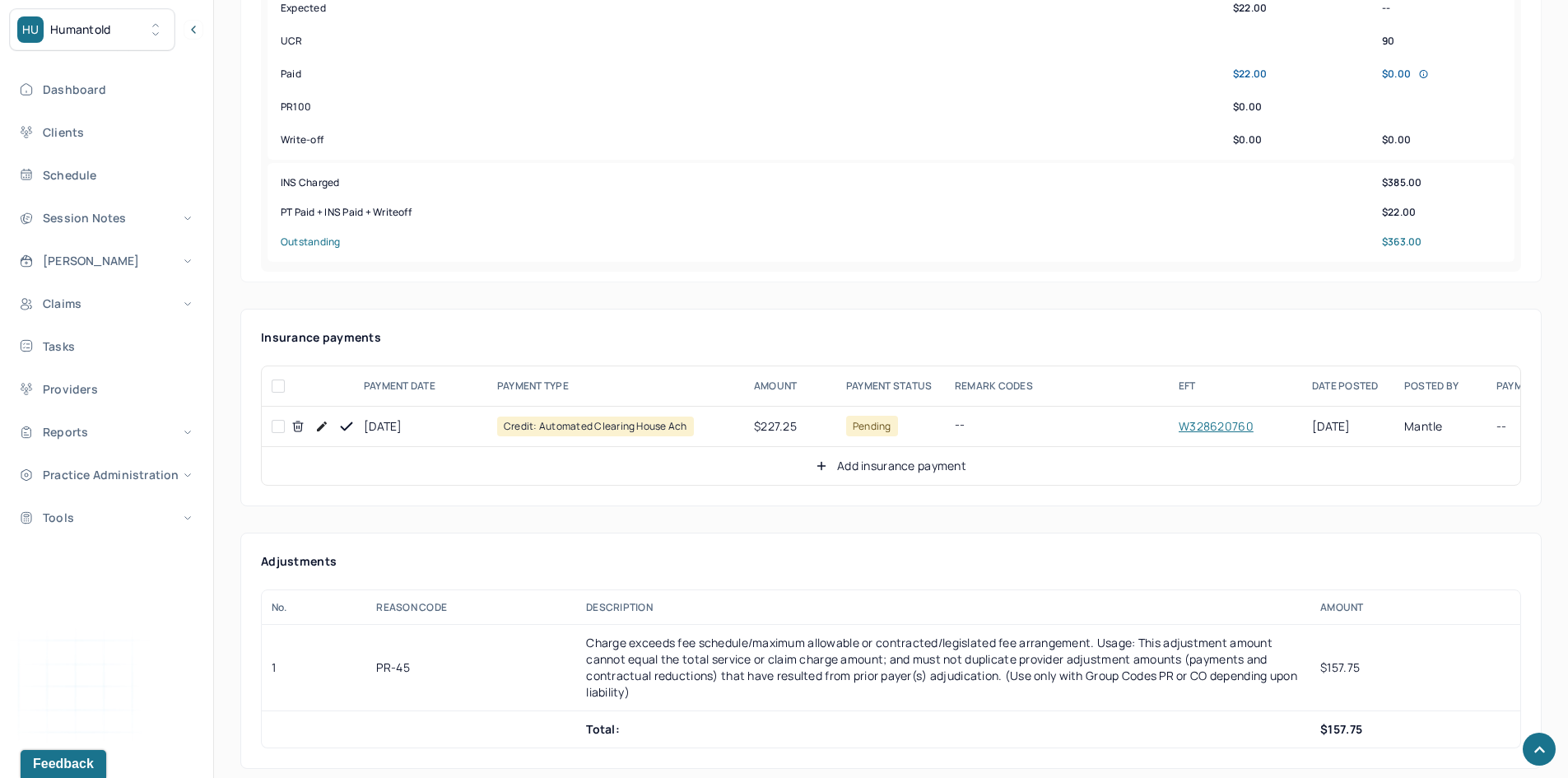 click at bounding box center (278, 426) 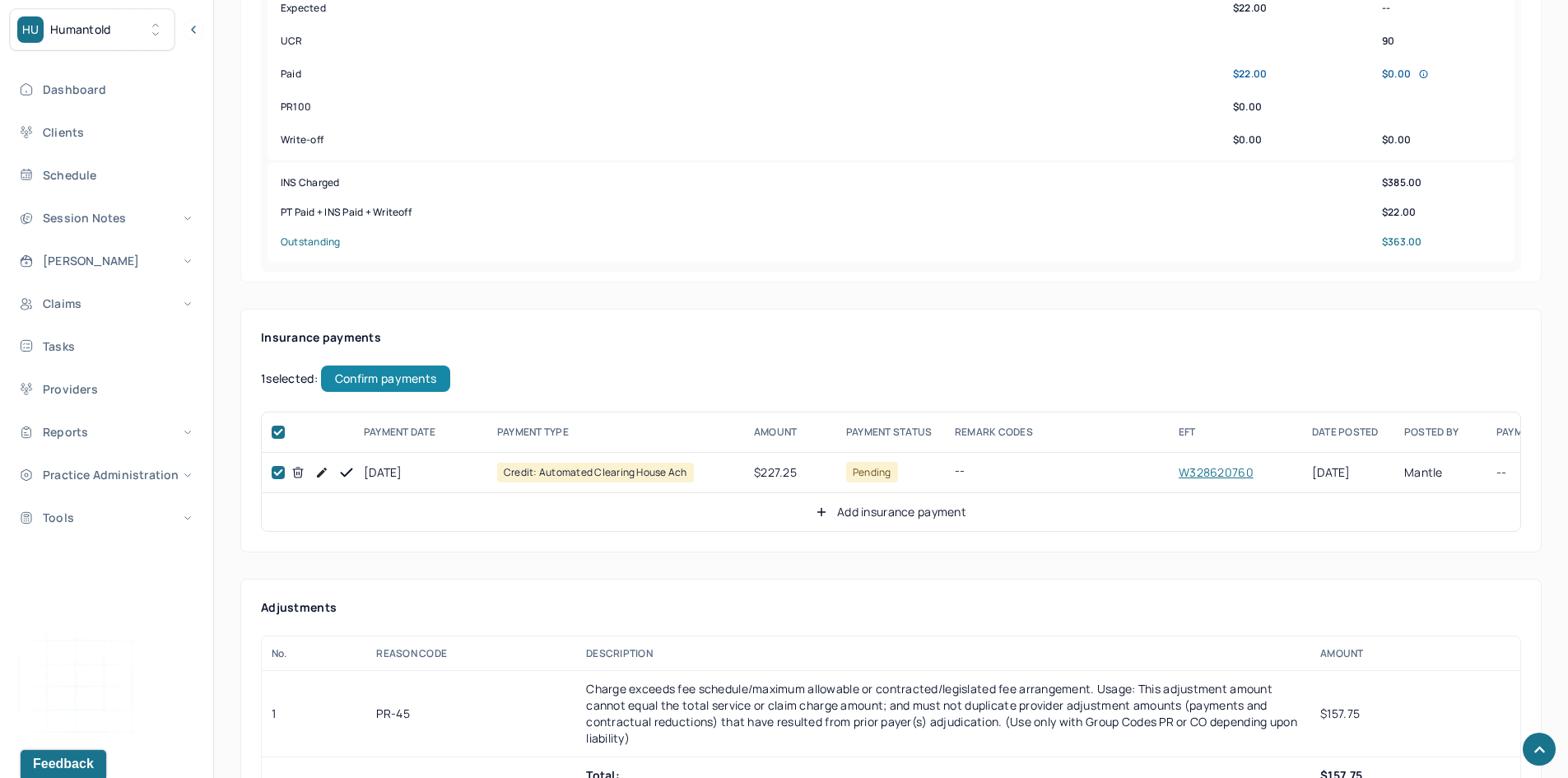 click on "Confirm payments" at bounding box center [385, 379] 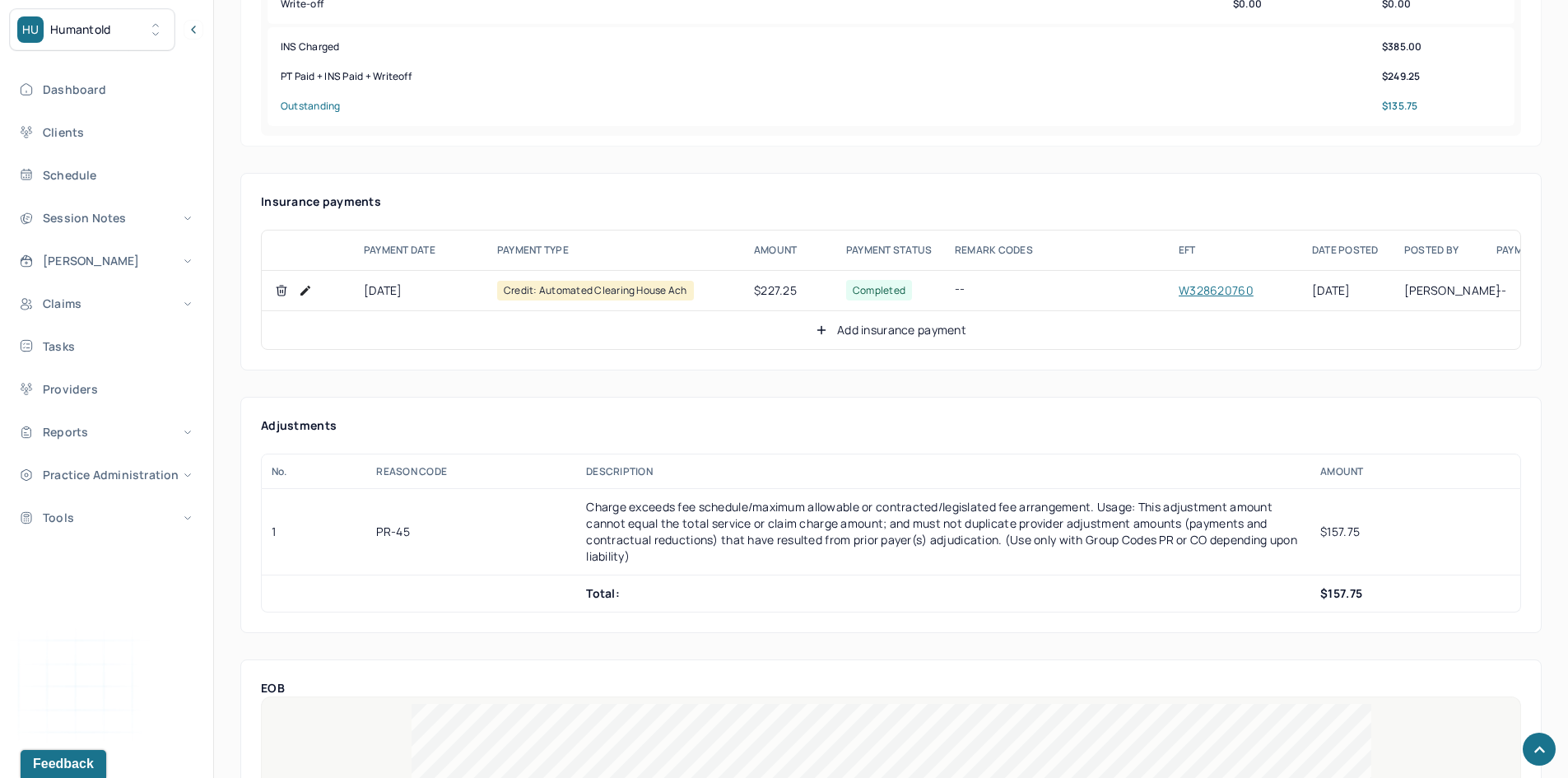 scroll, scrollTop: 906, scrollLeft: 0, axis: vertical 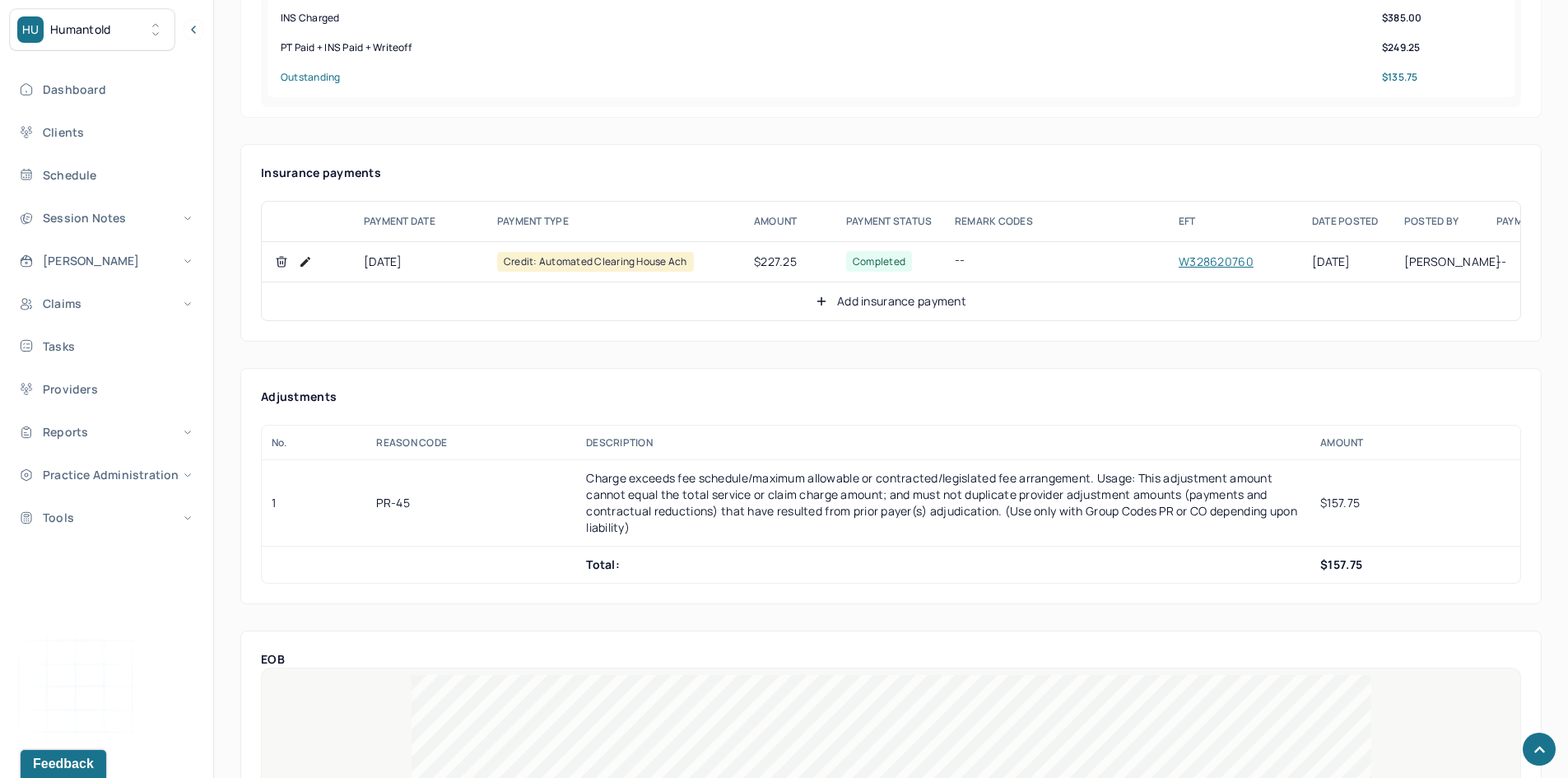 click 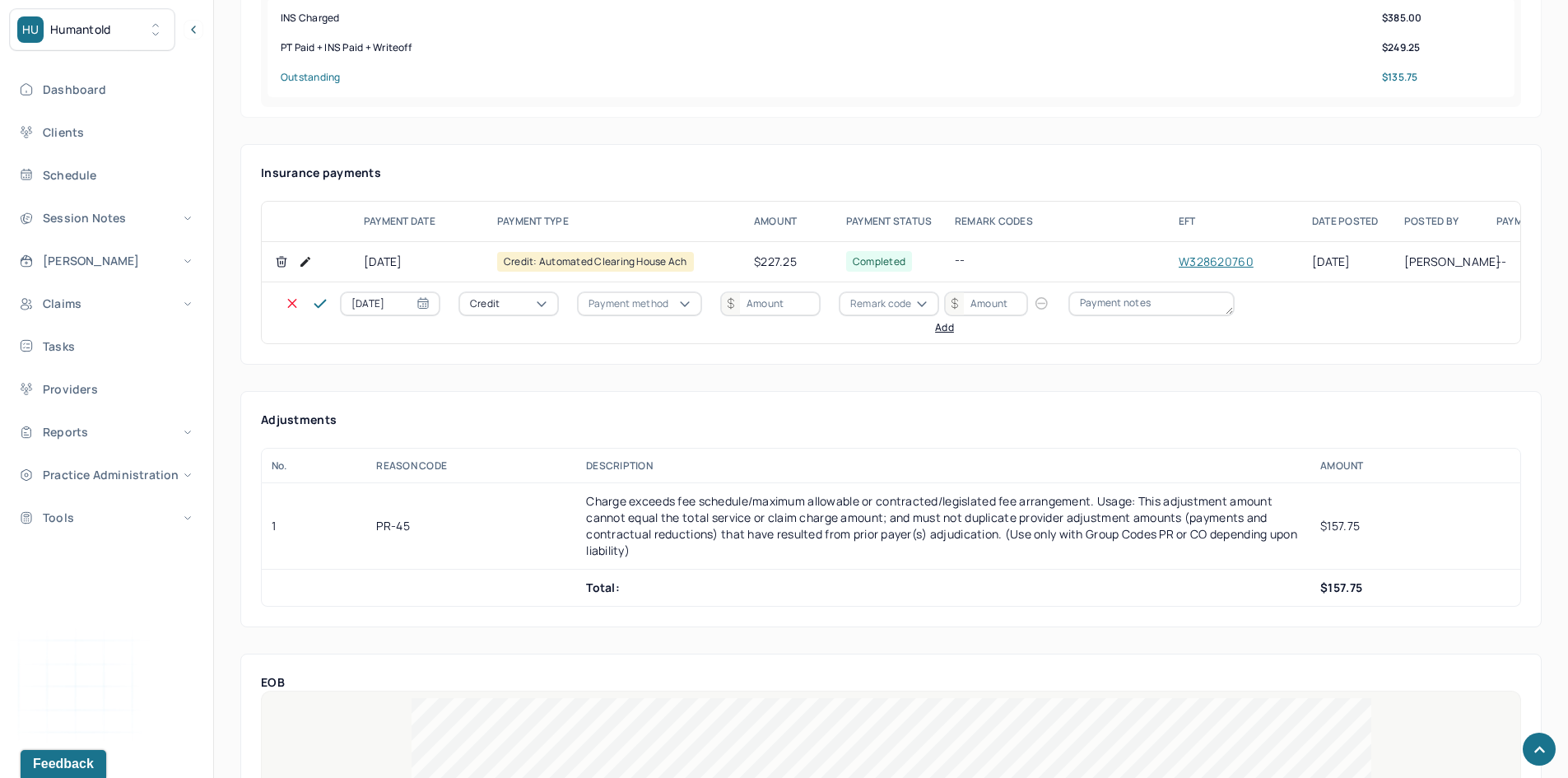 click on "Credit" at bounding box center [509, 304] 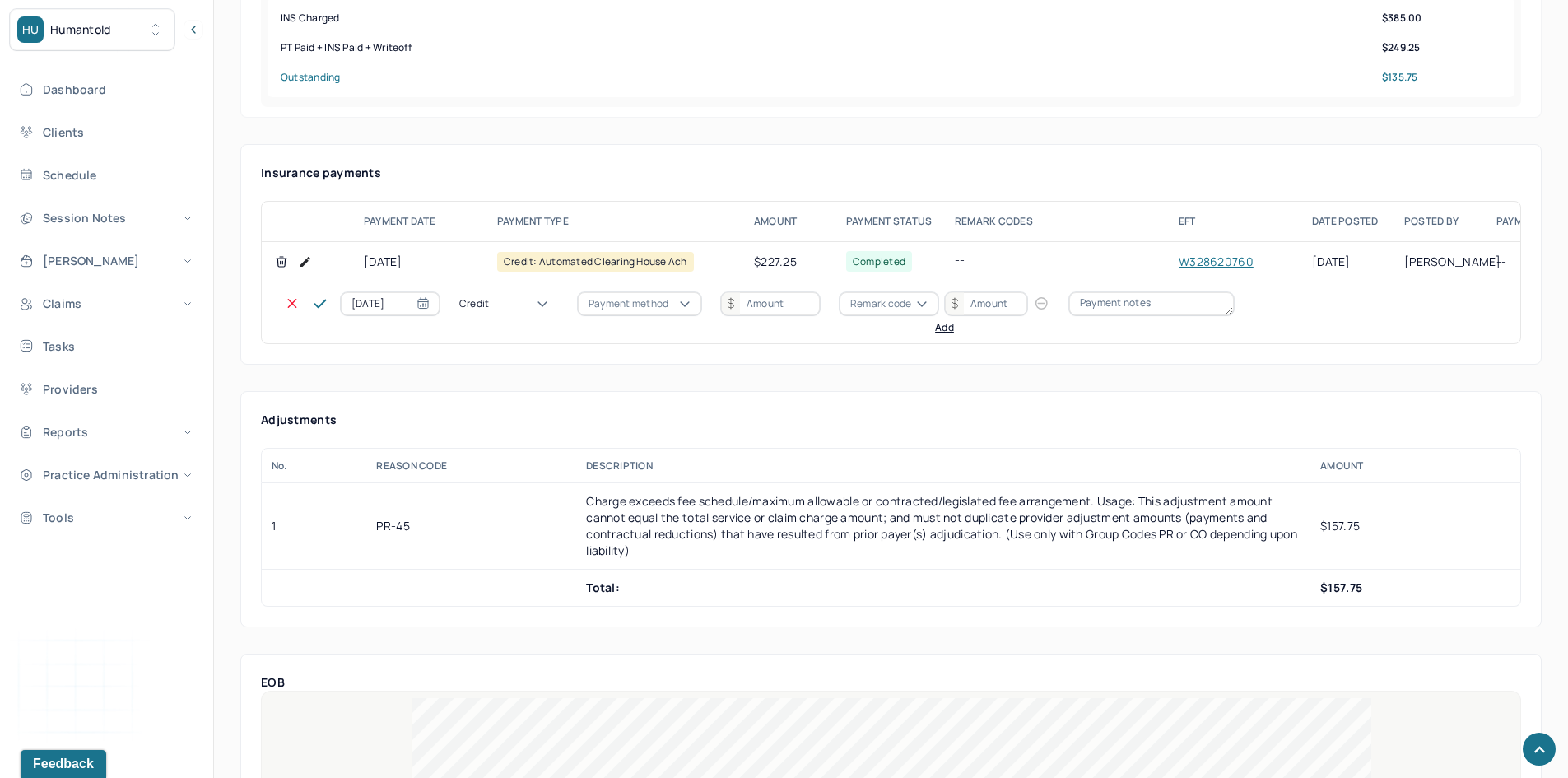 click on "Write off" at bounding box center [49, 2480] 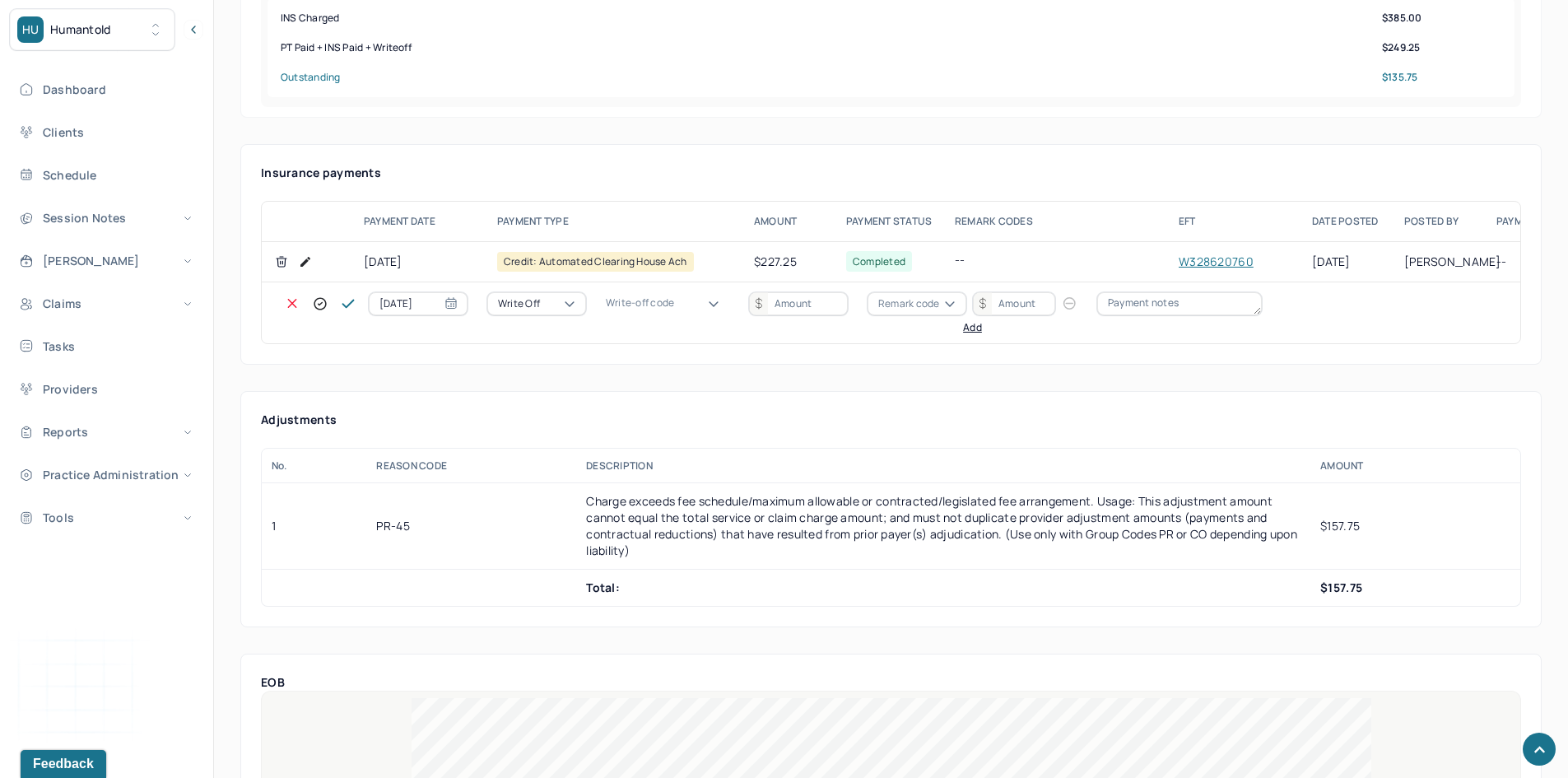 click on "Write-off code" at bounding box center [640, 303] 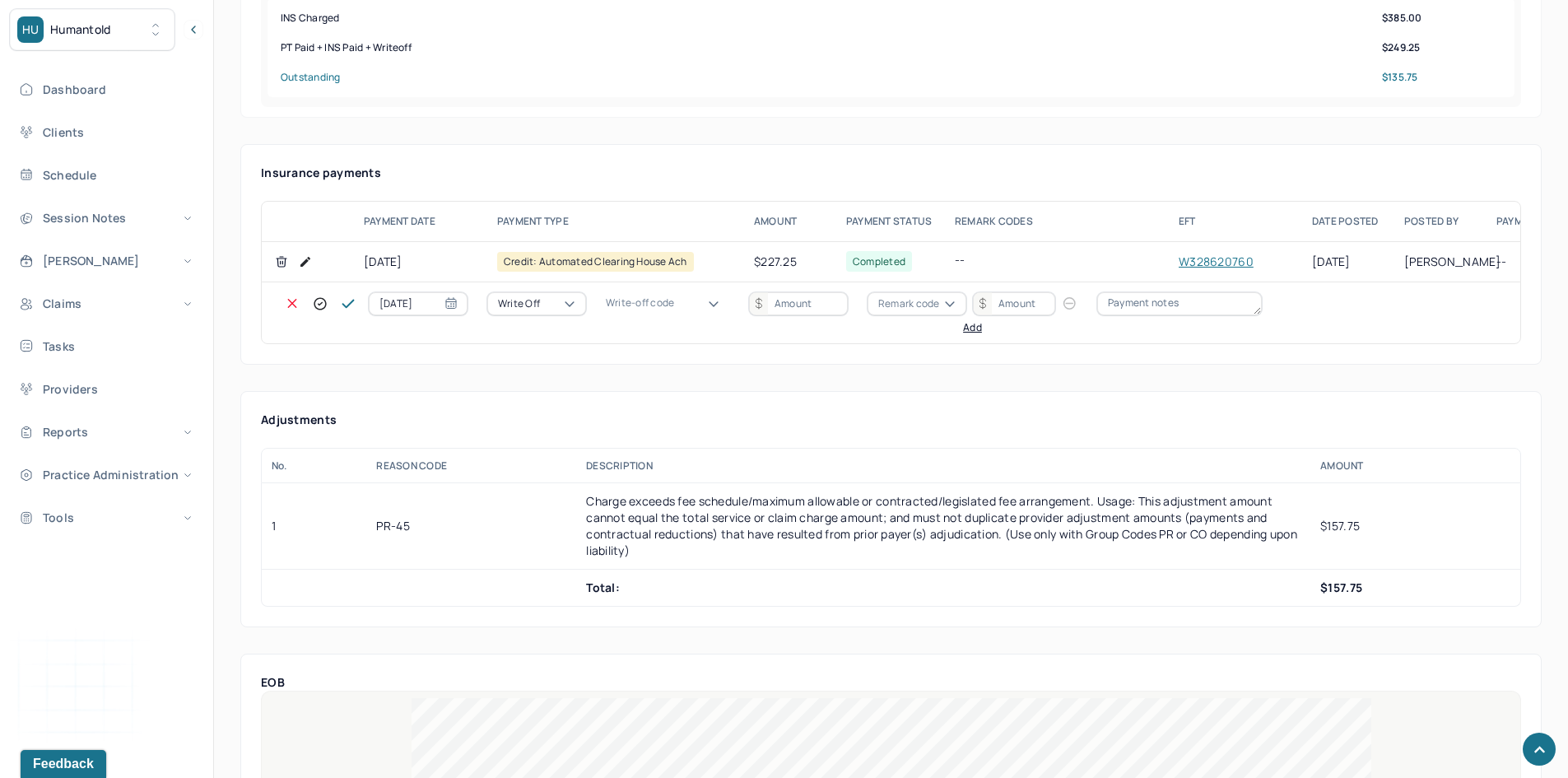 click on "WOBAL: WRITE OFF - BALANCE (INSADJ)" at bounding box center (82, 2496) 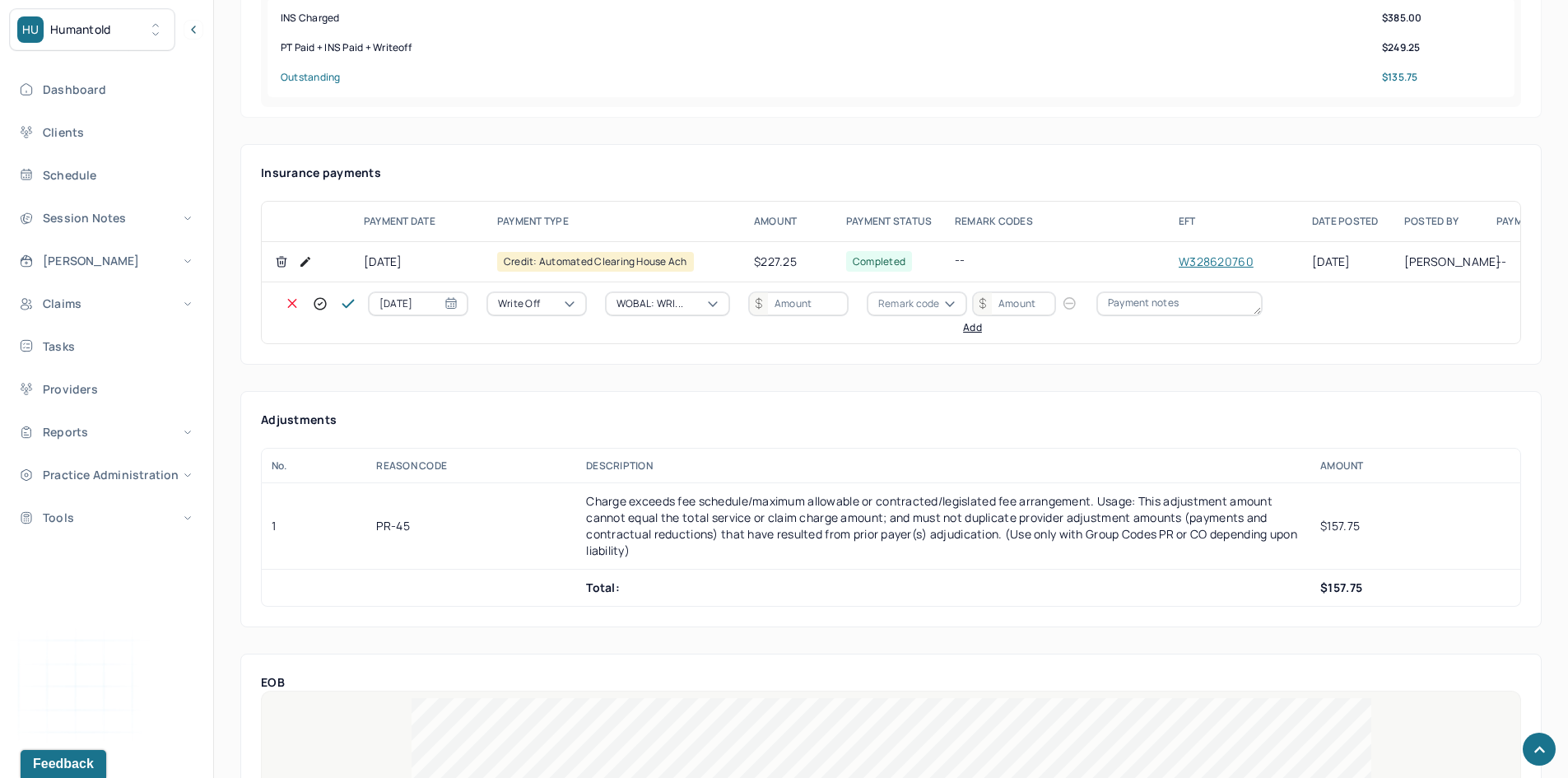 click at bounding box center [798, 304] 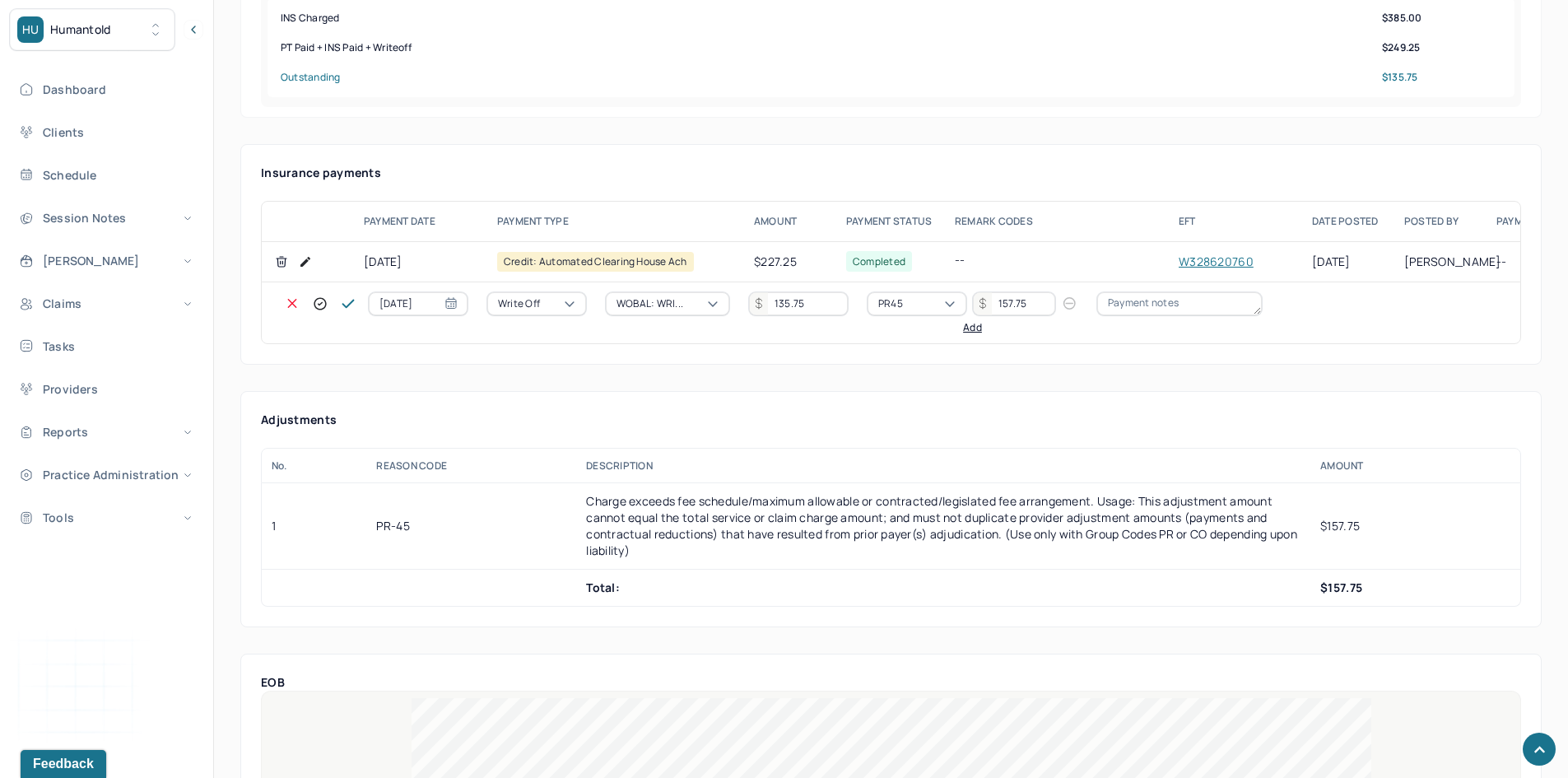 click 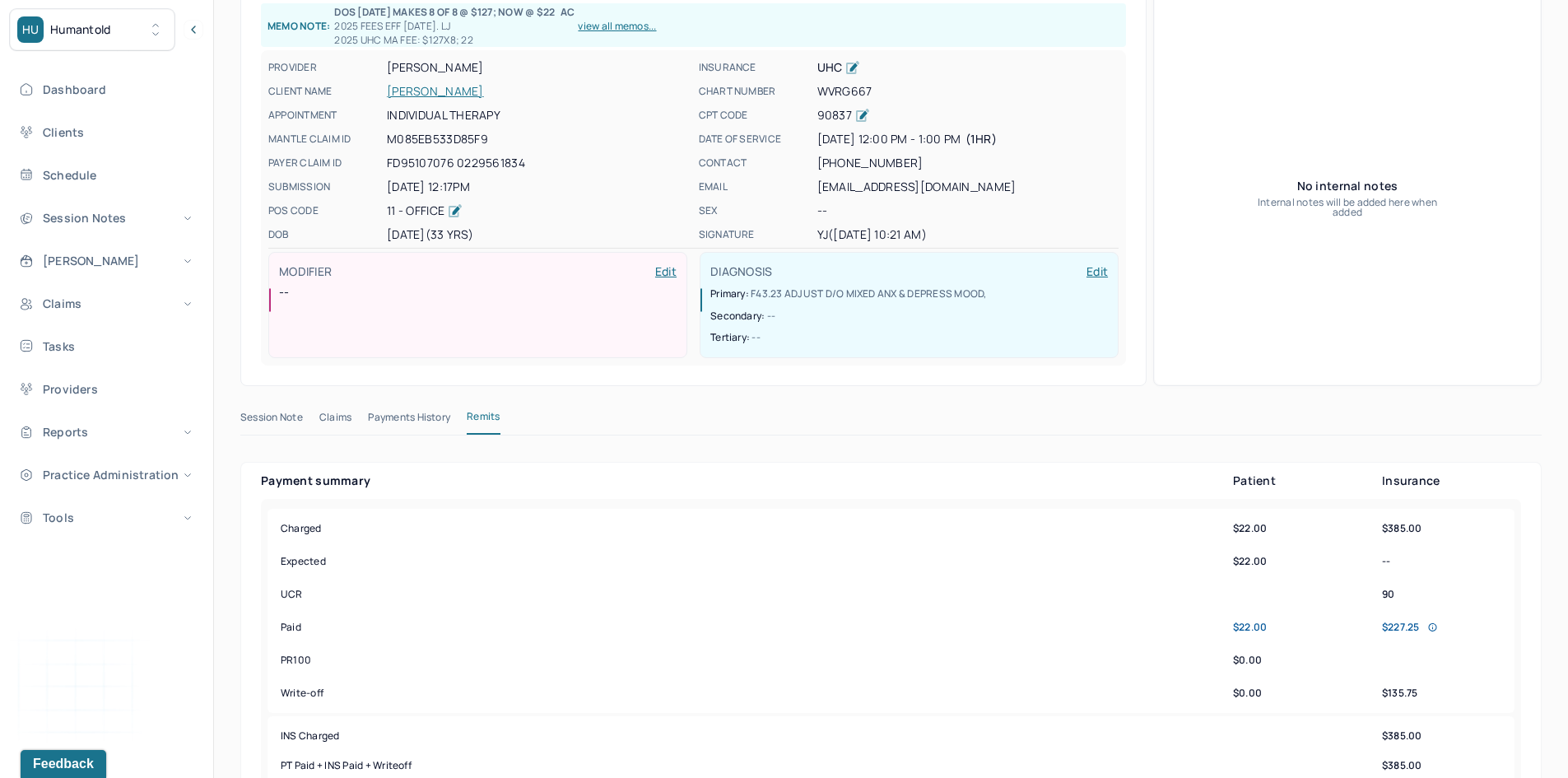 scroll, scrollTop: 0, scrollLeft: 0, axis: both 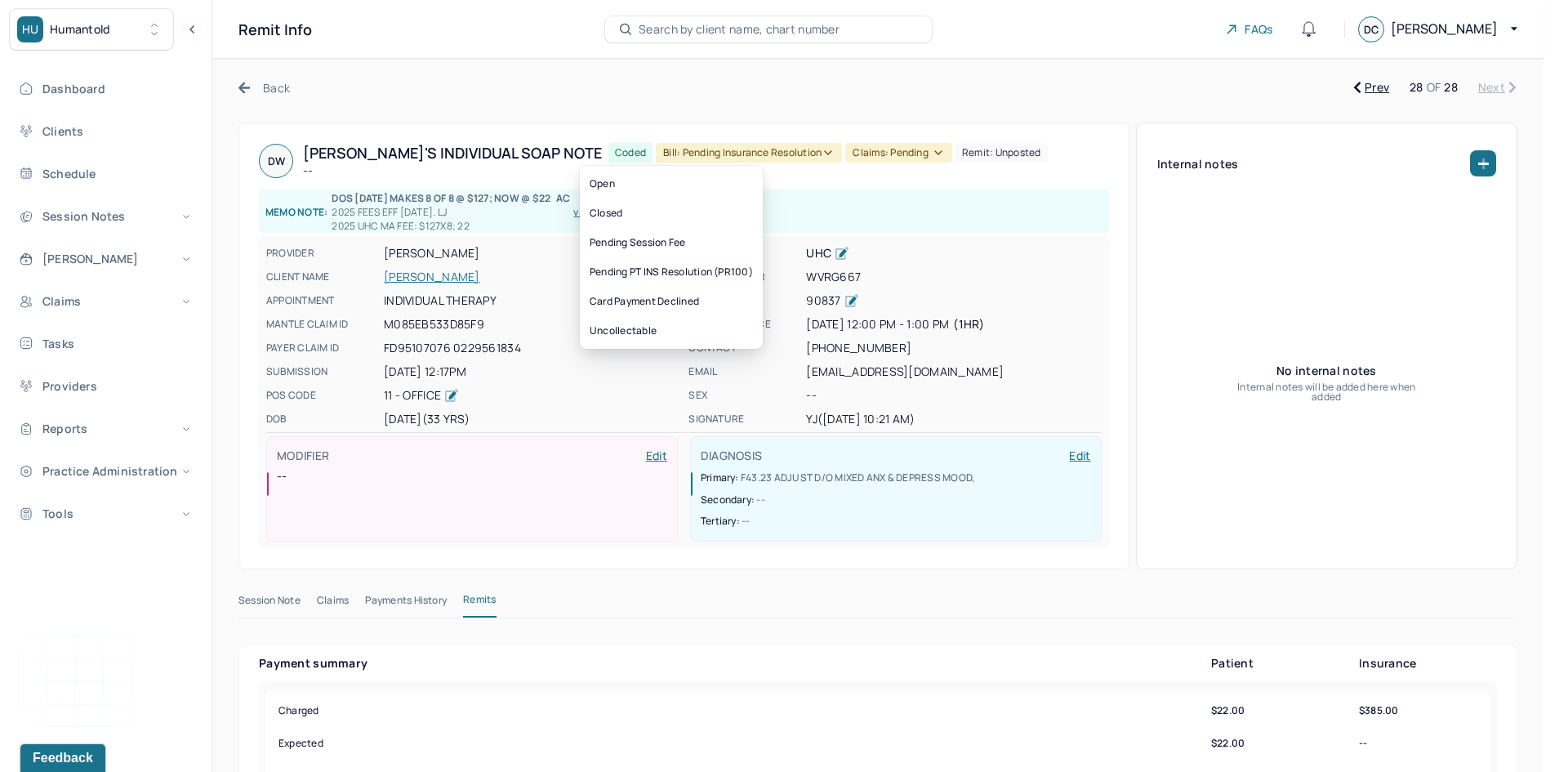 click on "Bill: Pending Insurance Resolution" at bounding box center [749, 153] 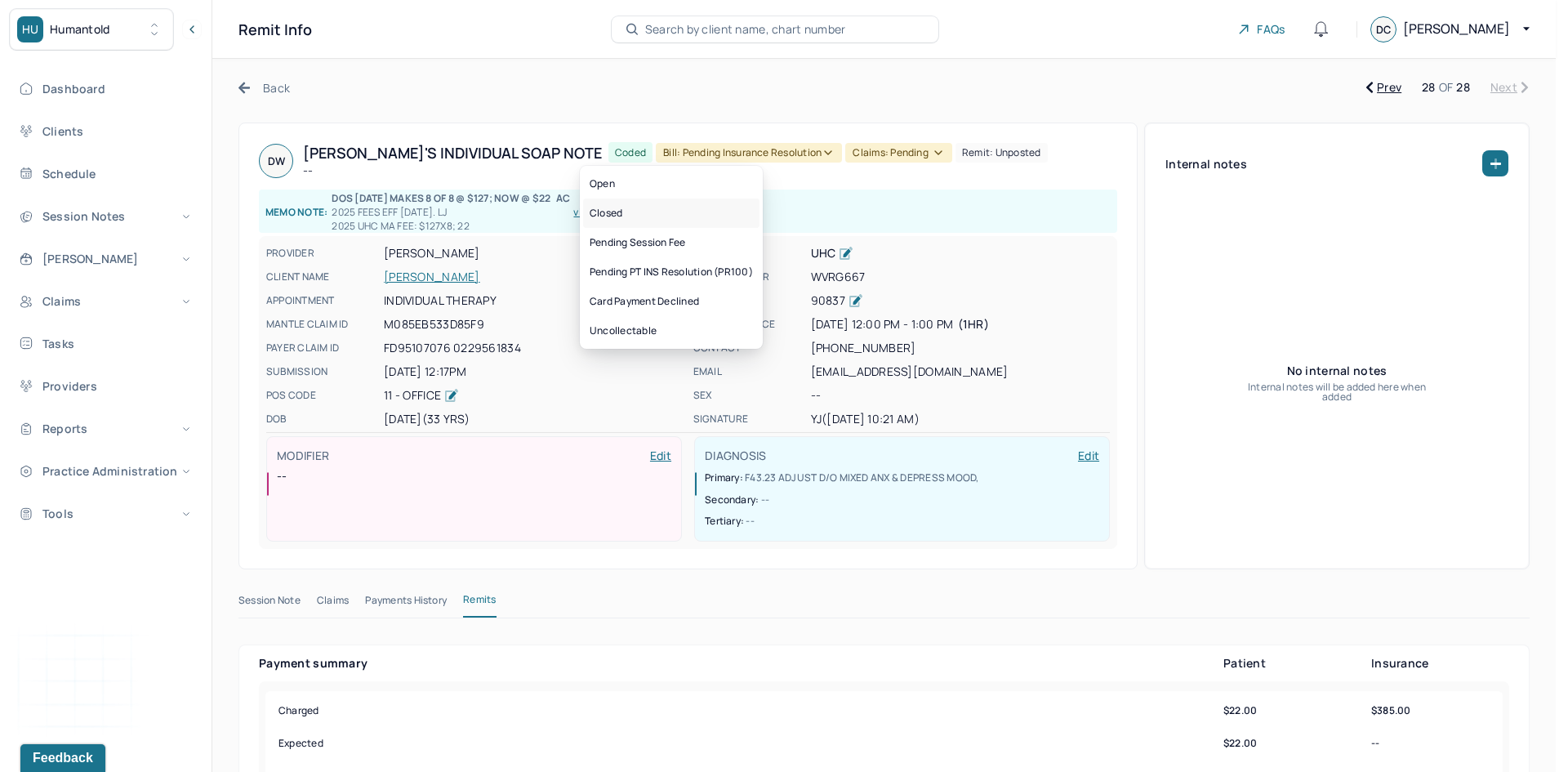 click on "Closed" at bounding box center (671, 213) 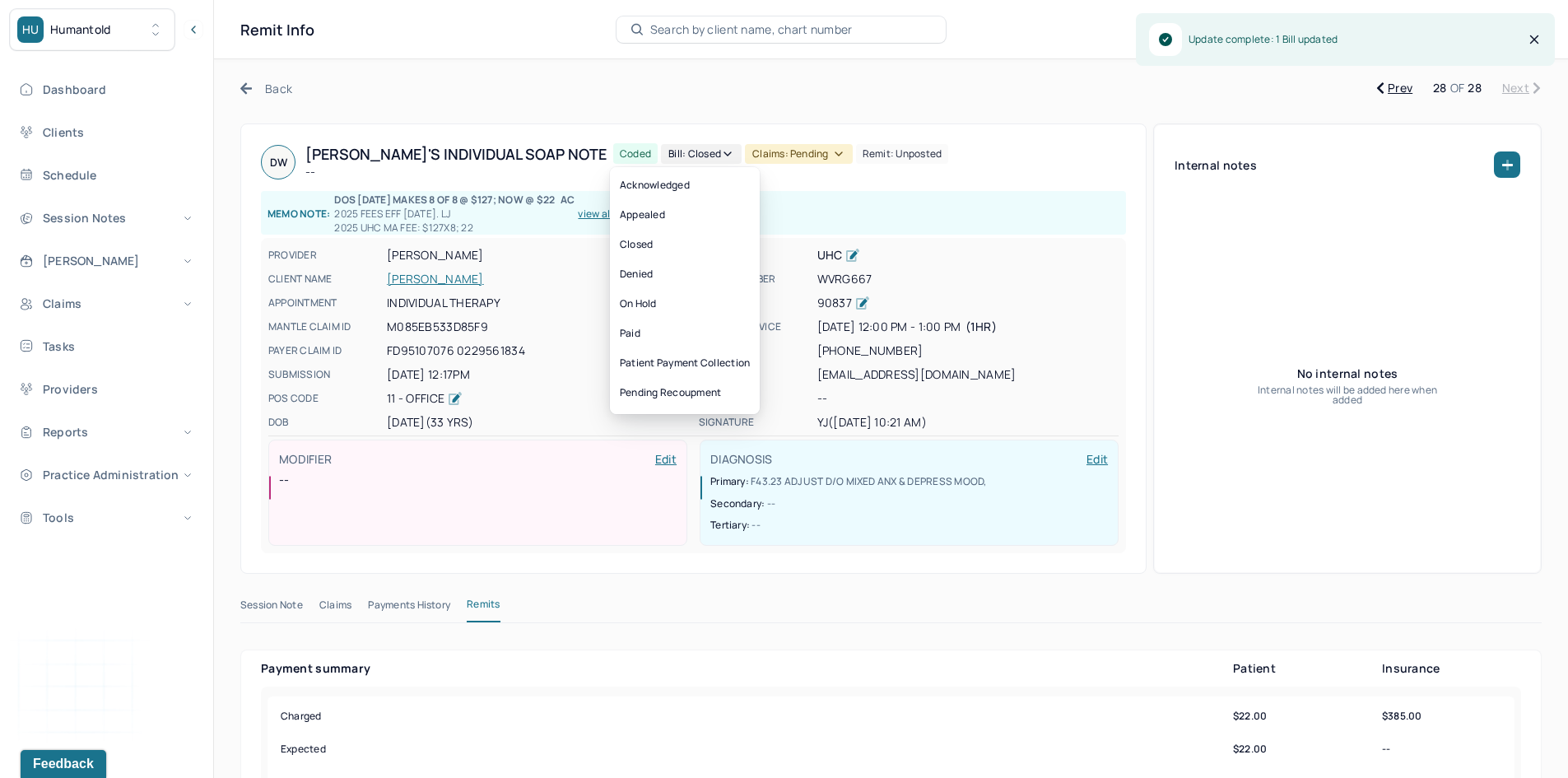 click on "Claims: pending" at bounding box center (798, 154) 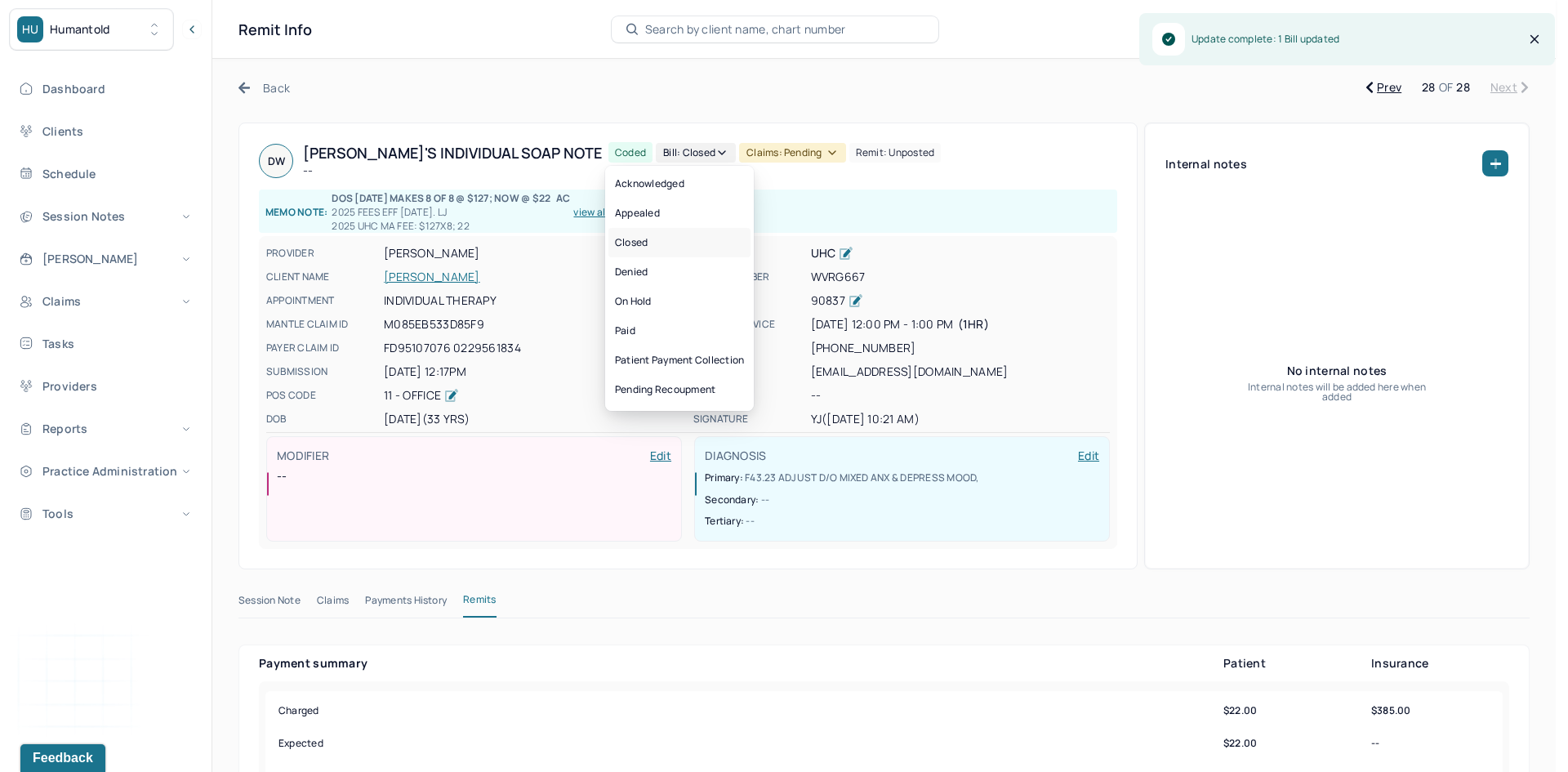 click on "Closed" at bounding box center [679, 243] 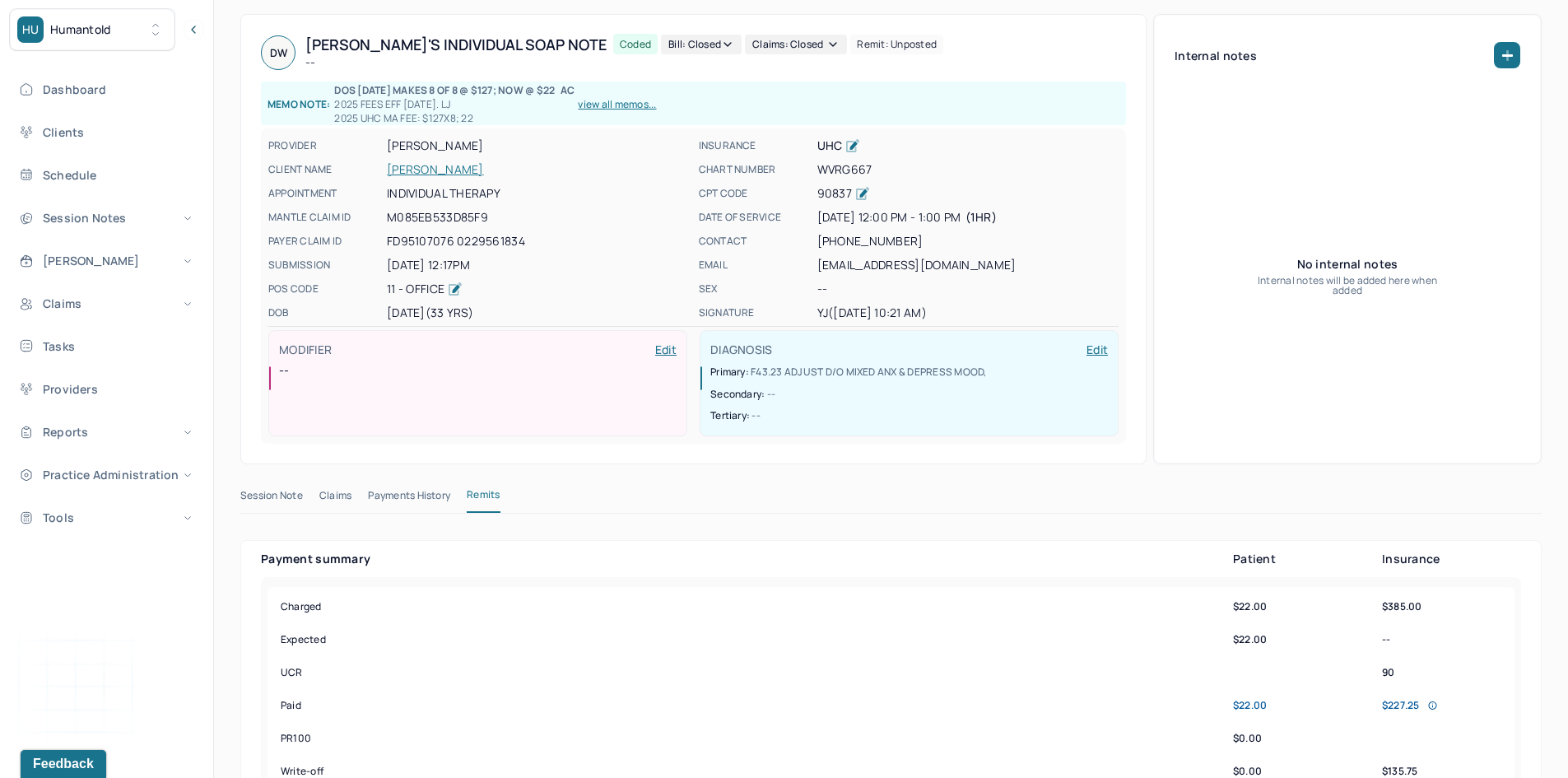 scroll, scrollTop: 0, scrollLeft: 0, axis: both 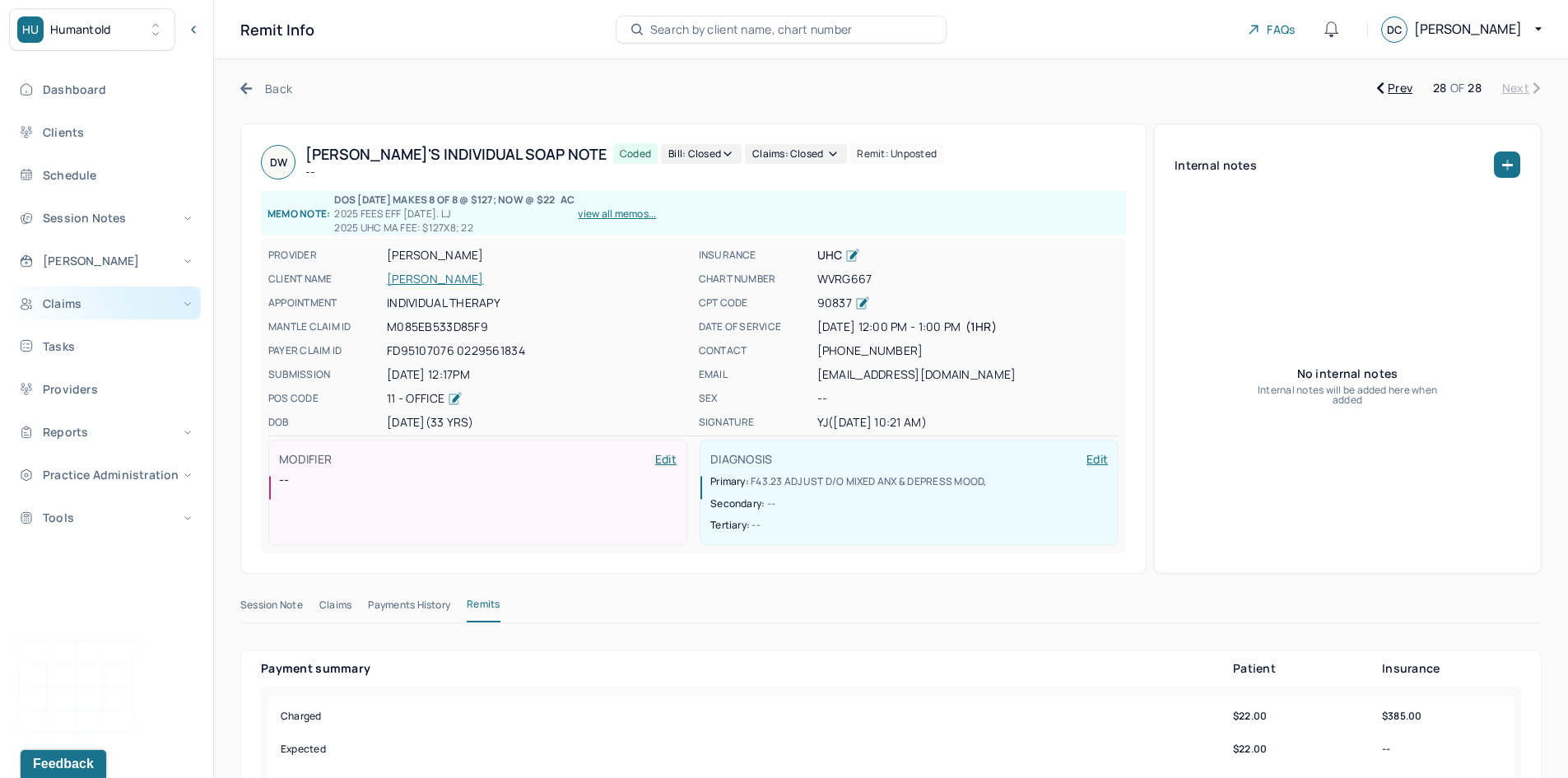 drag, startPoint x: 71, startPoint y: 300, endPoint x: 72, endPoint y: 320, distance: 20.024984 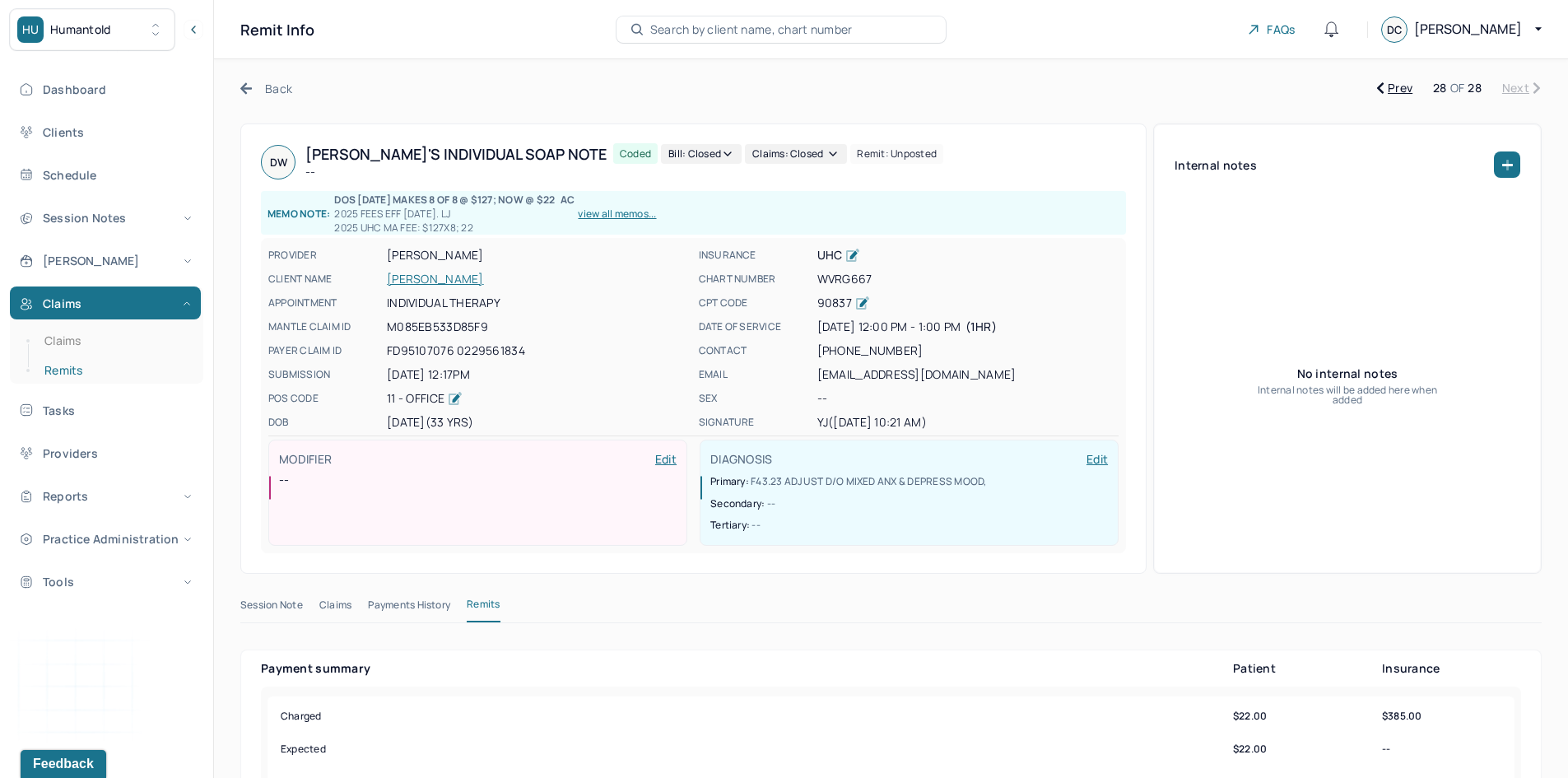 click on "Remits" at bounding box center [114, 370] 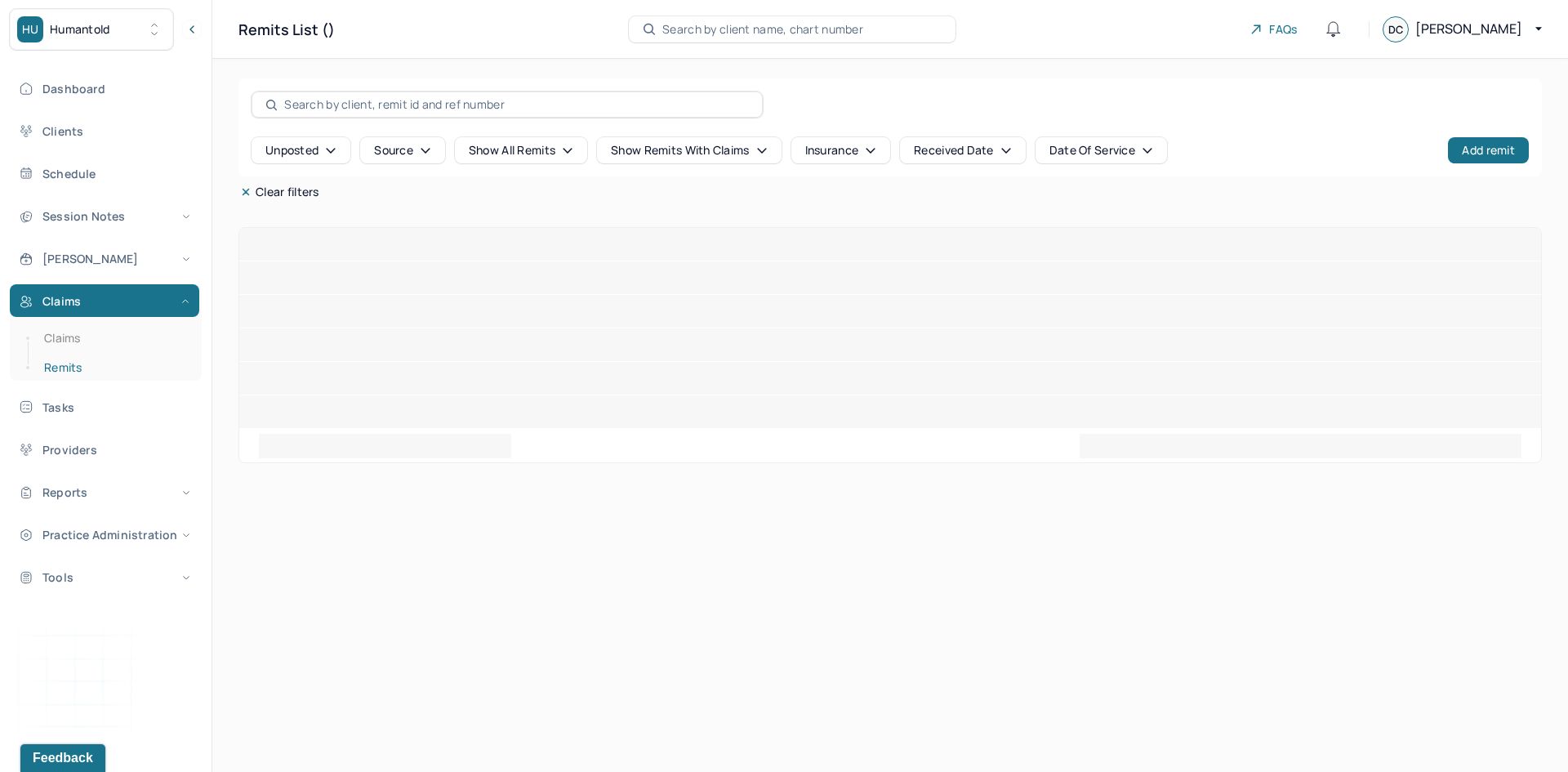 click on "Remits" at bounding box center [114, 368] 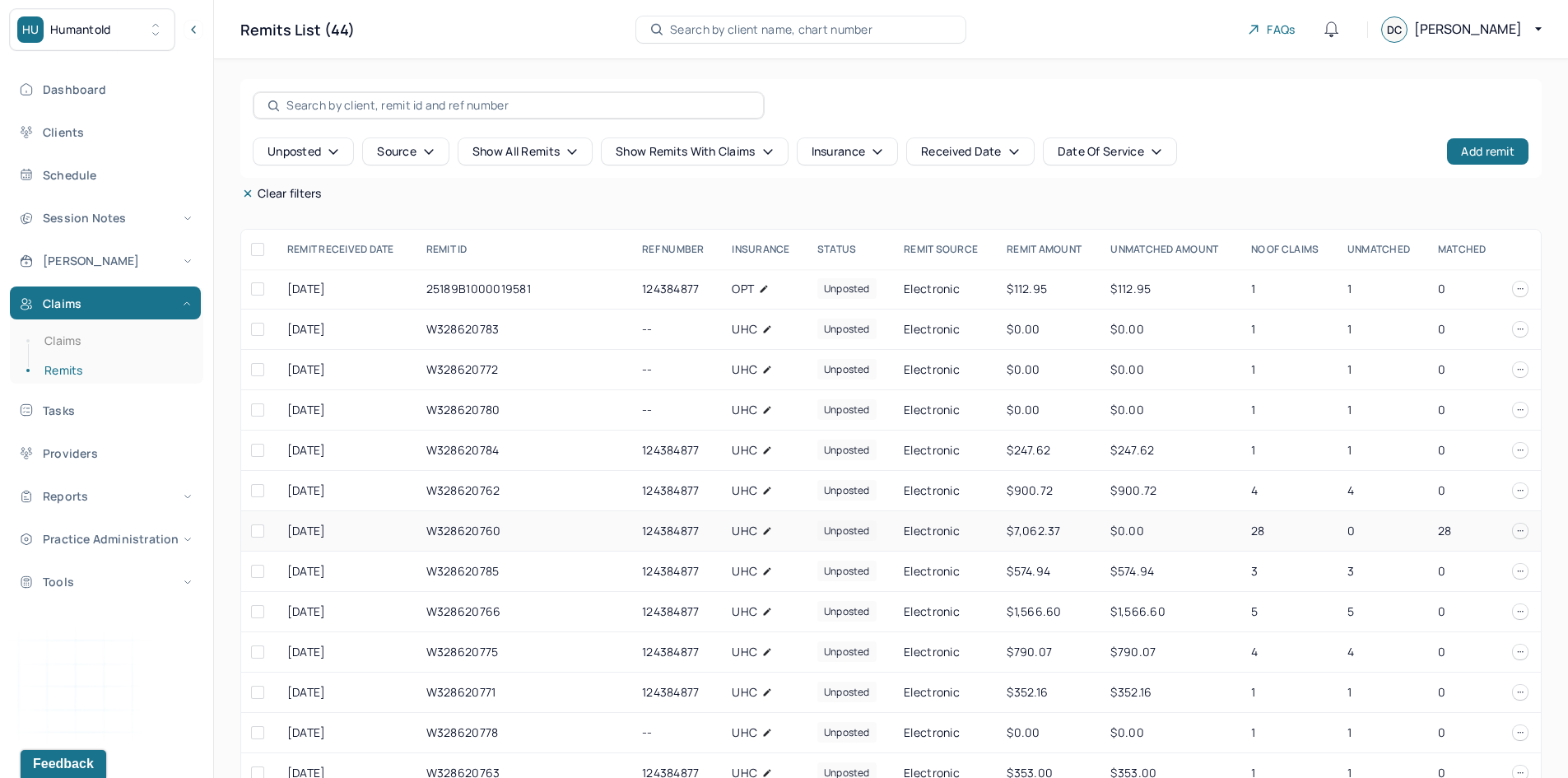 click at bounding box center [258, 531] 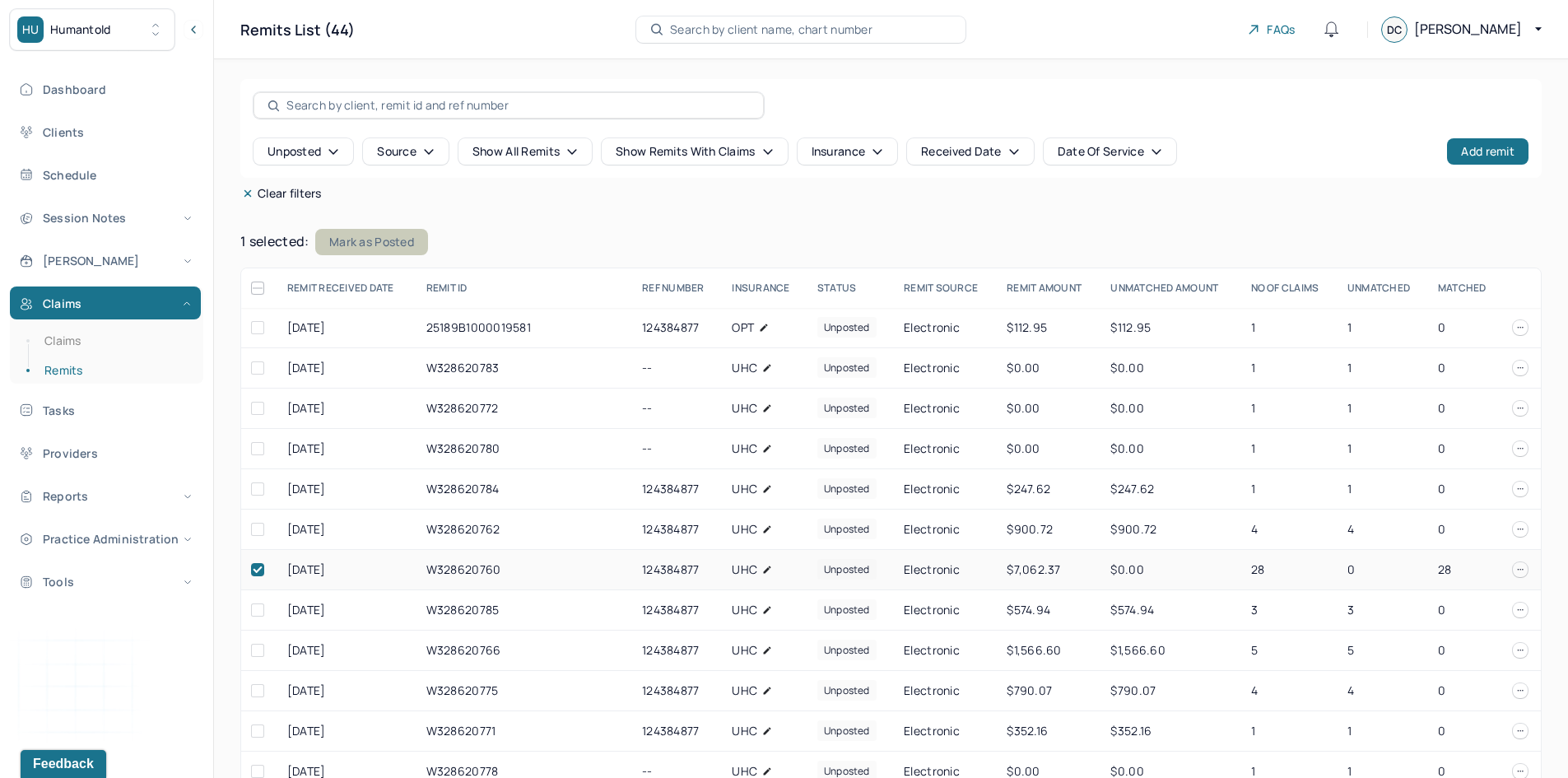 click on "Mark as Posted" at bounding box center [371, 242] 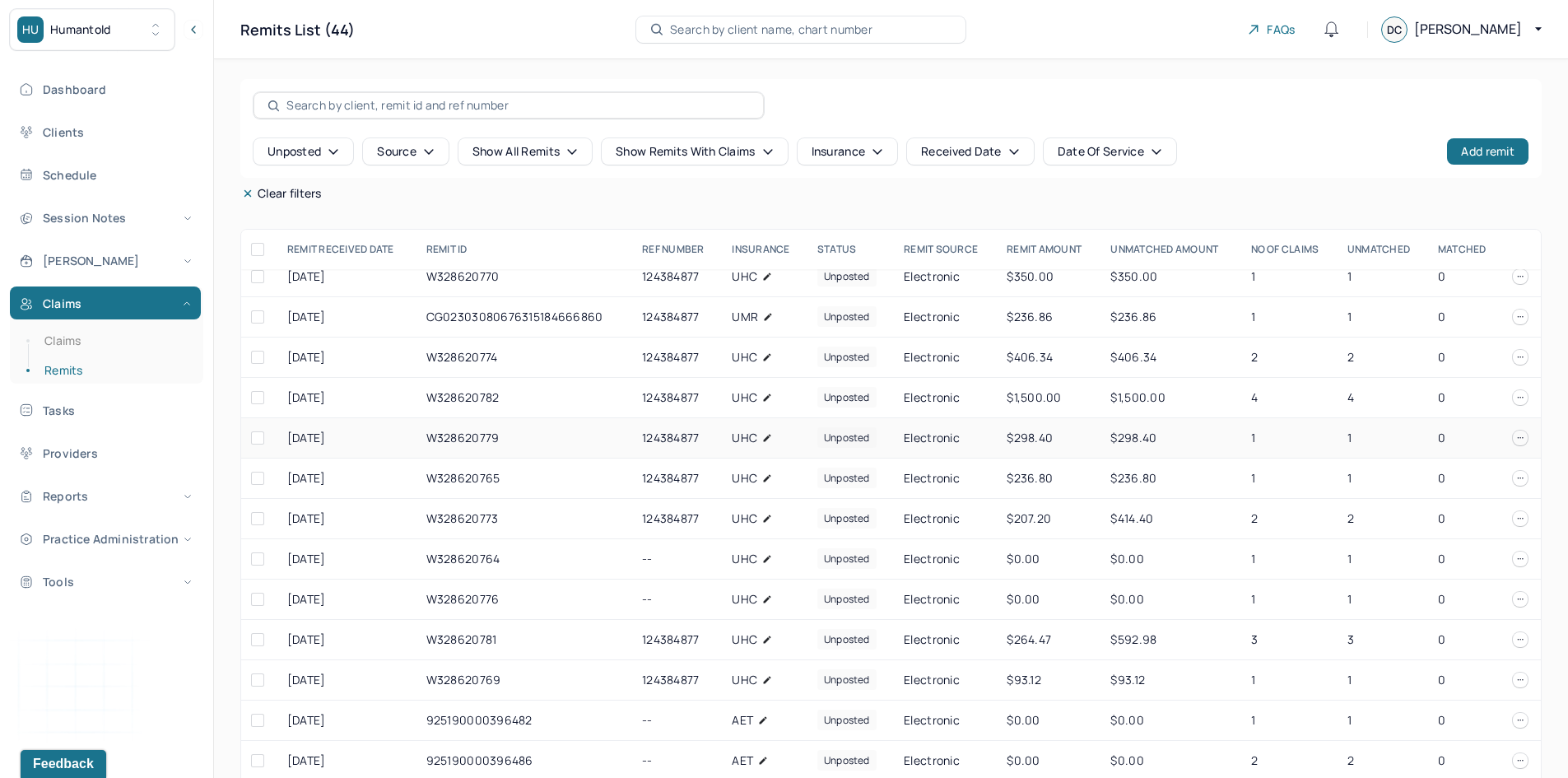 scroll, scrollTop: 576, scrollLeft: 0, axis: vertical 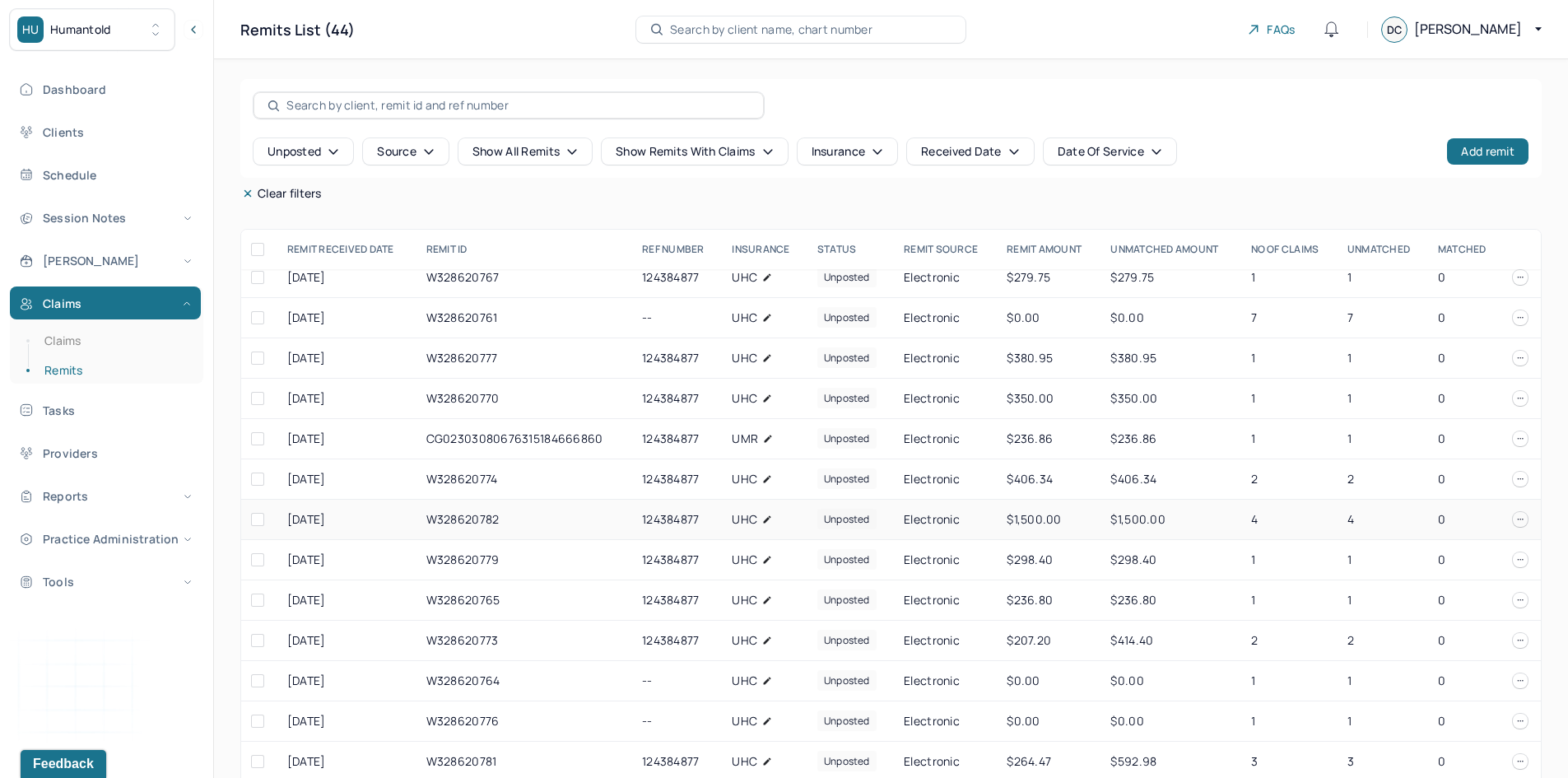 click on "07/11/2025" at bounding box center (347, 519) 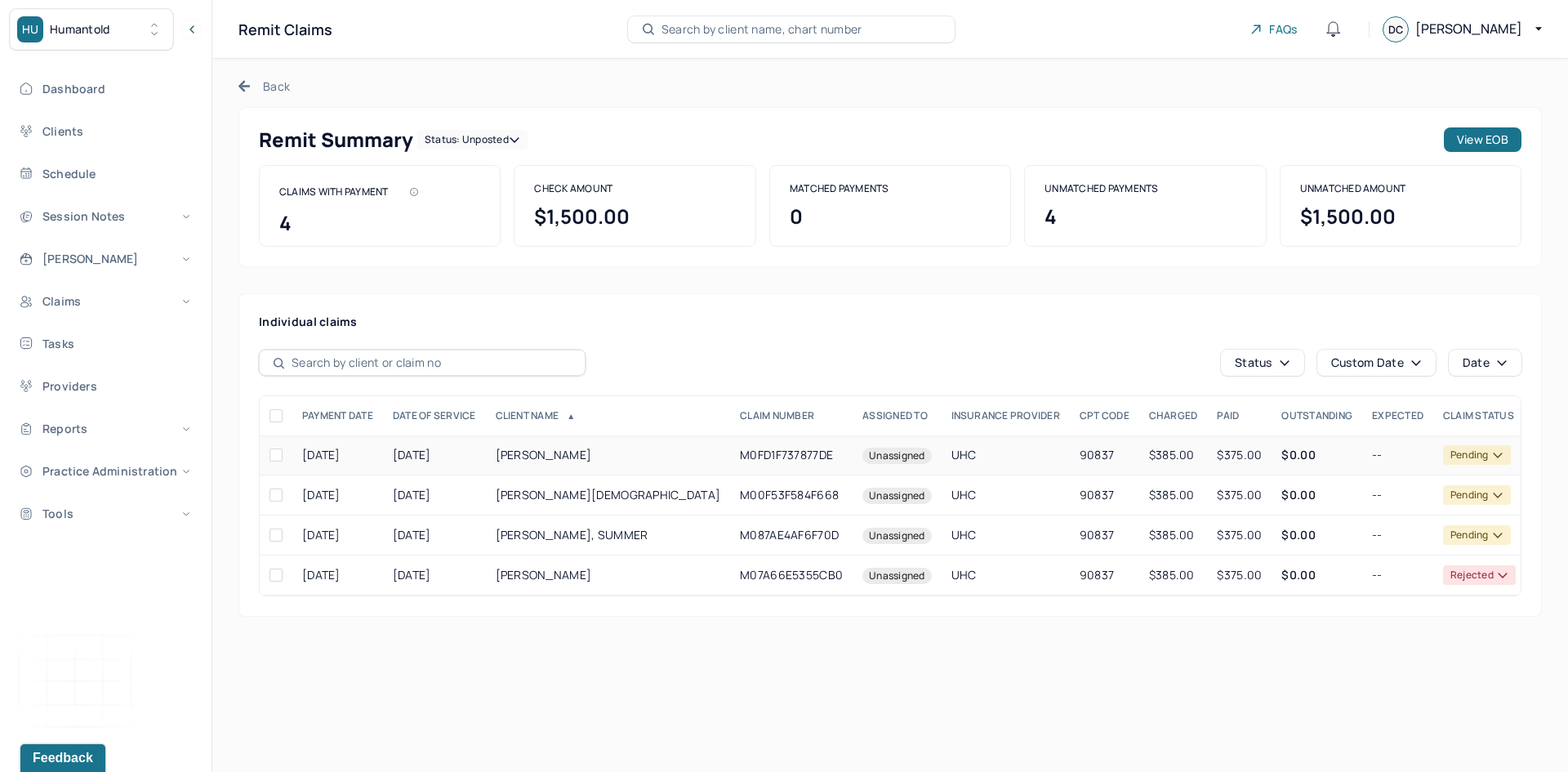 click on "[DATE]" at bounding box center [434, 455] 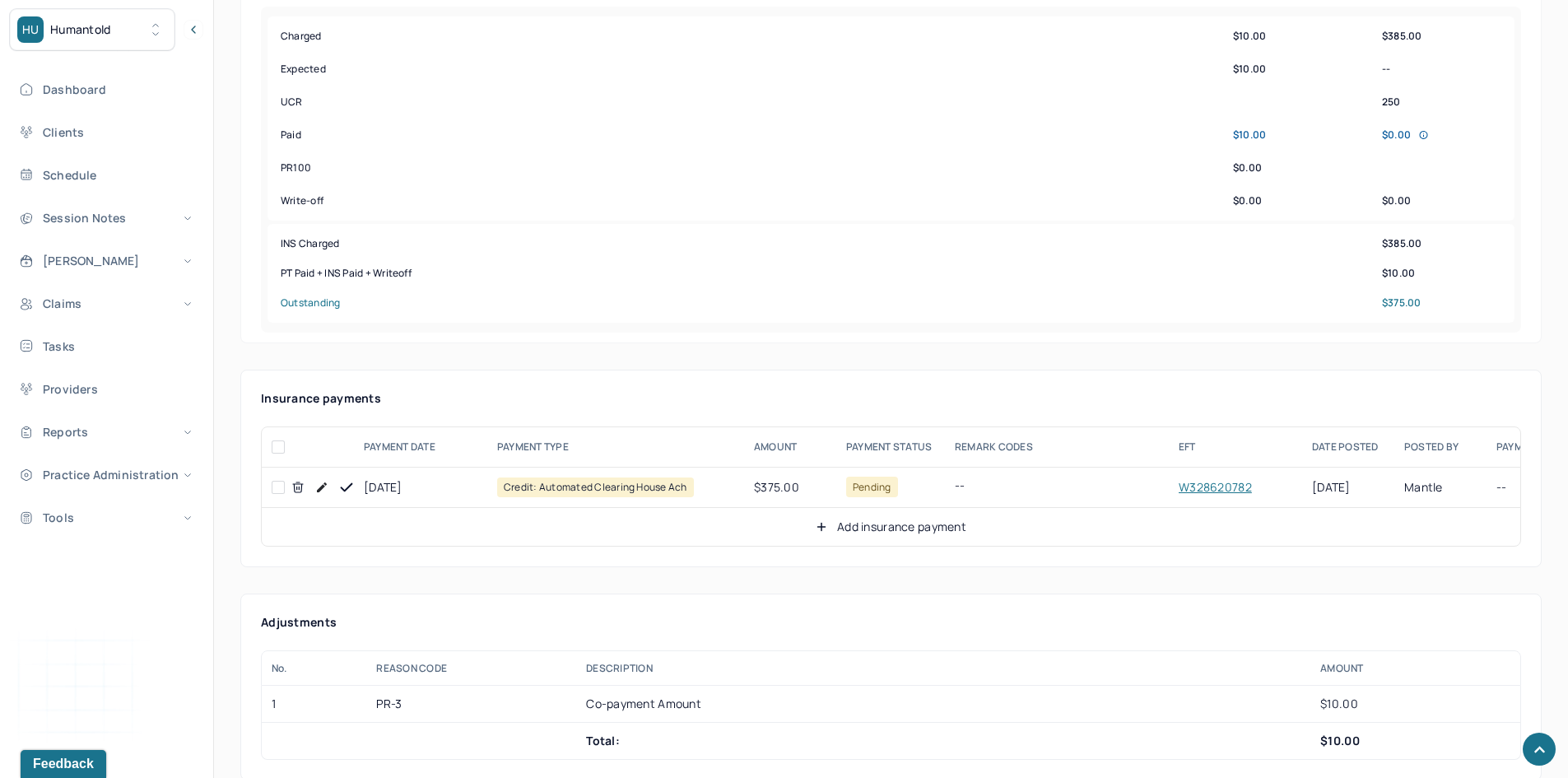 scroll, scrollTop: 659, scrollLeft: 0, axis: vertical 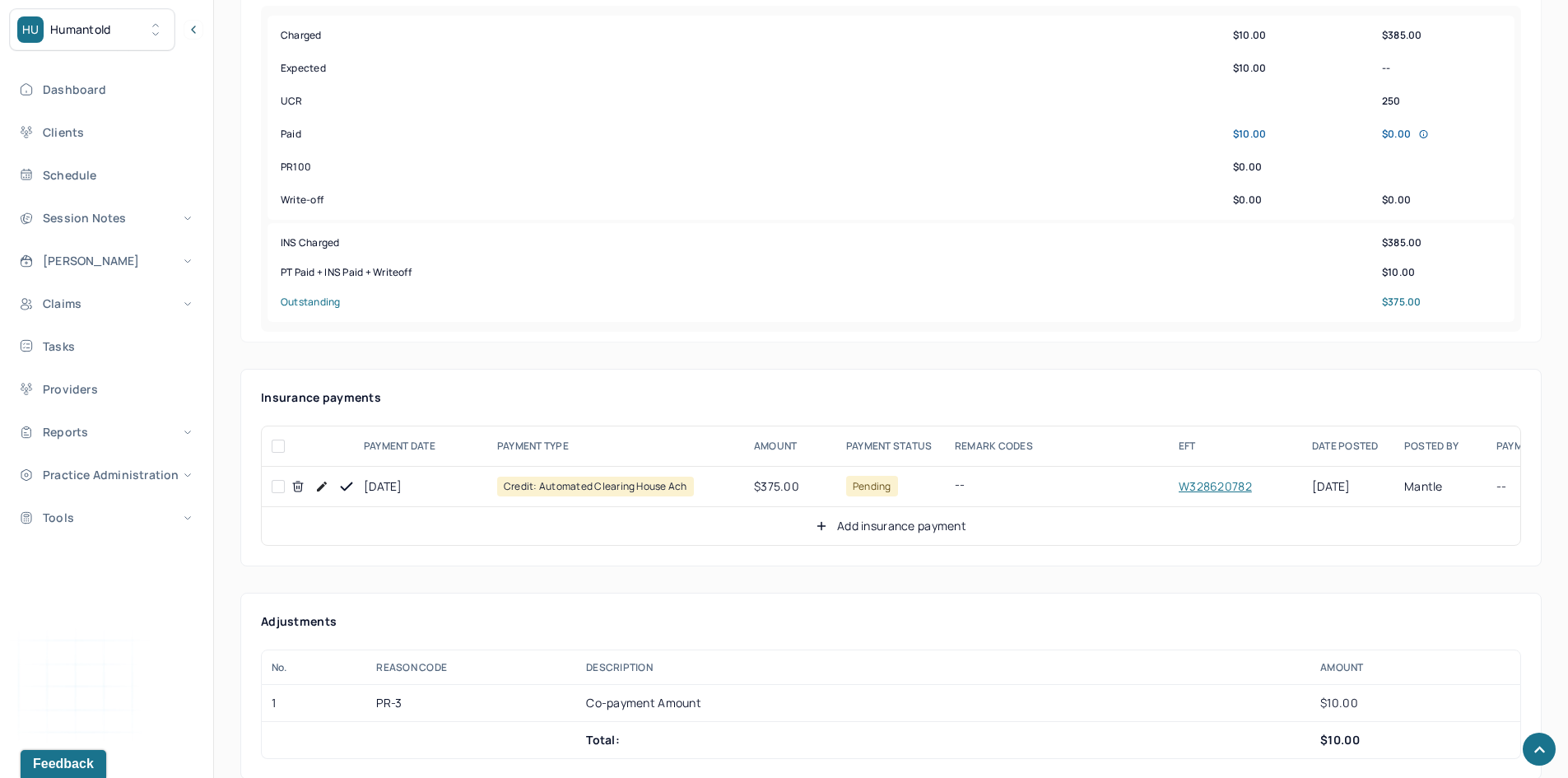 click at bounding box center (278, 487) 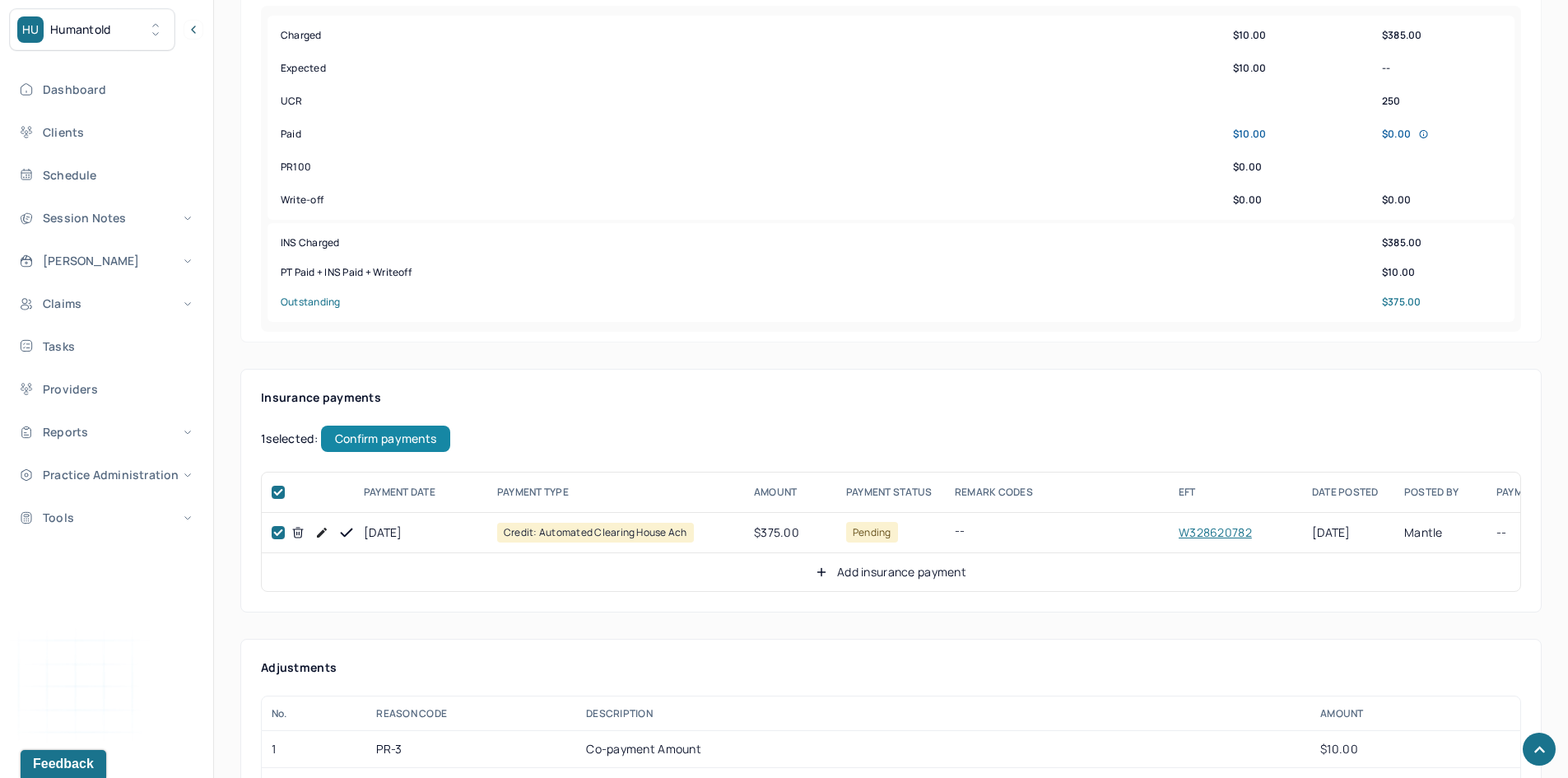 click on "Confirm payments" at bounding box center (385, 439) 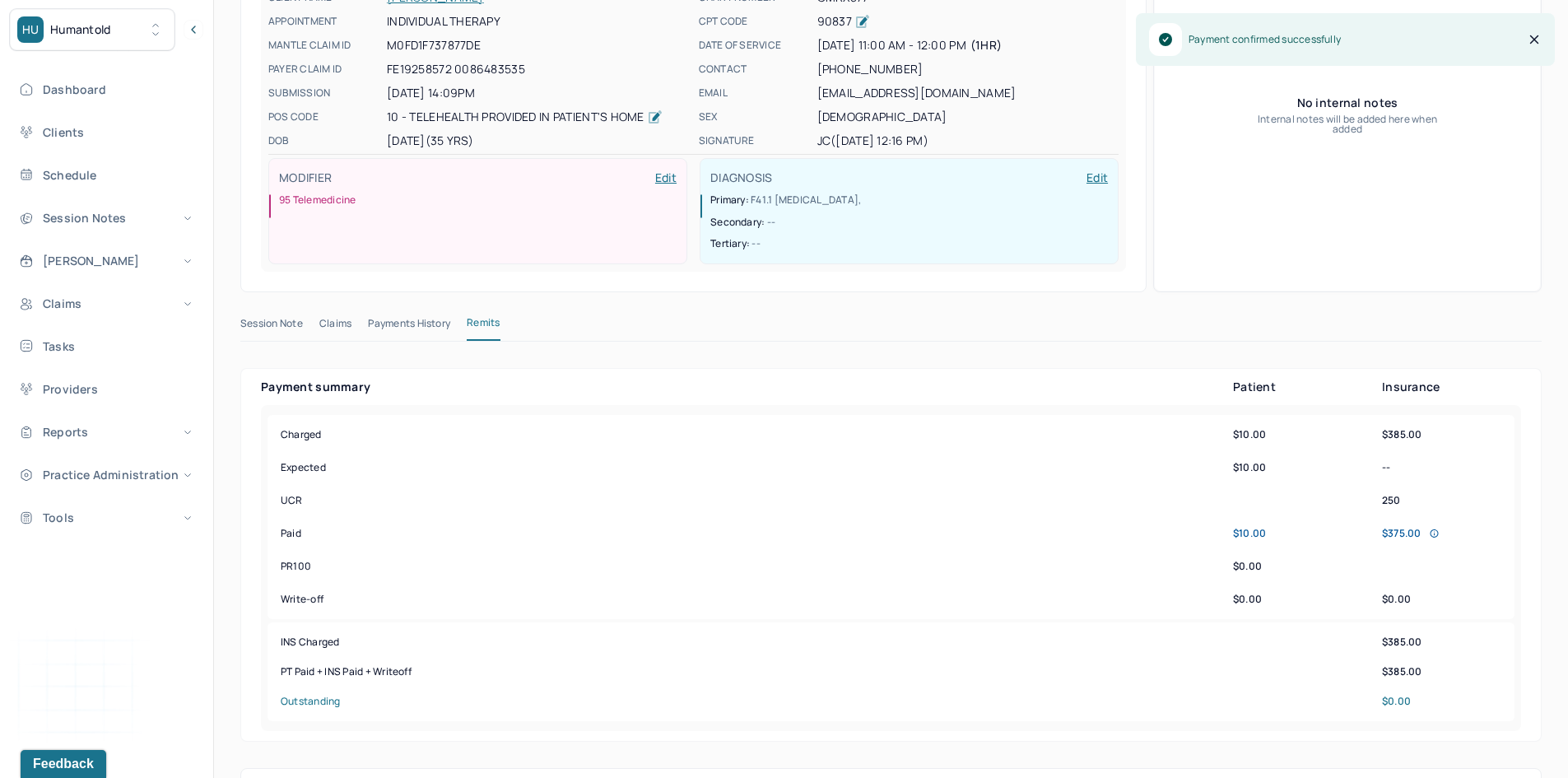 scroll, scrollTop: 82, scrollLeft: 0, axis: vertical 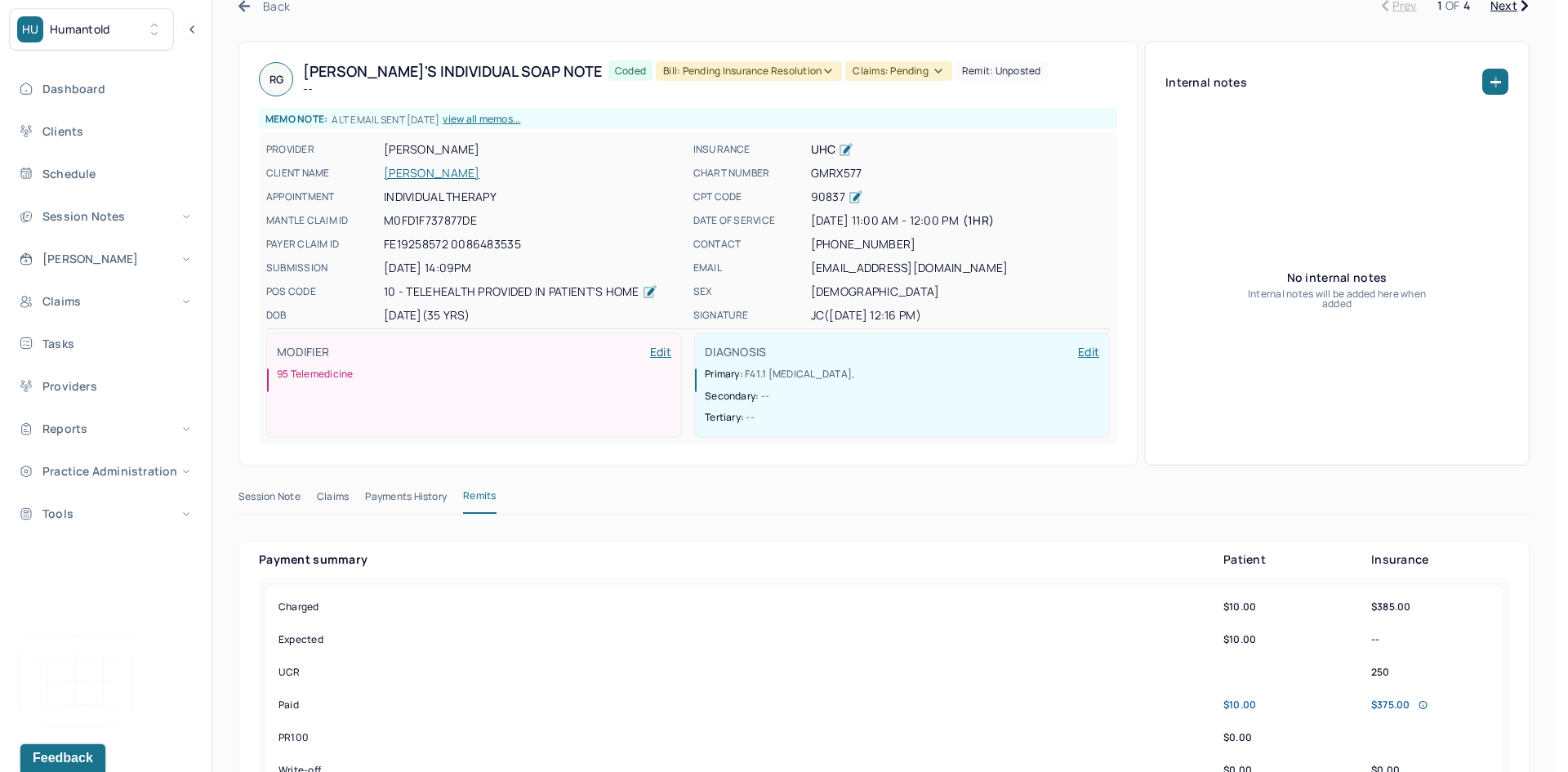 click on "Bill: Pending Insurance Resolution" at bounding box center [749, 71] 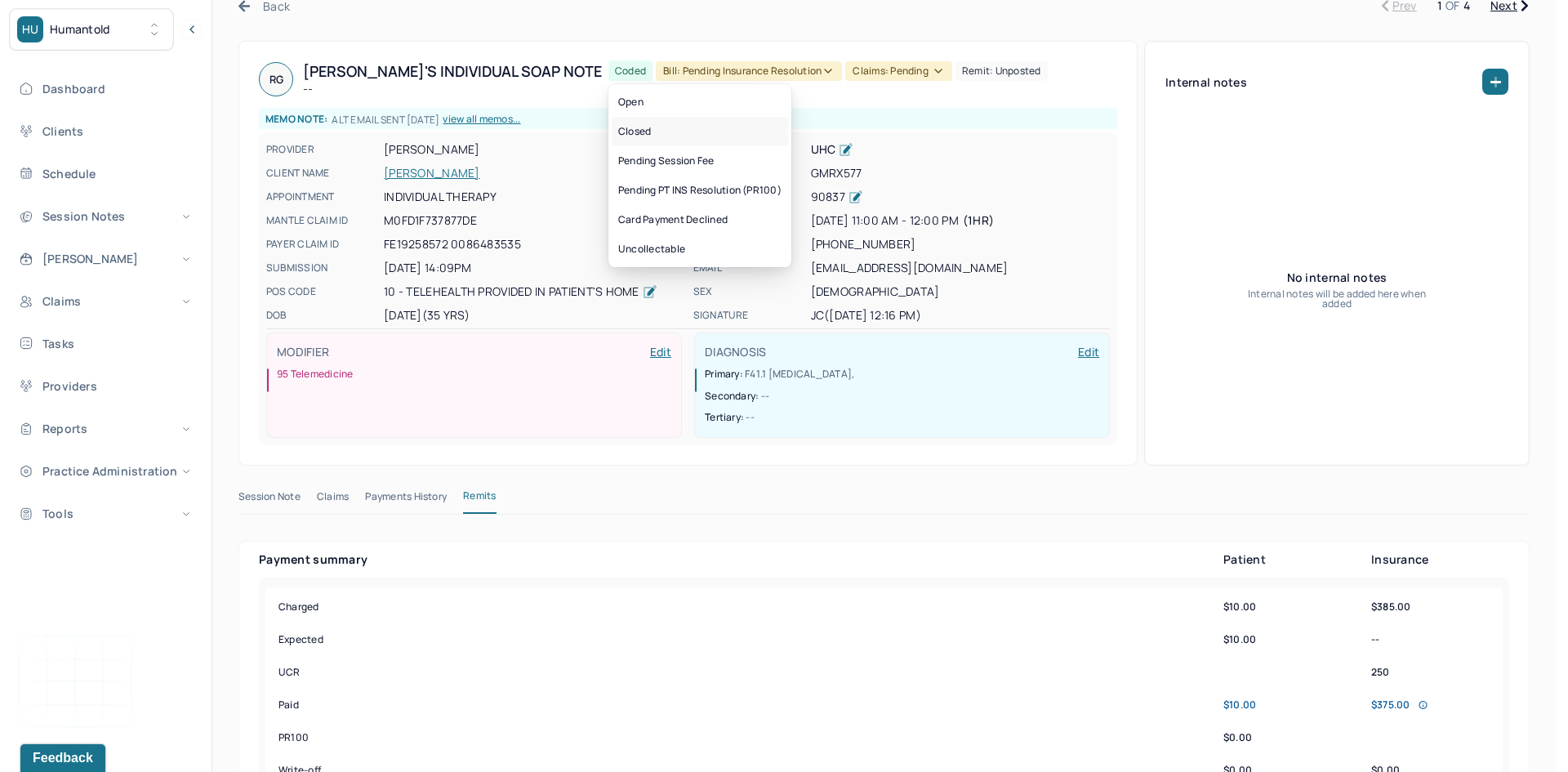 click on "Closed" at bounding box center (700, 132) 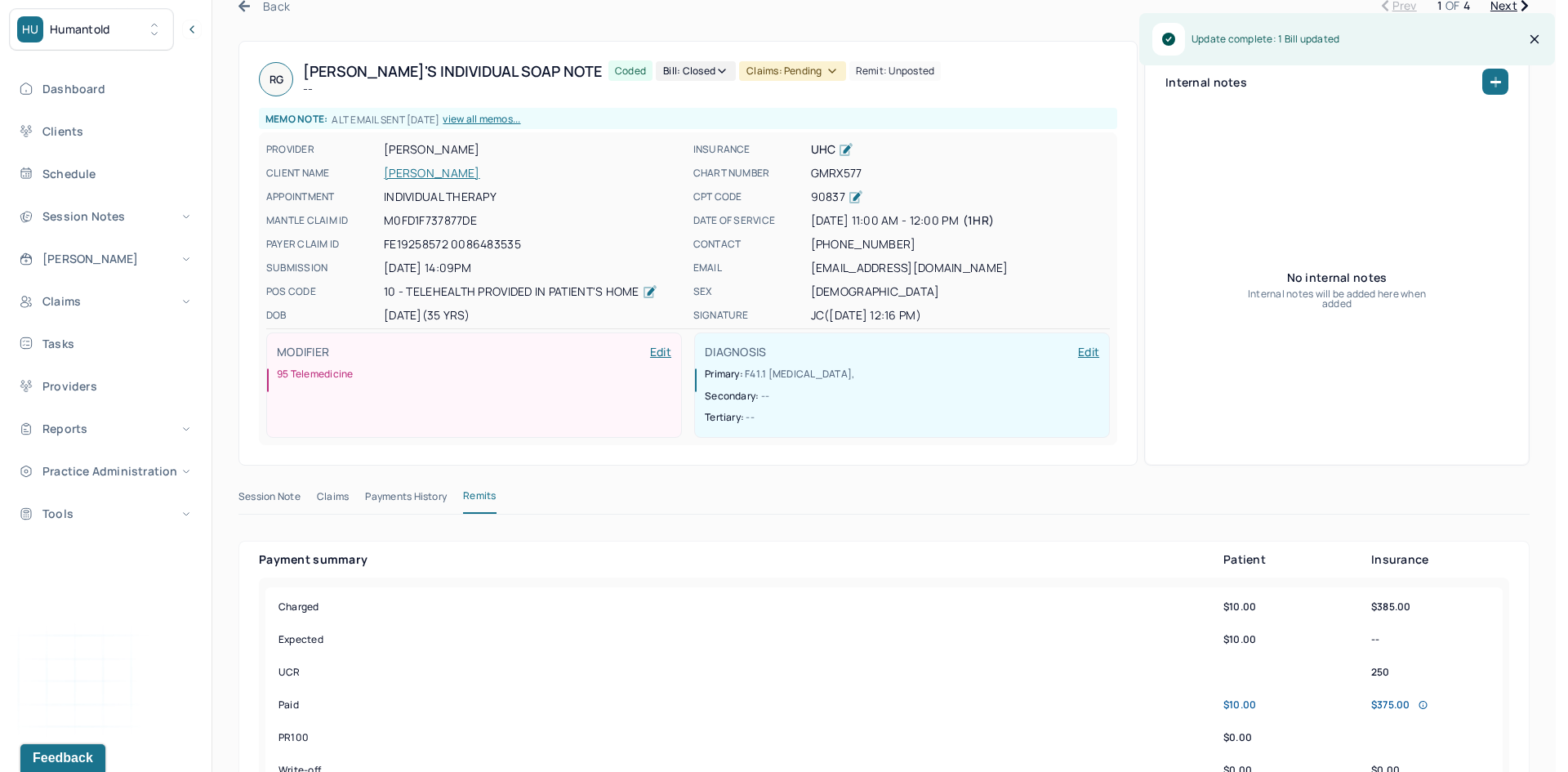 click on "Claims: pending" at bounding box center [792, 71] 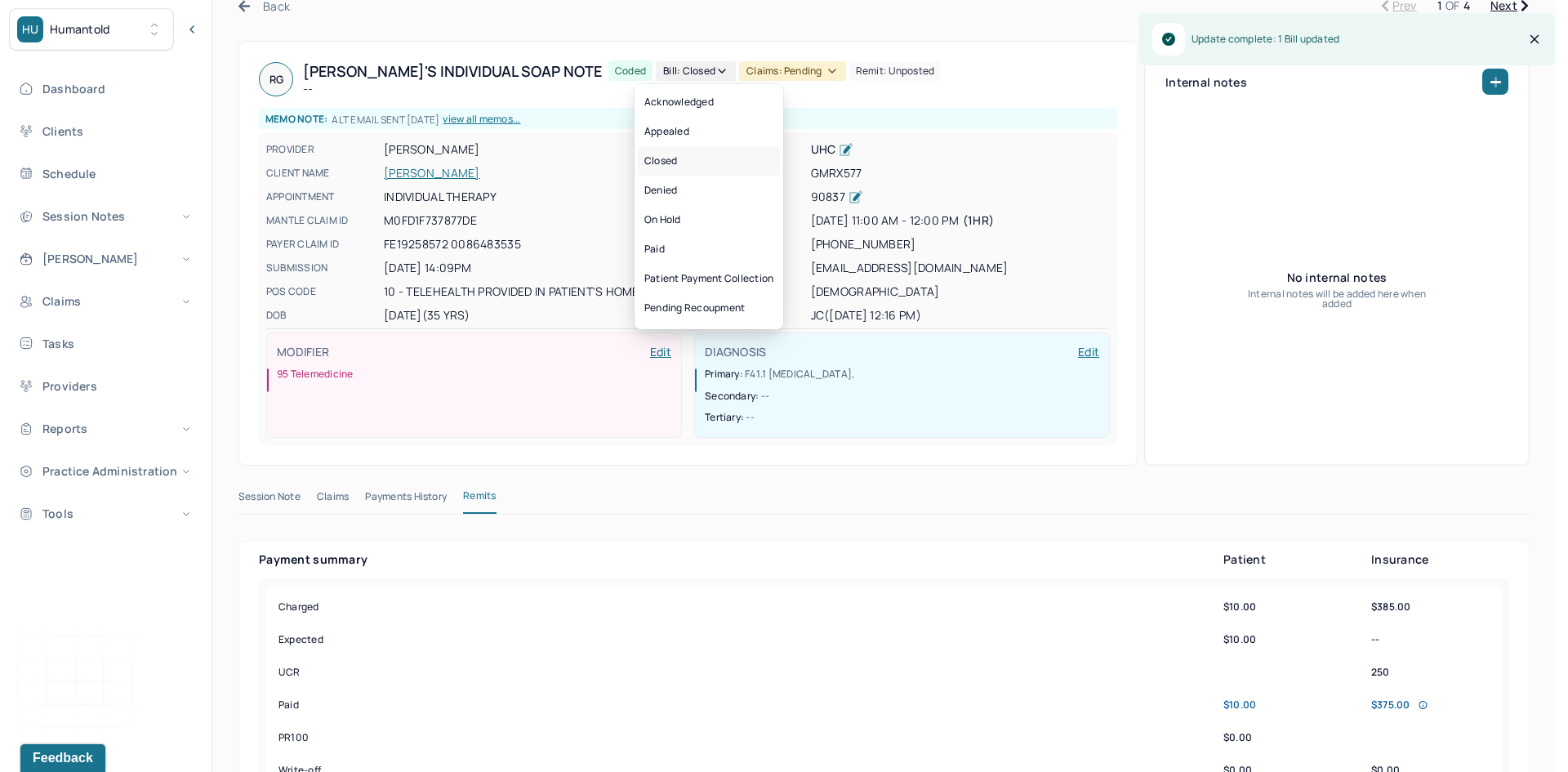 click on "Closed" at bounding box center (709, 161) 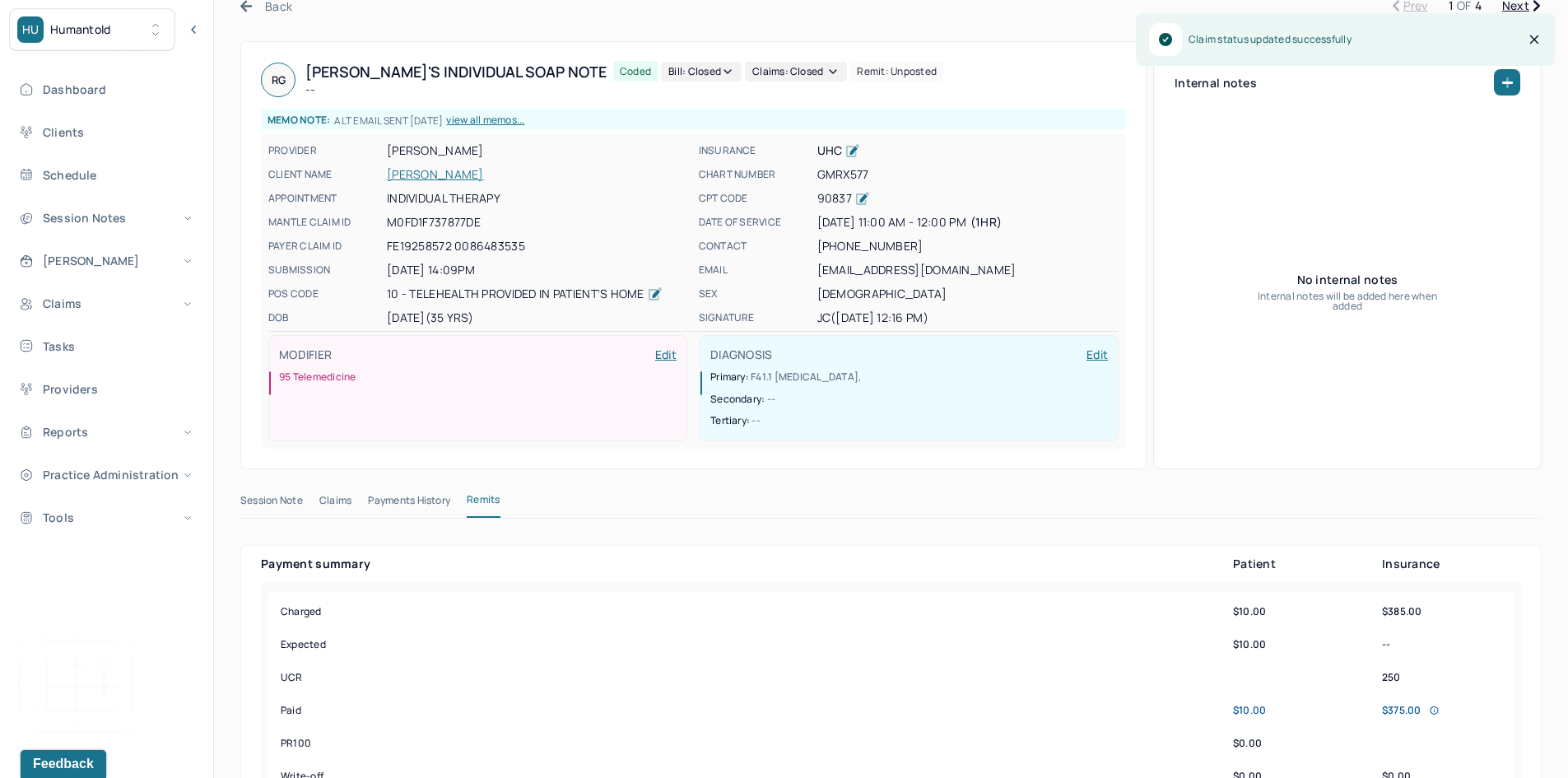 click on "Next" at bounding box center (1521, 6) 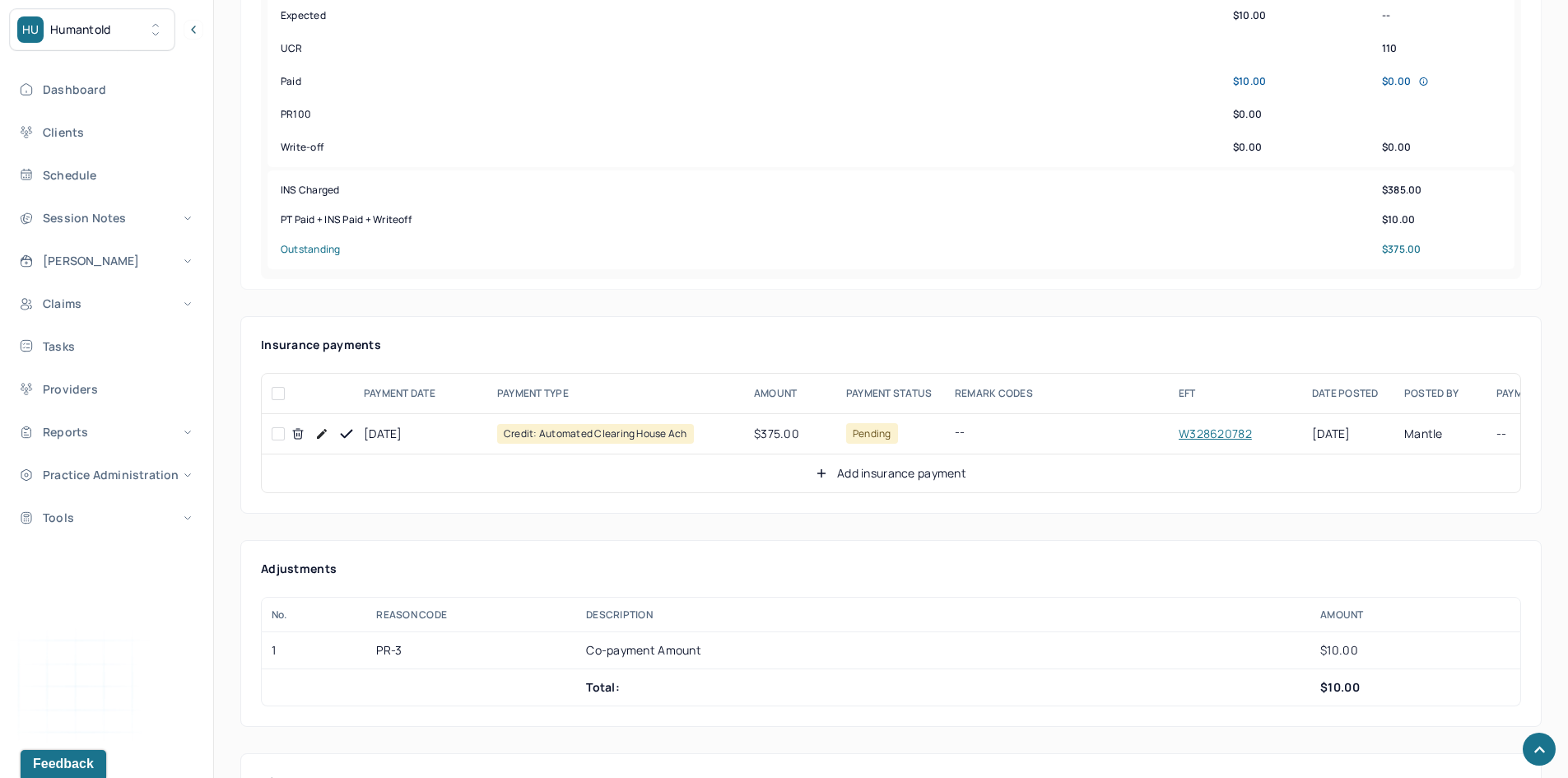 scroll, scrollTop: 741, scrollLeft: 0, axis: vertical 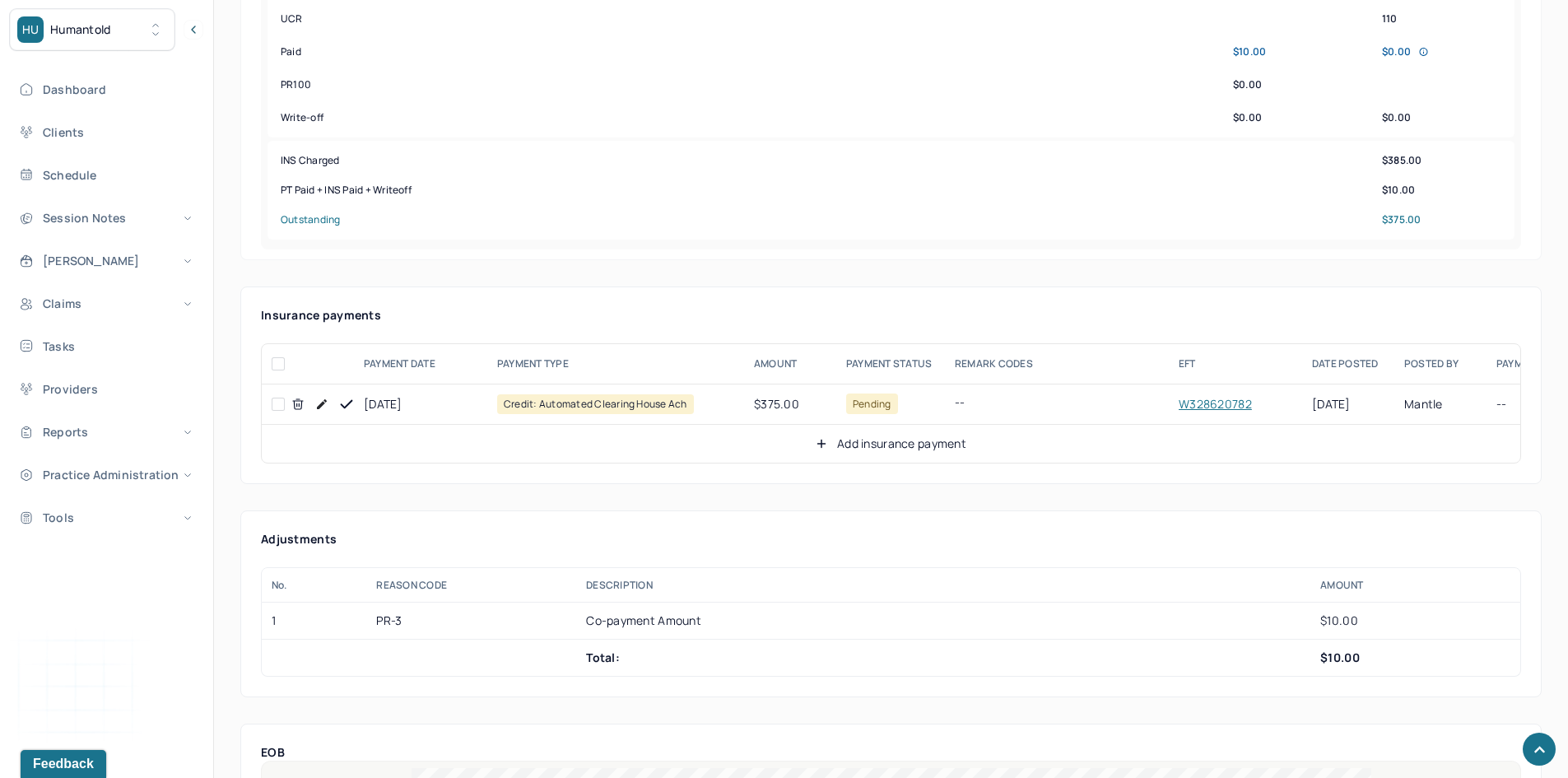 click at bounding box center [278, 404] 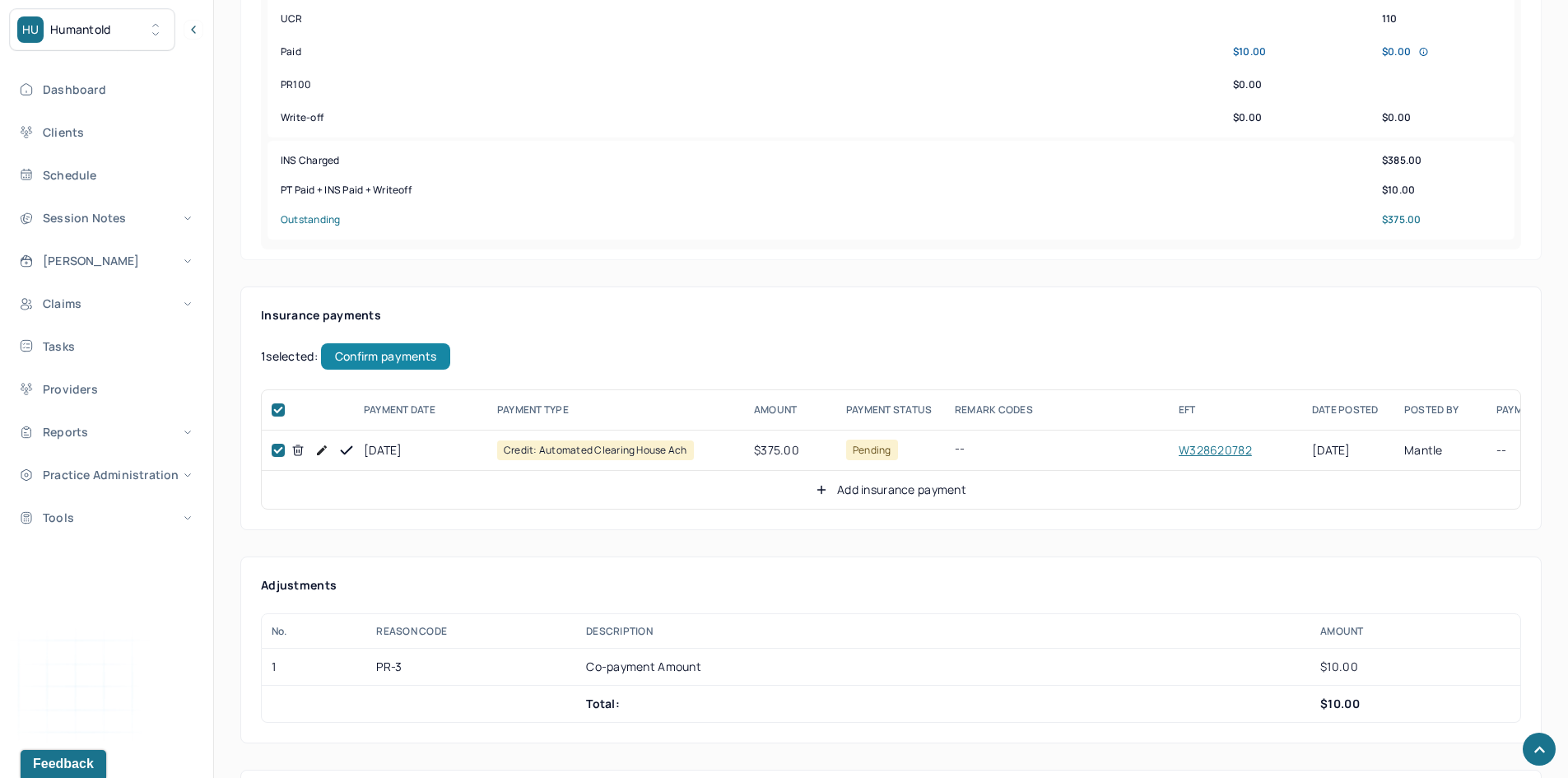 click on "Confirm payments" at bounding box center (385, 356) 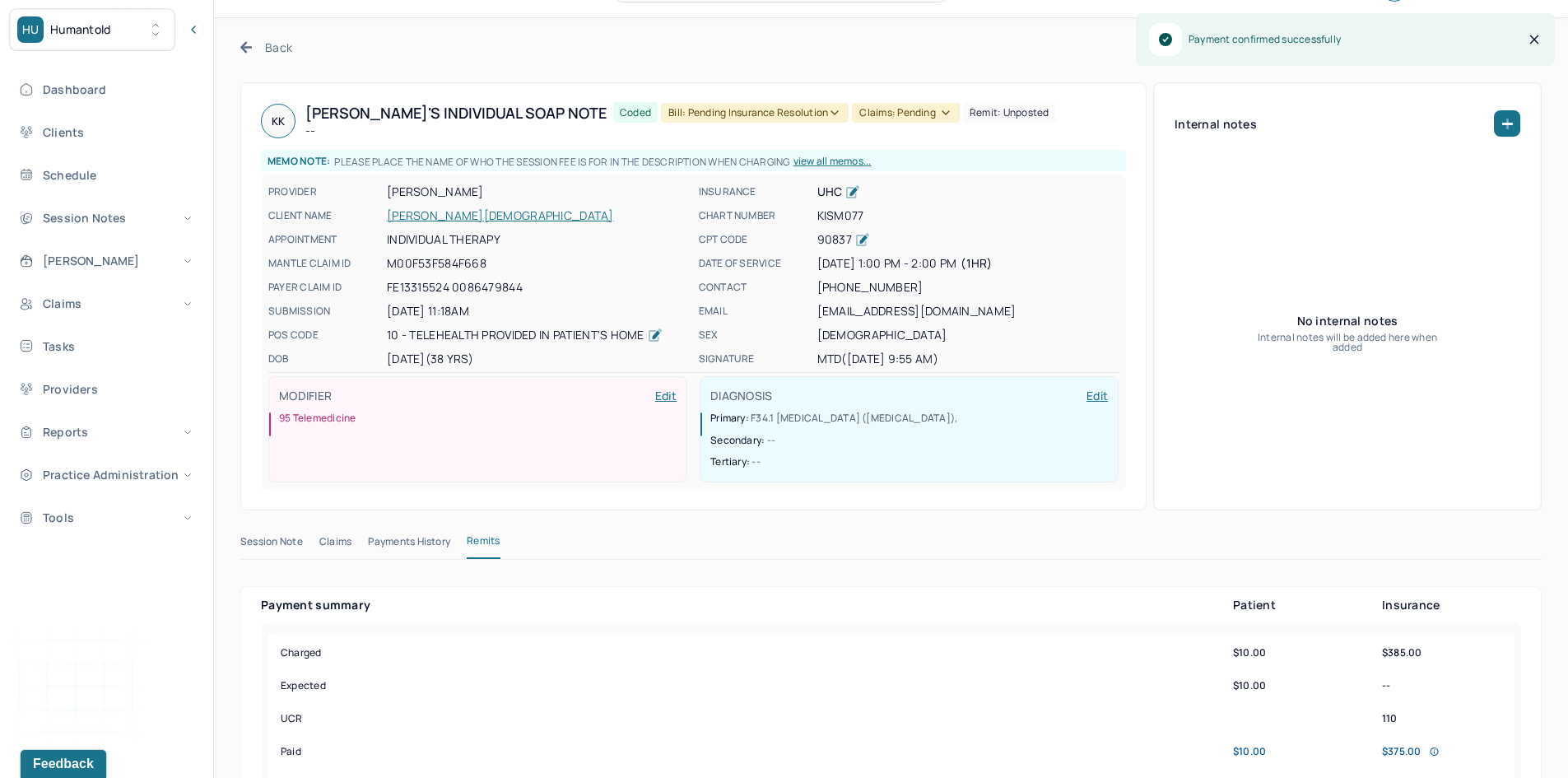 scroll, scrollTop: 0, scrollLeft: 0, axis: both 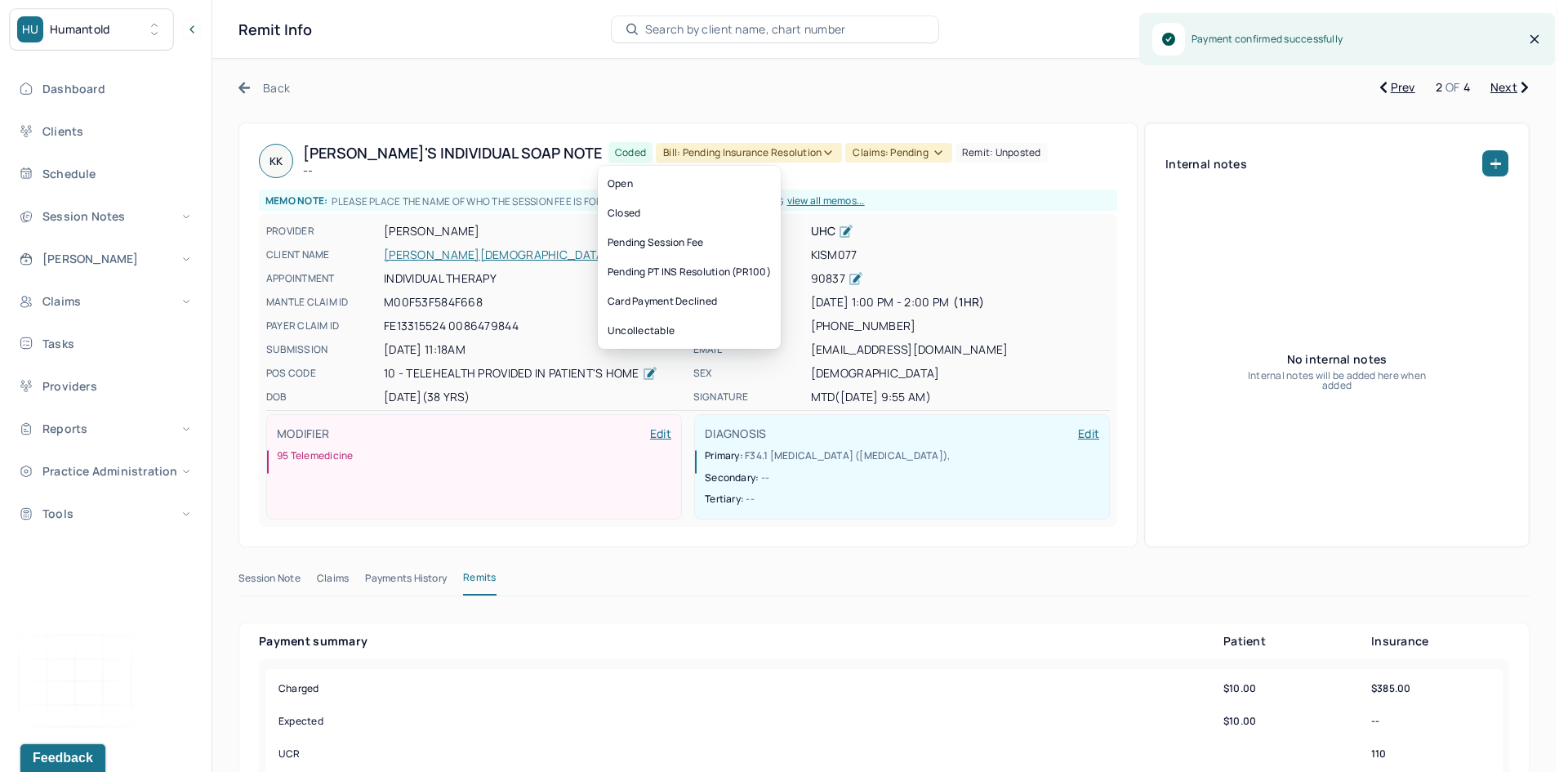 click on "Bill: Pending Insurance Resolution" at bounding box center [749, 153] 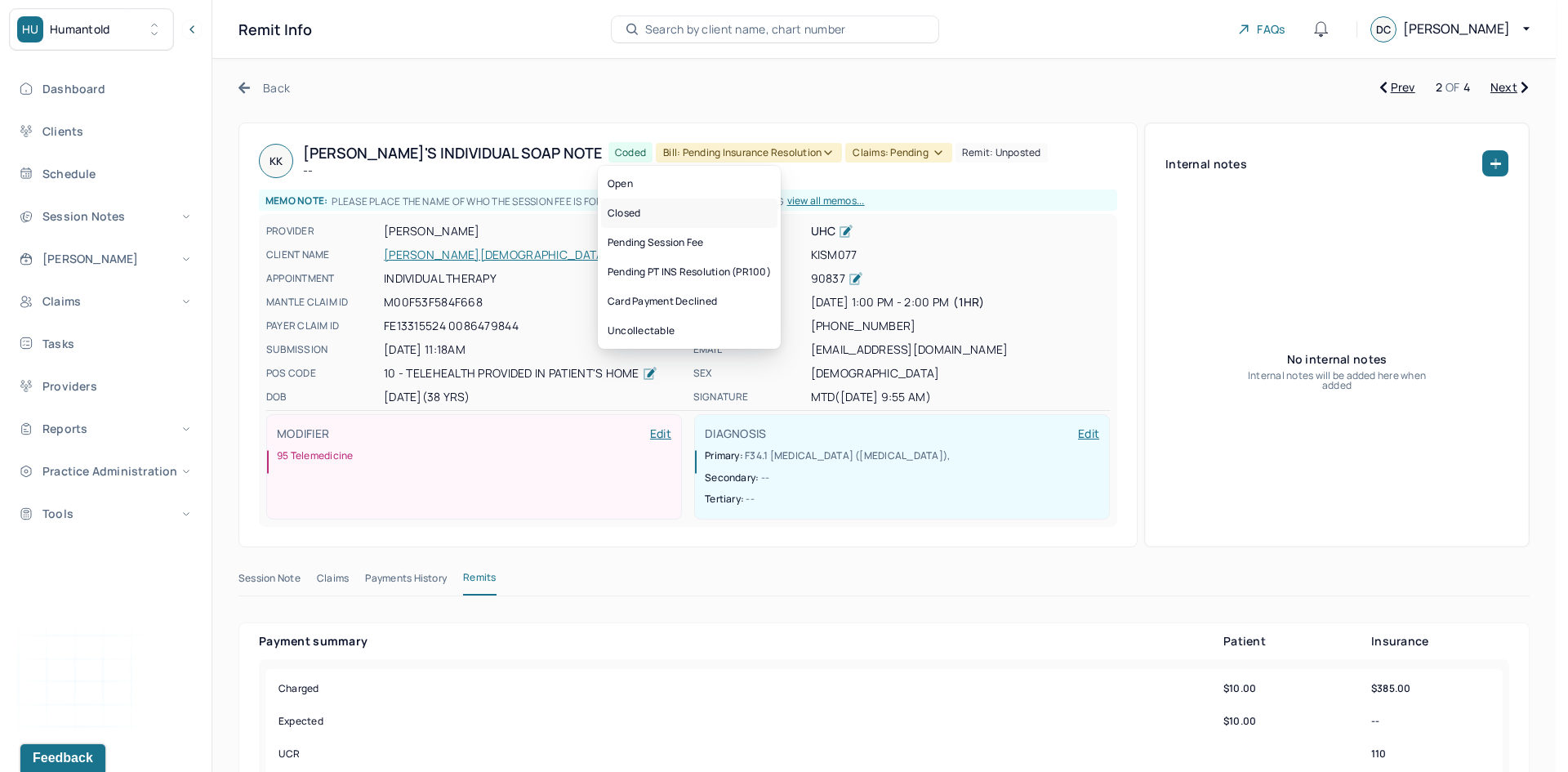 click on "Closed" at bounding box center (689, 213) 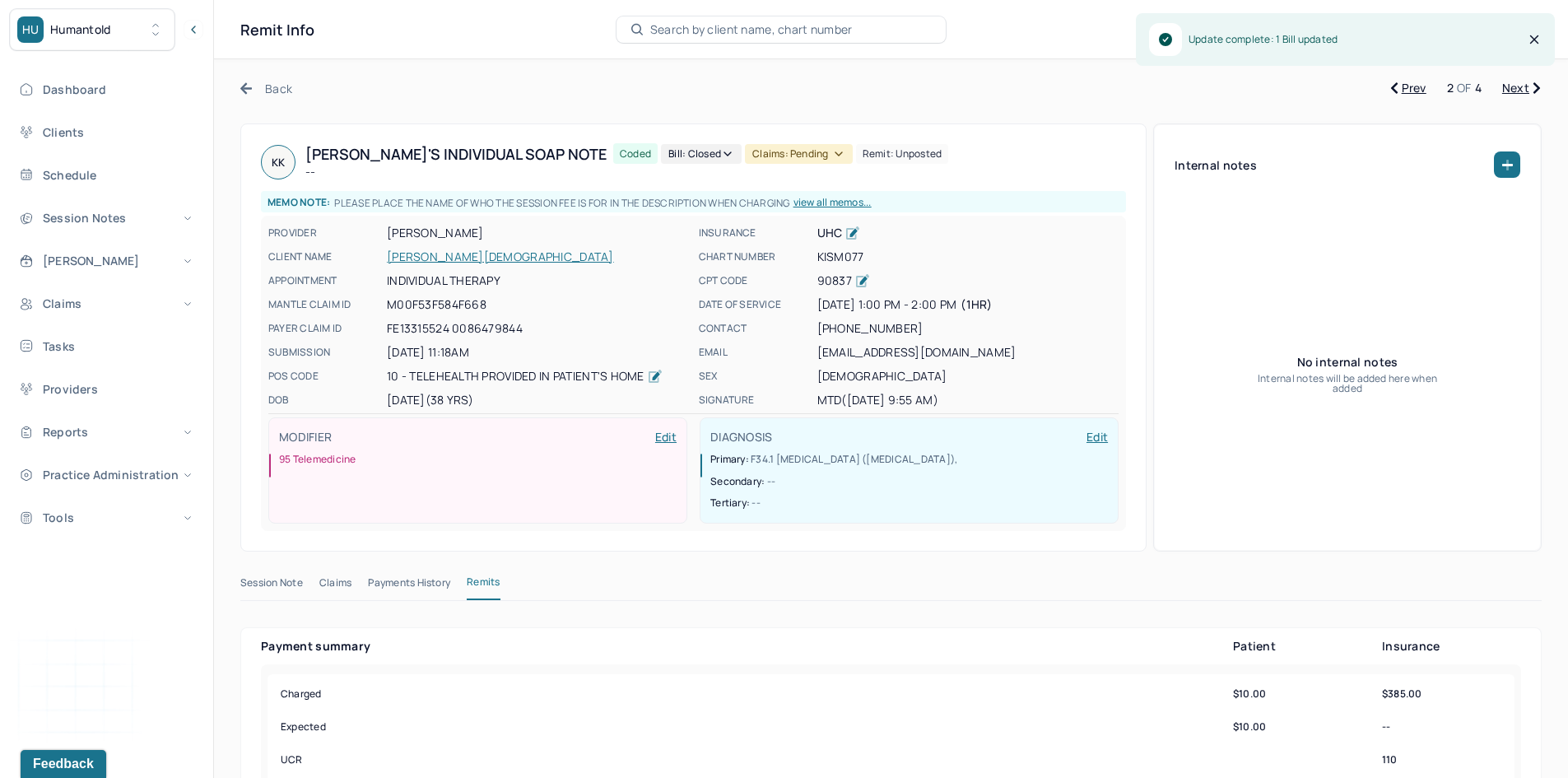 click on "Claims: pending" at bounding box center [798, 154] 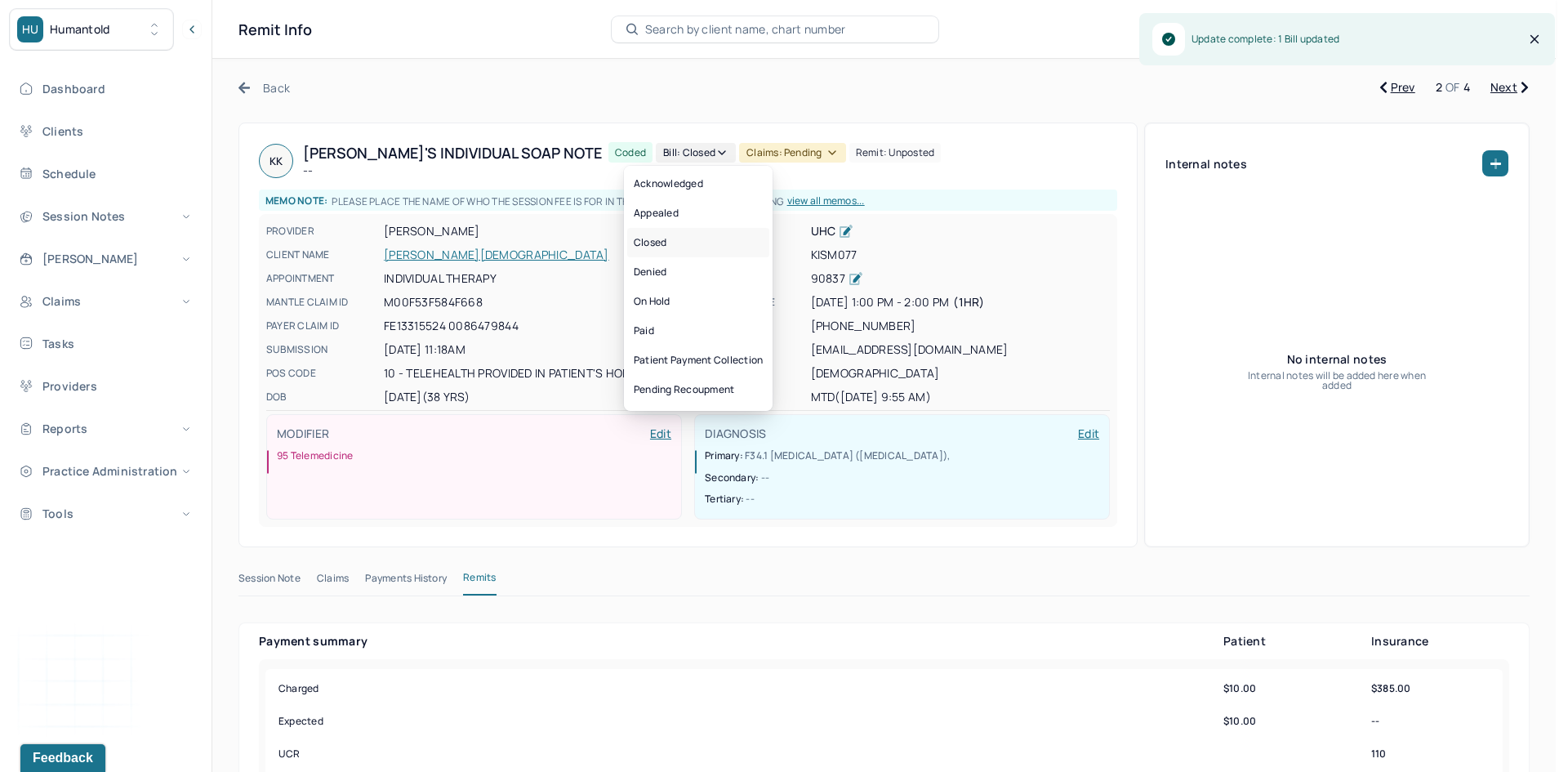 click on "Closed" at bounding box center (698, 243) 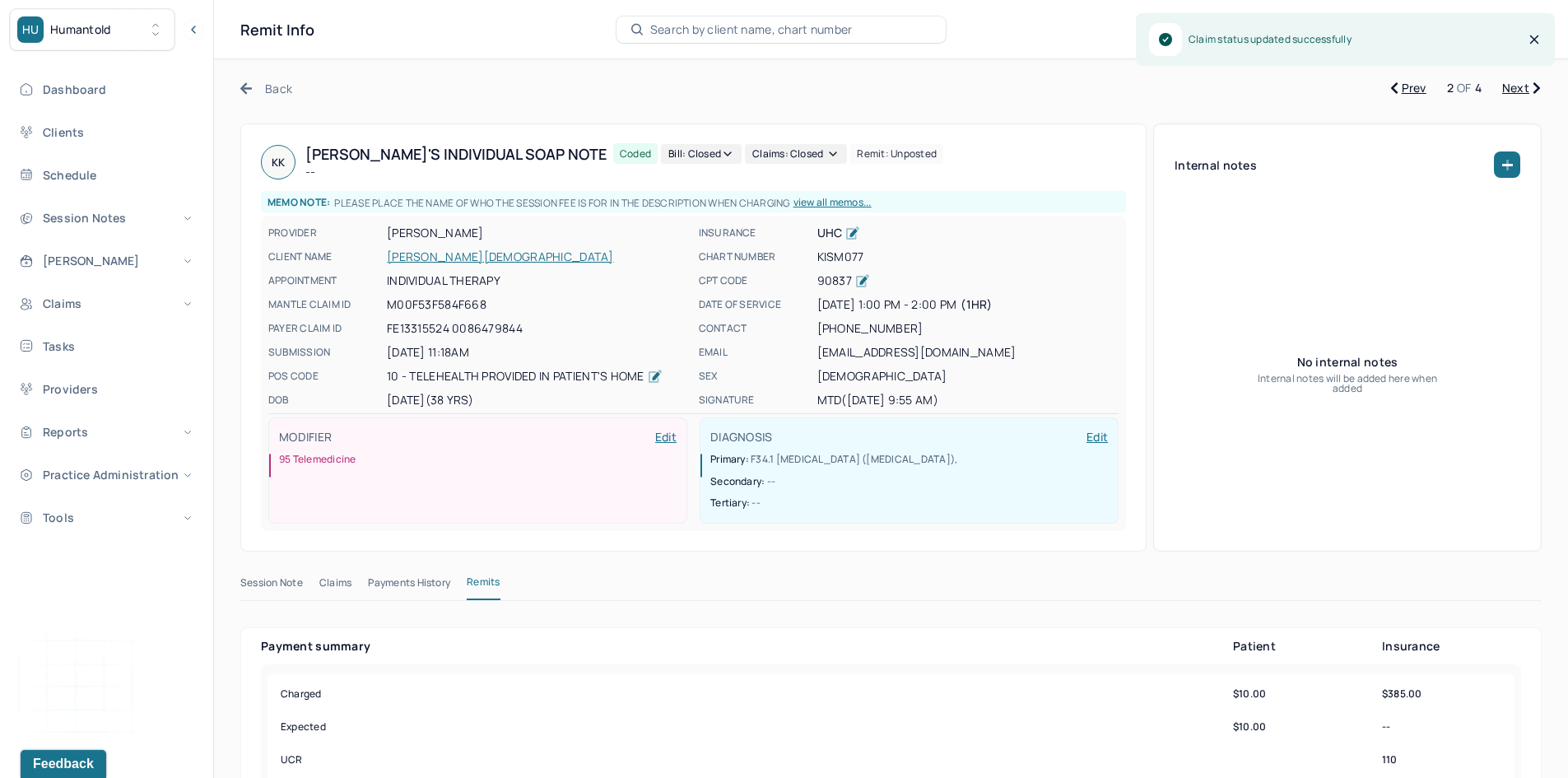 click on "Next" at bounding box center [1521, 88] 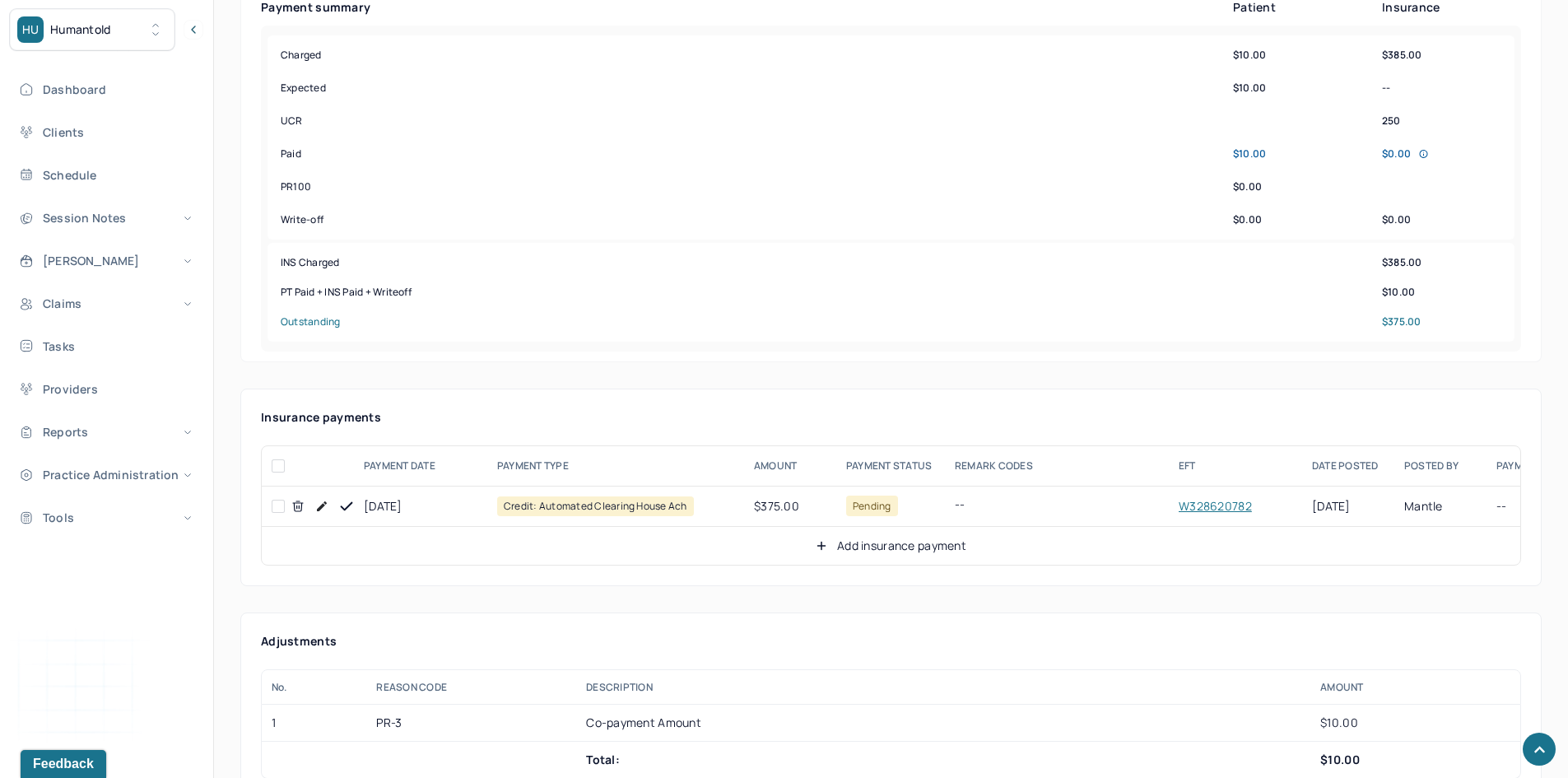 scroll, scrollTop: 741, scrollLeft: 0, axis: vertical 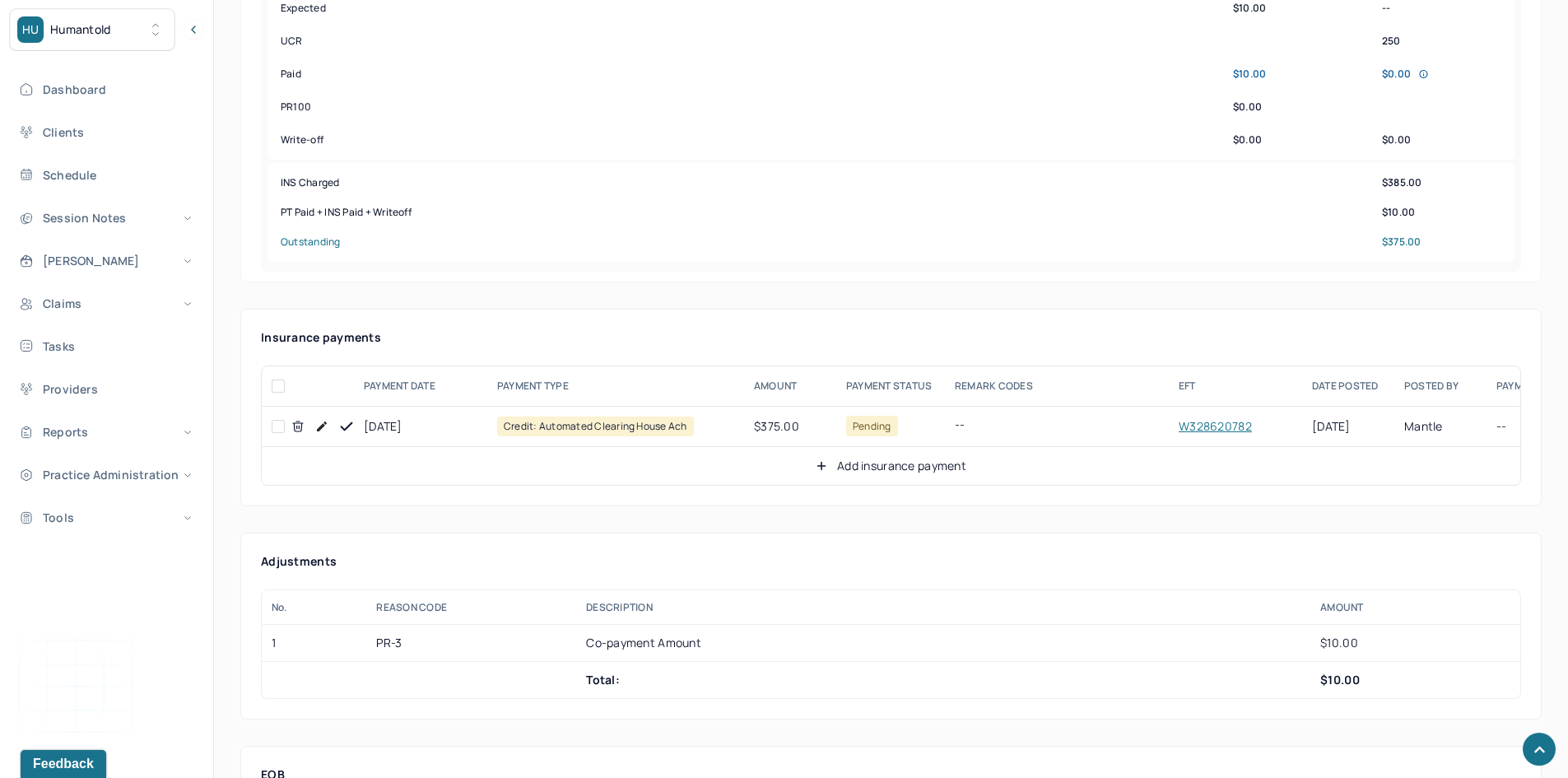 click at bounding box center (278, 426) 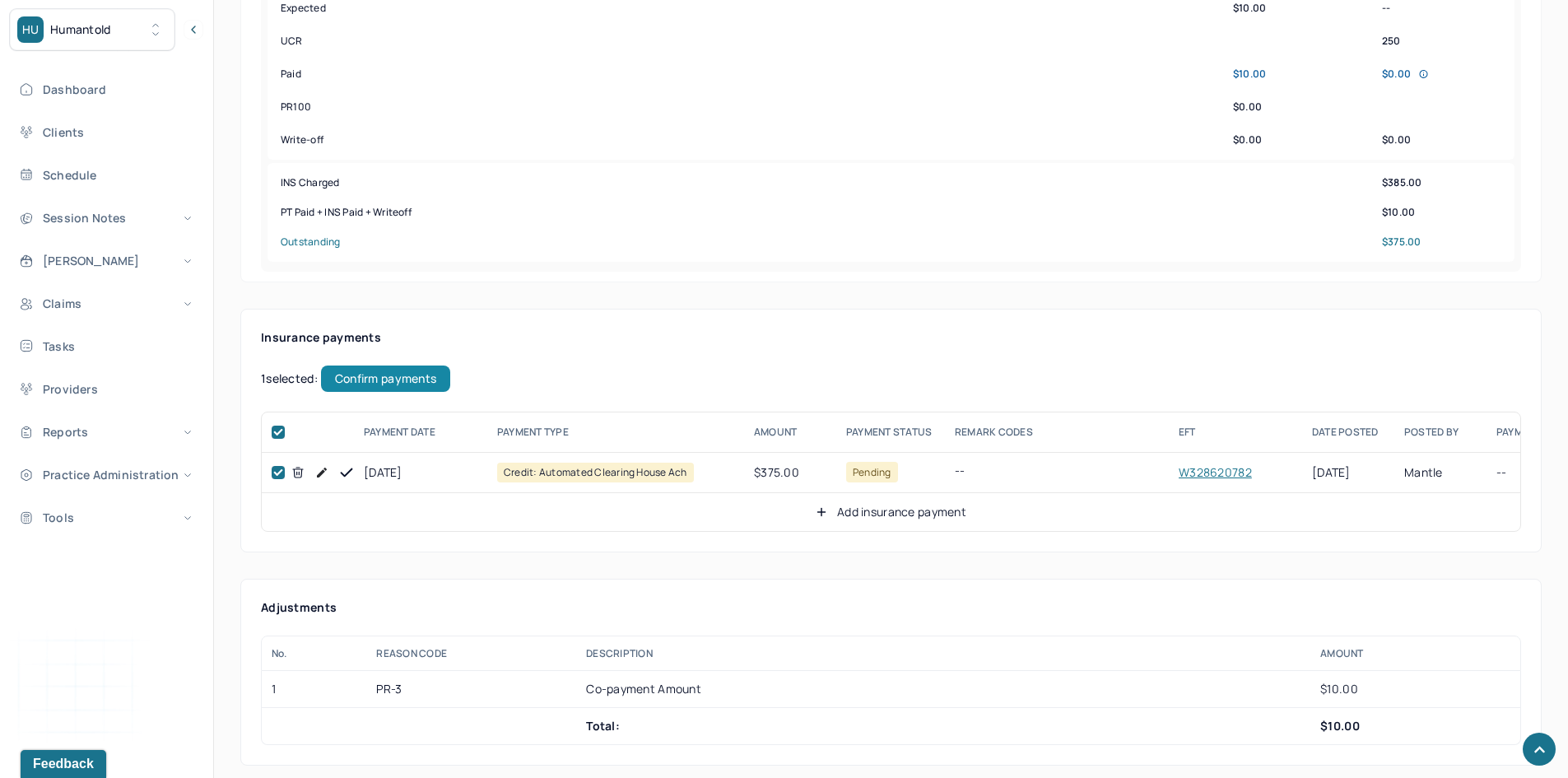 click on "Confirm payments" at bounding box center [385, 379] 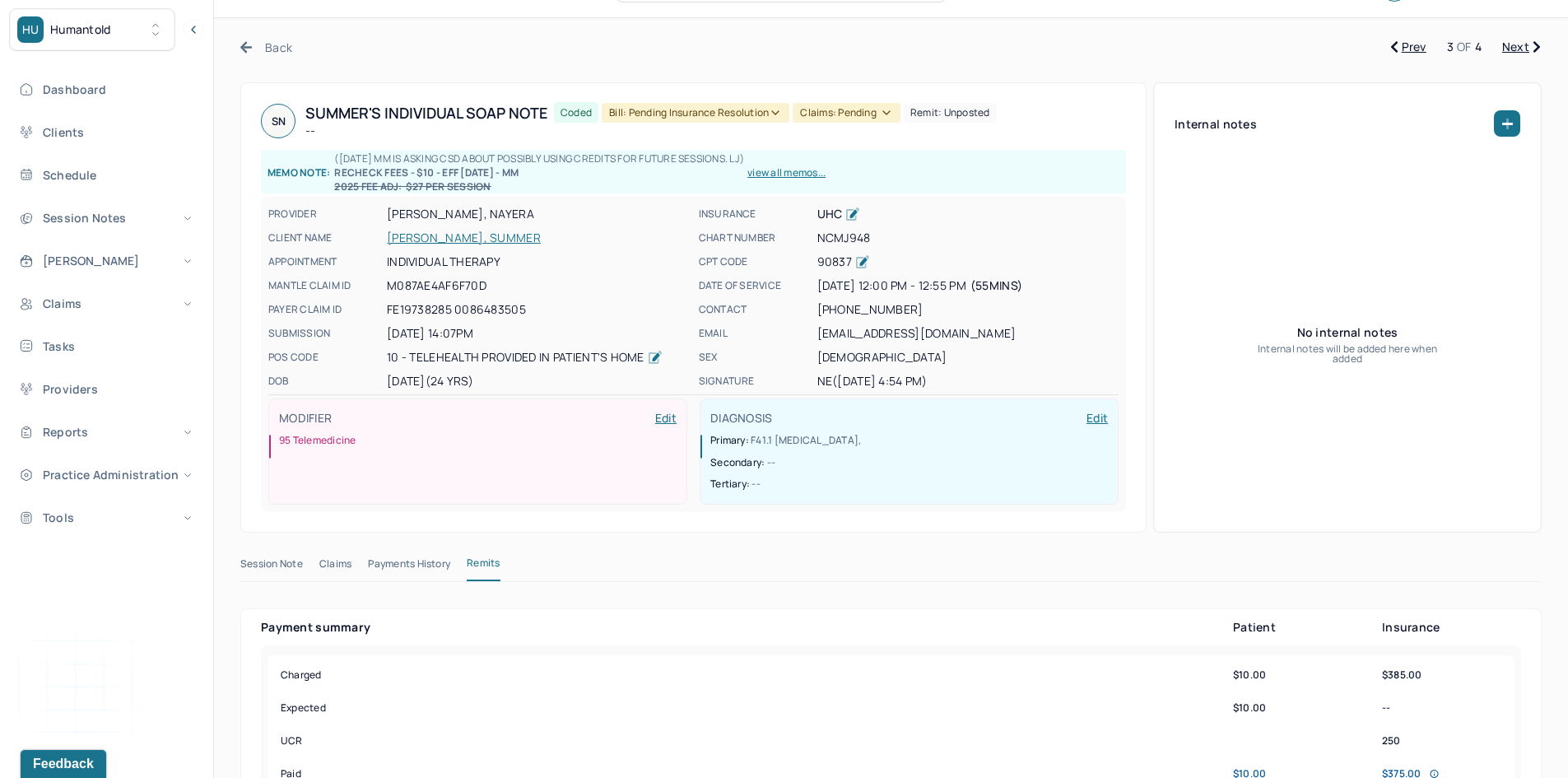 scroll, scrollTop: 0, scrollLeft: 0, axis: both 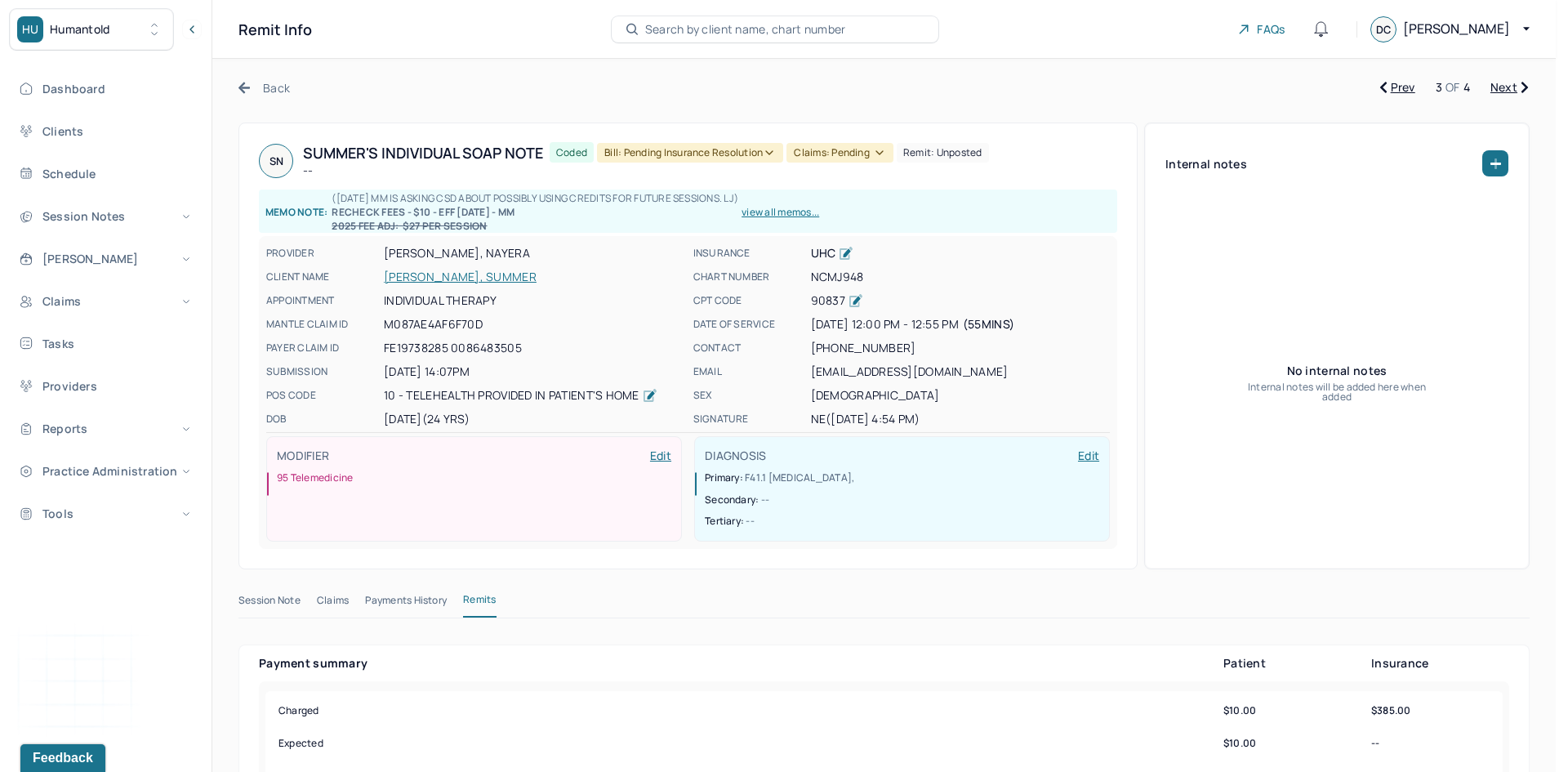 click on "Bill: Pending Insurance Resolution" at bounding box center (690, 153) 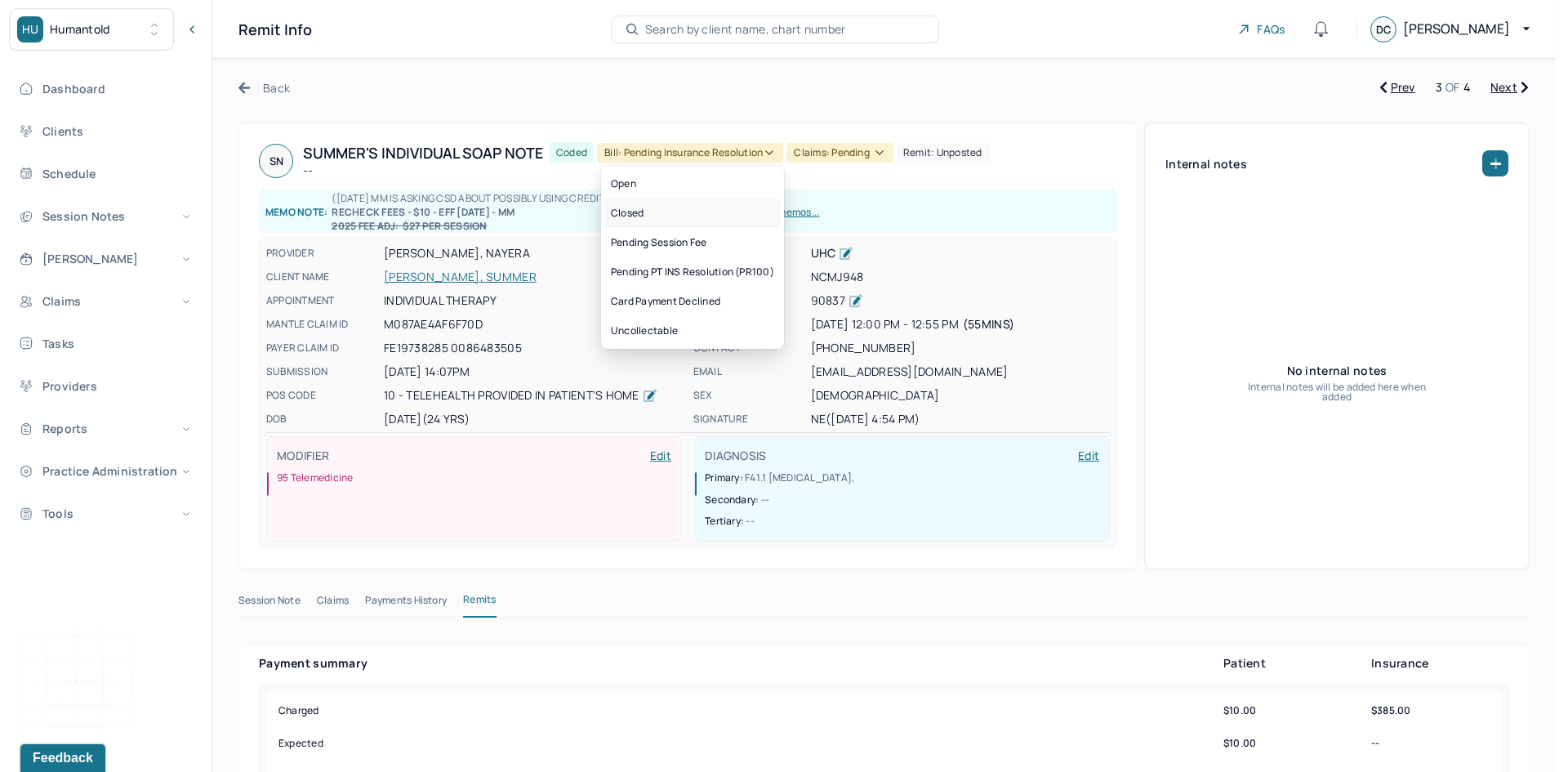 click on "Closed" at bounding box center [693, 213] 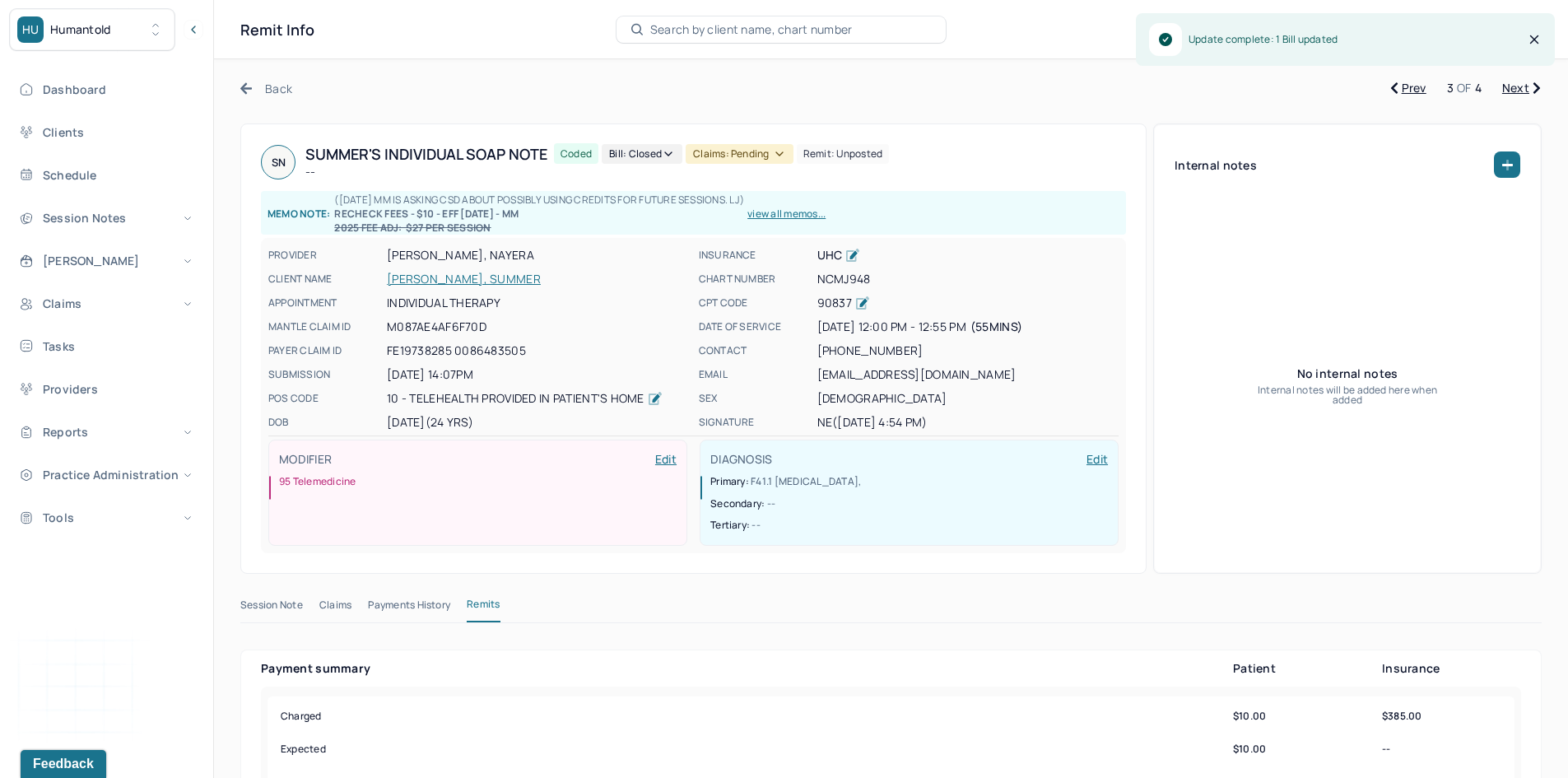click on "Claims: pending" at bounding box center (739, 154) 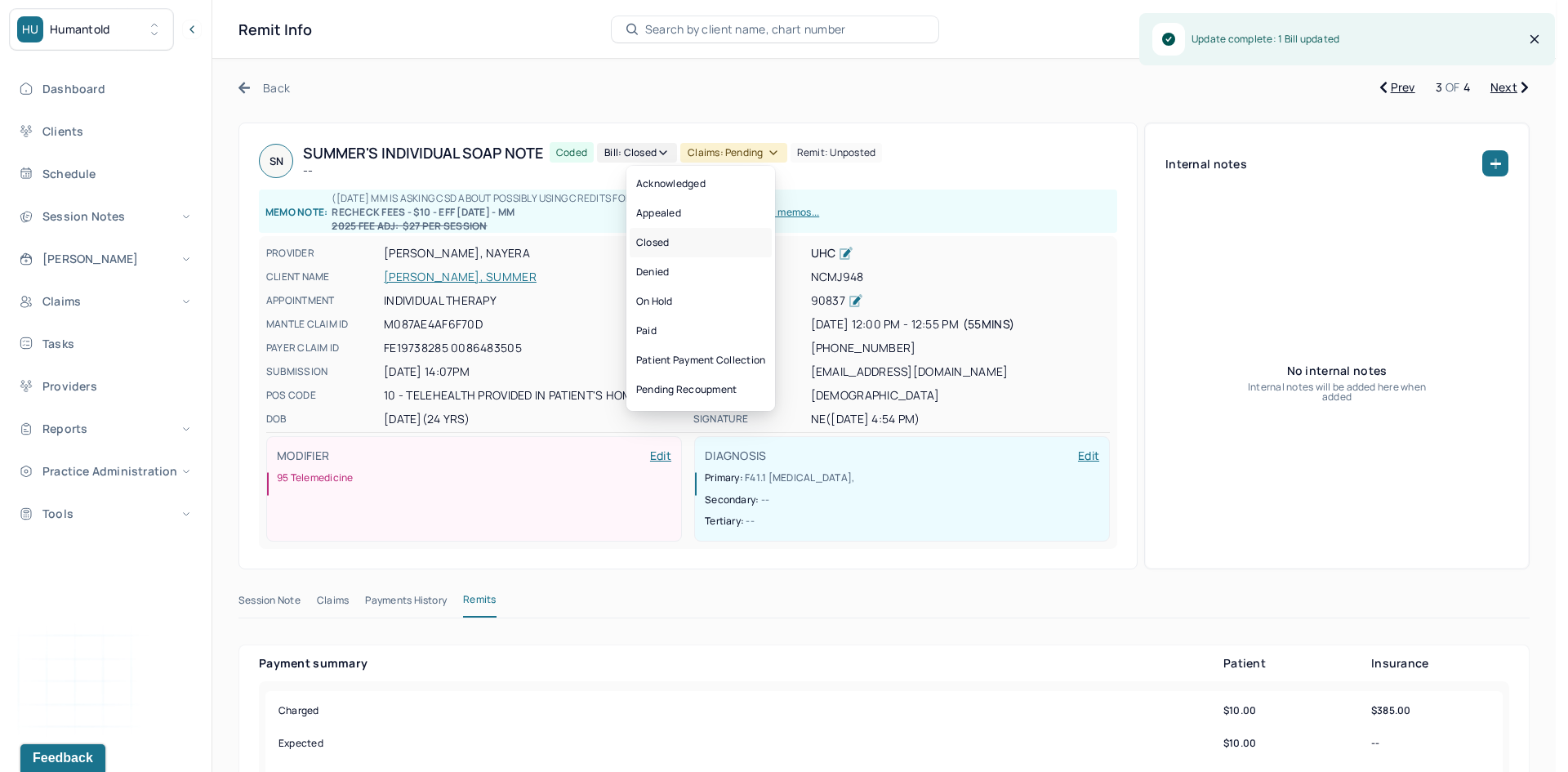 click on "Closed" at bounding box center (701, 243) 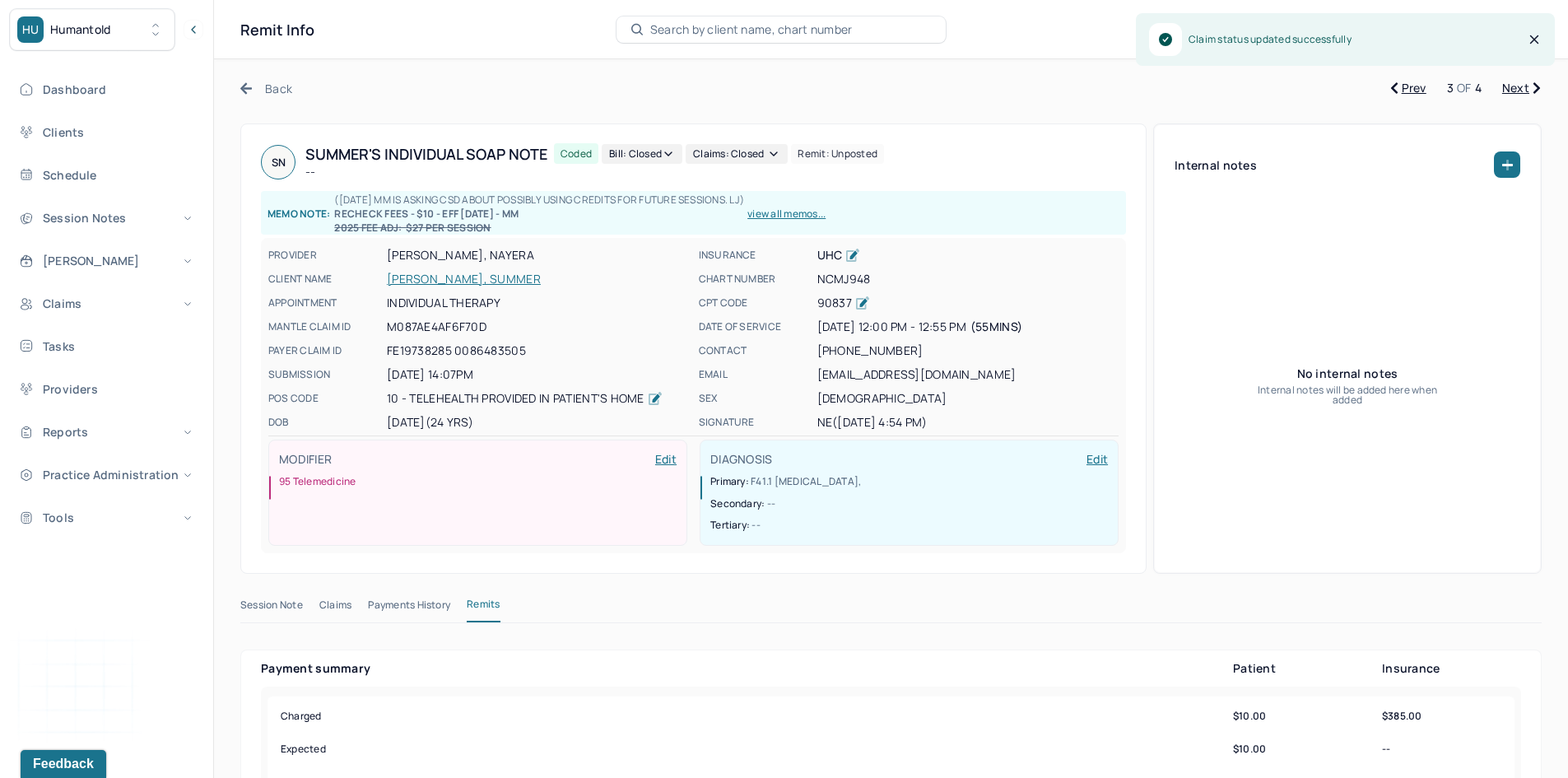 click on "Next" at bounding box center [1521, 88] 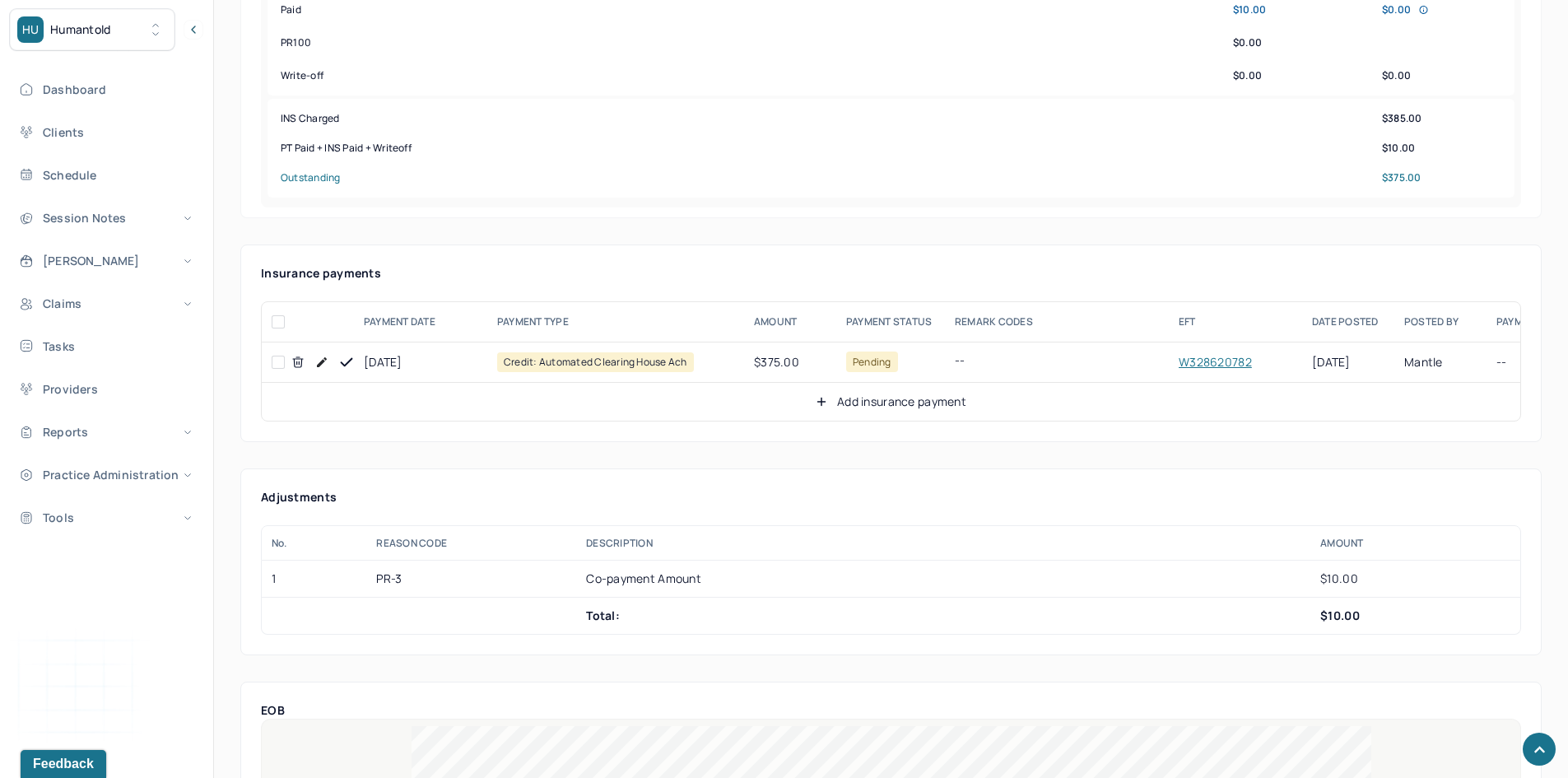 scroll, scrollTop: 823, scrollLeft: 0, axis: vertical 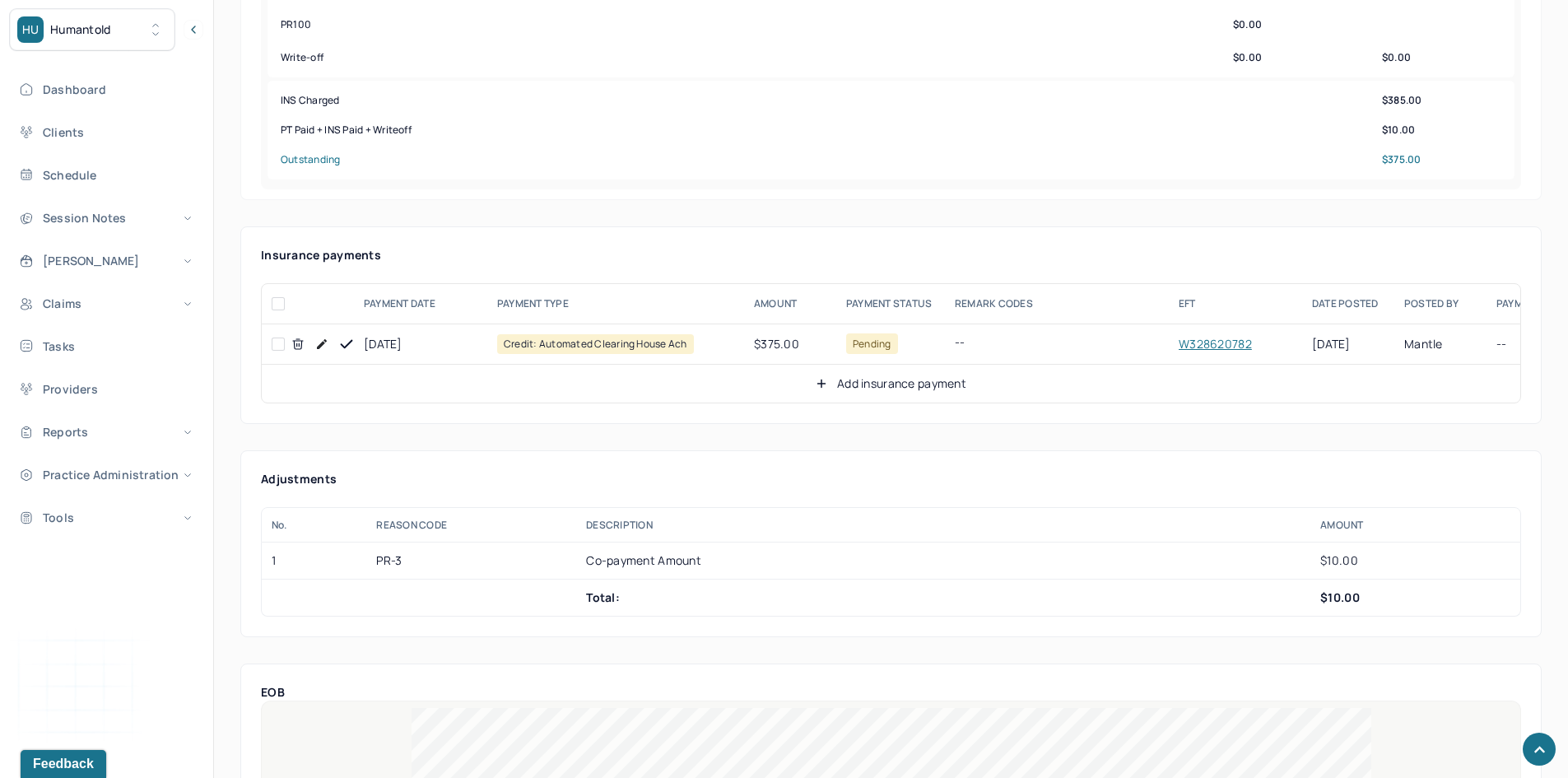 click at bounding box center [278, 344] 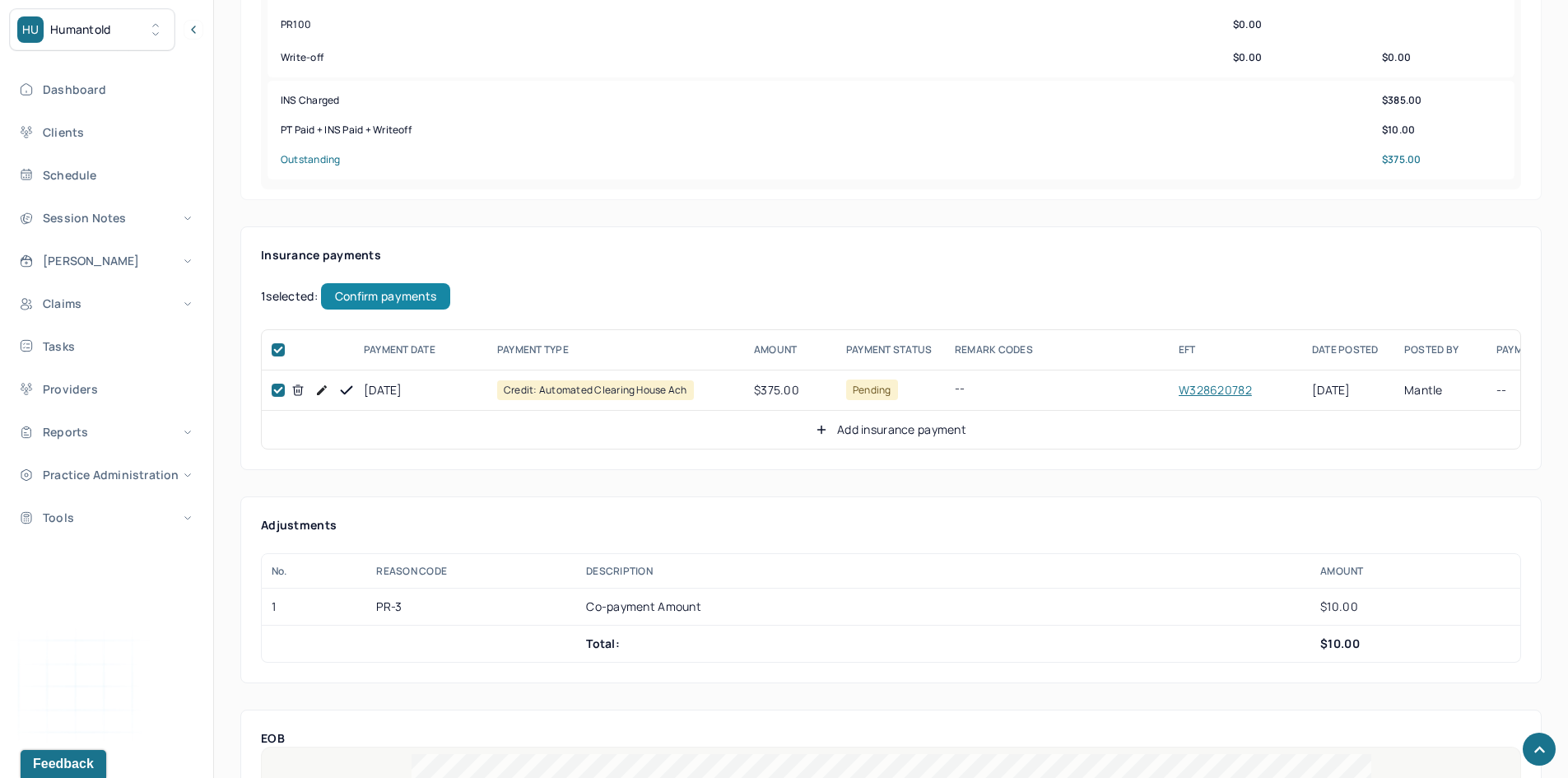 click on "Confirm payments" at bounding box center (385, 296) 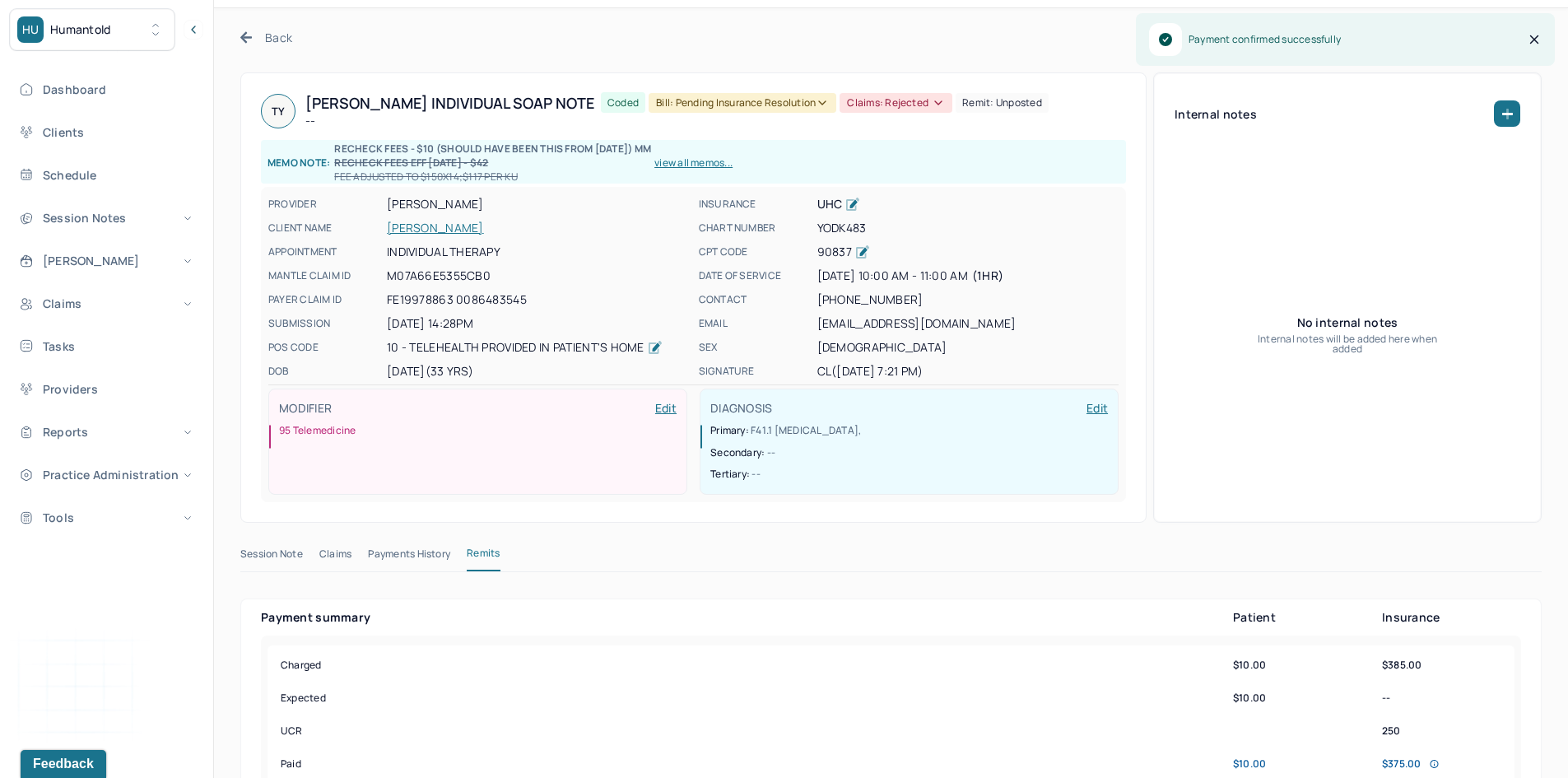 scroll, scrollTop: 0, scrollLeft: 0, axis: both 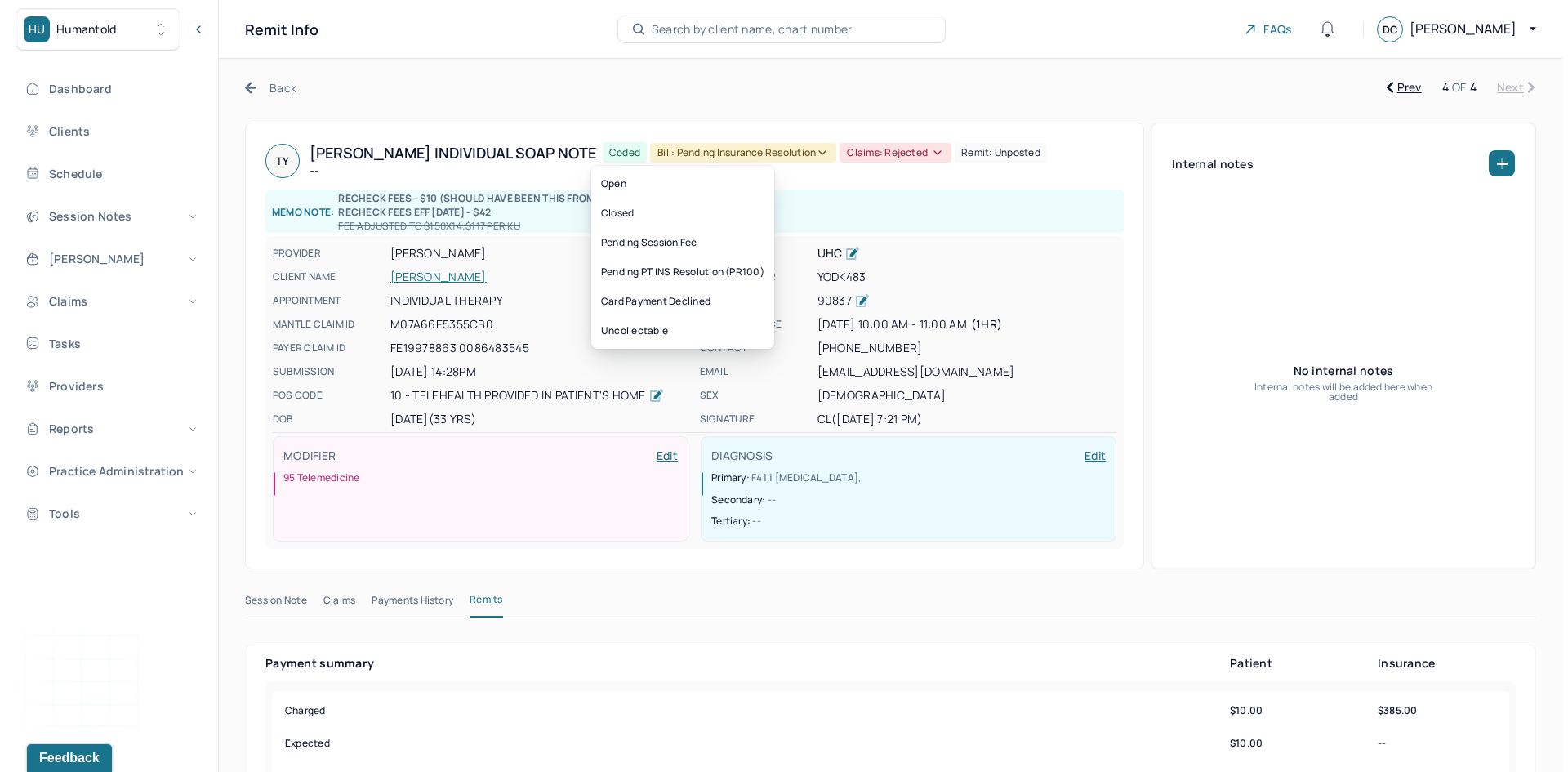 click on "Bill: Pending Insurance Resolution" at bounding box center [737, 153] 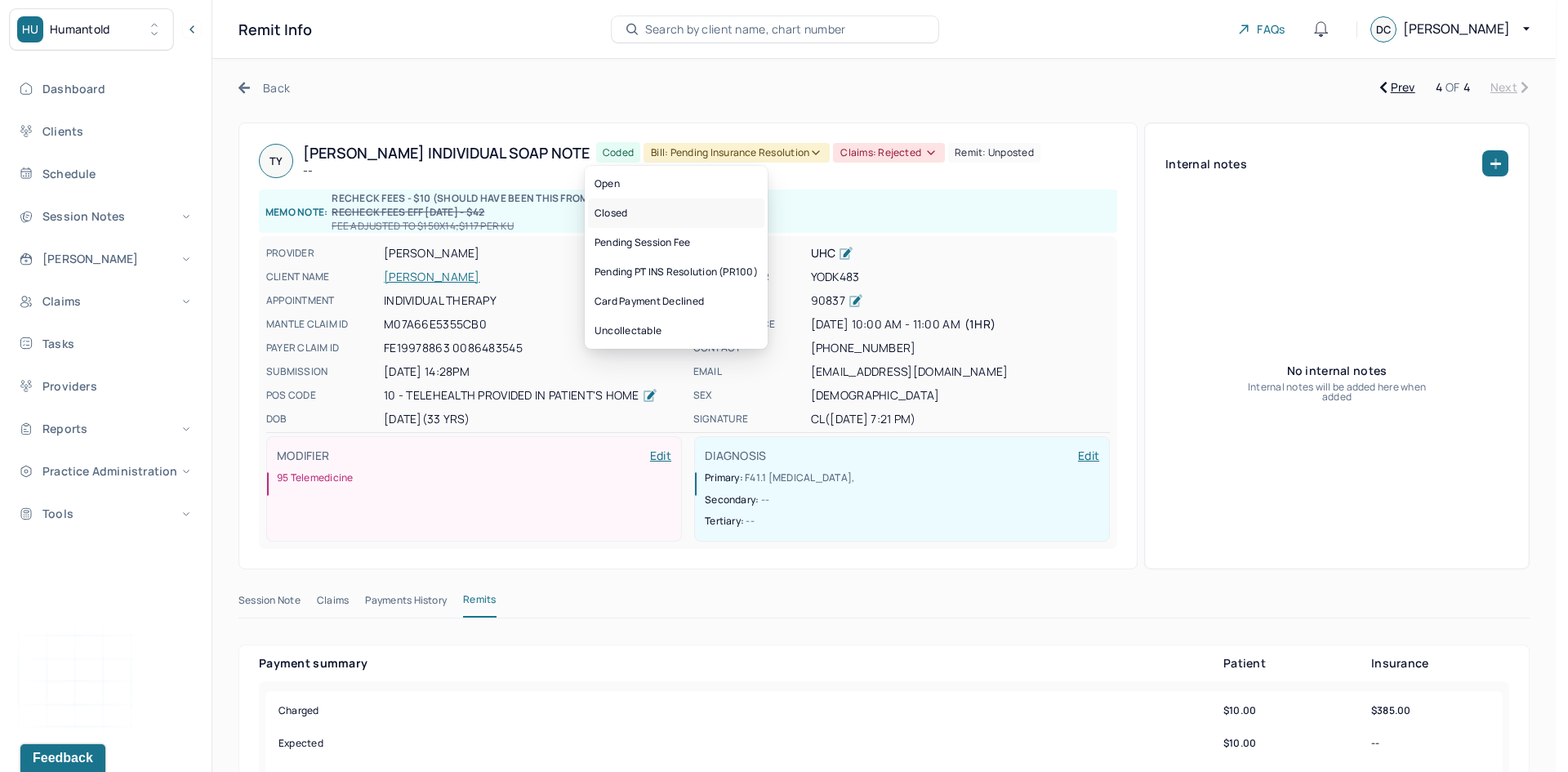 click on "Closed" at bounding box center [676, 213] 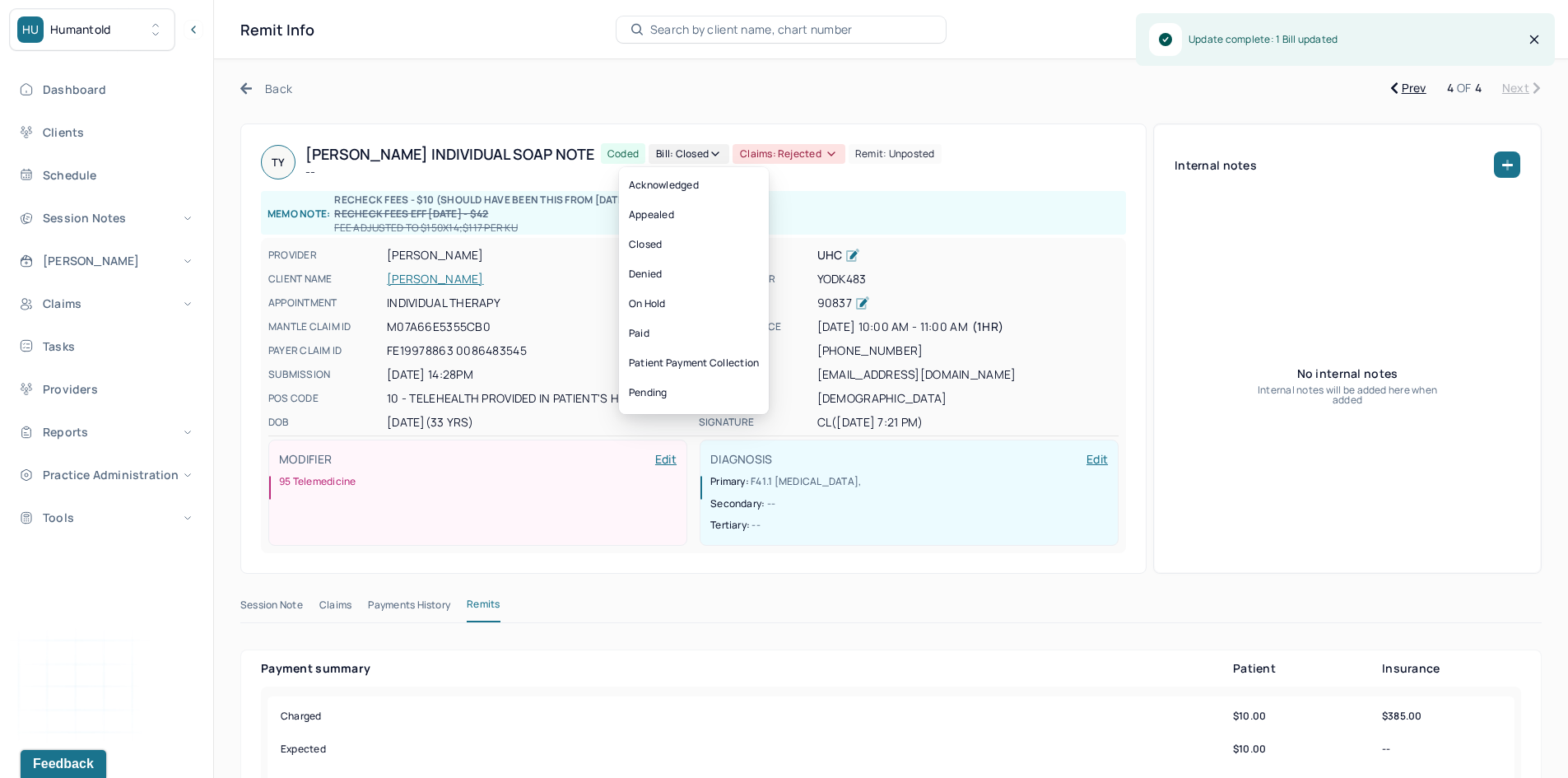 click on "Claims: rejected" at bounding box center [789, 154] 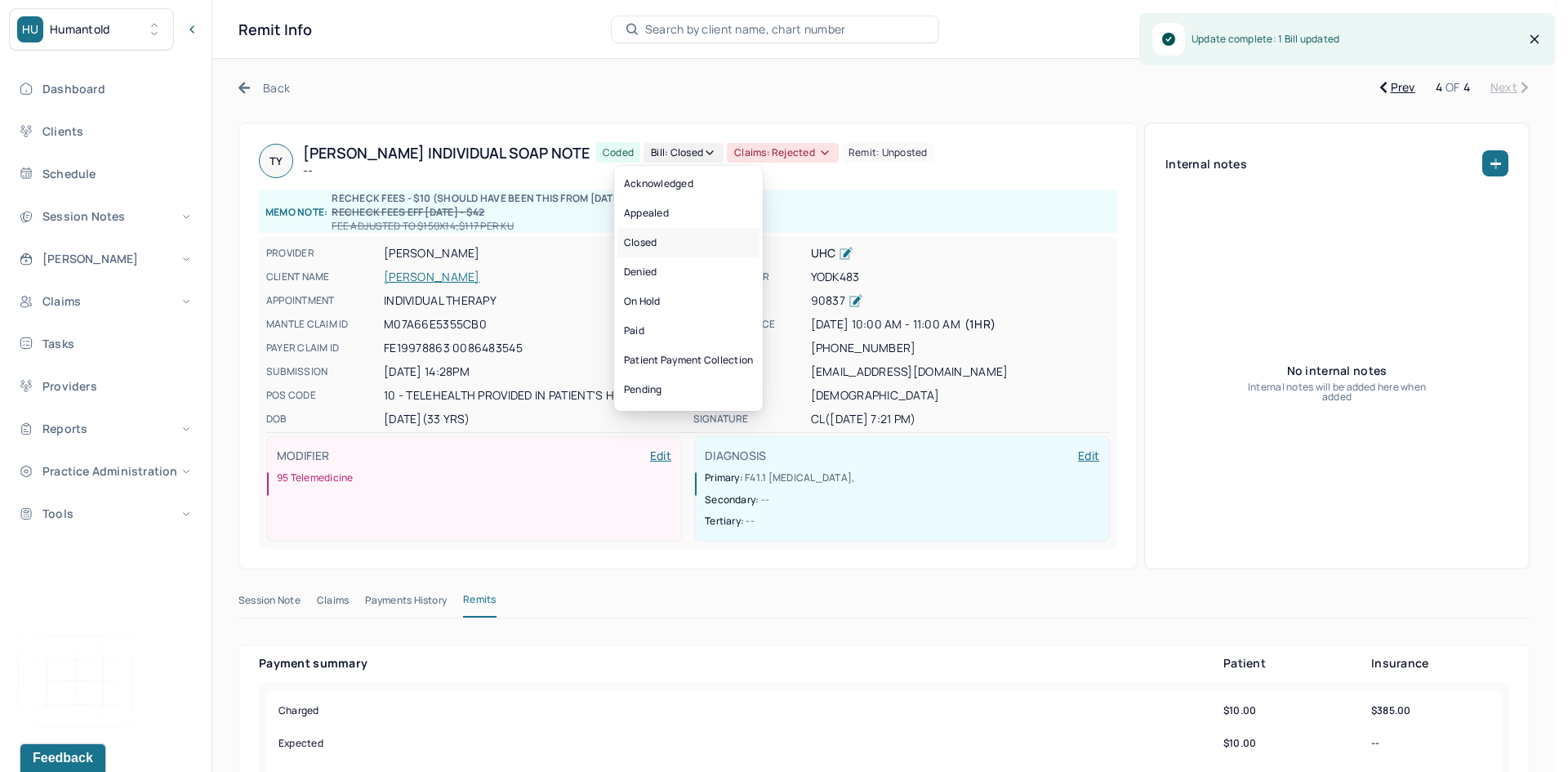 click on "Closed" at bounding box center (688, 243) 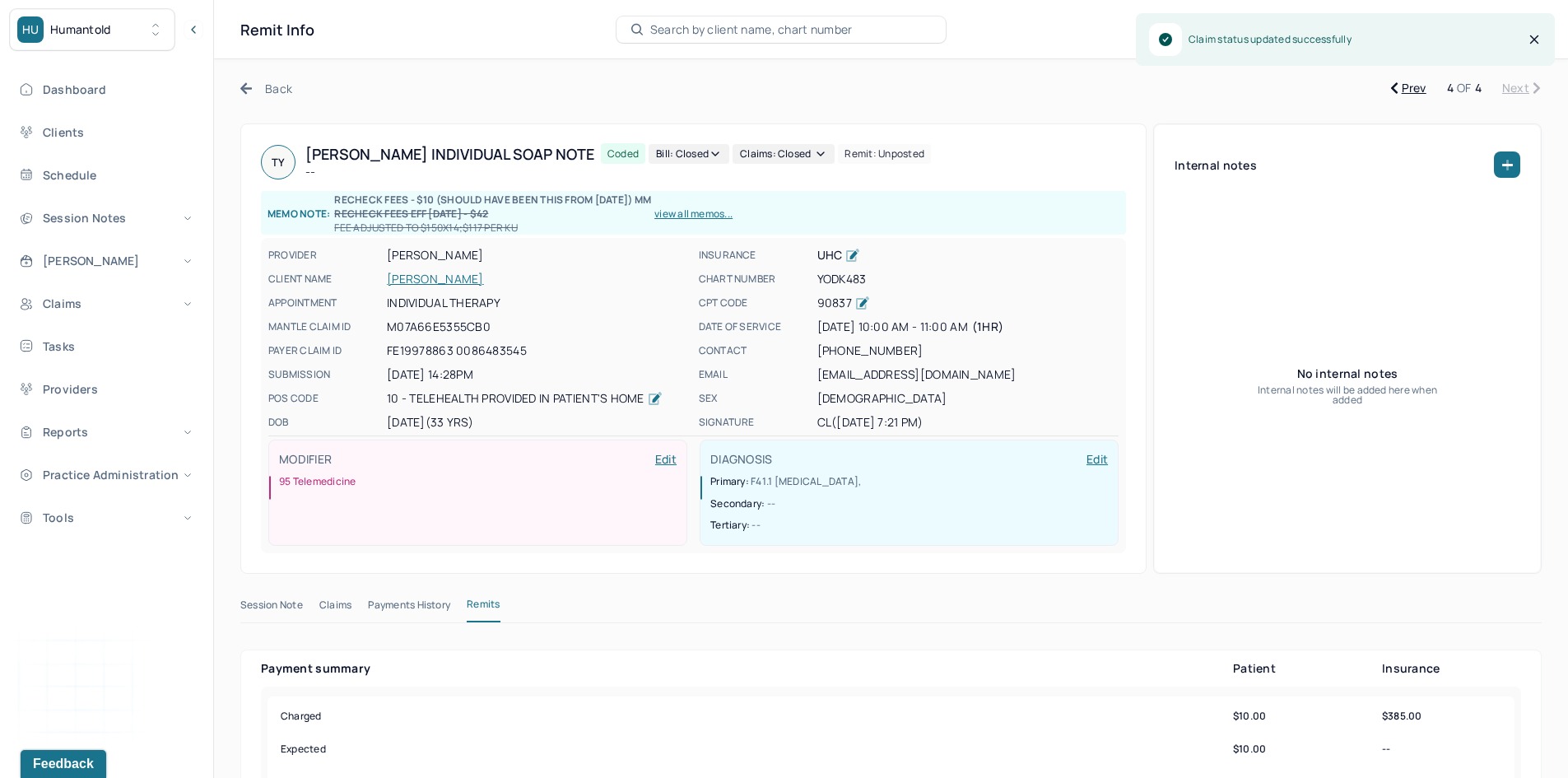 click 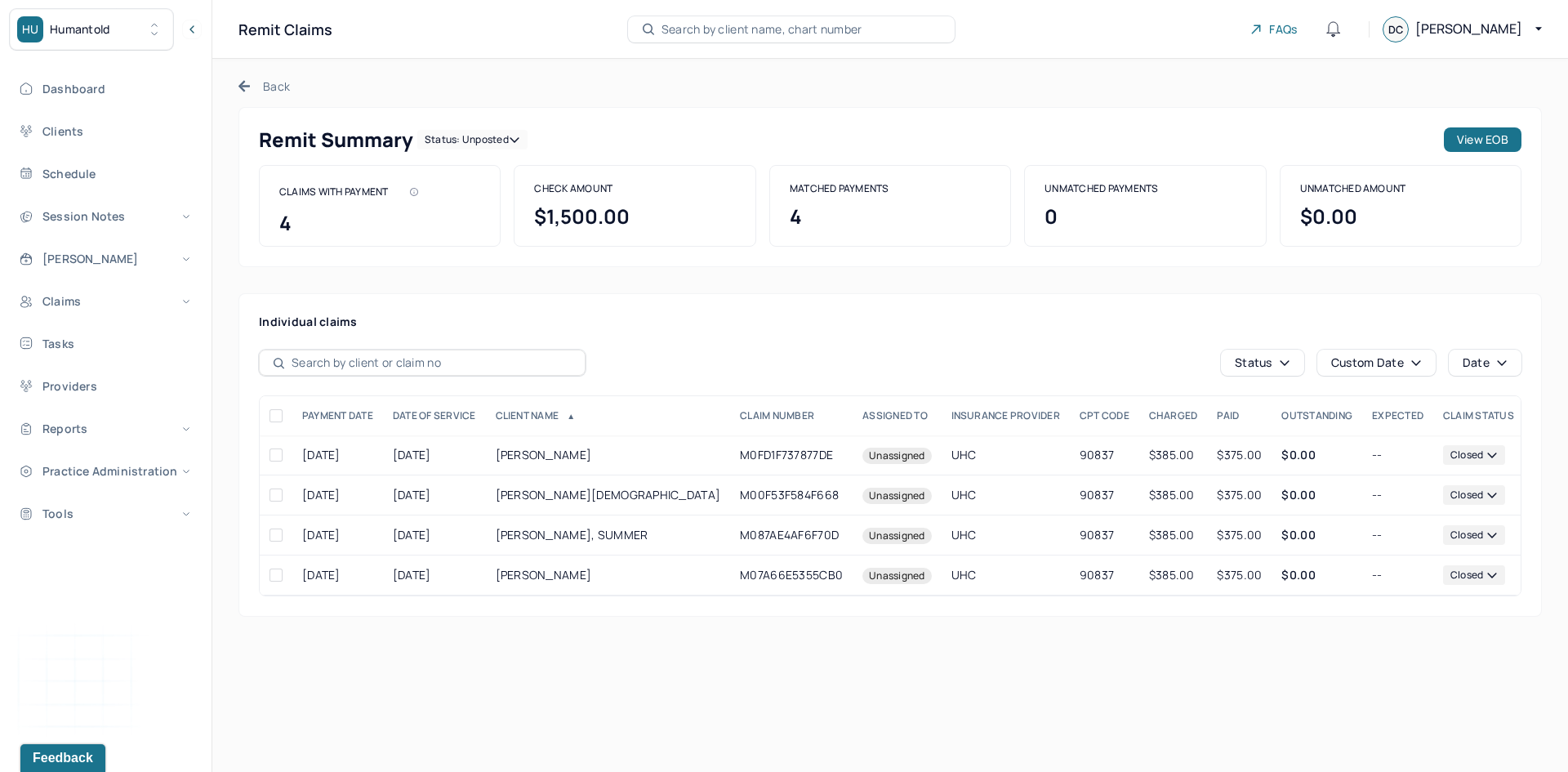 click 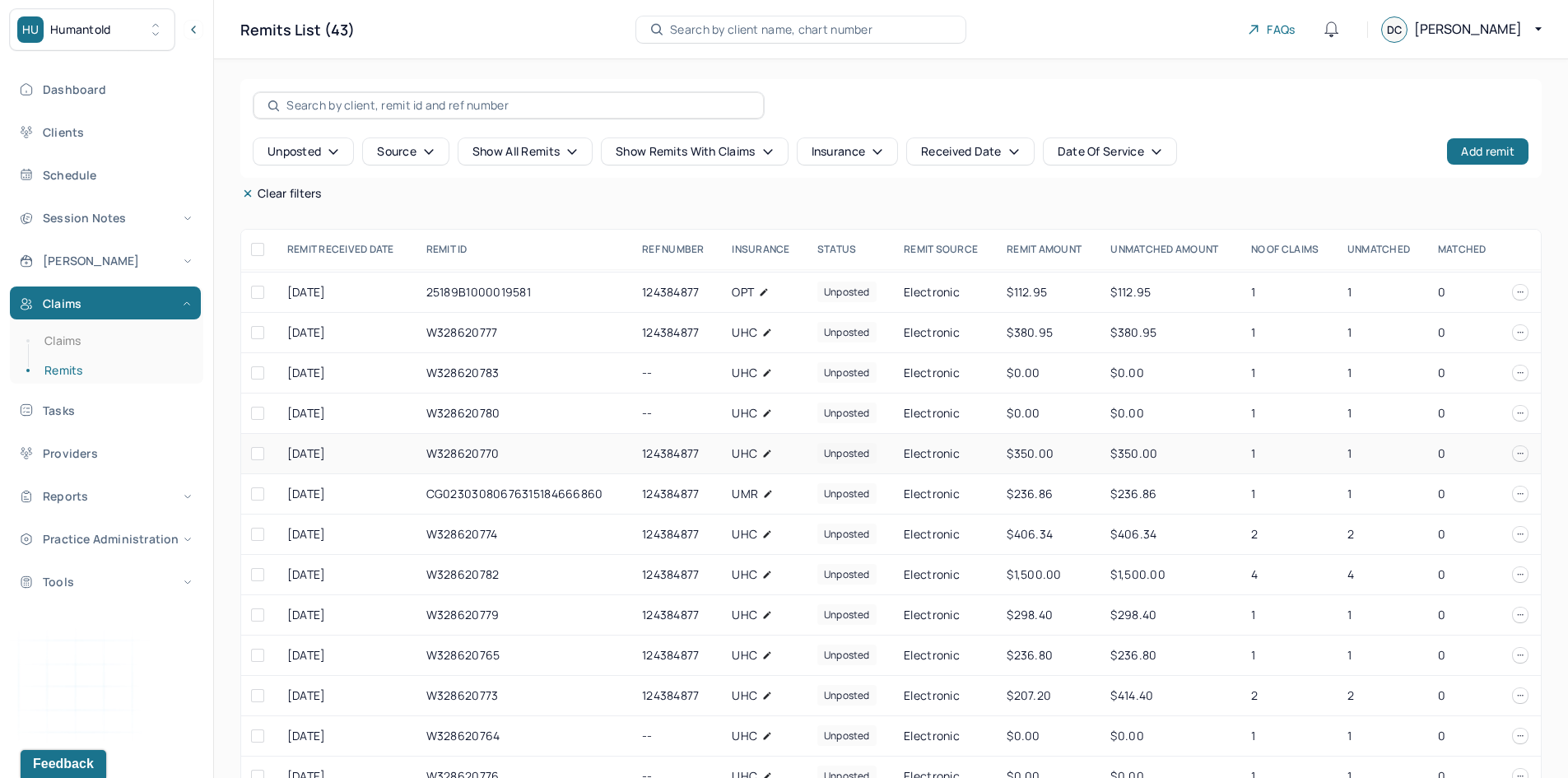 scroll, scrollTop: 165, scrollLeft: 0, axis: vertical 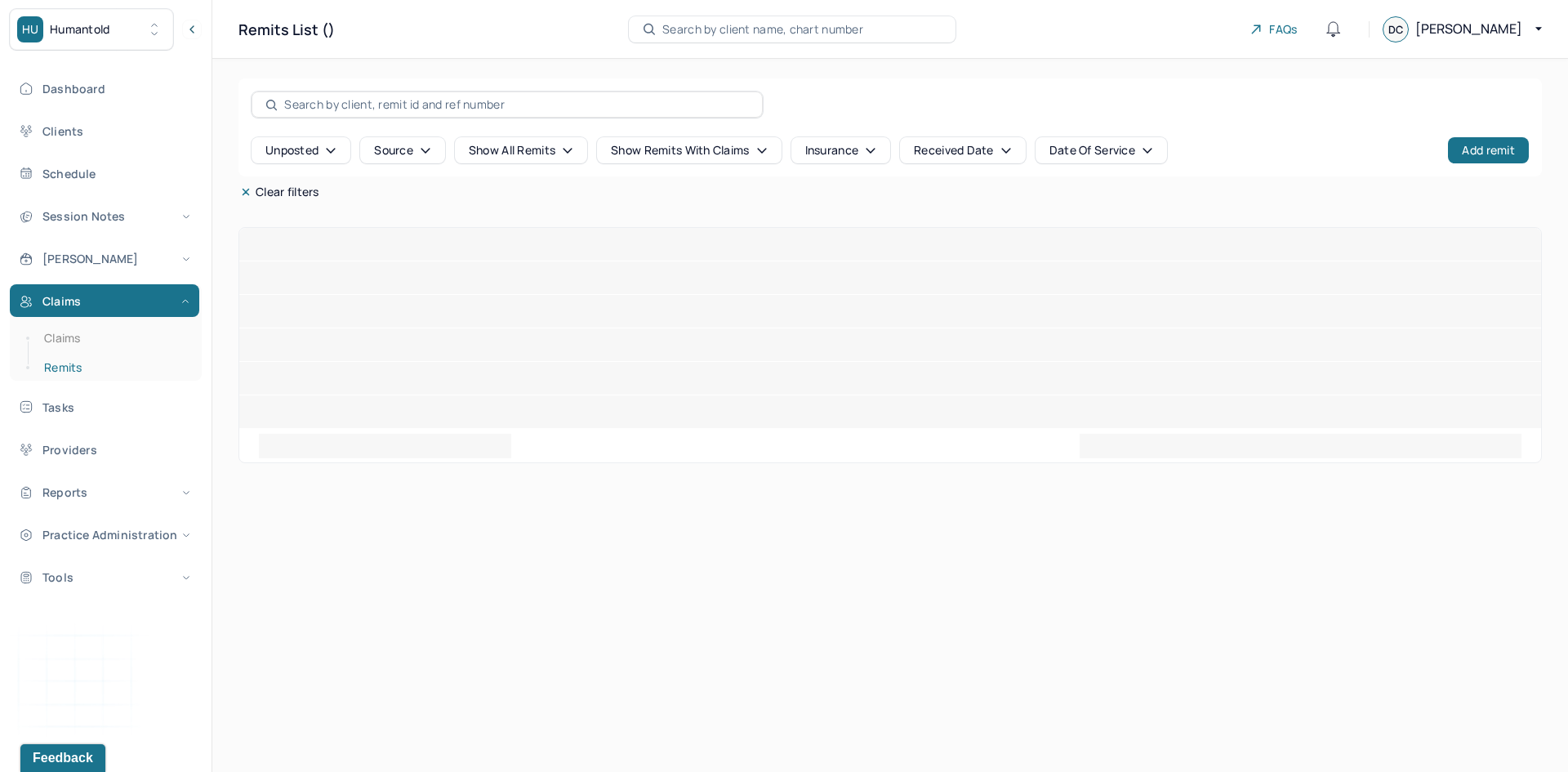click on "Remits" at bounding box center (114, 368) 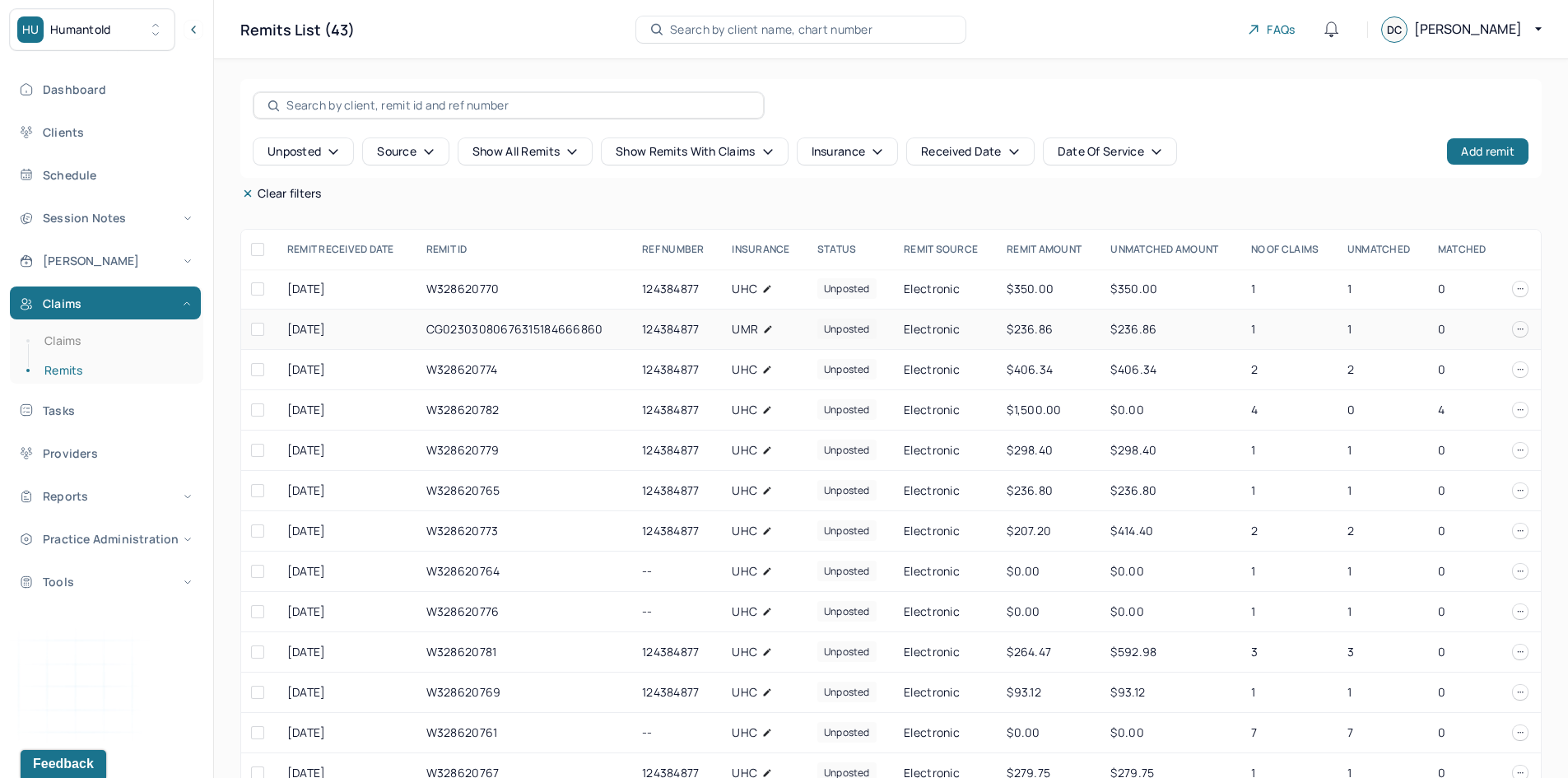 scroll, scrollTop: 329, scrollLeft: 0, axis: vertical 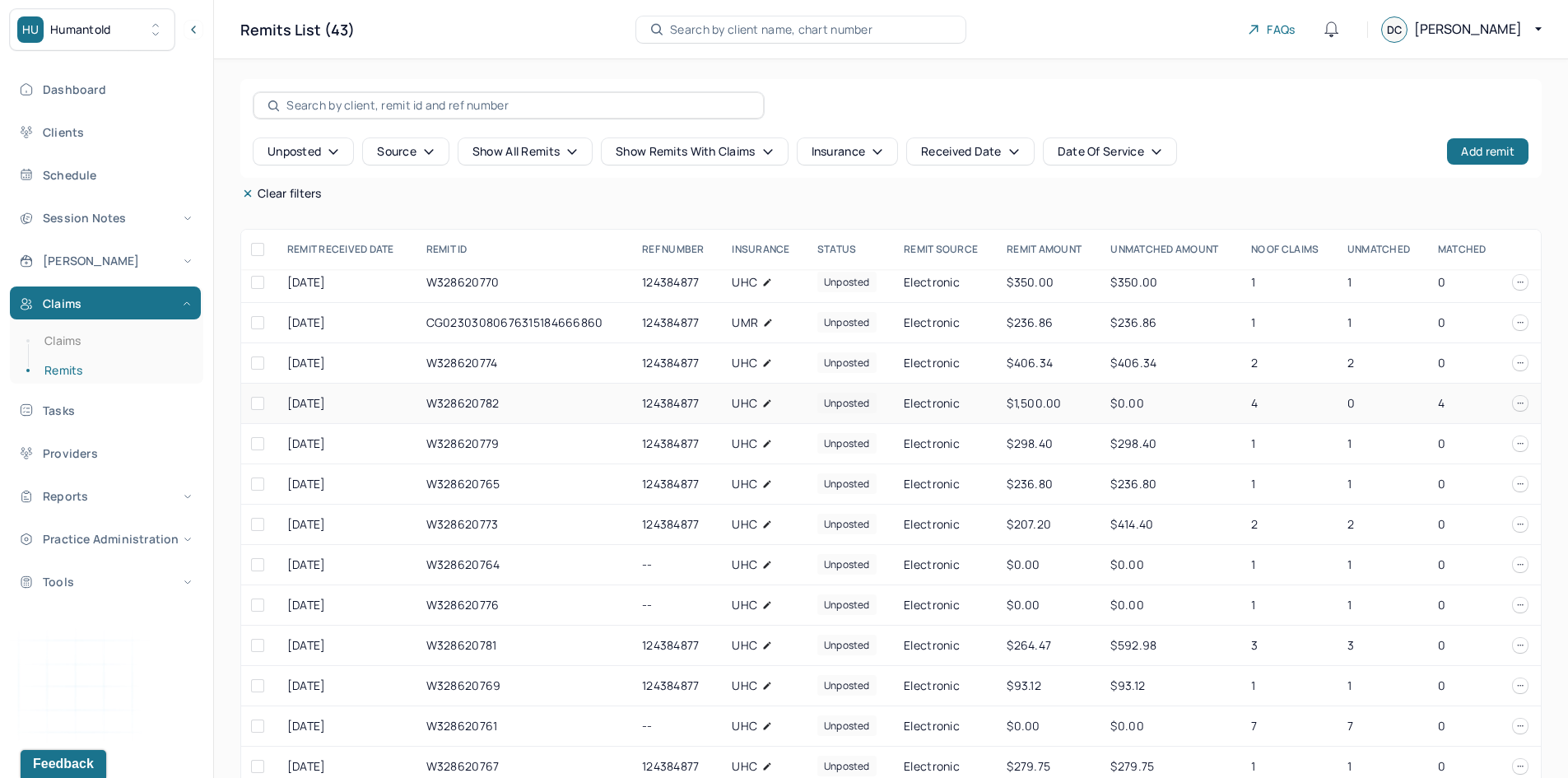 click at bounding box center (258, 403) 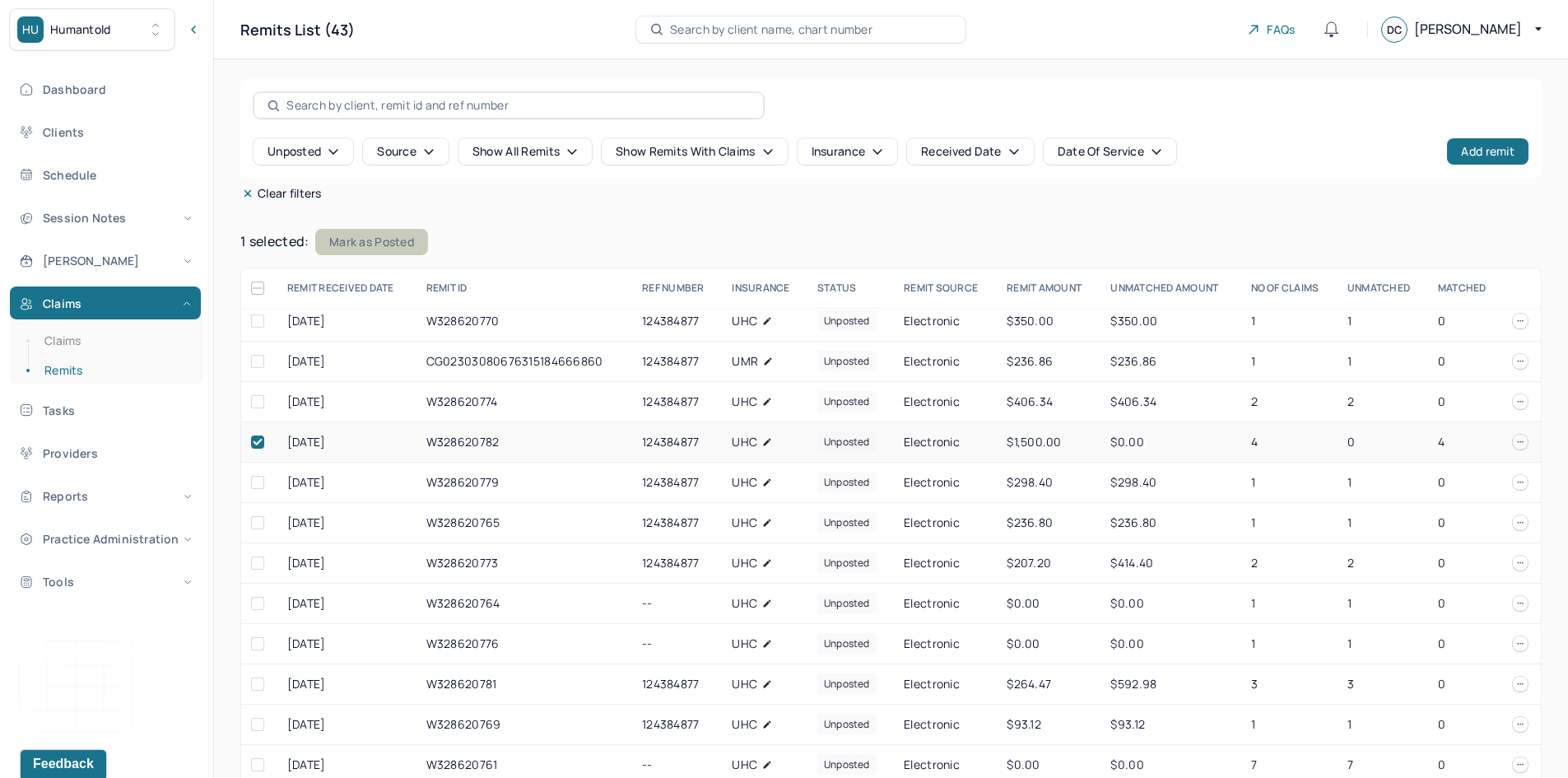 click on "Mark as Posted" at bounding box center [371, 242] 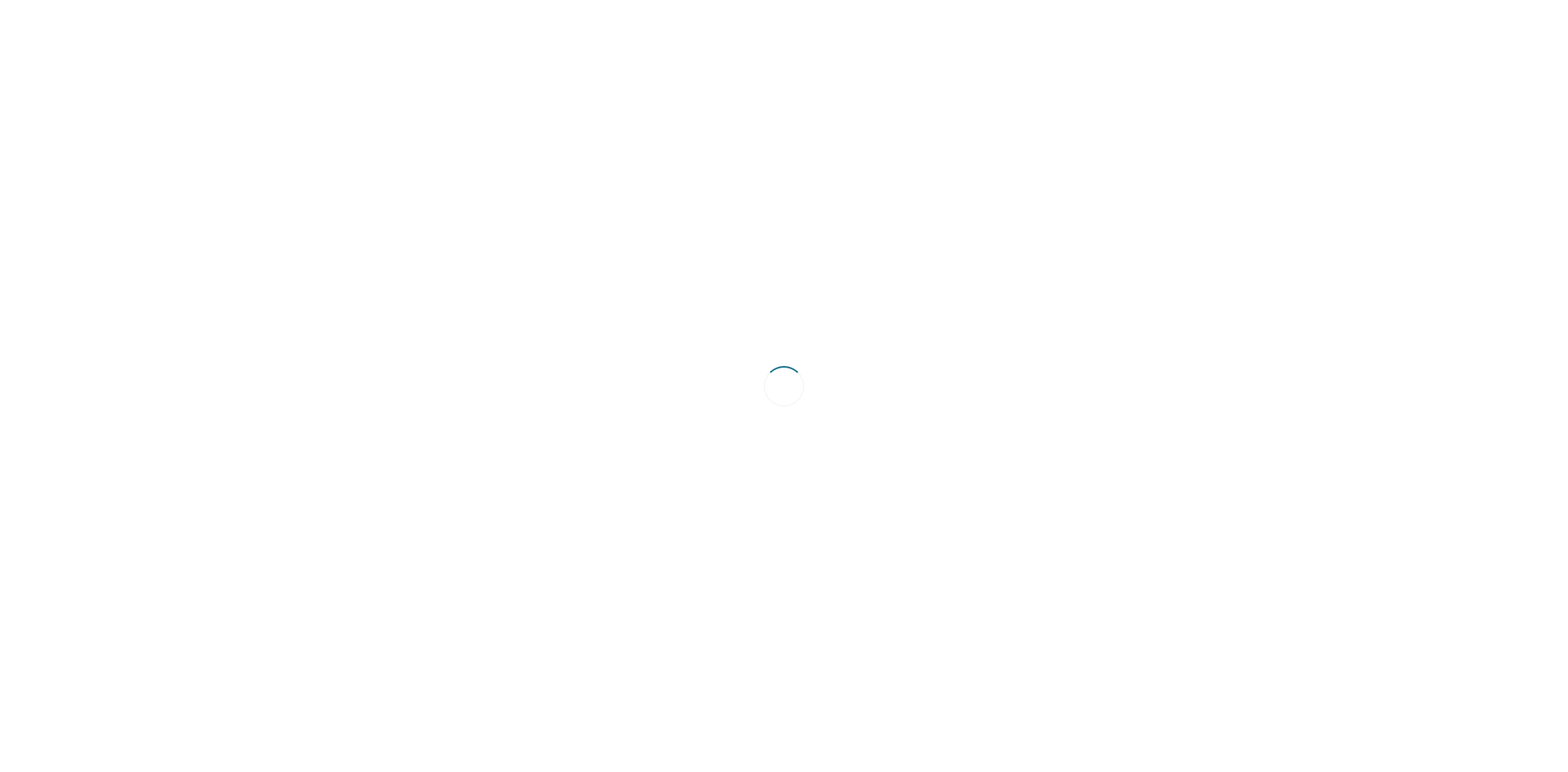 scroll, scrollTop: 0, scrollLeft: 0, axis: both 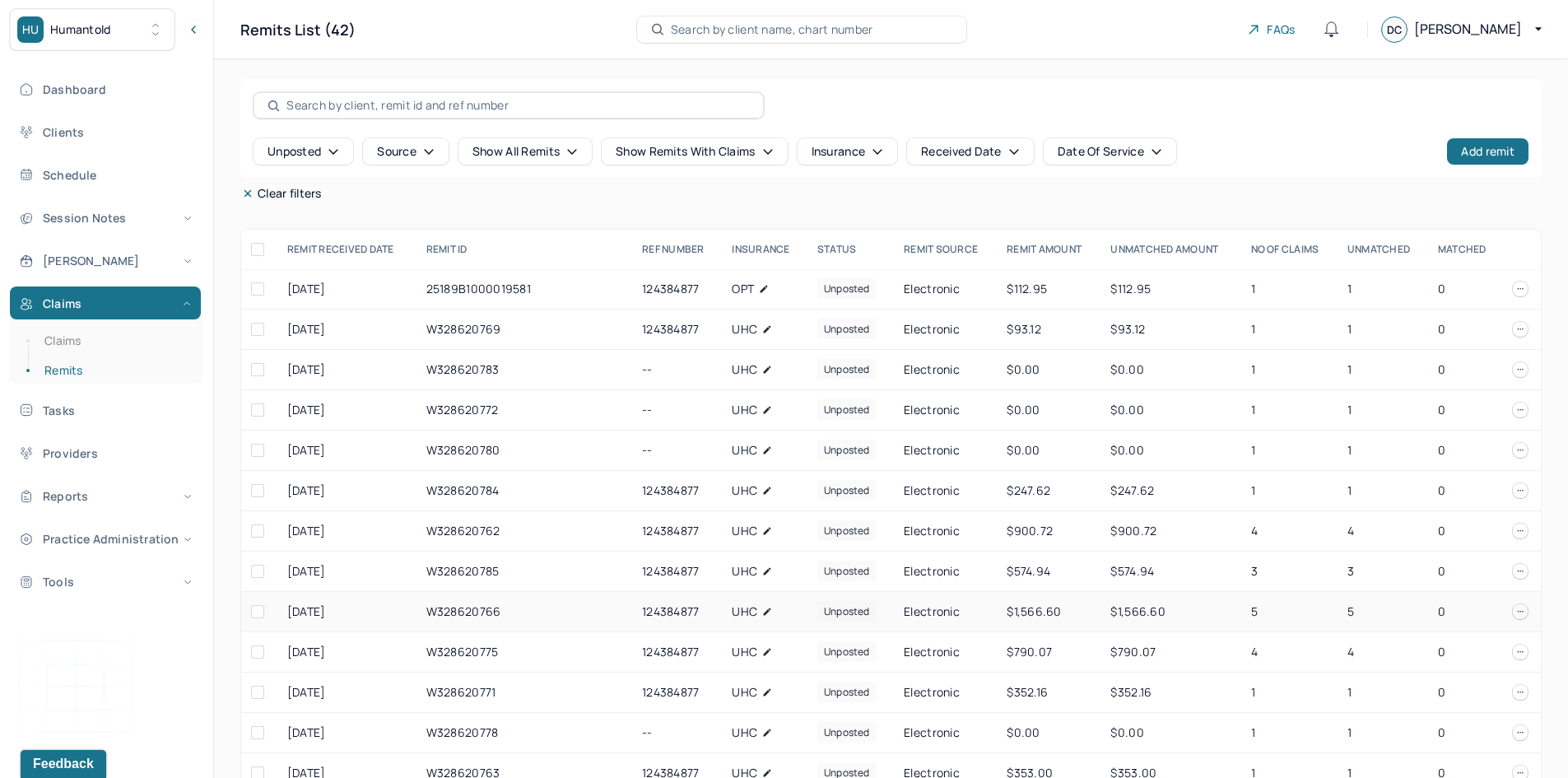 click on "W328620766" at bounding box center (524, 612) 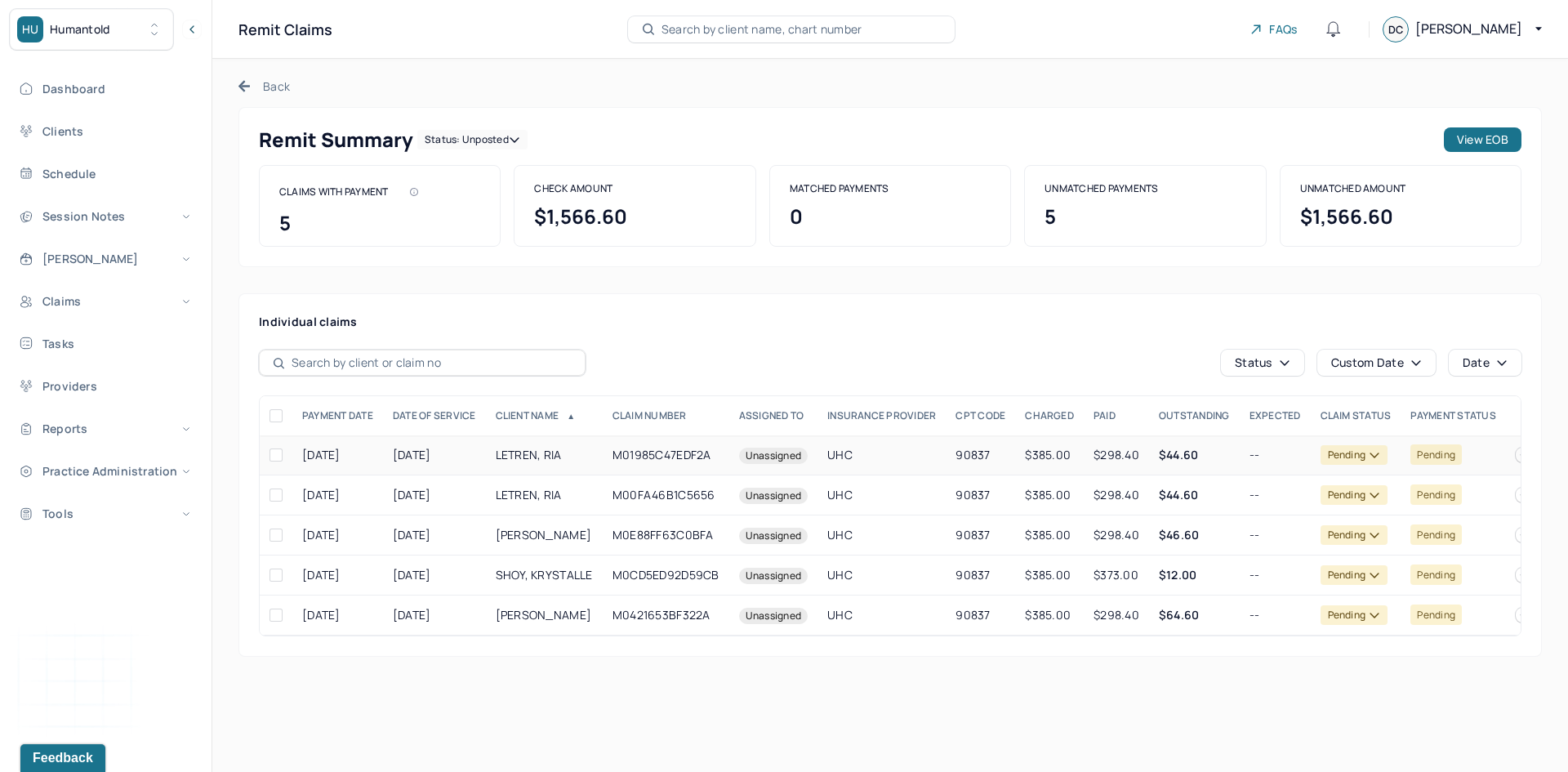 click on "[DATE]" at bounding box center [434, 455] 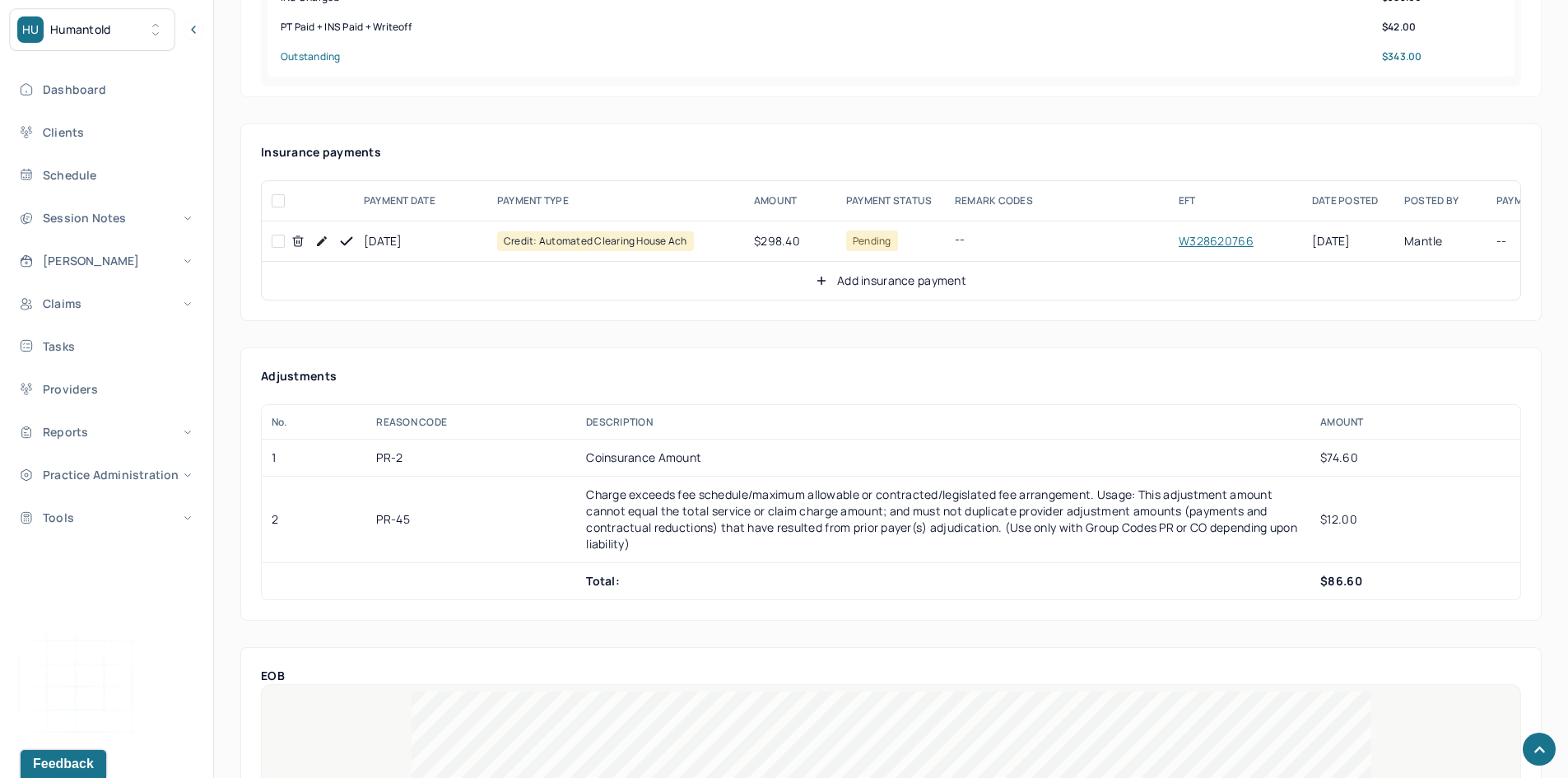 scroll, scrollTop: 741, scrollLeft: 0, axis: vertical 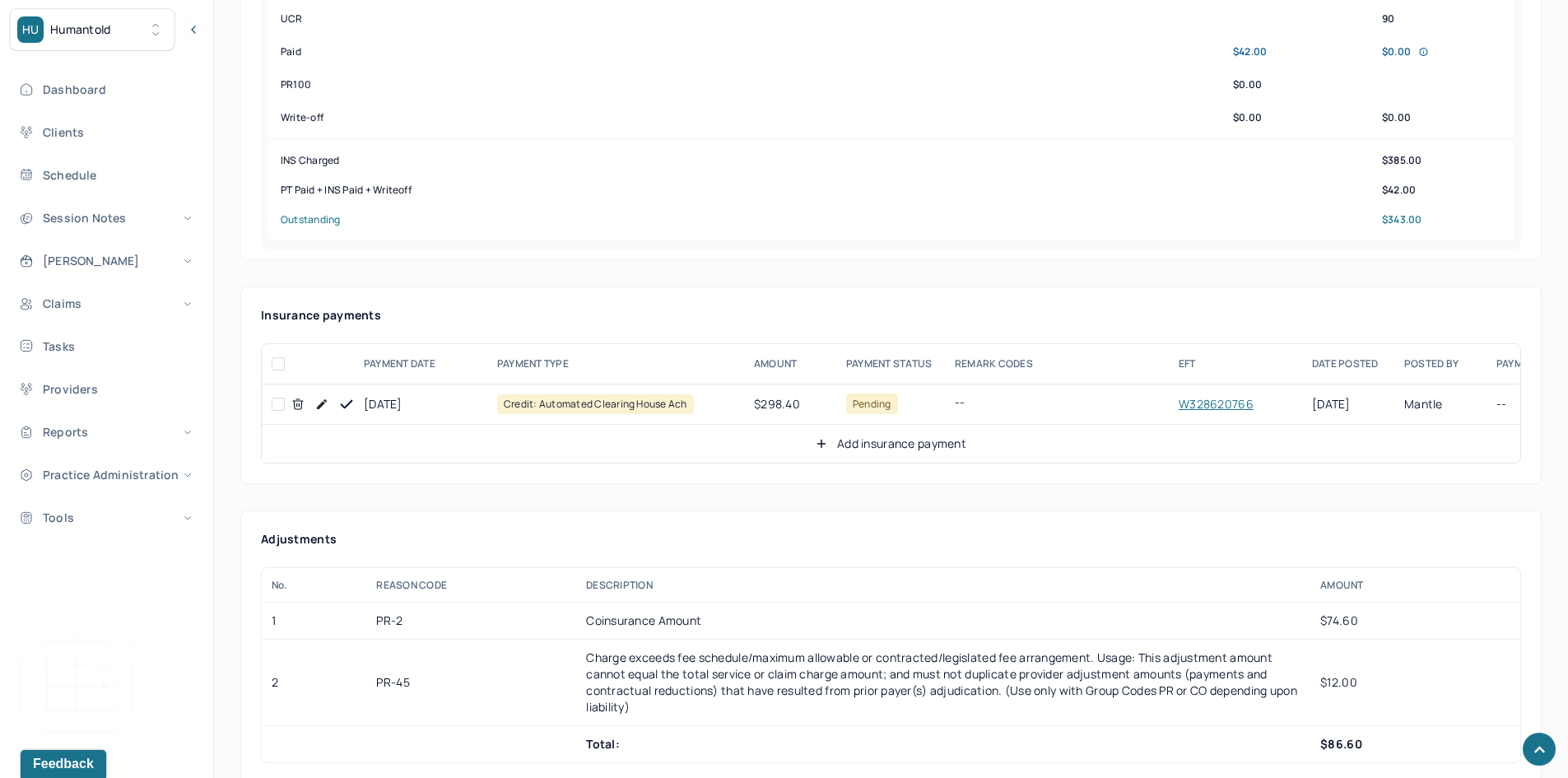 click at bounding box center [278, 404] 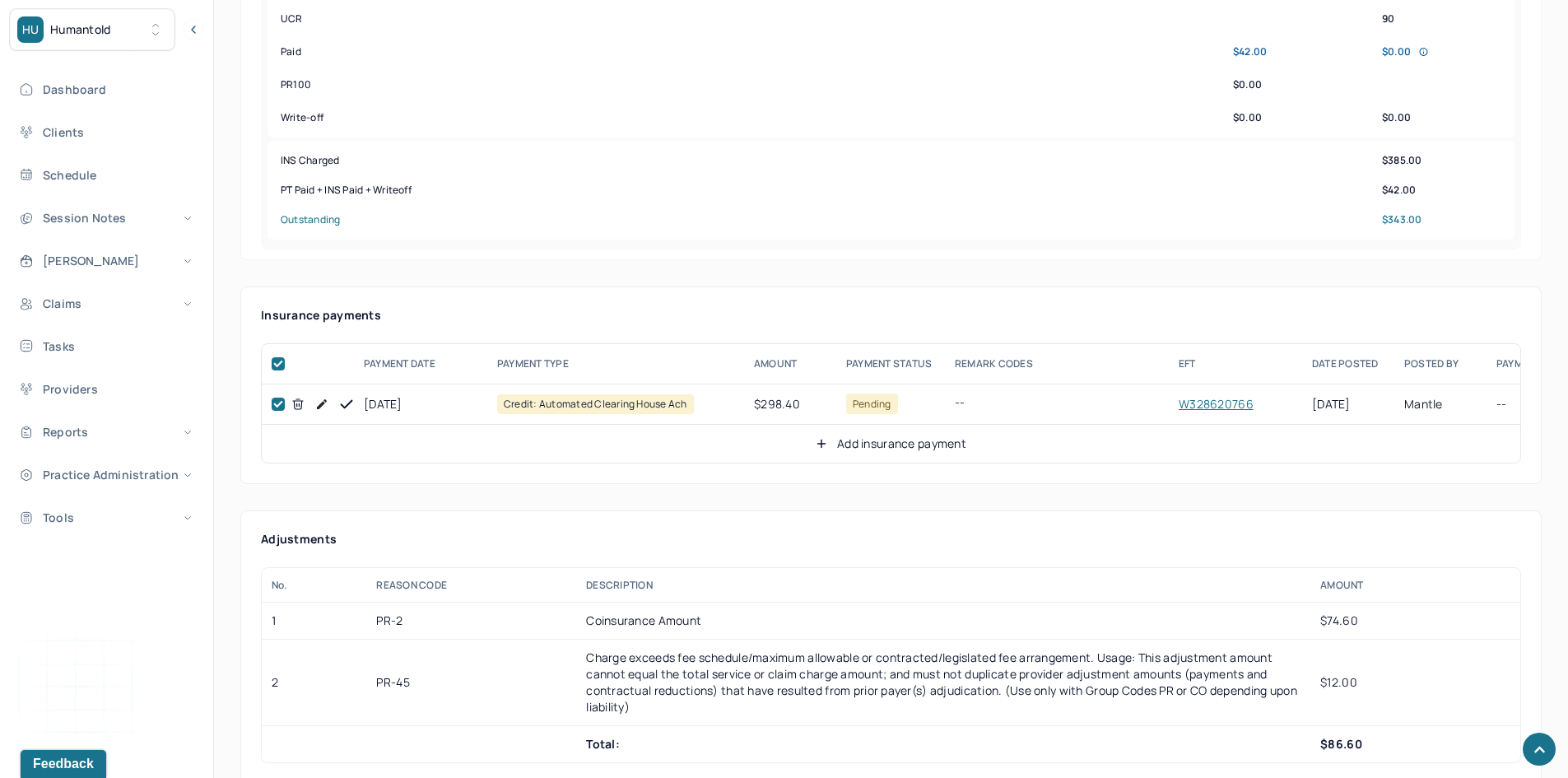 checkbox on "true" 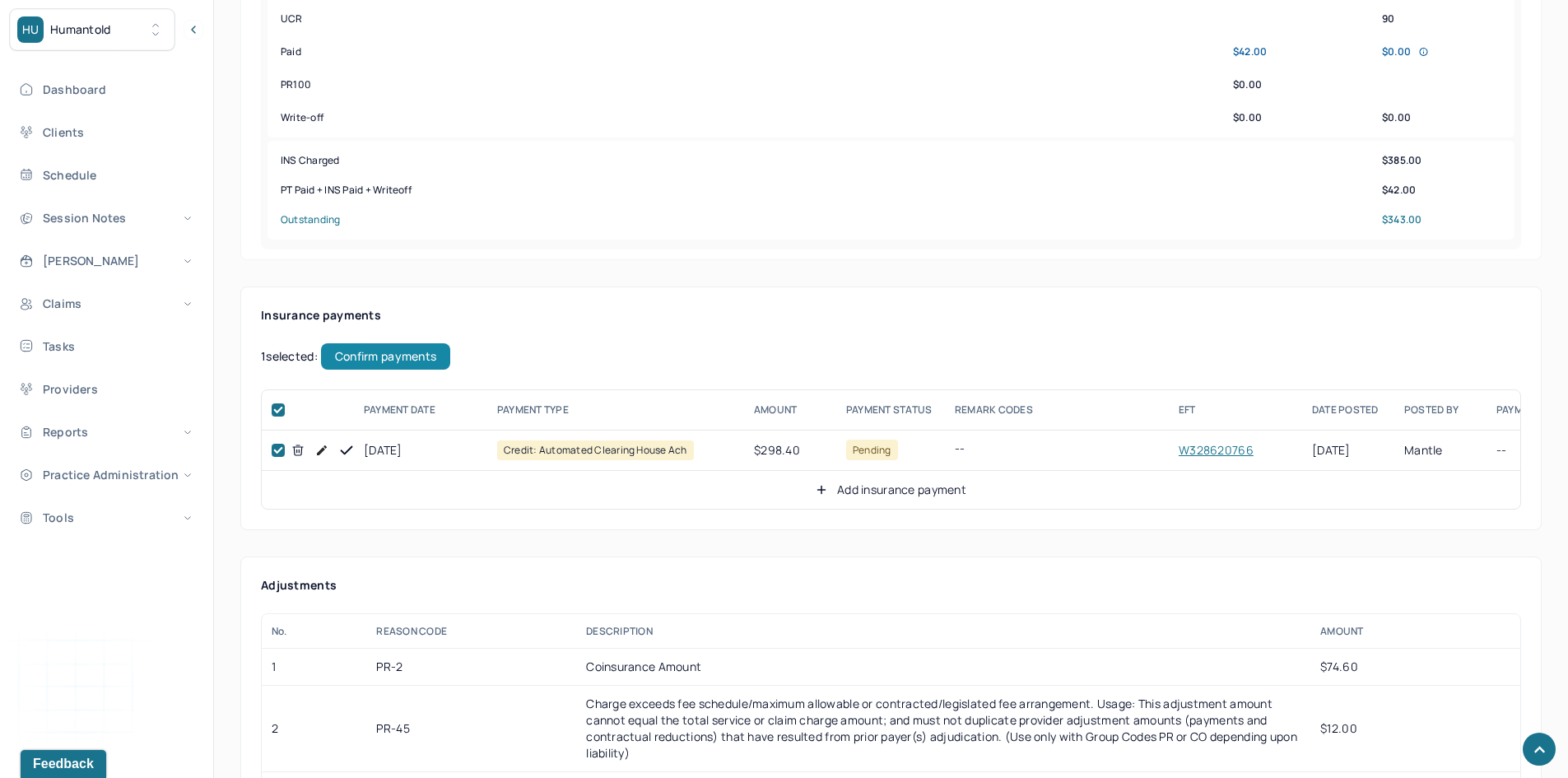 click on "Confirm payments" at bounding box center [385, 356] 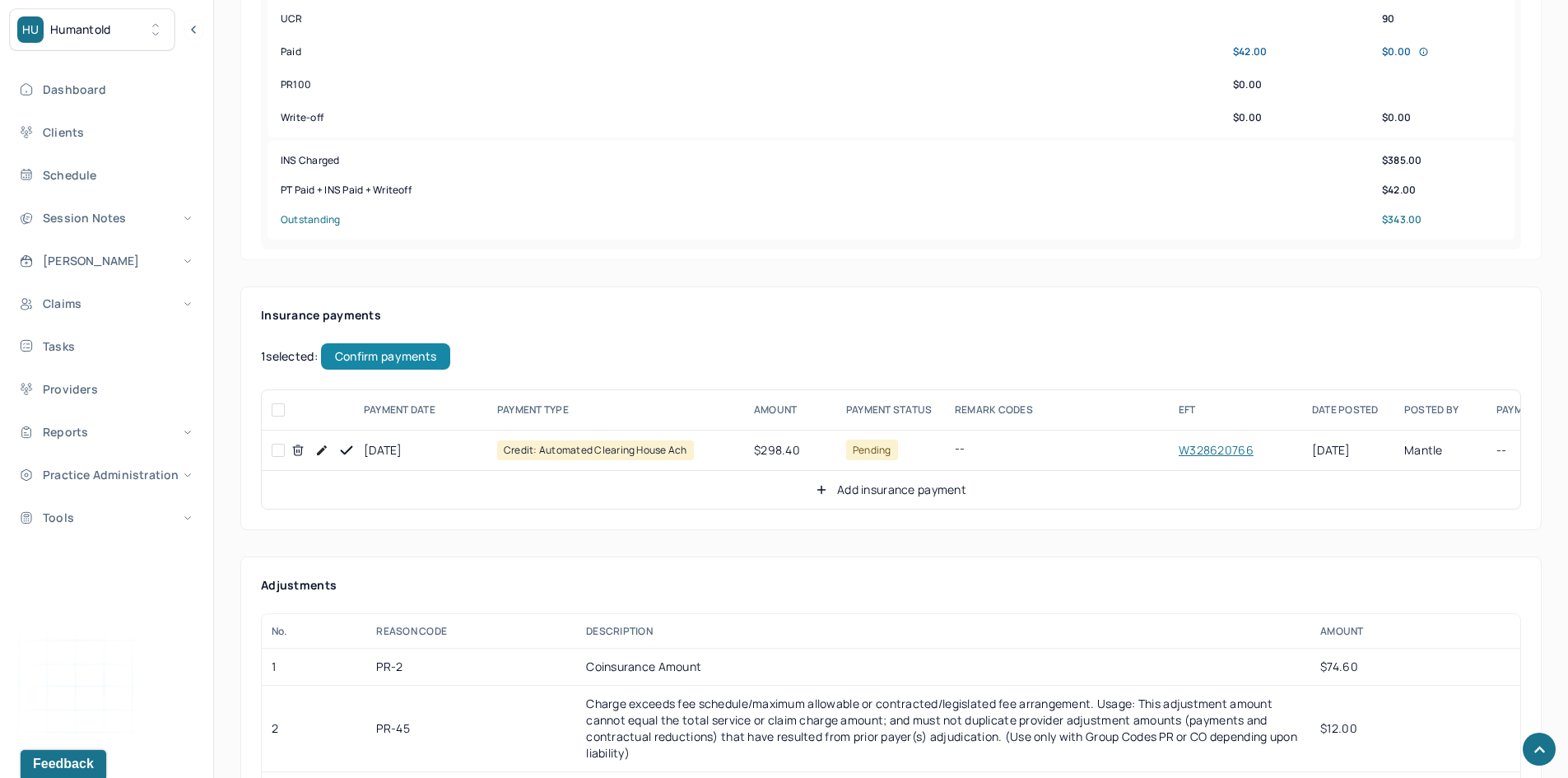 checkbox on "false" 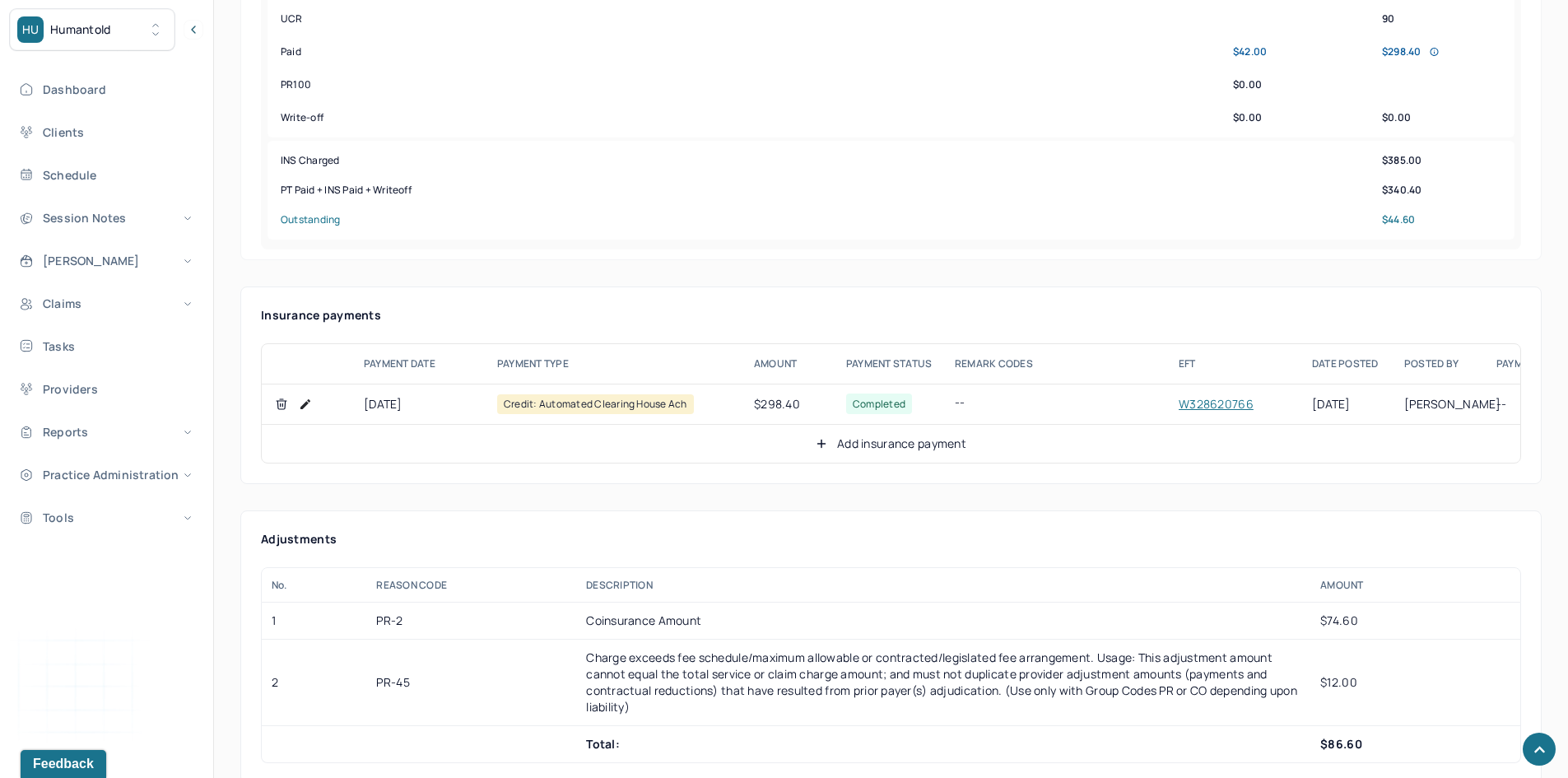 scroll, scrollTop: 823, scrollLeft: 0, axis: vertical 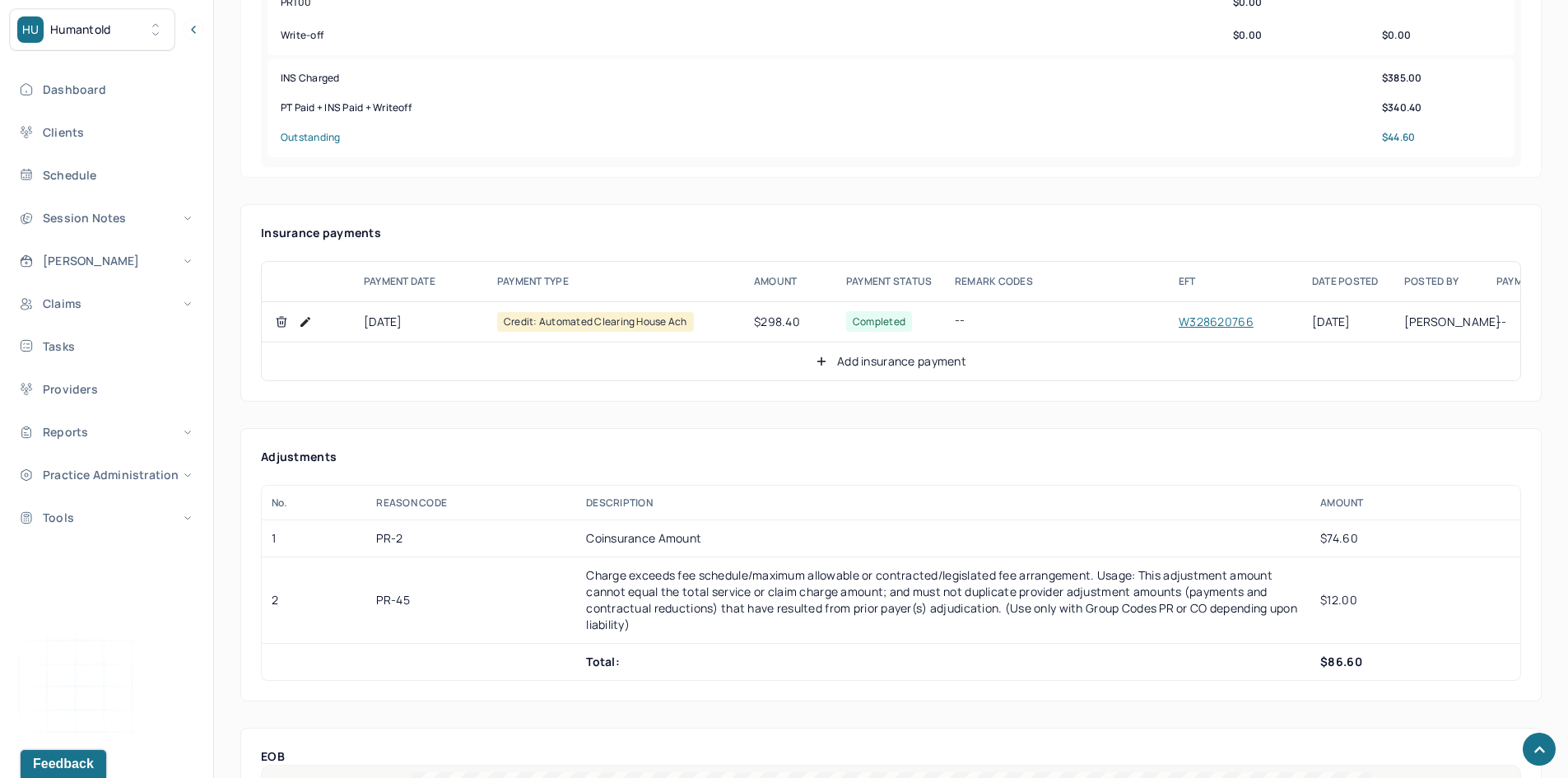 click 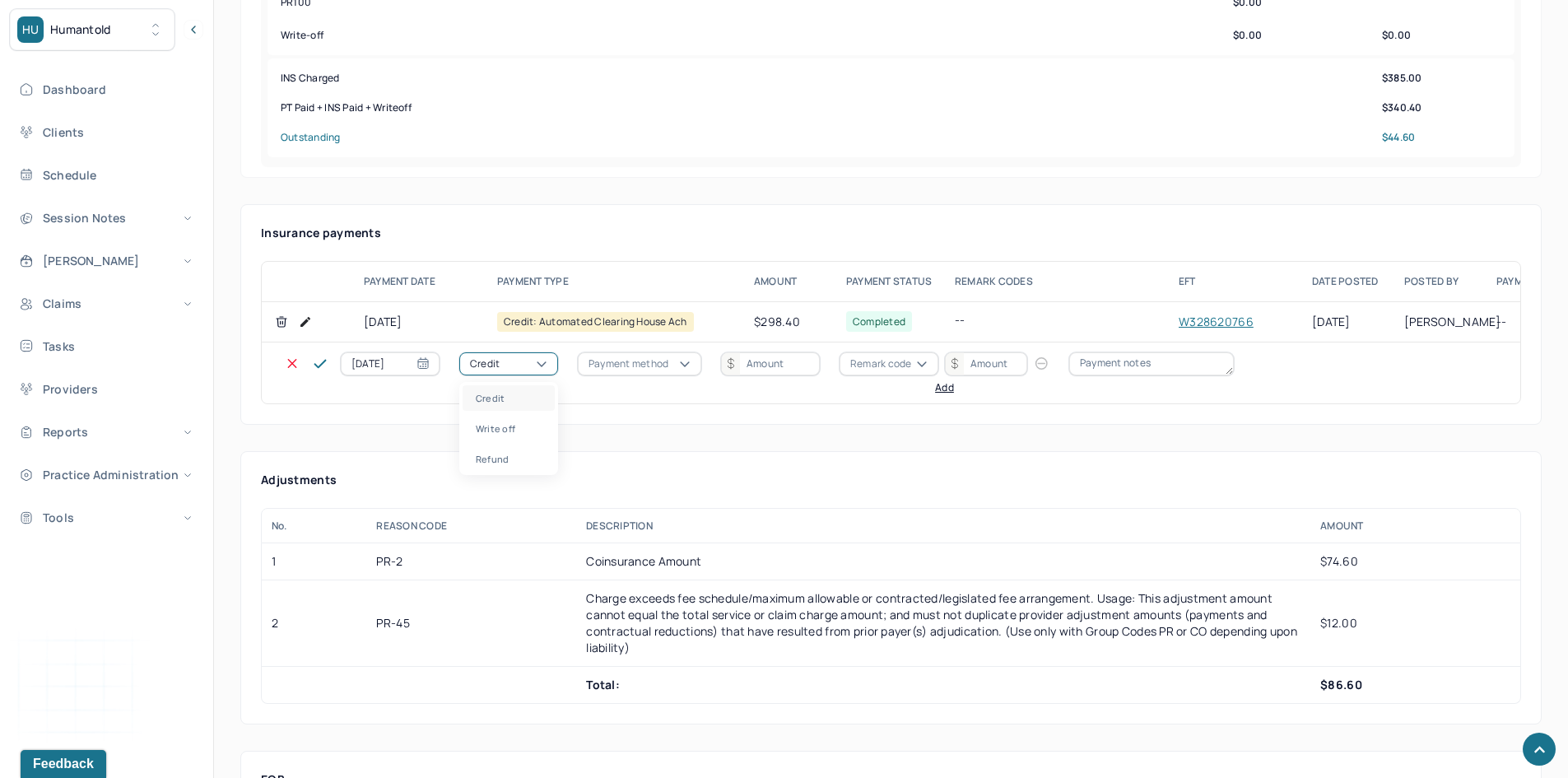click on "Credit" at bounding box center [509, 364] 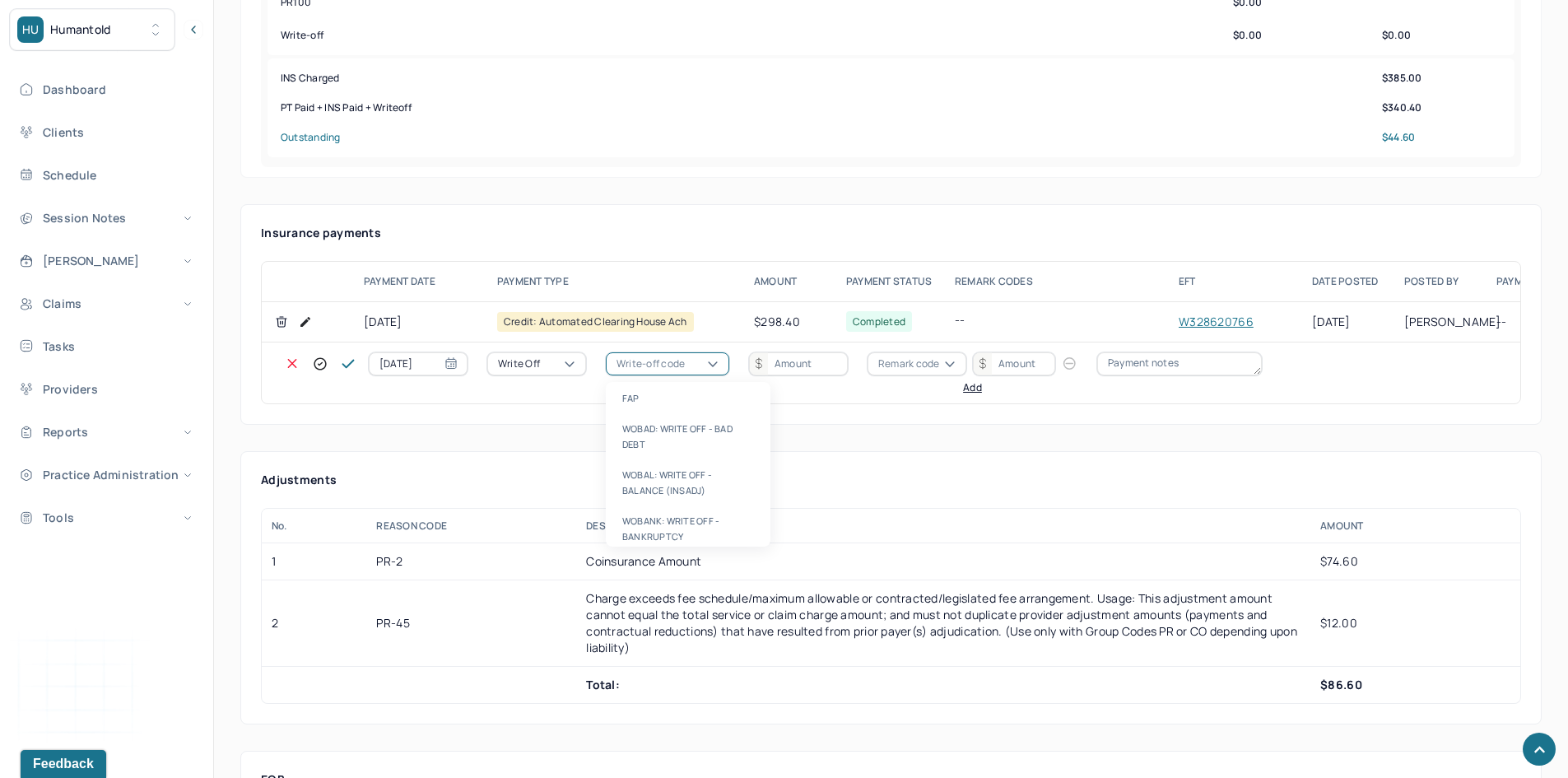 click on "Write-off code" at bounding box center (650, 364) 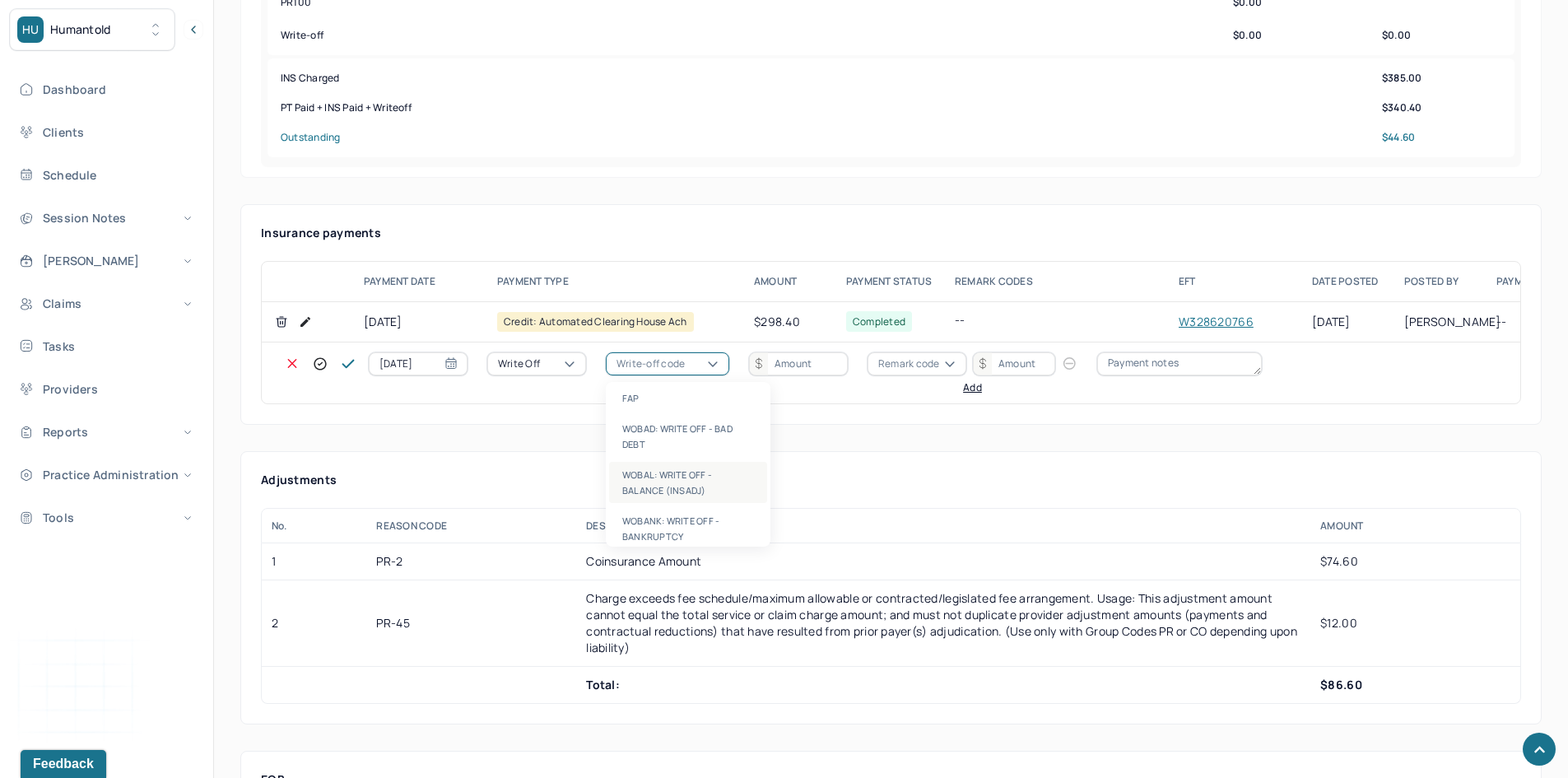 click on "WOBAL: WRITE OFF - BALANCE (INSADJ)" at bounding box center [688, 482] 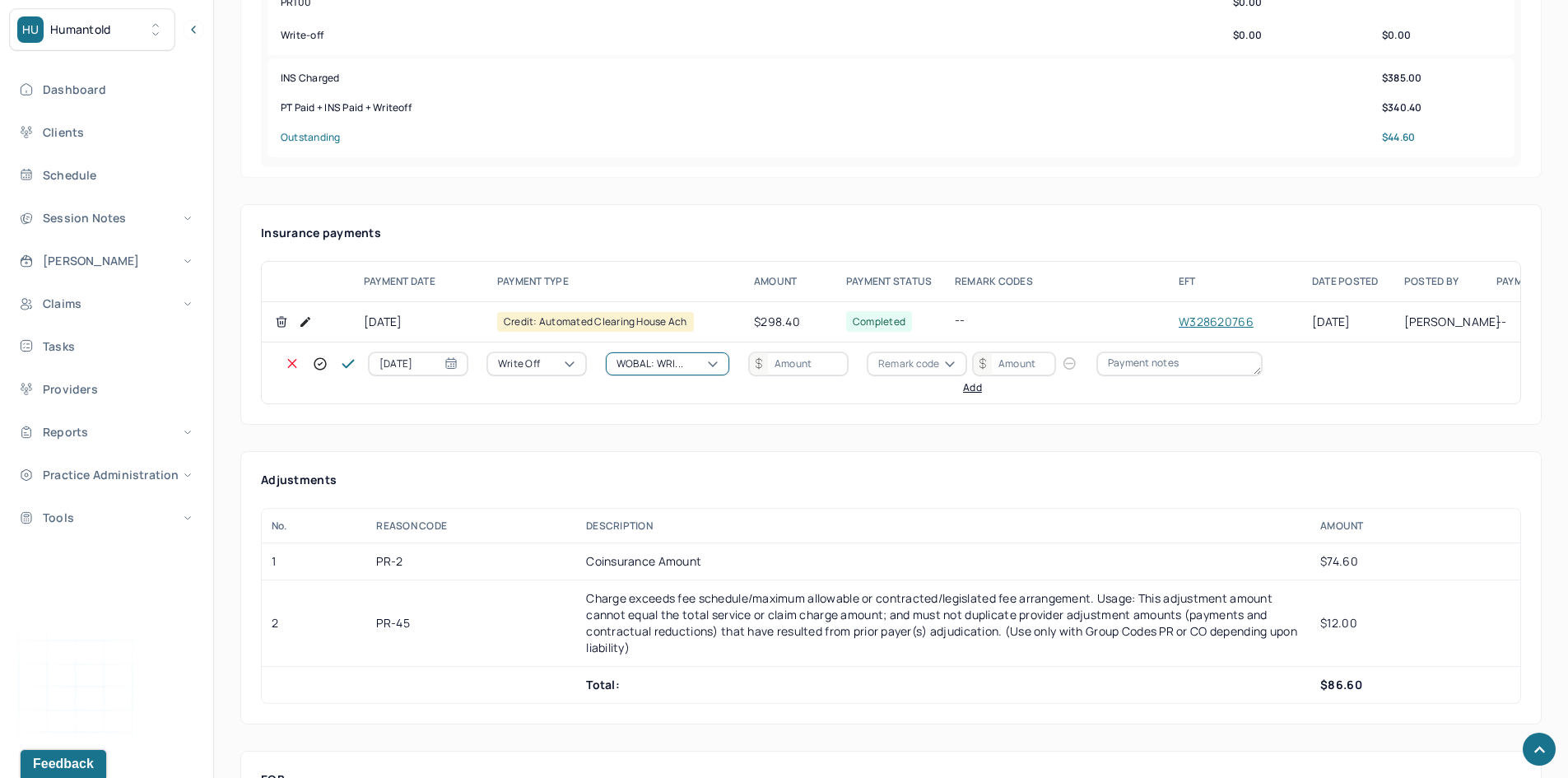 click at bounding box center (798, 364) 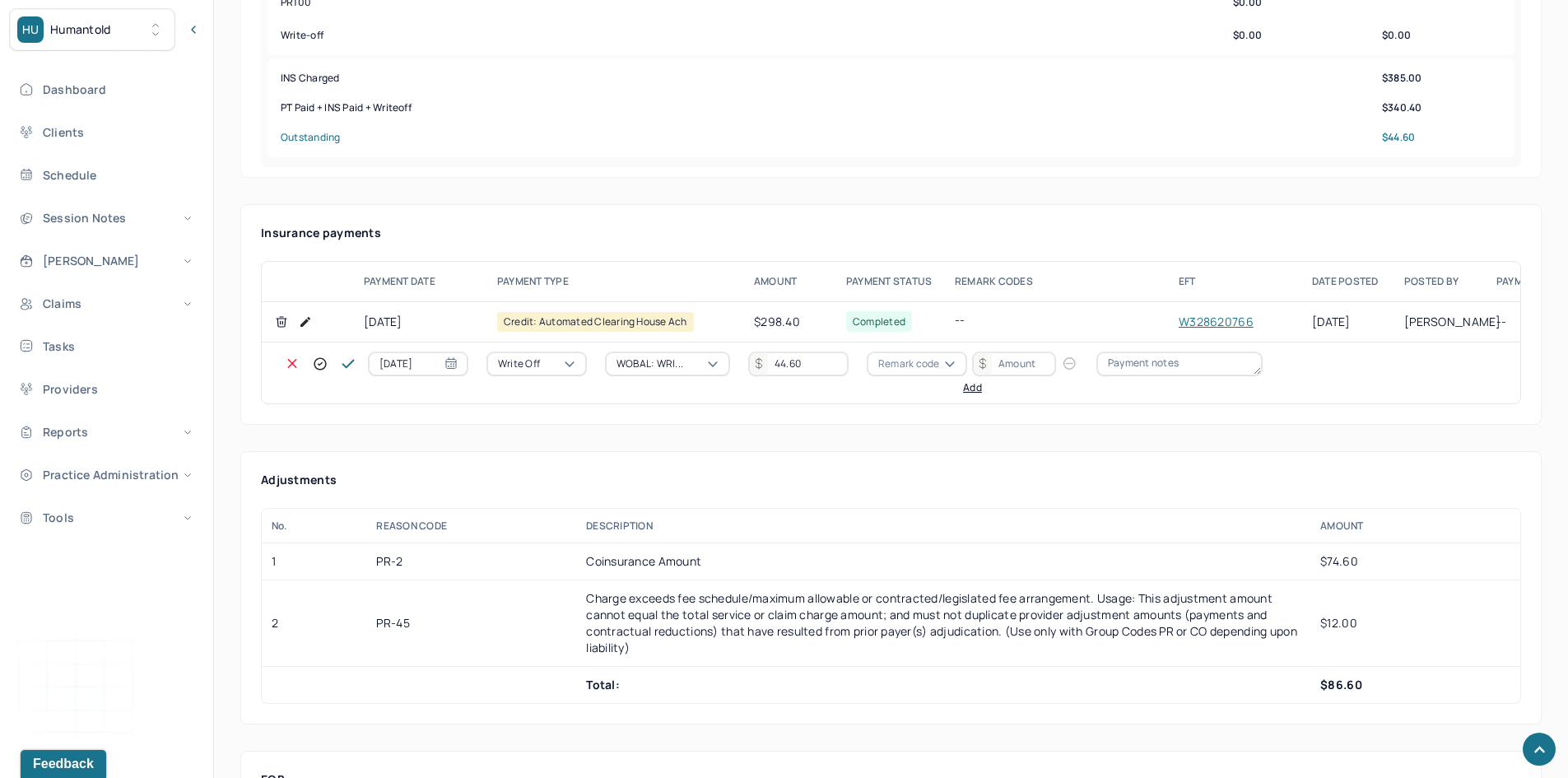 type on "44.60" 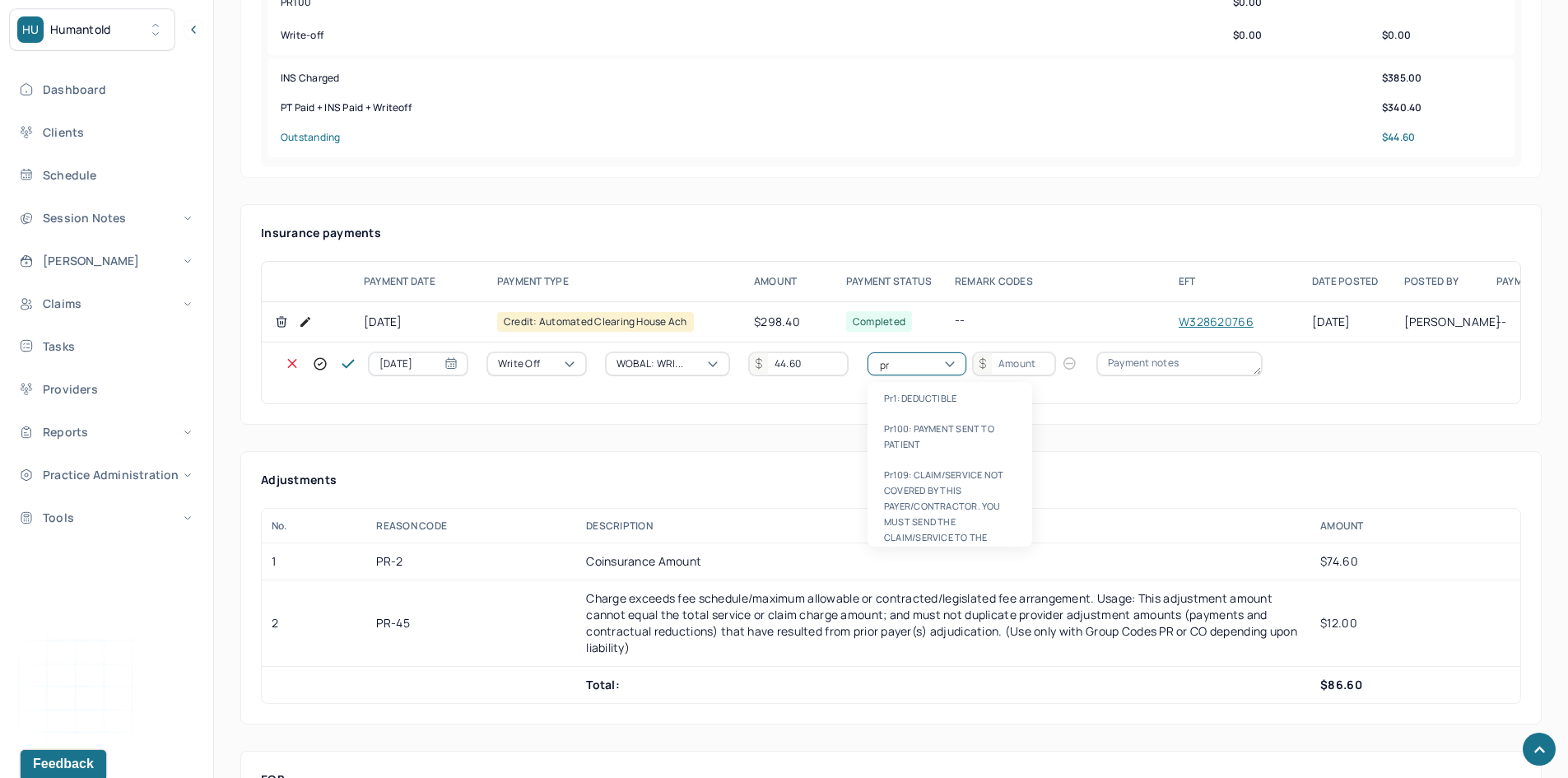 type on "pr2" 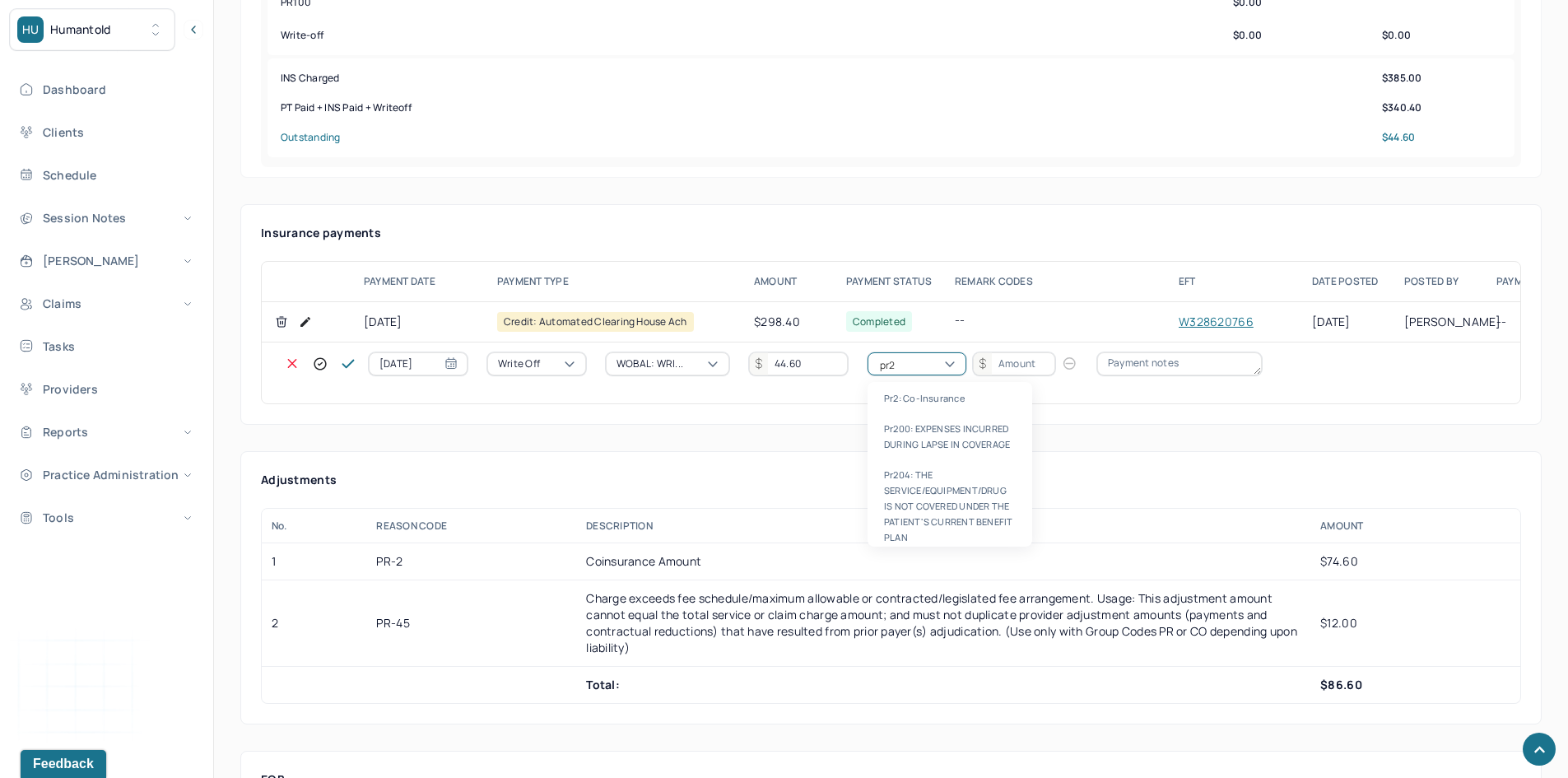 type 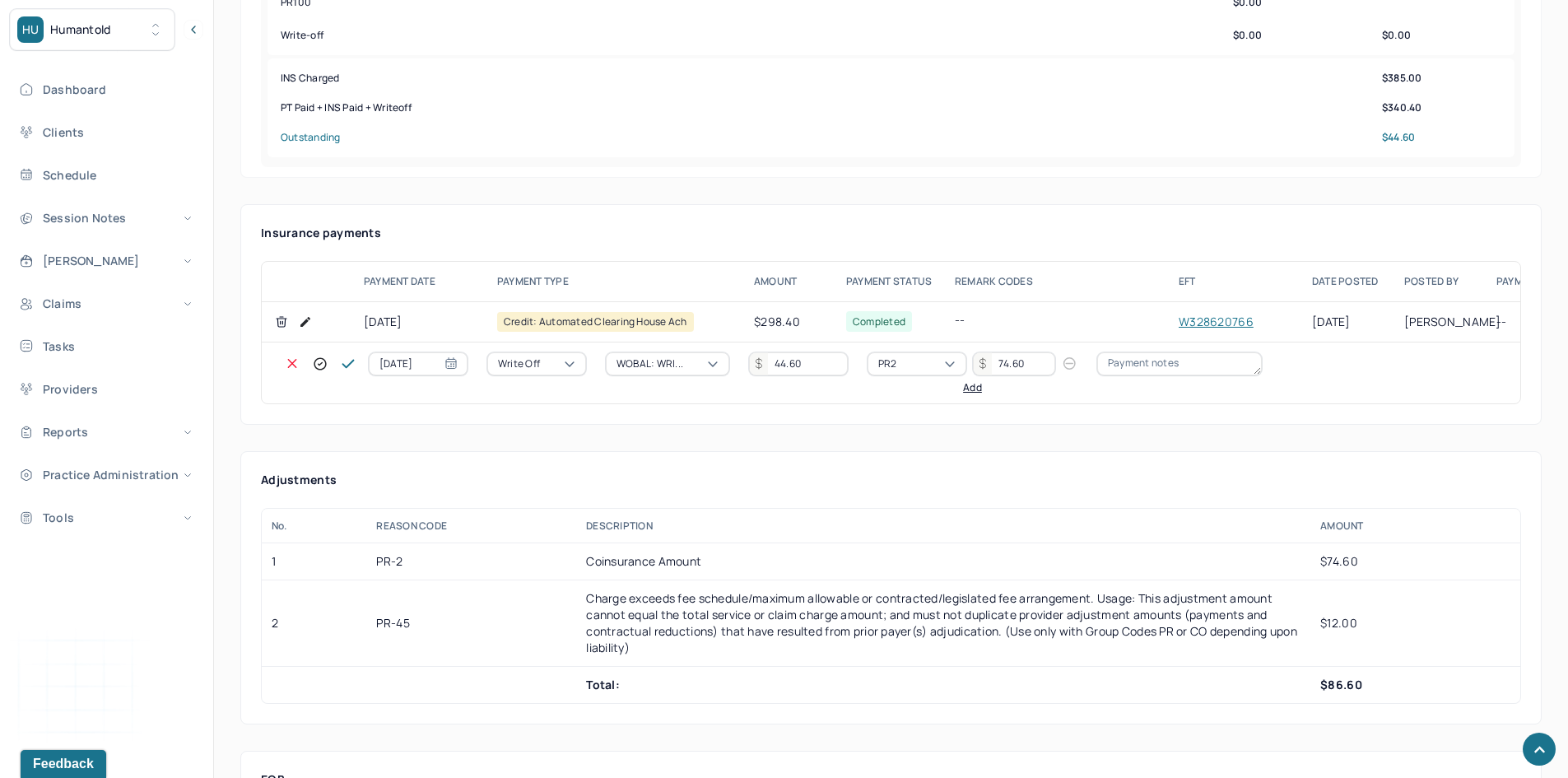 type on "74.60" 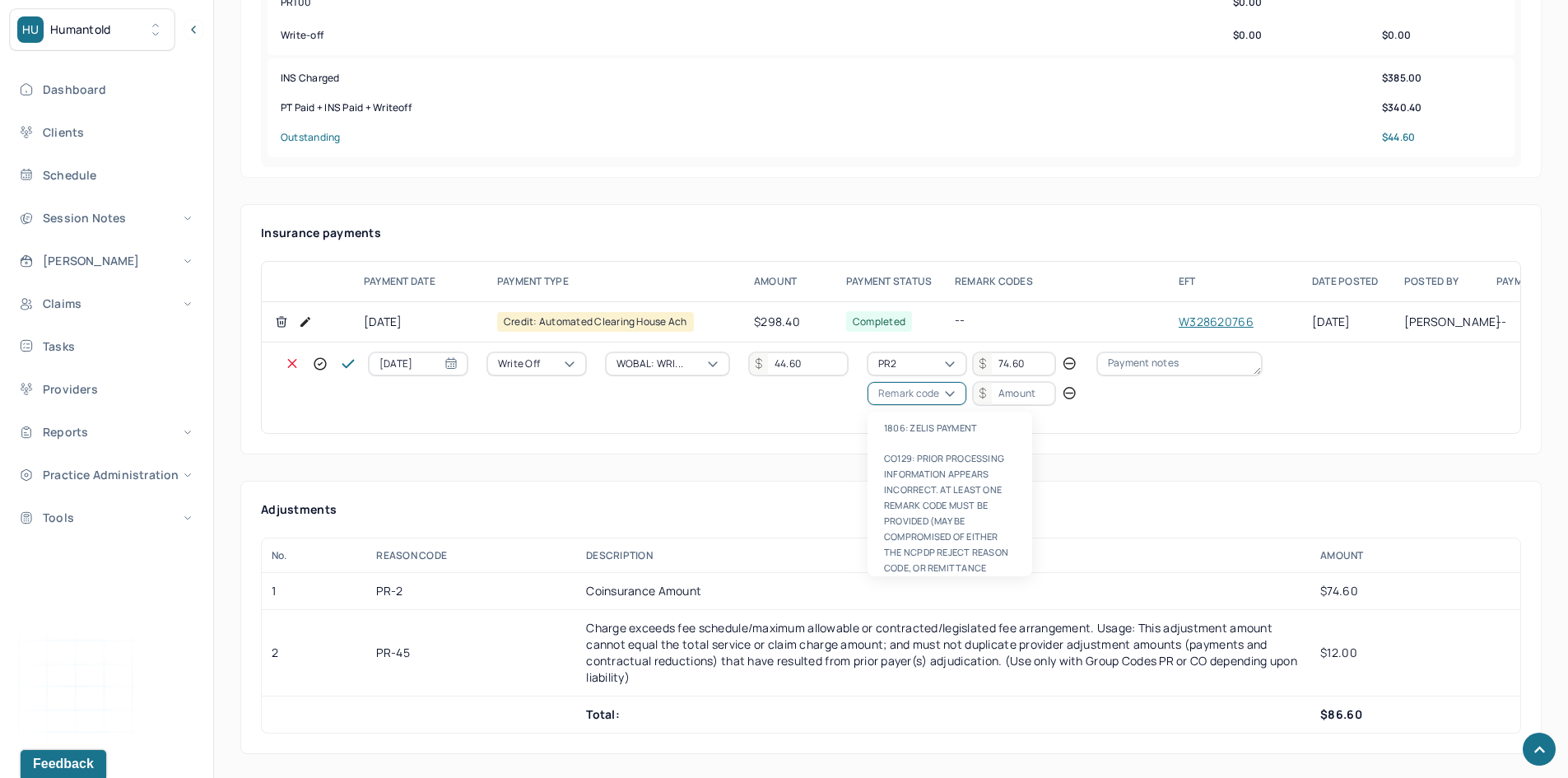 click on "Remark code" at bounding box center [909, 394] 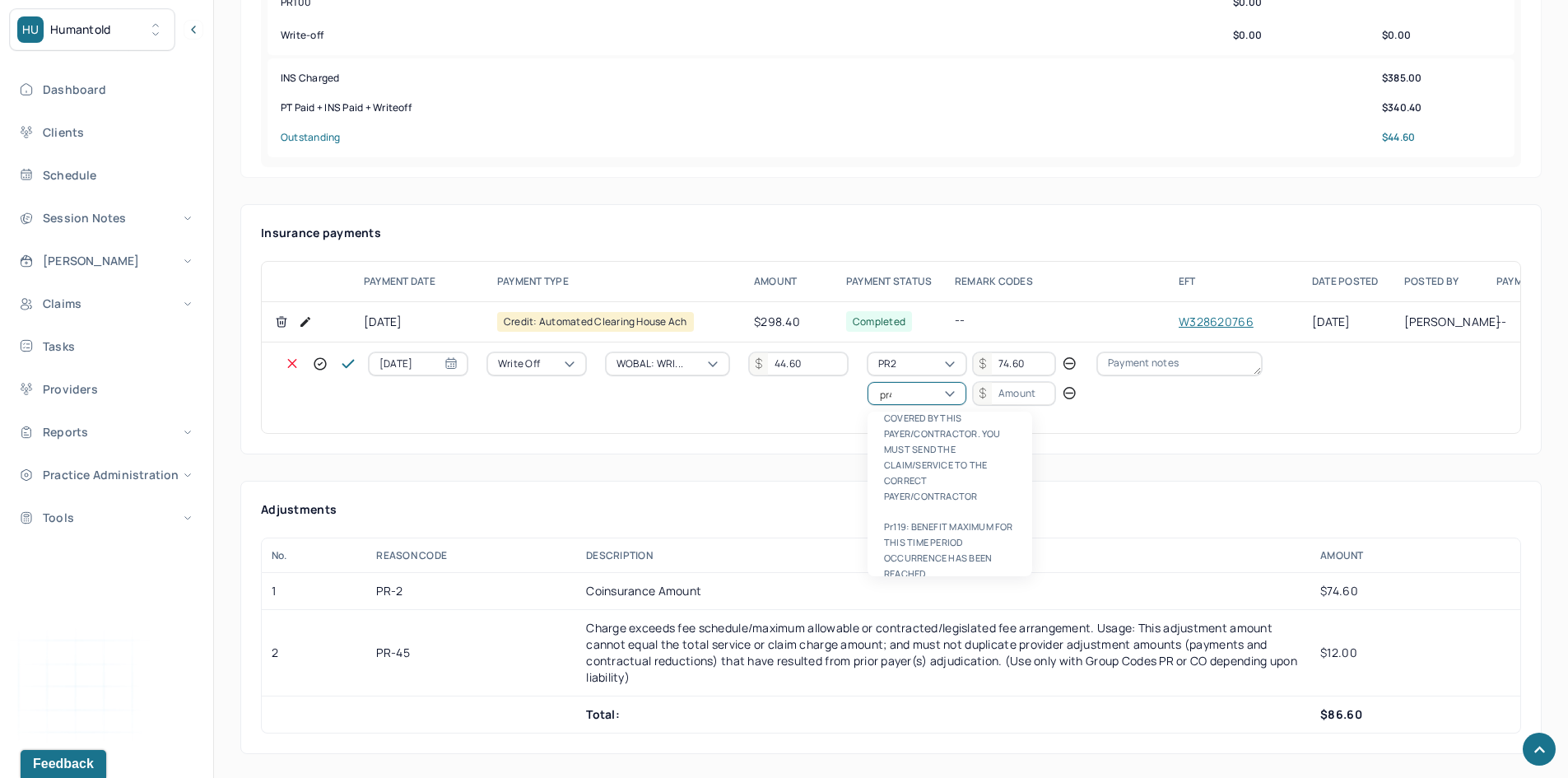 scroll, scrollTop: 0, scrollLeft: 0, axis: both 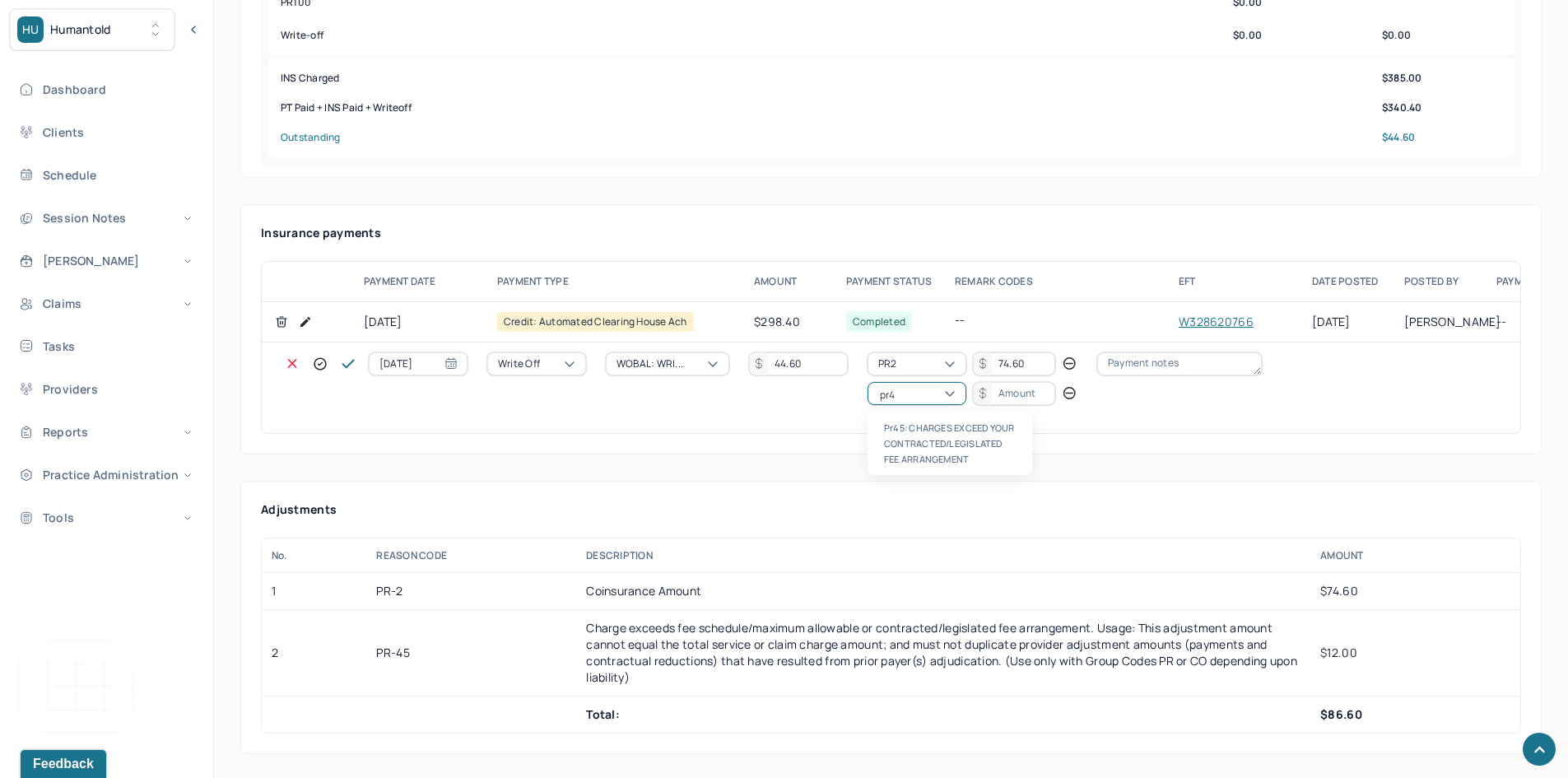 type on "pr45" 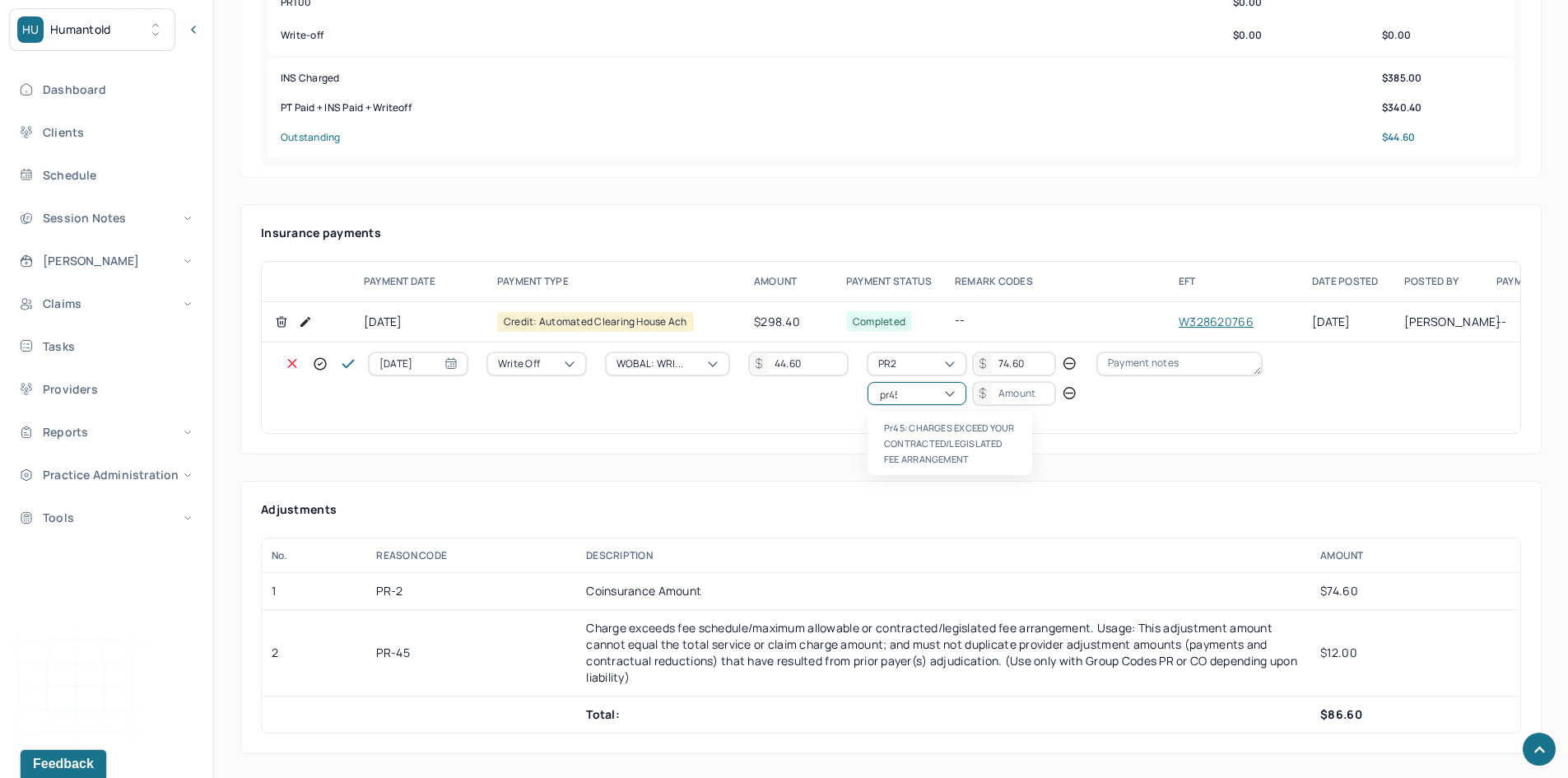 type 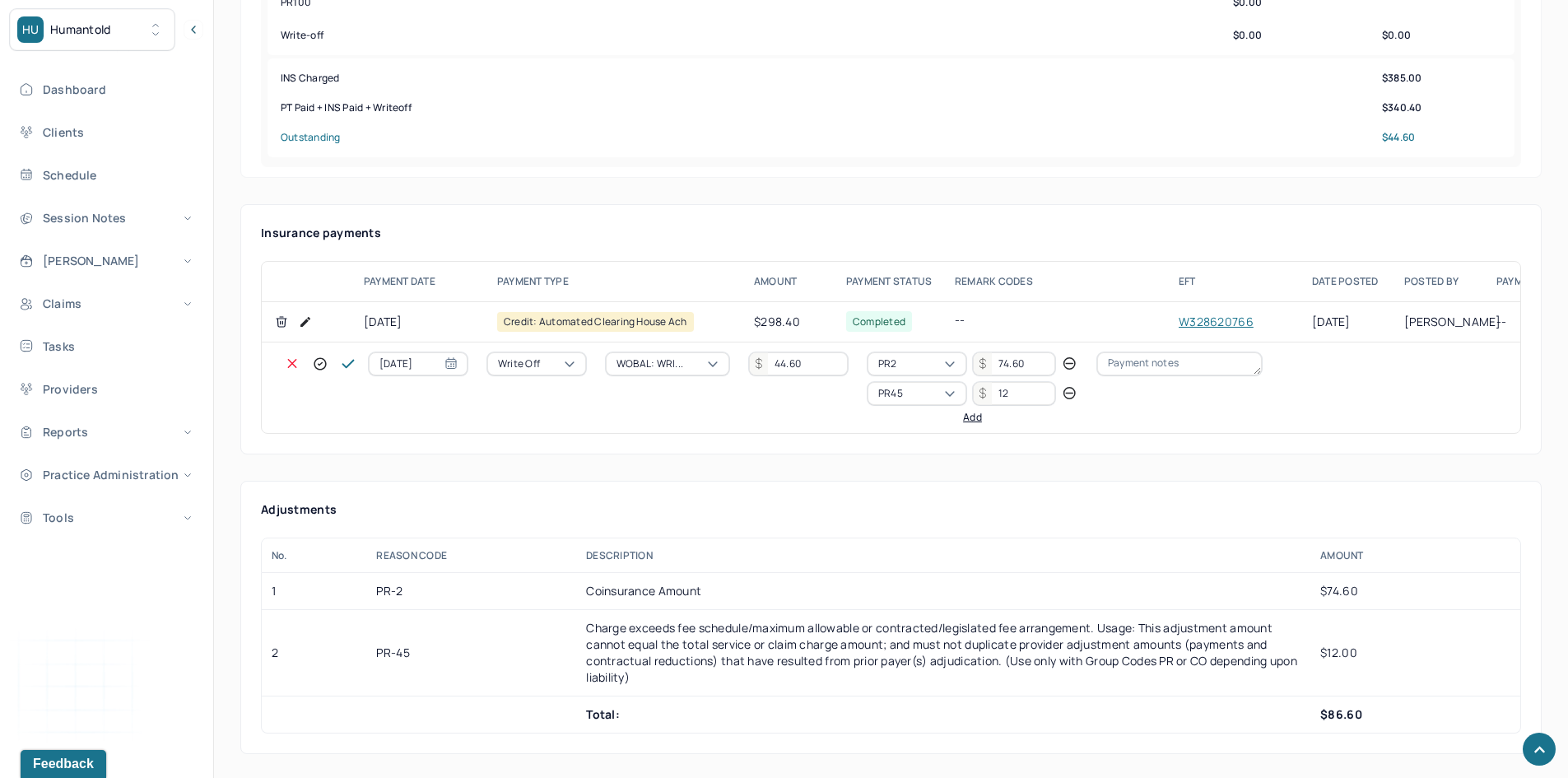 type on "12" 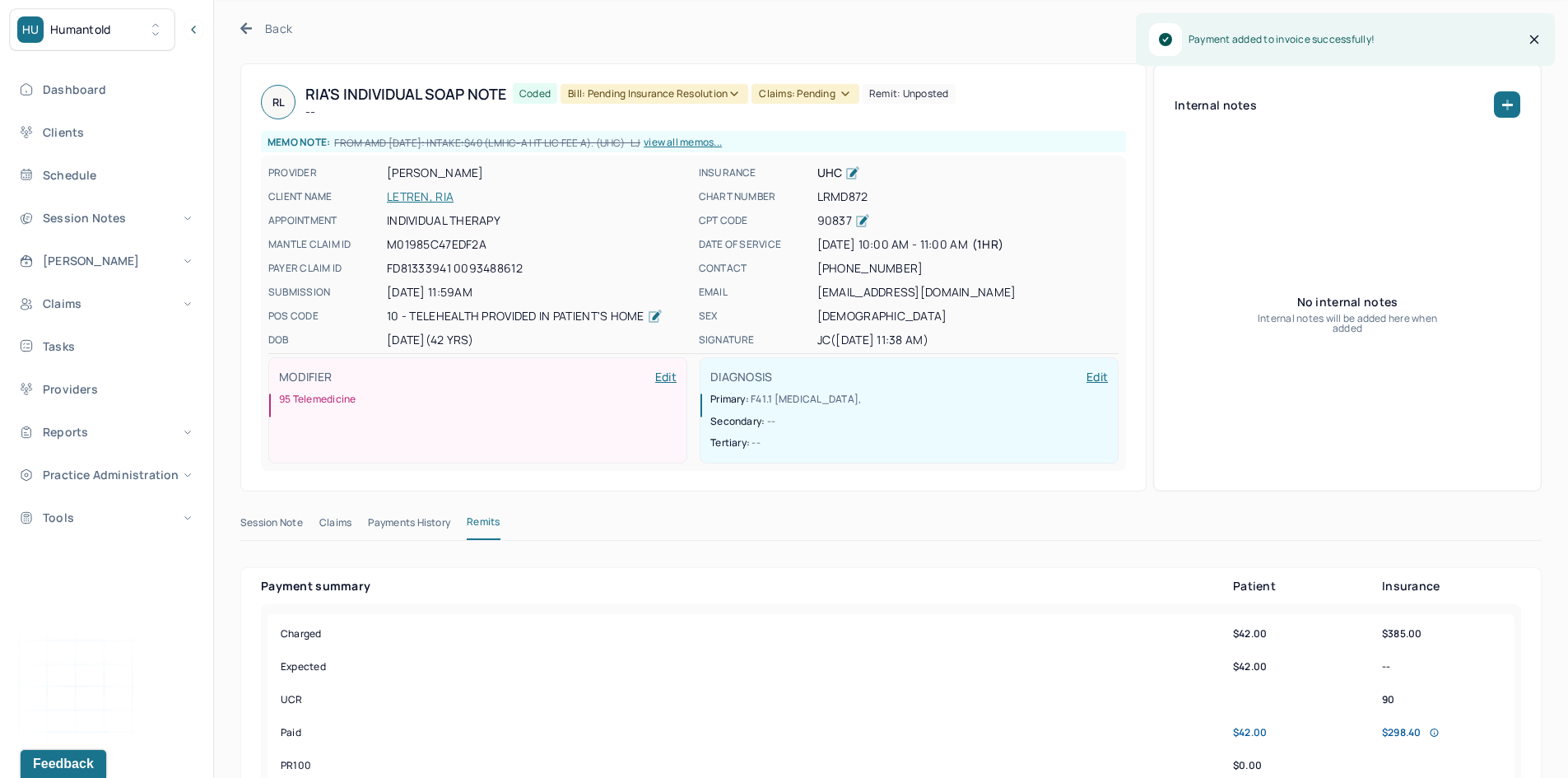 scroll, scrollTop: 0, scrollLeft: 0, axis: both 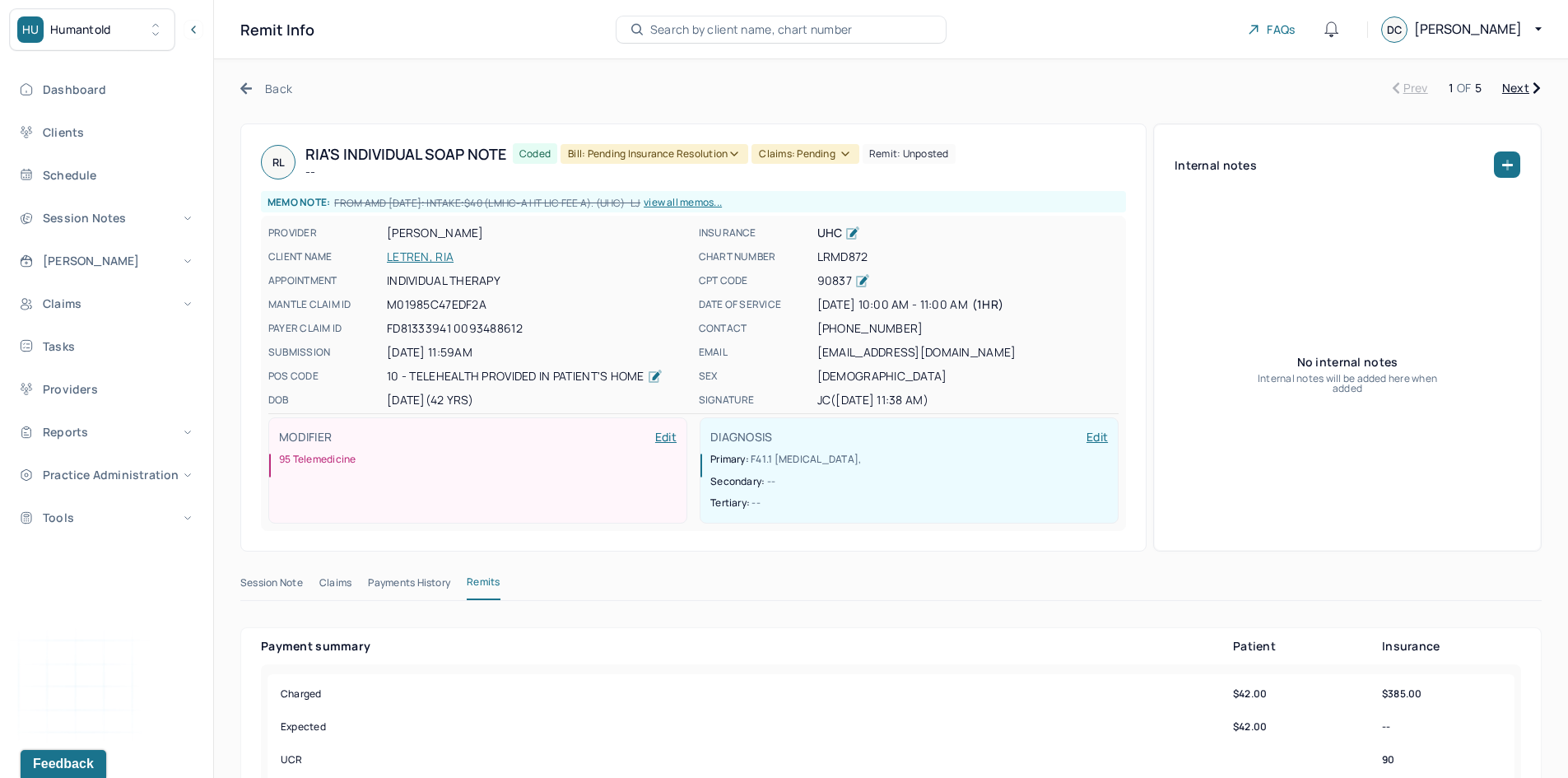 click on "RL Ria's   Individual soap note -- Coded   Bill: Pending Insurance Resolution     Claims: pending   Remit: unposted Memo note: From AMD 9/19/2024: intake:$40 (LMHC-A HT Lic Fee A). (UHC)   LJ view all memos... PROVIDER CLEMENTI, JAMES CLIENT NAME LETREN, RIA APPOINTMENT Individual therapy   MANTLE CLAIM ID M01985C47EDF2A PAYER CLAIM ID FD81333941 0093488612 SUBMISSION 06/18/2025 11:59AM POS CODE 10 - Telehealth Provided in Patient's Home     DOB 05/29/1983  (42 Yrs) INSURANCE UHC     CHART NUMBER LRMD872 CPT CODE 90837     DATE OF SERVICE 06/16/2025   10:00 AM   -   11:00 AM ( 1hr ) CONTACT (202) 412-5250 EMAIL ria.letren@gmail.com SEX female SIGNATURE JC  (06/16/2025, 11:38 AM) MODIFIER   Edit   95 Telemedicine DIAGNOSIS   Edit   Primary:   F41.1 GENERALIZED ANXIETY DISORDER ,  Secondary:   -- Tertiary:   --" at bounding box center (693, 338) 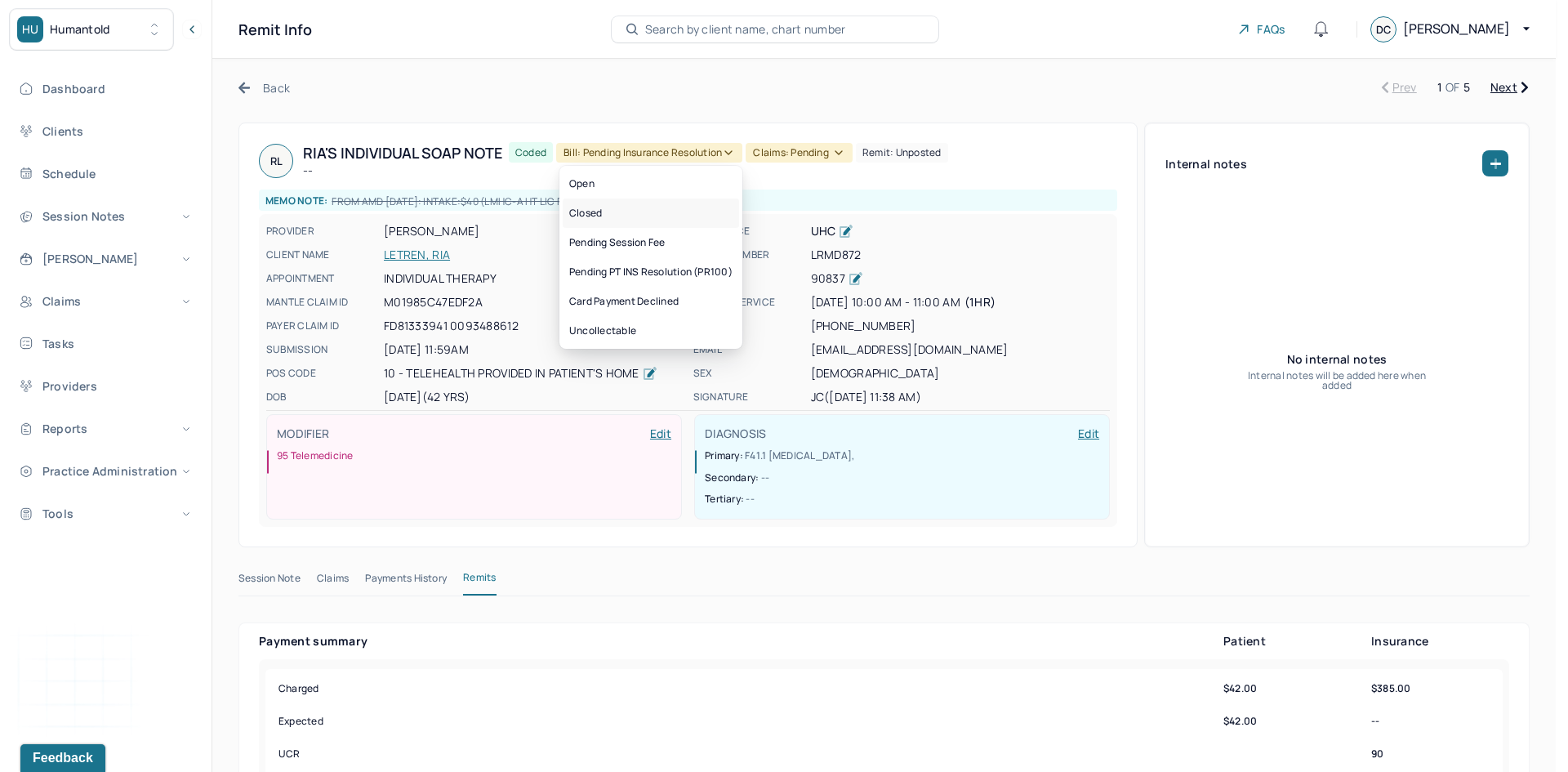 click on "Closed" at bounding box center [651, 213] 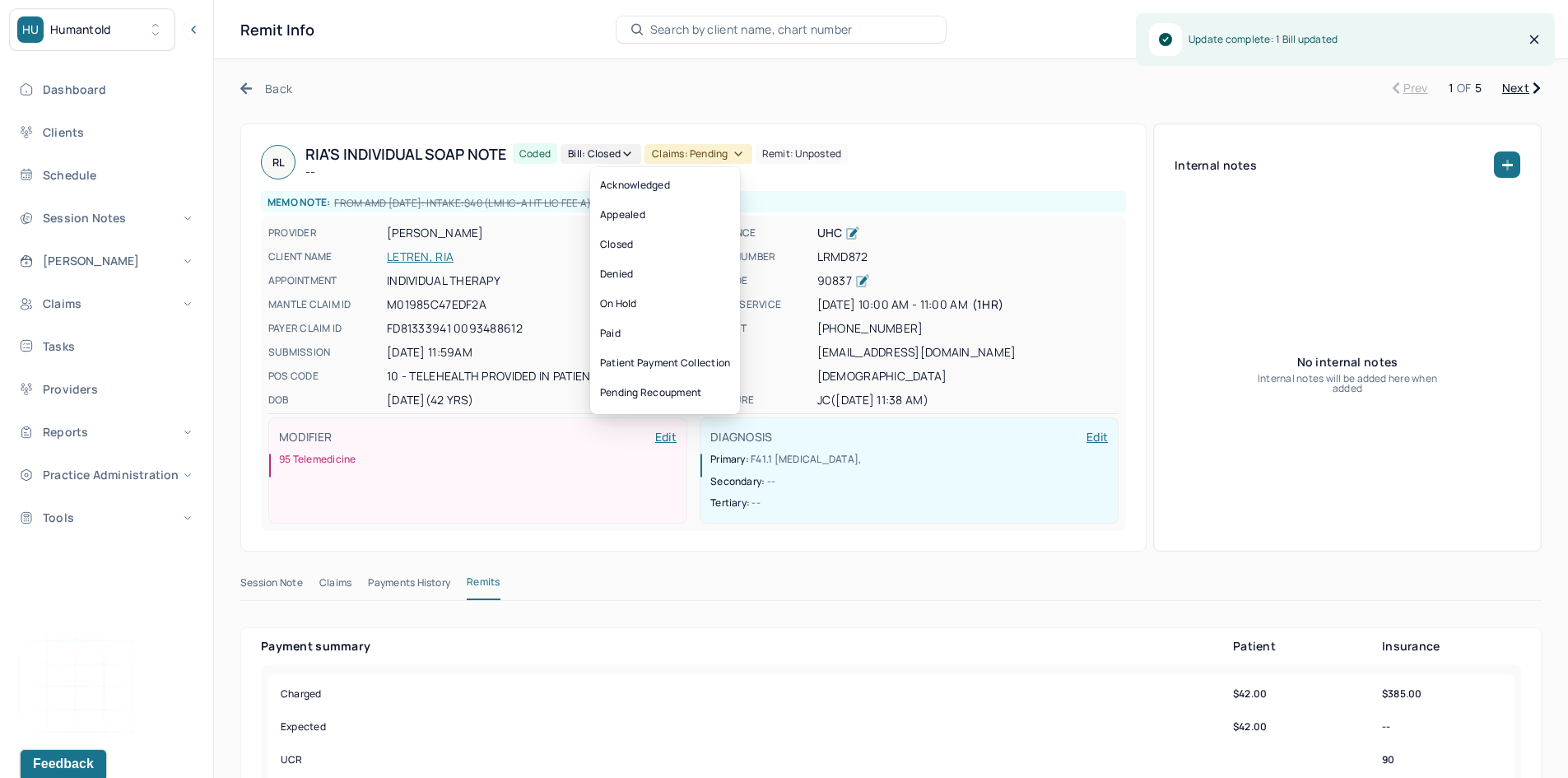 click on "Claims: pending" at bounding box center [698, 154] 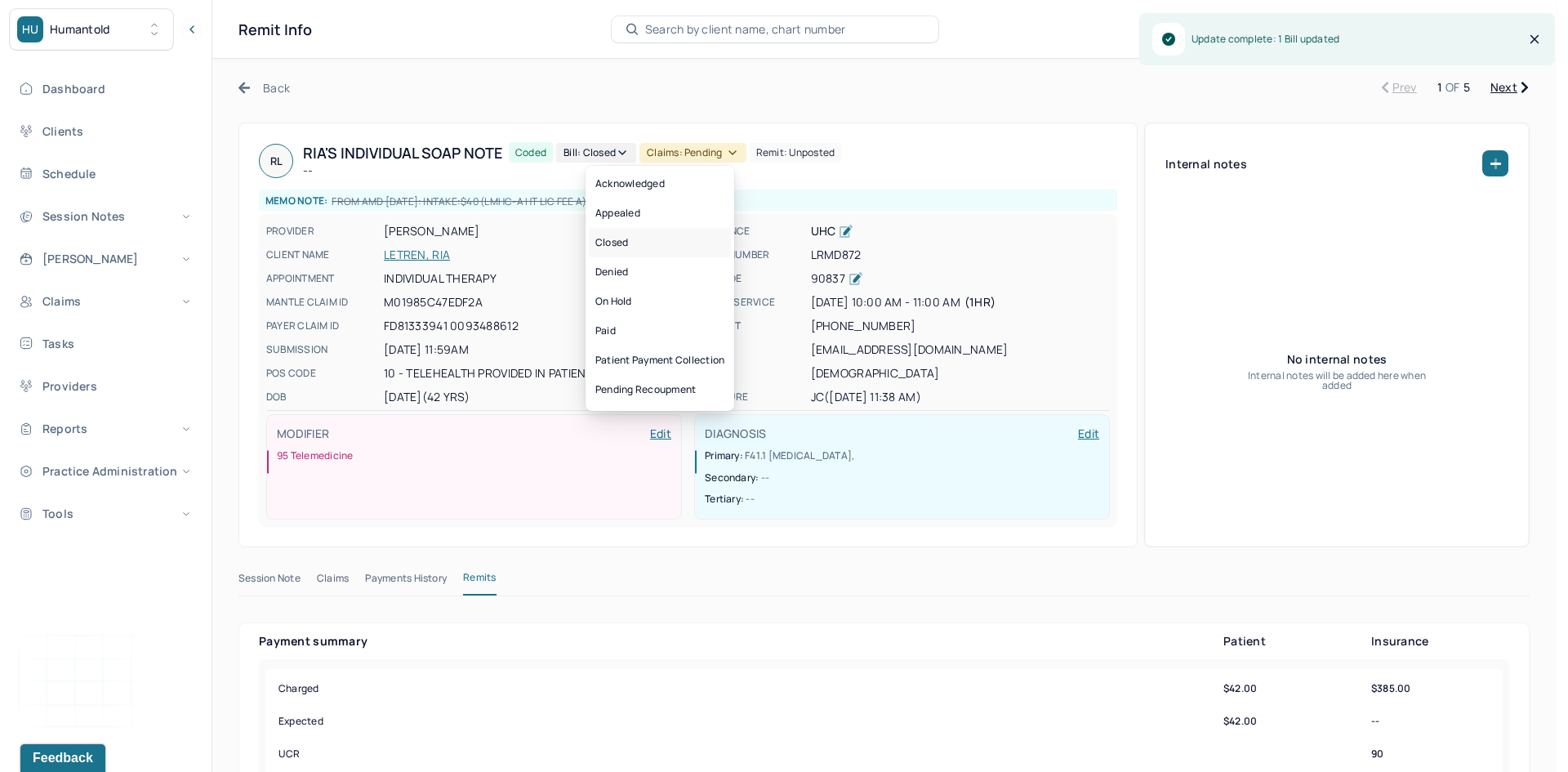 click on "Closed" at bounding box center [660, 243] 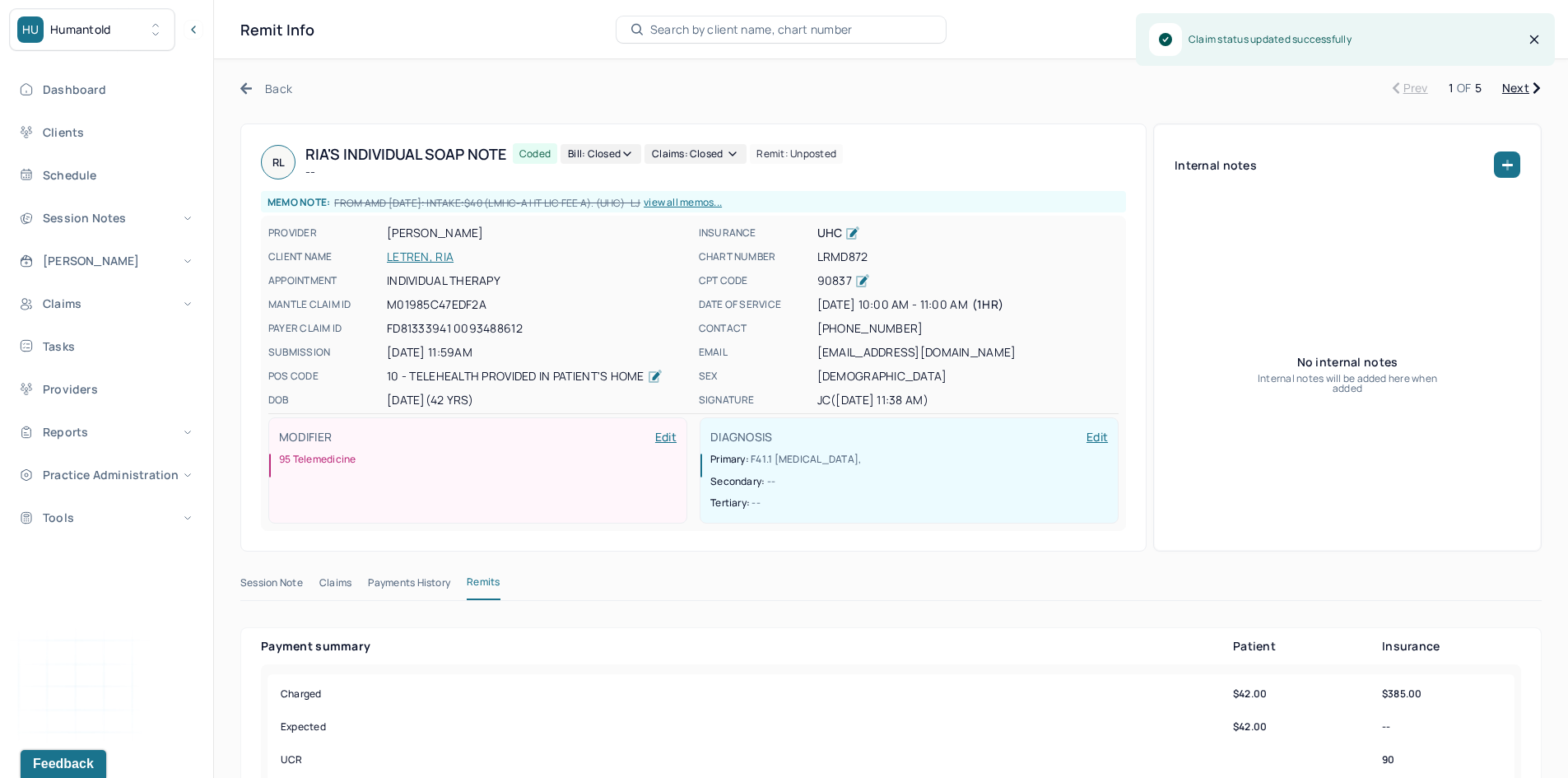 click on "Next" at bounding box center (1521, 88) 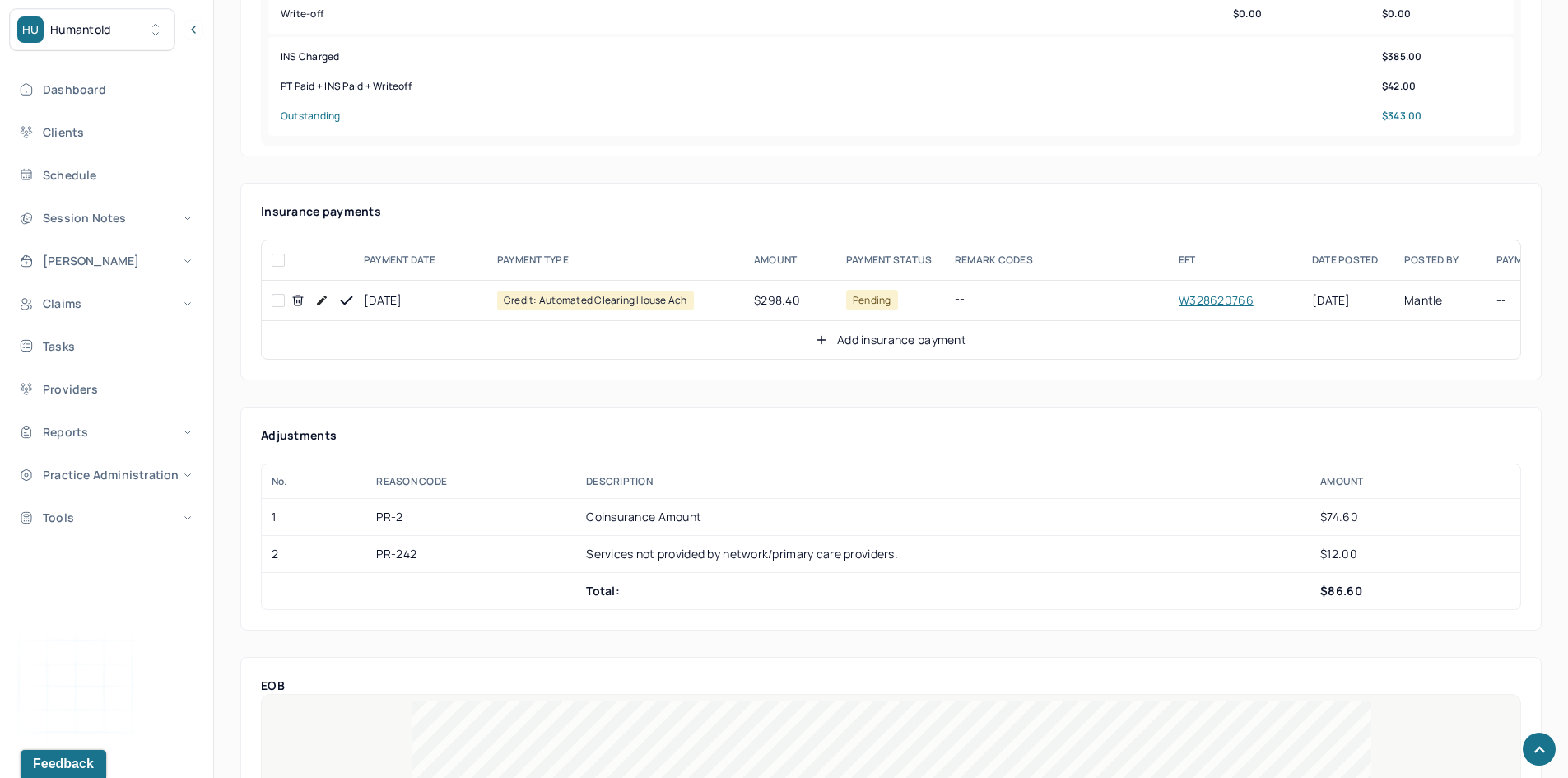 scroll, scrollTop: 659, scrollLeft: 0, axis: vertical 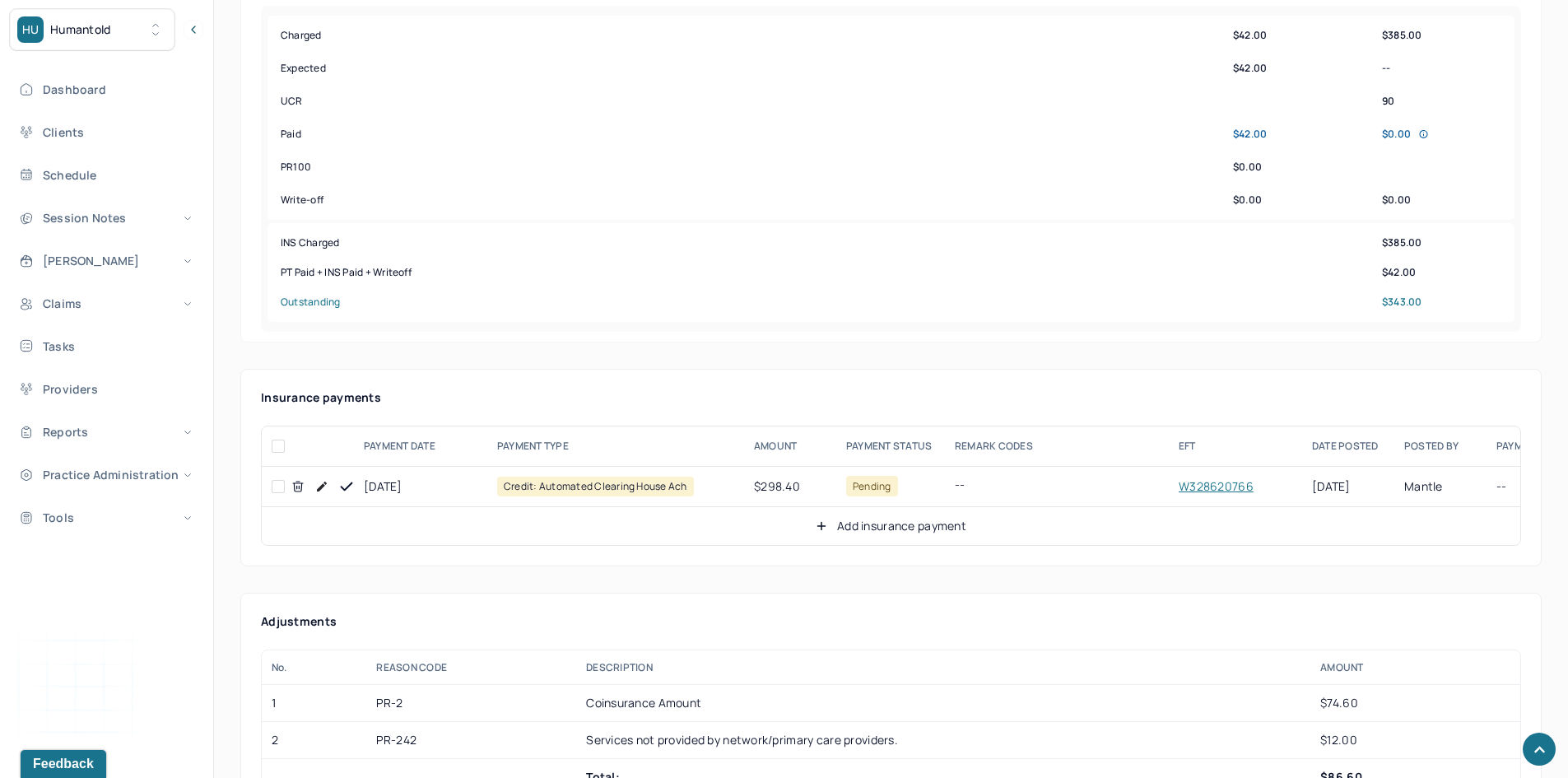 drag, startPoint x: 274, startPoint y: 487, endPoint x: 314, endPoint y: 486, distance: 40.012498 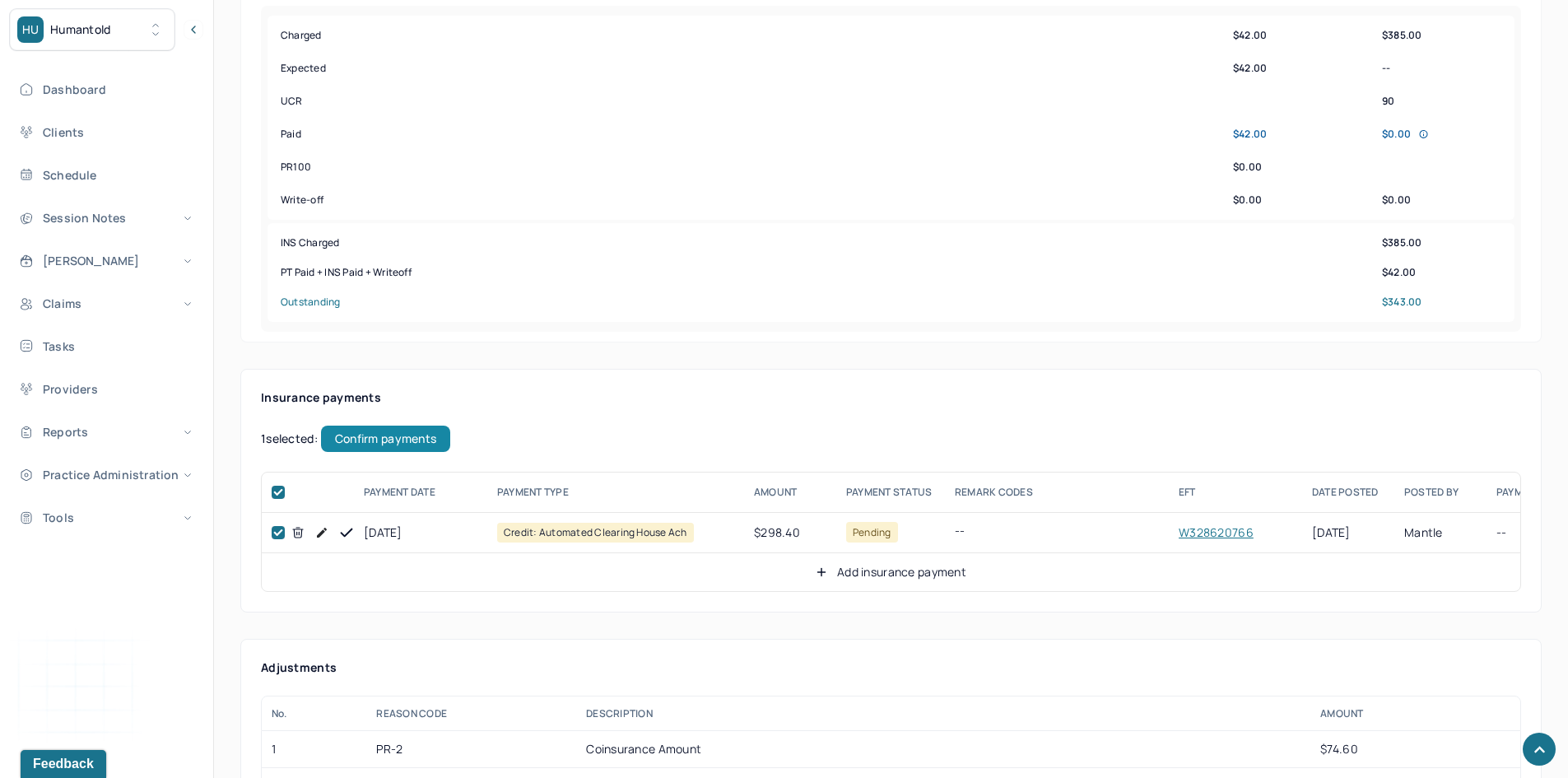 click on "Confirm payments" at bounding box center (385, 439) 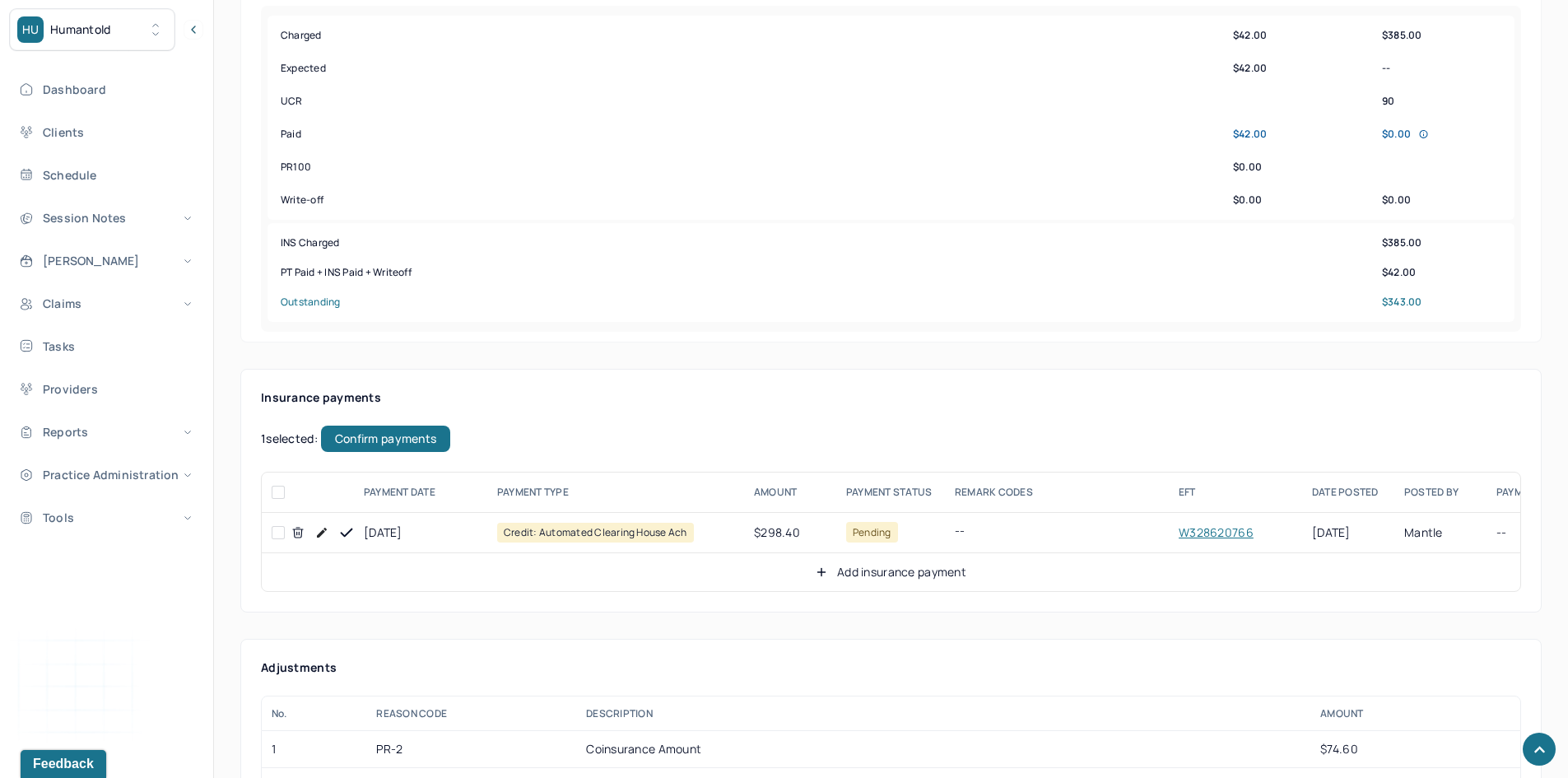 checkbox on "false" 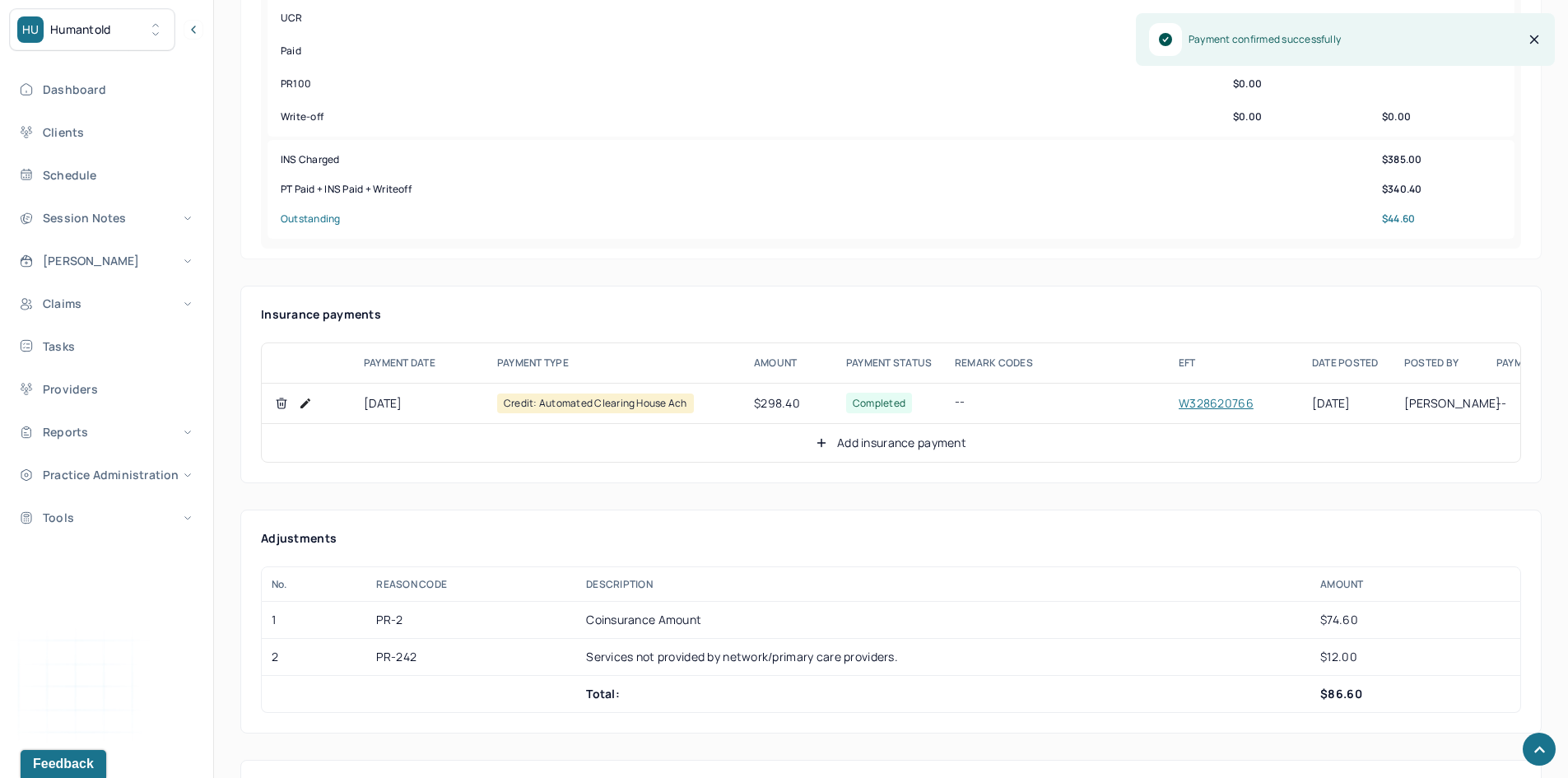 scroll, scrollTop: 741, scrollLeft: 0, axis: vertical 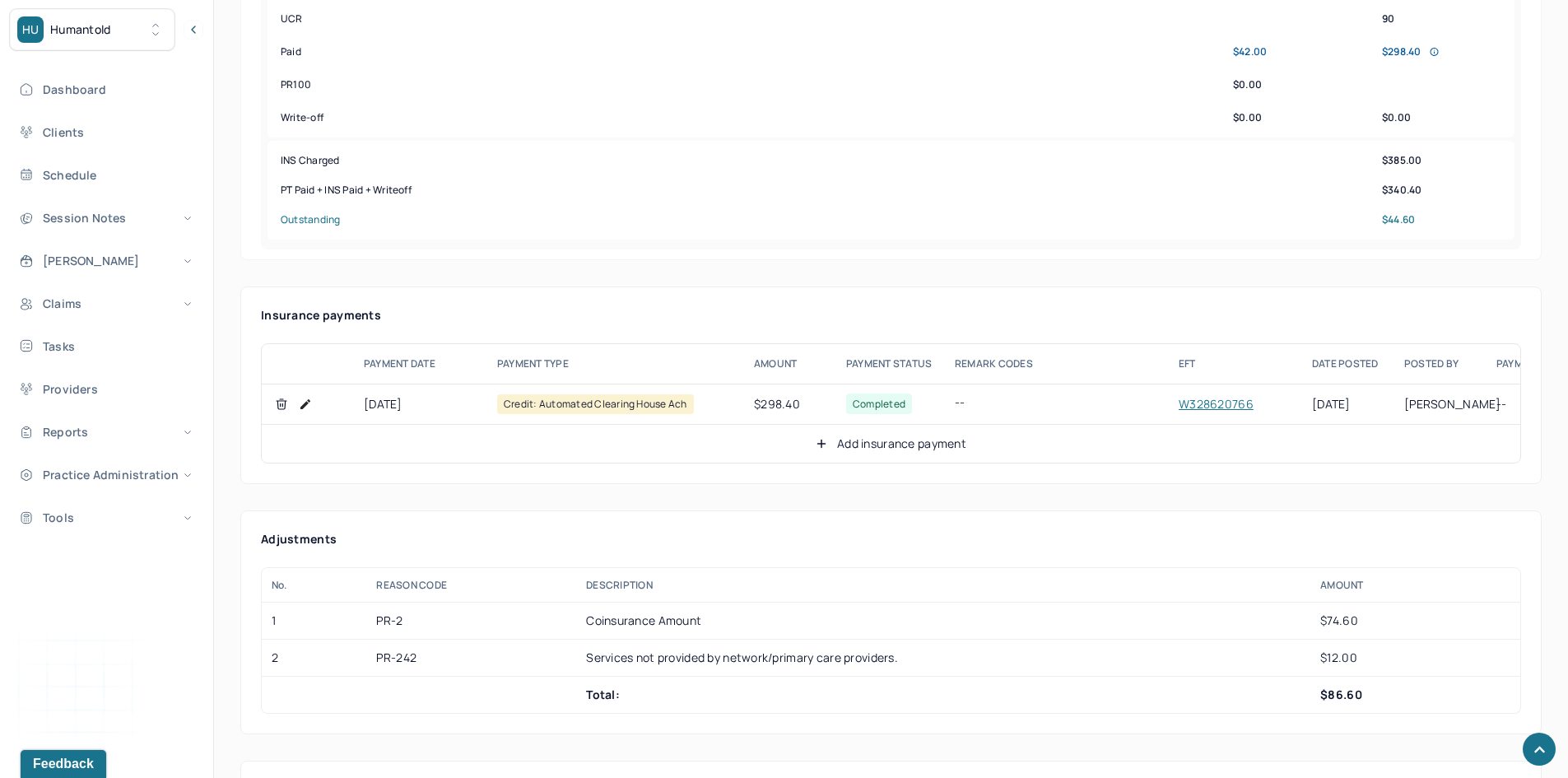 click 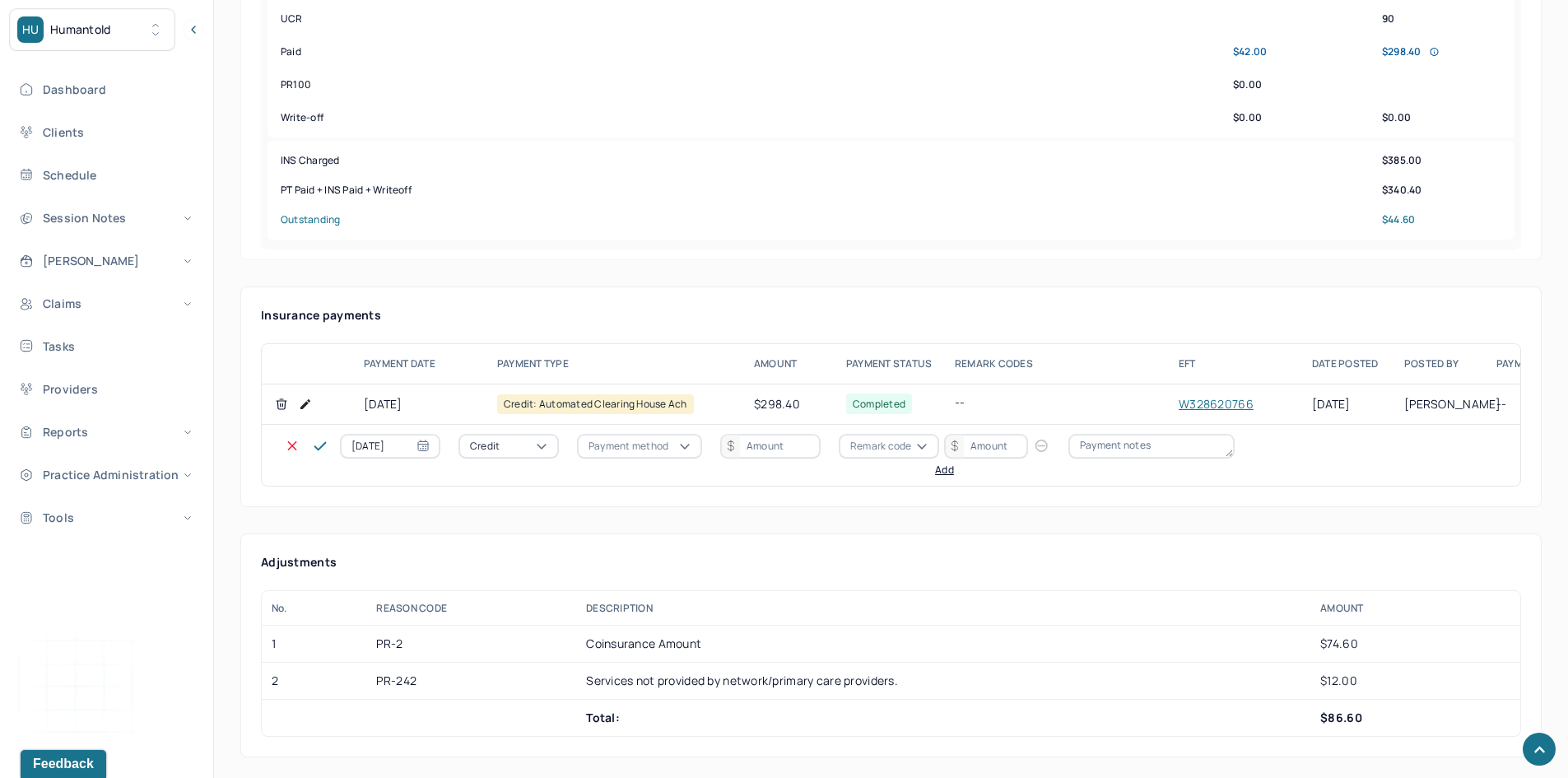 click on "Credit" at bounding box center [509, 446] 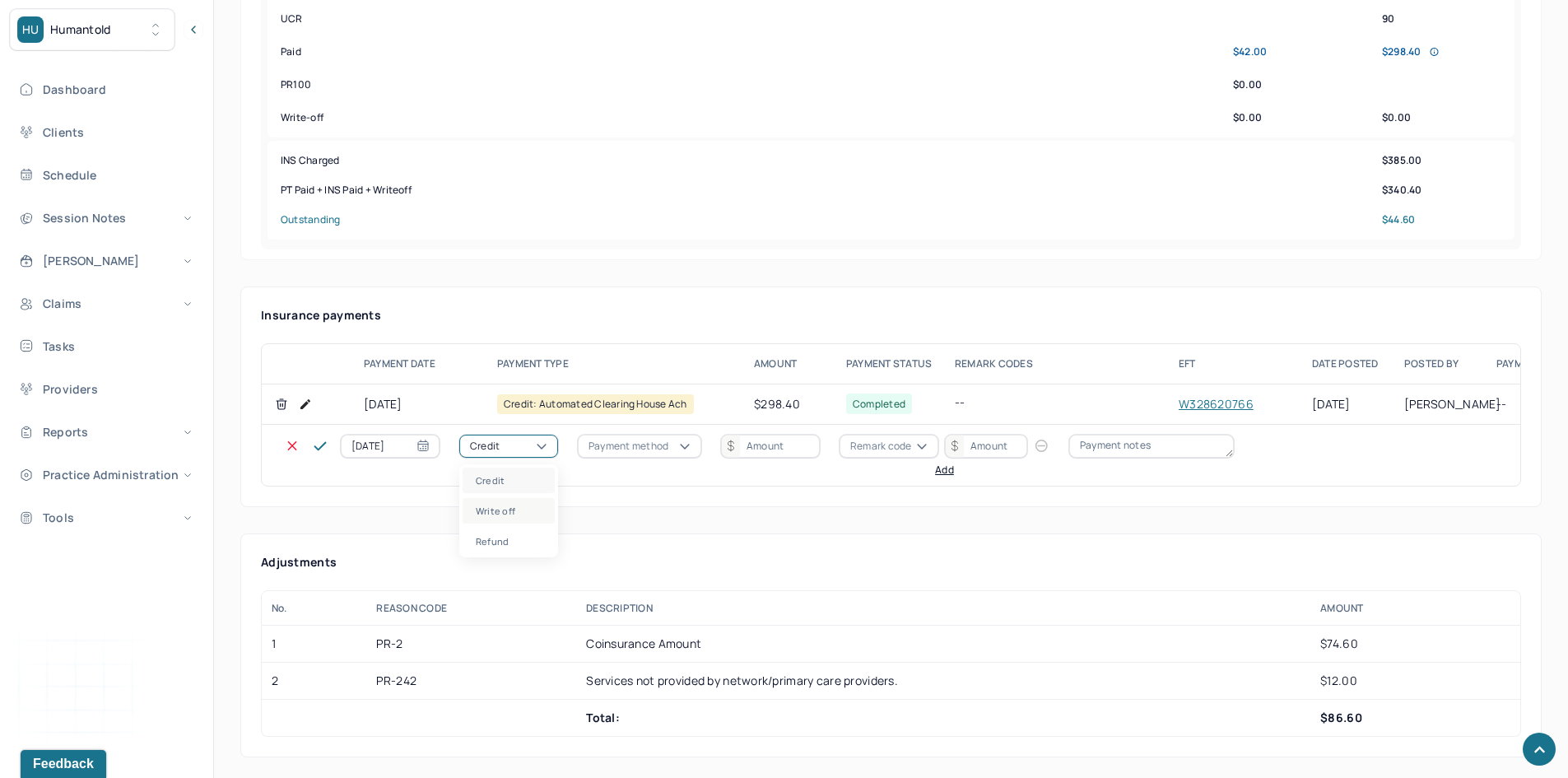 drag, startPoint x: 506, startPoint y: 516, endPoint x: 524, endPoint y: 499, distance: 24.758837 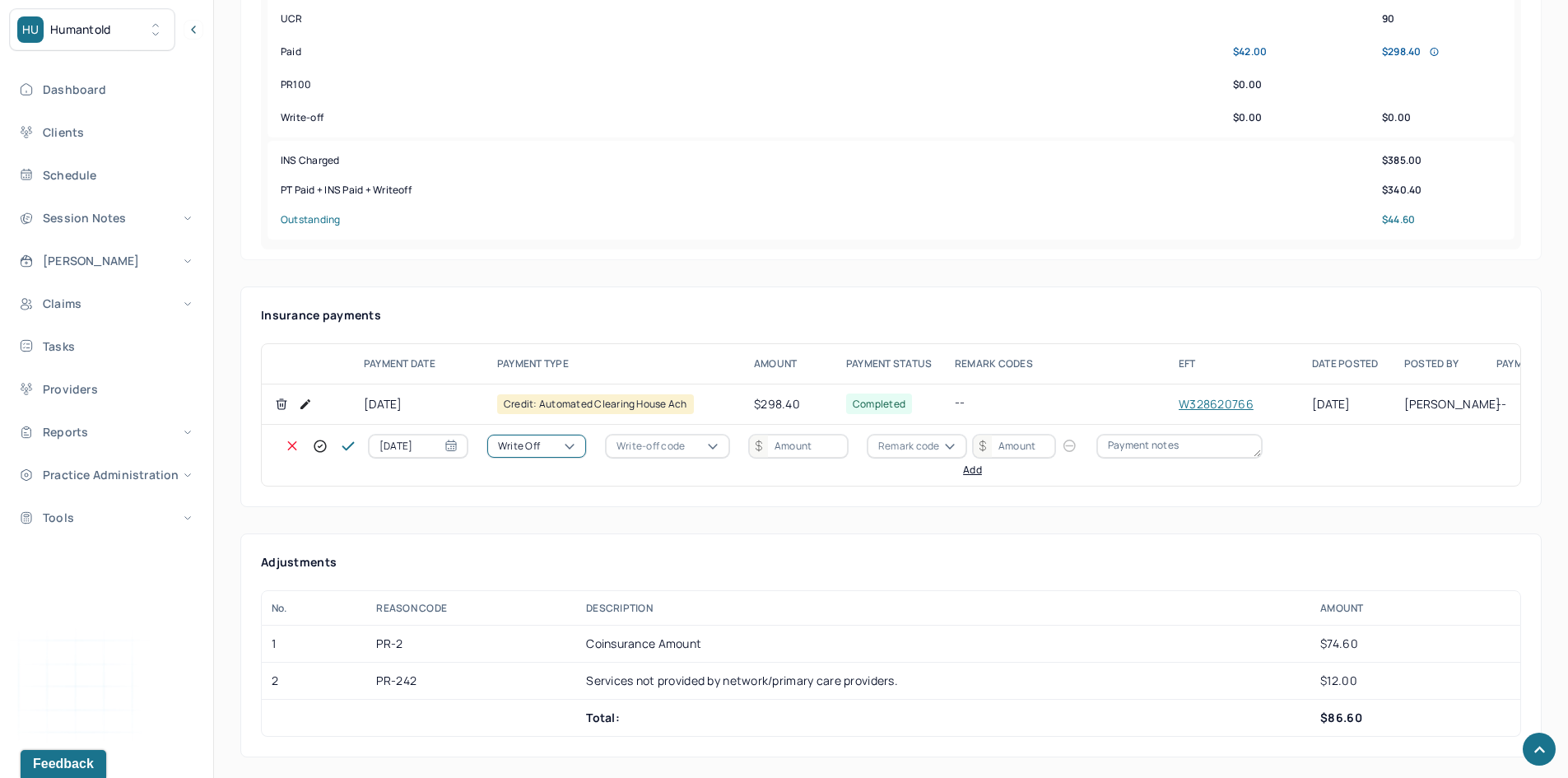 click on "Write-off code" at bounding box center (650, 446) 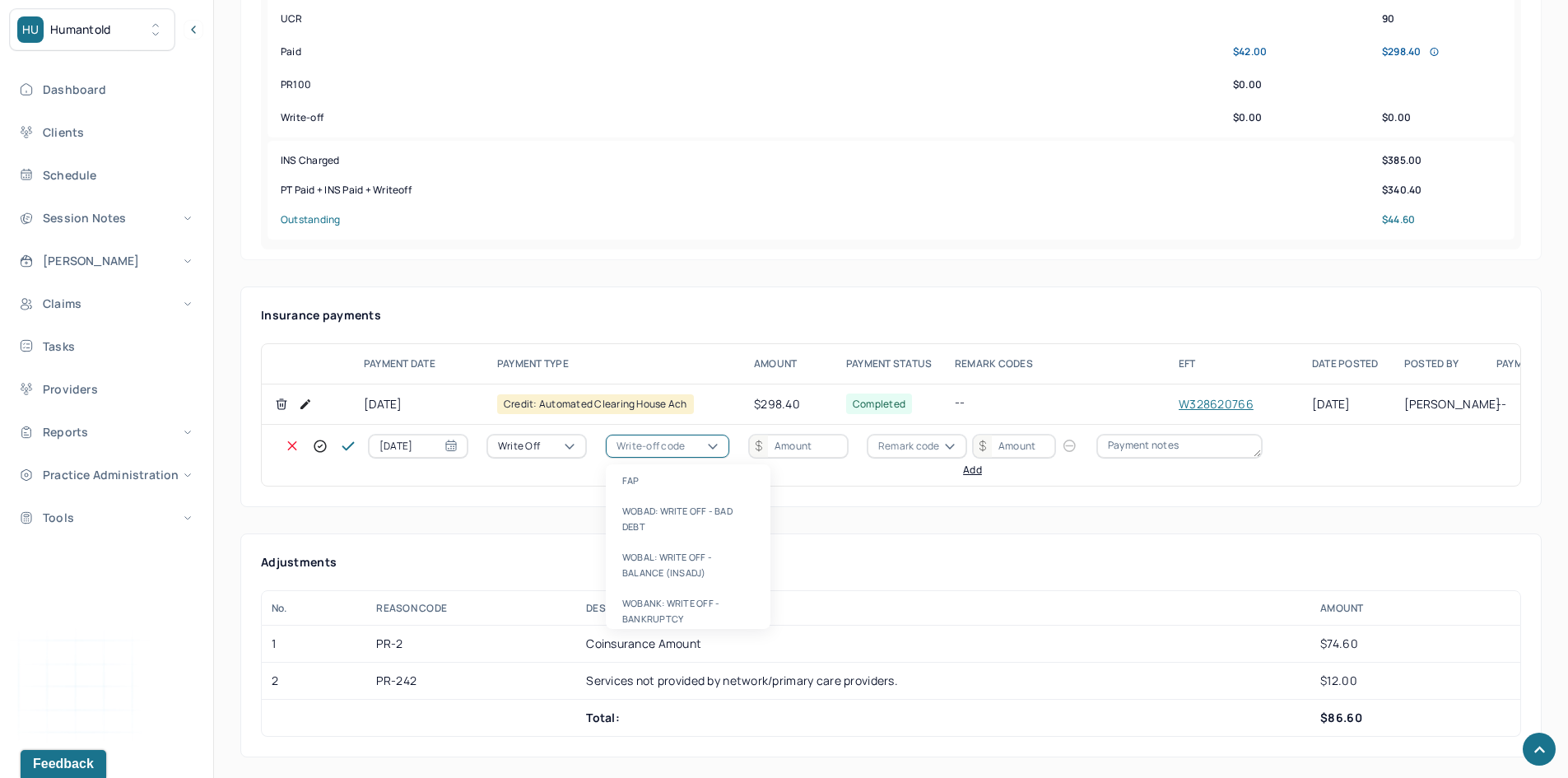 click on "WOBAL: WRITE OFF - BALANCE (INSADJ)" at bounding box center [688, 565] 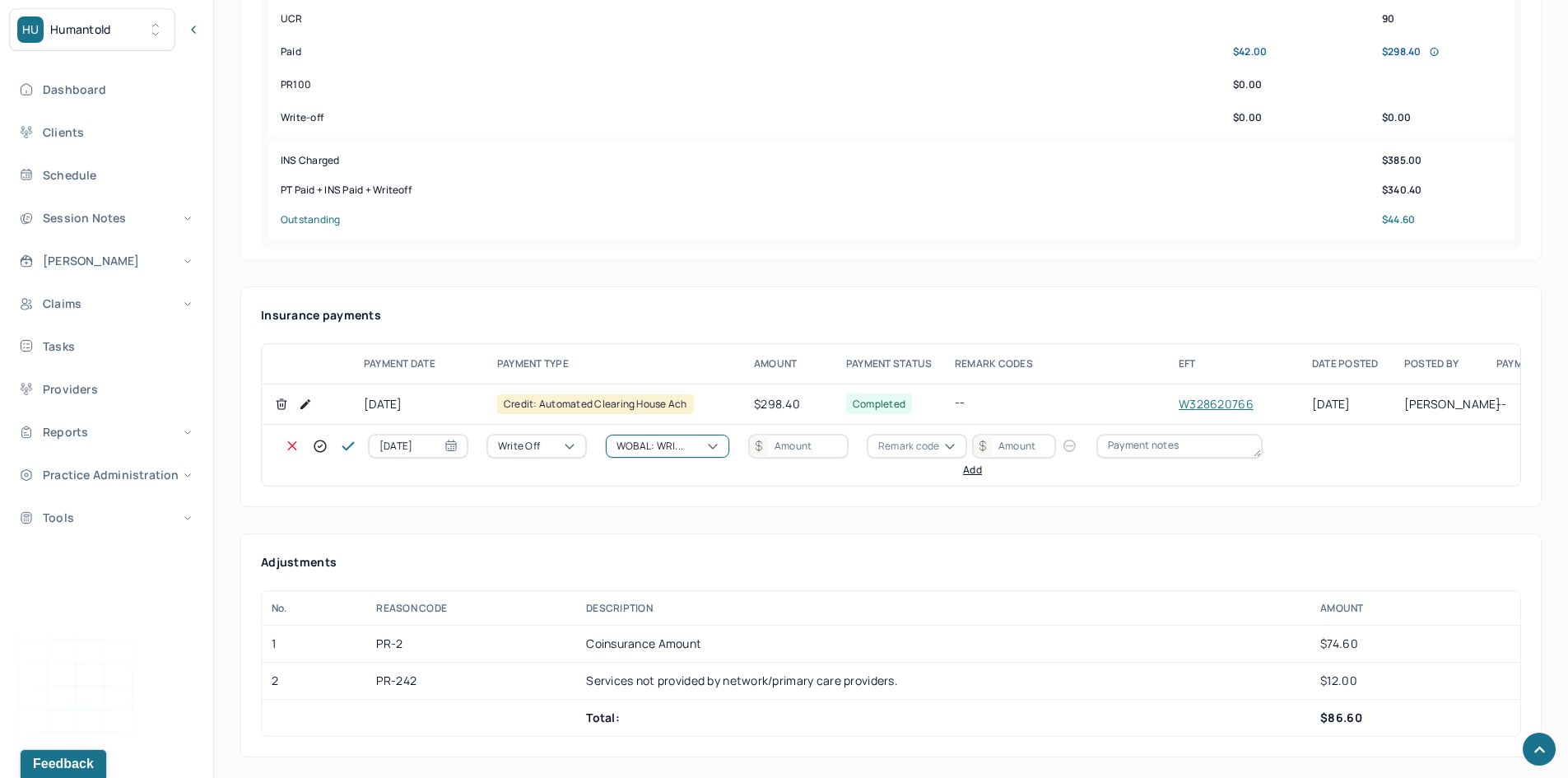 click at bounding box center (798, 446) 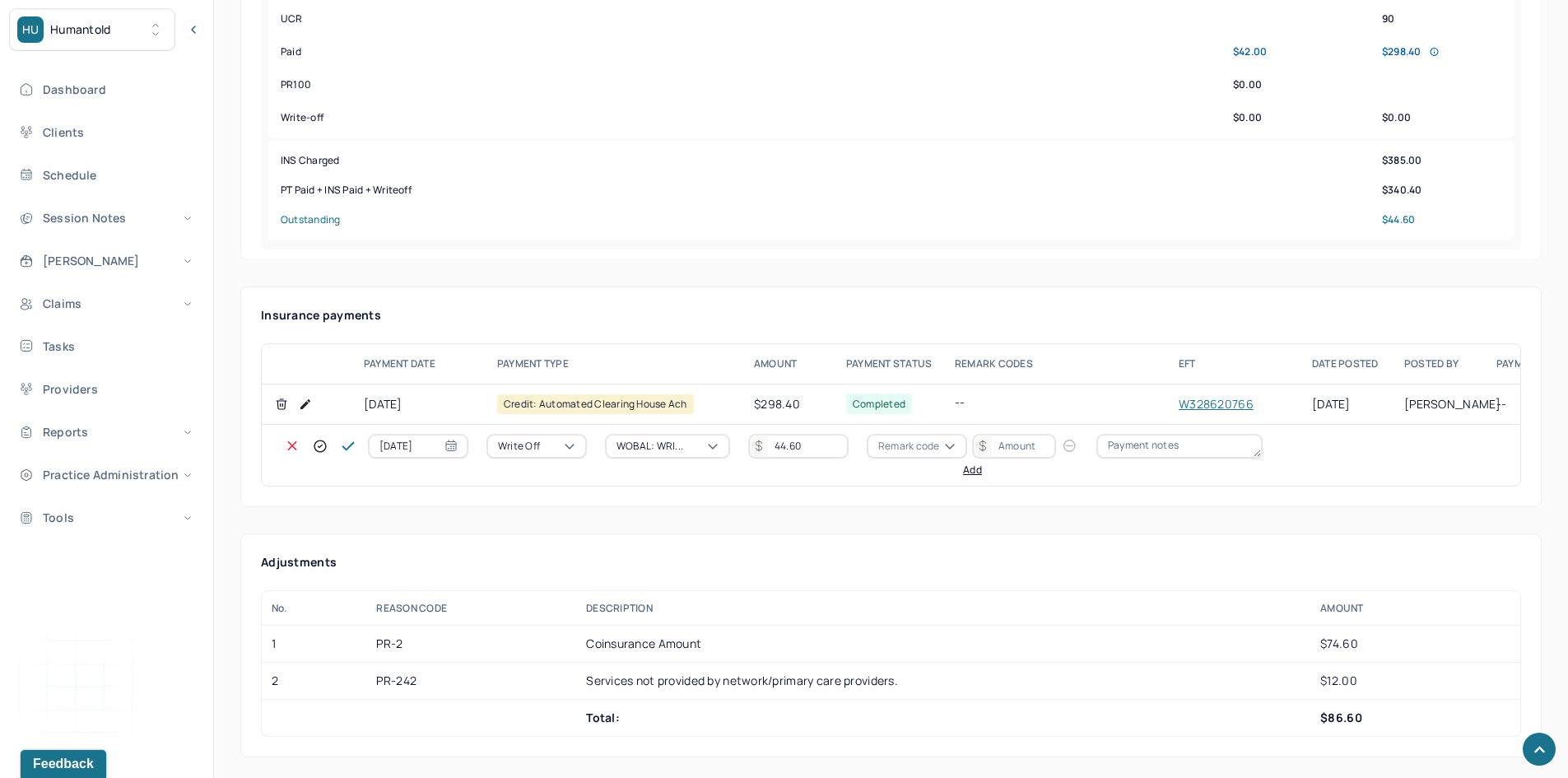 type on "44.60" 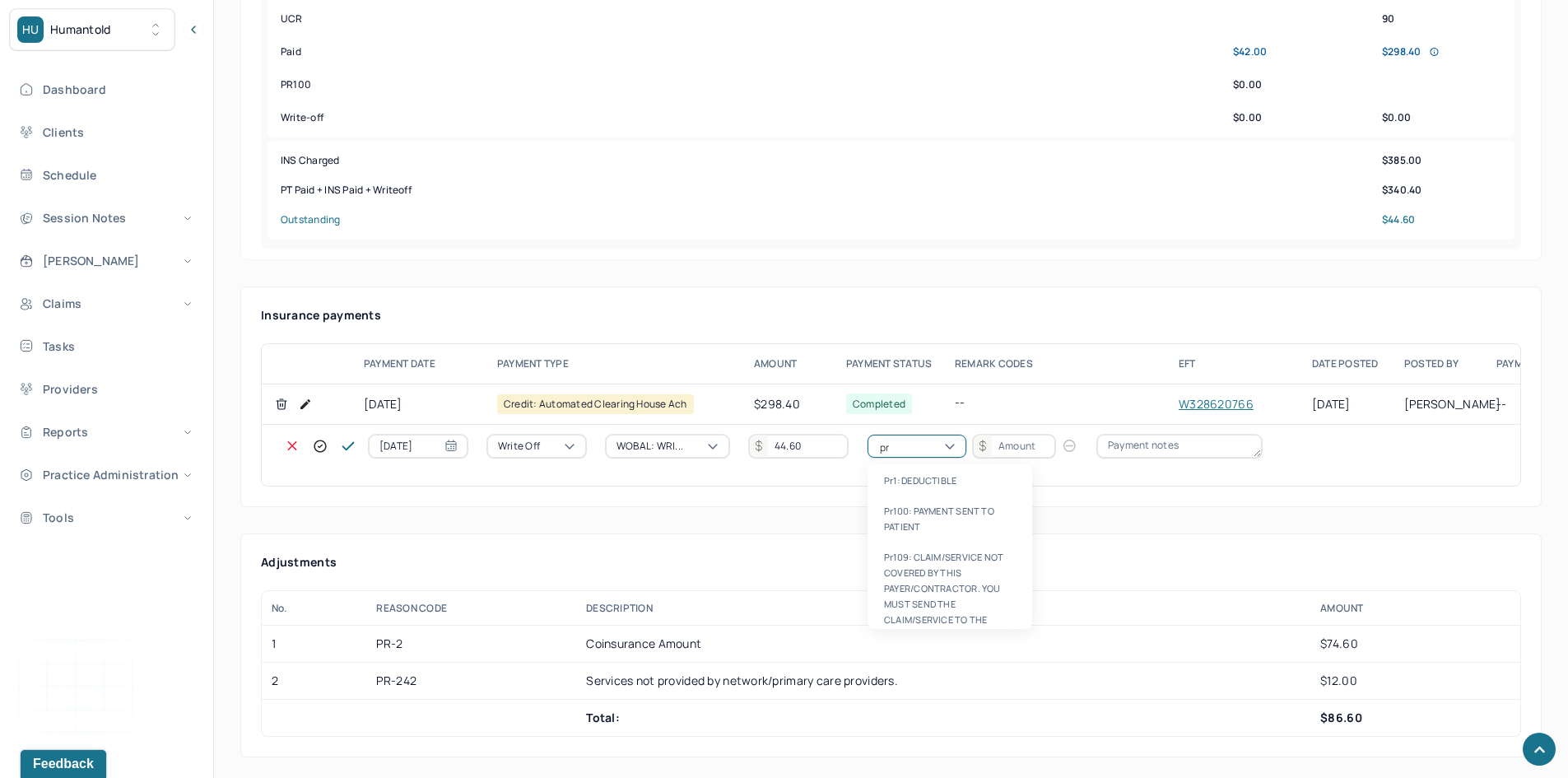 type on "pr2" 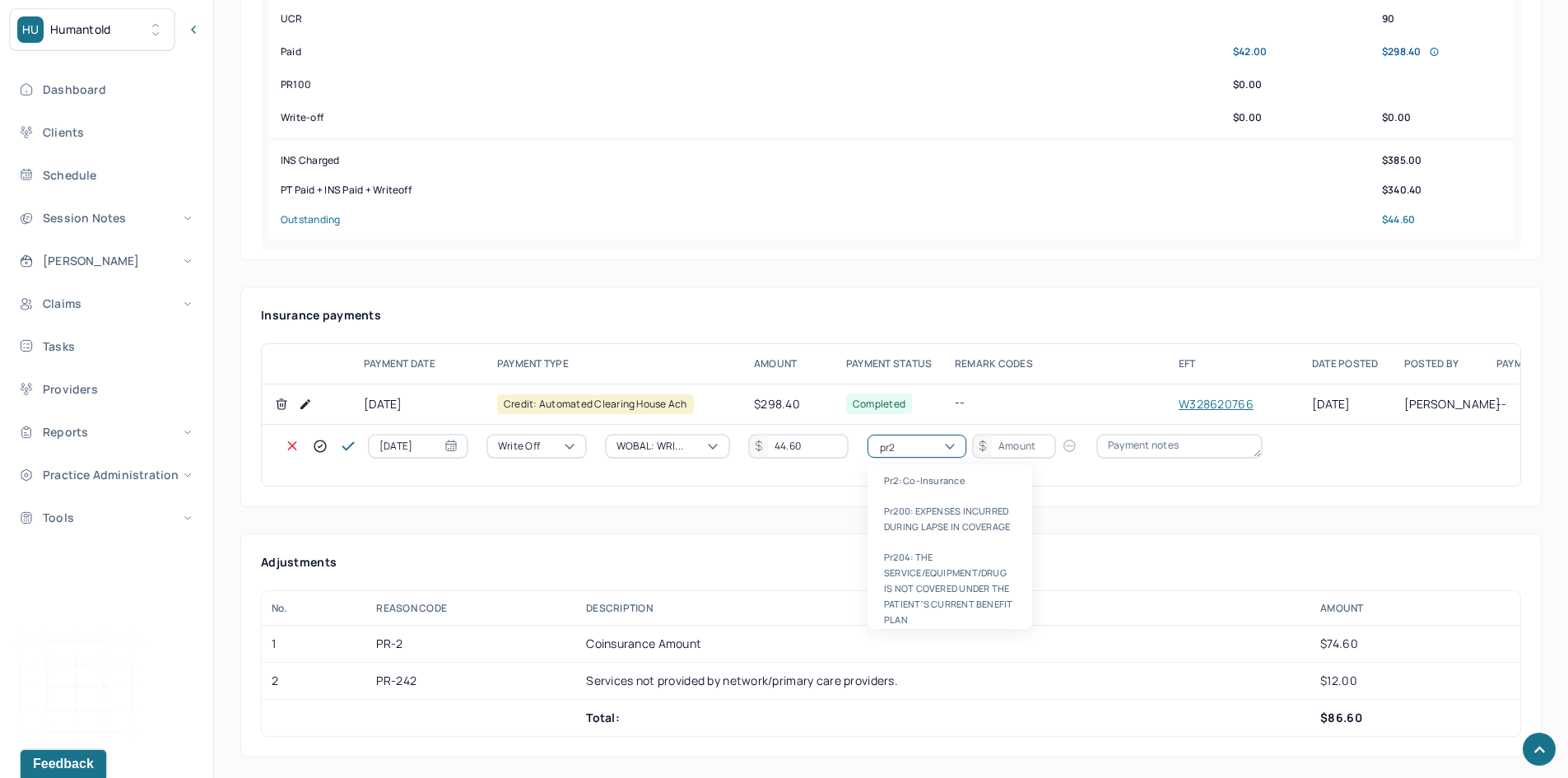 type 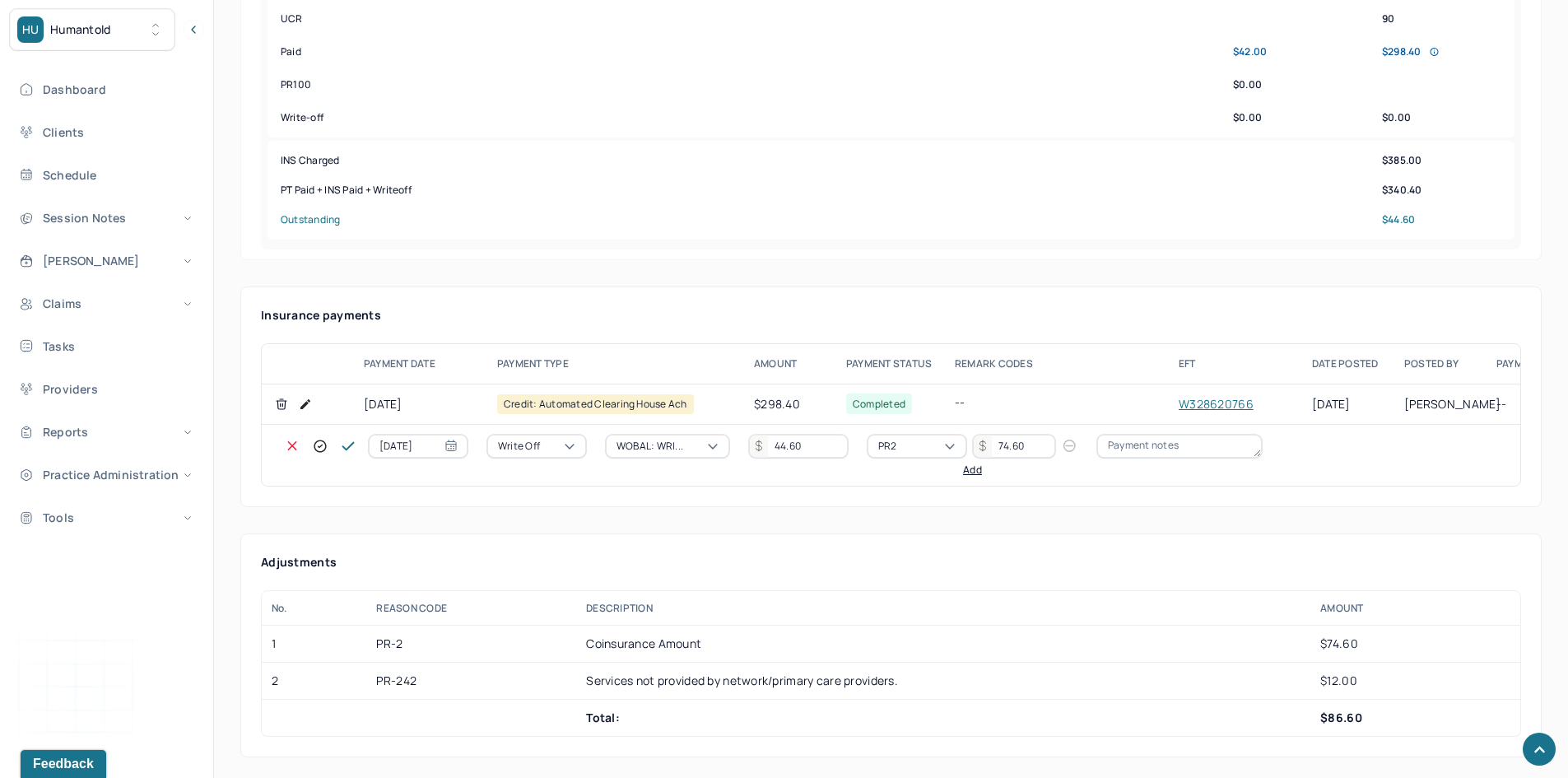 type on "74.60" 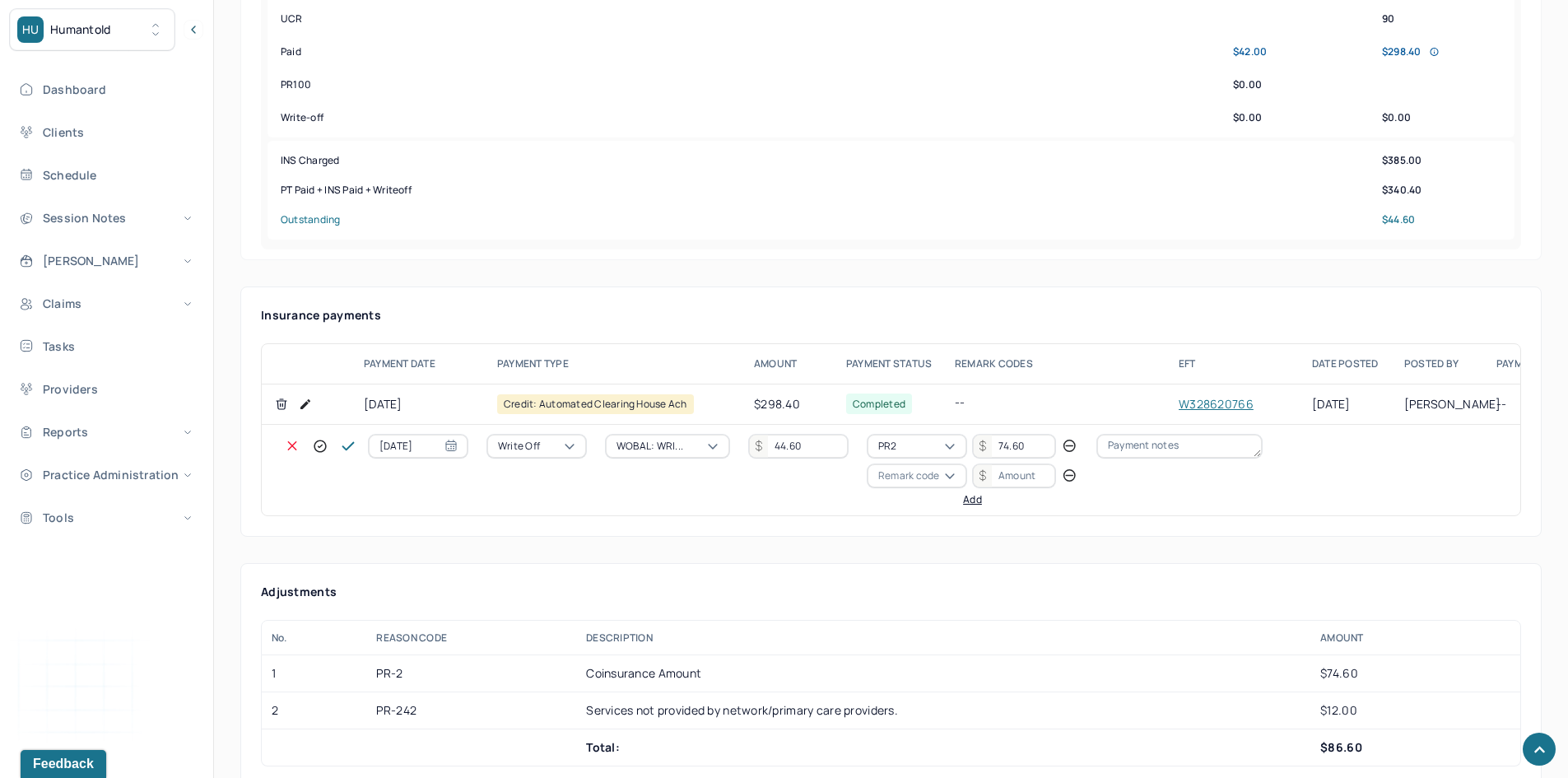 click on "Remark code" at bounding box center (909, 476) 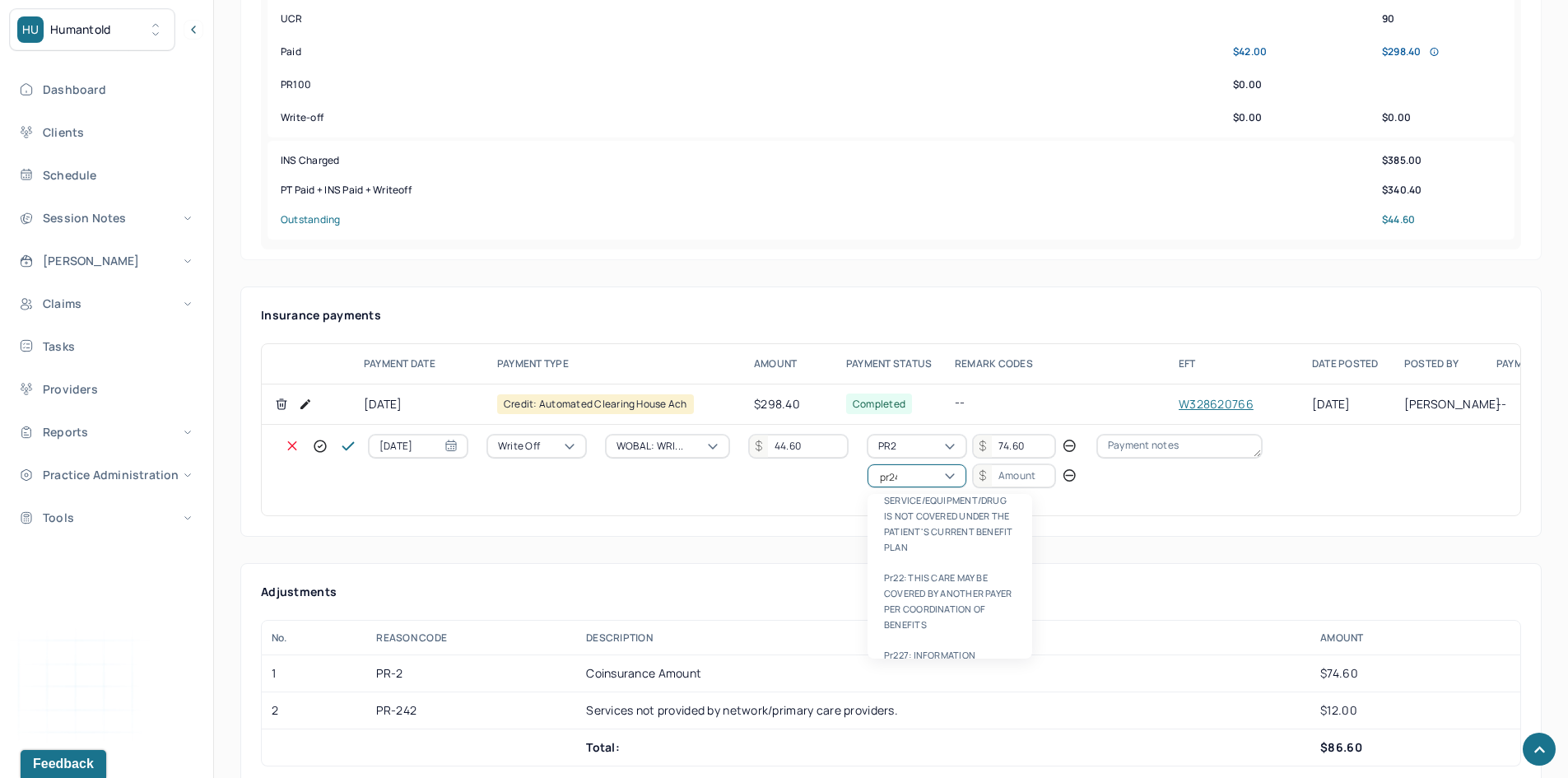 scroll, scrollTop: 0, scrollLeft: 0, axis: both 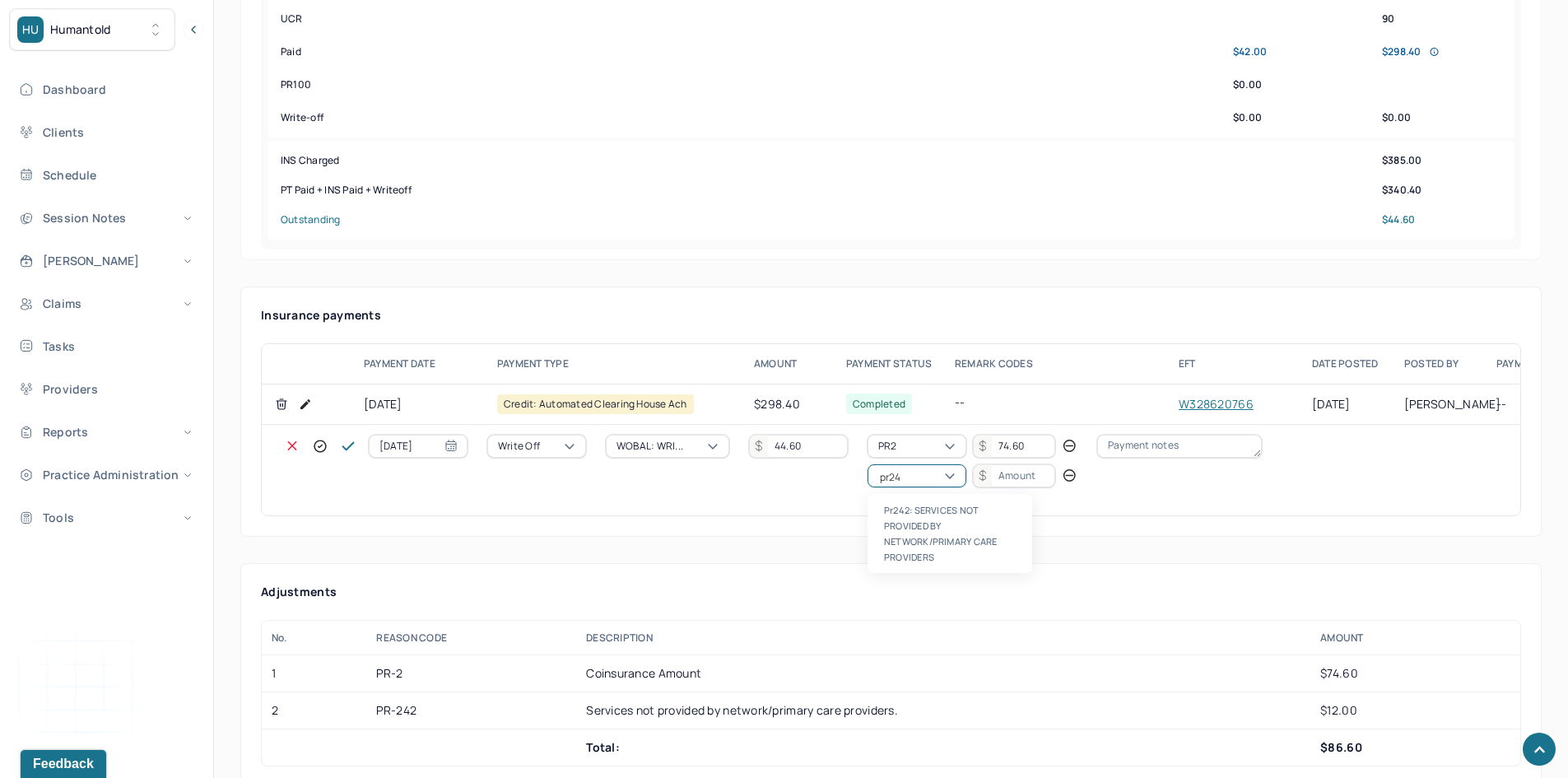 type on "pr242" 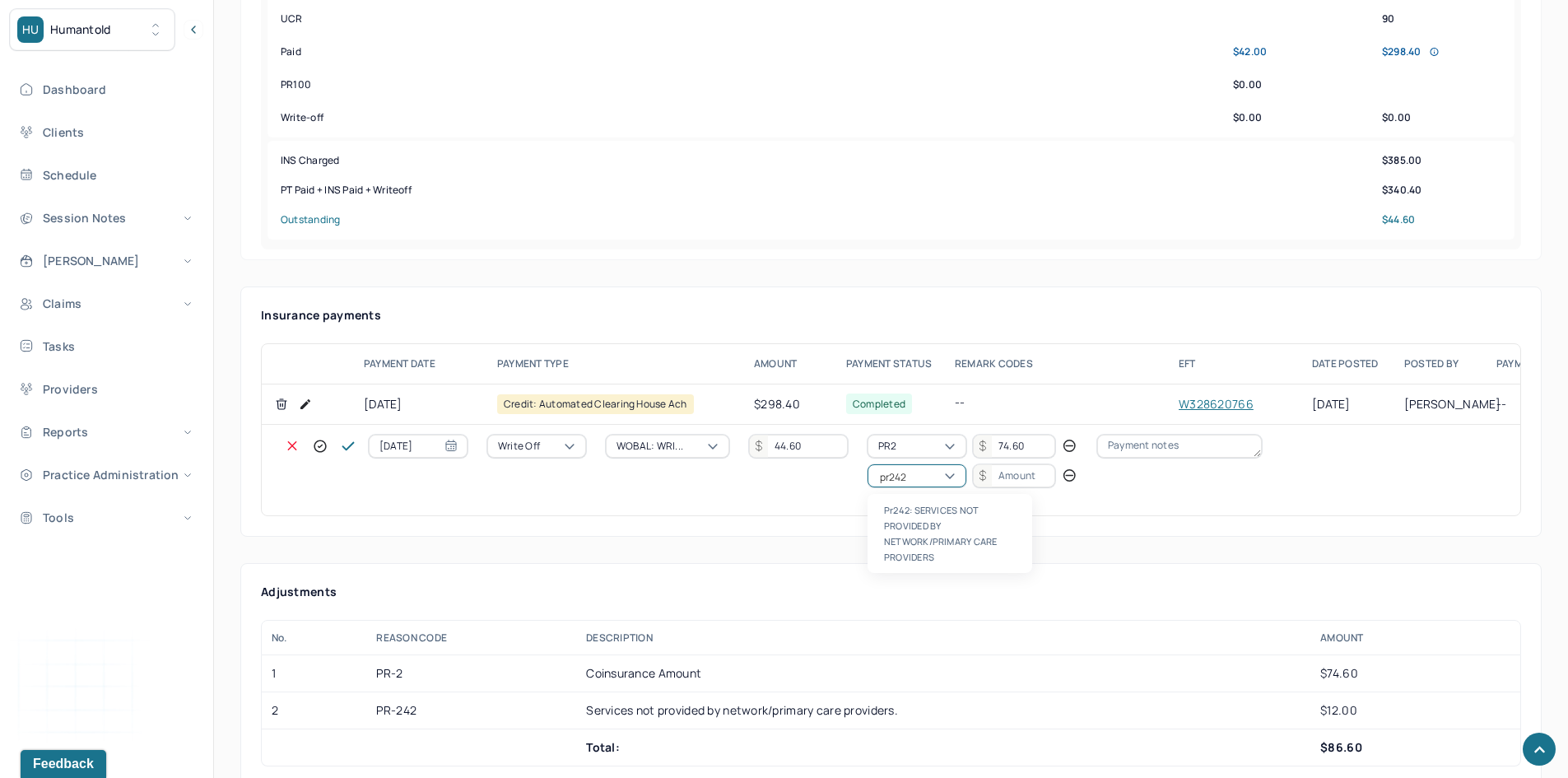type 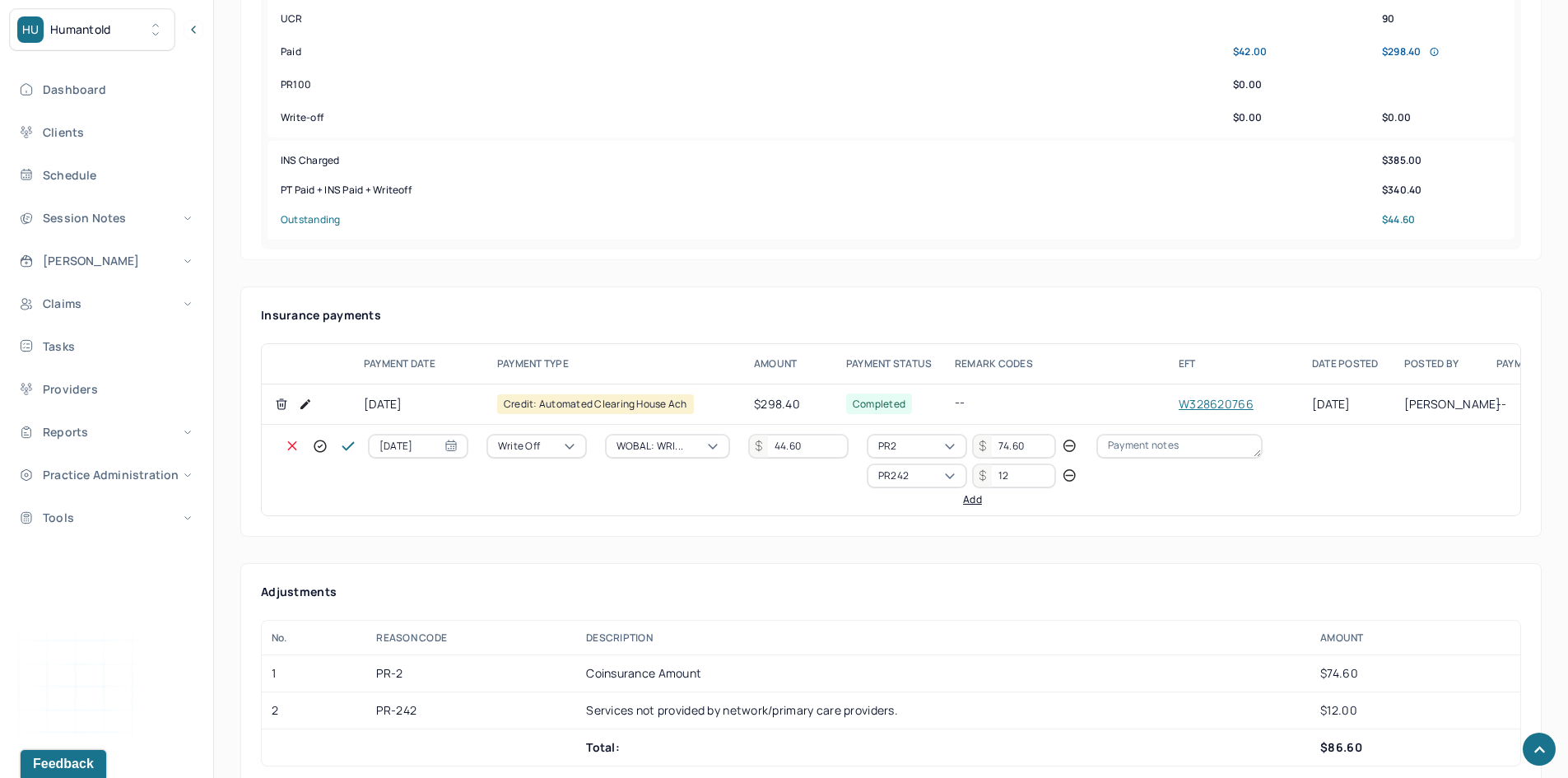 type on "12" 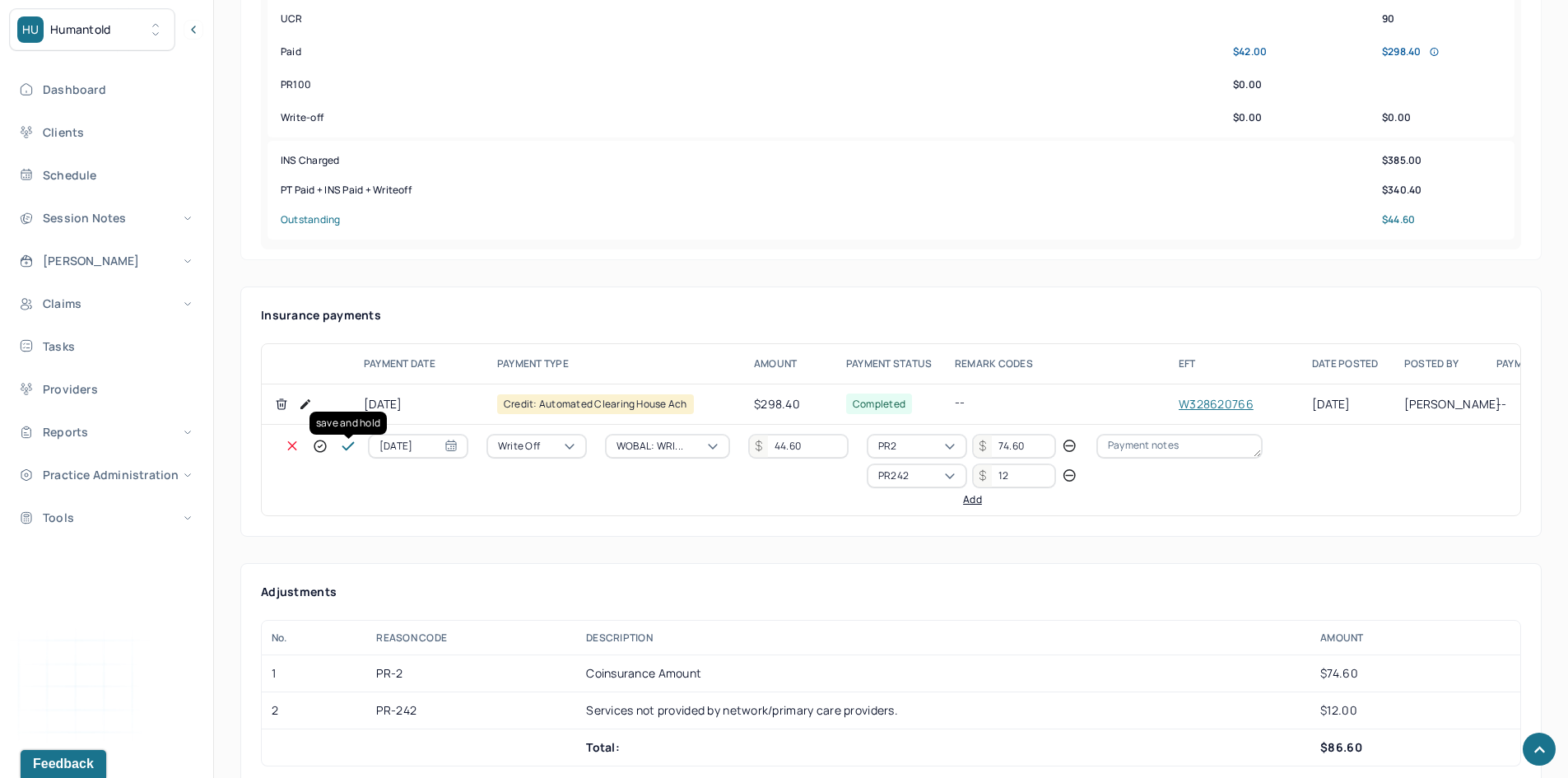 click 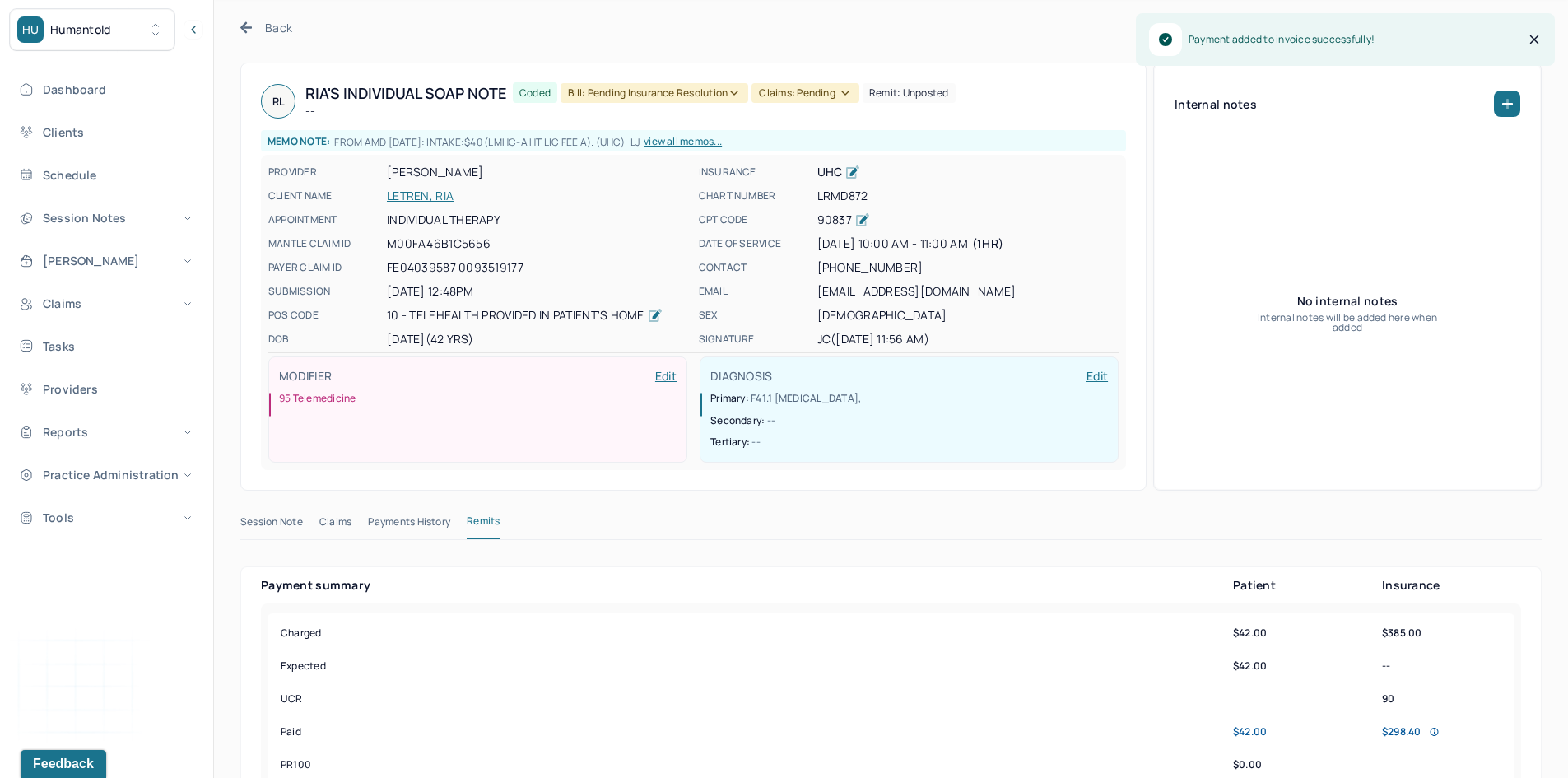 scroll, scrollTop: 0, scrollLeft: 0, axis: both 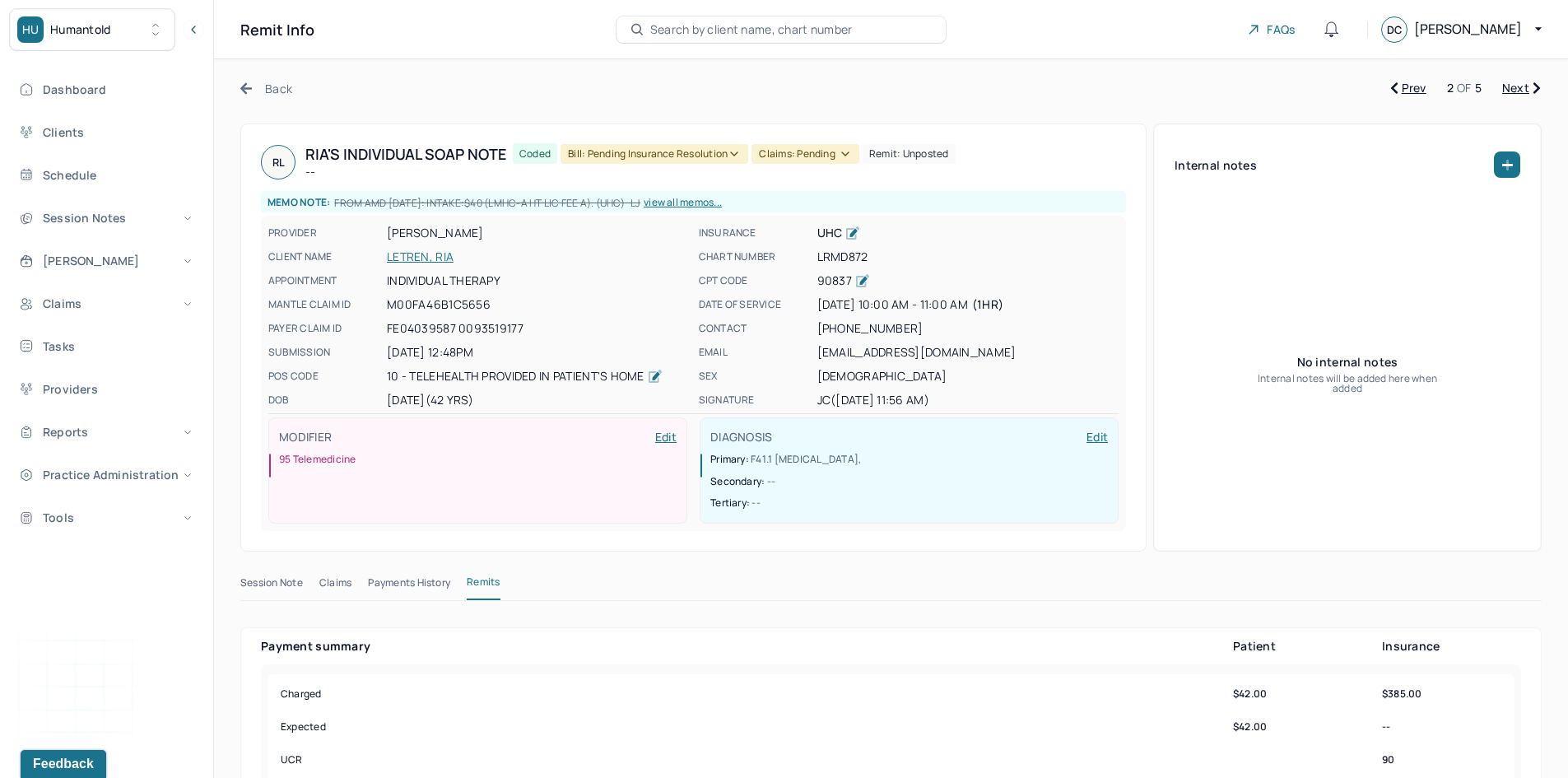 click on "Bill: Pending Insurance Resolution" at bounding box center [654, 154] 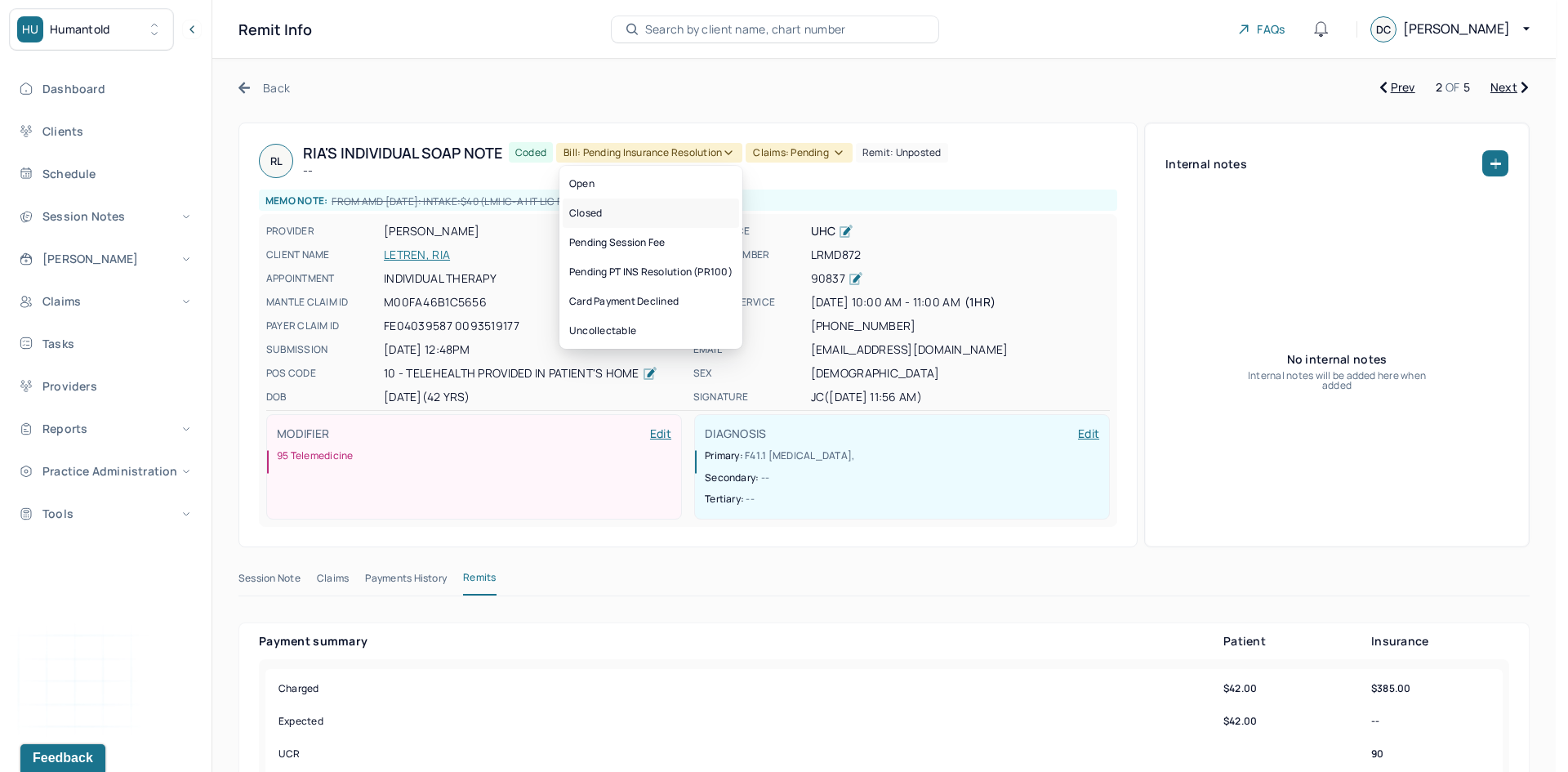 click on "Closed" at bounding box center [651, 213] 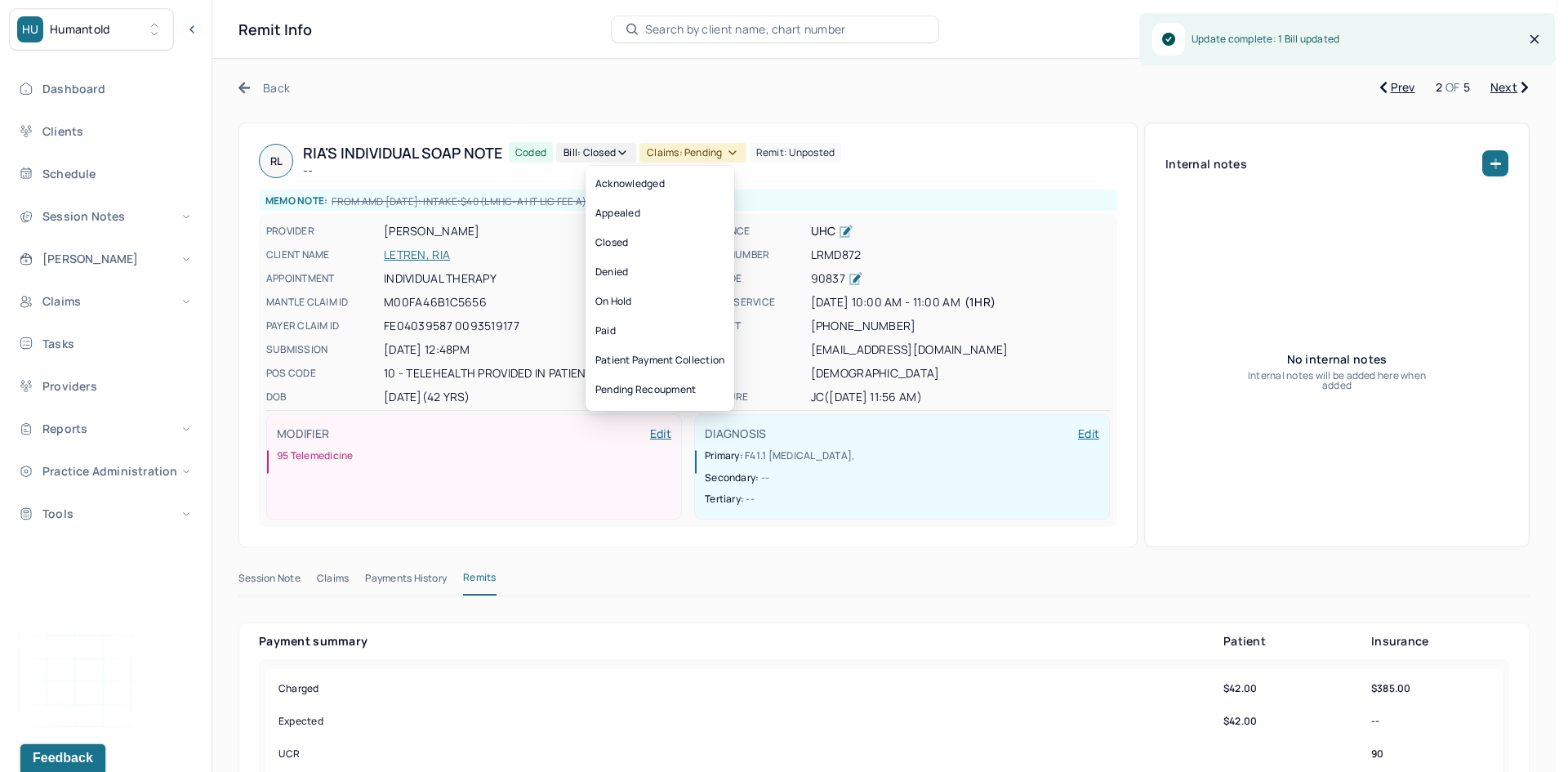 click on "Claims: pending" at bounding box center [693, 153] 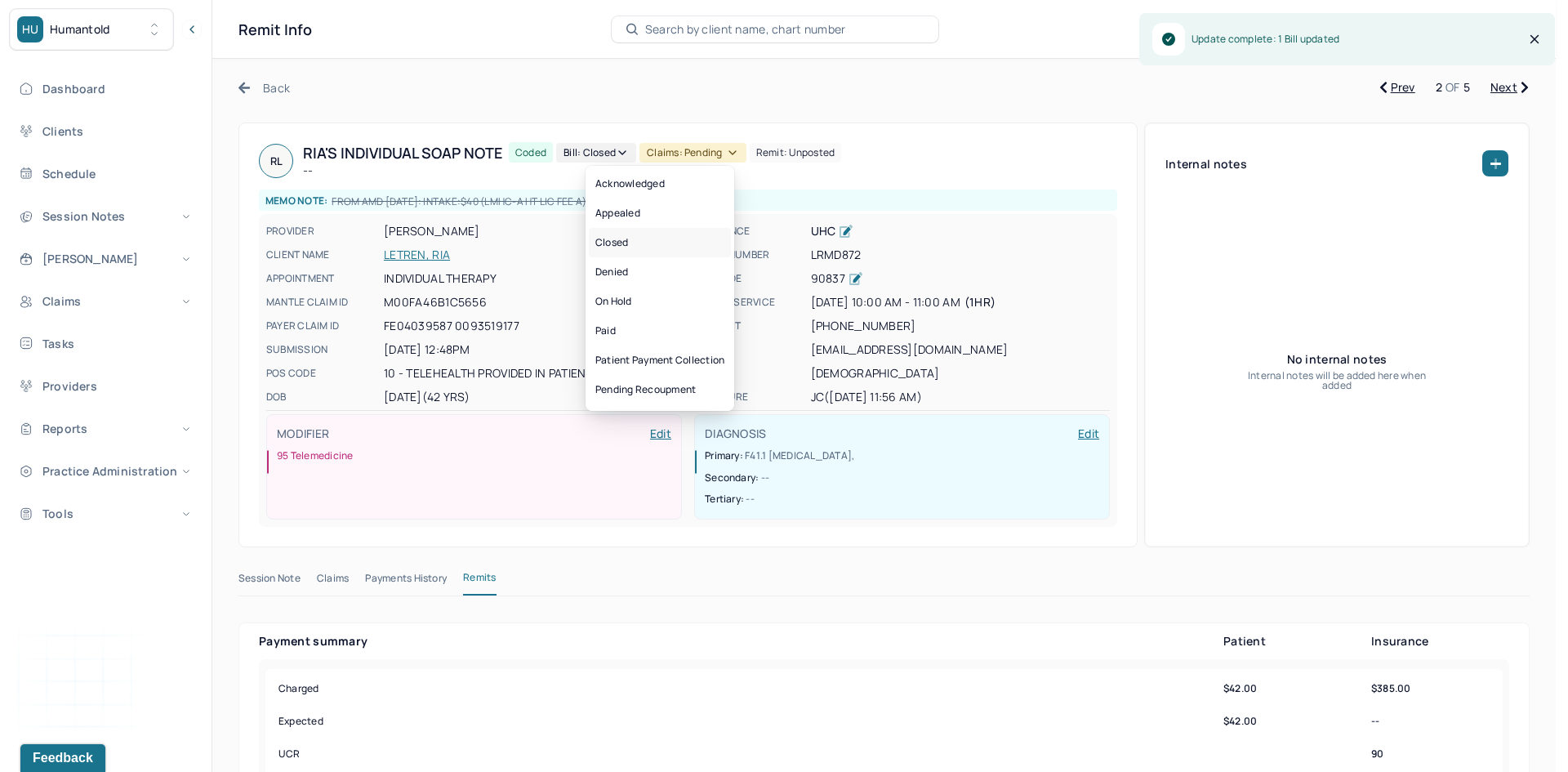 click on "Closed" at bounding box center [660, 243] 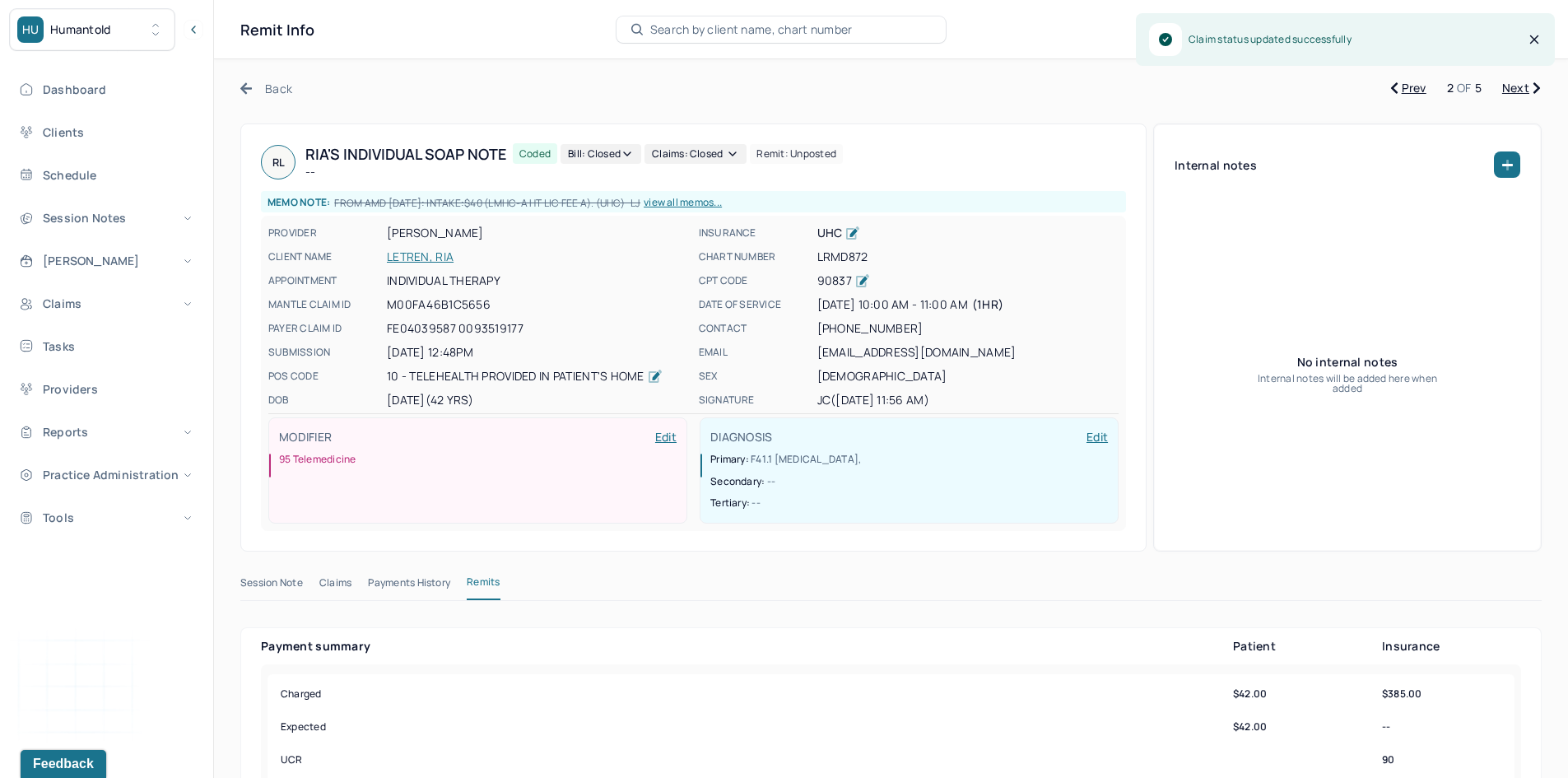 click on "Next" at bounding box center [1521, 88] 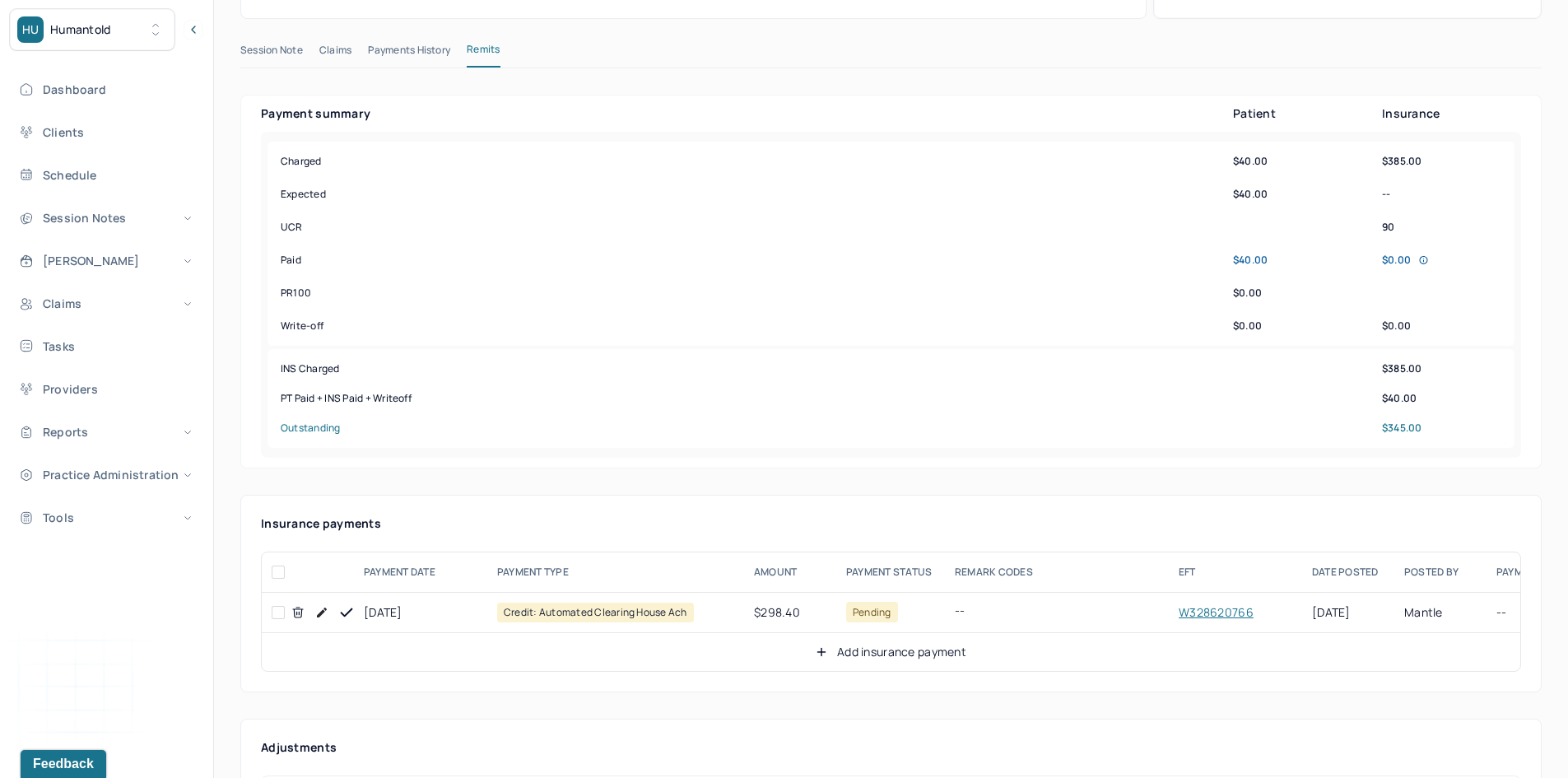 scroll, scrollTop: 576, scrollLeft: 0, axis: vertical 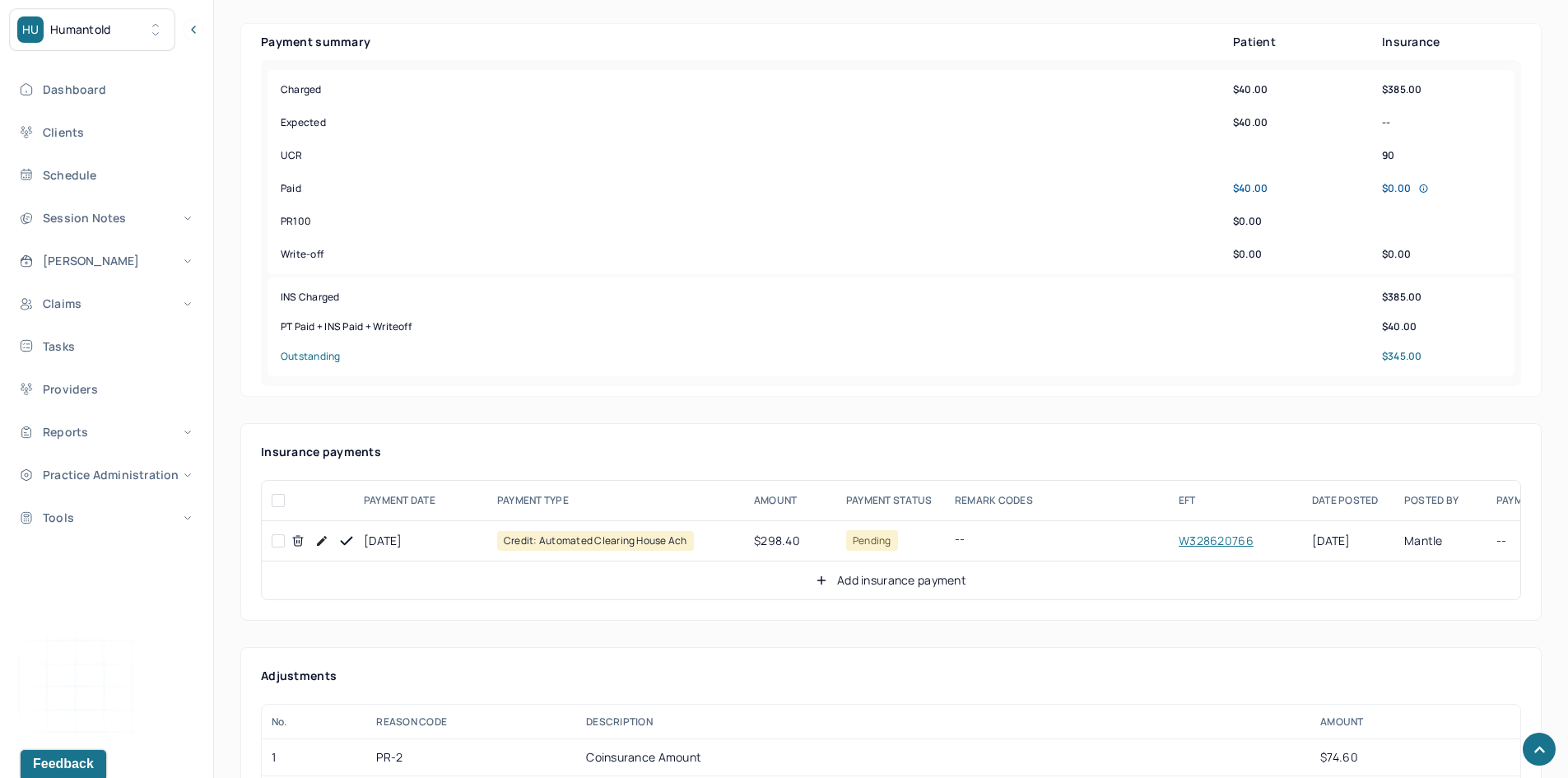 click at bounding box center (278, 541) 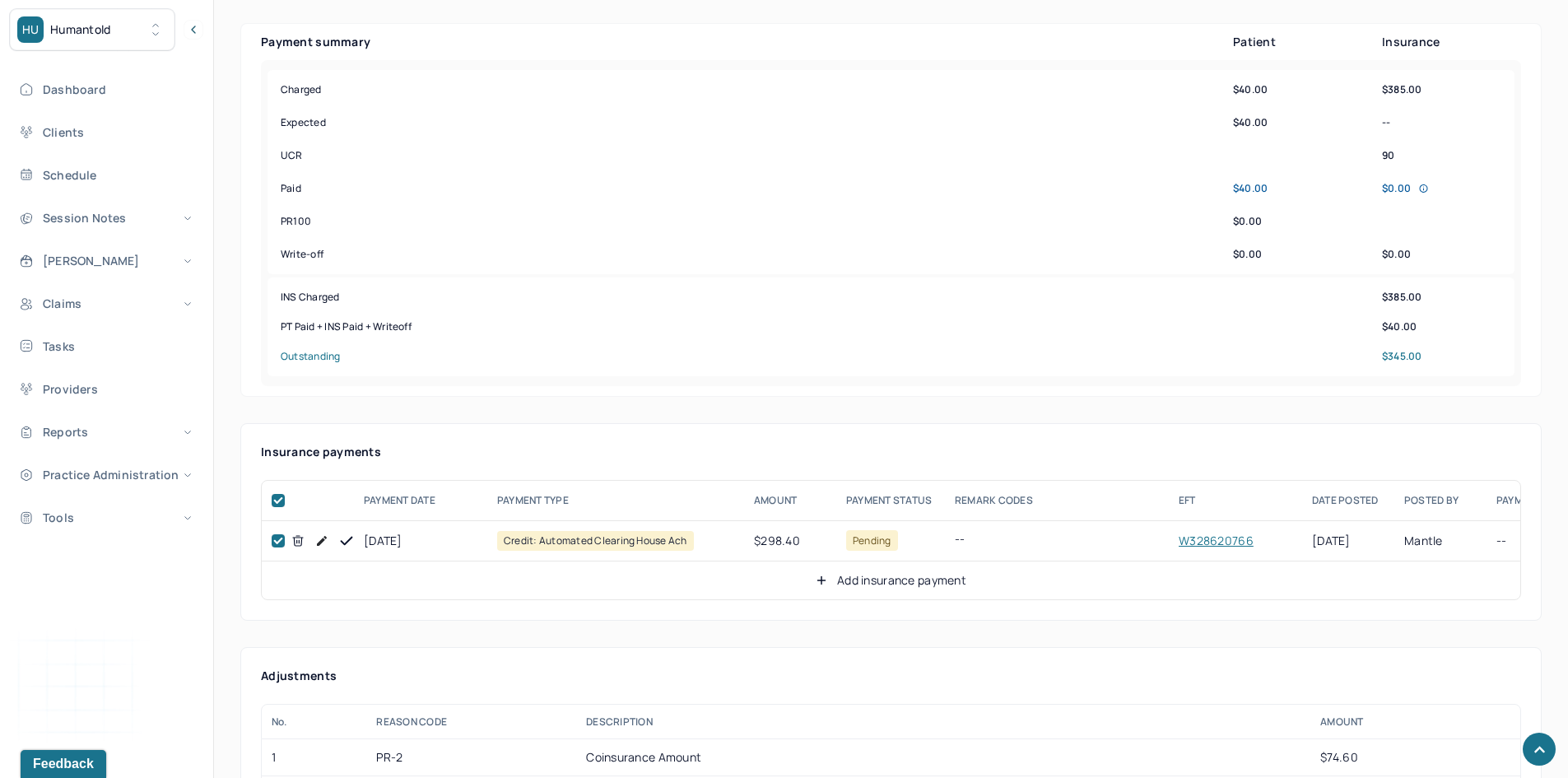 checkbox on "true" 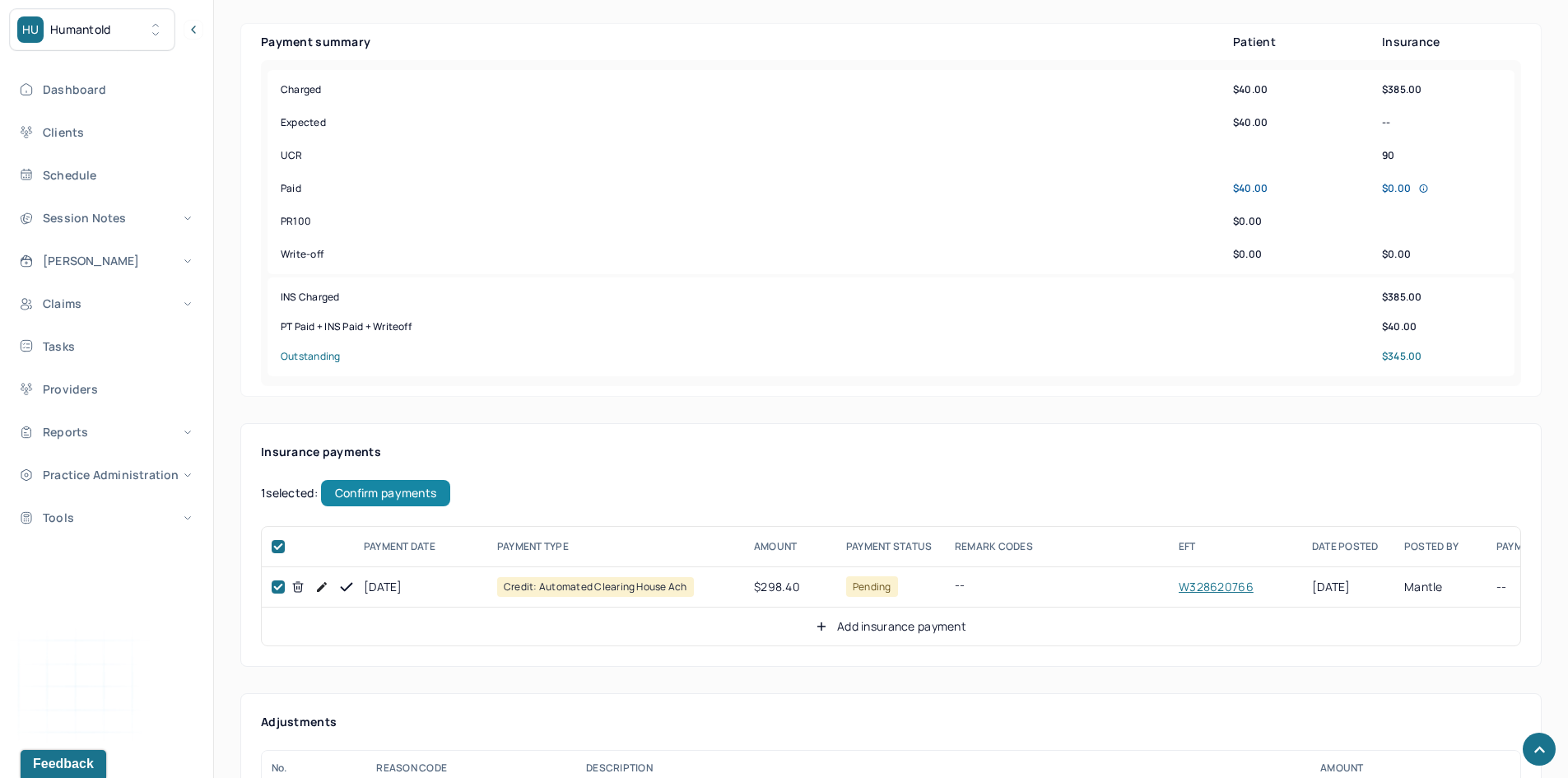 click on "Confirm payments" at bounding box center (385, 493) 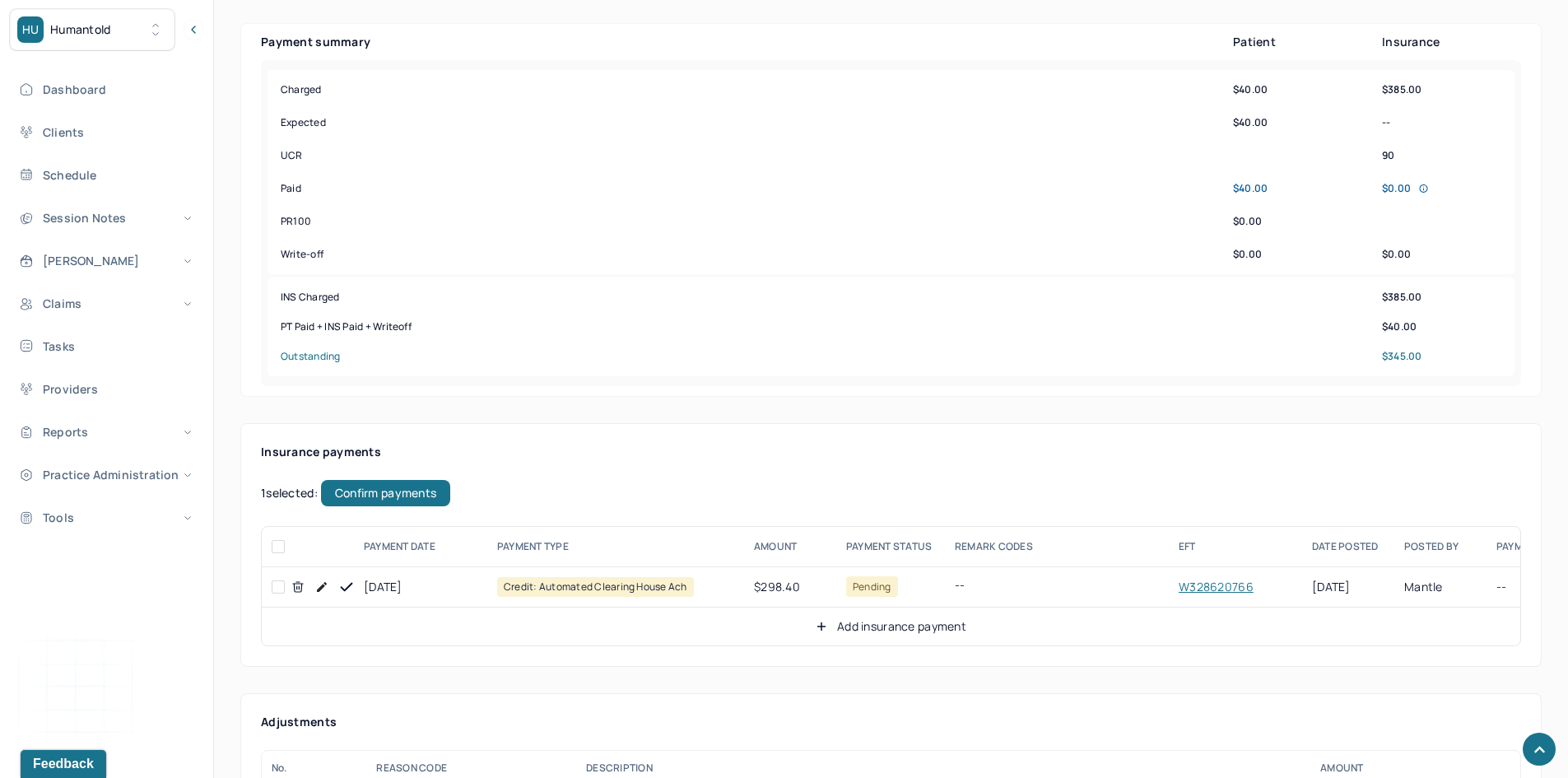 checkbox on "false" 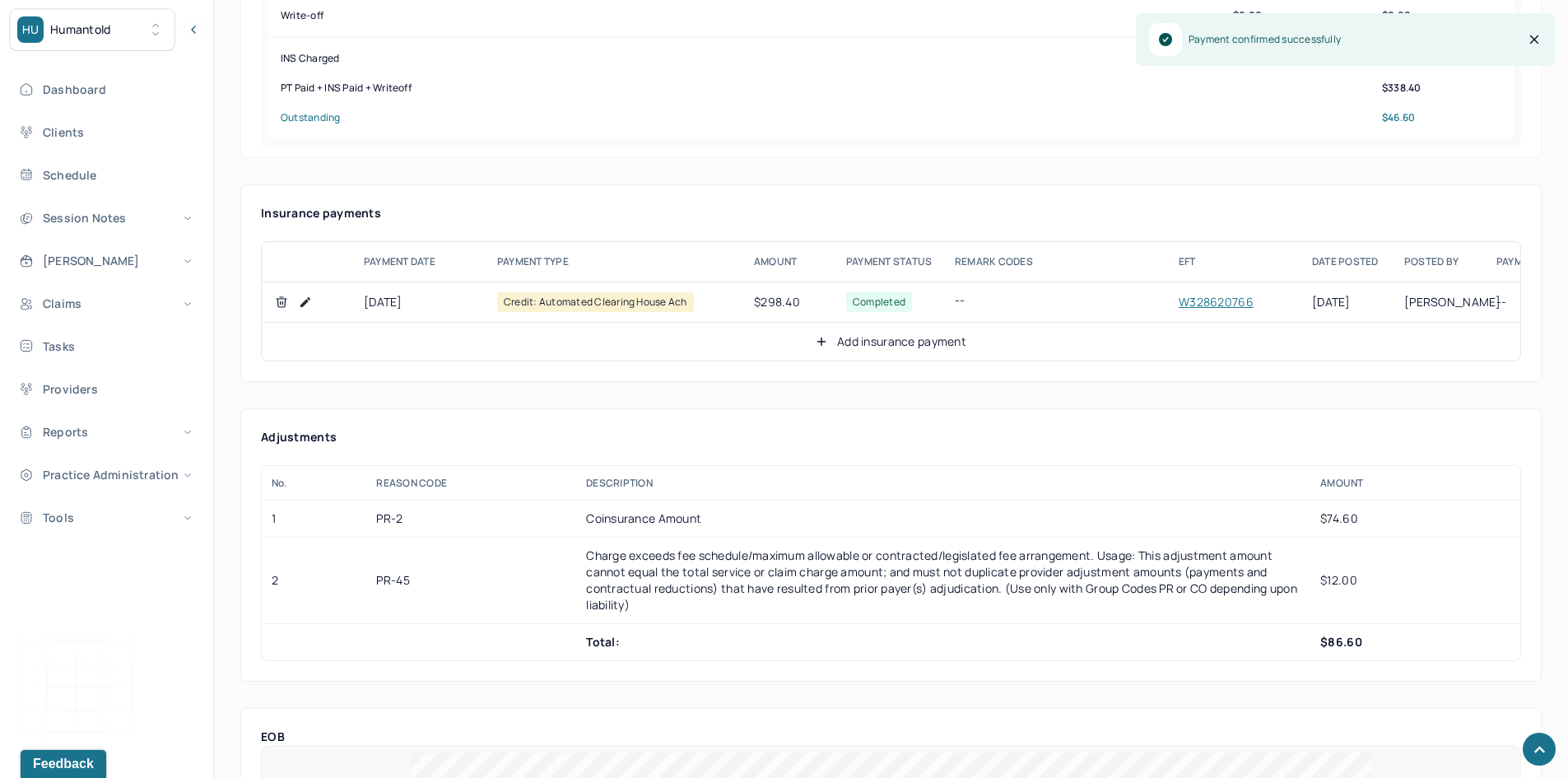 scroll, scrollTop: 823, scrollLeft: 0, axis: vertical 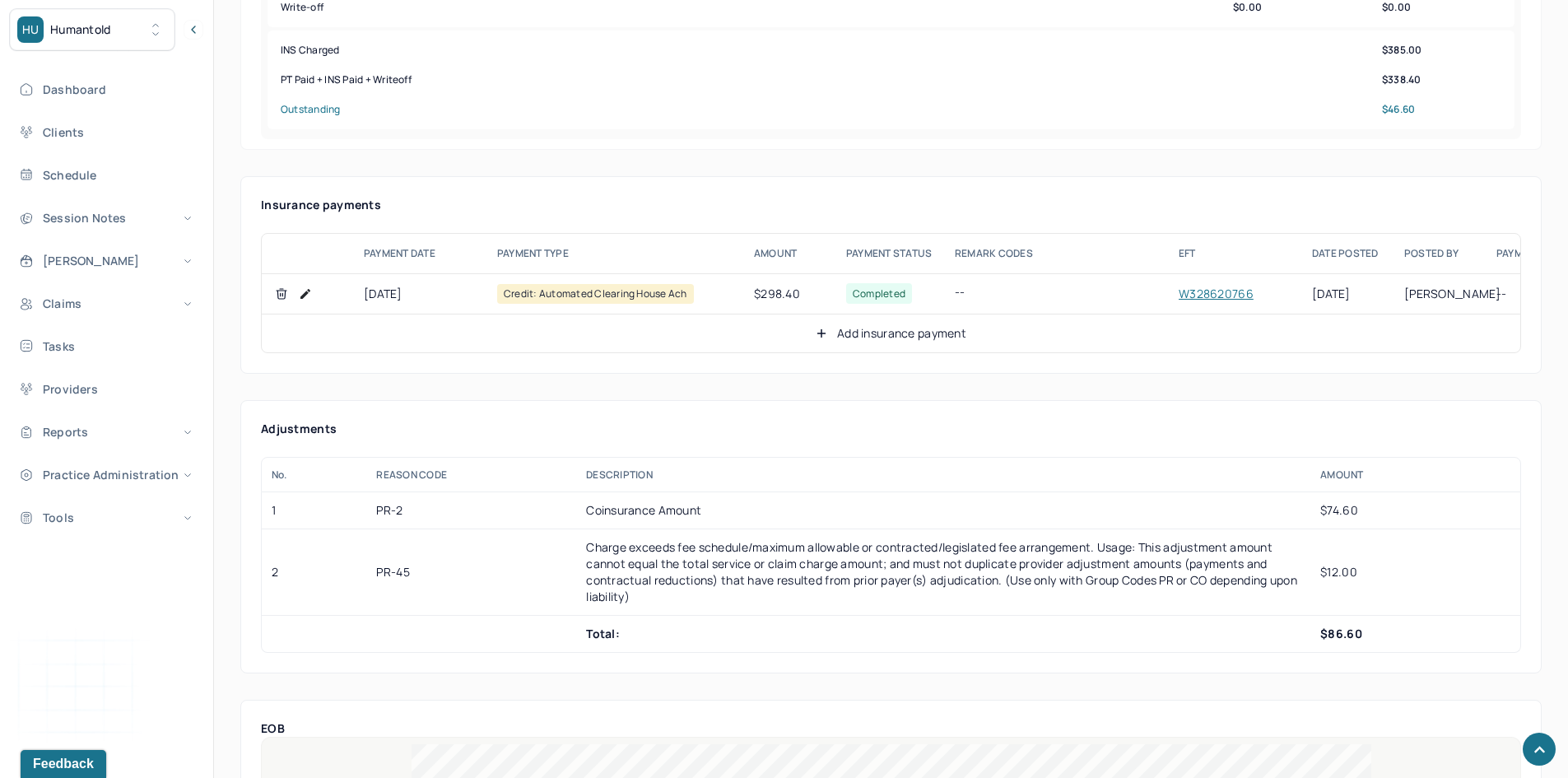 click 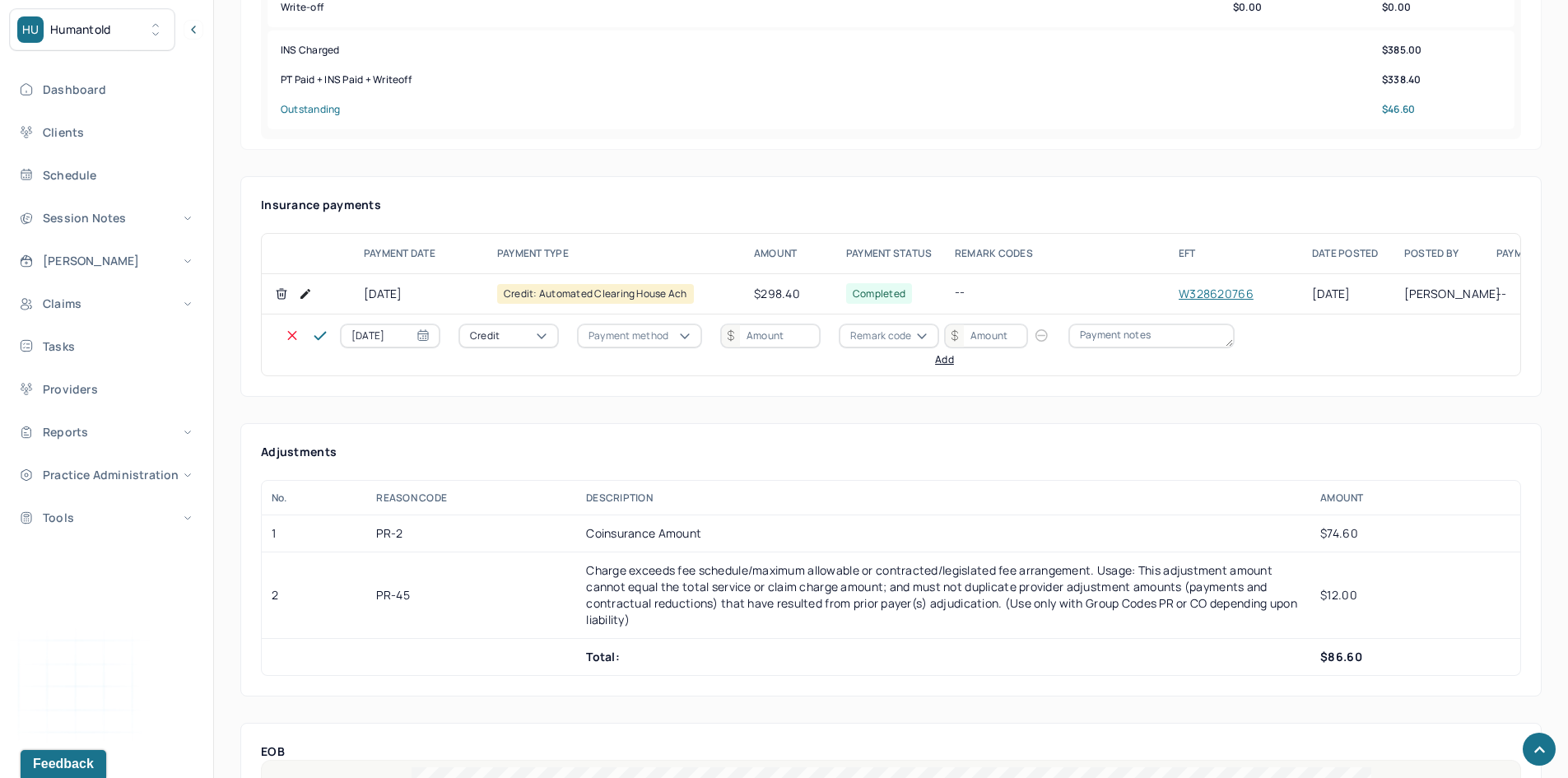 click on "Credit" at bounding box center (509, 336) 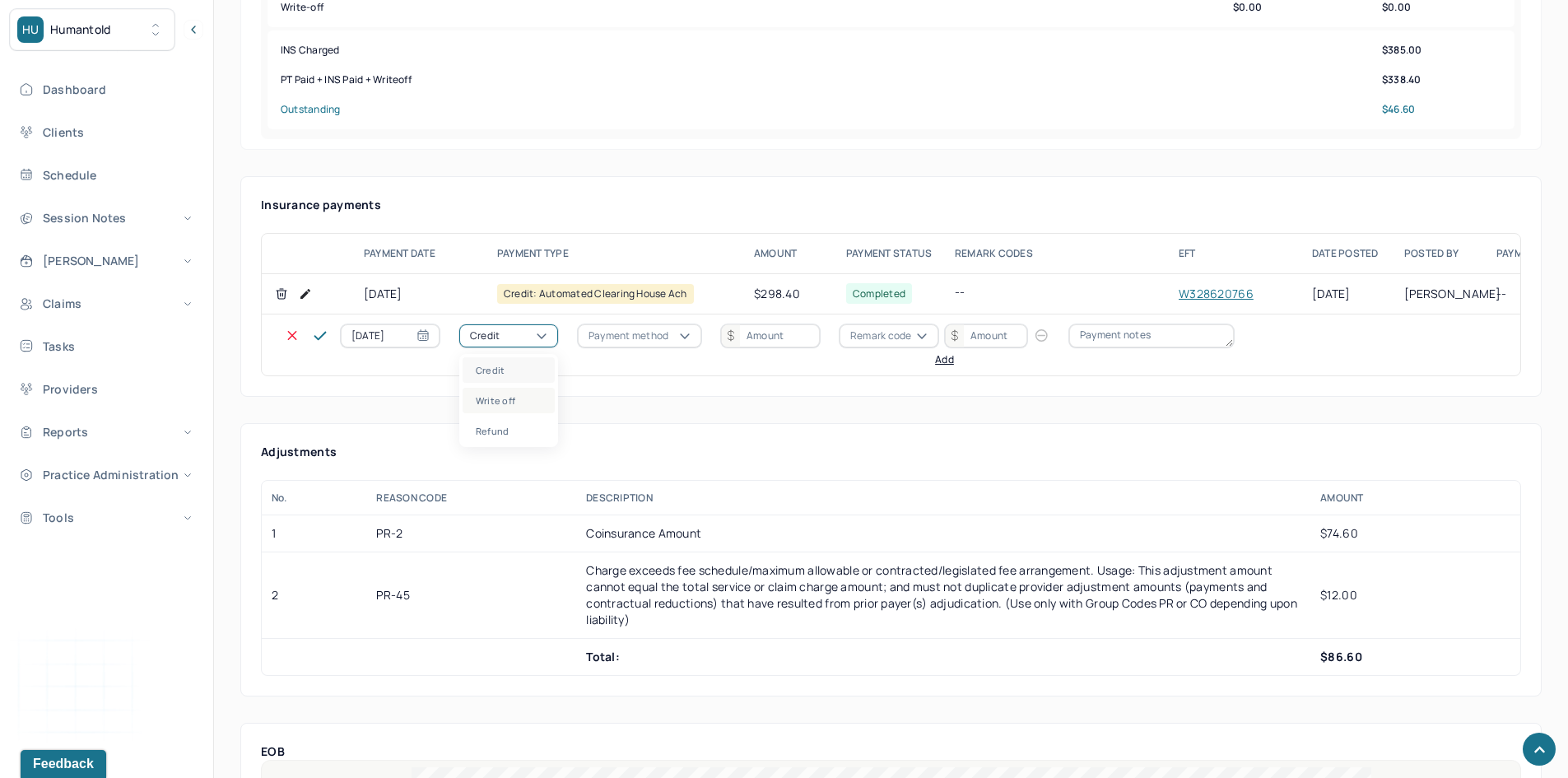 click on "Write off" at bounding box center [509, 400] 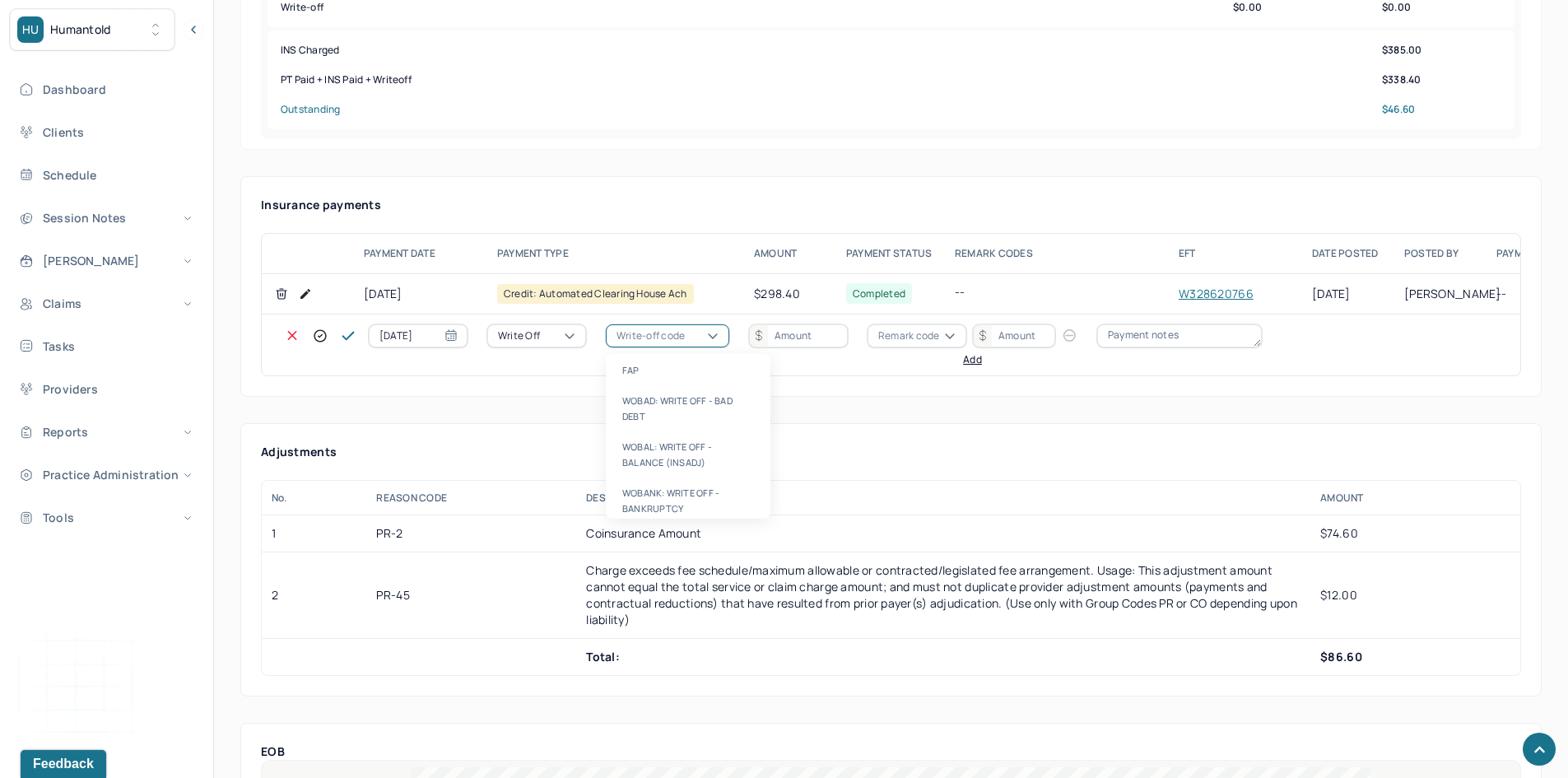click on "Write-off code" at bounding box center [668, 336] 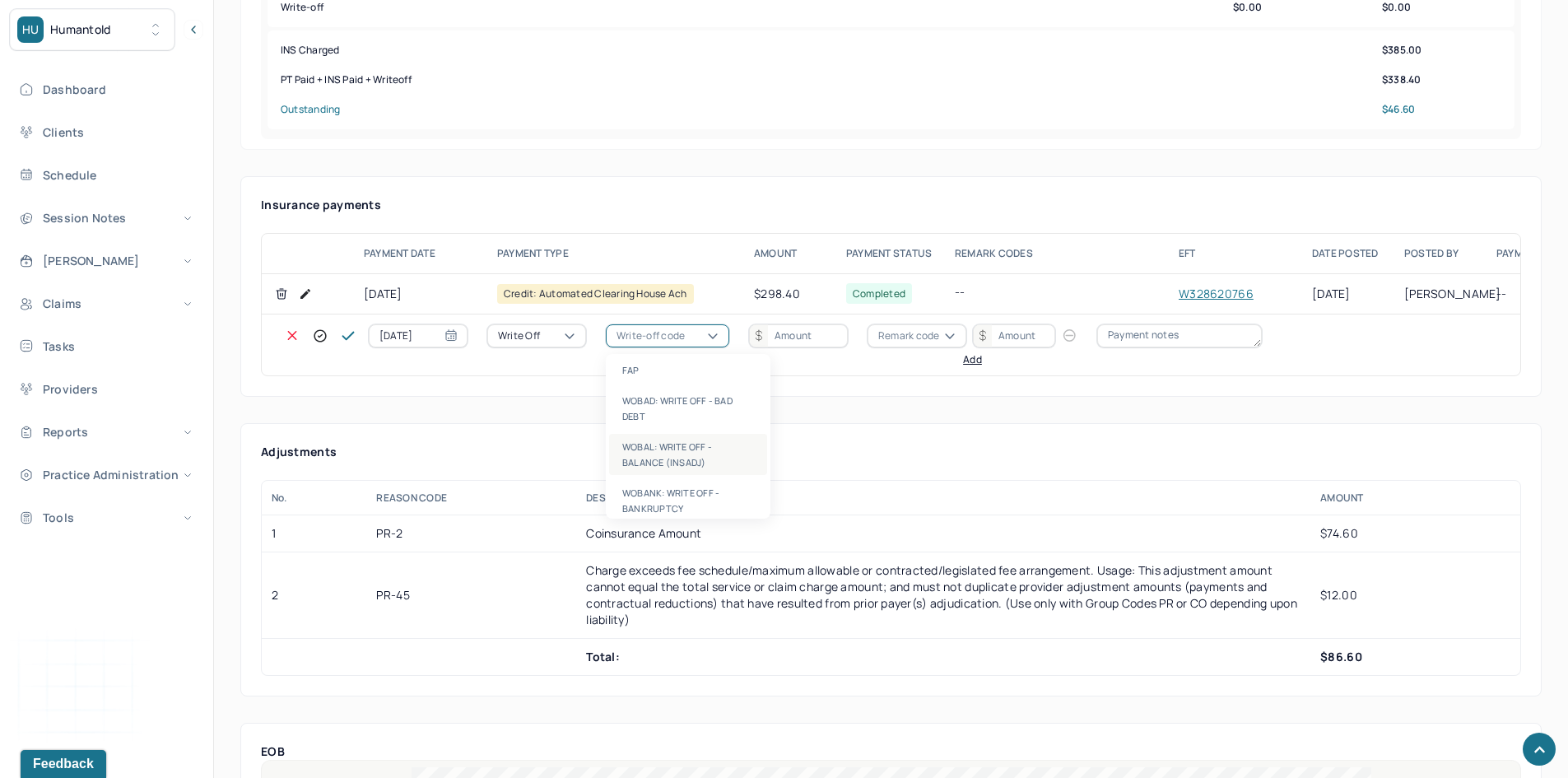 drag, startPoint x: 646, startPoint y: 458, endPoint x: 727, endPoint y: 390, distance: 105.75916 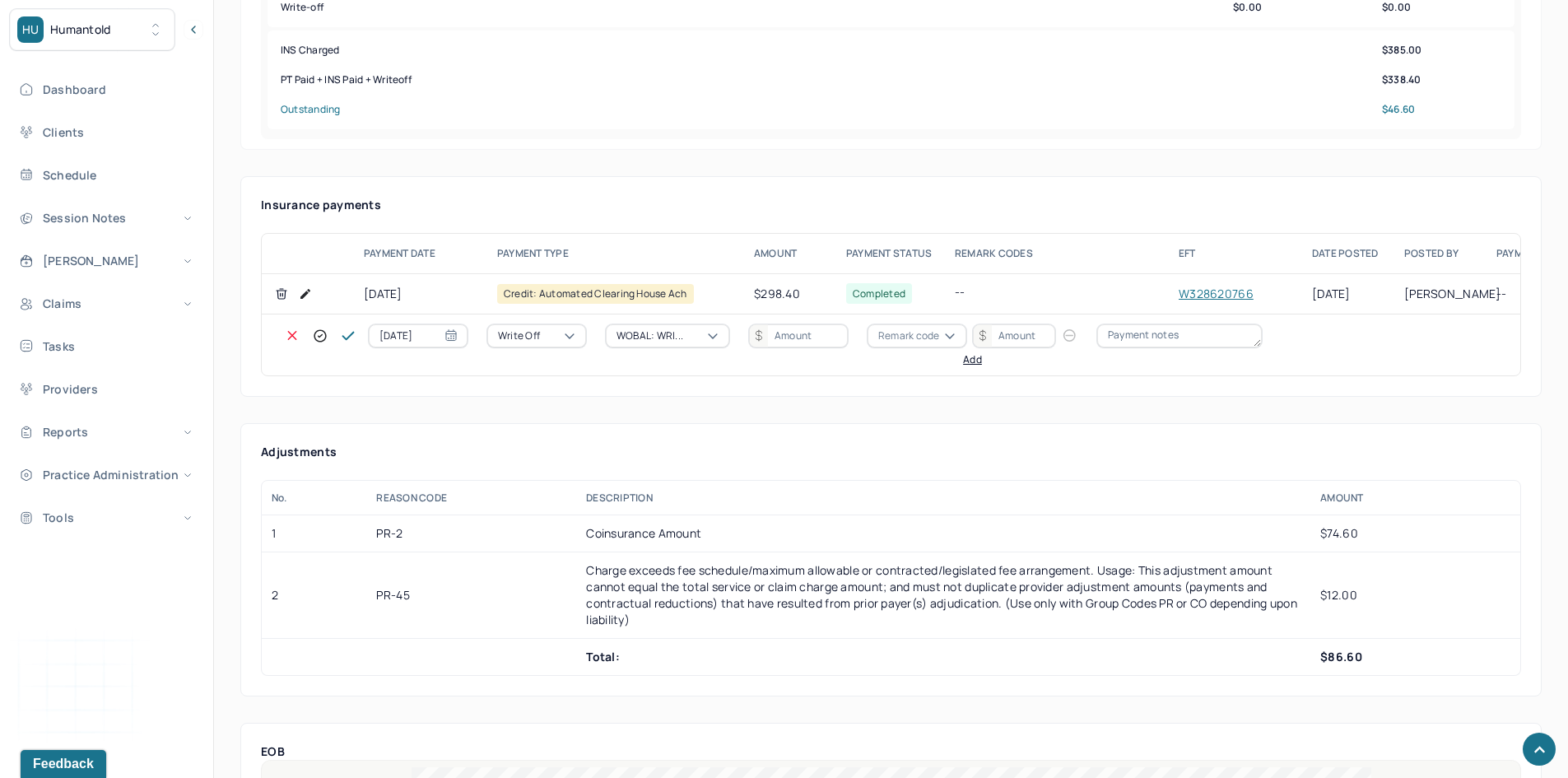 click at bounding box center (798, 336) 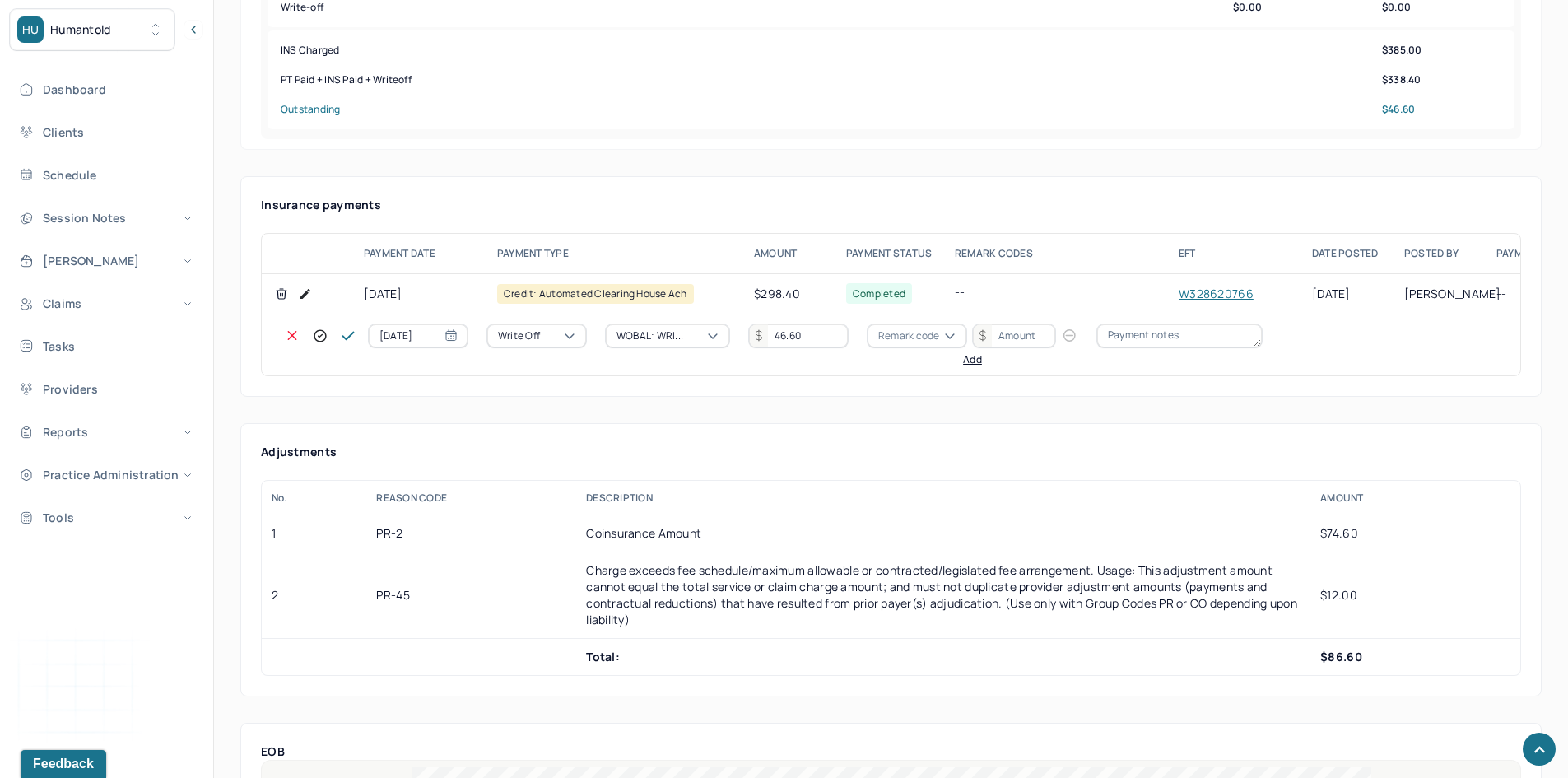 type on "46.60" 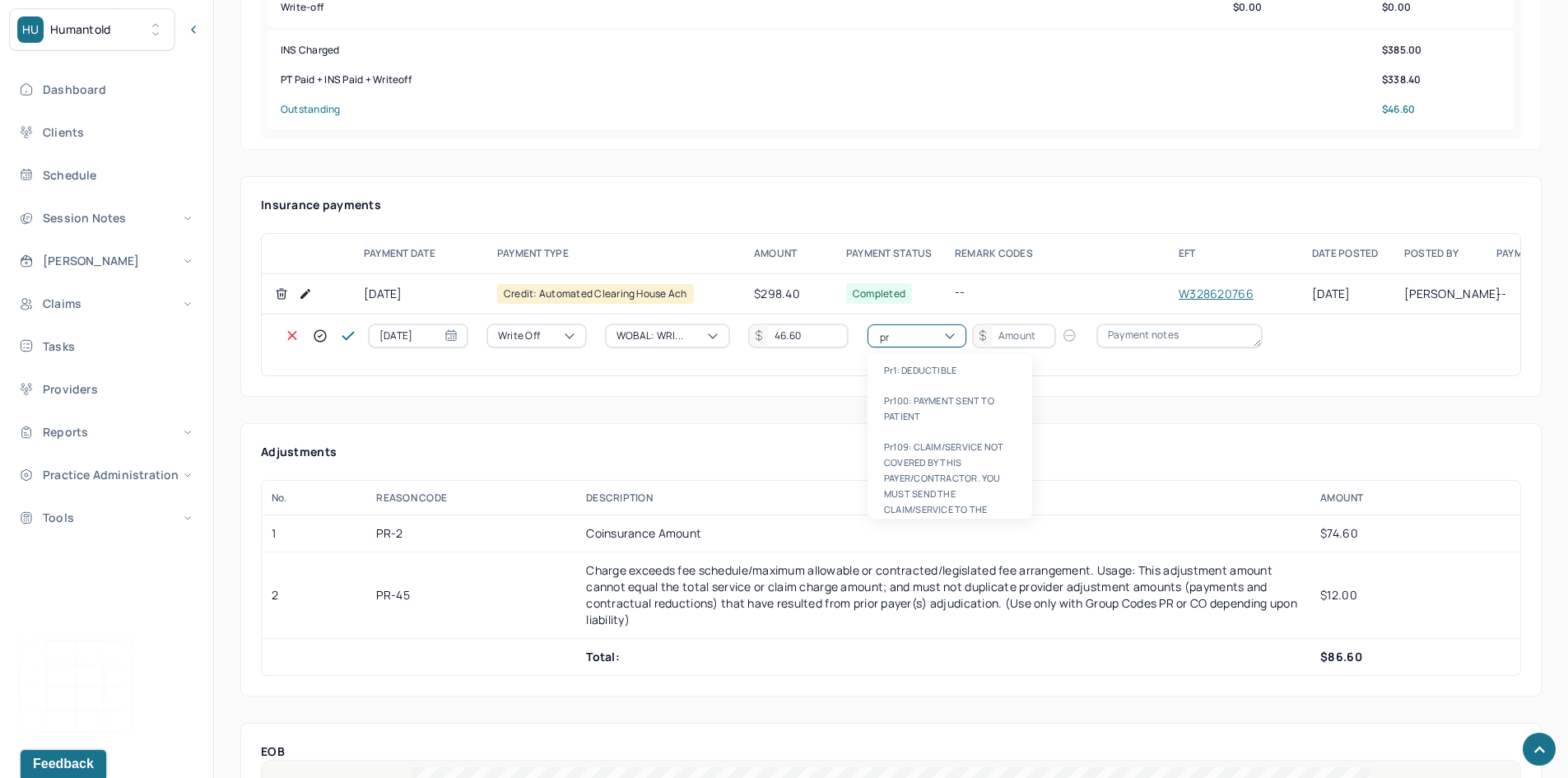 type on "pr2" 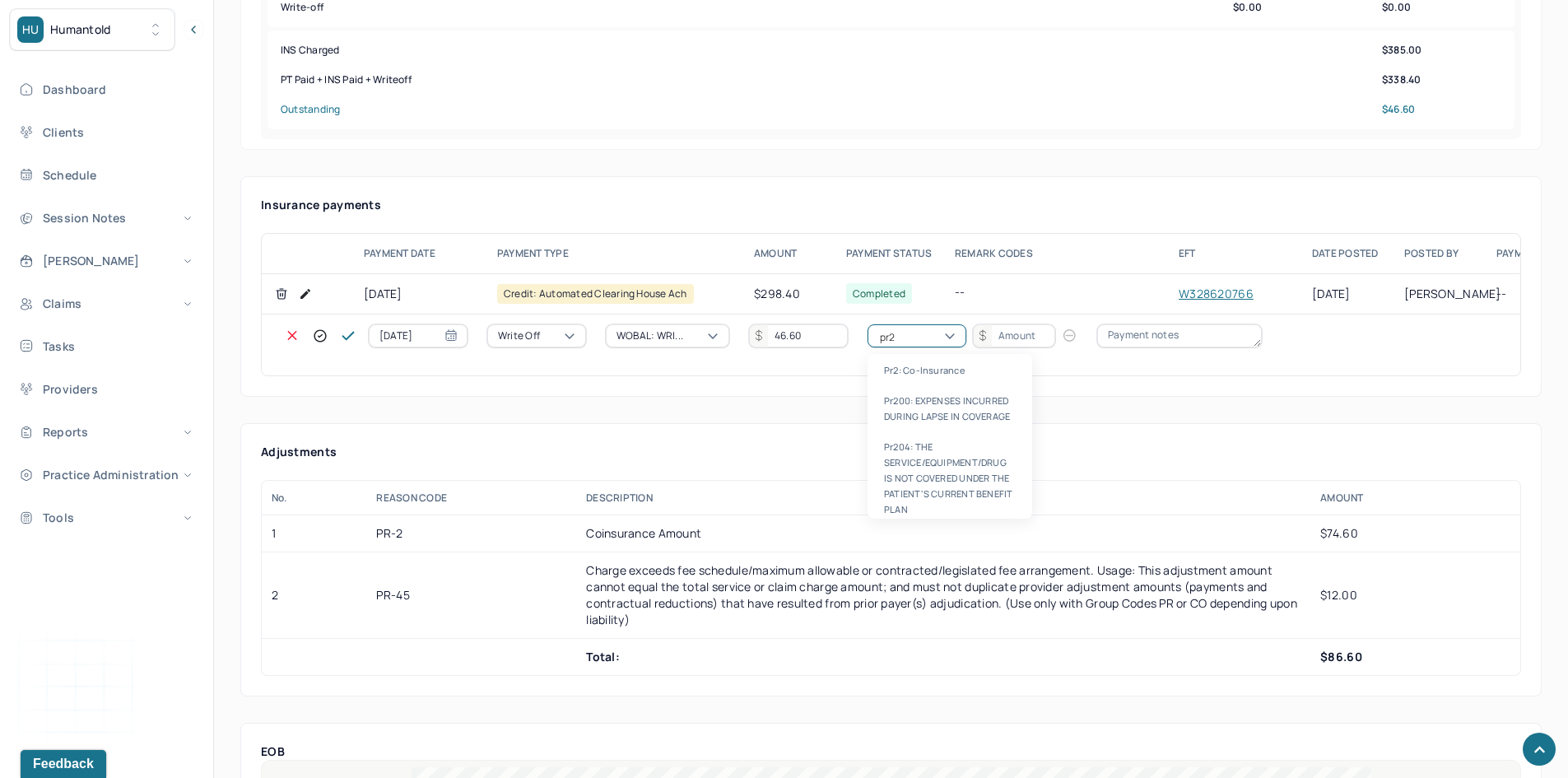type 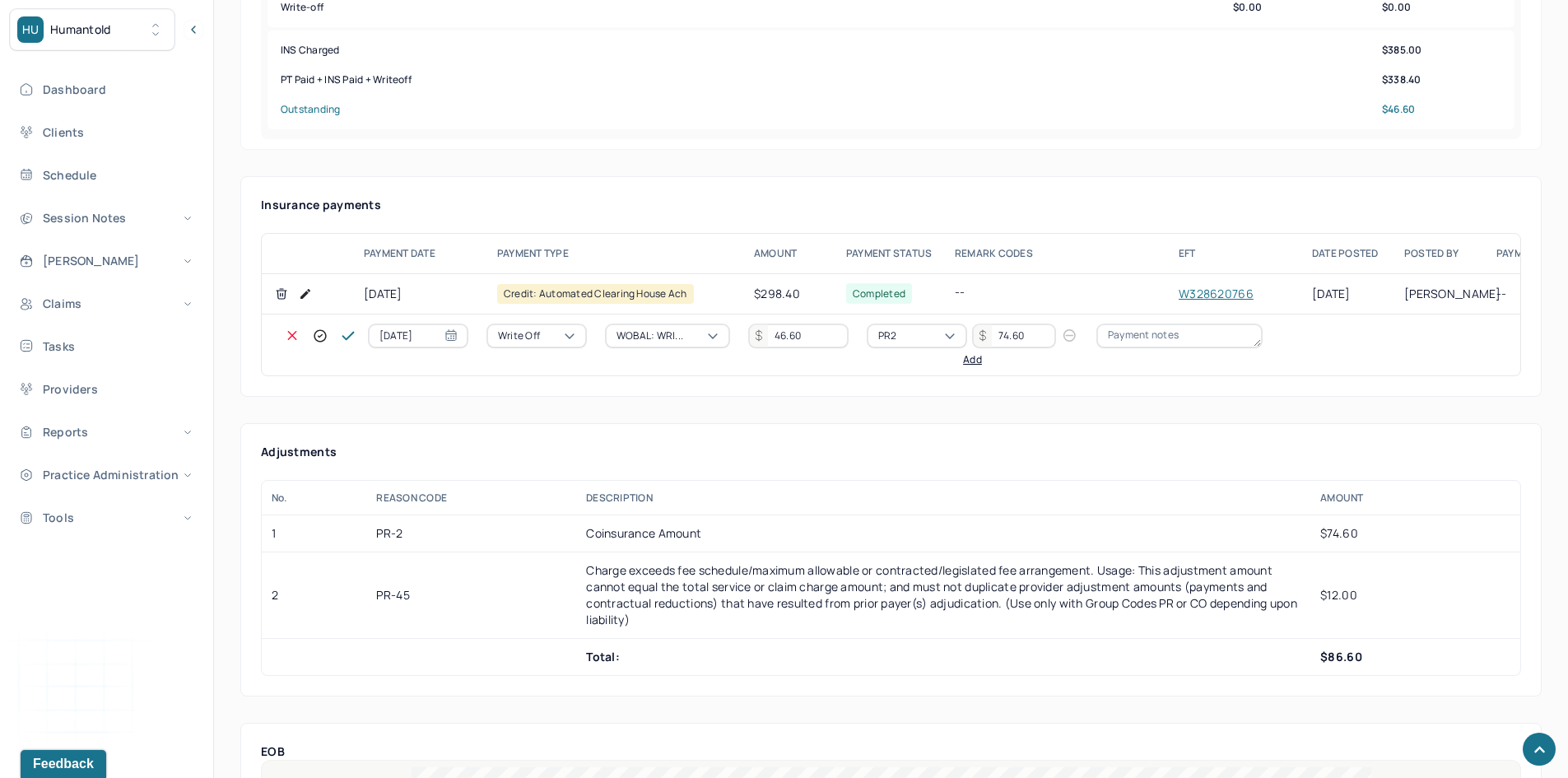 type on "74.60" 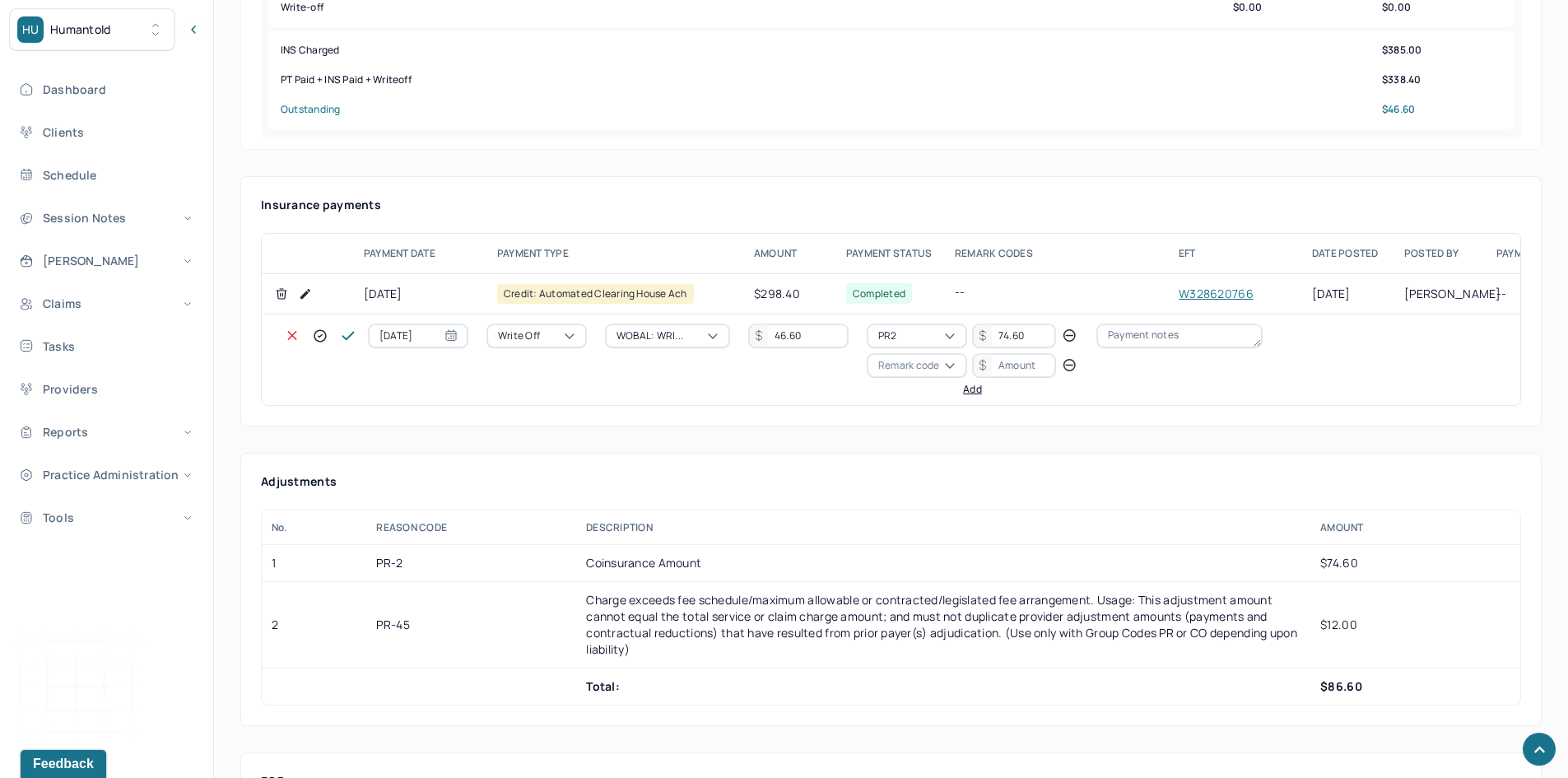 click on "Remark code" at bounding box center (909, 366) 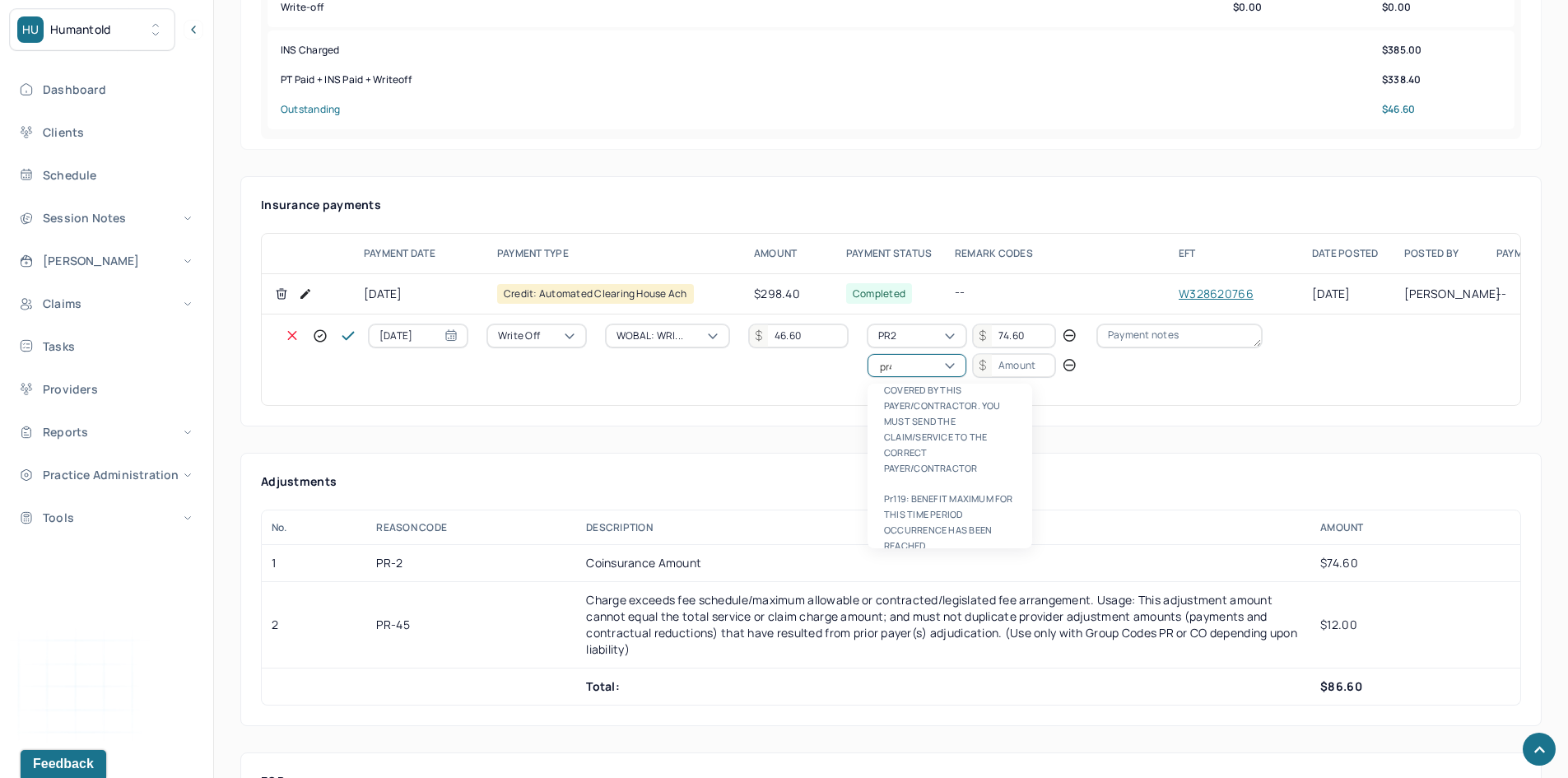 scroll, scrollTop: 0, scrollLeft: 0, axis: both 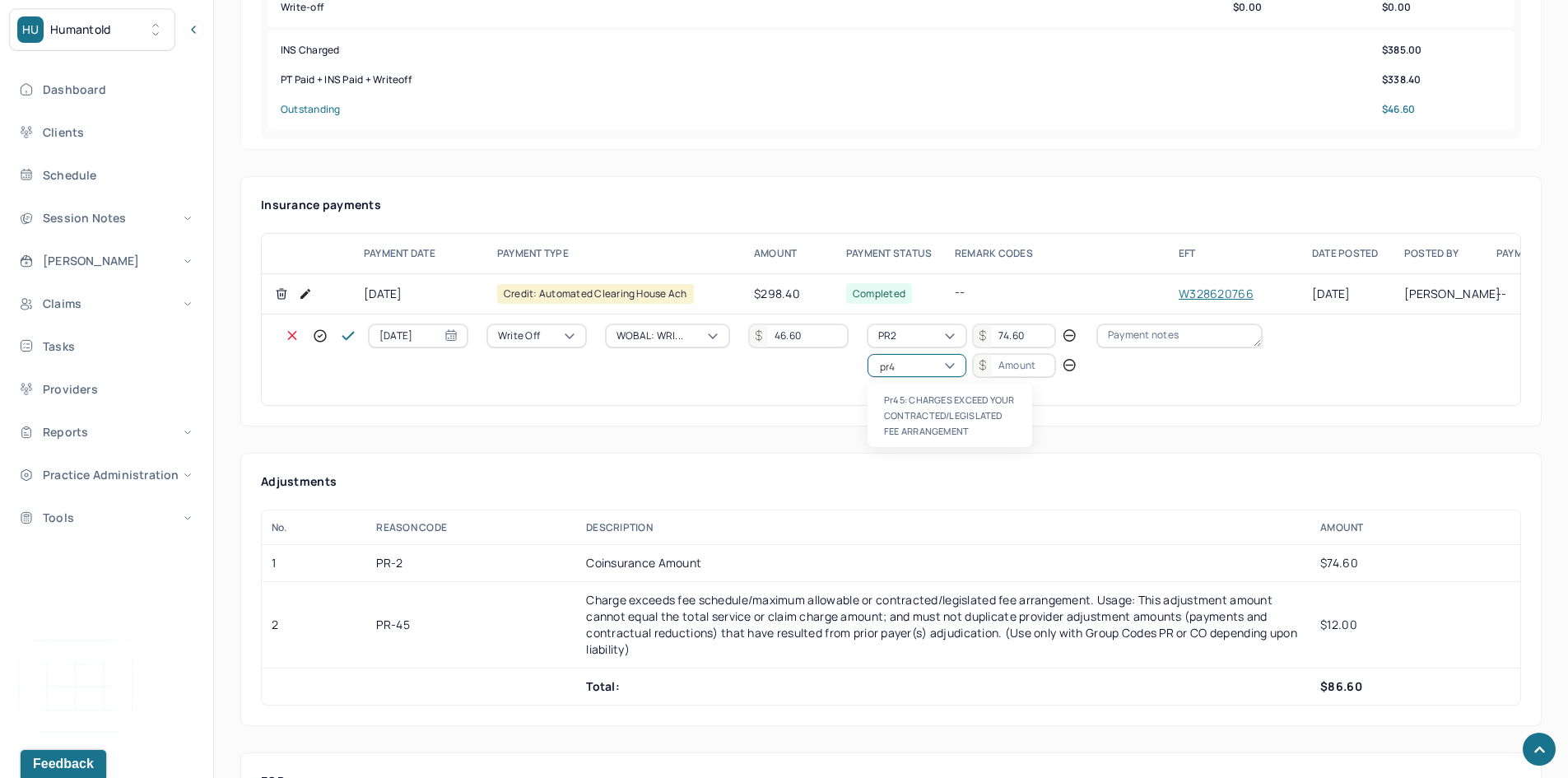 type on "pr45" 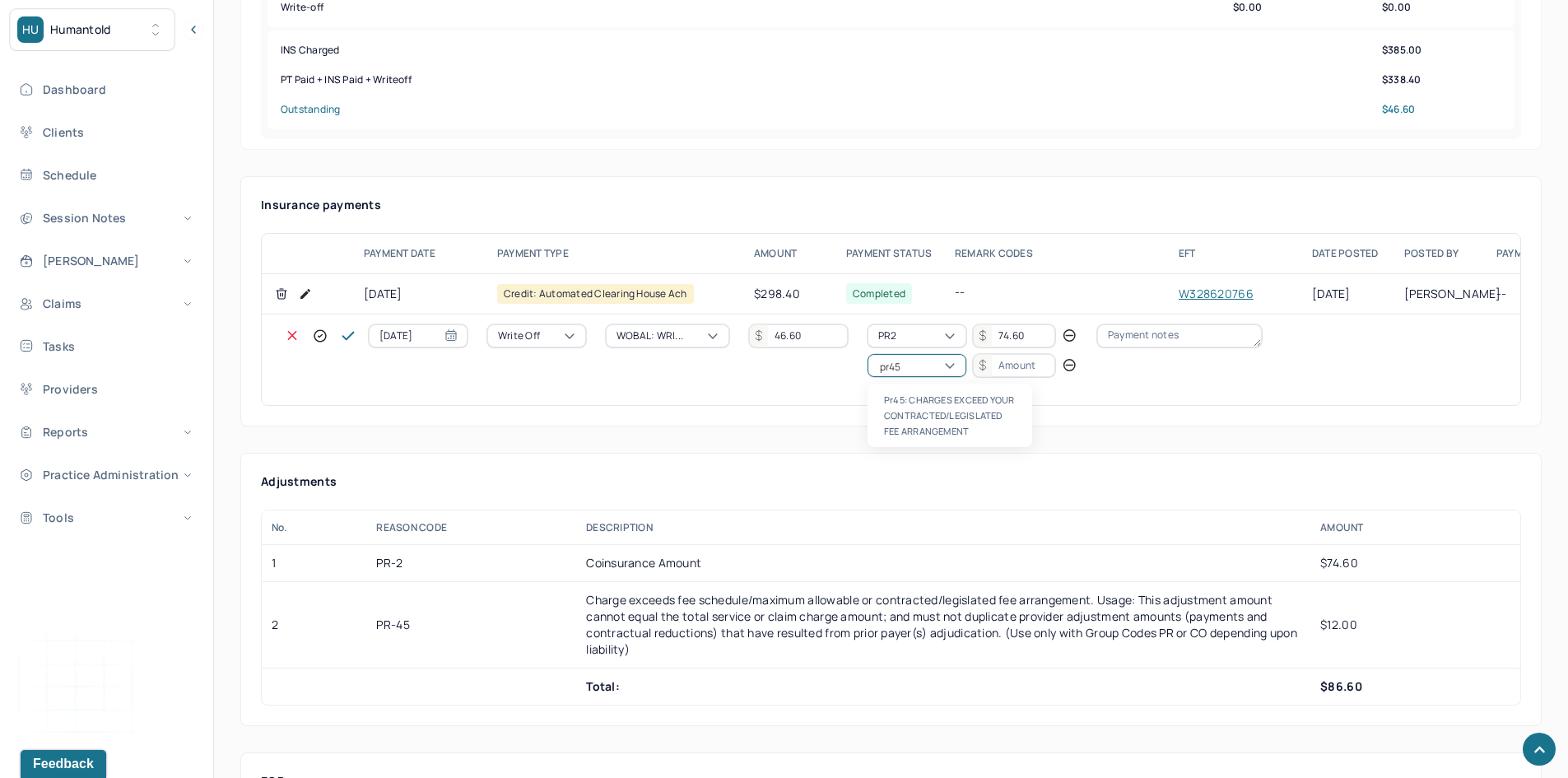 type 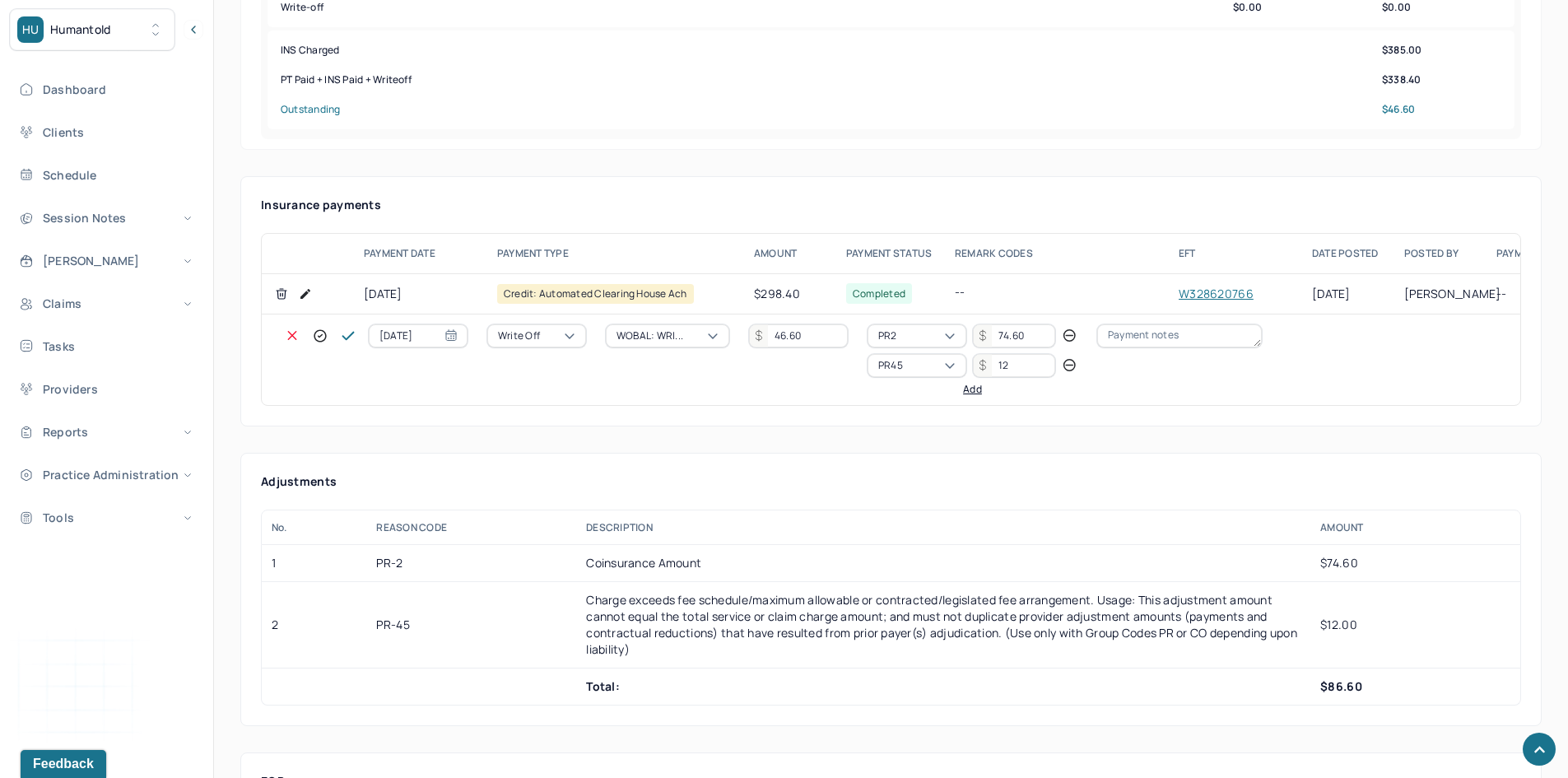 type on "12" 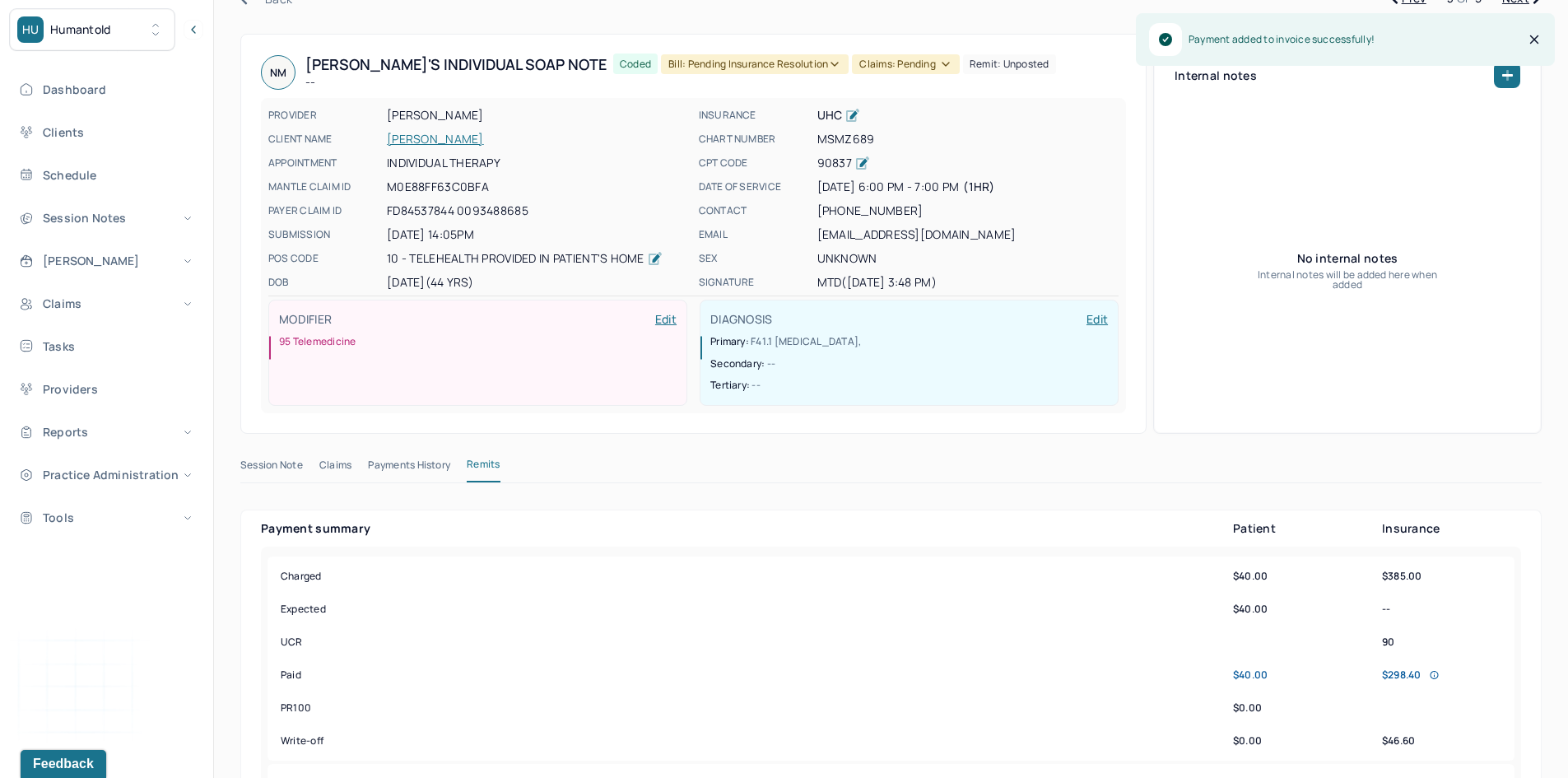 scroll, scrollTop: 0, scrollLeft: 0, axis: both 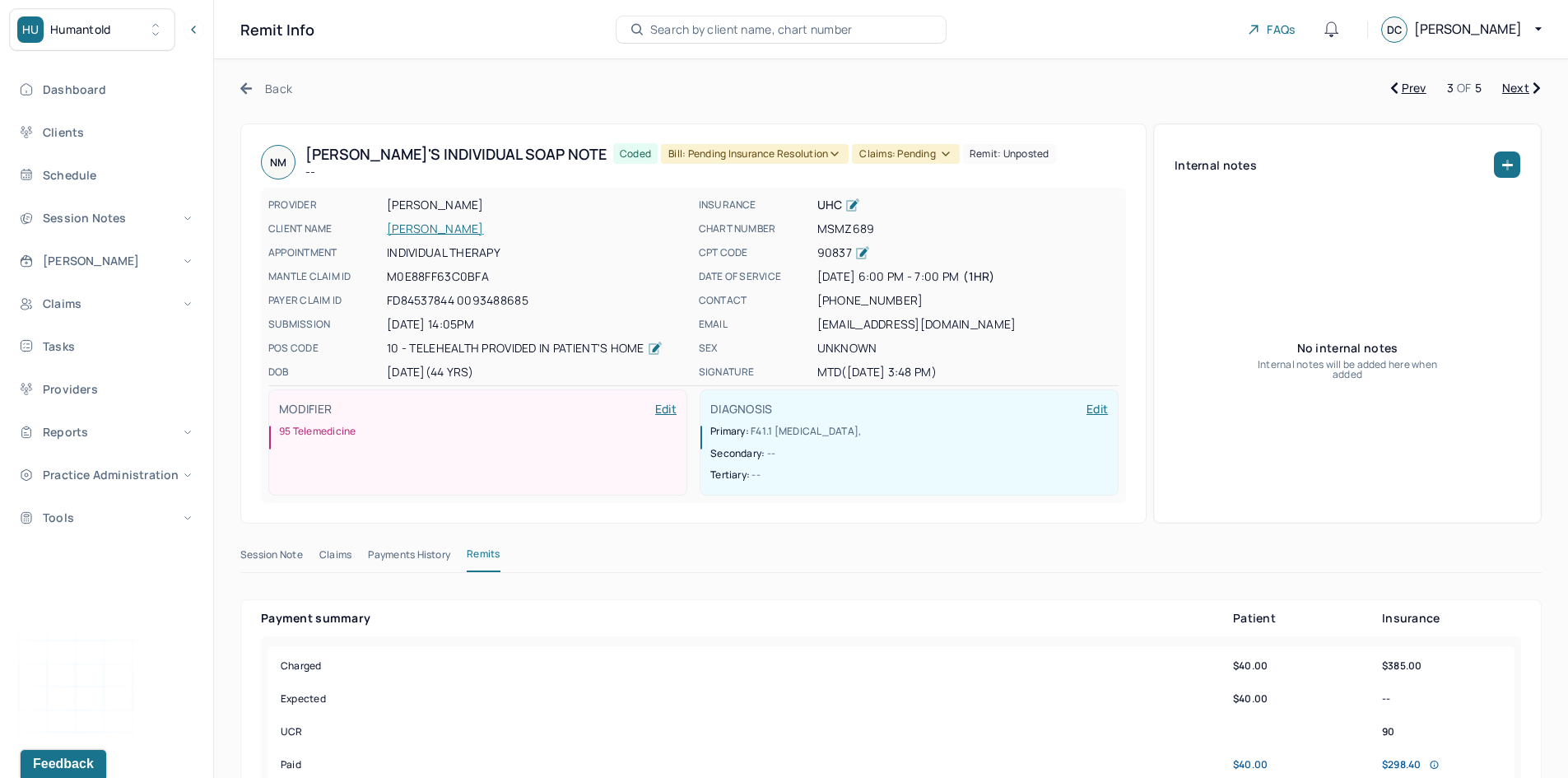 click on "Bill: Pending Insurance Resolution" at bounding box center [755, 154] 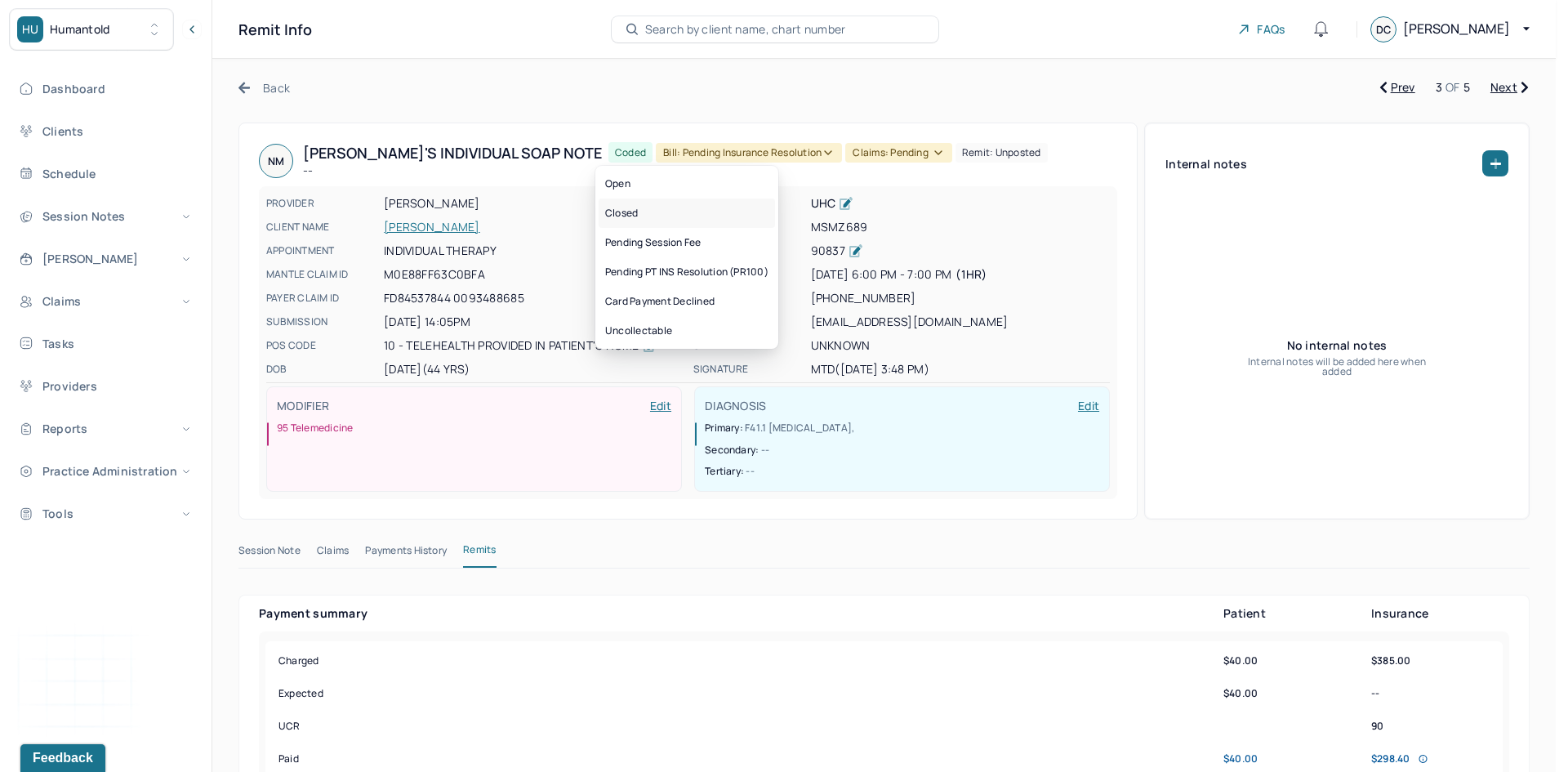 click on "Closed" at bounding box center (687, 213) 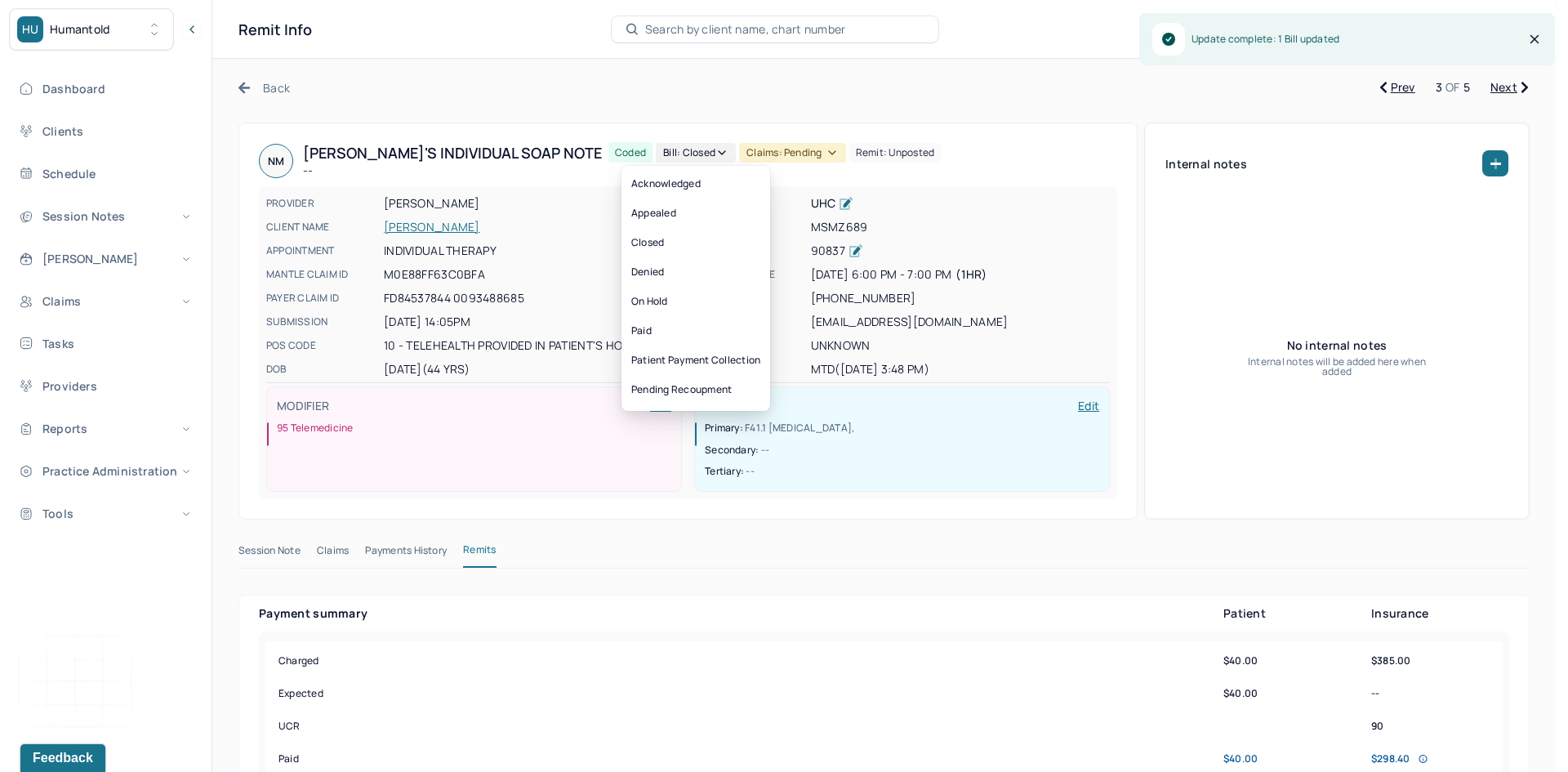 click on "Claims: pending" at bounding box center [792, 153] 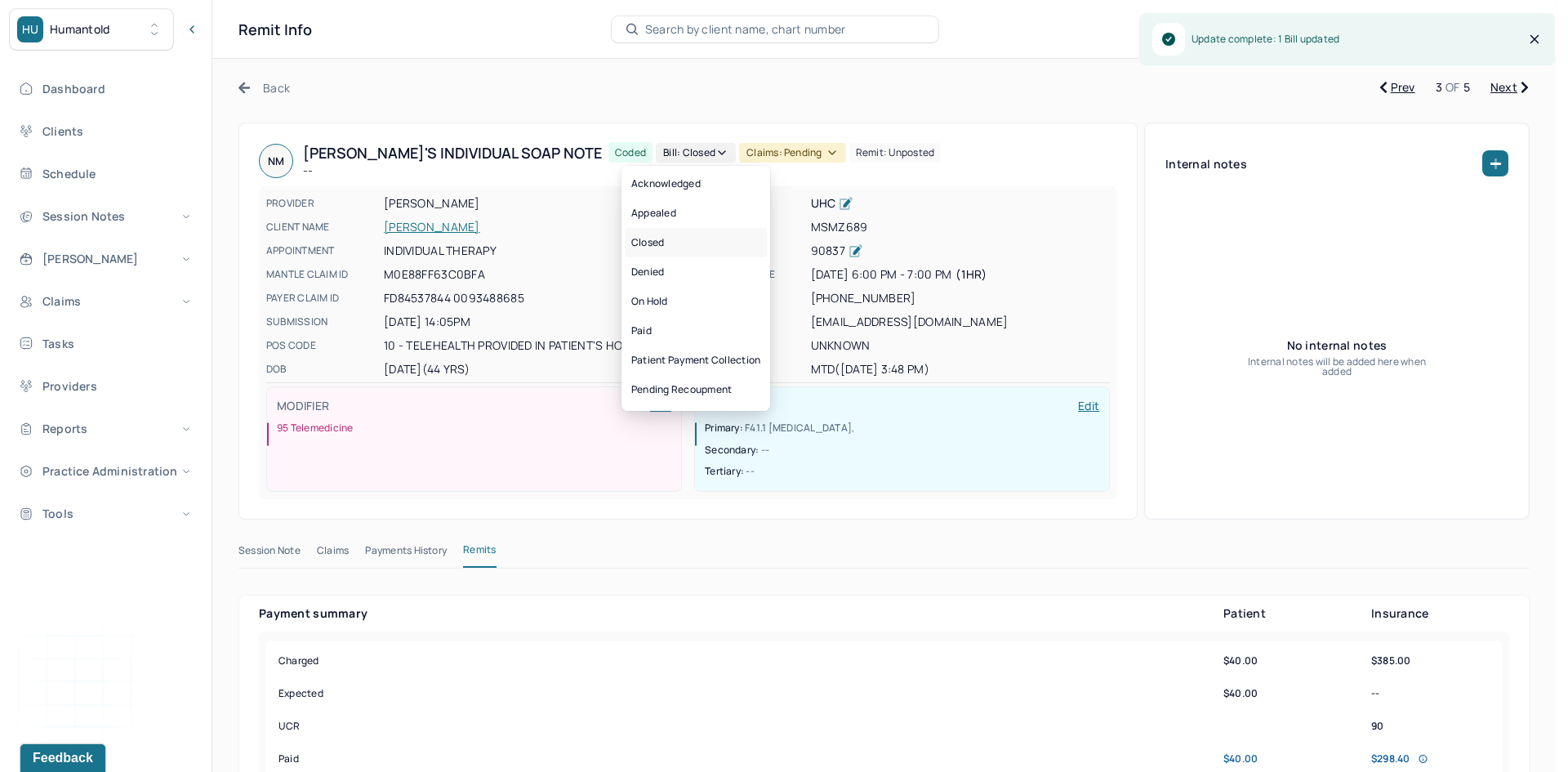click on "Closed" at bounding box center [696, 243] 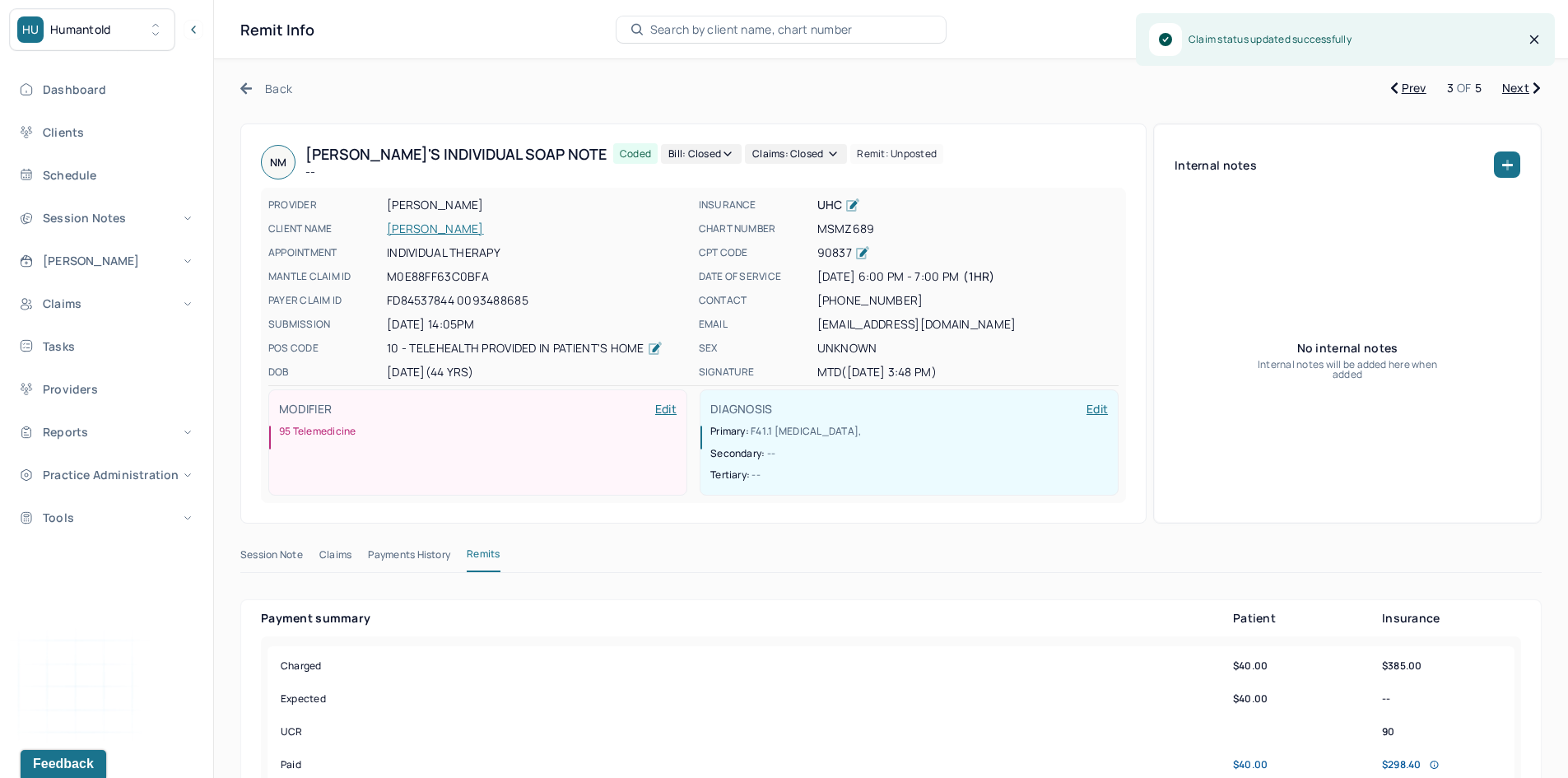 click on "Next" at bounding box center [1521, 88] 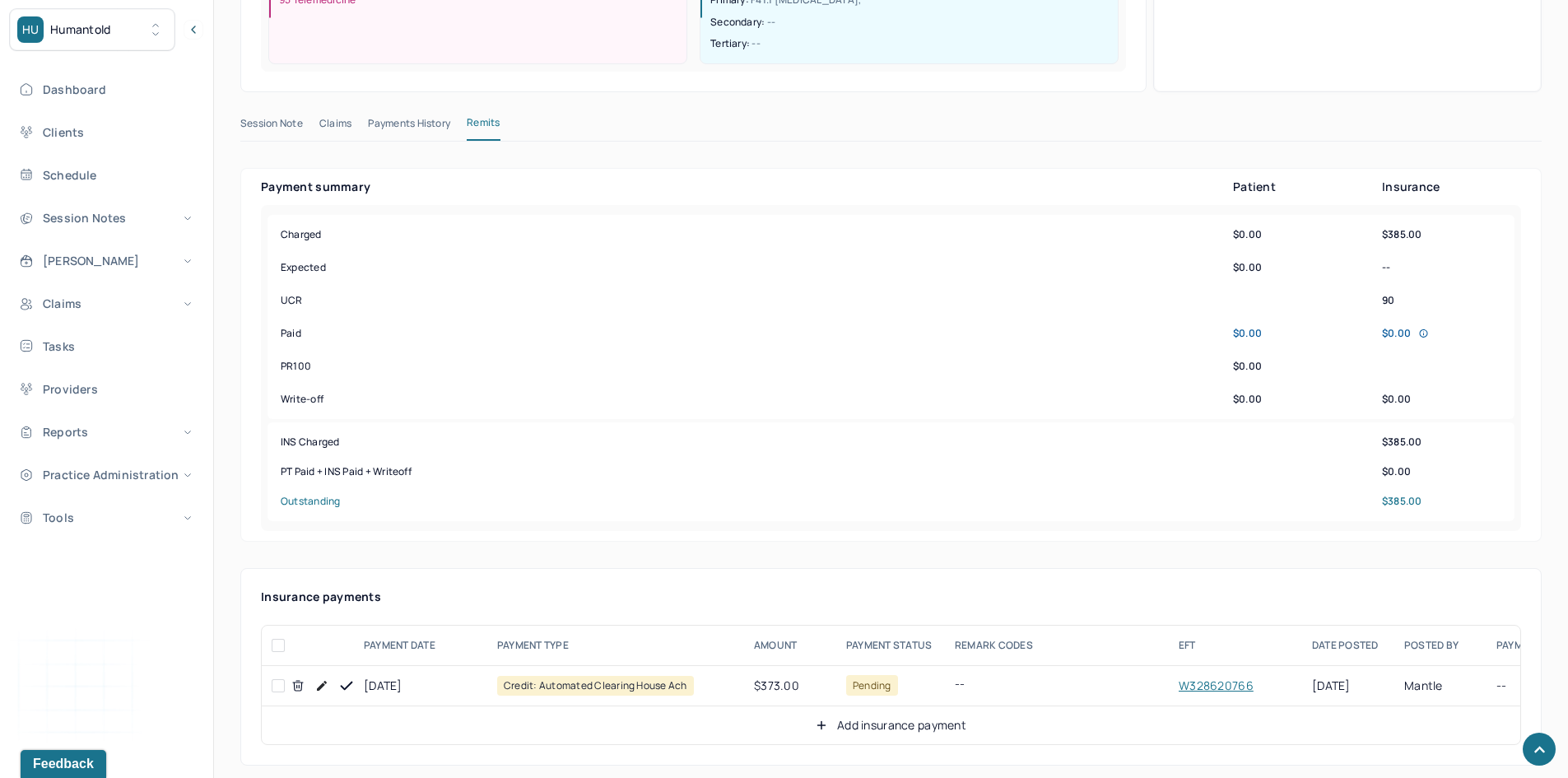 scroll, scrollTop: 576, scrollLeft: 0, axis: vertical 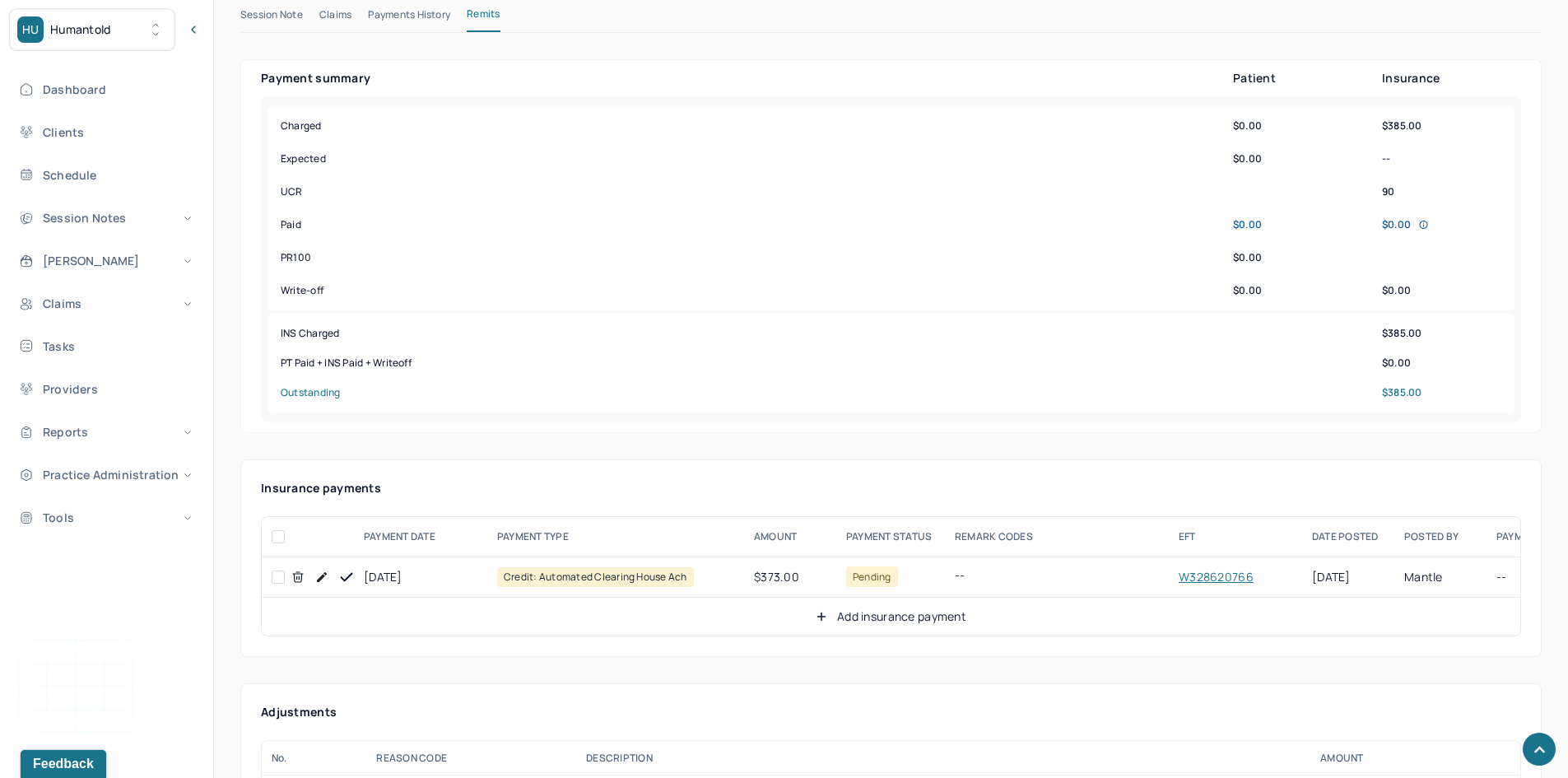 click at bounding box center [278, 577] 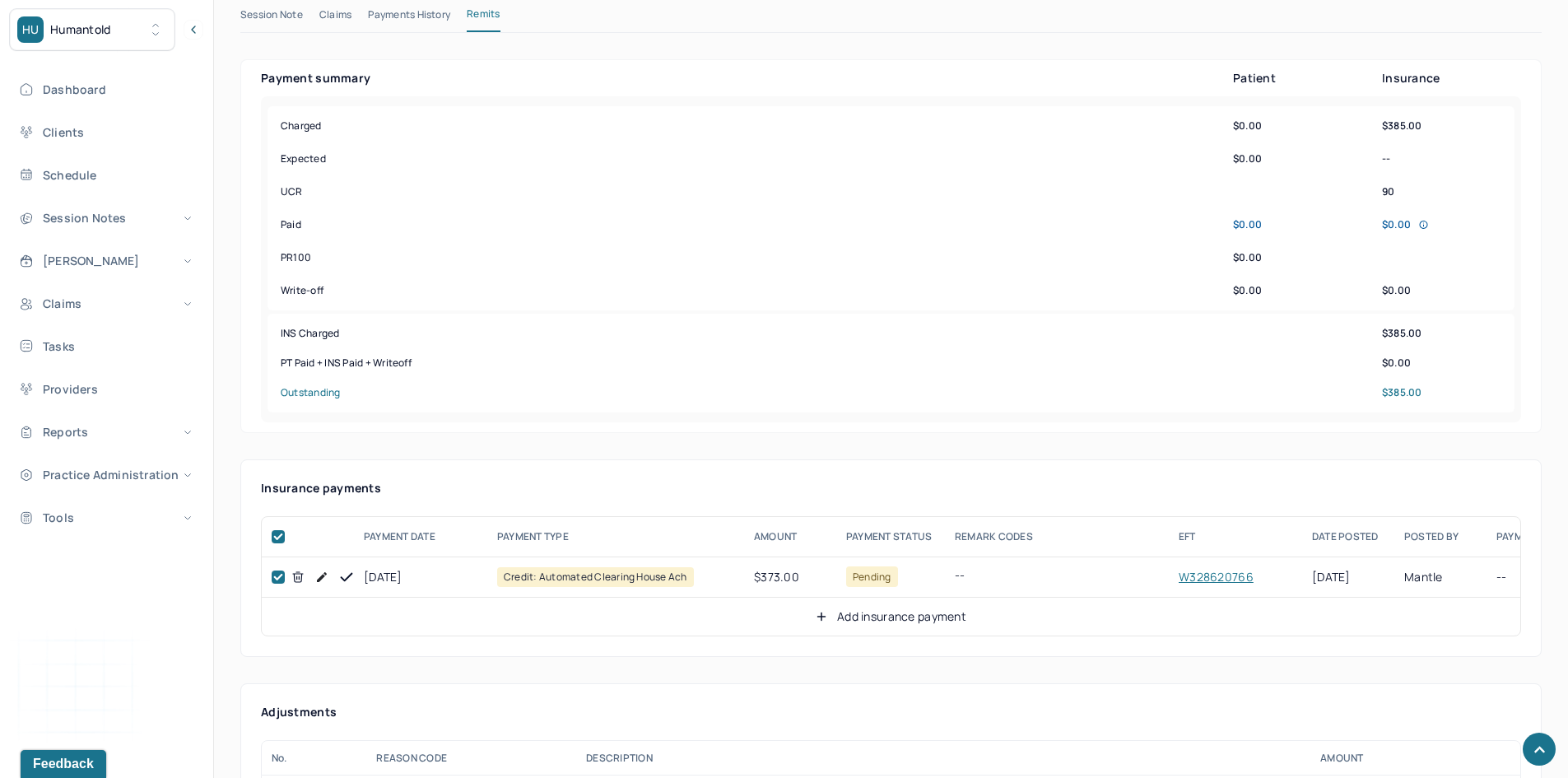 checkbox on "true" 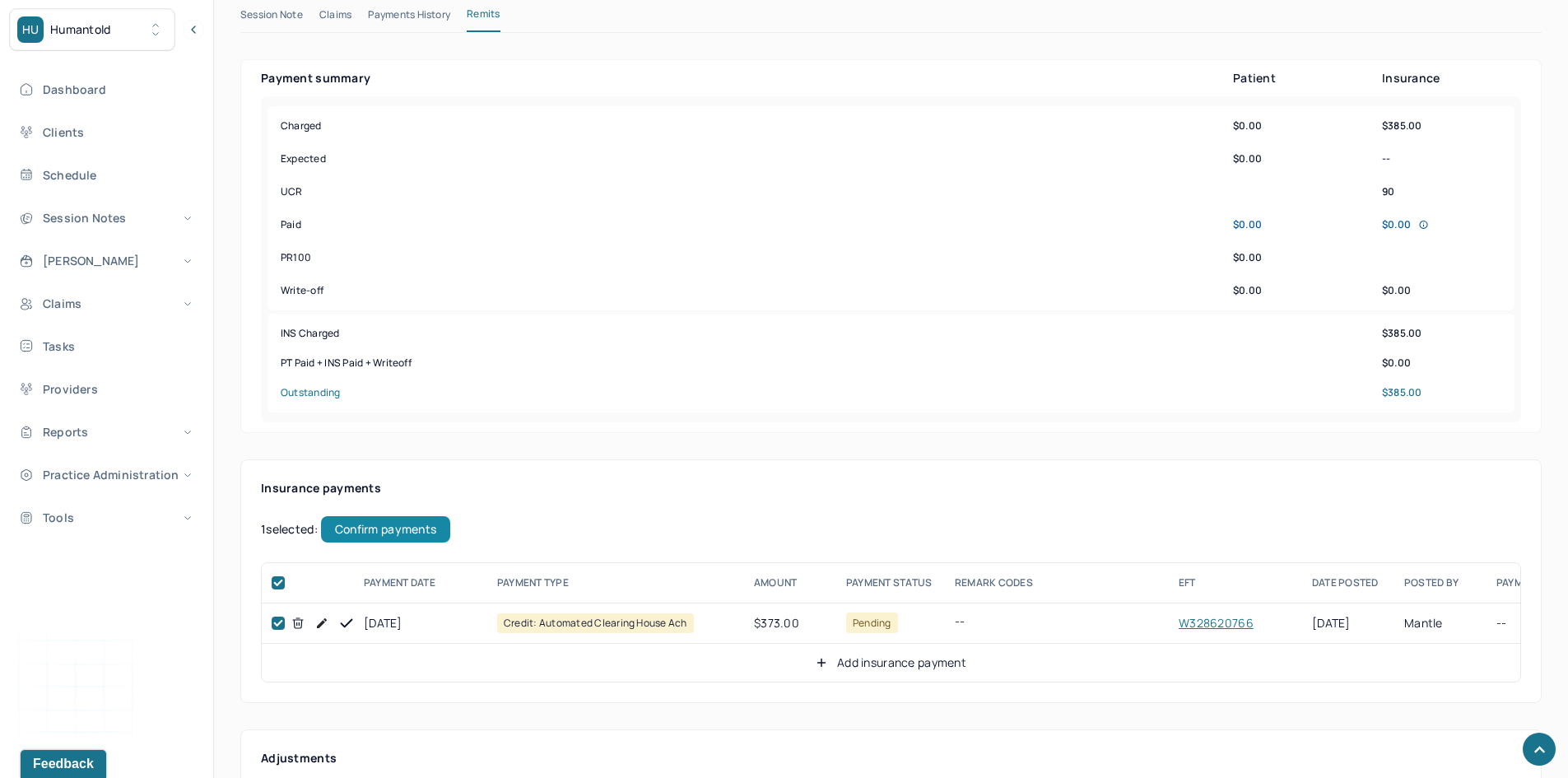 click on "Confirm payments" at bounding box center (385, 529) 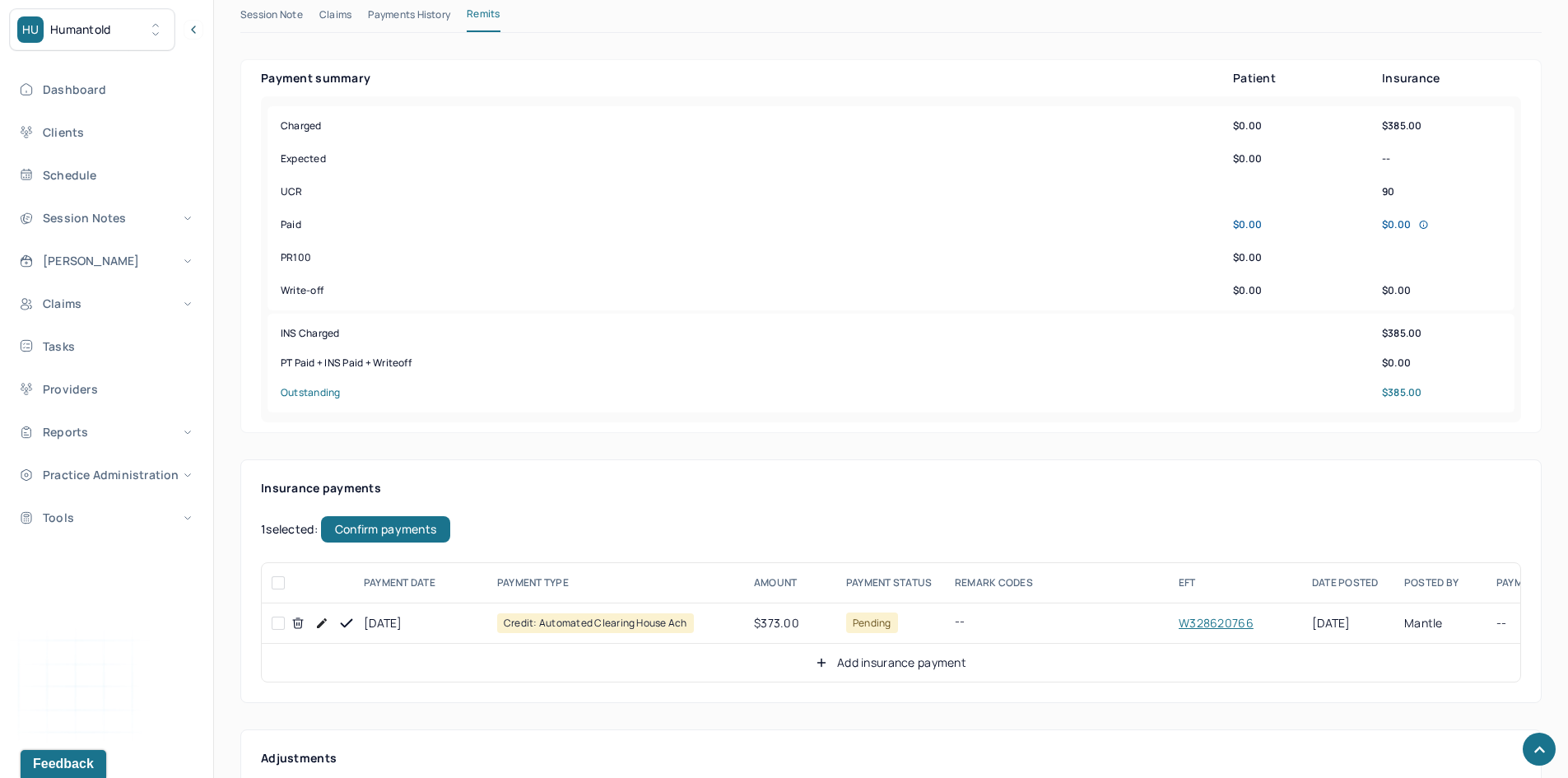 checkbox on "false" 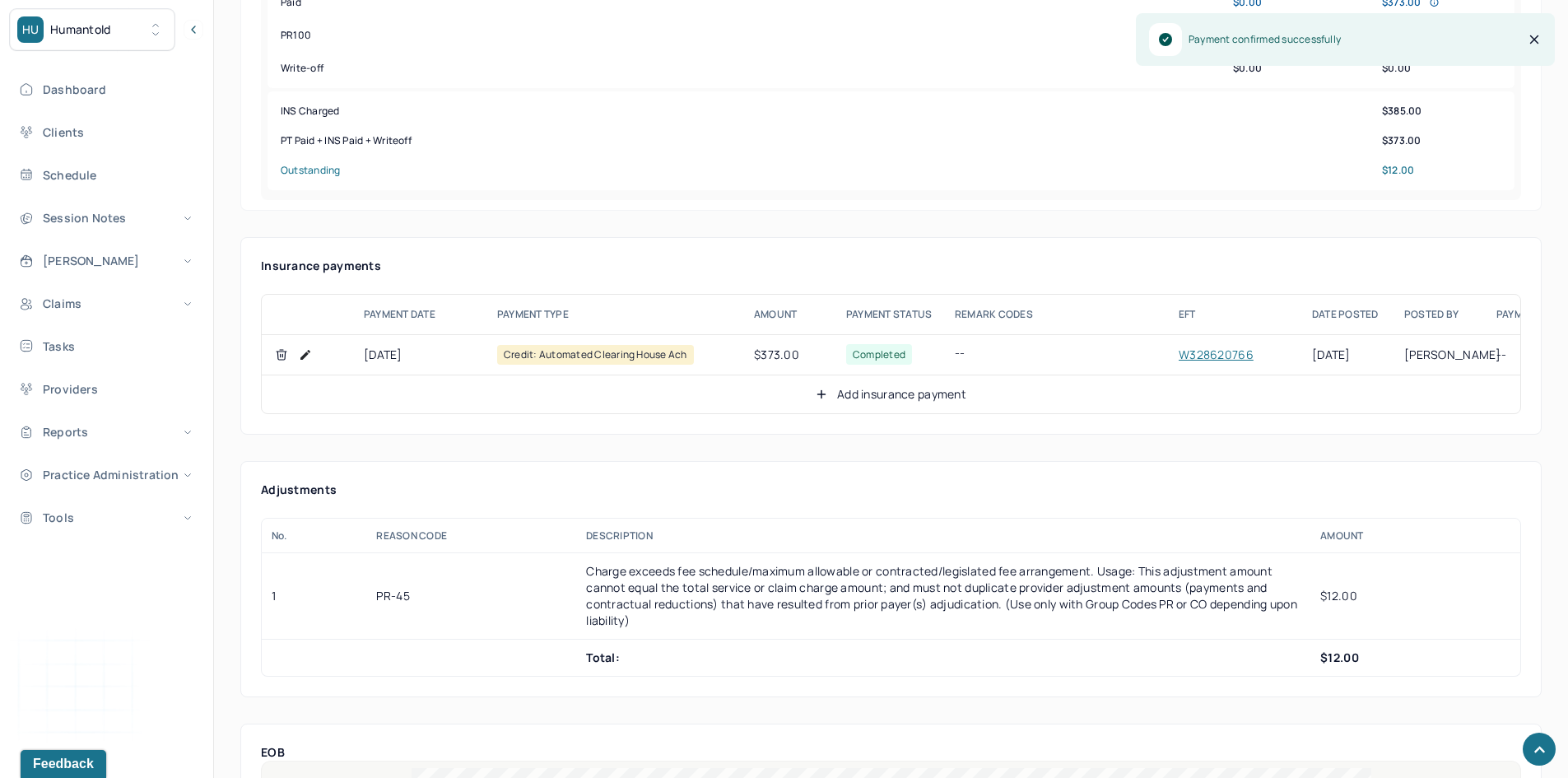 scroll, scrollTop: 823, scrollLeft: 0, axis: vertical 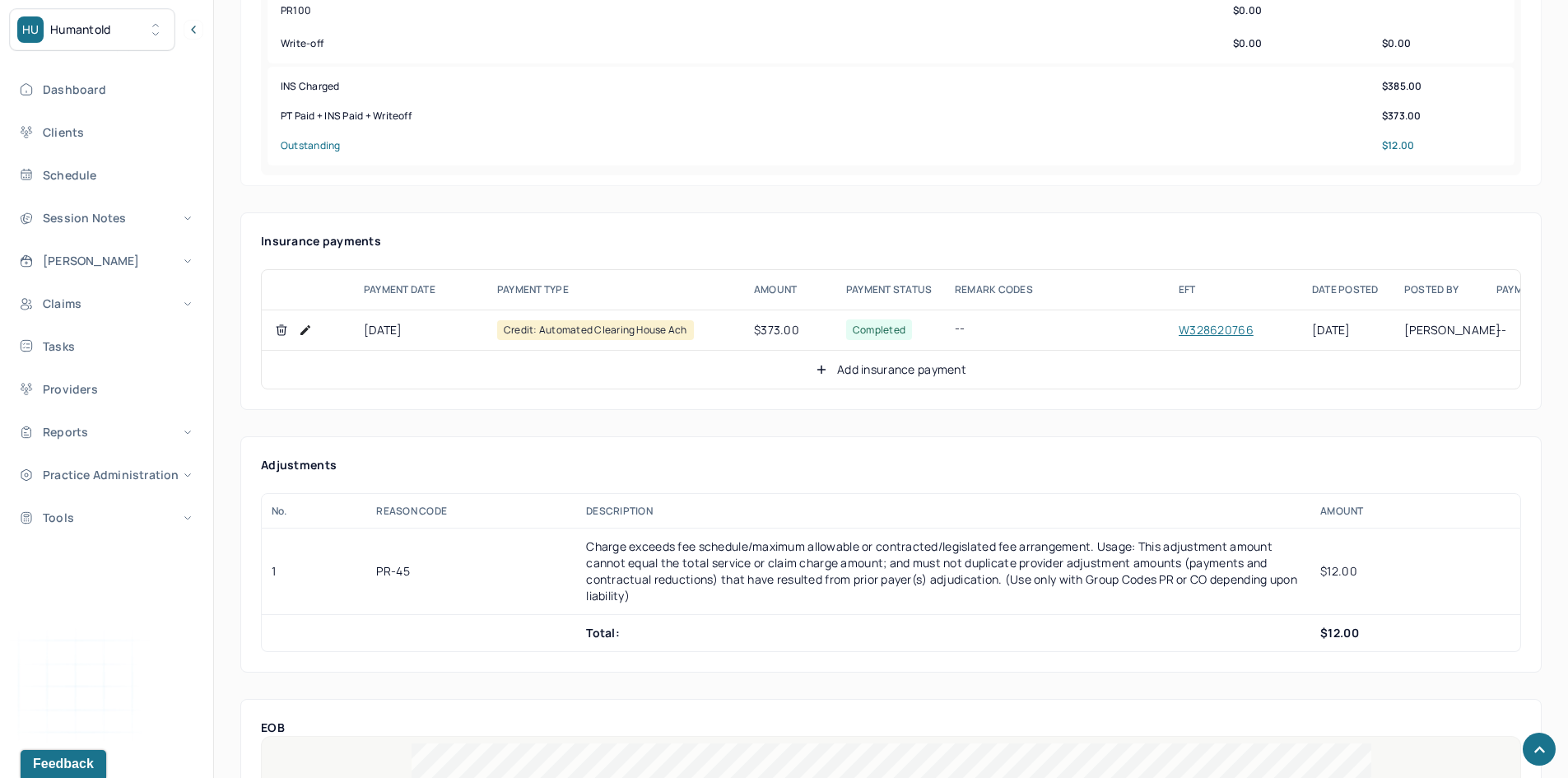 click on "Add insurance payment" at bounding box center [891, 370] 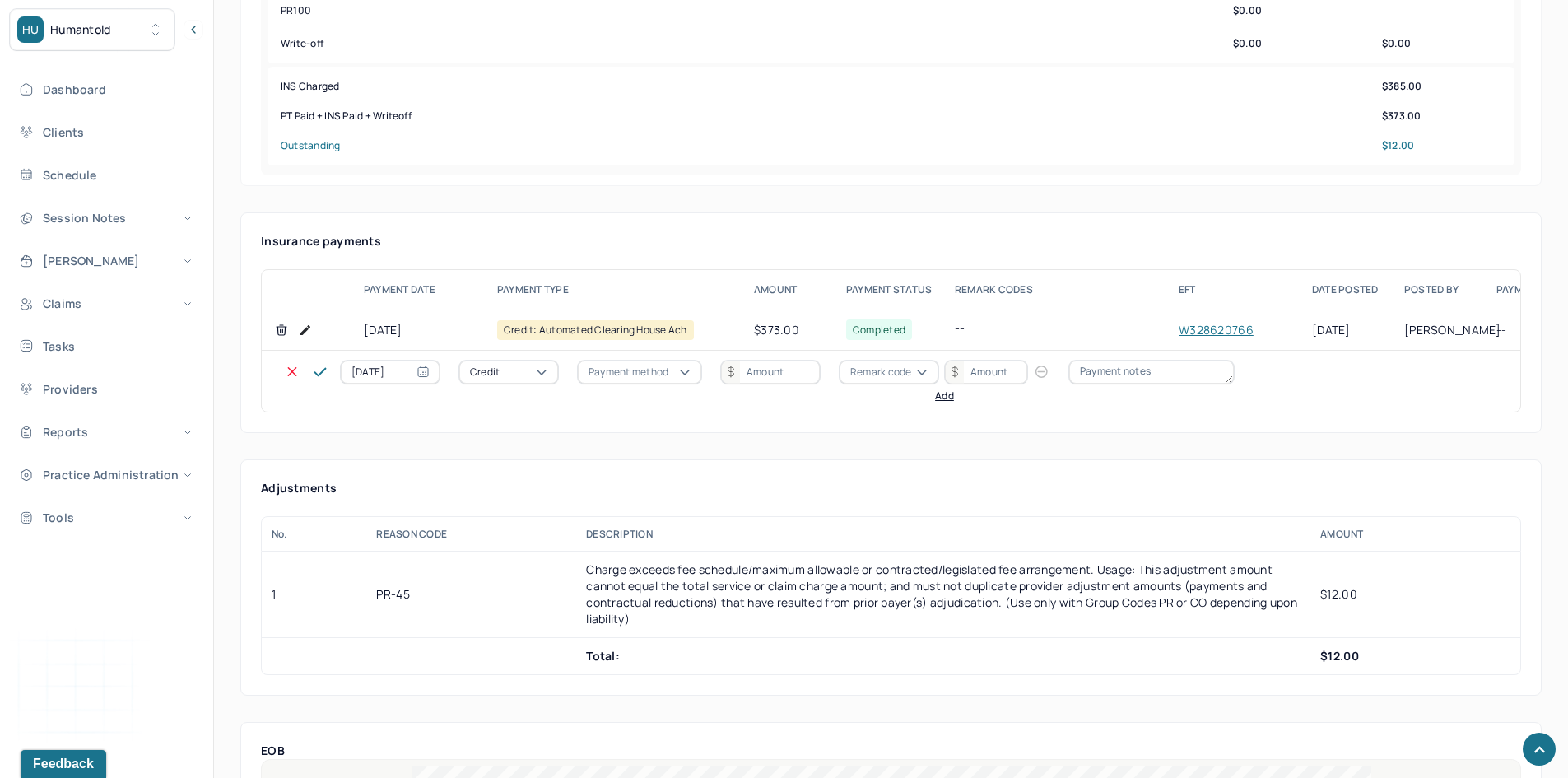 drag, startPoint x: 510, startPoint y: 364, endPoint x: 516, endPoint y: 379, distance: 16.155494 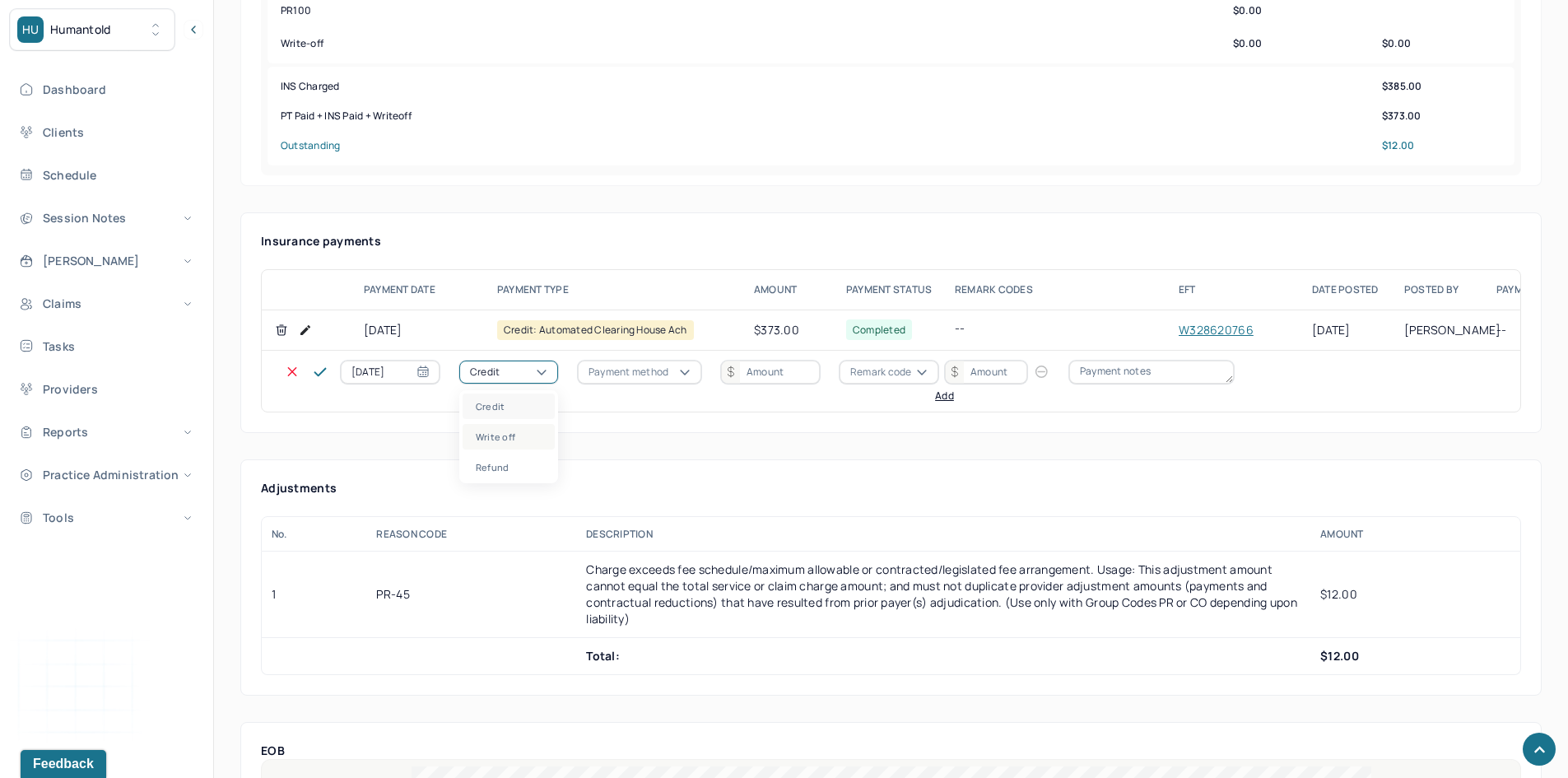 click on "Write off" at bounding box center [509, 436] 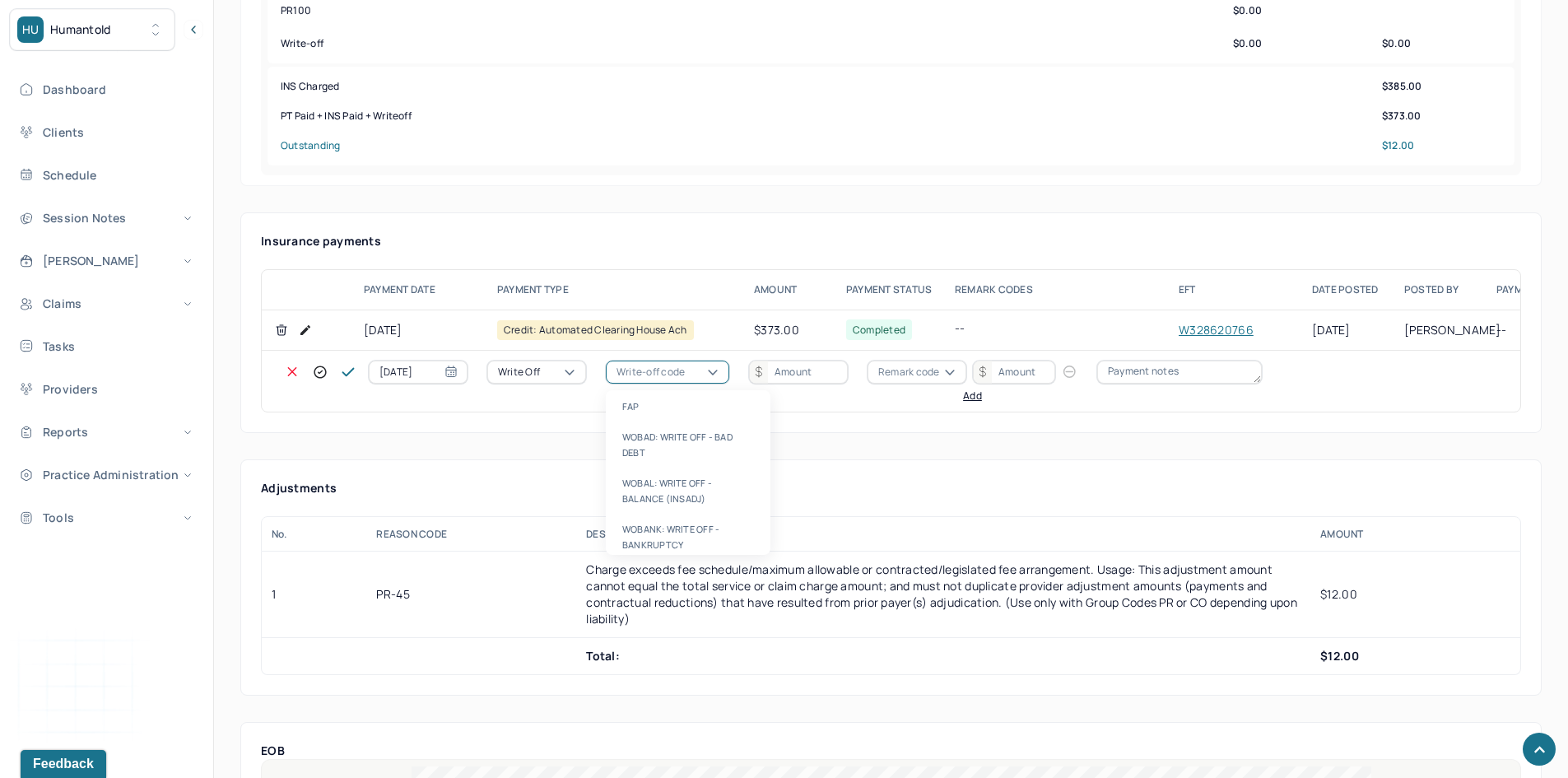 click on "Write-off code" at bounding box center (650, 372) 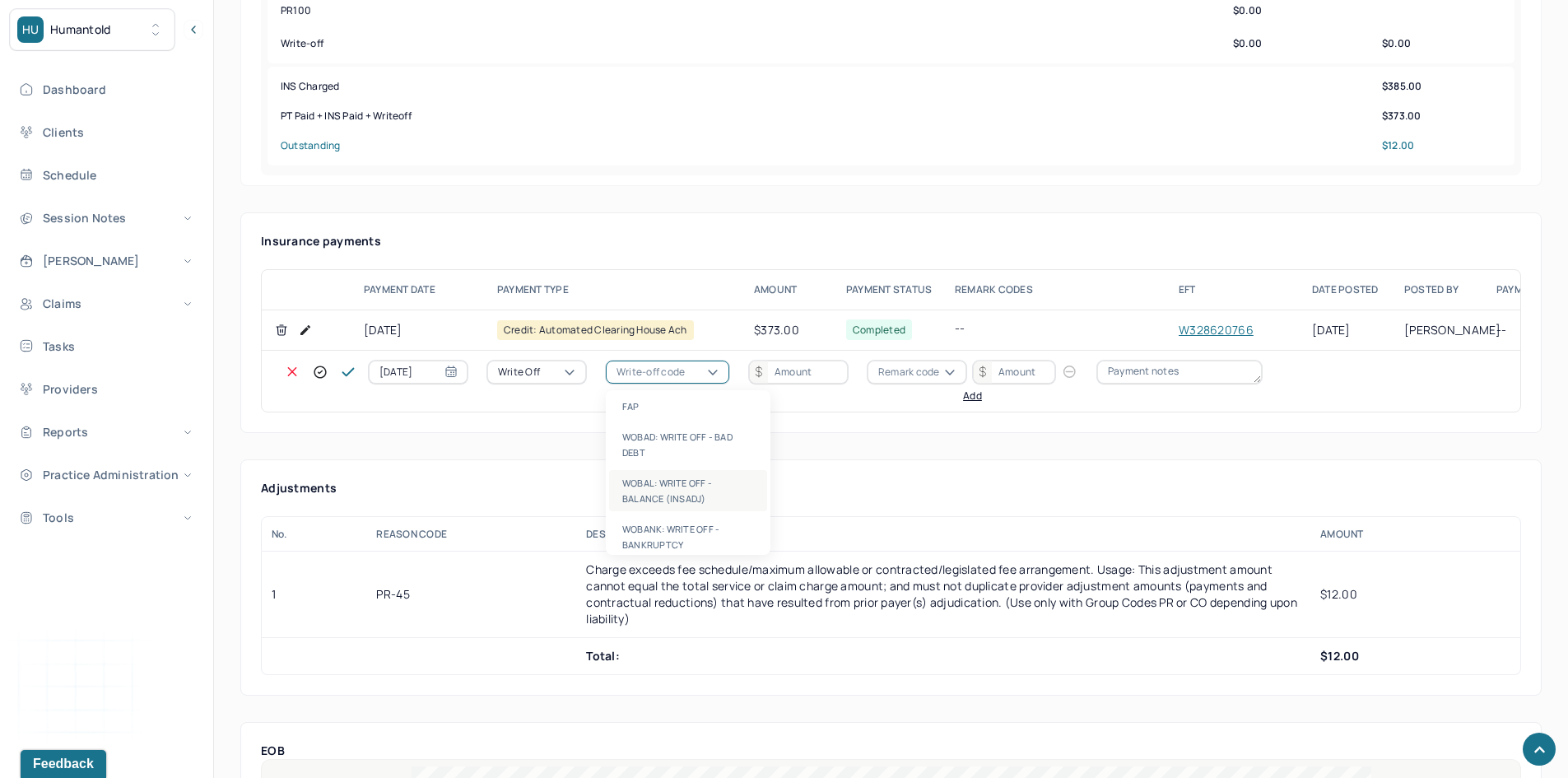 click on "WOBAL: WRITE OFF - BALANCE (INSADJ)" at bounding box center (688, 491) 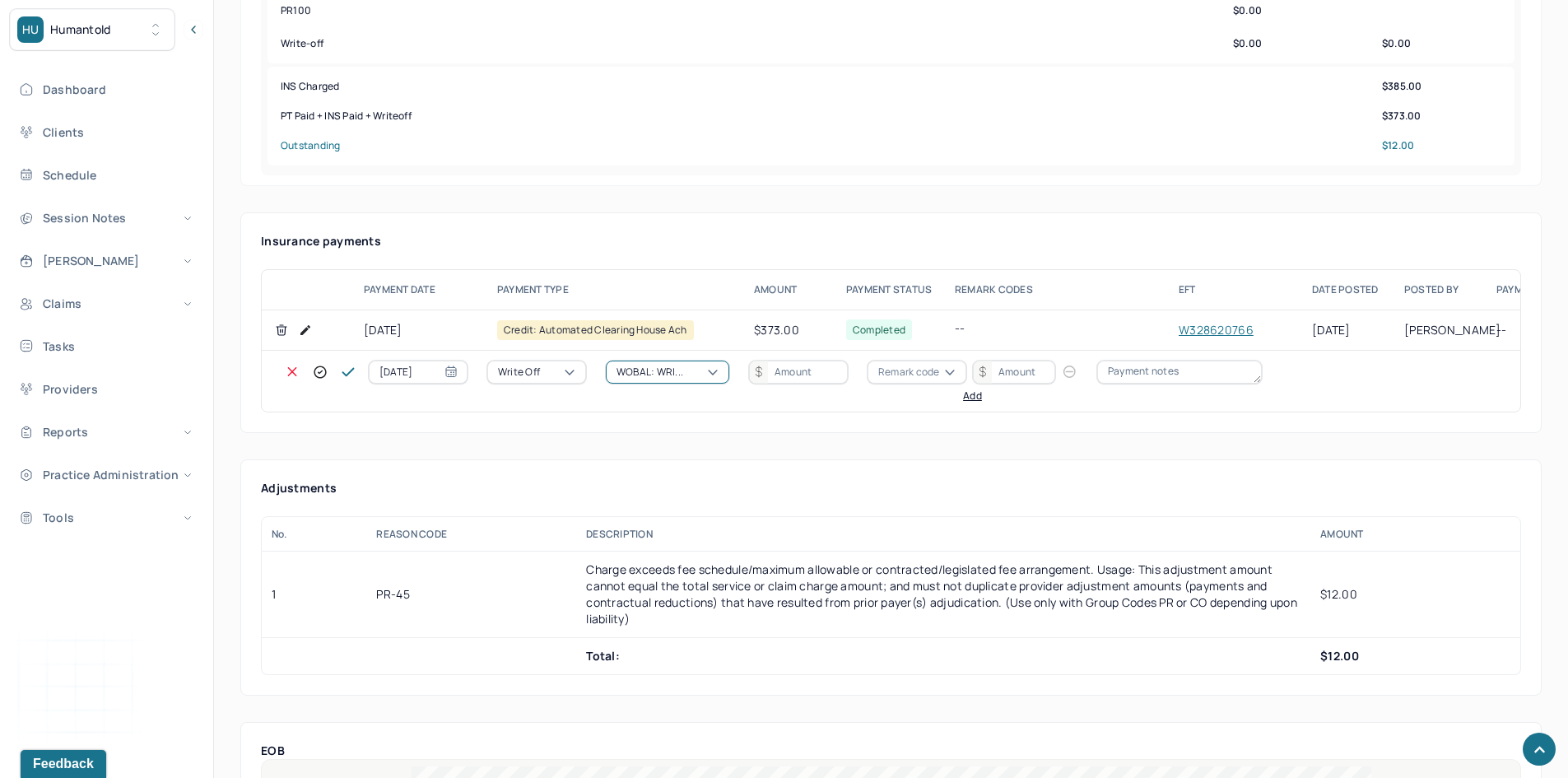 click at bounding box center (798, 372) 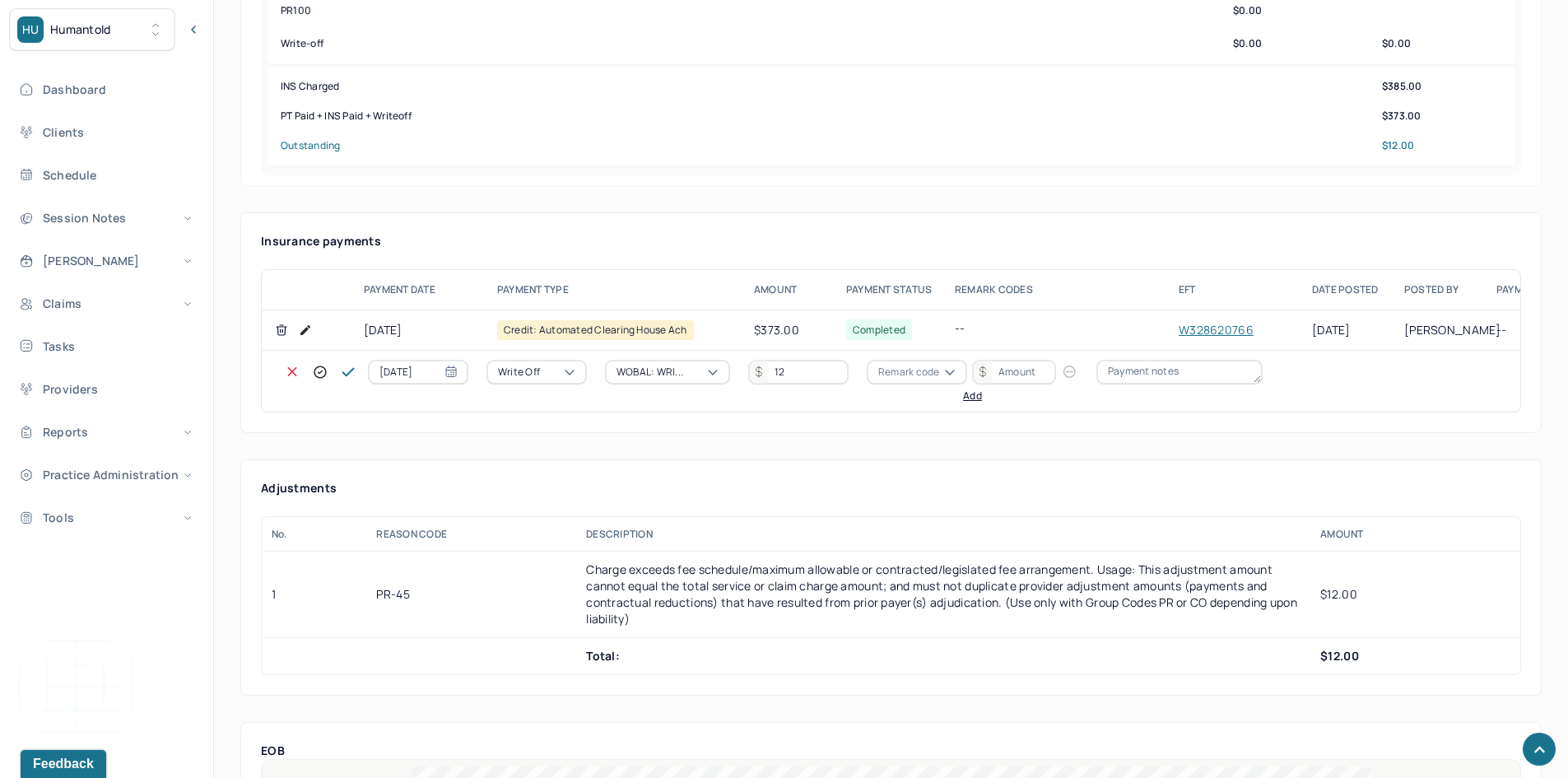 type on "12" 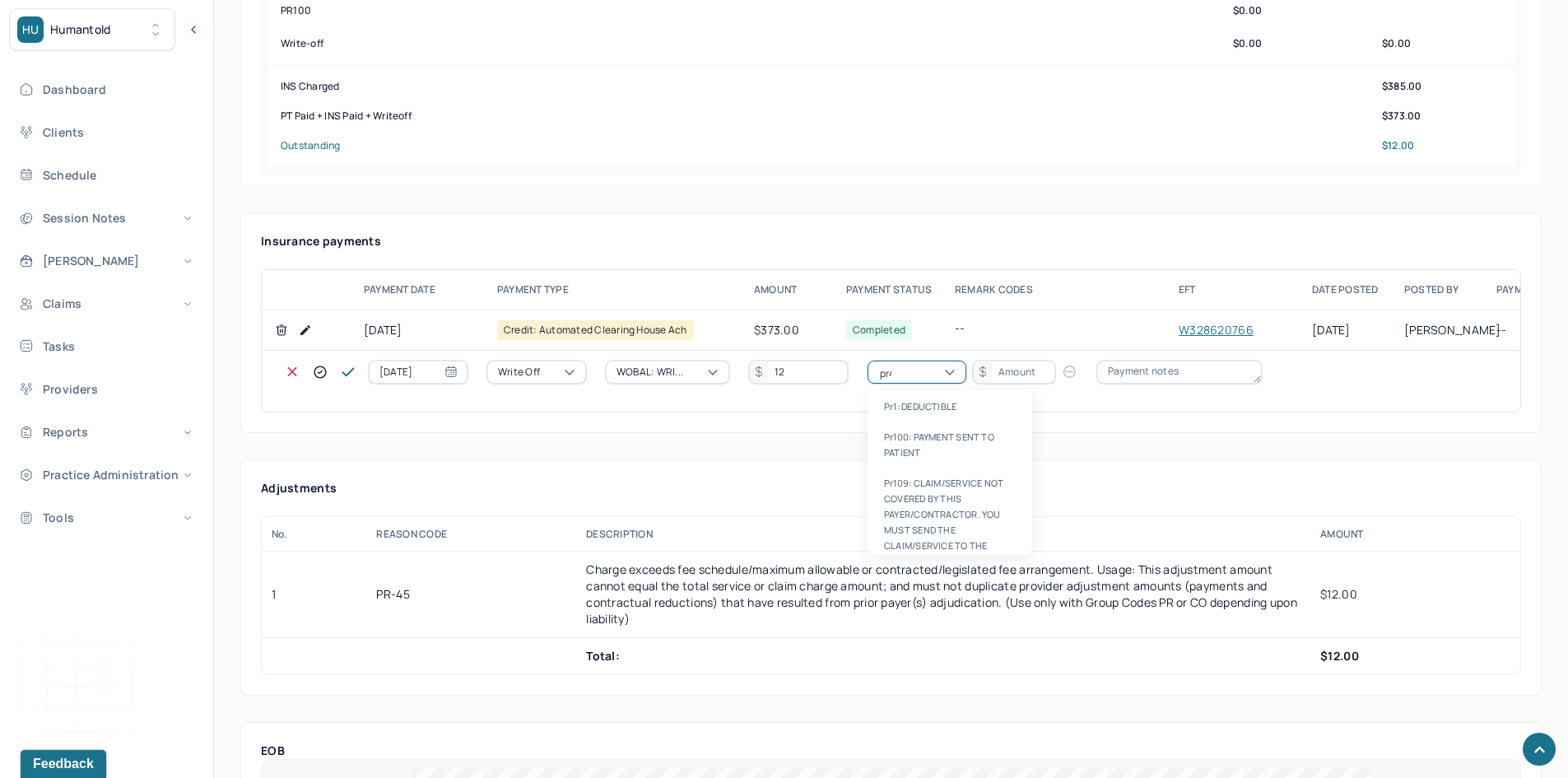 type on "pr45" 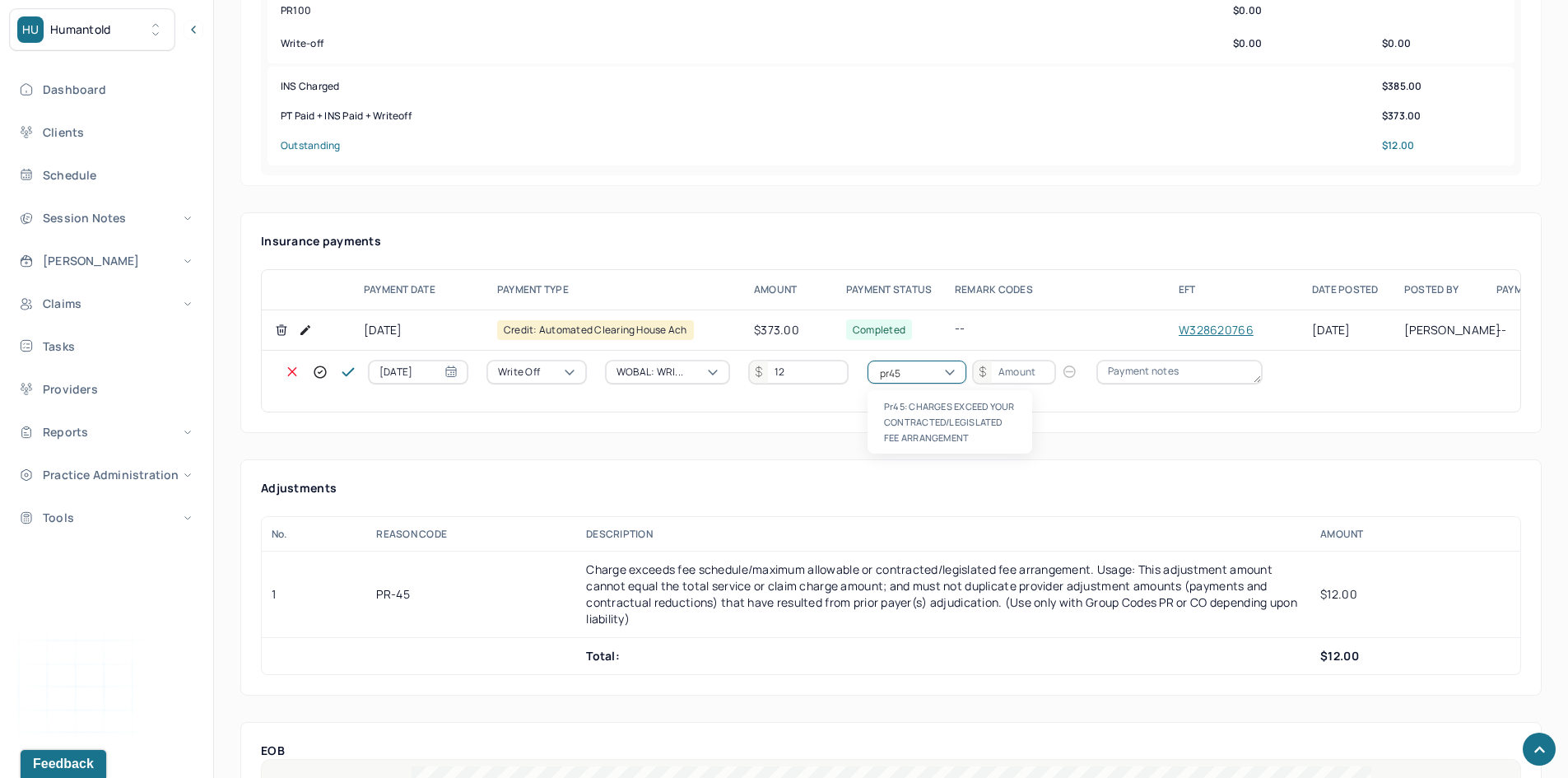 type 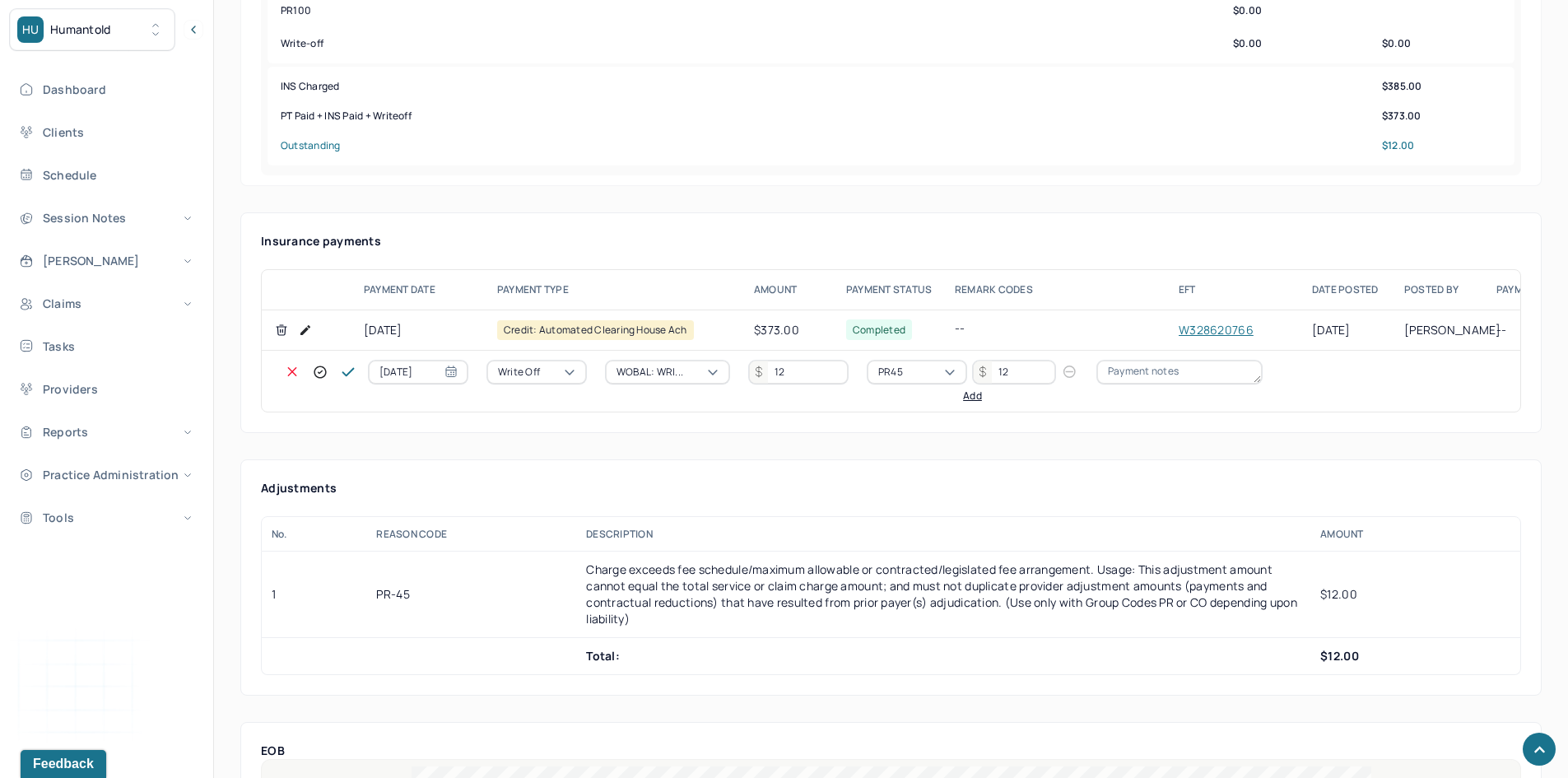 type on "12" 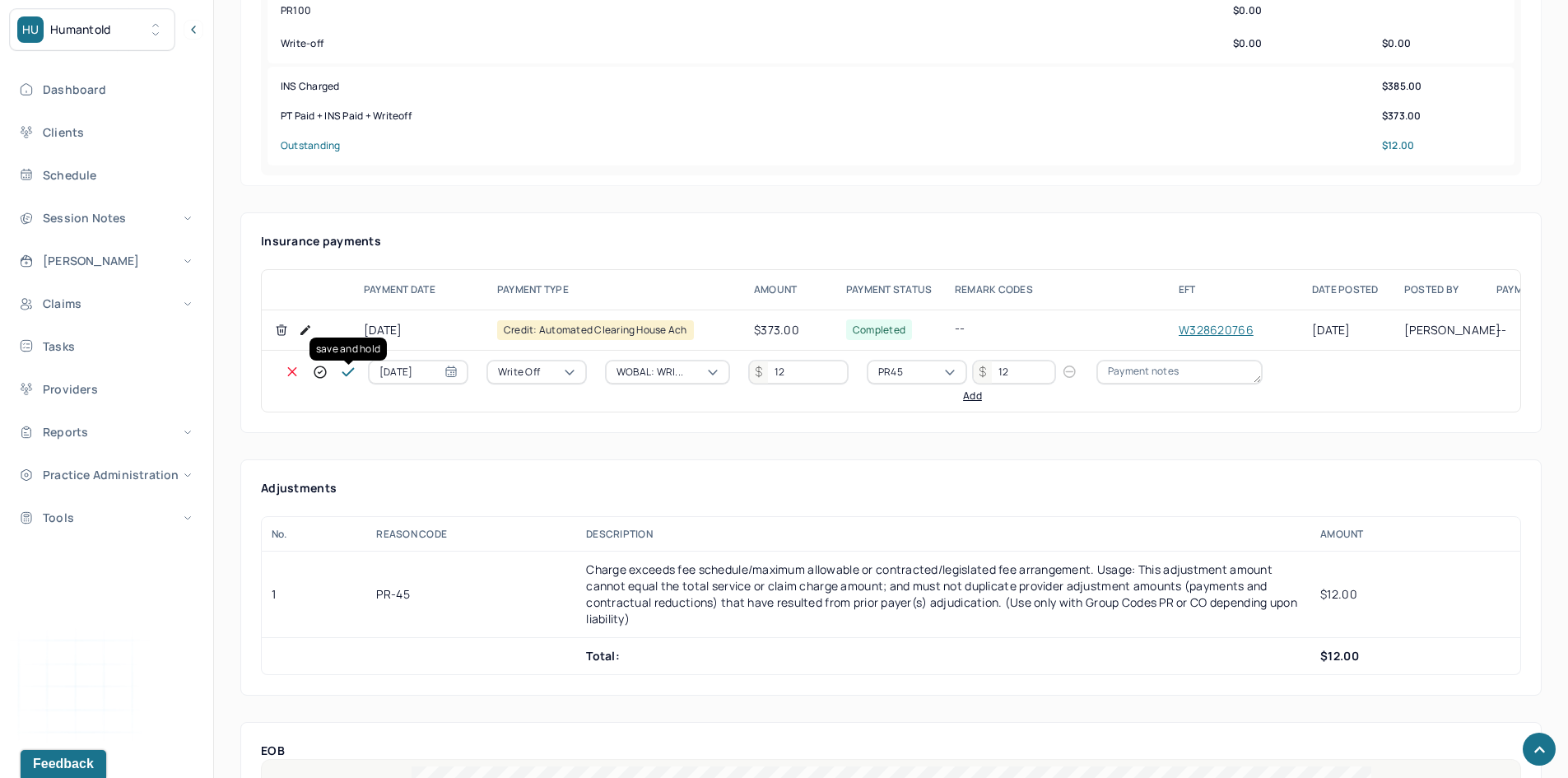 click 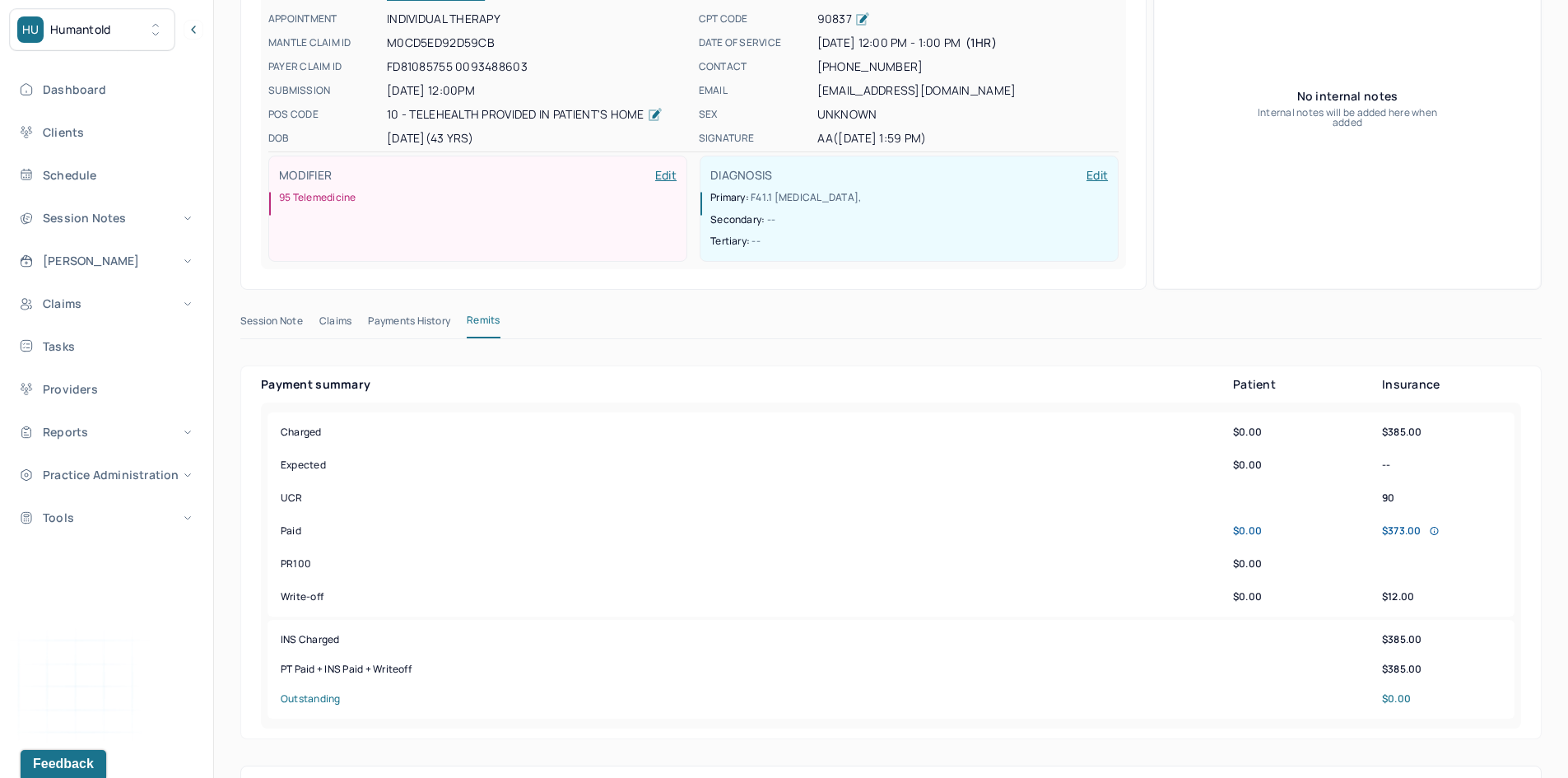 scroll, scrollTop: 0, scrollLeft: 0, axis: both 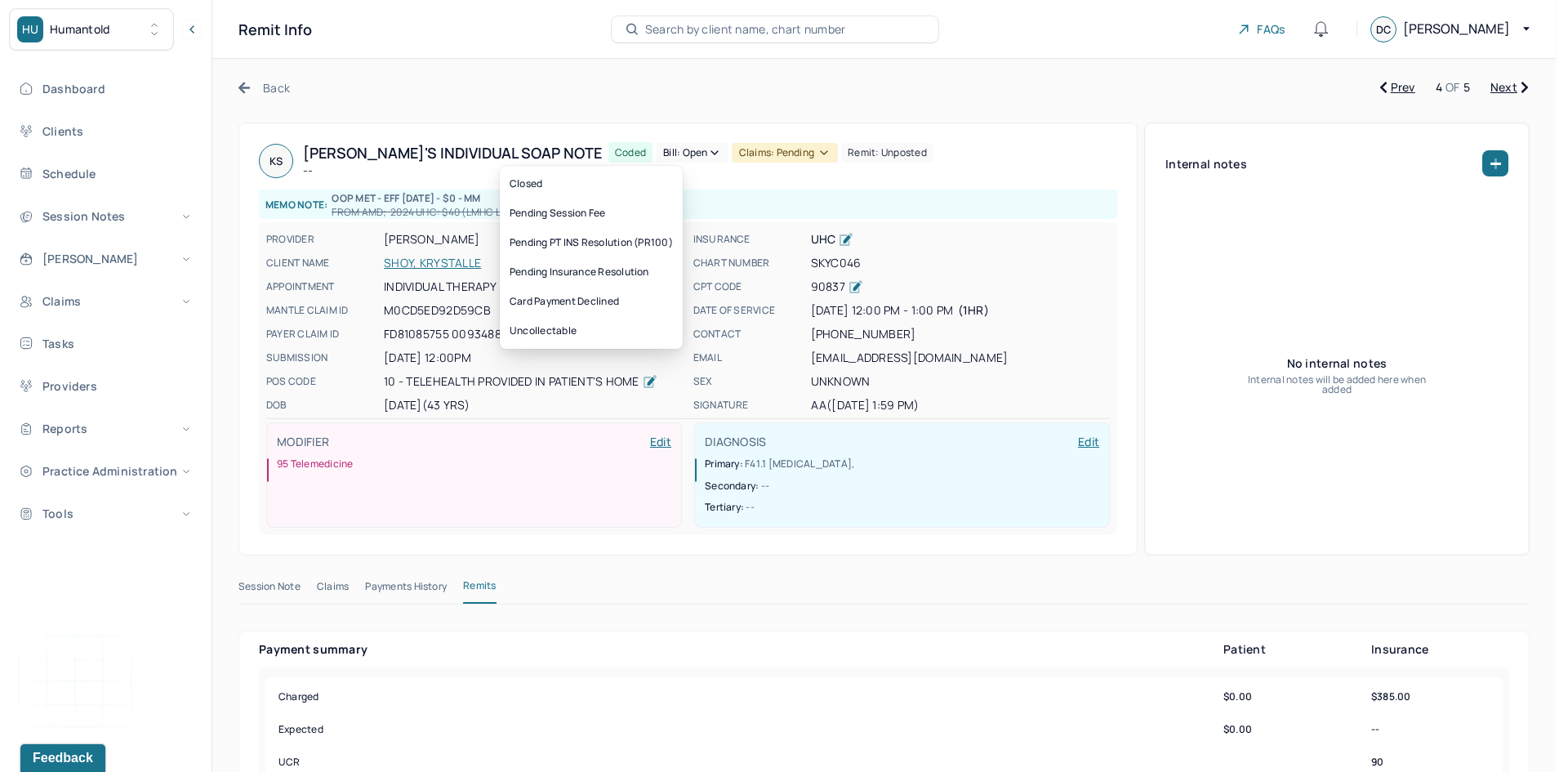 click on "Bill: Open" at bounding box center [692, 153] 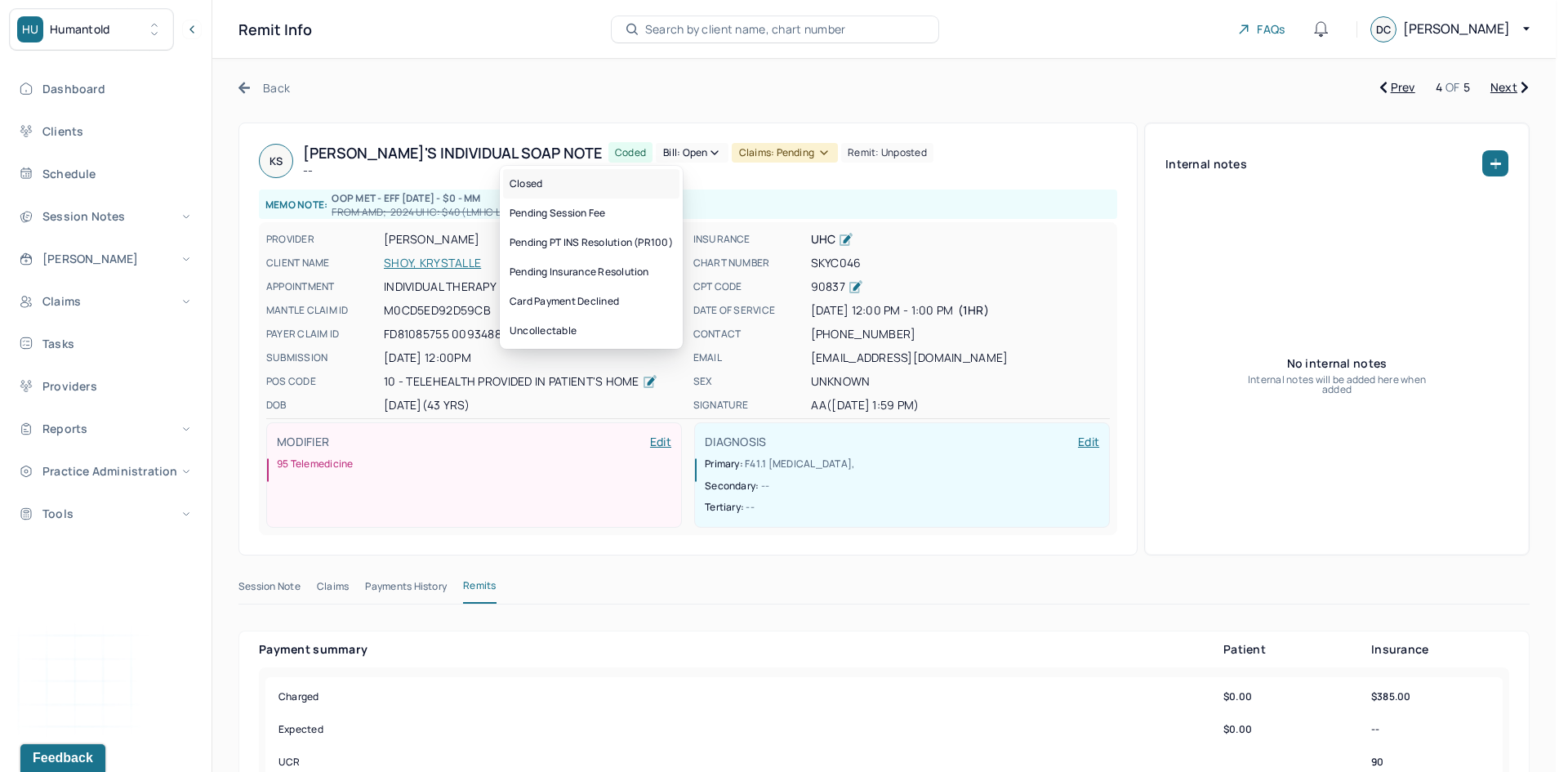 click on "Closed" at bounding box center (591, 184) 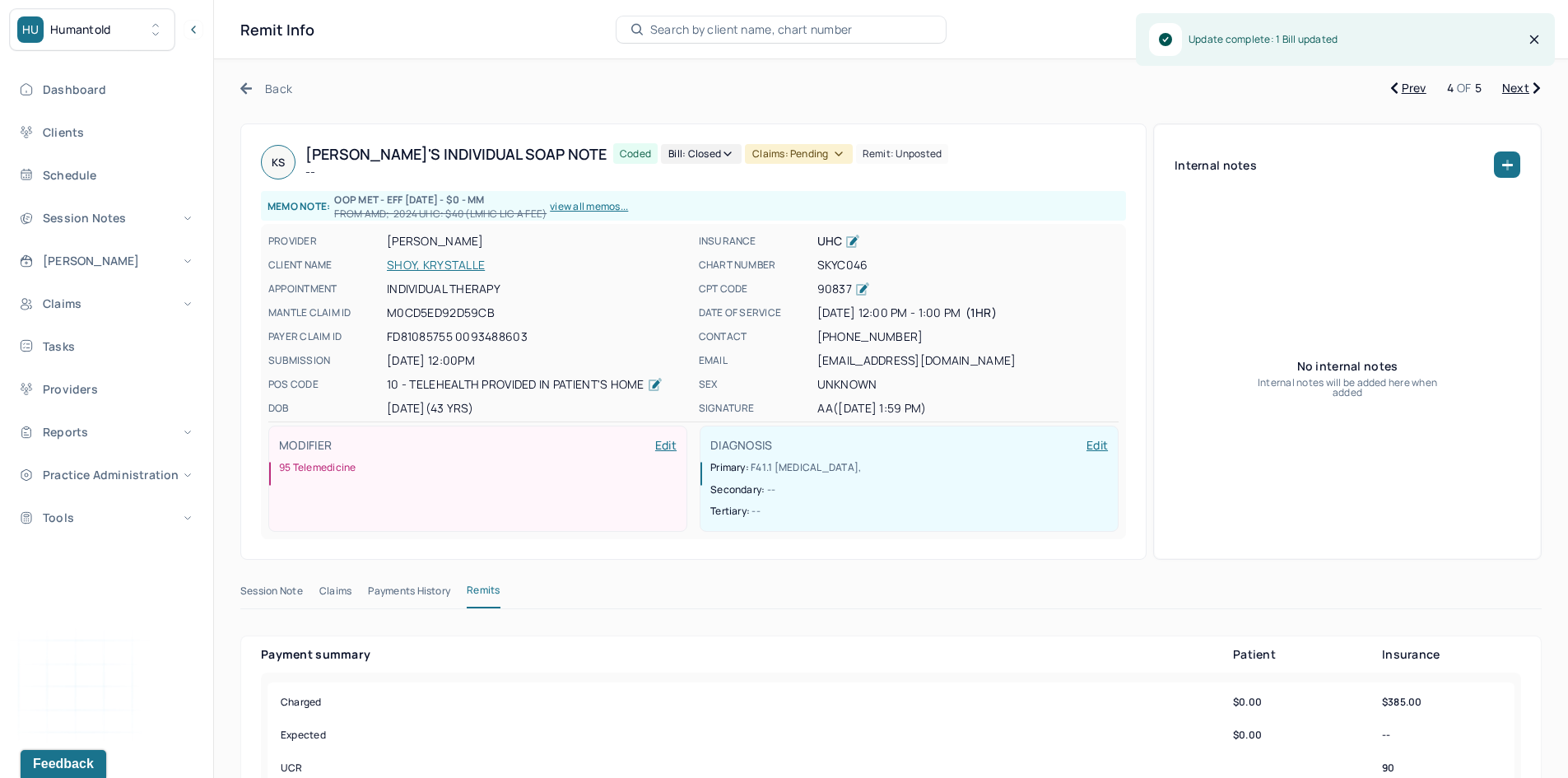 click on "Claims: pending" at bounding box center [798, 154] 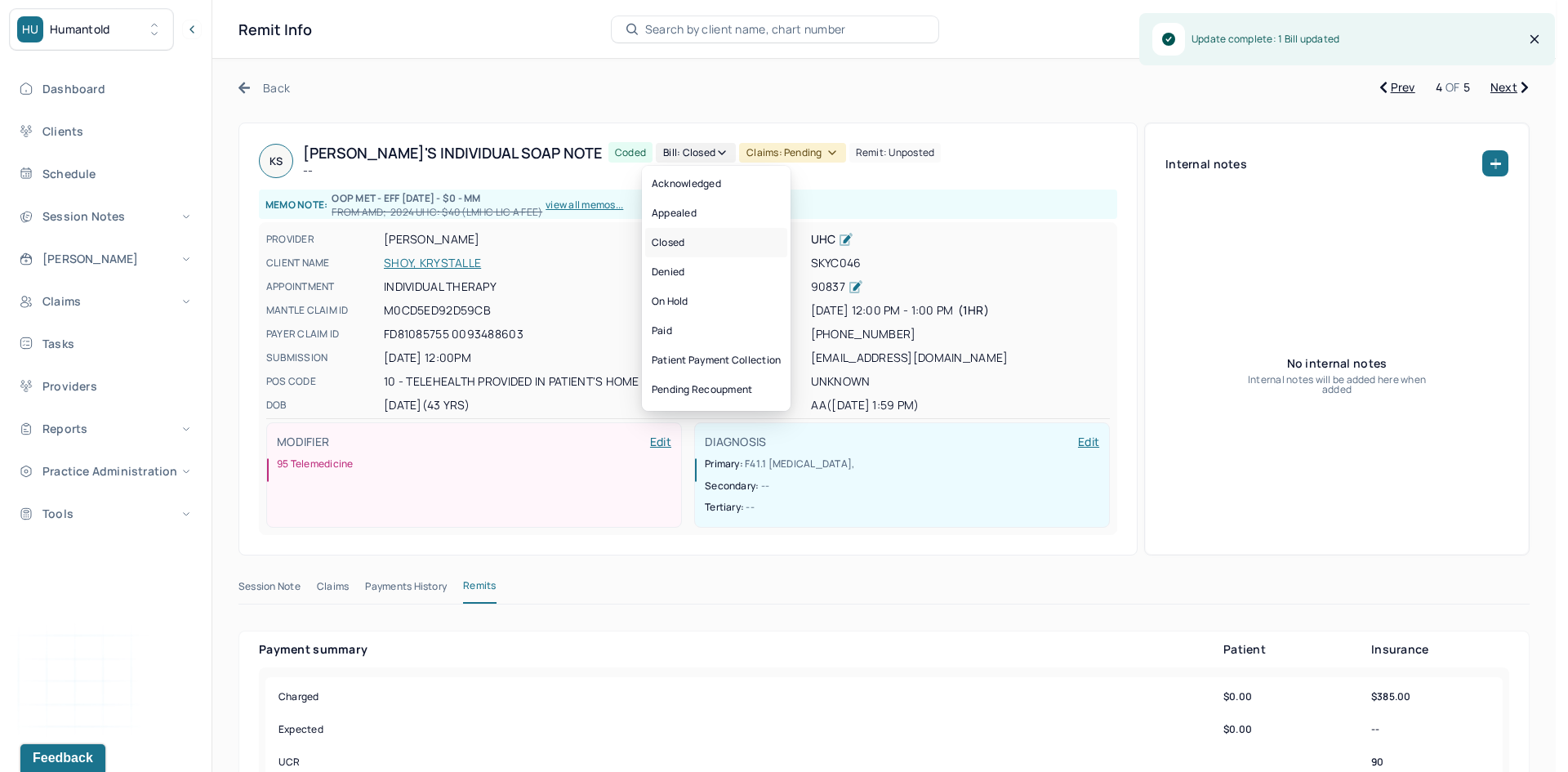 drag, startPoint x: 659, startPoint y: 234, endPoint x: 636, endPoint y: 233, distance: 23.021729 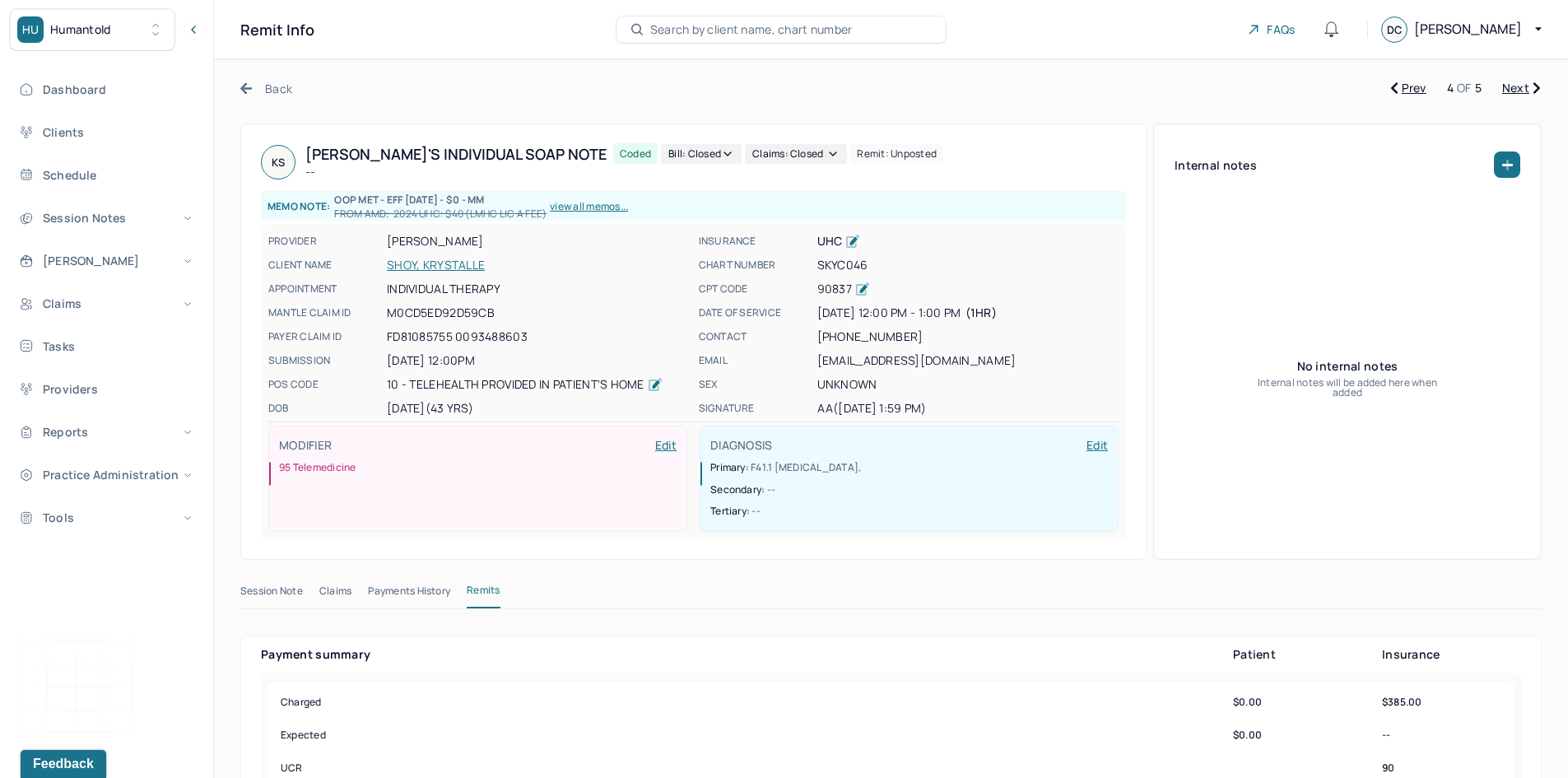 click on "Next" at bounding box center [1521, 88] 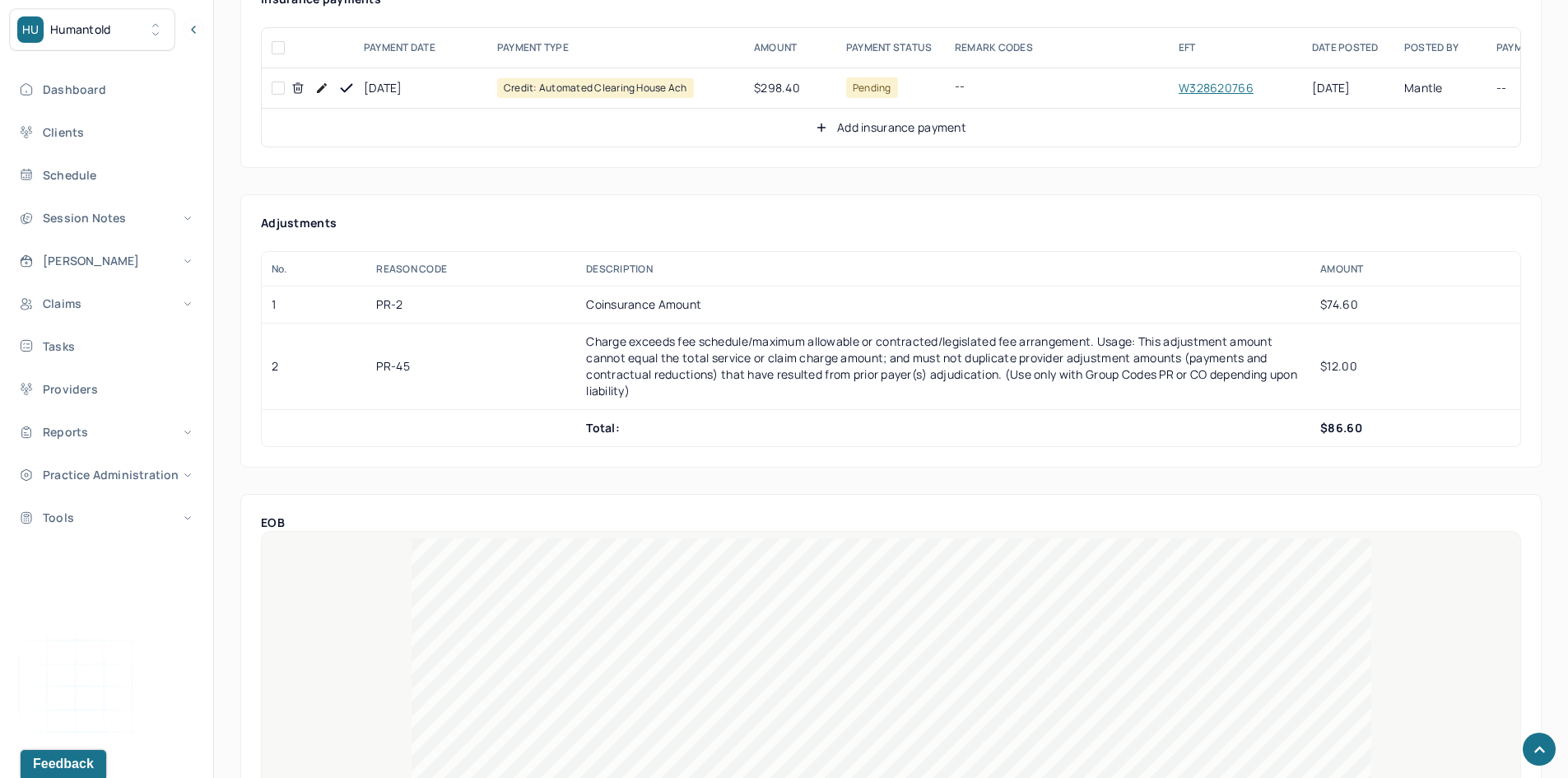 scroll, scrollTop: 823, scrollLeft: 0, axis: vertical 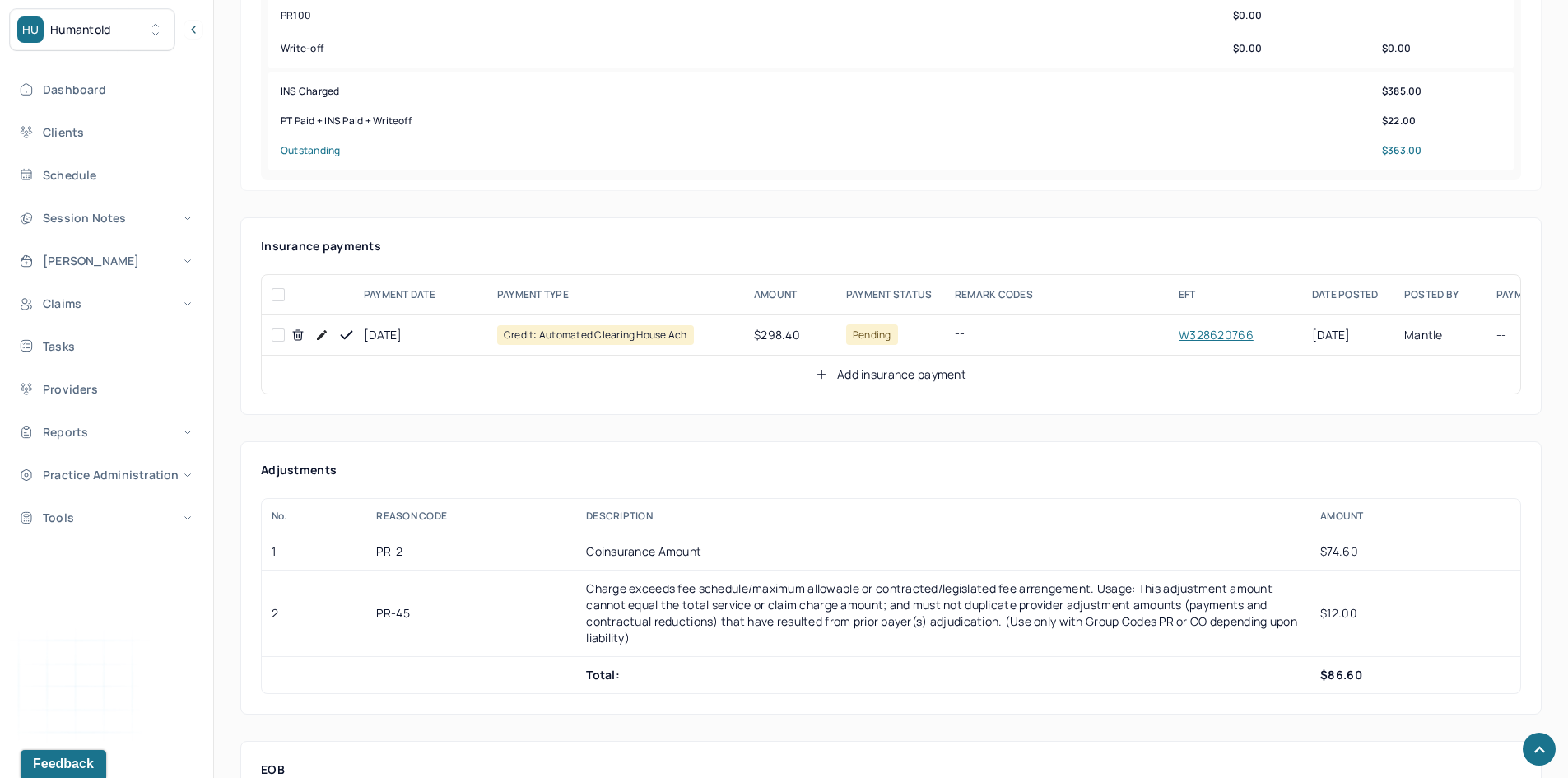 click at bounding box center [278, 335] 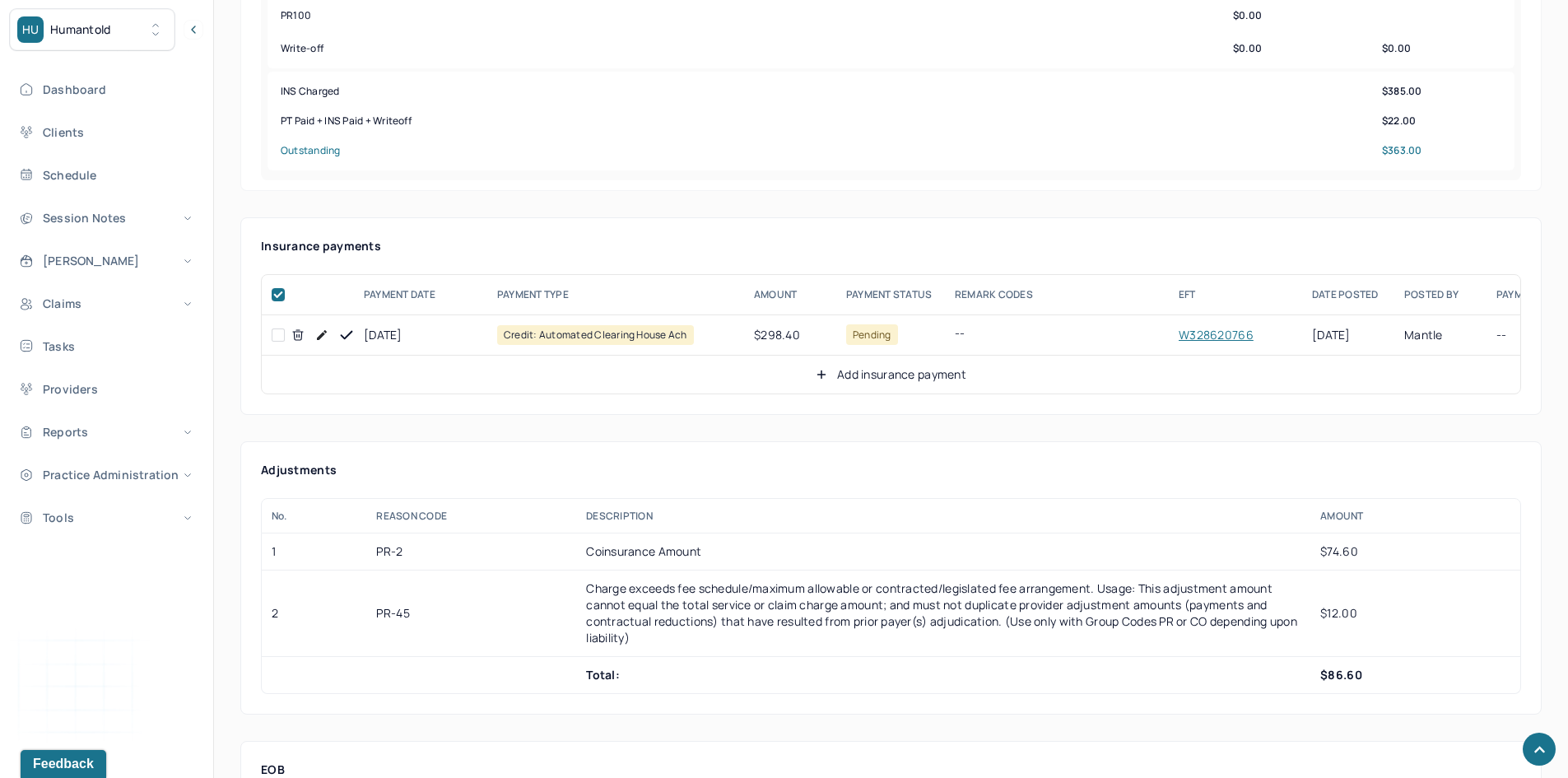 checkbox on "true" 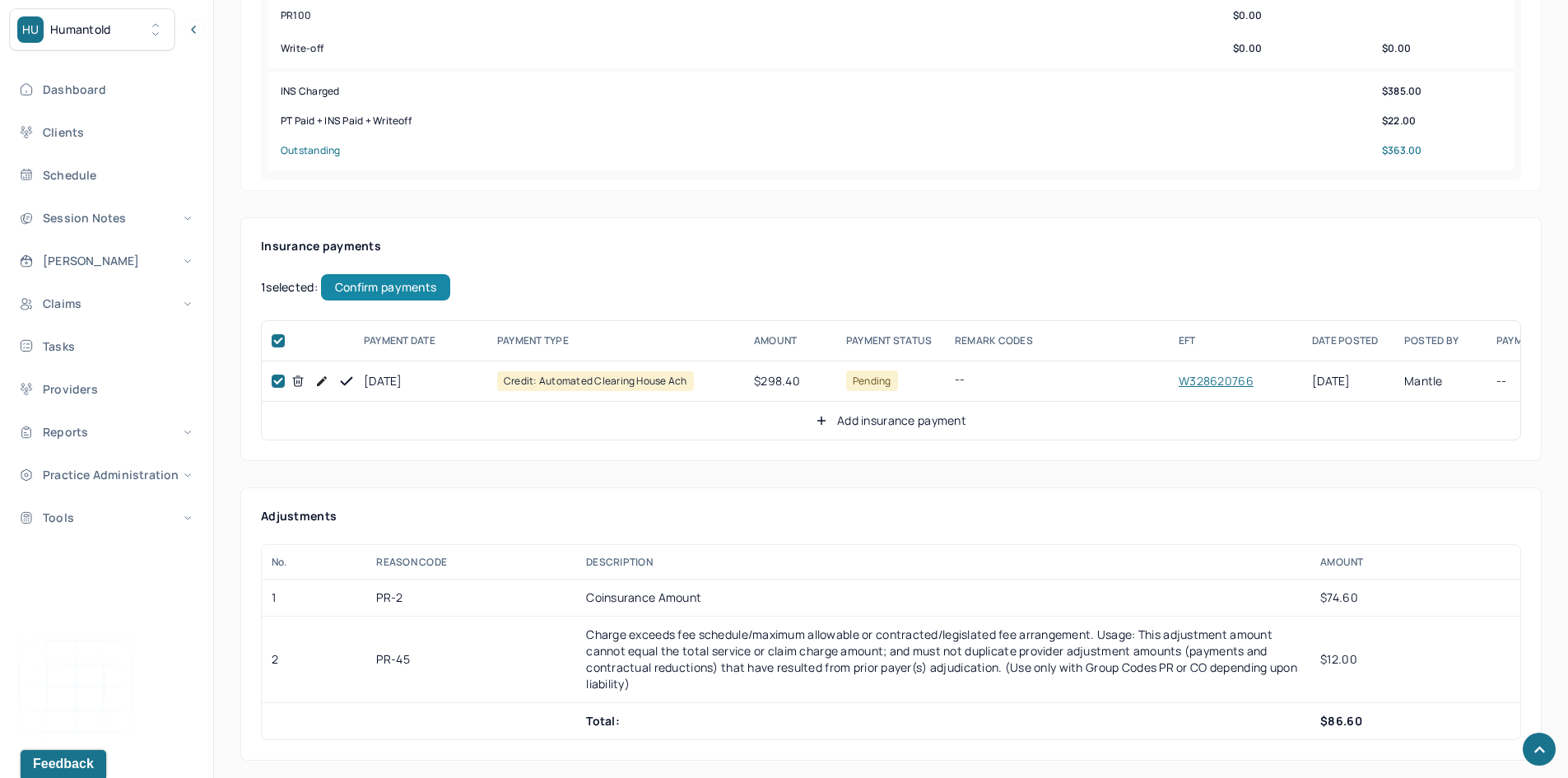 click on "Confirm payments" at bounding box center (385, 287) 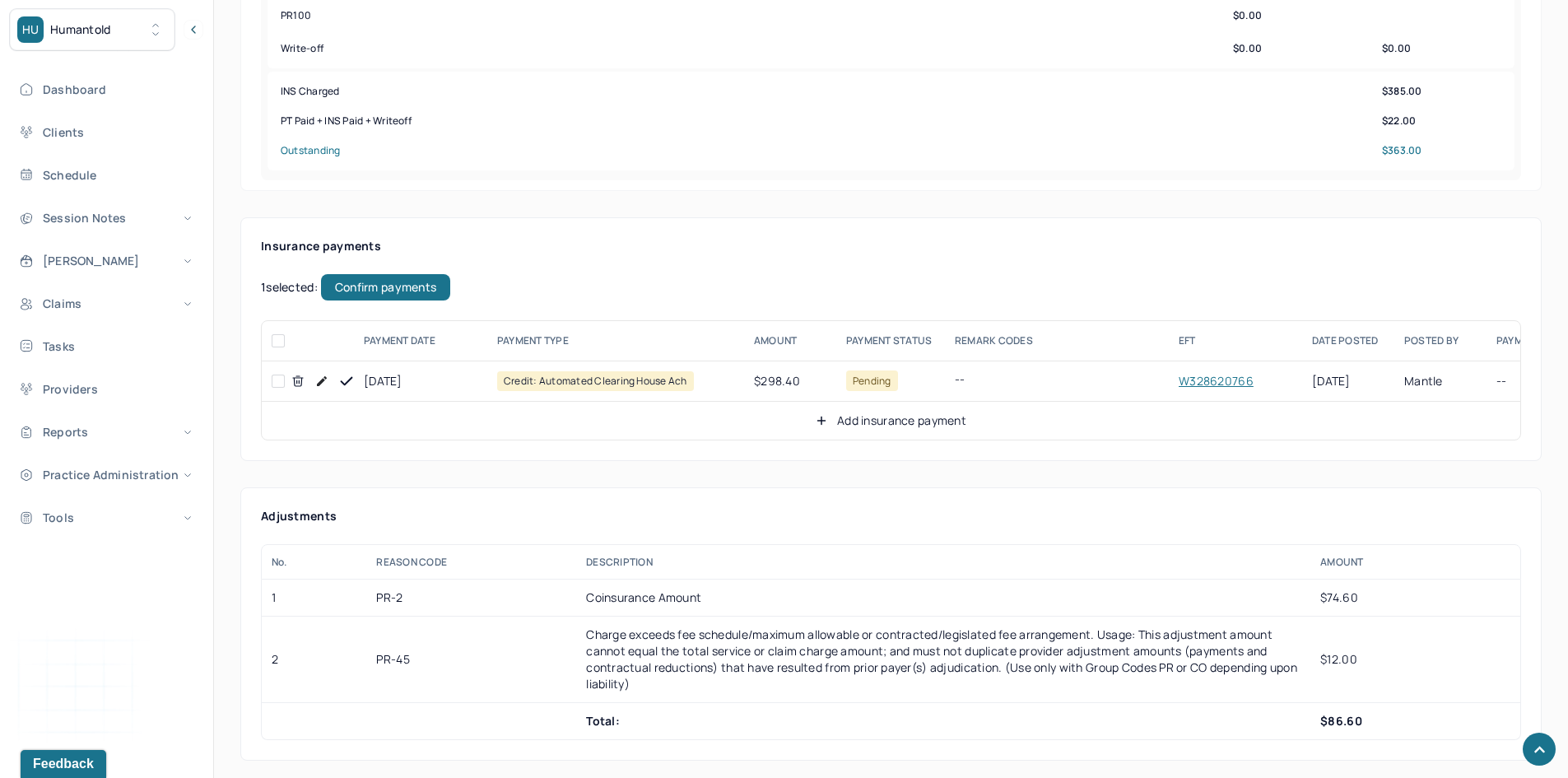 checkbox on "false" 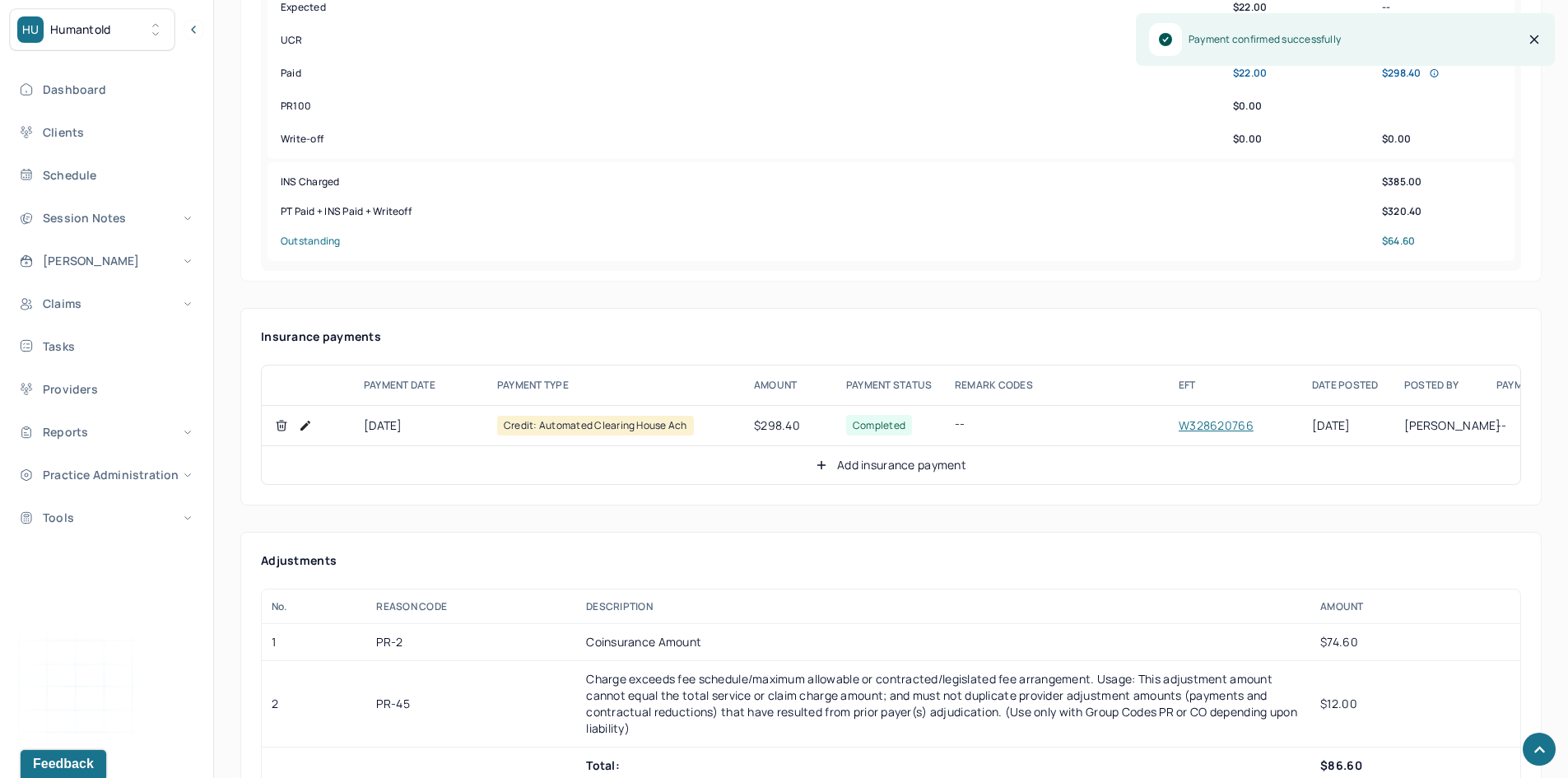 scroll, scrollTop: 741, scrollLeft: 0, axis: vertical 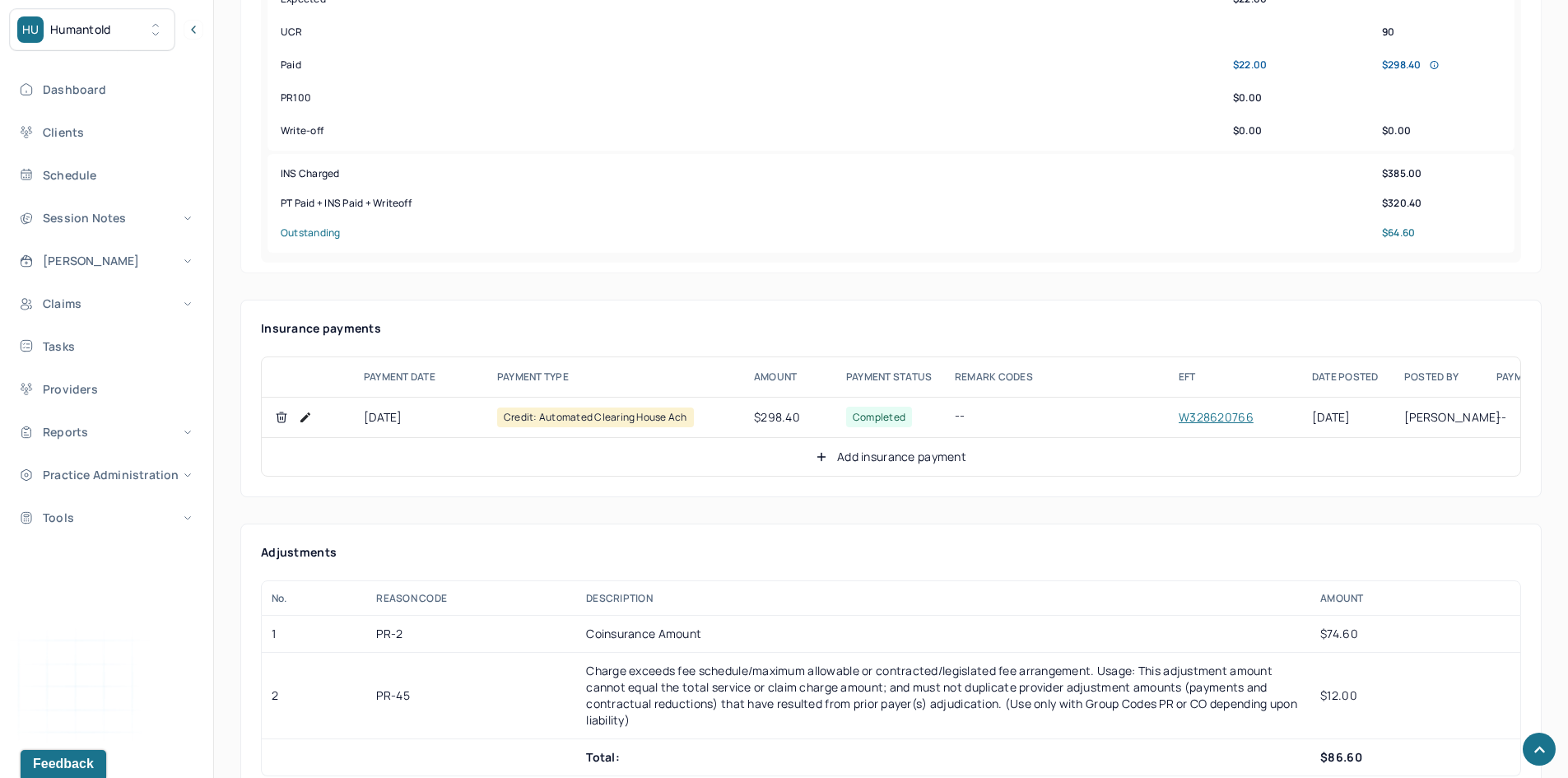 click 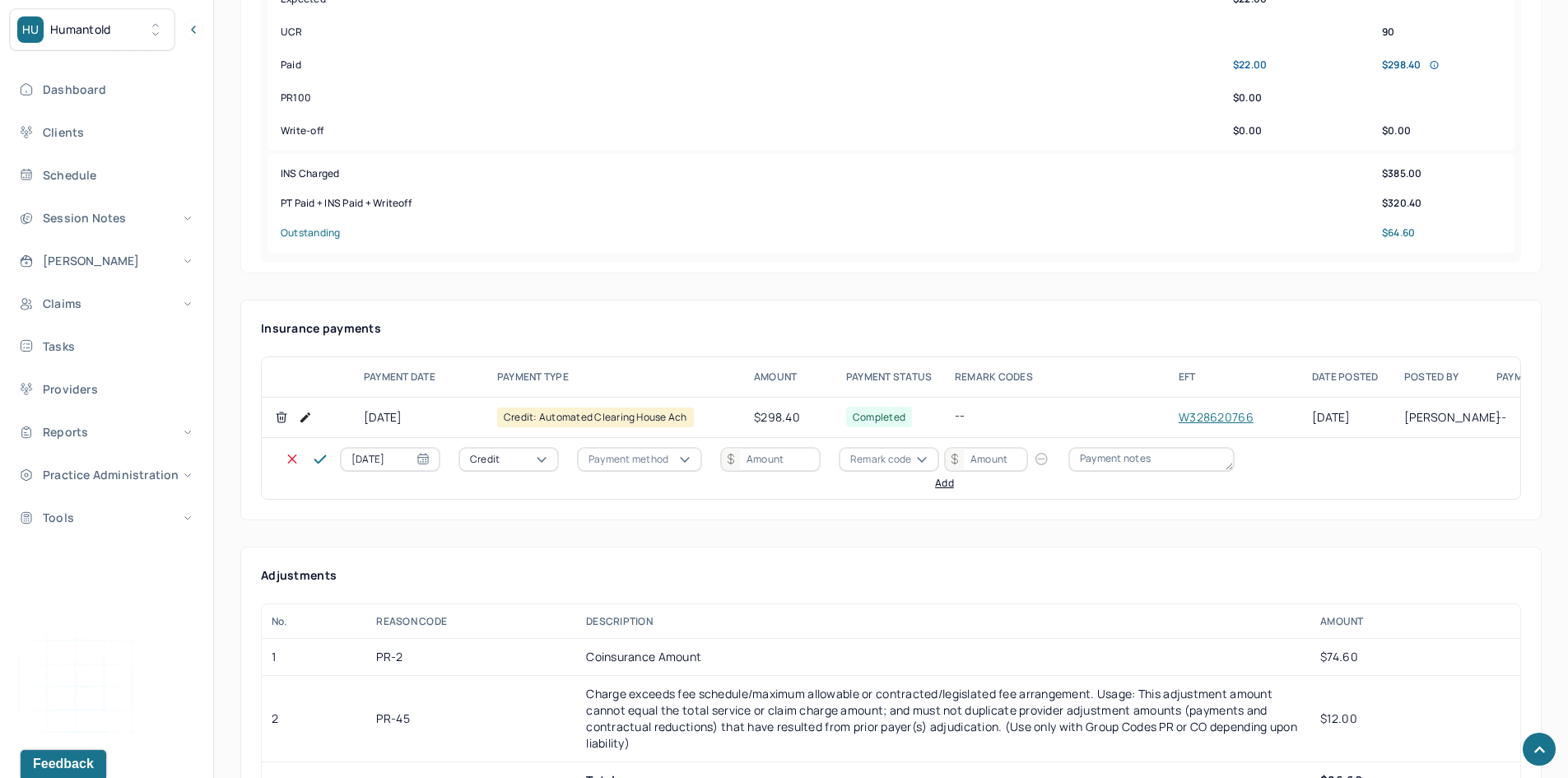 click on "Credit" at bounding box center (509, 459) 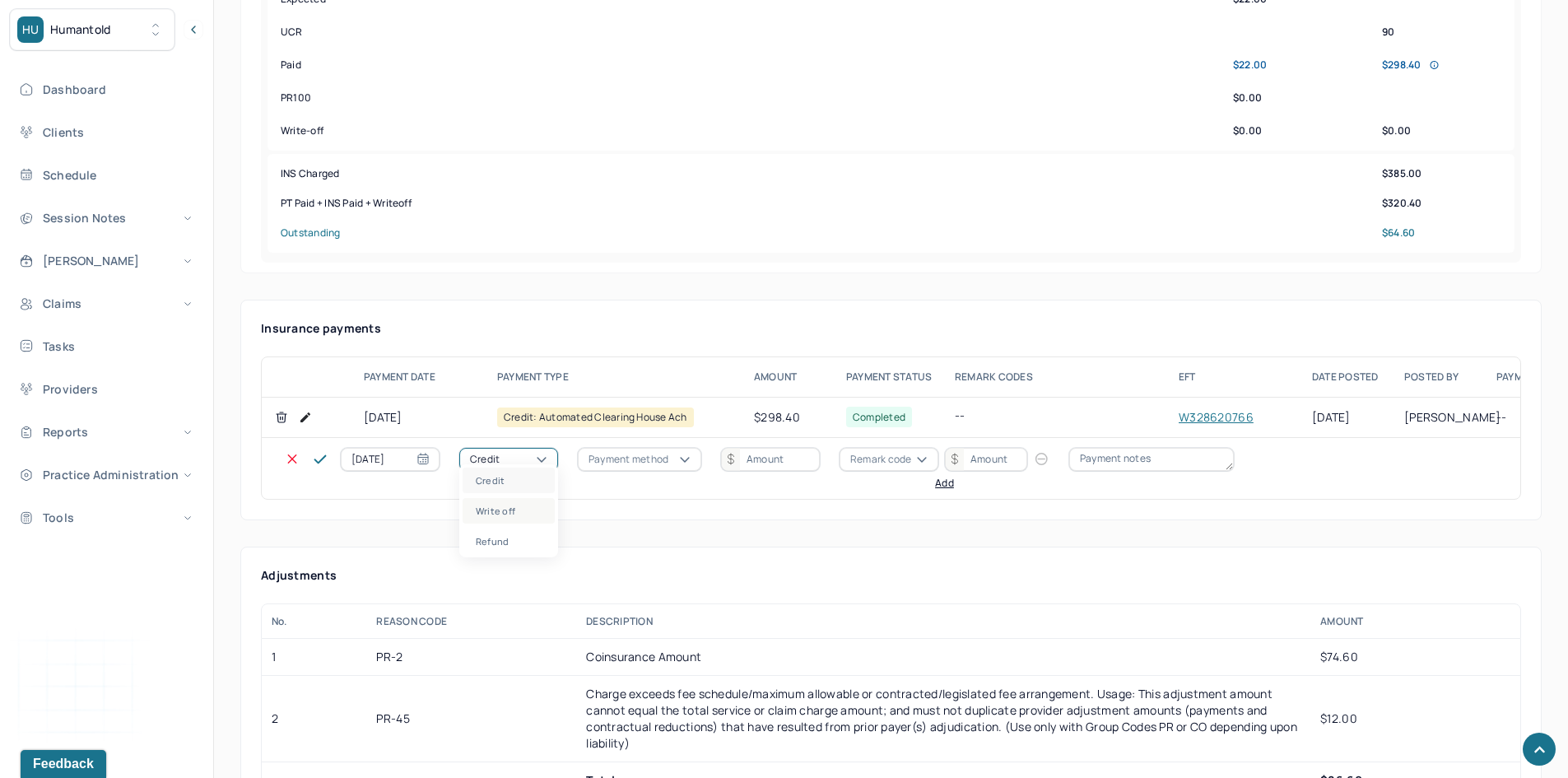 click on "Write off" at bounding box center (509, 510) 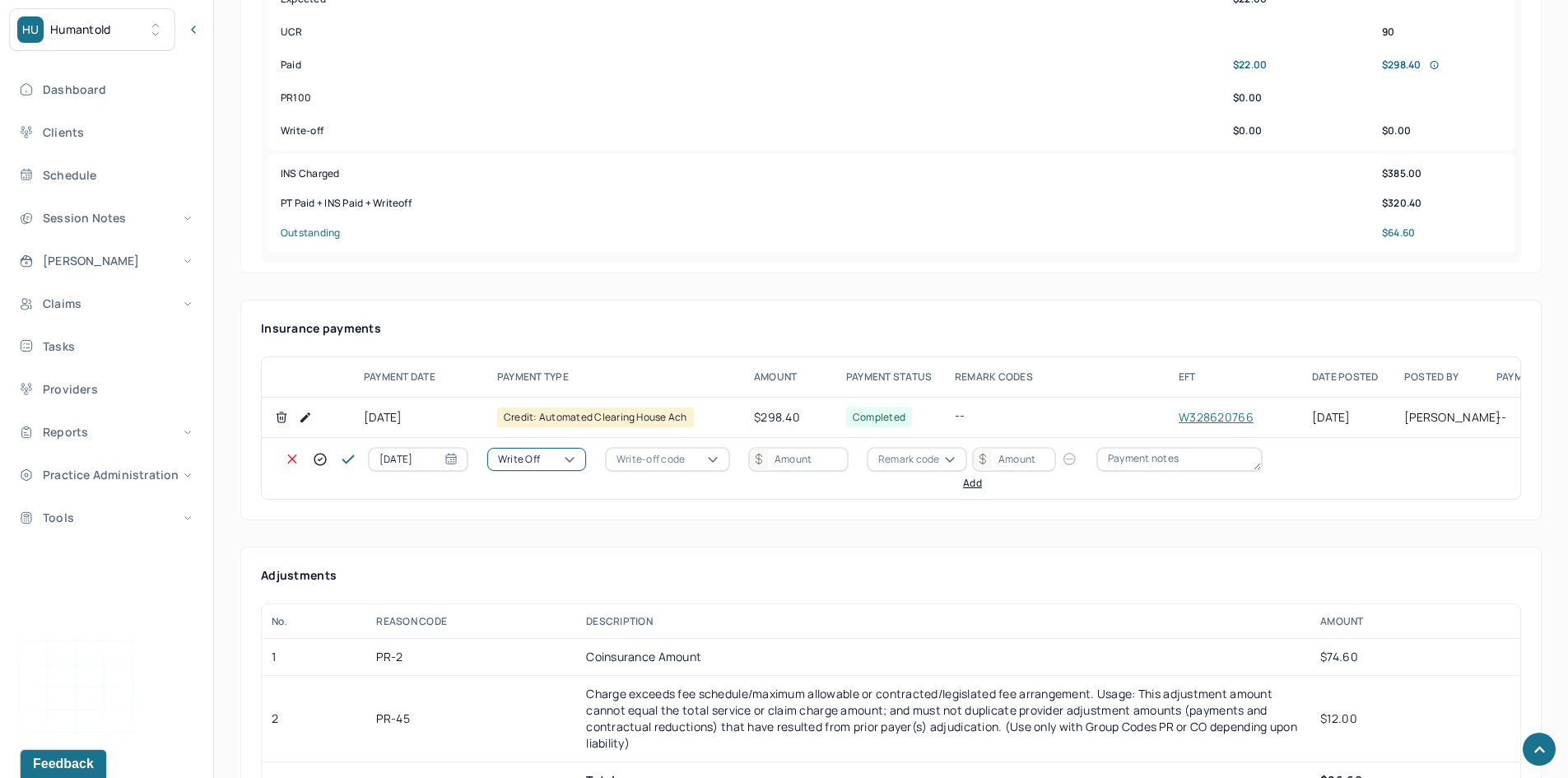 click on "Write-off code" at bounding box center (668, 459) 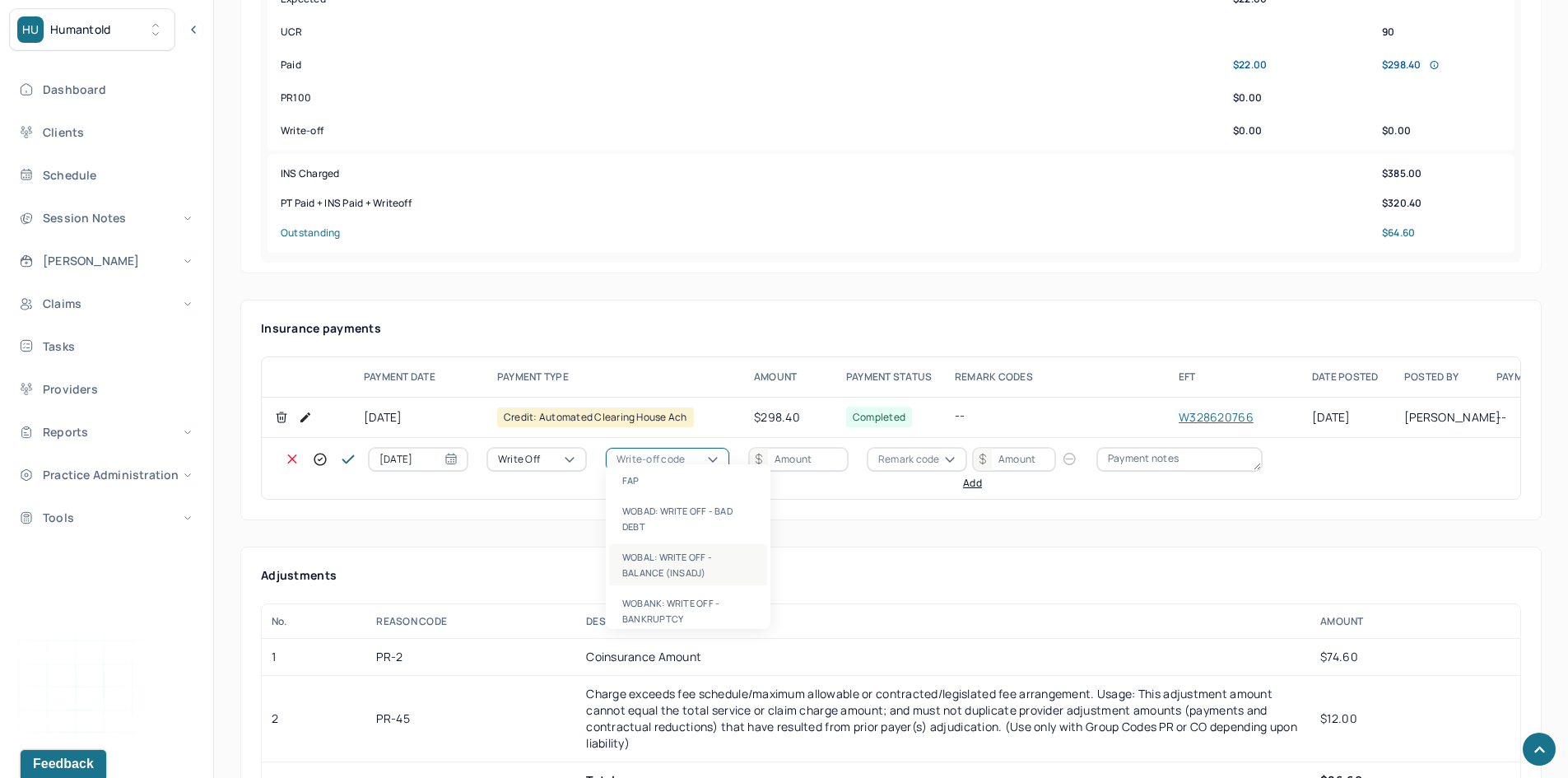 drag, startPoint x: 646, startPoint y: 567, endPoint x: 731, endPoint y: 497, distance: 110.114 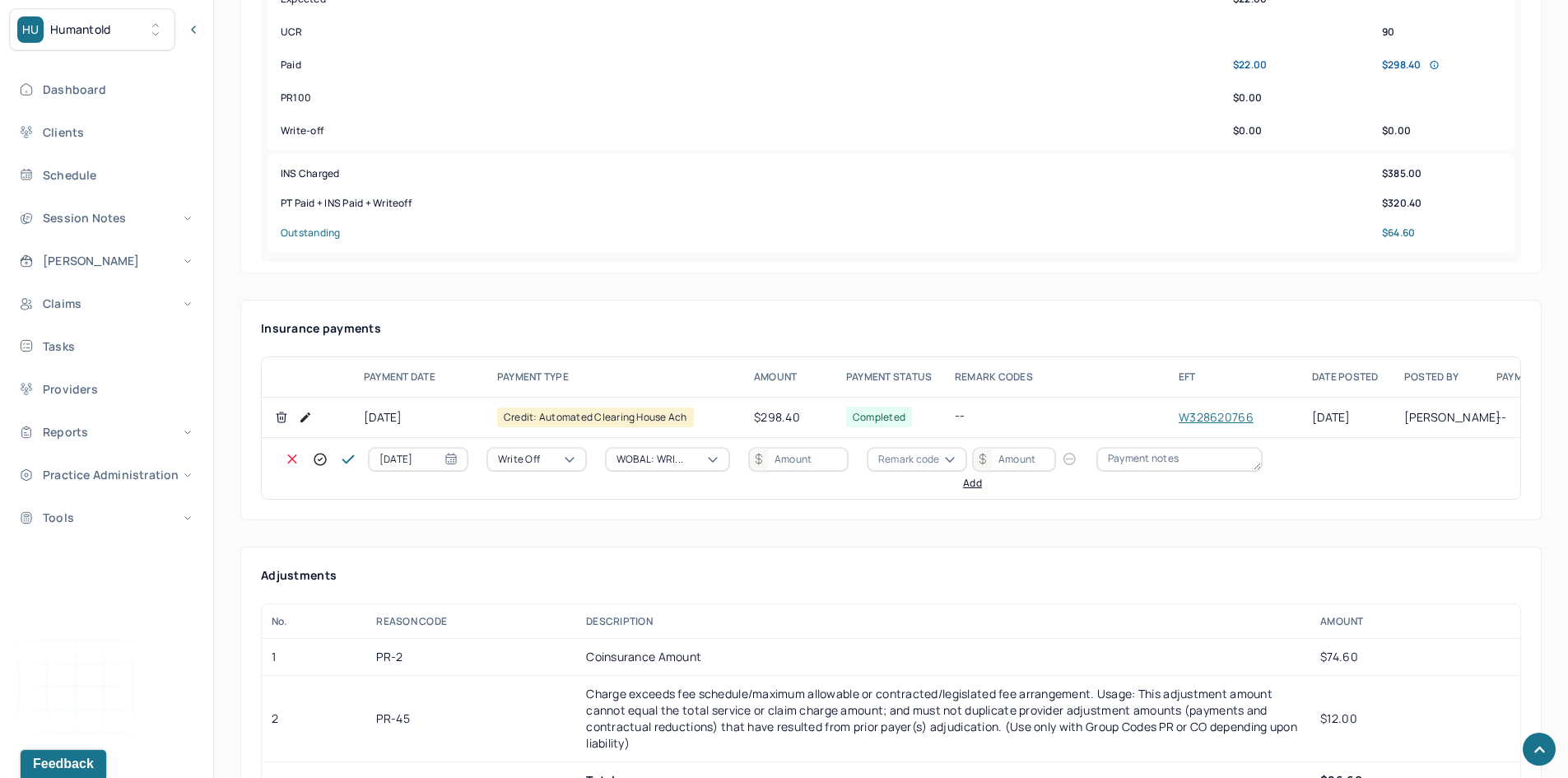 click at bounding box center (798, 459) 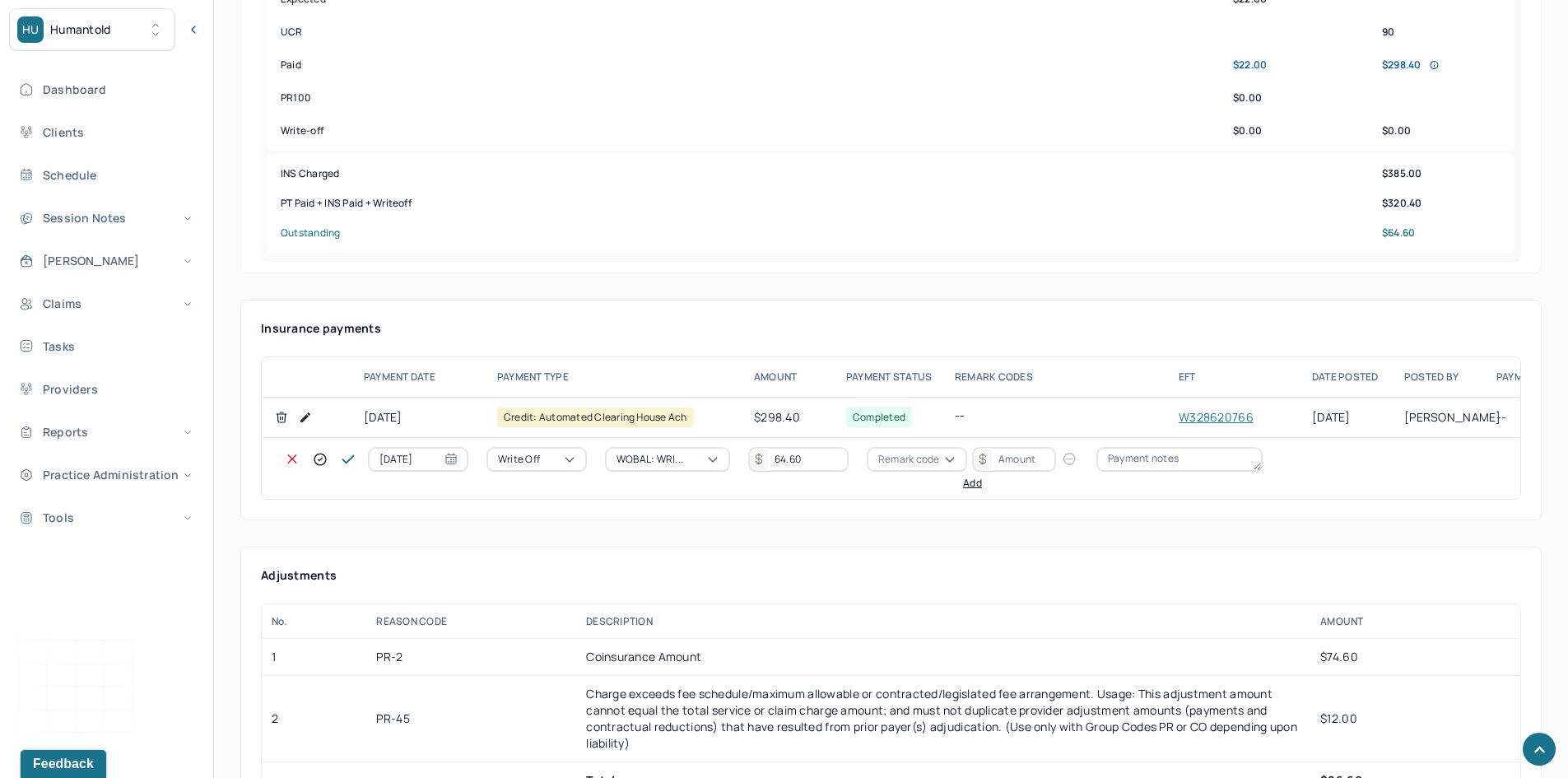 type on "64.60" 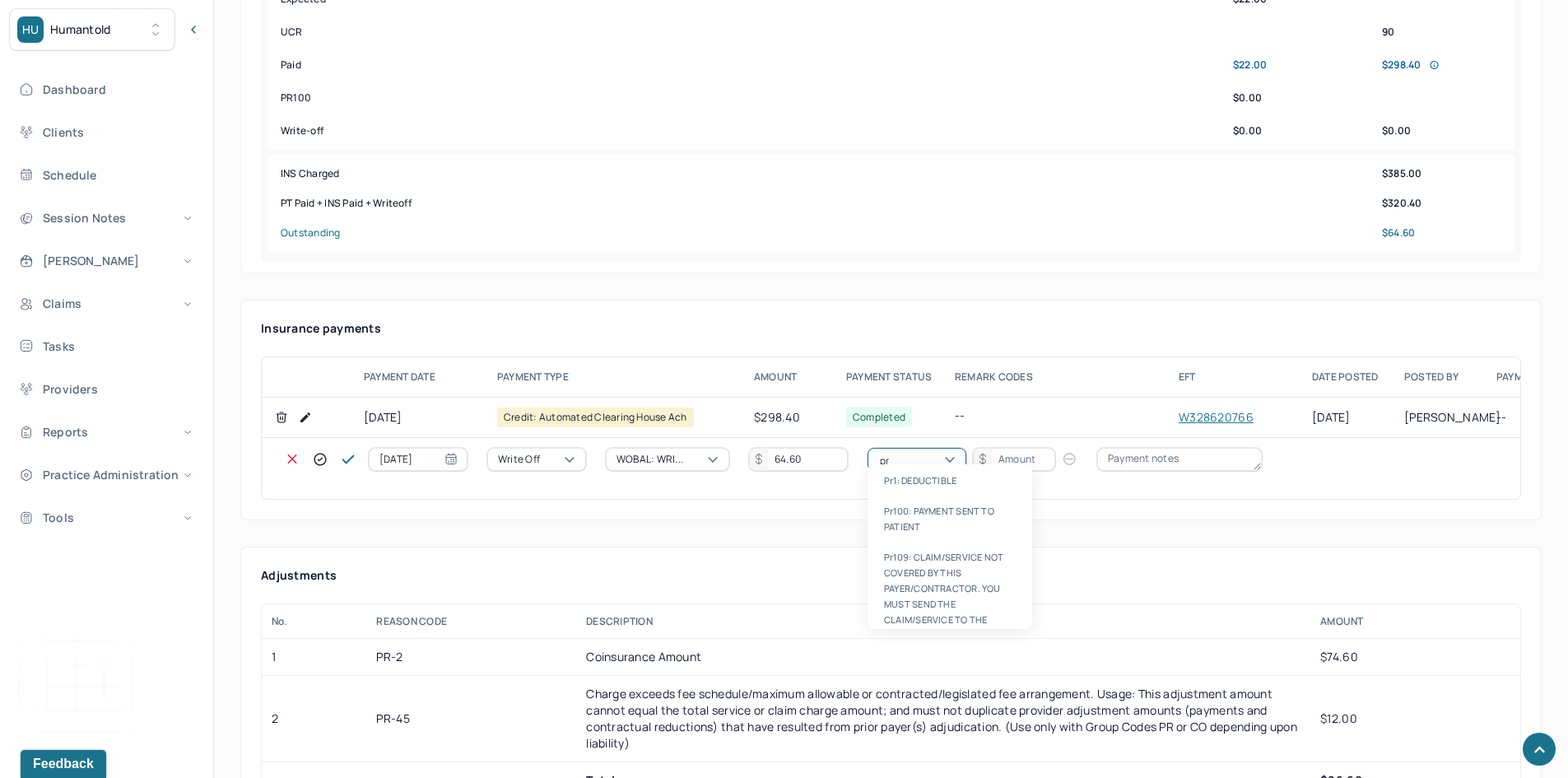 type on "pr2" 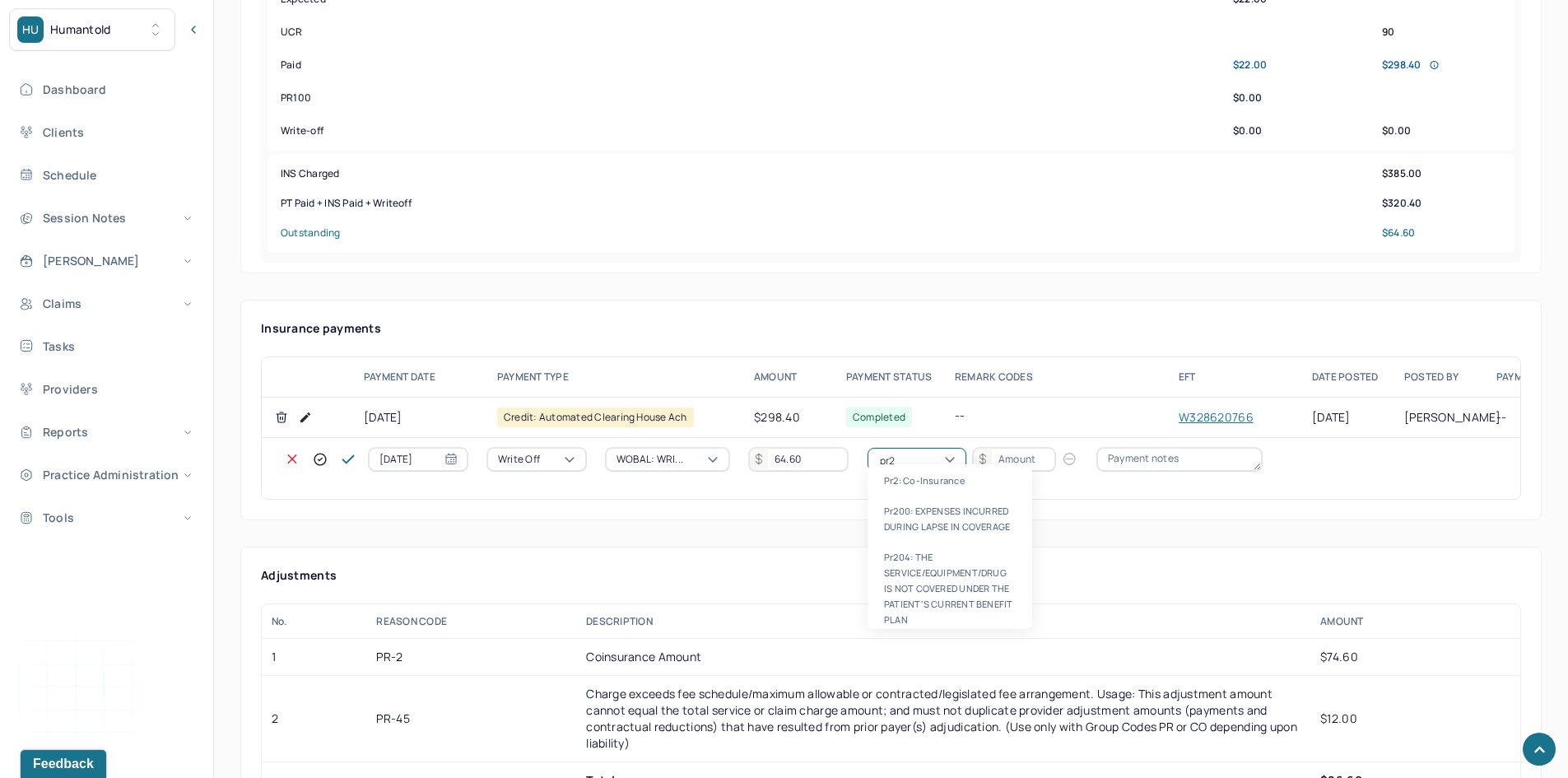 type 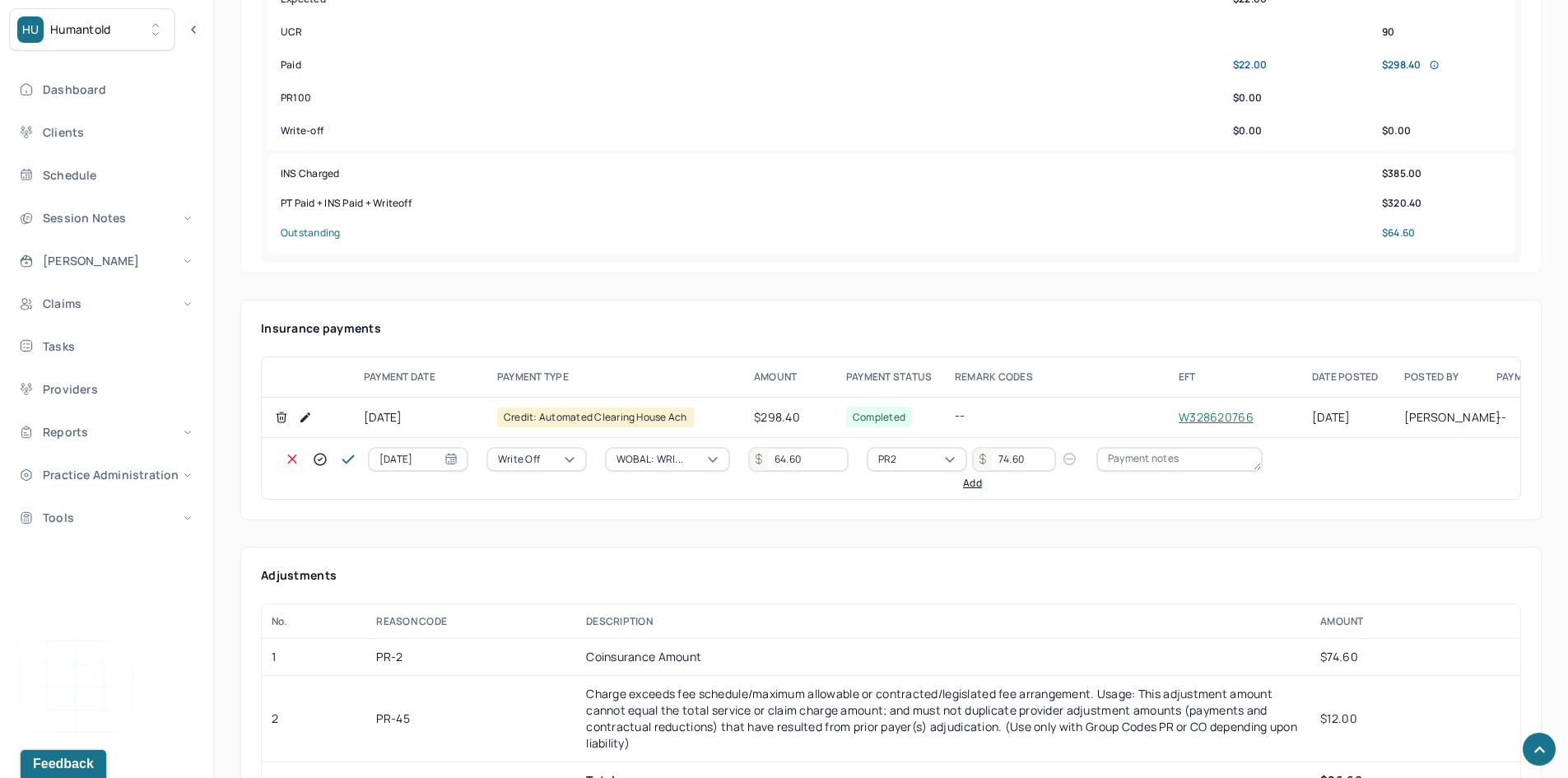 type on "74.60" 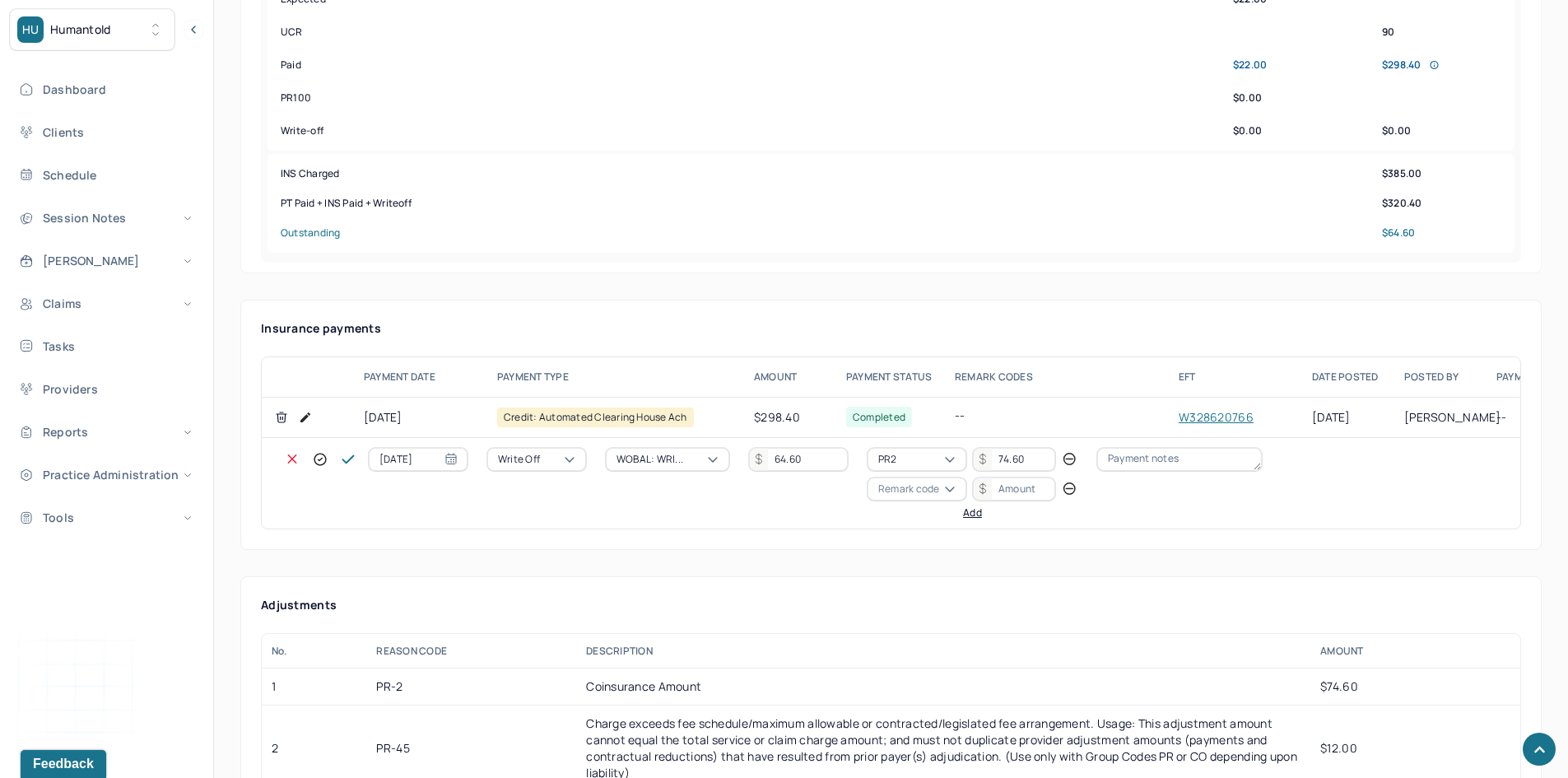 click on "Remark code" at bounding box center [909, 489] 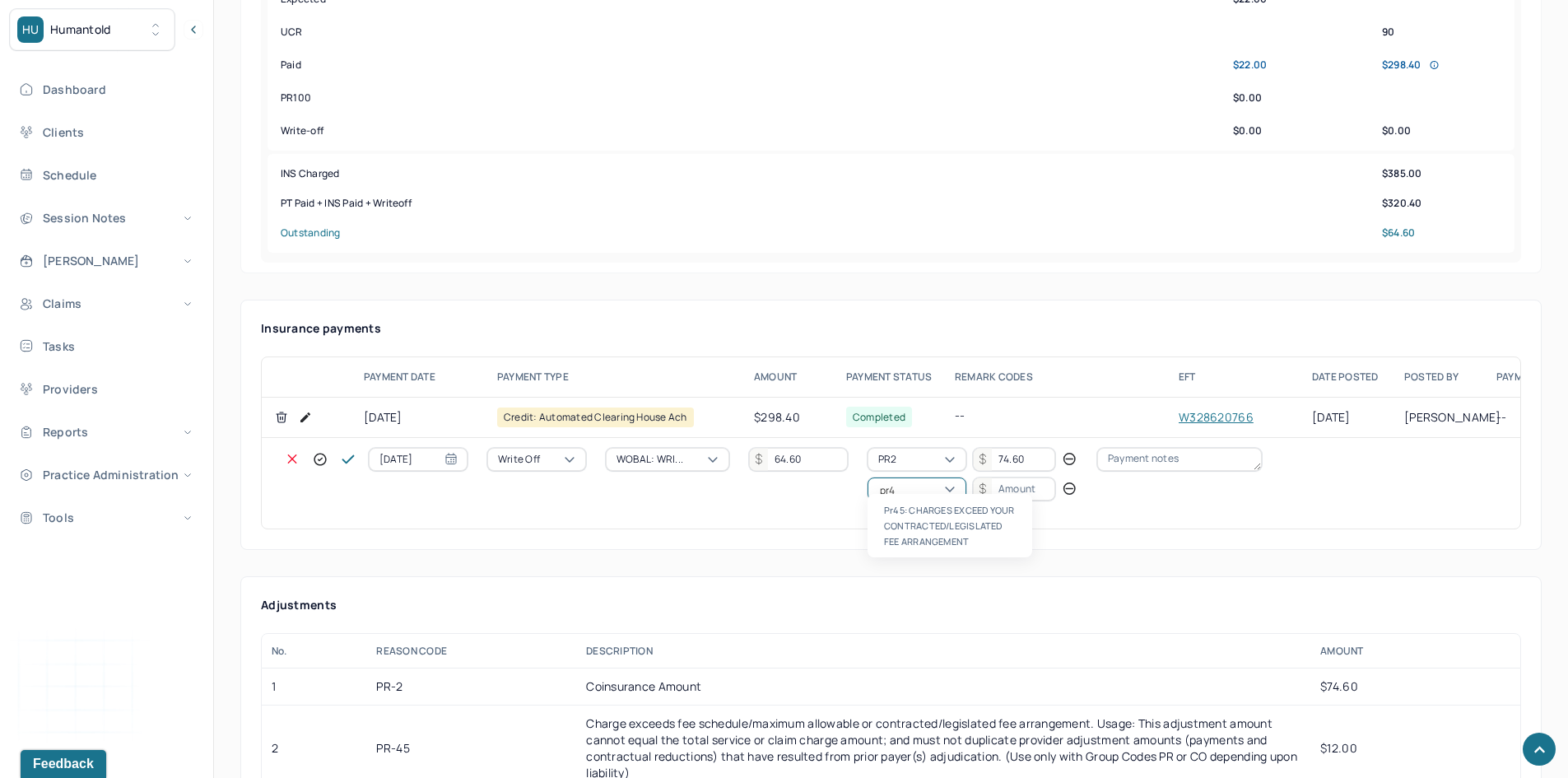 scroll, scrollTop: 0, scrollLeft: 0, axis: both 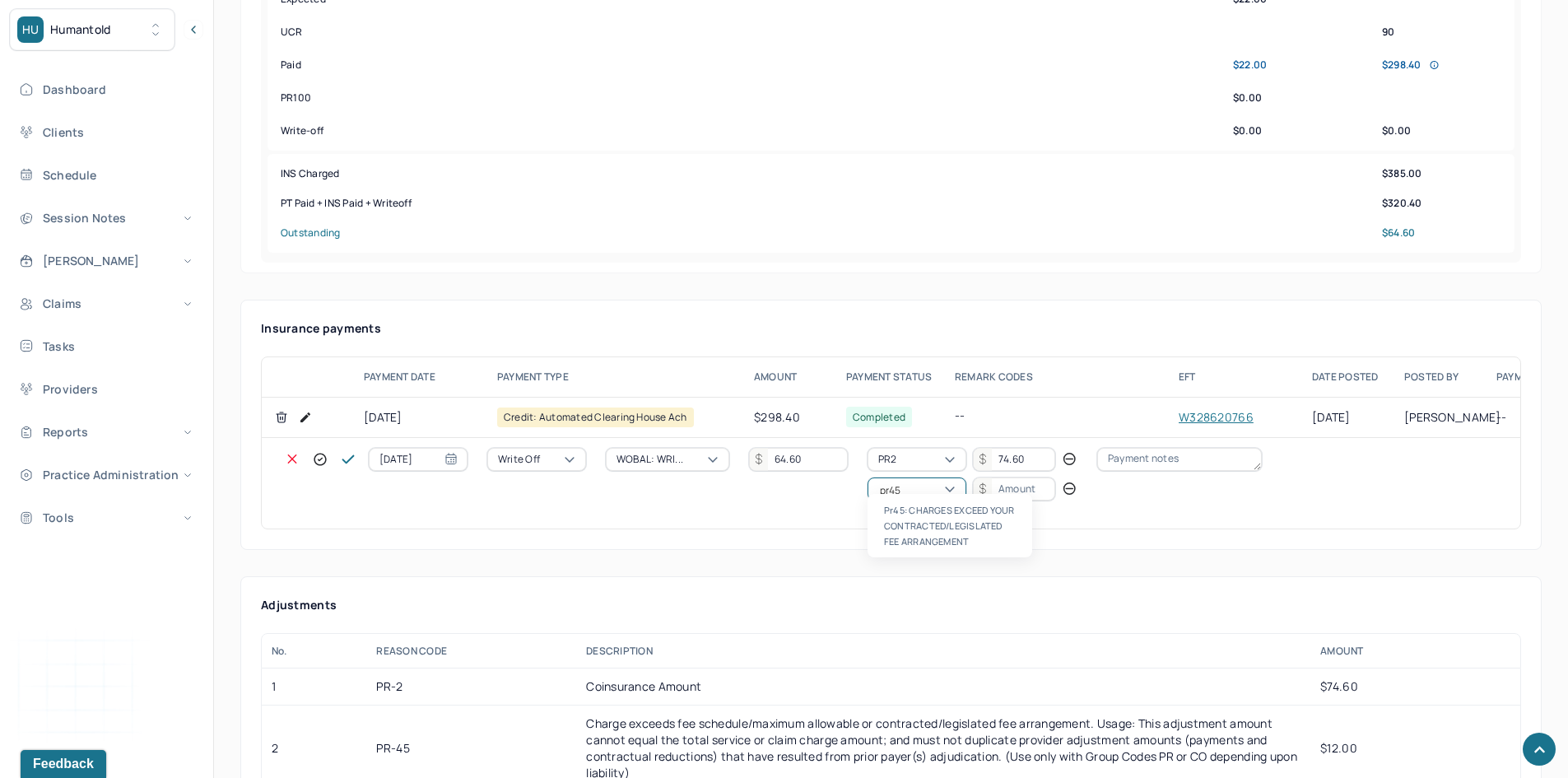 type 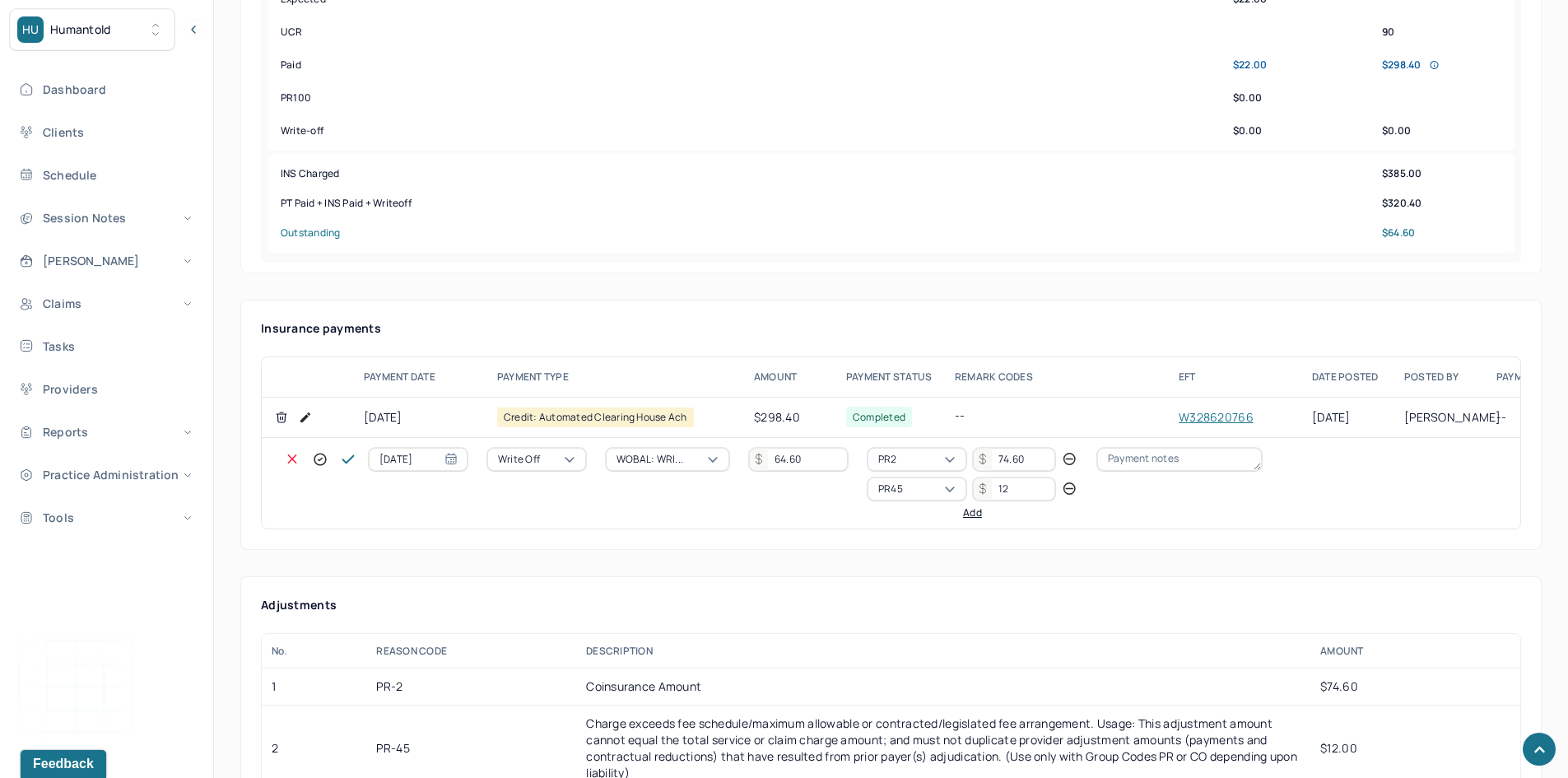 type on "12" 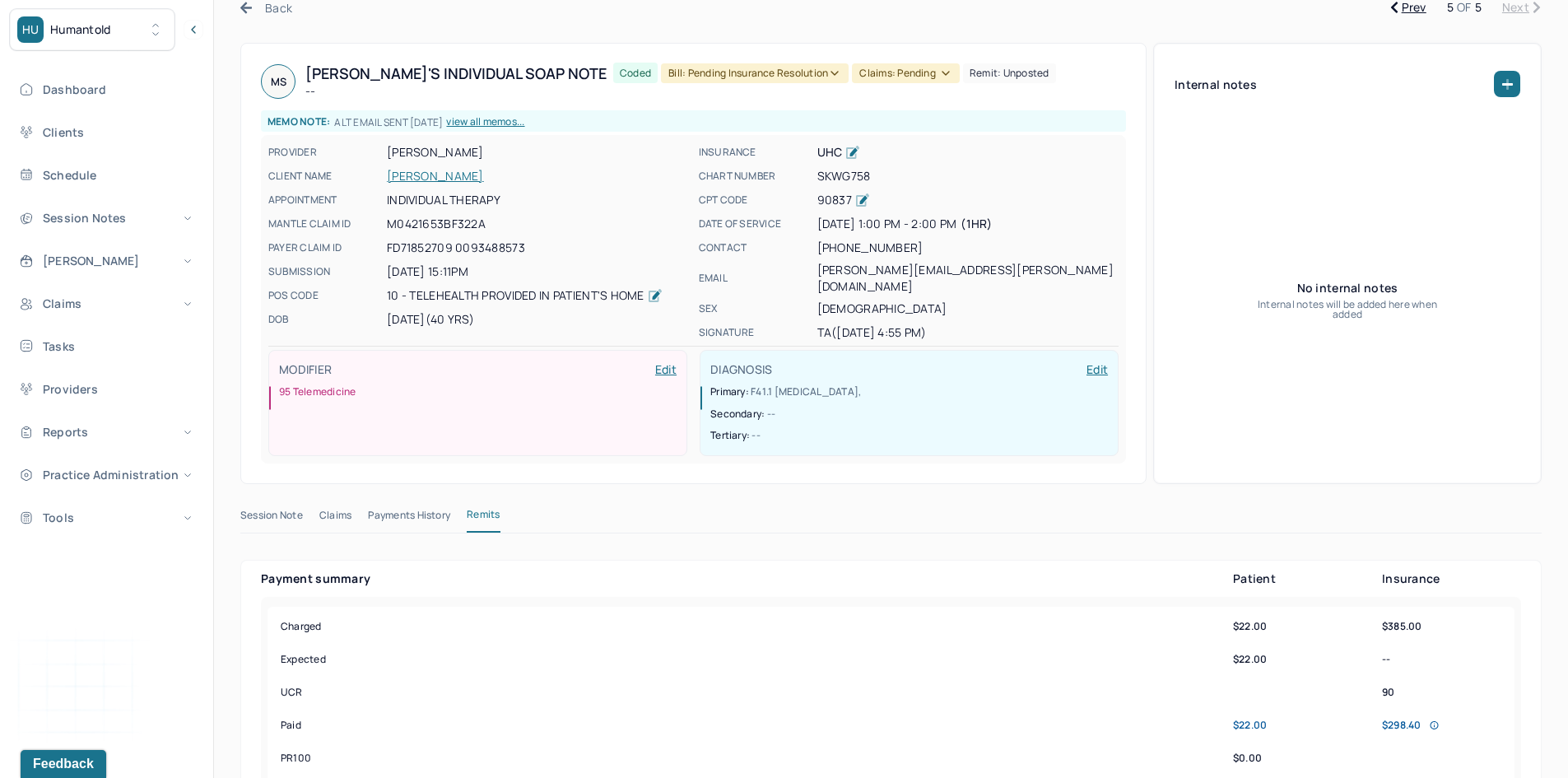 scroll, scrollTop: 0, scrollLeft: 0, axis: both 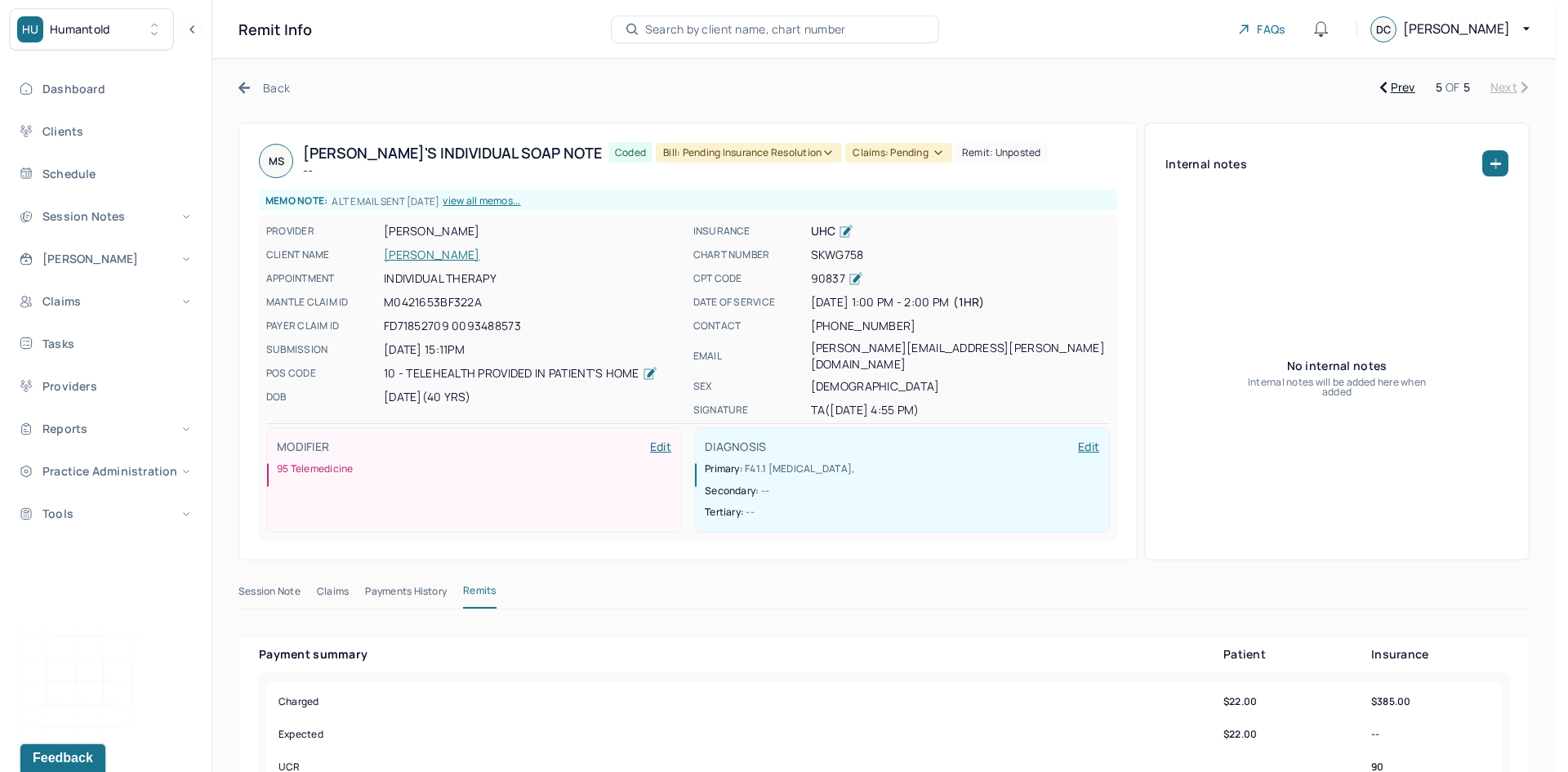 click on "Bill: Pending Insurance Resolution" at bounding box center [749, 153] 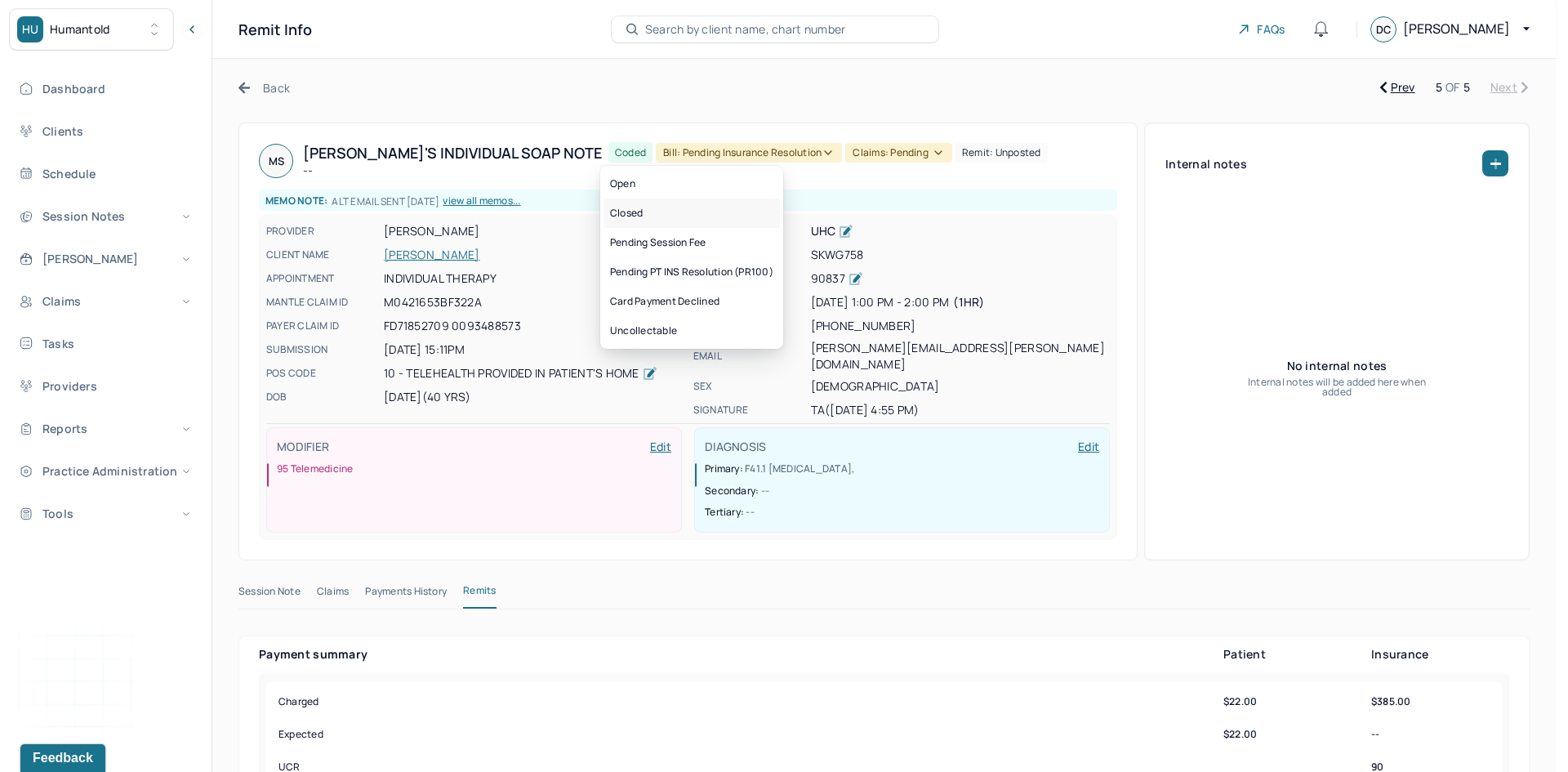click on "Closed" at bounding box center [692, 213] 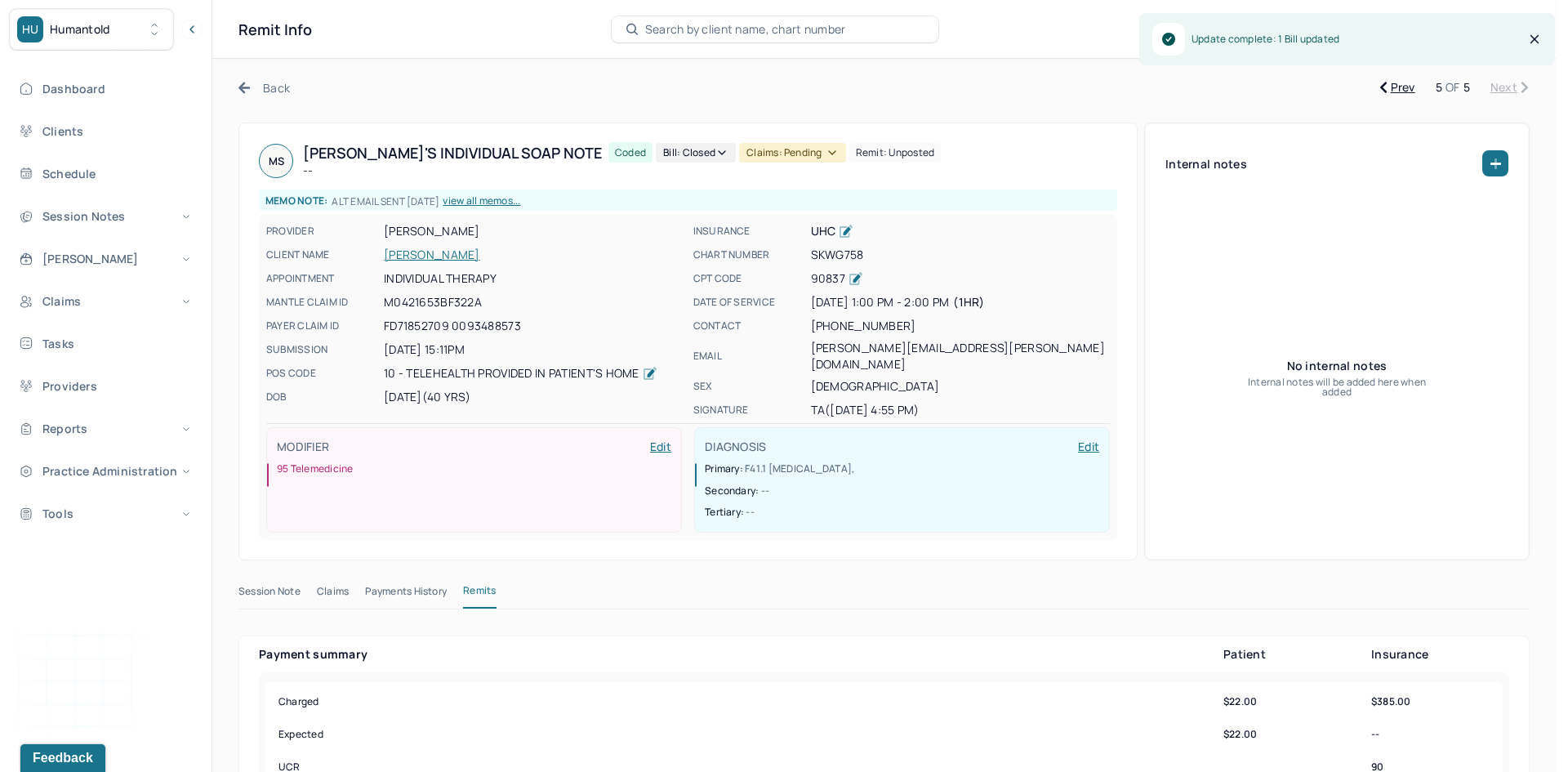 click on "Claims: pending" at bounding box center (792, 153) 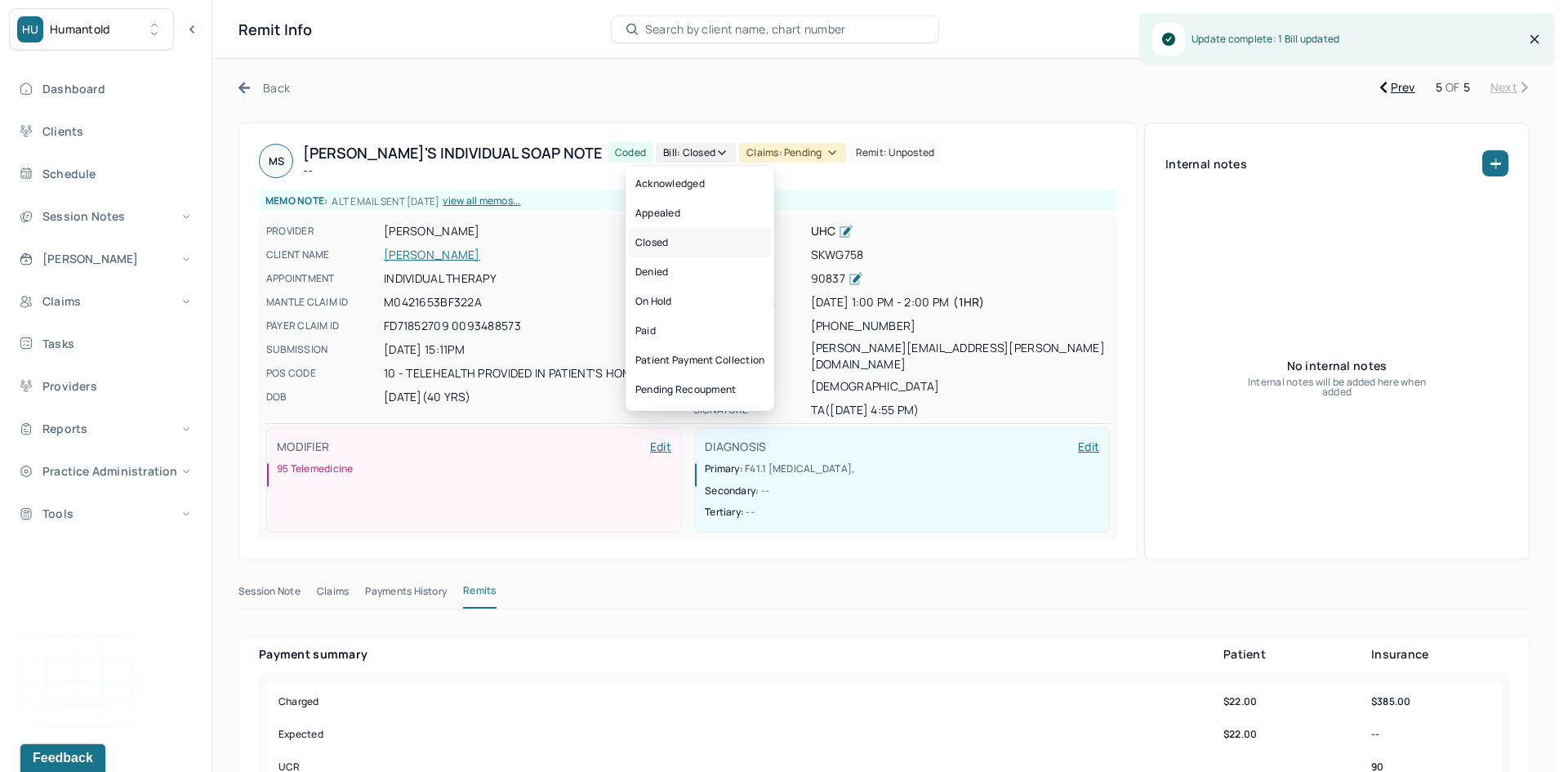 click on "Closed" at bounding box center [700, 243] 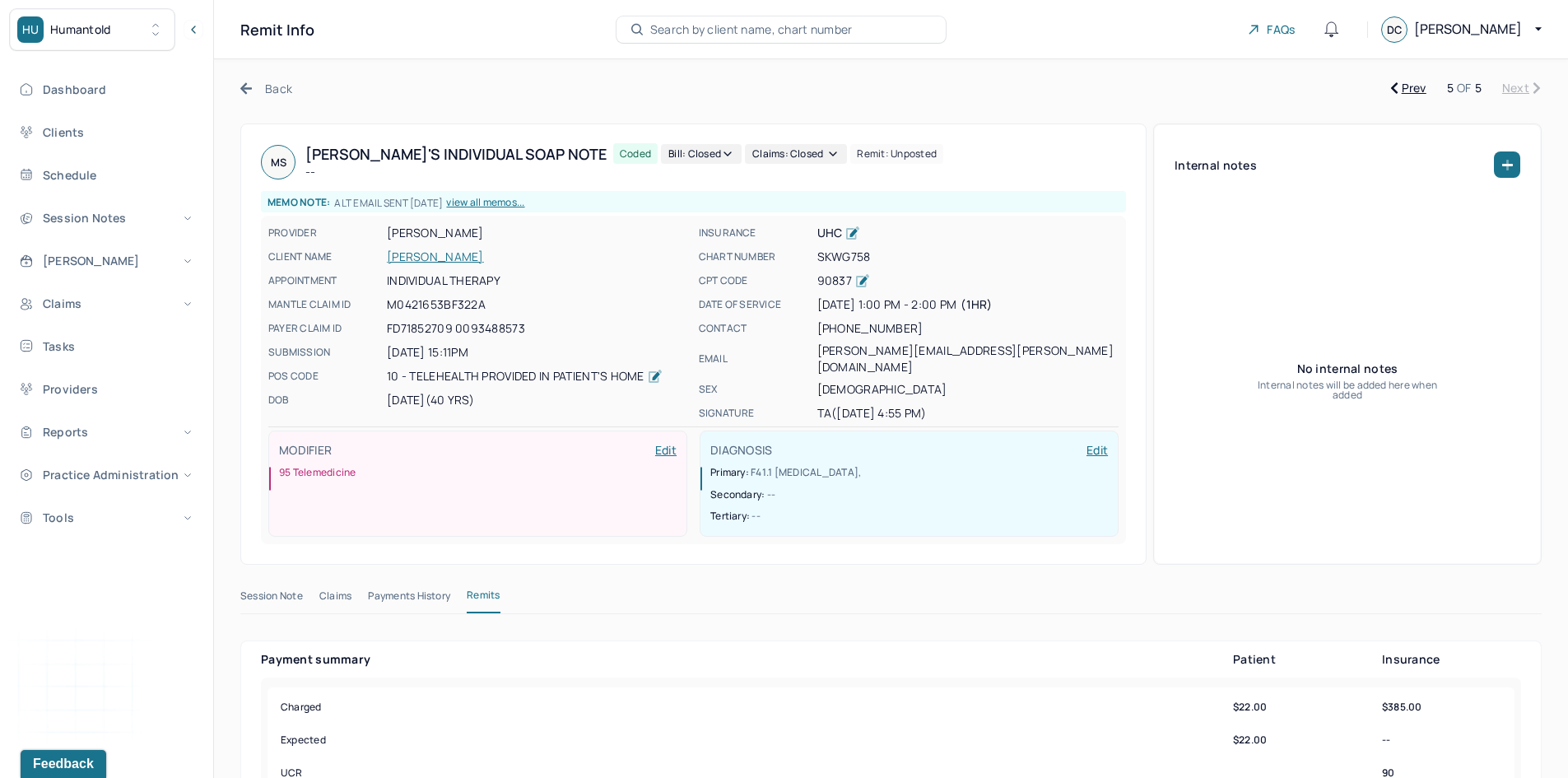 click 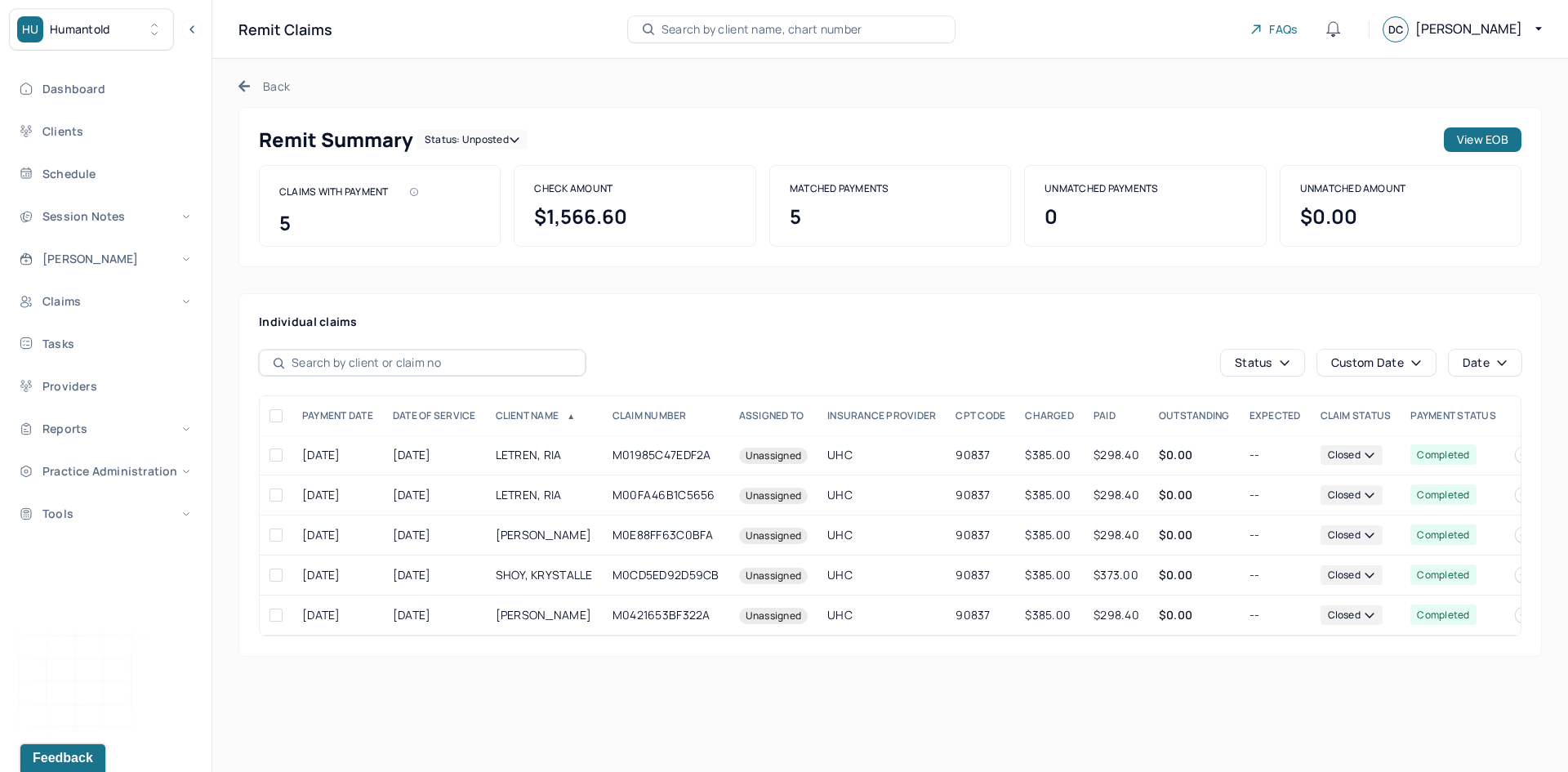 click 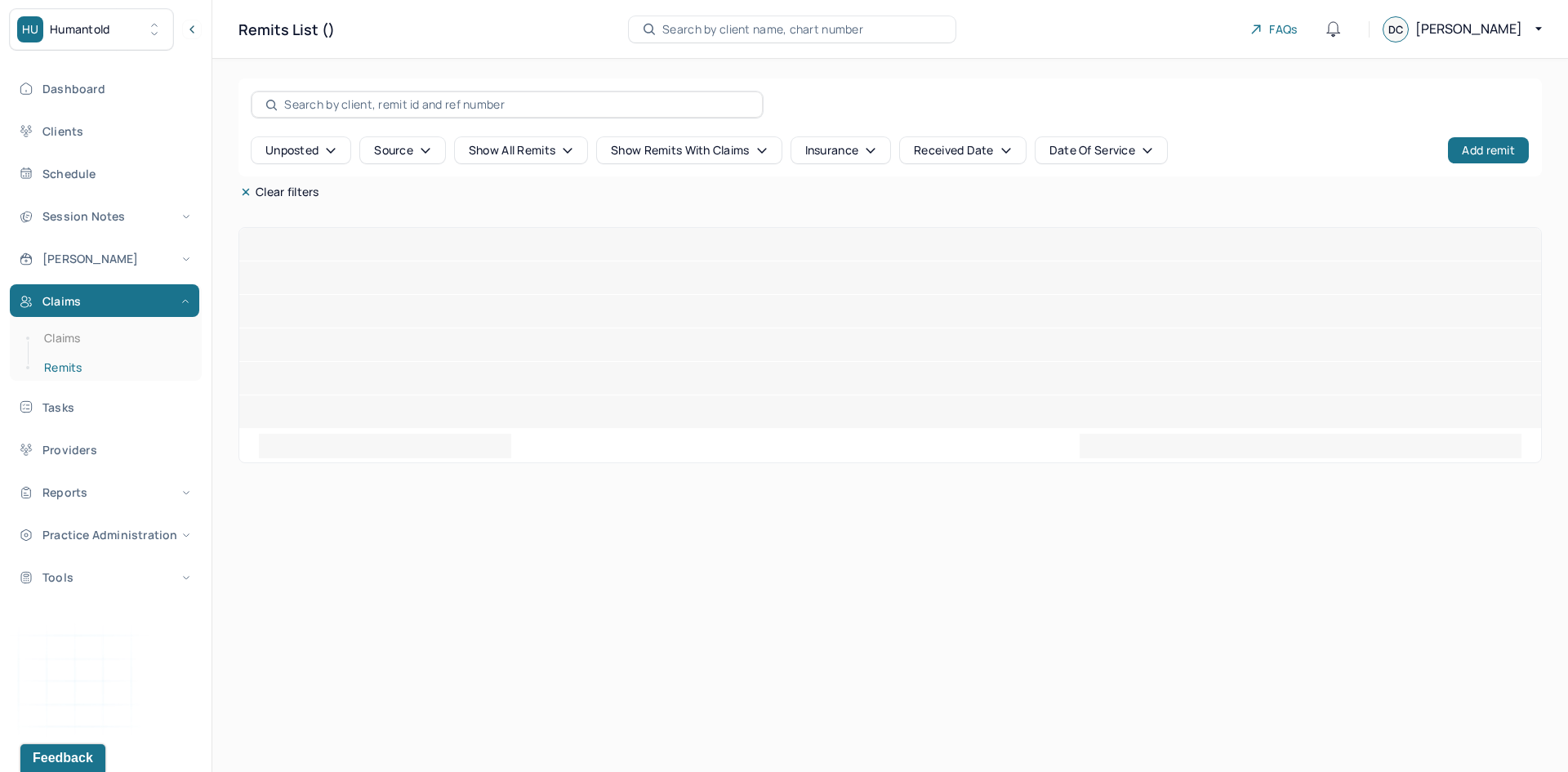 click on "Remits" at bounding box center (114, 368) 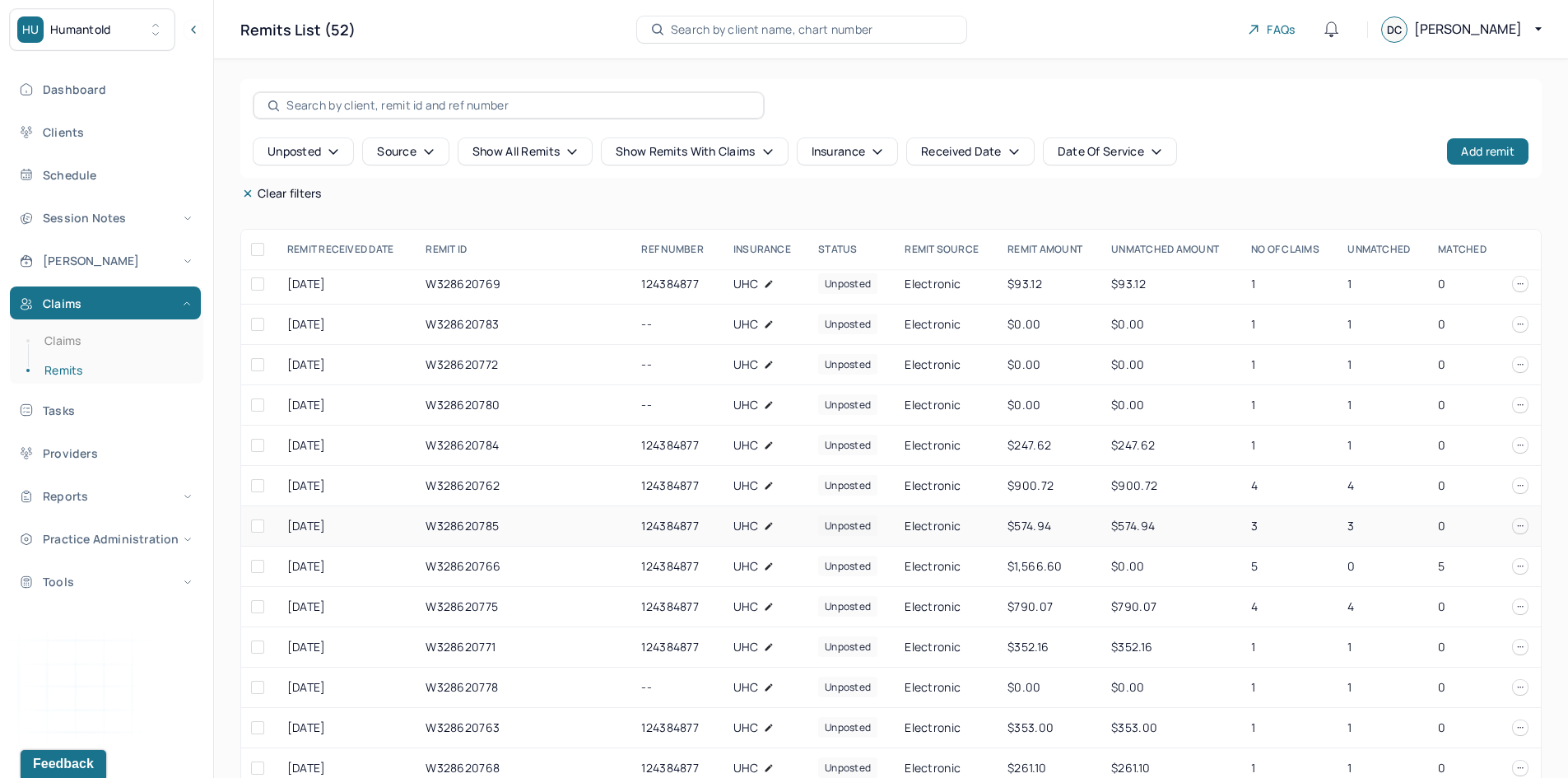 scroll, scrollTop: 576, scrollLeft: 0, axis: vertical 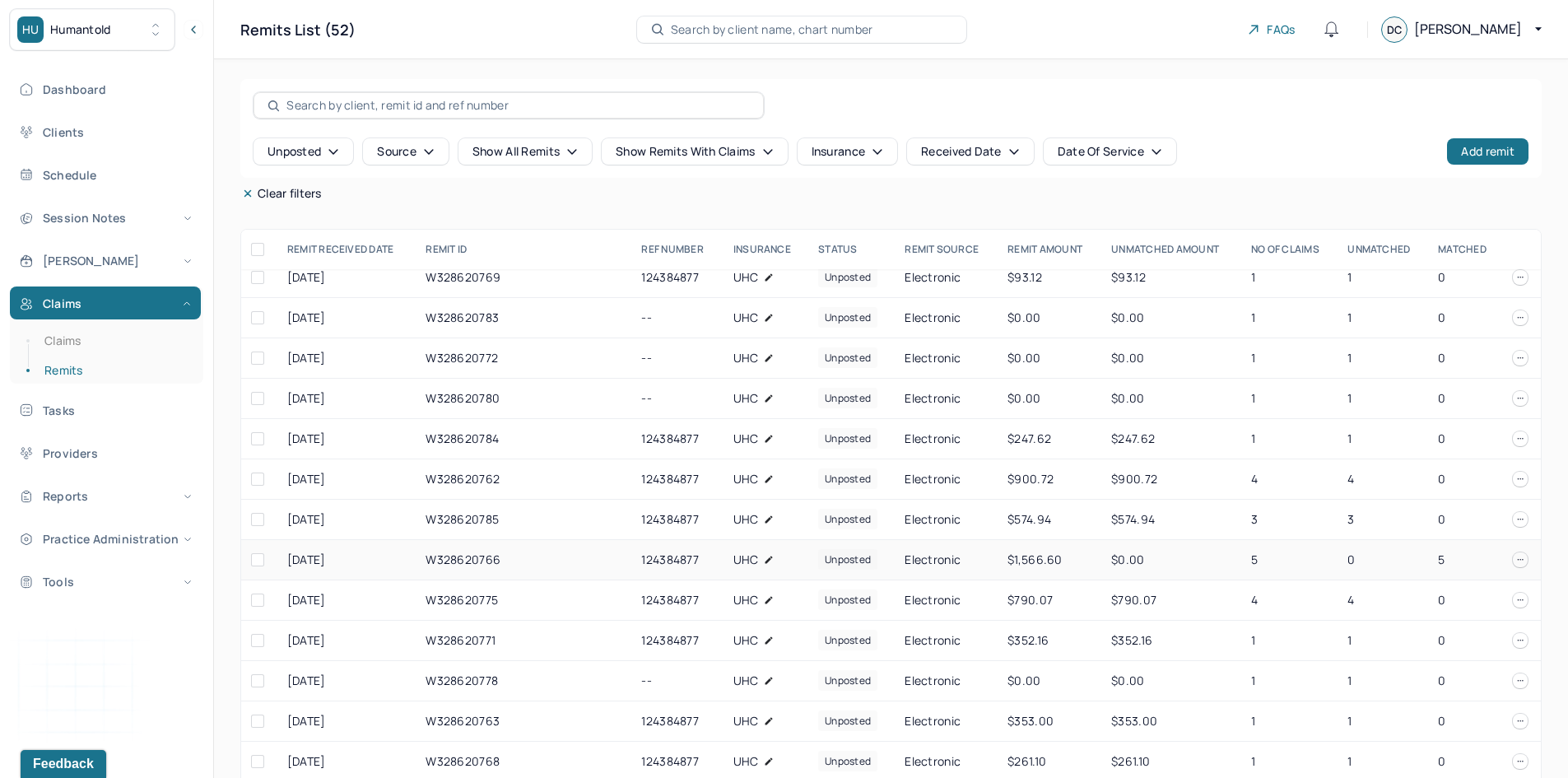 click at bounding box center [258, 560] 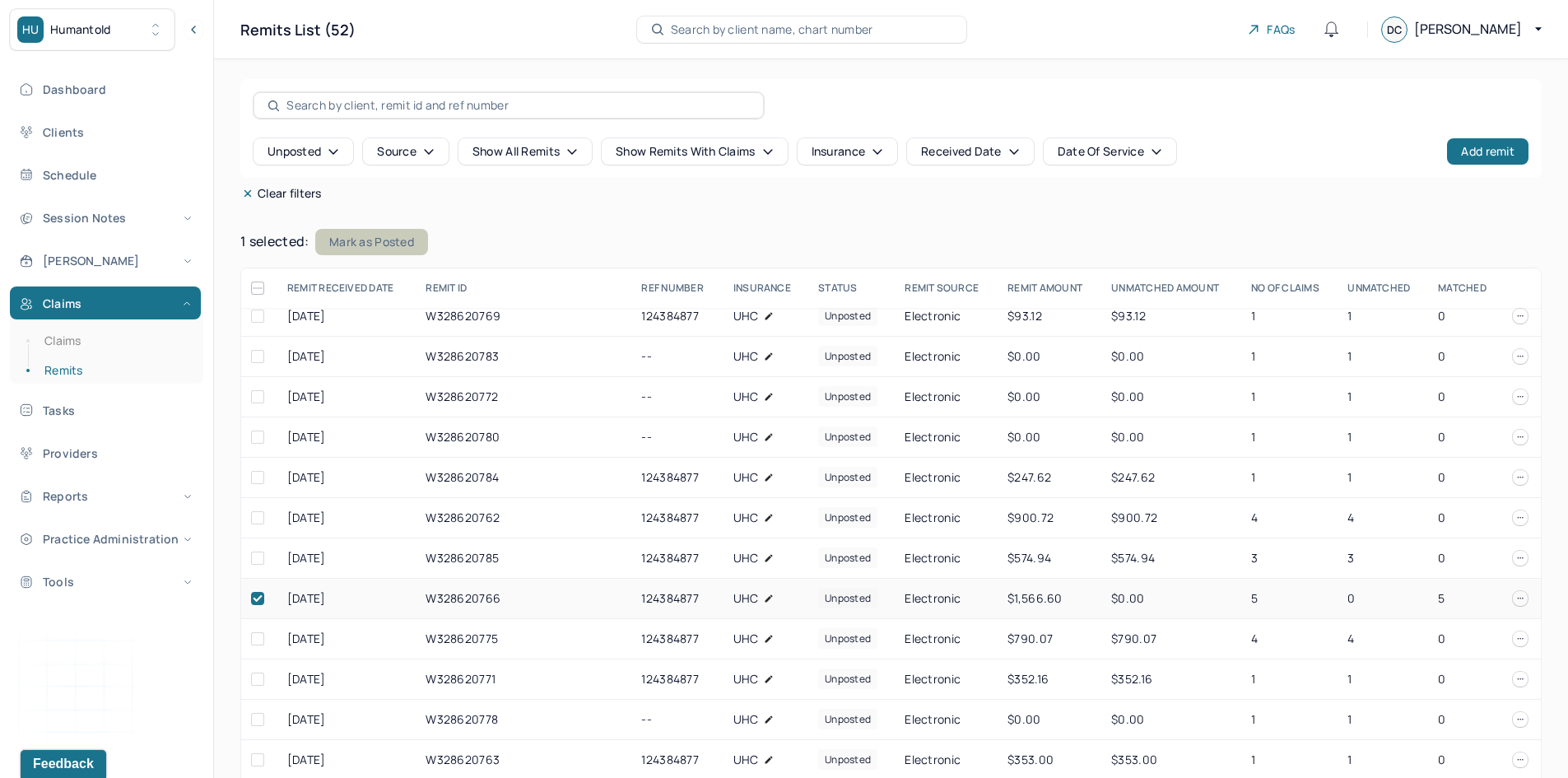 click on "Mark as Posted" at bounding box center [371, 242] 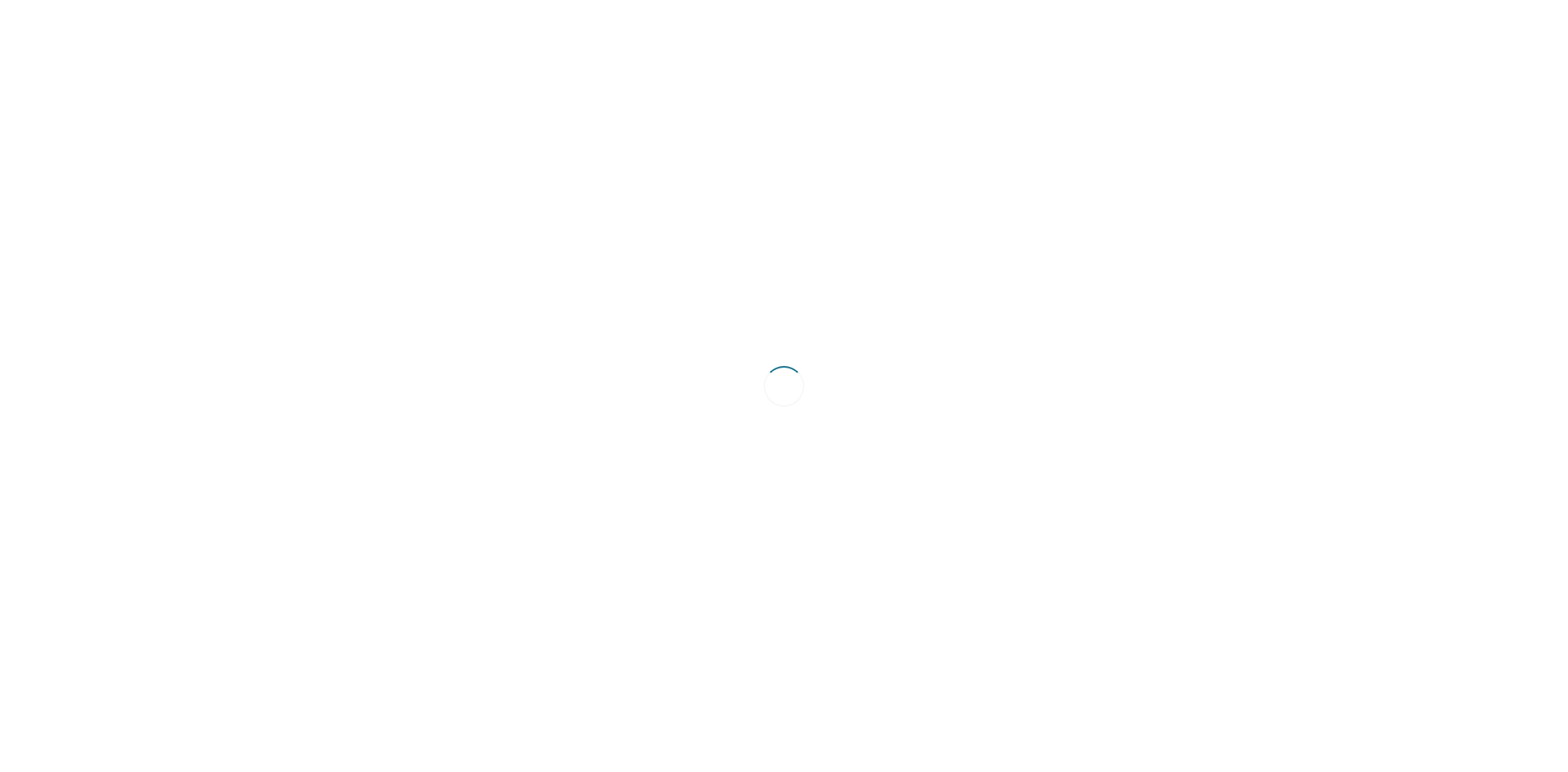 scroll, scrollTop: 0, scrollLeft: 0, axis: both 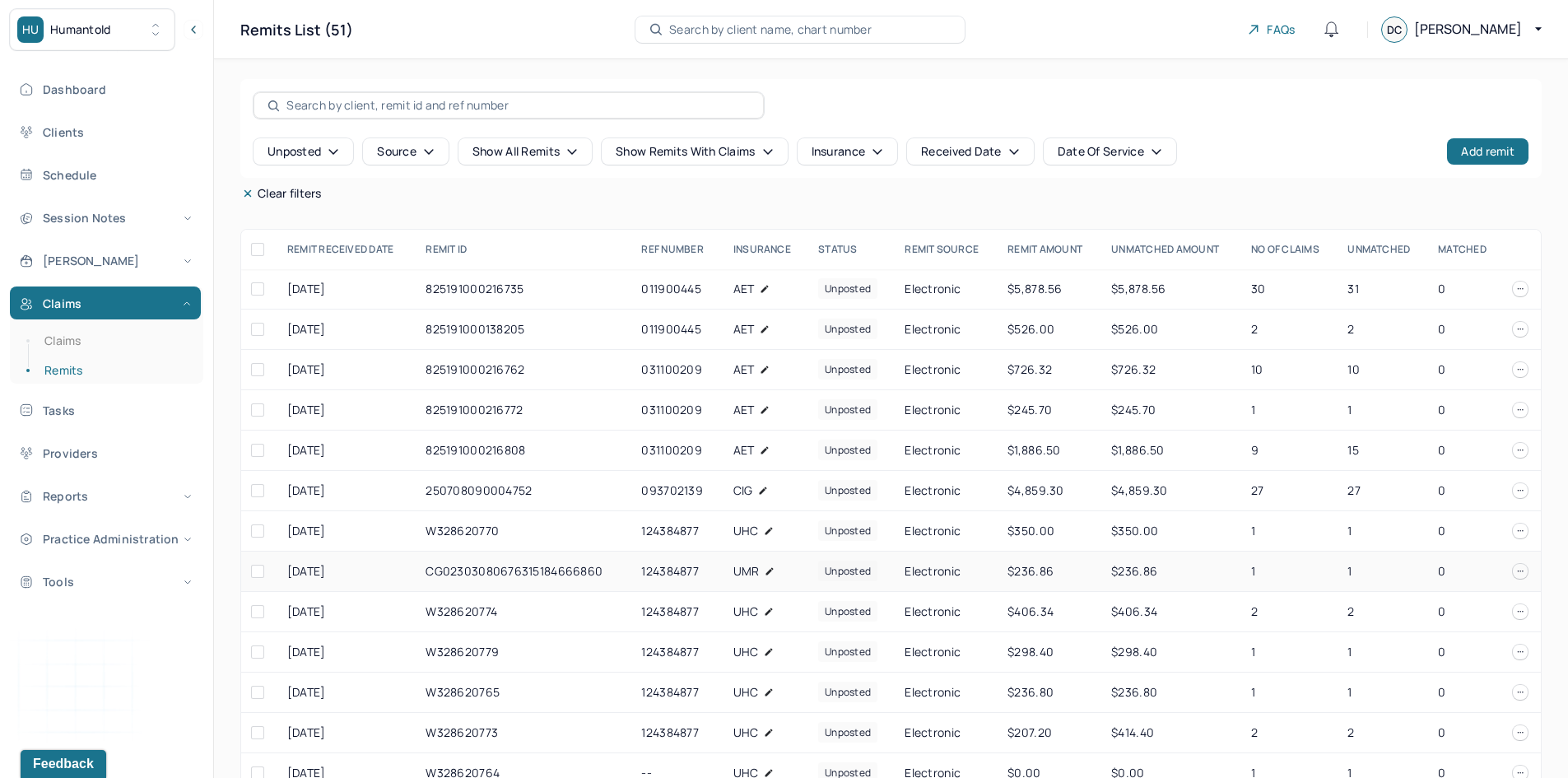 click on "CG02303080676315184666860" at bounding box center (523, 571) 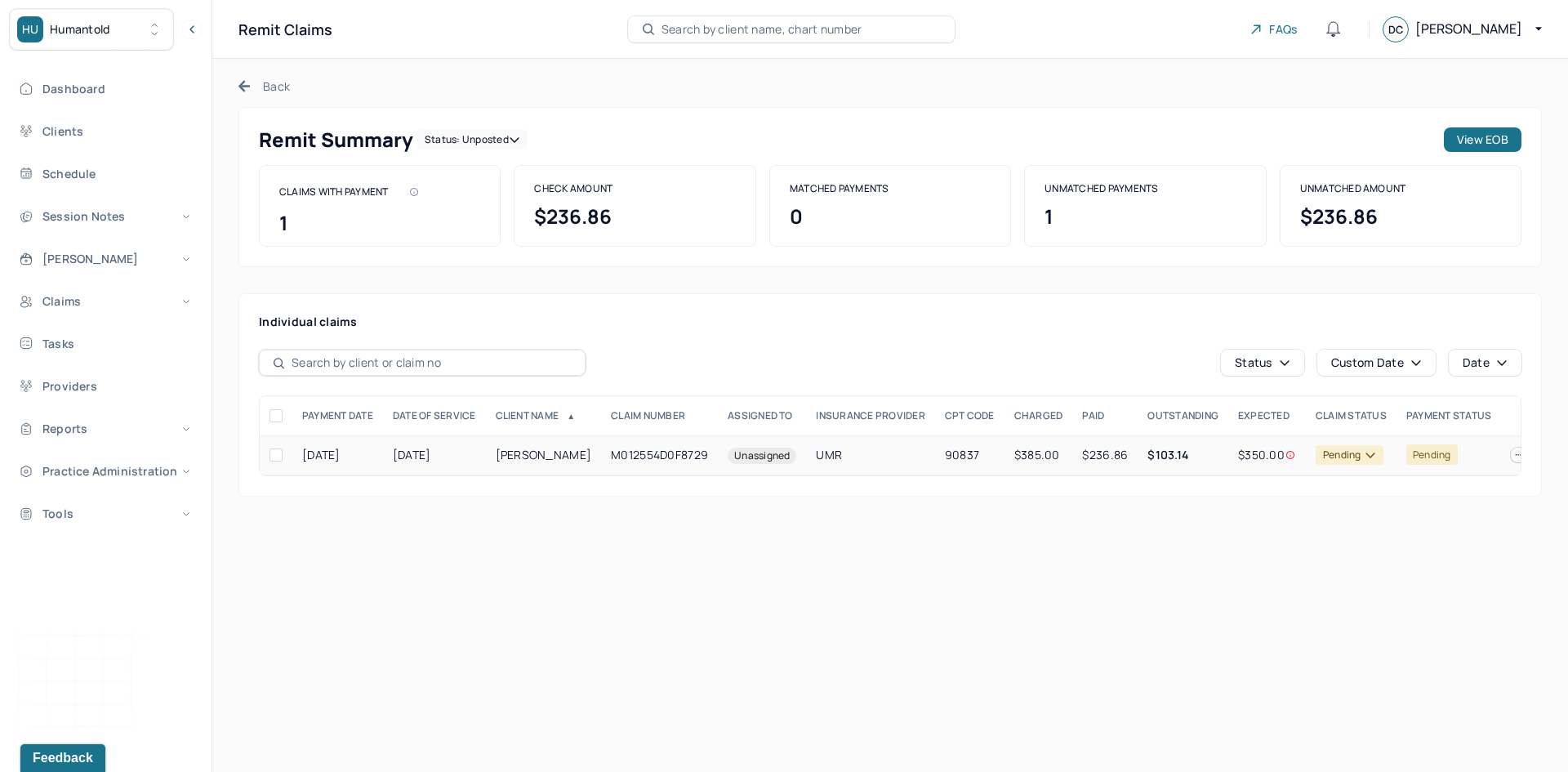 click on "RAMESHKUMAR, SUJITT" at bounding box center (544, 455) 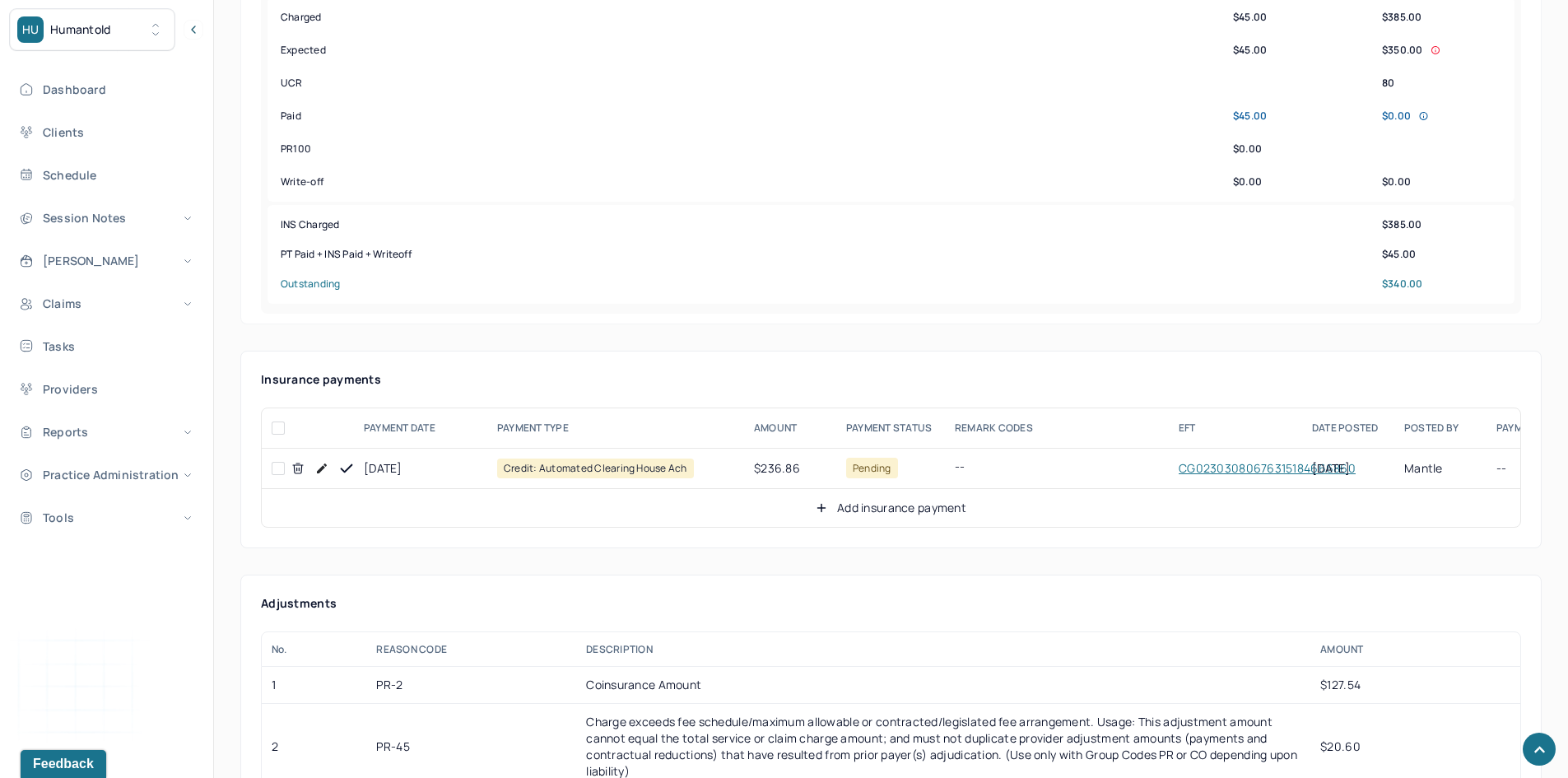 scroll, scrollTop: 659, scrollLeft: 0, axis: vertical 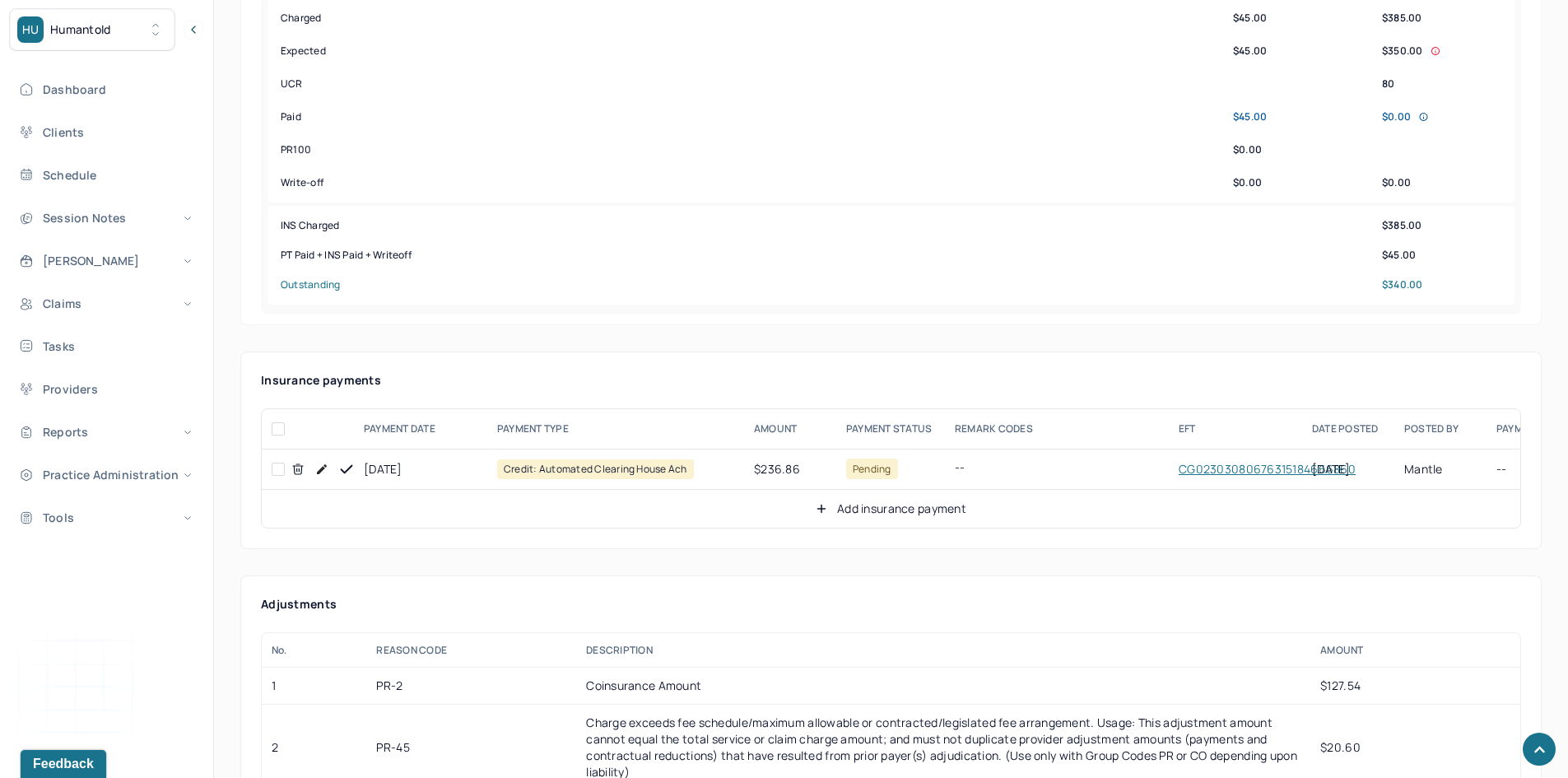 click at bounding box center [278, 469] 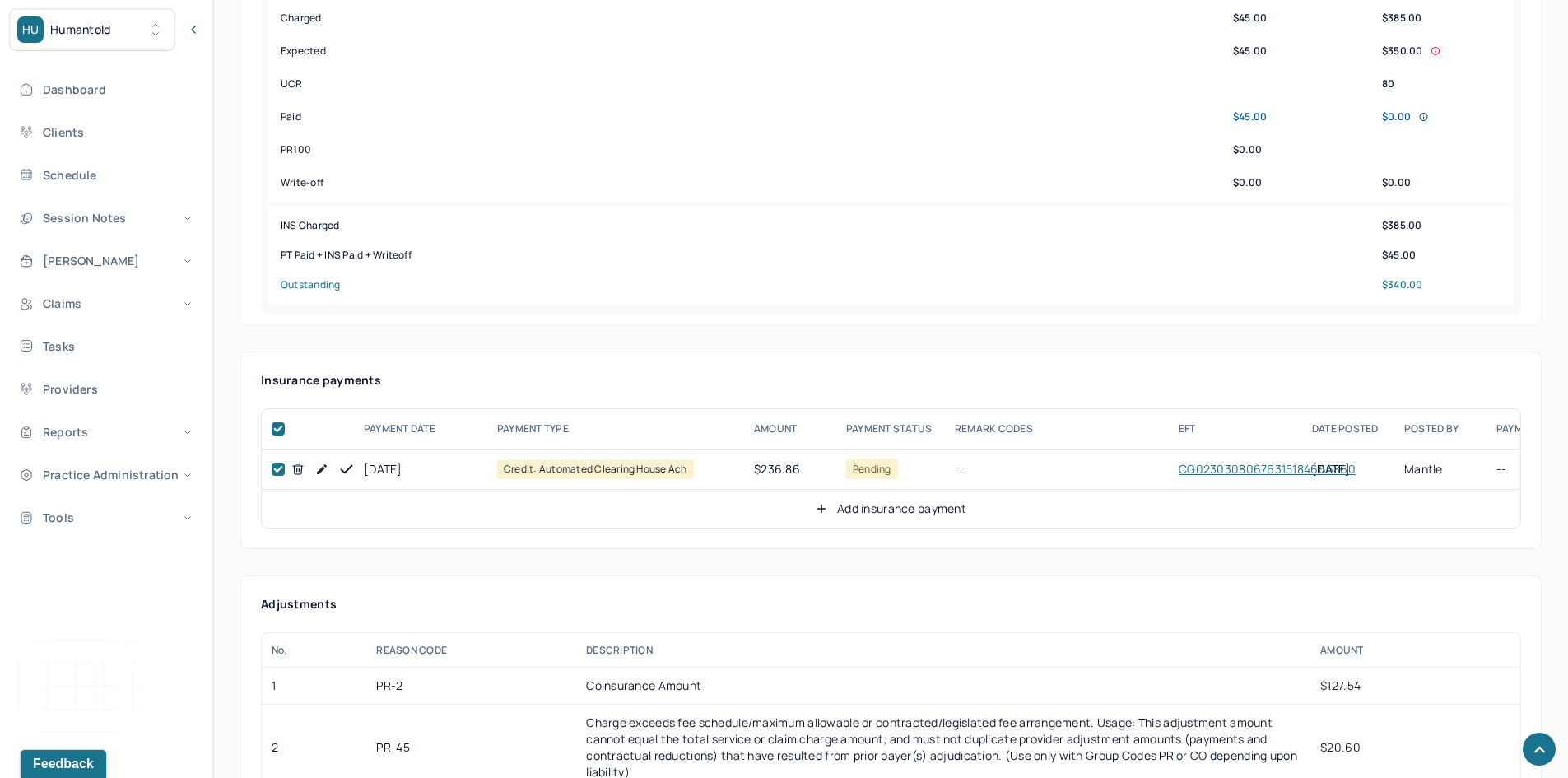checkbox on "true" 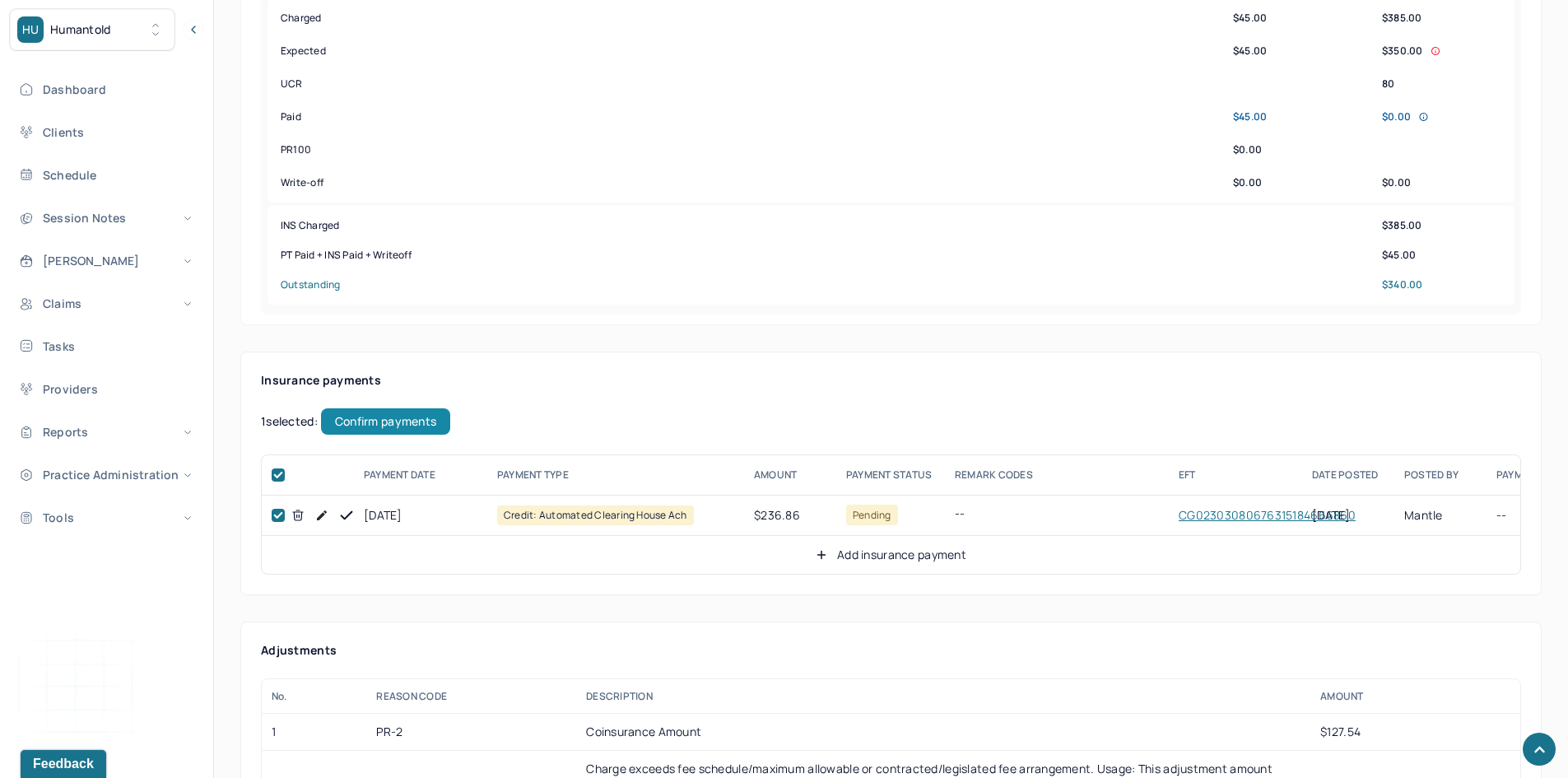 click on "Confirm payments" at bounding box center [385, 422] 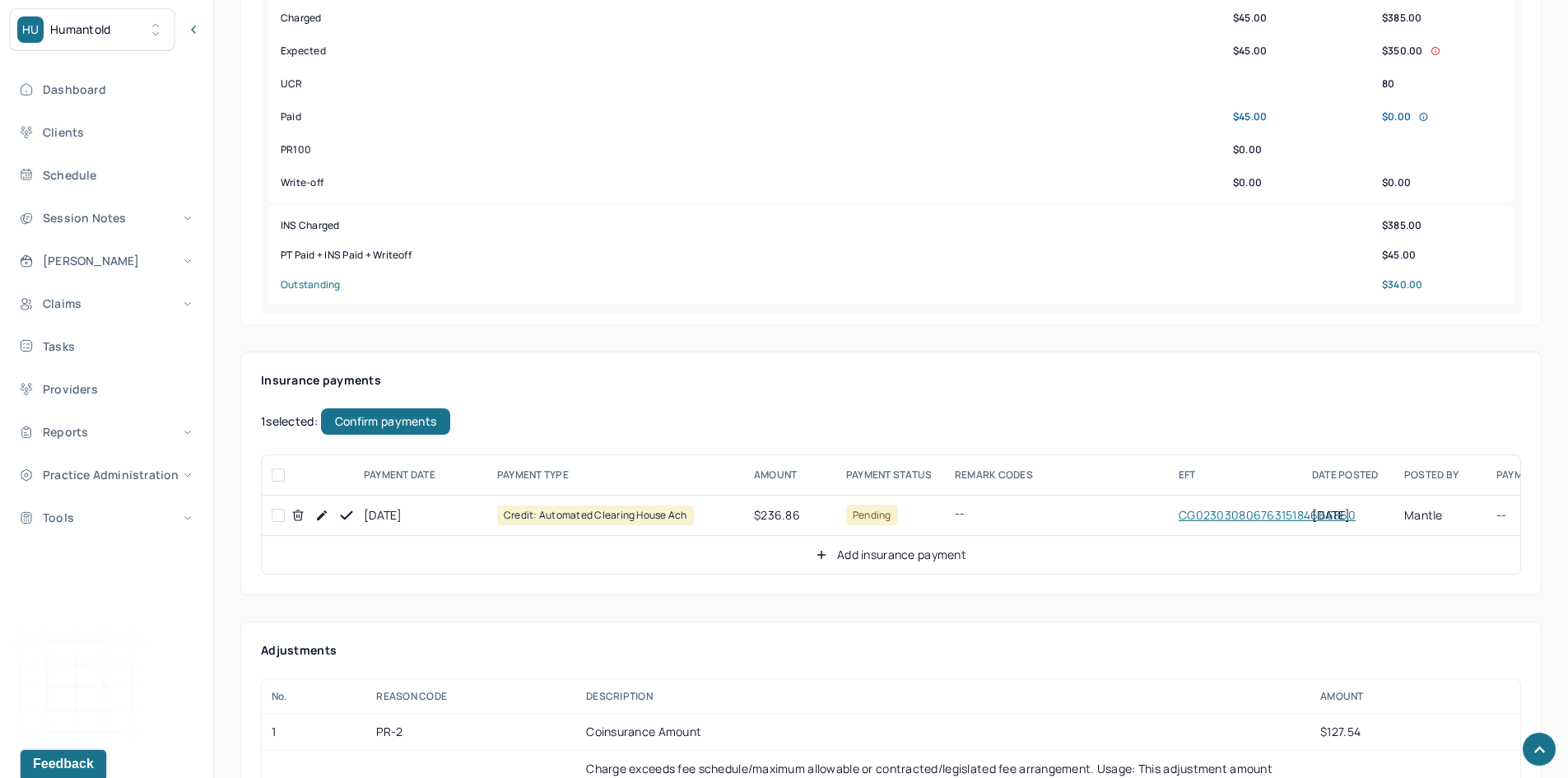 checkbox on "false" 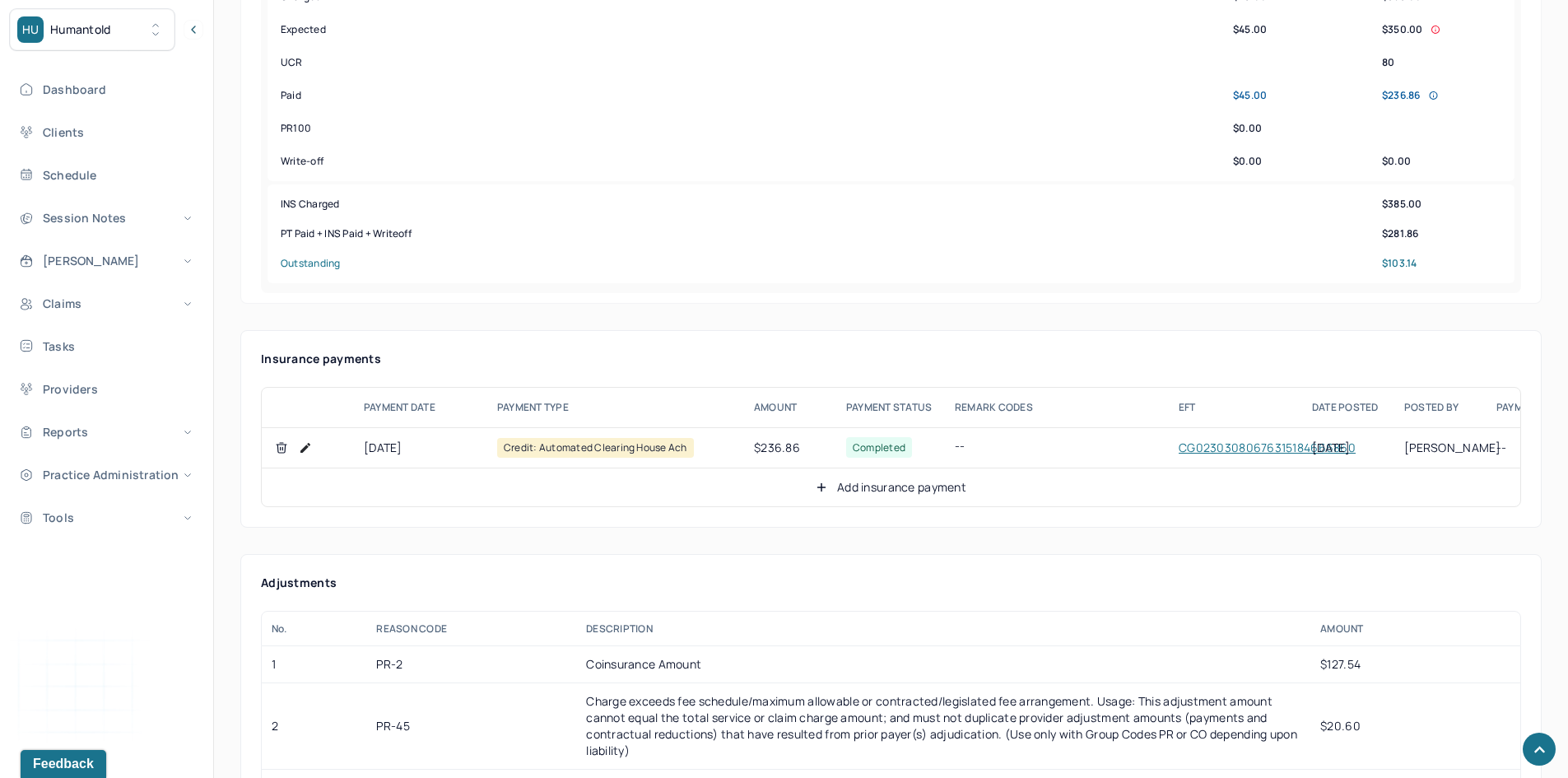 scroll, scrollTop: 741, scrollLeft: 0, axis: vertical 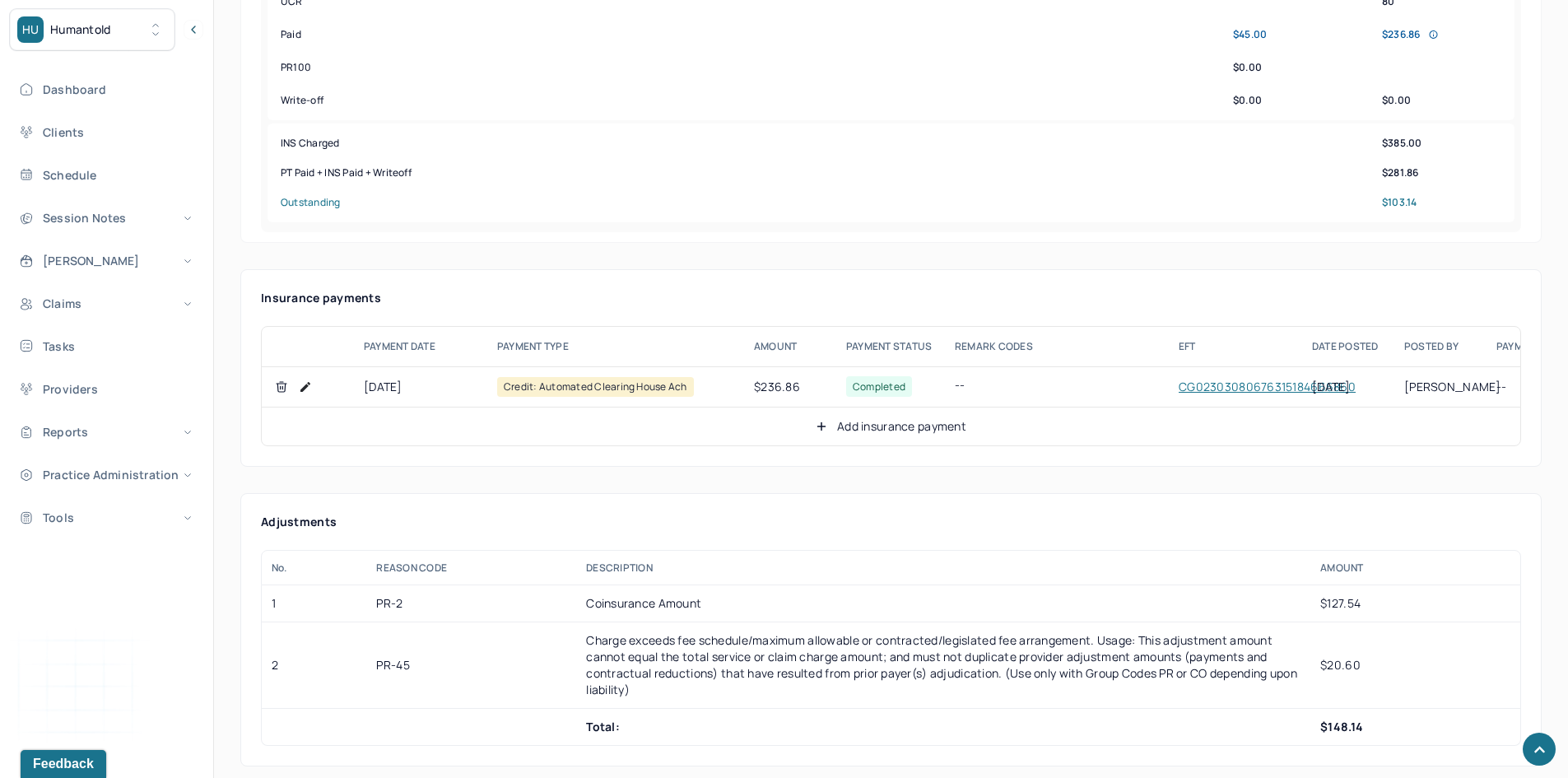 click 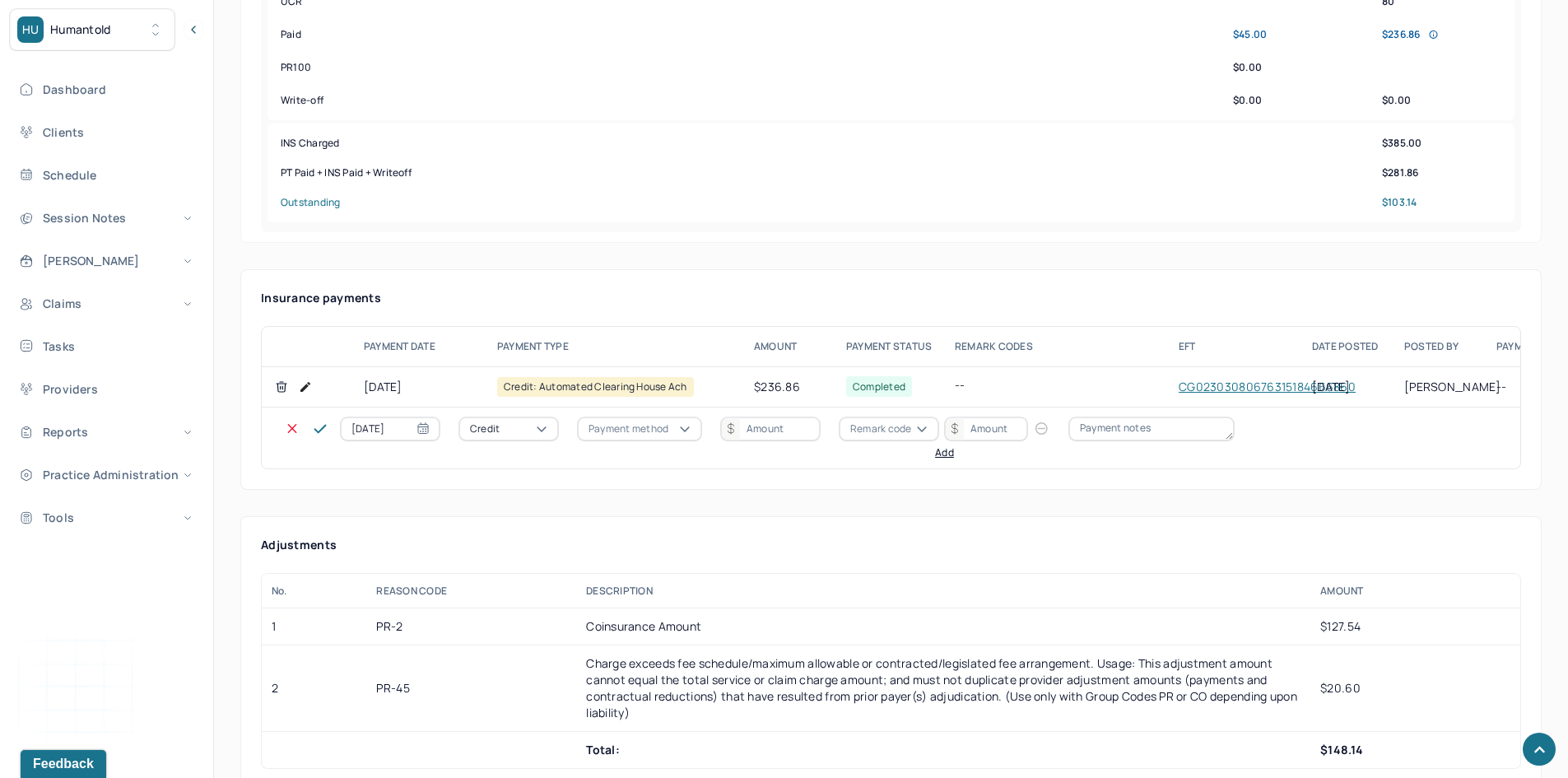 click 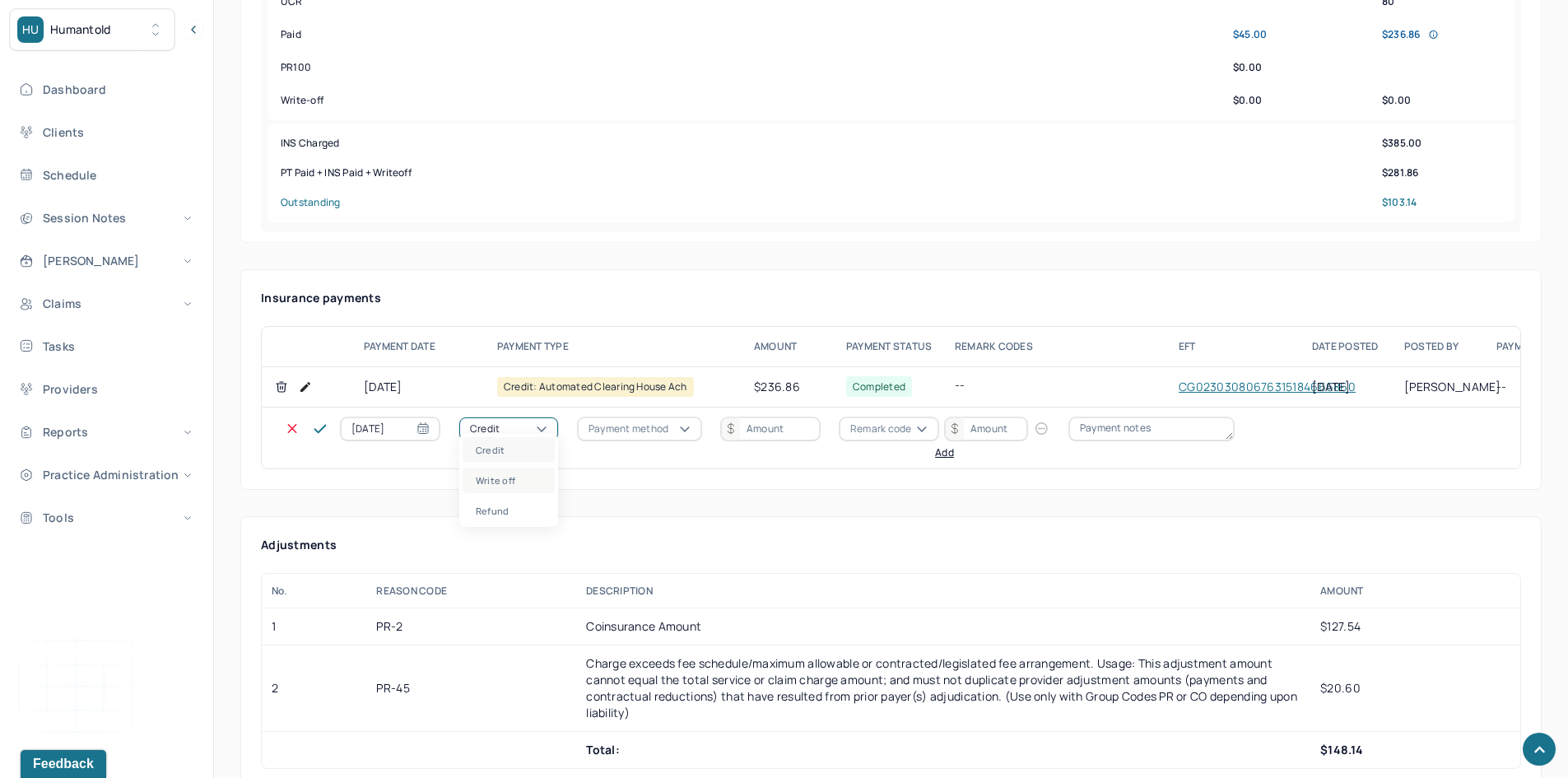 click on "Write off" at bounding box center (509, 480) 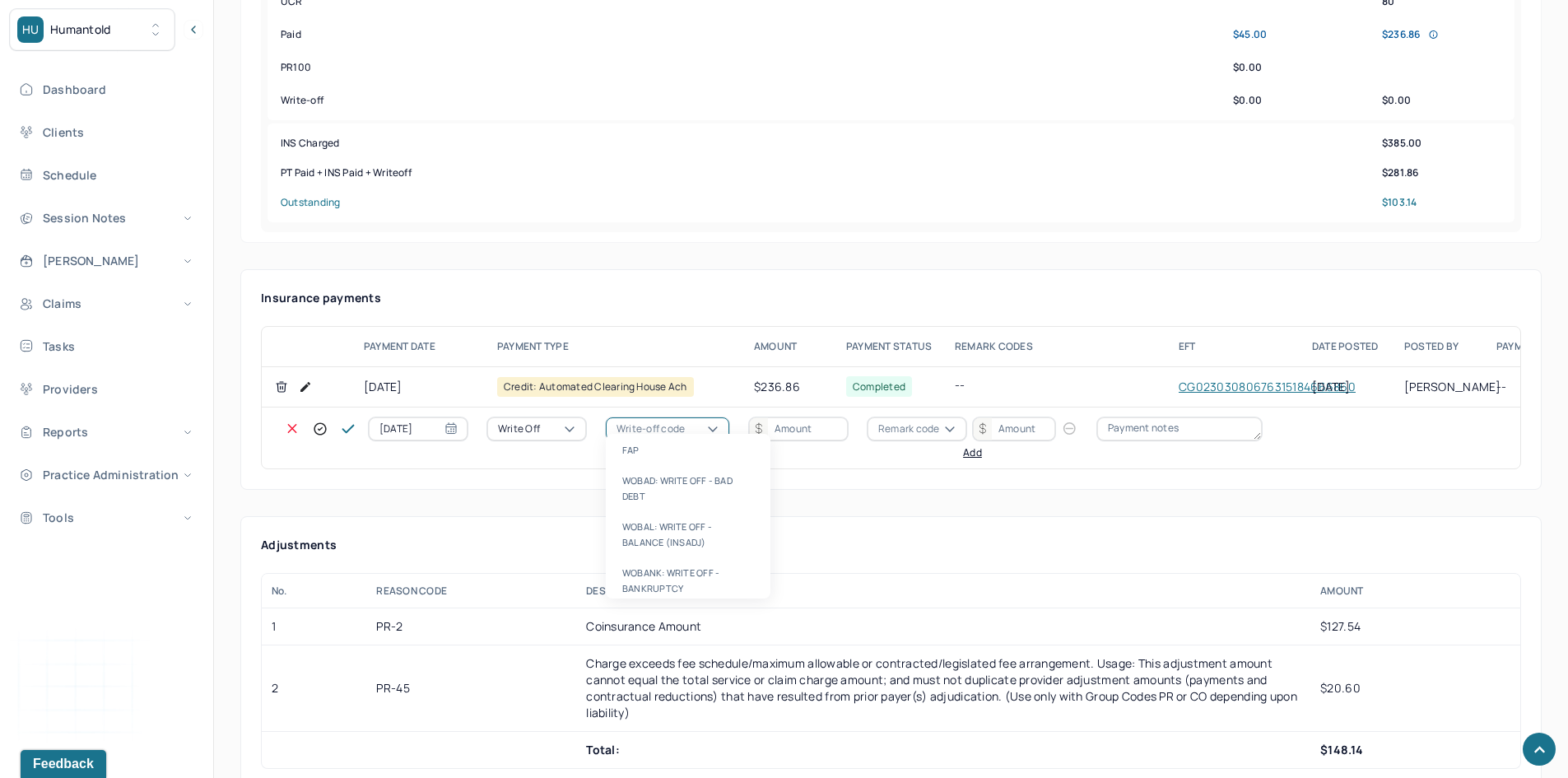 click on "Write-off code" at bounding box center [650, 429] 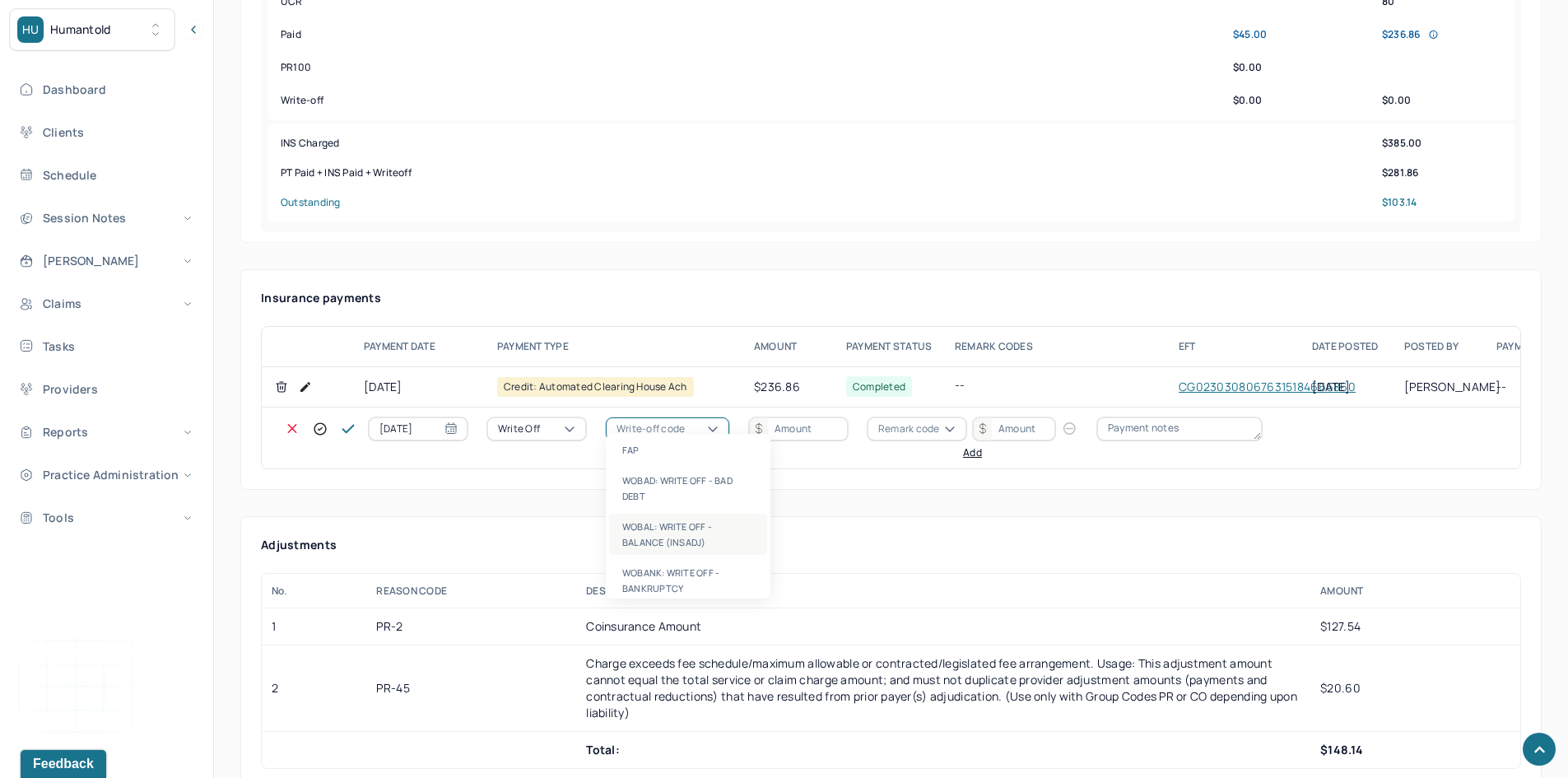 click on "WOBAL: WRITE OFF - BALANCE (INSADJ)" at bounding box center (688, 534) 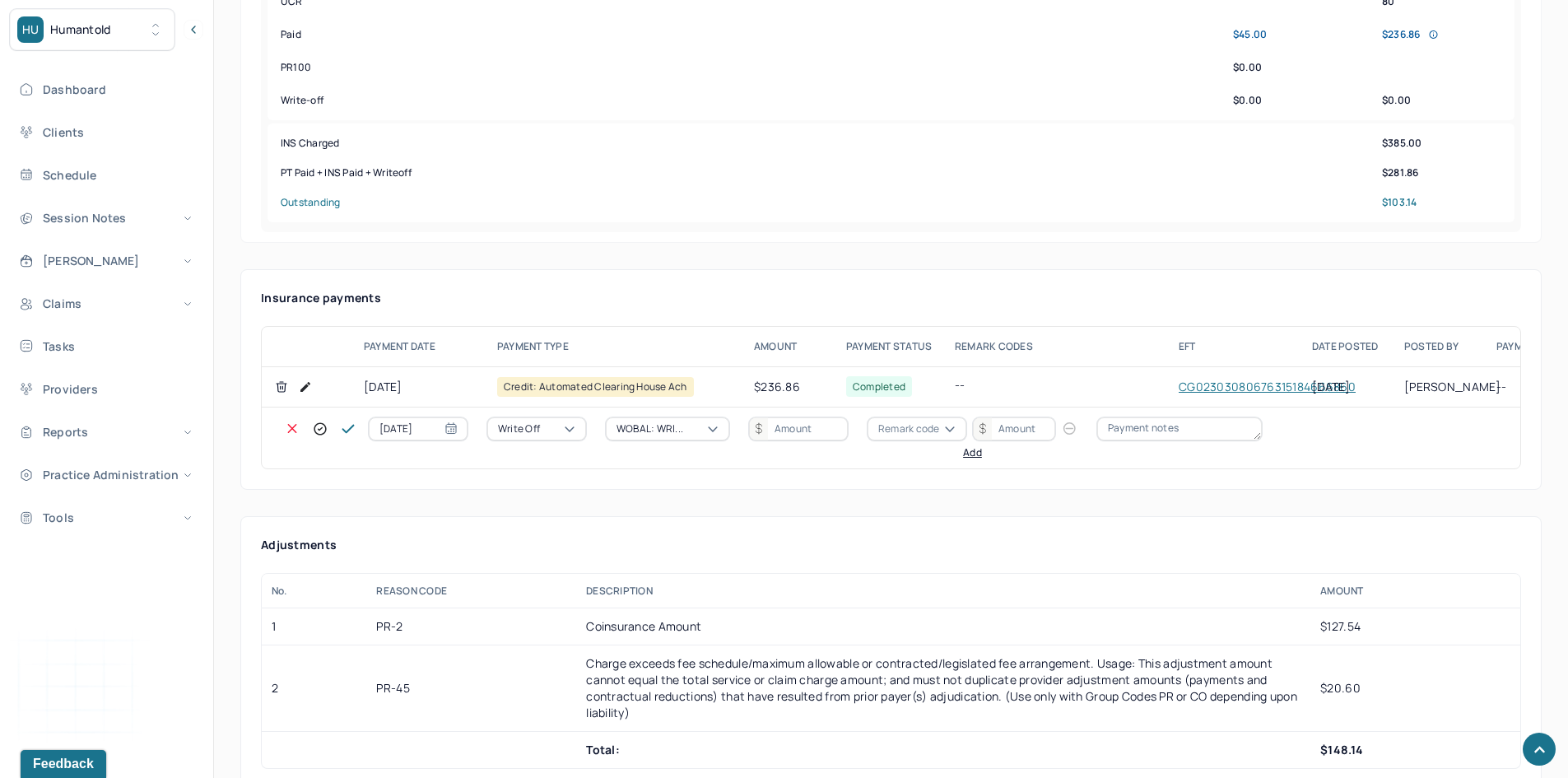 click at bounding box center (798, 429) 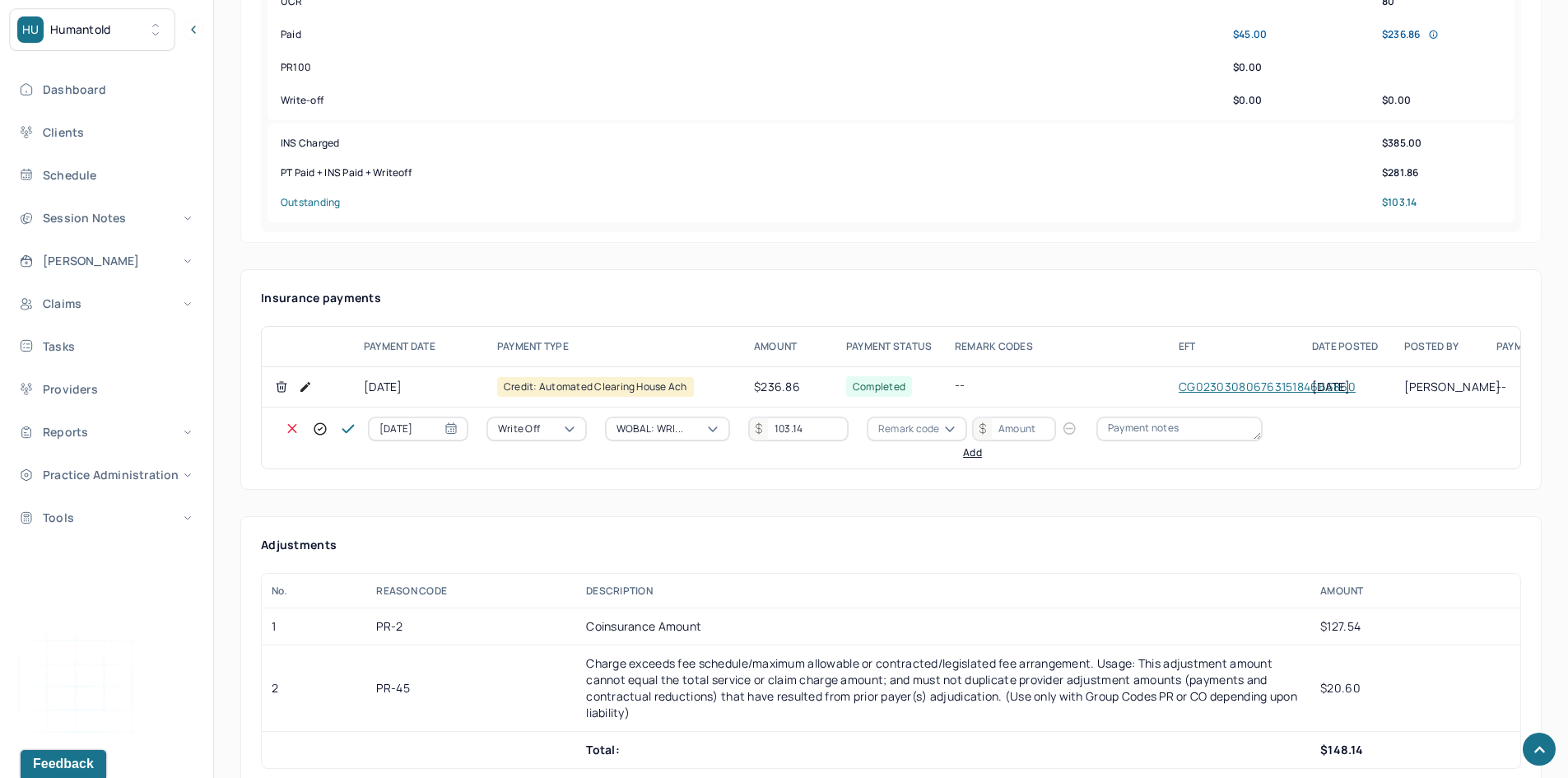 type on "103.14" 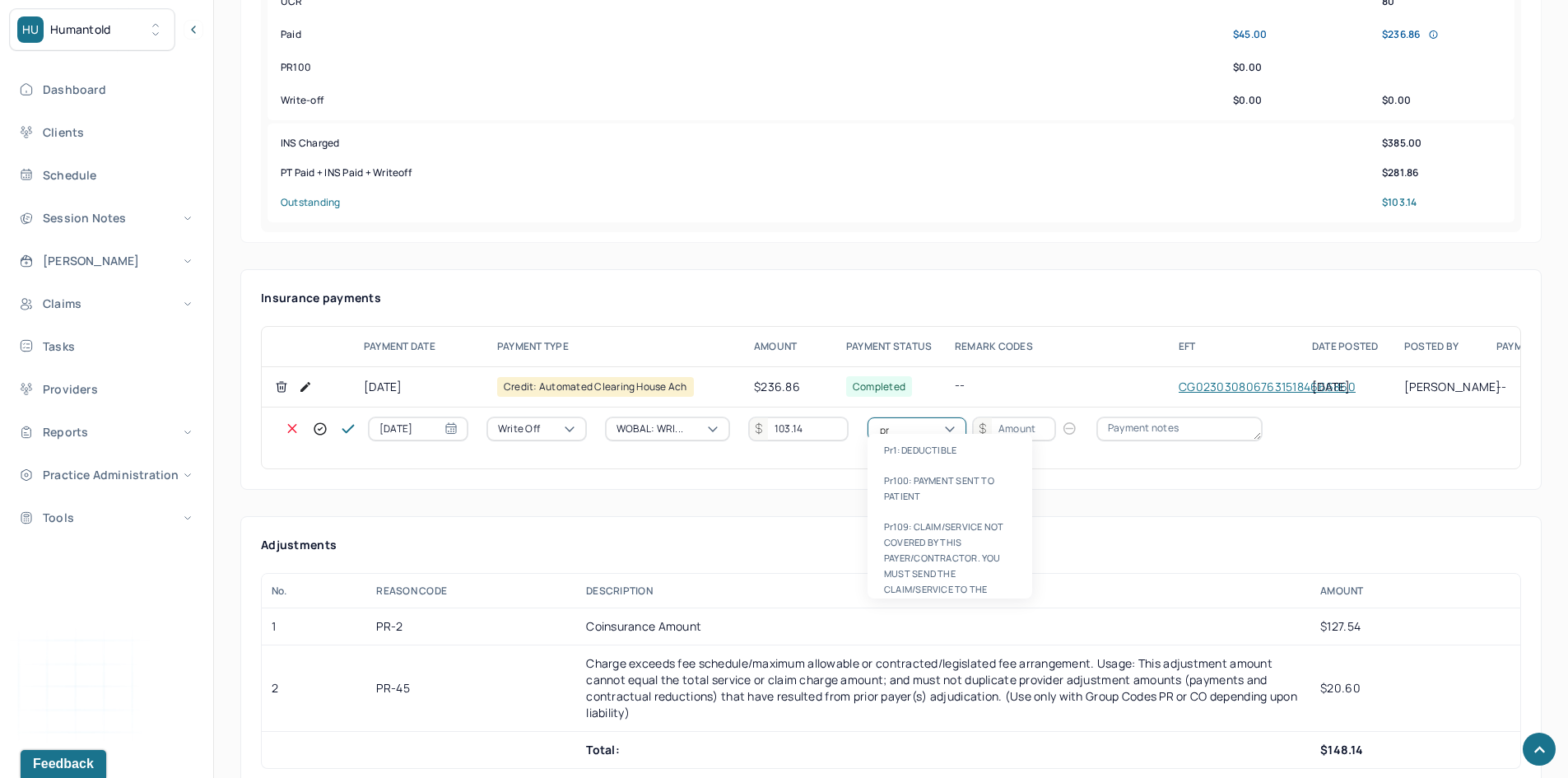 type on "pr2" 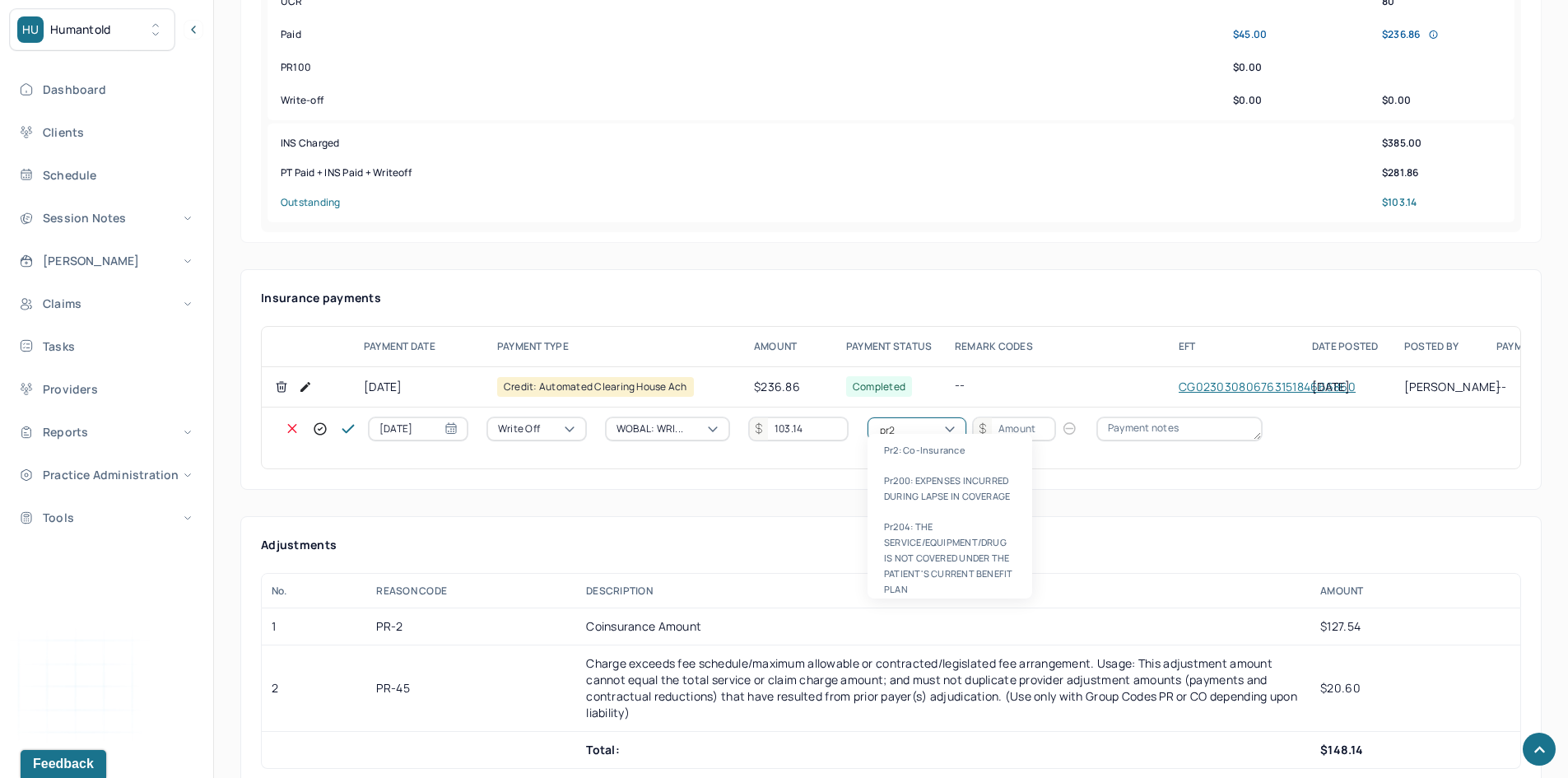 type 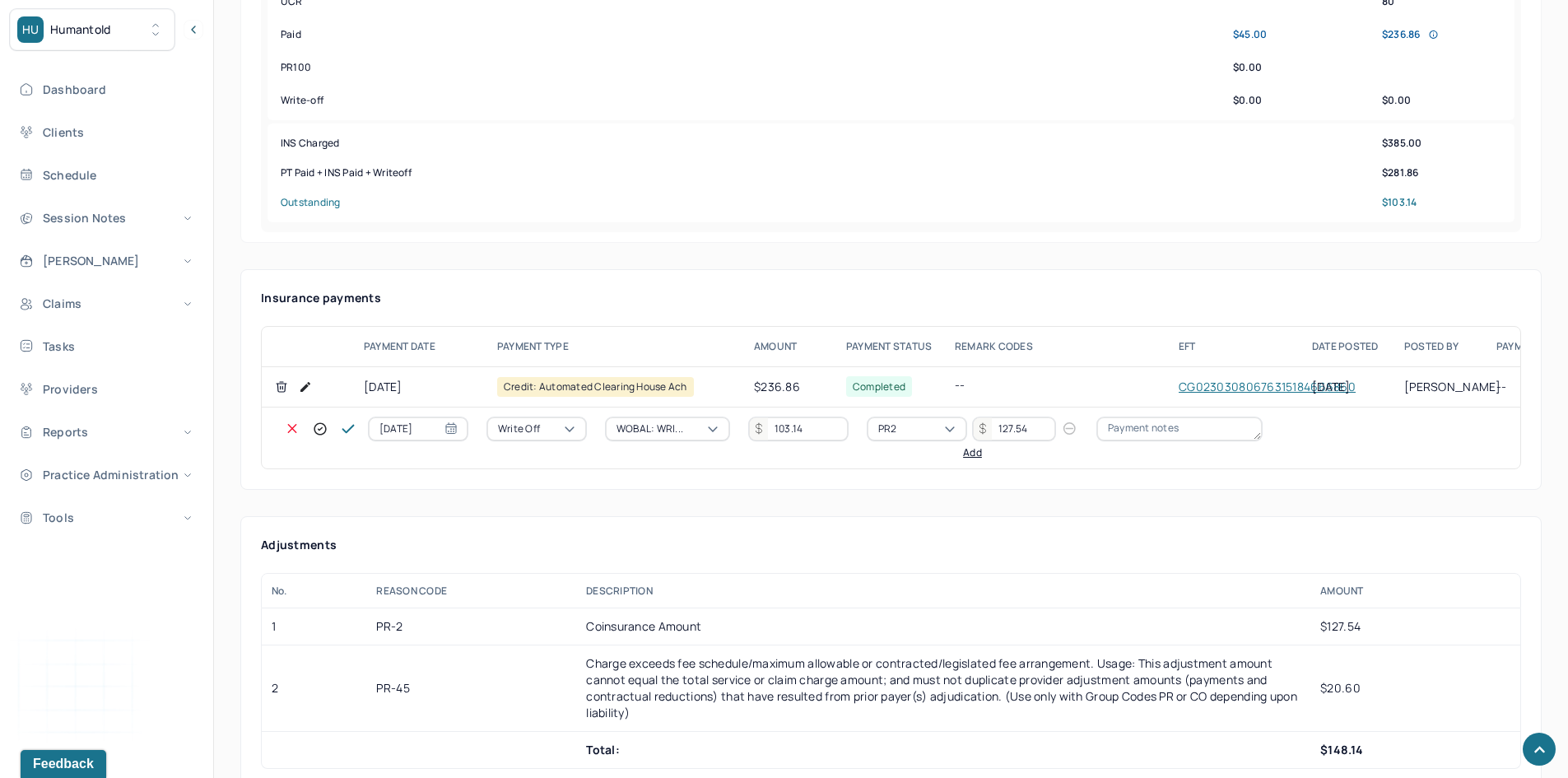 type on "127.54" 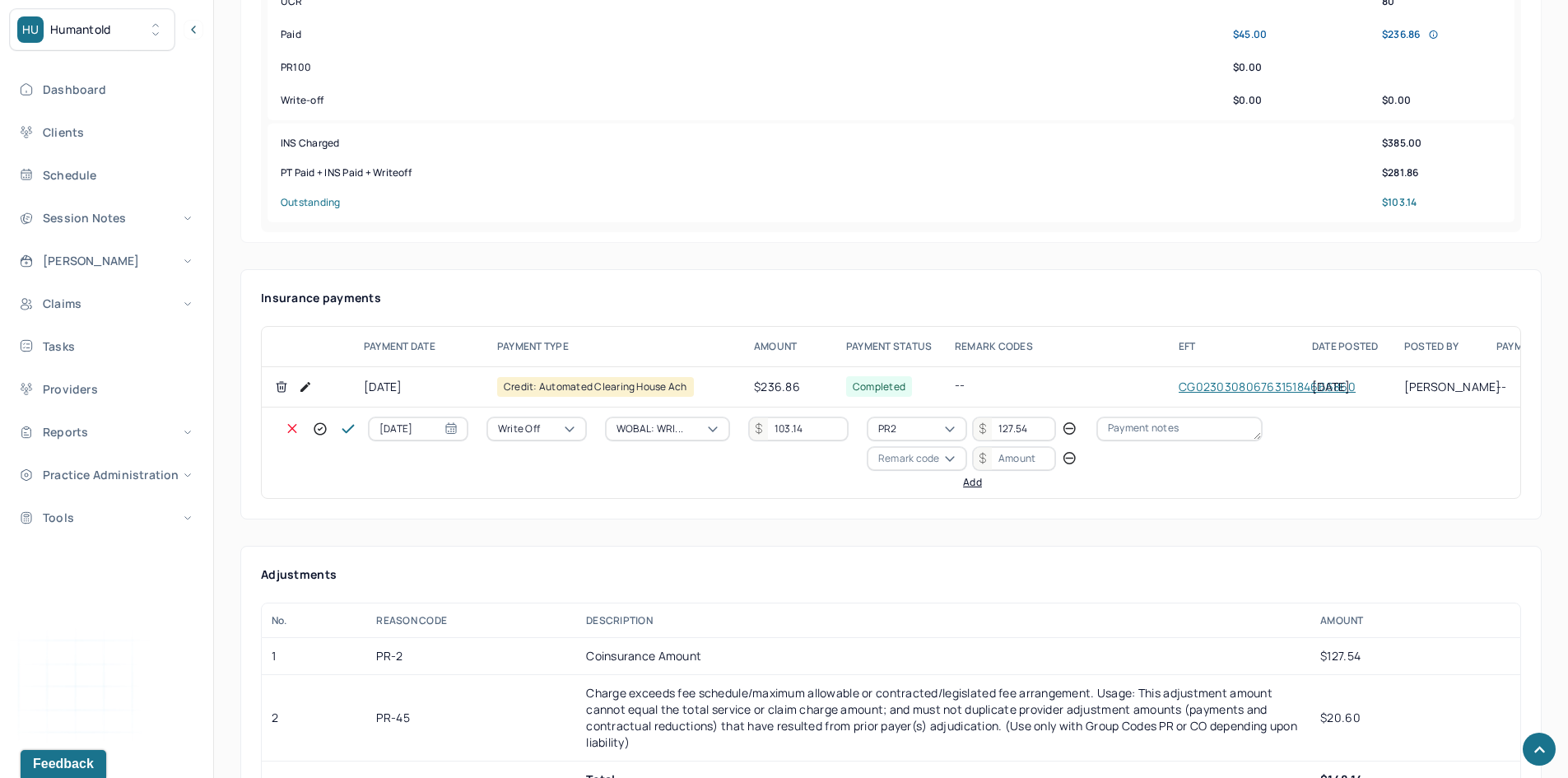 click on "Remark code" at bounding box center (909, 459) 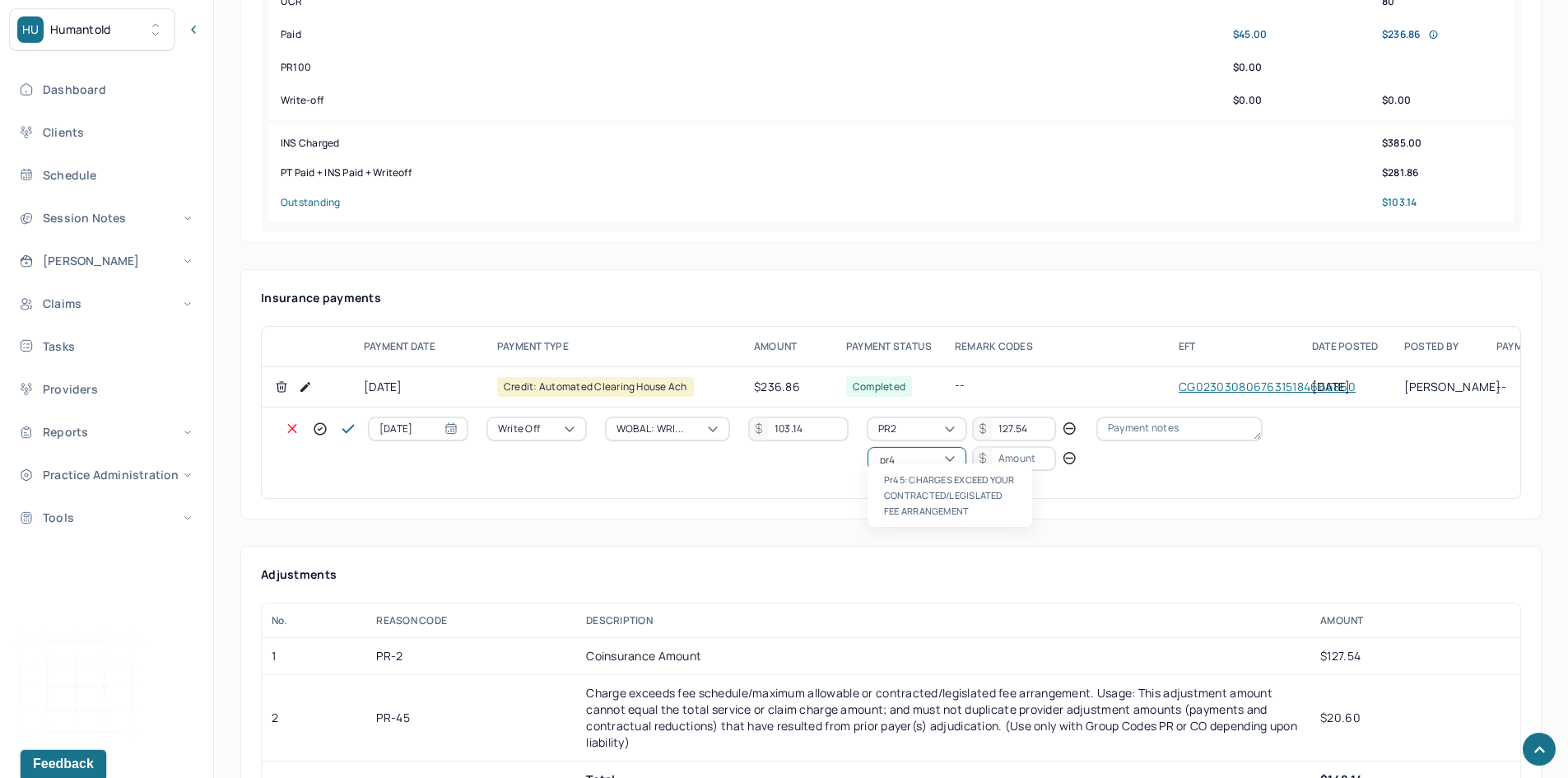 scroll, scrollTop: 0, scrollLeft: 0, axis: both 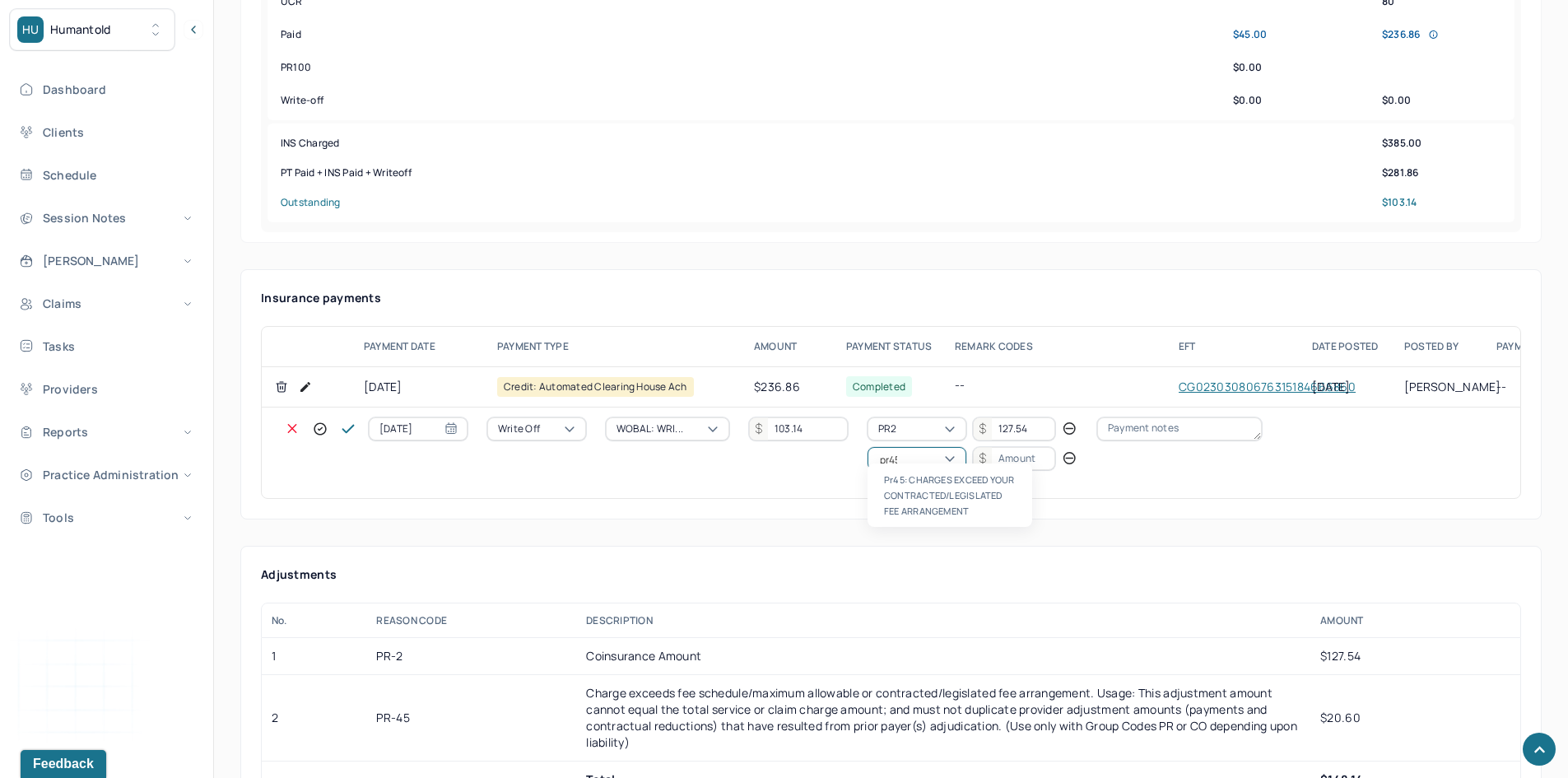 type 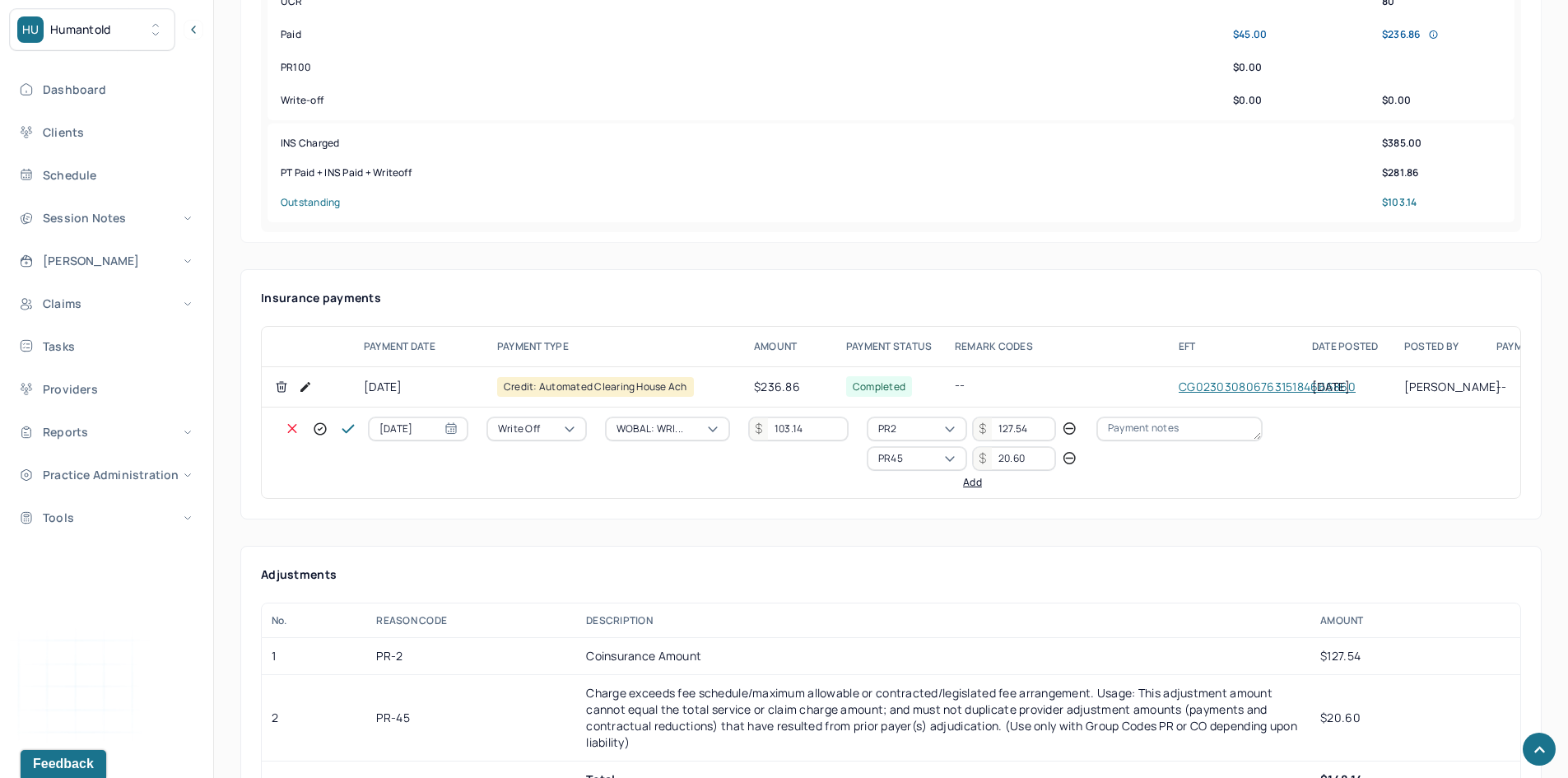 type on "20.60" 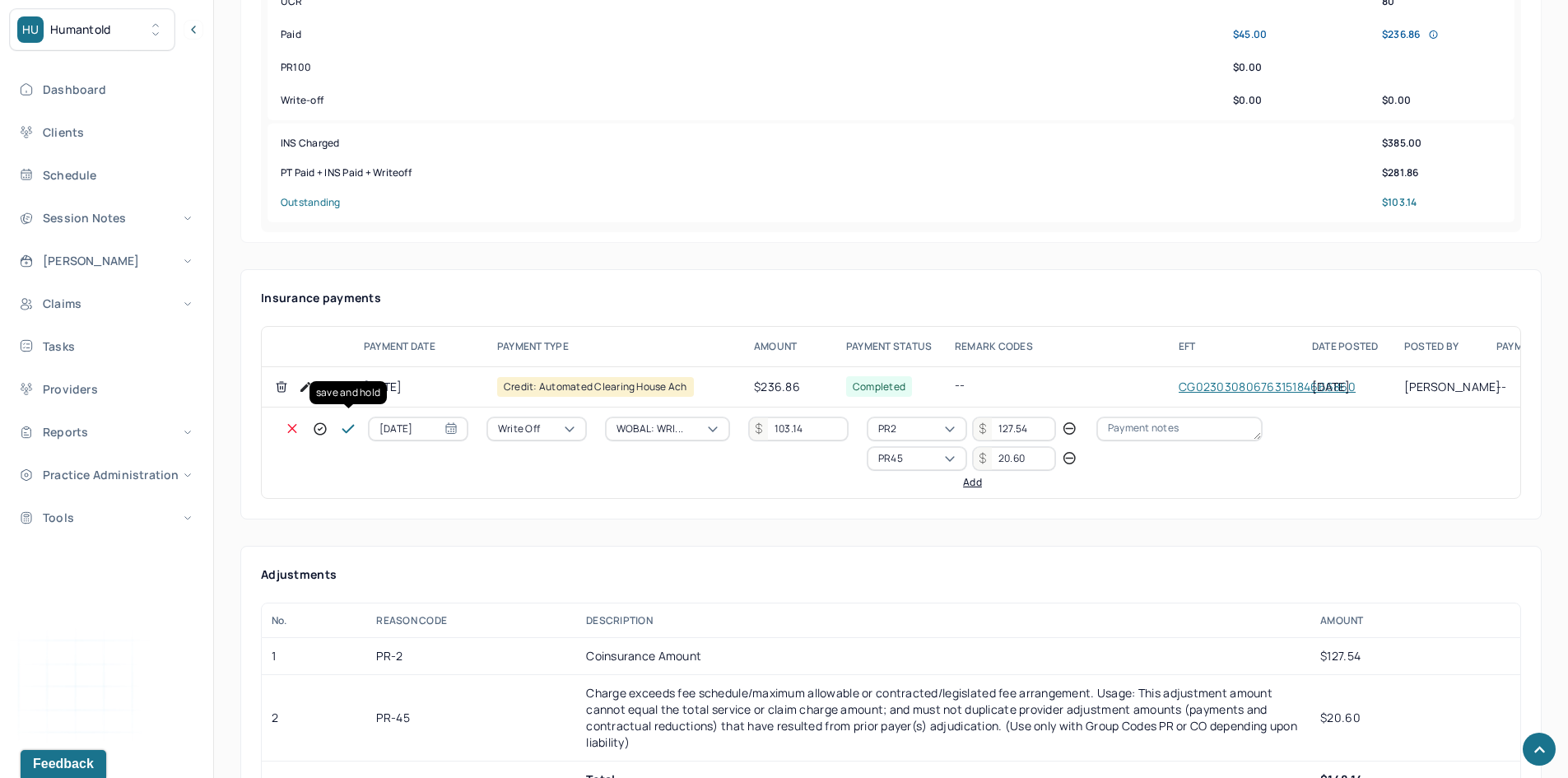 click 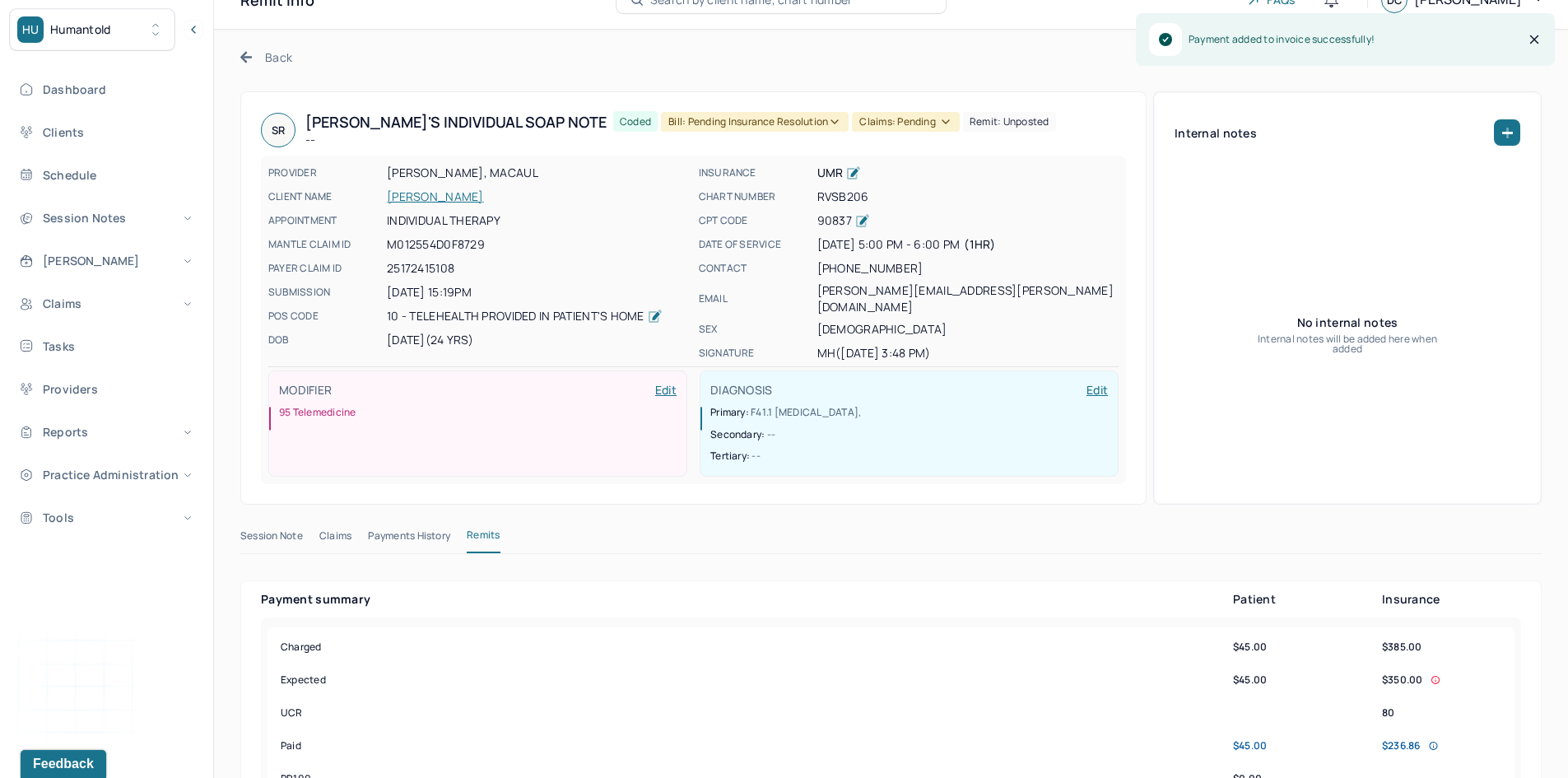 scroll, scrollTop: 0, scrollLeft: 0, axis: both 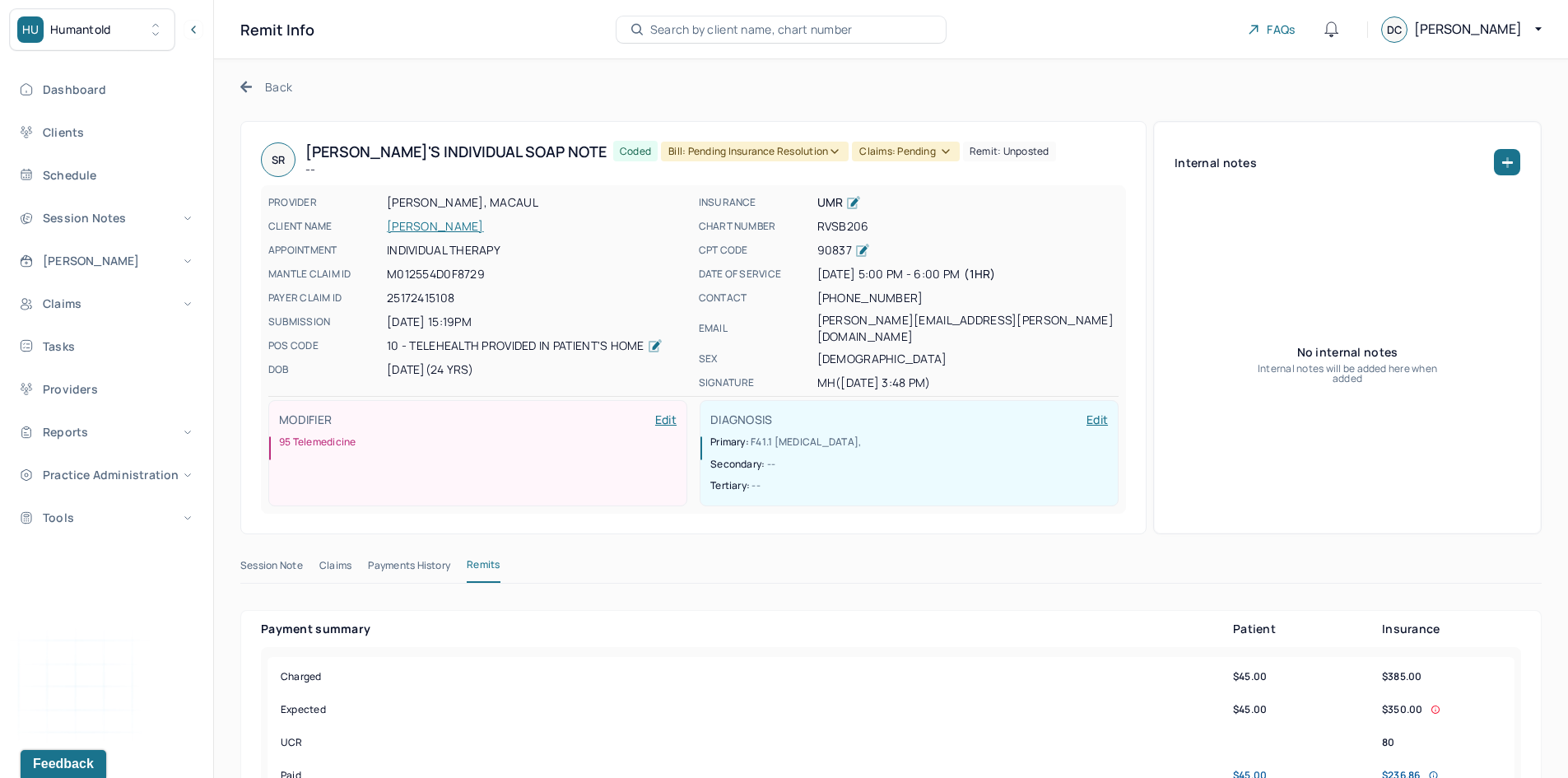 click on "Bill: Pending Insurance Resolution" at bounding box center (755, 151) 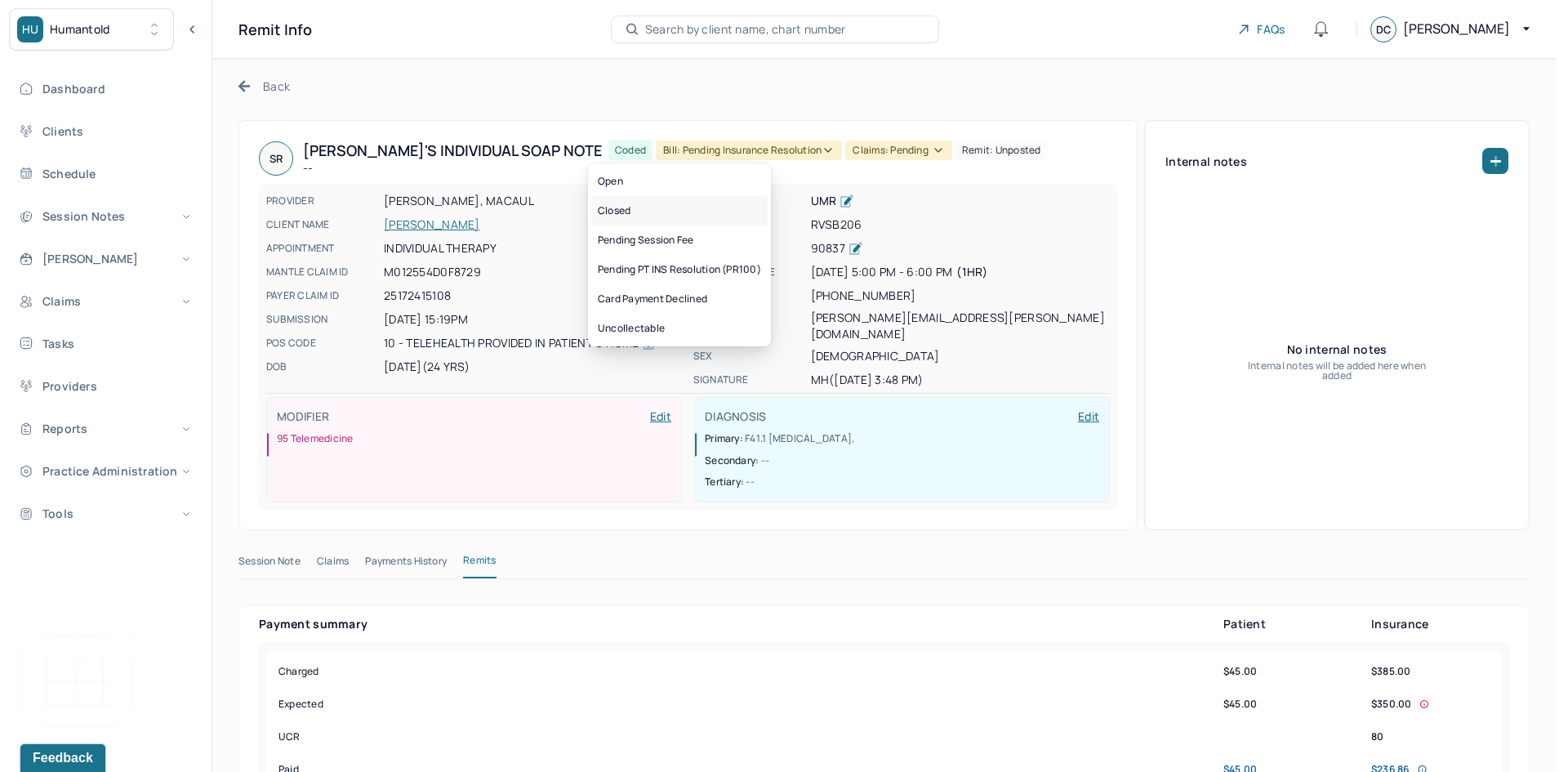 click on "Closed" at bounding box center [679, 211] 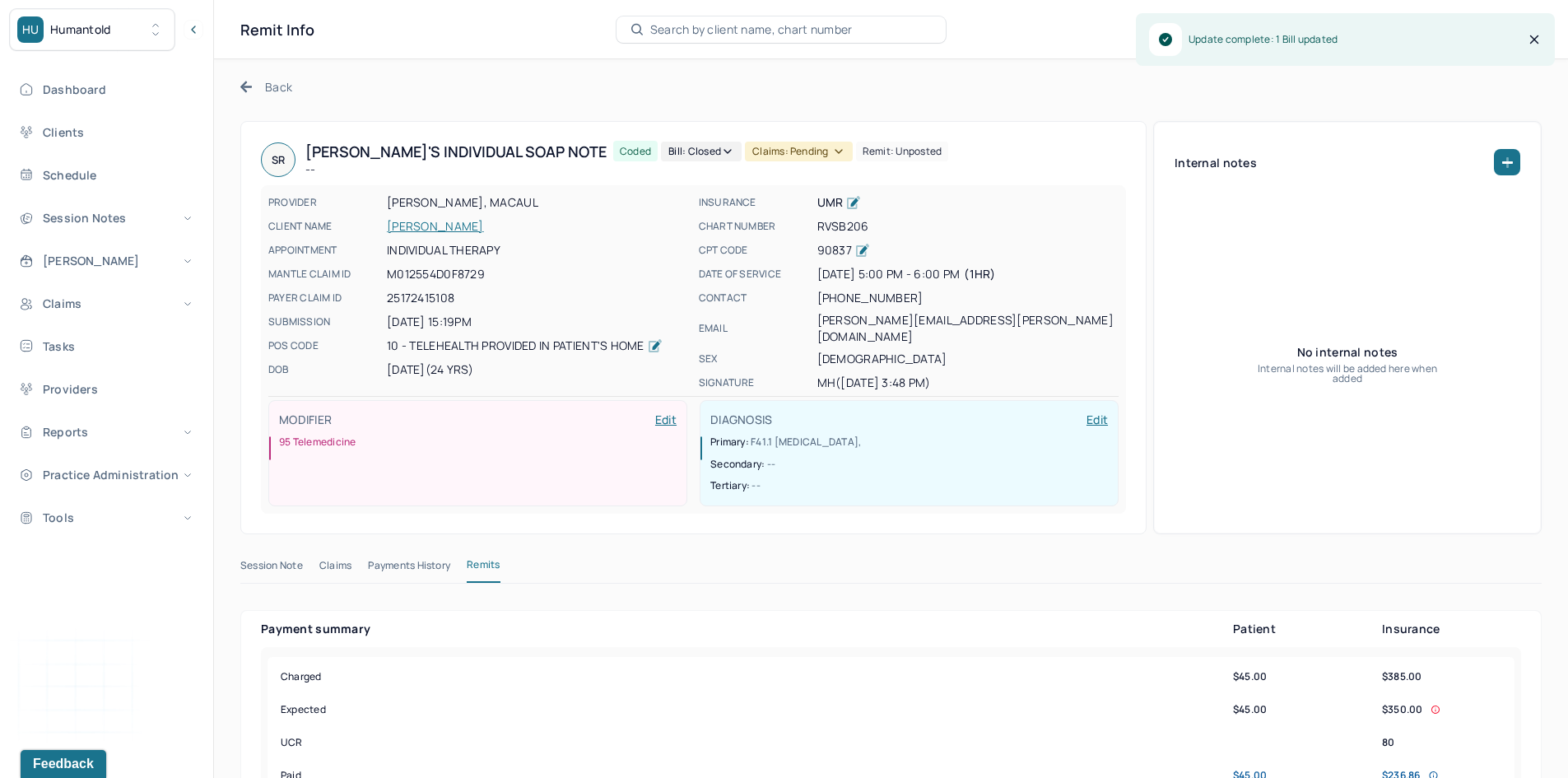 click on "Claims: pending" at bounding box center (798, 151) 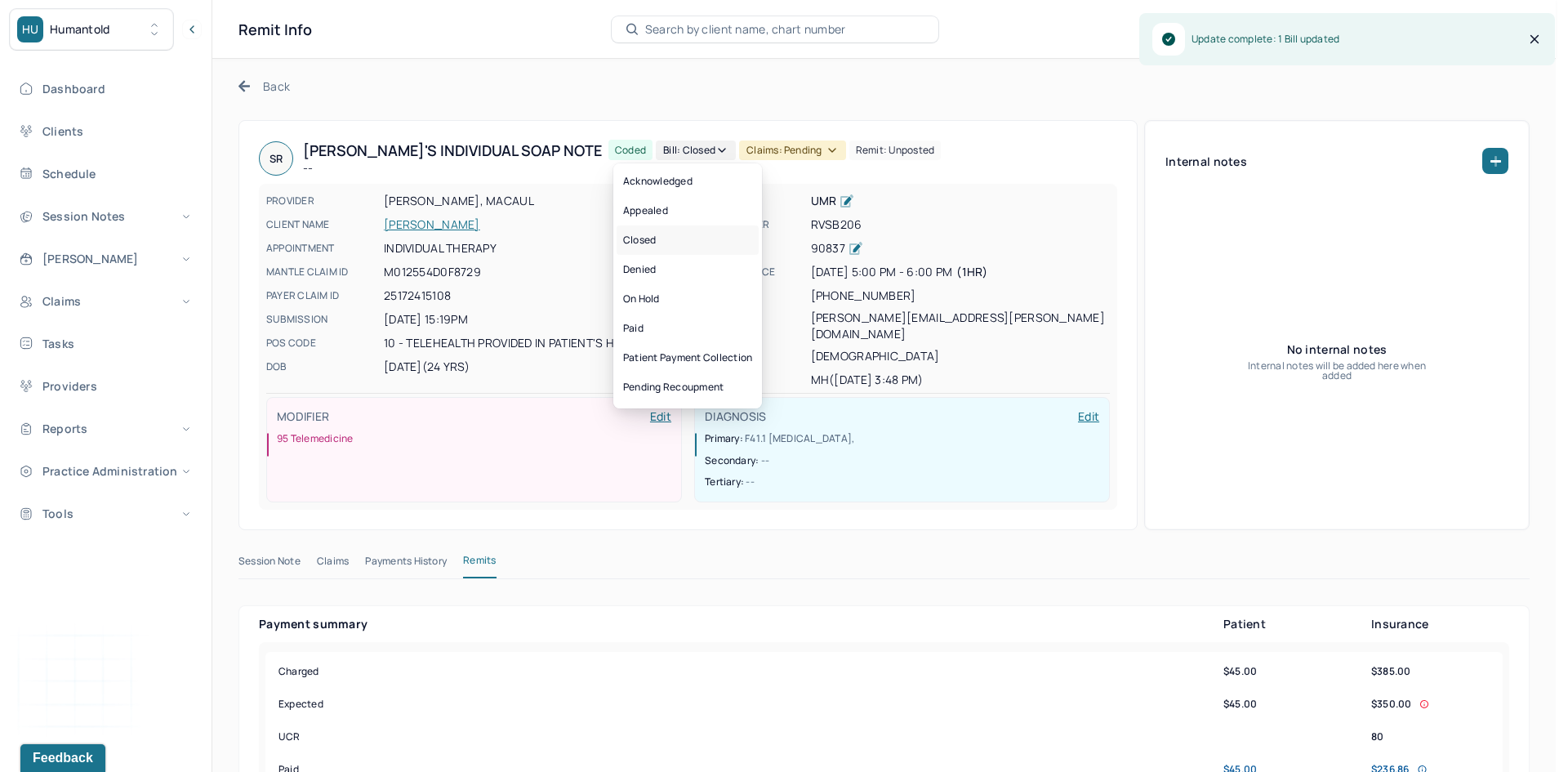 click on "Closed" at bounding box center [688, 240] 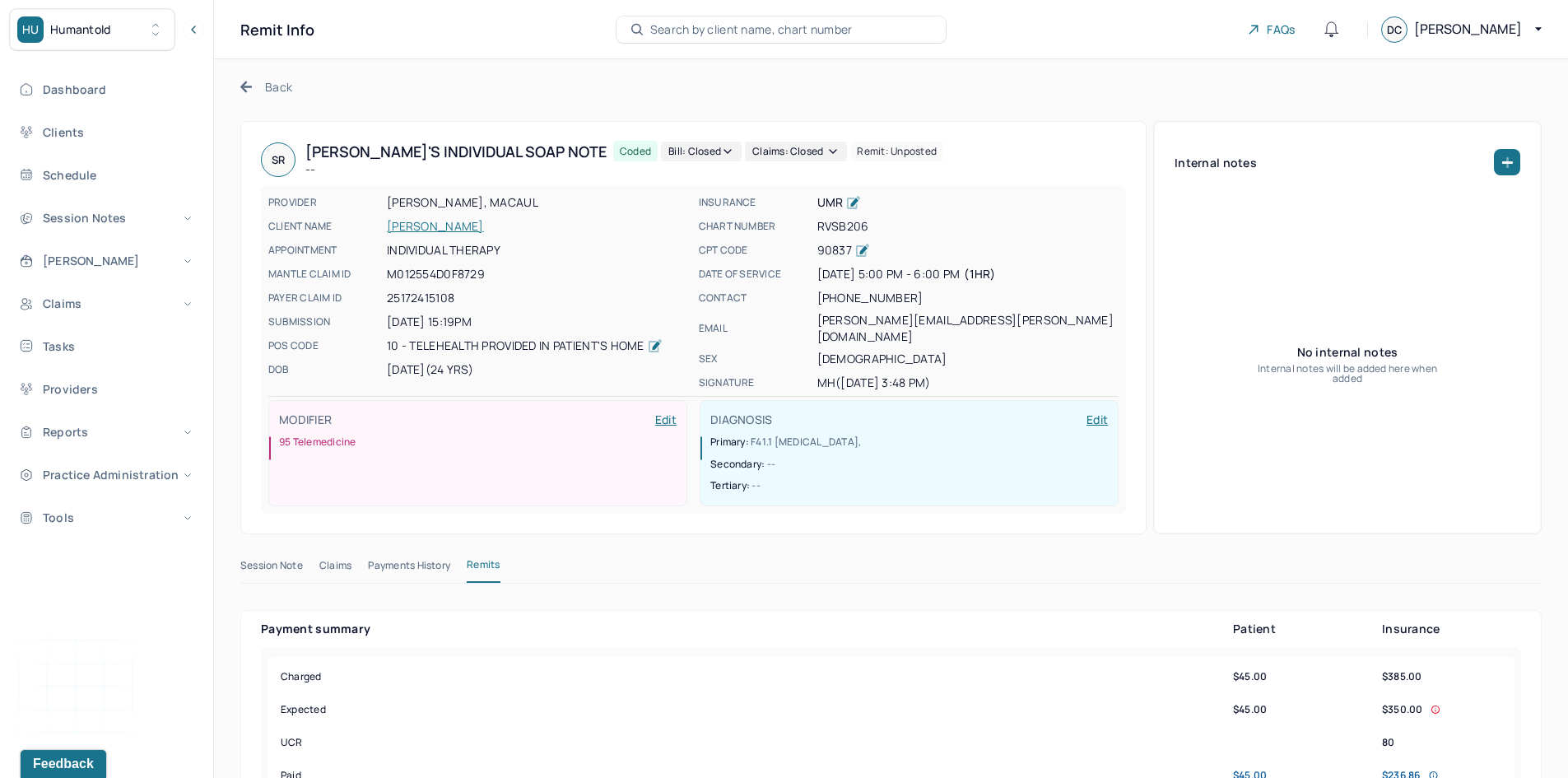click 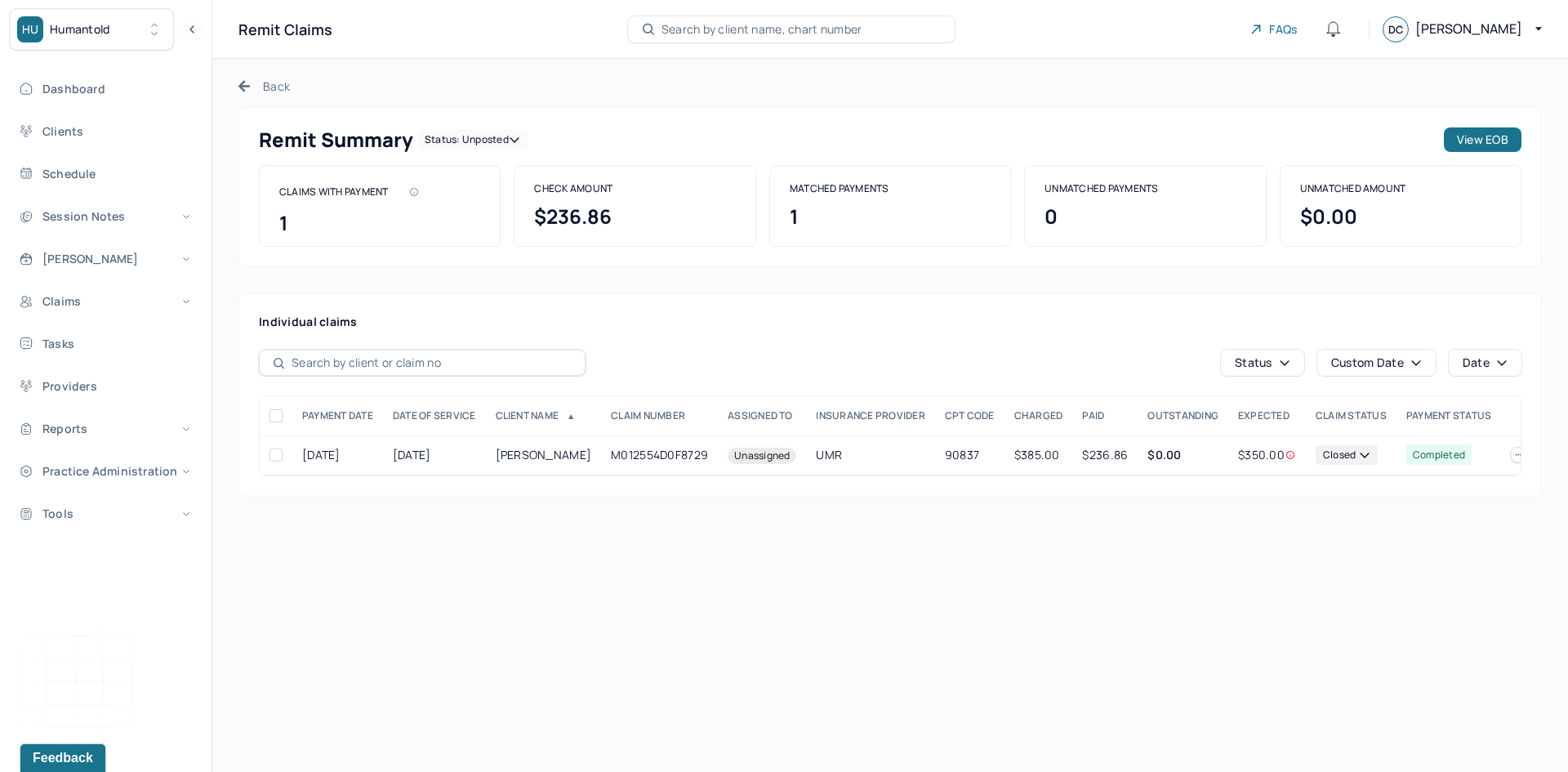 click 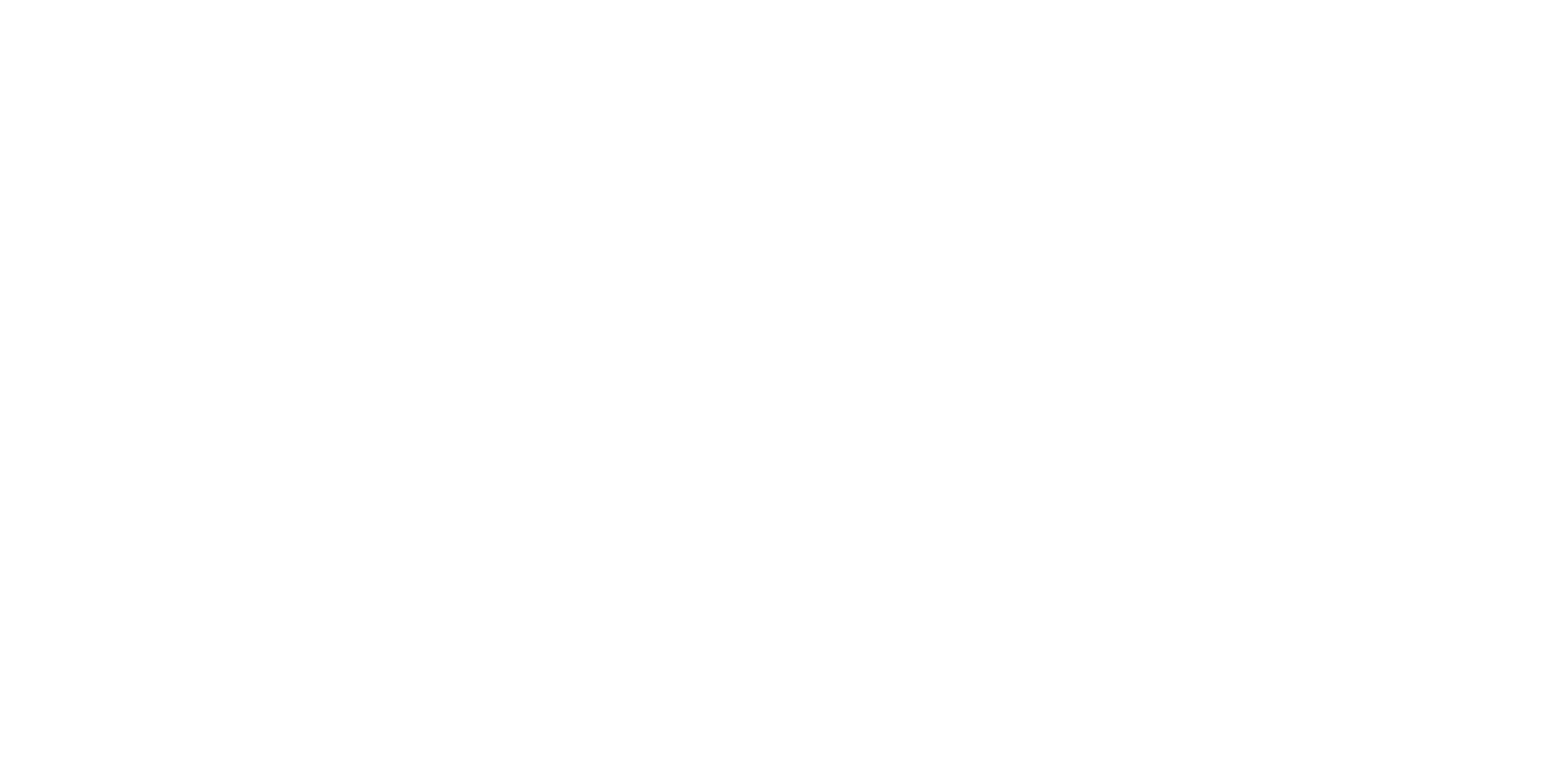 scroll, scrollTop: 0, scrollLeft: 0, axis: both 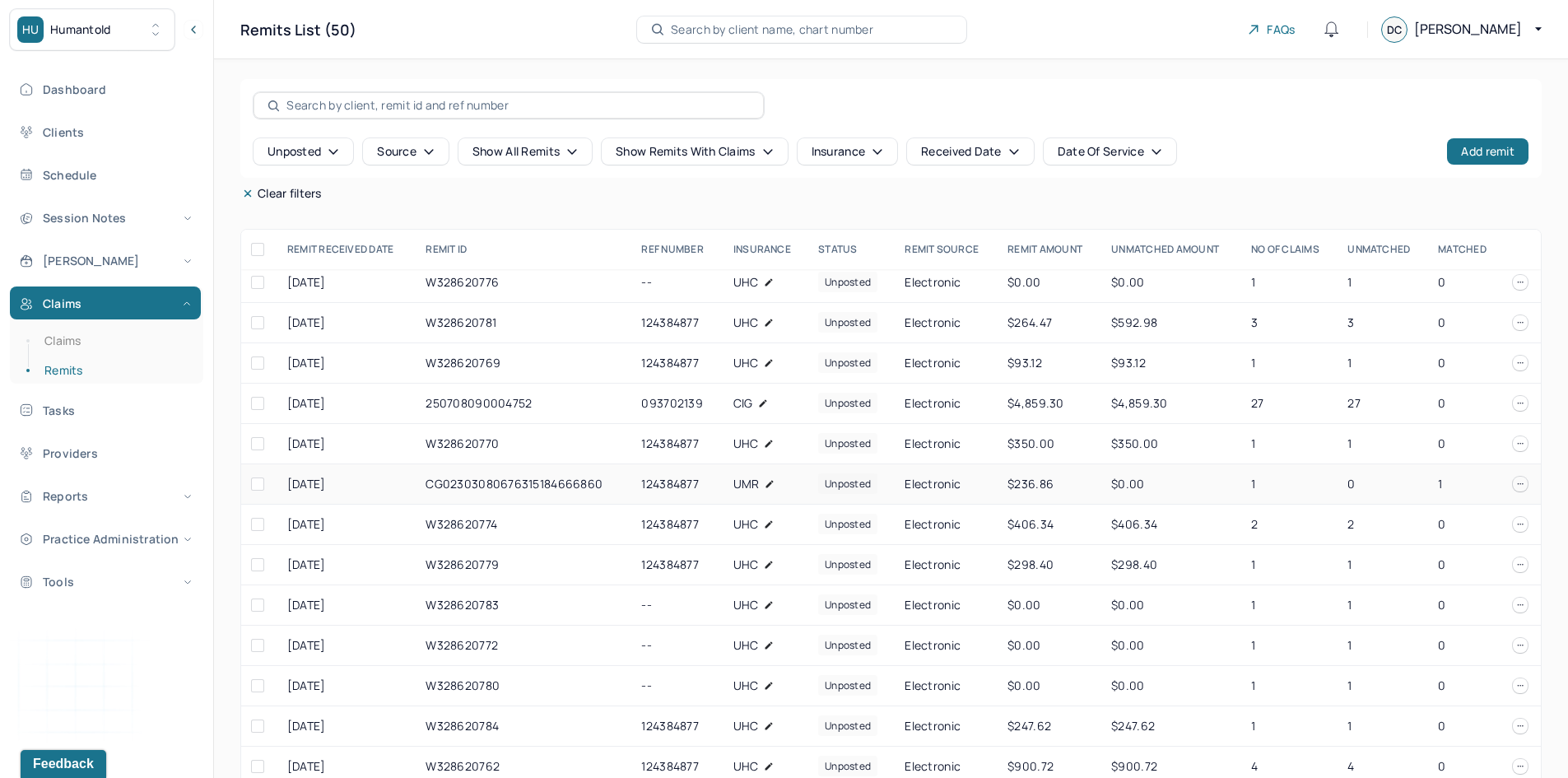 click at bounding box center (258, 484) 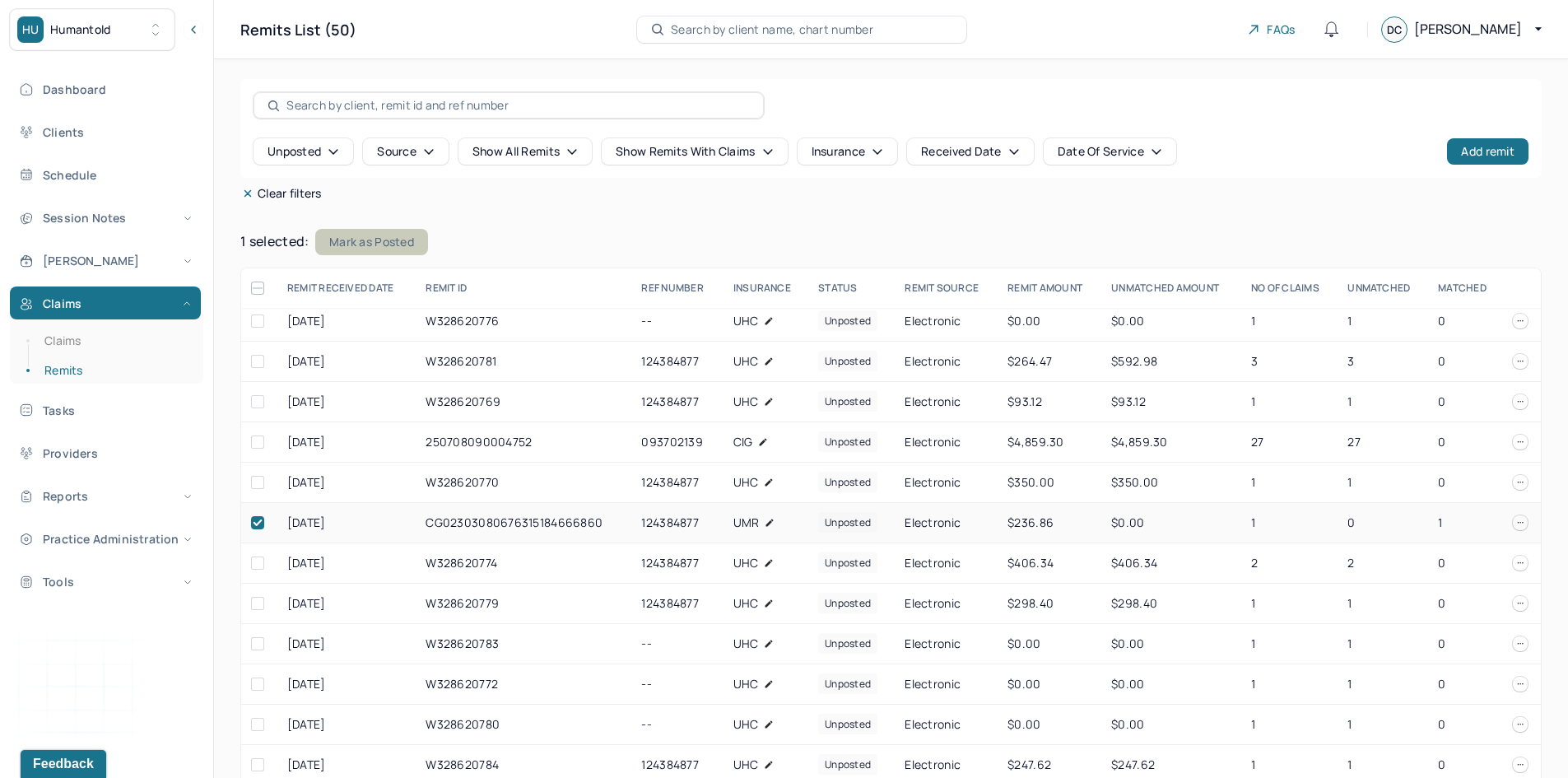 click on "Mark as Posted" at bounding box center (371, 242) 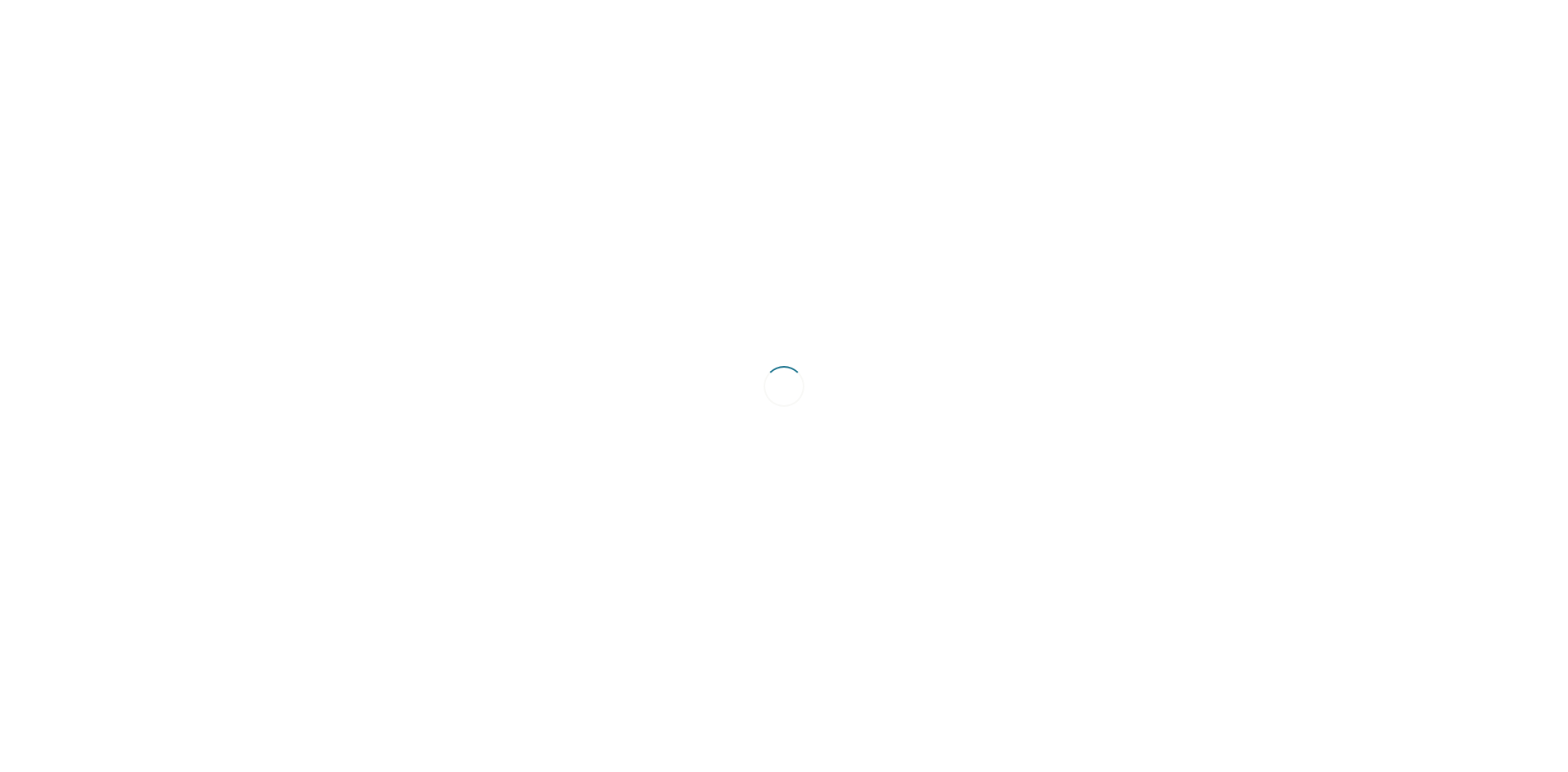 scroll, scrollTop: 0, scrollLeft: 0, axis: both 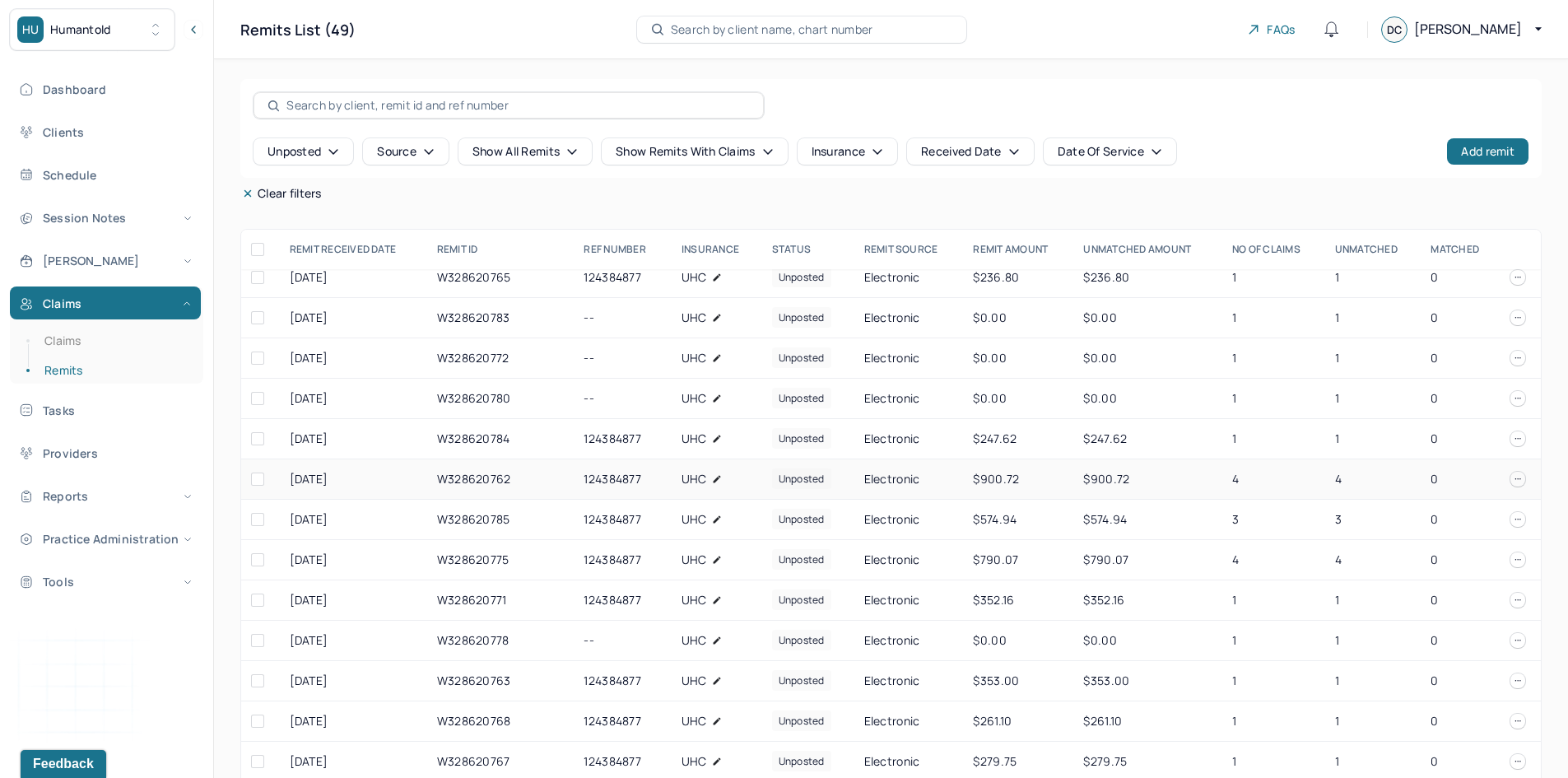click on "W328620762" at bounding box center (500, 479) 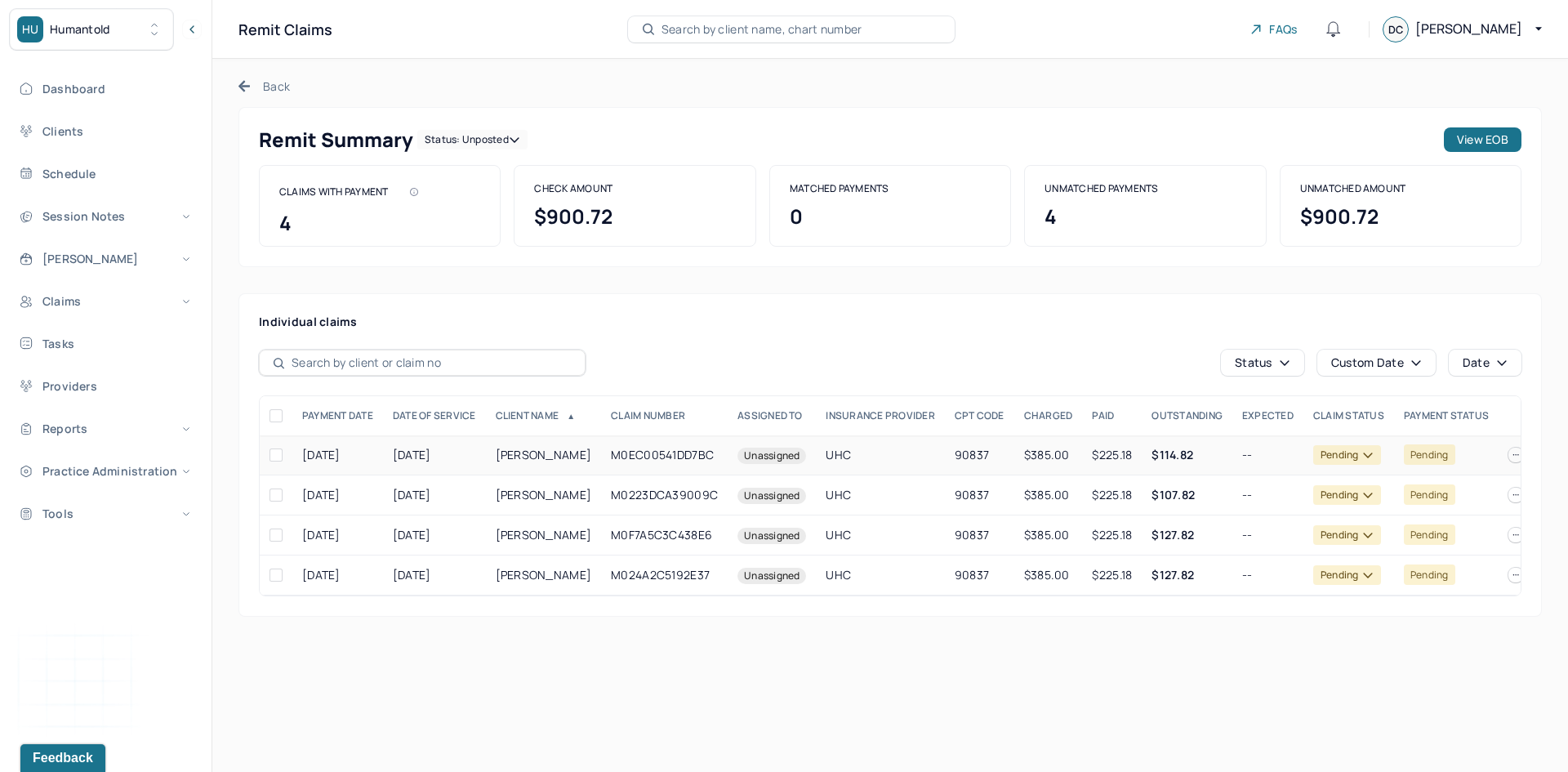 click on "M0EC00541DD7BC" at bounding box center [664, 455] 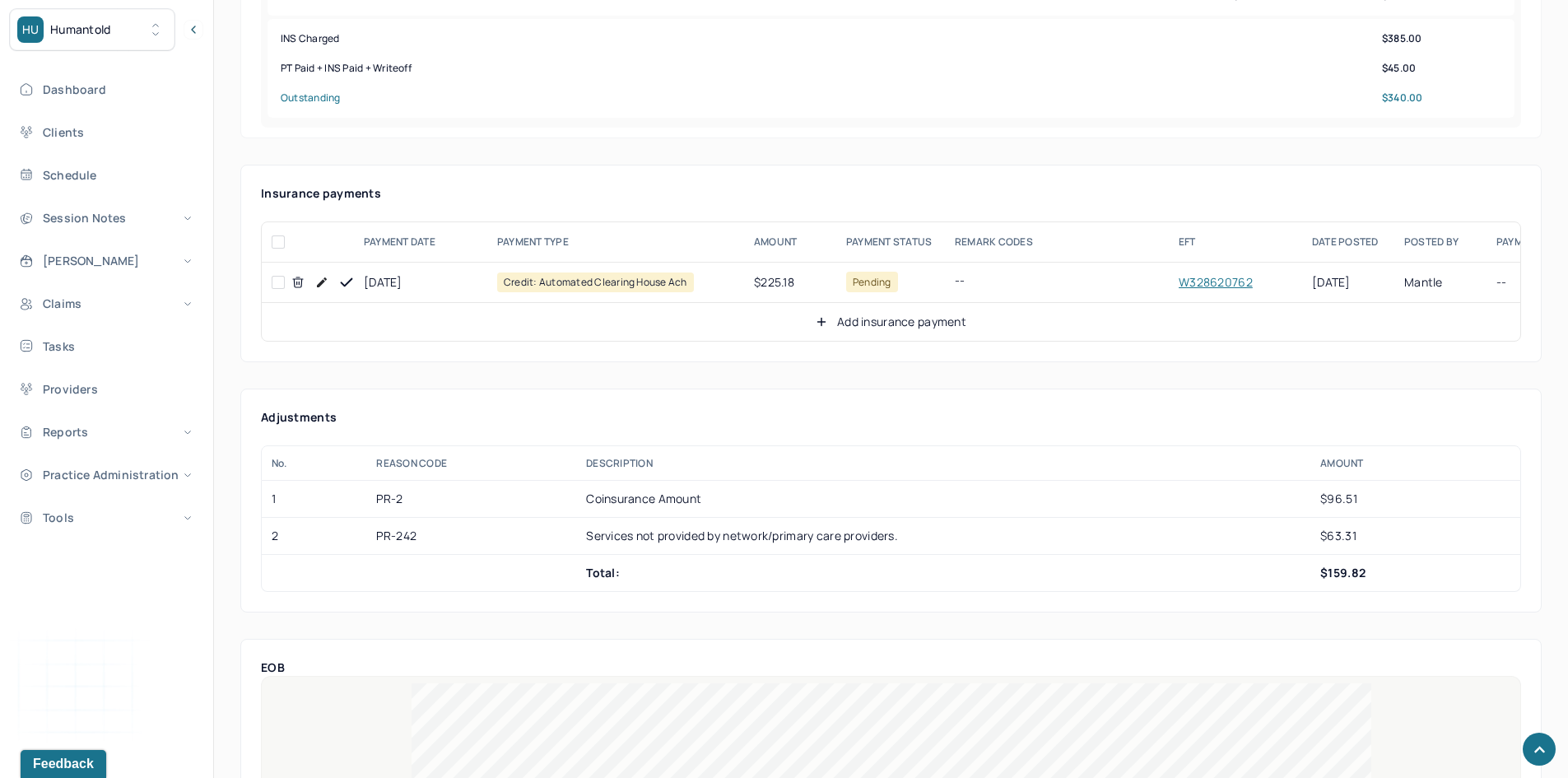 scroll, scrollTop: 823, scrollLeft: 0, axis: vertical 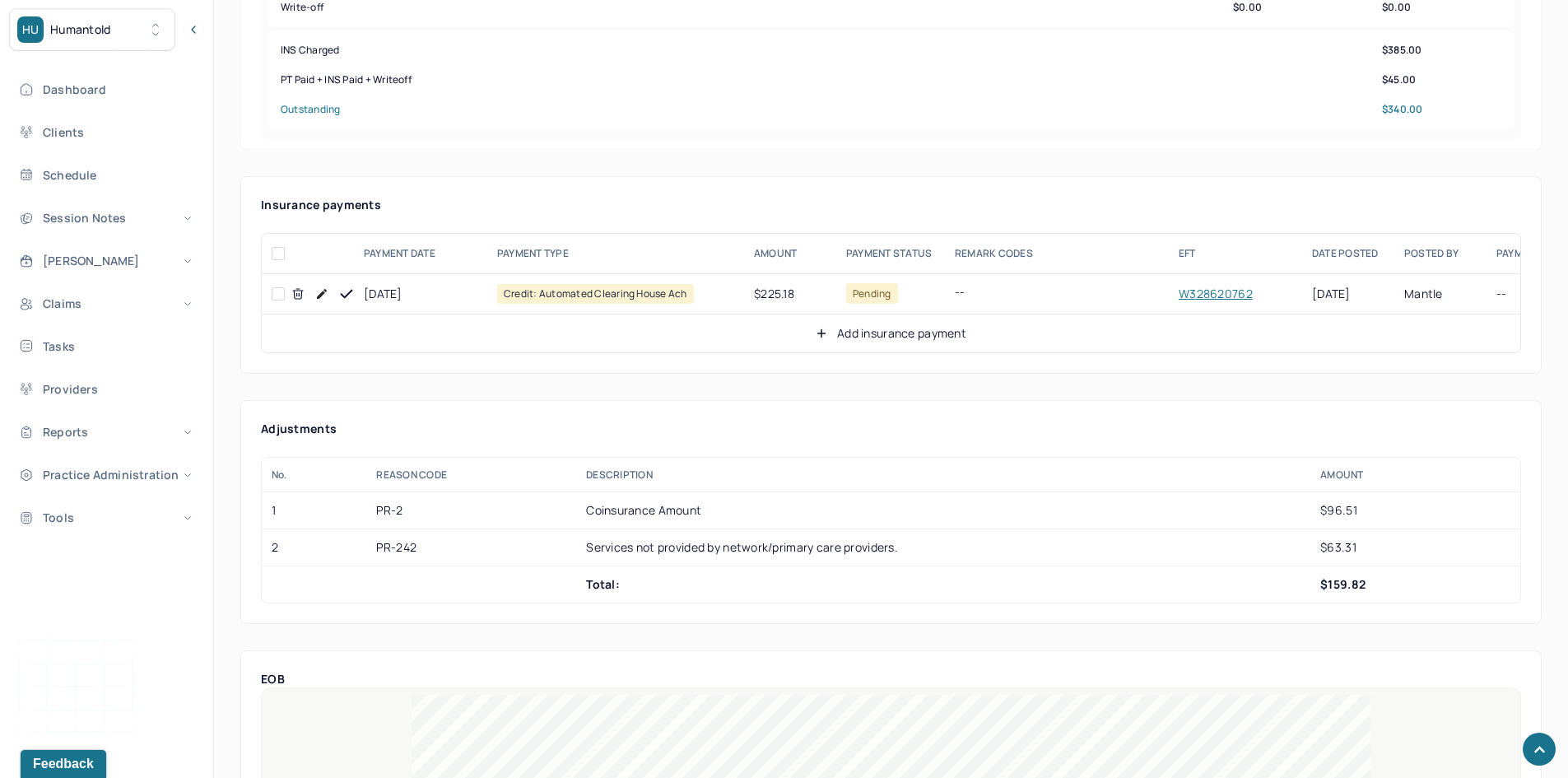 click at bounding box center [278, 294] 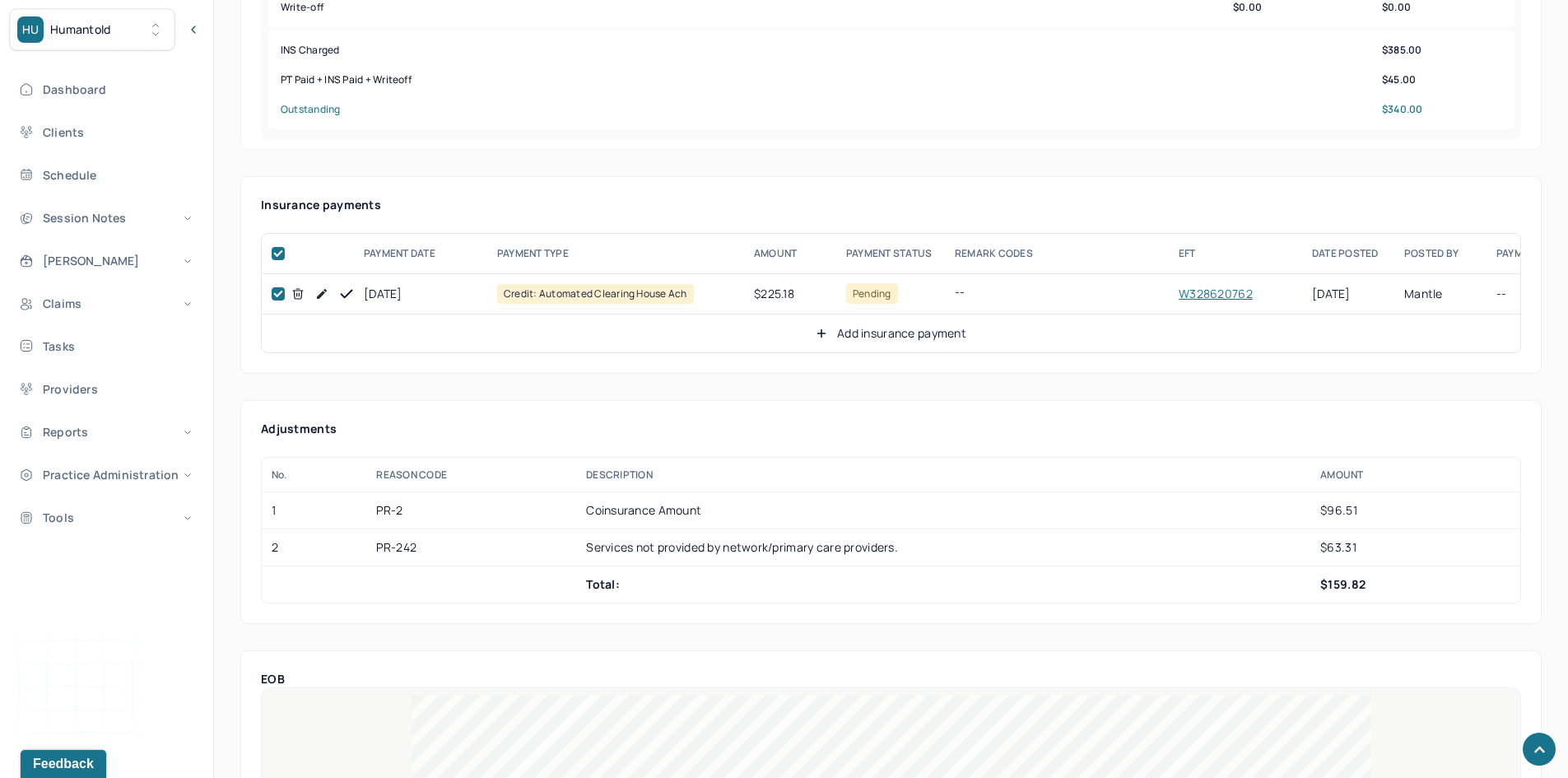 checkbox on "true" 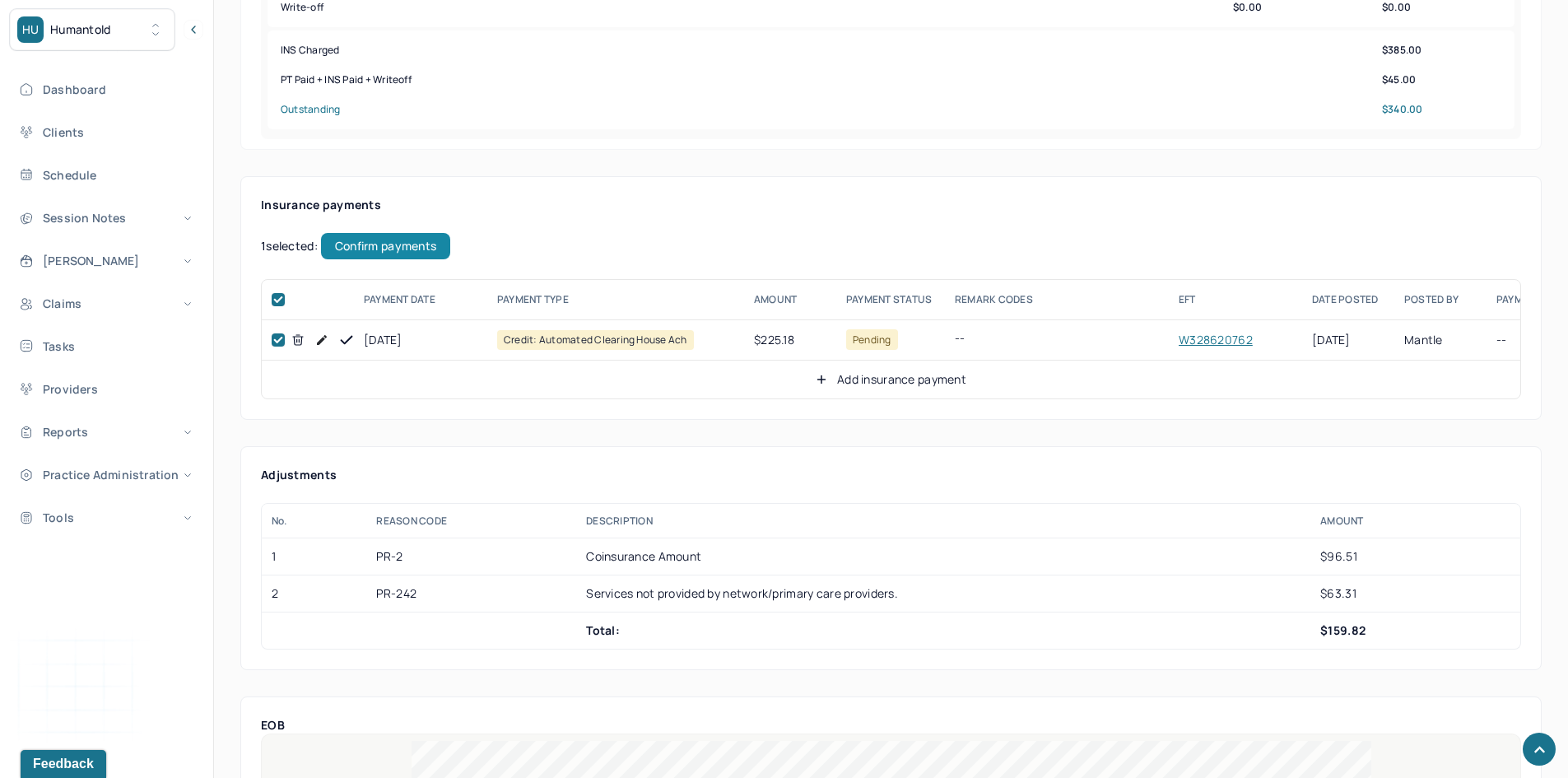click on "Confirm payments" at bounding box center (385, 246) 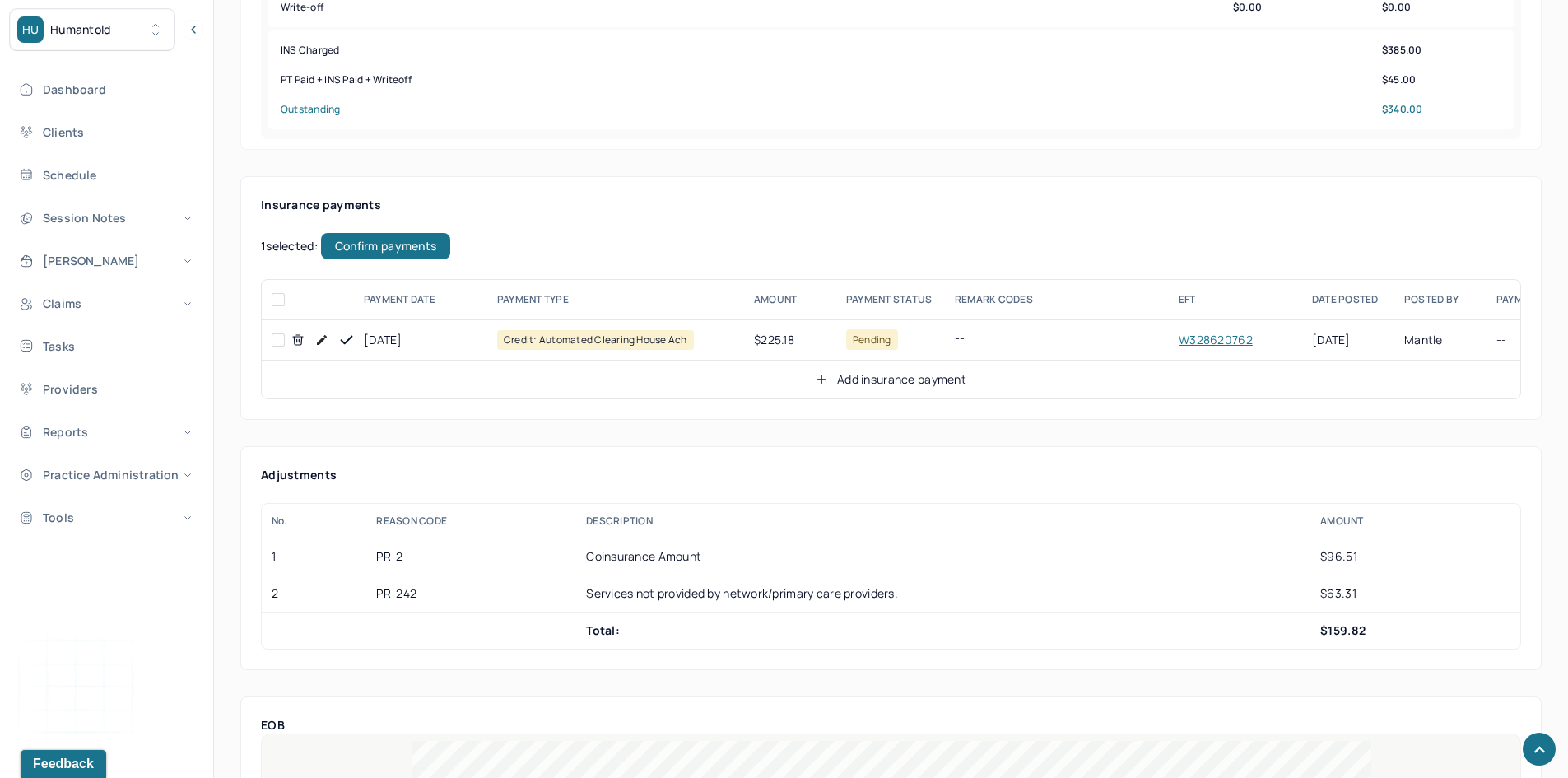checkbox on "false" 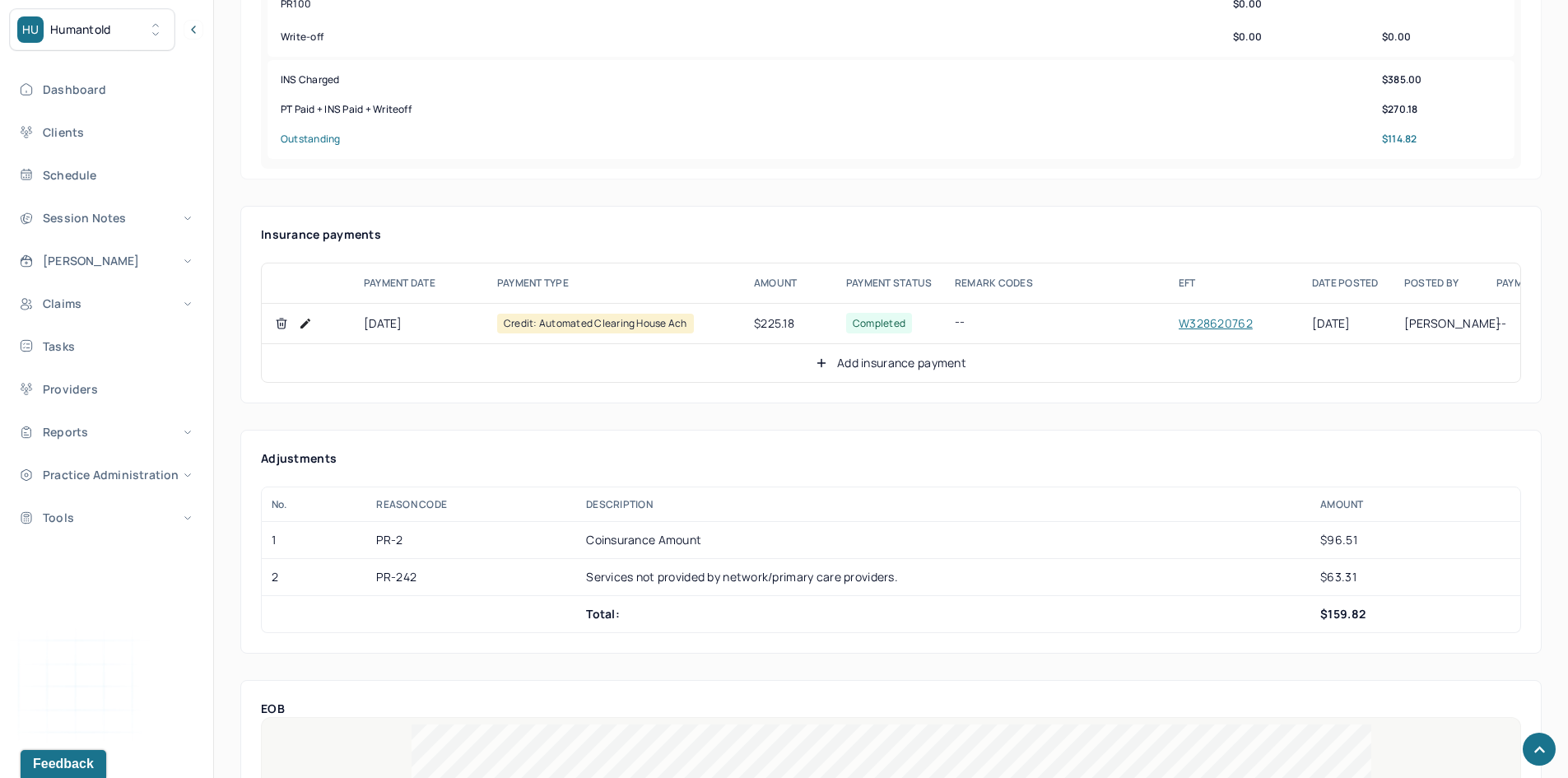 scroll, scrollTop: 823, scrollLeft: 0, axis: vertical 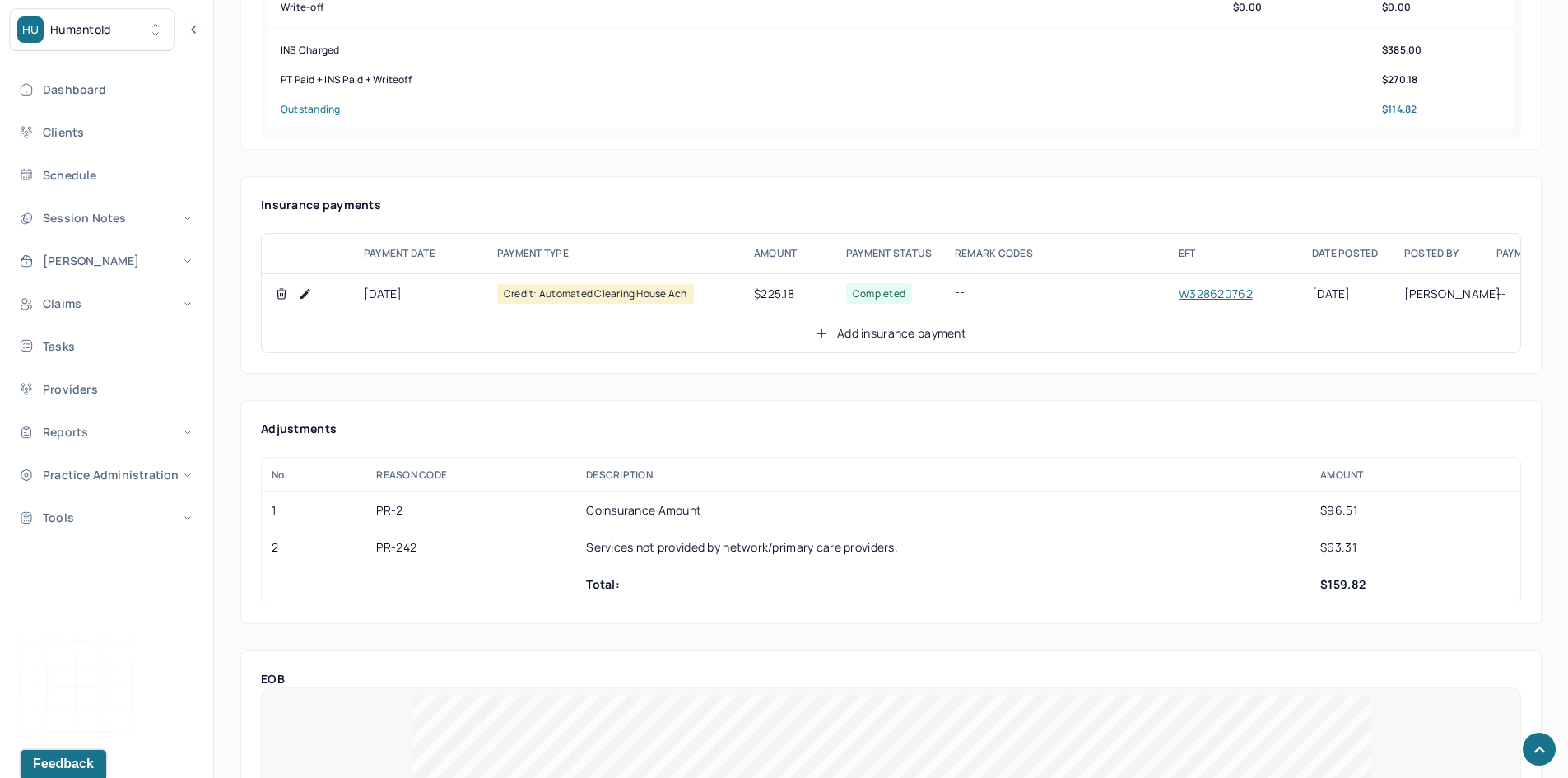 click 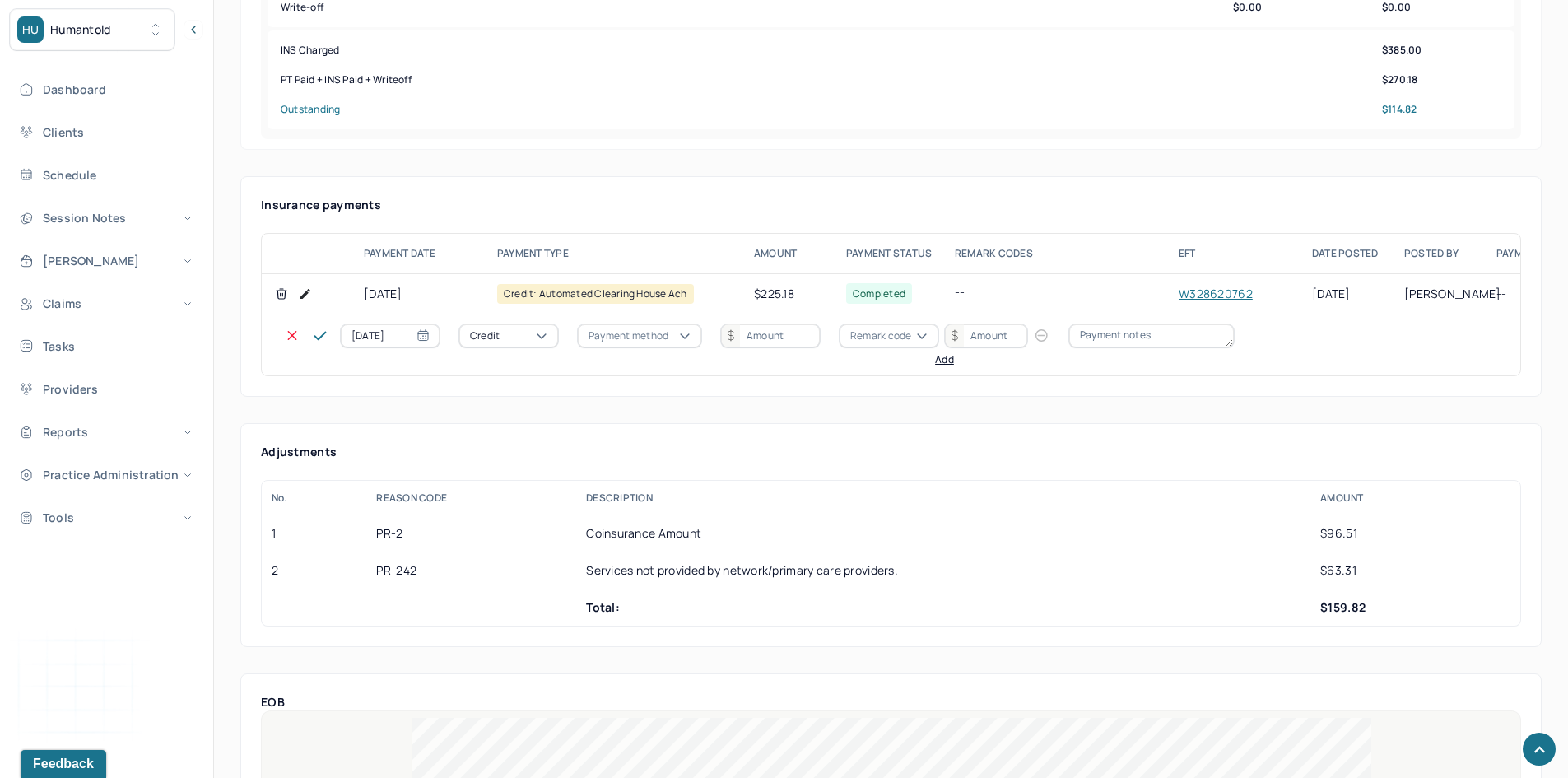 click on "Credit" at bounding box center (509, 336) 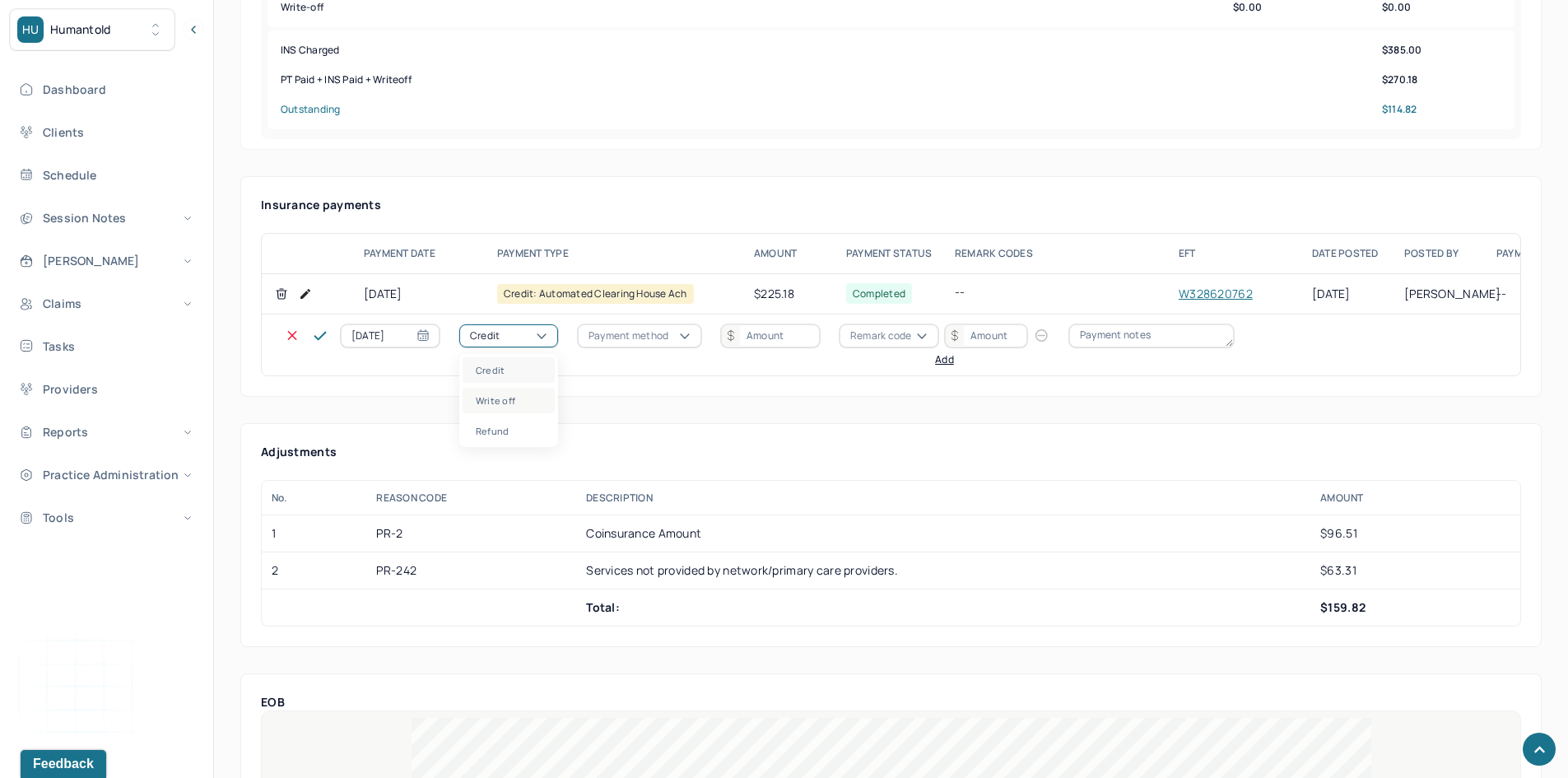click on "Write off" at bounding box center (509, 400) 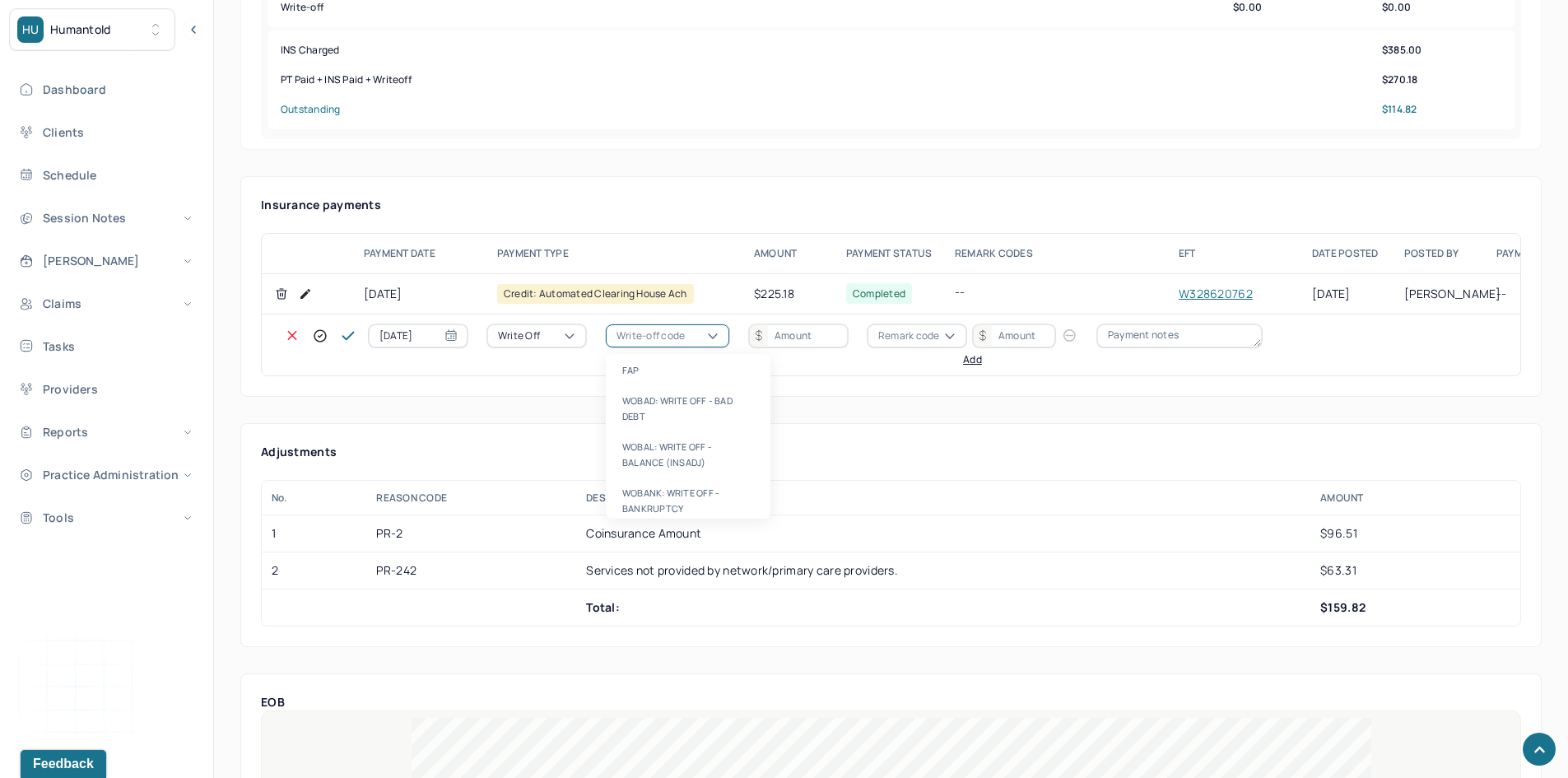 click on "Write-off code" at bounding box center [650, 336] 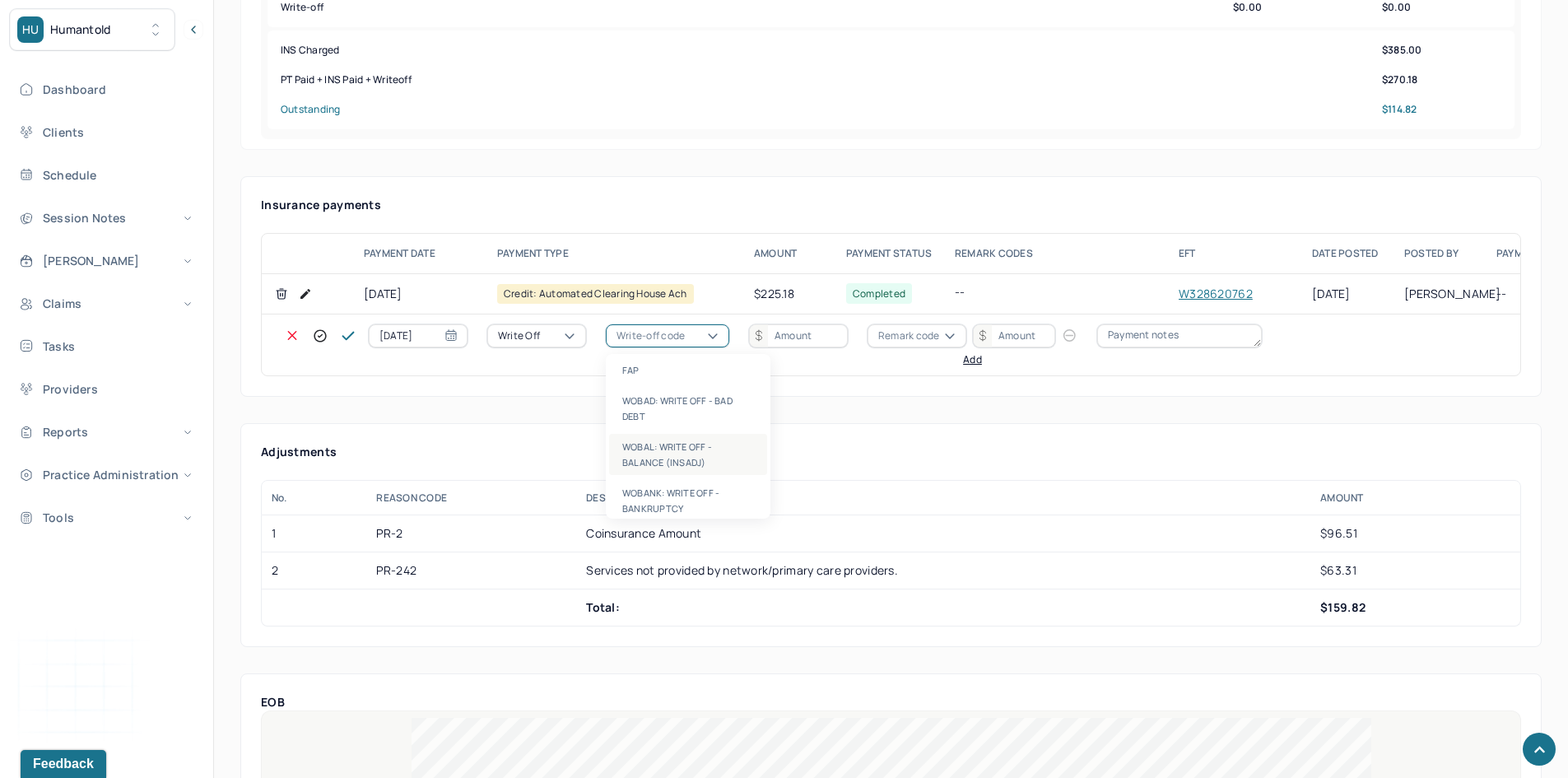 click on "WOBAL: WRITE OFF - BALANCE (INSADJ)" at bounding box center (688, 454) 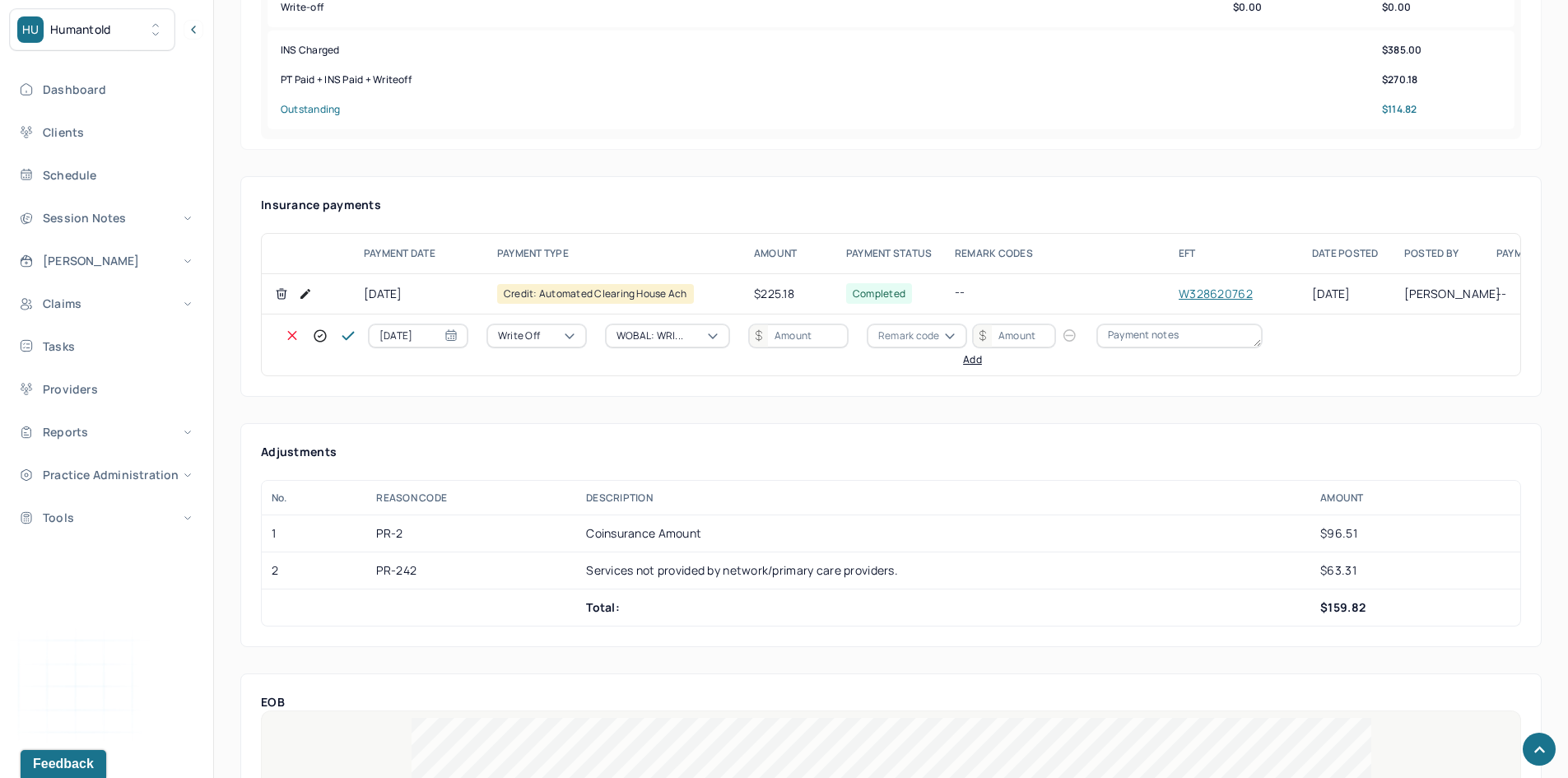 click at bounding box center (798, 336) 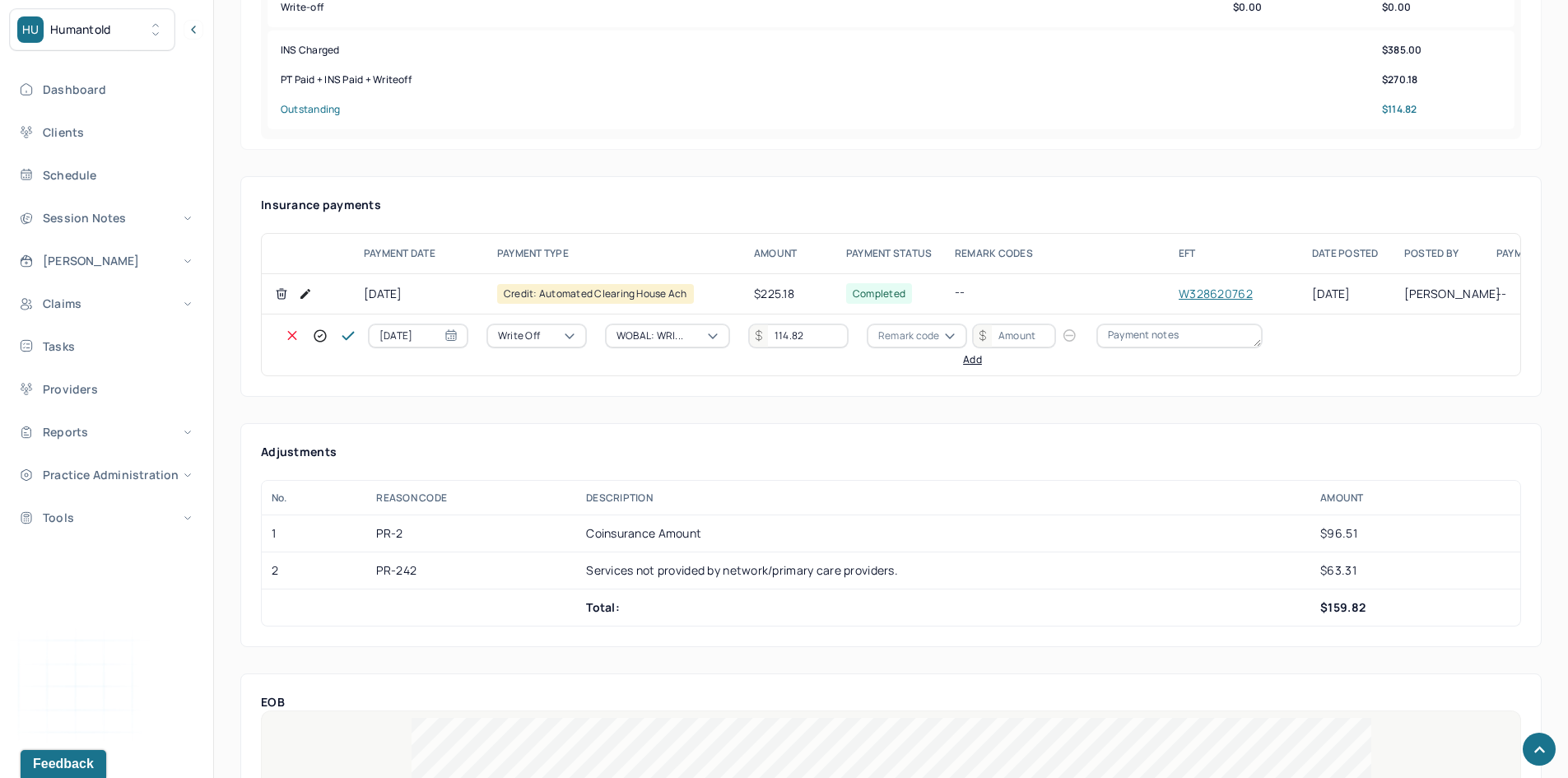 type on "114.82" 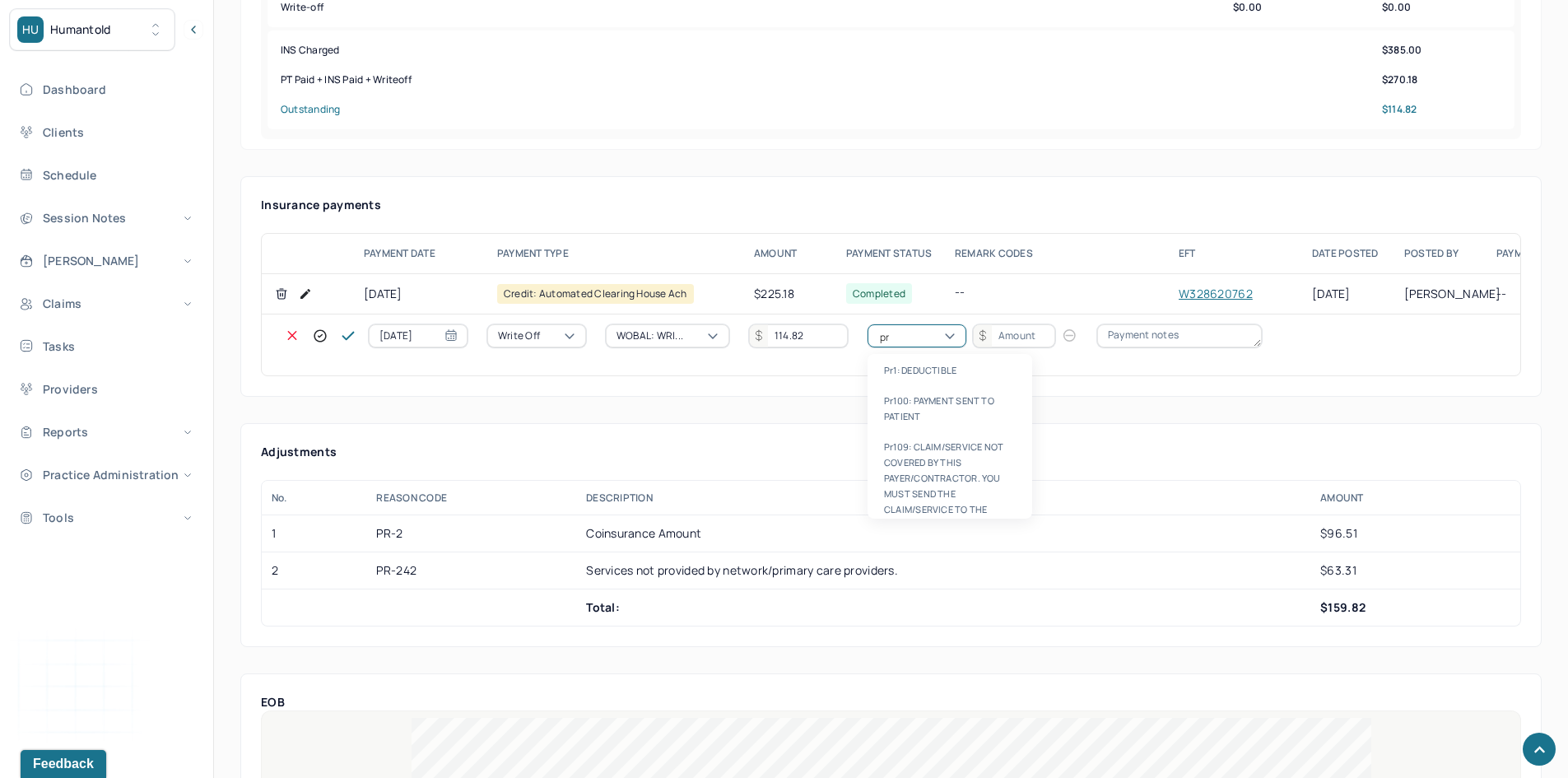 type on "pr2" 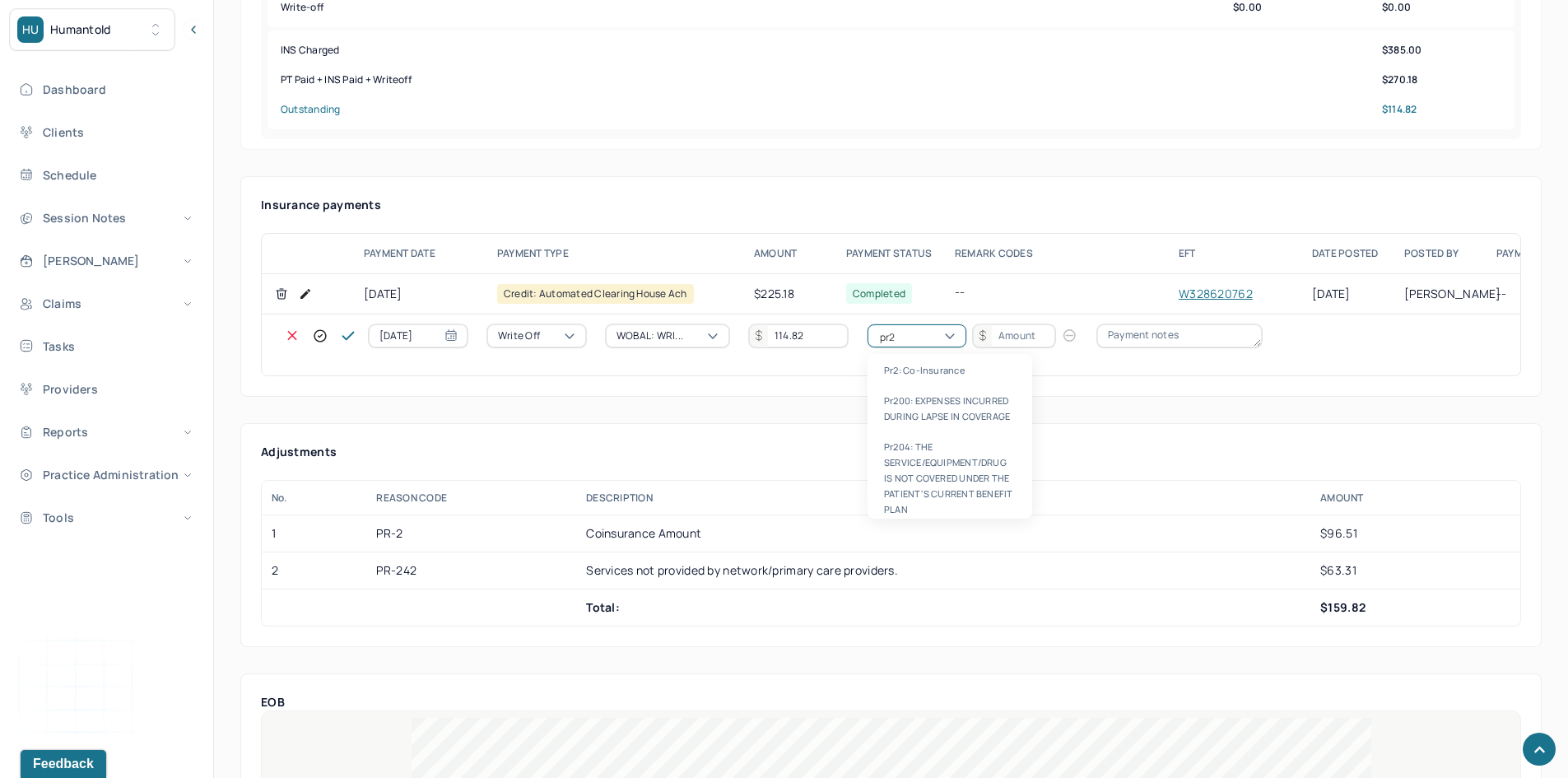 type 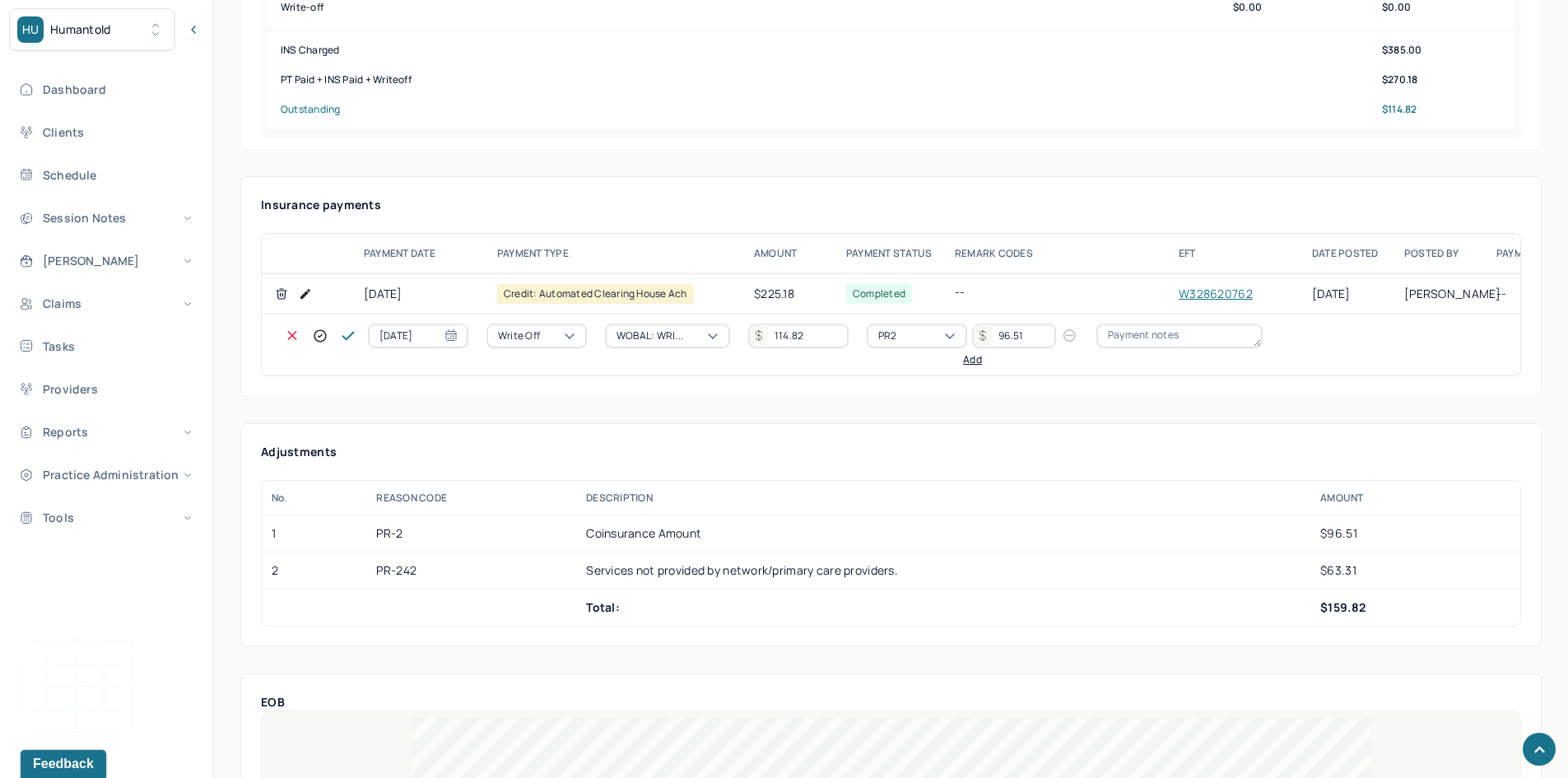 type on "96.51" 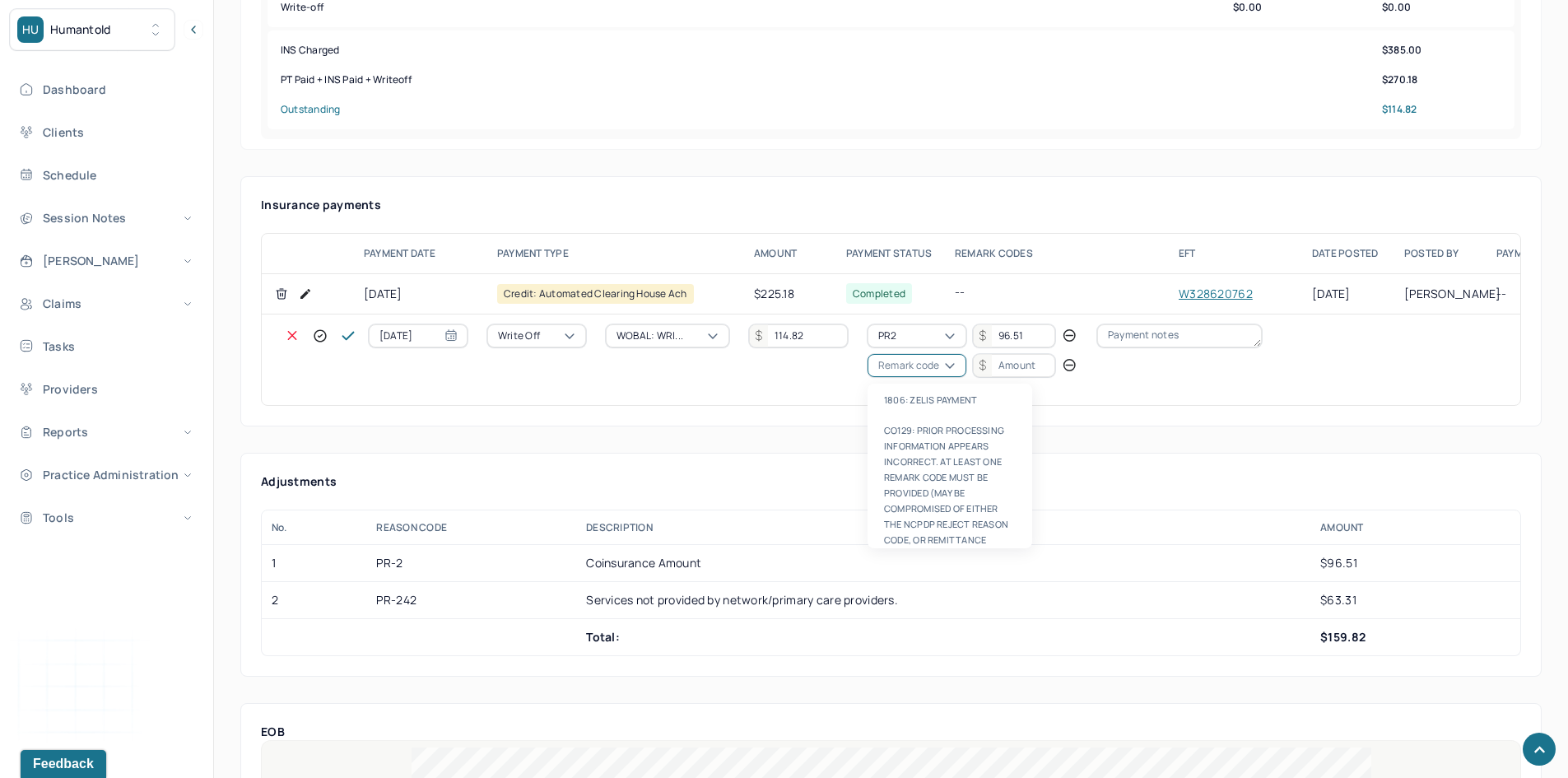 click on "Remark code" at bounding box center [909, 366] 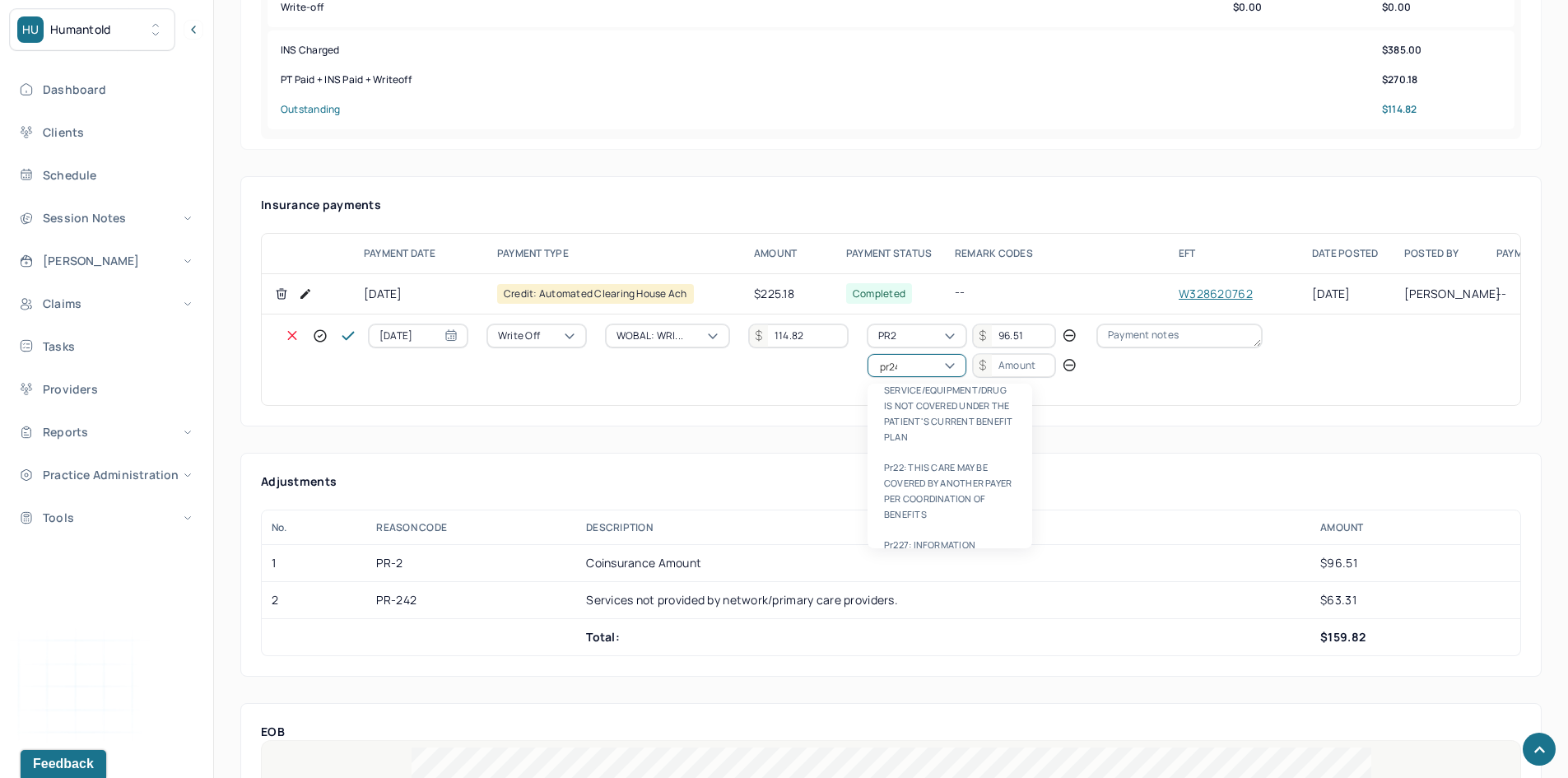 scroll, scrollTop: 0, scrollLeft: 0, axis: both 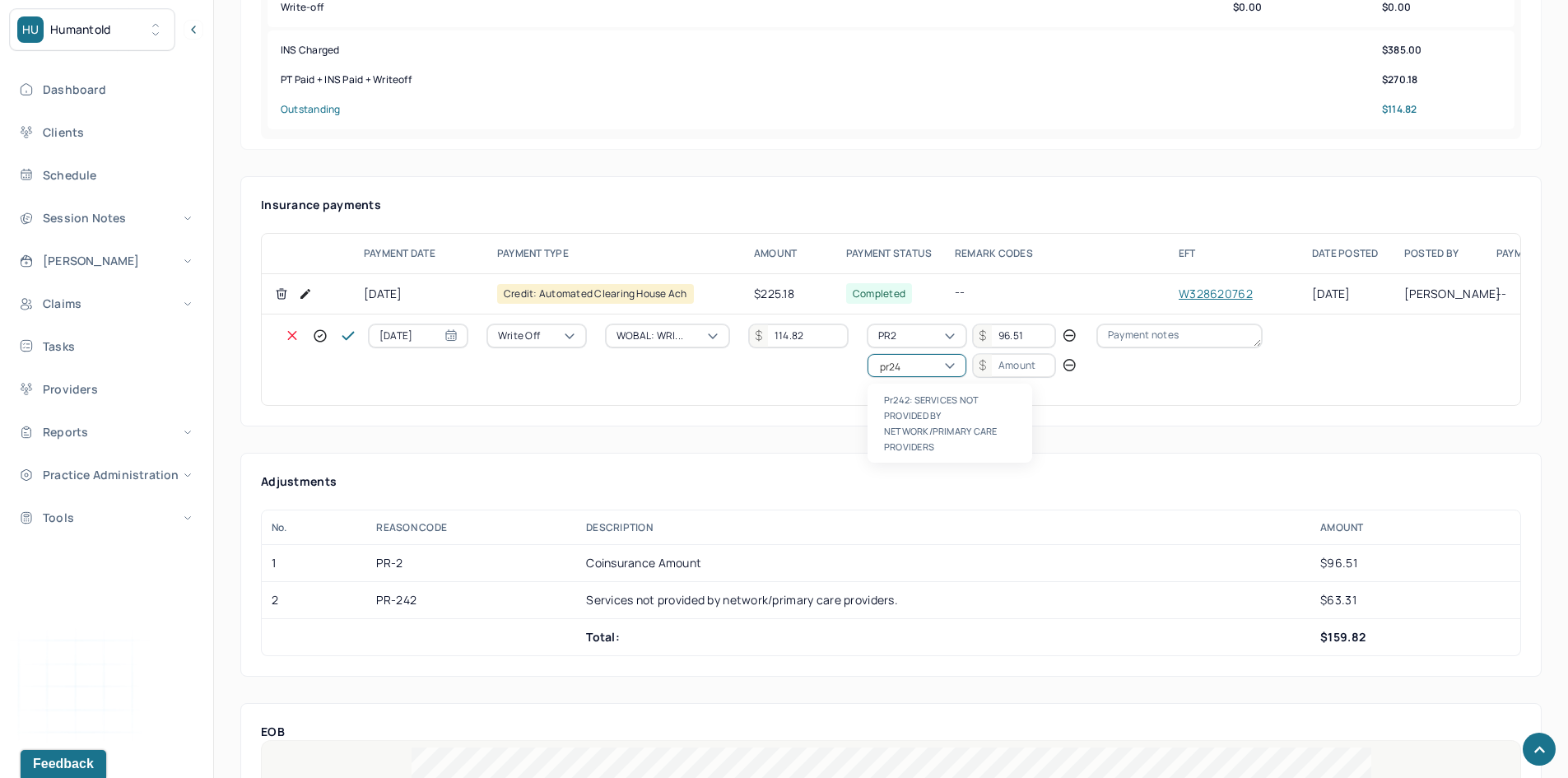 type on "pr242" 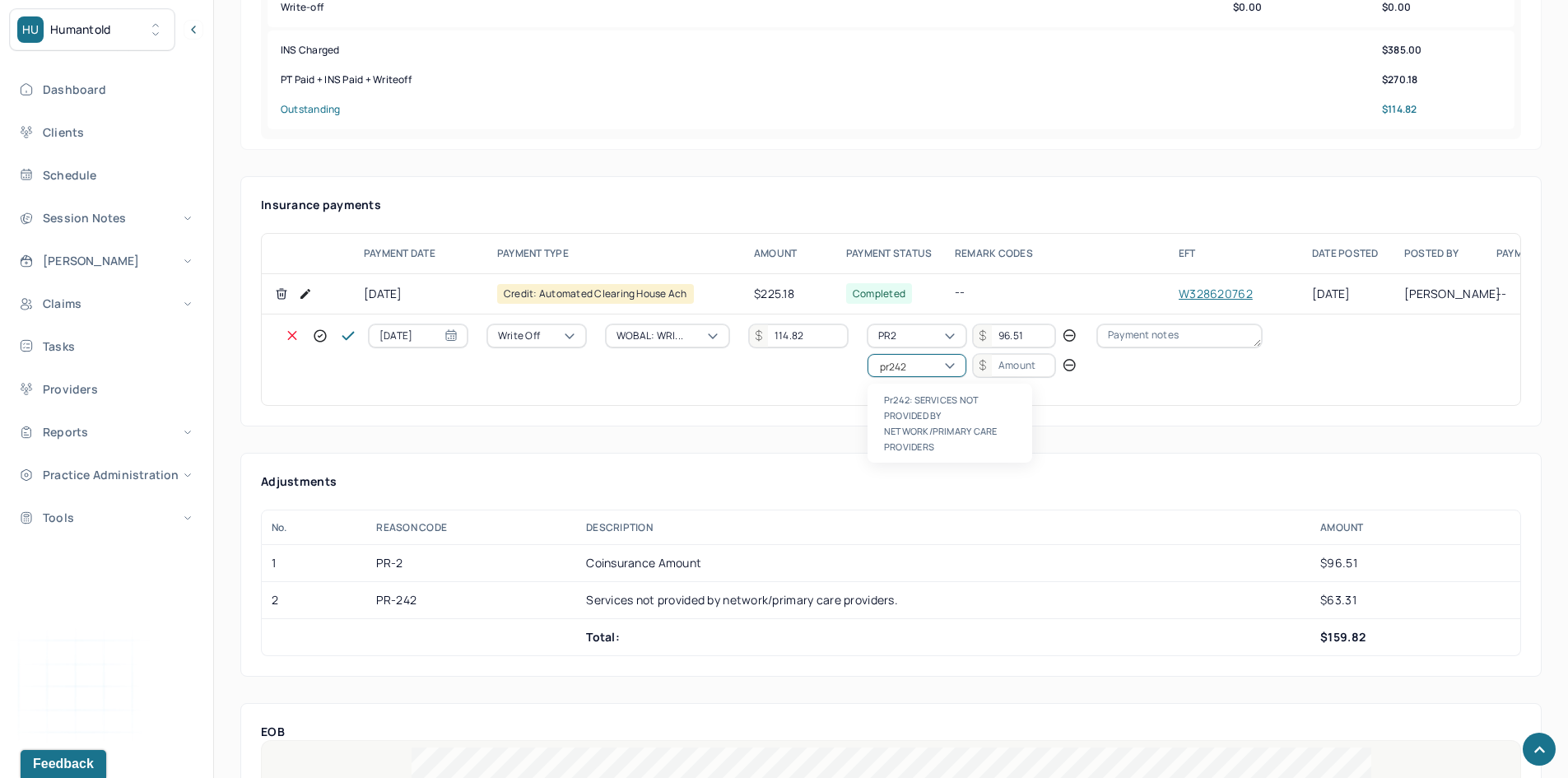 type 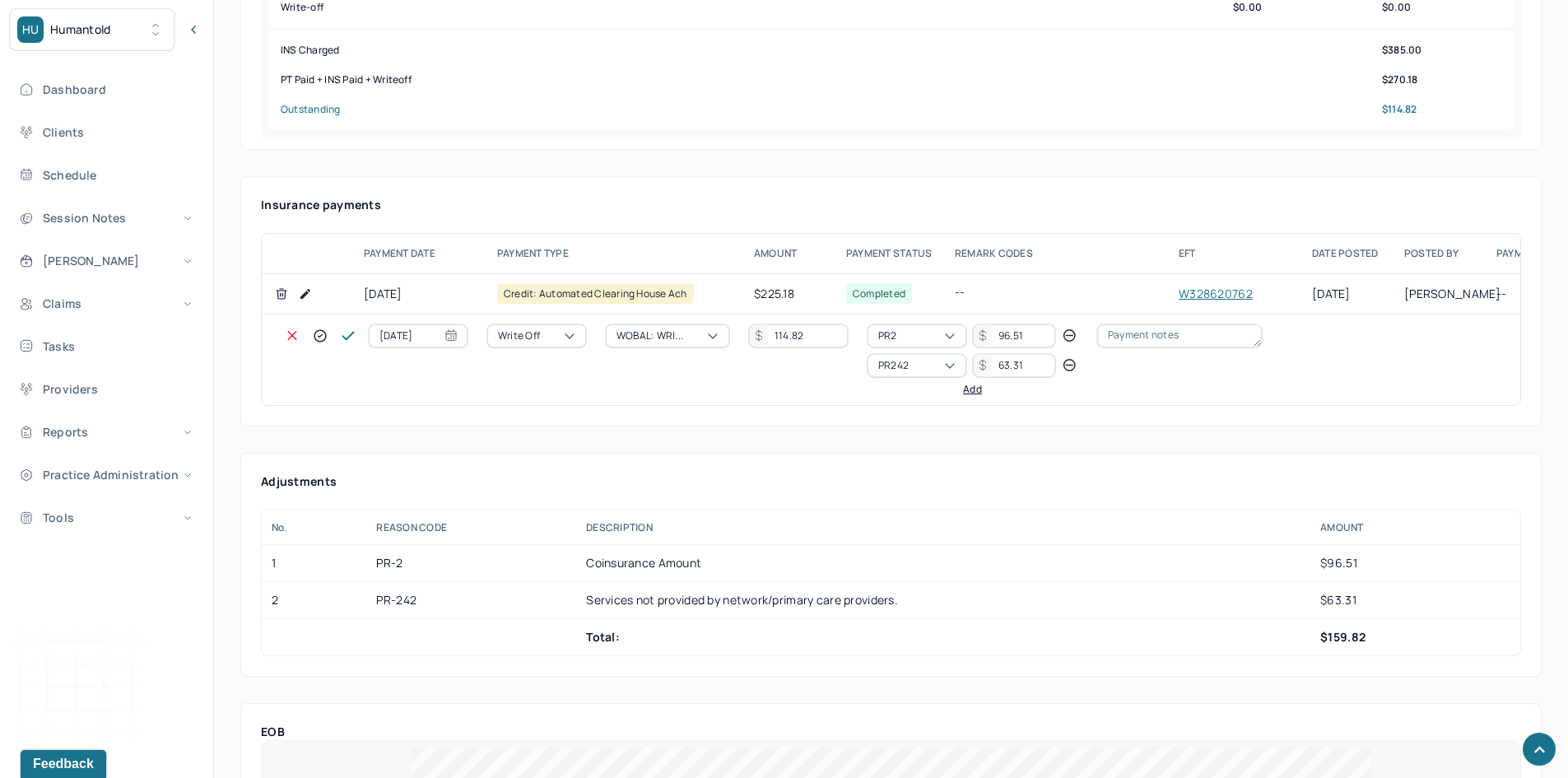 type on "63.31" 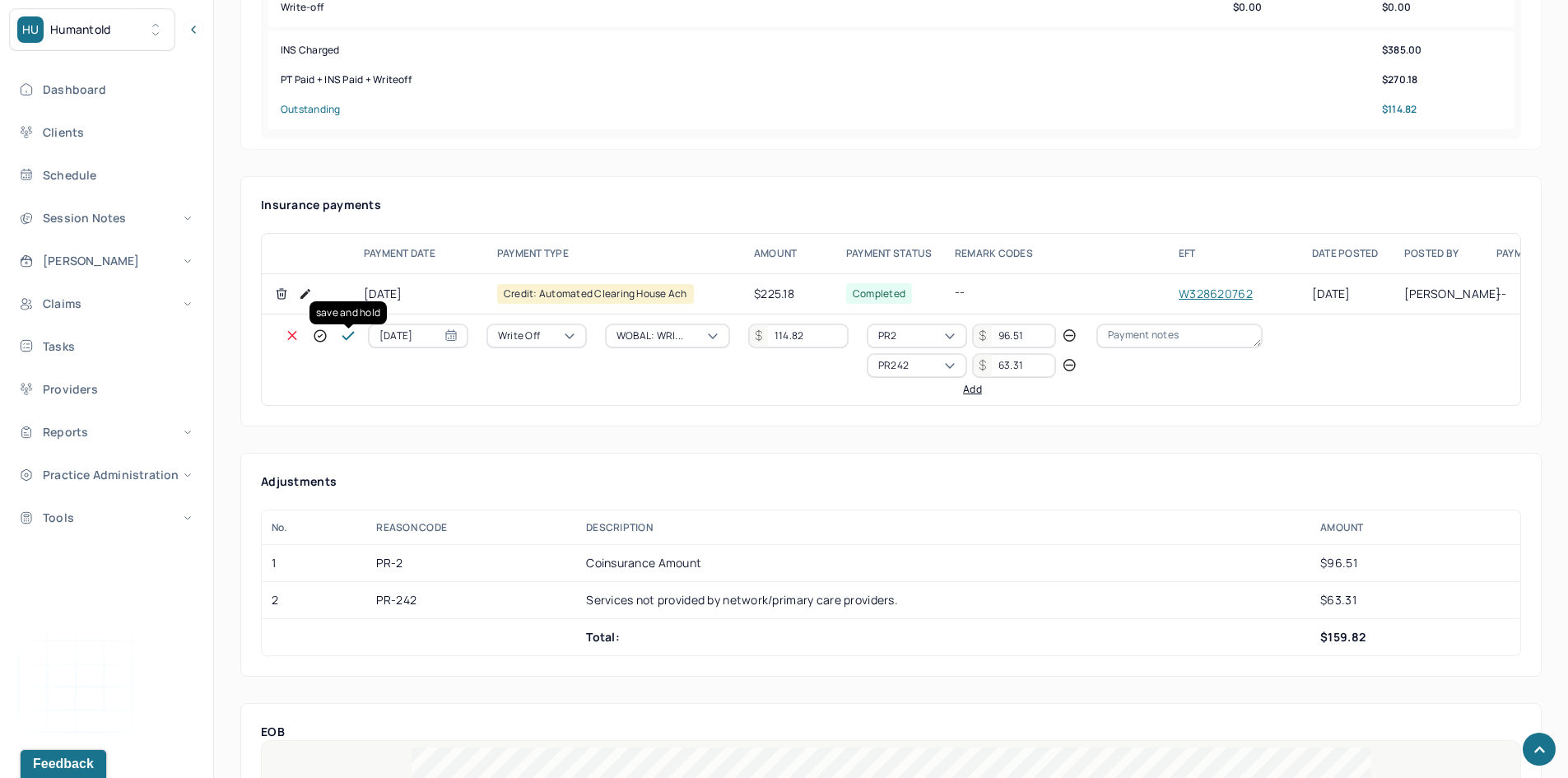 click 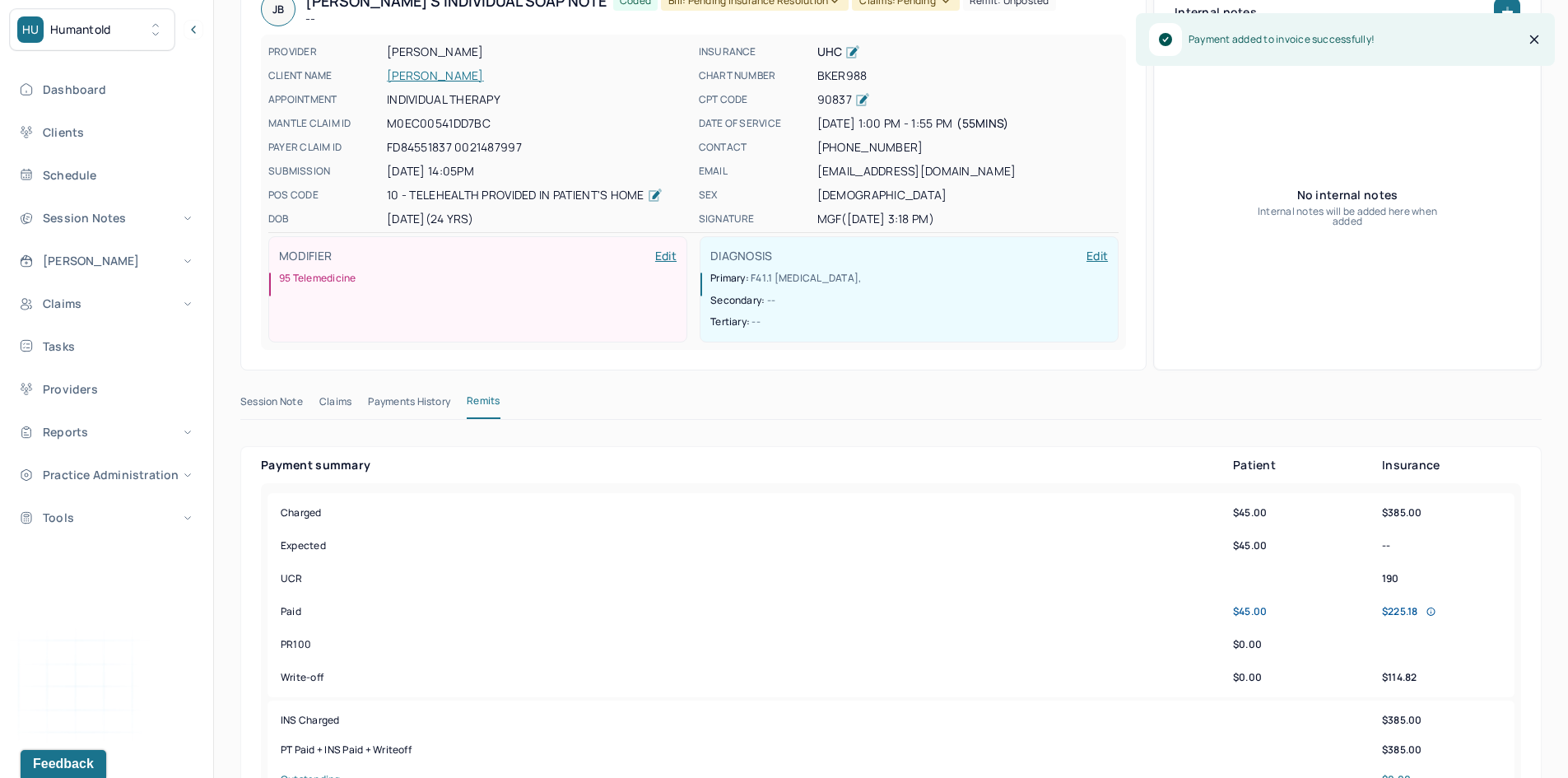 scroll, scrollTop: 82, scrollLeft: 0, axis: vertical 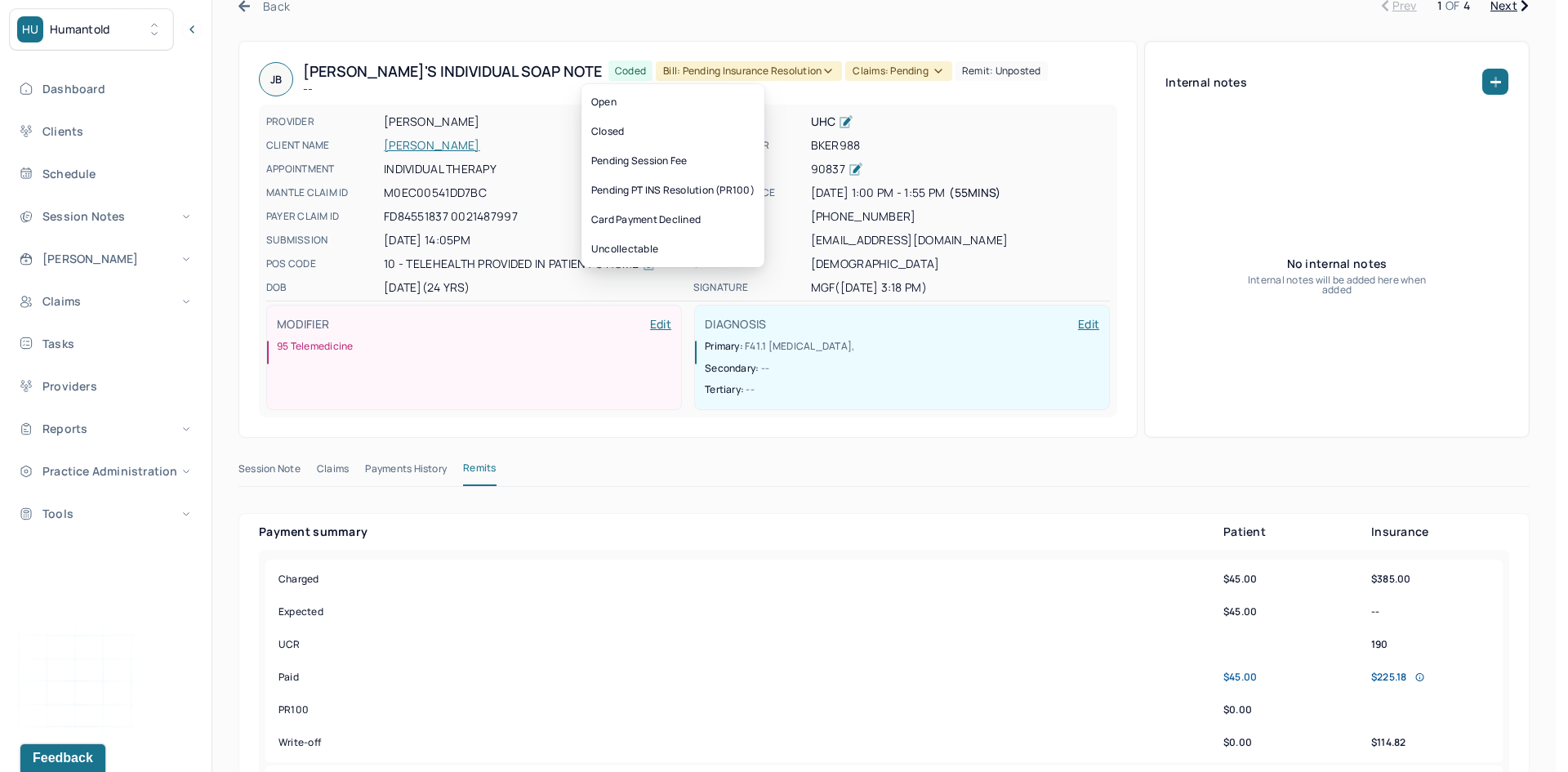 click on "Bill: Pending Insurance Resolution" at bounding box center [749, 71] 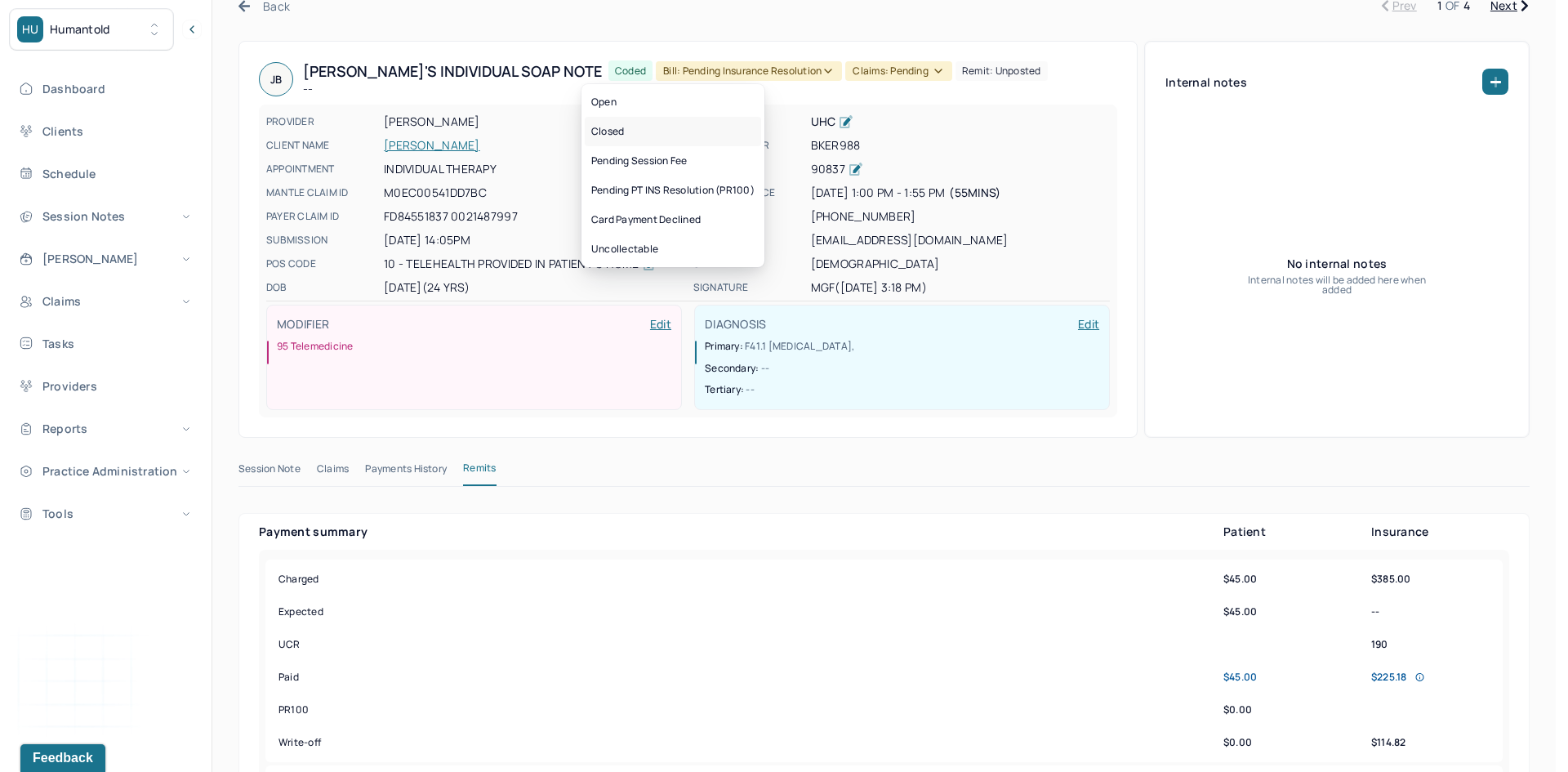 click on "Closed" at bounding box center (673, 132) 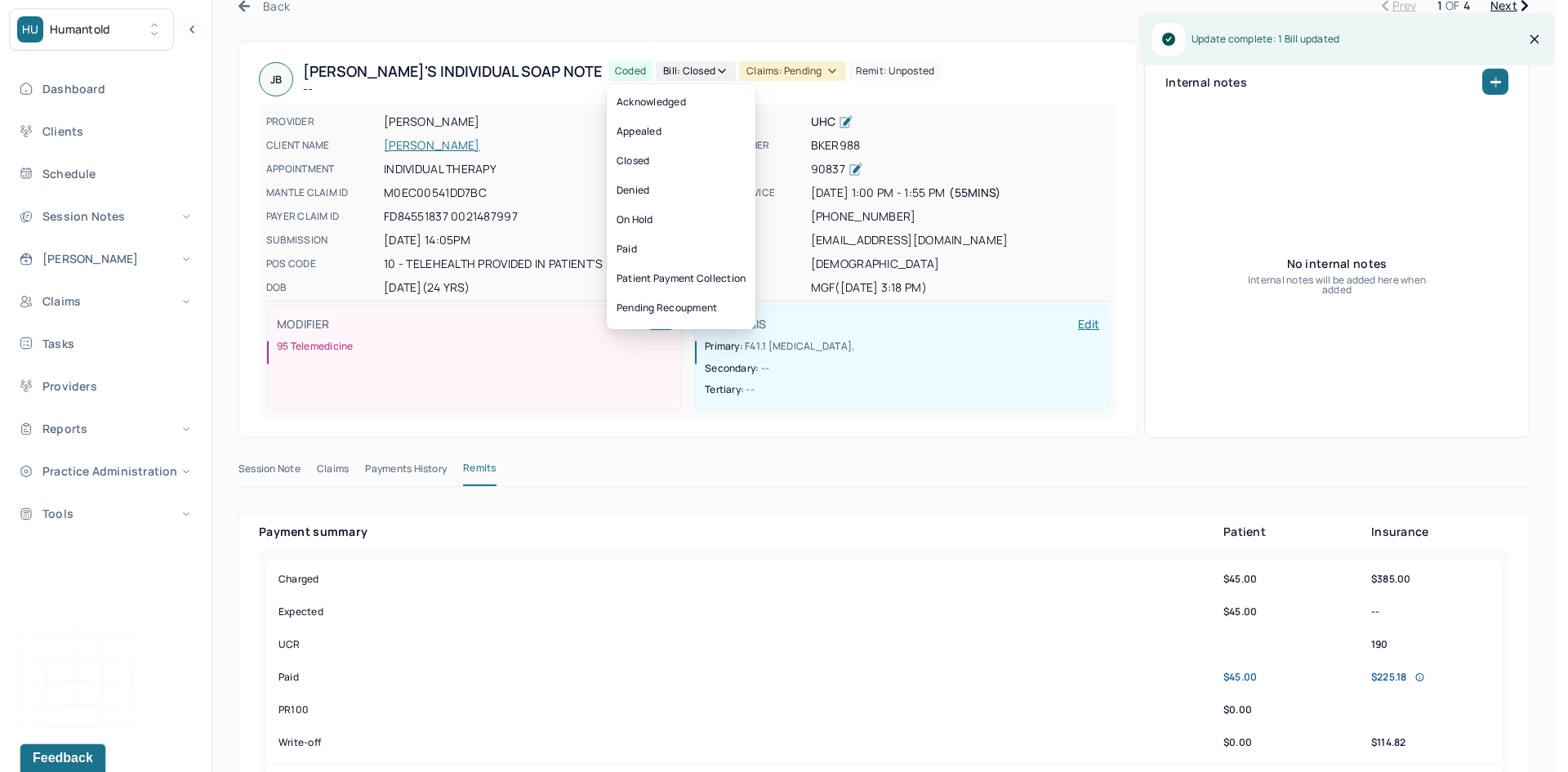 click on "Claims: pending" at bounding box center (792, 71) 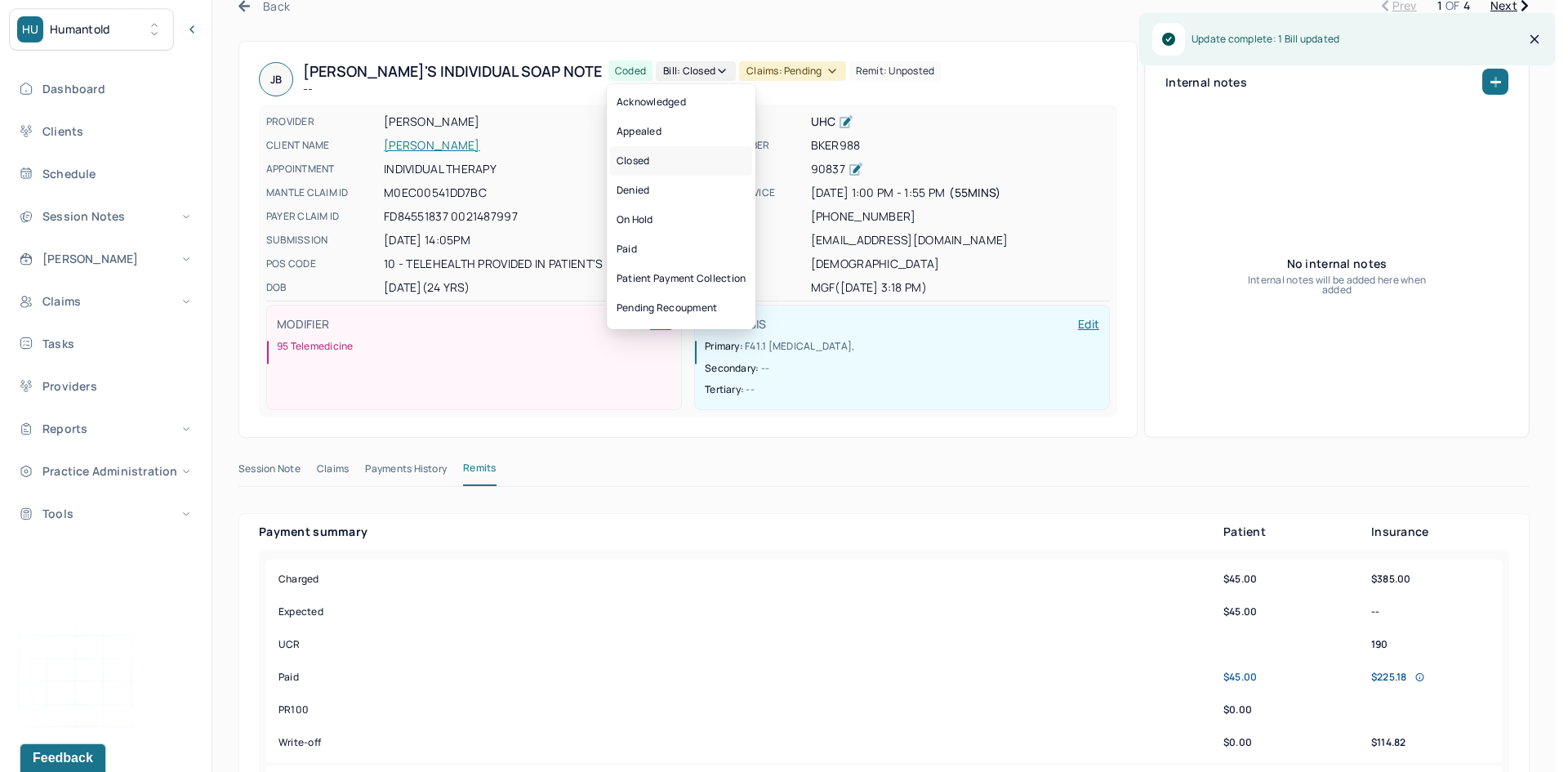 click on "Closed" at bounding box center (681, 161) 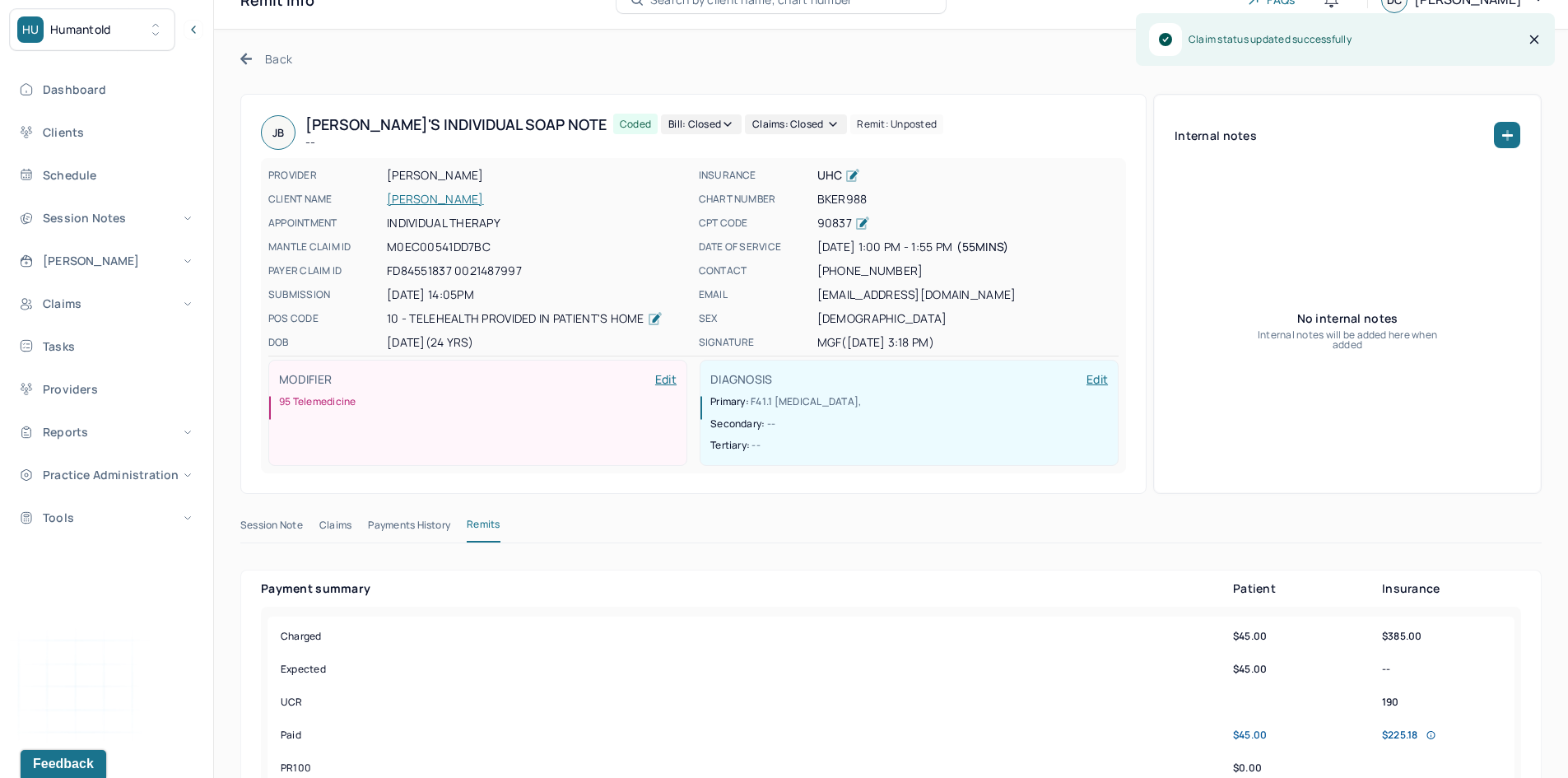 scroll, scrollTop: 0, scrollLeft: 0, axis: both 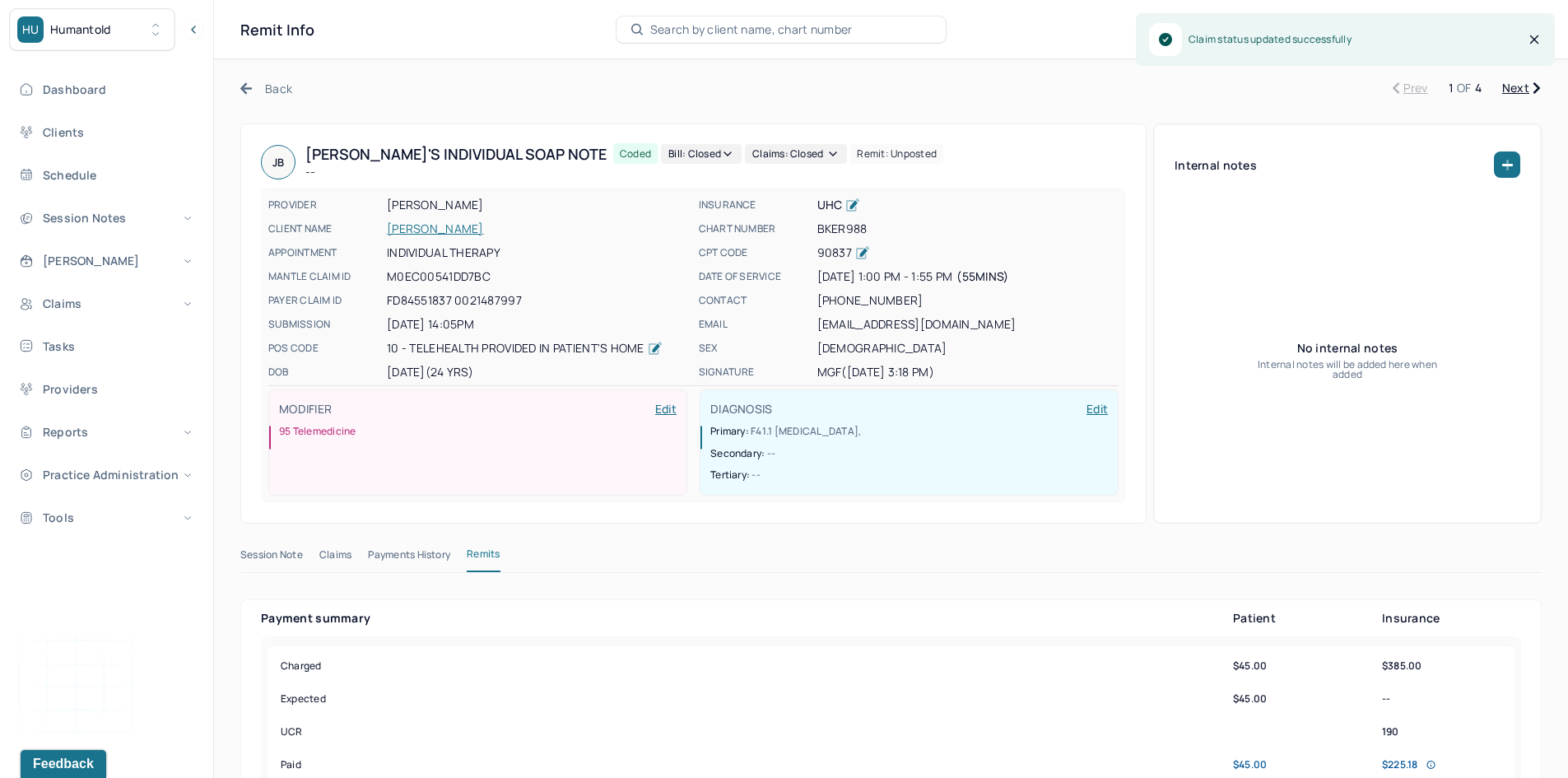 click on "Next" at bounding box center [1521, 88] 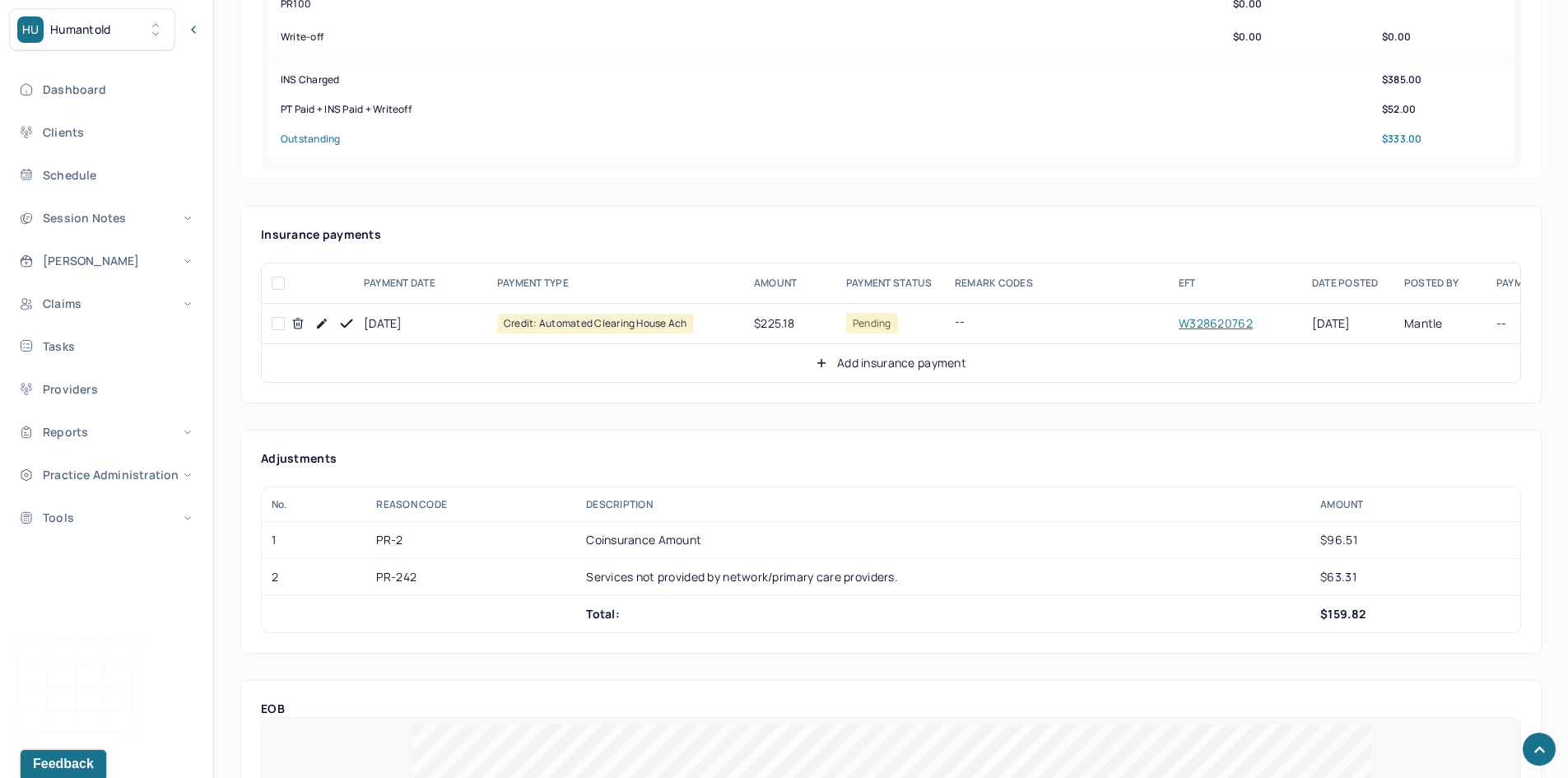 scroll, scrollTop: 823, scrollLeft: 0, axis: vertical 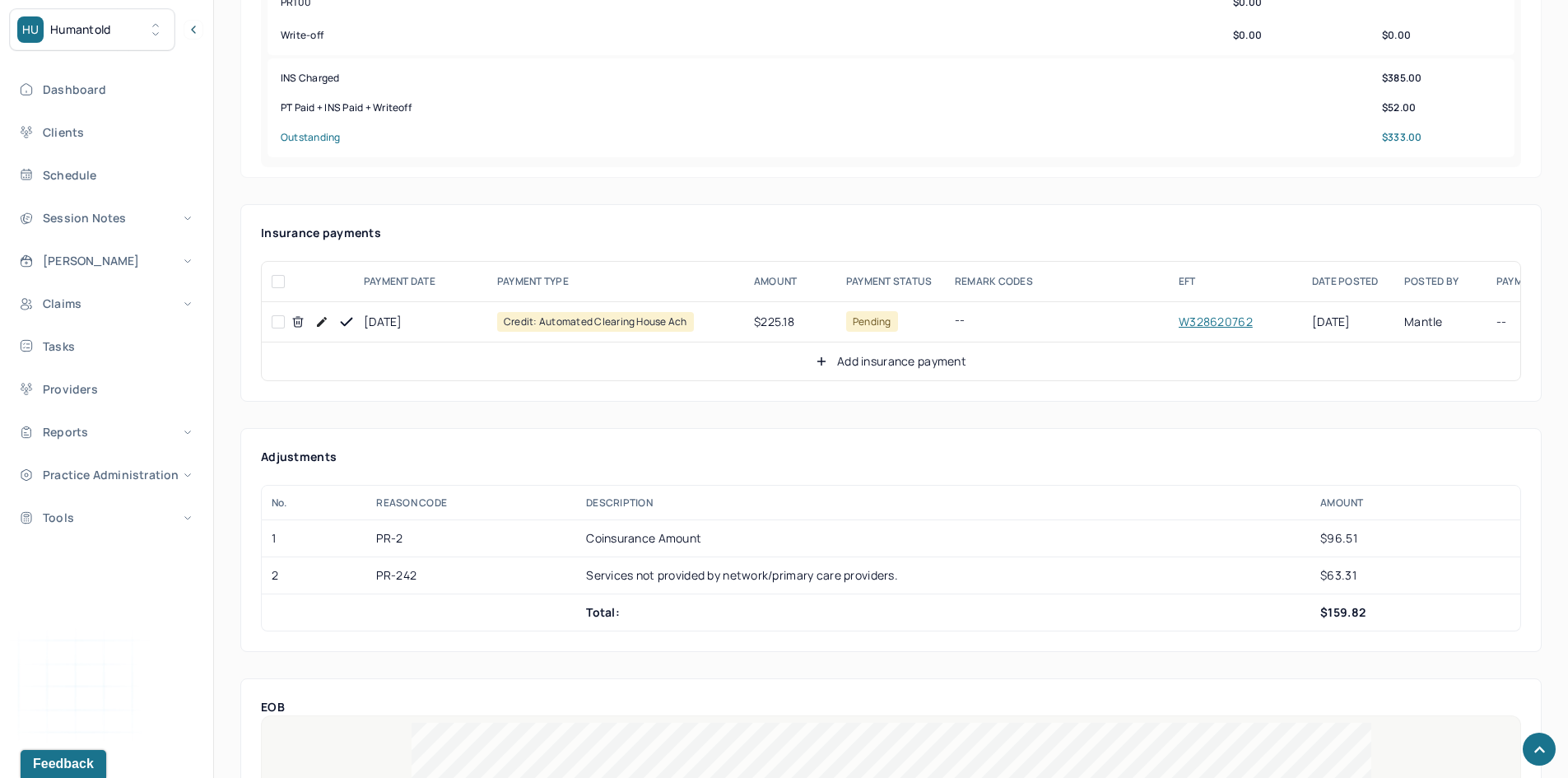 click at bounding box center [278, 322] 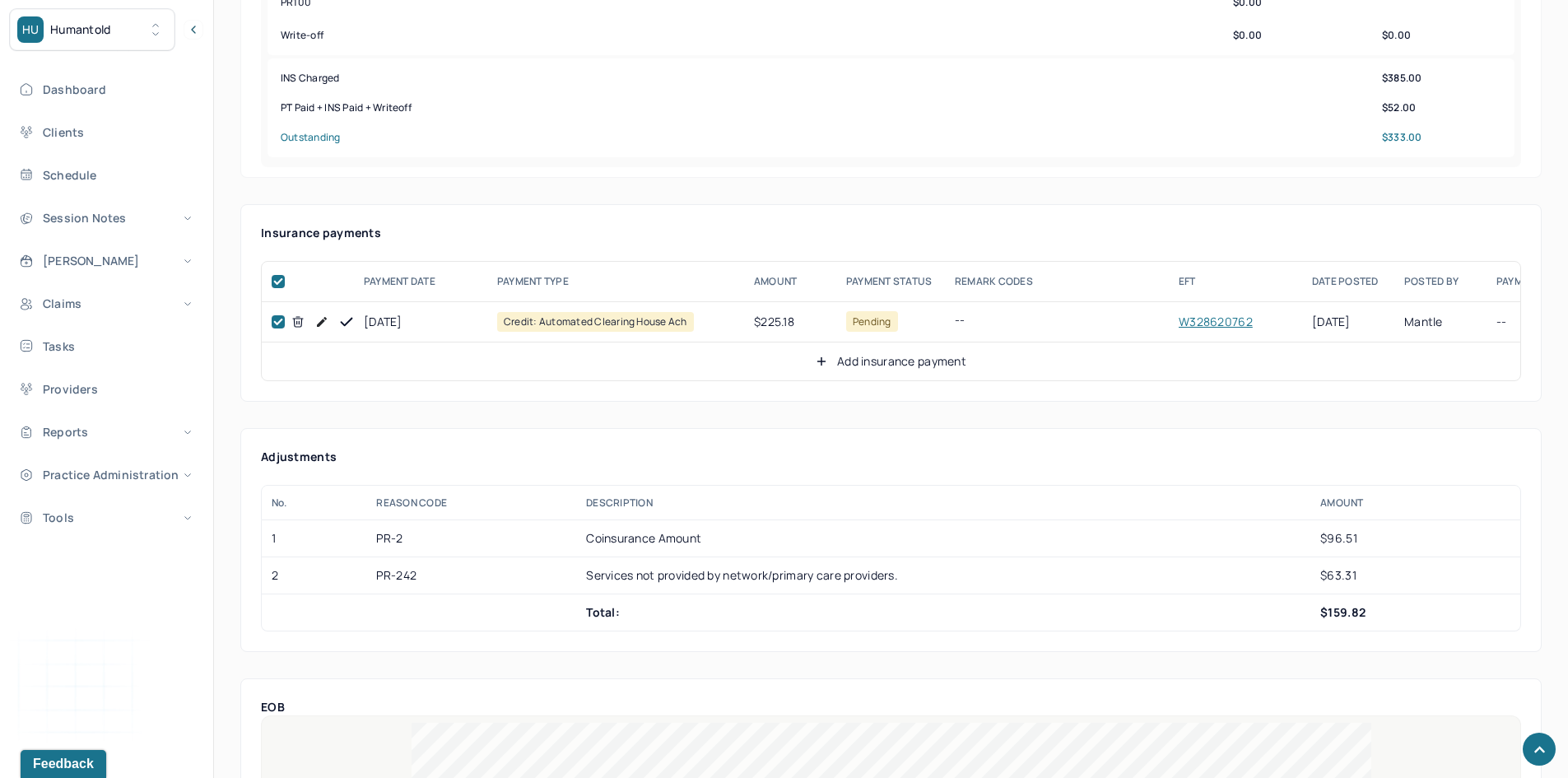 checkbox on "true" 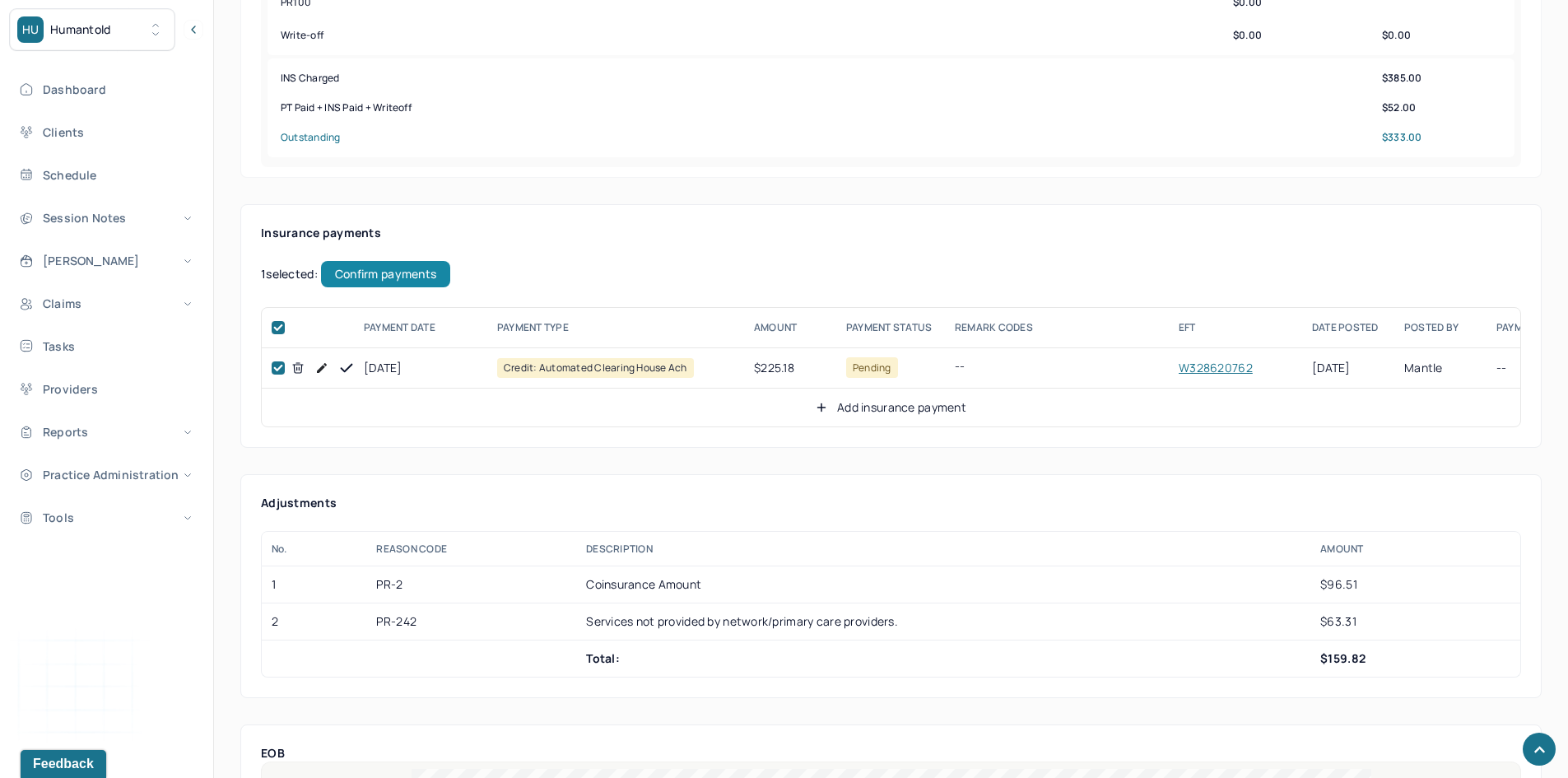 click on "Confirm payments" at bounding box center [385, 274] 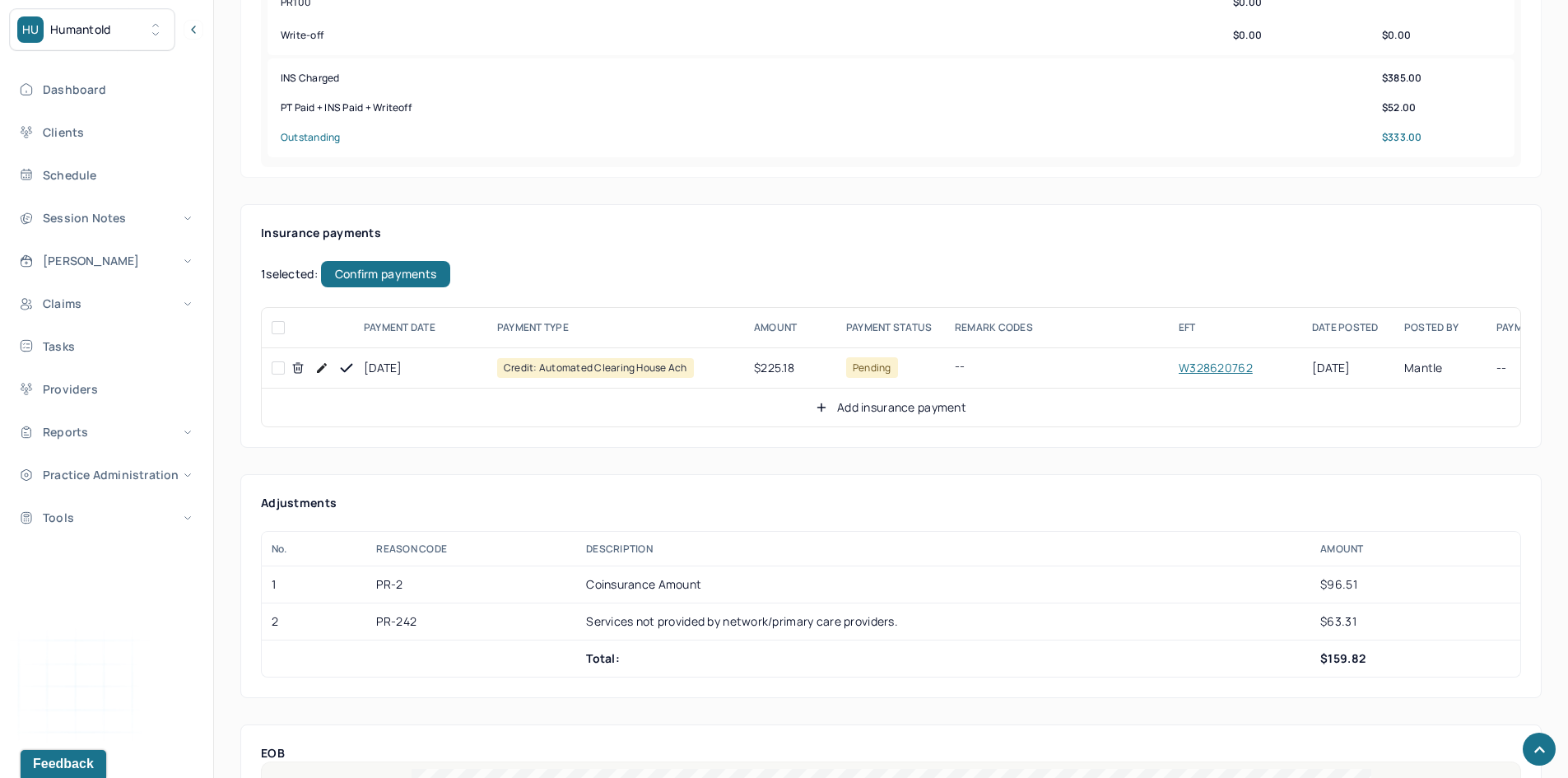 checkbox on "false" 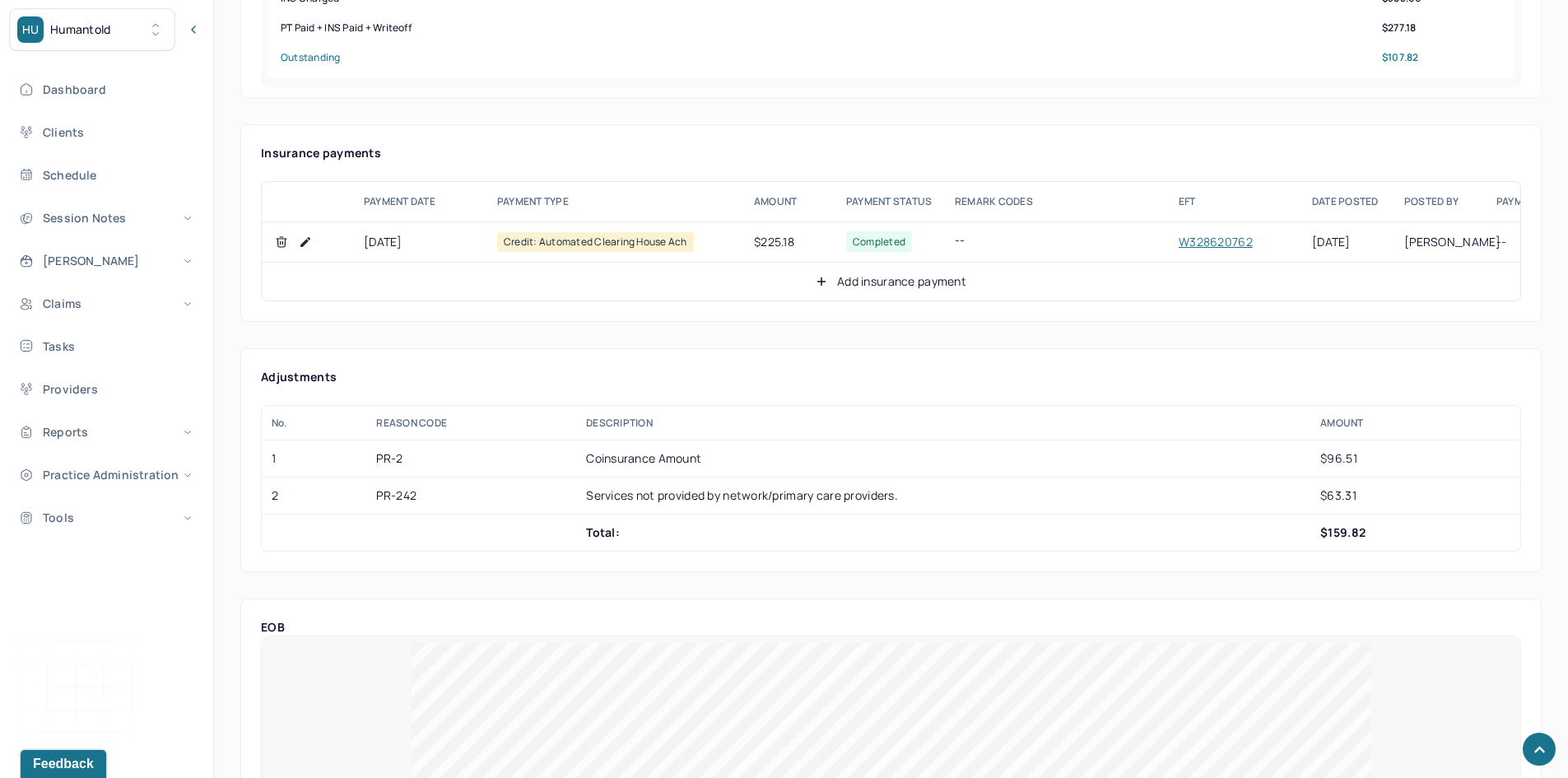 scroll, scrollTop: 906, scrollLeft: 0, axis: vertical 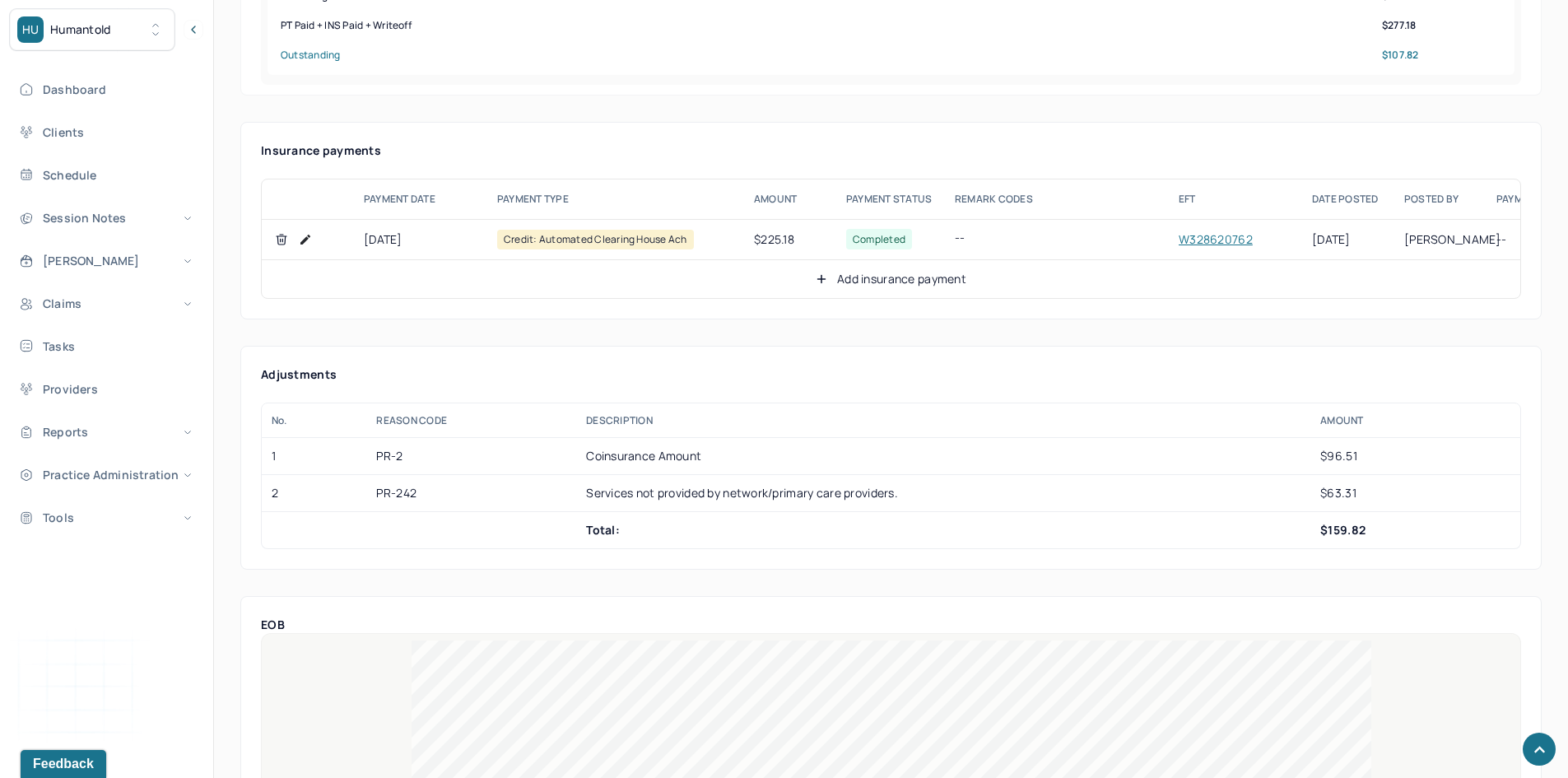 click 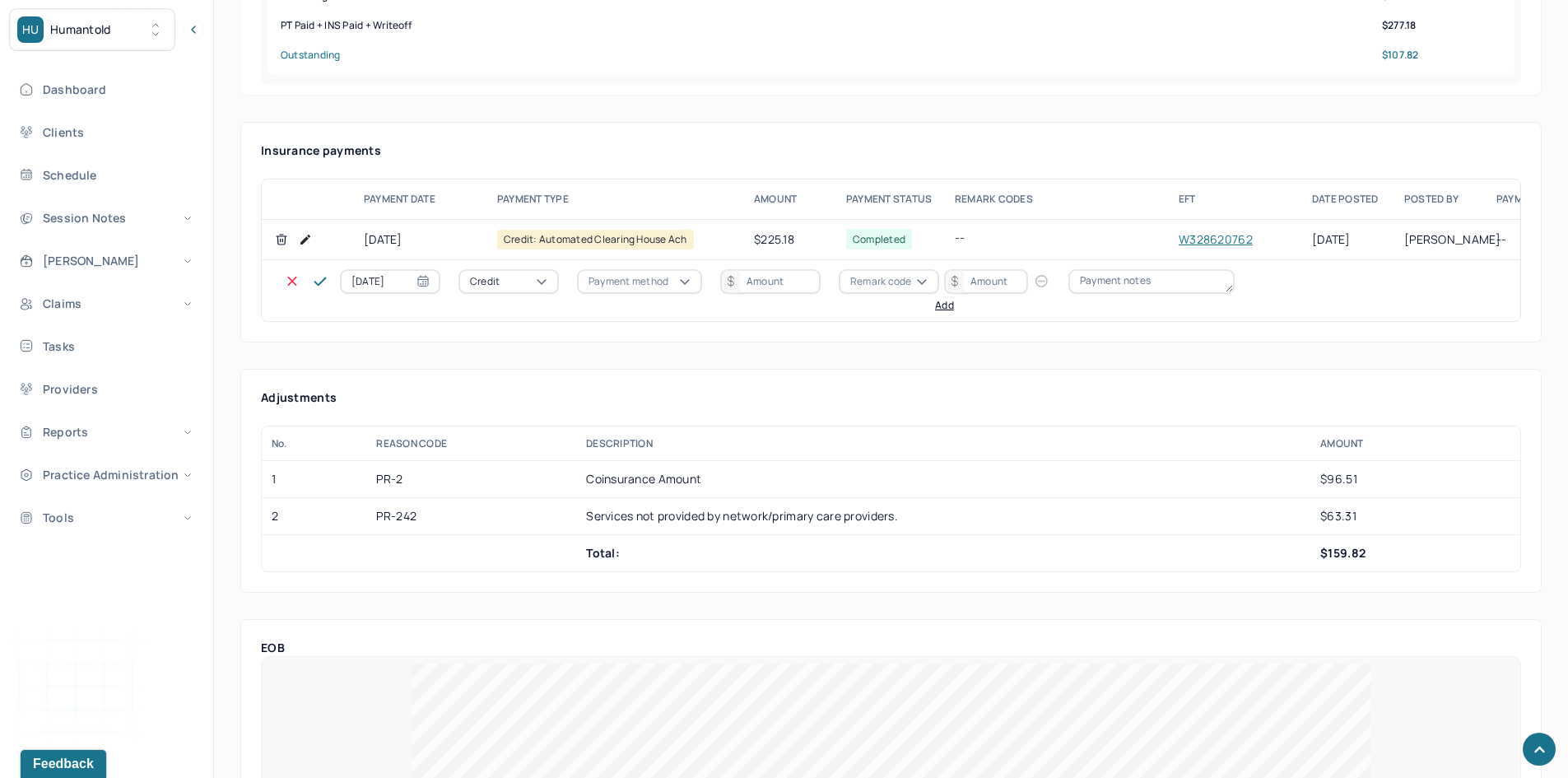 click on "Credit" at bounding box center (485, 282) 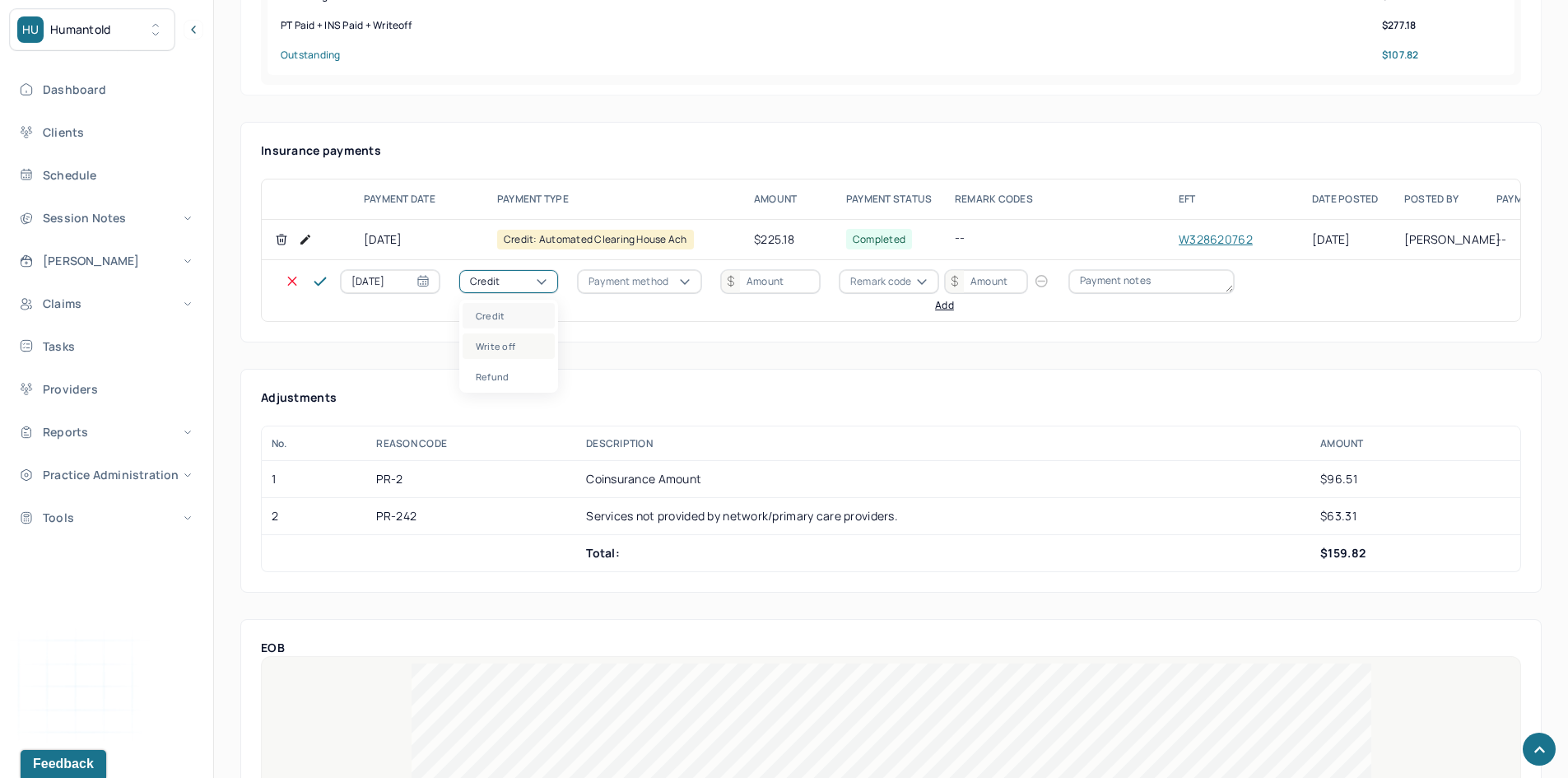 click on "Write off" at bounding box center [509, 346] 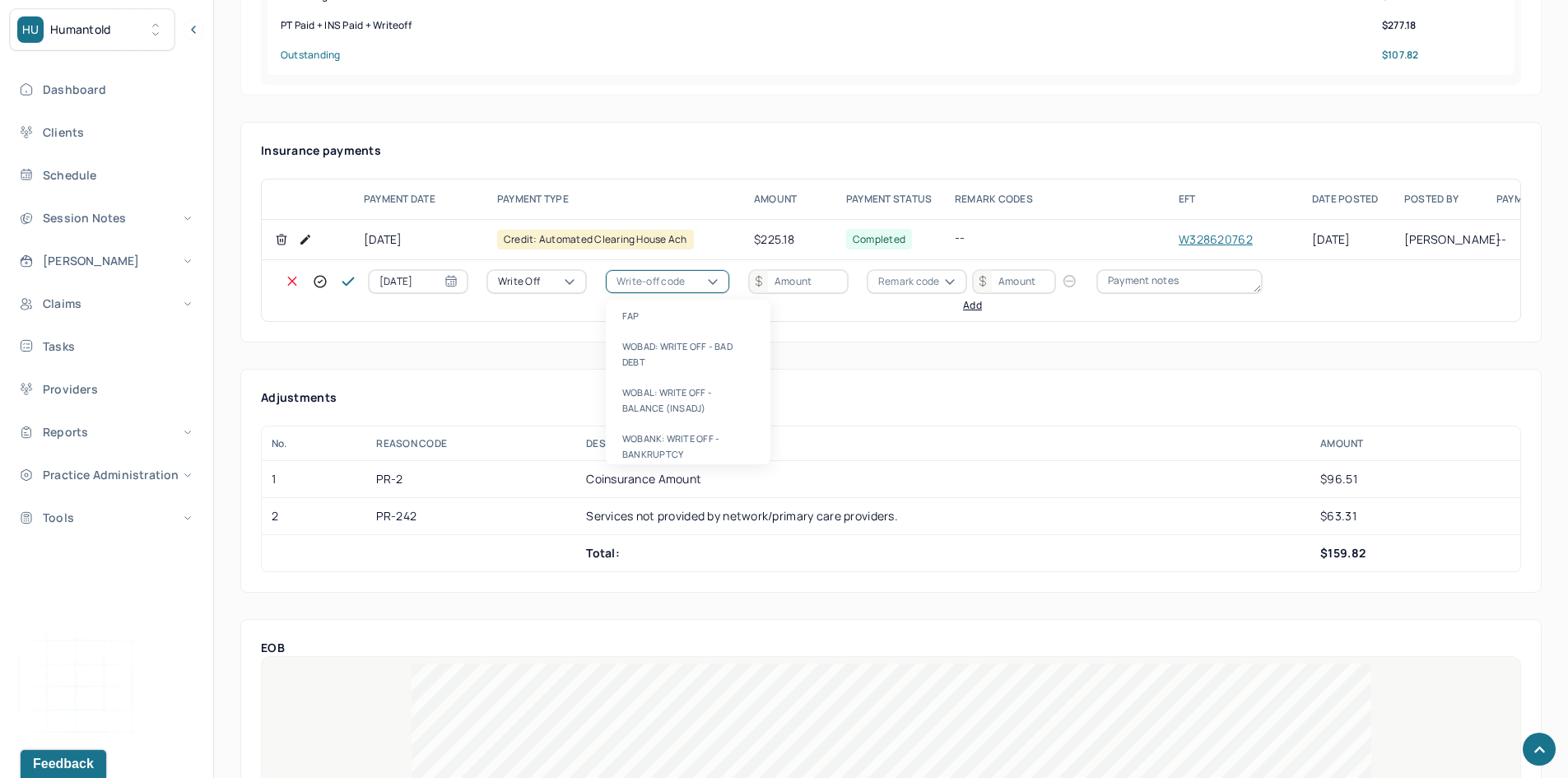 click on "Write-off code" at bounding box center (650, 282) 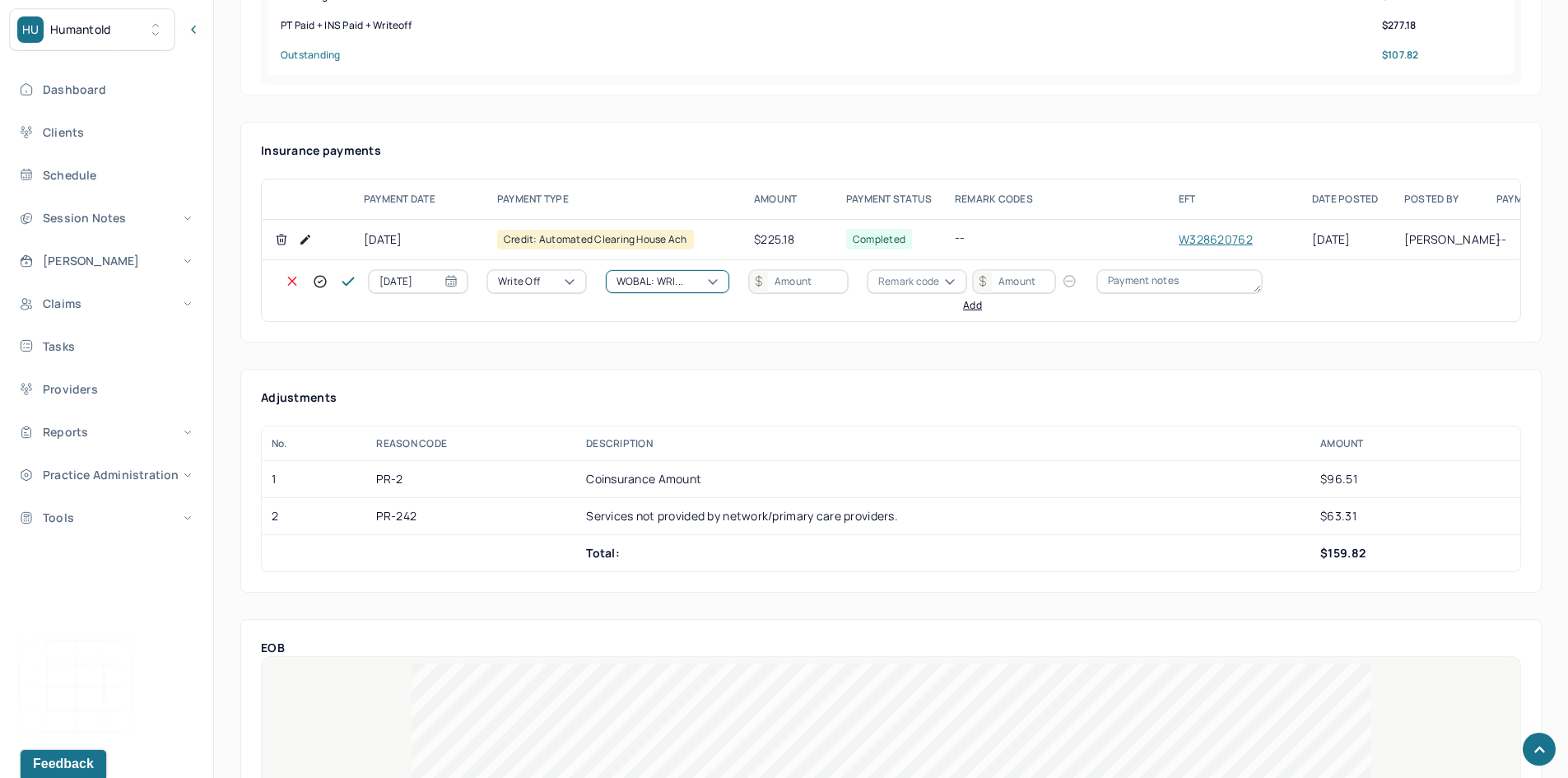 click at bounding box center [798, 282] 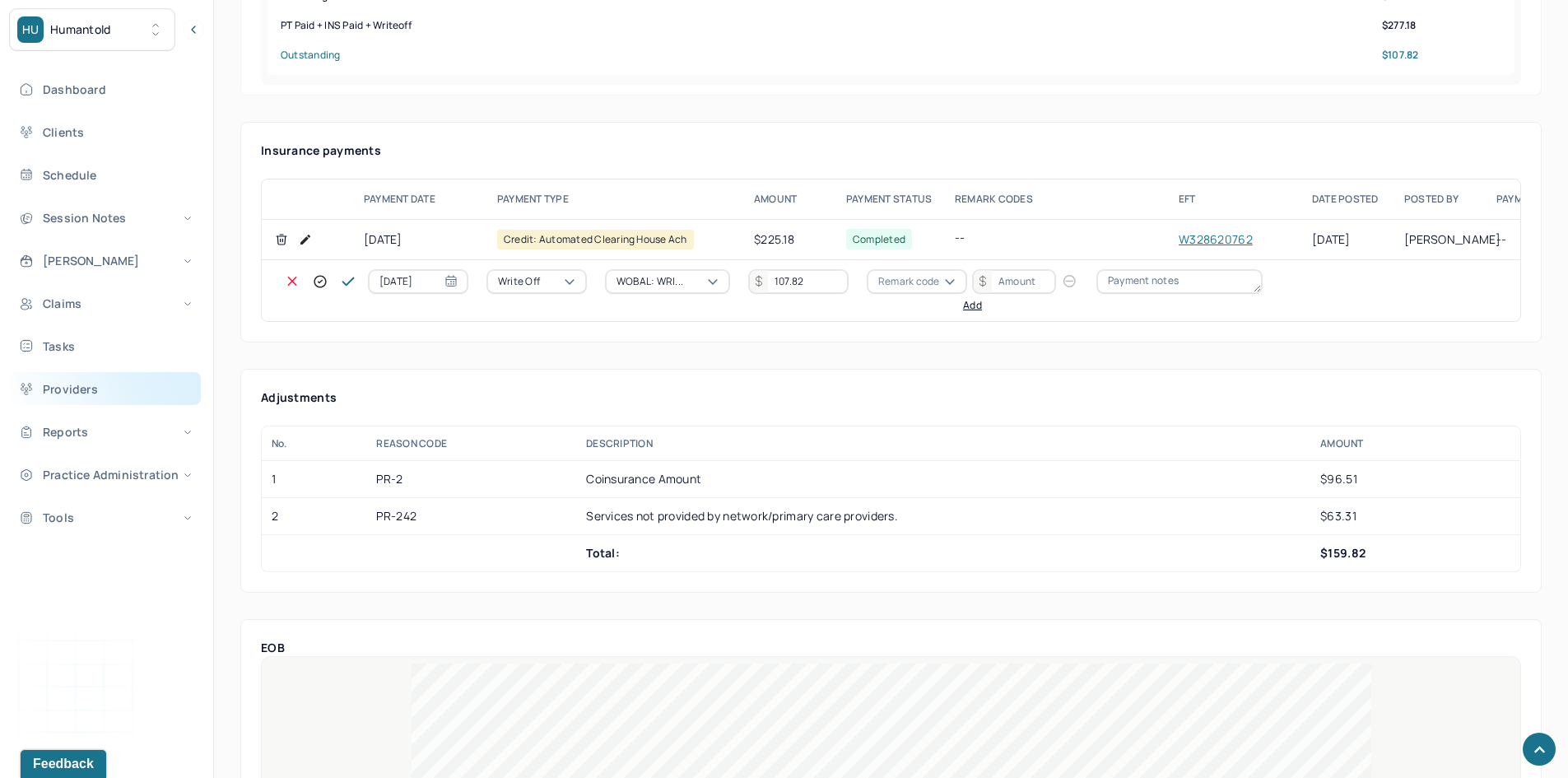 type on "107.82" 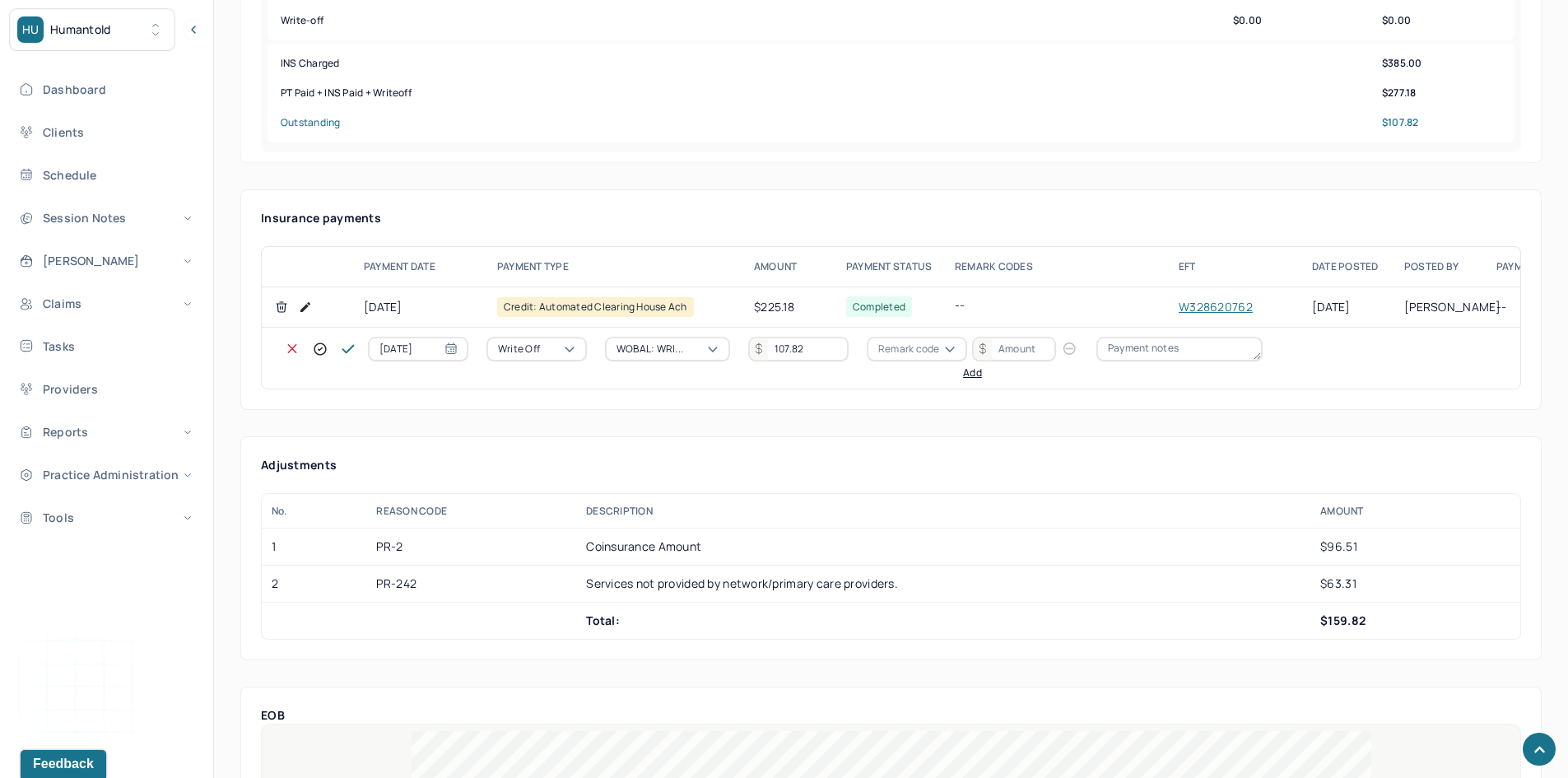 scroll, scrollTop: 906, scrollLeft: 0, axis: vertical 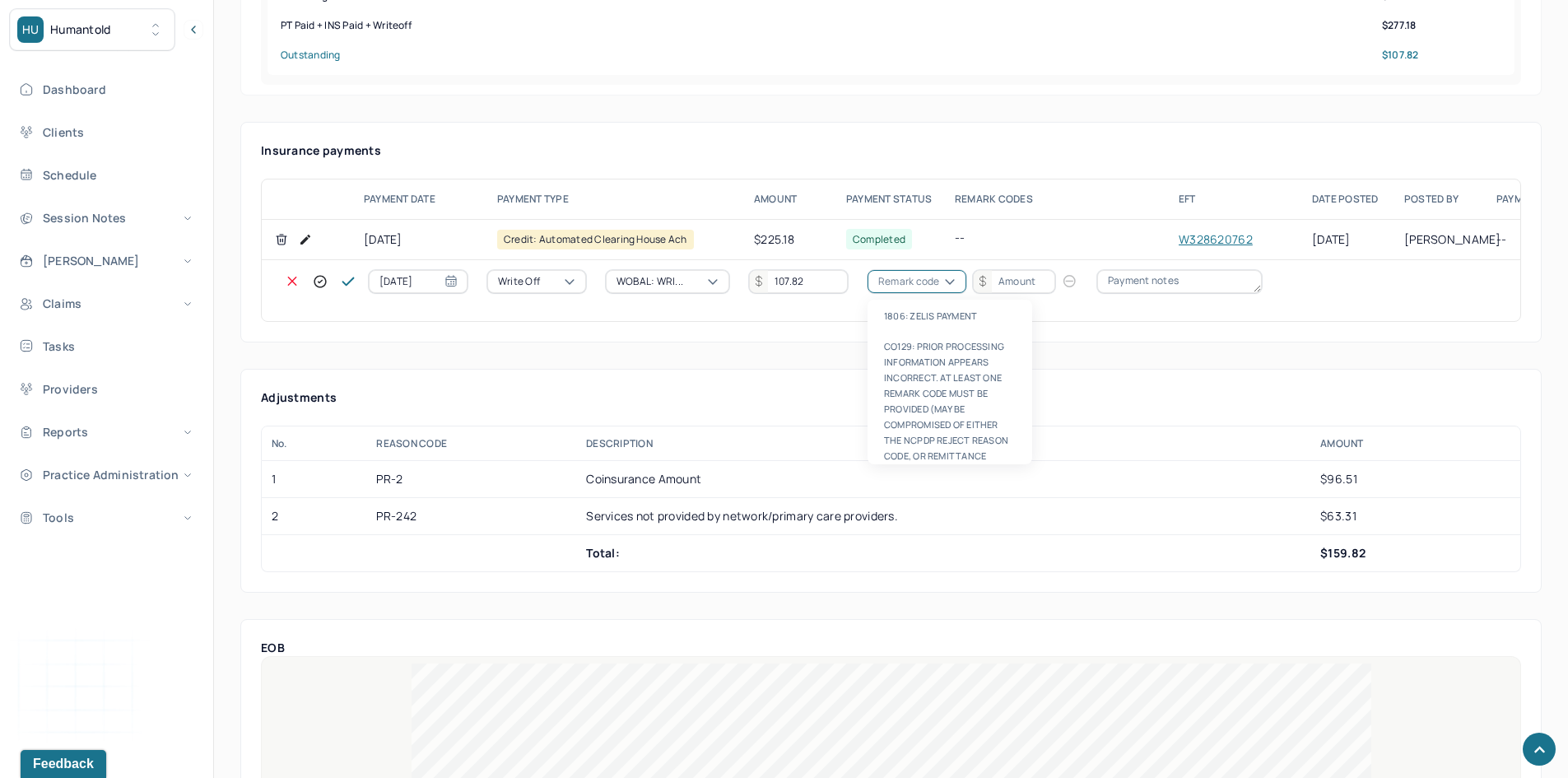 click on "Remark code" at bounding box center (909, 282) 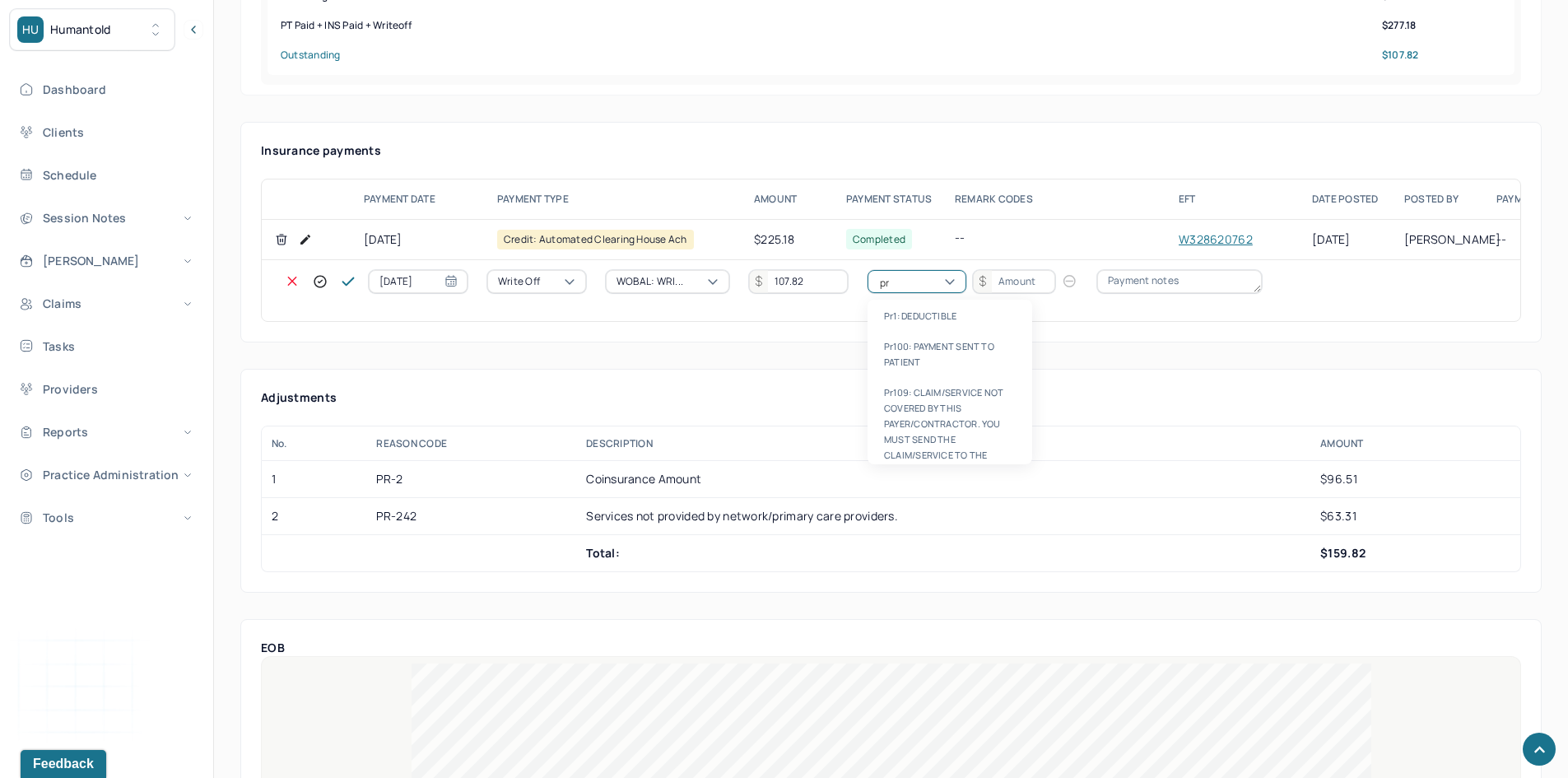 type on "pr2" 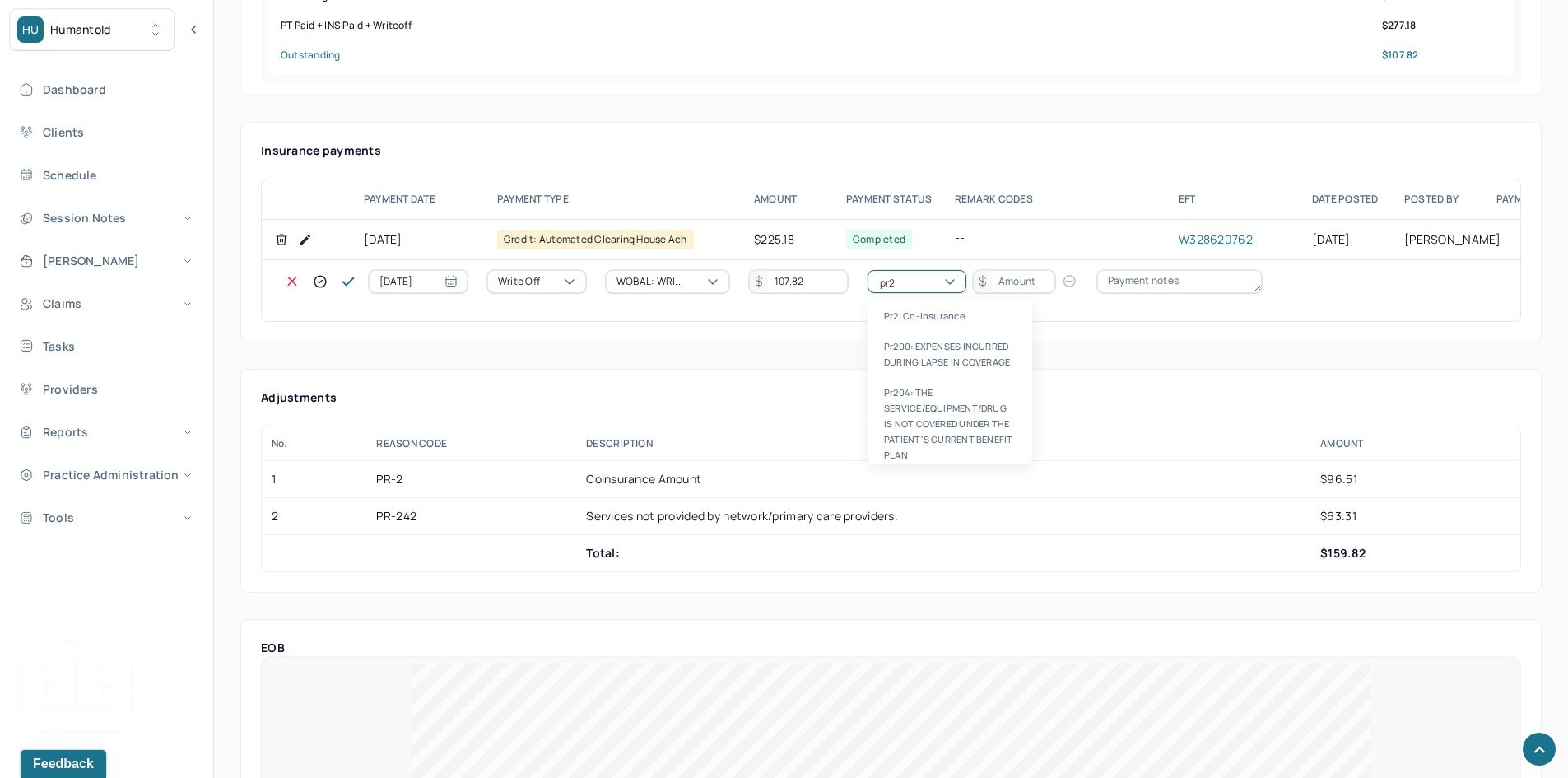 type 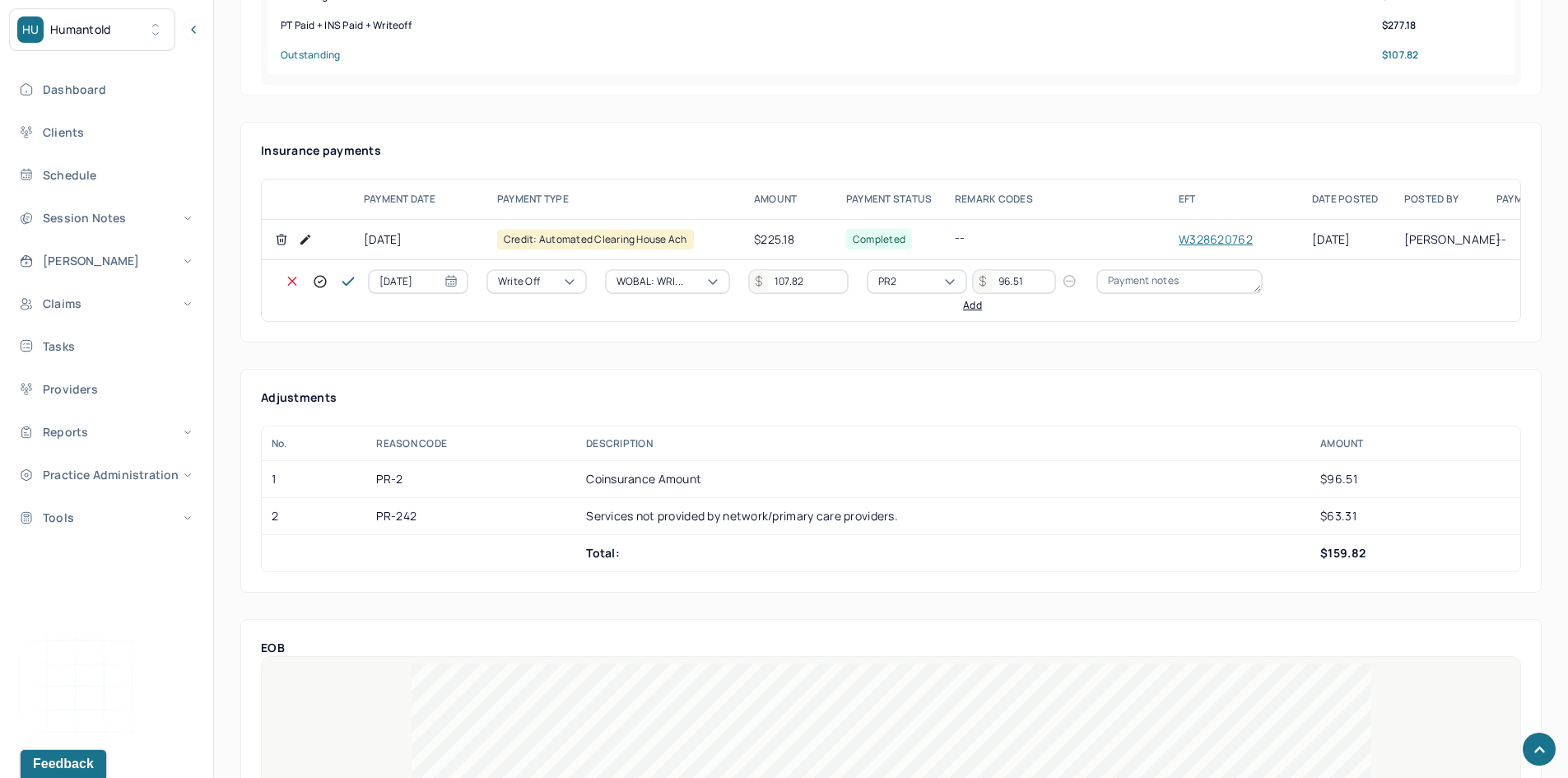 type on "96.51" 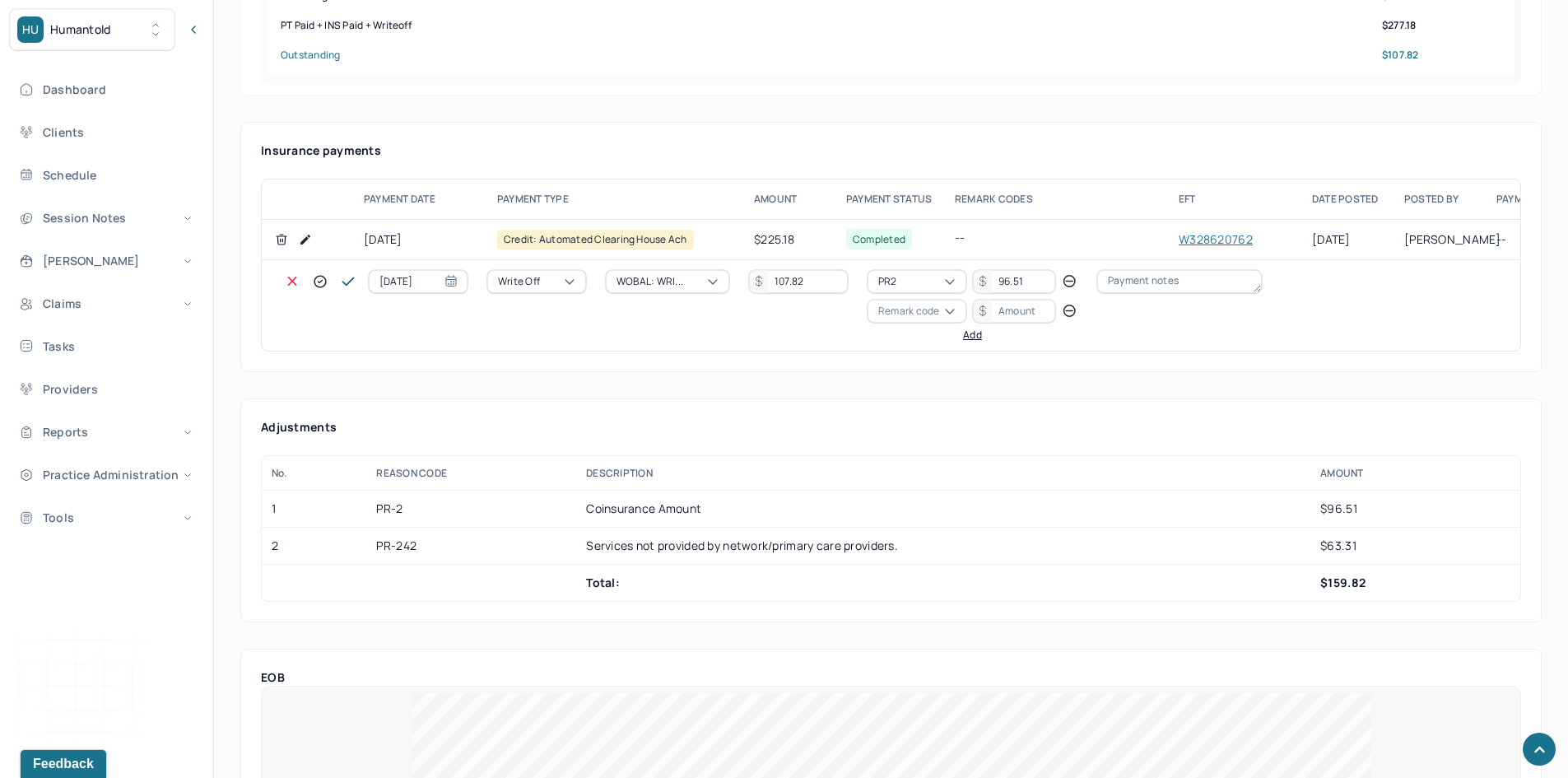 click on "Remark code" at bounding box center [909, 311] 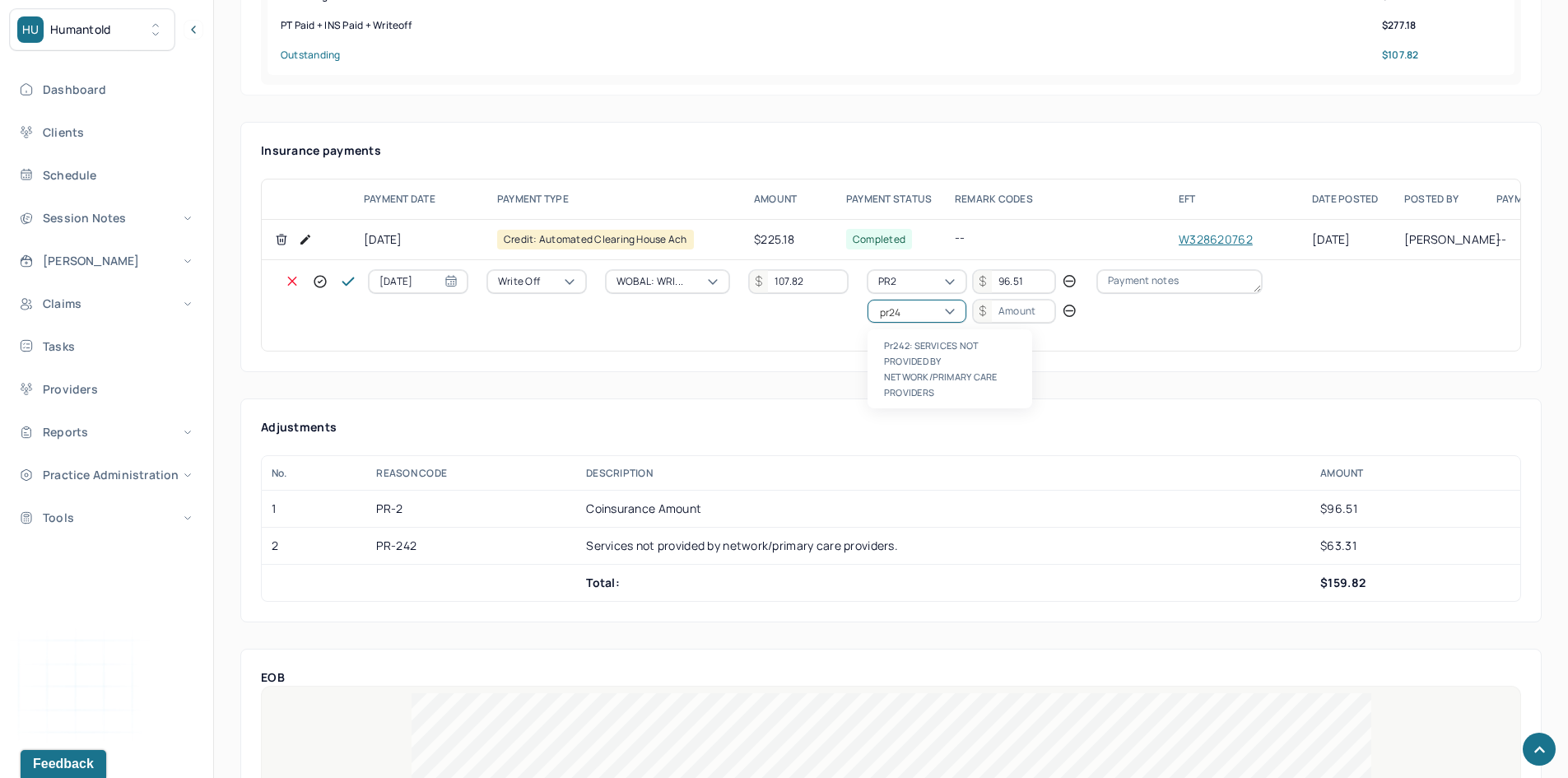 scroll, scrollTop: 0, scrollLeft: 0, axis: both 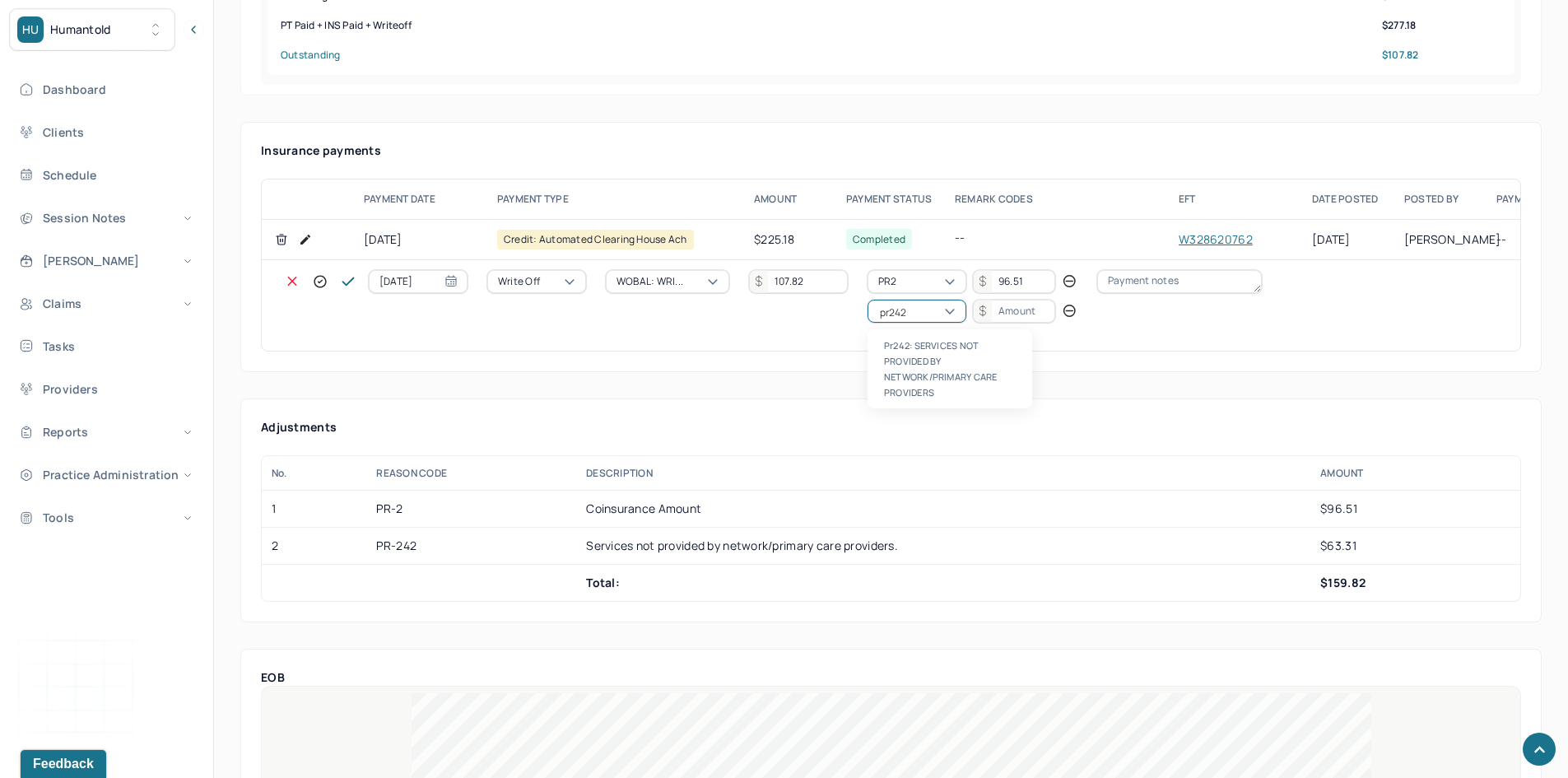 type 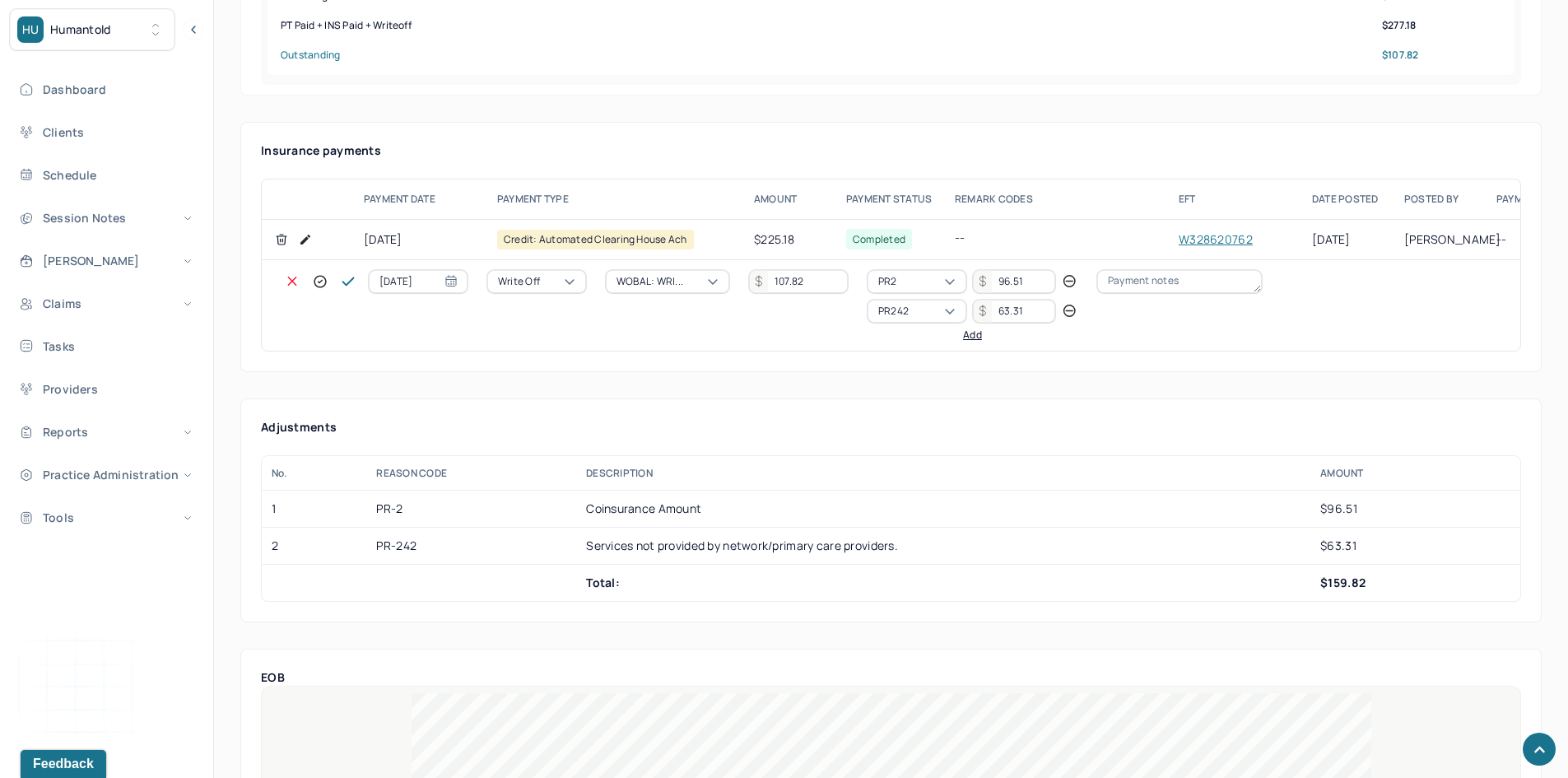 type on "63.31" 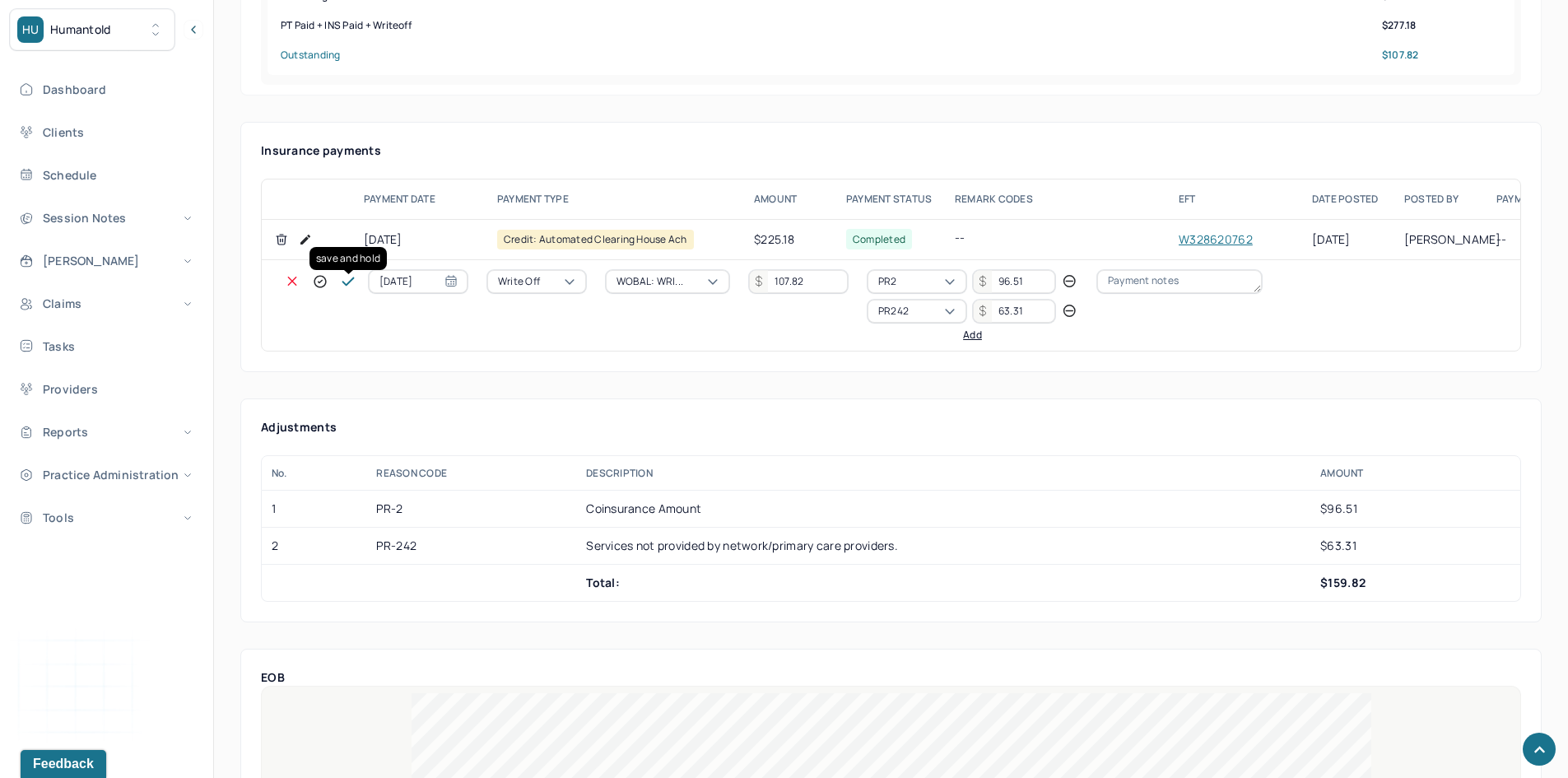 click 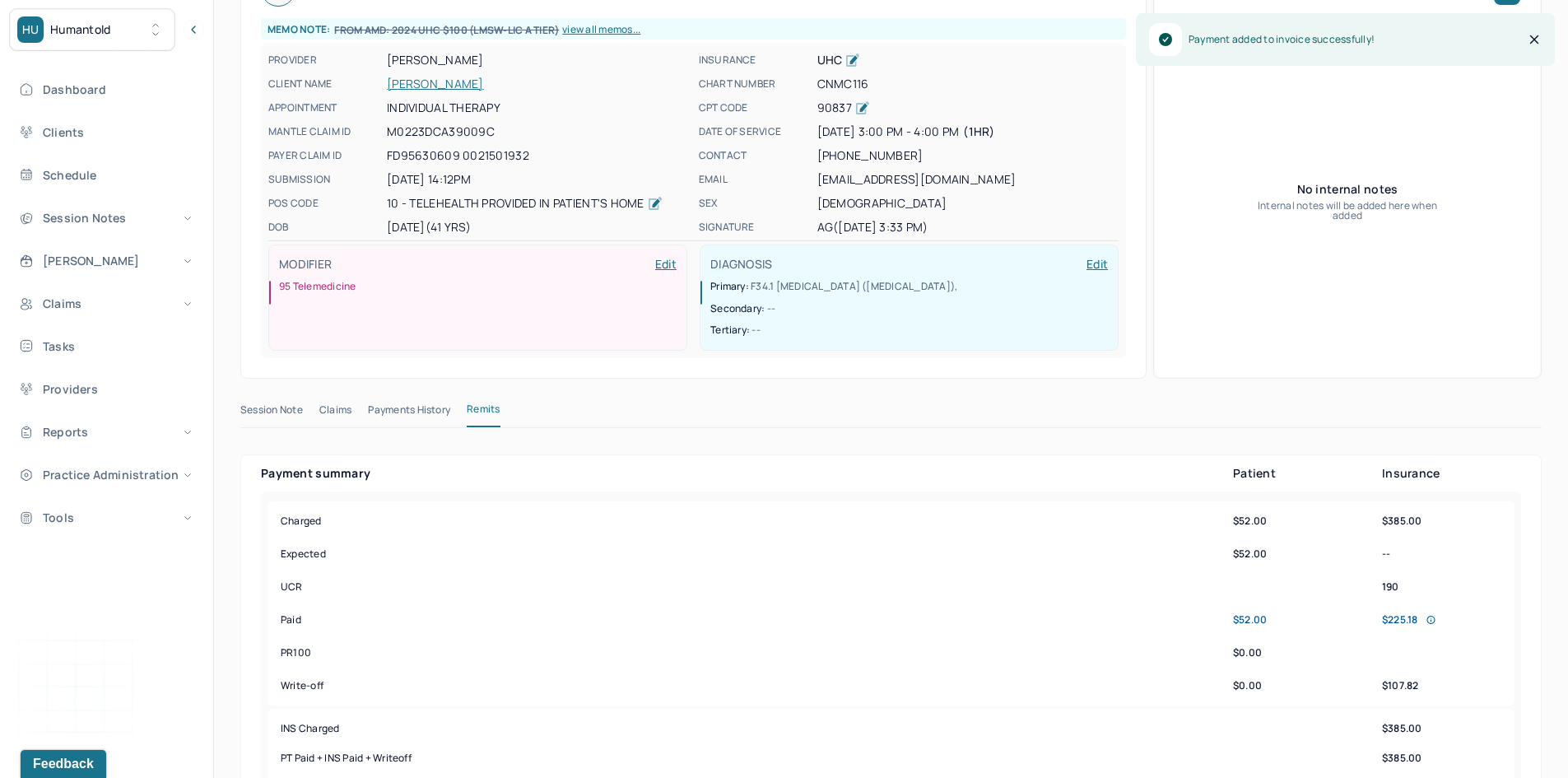 scroll, scrollTop: 0, scrollLeft: 0, axis: both 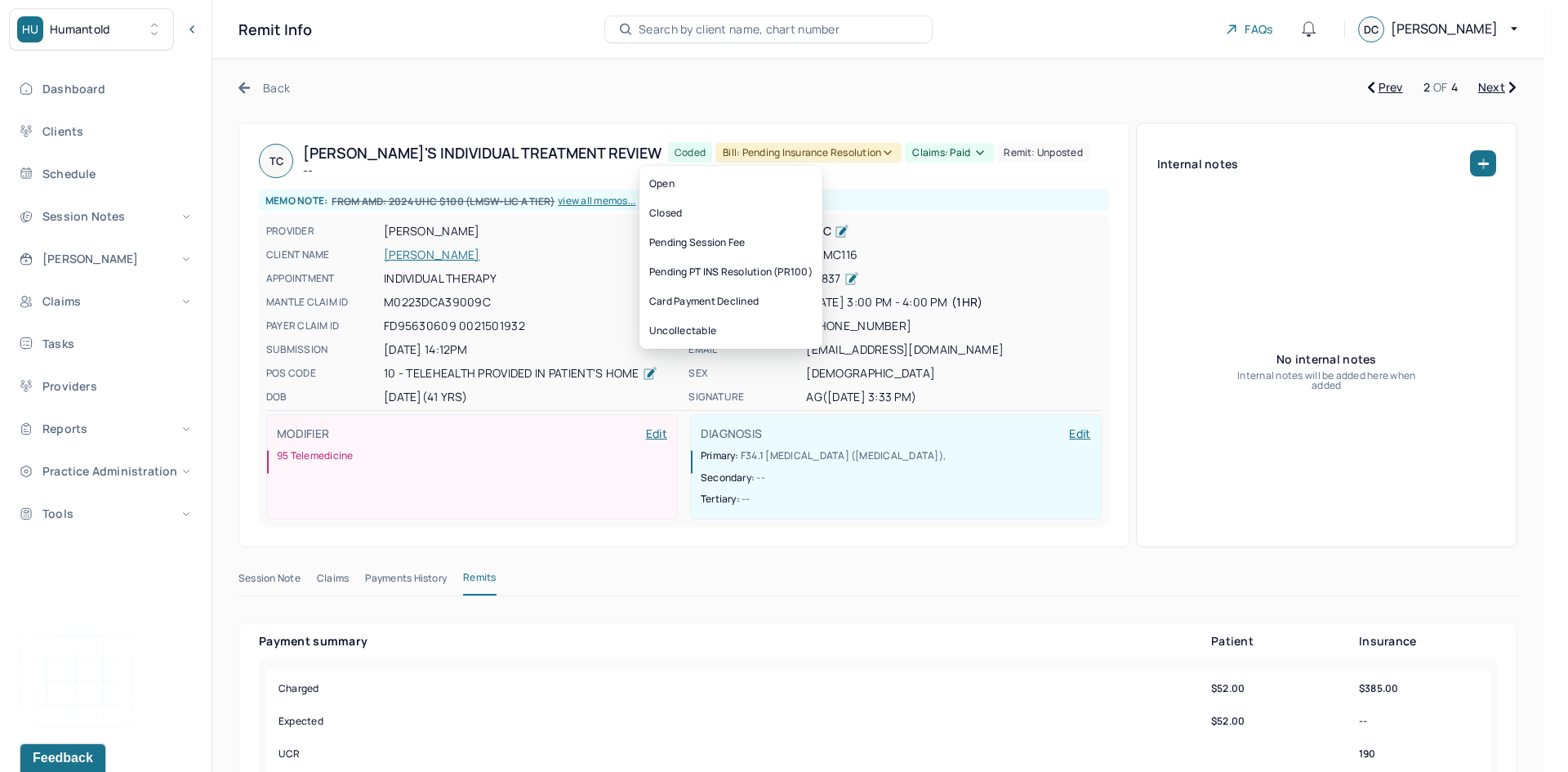 click on "Bill: Pending Insurance Resolution" at bounding box center (808, 153) 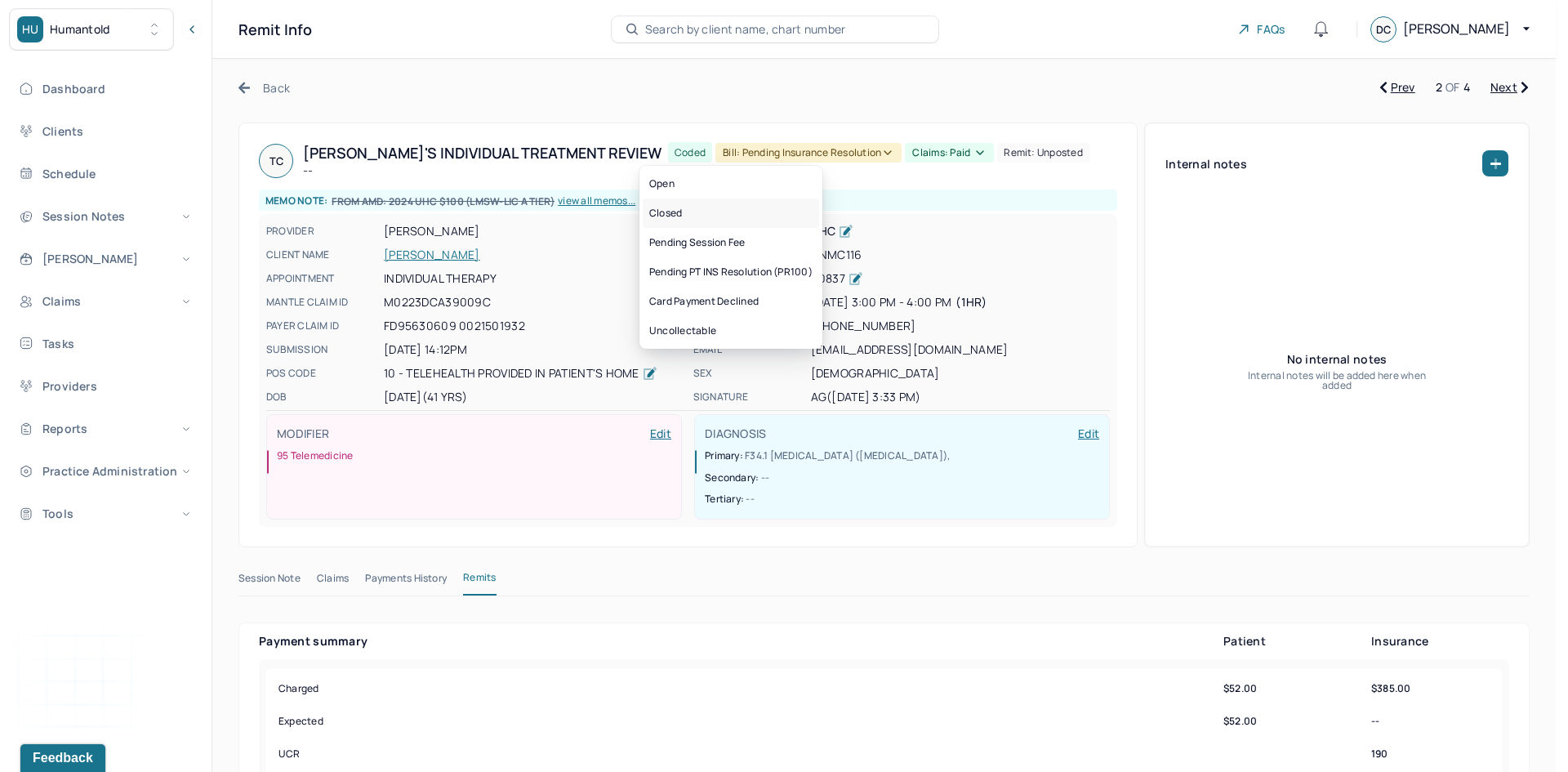 click on "Closed" at bounding box center (731, 213) 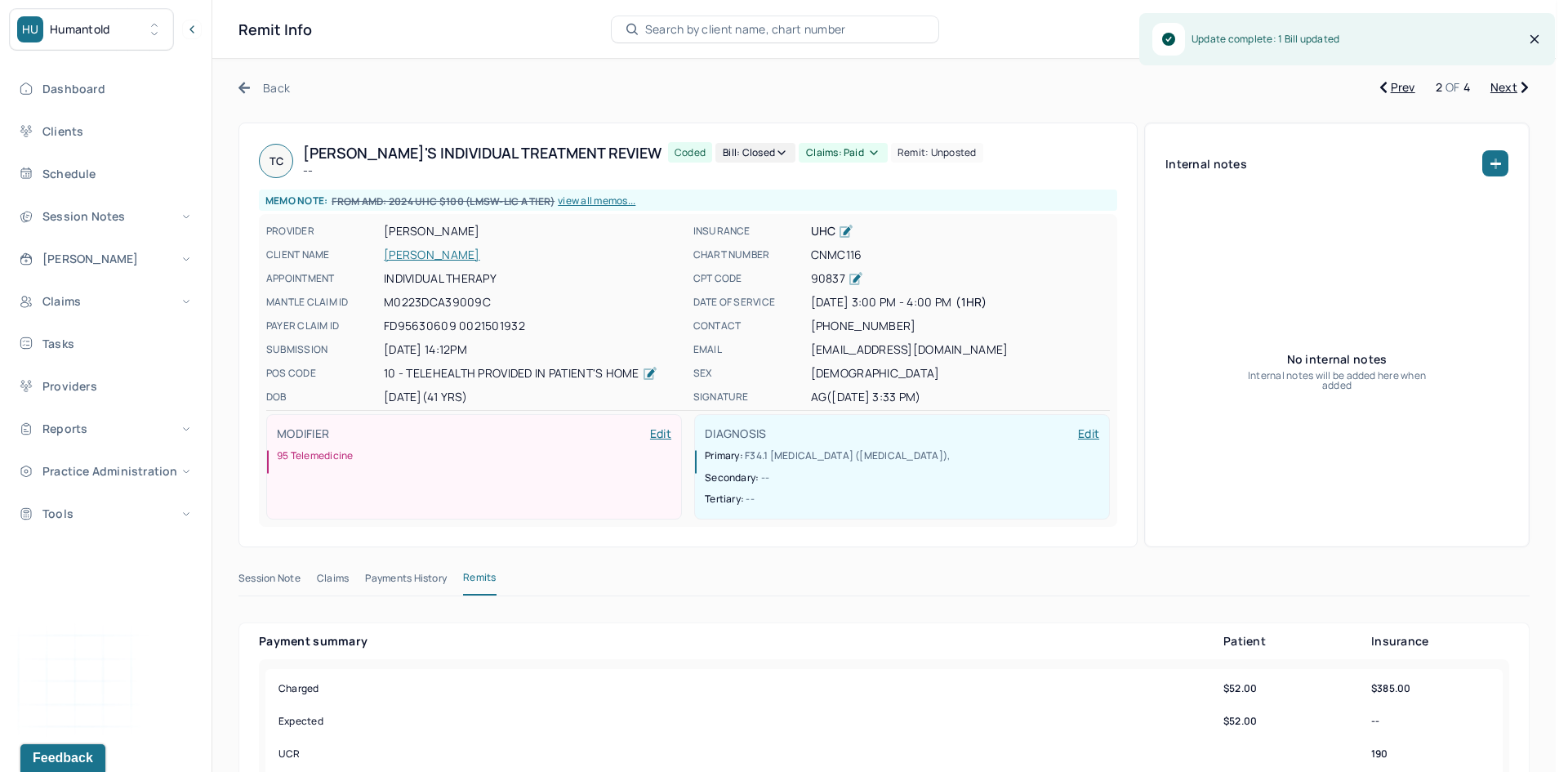 click on "Claims: paid" at bounding box center (843, 153) 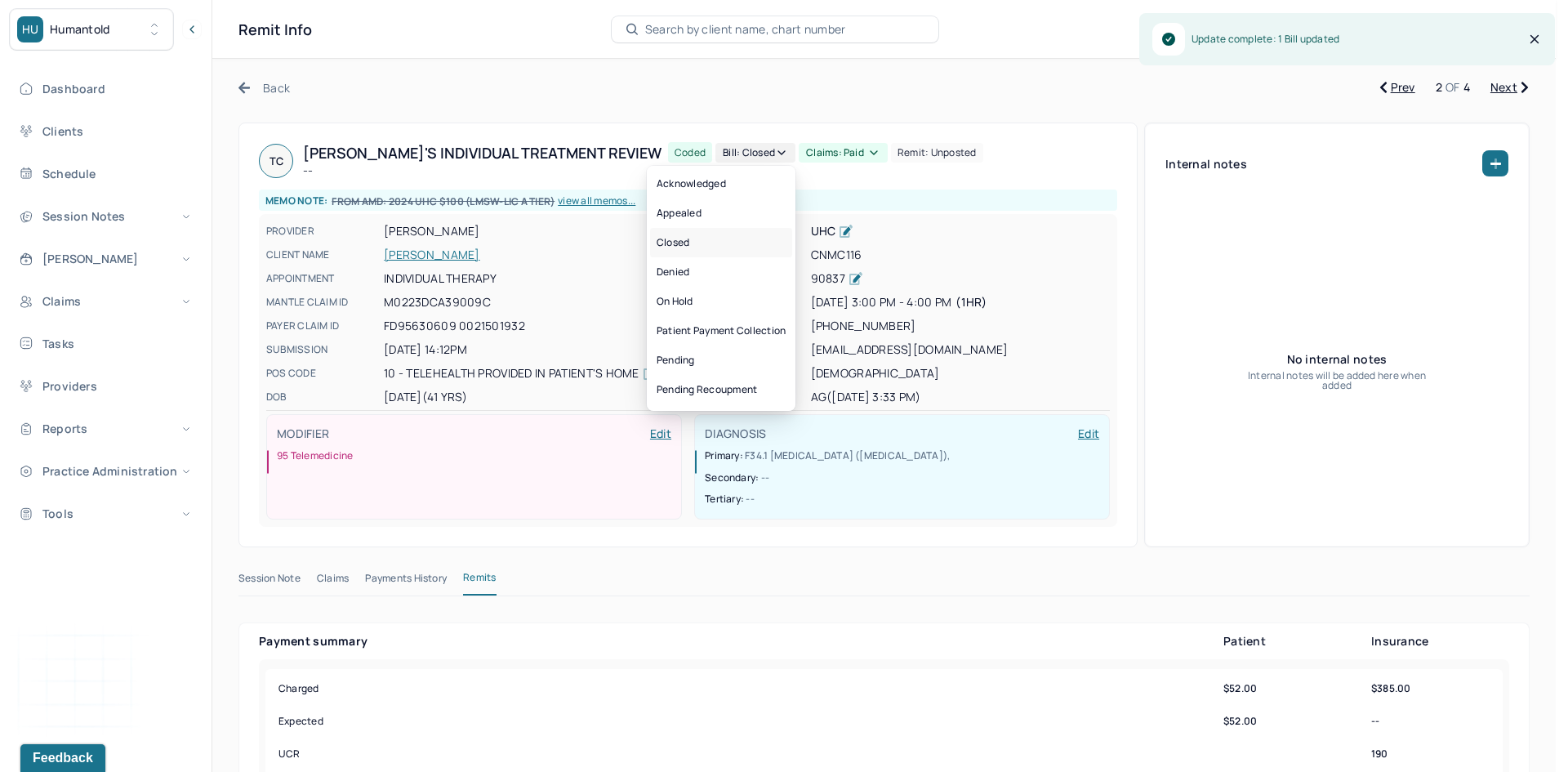 click on "Closed" at bounding box center (721, 243) 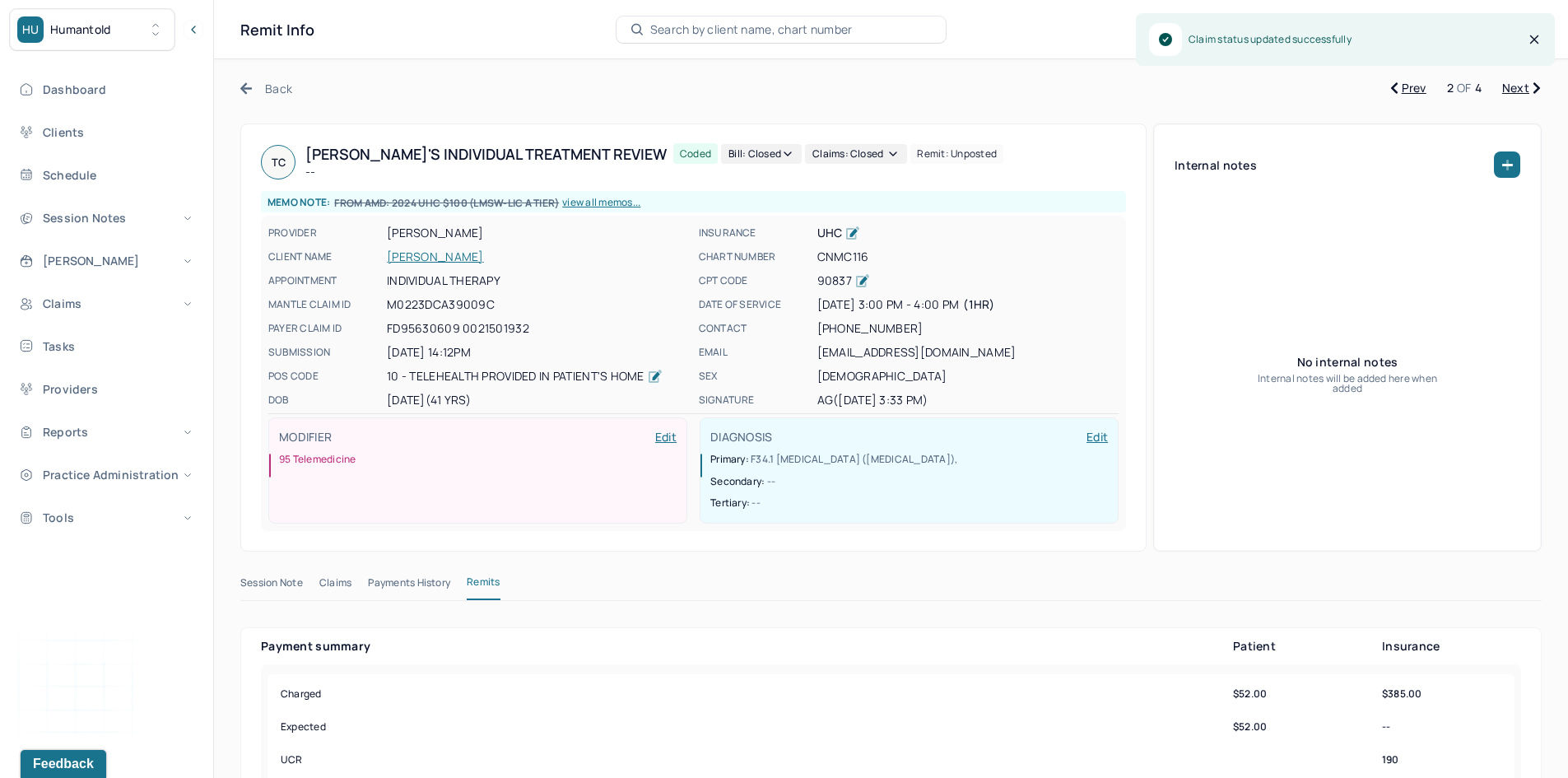 click on "Next" at bounding box center [1521, 88] 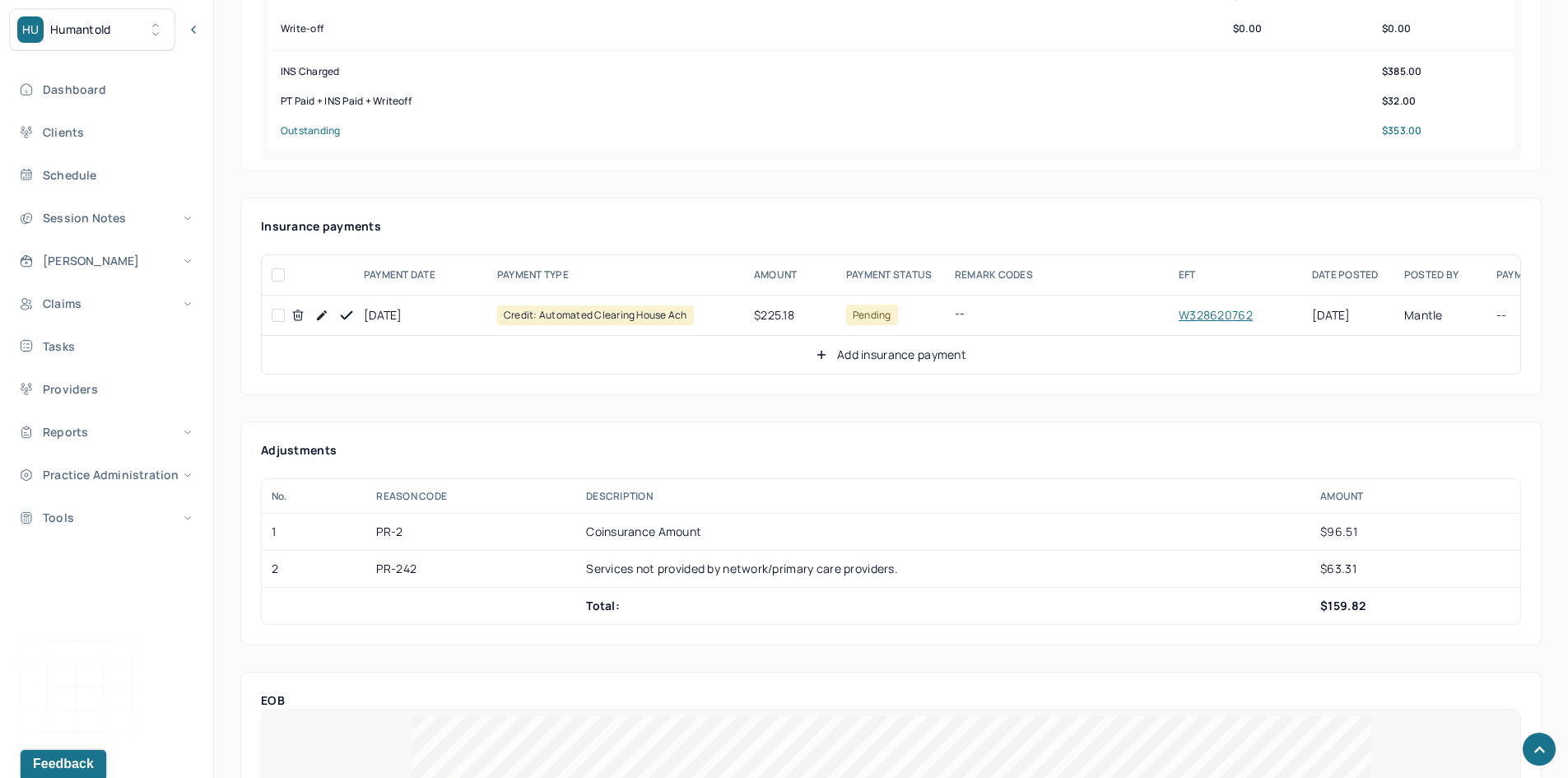 scroll, scrollTop: 659, scrollLeft: 0, axis: vertical 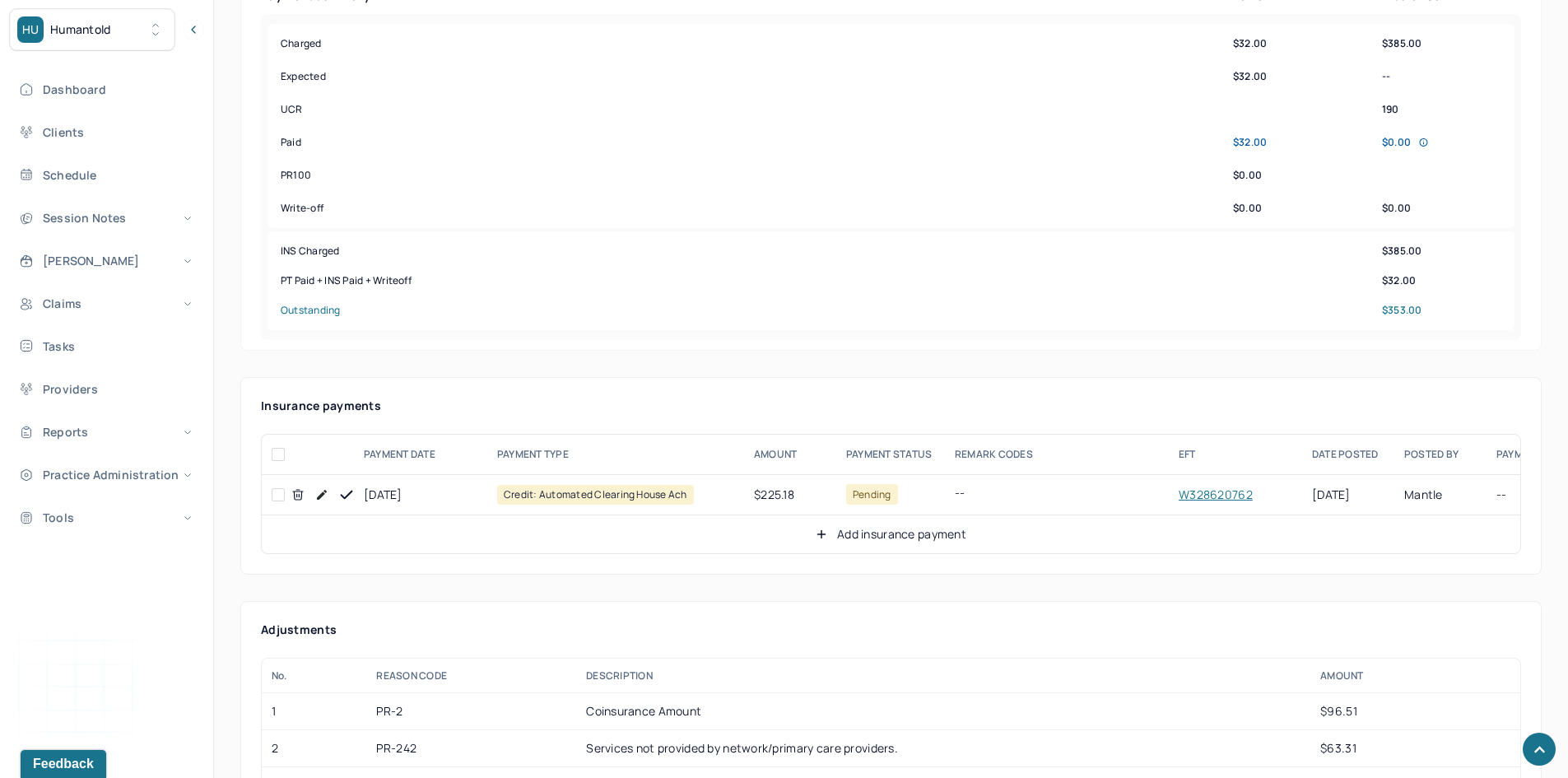 click at bounding box center (278, 495) 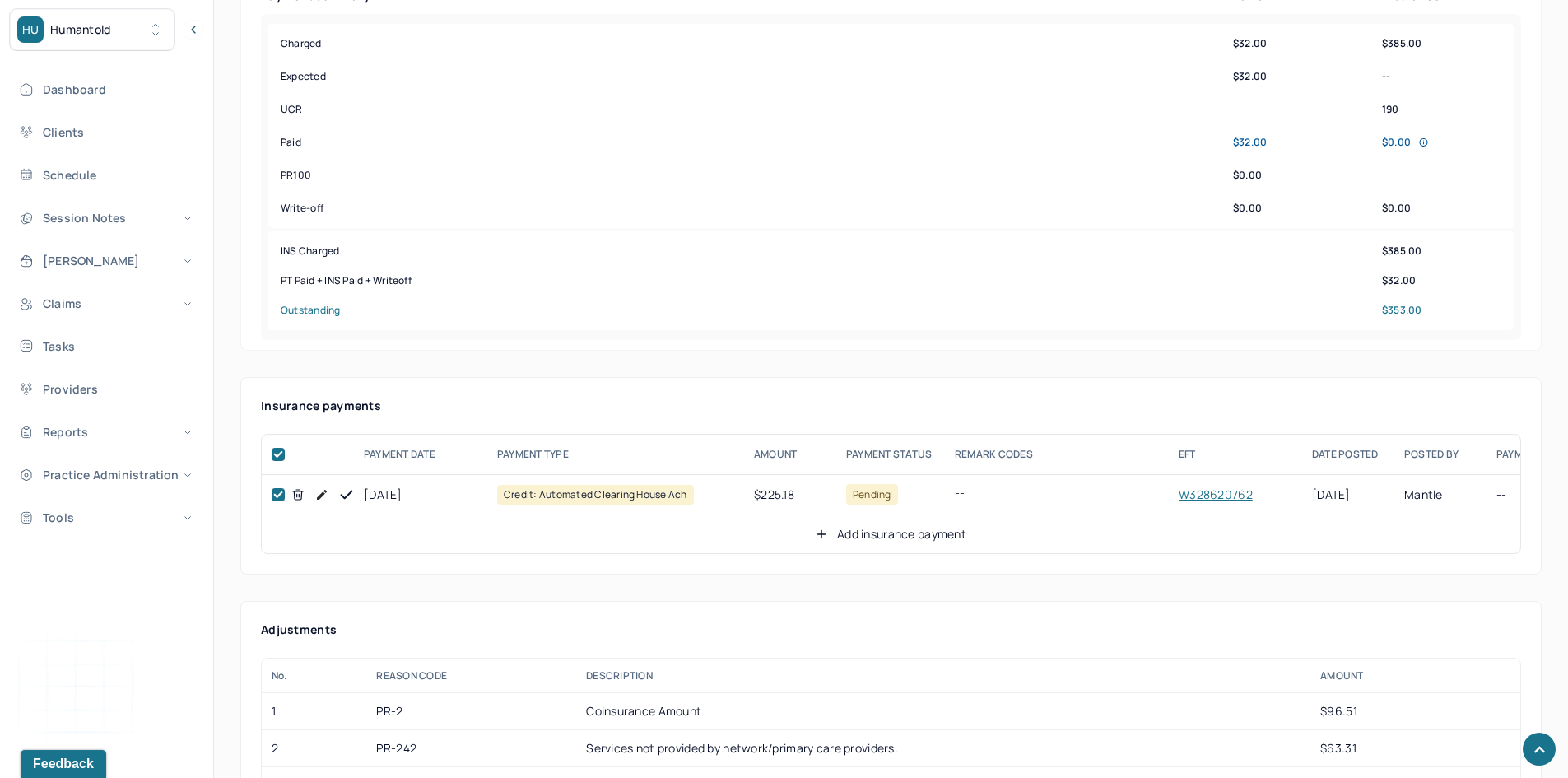 checkbox on "true" 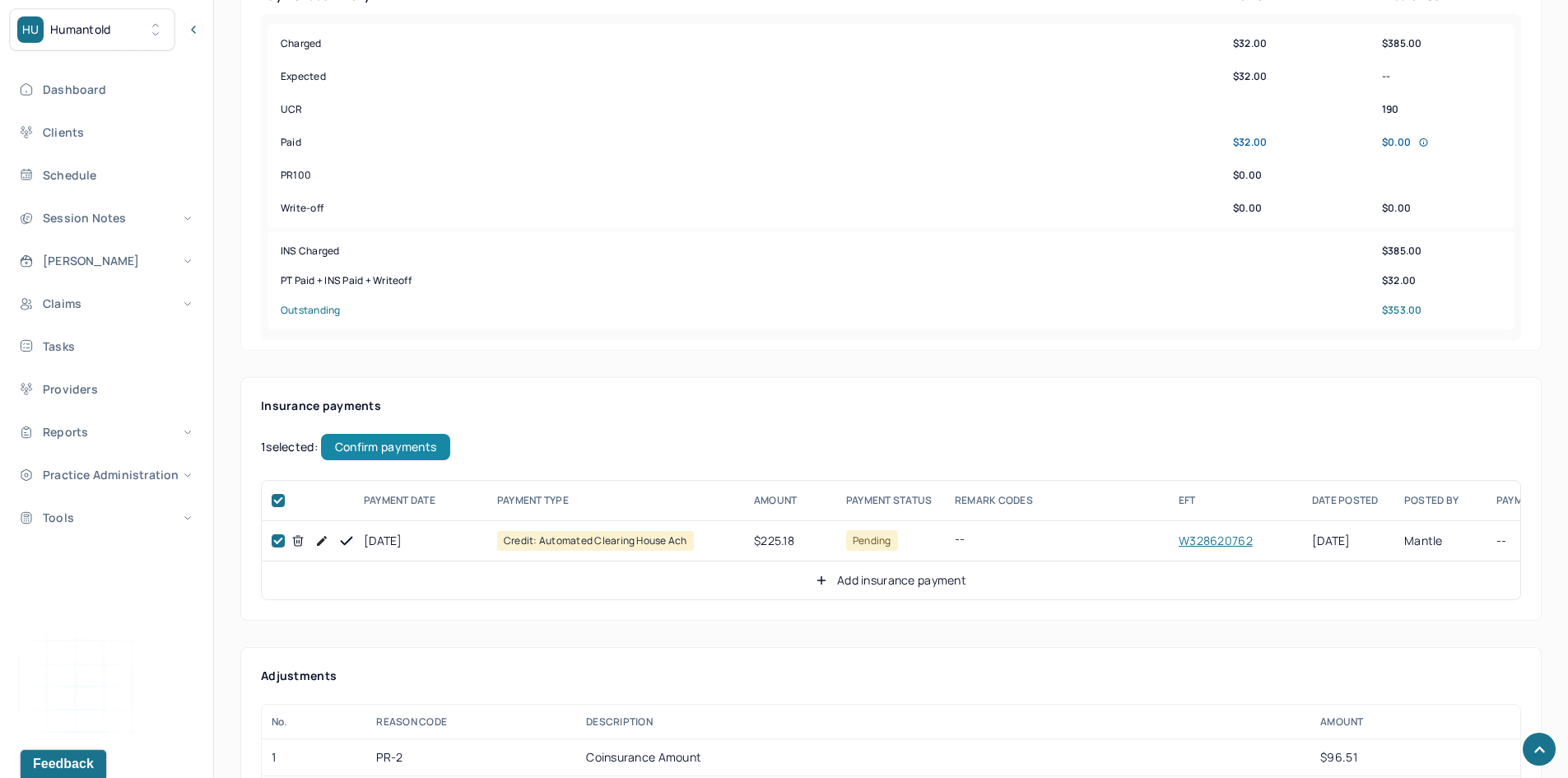 click on "Confirm payments" at bounding box center [385, 447] 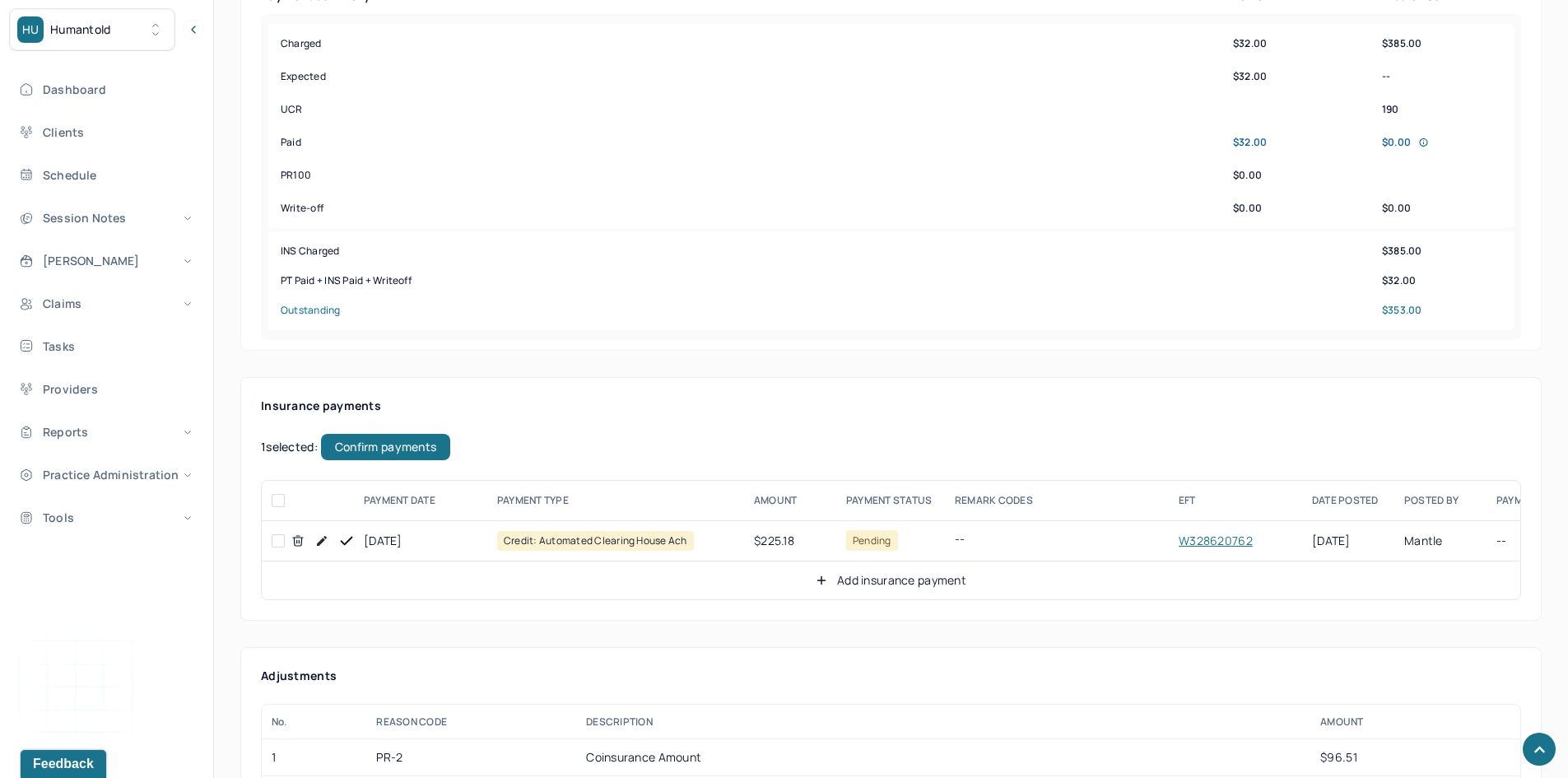 checkbox on "false" 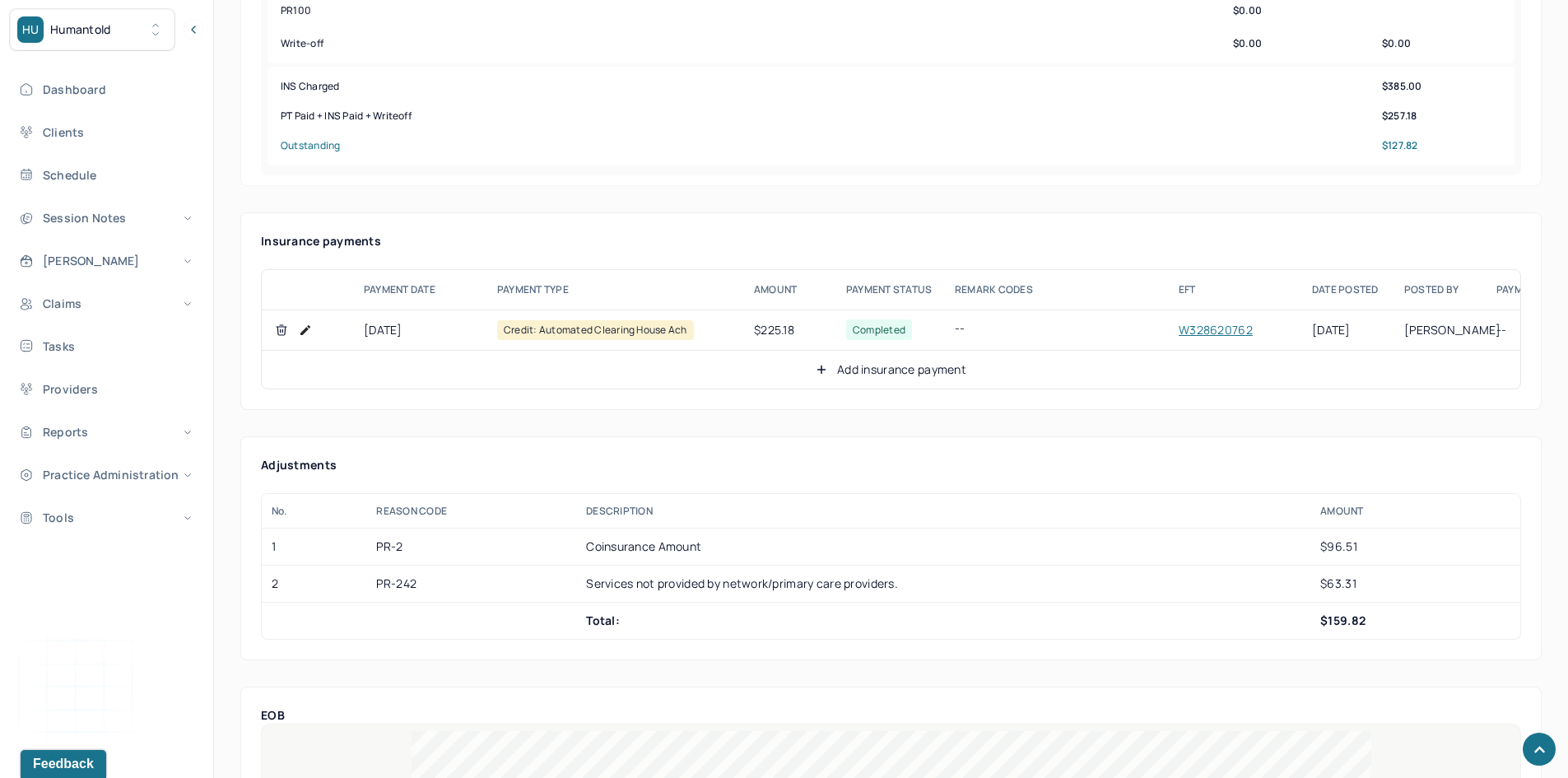 scroll, scrollTop: 906, scrollLeft: 0, axis: vertical 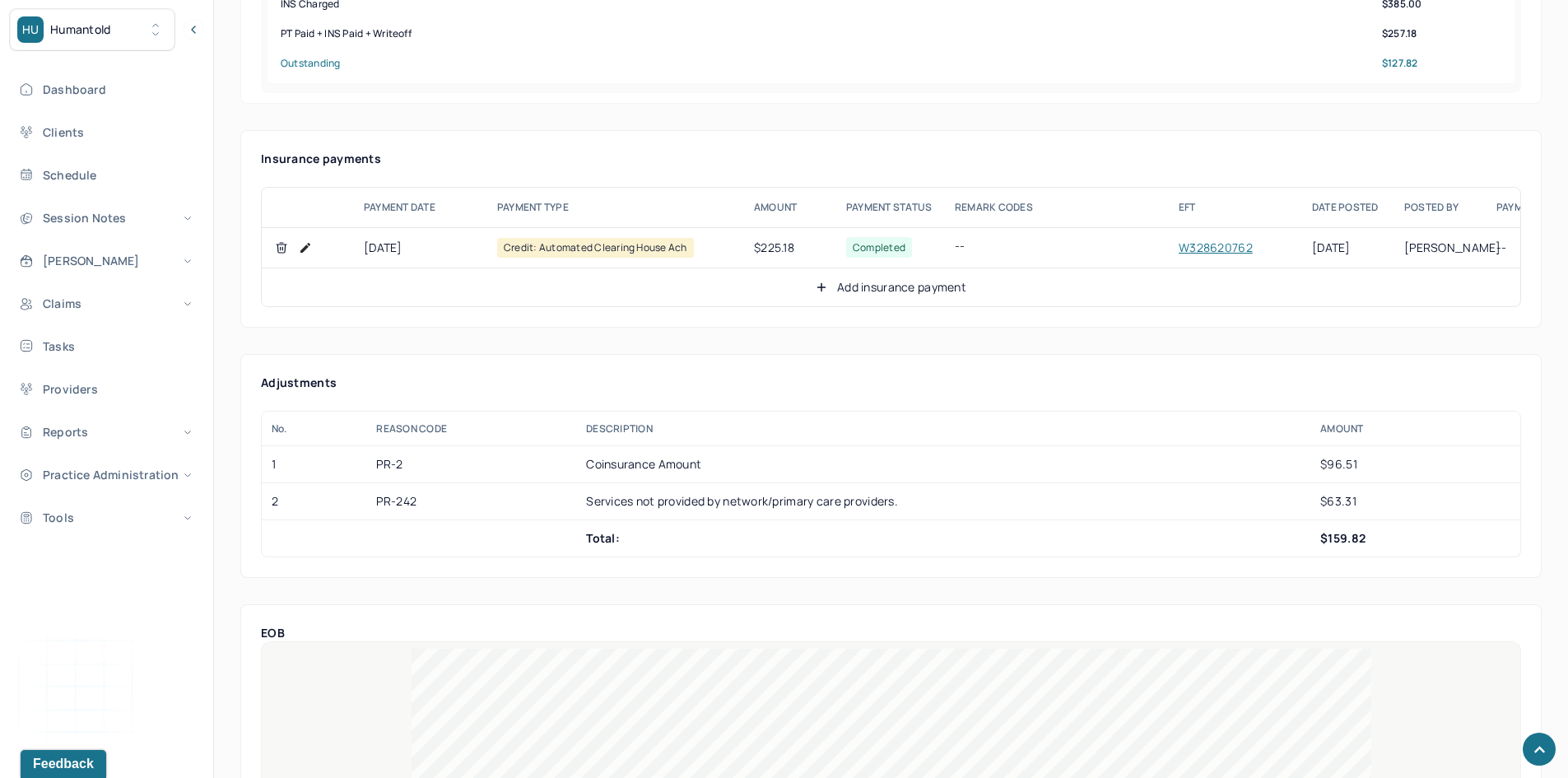 click 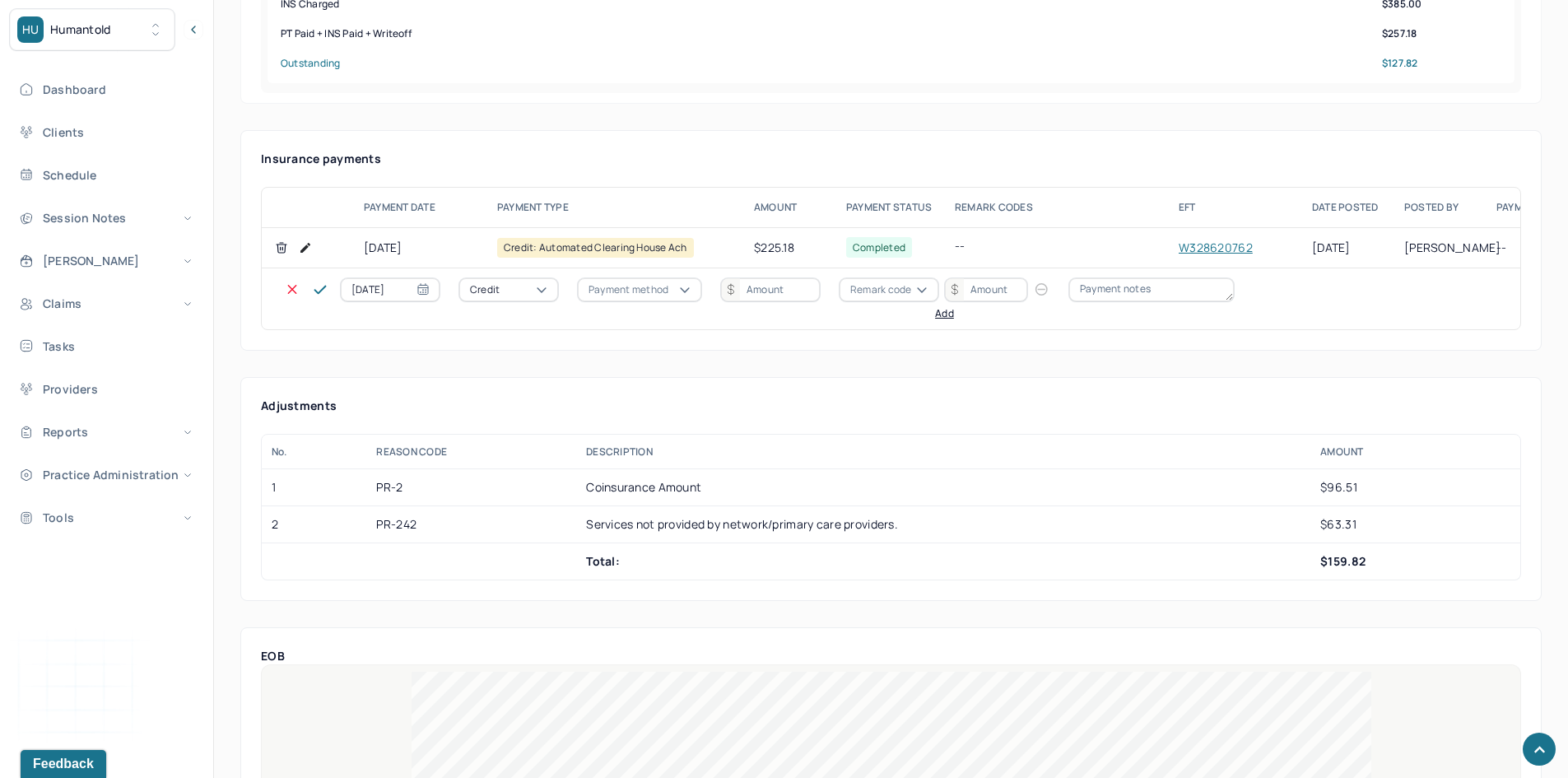 click 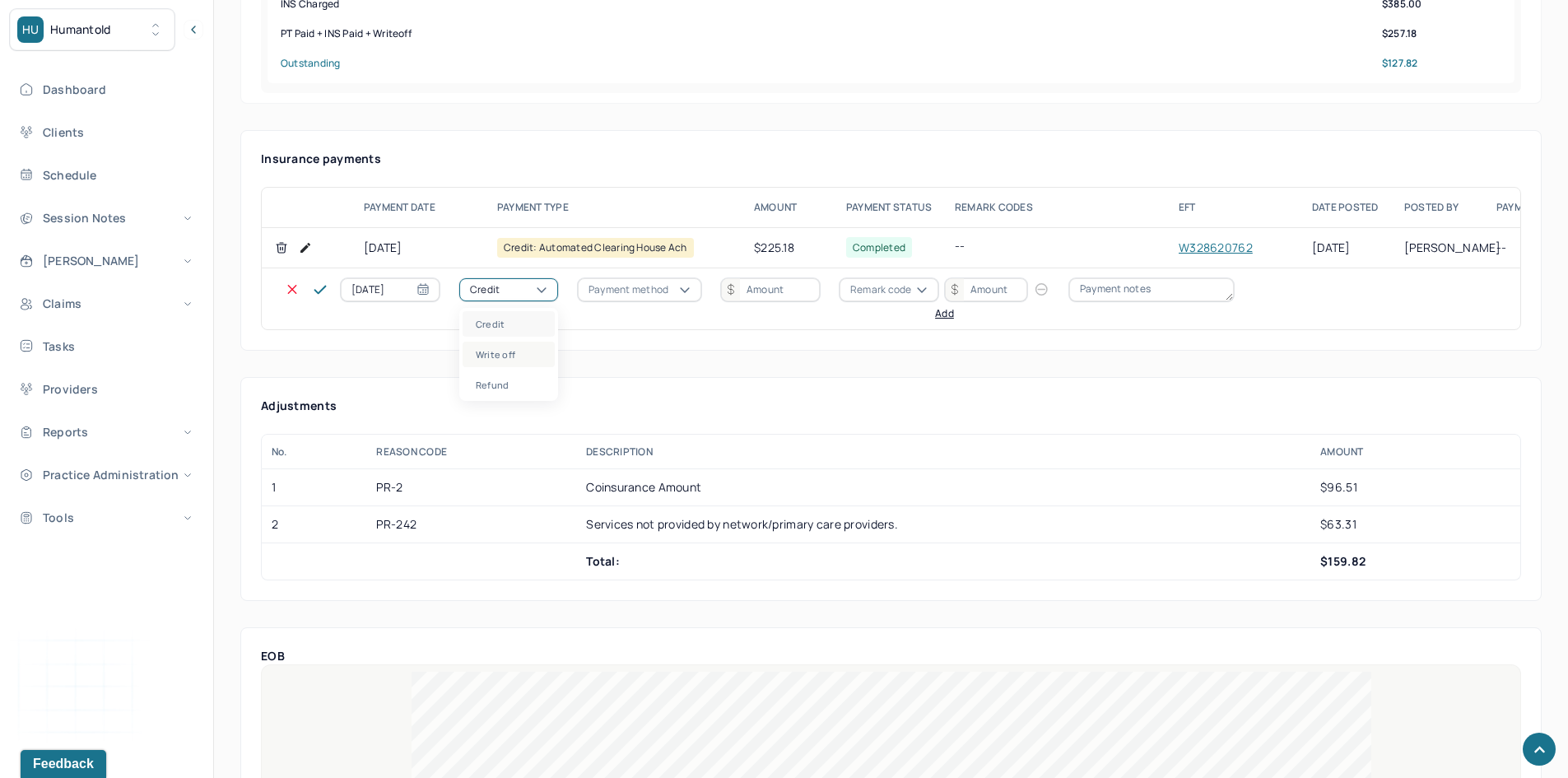 click on "Write off" at bounding box center [509, 354] 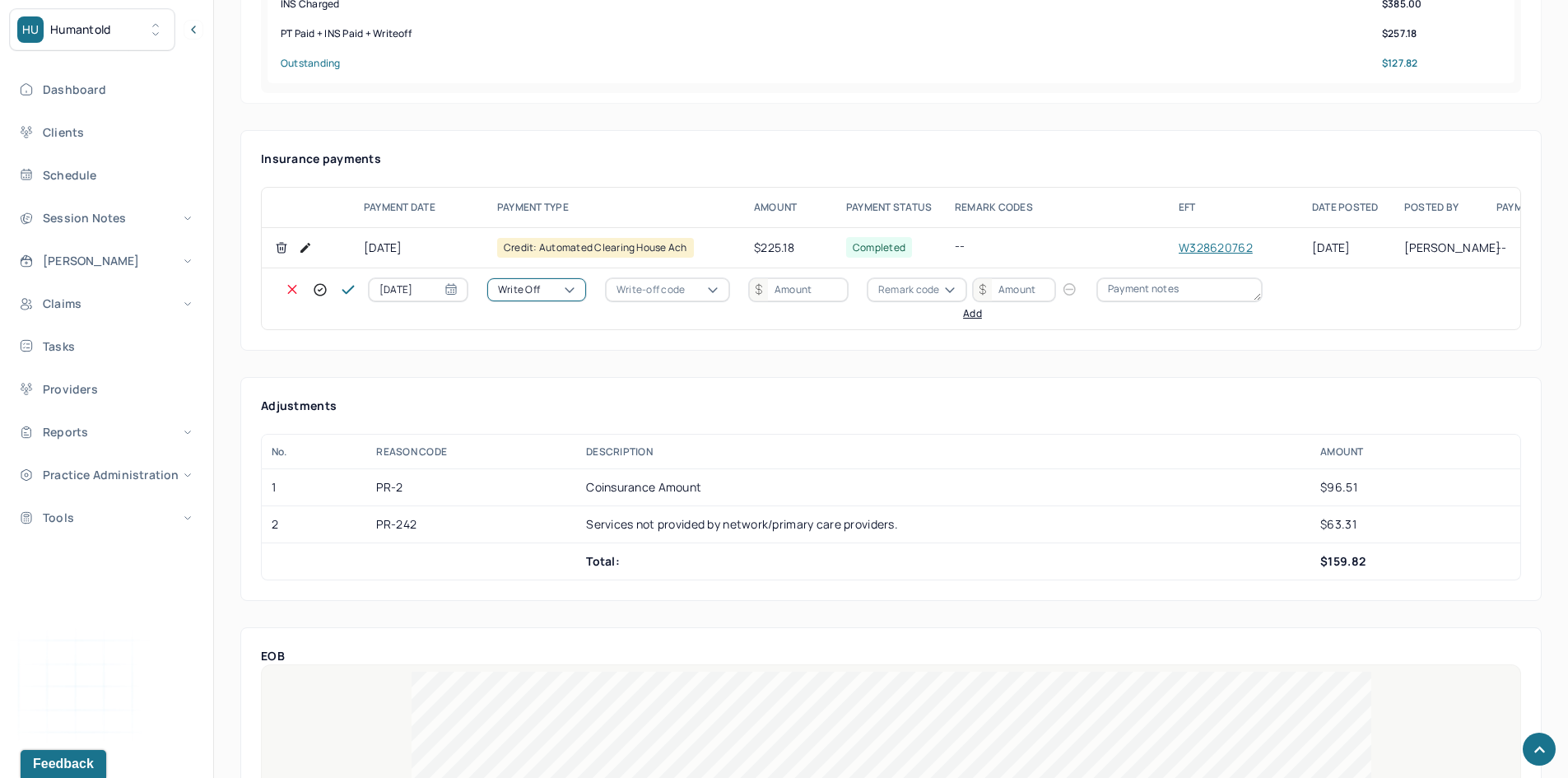 click on "Write-off code" at bounding box center (650, 290) 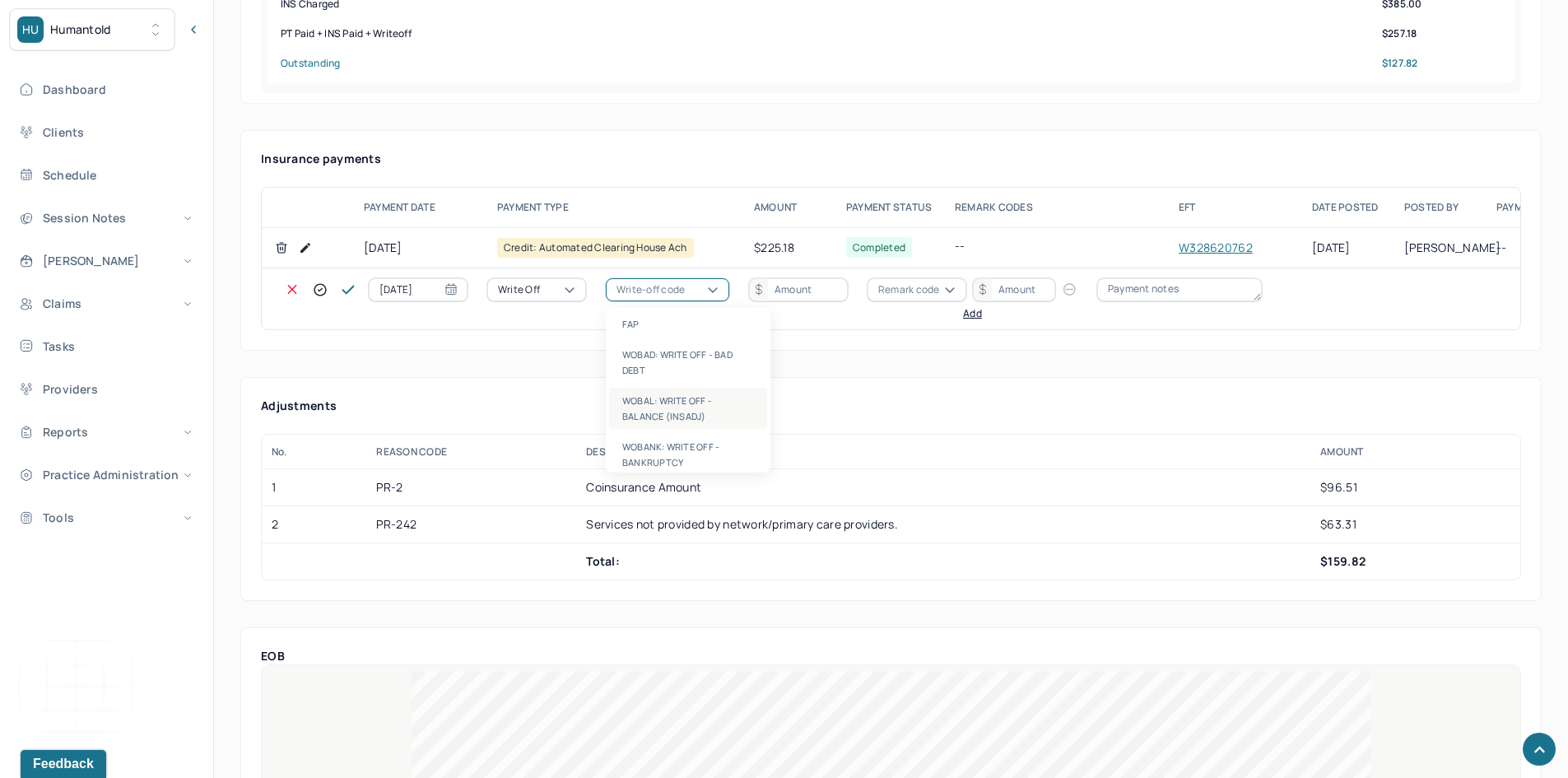 click on "WOBAL: WRITE OFF - BALANCE (INSADJ)" at bounding box center (688, 408) 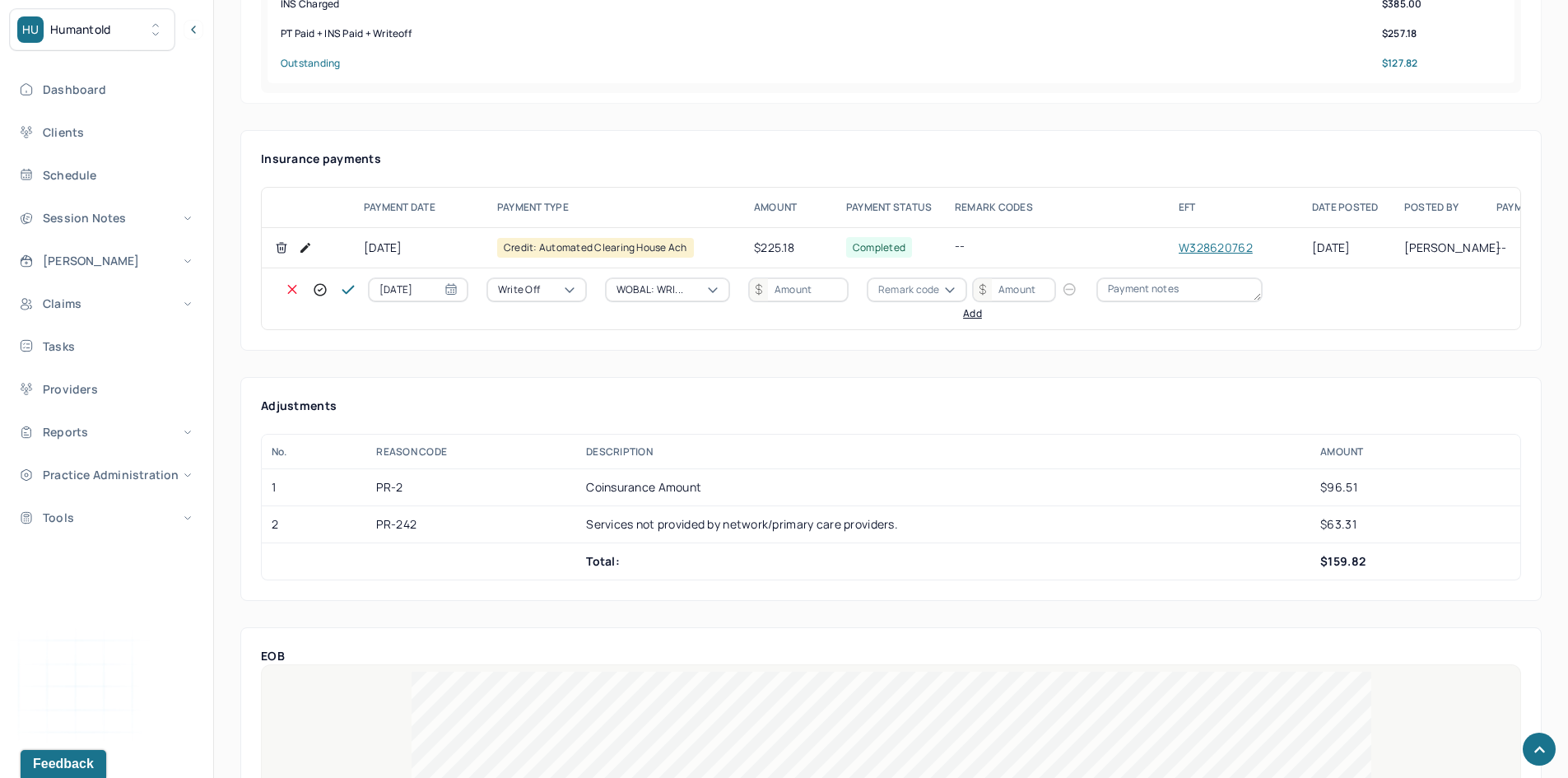 click at bounding box center [798, 290] 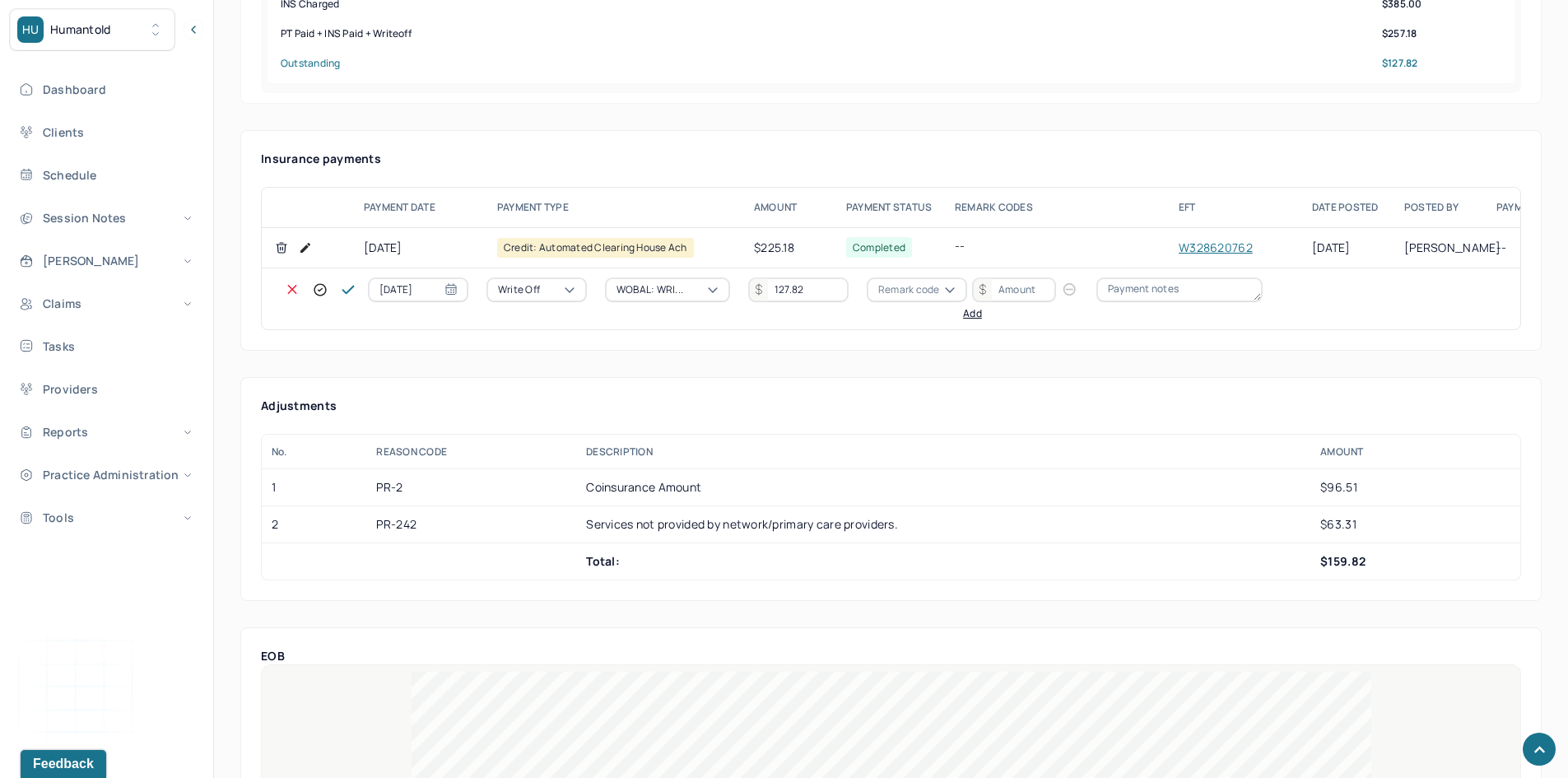 type on "127.82" 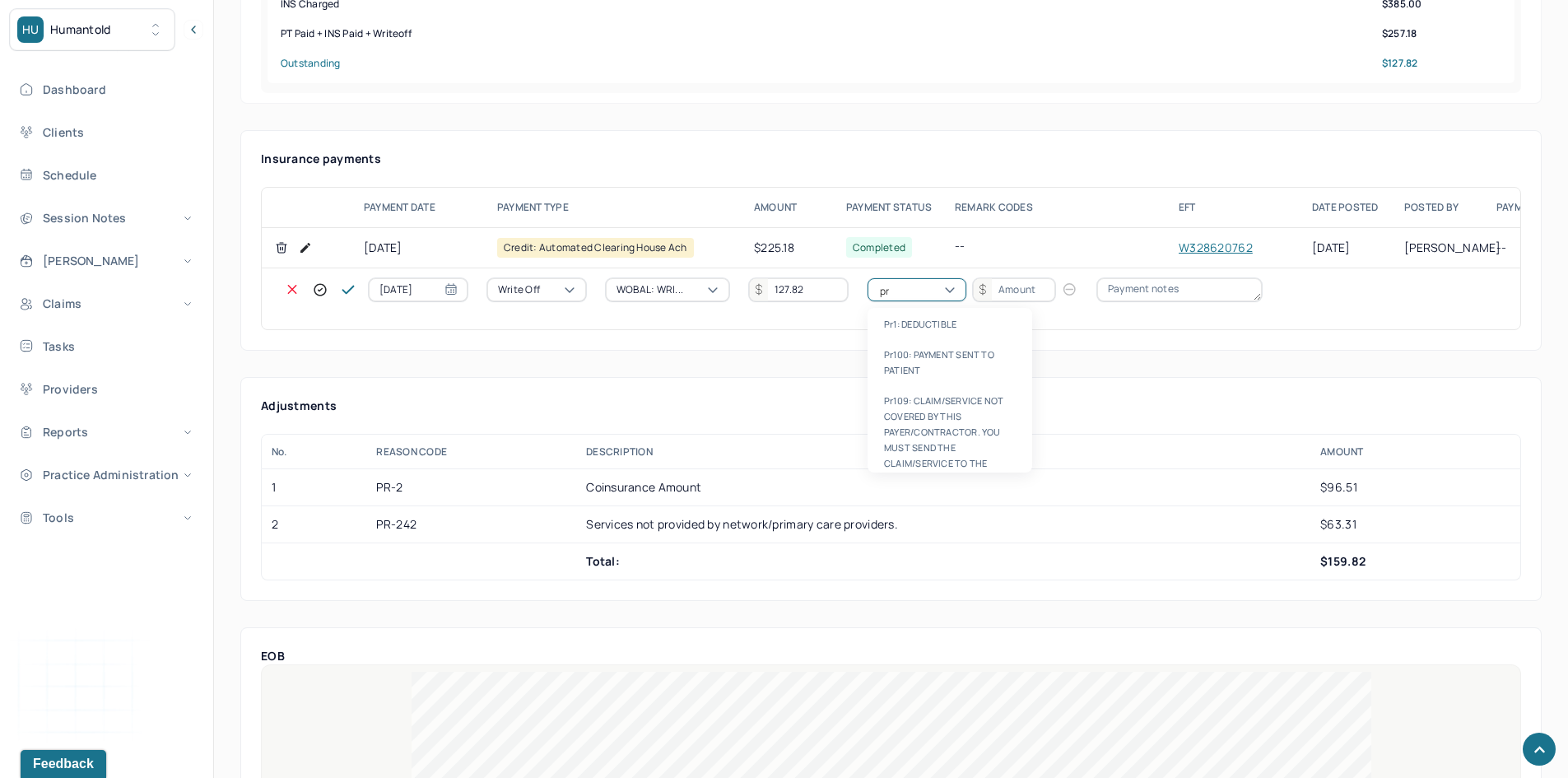 type on "pr2" 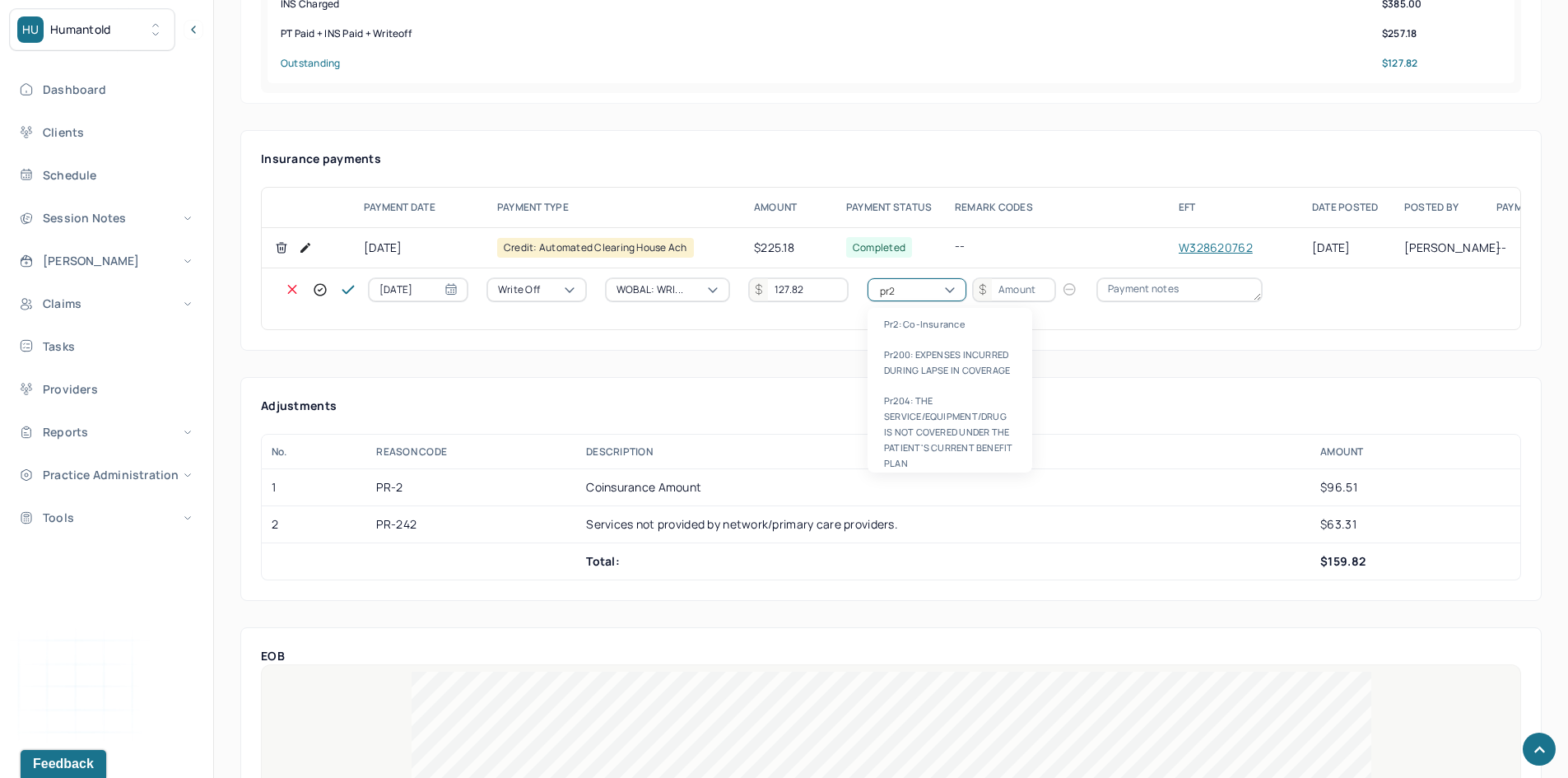 type 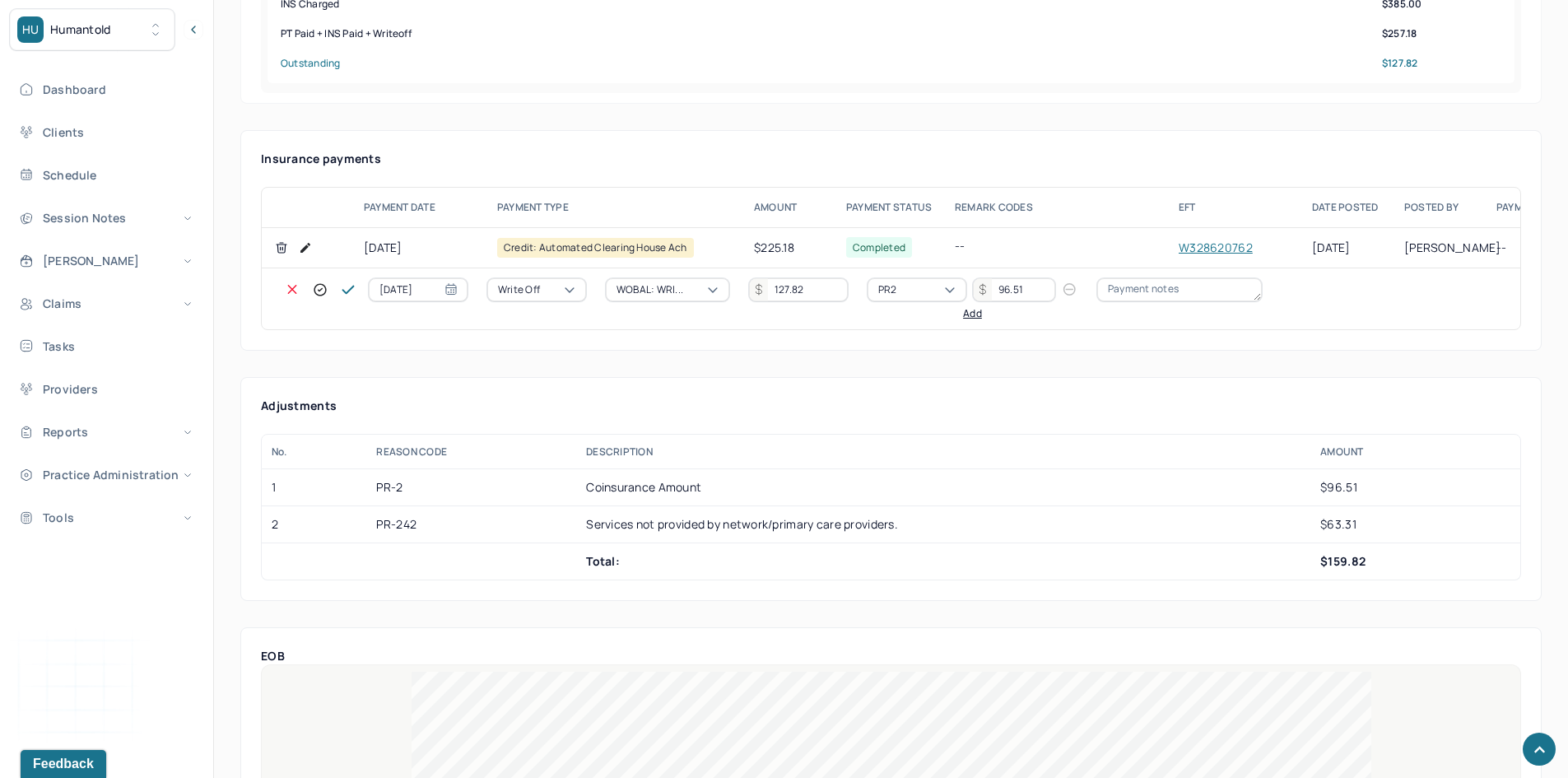 type on "96.51" 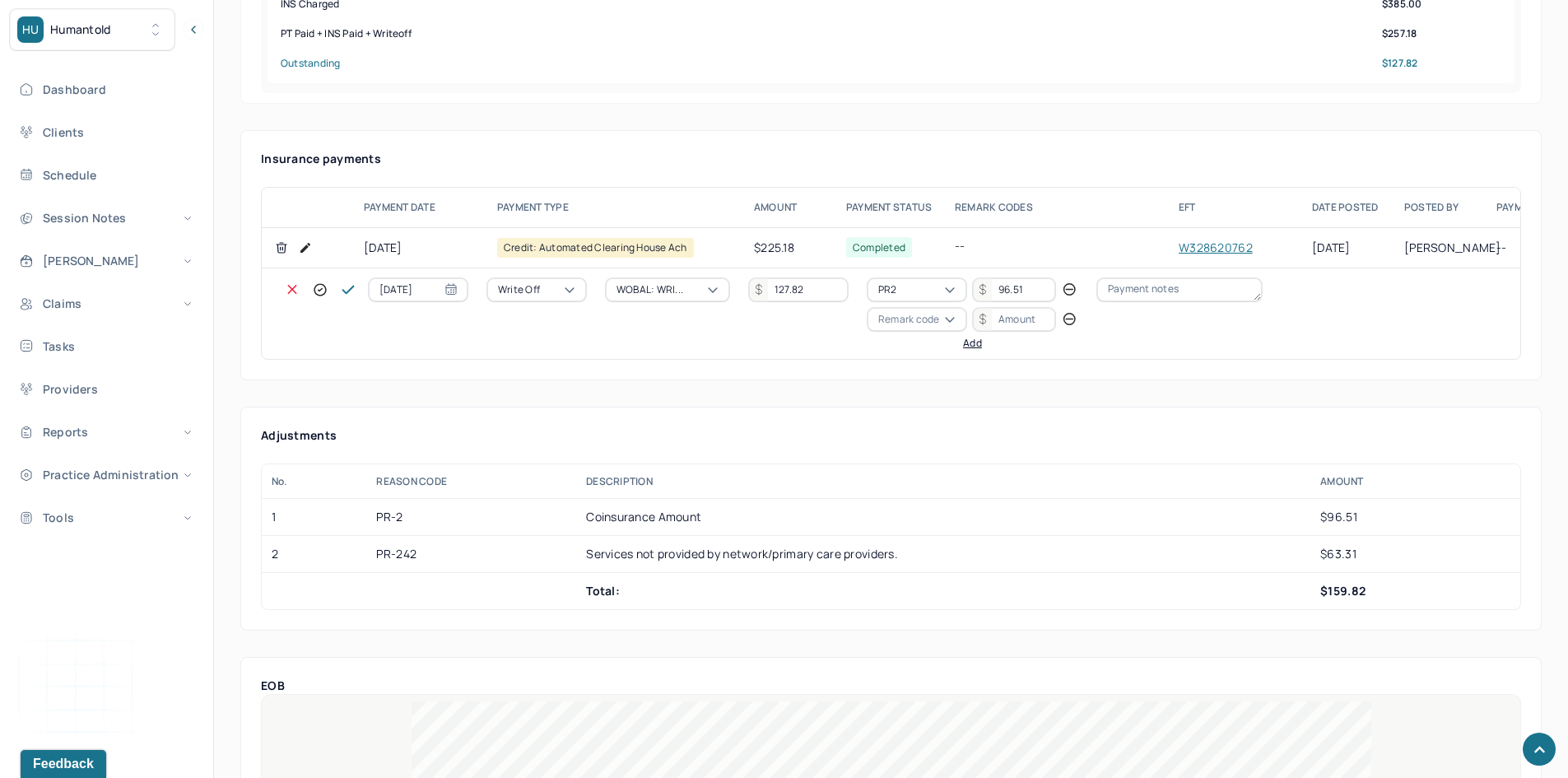 click on "Remark code" at bounding box center [909, 319] 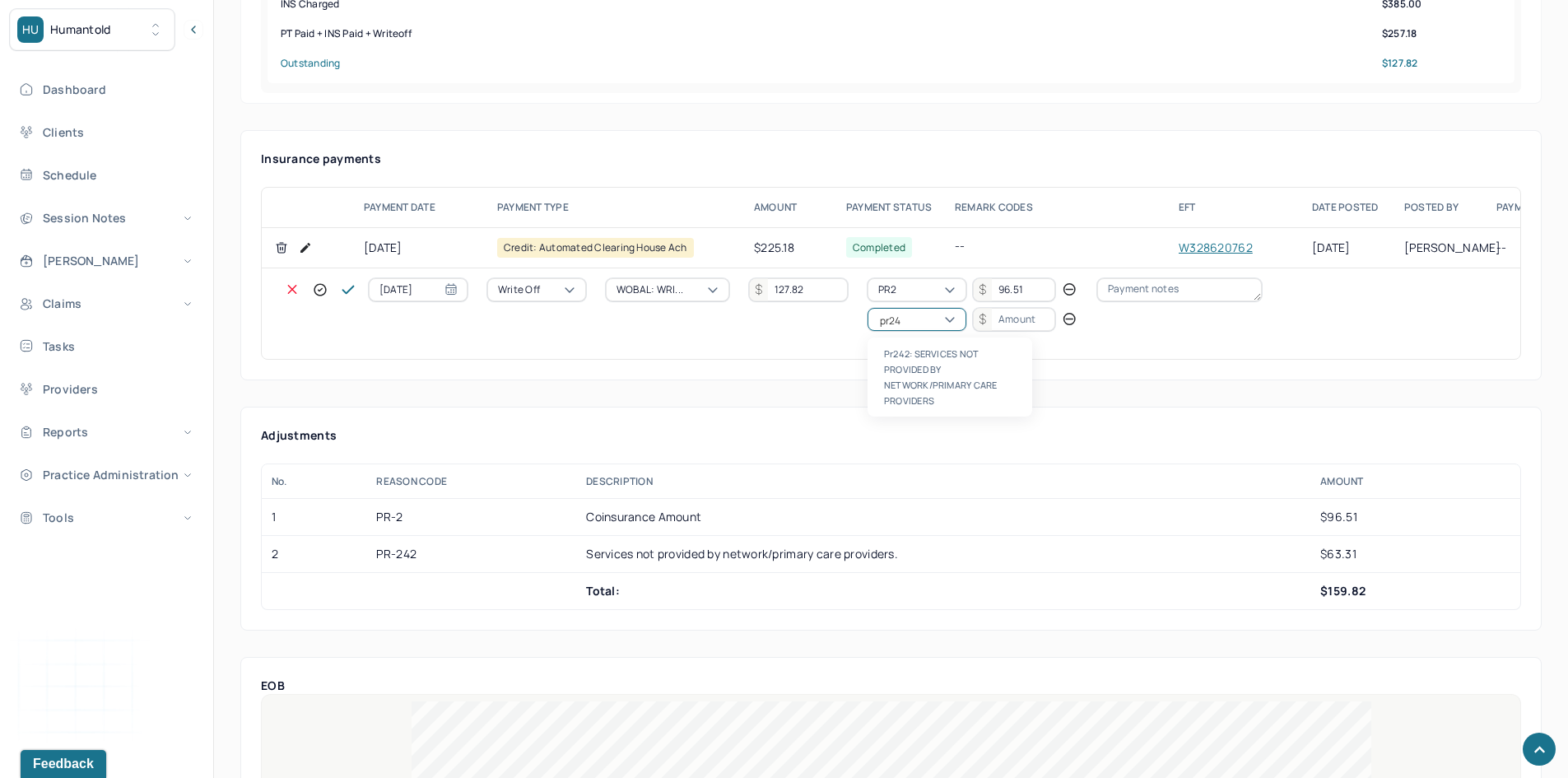 scroll, scrollTop: 0, scrollLeft: 0, axis: both 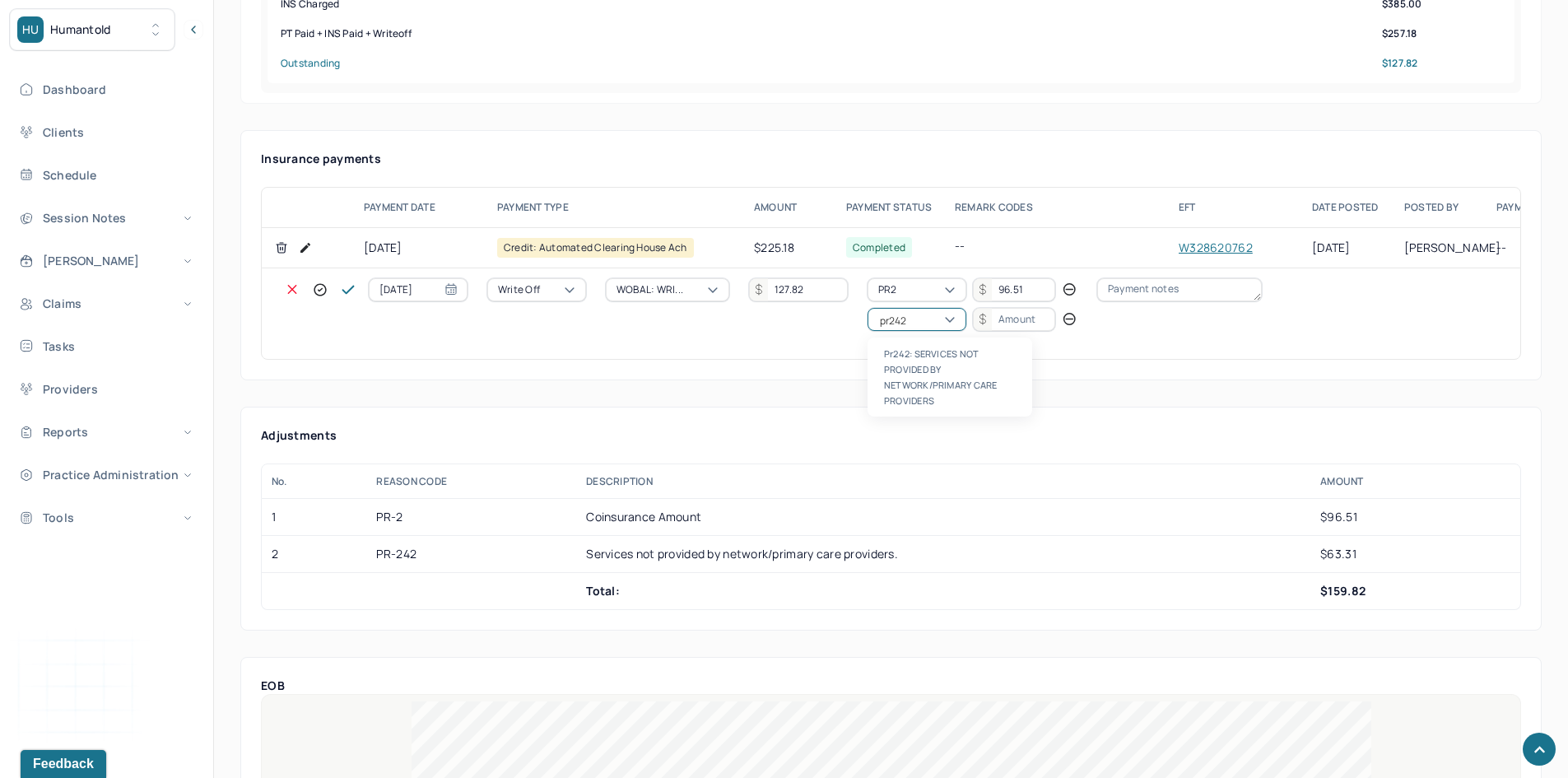 type 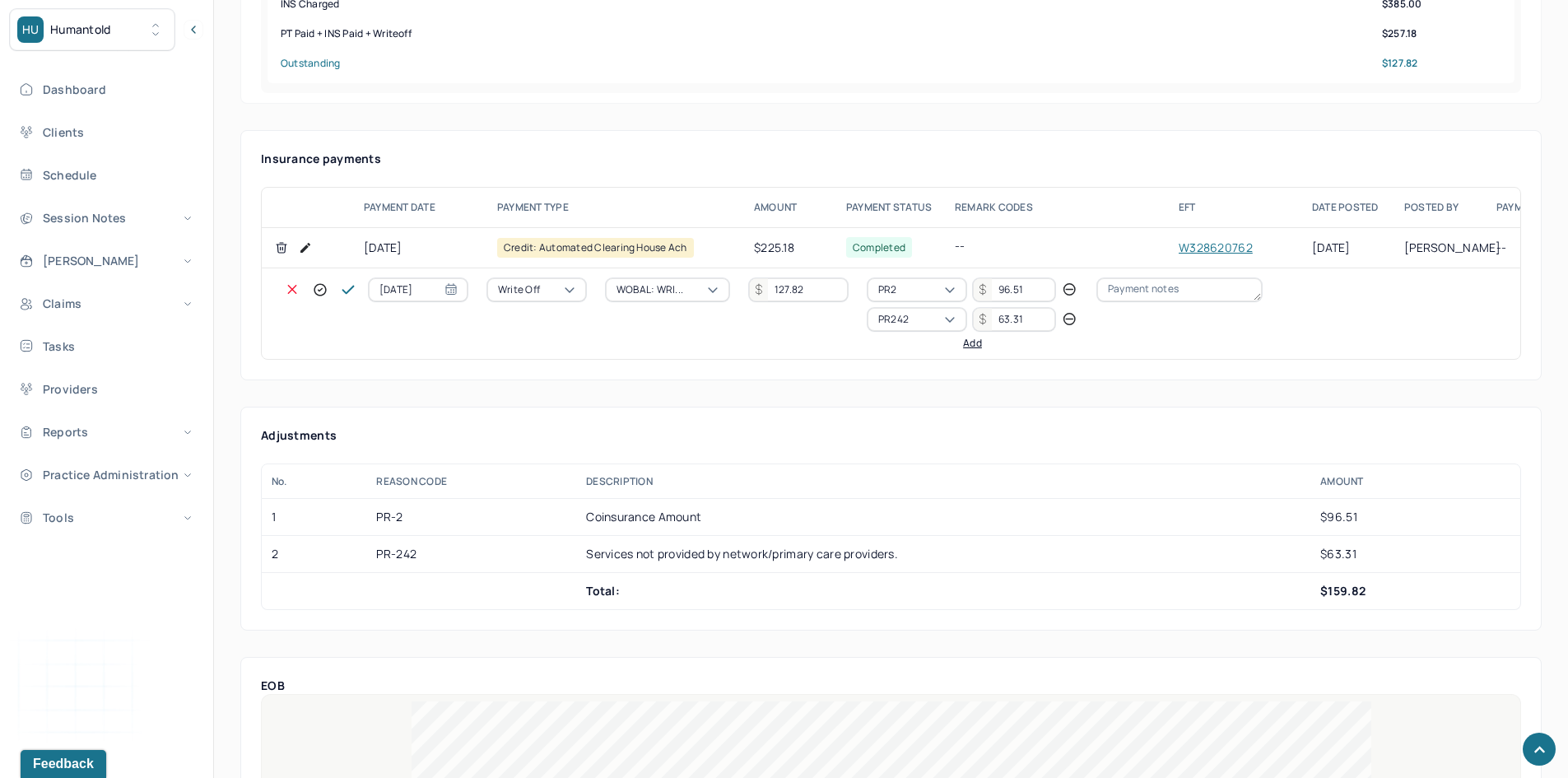 type on "63.31" 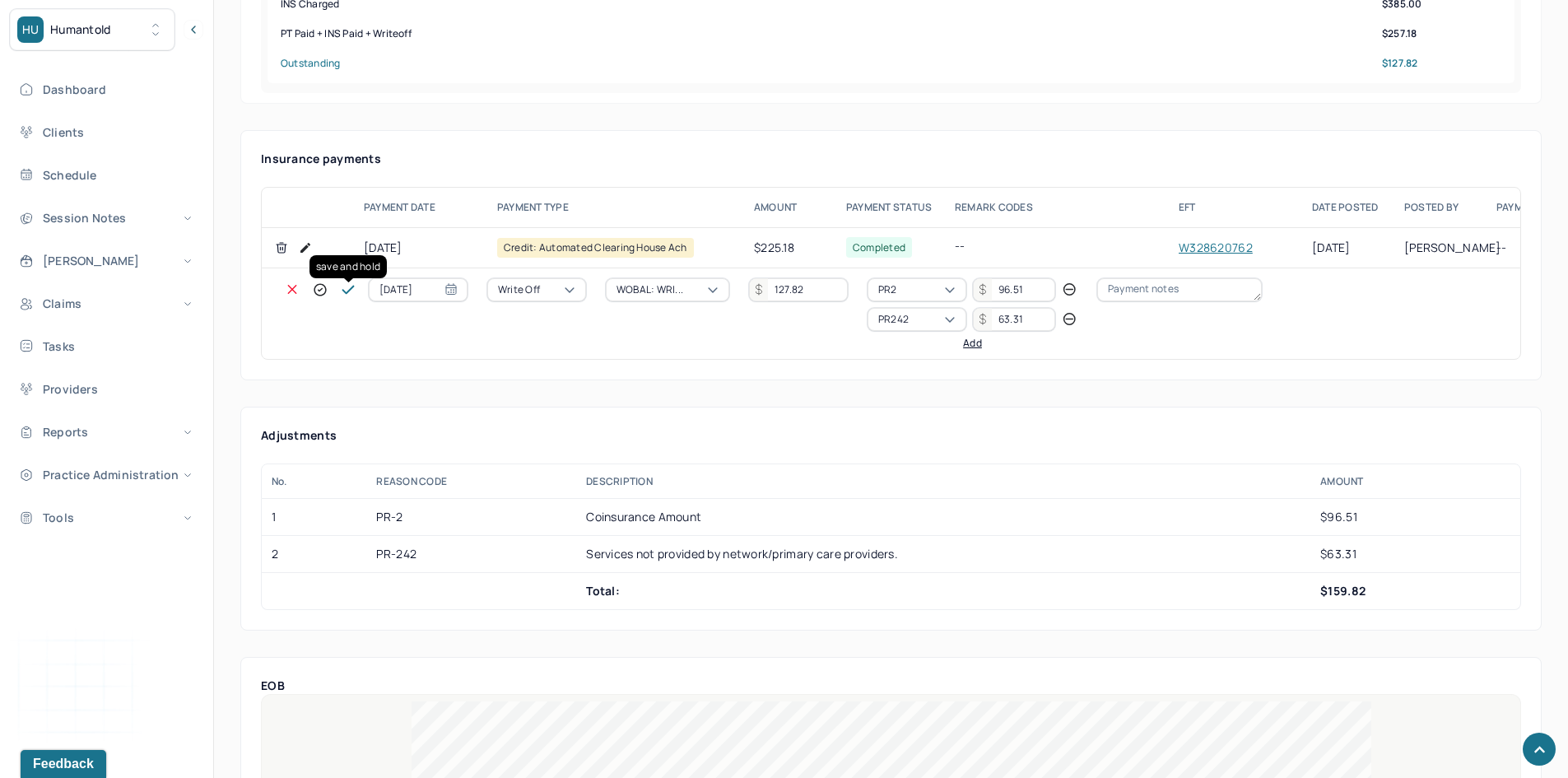 click 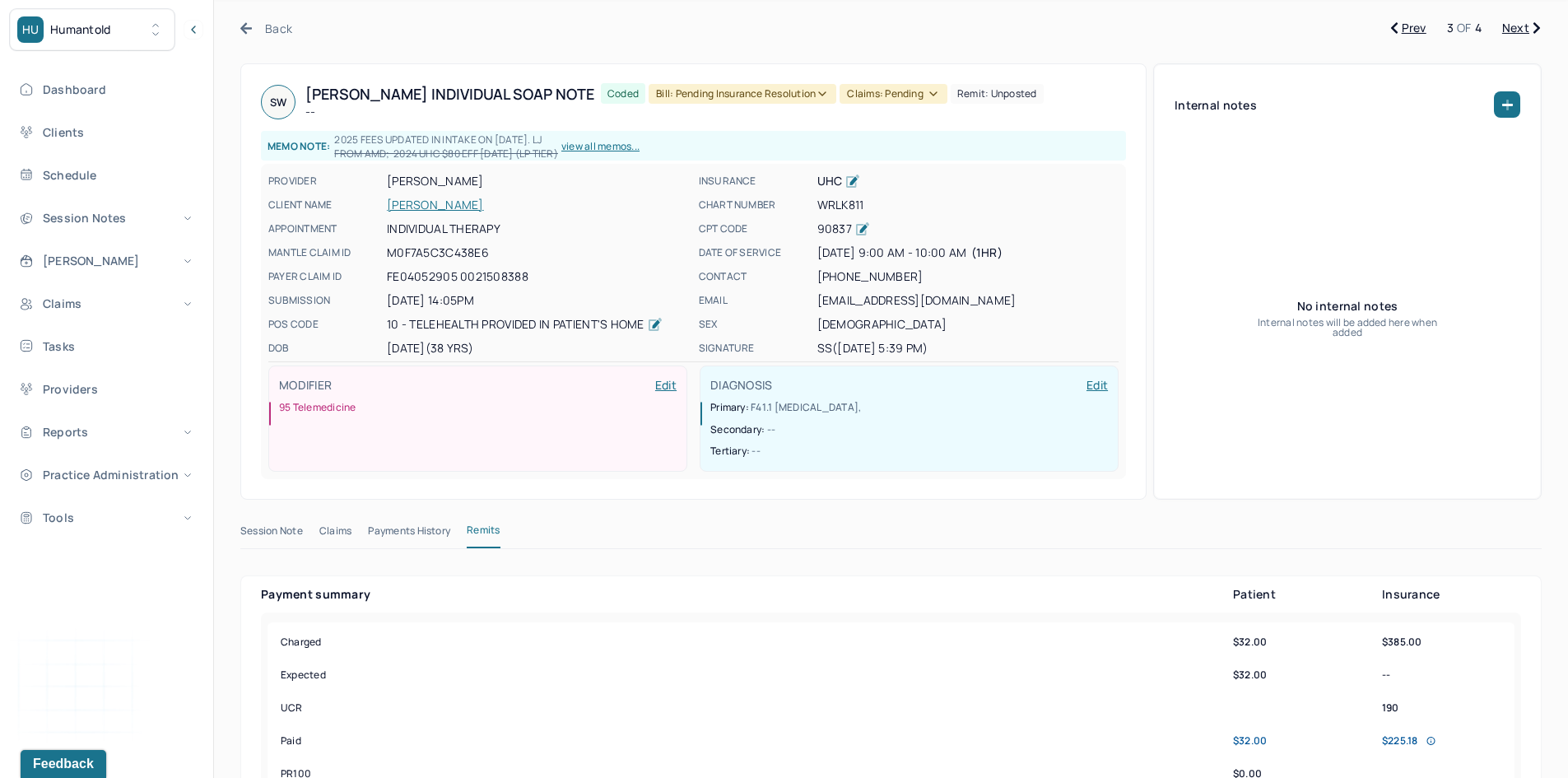 scroll, scrollTop: 0, scrollLeft: 0, axis: both 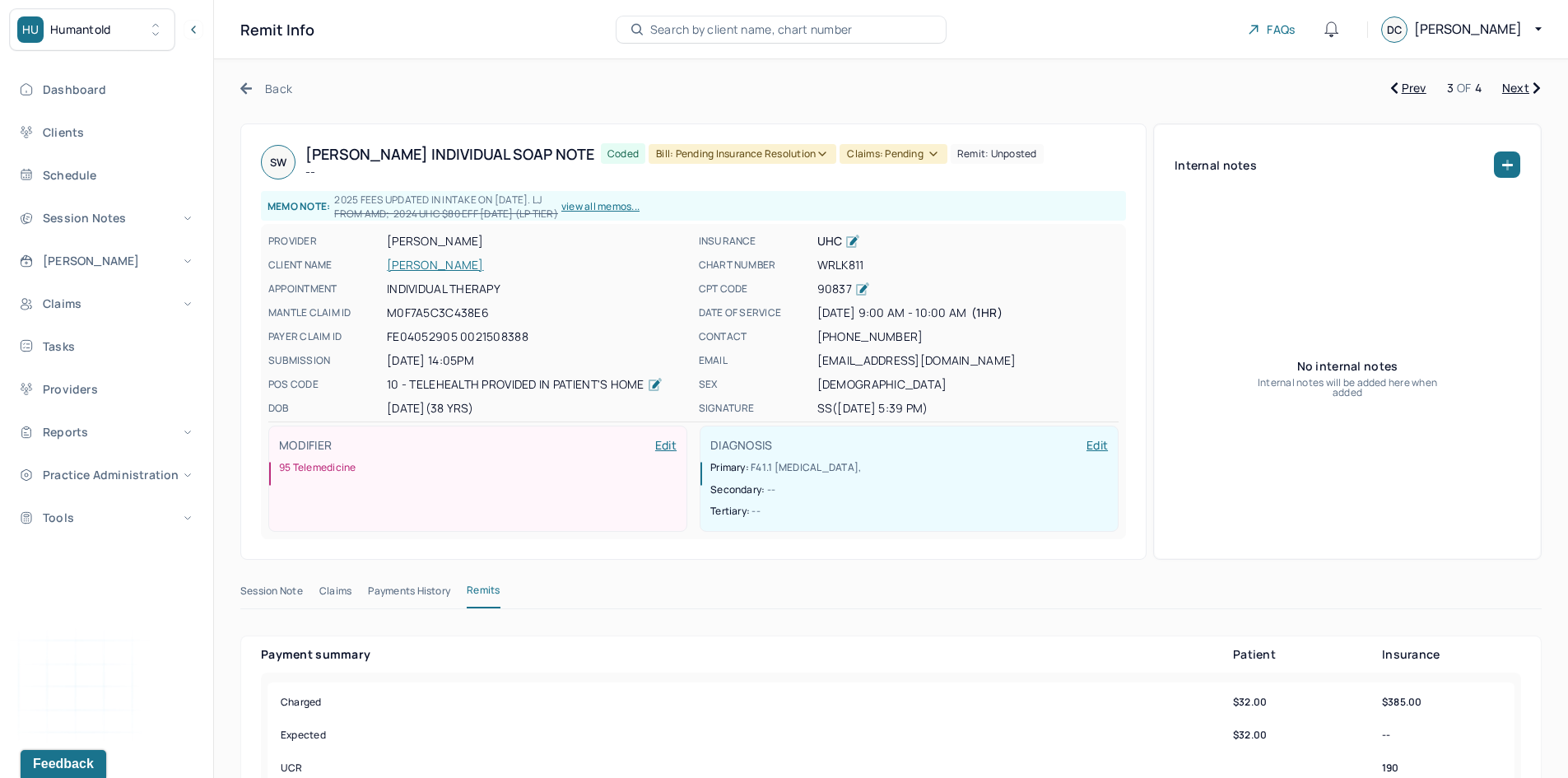 click on "Bill: Pending Insurance Resolution" at bounding box center (742, 154) 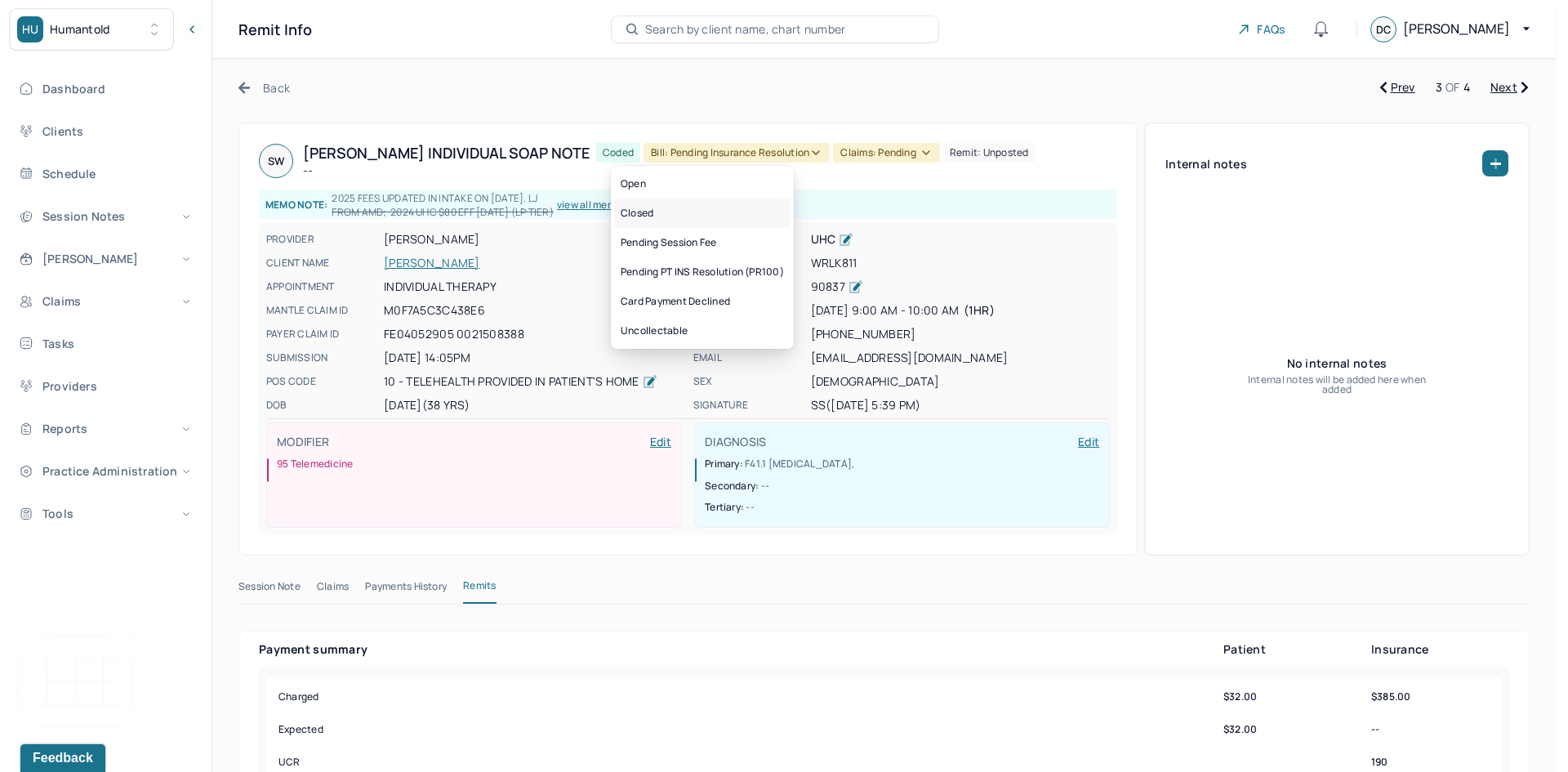 click on "Closed" at bounding box center [702, 213] 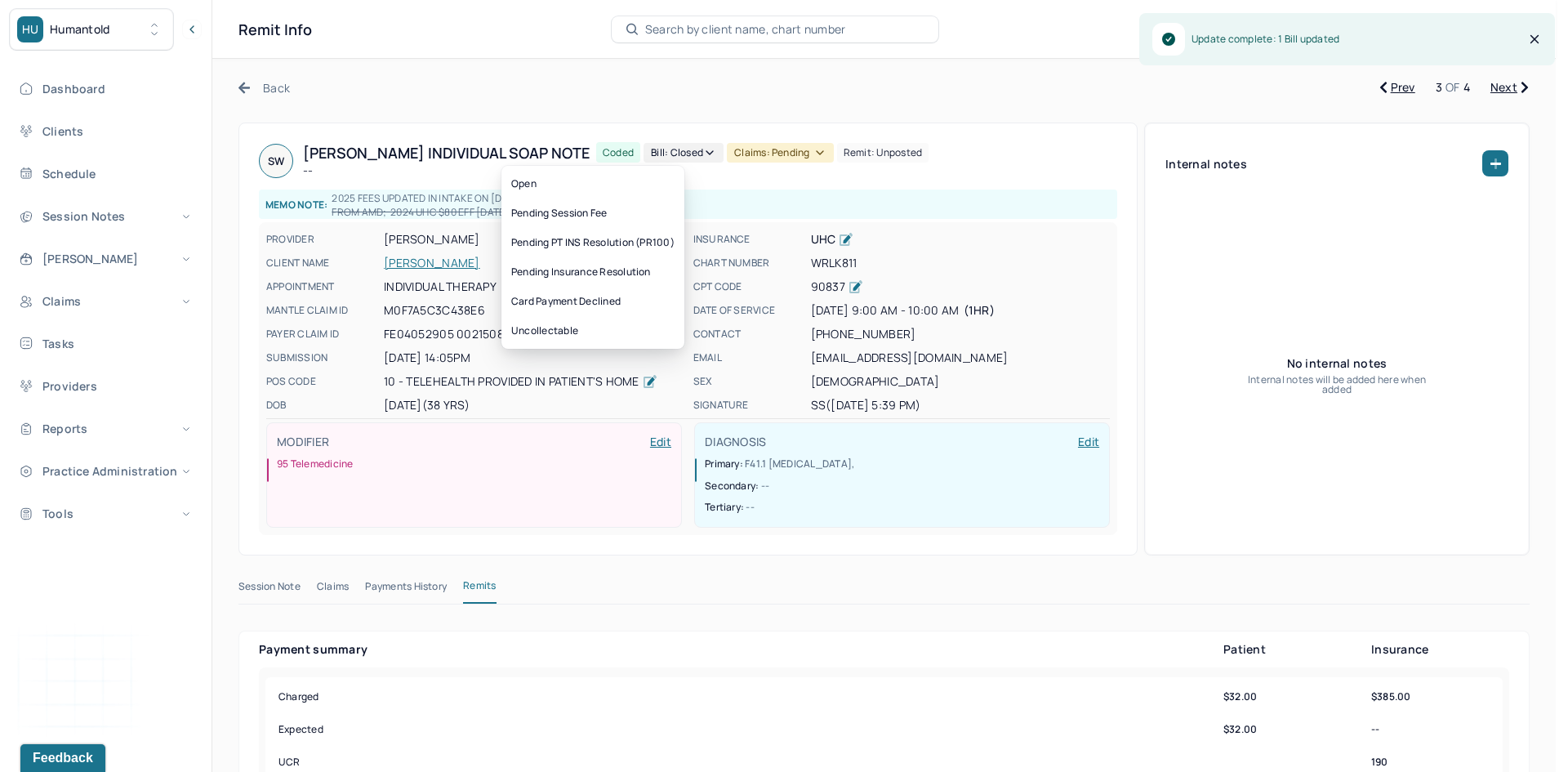 click on "Bill: Closed" at bounding box center (684, 153) 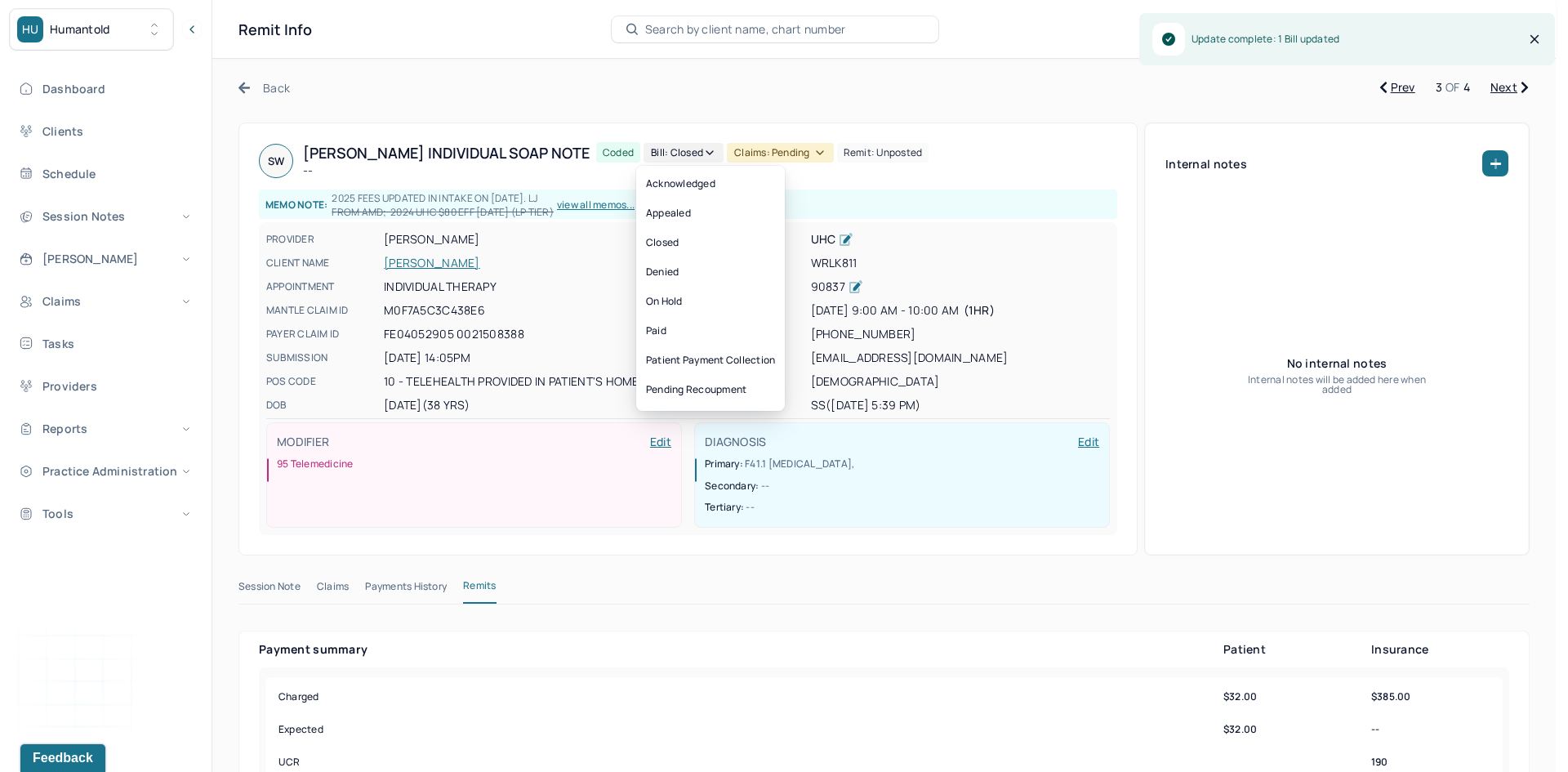 click on "Claims: pending" at bounding box center [780, 153] 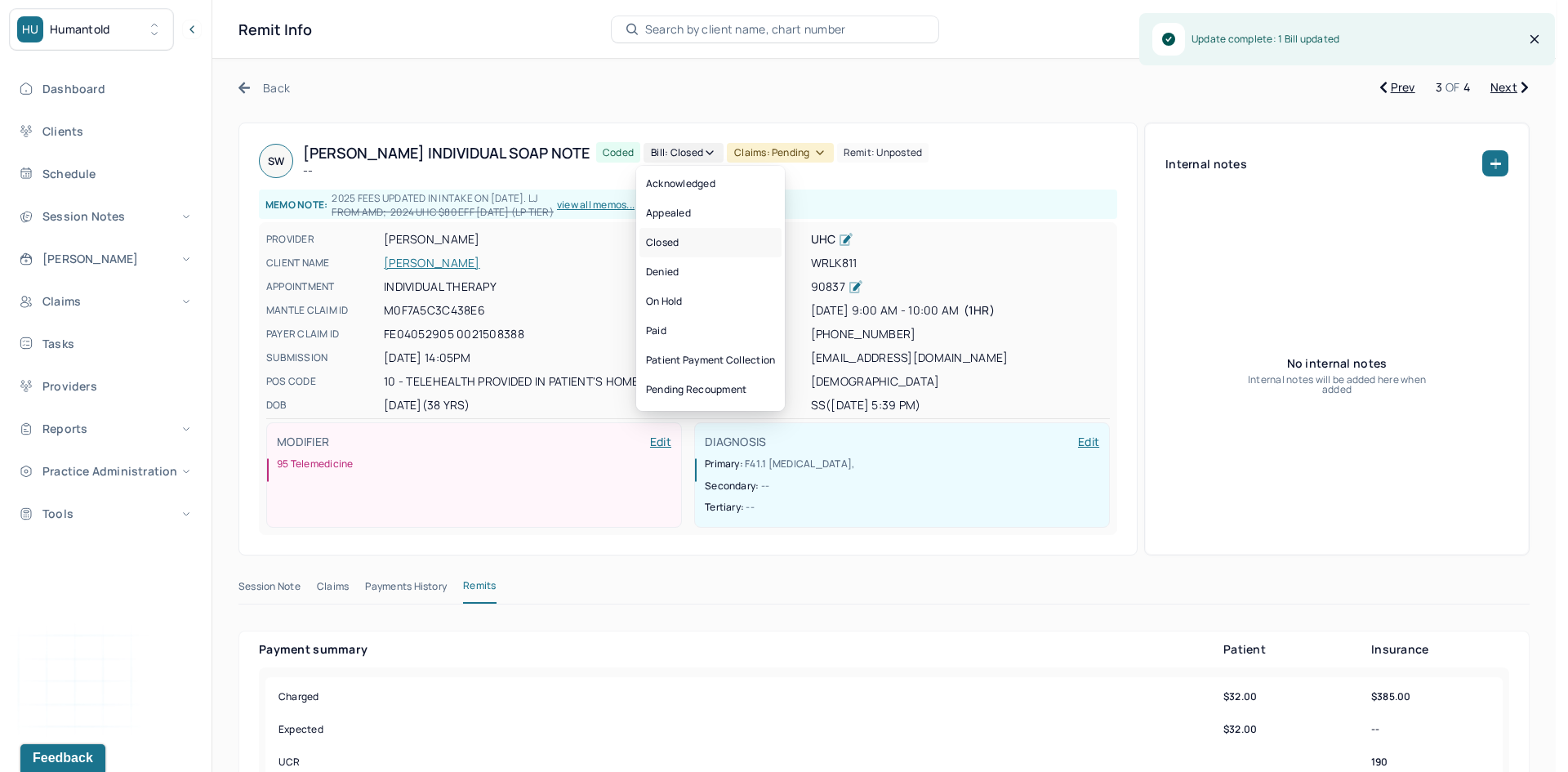 click on "Closed" at bounding box center [710, 243] 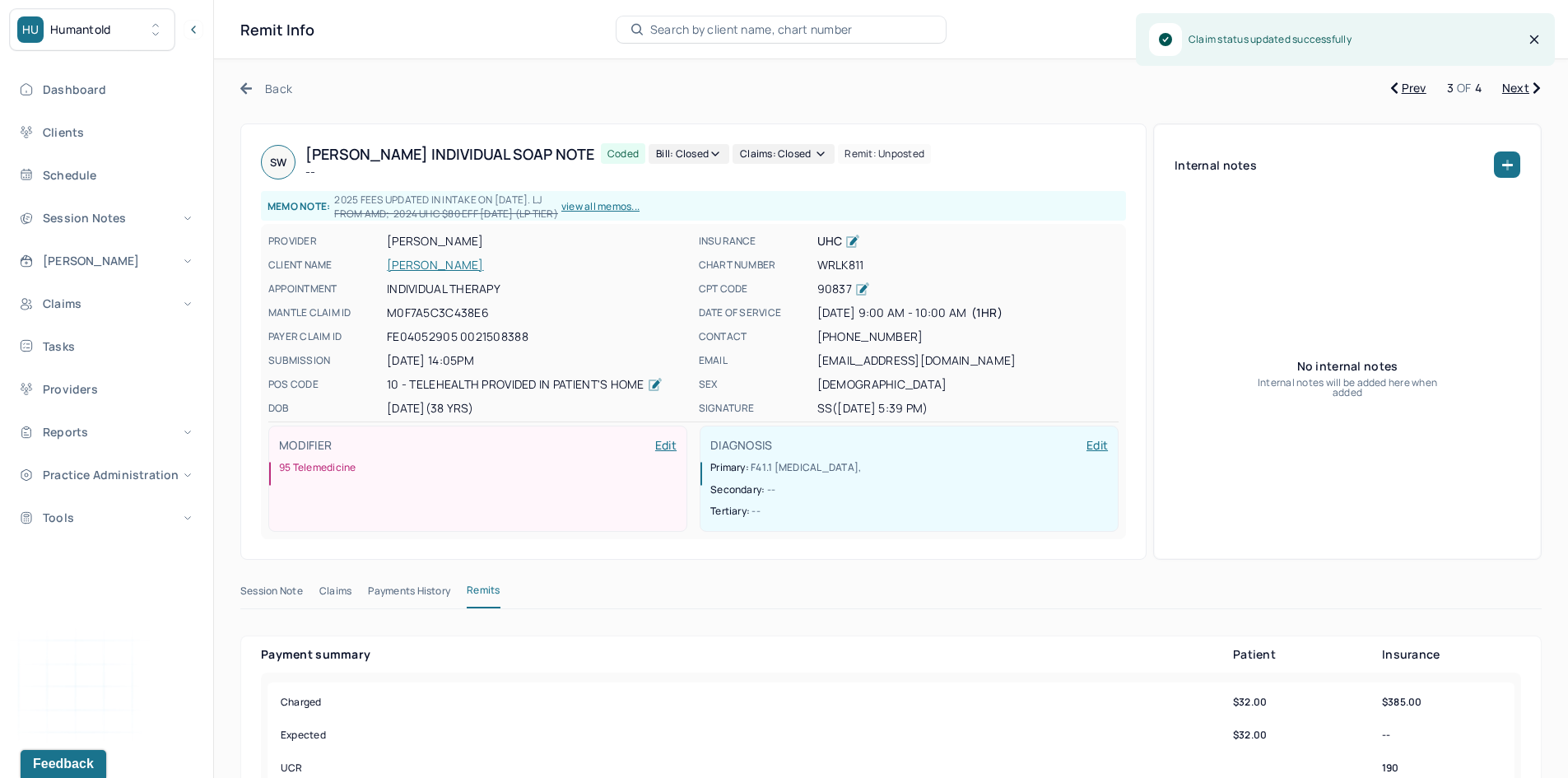 click on "Next" at bounding box center [1521, 88] 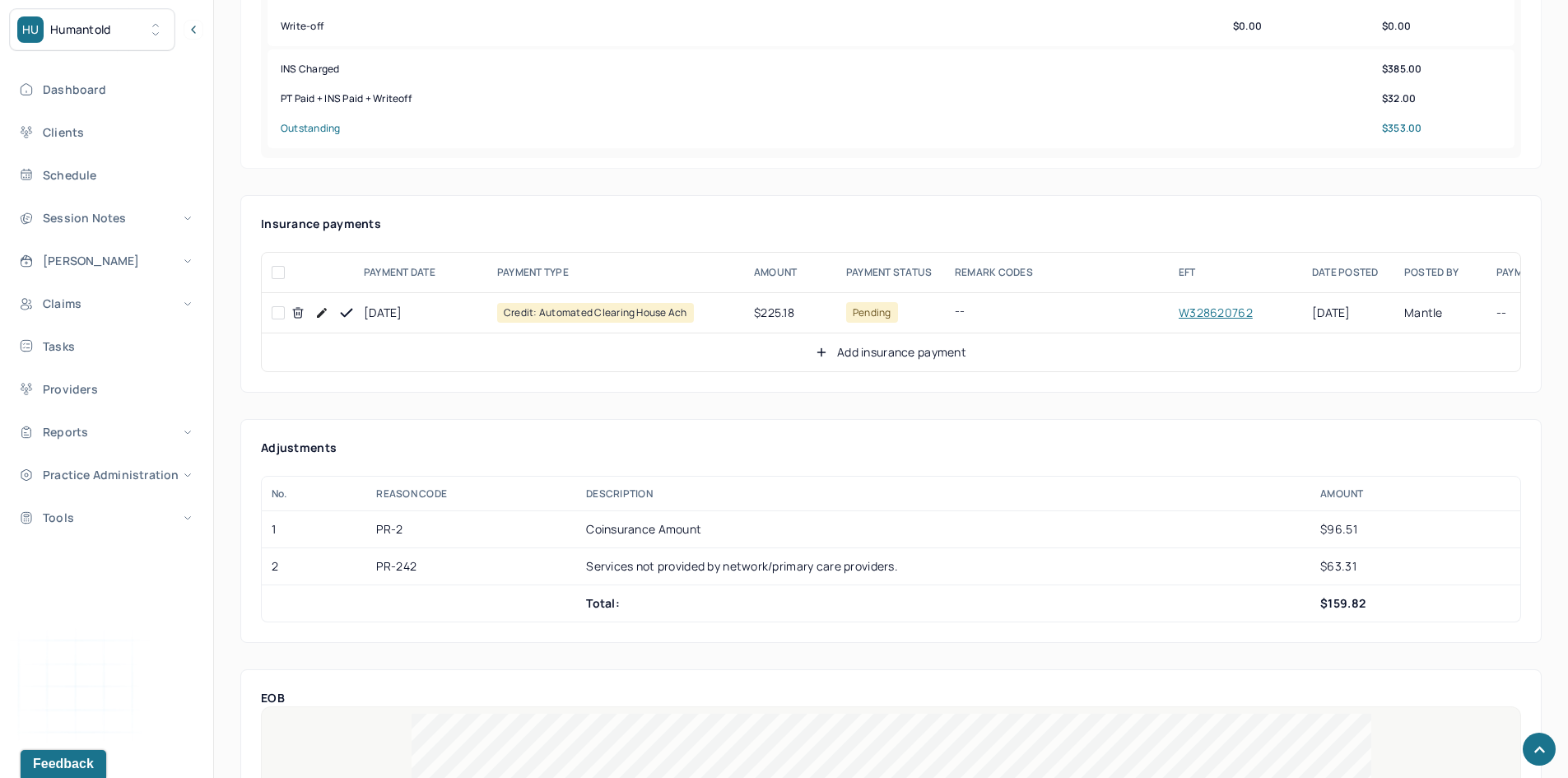 scroll, scrollTop: 659, scrollLeft: 0, axis: vertical 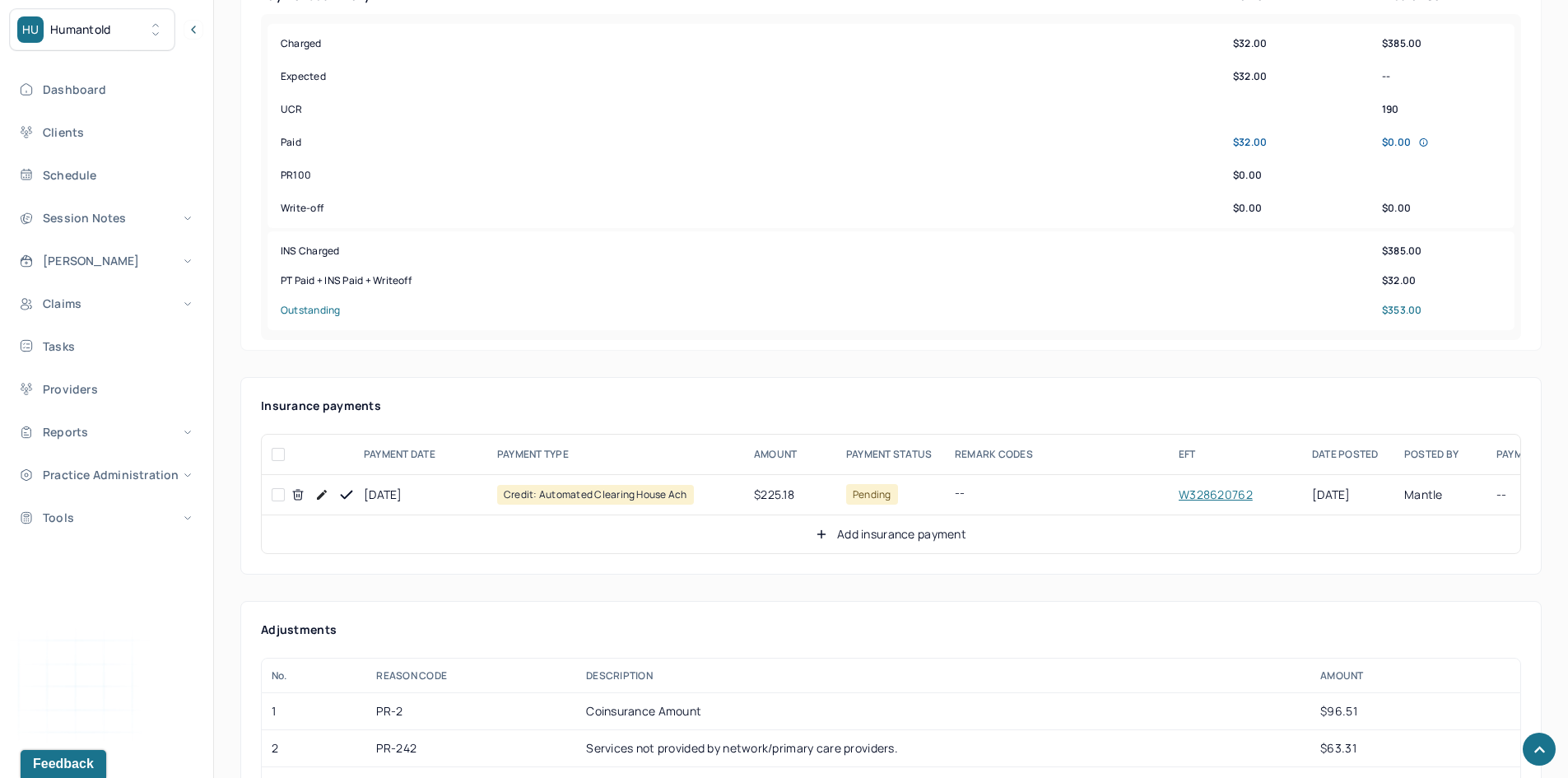 click at bounding box center [278, 495] 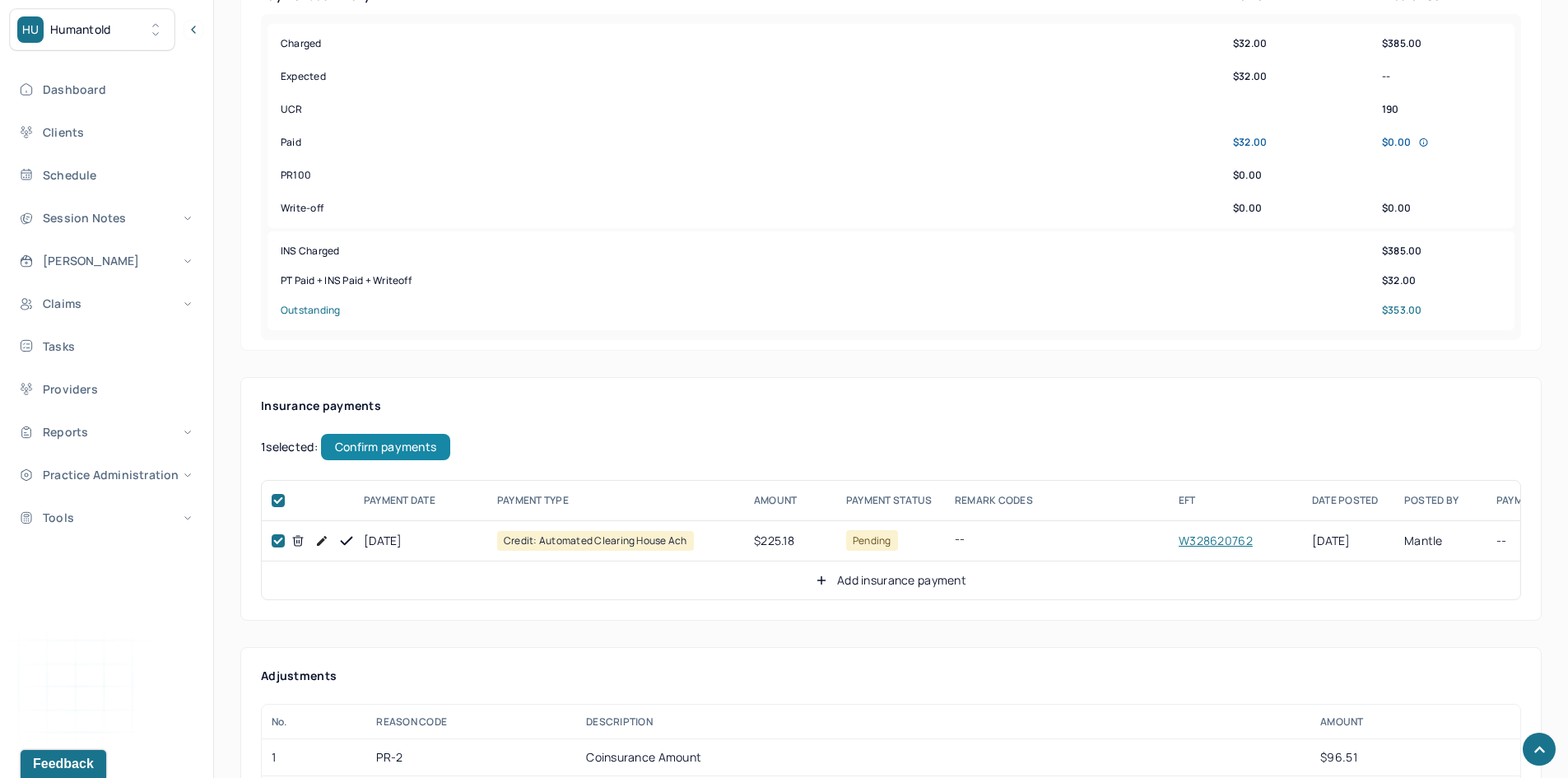 click on "Confirm payments" at bounding box center (385, 447) 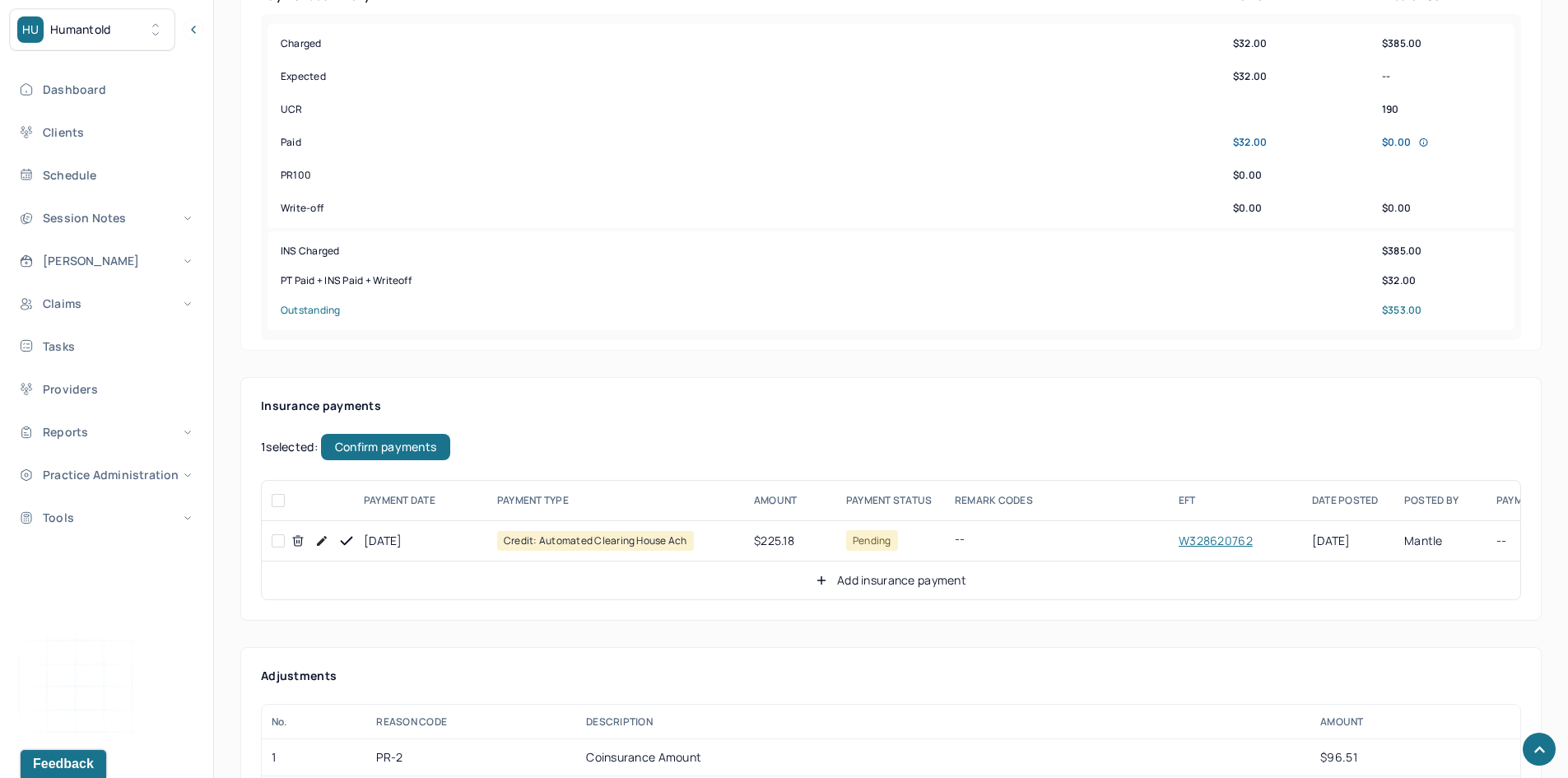 checkbox on "false" 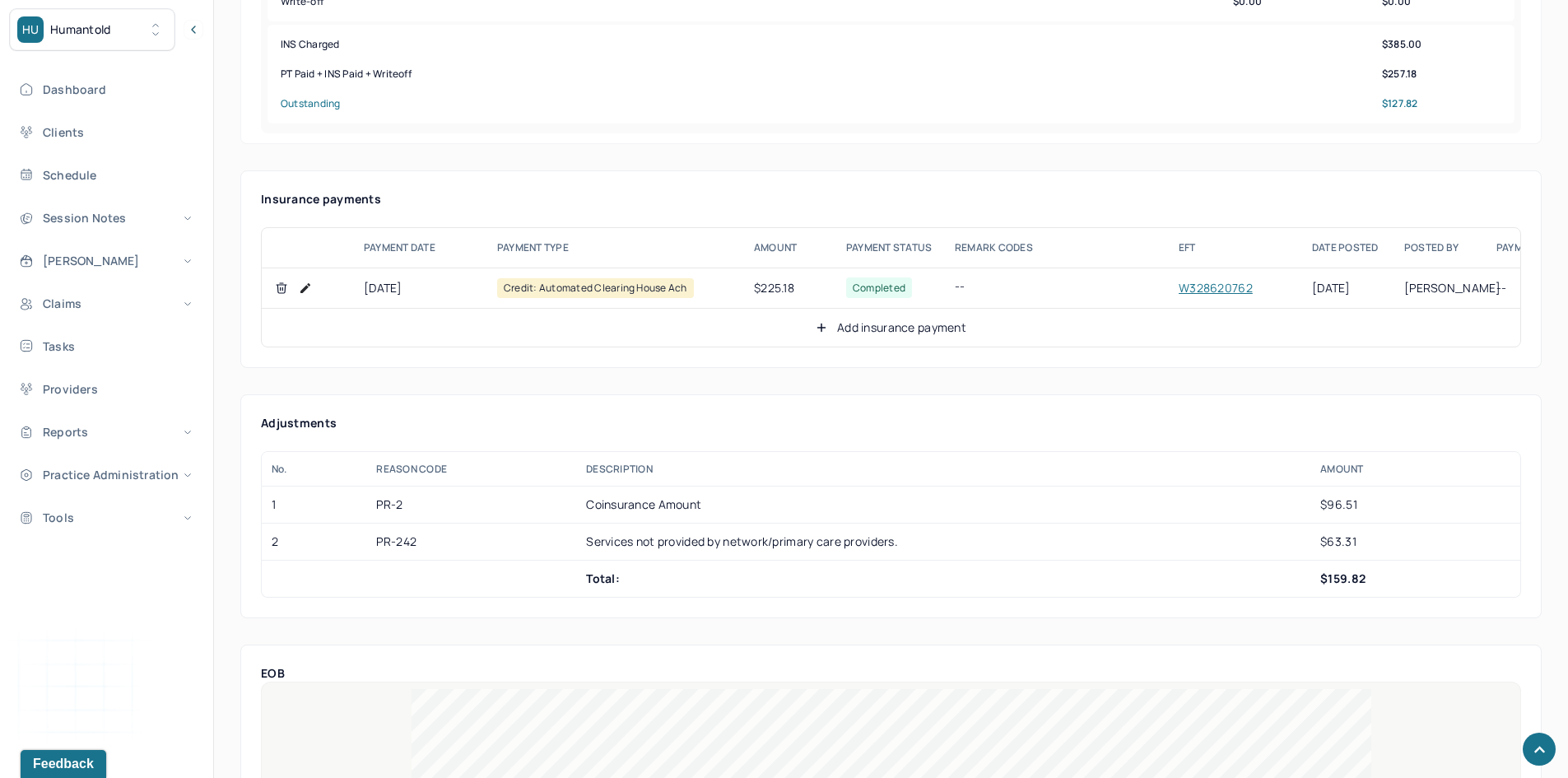 scroll, scrollTop: 906, scrollLeft: 0, axis: vertical 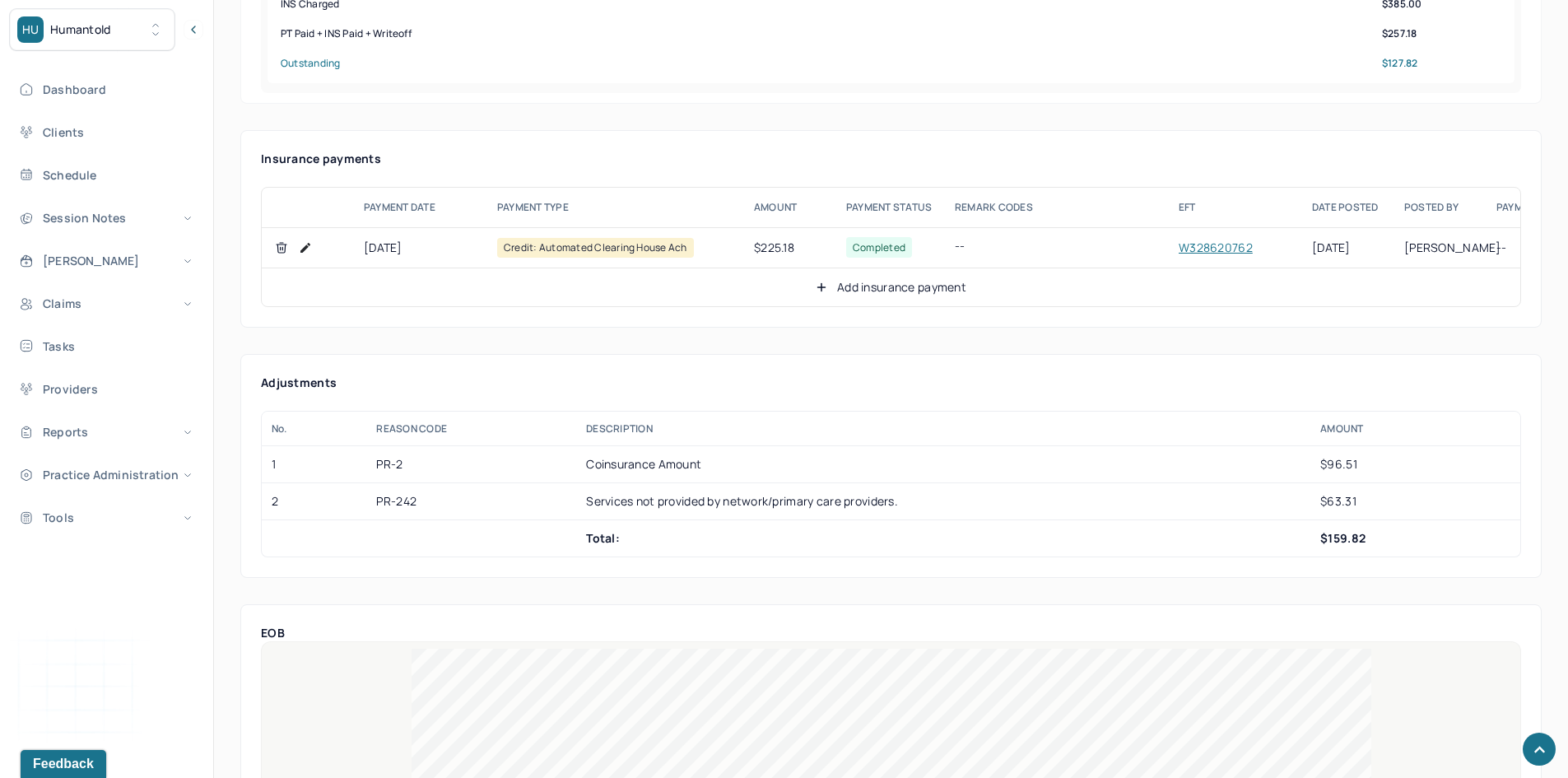 click 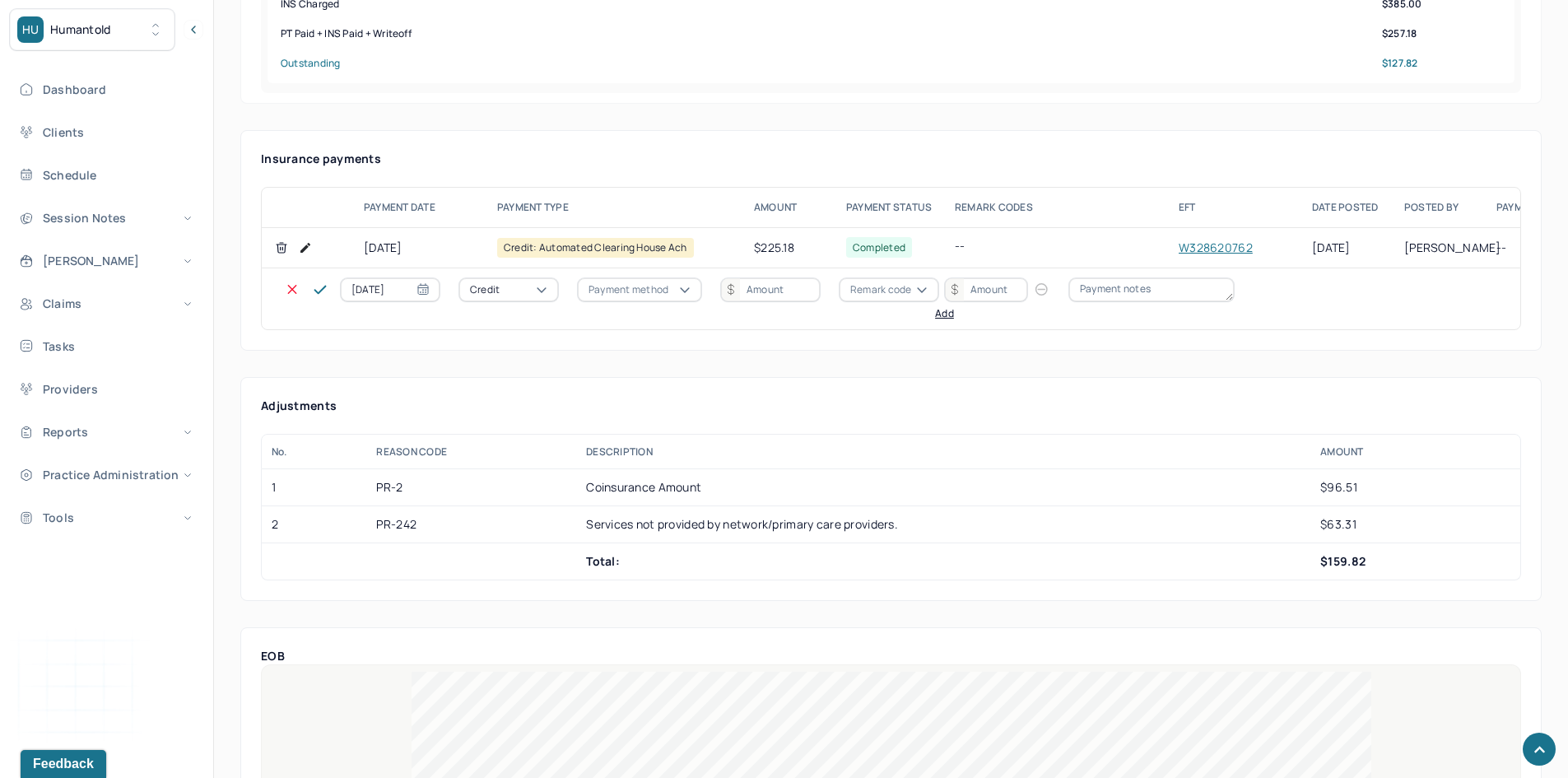 click on "Credit" at bounding box center (509, 290) 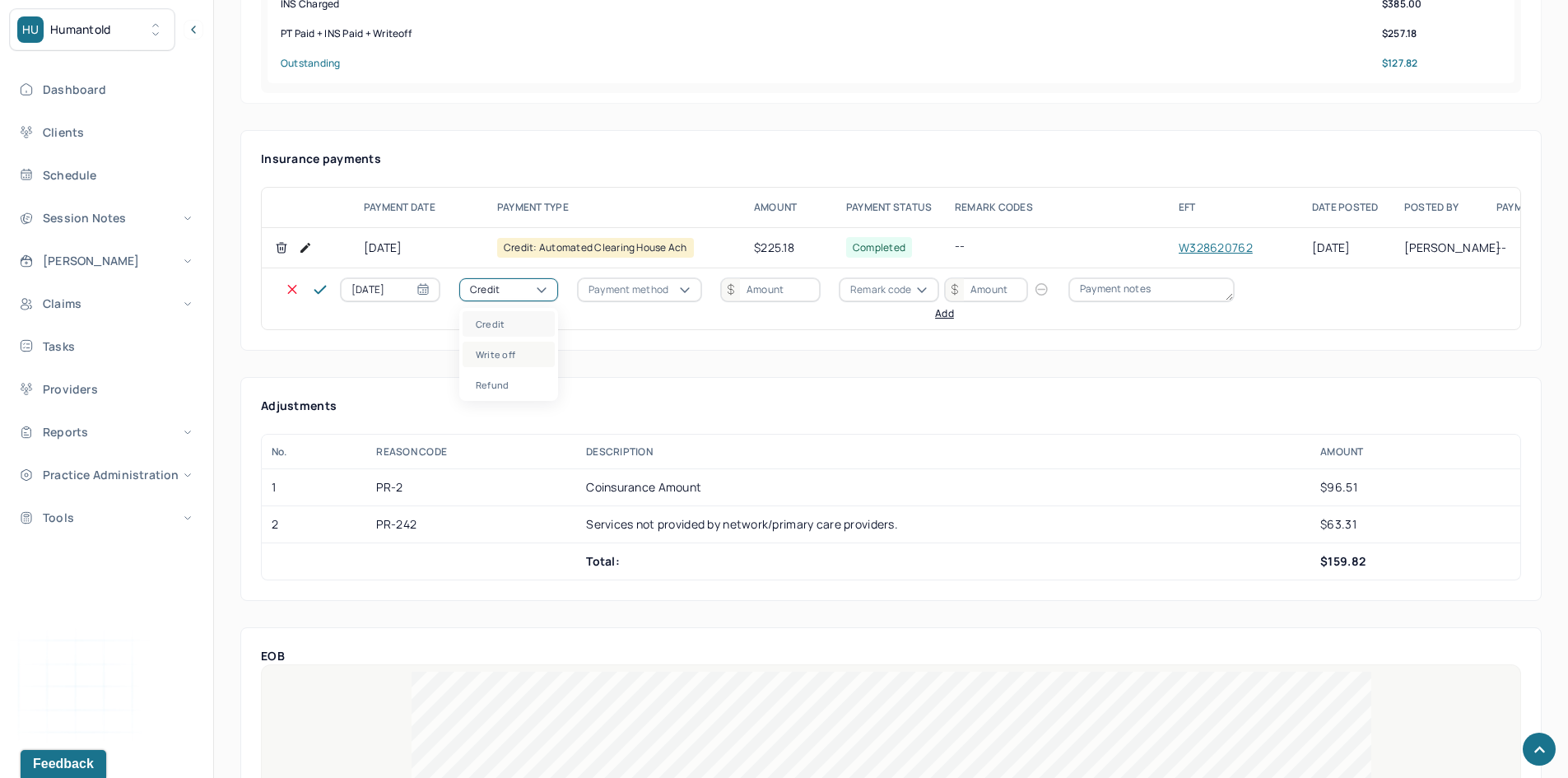 click on "Write off" at bounding box center (509, 354) 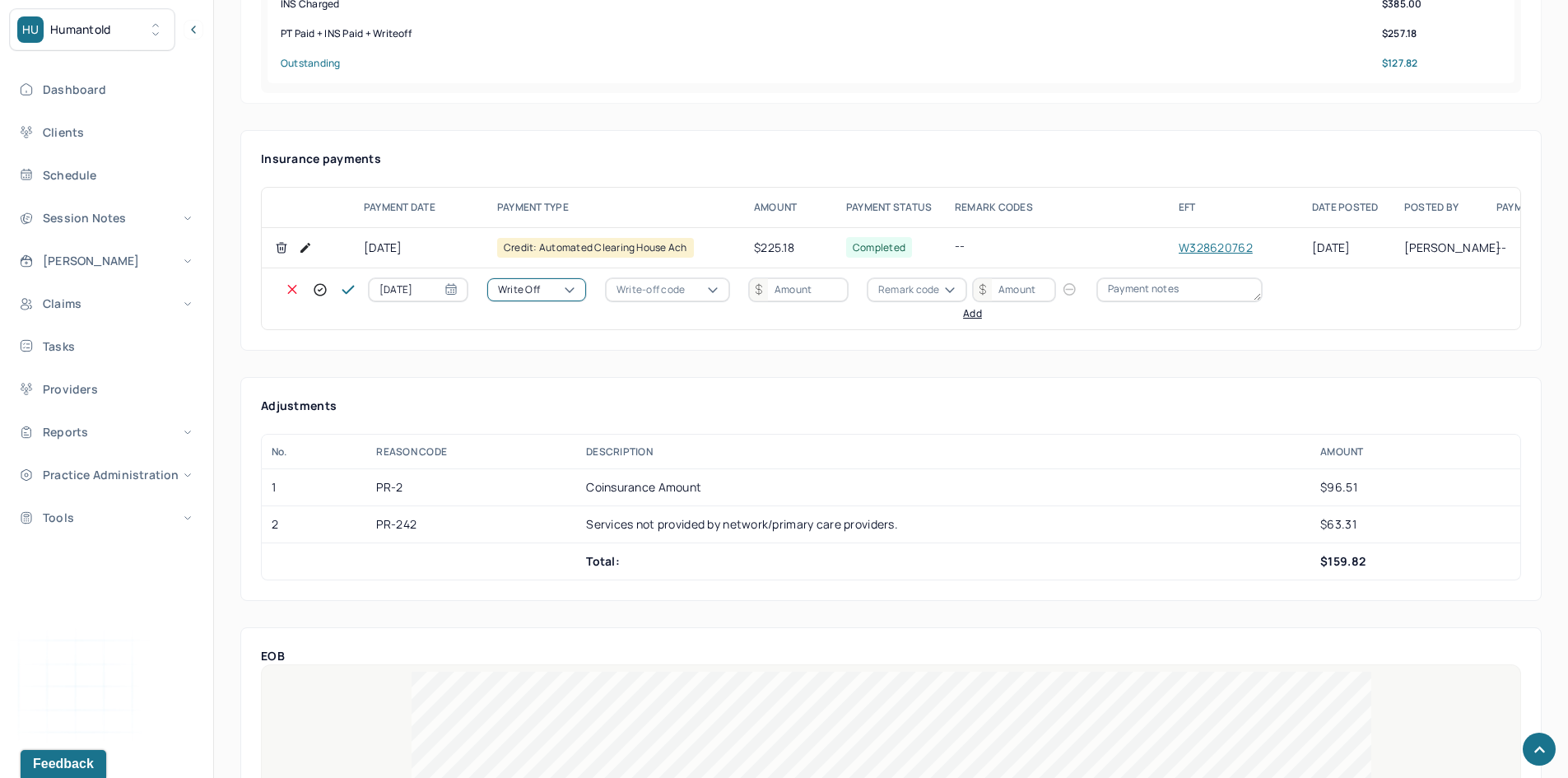 click on "Write-off code" at bounding box center (650, 290) 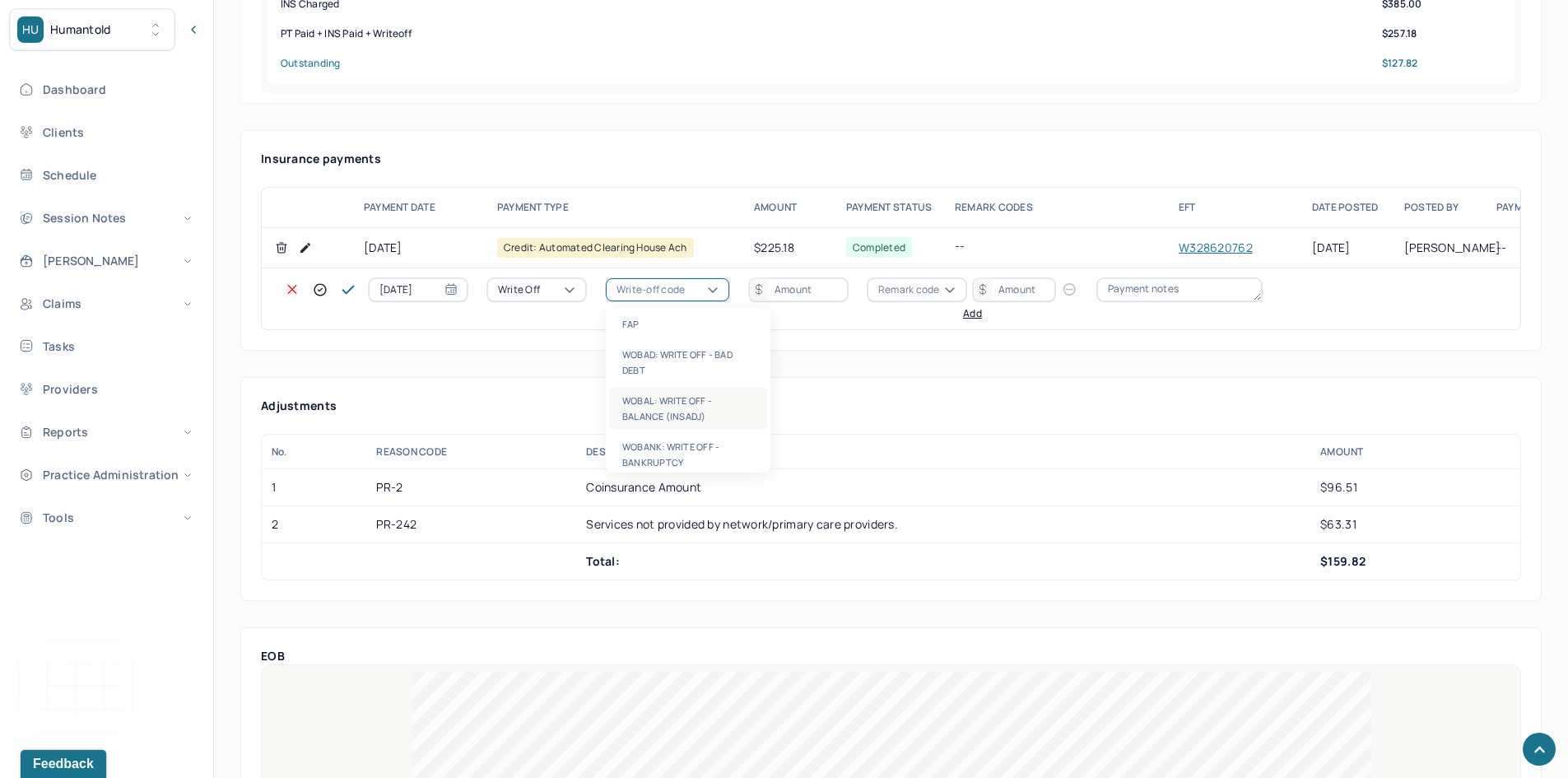 click on "WOBAL: WRITE OFF - BALANCE (INSADJ)" at bounding box center [688, 408] 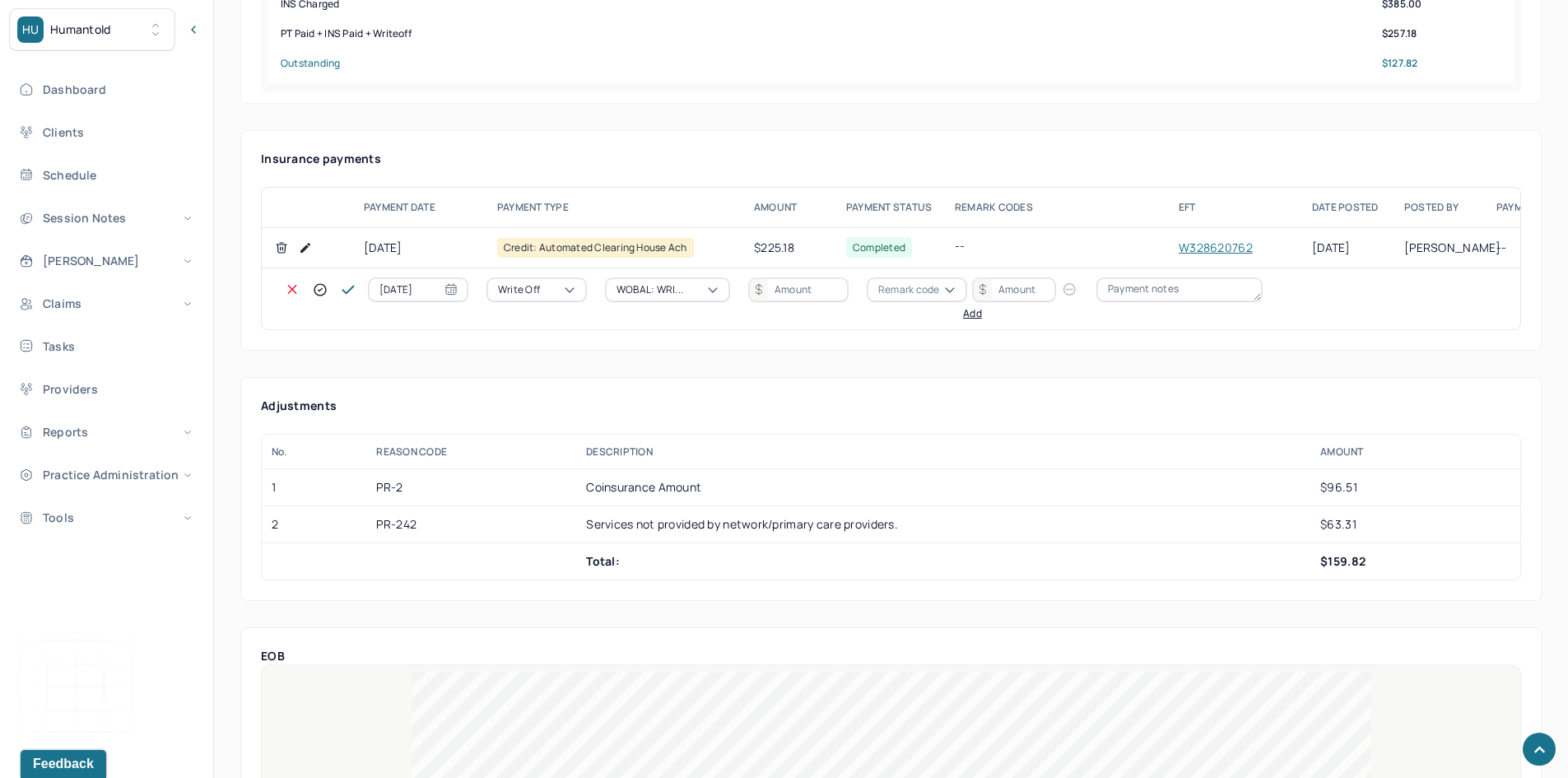 click at bounding box center (798, 290) 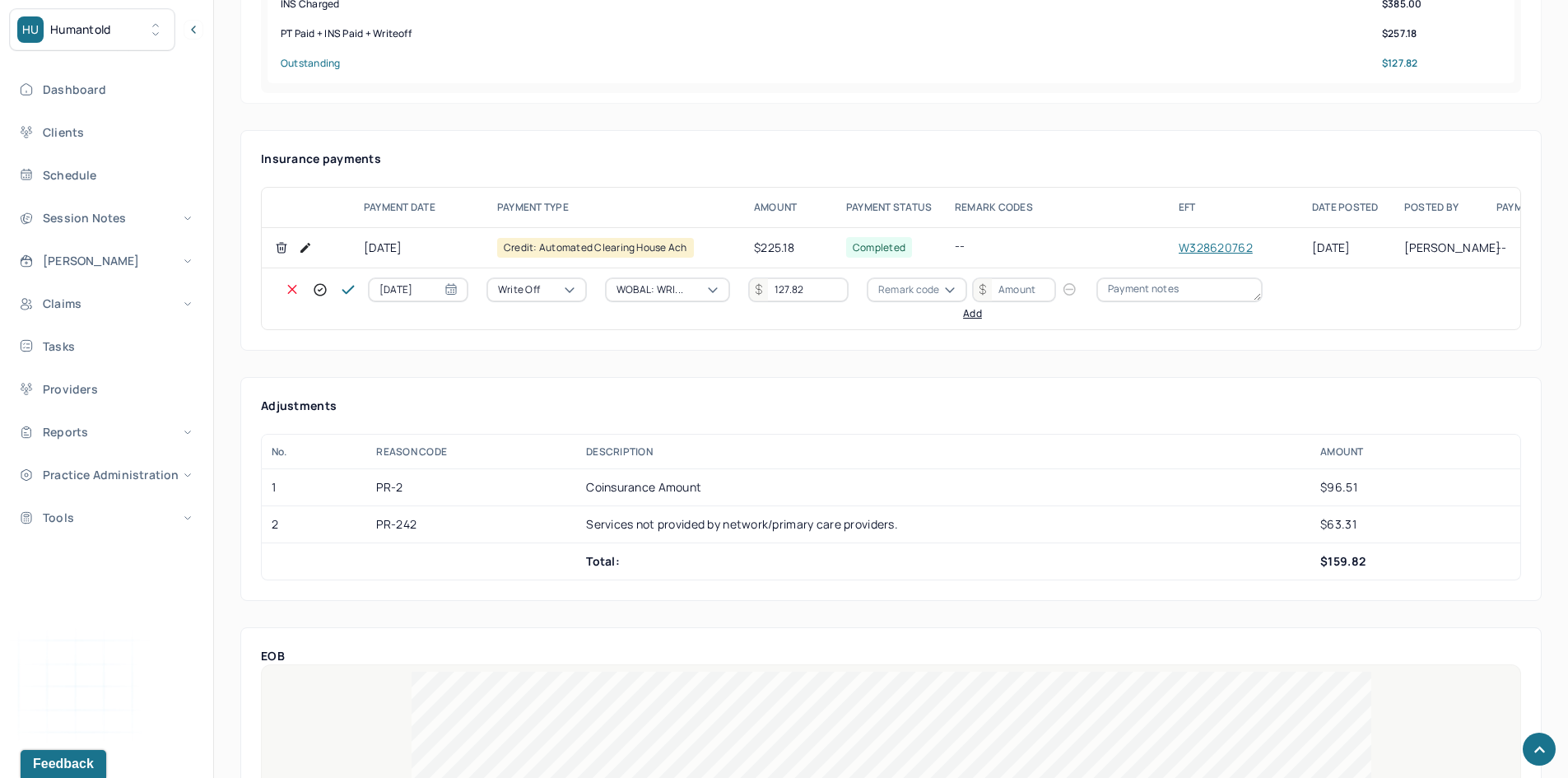 type on "127.82" 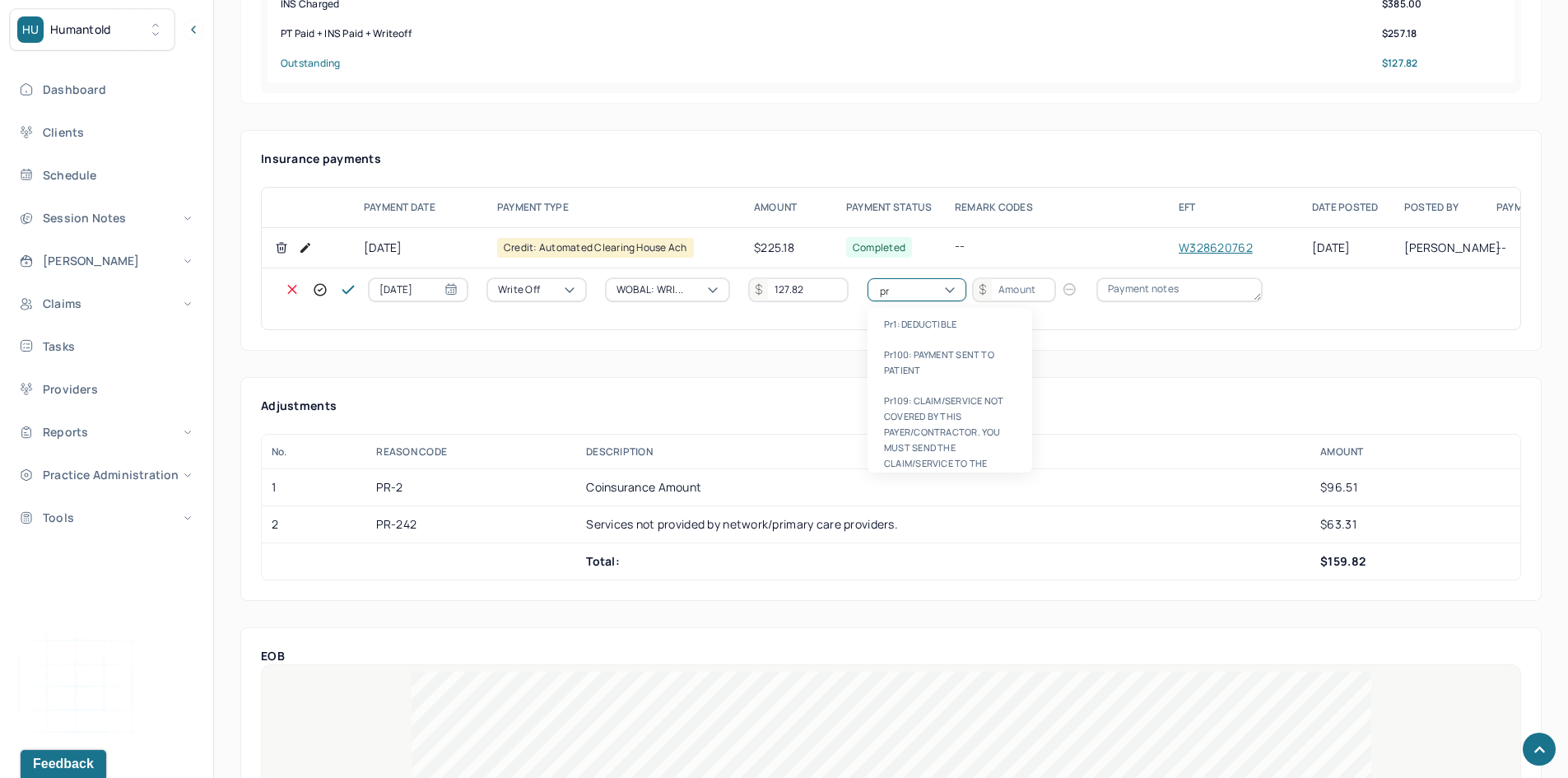 type on "pr2" 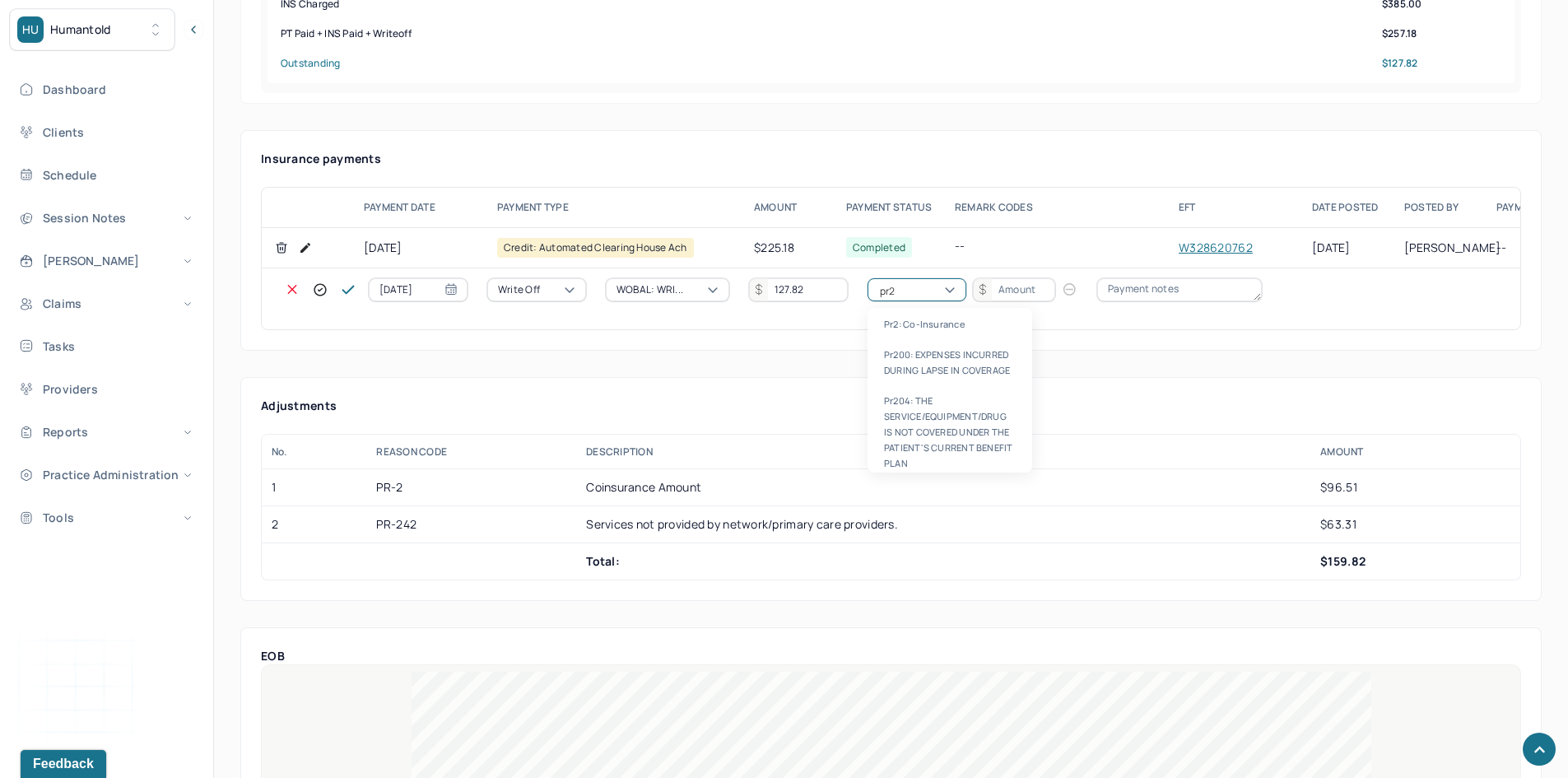 type 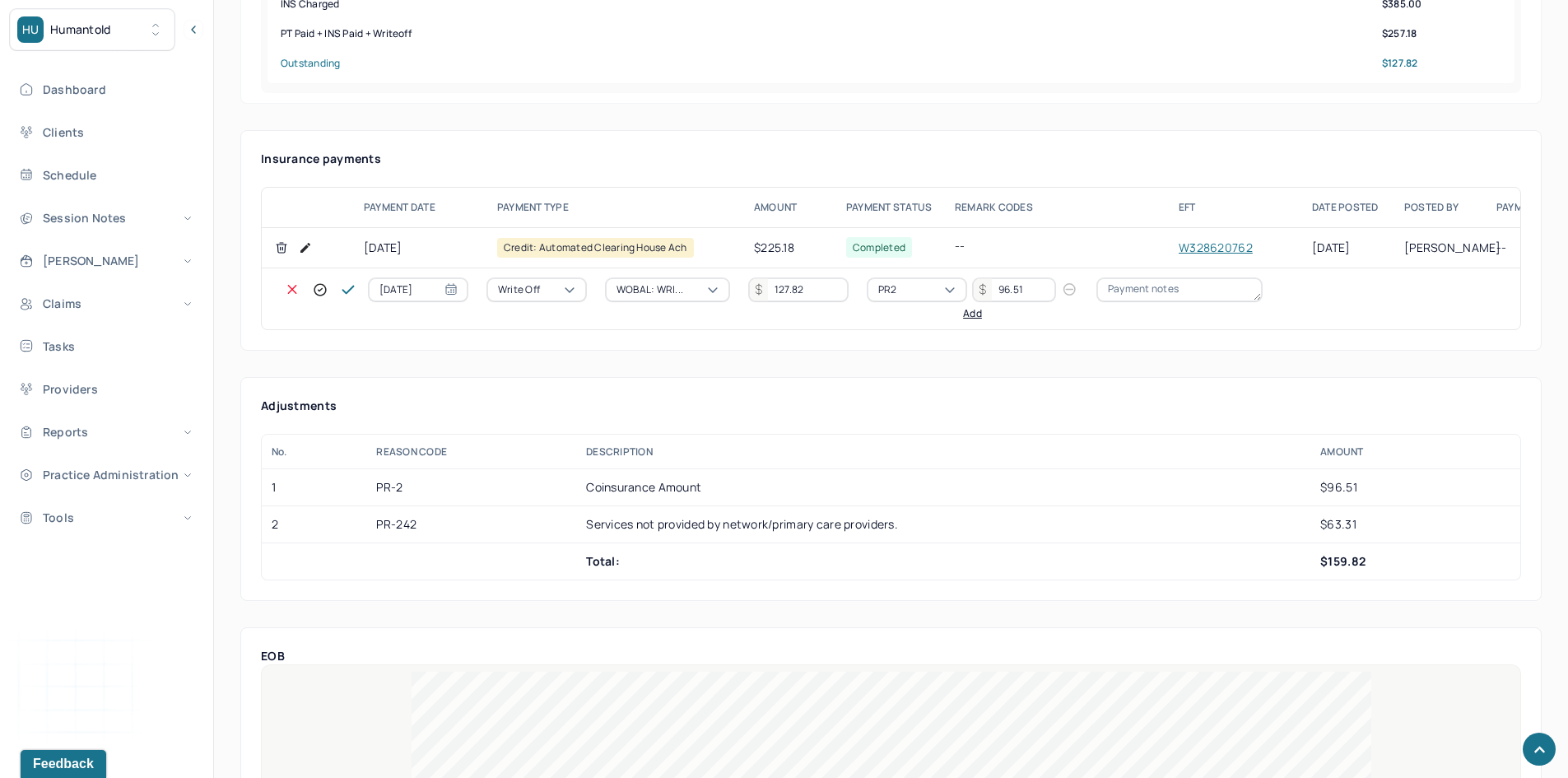 type on "96.51" 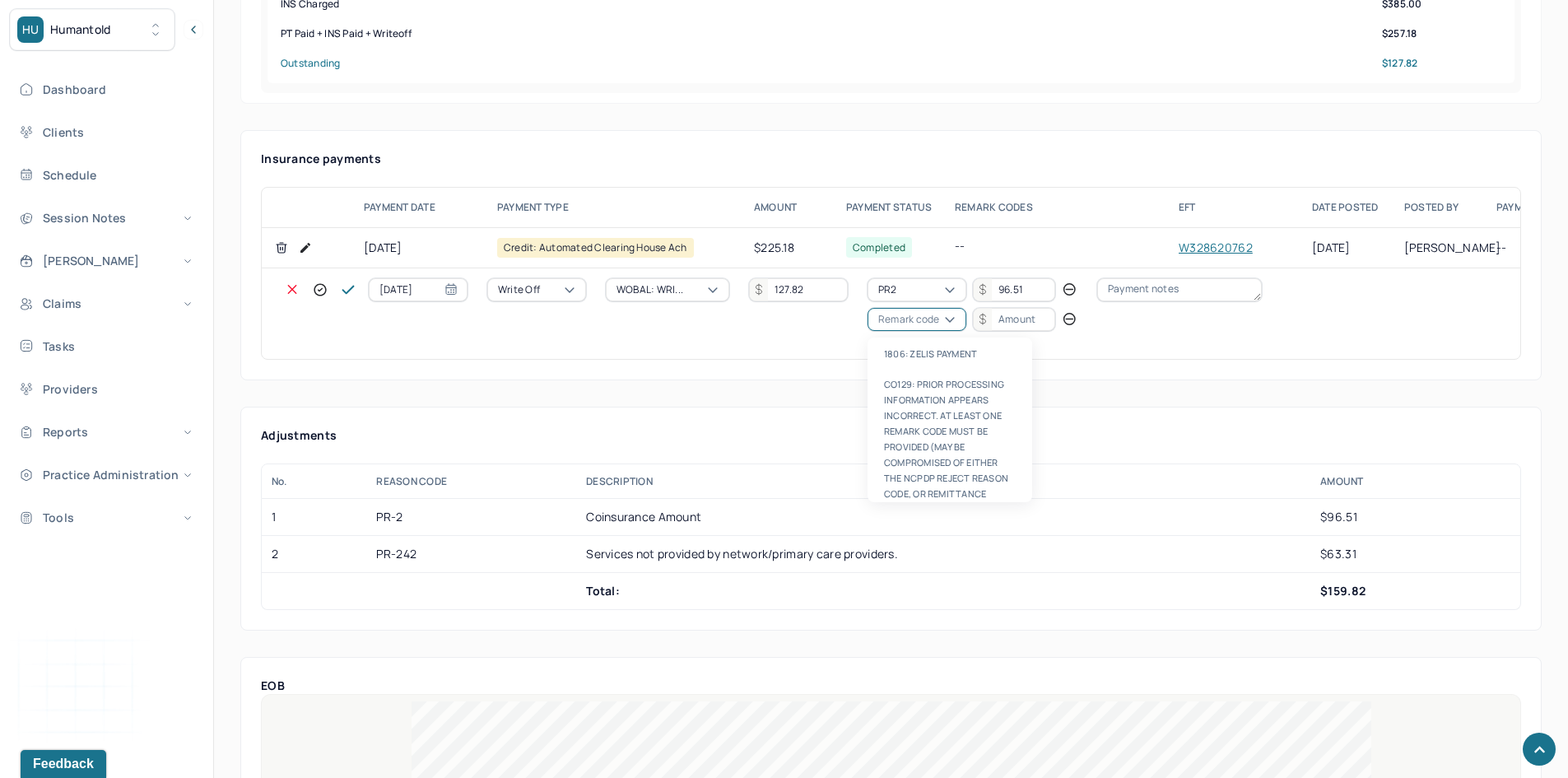click on "Remark code" at bounding box center (909, 319) 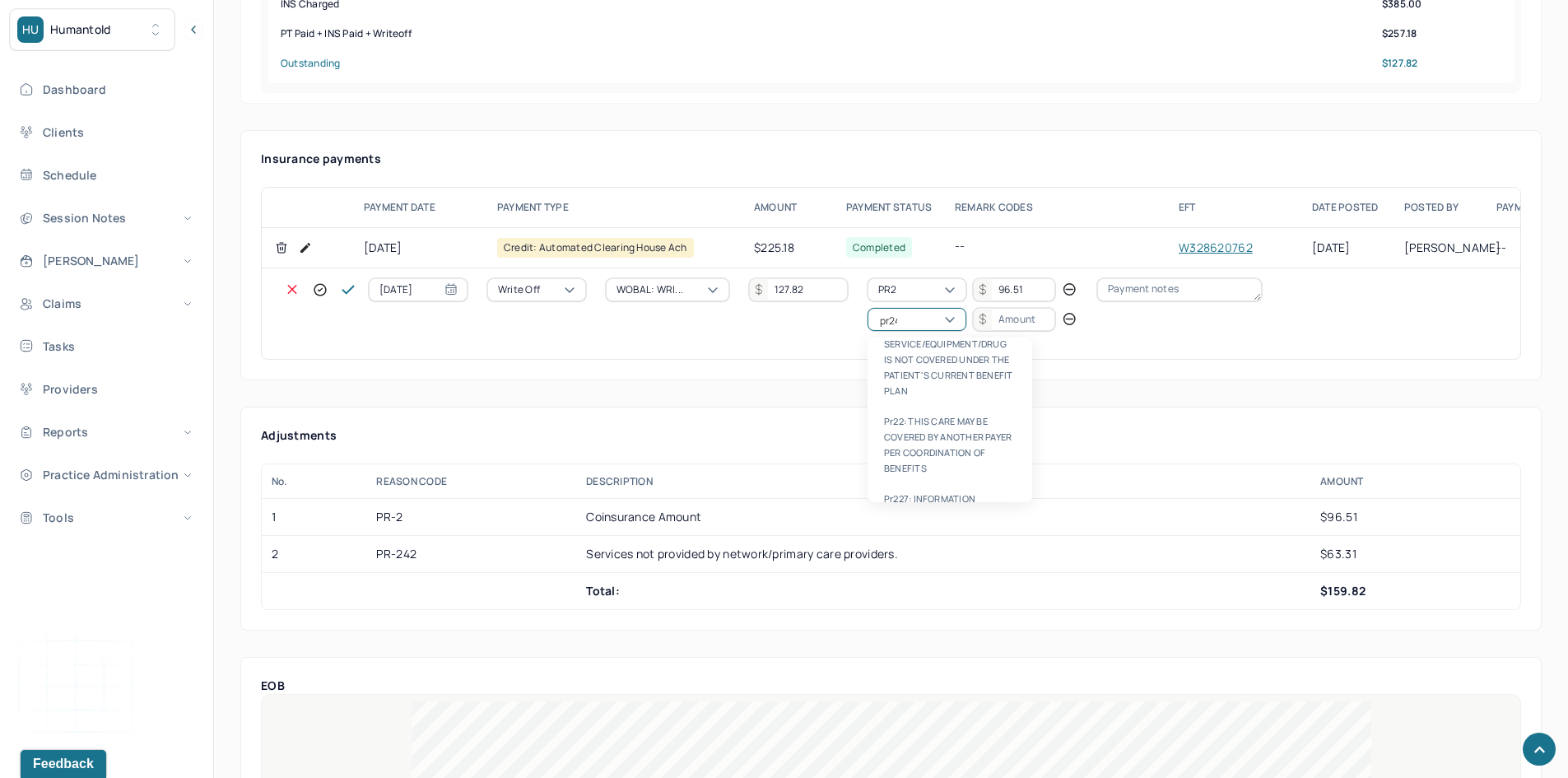 scroll, scrollTop: 0, scrollLeft: 0, axis: both 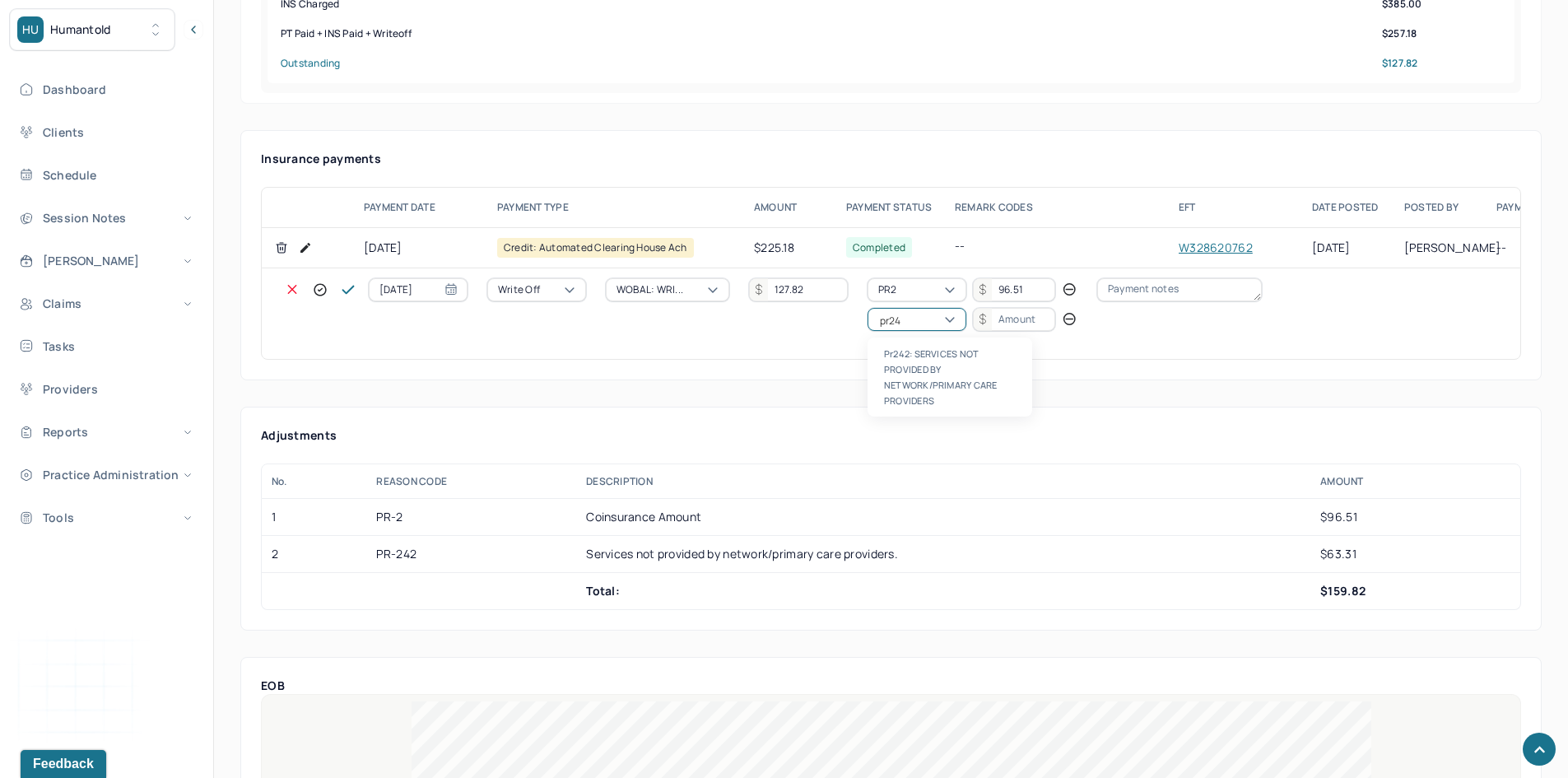 type on "pr242" 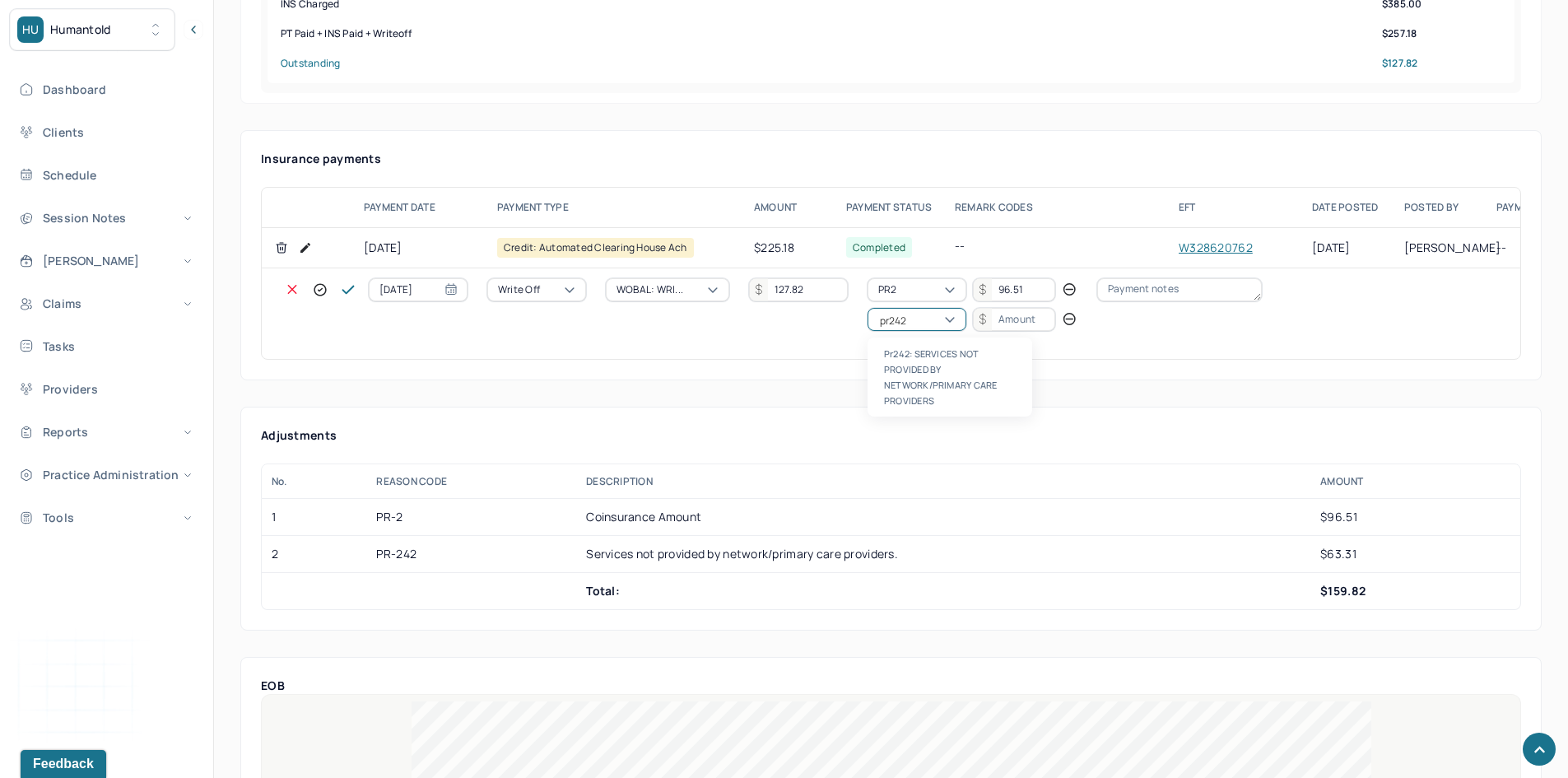 type 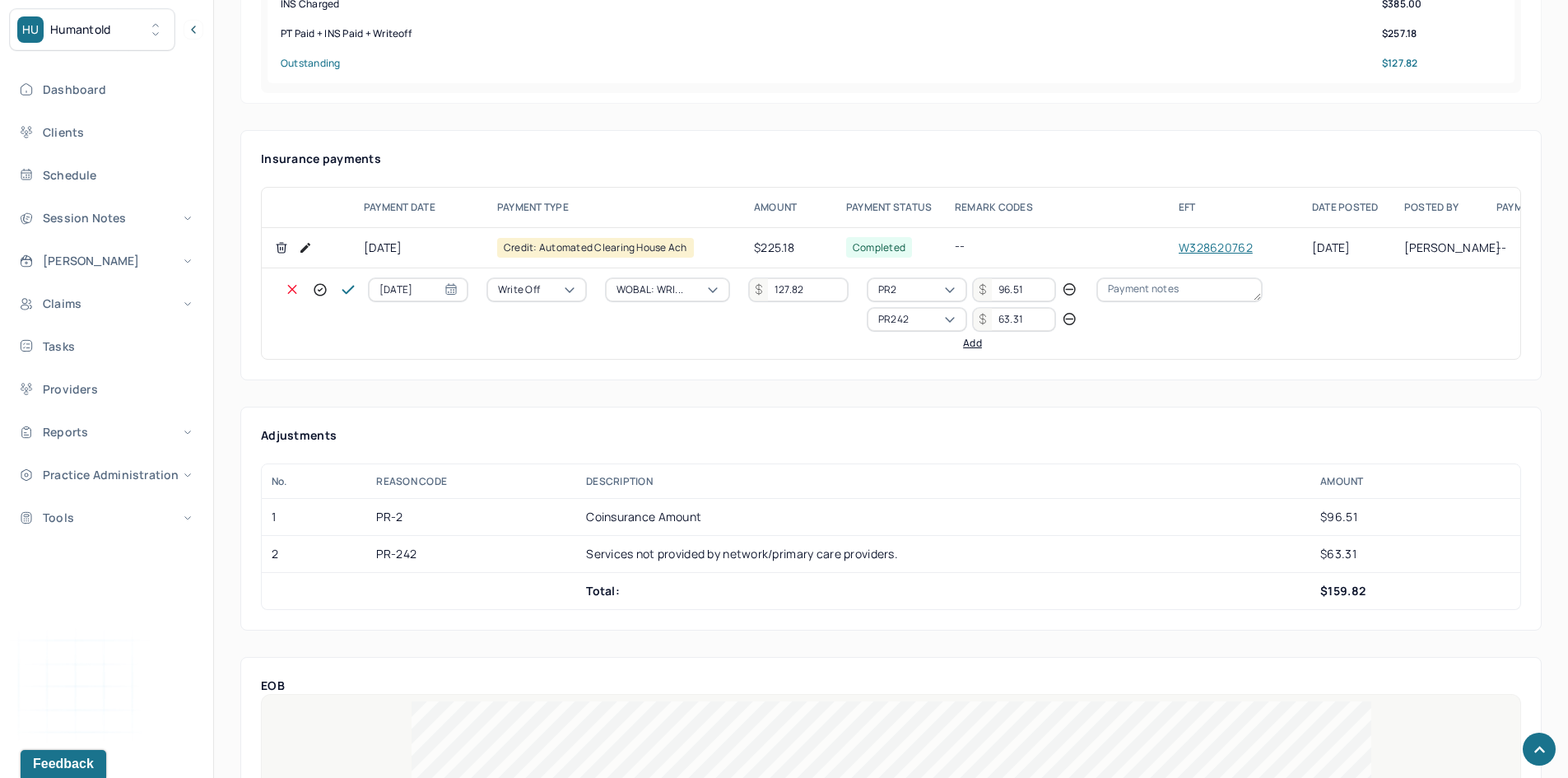 type on "63.31" 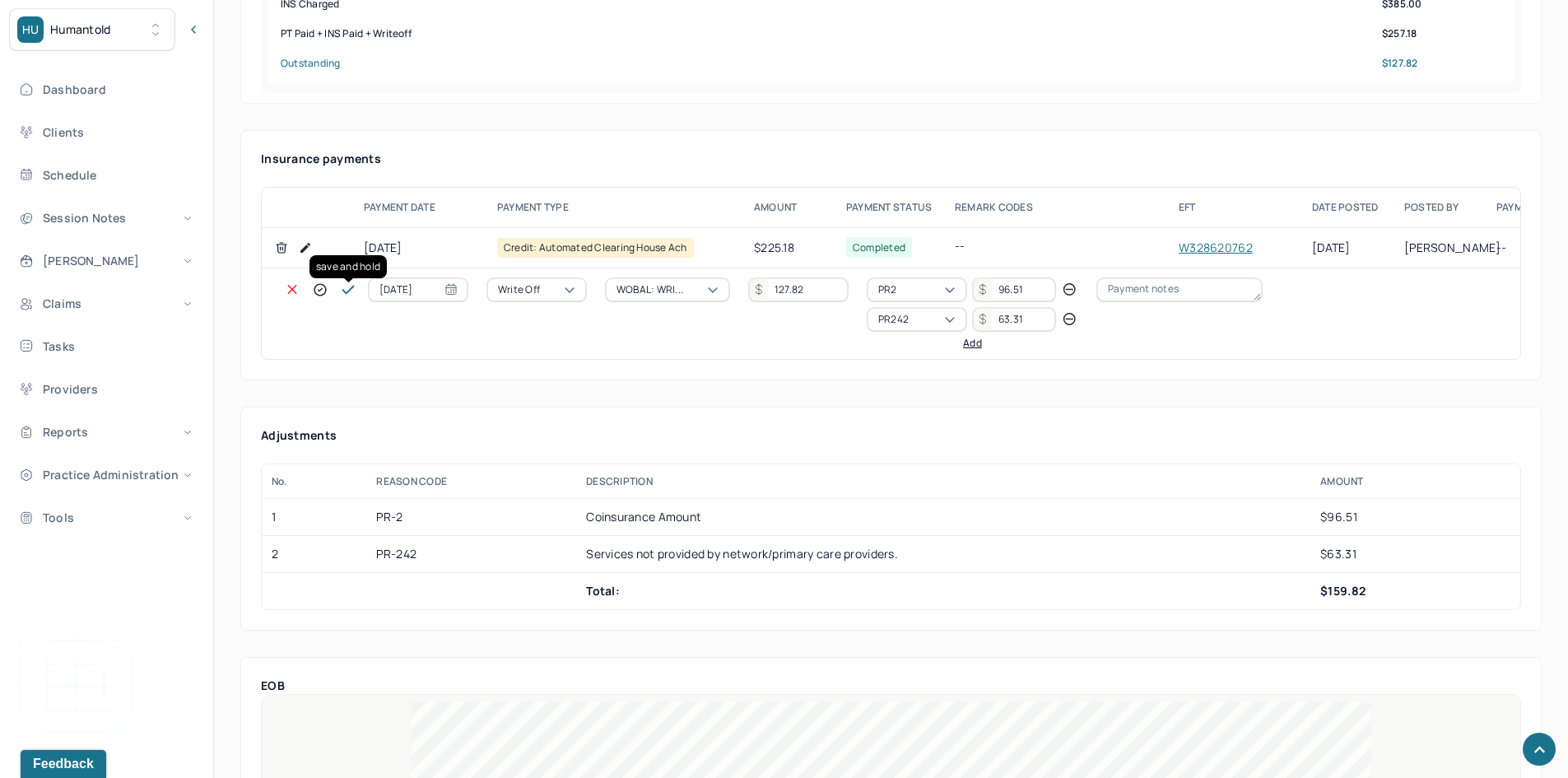 click 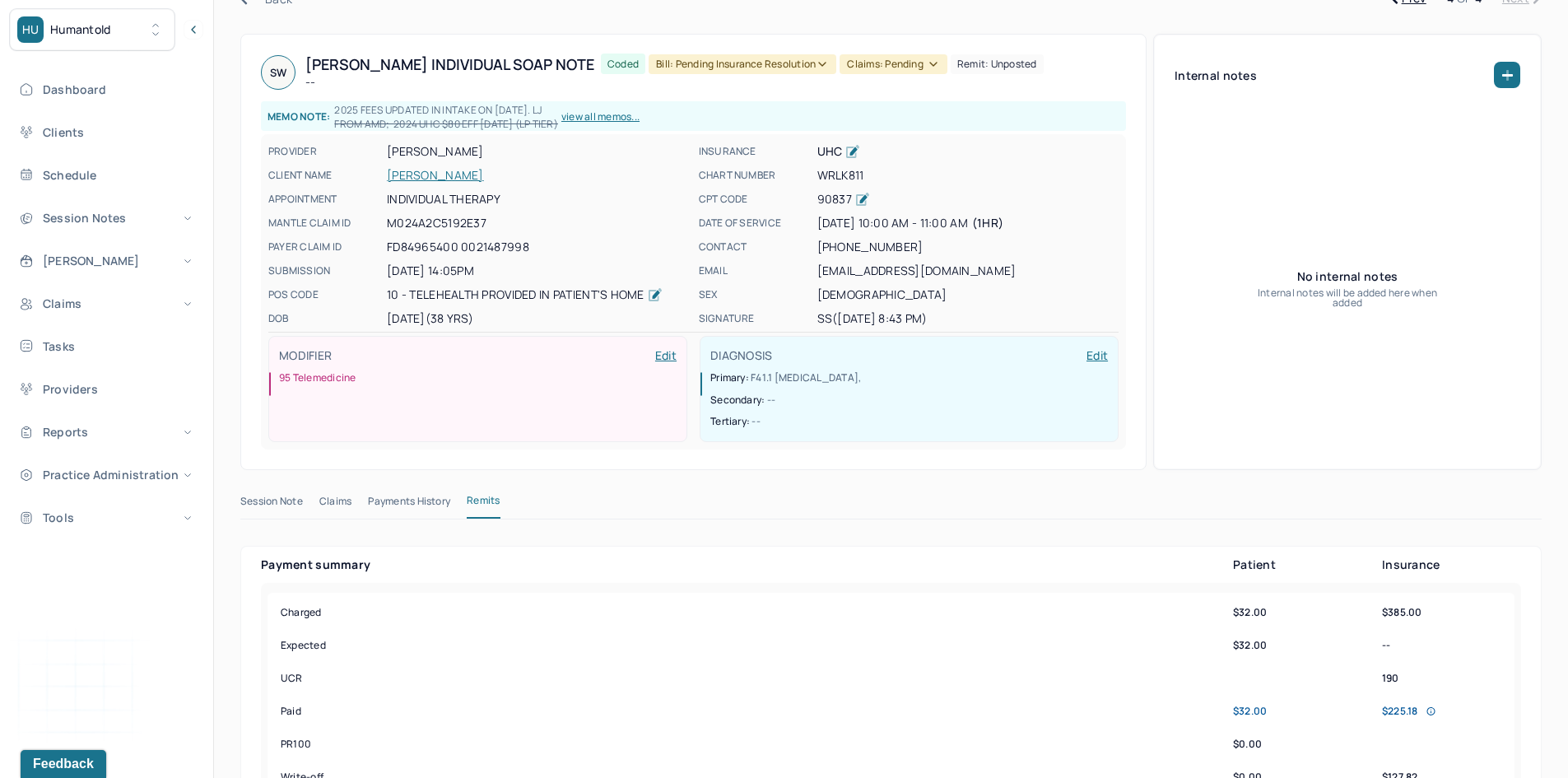 scroll, scrollTop: 0, scrollLeft: 0, axis: both 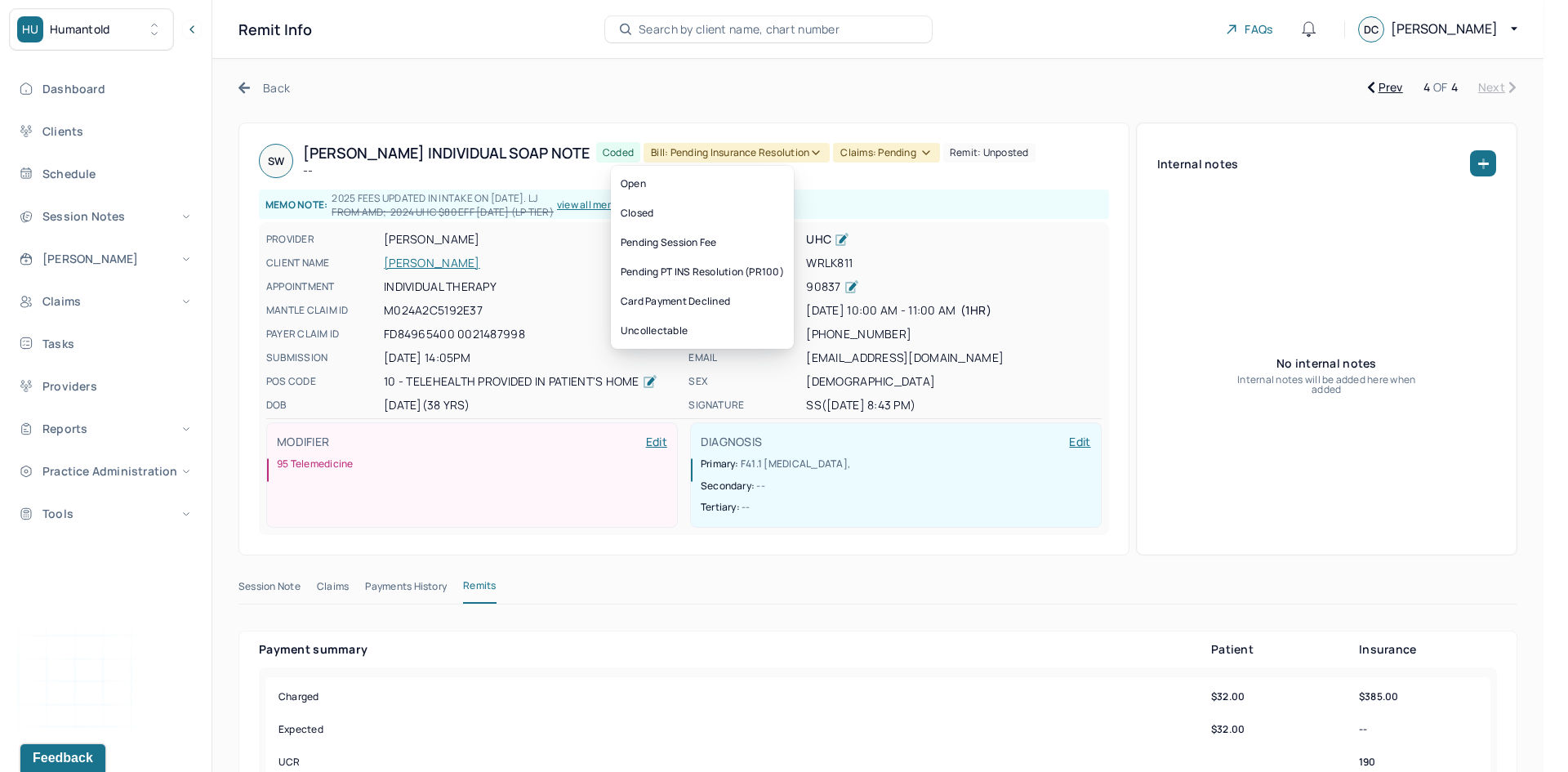 click on "Bill: Pending Insurance Resolution" at bounding box center (737, 153) 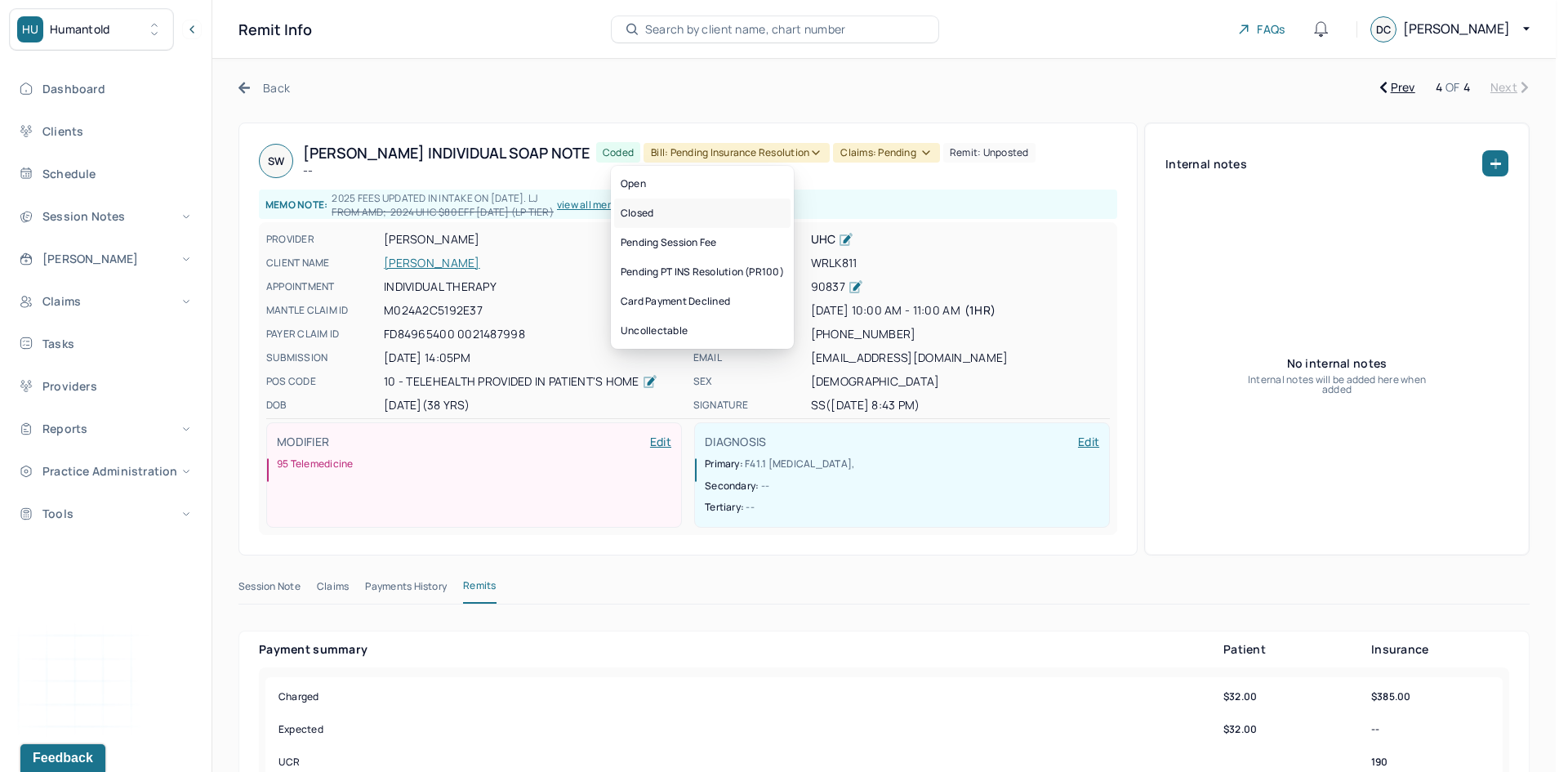 click on "Closed" at bounding box center [702, 213] 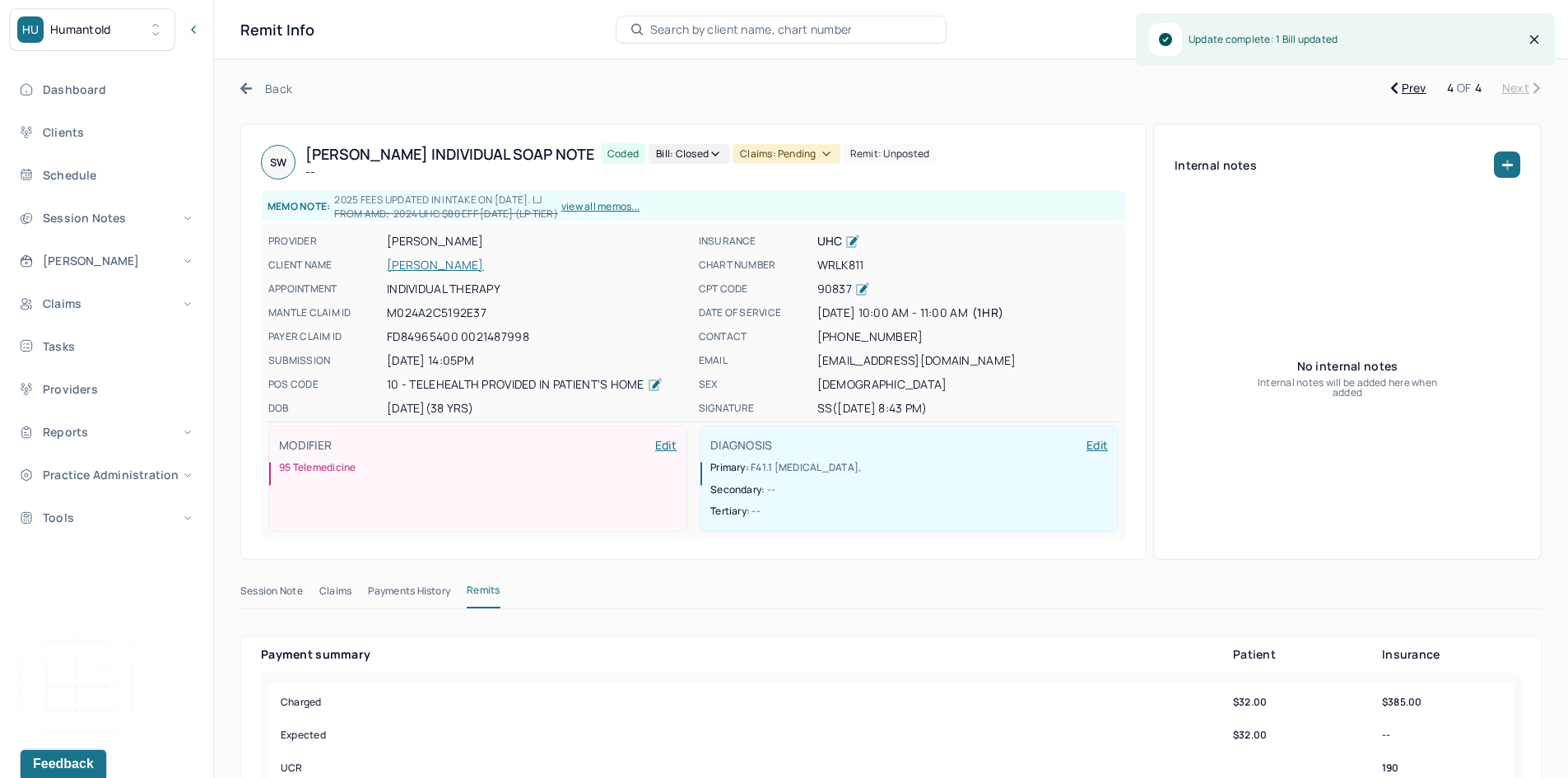 click on "Claims: pending" at bounding box center [786, 154] 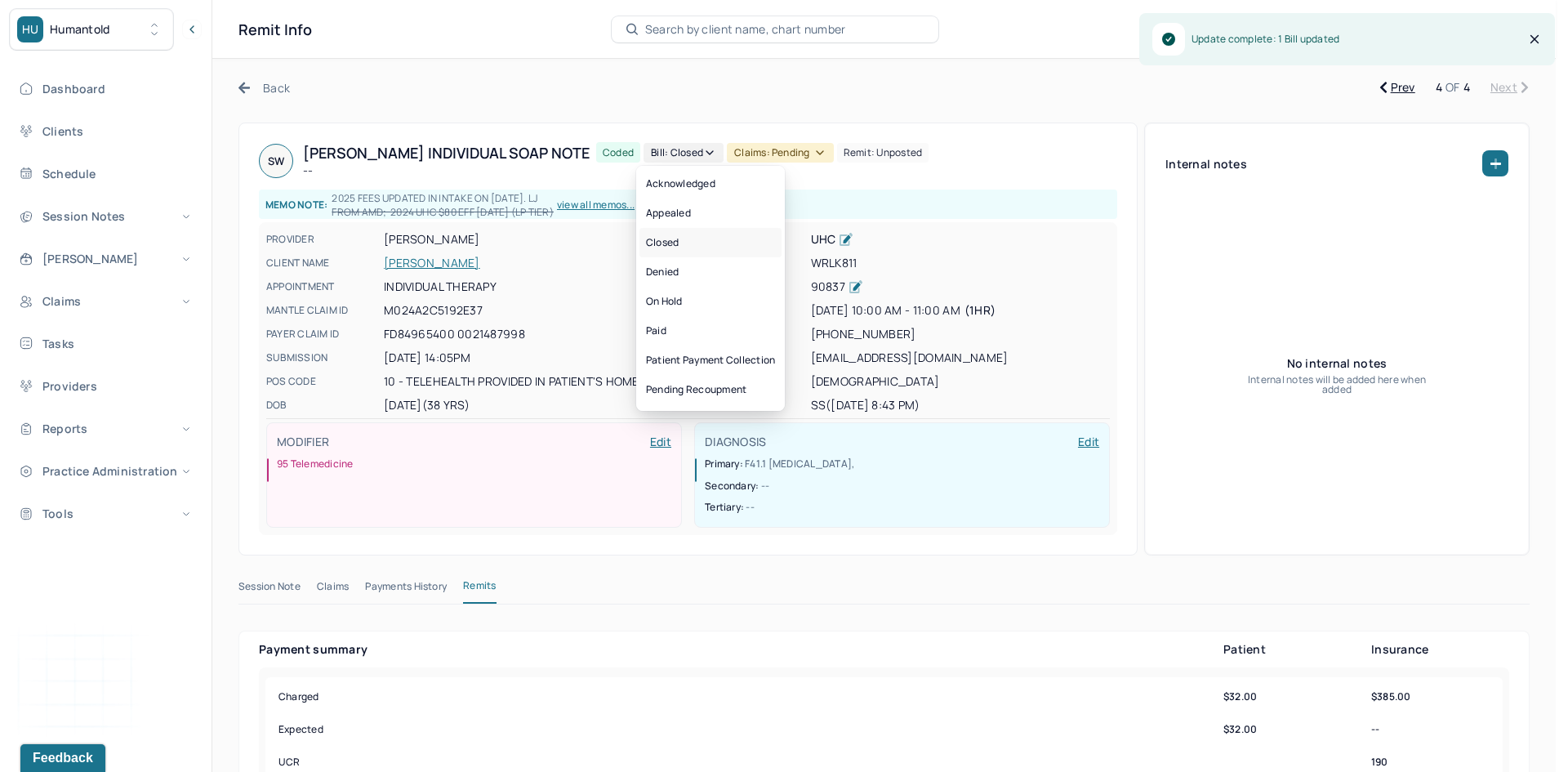 click on "Closed" at bounding box center (710, 243) 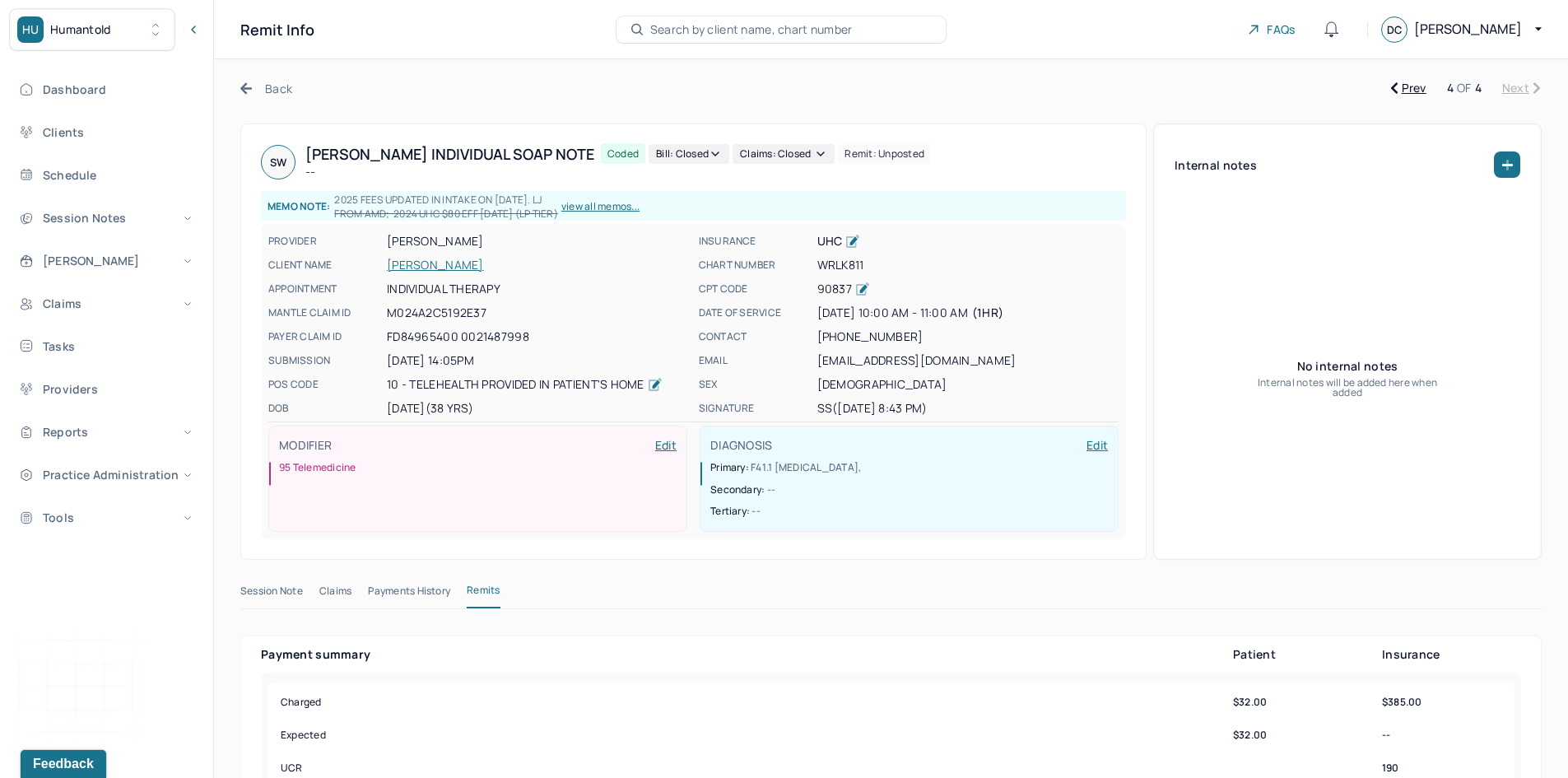 click 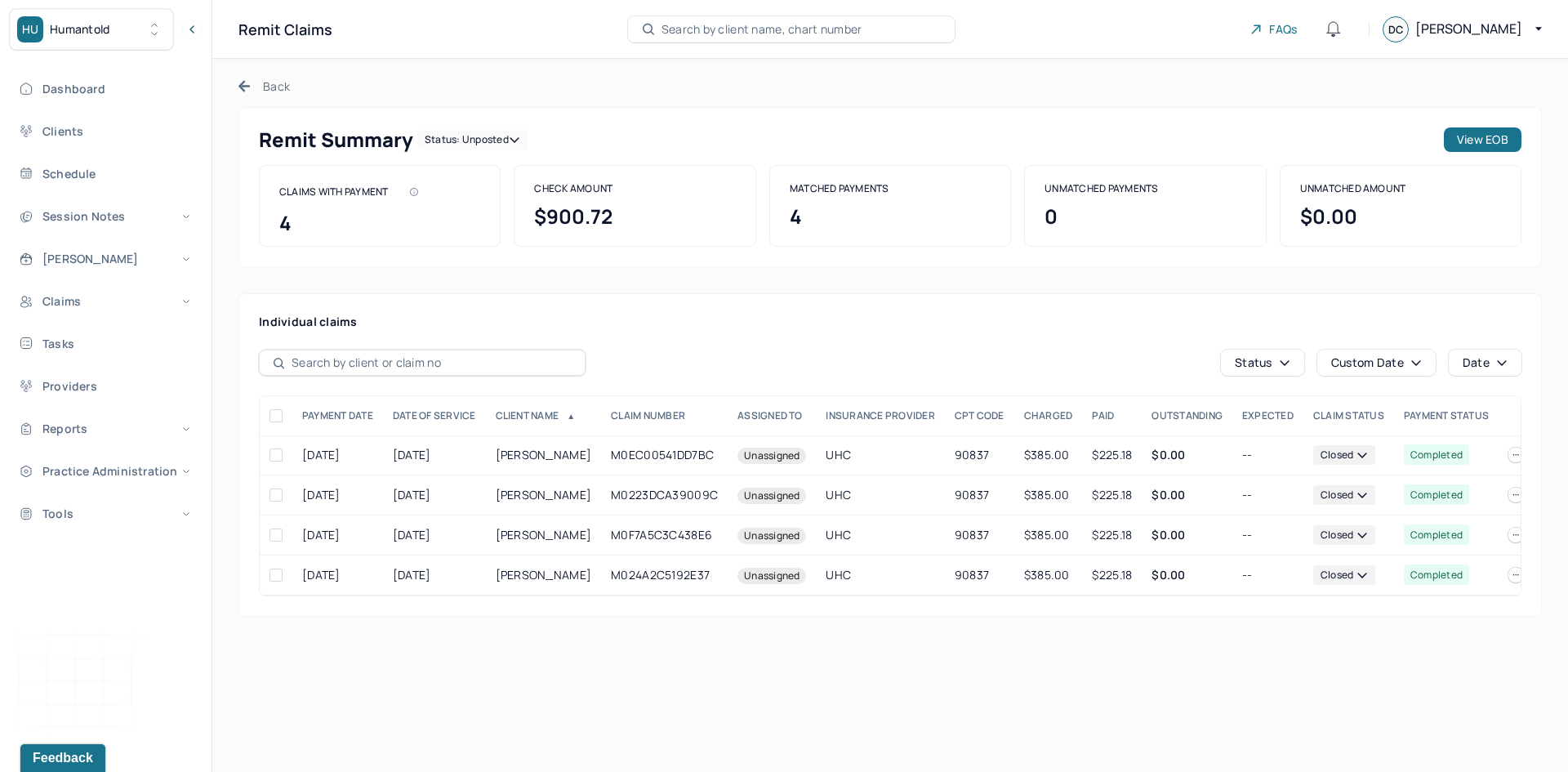 click 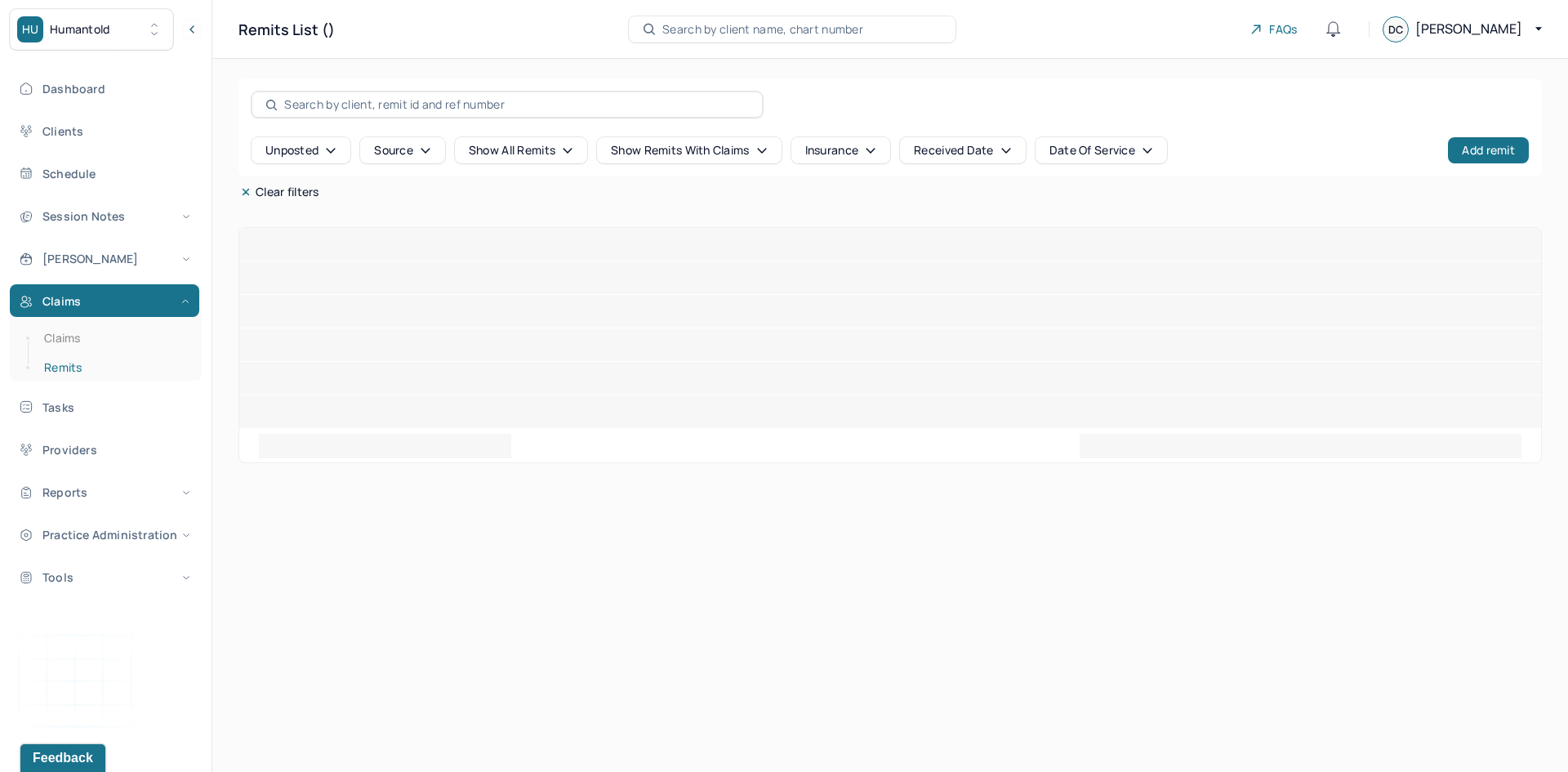 click on "Remits" at bounding box center [114, 368] 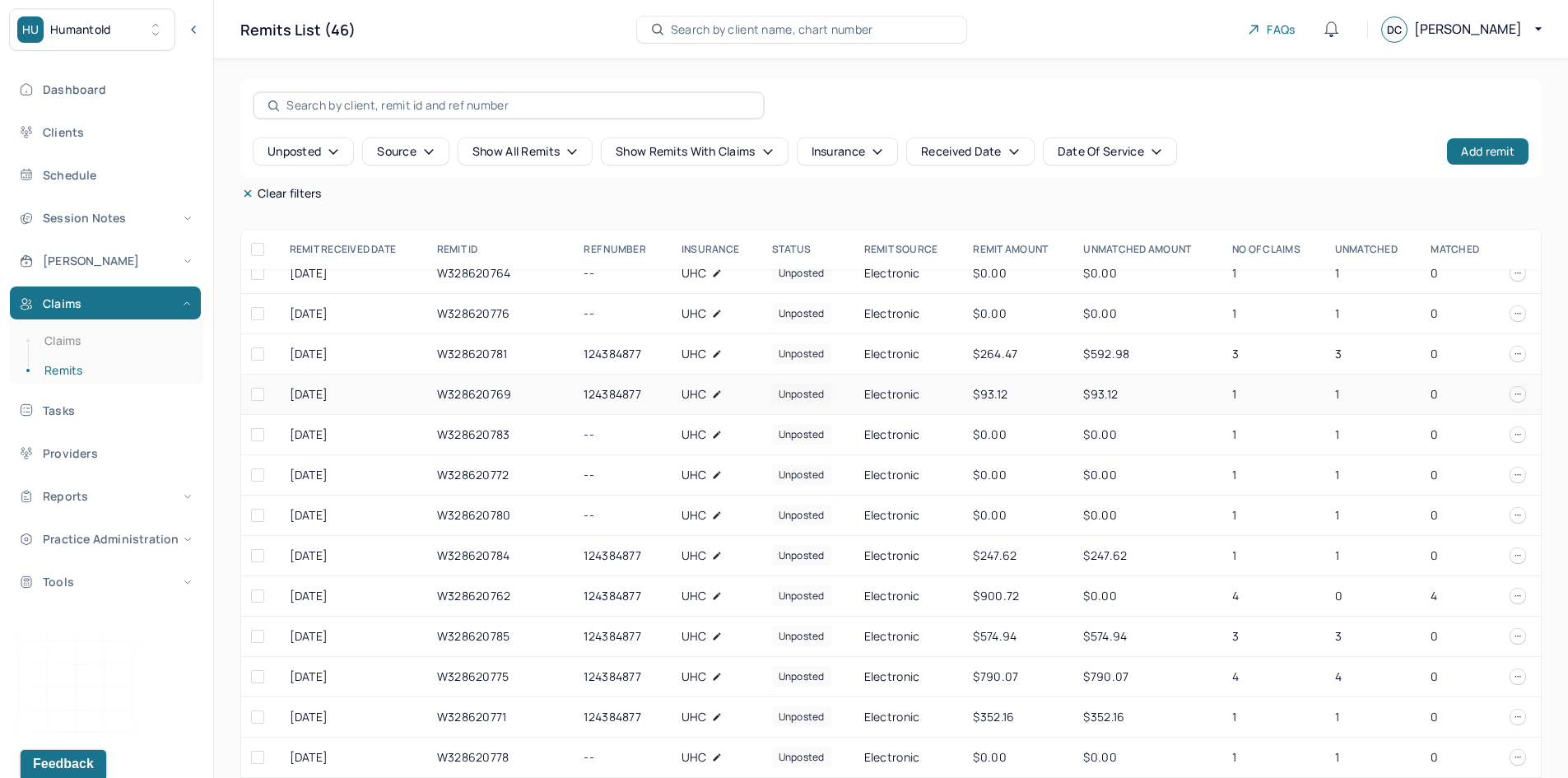 scroll, scrollTop: 247, scrollLeft: 0, axis: vertical 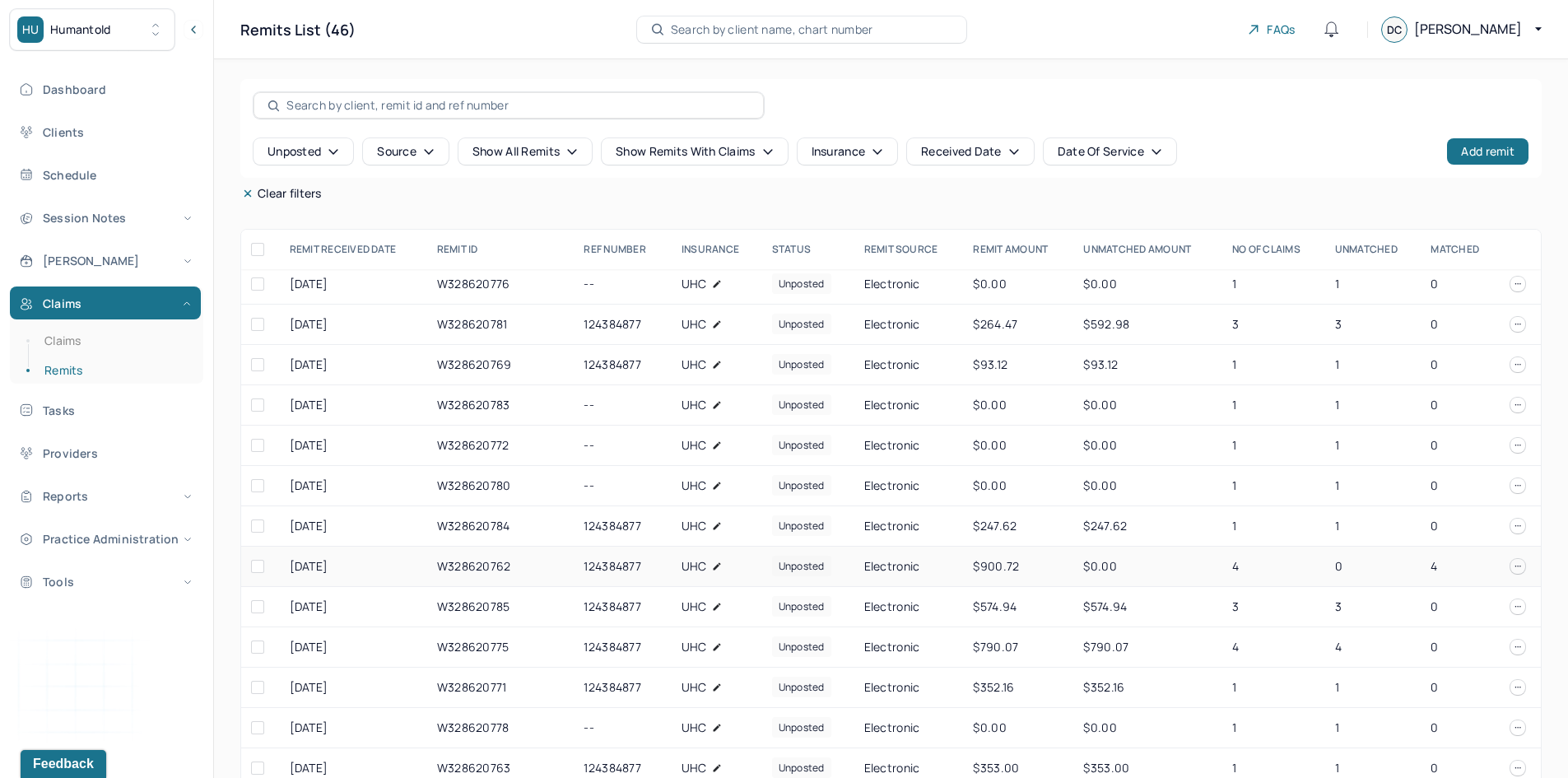 click at bounding box center (258, 566) 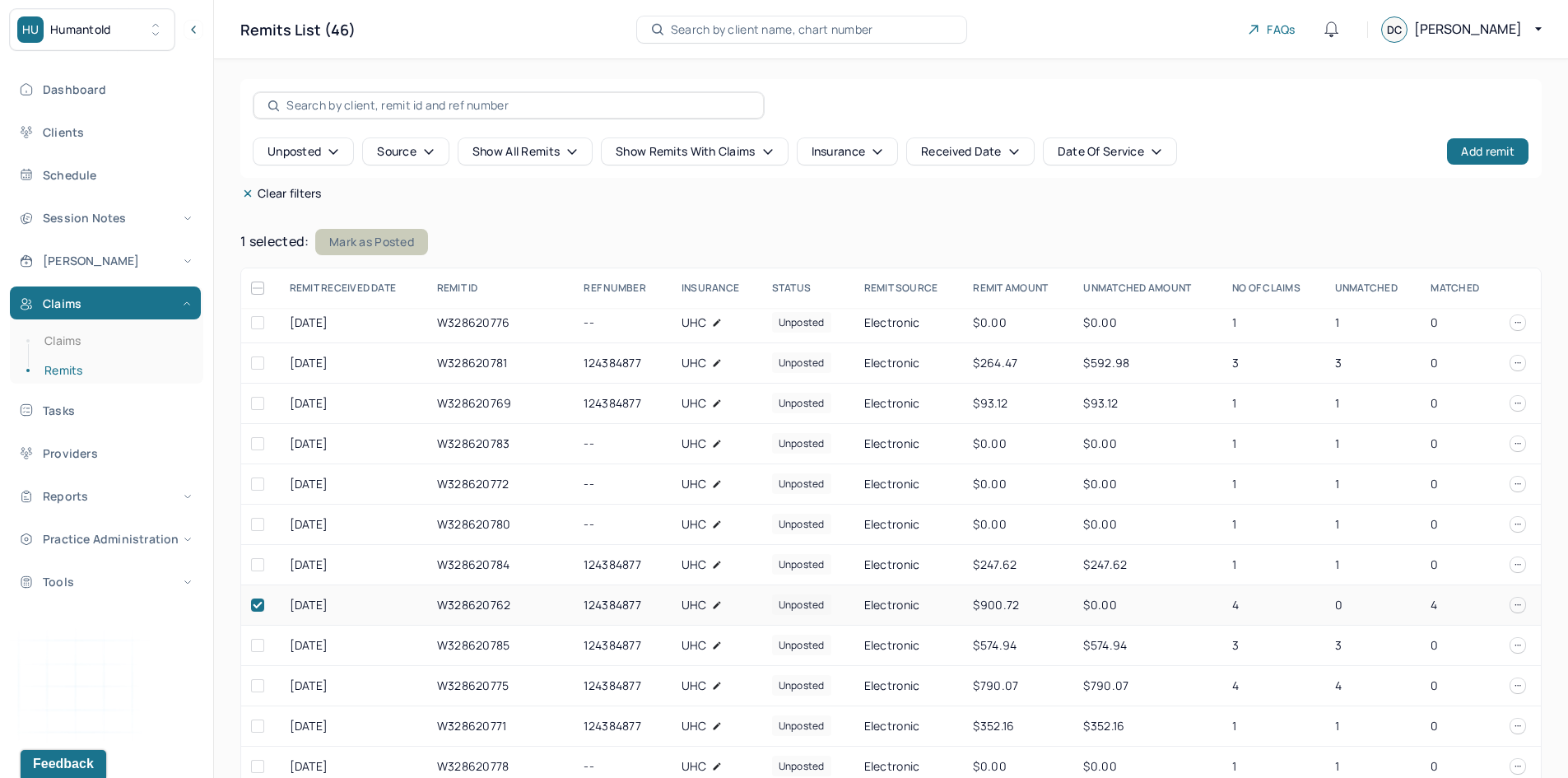 click on "Mark as Posted" at bounding box center [371, 242] 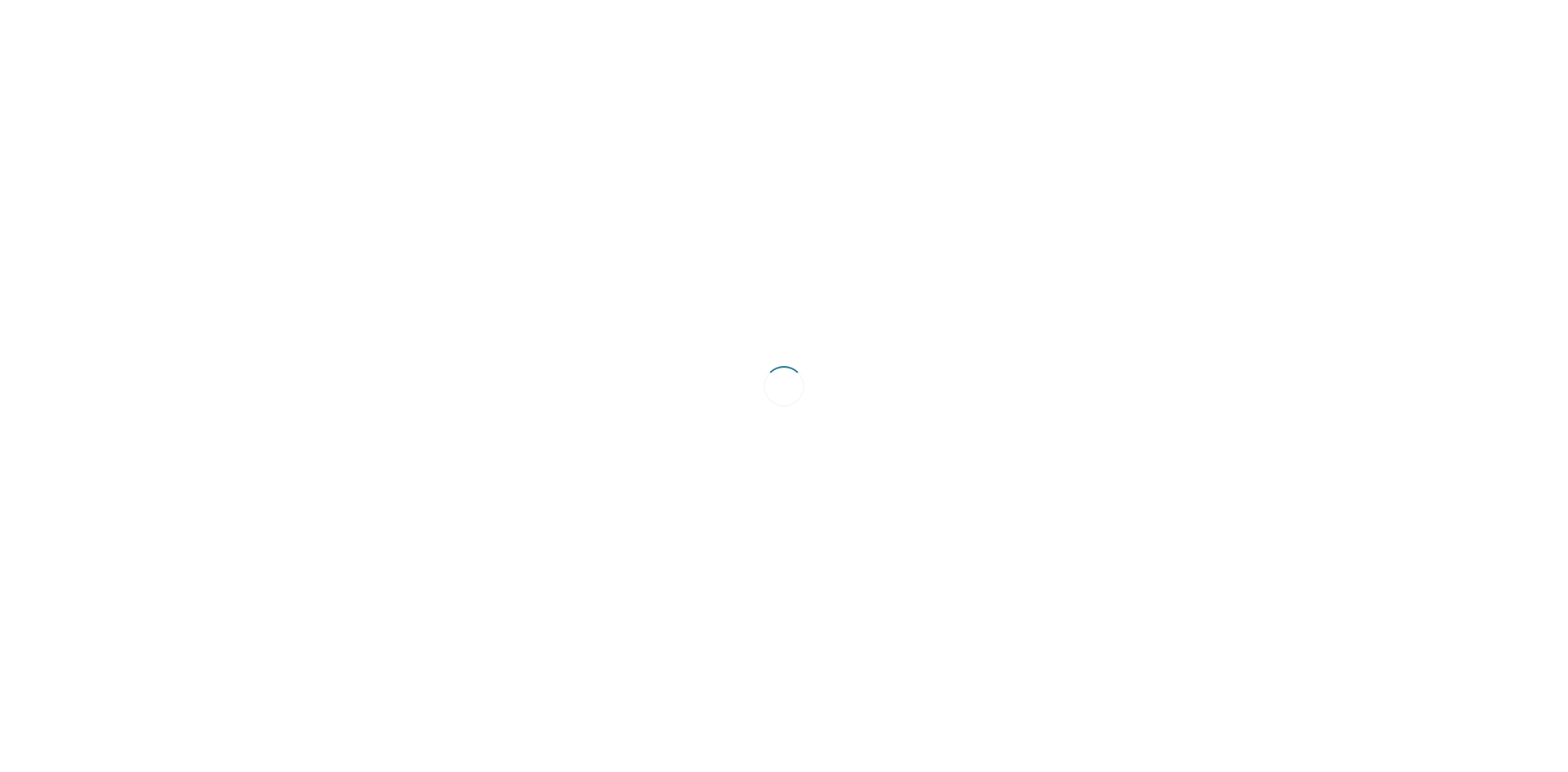 scroll, scrollTop: 0, scrollLeft: 0, axis: both 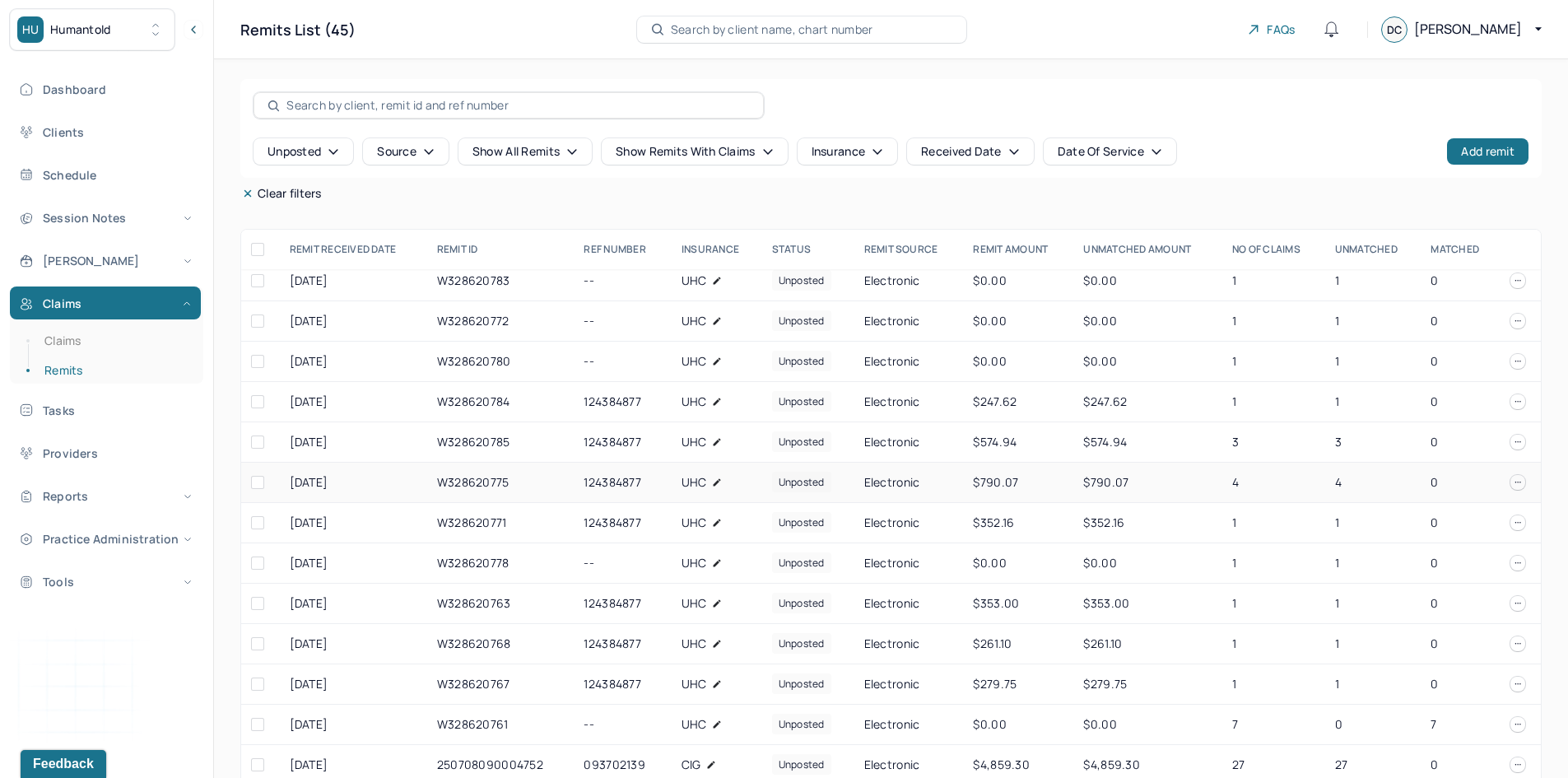 click on "124384877" at bounding box center [622, 482] 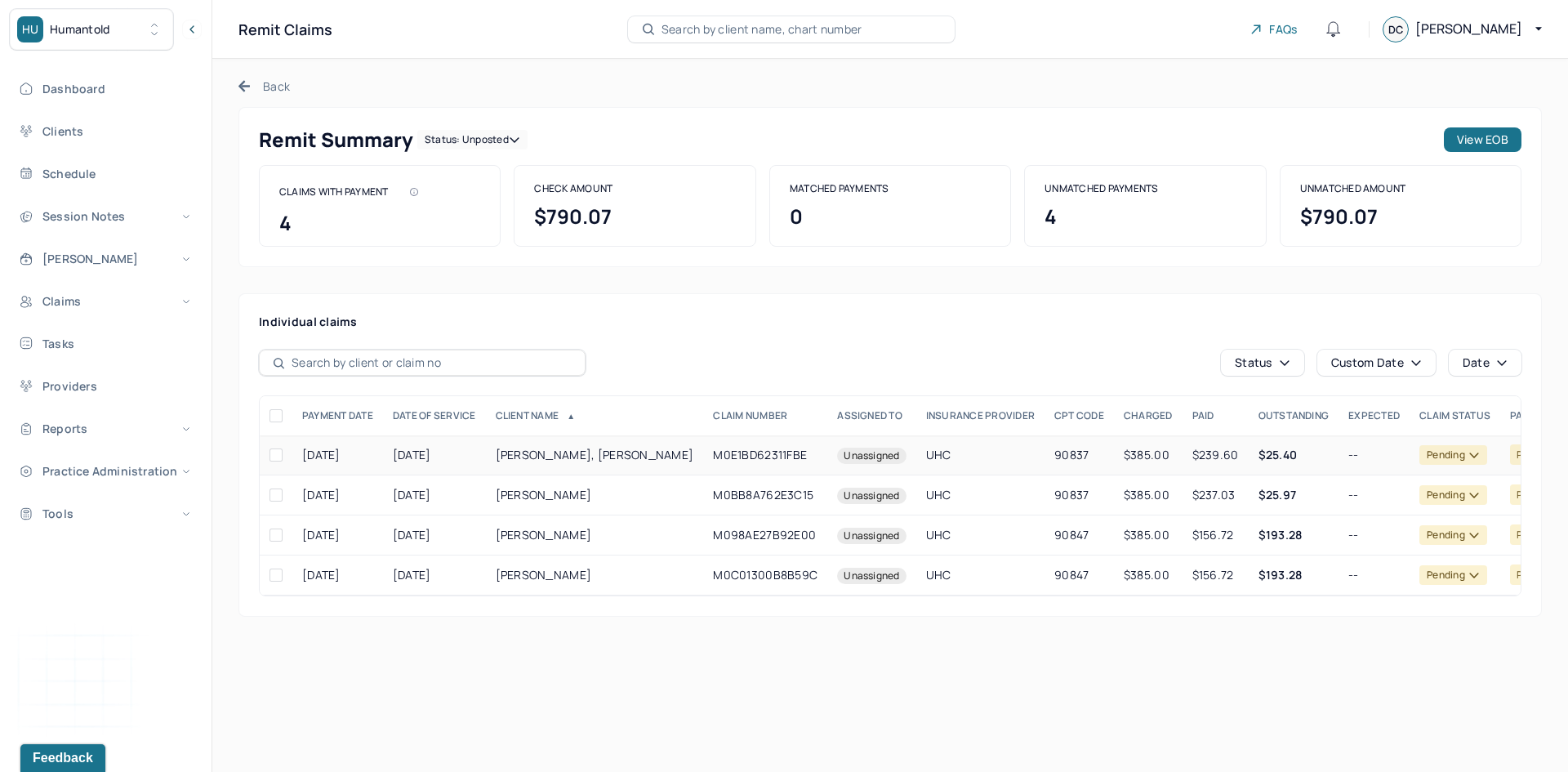click on "[PERSON_NAME], [PERSON_NAME]" at bounding box center (595, 455) 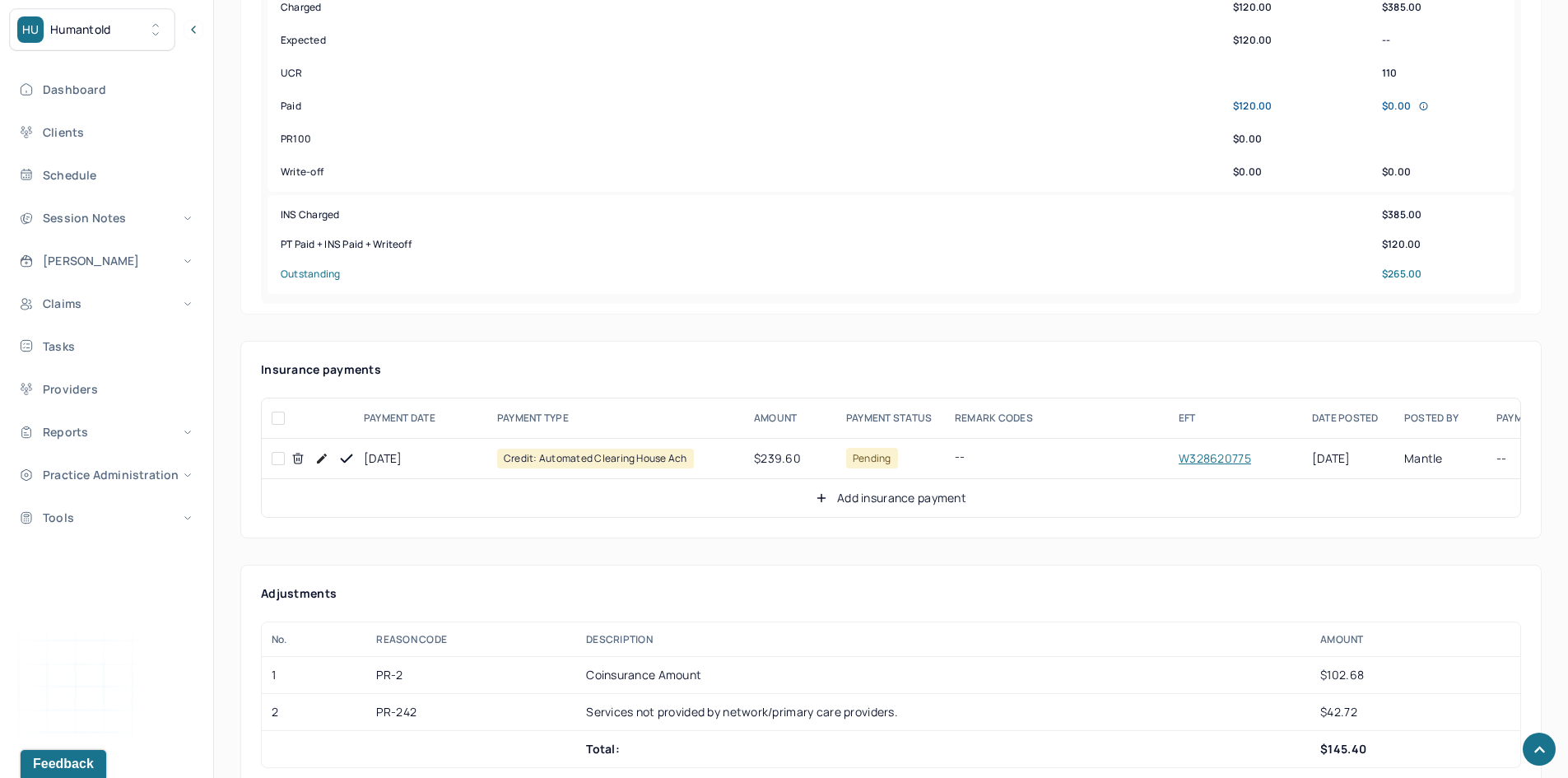 scroll, scrollTop: 576, scrollLeft: 0, axis: vertical 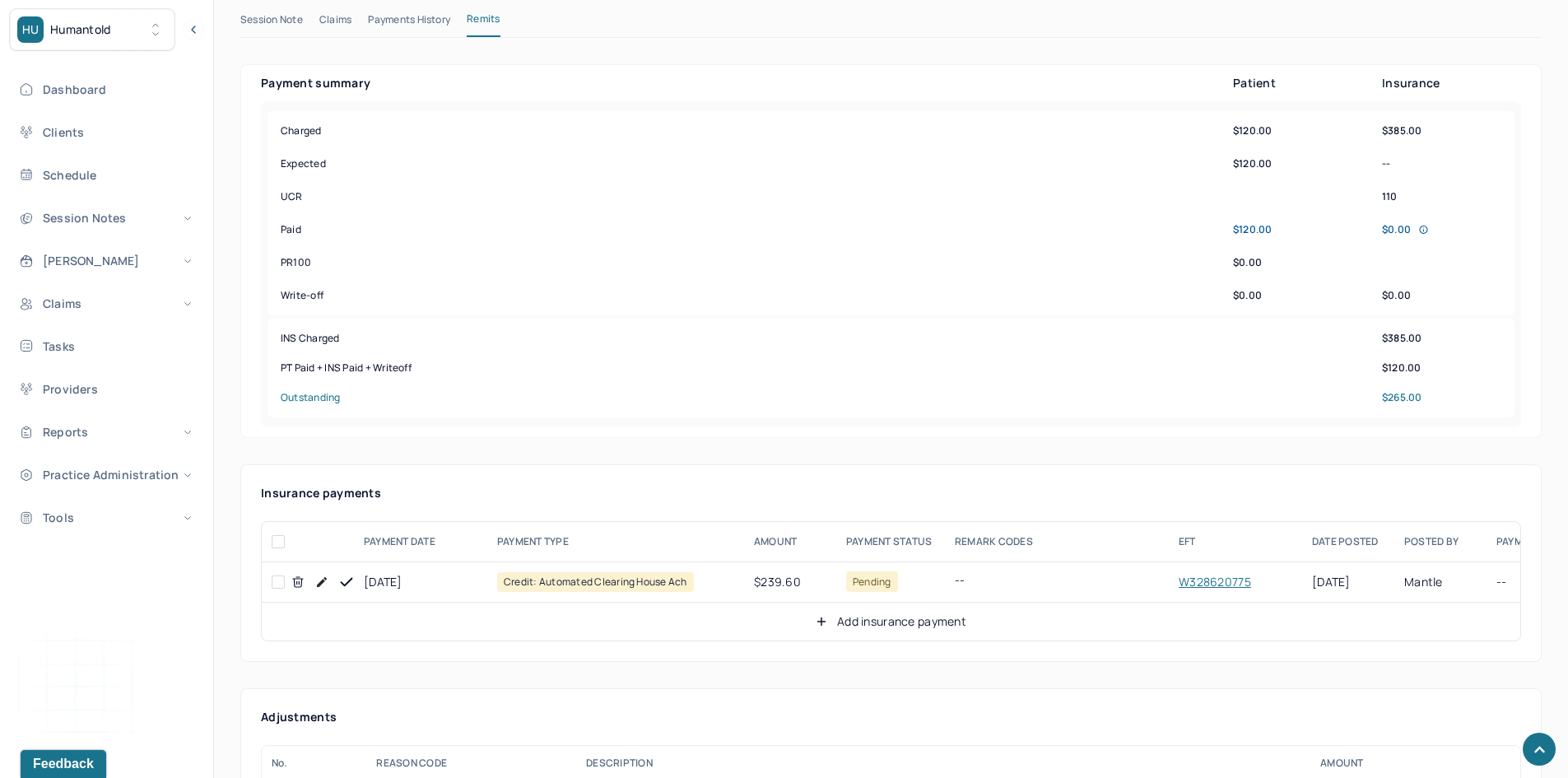 click at bounding box center [278, 582] 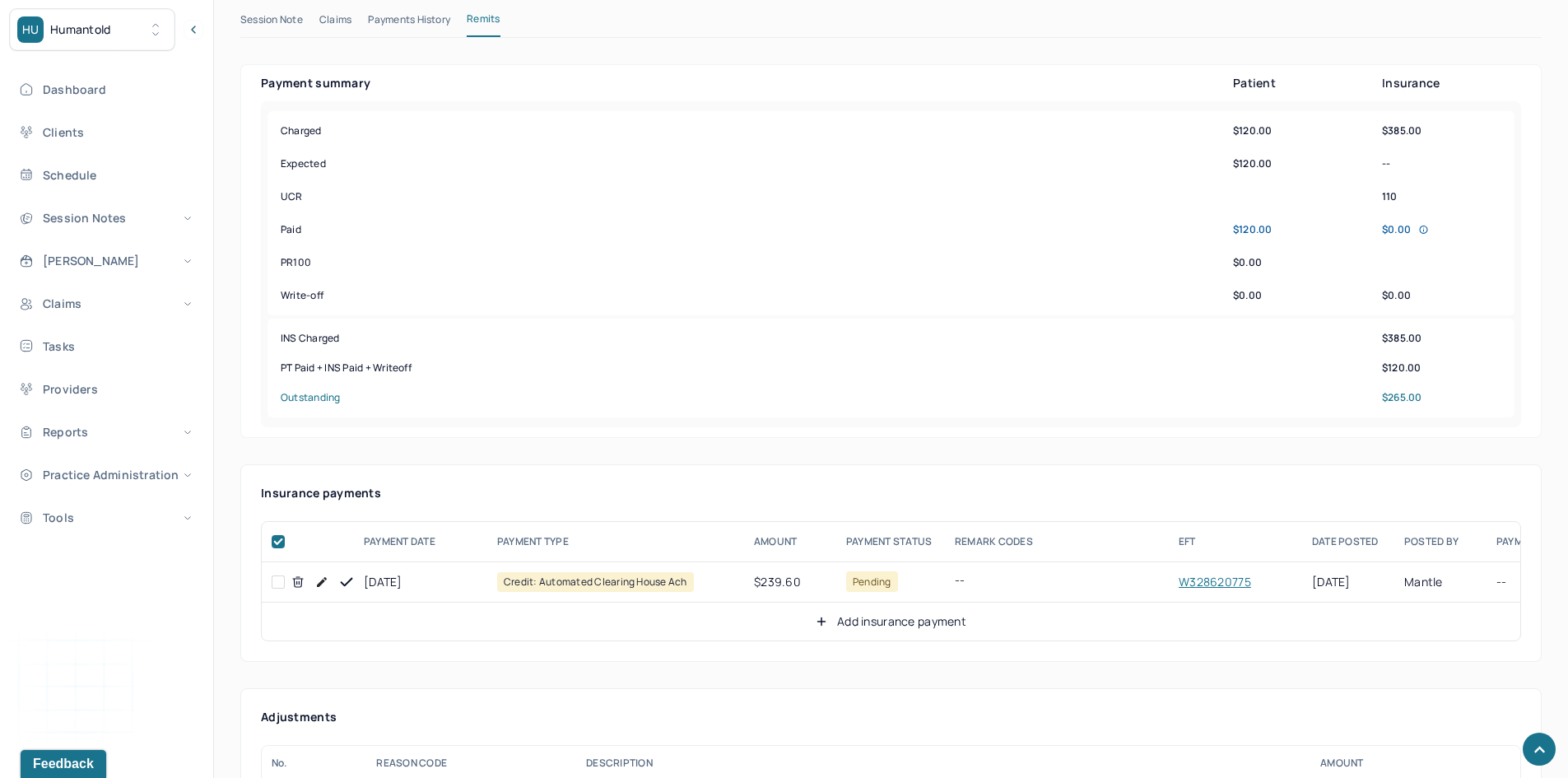 checkbox on "true" 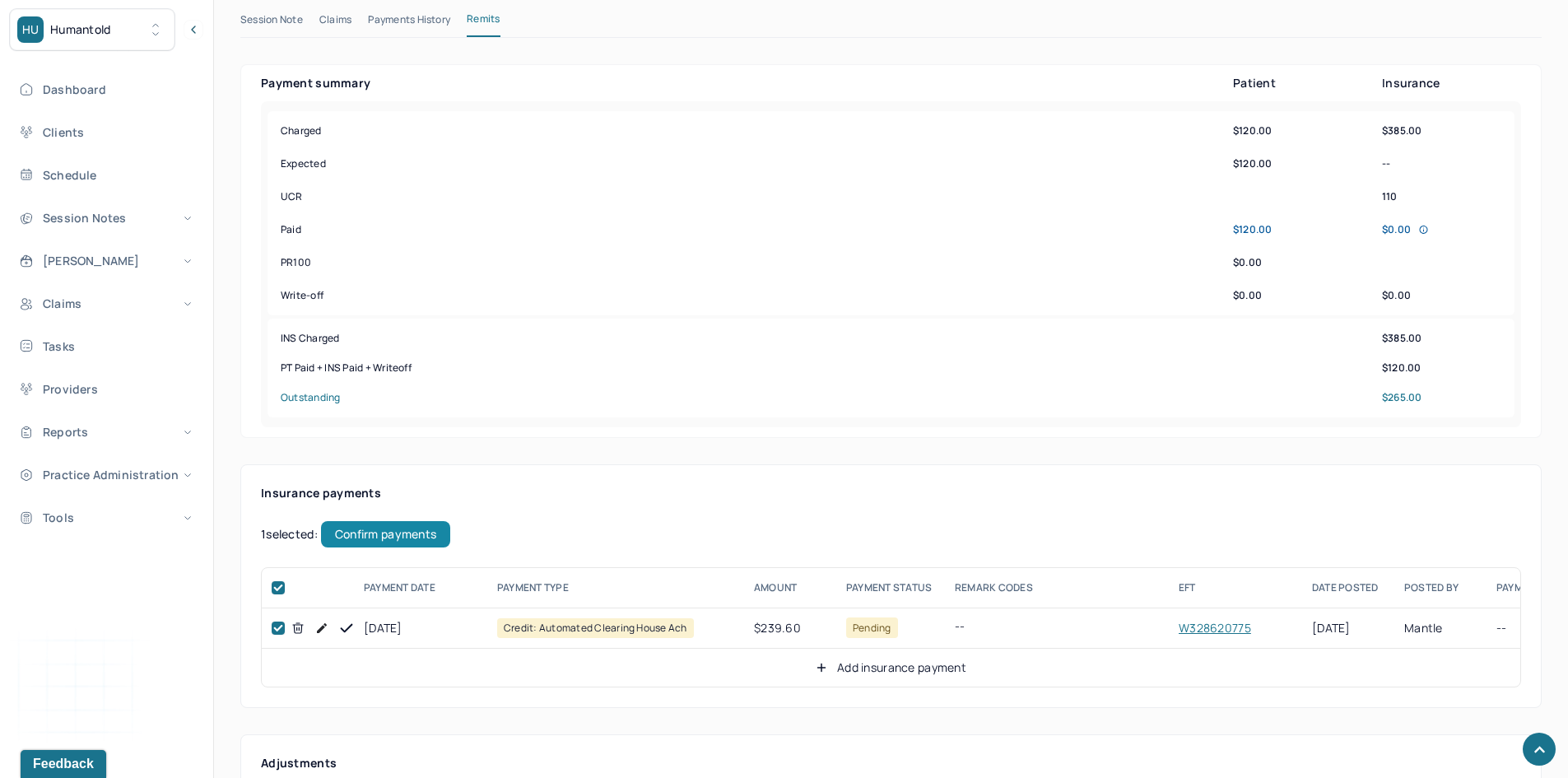 click on "Confirm payments" at bounding box center [385, 534] 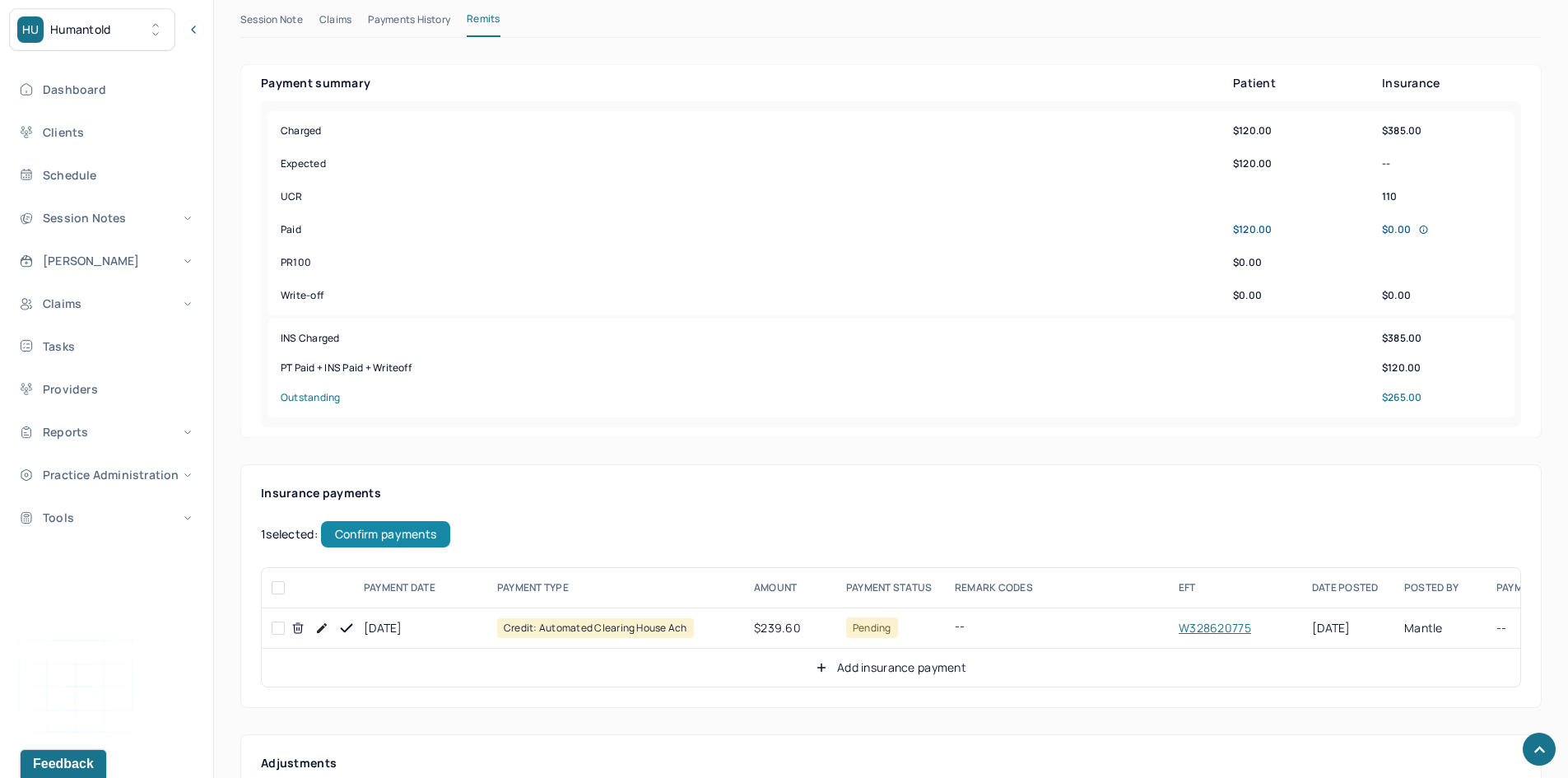 checkbox on "false" 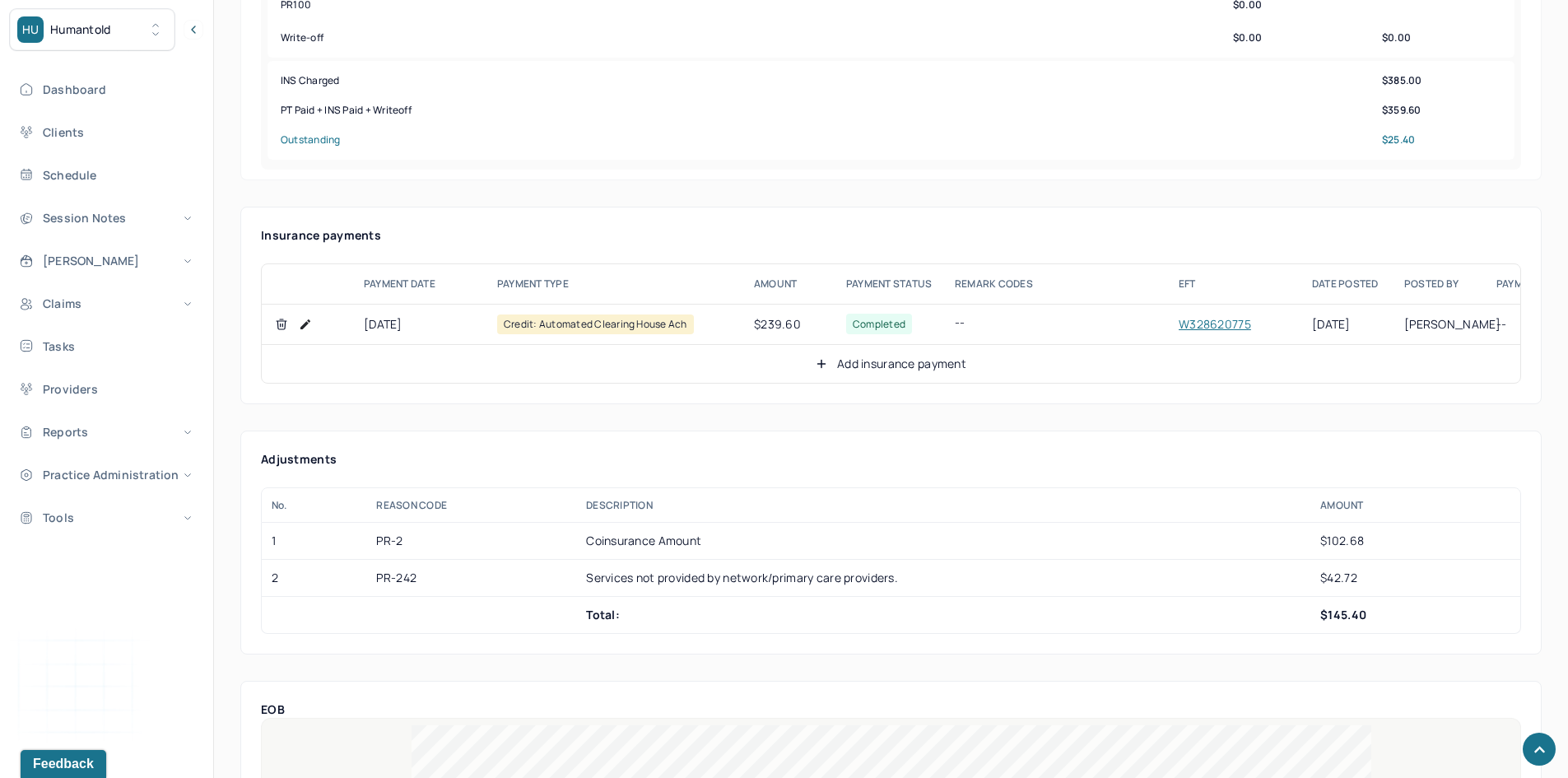 scroll, scrollTop: 906, scrollLeft: 0, axis: vertical 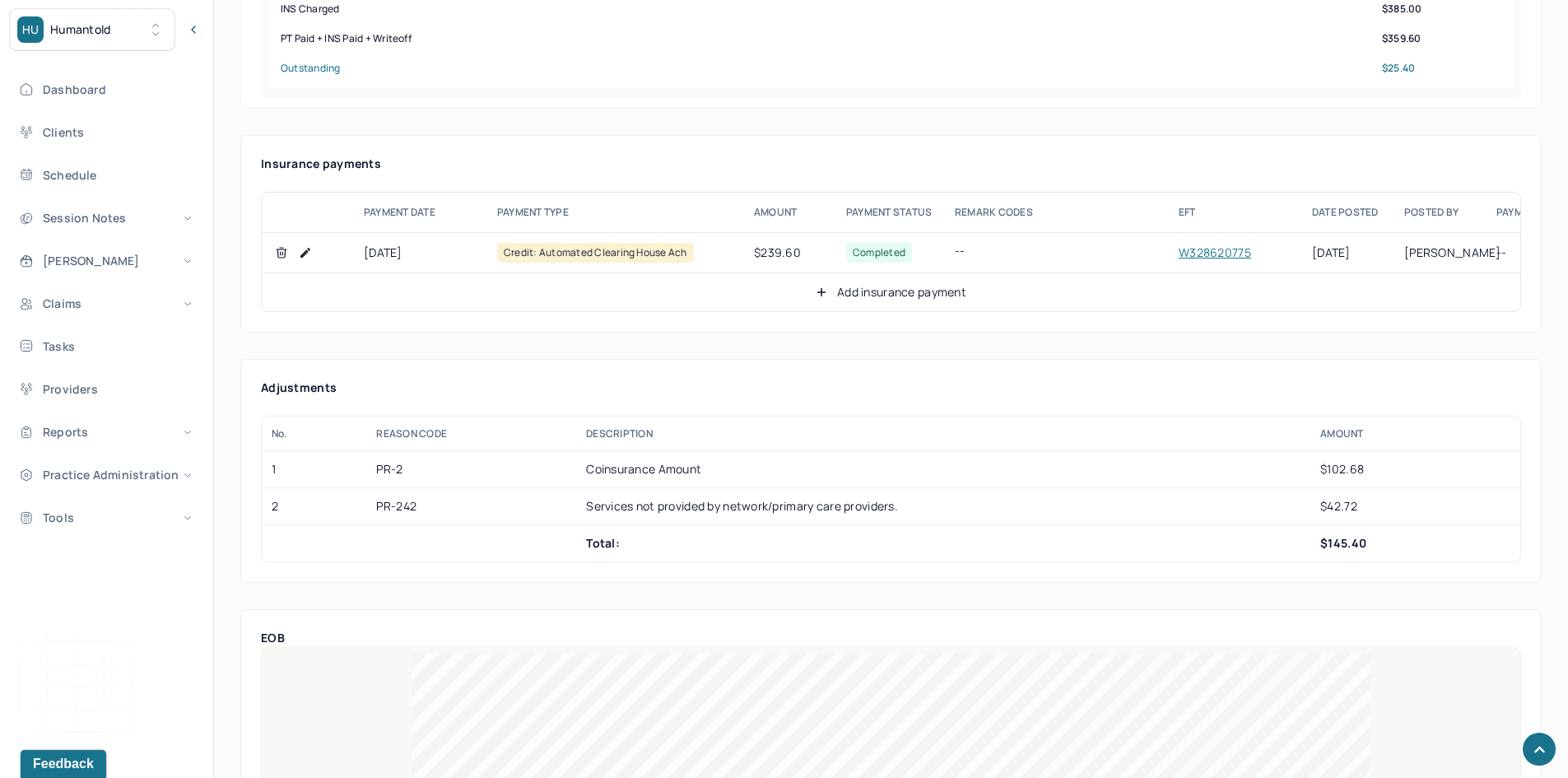 click on "Add insurance payment" at bounding box center (891, 292) 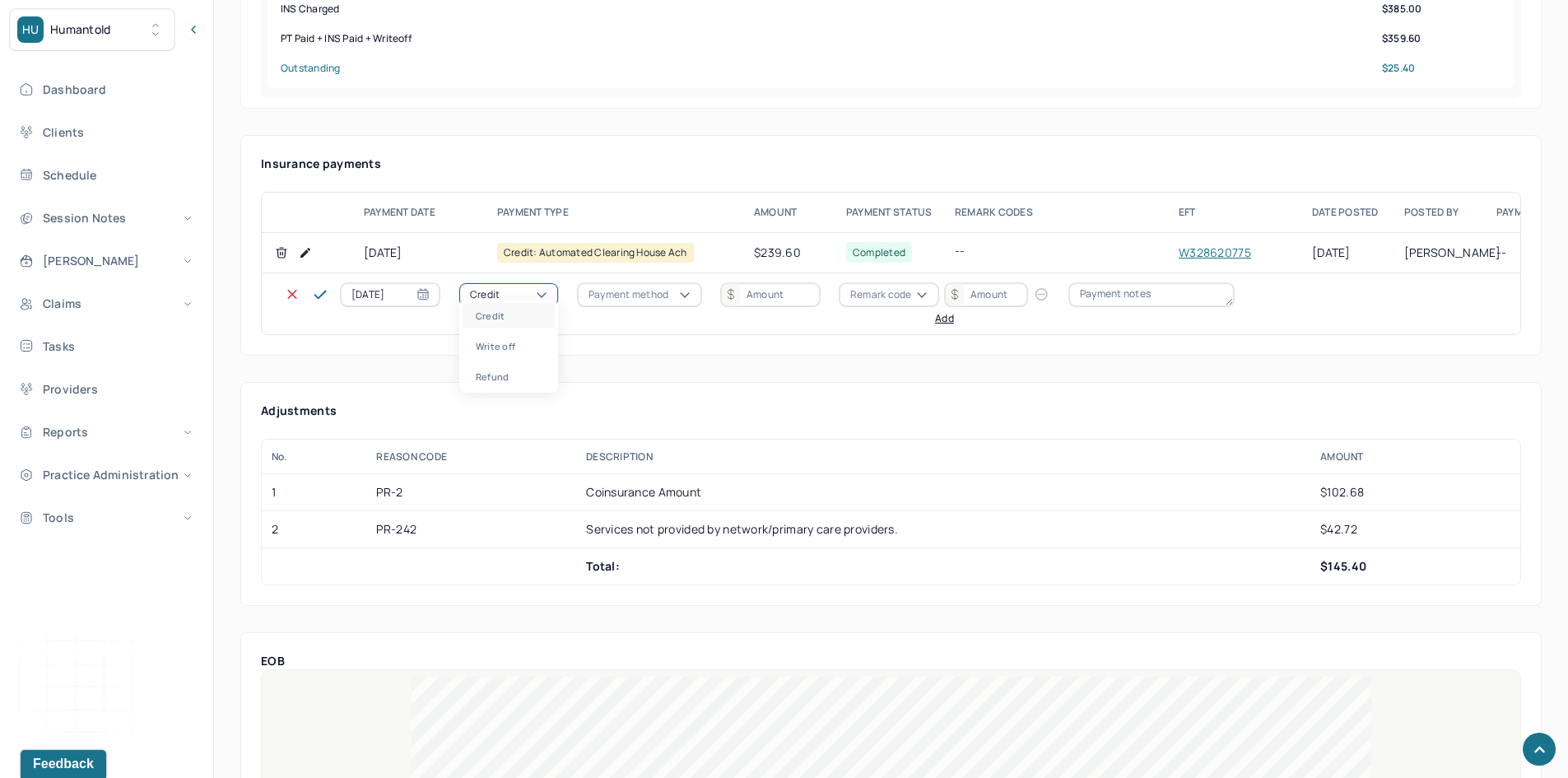 click on "Credit" at bounding box center [509, 295] 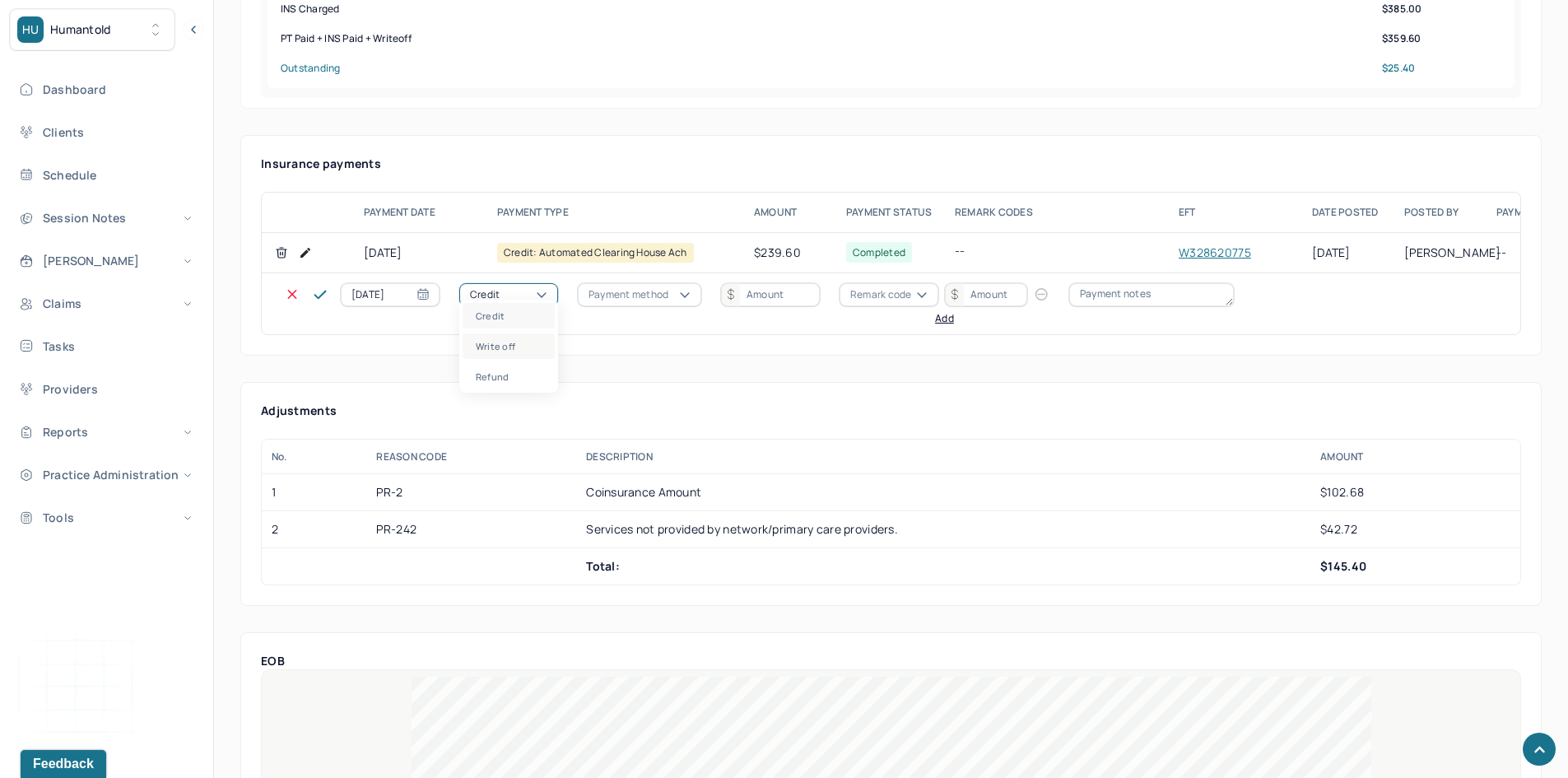 click on "Write off" at bounding box center (509, 346) 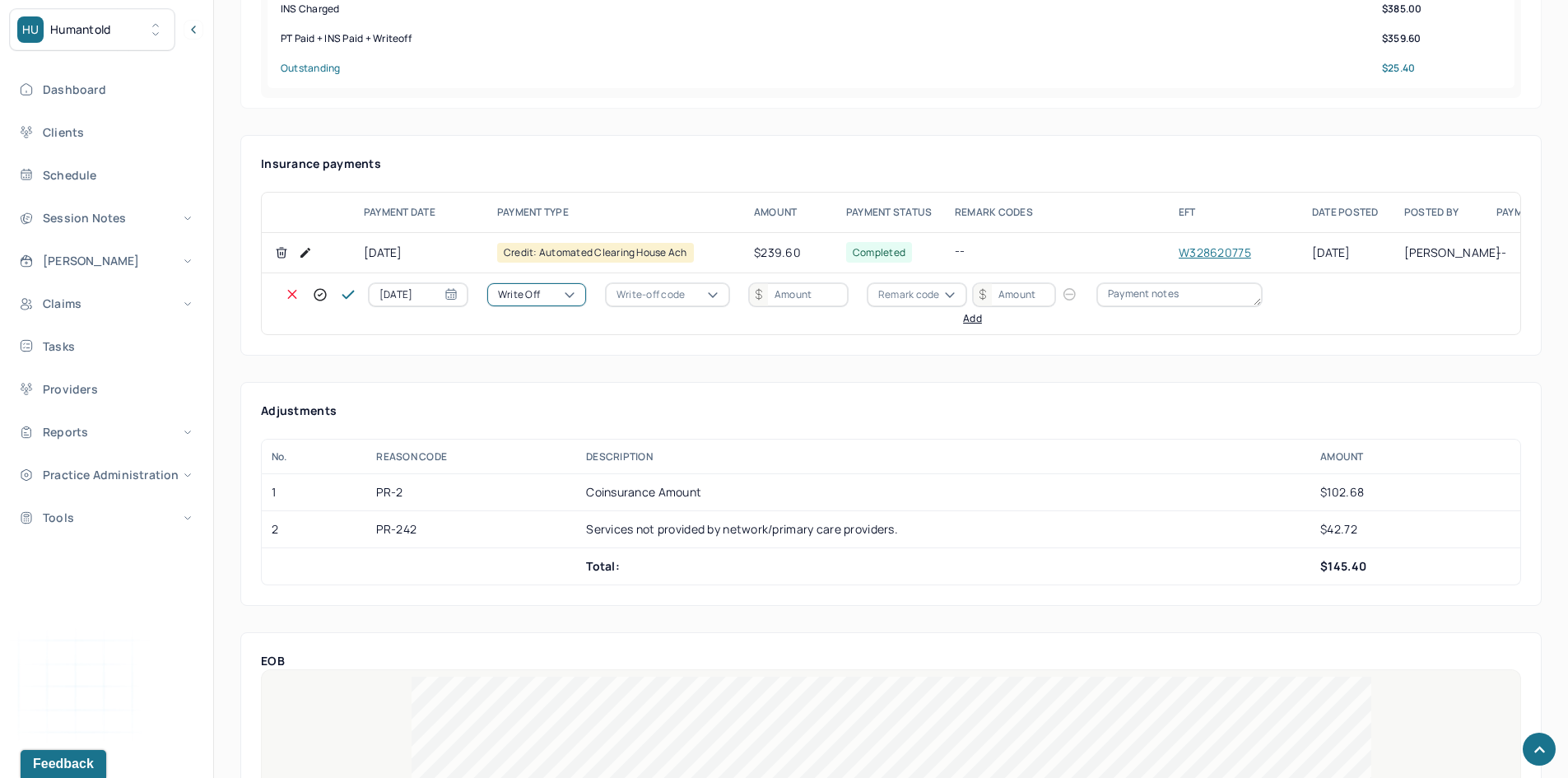 click on "Write-off code" at bounding box center [650, 295] 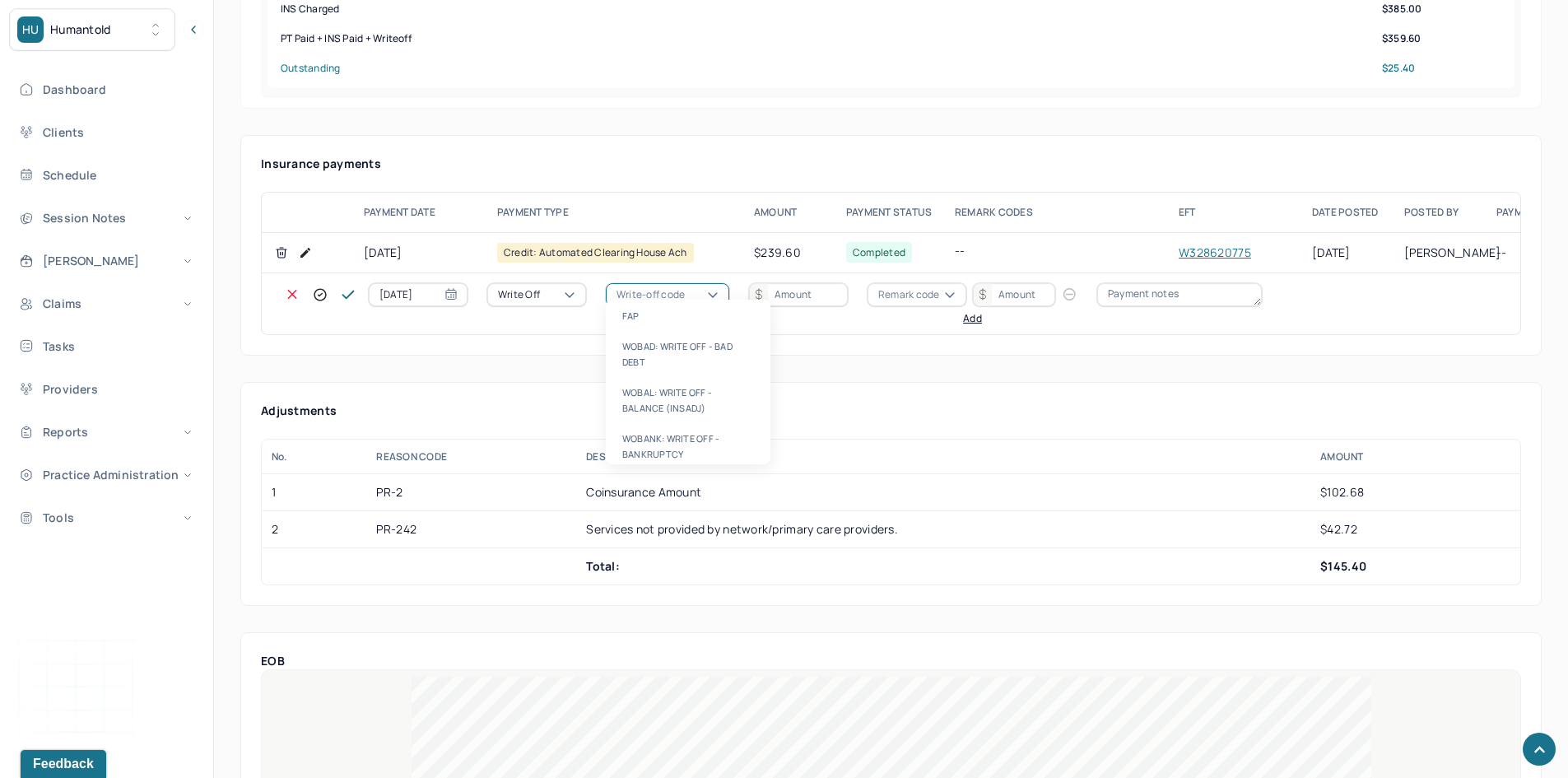 click on "WOBAL: WRITE OFF - BALANCE (INSADJ)" at bounding box center [688, 400] 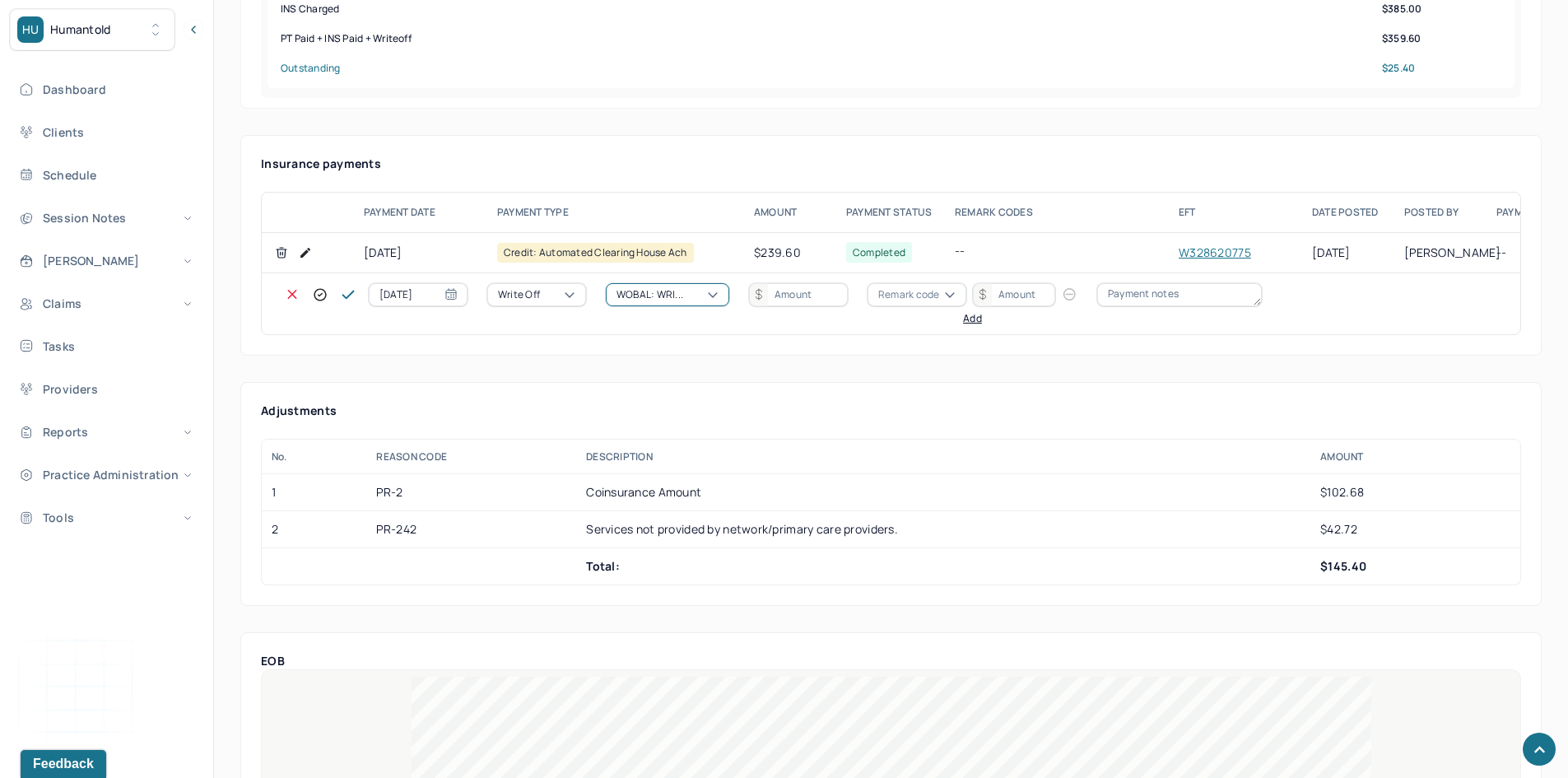 click on "WOBAL: WRI..." at bounding box center [649, 295] 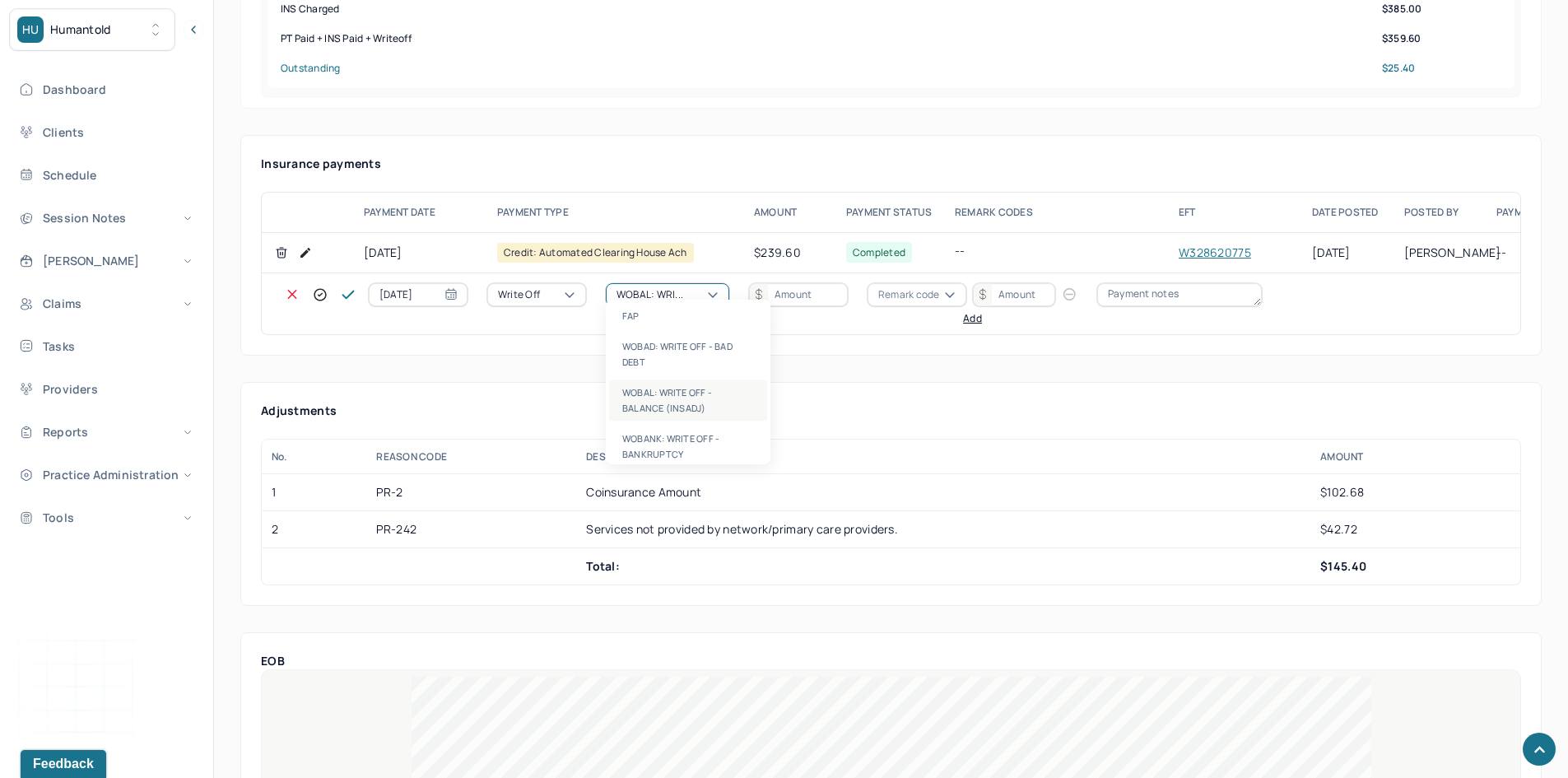 click on "WOBAL: WRITE OFF - BALANCE (INSADJ)" at bounding box center [688, 400] 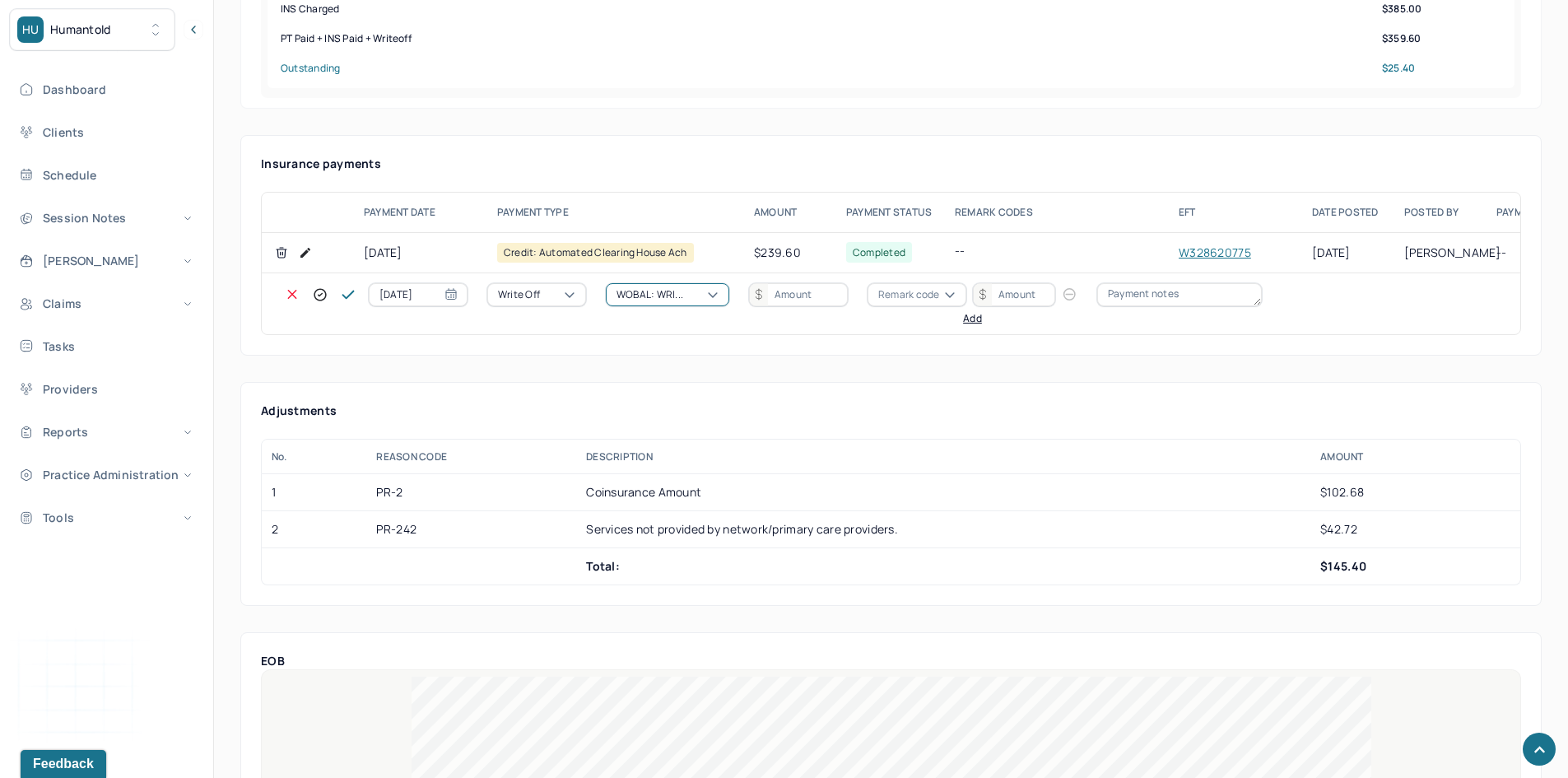 click at bounding box center [798, 295] 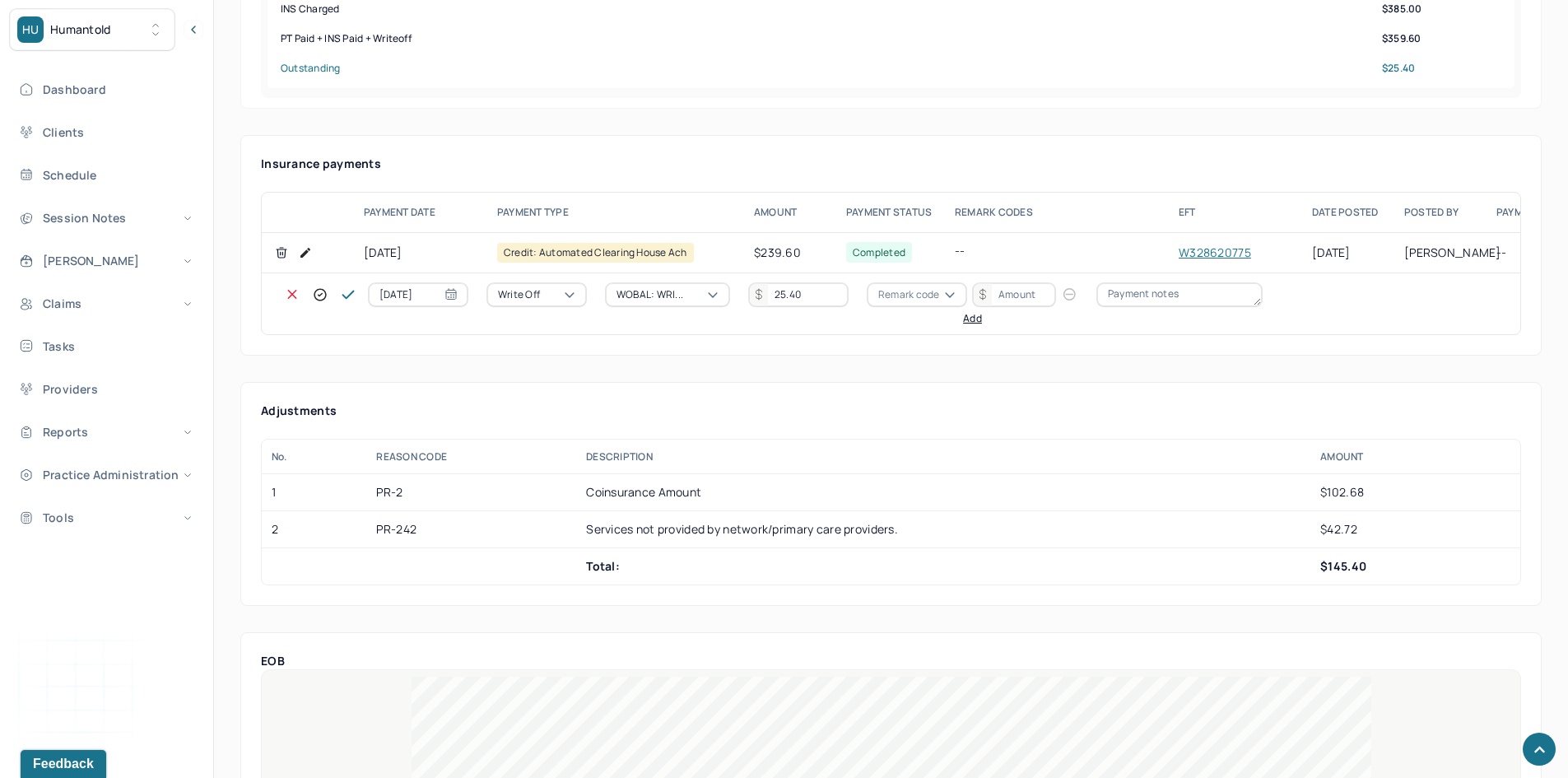 type on "25.40" 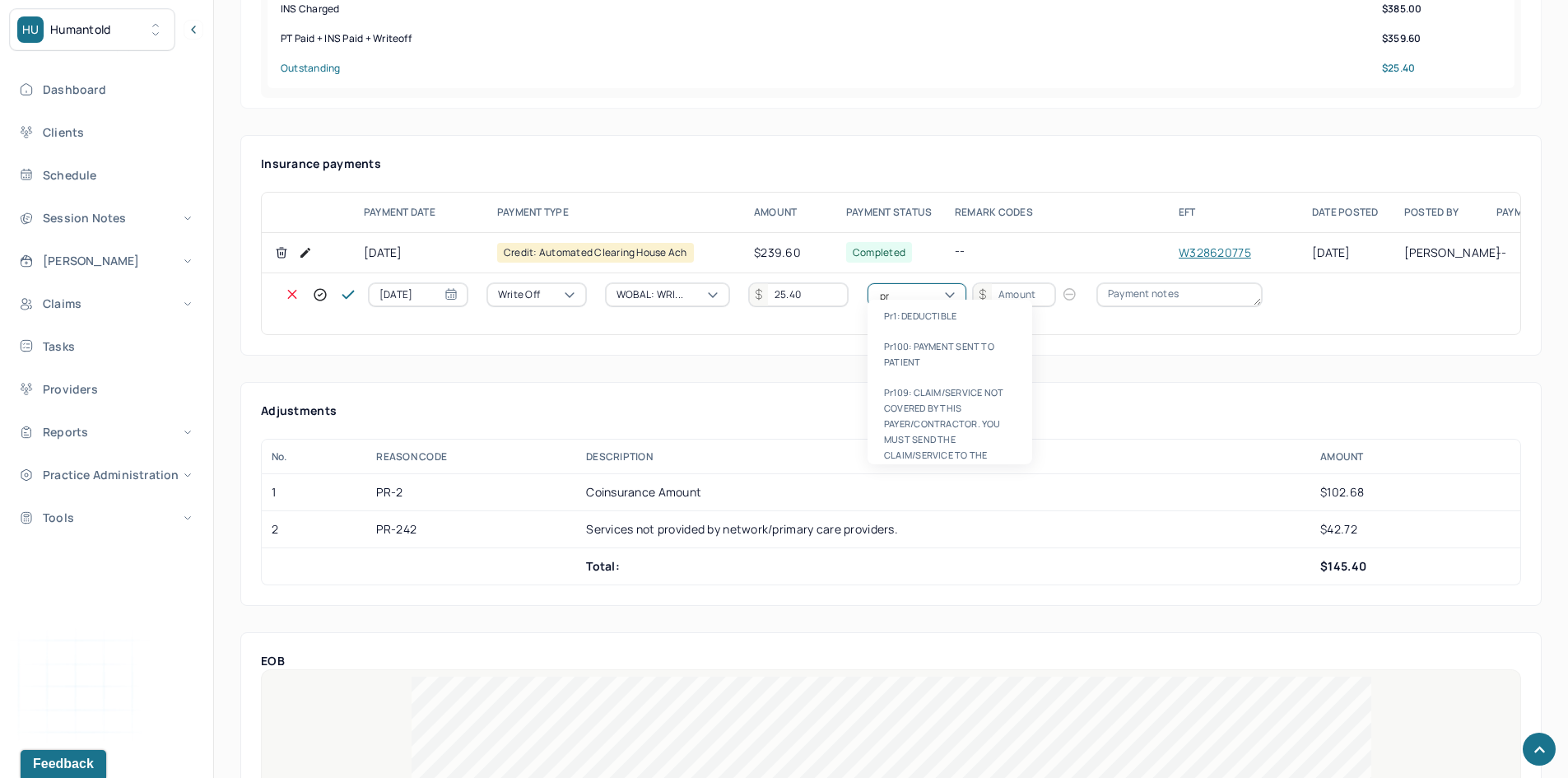 type on "pr2" 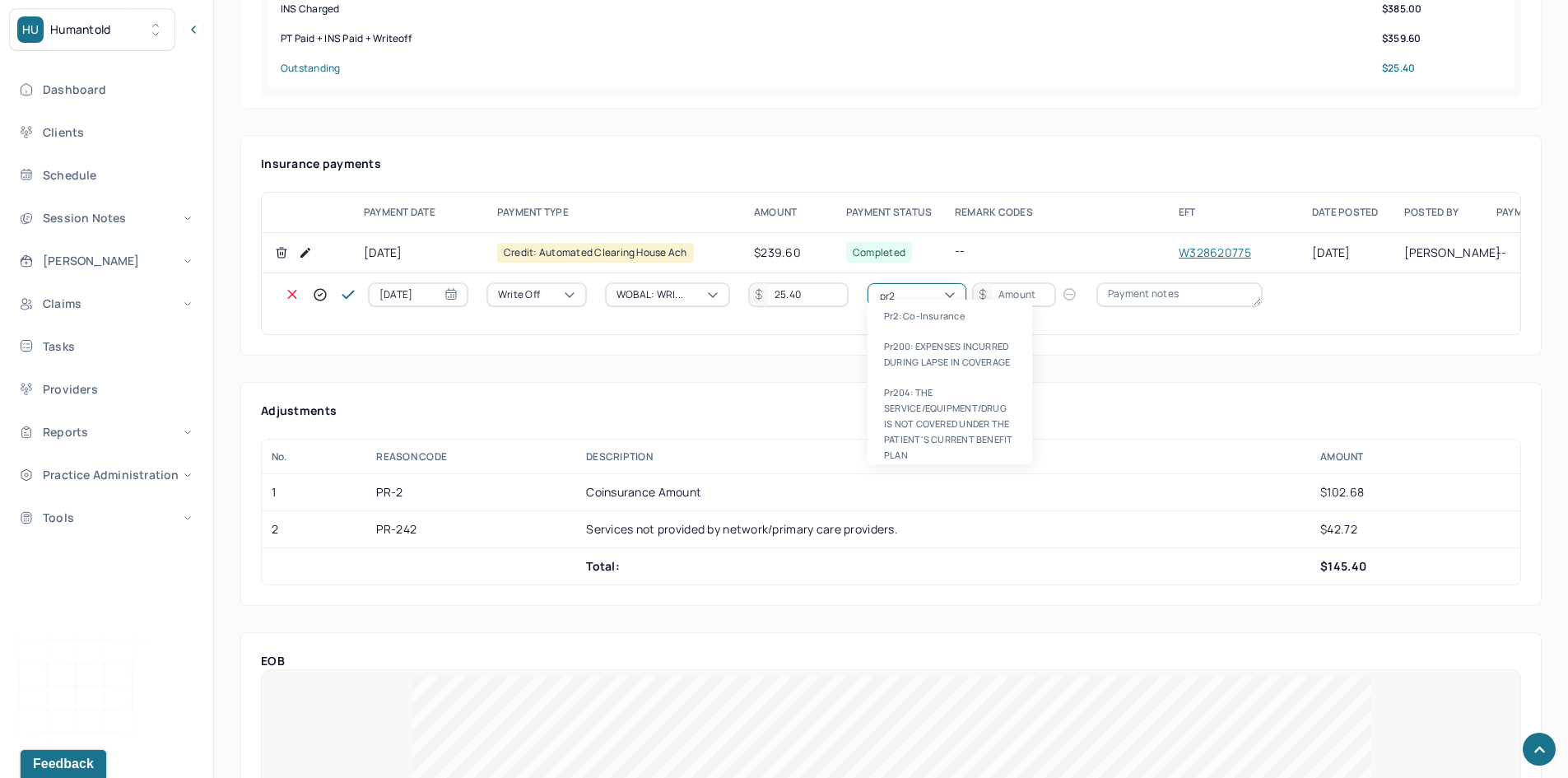 type 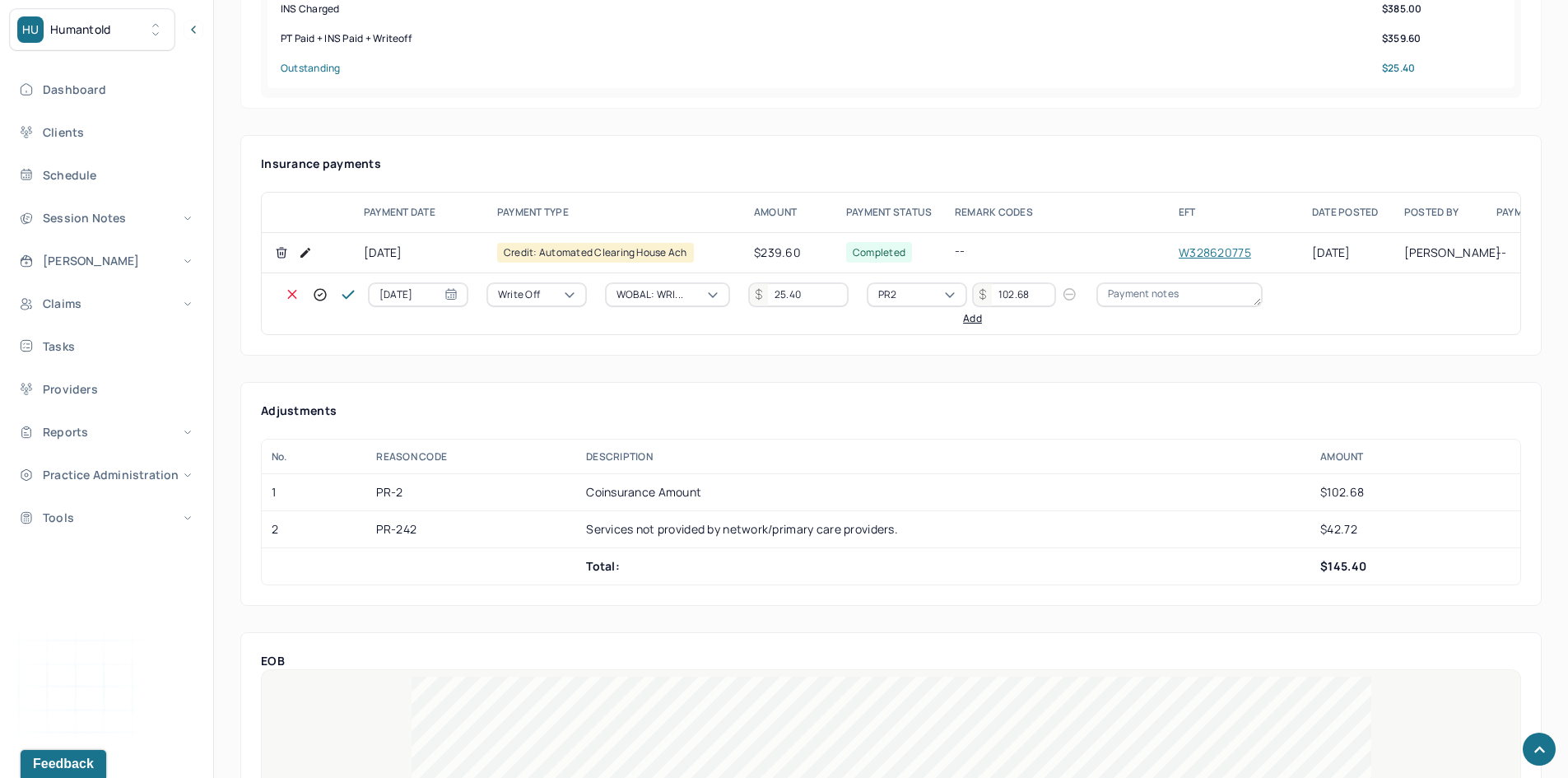 type on "102.68" 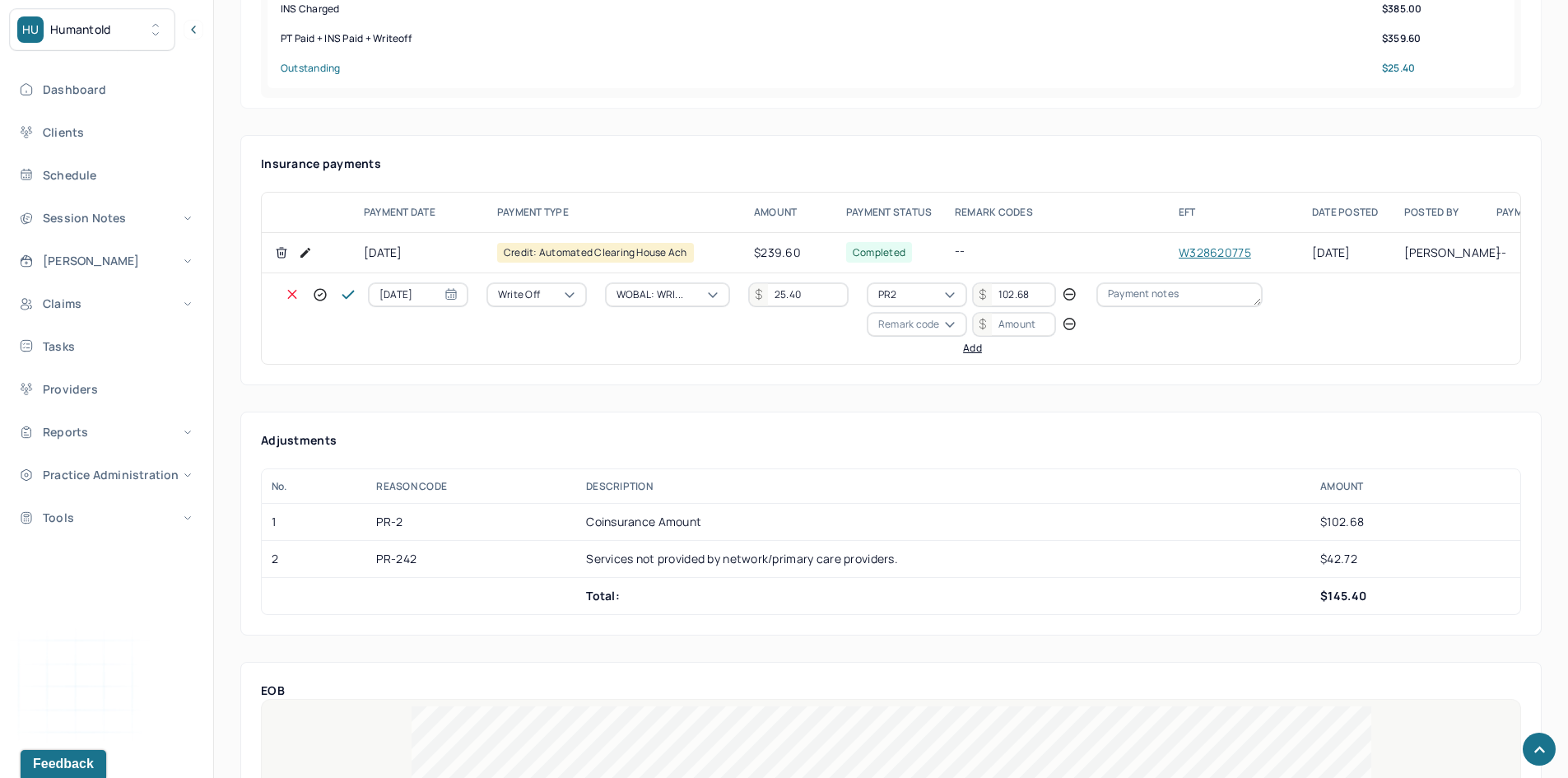 click on "Remark code" at bounding box center [909, 324] 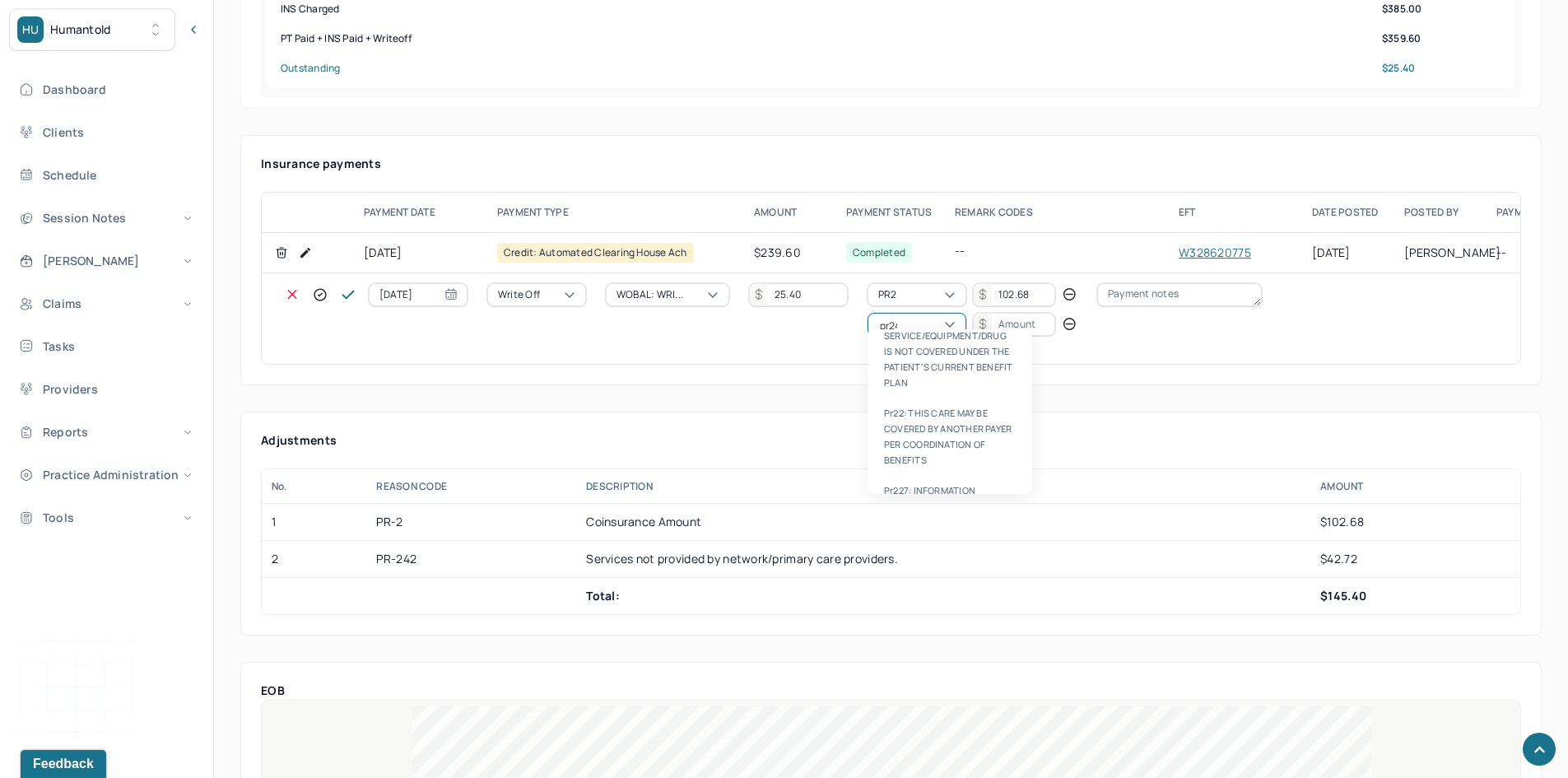 scroll, scrollTop: 0, scrollLeft: 0, axis: both 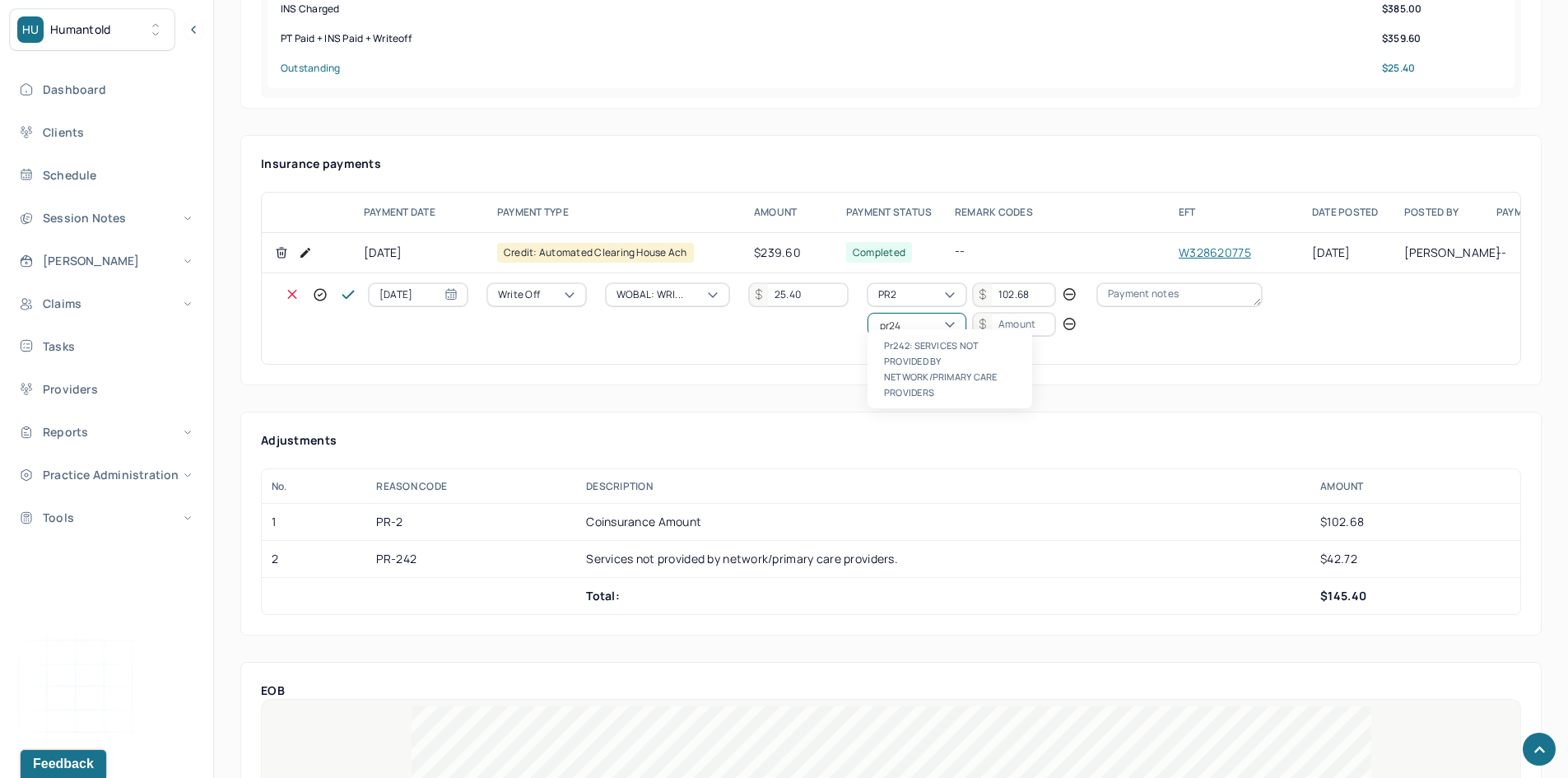 type on "pr242" 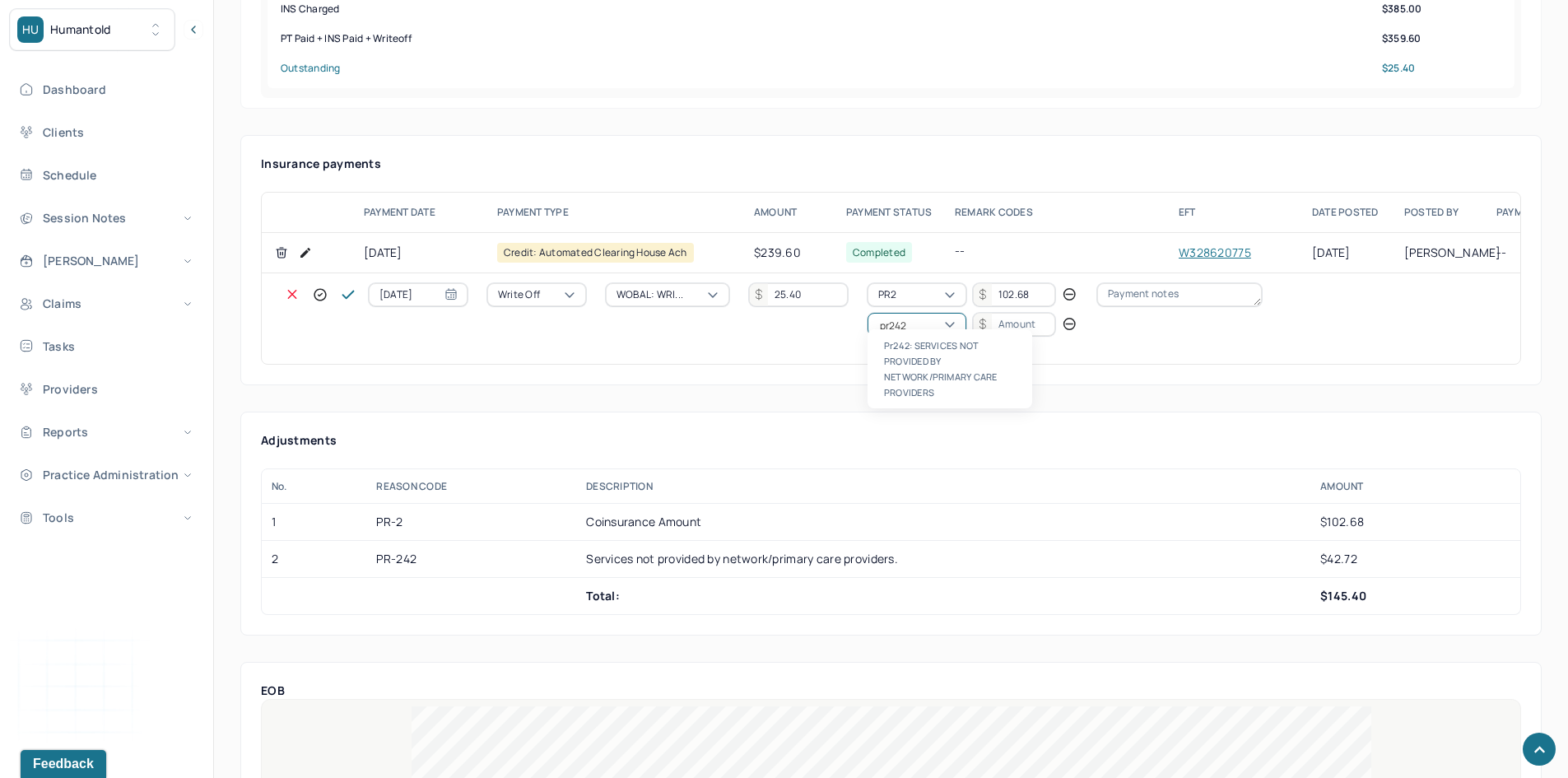type 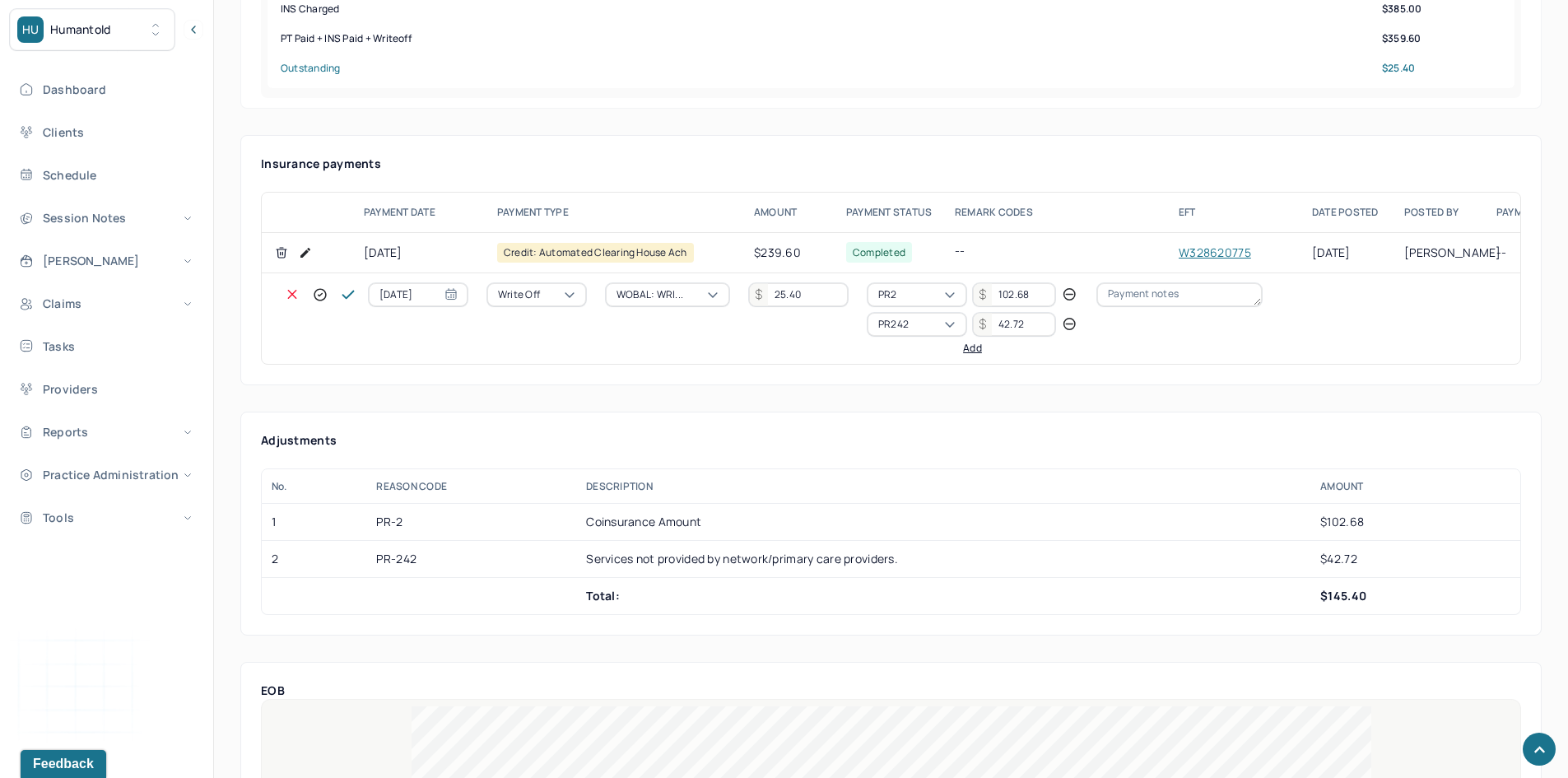 type on "42.72" 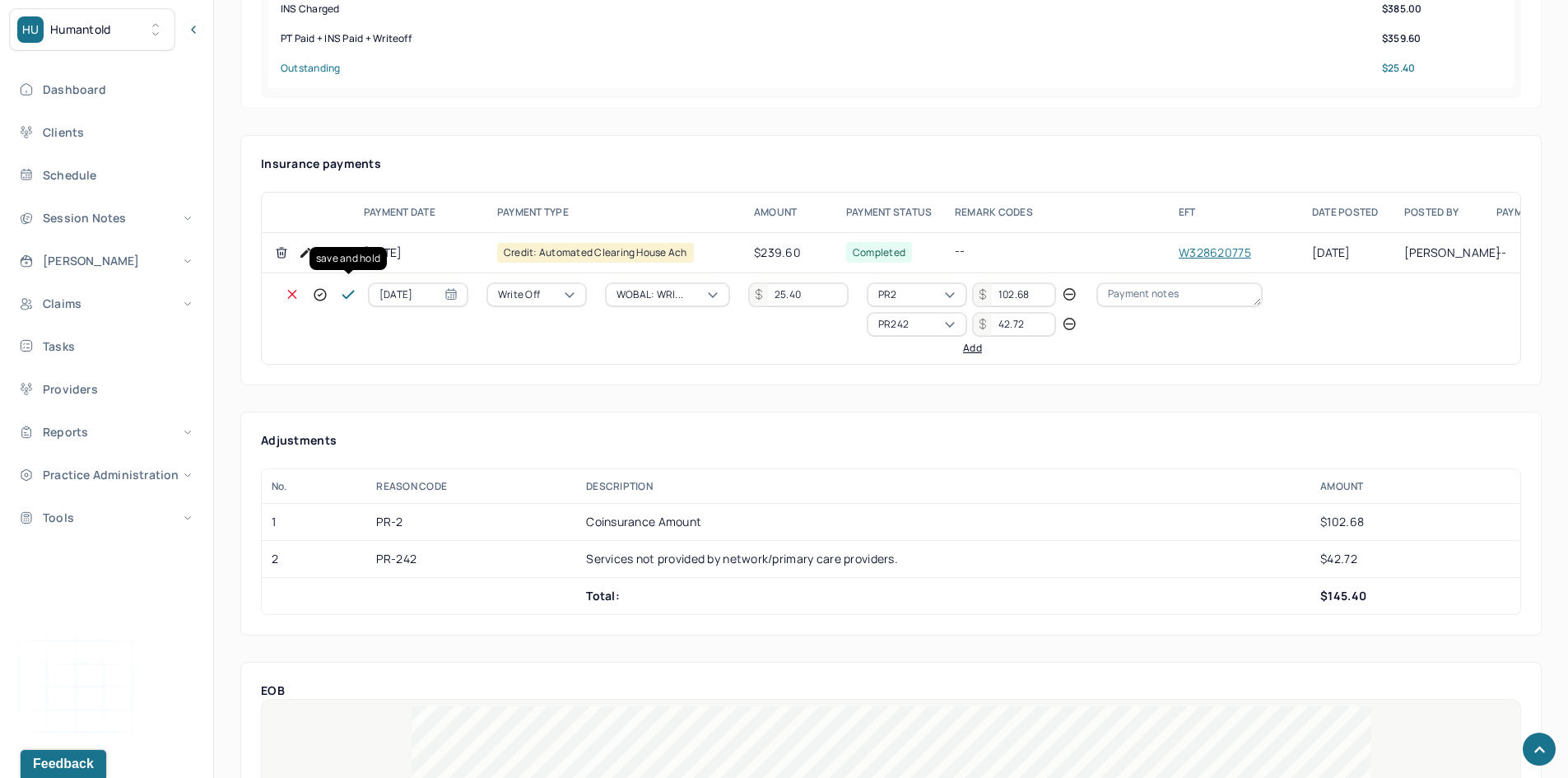 click 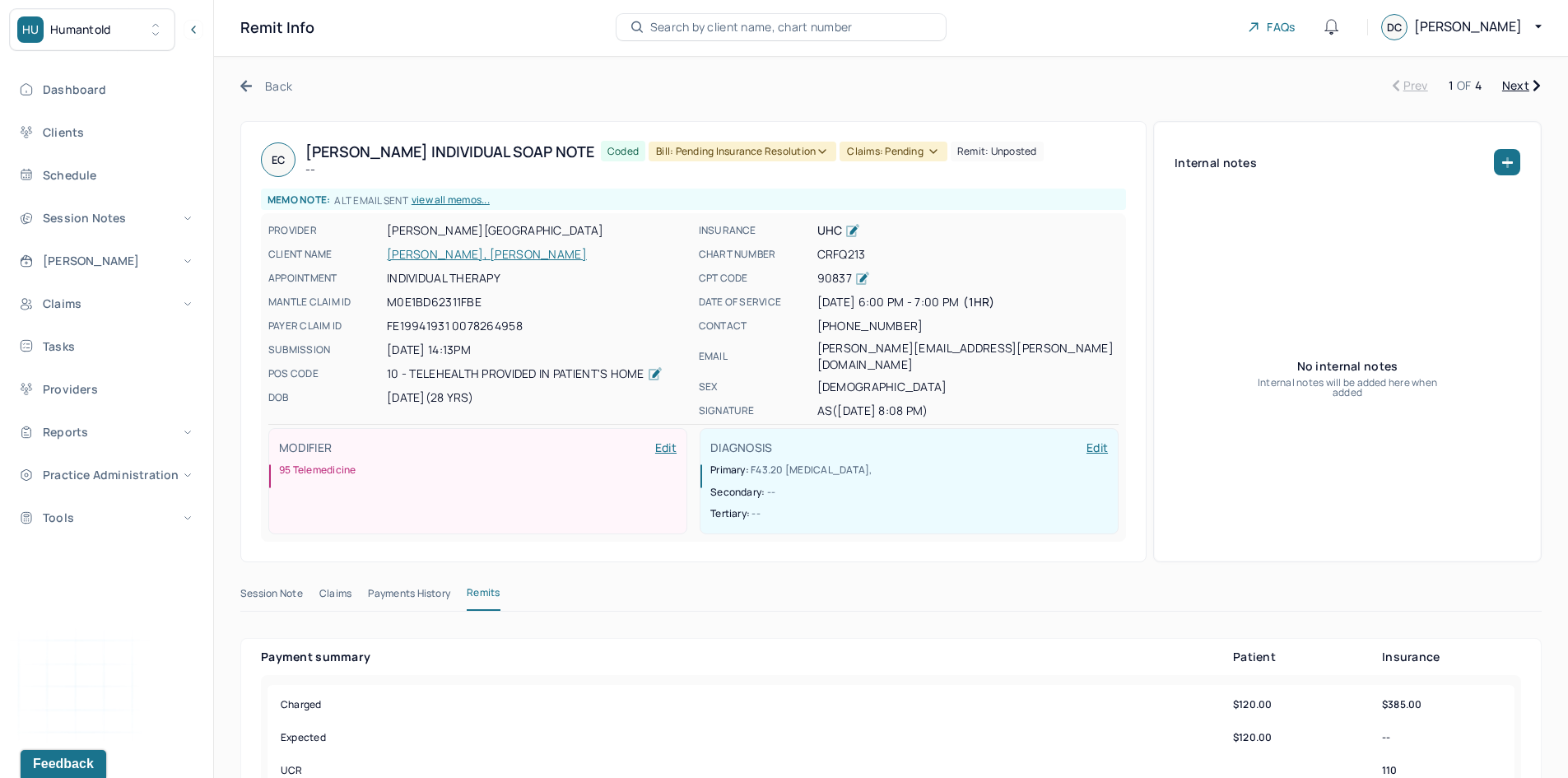 scroll, scrollTop: 0, scrollLeft: 0, axis: both 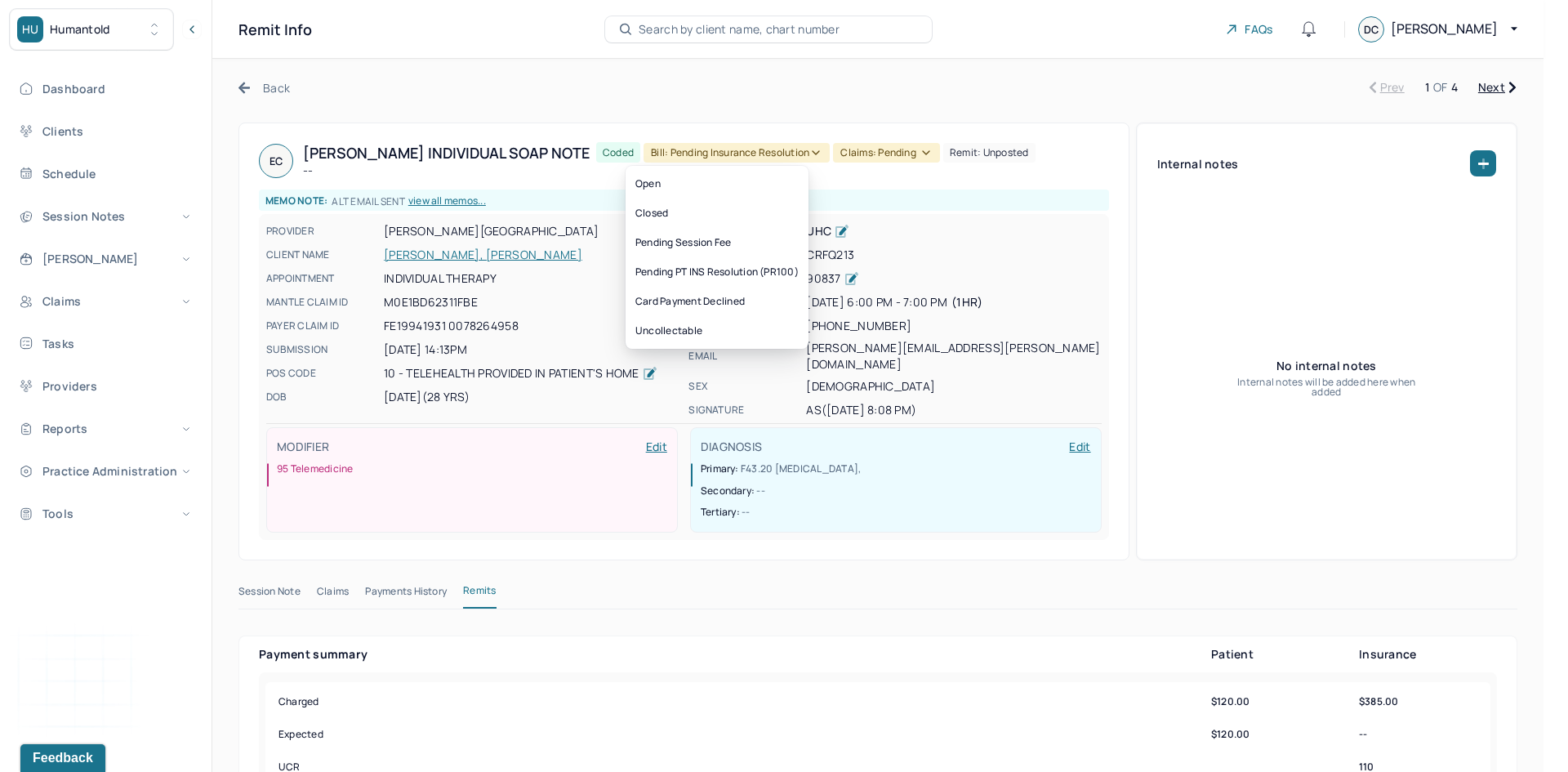 click on "Bill: Pending Insurance Resolution" at bounding box center [737, 153] 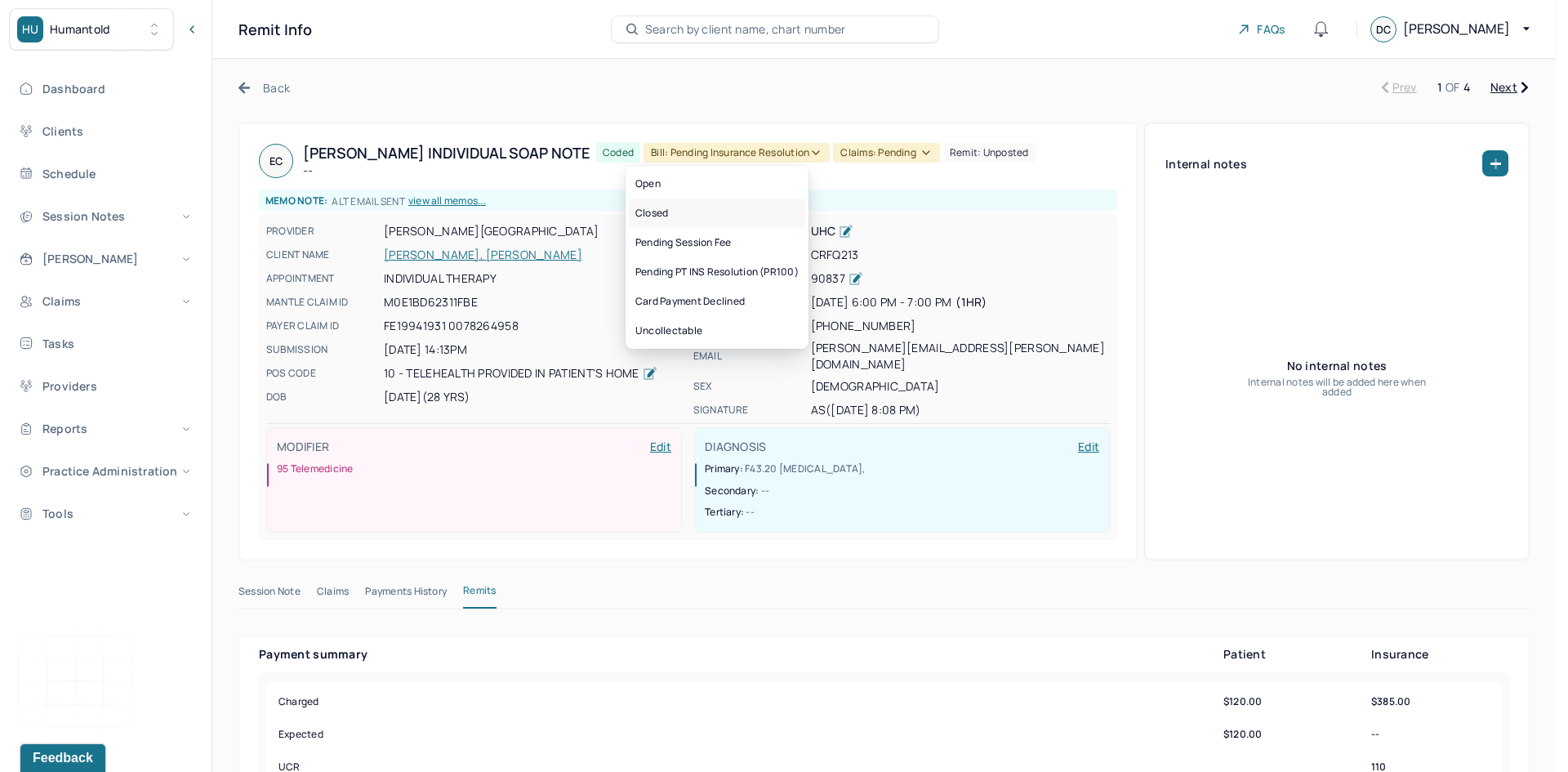 click on "Closed" at bounding box center (717, 213) 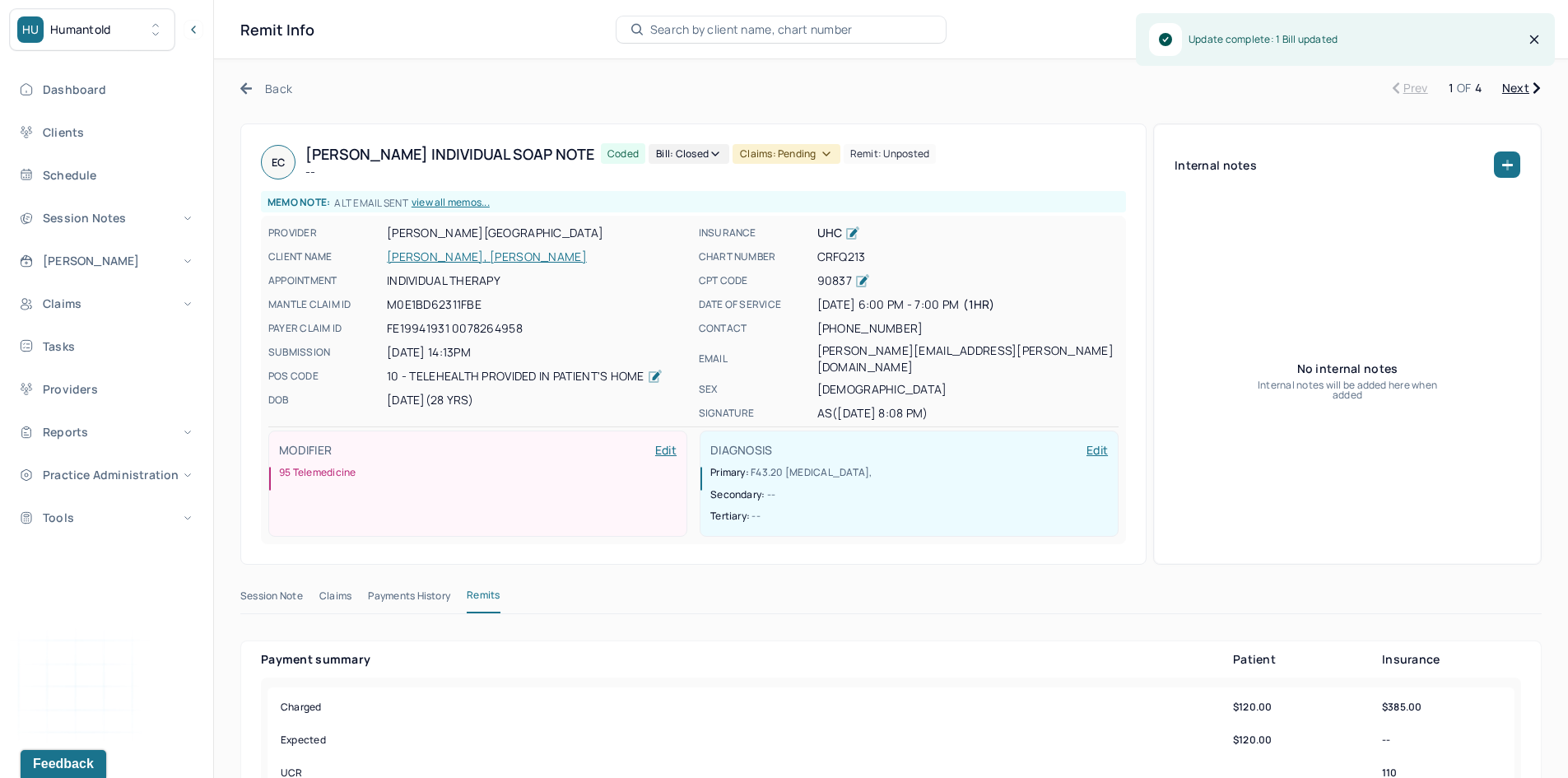click on "Claims: pending" at bounding box center [786, 154] 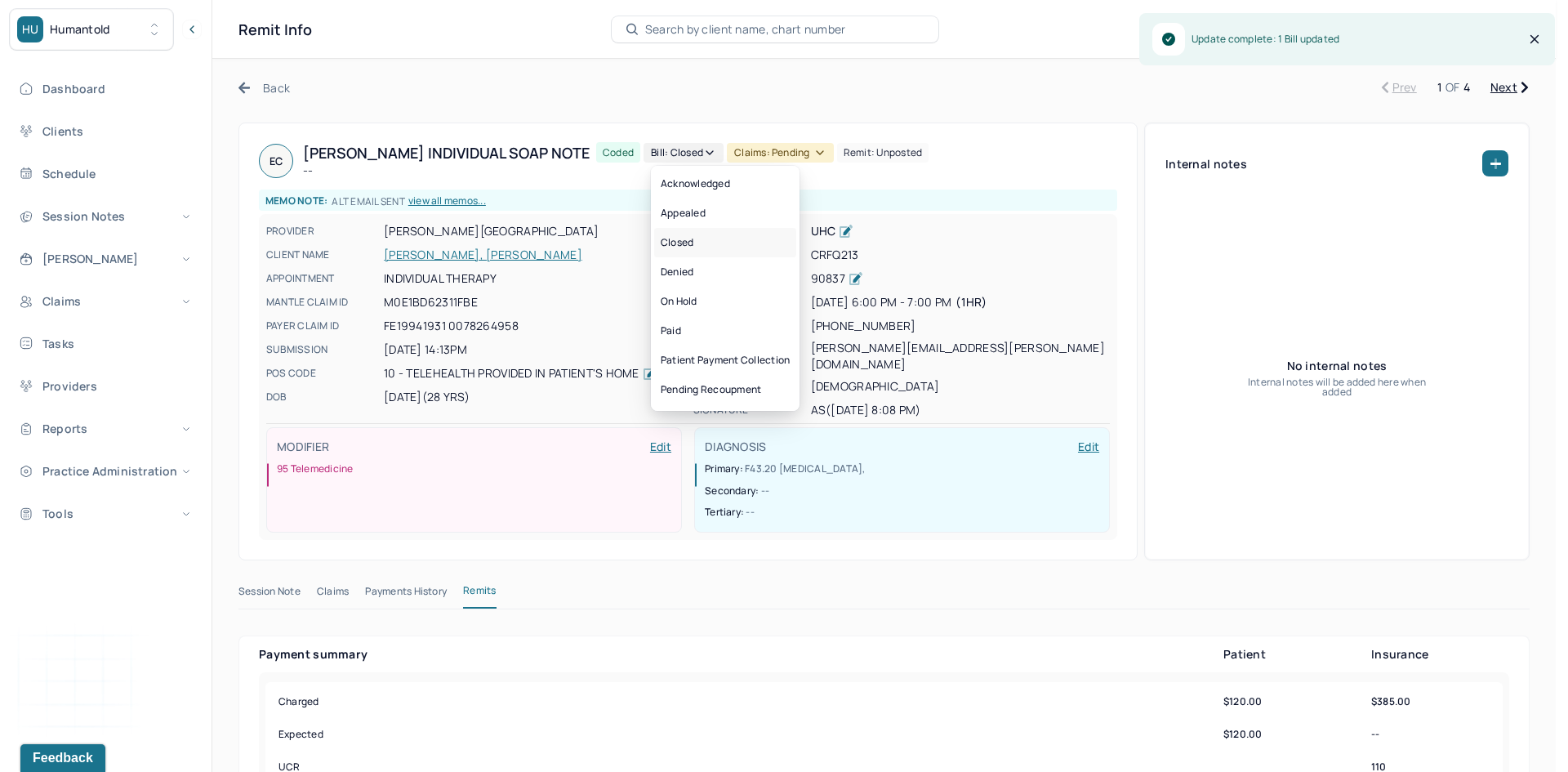 click on "Closed" at bounding box center (725, 243) 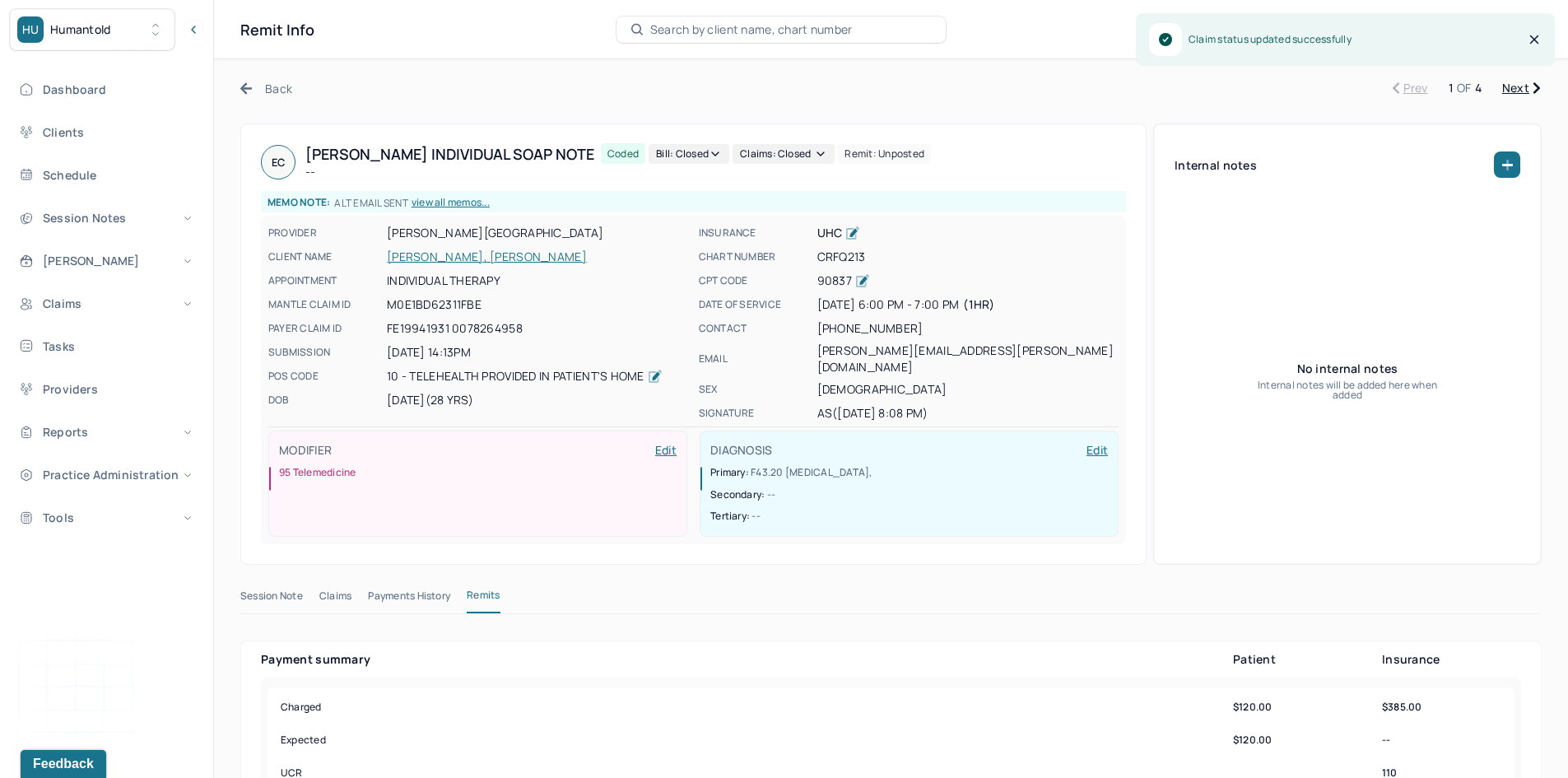 click on "Next" at bounding box center (1521, 88) 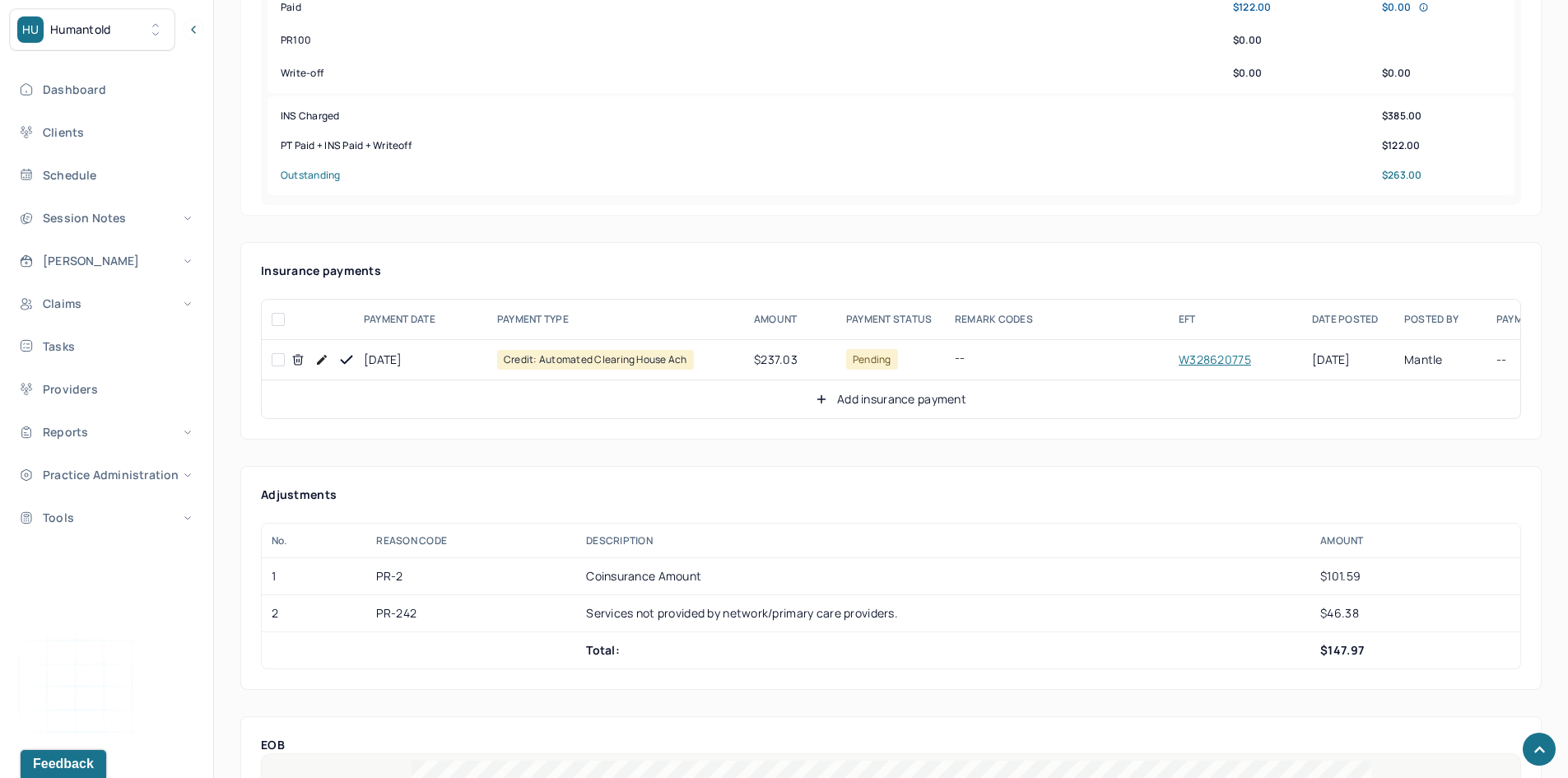 scroll, scrollTop: 823, scrollLeft: 0, axis: vertical 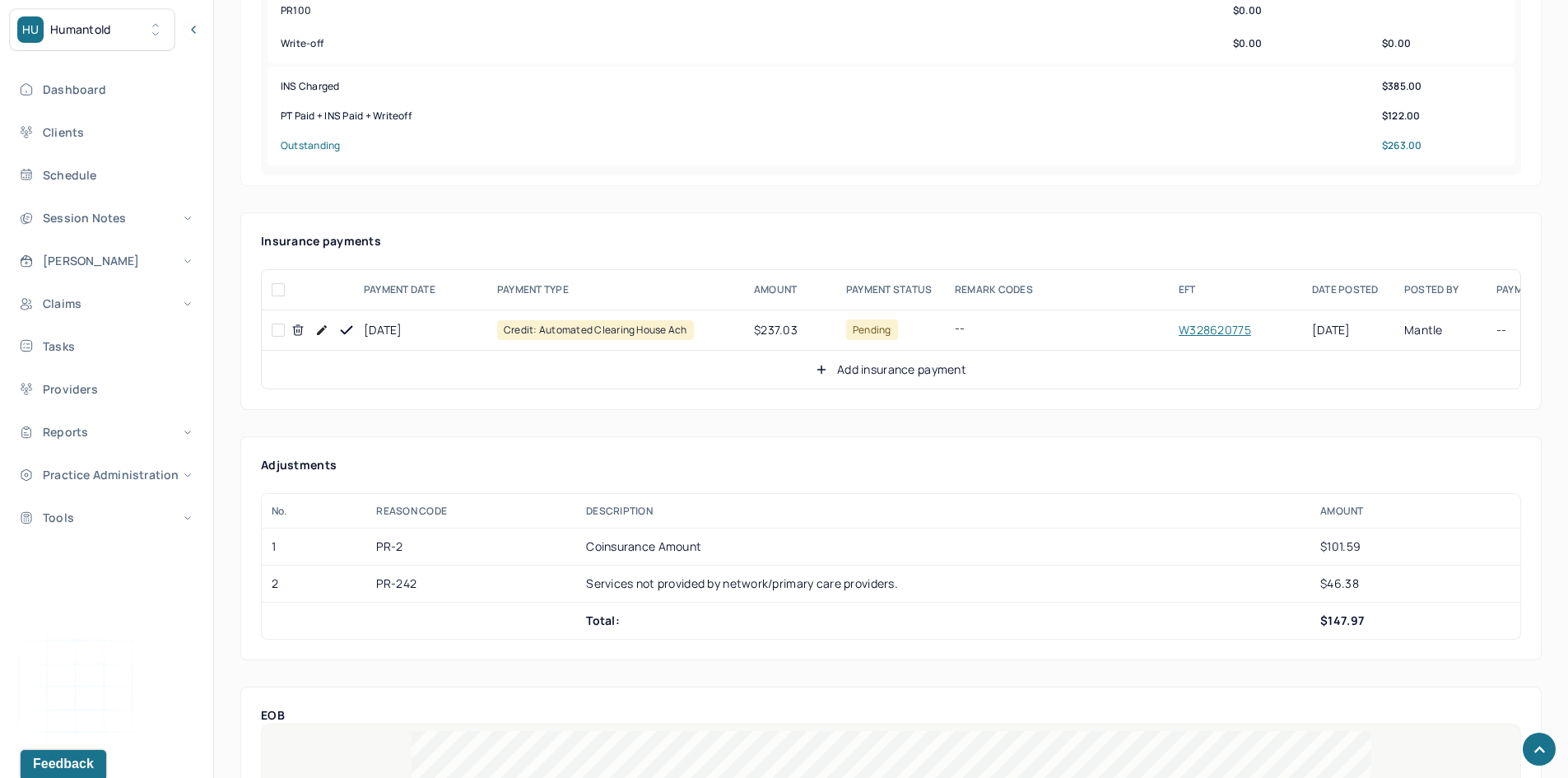 drag, startPoint x: 277, startPoint y: 328, endPoint x: 329, endPoint y: 317, distance: 53.15073 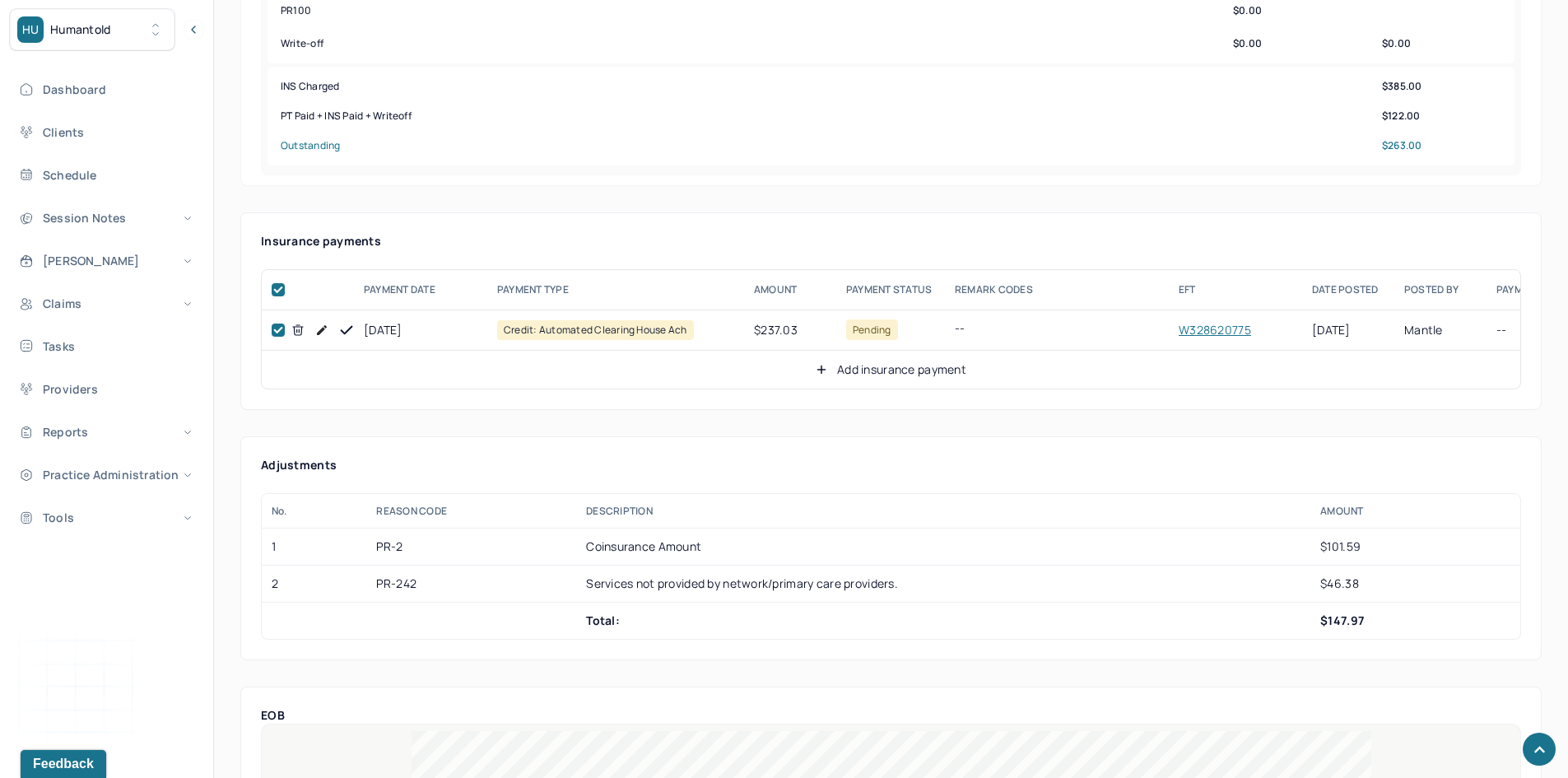 checkbox on "true" 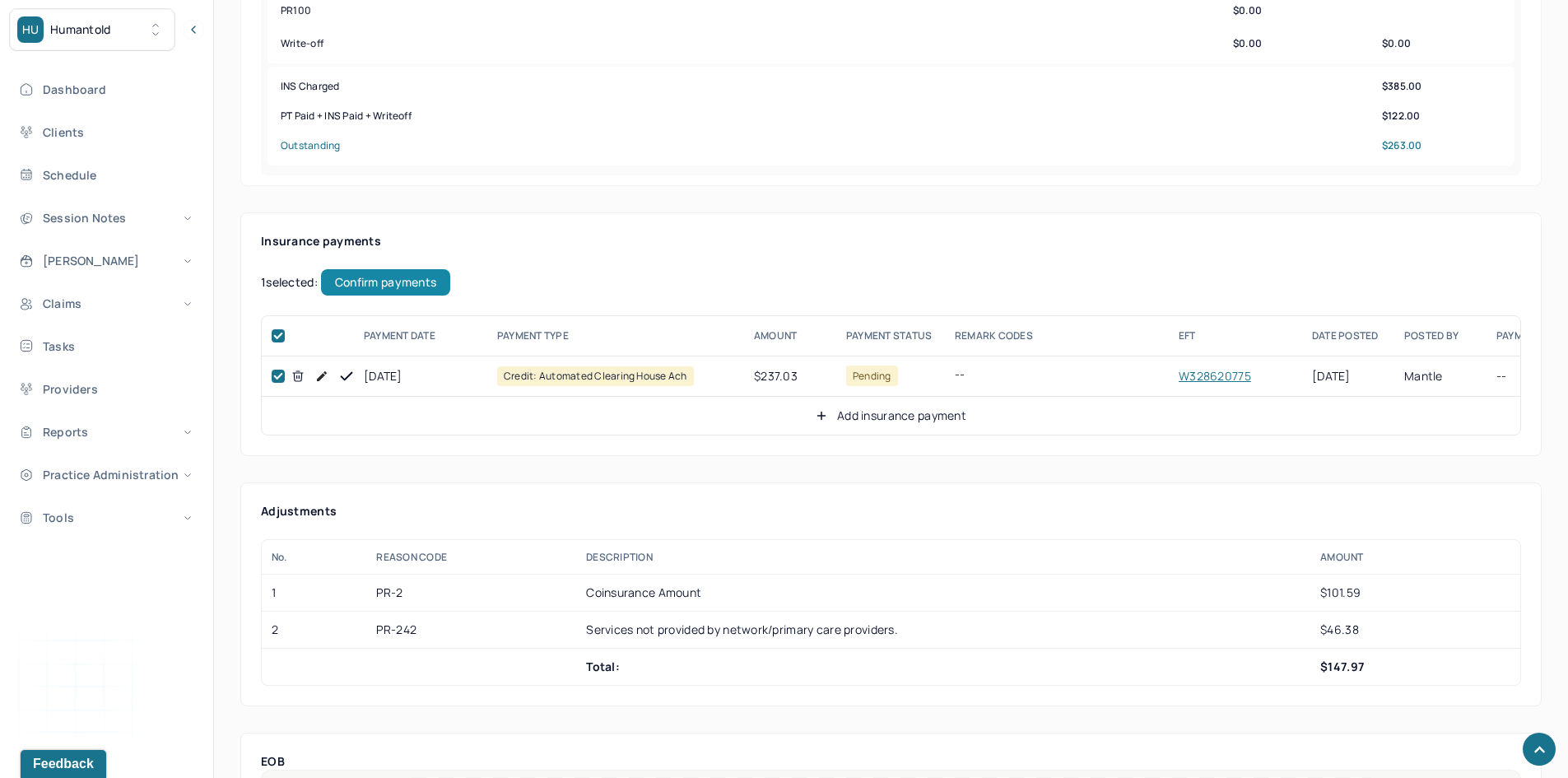 click on "Confirm payments" at bounding box center (385, 282) 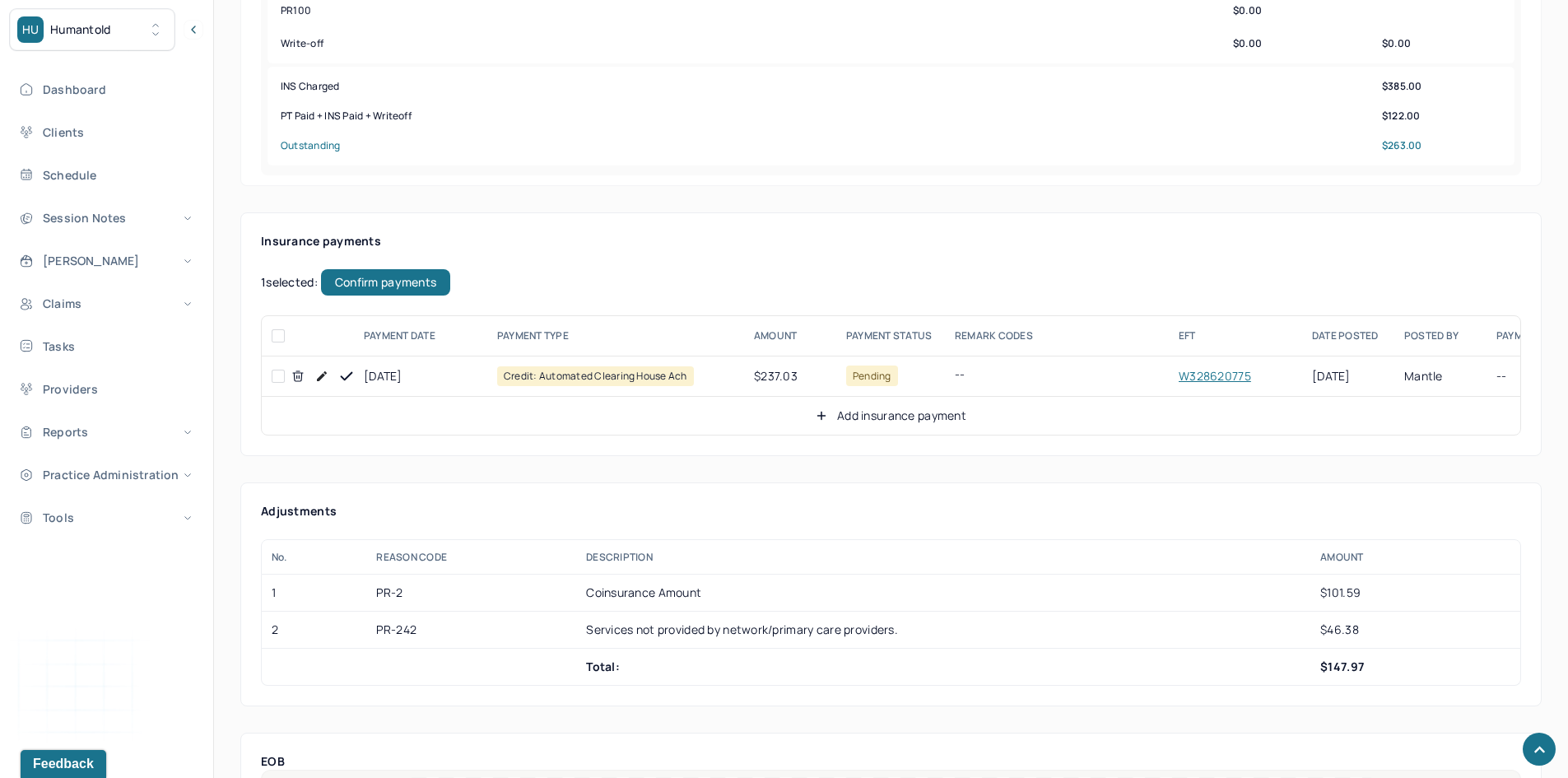 checkbox on "false" 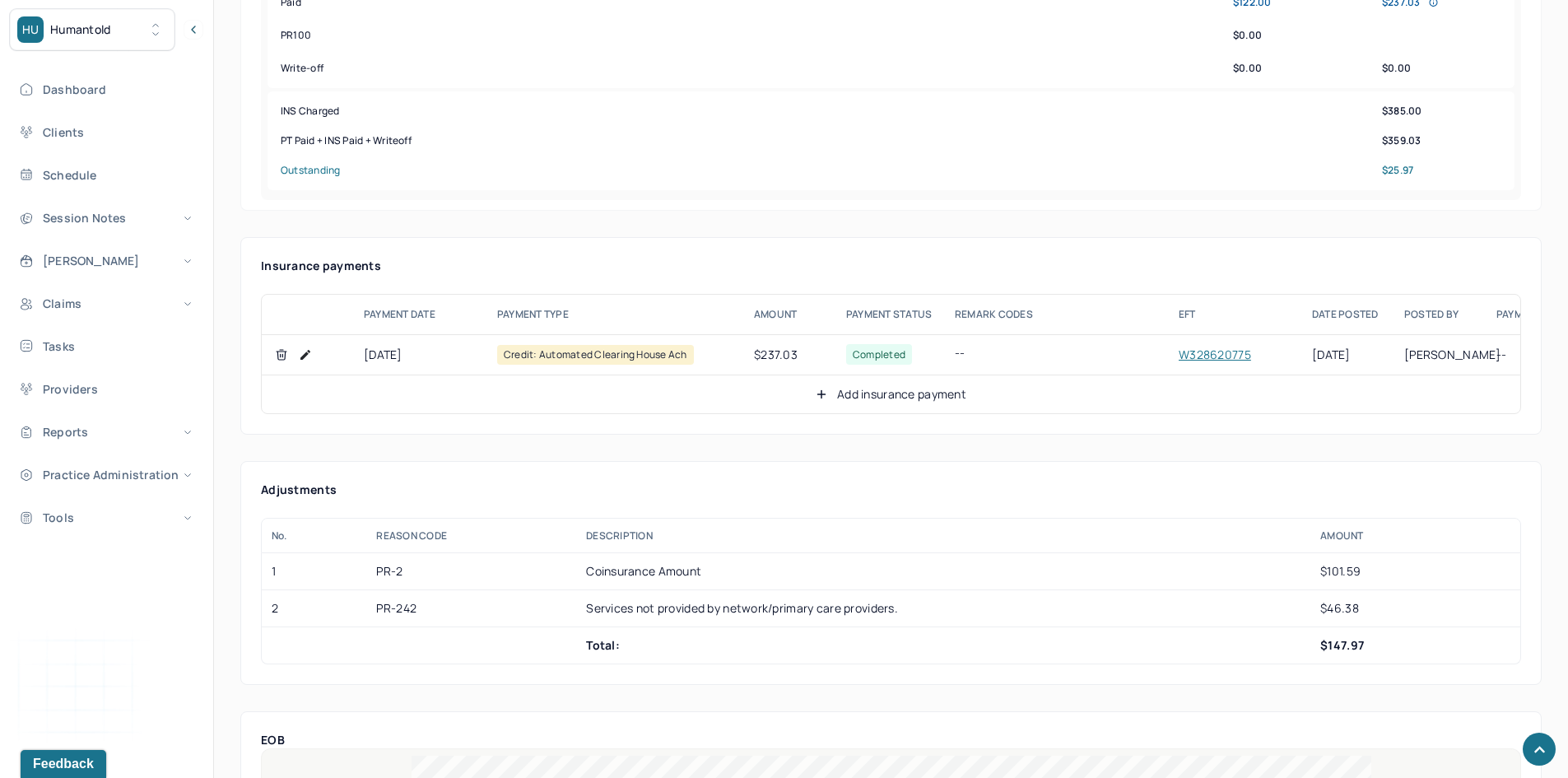 scroll, scrollTop: 906, scrollLeft: 0, axis: vertical 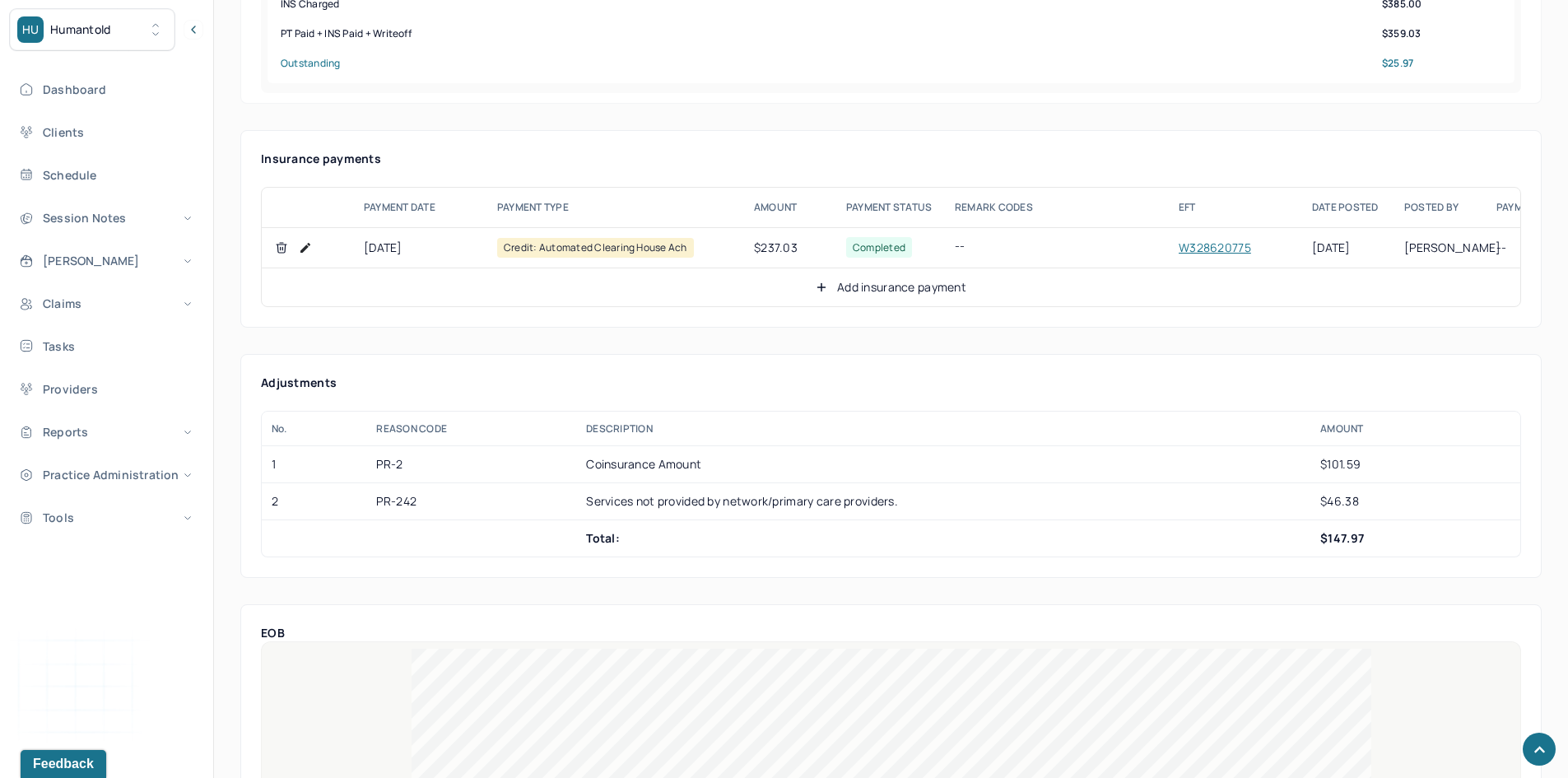 click 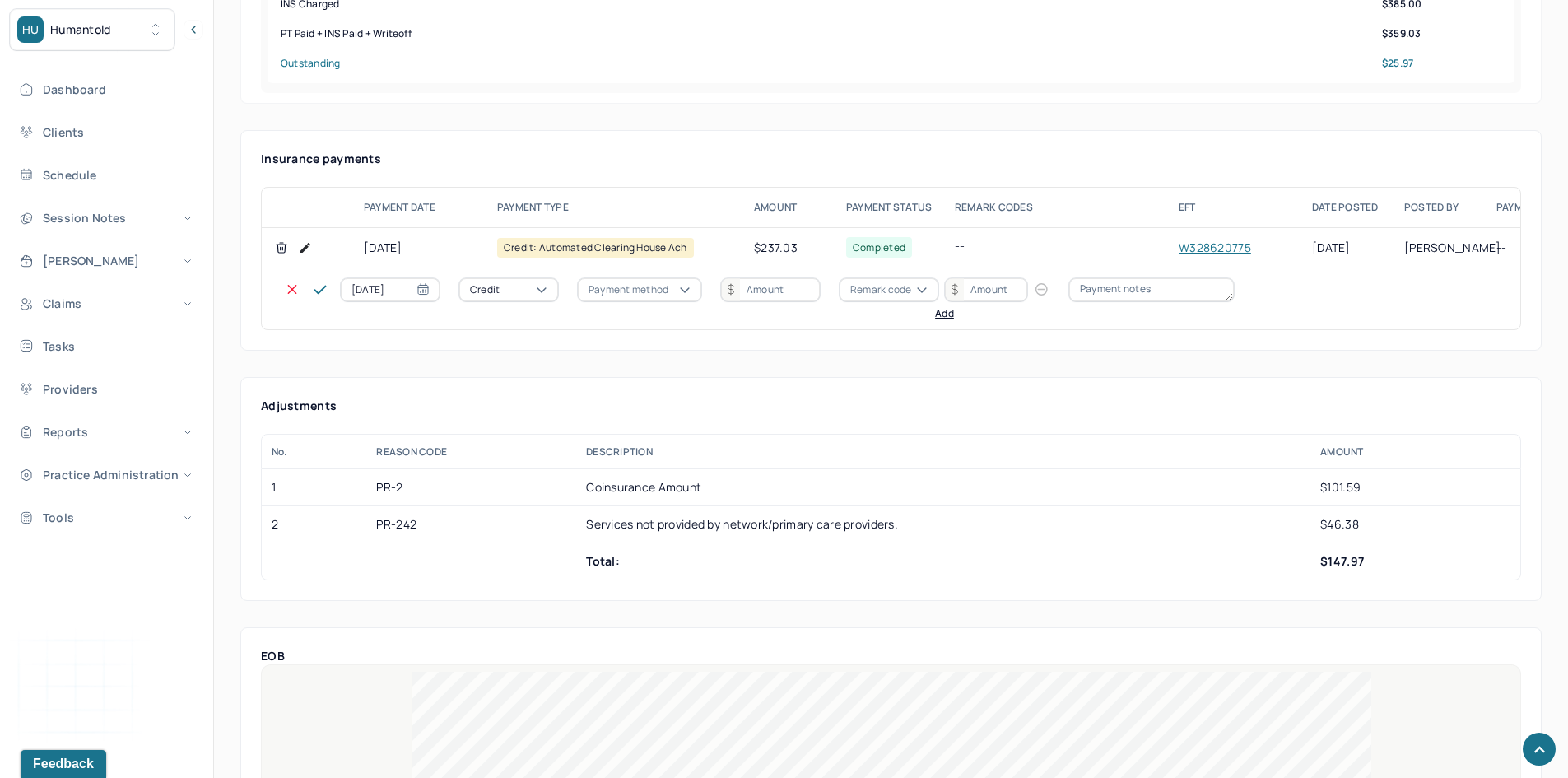 click on "Credit" at bounding box center (509, 290) 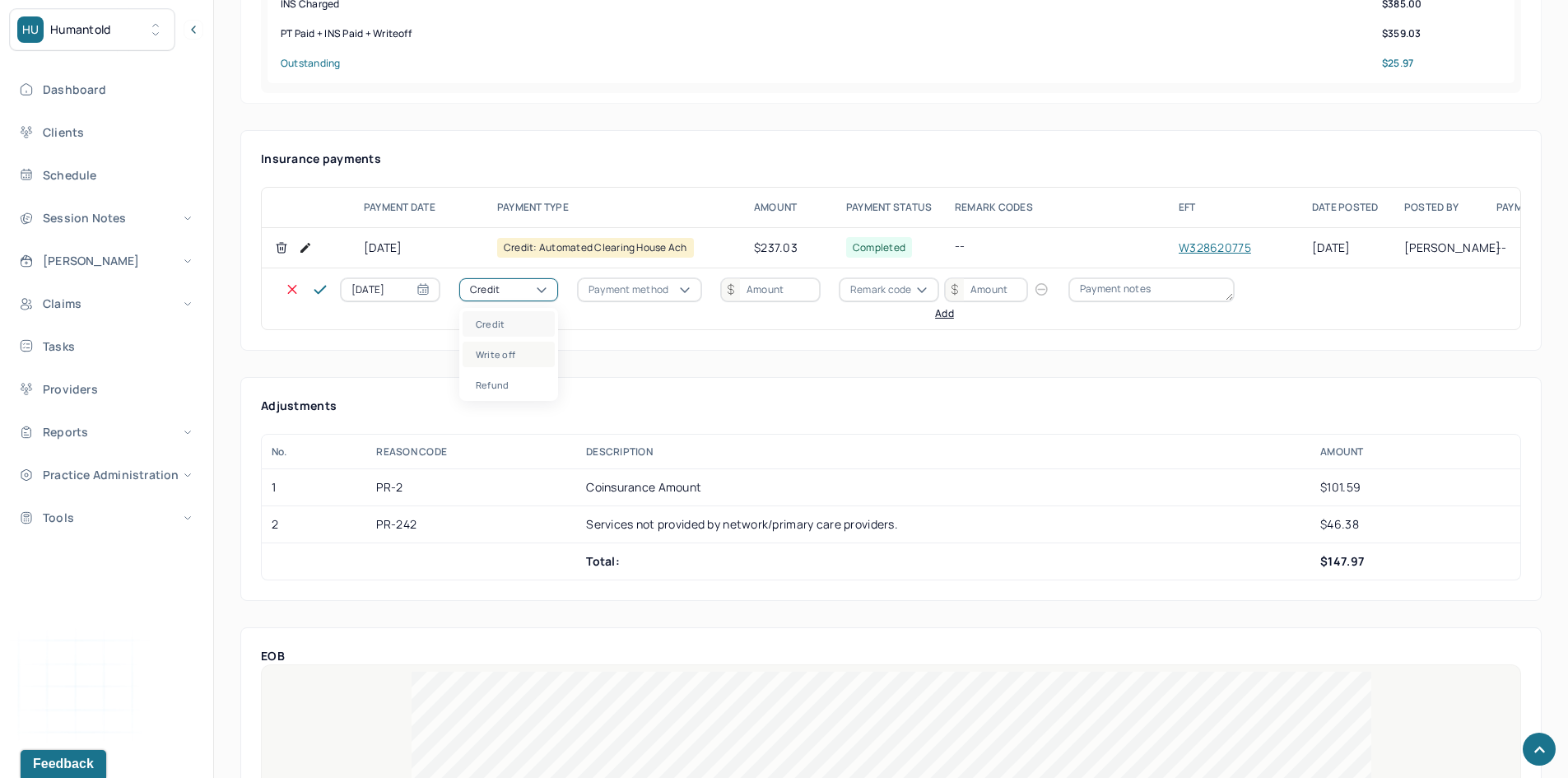 click on "Write off" at bounding box center [509, 354] 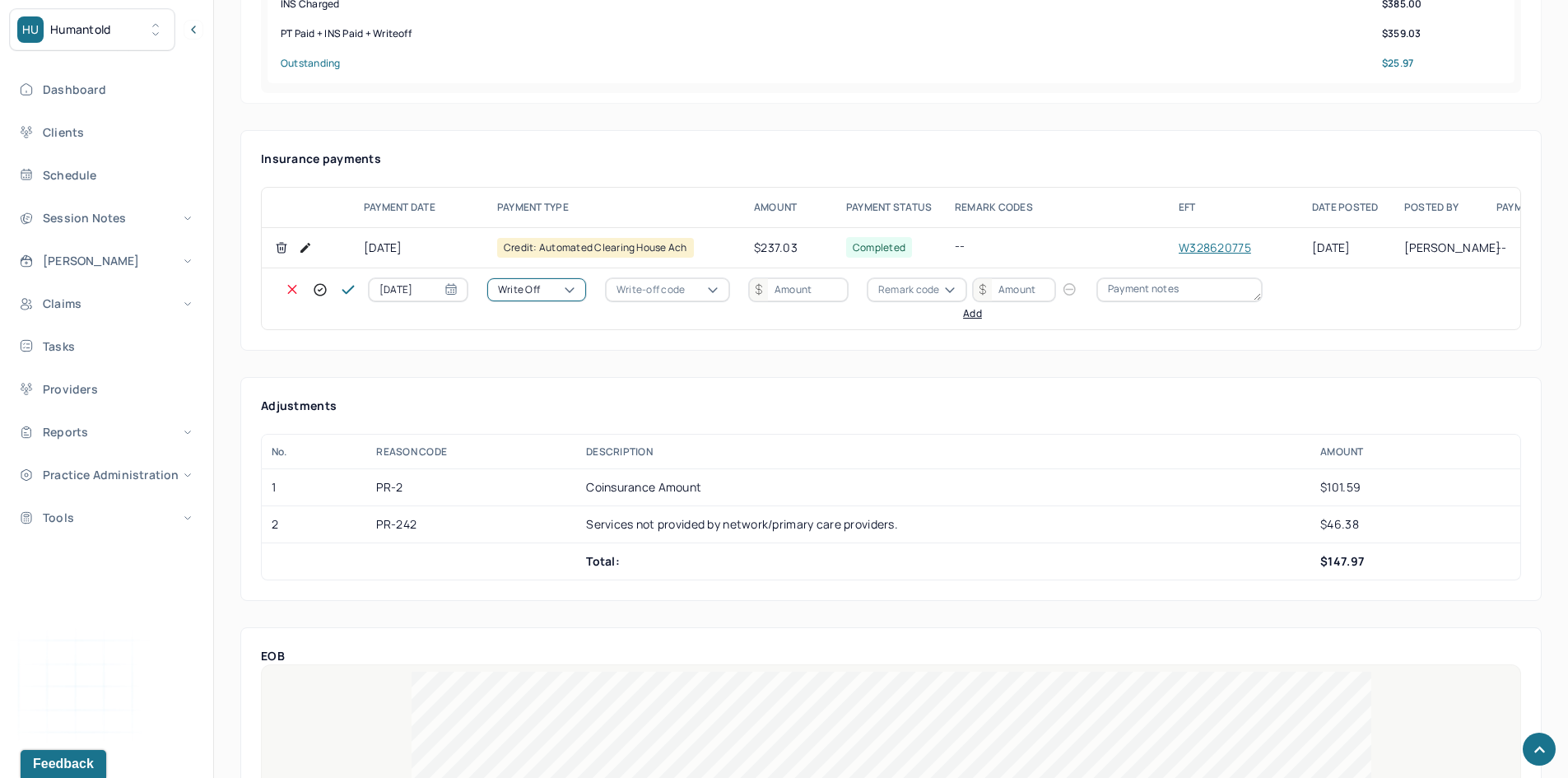 click on "Write-off code" at bounding box center (650, 290) 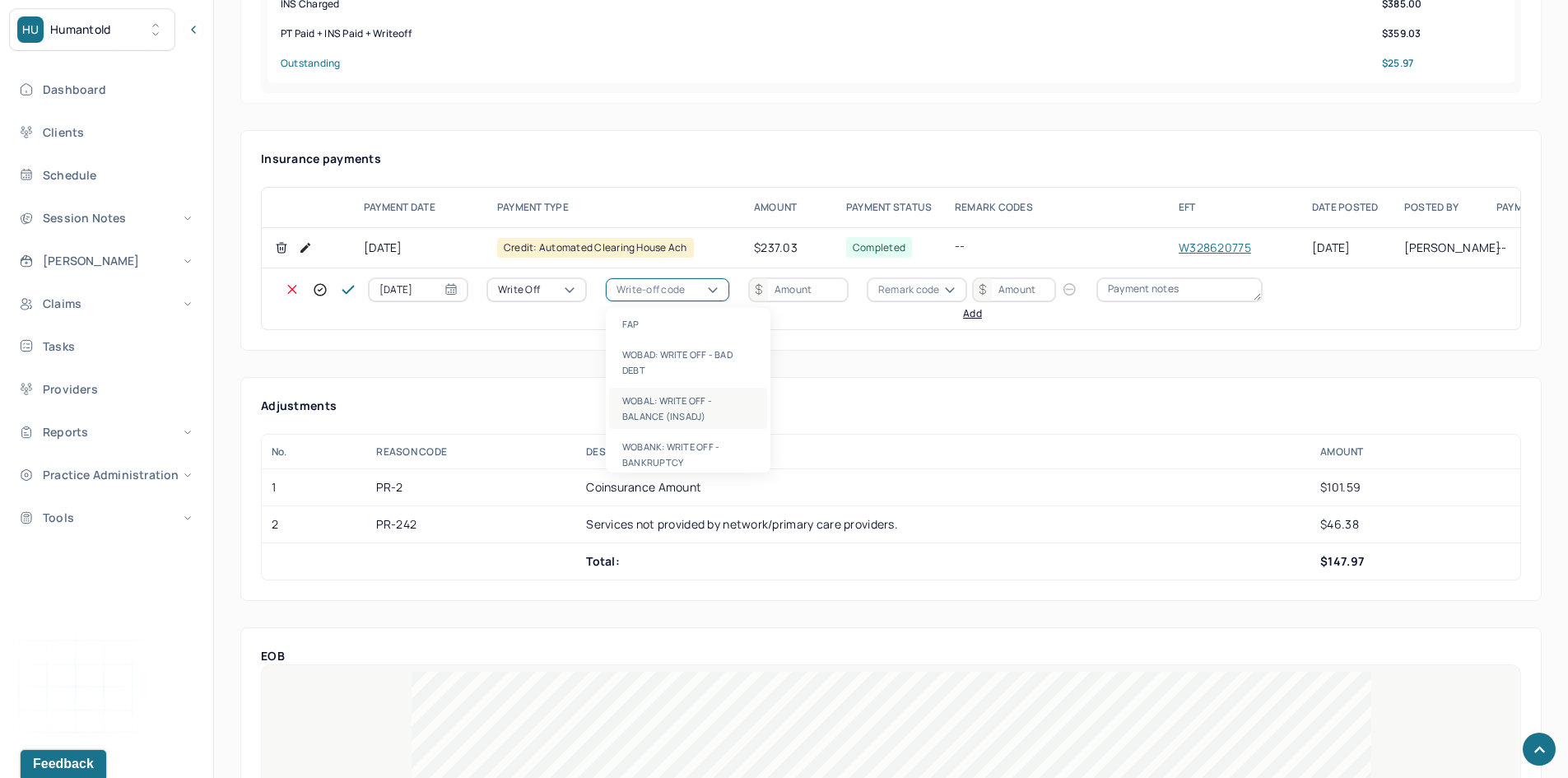 click on "WOBAL: WRITE OFF - BALANCE (INSADJ)" at bounding box center [688, 408] 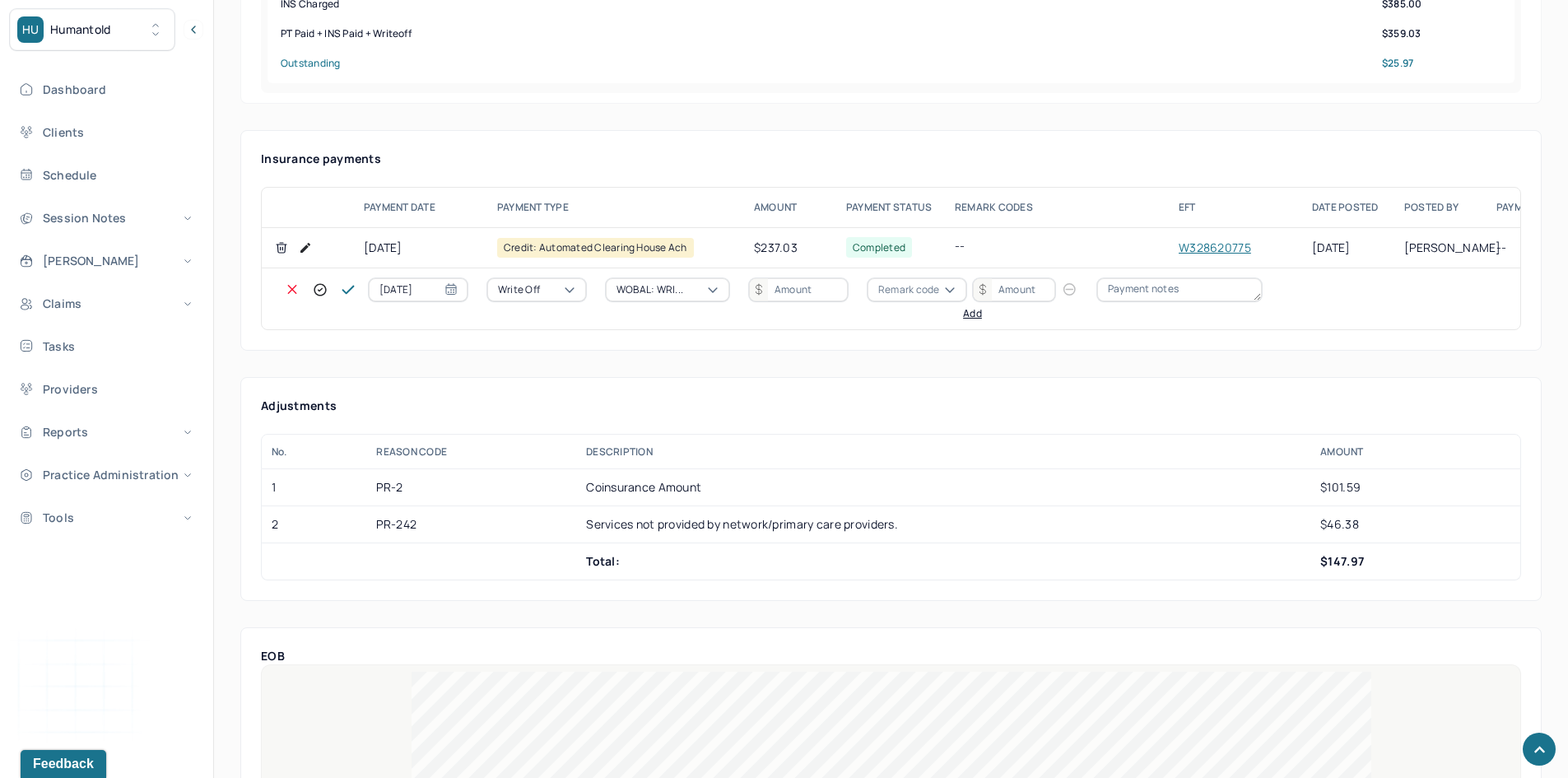 click at bounding box center (798, 290) 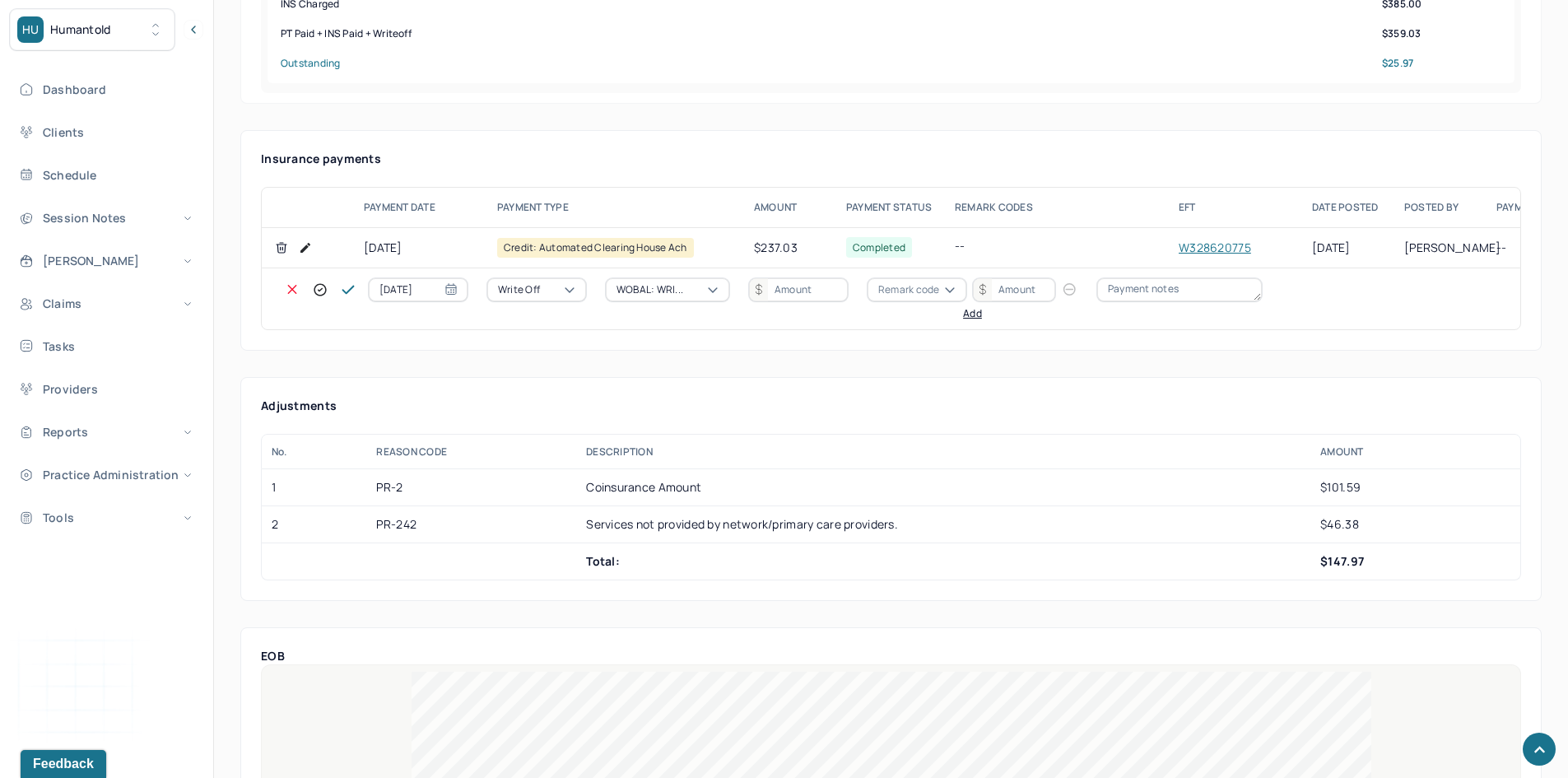 click on "WOBAL: WRI..." at bounding box center (649, 290) 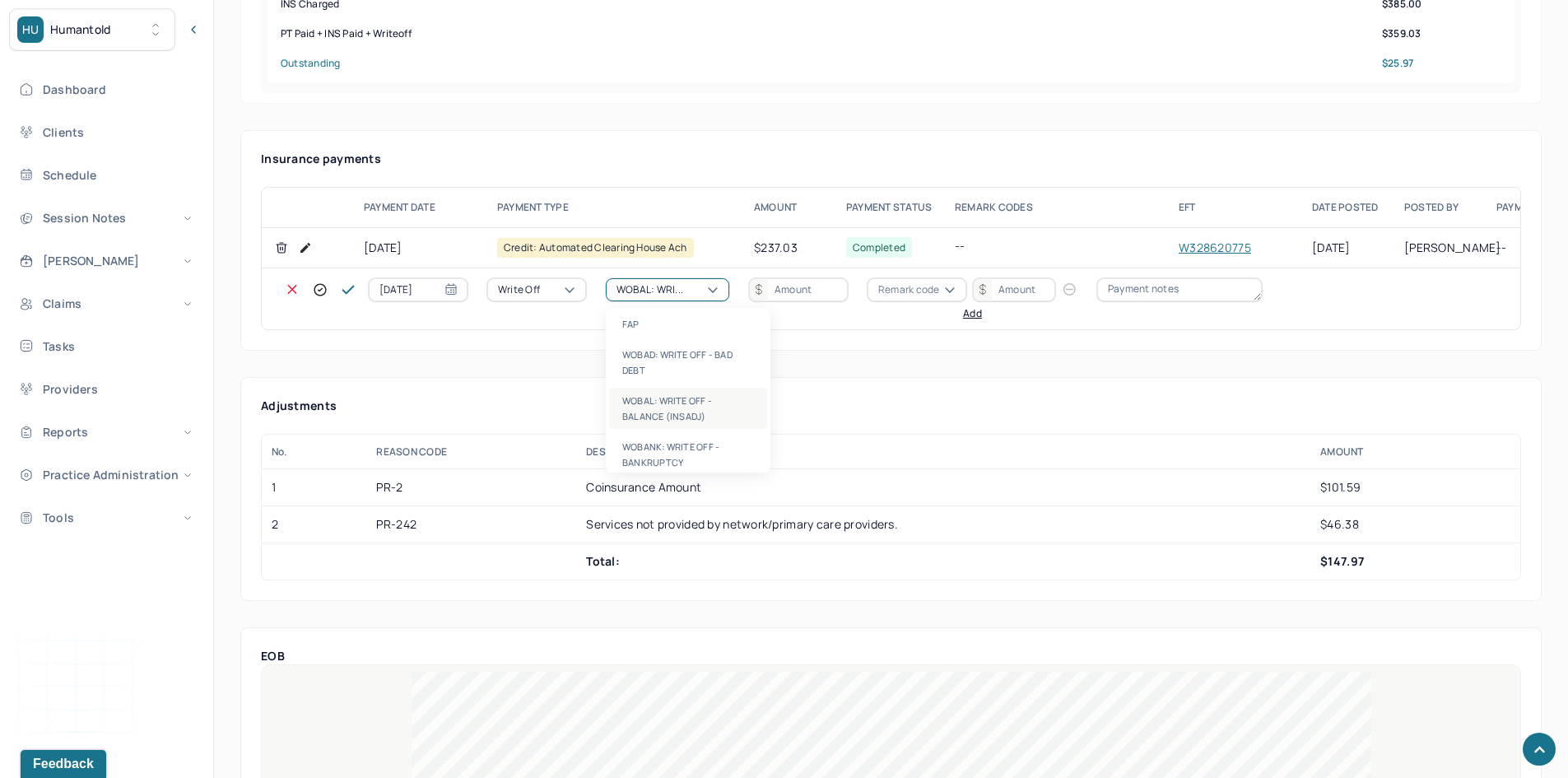 click on "WOBAL: WRITE OFF - BALANCE (INSADJ)" at bounding box center [688, 408] 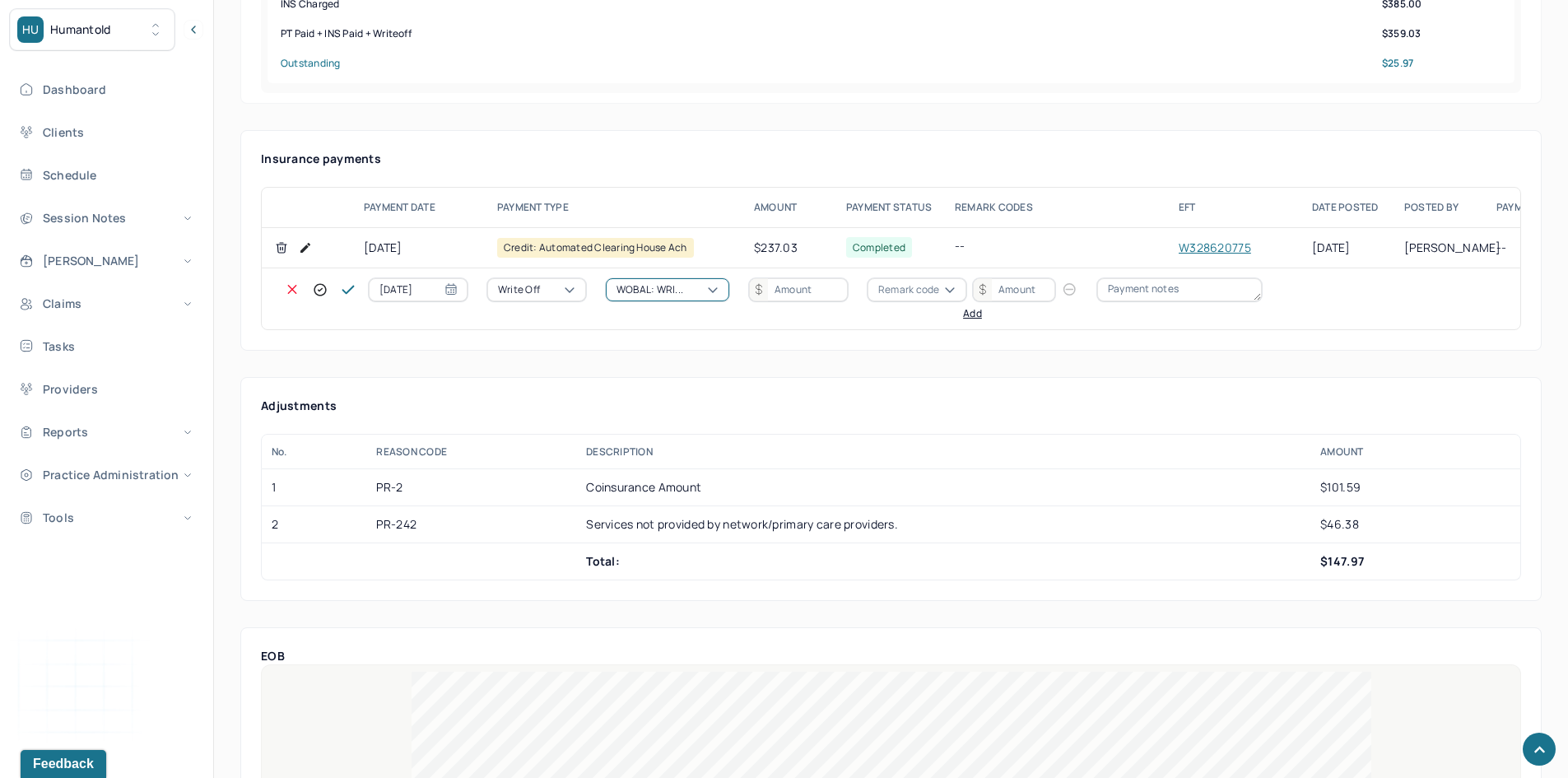 click at bounding box center (798, 290) 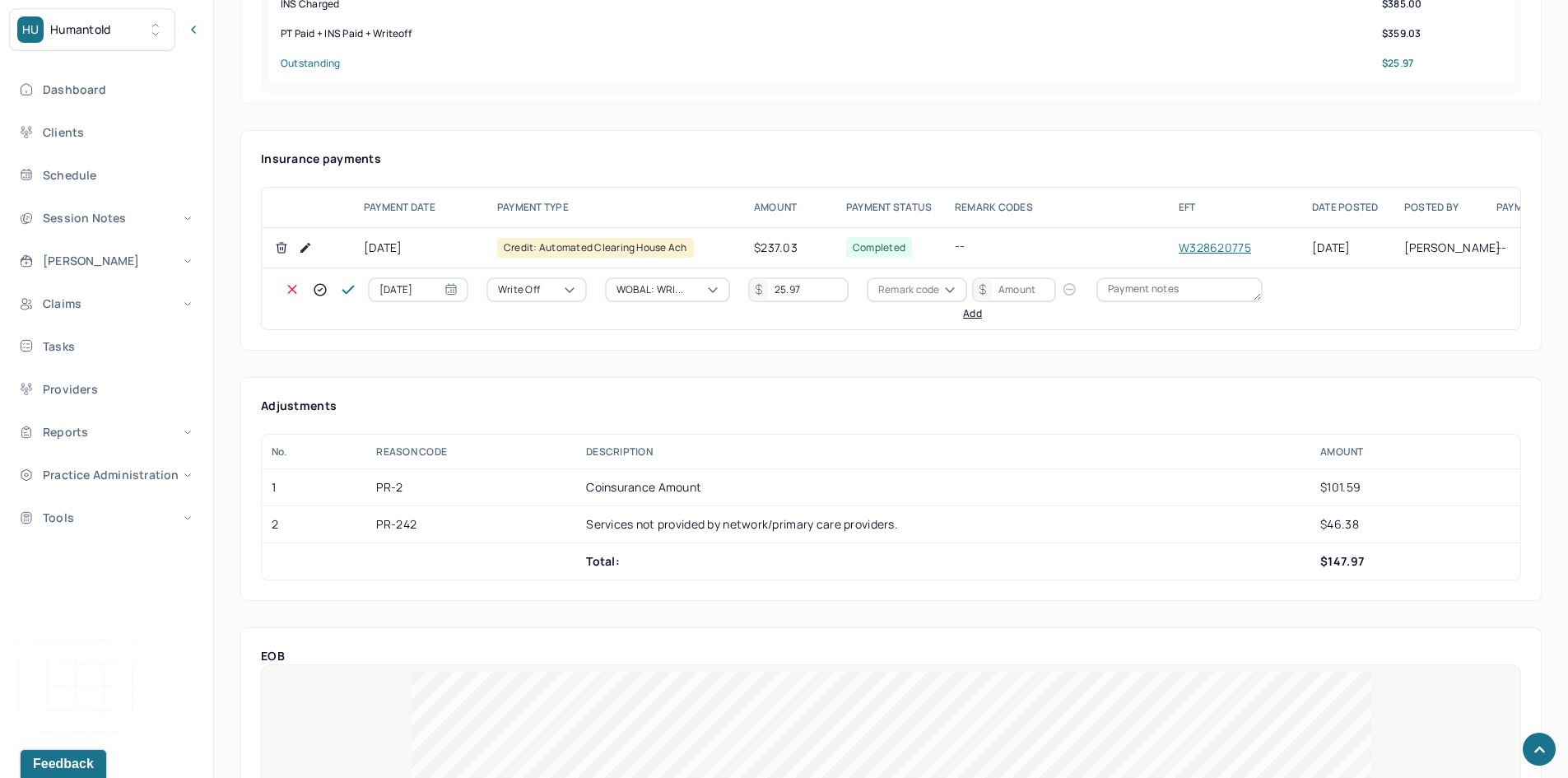 type on "25.97" 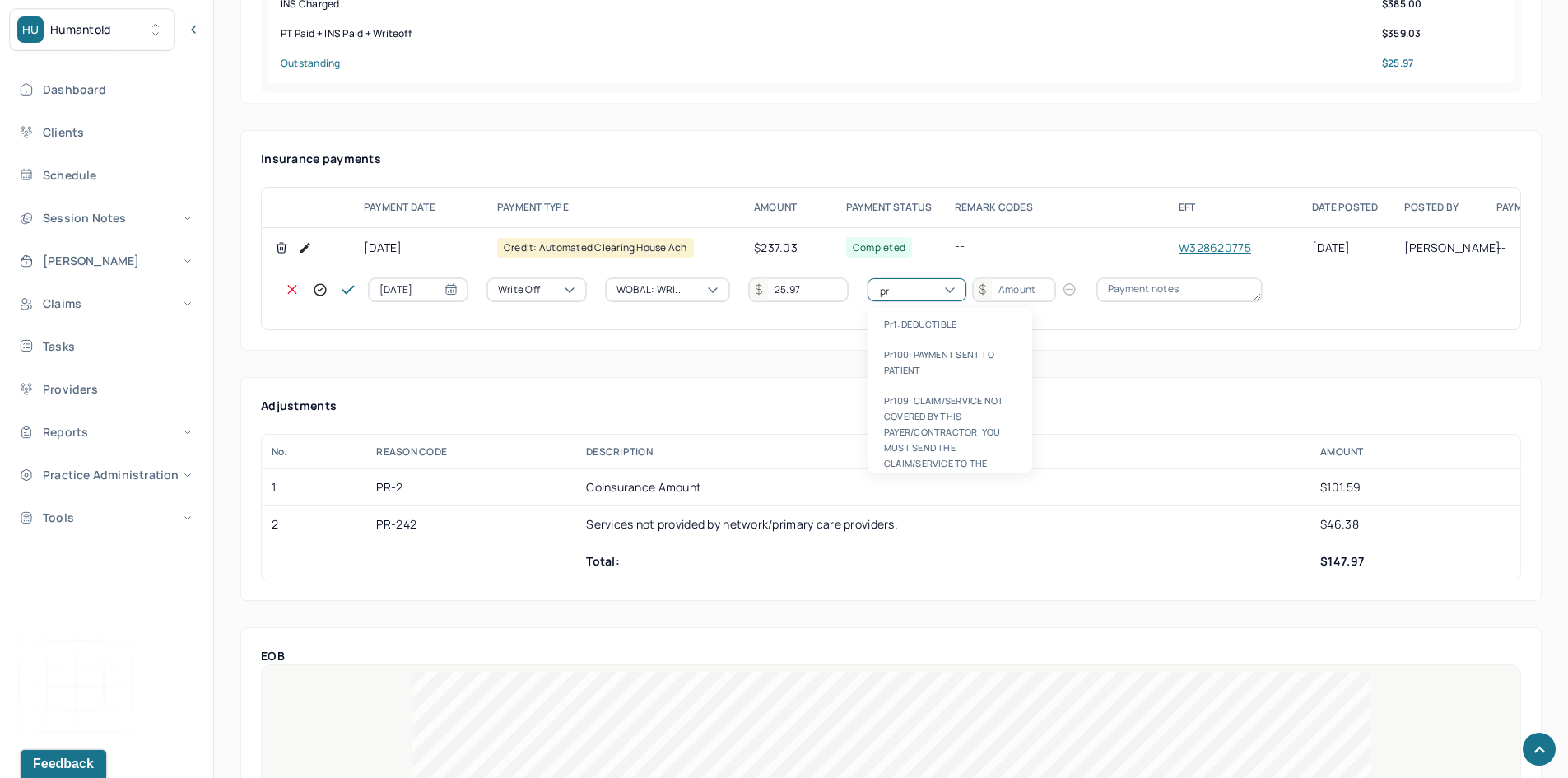type on "pr2" 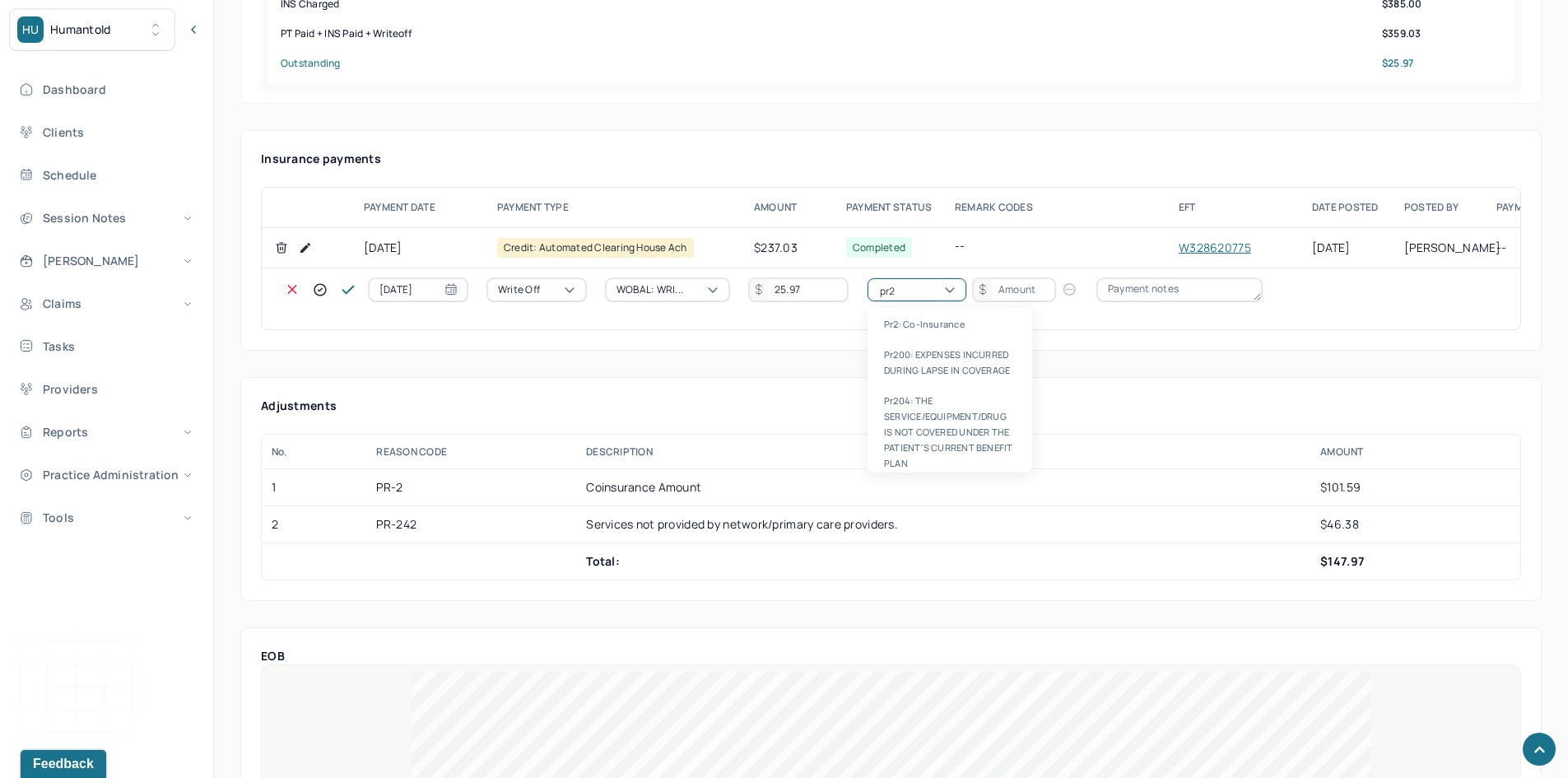 type 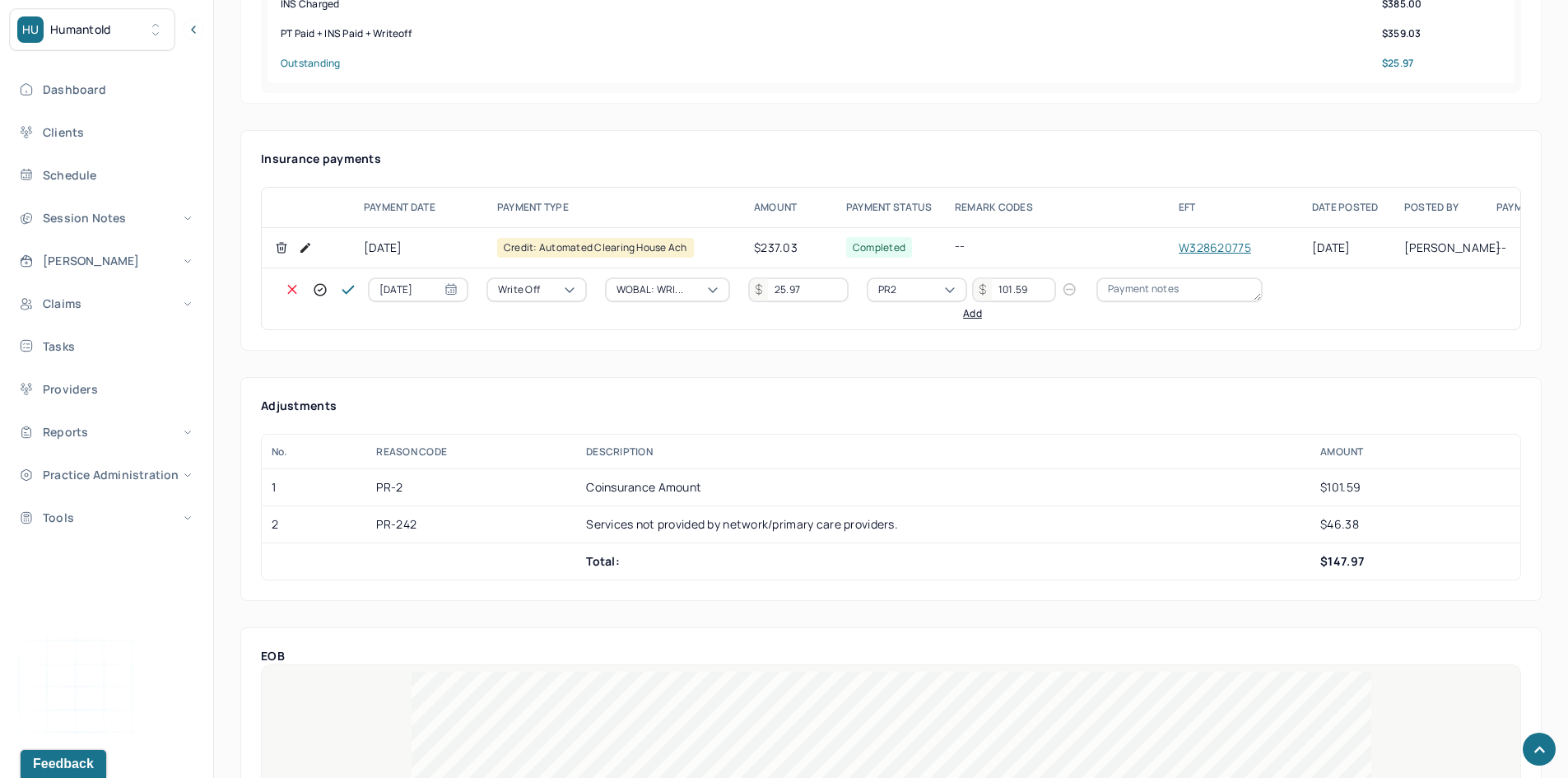 type on "101.59" 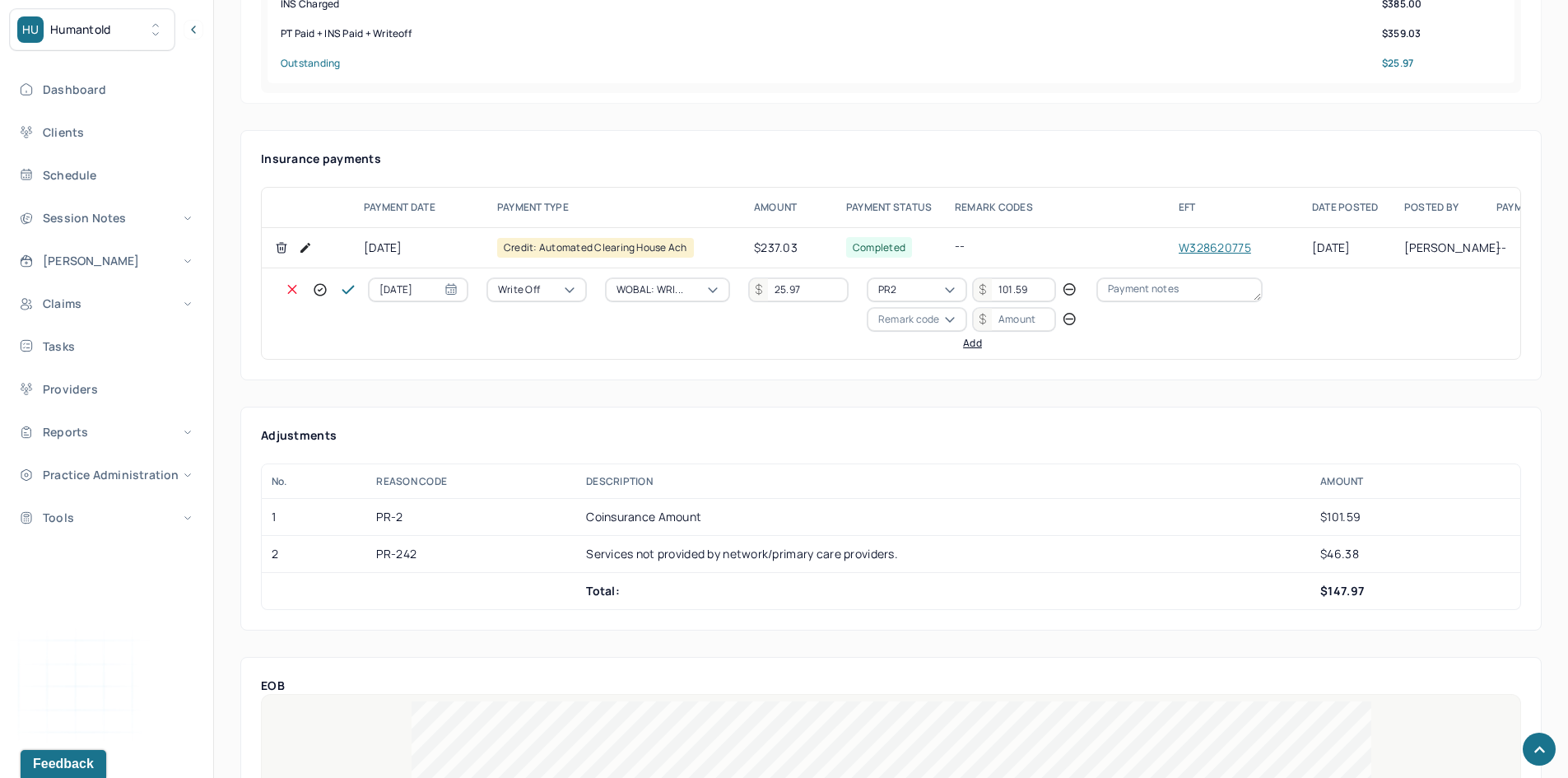 click on "Remark code" at bounding box center [909, 319] 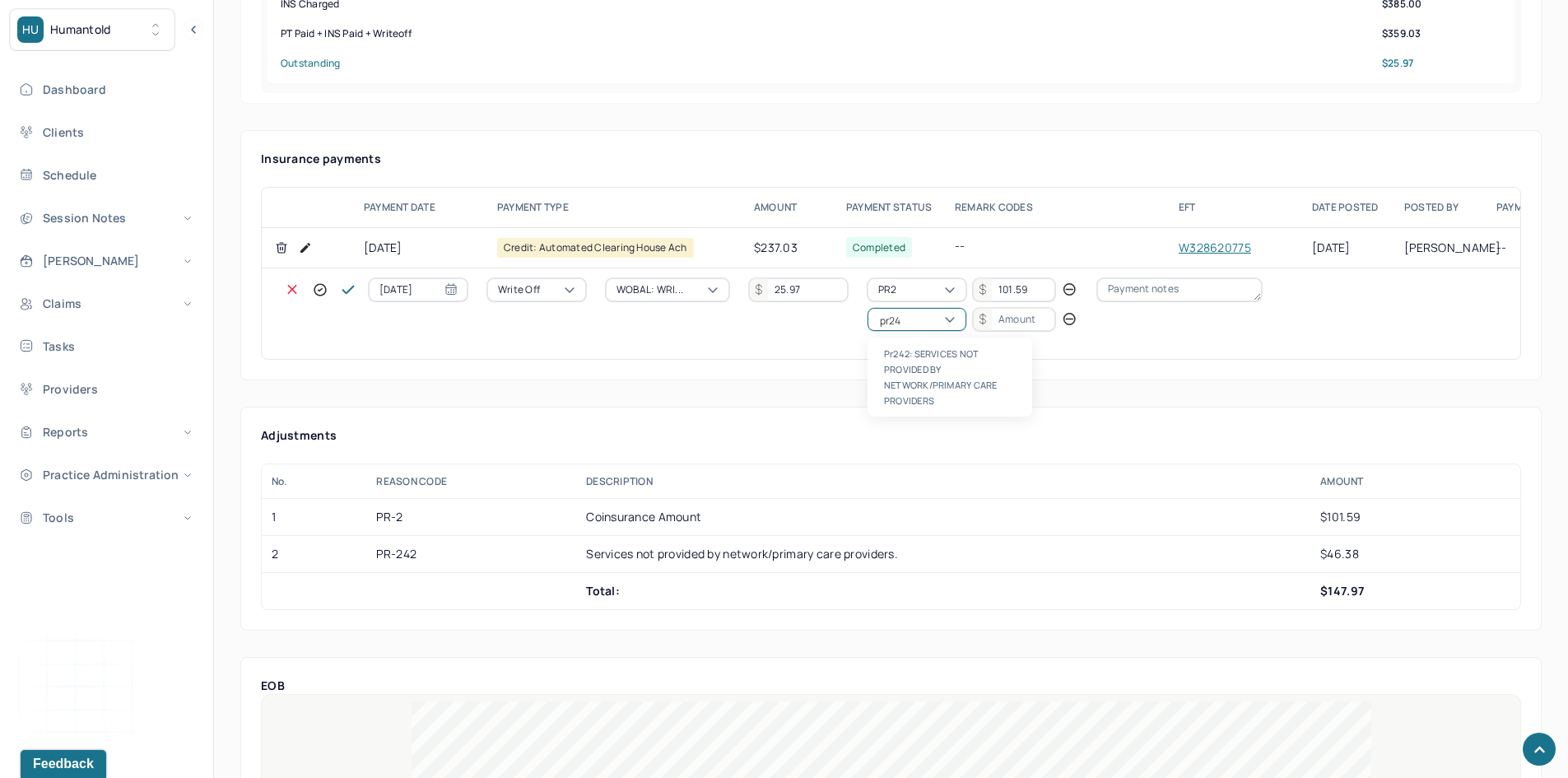 scroll, scrollTop: 0, scrollLeft: 0, axis: both 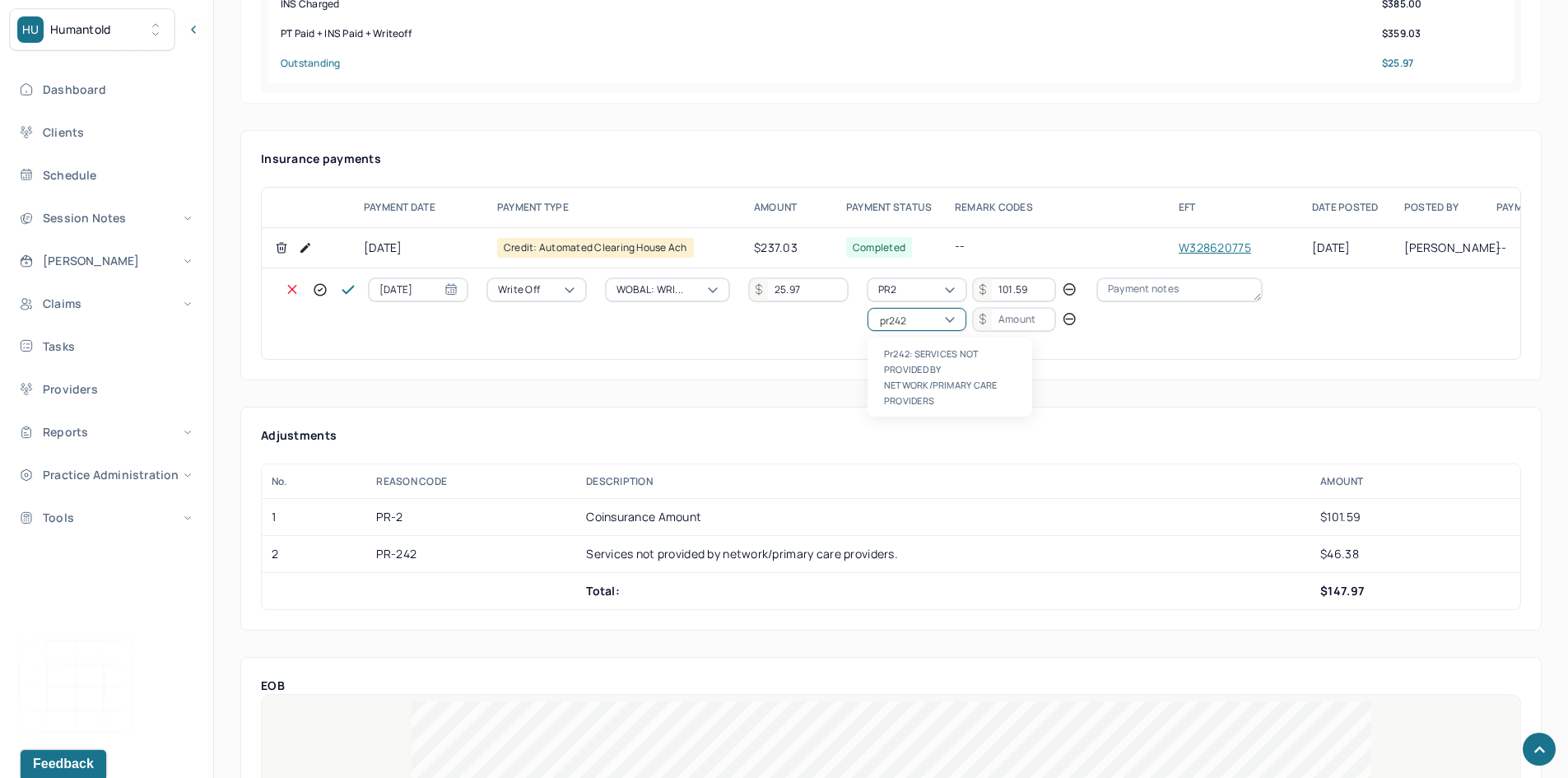 type 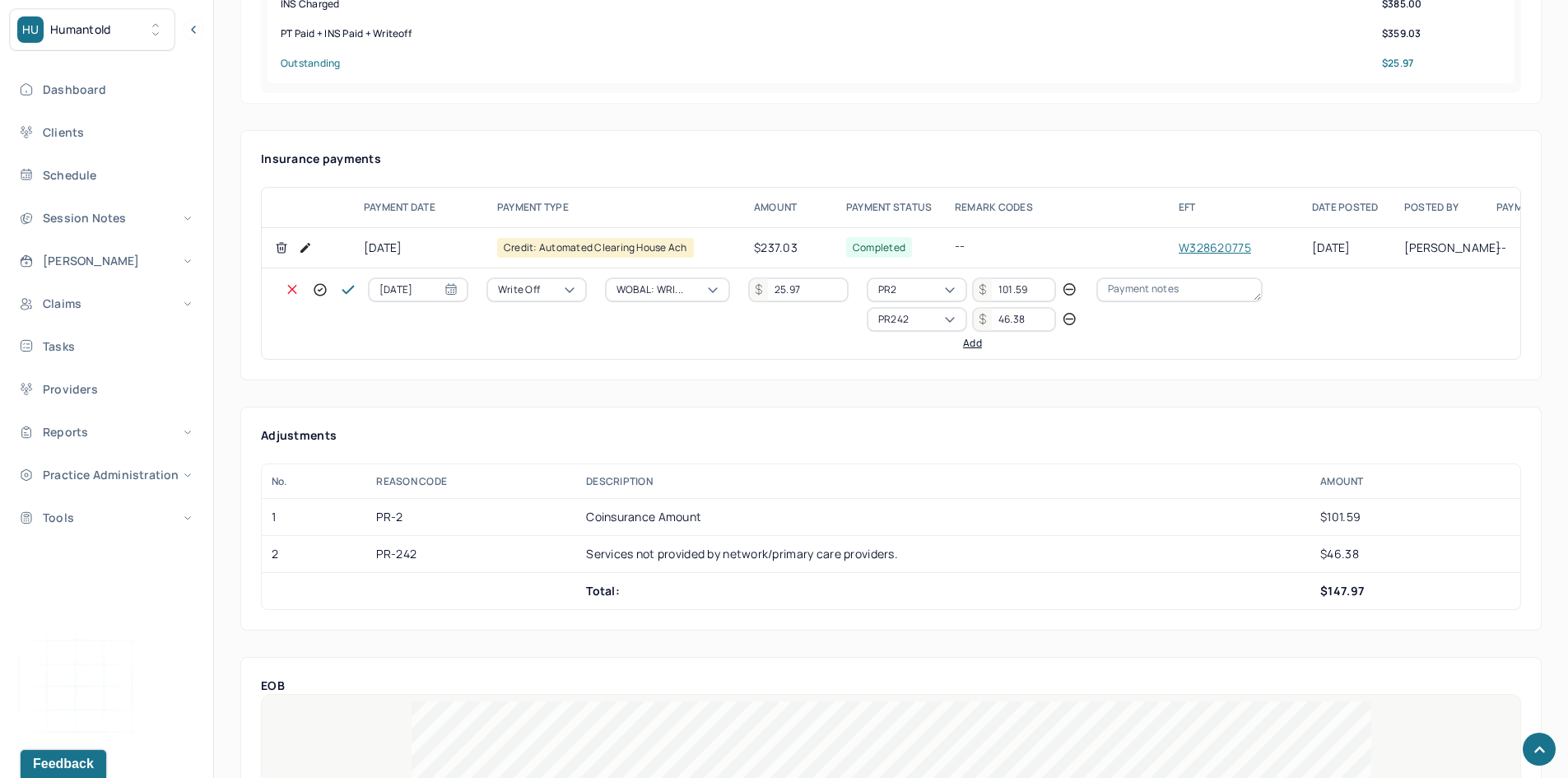 type on "46.38" 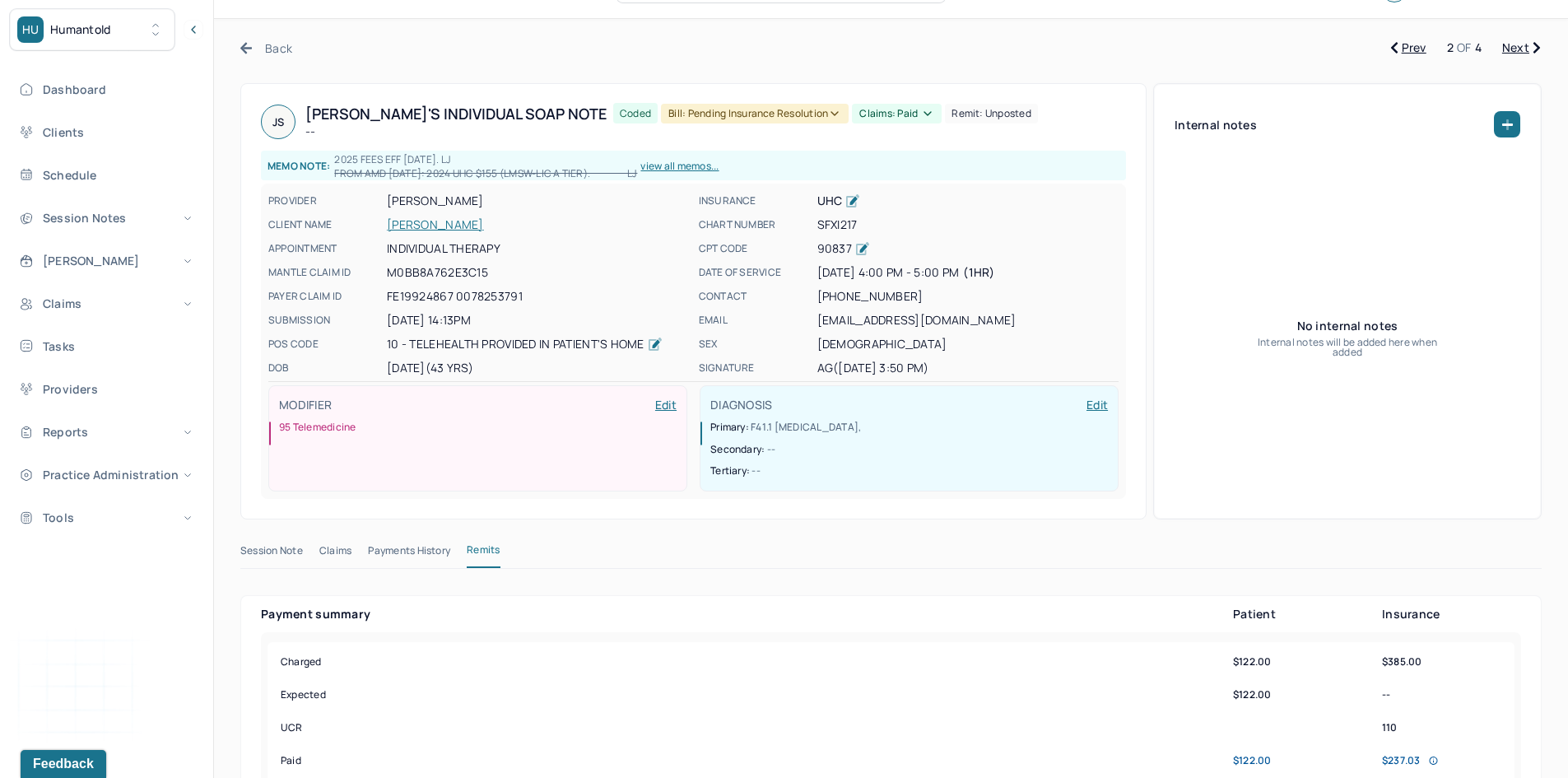 scroll, scrollTop: 0, scrollLeft: 0, axis: both 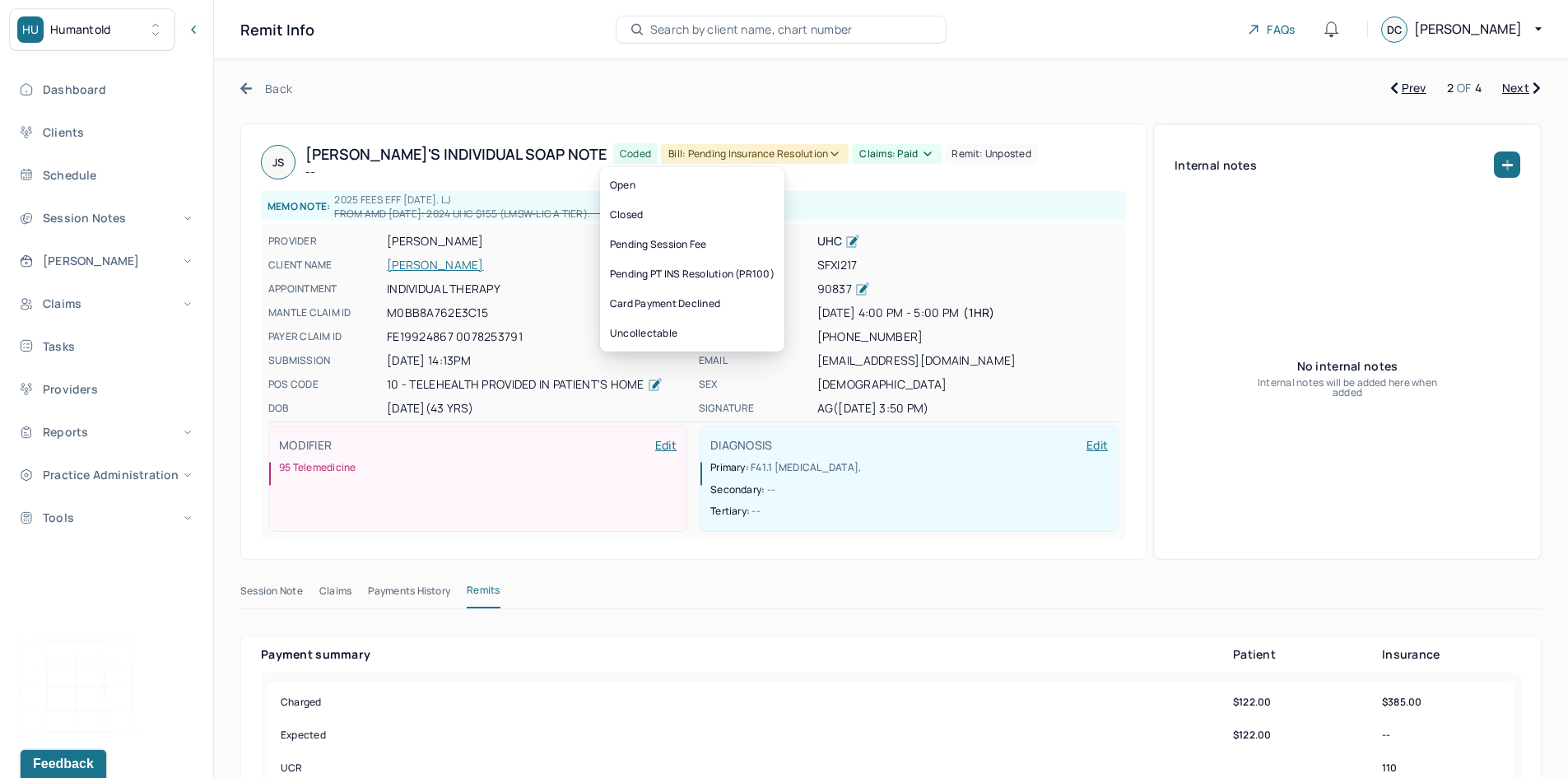 click on "Bill: Pending Insurance Resolution" at bounding box center (755, 154) 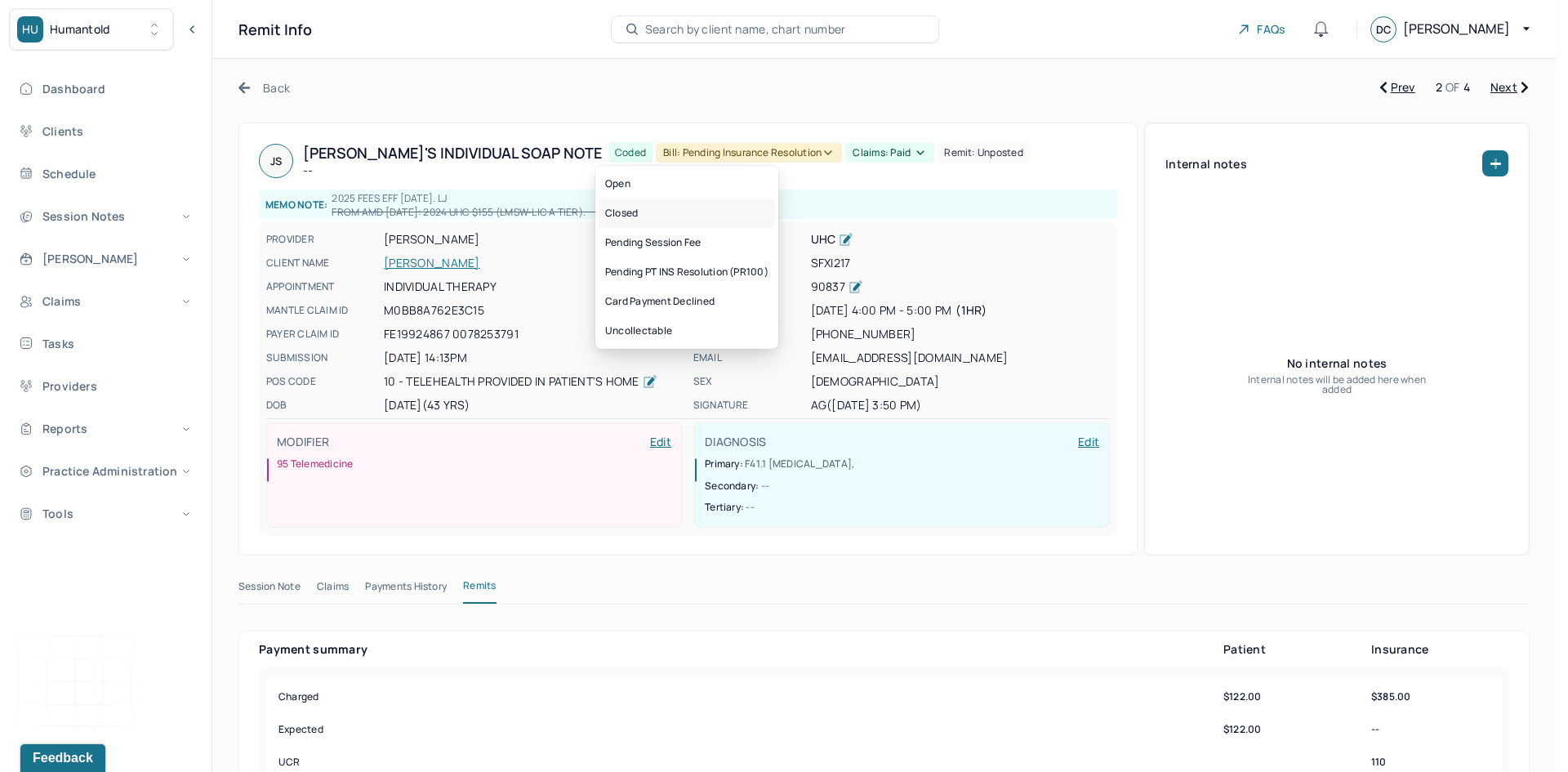 click on "Closed" at bounding box center [687, 213] 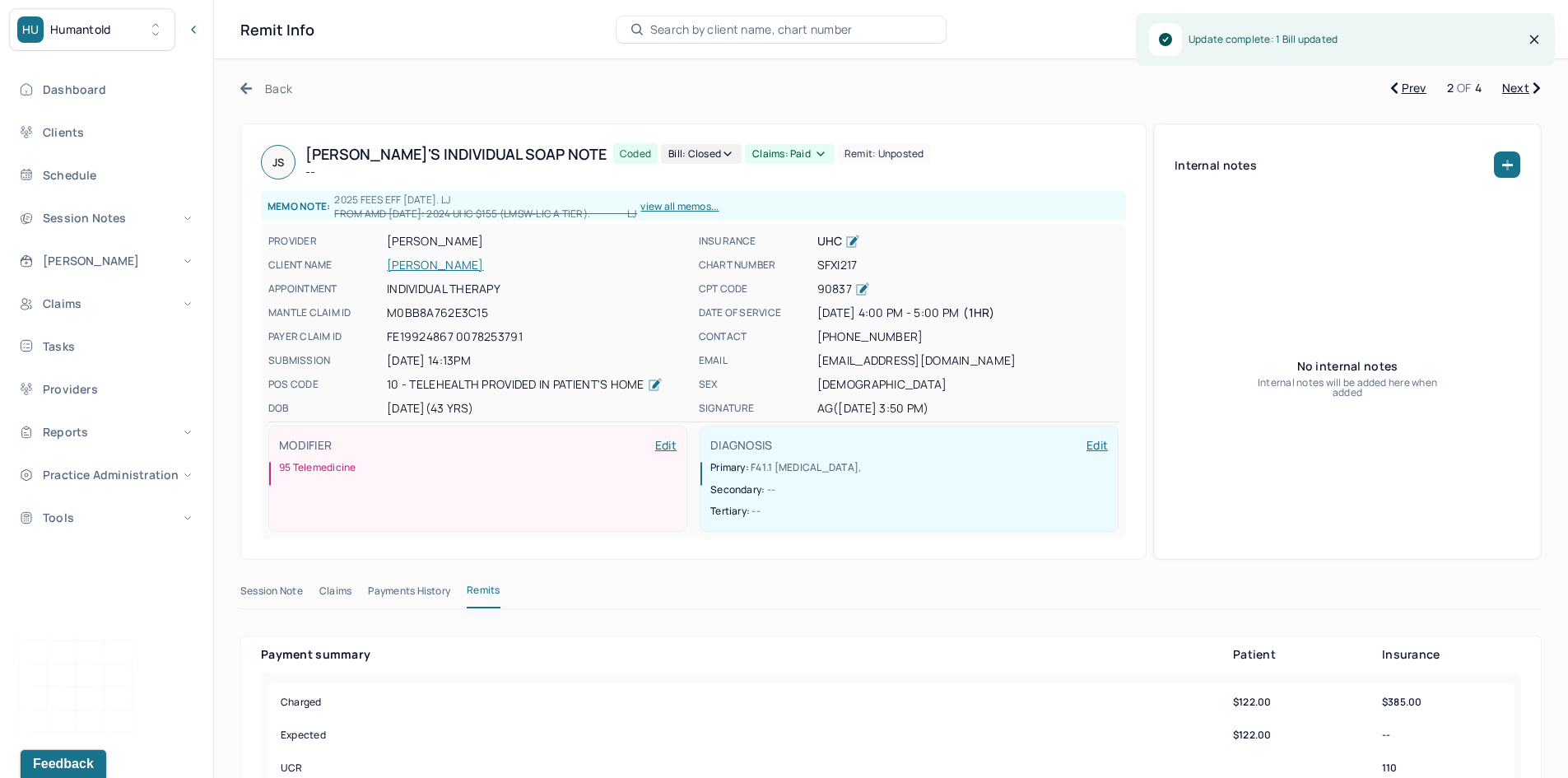 click 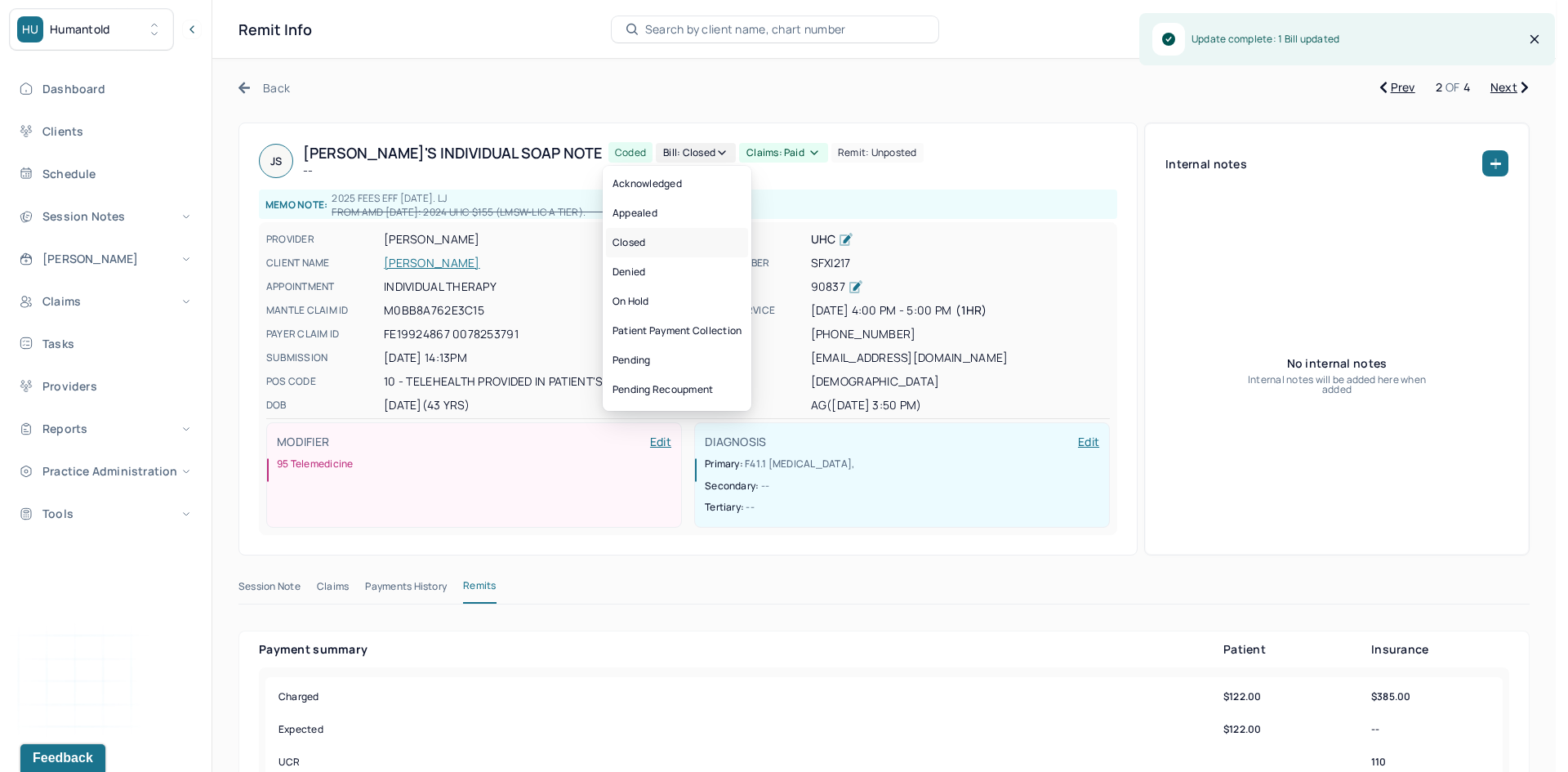 click on "Closed" at bounding box center [677, 243] 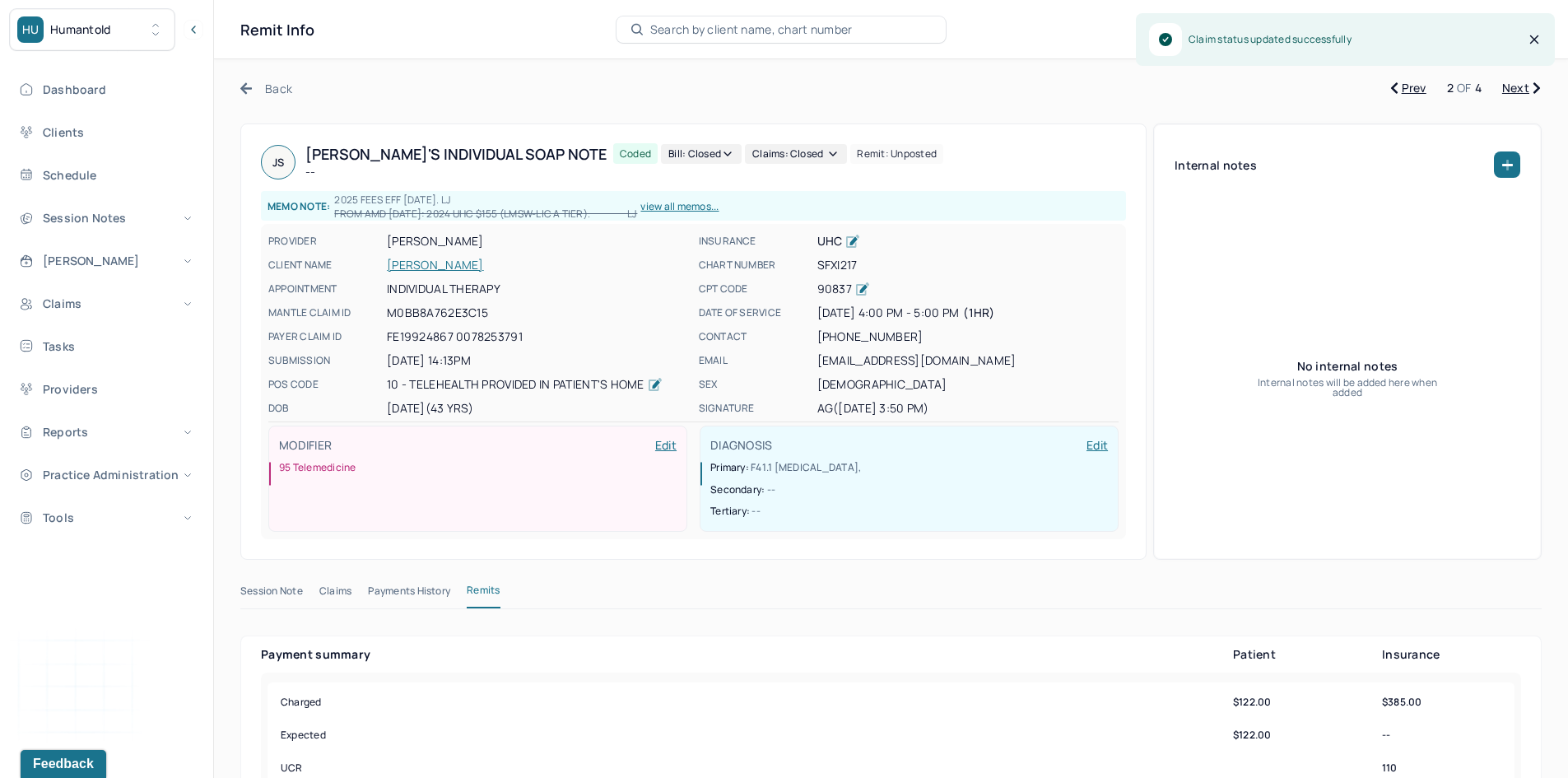 click on "Next" at bounding box center (1521, 88) 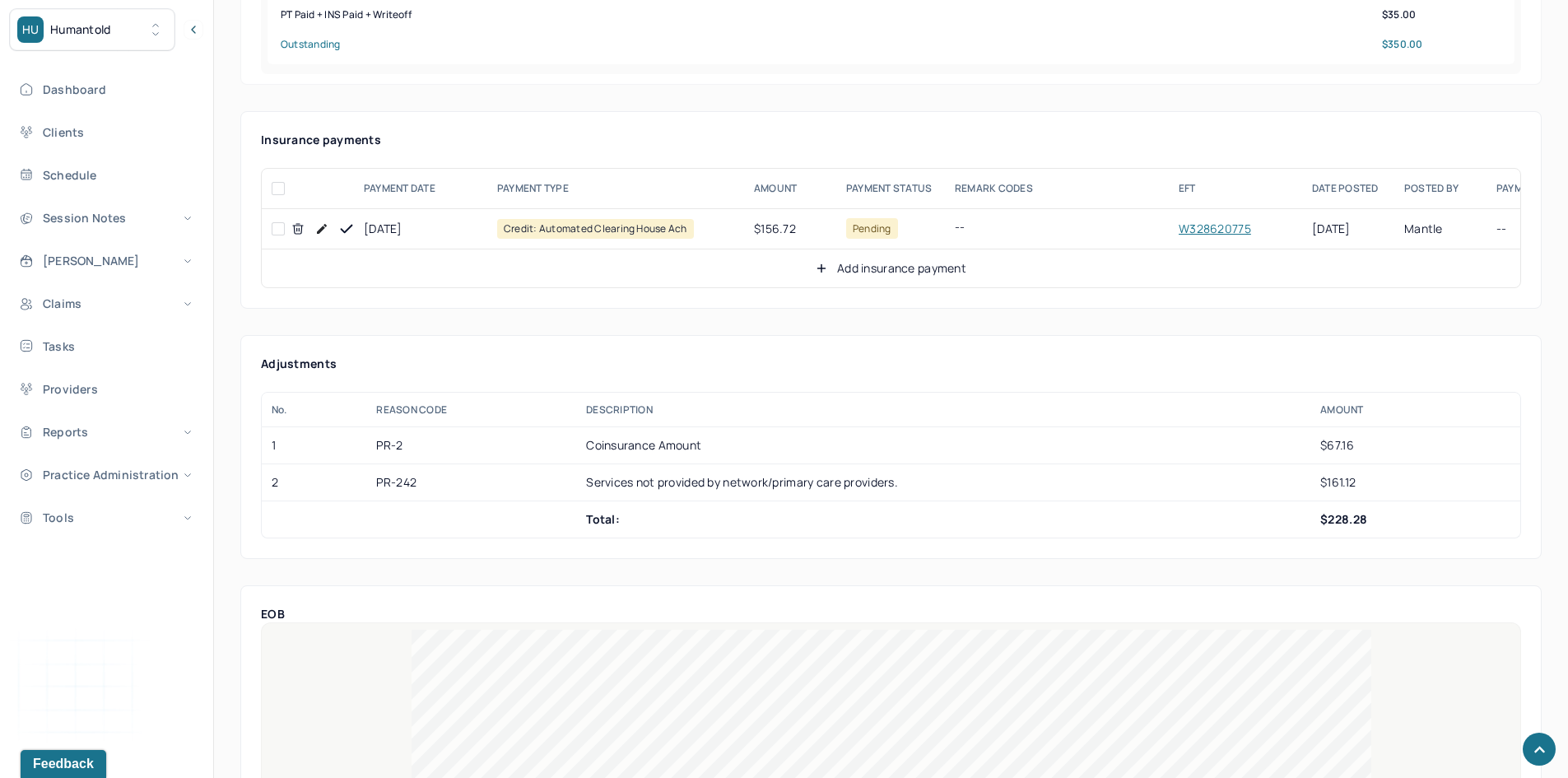 scroll, scrollTop: 741, scrollLeft: 0, axis: vertical 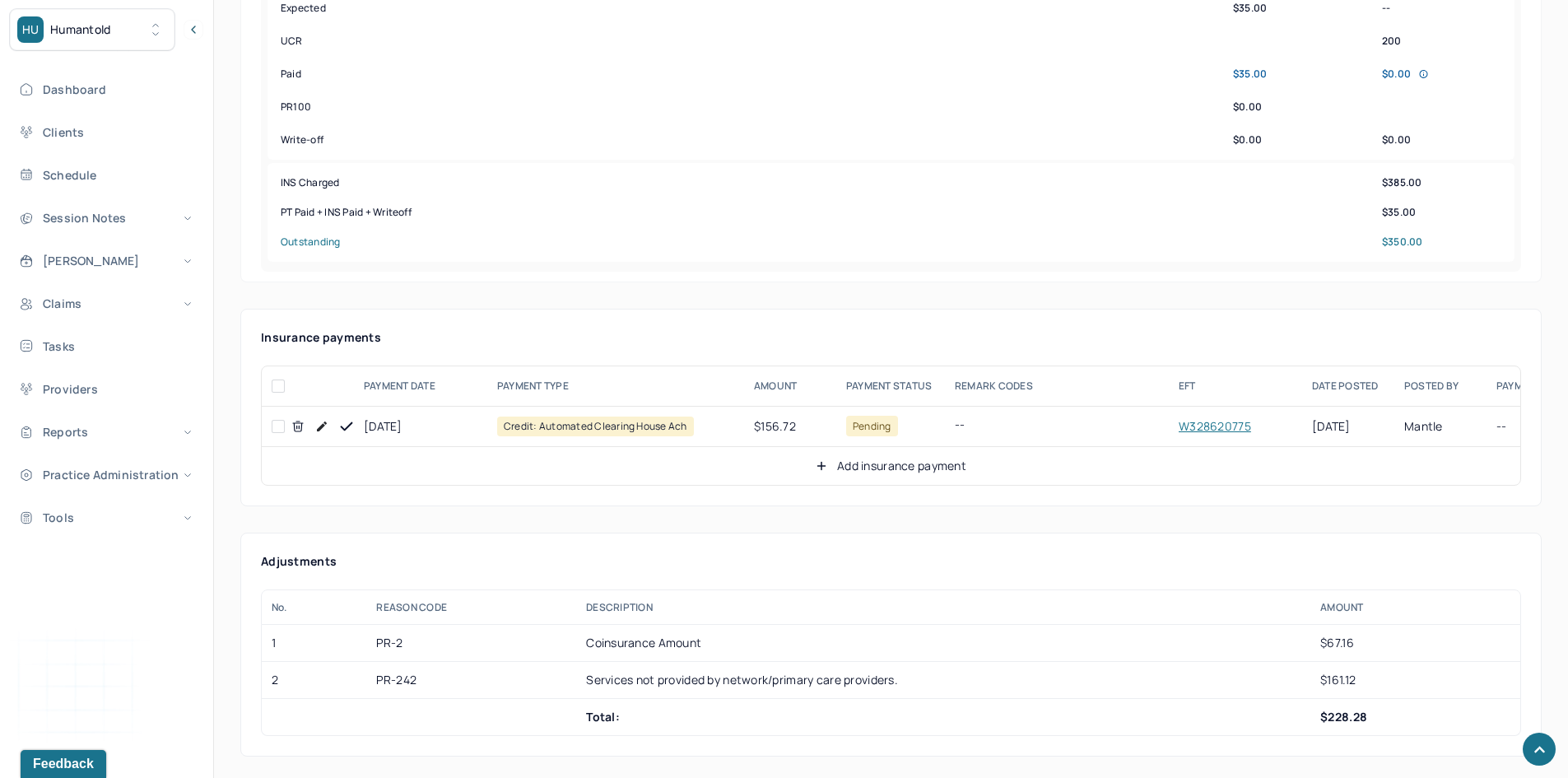 click at bounding box center [278, 426] 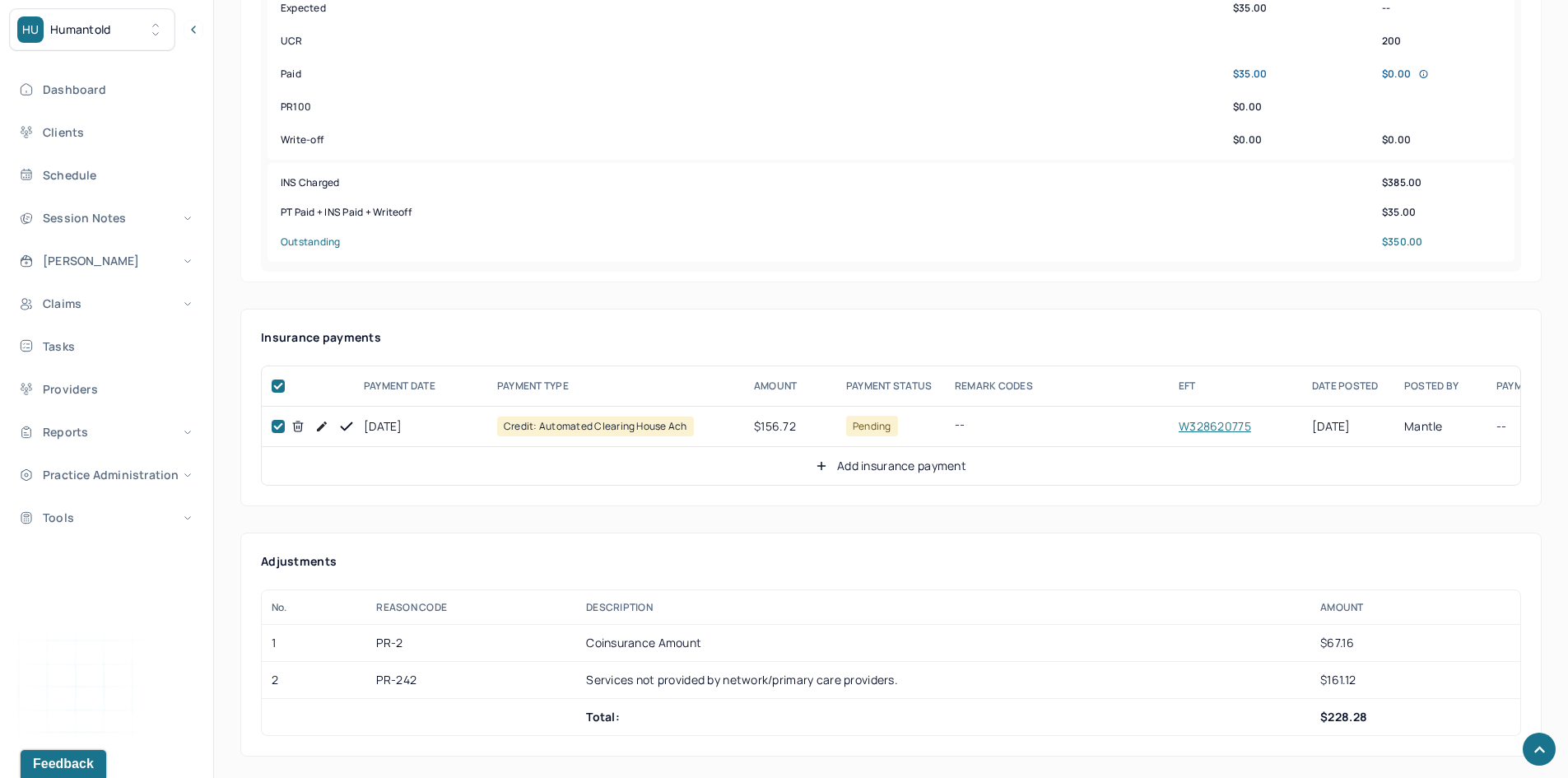 checkbox on "true" 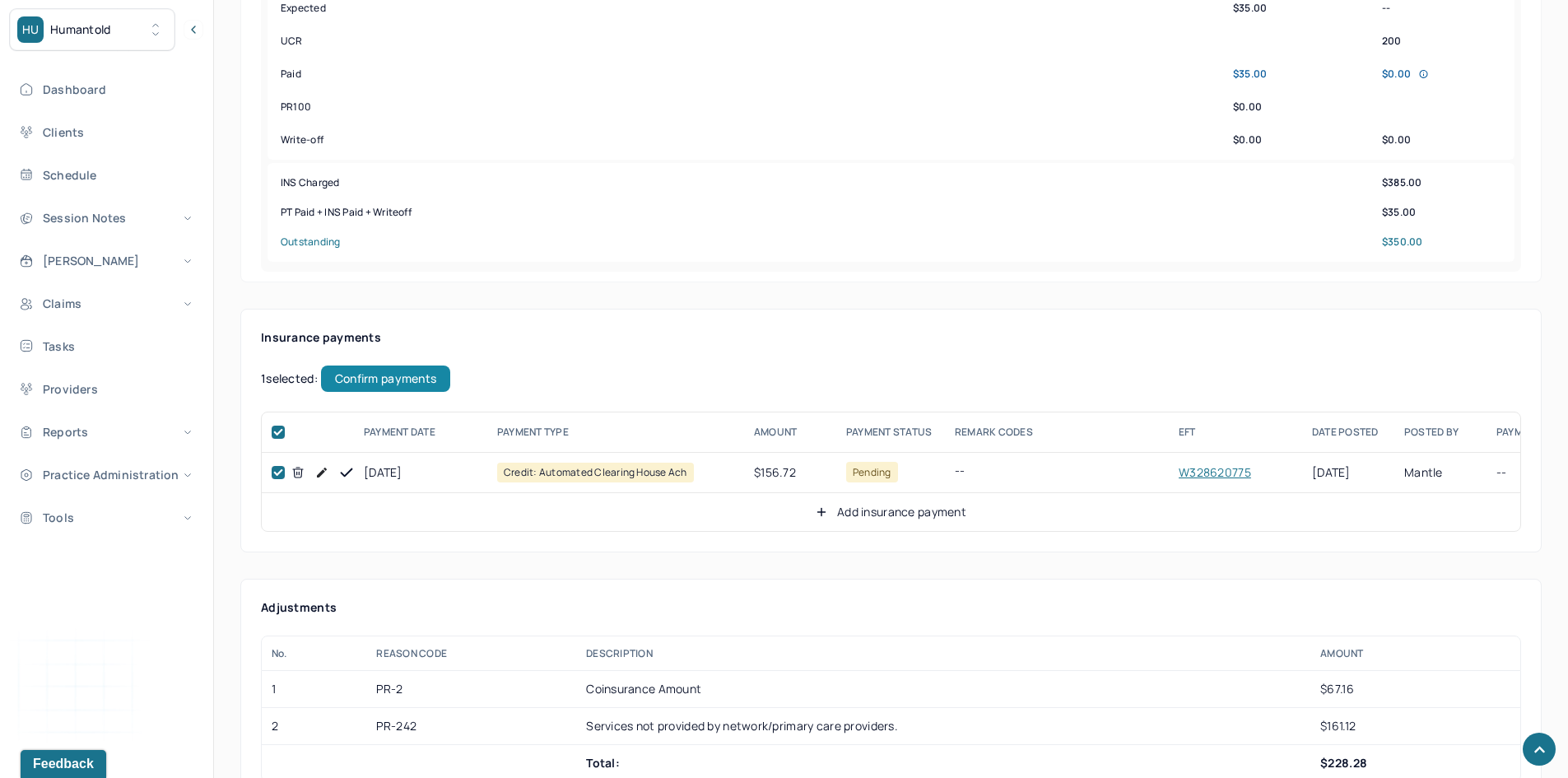 click on "Confirm payments" at bounding box center (385, 379) 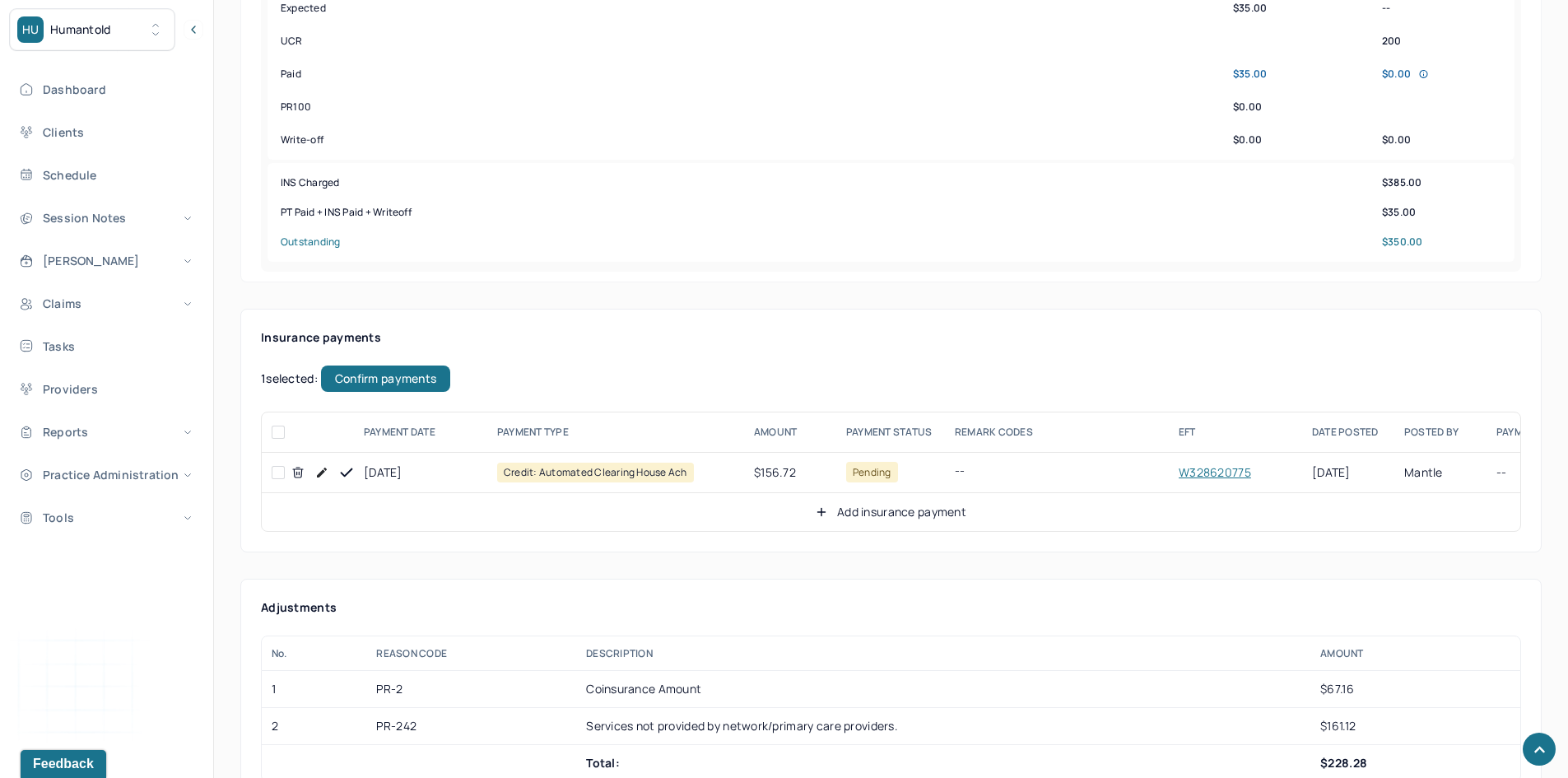 checkbox on "false" 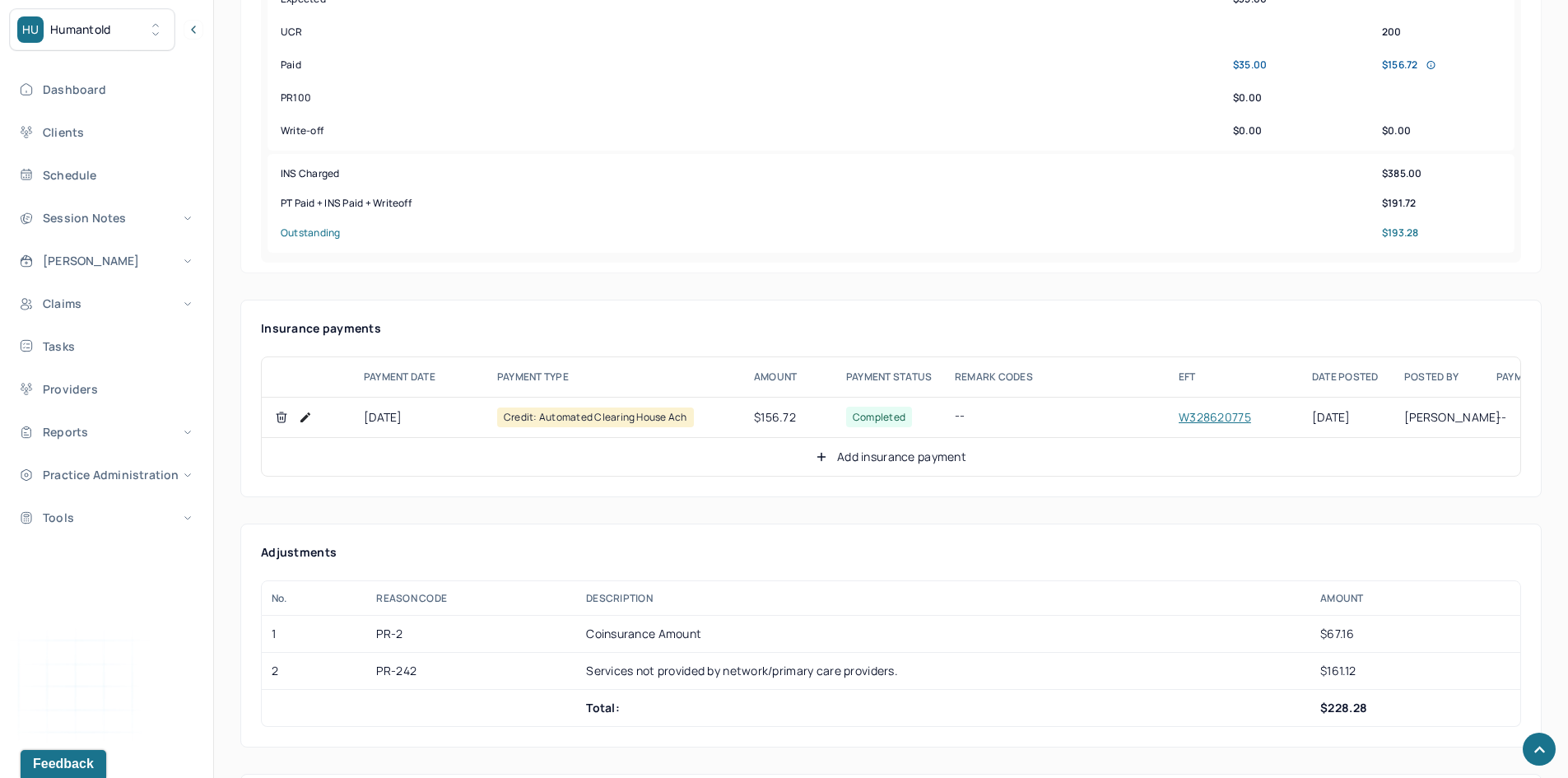scroll, scrollTop: 741, scrollLeft: 0, axis: vertical 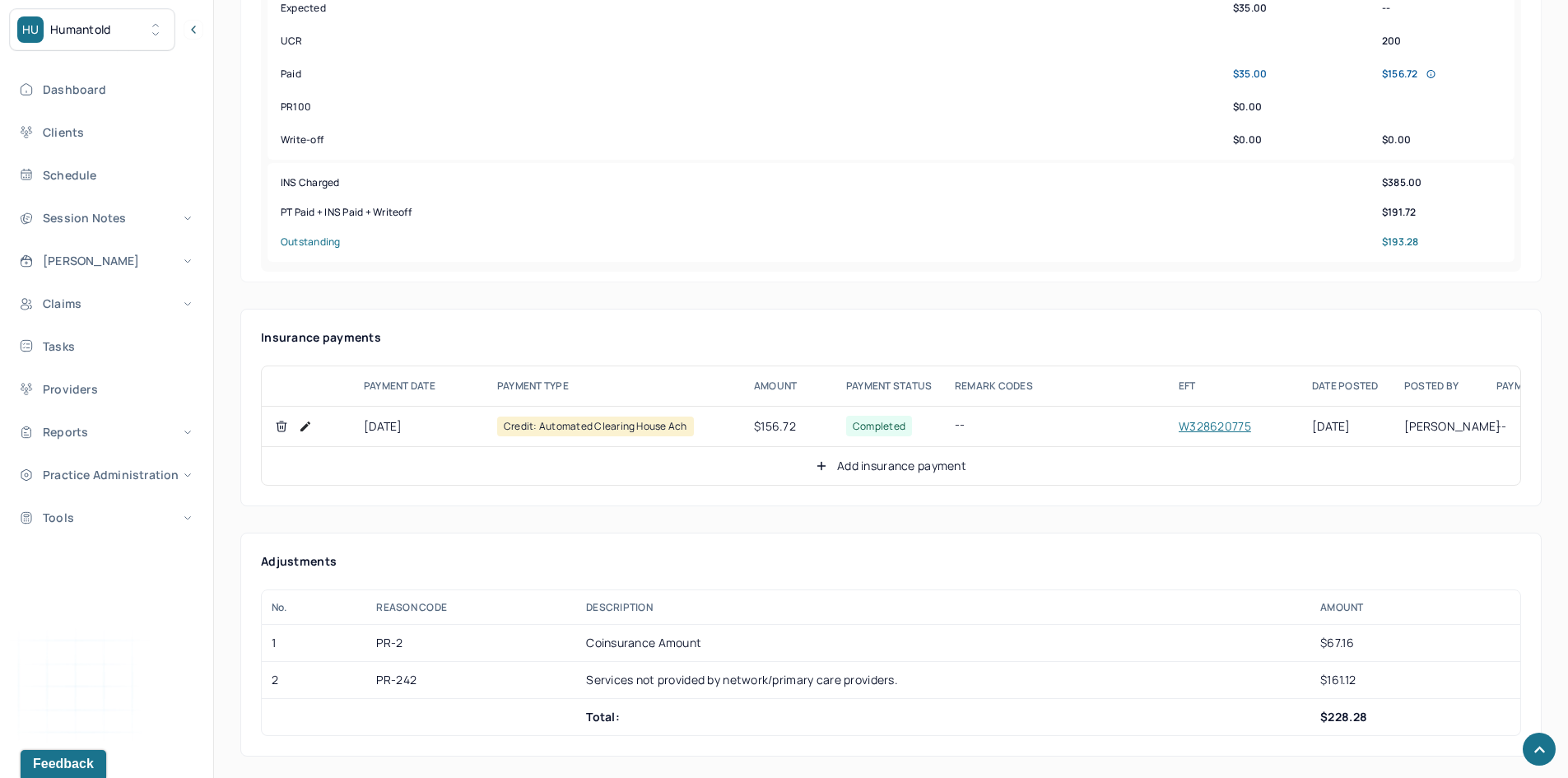 click 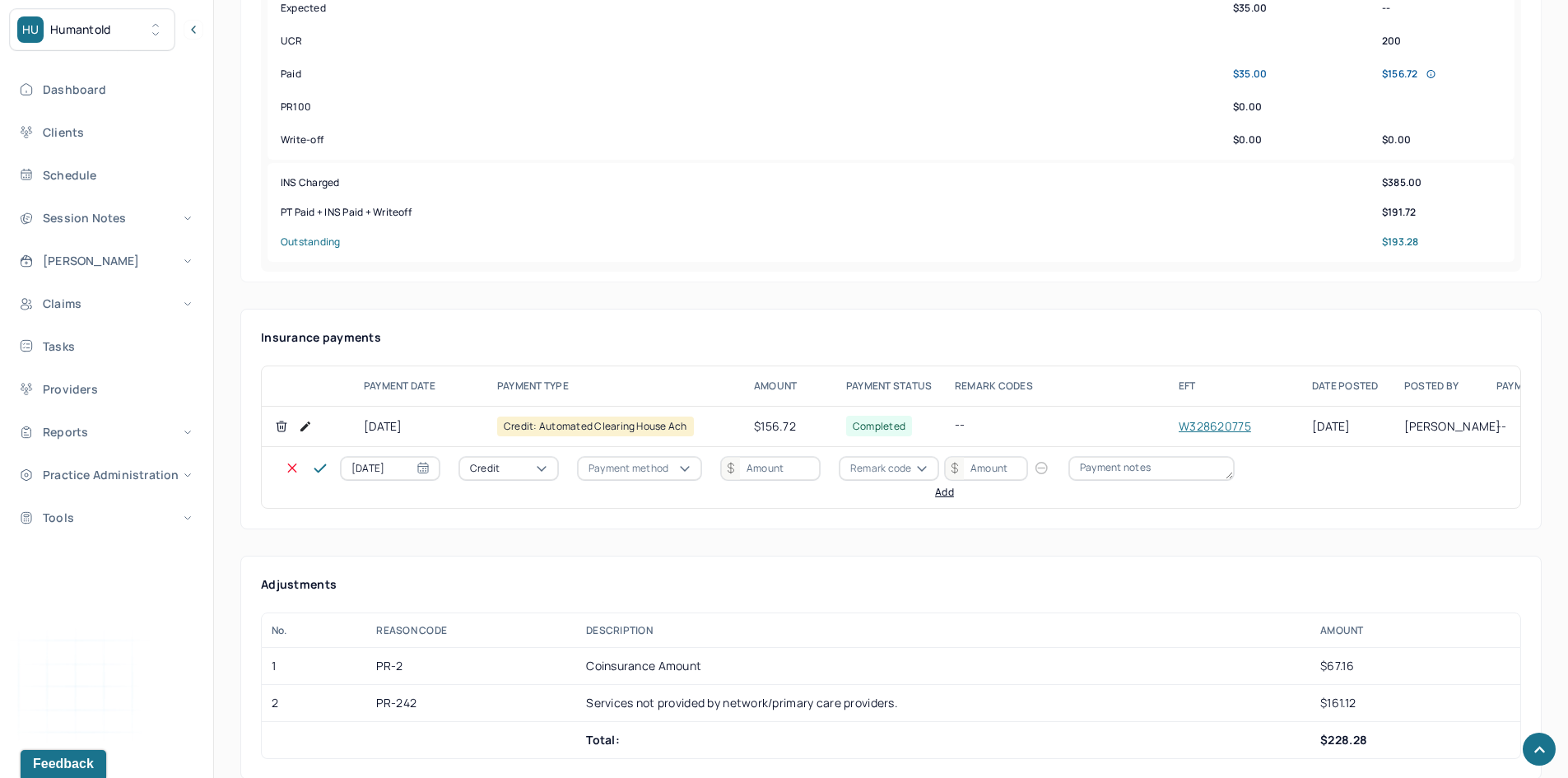 click on "Credit" at bounding box center (509, 468) 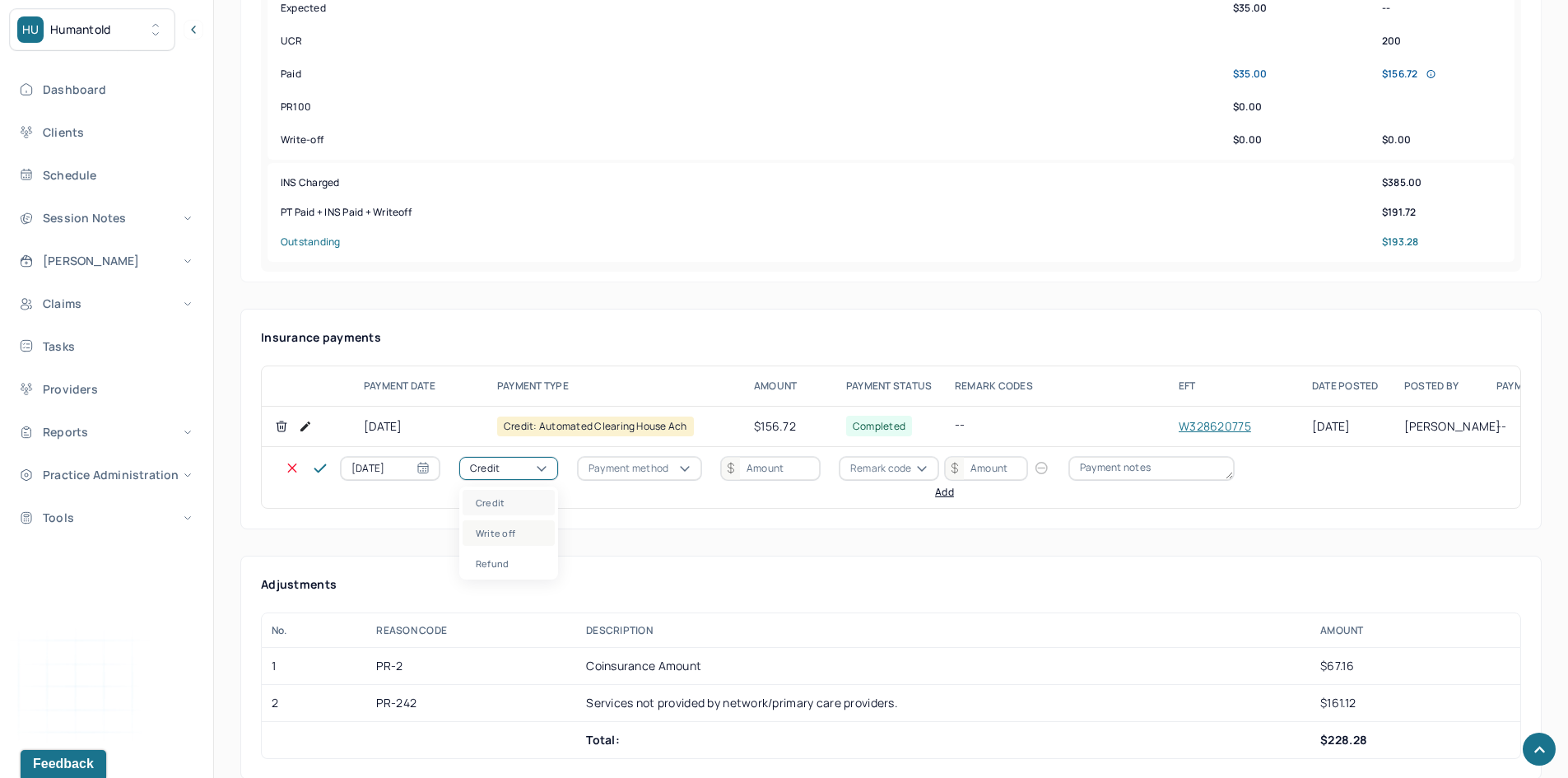 click on "Write off" at bounding box center (509, 533) 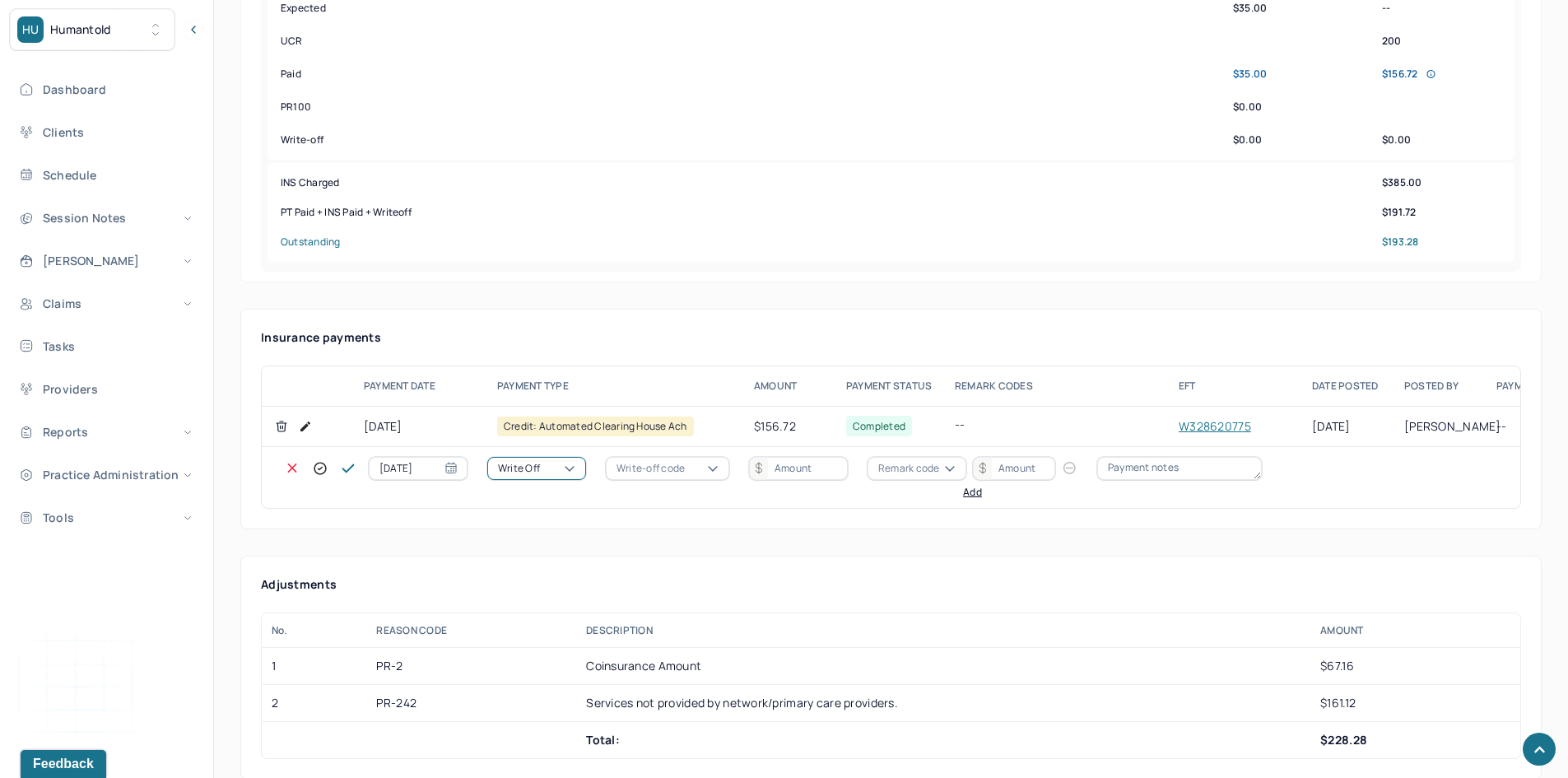 drag, startPoint x: 663, startPoint y: 472, endPoint x: 656, endPoint y: 455, distance: 18.384776 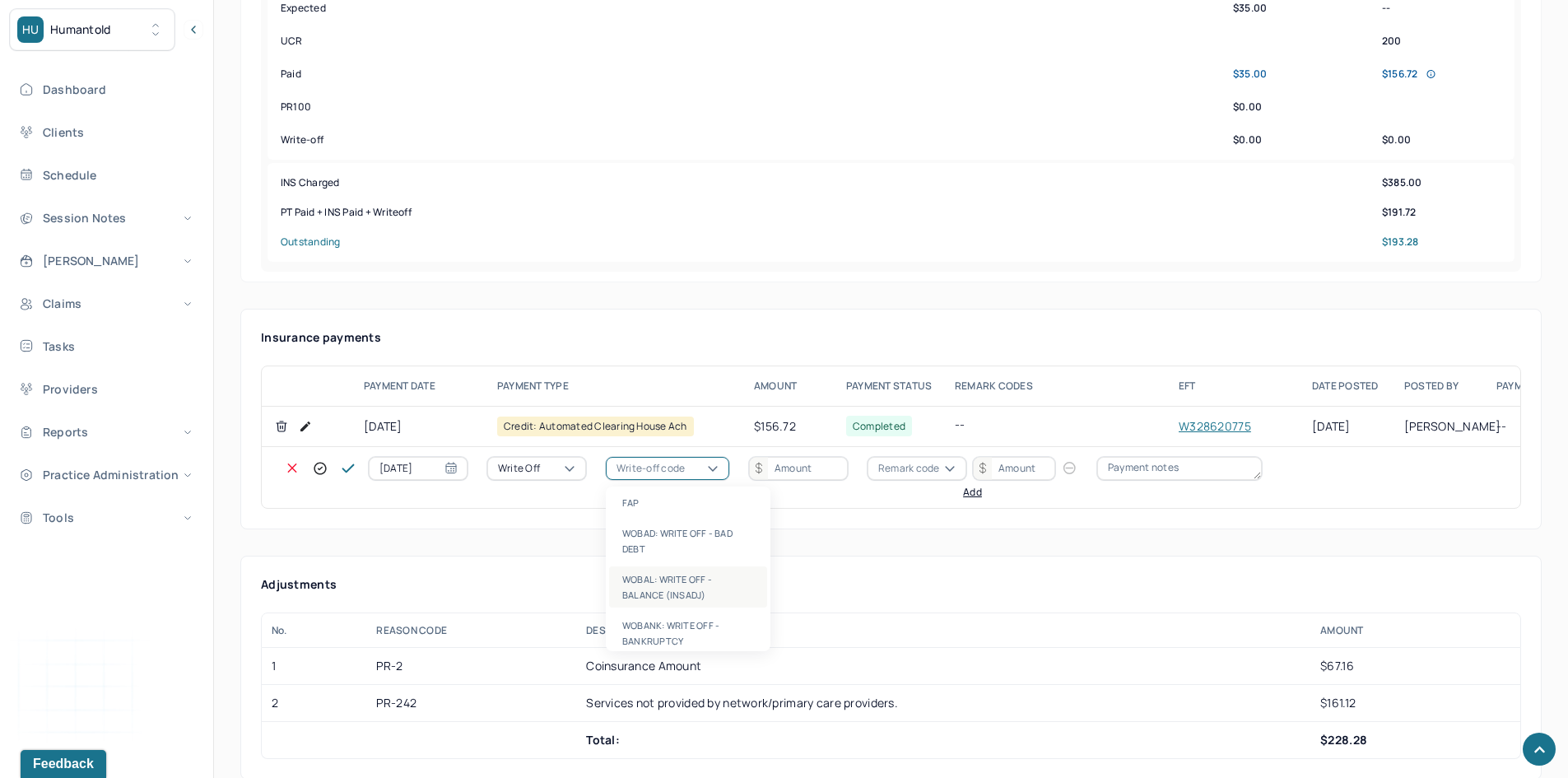 click on "WOBAL: WRITE OFF - BALANCE (INSADJ)" at bounding box center [688, 587] 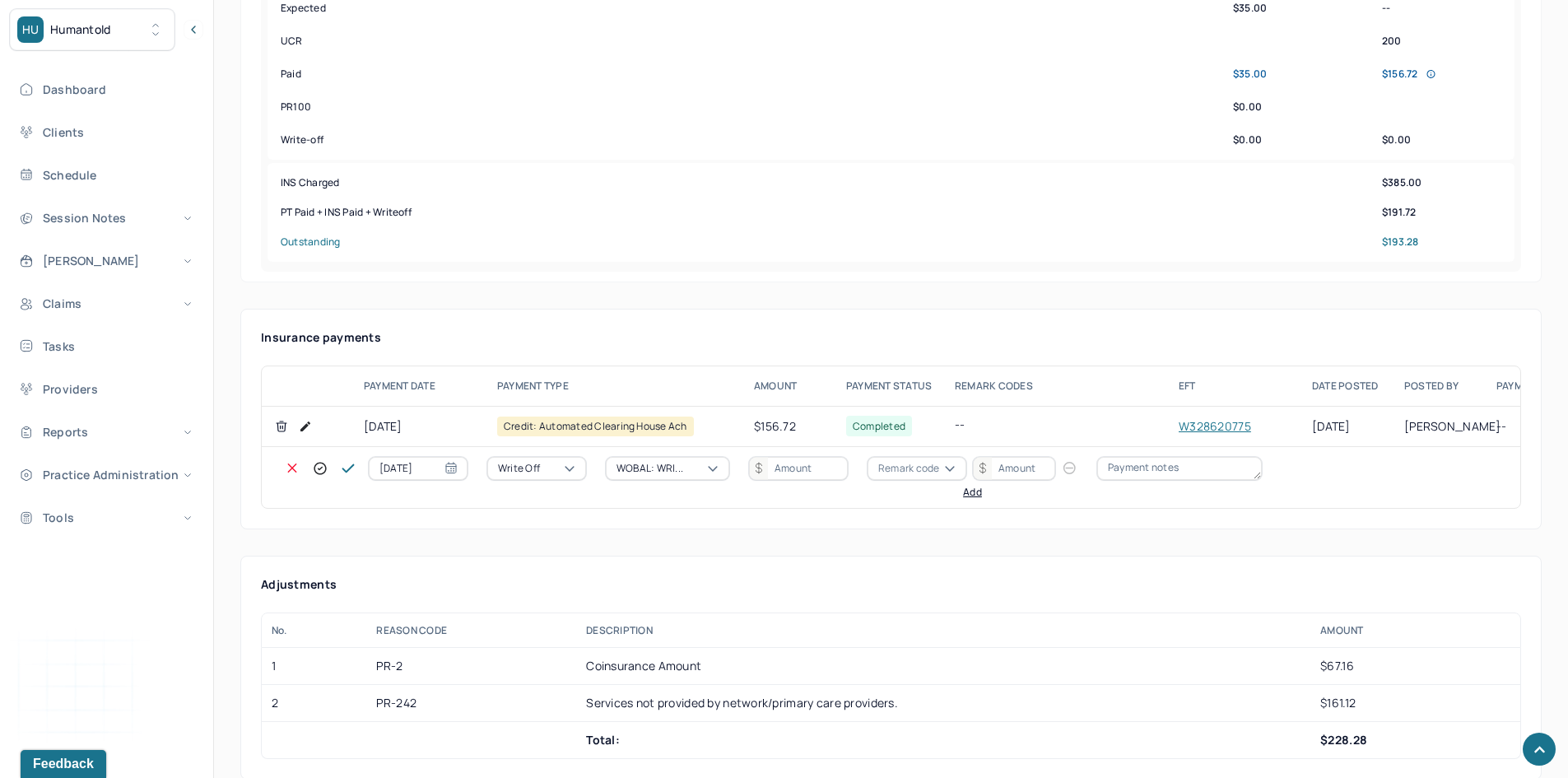 click at bounding box center (798, 468) 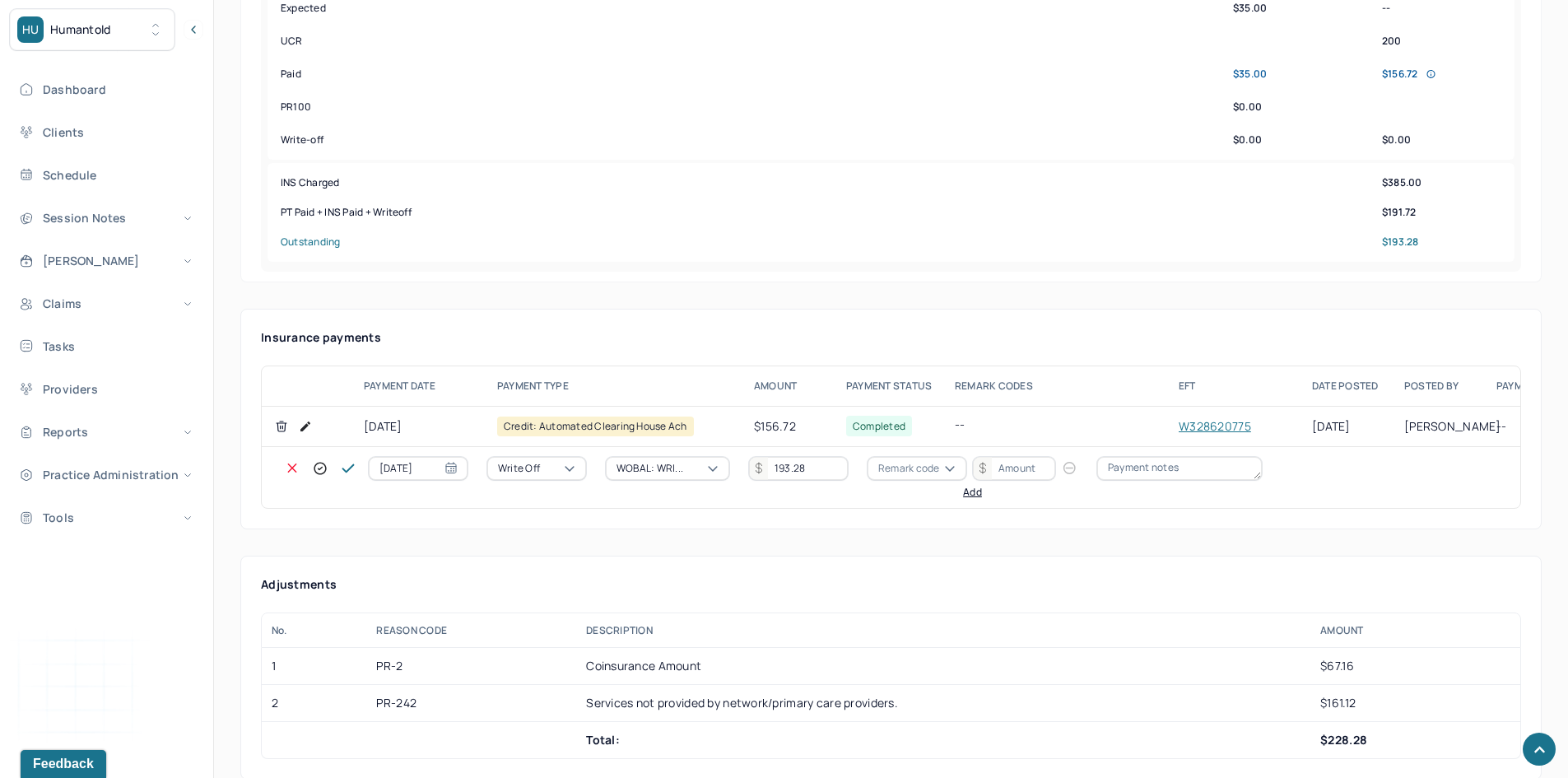type on "193.28" 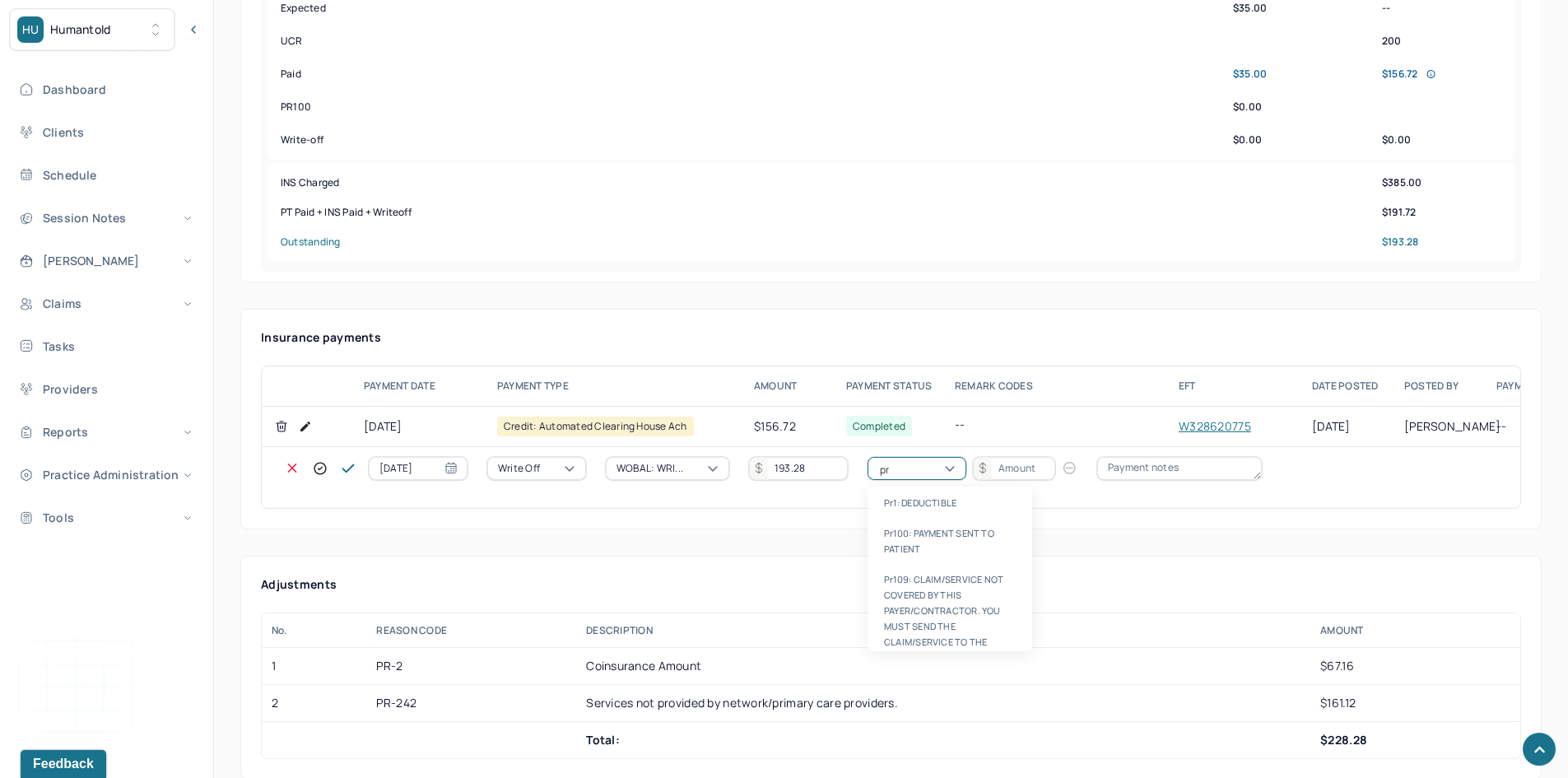 type on "pr2" 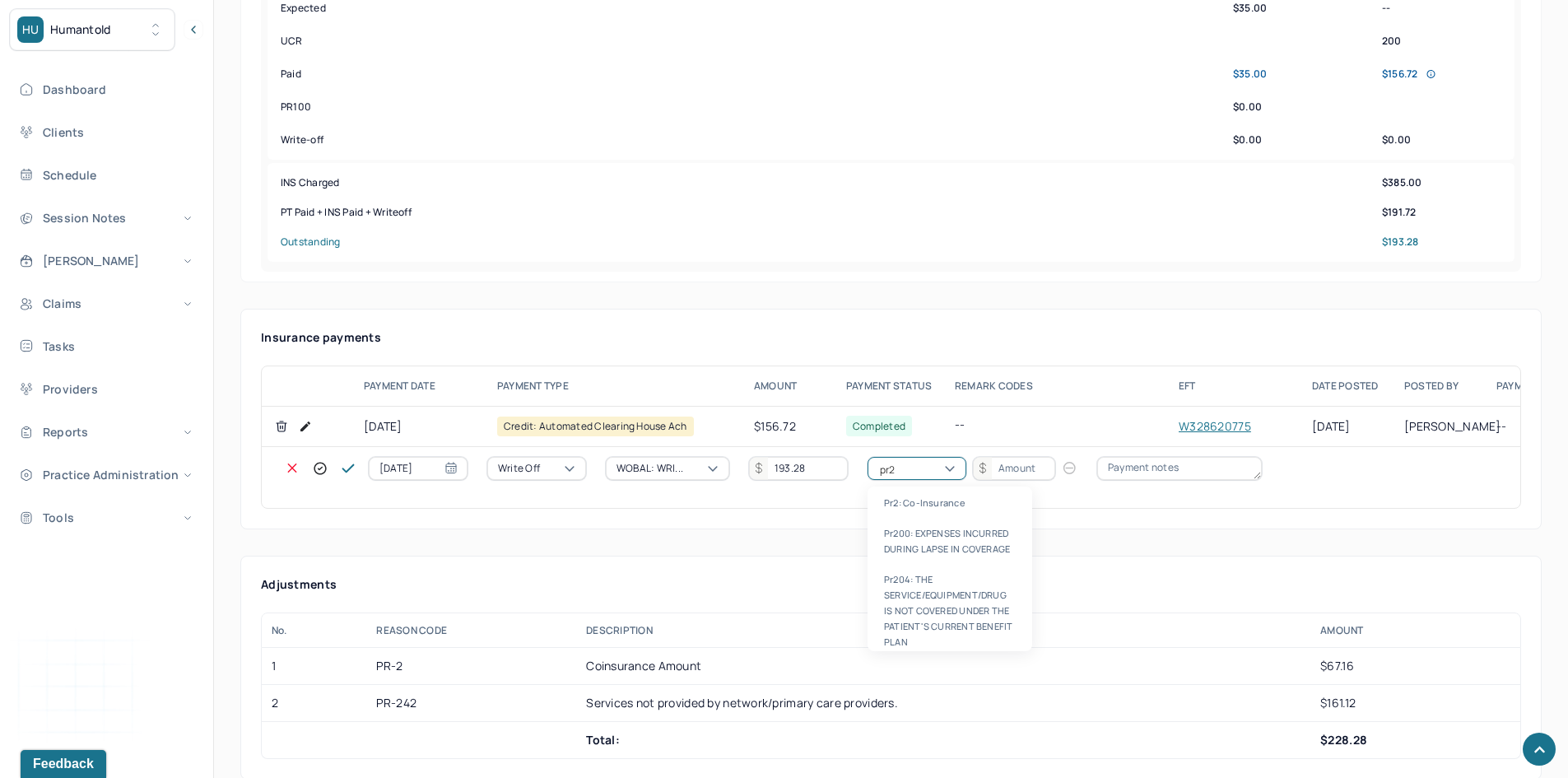 type 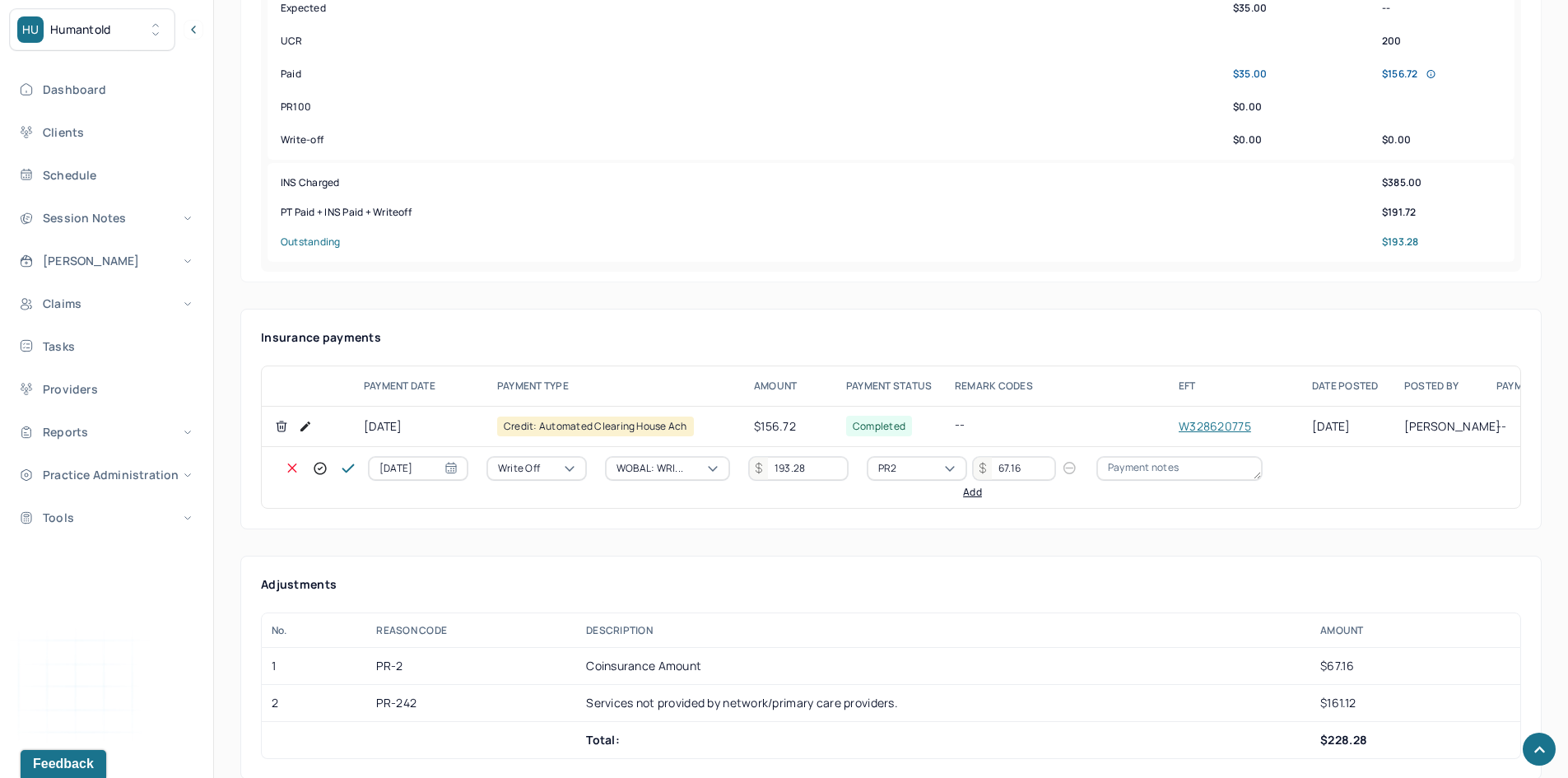 type on "67.16" 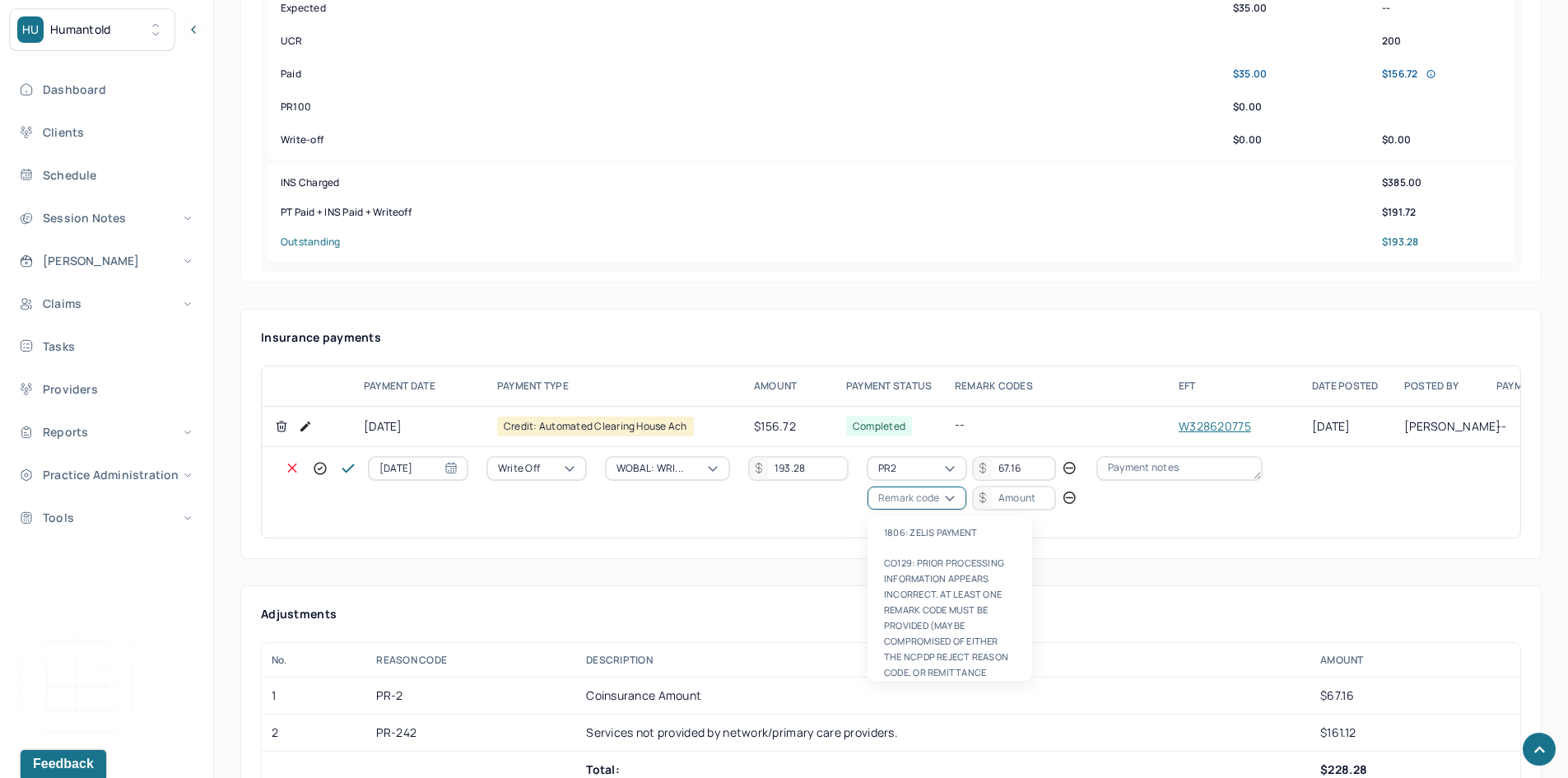 click on "Remark code" at bounding box center (909, 498) 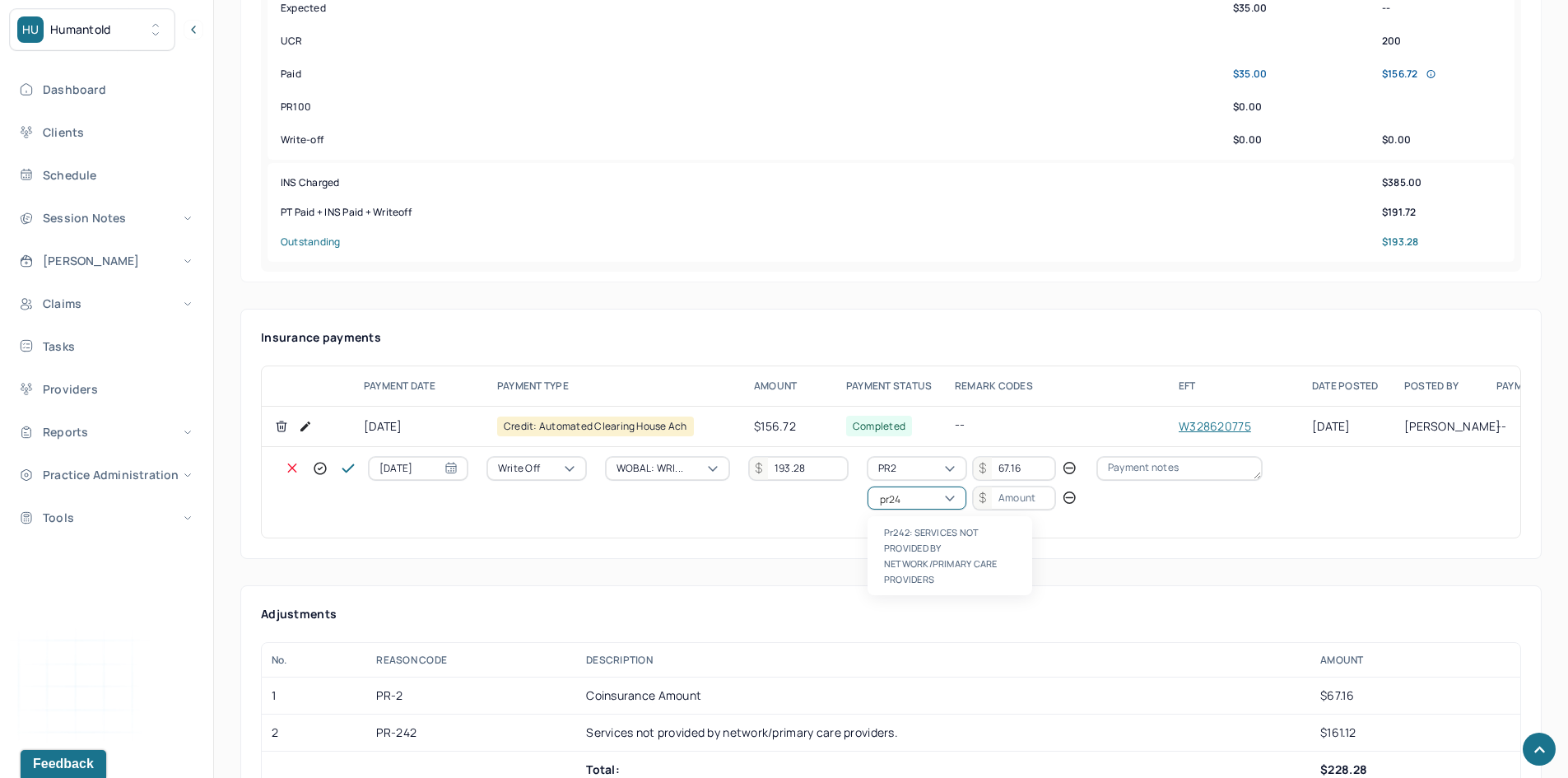 scroll, scrollTop: 0, scrollLeft: 0, axis: both 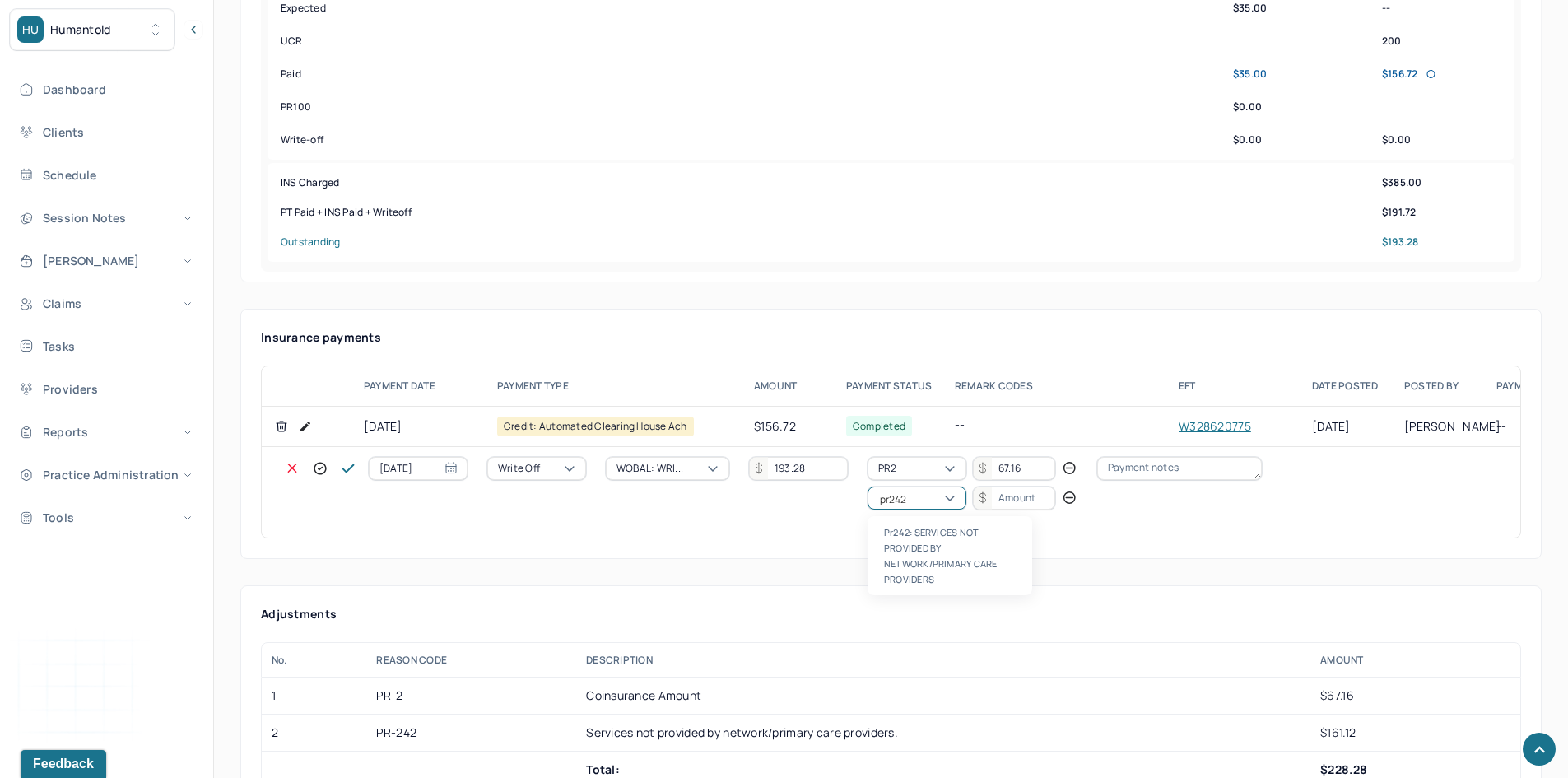 type 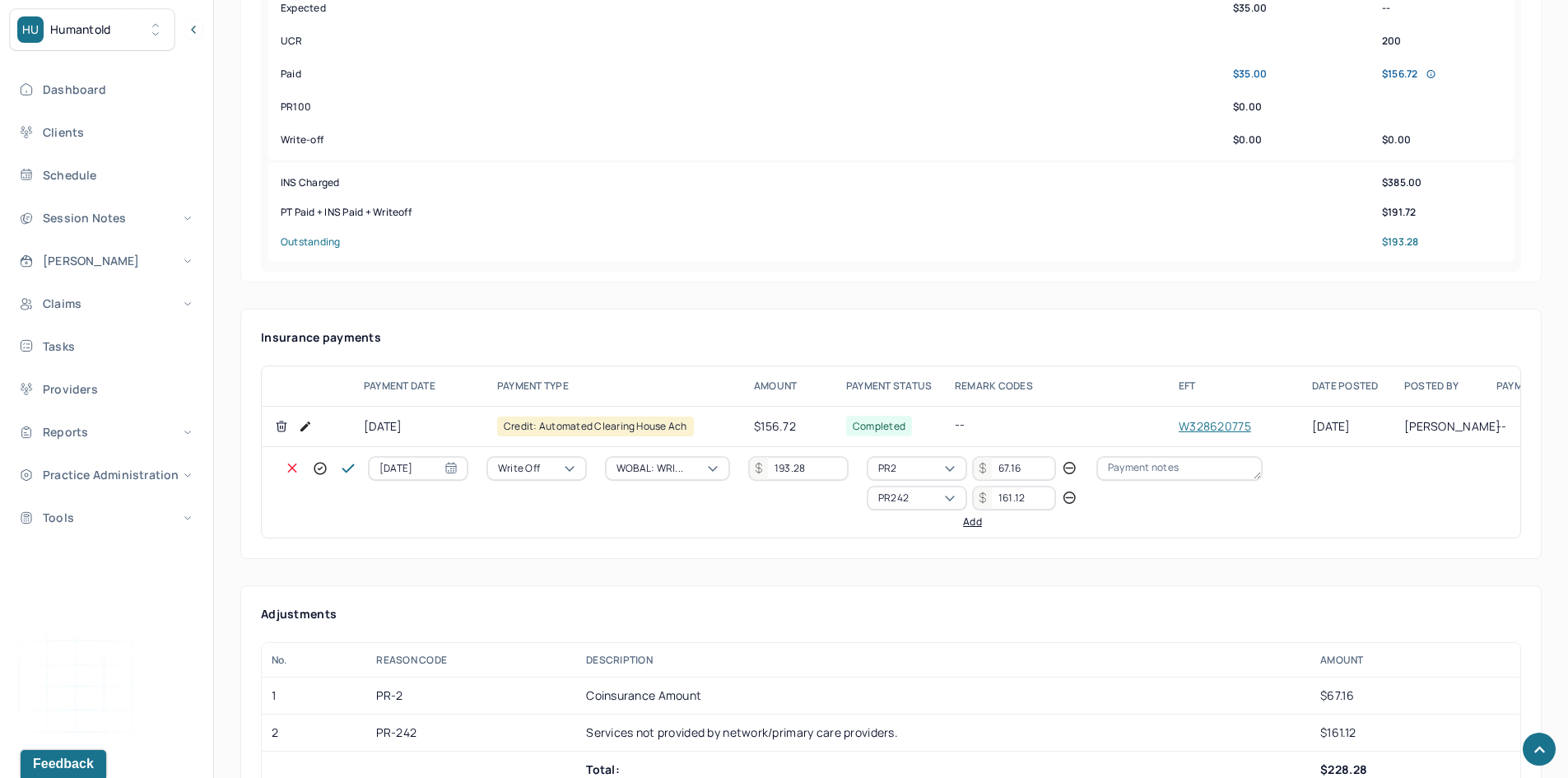 type on "161.12" 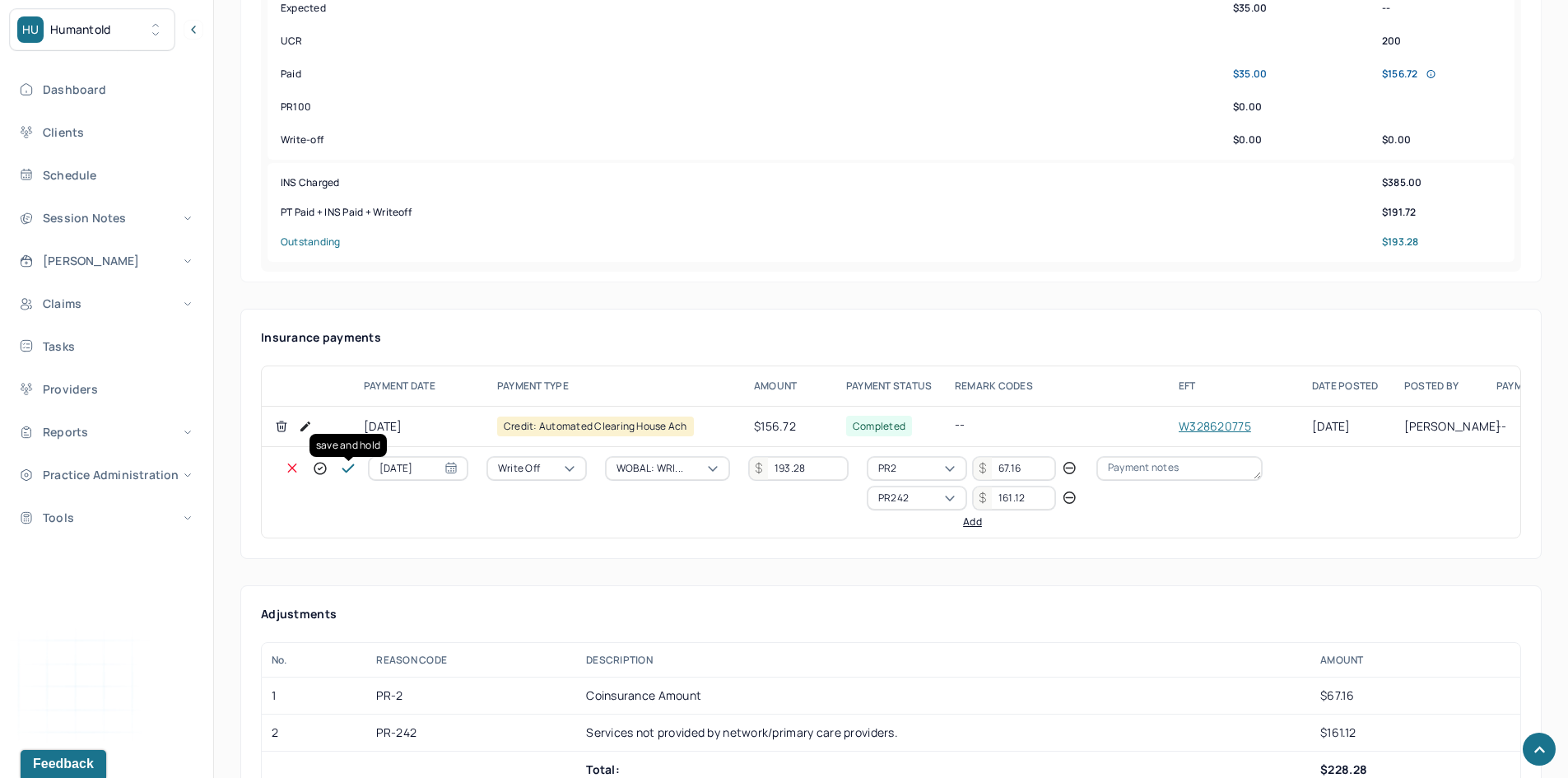 click 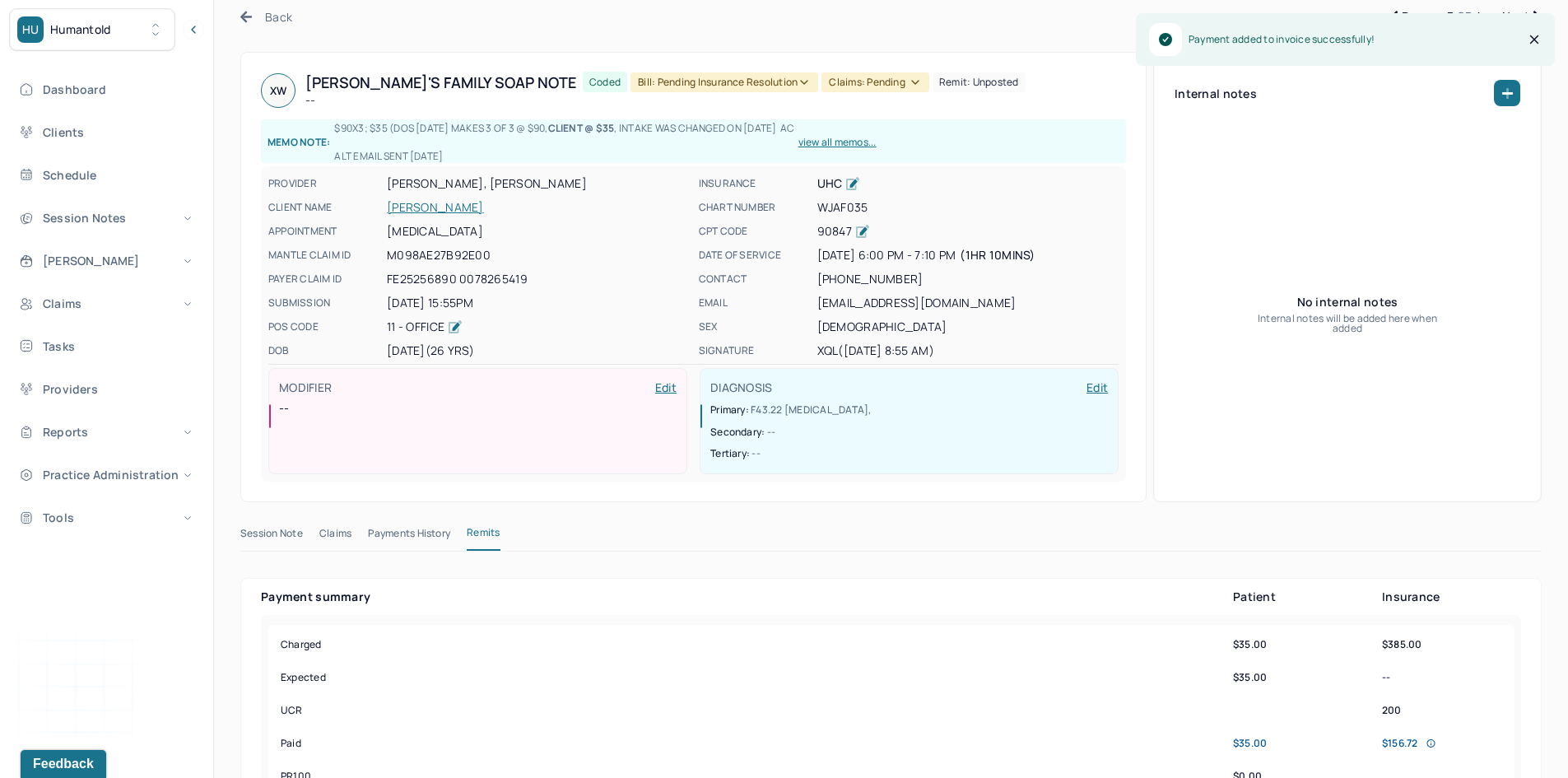 scroll, scrollTop: 0, scrollLeft: 0, axis: both 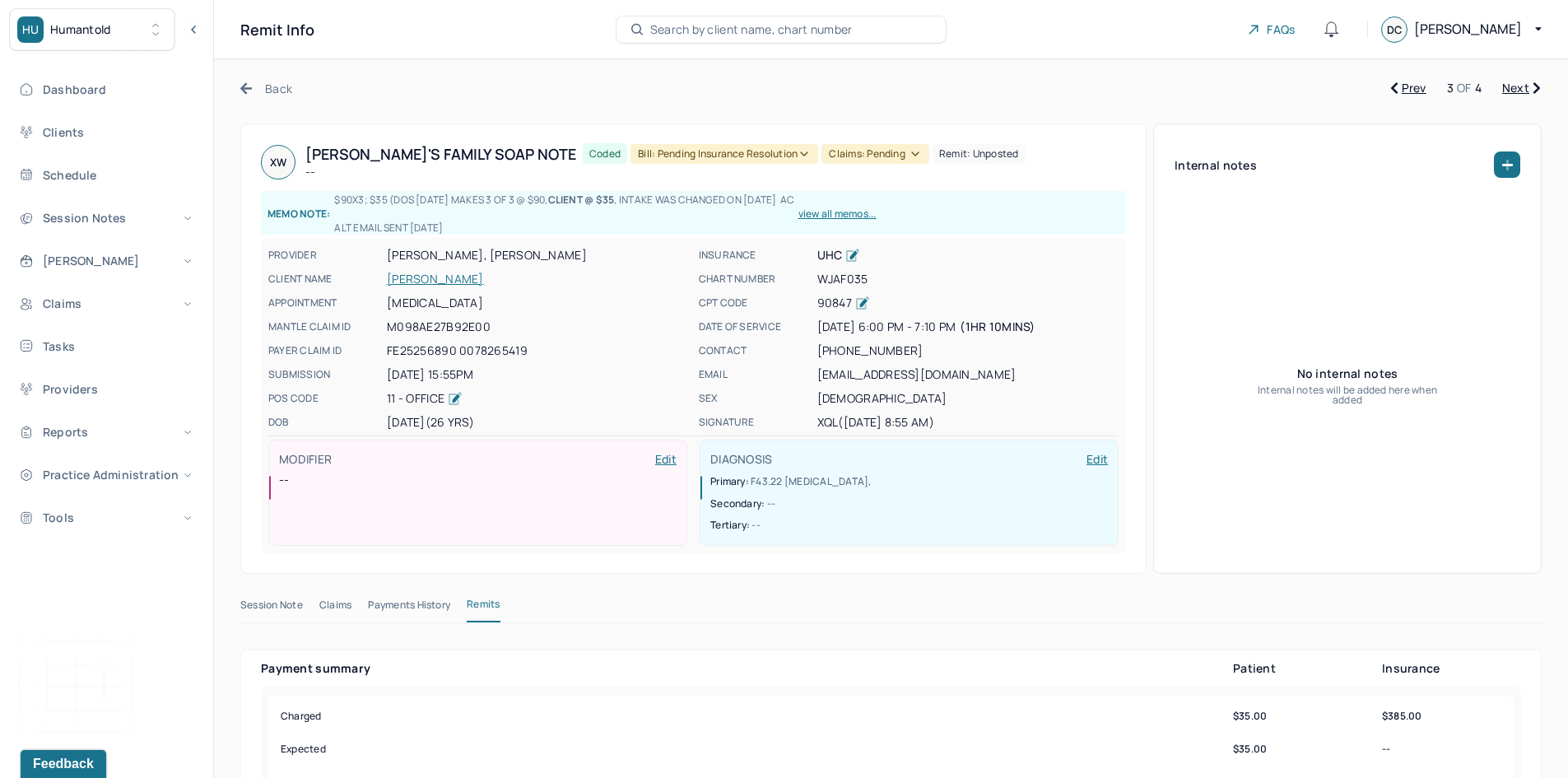 click on "Bill: Pending Insurance Resolution" at bounding box center (724, 154) 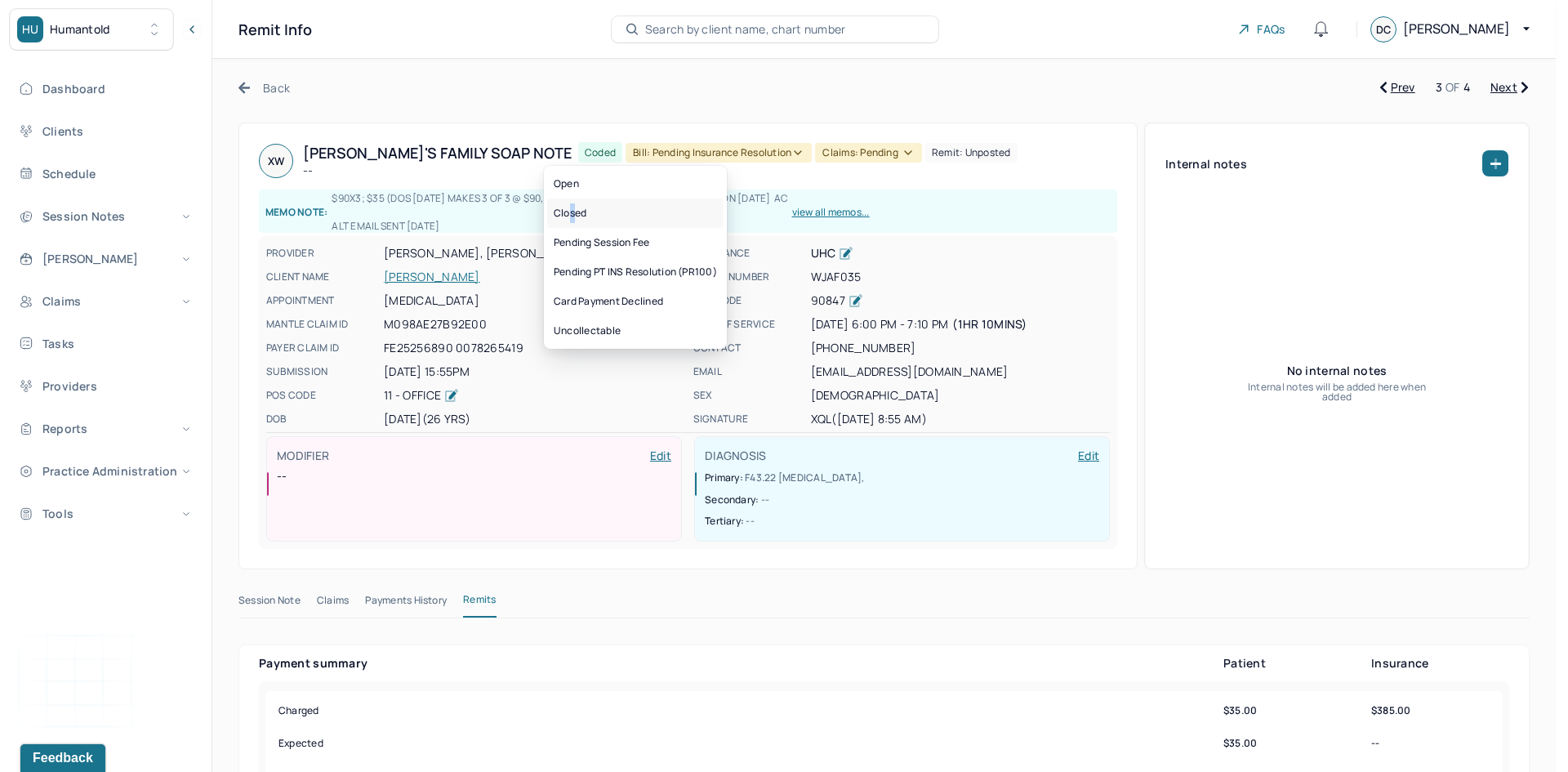 click on "Closed" at bounding box center [635, 213] 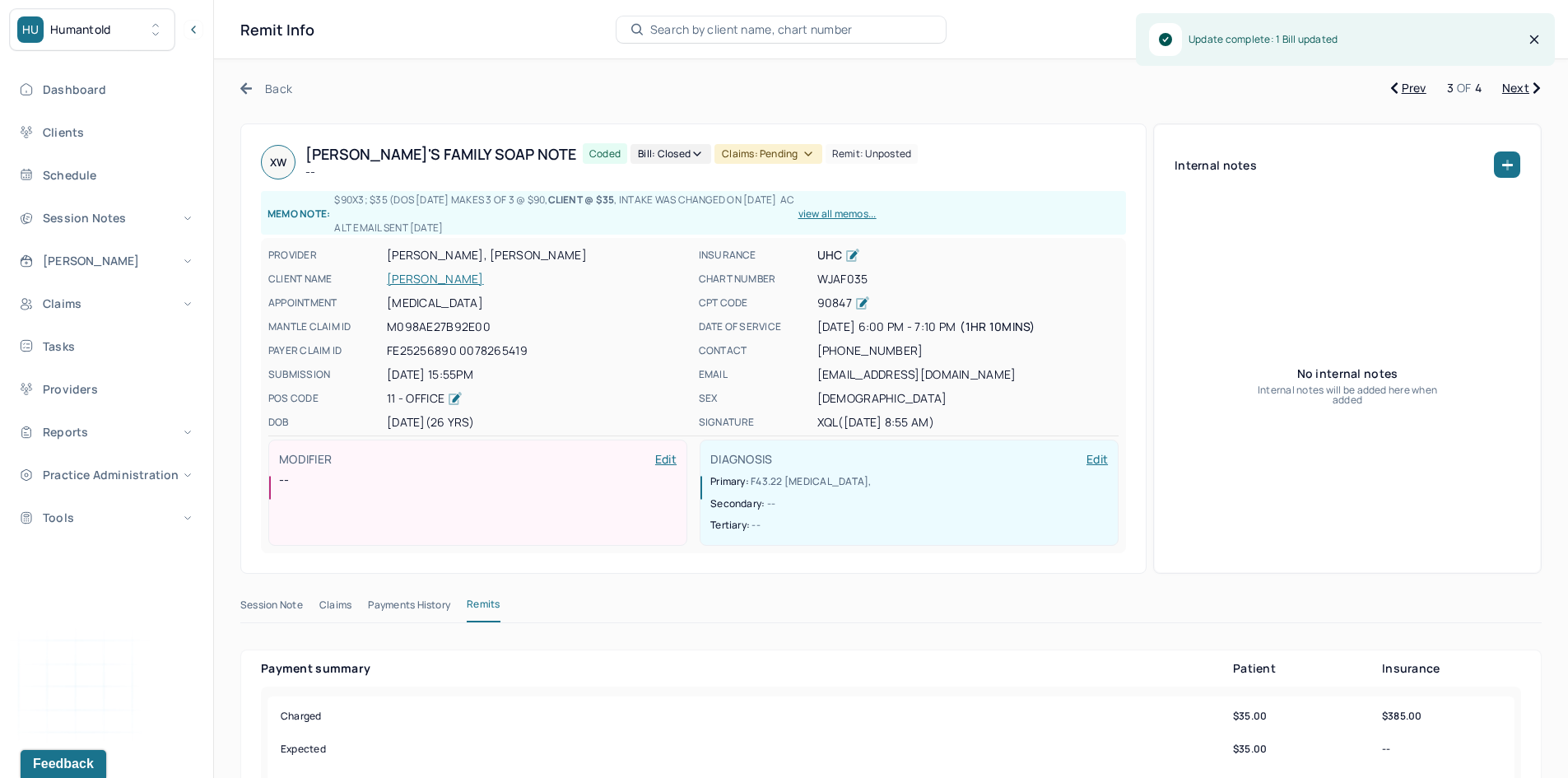 click on "Claims: pending" at bounding box center [768, 154] 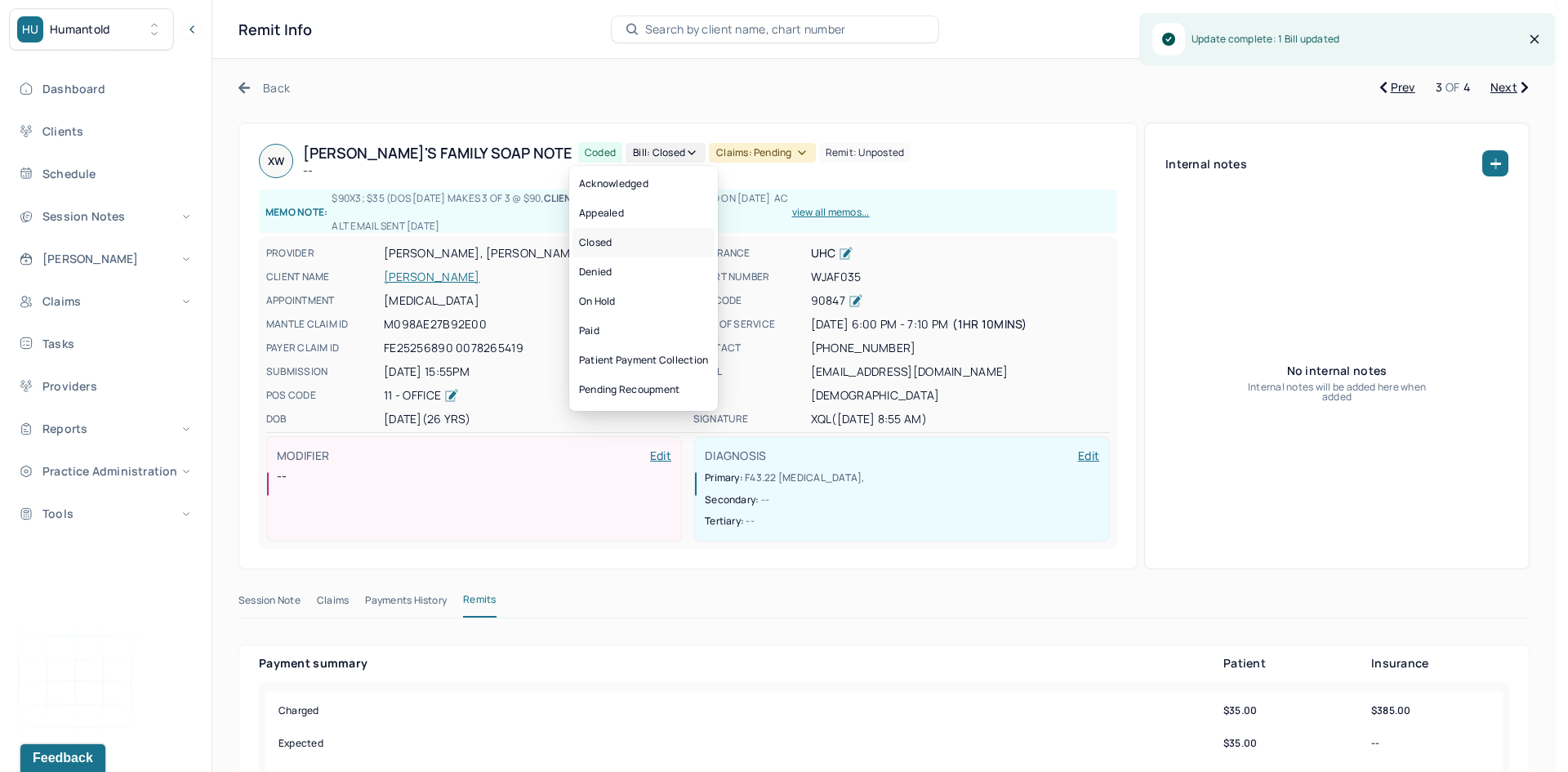 click on "Closed" at bounding box center (644, 243) 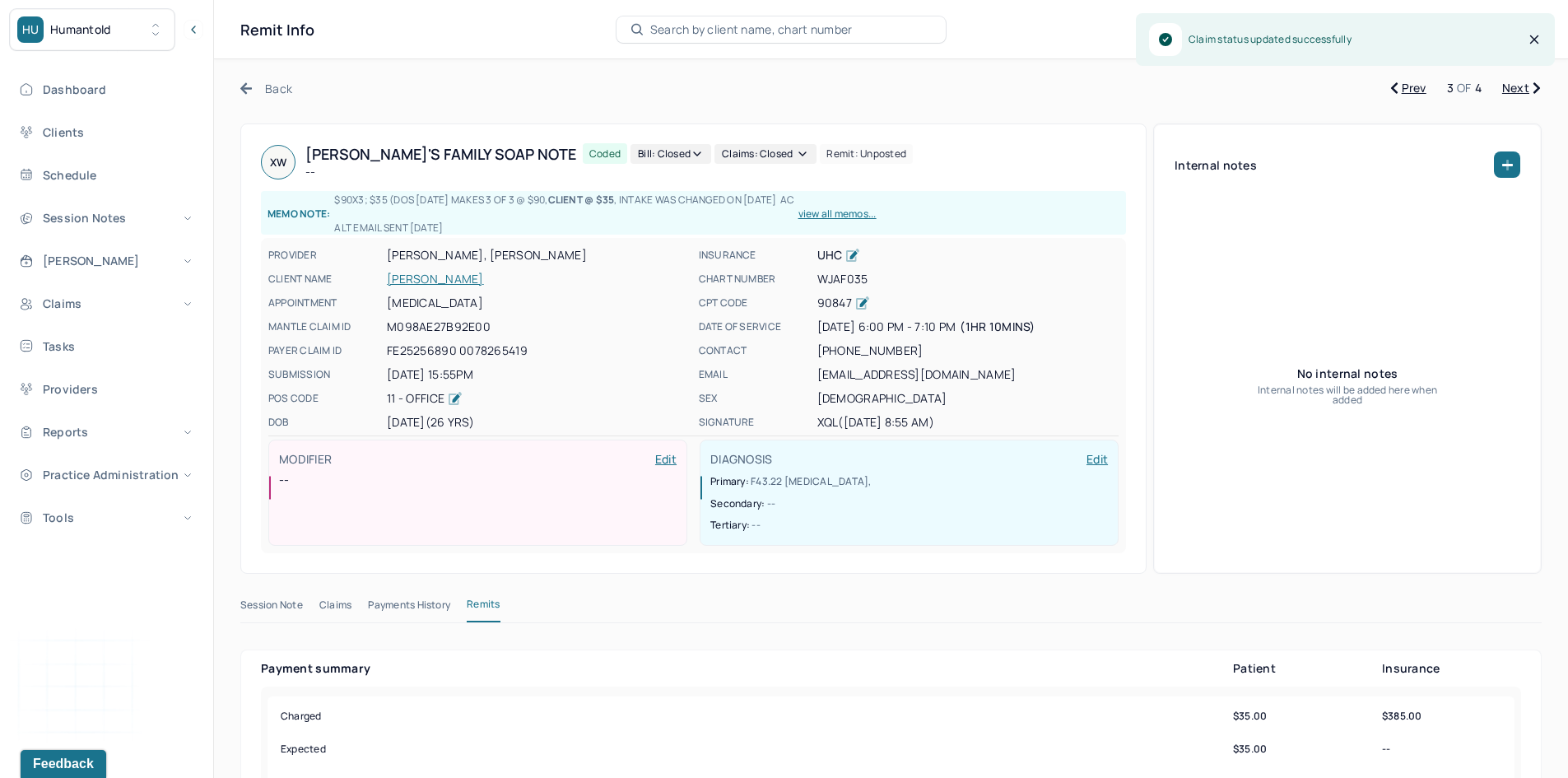 click on "Next" at bounding box center (1521, 88) 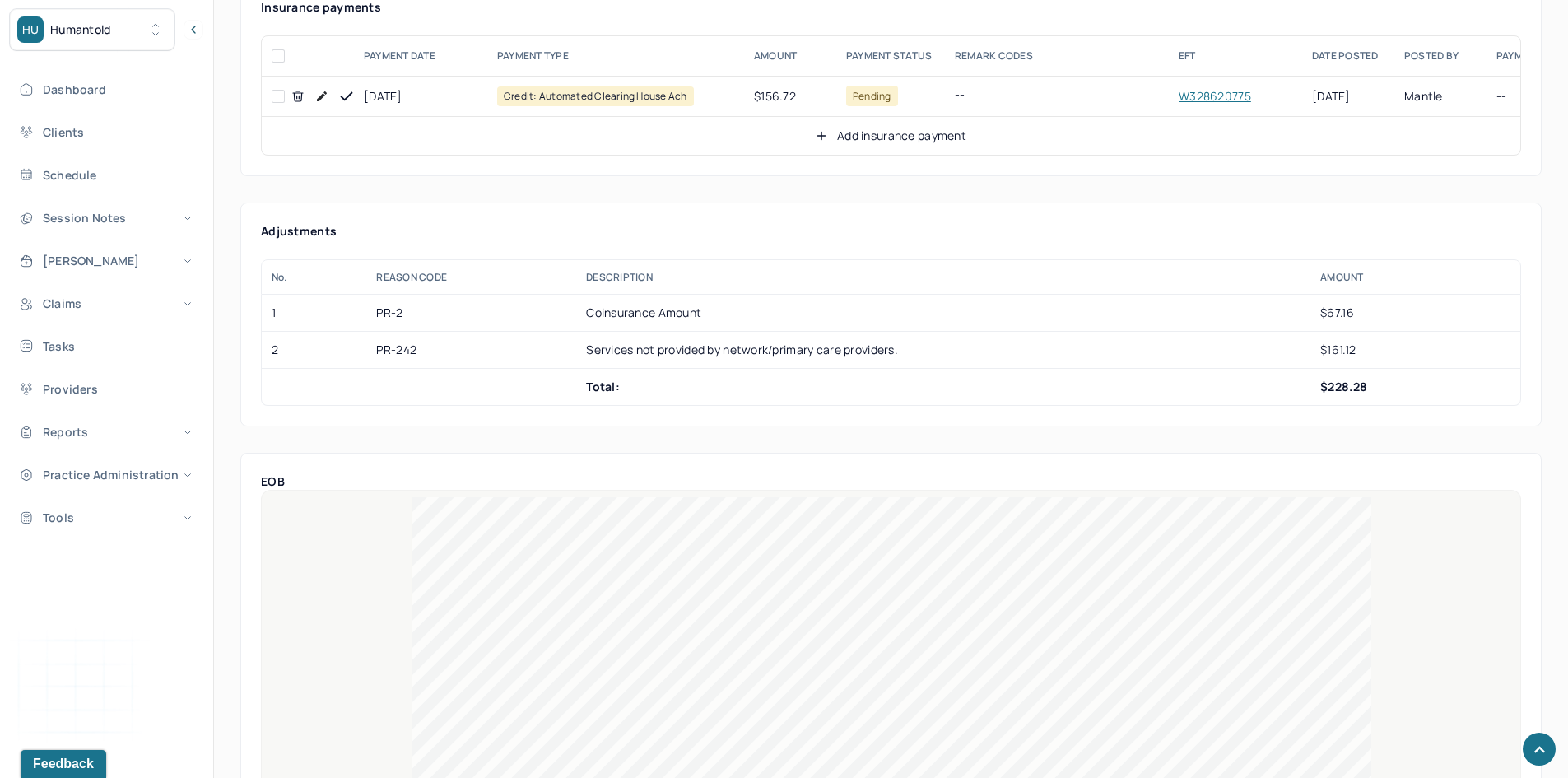 scroll, scrollTop: 906, scrollLeft: 0, axis: vertical 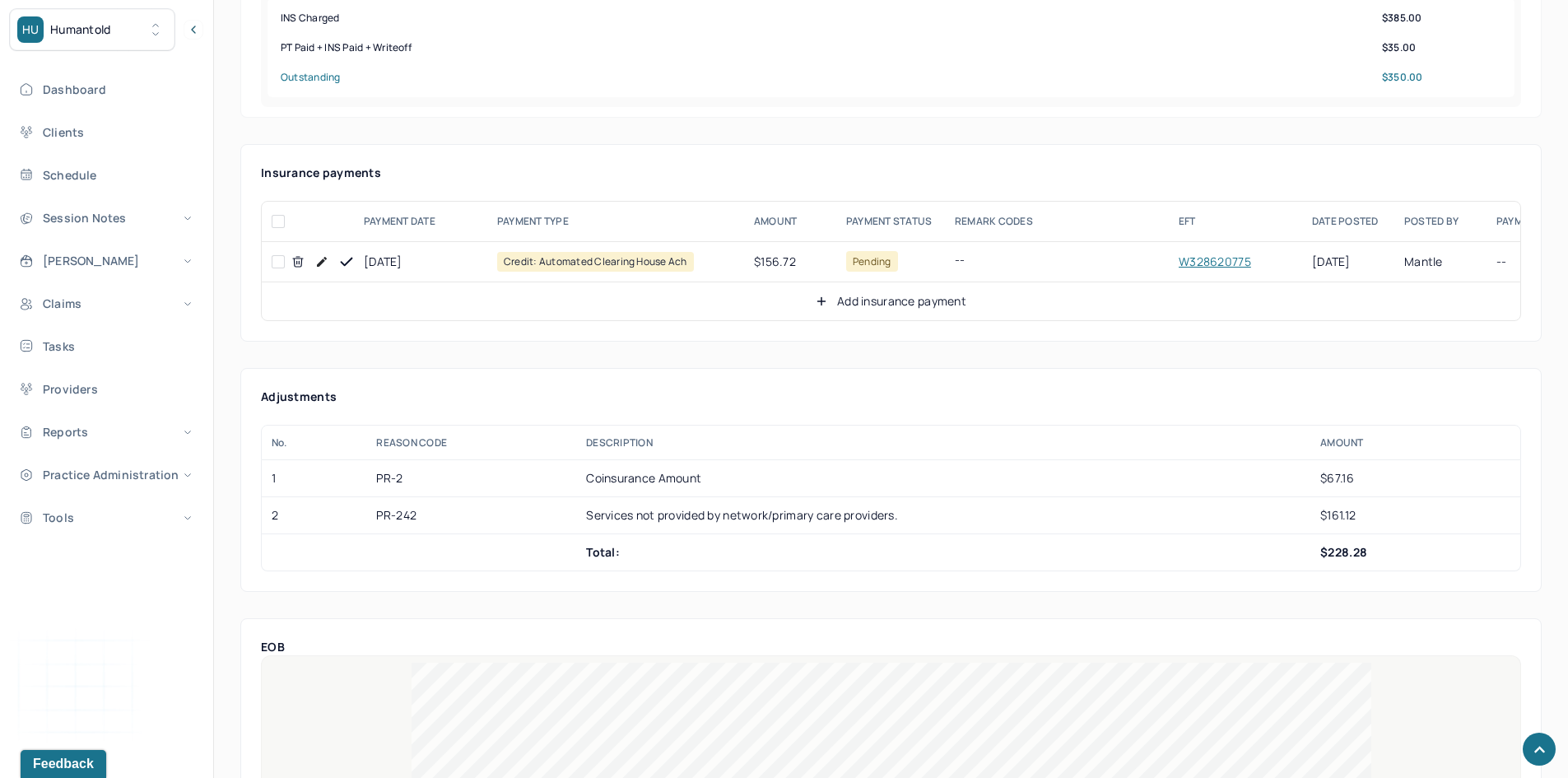 click at bounding box center [278, 262] 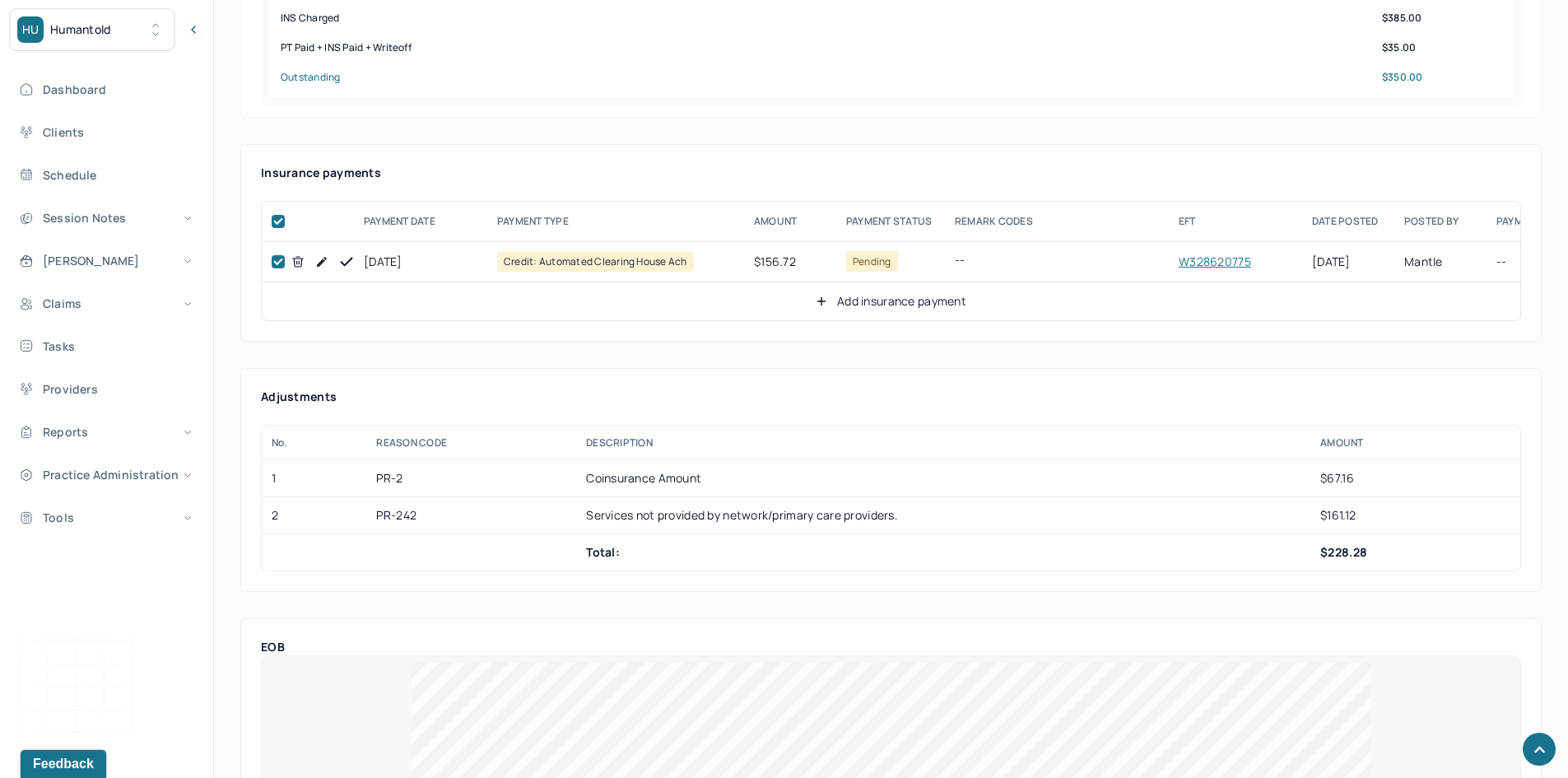 checkbox on "true" 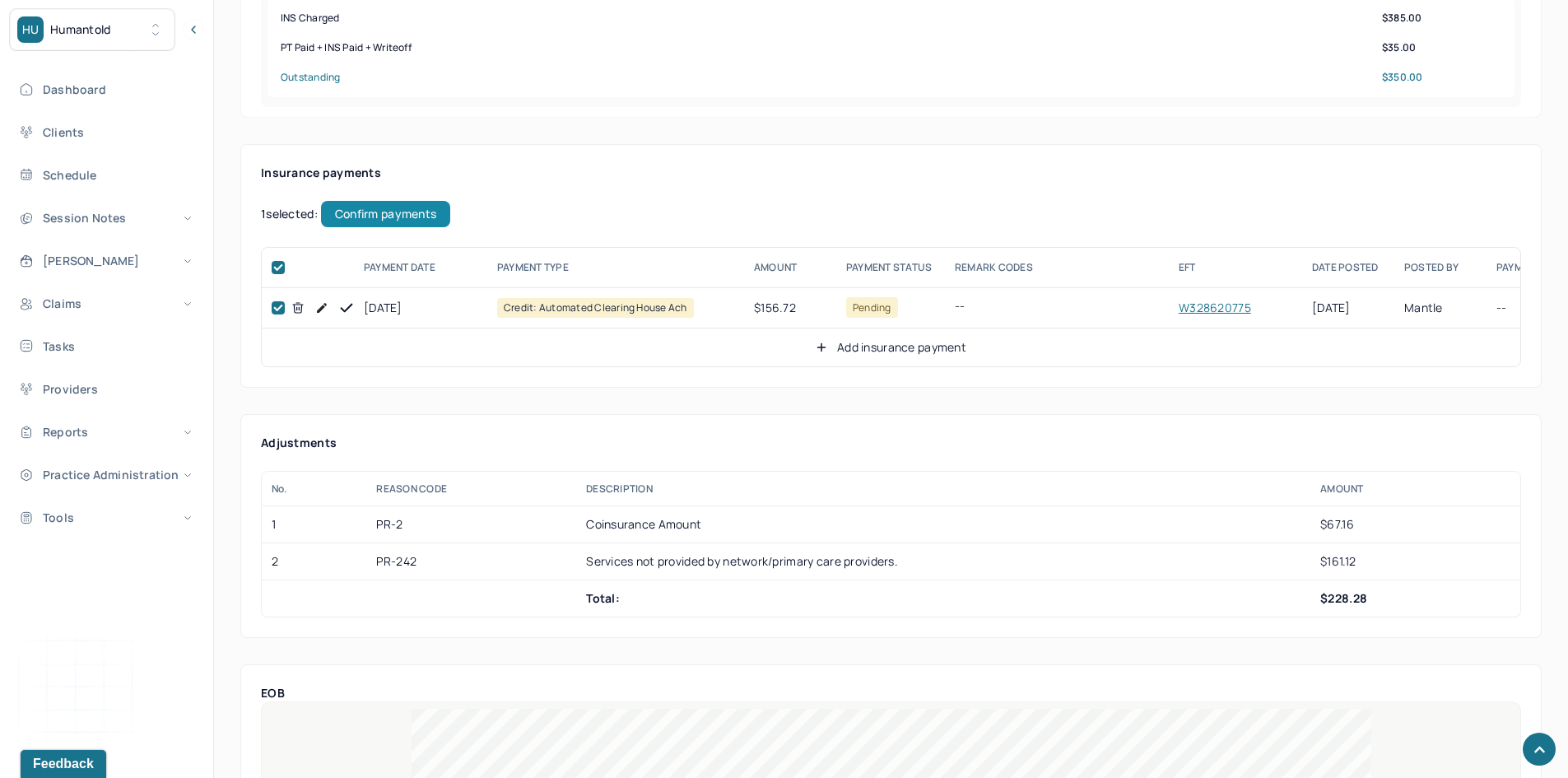 click on "Confirm payments" at bounding box center [385, 214] 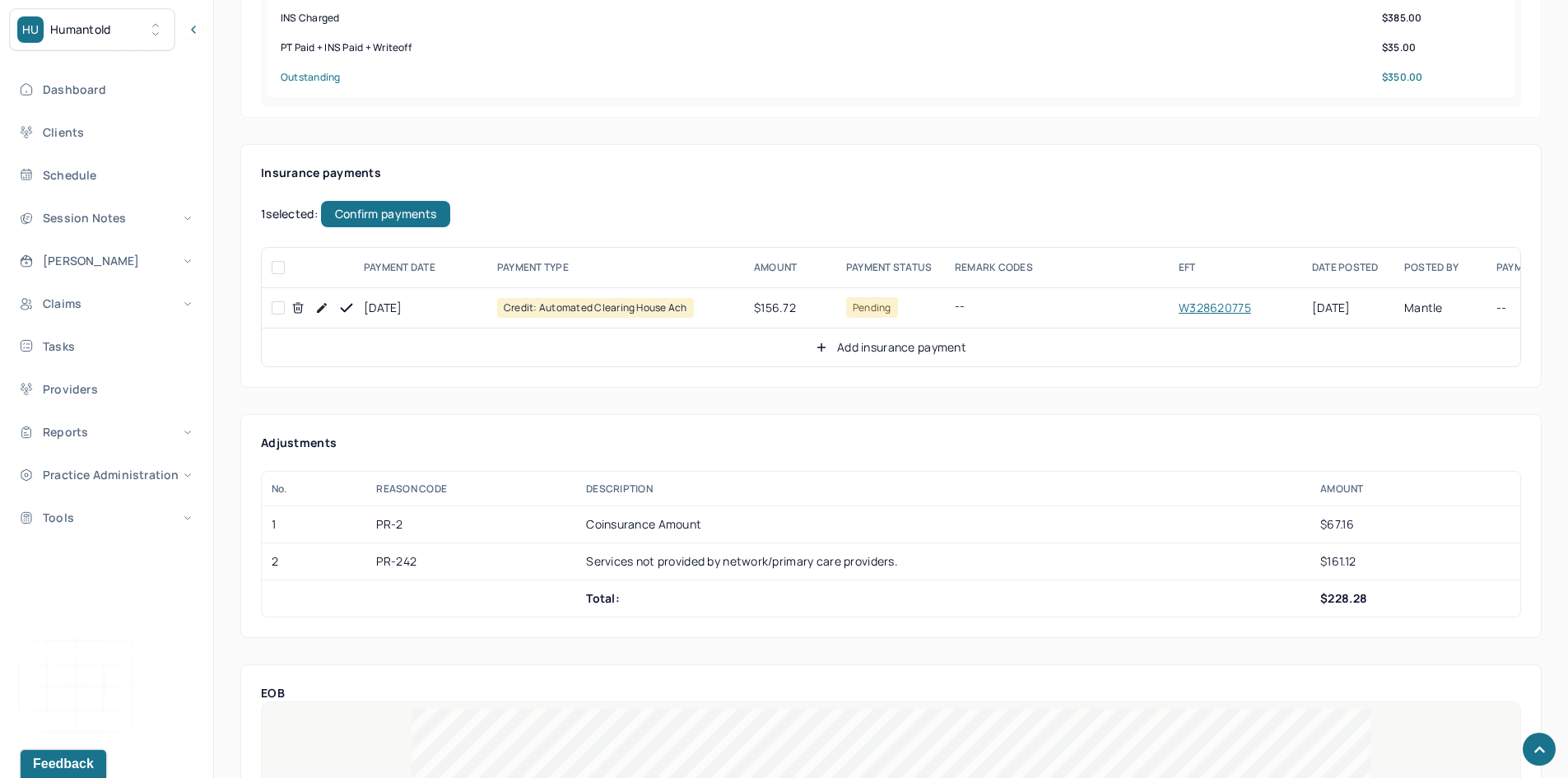 checkbox on "false" 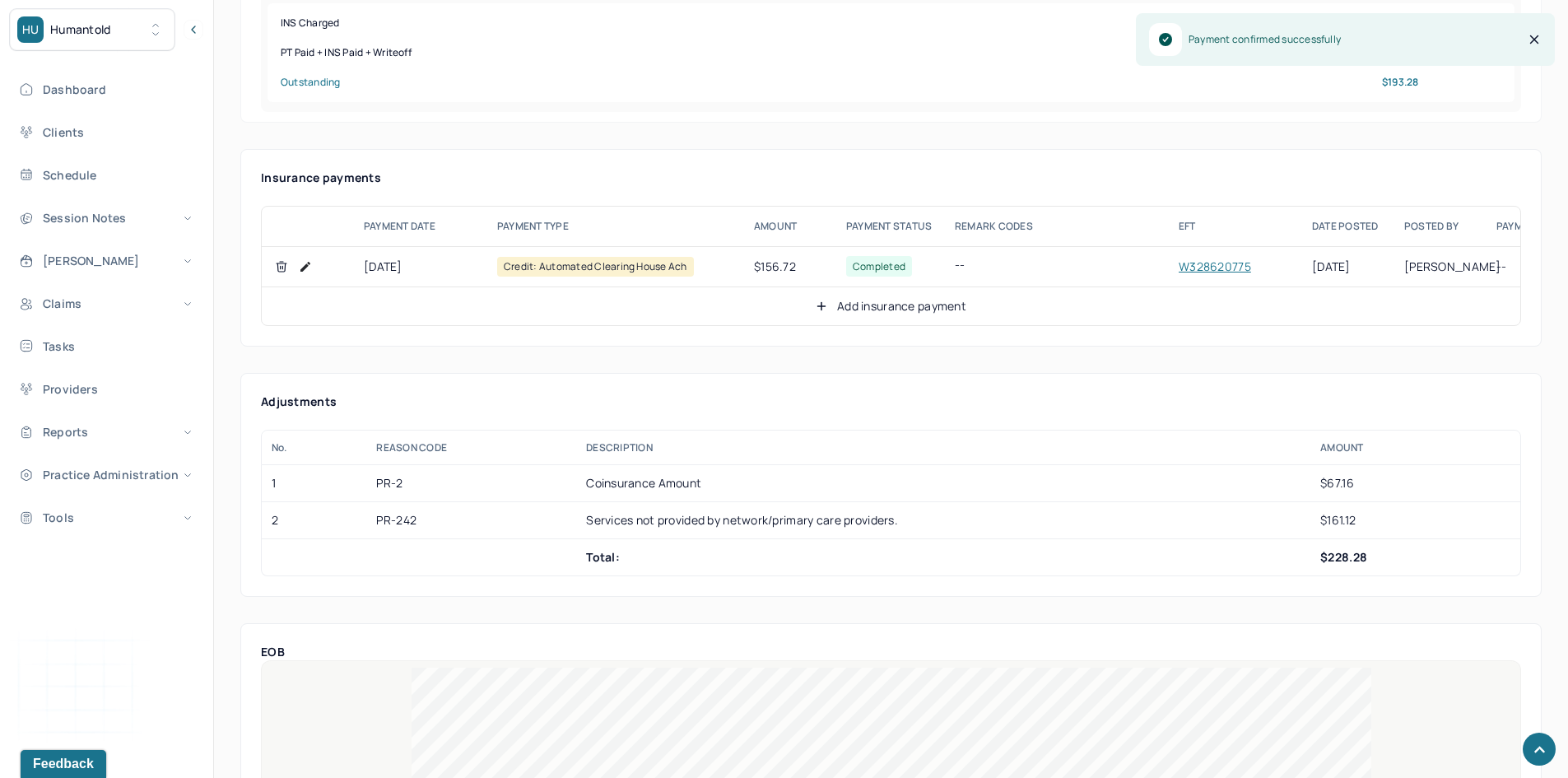 scroll, scrollTop: 659, scrollLeft: 0, axis: vertical 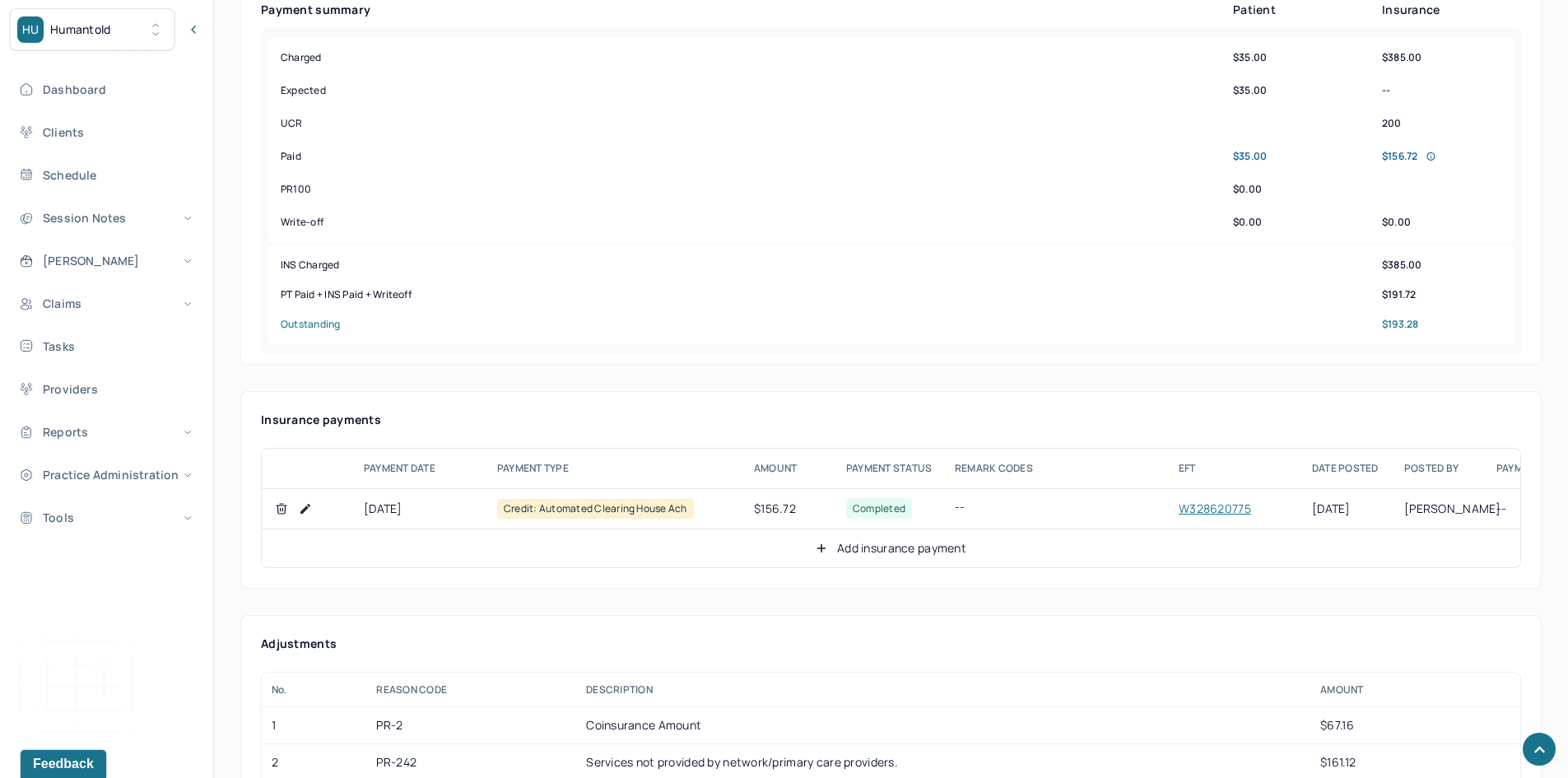 click 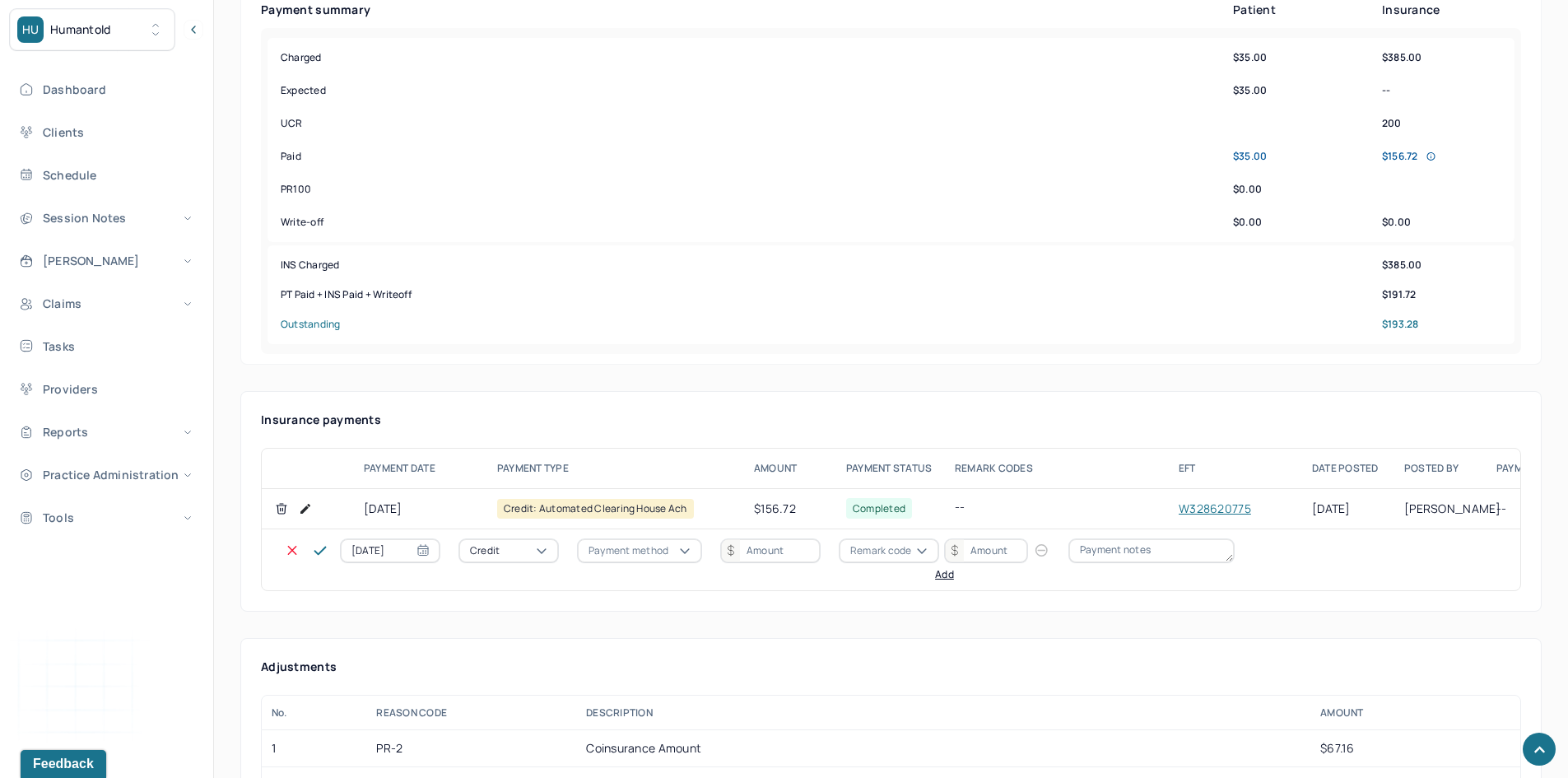 click on "Credit" at bounding box center (509, 551) 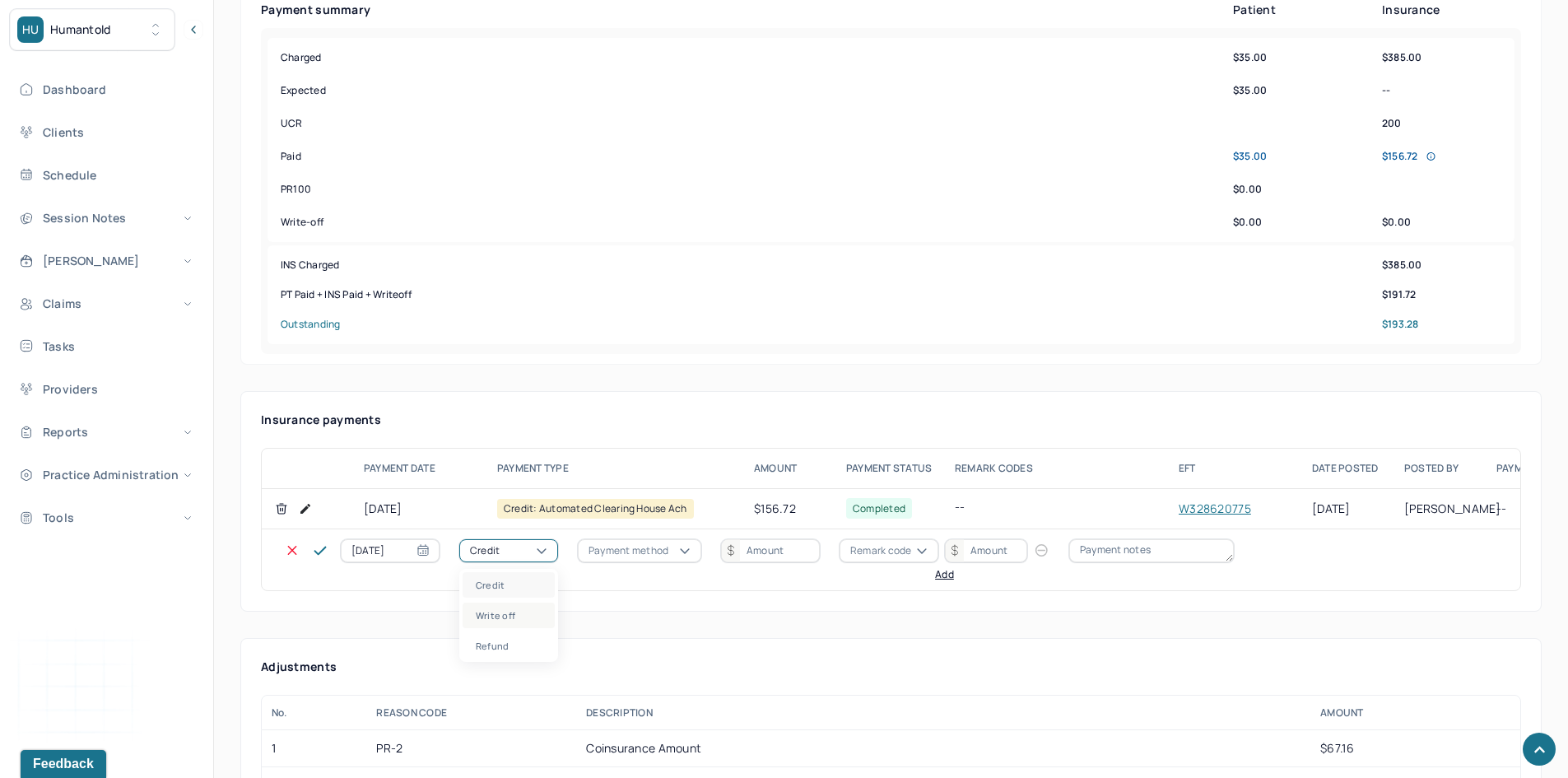 click on "Write off" at bounding box center (509, 615) 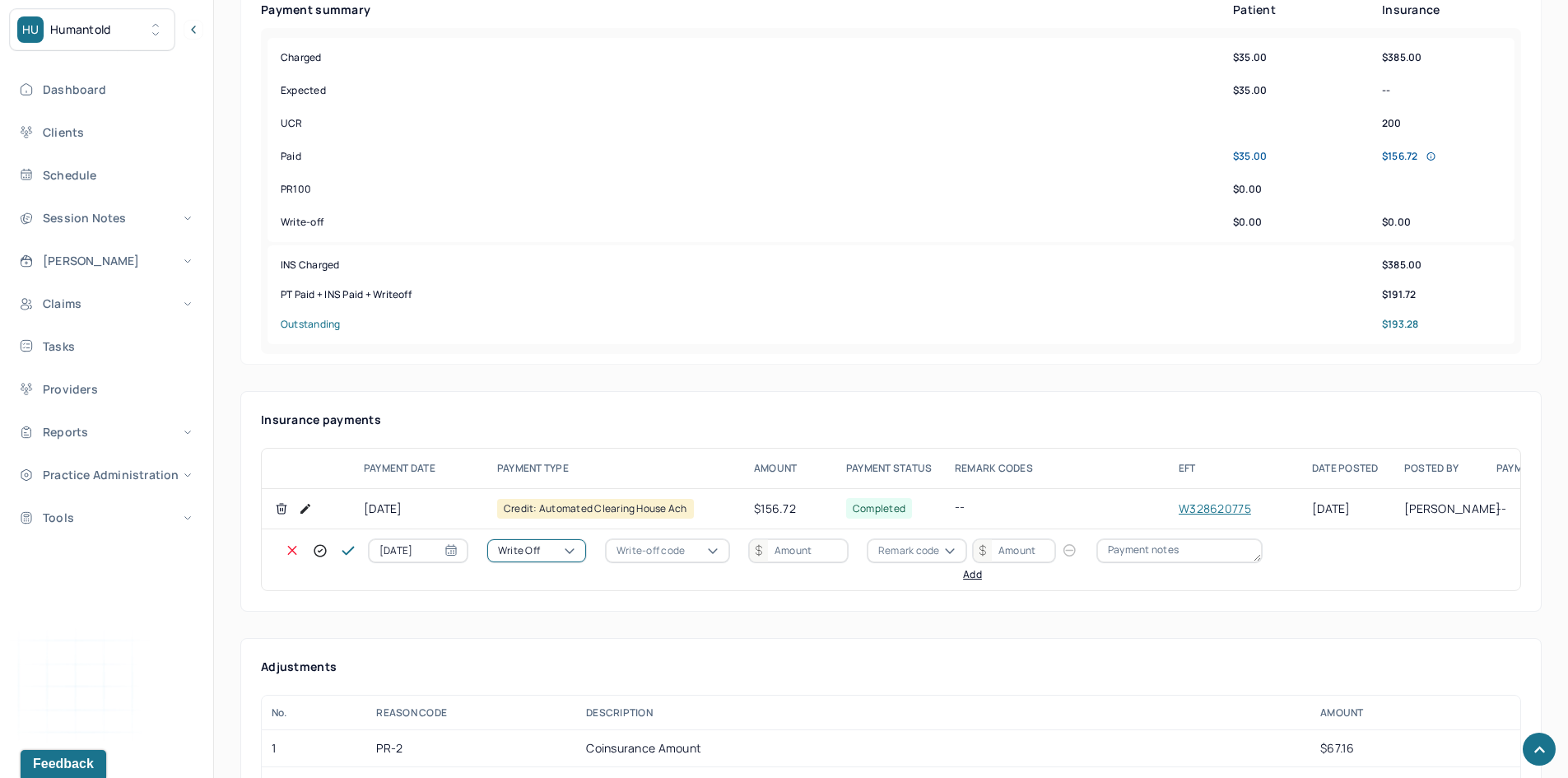click on "Write-off code" at bounding box center (650, 551) 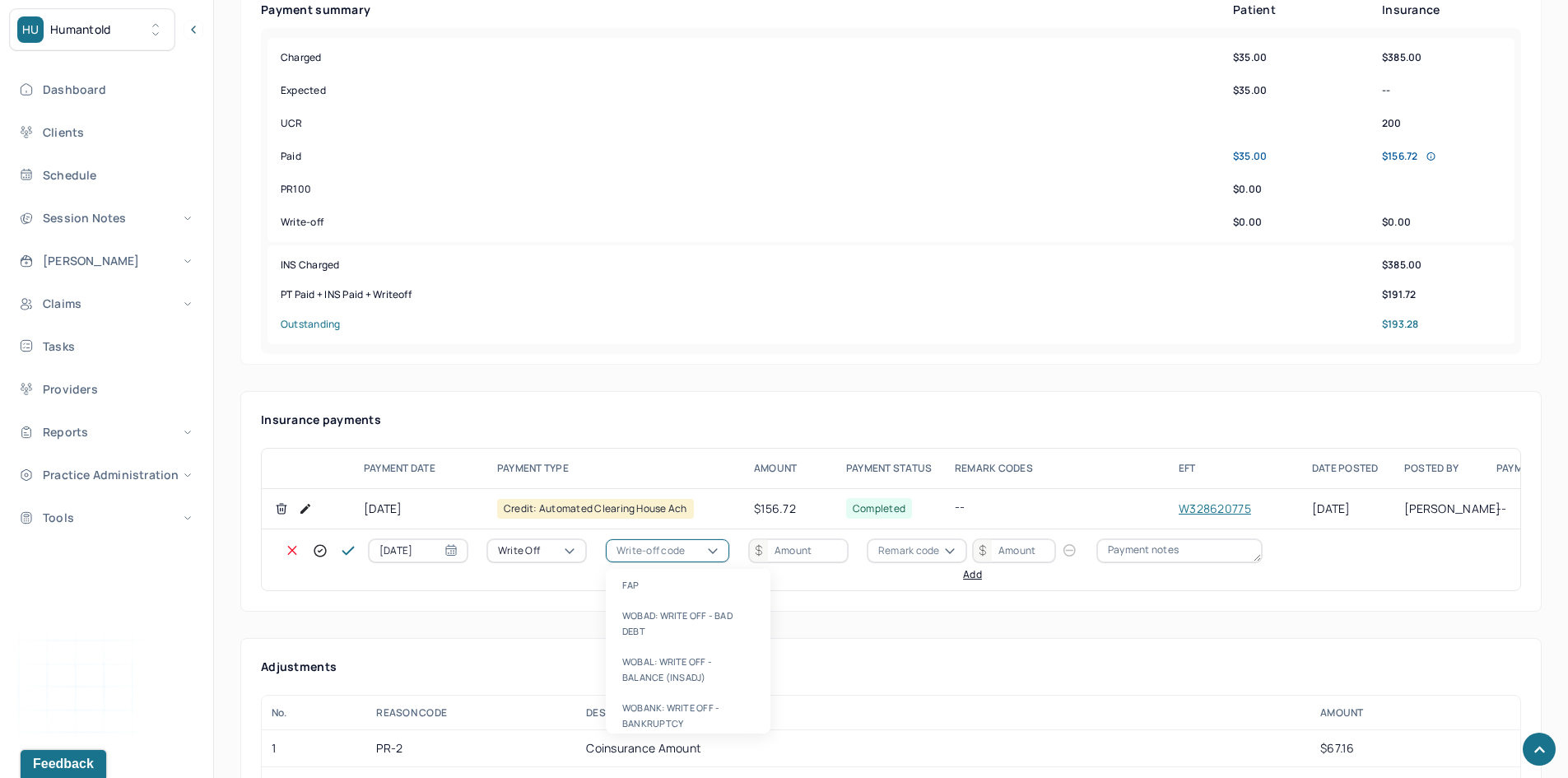 drag, startPoint x: 635, startPoint y: 675, endPoint x: 662, endPoint y: 656, distance: 33.01515 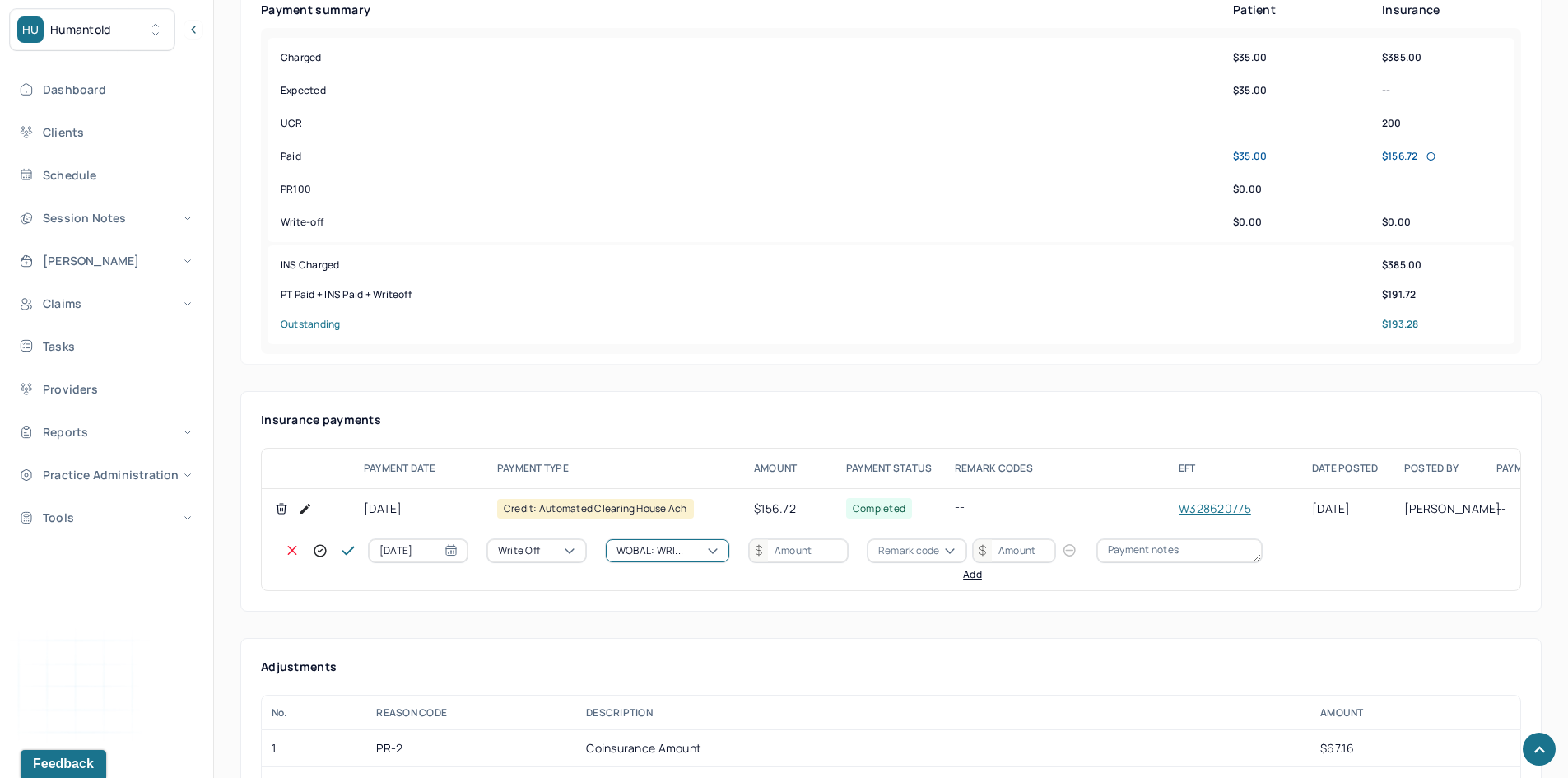 click at bounding box center (798, 551) 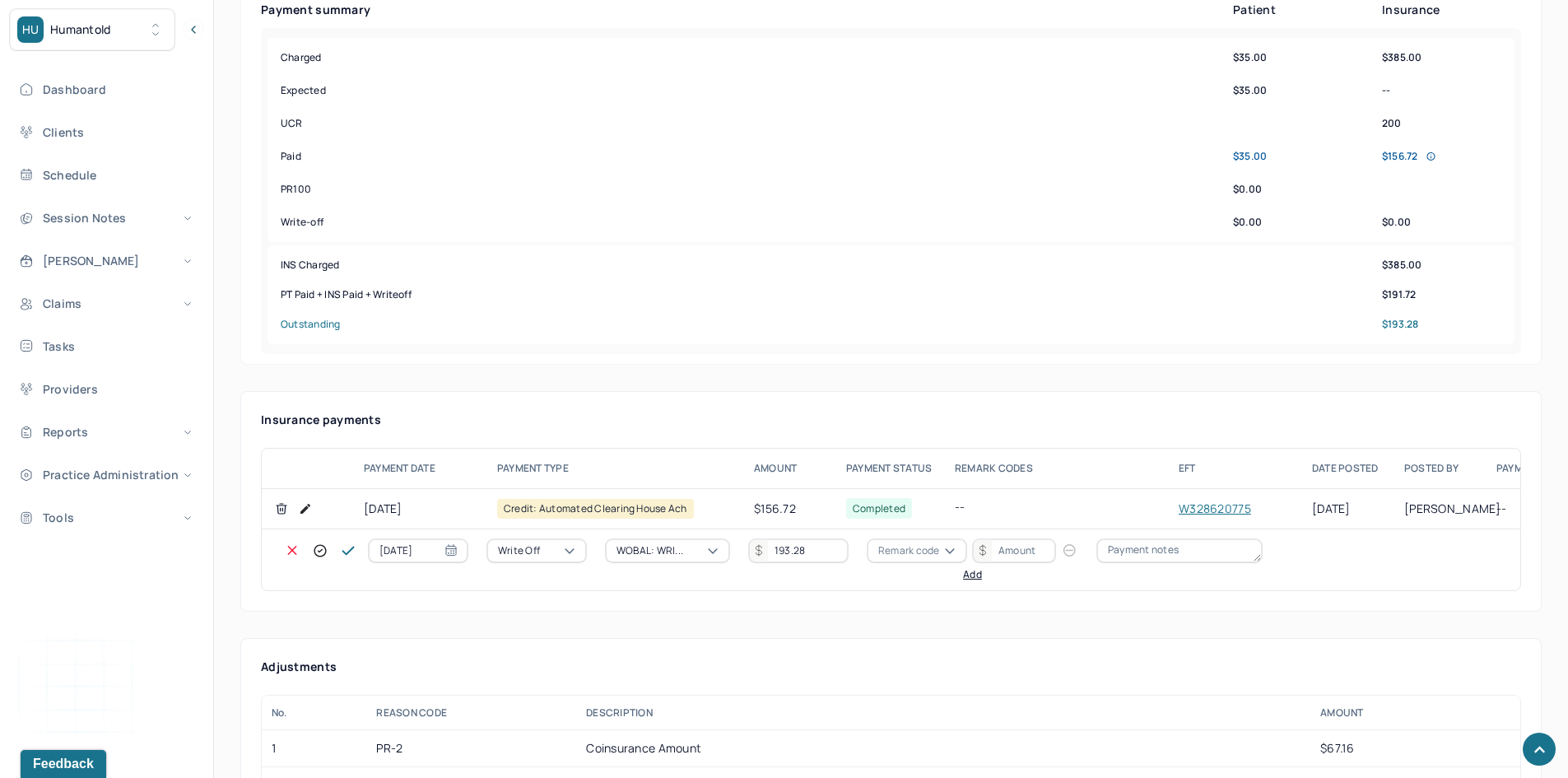 type on "193.28" 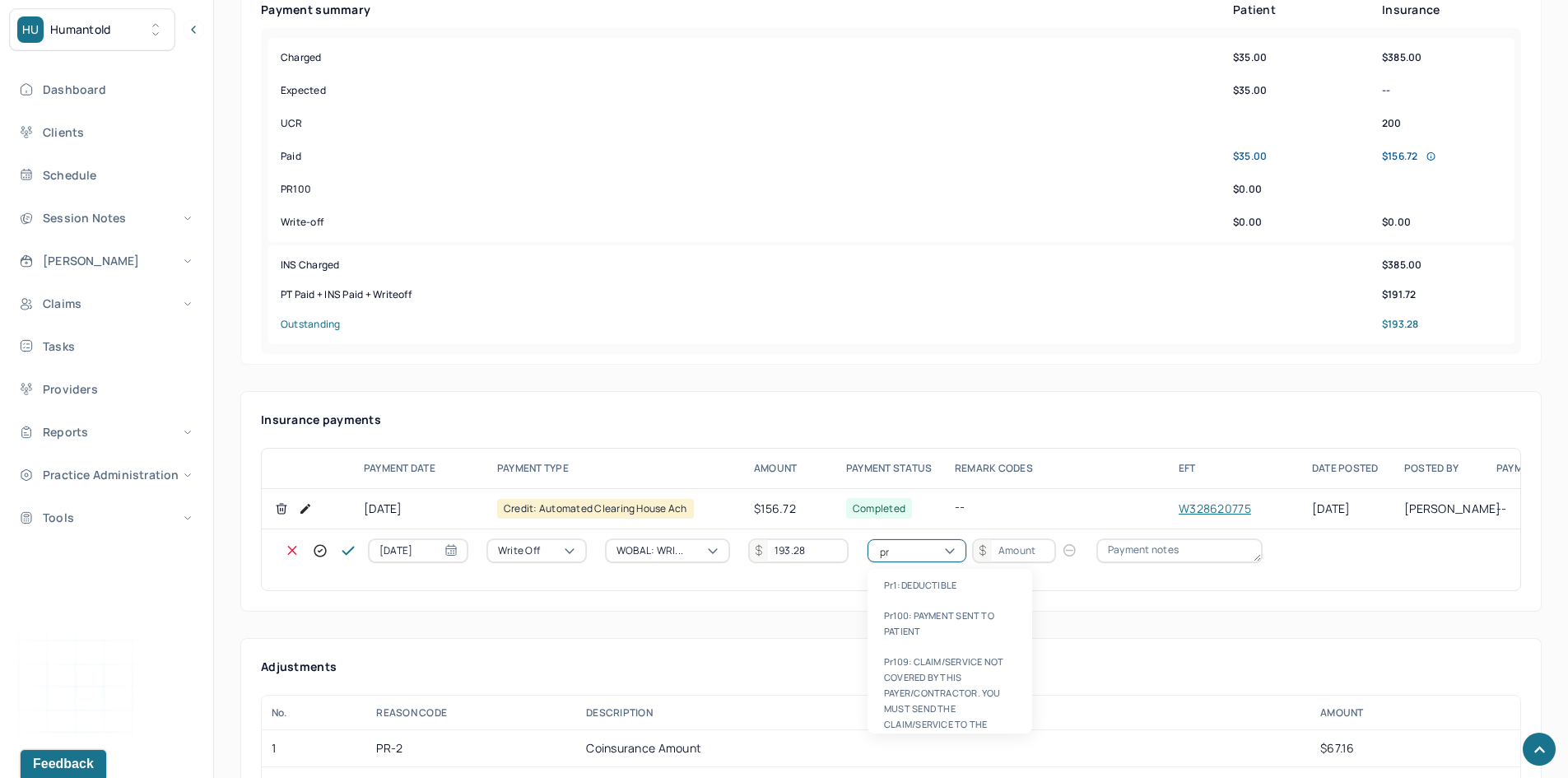type on "pr2" 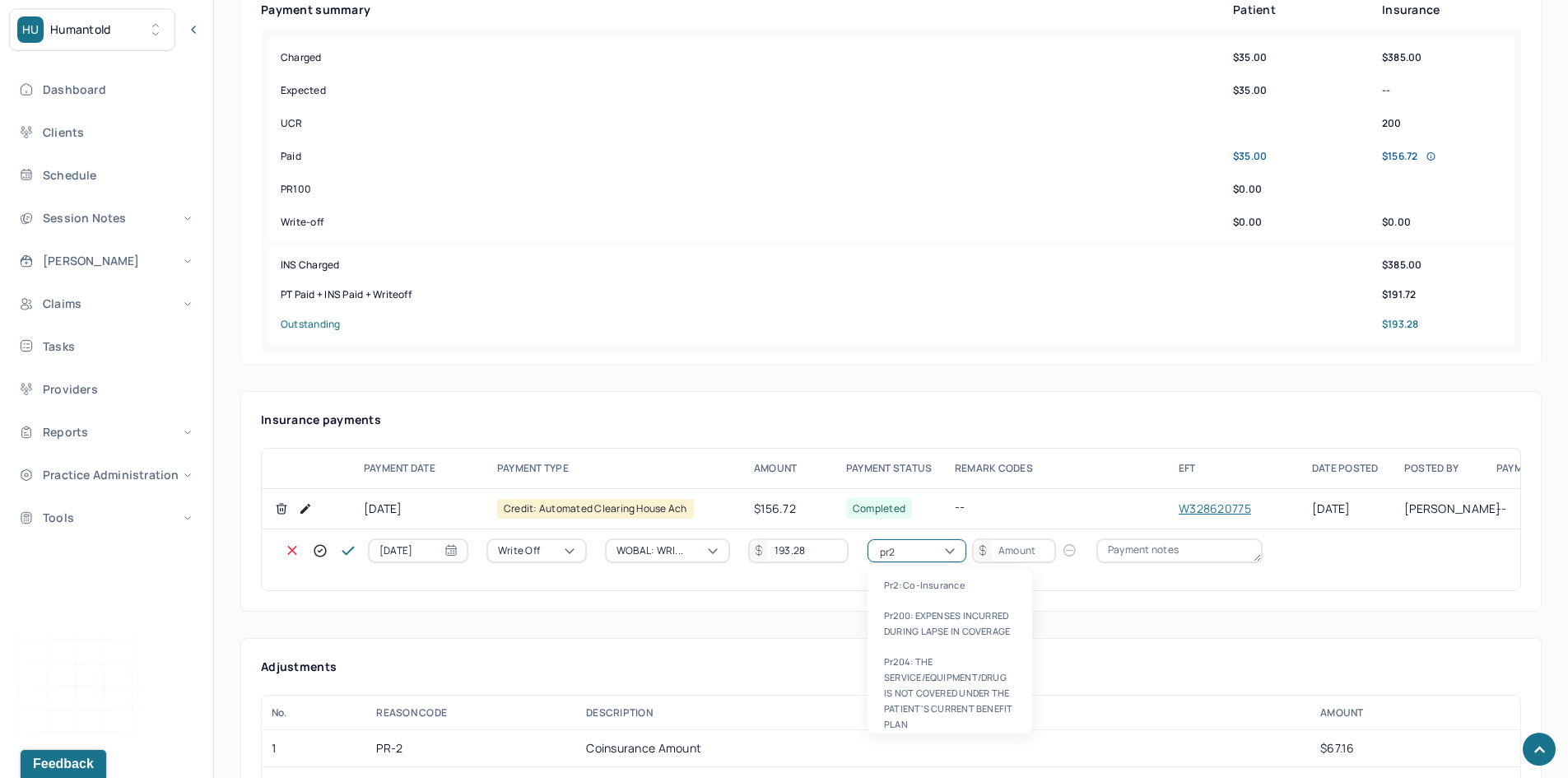 type 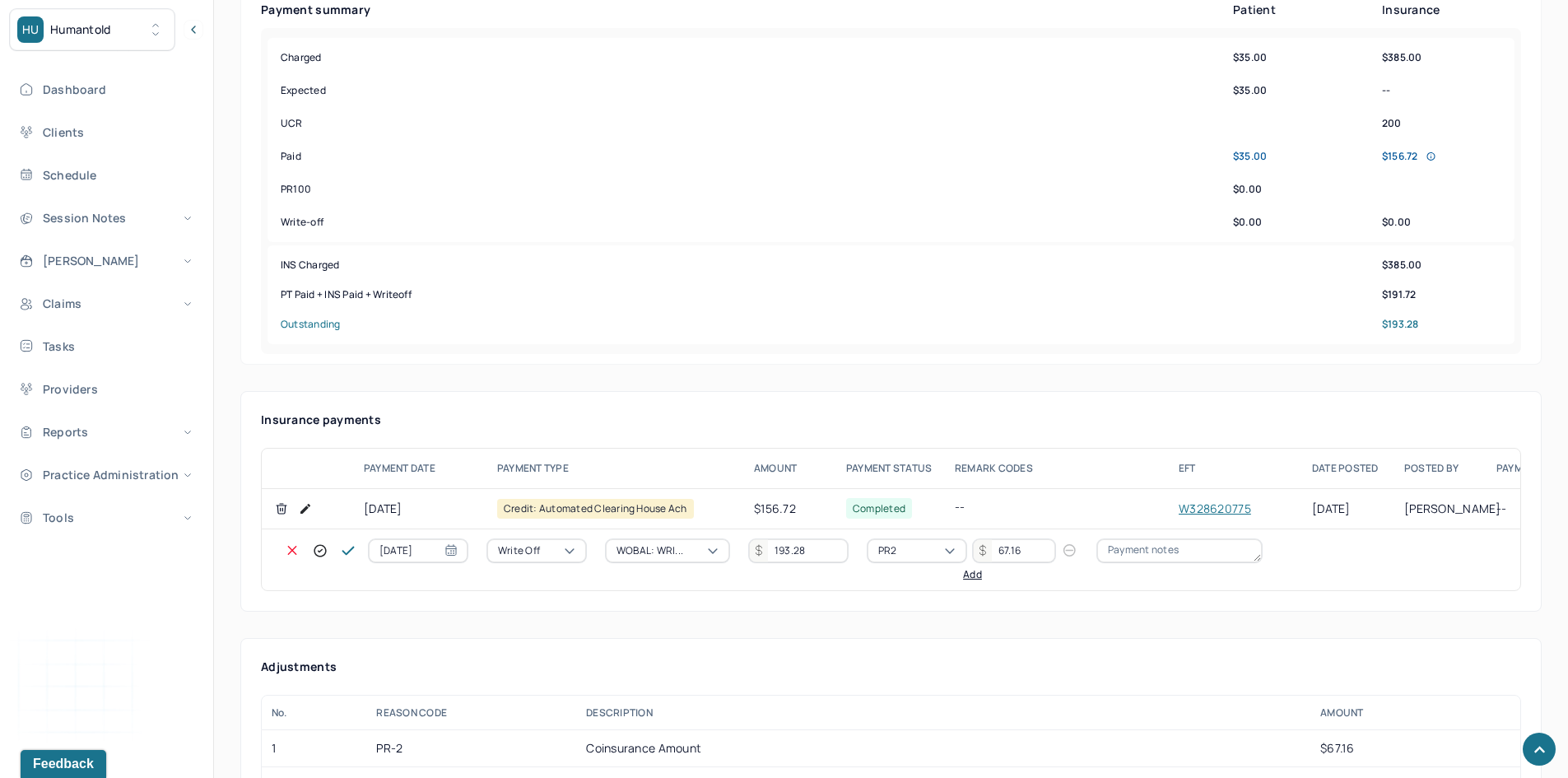 type on "67.16" 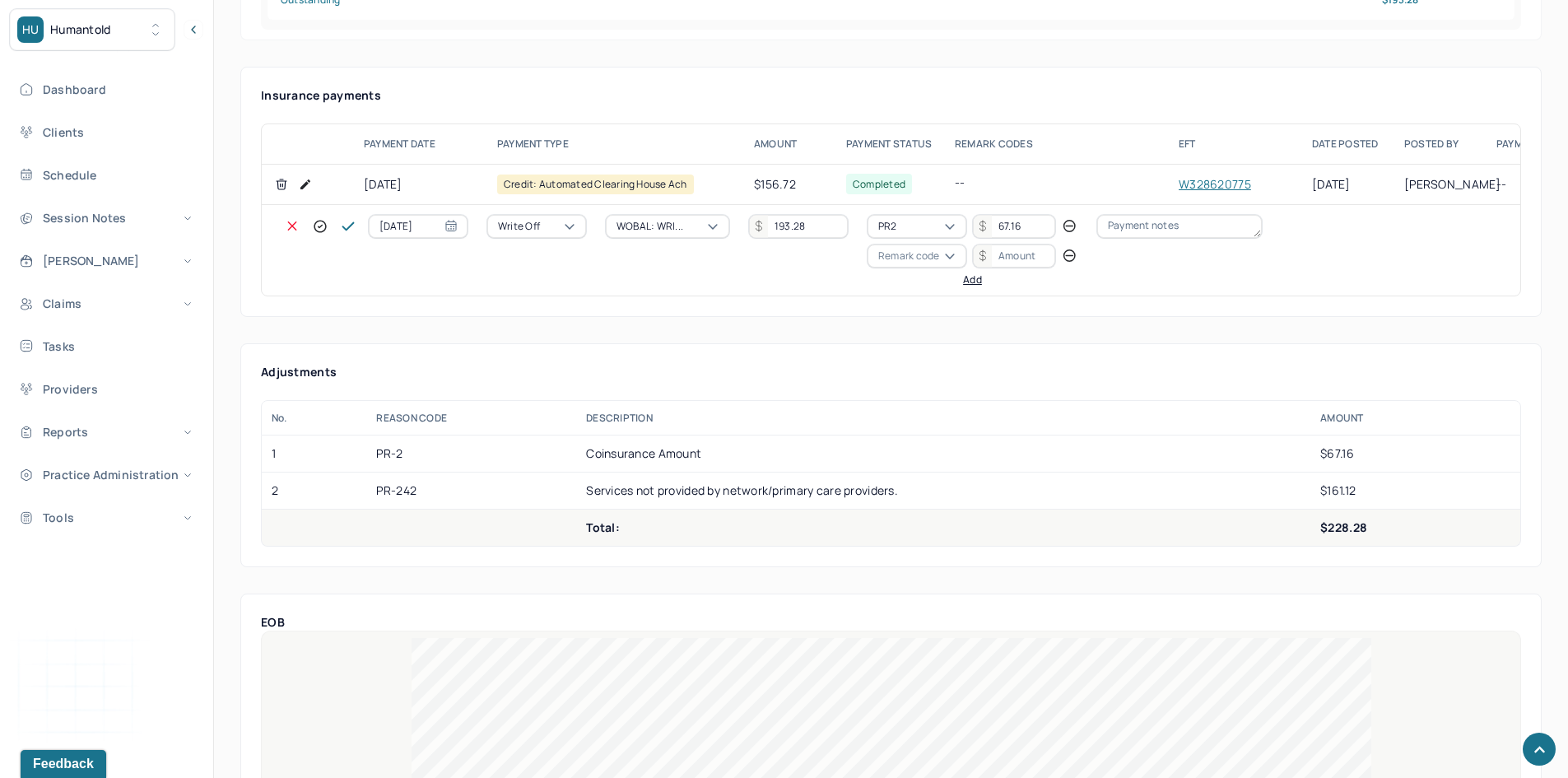 scroll, scrollTop: 988, scrollLeft: 0, axis: vertical 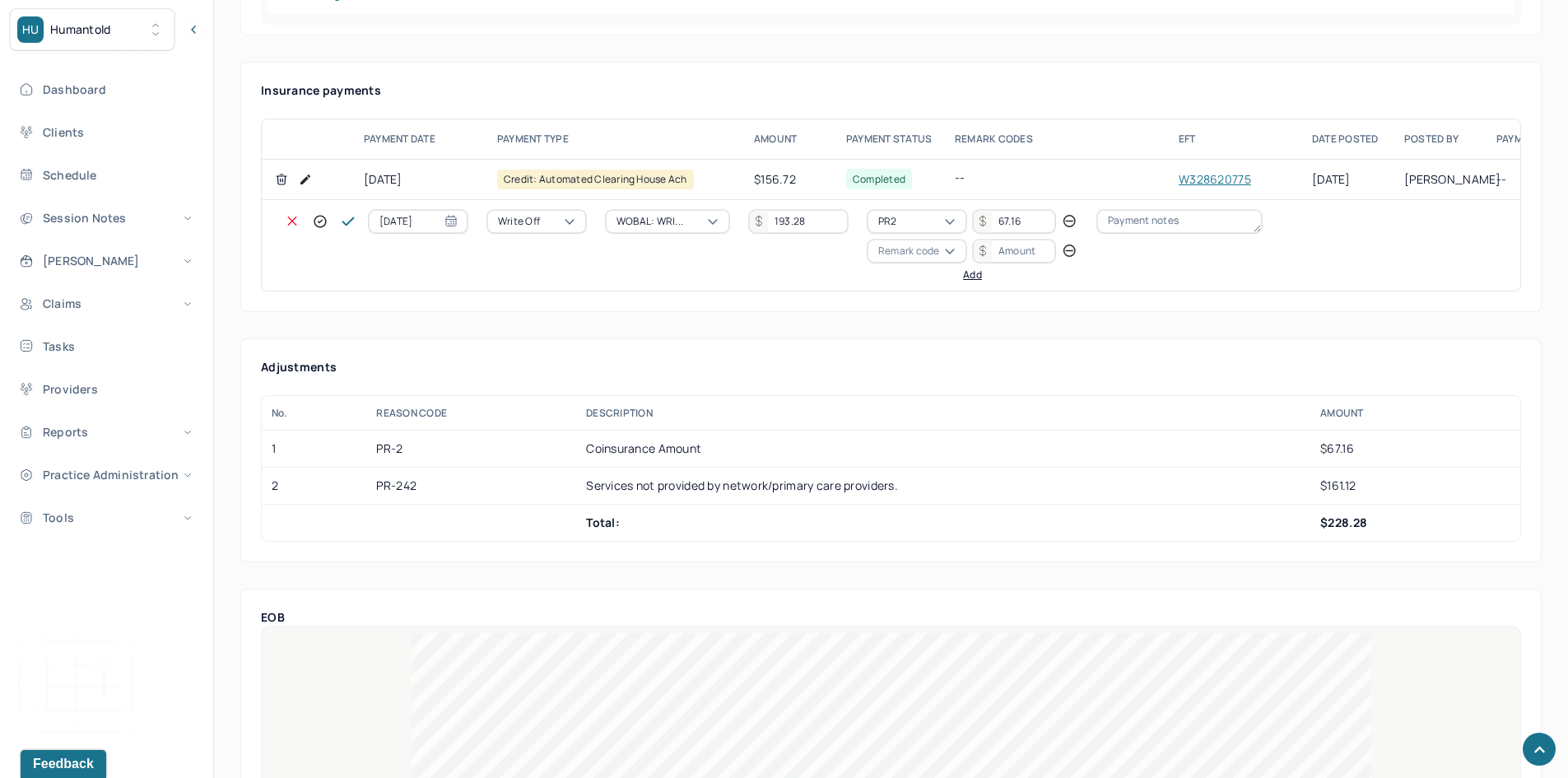 click on "Remark code" at bounding box center (909, 251) 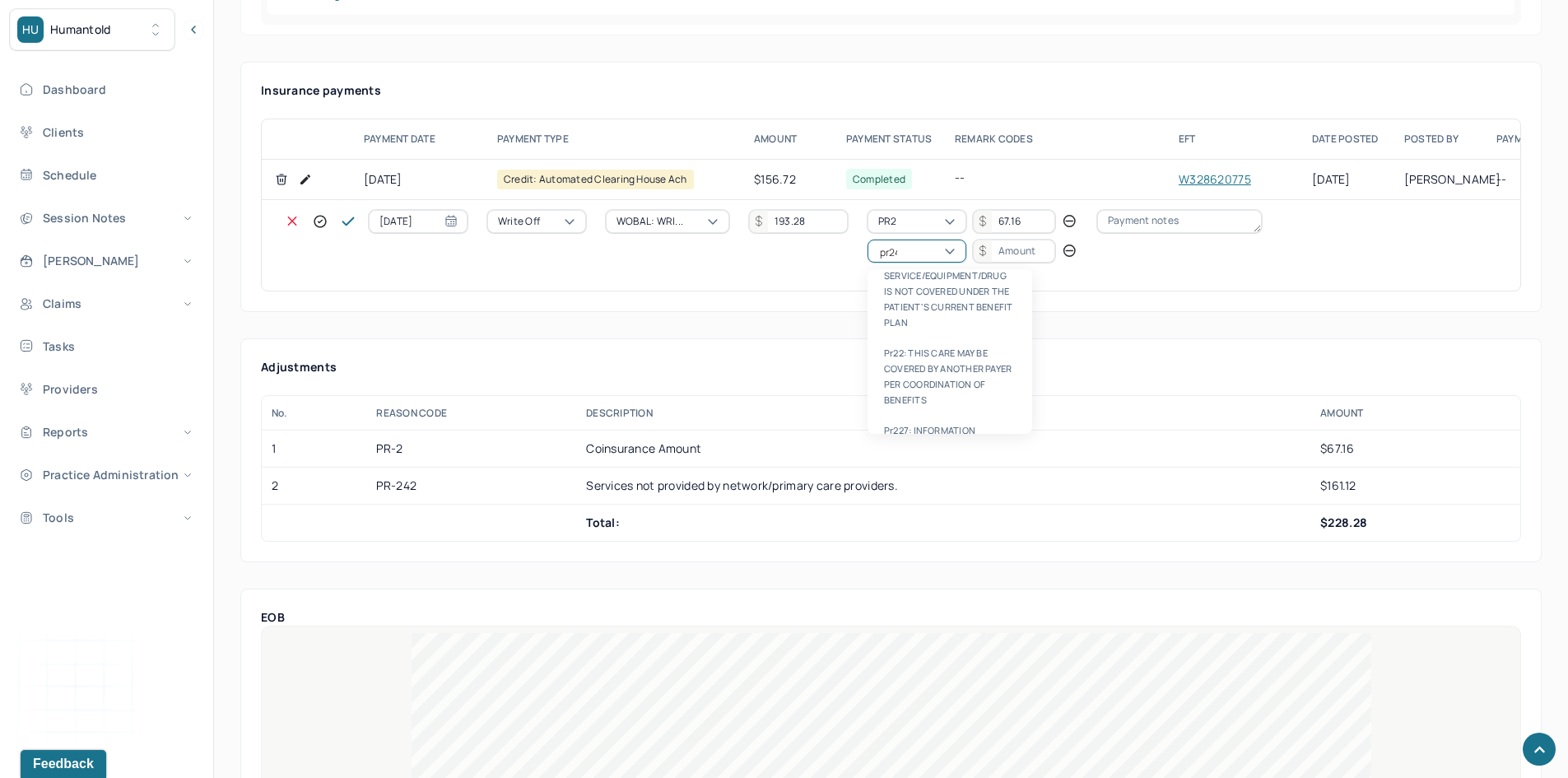 scroll, scrollTop: 0, scrollLeft: 0, axis: both 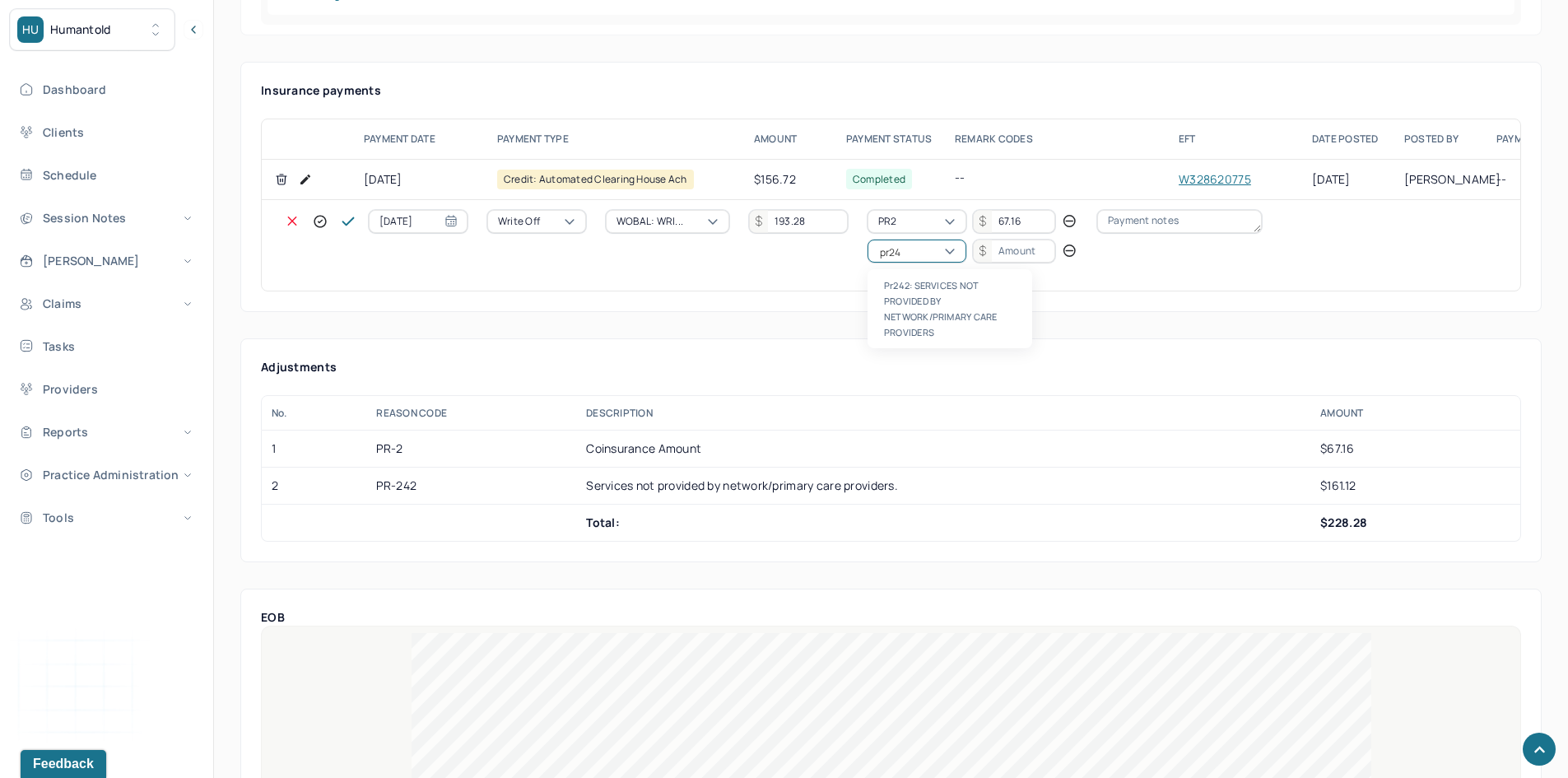type on "pr242" 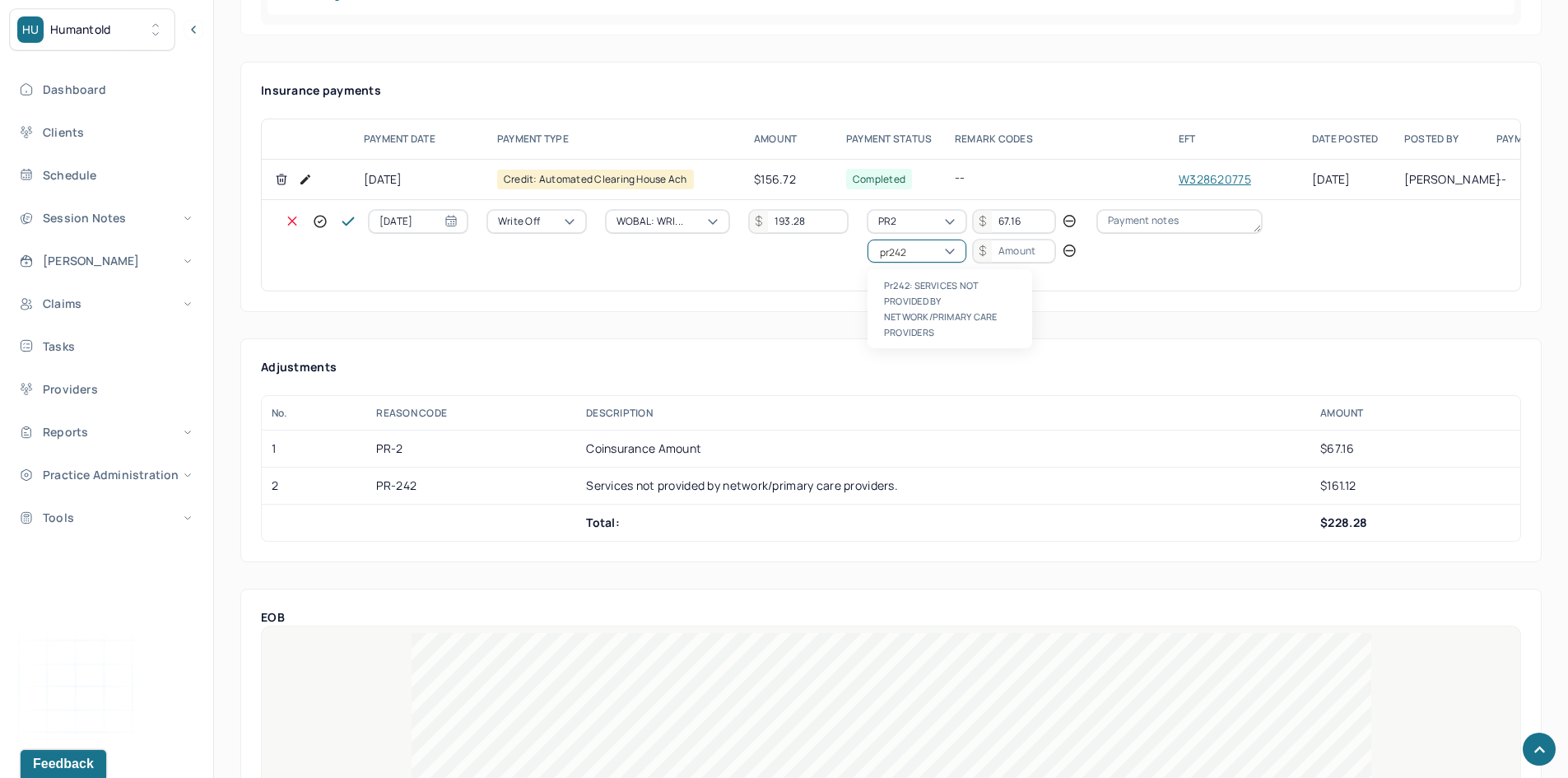 type 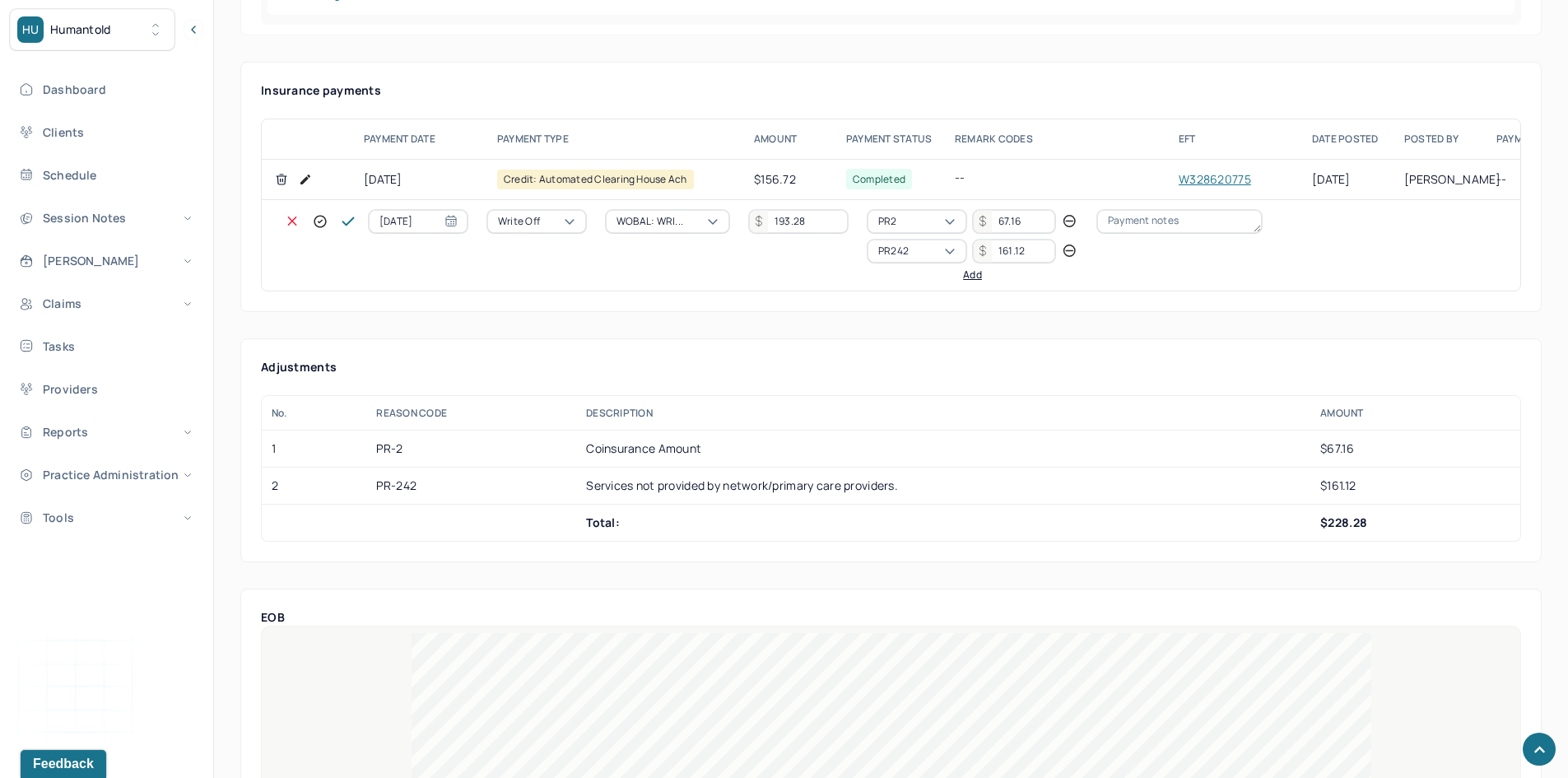type on "161.12" 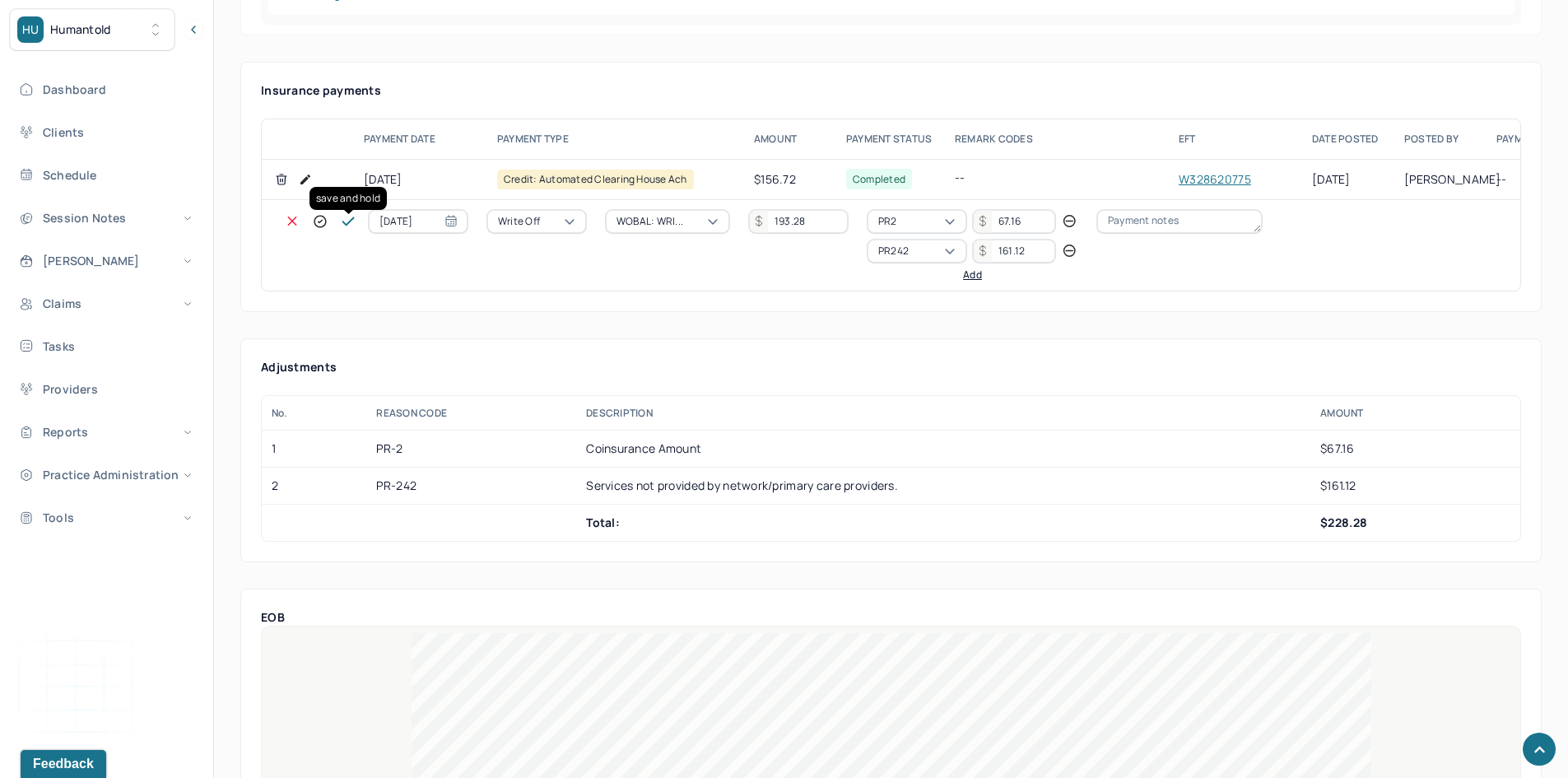click 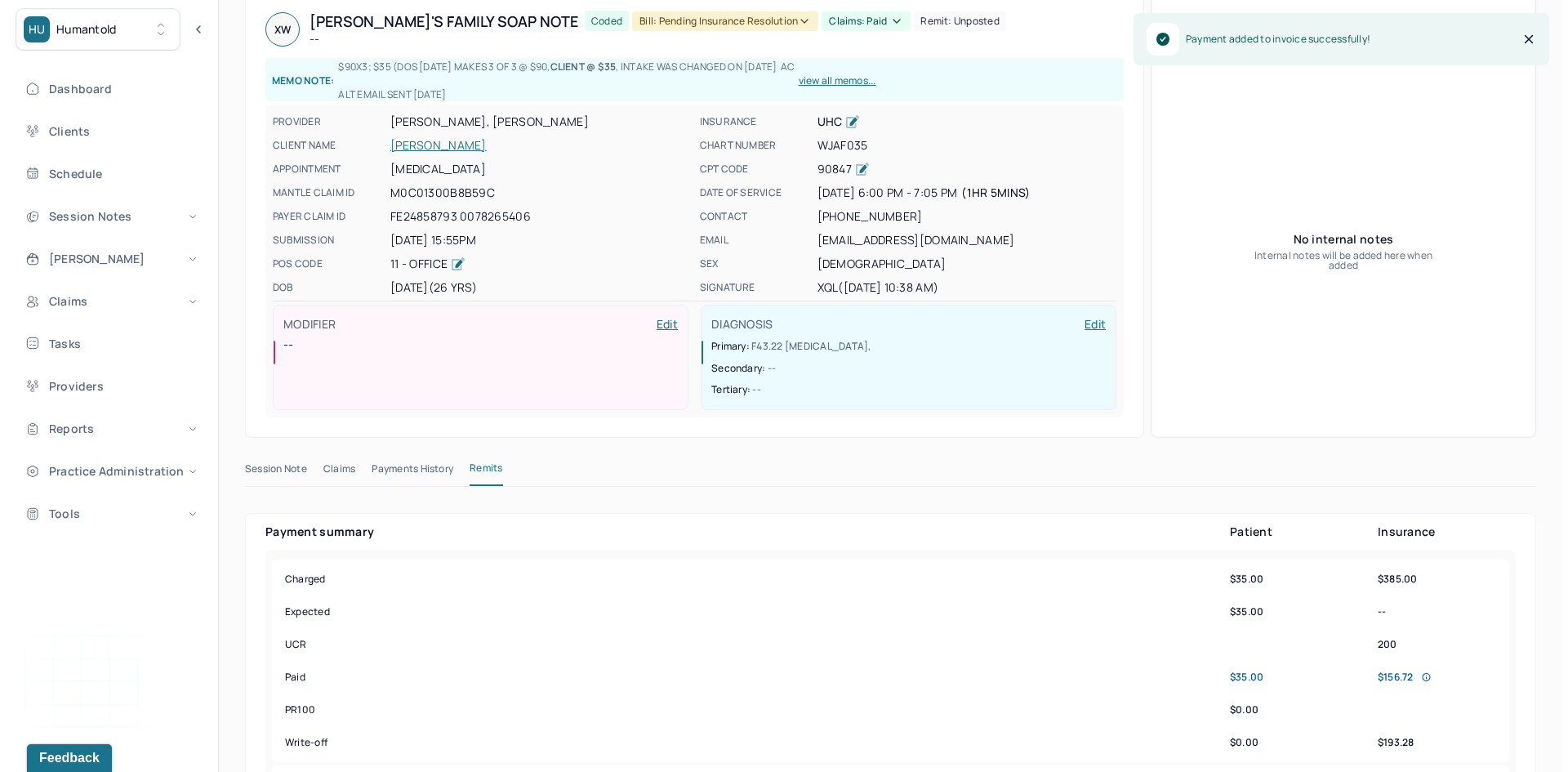 scroll, scrollTop: 0, scrollLeft: 0, axis: both 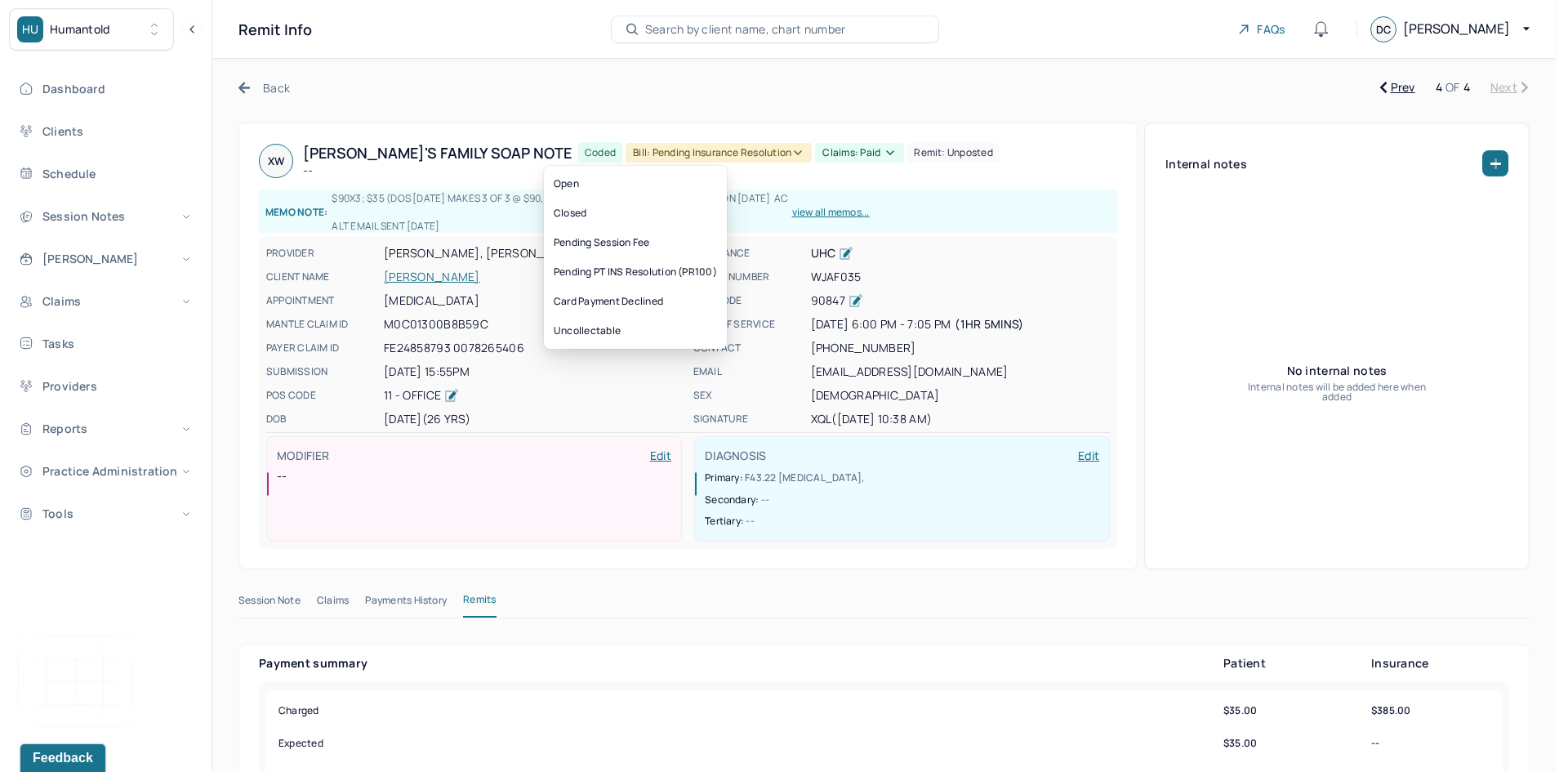click on "Bill: Pending Insurance Resolution" at bounding box center (719, 153) 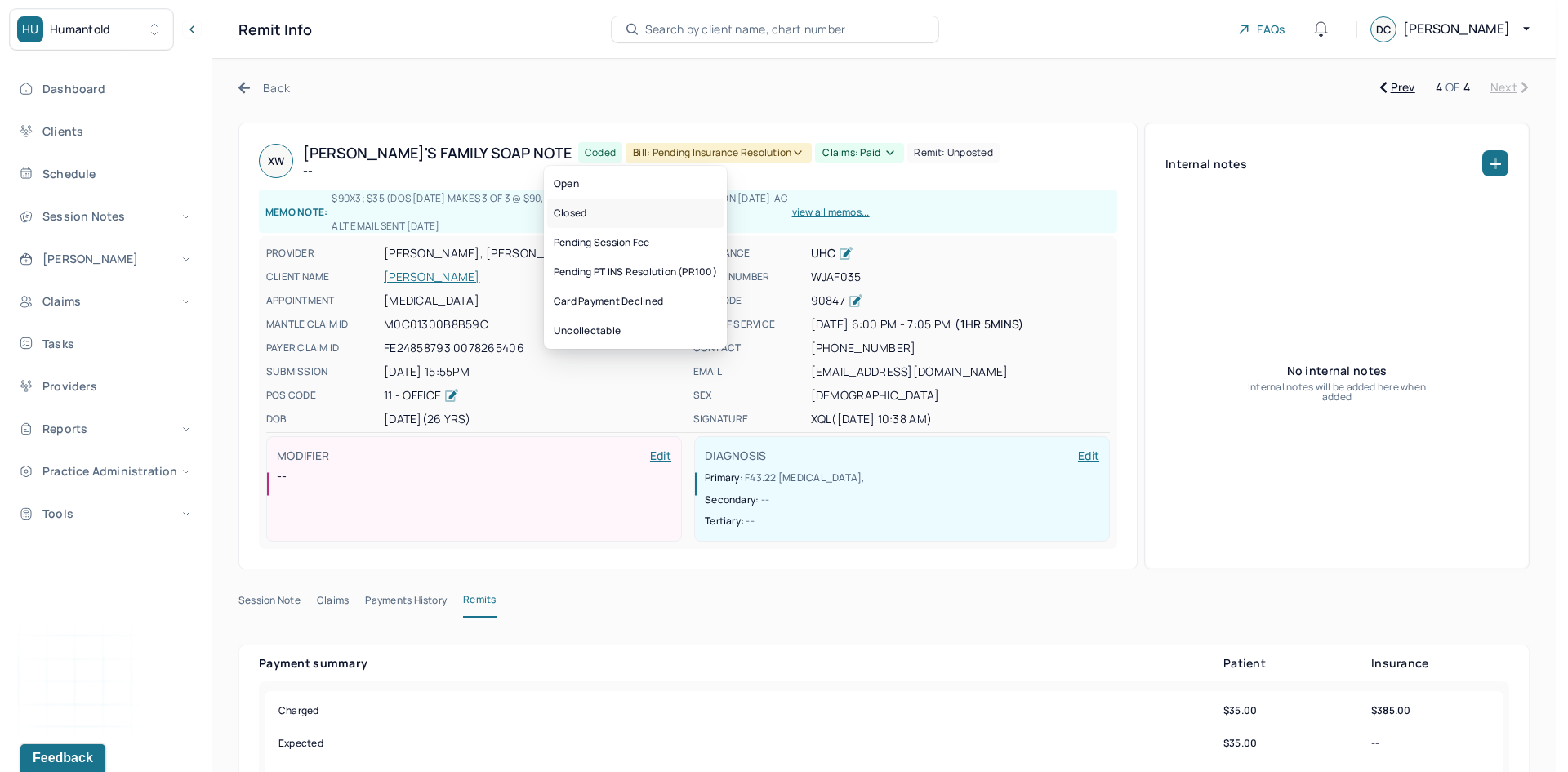 click on "Closed" at bounding box center [635, 213] 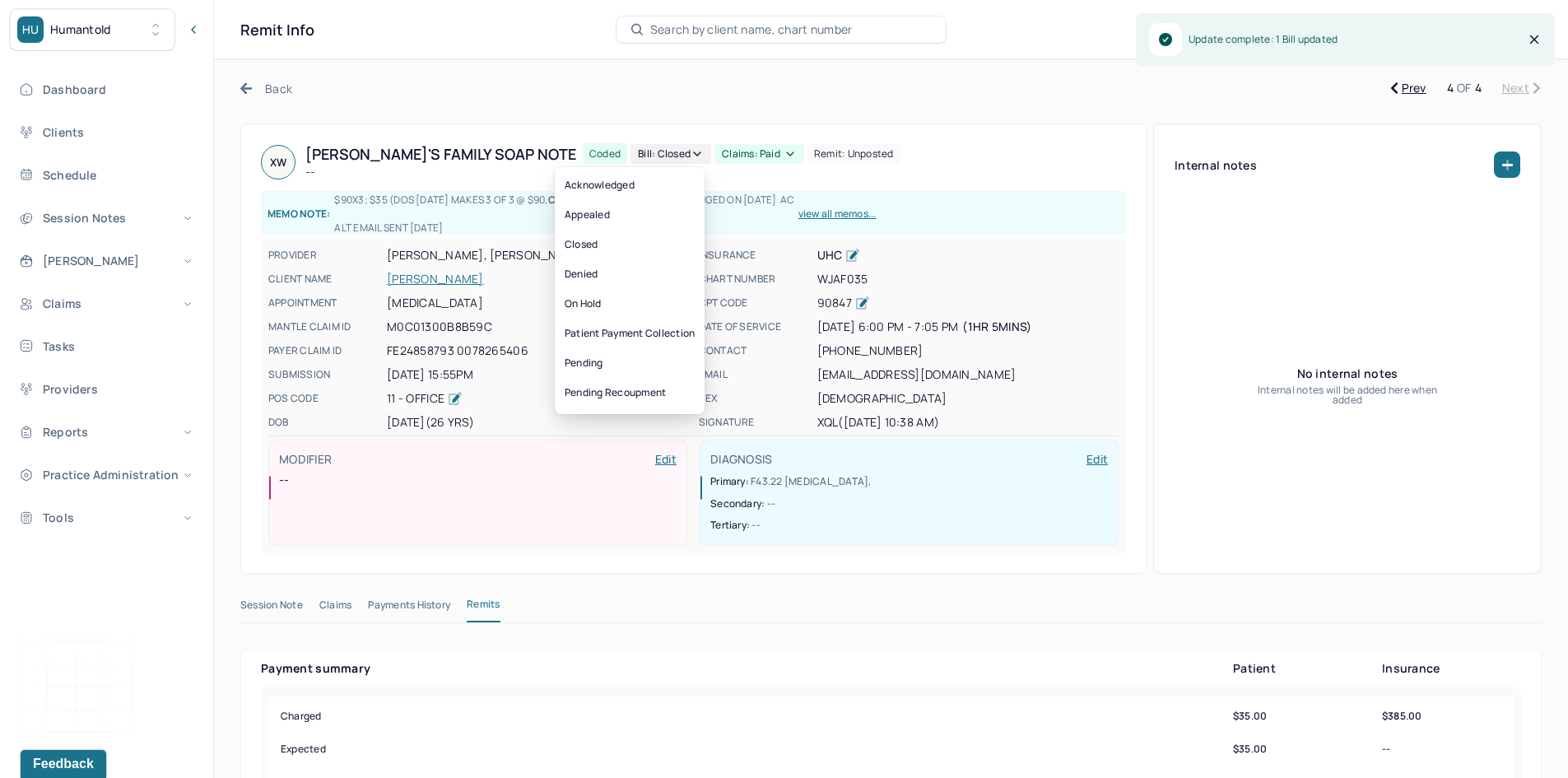 click on "Claims: paid" at bounding box center [759, 154] 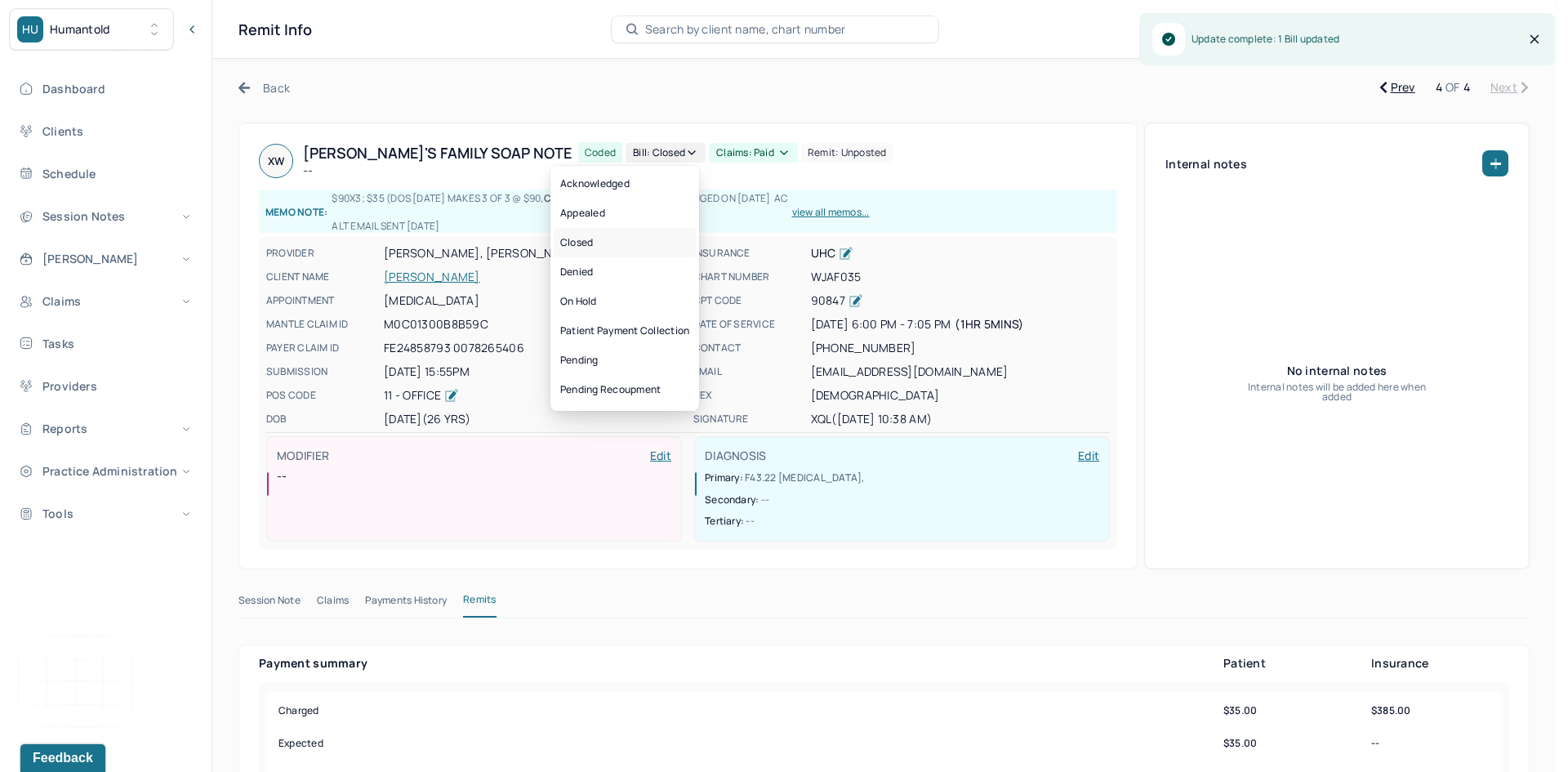 click on "Closed" at bounding box center (625, 243) 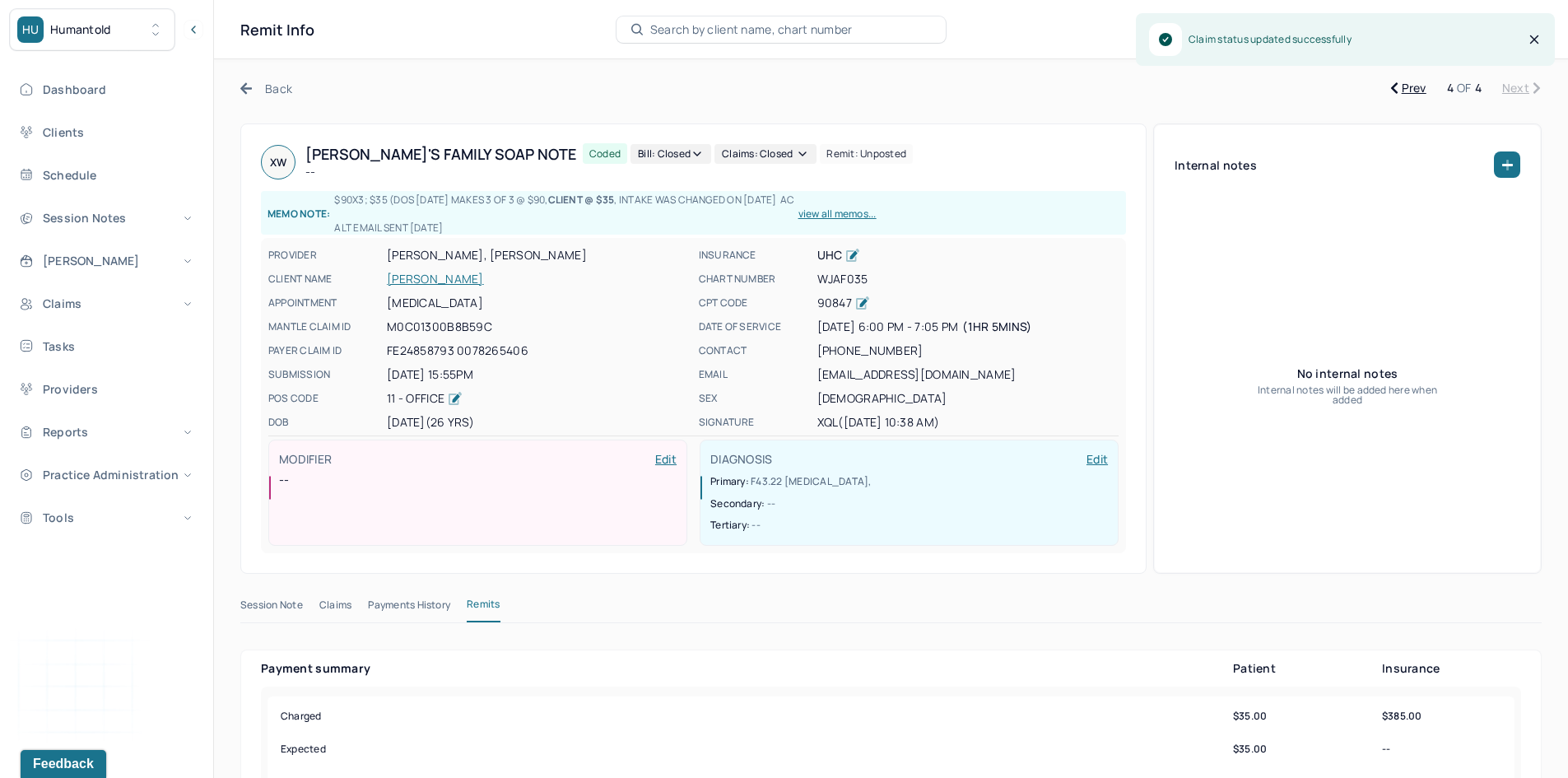 click 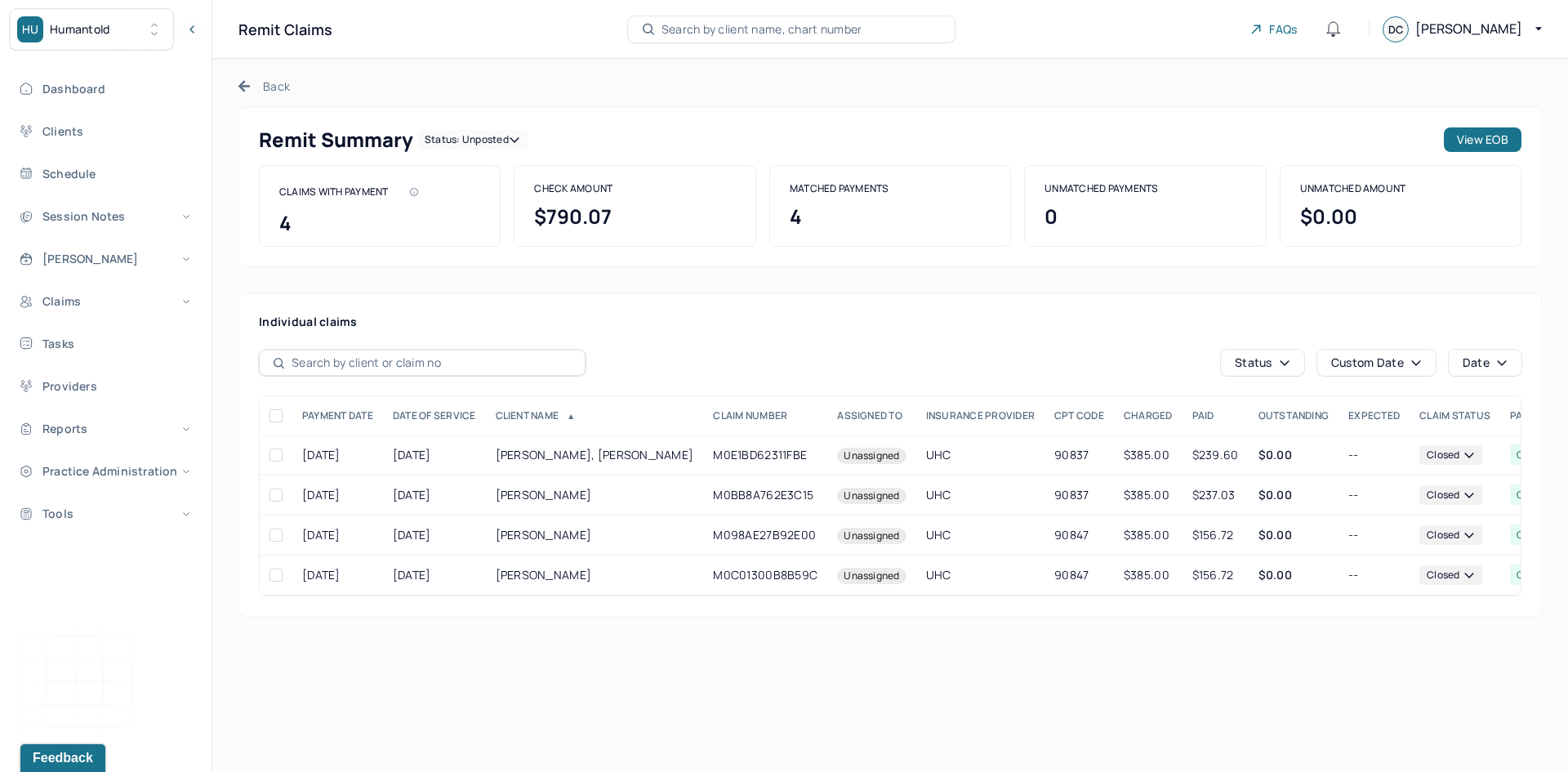 click 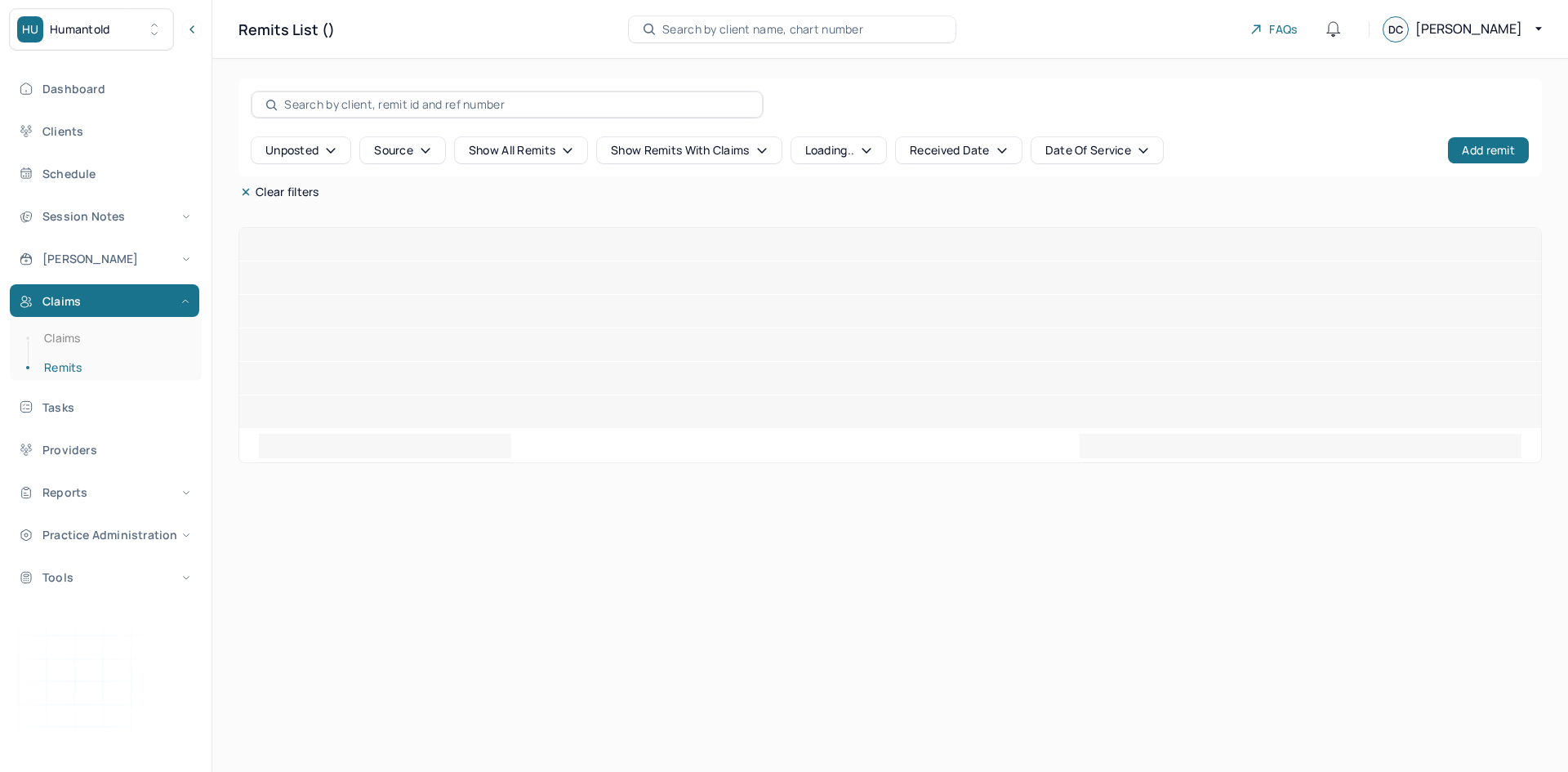 scroll, scrollTop: 0, scrollLeft: 0, axis: both 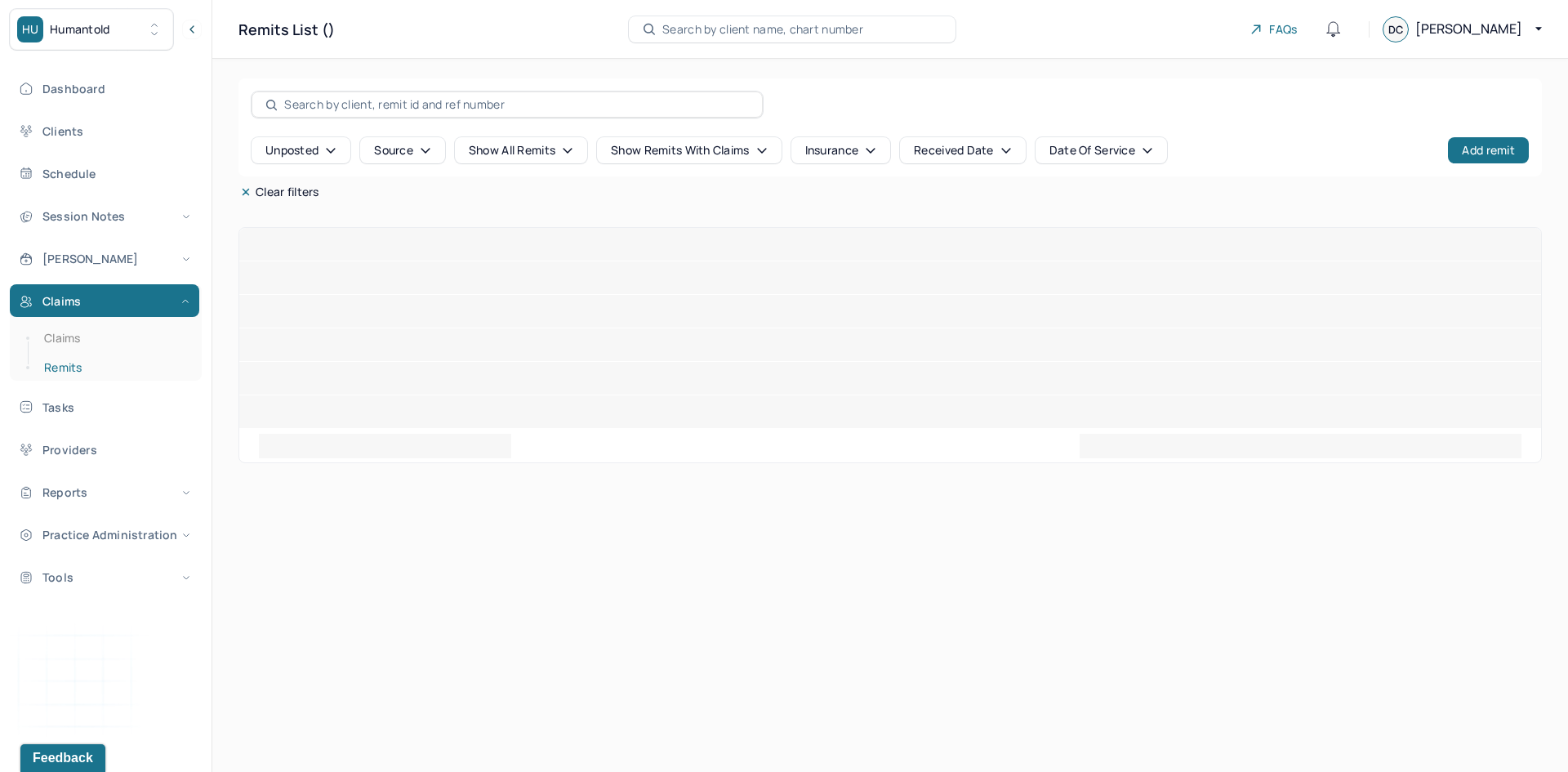 click on "Remits" at bounding box center [114, 368] 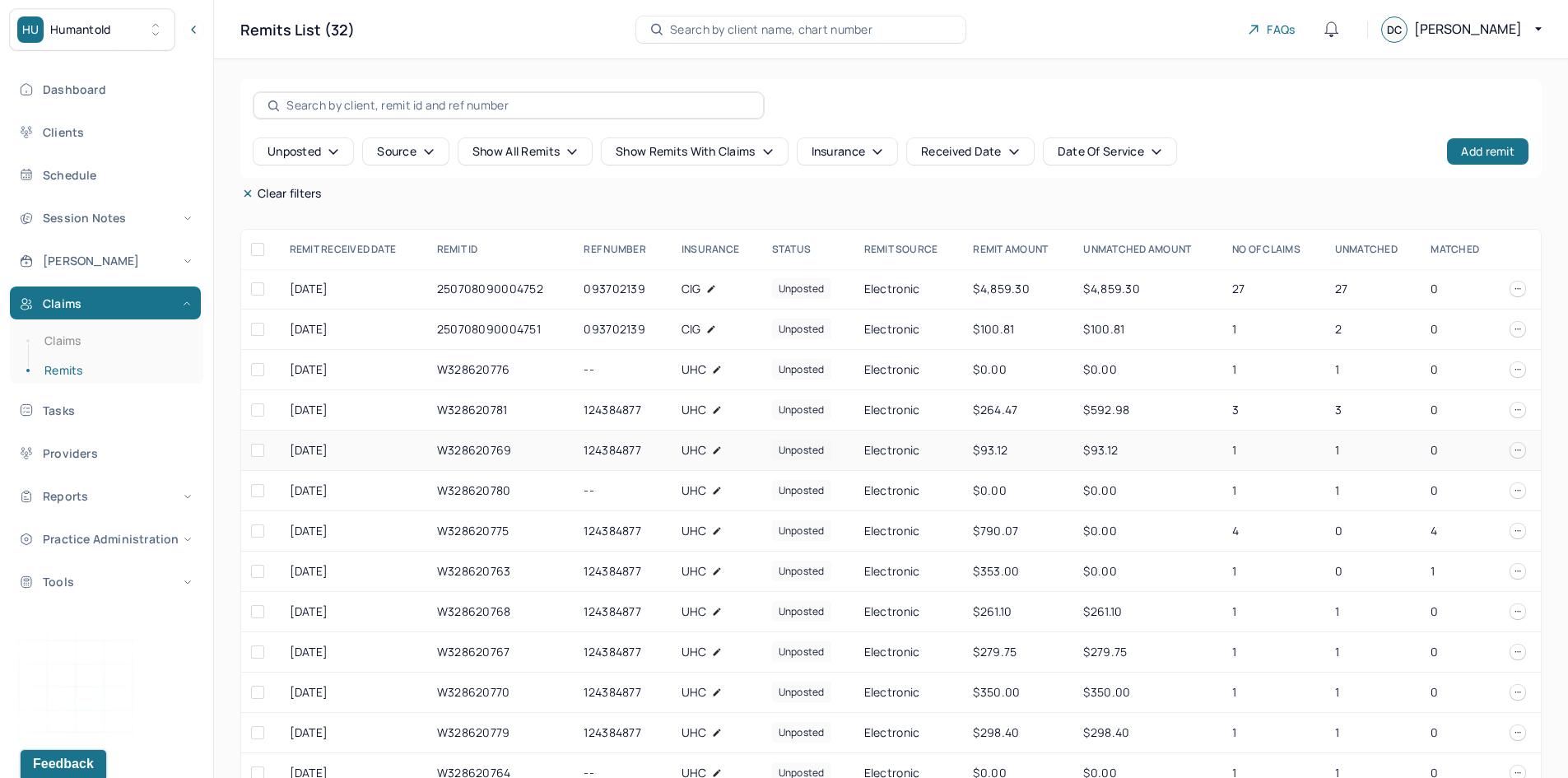 scroll, scrollTop: 165, scrollLeft: 0, axis: vertical 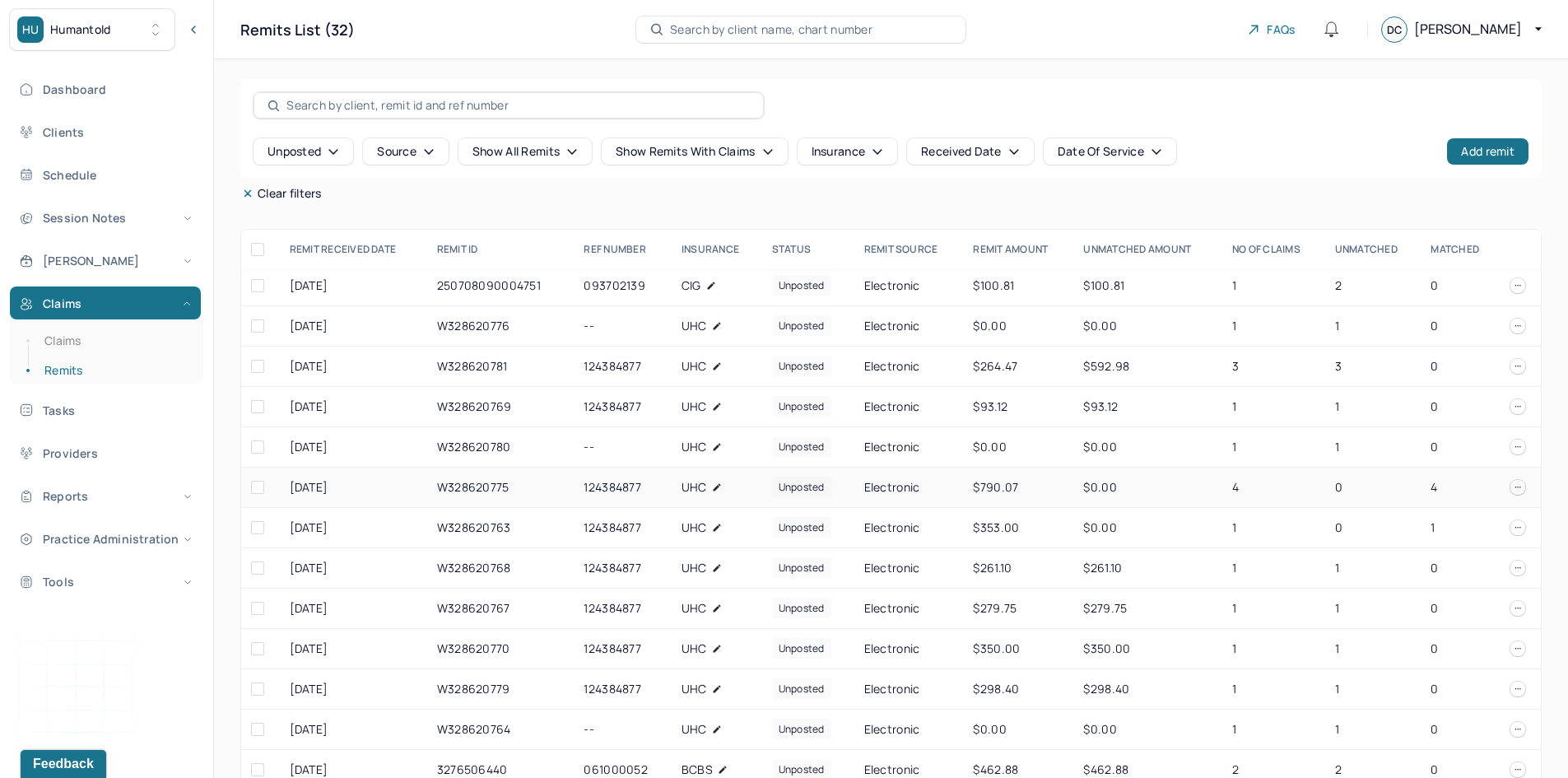 click at bounding box center (258, 487) 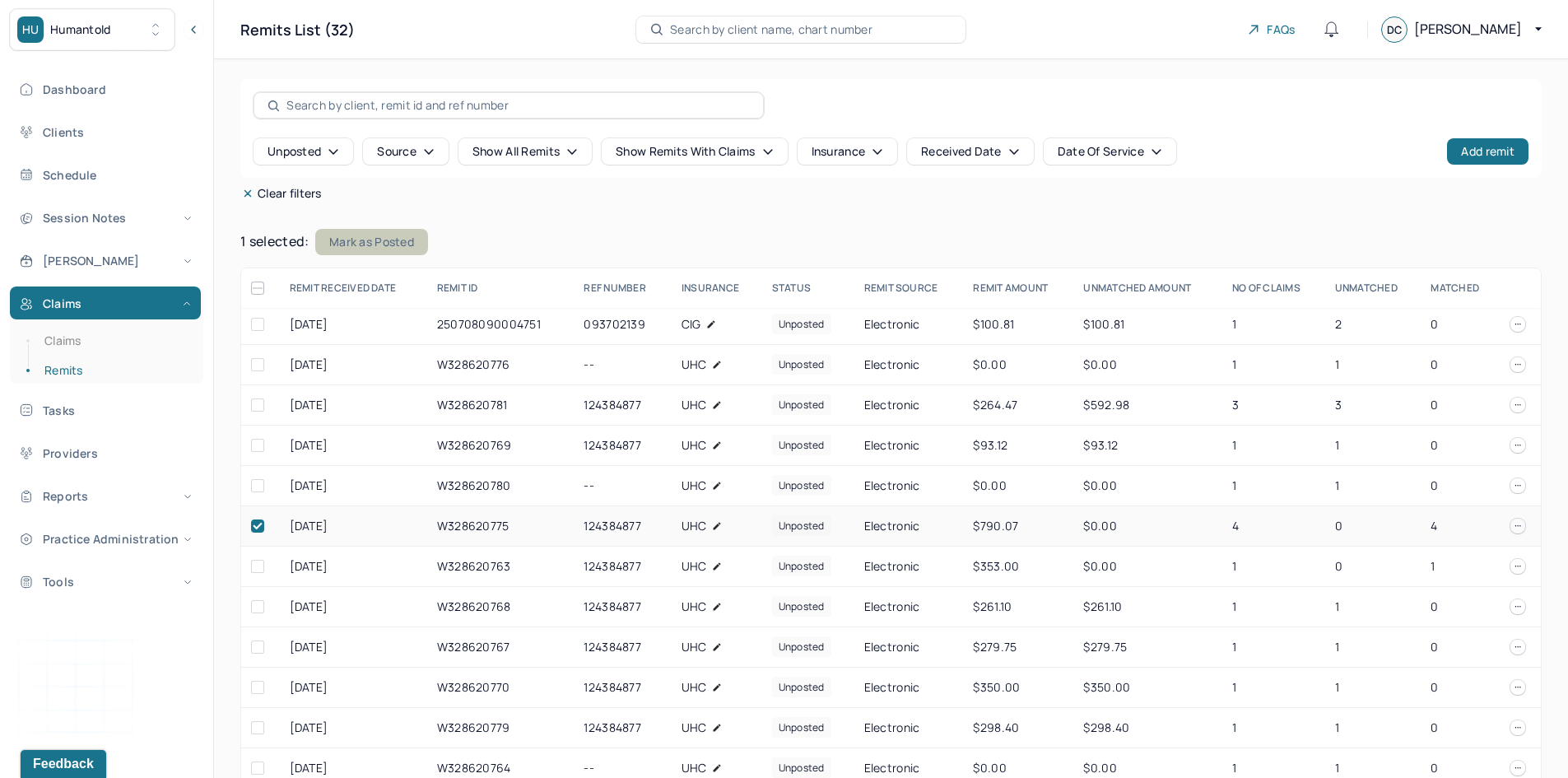 click on "Mark as Posted" at bounding box center (371, 242) 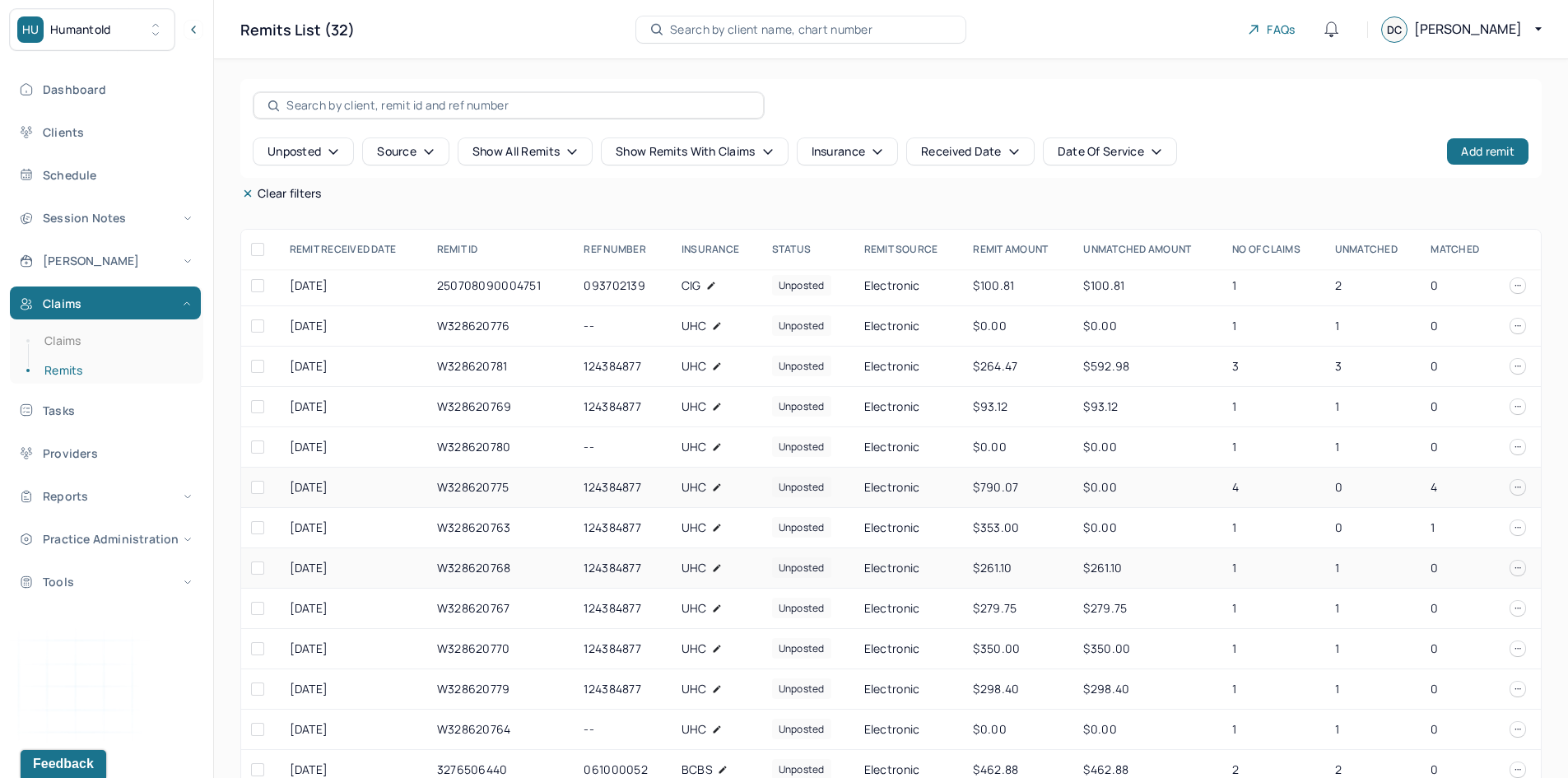 scroll, scrollTop: 82, scrollLeft: 0, axis: vertical 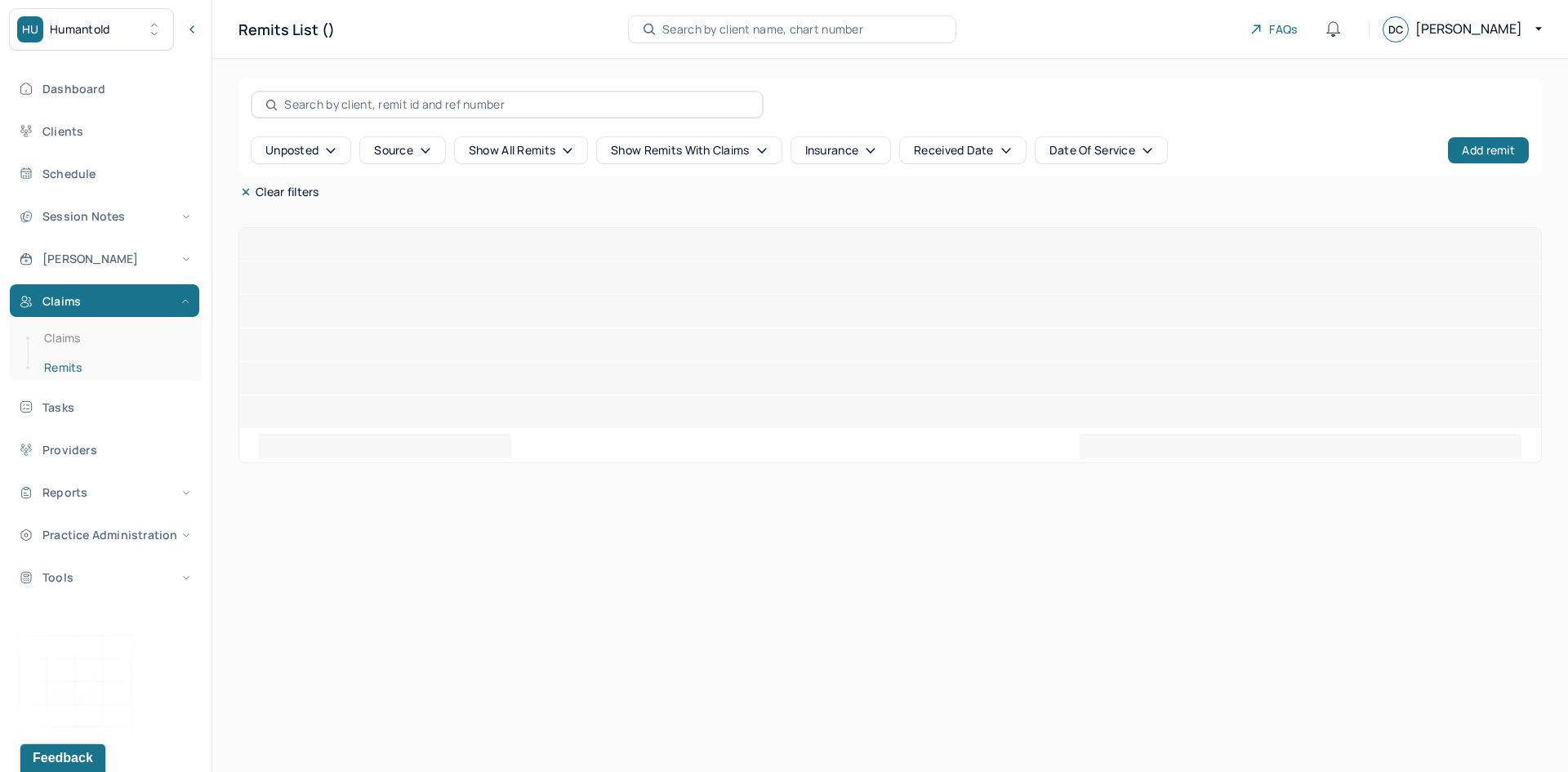click on "Remits" at bounding box center [114, 368] 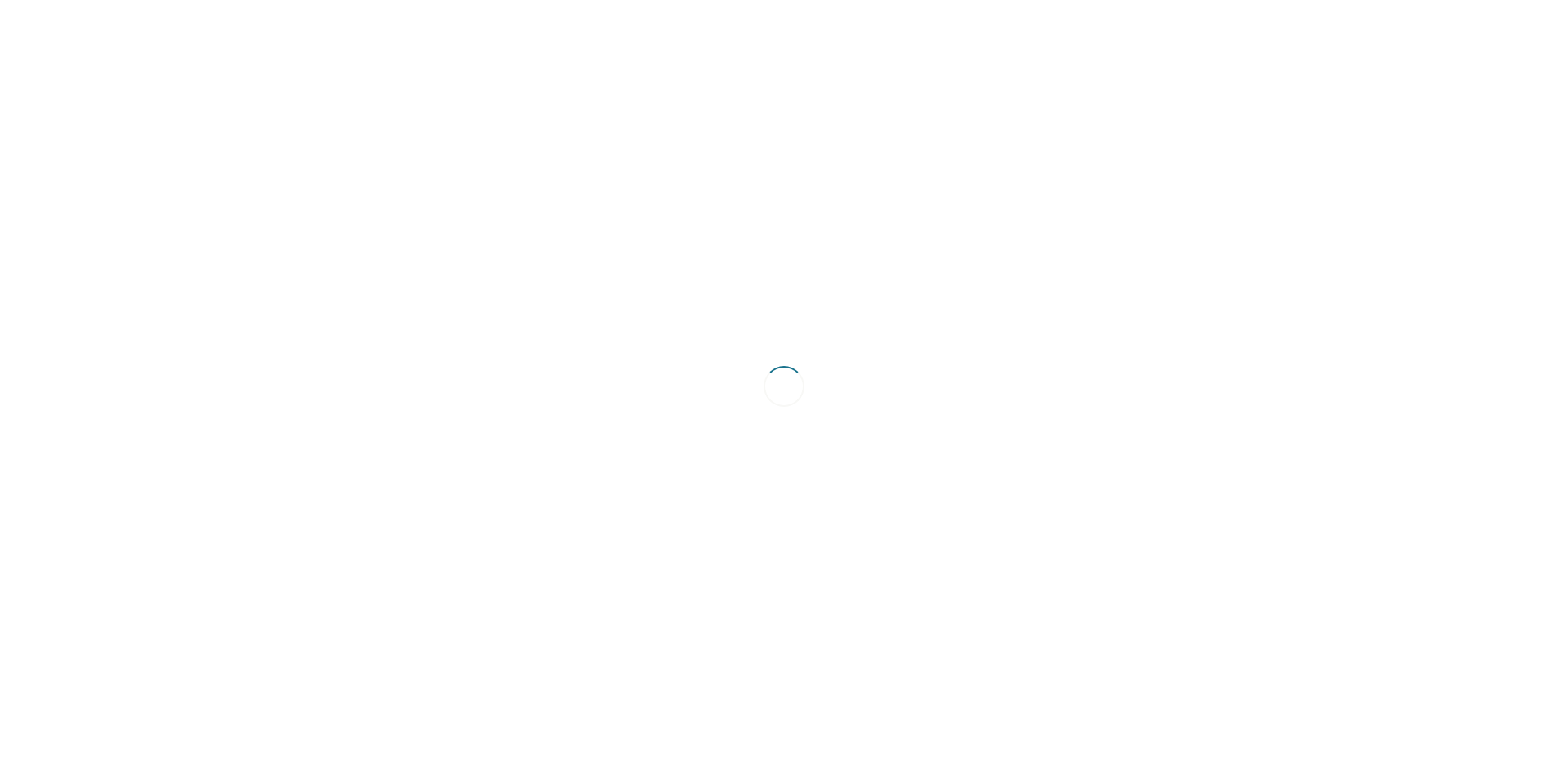 scroll, scrollTop: 0, scrollLeft: 0, axis: both 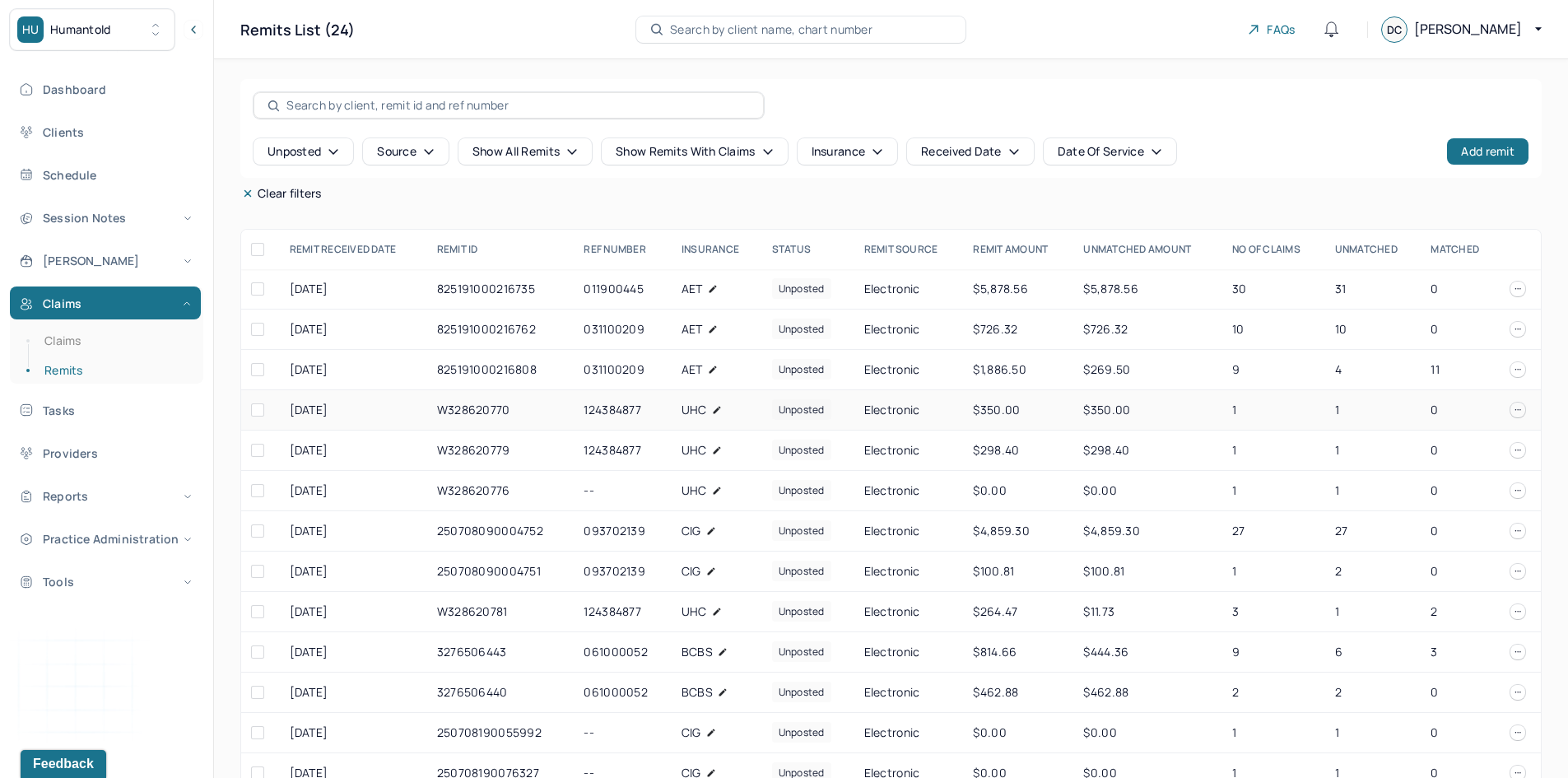 click on "UHC" at bounding box center [694, 410] 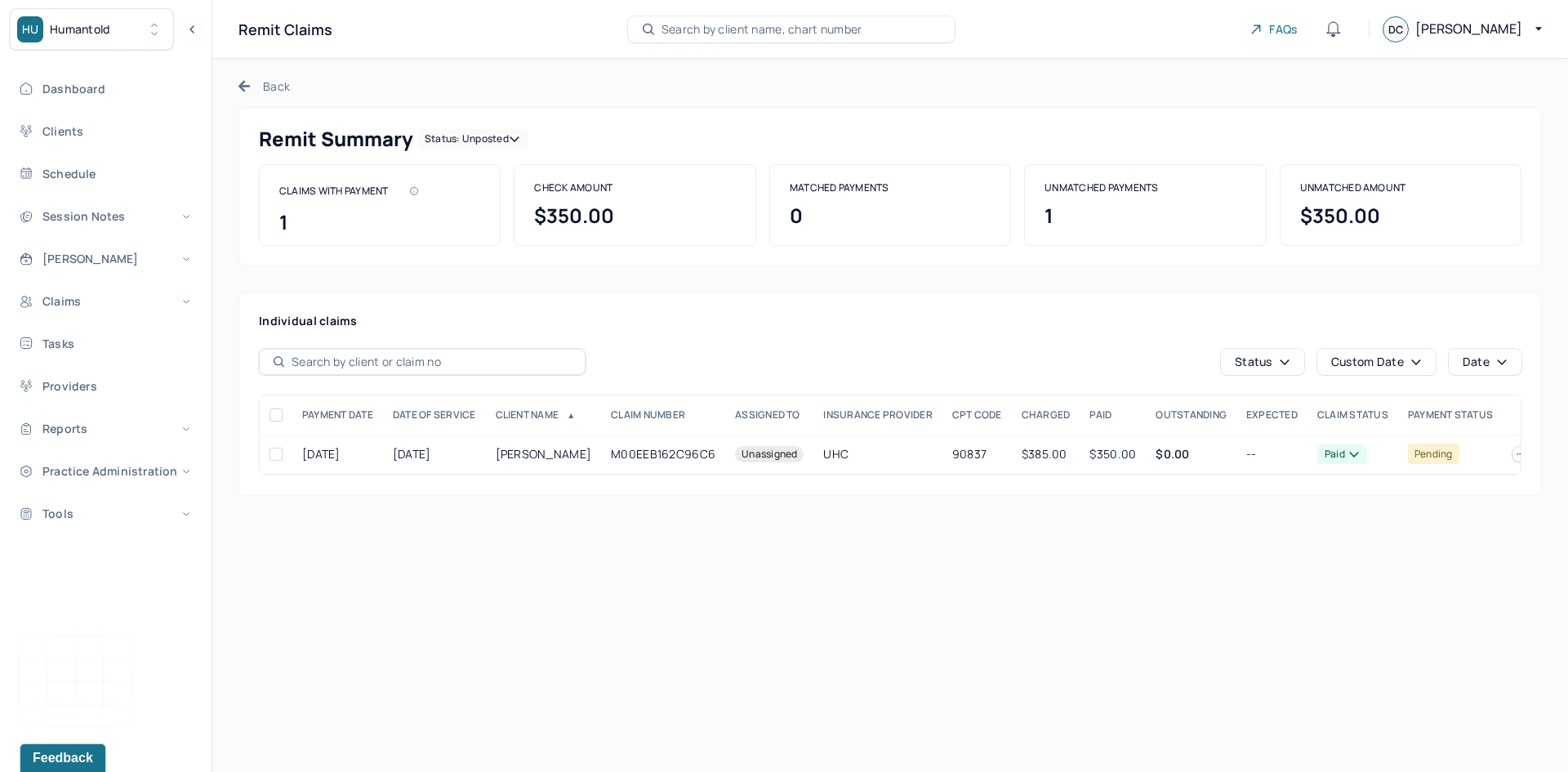 click 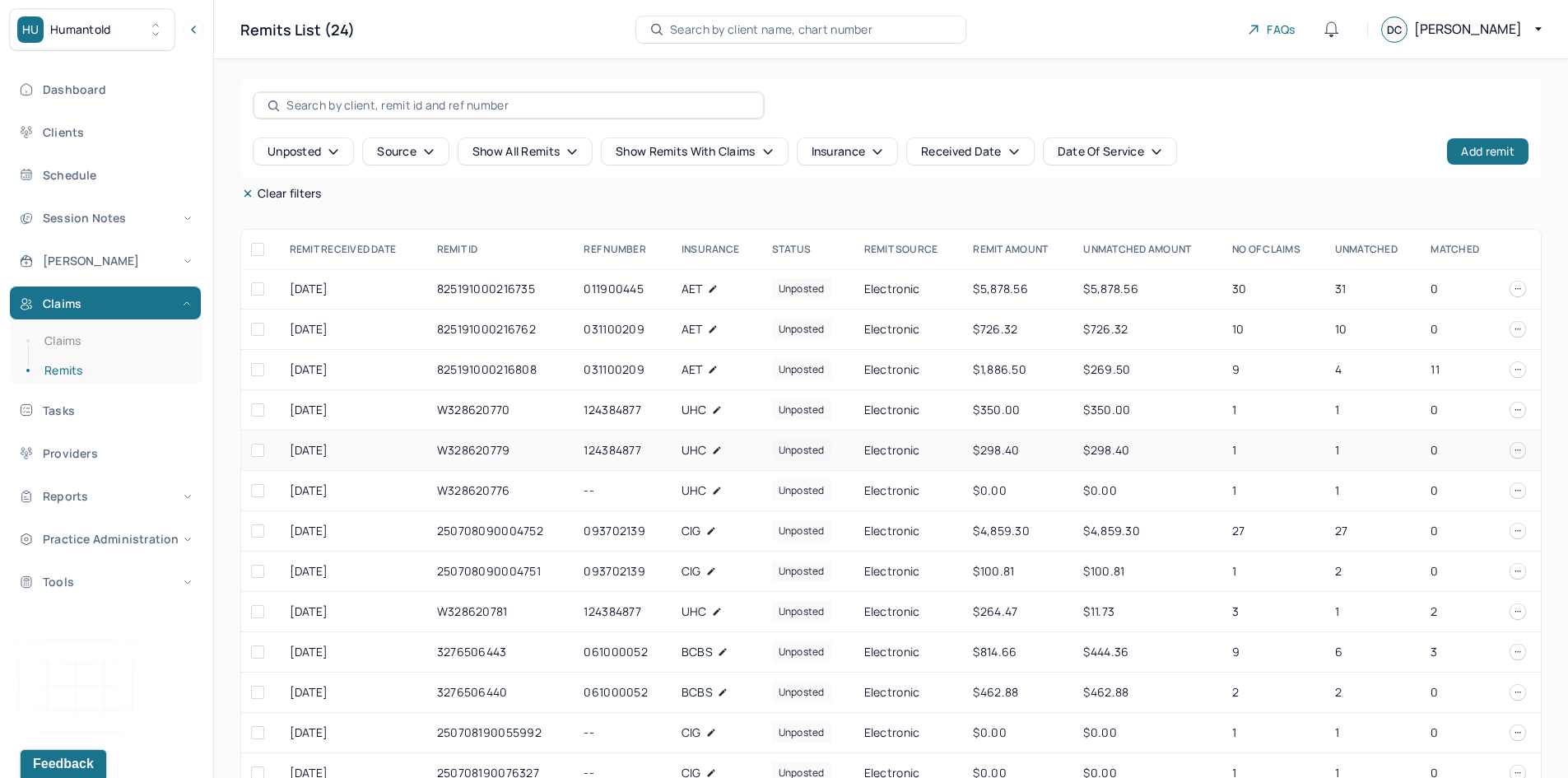 click on "124384877" at bounding box center [622, 450] 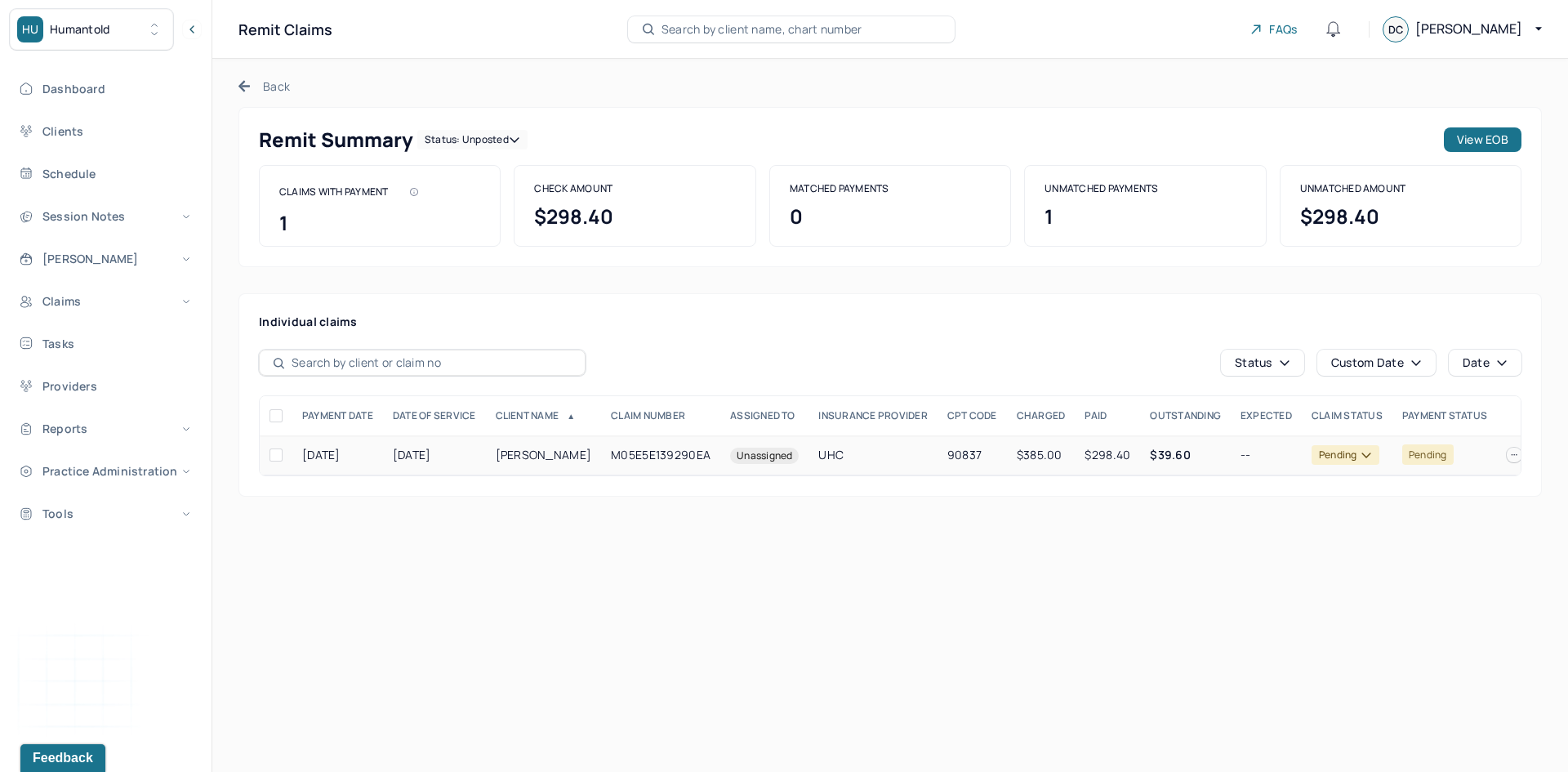 click on "[PERSON_NAME]" at bounding box center [544, 455] 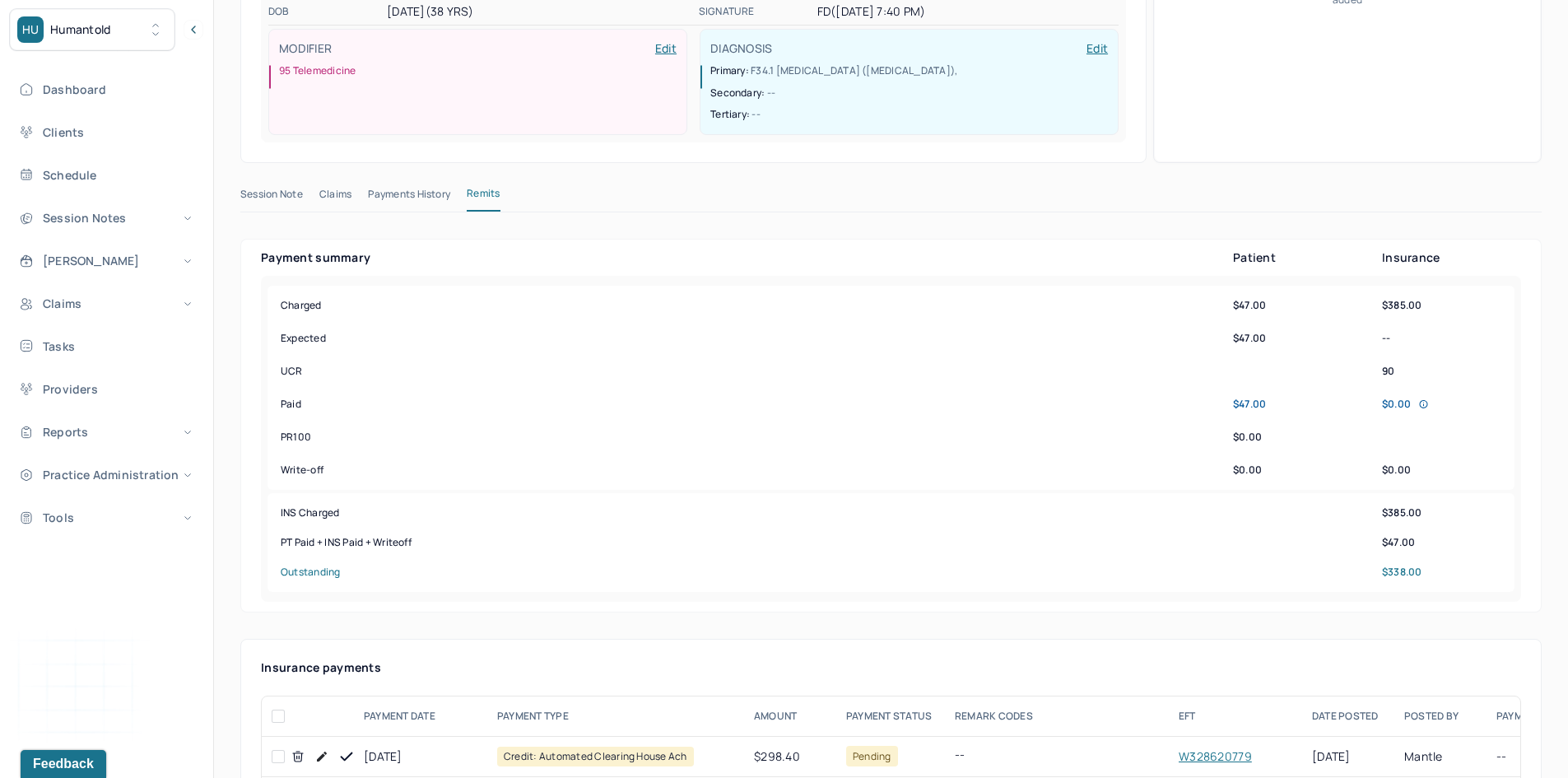 scroll, scrollTop: 659, scrollLeft: 0, axis: vertical 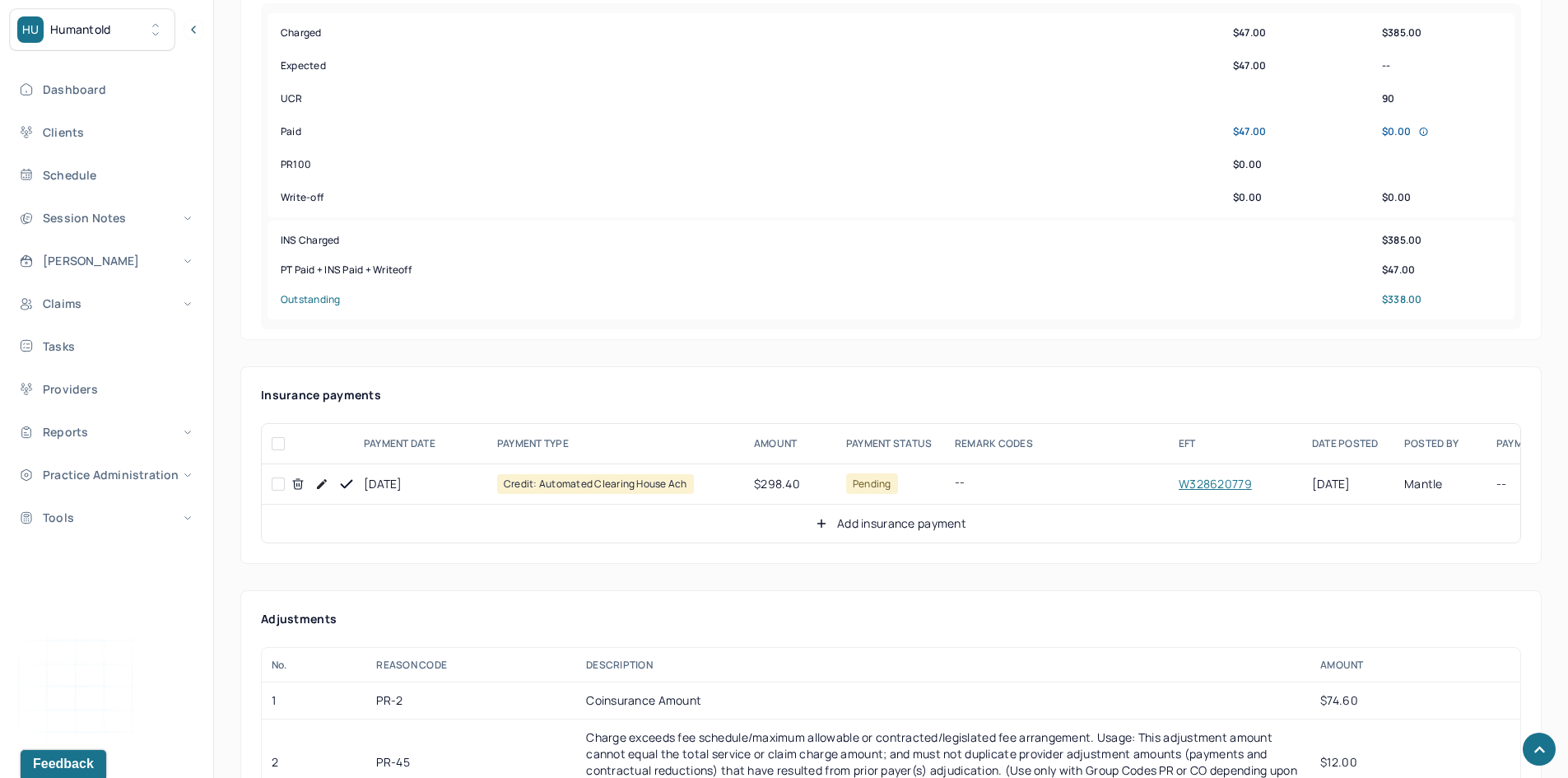 click at bounding box center [278, 484] 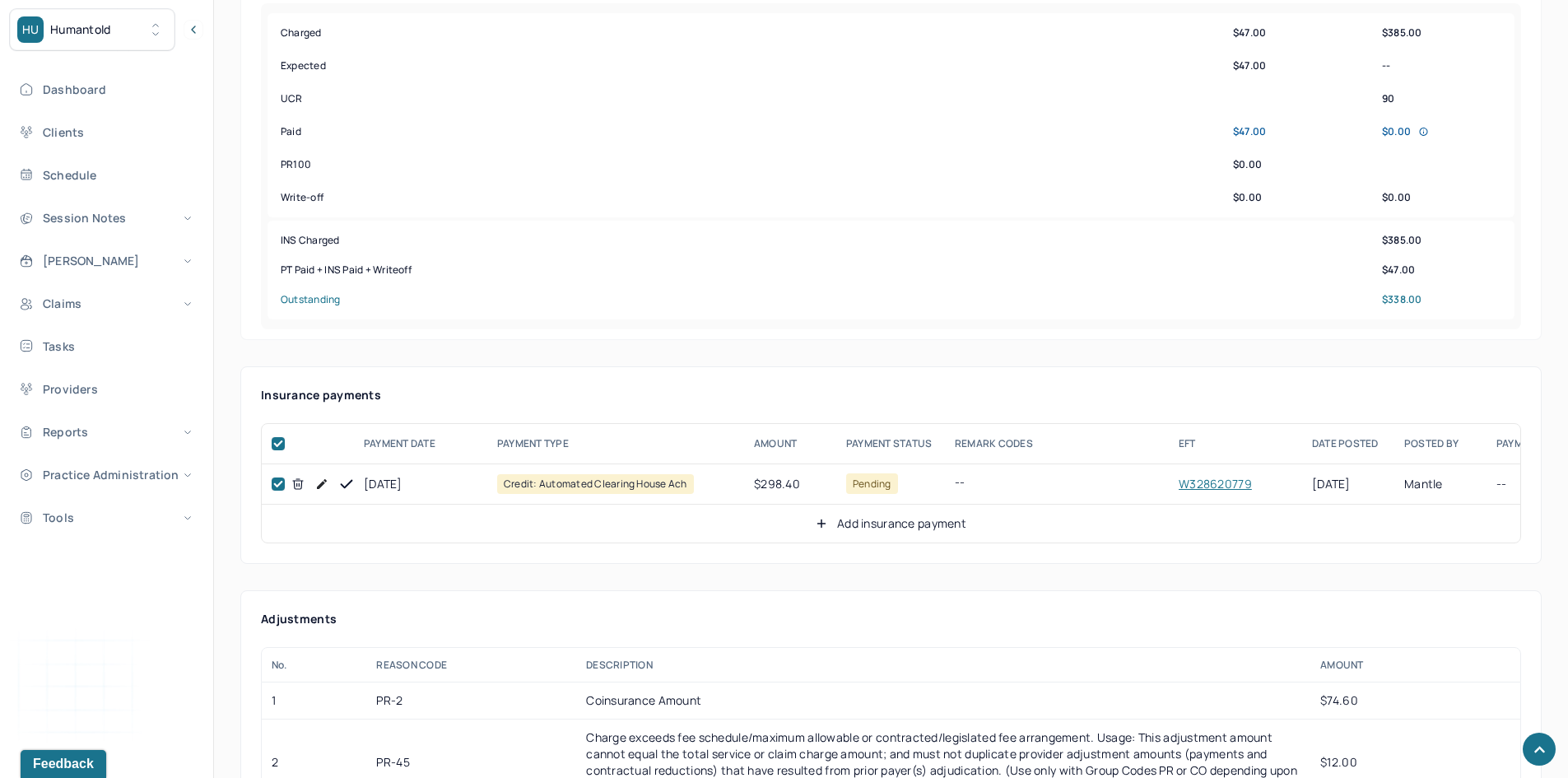 checkbox on "true" 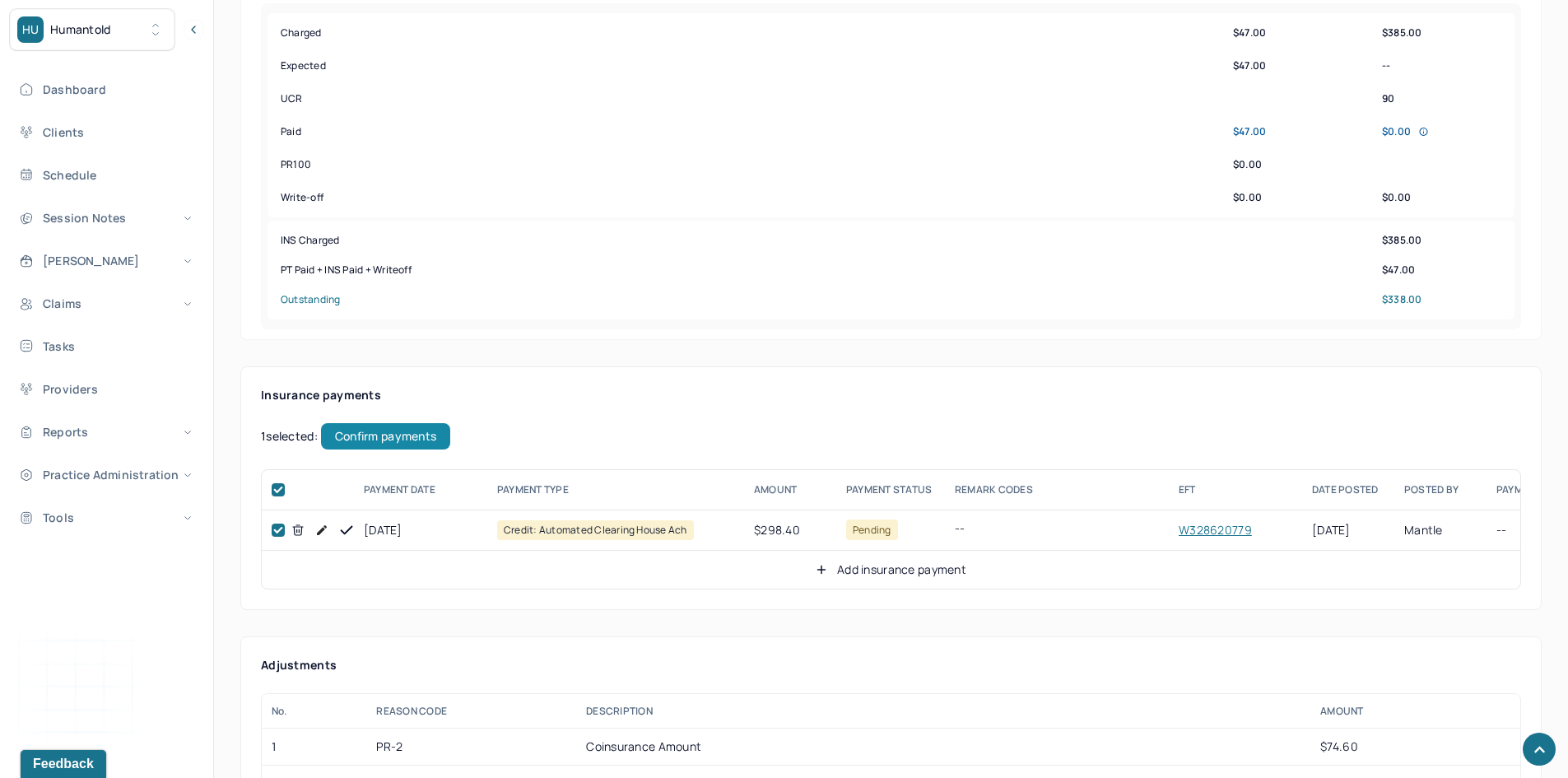 click on "Confirm payments" at bounding box center [385, 436] 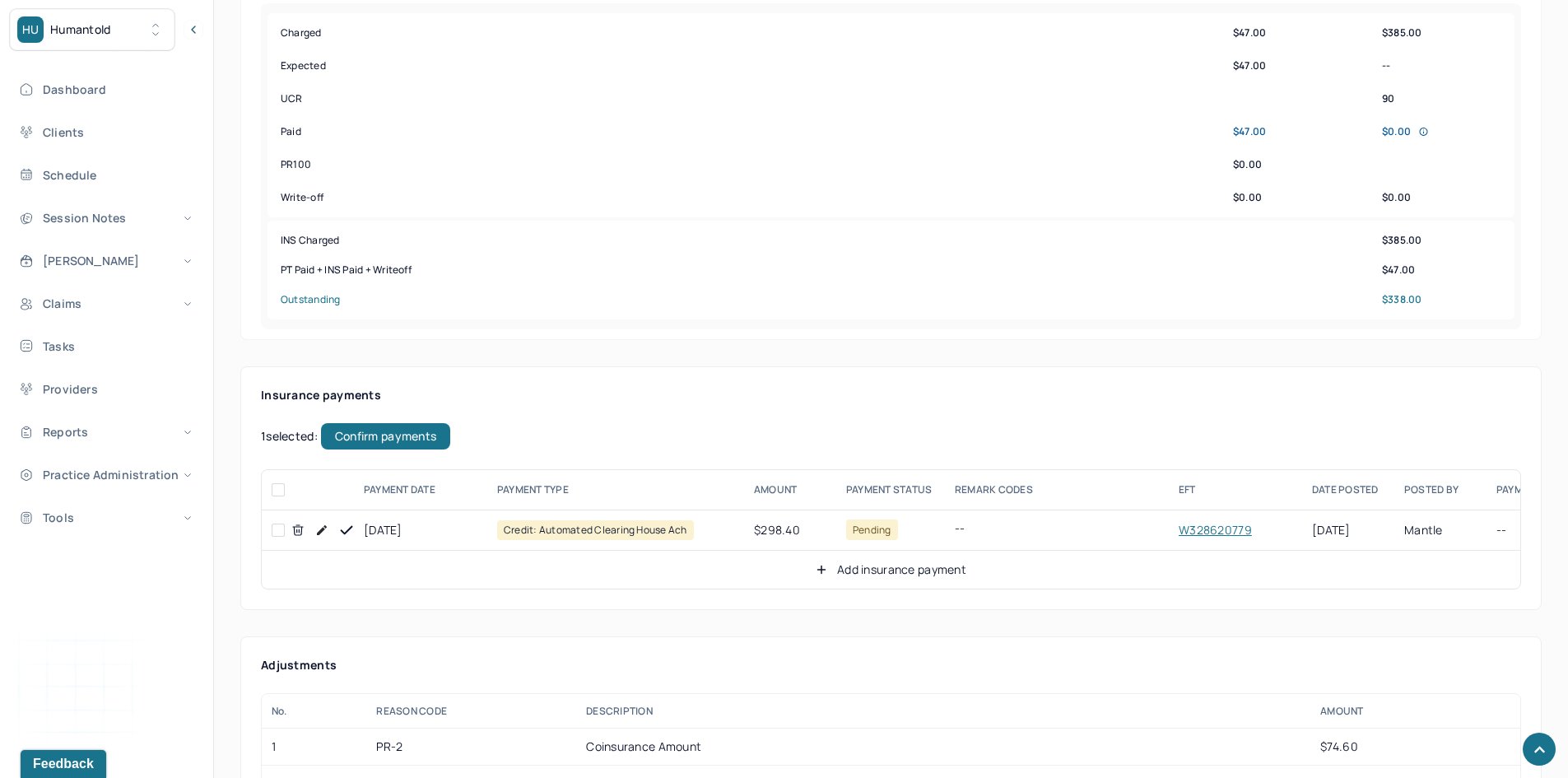 checkbox on "false" 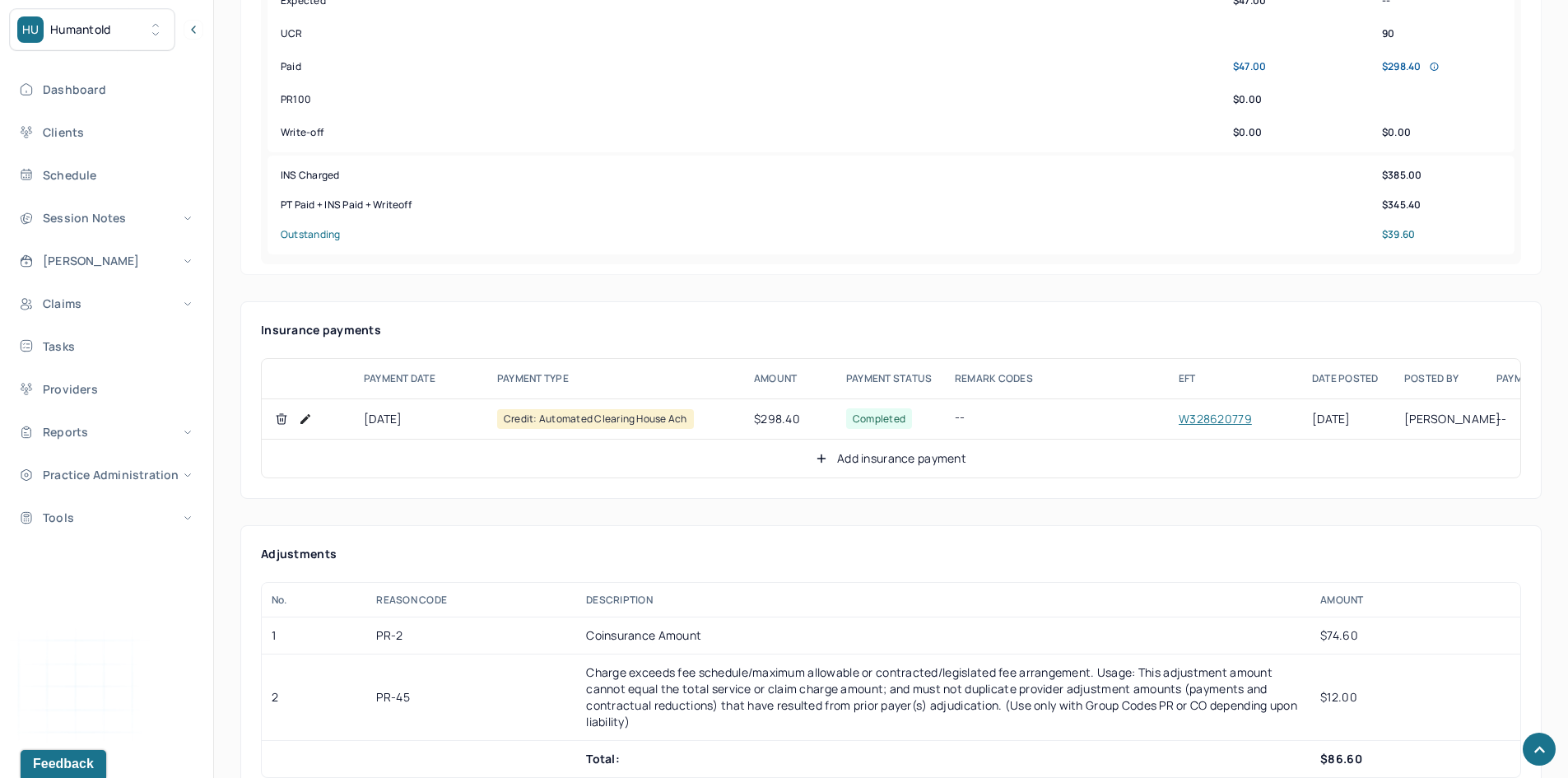 scroll, scrollTop: 823, scrollLeft: 0, axis: vertical 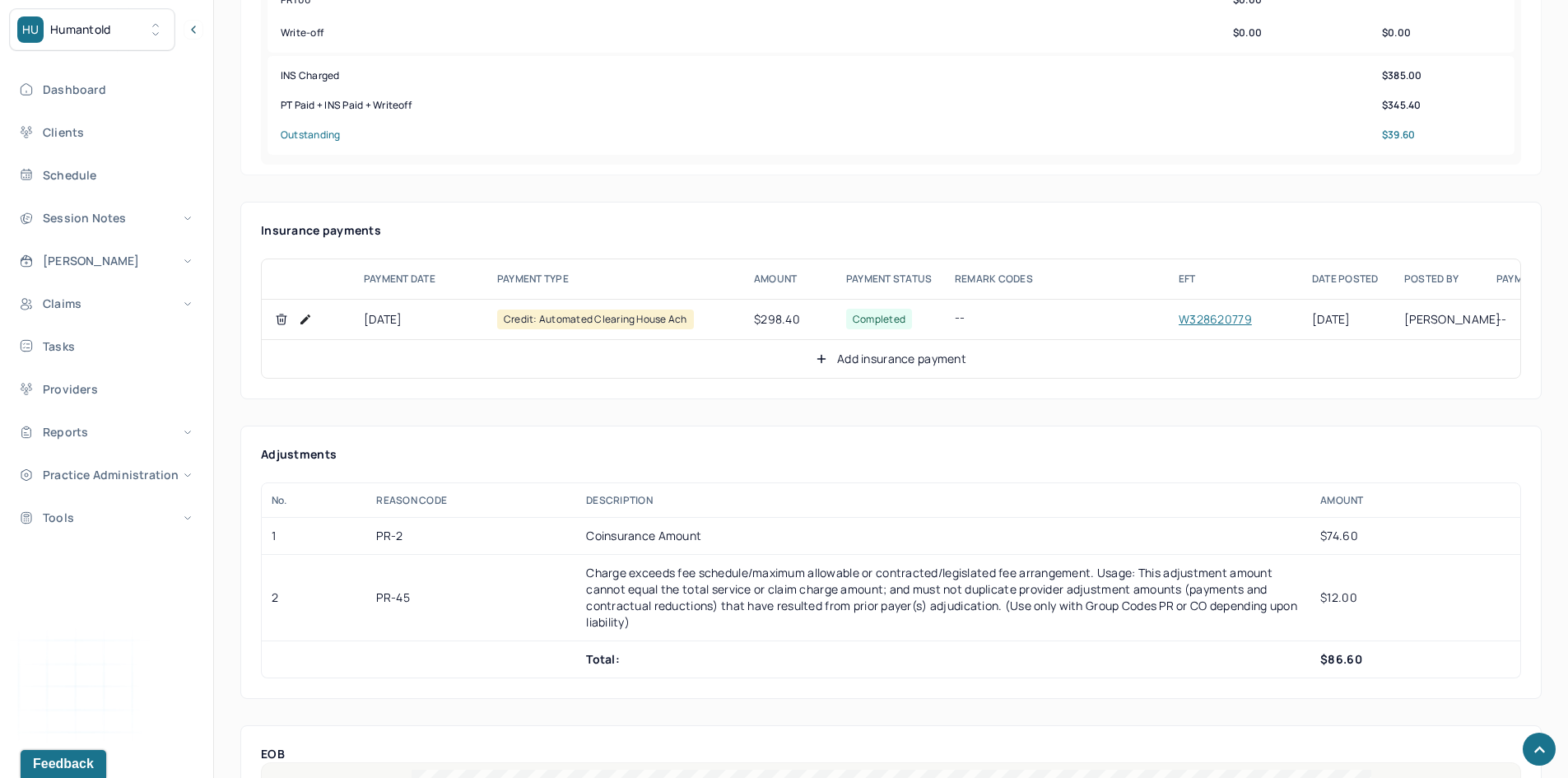 click 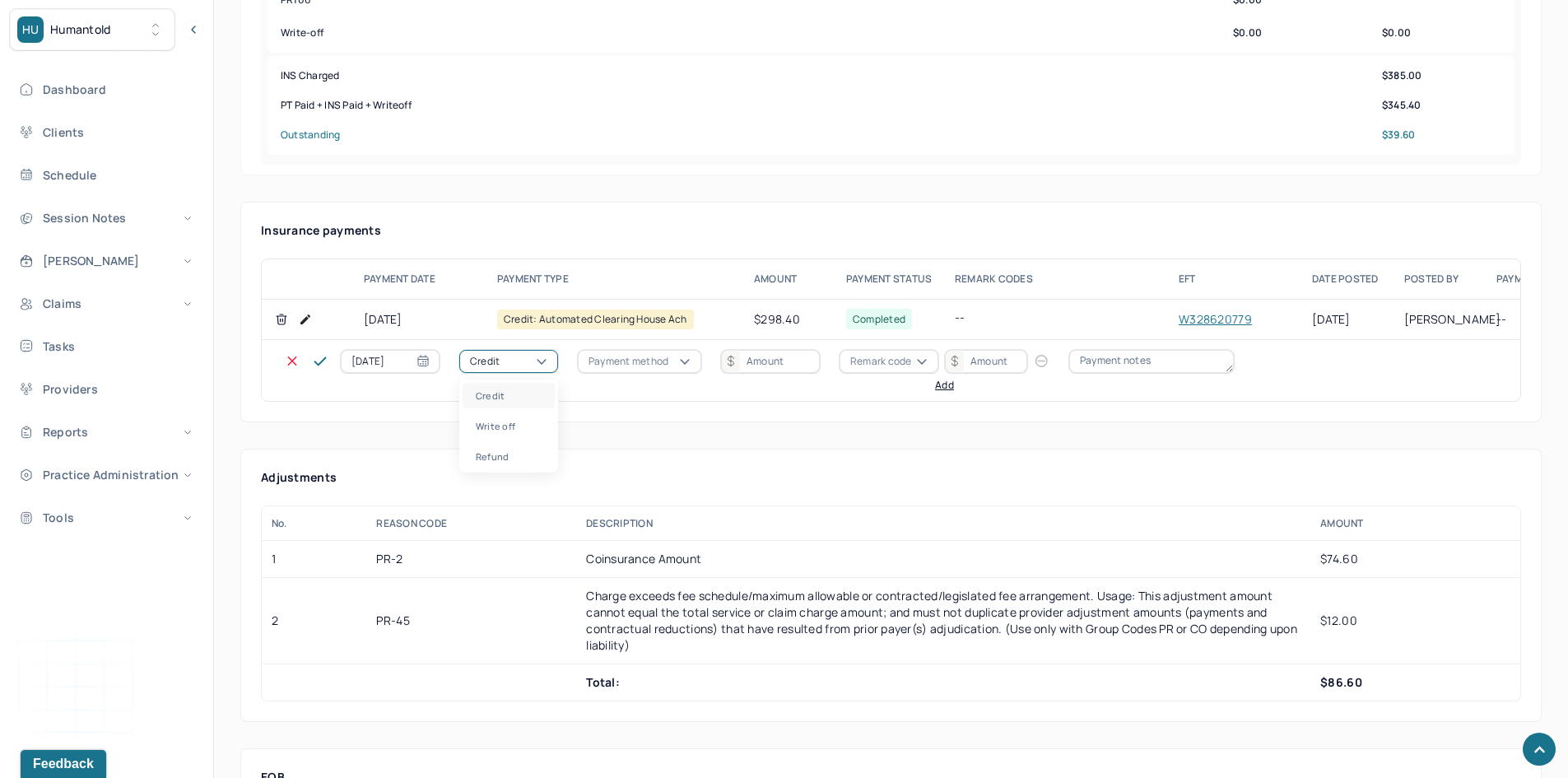 click on "Credit" at bounding box center [485, 361] 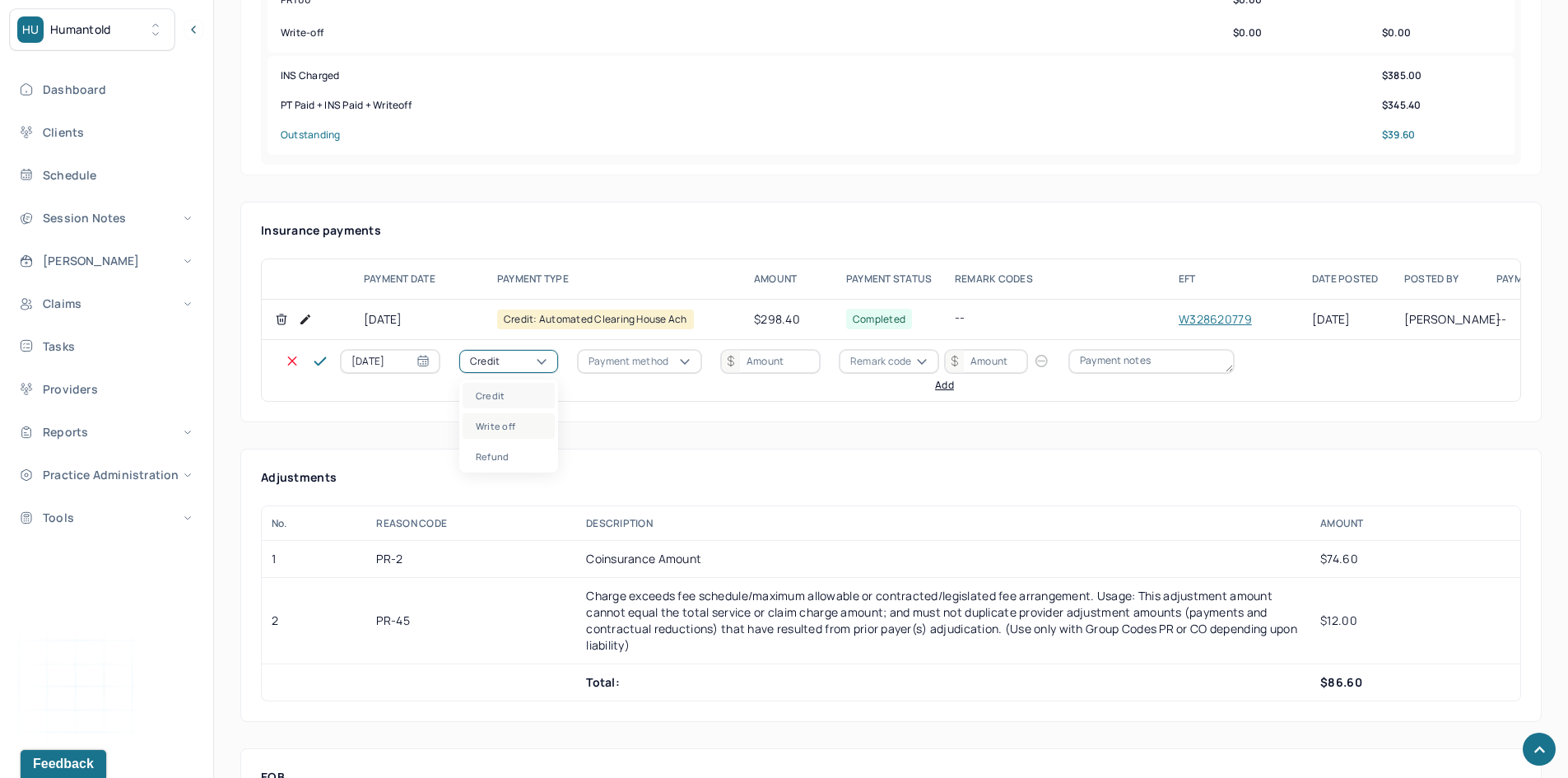 click on "Write off" at bounding box center [509, 426] 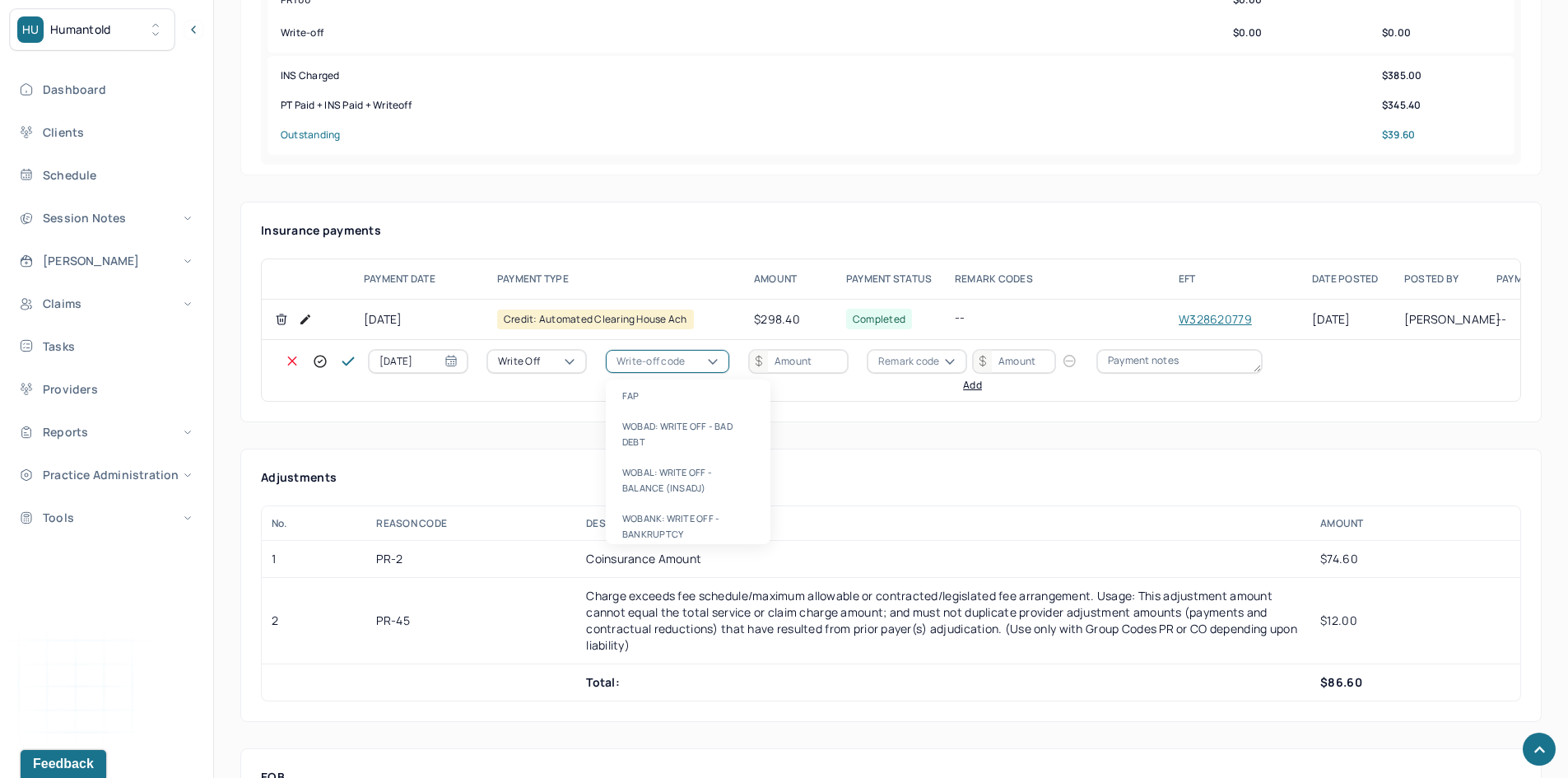 click on "Write-off code" at bounding box center [650, 361] 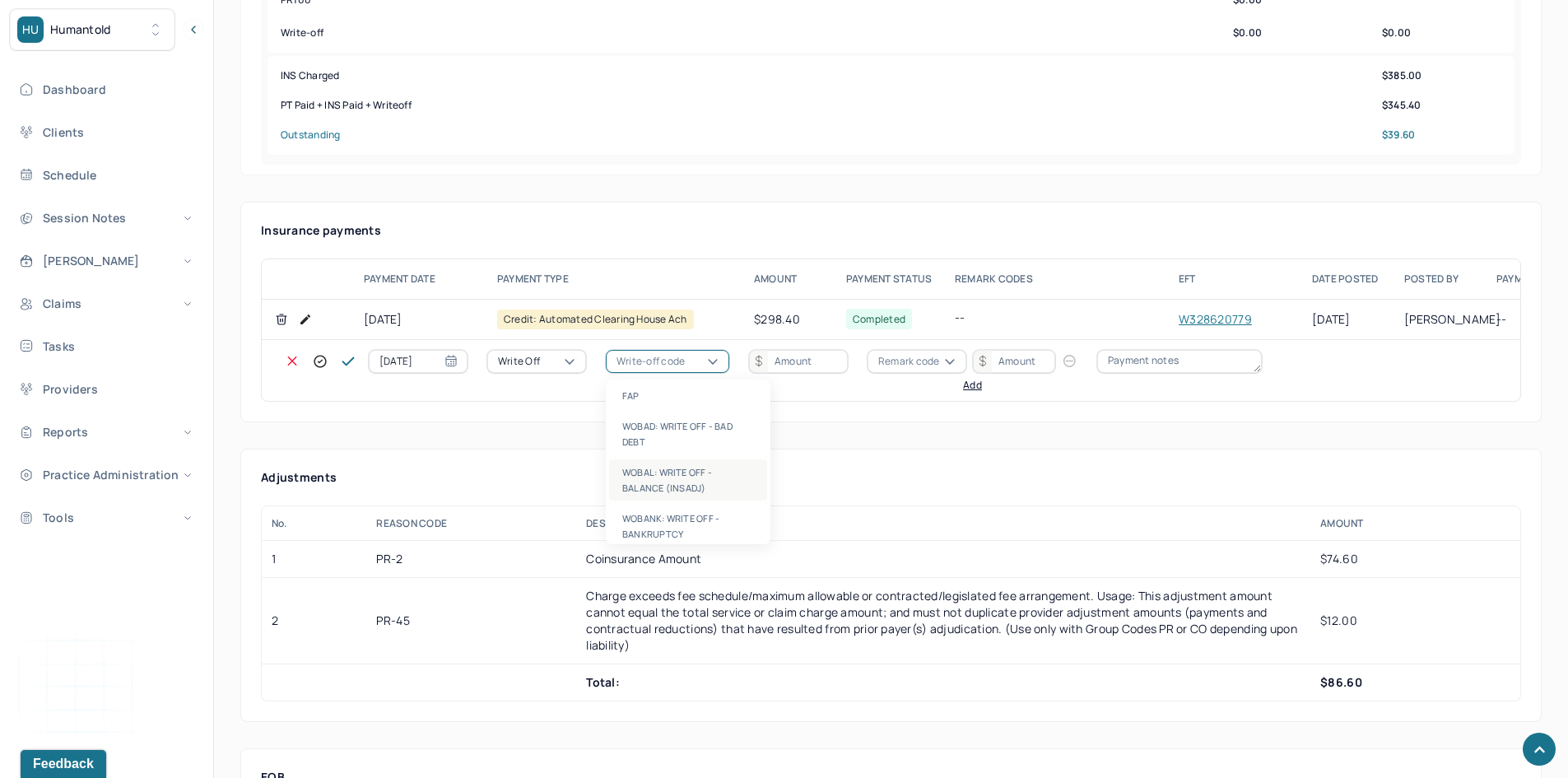click on "WOBAL: WRITE OFF - BALANCE (INSADJ)" at bounding box center [688, 480] 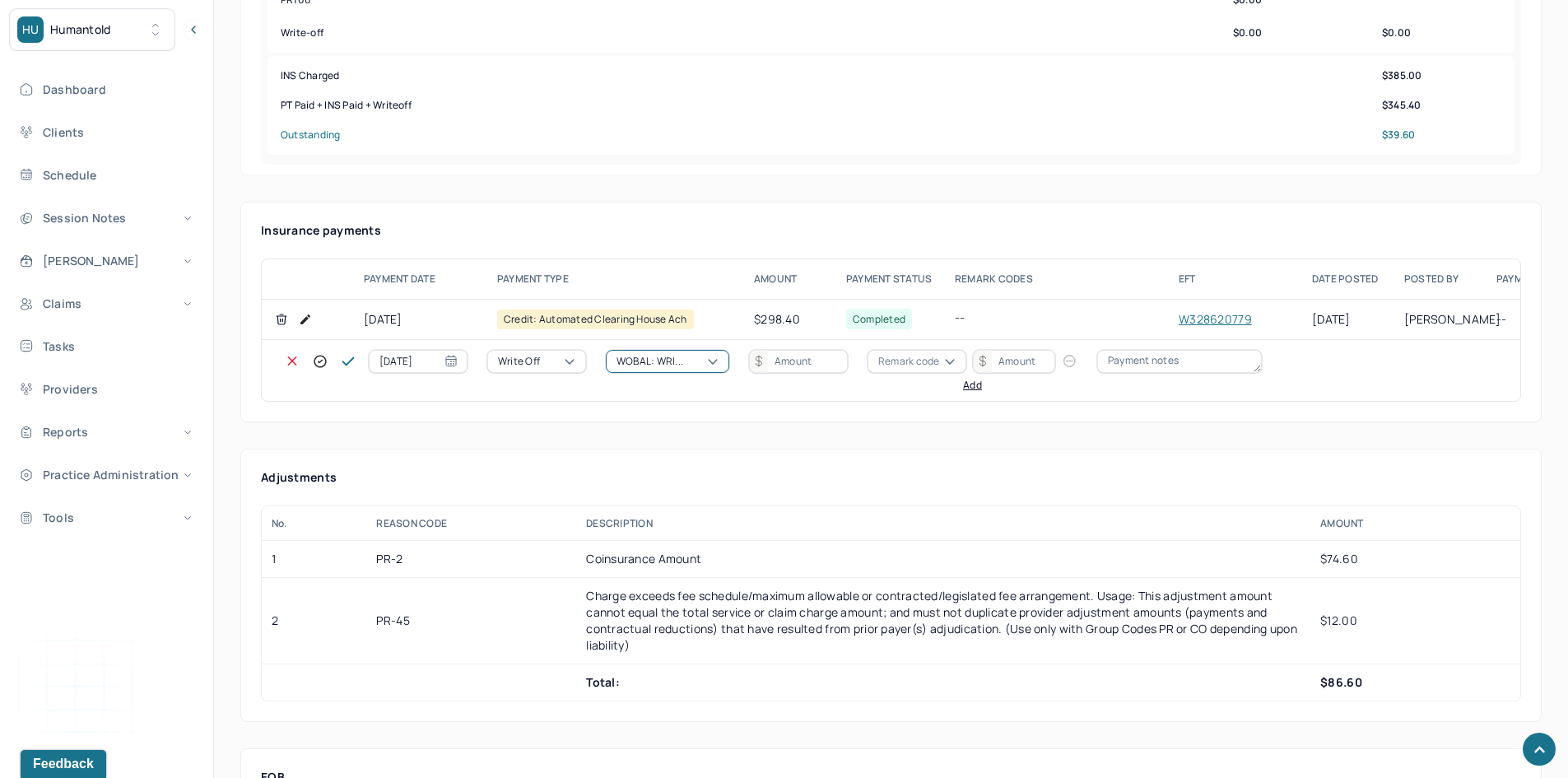 click at bounding box center (798, 361) 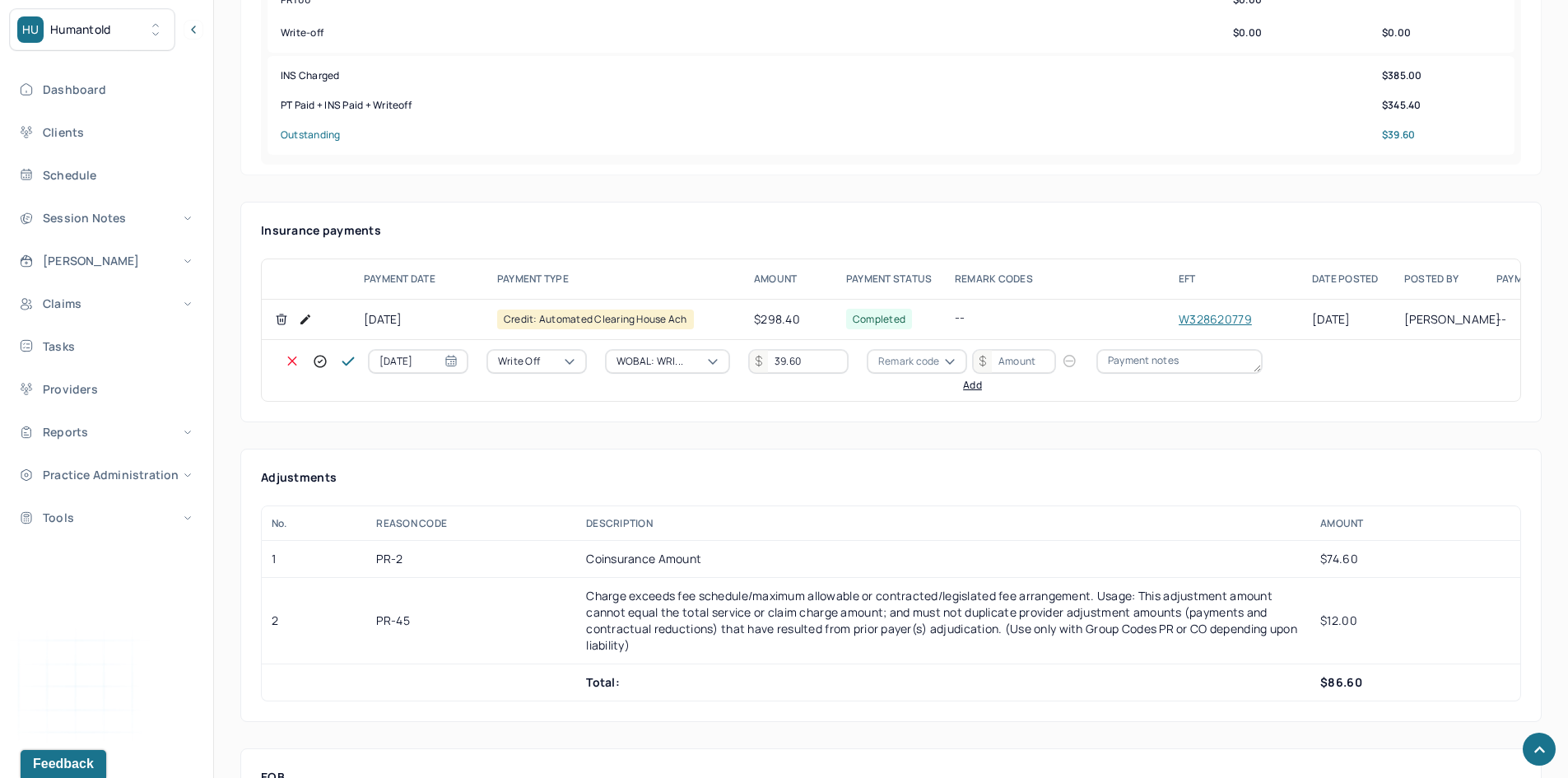 type on "39.60" 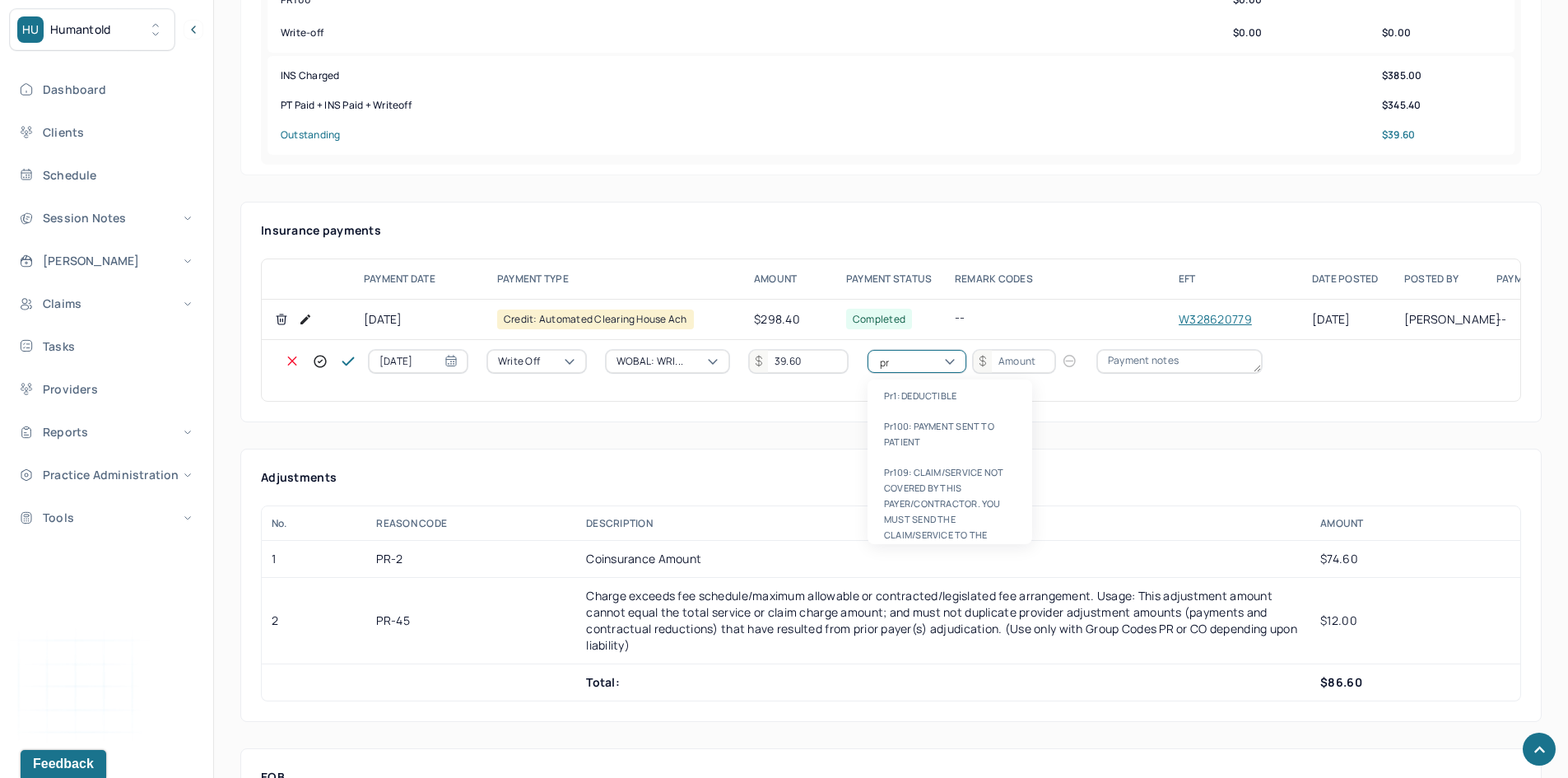type on "pr2" 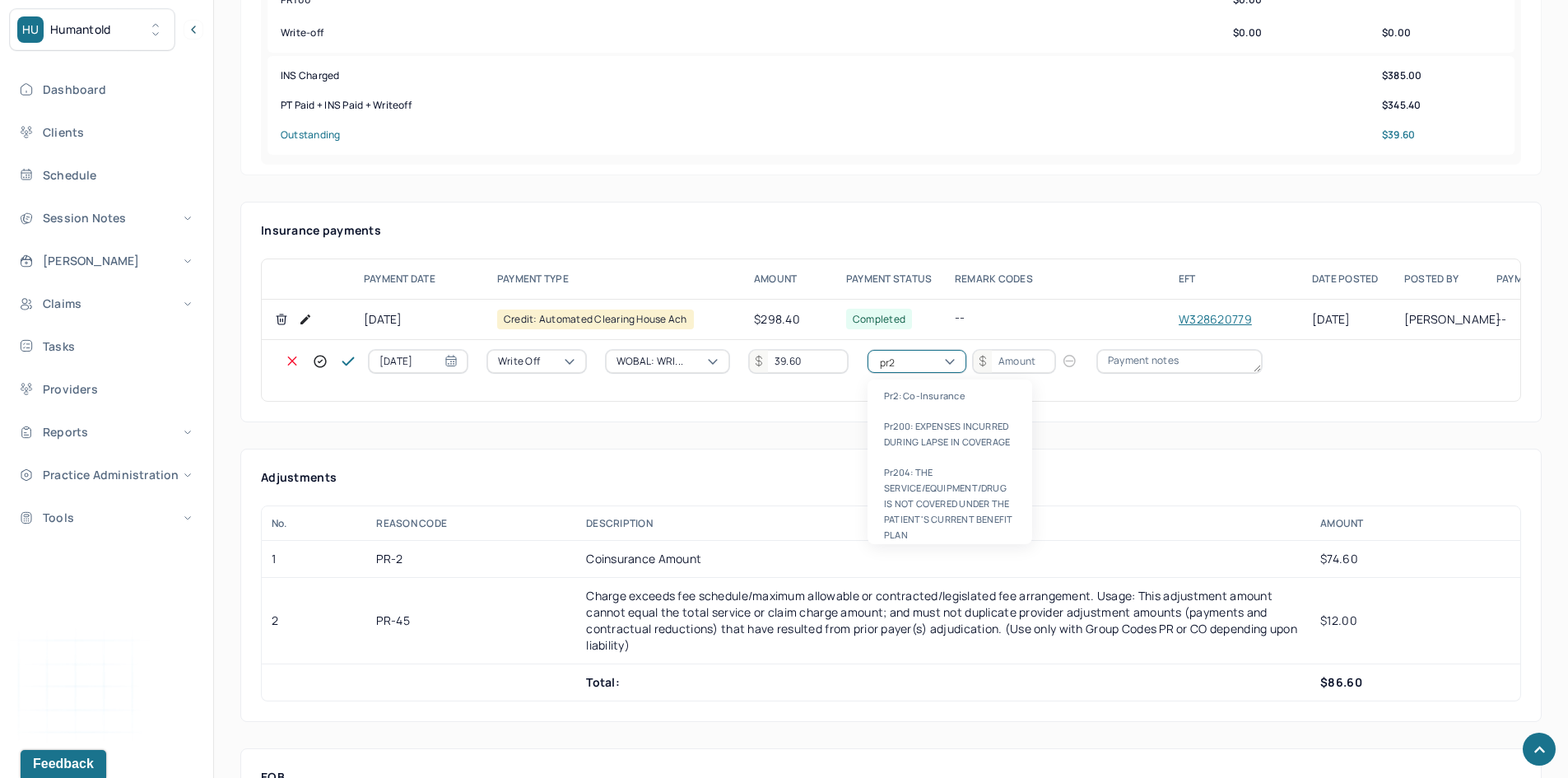 type 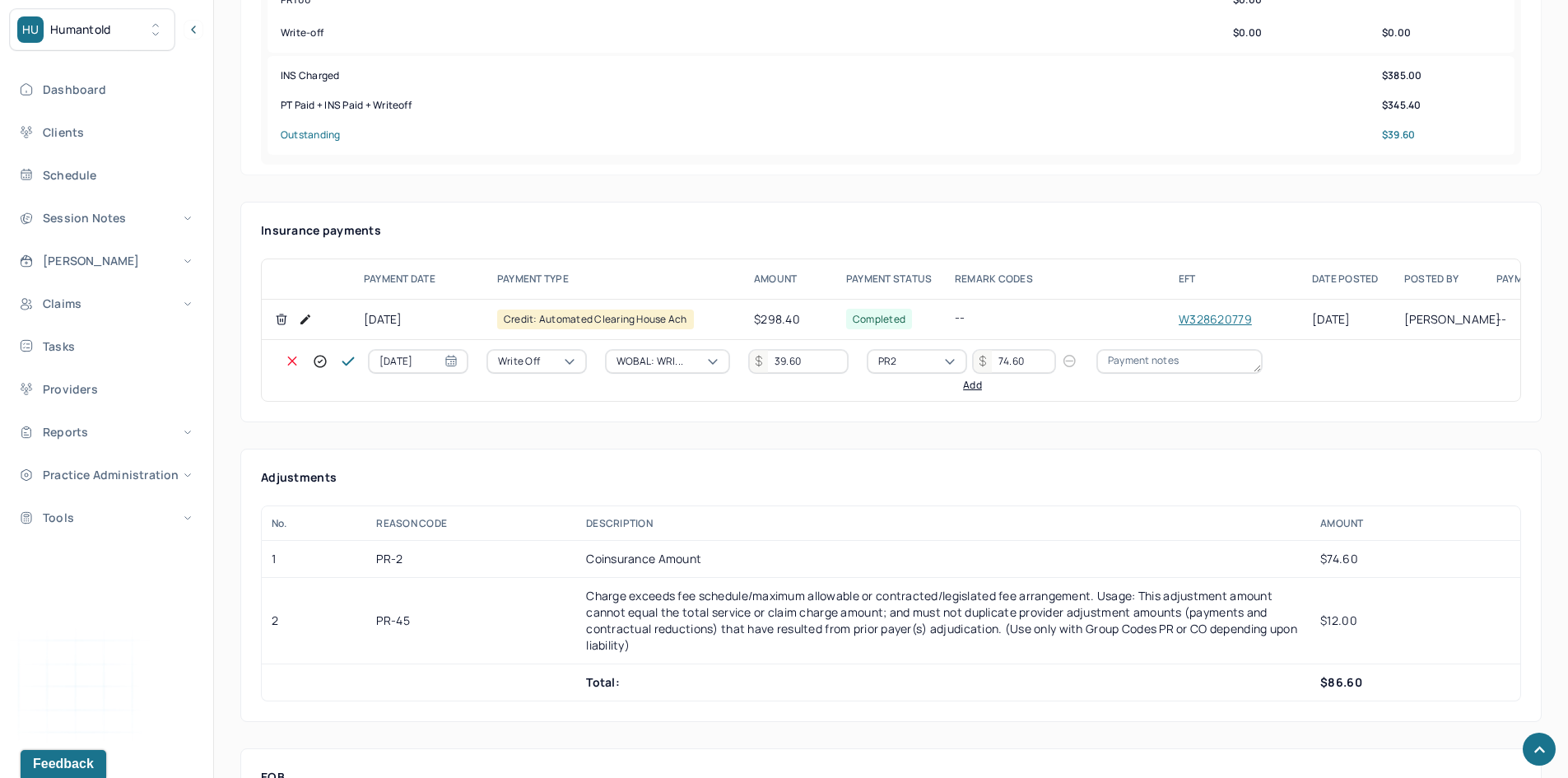 type on "74.60" 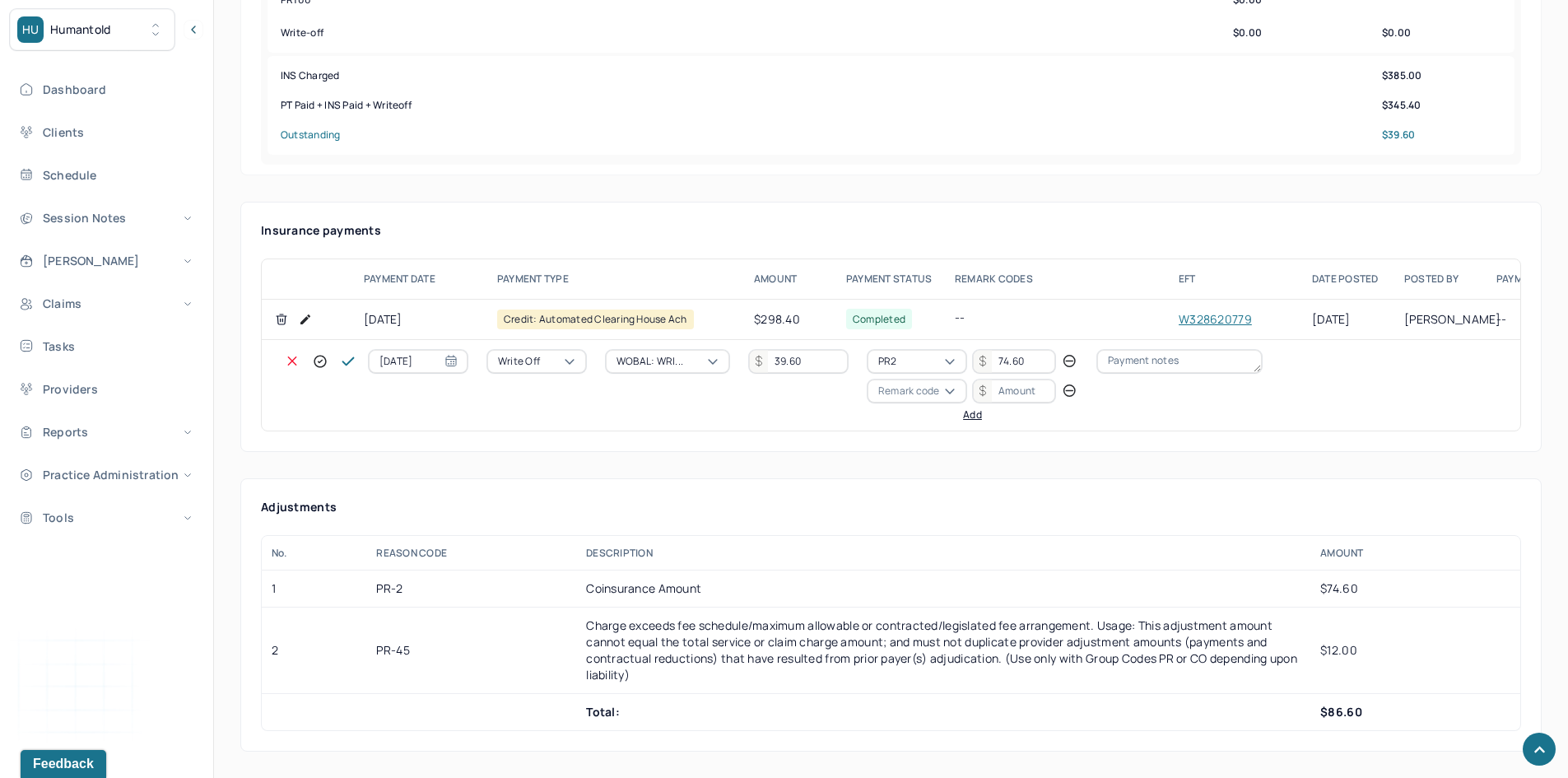click on "Remark code" at bounding box center (917, 391) 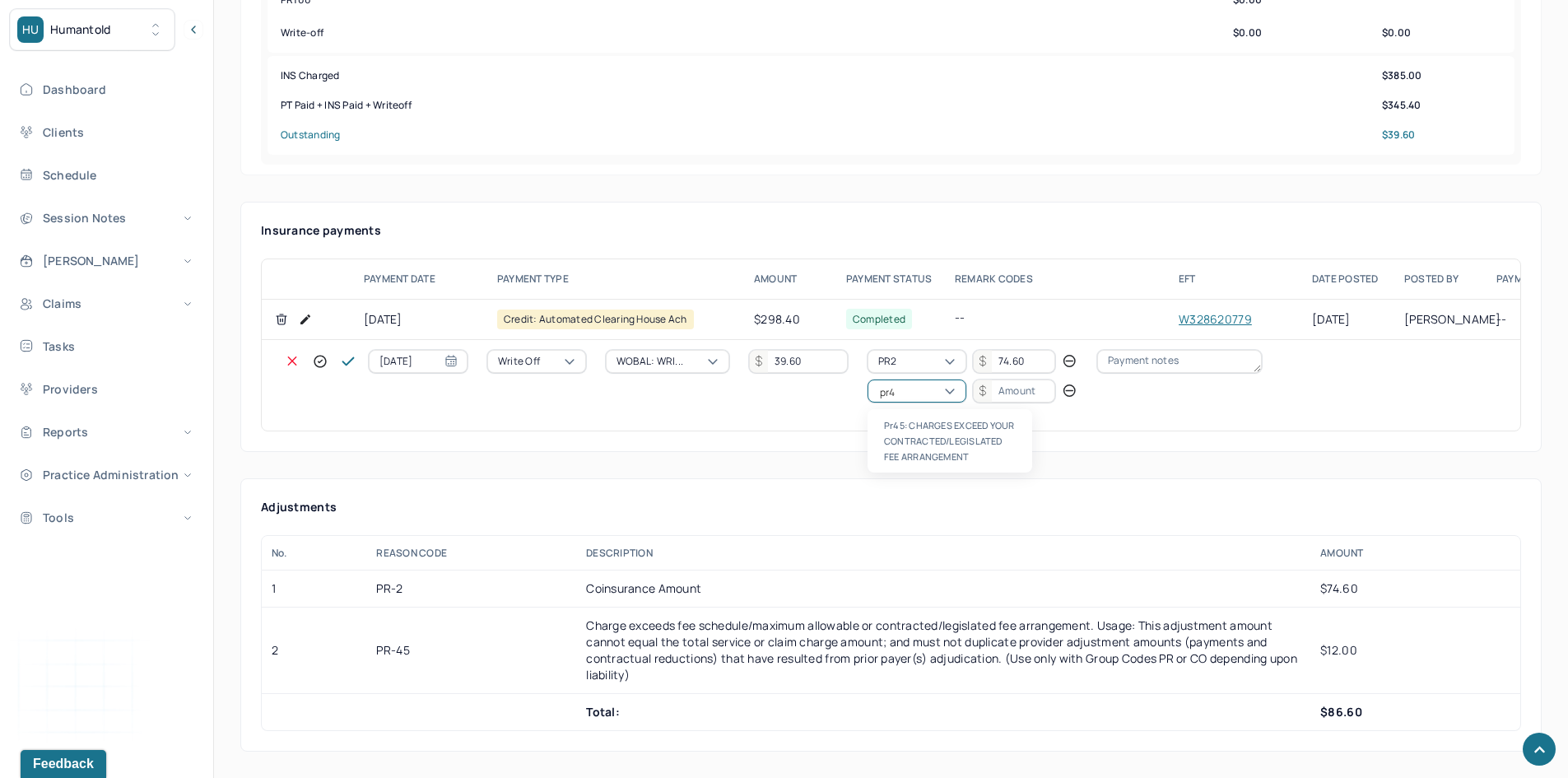 scroll, scrollTop: 0, scrollLeft: 0, axis: both 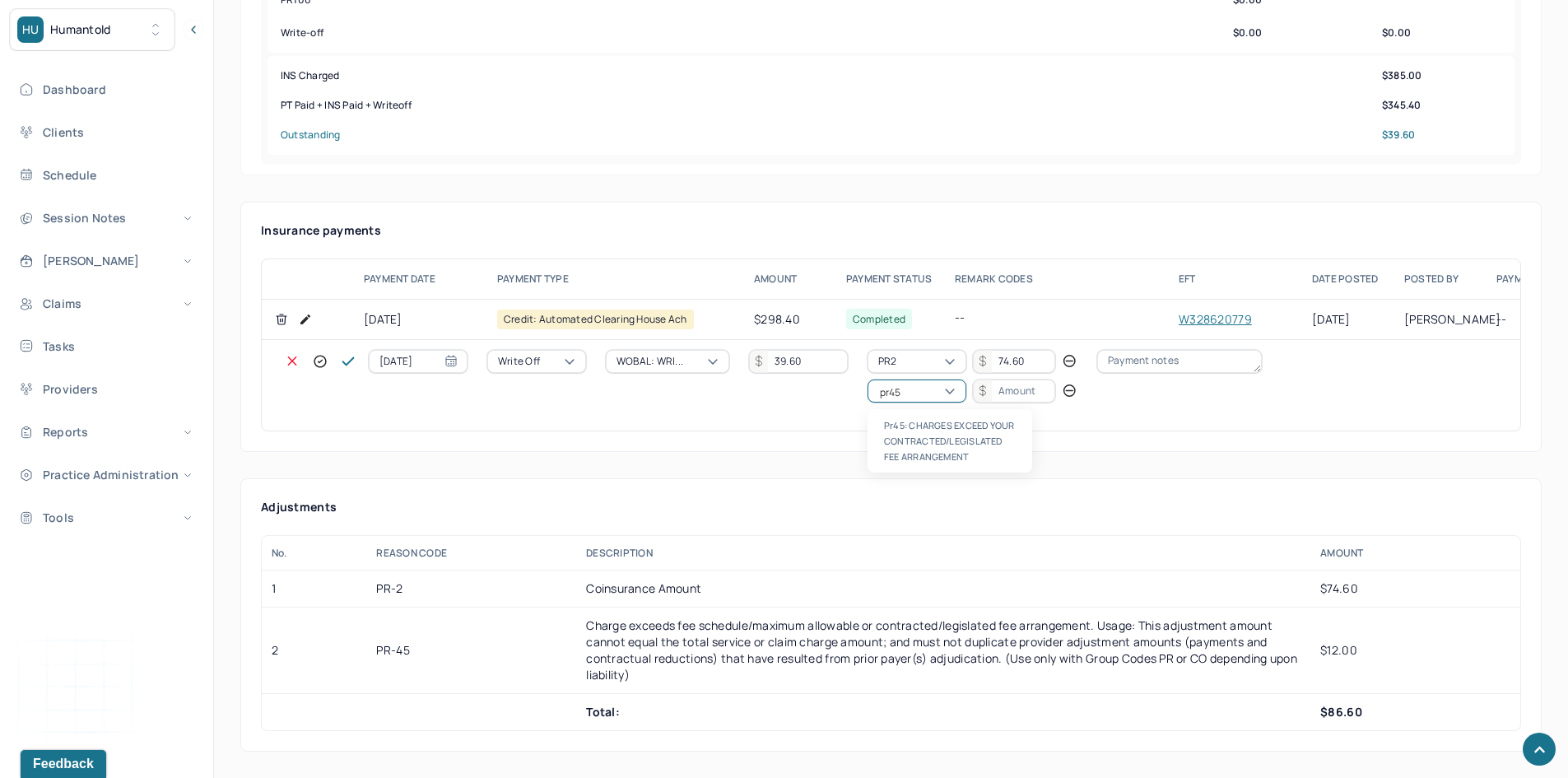 type 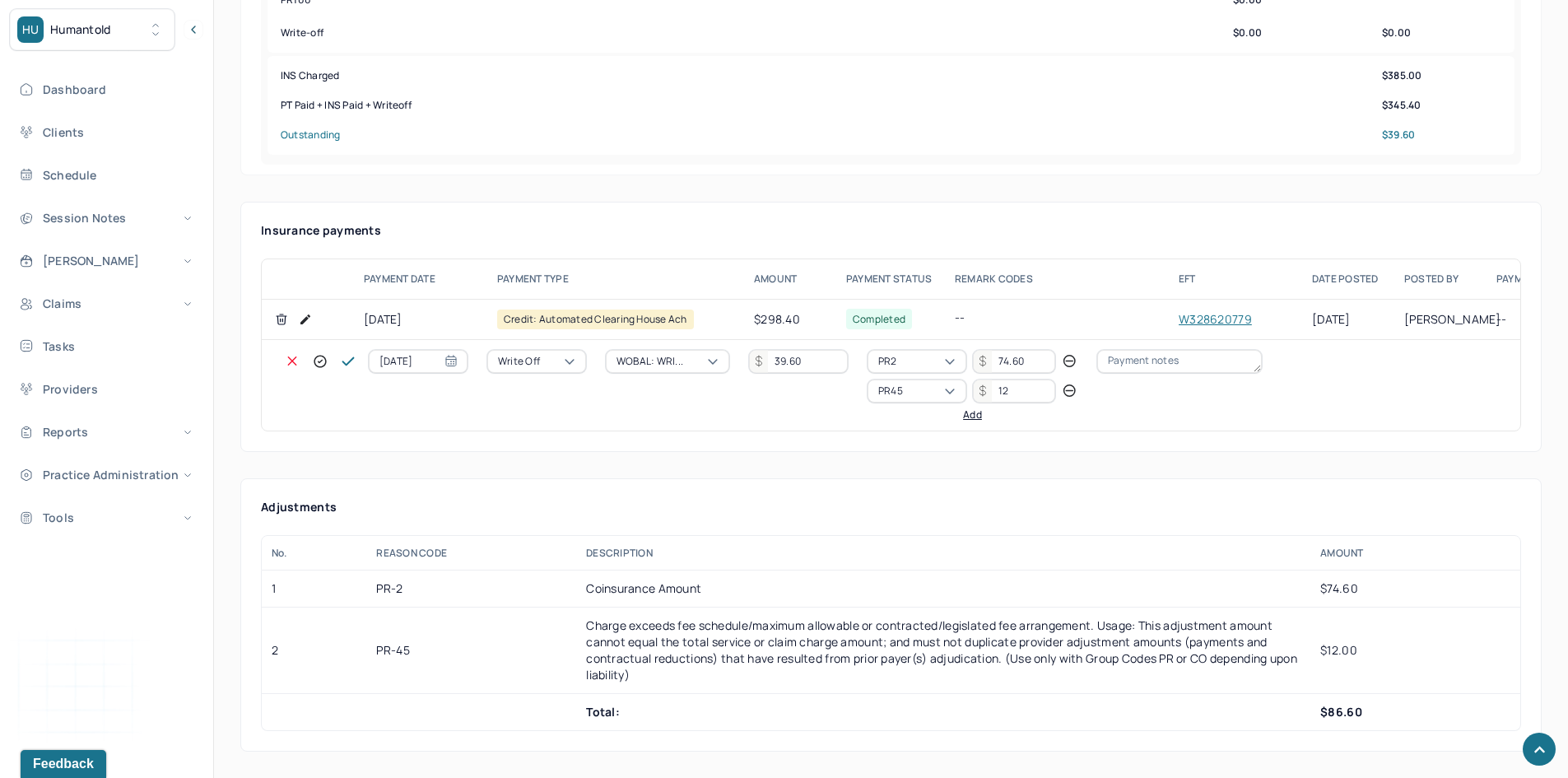 type on "12" 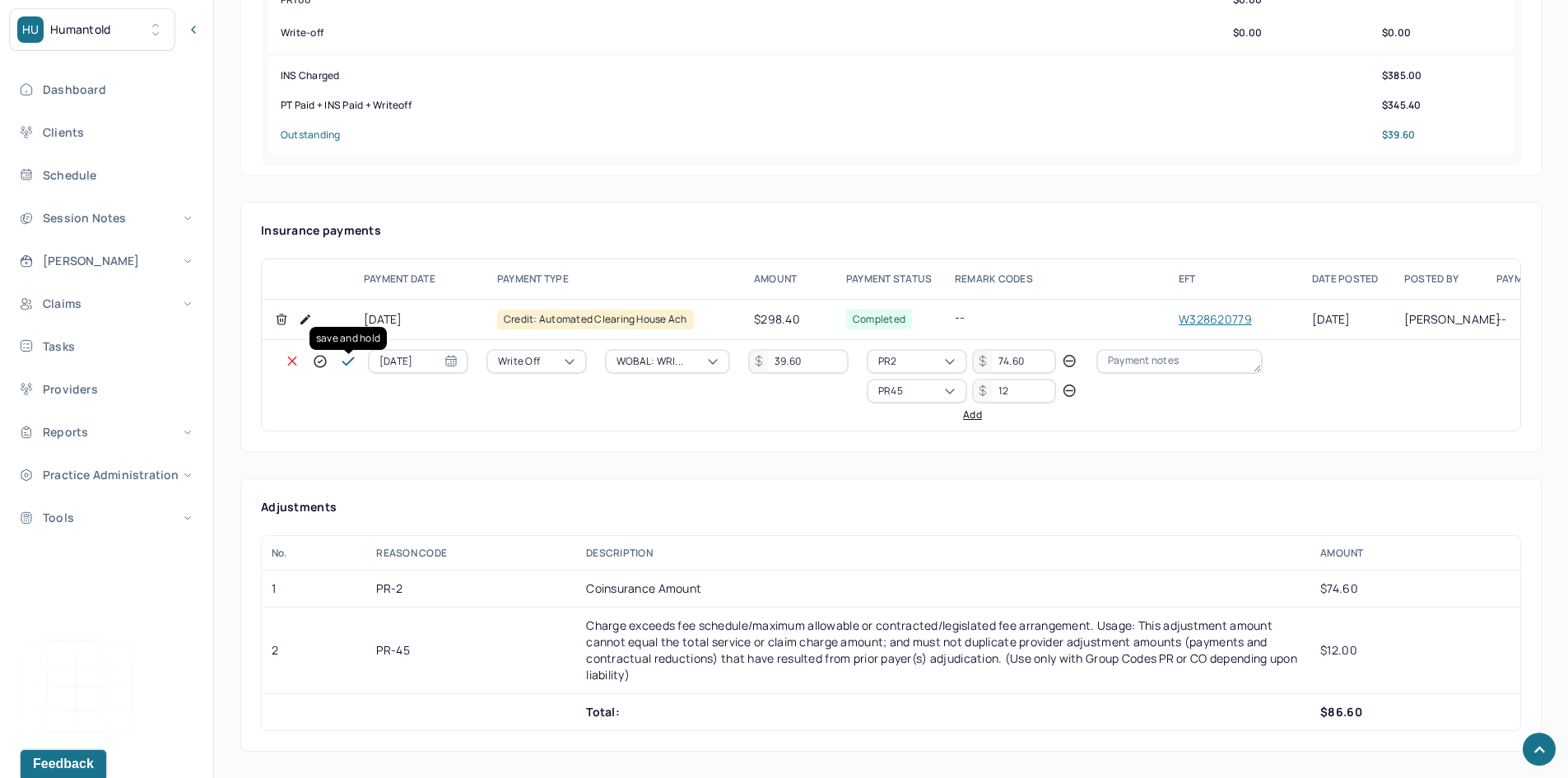 click 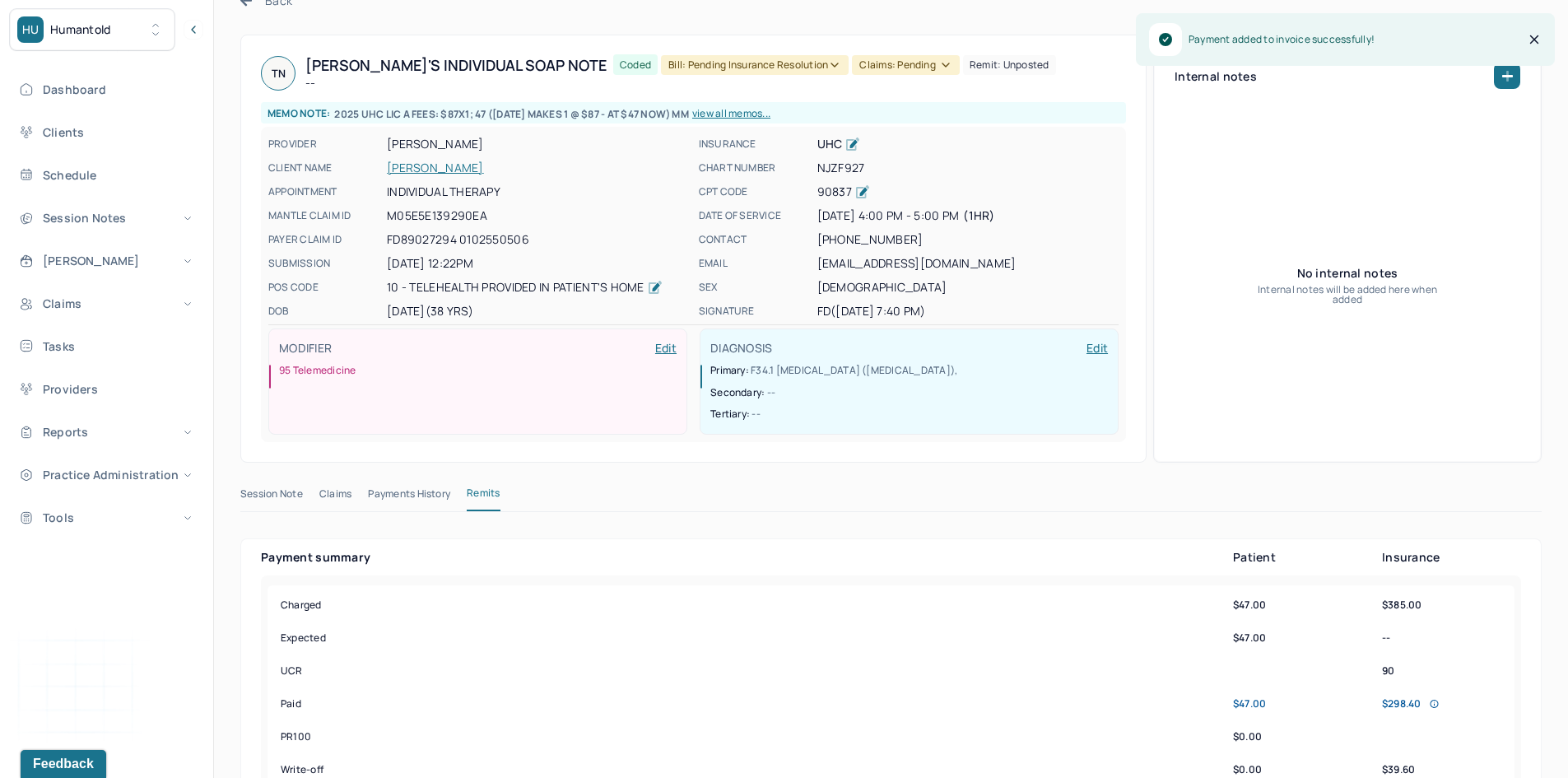 scroll, scrollTop: 0, scrollLeft: 0, axis: both 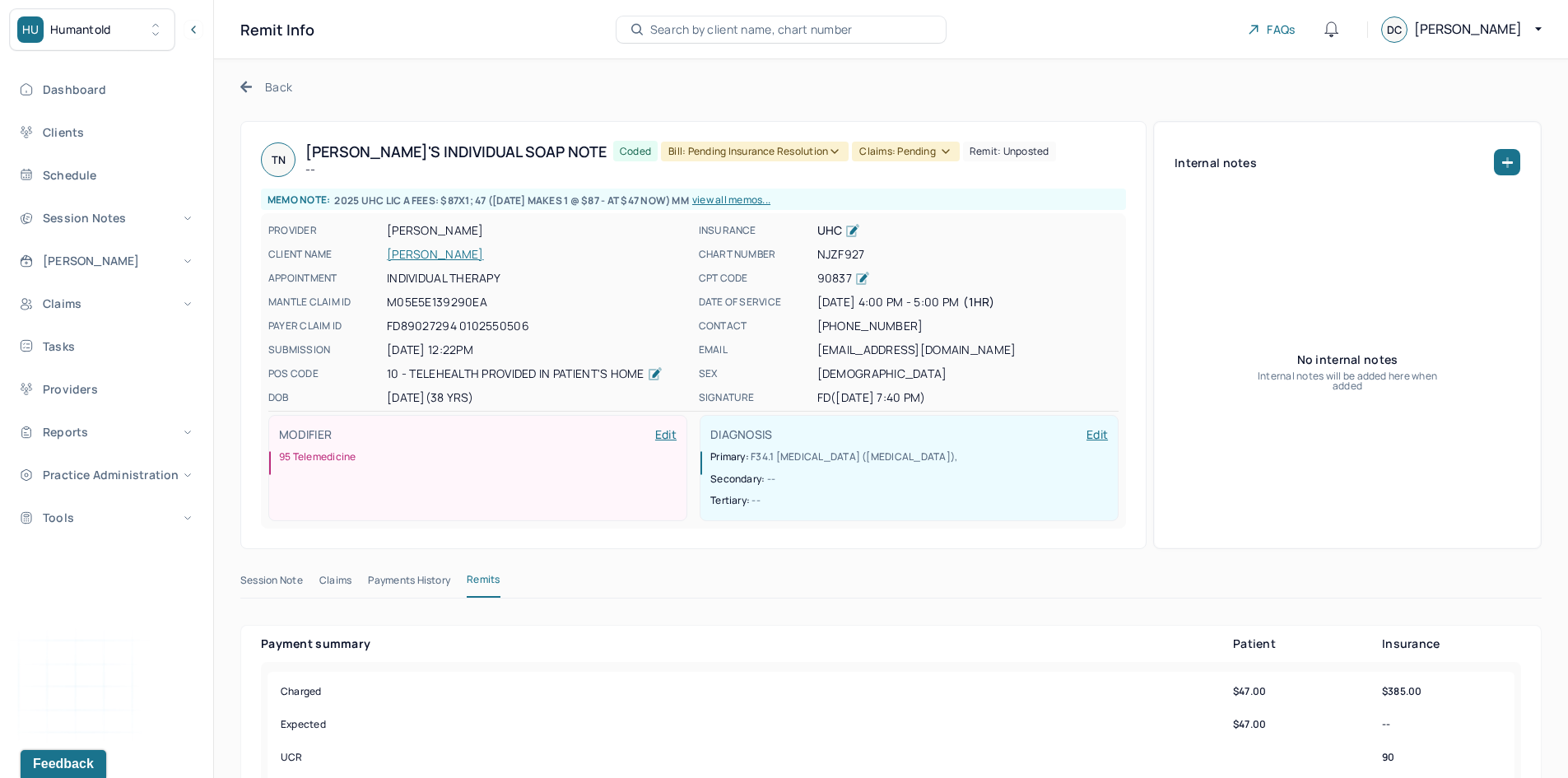 click on "Bill: Pending Insurance Resolution" at bounding box center [755, 151] 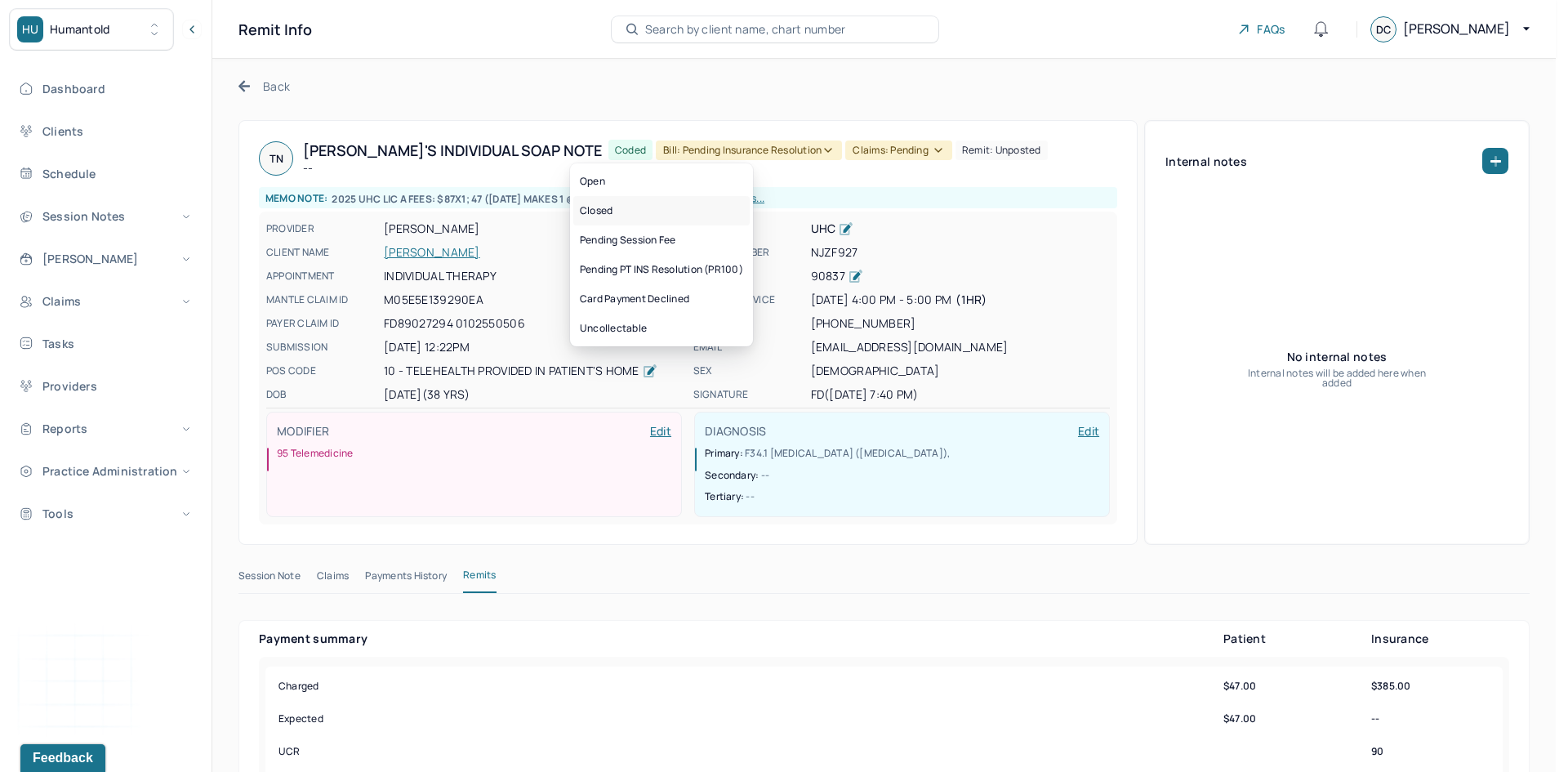 click on "Closed" at bounding box center [662, 211] 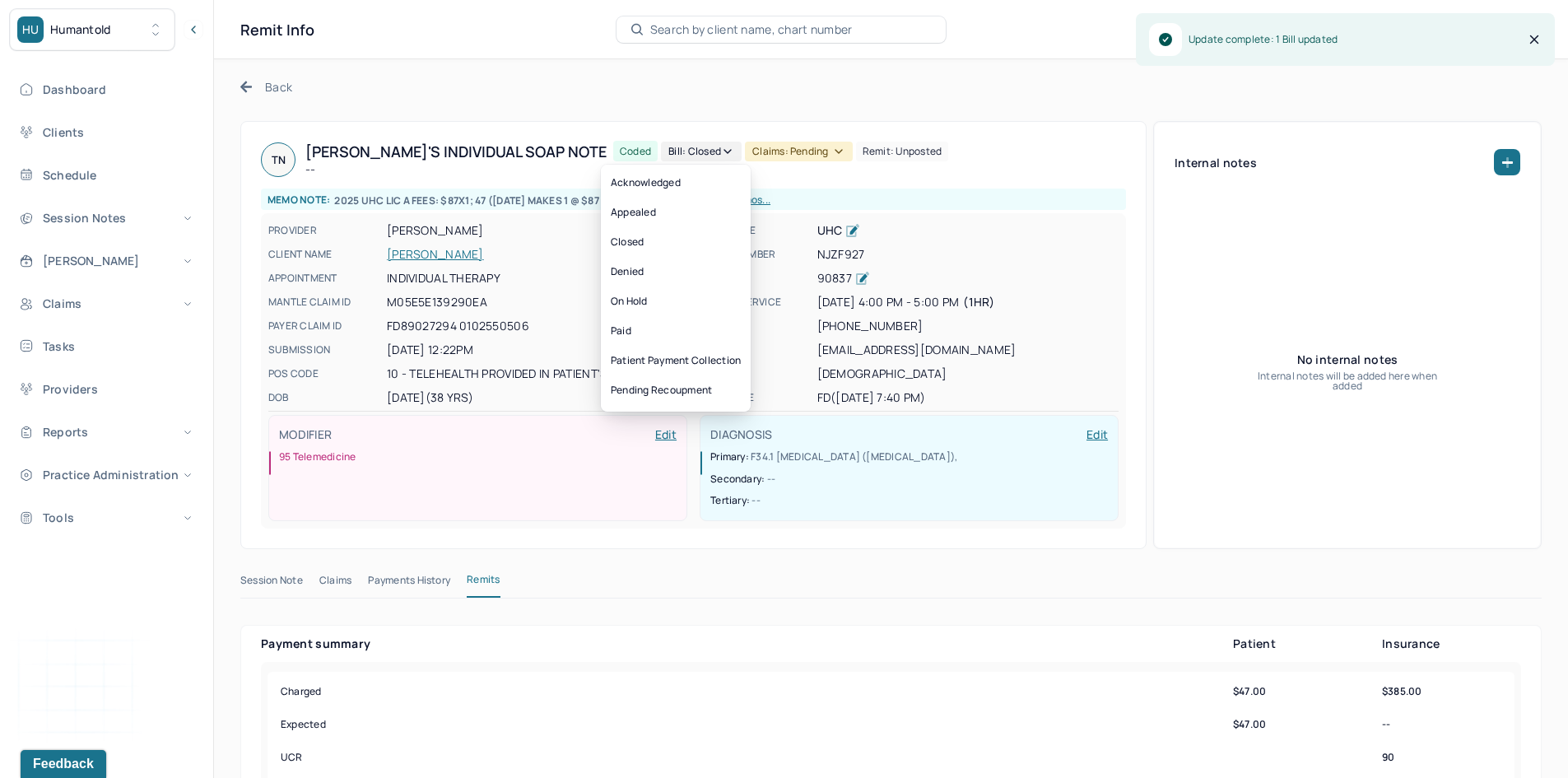 click on "Claims: pending" at bounding box center [798, 151] 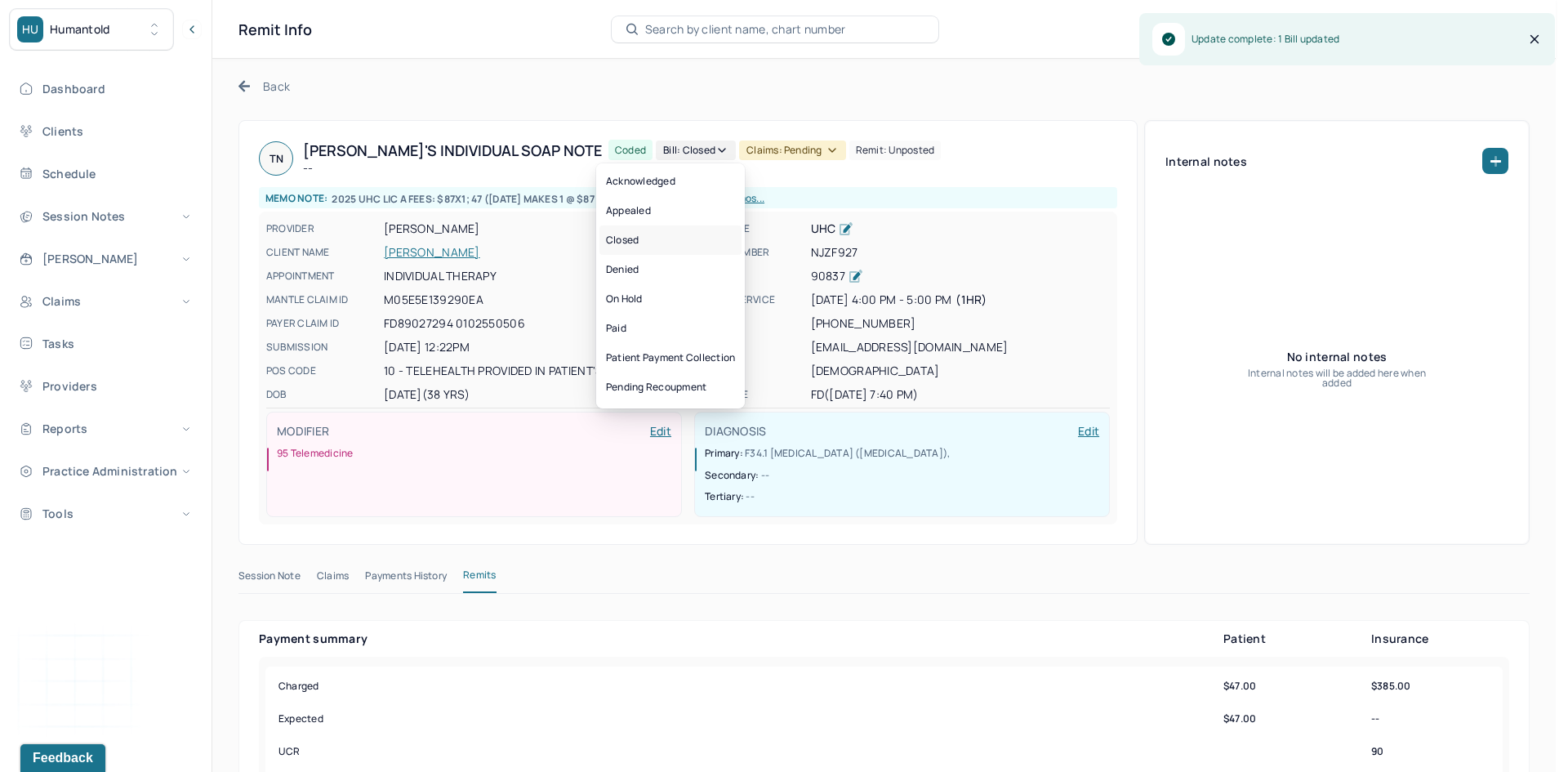 click on "Closed" at bounding box center [670, 240] 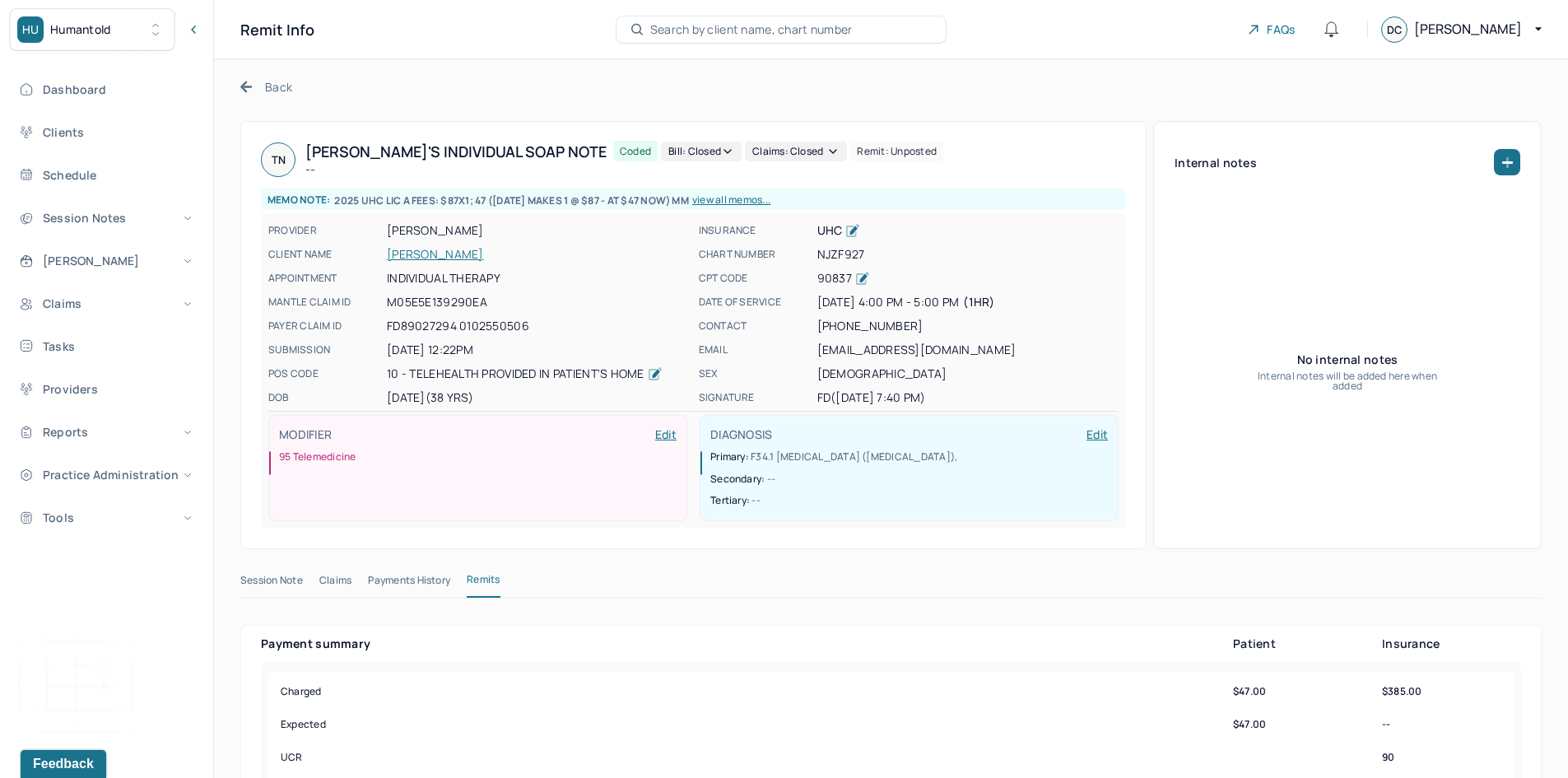 click 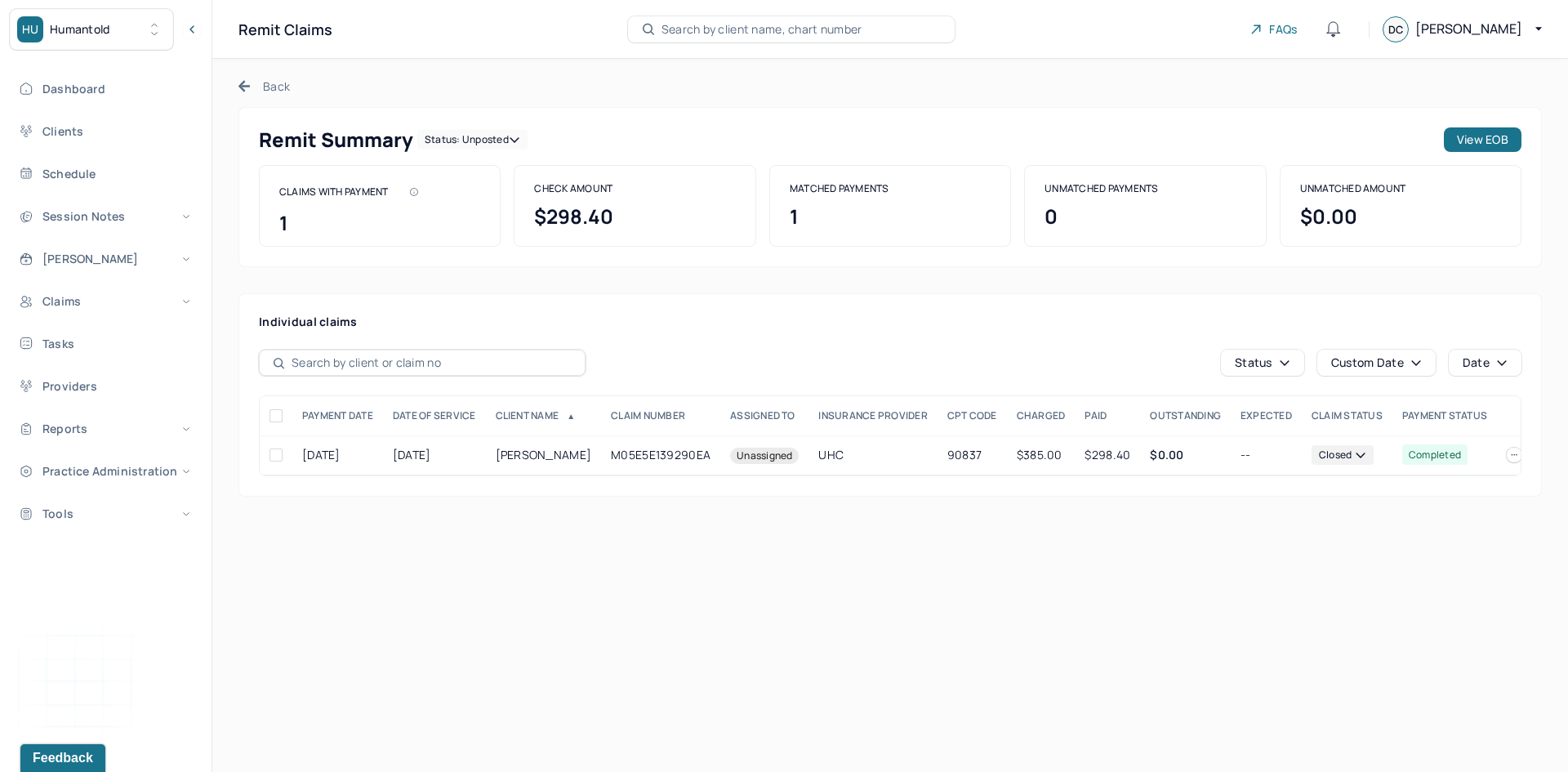 click 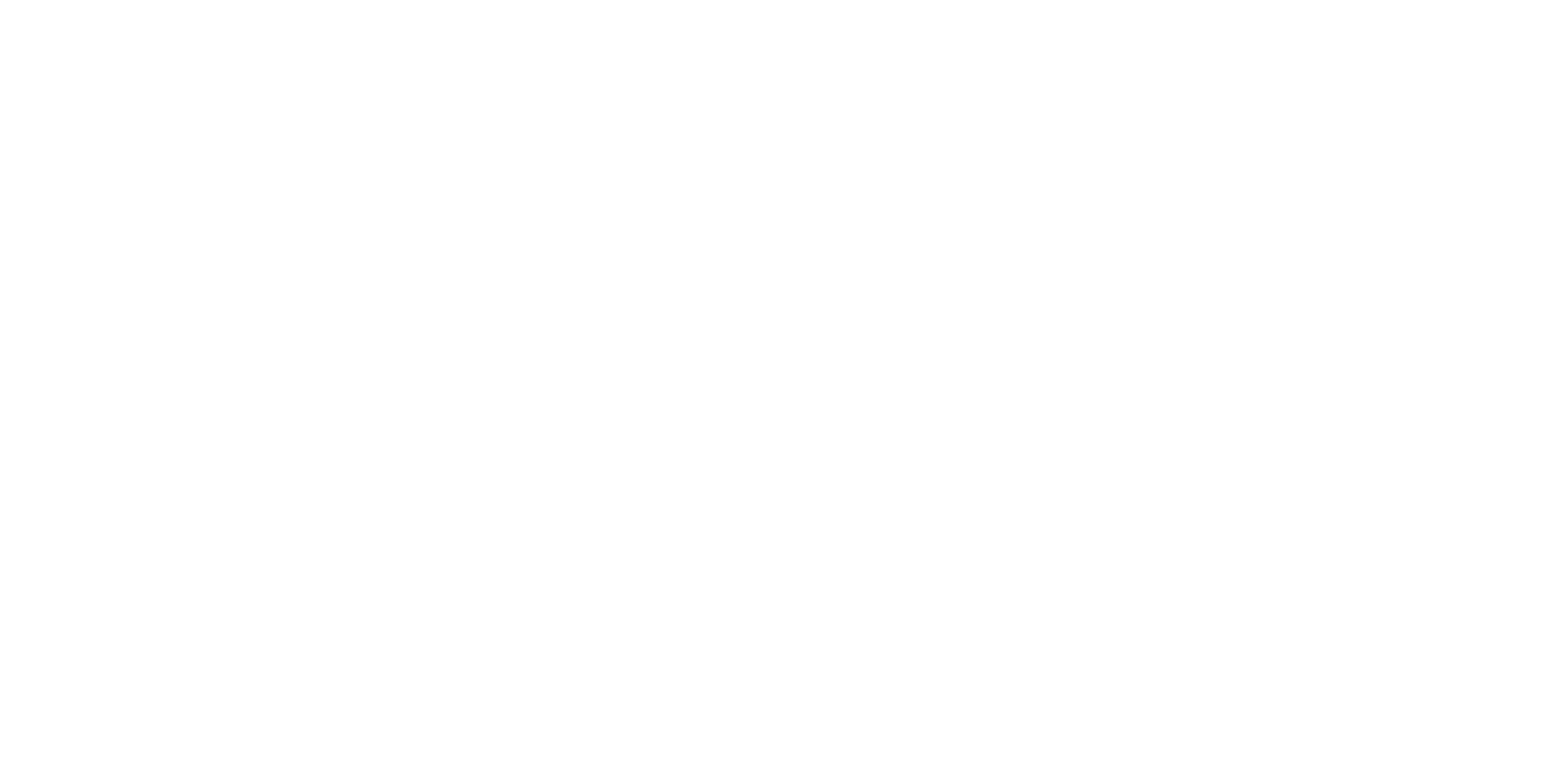 scroll, scrollTop: 0, scrollLeft: 0, axis: both 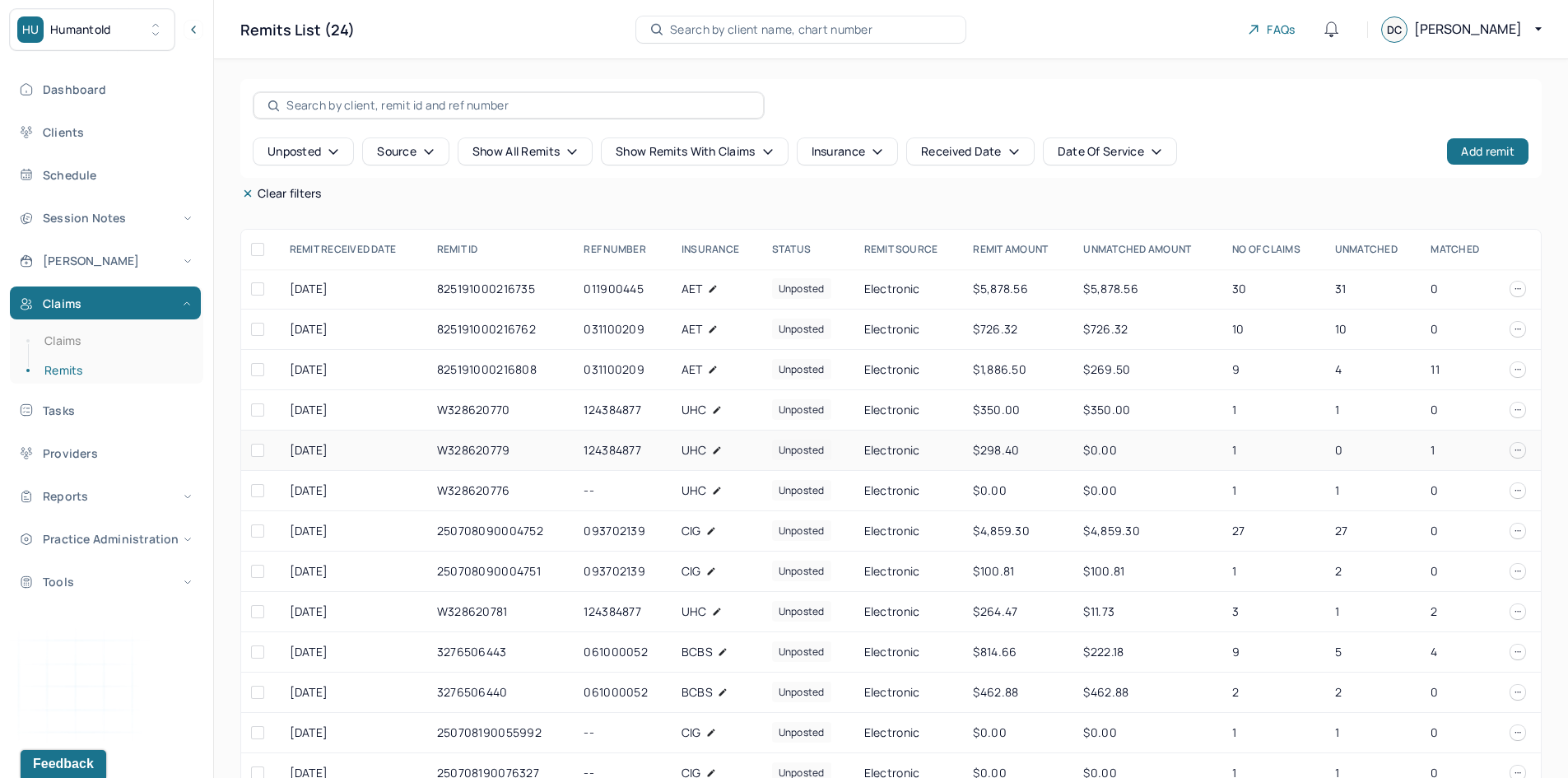 click at bounding box center (258, 450) 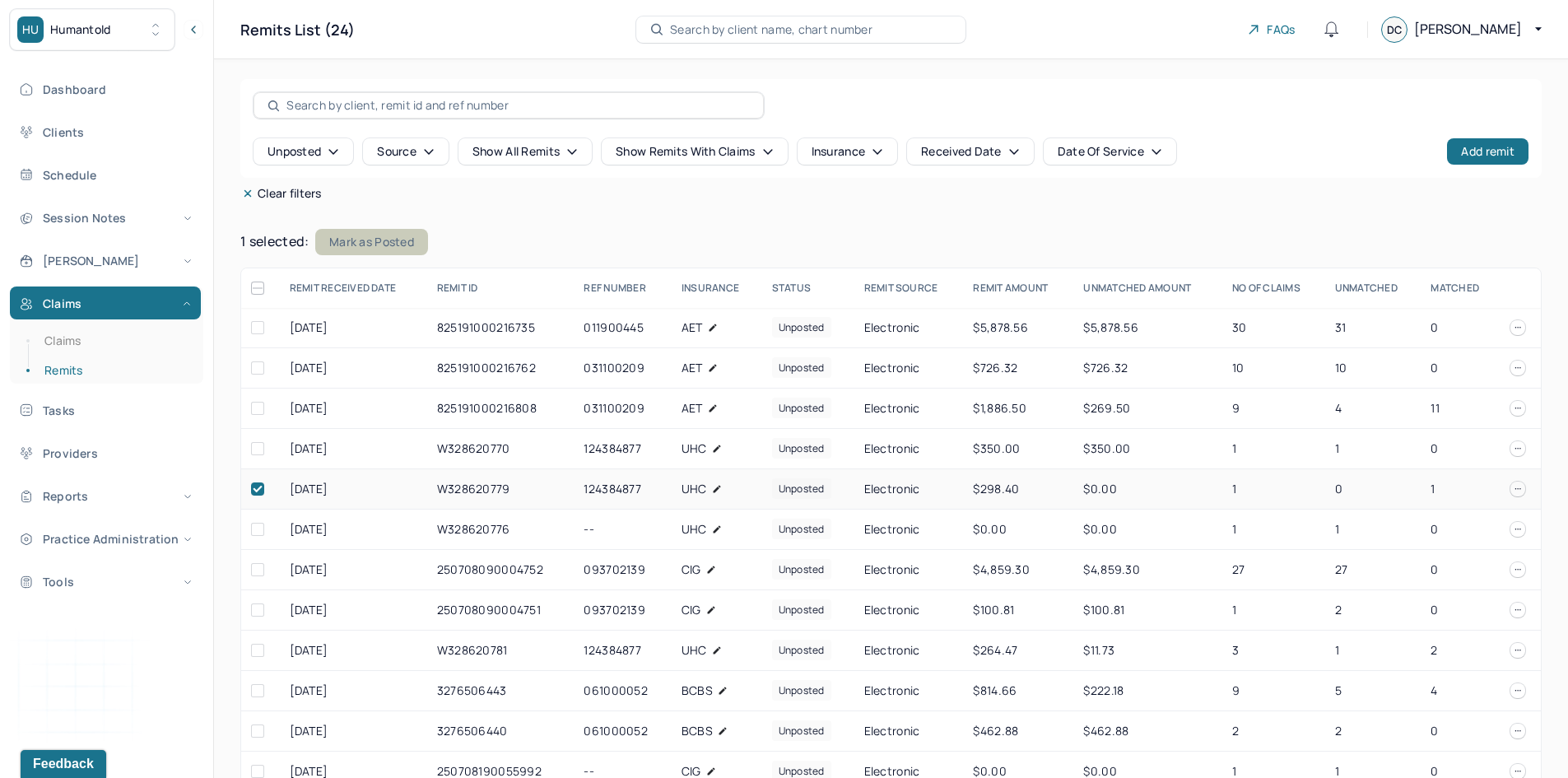 click on "Mark as Posted" at bounding box center (371, 242) 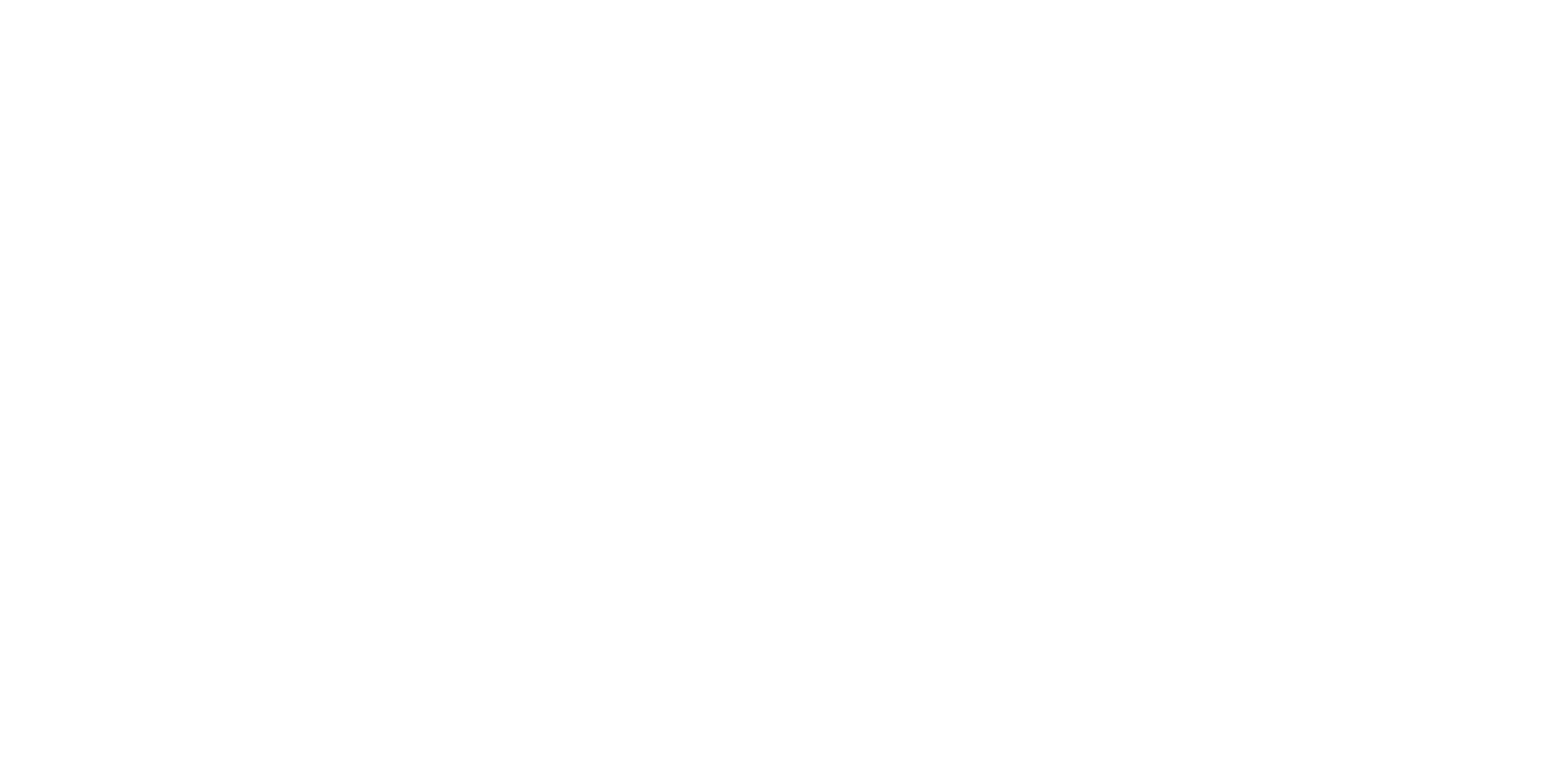 scroll, scrollTop: 0, scrollLeft: 0, axis: both 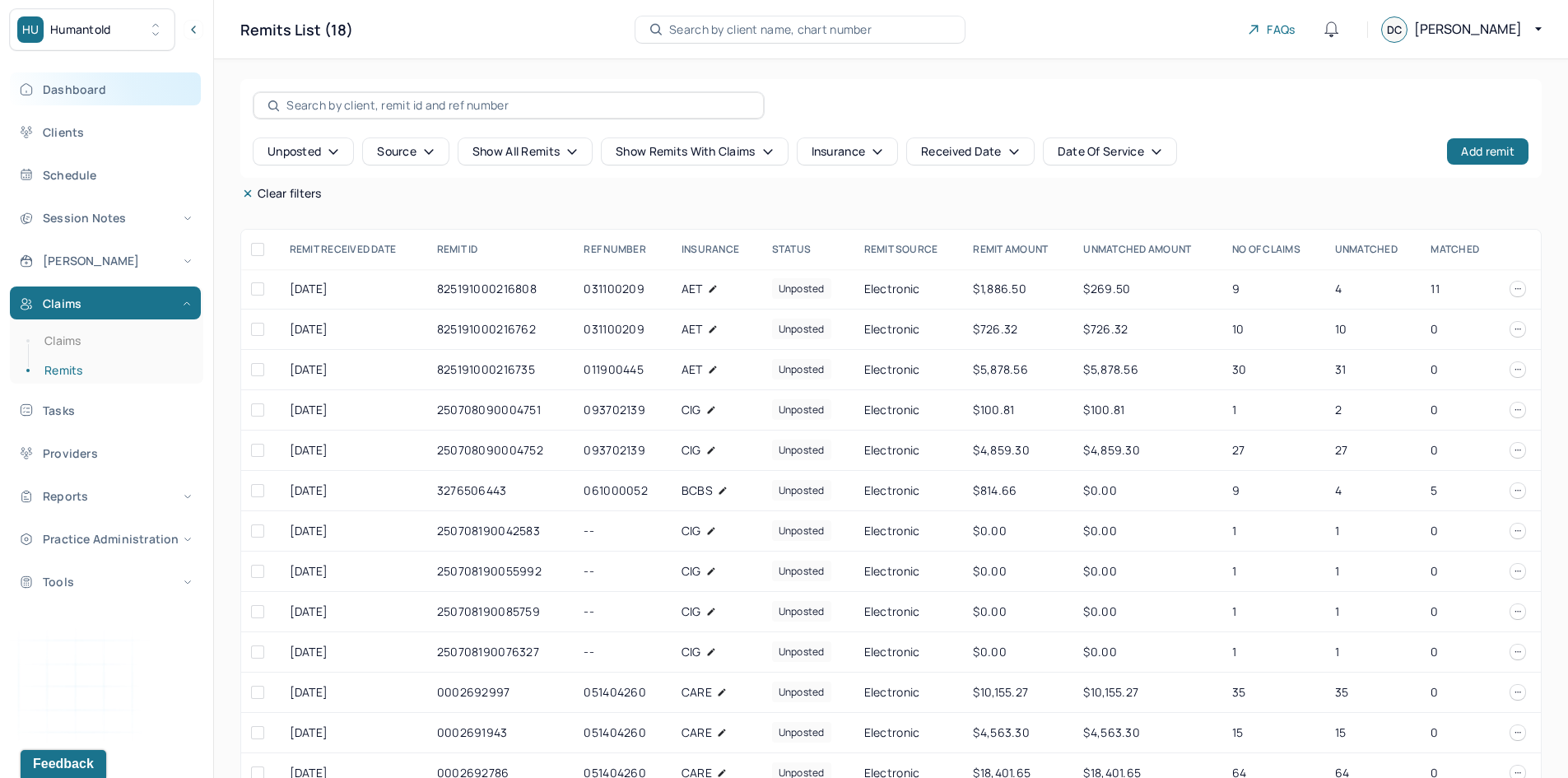 click on "Dashboard" at bounding box center (105, 89) 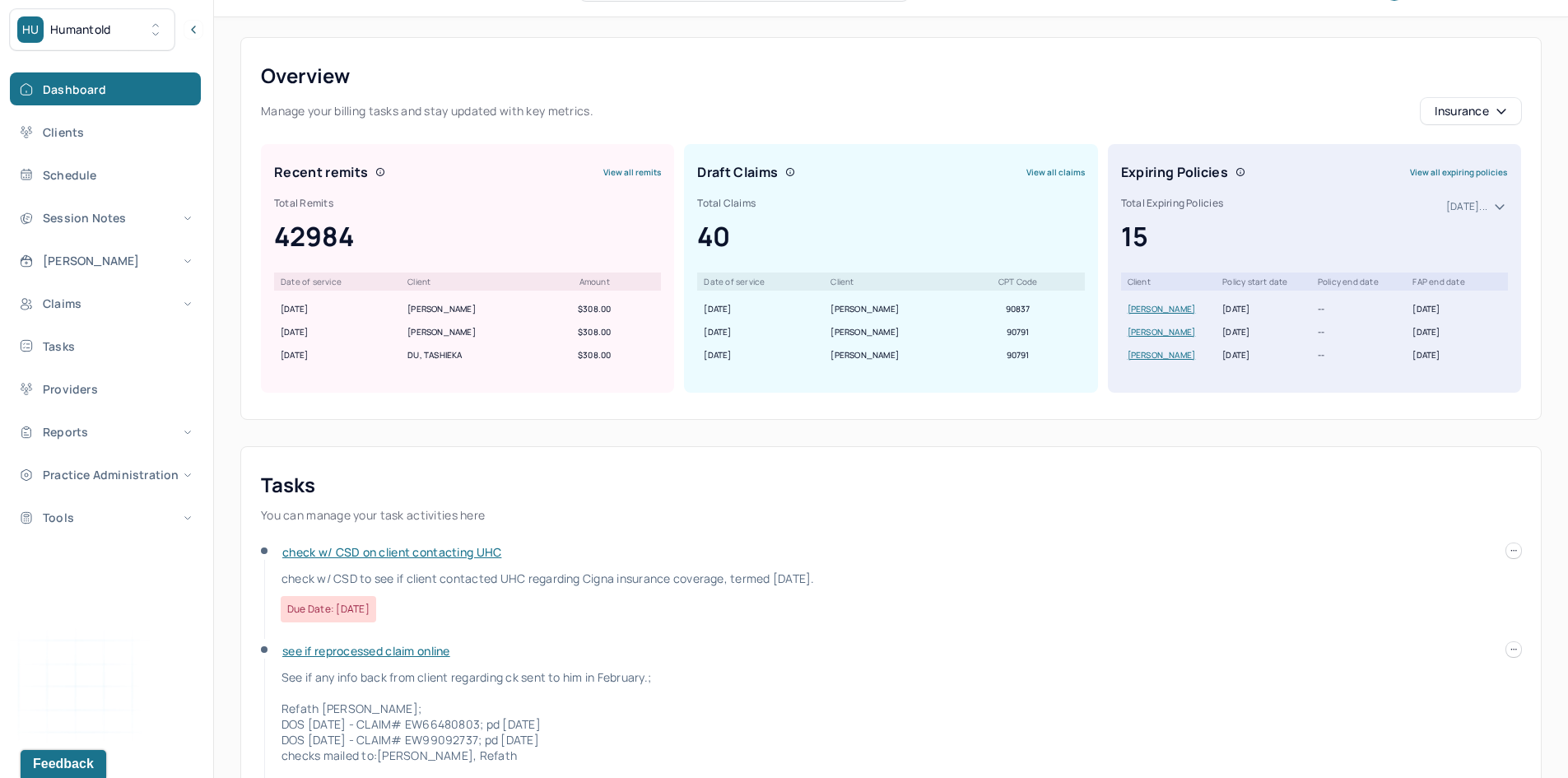 scroll, scrollTop: 82, scrollLeft: 0, axis: vertical 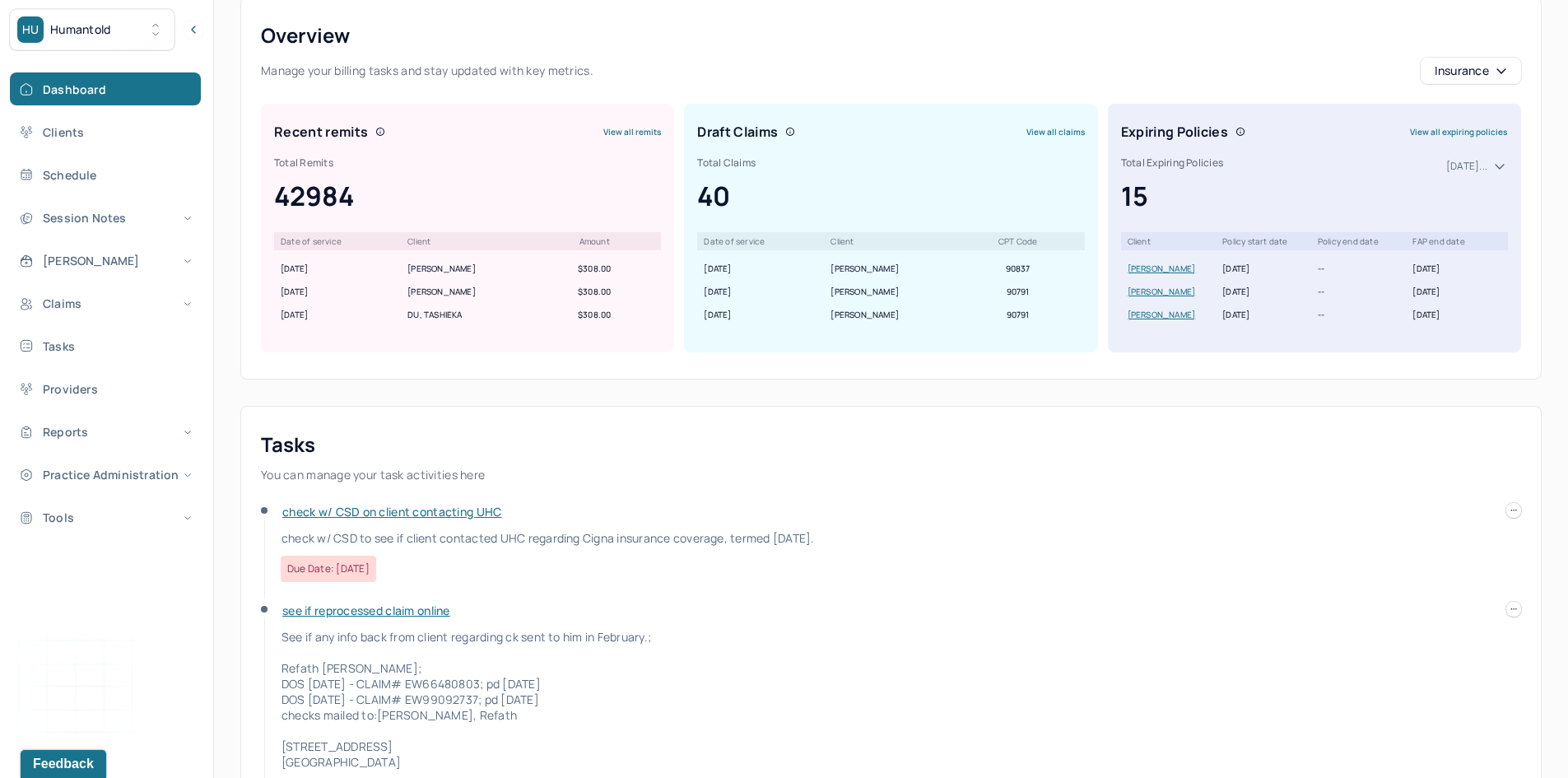 click on "check w/ CSD on client contacting UHC" at bounding box center (392, 511) 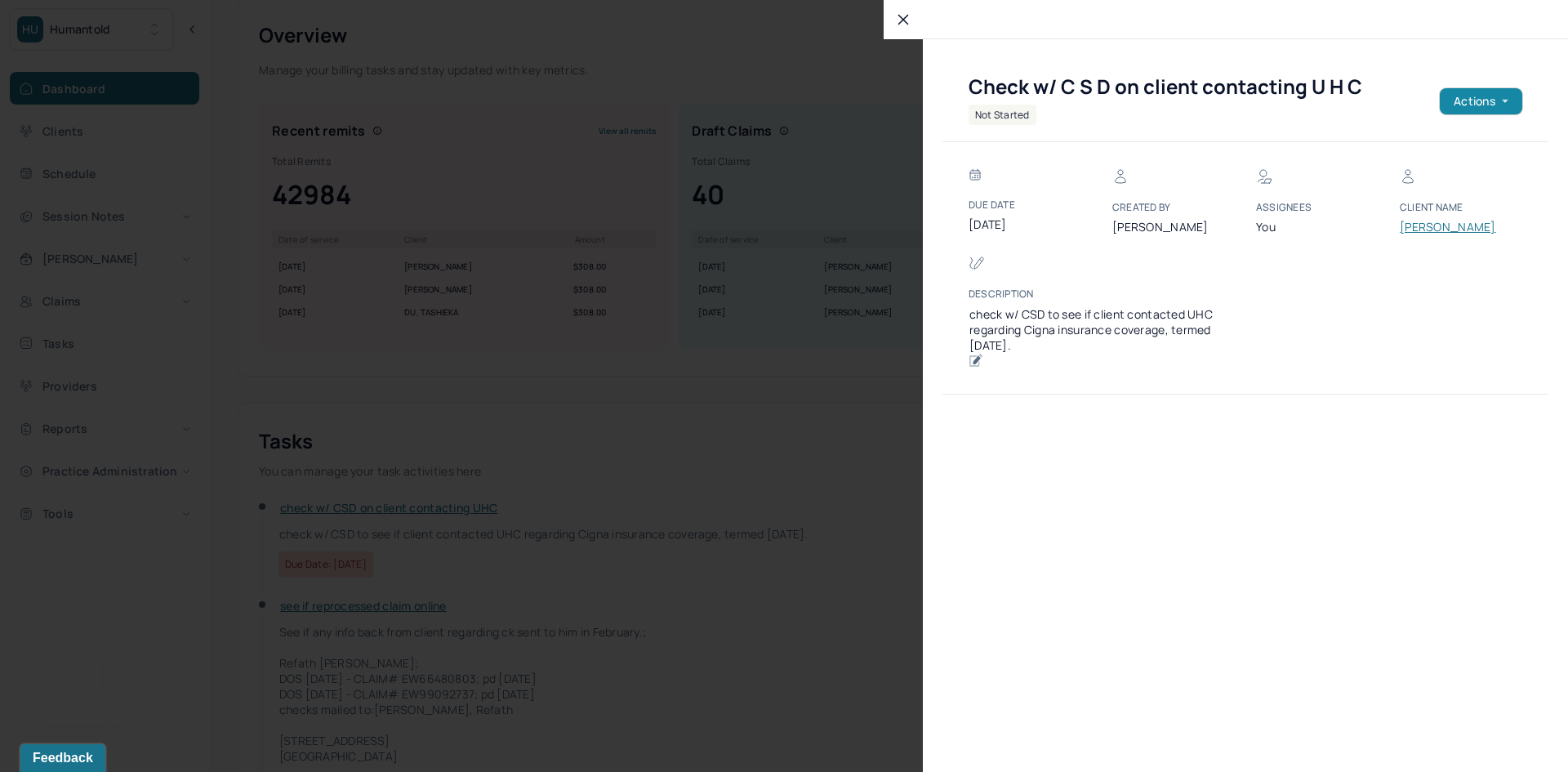 click on "Actions" at bounding box center (1481, 101) 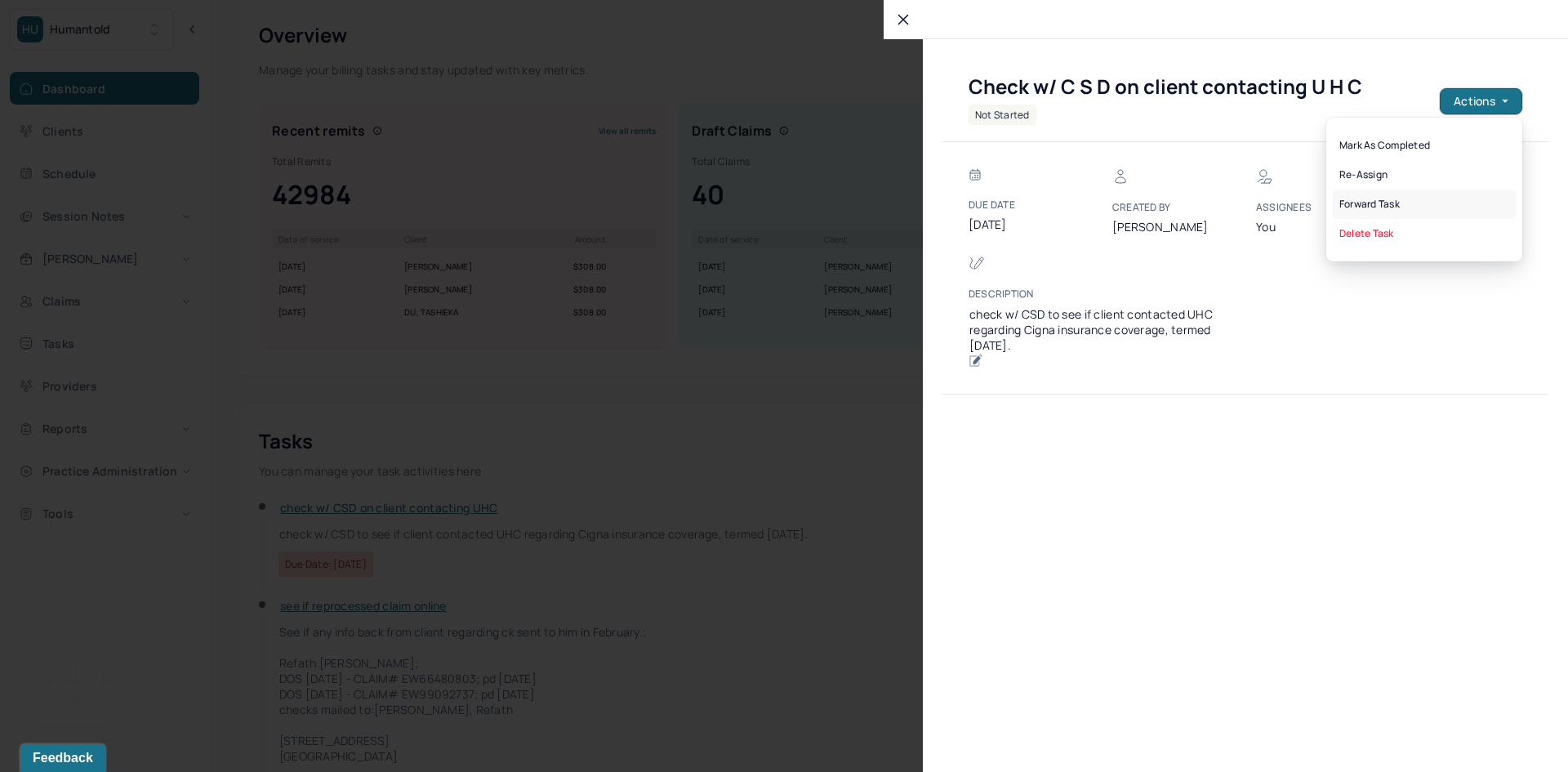 click on "Forward task" at bounding box center [1424, 204] 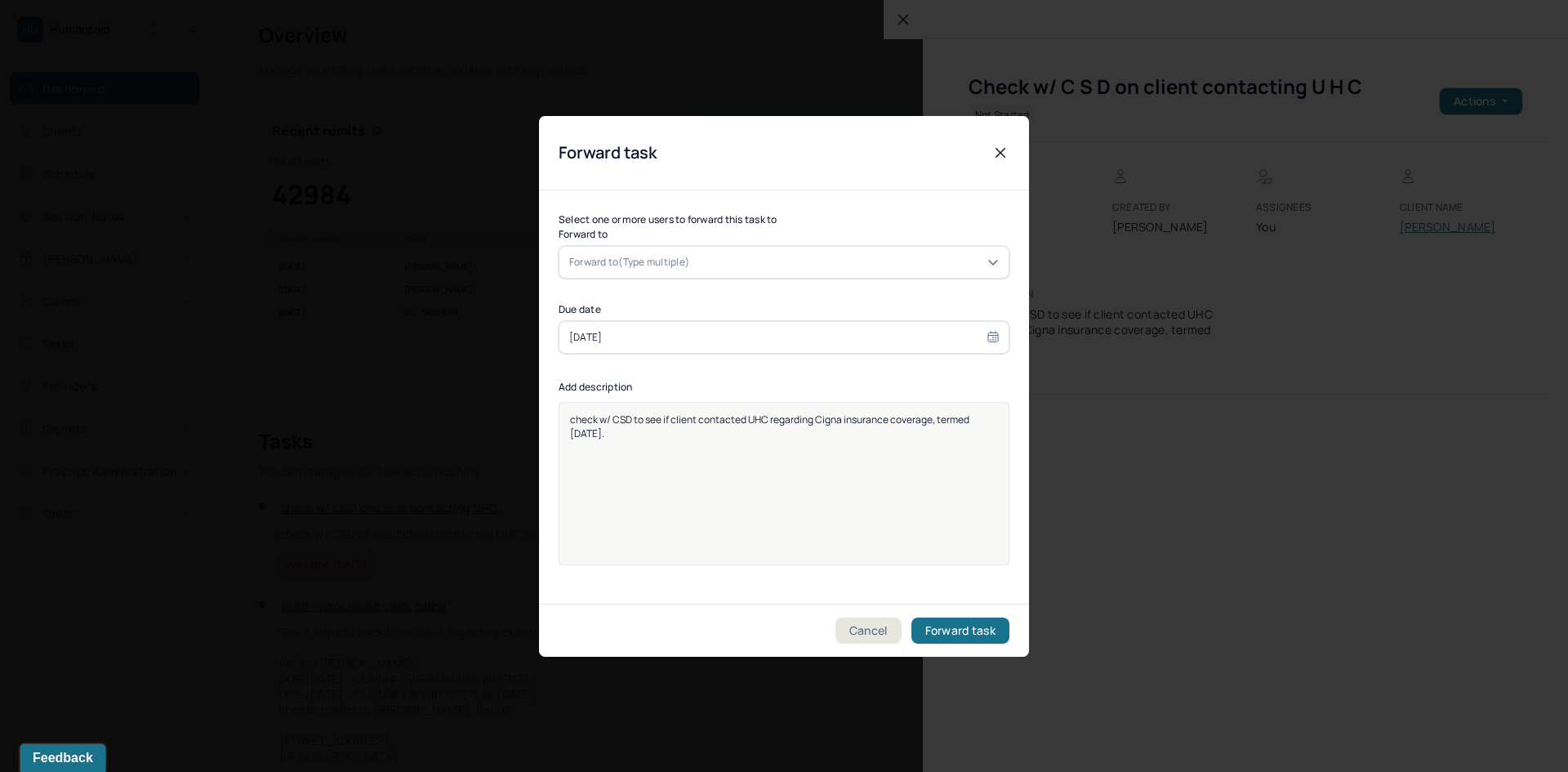 click on "Forward to(Type multiple)" at bounding box center [629, 262] 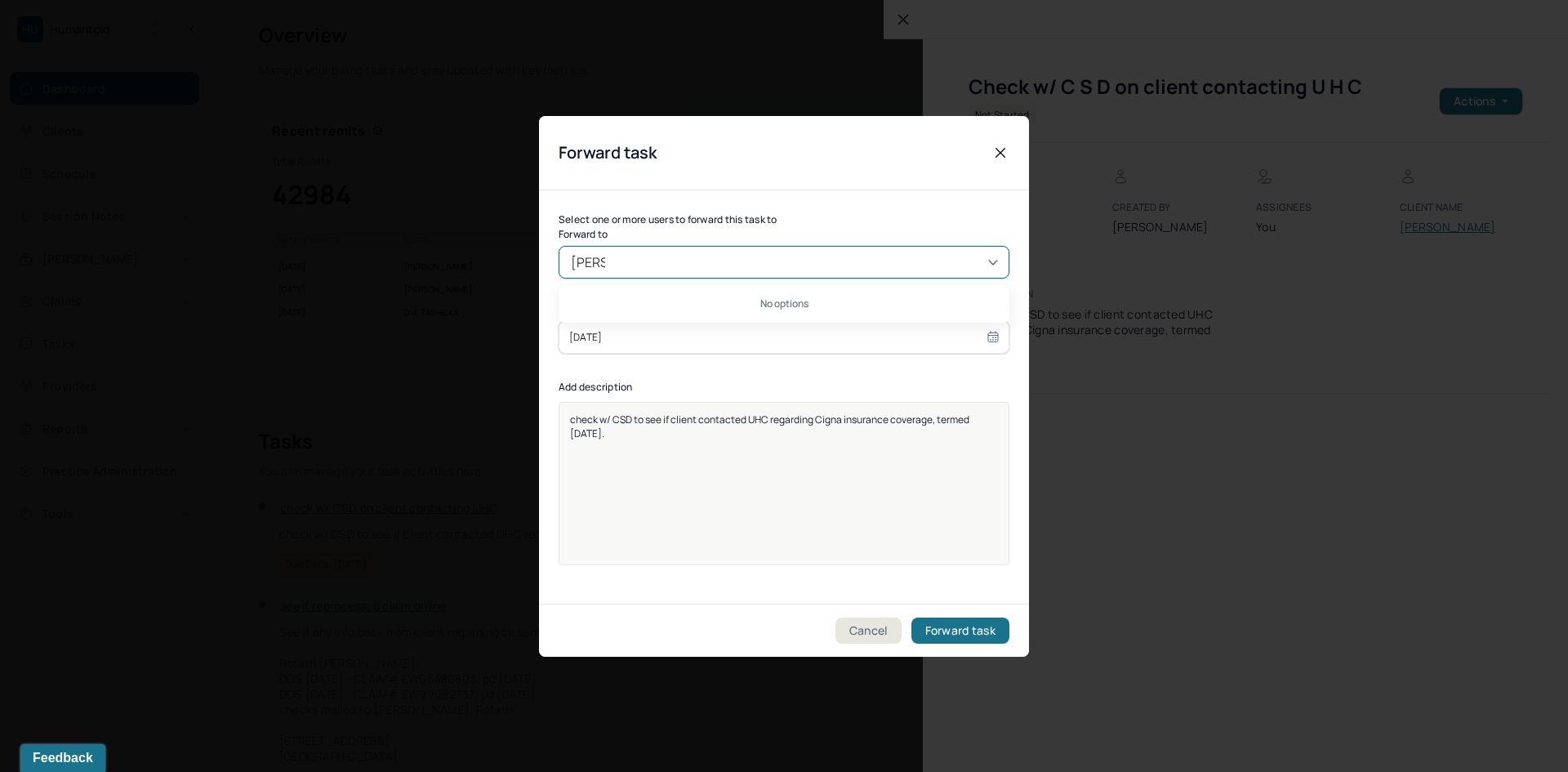 type on "darlene" 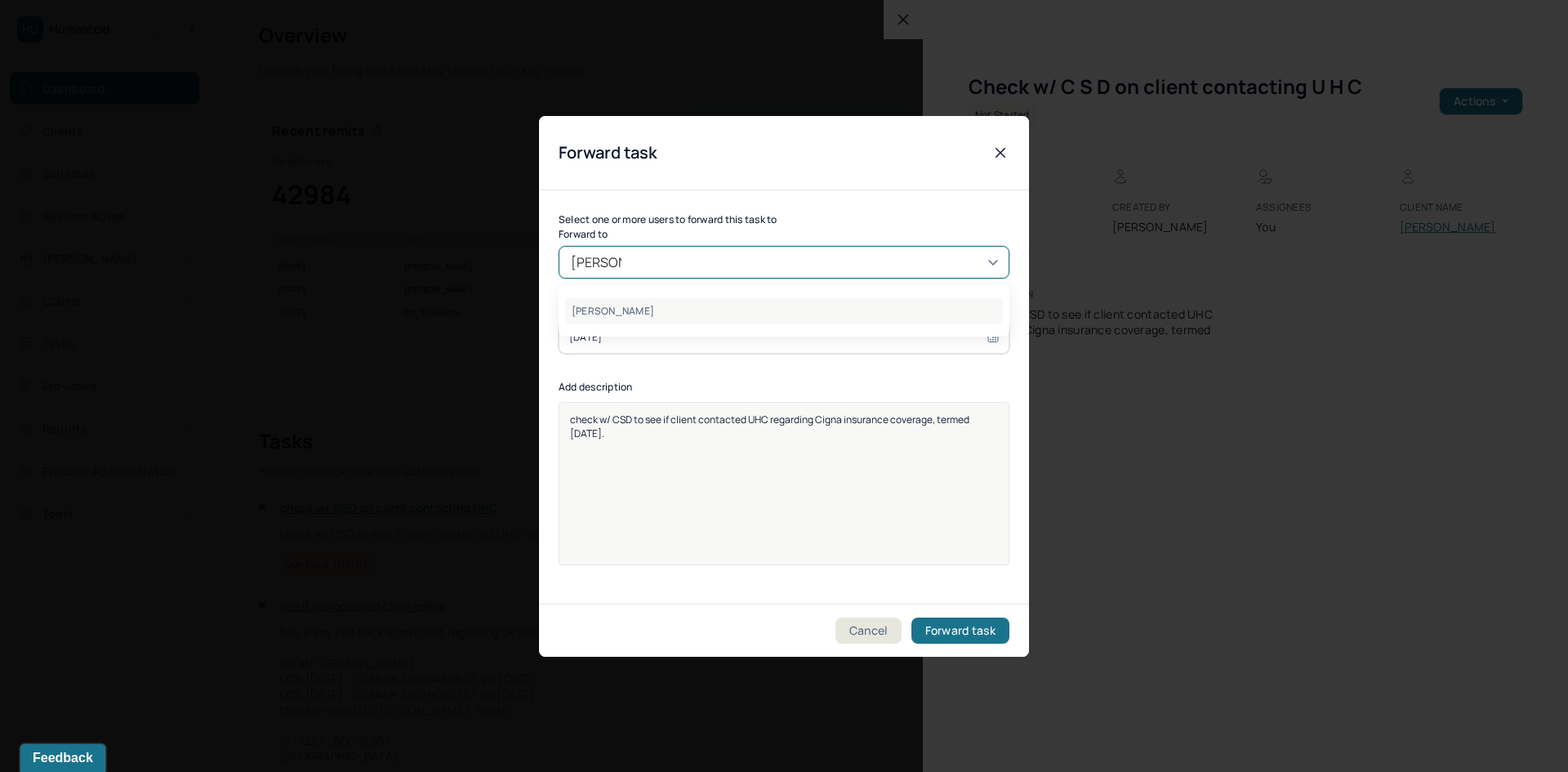 click on "Darlene Clinesmith" at bounding box center (784, 310) 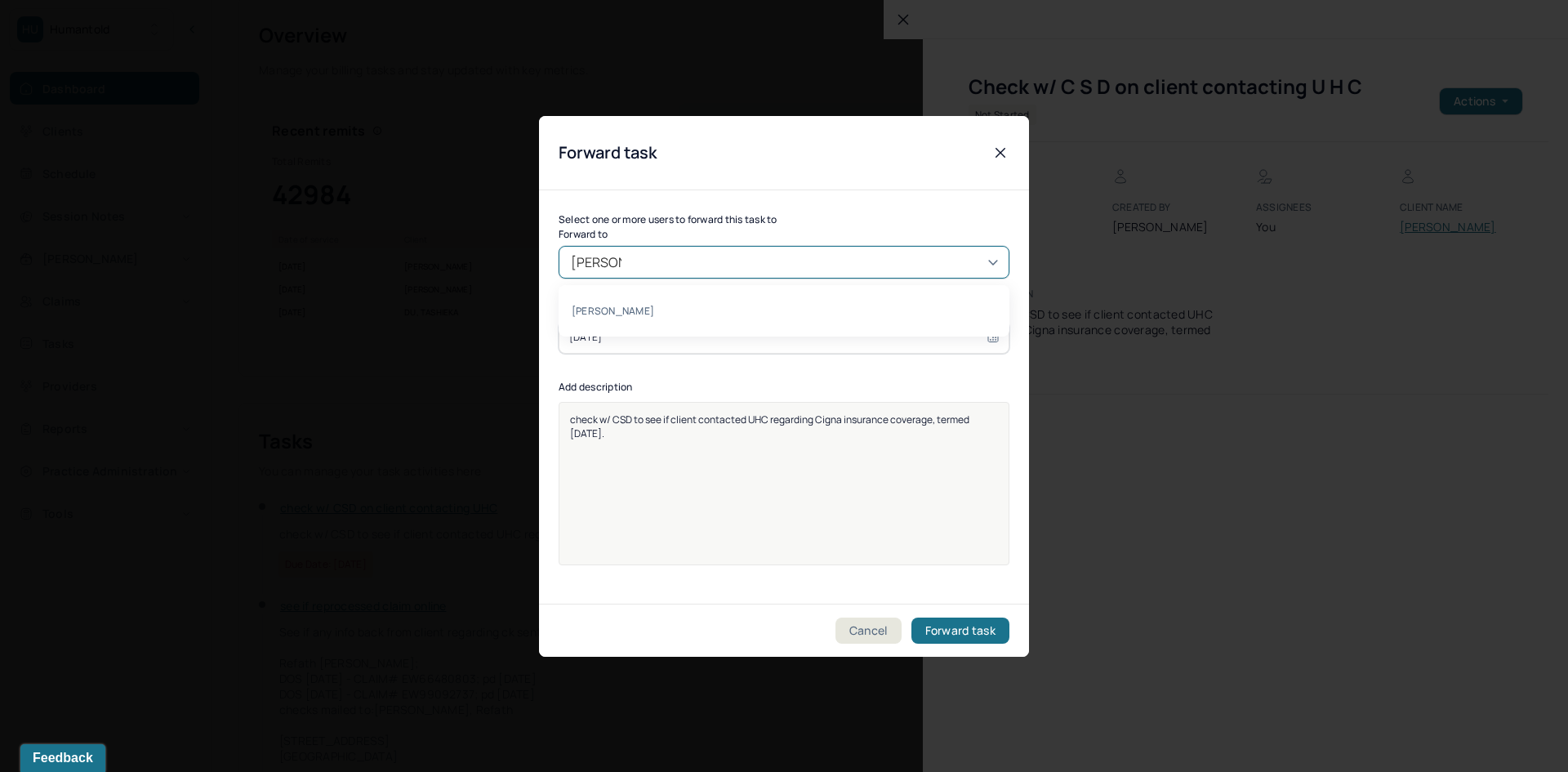 type 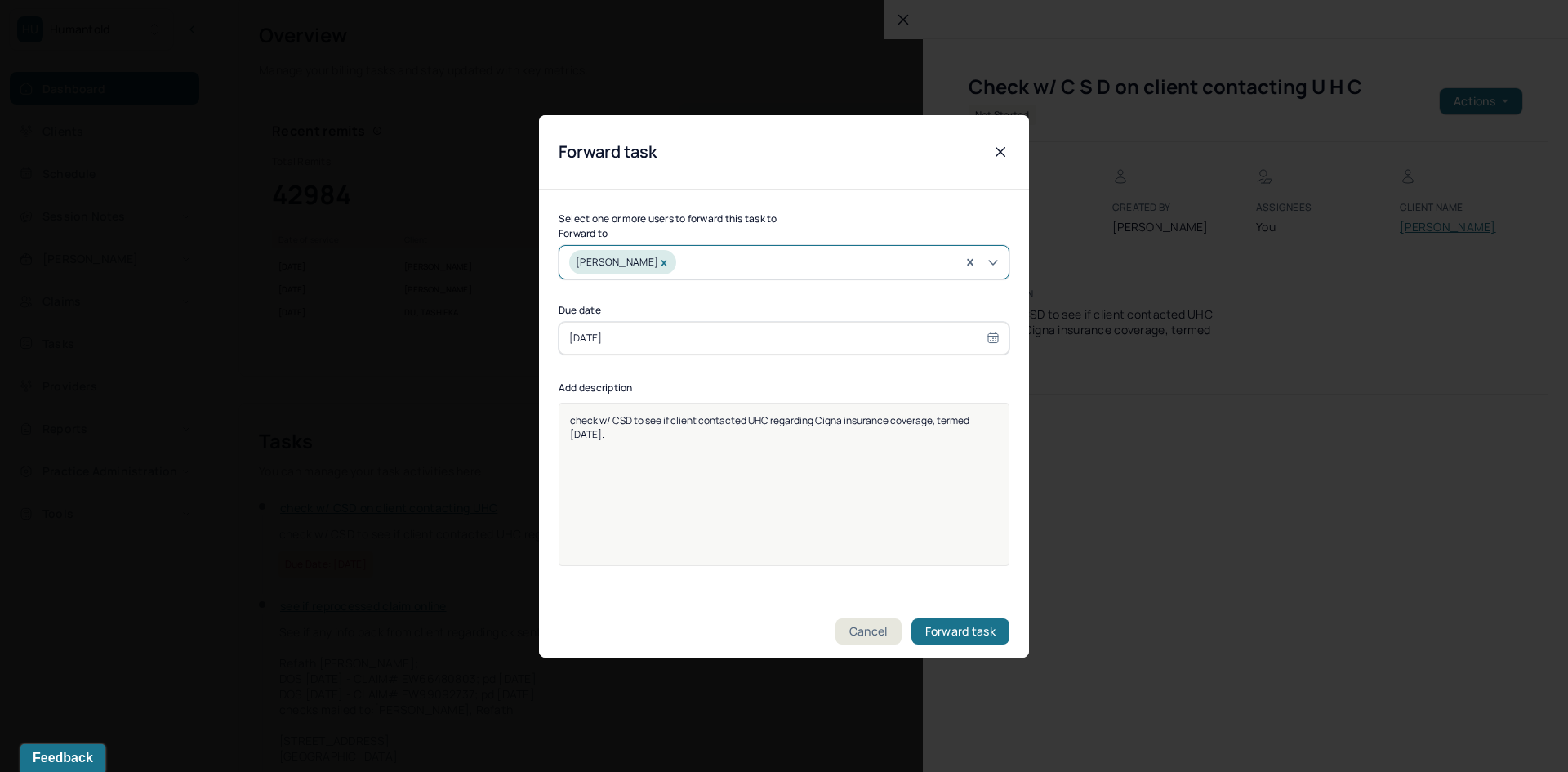 click on "07/14/2025" at bounding box center (784, 338) 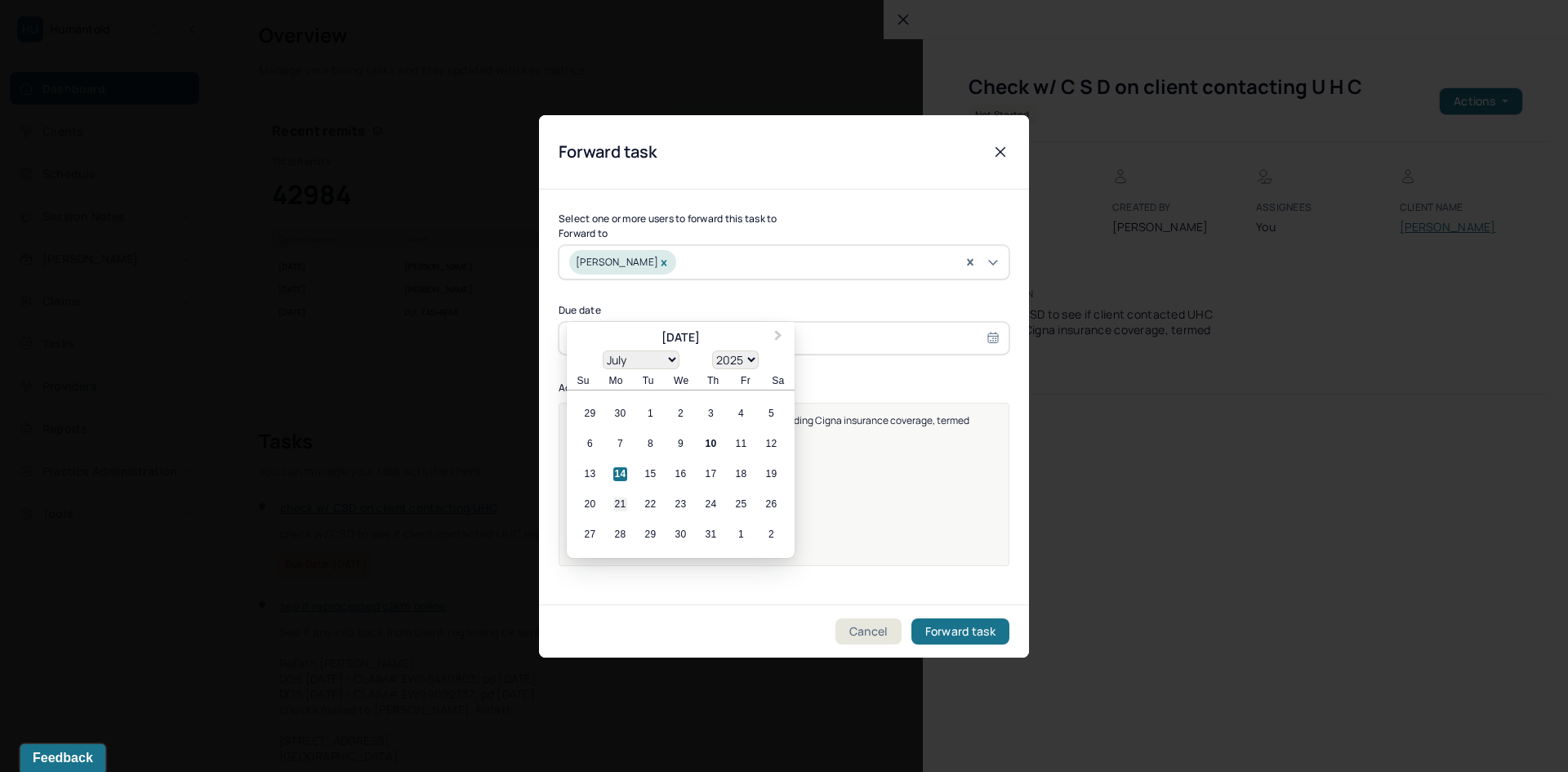 click on "21" at bounding box center (620, 504) 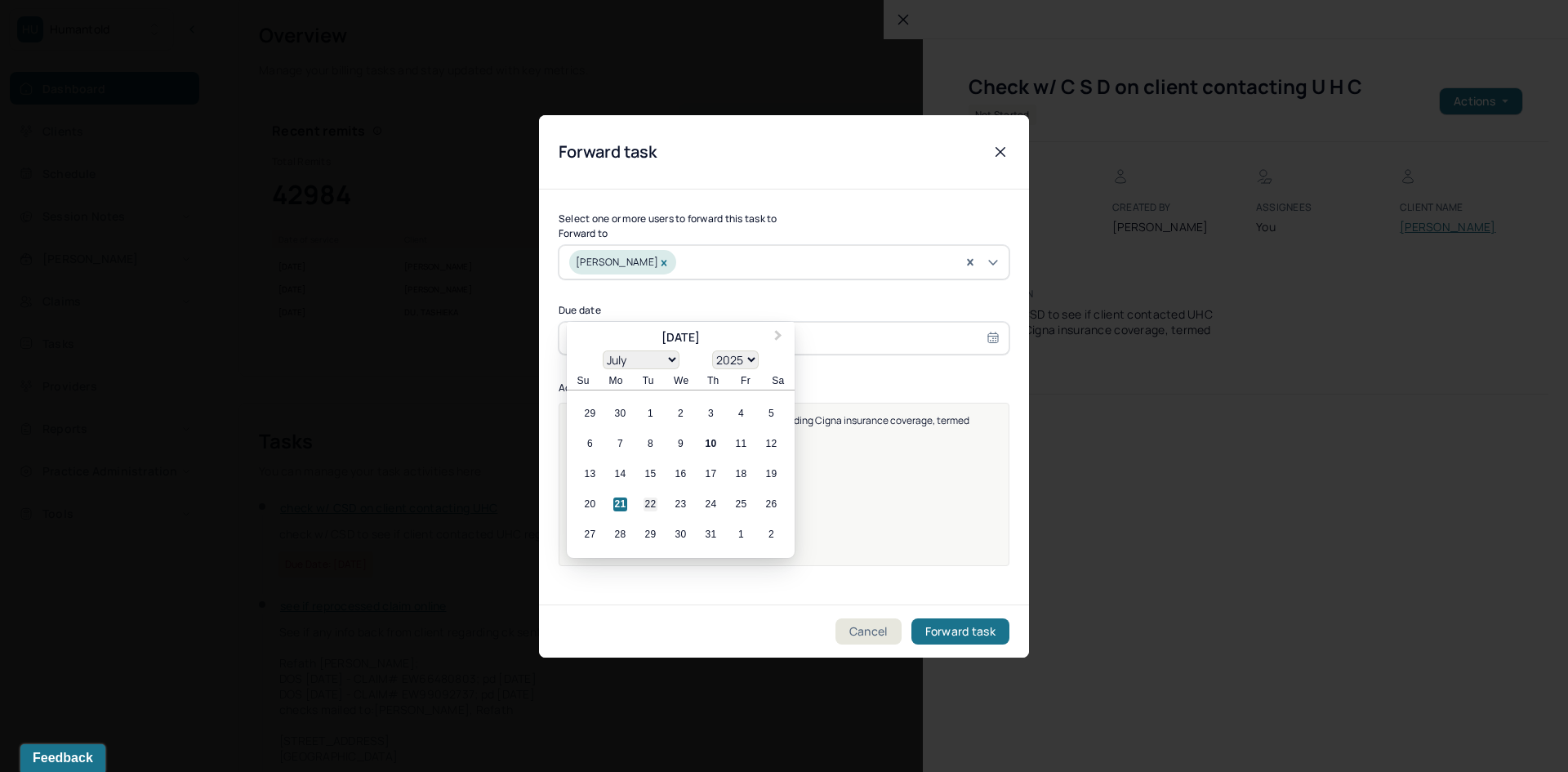 click on "22" at bounding box center [650, 504] 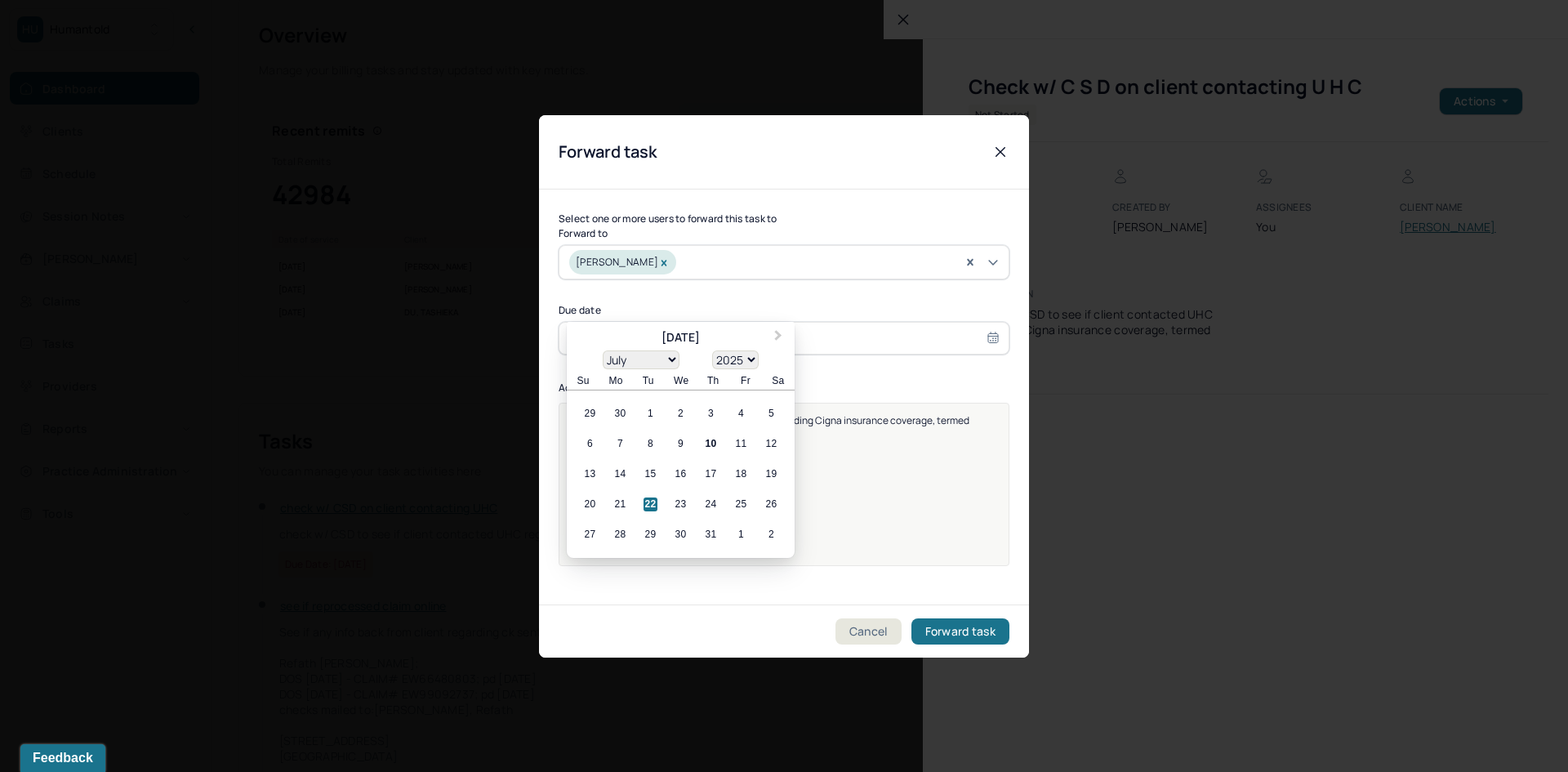 click on "check w/ CSD to see if client contacted UHC regarding Cigna insurance coverage, termed [DATE]." at bounding box center (784, 495) 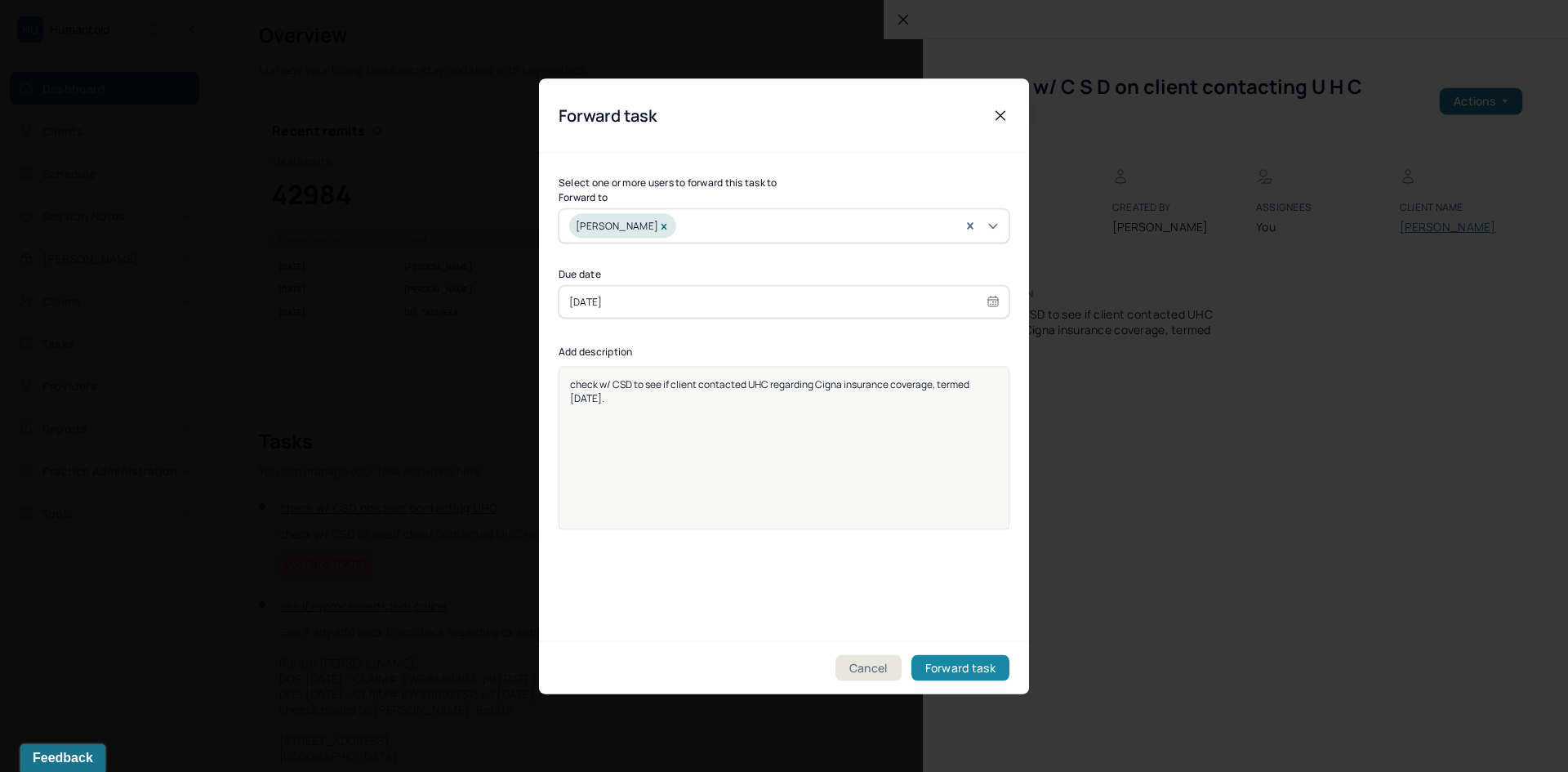 click on "Forward task" at bounding box center [960, 667] 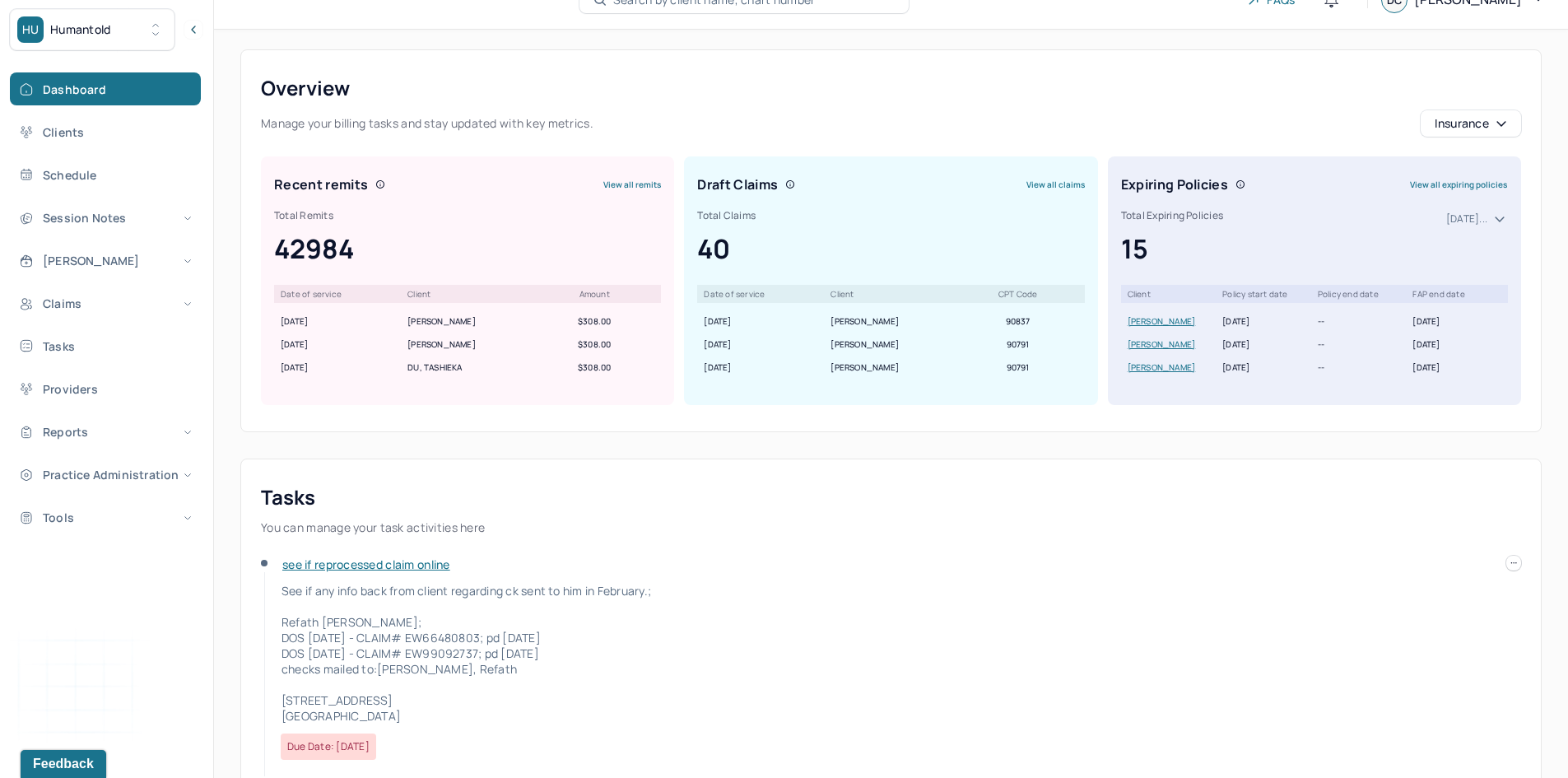 scroll, scrollTop: 0, scrollLeft: 0, axis: both 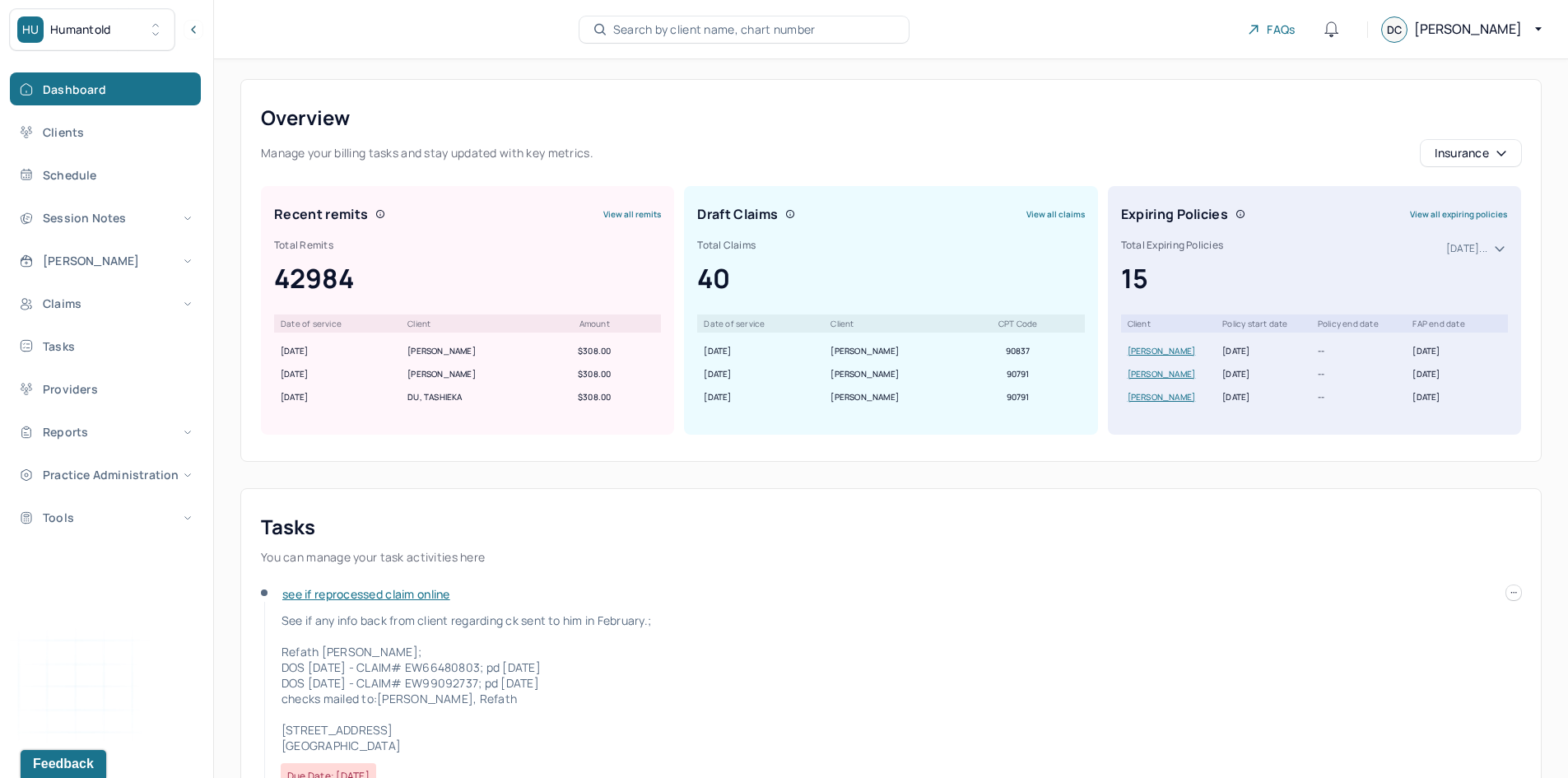 click on "Search by client name, chart number" at bounding box center (714, 30) 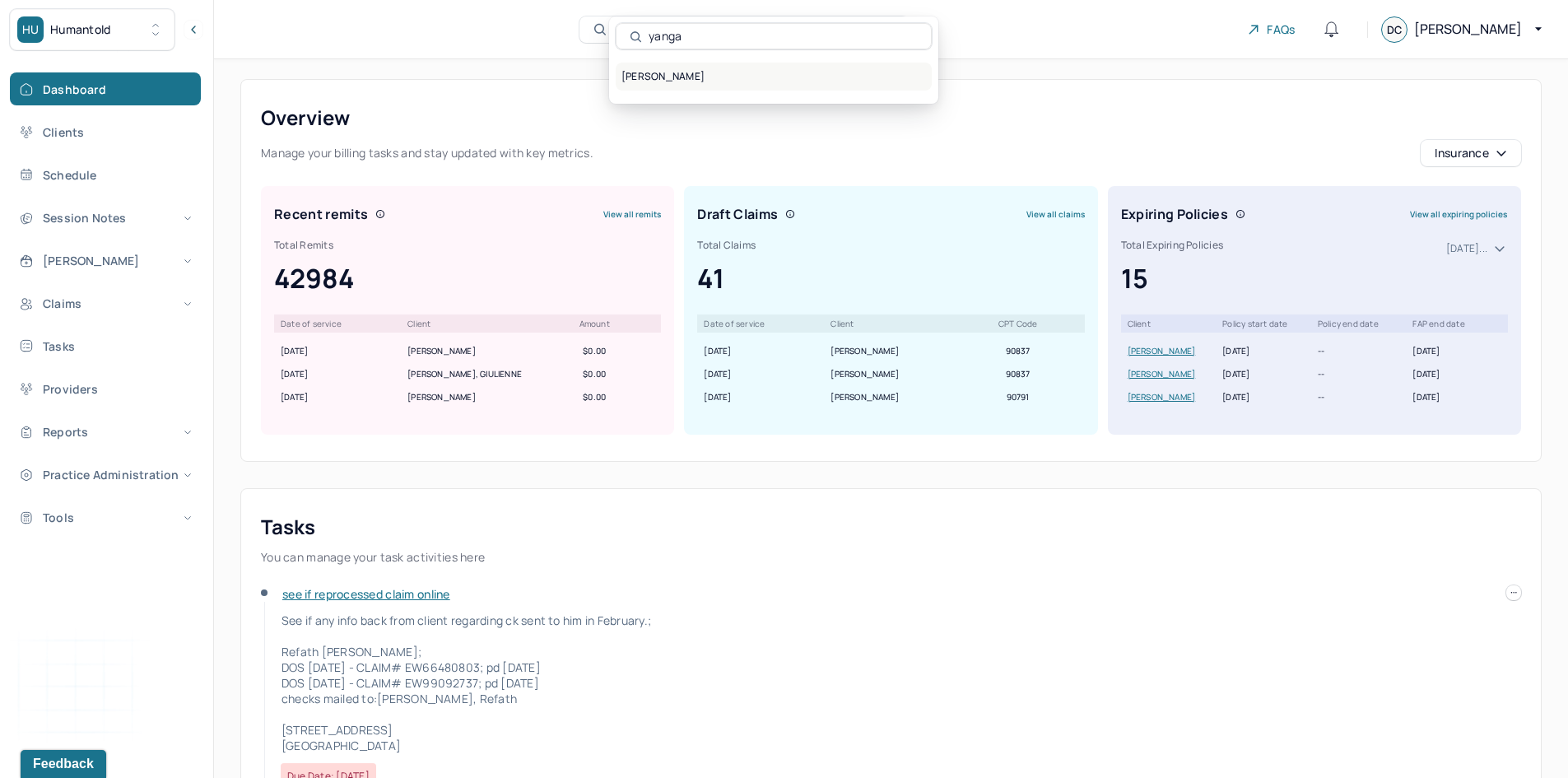 type on "yanga" 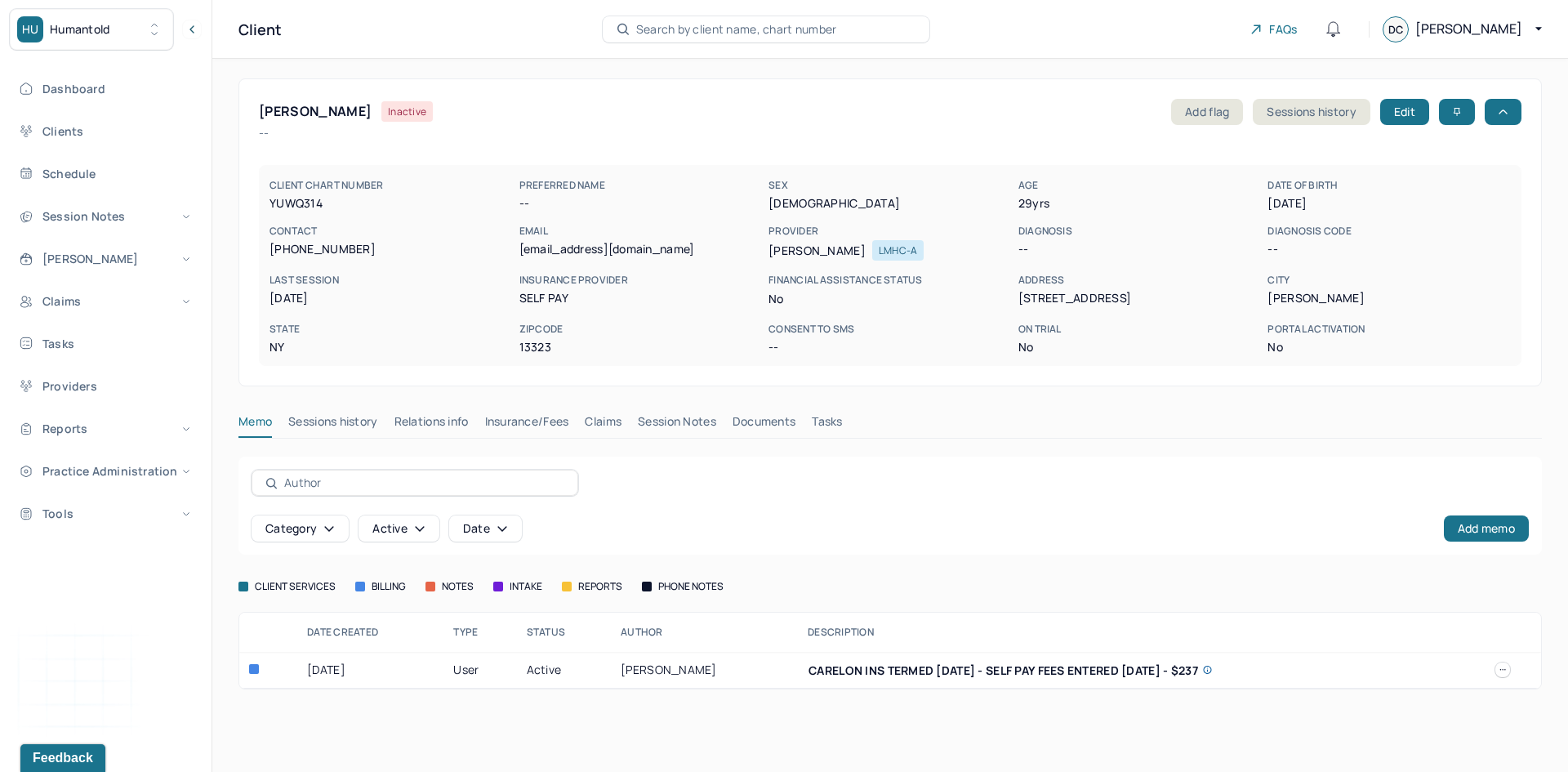 click on "Claims" at bounding box center [603, 425] 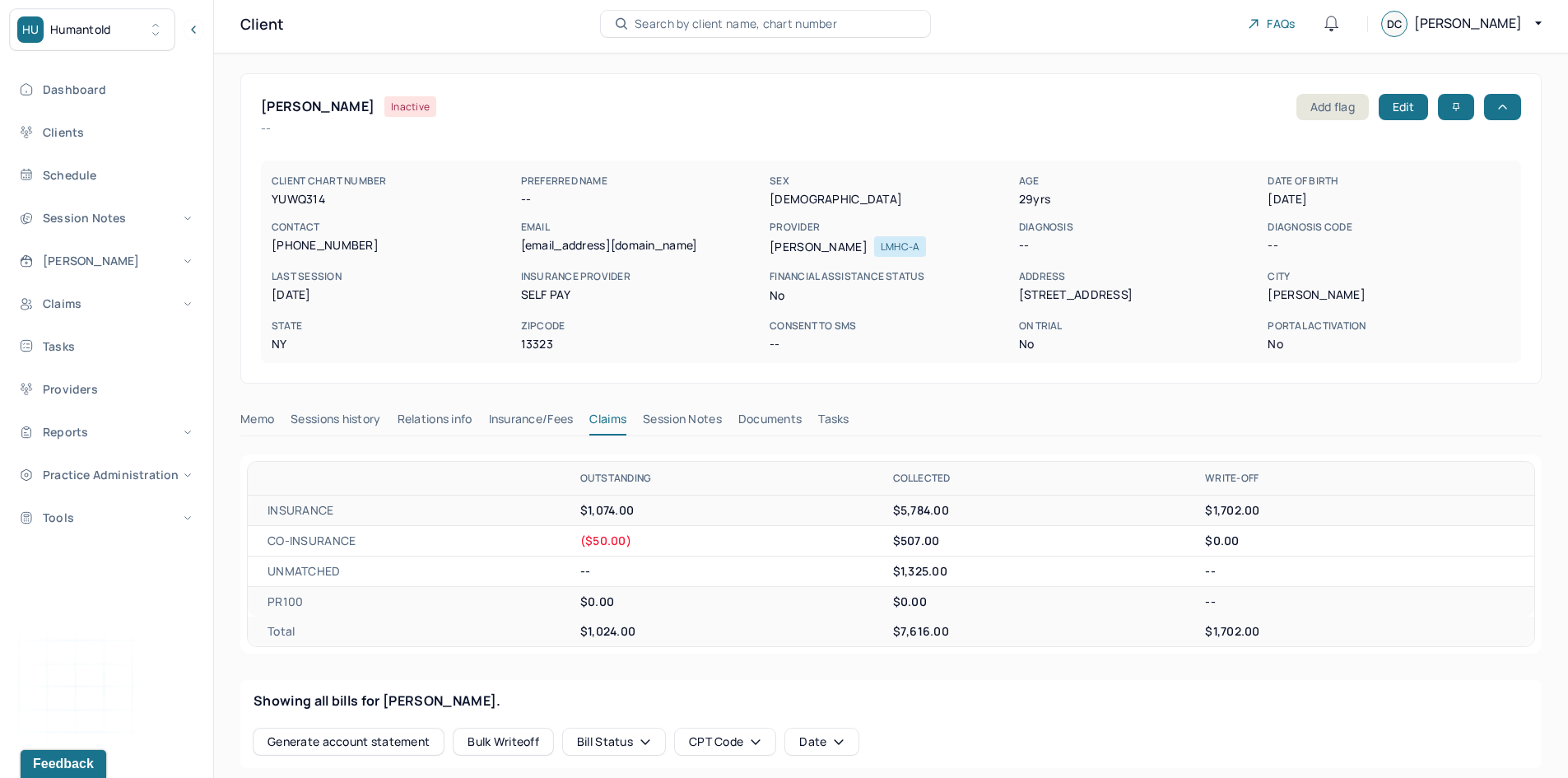 scroll, scrollTop: 0, scrollLeft: 0, axis: both 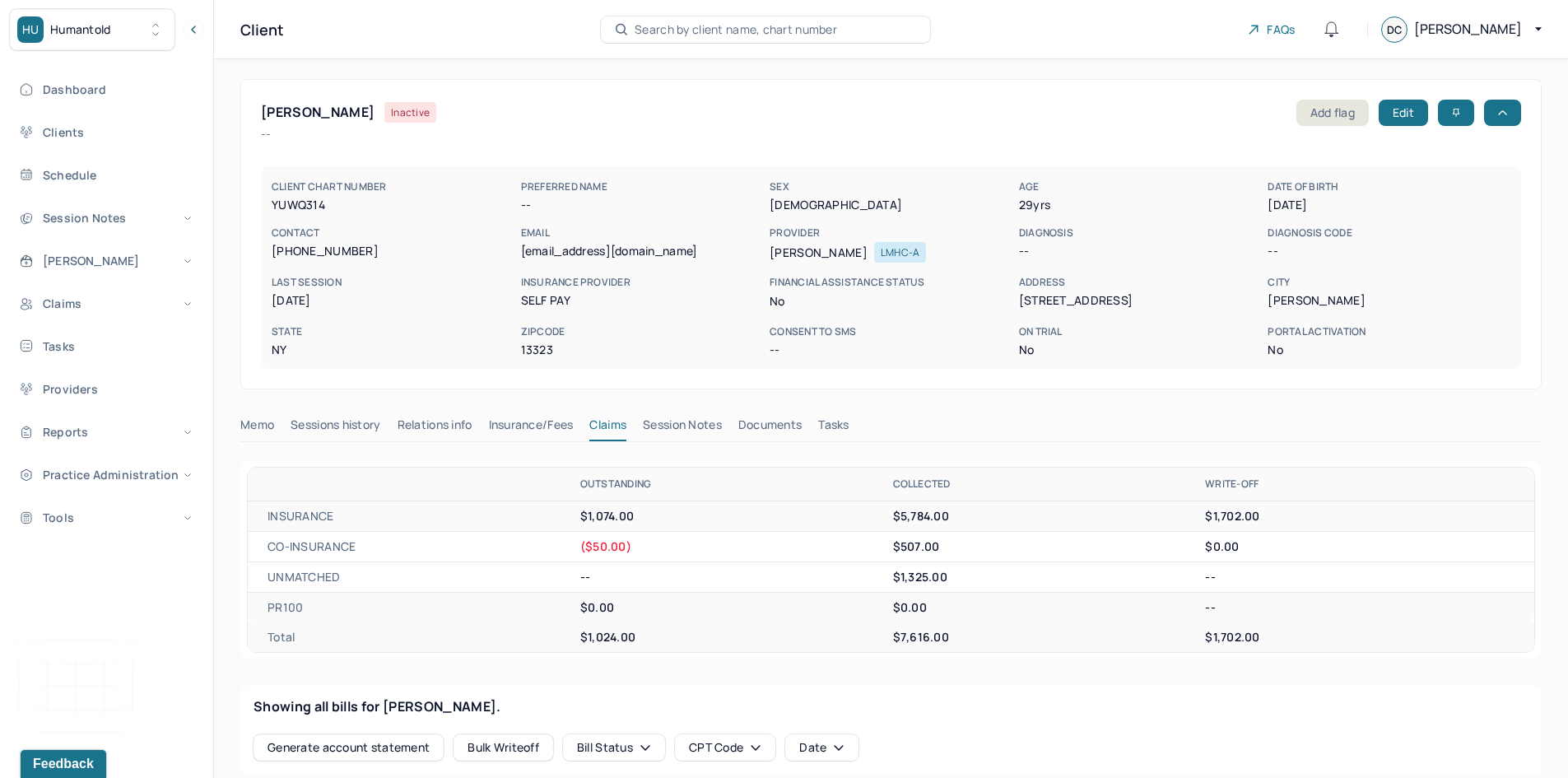click on "YUWQ314" at bounding box center (393, 205) 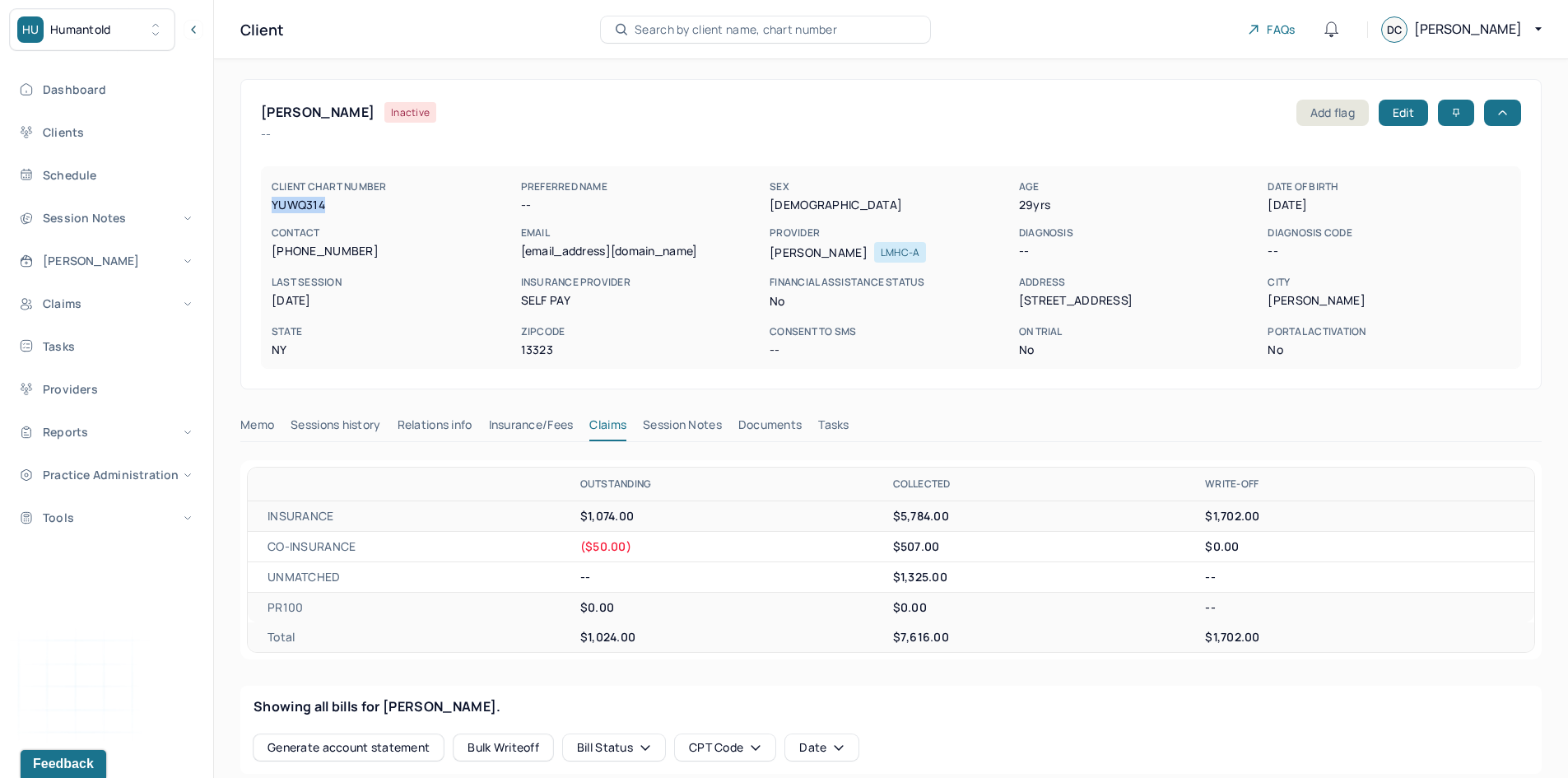 click on "YUWQ314" at bounding box center (393, 205) 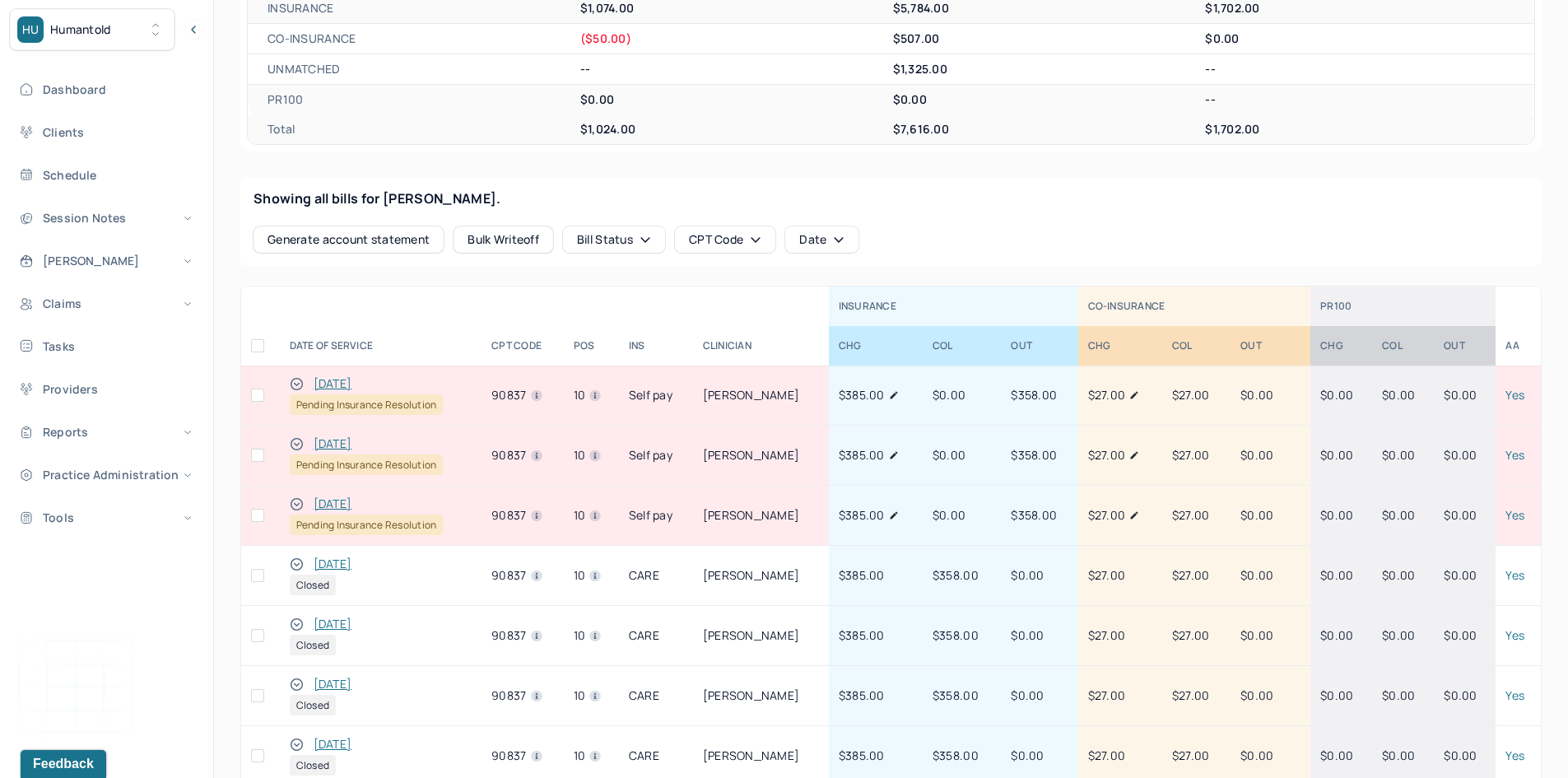 scroll, scrollTop: 741, scrollLeft: 0, axis: vertical 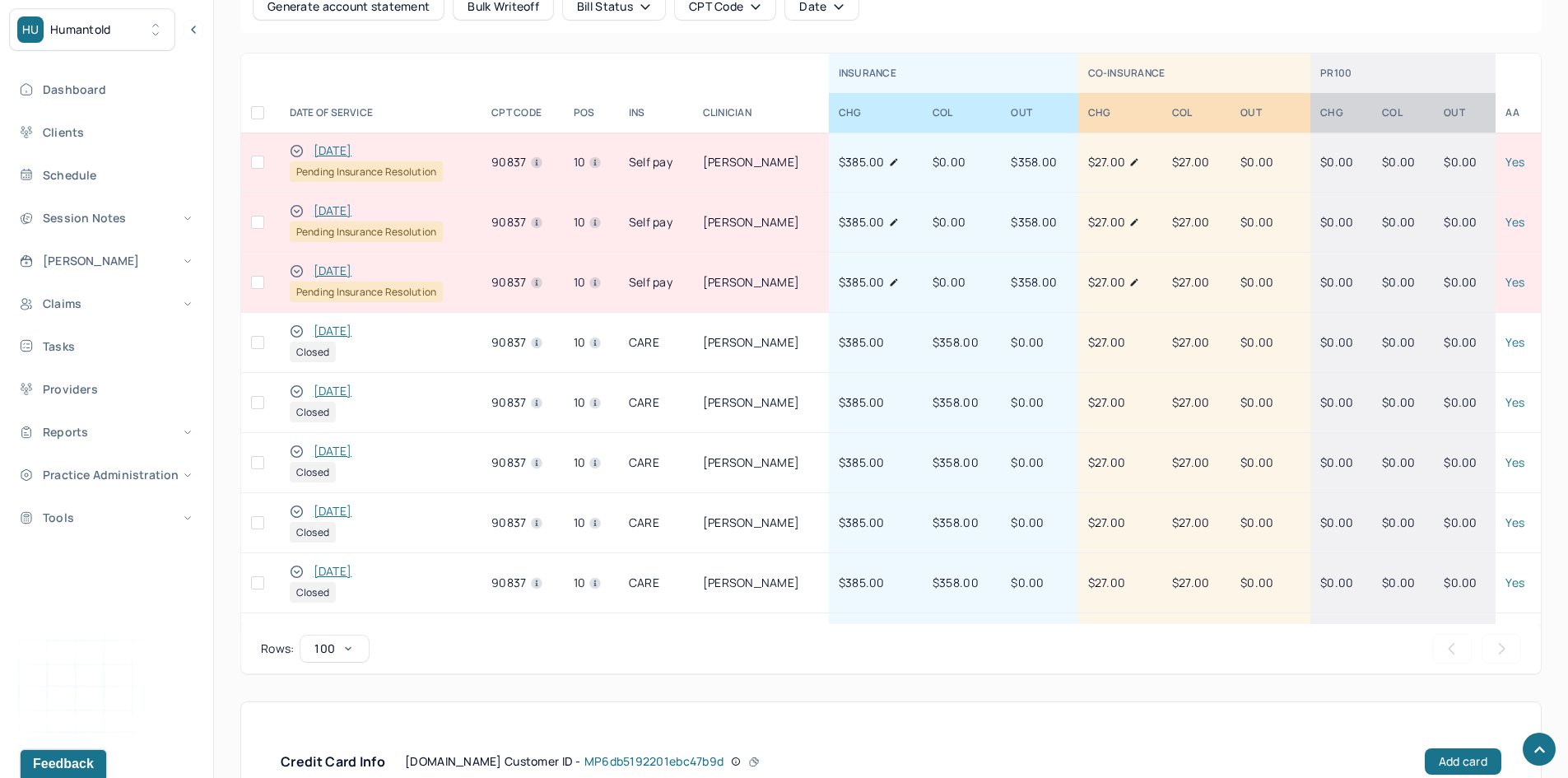 click on "BELL, GOMATTIE" at bounding box center [761, 342] 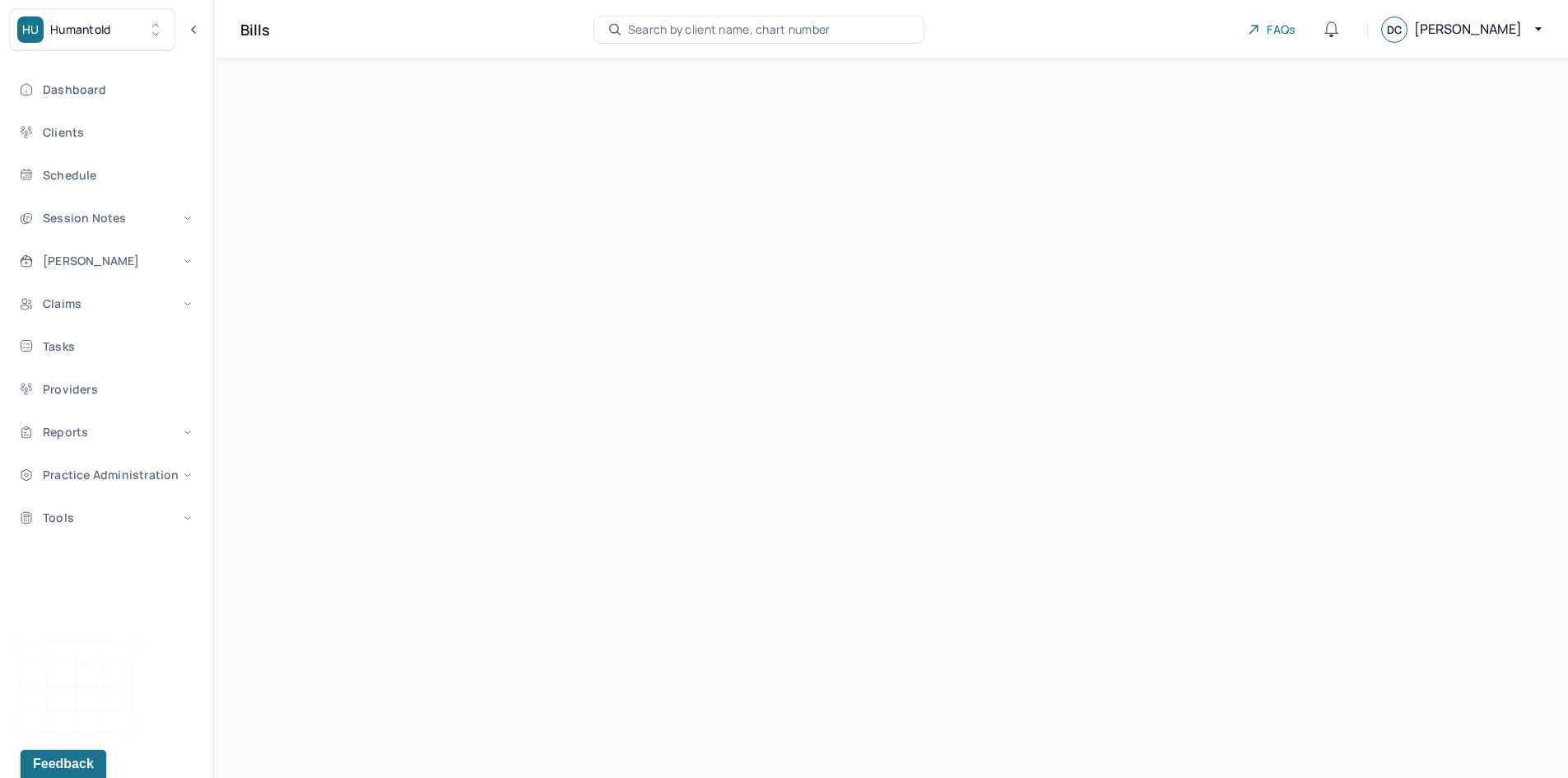 scroll, scrollTop: 0, scrollLeft: 0, axis: both 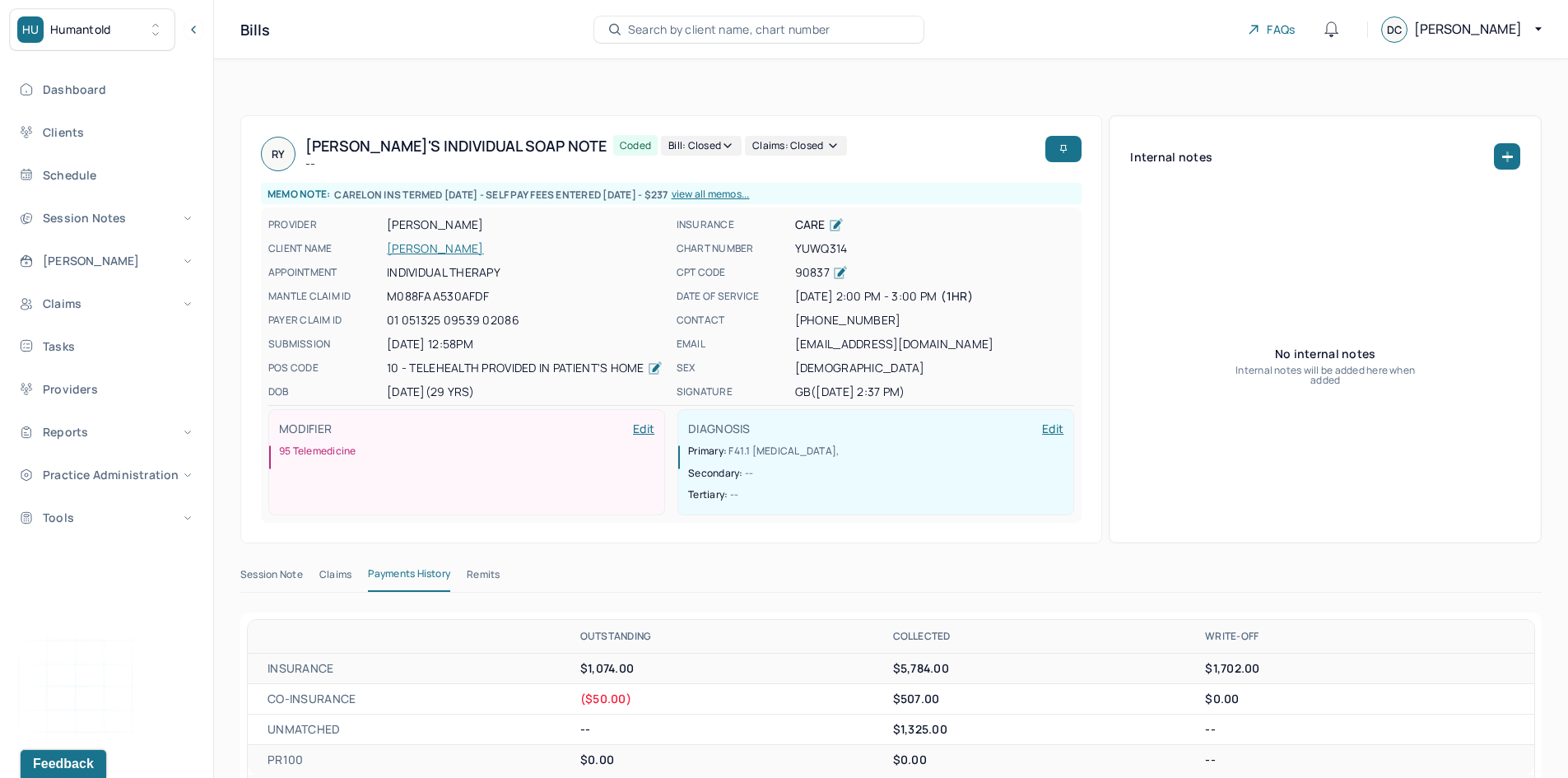 click on "YANGASA, RACHEL" at bounding box center (527, 249) 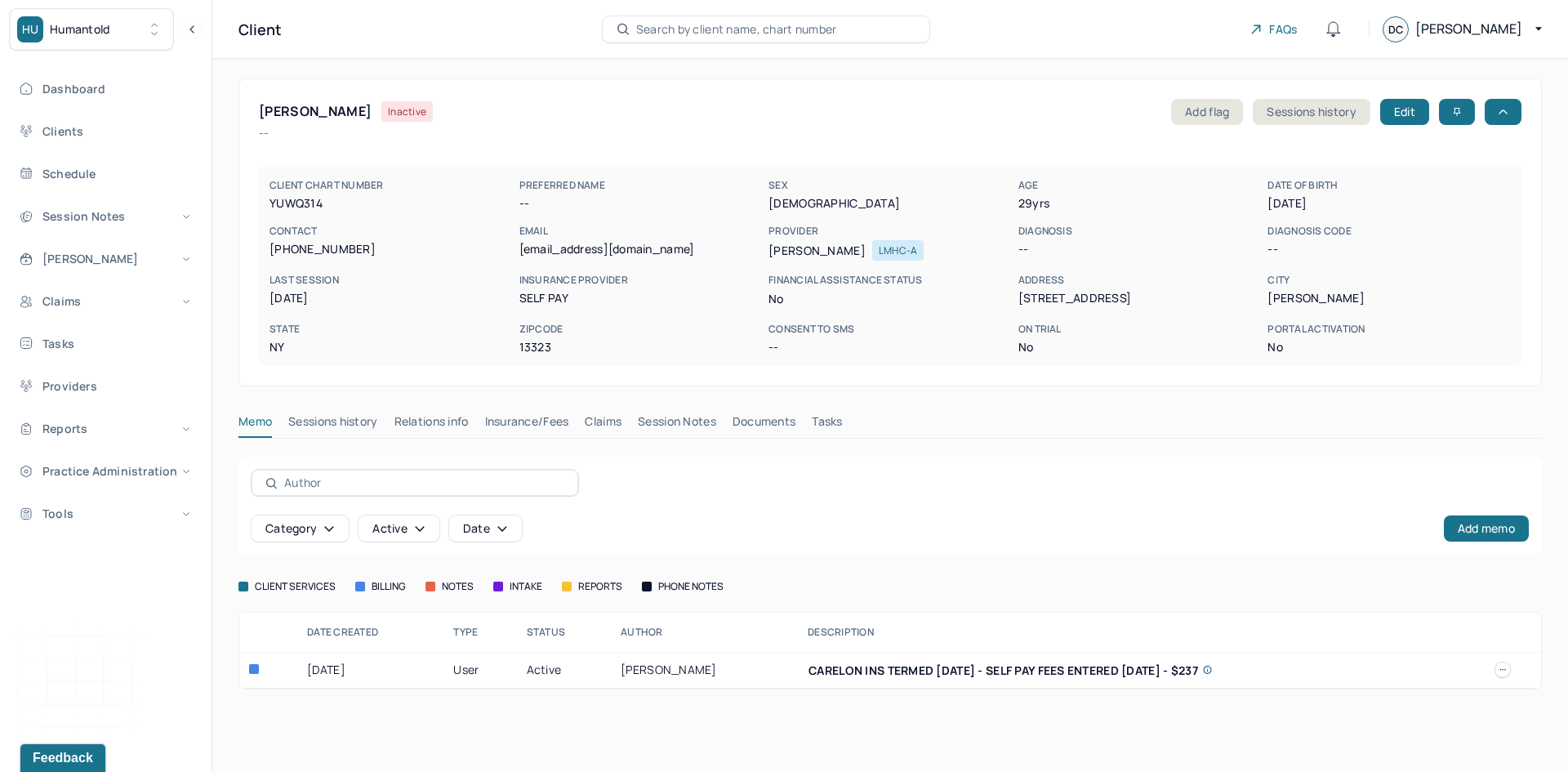 click on "Claims" at bounding box center [603, 425] 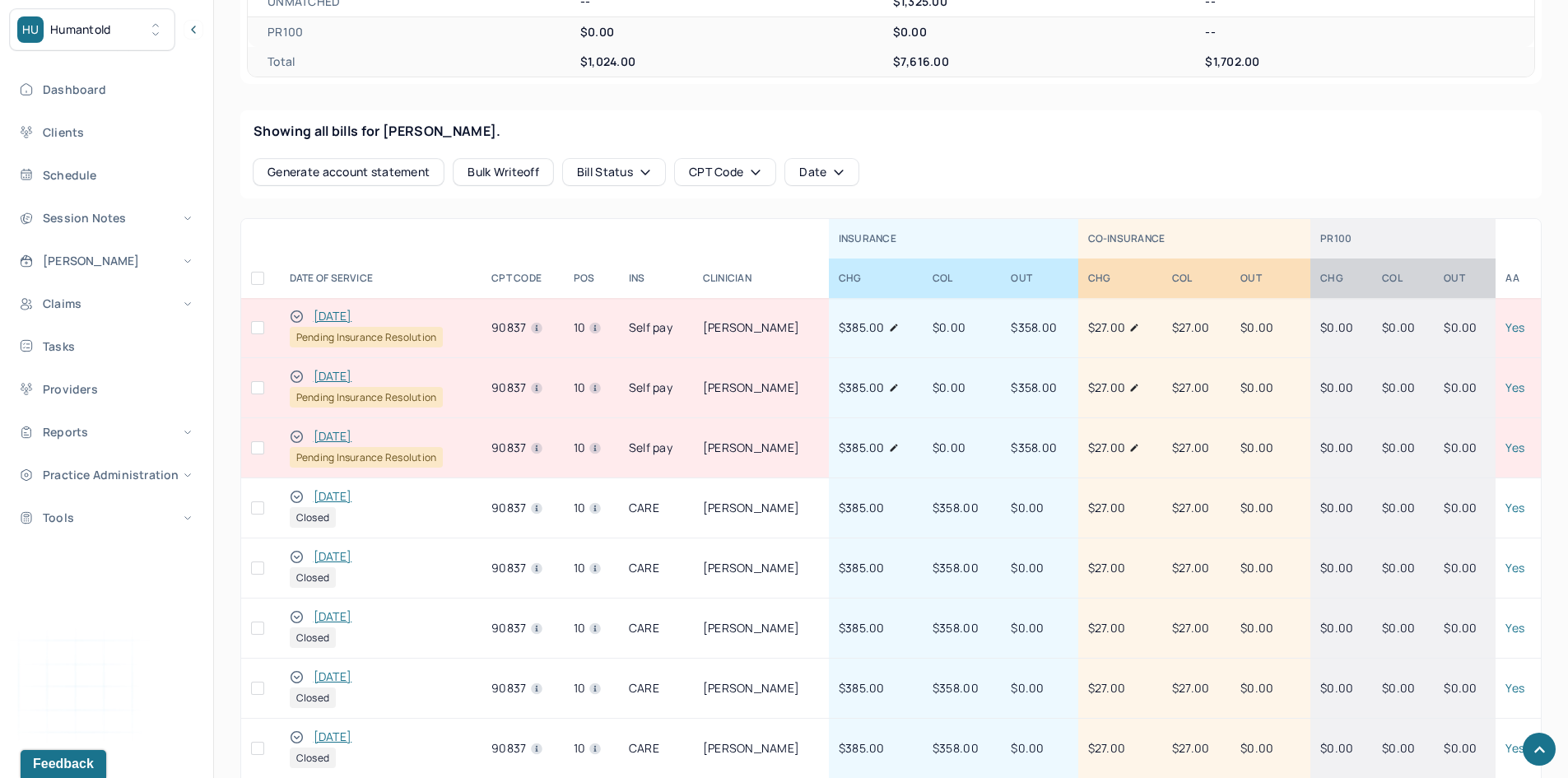scroll, scrollTop: 576, scrollLeft: 0, axis: vertical 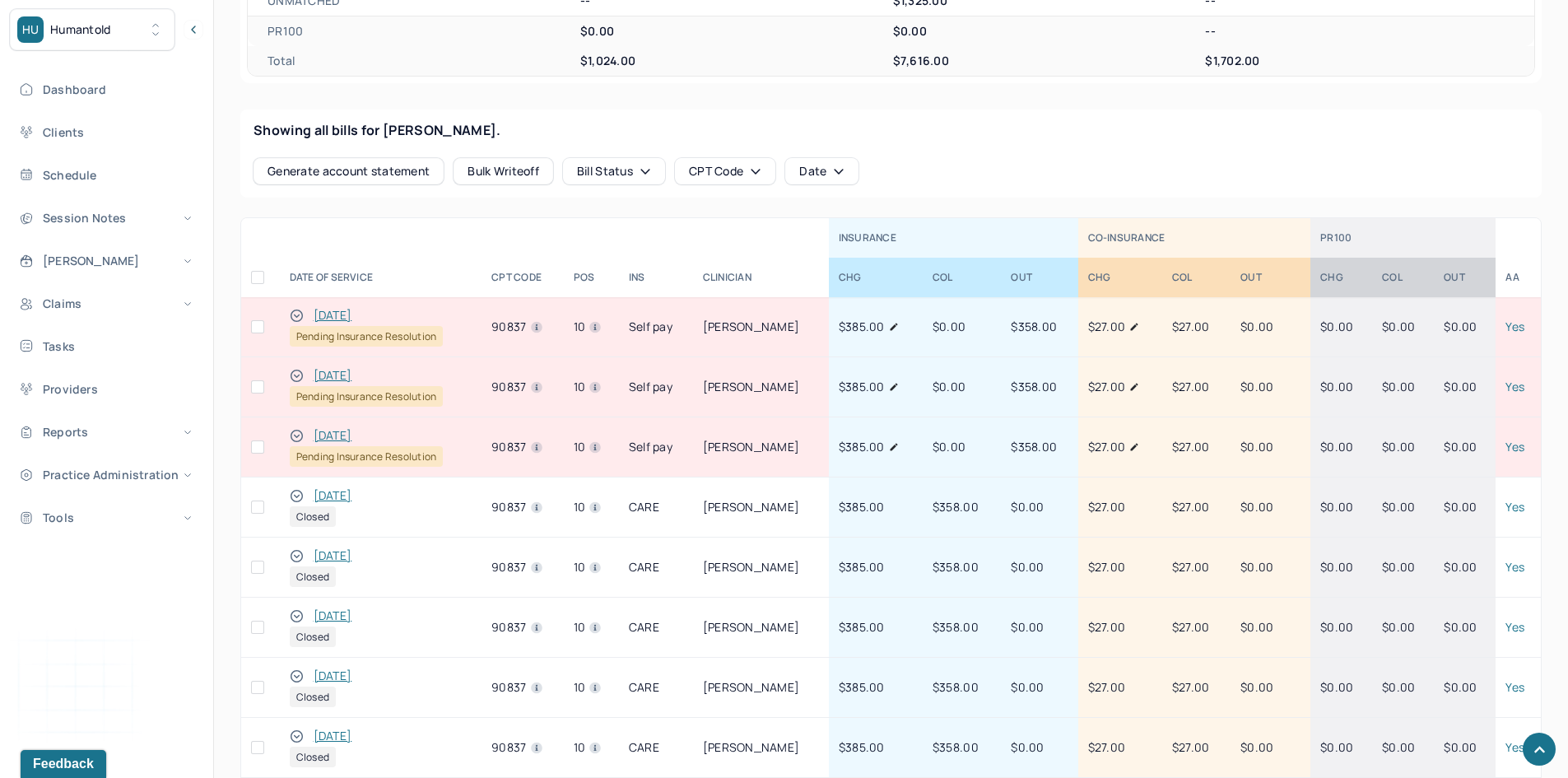 click on "05/15/2025" at bounding box center [333, 436] 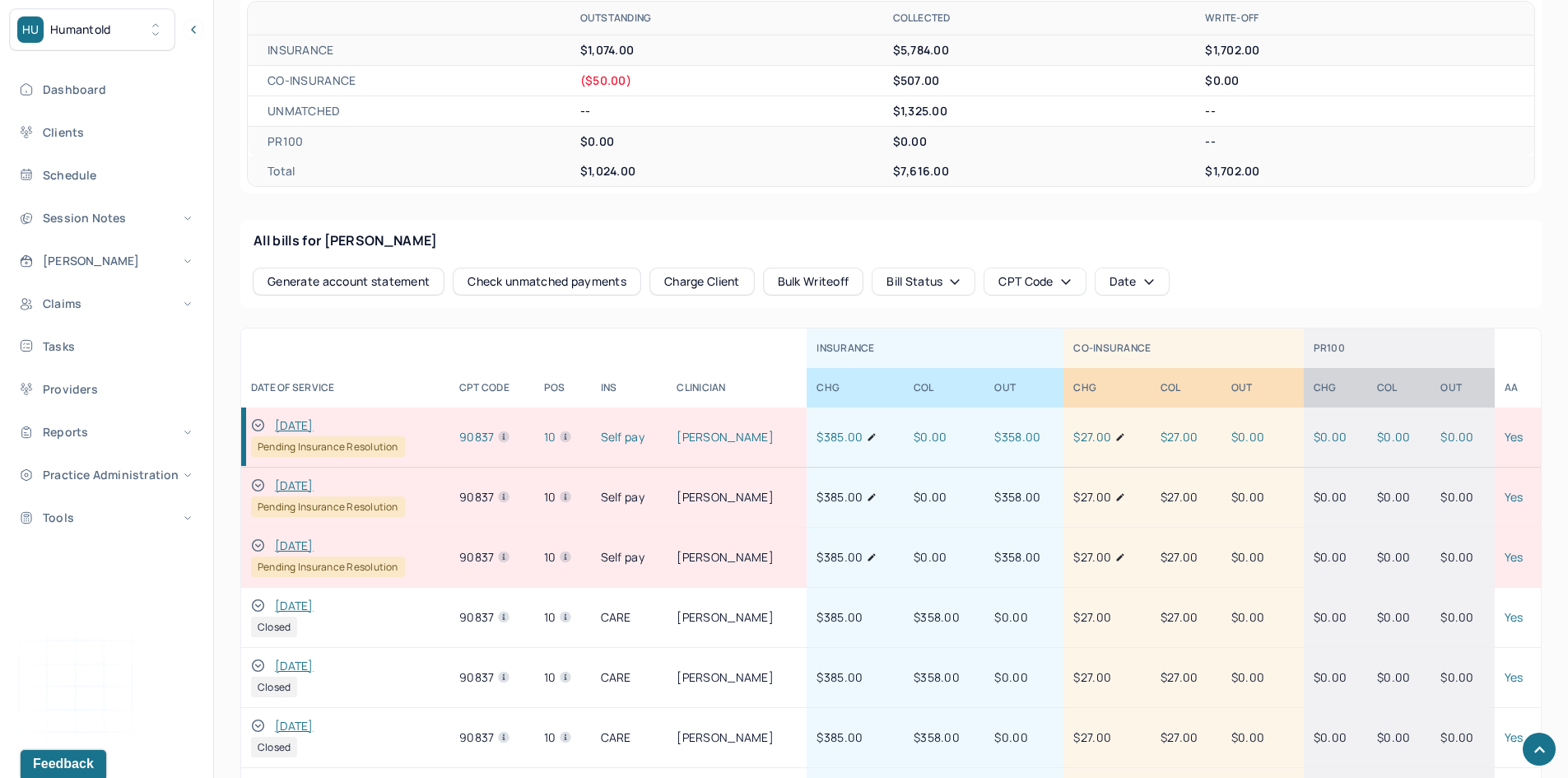 scroll, scrollTop: 659, scrollLeft: 0, axis: vertical 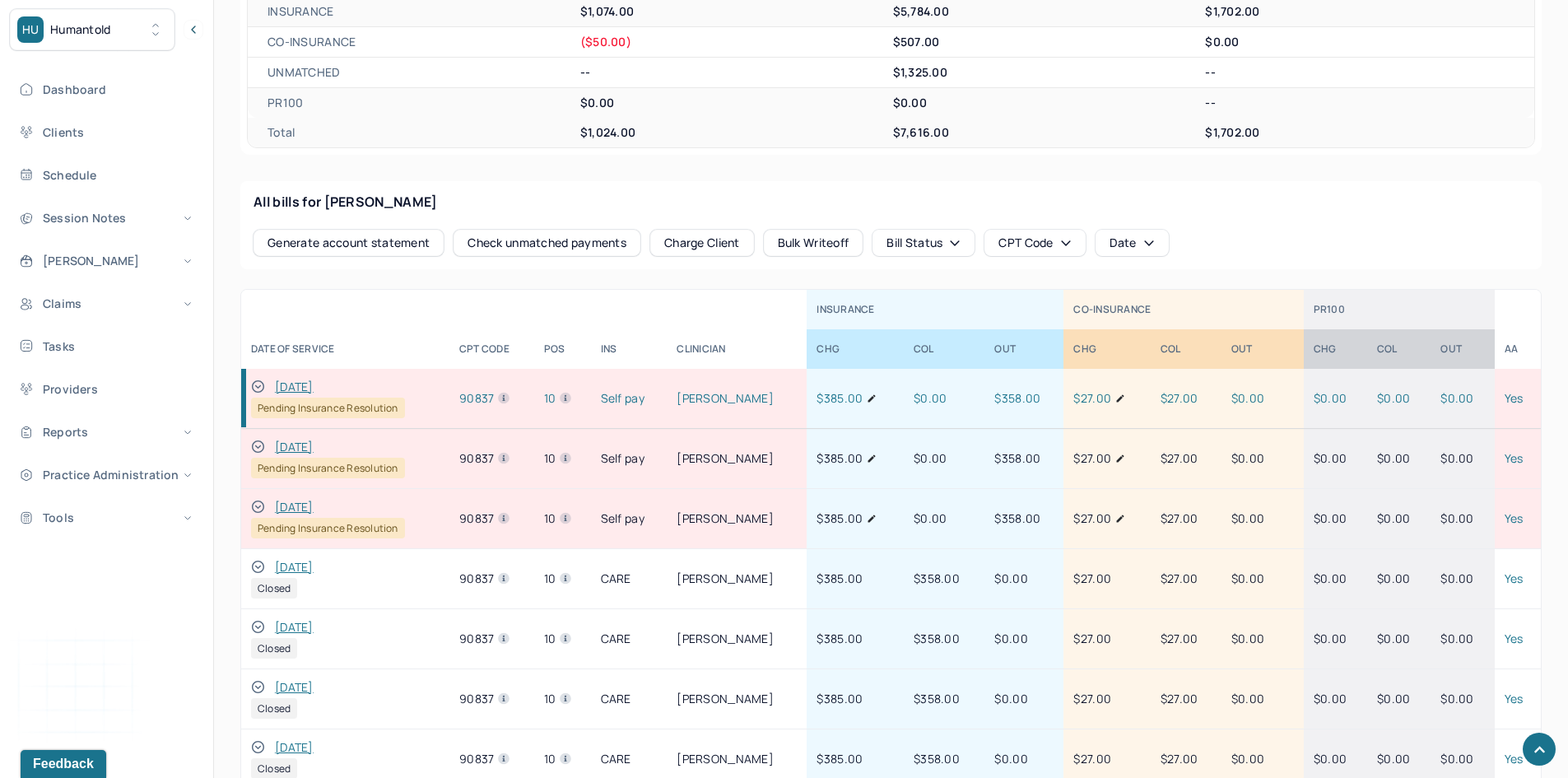 click 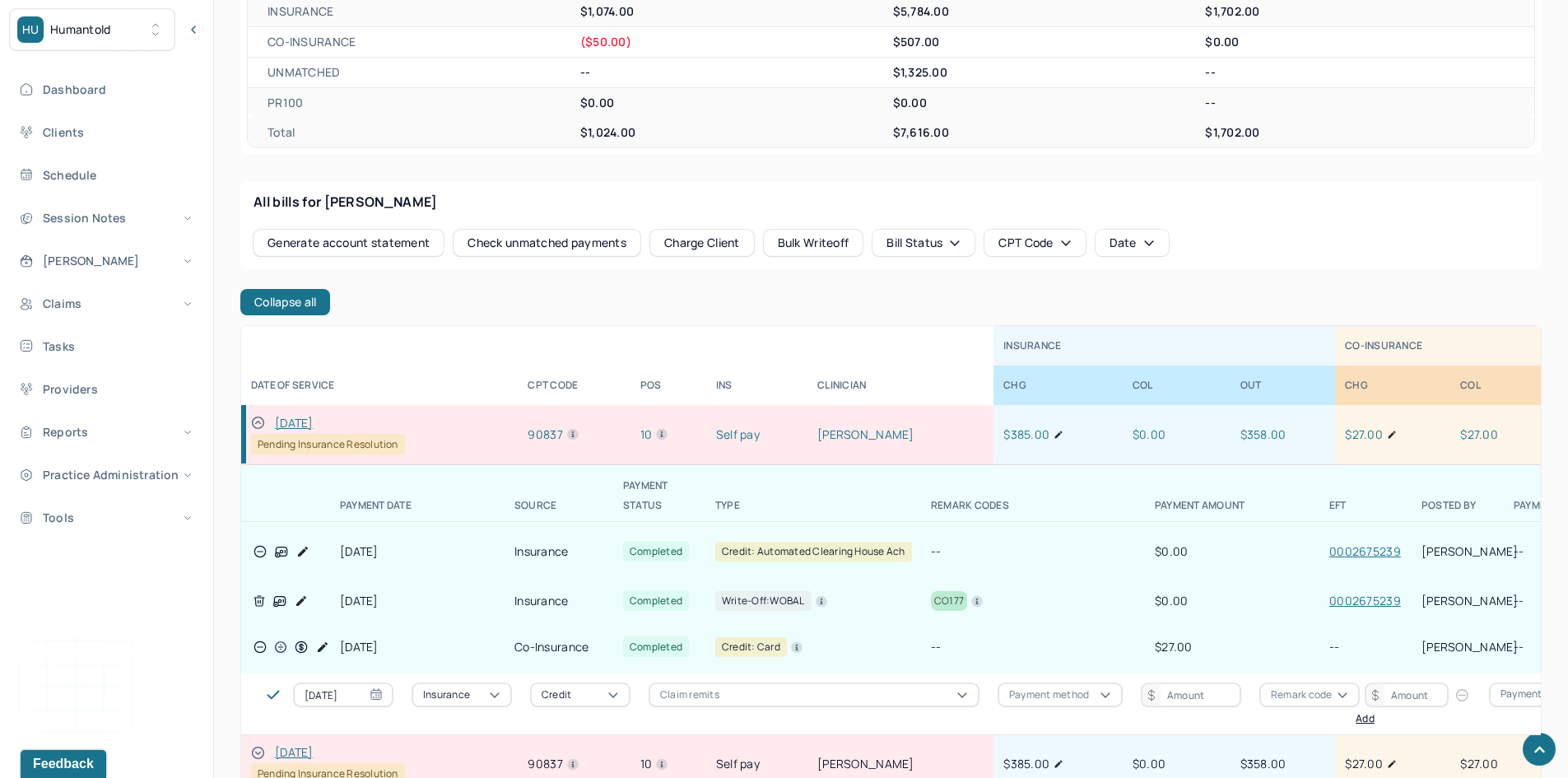 click on "05/15/2025" at bounding box center [294, 423] 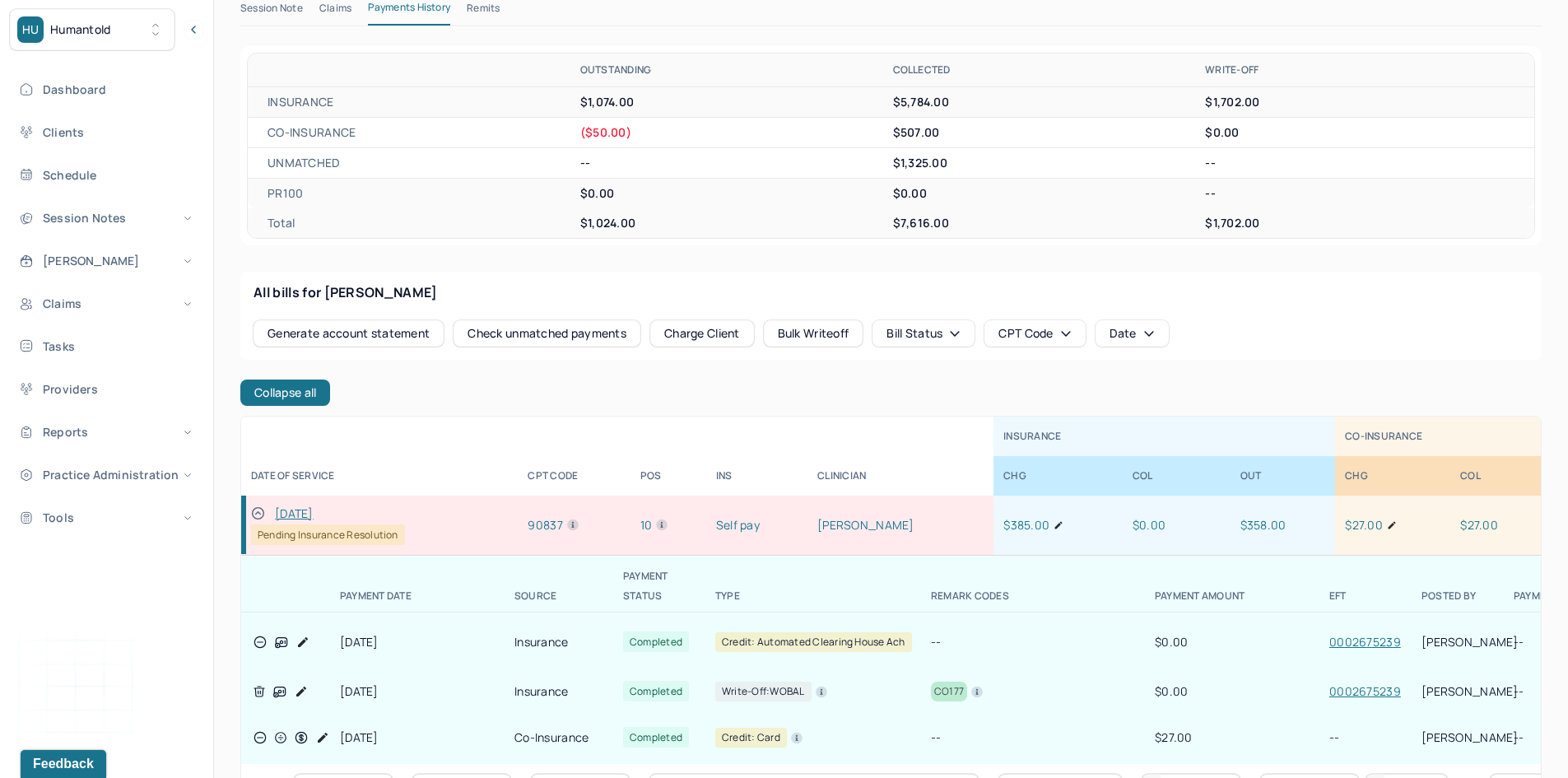 scroll, scrollTop: 329, scrollLeft: 0, axis: vertical 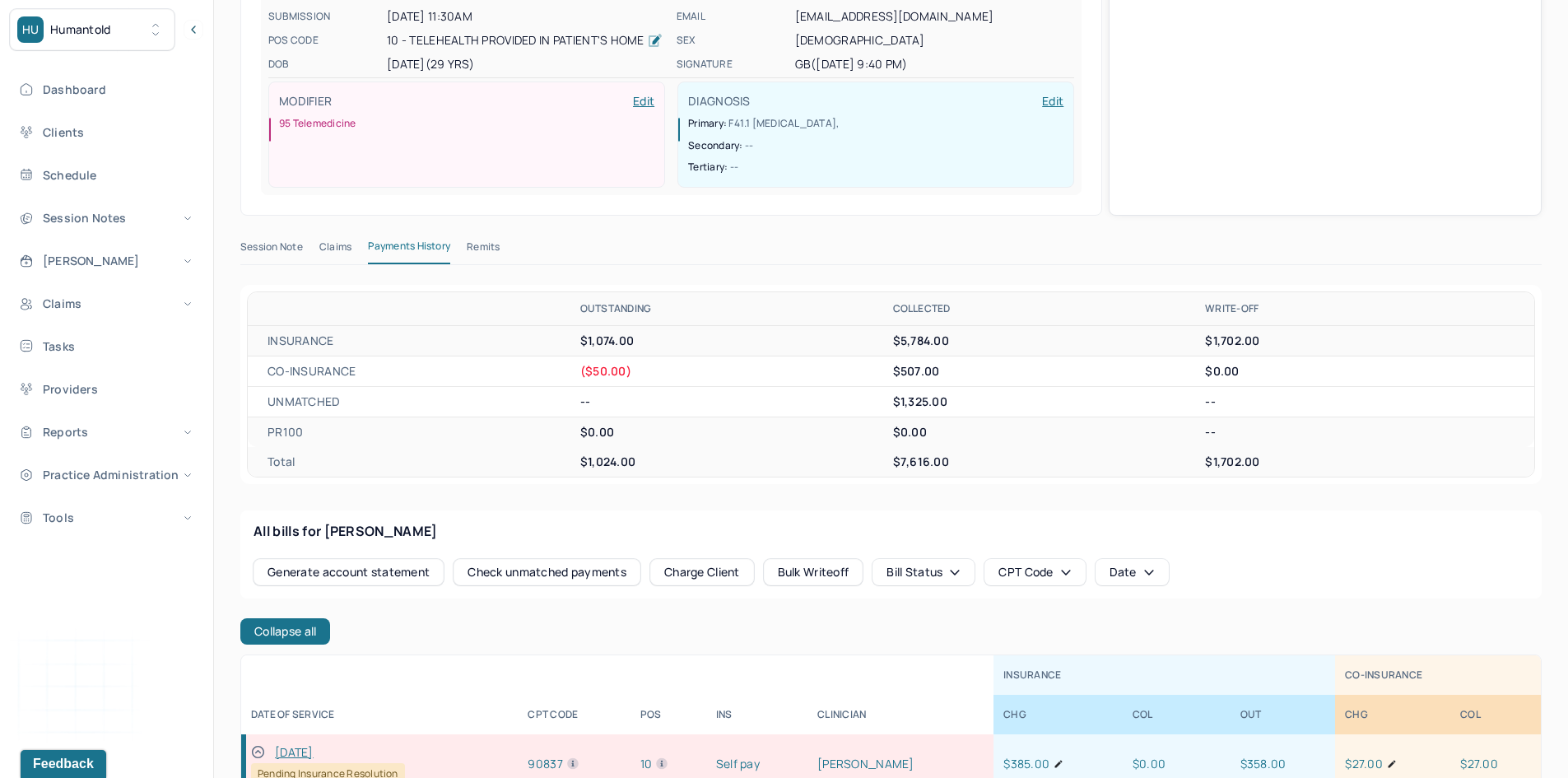 click on "Remits" at bounding box center (483, 250) 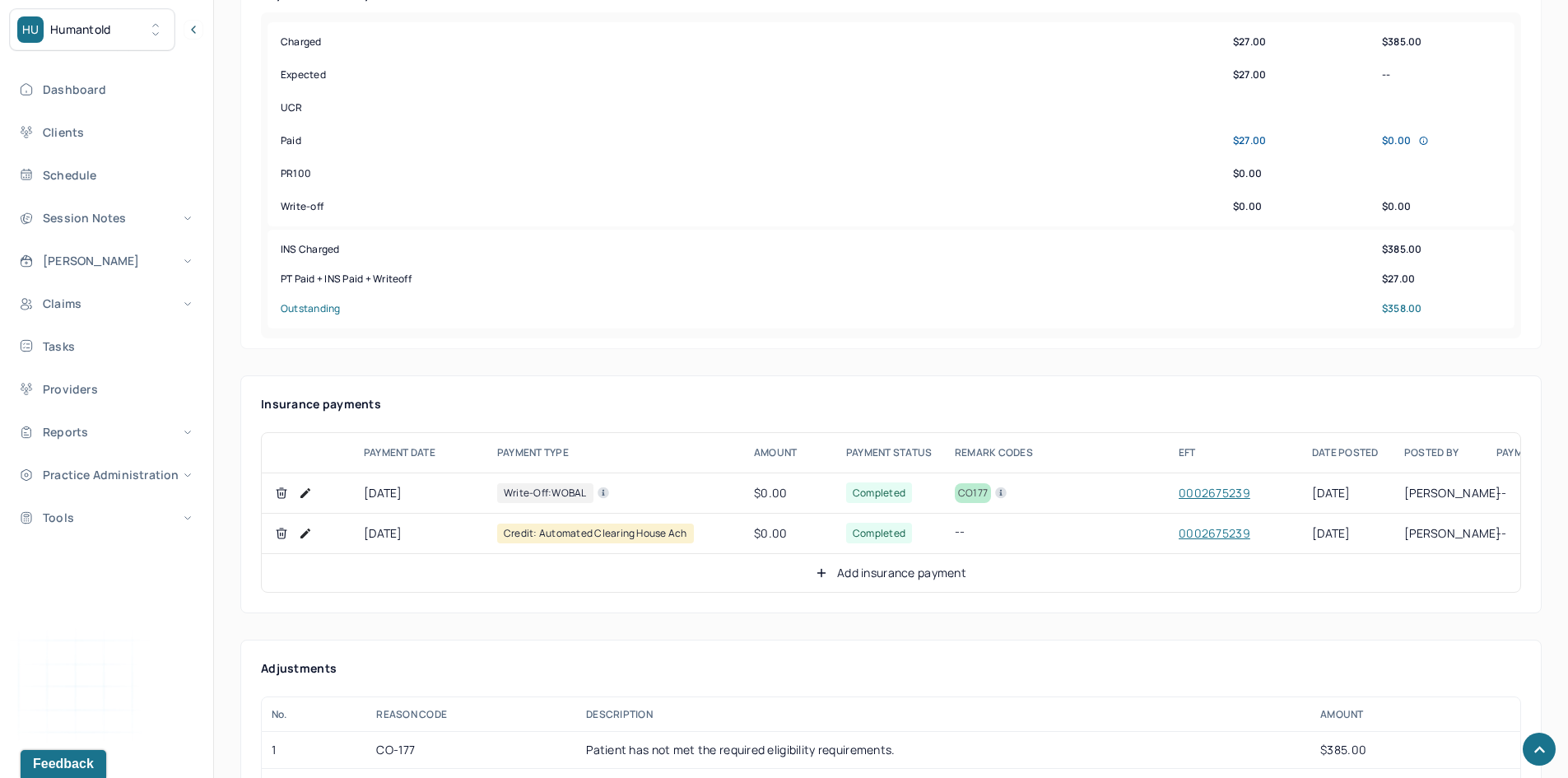 scroll, scrollTop: 741, scrollLeft: 0, axis: vertical 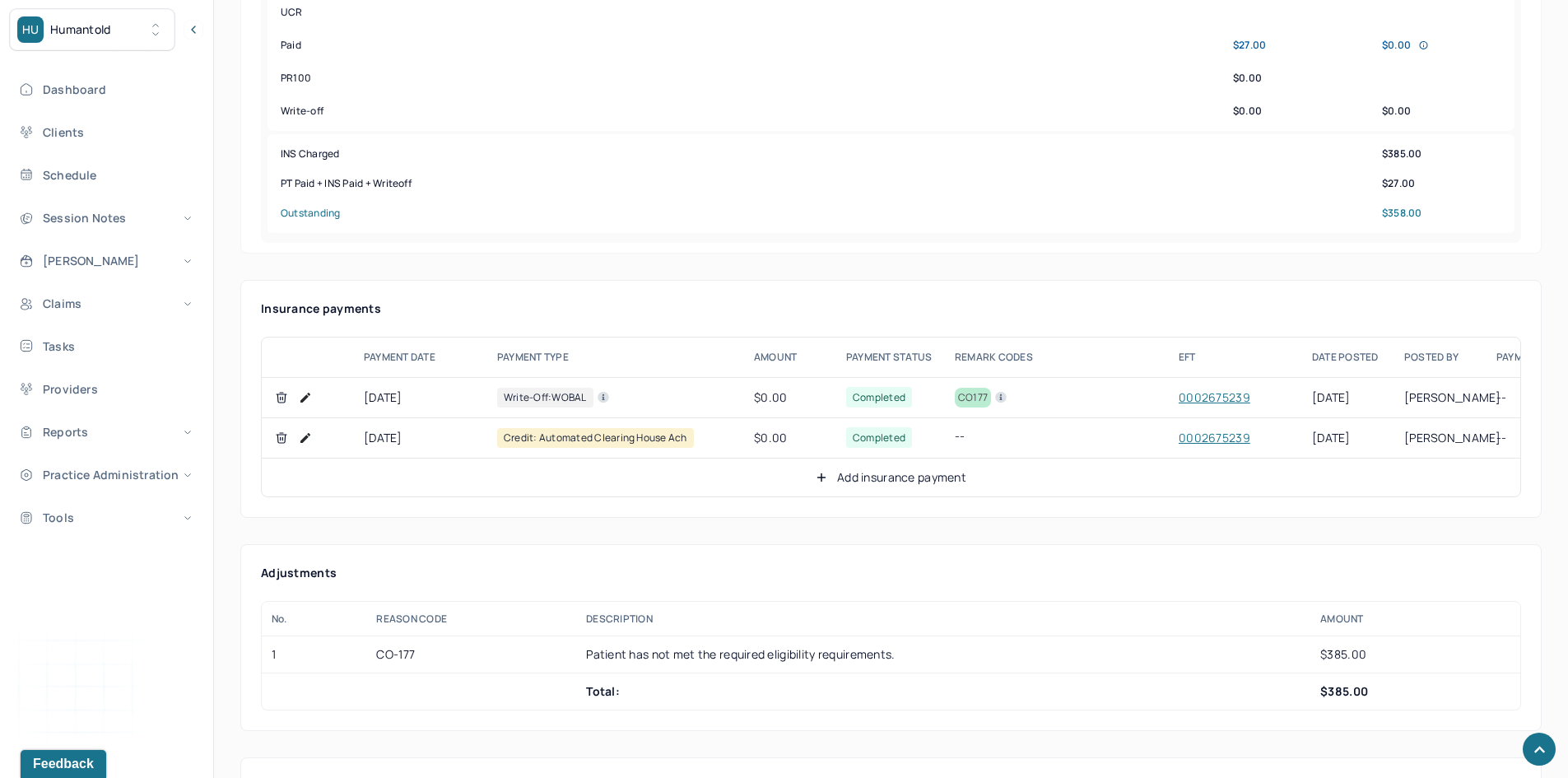 click 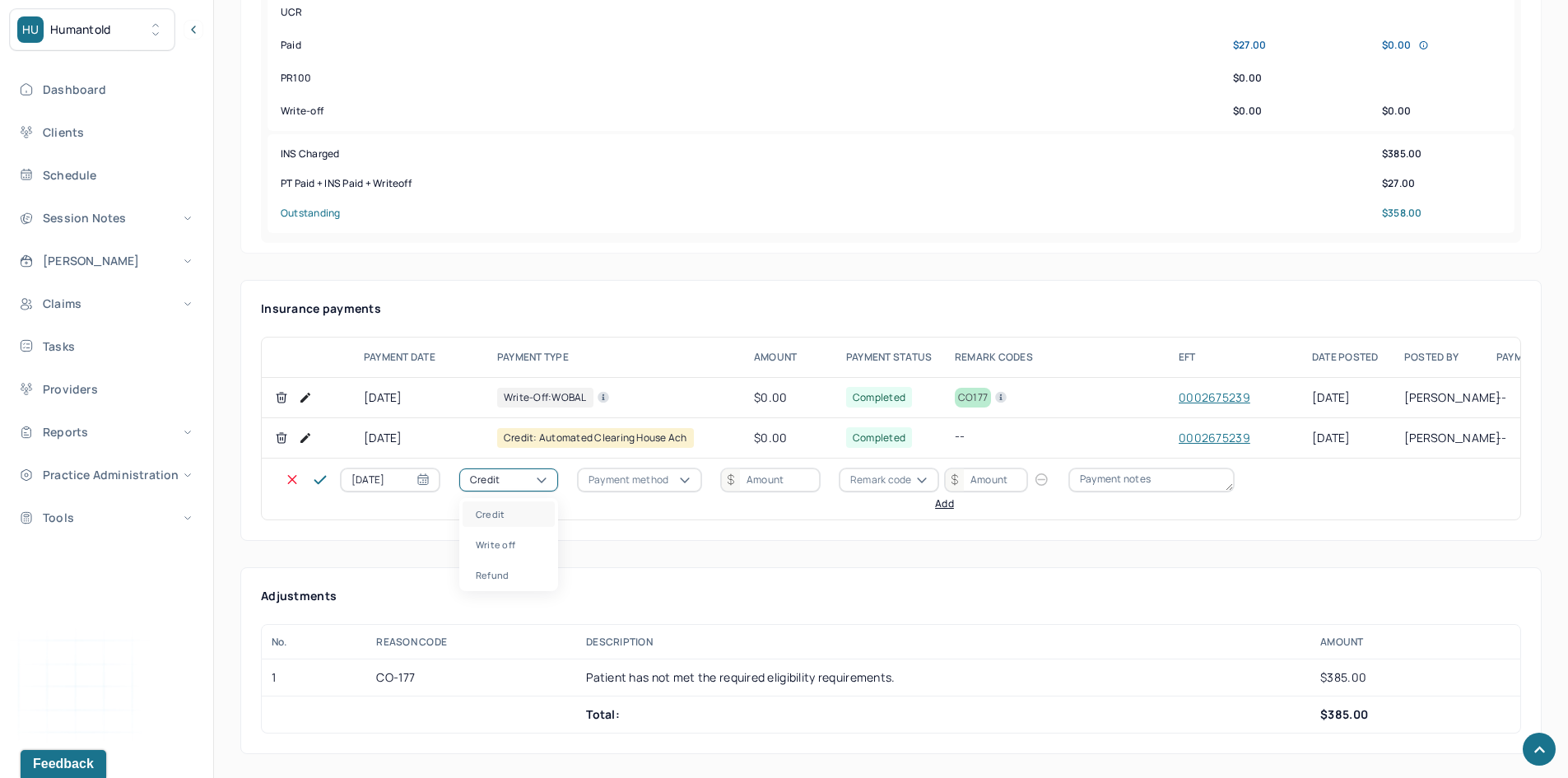 click on "Credit" at bounding box center [485, 480] 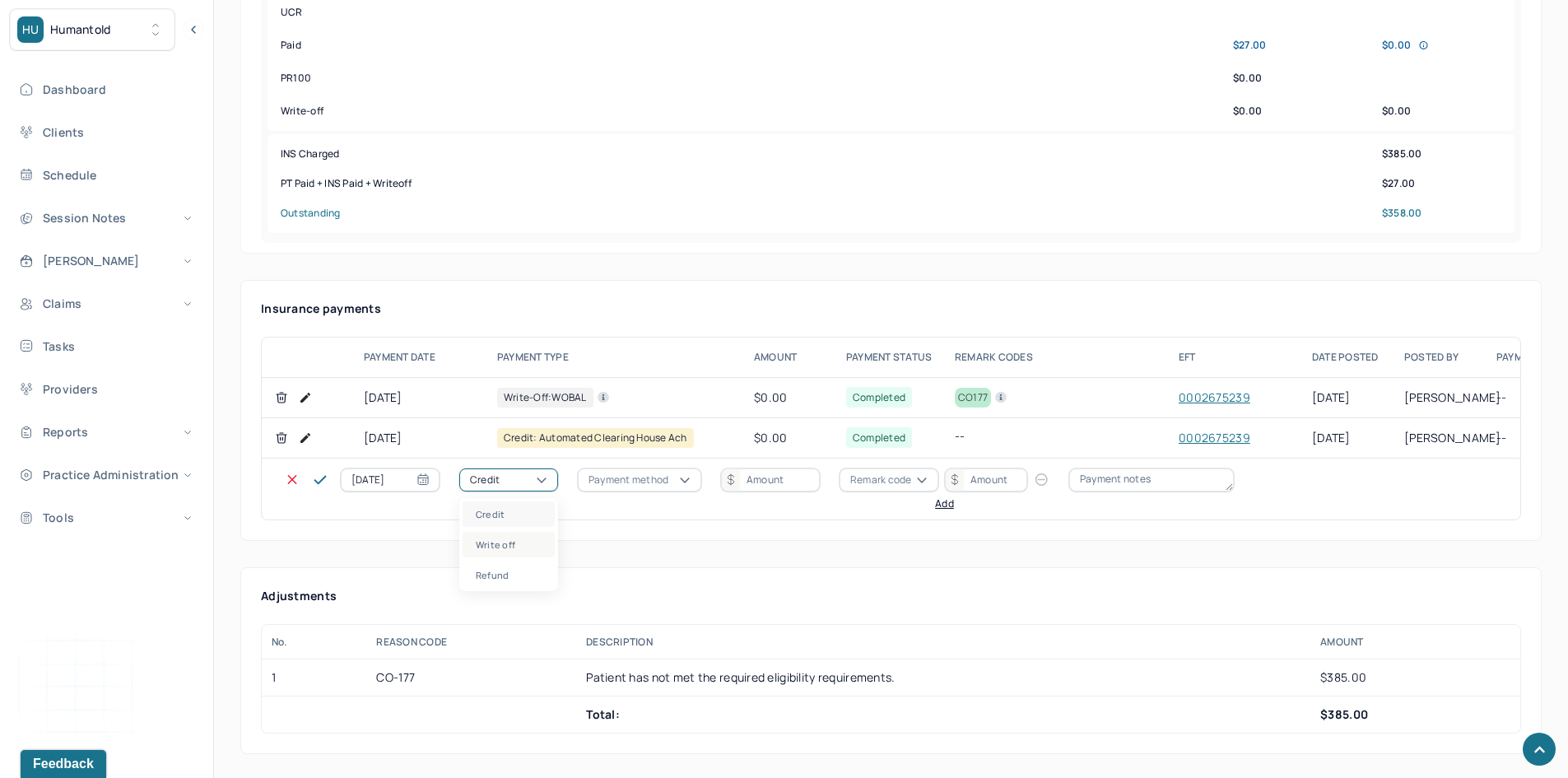 drag, startPoint x: 510, startPoint y: 543, endPoint x: 623, endPoint y: 500, distance: 120.90492 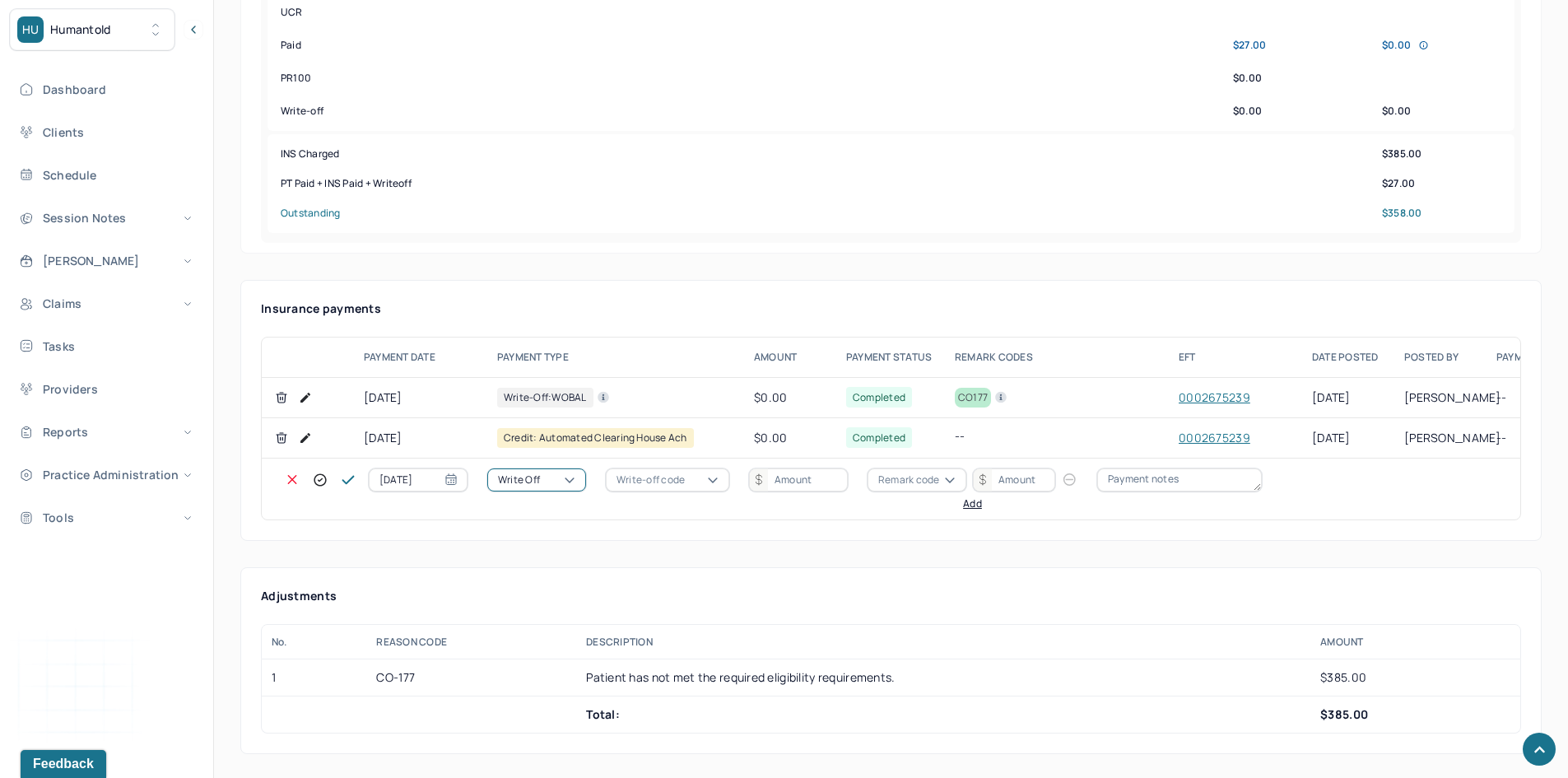 click on "Write-off code" at bounding box center [650, 480] 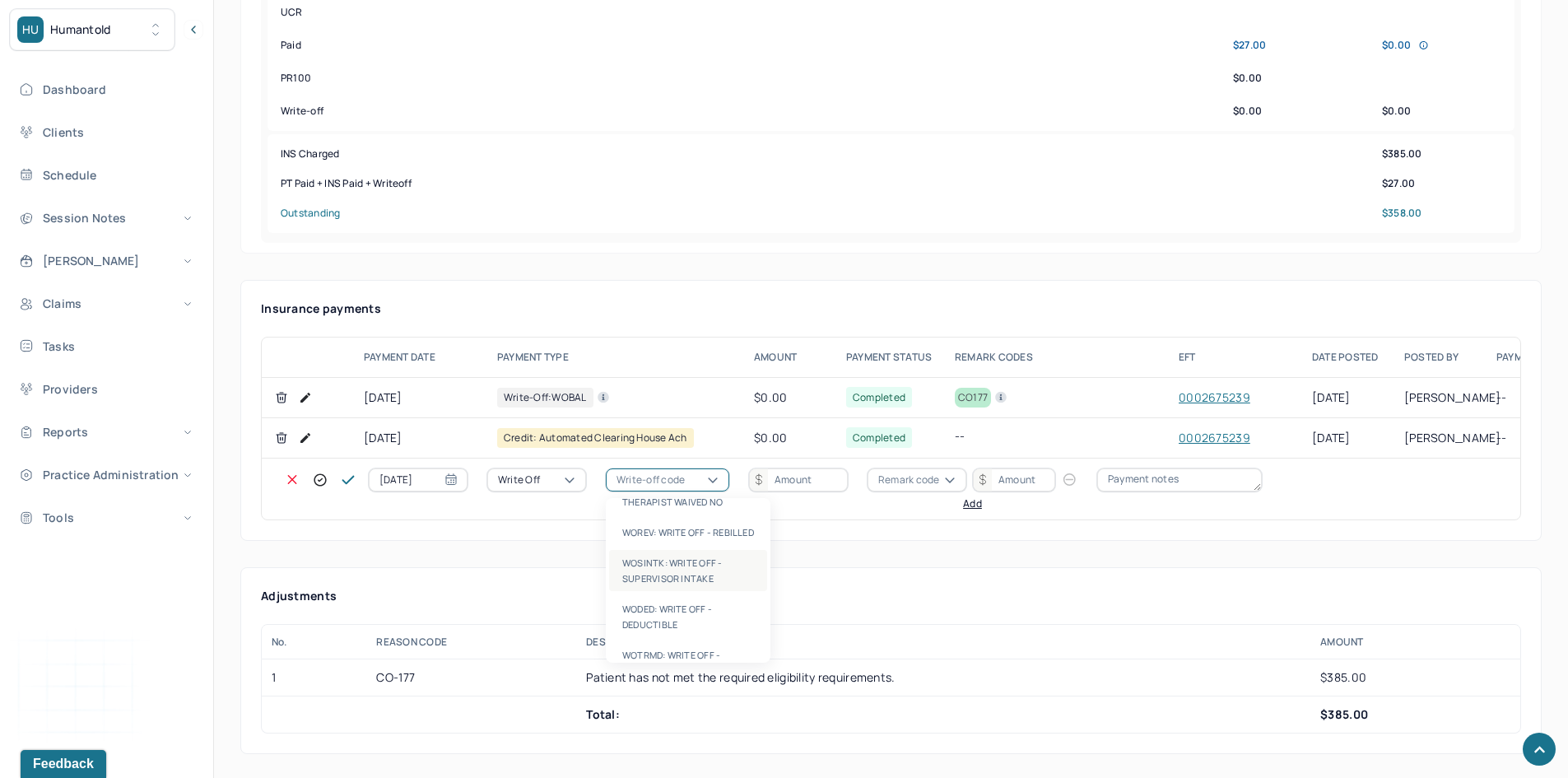 scroll, scrollTop: 467, scrollLeft: 0, axis: vertical 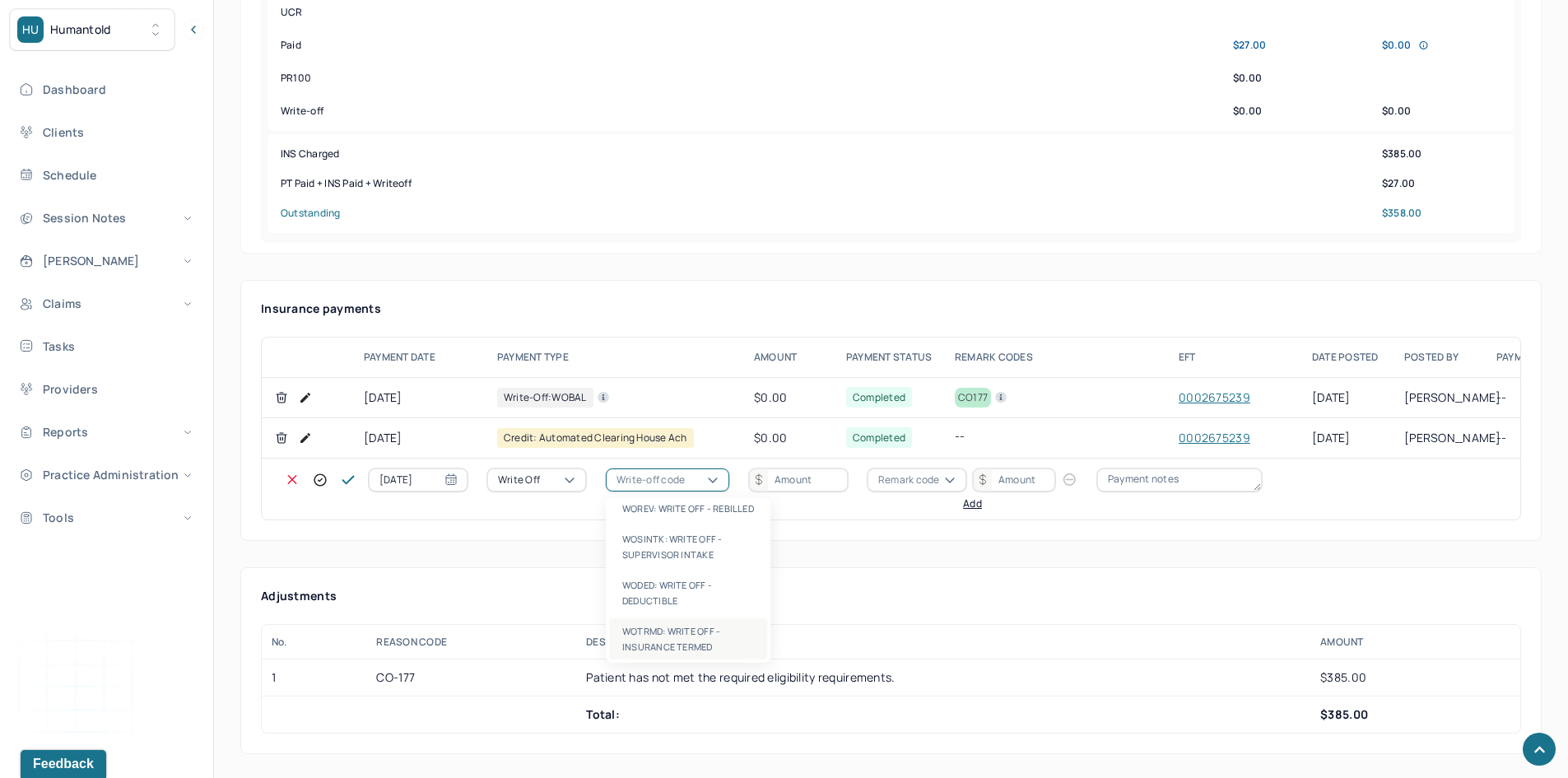 click on "WOTRMD: WRITE OFF - INSURANCE TERMED" at bounding box center (688, 639) 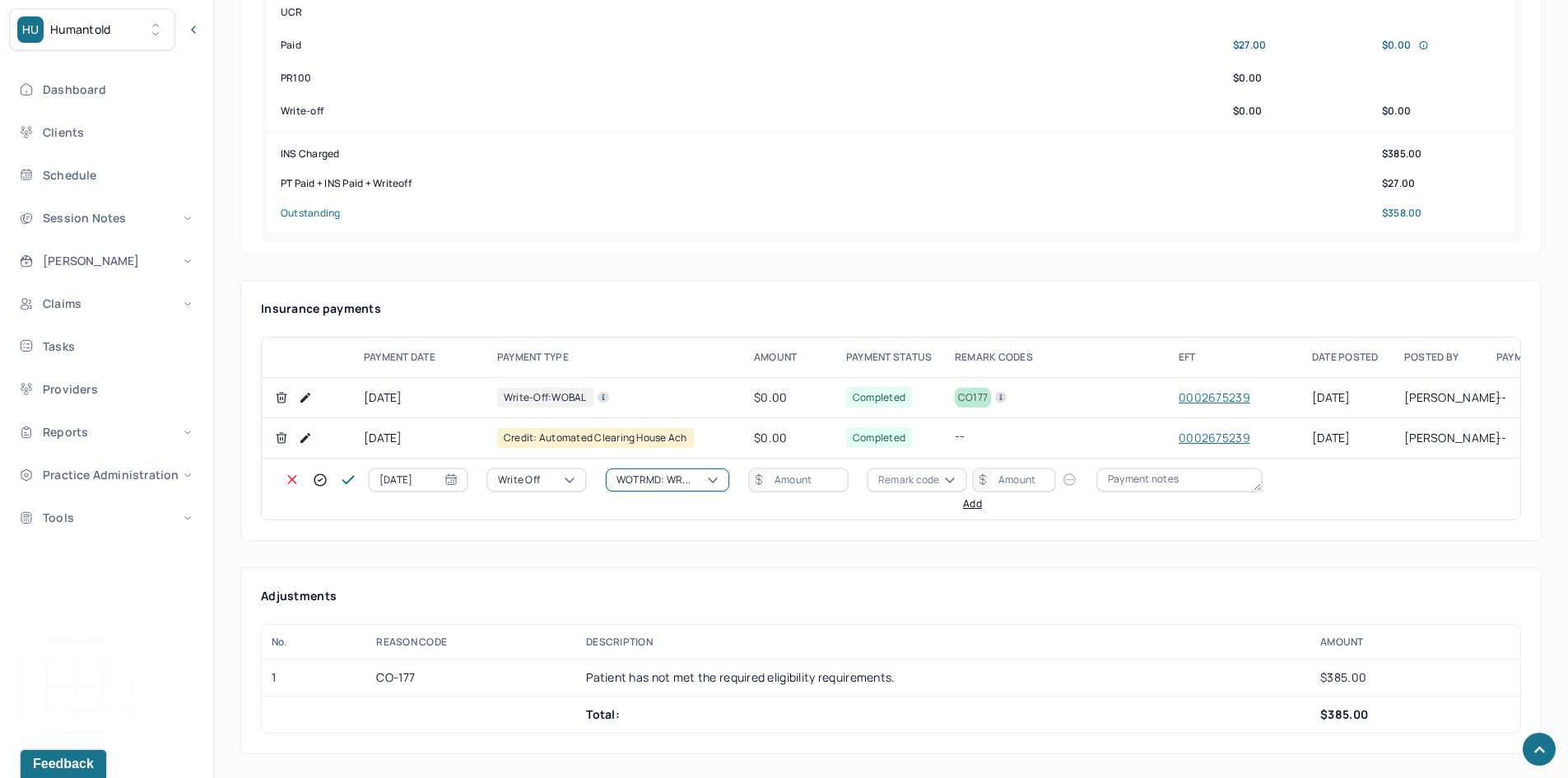 click at bounding box center (798, 480) 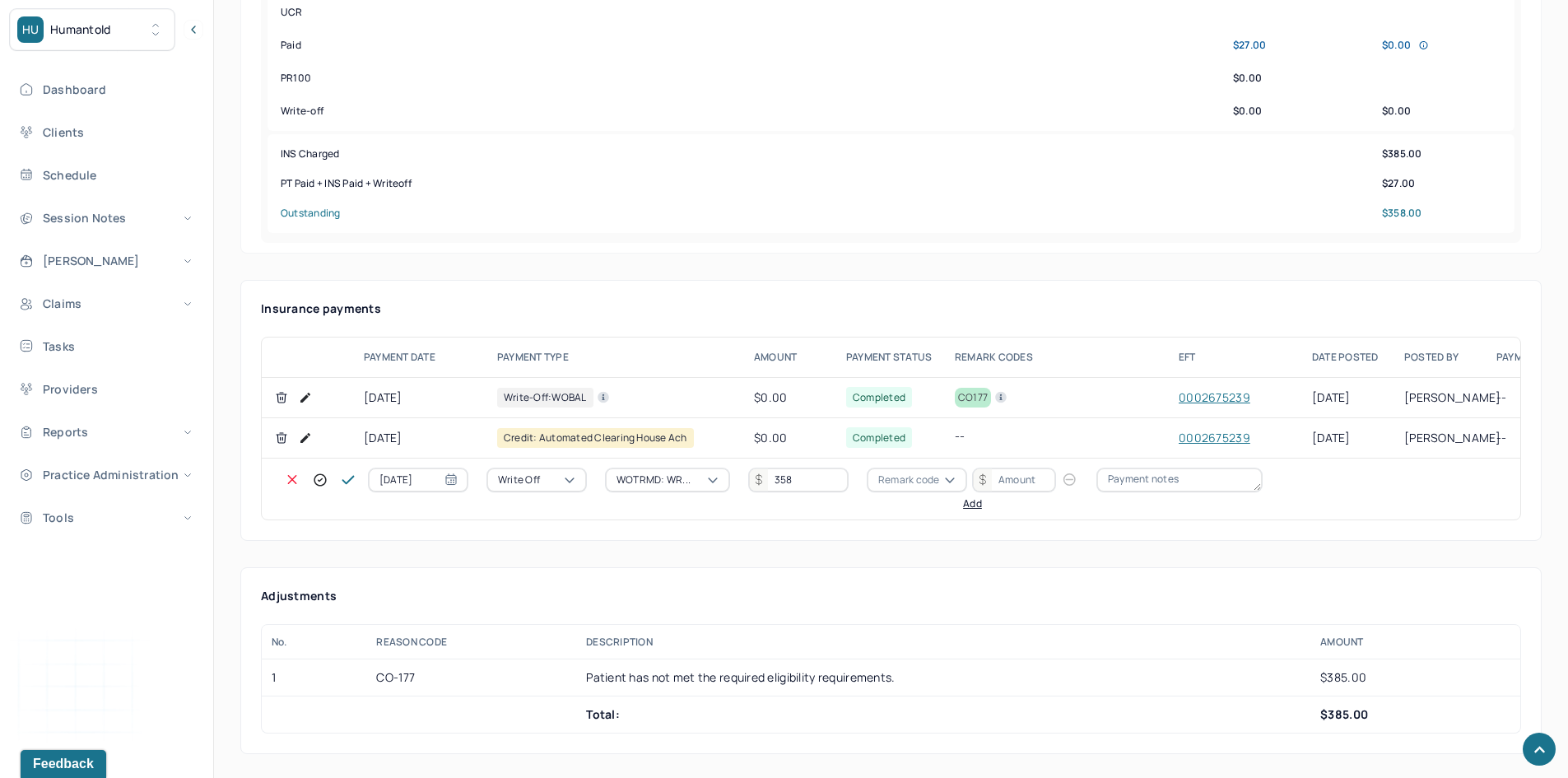 type on "358" 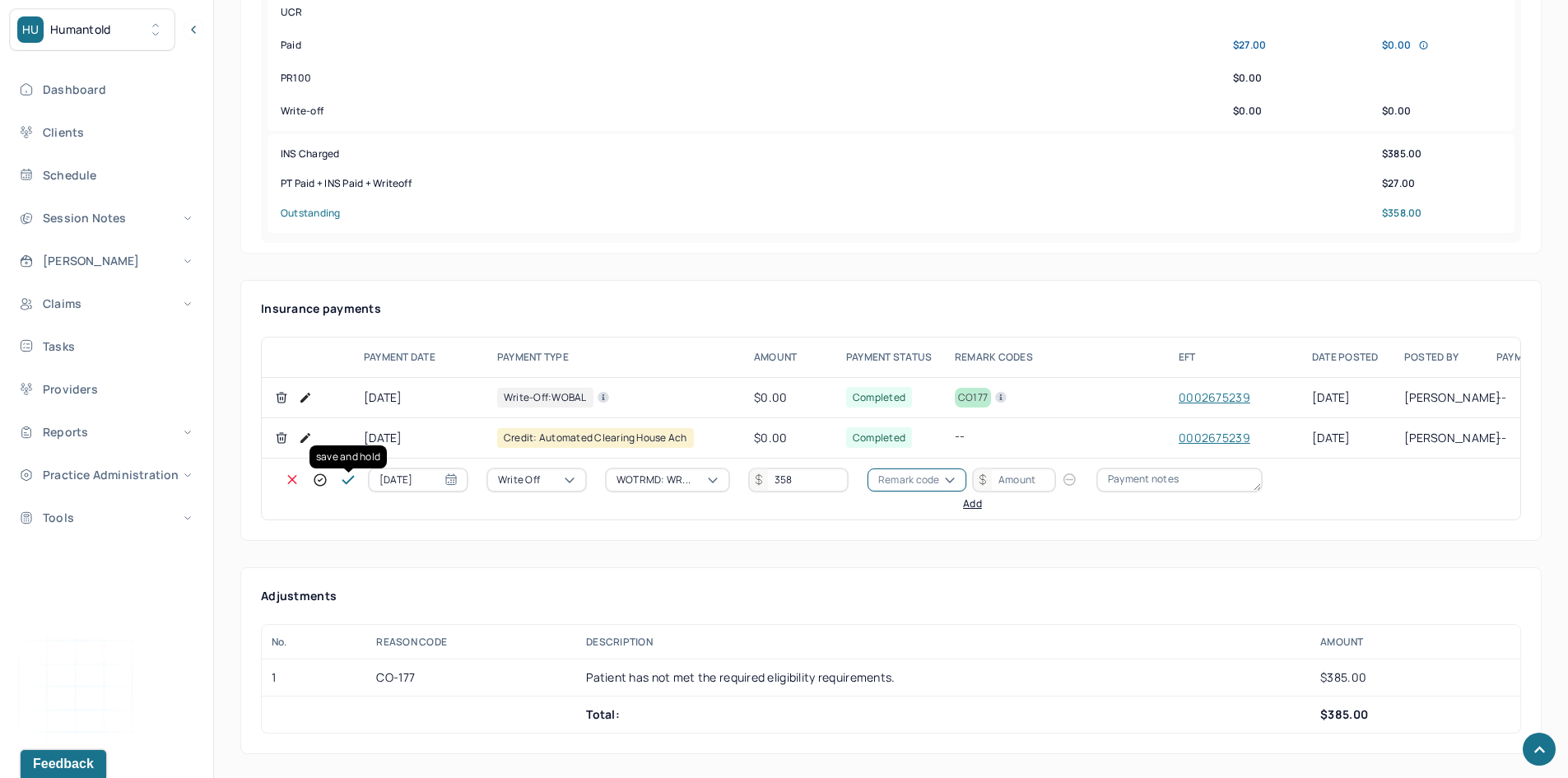 click at bounding box center (320, 480) 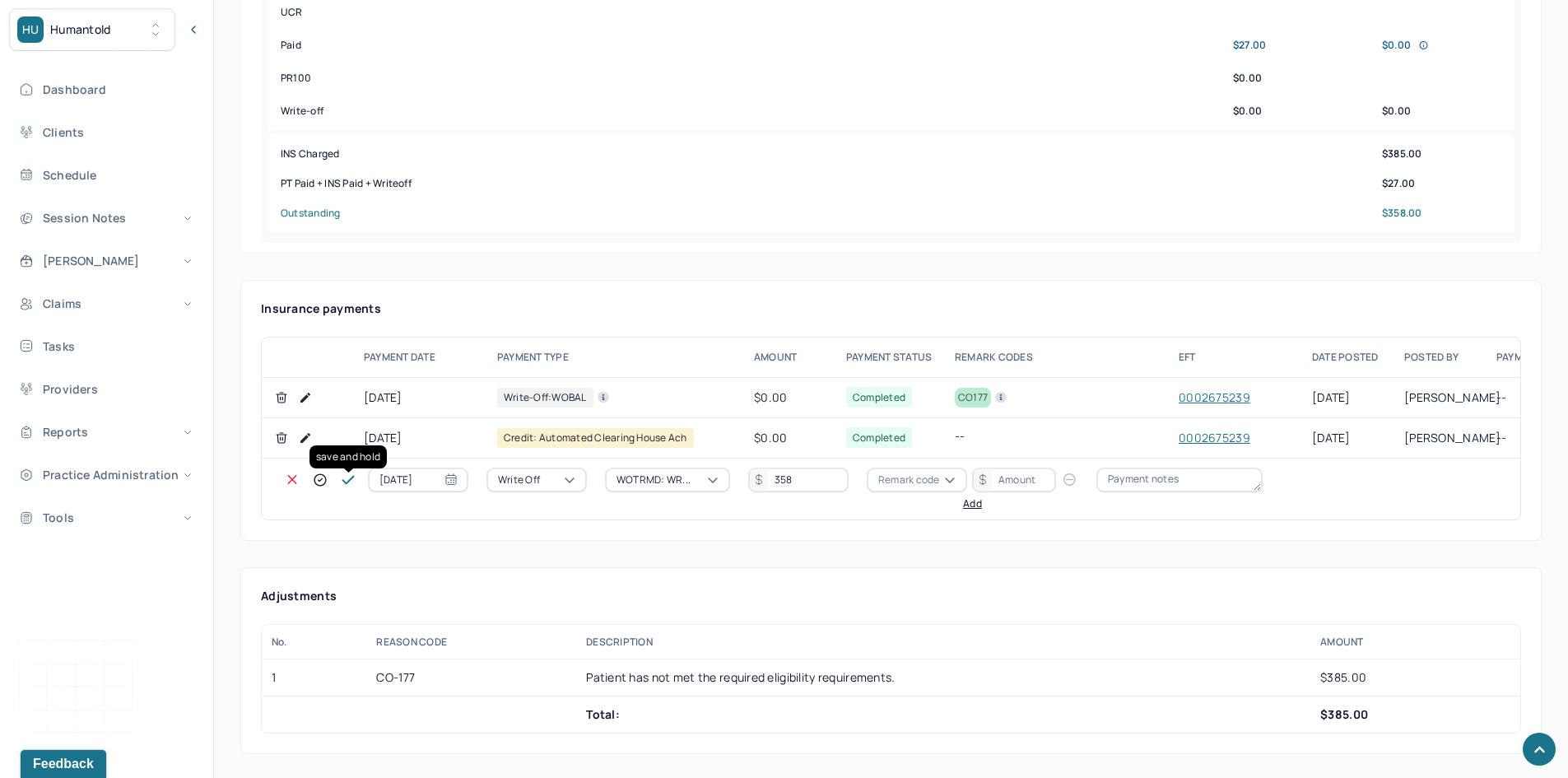 click 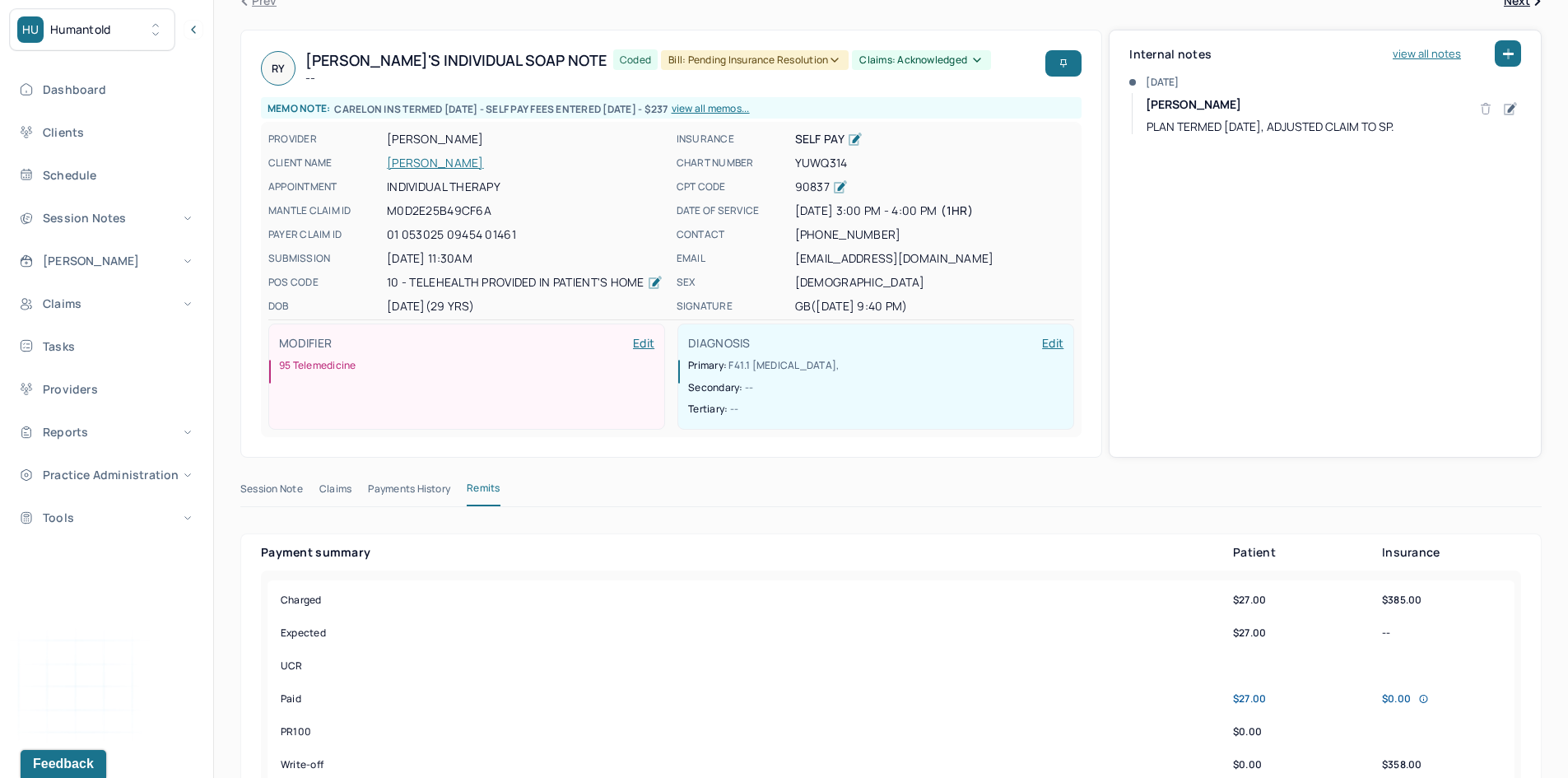 scroll, scrollTop: 0, scrollLeft: 0, axis: both 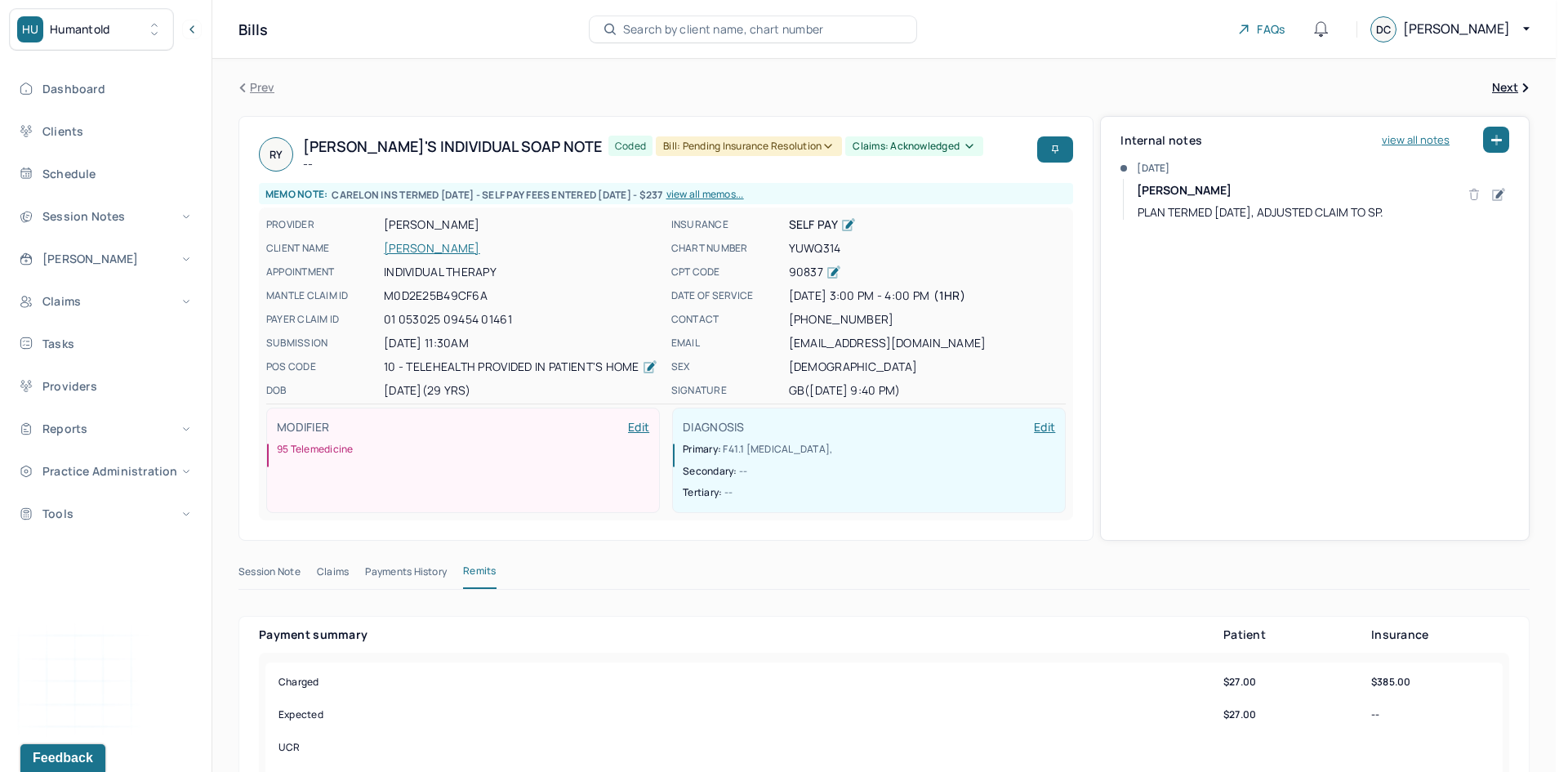click on "Bill: Pending Insurance Resolution" at bounding box center (749, 146) 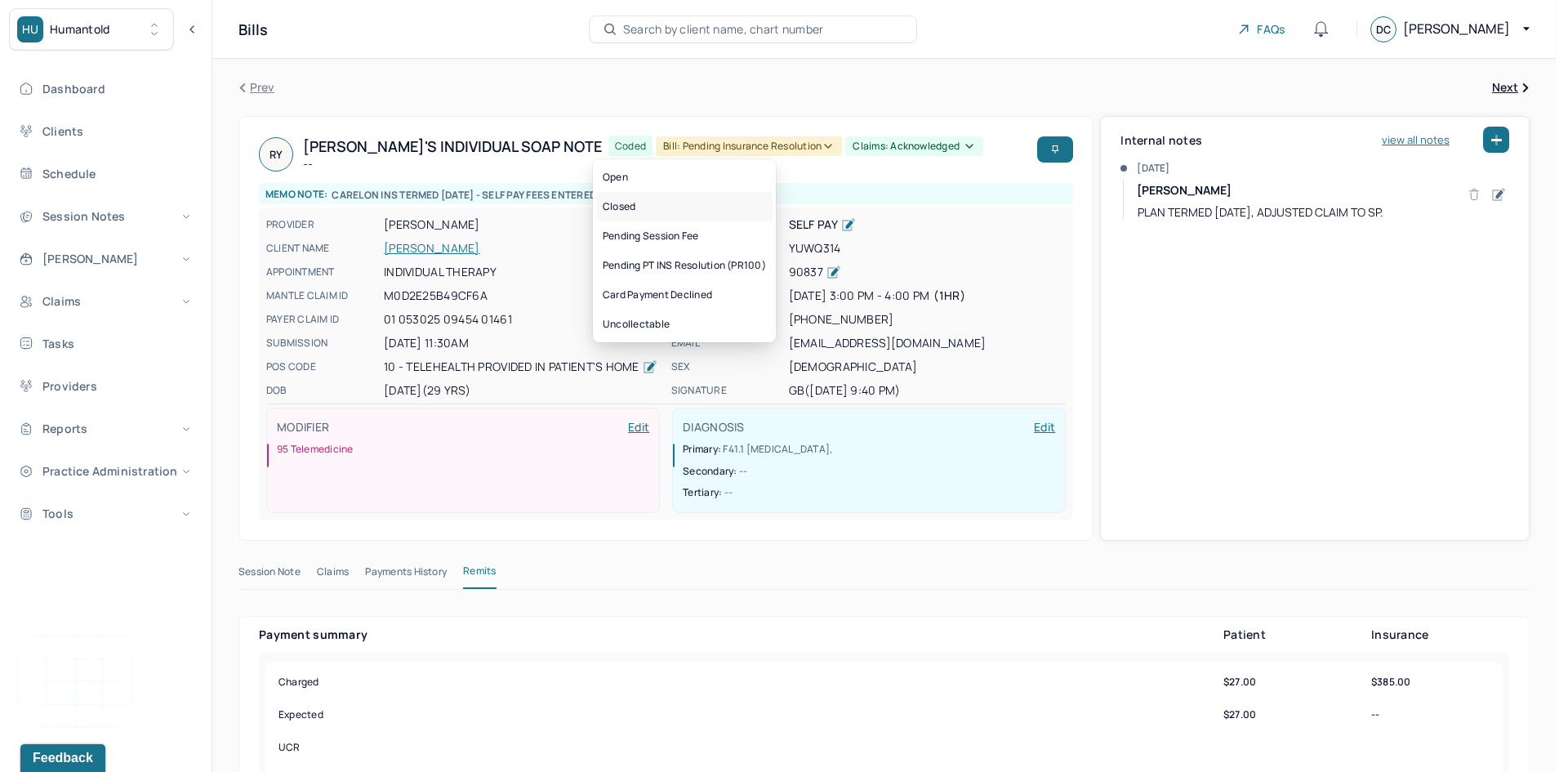 click on "Closed" at bounding box center (684, 207) 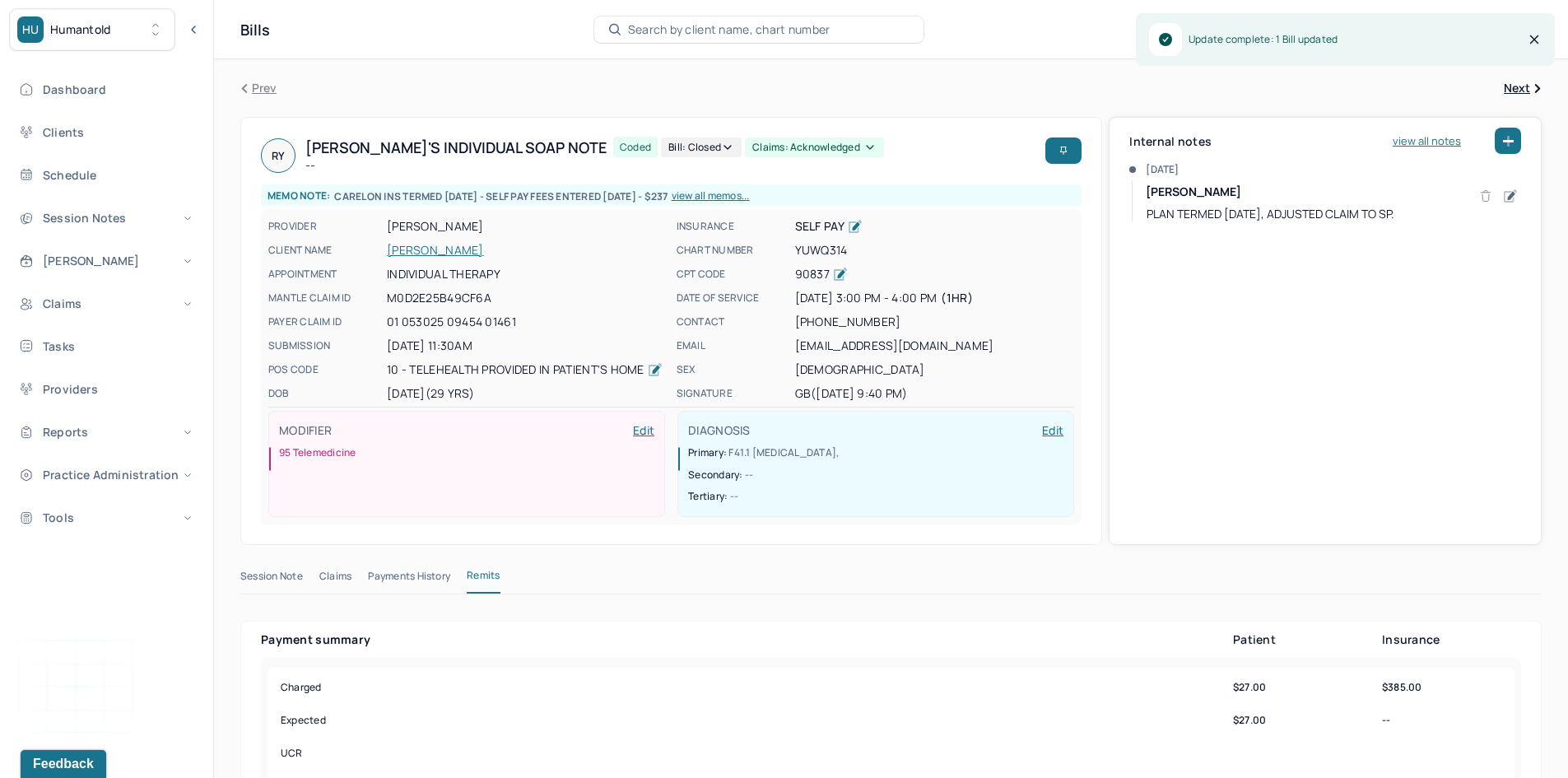 click on "Claims: acknowledged" at bounding box center [814, 147] 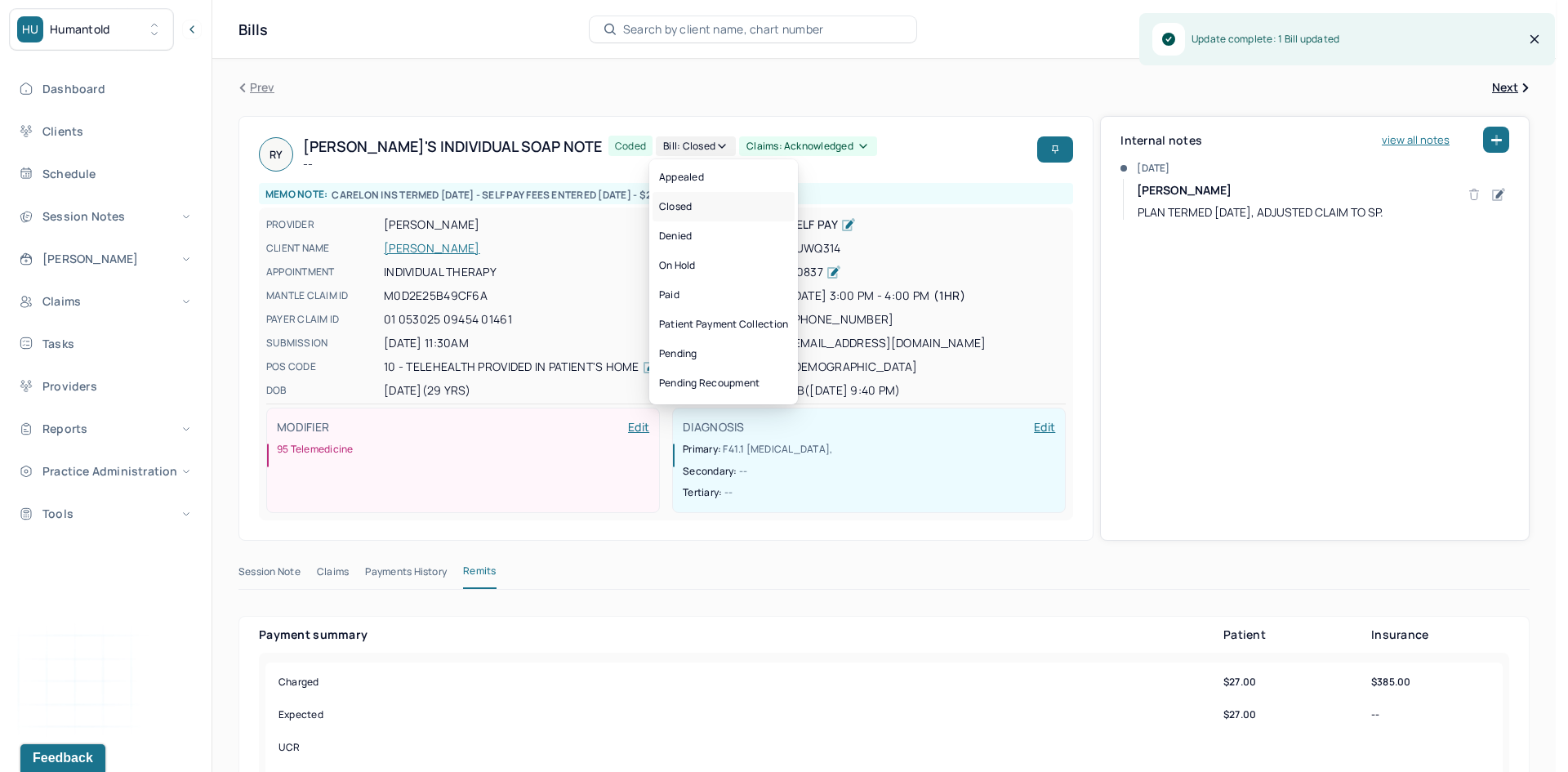 click on "Closed" at bounding box center [724, 207] 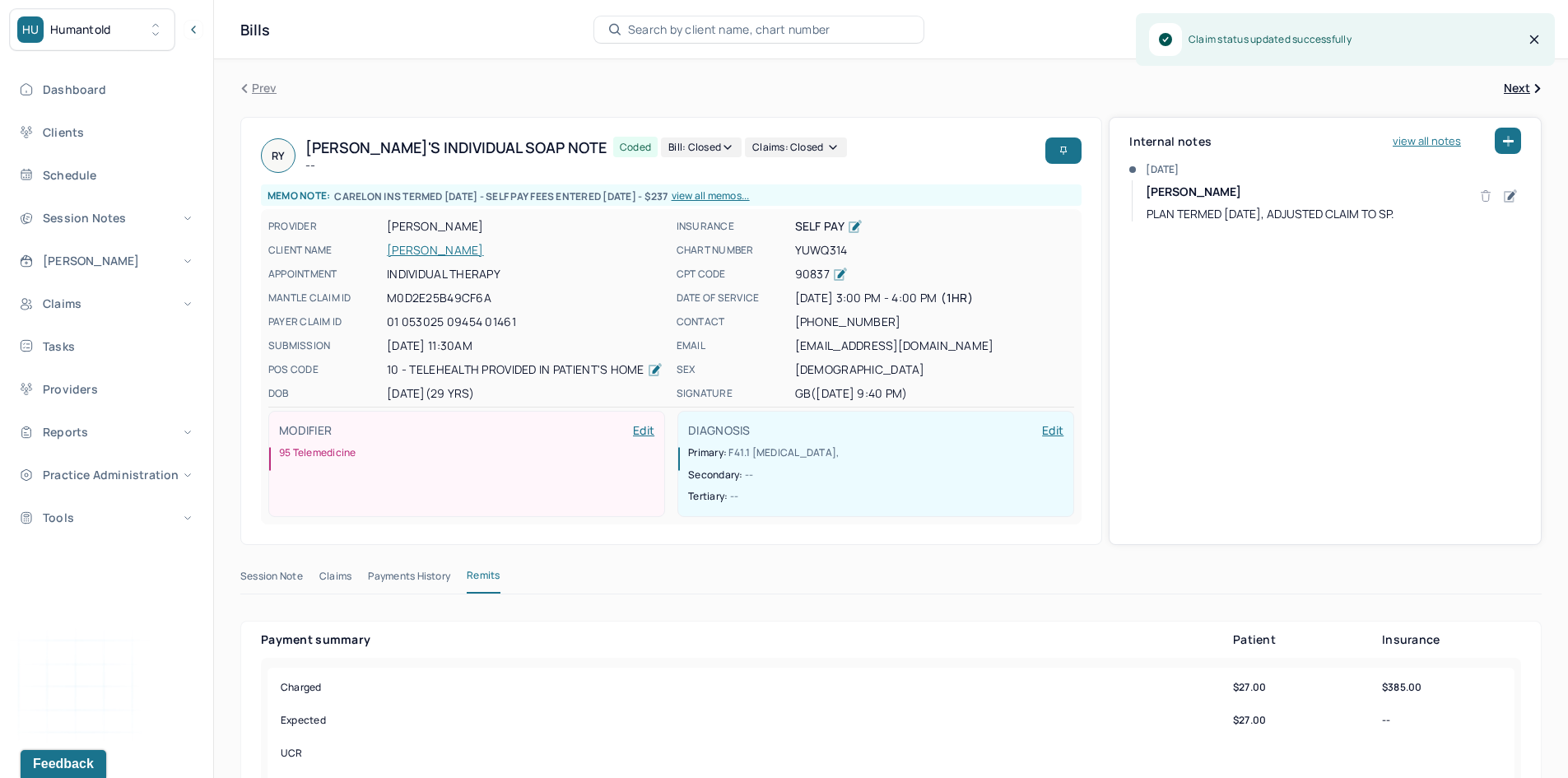 click on "YANGASA, RACHEL" at bounding box center (527, 250) 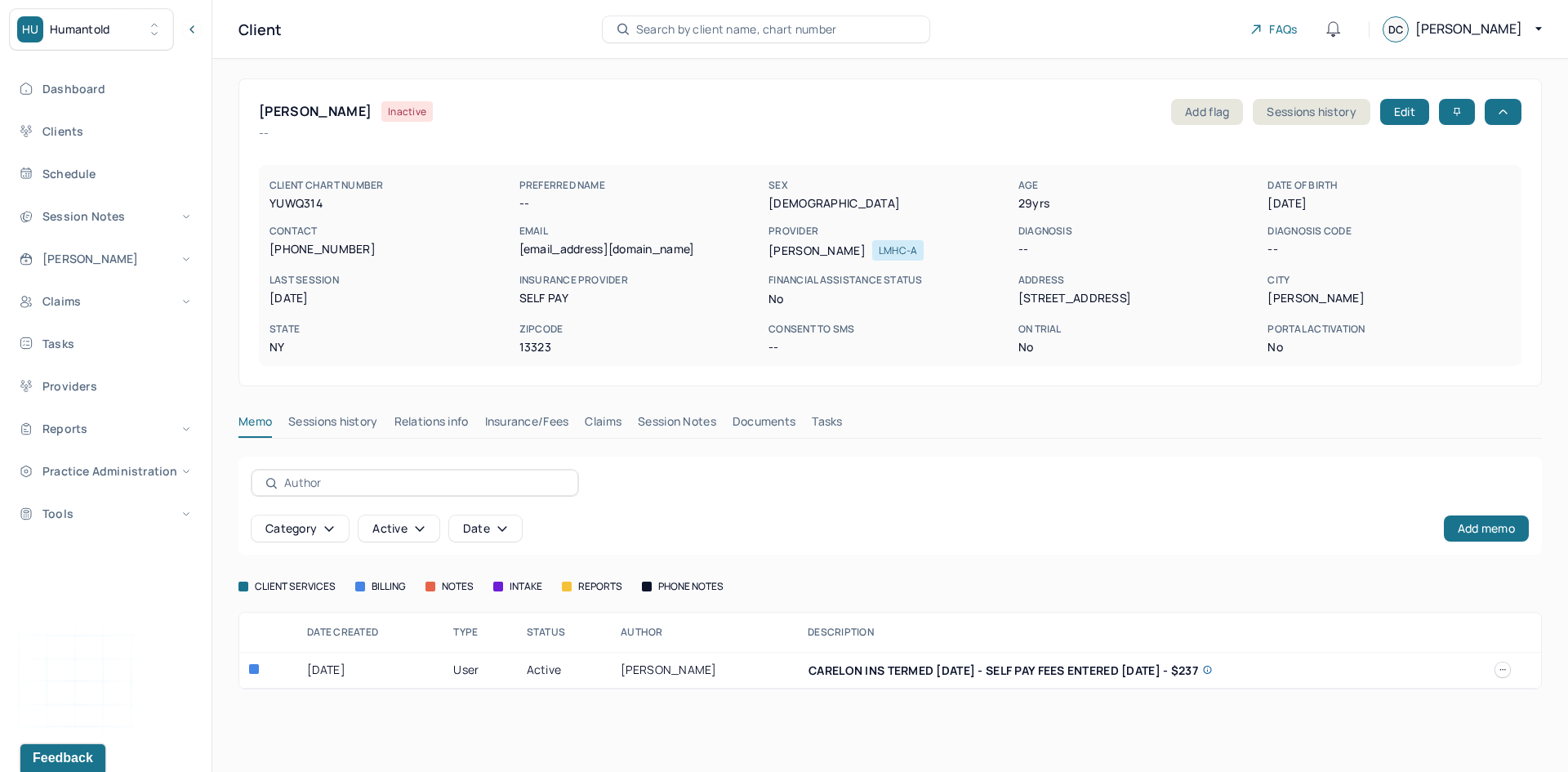 click on "Claims" at bounding box center [603, 425] 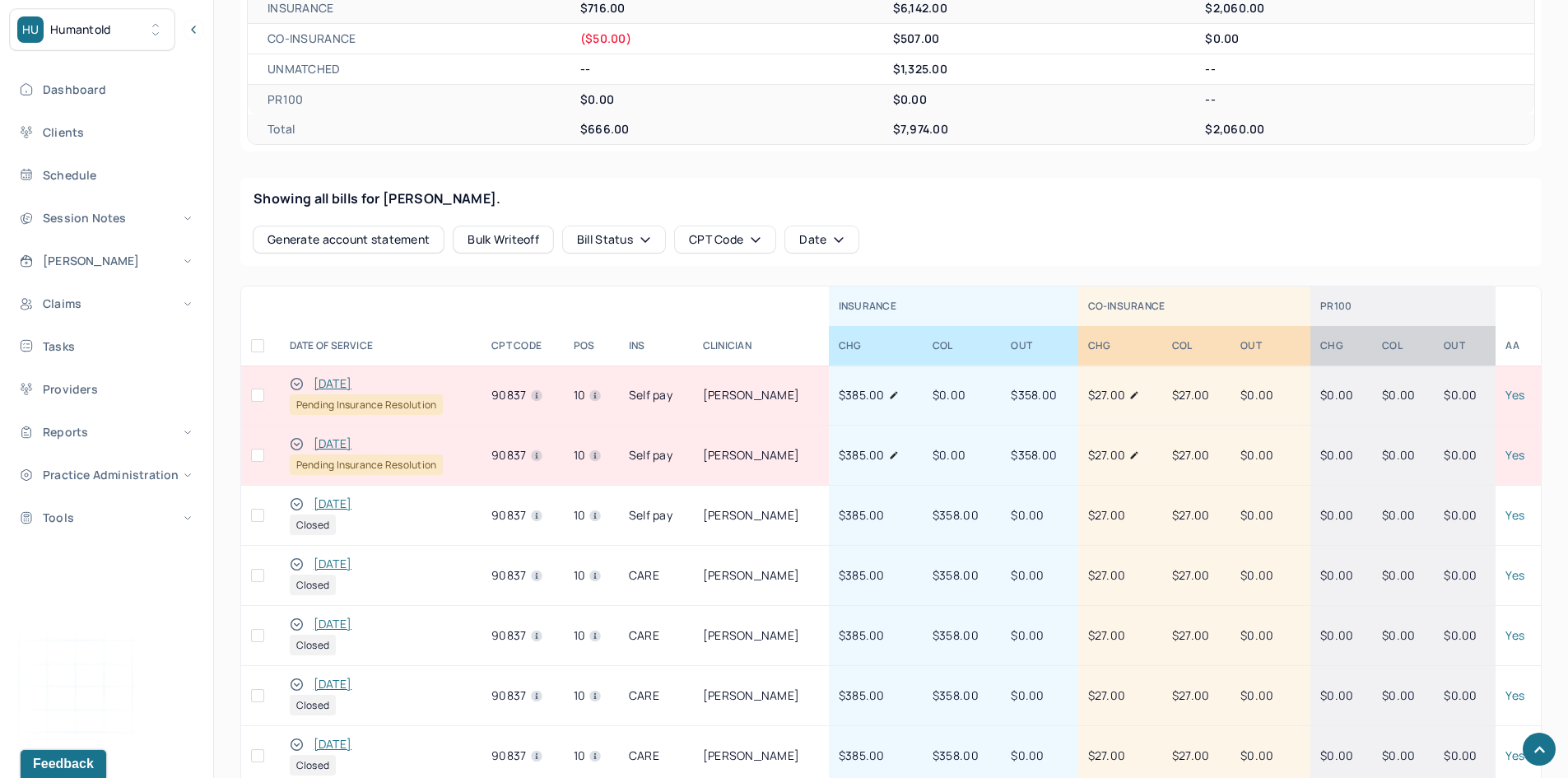 scroll, scrollTop: 576, scrollLeft: 0, axis: vertical 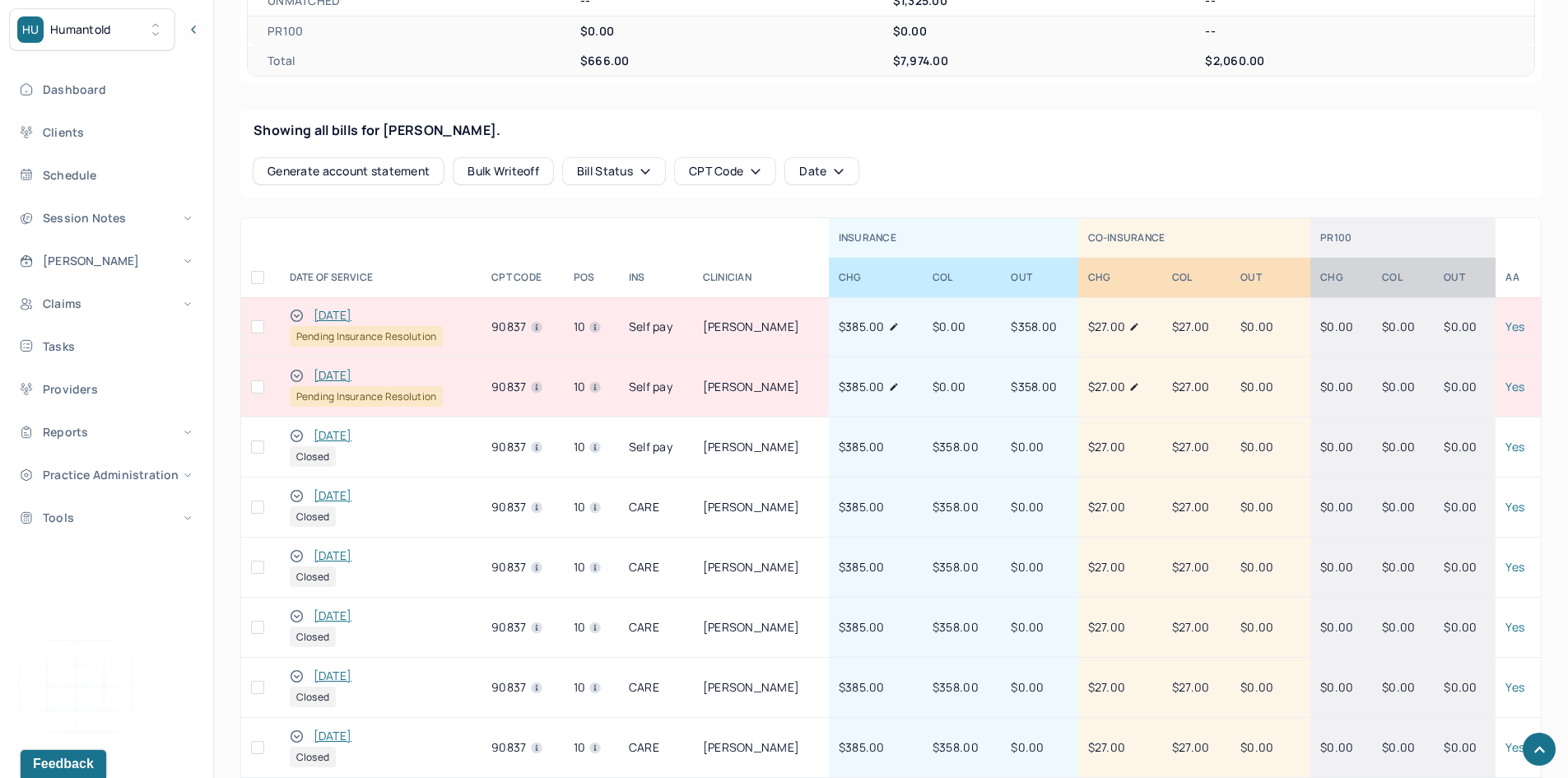 click on "05/20/2025" at bounding box center (333, 375) 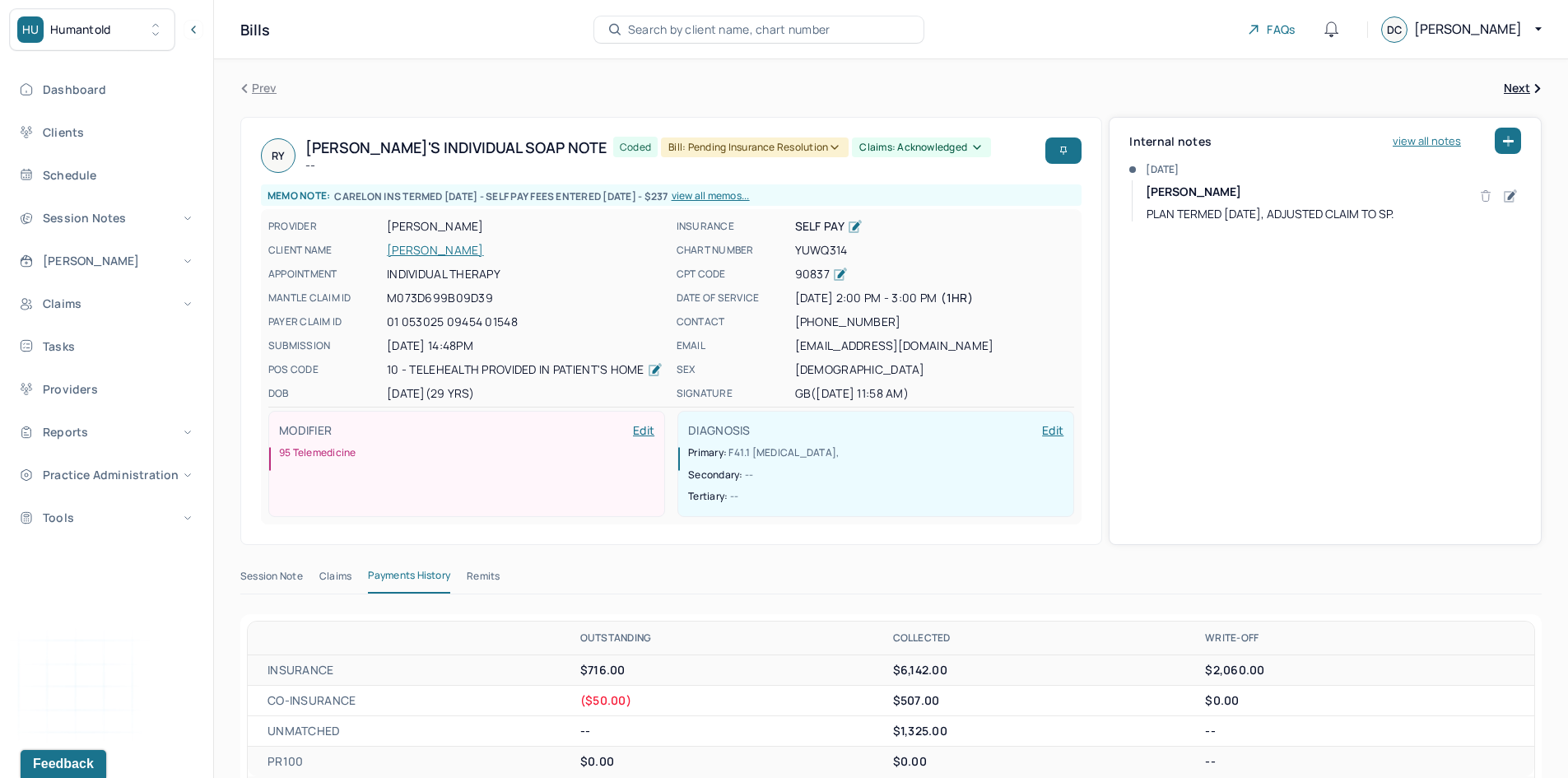 click on "Remits" at bounding box center (483, 580) 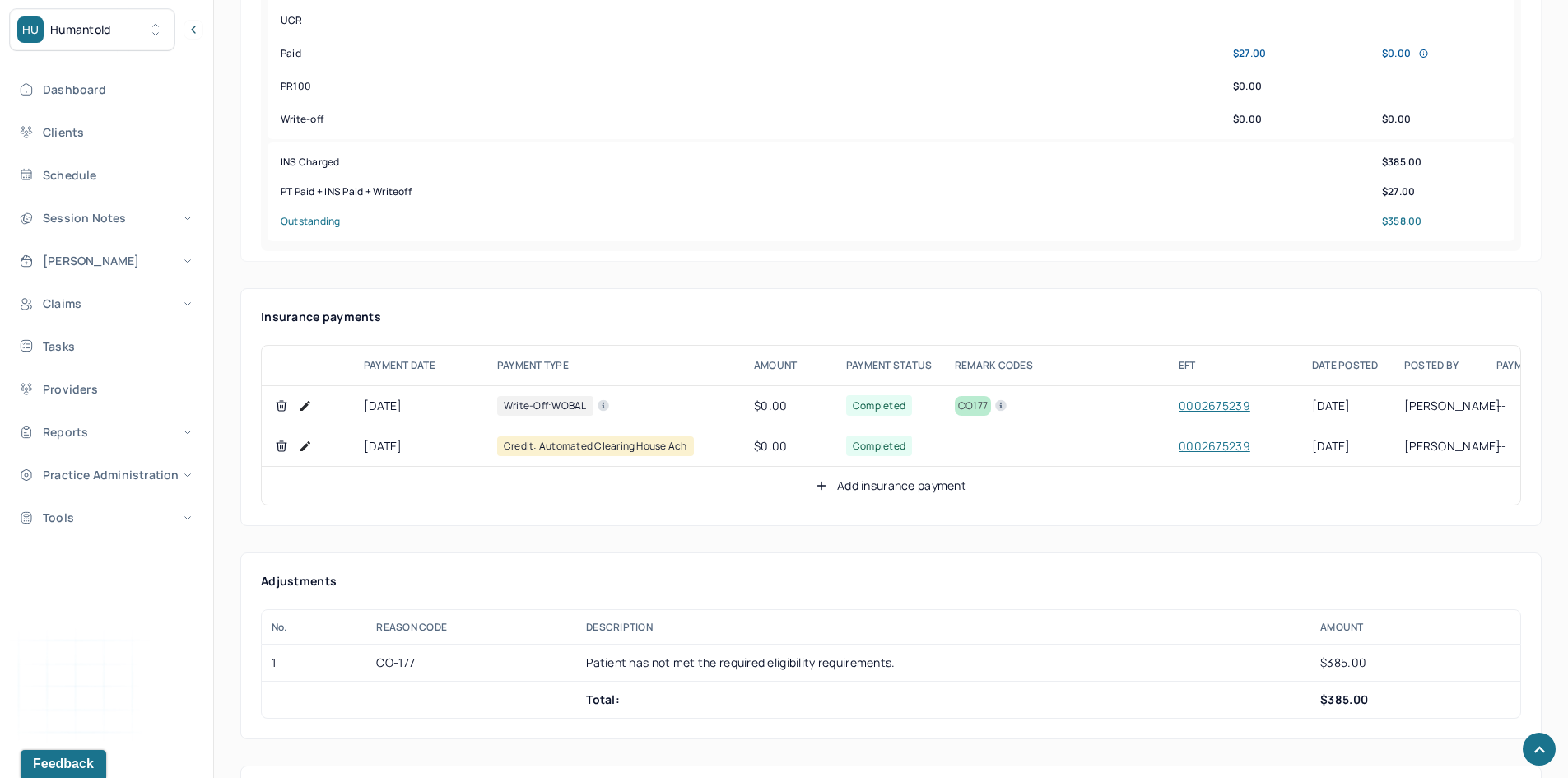 scroll, scrollTop: 741, scrollLeft: 0, axis: vertical 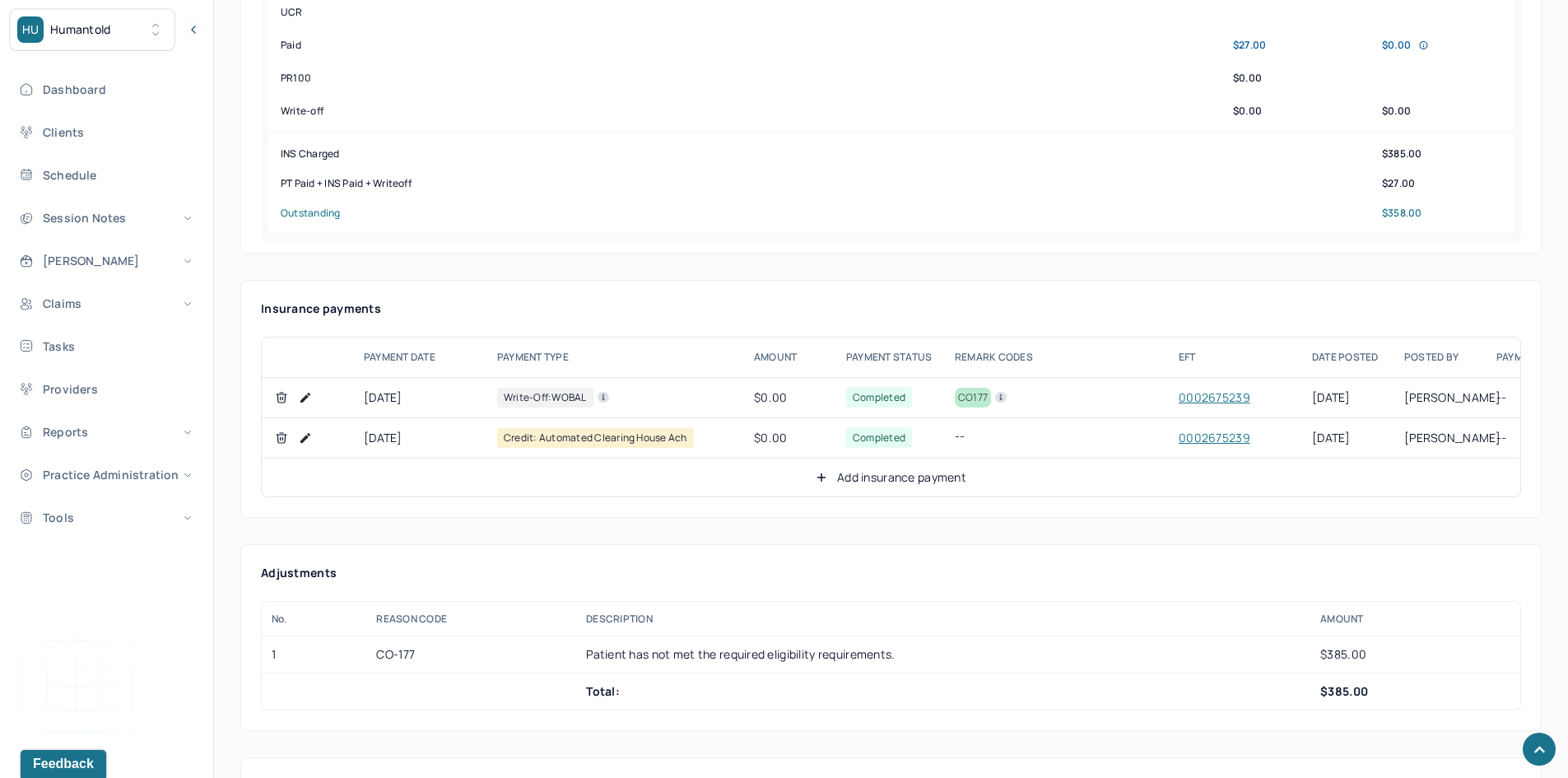click 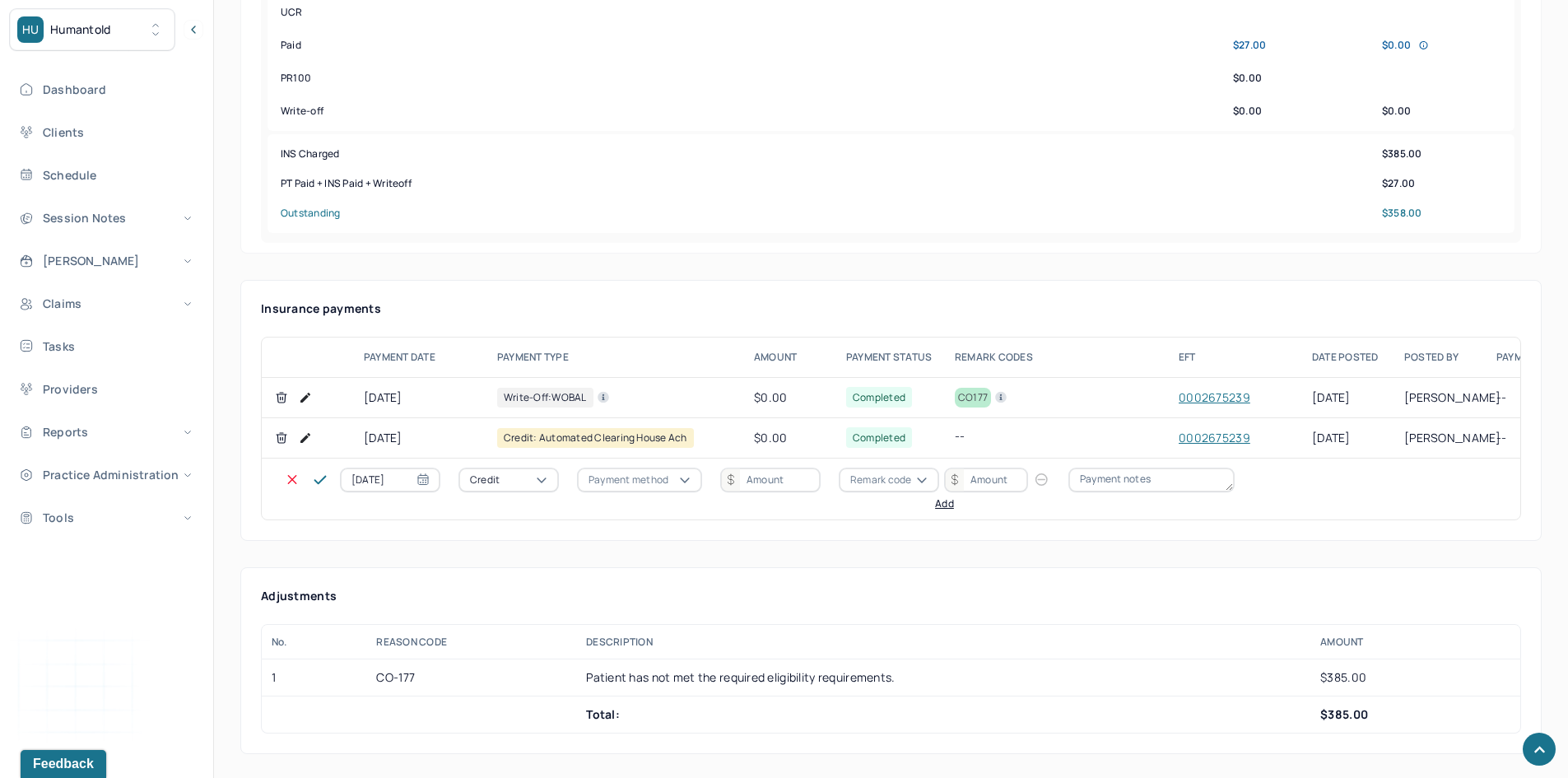 click on "Credit" at bounding box center [485, 480] 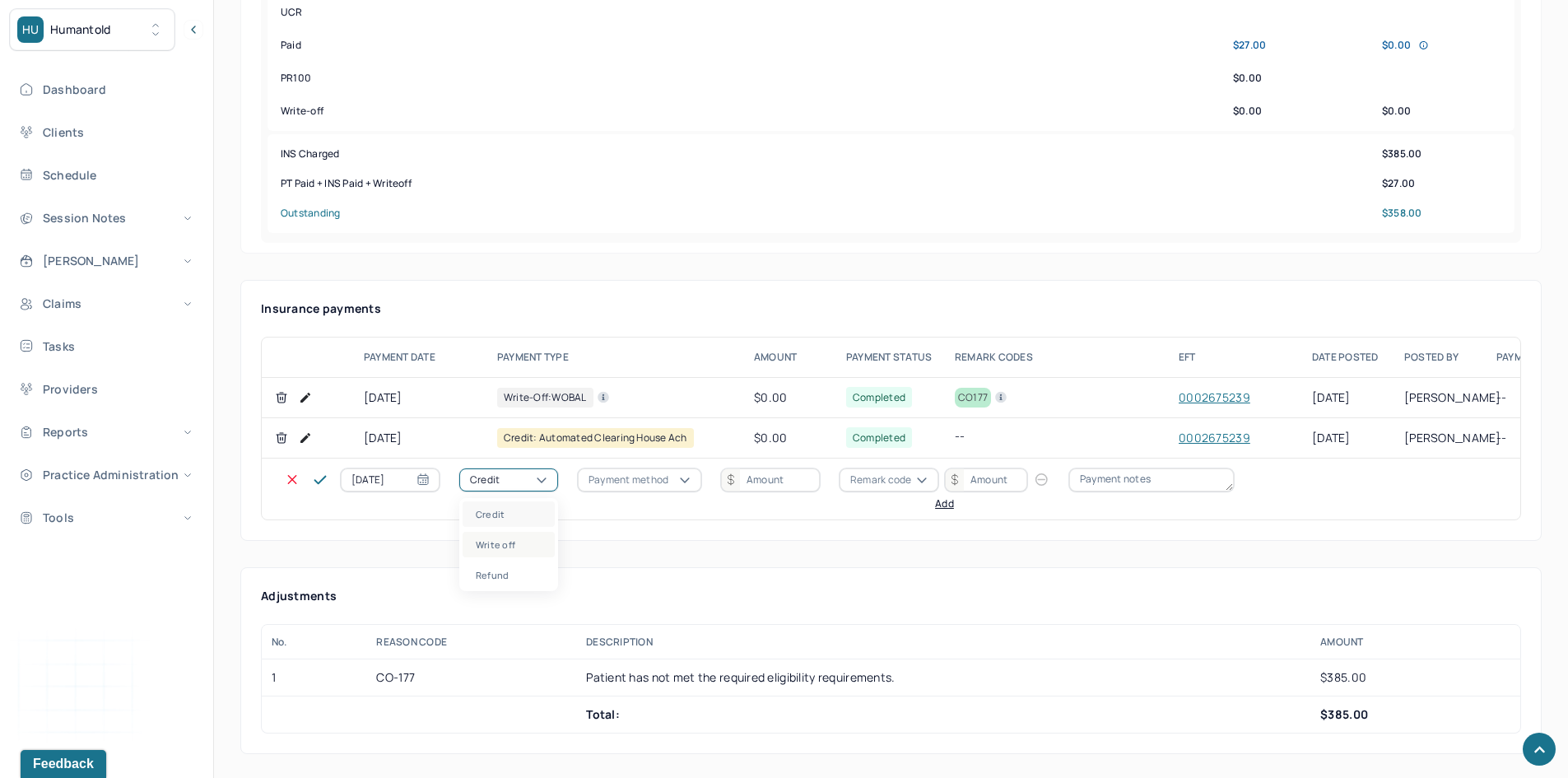 click on "Write off" at bounding box center [509, 544] 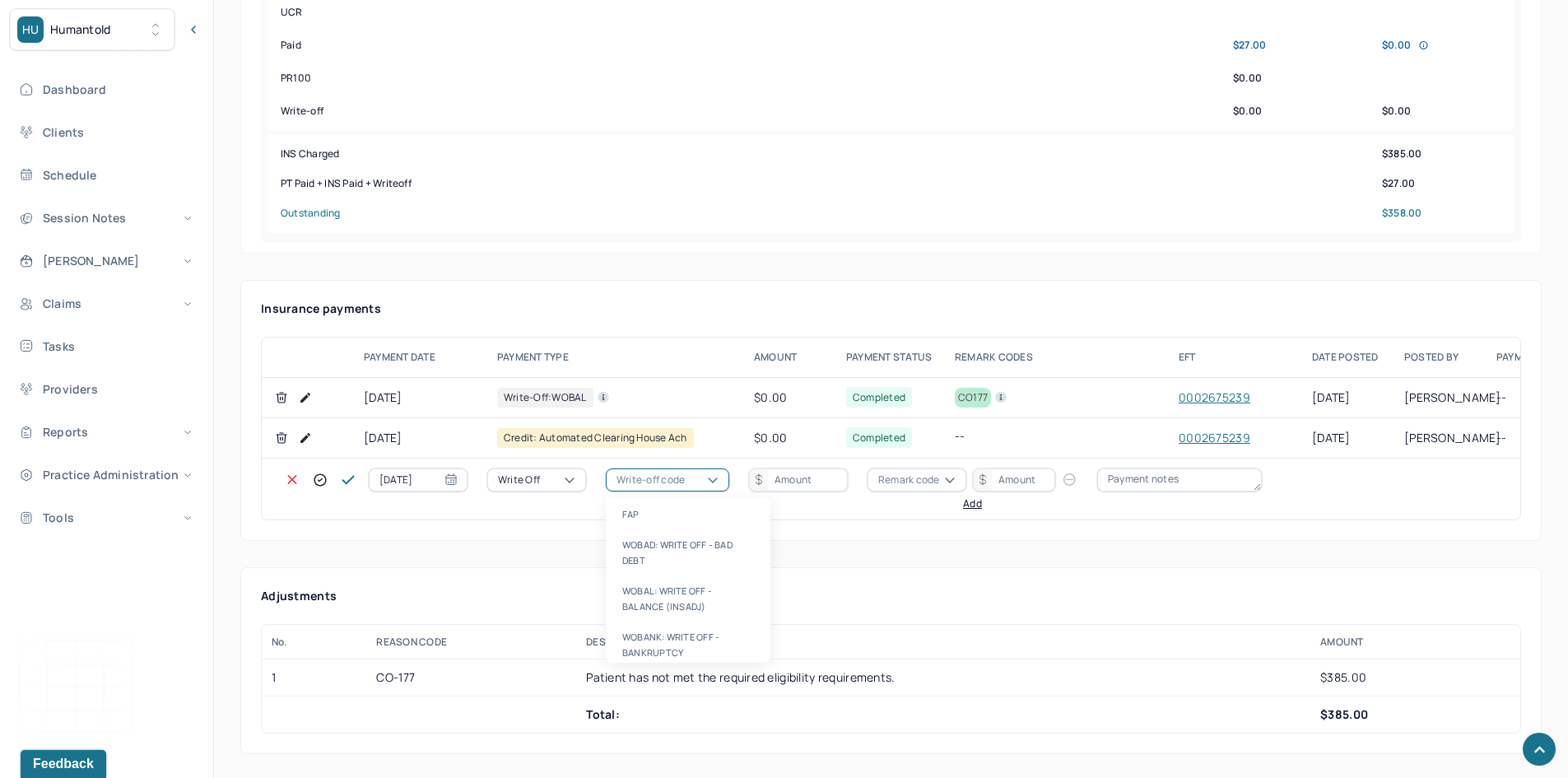 click on "Write-off code" at bounding box center (650, 480) 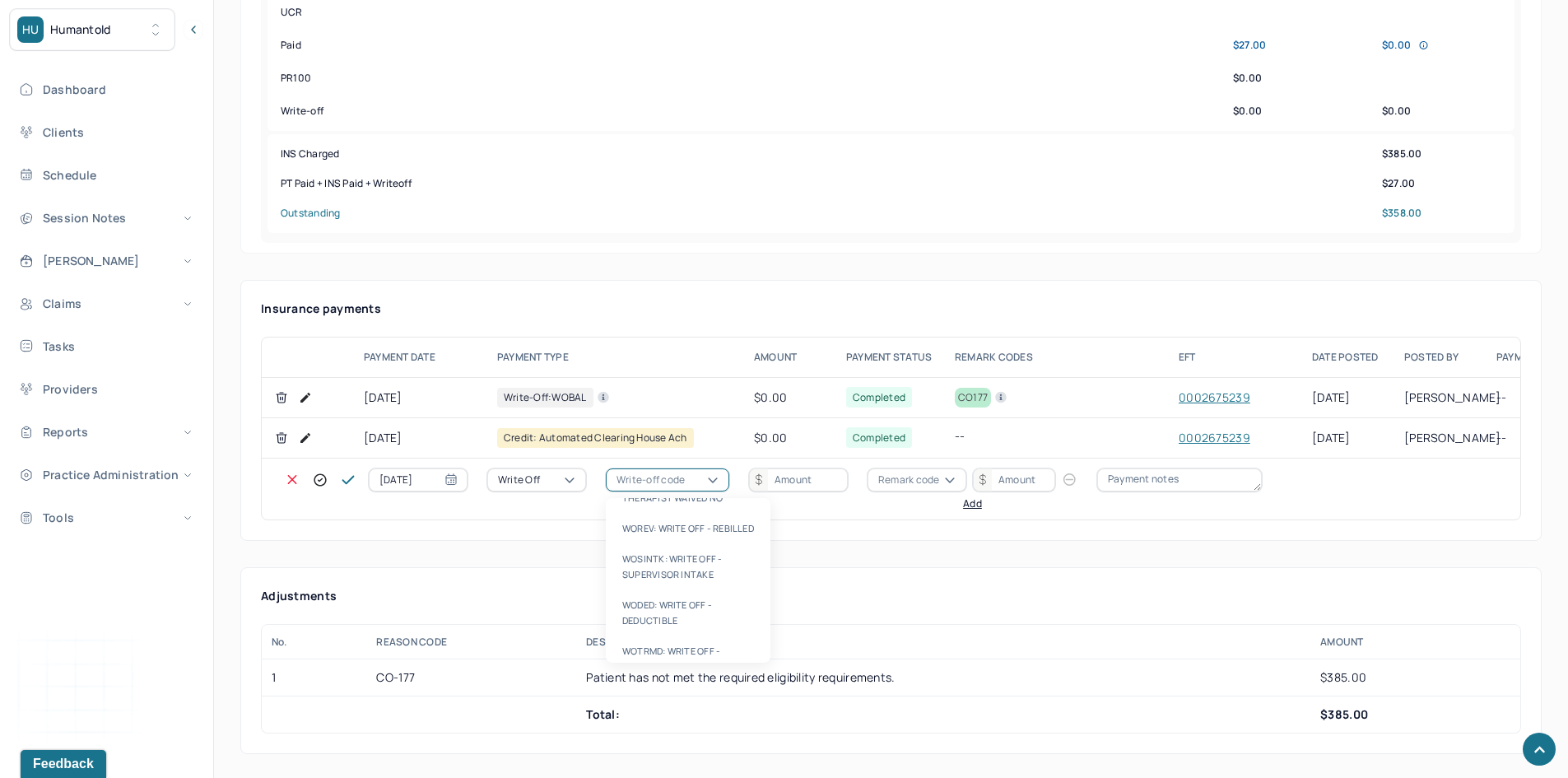 scroll, scrollTop: 467, scrollLeft: 0, axis: vertical 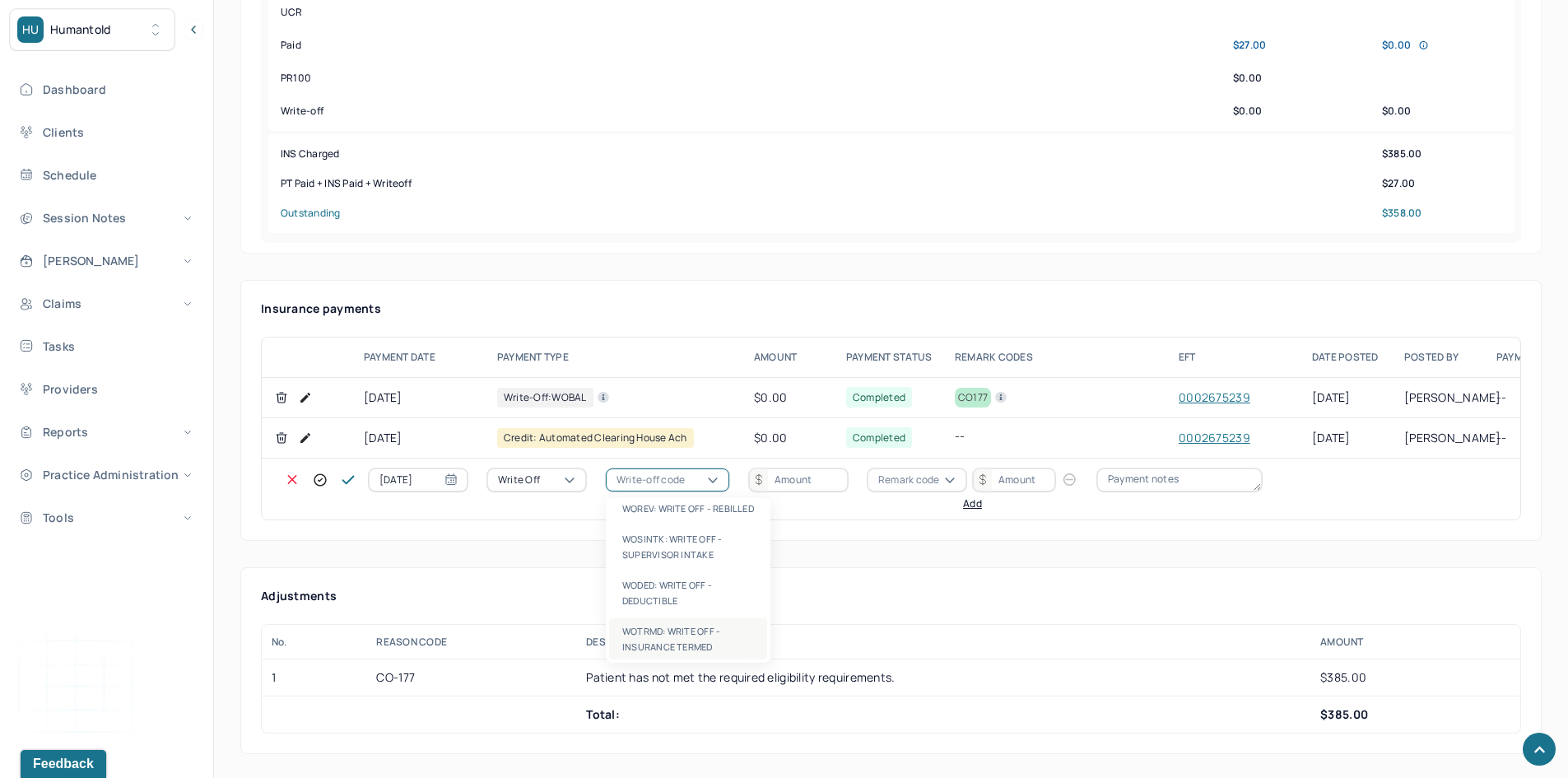 click on "WOTRMD: WRITE OFF - INSURANCE TERMED" at bounding box center (688, 639) 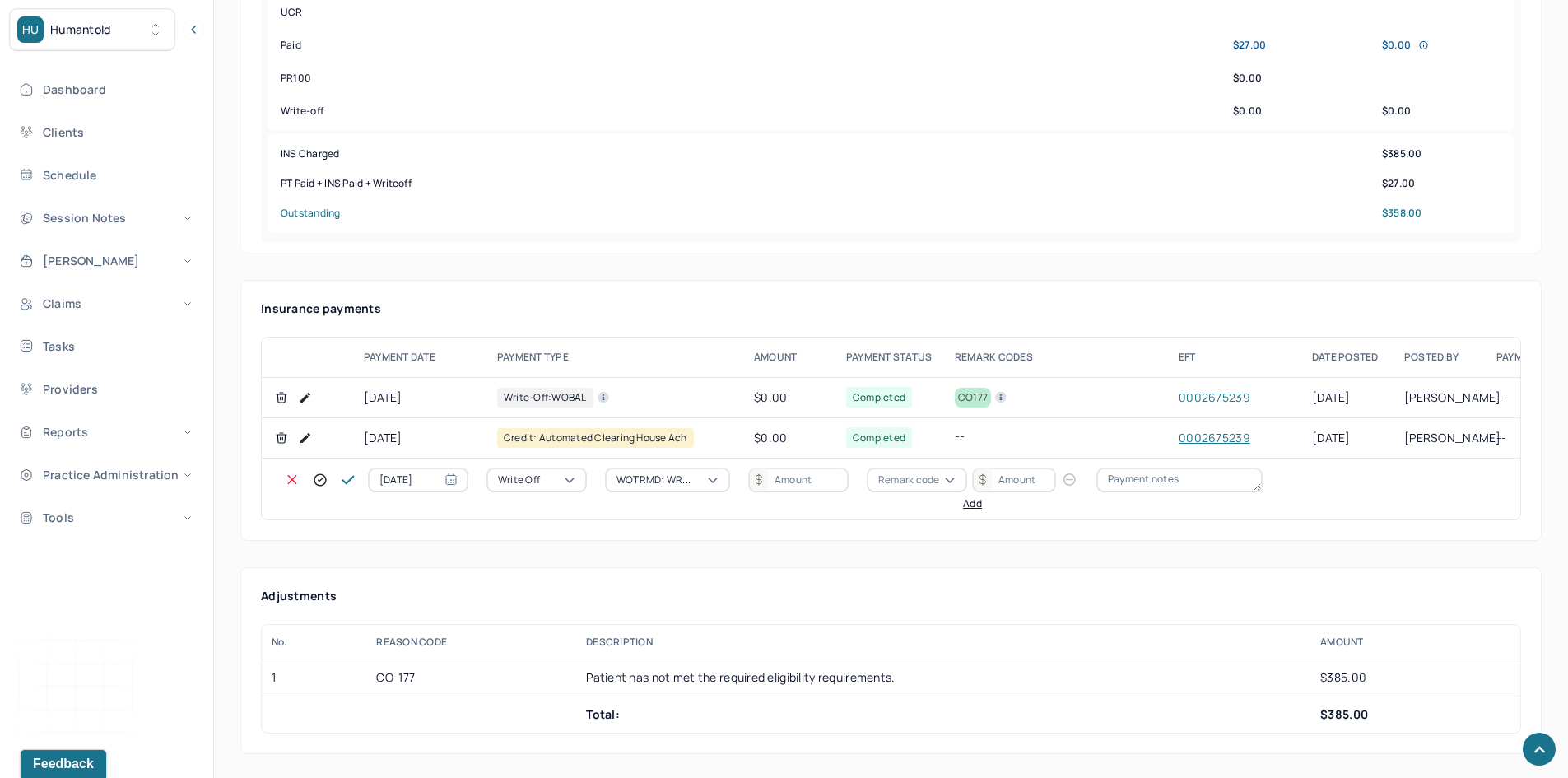 click at bounding box center [798, 480] 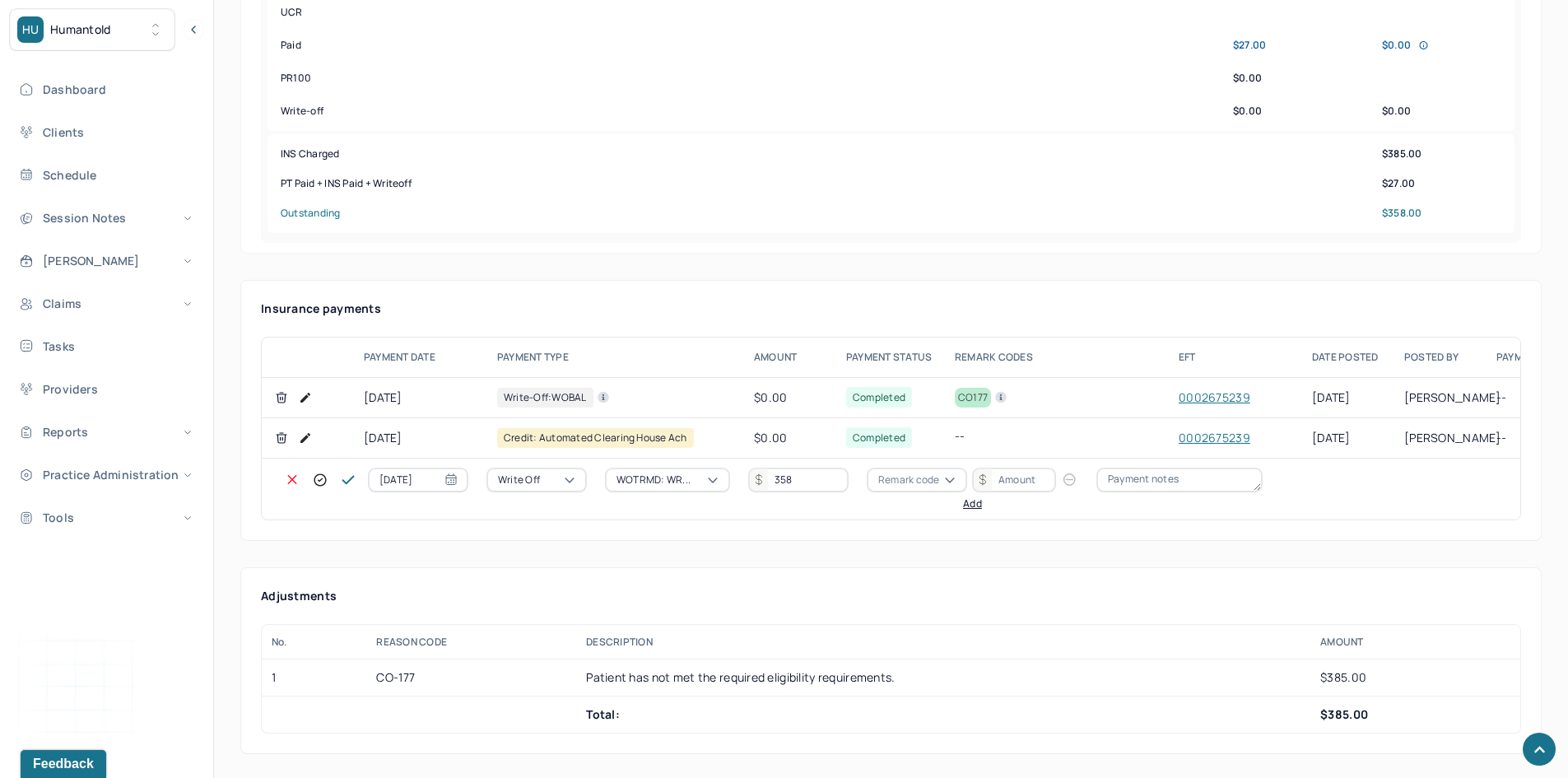 type on "358" 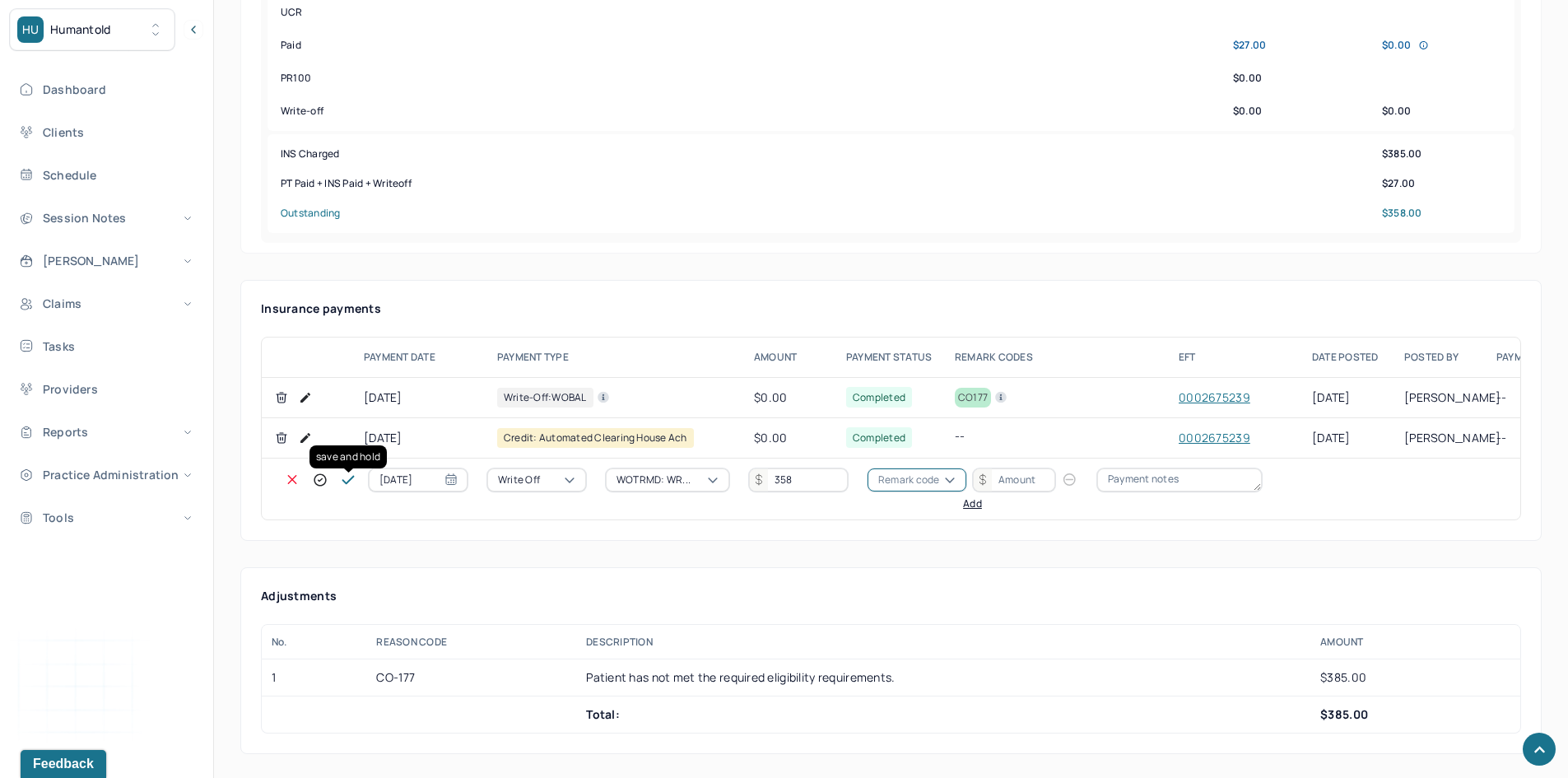 click 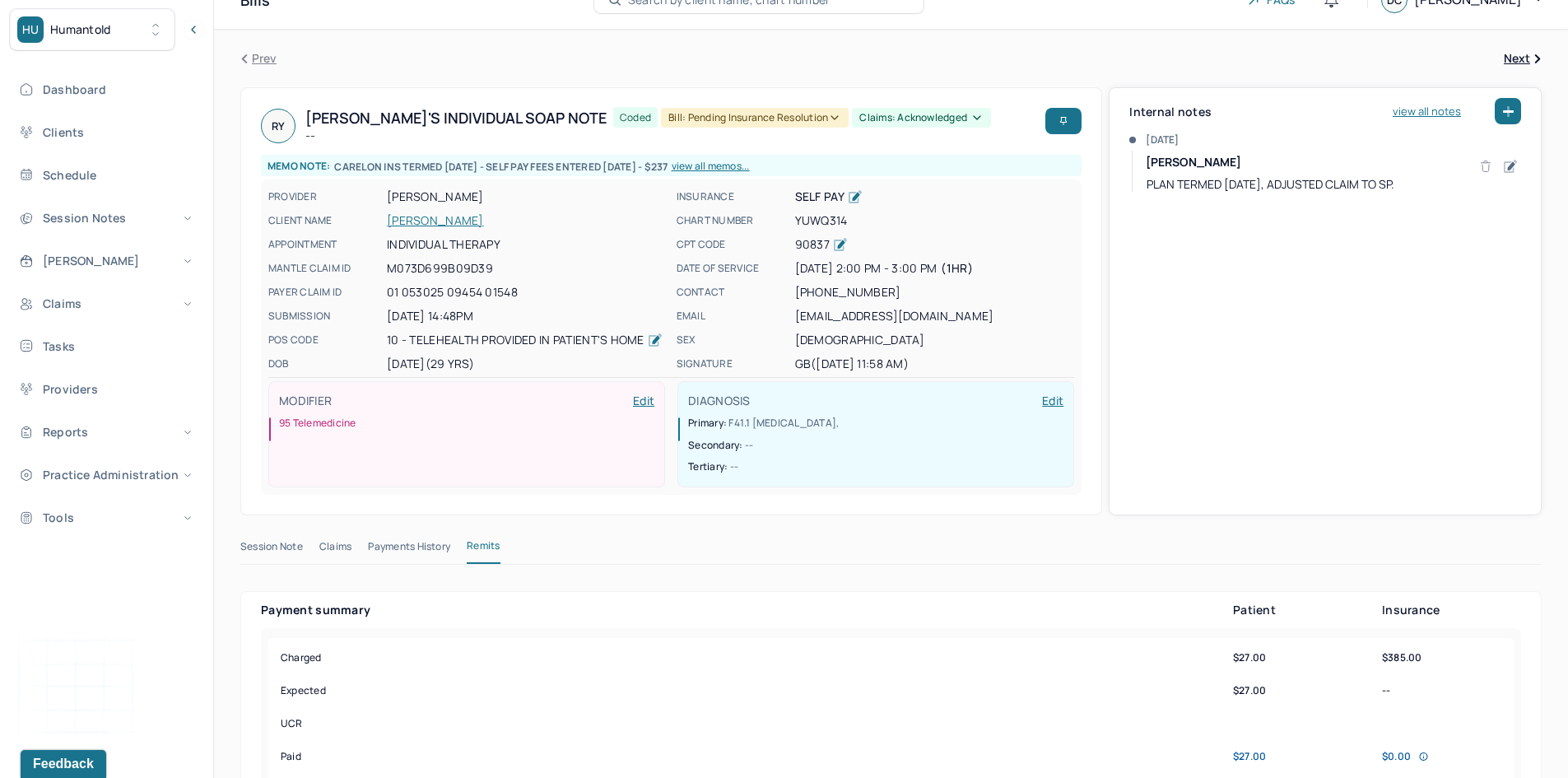 scroll, scrollTop: 0, scrollLeft: 0, axis: both 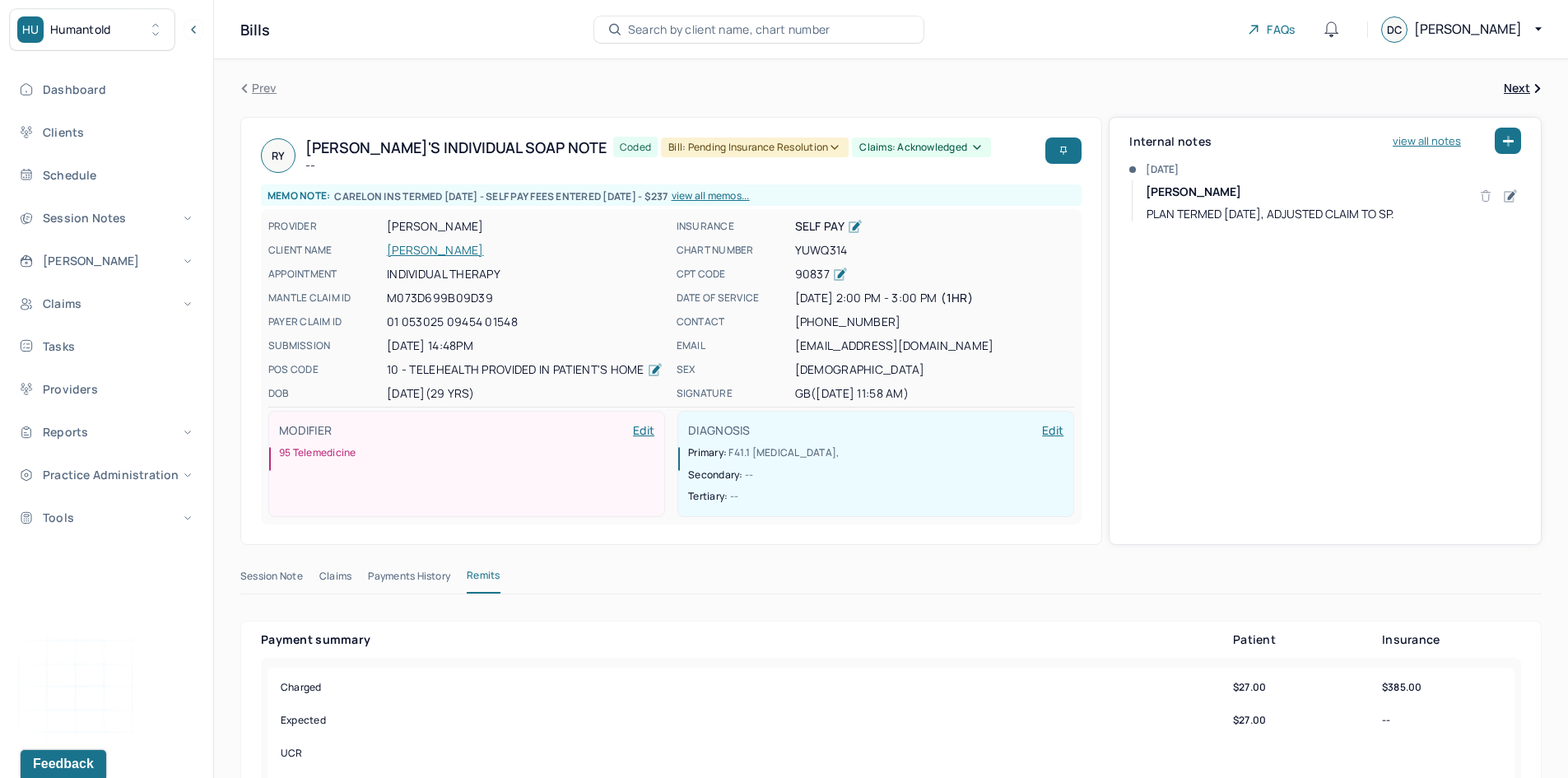 click on "Bill: Pending Insurance Resolution" at bounding box center (755, 147) 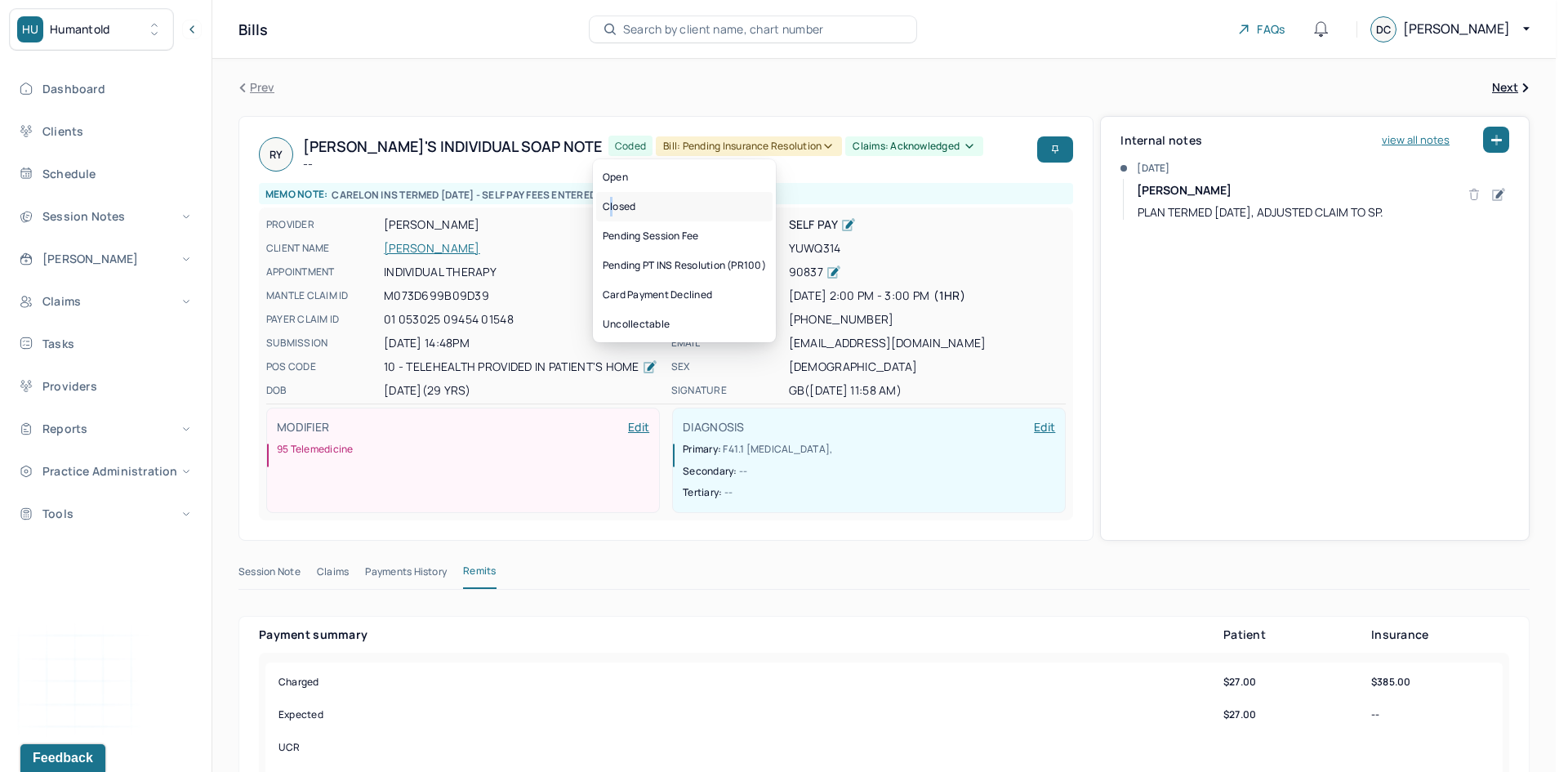 click on "Closed" at bounding box center [684, 207] 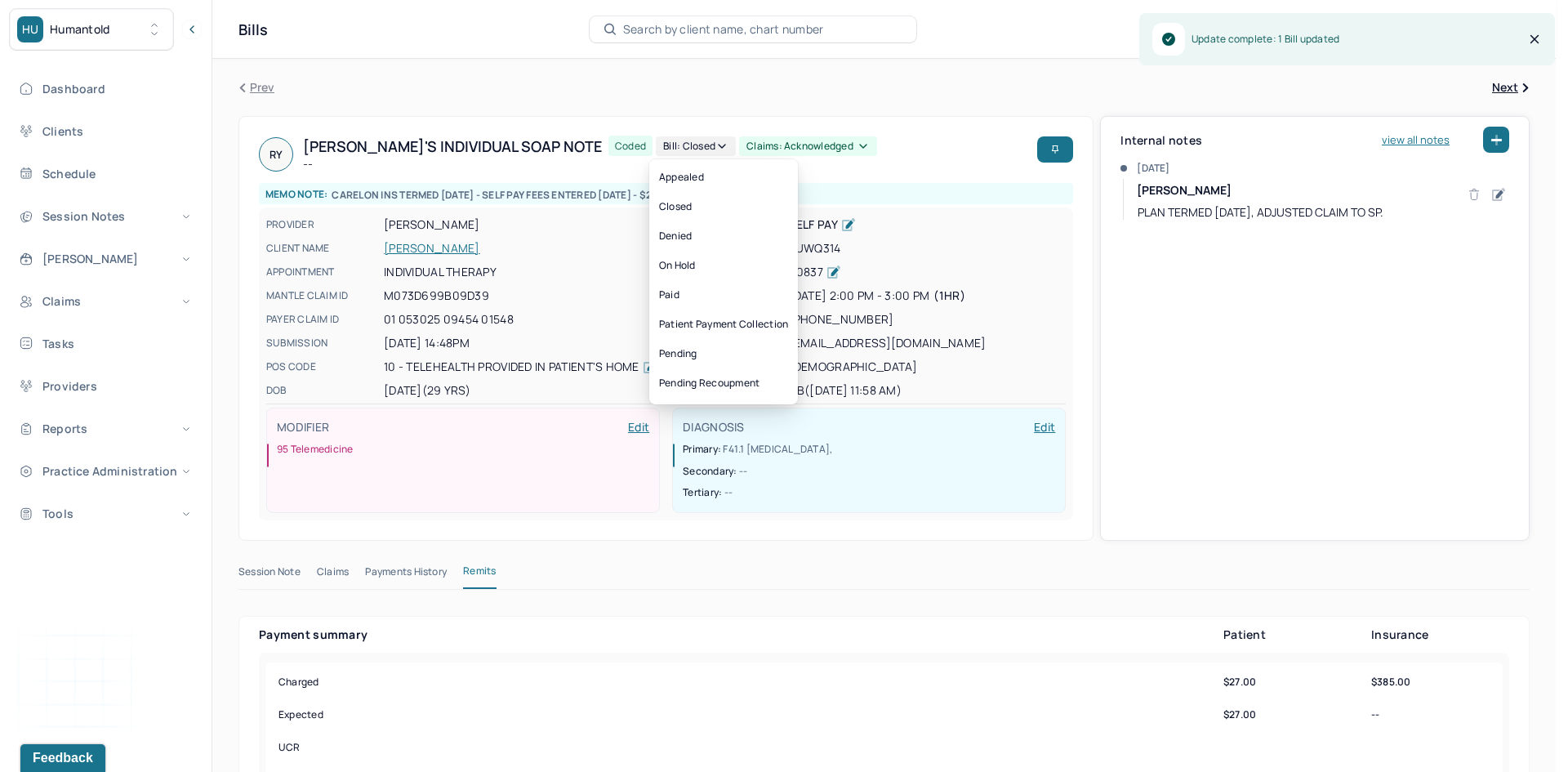 click on "Claims: acknowledged" at bounding box center [808, 146] 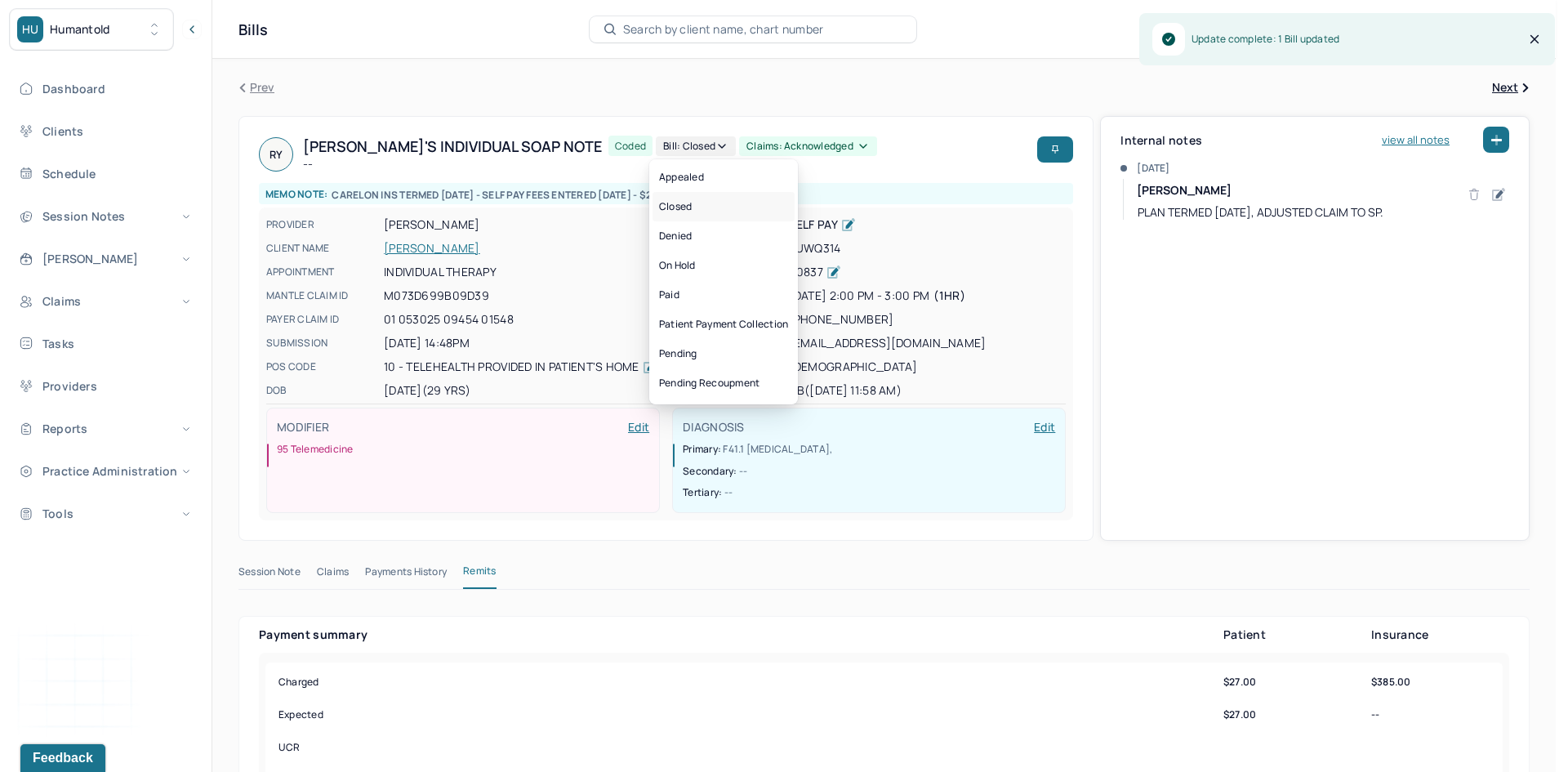 click on "Closed" at bounding box center [724, 207] 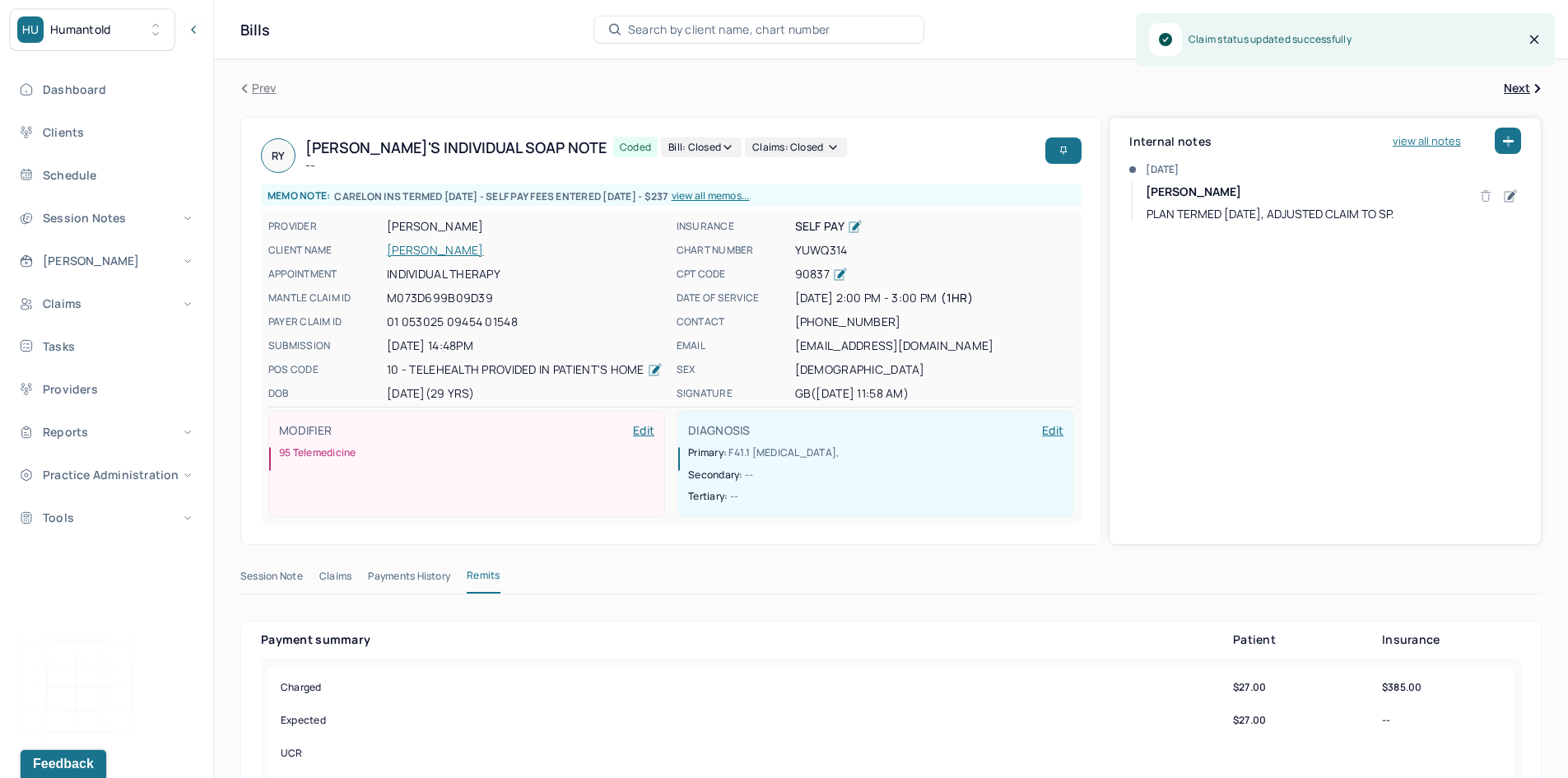 click on "YANGASA, RACHEL" at bounding box center [527, 250] 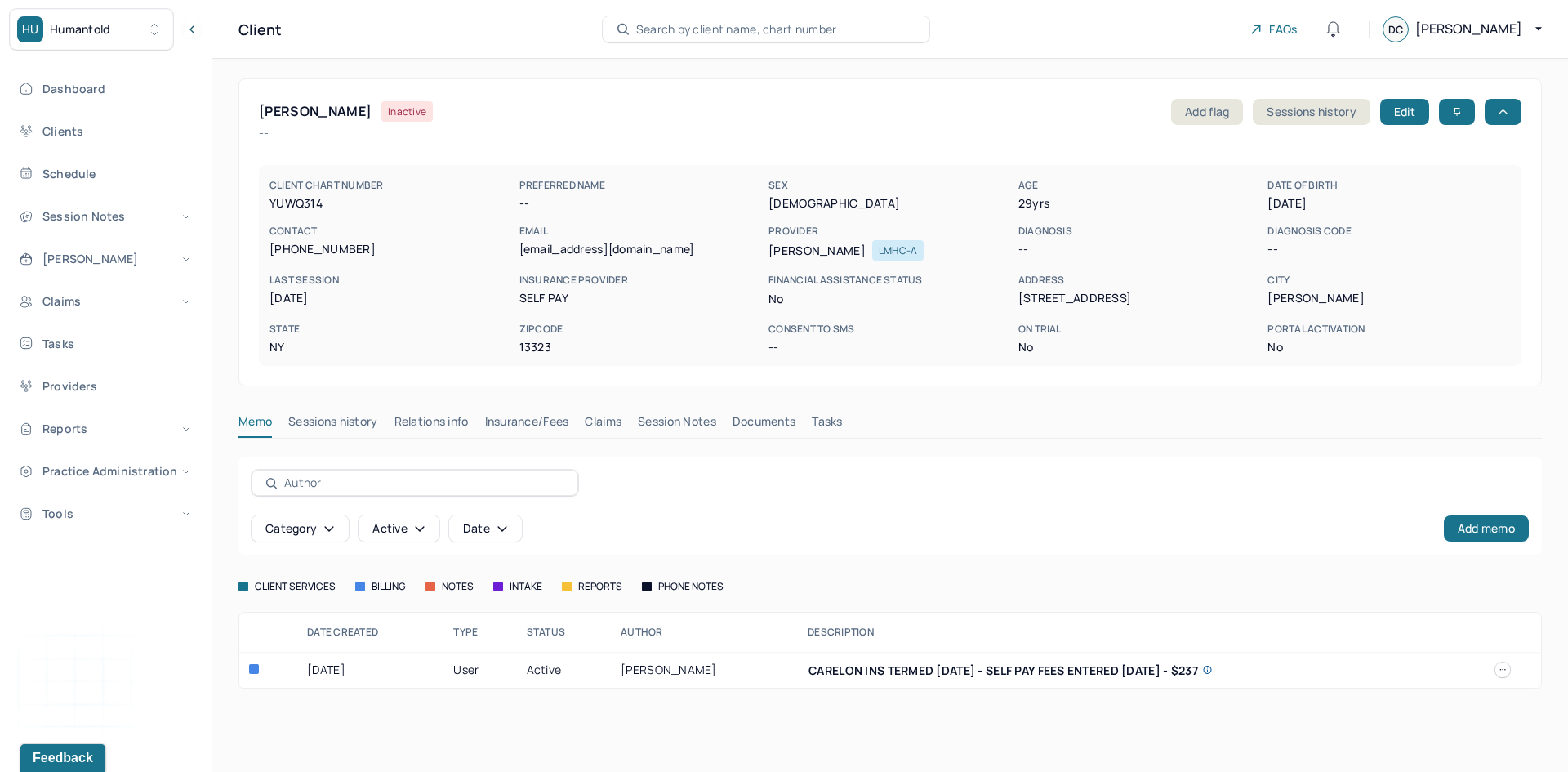click on "Claims" at bounding box center [603, 425] 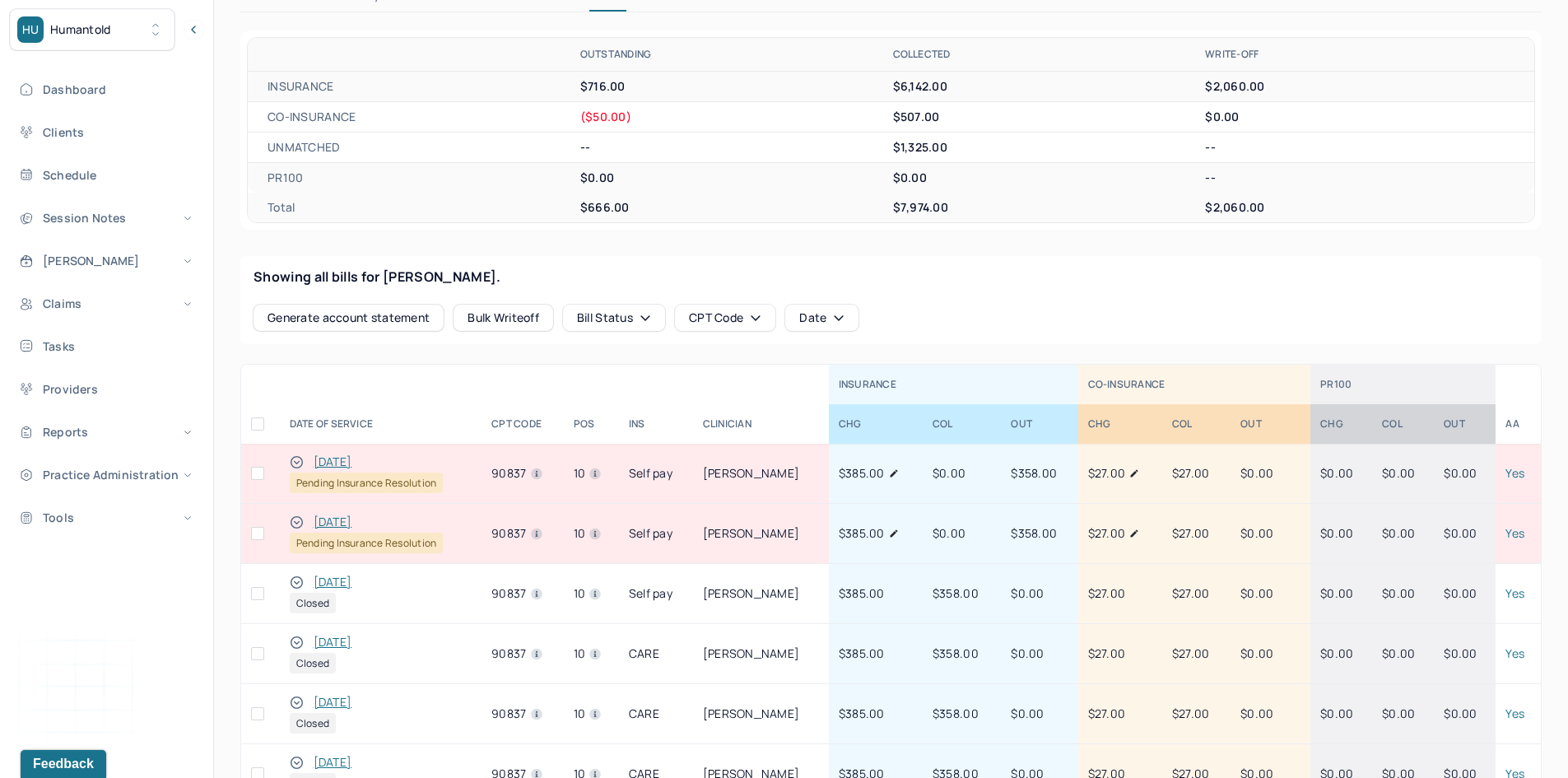 scroll, scrollTop: 659, scrollLeft: 0, axis: vertical 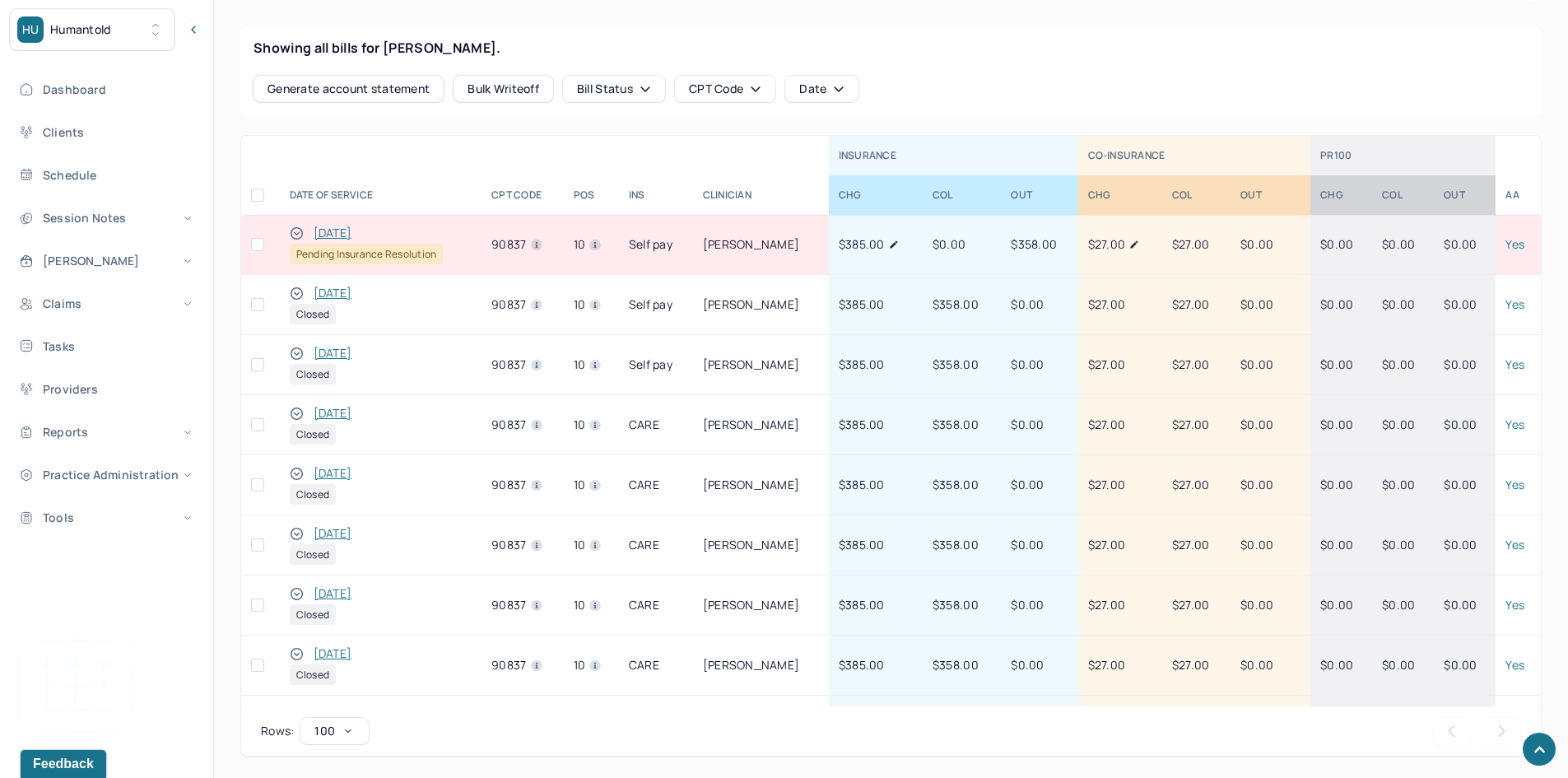 click on "05/29/2025" at bounding box center [333, 233] 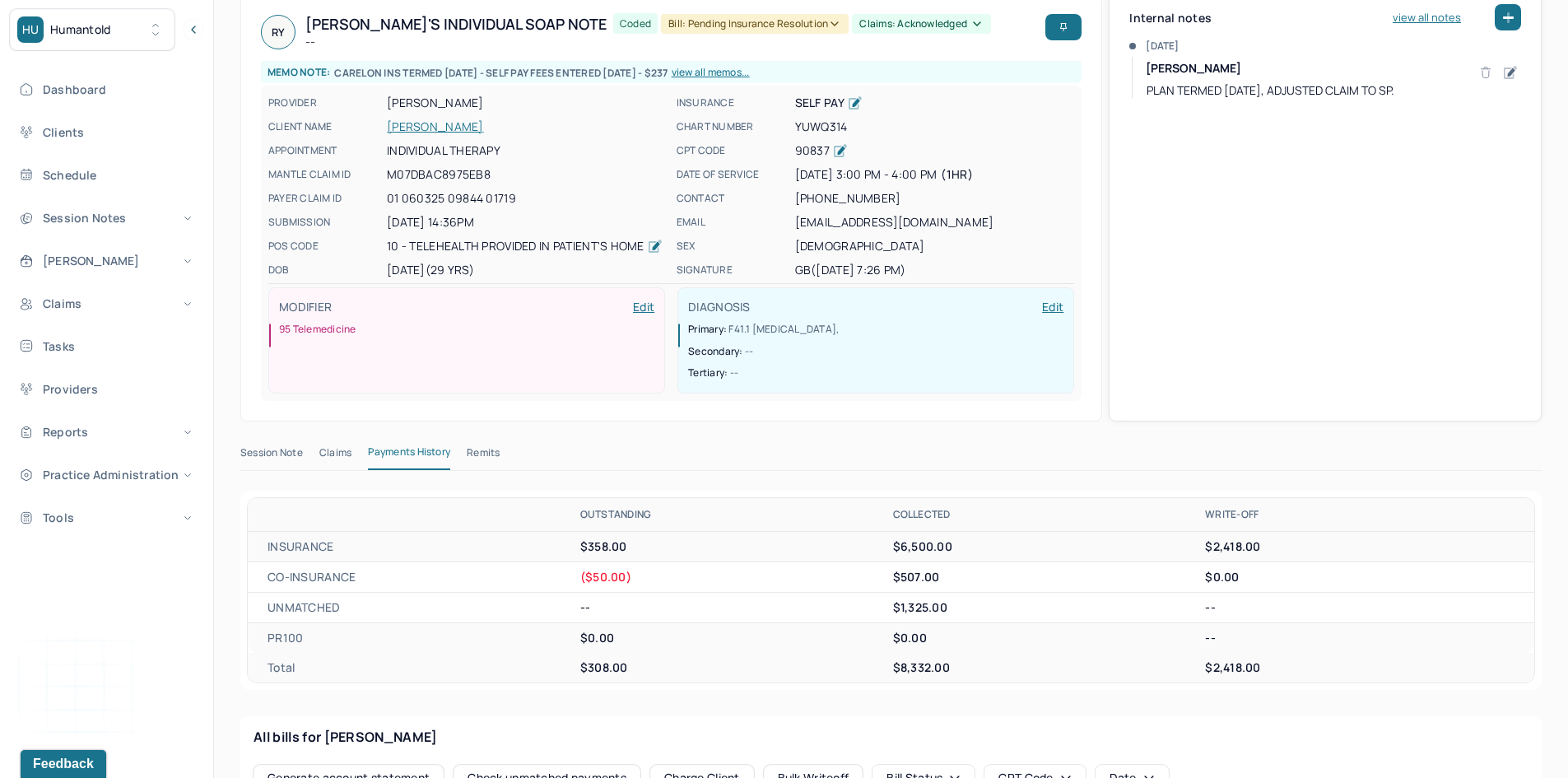 scroll, scrollTop: 165, scrollLeft: 0, axis: vertical 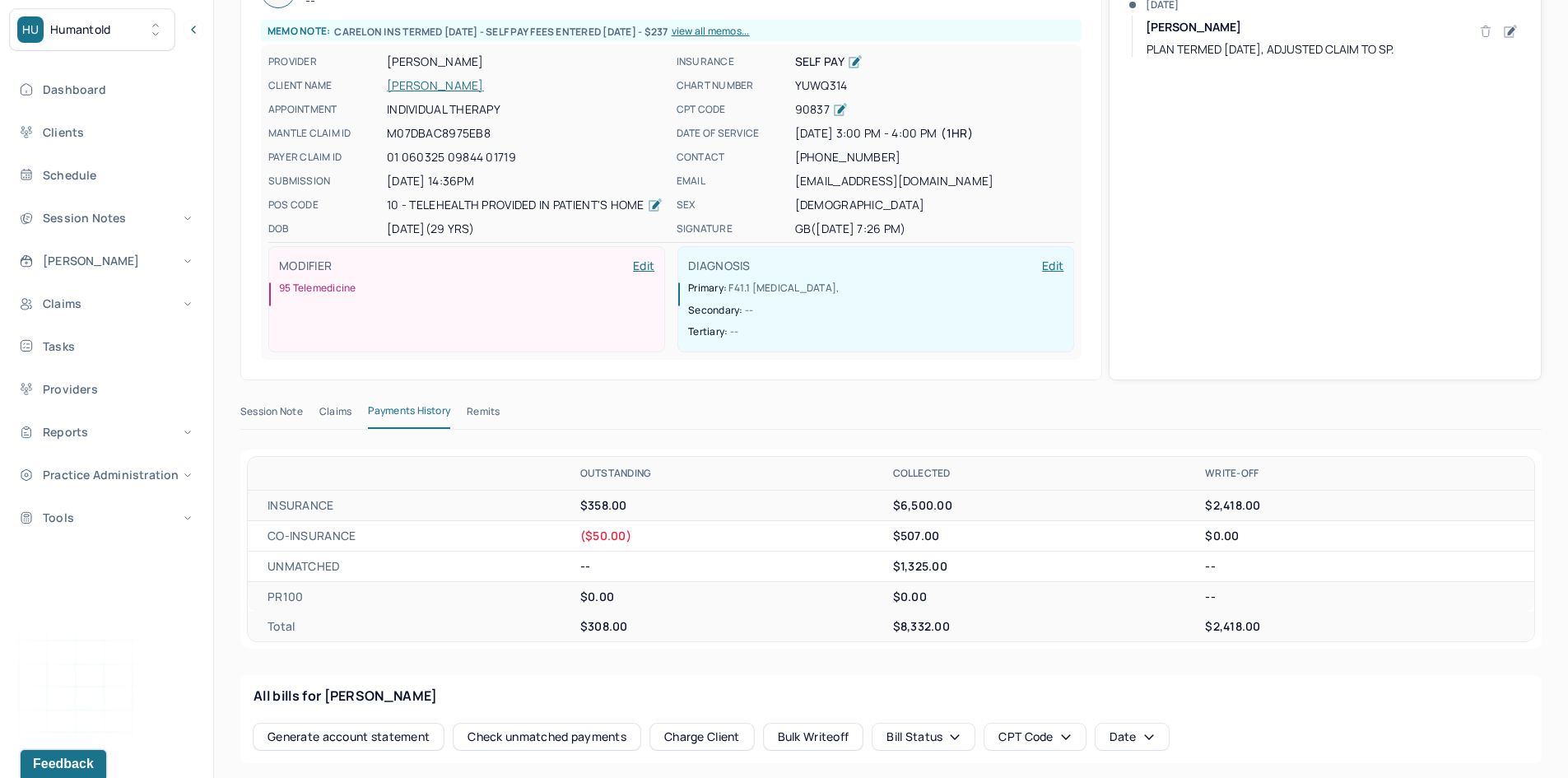 click on "Remits" at bounding box center [483, 415] 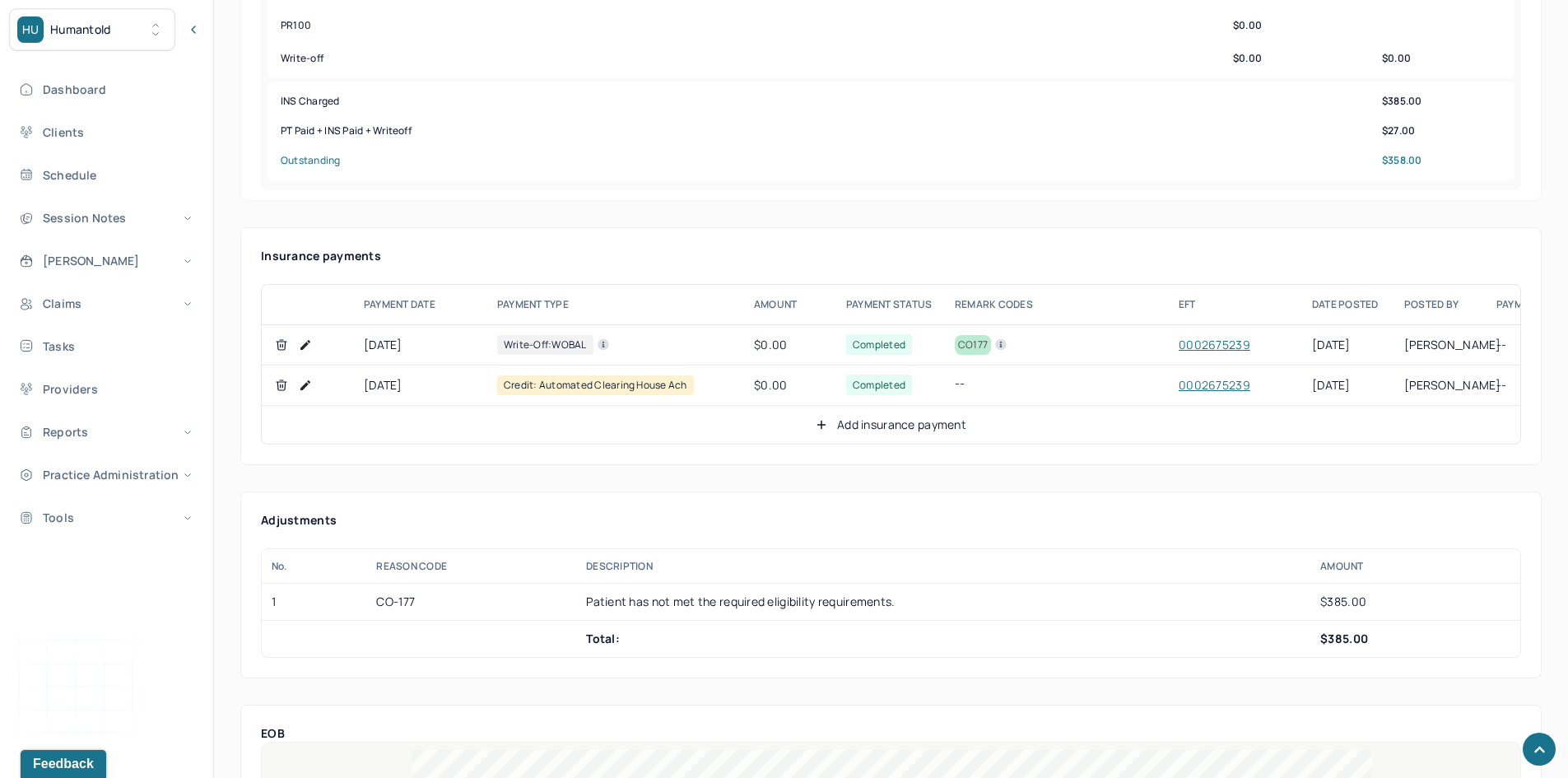 scroll, scrollTop: 823, scrollLeft: 0, axis: vertical 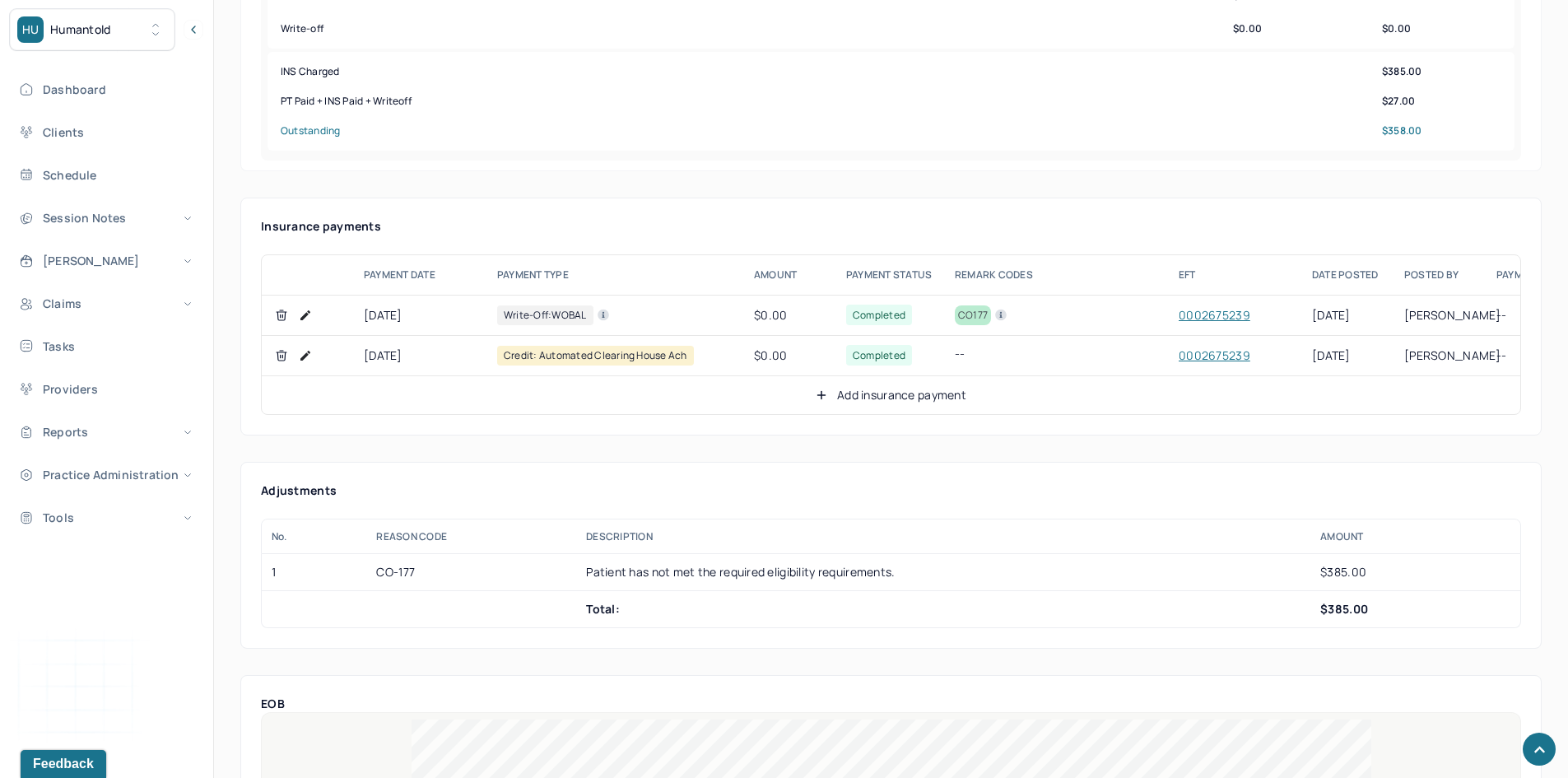 click 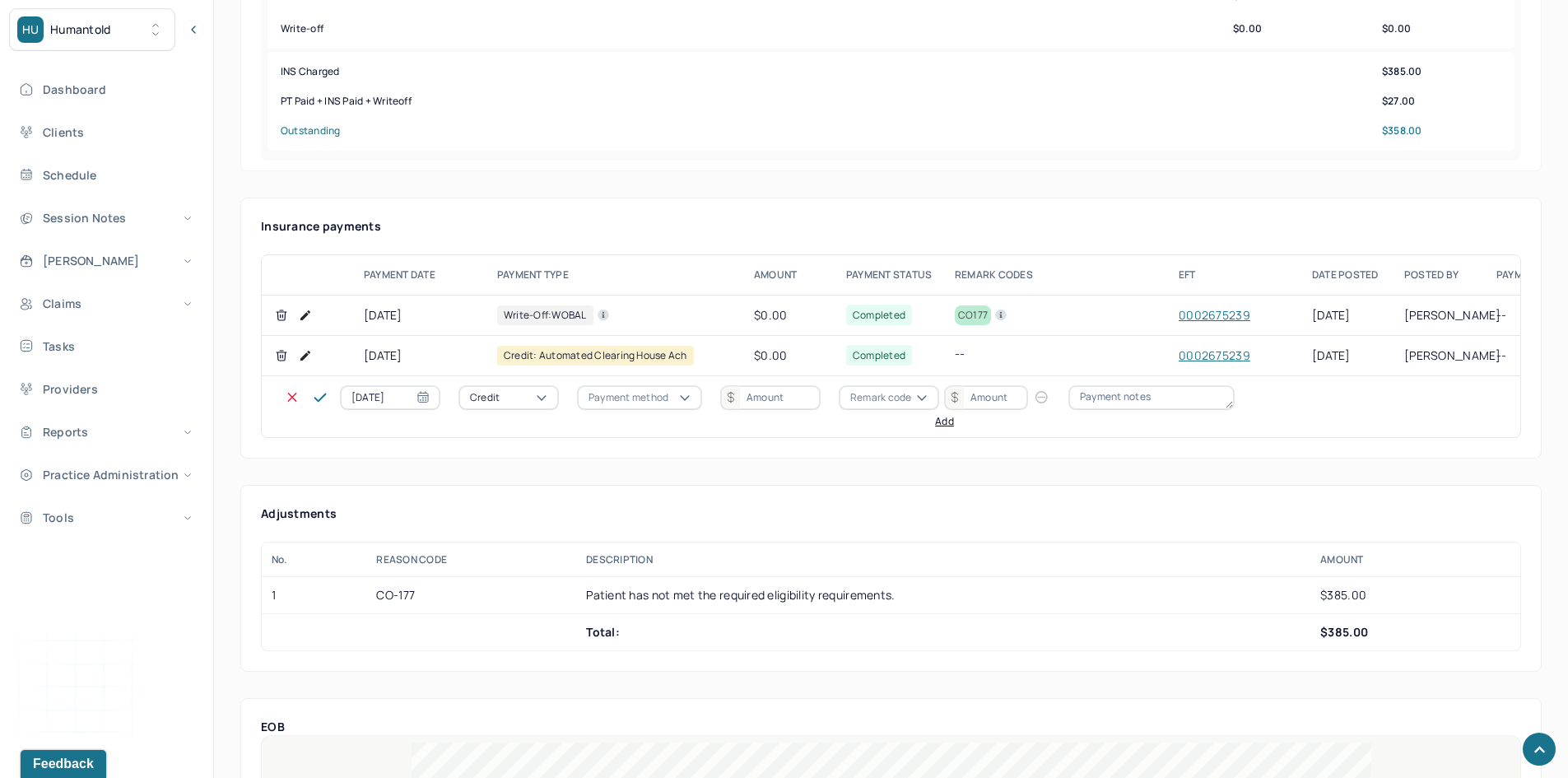 click on "Credit" at bounding box center (485, 398) 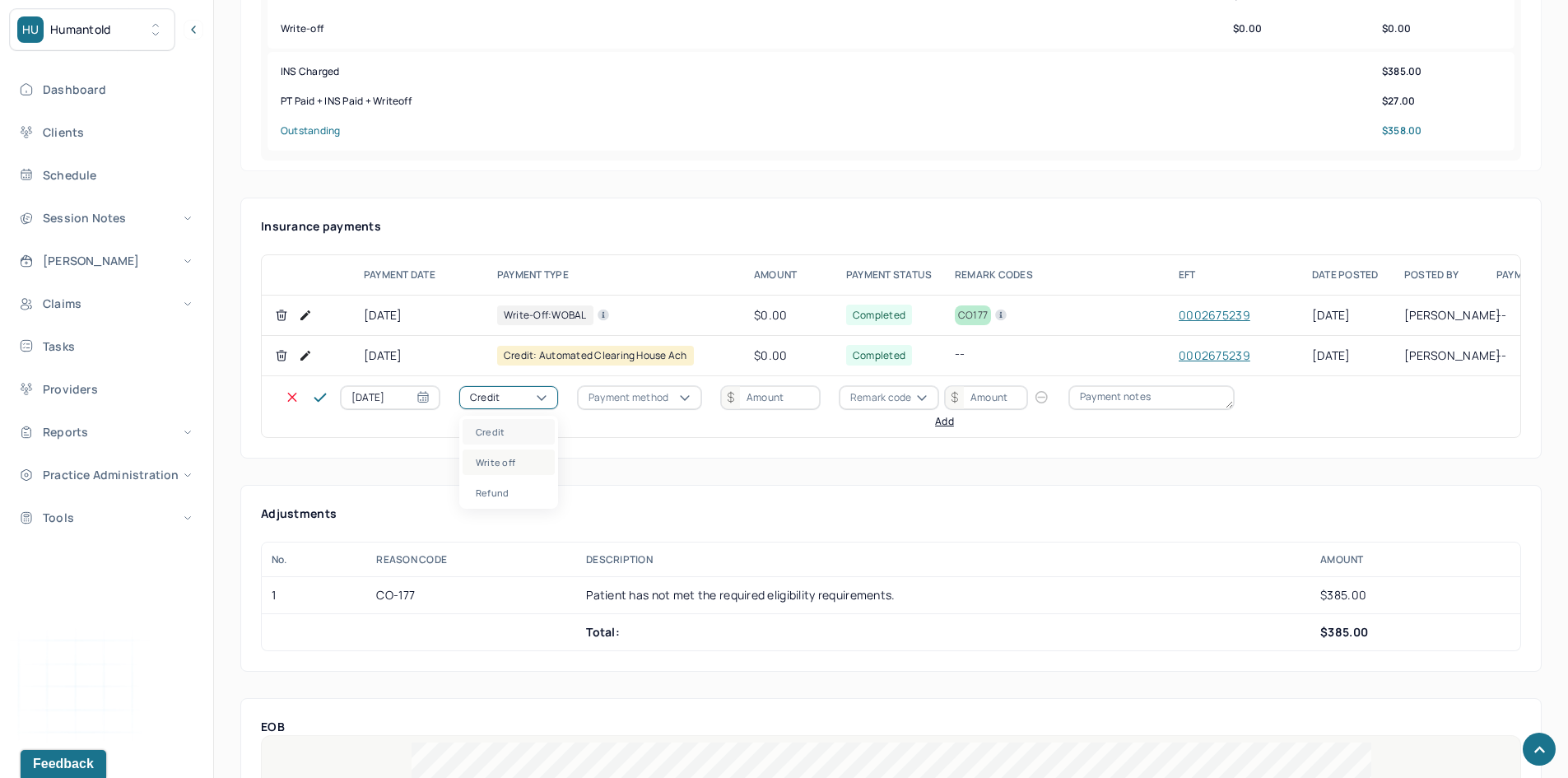 click on "Write off" at bounding box center (509, 462) 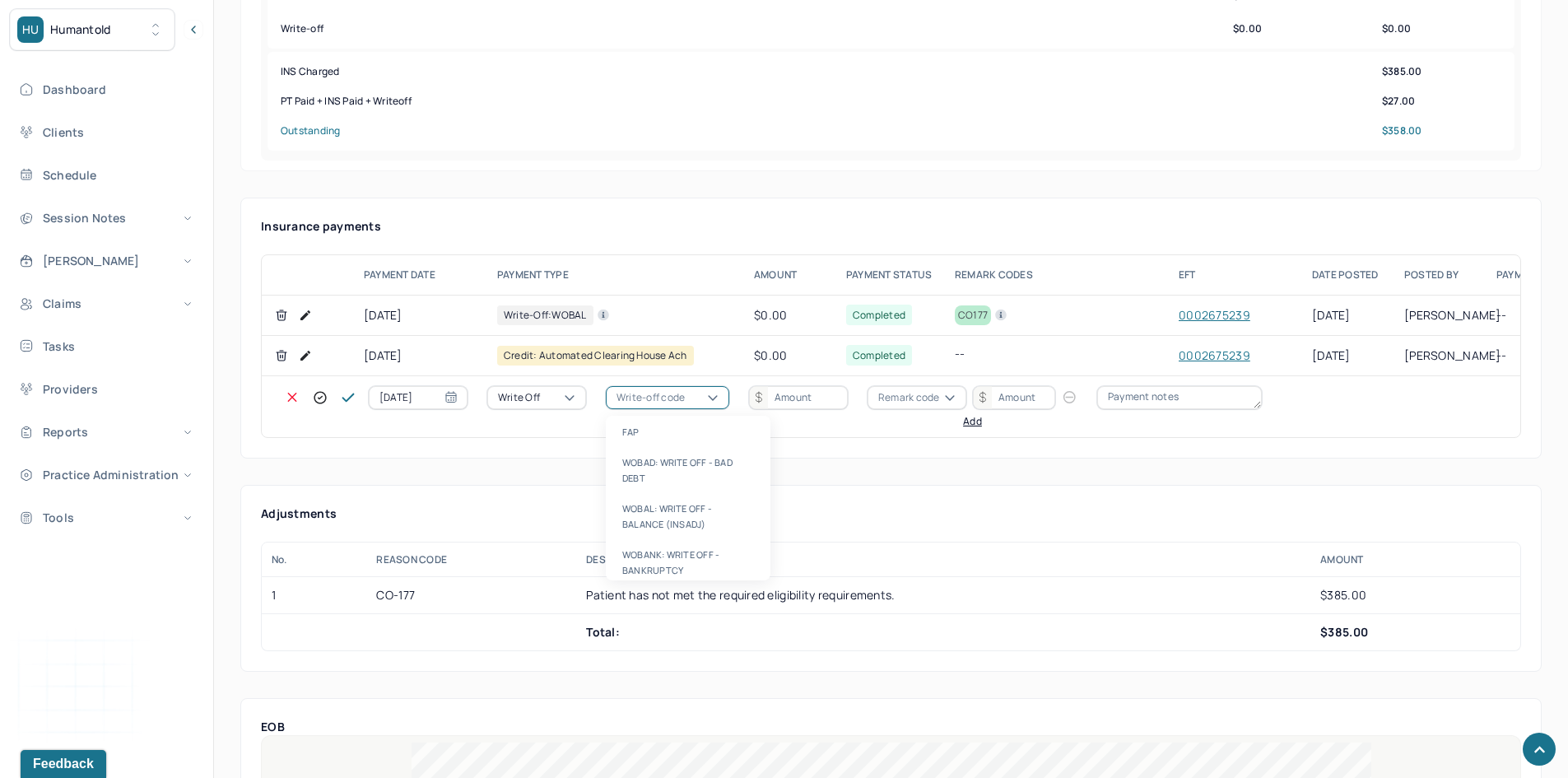 click on "Write-off code" at bounding box center [650, 398] 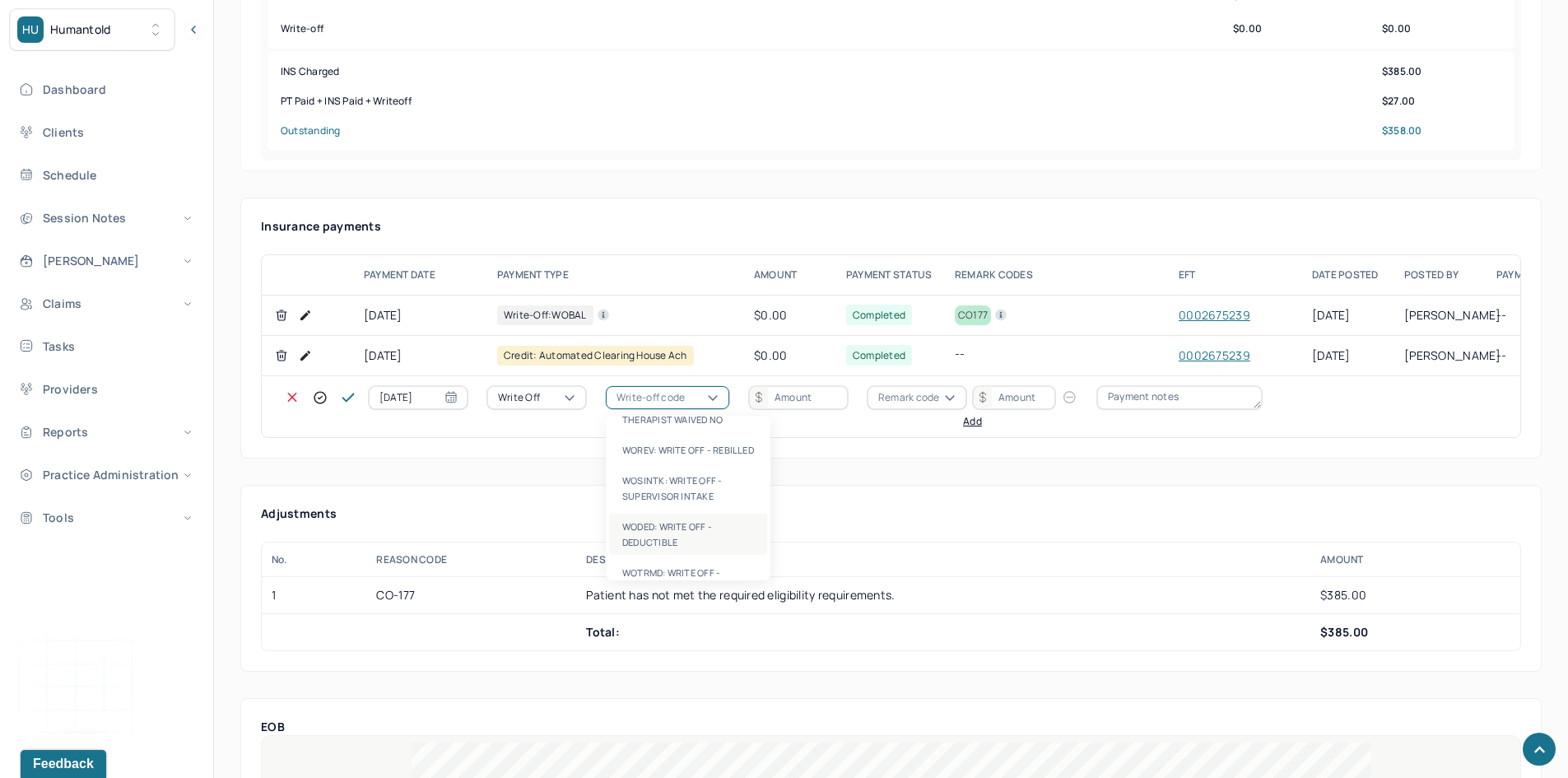 scroll, scrollTop: 467, scrollLeft: 0, axis: vertical 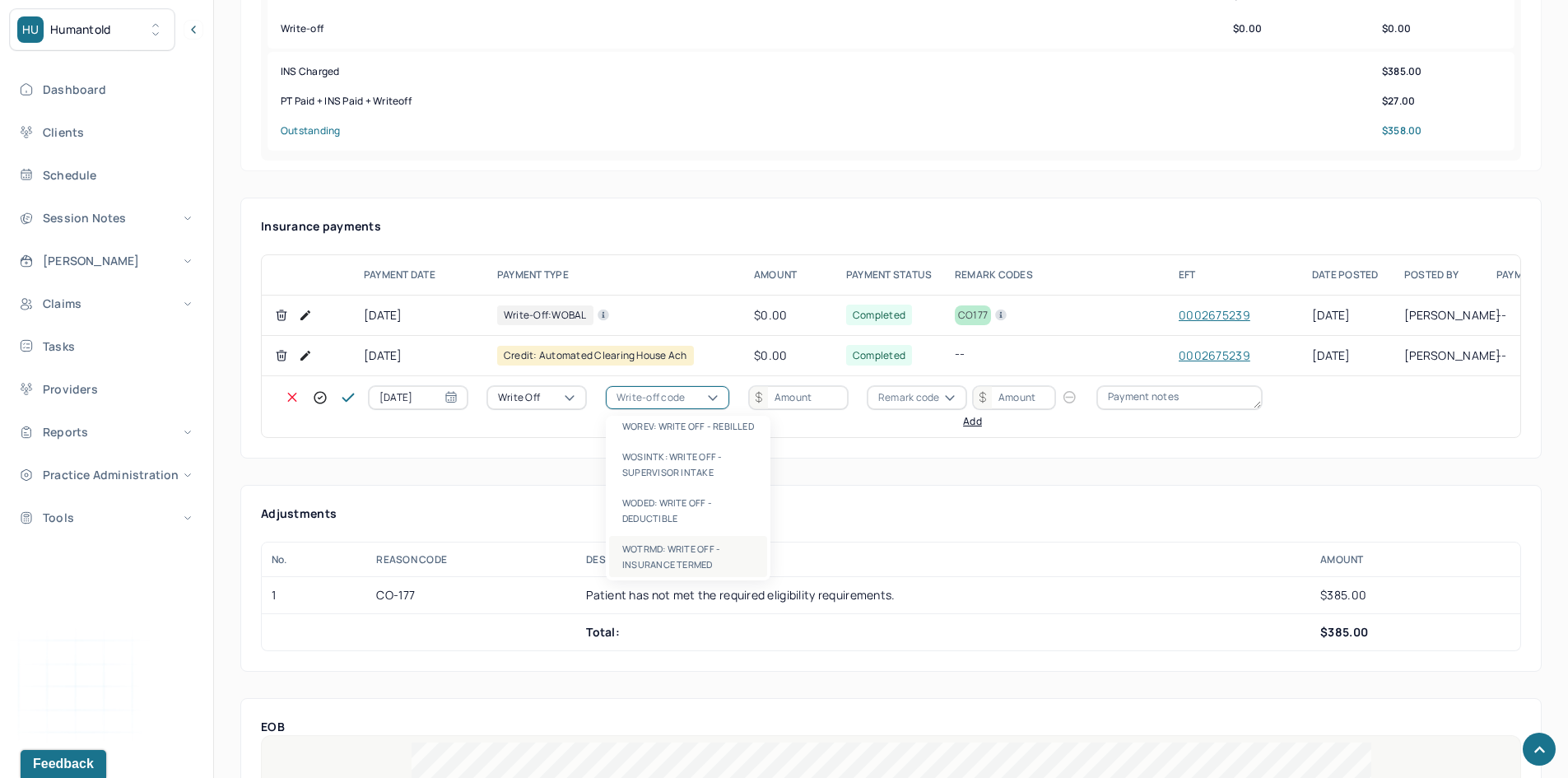 click on "WOTRMD: WRITE OFF - INSURANCE TERMED" at bounding box center (688, 557) 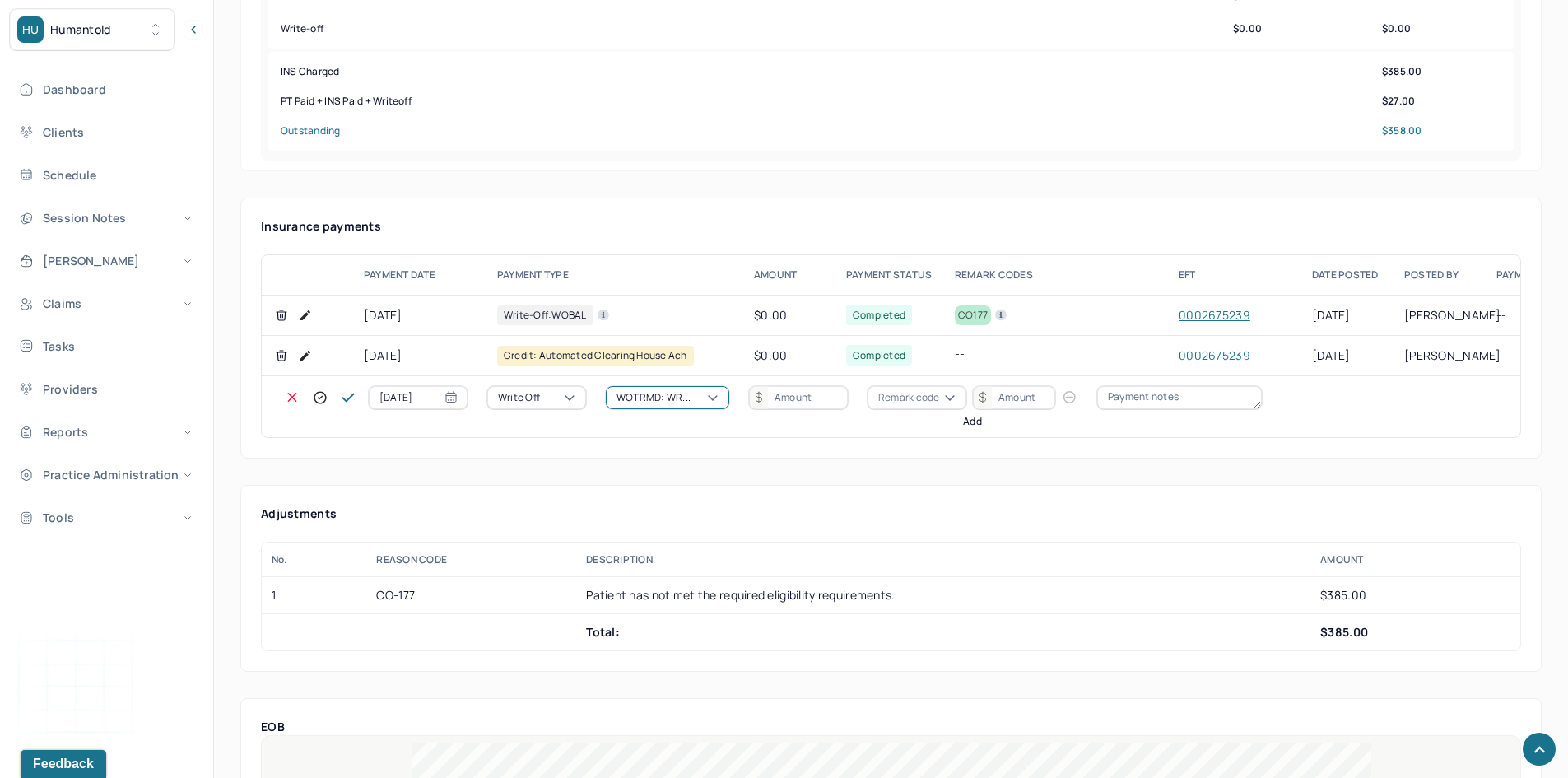 click at bounding box center (798, 398) 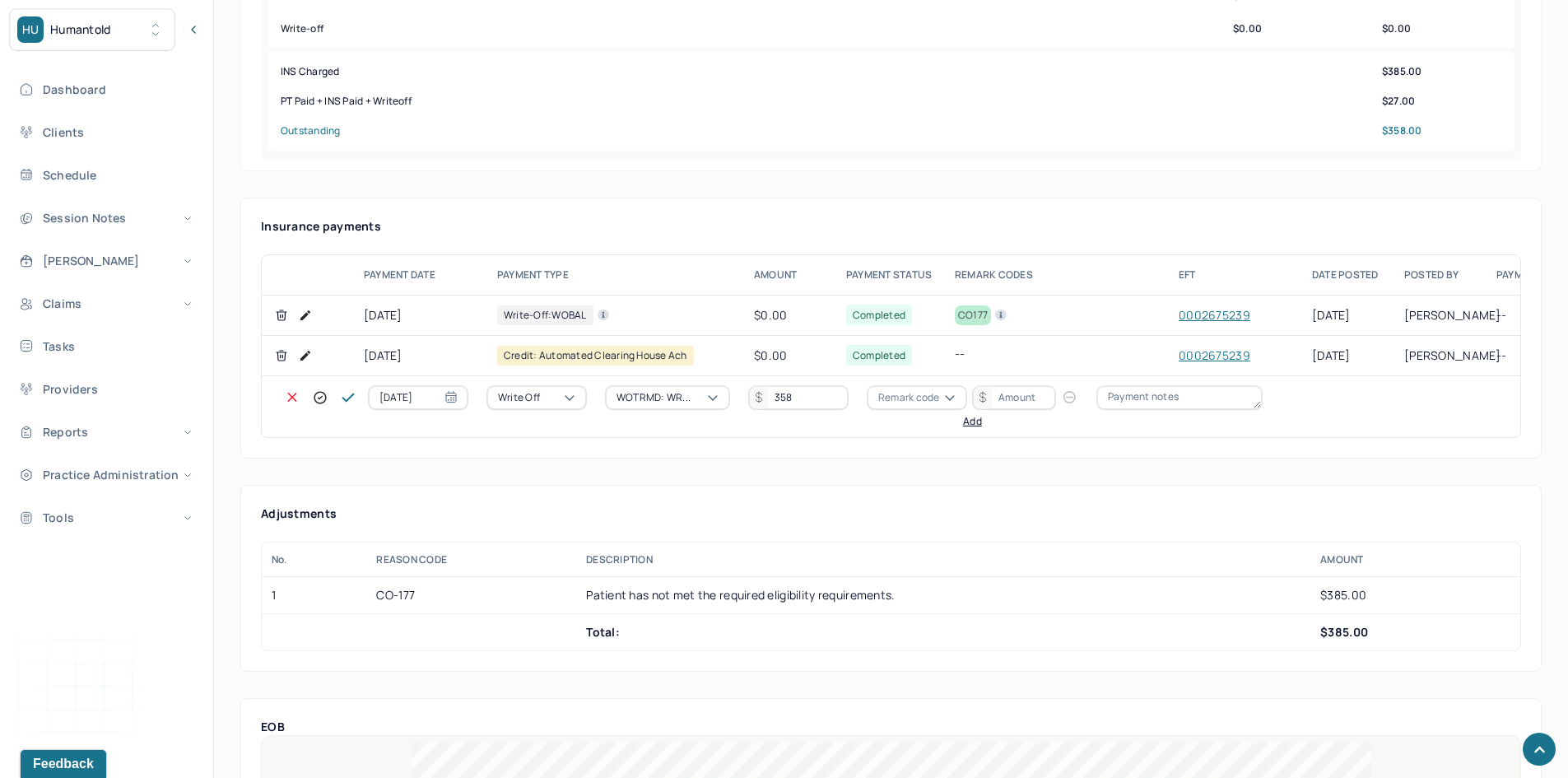 type on "358" 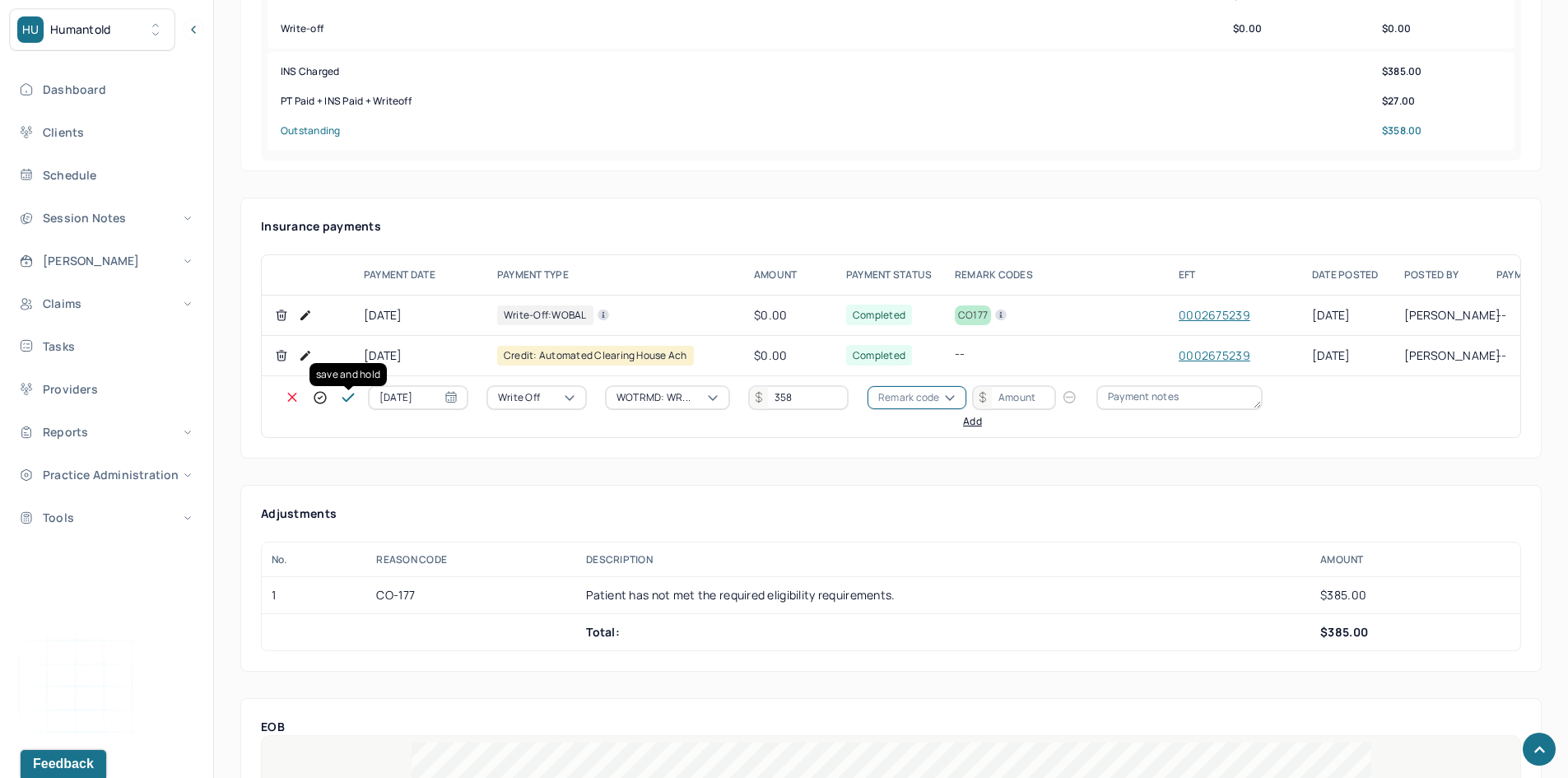 click 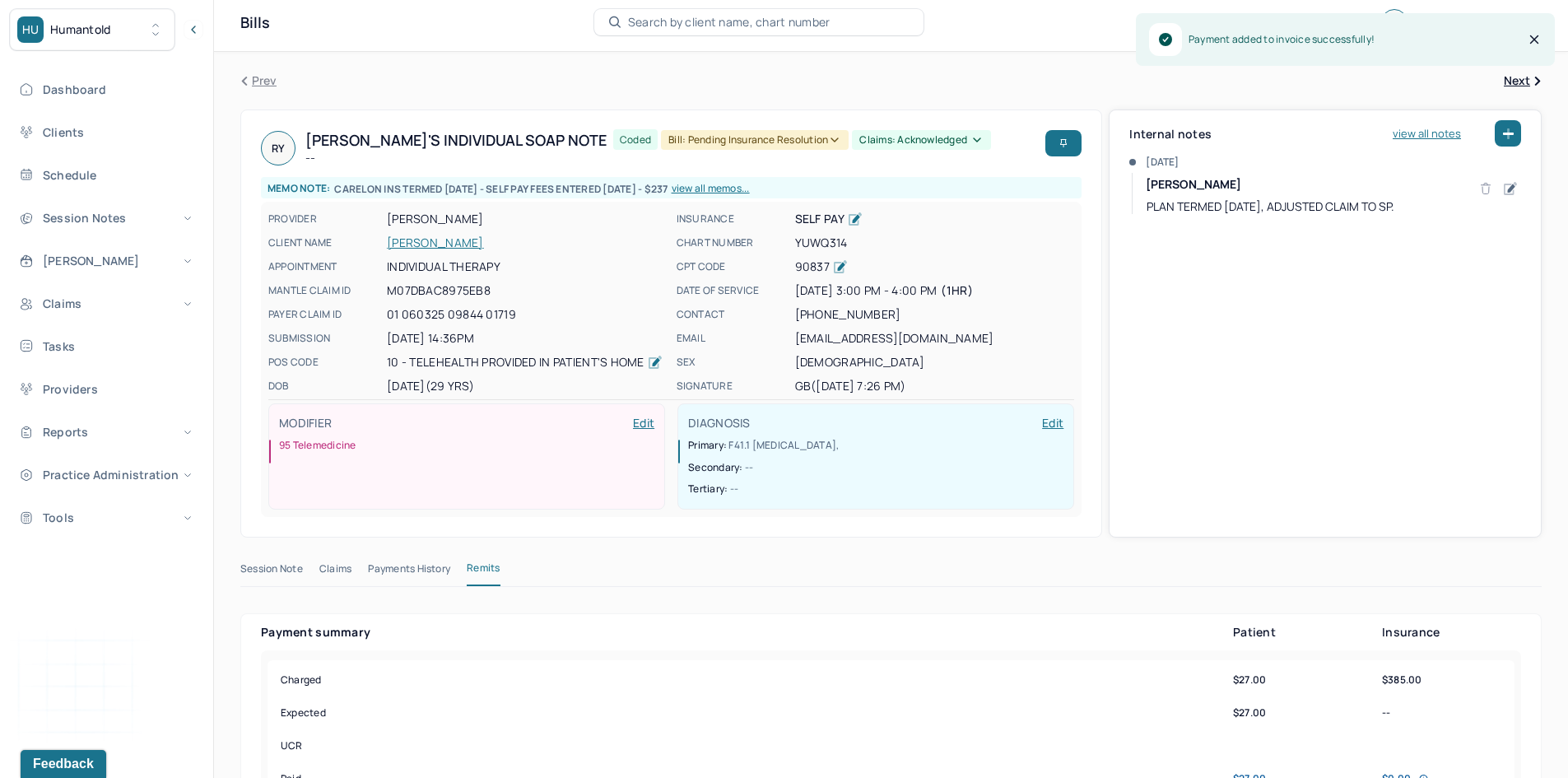 scroll, scrollTop: 0, scrollLeft: 0, axis: both 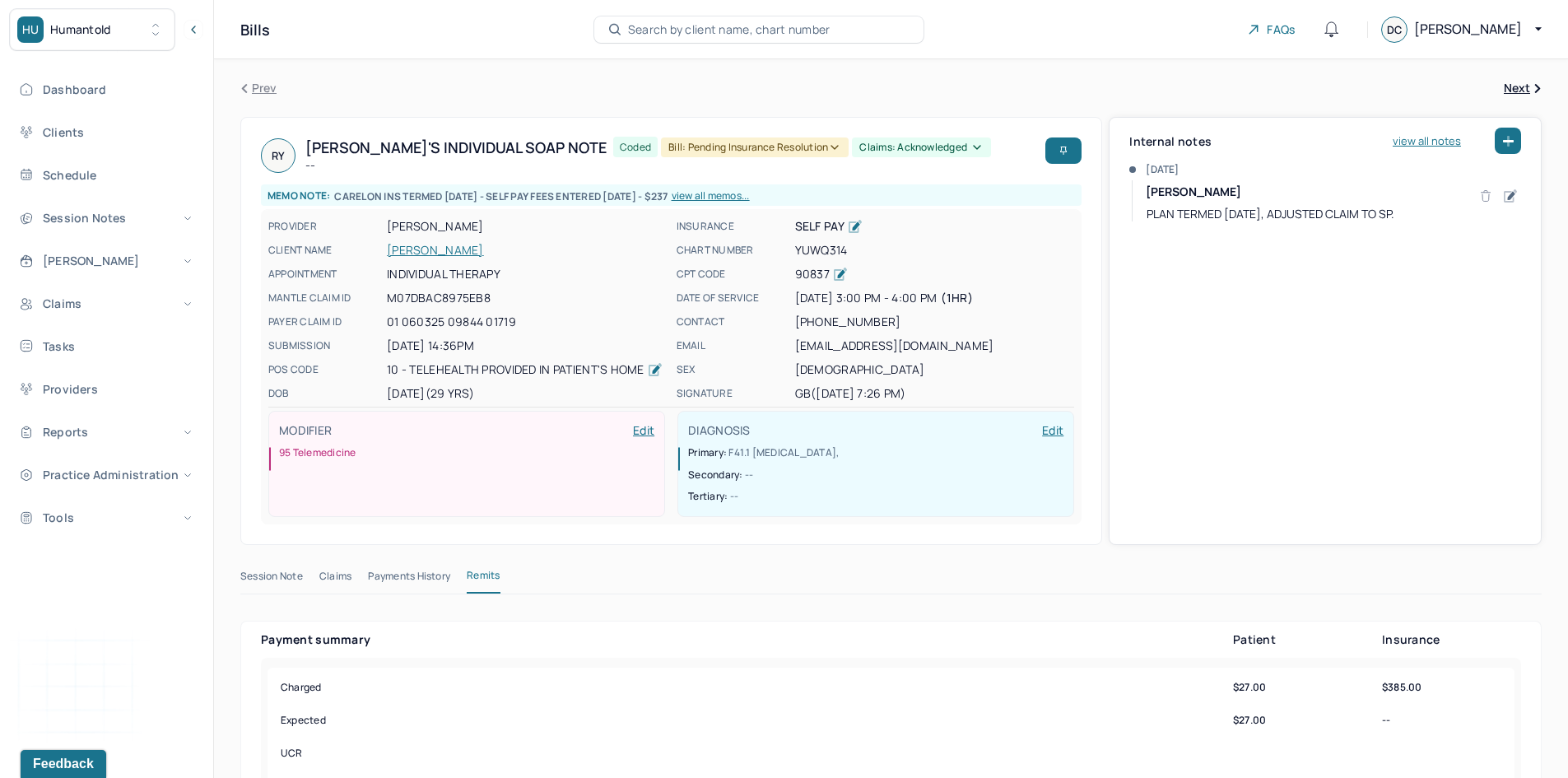 click on "Bill: Pending Insurance Resolution" at bounding box center (755, 147) 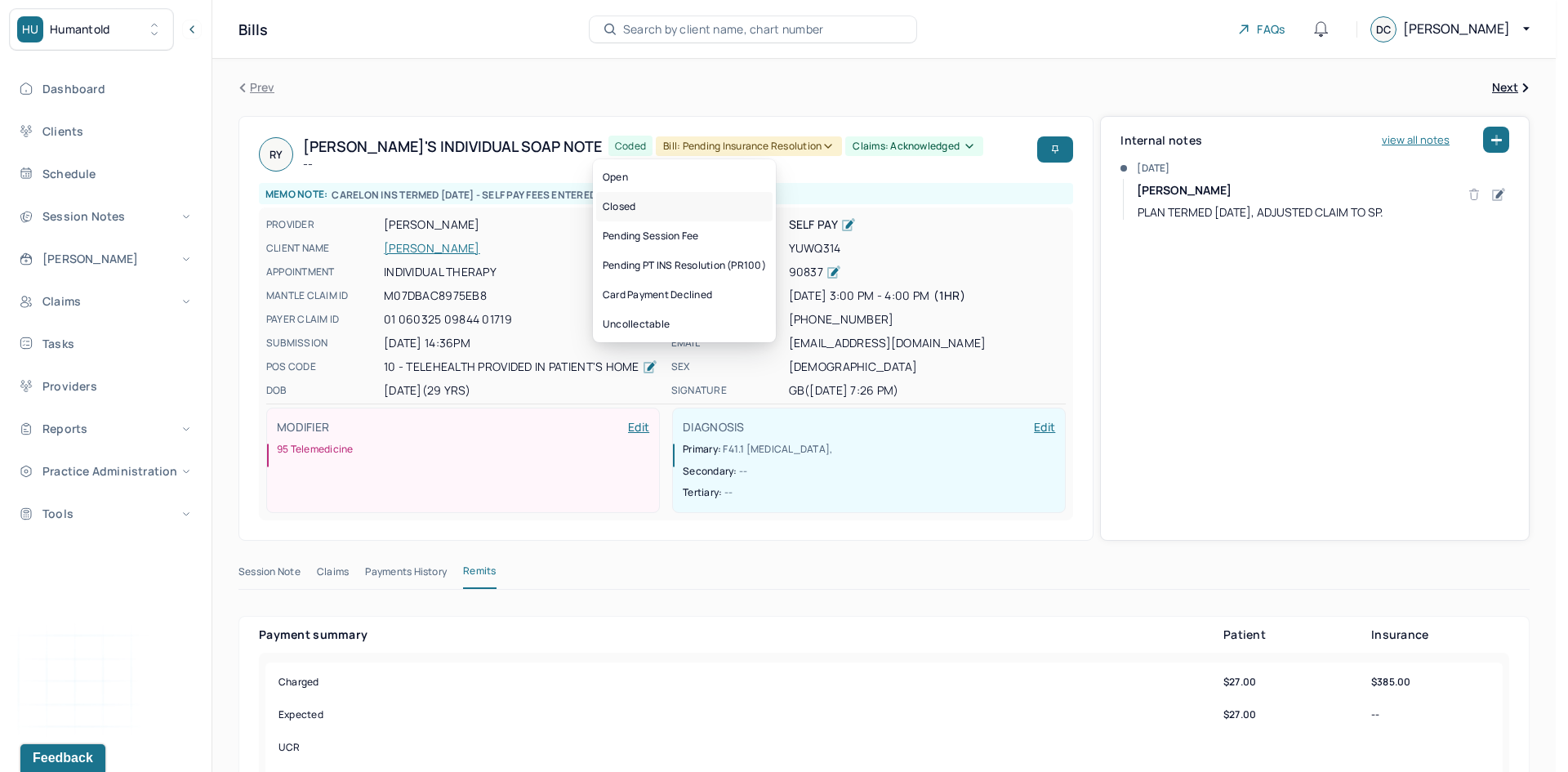click on "Closed" at bounding box center [684, 207] 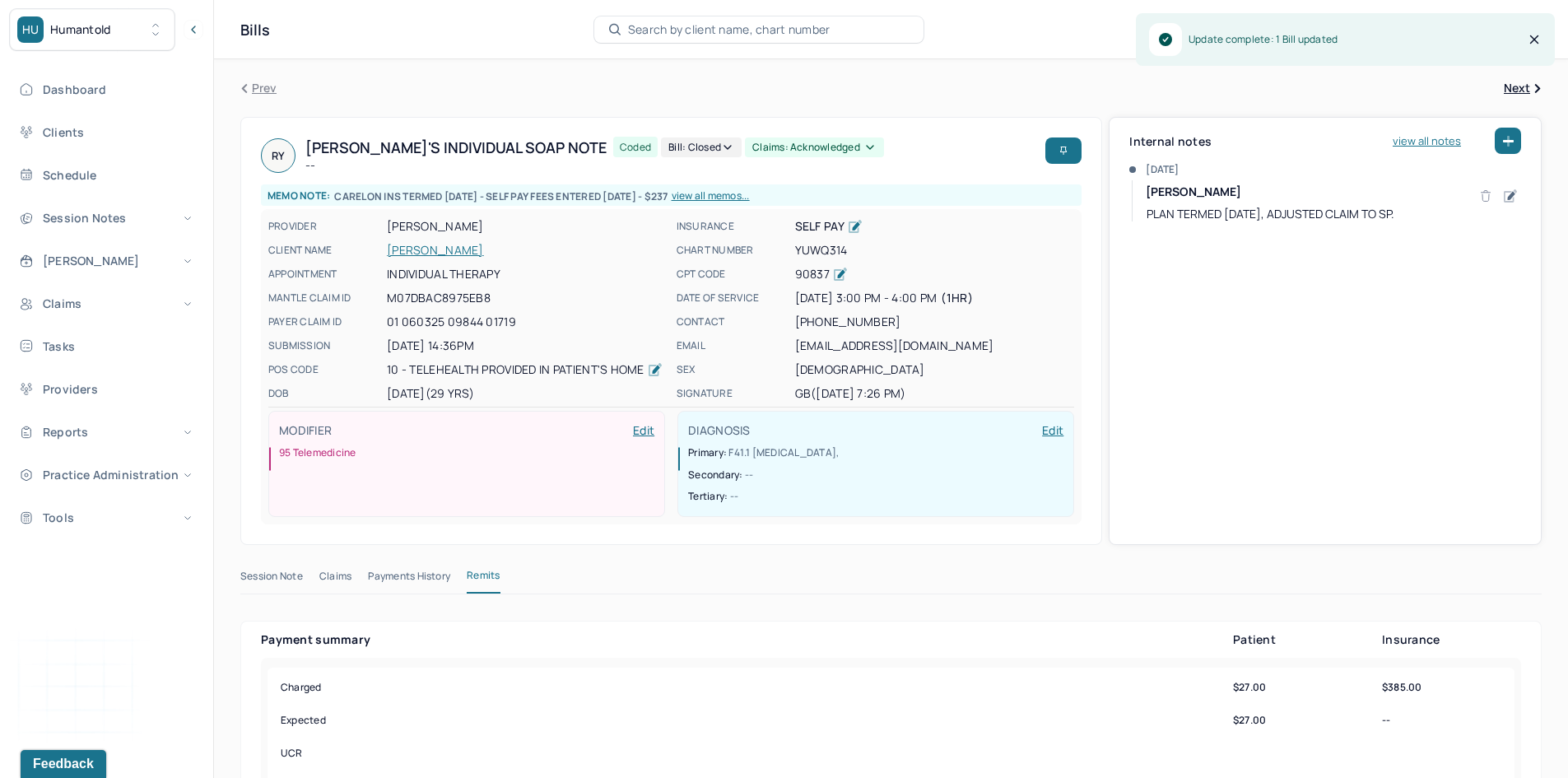 click on "Claims: acknowledged" at bounding box center (814, 147) 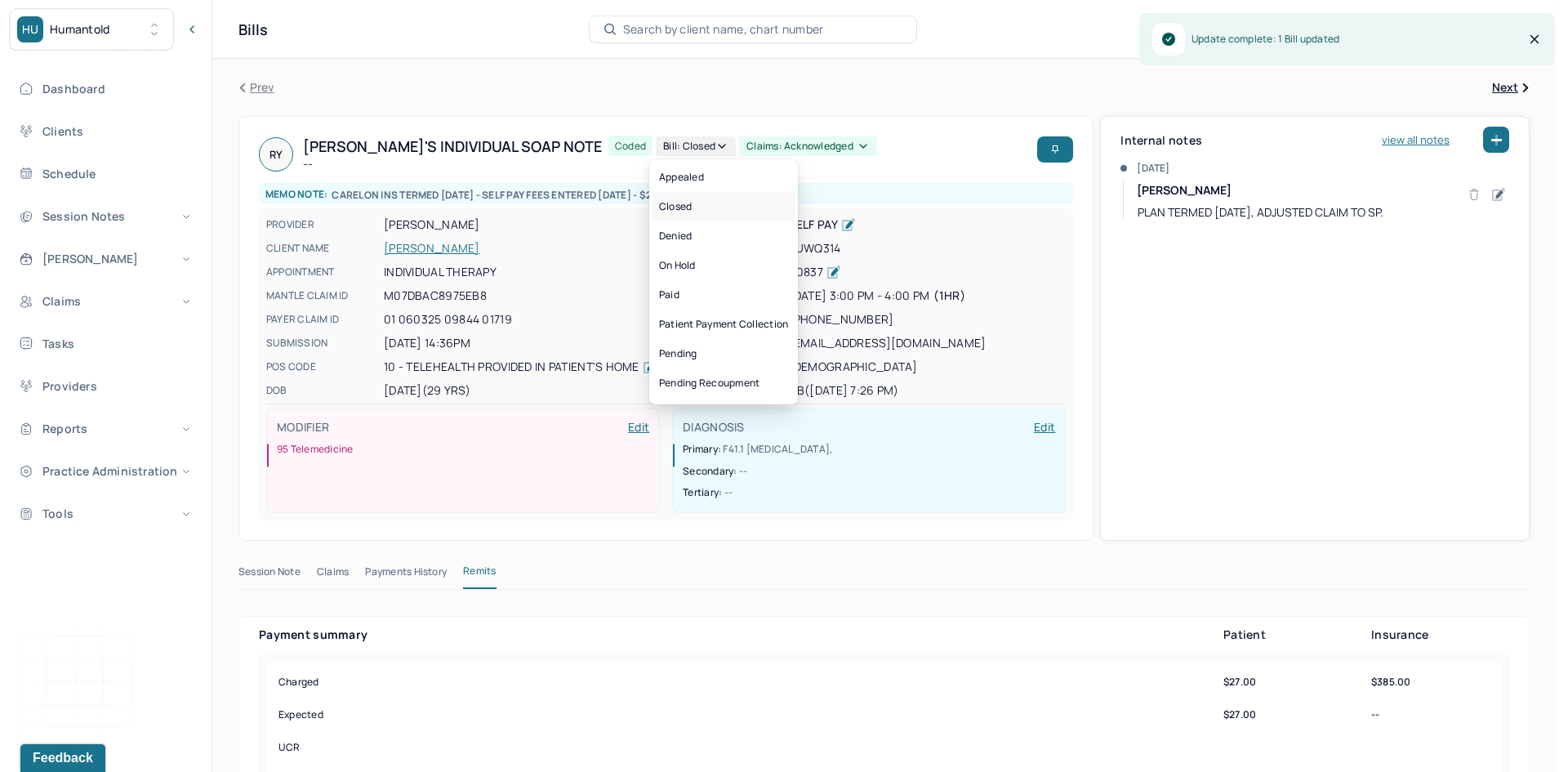 click on "Closed" at bounding box center (724, 207) 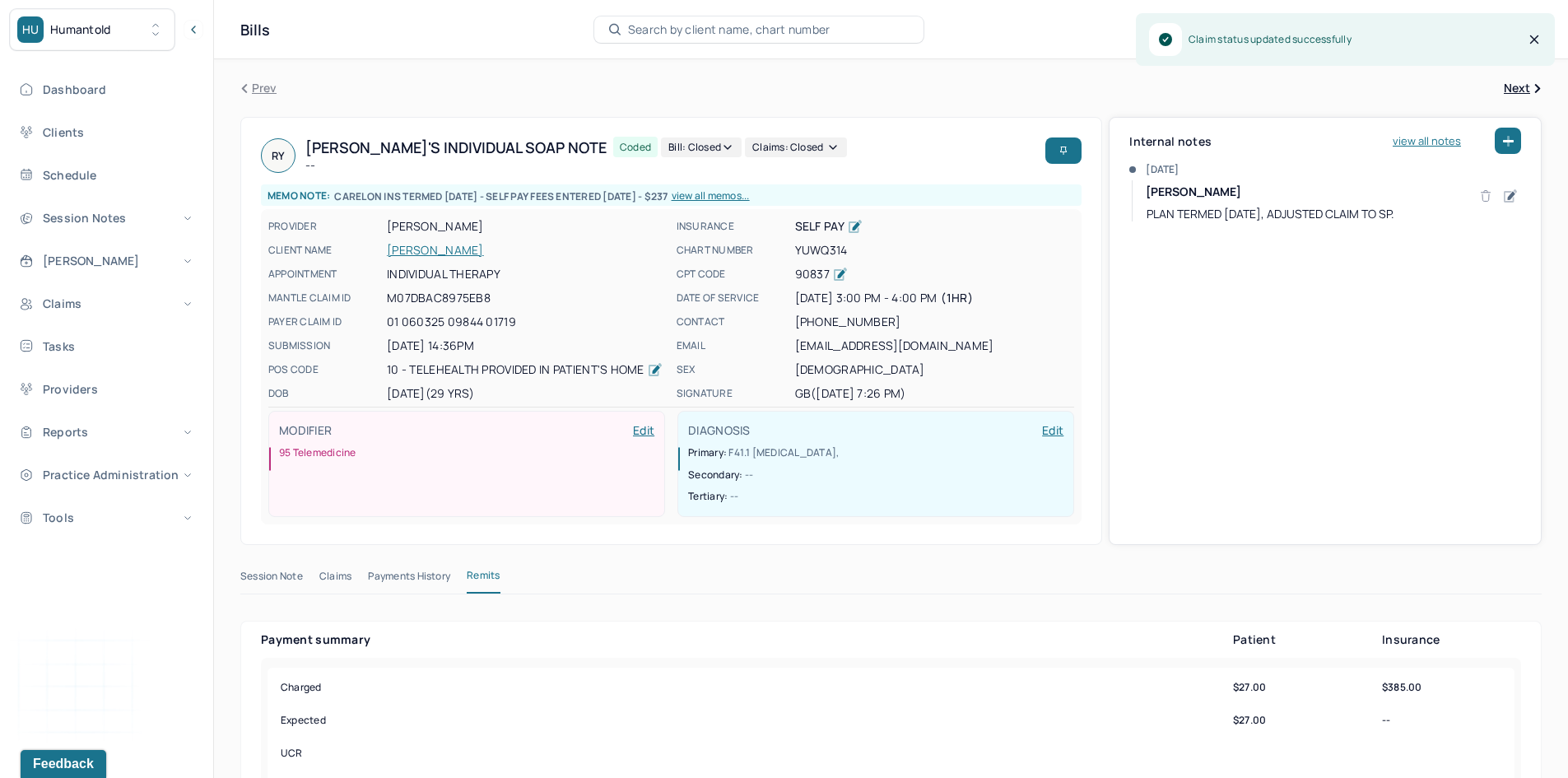 click on "YANGASA, RACHEL" at bounding box center (527, 250) 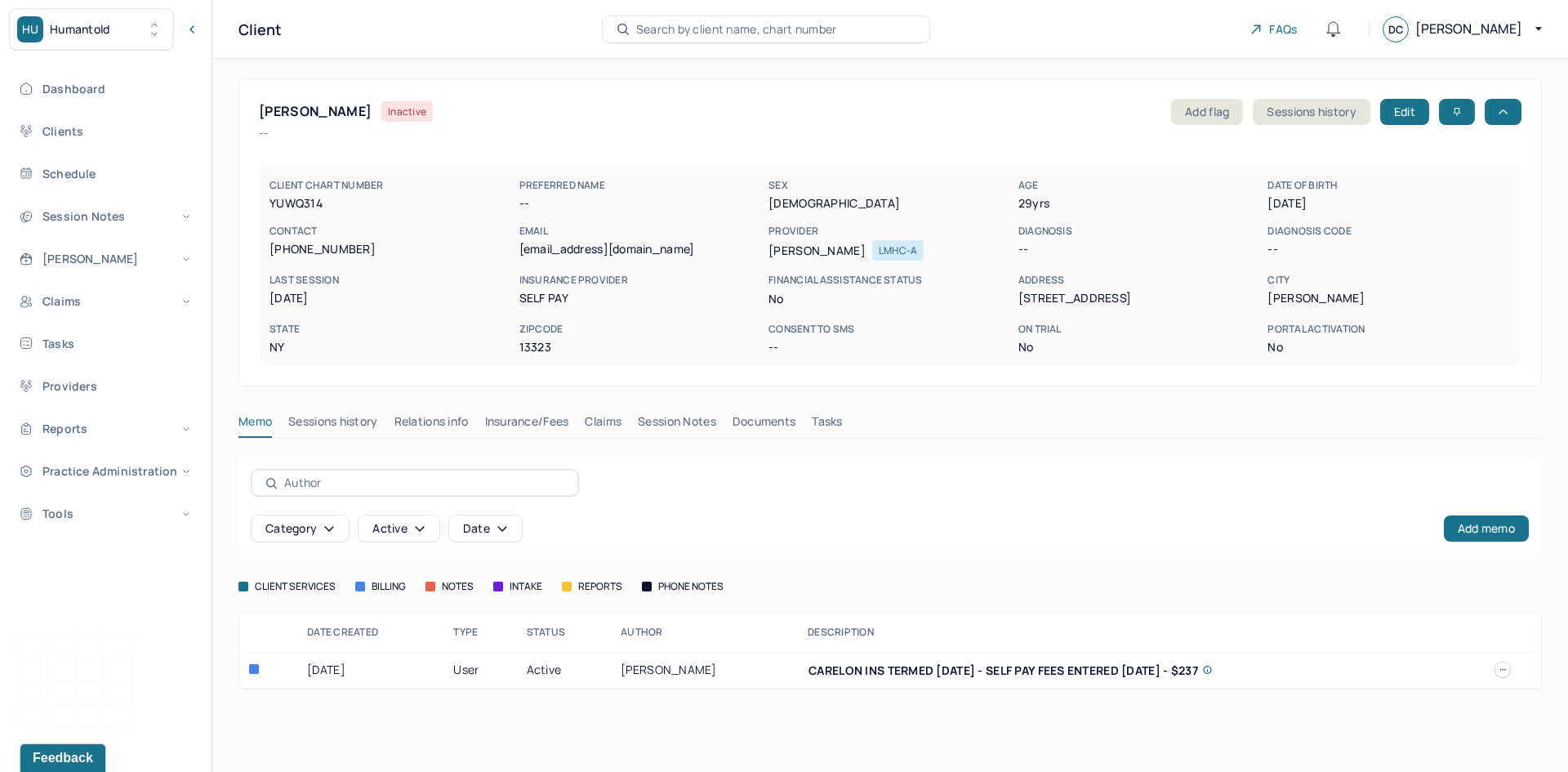 click on "Claims" at bounding box center (603, 425) 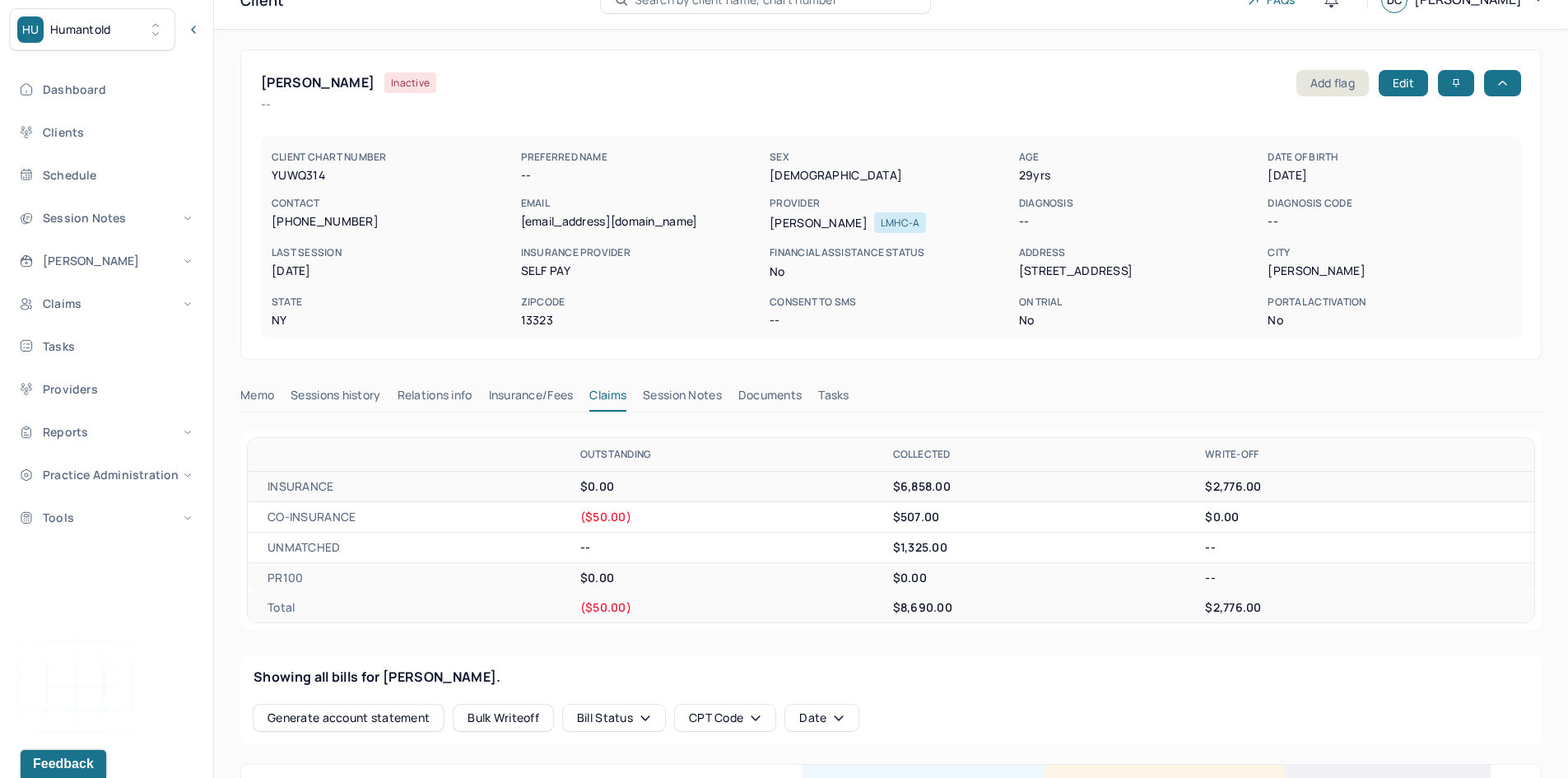 scroll, scrollTop: 0, scrollLeft: 0, axis: both 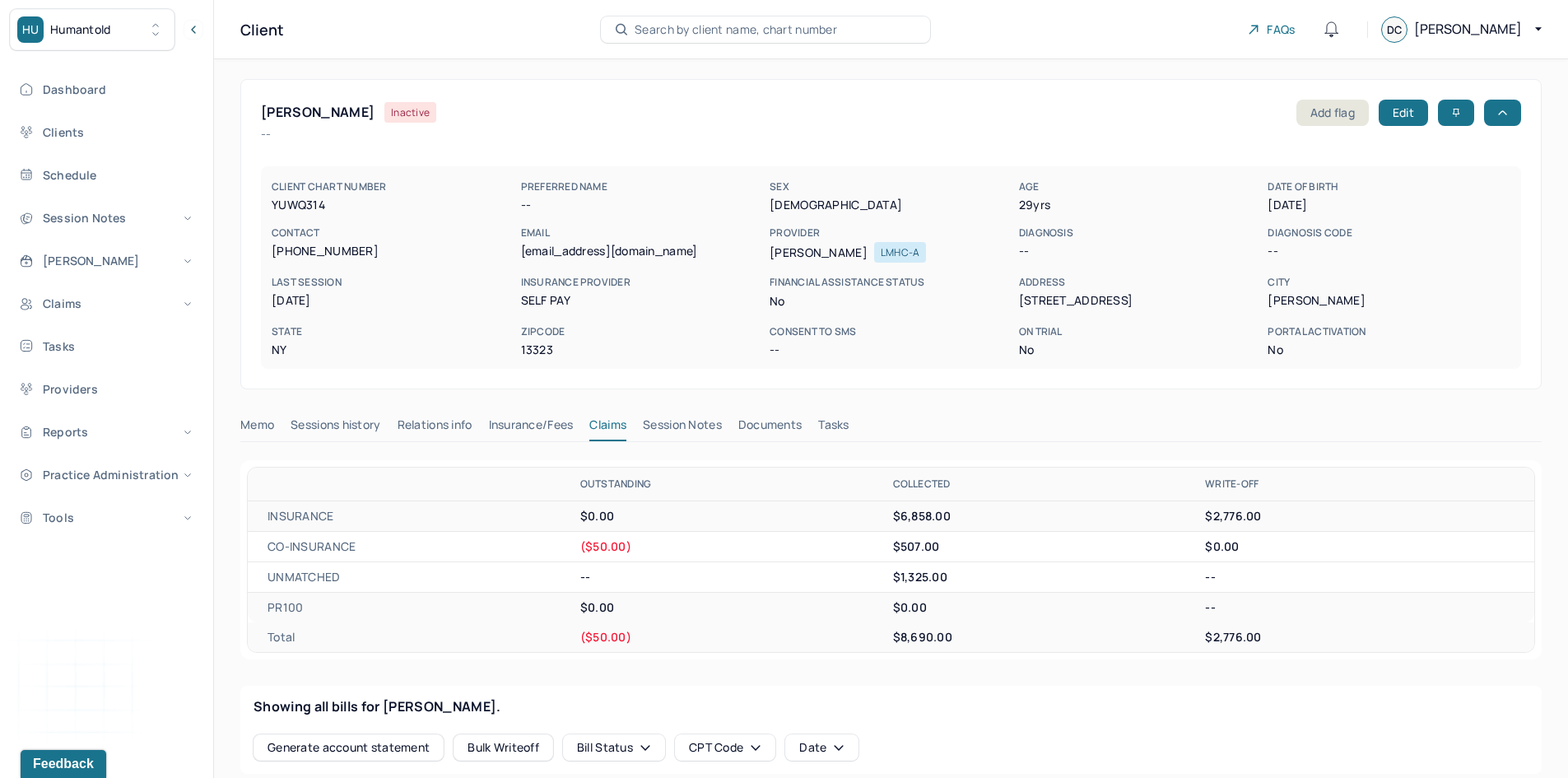click on "Relations info" at bounding box center (435, 428) 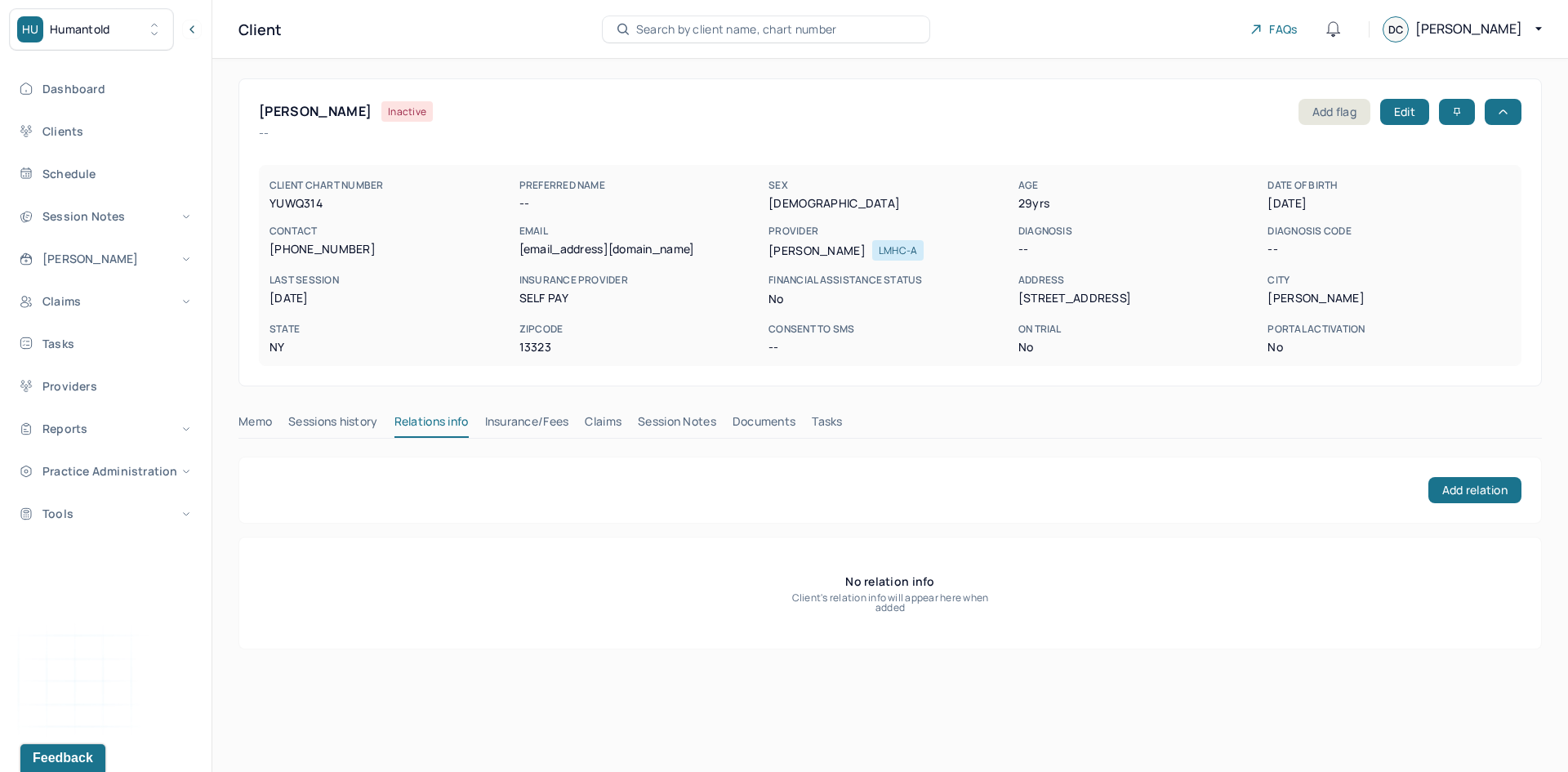 click on "Memo" at bounding box center (255, 425) 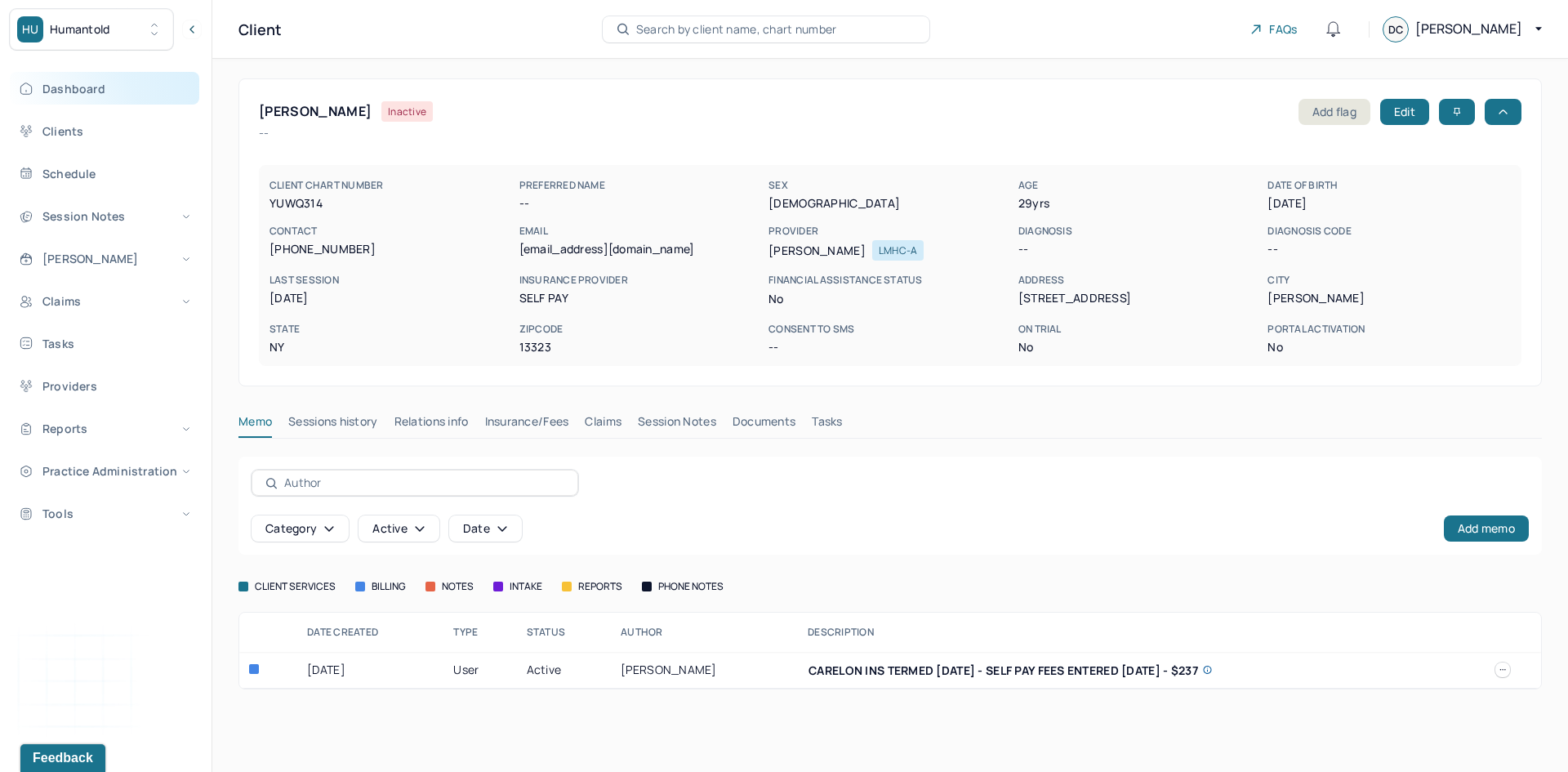 click on "Dashboard" at bounding box center (105, 88) 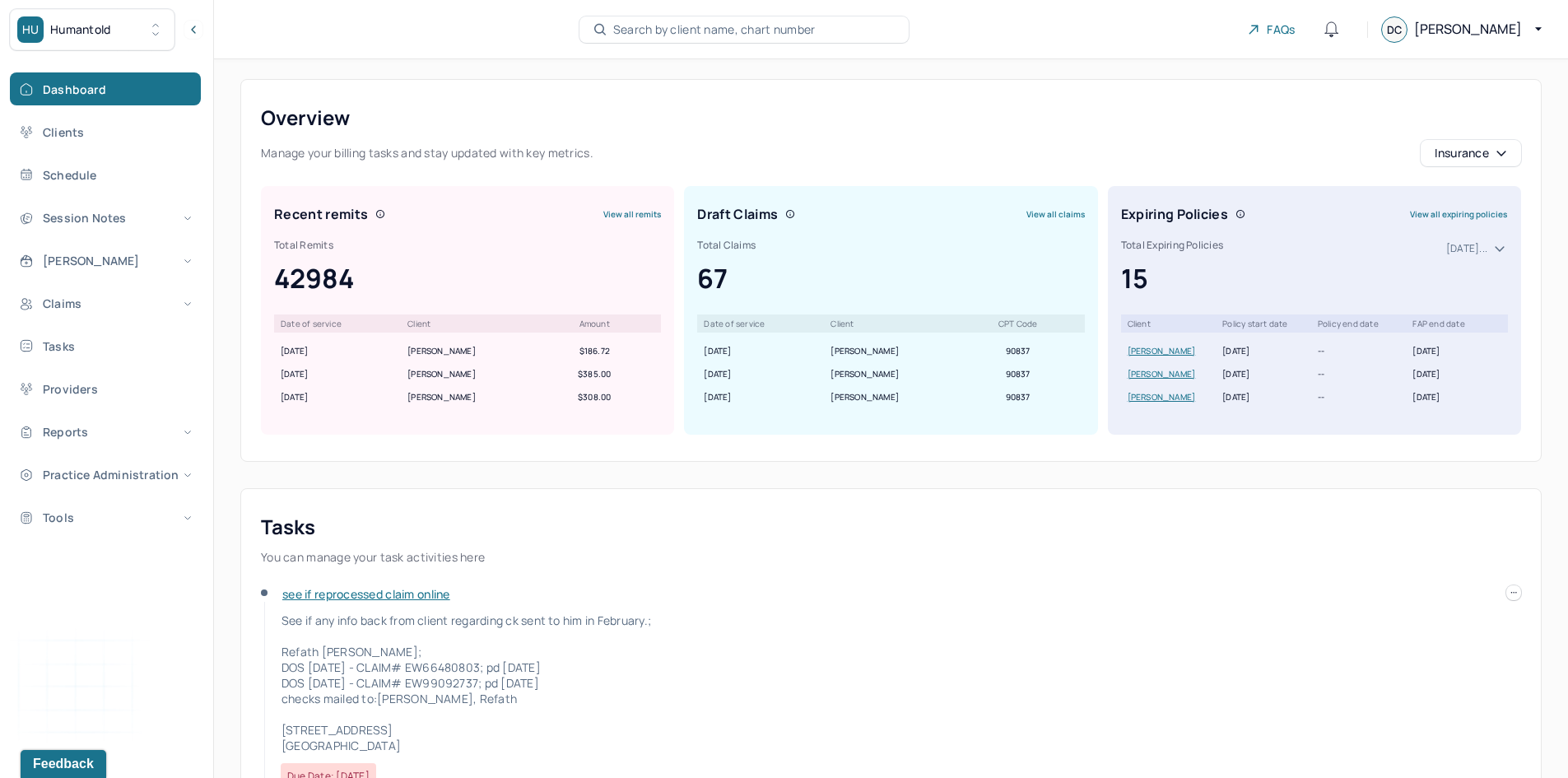 click on "Search by client name, chart number" at bounding box center [714, 30] 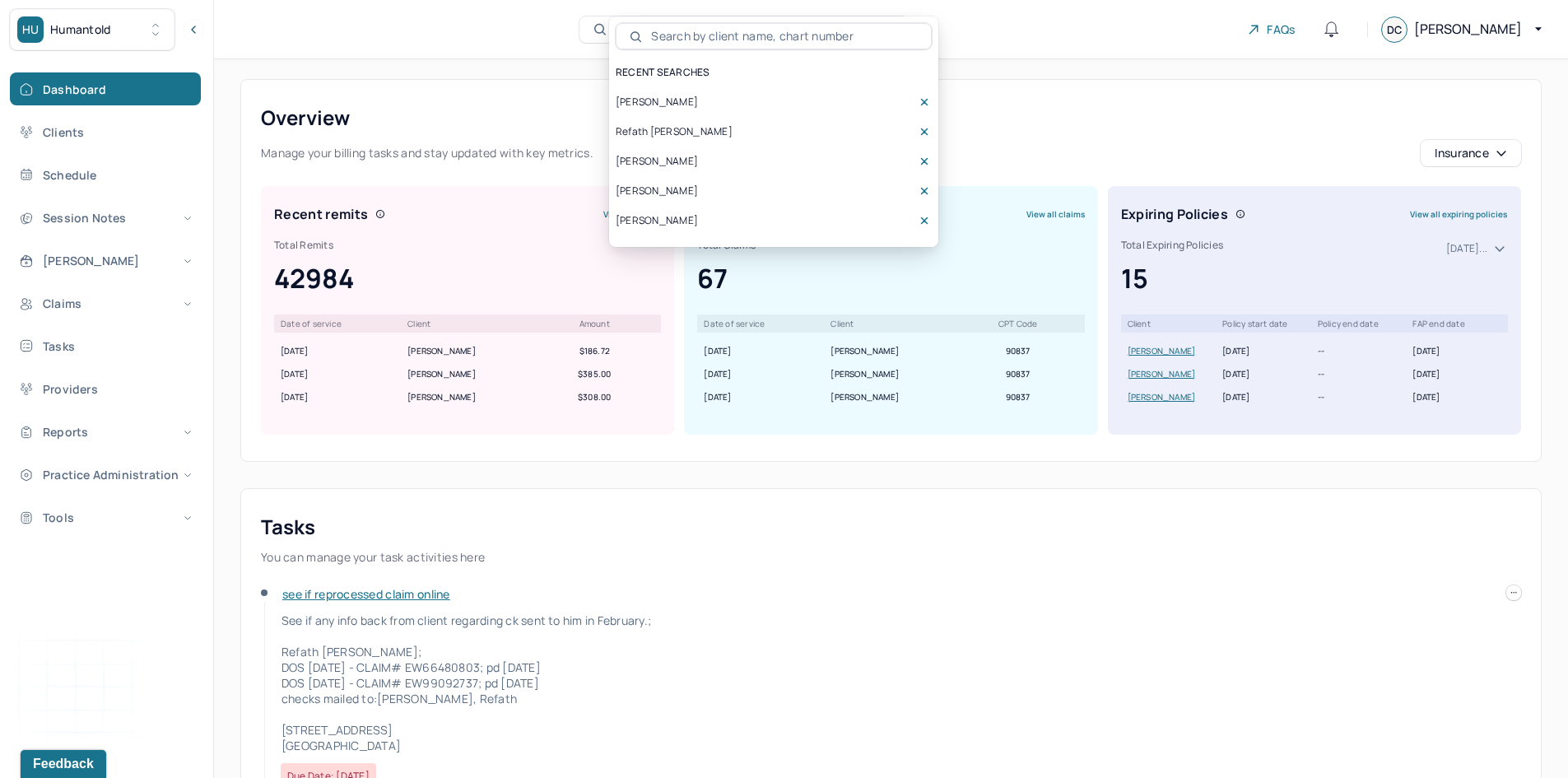 click on "Refath Hossan" at bounding box center [674, 132] 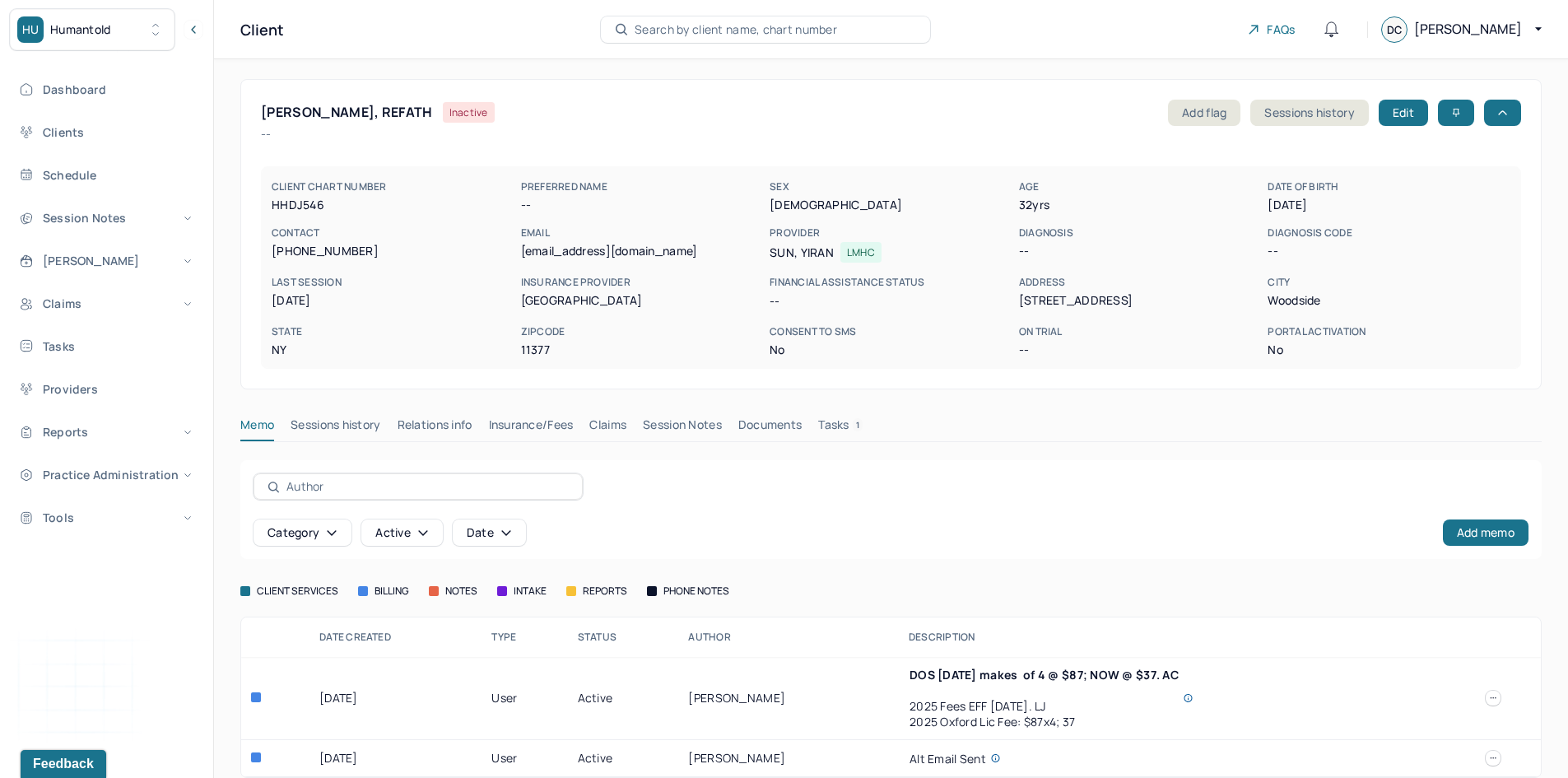 click on "Claims" at bounding box center (607, 428) 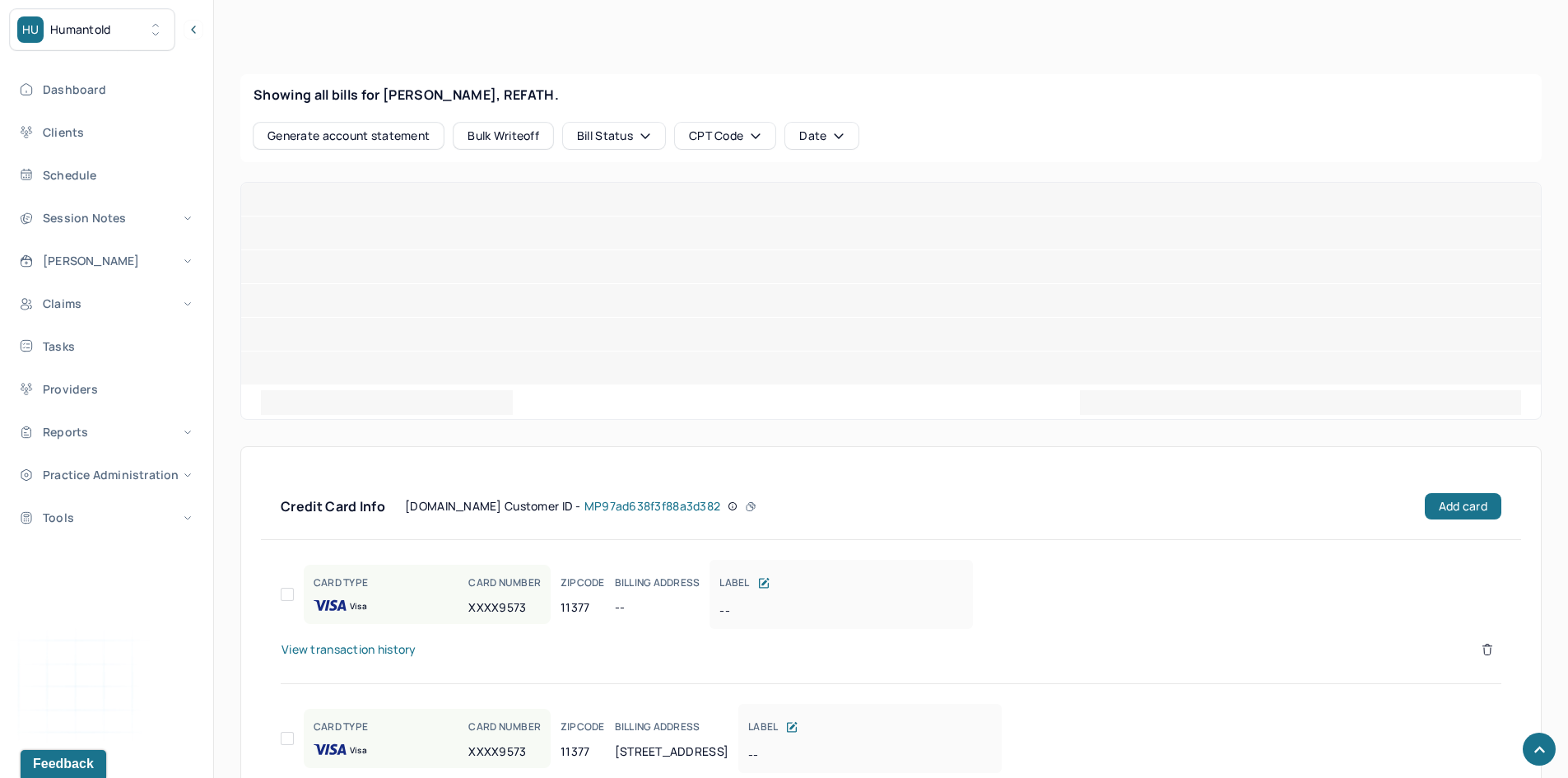 scroll, scrollTop: 612, scrollLeft: 0, axis: vertical 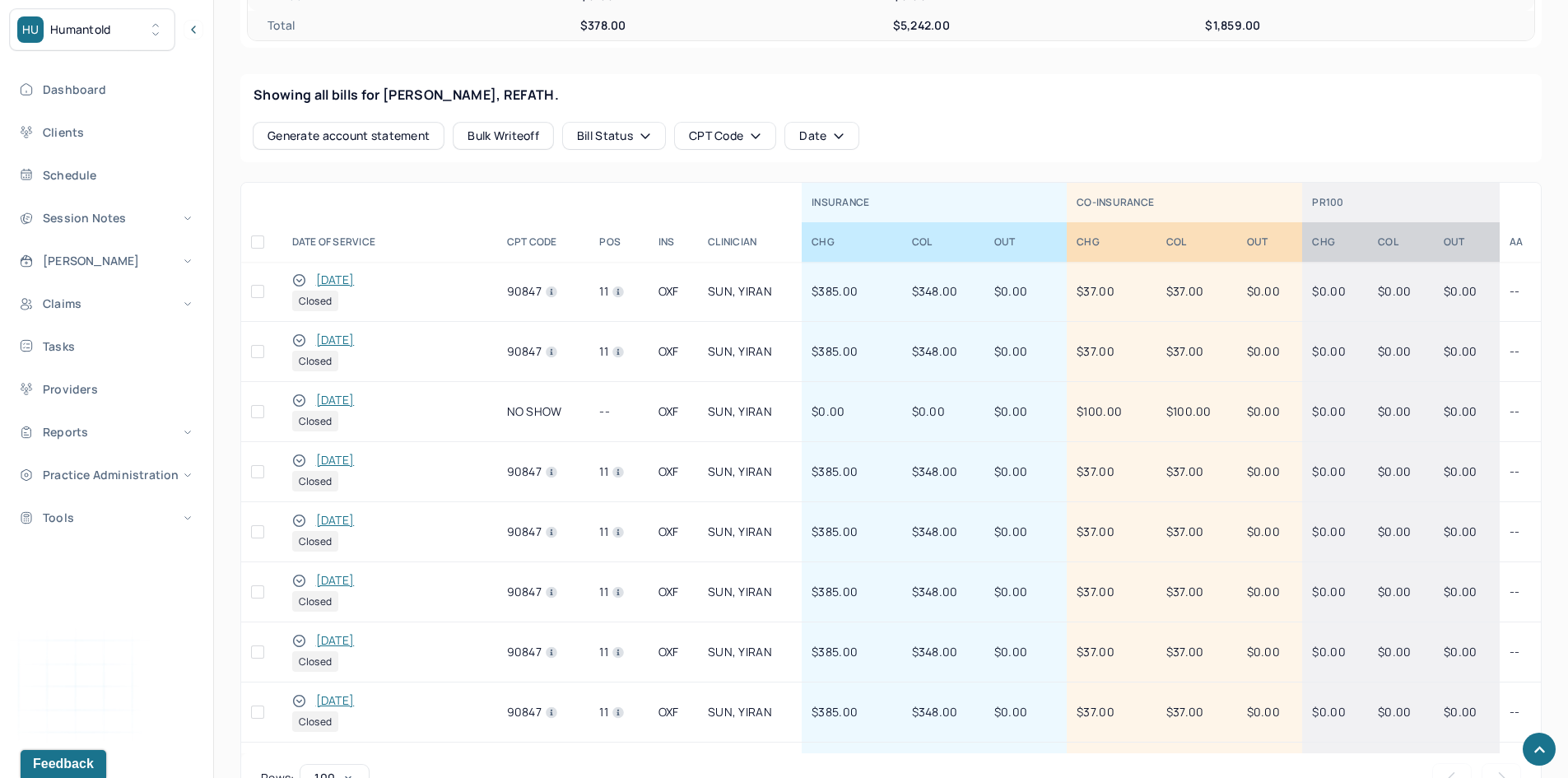 click on "06/02/2025" at bounding box center (335, 280) 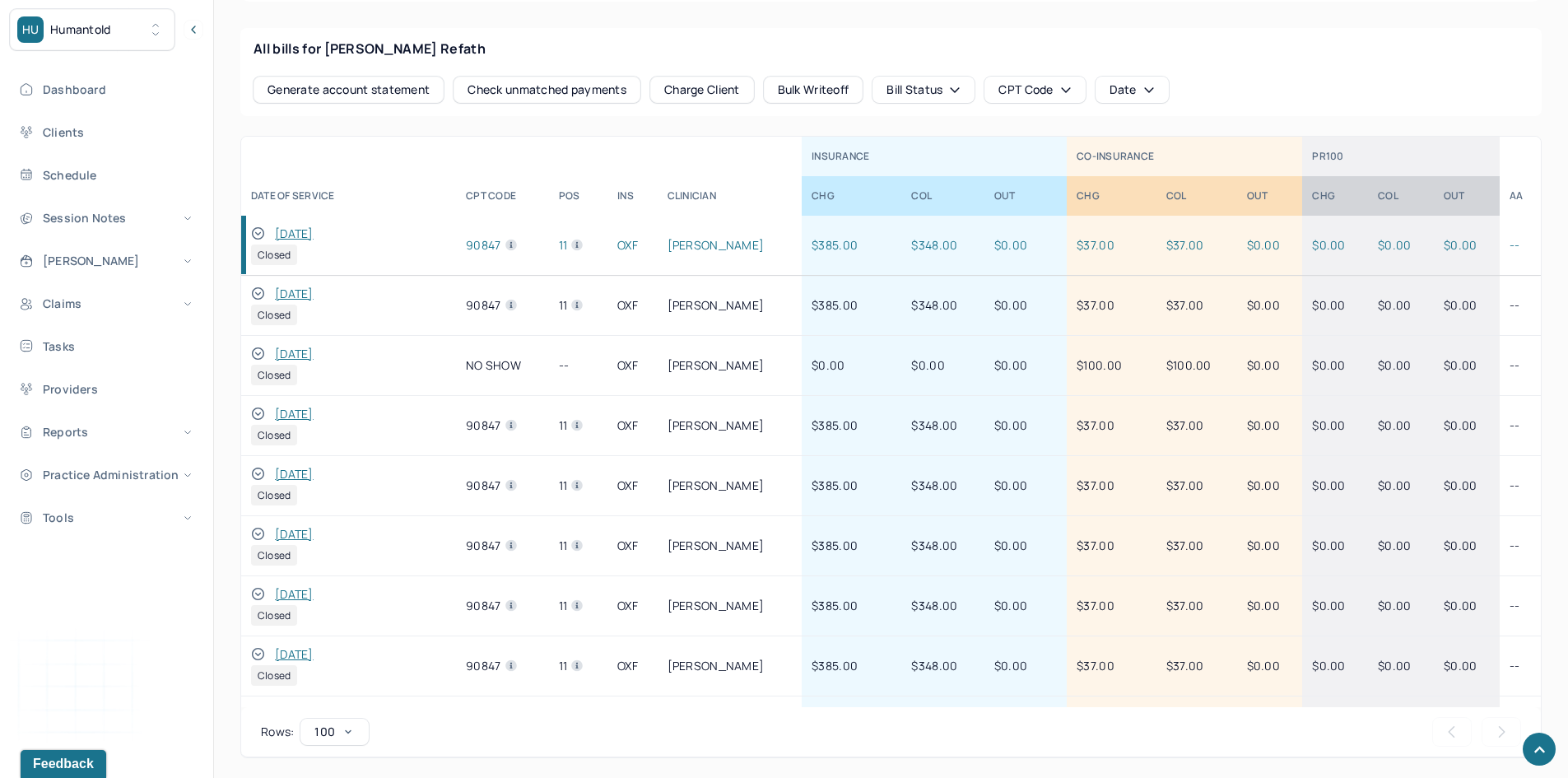 scroll, scrollTop: 848, scrollLeft: 0, axis: vertical 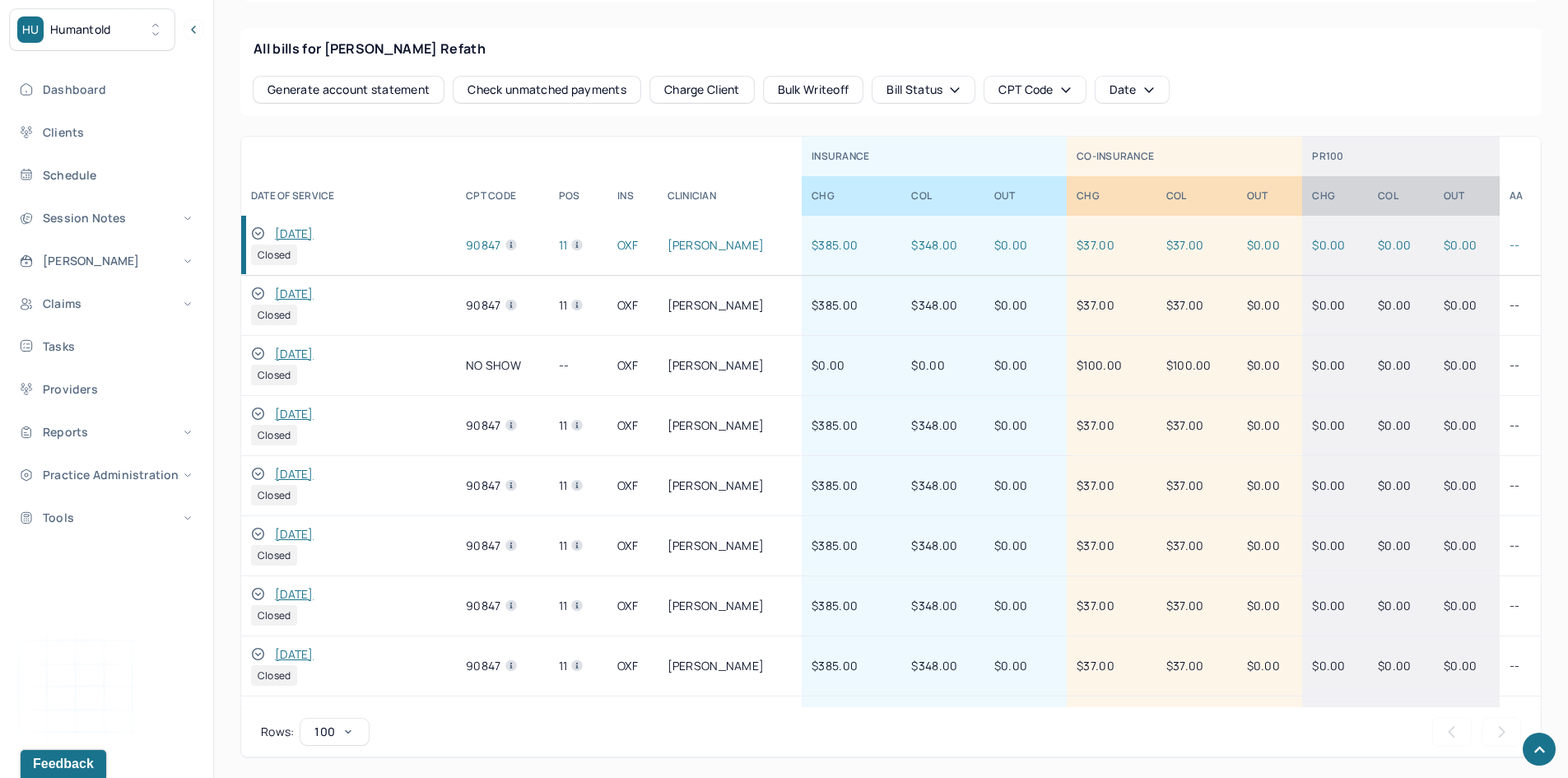click 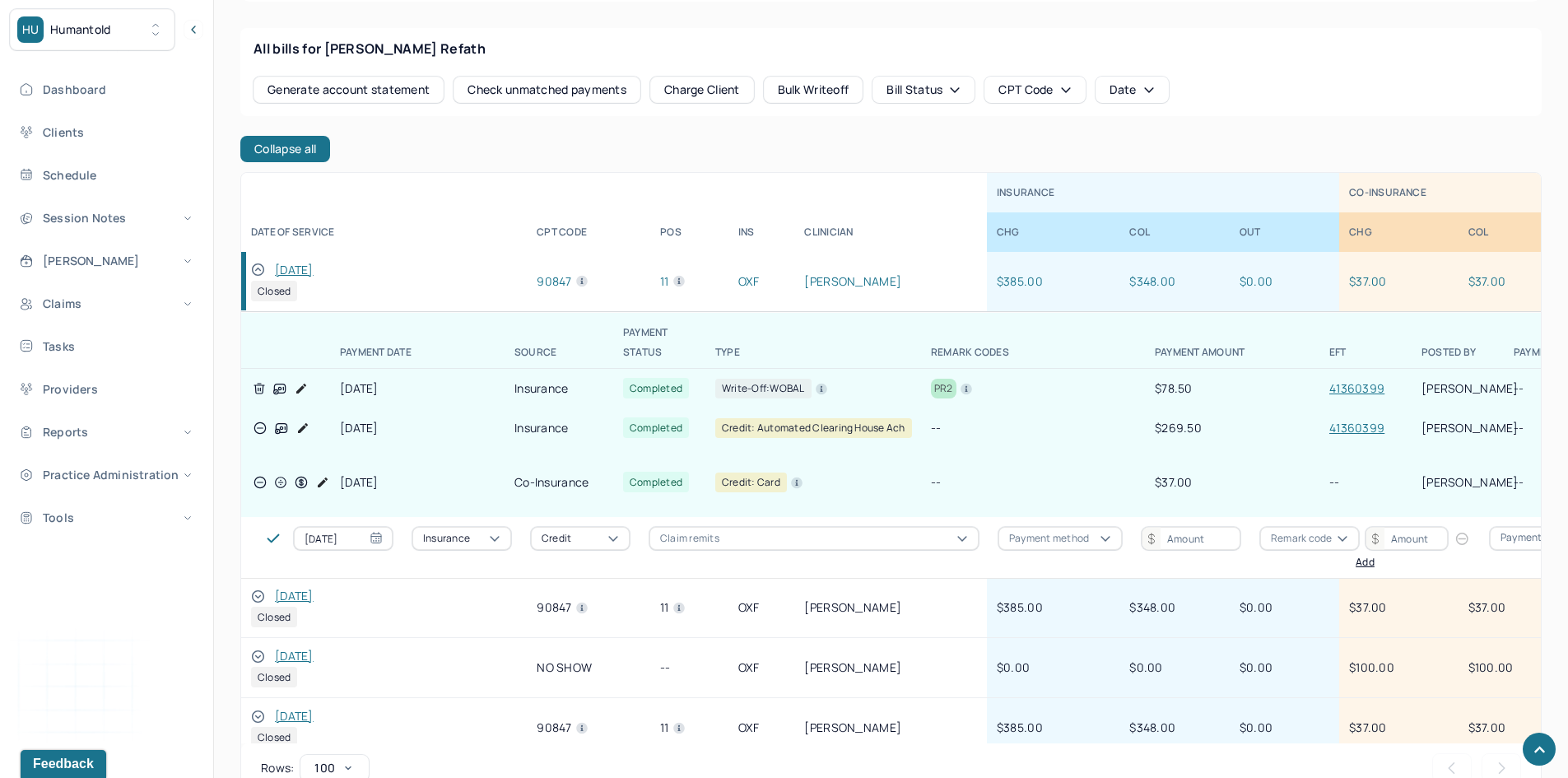 click on "41360399" at bounding box center (1356, 427) 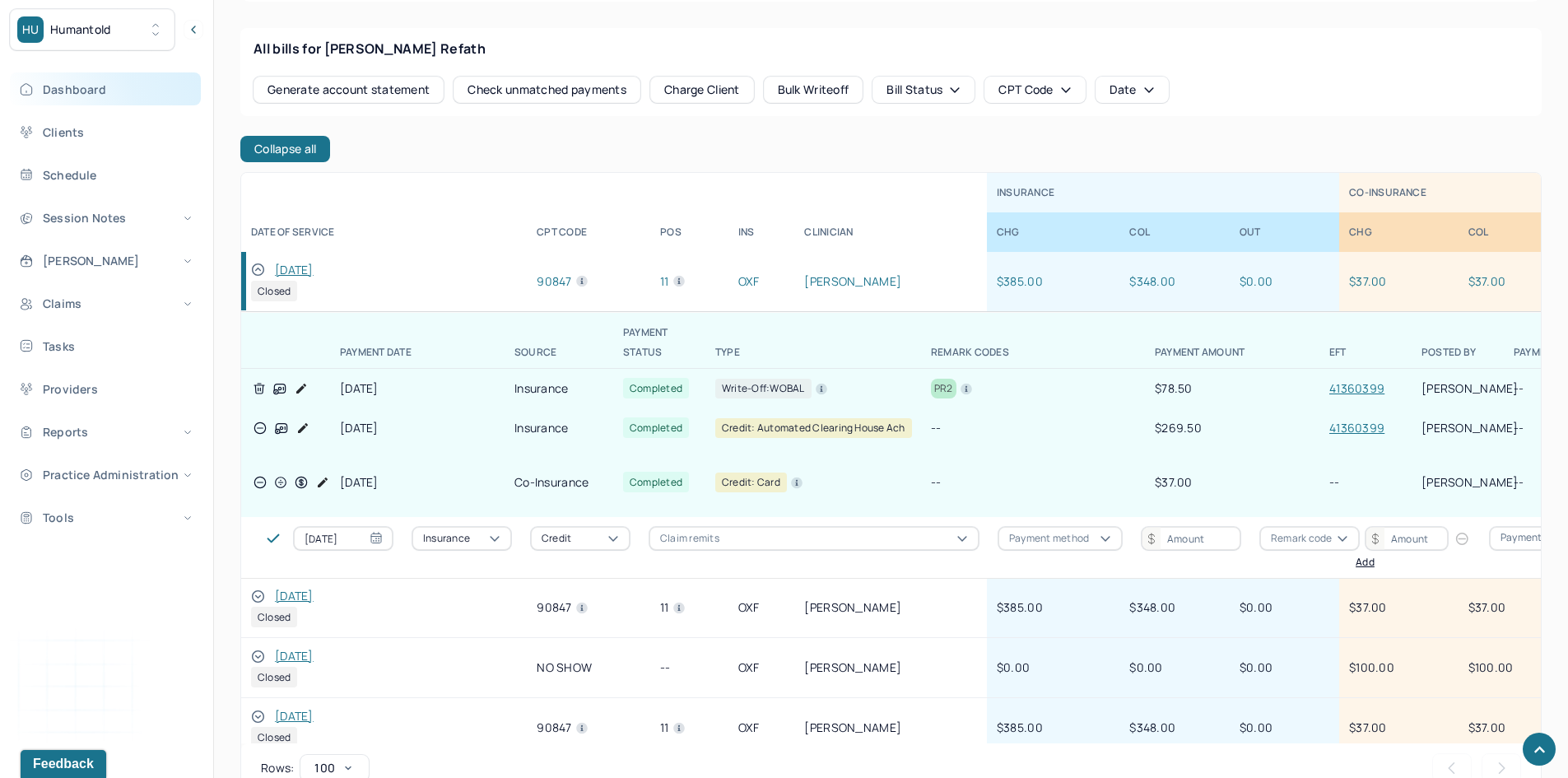 click on "Dashboard" at bounding box center [105, 89] 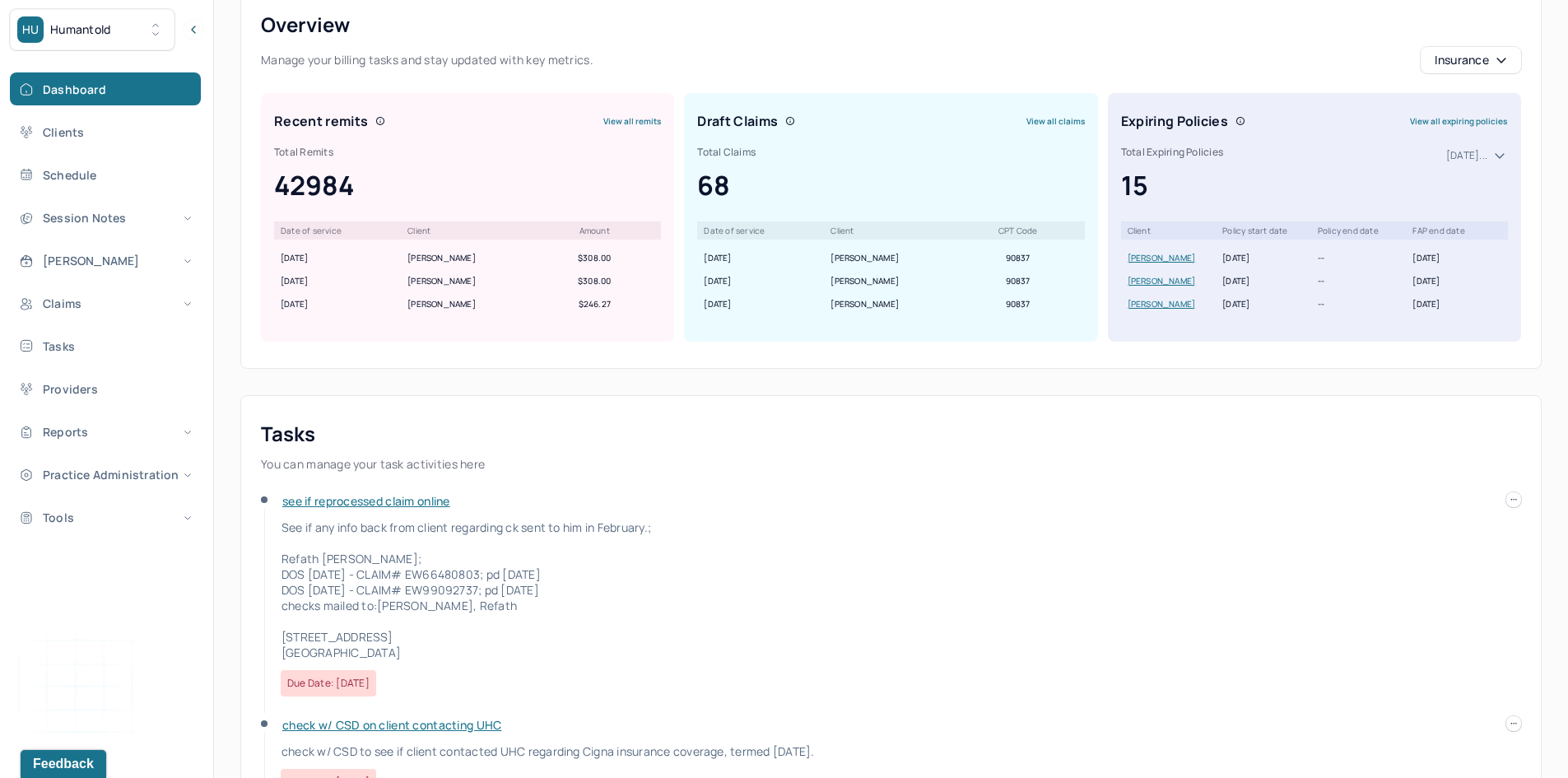scroll, scrollTop: 0, scrollLeft: 0, axis: both 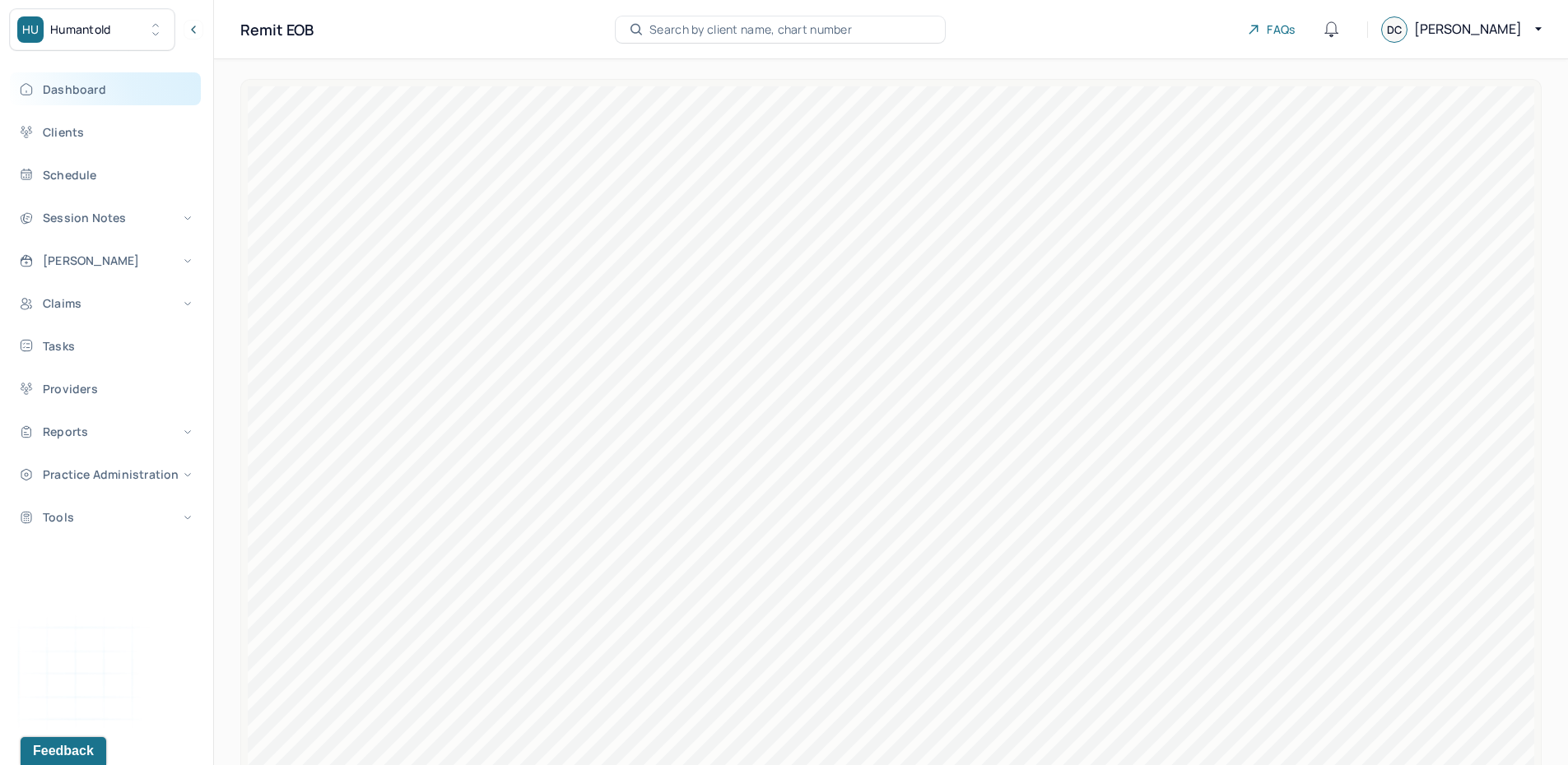 click on "Dashboard" at bounding box center [105, 89] 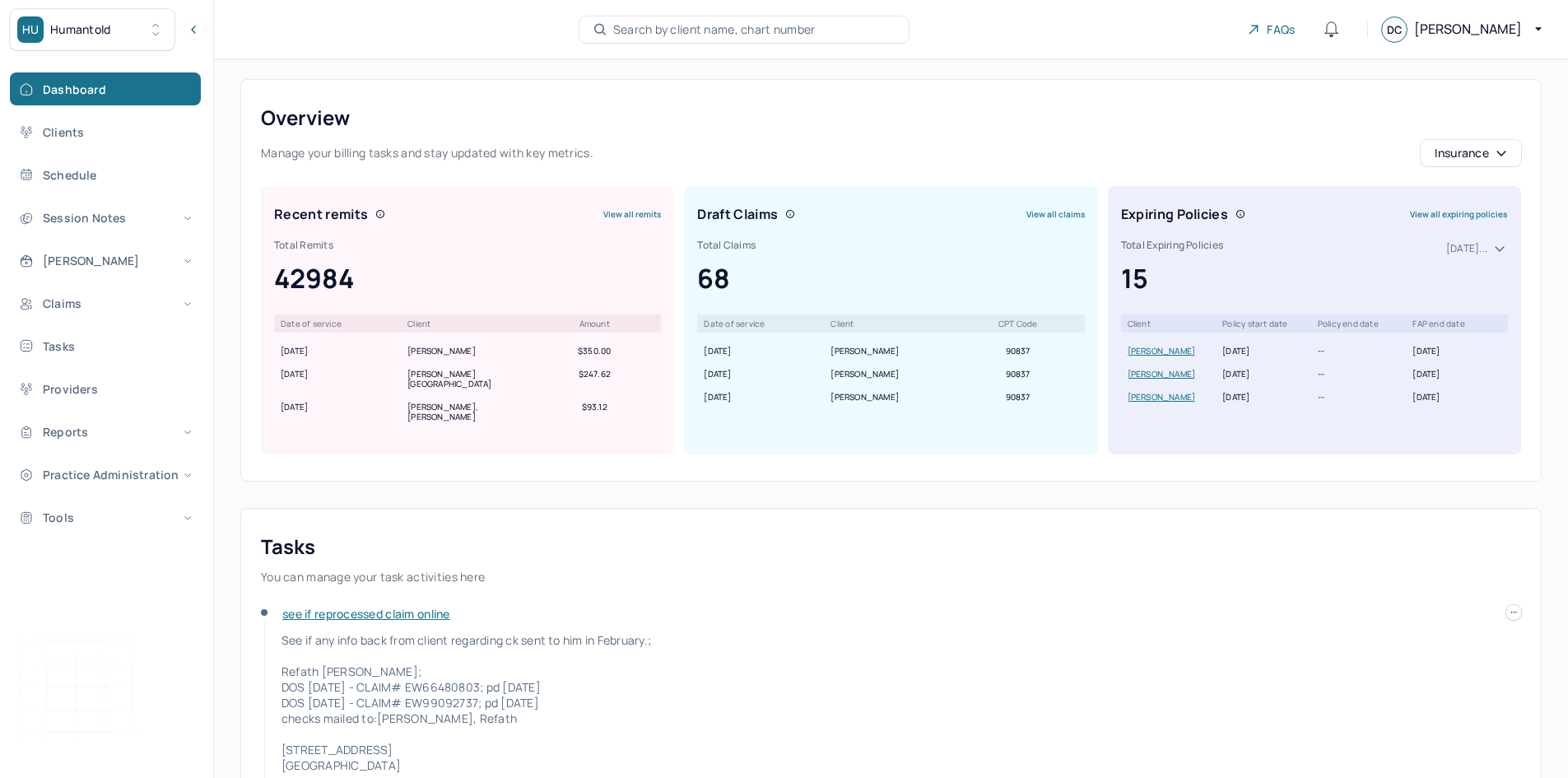 scroll, scrollTop: 0, scrollLeft: 0, axis: both 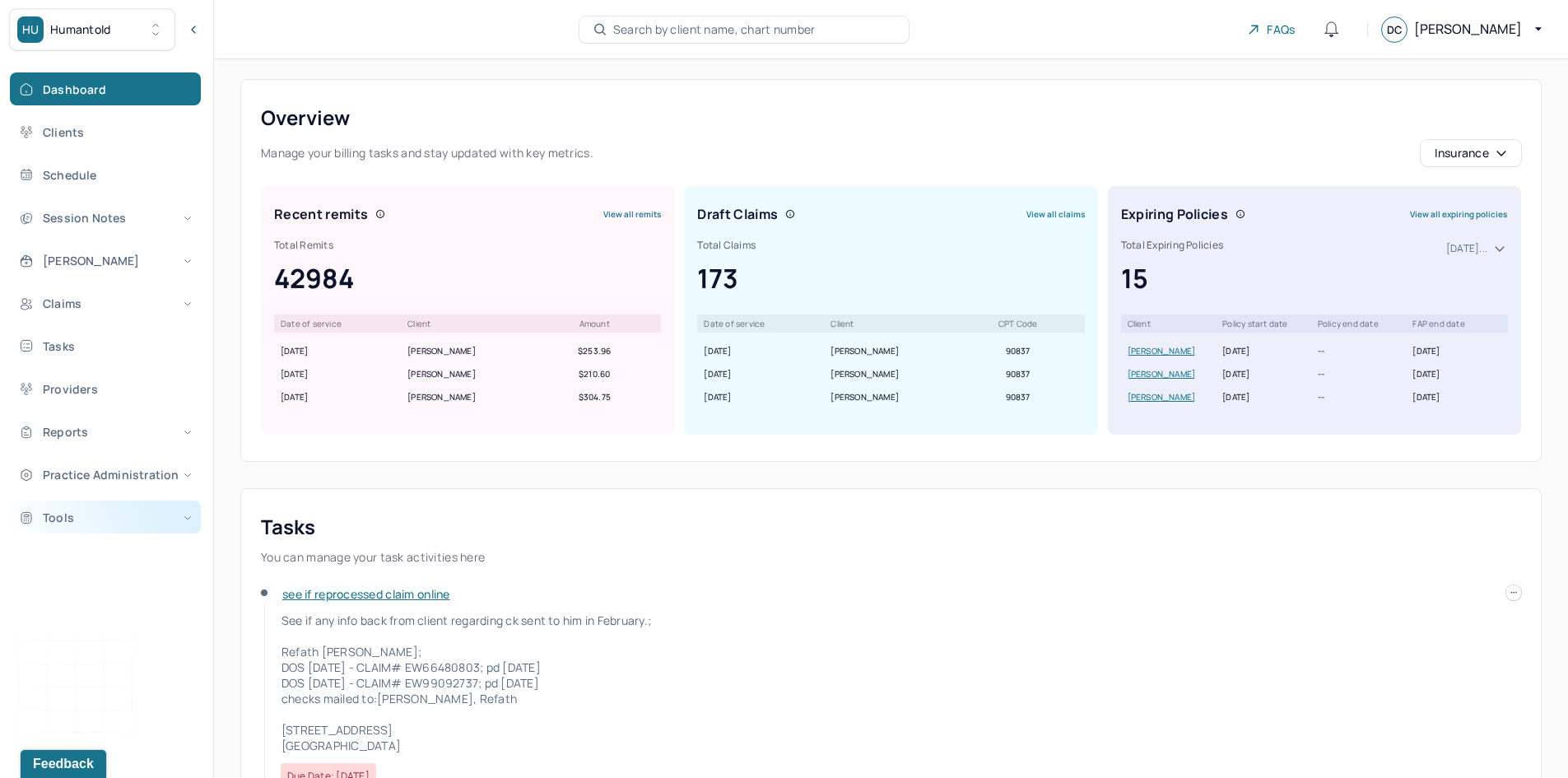 click on "Tools" at bounding box center (105, 517) 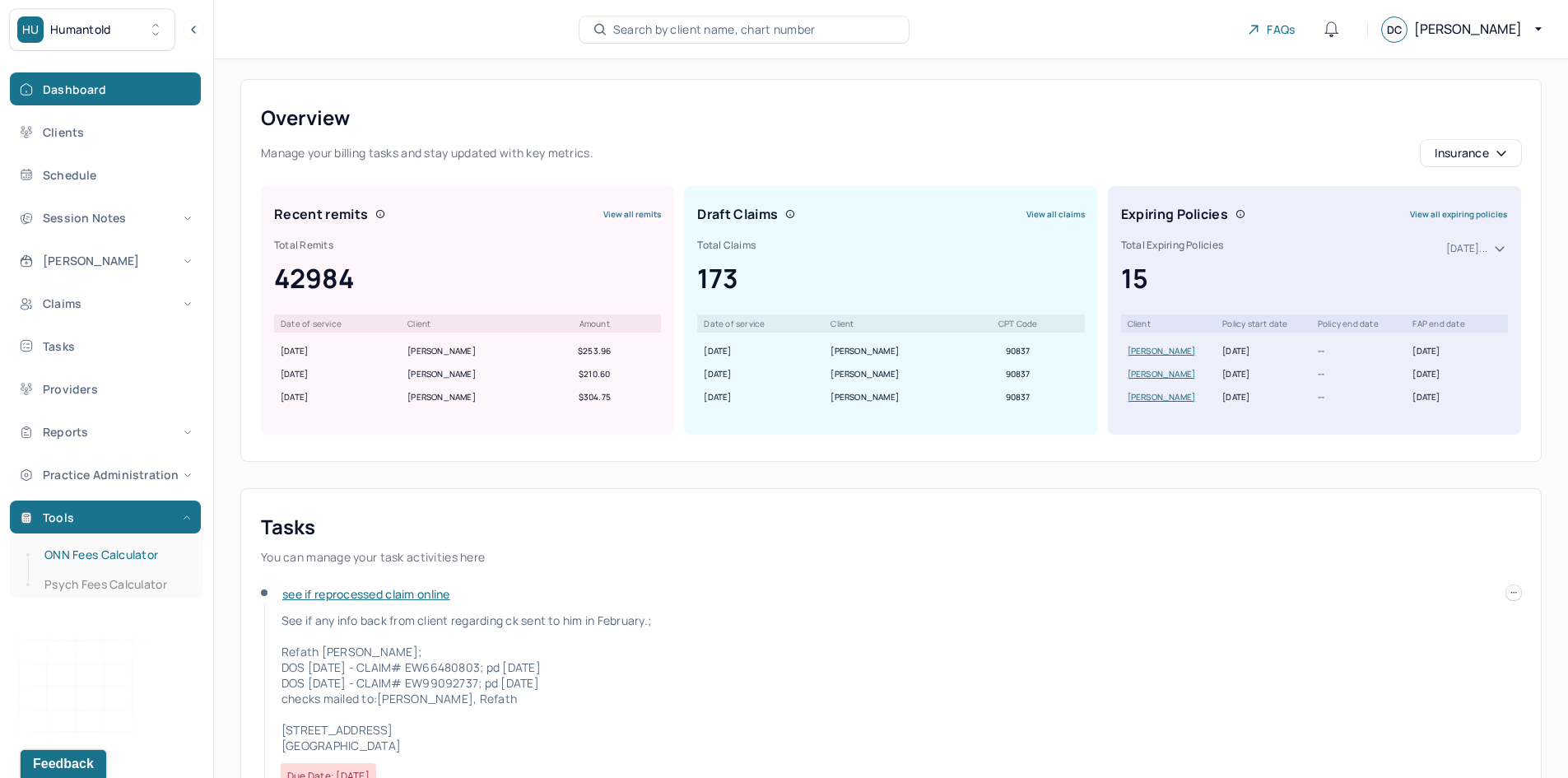 click on "ONN Fees Calculator" at bounding box center (114, 555) 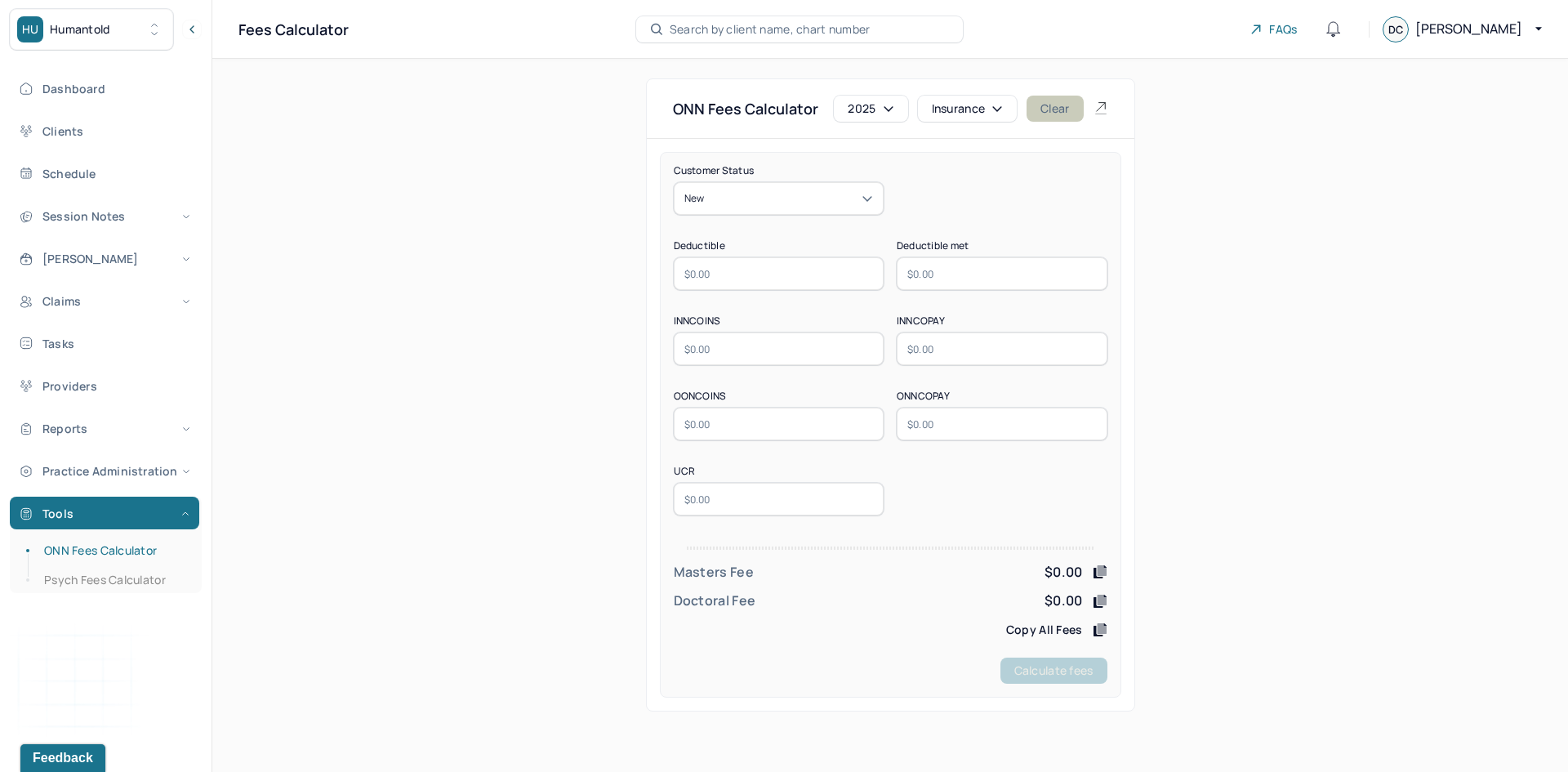 click on "Clear" at bounding box center [1054, 109] 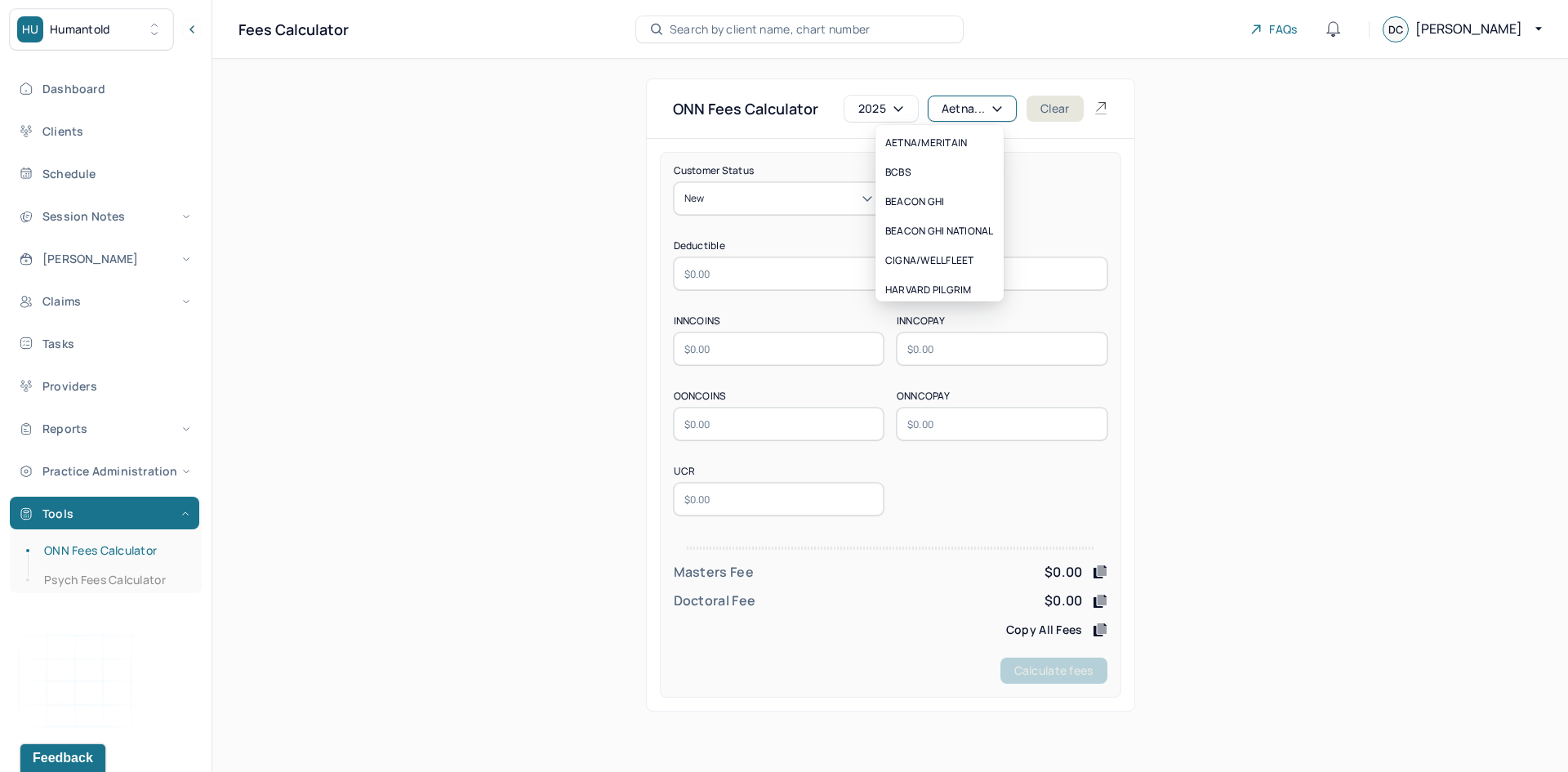 click on "Aetna..." at bounding box center [972, 109] 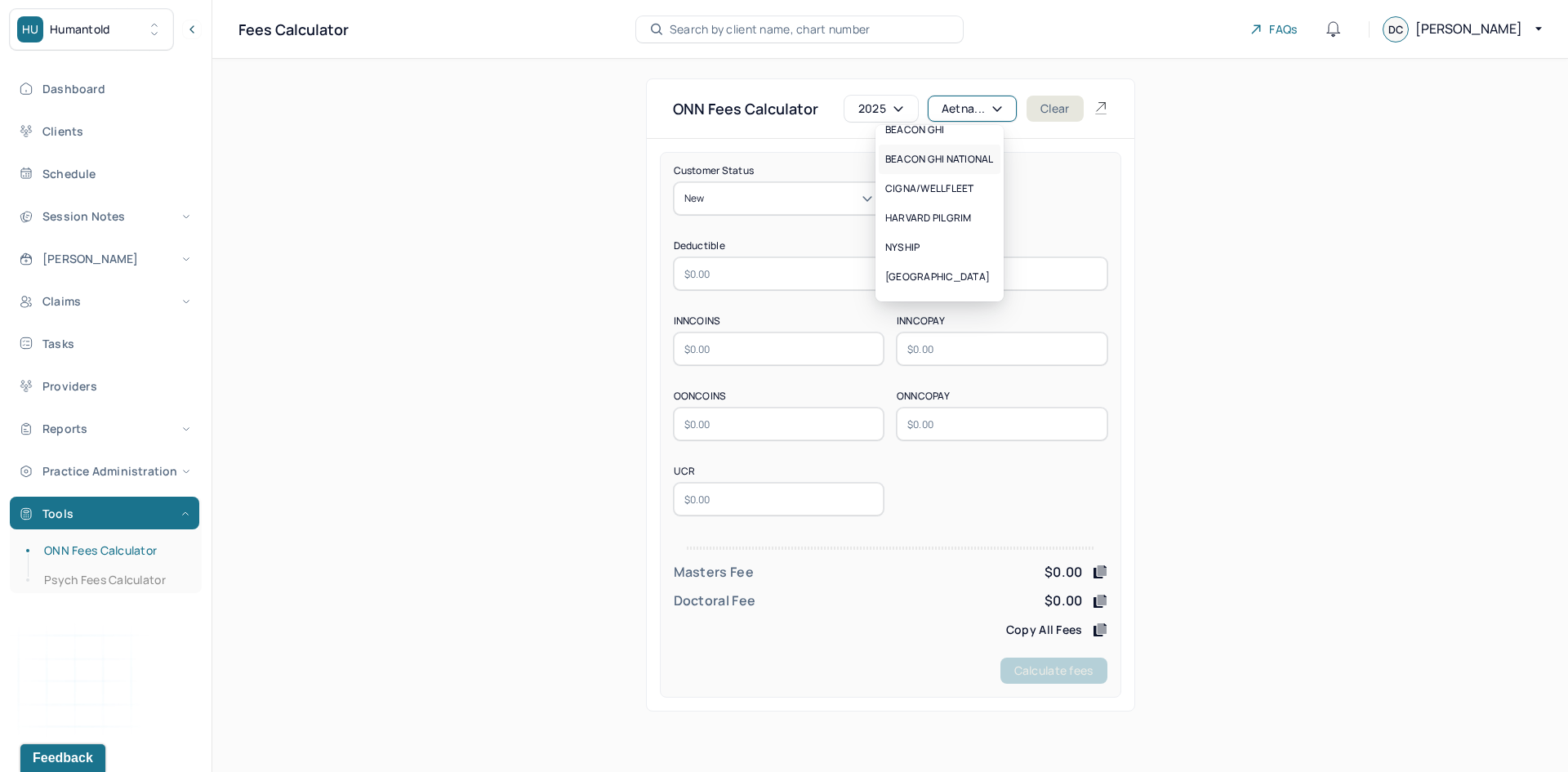 scroll, scrollTop: 154, scrollLeft: 0, axis: vertical 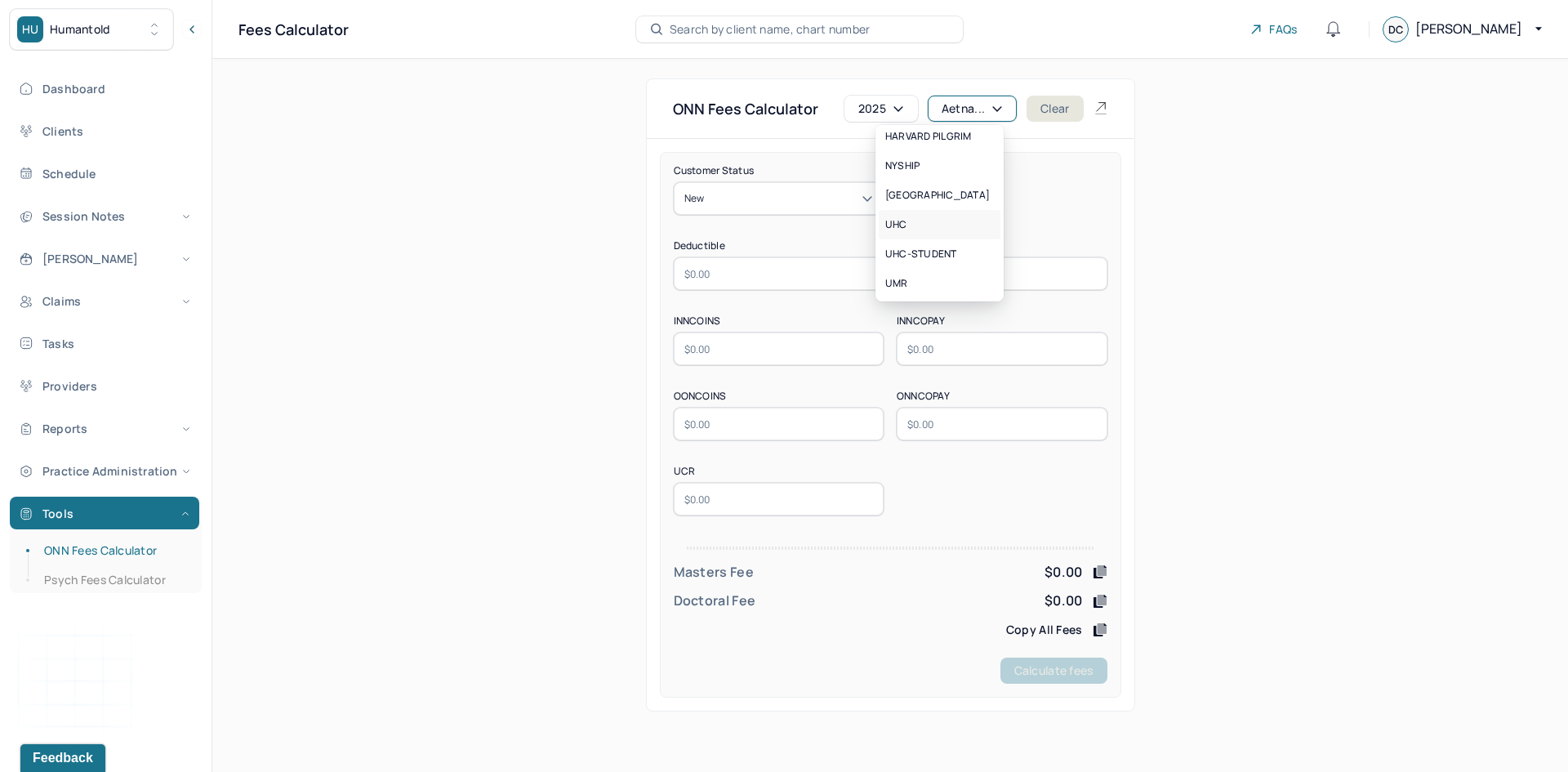 click on "UHC" at bounding box center [896, 225] 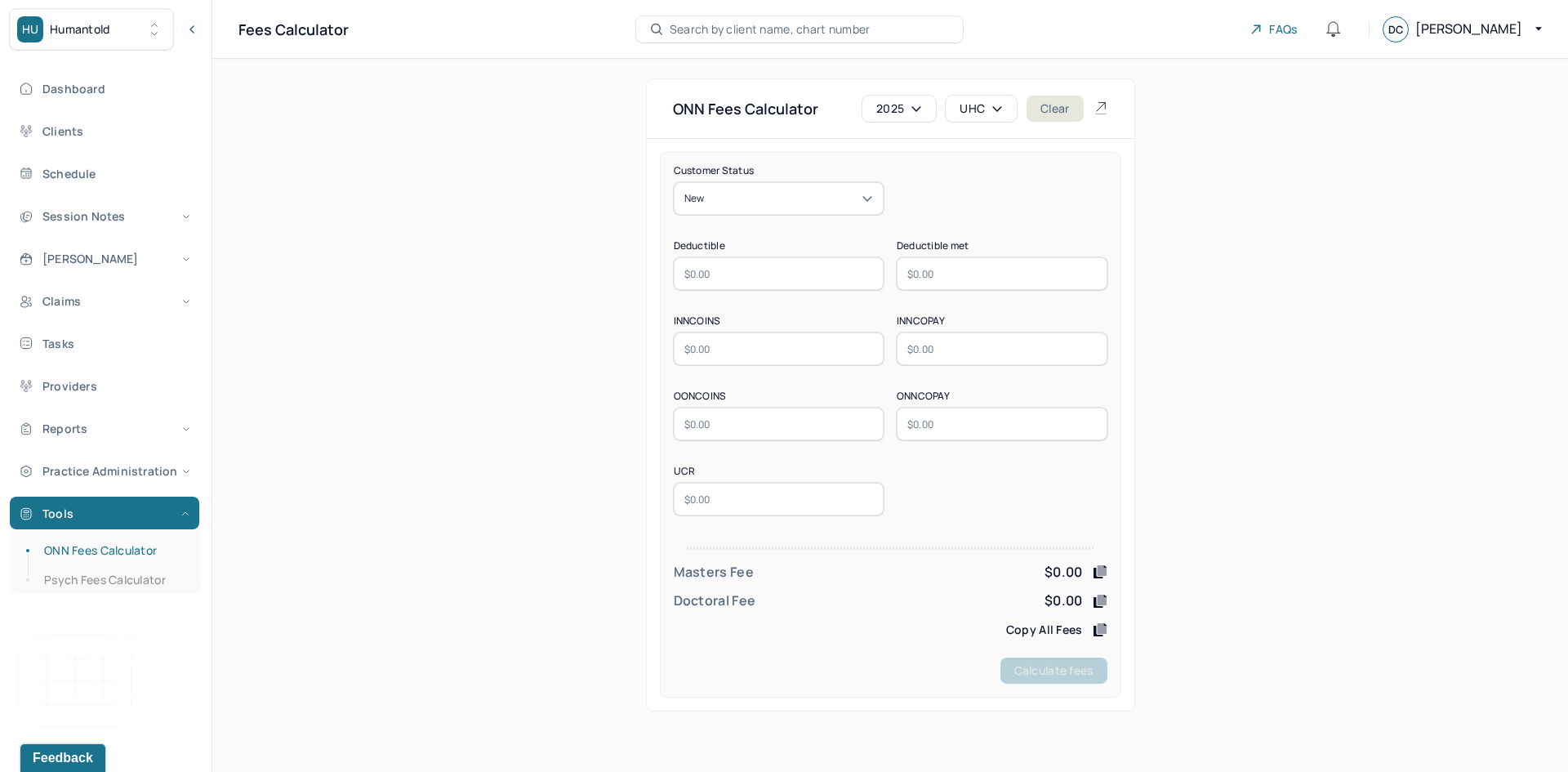 click at bounding box center (779, 274) 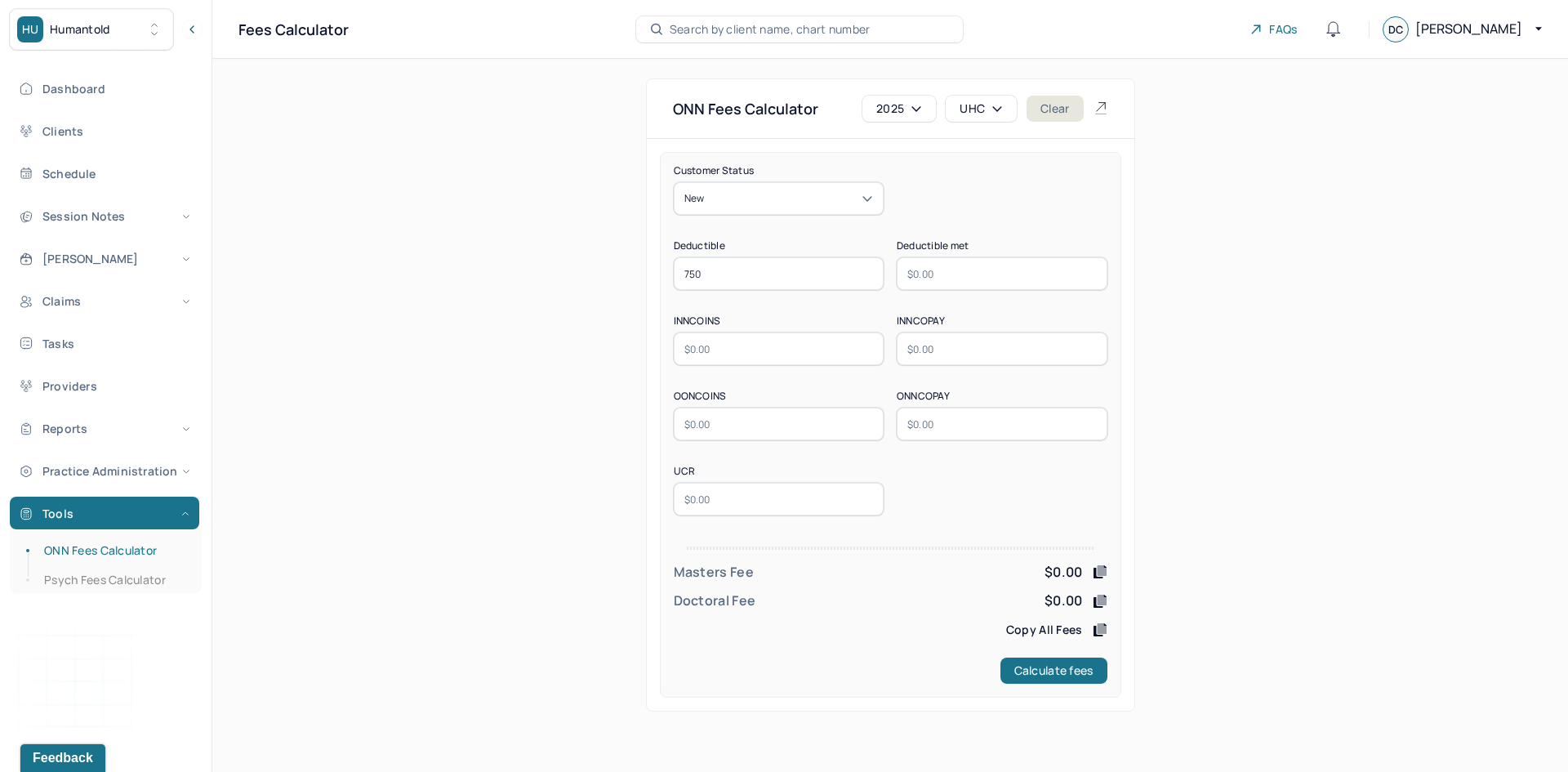 type on "750" 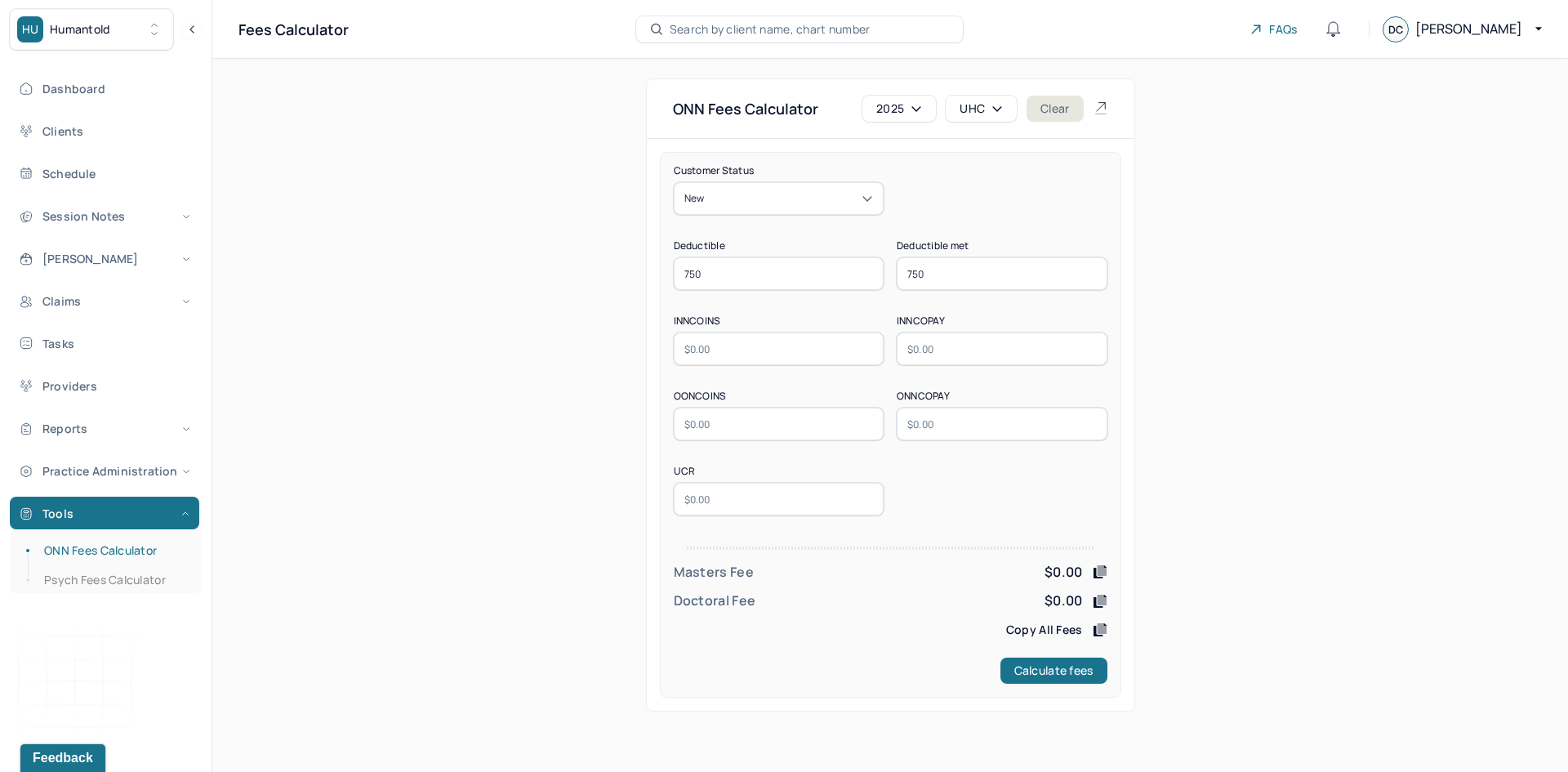 type on "750" 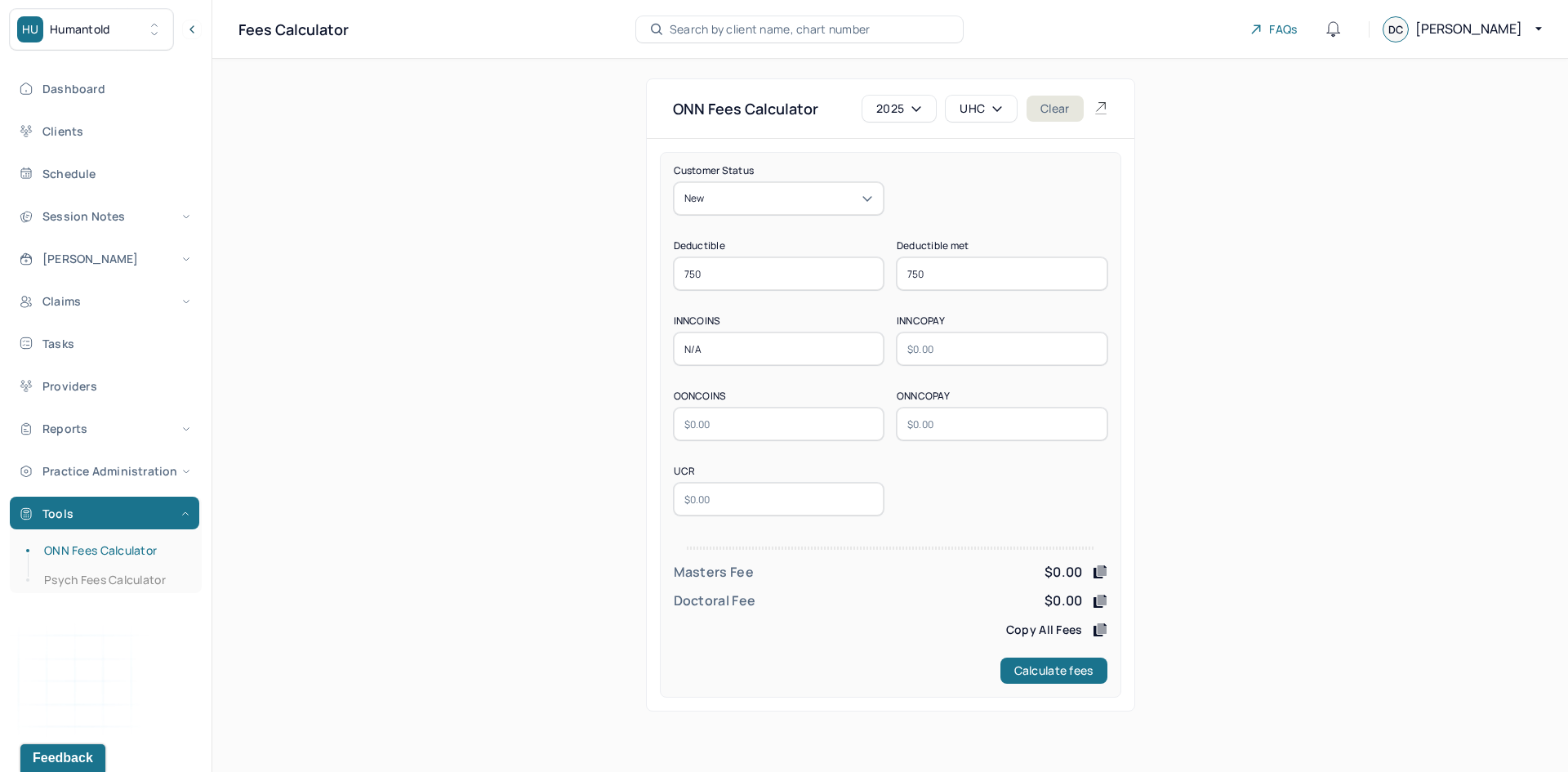 type on "N/A" 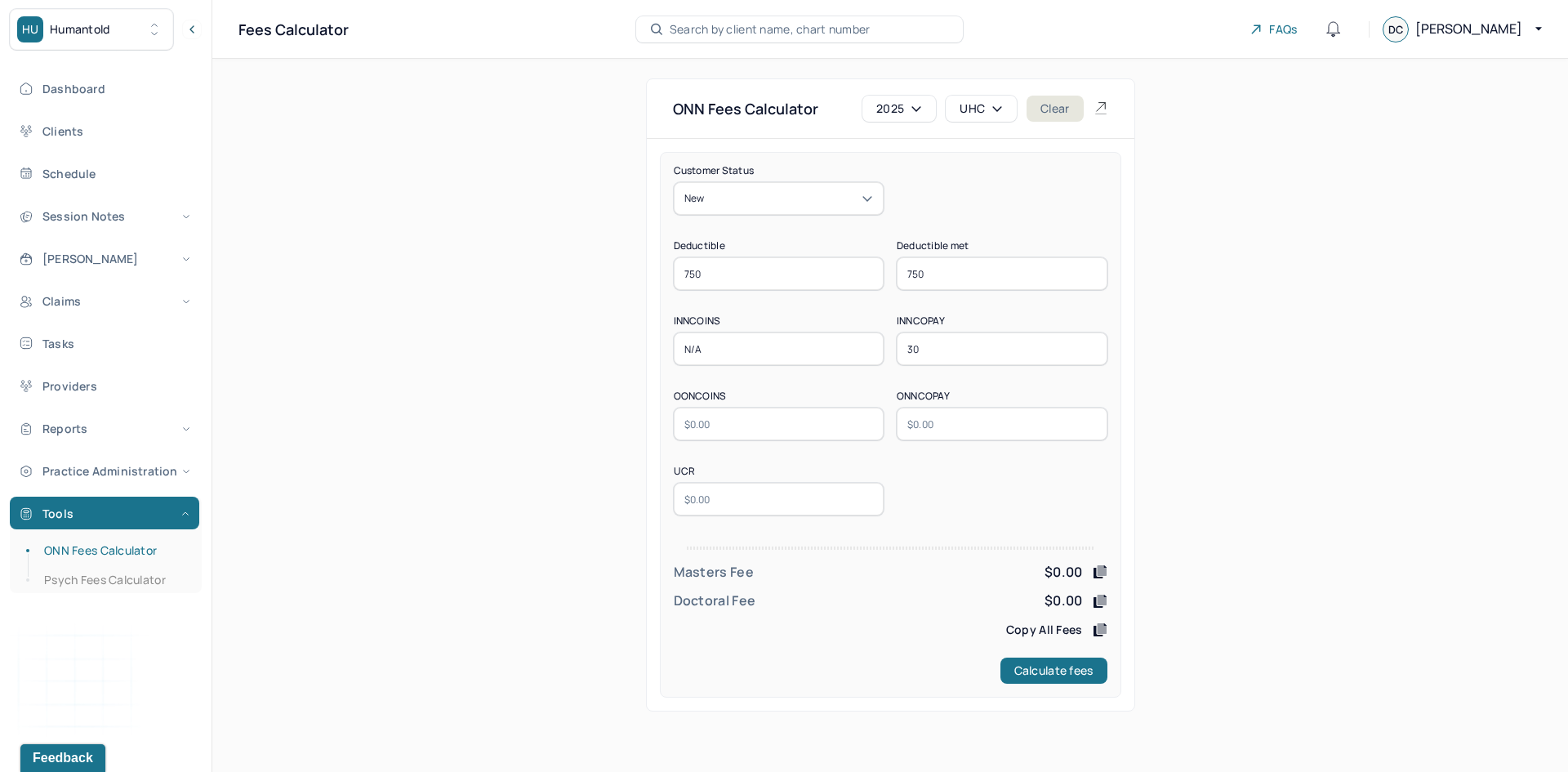 type on "30" 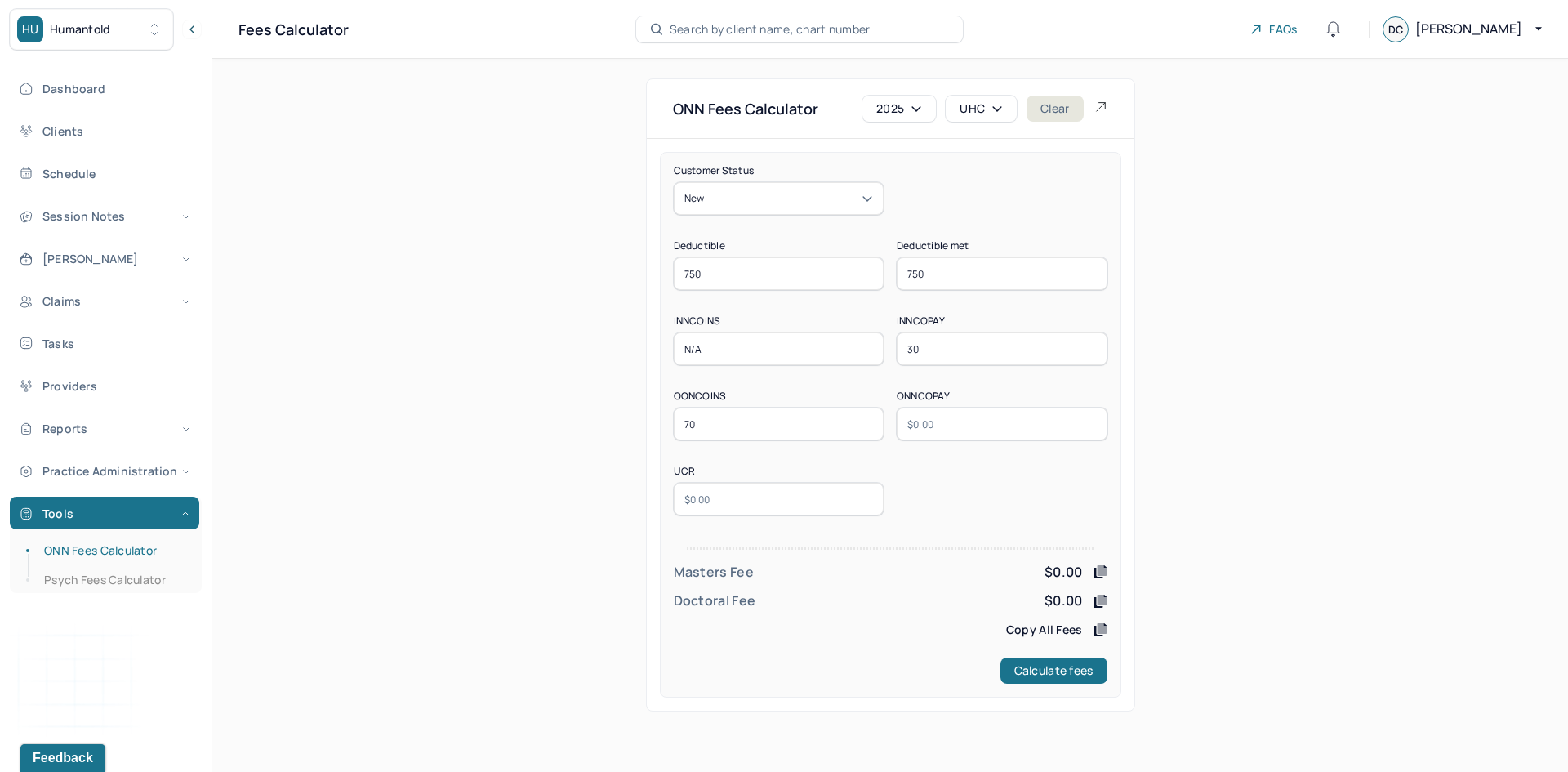 type on "70" 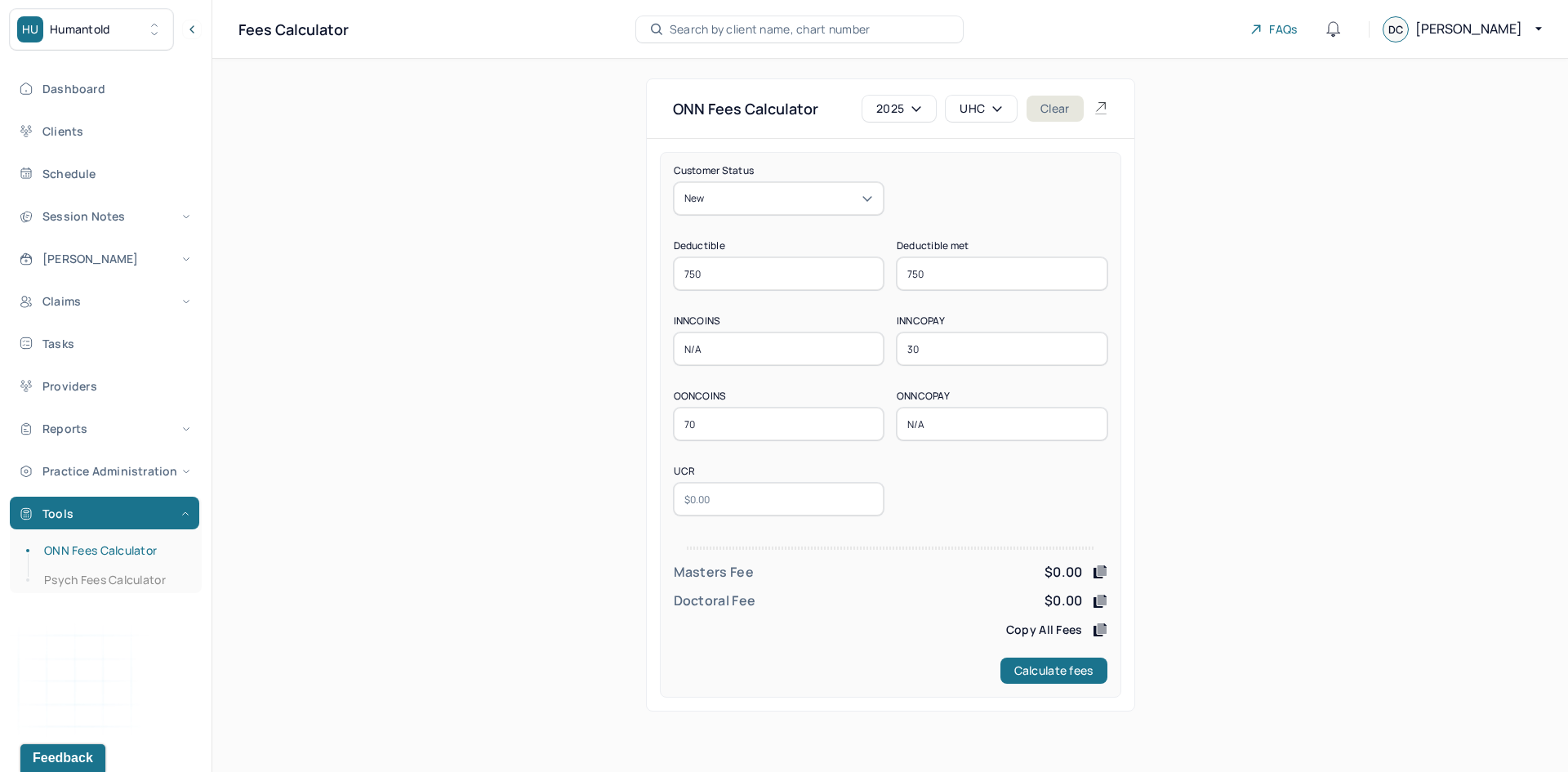 type on "N/A" 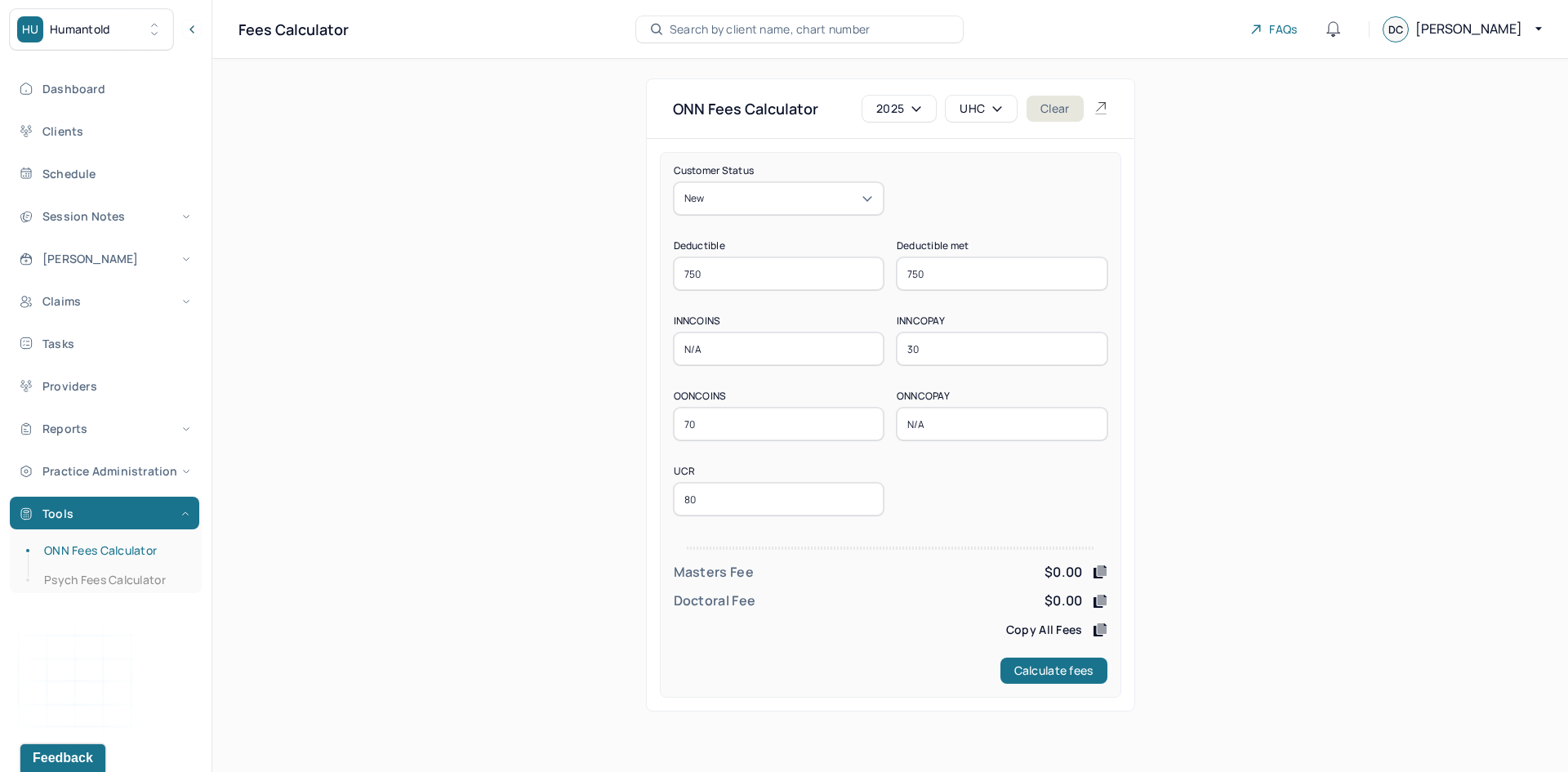 type on "80" 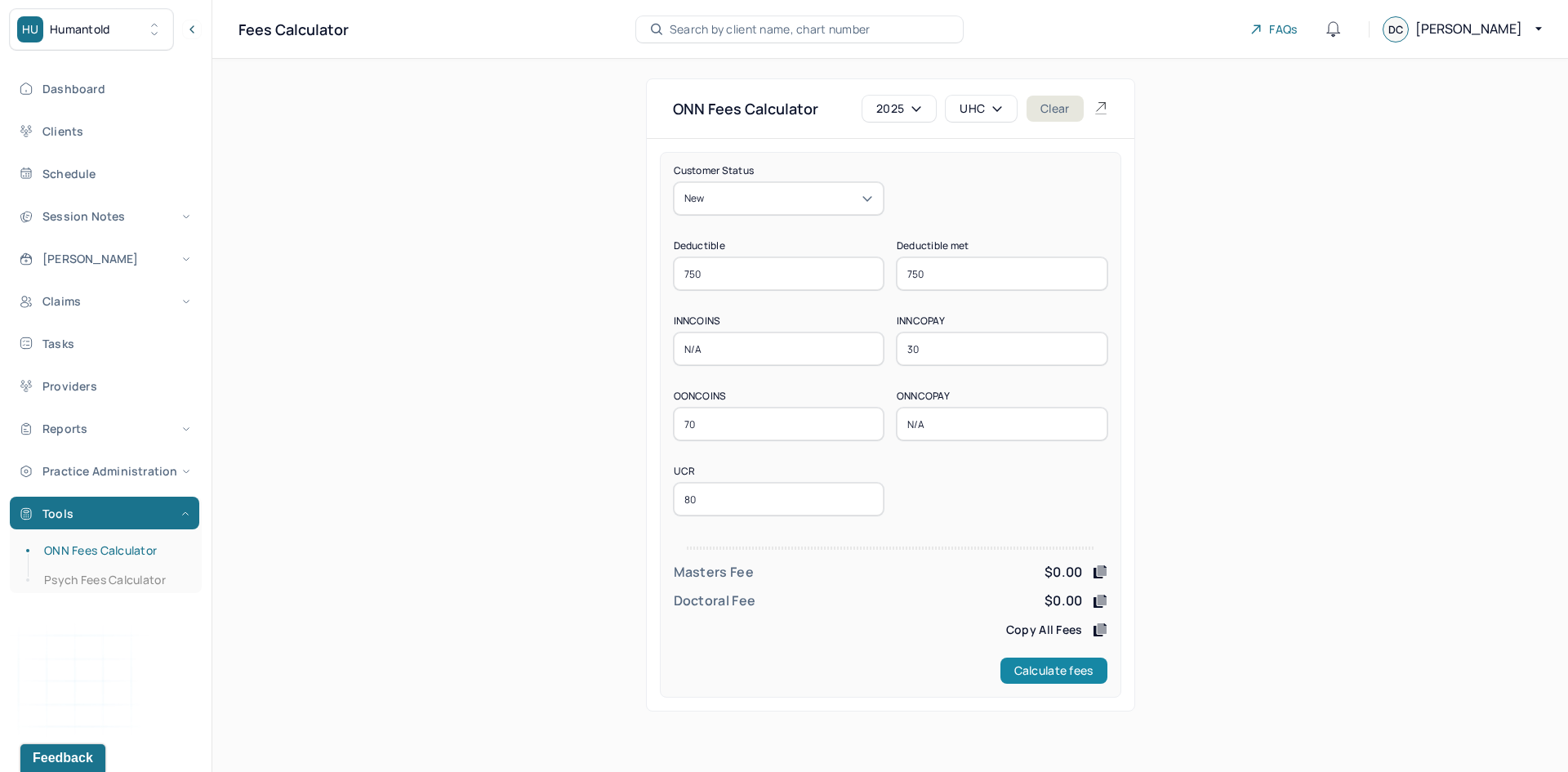 click on "Calculate fees" at bounding box center (1054, 671) 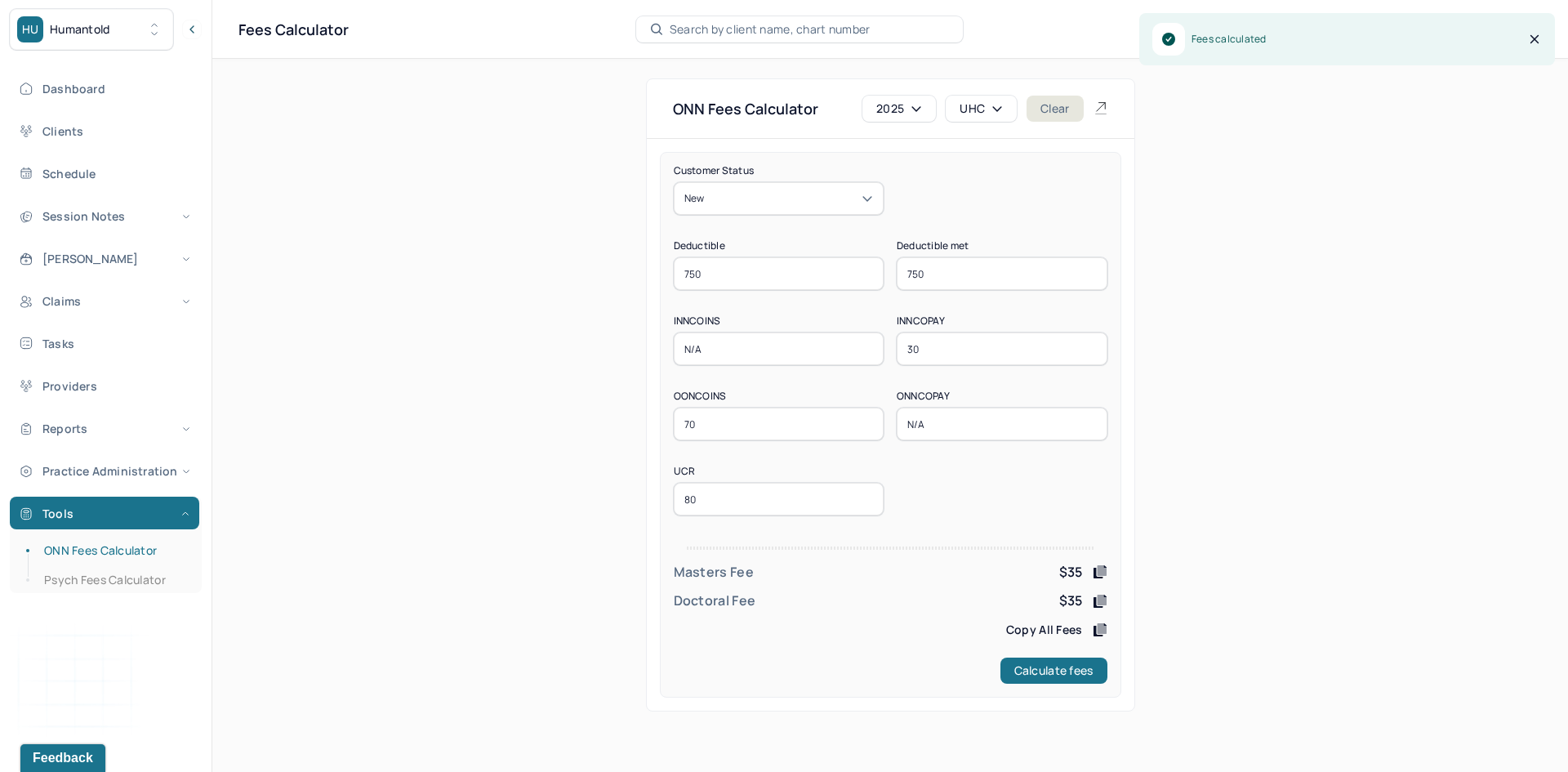 click 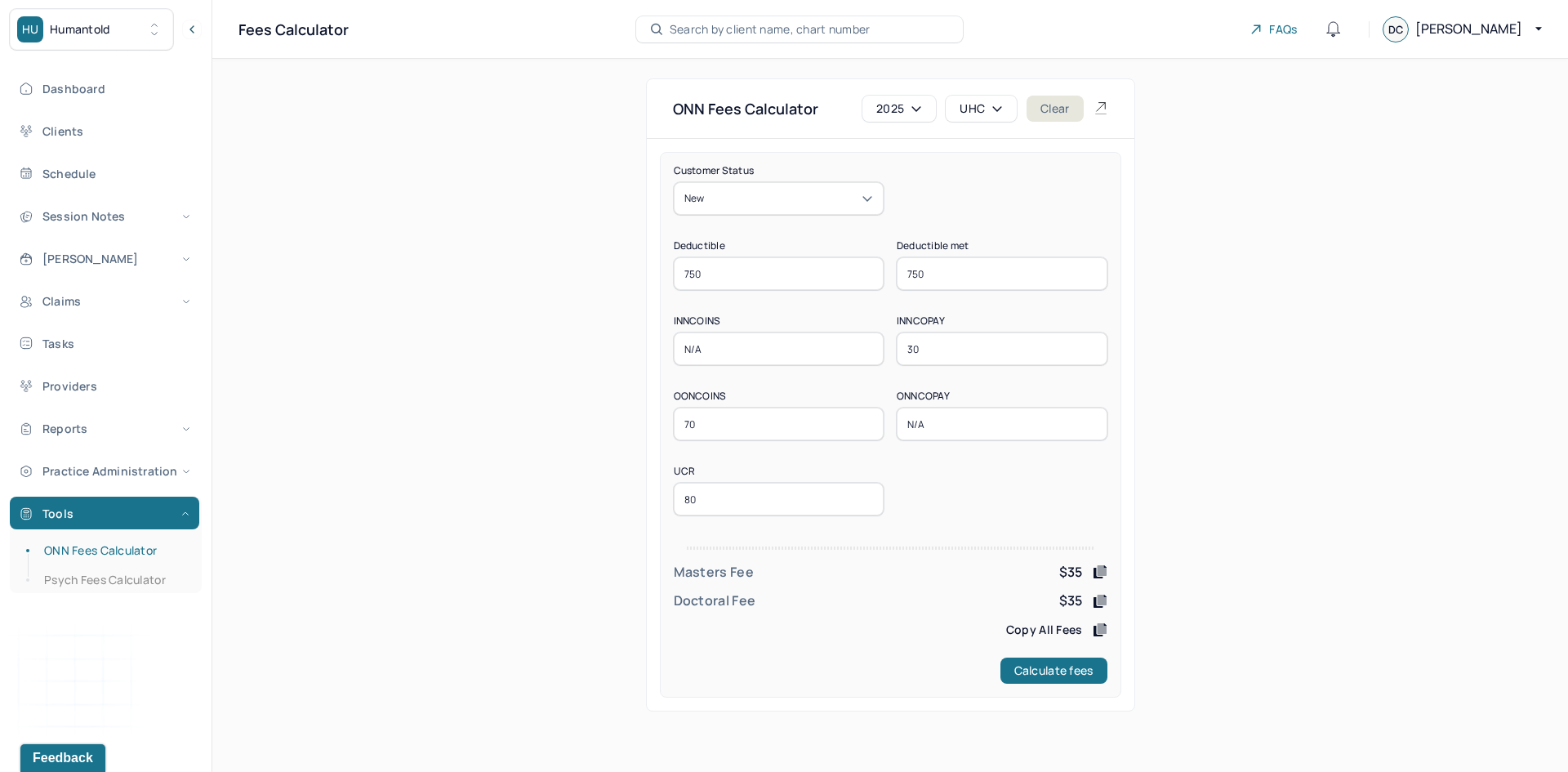 drag, startPoint x: 1049, startPoint y: 113, endPoint x: 1071, endPoint y: 136, distance: 31.827661 